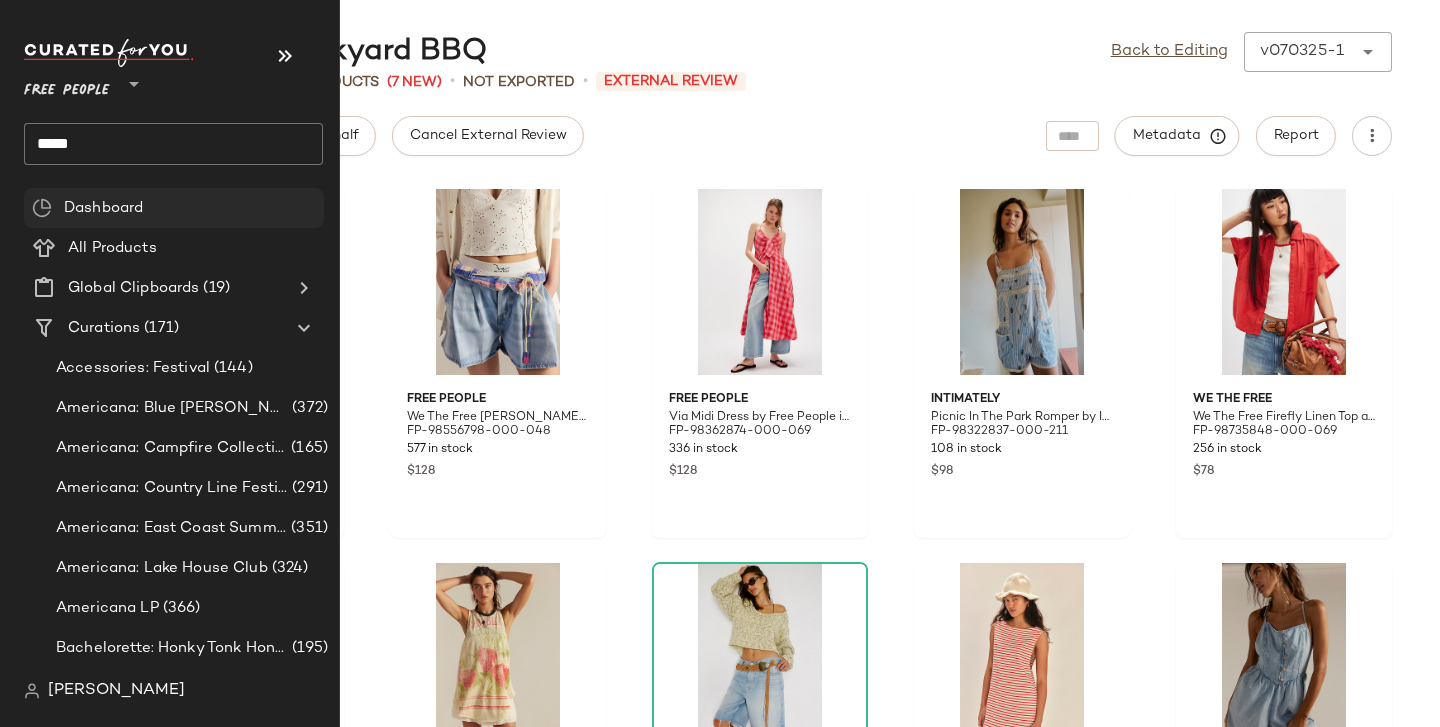 scroll, scrollTop: 0, scrollLeft: 0, axis: both 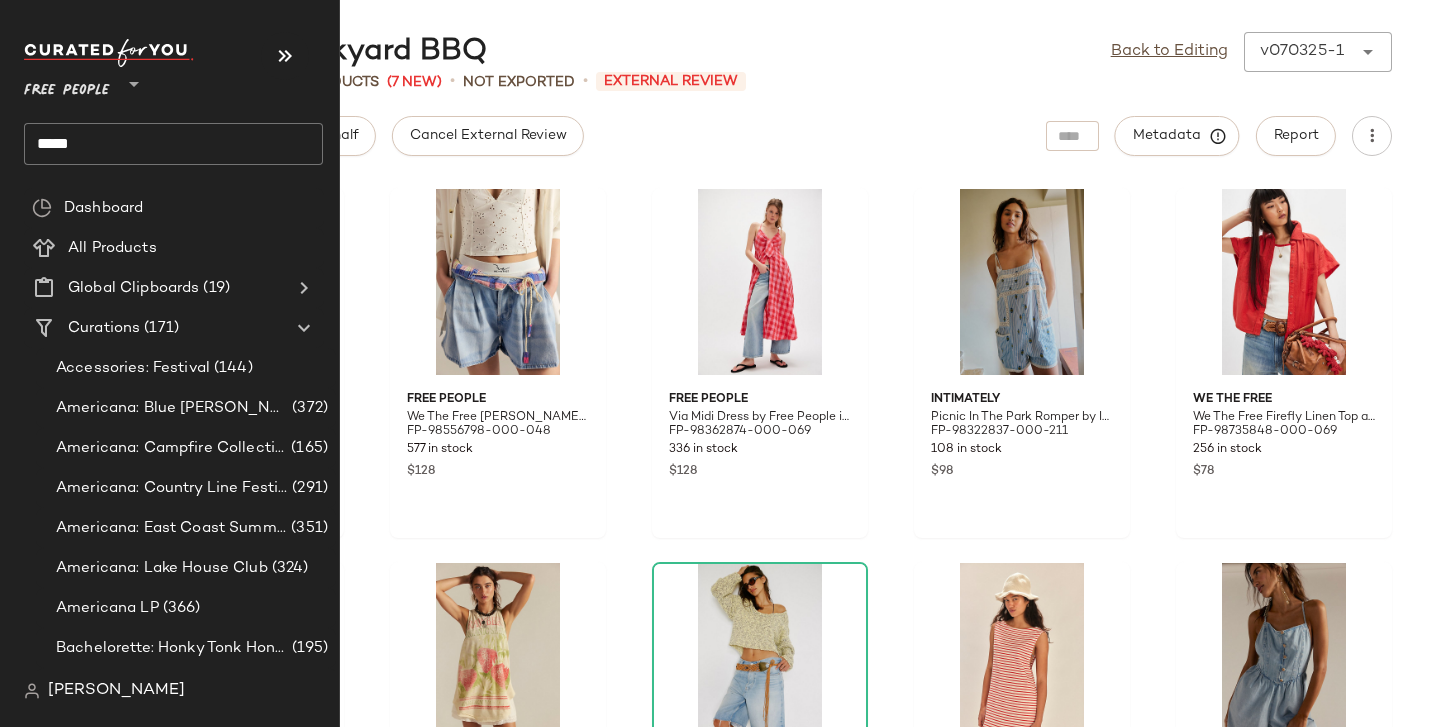 click on "*****" 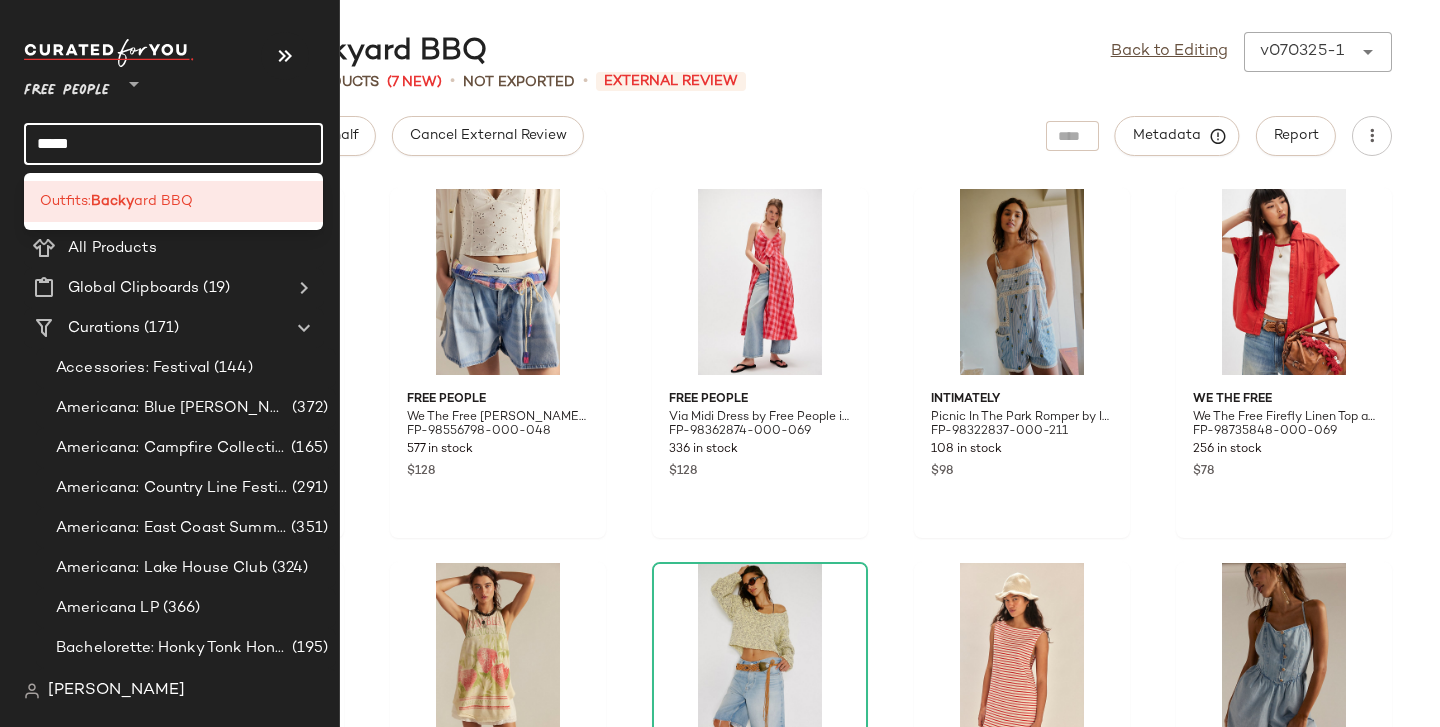 click on "*****" 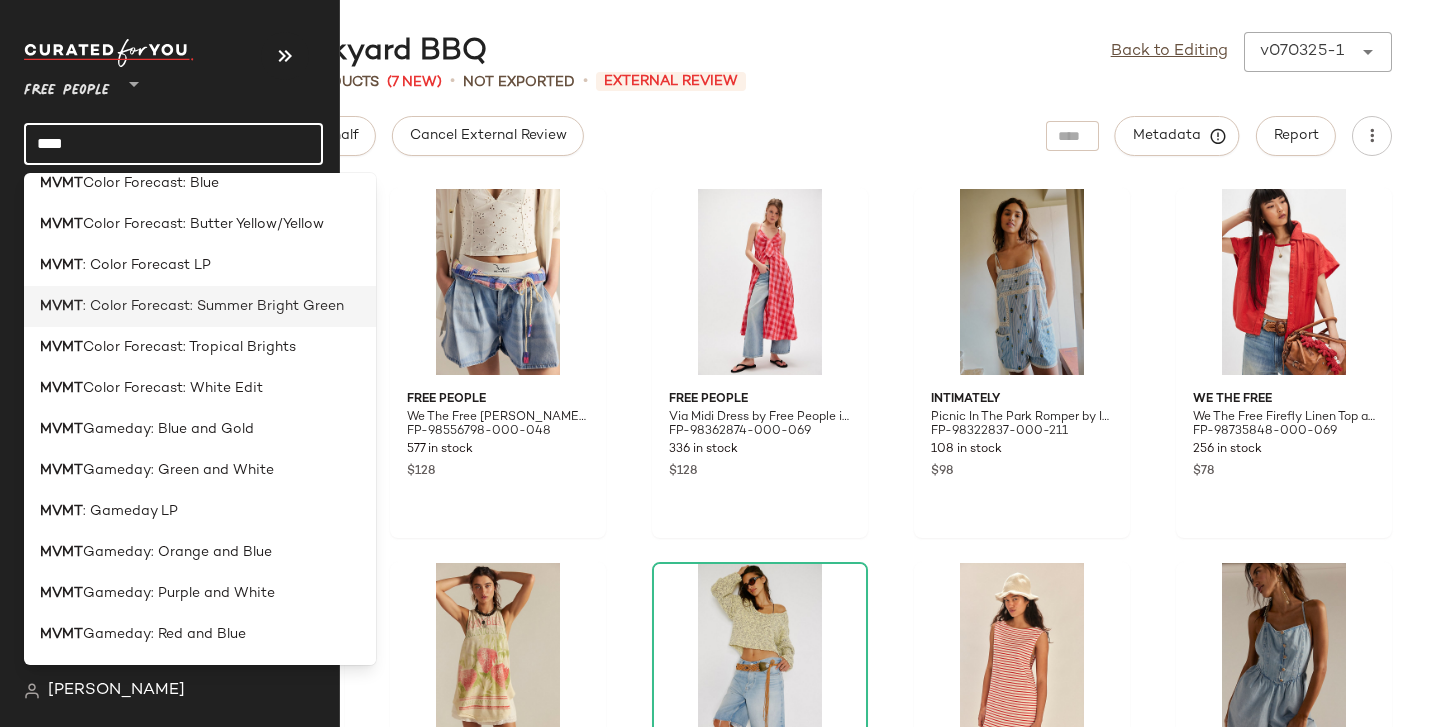scroll, scrollTop: 0, scrollLeft: 0, axis: both 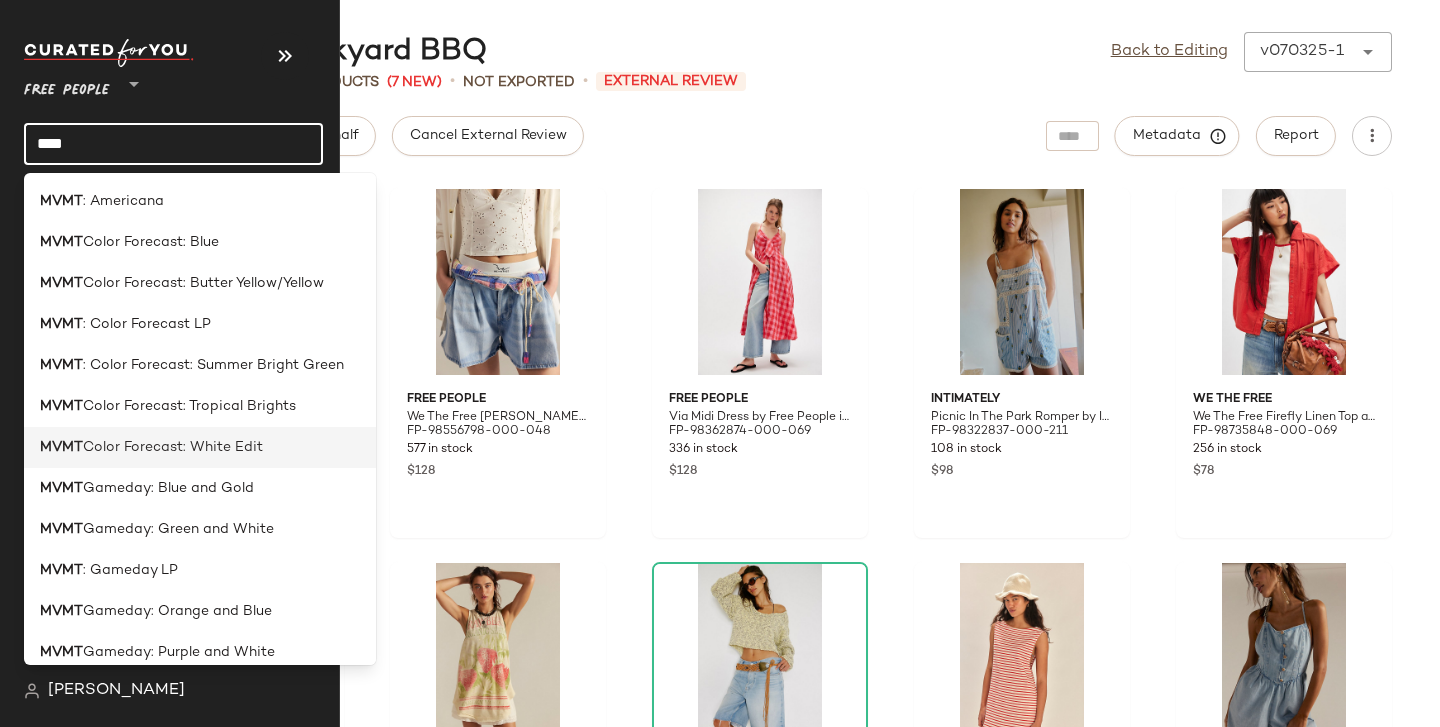 type on "****" 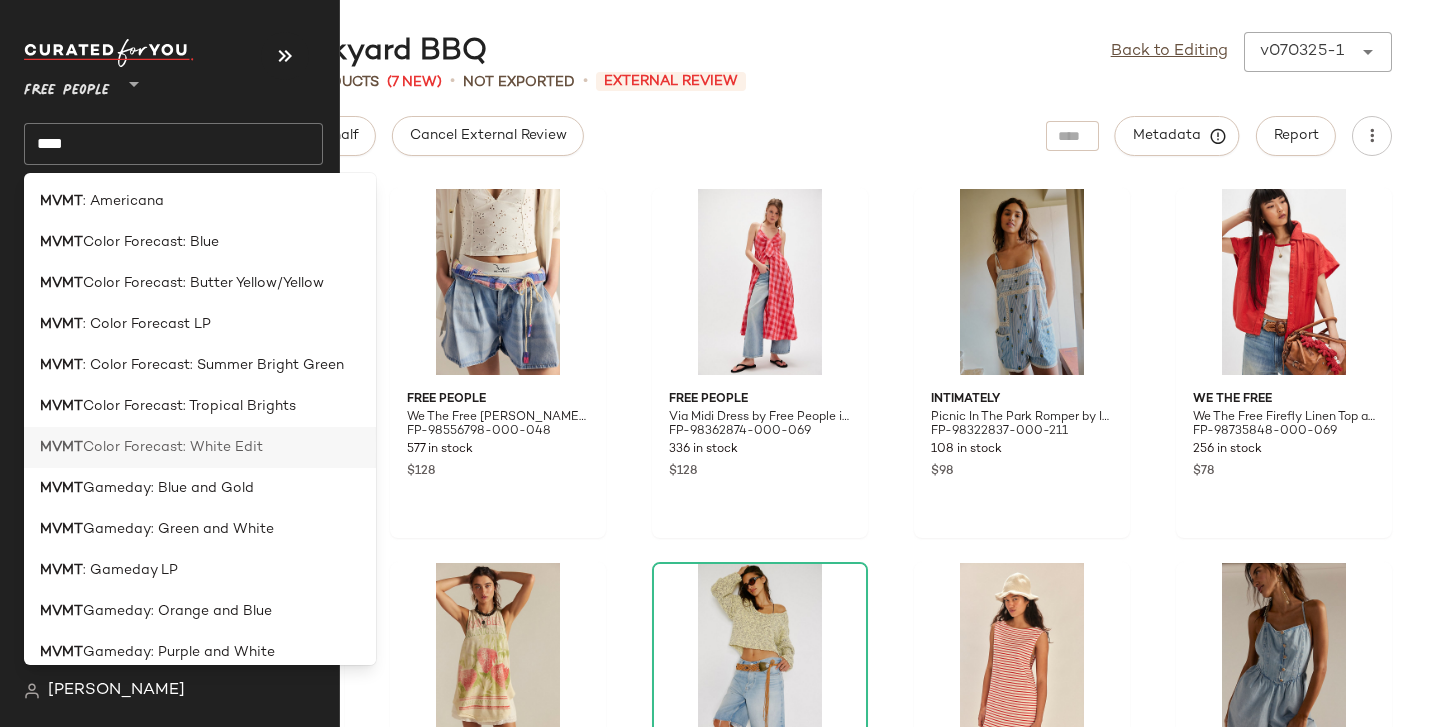 click on "Color Forecast: White Edit" at bounding box center [173, 447] 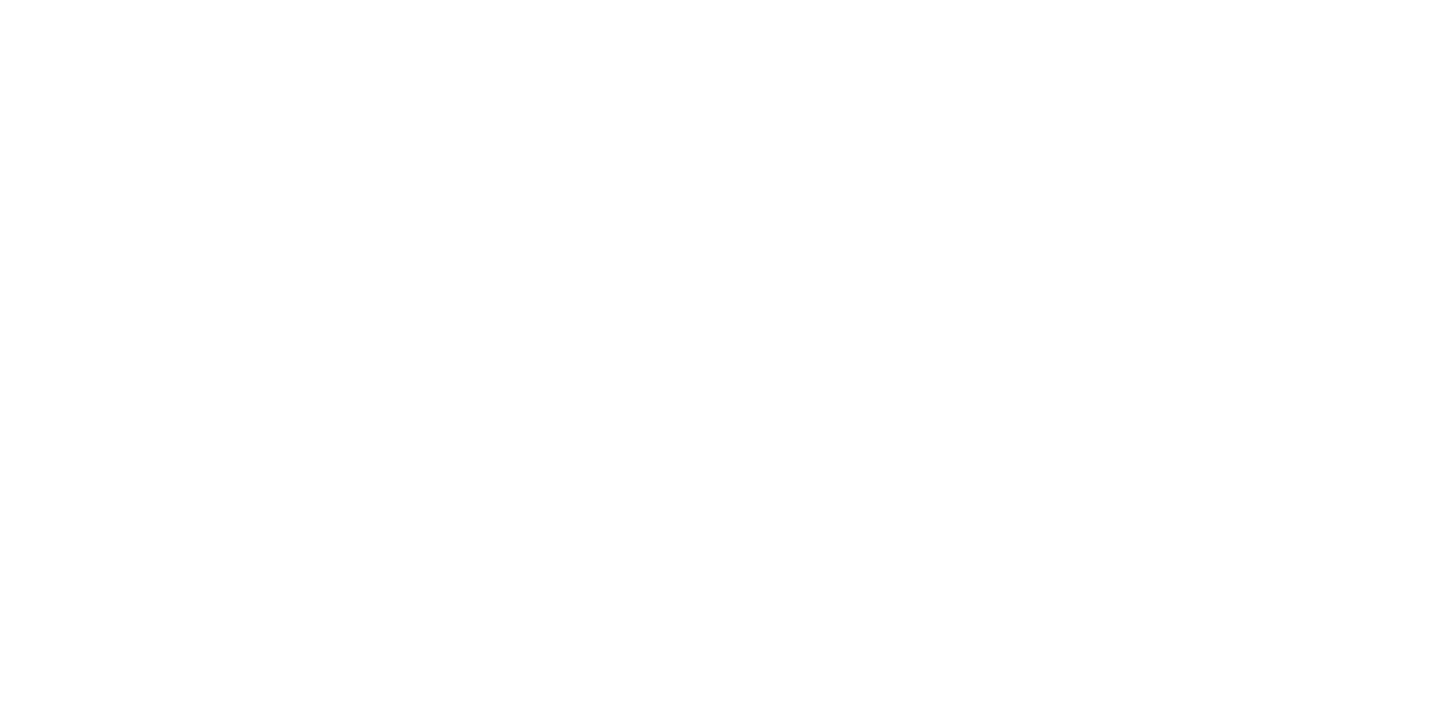 scroll, scrollTop: 0, scrollLeft: 0, axis: both 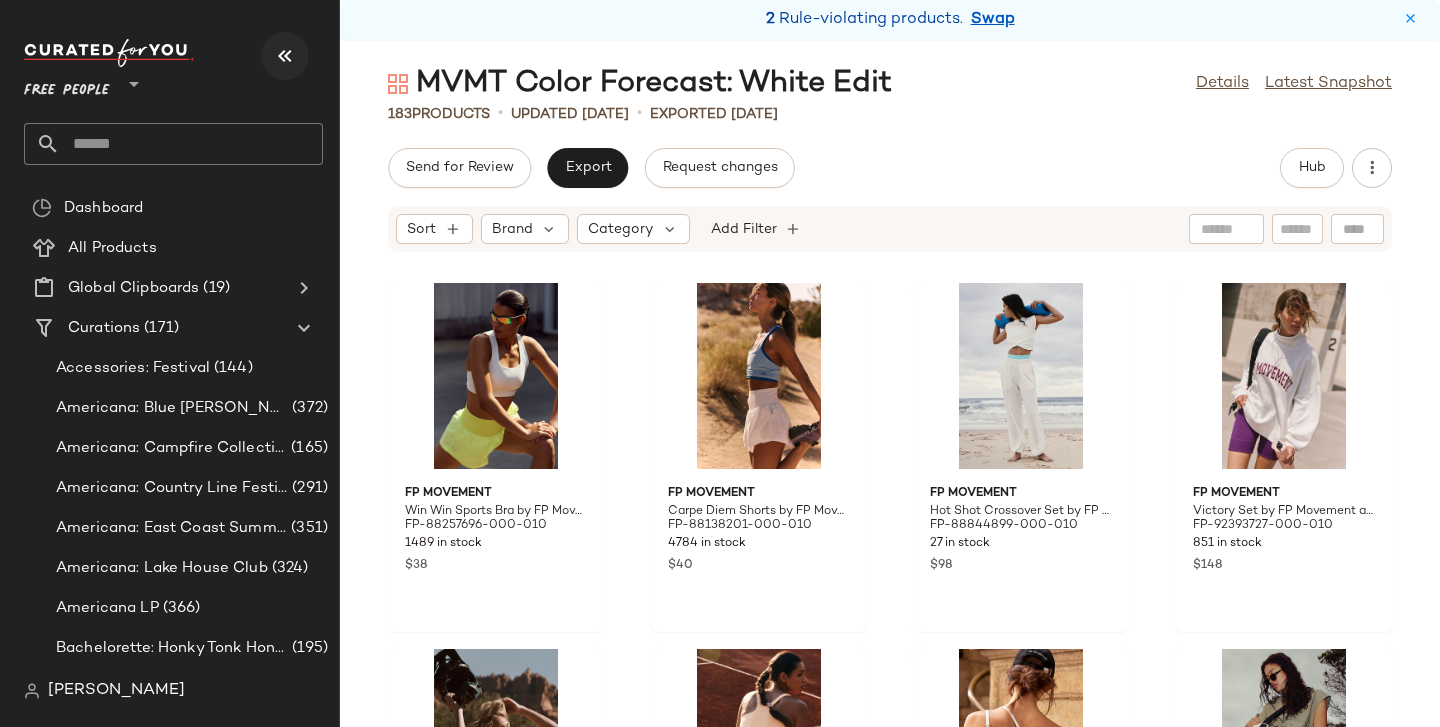 click at bounding box center [285, 56] 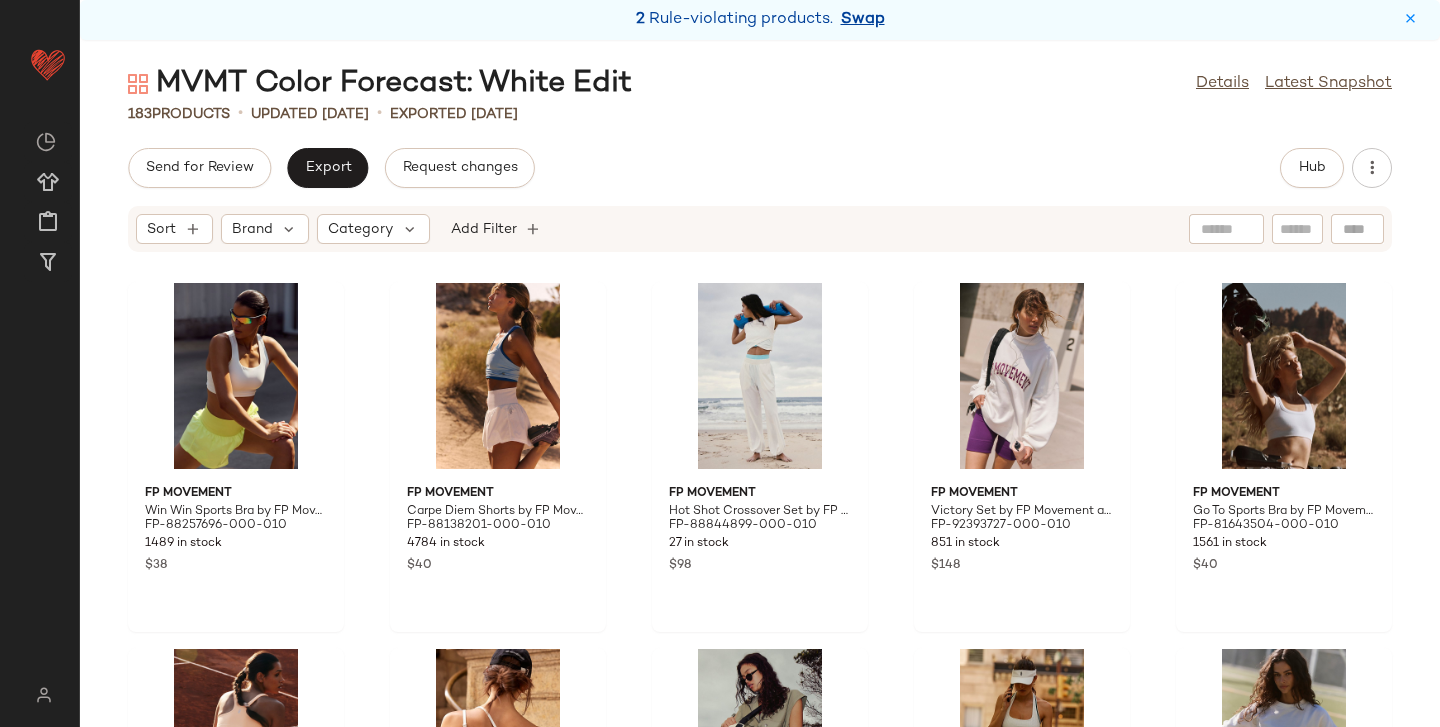 click on "Swap" at bounding box center [863, 20] 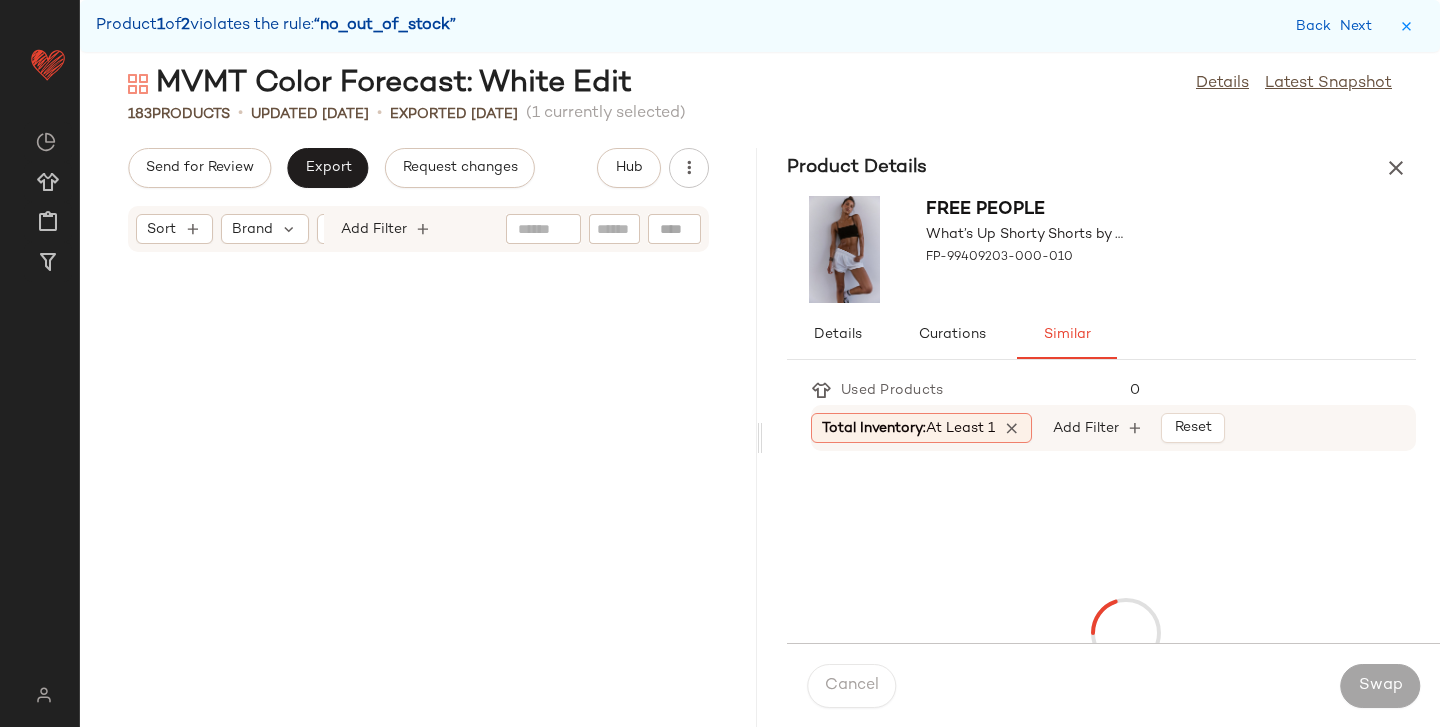 scroll, scrollTop: 5490, scrollLeft: 0, axis: vertical 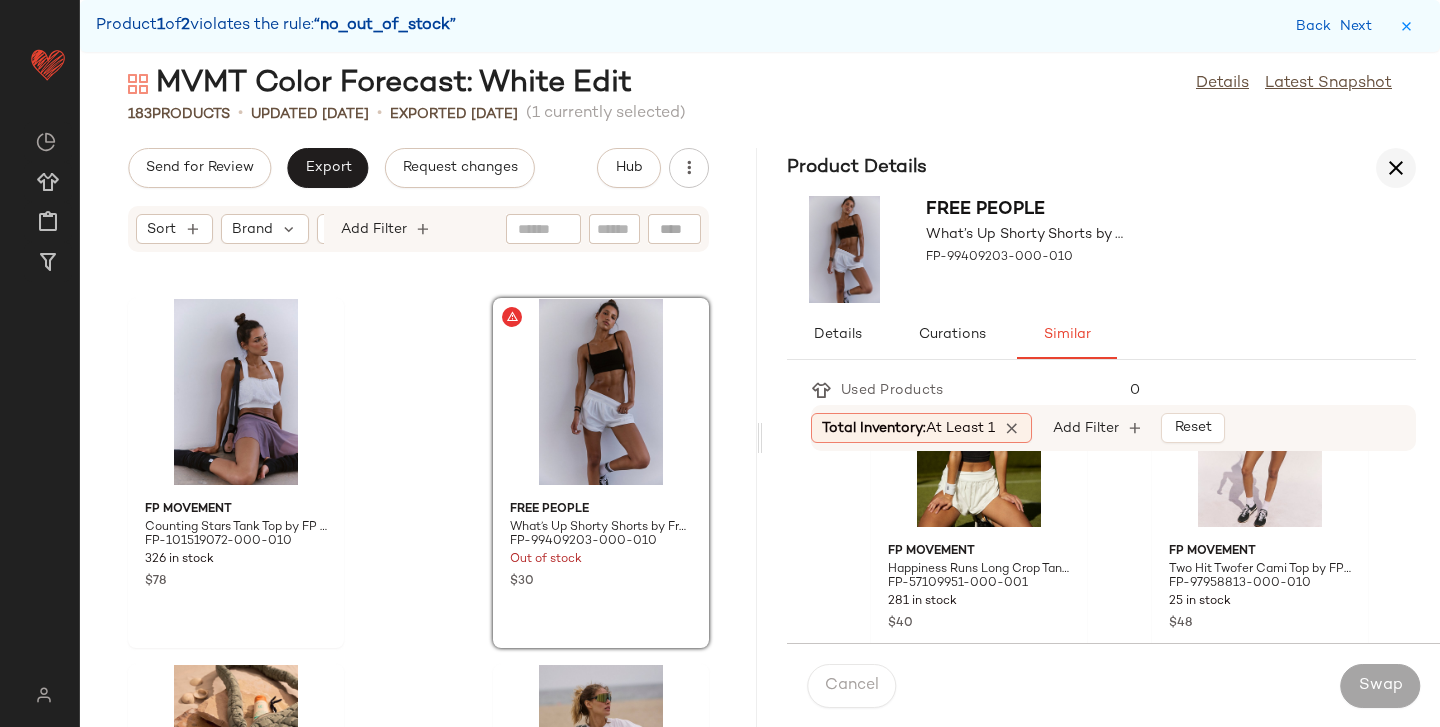 click at bounding box center (1396, 168) 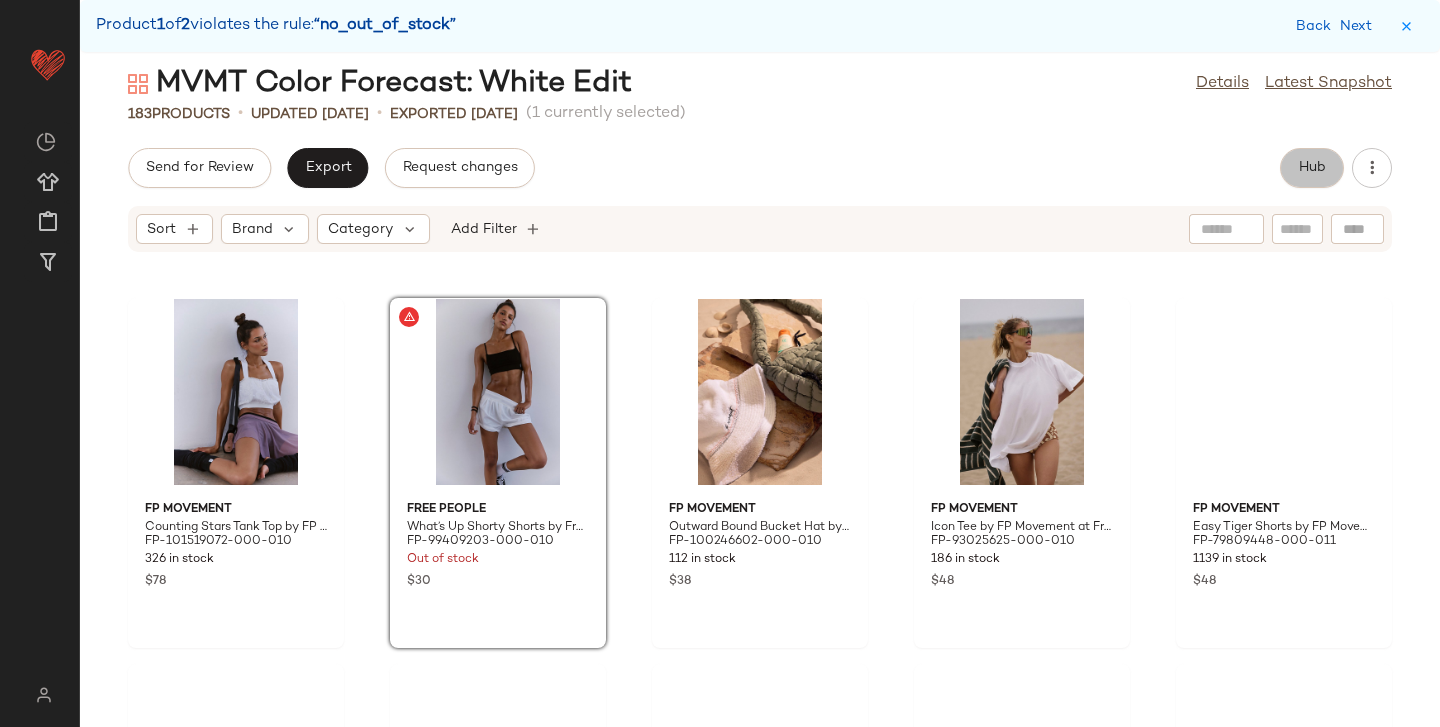click on "Hub" 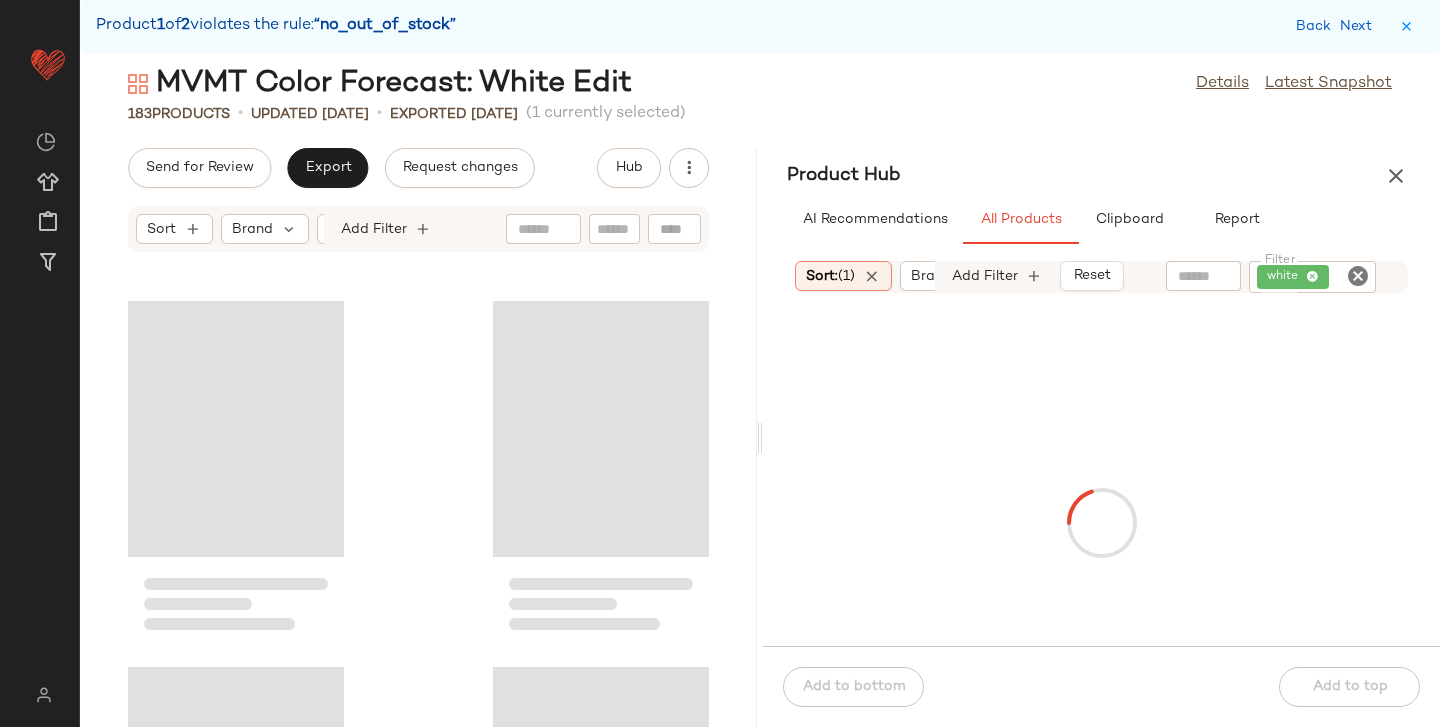 scroll, scrollTop: 5490, scrollLeft: 0, axis: vertical 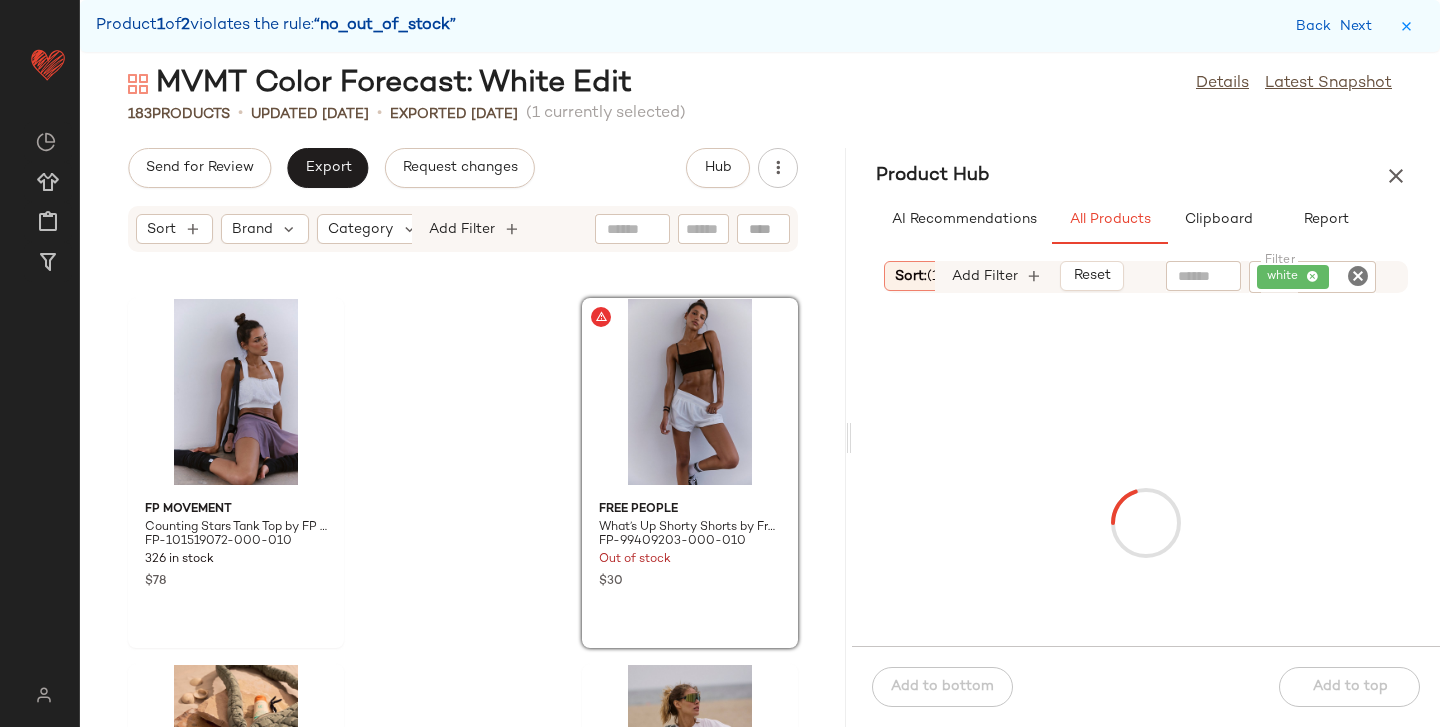 drag, startPoint x: 759, startPoint y: 435, endPoint x: 852, endPoint y: 430, distance: 93.13431 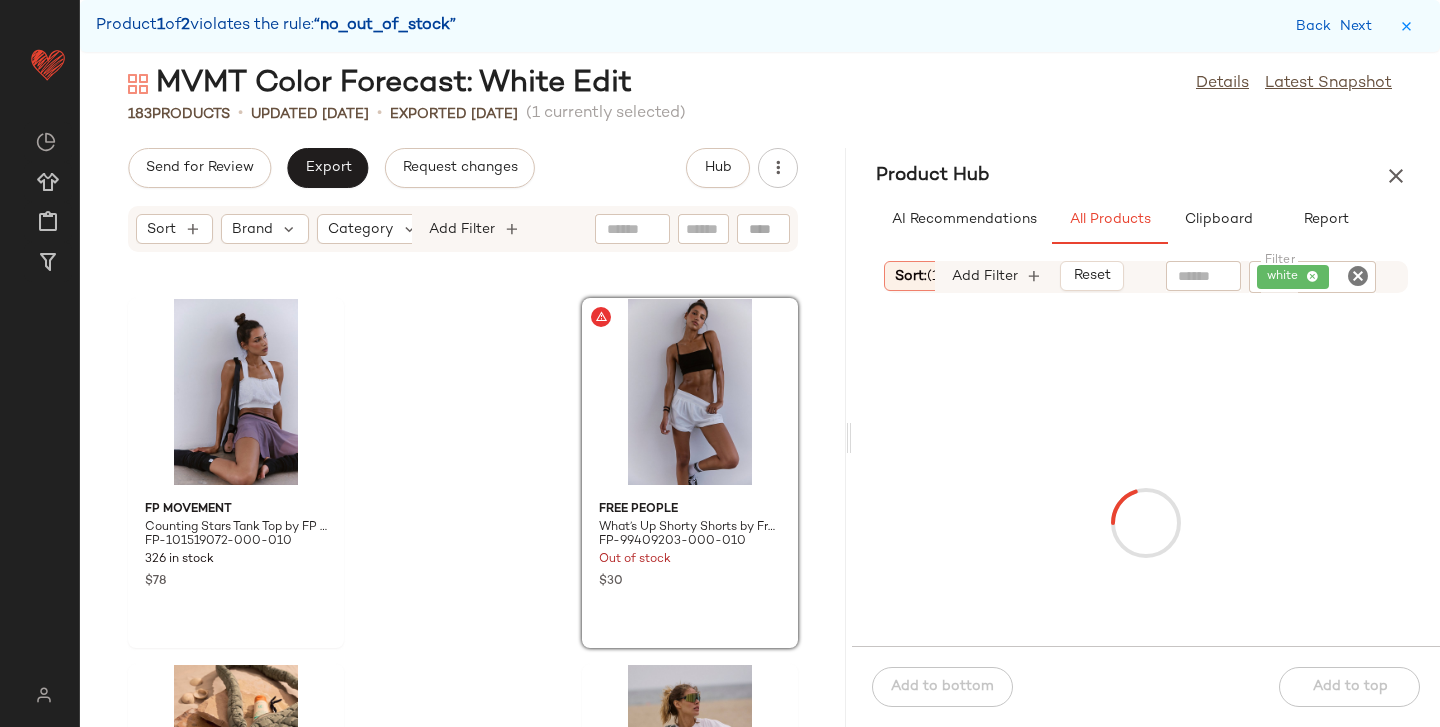 click on "MVMT Color Forecast: White Edit  Details   Latest Snapshot  183   Products   •   updated Jul 3rd  •  Exported Jul 3rd   (1 currently selected)   Send for Review   Export   Request changes   Hub  Sort  Brand  Category  Add Filter  FP Movement Counting Stars Tank Top by FP Movement at Free People in White, Size: M FP-101519072-000-010 326 in stock $78 Free People What’s Up Shorty Shorts by Free People in White, Size: M FP-99409203-000-010 Out of stock $30 FP Movement Outward Bound Bucket Hat by FP Movement at Free People in White FP-100246602-000-010 112 in stock $38 FP Movement Icon Tee by FP Movement at Free People in White, Size: M FP-93025625-000-010 186 in stock $48 FP Movement Easy Tiger Shorts by FP Movement at Free People in White, Size: XS FP-79809448-000-011 1139 in stock $48 FP Movement Pippa Packable Puffer Jacket by FP Movement at Free People in White, Size: XS FP-53620472-000-213 1006 in stock $198 FP Movement Field Day Skortsie by FP Movement at Free People in White, Size: L 215 in stock" at bounding box center [760, 395] 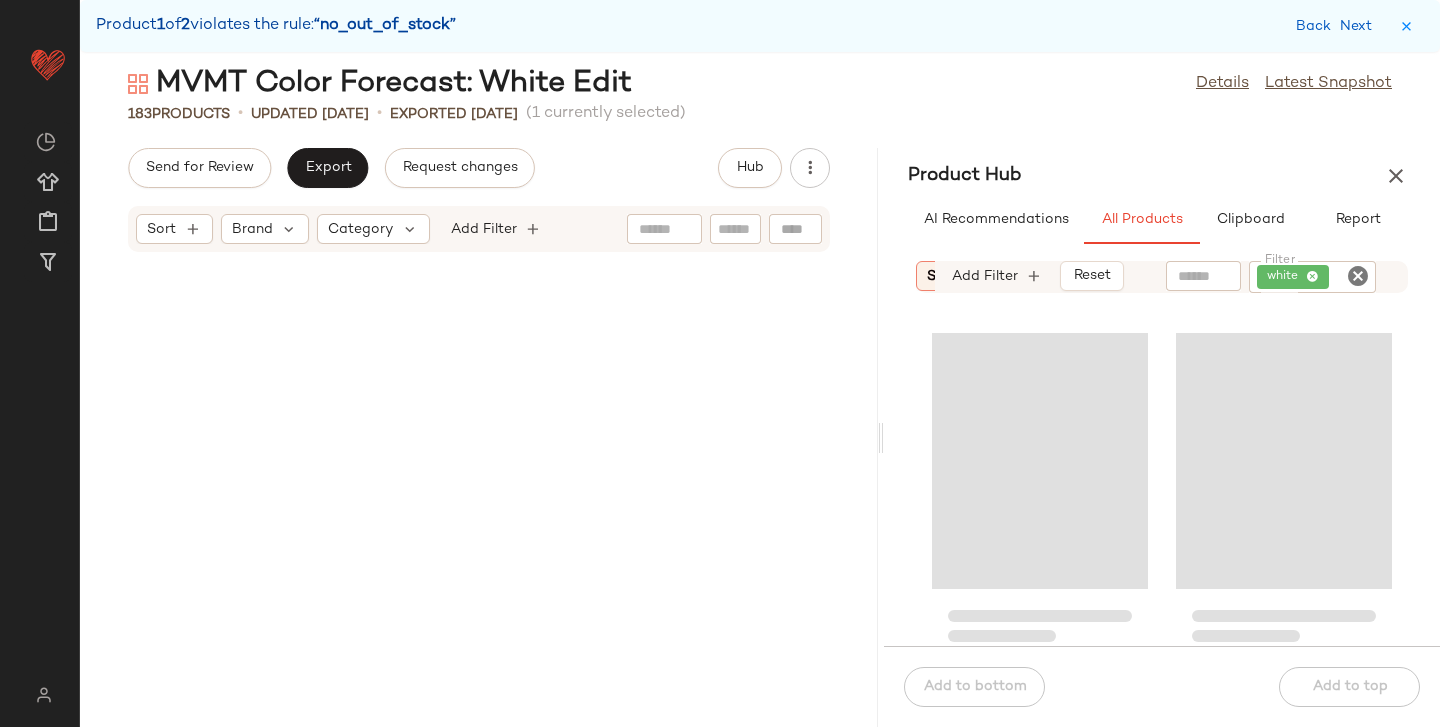 drag, startPoint x: 848, startPoint y: 429, endPoint x: 885, endPoint y: 427, distance: 37.054016 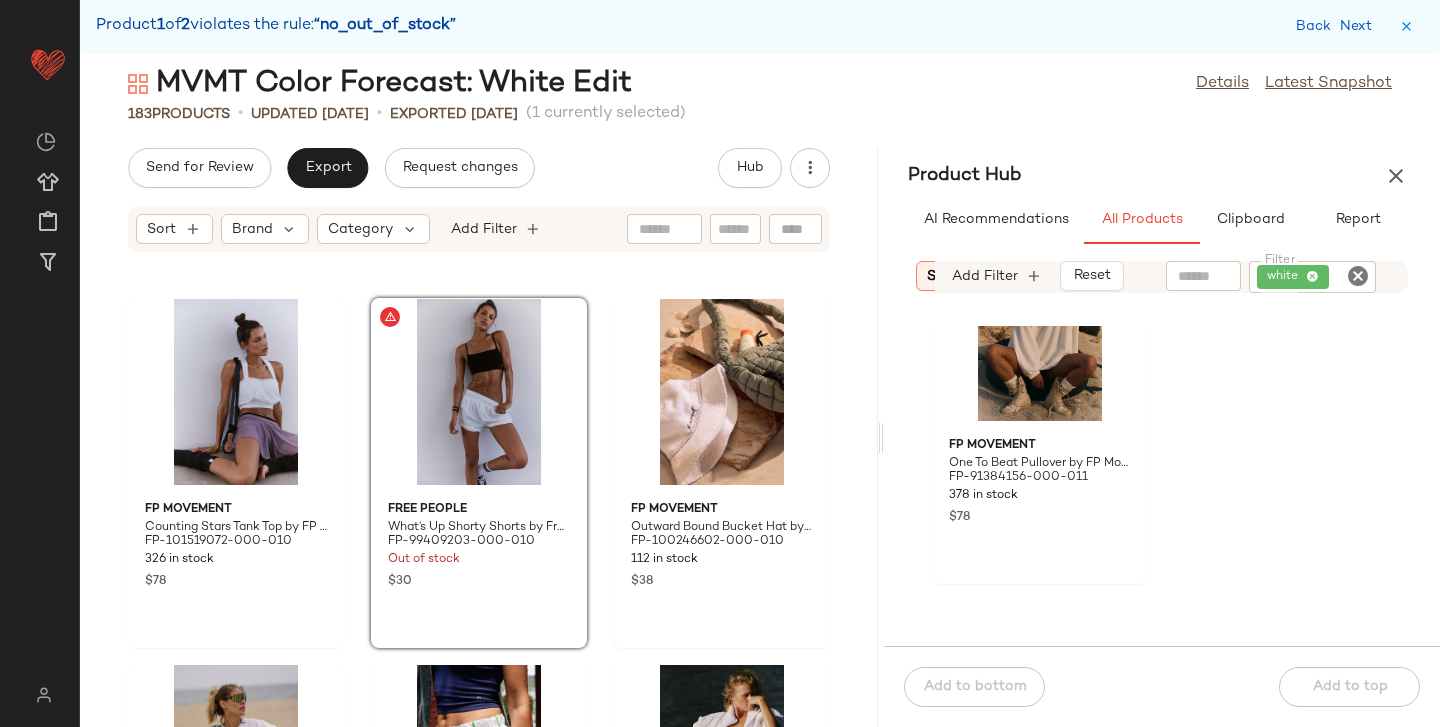 scroll, scrollTop: 1941, scrollLeft: 0, axis: vertical 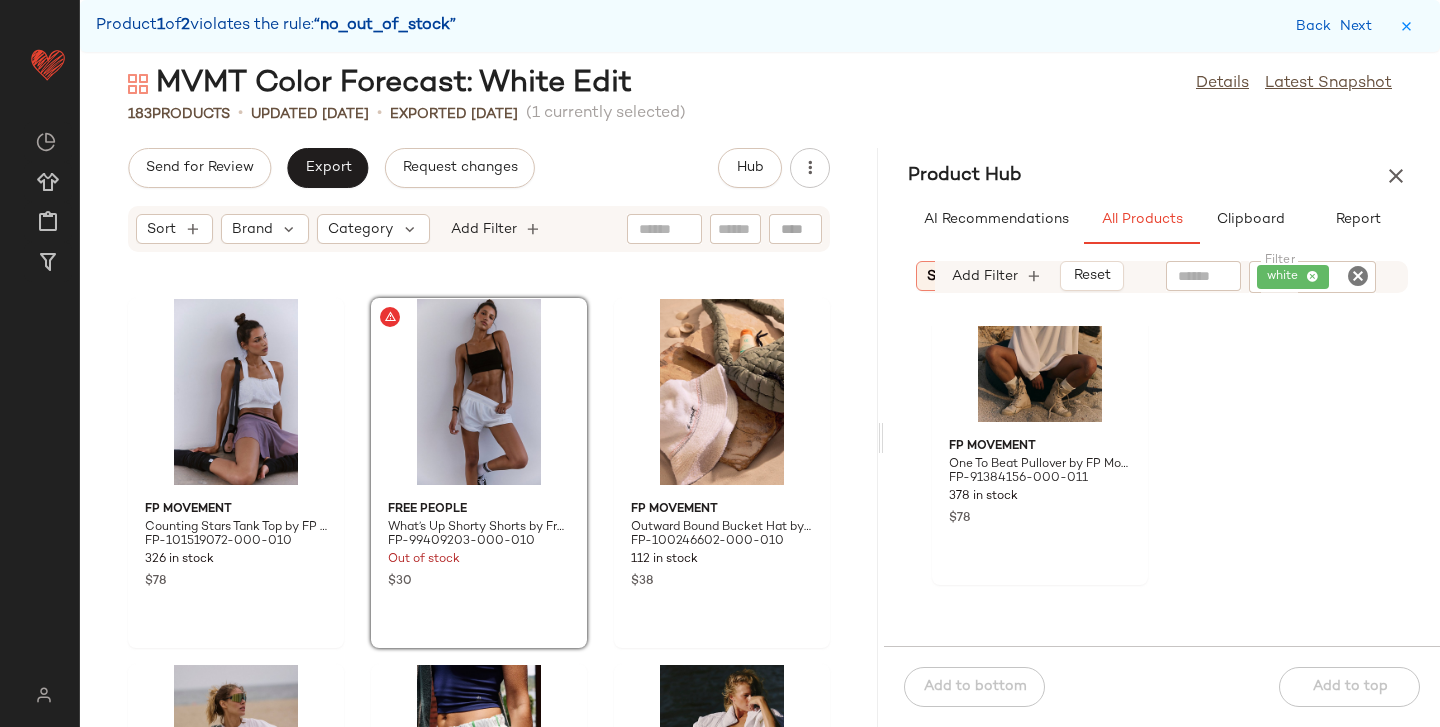 click on "white" 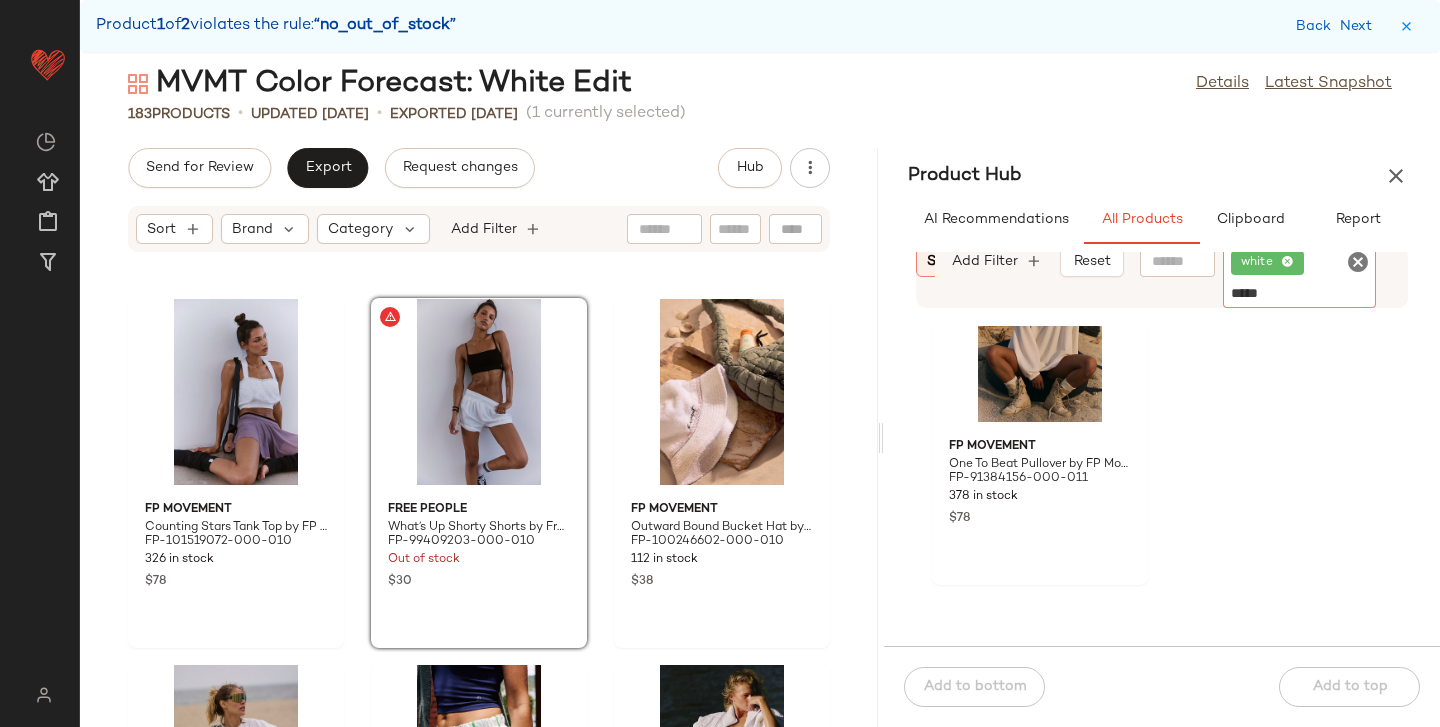 type on "******" 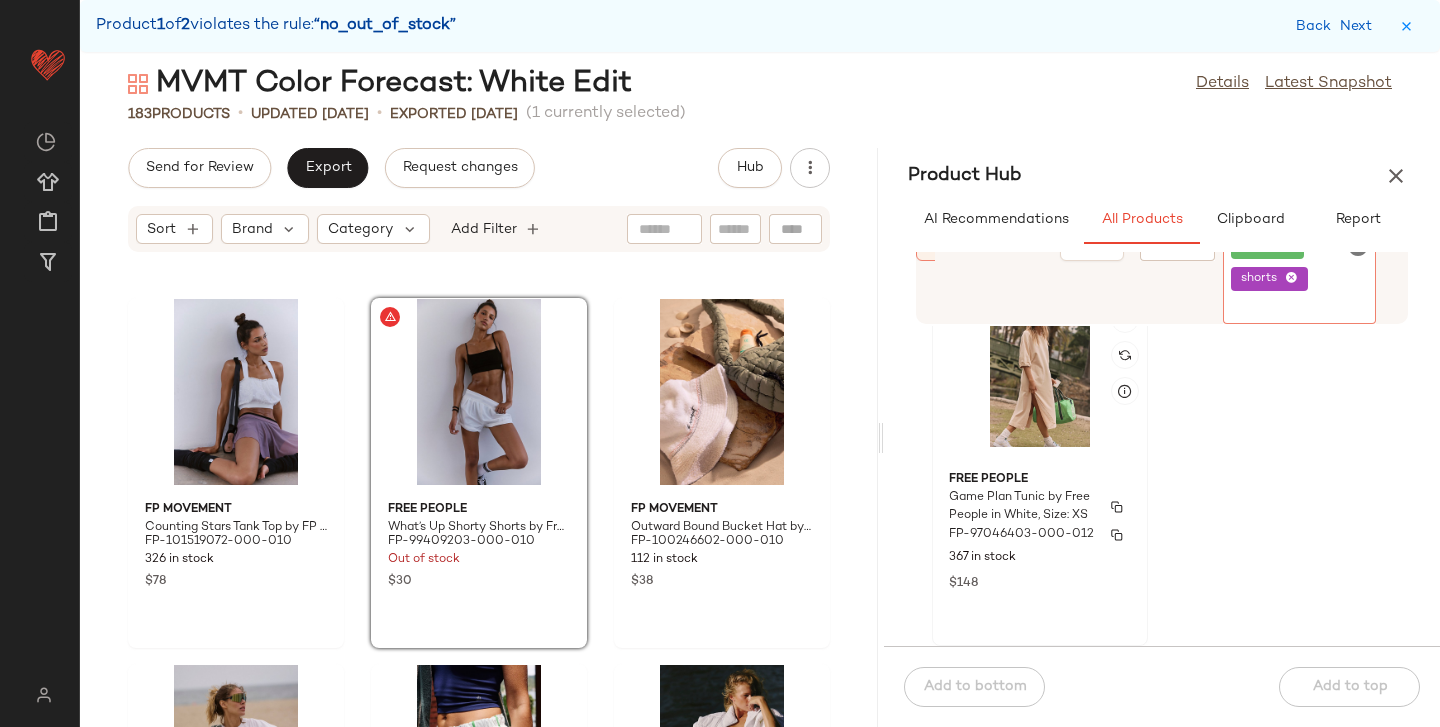 scroll, scrollTop: 0, scrollLeft: 0, axis: both 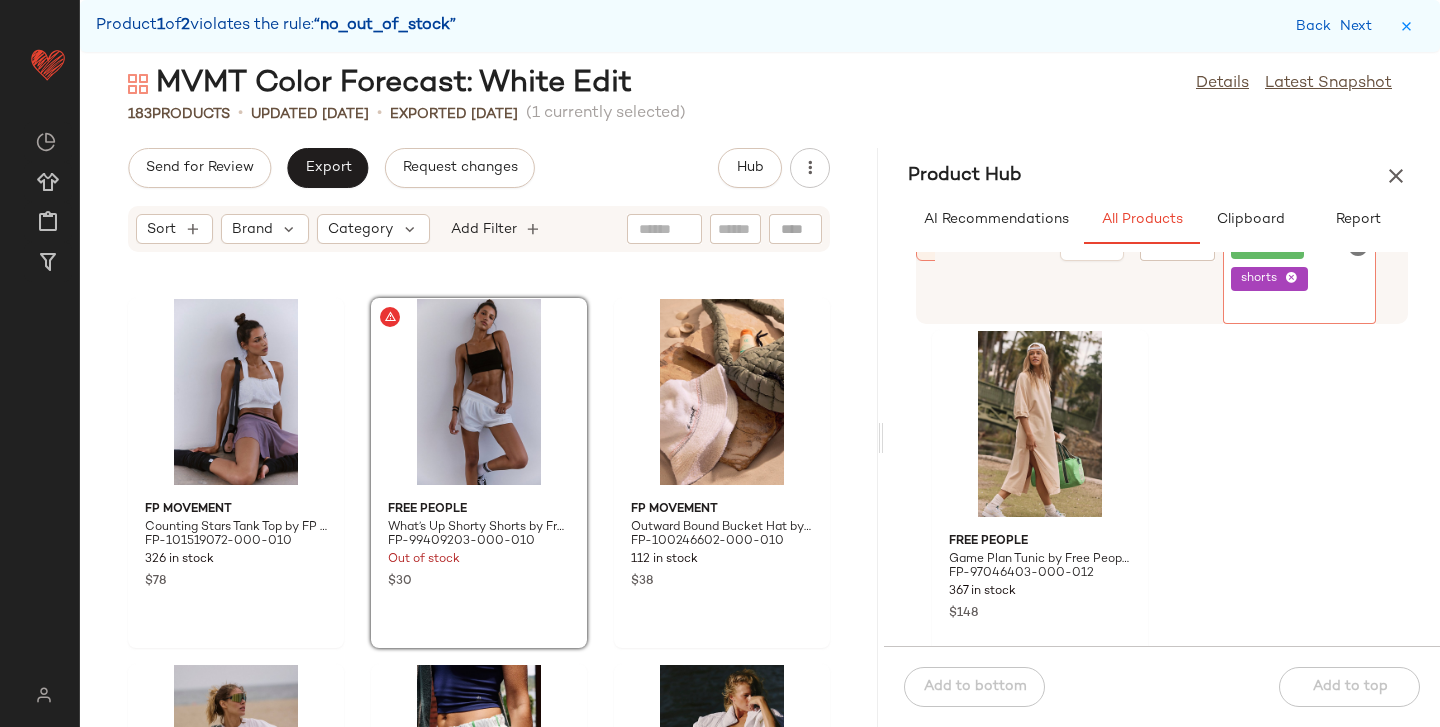 click 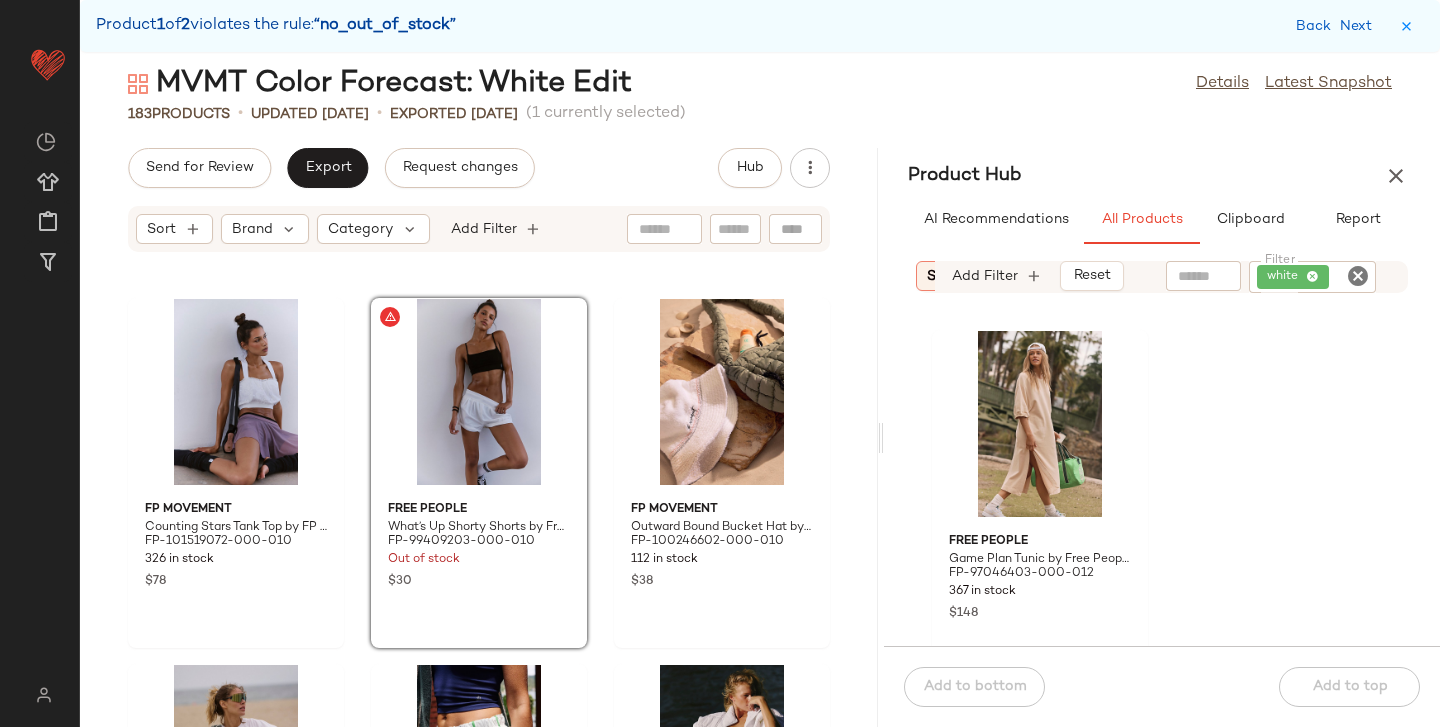 click on "Product Hub  AI Recommendations   All Products   Clipboard   Report  Sort:   (1) Brand  Category  In Curation?:   No Merchclass:   8615 FP ... Sale Price:   Not on sale Sub Brand:   FP Movem... Total Inventory:   10-Max Add Filter   Reset  Filter white Filter Free People Game Plan Tunic by Free People in White, Size: XS FP-97046403-000-012 367 in stock $148  Add to bottom   Add to top" 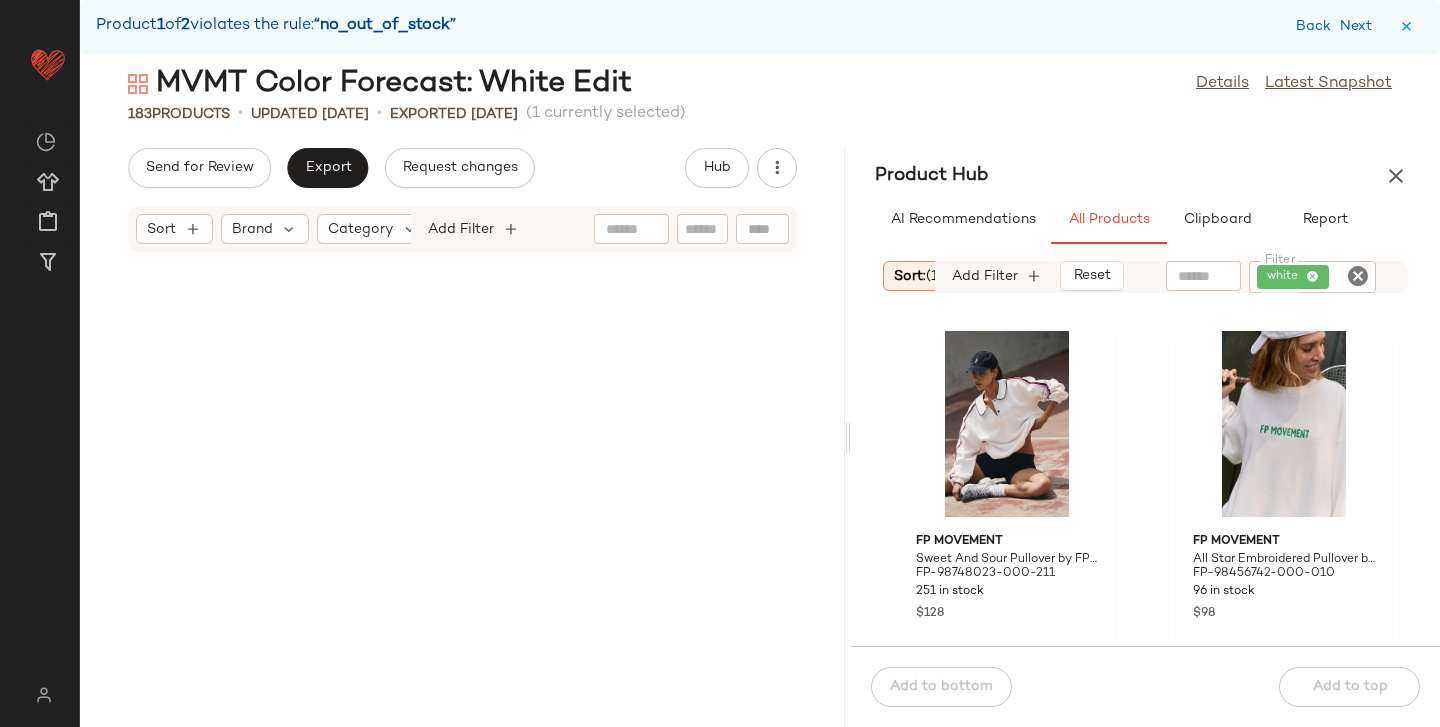 drag, startPoint x: 877, startPoint y: 435, endPoint x: 848, endPoint y: 431, distance: 29.274563 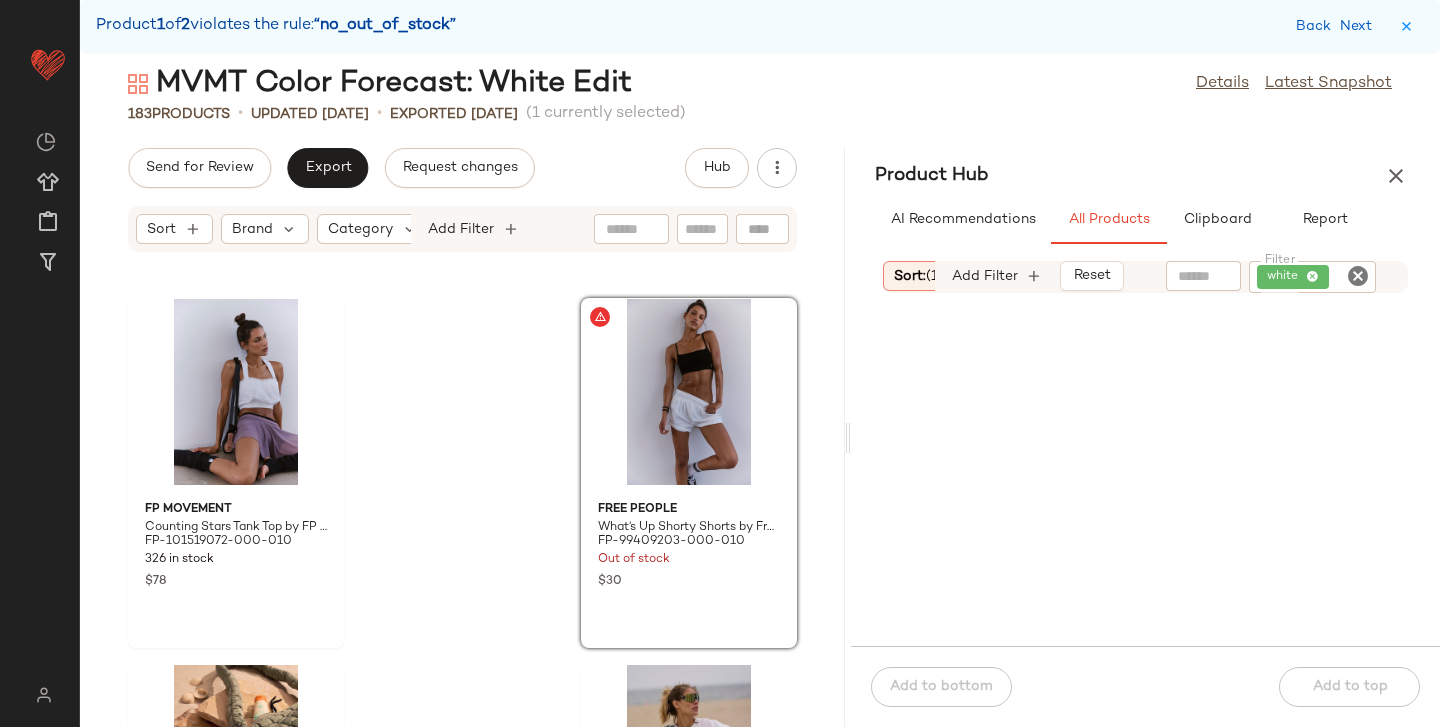 scroll, scrollTop: 0, scrollLeft: 0, axis: both 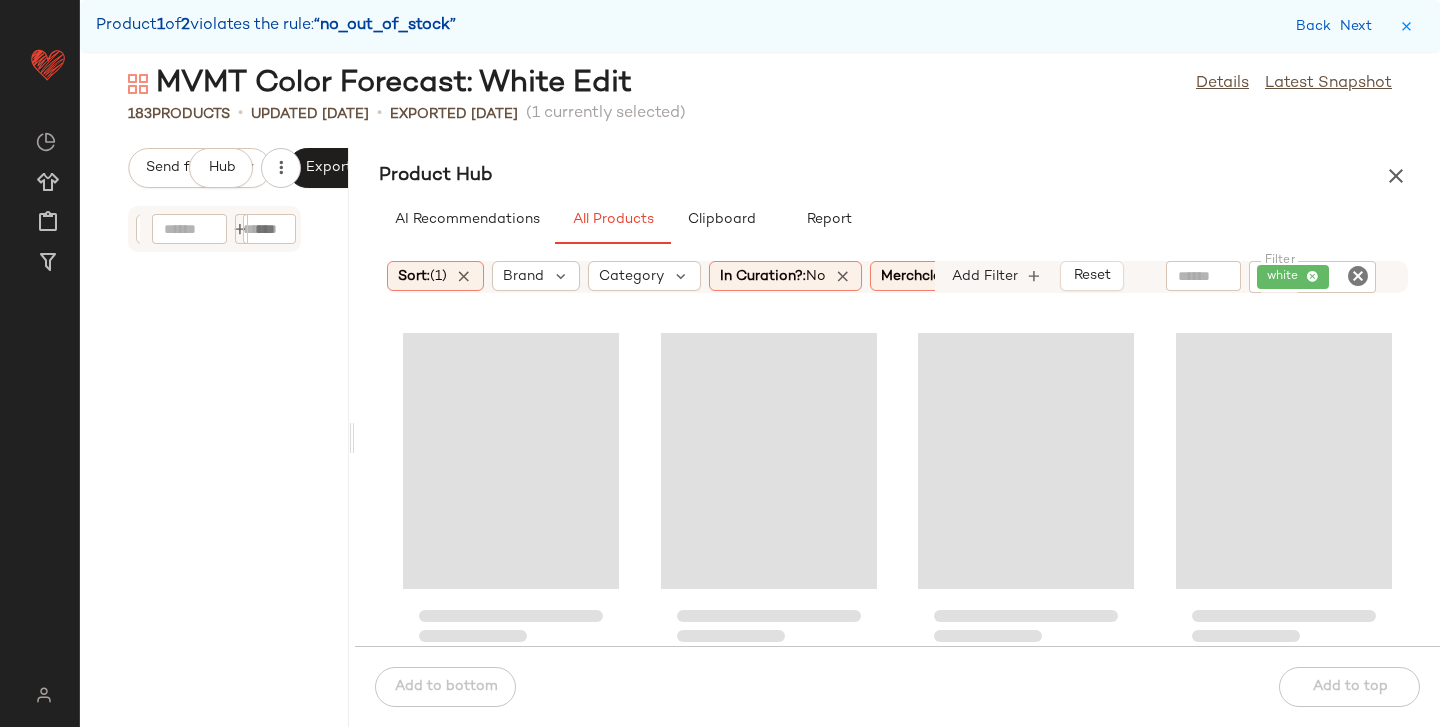 drag, startPoint x: 846, startPoint y: 432, endPoint x: 228, endPoint y: 445, distance: 618.1367 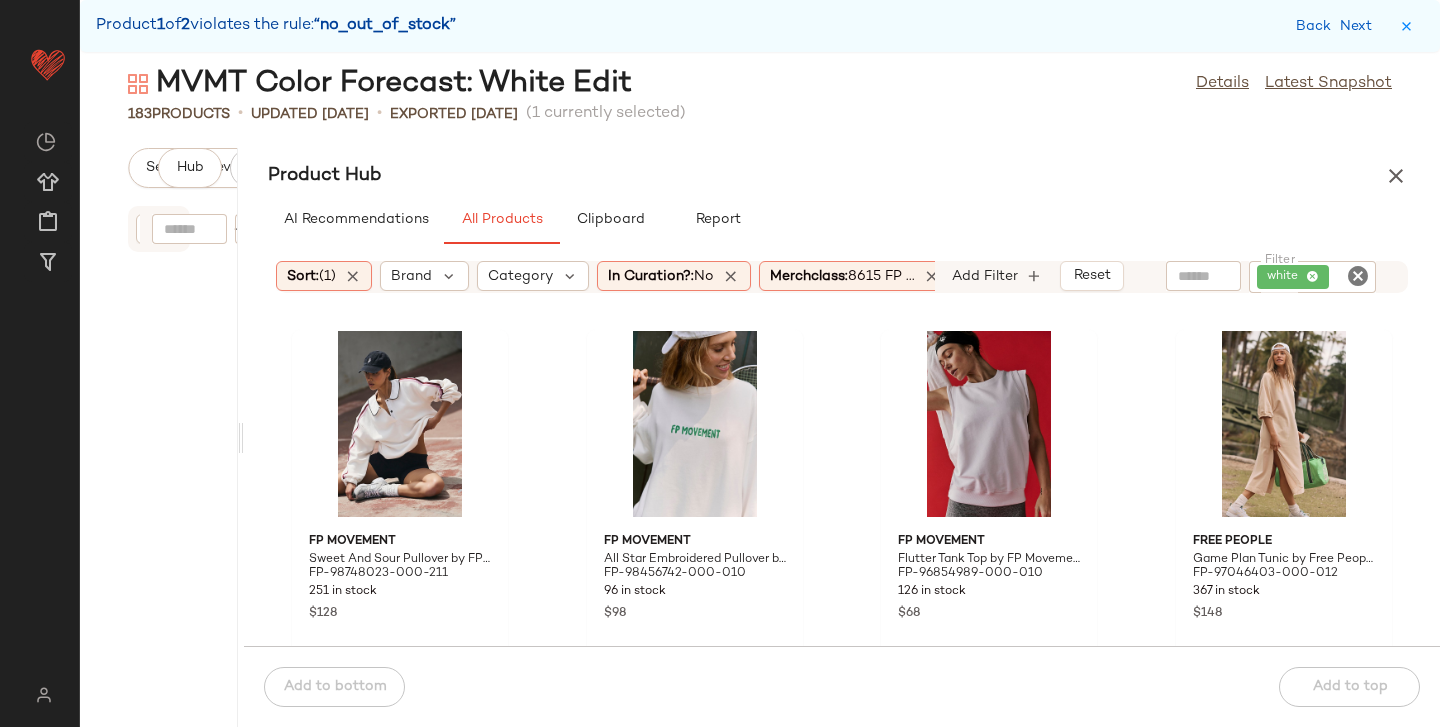 click on "8615 FP ..." at bounding box center (881, 276) 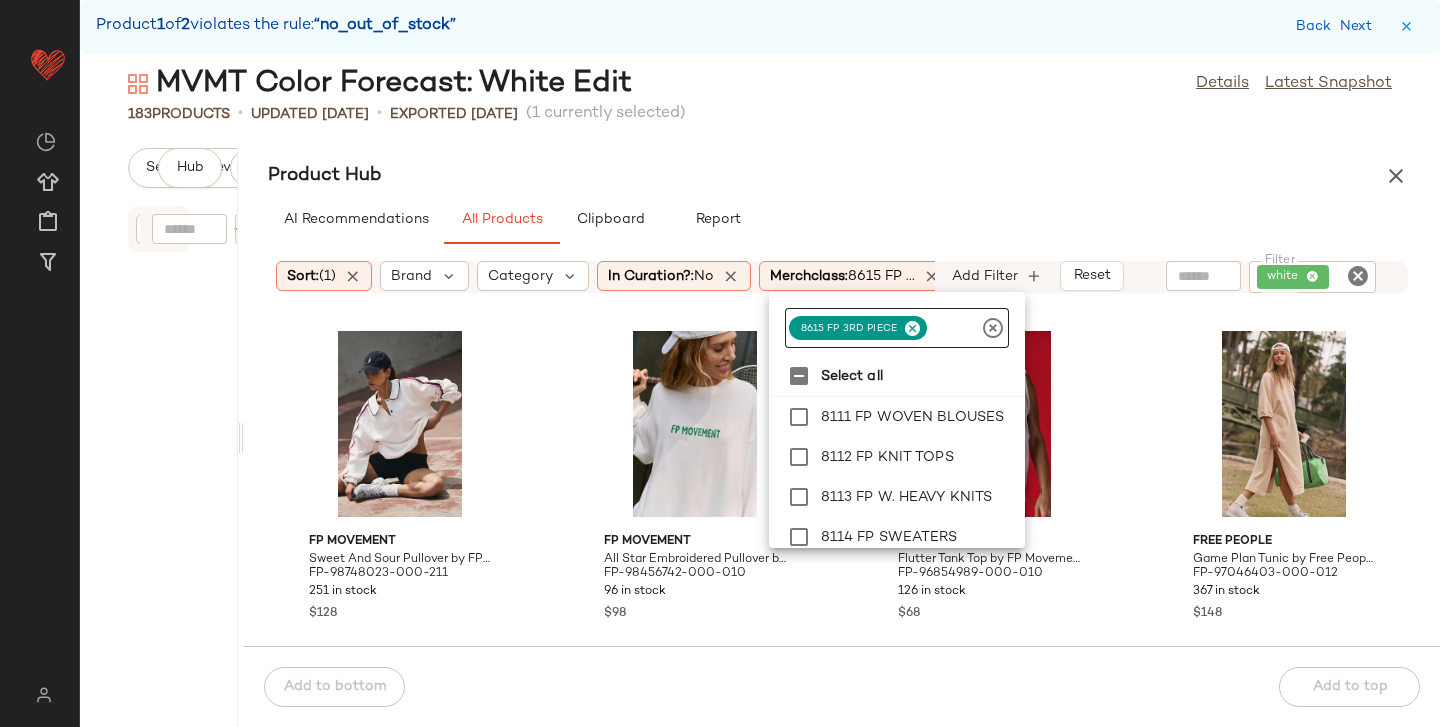 click at bounding box center (912, 328) 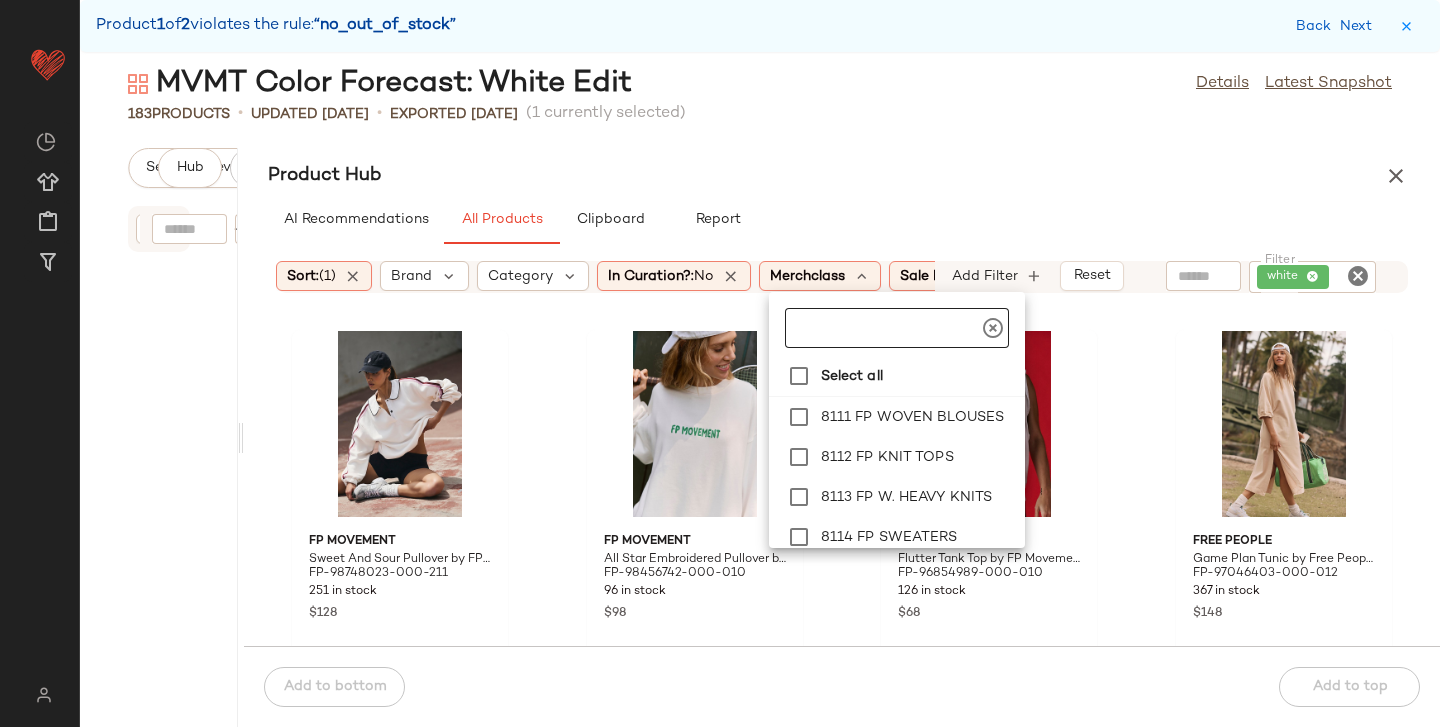 click on "Product Hub" at bounding box center (842, 176) 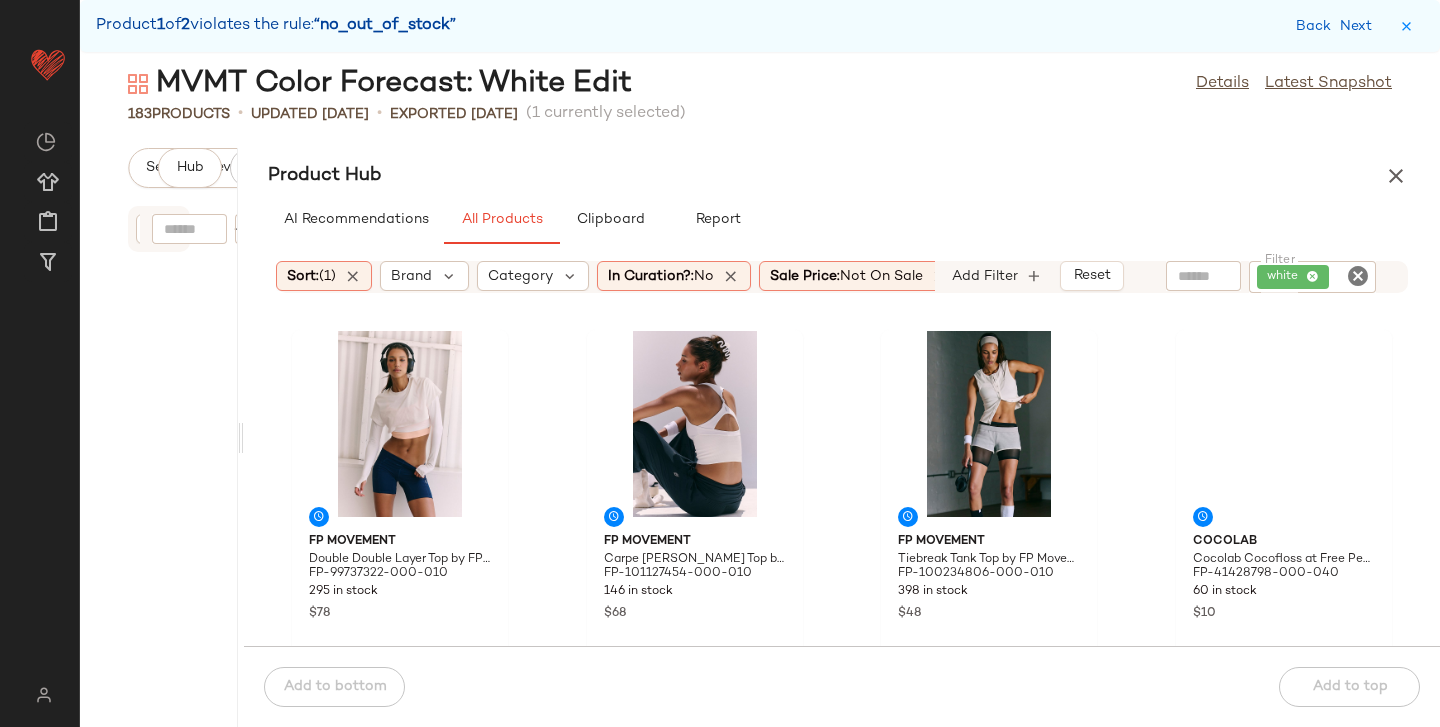 click on "white" 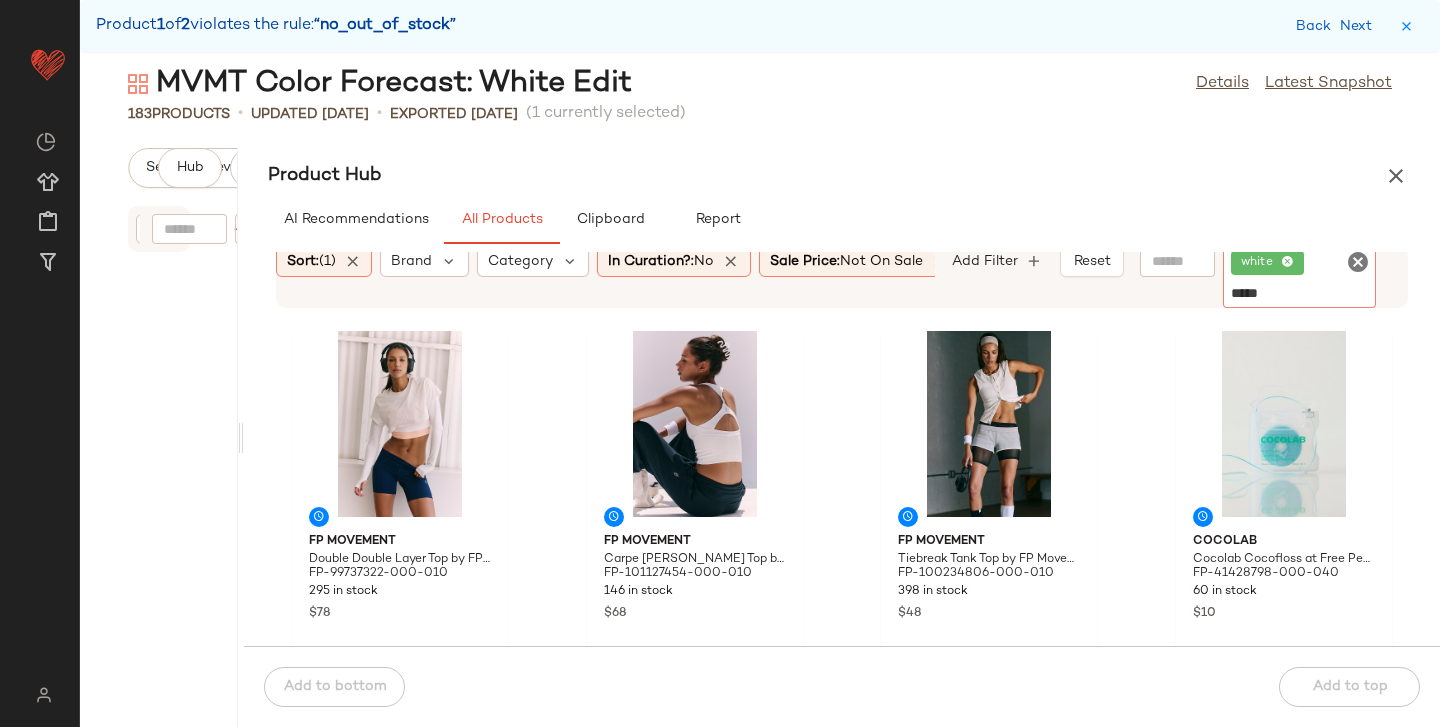 type on "******" 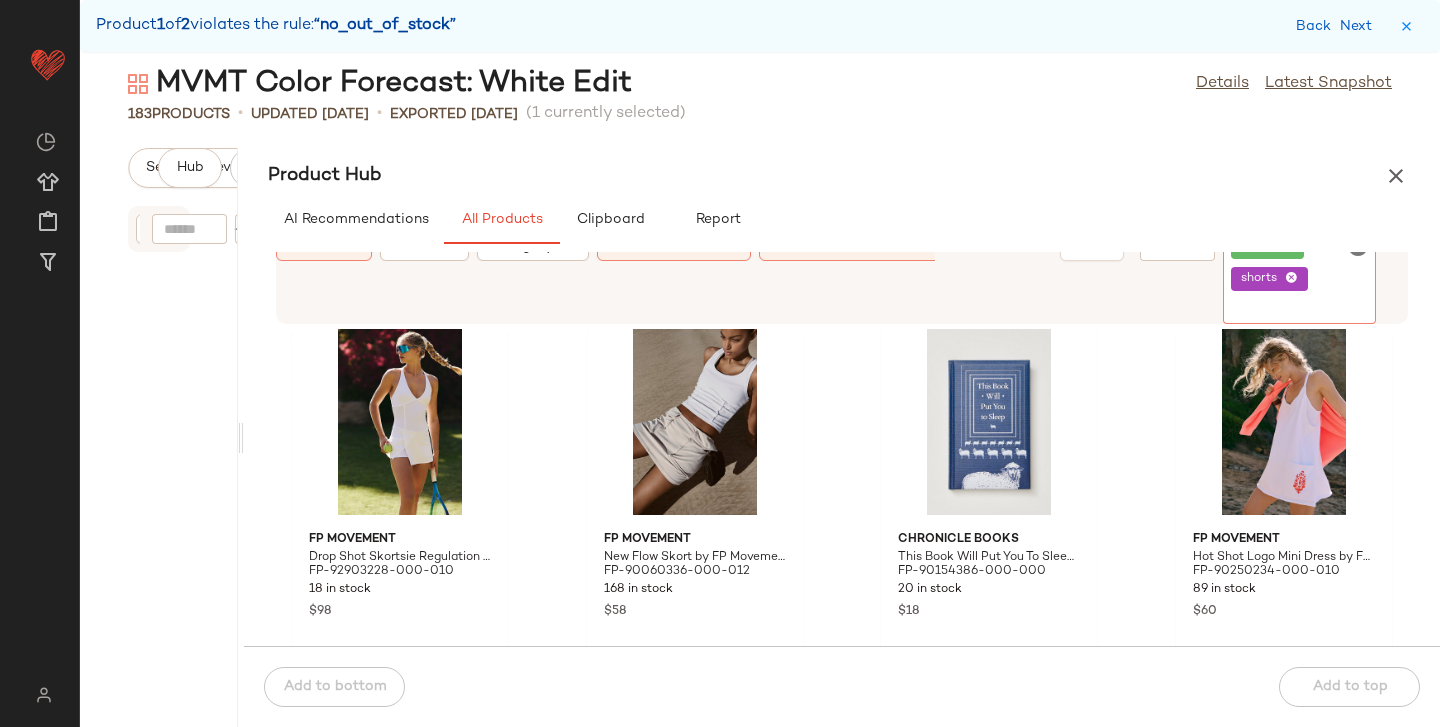 scroll, scrollTop: 1849, scrollLeft: 0, axis: vertical 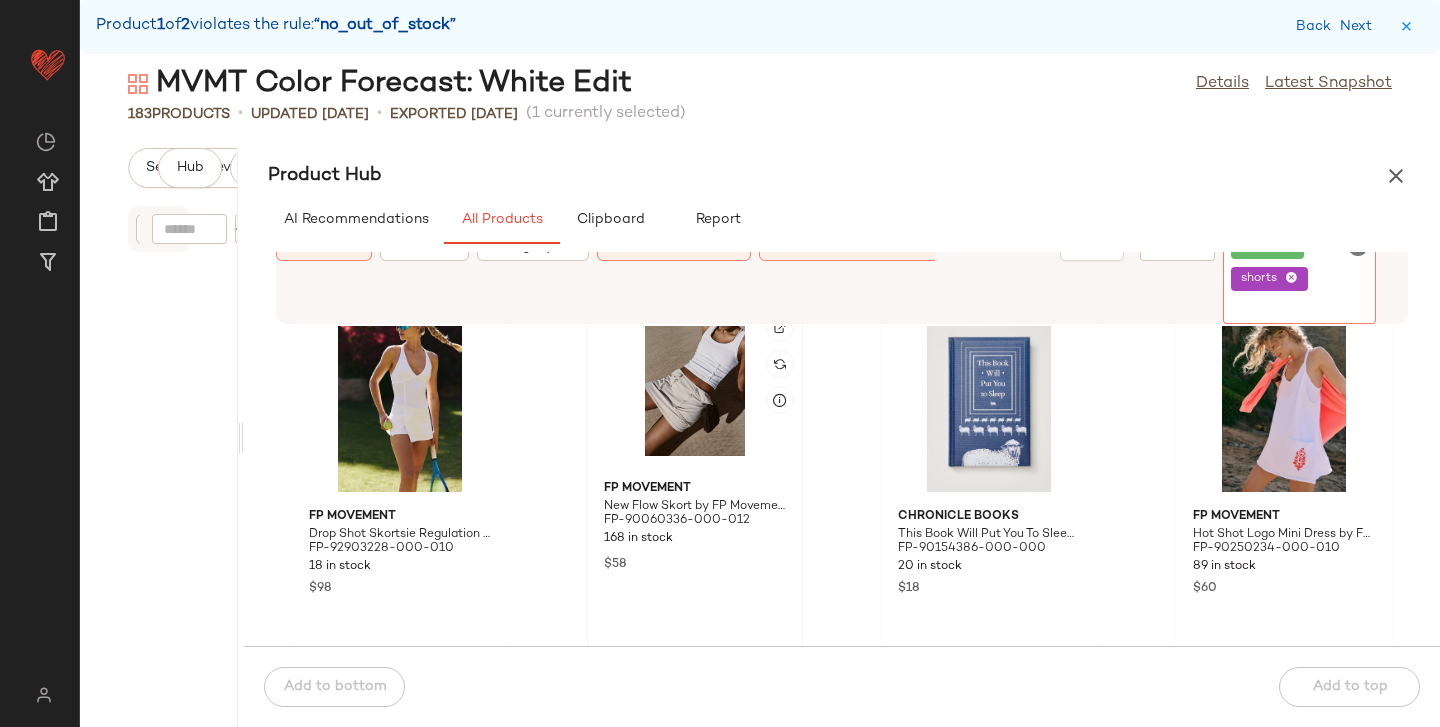 click 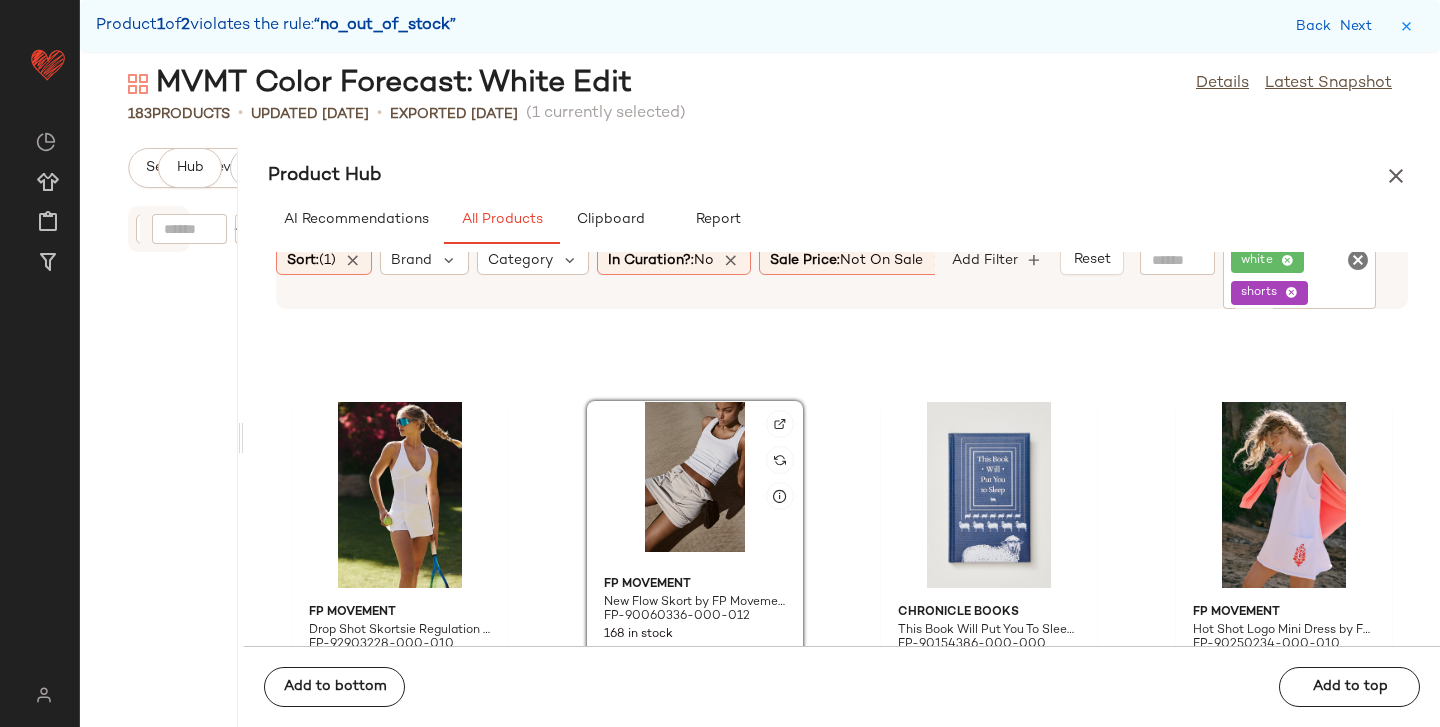 scroll, scrollTop: 1777, scrollLeft: 0, axis: vertical 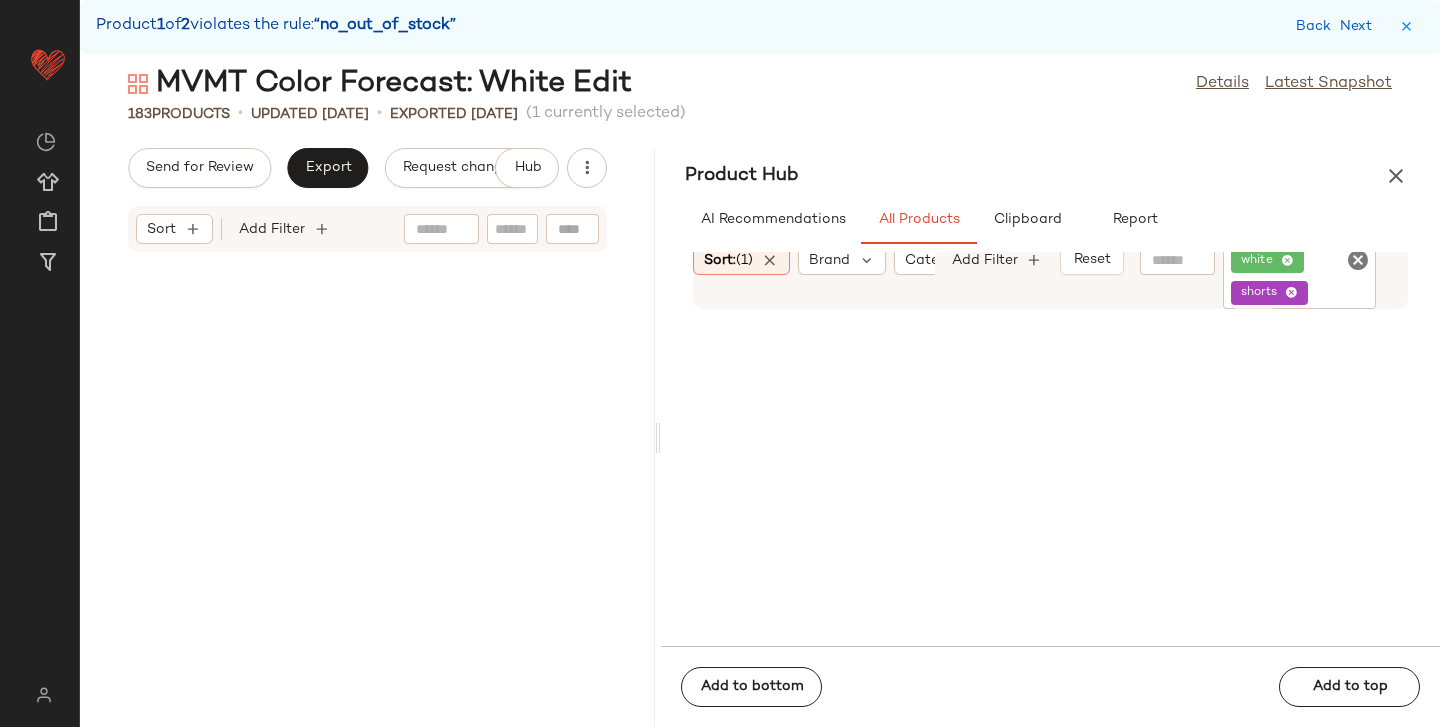 drag, startPoint x: 241, startPoint y: 429, endPoint x: 665, endPoint y: 443, distance: 424.23108 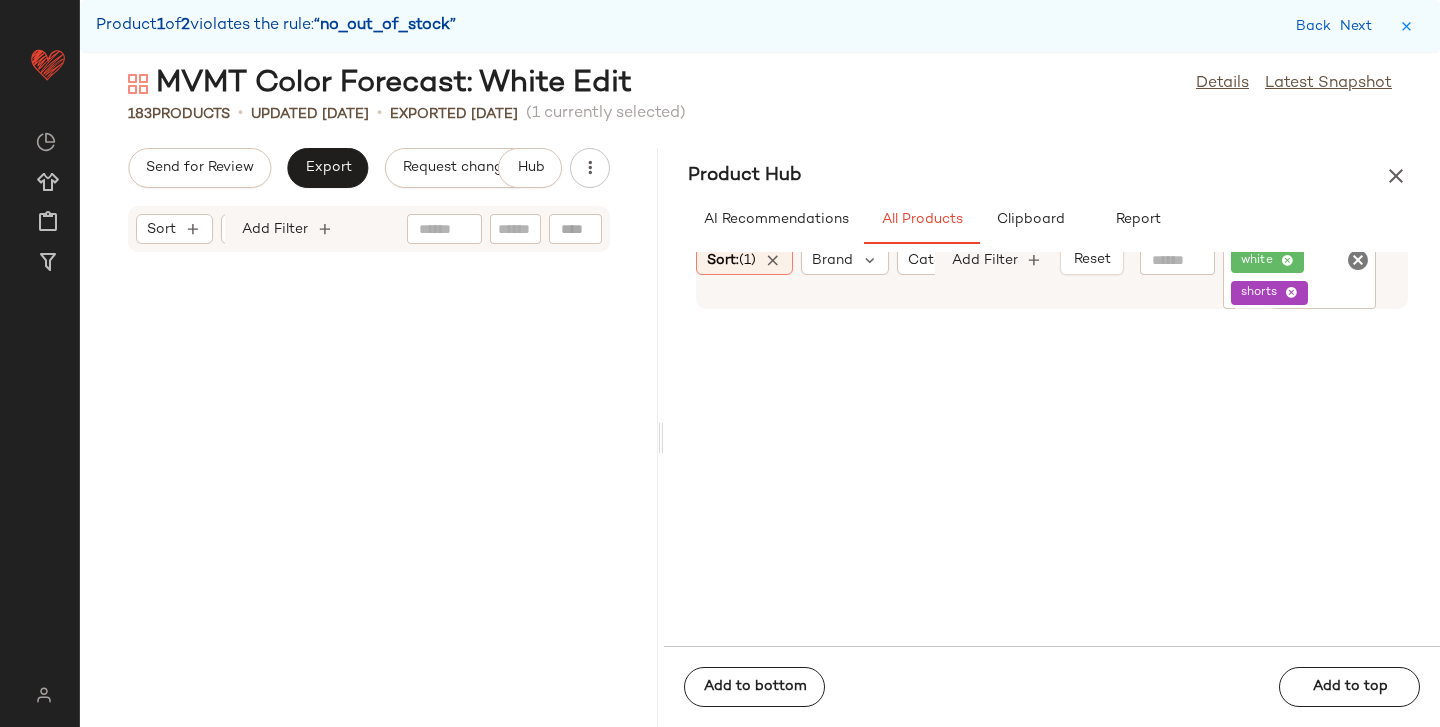 scroll, scrollTop: 5490, scrollLeft: 0, axis: vertical 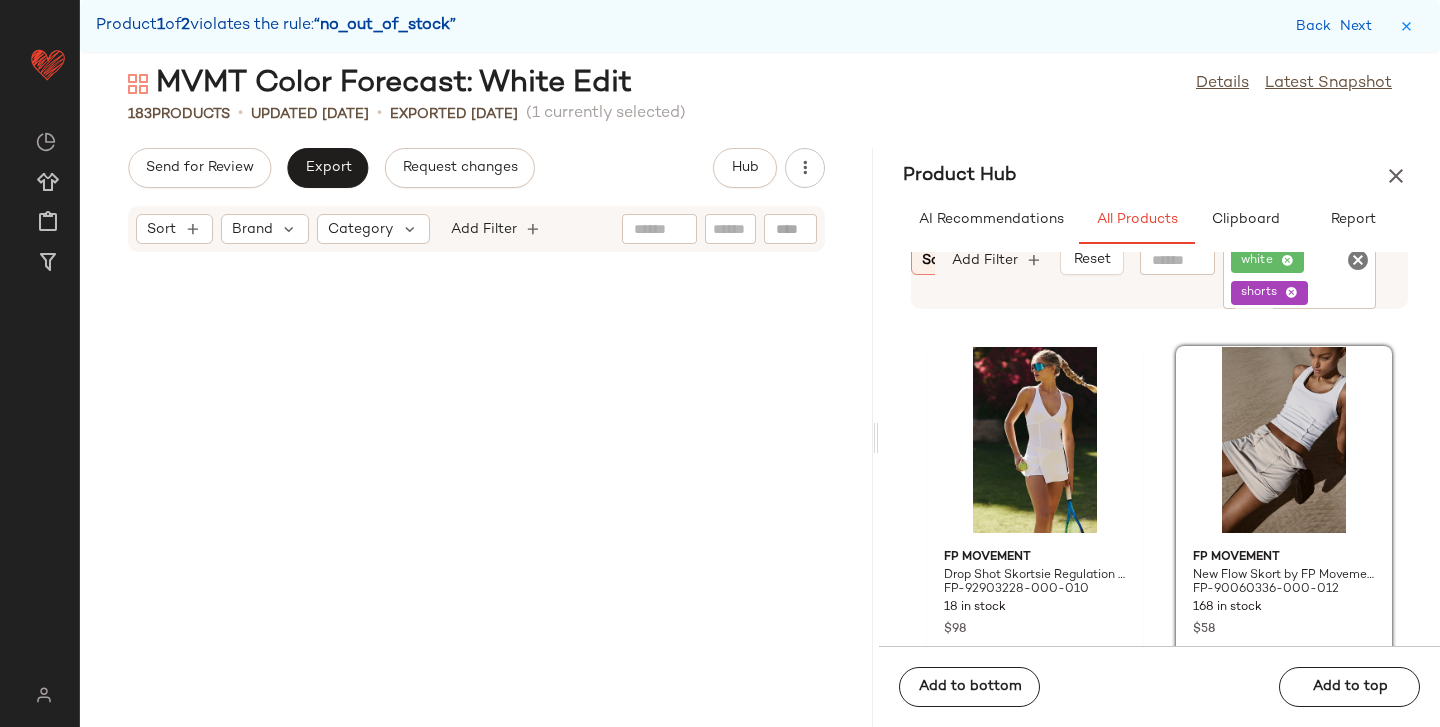 drag, startPoint x: 661, startPoint y: 436, endPoint x: 880, endPoint y: 393, distance: 223.18153 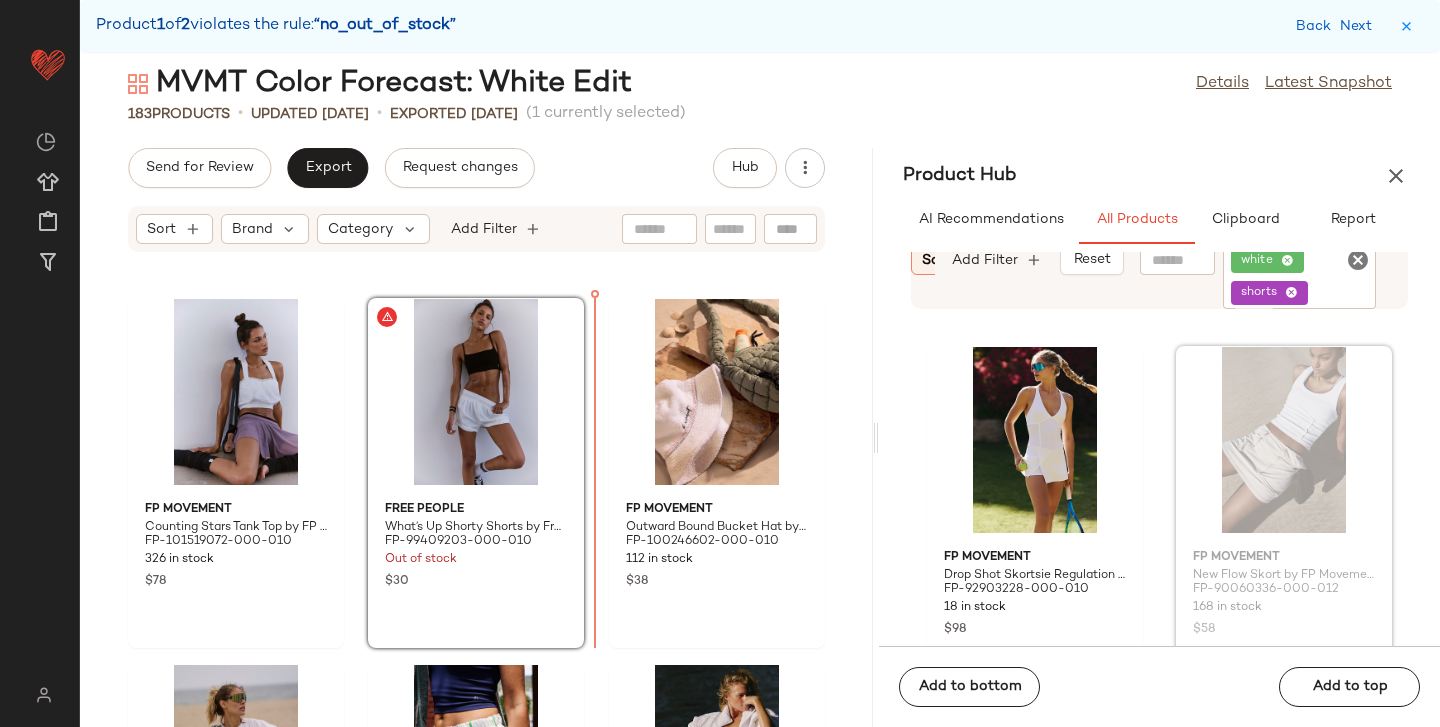 drag, startPoint x: 1286, startPoint y: 502, endPoint x: 562, endPoint y: 405, distance: 730.46906 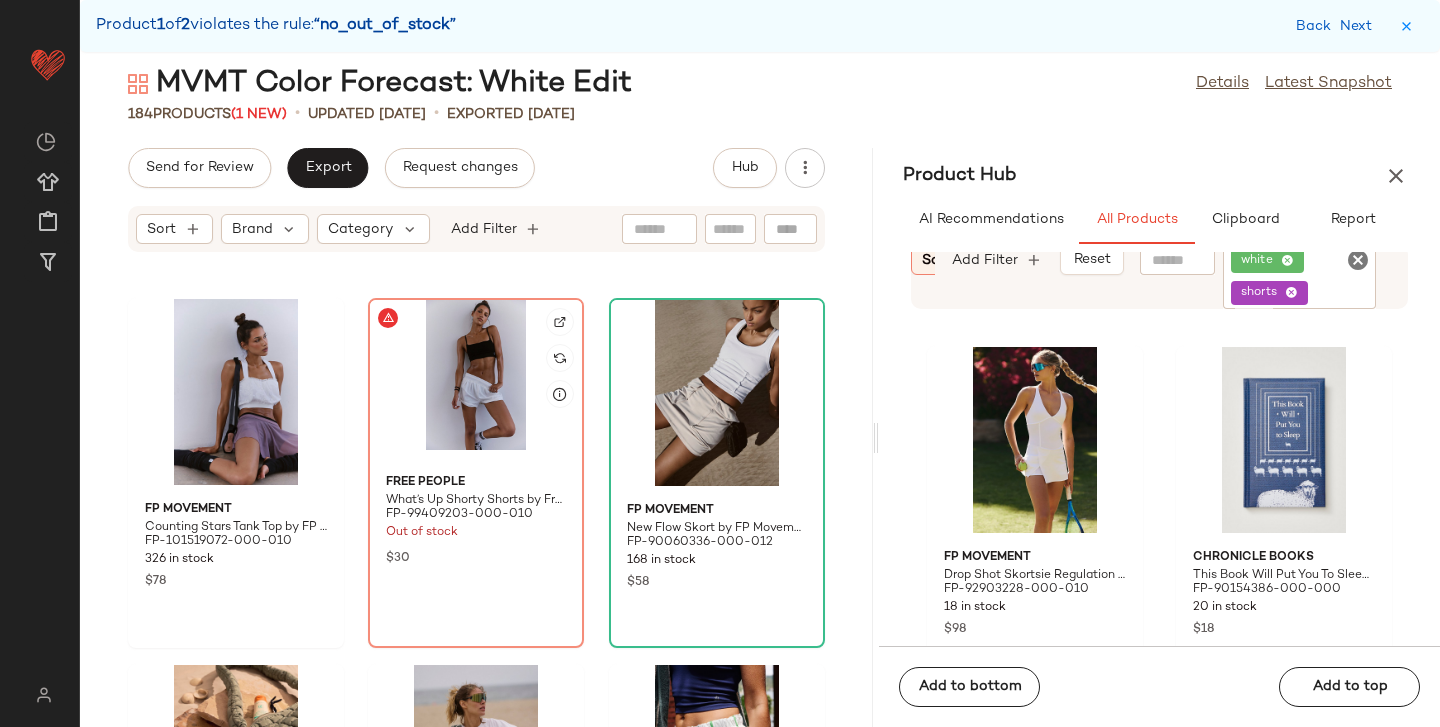 click 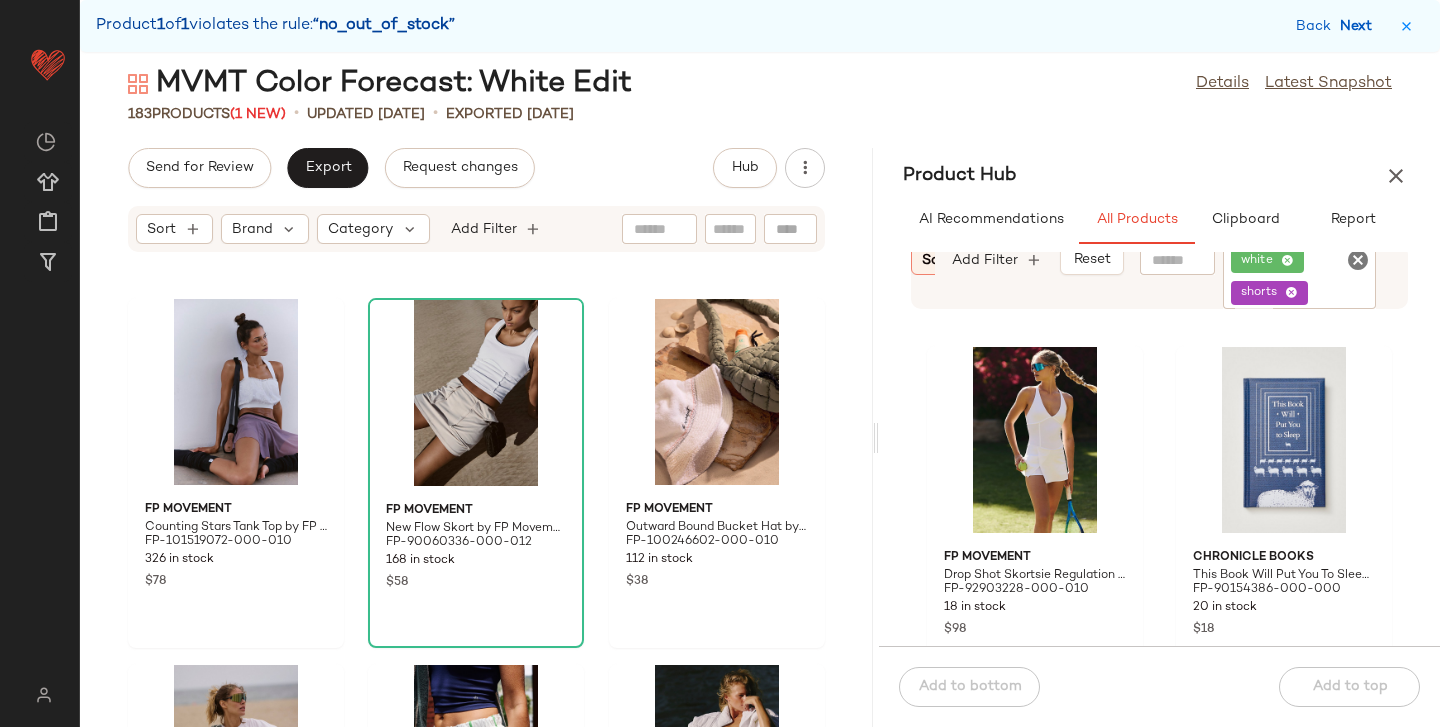 click on "Next" at bounding box center [1360, 26] 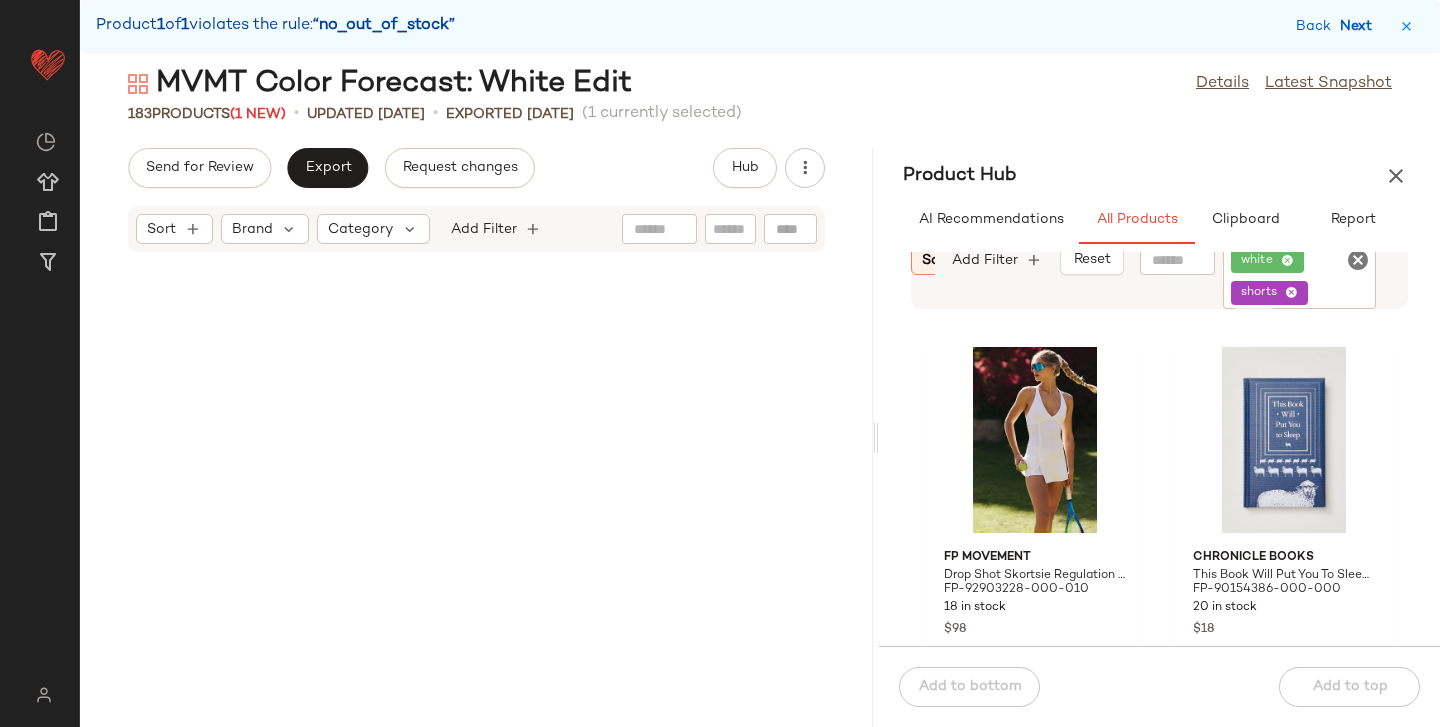 scroll, scrollTop: 21594, scrollLeft: 0, axis: vertical 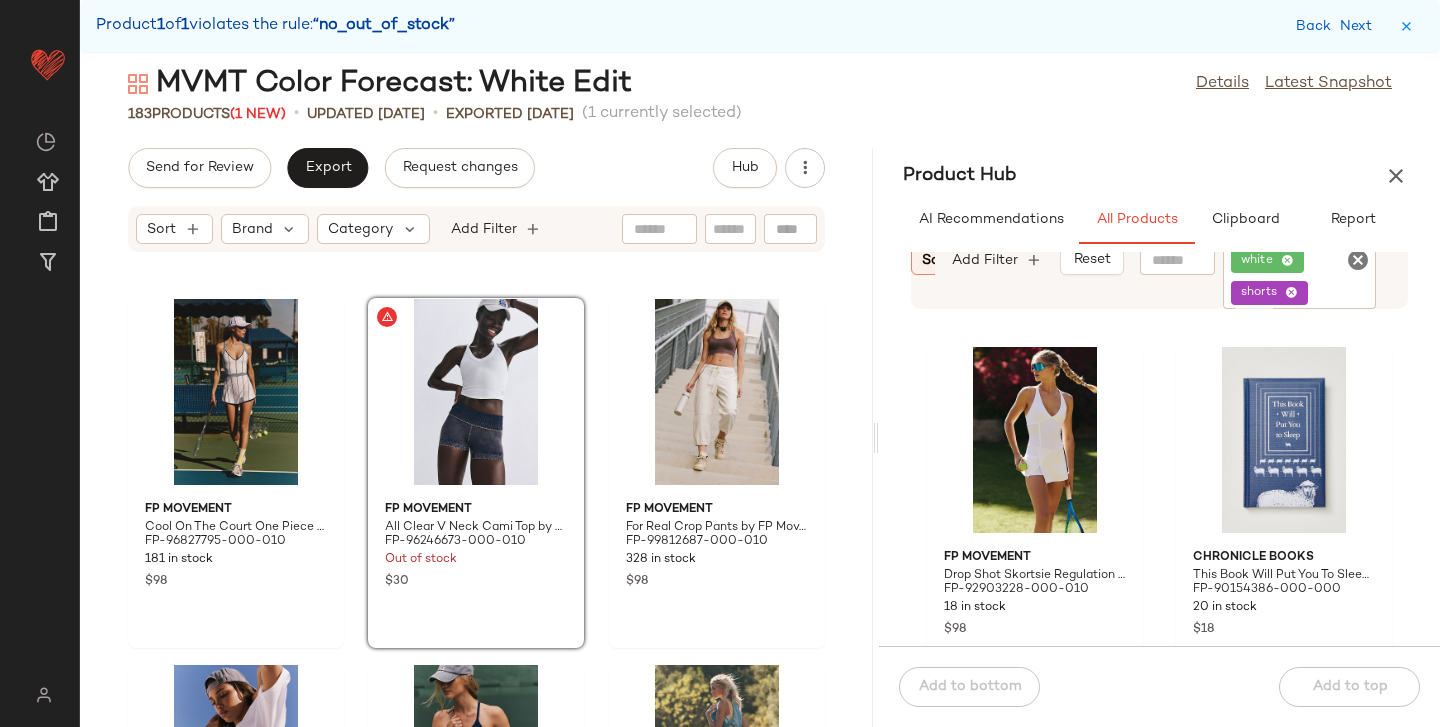 click on "white shorts" 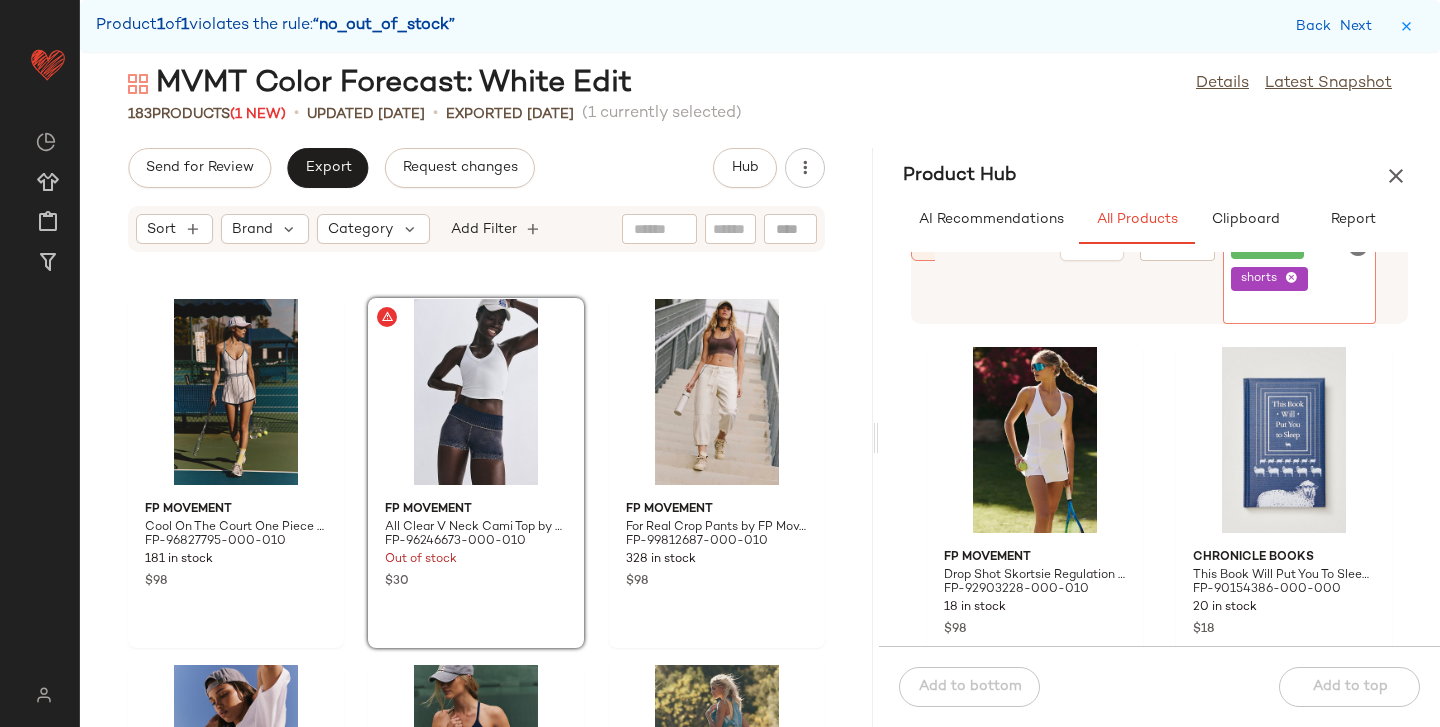 click 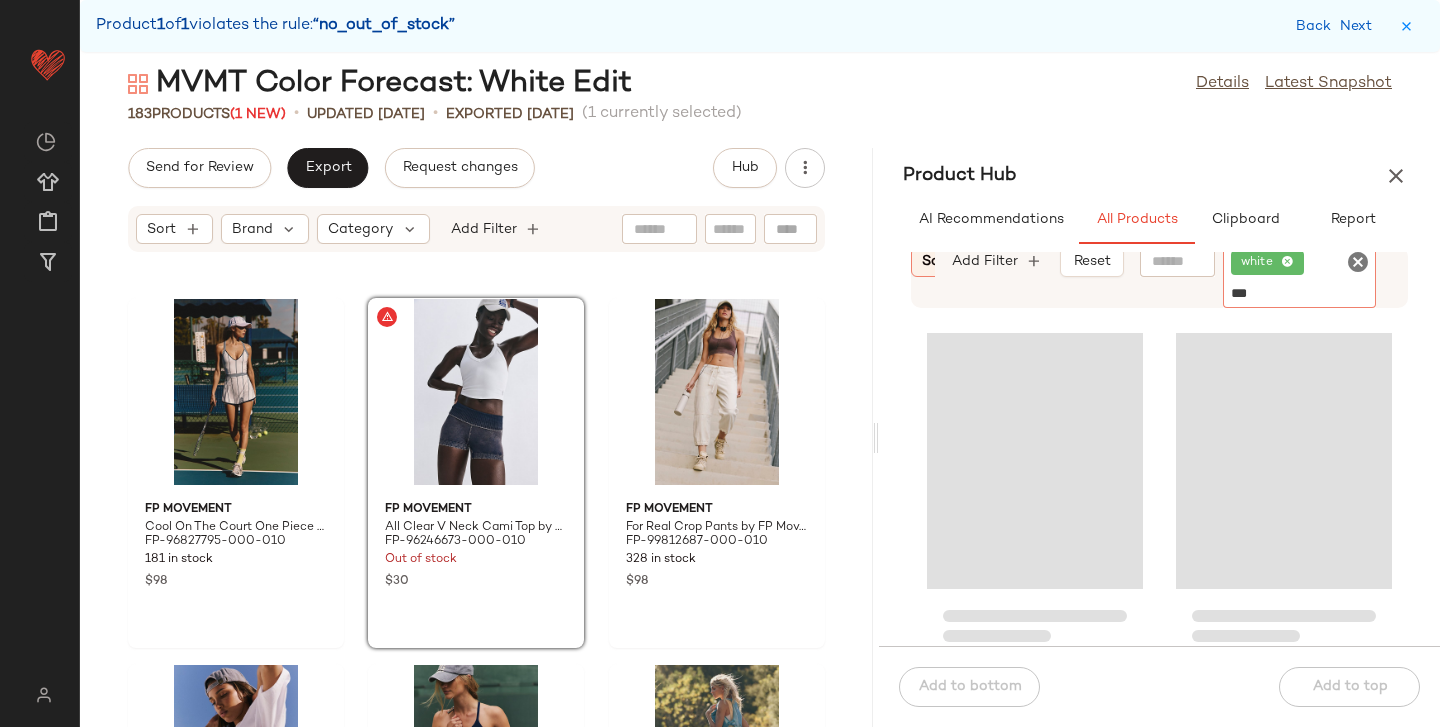 type on "****" 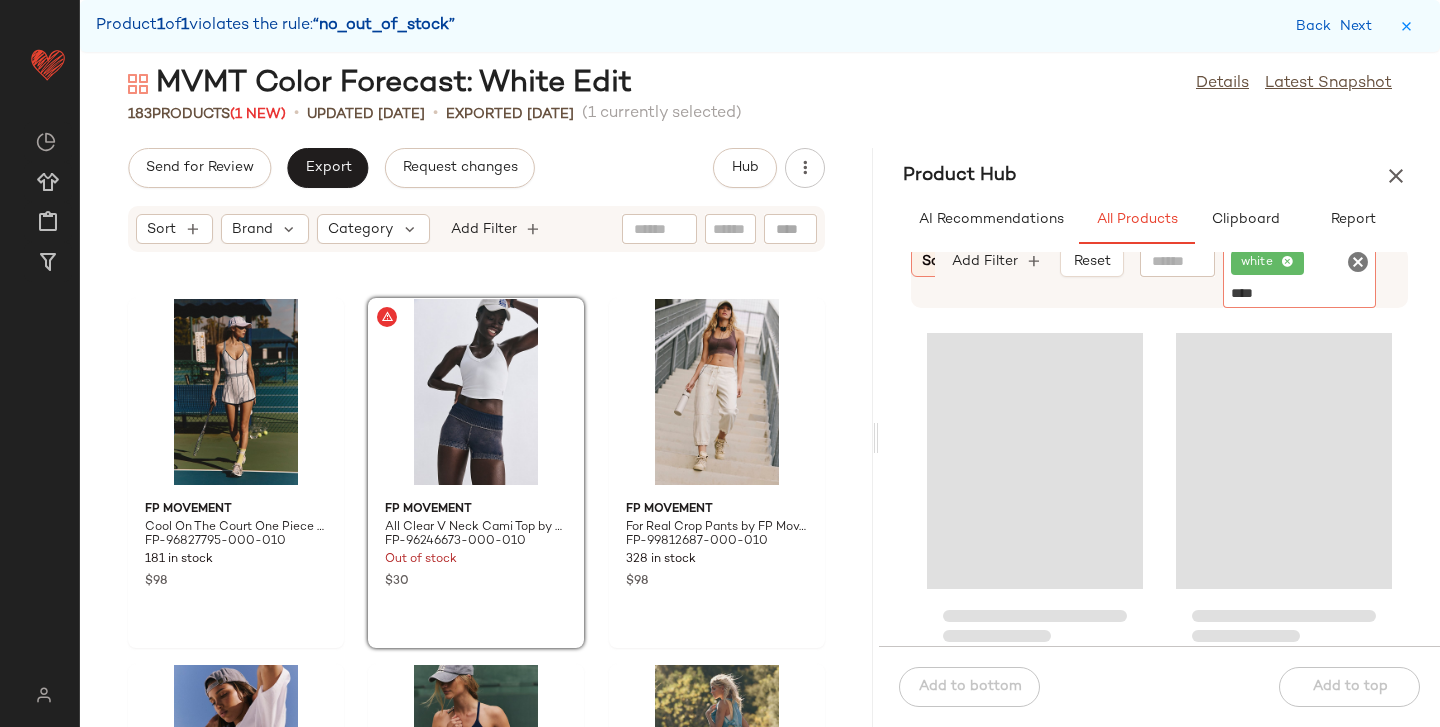 type 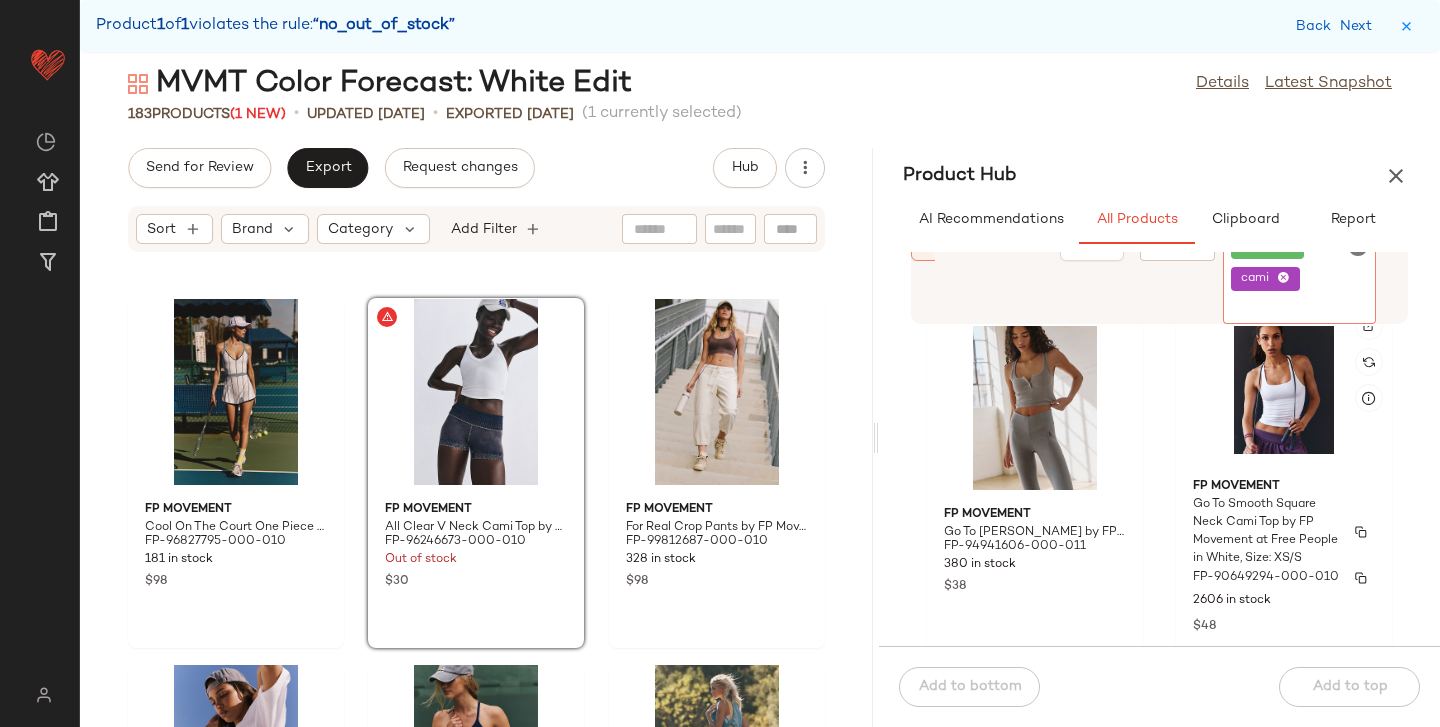 scroll, scrollTop: 776, scrollLeft: 0, axis: vertical 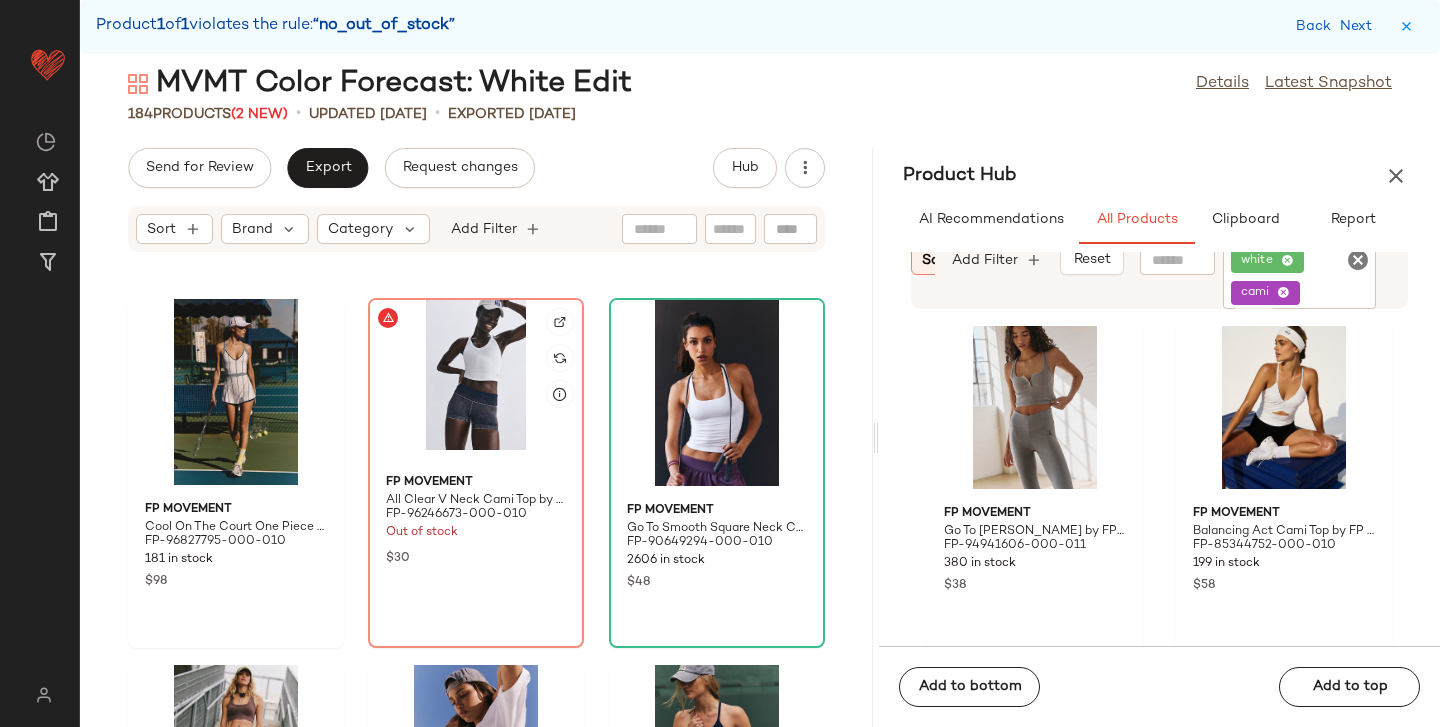 click 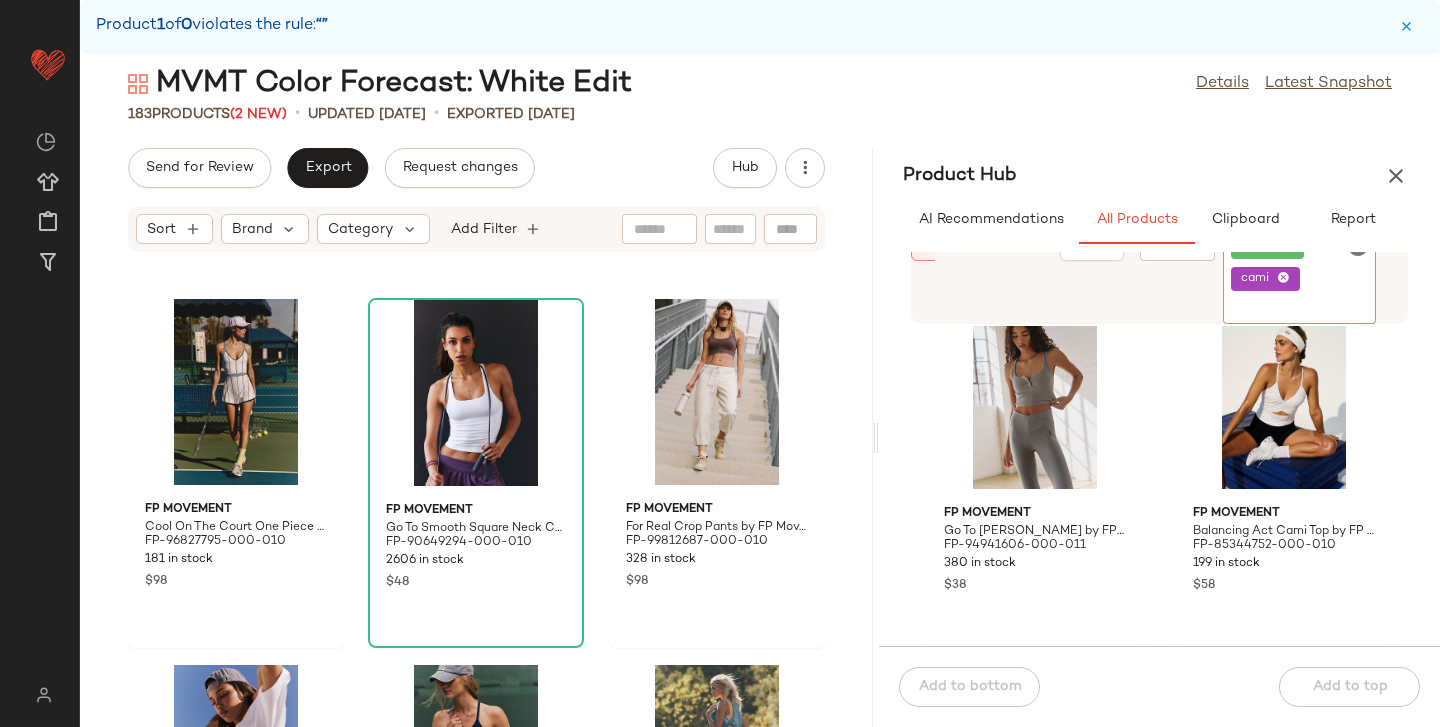 click on "cami" 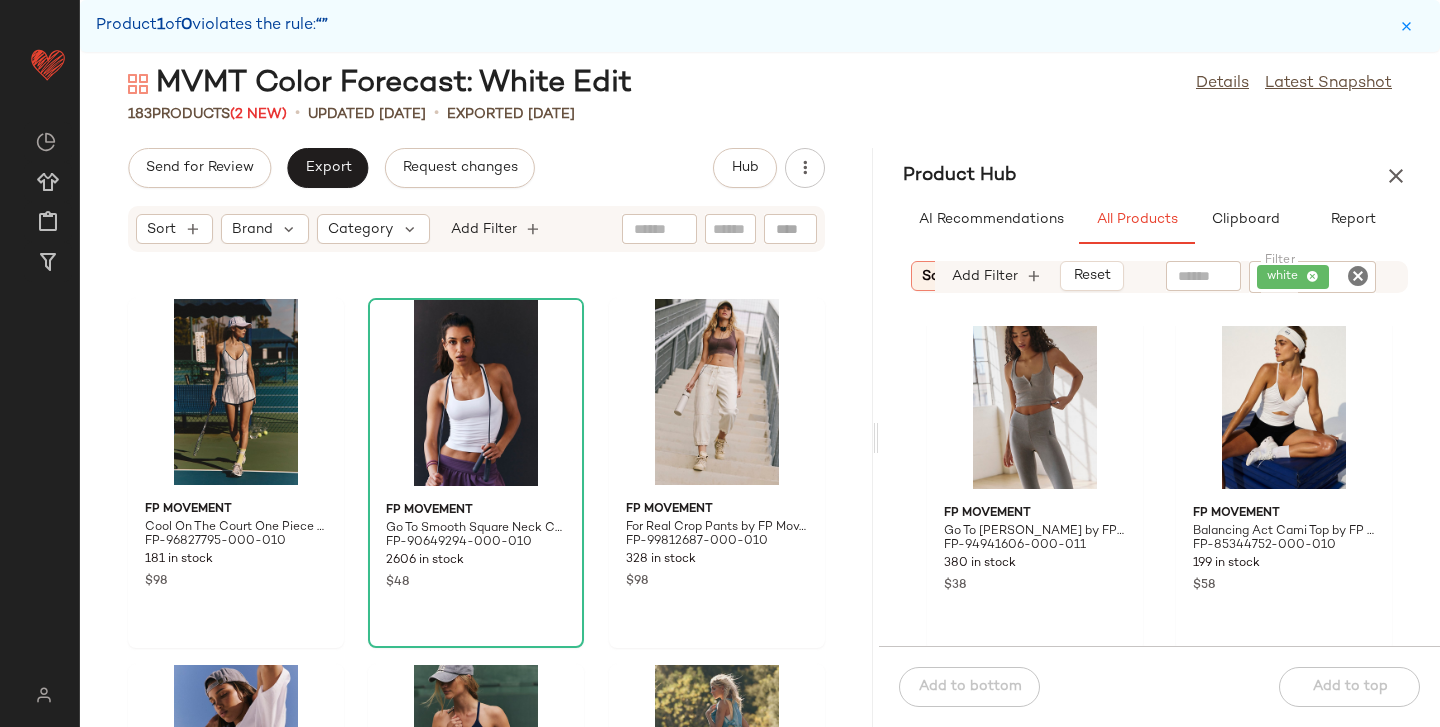 click on "MVMT Color Forecast: White Edit  Details   Latest Snapshot  183   Products  (2 New)  •   updated Jul 7th  •  Exported Jul 3rd  Send for Review   Export   Request changes   Hub  Sort  Brand  Category  Add Filter  FP Movement Cool On The Court One Piece by FP Movement at Free People in White, Size: XL FP-96827795-000-010 181 in stock $98 FP Movement Go To Smooth Square Neck Cami Top by FP Movement at Free People in White, Size: XS/S FP-90649294-000-010 2606 in stock $48 FP Movement For Real Crop Pants by FP Movement at Free People in White, Size: S FP-99812687-000-010 328 in stock $98 FP Movement Tackle Tee by FP Movement at Free People in White, Size: XS FP-95896726-000-010 382 in stock $38 FP Movement Quilted Mini Case Bag by FP Movement at Free People in White FP-90968033-000-010 764 in stock $30 FP Movement Gonna Love Me Eyelet Pants by FP Movement at Free People in White, Size: XS FP-96067046-000-010 173 in stock $168 Product Hub  AI Recommendations   All Products   Clipboard   Report  Sort:   (1)" at bounding box center [760, 395] 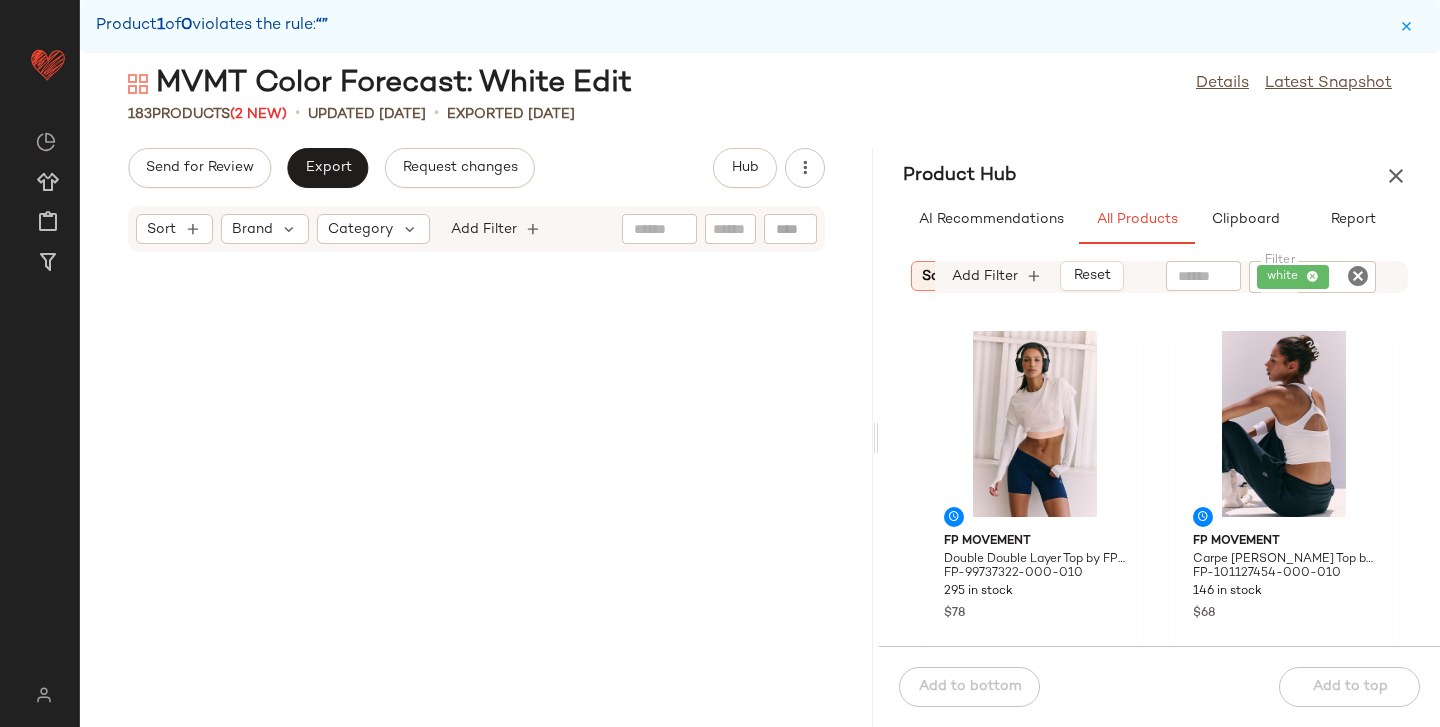 scroll, scrollTop: 0, scrollLeft: 0, axis: both 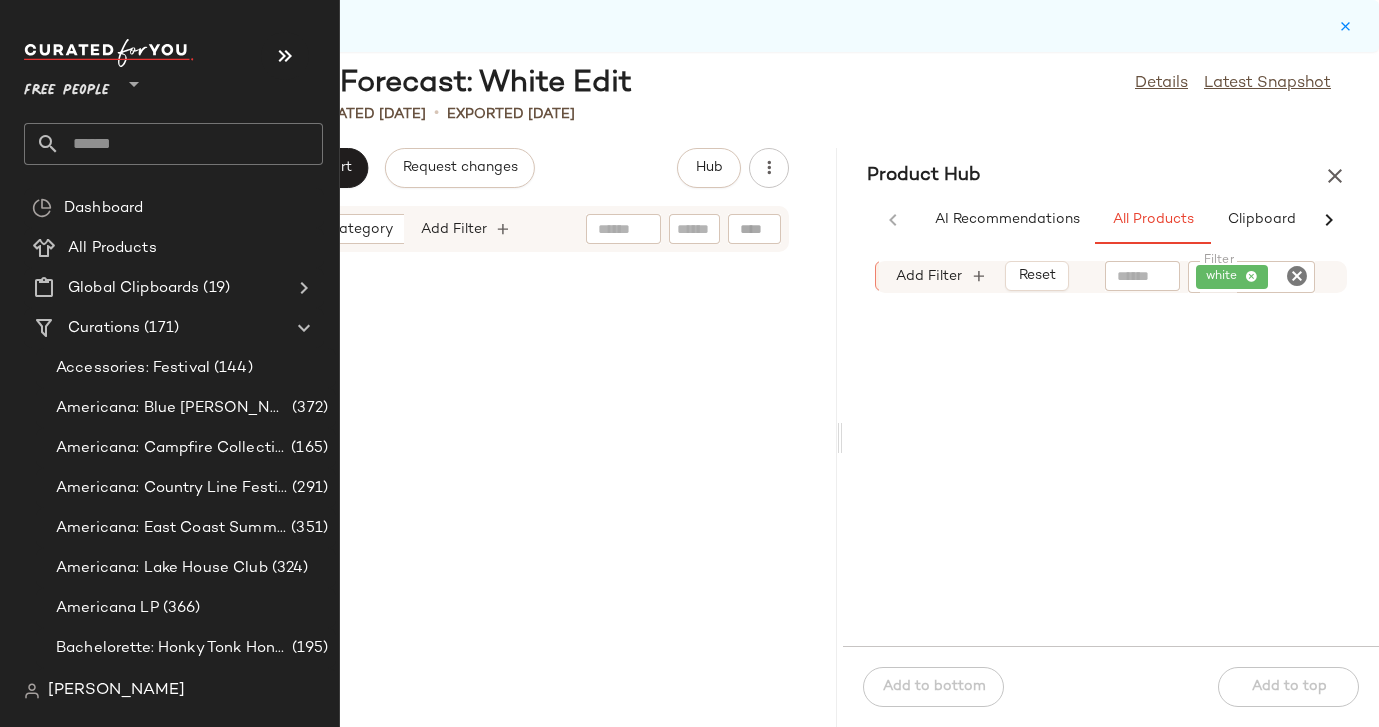 click 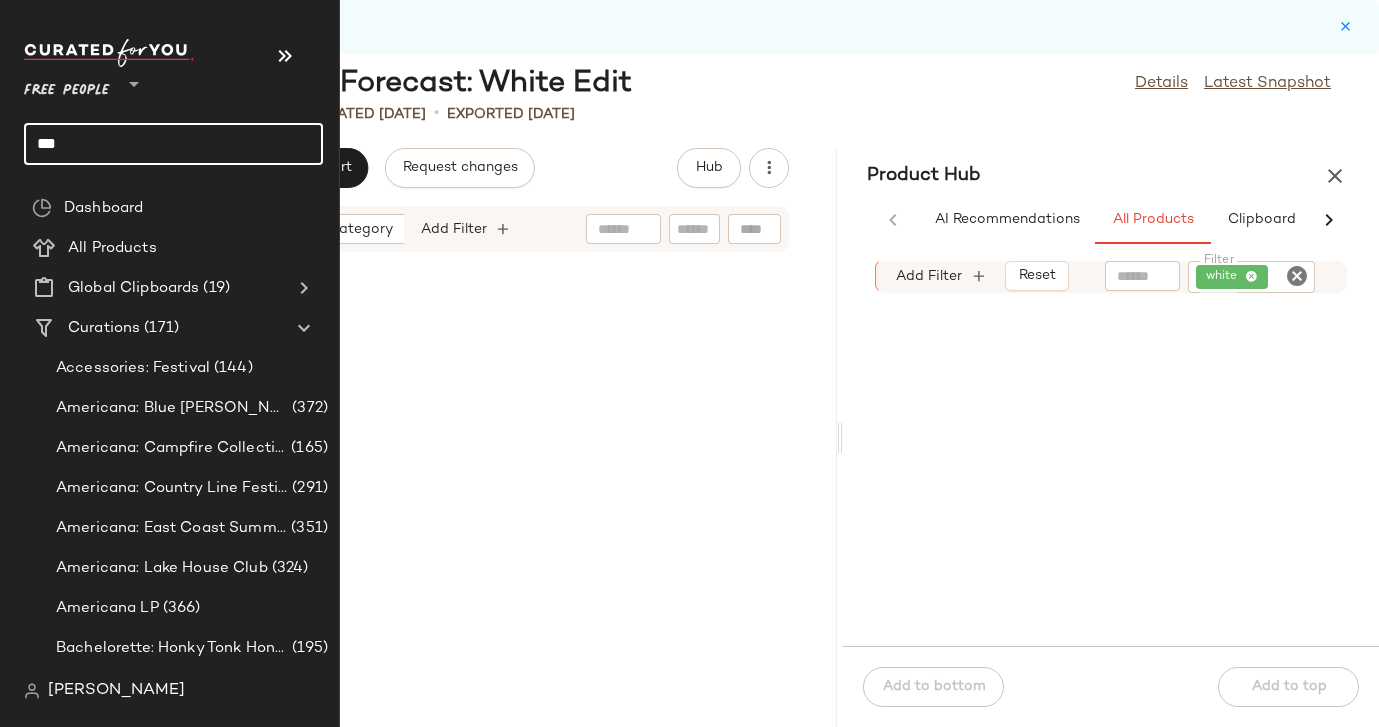 type on "****" 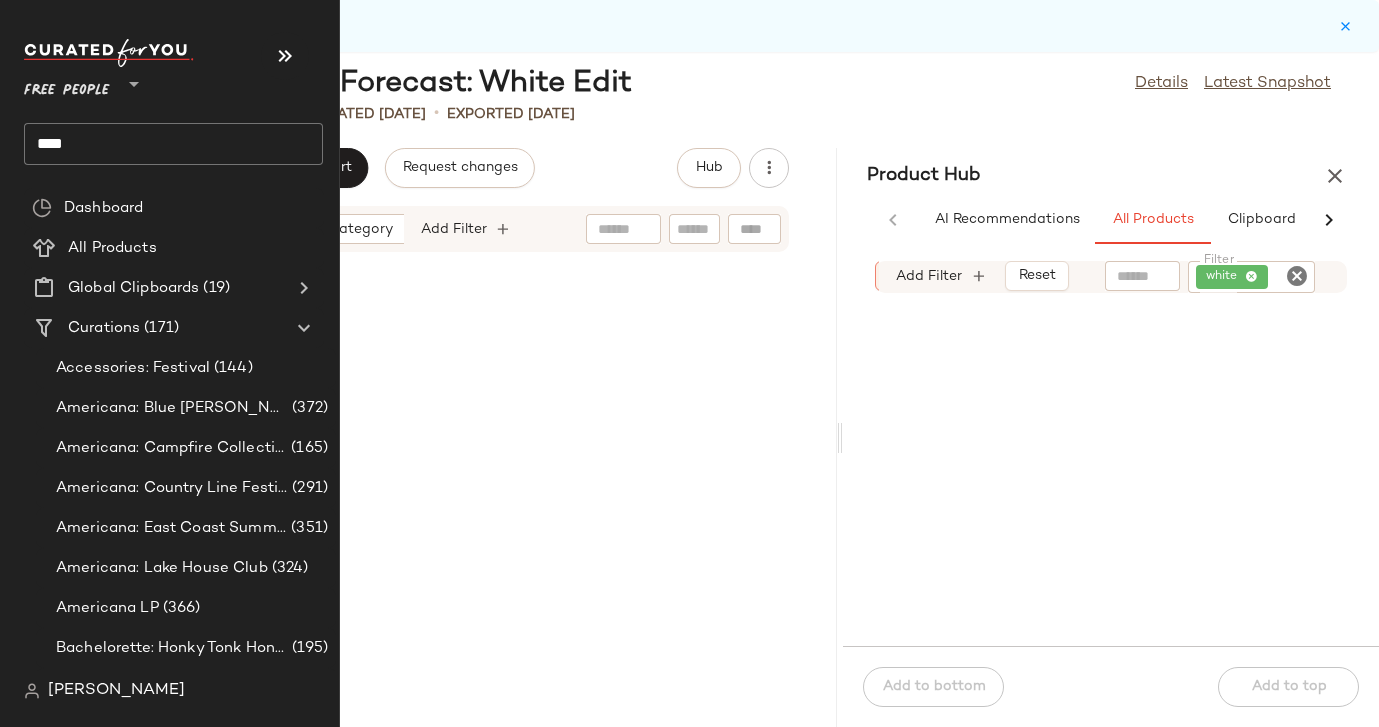 click on "****" 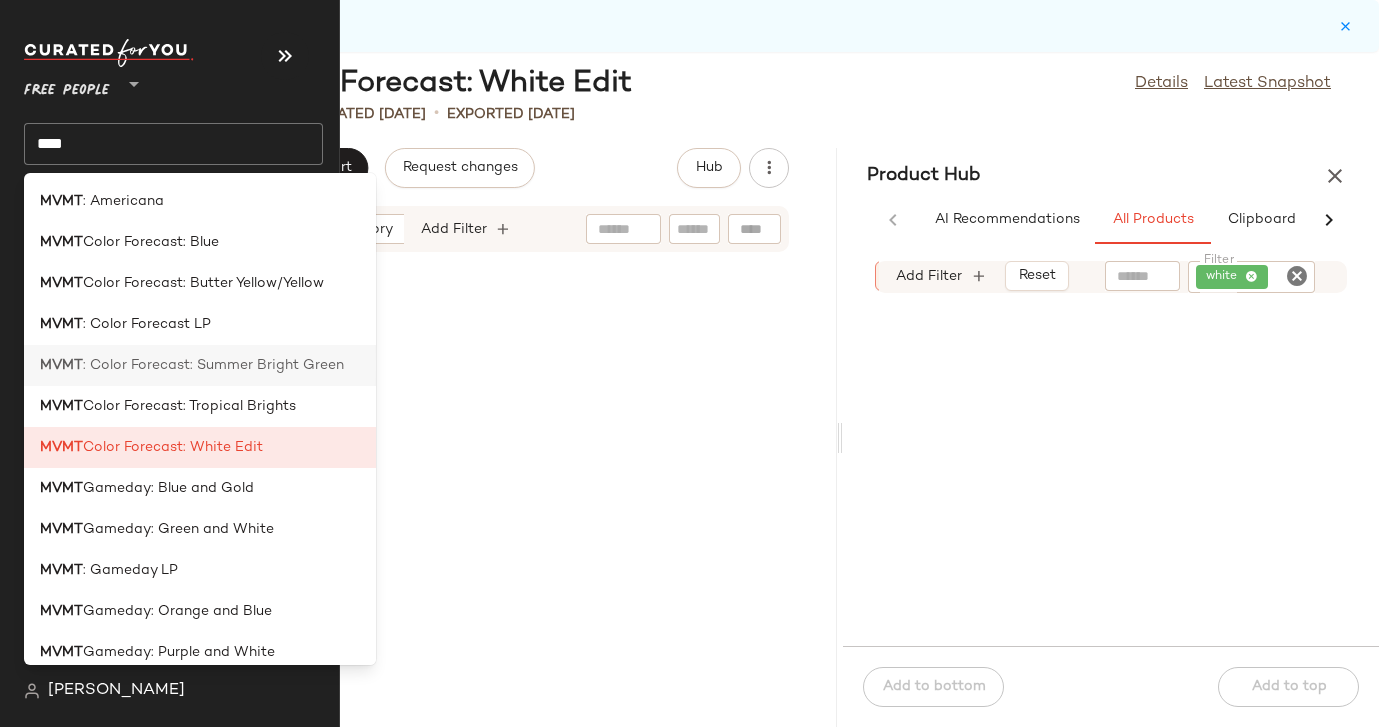 click on ": Color Forecast: Summer Bright Green" at bounding box center [213, 365] 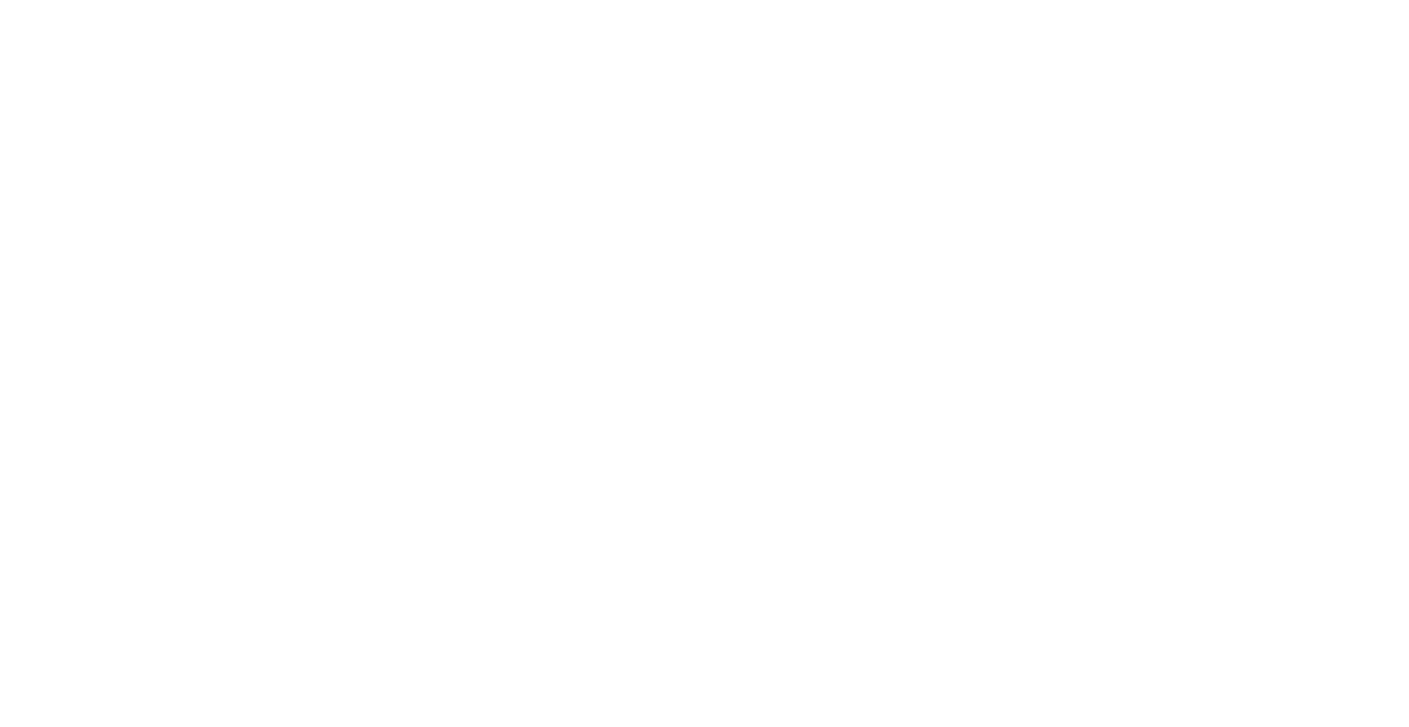 scroll, scrollTop: 0, scrollLeft: 0, axis: both 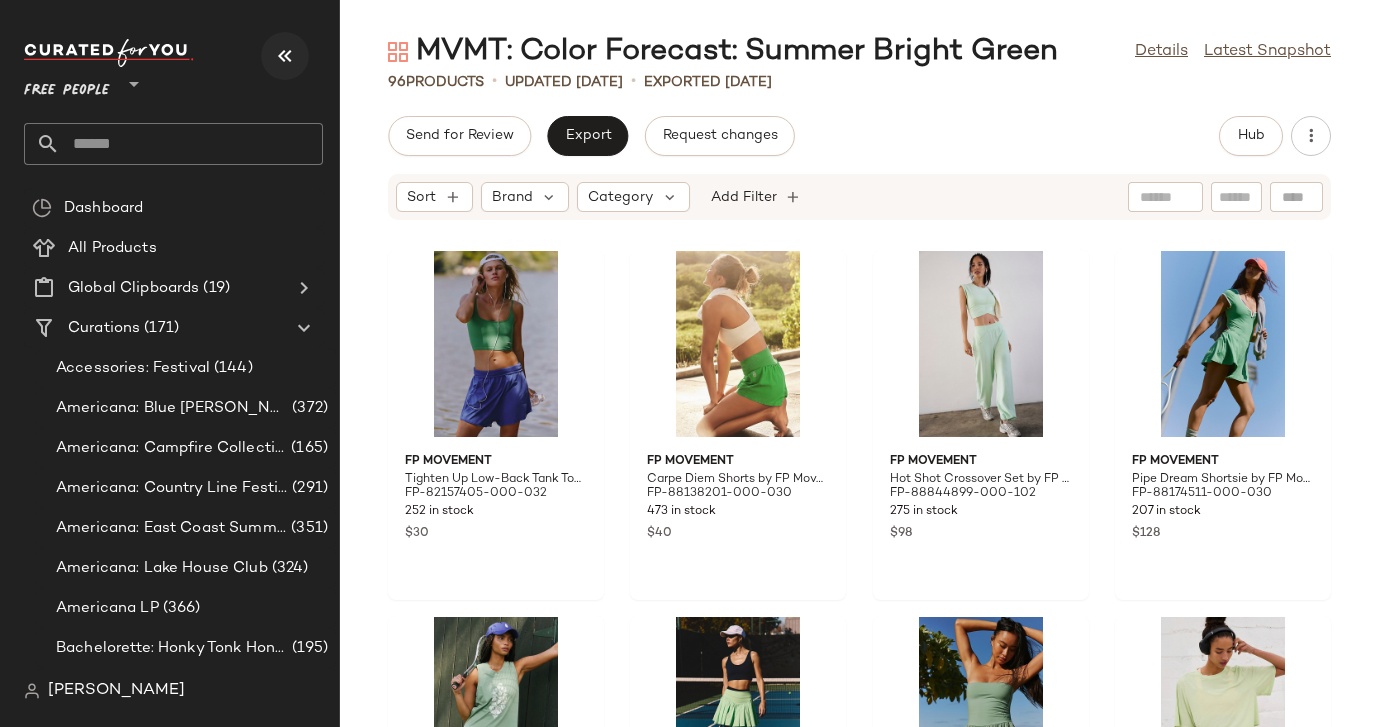 click at bounding box center [285, 56] 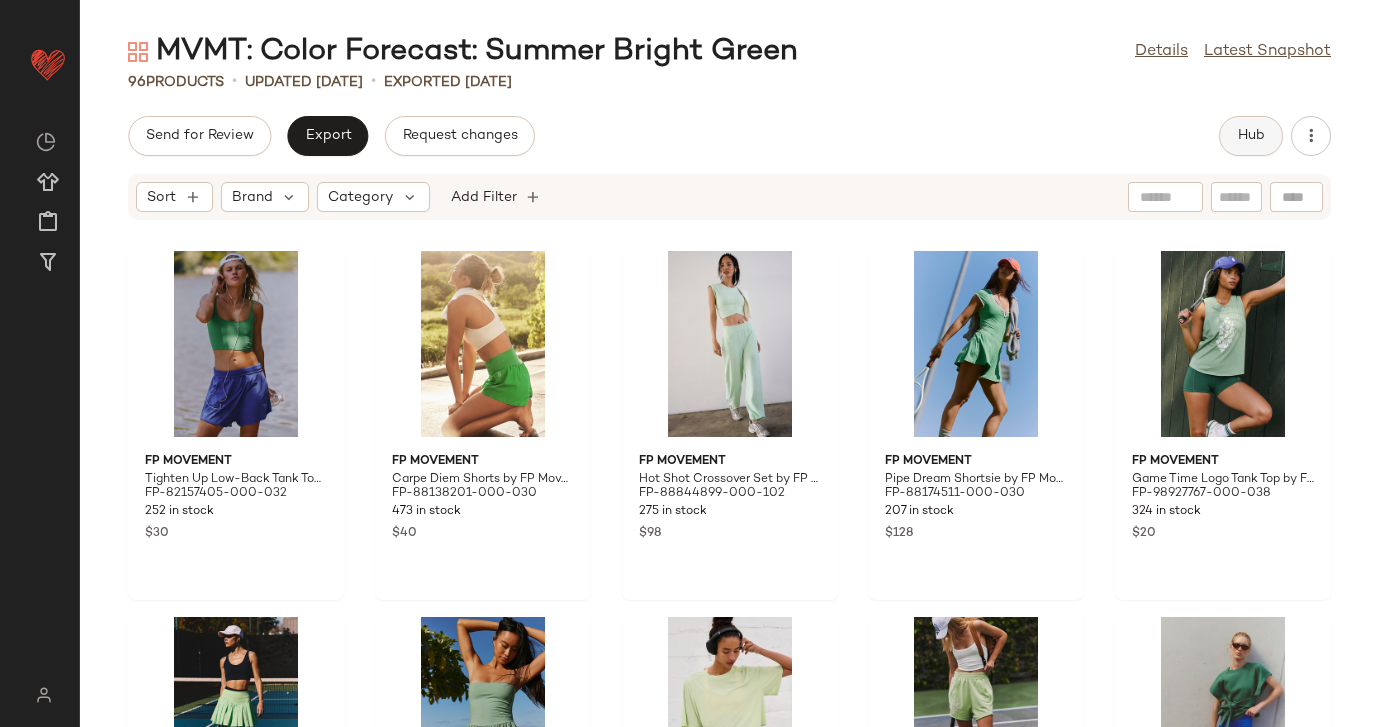 click on "Hub" at bounding box center (1251, 136) 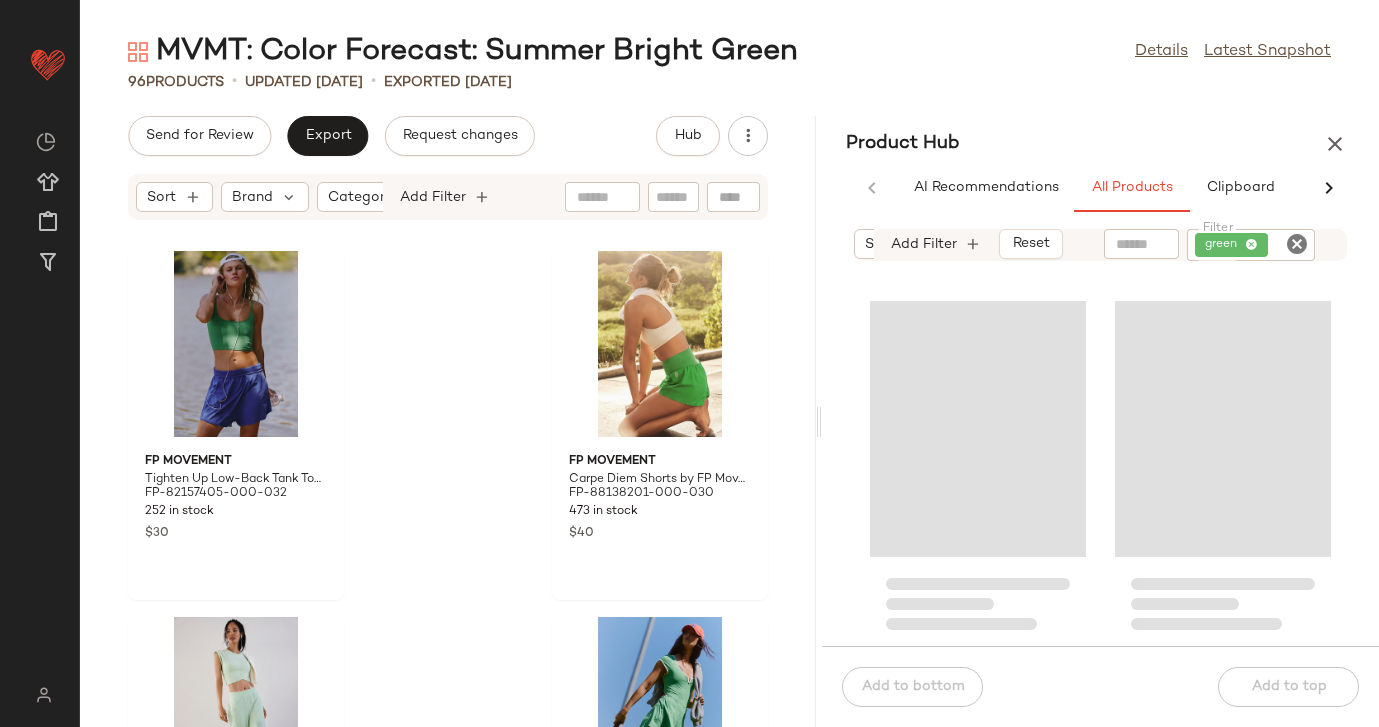 drag, startPoint x: 729, startPoint y: 421, endPoint x: 824, endPoint y: 388, distance: 100.56838 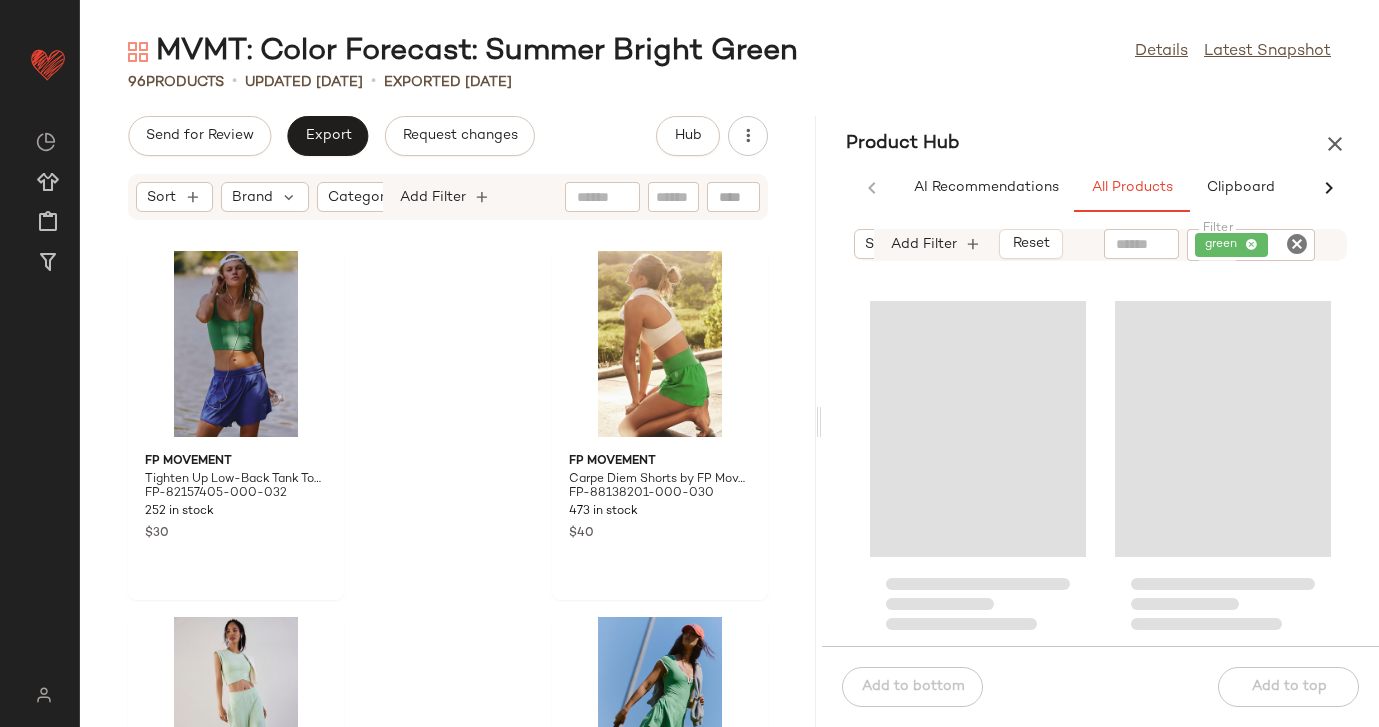 click on "MVMT: Color Forecast: Summer Bright Green  Details   Latest Snapshot  96   Products   •   updated [DATE]  •  Exported [DATE]  Send for Review   Export   Request changes   Hub  Sort  Brand  Category  Add Filter  FP Movement Tighten Up Low-Back Tank Top by FP Movement at Free People in Green, Size: XS/S FP-82157405-000-032 252 in stock $30 FP Movement Carpe Diem Shorts by FP Movement at Free People in Green, Size: XS FP-88138201-000-030 473 in stock $40 FP Movement Hot Shot Crossover Set by FP Movement at Free People in Green, Size: XL FP-88844899-000-102 275 in stock $98 FP Movement Pipe Dream Shortsie by FP Movement at Free People in Green, Size: XS FP-88174511-000-030 207 in stock $128 FP Movement Game Time Logo Tank Top by FP Movement at Free People in Green, Size: XS FP-98927767-000-038 324 in stock $20 FP Movement Swing Of Things Skort by FP Movement at Free People in Green, Size: S FP-96226758-000-034 212 in stock $78 FP Movement FP-97658991-000-054 112 in stock $98 FP Movement 508 in stock $40" at bounding box center (729, 379) 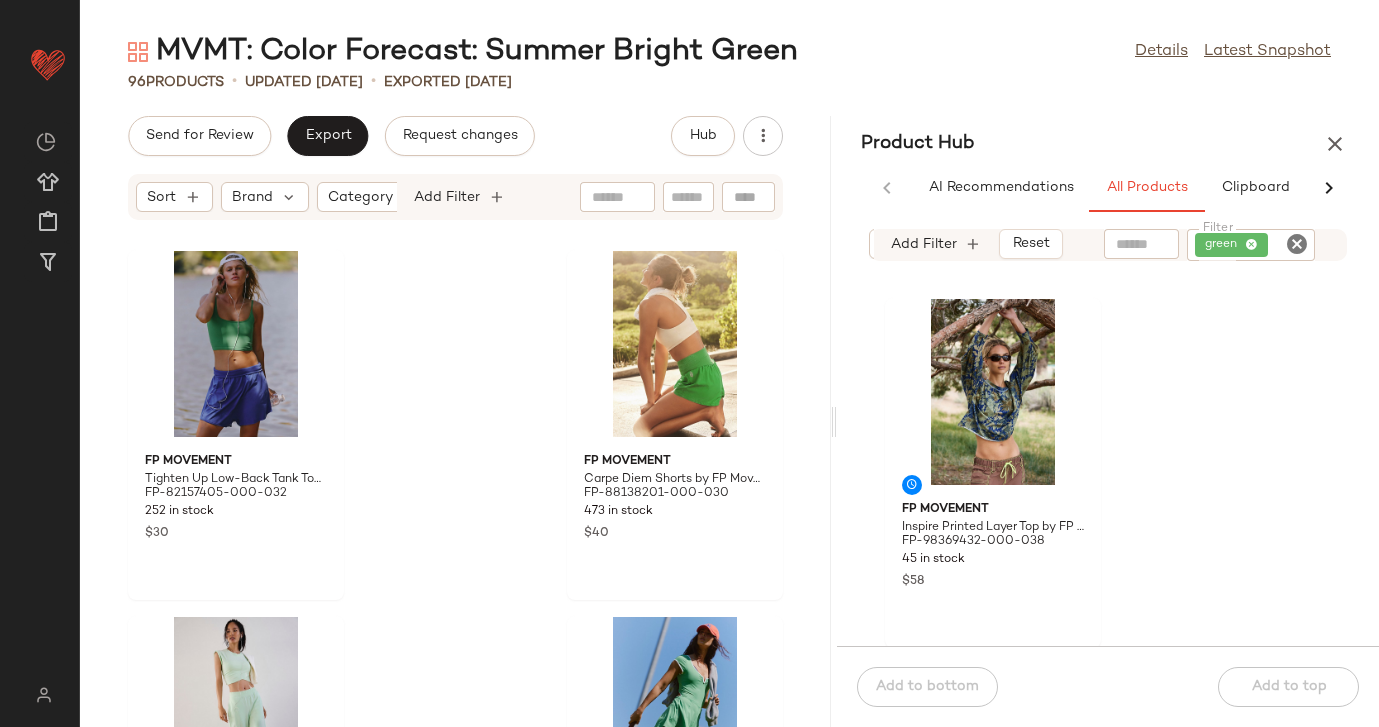 drag, startPoint x: 822, startPoint y: 423, endPoint x: 839, endPoint y: 423, distance: 17 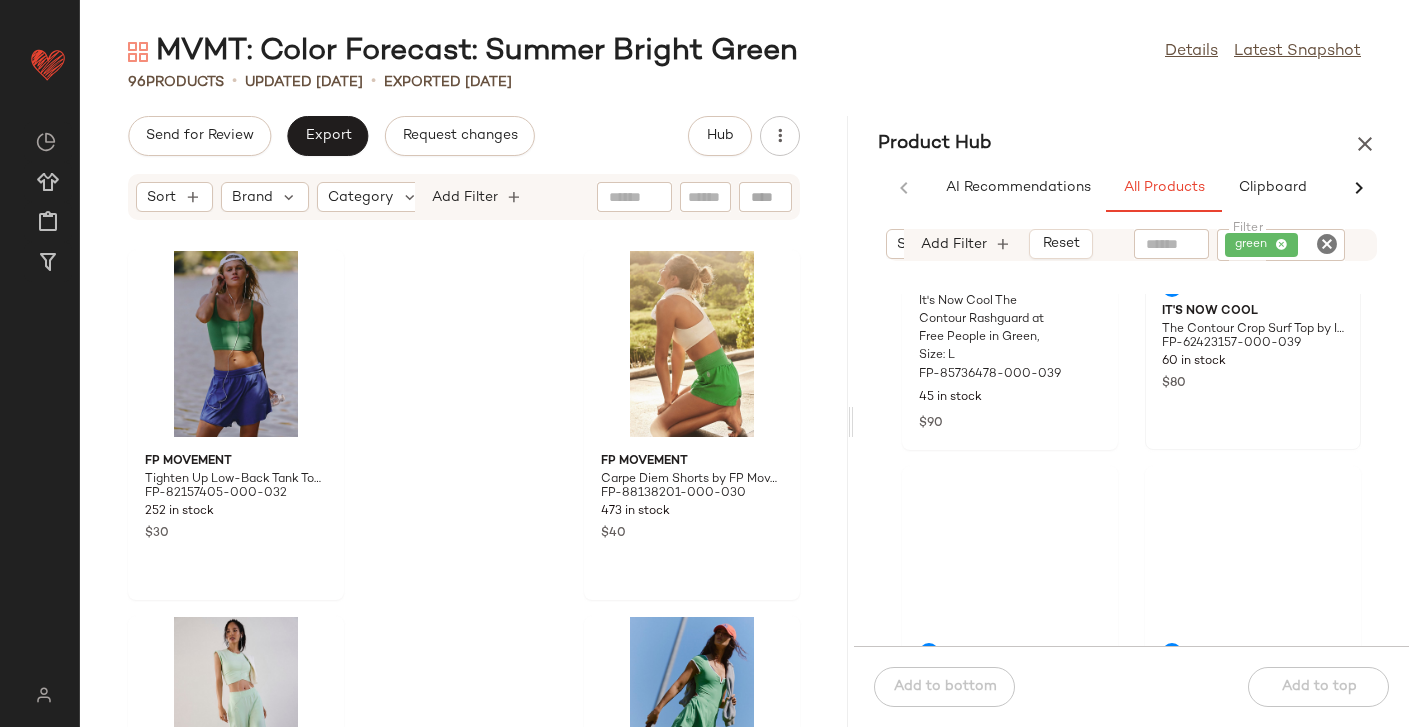 scroll, scrollTop: 2453, scrollLeft: 0, axis: vertical 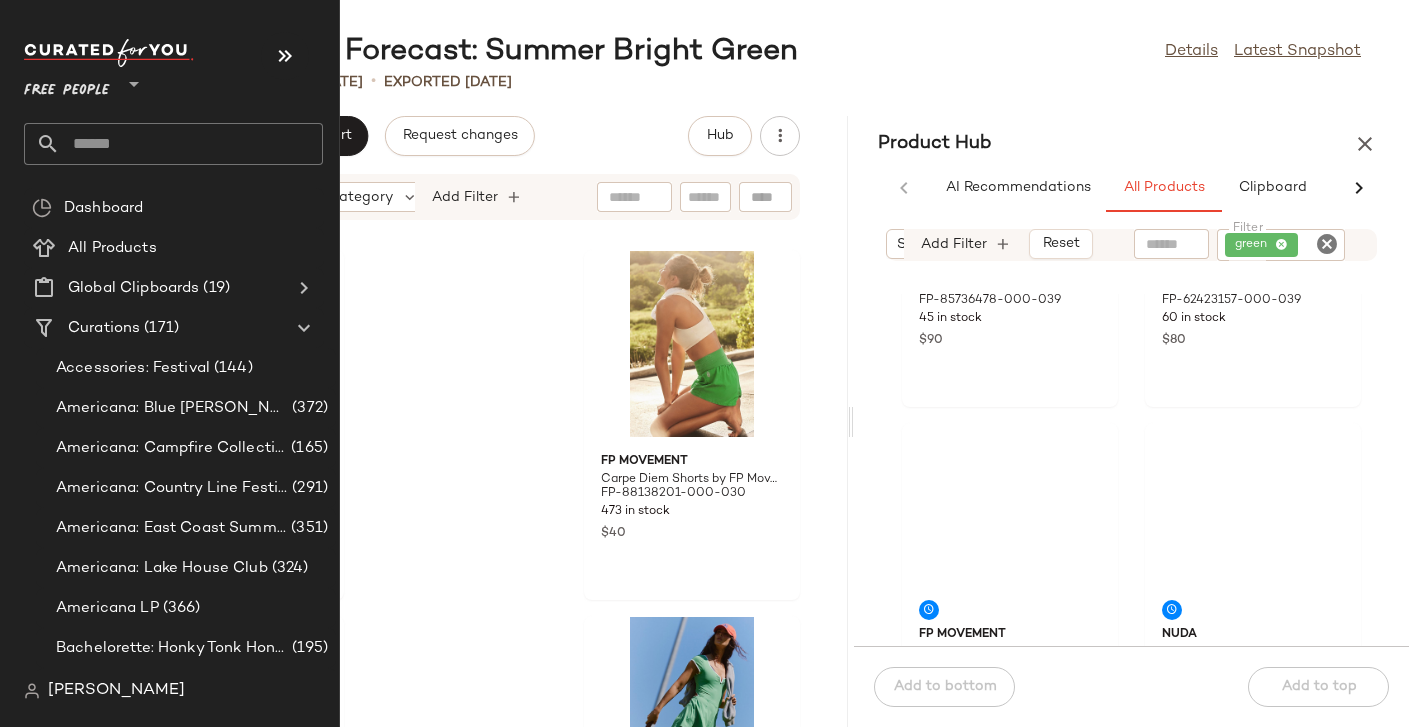 click 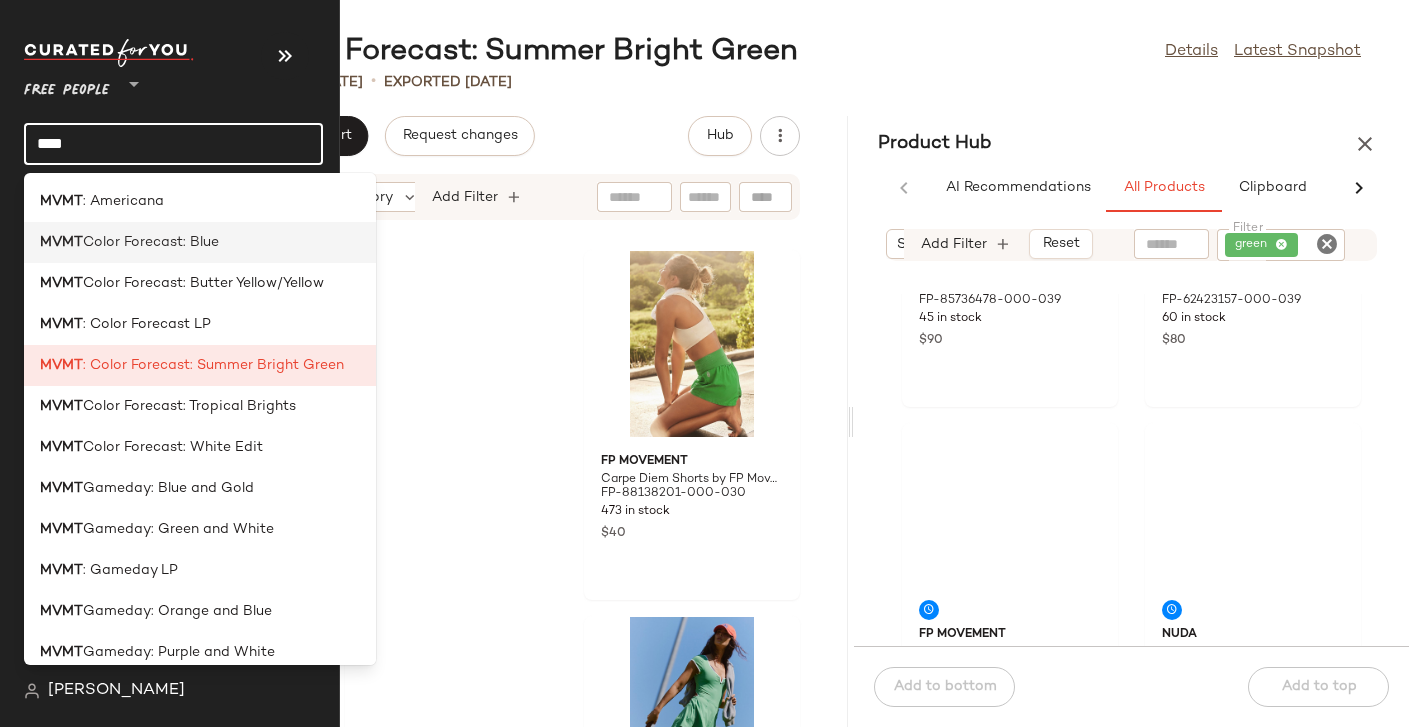 type on "****" 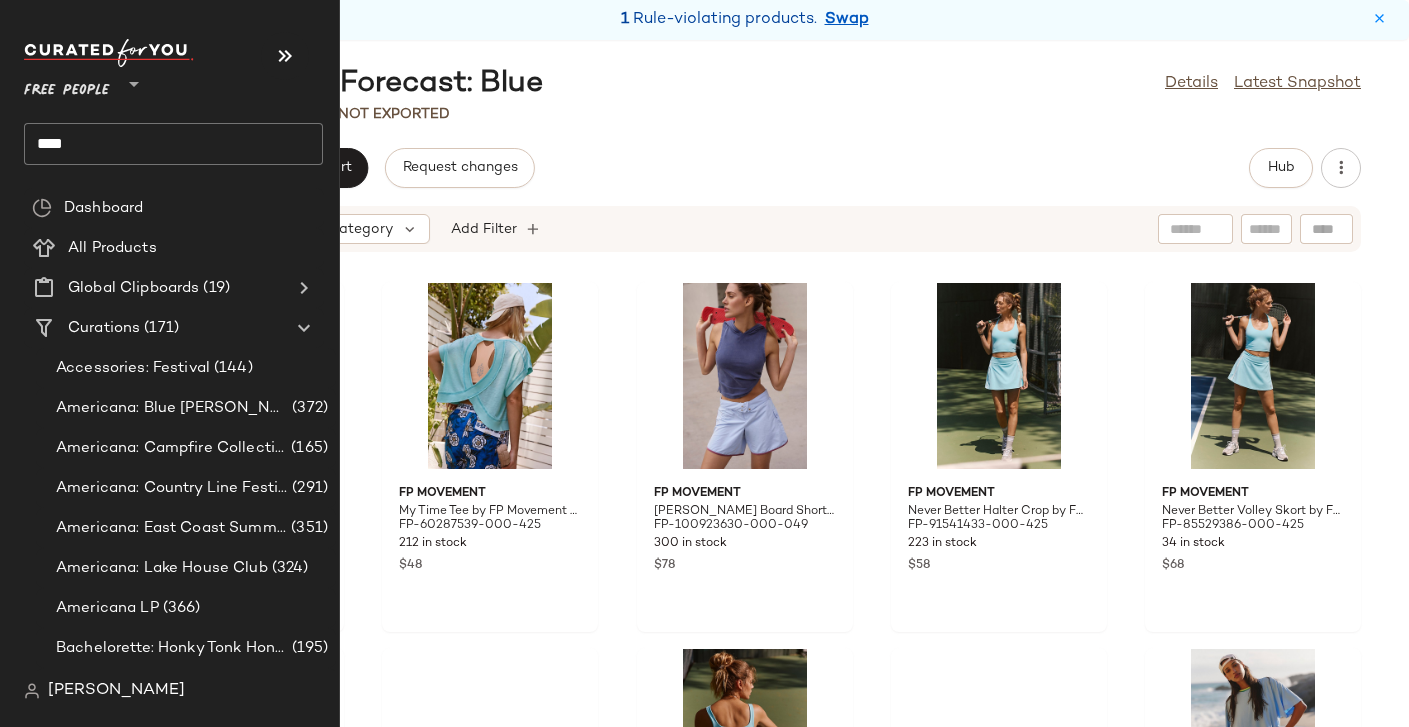 click on "****" 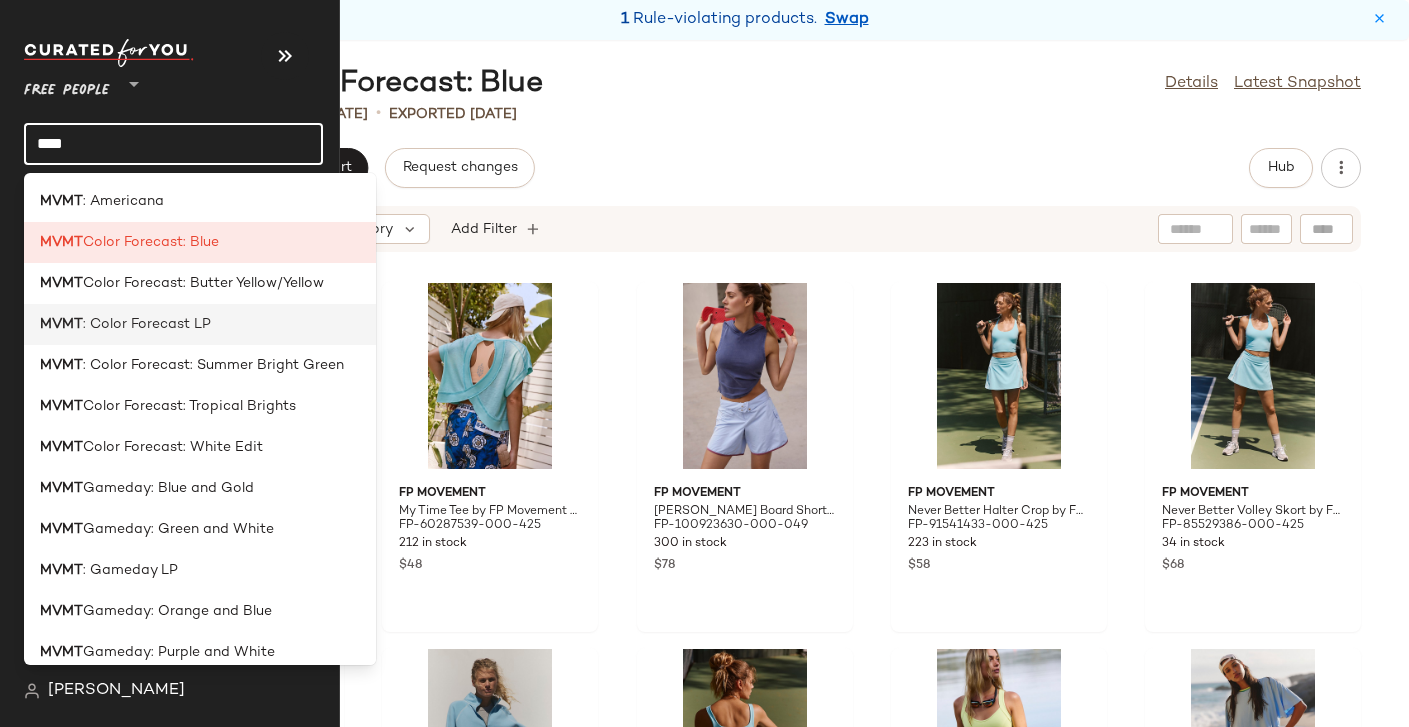 click on "MVMT" at bounding box center (61, 324) 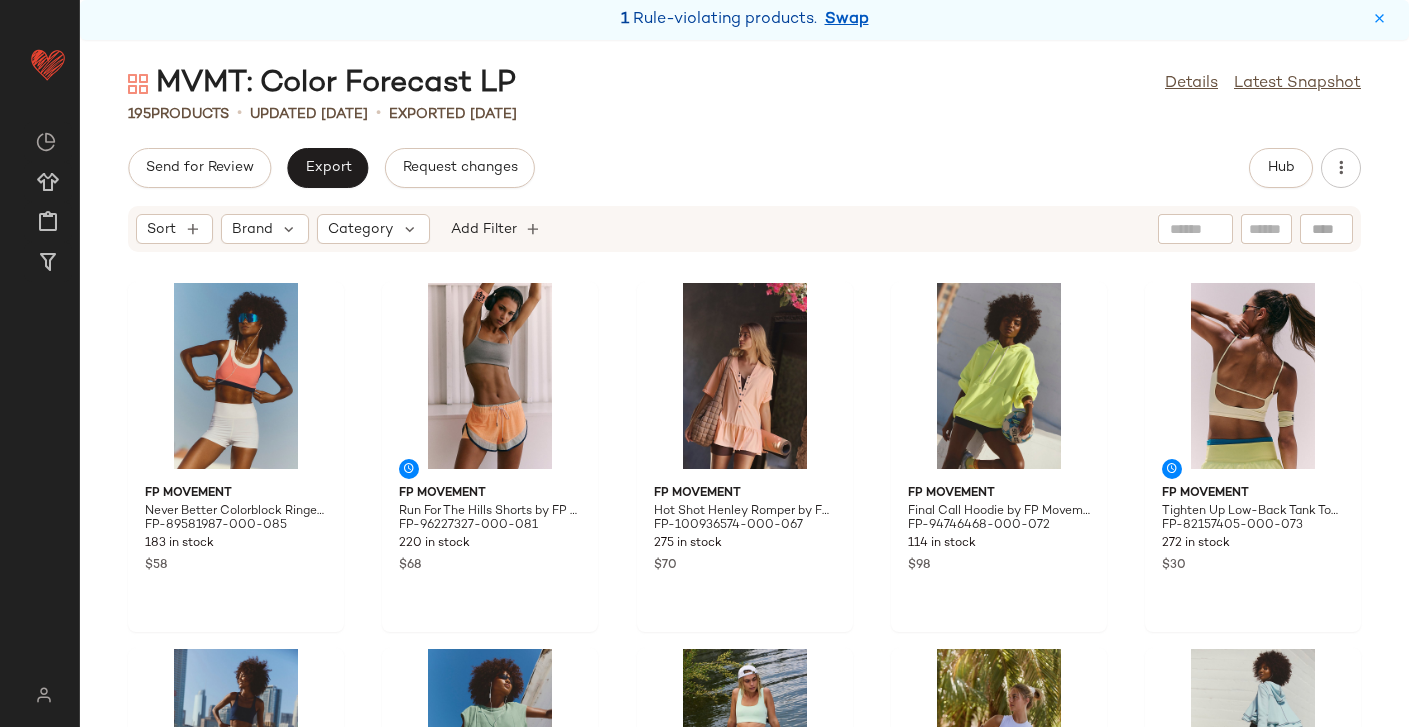 click on "Swap" at bounding box center (847, 20) 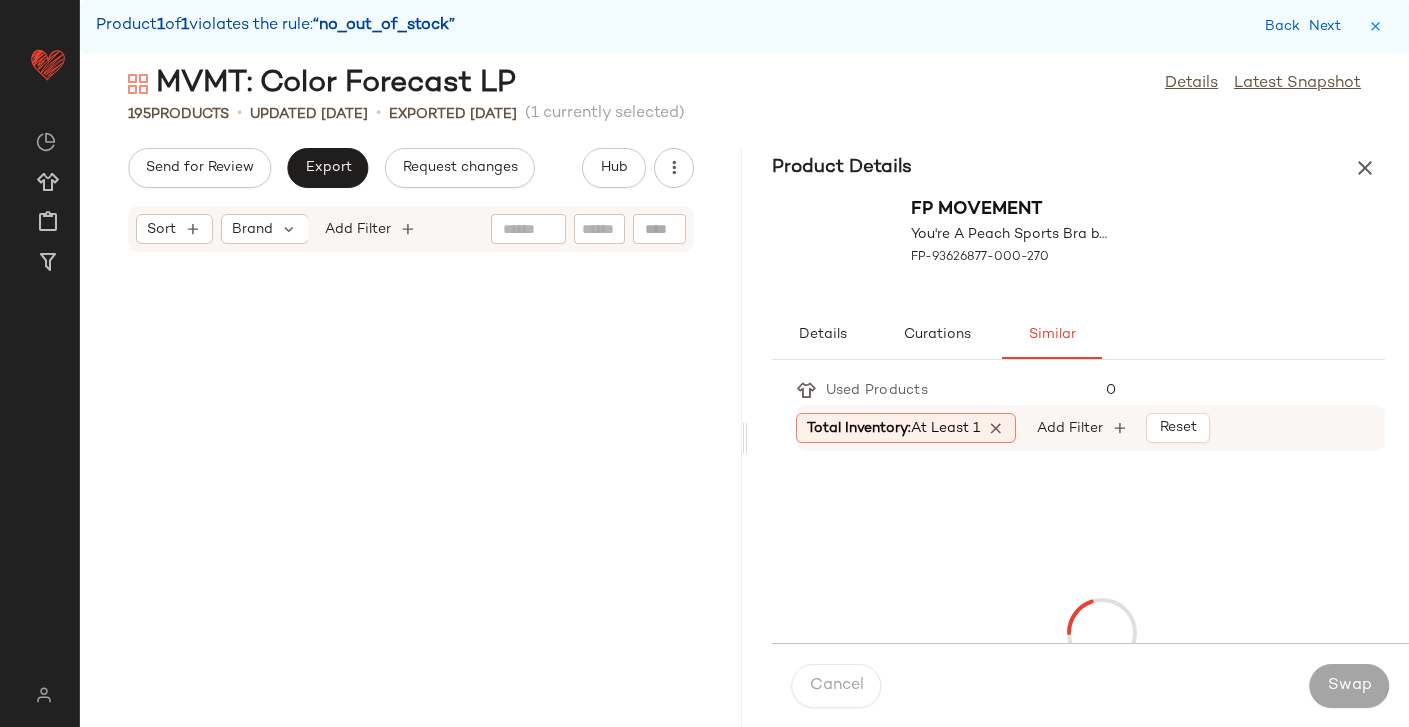 scroll, scrollTop: 28182, scrollLeft: 0, axis: vertical 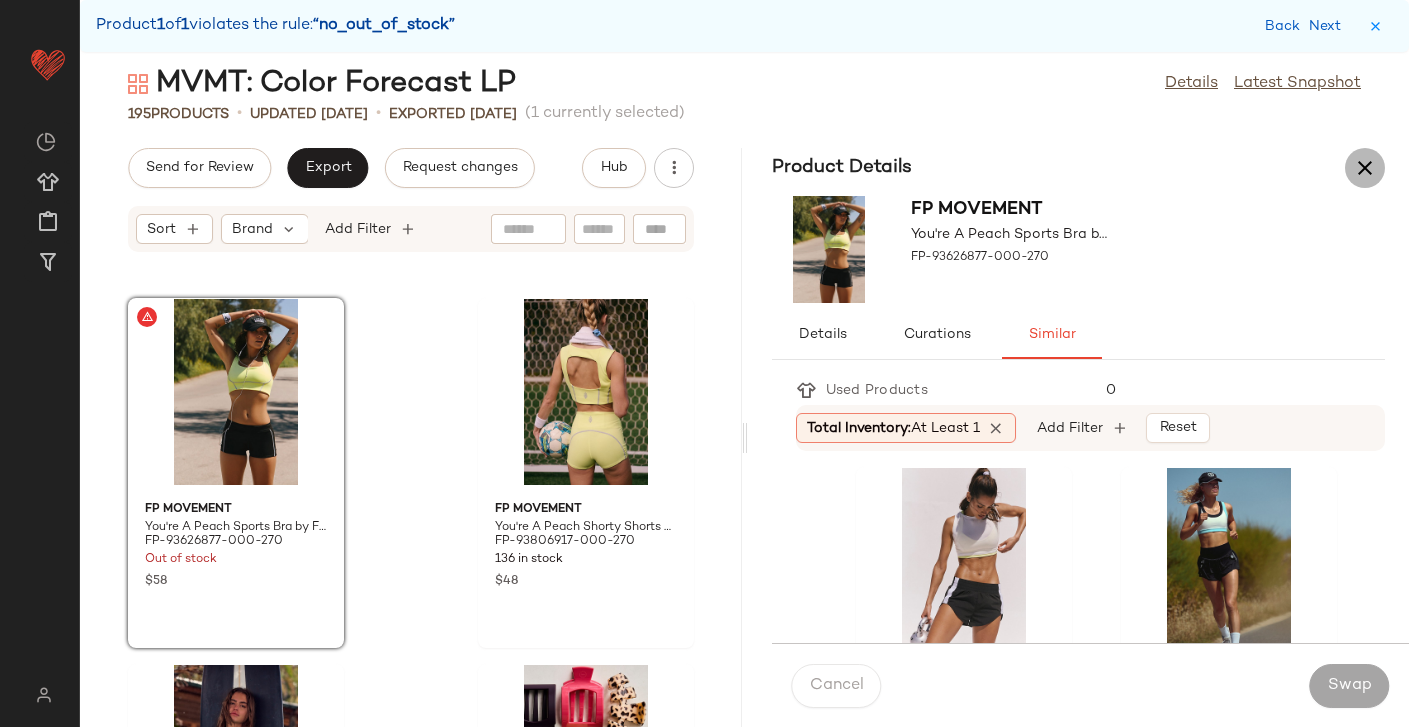 click at bounding box center (1365, 168) 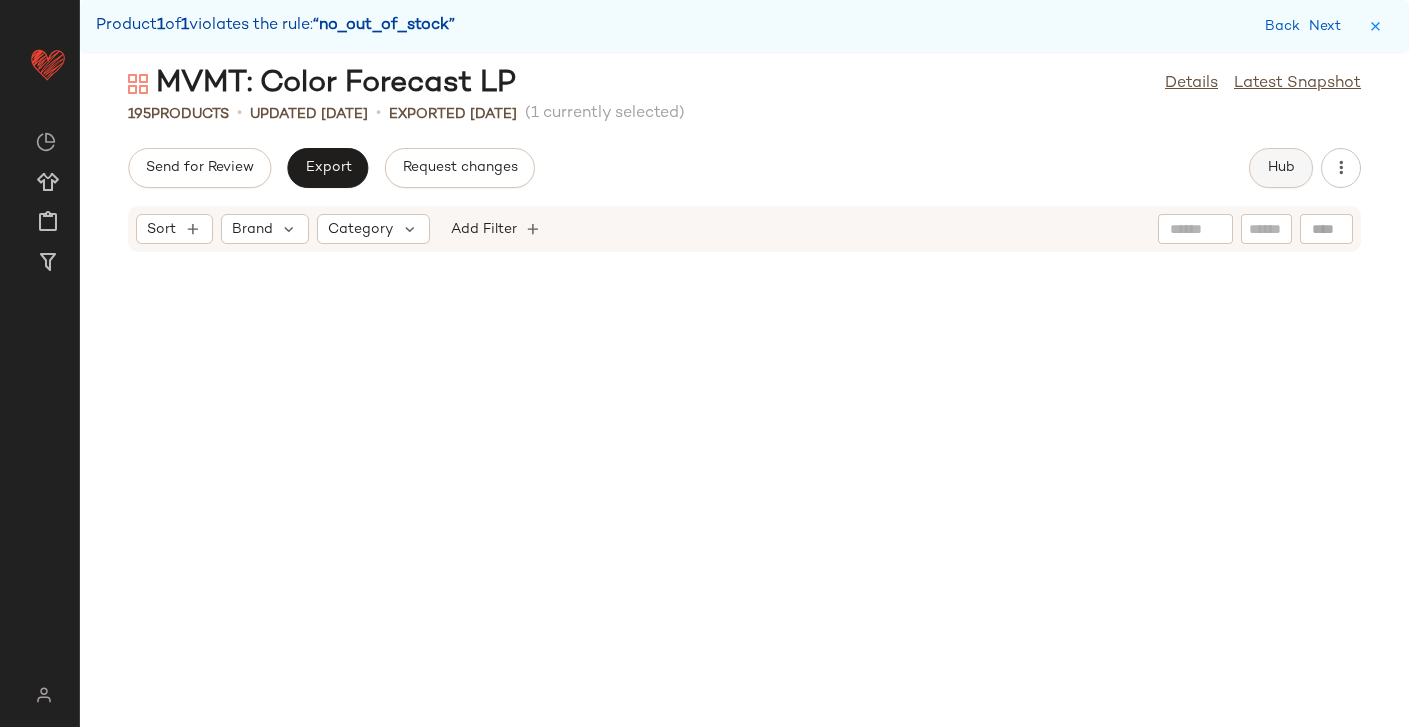 click on "Hub" 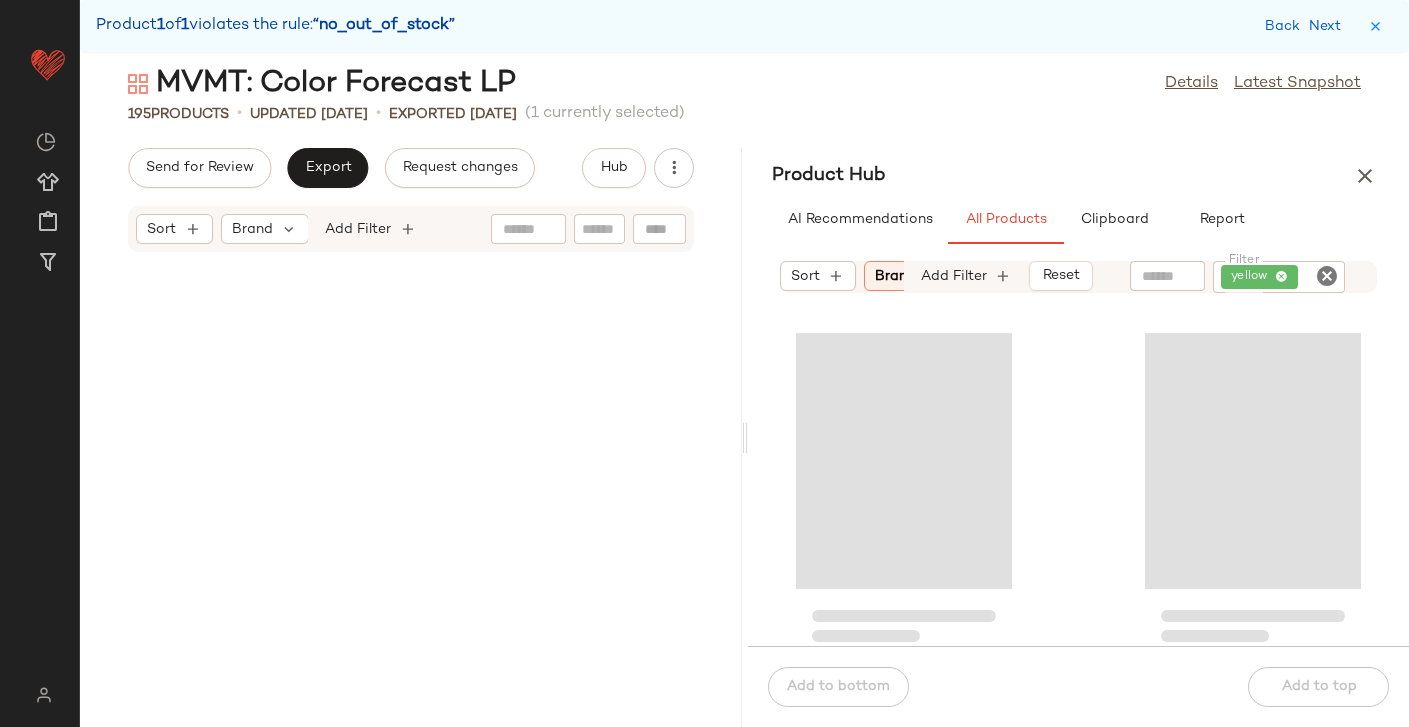 scroll, scrollTop: 28182, scrollLeft: 0, axis: vertical 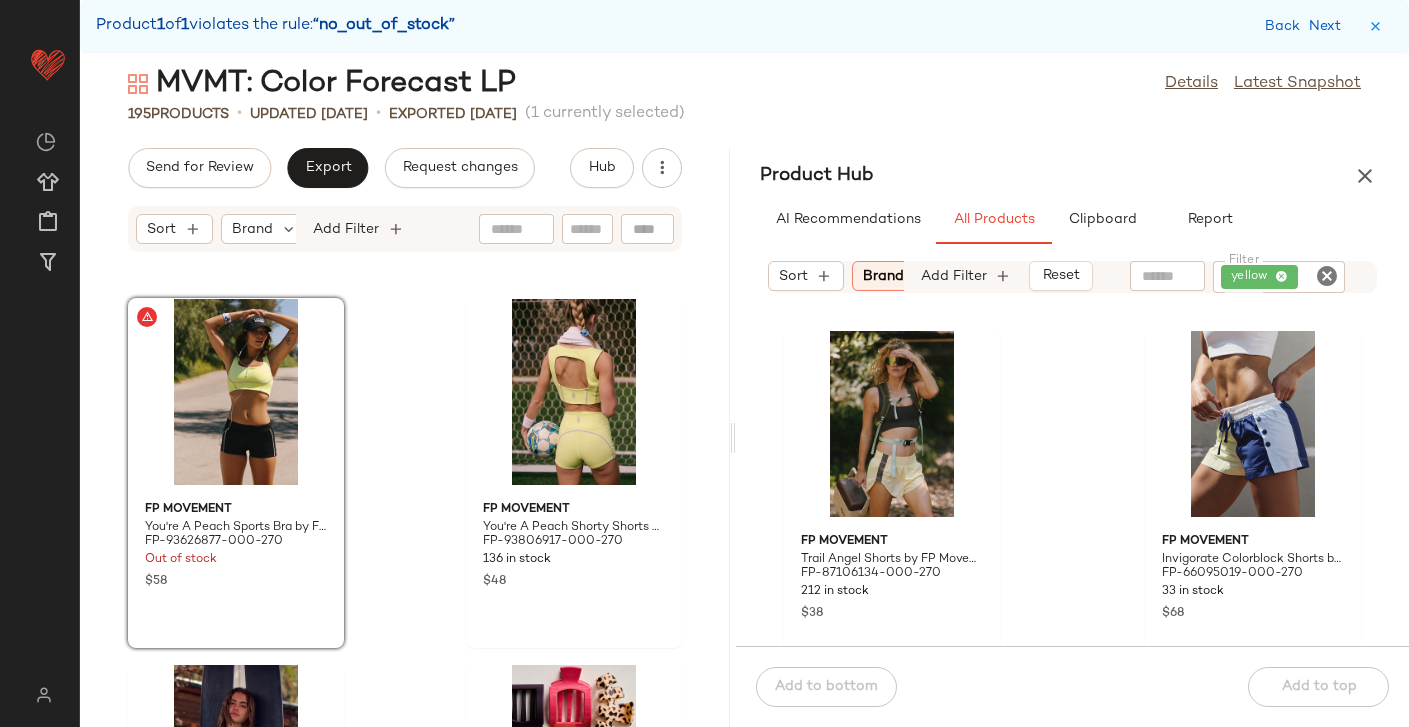drag, startPoint x: 747, startPoint y: 432, endPoint x: 471, endPoint y: 394, distance: 278.60367 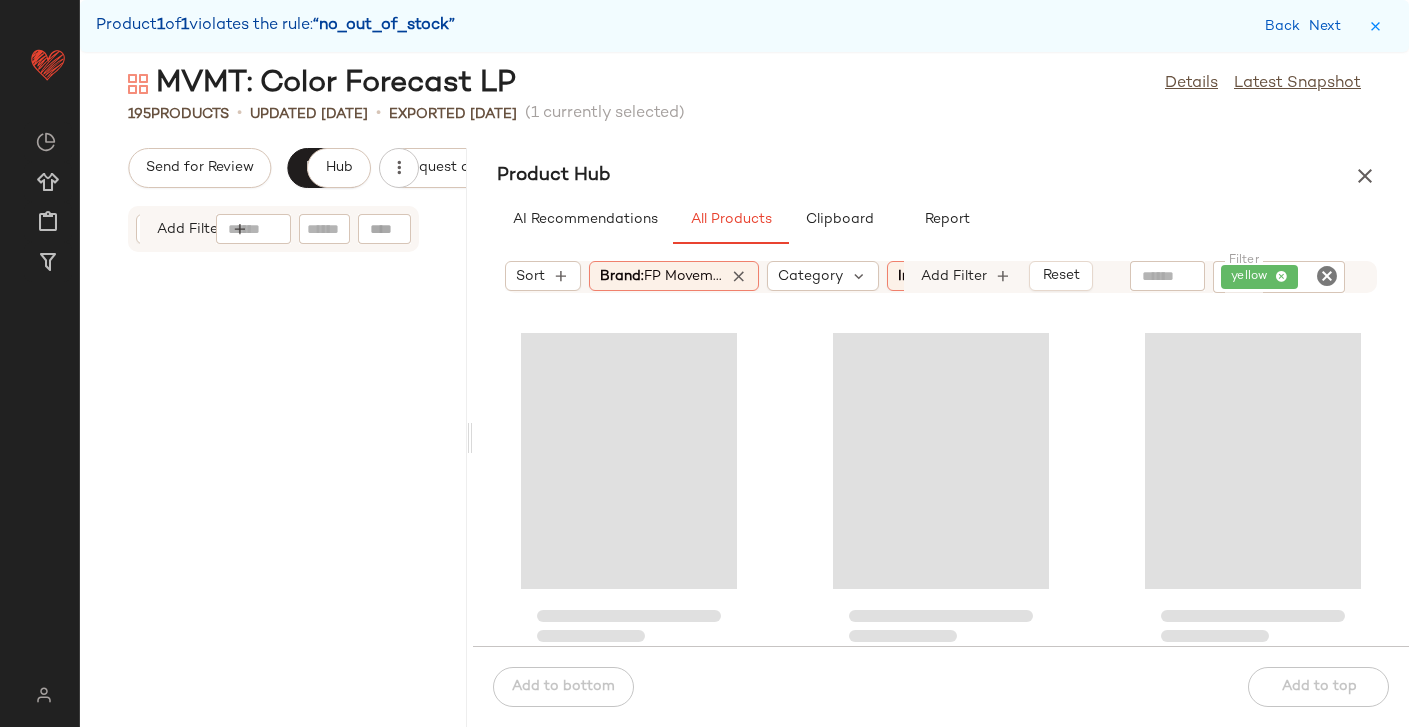 scroll, scrollTop: 56364, scrollLeft: 0, axis: vertical 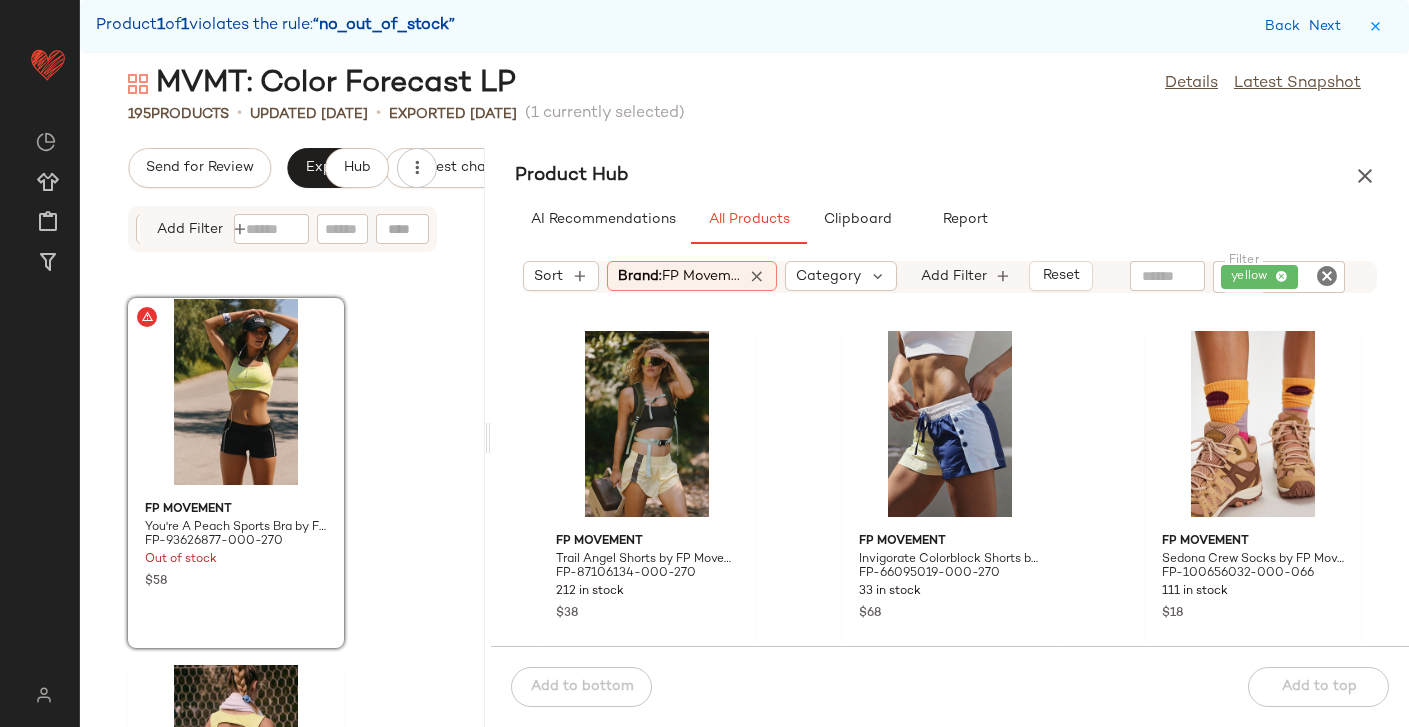 drag, startPoint x: 467, startPoint y: 434, endPoint x: 487, endPoint y: 418, distance: 25.612497 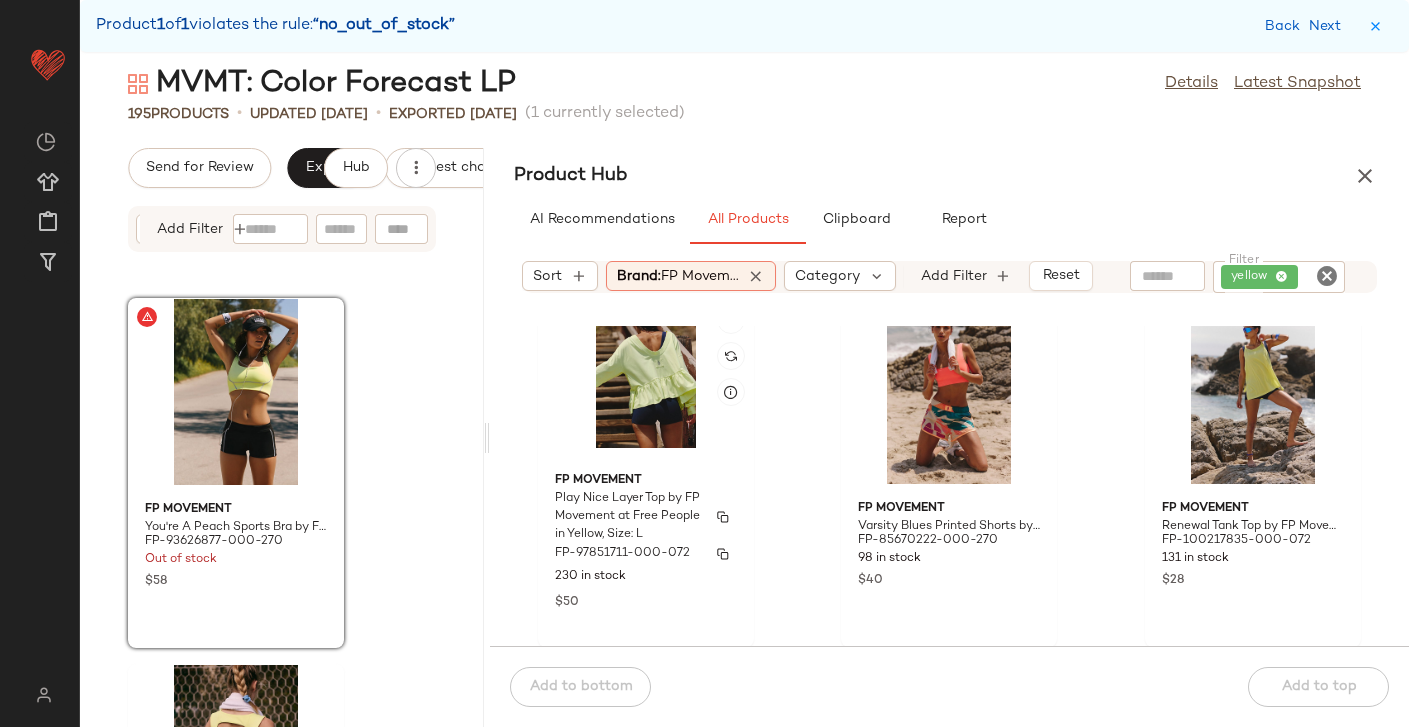 scroll, scrollTop: 402, scrollLeft: 0, axis: vertical 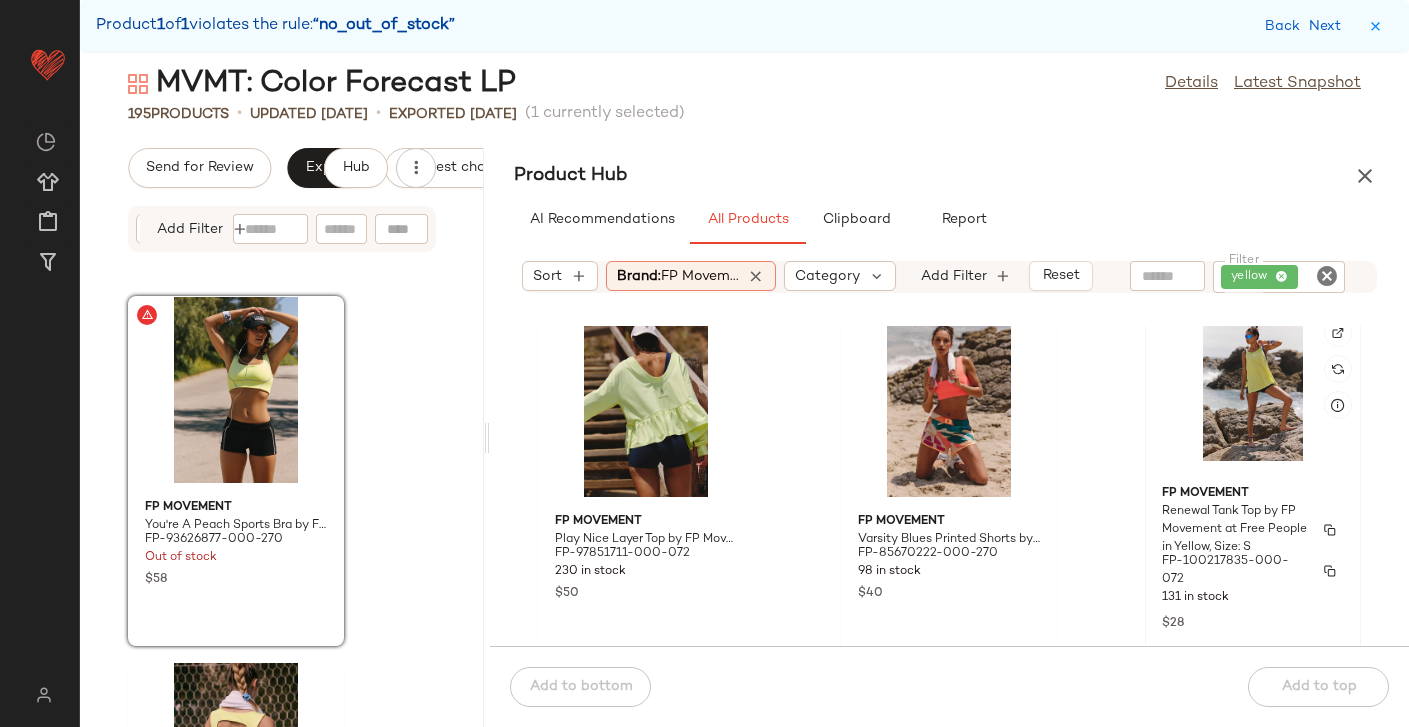 click on "Renewal Tank Top by FP Movement at Free People in Yellow, Size: S" 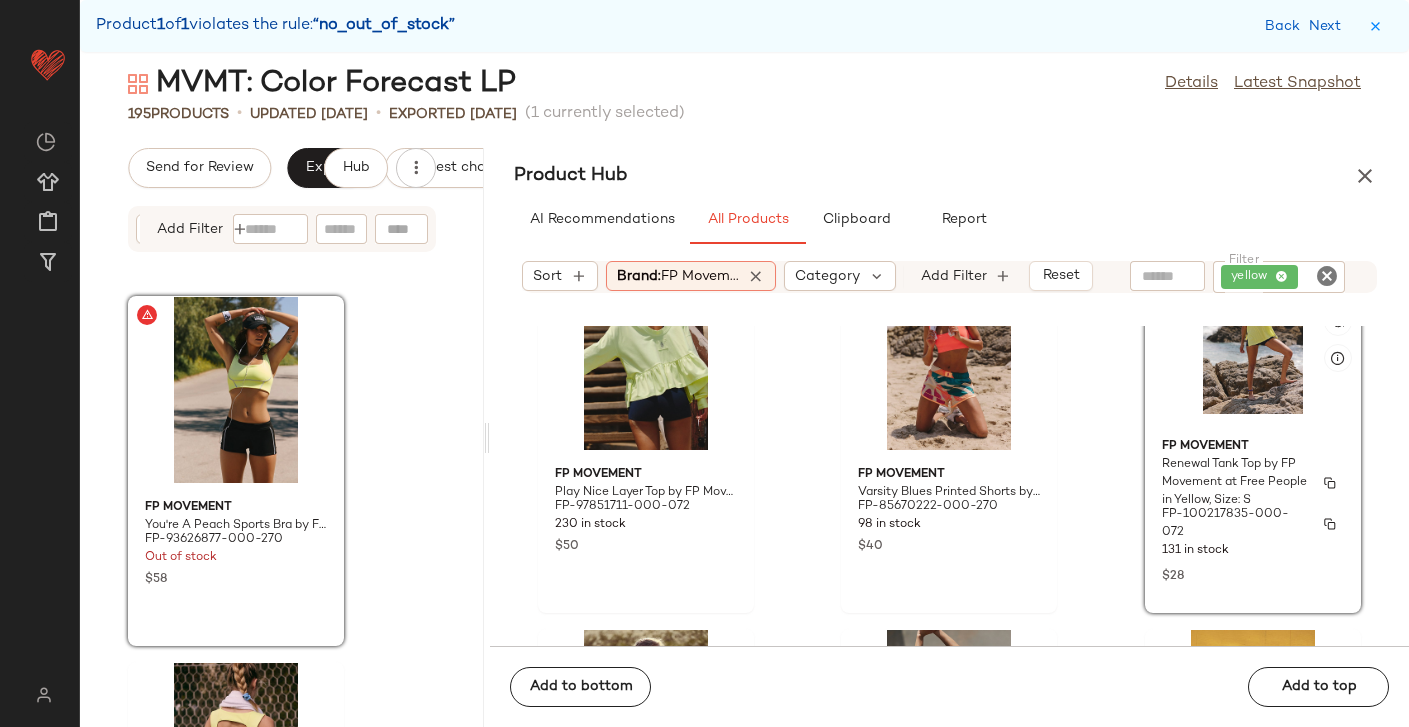 scroll, scrollTop: 383, scrollLeft: 0, axis: vertical 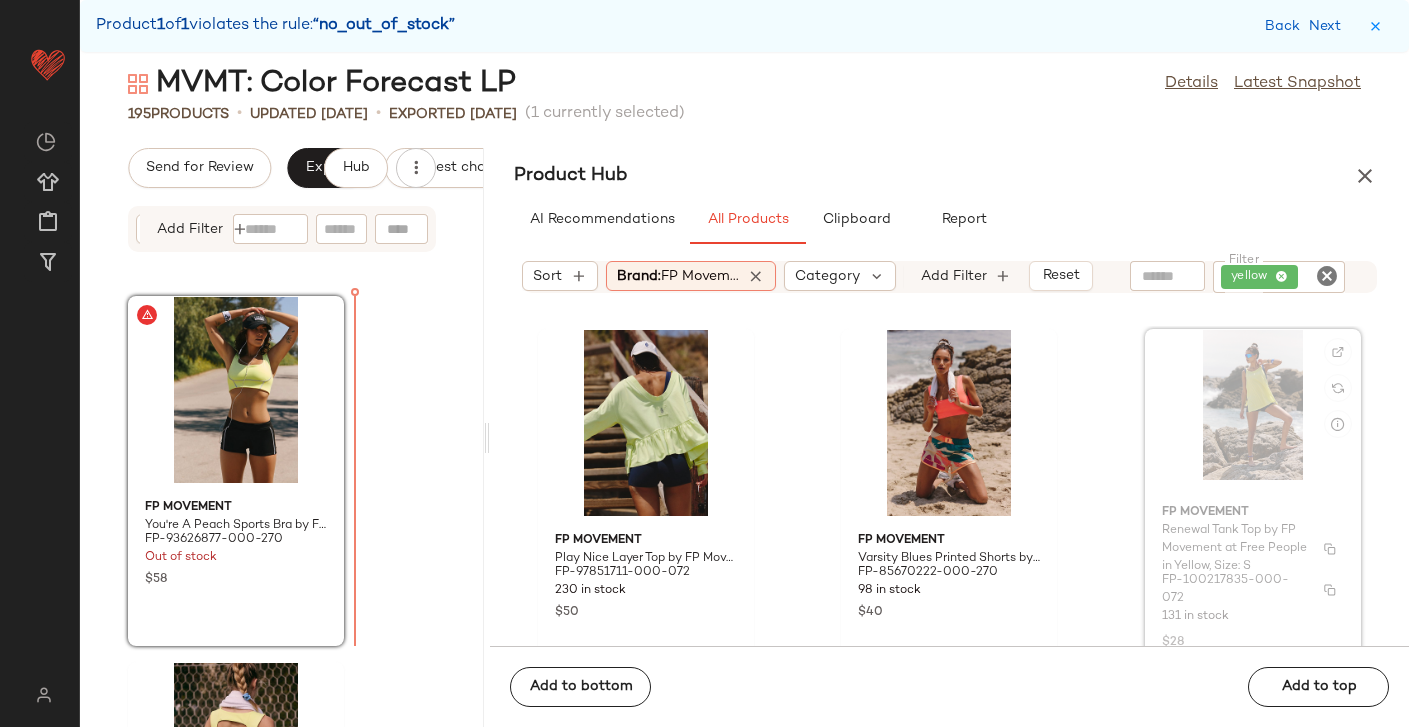 drag, startPoint x: 1228, startPoint y: 506, endPoint x: 319, endPoint y: 411, distance: 913.95074 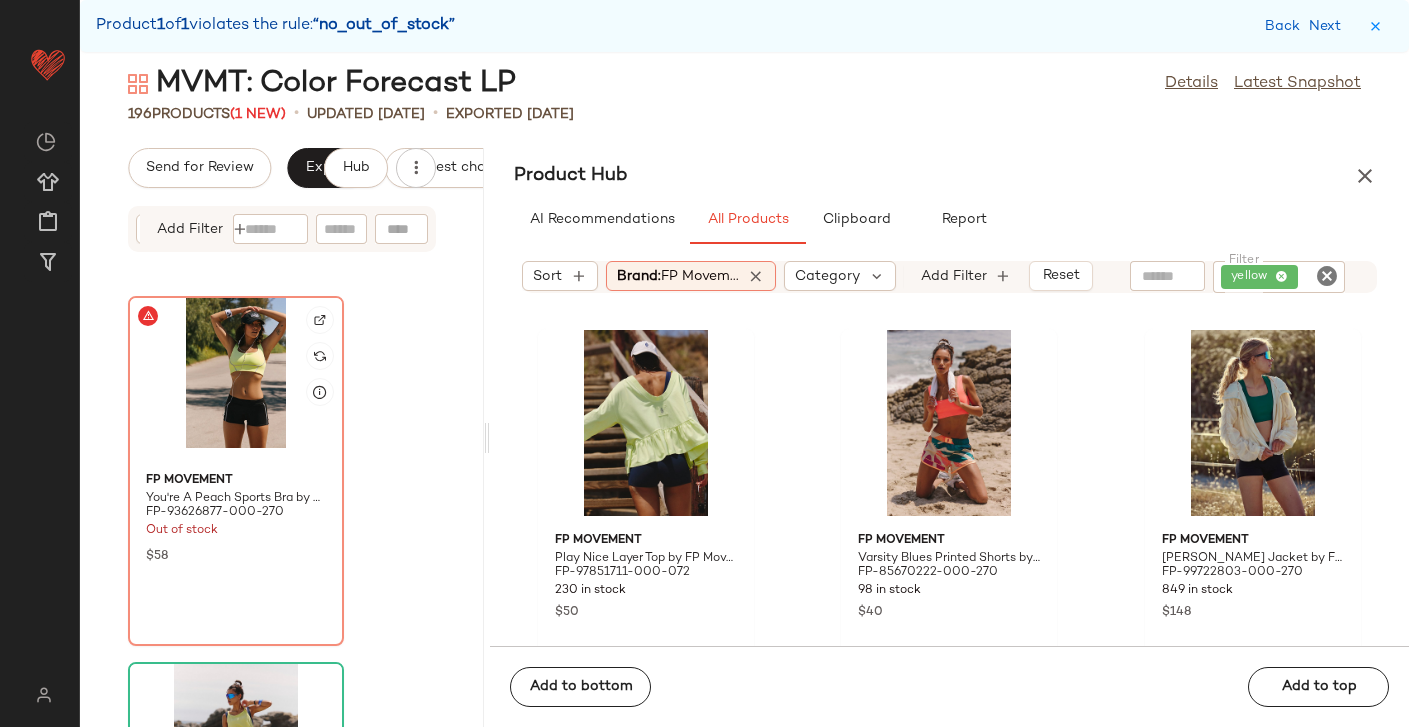 click 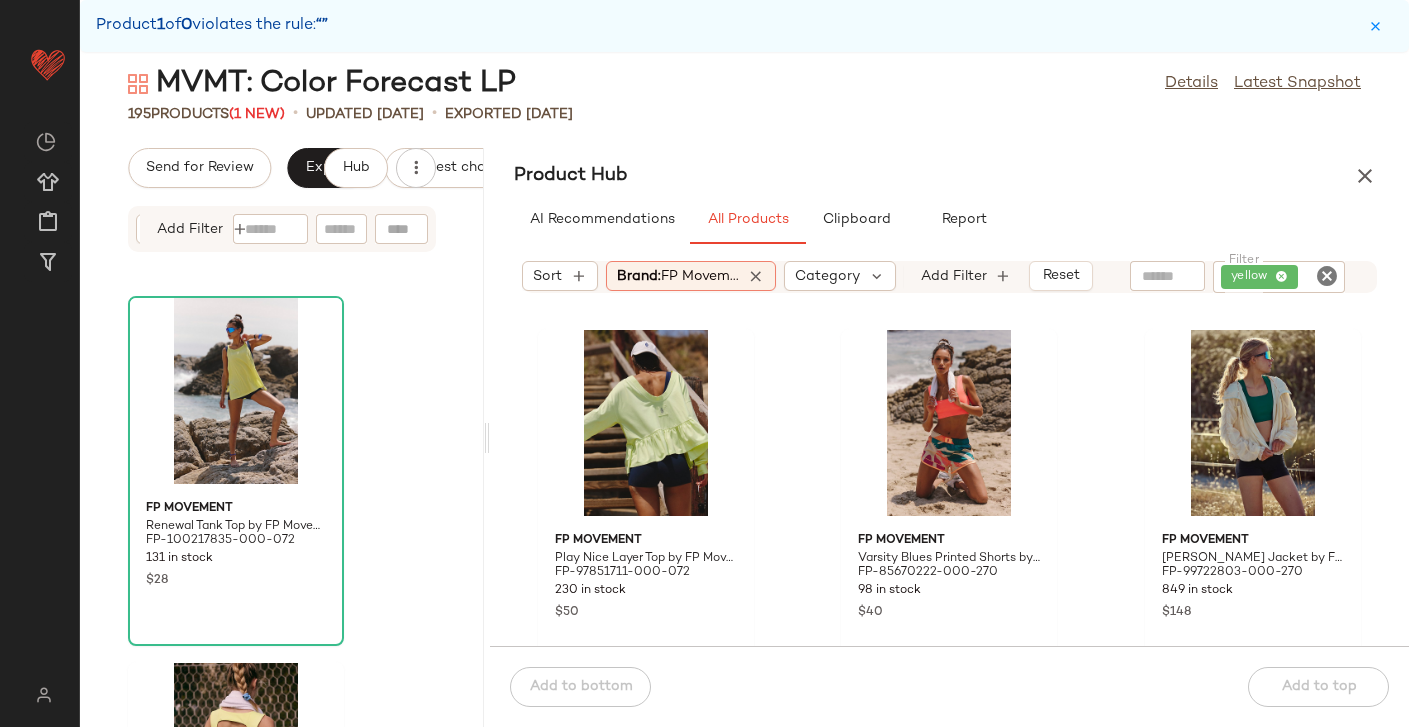 click 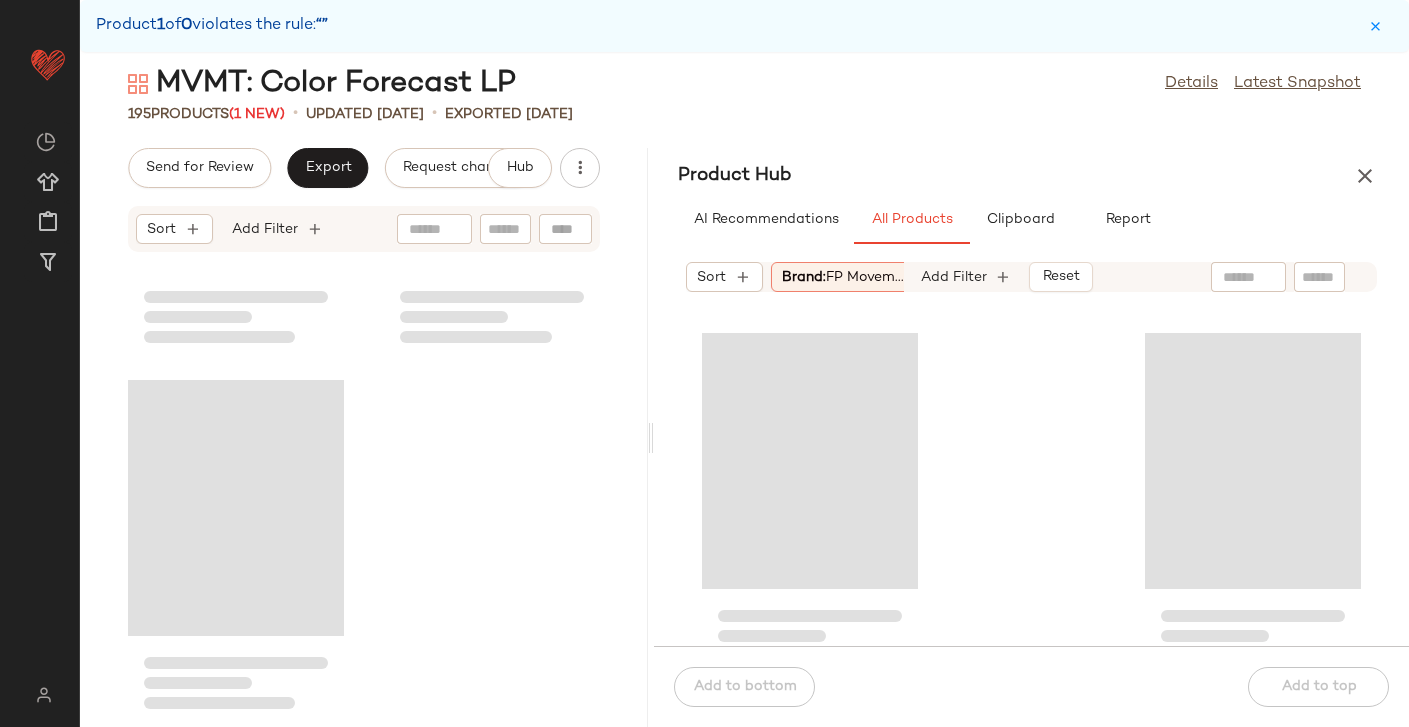 scroll, scrollTop: 35423, scrollLeft: 0, axis: vertical 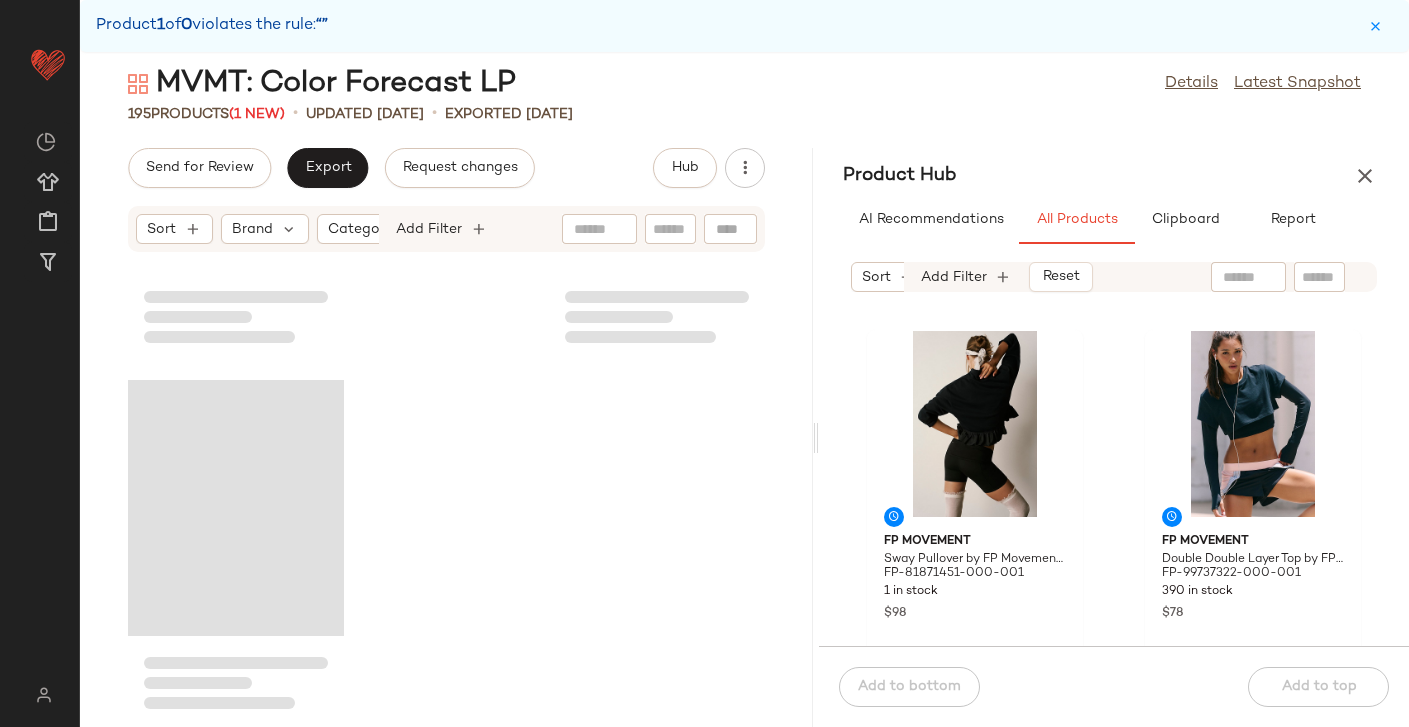 drag, startPoint x: 487, startPoint y: 433, endPoint x: 823, endPoint y: 379, distance: 340.3116 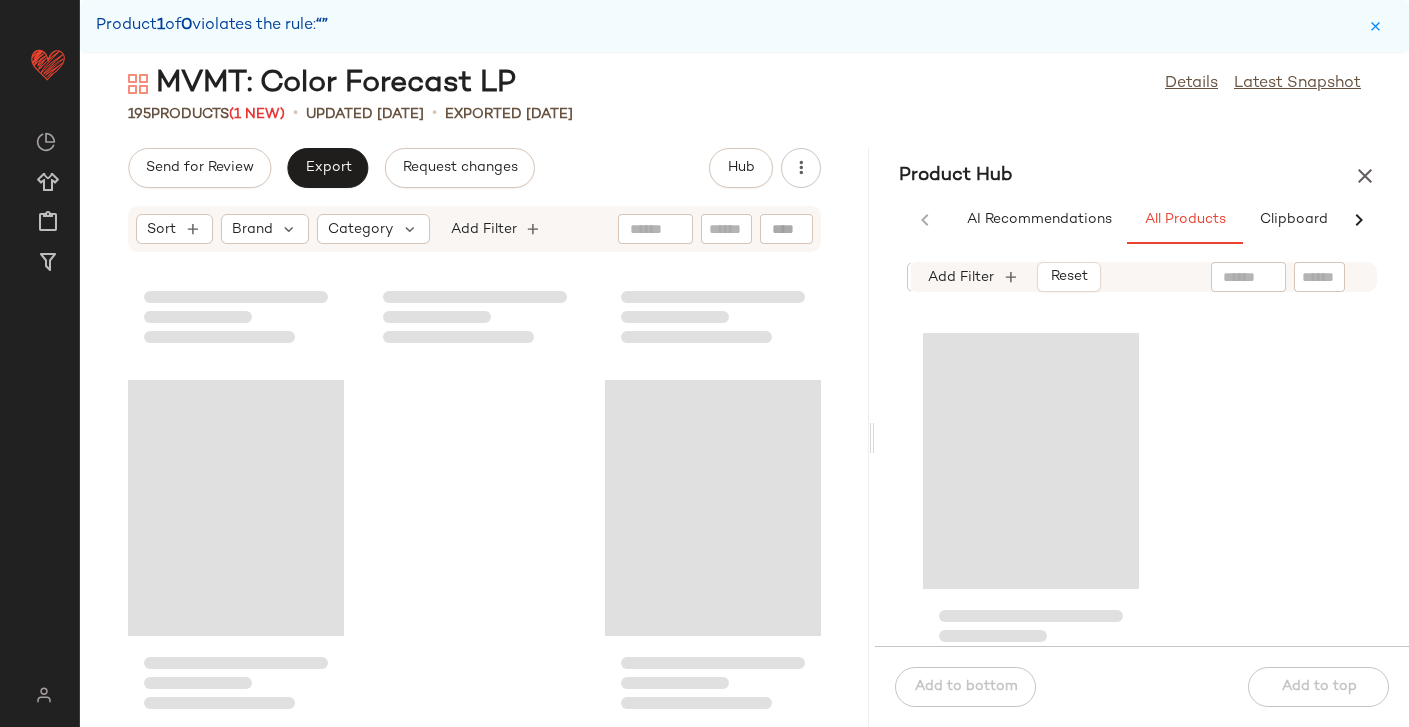 scroll, scrollTop: 35057, scrollLeft: 0, axis: vertical 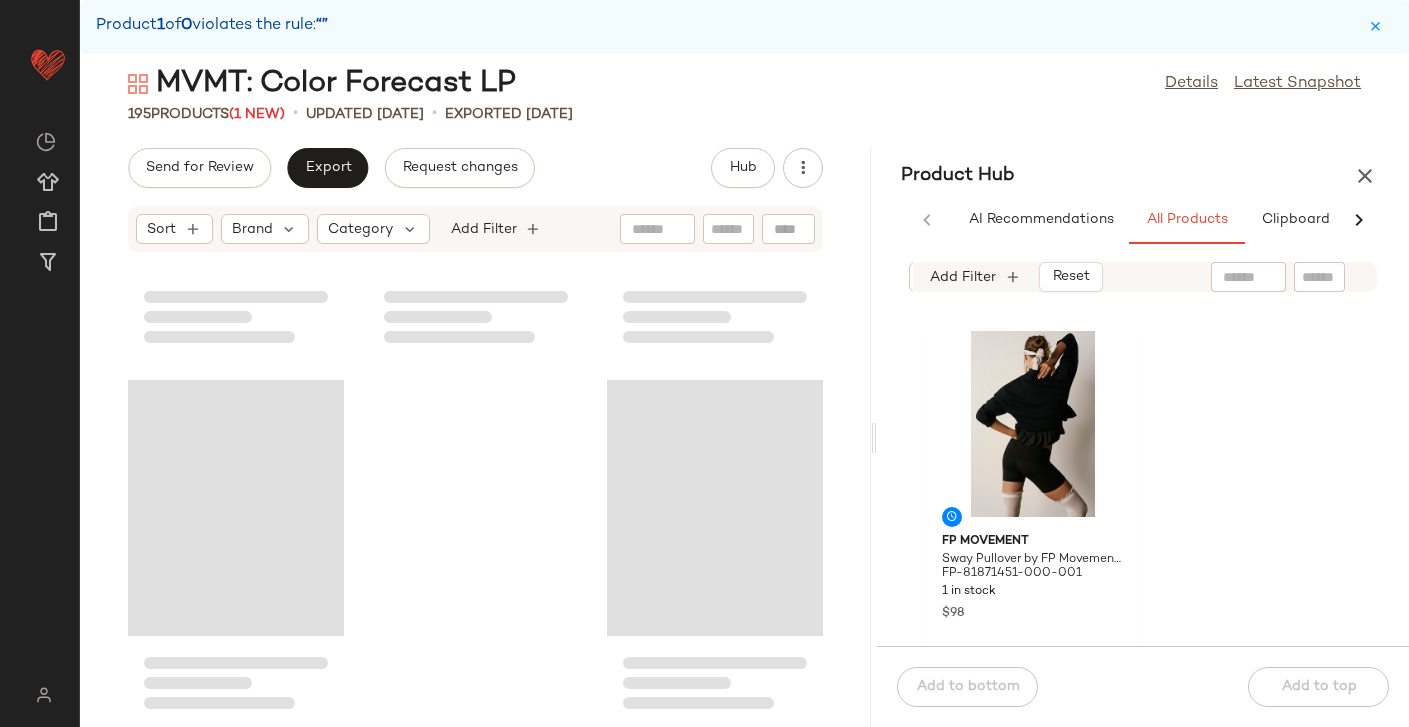 drag, startPoint x: 817, startPoint y: 426, endPoint x: 874, endPoint y: 416, distance: 57.870544 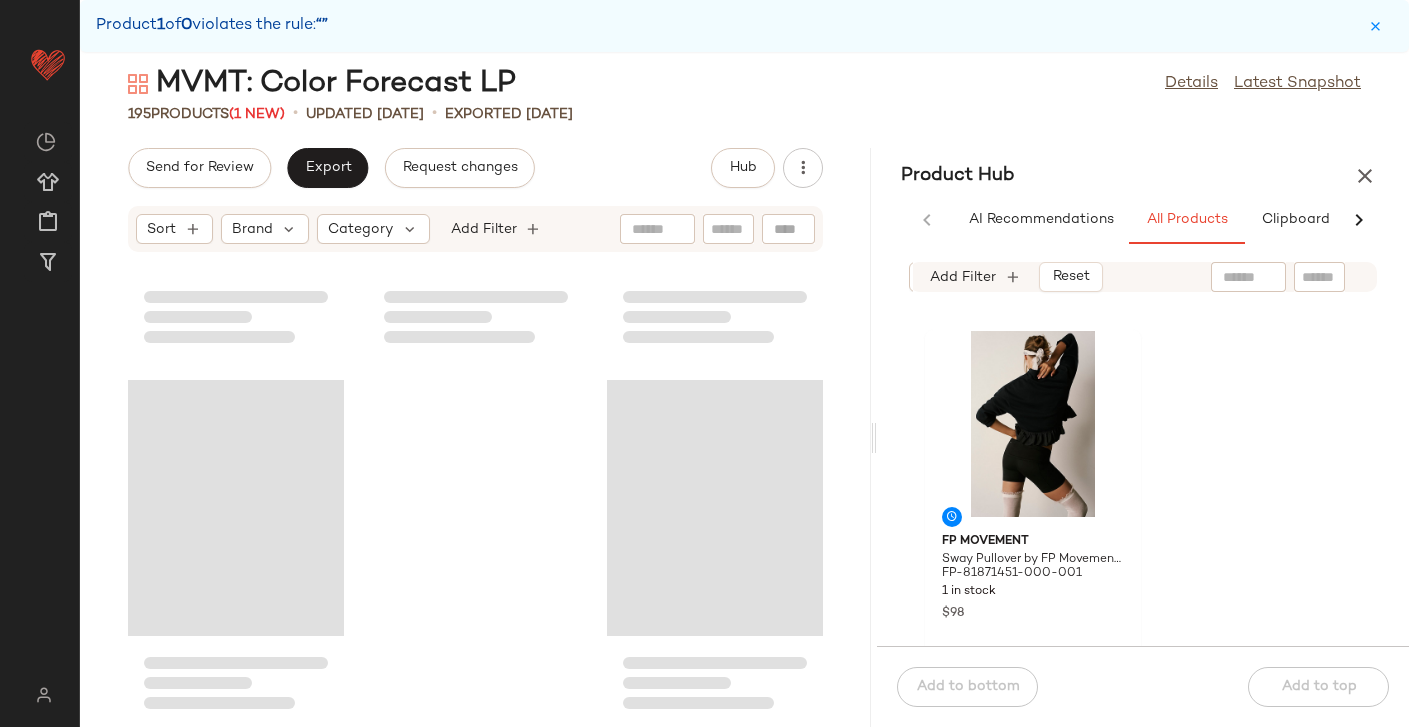 click on "MVMT: Color Forecast LP  Details   Latest Snapshot  195   Products  (1 New)  •   updated Jul 7th  •  Exported Jul 3rd  Send for Review   Export   Request changes   Hub  Sort  Brand  Category  Add Filter  Product Hub  AI Recommendations   All Products   Clipboard   Report  Sort  Brand:   FP Movem... Category  In Curation?:   No Availability:   in_stock Sale Price:   Not on sale Add Filter   Reset  FP Movement Sway Pullover by FP Movement at Free People in Black, Size: L FP-81871451-000-001 1 in stock $98 FP Movement Double Double Layer Top by FP Movement at Free People in Black, Size: XL FP-99737322-000-001 390 in stock $78 FP Movement Double Double Layer Top by FP Movement at Free People in White, Size: XS FP-99737322-000-010 295 in stock $78  Add to bottom   Add to top" 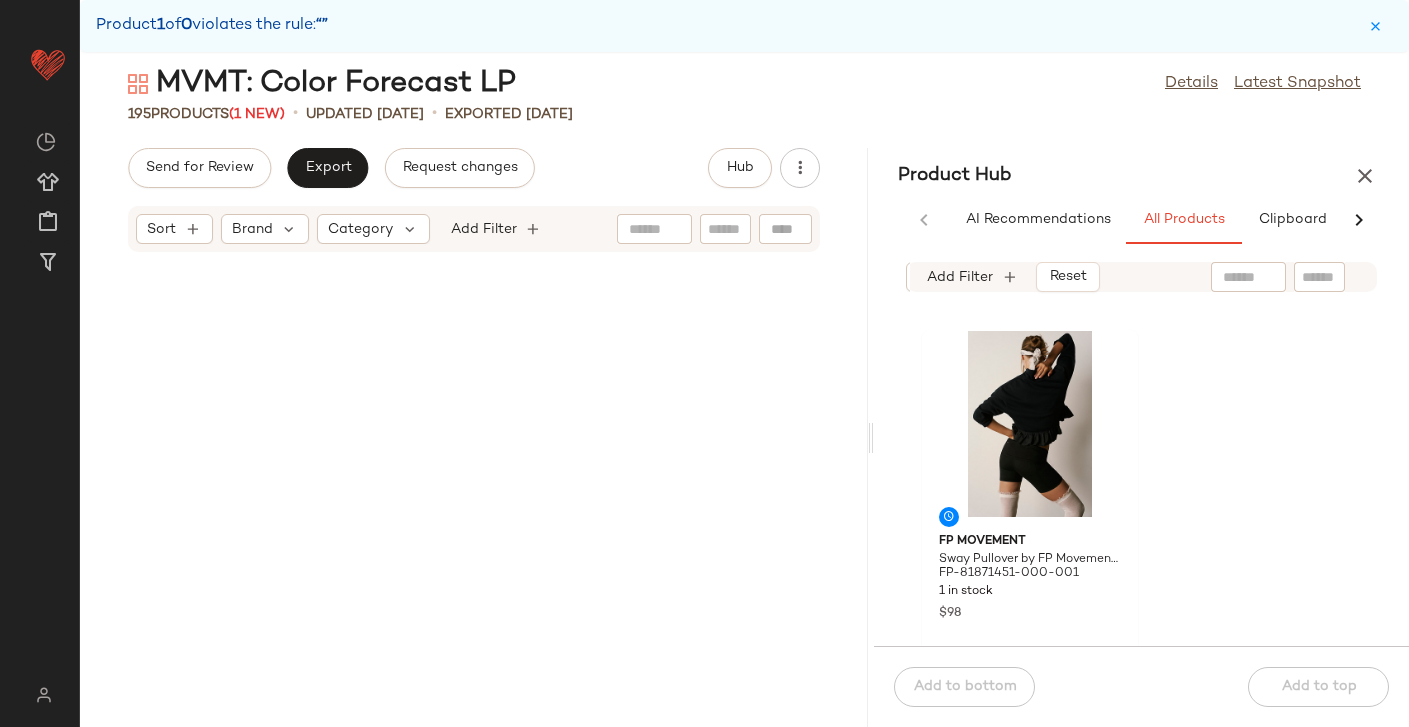 scroll, scrollTop: 35057, scrollLeft: 0, axis: vertical 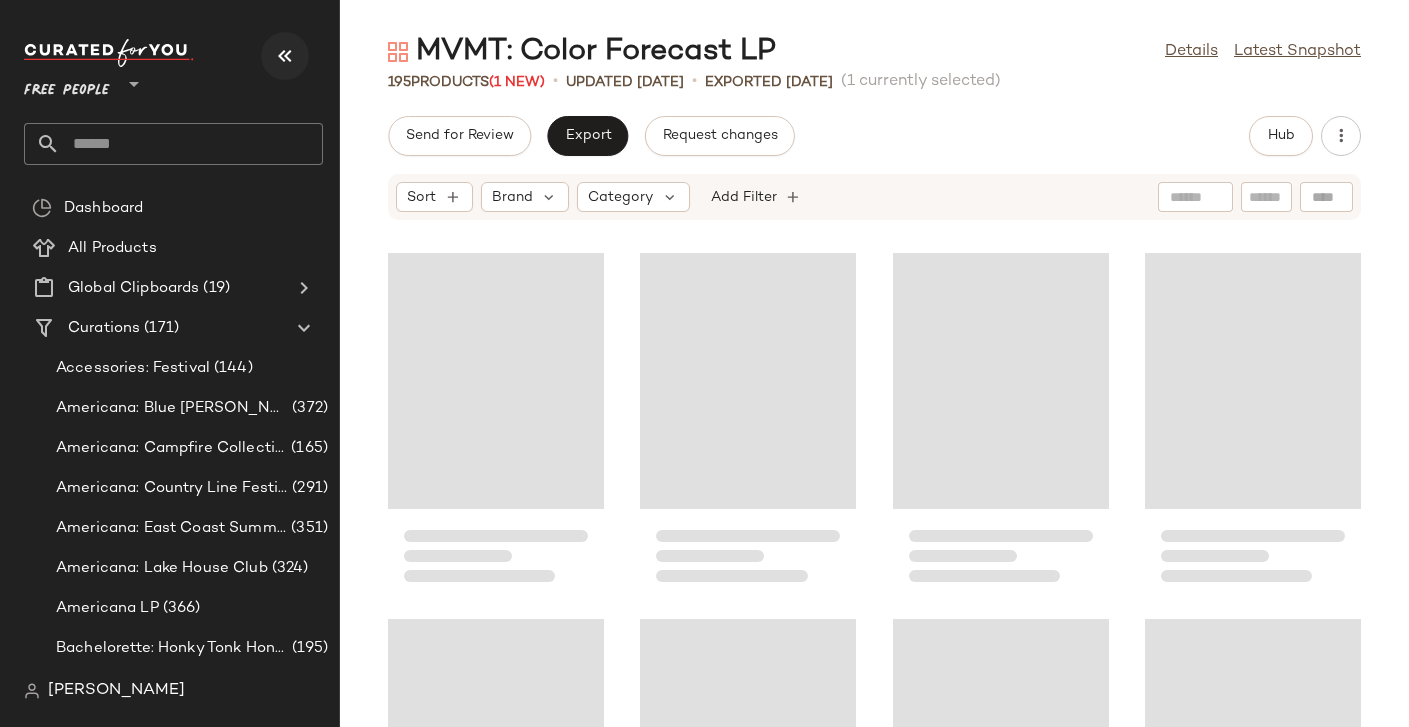click at bounding box center [285, 56] 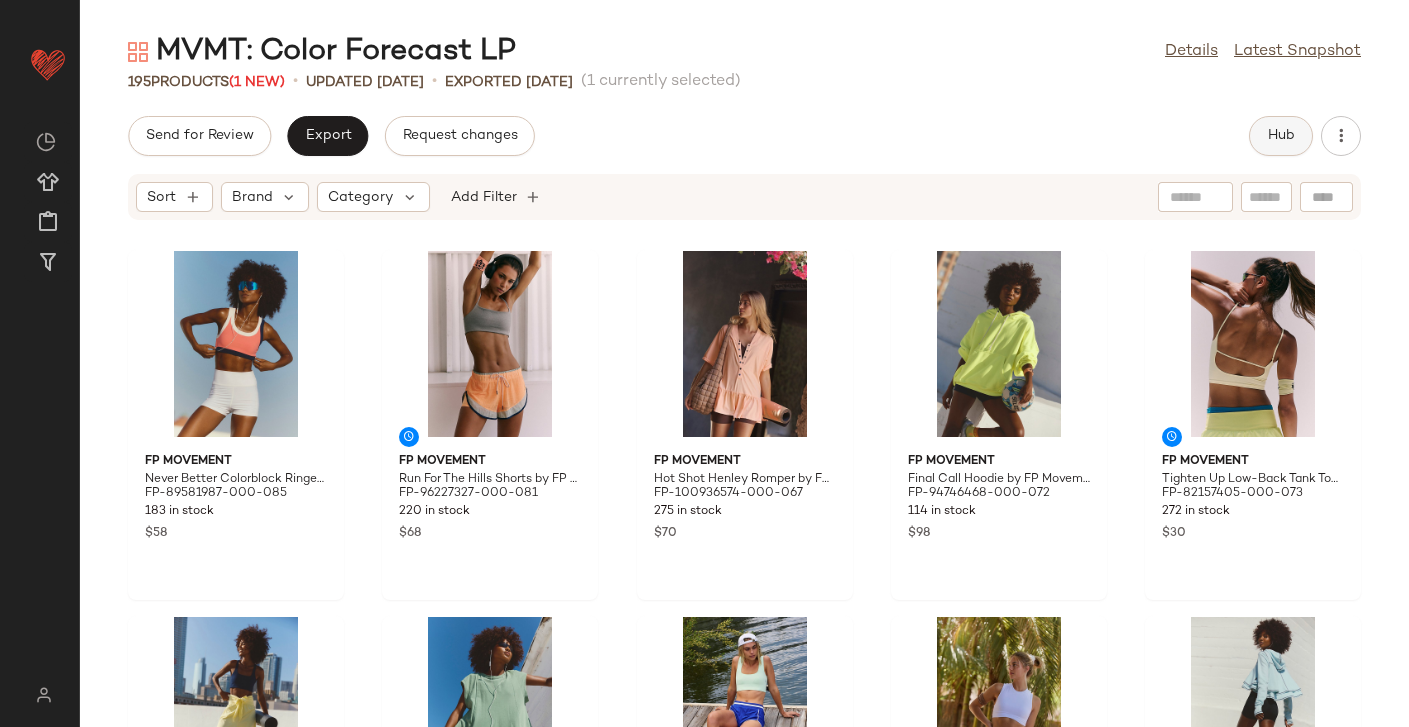 click on "Hub" 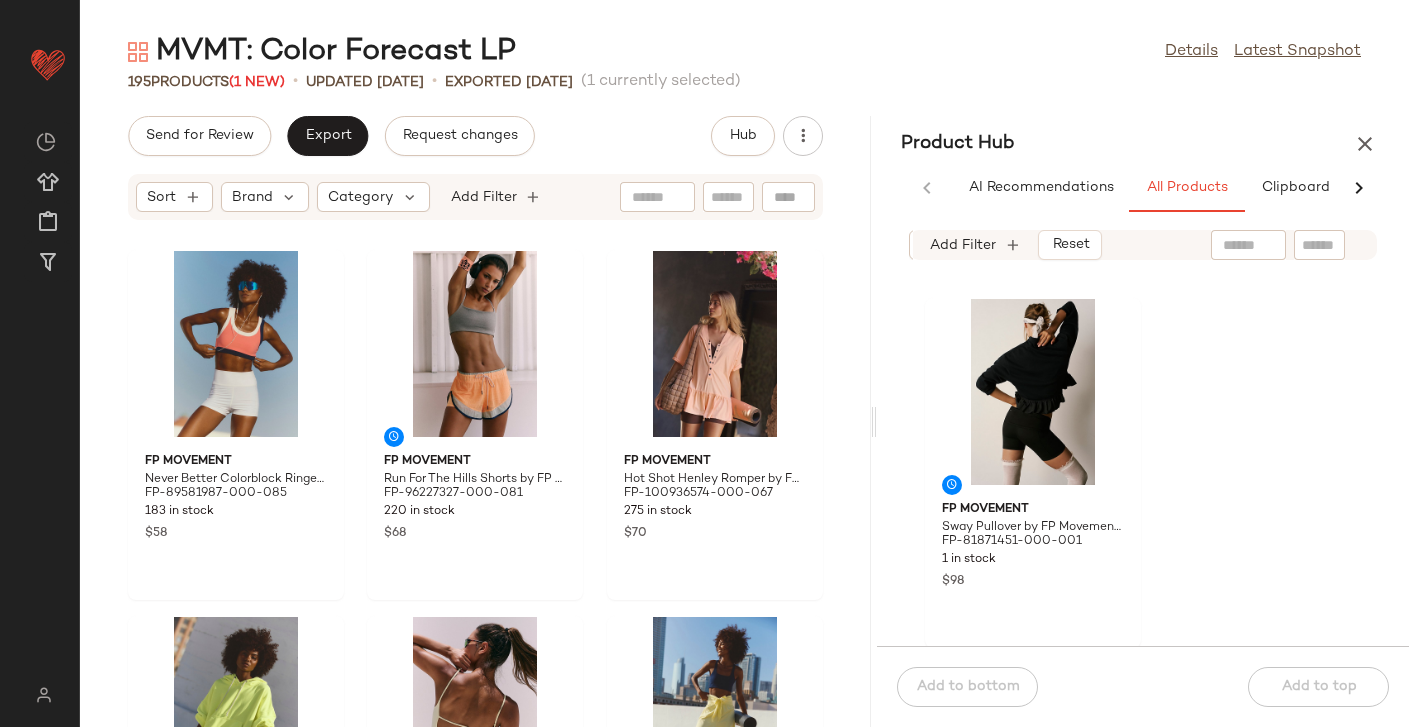 drag, startPoint x: 744, startPoint y: 409, endPoint x: 877, endPoint y: 385, distance: 135.14807 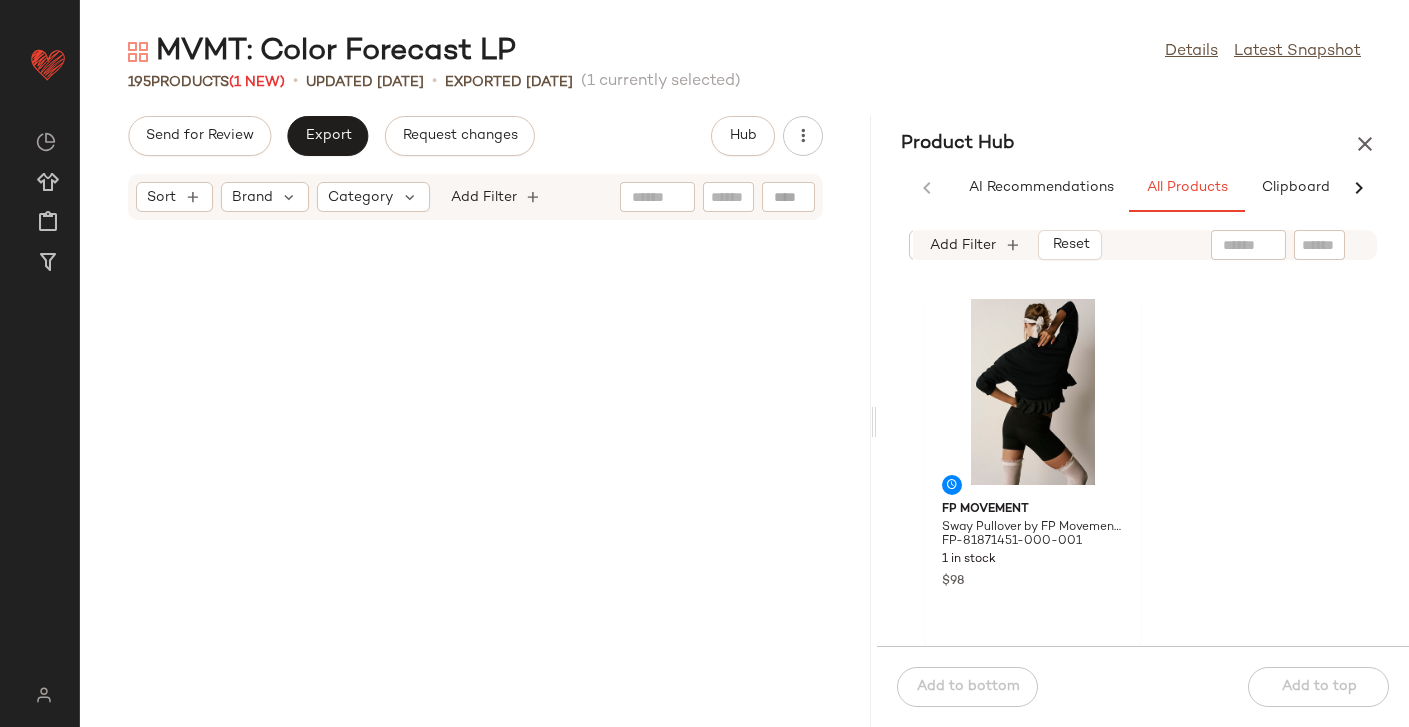 scroll, scrollTop: 34513, scrollLeft: 0, axis: vertical 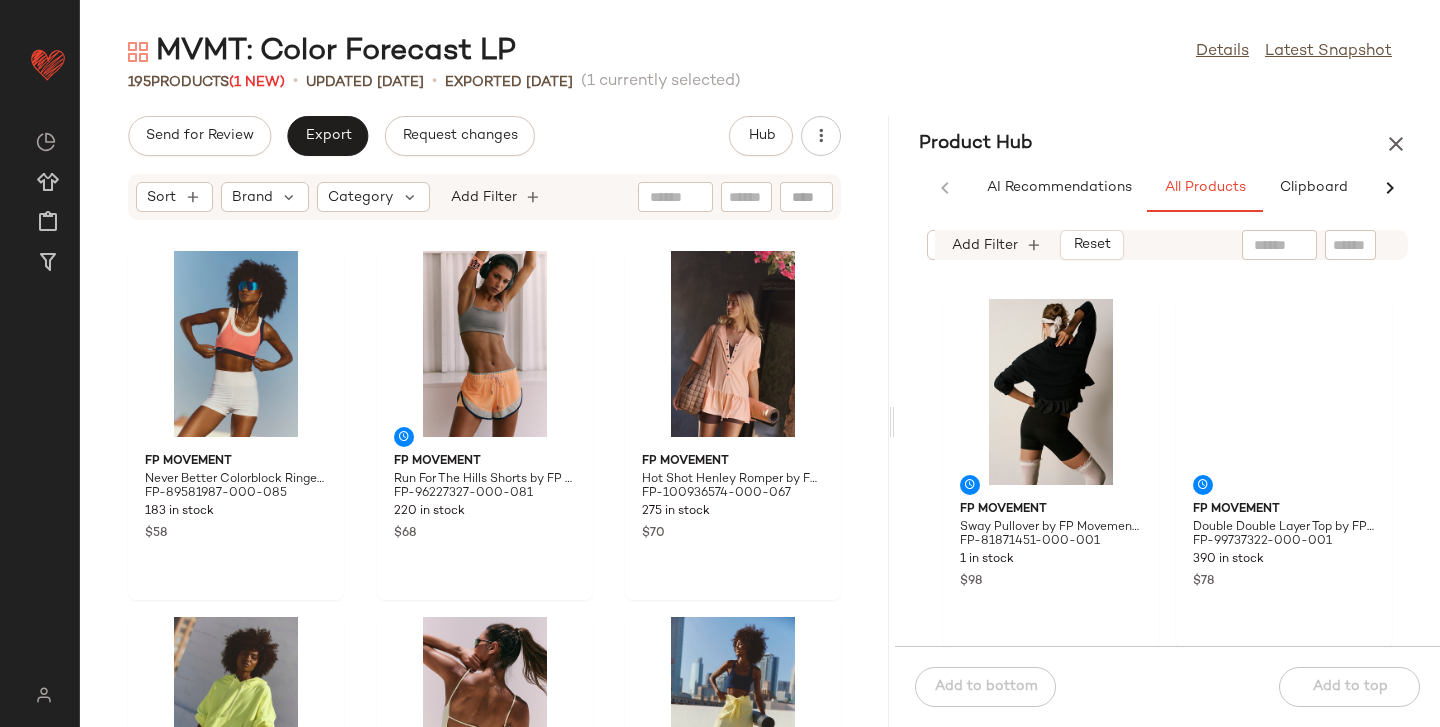 click 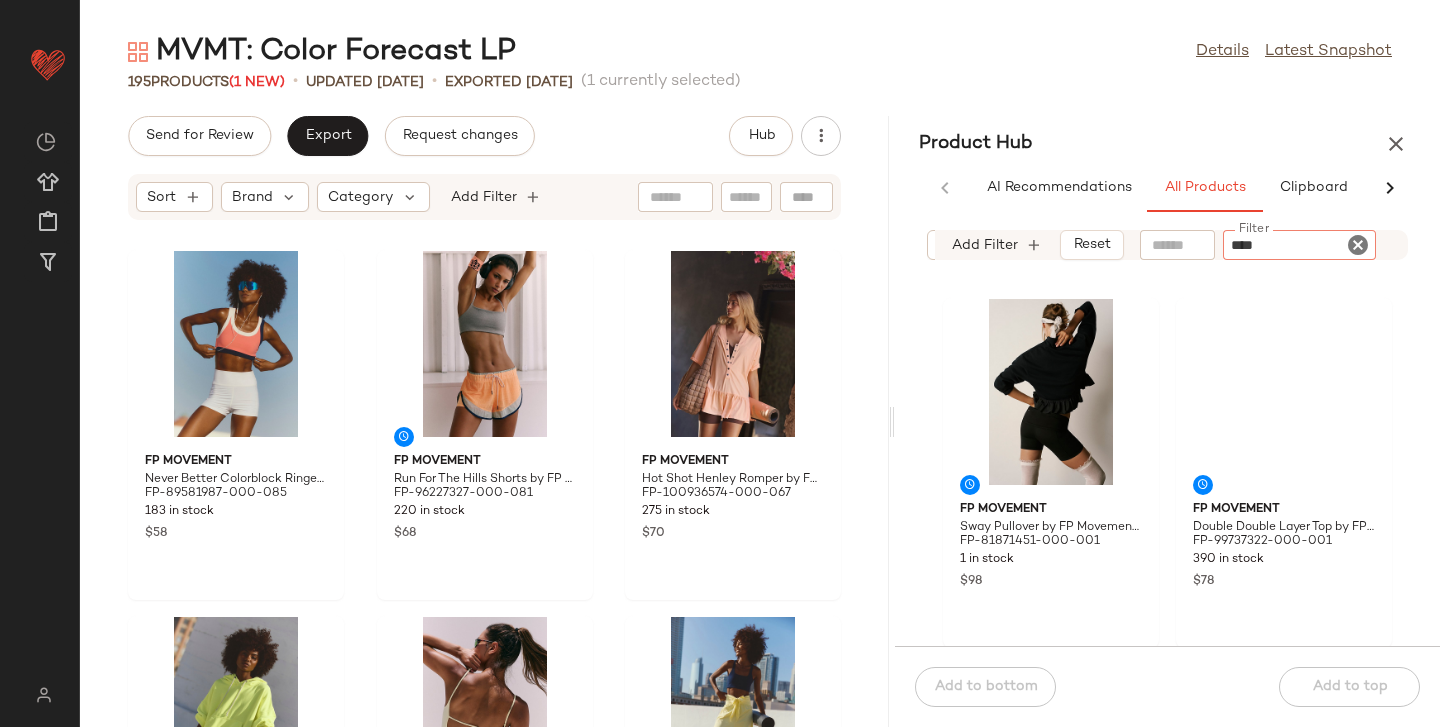 type on "*****" 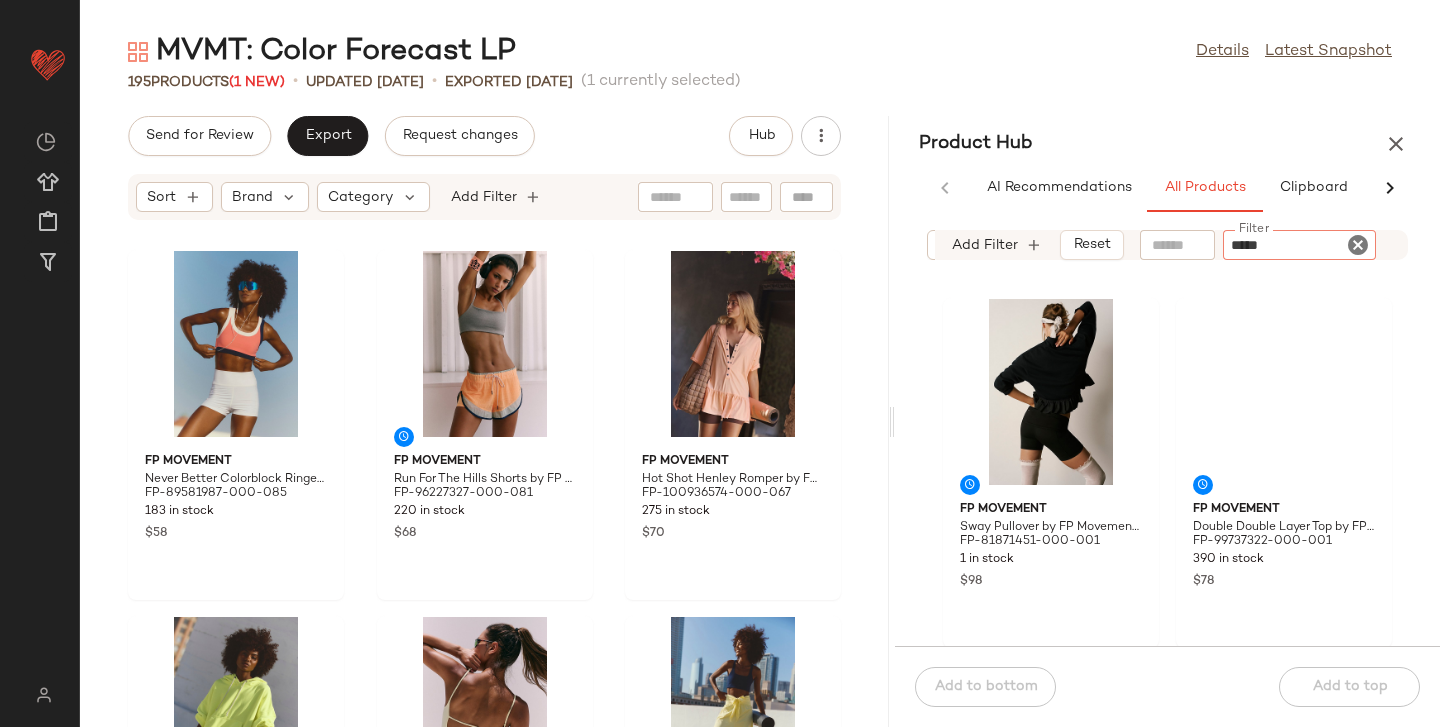 type 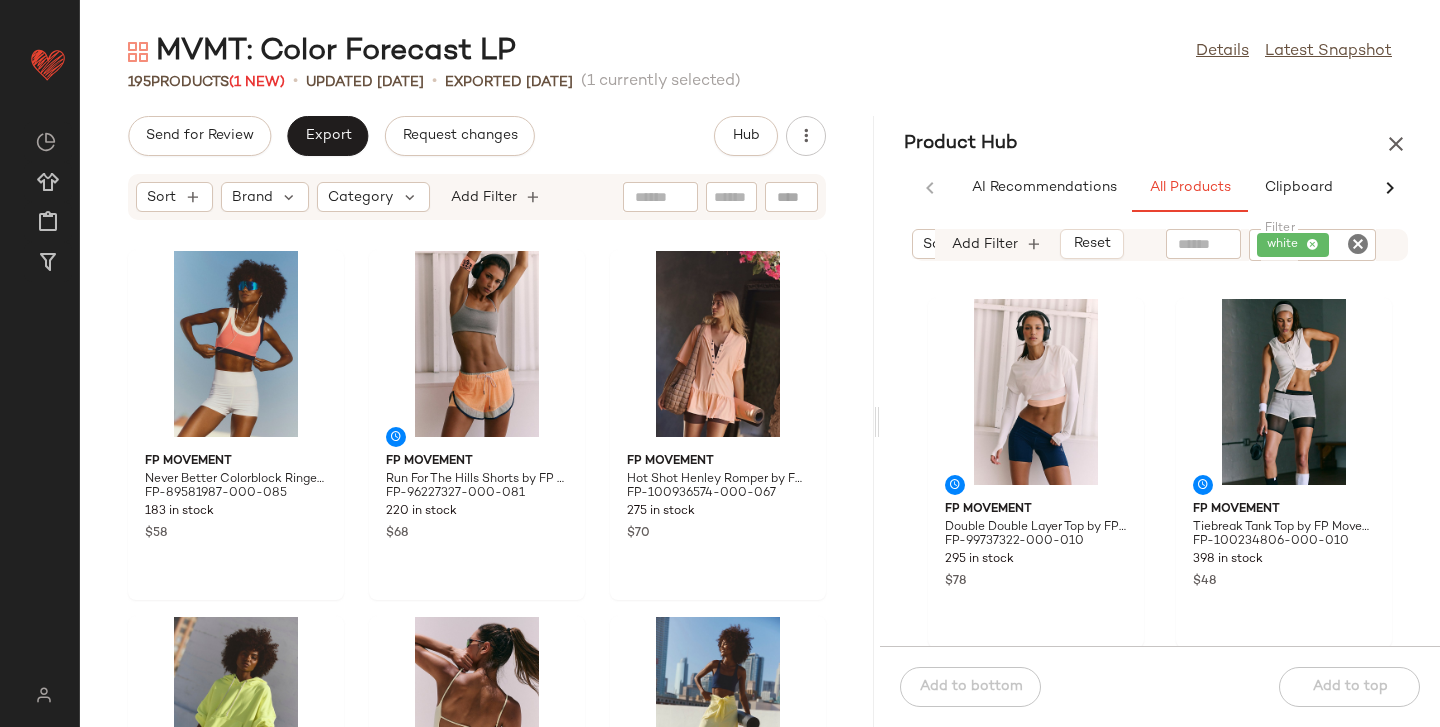 drag, startPoint x: 888, startPoint y: 416, endPoint x: 875, endPoint y: 407, distance: 15.811388 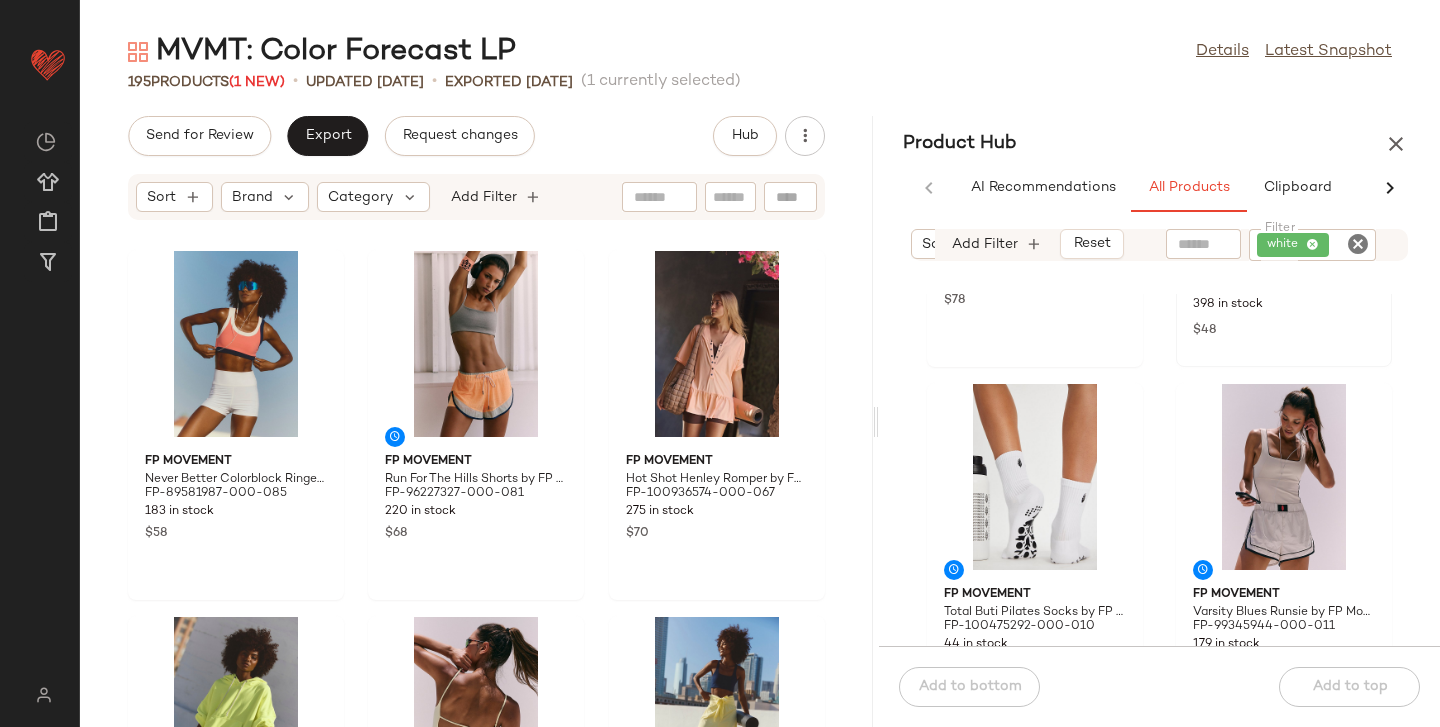 scroll, scrollTop: 309, scrollLeft: 0, axis: vertical 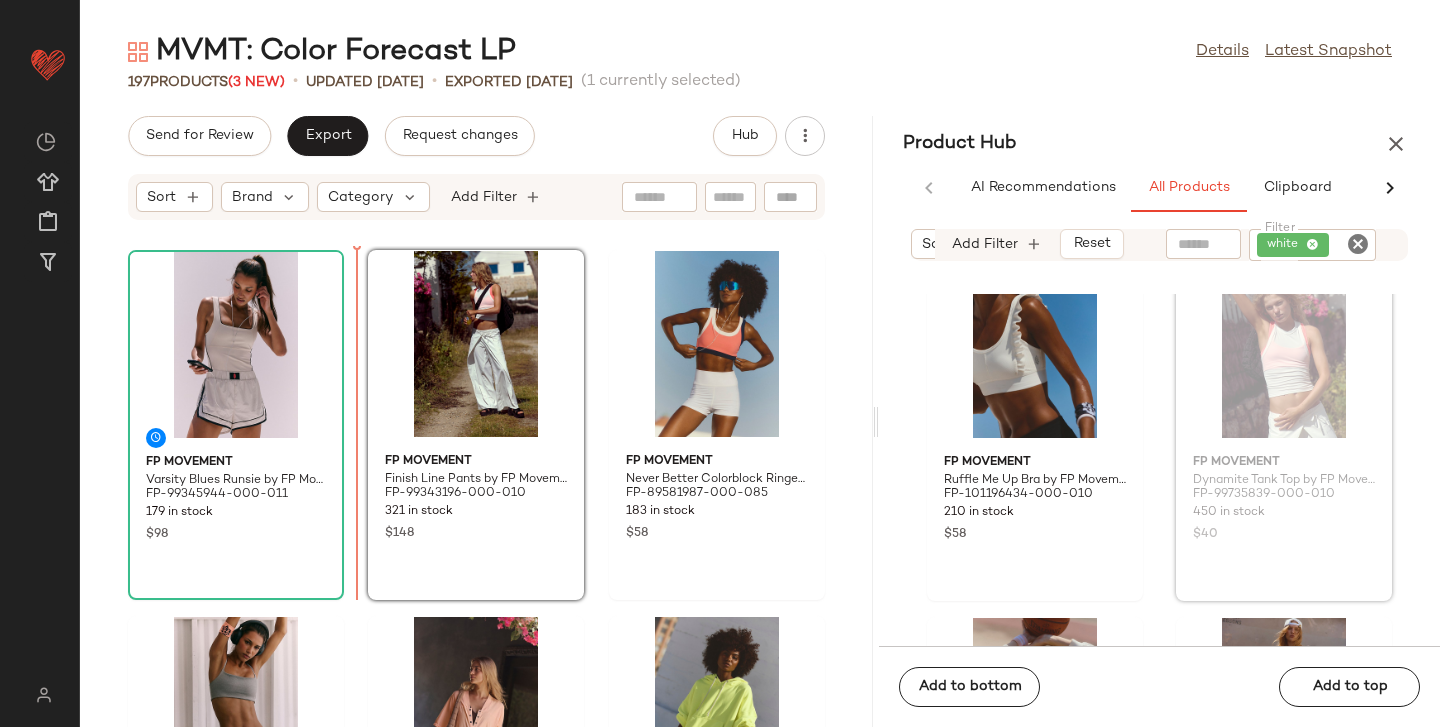 drag, startPoint x: 1226, startPoint y: 466, endPoint x: 375, endPoint y: 412, distance: 852.71155 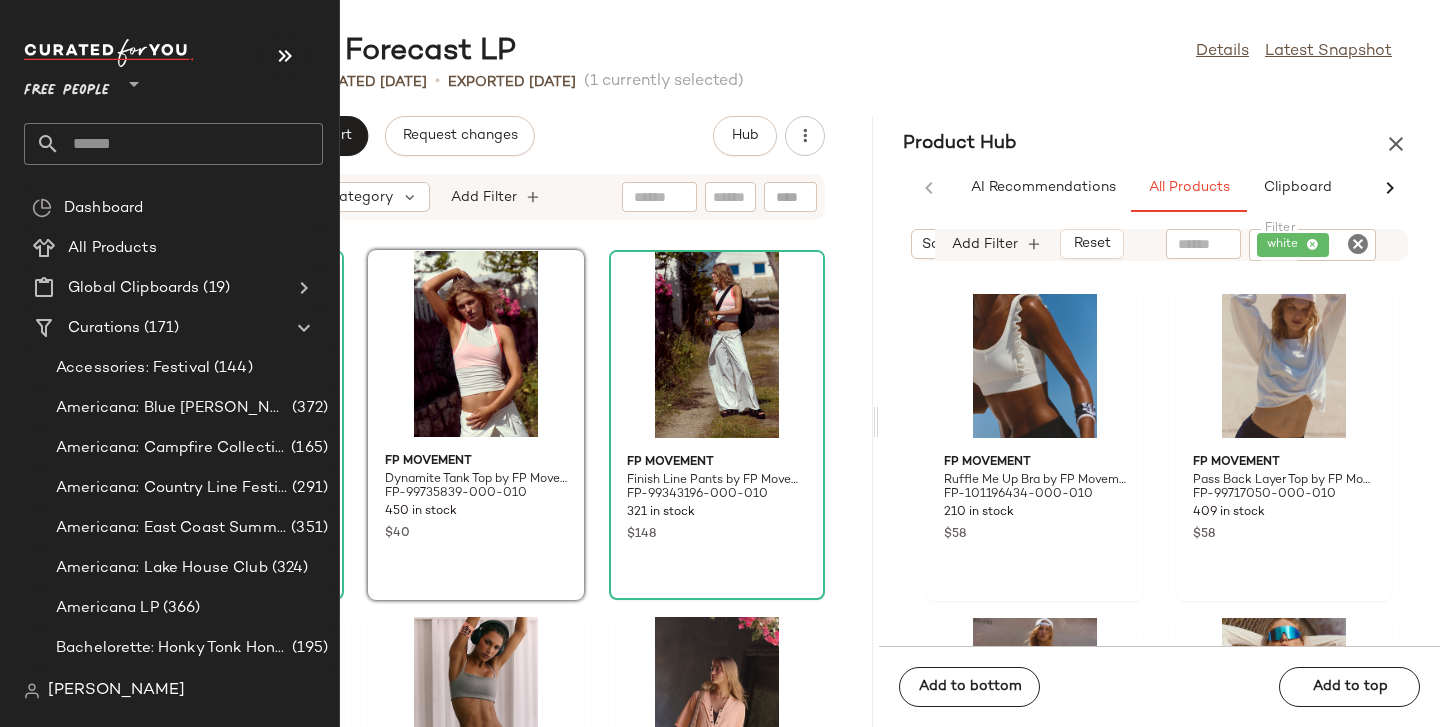 click 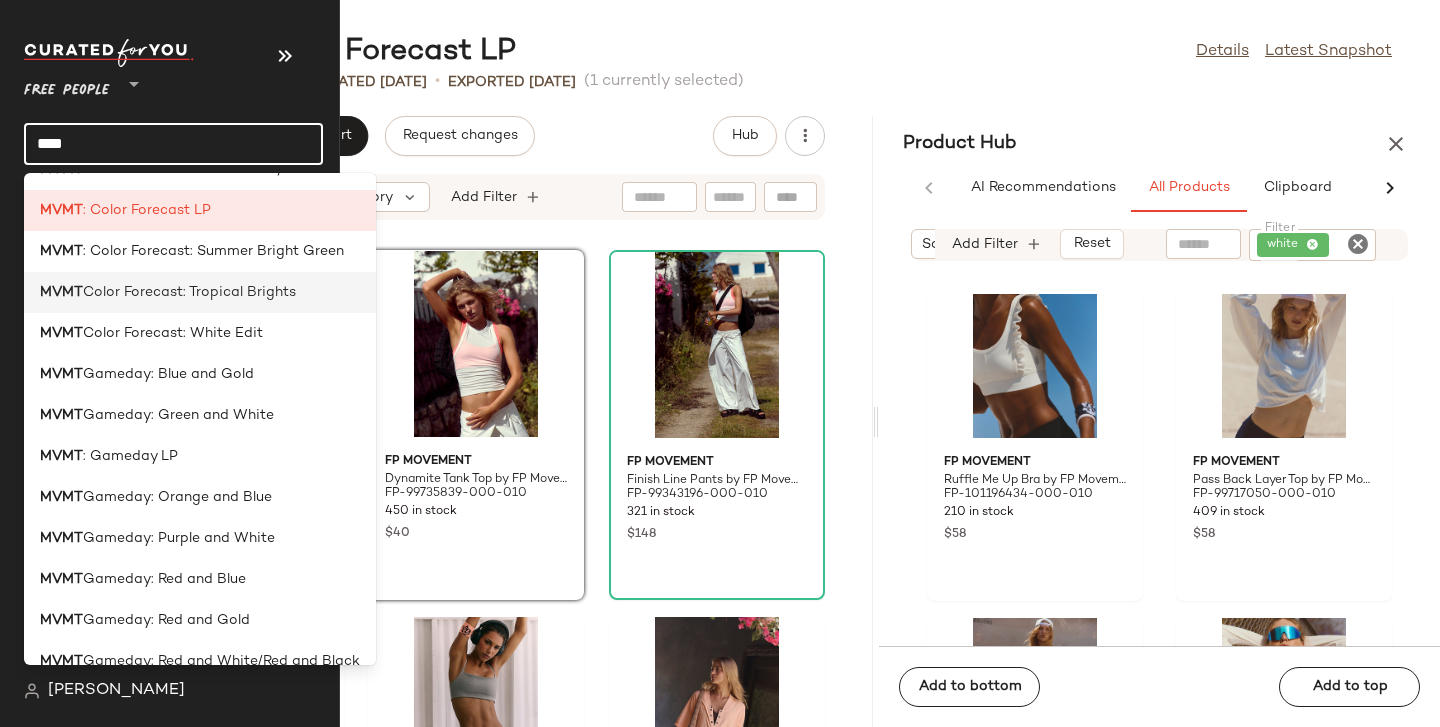scroll, scrollTop: 344, scrollLeft: 0, axis: vertical 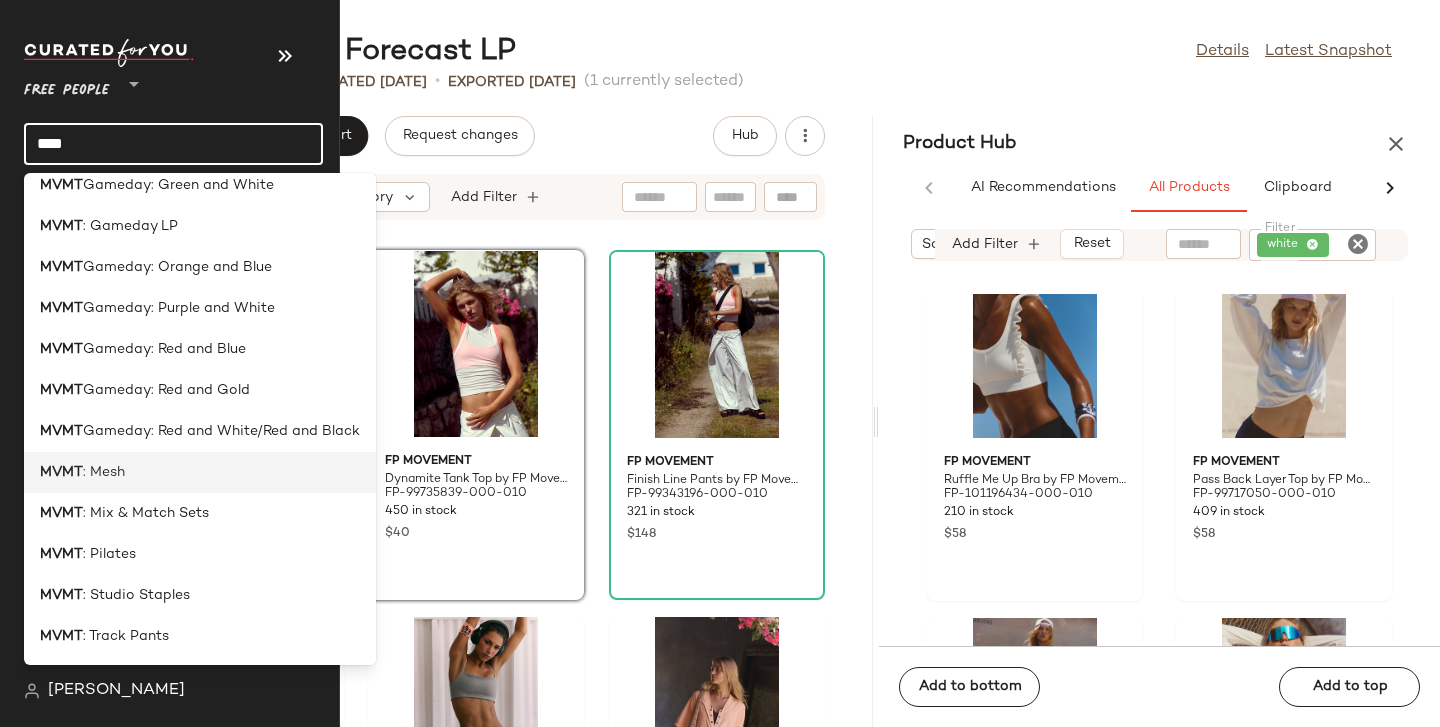 type on "****" 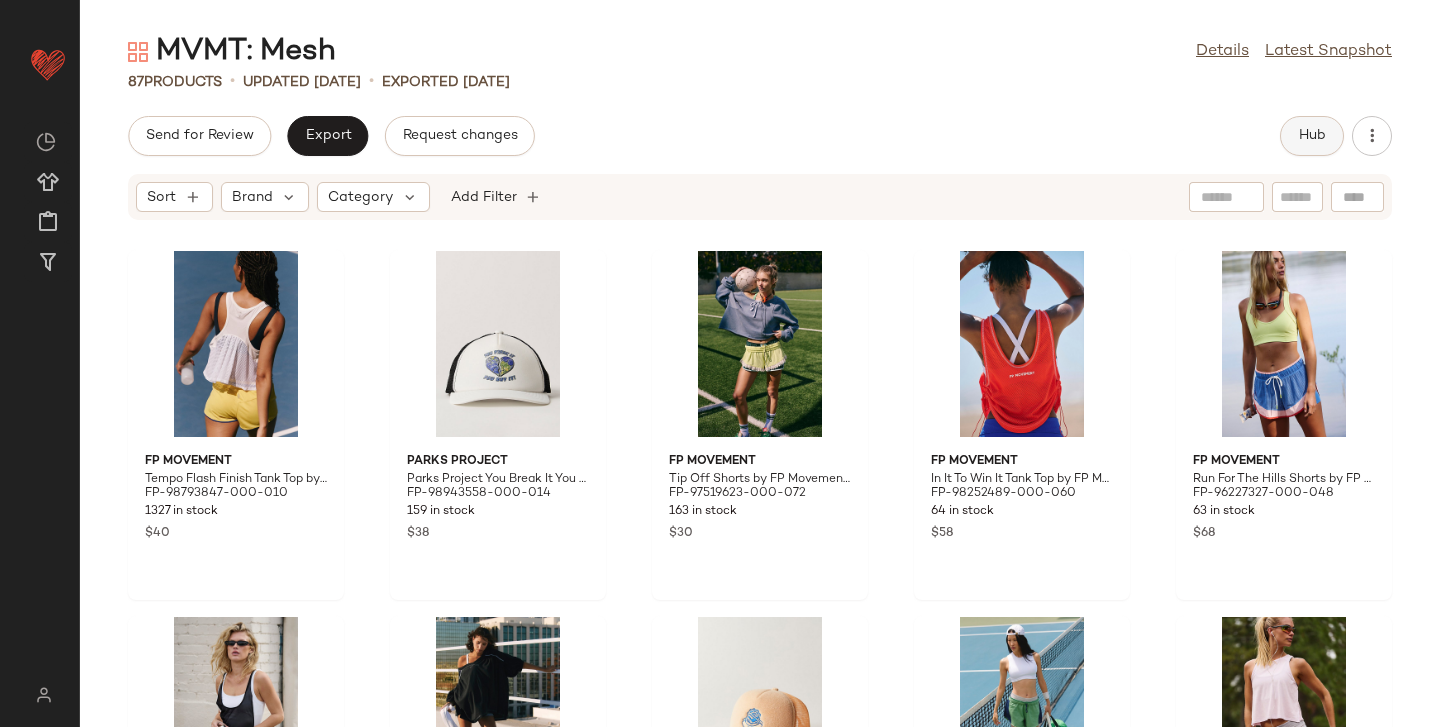 click on "Hub" 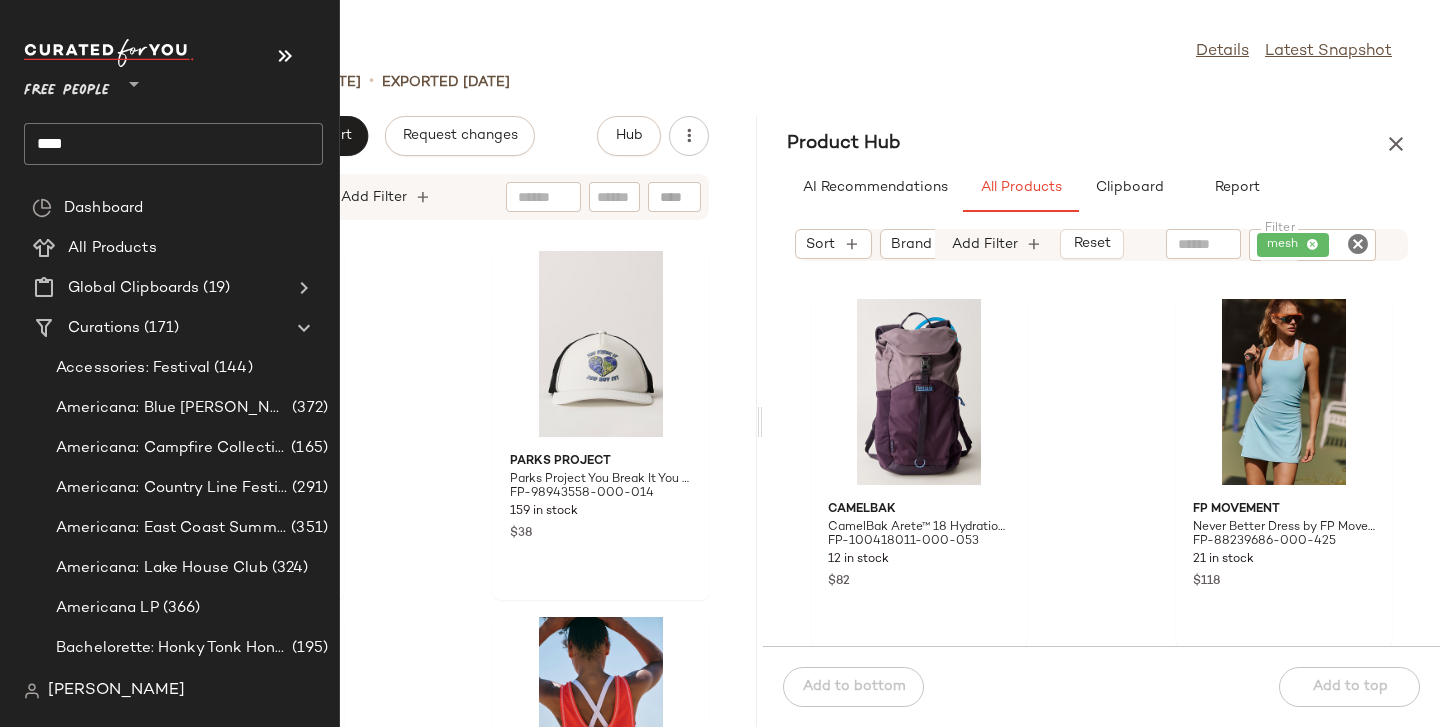 click on "****" 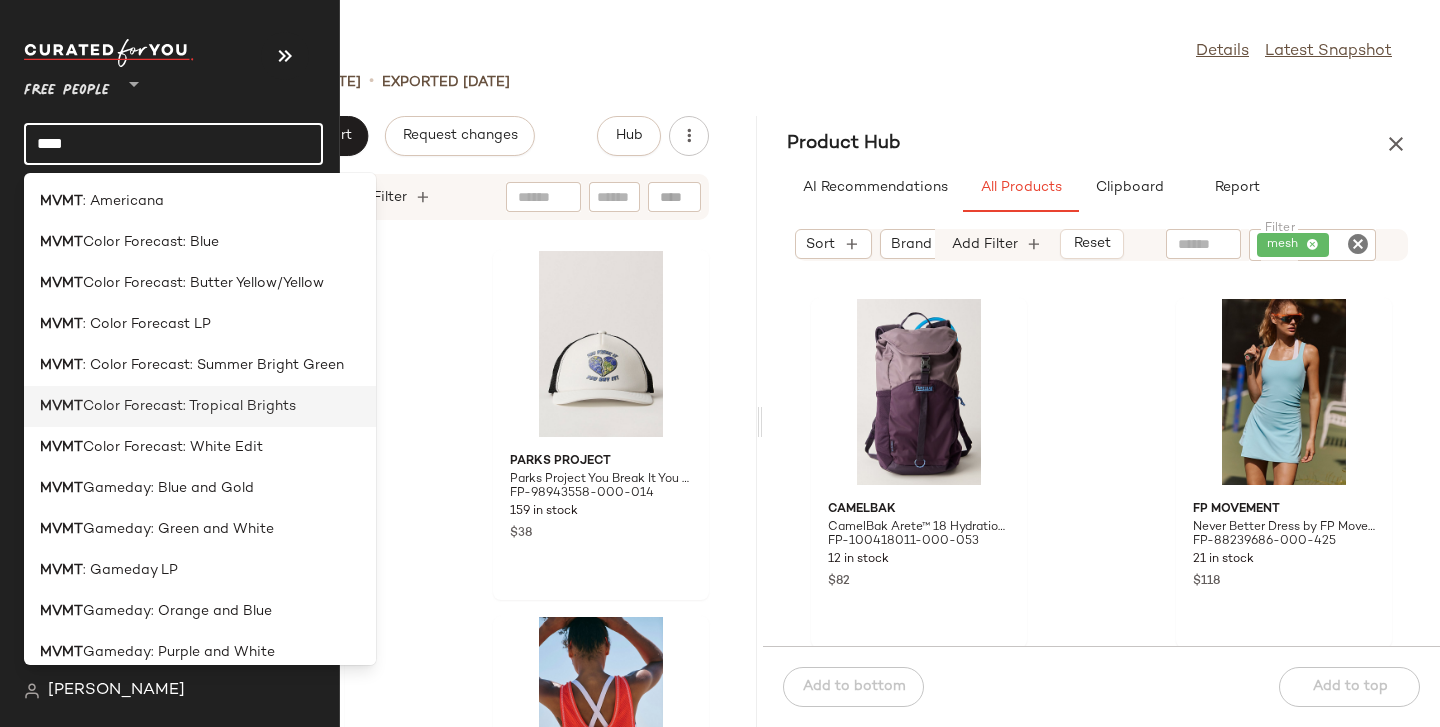 scroll, scrollTop: 344, scrollLeft: 0, axis: vertical 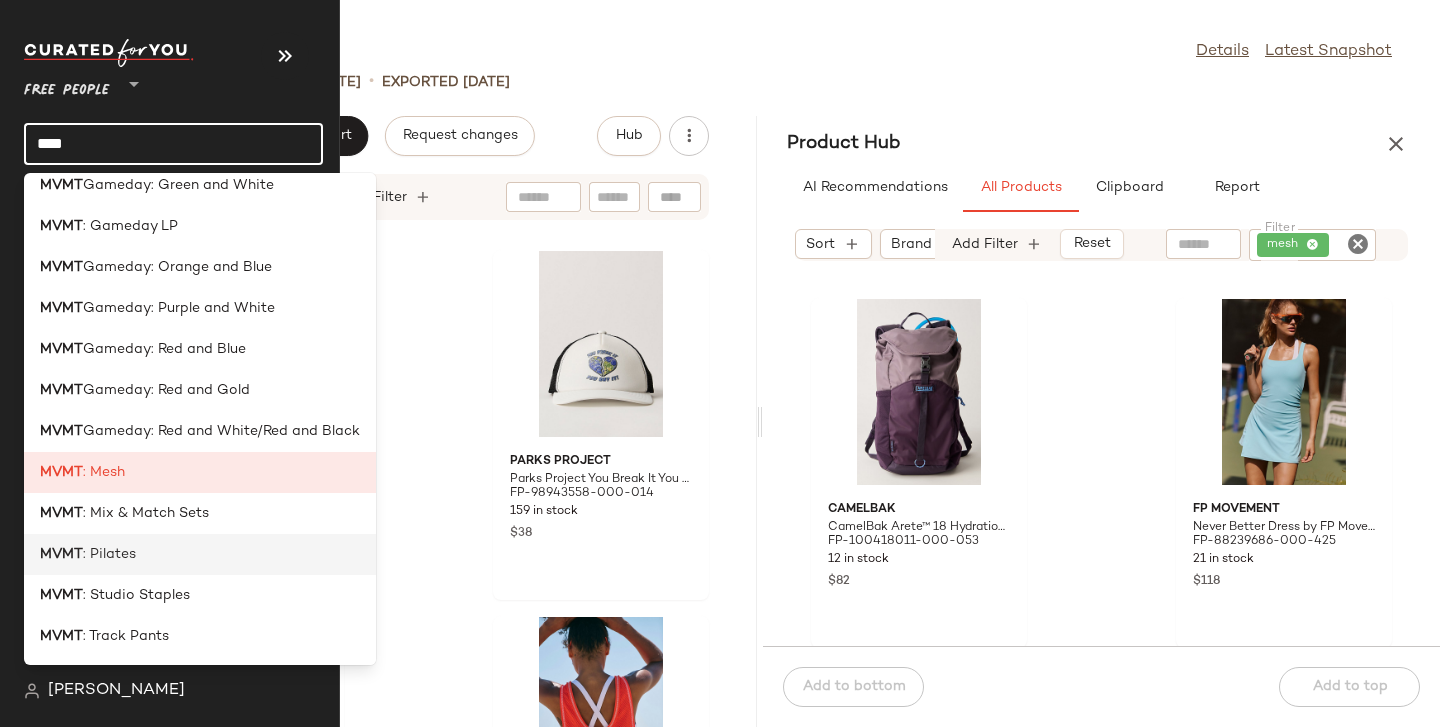click on ": Pilates" at bounding box center [109, 554] 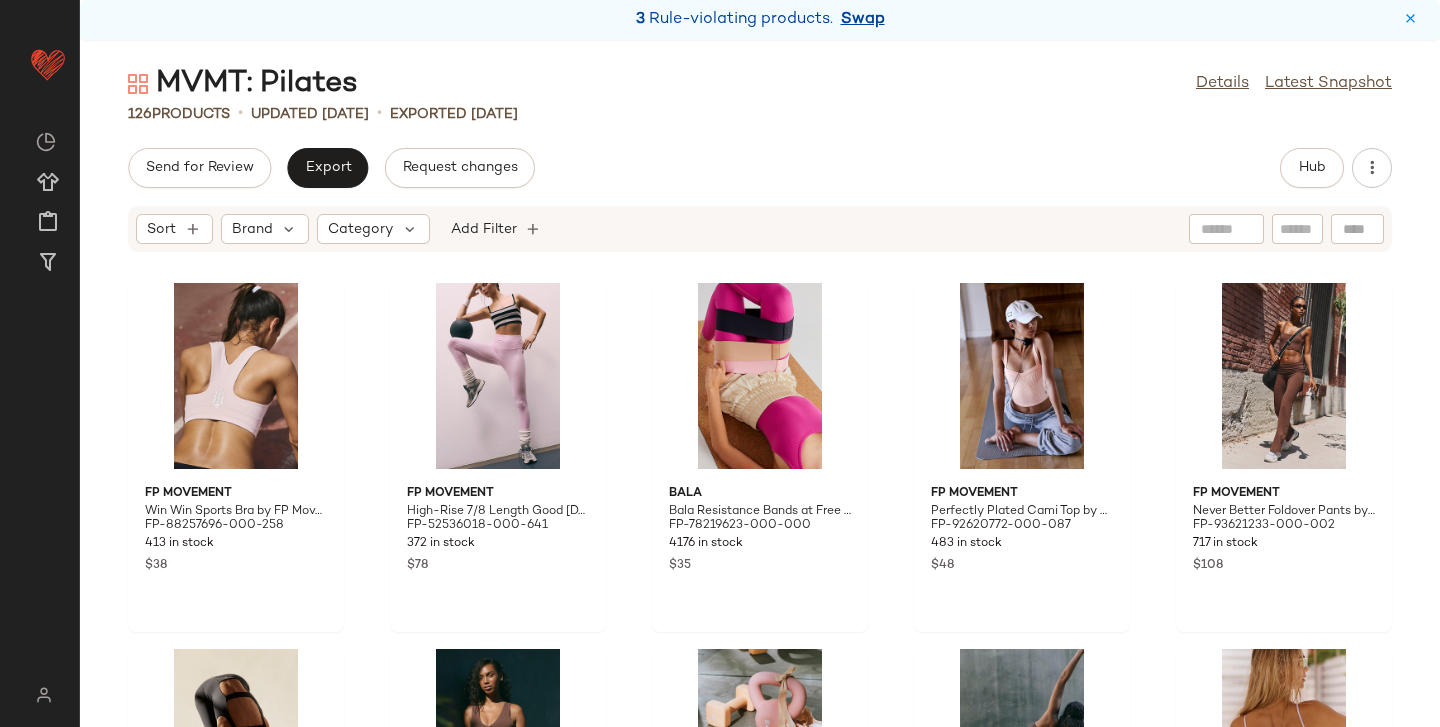 click on "Swap" at bounding box center [863, 20] 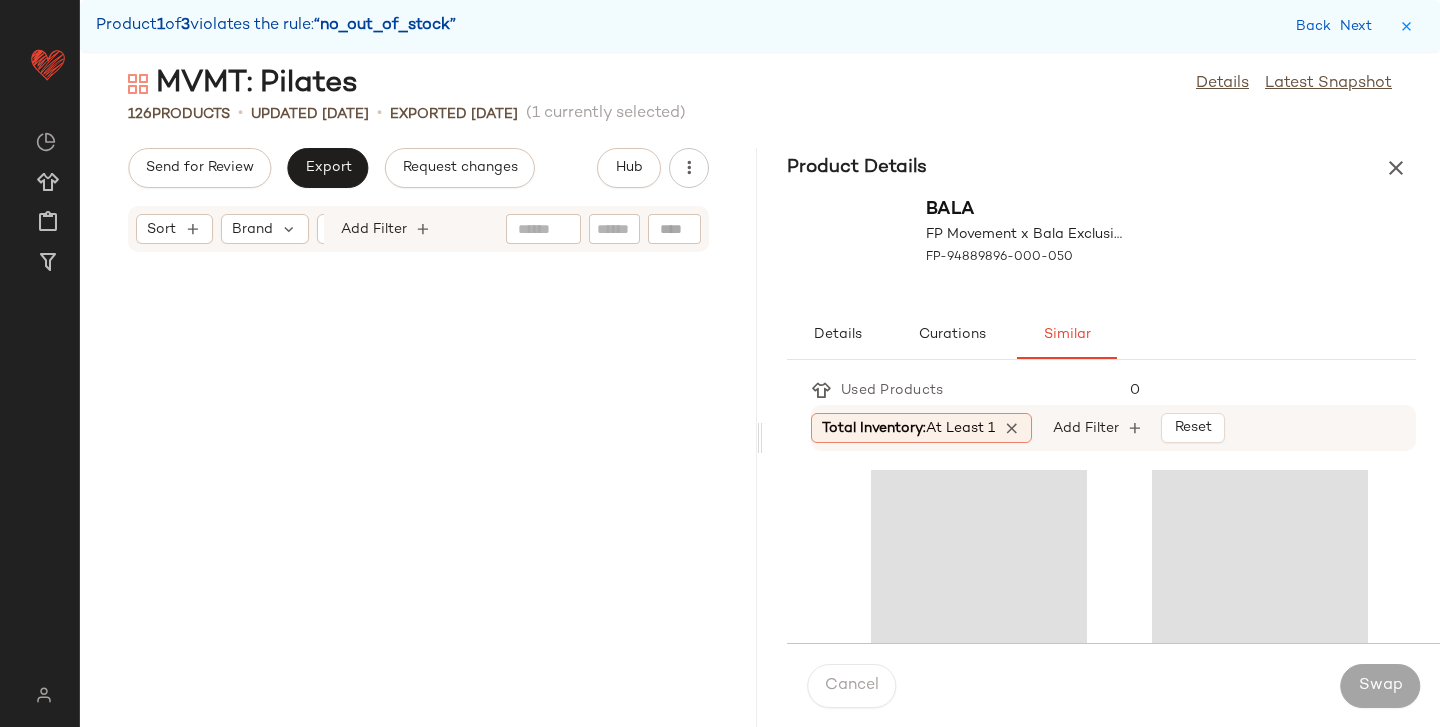 scroll, scrollTop: 6222, scrollLeft: 0, axis: vertical 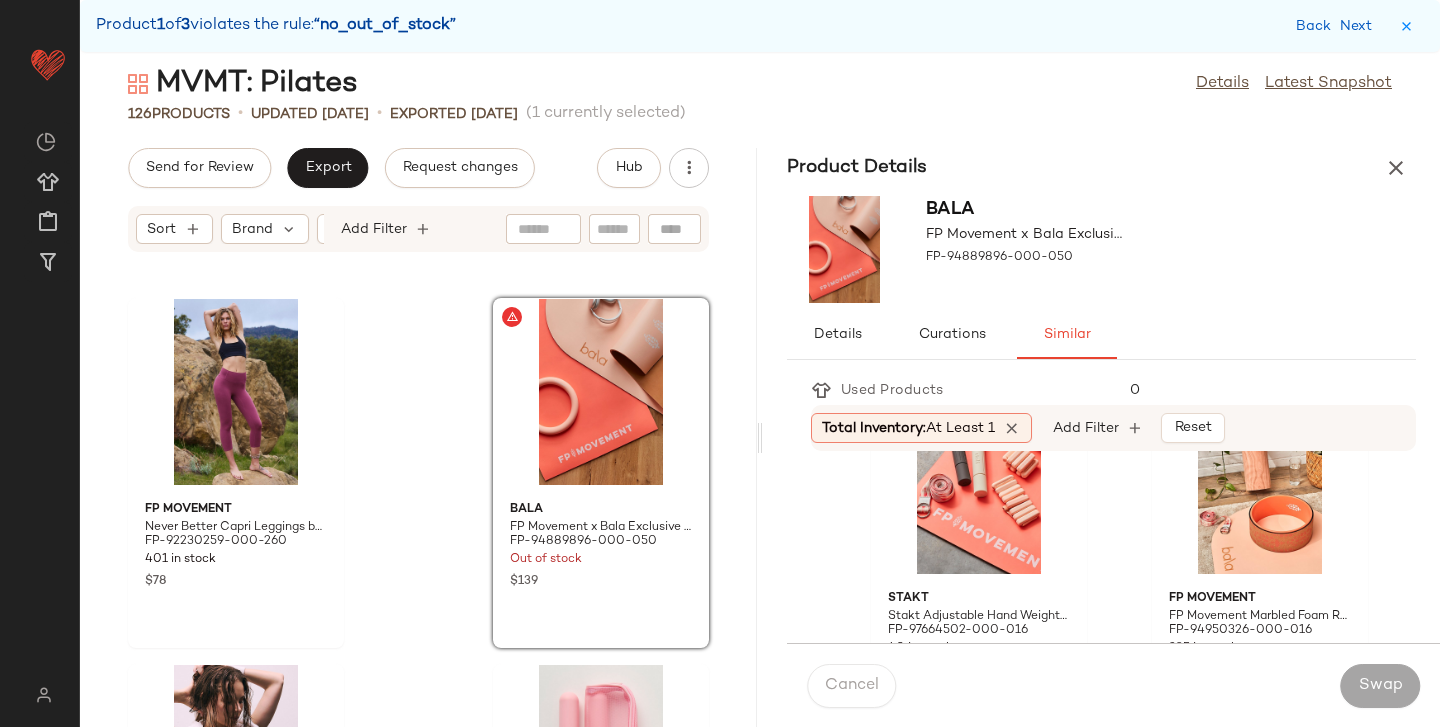 drag, startPoint x: 763, startPoint y: 433, endPoint x: 817, endPoint y: 426, distance: 54.451813 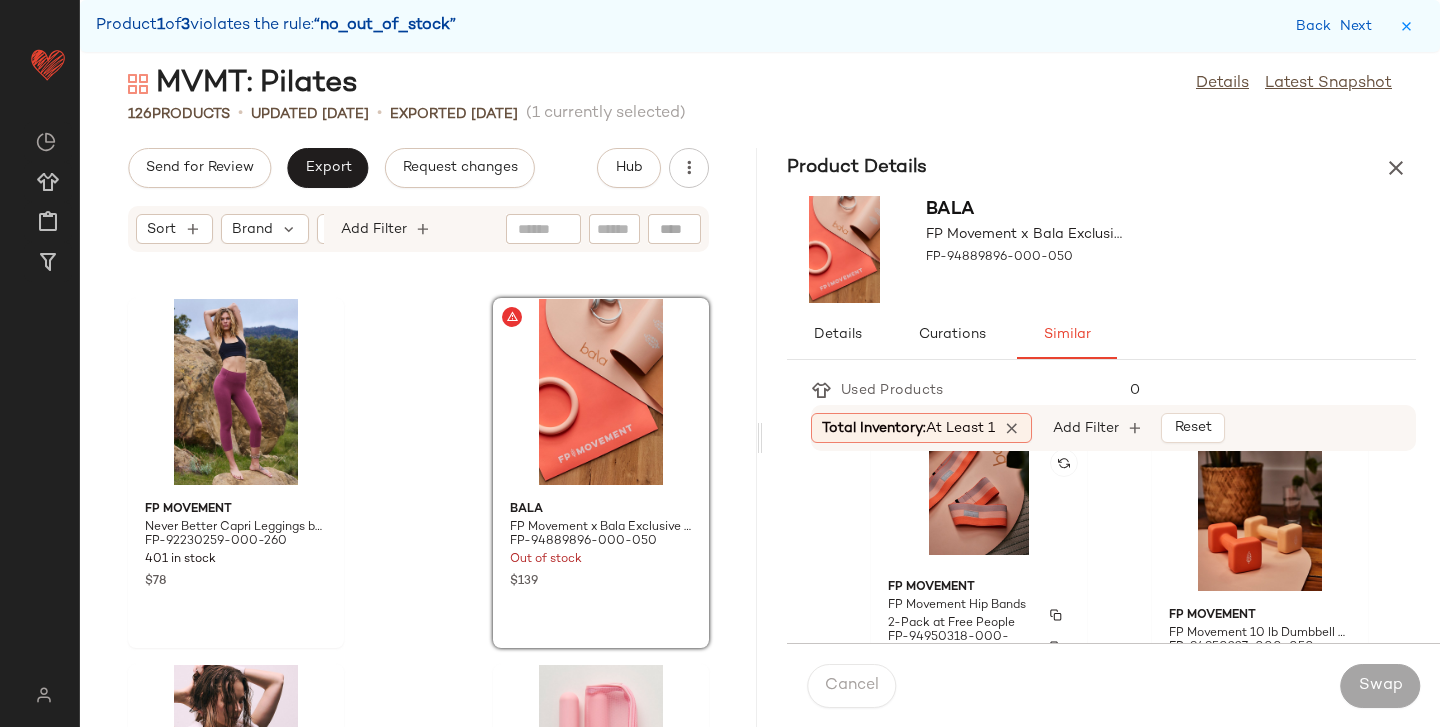 scroll, scrollTop: 444, scrollLeft: 0, axis: vertical 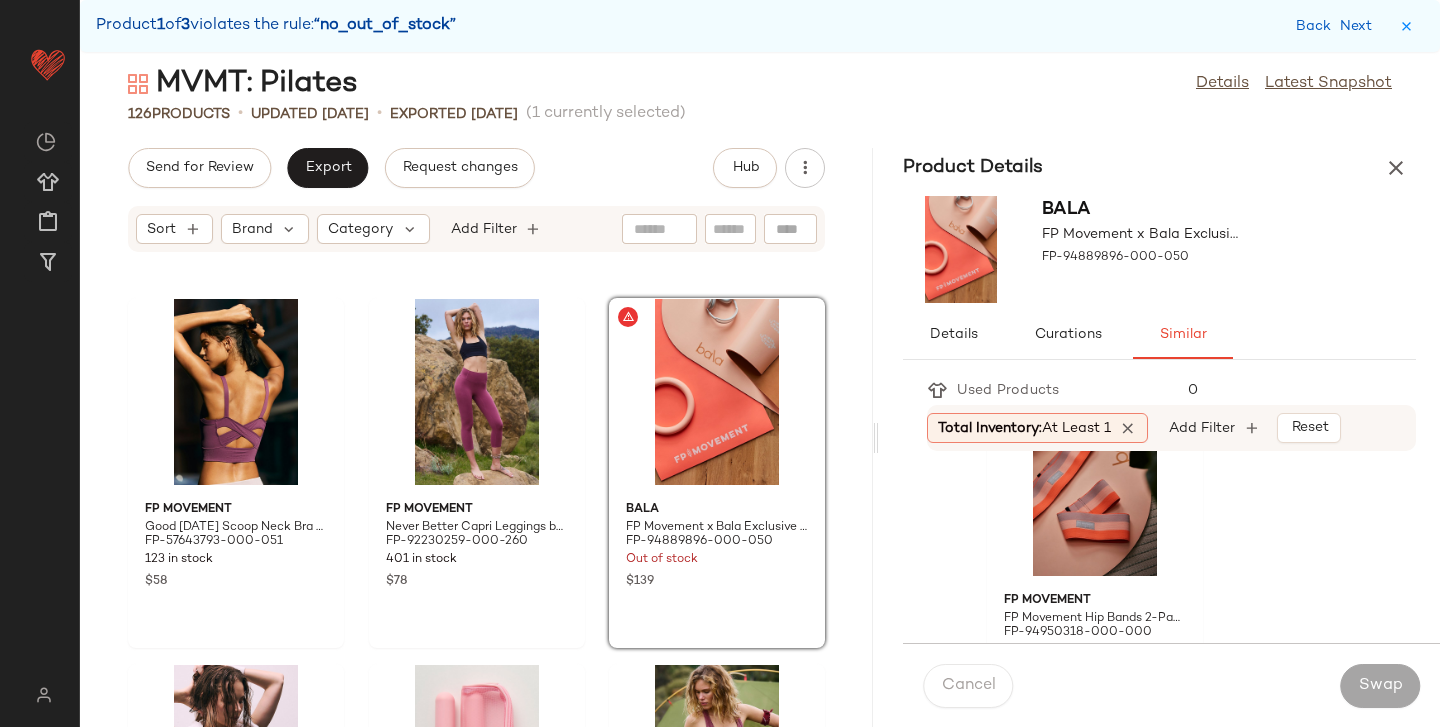 drag, startPoint x: 761, startPoint y: 439, endPoint x: 882, endPoint y: 406, distance: 125.4193 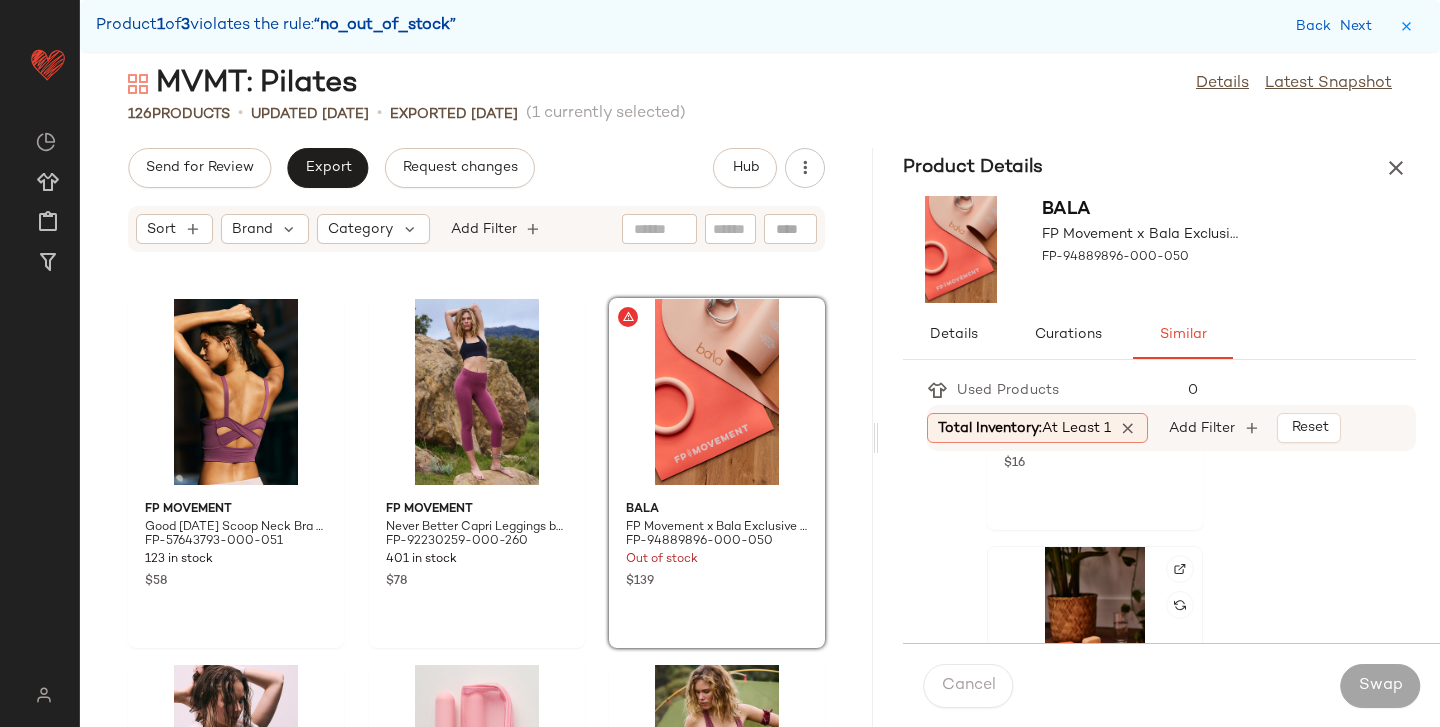 scroll, scrollTop: 1010, scrollLeft: 0, axis: vertical 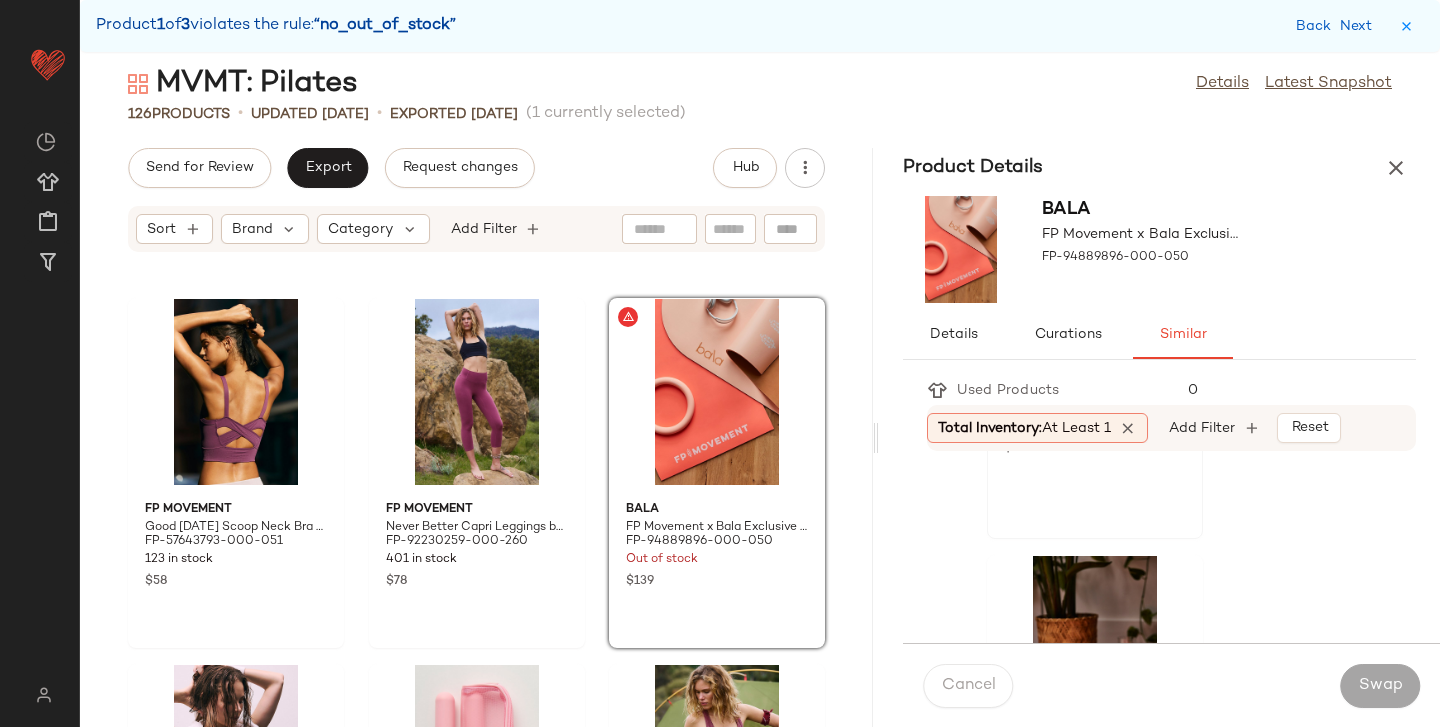 click on "FP Movement FP Movement Hip Bands 2-Pack at Free People FP-94950318-000-000 362 in stock $16" 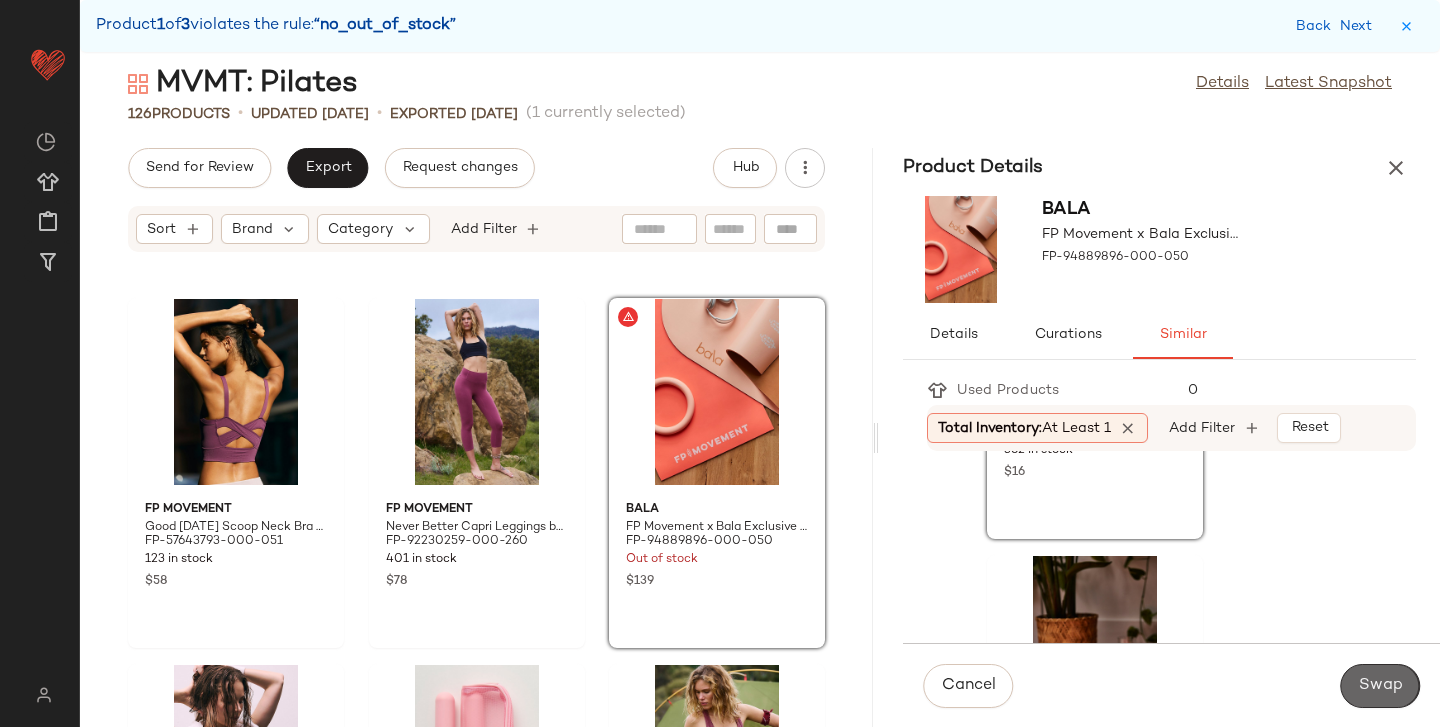 click on "Swap" 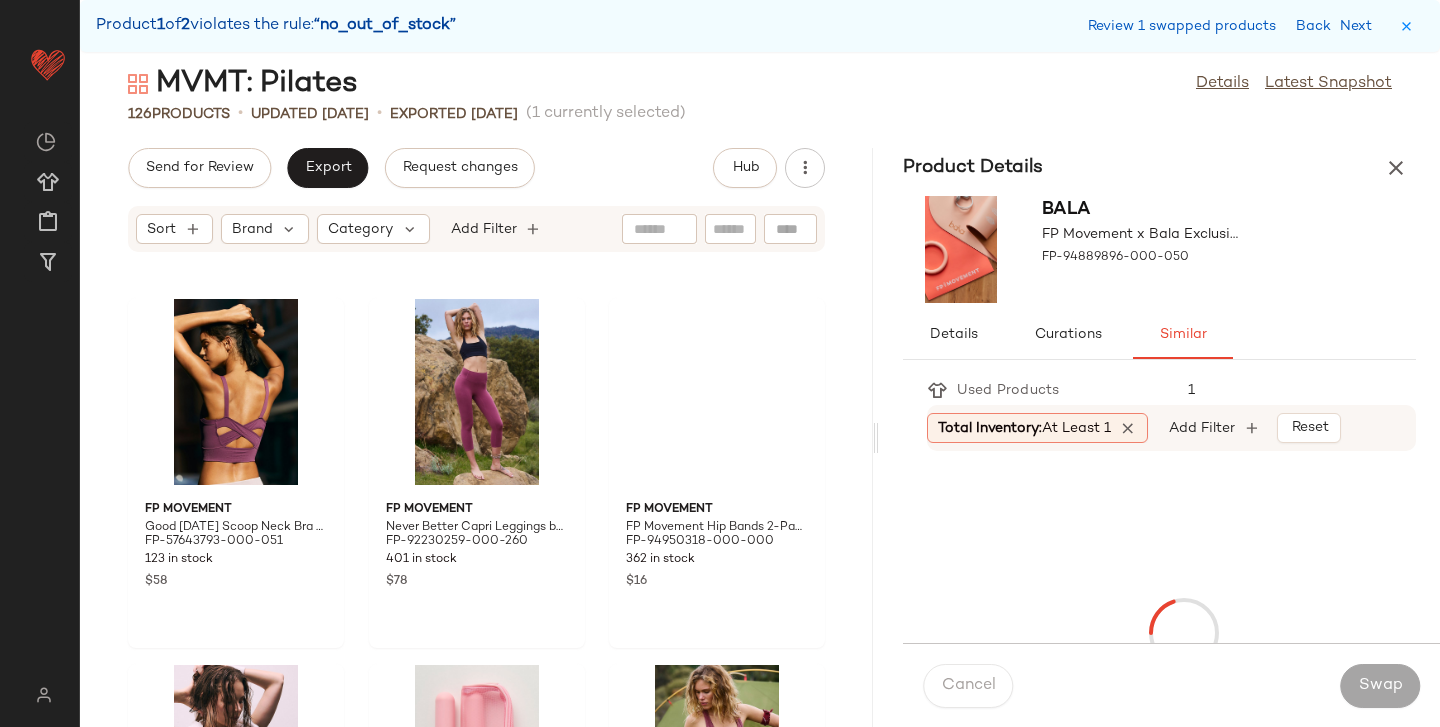 scroll, scrollTop: 10980, scrollLeft: 0, axis: vertical 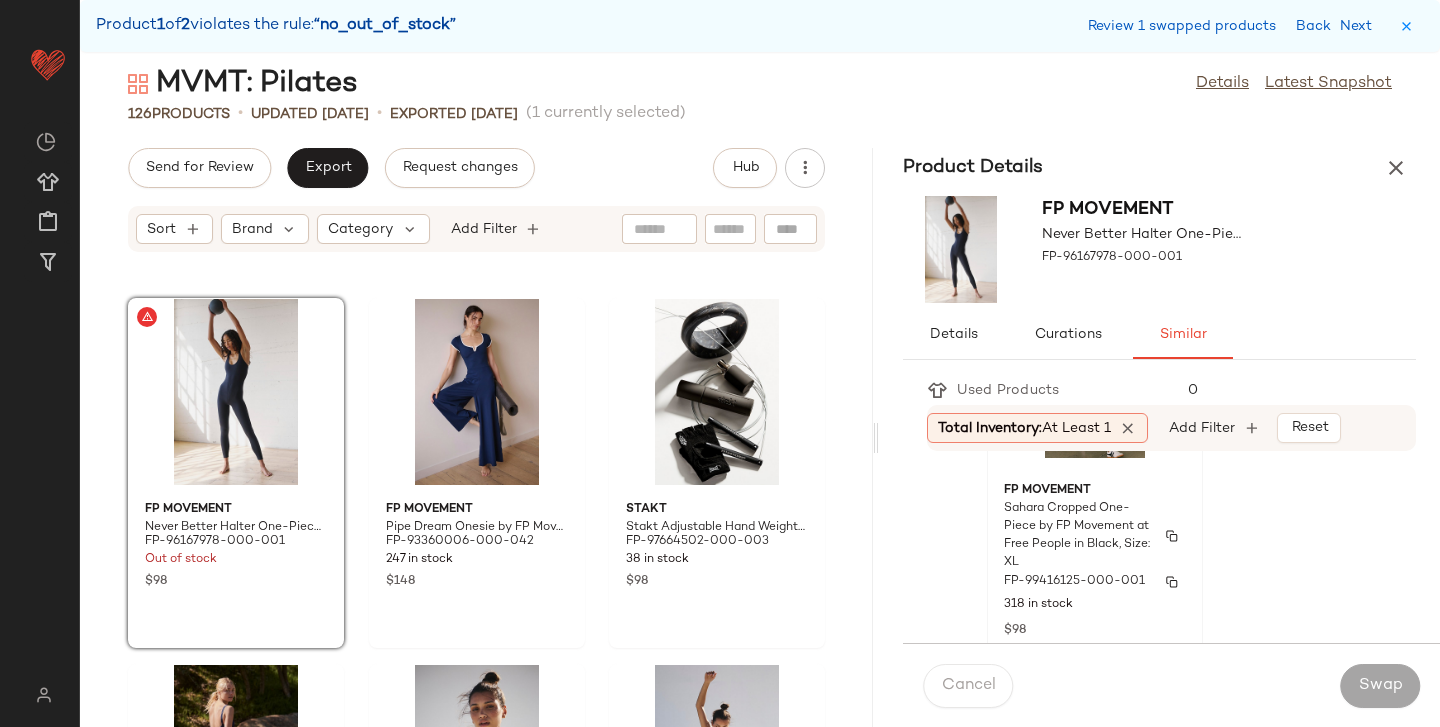 click on "318 in stock" at bounding box center [1095, 605] 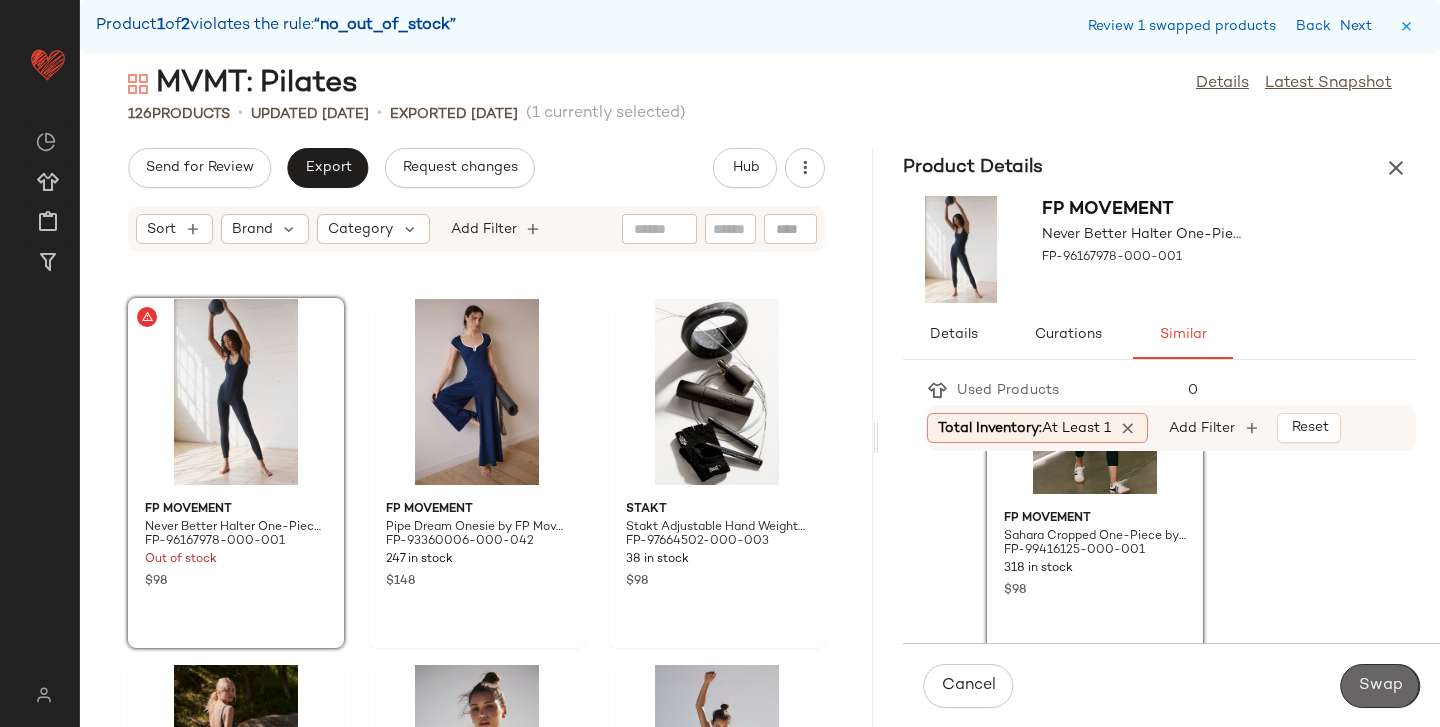 click on "Swap" at bounding box center (1380, 686) 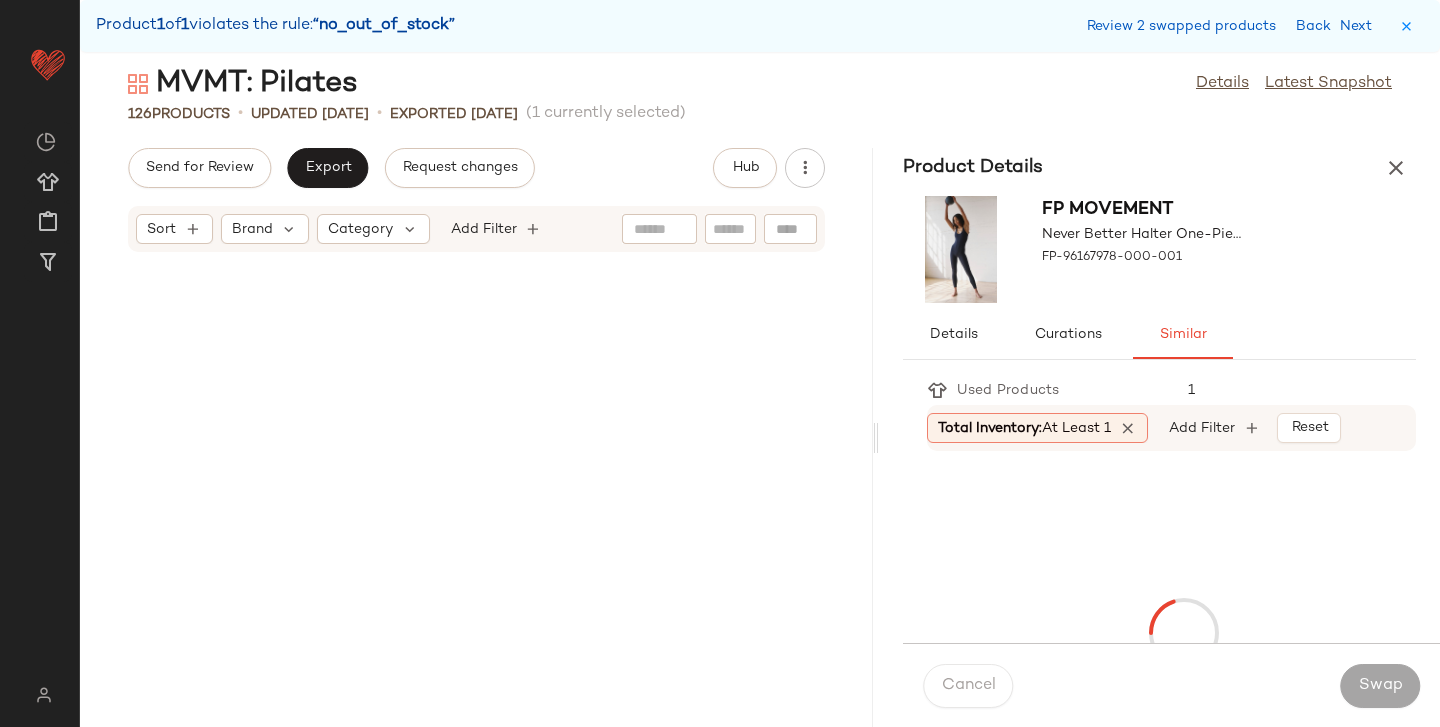 scroll, scrollTop: 13542, scrollLeft: 0, axis: vertical 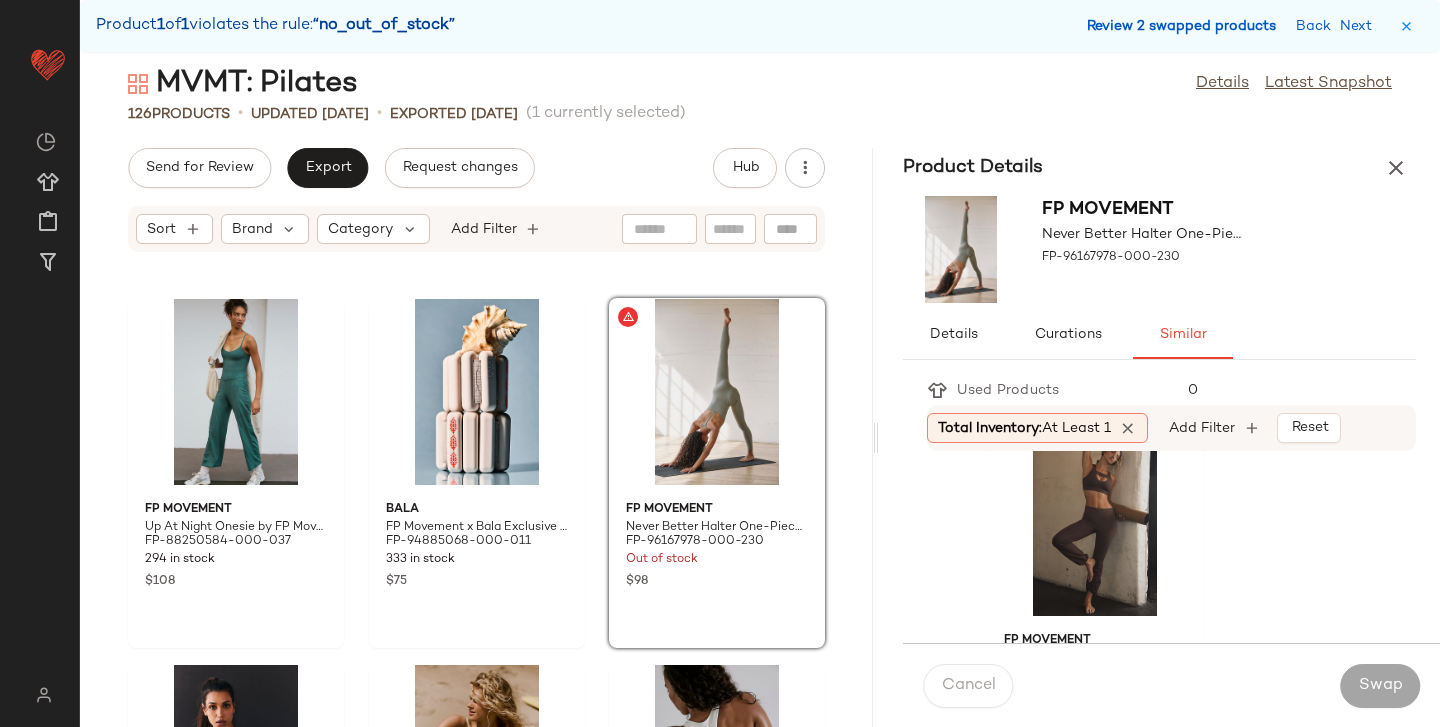 click on "Review 2 swapped products" at bounding box center [1181, 26] 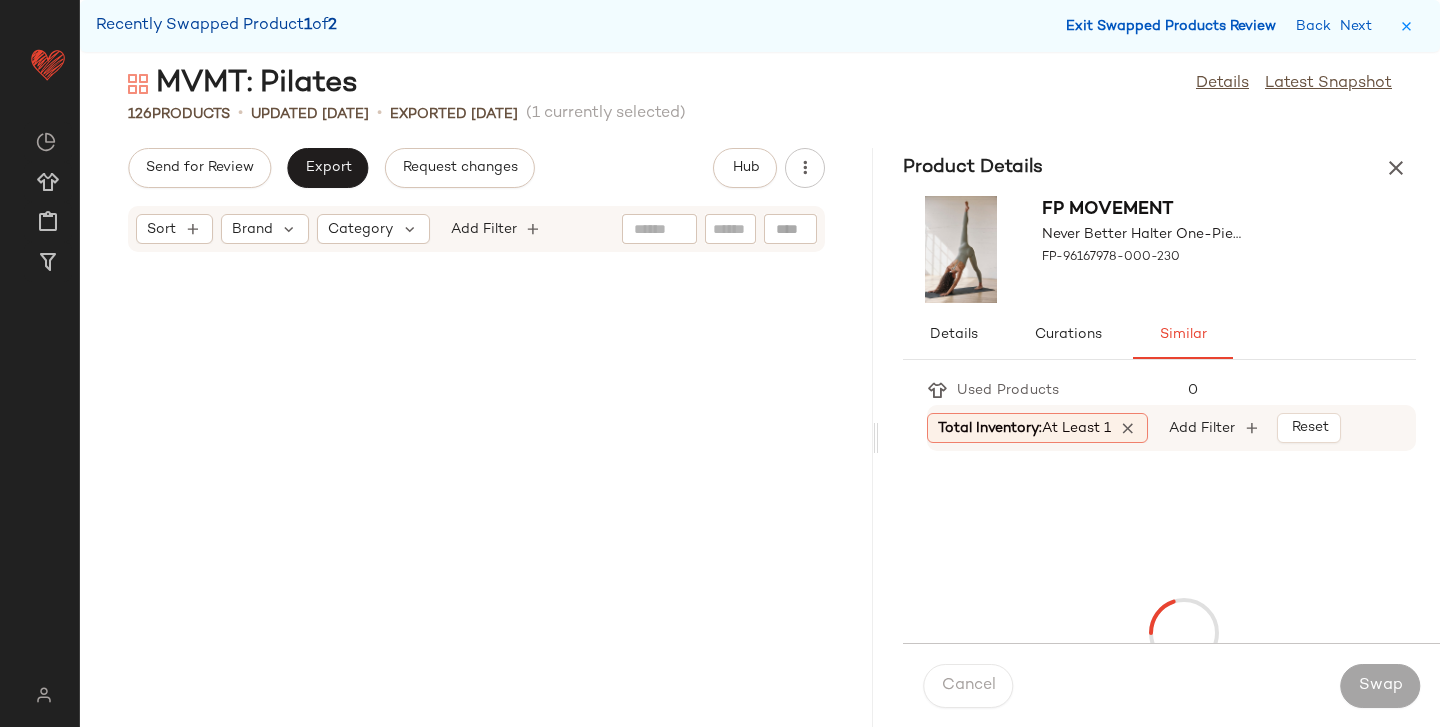 scroll, scrollTop: 4026, scrollLeft: 0, axis: vertical 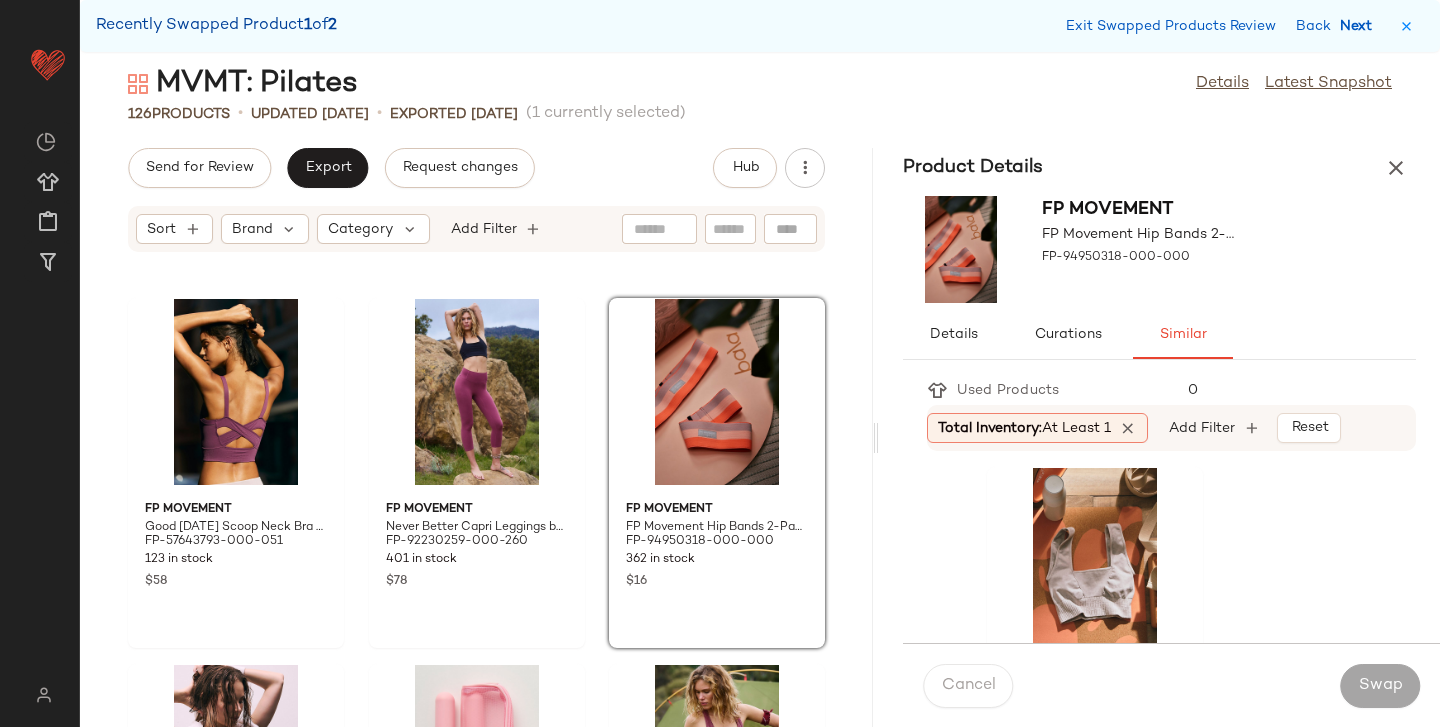 click on "Next" at bounding box center [1360, 26] 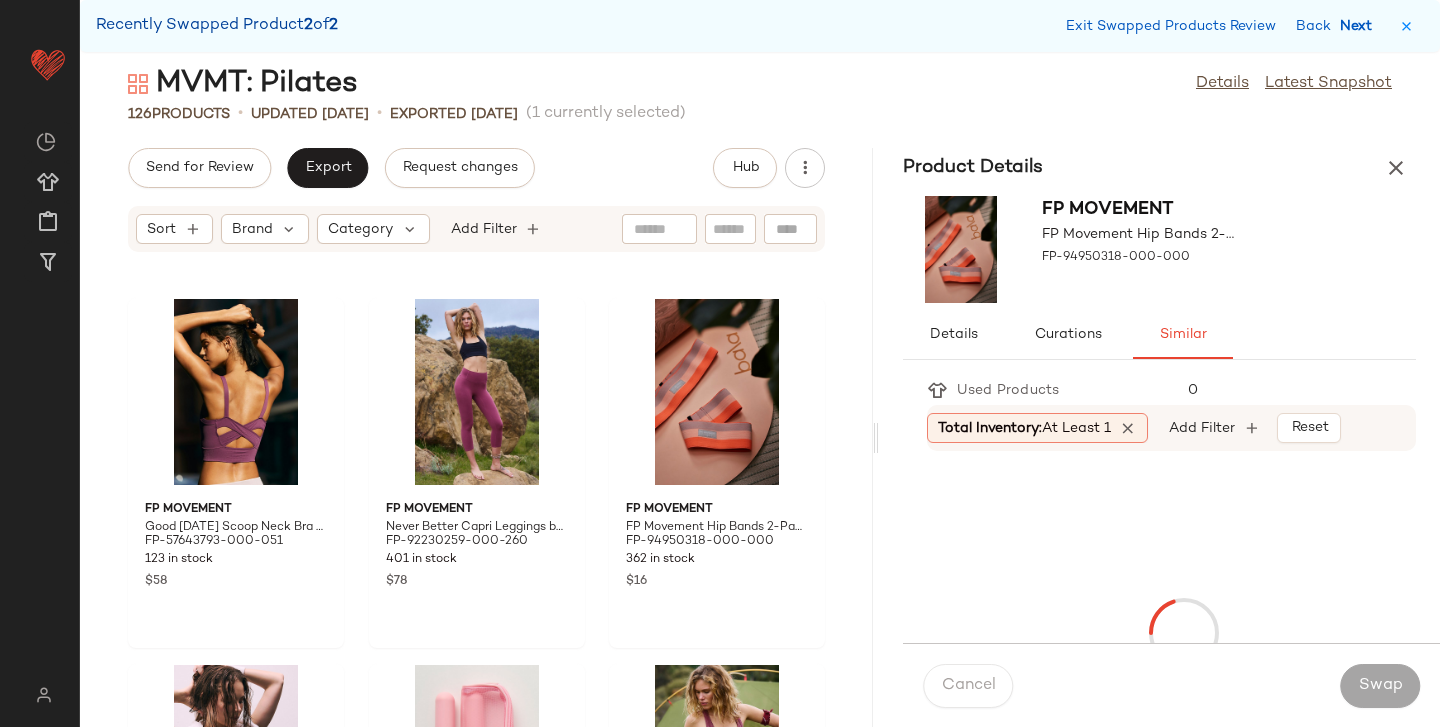 scroll, scrollTop: 10980, scrollLeft: 0, axis: vertical 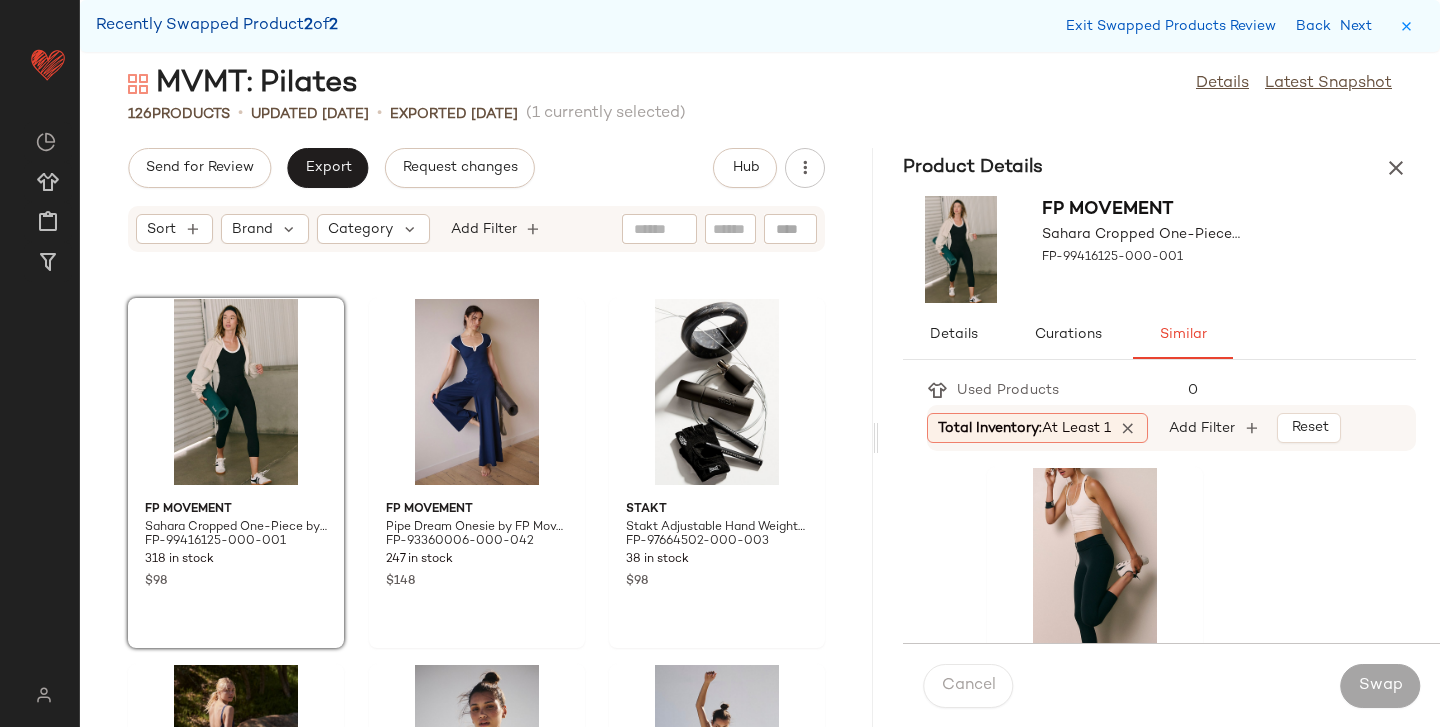 click on "Recently Swapped Product  2  of  2 Exit Swapped Products Review Back Next" at bounding box center (760, 26) 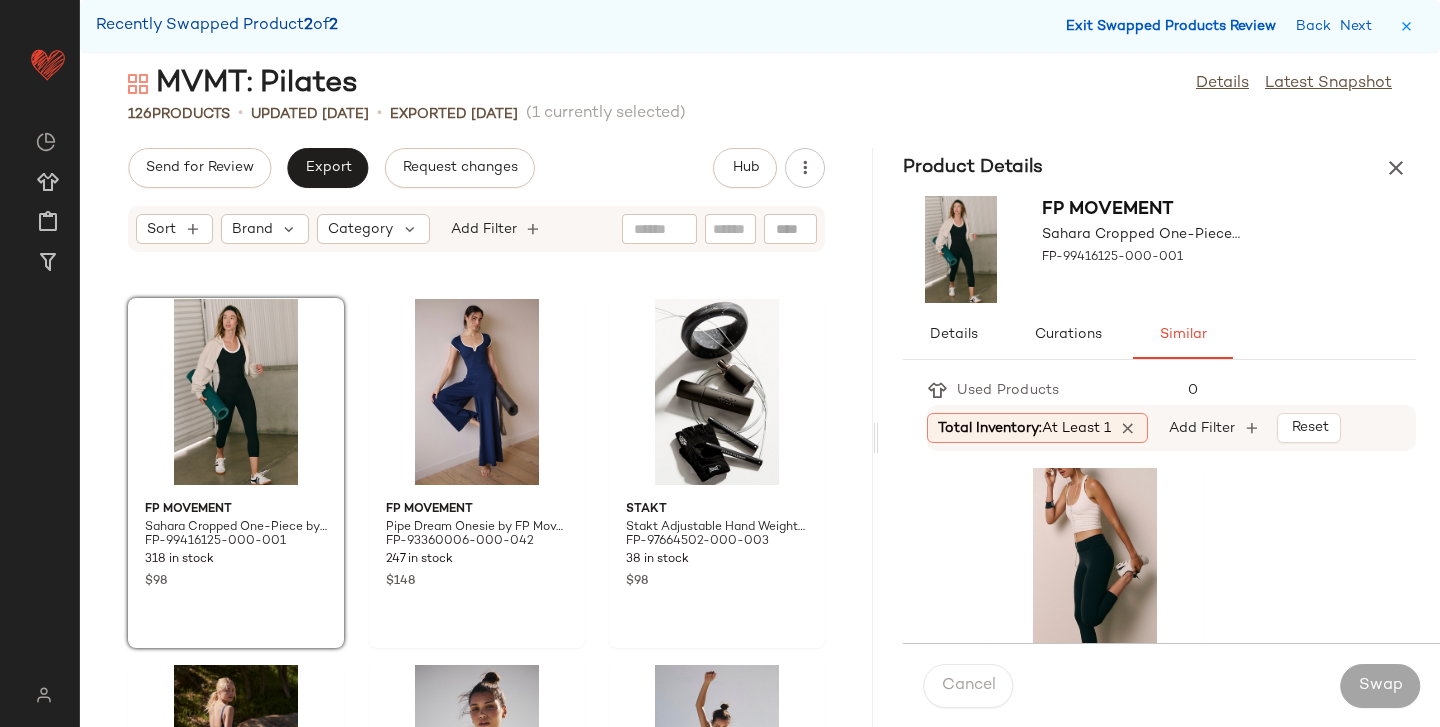 click on "Exit Swapped Products Review" at bounding box center [1171, 26] 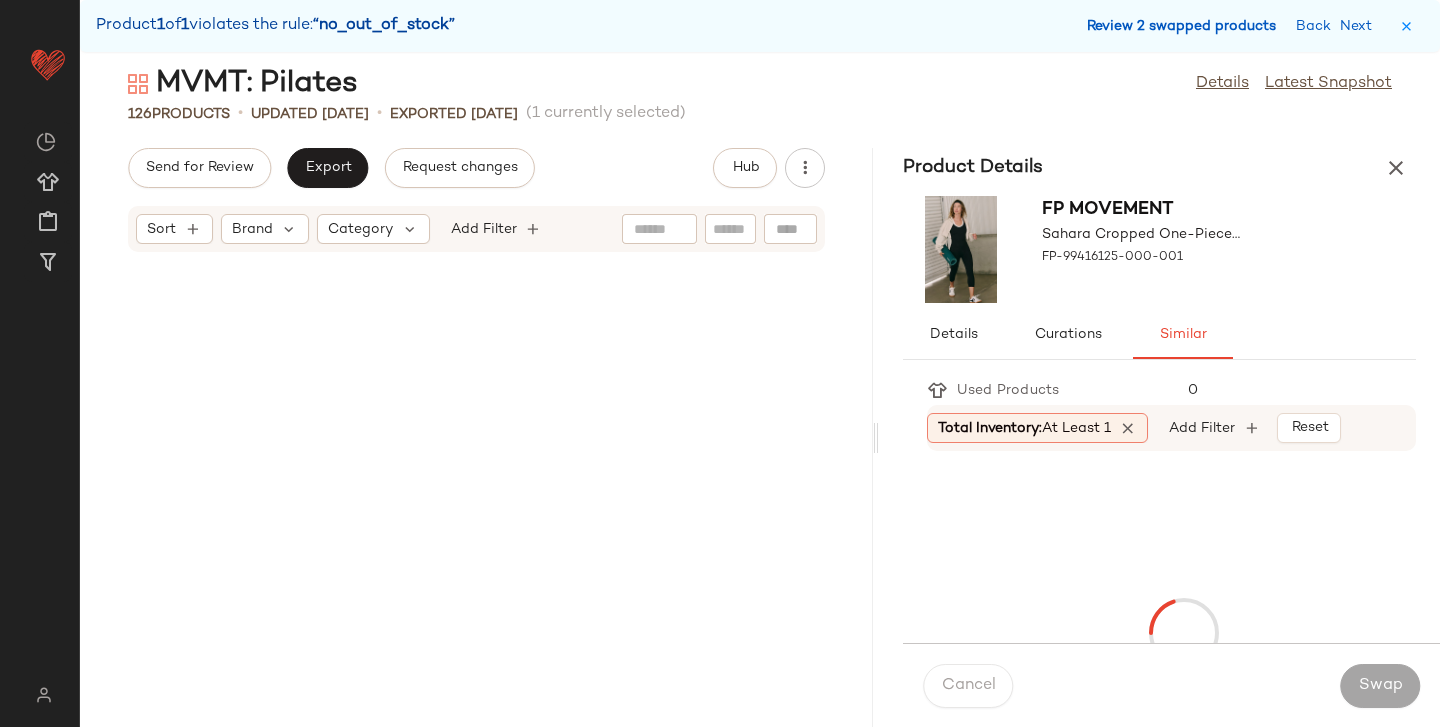 scroll, scrollTop: 13542, scrollLeft: 0, axis: vertical 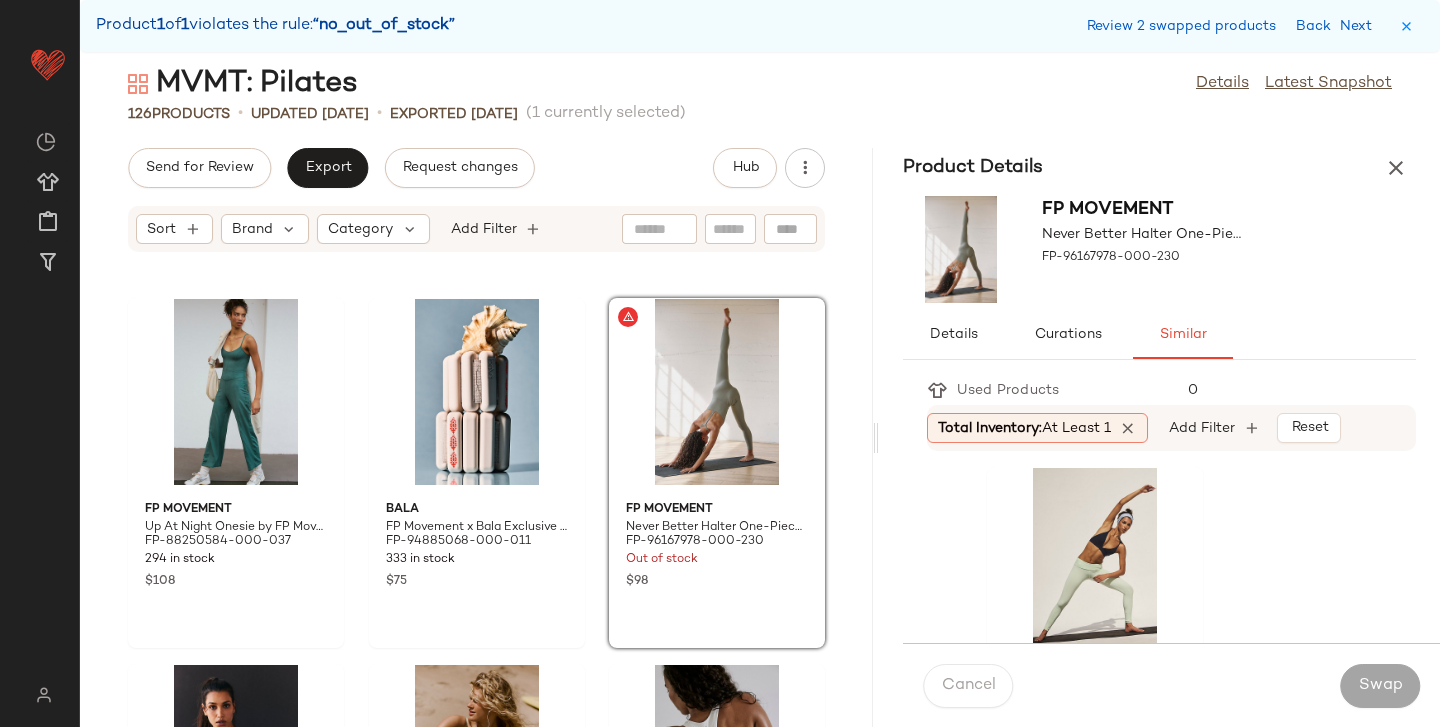 click at bounding box center [1396, 168] 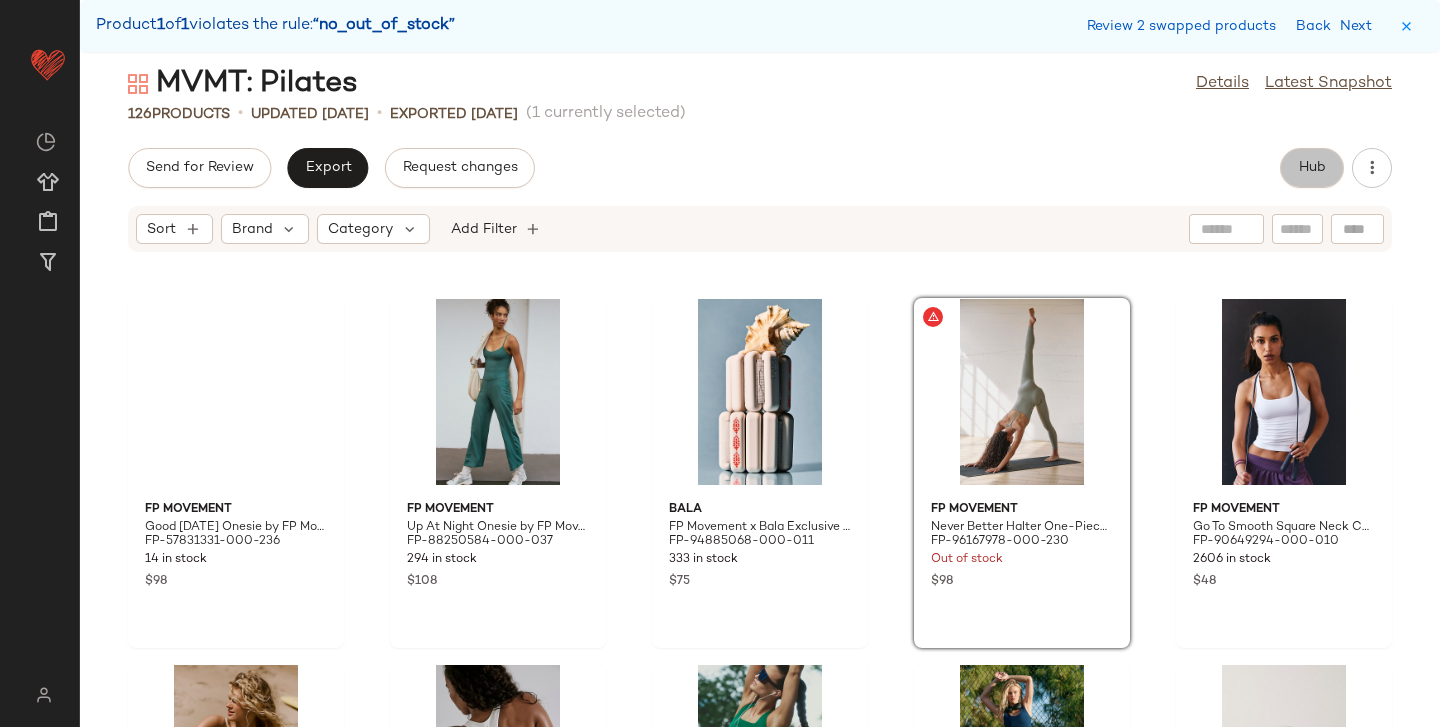 click on "Hub" 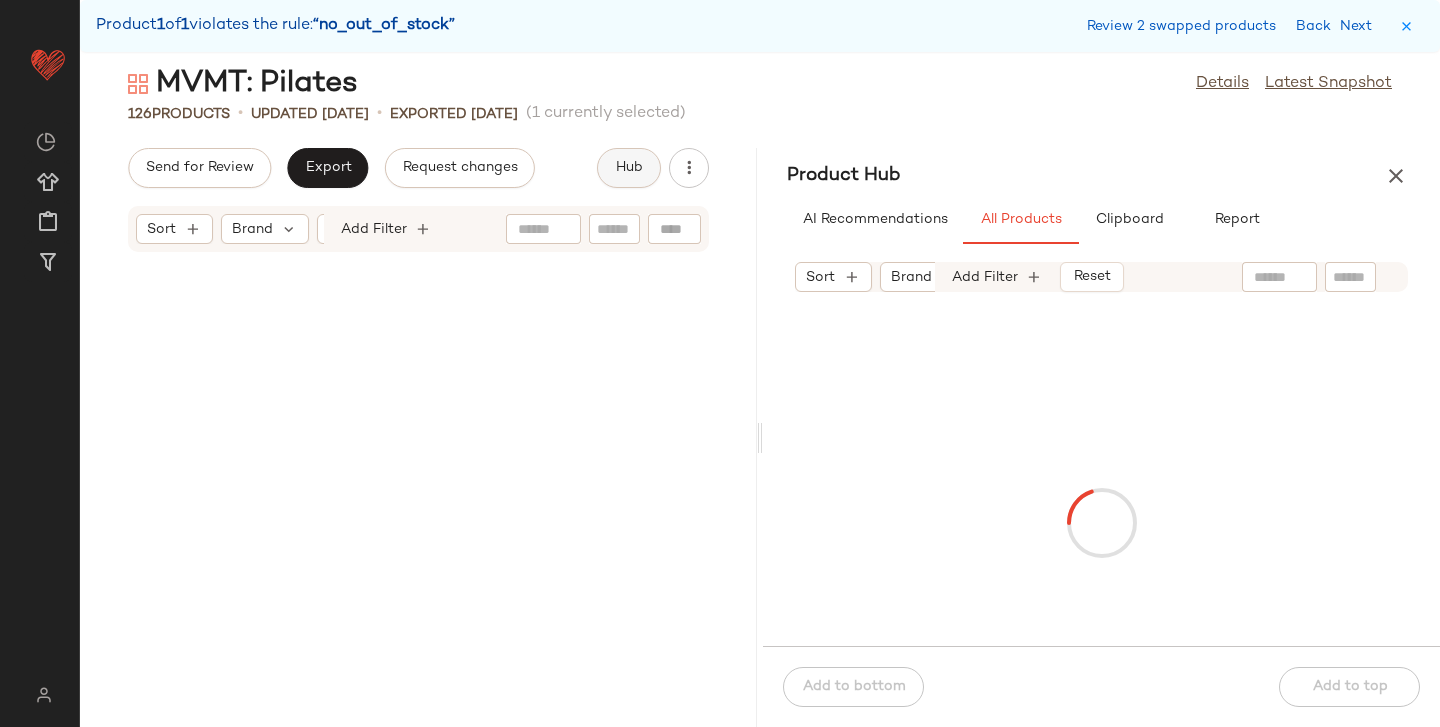 scroll, scrollTop: 20496, scrollLeft: 0, axis: vertical 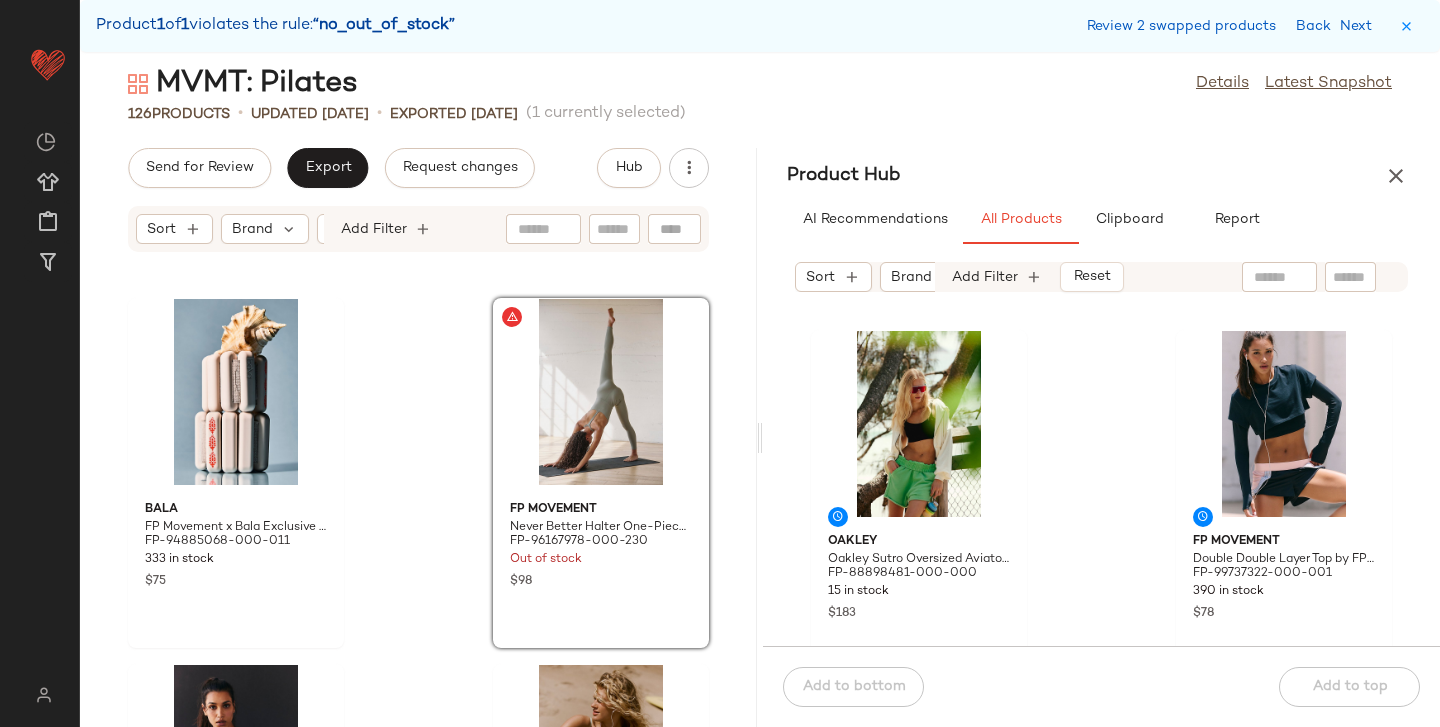 click 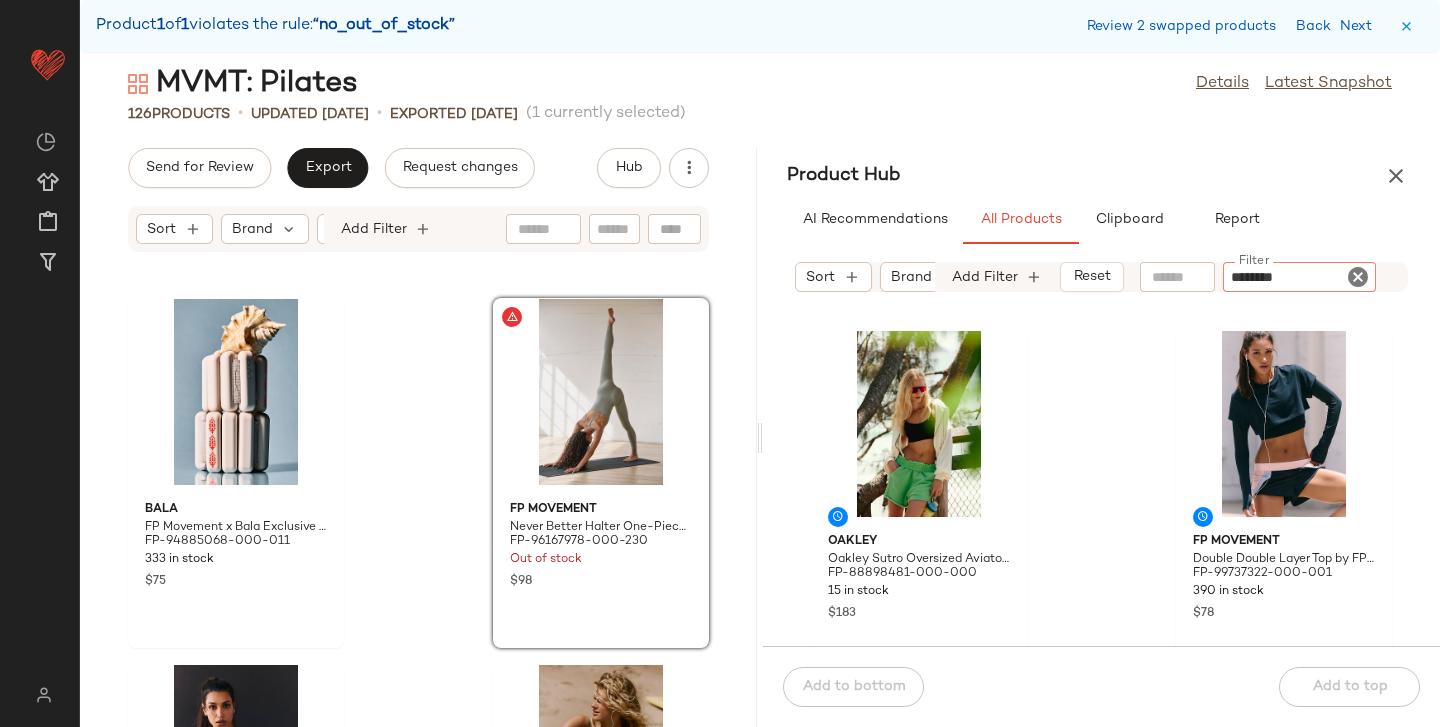 type on "*********" 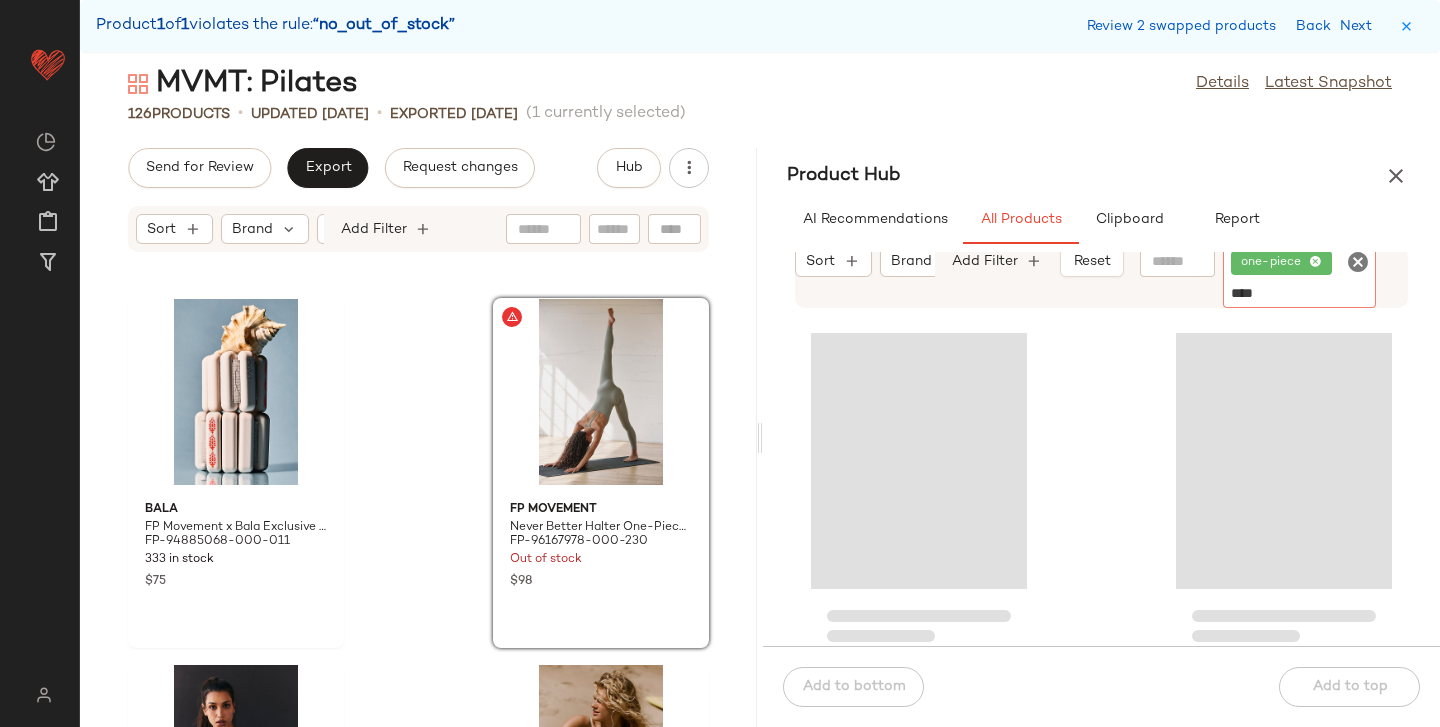 type on "*****" 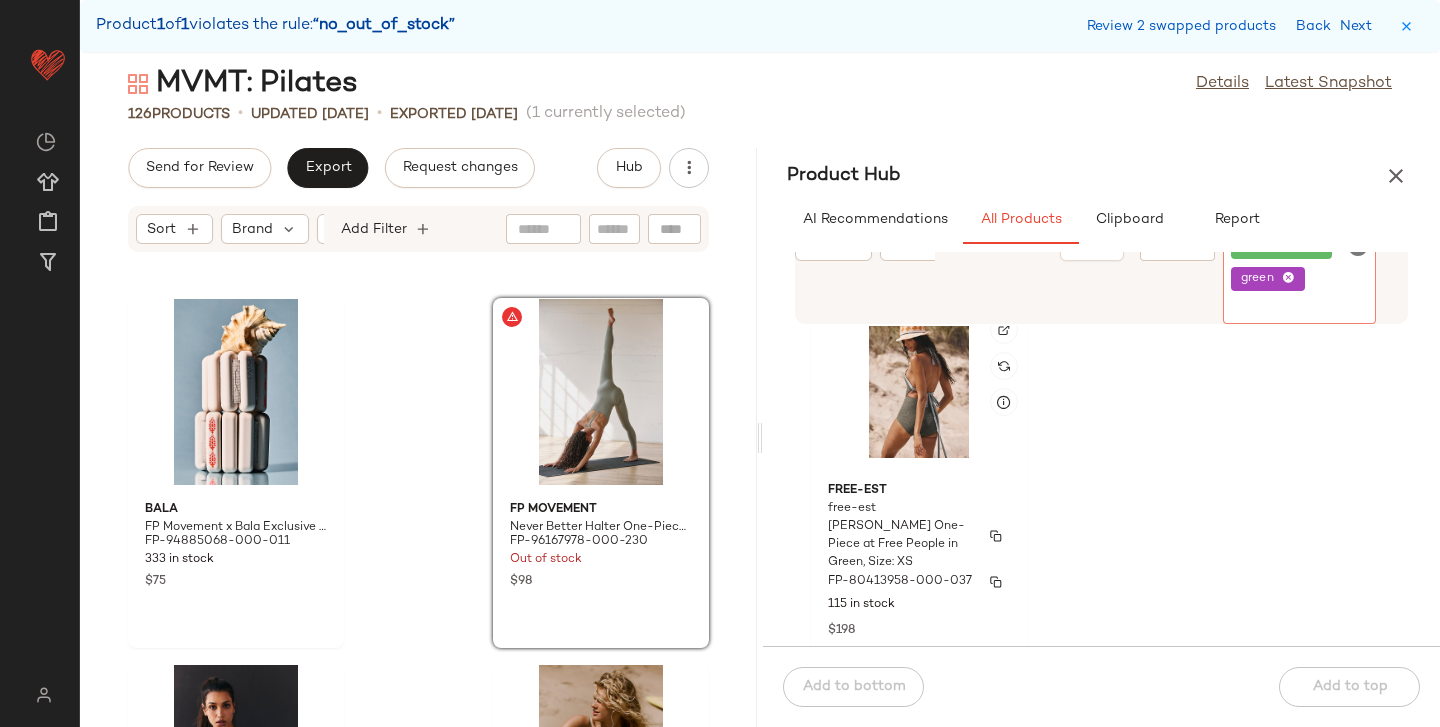 scroll, scrollTop: 4808, scrollLeft: 0, axis: vertical 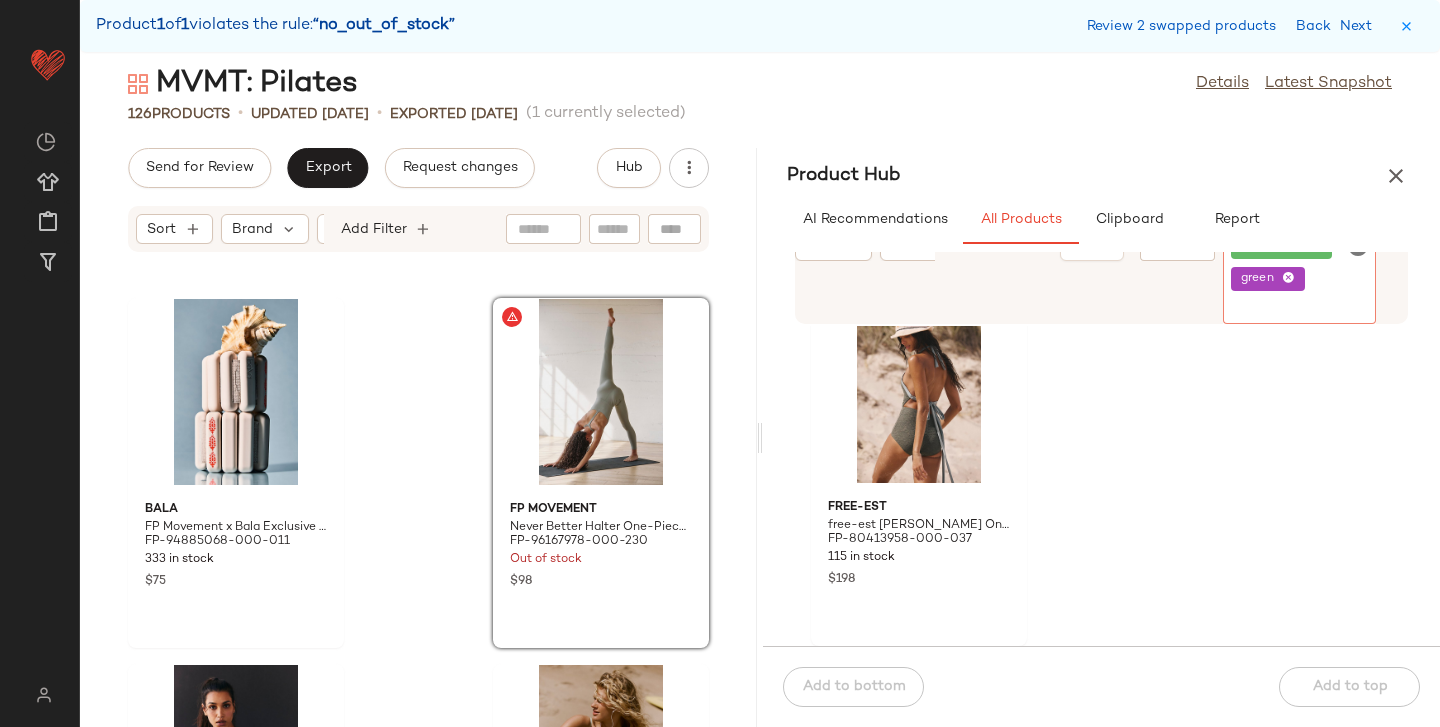 click 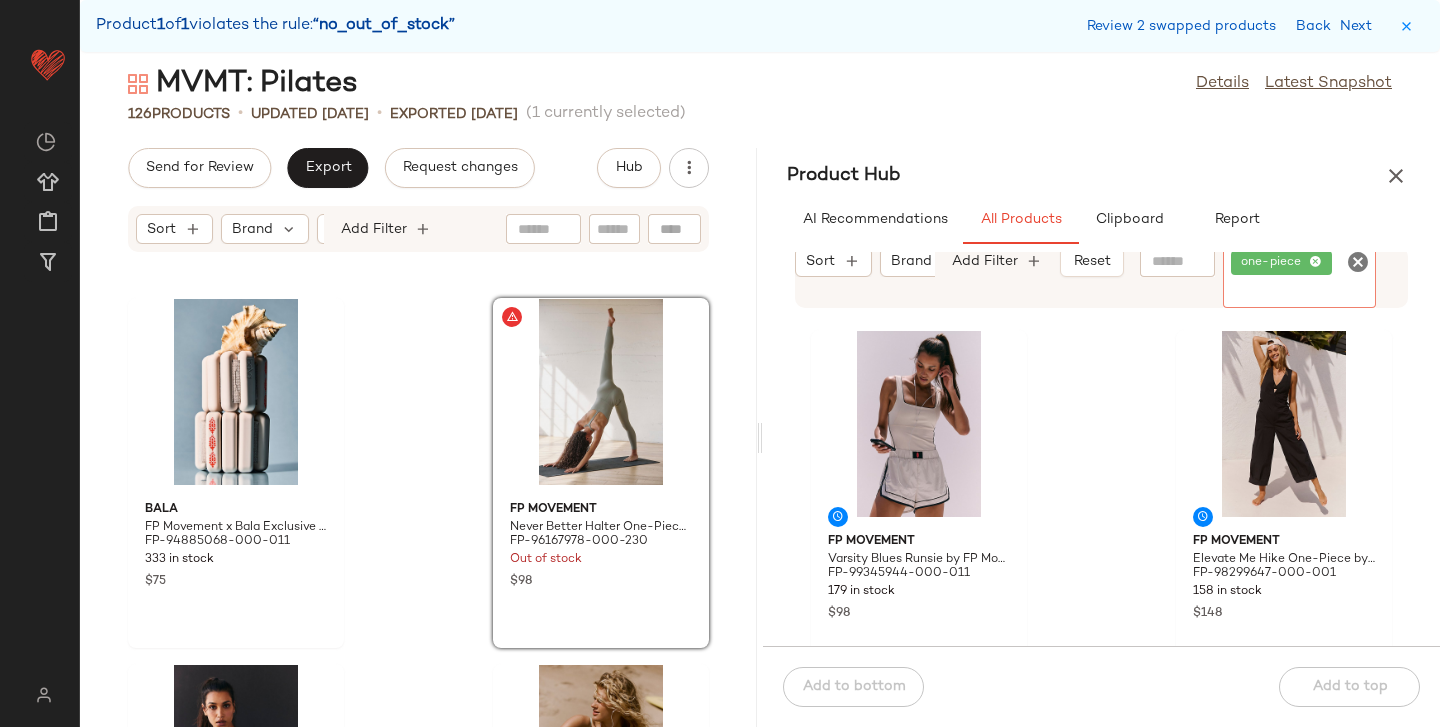 click 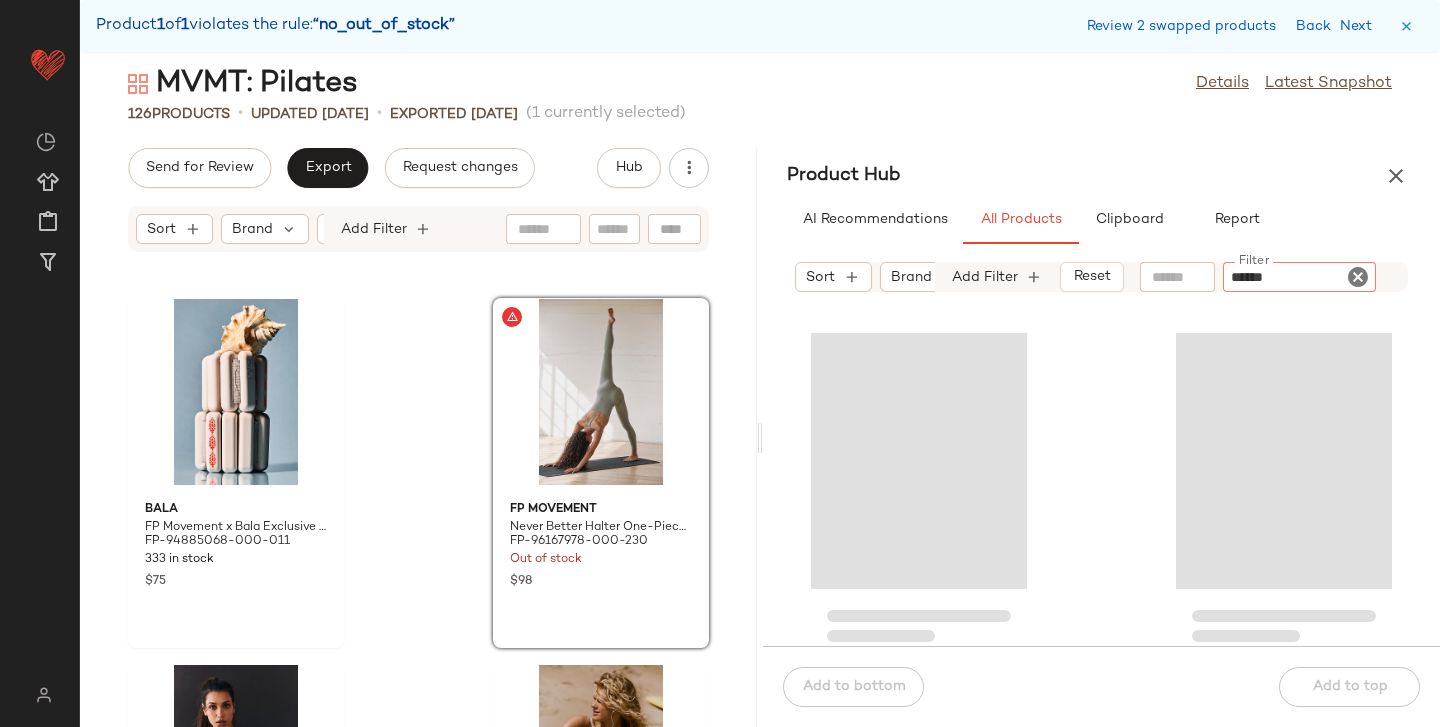 type on "*******" 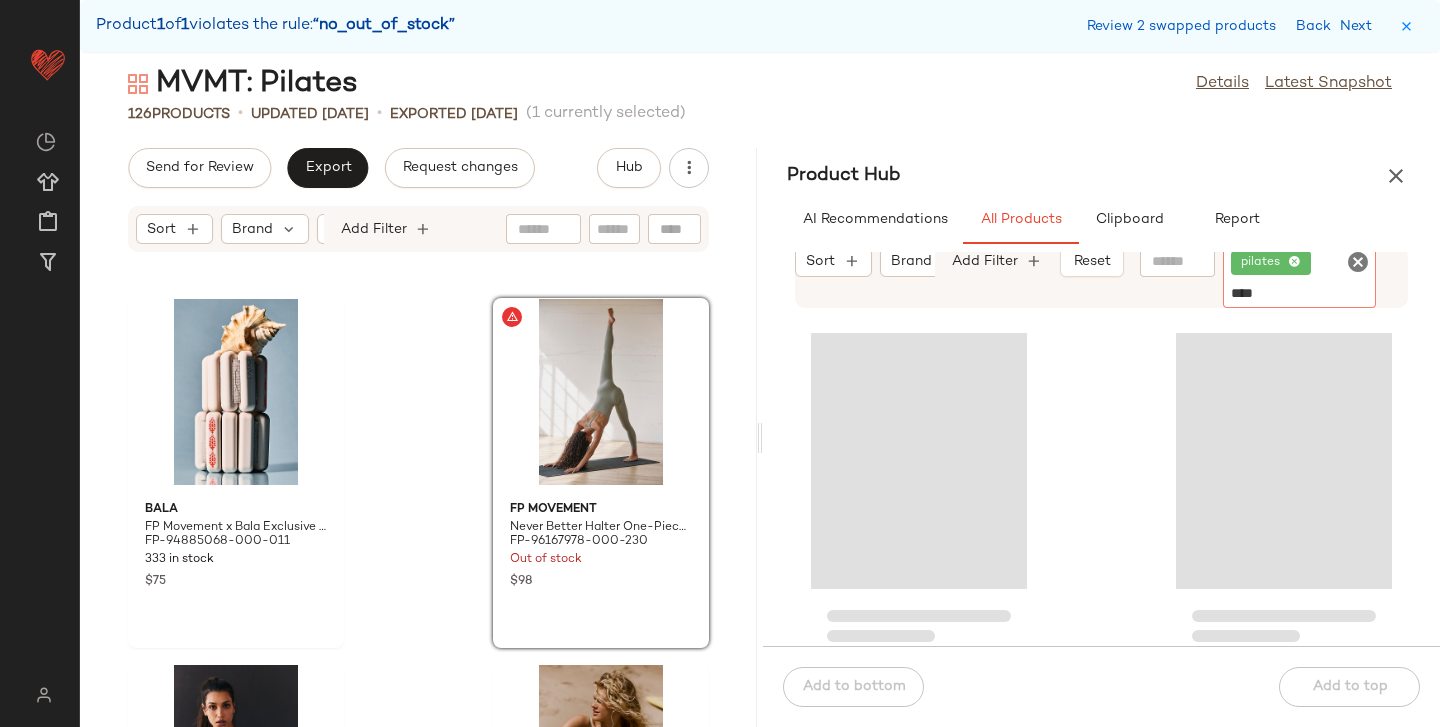 type on "*****" 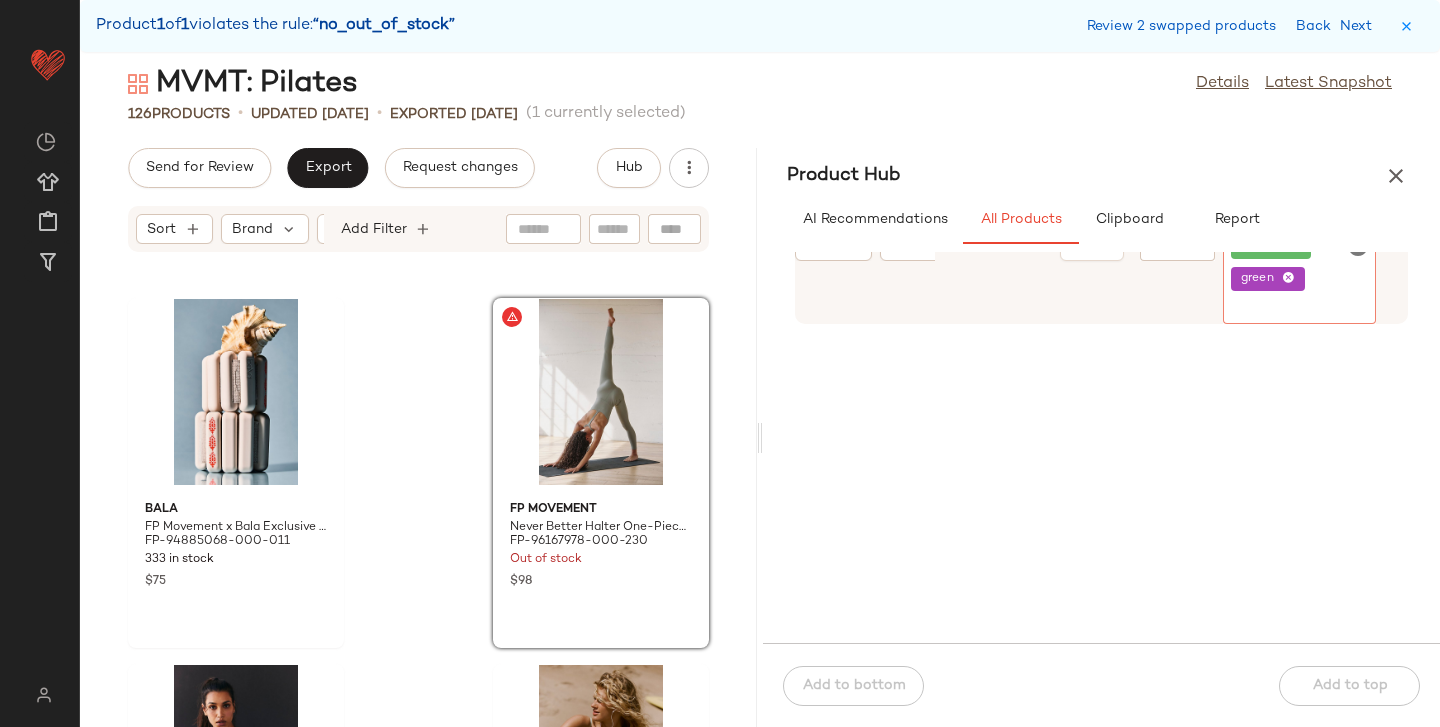 click 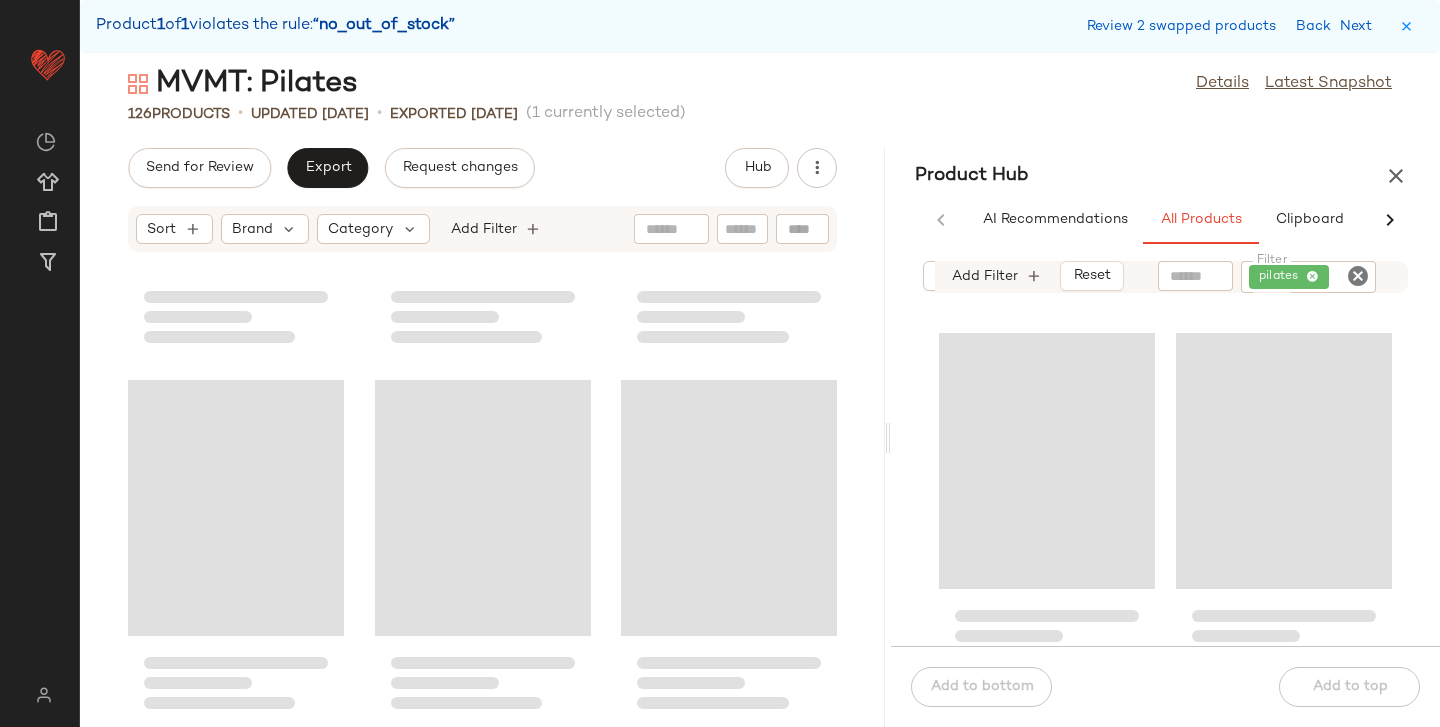 drag, startPoint x: 758, startPoint y: 437, endPoint x: 891, endPoint y: 424, distance: 133.63383 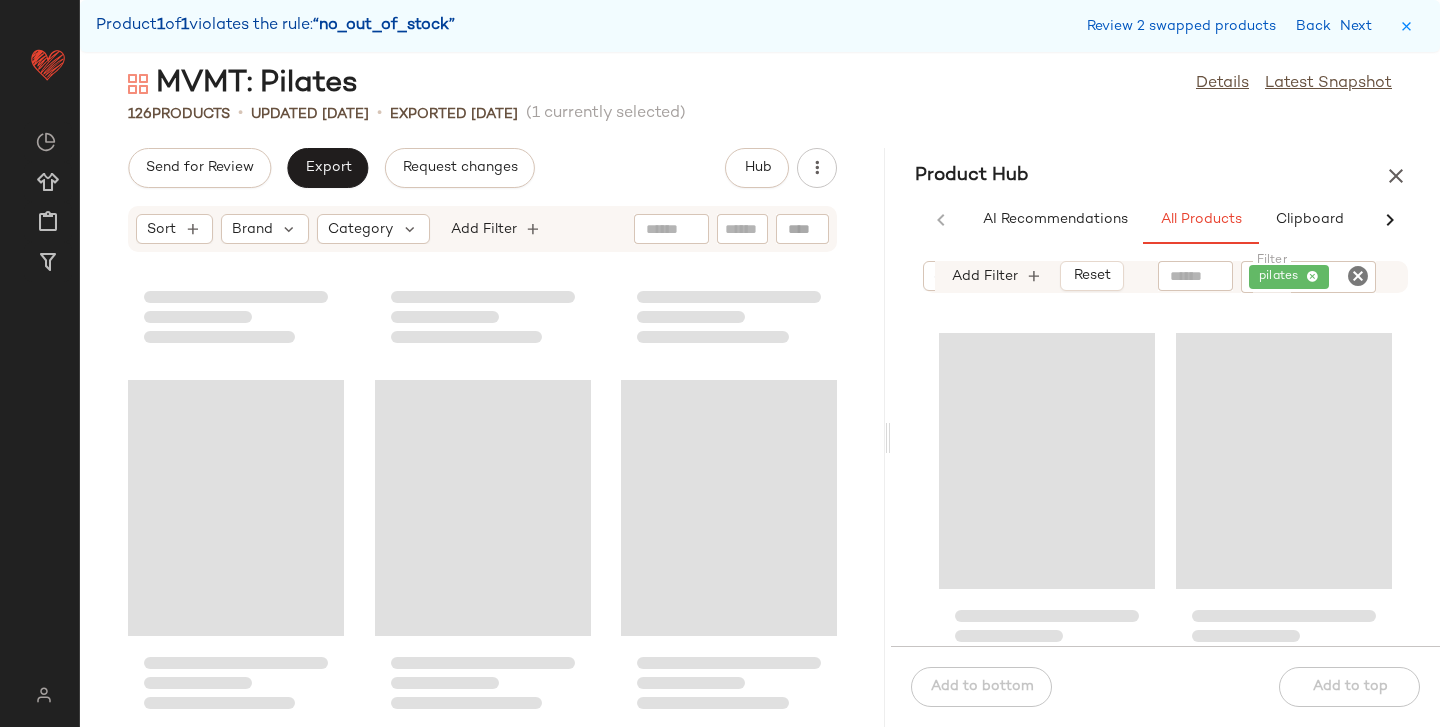 click on "MVMT: Pilates  Details   Latest Snapshot  126   Products   •   updated Jul 3rd  •  Exported Jul 3rd   (1 currently selected)   Send for Review   Export   Request changes   Hub  Sort  Brand  Category  Add Filter  Product Hub  AI Recommendations   All Products   Clipboard   Report  Sort  Brand  Category  In Curation?:   No Sale Price:   Not on sale Sub Brand:   FP Movem... Total Inventory:   10-Max Add Filter   Reset  Filter pilates Filter  Add to bottom   Add to top" at bounding box center [760, 395] 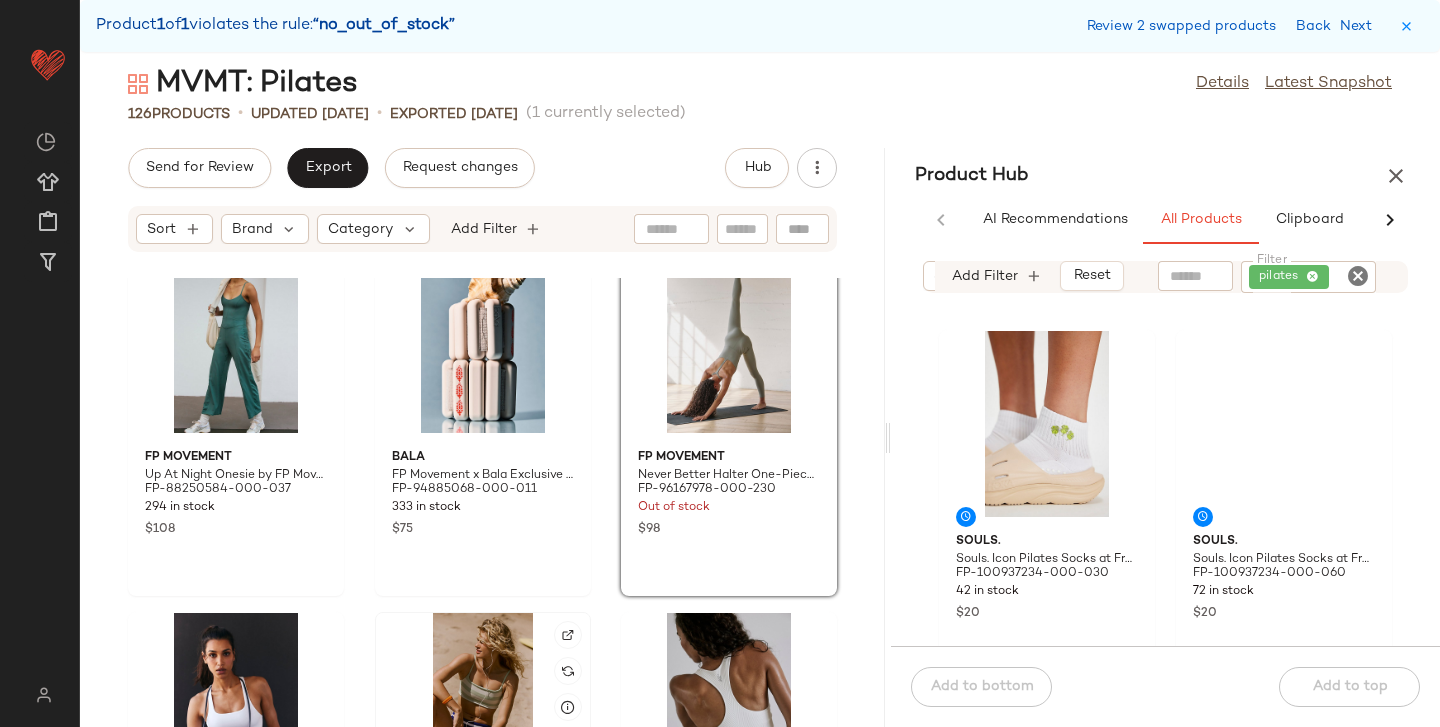 scroll, scrollTop: 13581, scrollLeft: 0, axis: vertical 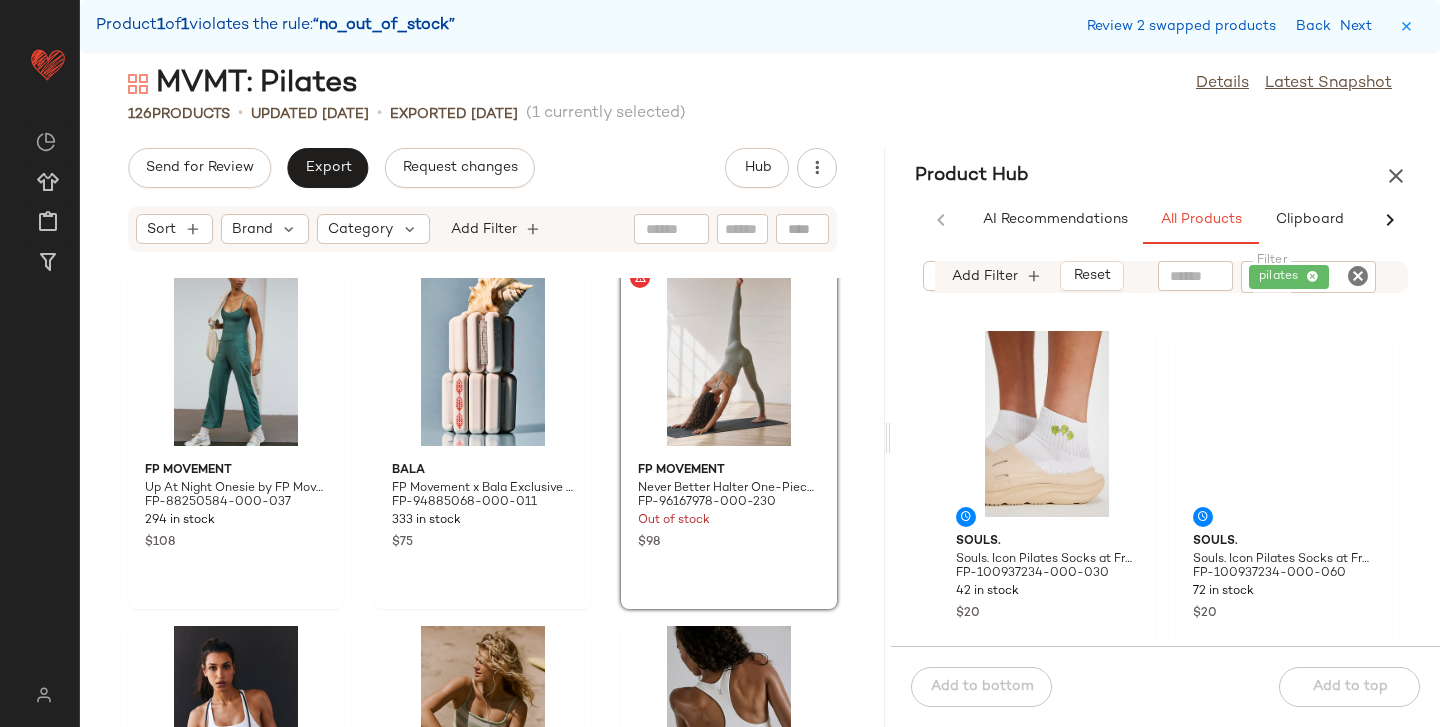click 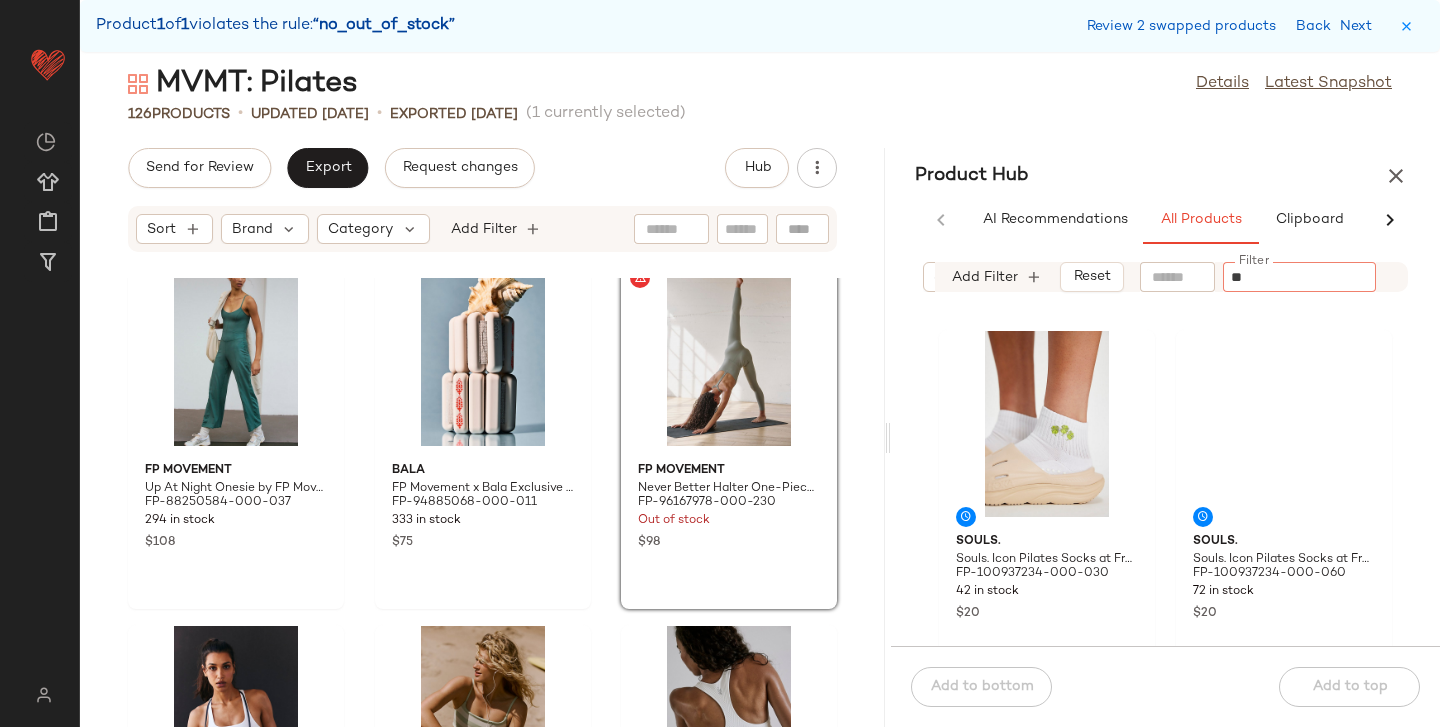 type on "***" 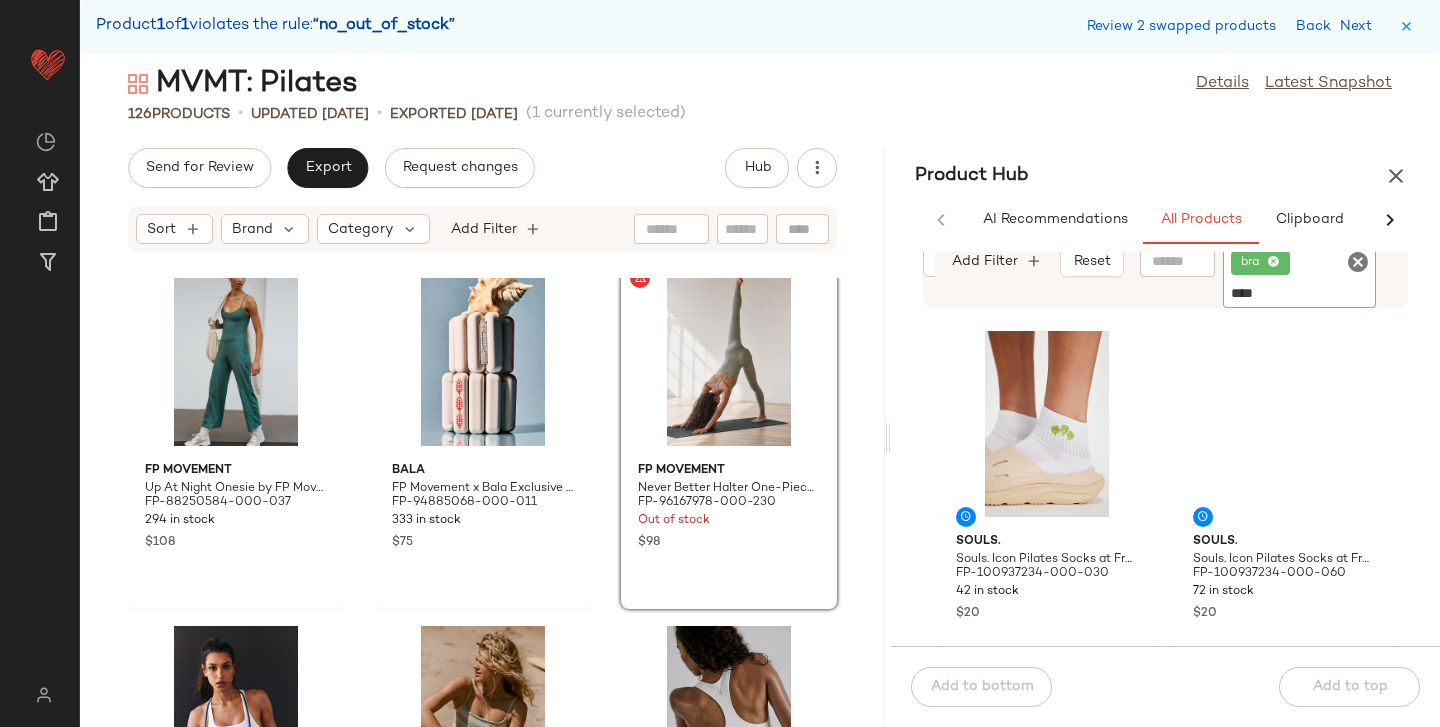 type on "*****" 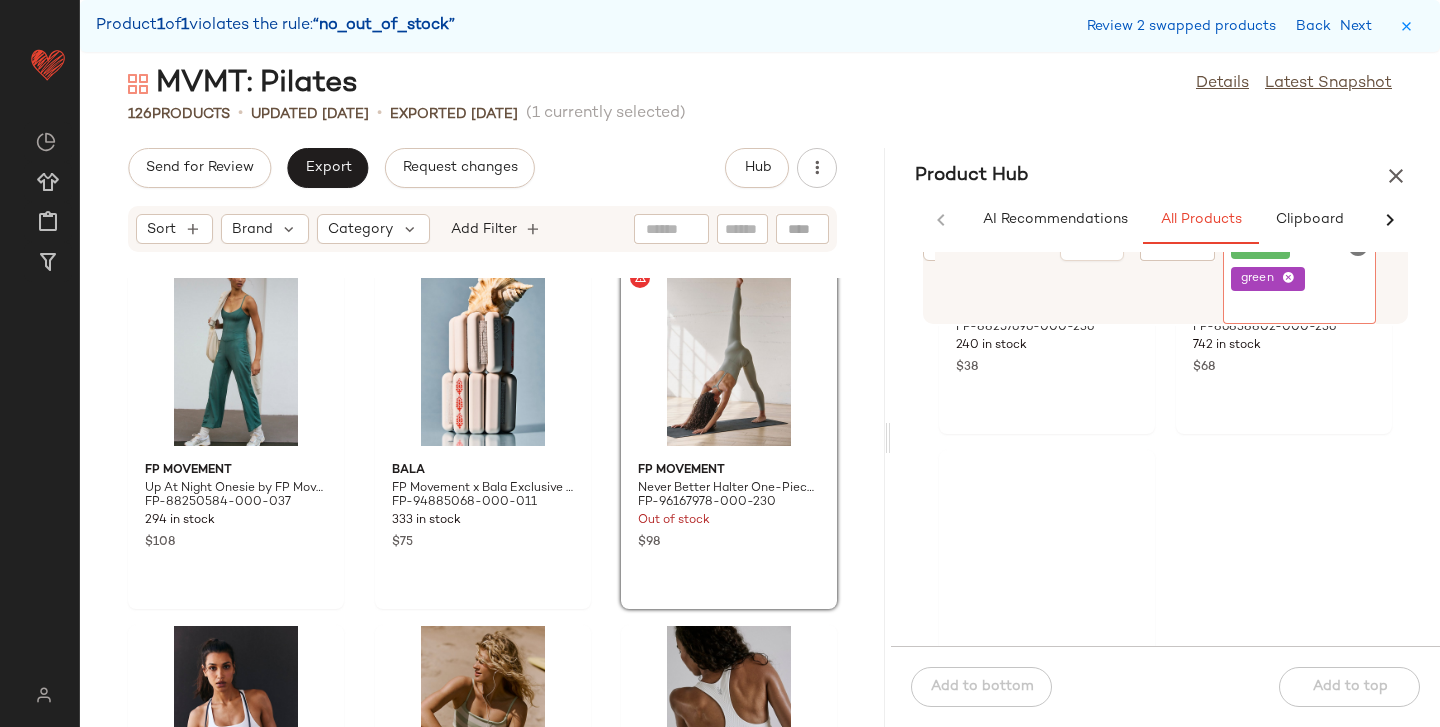 scroll, scrollTop: 3473, scrollLeft: 0, axis: vertical 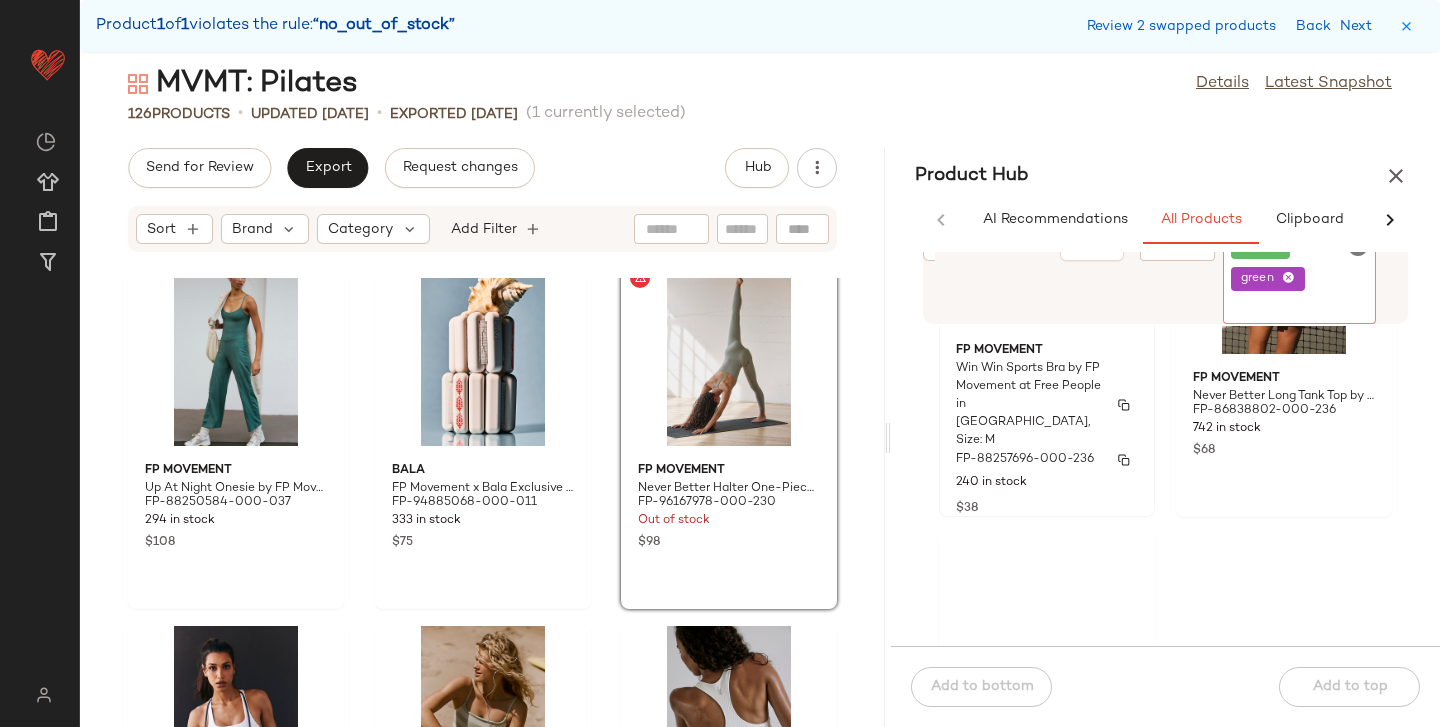 click on "Win Win Sports Bra by FP Movement at Free People in Green, Size: M" at bounding box center [1029, 405] 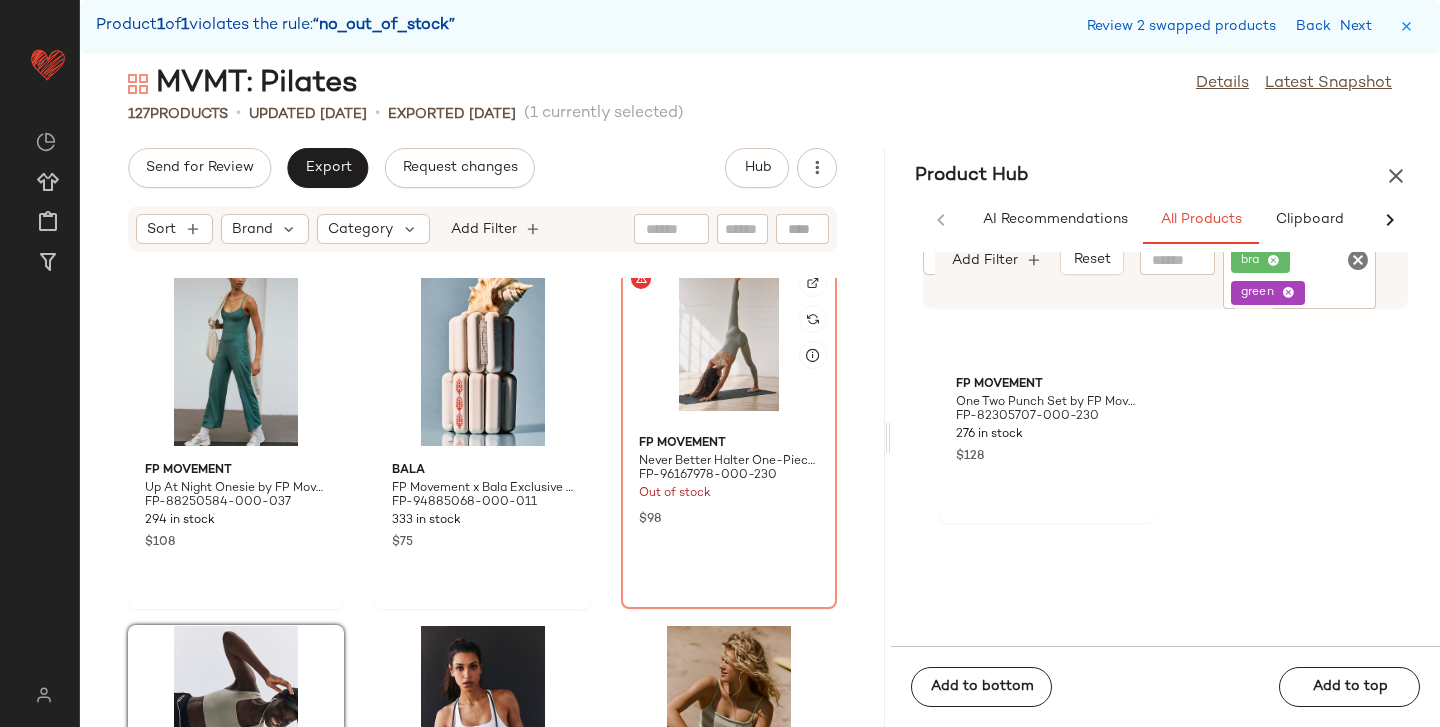 scroll, scrollTop: 3101, scrollLeft: 0, axis: vertical 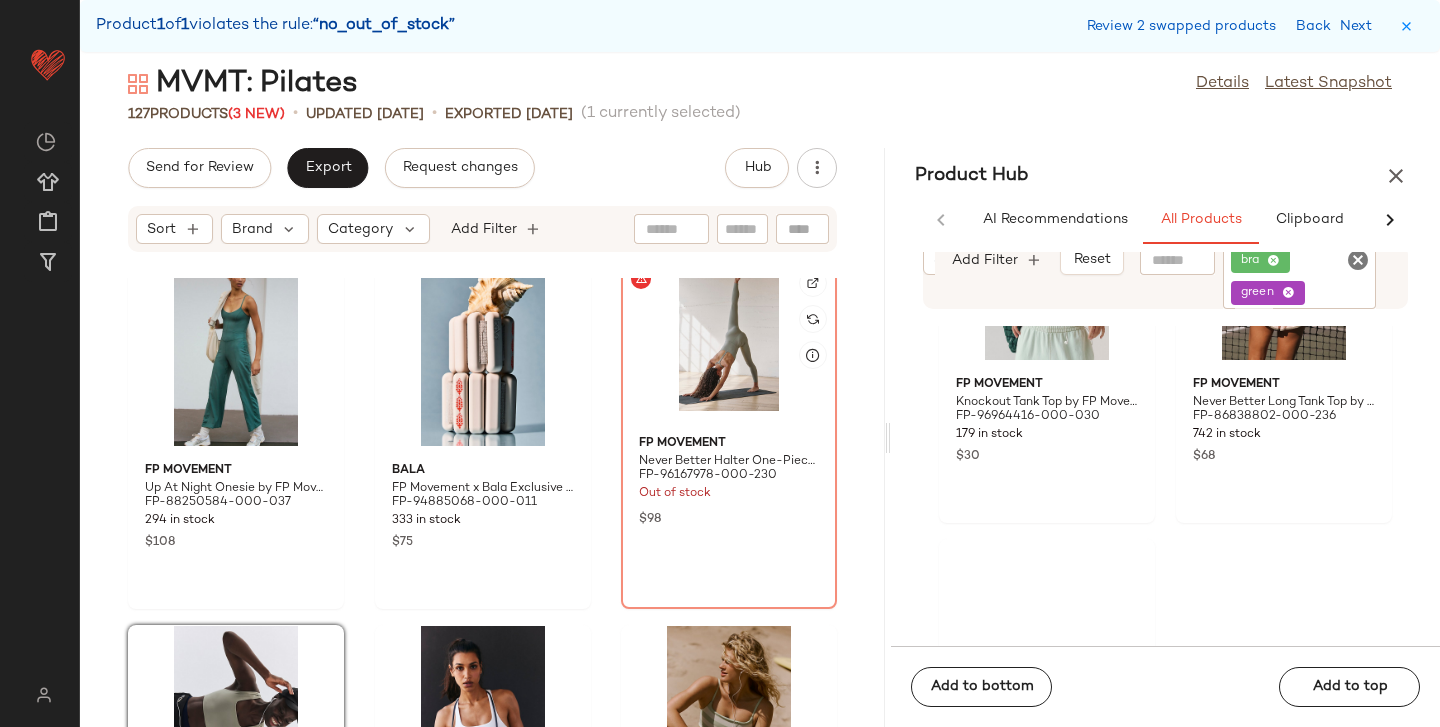 click 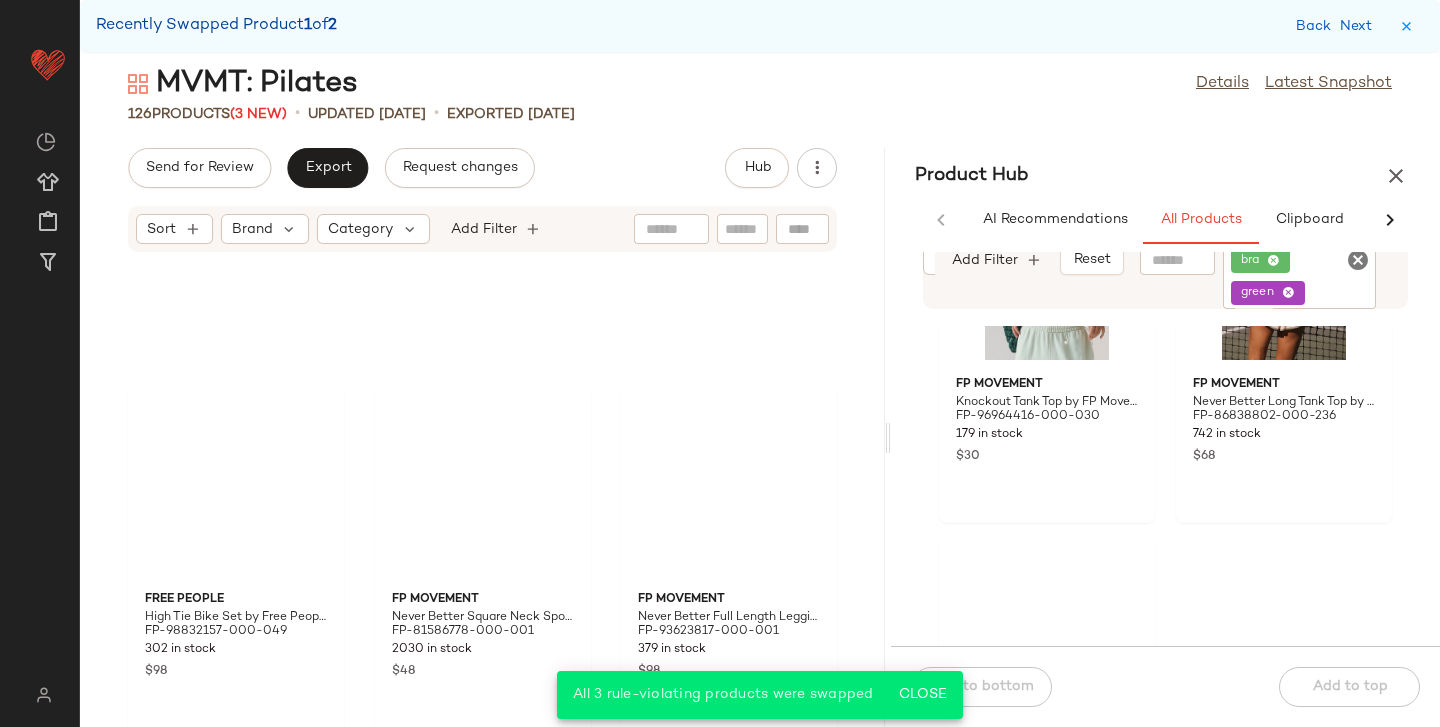 scroll, scrollTop: 10289, scrollLeft: 0, axis: vertical 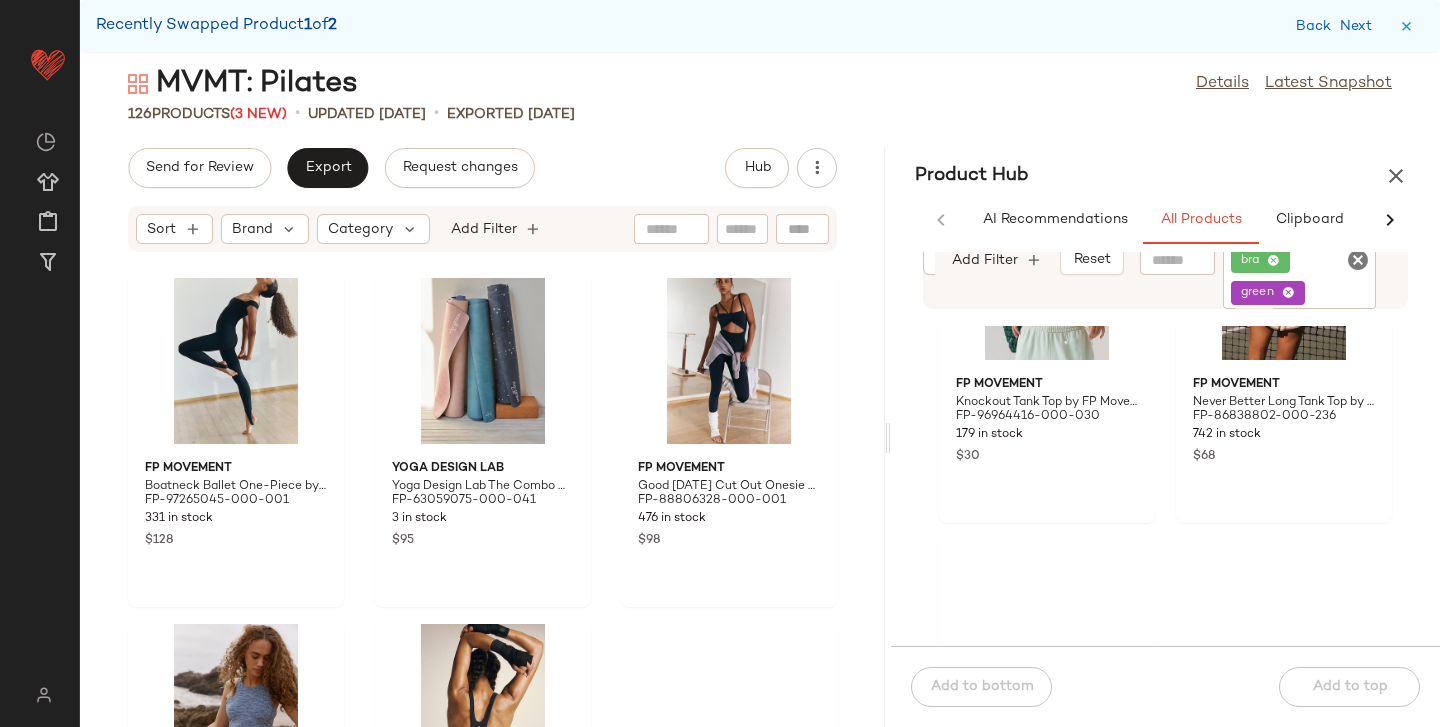 click on "bra green" 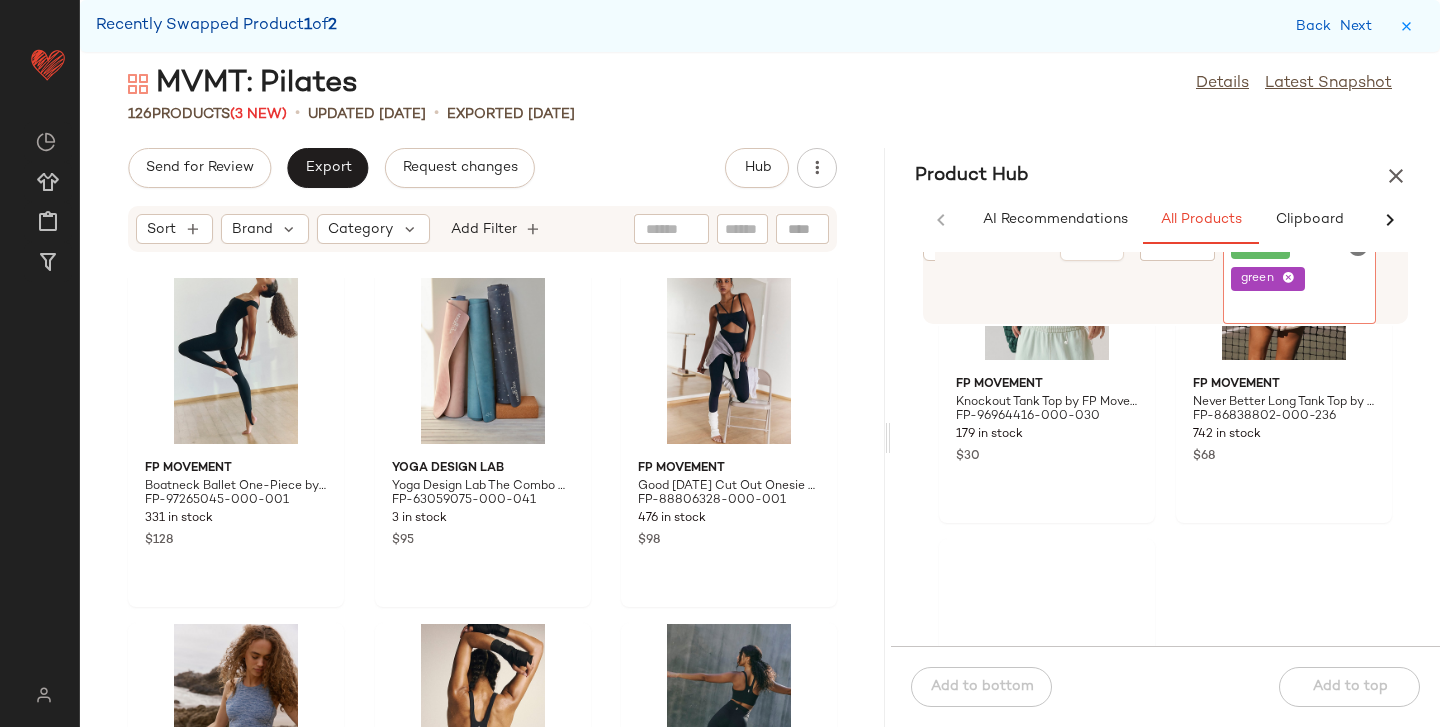 click 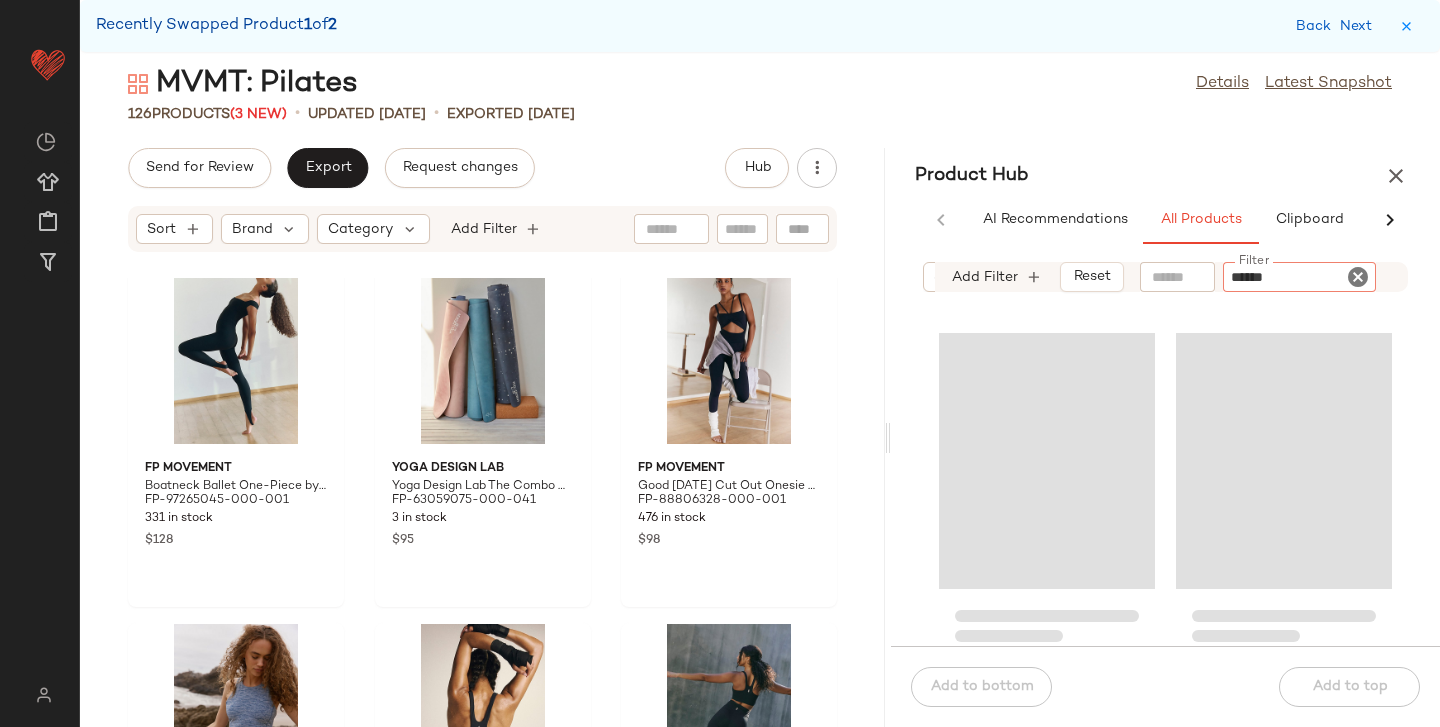 type on "*******" 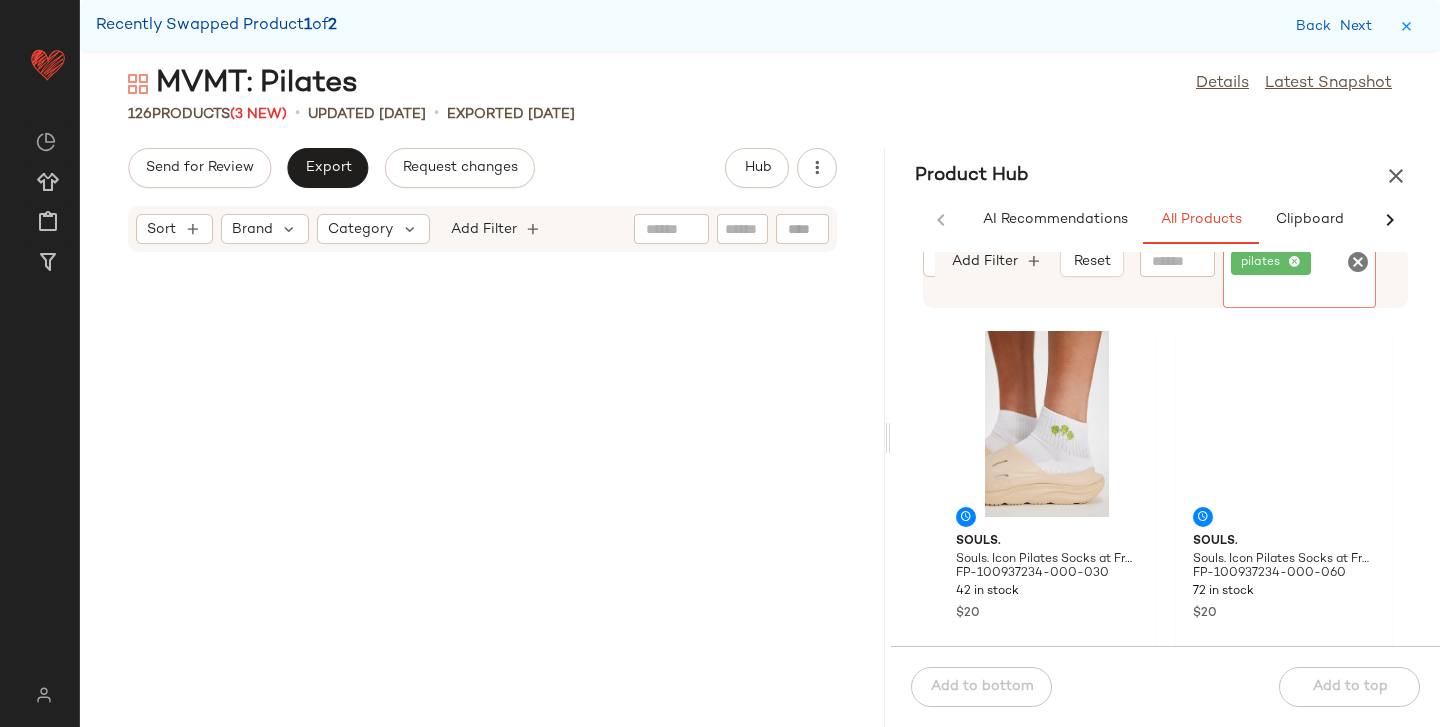 scroll, scrollTop: 0, scrollLeft: 0, axis: both 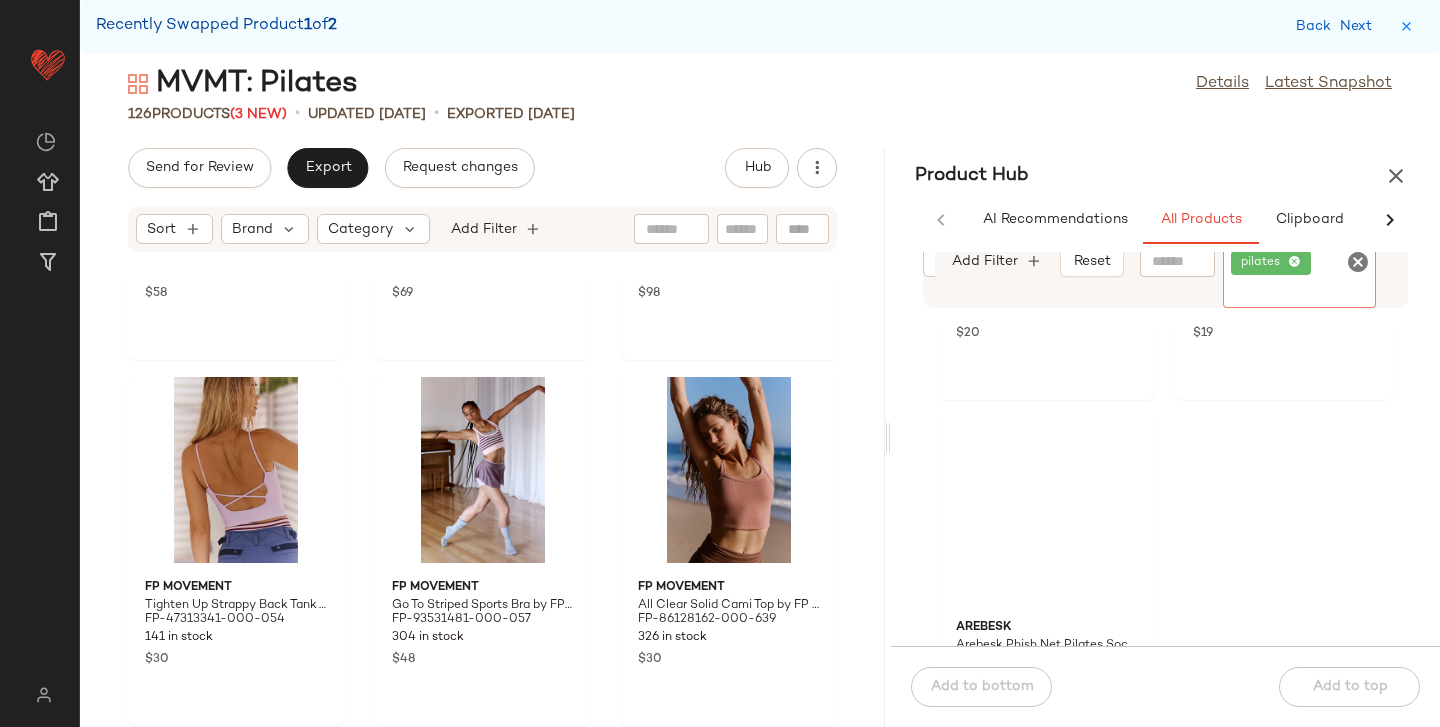 click 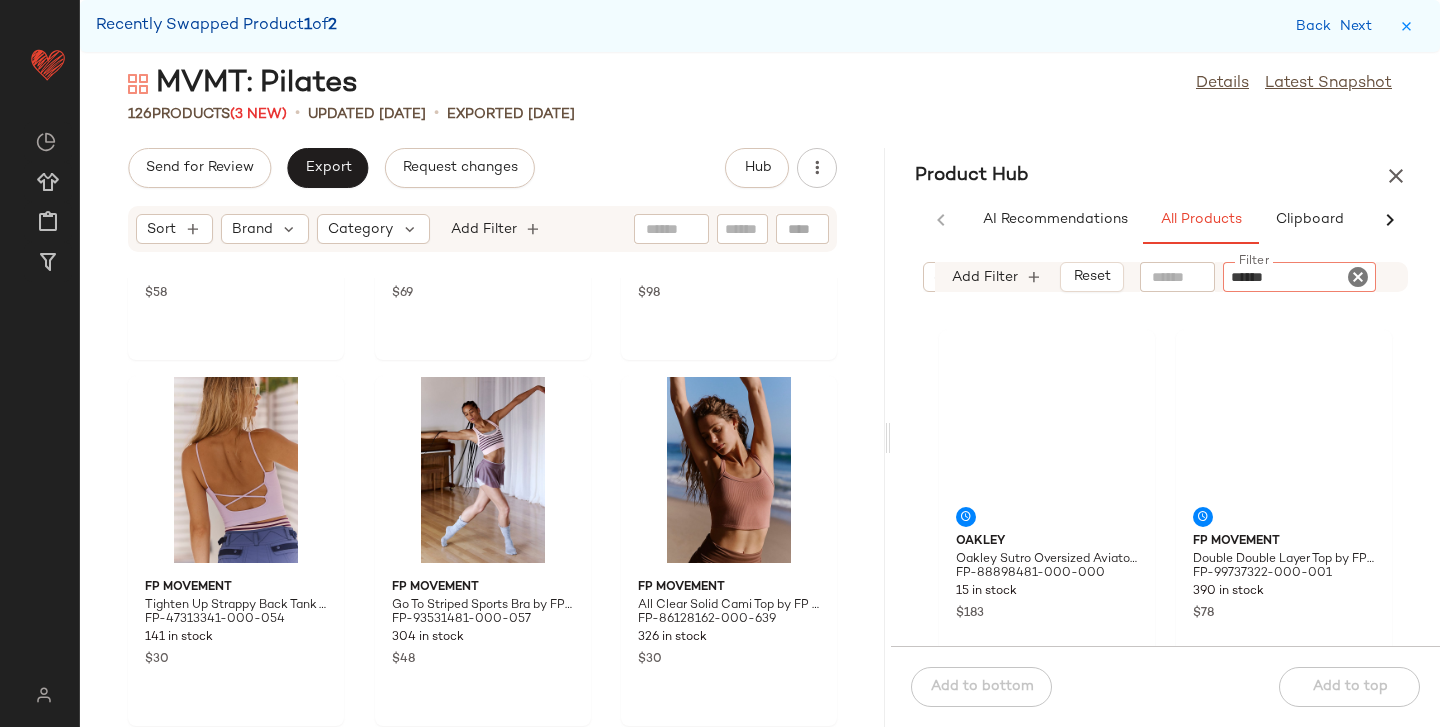 type on "*******" 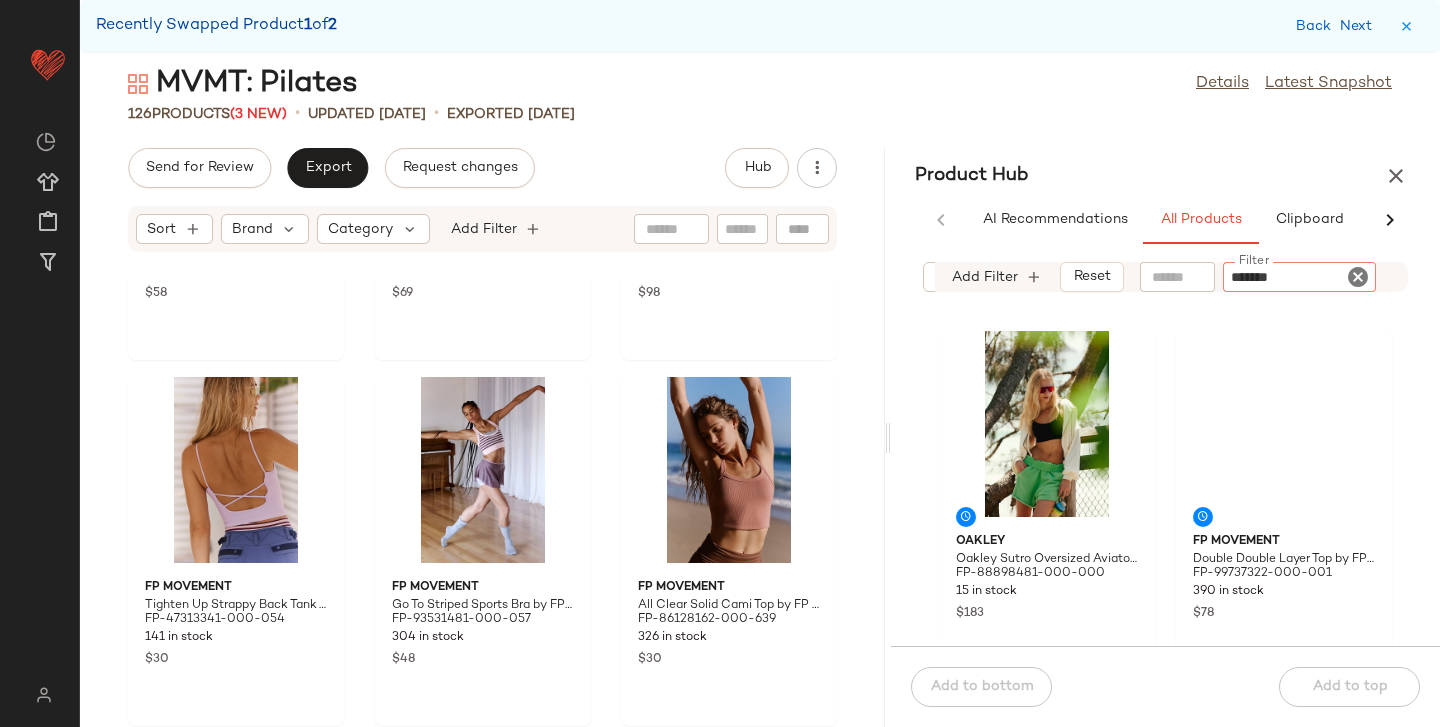 type 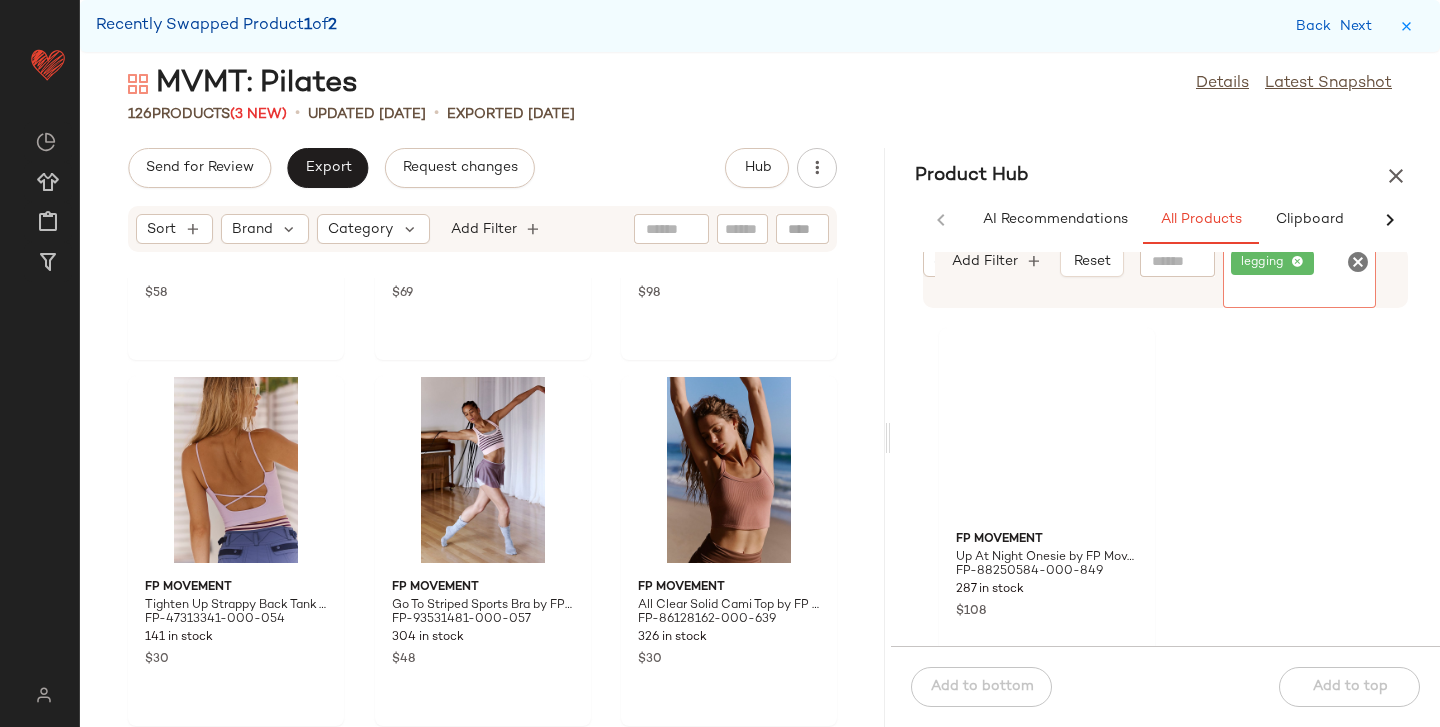 scroll, scrollTop: 3687, scrollLeft: 0, axis: vertical 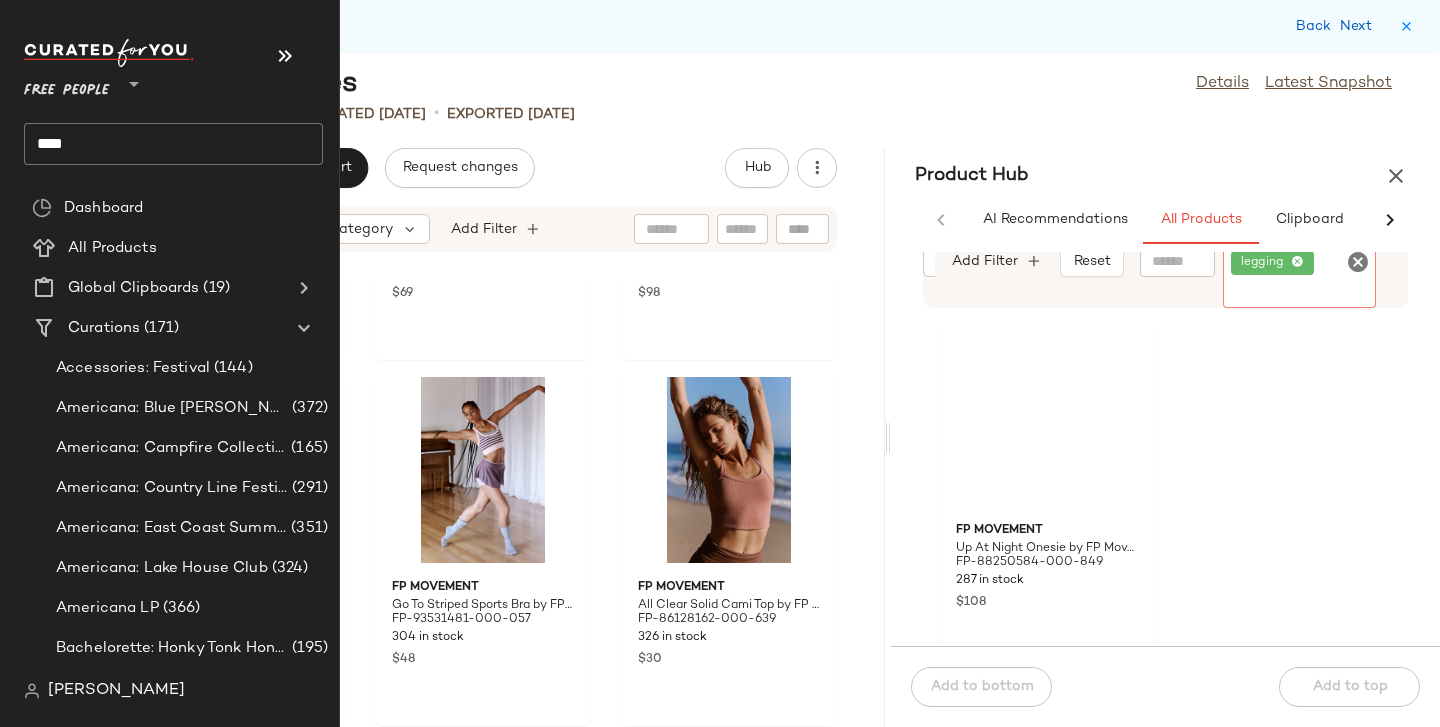 click on "****" 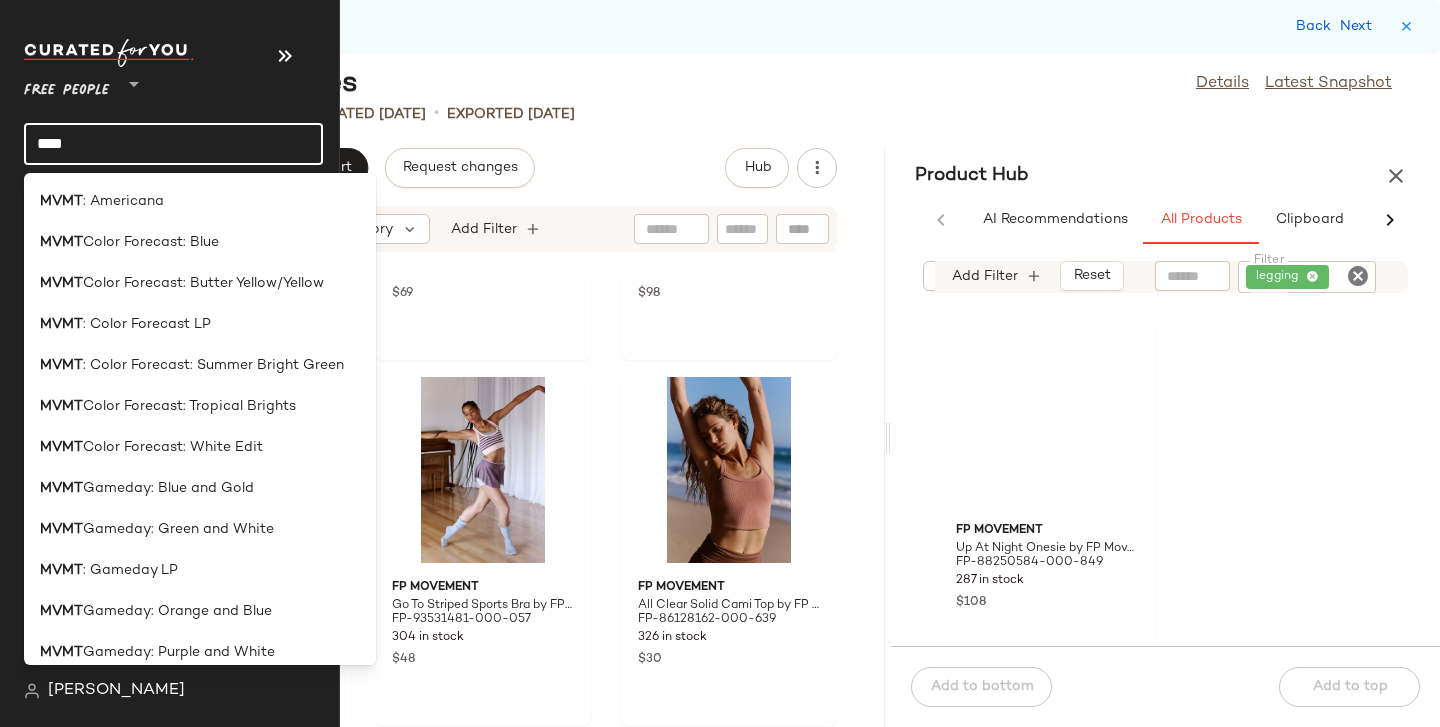 click on "MVMT : Americana" 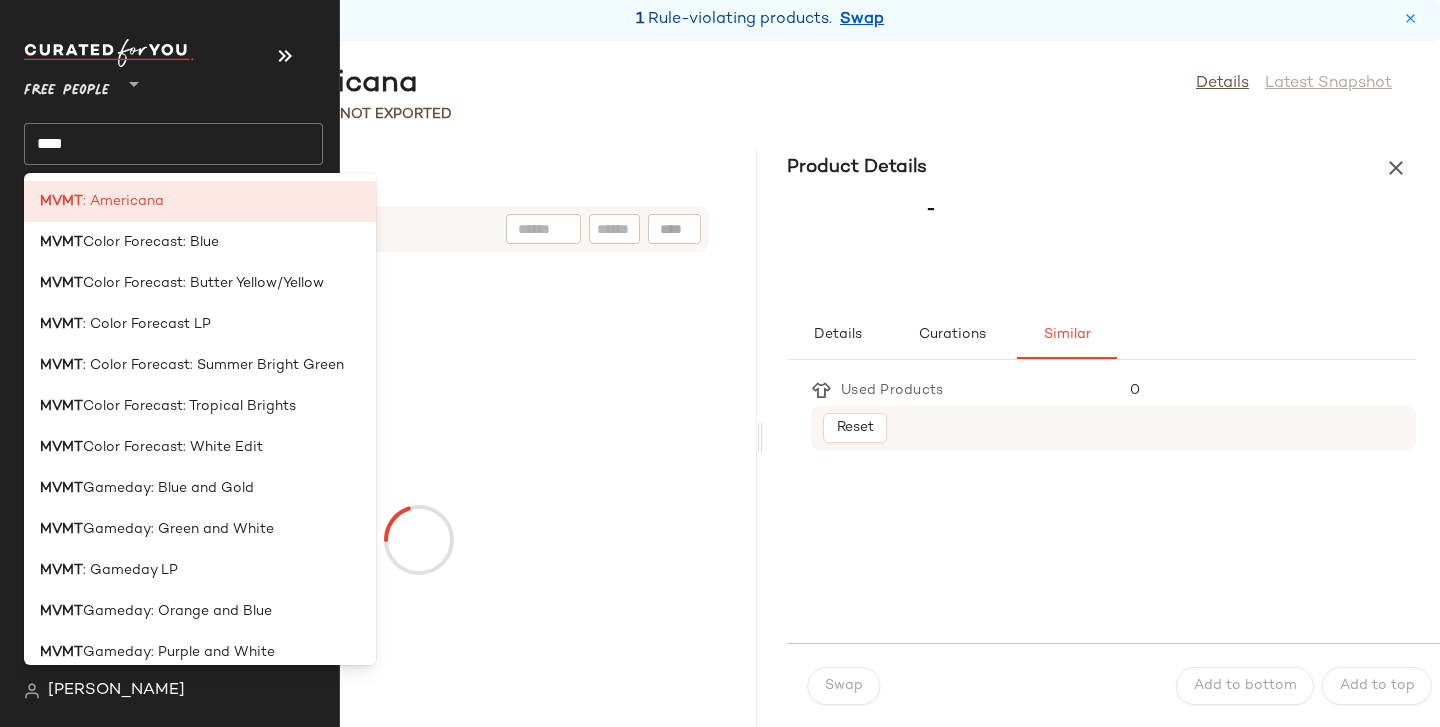 scroll, scrollTop: 0, scrollLeft: 0, axis: both 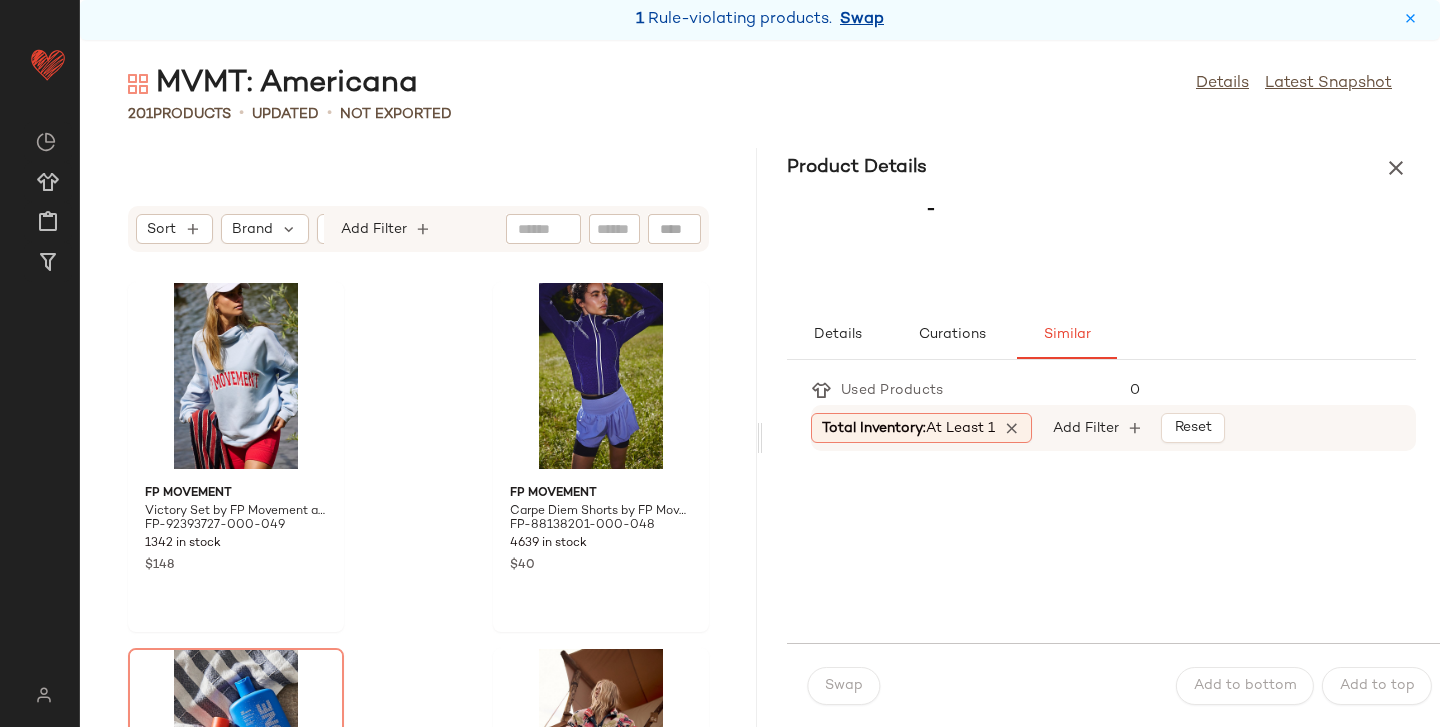click on "Swap" at bounding box center (862, 20) 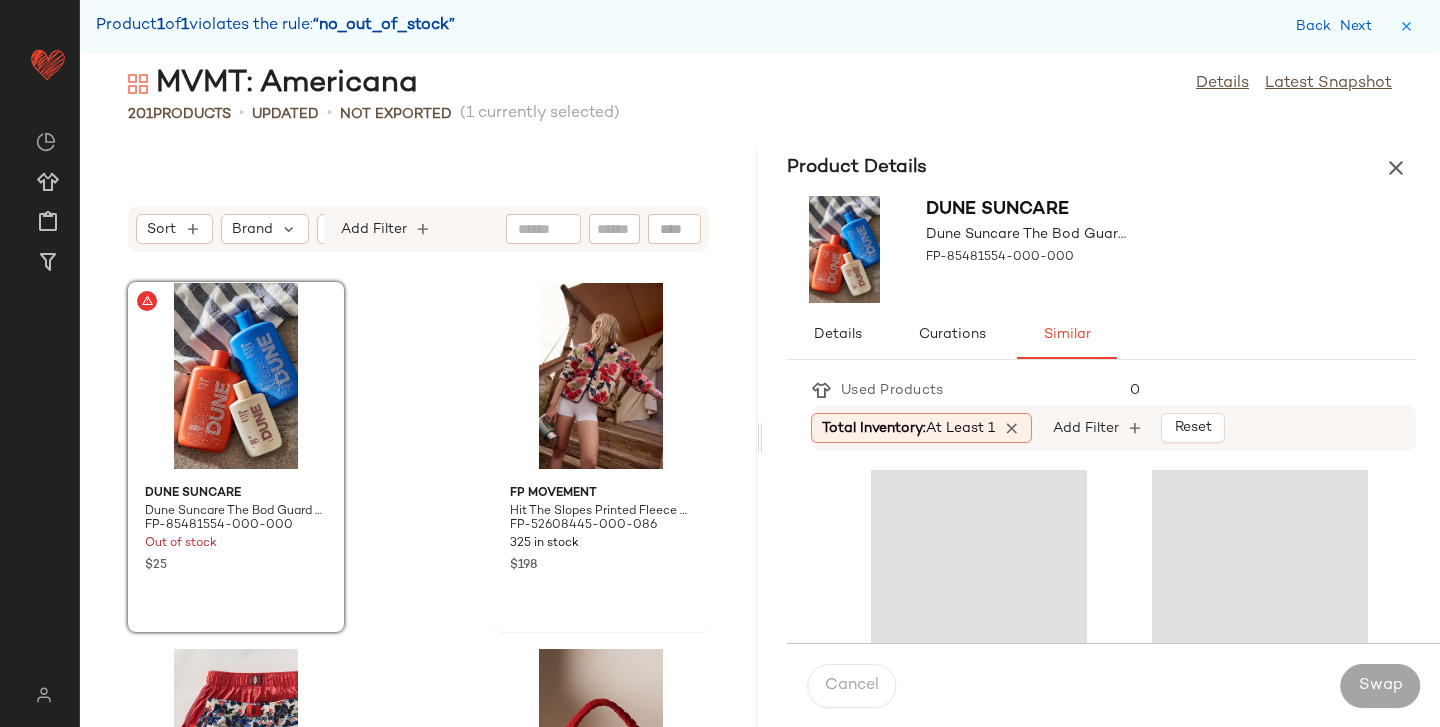 scroll, scrollTop: 366, scrollLeft: 0, axis: vertical 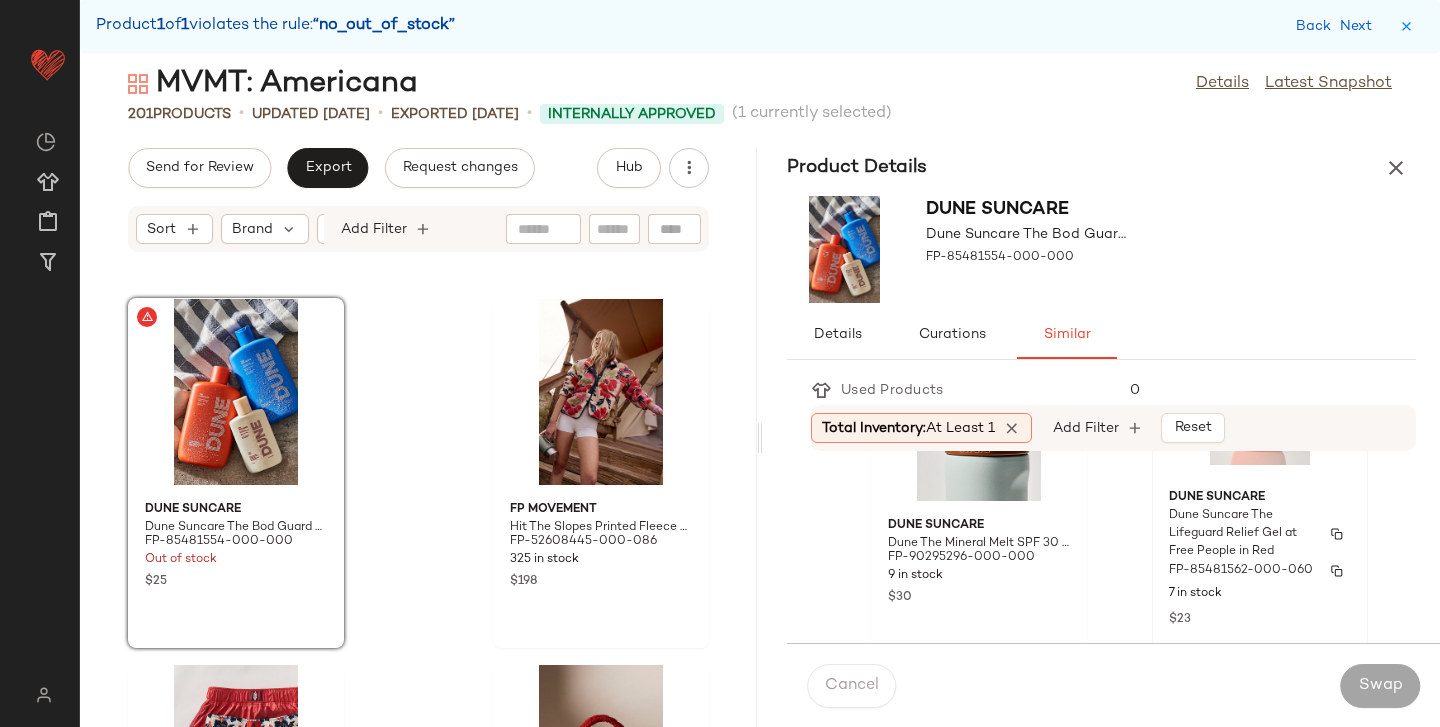 click on "Dune Suncare The Lifeguard Relief Gel at Free People in Red" at bounding box center [1242, 534] 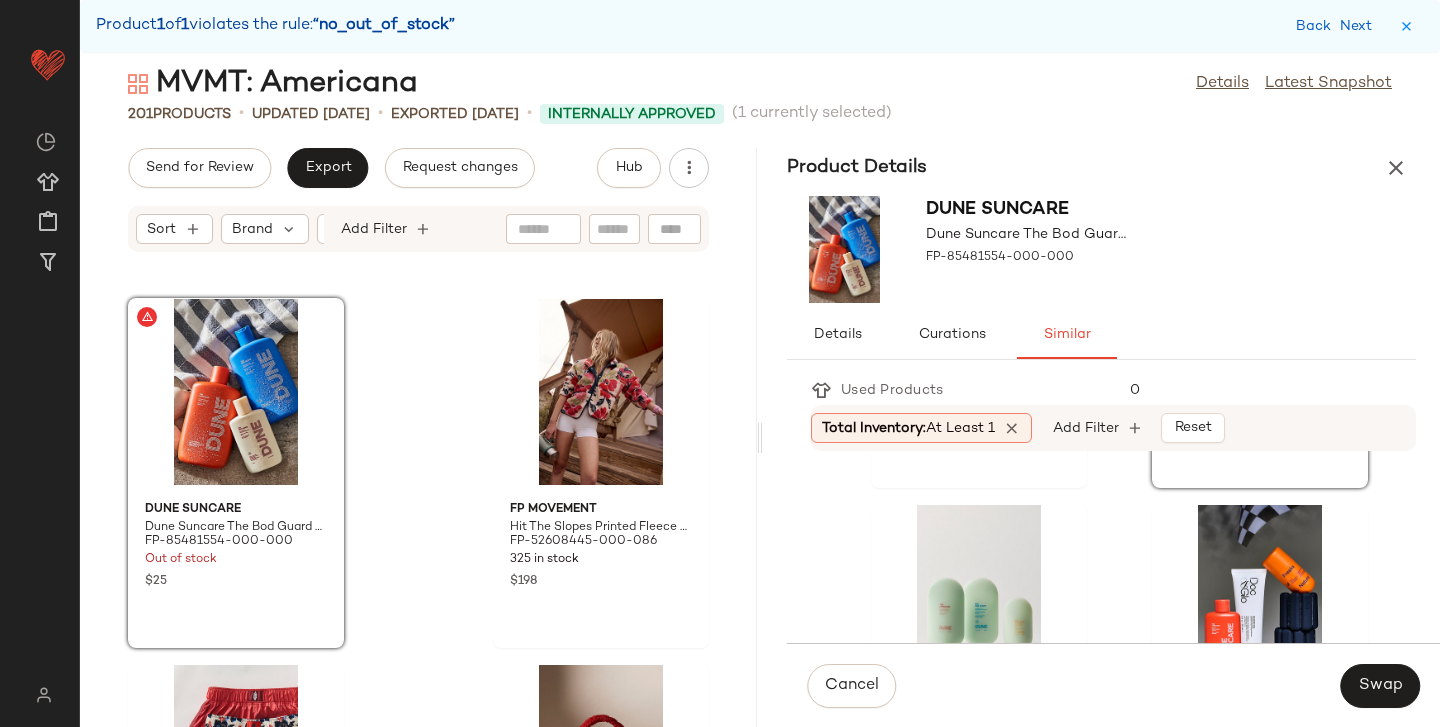 scroll, scrollTop: 352, scrollLeft: 0, axis: vertical 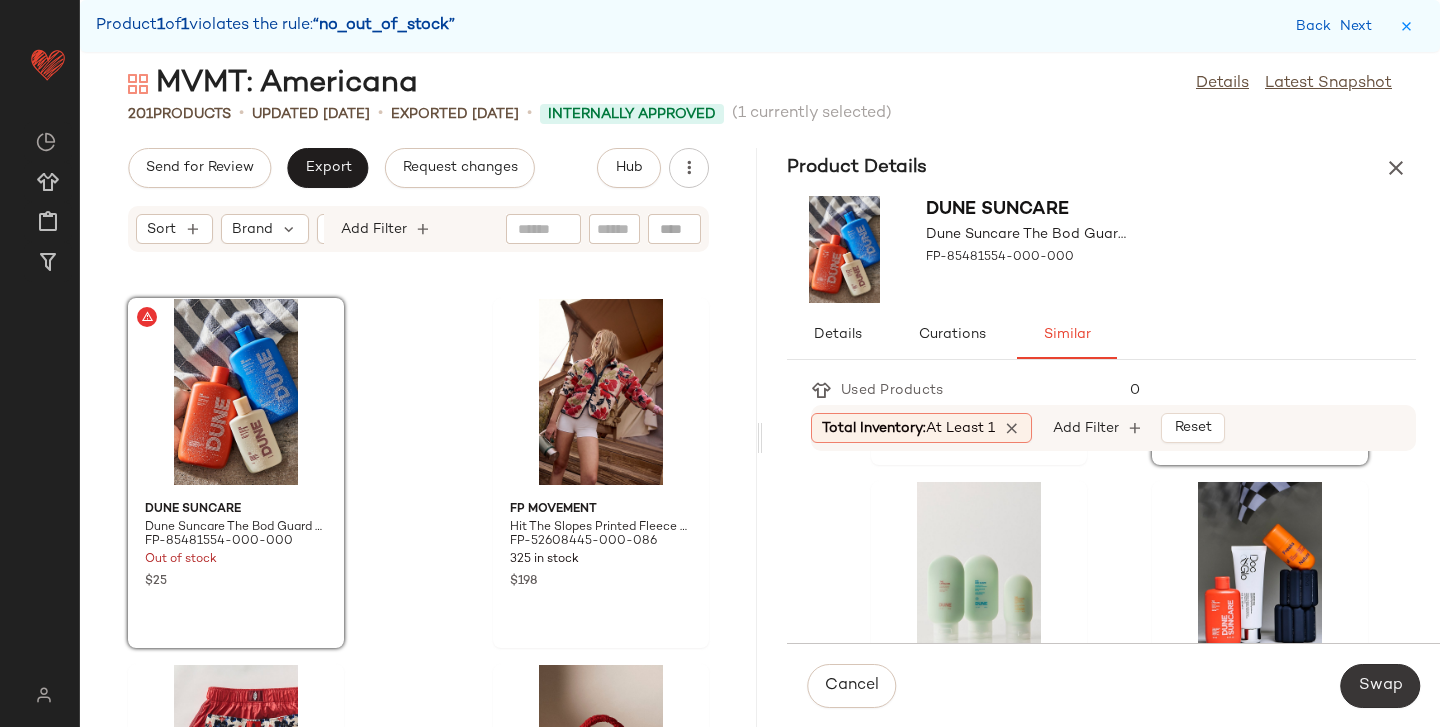 click on "Swap" at bounding box center (1380, 686) 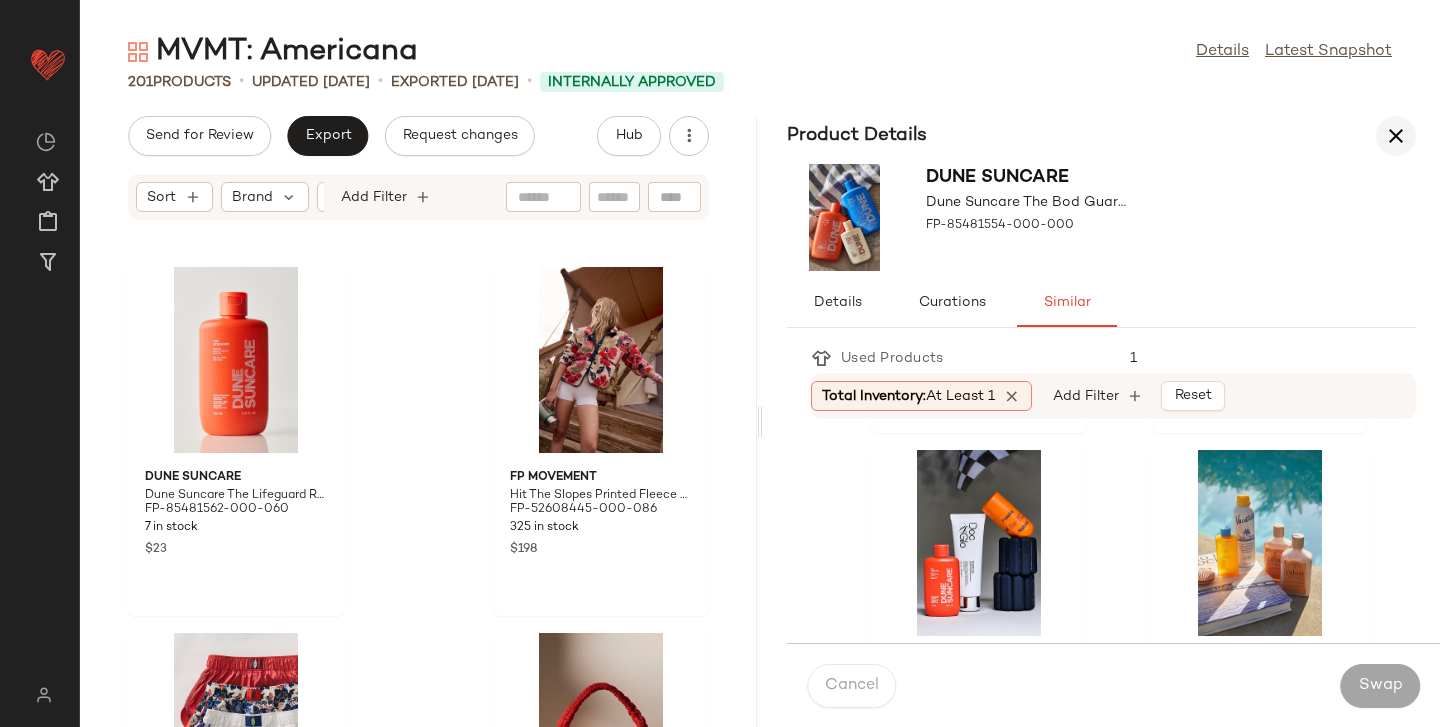 click at bounding box center (1396, 136) 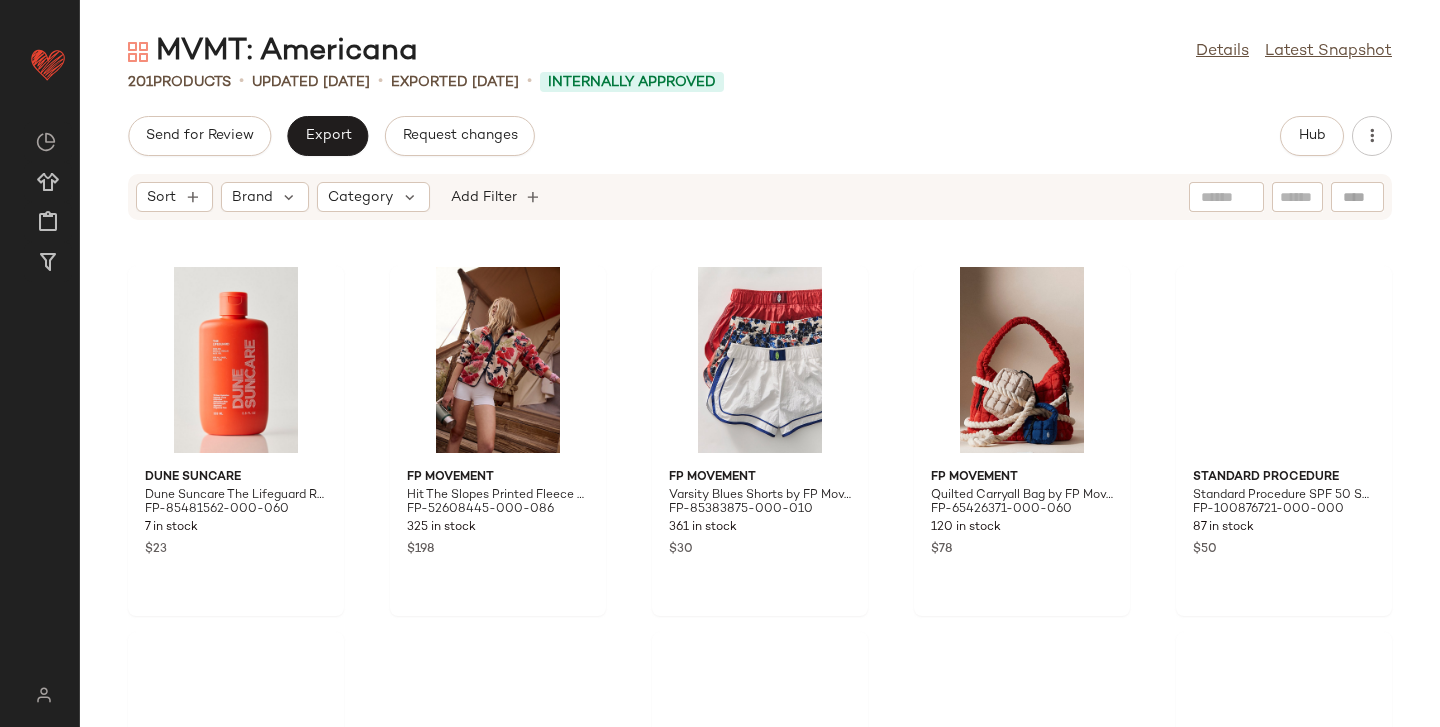 scroll, scrollTop: 0, scrollLeft: 0, axis: both 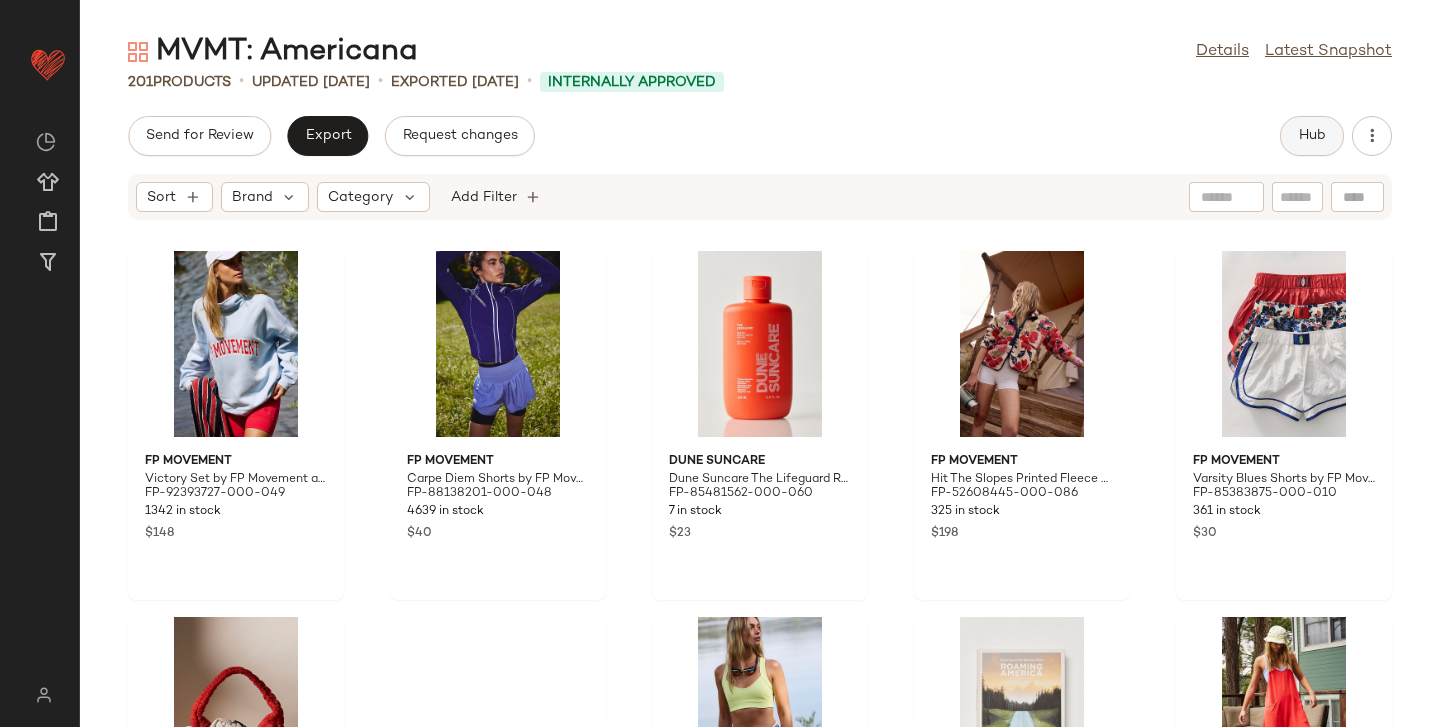 click on "Hub" at bounding box center (1312, 136) 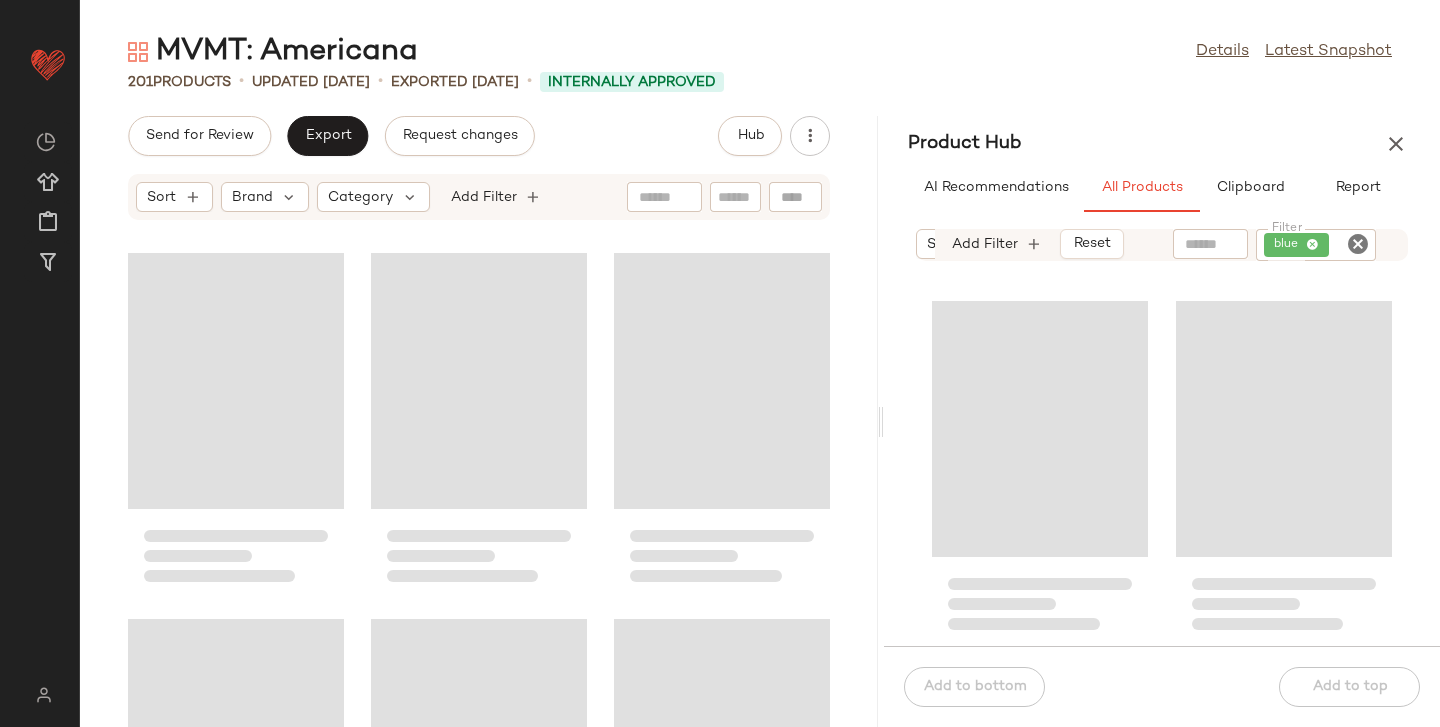 drag, startPoint x: 758, startPoint y: 416, endPoint x: 881, endPoint y: 398, distance: 124.3101 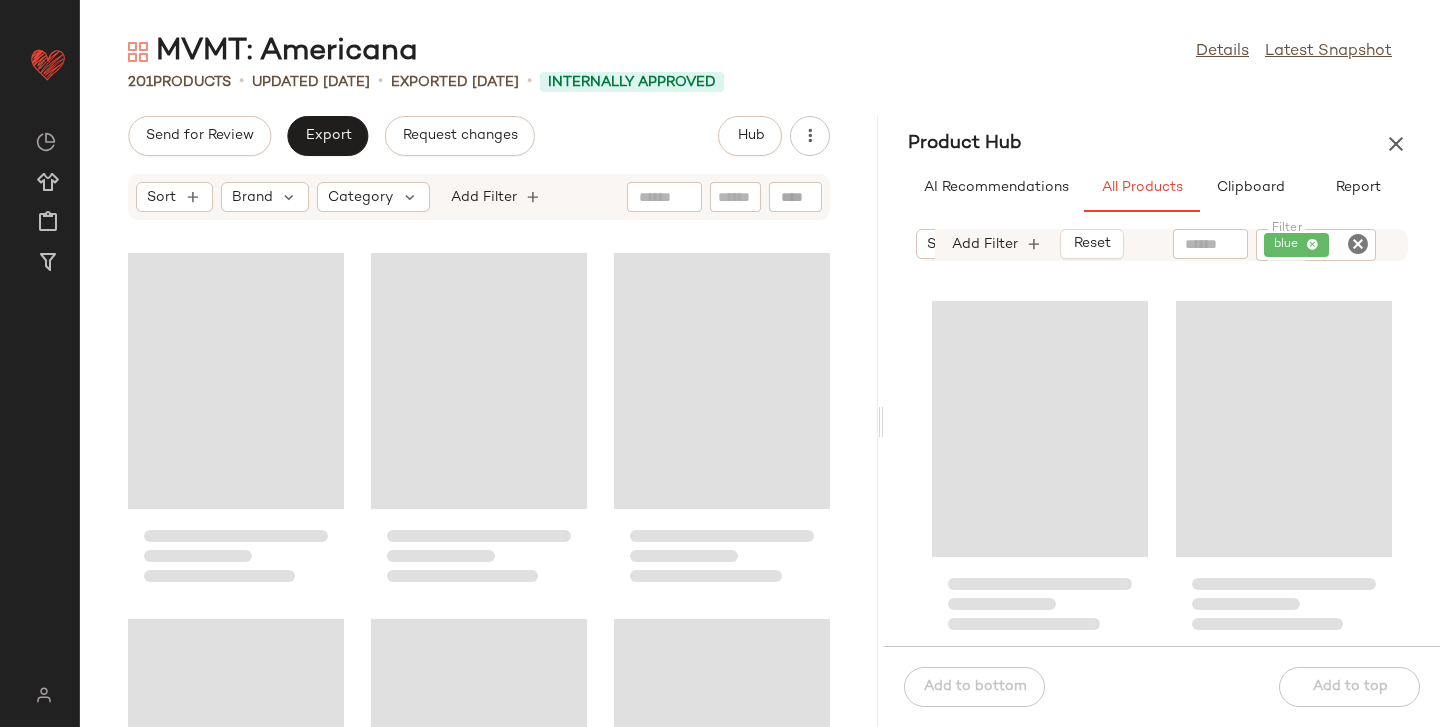 click on "MVMT: Americana  Details   Latest Snapshot  201   Products   •   updated Jul 3rd  •  Exported Jul 3rd  •   Internally Approved   Send for Review   Export   Request changes   Hub  Sort  Brand  Category  Add Filter  Product Hub  AI Recommendations   All Products   Clipboard   Report  Sort  Brand  Category  In Curation?:   No Sale Price:   Not on sale Sub Brand:   FP Movem... Total Inventory:   10-Max Add Filter   Reset  Filter blue Filter  Add to bottom   Add to top" at bounding box center [760, 379] 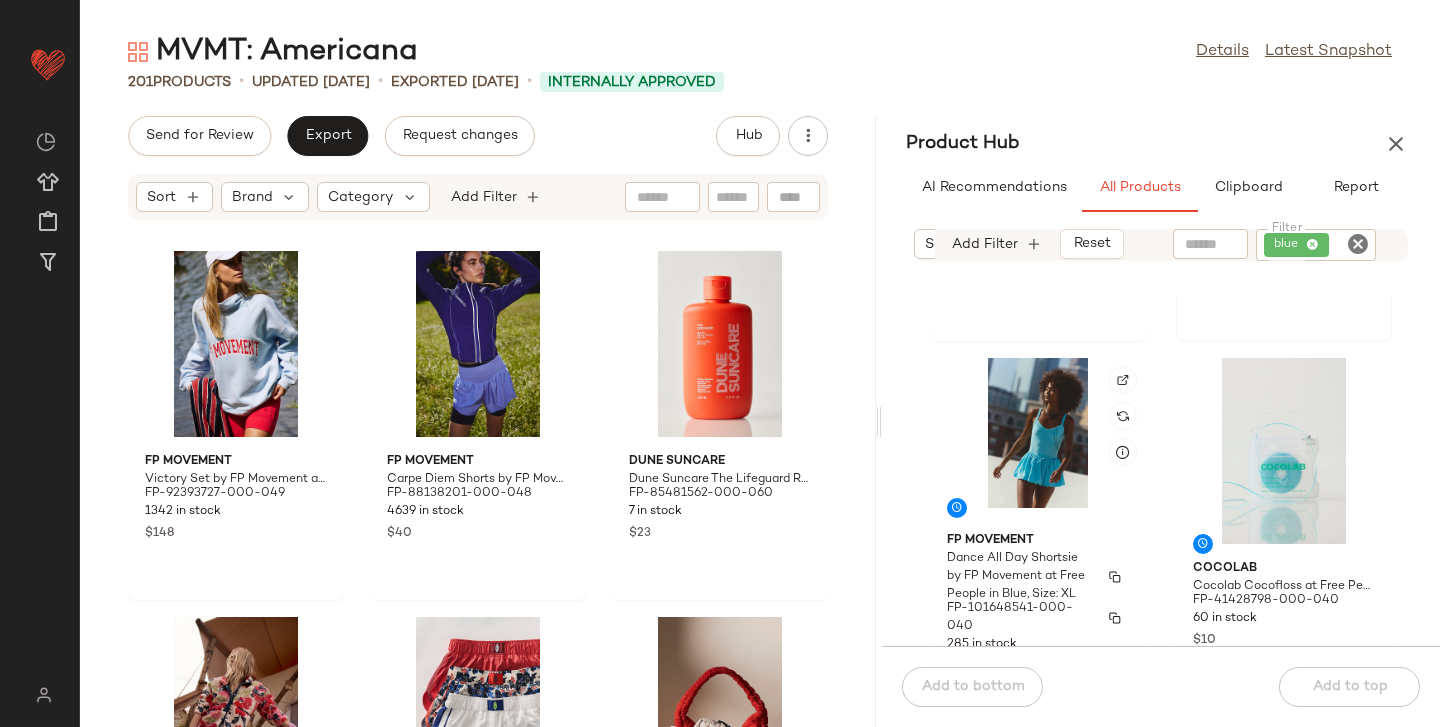 scroll, scrollTop: 1085, scrollLeft: 0, axis: vertical 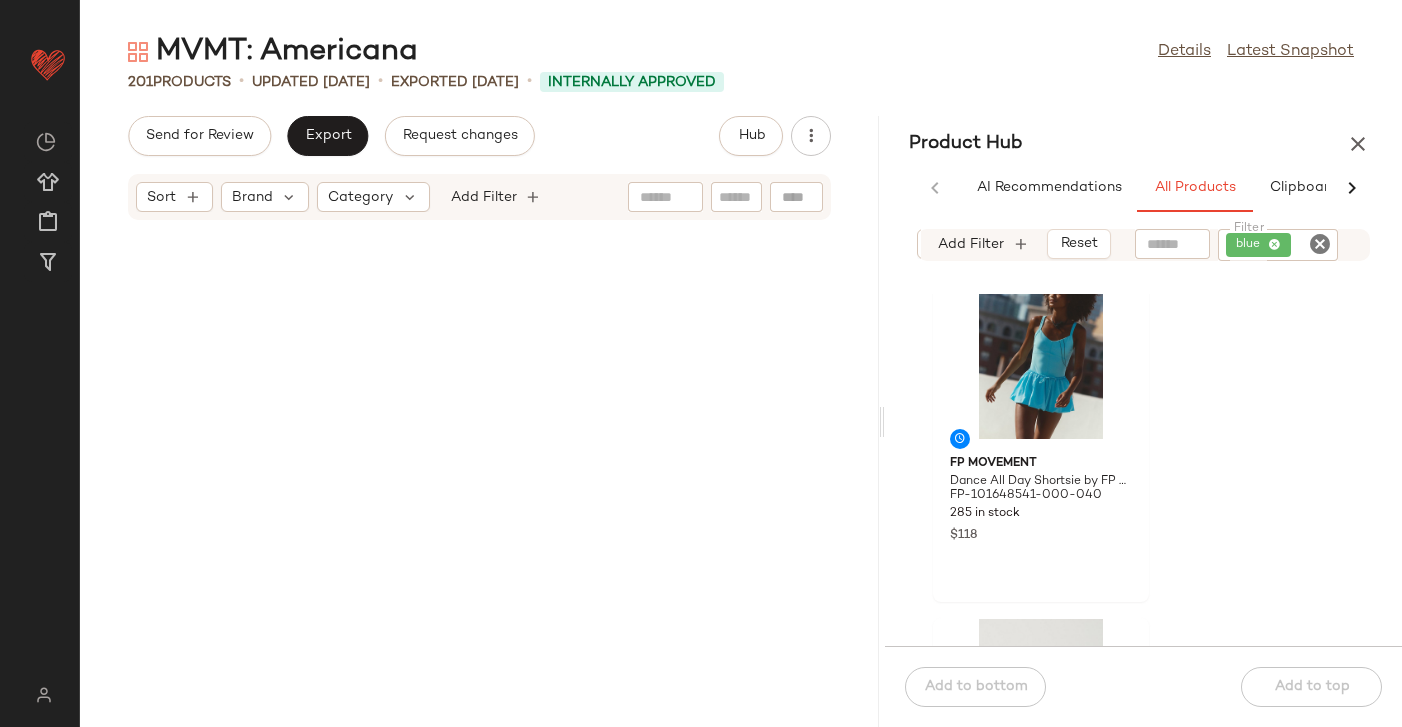 drag, startPoint x: 856, startPoint y: 417, endPoint x: 886, endPoint y: 403, distance: 33.105892 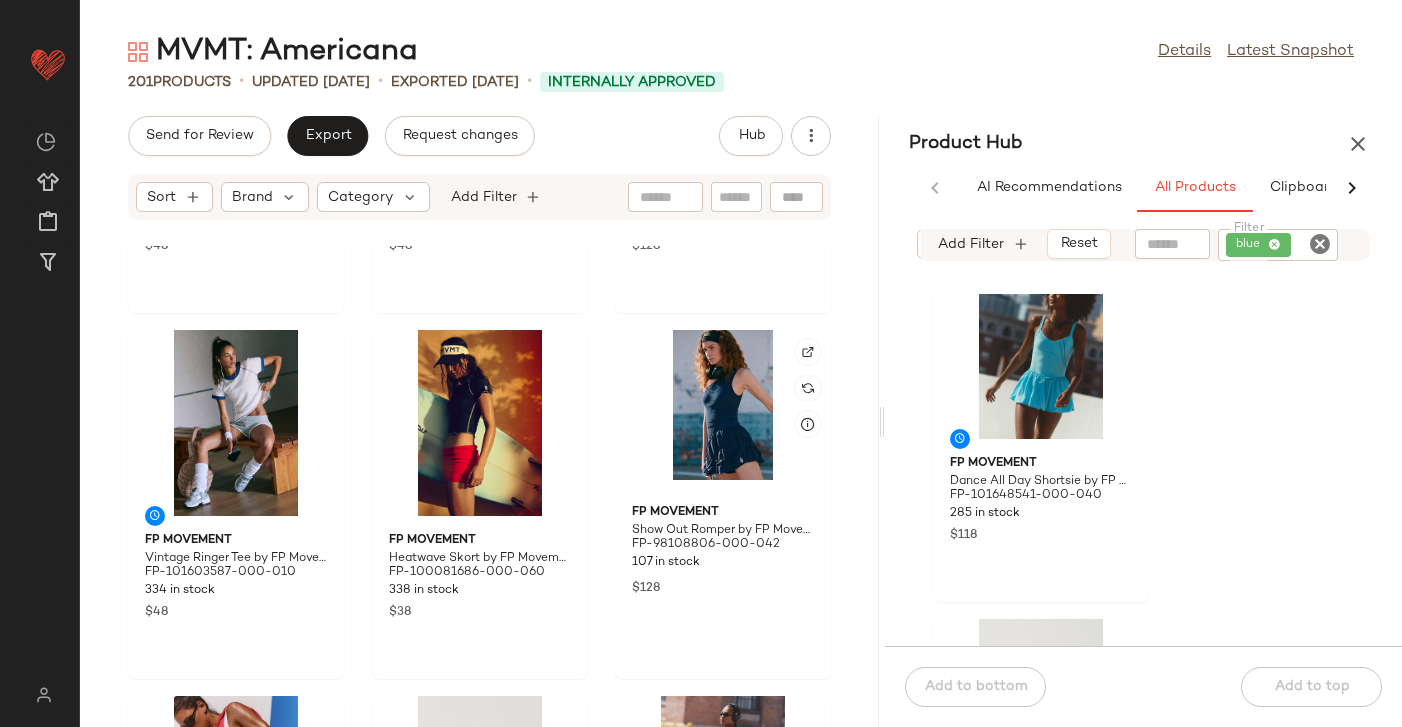 scroll, scrollTop: 2502, scrollLeft: 0, axis: vertical 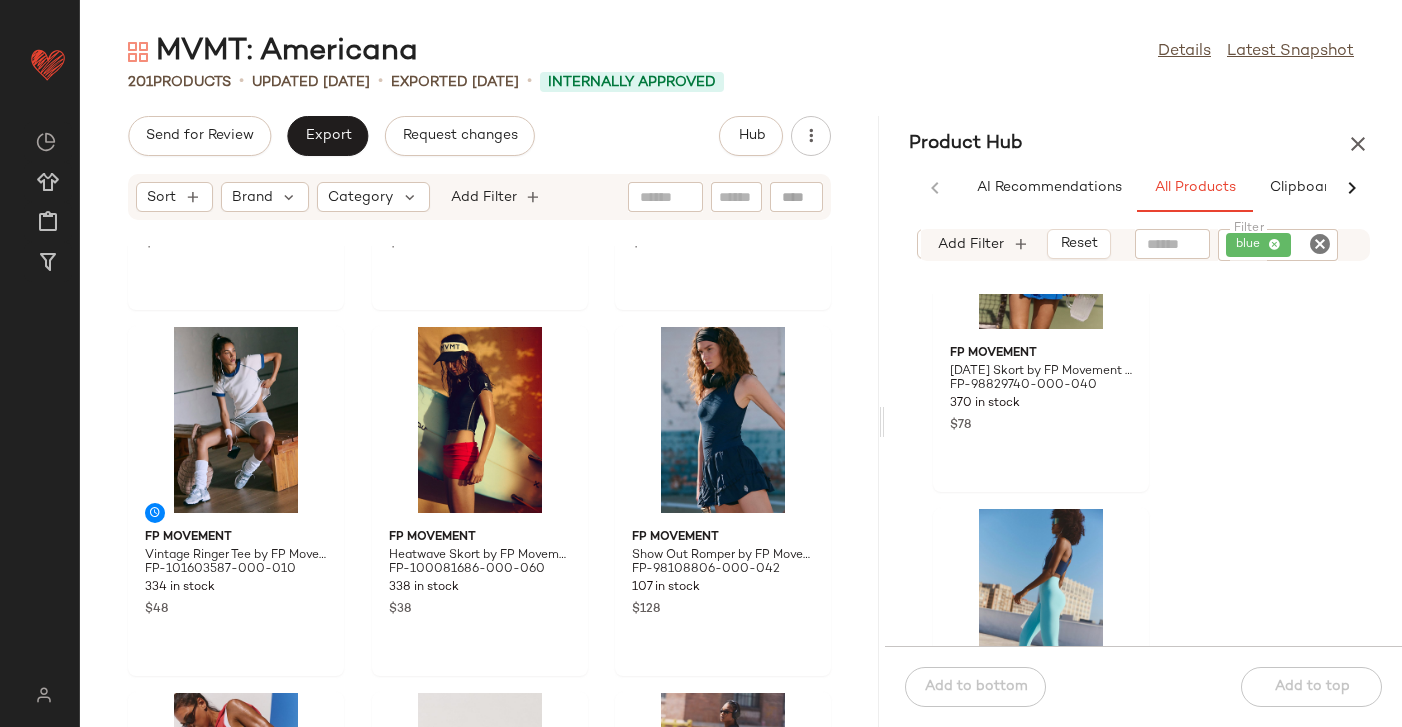 click 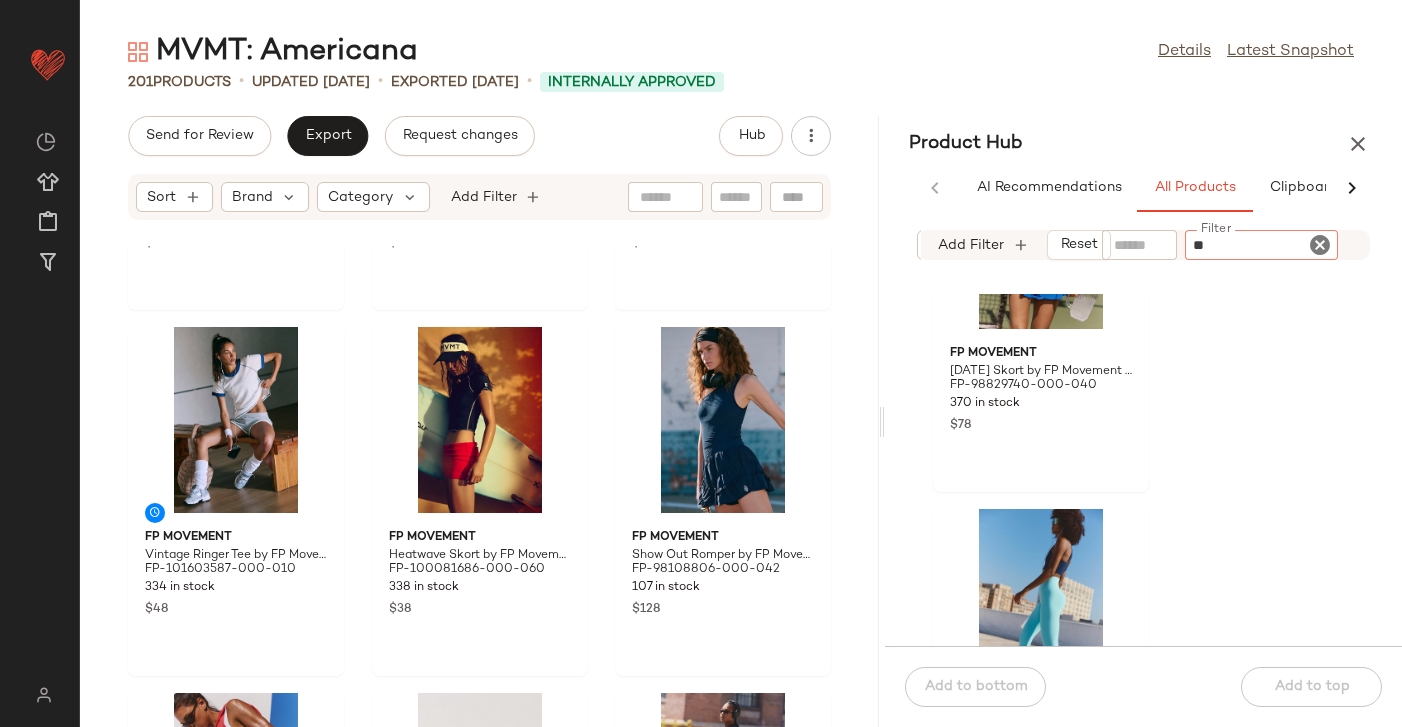 type on "***" 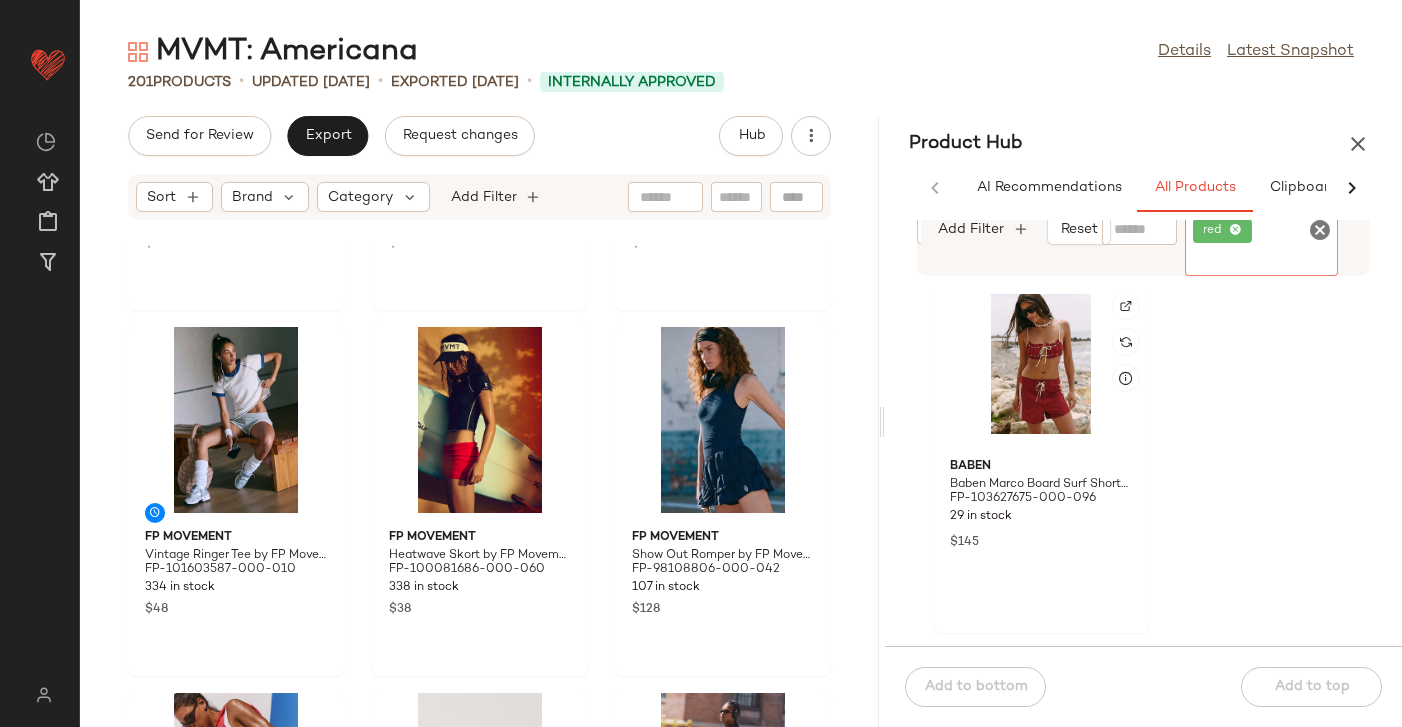 scroll, scrollTop: 2663, scrollLeft: 0, axis: vertical 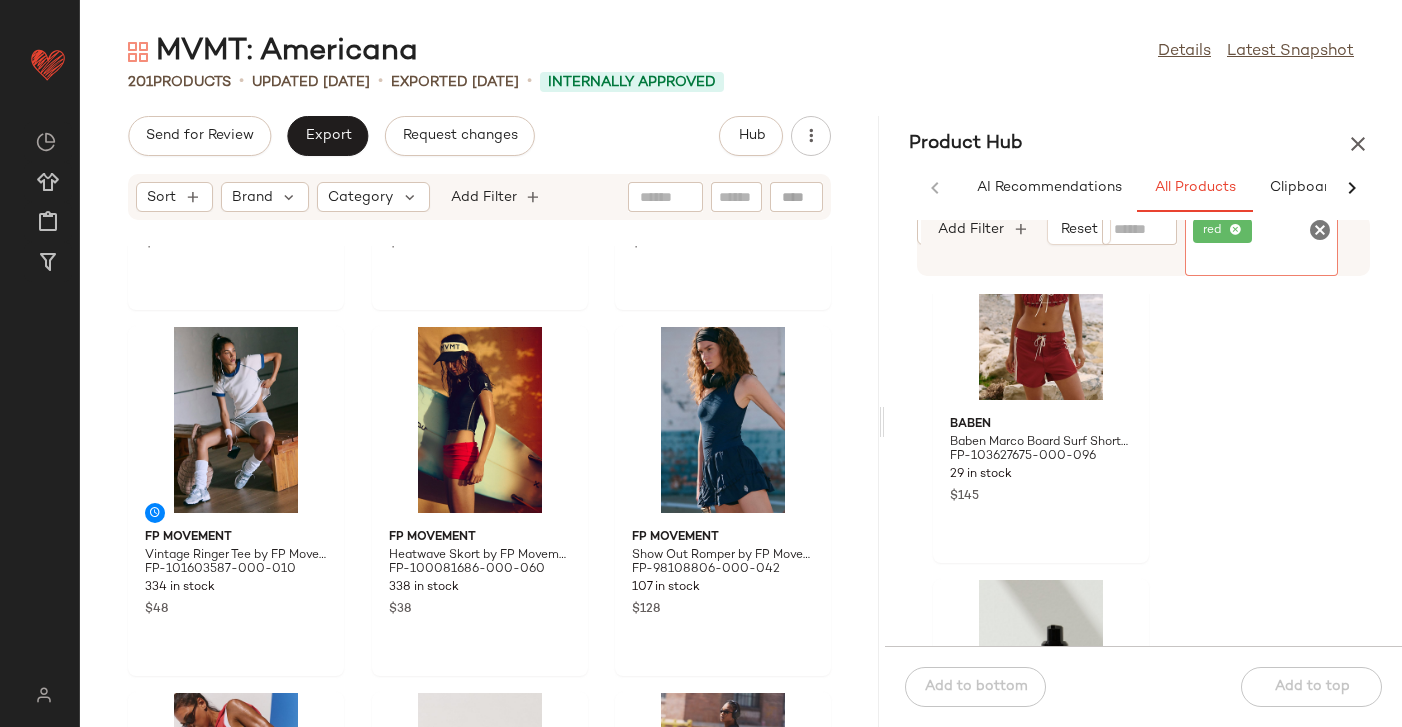 click 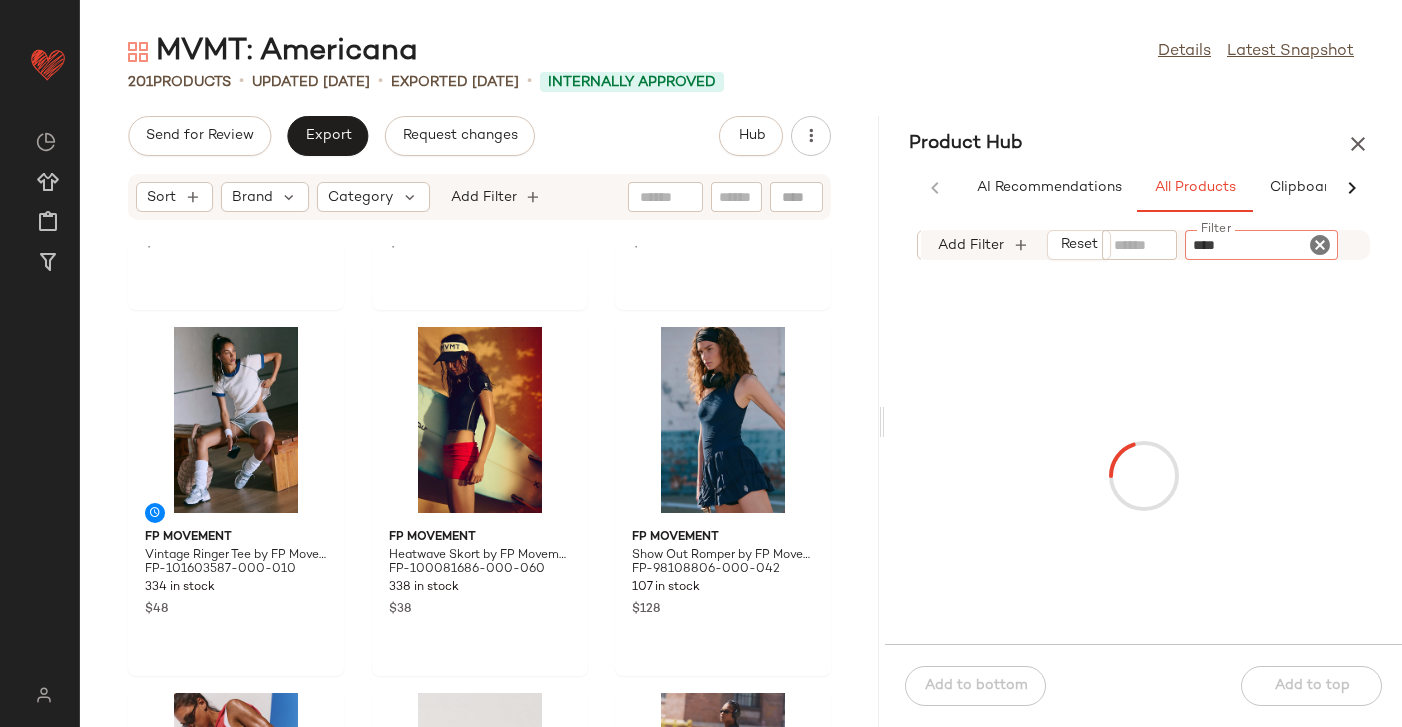 type on "*****" 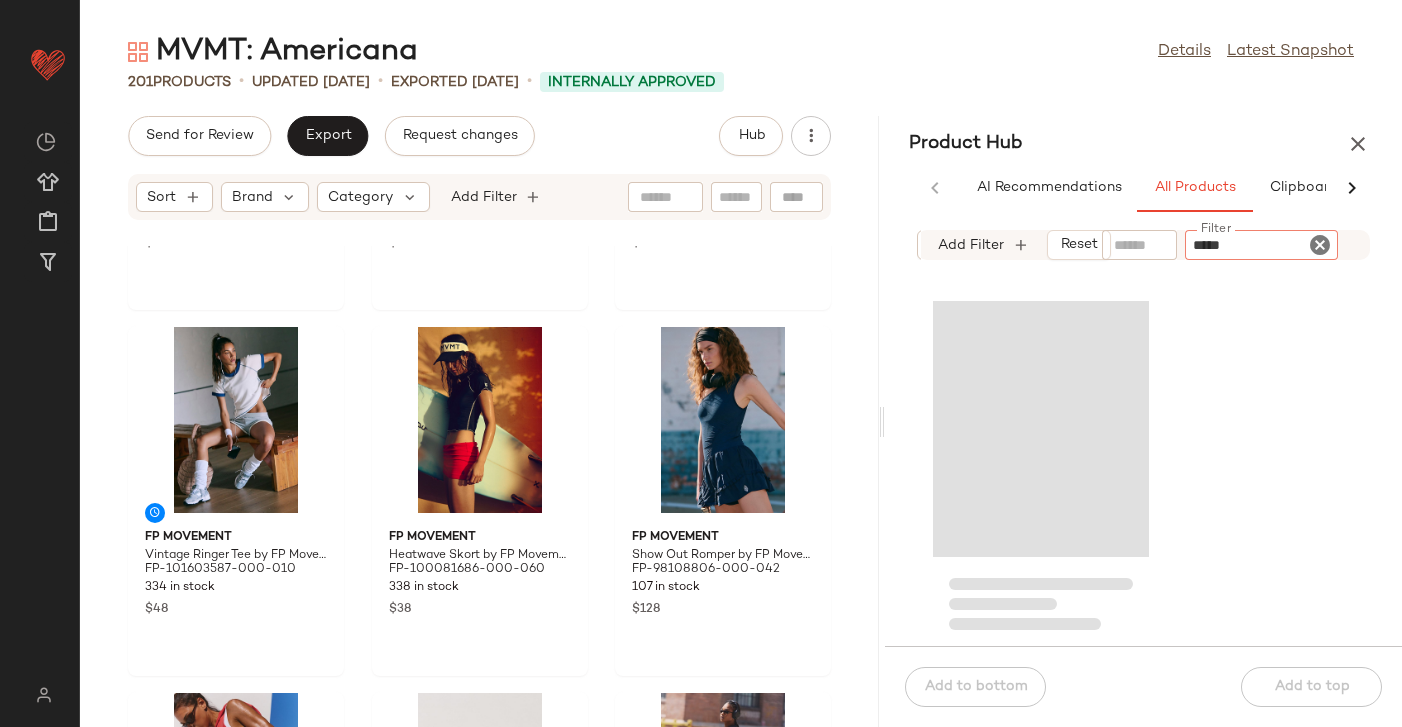 type 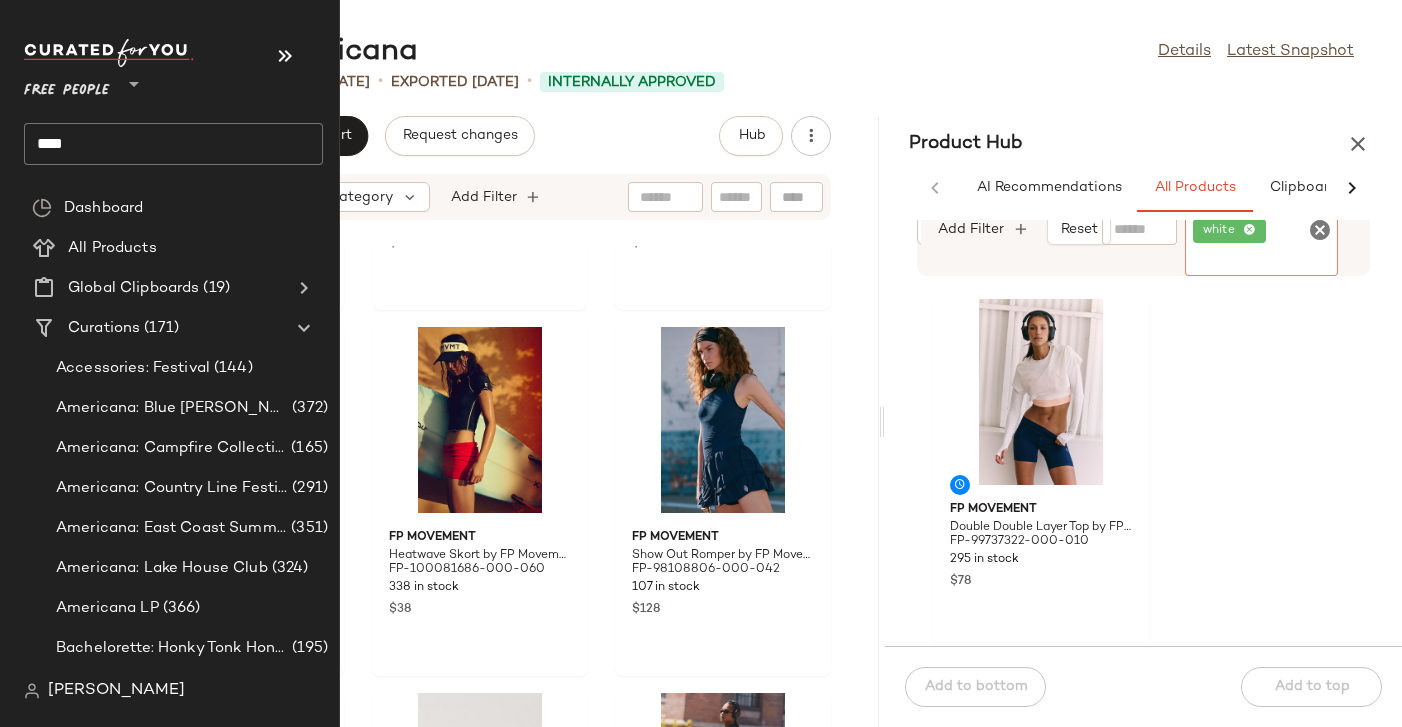 click on "Free People ** ****" 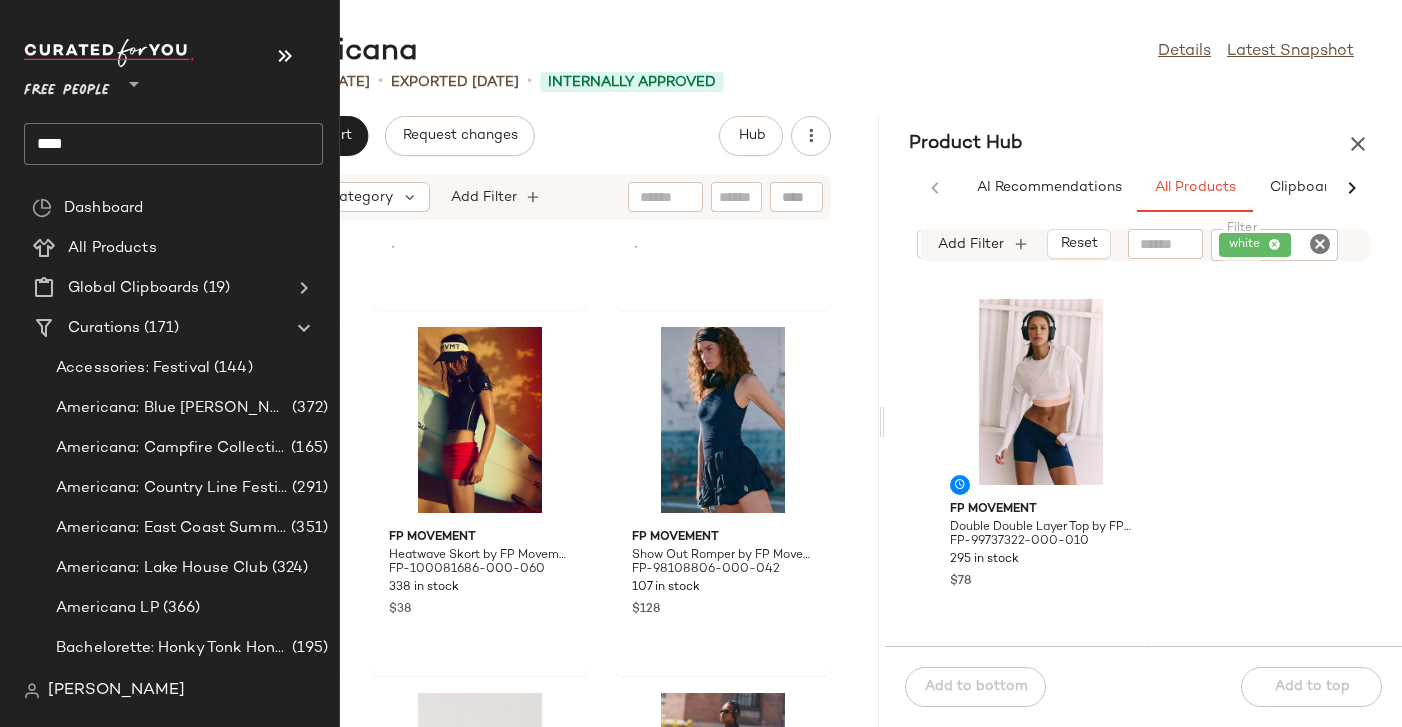 click on "****" 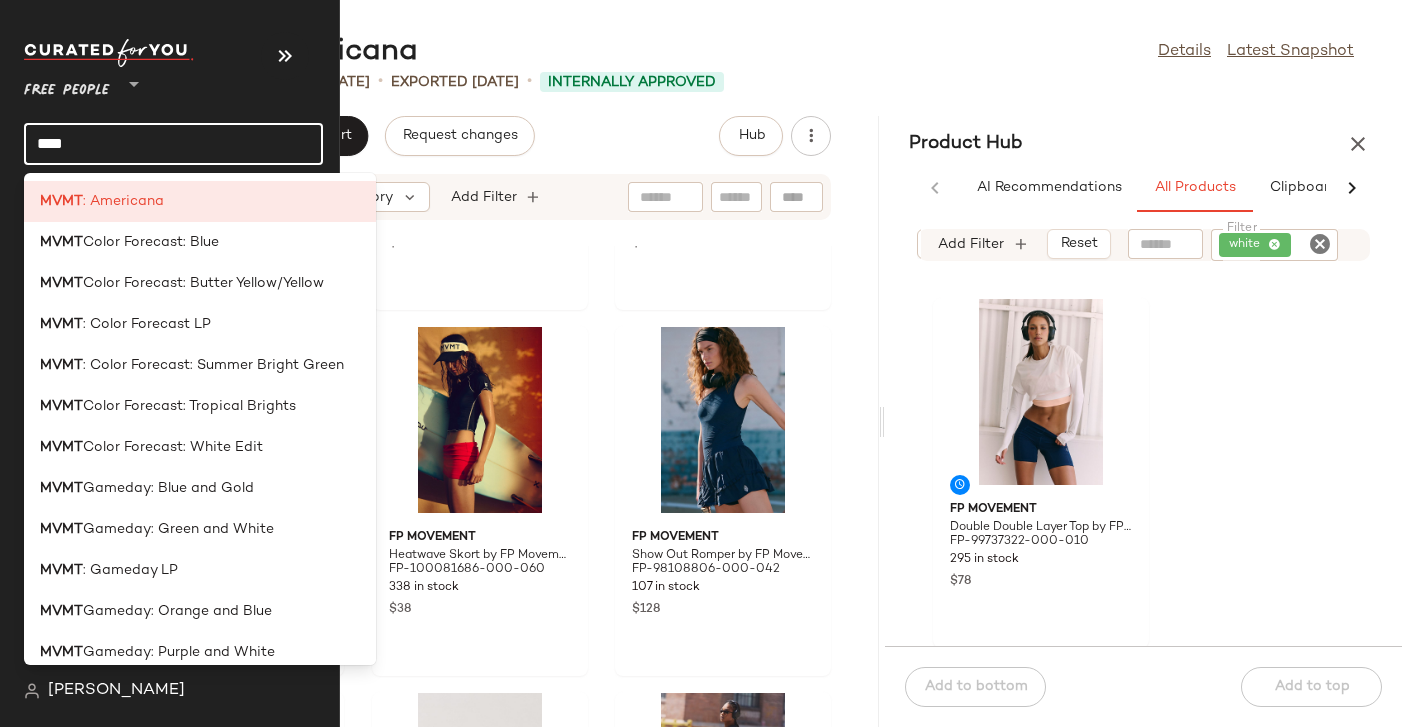 click on "****" 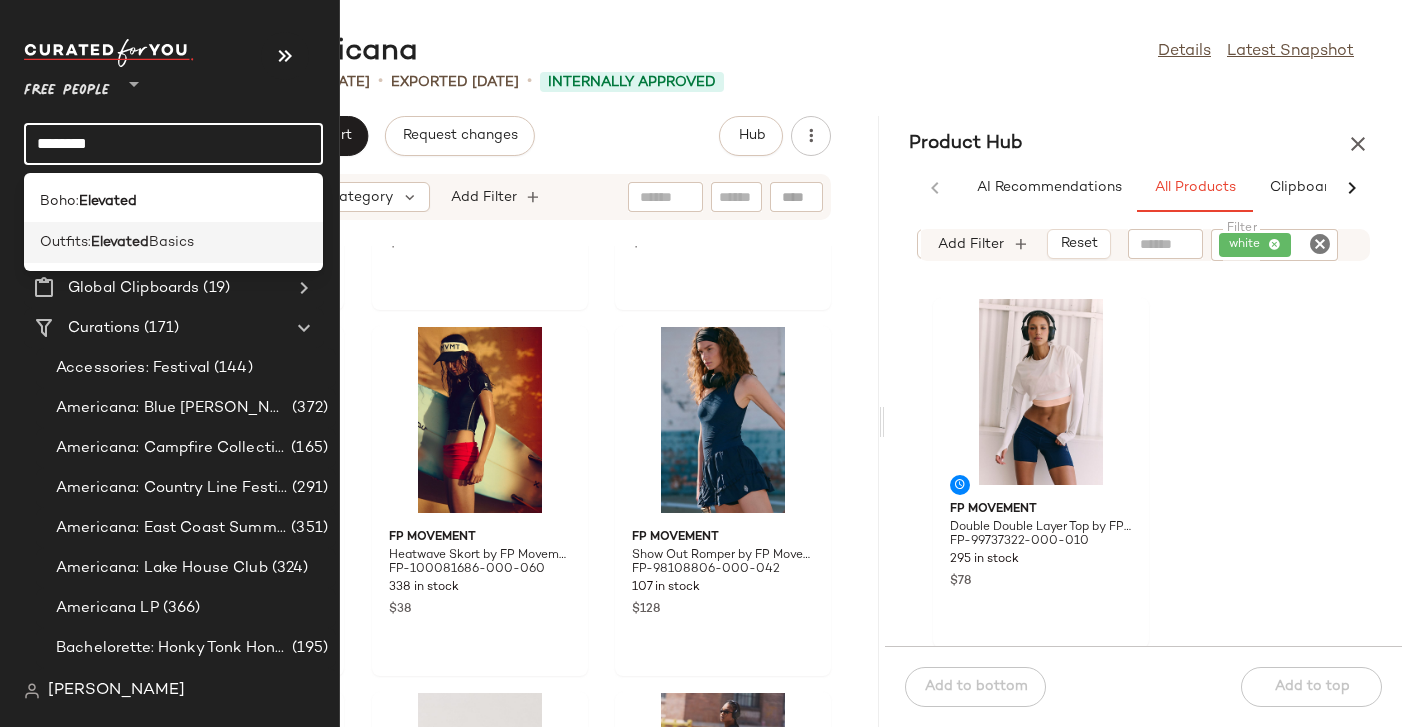 type on "********" 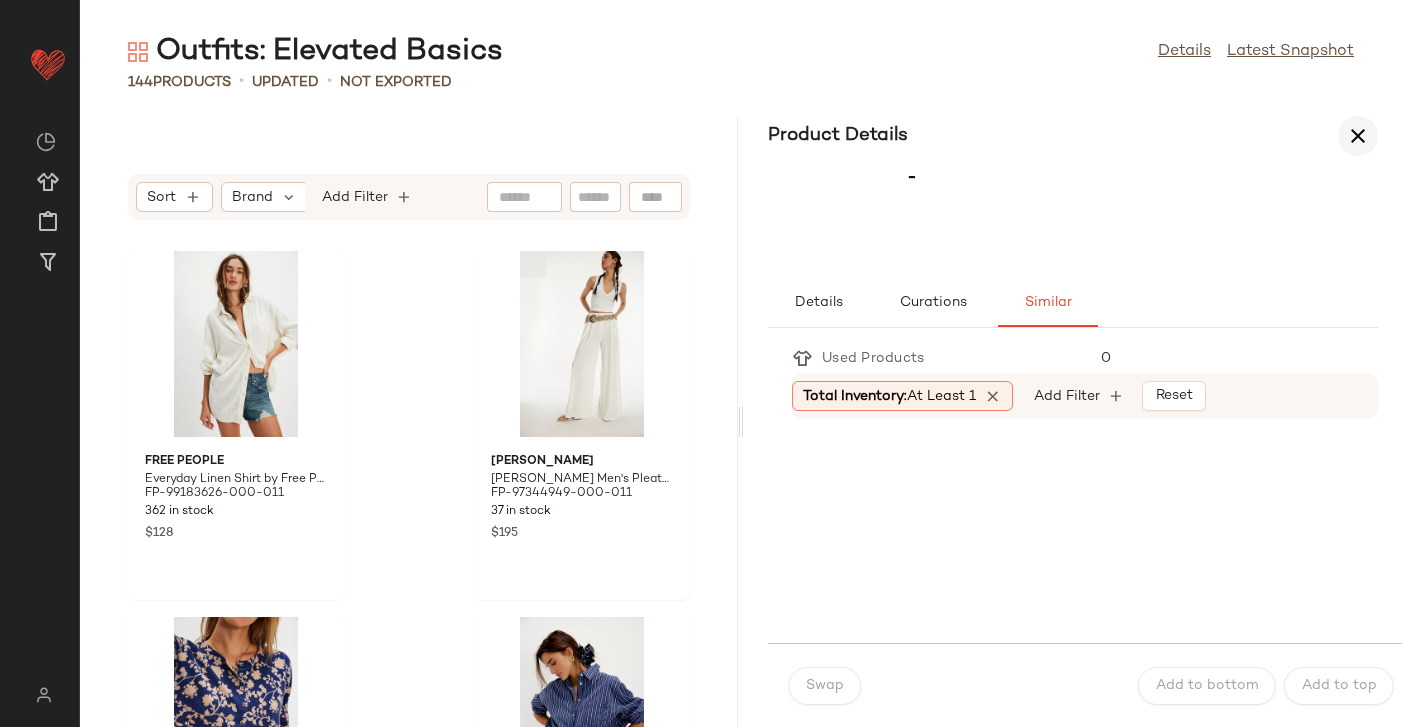 click at bounding box center [1358, 136] 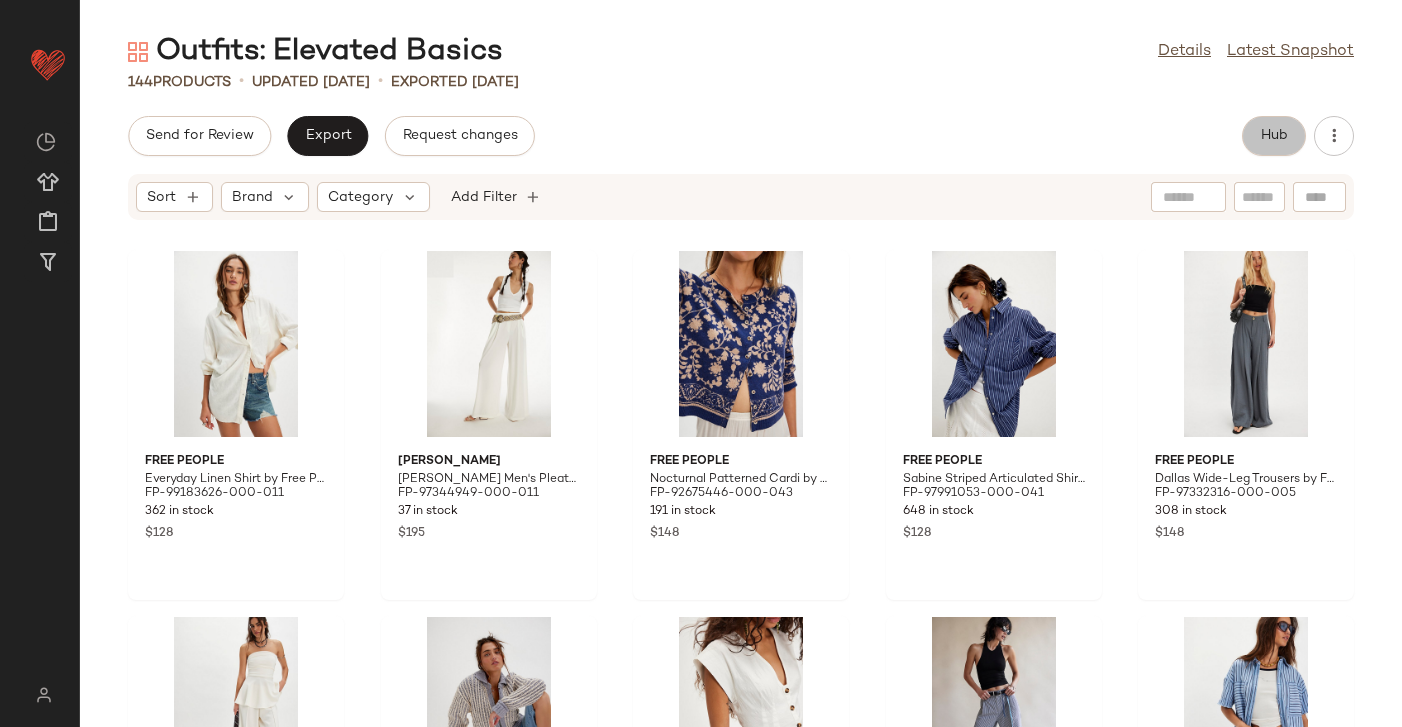 click on "Hub" 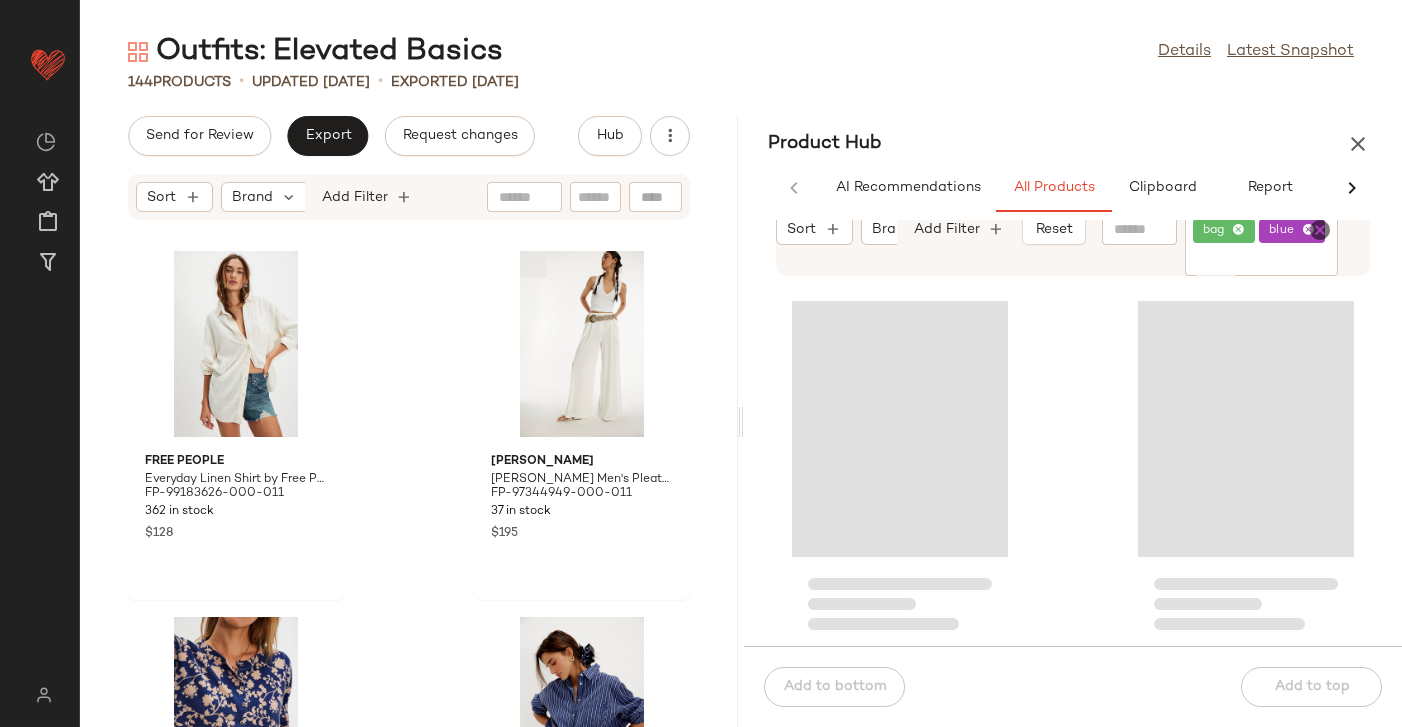 click on "bag blue" 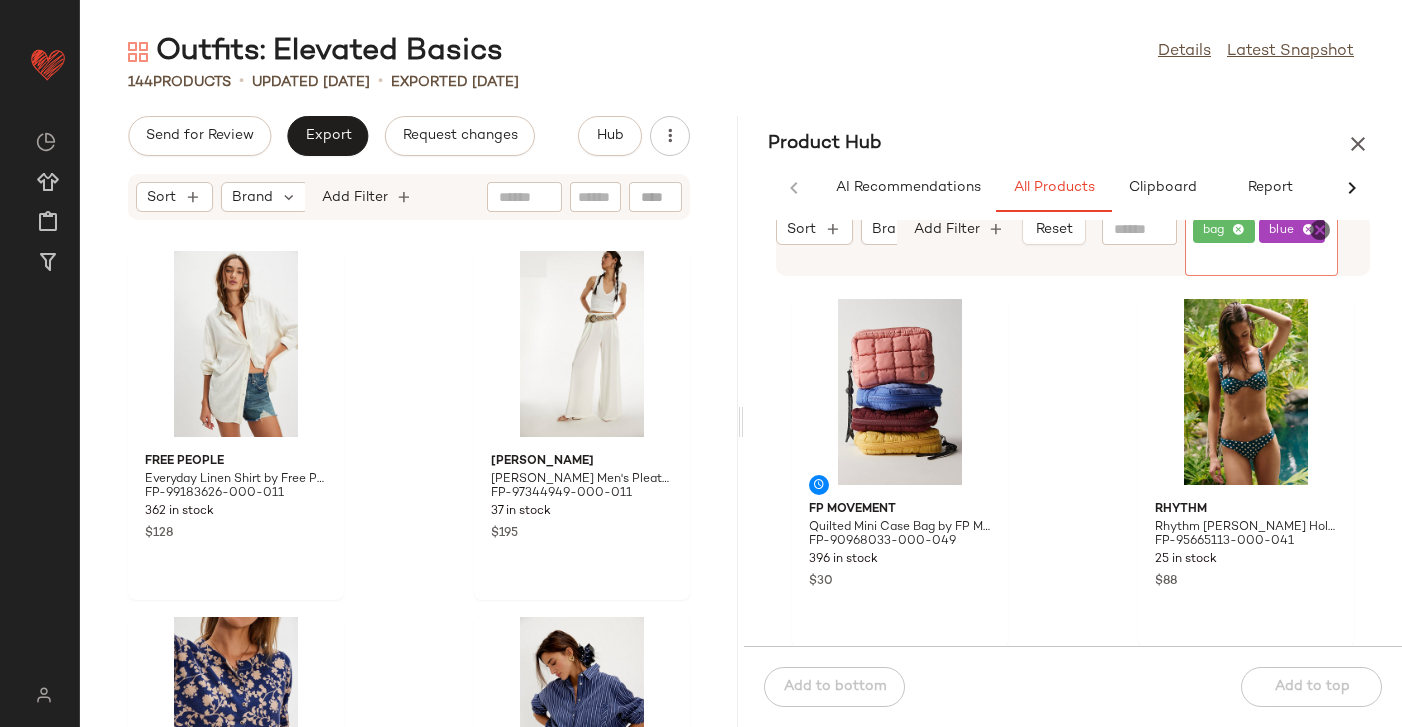 click 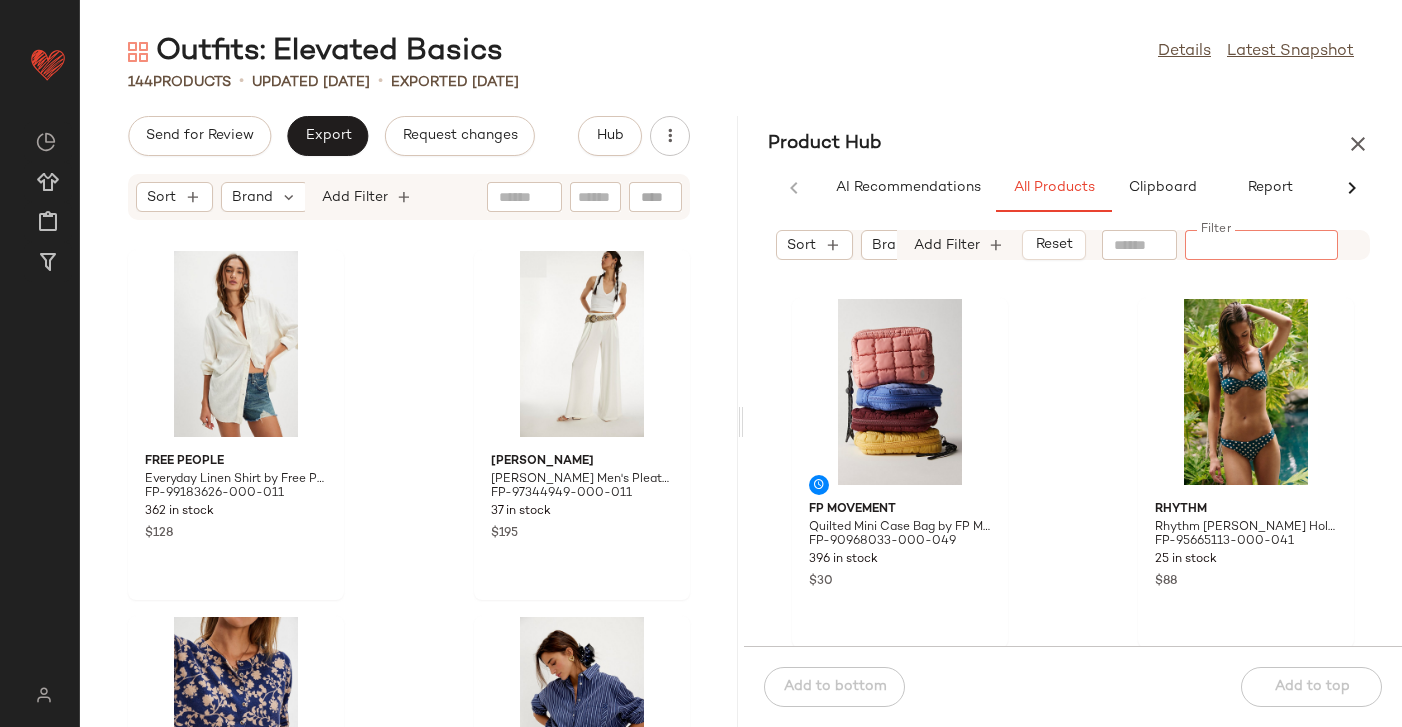 click on "144   Products   •   updated Jul 3rd  •  Exported Jul 3rd" 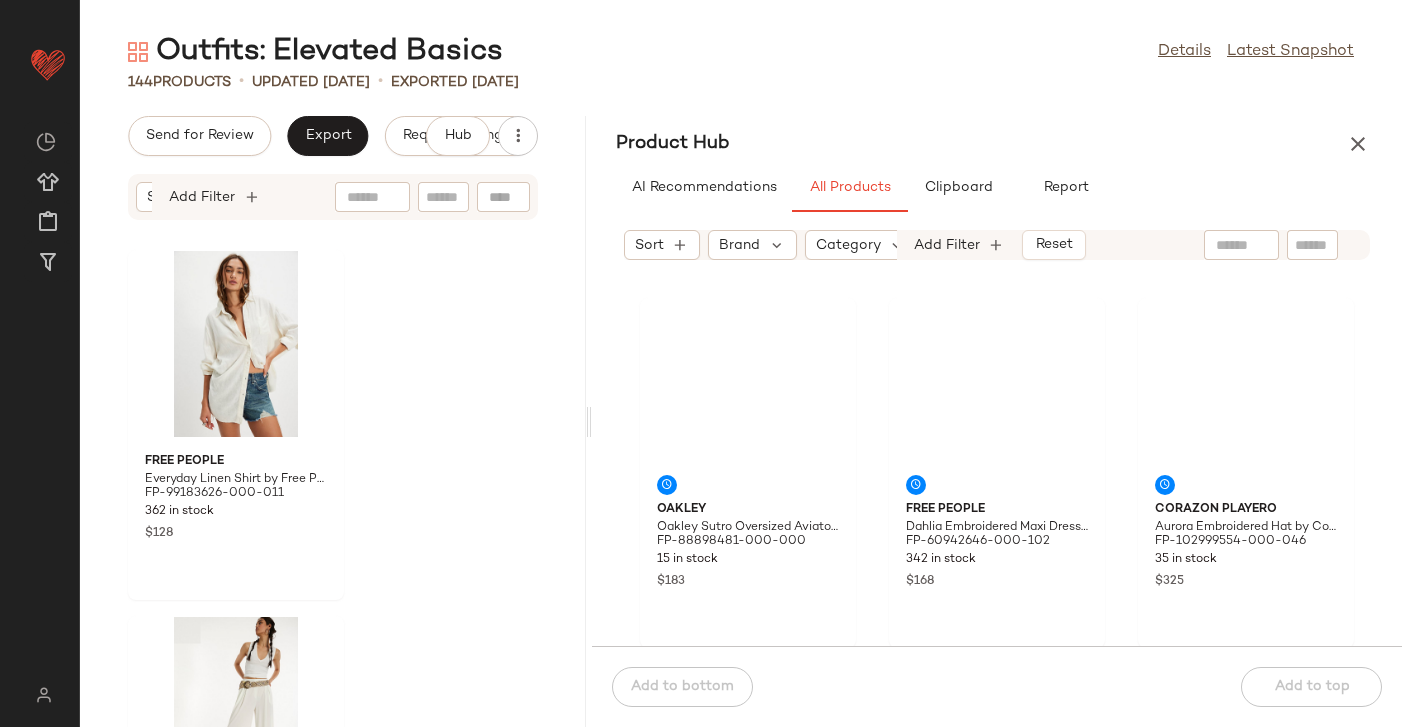 drag, startPoint x: 738, startPoint y: 415, endPoint x: 589, endPoint y: 388, distance: 151.42654 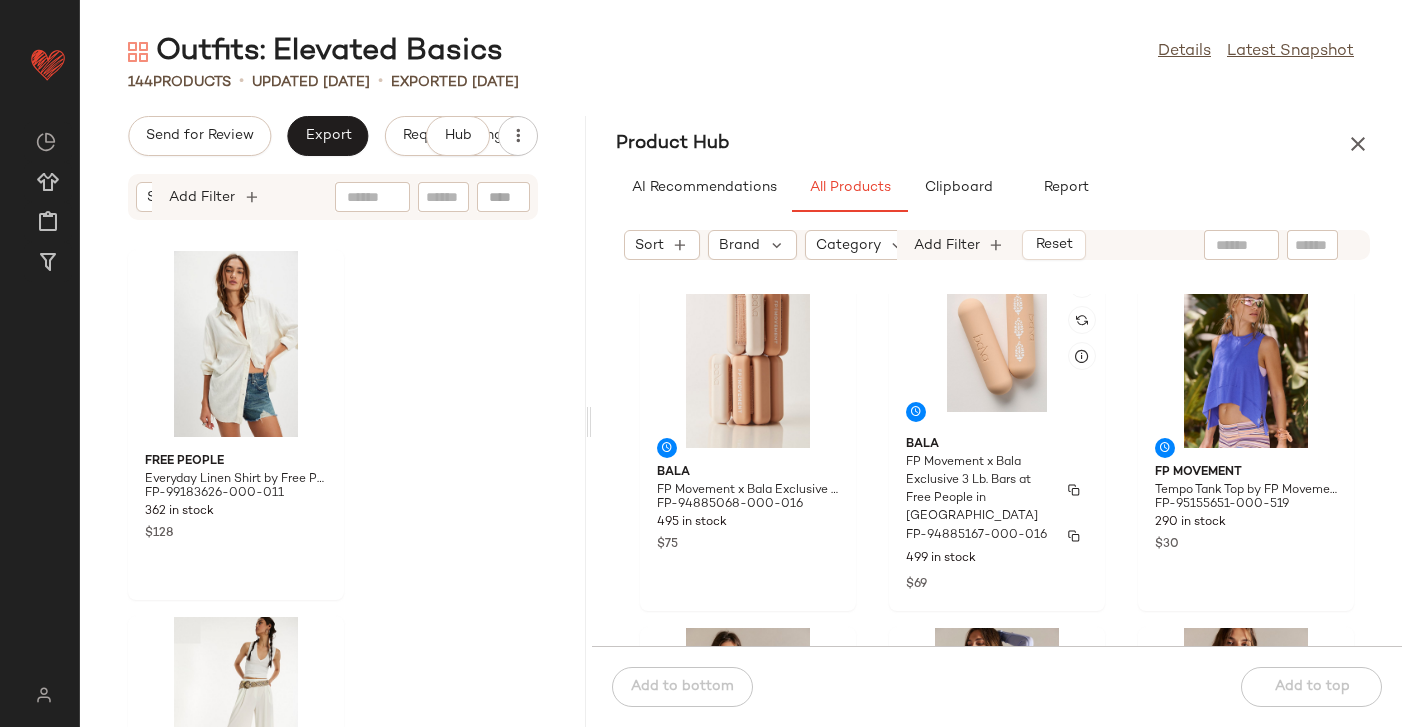 scroll, scrollTop: 4815, scrollLeft: 0, axis: vertical 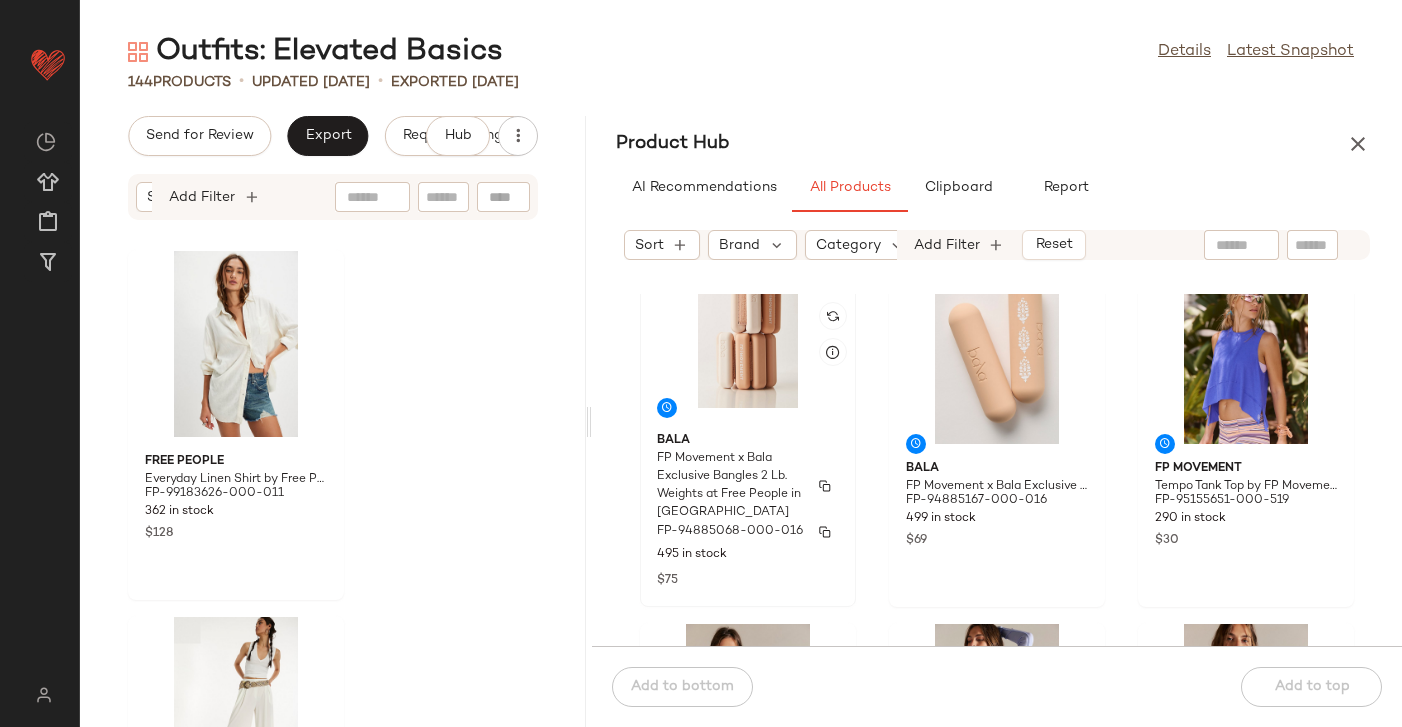 click on "FP Movement x Bala Exclusive Bangles 2 Lb. Weights at Free People in Tan" at bounding box center (730, 486) 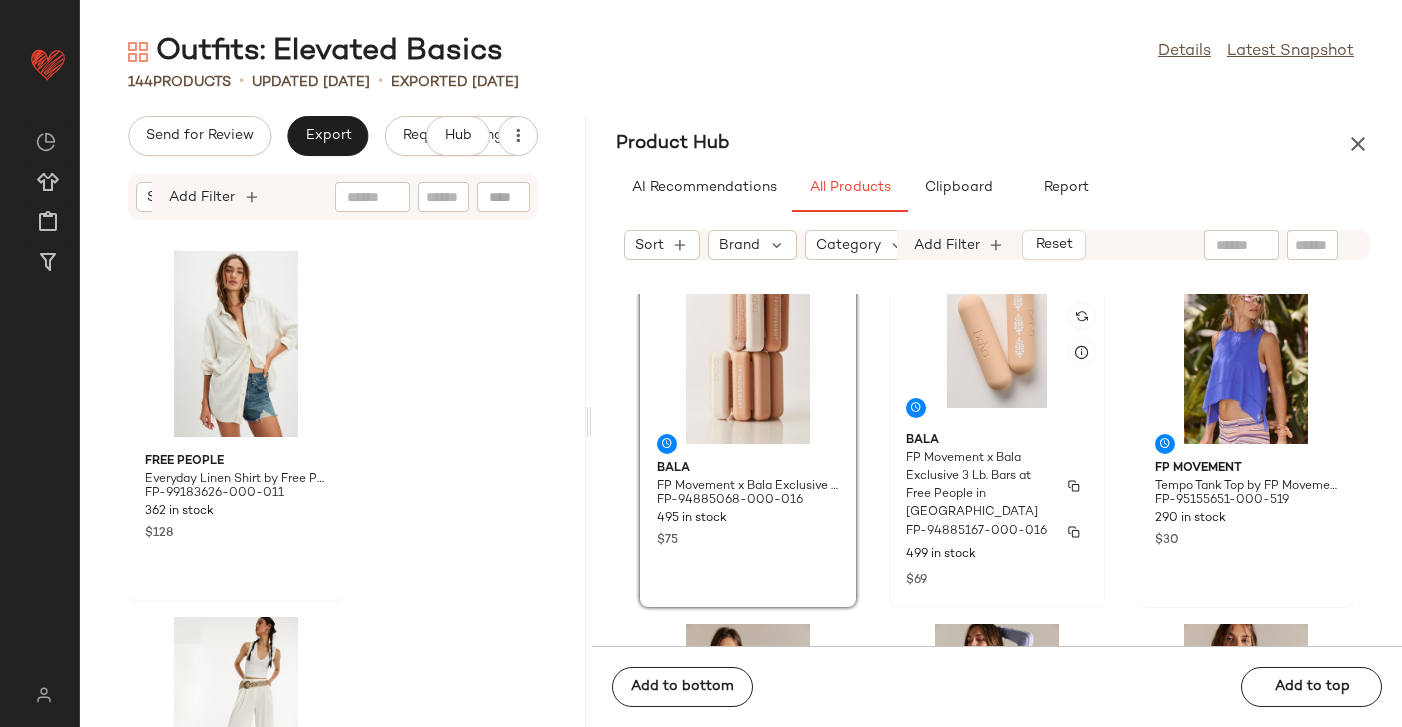 click on "Bala" at bounding box center (997, 441) 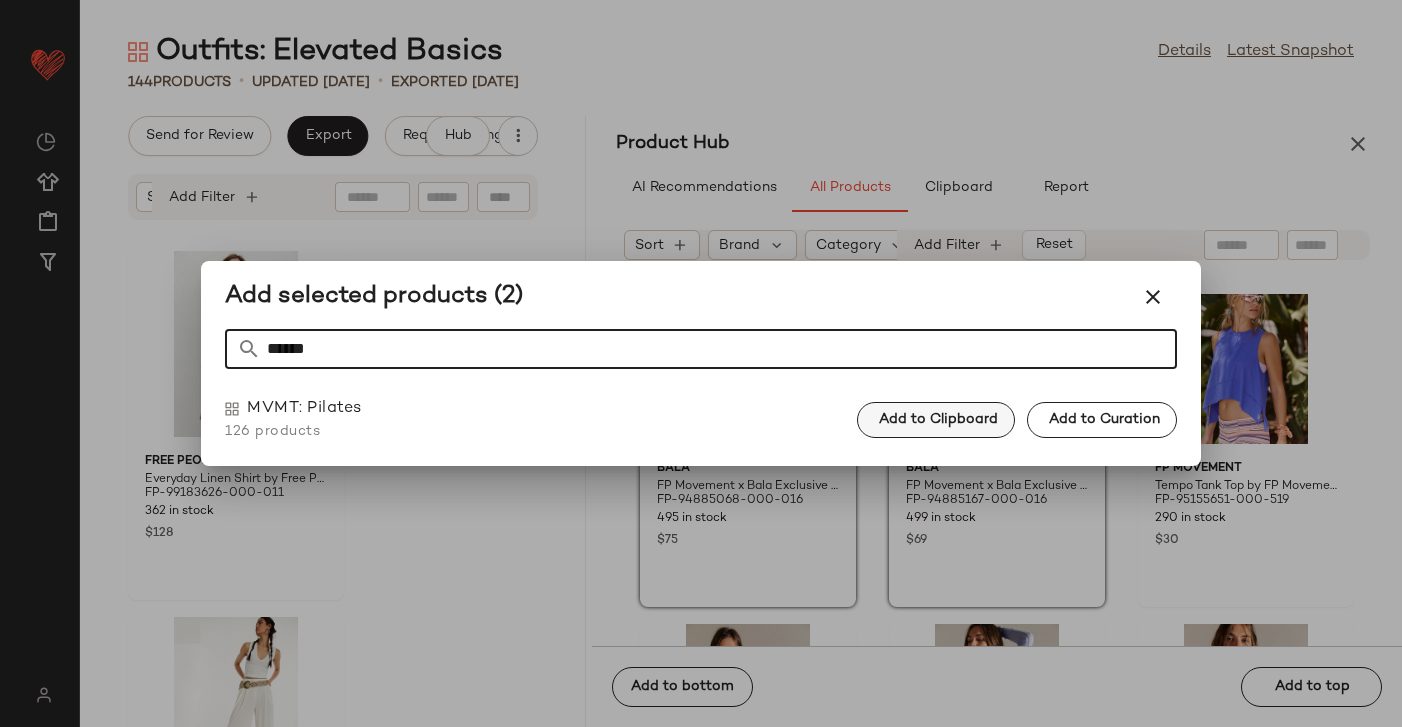 type on "******" 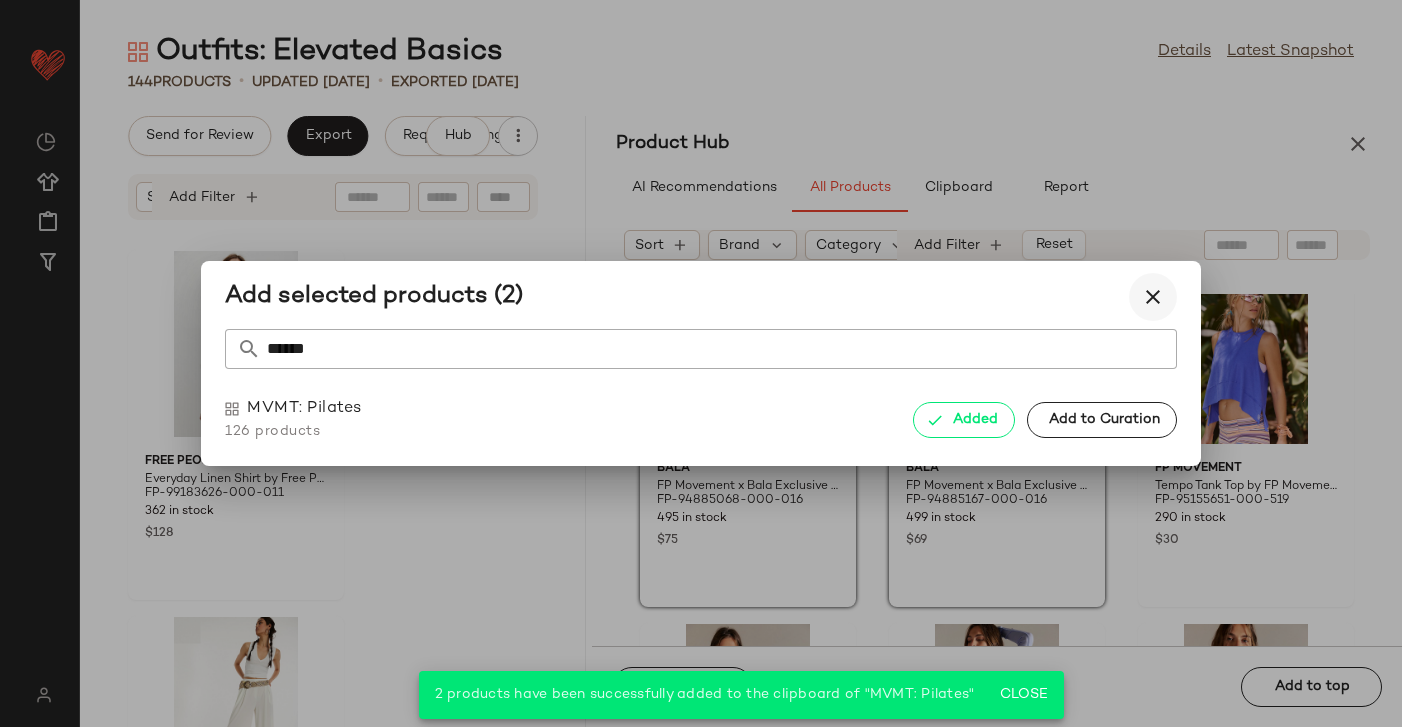 click at bounding box center [1153, 297] 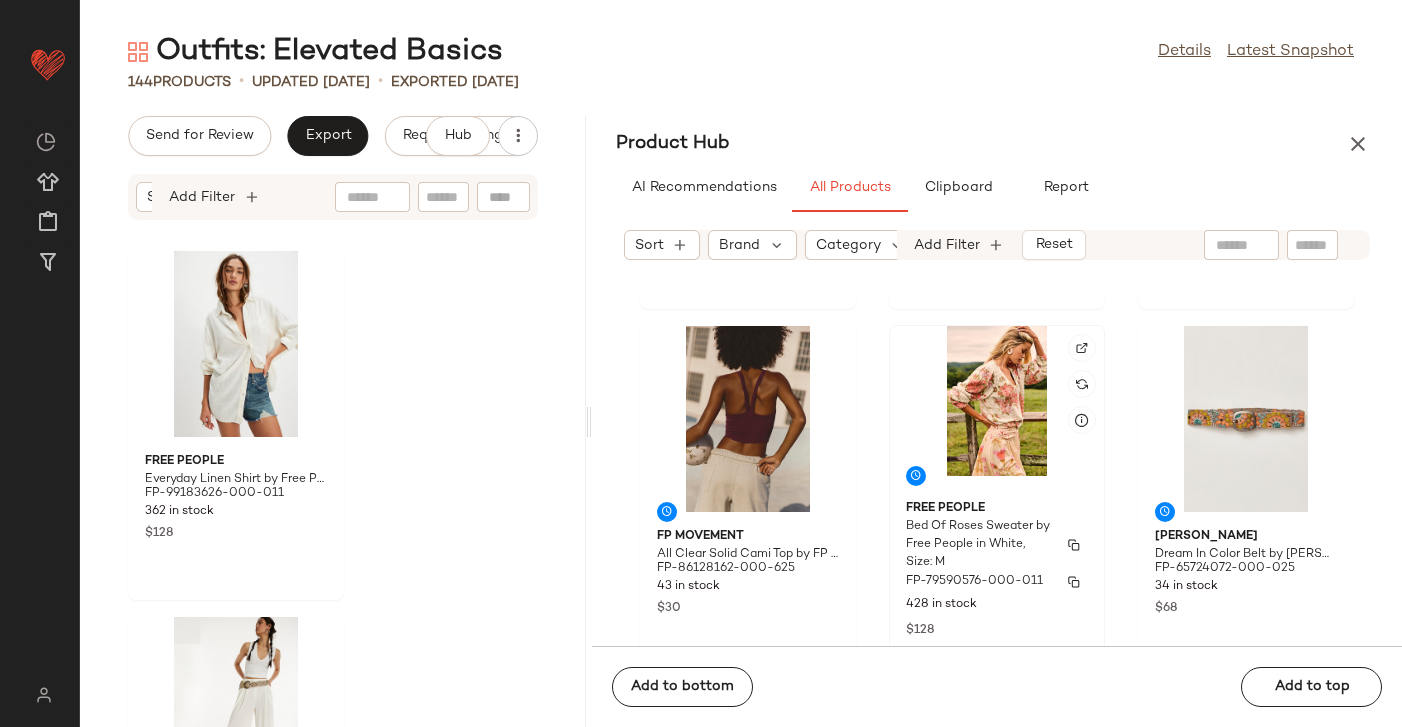 scroll, scrollTop: 5844, scrollLeft: 0, axis: vertical 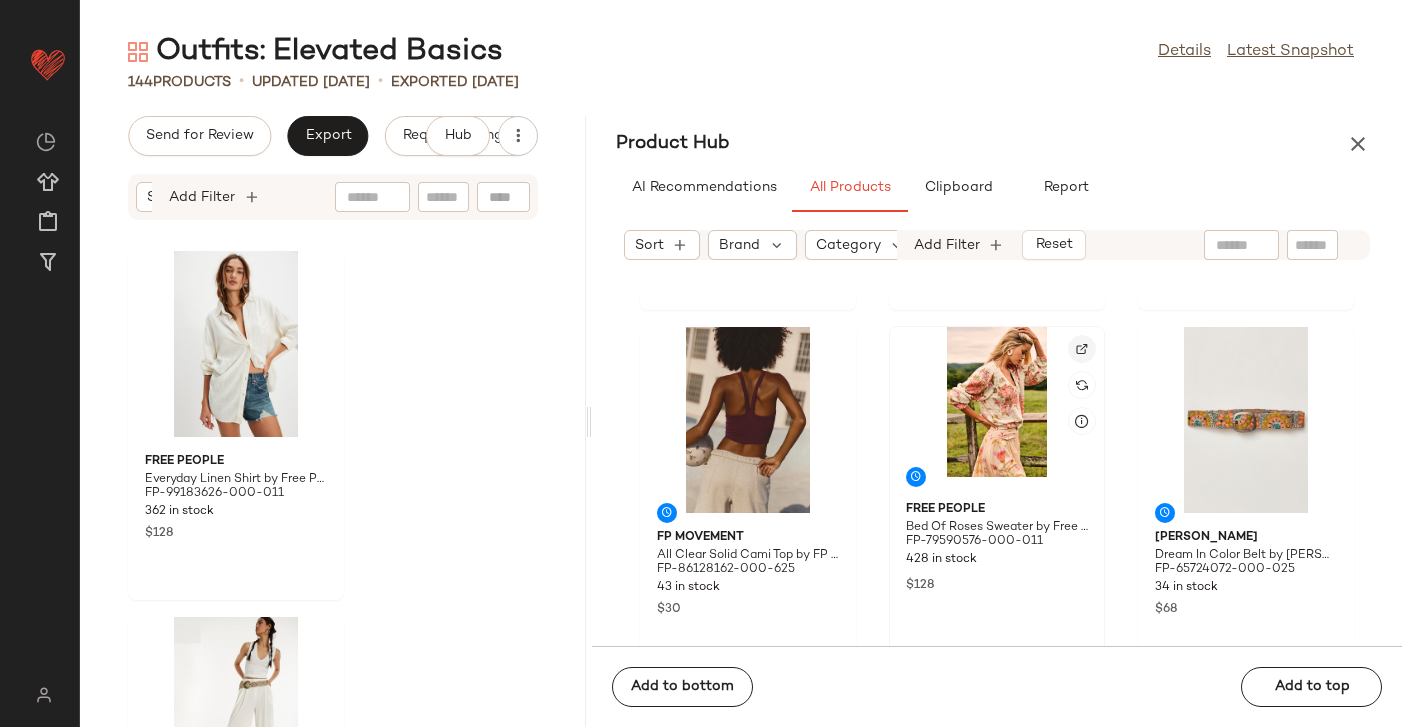 click at bounding box center [1082, 349] 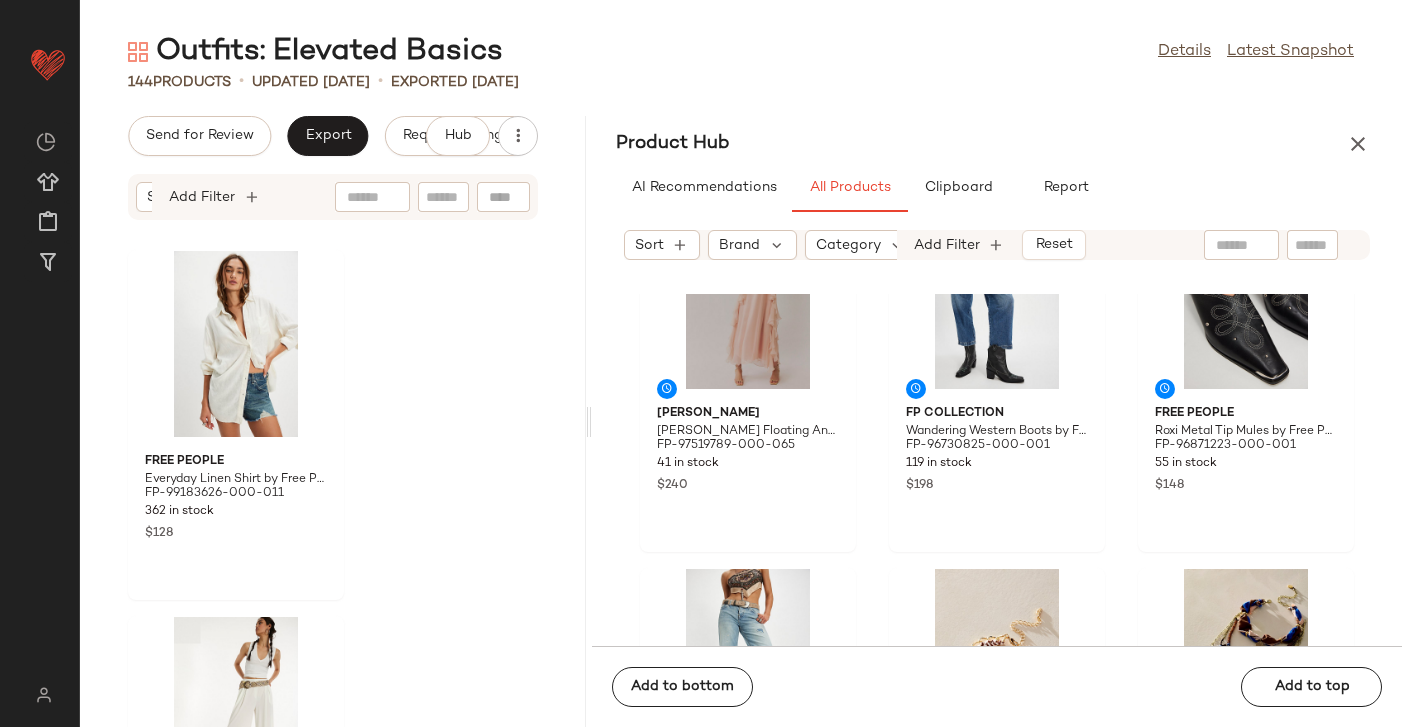 scroll, scrollTop: 13659, scrollLeft: 0, axis: vertical 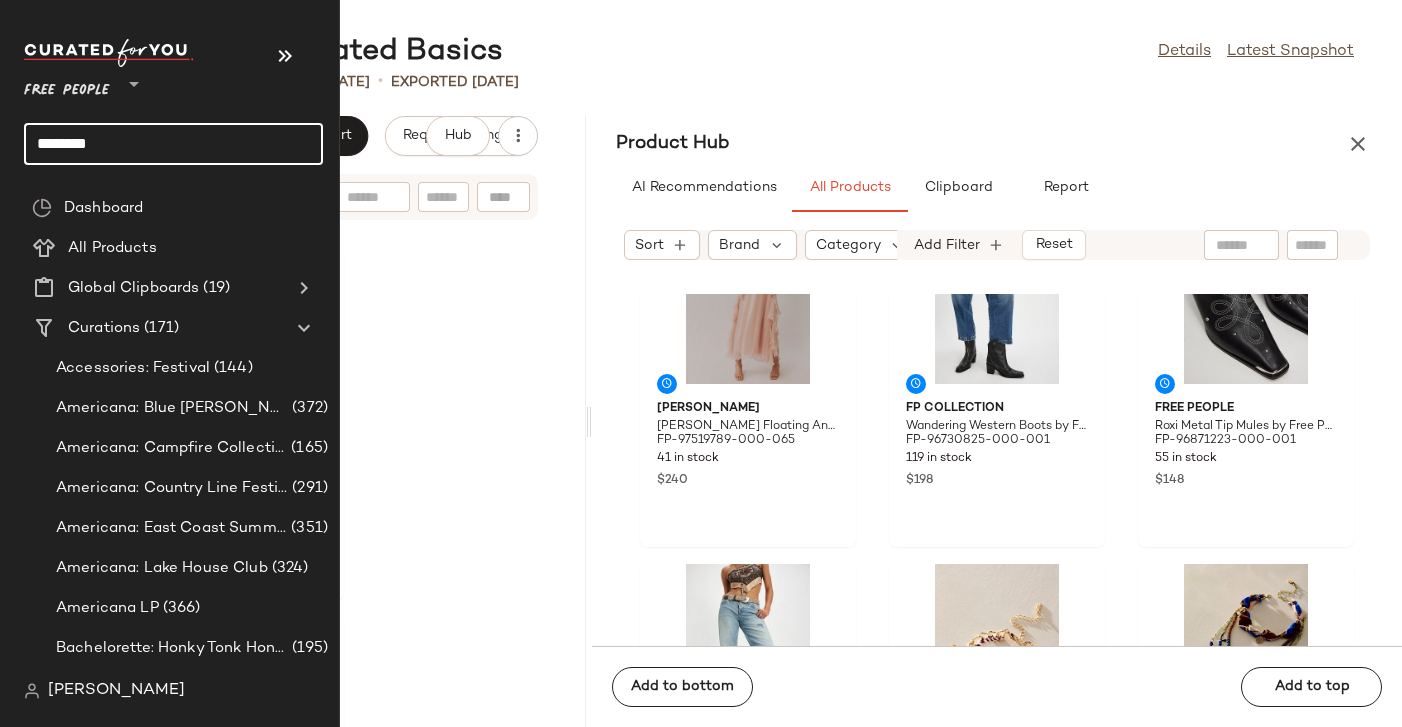click on "********" 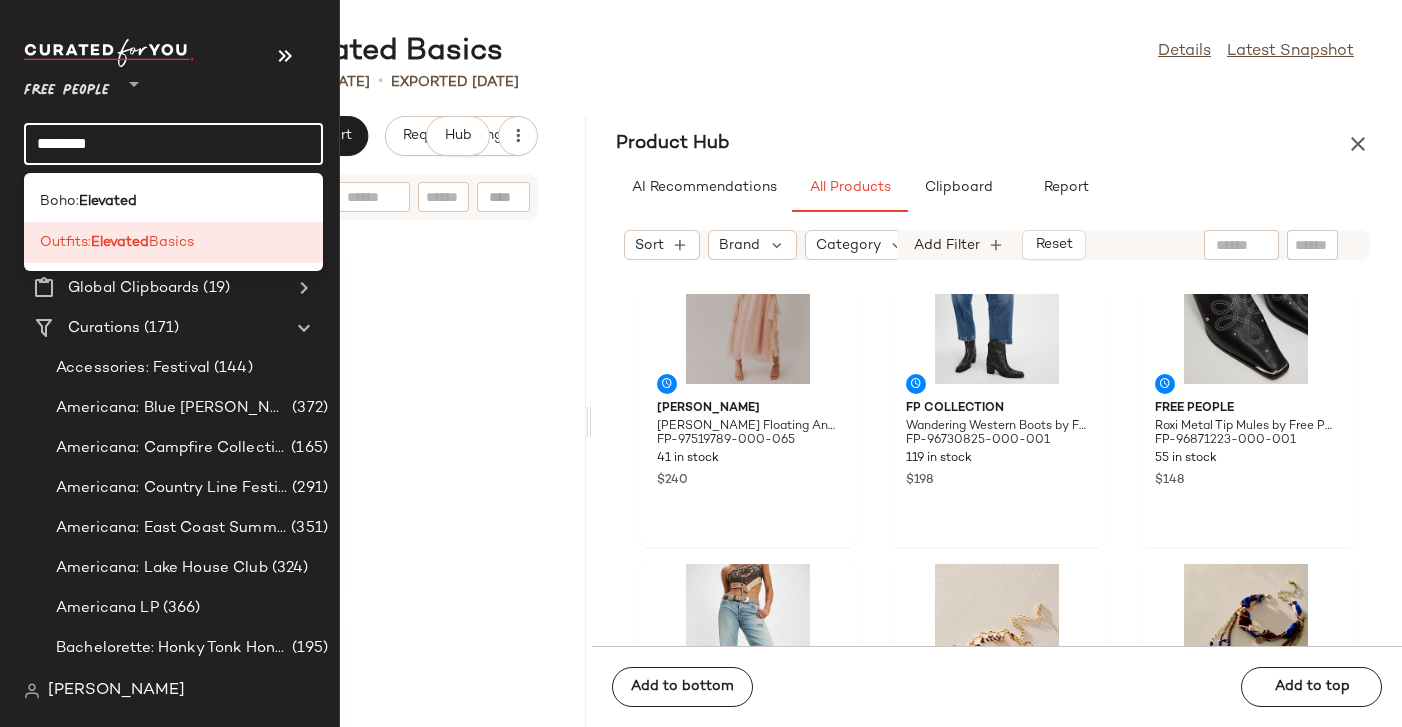 click on "********" 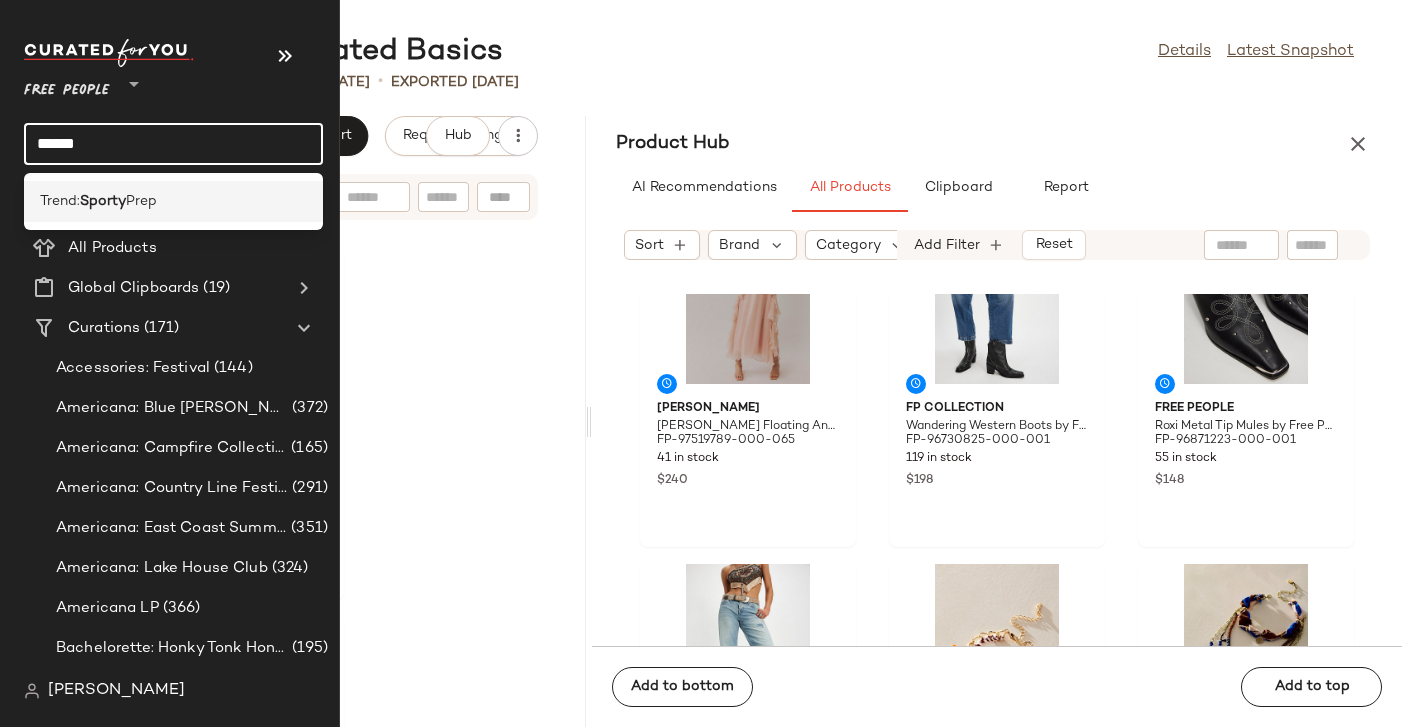 type on "******" 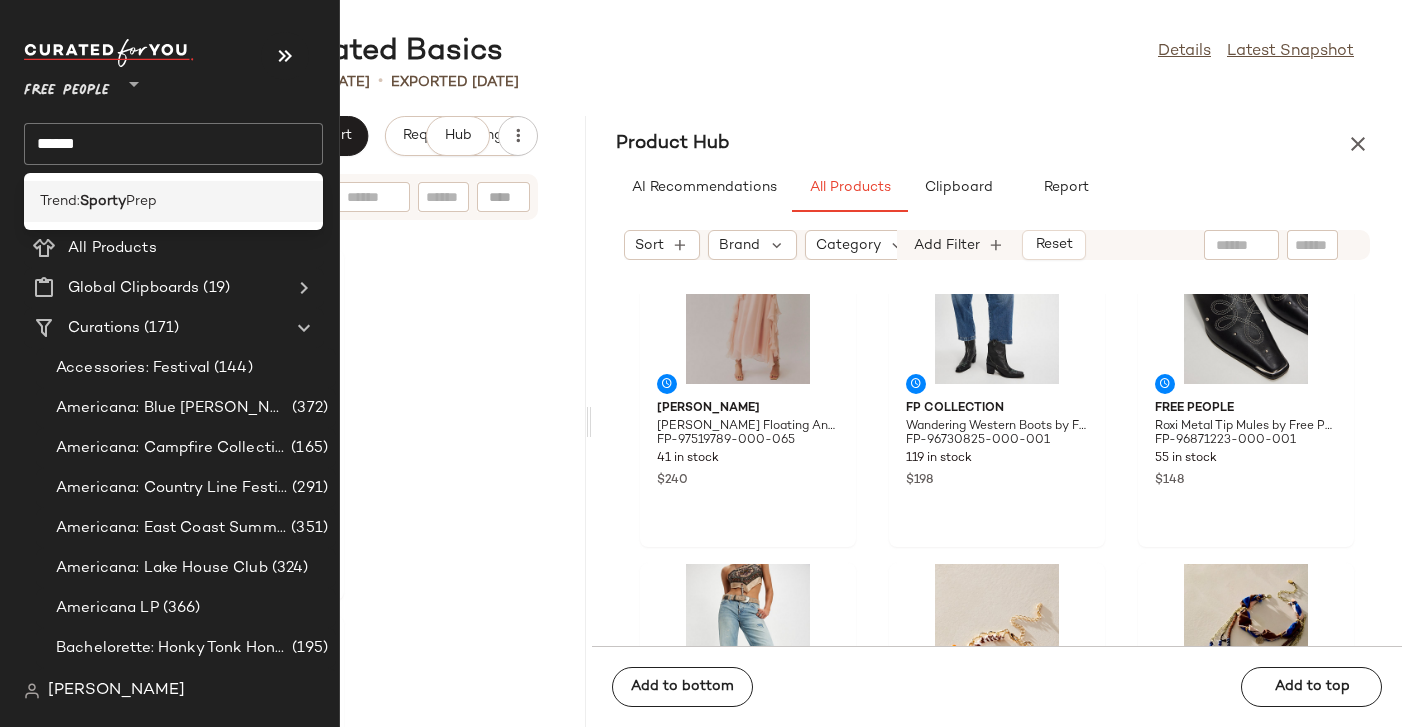 click on "Trend:  Sporty  Prep" 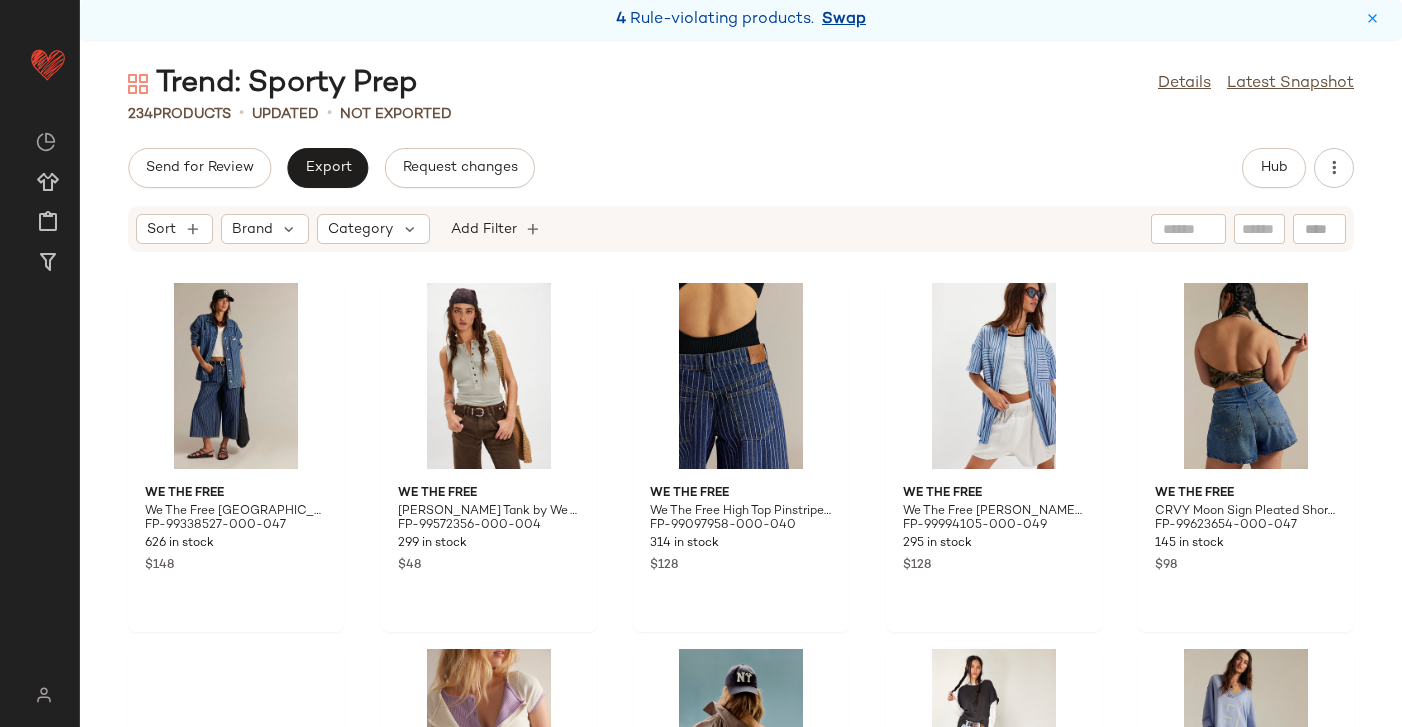 click on "Swap" at bounding box center [844, 20] 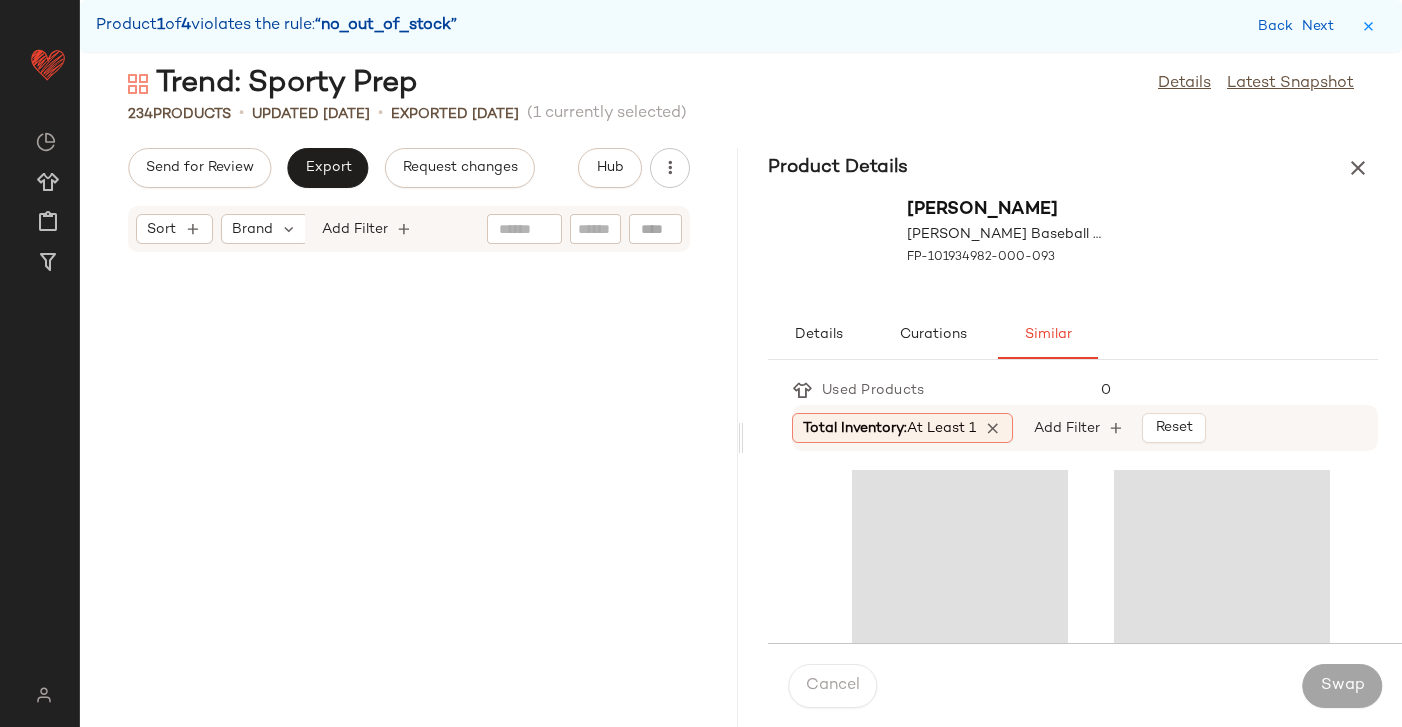 scroll, scrollTop: 7320, scrollLeft: 0, axis: vertical 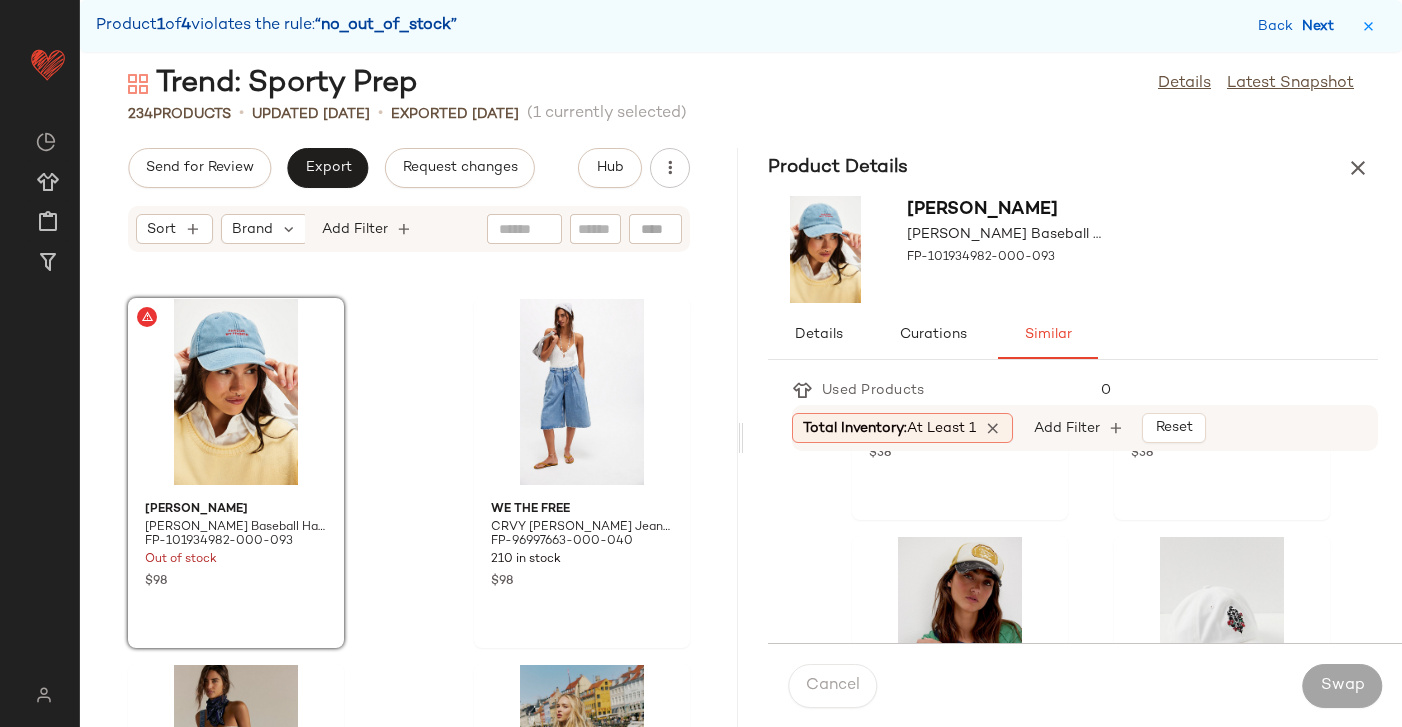 click on "Next" at bounding box center [1322, 26] 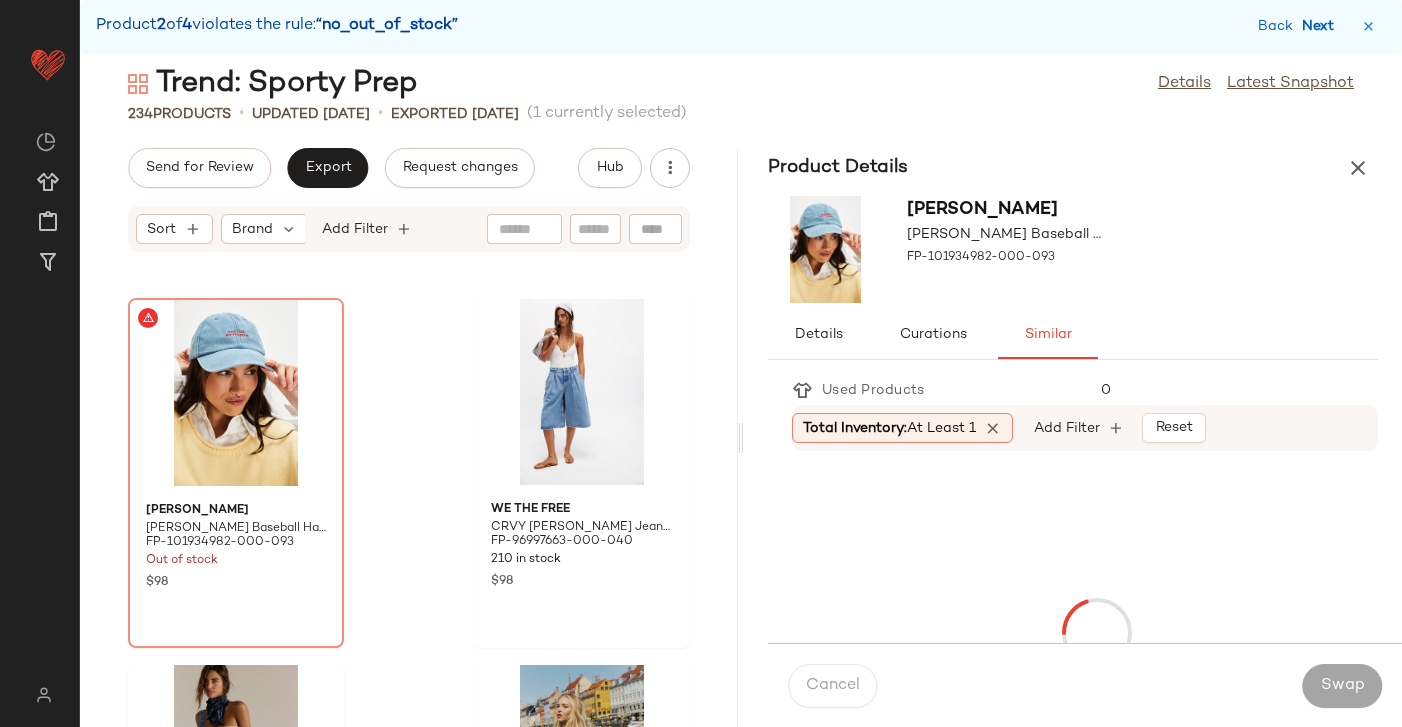 scroll, scrollTop: 15006, scrollLeft: 0, axis: vertical 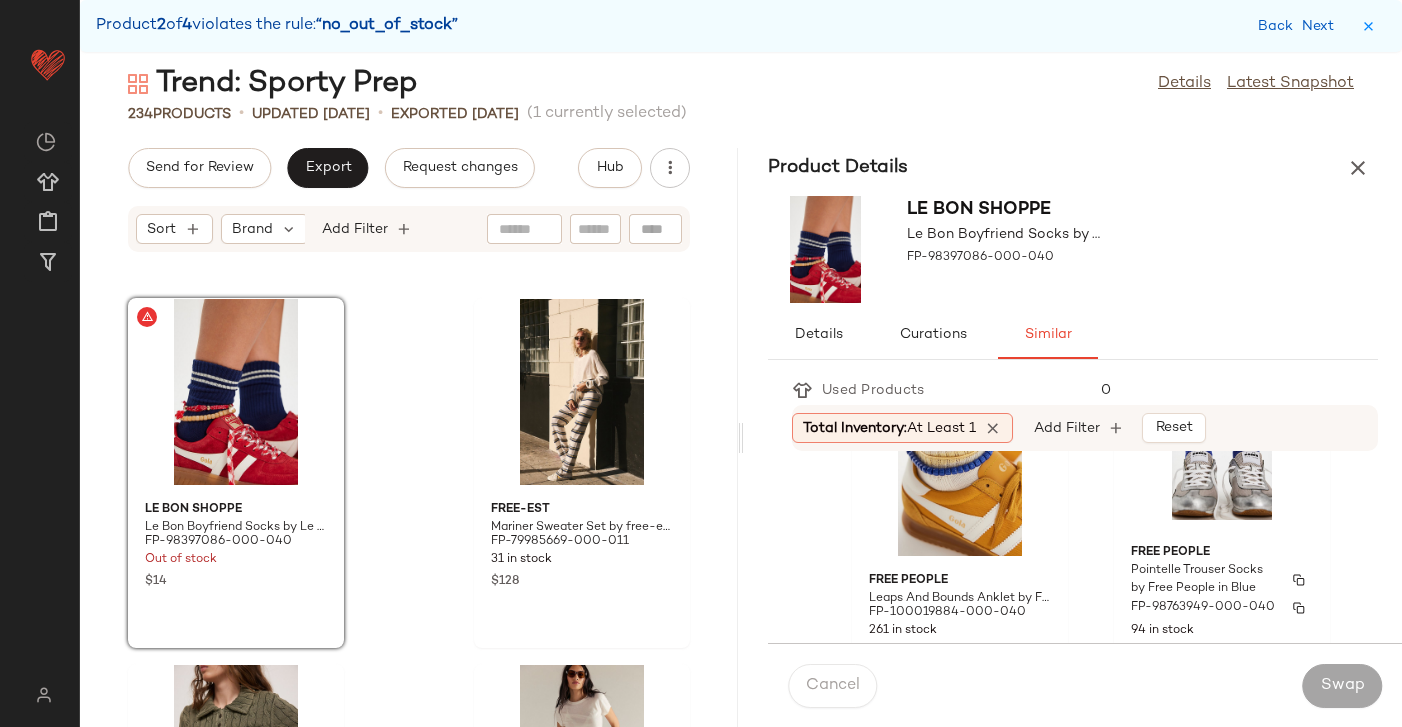 click on "Pointelle Trouser Socks by Free People in Blue" at bounding box center [1204, 580] 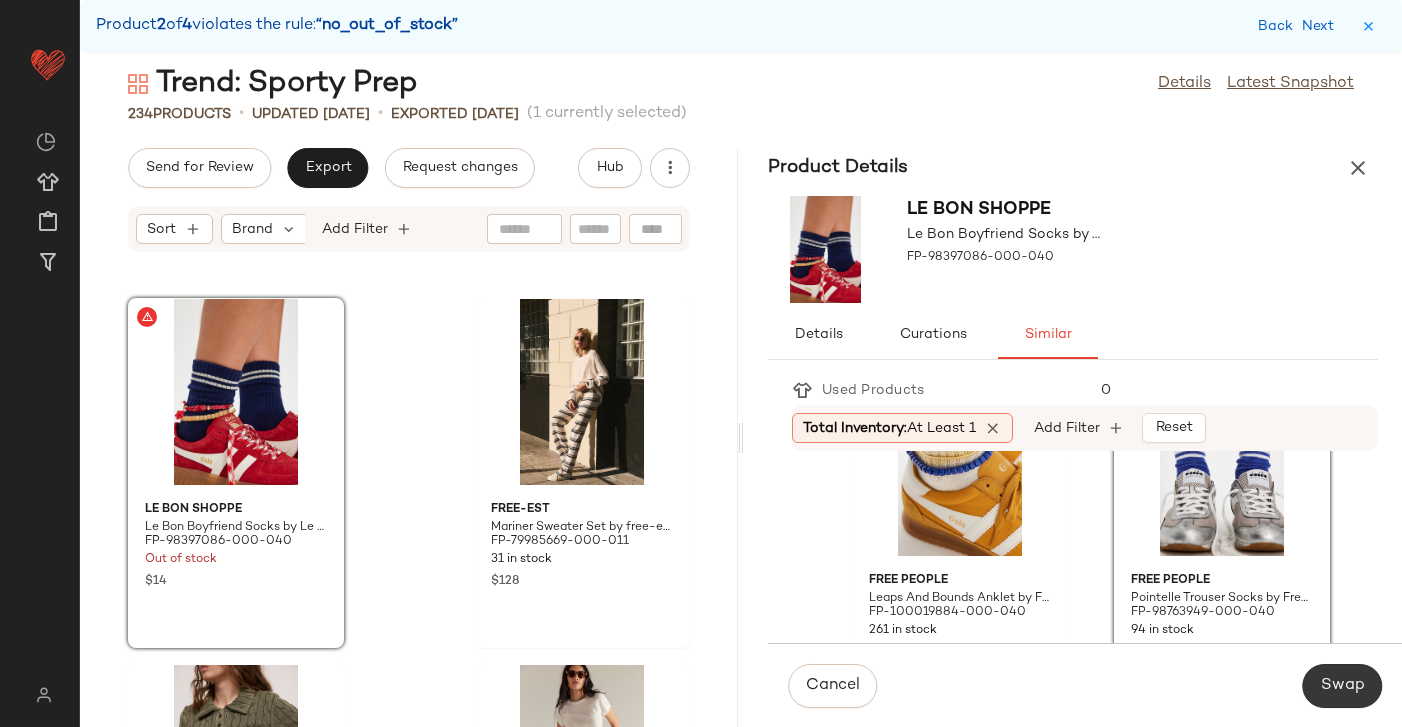 click on "Swap" 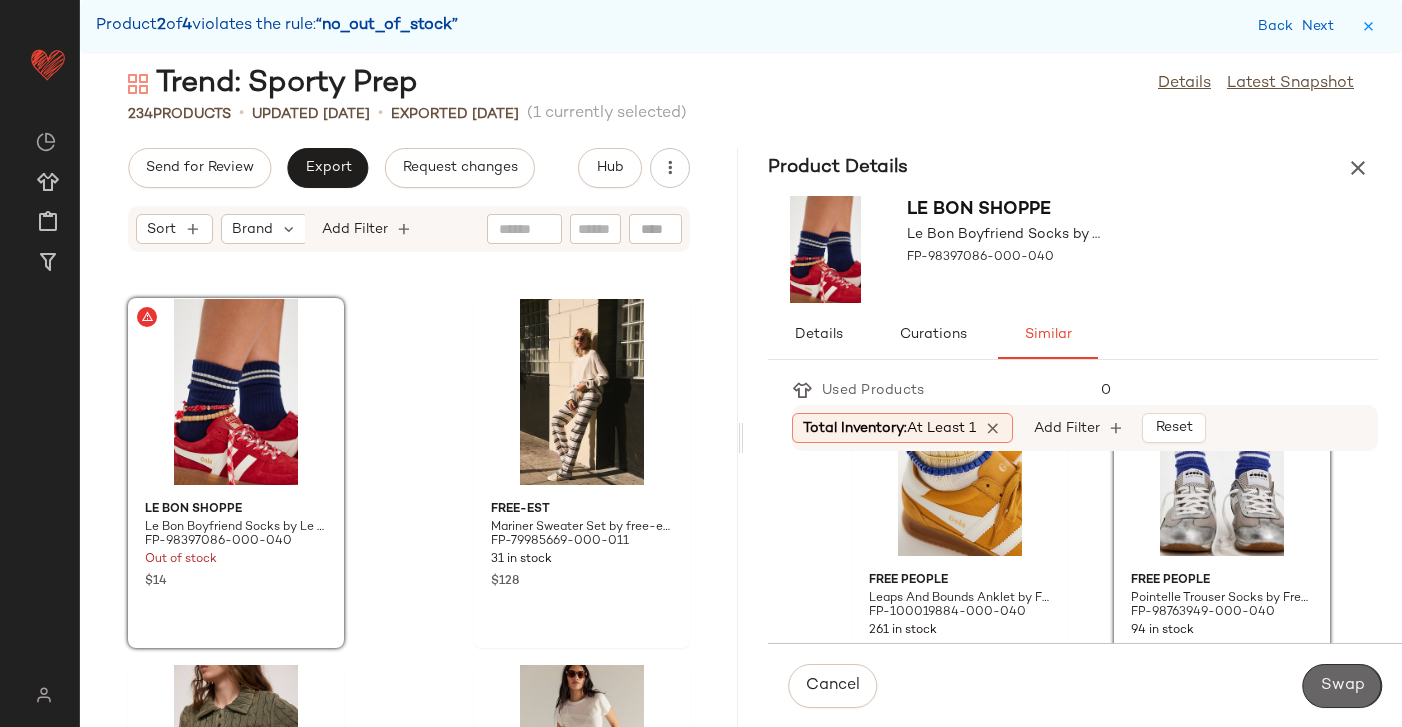 scroll, scrollTop: 23424, scrollLeft: 0, axis: vertical 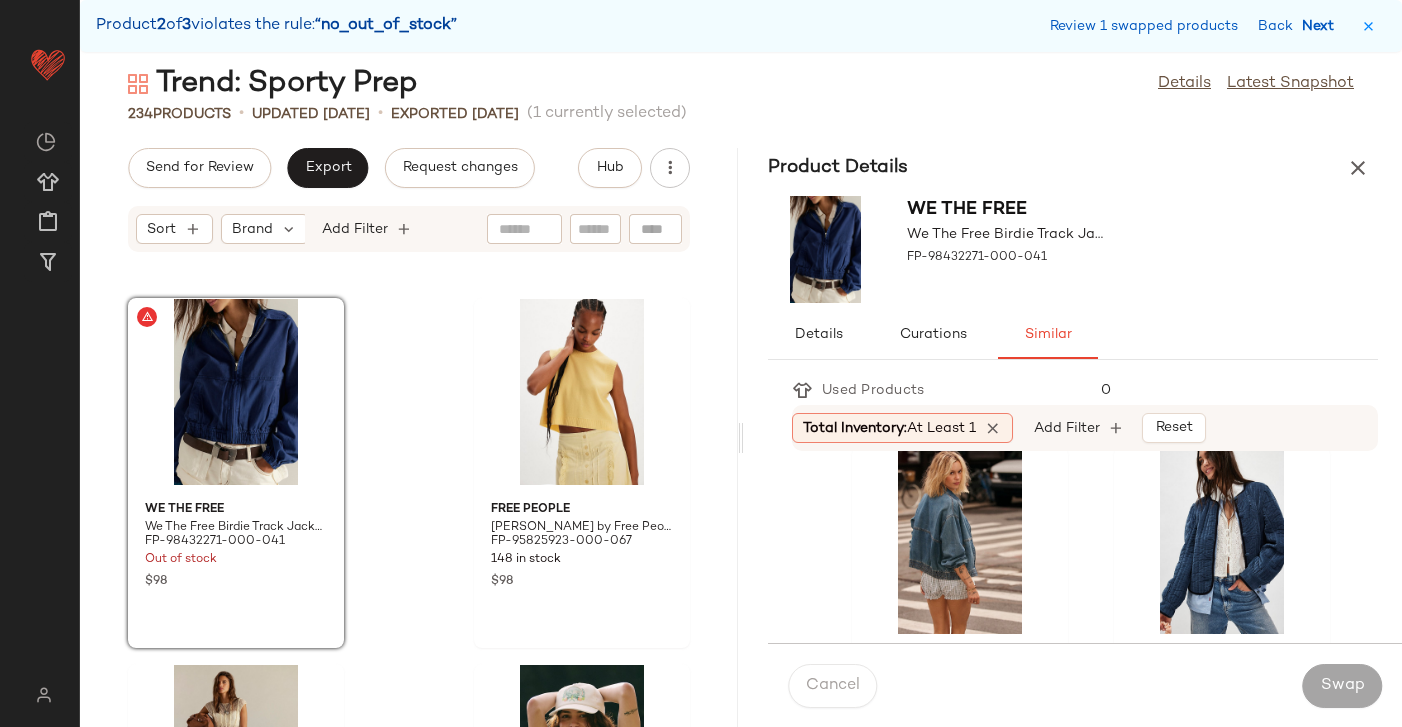 click on "Next" at bounding box center (1322, 26) 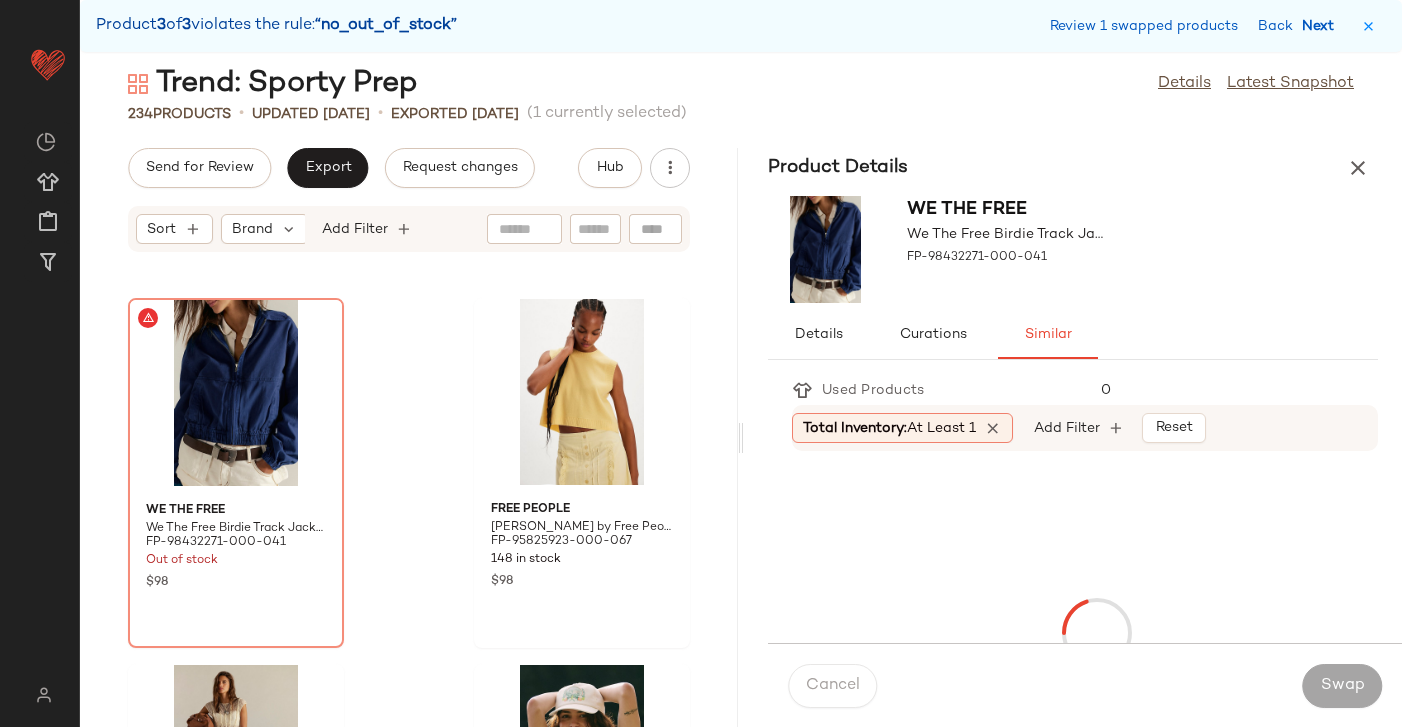 scroll, scrollTop: 24888, scrollLeft: 0, axis: vertical 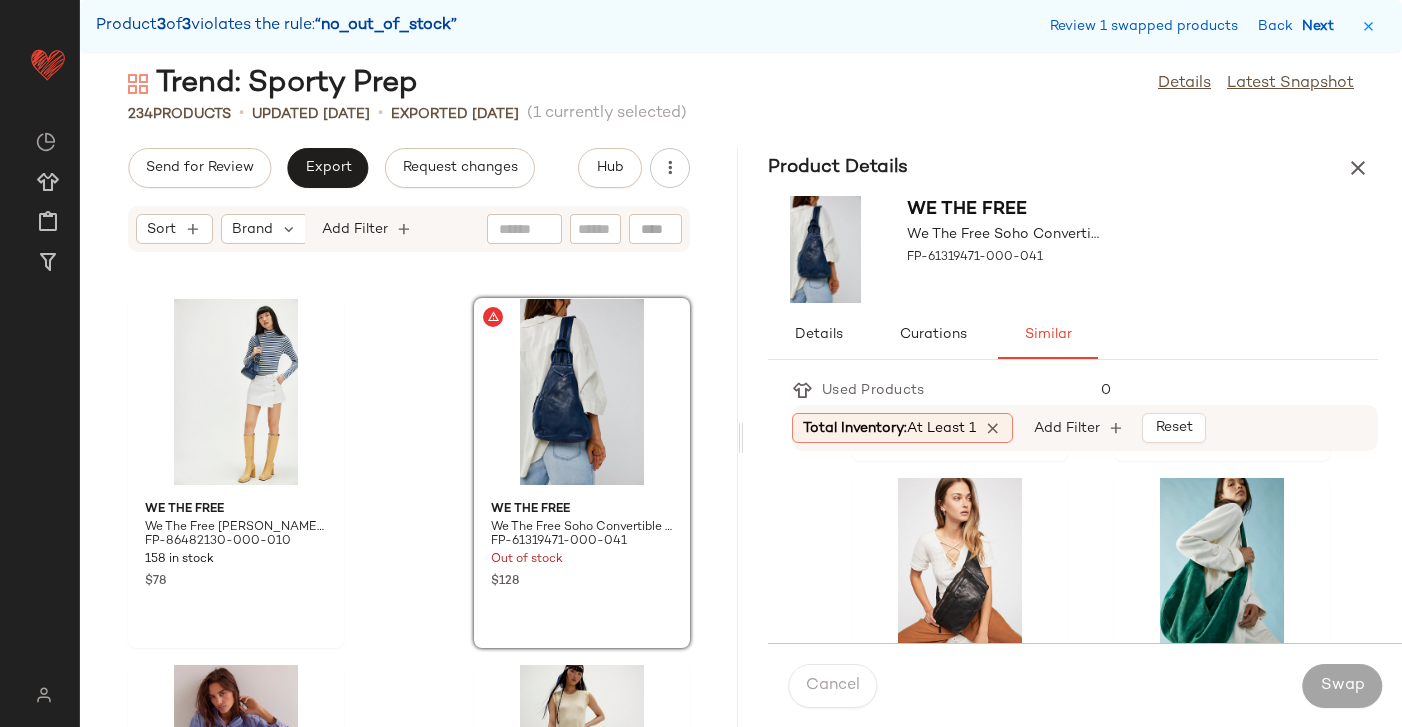 click on "Next" at bounding box center (1322, 26) 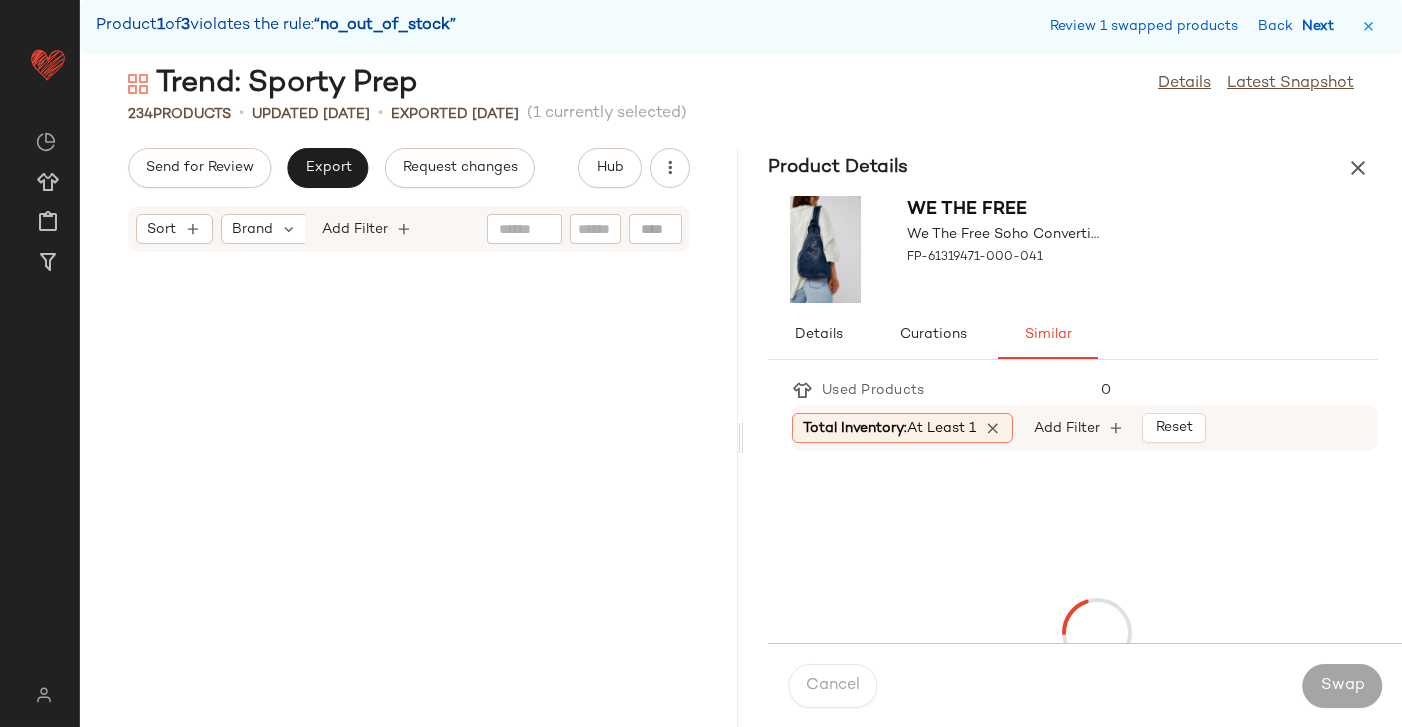scroll, scrollTop: 7320, scrollLeft: 0, axis: vertical 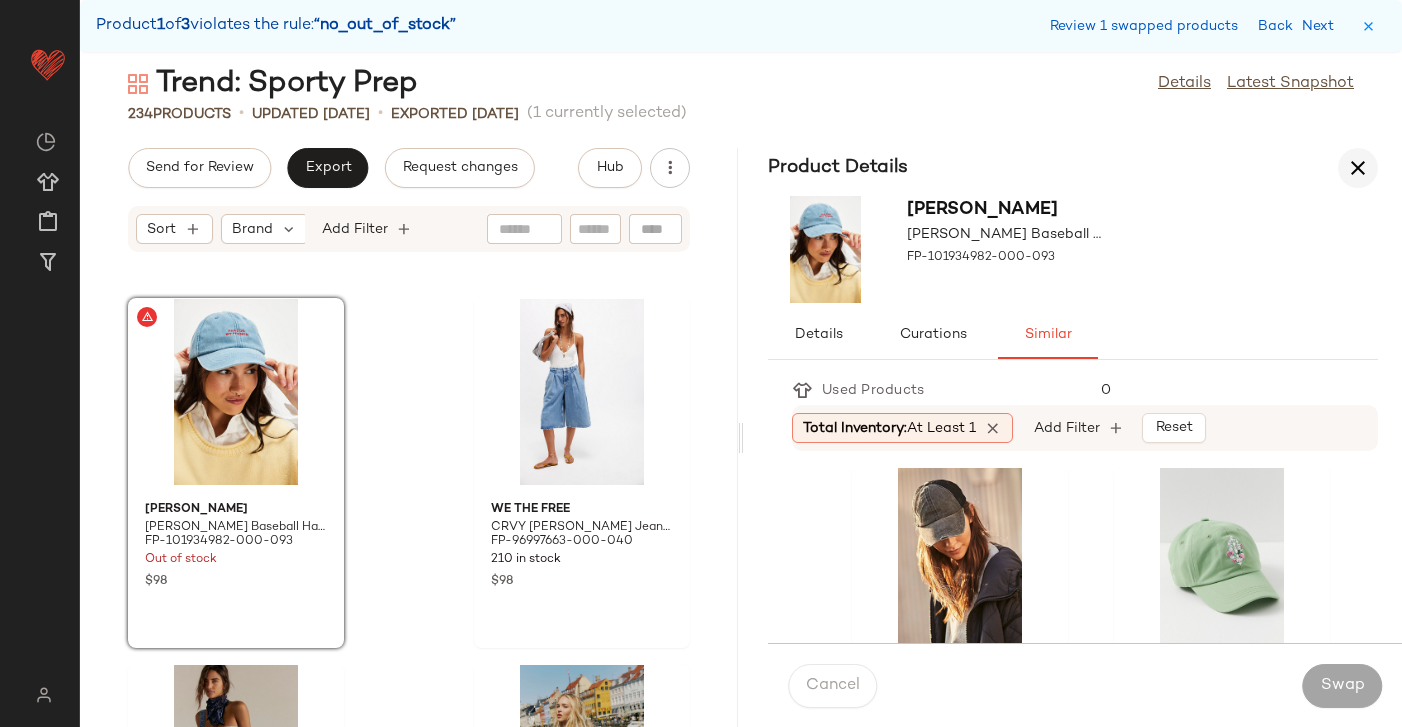 click at bounding box center [1358, 168] 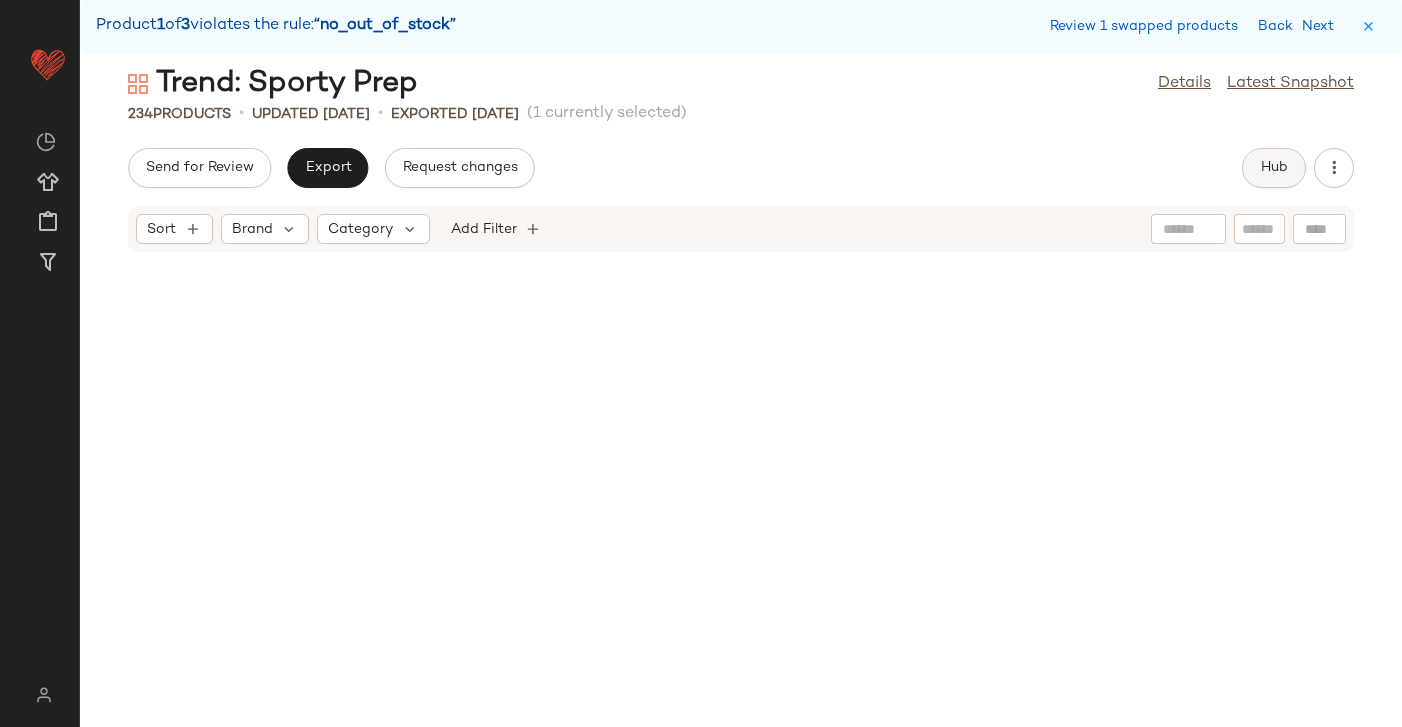 scroll, scrollTop: 2928, scrollLeft: 0, axis: vertical 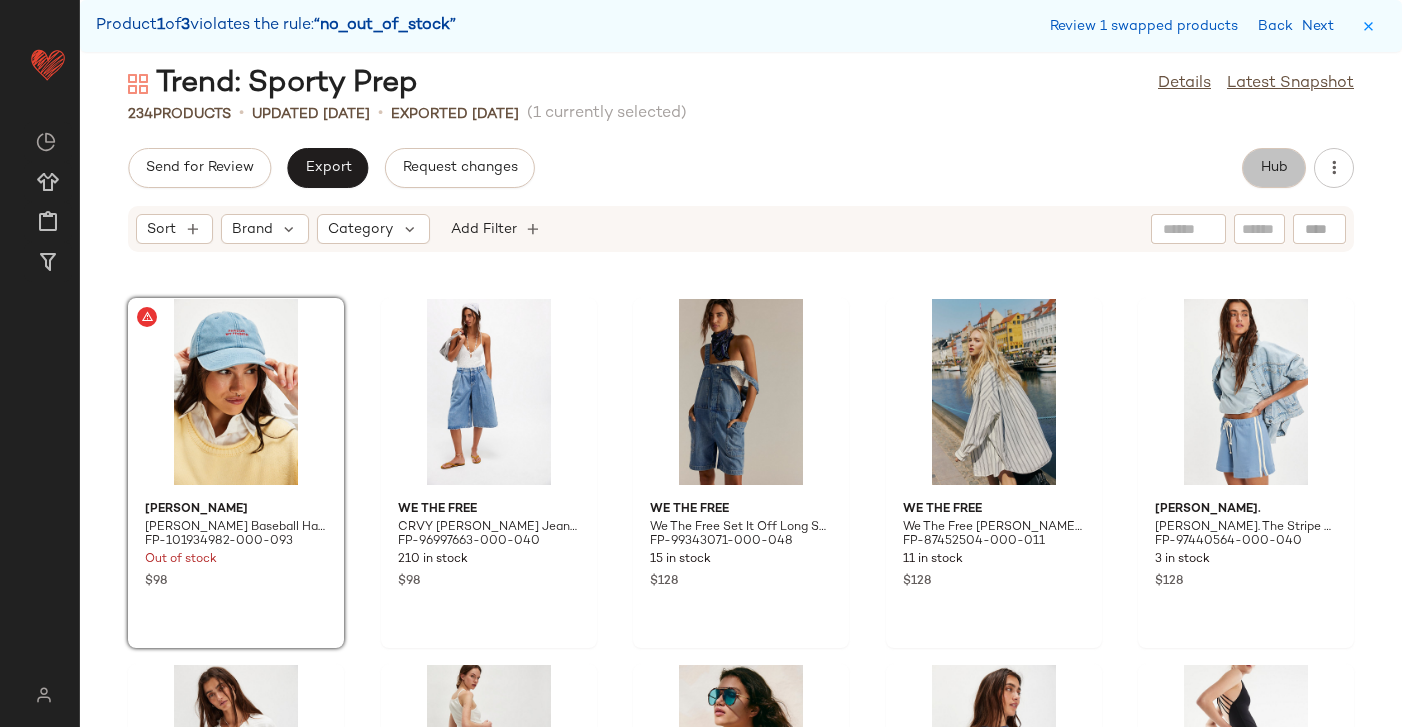 click on "Hub" at bounding box center (1274, 168) 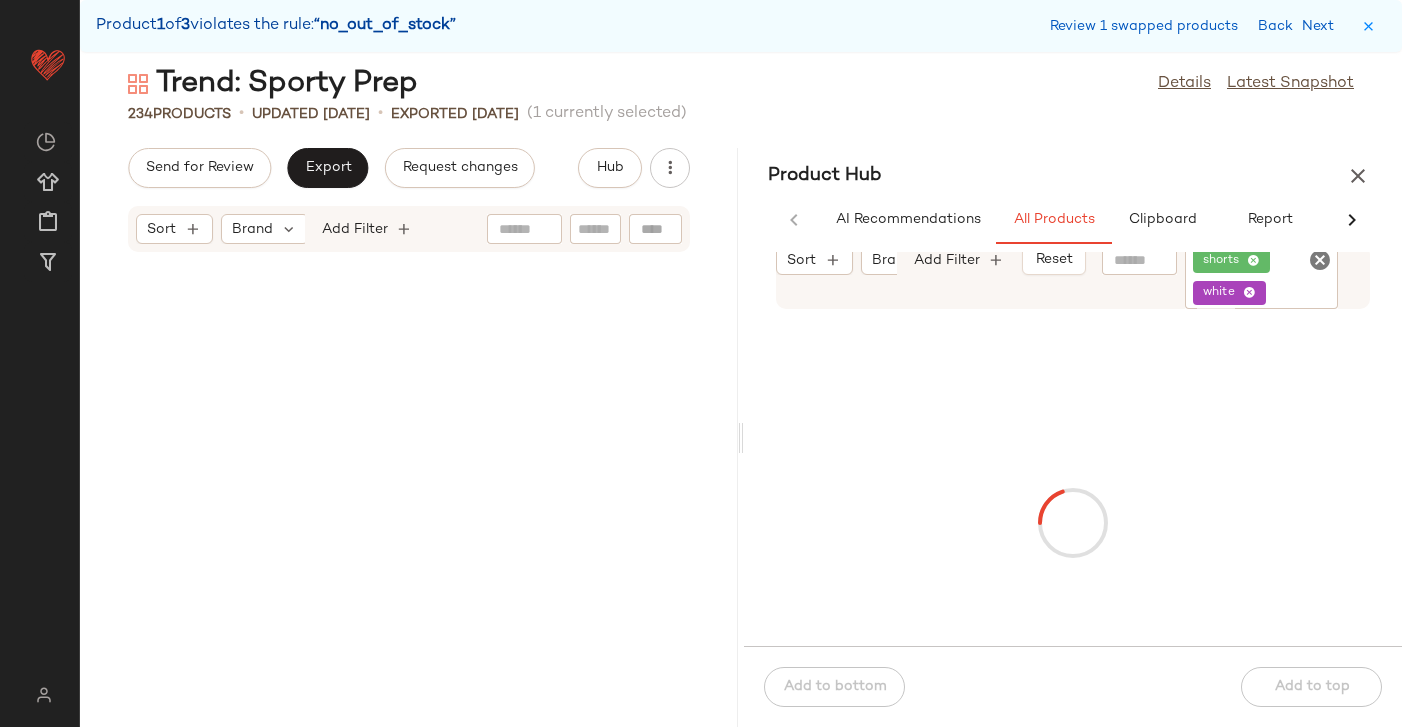 scroll, scrollTop: 7320, scrollLeft: 0, axis: vertical 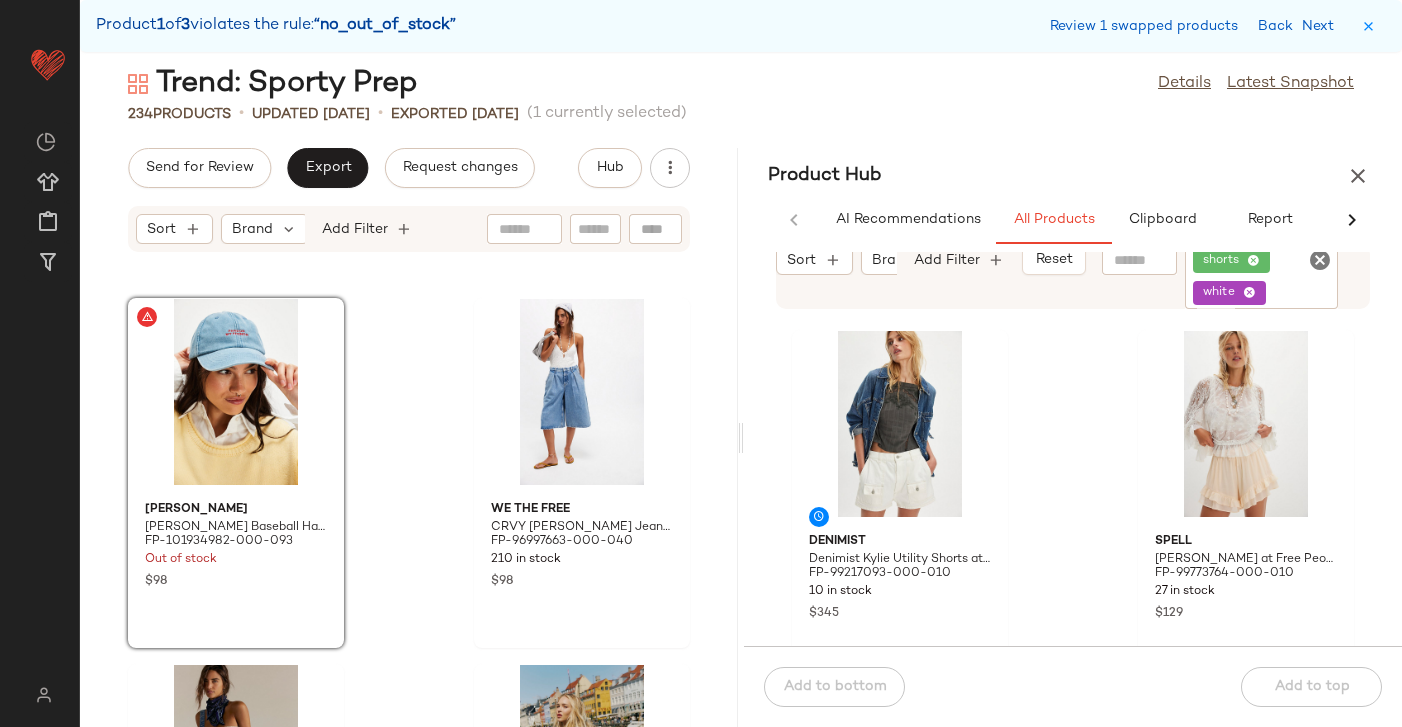 click 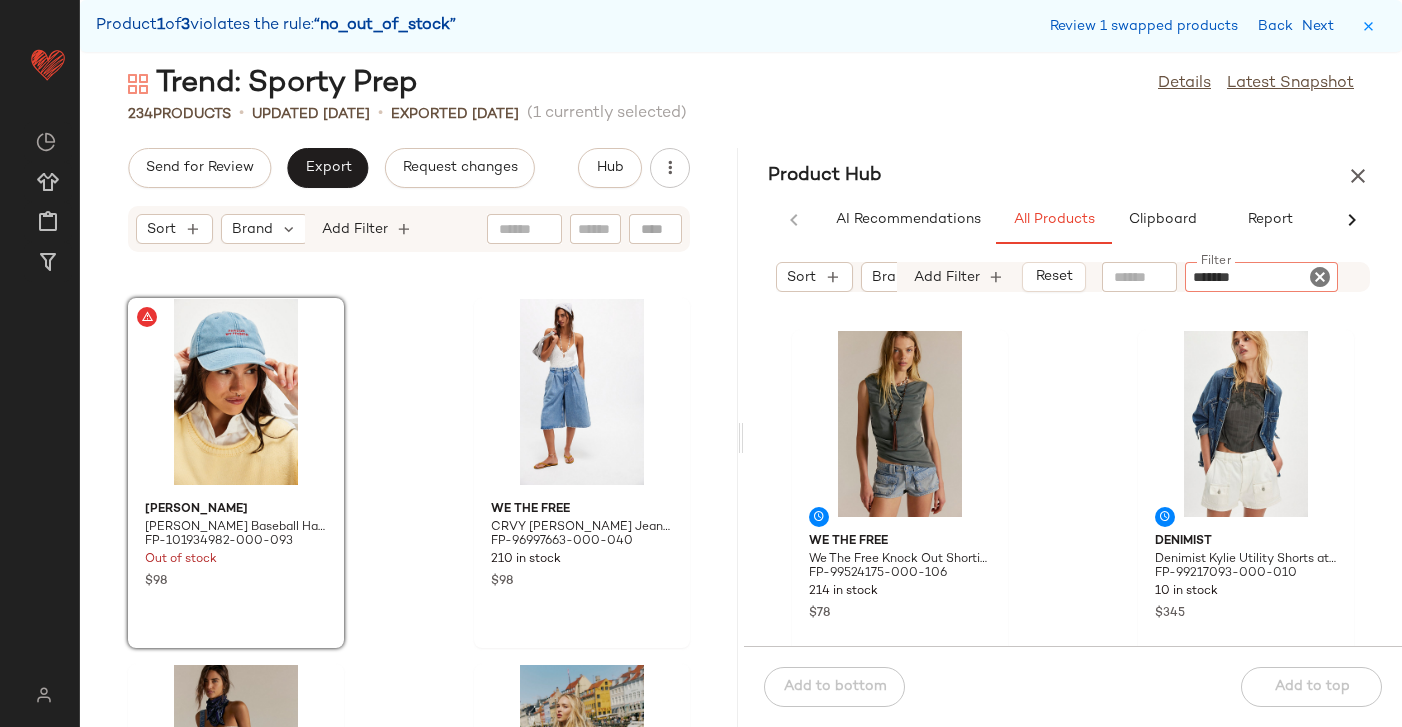 type on "********" 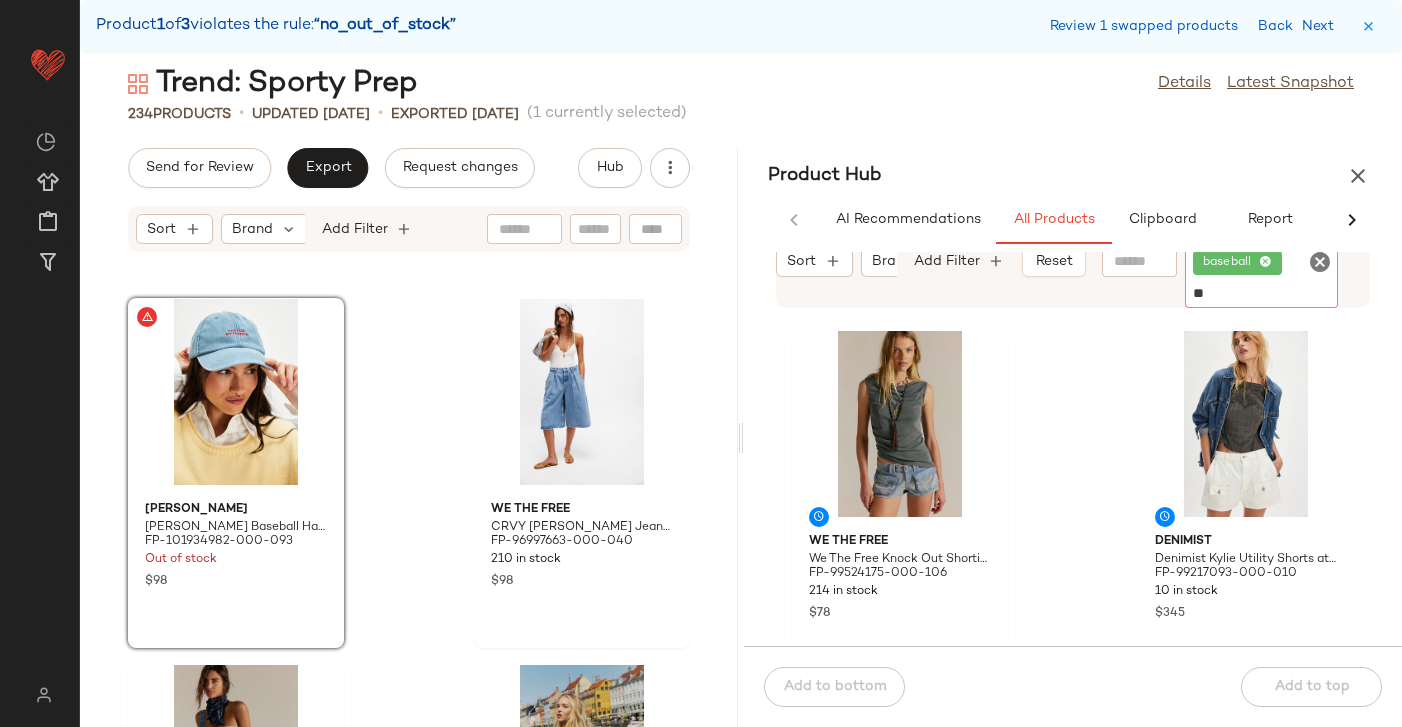 type on "***" 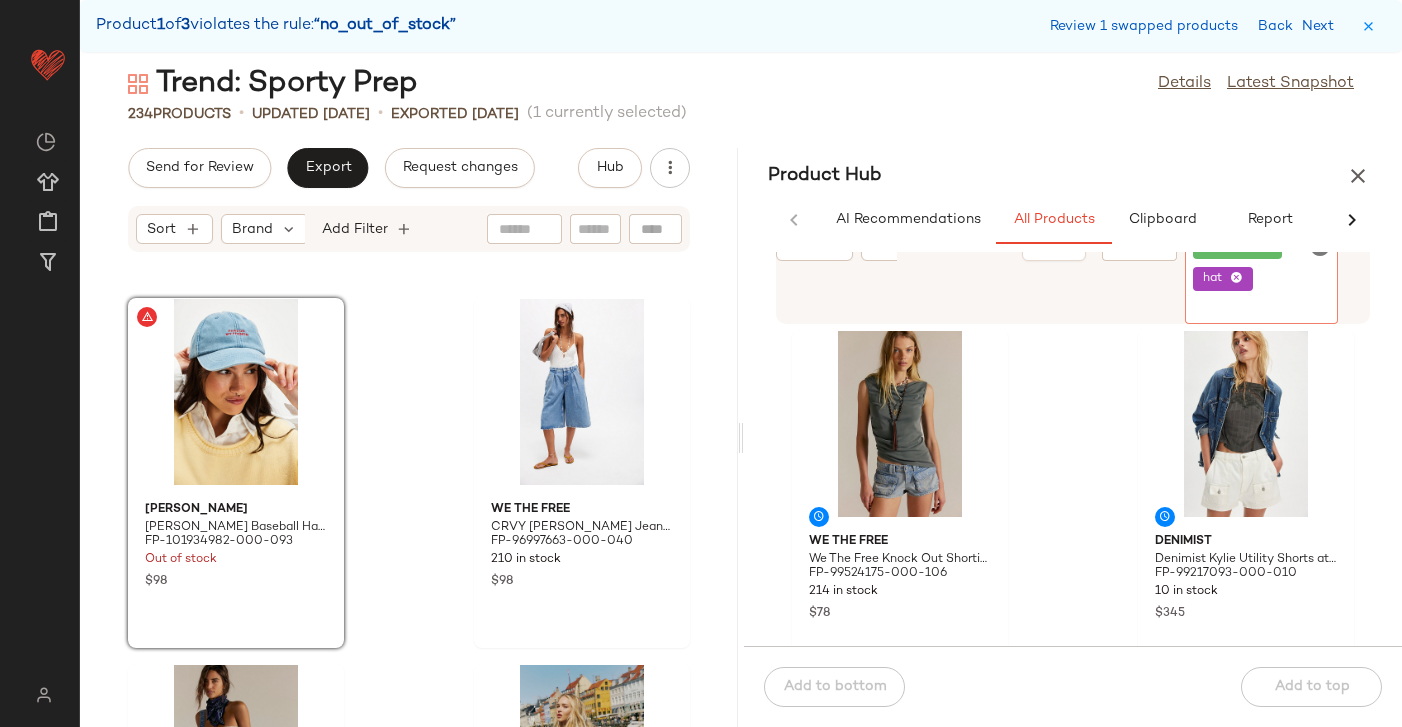click on "baseball hat" 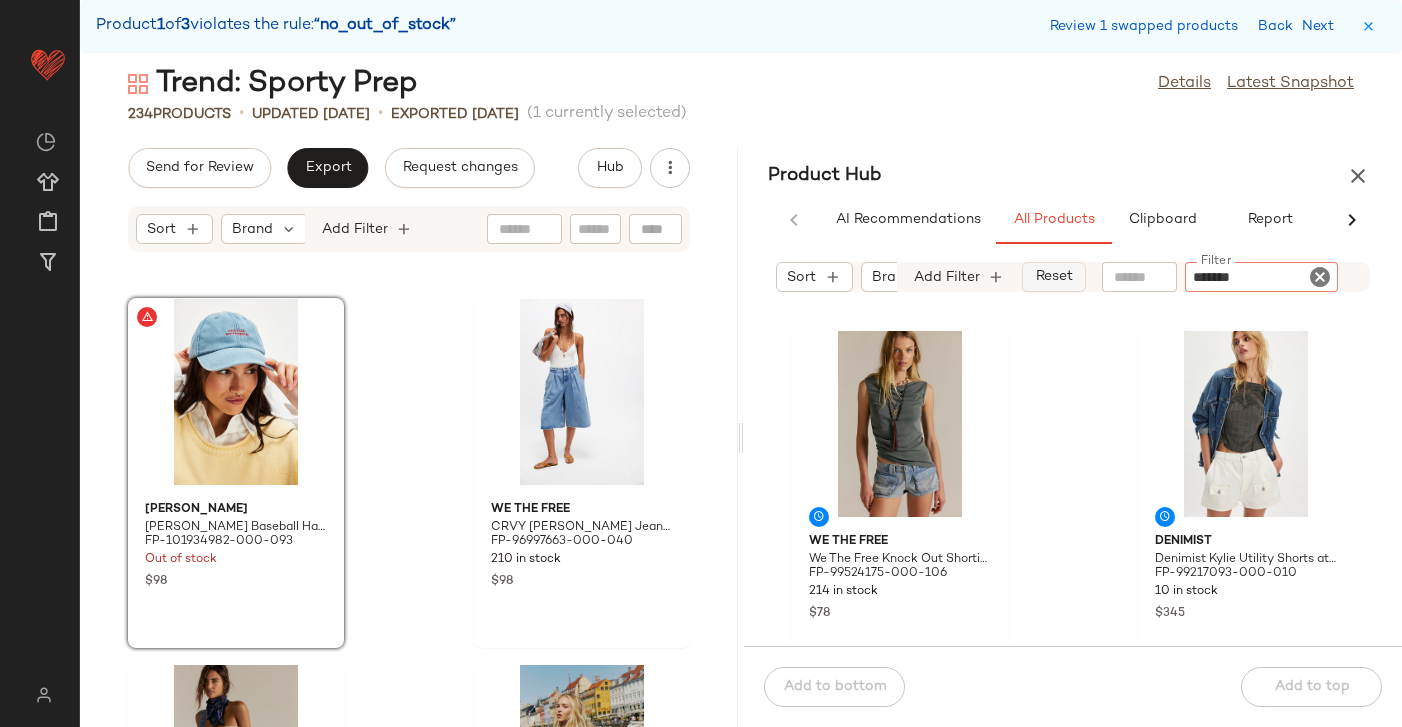type on "*******" 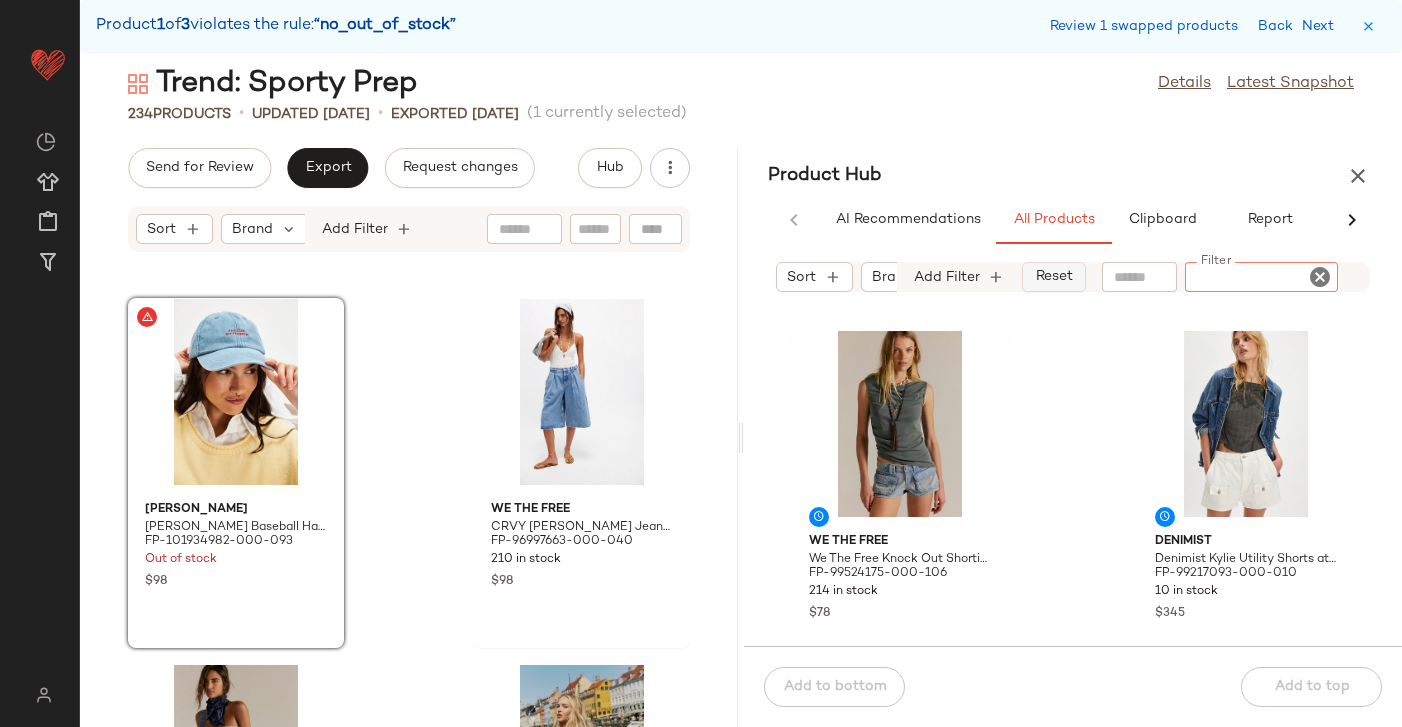 click on "Reset" 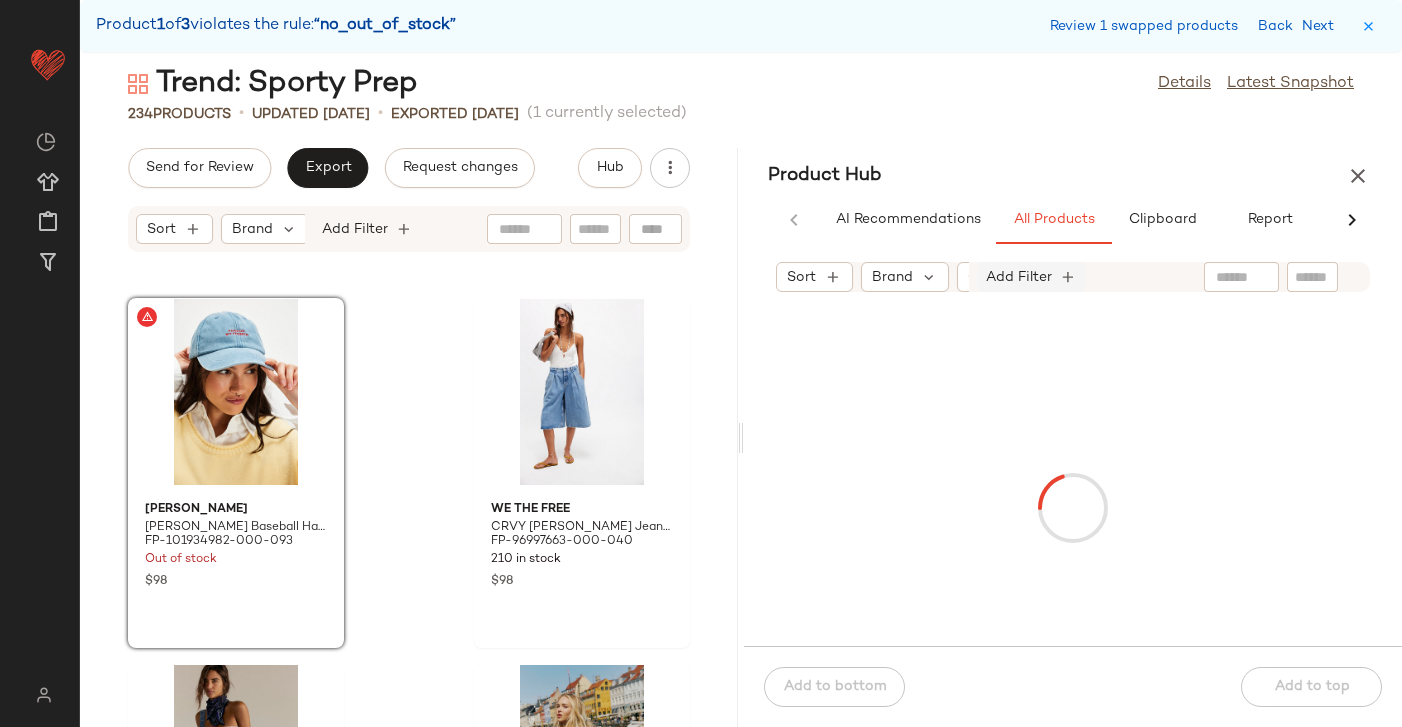click on "Add Filter" at bounding box center [1019, 277] 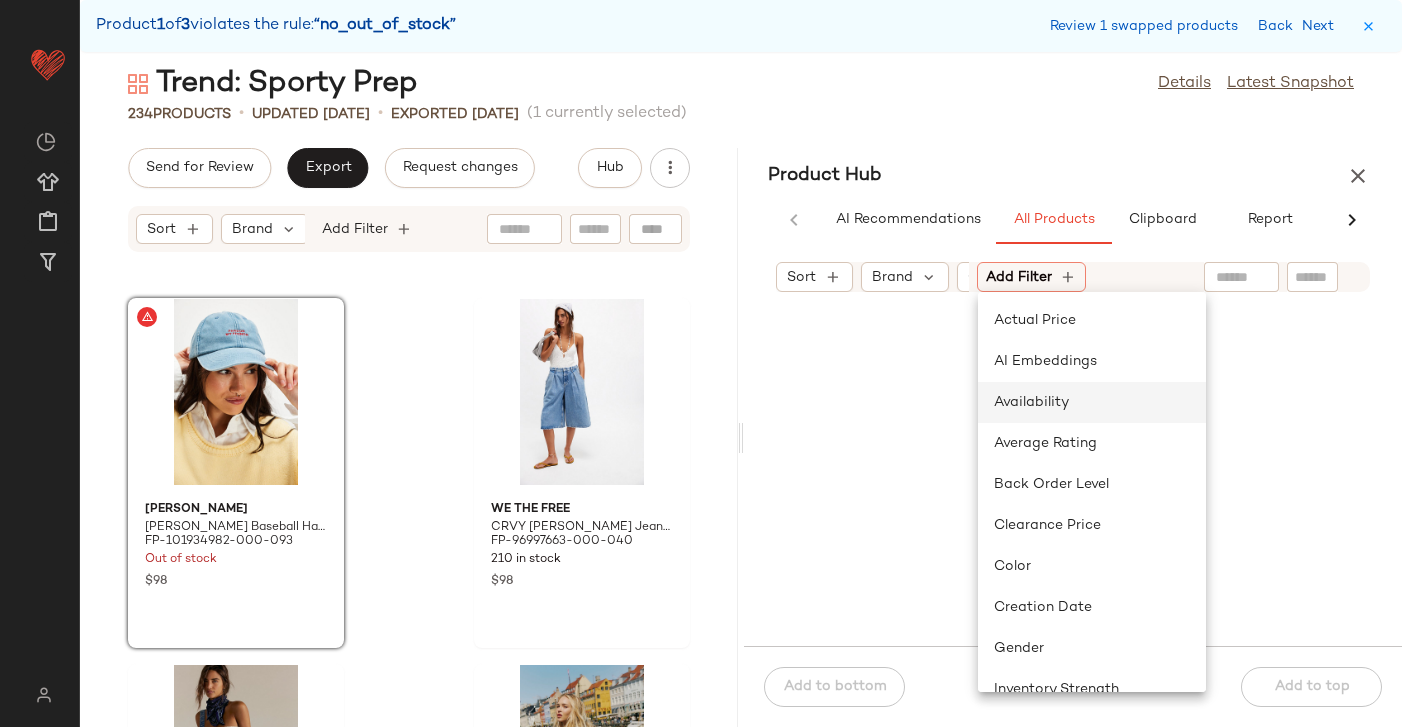 scroll, scrollTop: 846, scrollLeft: 0, axis: vertical 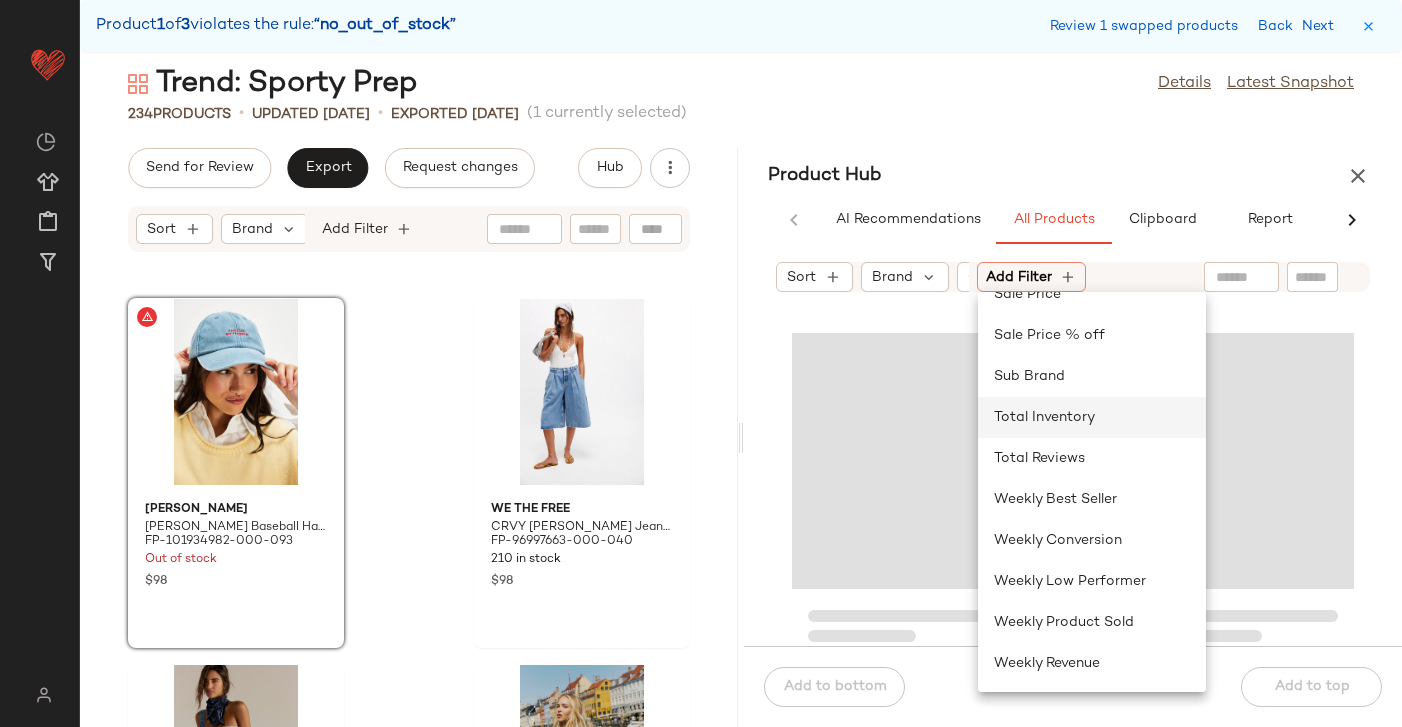 click on "Total Inventory" 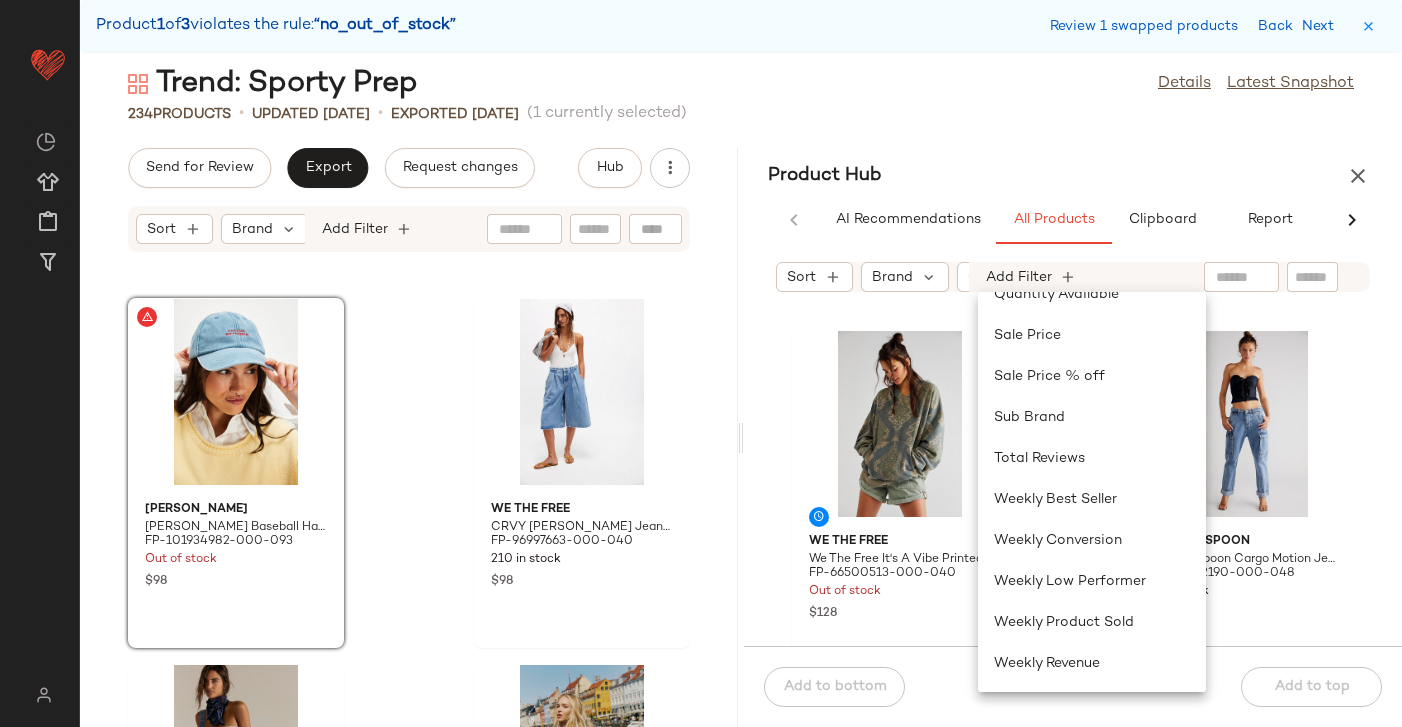 scroll, scrollTop: 805, scrollLeft: 0, axis: vertical 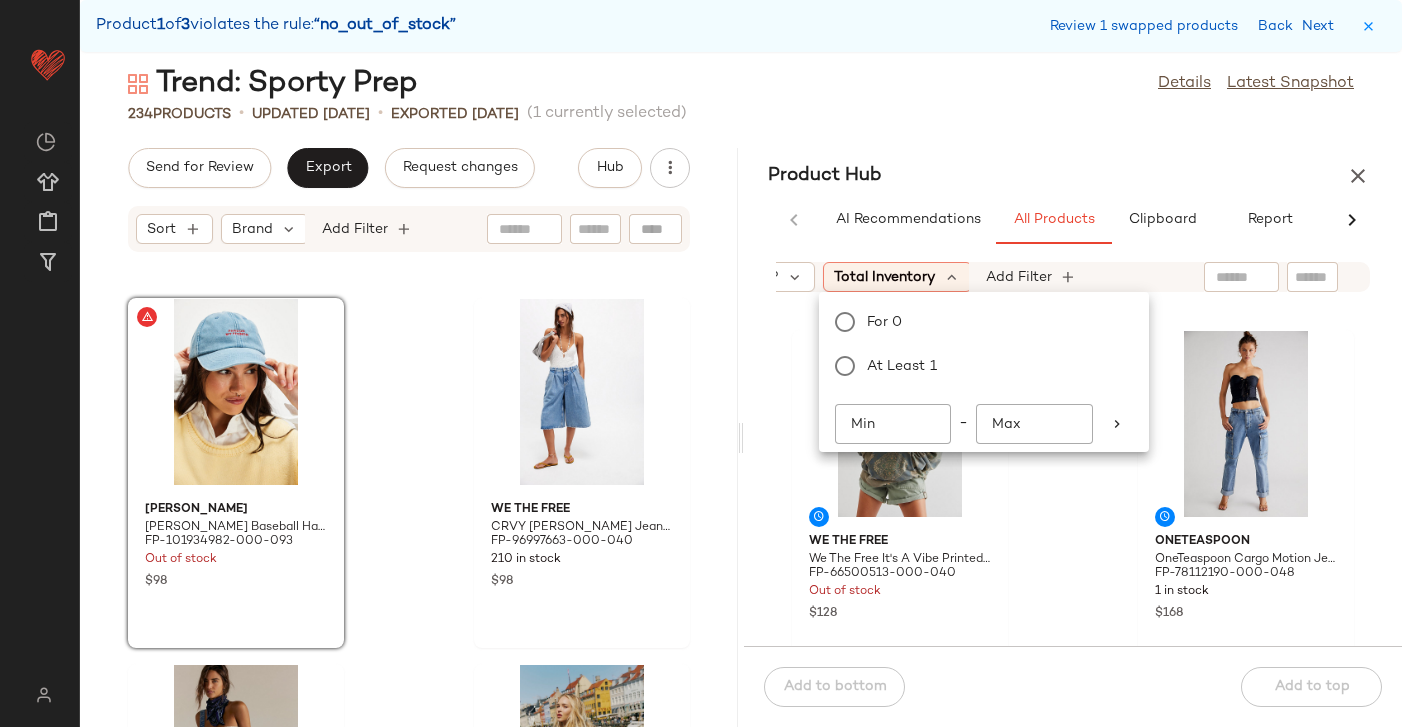 click on "*" 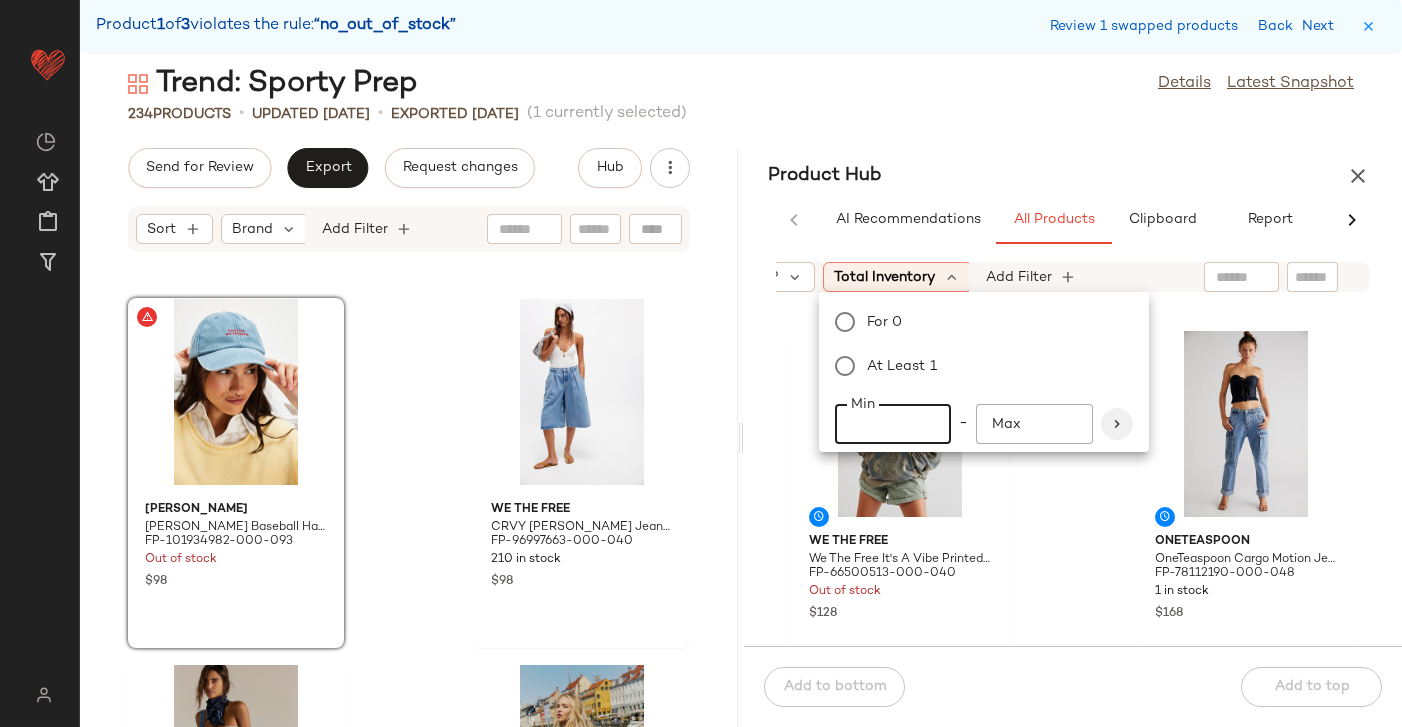 type on "**" 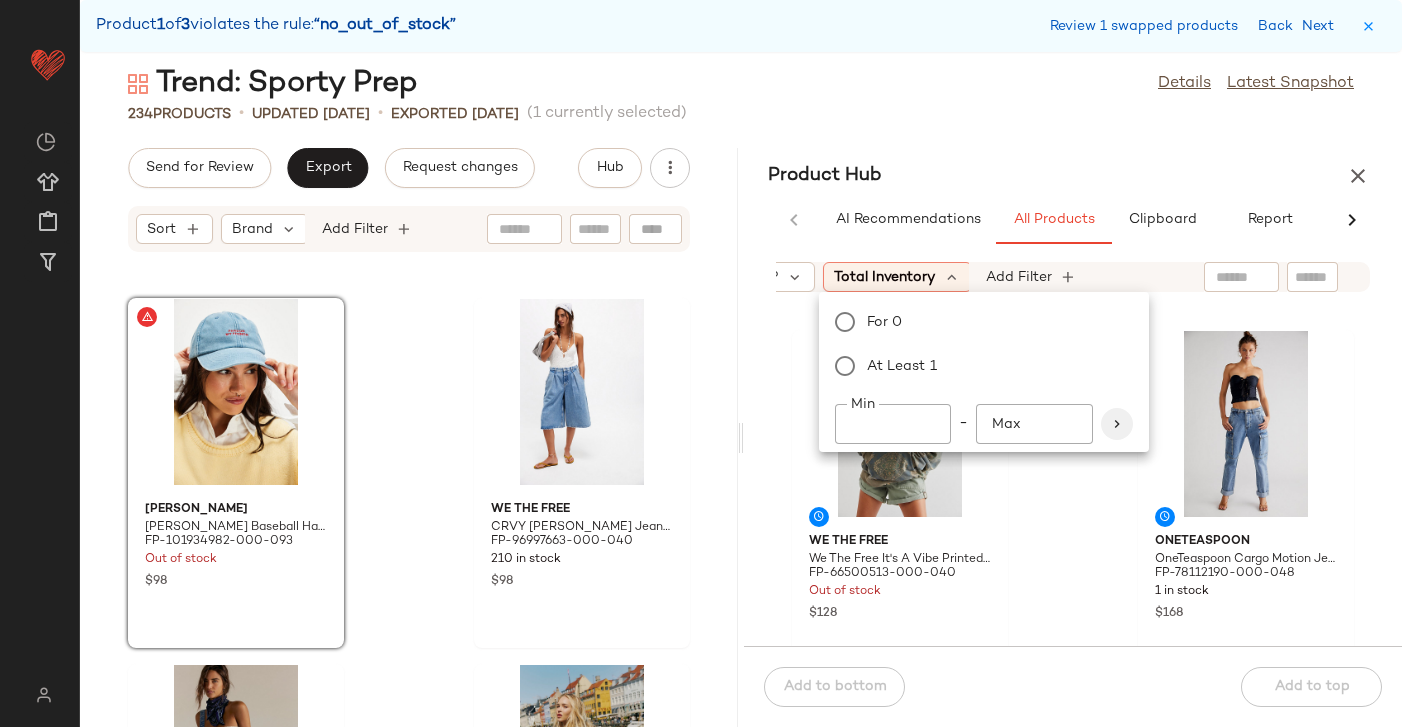 click at bounding box center (1117, 424) 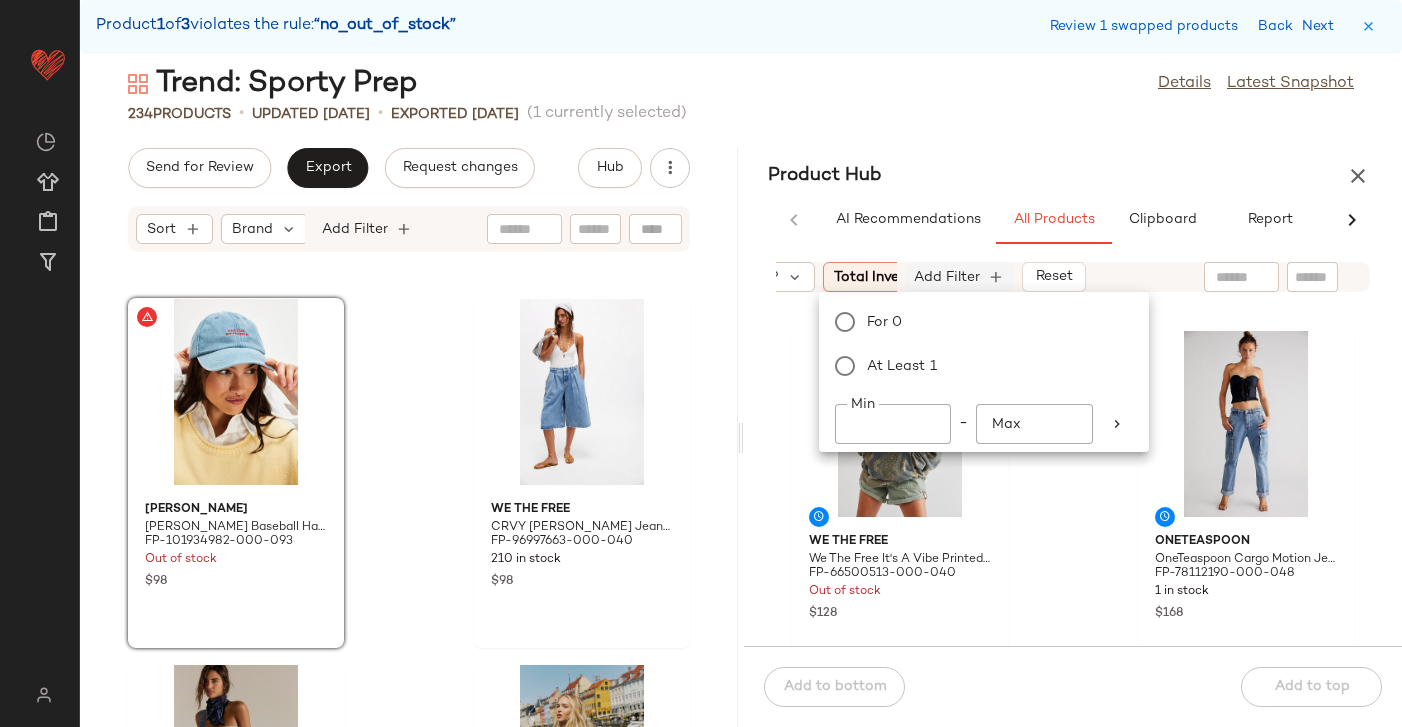 click on "Add Filter" at bounding box center (947, 277) 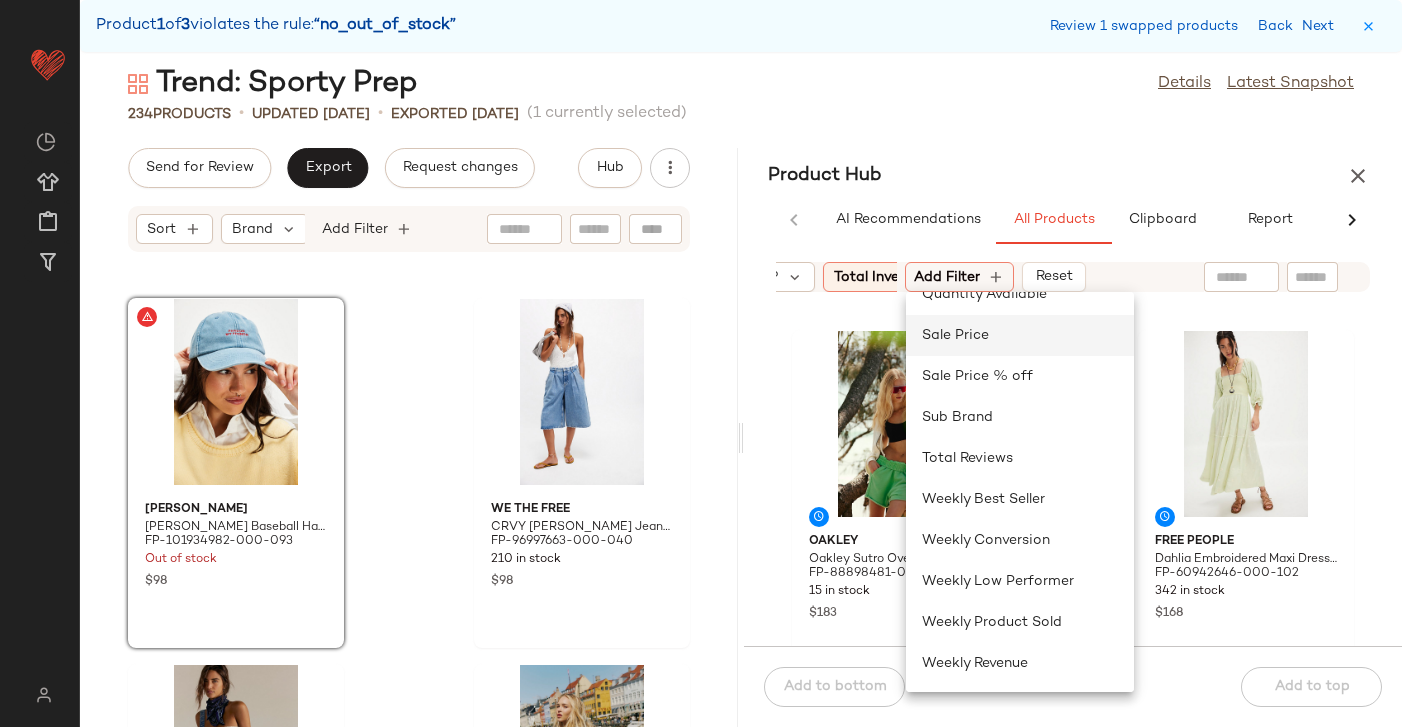 click on "Sale Price" 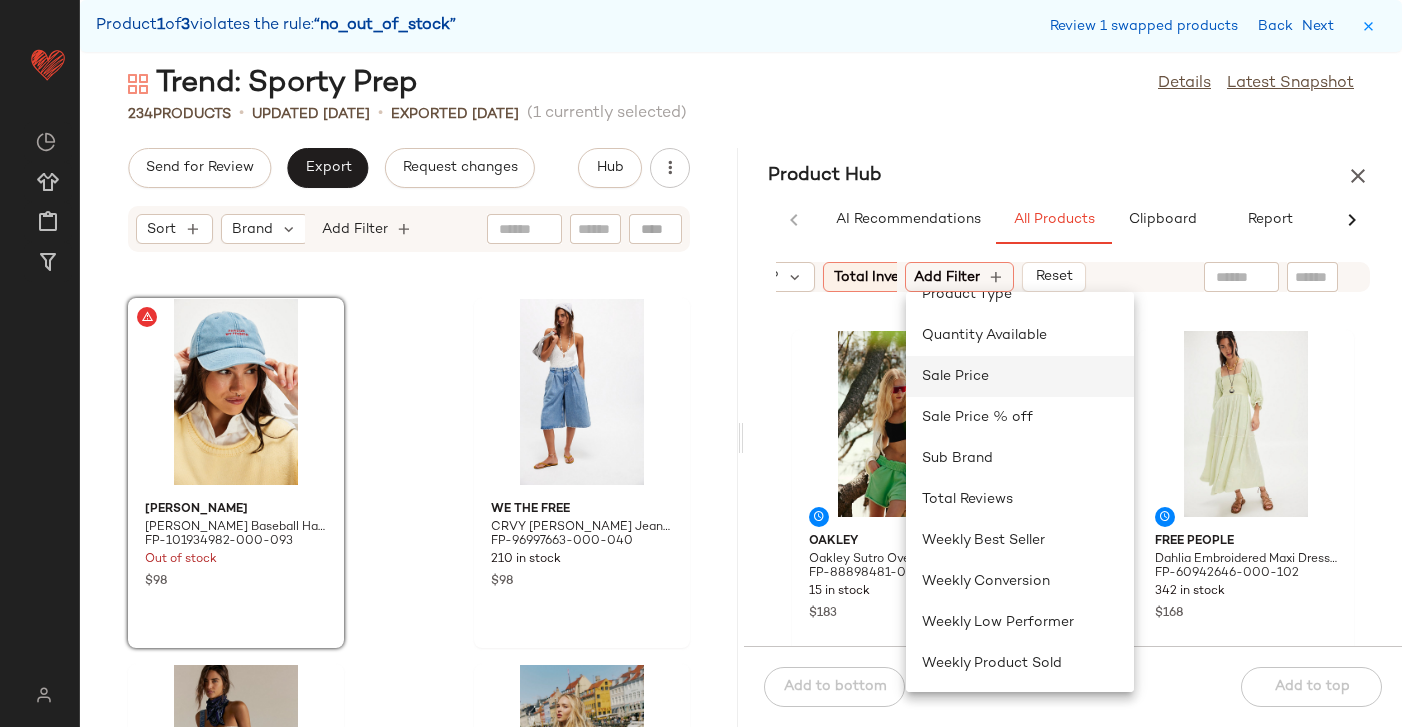 scroll, scrollTop: 0, scrollLeft: 395, axis: horizontal 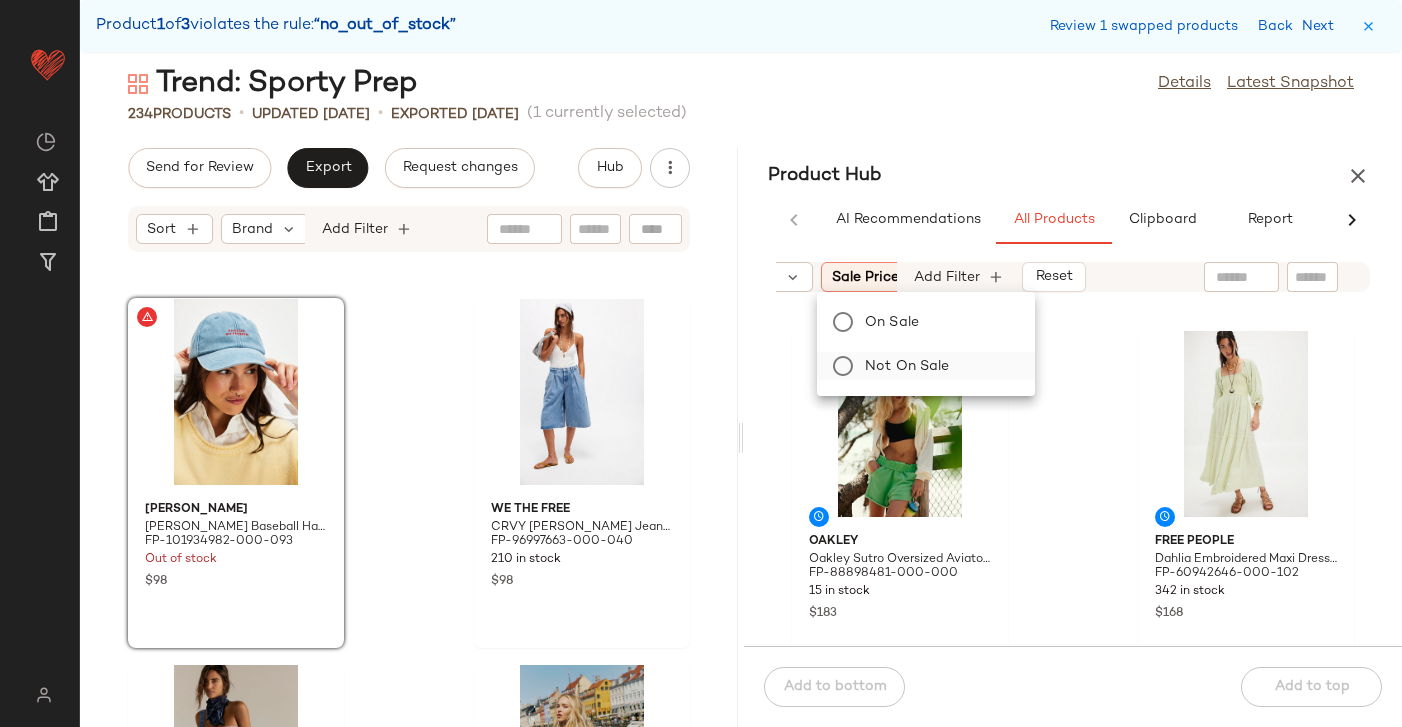 click on "Not on sale" 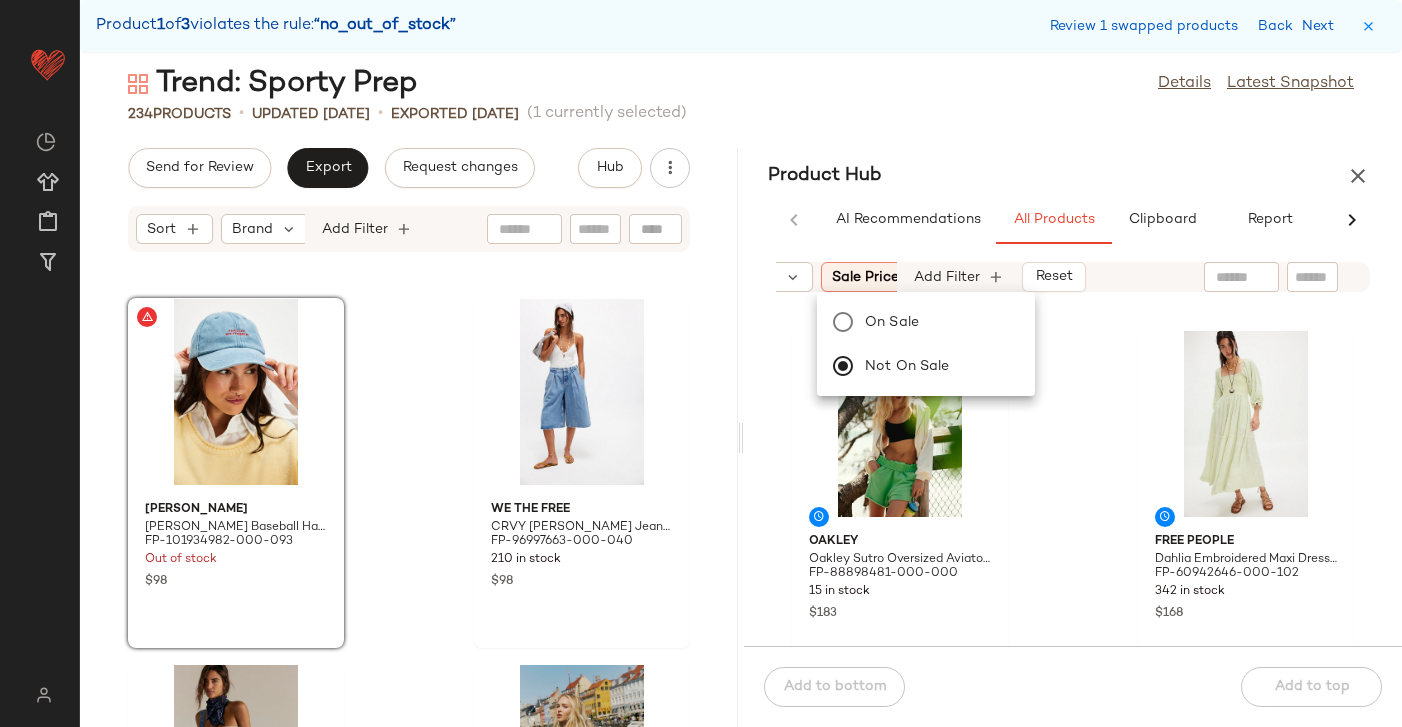 click on "Product Hub" at bounding box center [1073, 176] 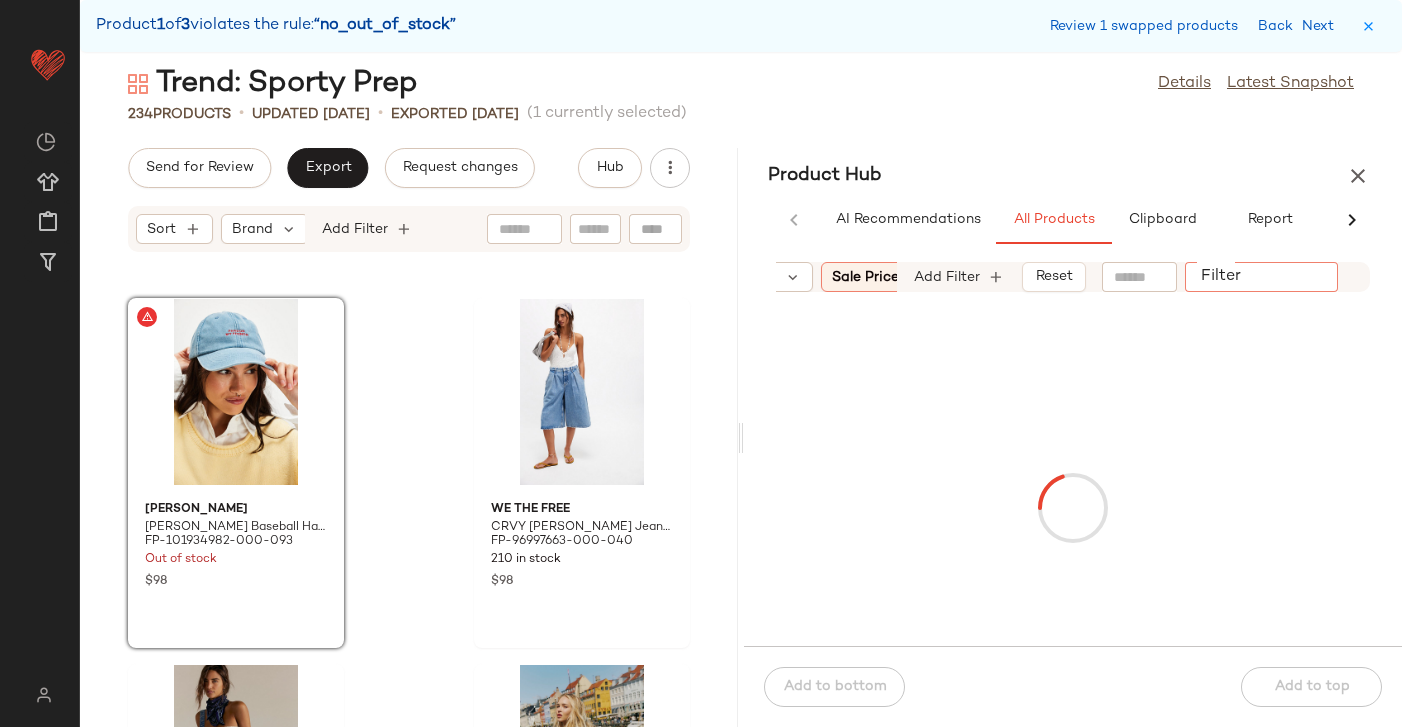 click on "Filter" 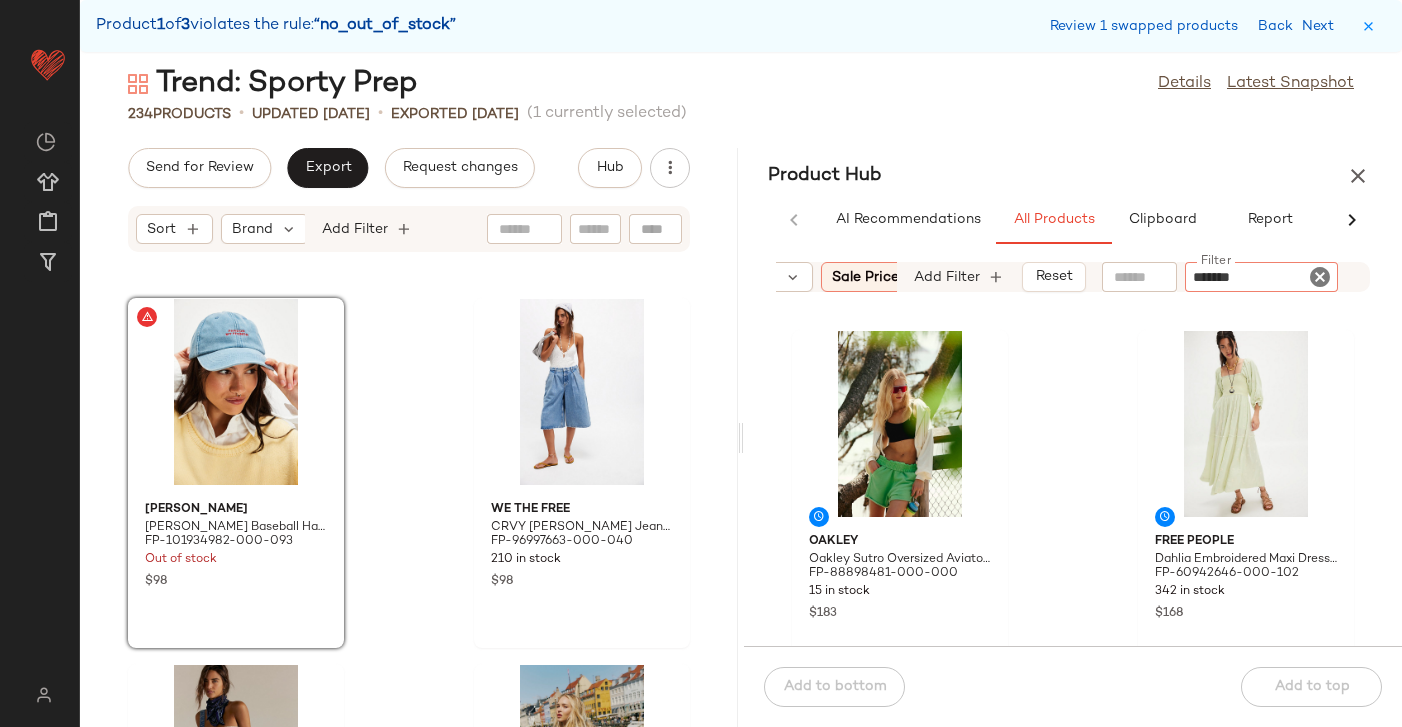 type on "********" 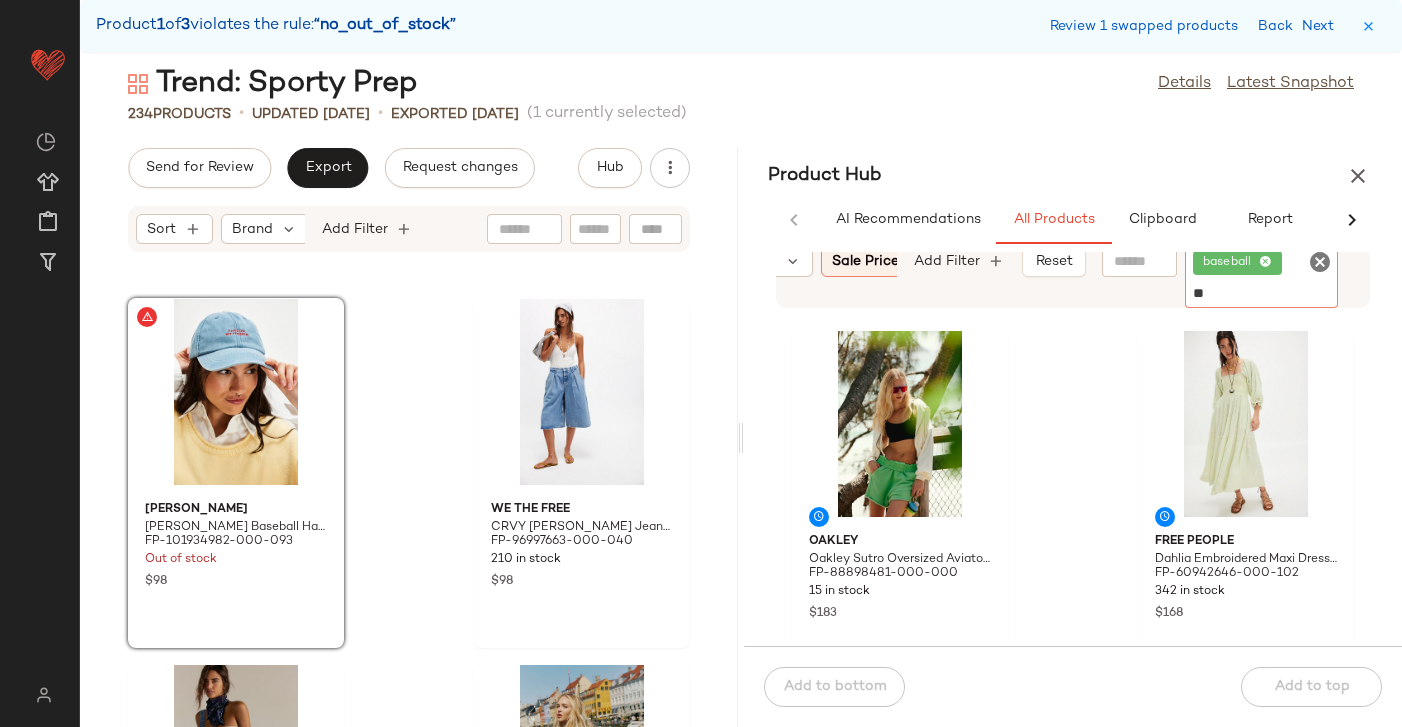 type on "***" 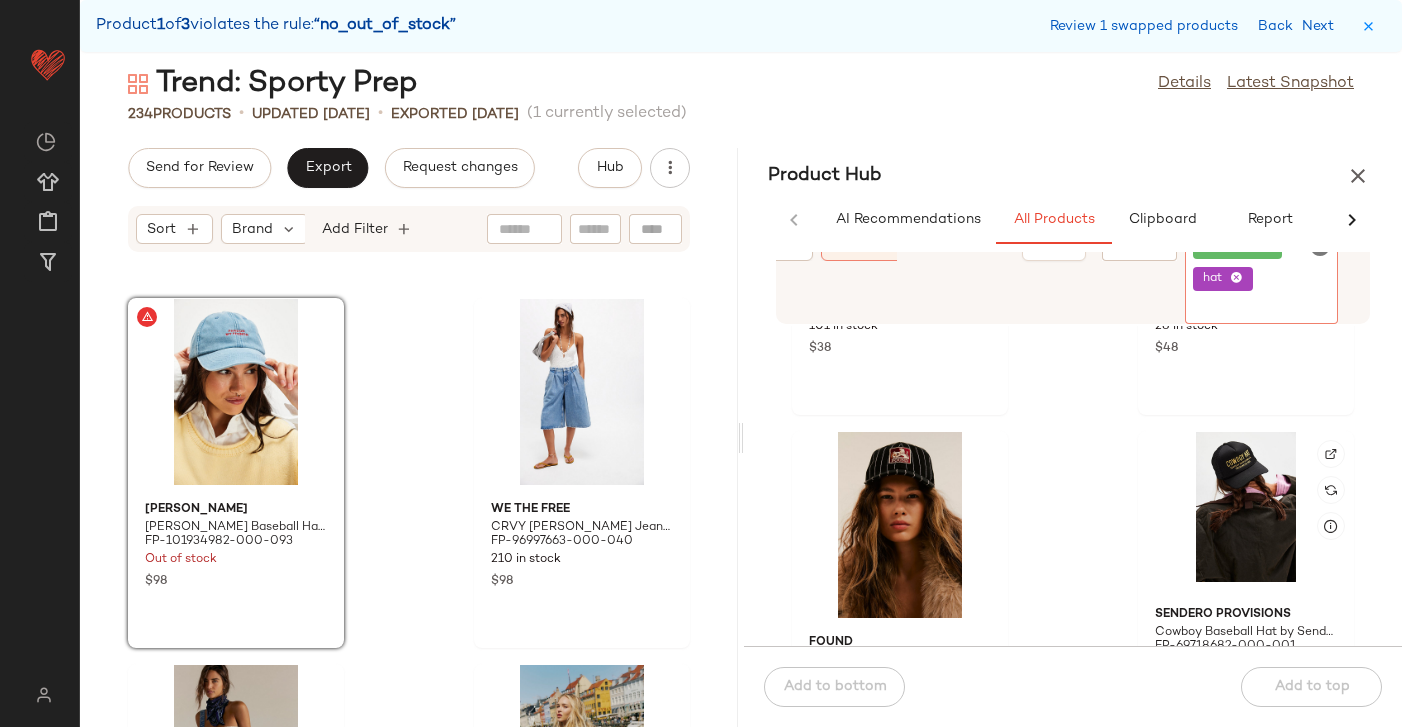 scroll, scrollTop: 4137, scrollLeft: 0, axis: vertical 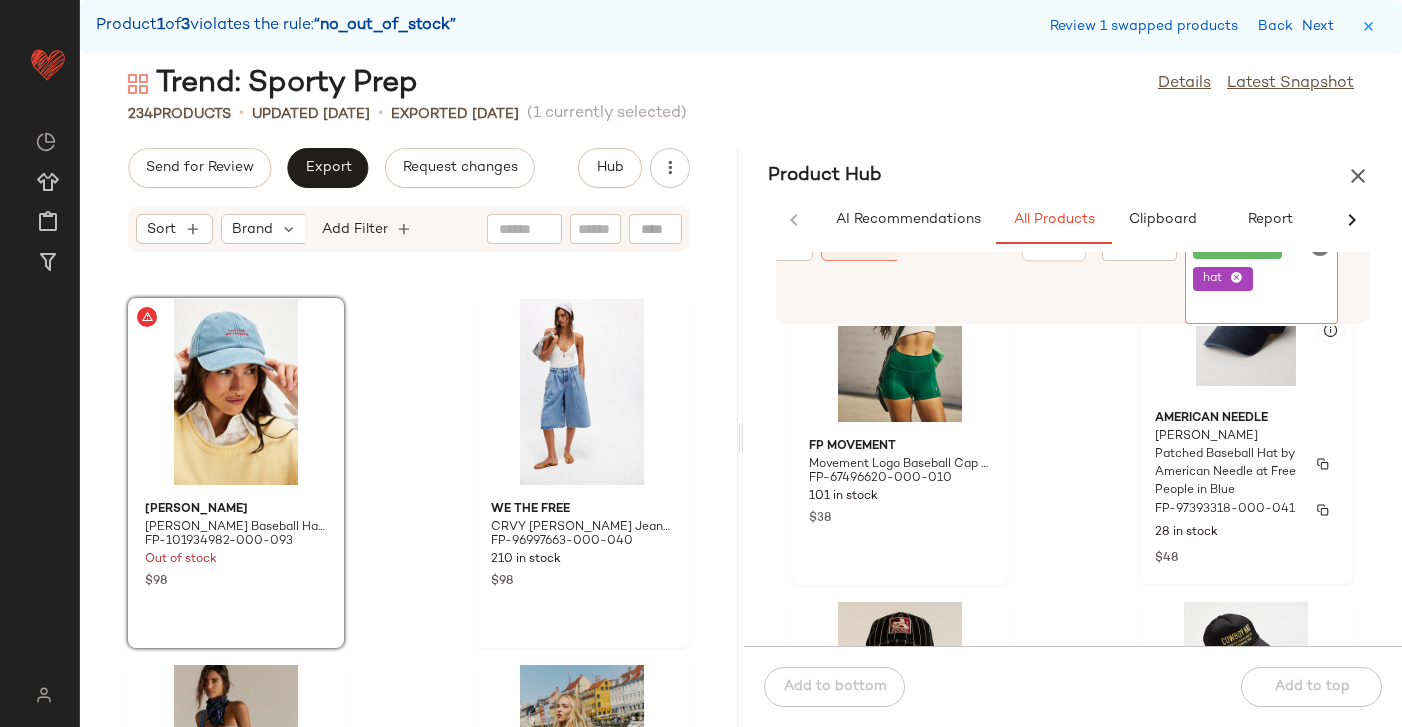 click on "FP-97393318-000-041" at bounding box center (1225, 510) 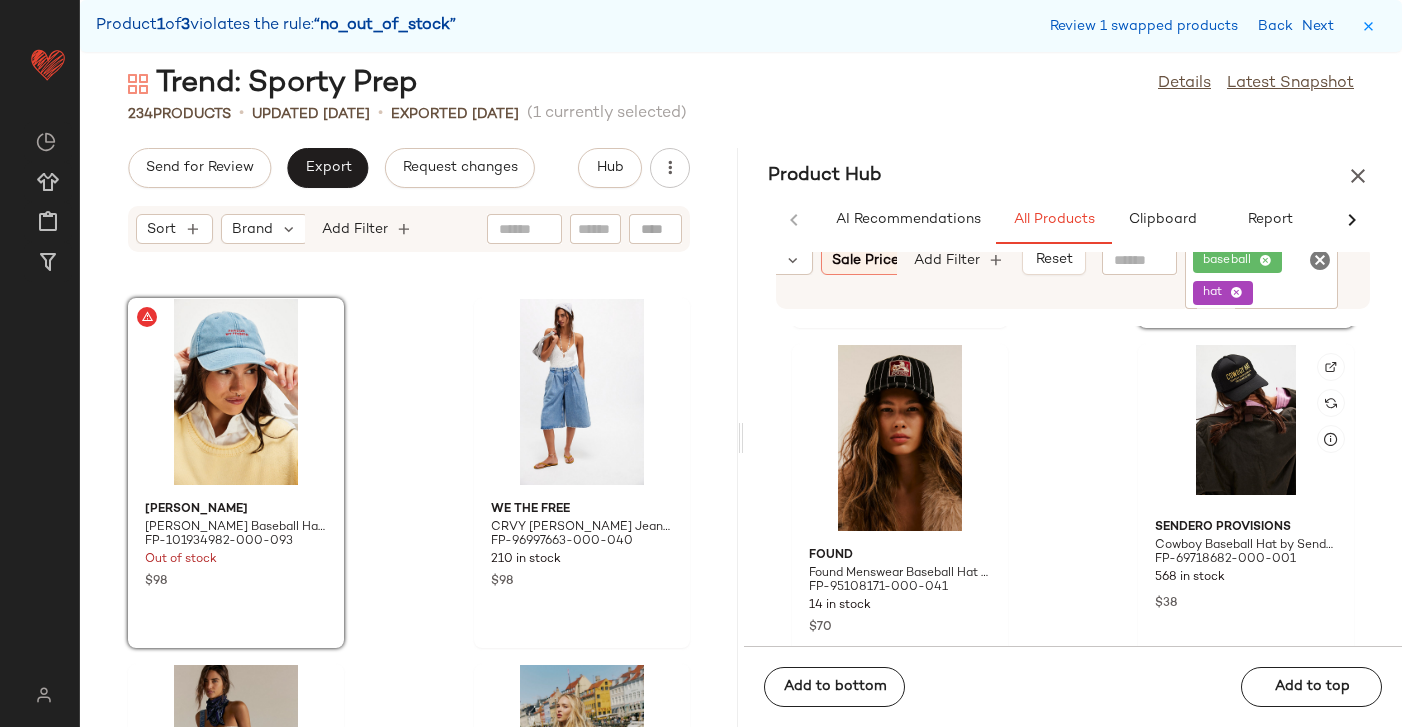scroll, scrollTop: 4395, scrollLeft: 0, axis: vertical 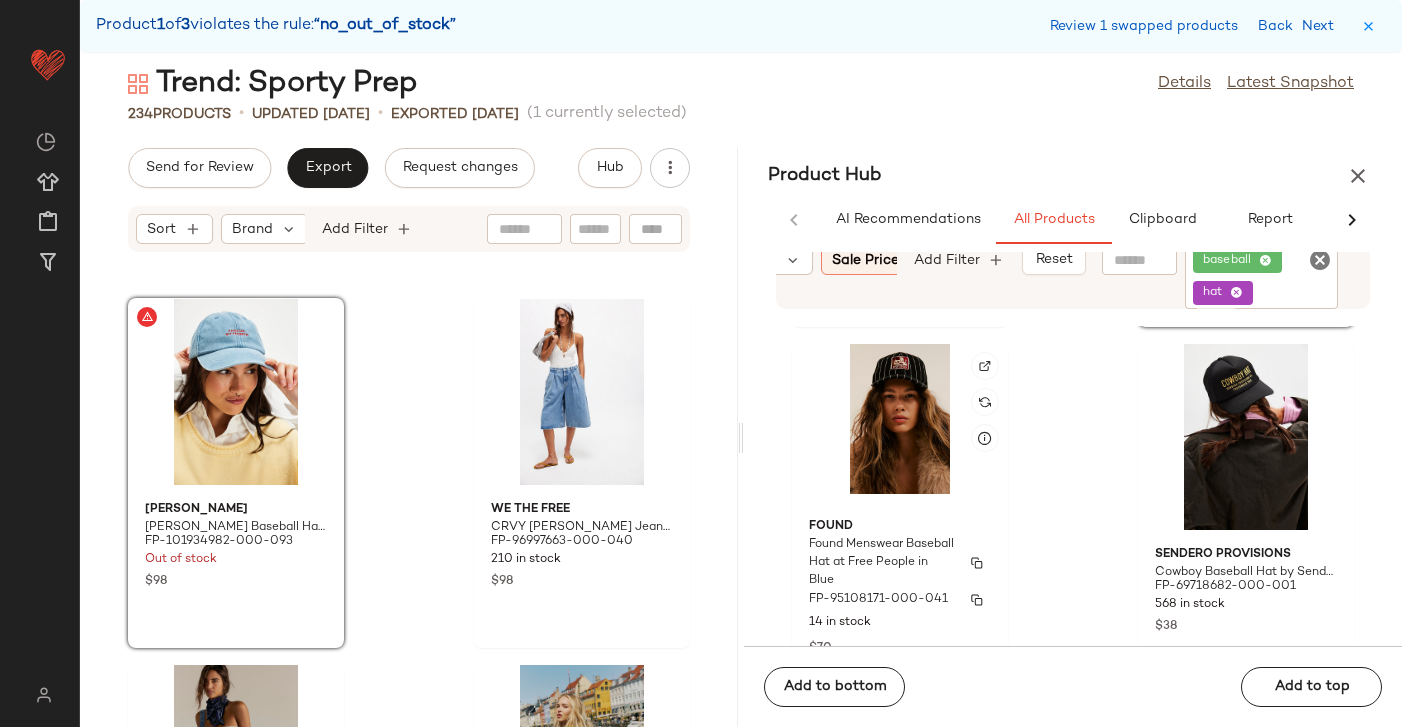 click on "FP Movement Movement Logo Baseball Cap by FP Movement at Free People in White FP-67496620-000-010 101 in stock $38 American Needle Willie Nelson Patched Baseball Hat by American Needle at Free People in Blue FP-97393318-000-041 28 in stock $48 Found Found Menswear Baseball Hat at Free People in Blue FP-95108171-000-041 14 in stock $70 Sendero Provisions Cowboy Baseball Hat by Sendero Provisions at Free People in Black FP-69718682-000-001 568 in stock $38 American Needle Pinch Hitter Baseball Hat by American Needle at Free People in Red FP-88869383-000-060 66 in stock $38 Free People Saltwater Washed Trucker Hat by Free People in Black FP-61353728-000-001 212 in stock $20" 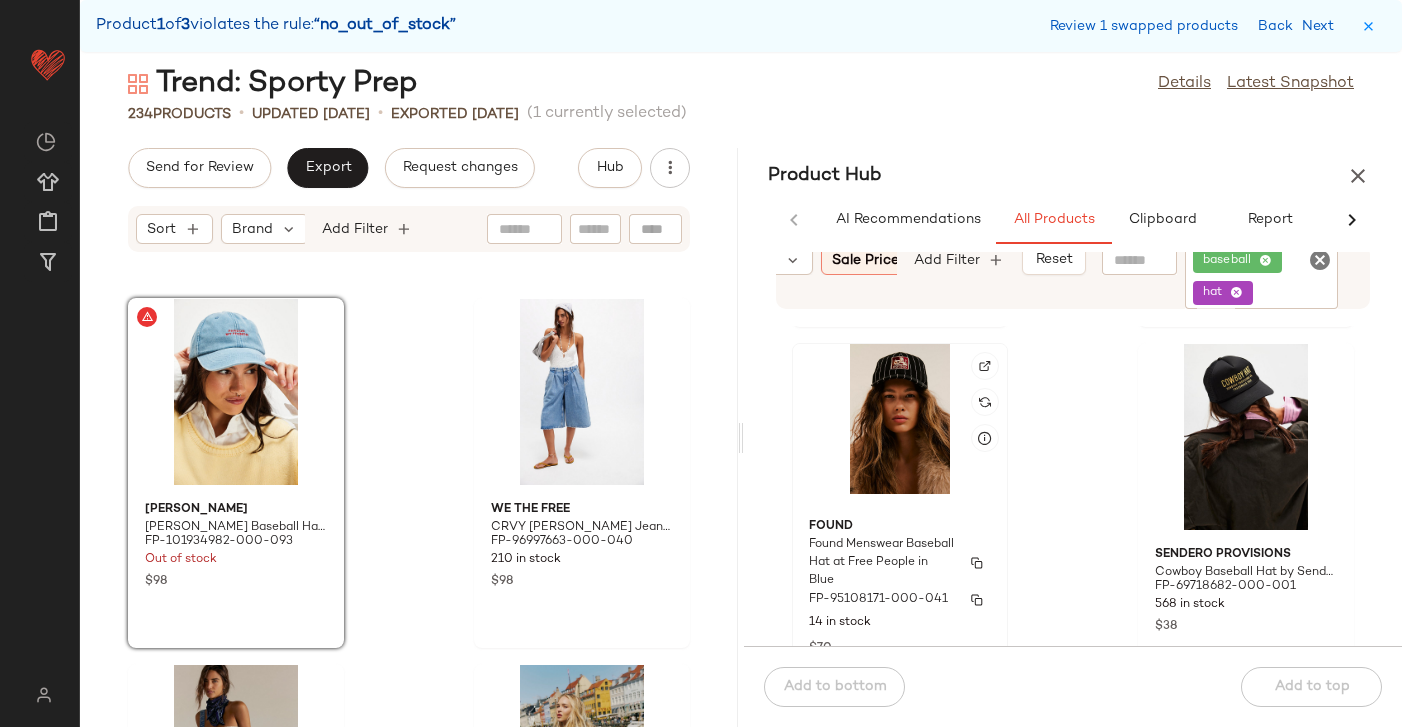 click on "Found Menswear Baseball Hat at Free People in Blue" at bounding box center [882, 563] 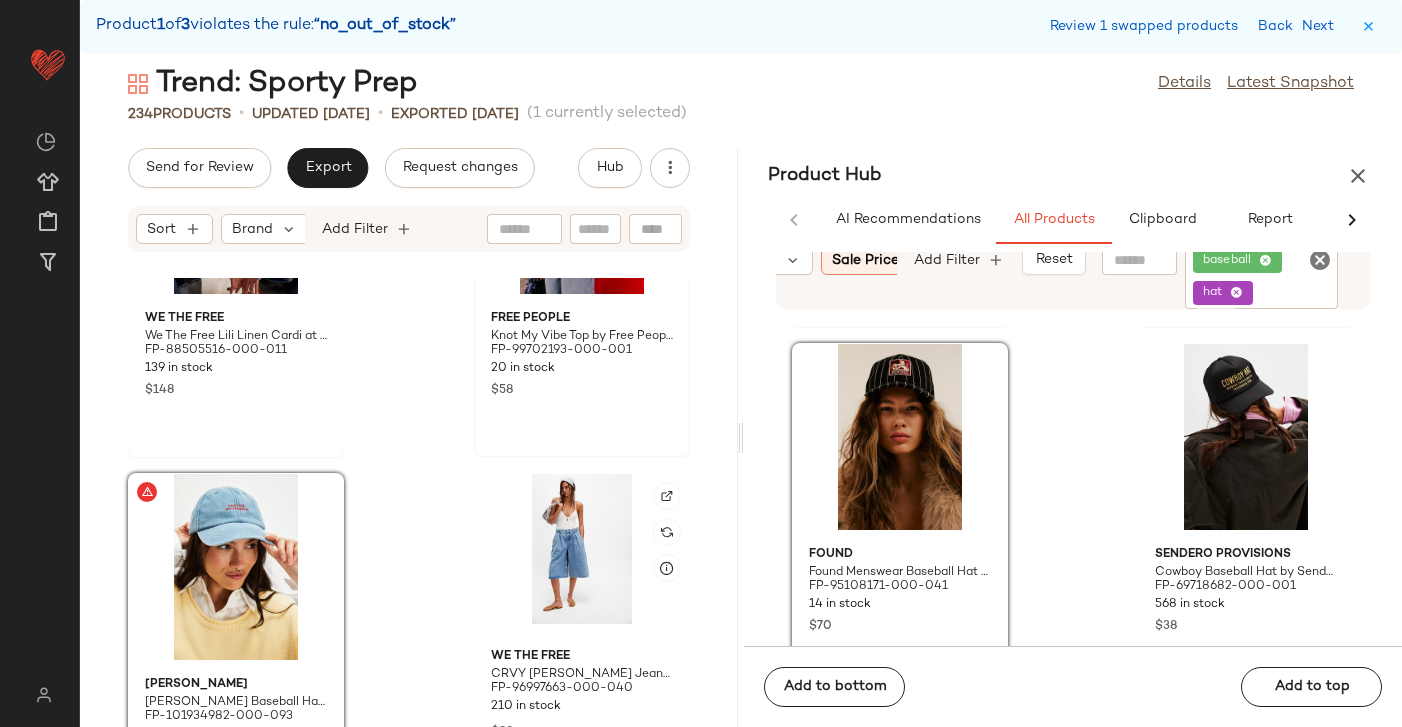 scroll, scrollTop: 7178, scrollLeft: 0, axis: vertical 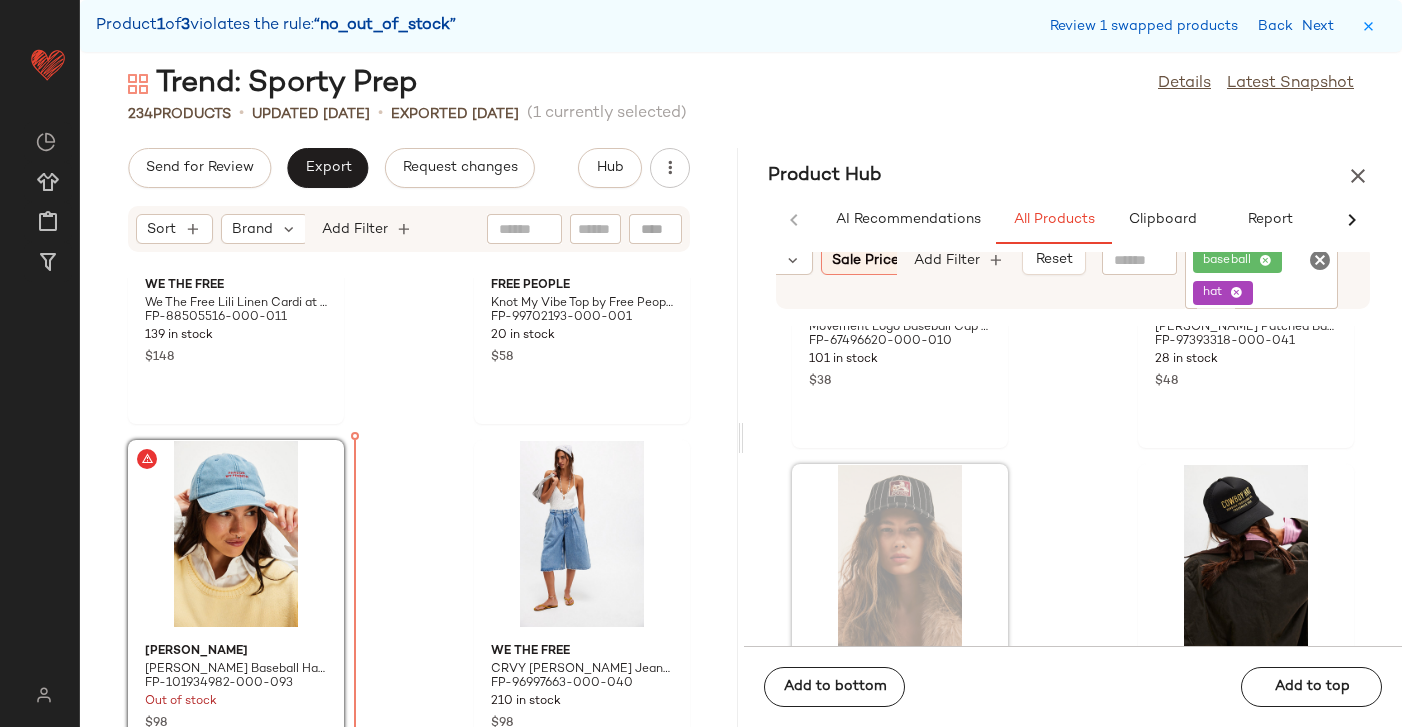 drag, startPoint x: 891, startPoint y: 534, endPoint x: 400, endPoint y: 507, distance: 491.7418 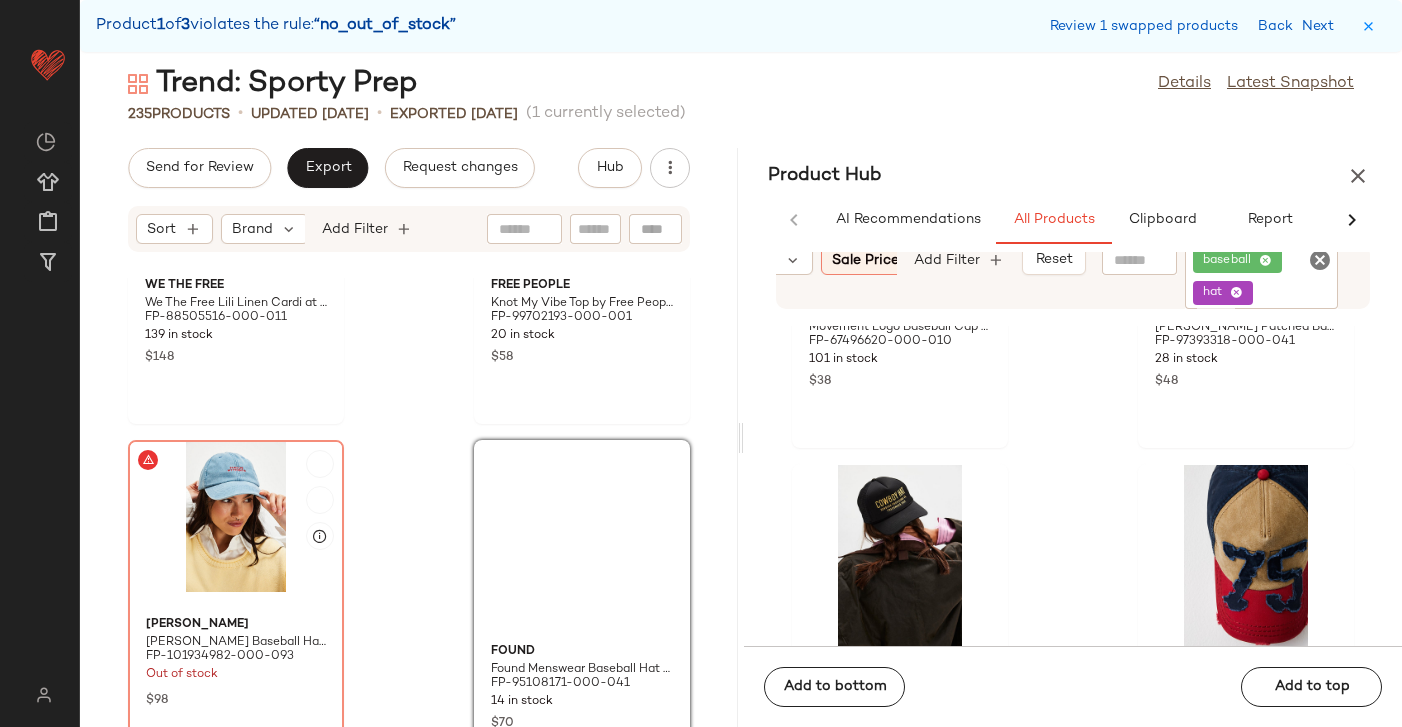 click 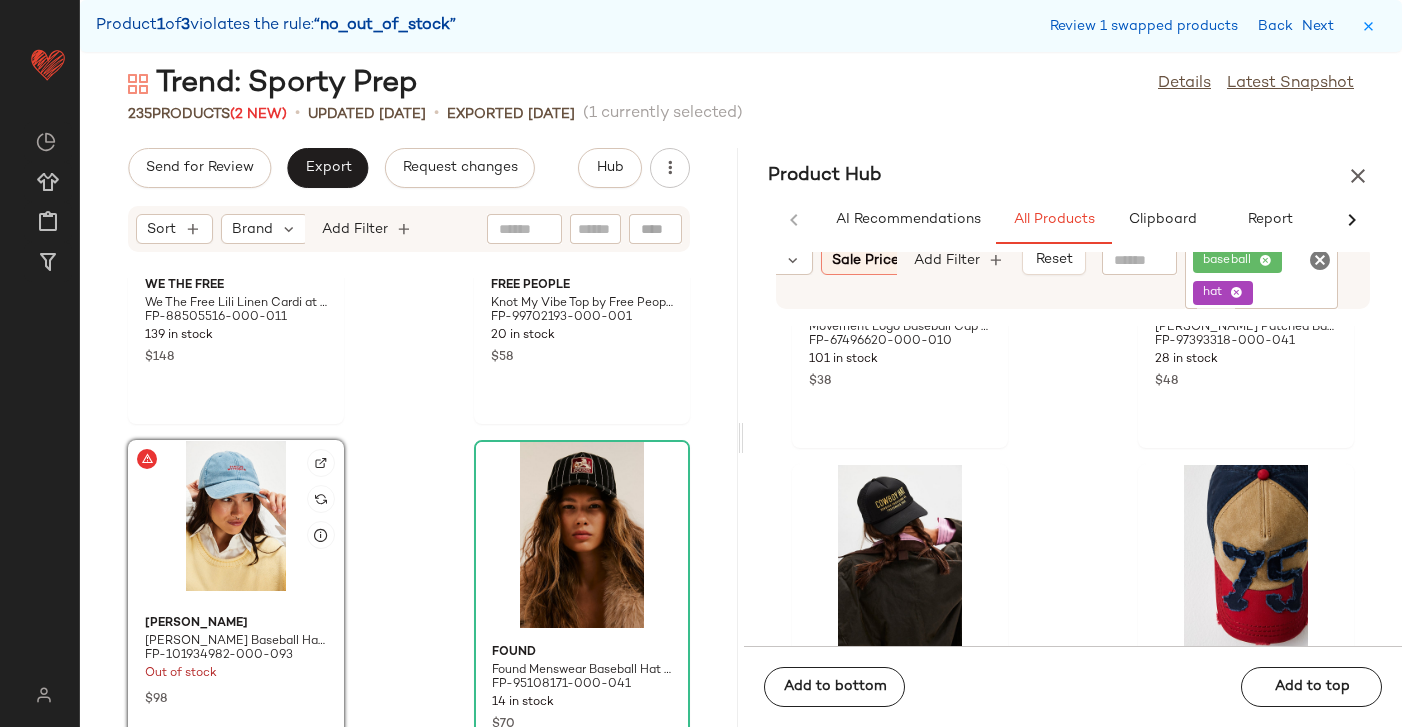 click 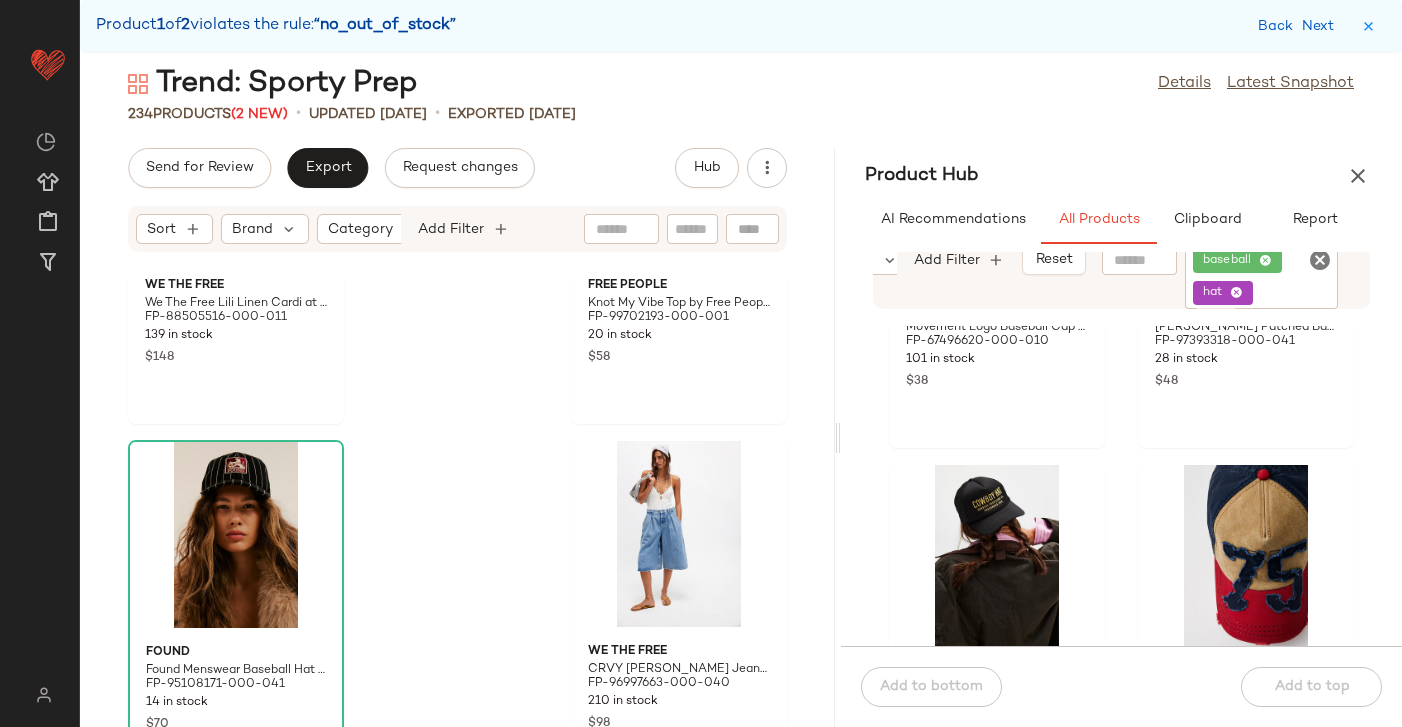 scroll, scrollTop: 4640, scrollLeft: 0, axis: vertical 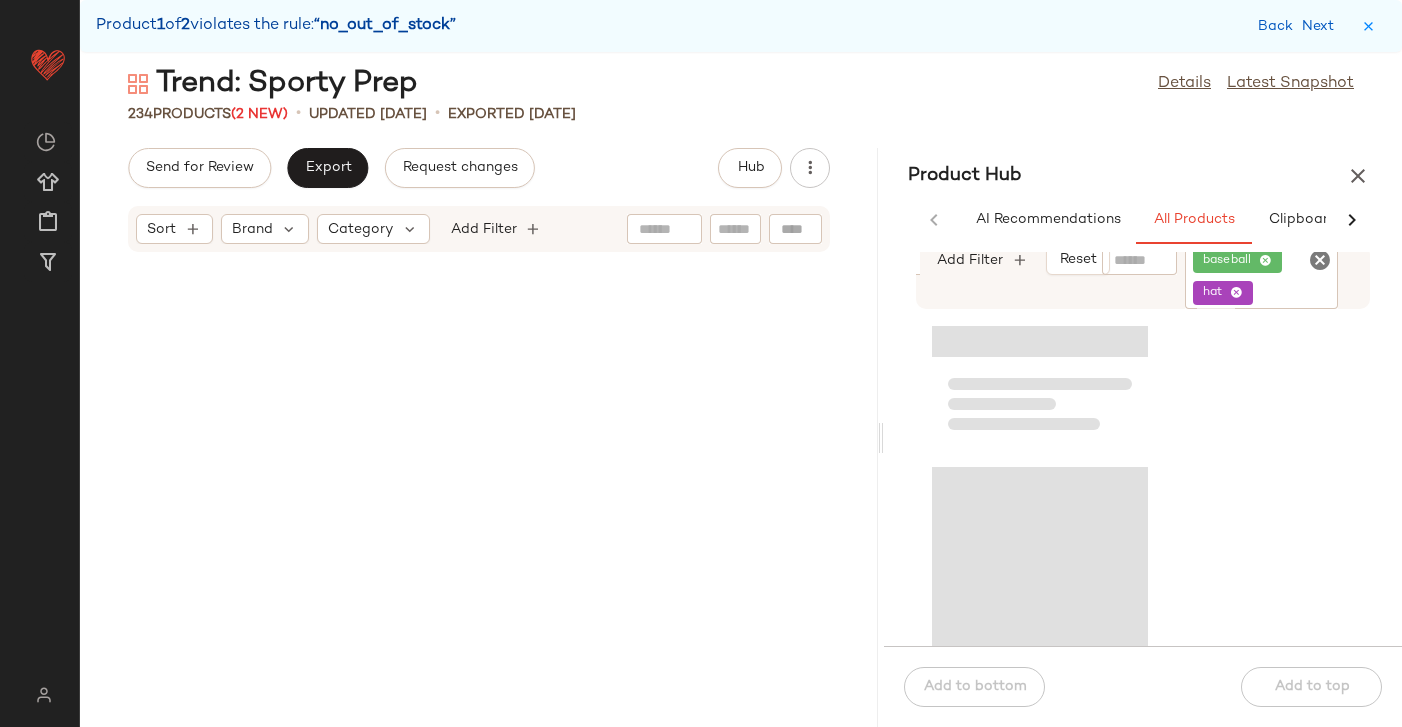 drag, startPoint x: 740, startPoint y: 430, endPoint x: 881, endPoint y: 417, distance: 141.59802 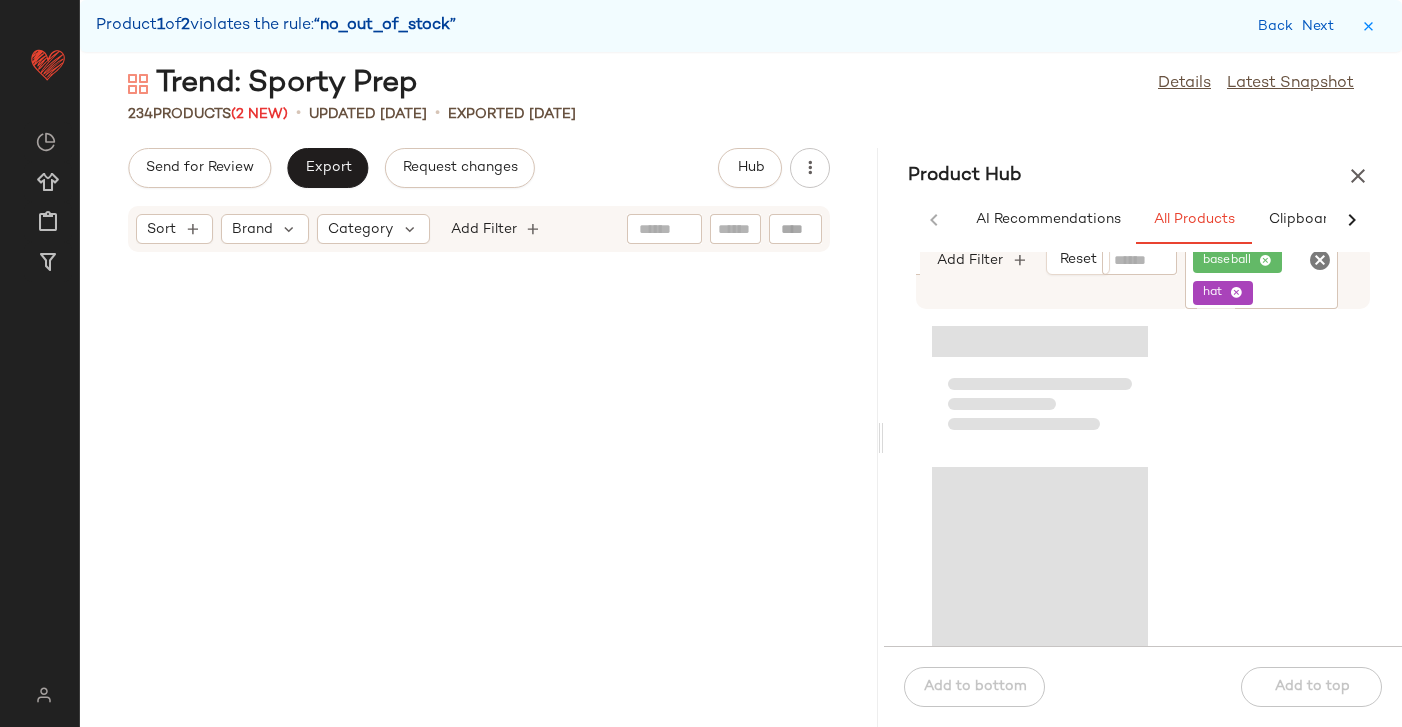 click on "Trend: Sporty Prep  Details   Latest Snapshot  234   Products  (2 New)  •   updated Jul 7th  •  Exported Jul 3rd  Send for Review   Export   Request changes   Hub  Sort  Brand  Category  Add Filter  Product Hub  AI Recommendations   All Products   Clipboard   Report  Sort  Brand  Category  In Curation?  Sale Price:   Not on sale Total Inventory:   10-Max Add Filter   Reset  Filter baseball hat Filter  Add to bottom   Add to top" at bounding box center (741, 395) 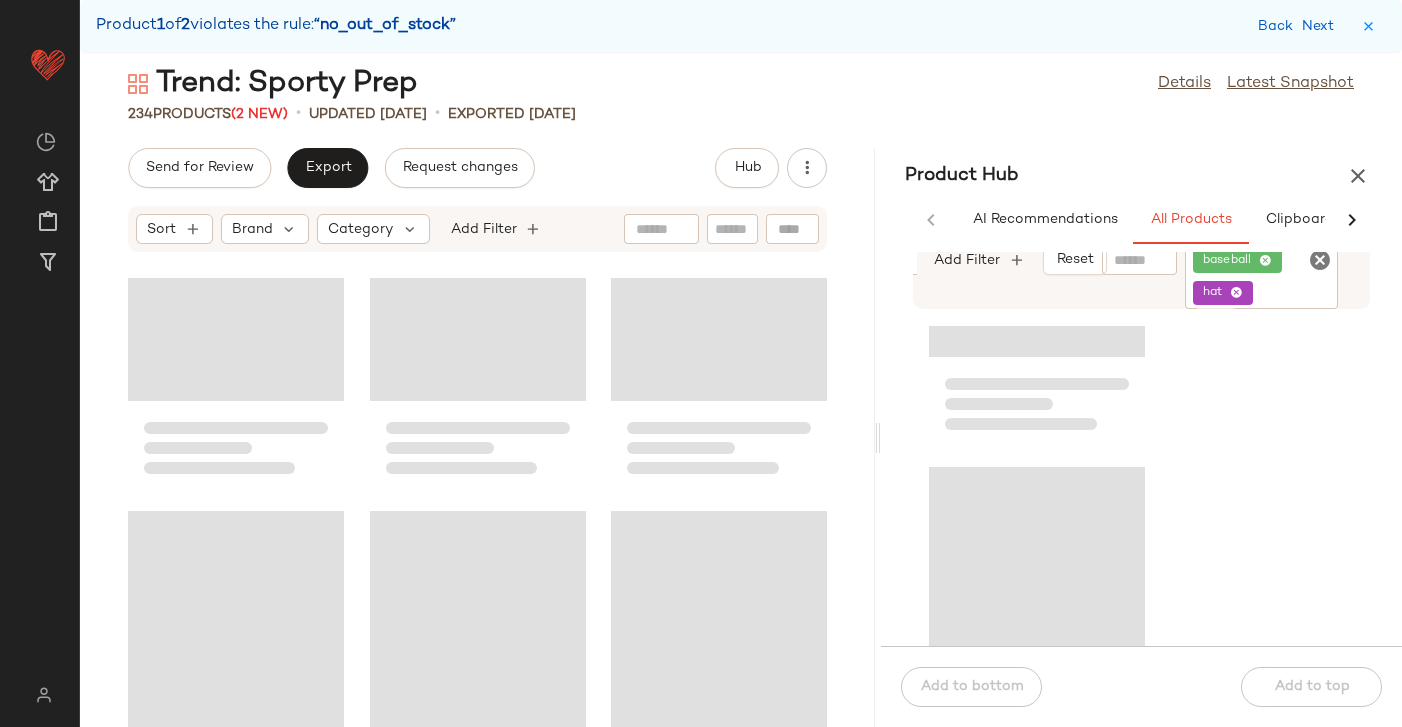 scroll, scrollTop: 7114, scrollLeft: 0, axis: vertical 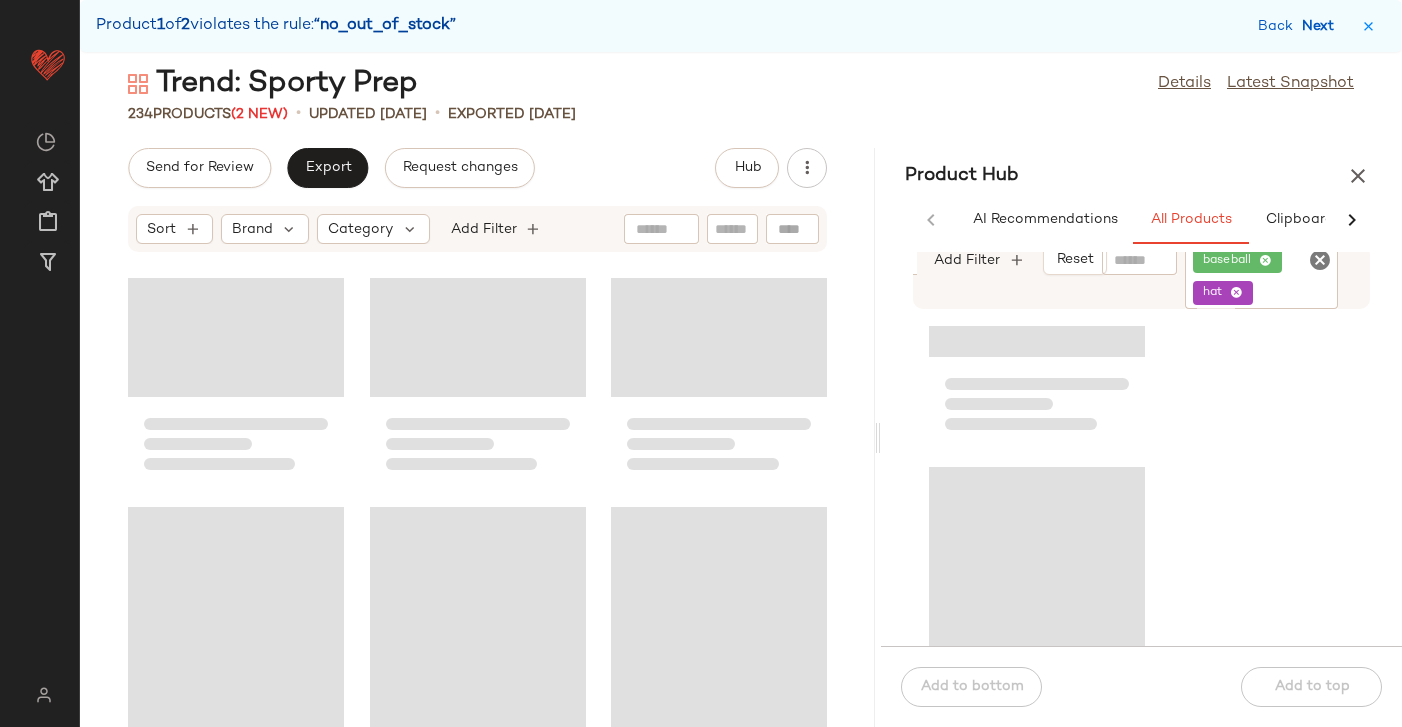 click on "Next" at bounding box center [1322, 26] 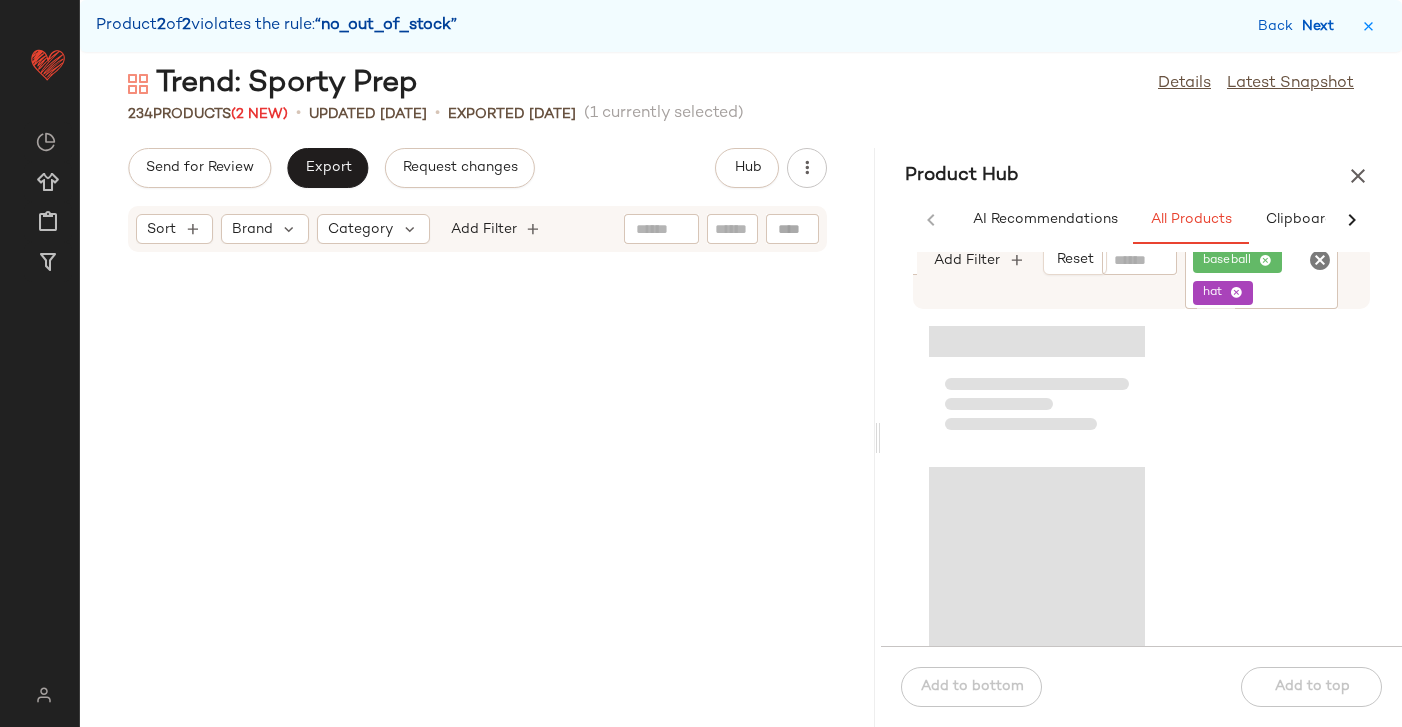 scroll, scrollTop: 16470, scrollLeft: 0, axis: vertical 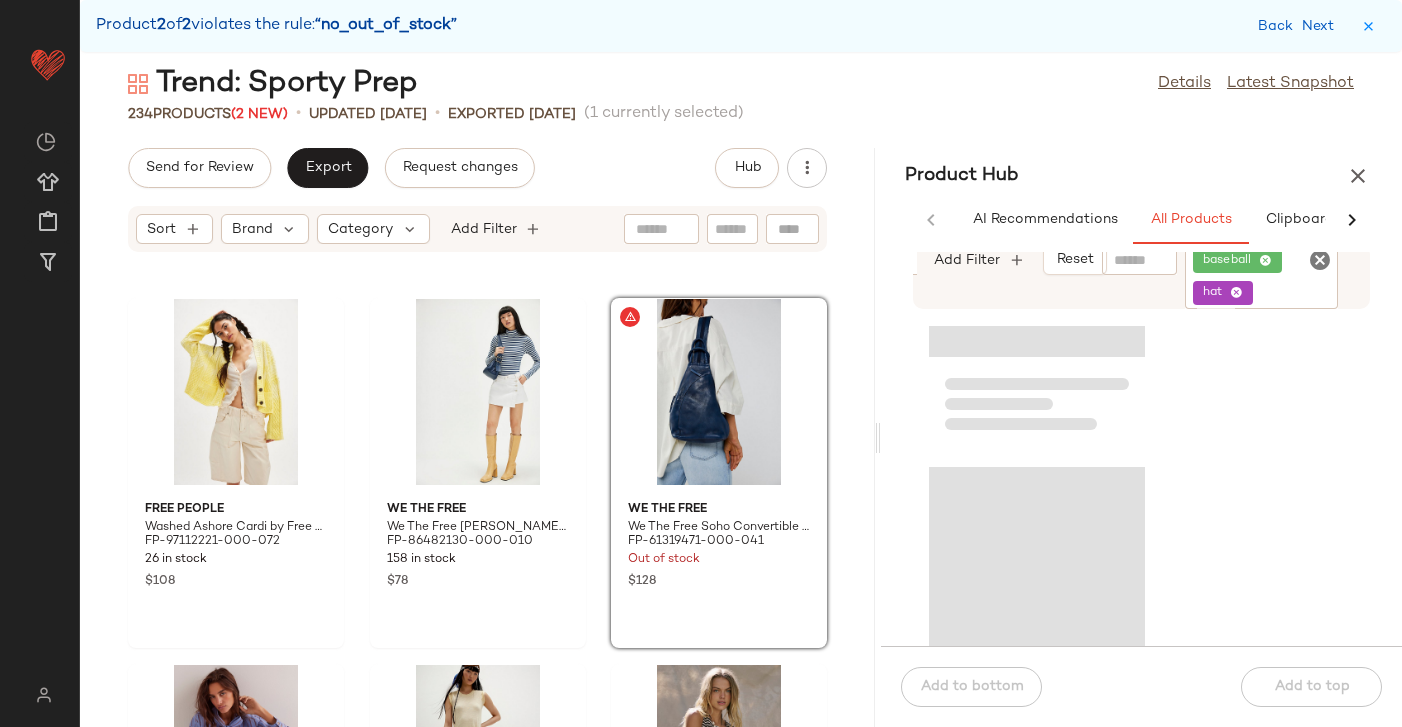 click 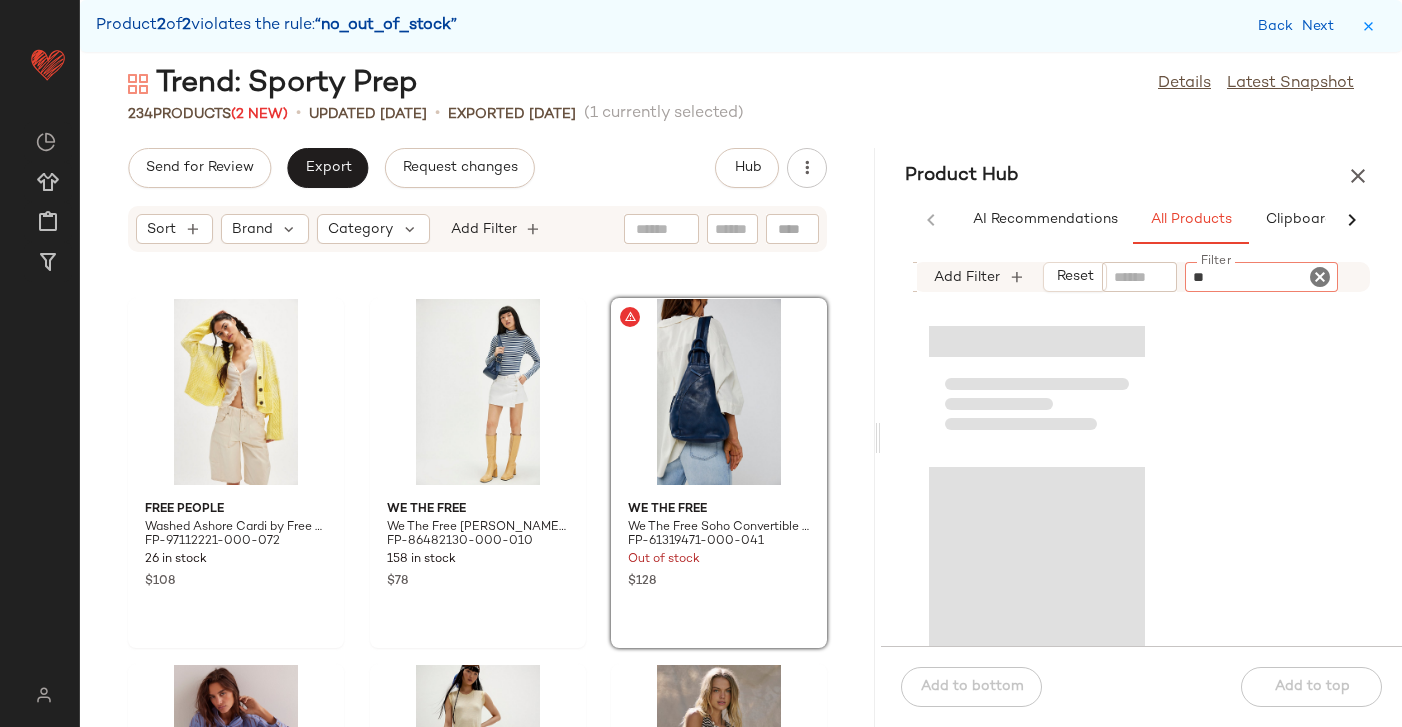 type on "***" 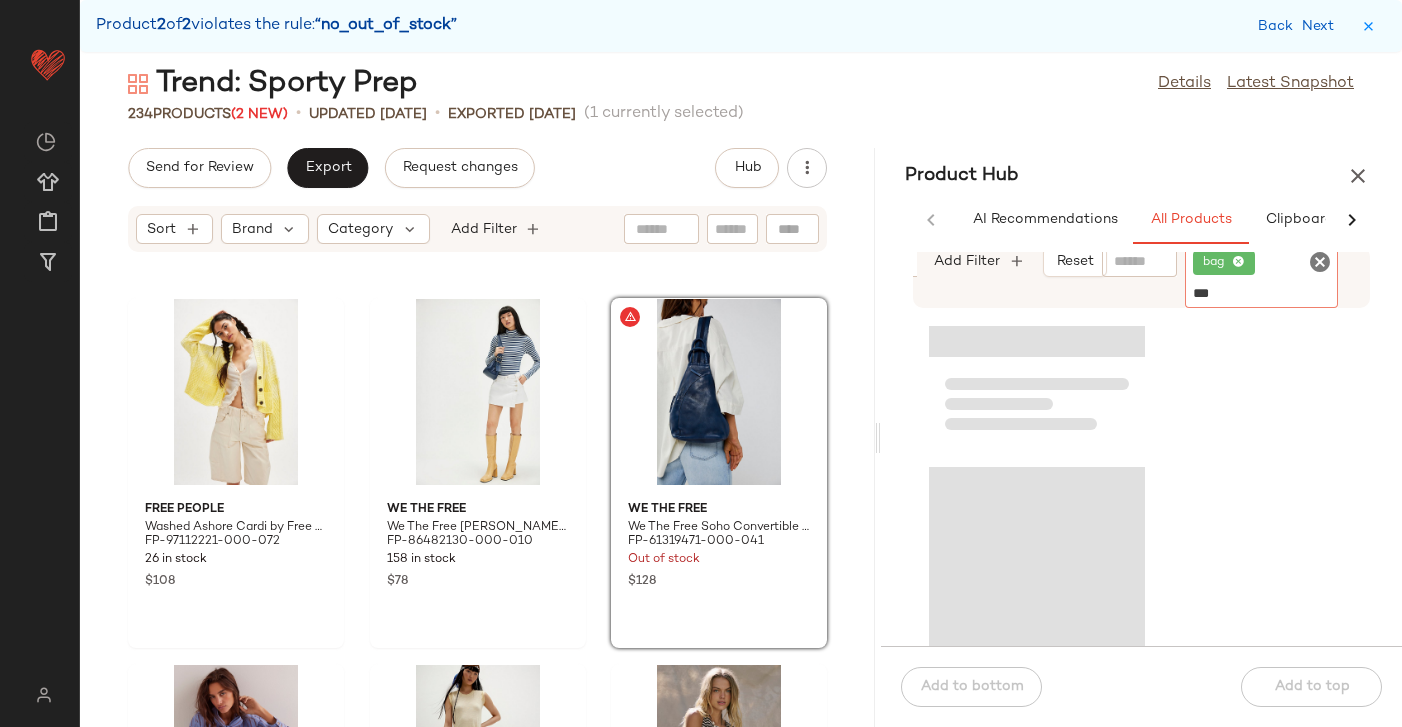 type on "****" 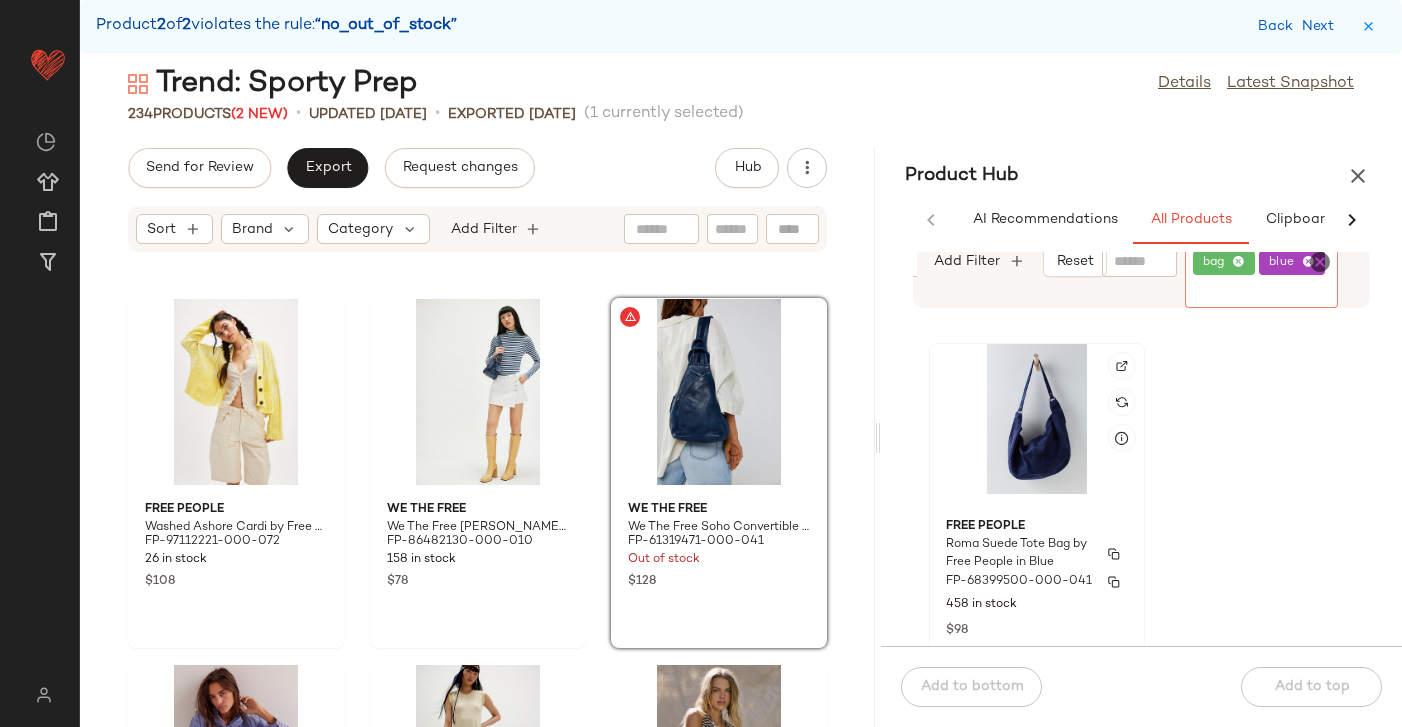 scroll, scrollTop: 23058, scrollLeft: 0, axis: vertical 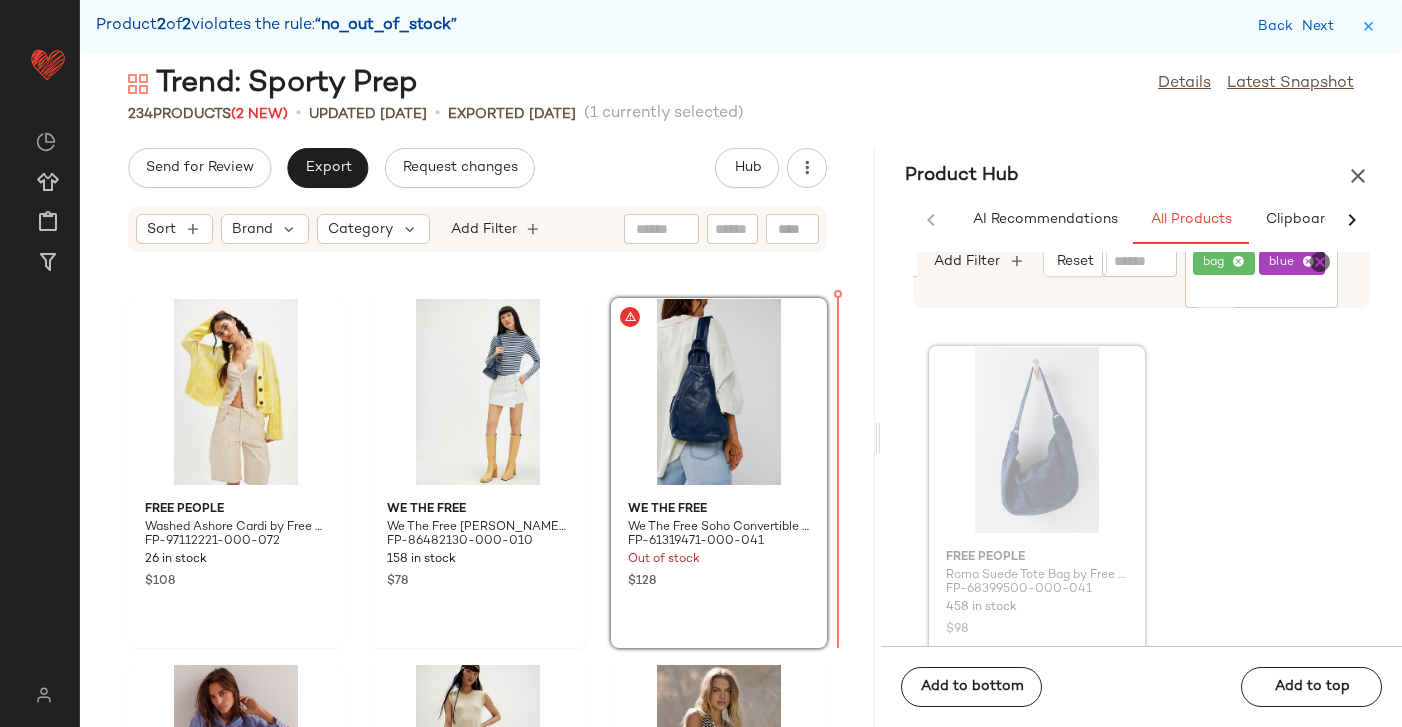 drag, startPoint x: 1058, startPoint y: 488, endPoint x: 773, endPoint y: 400, distance: 298.2767 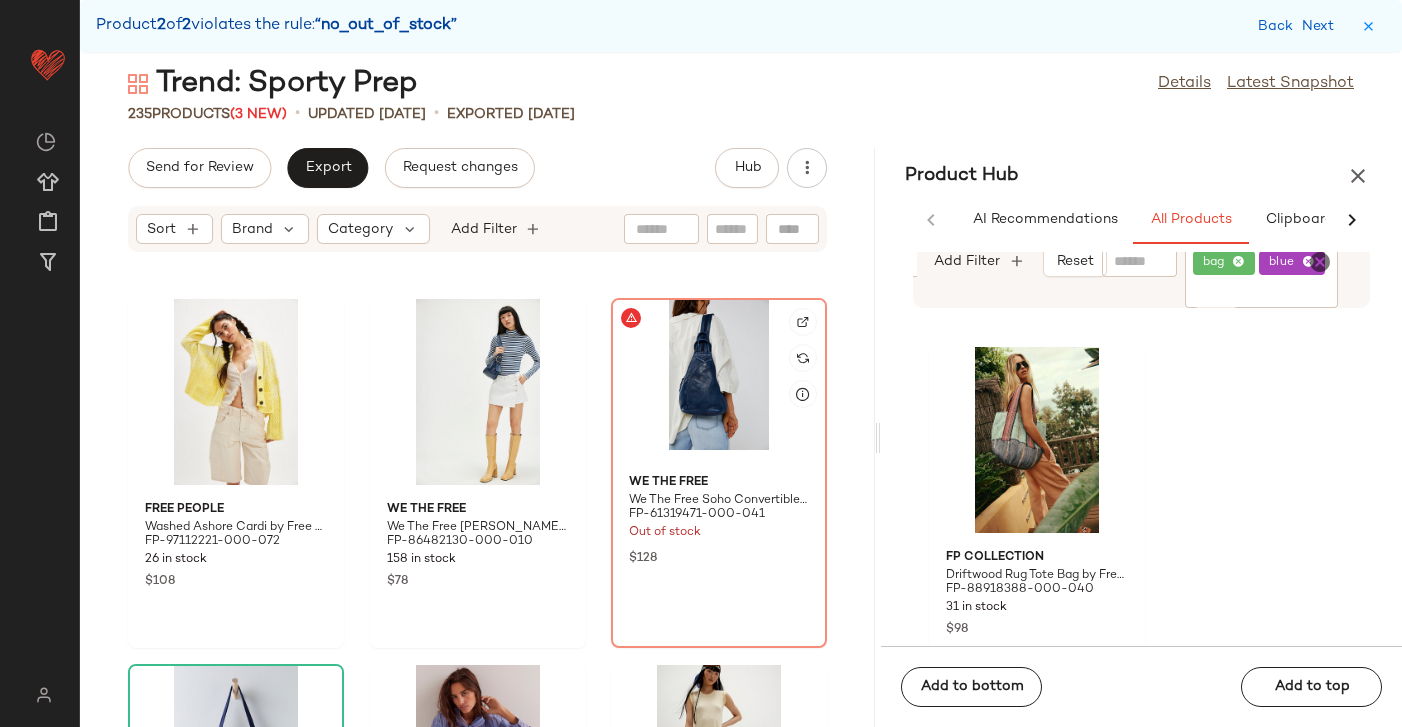 click 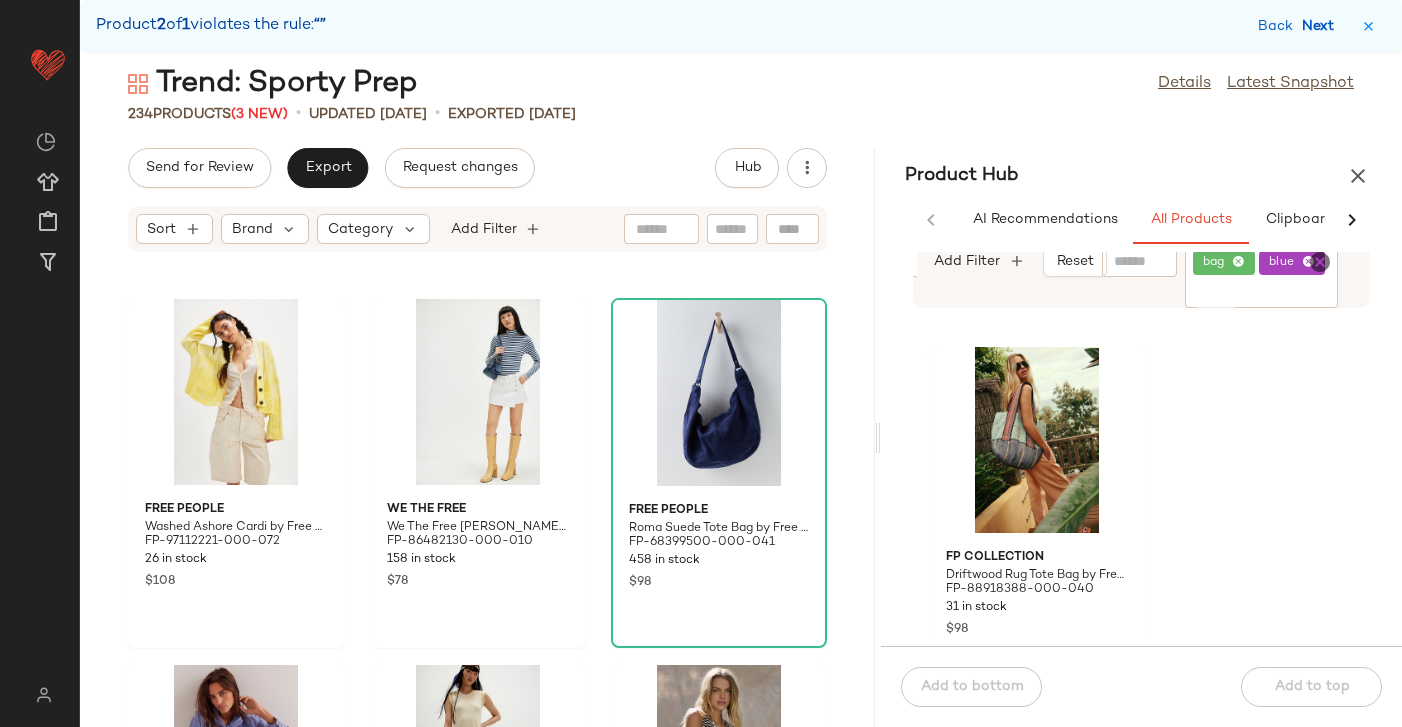 click on "Next" at bounding box center [1322, 26] 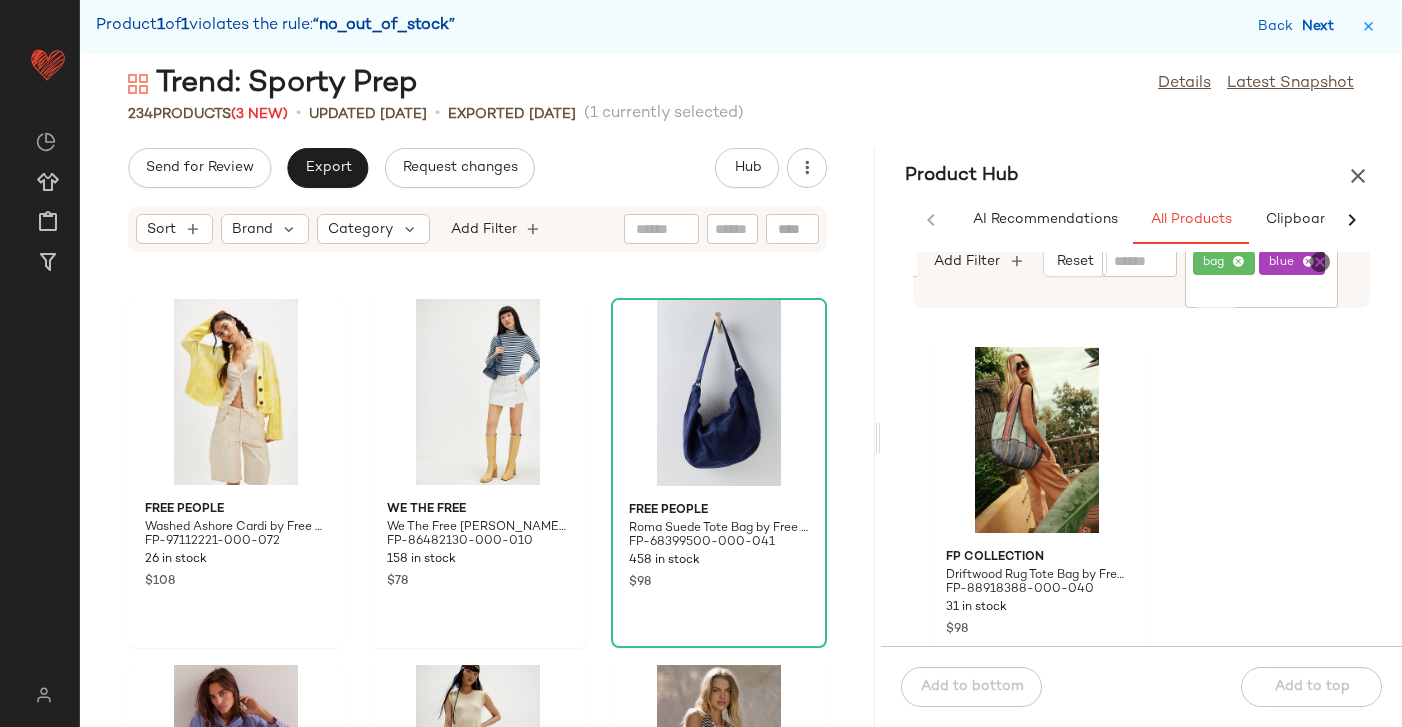 scroll, scrollTop: 15372, scrollLeft: 0, axis: vertical 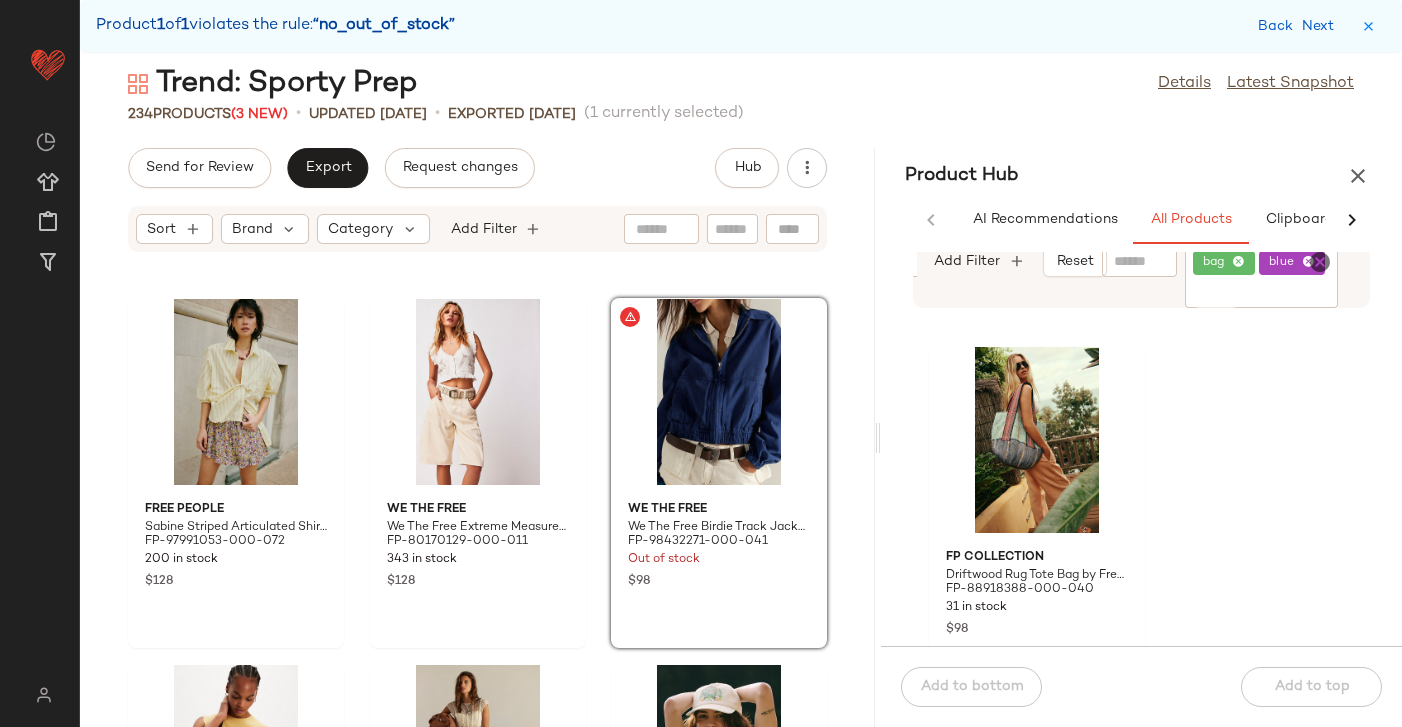 click 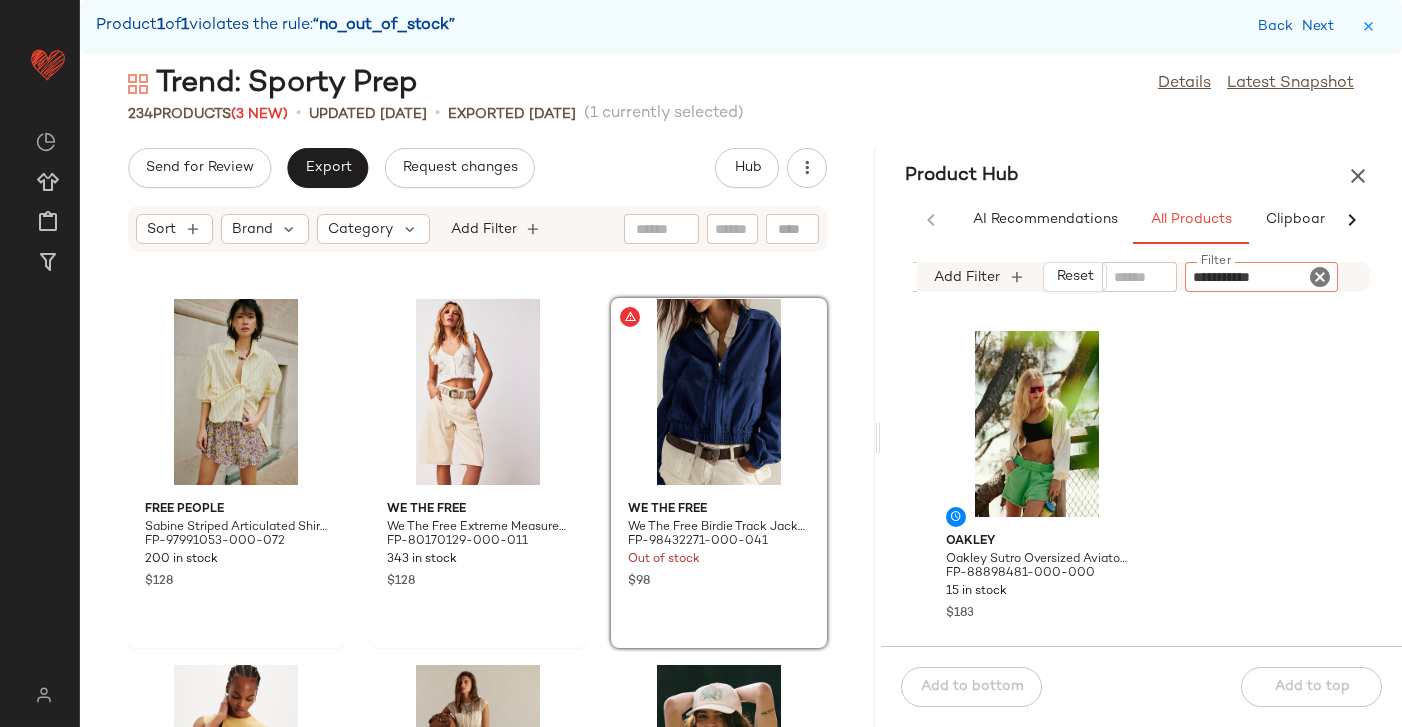 type on "**********" 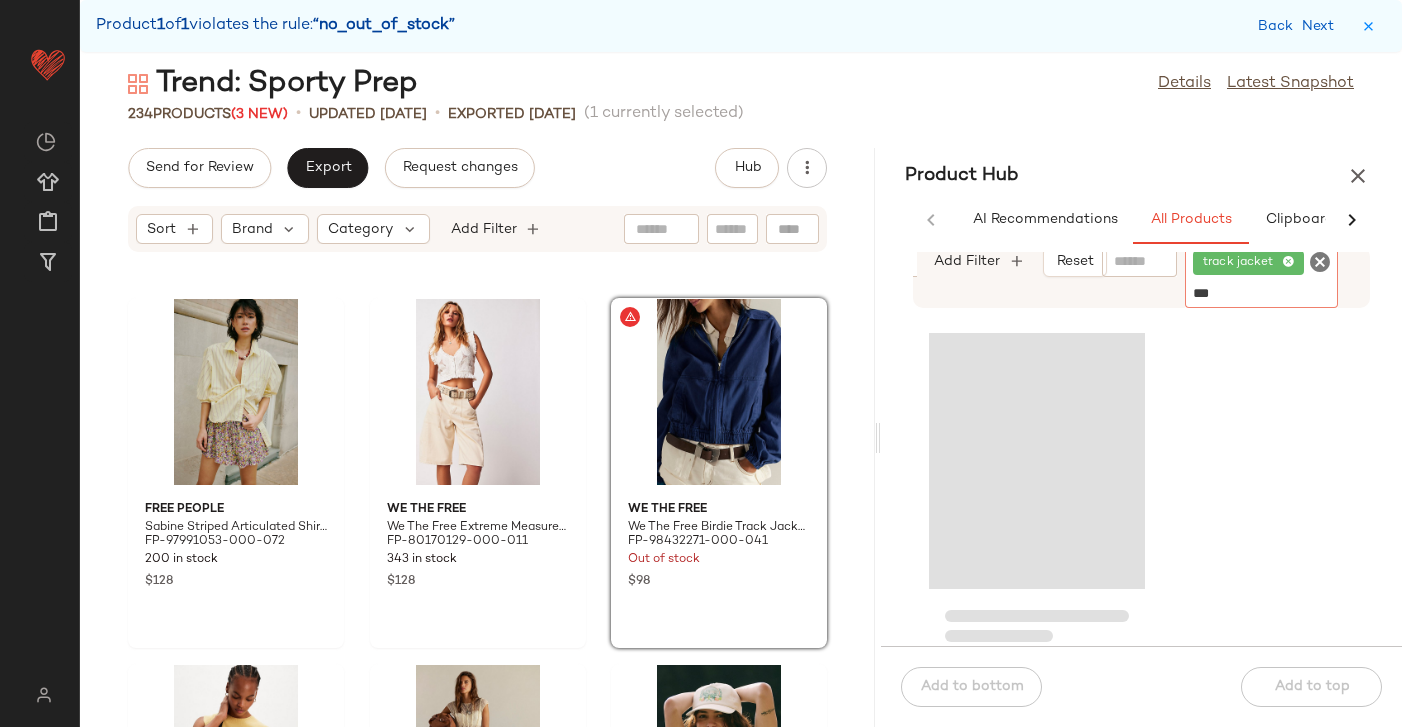 type on "****" 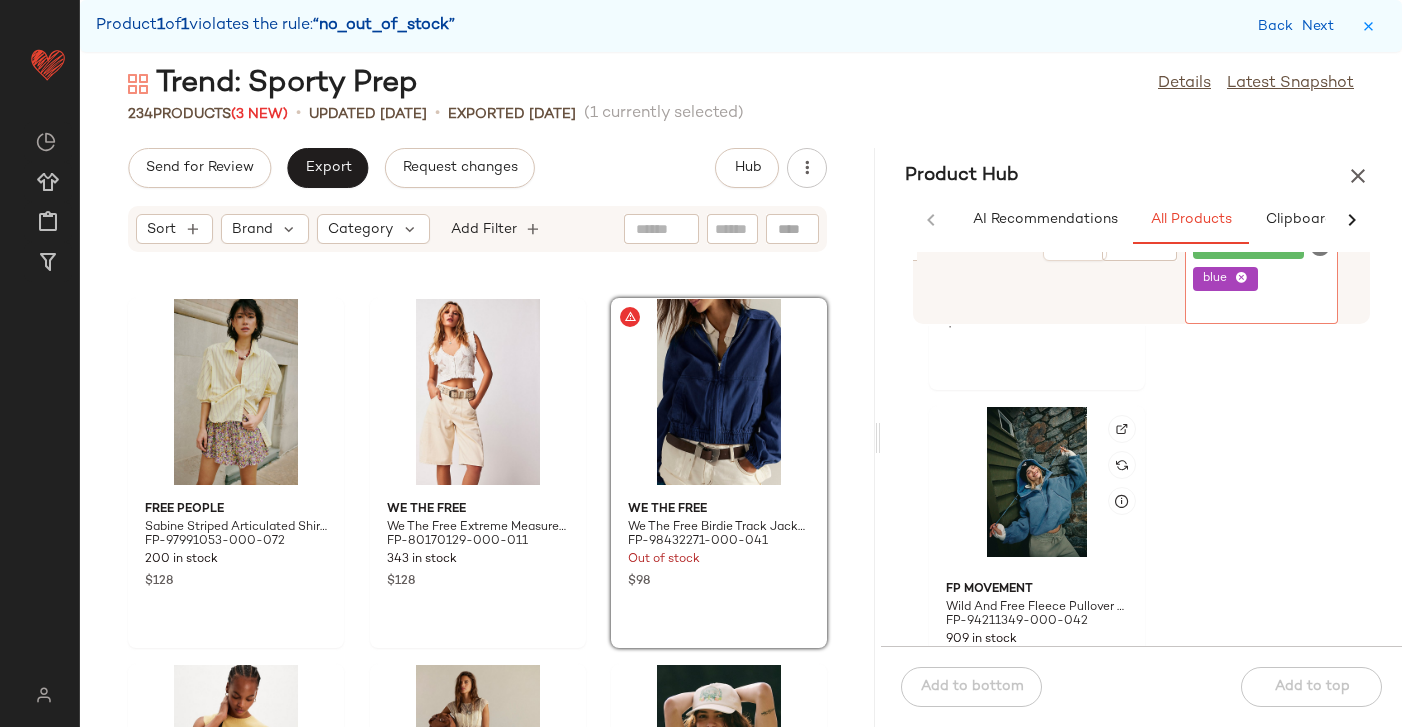scroll, scrollTop: 782, scrollLeft: 0, axis: vertical 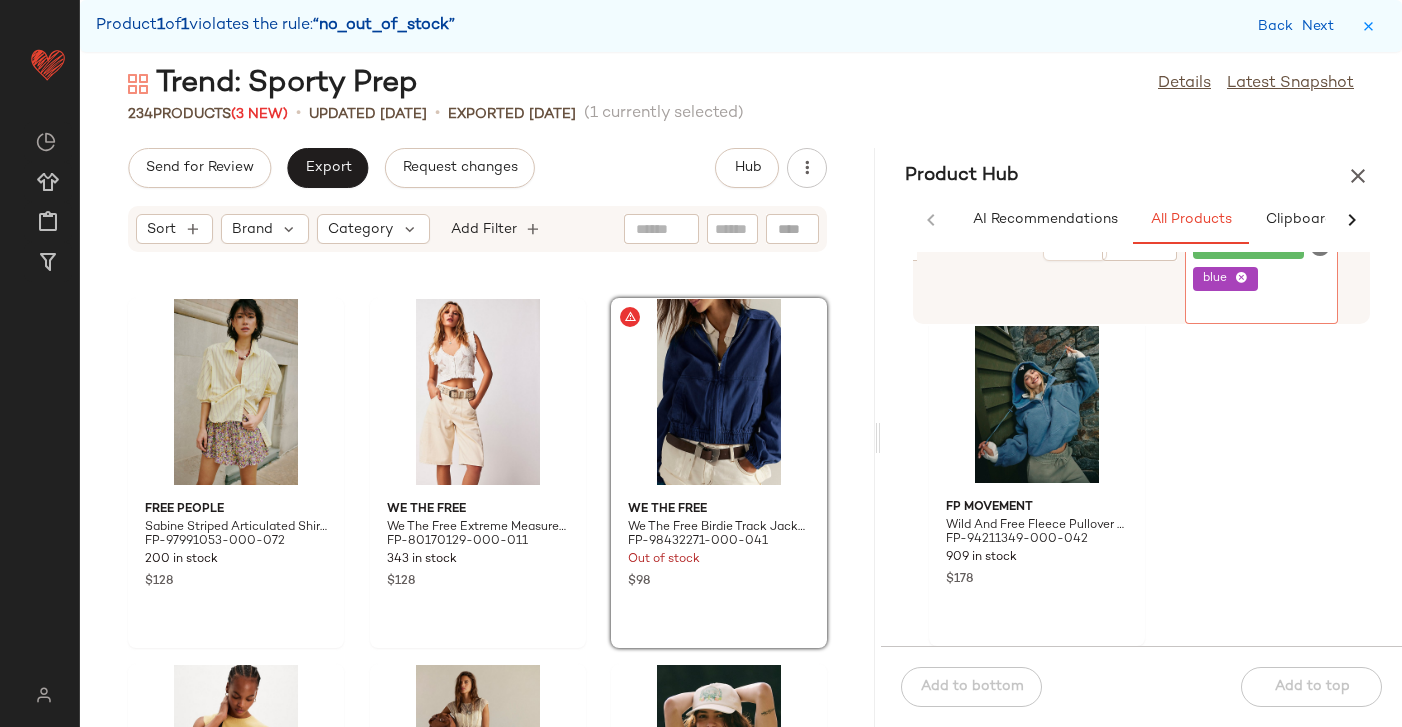 click 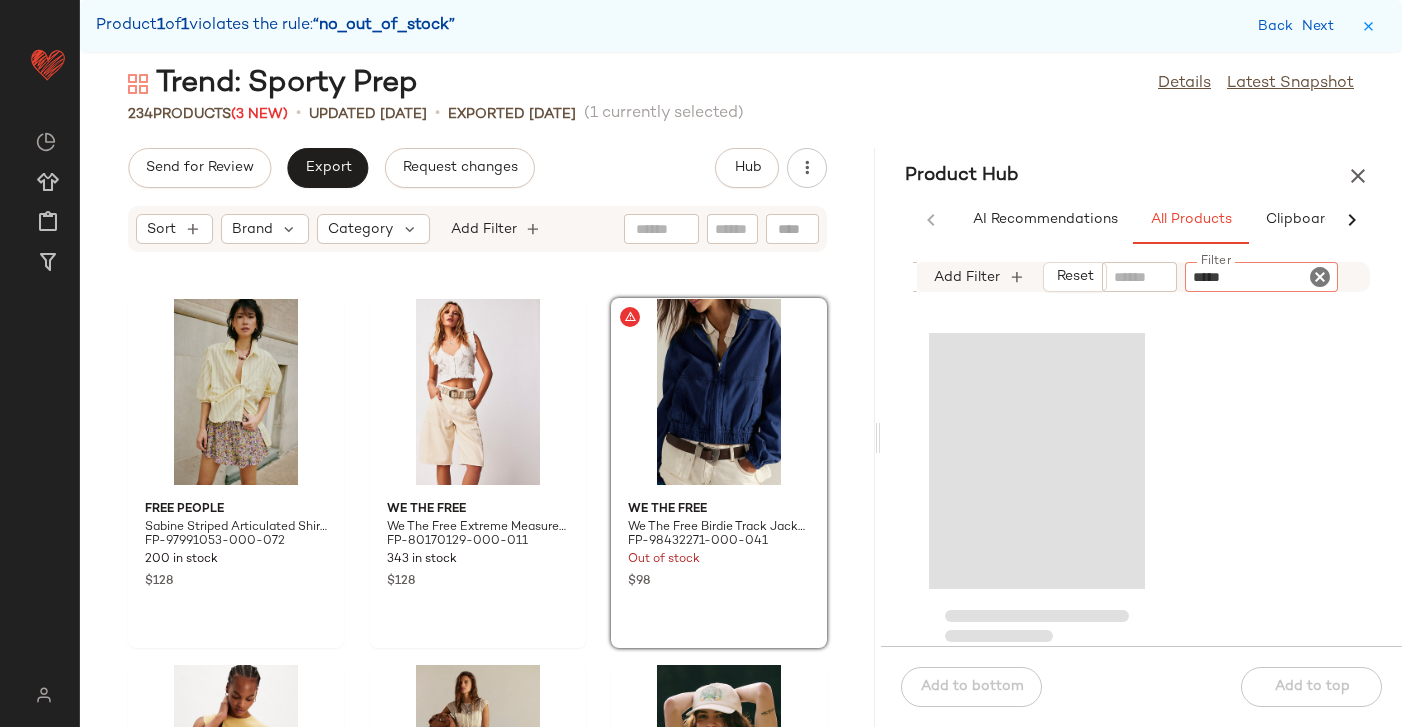type on "******" 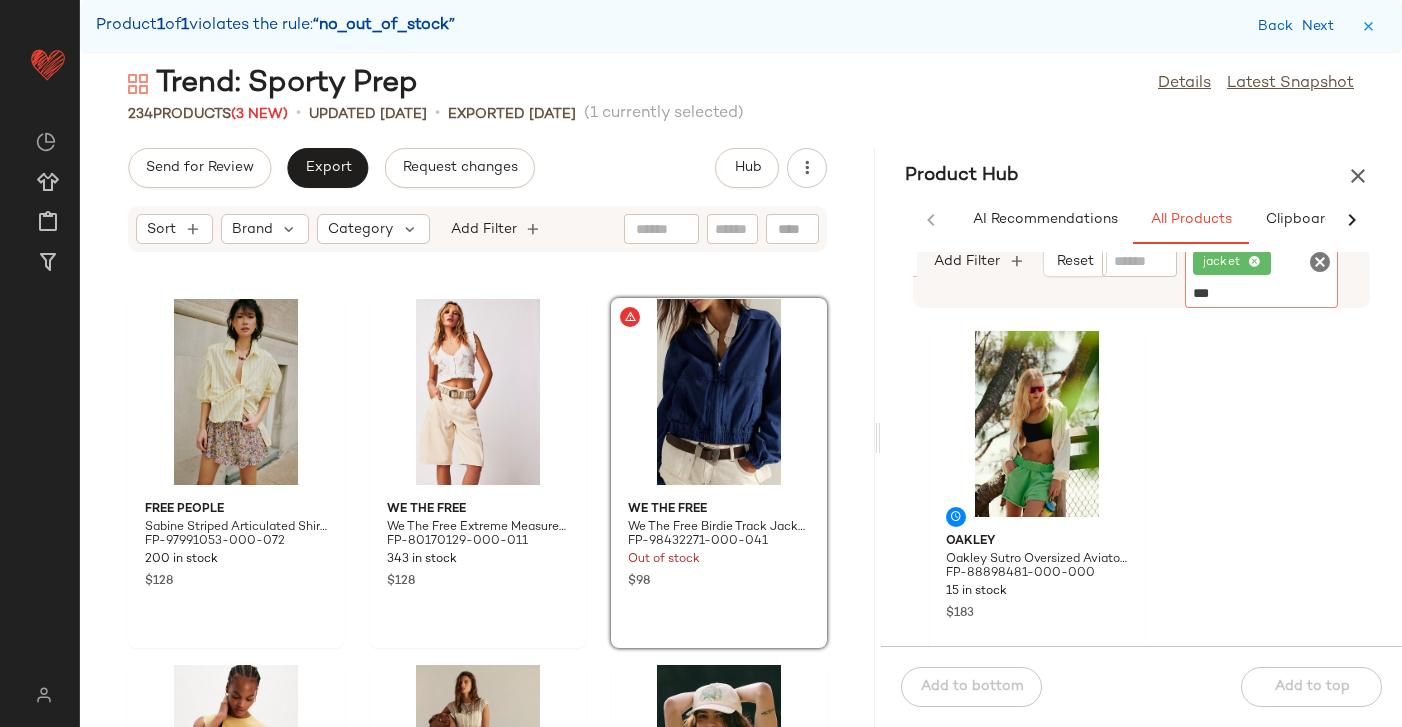 type on "****" 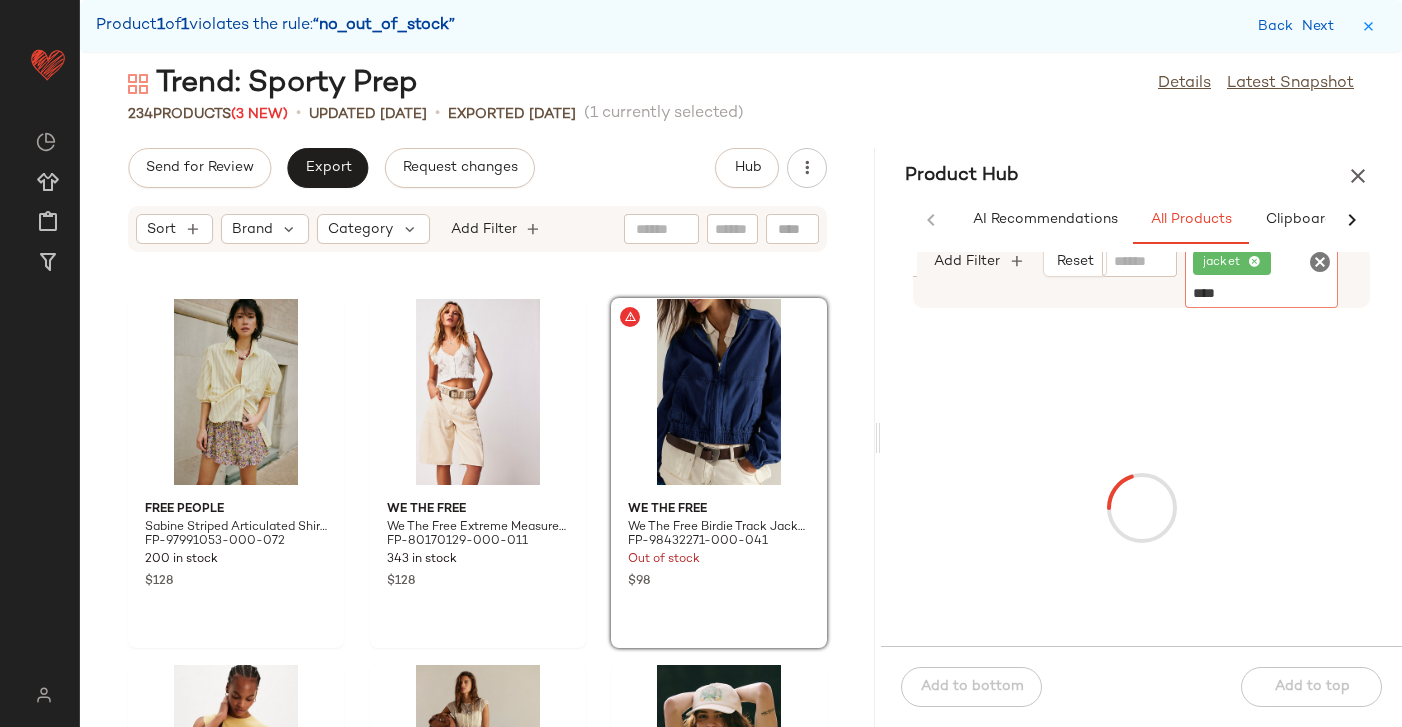 type 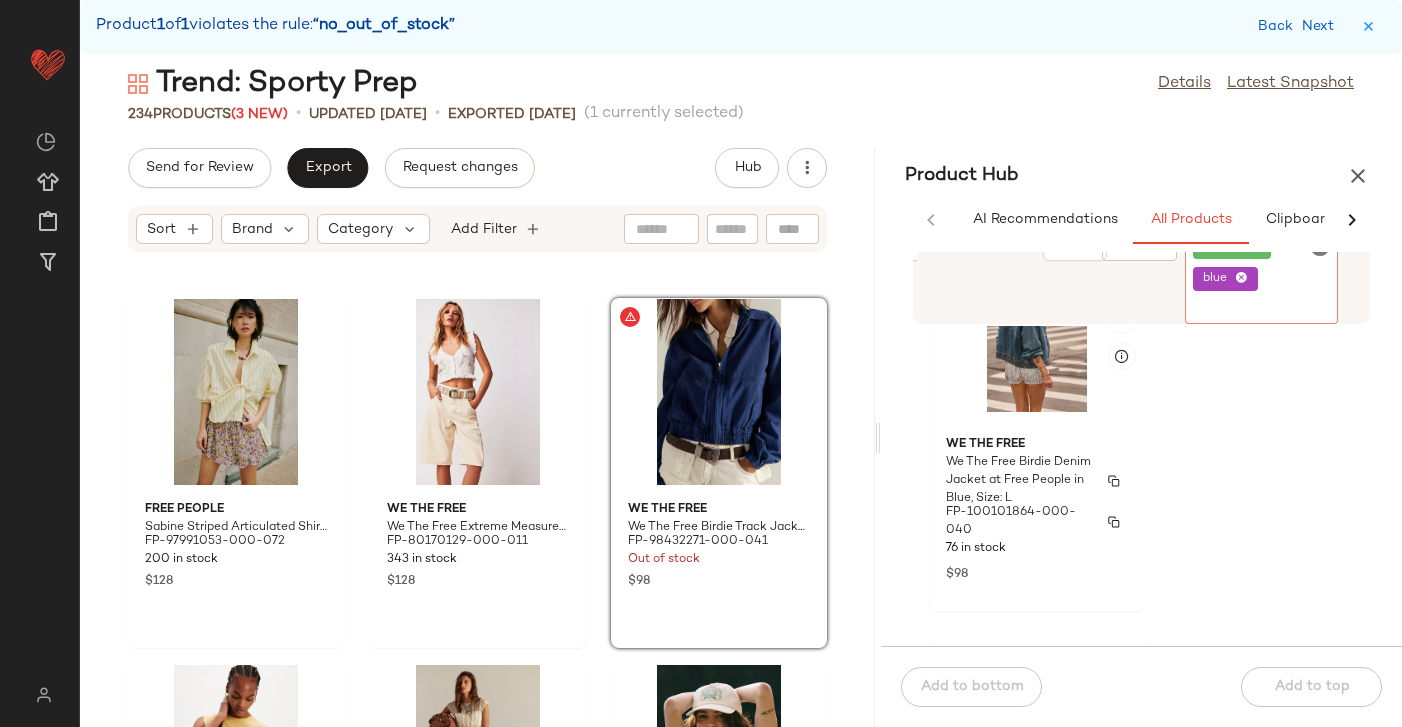 scroll, scrollTop: 1946, scrollLeft: 0, axis: vertical 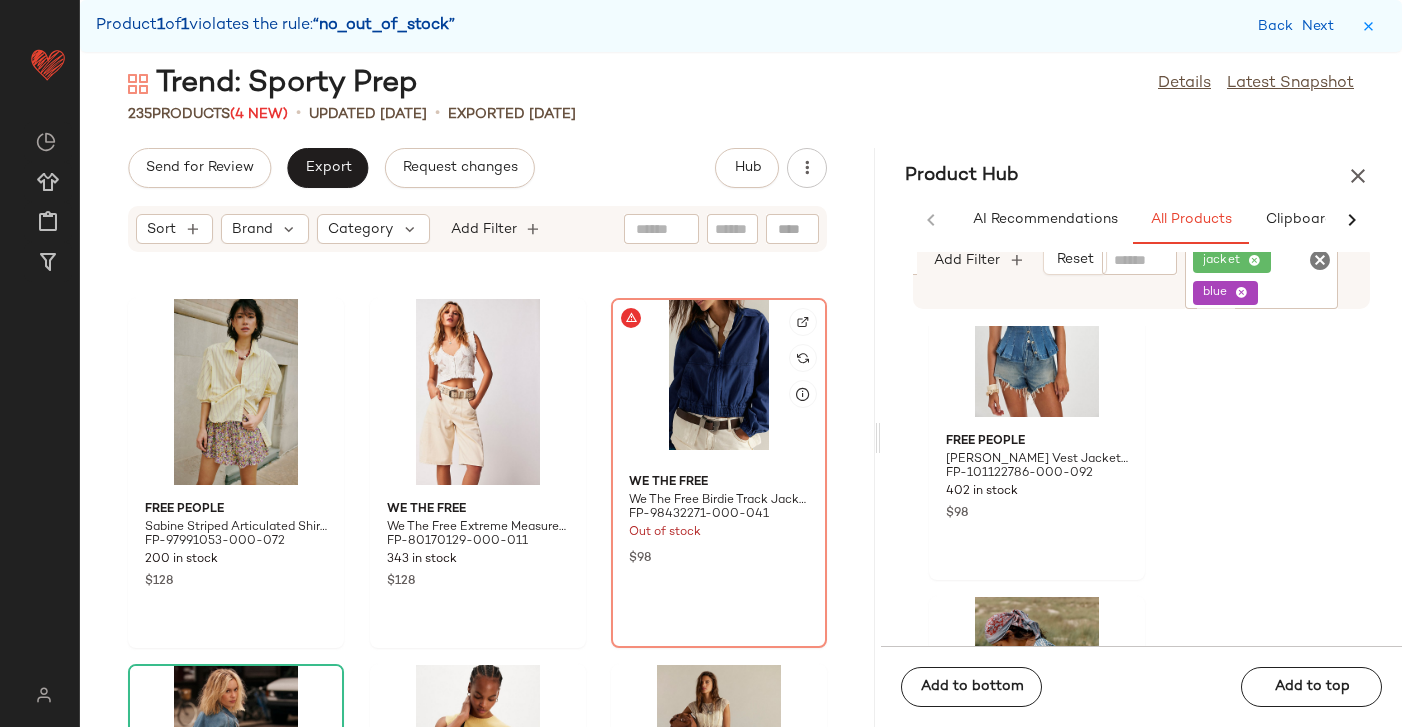 click 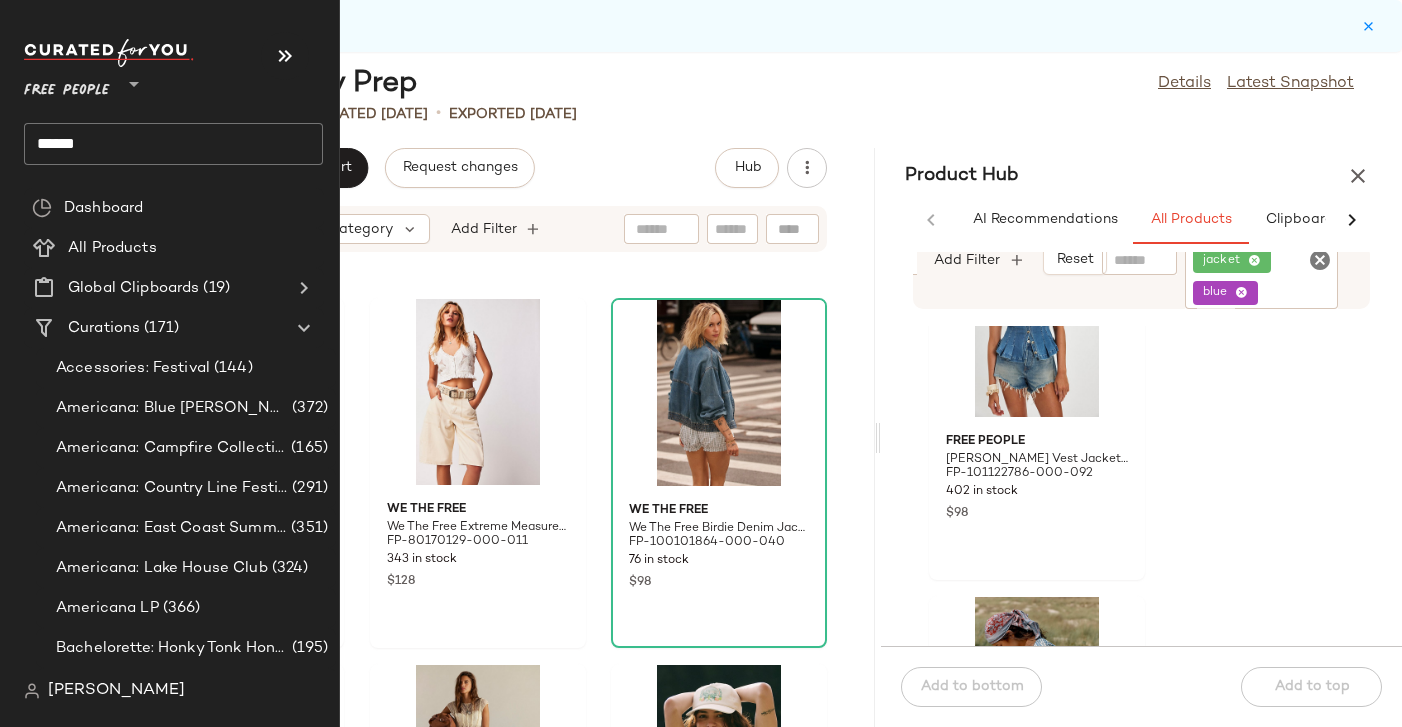 click on "******" 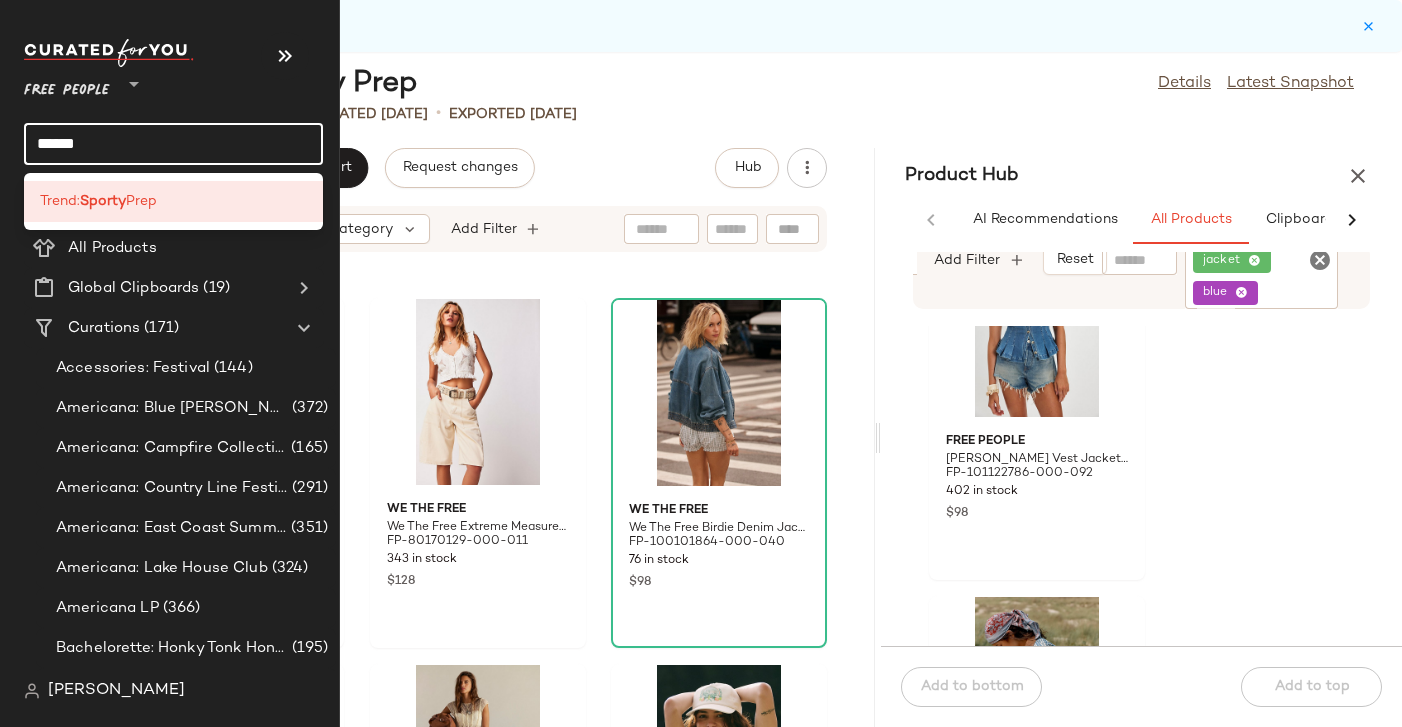 click on "******" 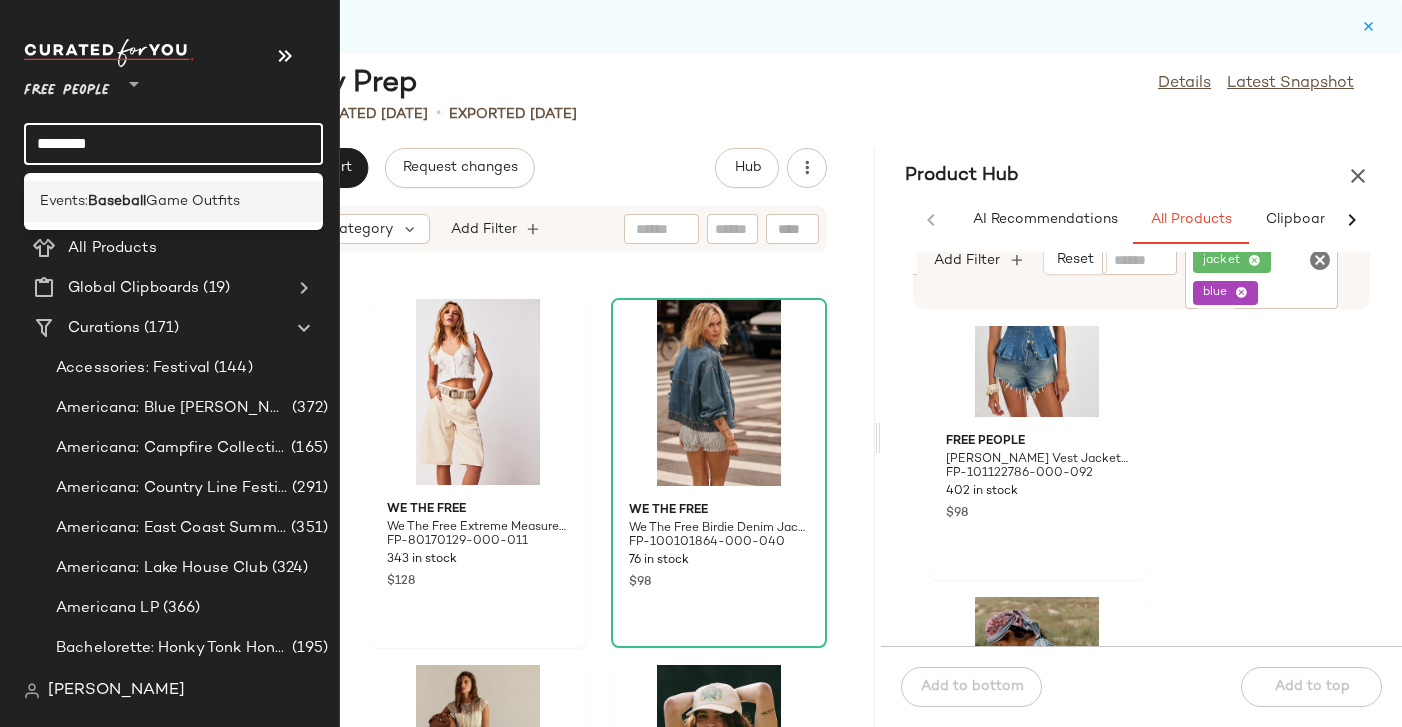 type on "********" 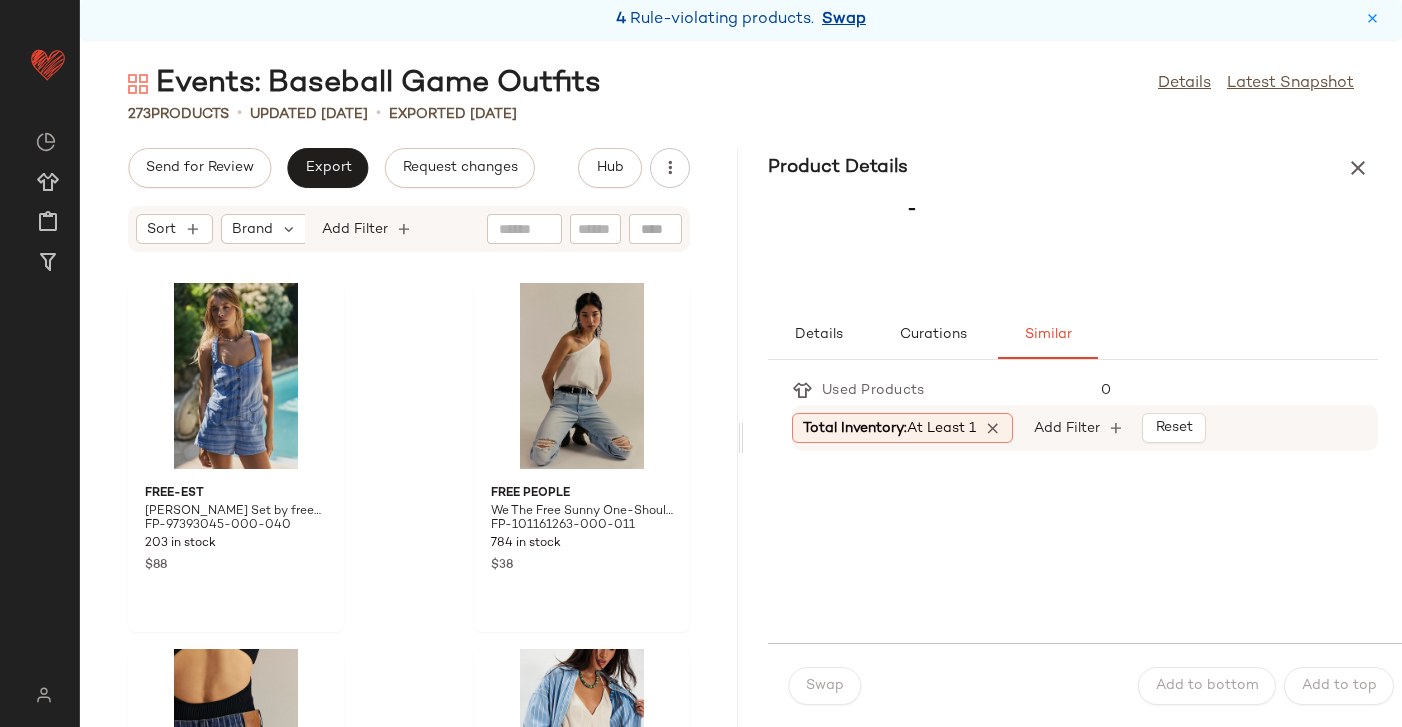 click on "Swap" at bounding box center (844, 20) 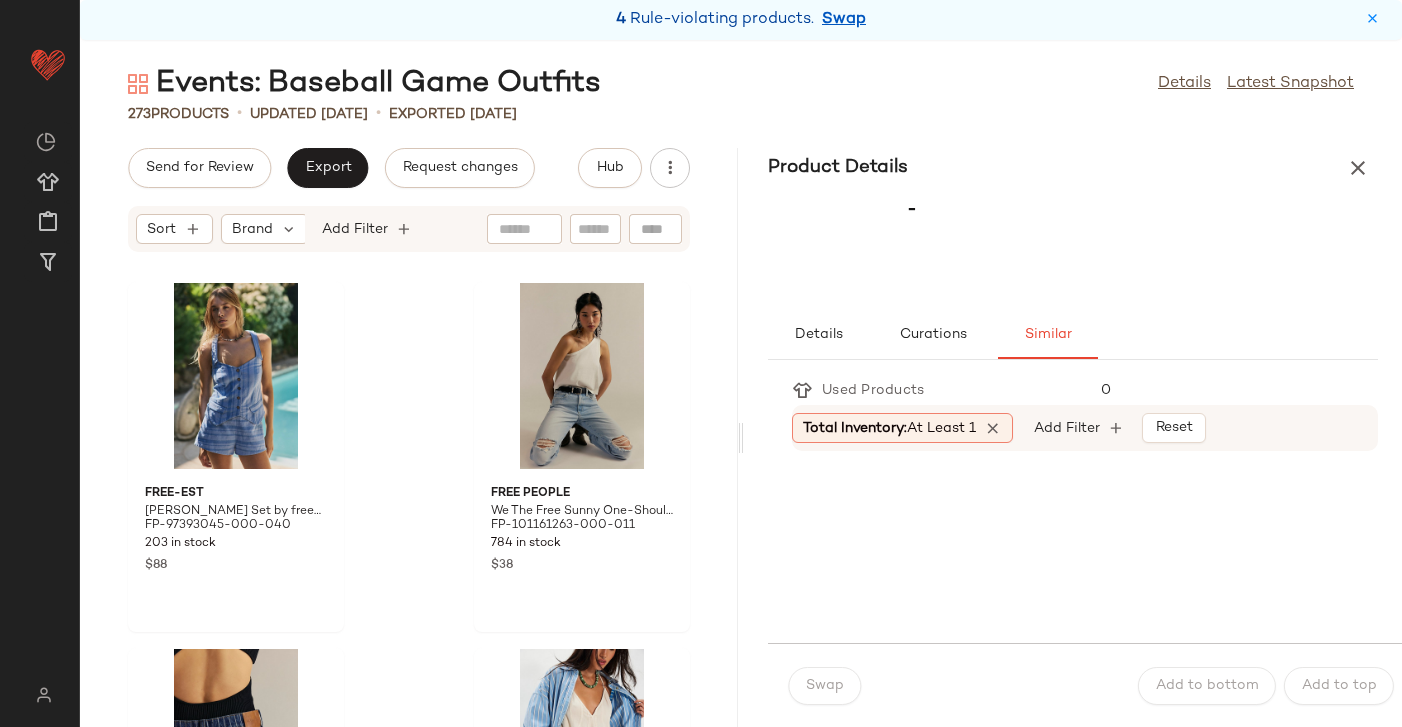 scroll, scrollTop: 4026, scrollLeft: 0, axis: vertical 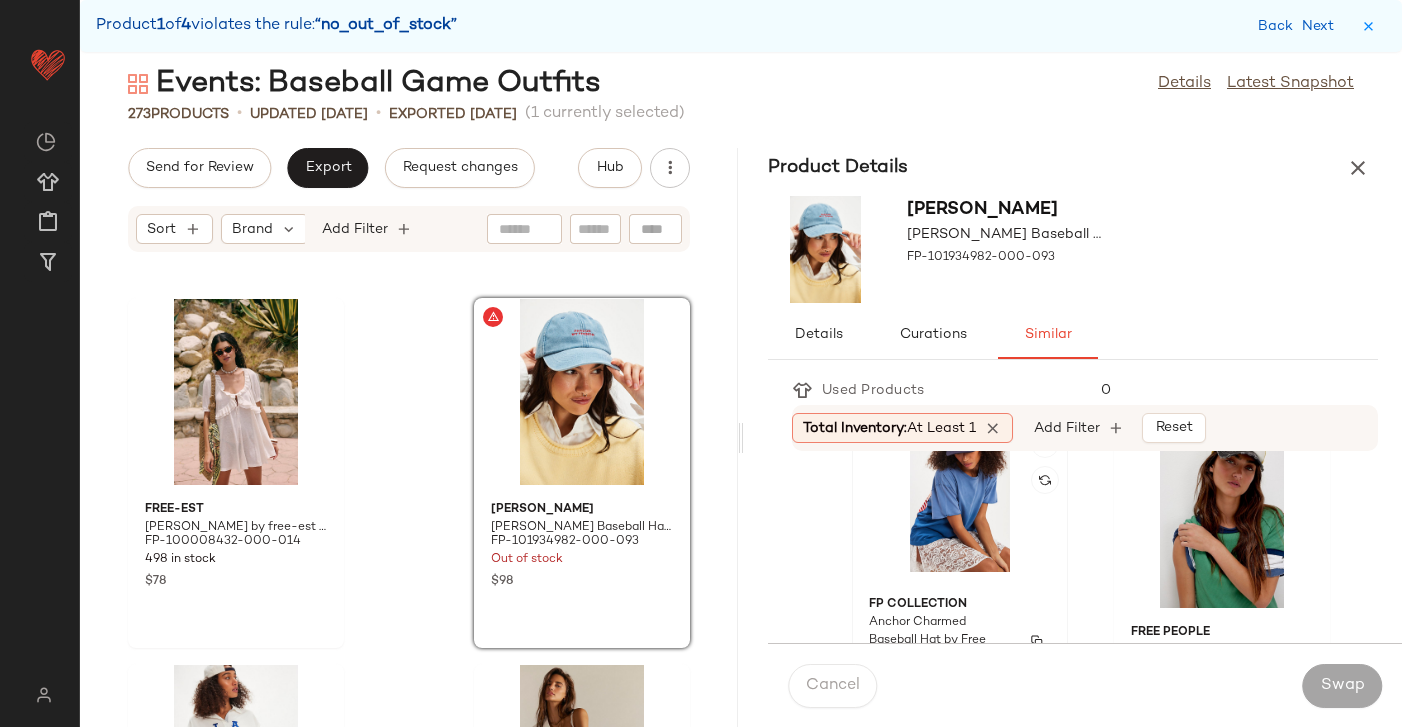 click on "FP Collection" at bounding box center [960, 605] 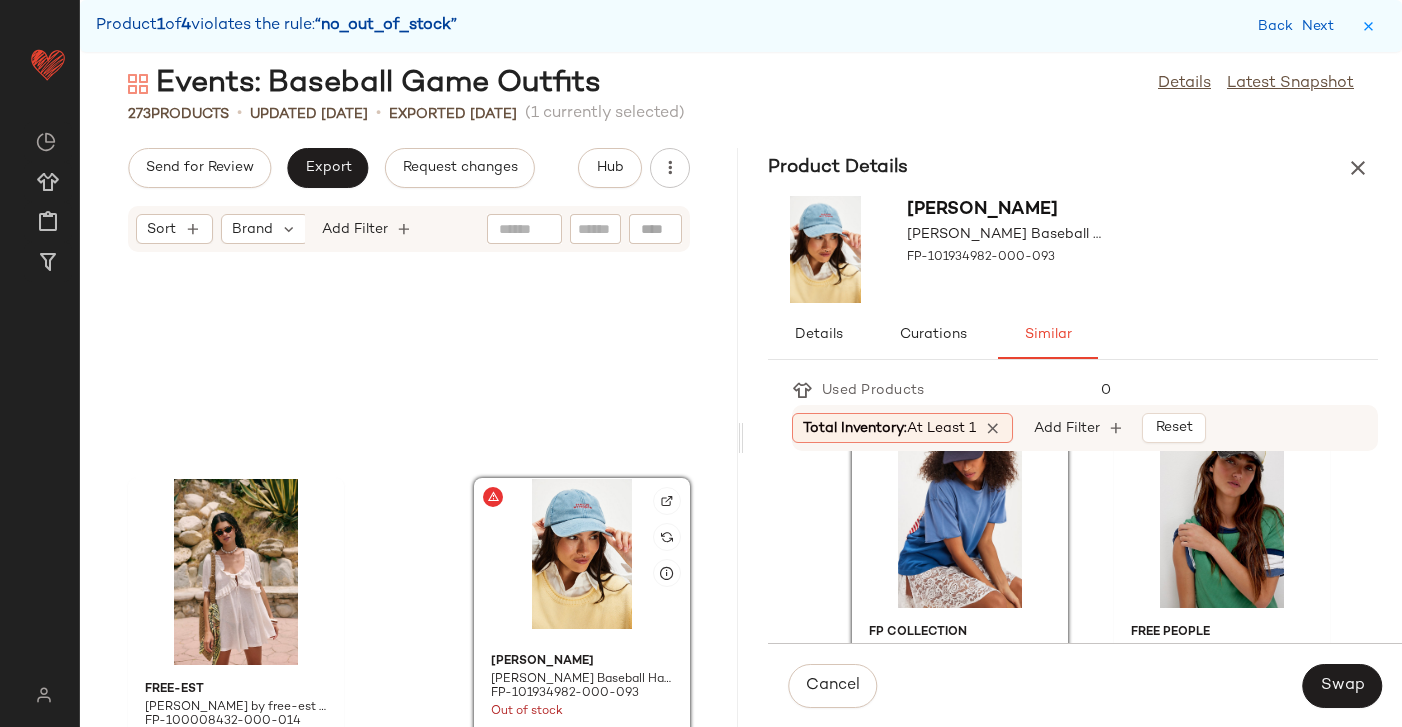 scroll, scrollTop: 3843, scrollLeft: 0, axis: vertical 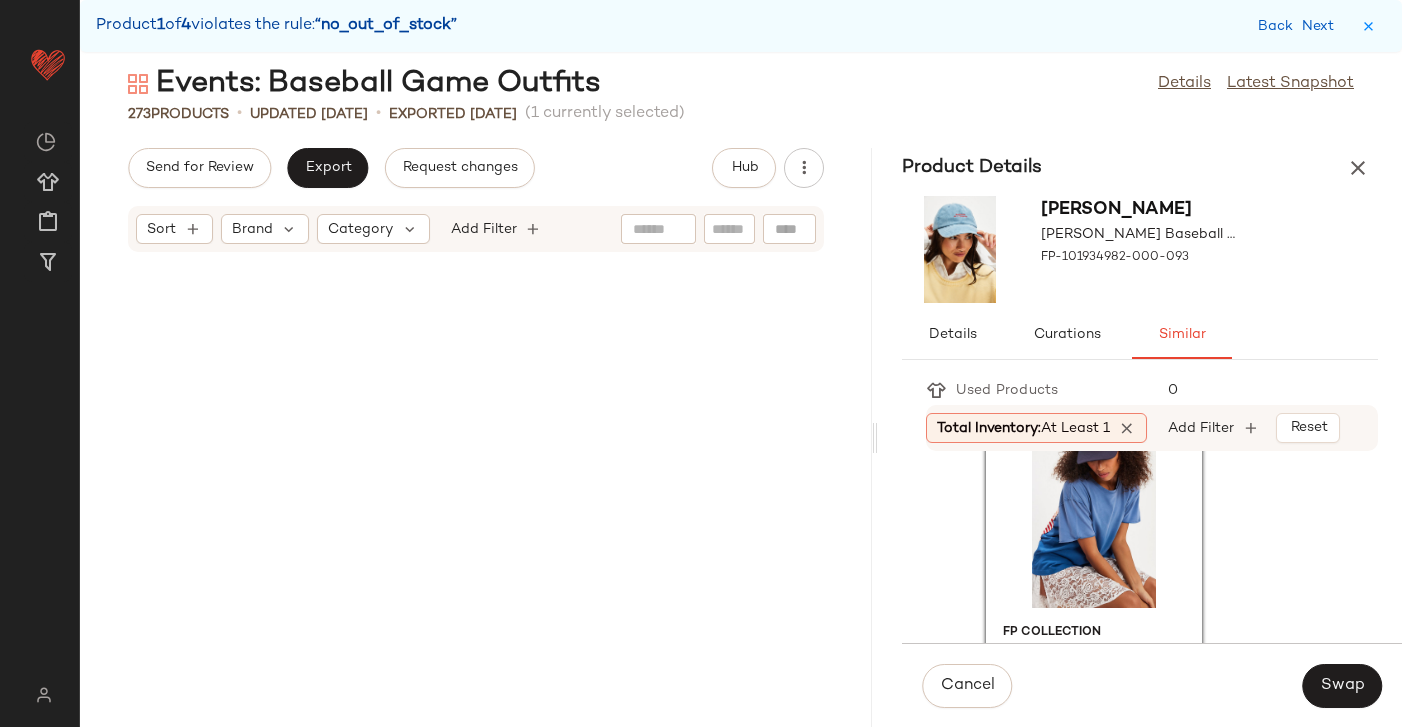 drag, startPoint x: 739, startPoint y: 429, endPoint x: 874, endPoint y: 400, distance: 138.07968 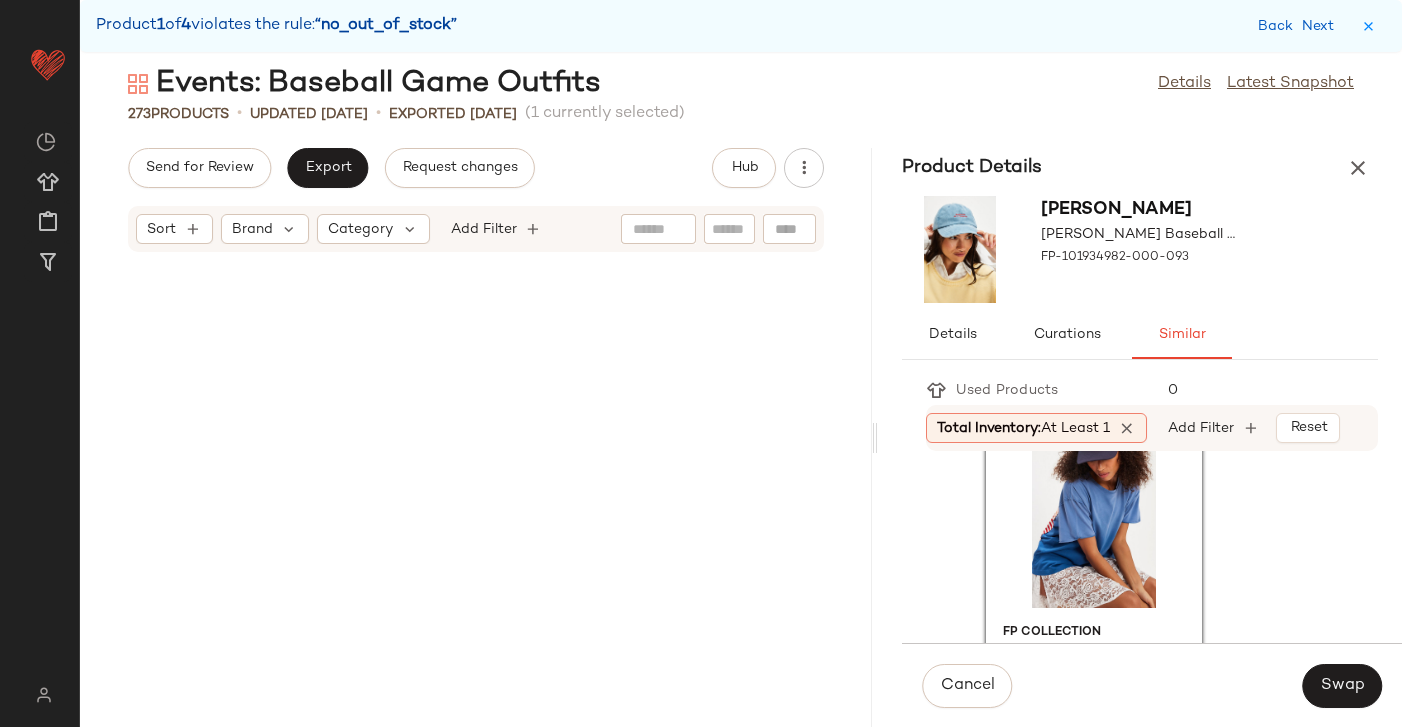 click on "Events: Baseball Game Outfits  Details   Latest Snapshot  273   Products   •   updated Jul 3rd  •  Exported Jul 3rd   (1 currently selected)   Send for Review   Export   Request changes   Hub  Sort  Brand  Category  Add Filter  Product Details Van Palma Ronnie Baseball Hat by Van Palma at Free People in Blue FP-101934982-000-093  Details   Curations   Similar   Used Products  0 Total Inventory:   At least 1 Add Filter   Reset  Free People Saltwater Washed Trucker Hat by Free People in Black FP-61353728-000-001 212 in stock $20 FP Movement Blooming Buti Baseball Cap by FP Movement at Free People in Green FP-84599778-000-031 44 in stock $38 FP Collection Bowery Slouchy Lieutenant Hat by Free People in Red FP-76004027-000-069 123 in stock $38 FP Movement Big Buti Baseball Cap by FP Movement at Free People in Orange FP-89164743-000-084 113 in stock $38 FP Collection Anchor Charmed Baseball Hat by Free People in White FP-100196898-000-010 674 in stock $48 Free People FP-97210827-000-071 187 in stock $30" at bounding box center (741, 395) 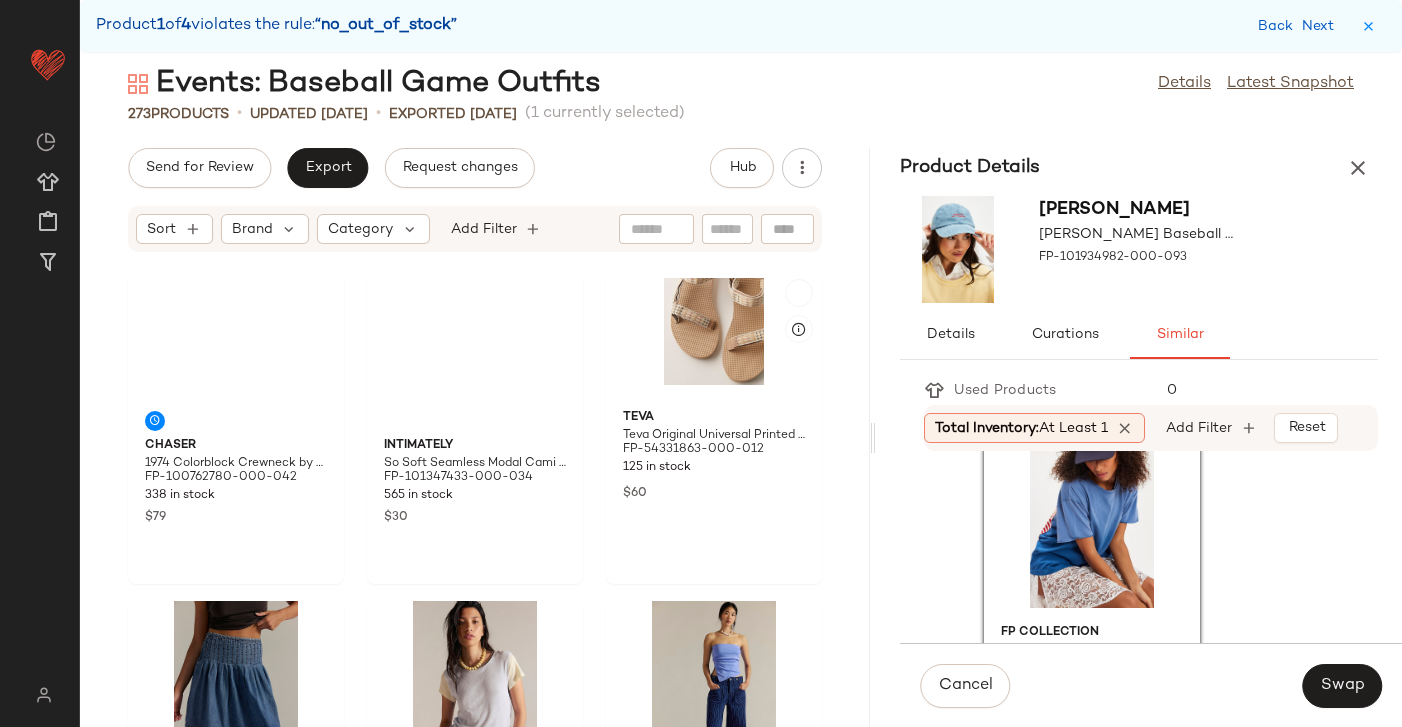 scroll, scrollTop: 2584, scrollLeft: 0, axis: vertical 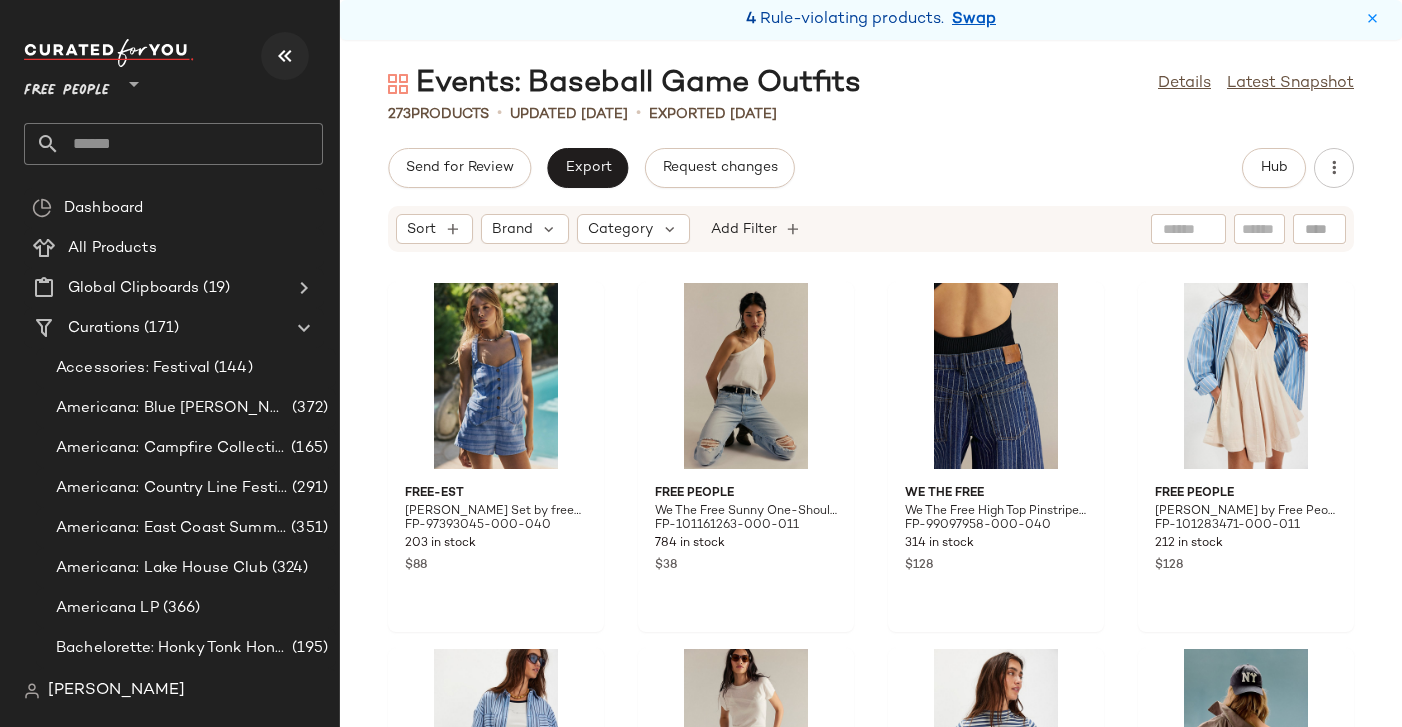 click at bounding box center (285, 56) 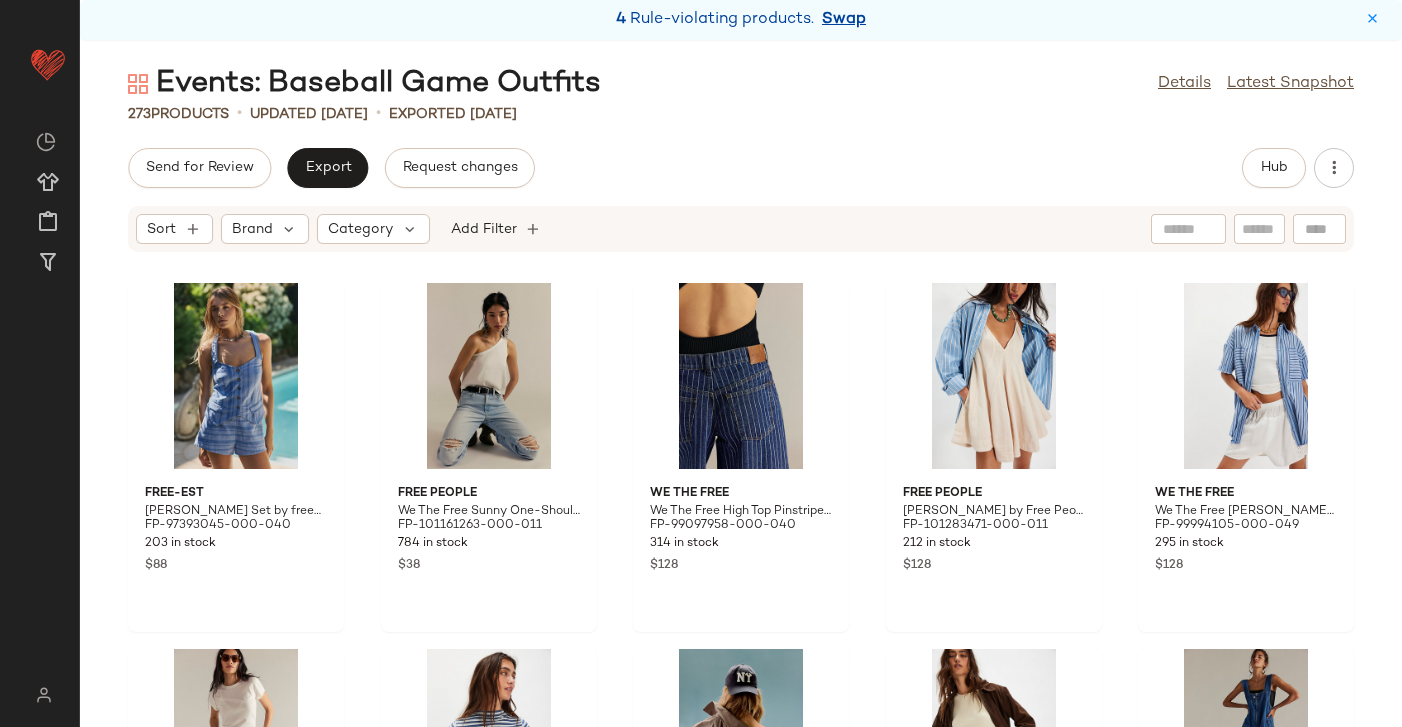 click on "Swap" at bounding box center [844, 20] 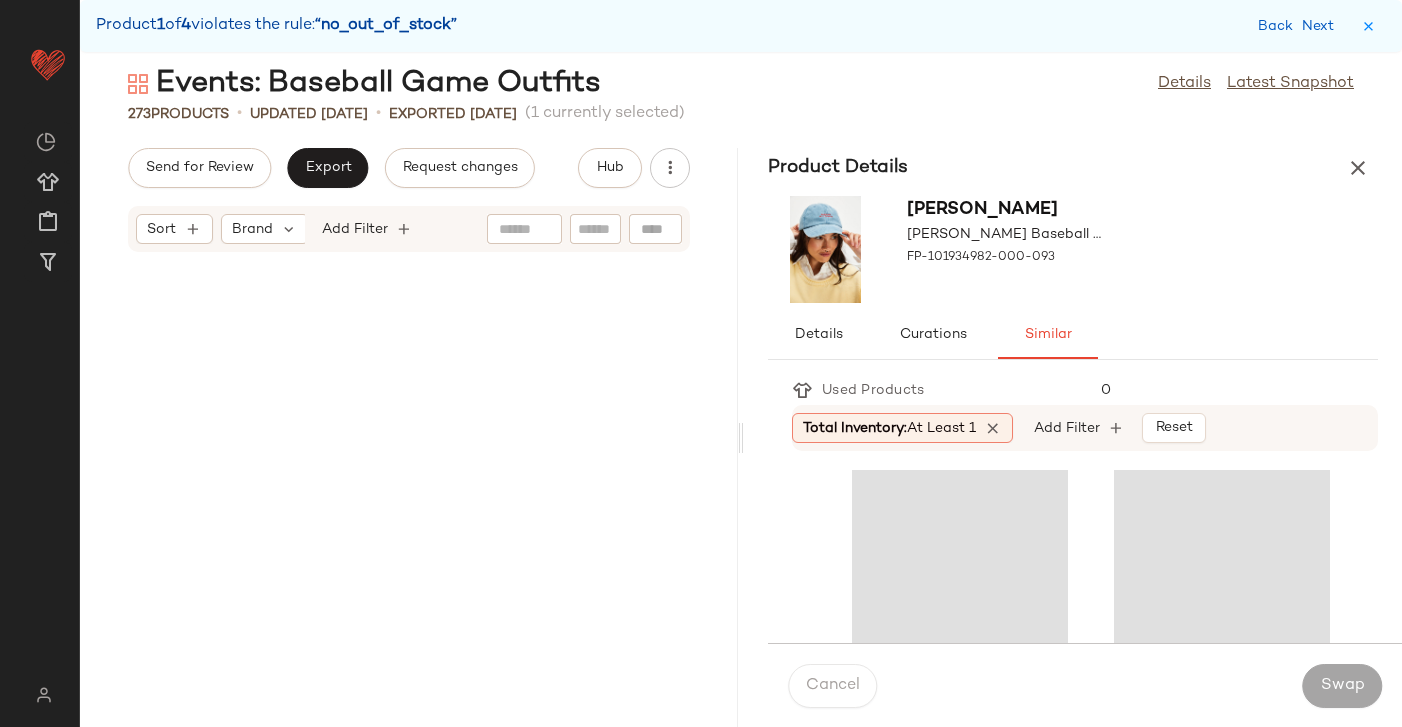 scroll, scrollTop: 4026, scrollLeft: 0, axis: vertical 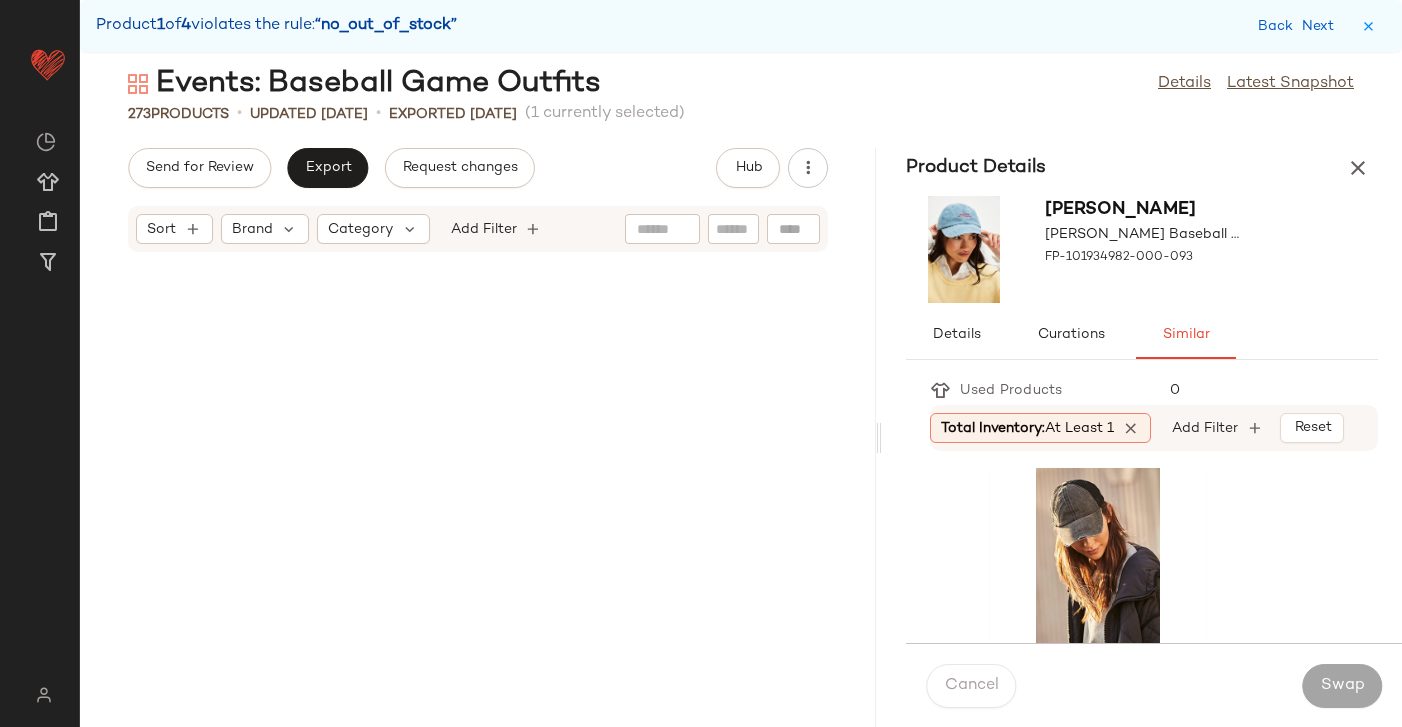 drag, startPoint x: 740, startPoint y: 428, endPoint x: 879, endPoint y: 412, distance: 139.91783 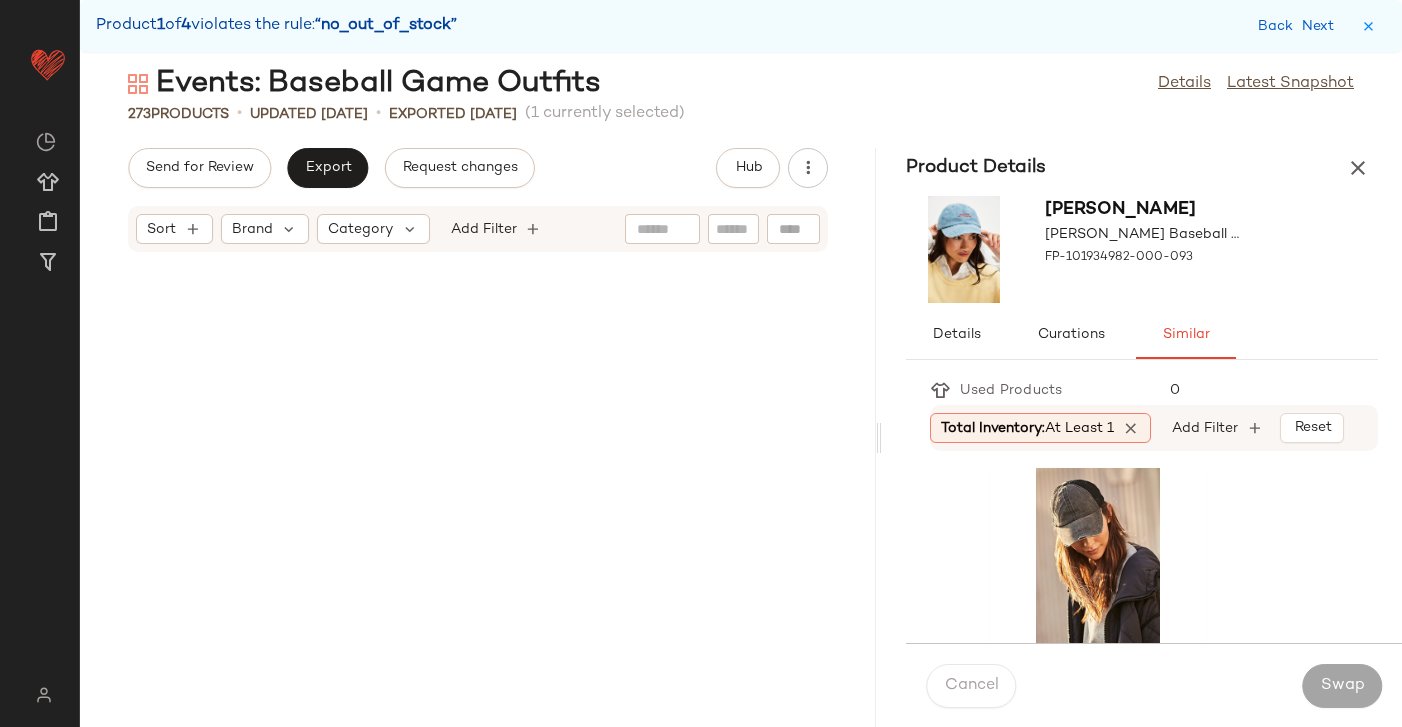 click on "Events: Baseball Game Outfits  Details   Latest Snapshot  273   Products   •   updated [DATE]  •  Exported [DATE]   (1 currently selected)   Send for Review   Export   Request changes   Hub  Sort  Brand  Category  Add Filter  Product Details [PERSON_NAME] Baseball Hat by [PERSON_NAME] at Free People in Blue FP-101934982-000-093  Details   Curations   Similar   Used Products  0 Total Inventory:   At least 1 Add Filter   Reset  Free People Saltwater Washed Trucker Hat by Free People in Black FP-61353728-000-001 212 in stock $20 FP Movement Blooming Buti Baseball Cap by FP Movement at Free People in Green FP-84599778-000-031 44 in stock $38 FP Collection Bowery Slouchy Lieutenant Hat by Free People in Red FP-76004027-000-069 123 in stock $38 FP Movement Big Buti Baseball Cap by FP Movement at Free People in Orange FP-89164743-000-084 113 in stock $38 FP Collection Anchor Charmed Baseball Hat by Free People in White FP-100196898-000-010 674 in stock $48 Free People FP-97210827-000-071 187 in stock $30" at bounding box center [741, 395] 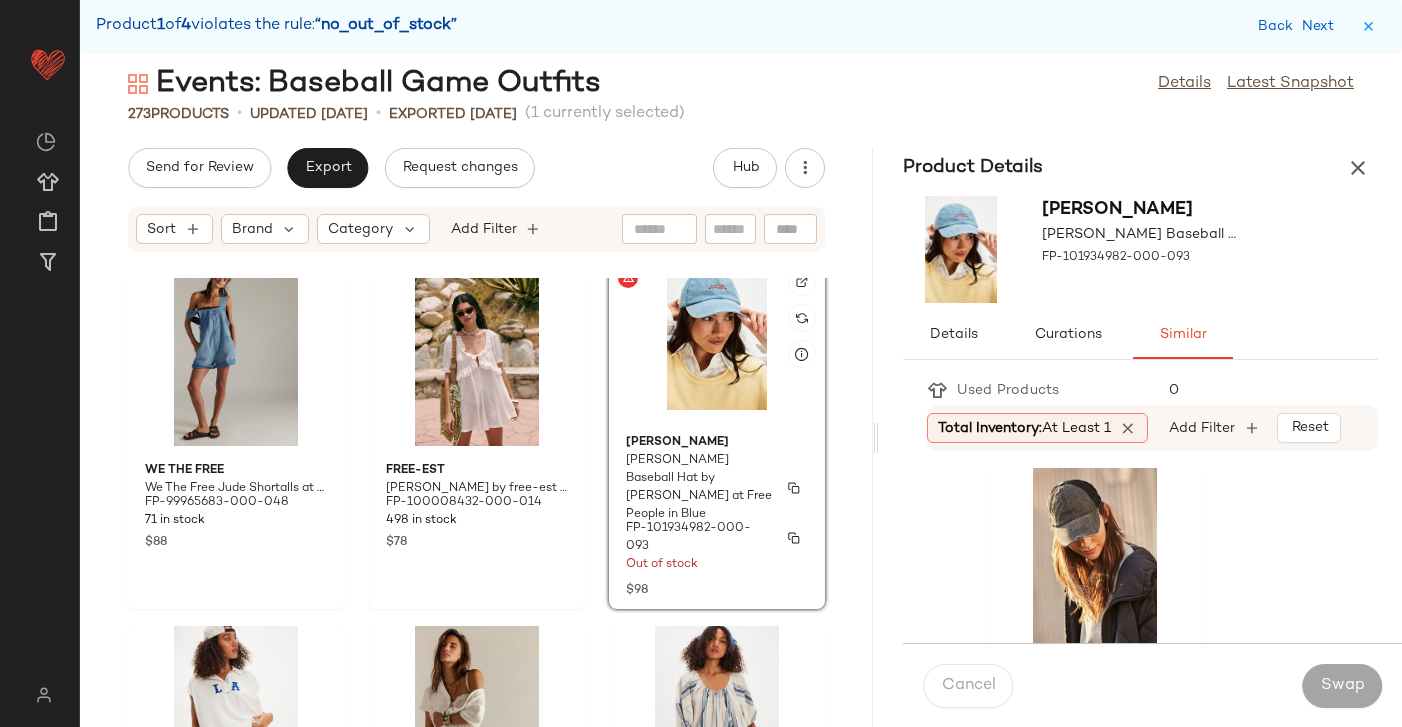 scroll, scrollTop: 2598, scrollLeft: 0, axis: vertical 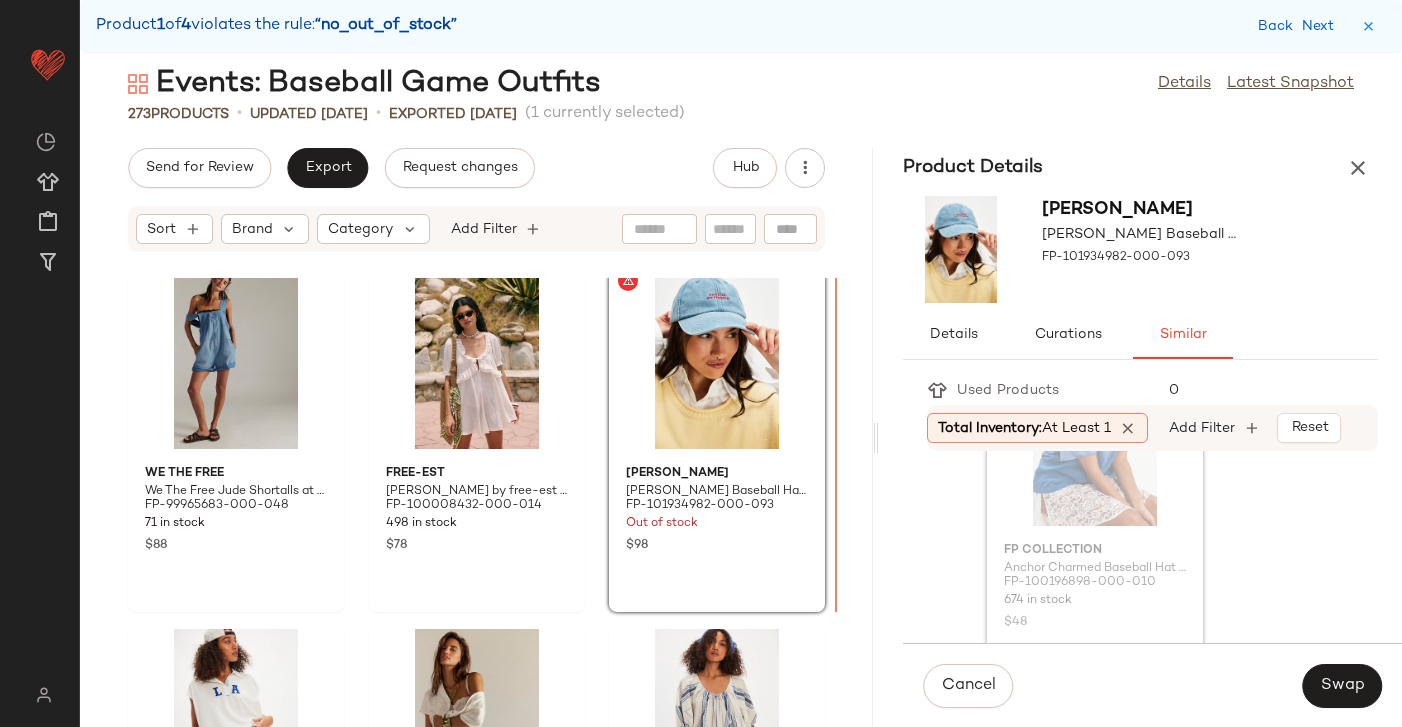 drag, startPoint x: 1096, startPoint y: 526, endPoint x: 765, endPoint y: 412, distance: 350.08142 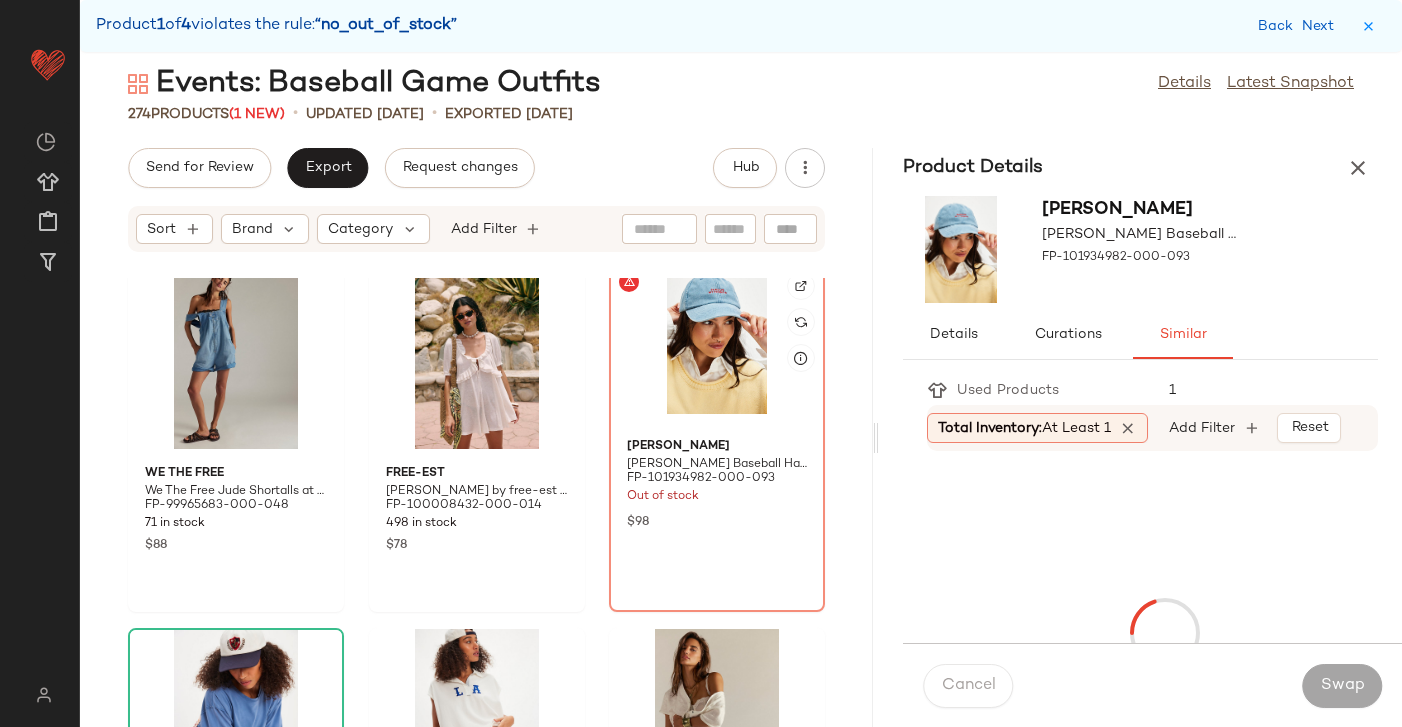 click 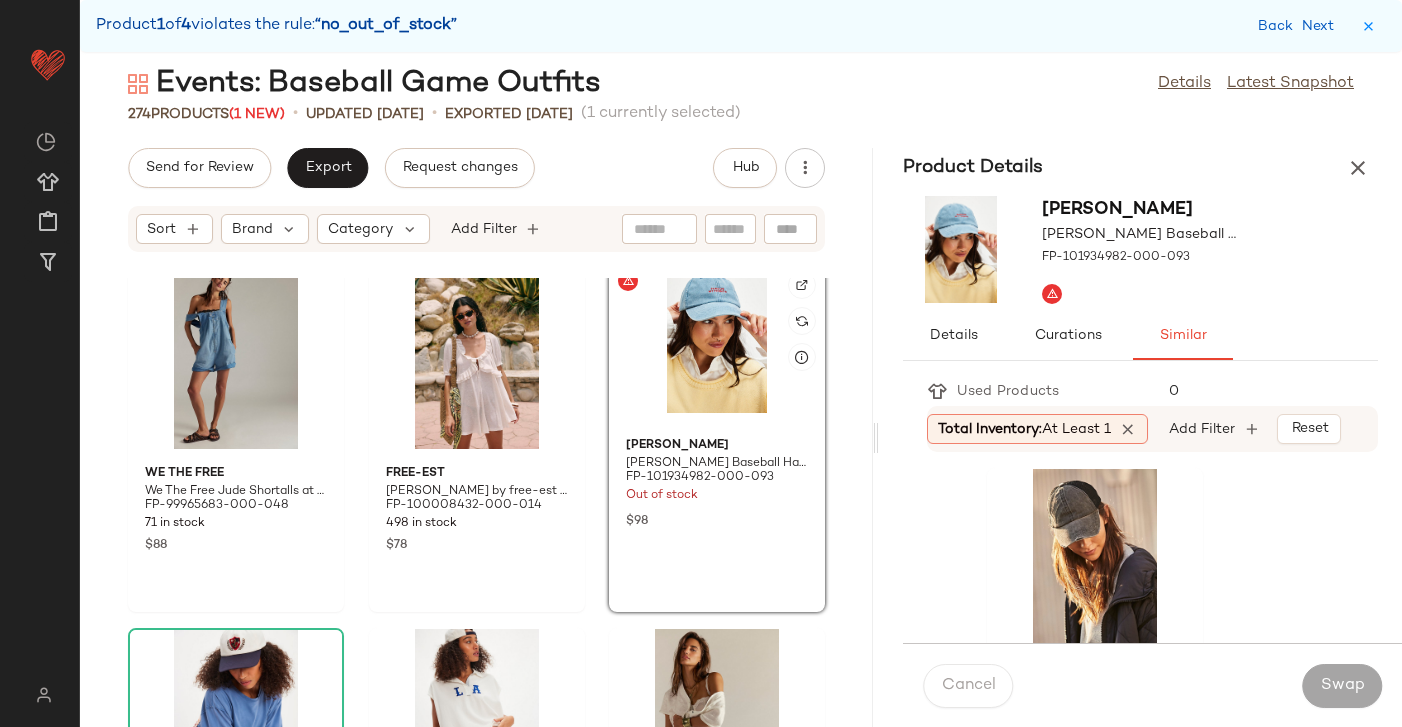 click 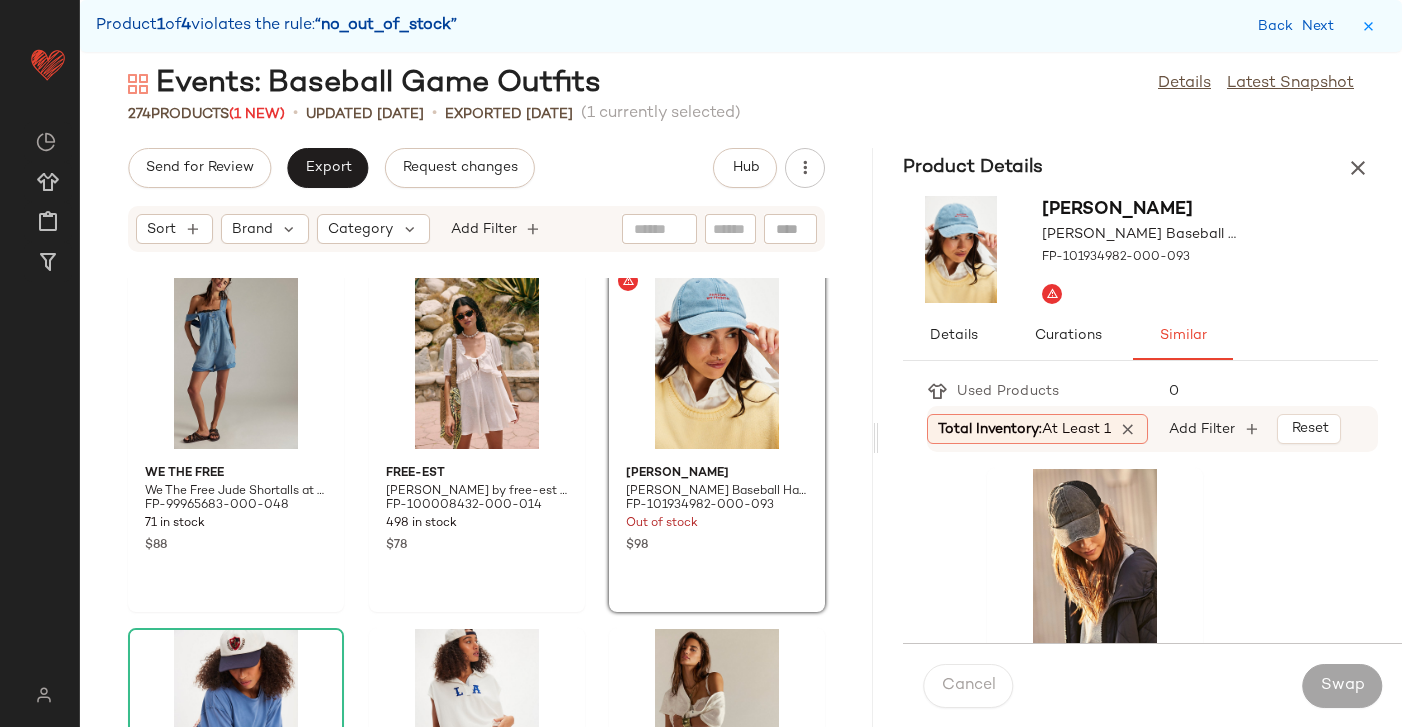 click on "We The Free We The Free [PERSON_NAME] at Free People in Light Wash, Size: XL FP-99965683-000-048 71 in stock $88 free-est [PERSON_NAME] by free-est at Free People in Tan, Size: XL FP-100008432-000-014 498 in stock $78 [PERSON_NAME] Baseball Hat by [PERSON_NAME] at Free People in Blue FP-101934982-000-093 Out of stock $98 FP Collection Anchor Charmed Baseball Hat by Free People in White FP-100196898-000-010 674 in stock $48 Free People Team Polo by Free People in White, Size: M FP-100728161-000-010 98 in stock $78 We The Free We The Free Gallivanting Printed Denim Skort at Free People in Medium Wash, Size: 24 FP-99821845-000-047 343 in stock $98 Free People Bop Around Romper by Free People in White, Size: XS FP-89524094-000-010 433 in stock $128 Free People Rowan Tank Top by Free People in Grey, Size: M FP-99304701-000-004 1377 in stock $48 FP Collection Printed Caravan Tote Bag by Free People in White FP-88234406-000-011 162 in stock $88 OneTeaspoon FP-87555421-000-047 230 in stock $118 We The Free $148 $58" 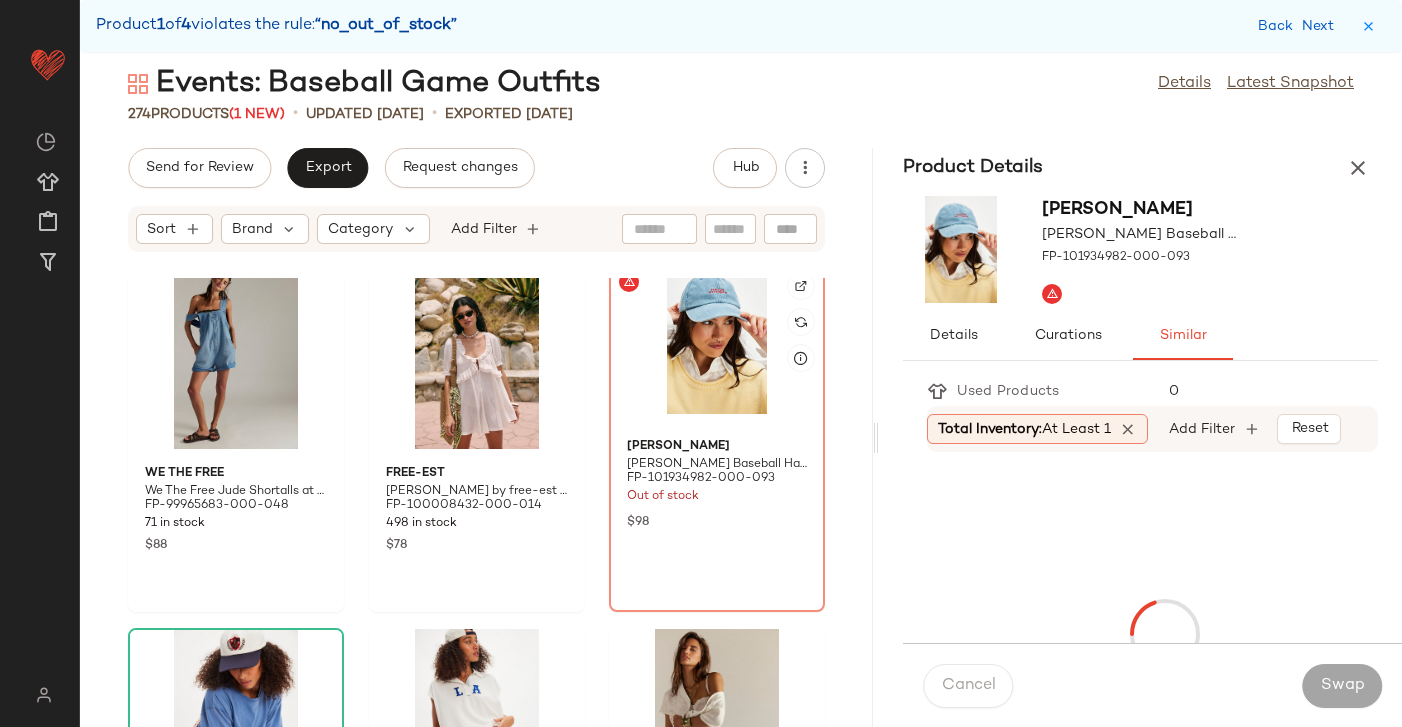 click 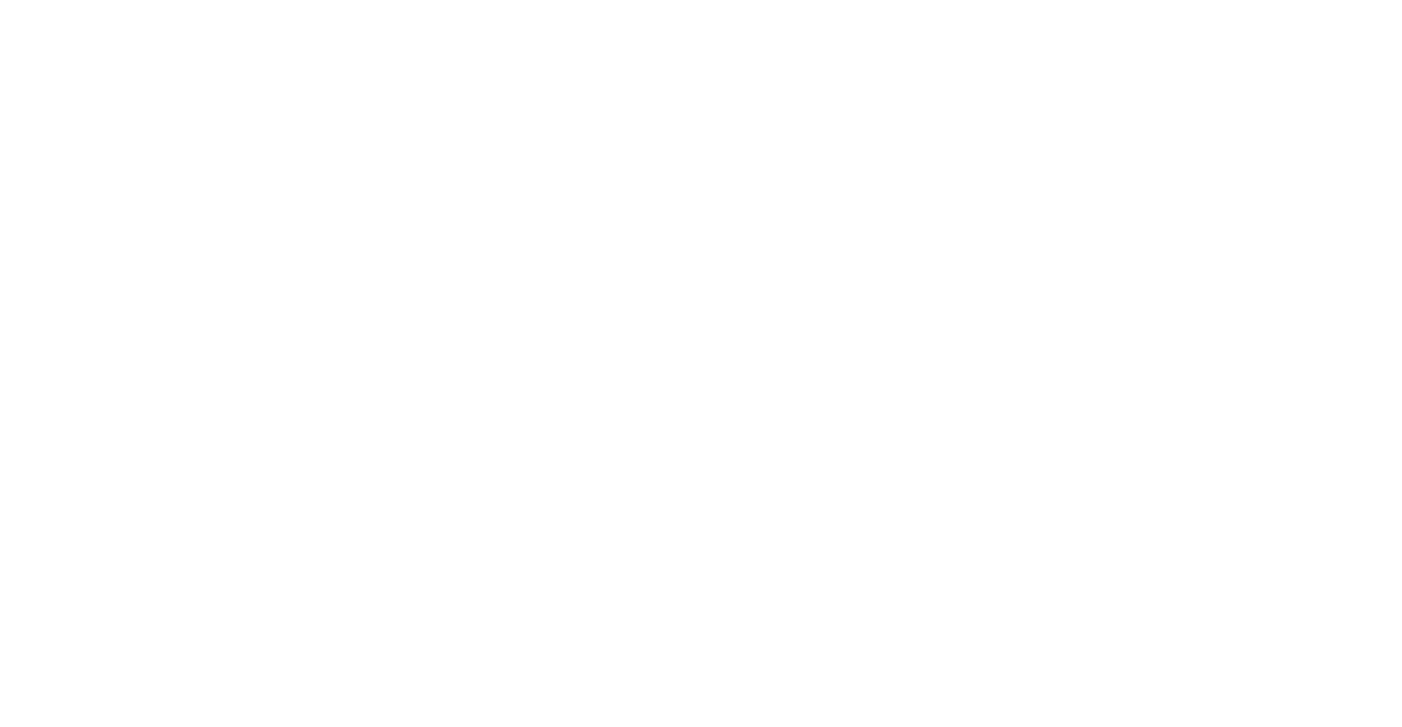 scroll, scrollTop: 0, scrollLeft: 0, axis: both 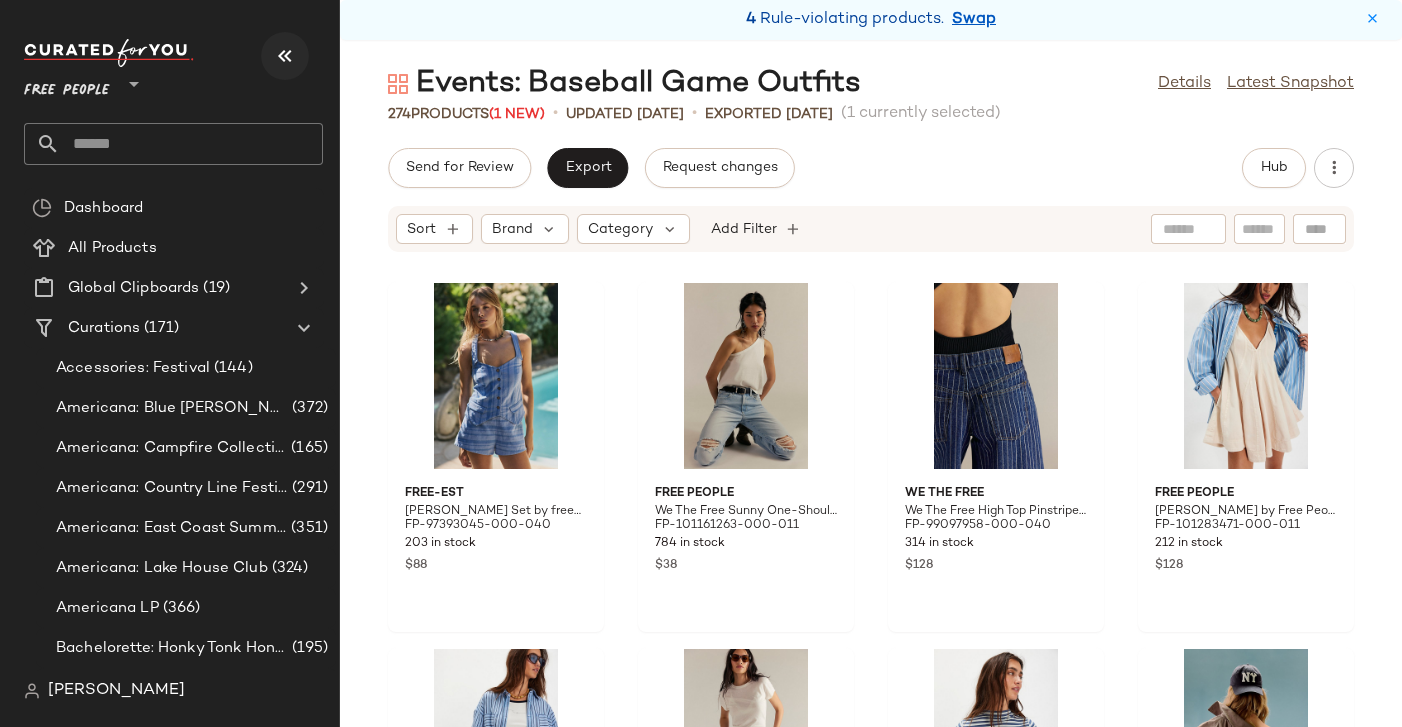 click at bounding box center (285, 56) 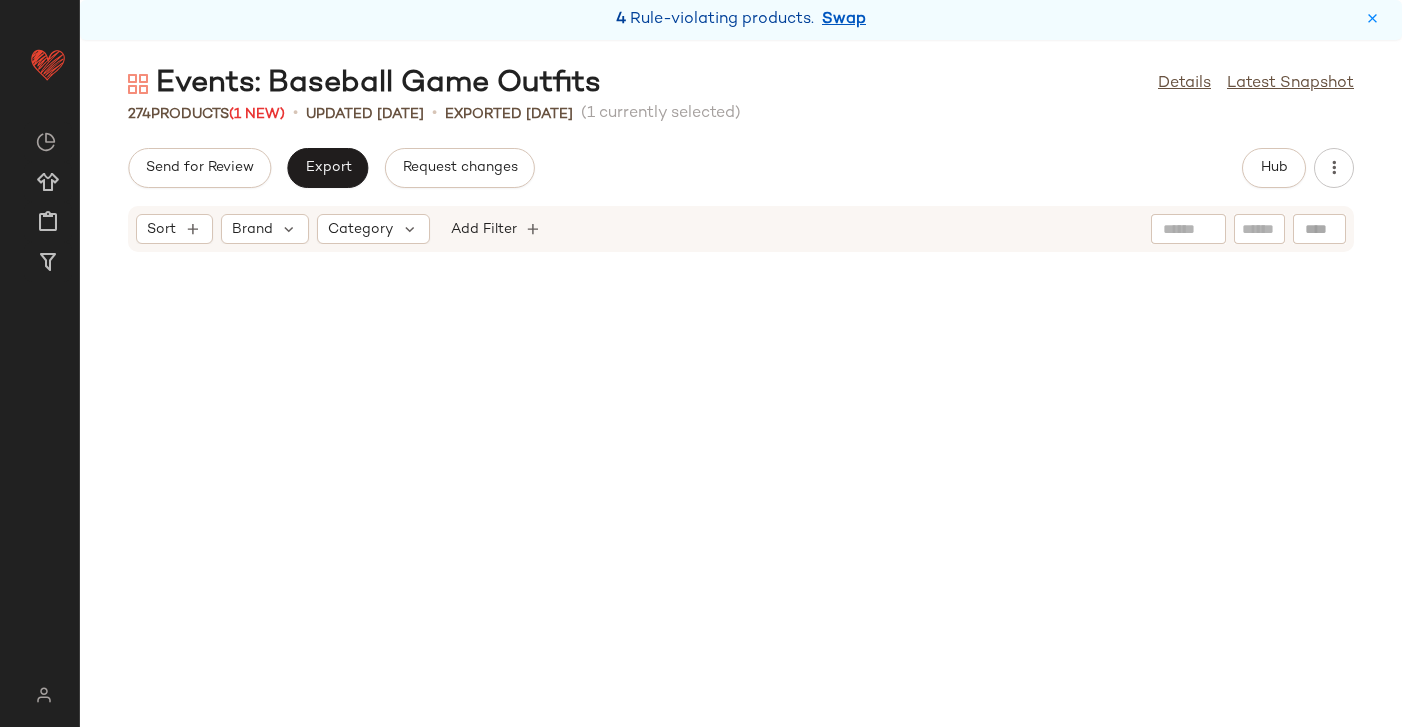 scroll, scrollTop: 1464, scrollLeft: 0, axis: vertical 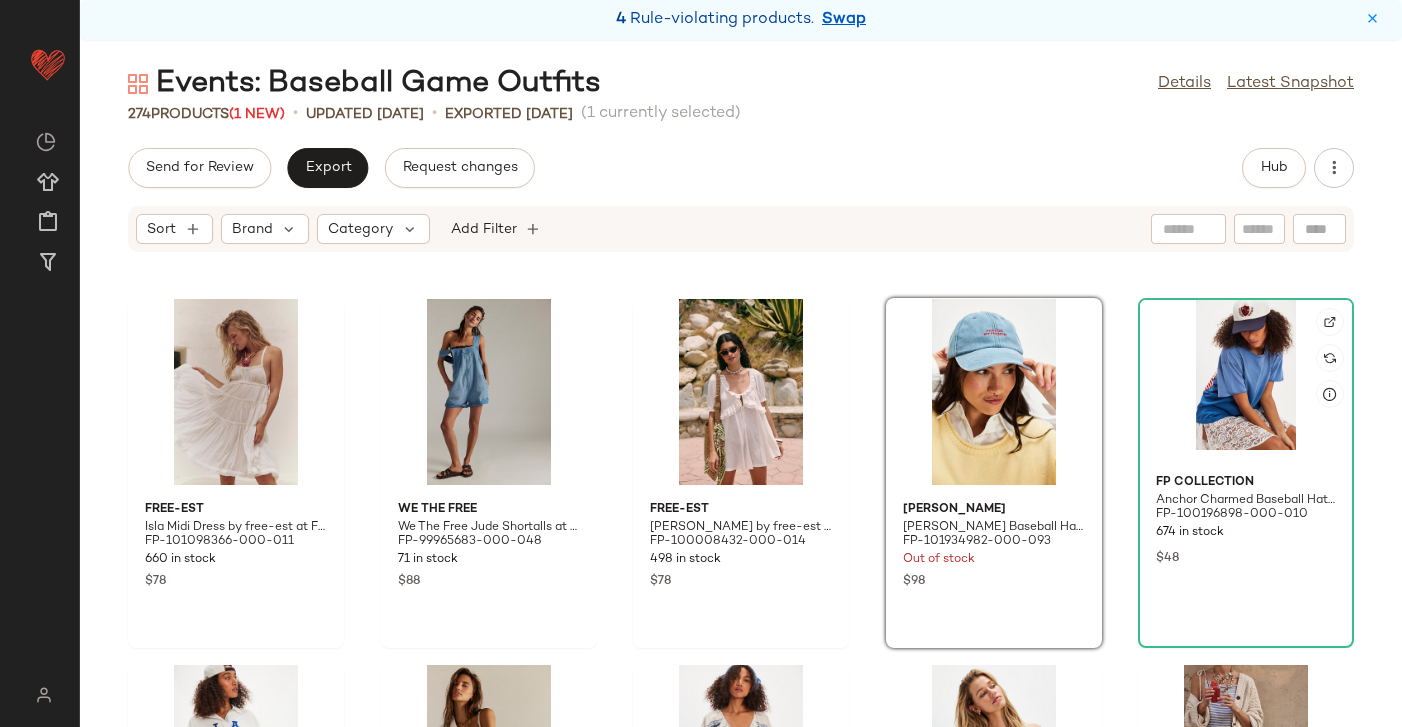 click 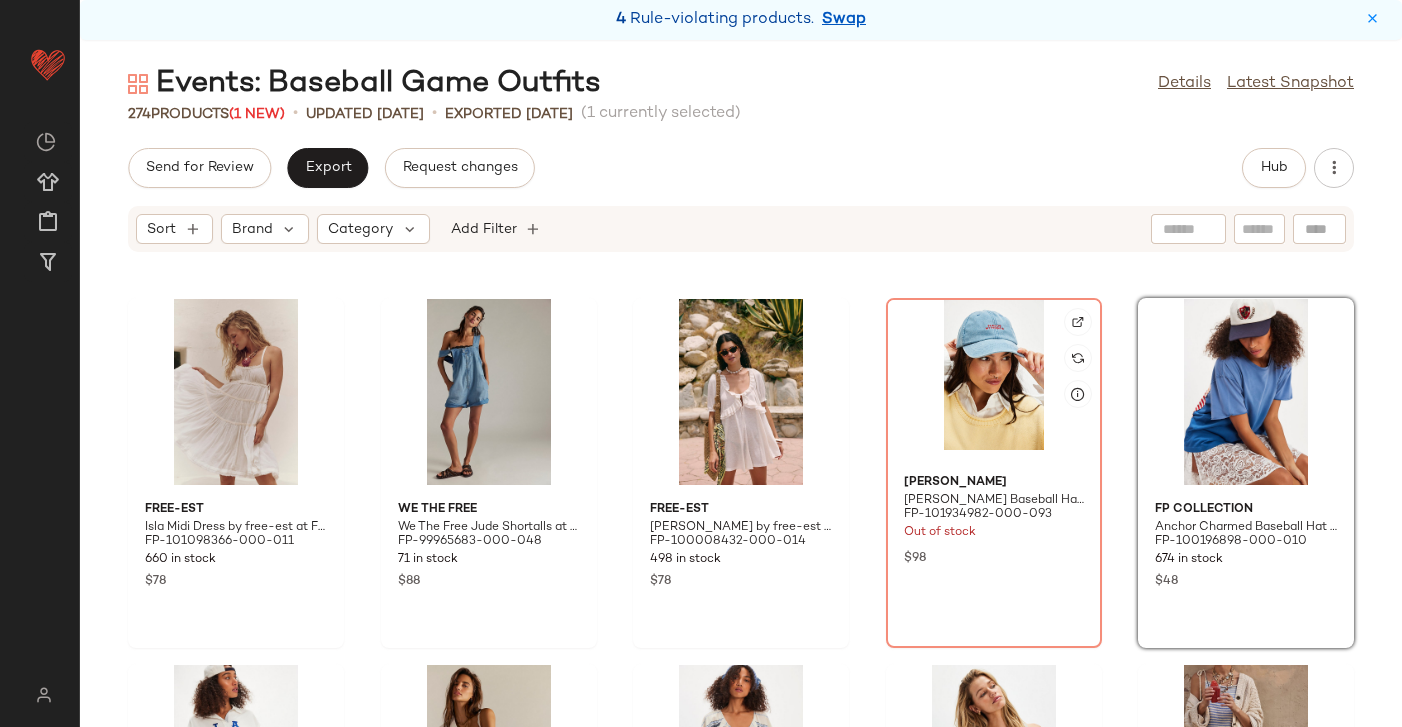 click 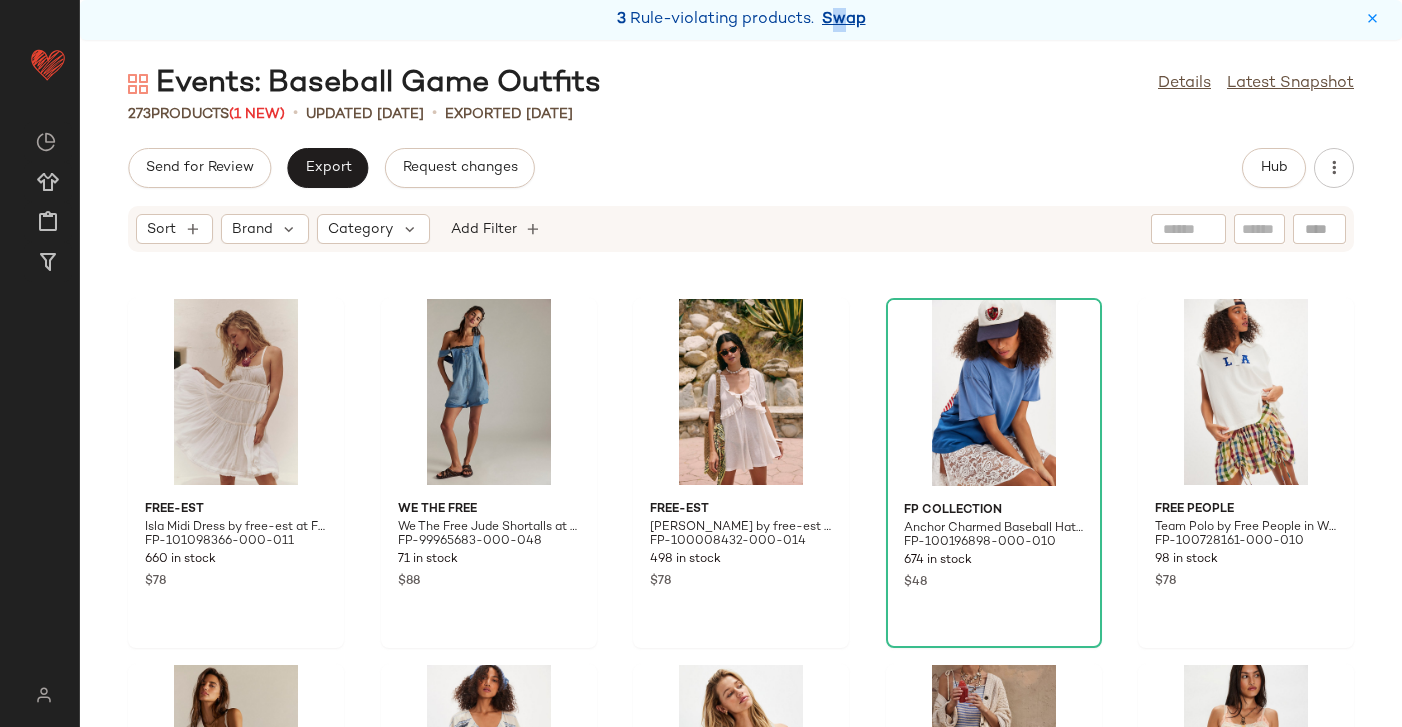 click on "Swap" at bounding box center (844, 20) 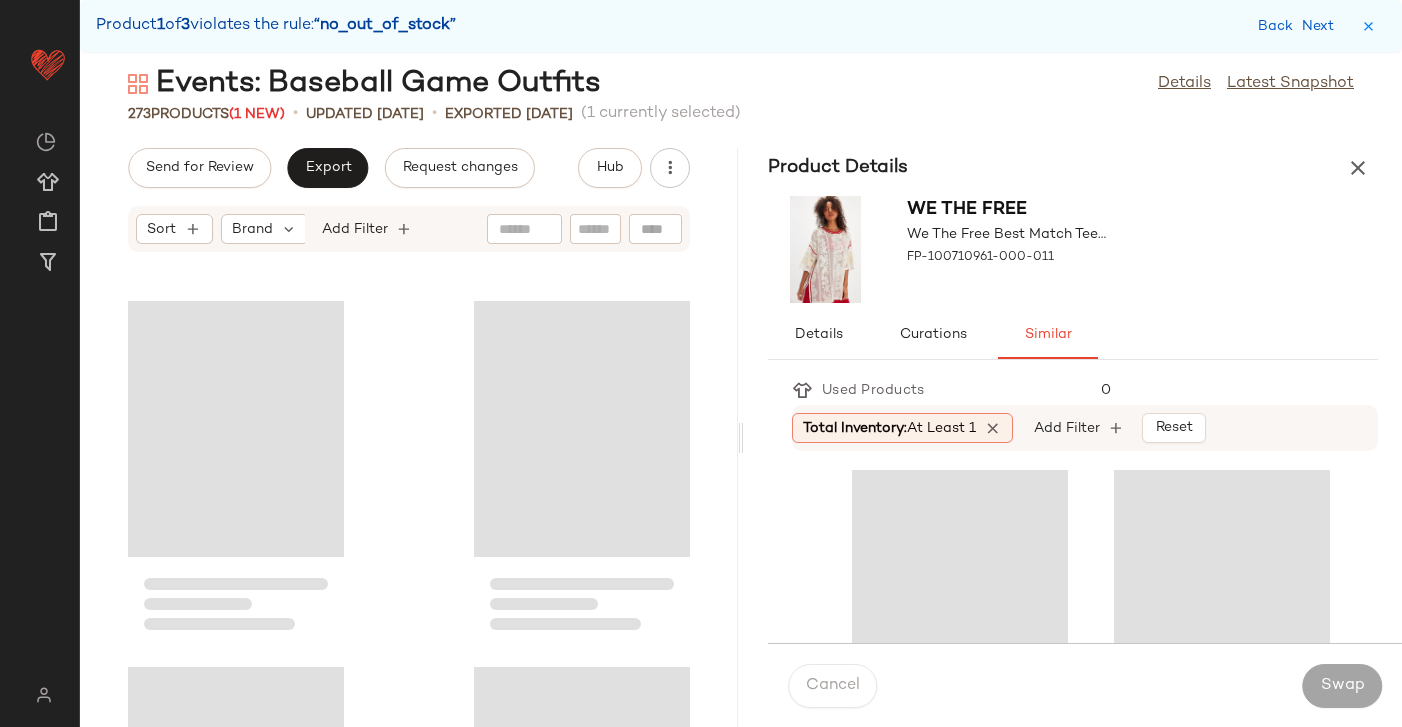 scroll, scrollTop: 7686, scrollLeft: 0, axis: vertical 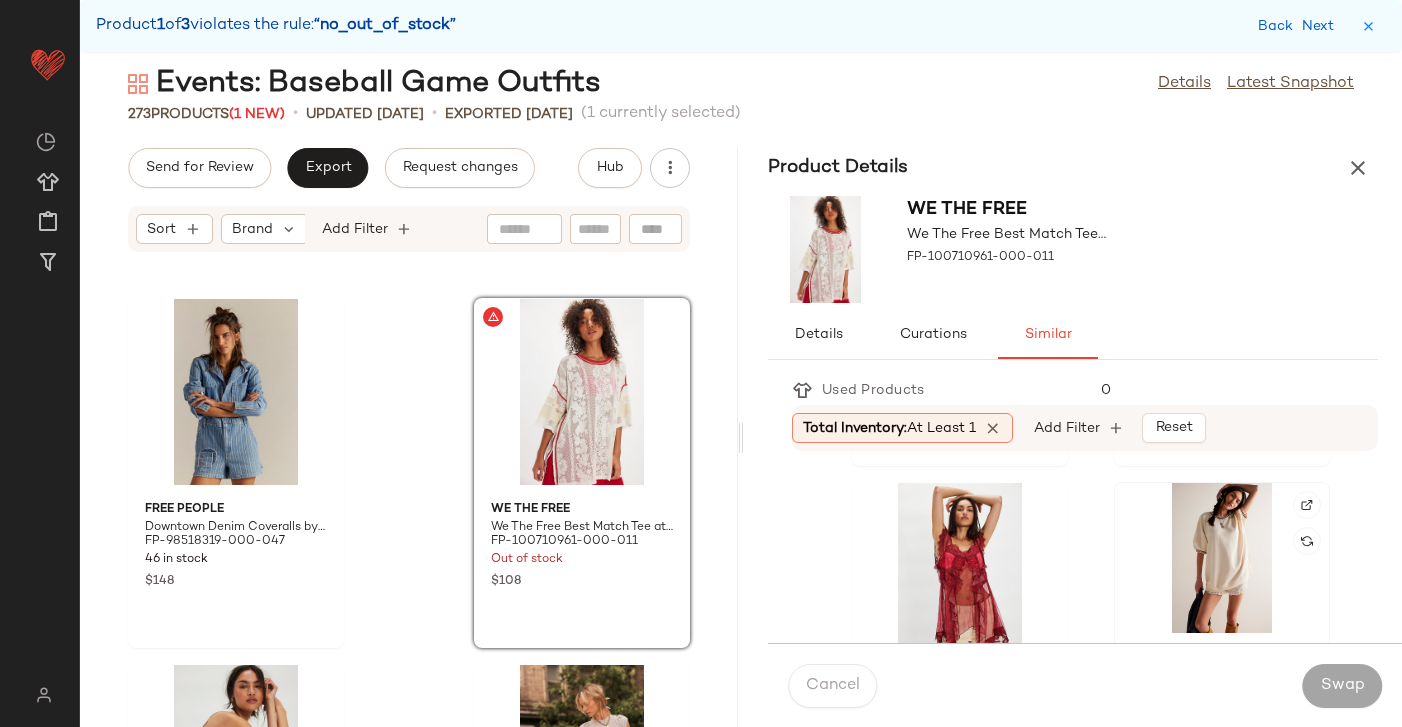 click 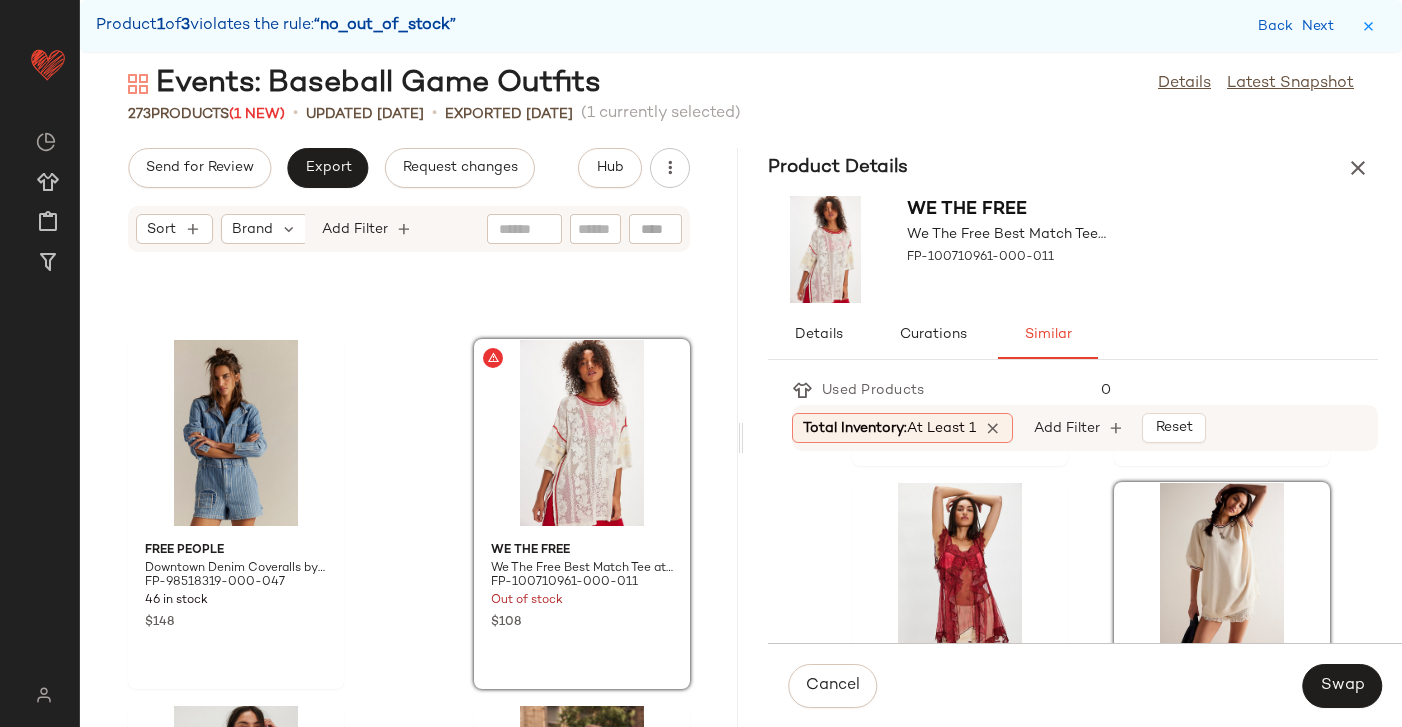 scroll, scrollTop: 7637, scrollLeft: 0, axis: vertical 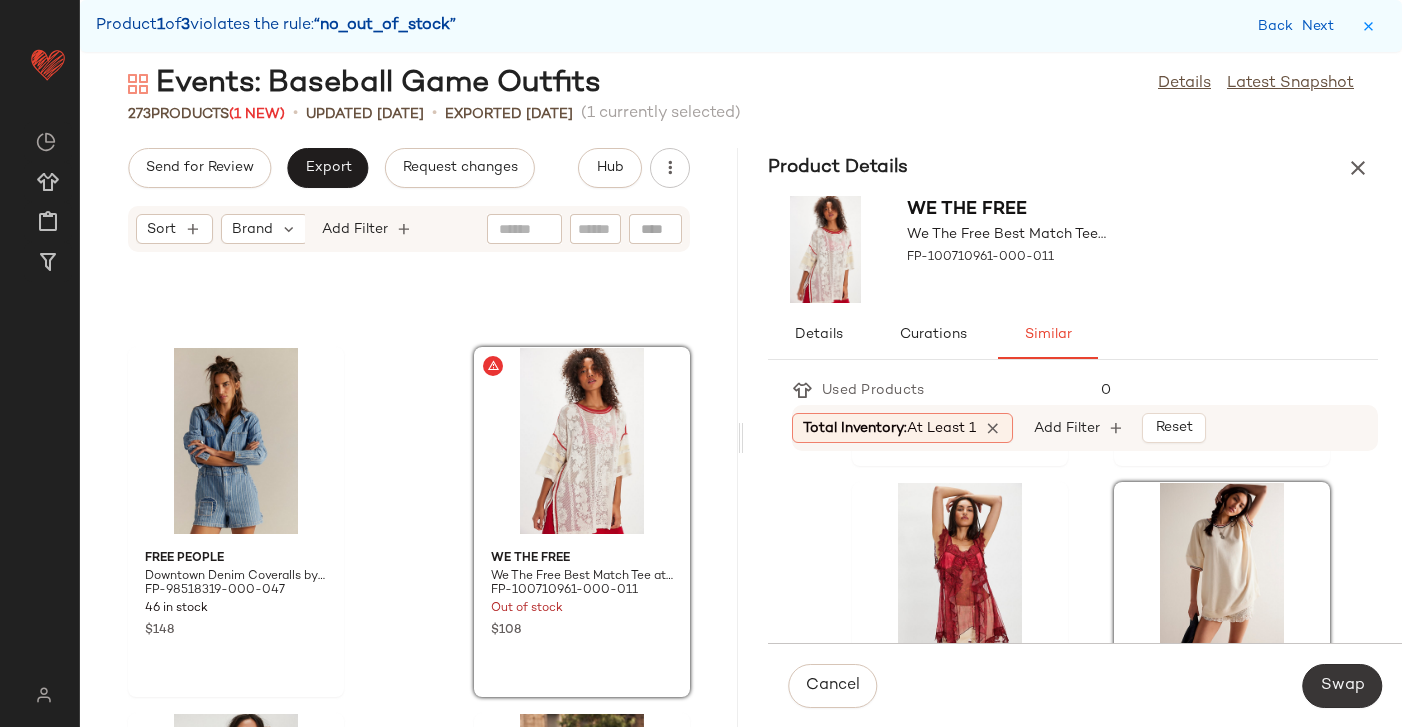 click on "Swap" 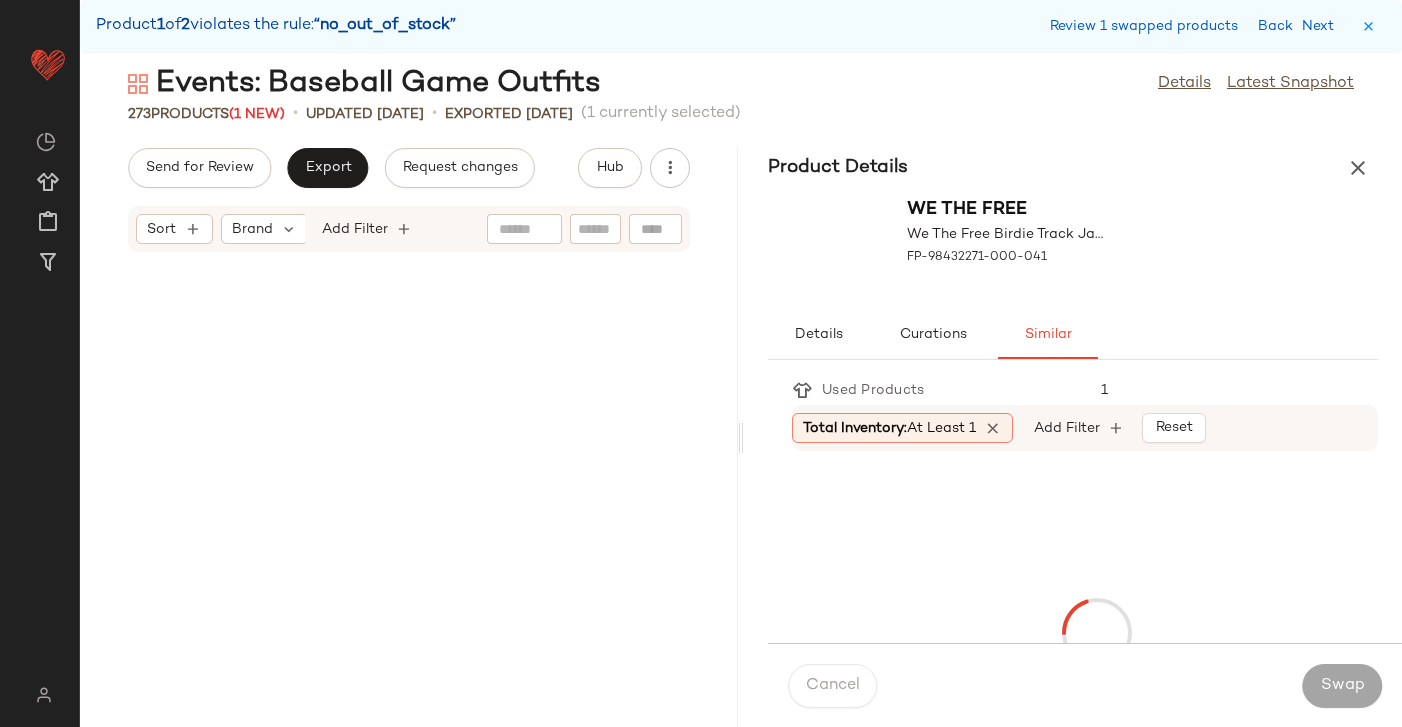scroll, scrollTop: 17934, scrollLeft: 0, axis: vertical 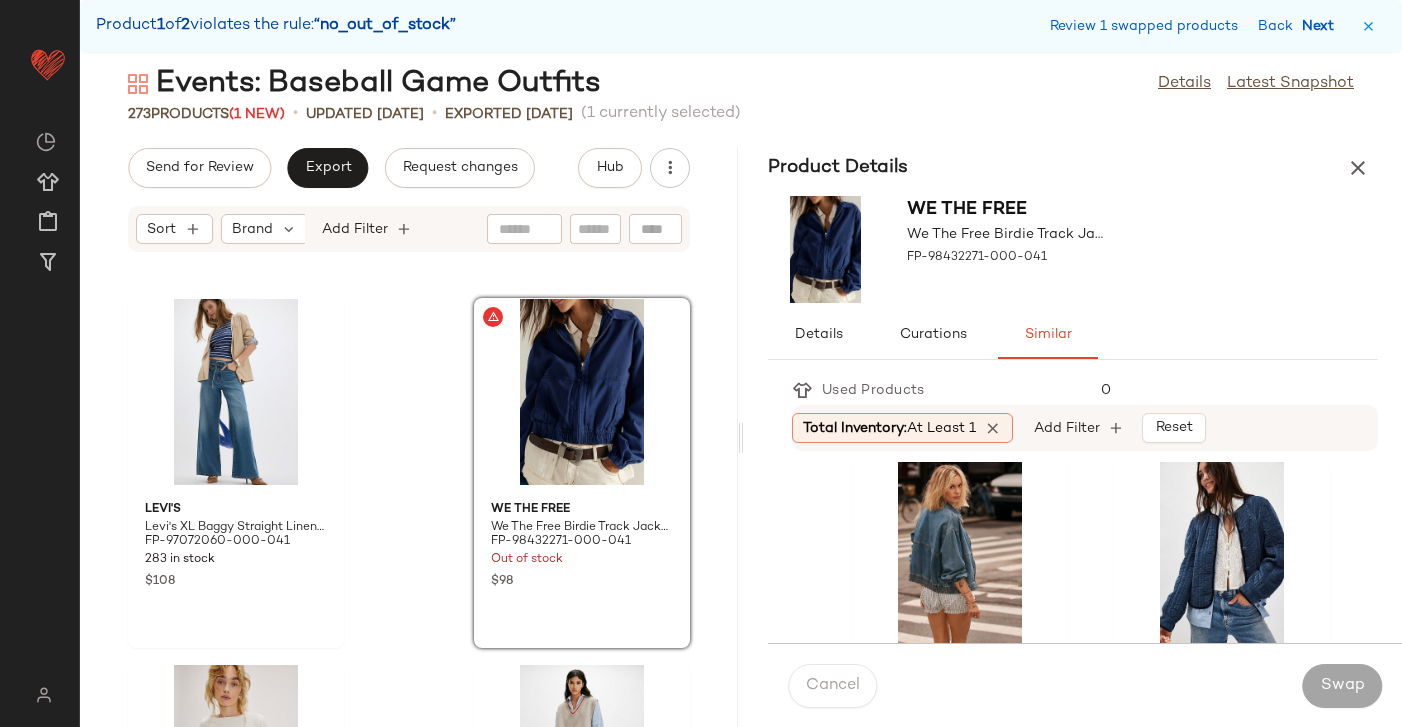 click on "Next" at bounding box center (1322, 26) 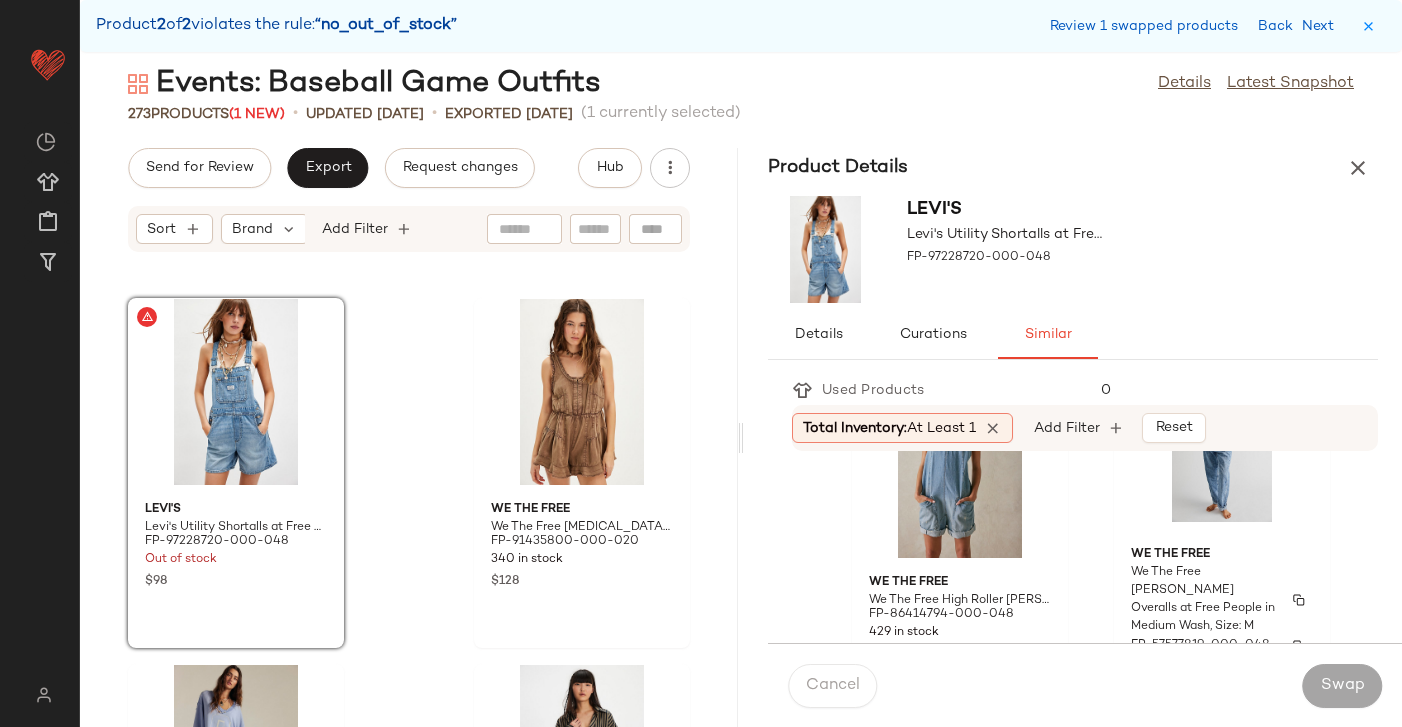 scroll, scrollTop: 1937, scrollLeft: 0, axis: vertical 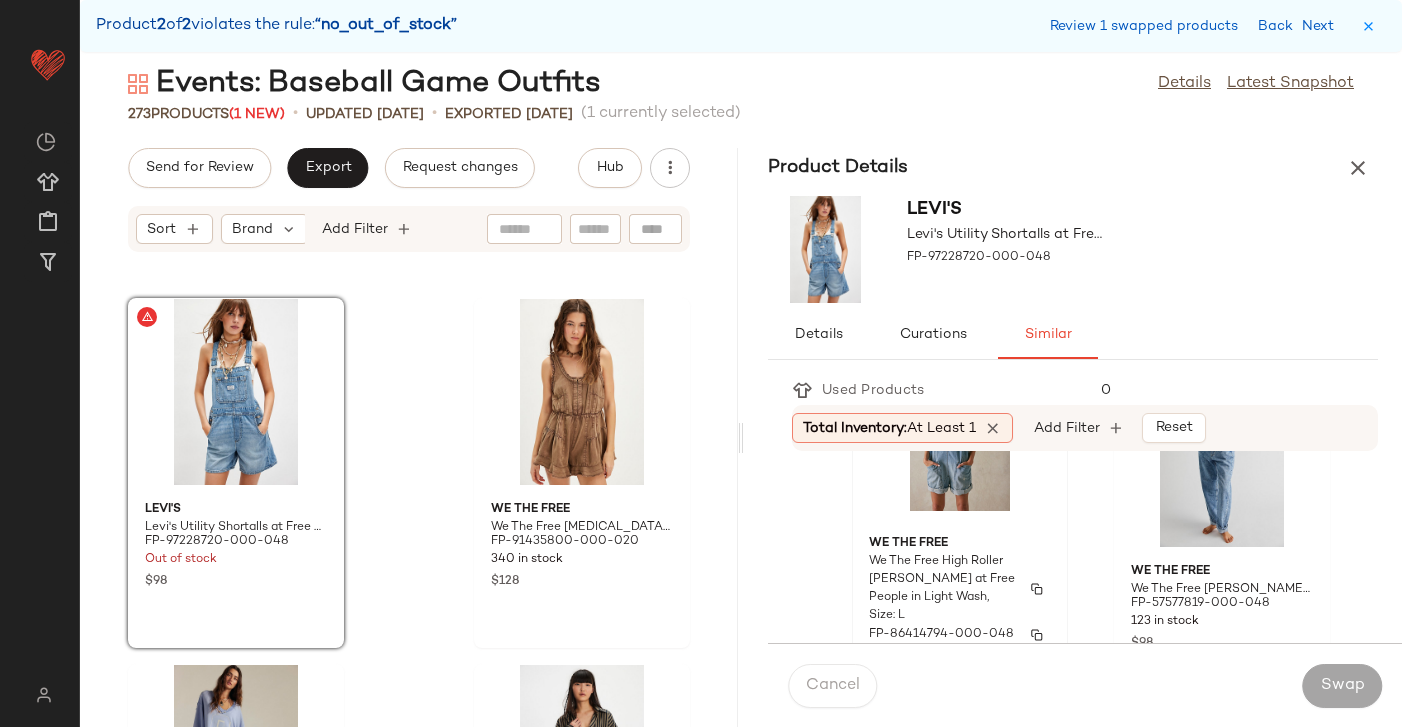click on "We The Free High Roller Shortall at Free People in Light Wash, Size: L" at bounding box center (942, 589) 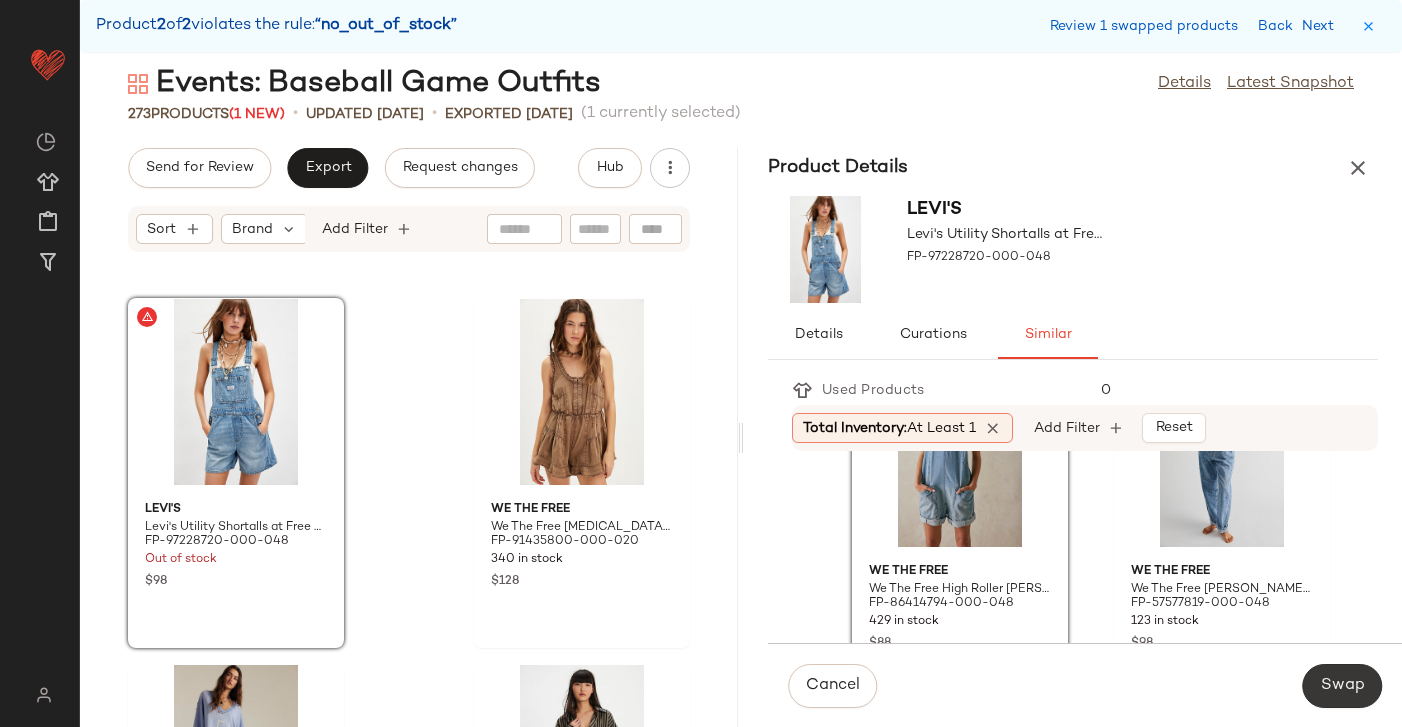 click on "Swap" 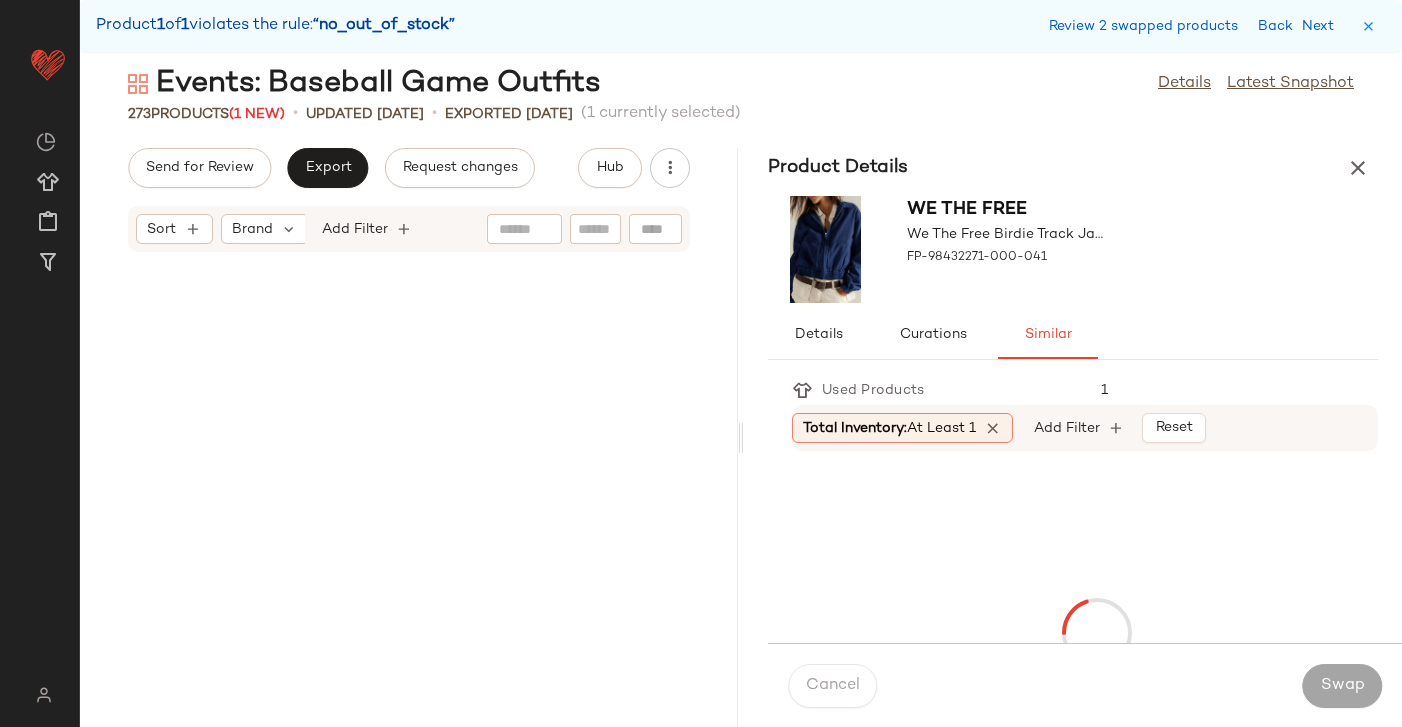 scroll, scrollTop: 17934, scrollLeft: 0, axis: vertical 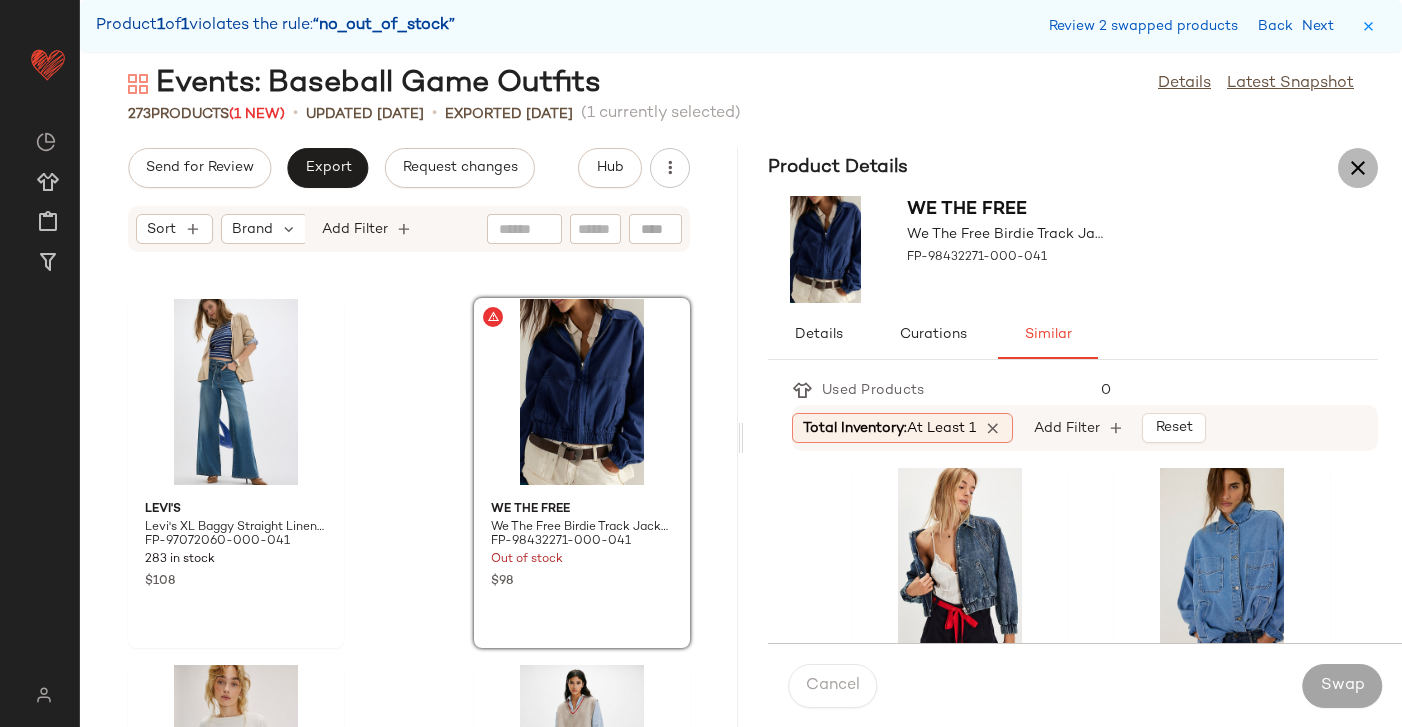 click at bounding box center (1358, 168) 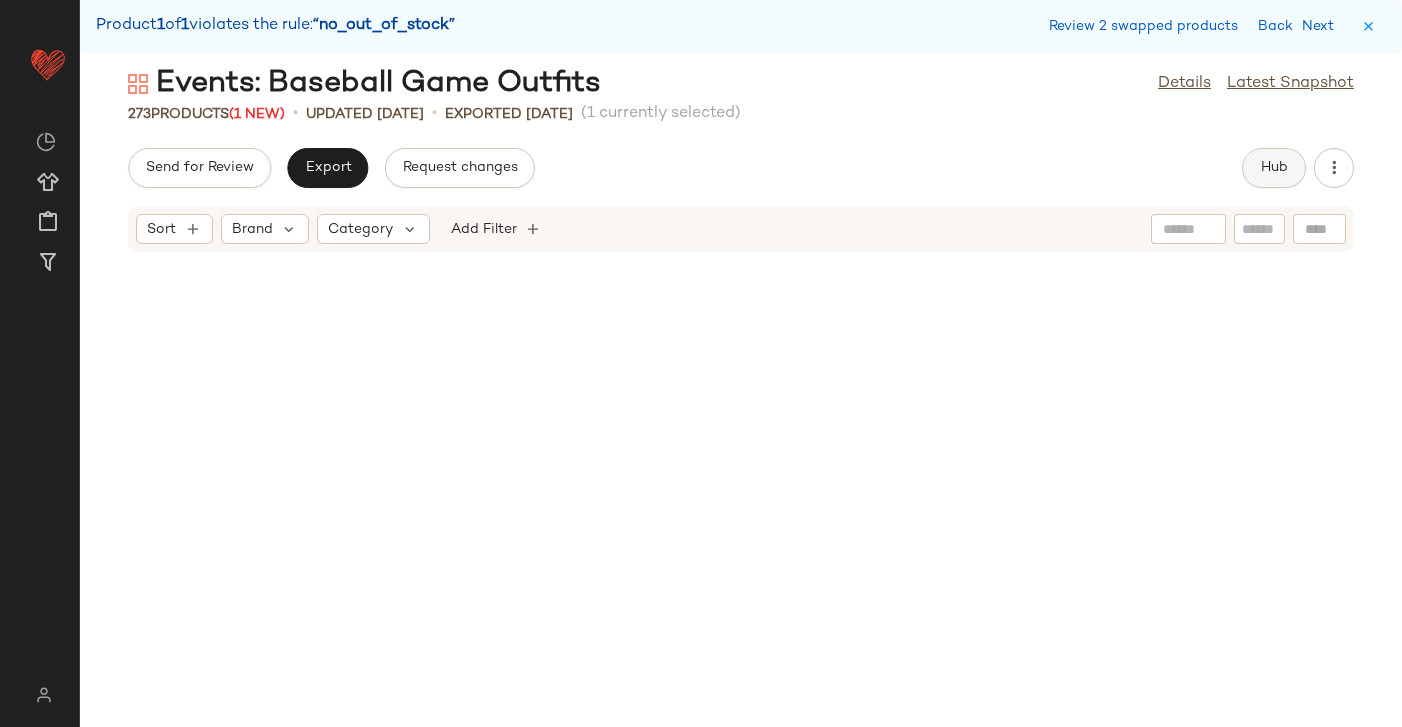 click on "Hub" at bounding box center (1274, 168) 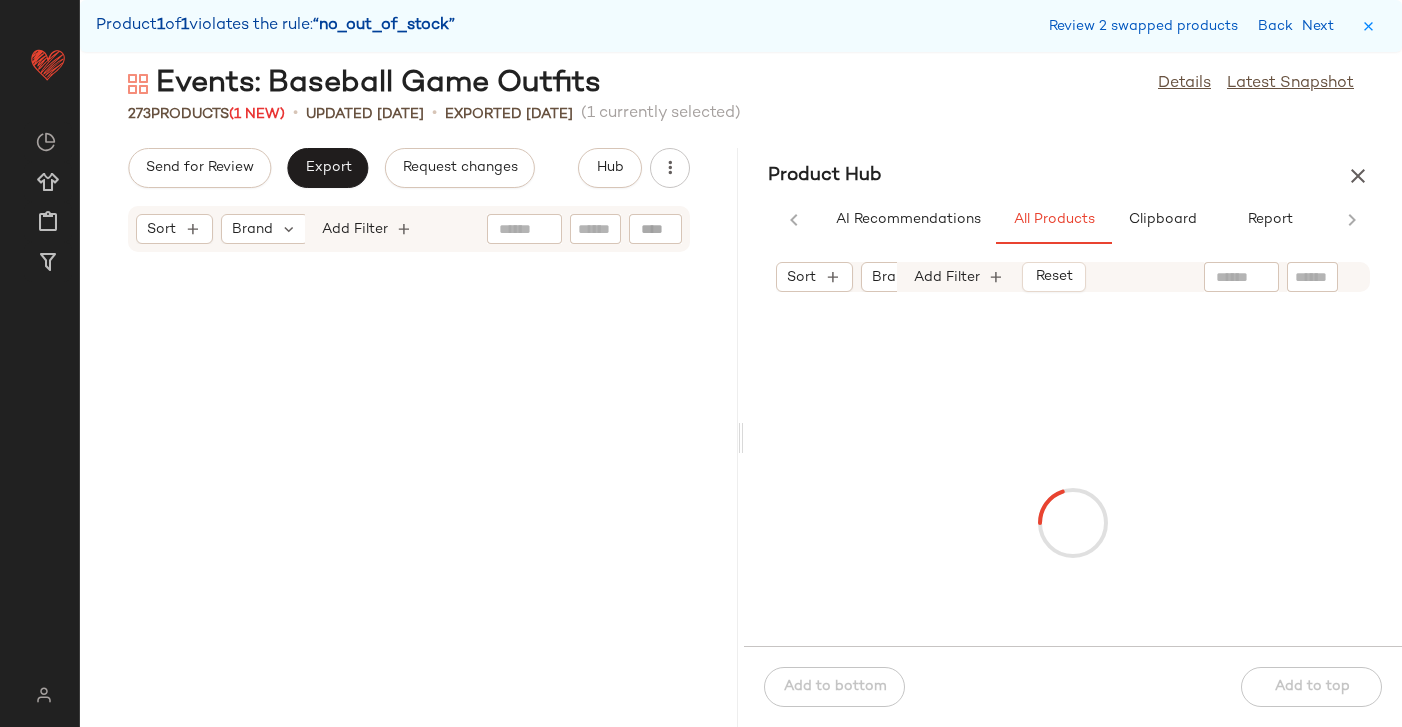 scroll, scrollTop: 17934, scrollLeft: 0, axis: vertical 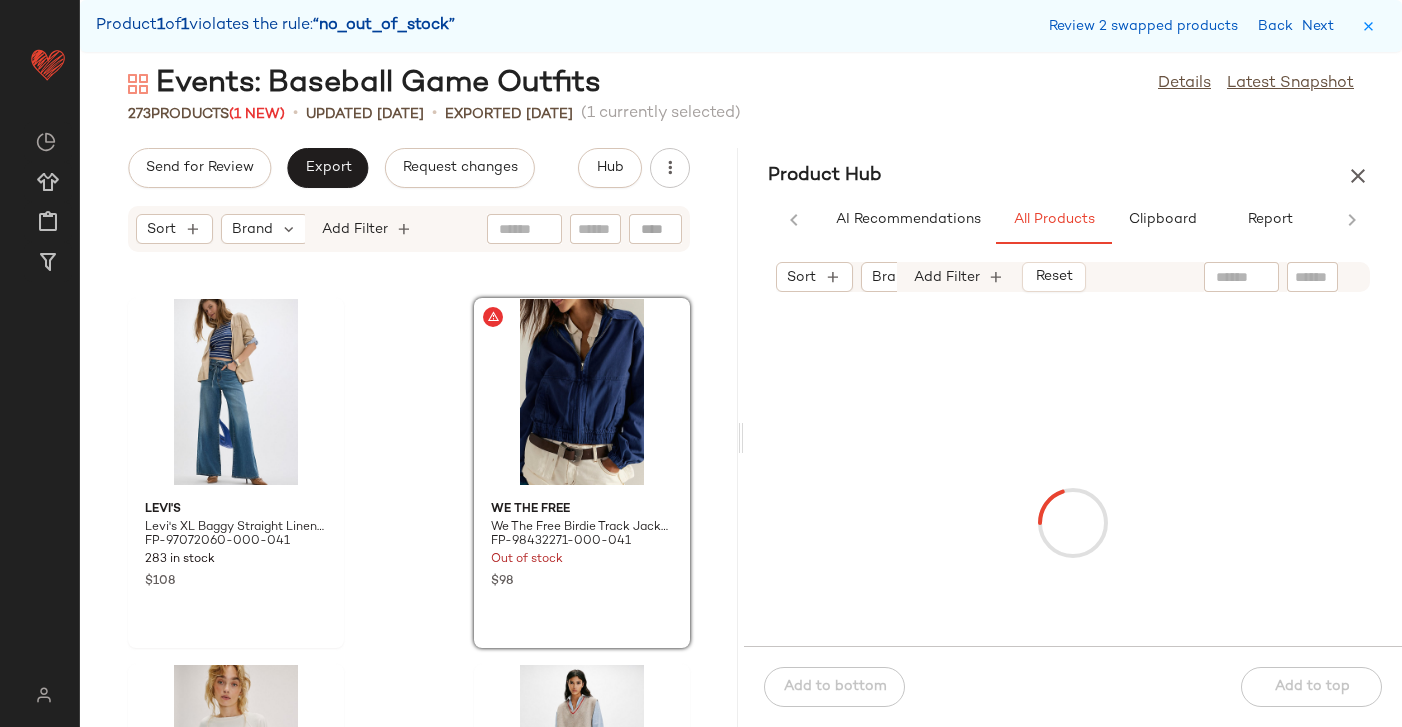 click 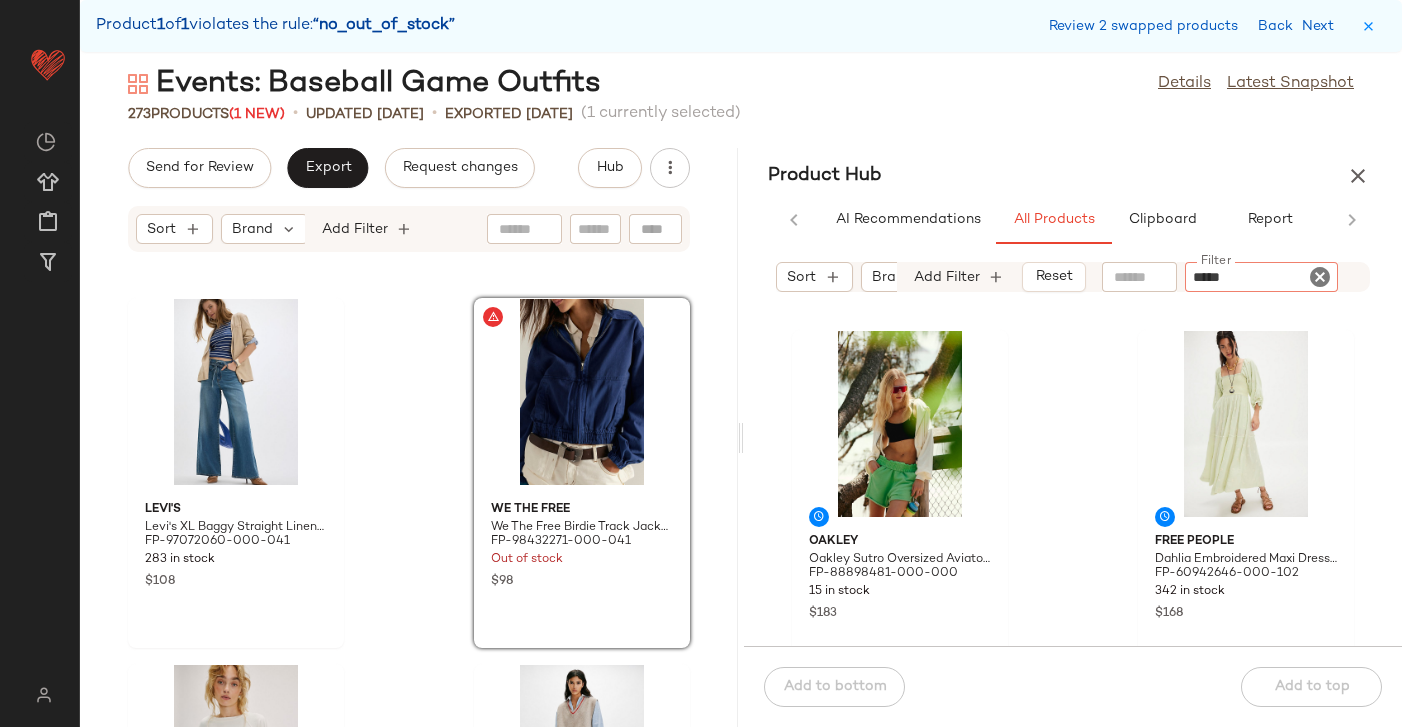 type on "******" 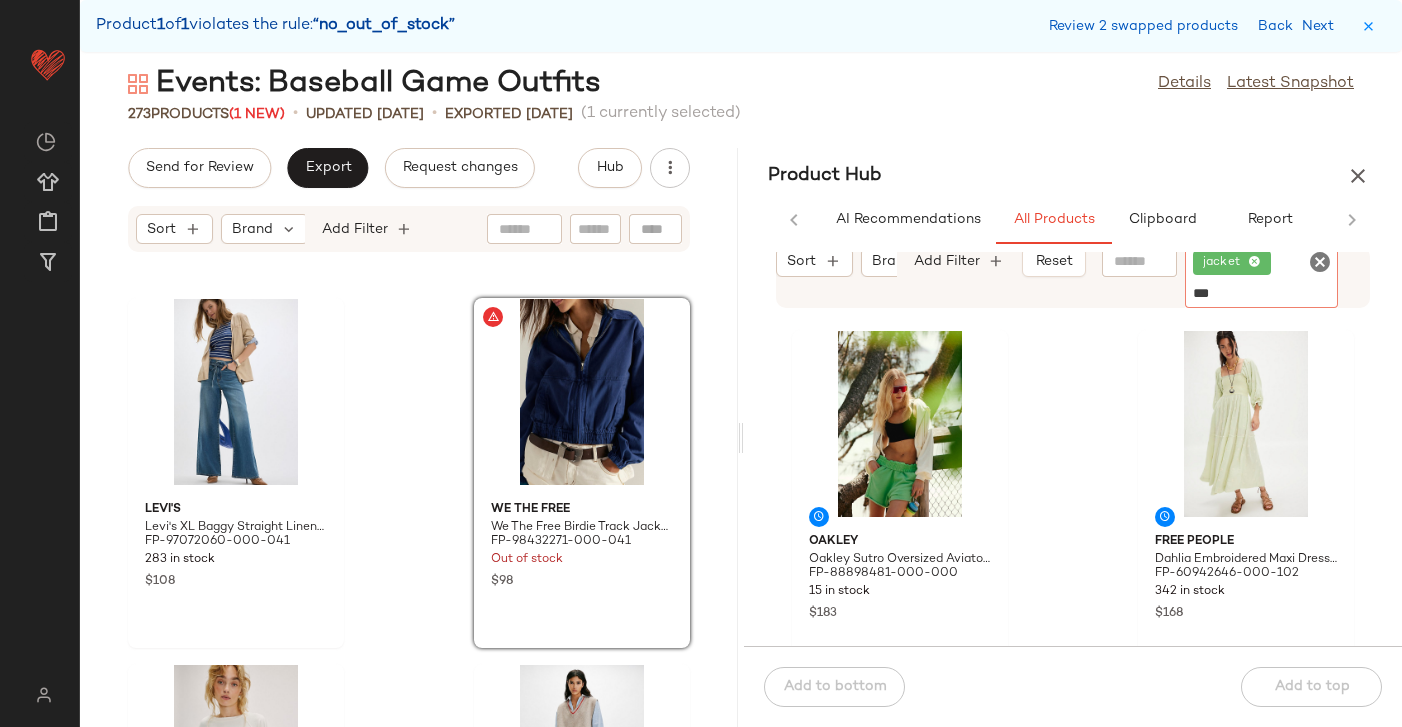 type on "****" 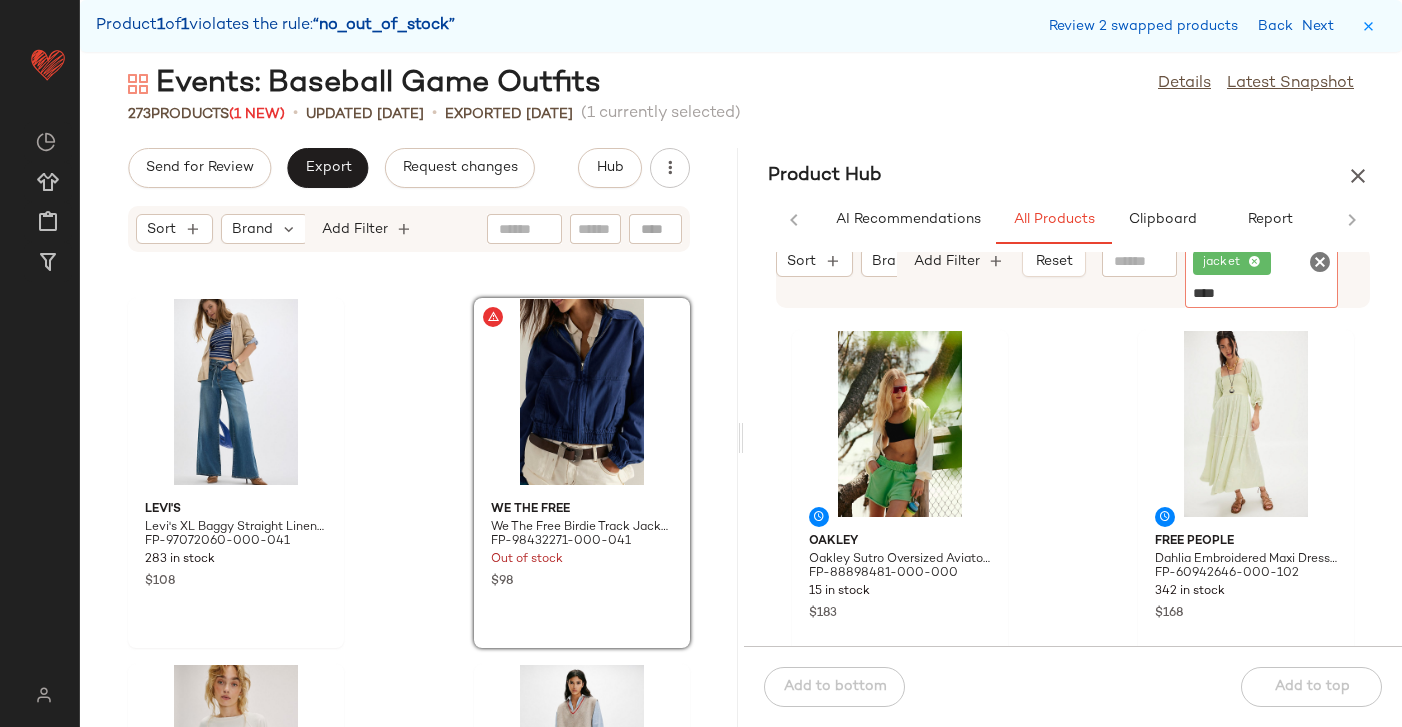 type 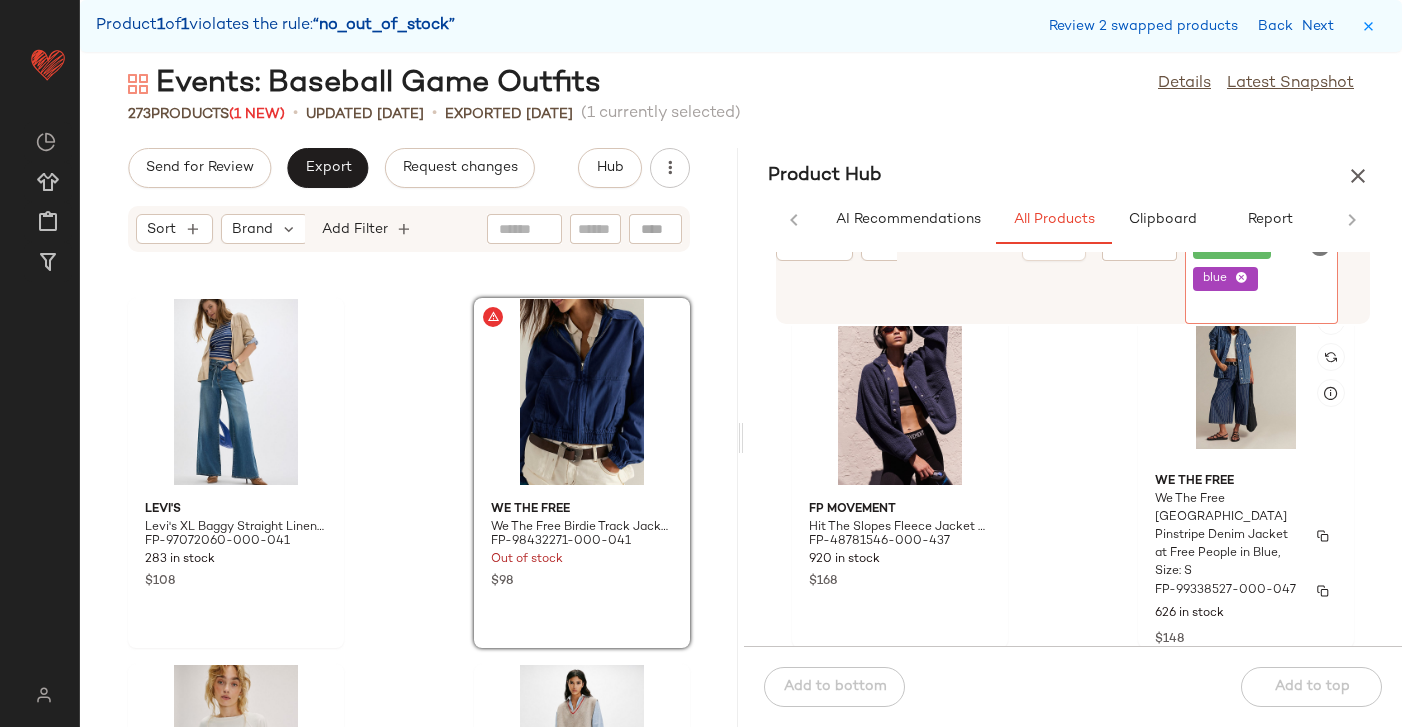 scroll, scrollTop: 4434, scrollLeft: 0, axis: vertical 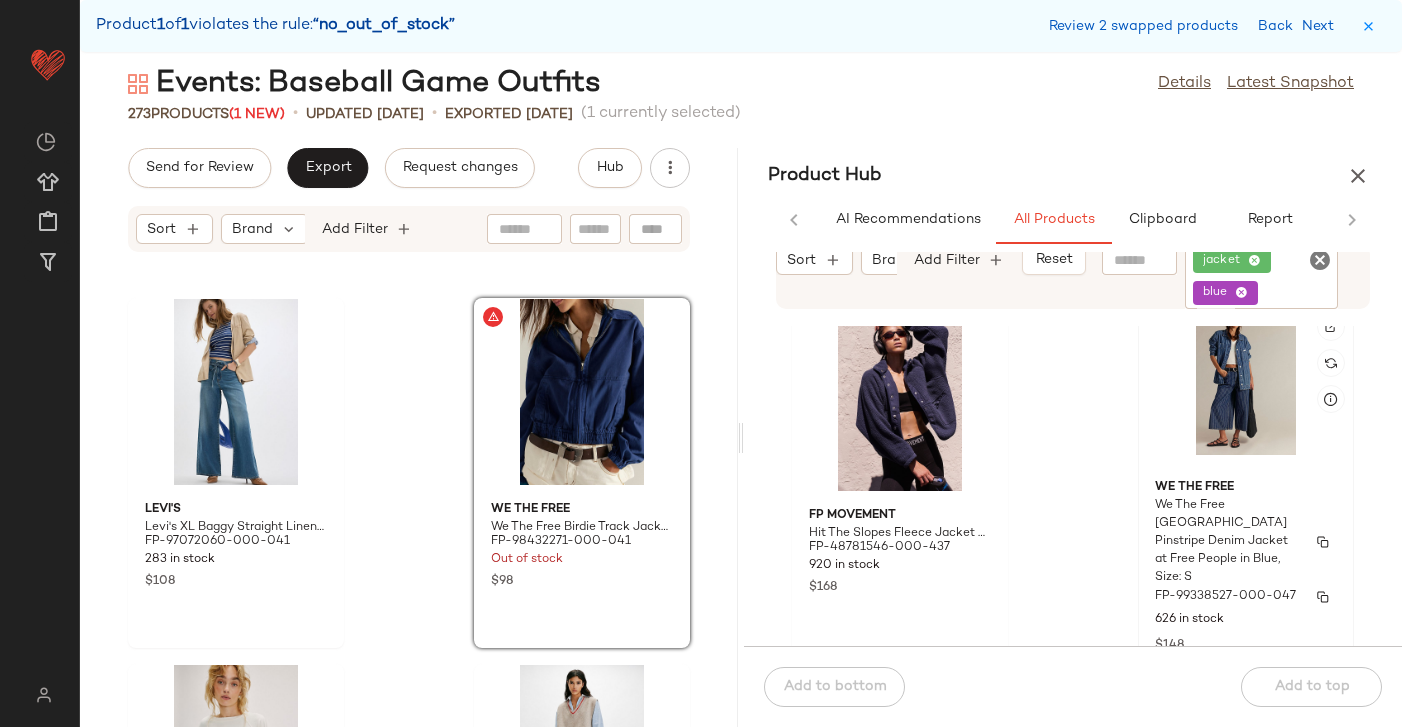 click on "We The Free Madison City Pinstripe Denim Jacket at Free People in Blue, Size: S" at bounding box center (1228, 542) 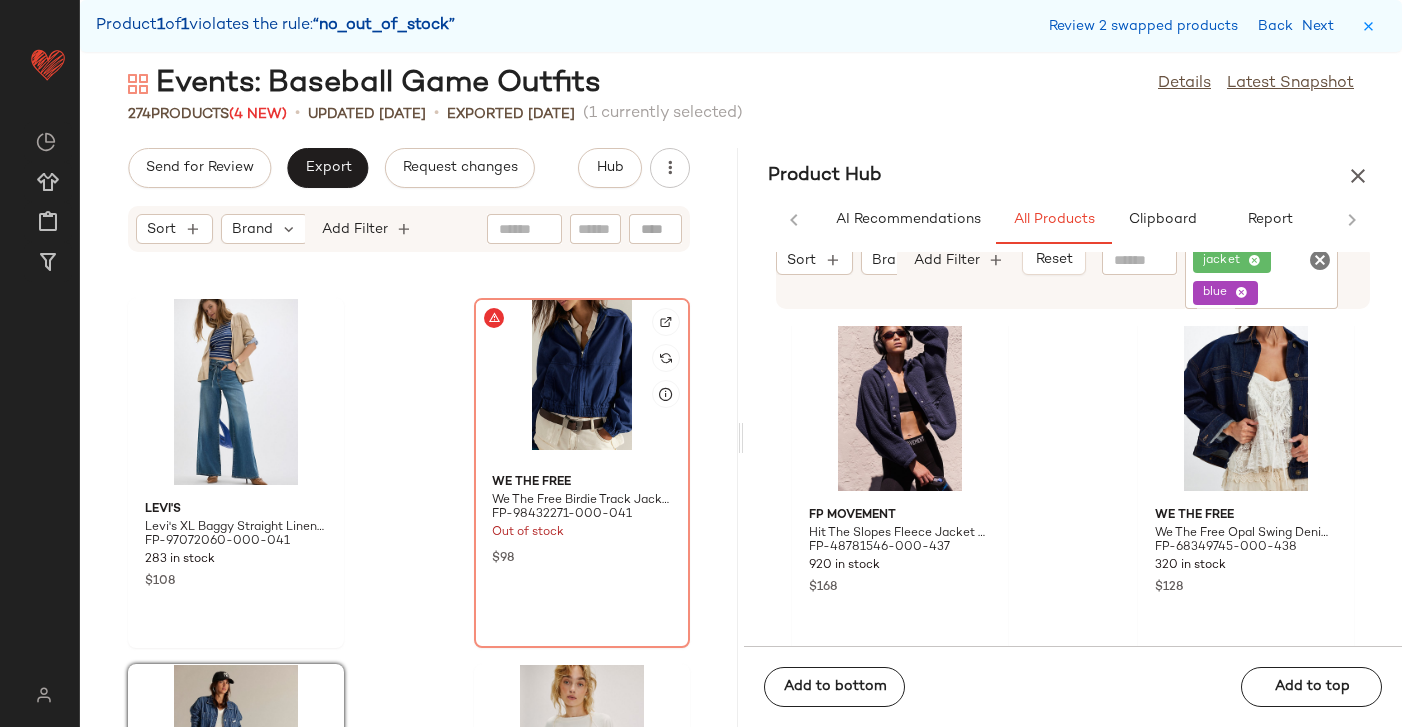 click 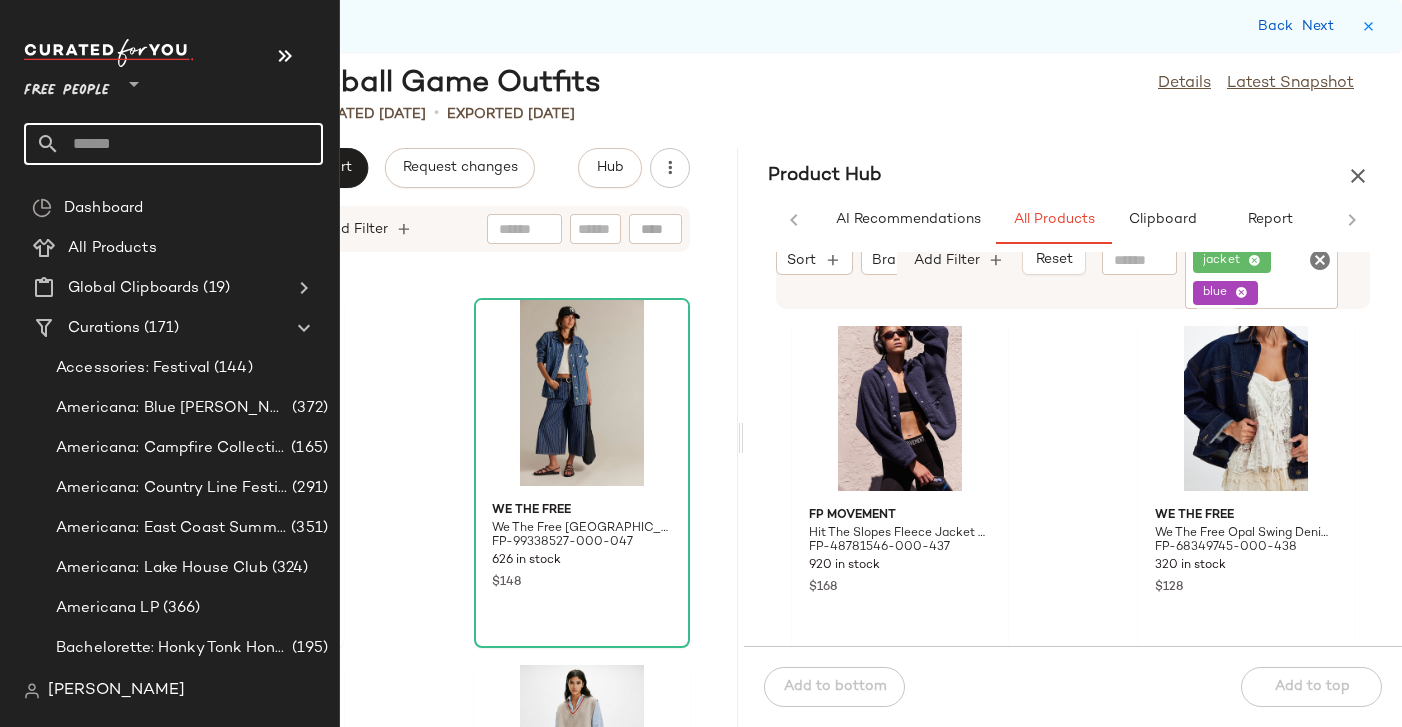 click 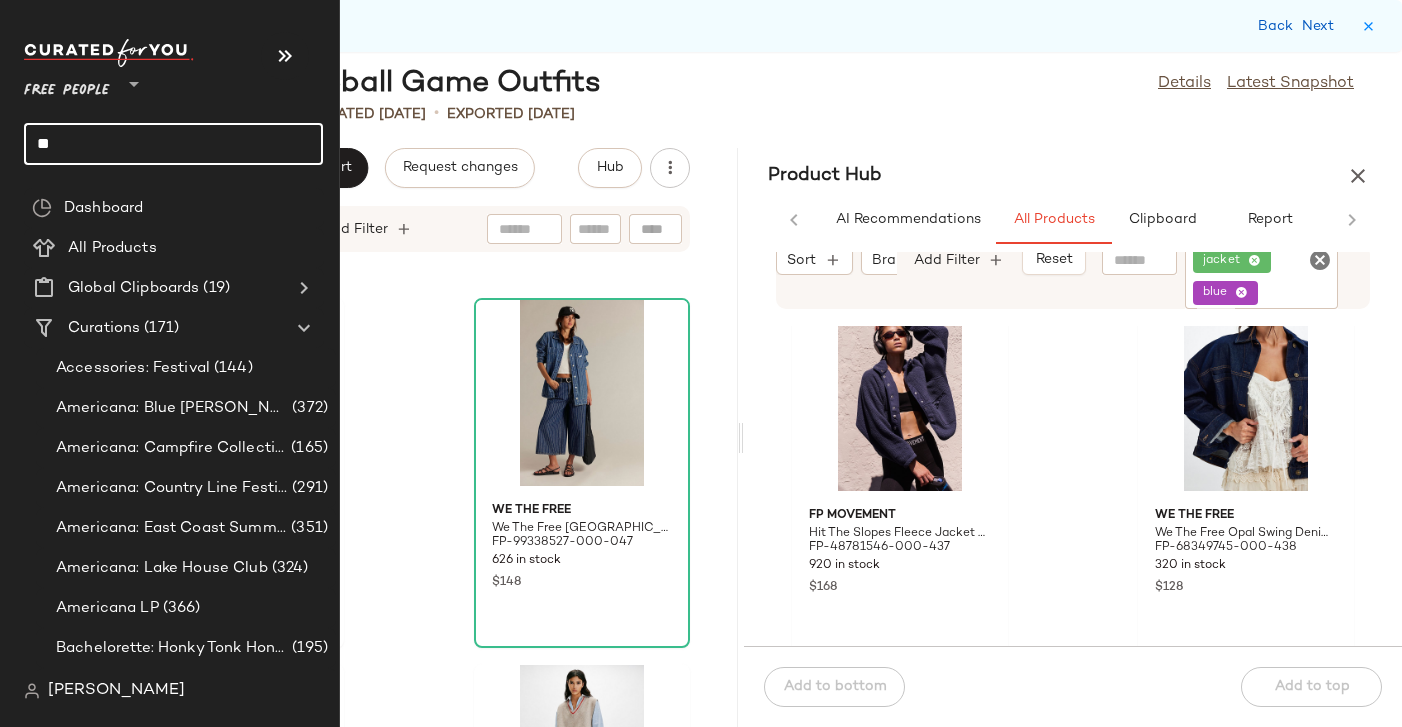 type on "*" 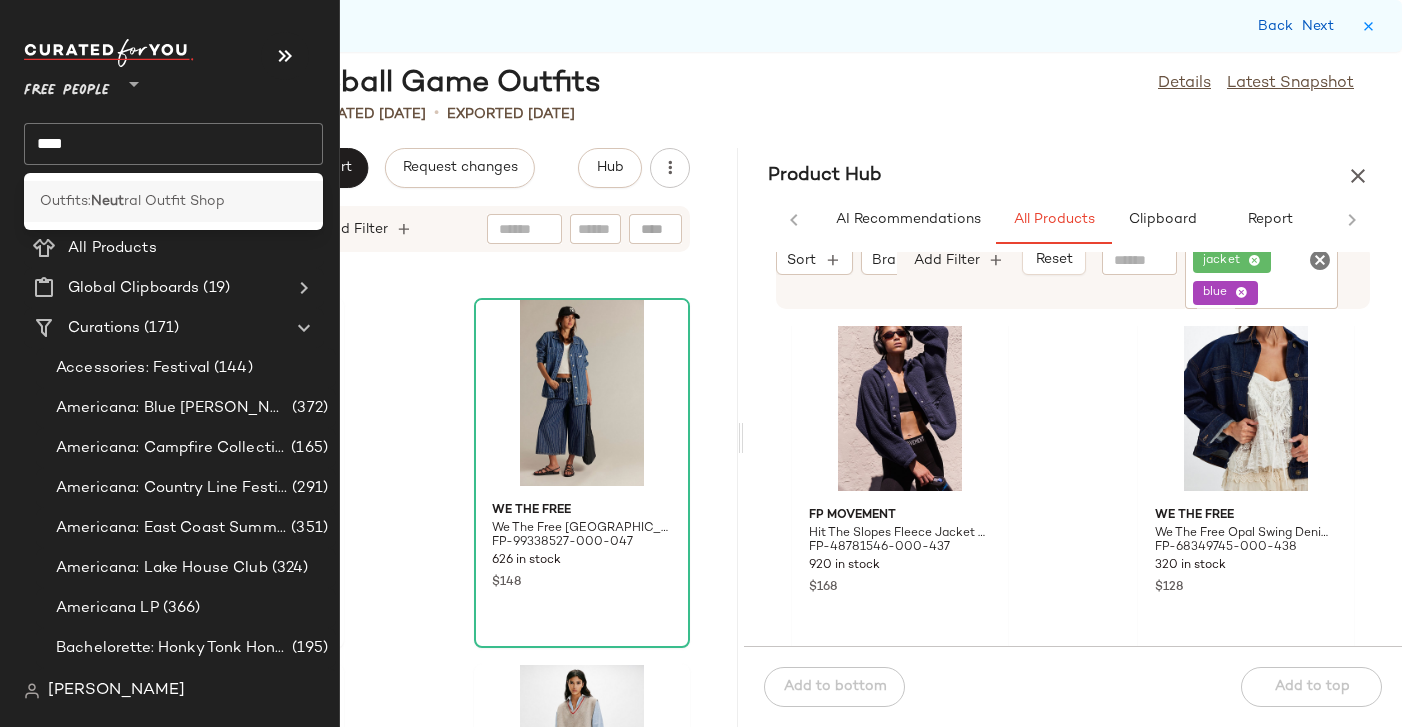 click on "Outfits:" at bounding box center (65, 201) 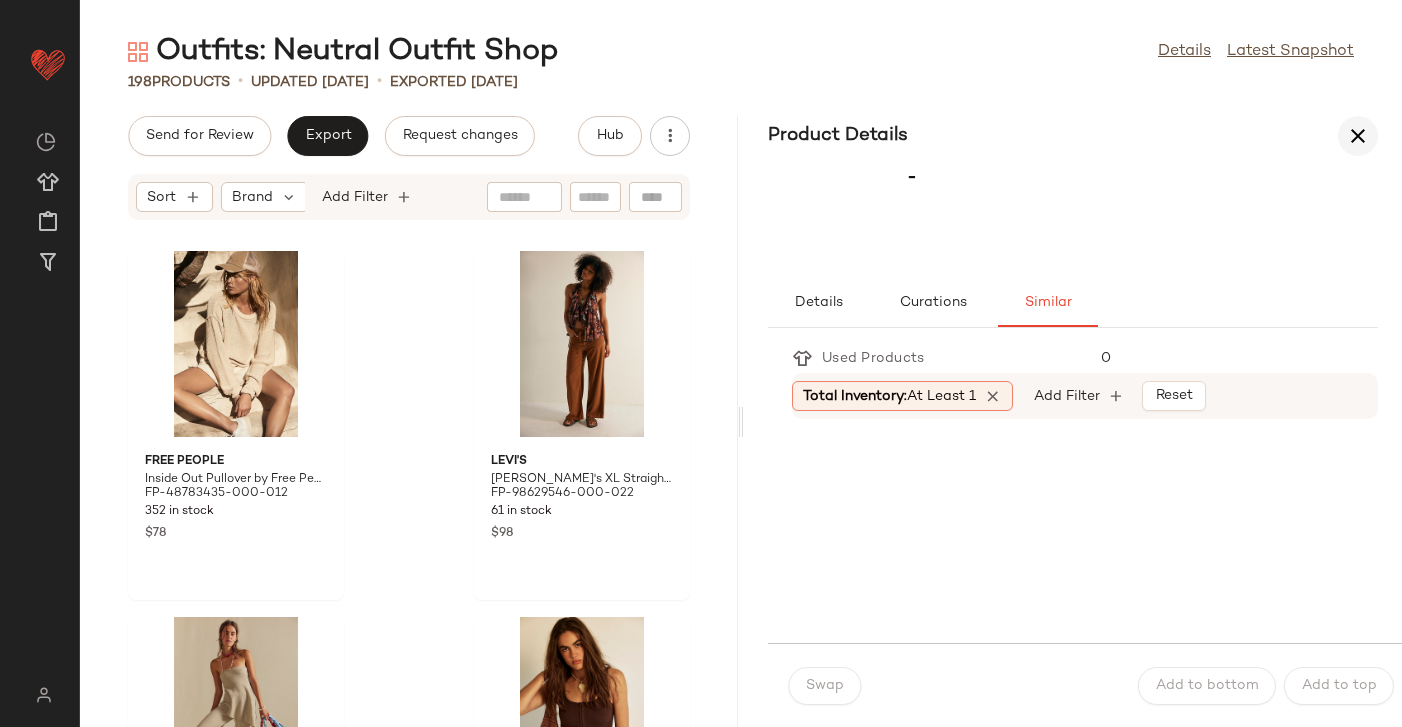 click at bounding box center (1358, 136) 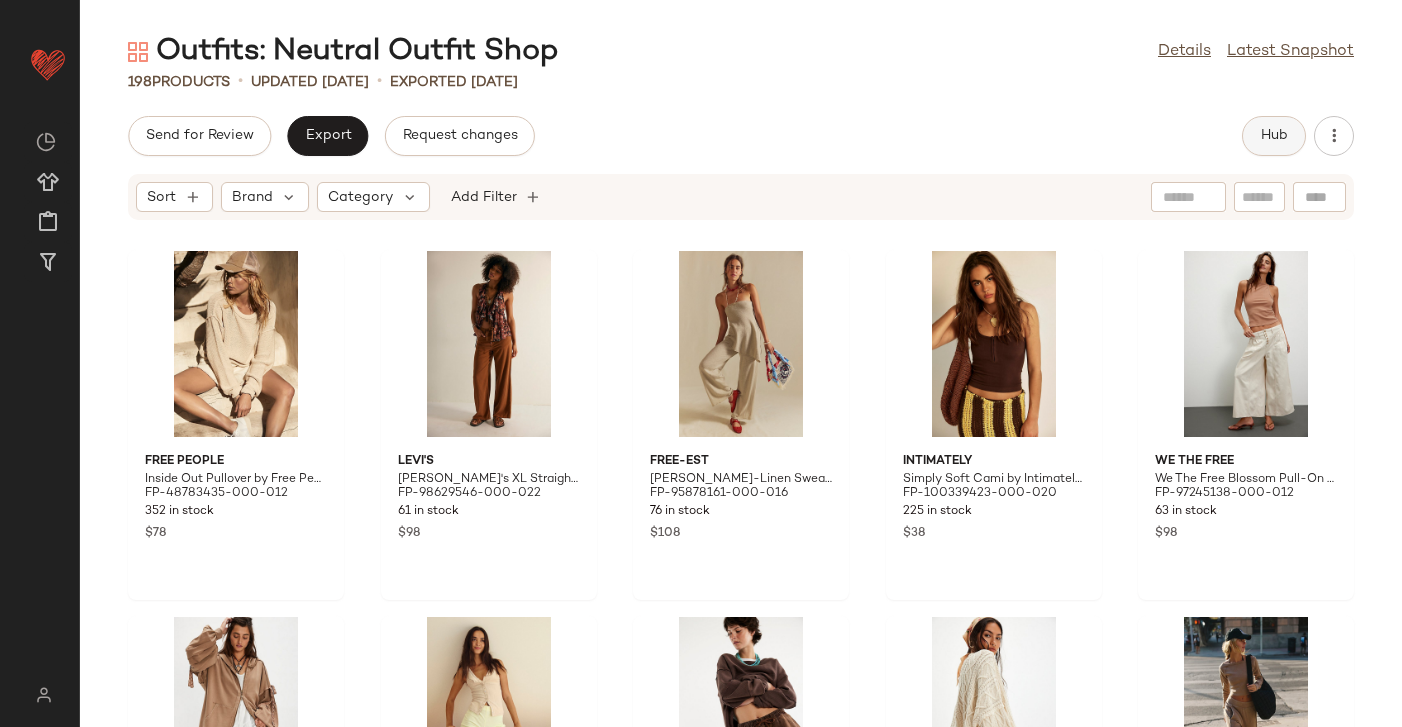 click on "Hub" 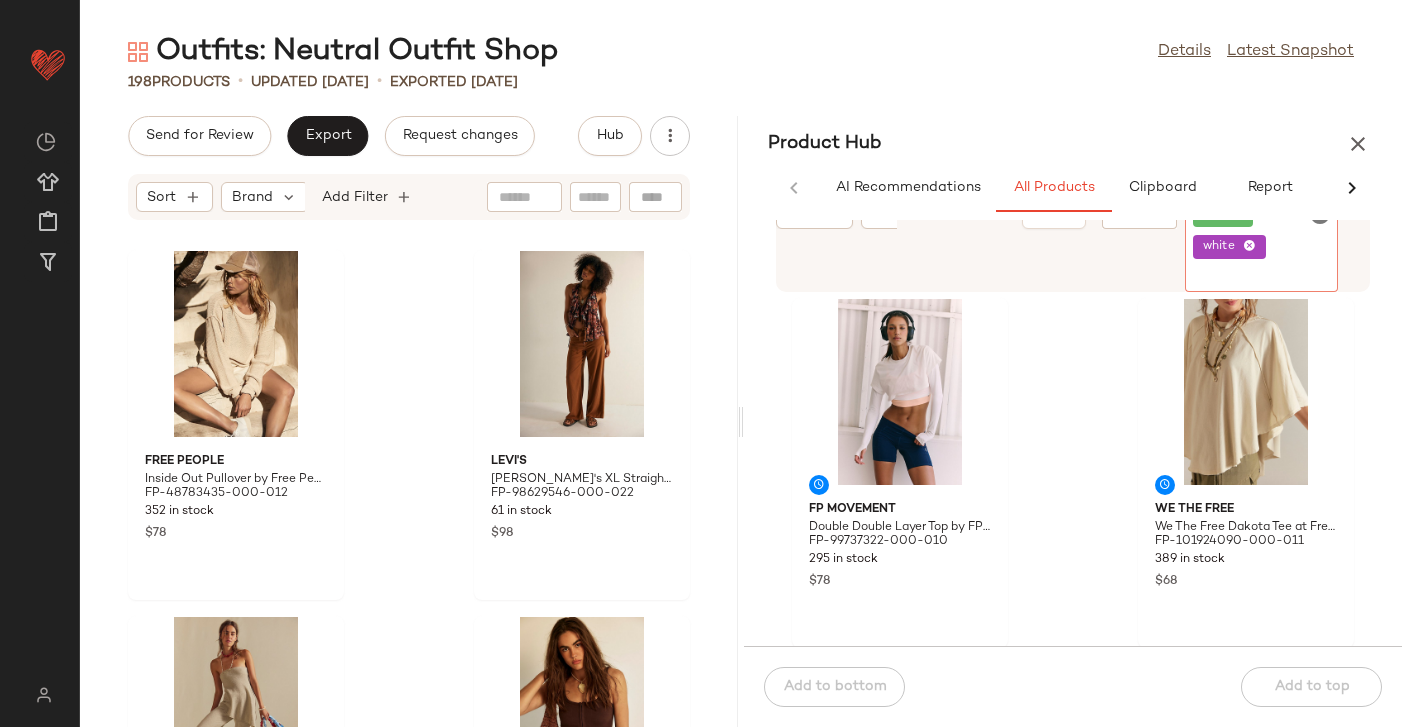 click on "tee white" 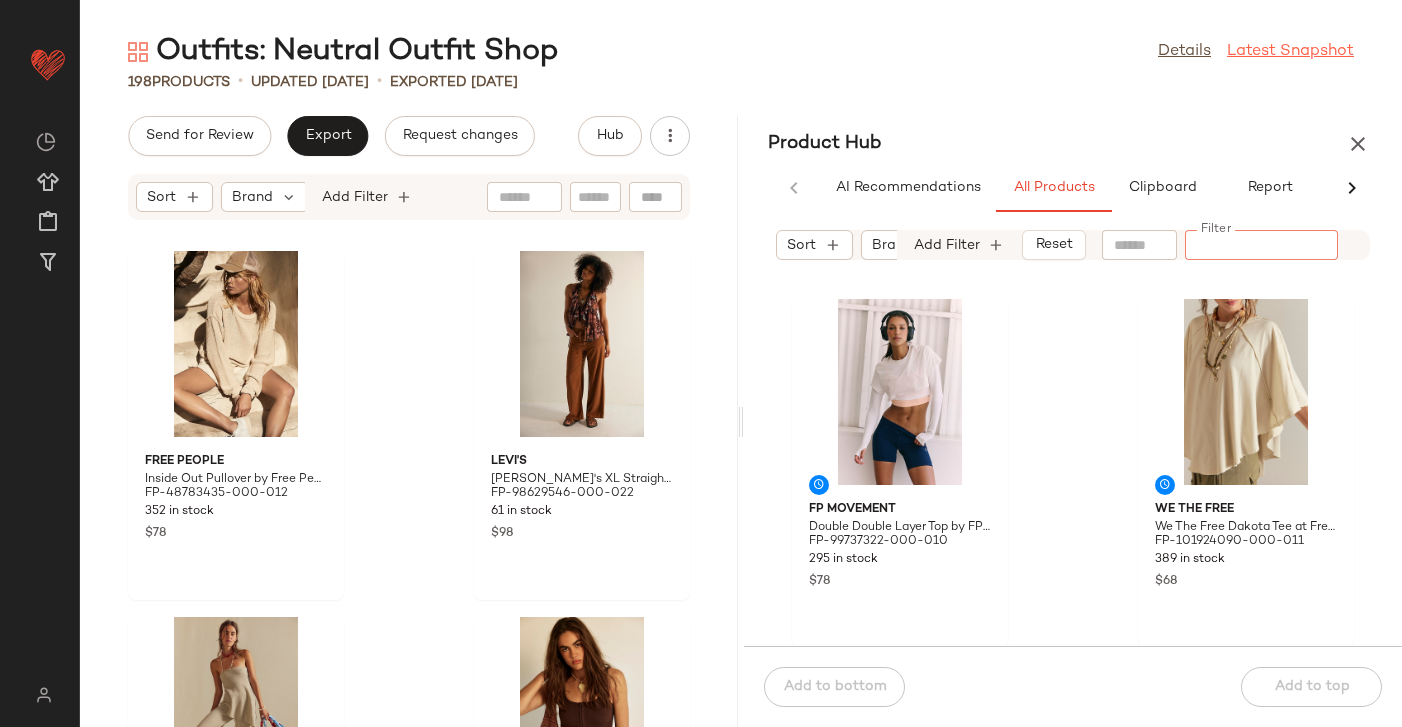 click on "Latest Snapshot" at bounding box center (1290, 52) 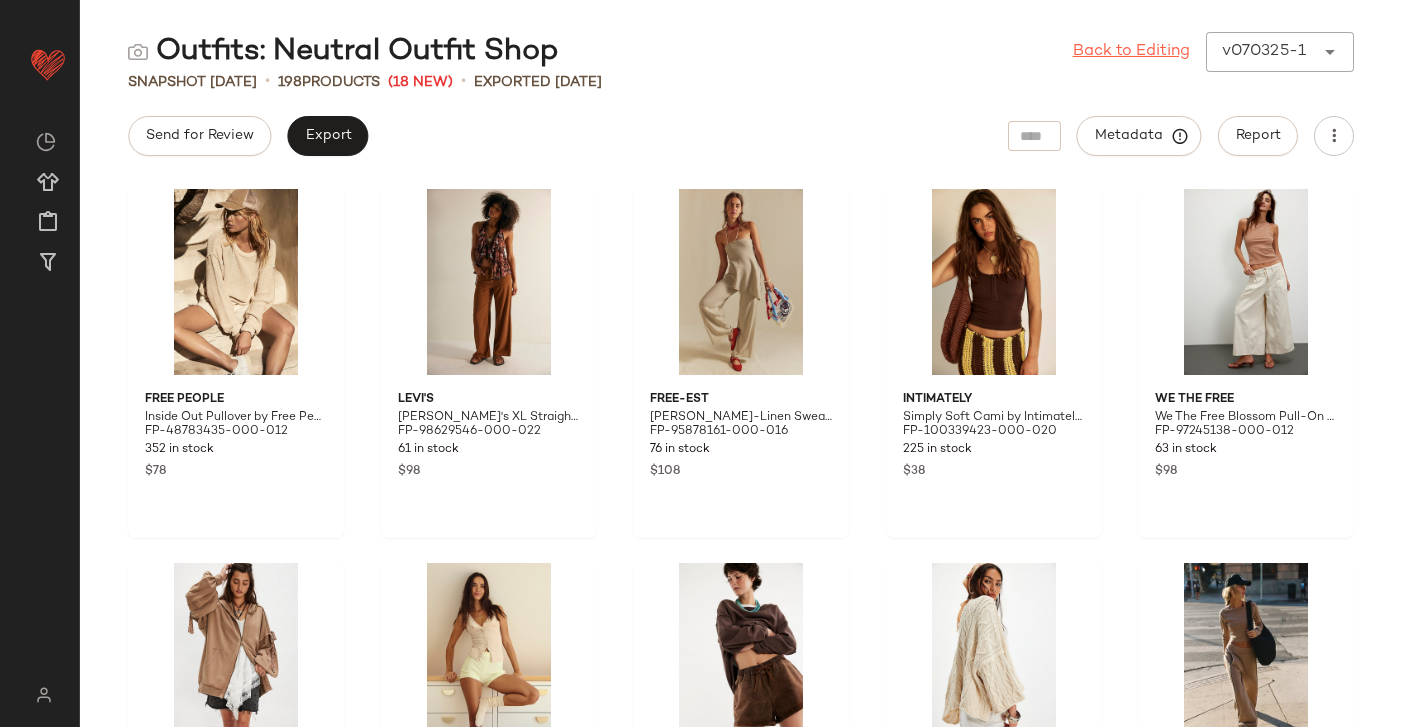 click on "Back to Editing" at bounding box center (1131, 52) 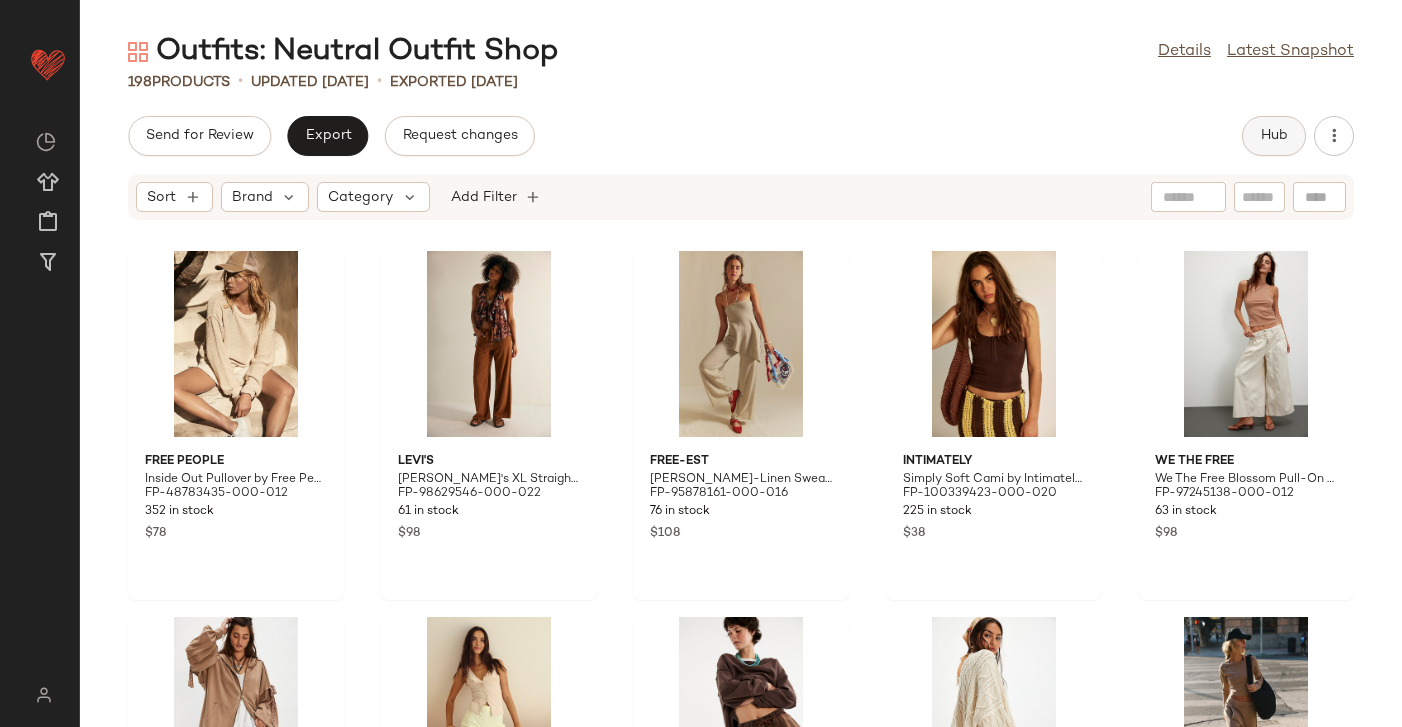 click on "Hub" at bounding box center [1274, 136] 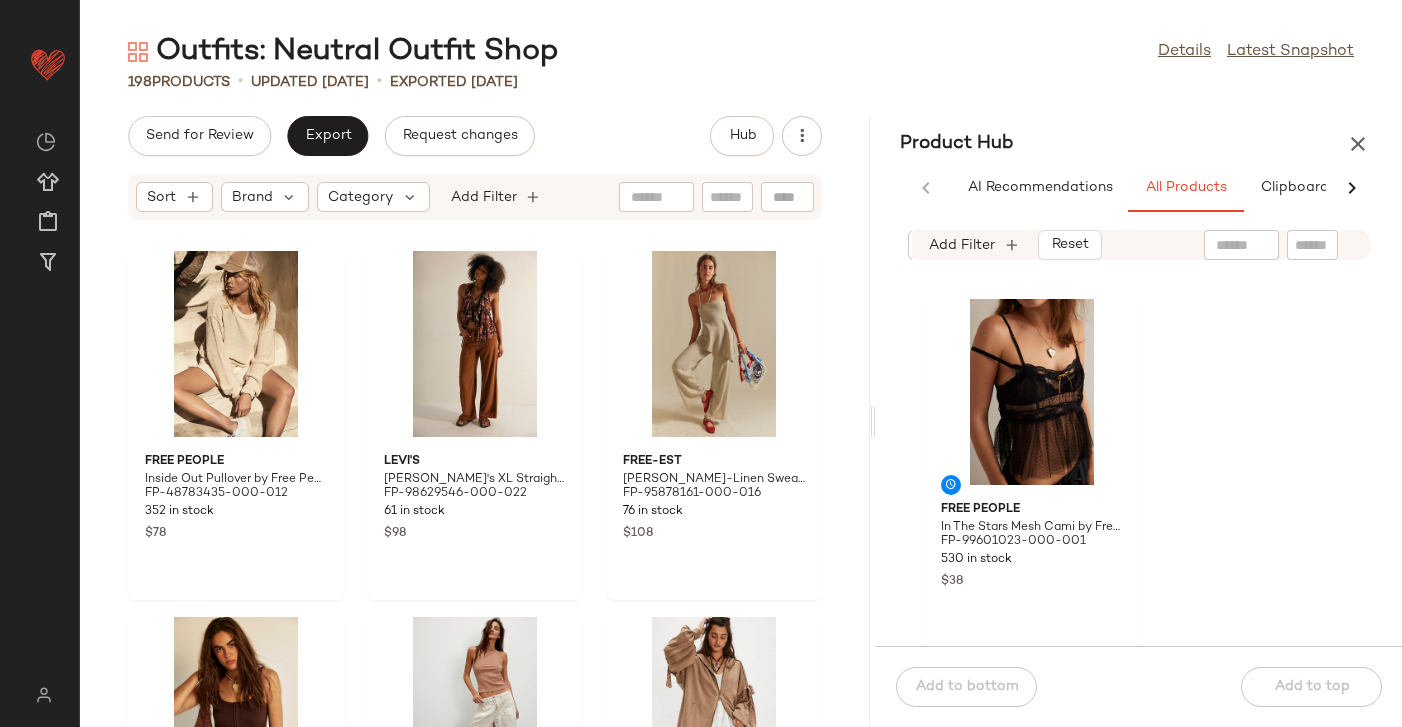 drag, startPoint x: 739, startPoint y: 427, endPoint x: 876, endPoint y: 404, distance: 138.91724 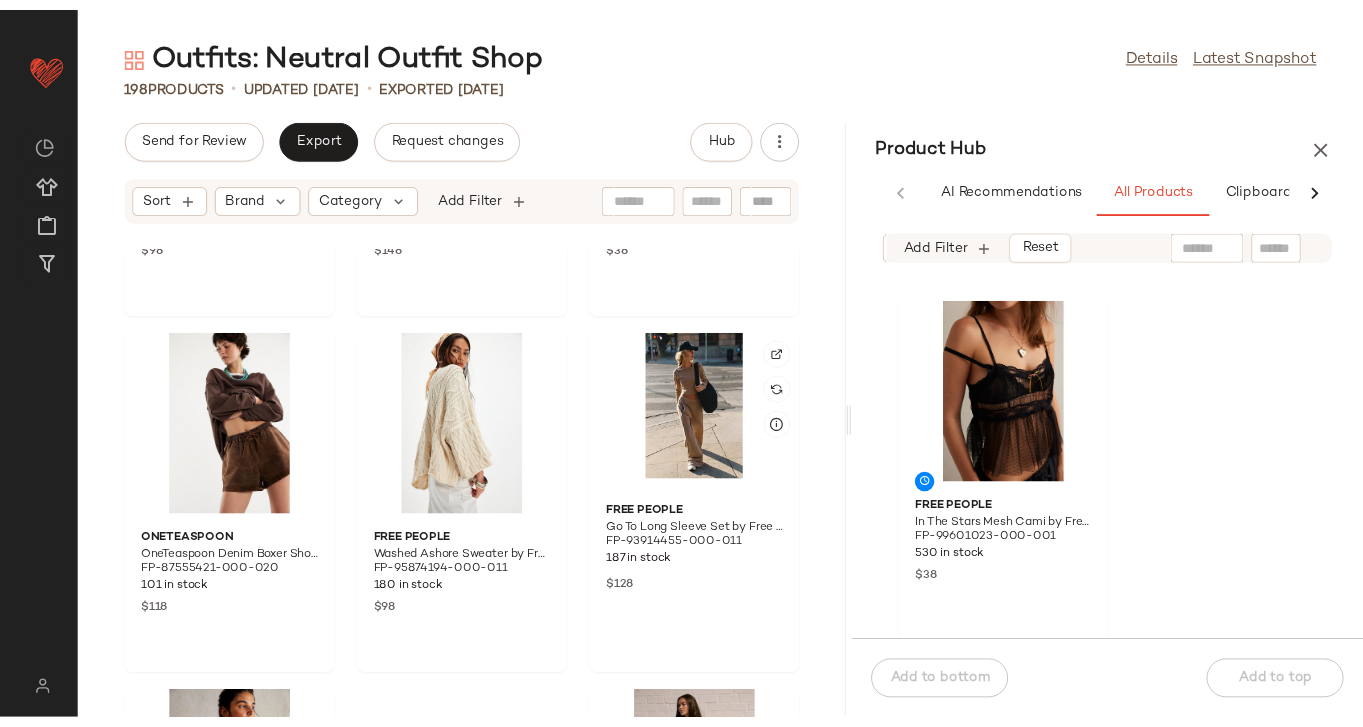 scroll, scrollTop: 1104, scrollLeft: 0, axis: vertical 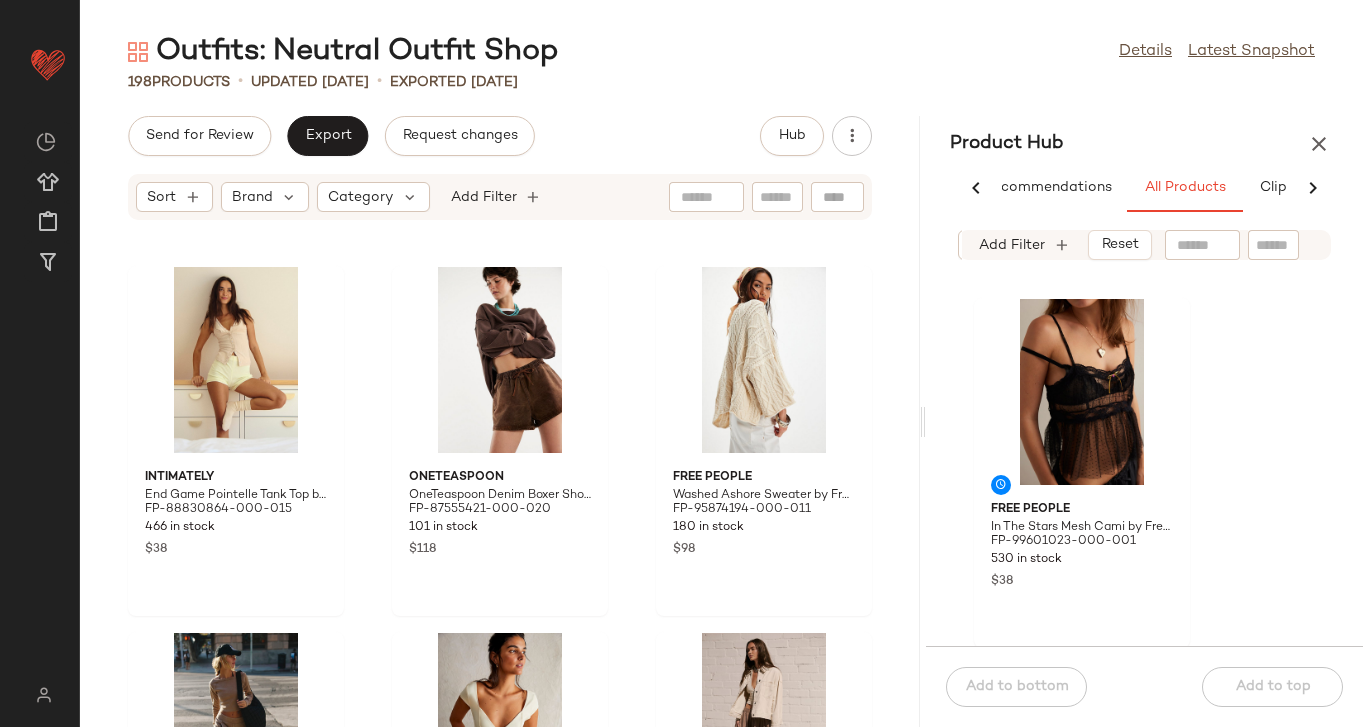 drag, startPoint x: 849, startPoint y: 422, endPoint x: 926, endPoint y: 410, distance: 77.92946 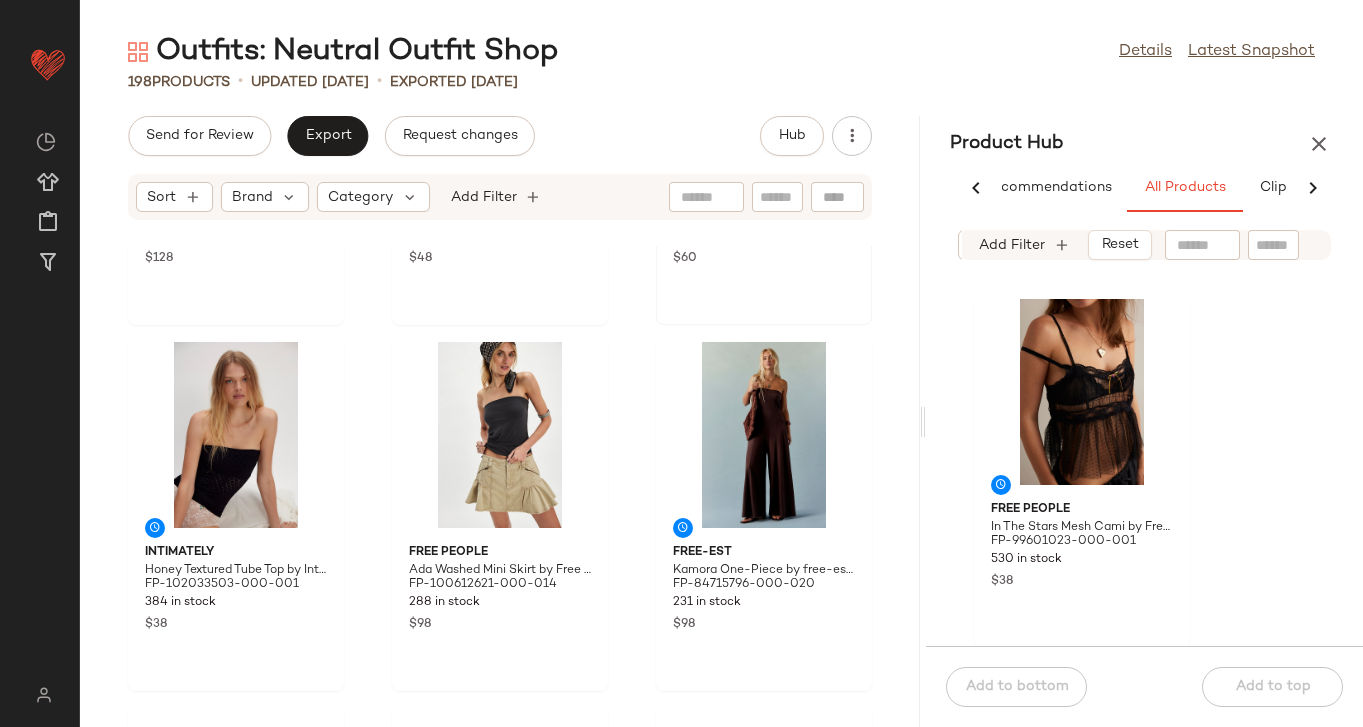 scroll, scrollTop: 1396, scrollLeft: 0, axis: vertical 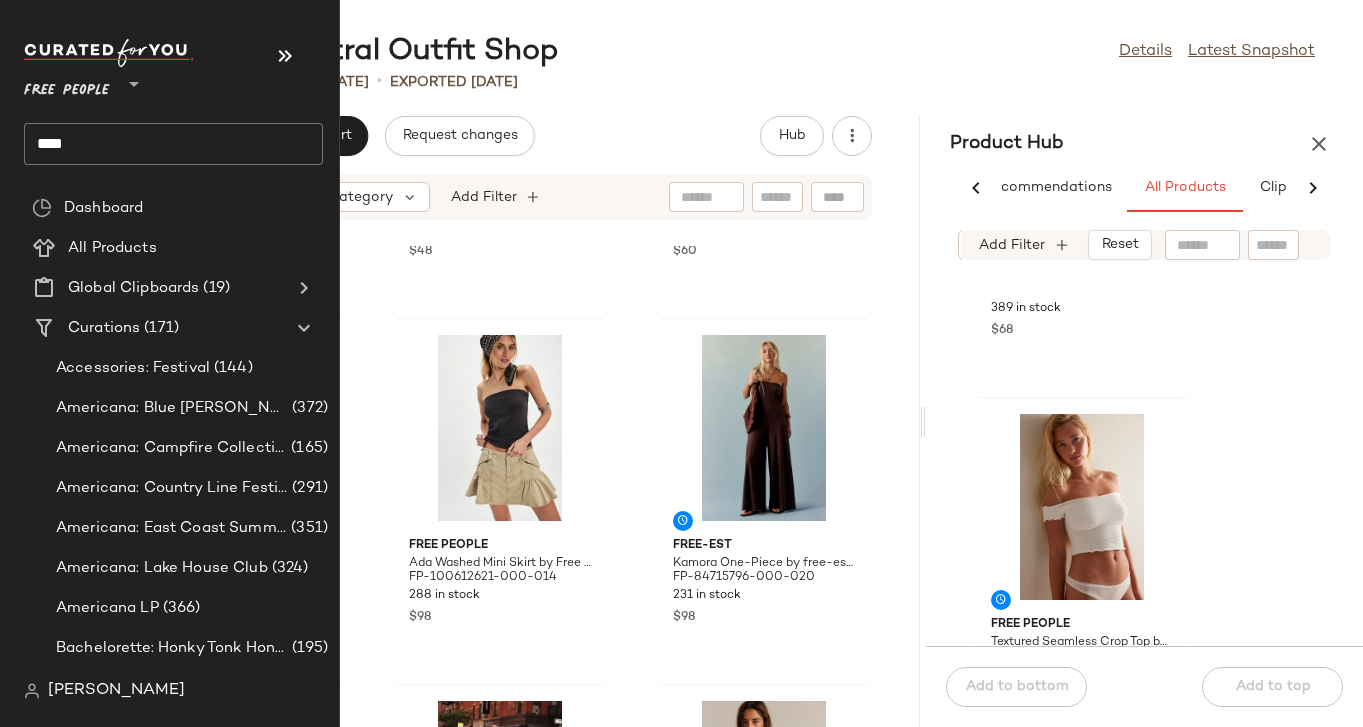 click on "****" 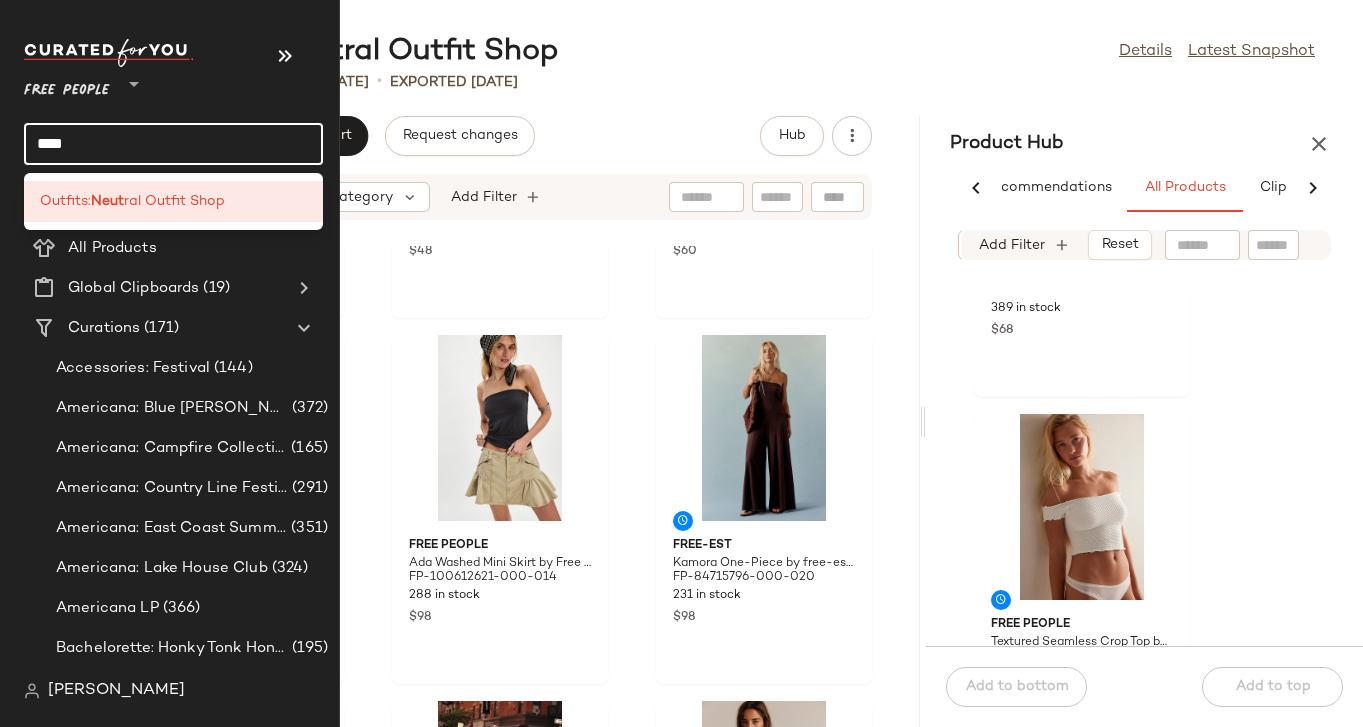 click on "****" 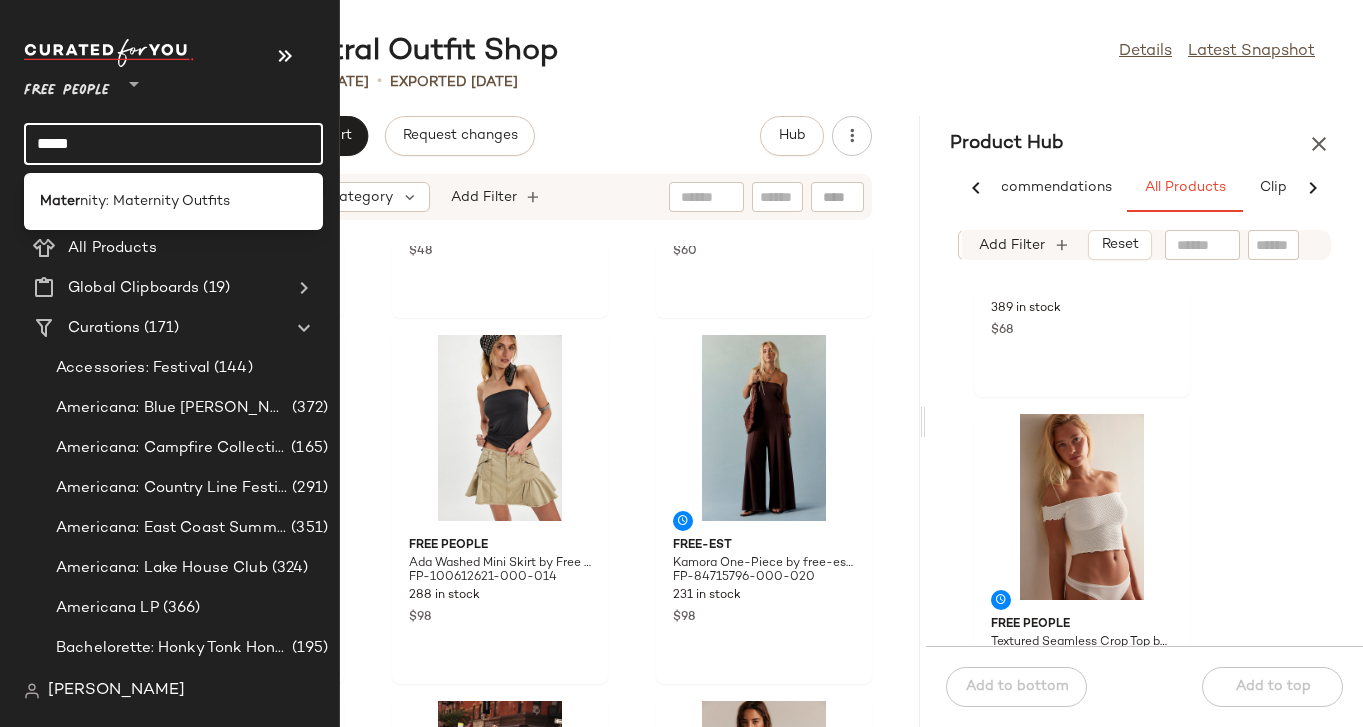 type on "*****" 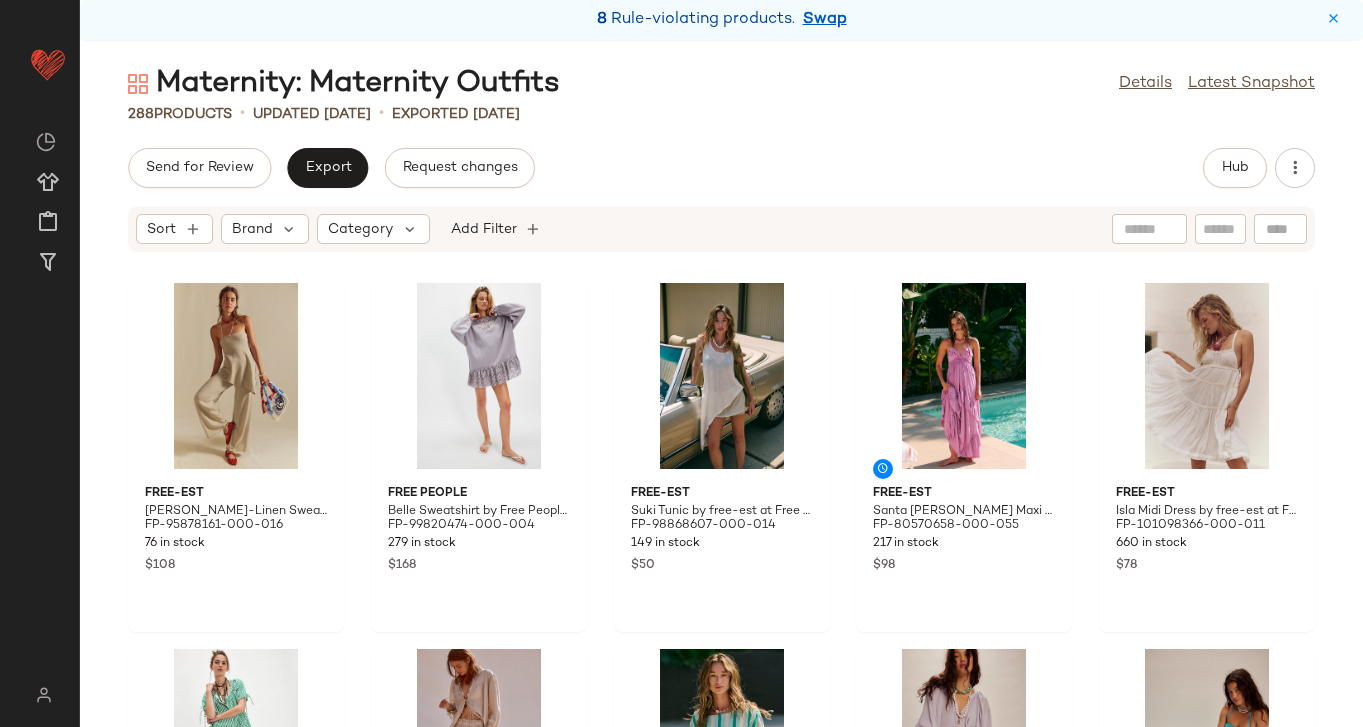 click on "Swap" 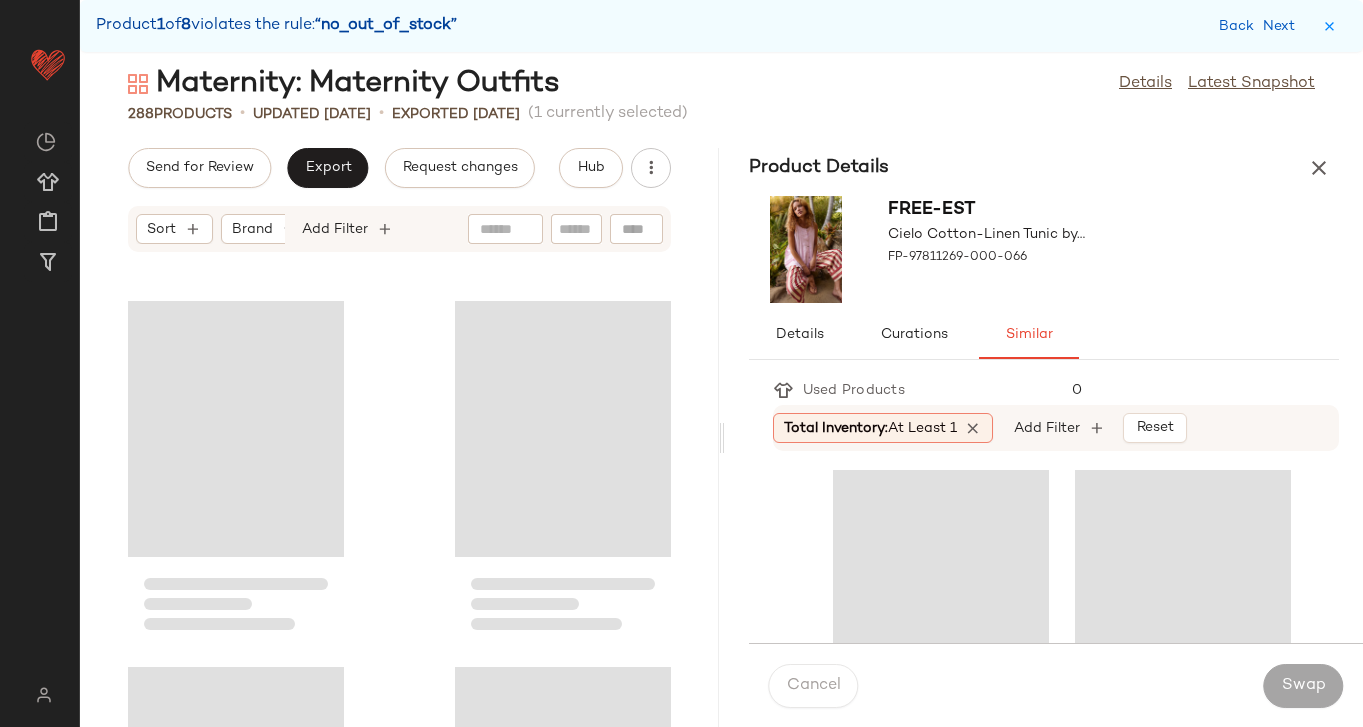 scroll, scrollTop: 13908, scrollLeft: 0, axis: vertical 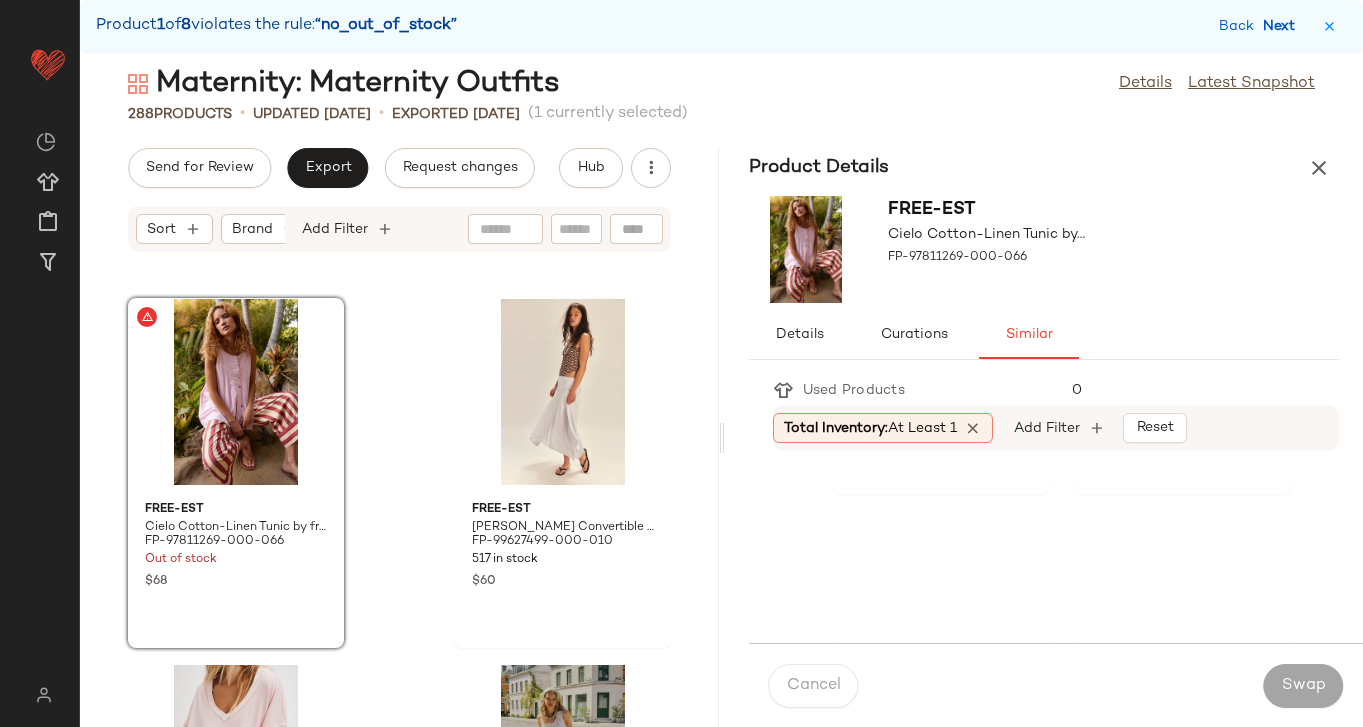 click on "Next" 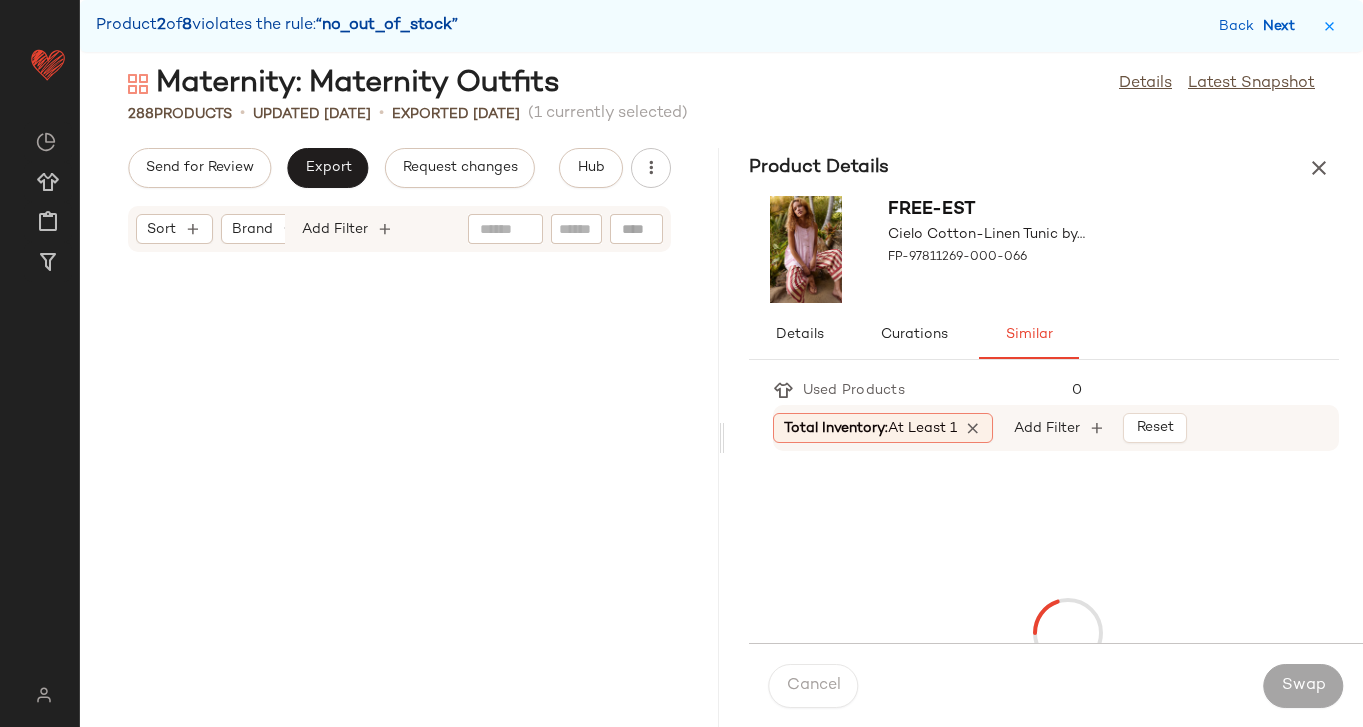 scroll, scrollTop: 19398, scrollLeft: 0, axis: vertical 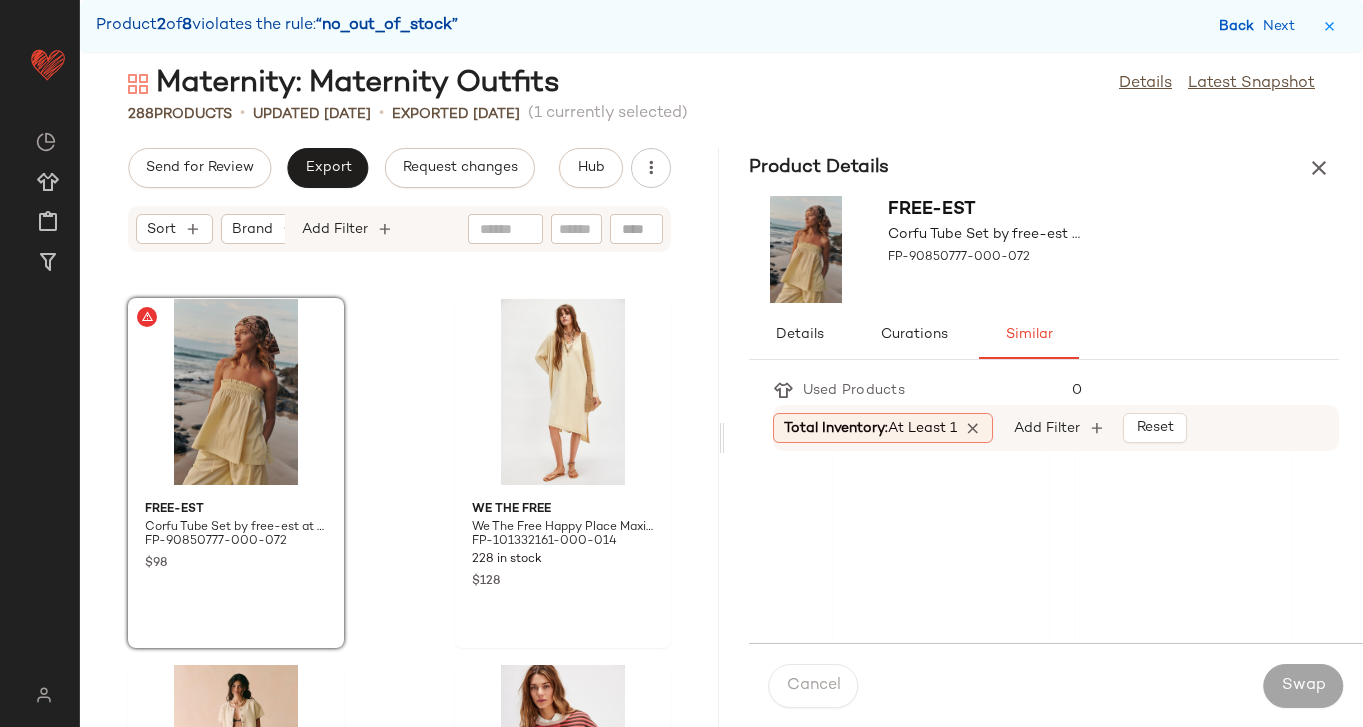 click on "Back" 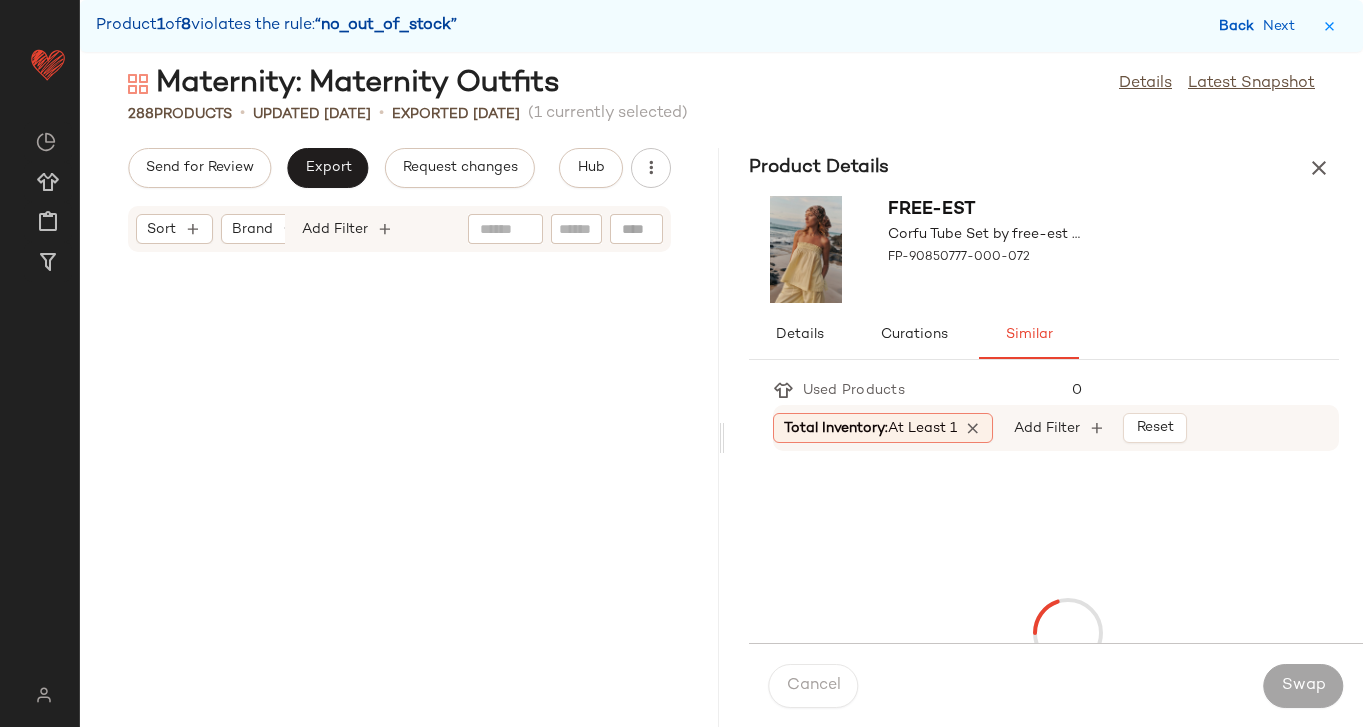 scroll, scrollTop: 13908, scrollLeft: 0, axis: vertical 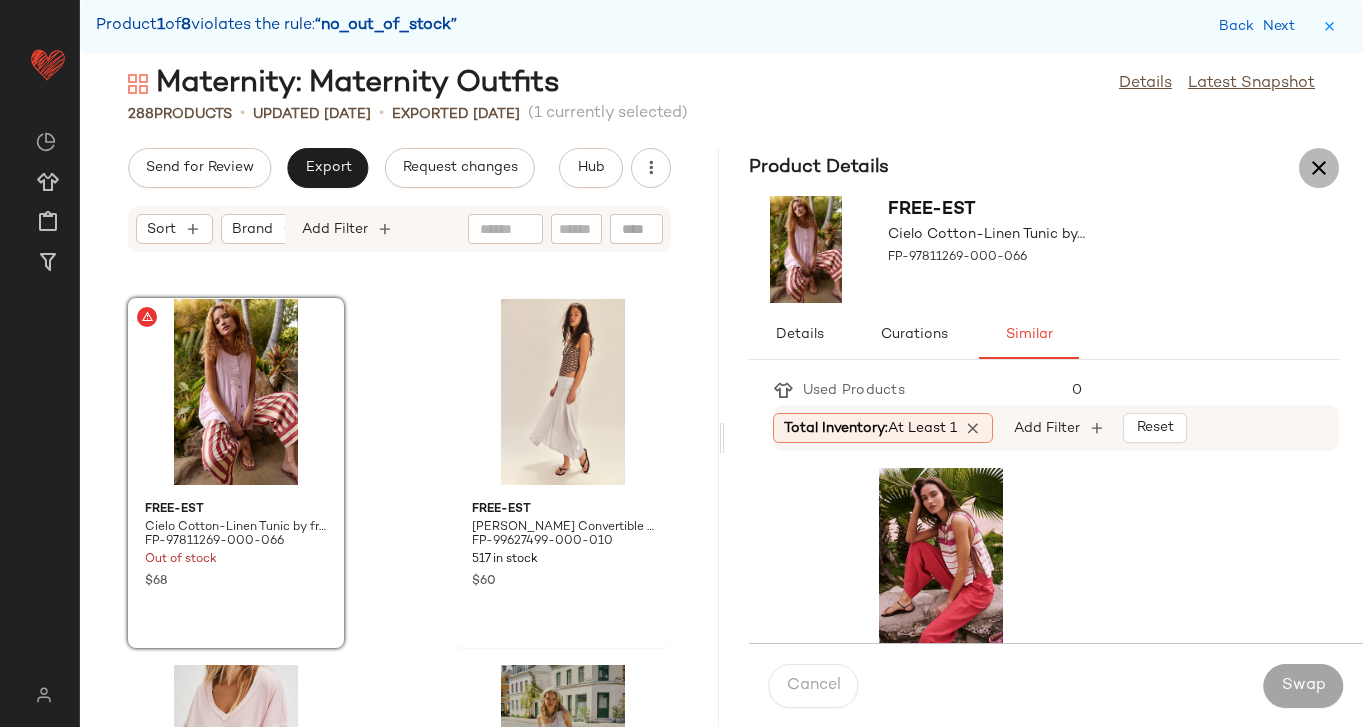 click 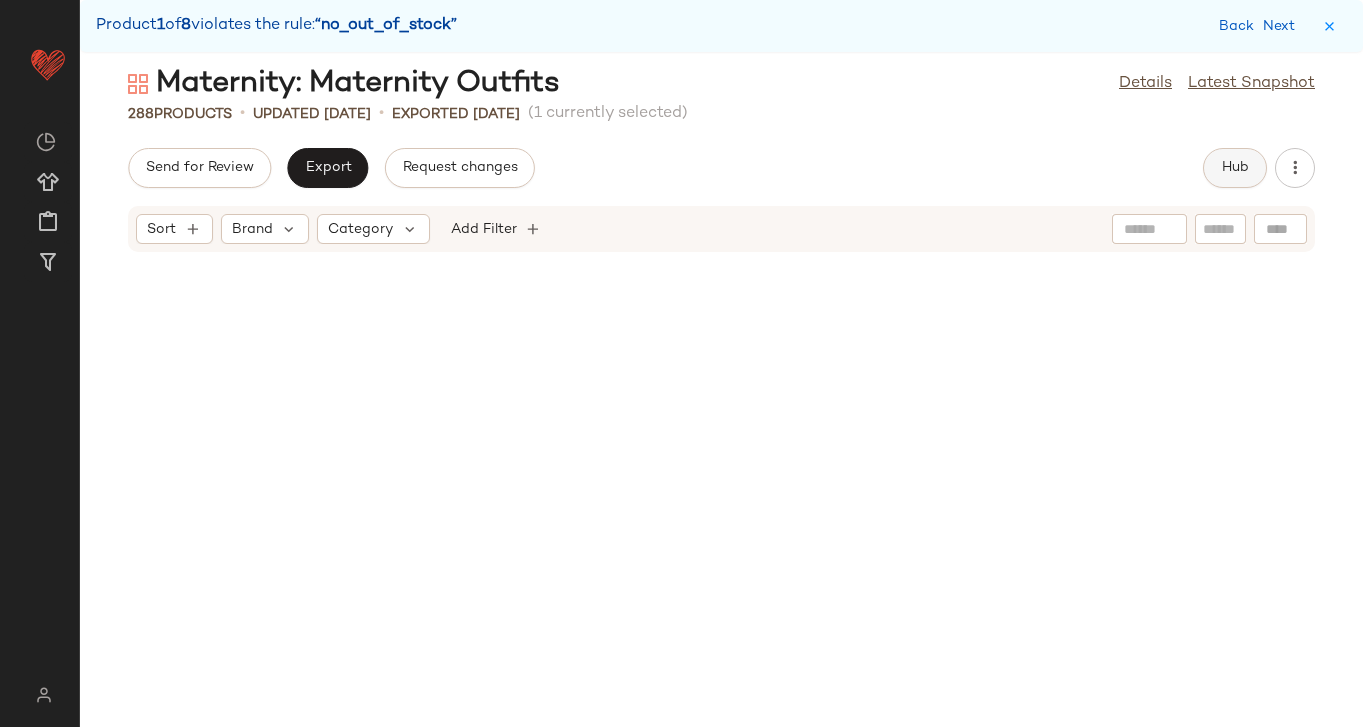click on "Hub" 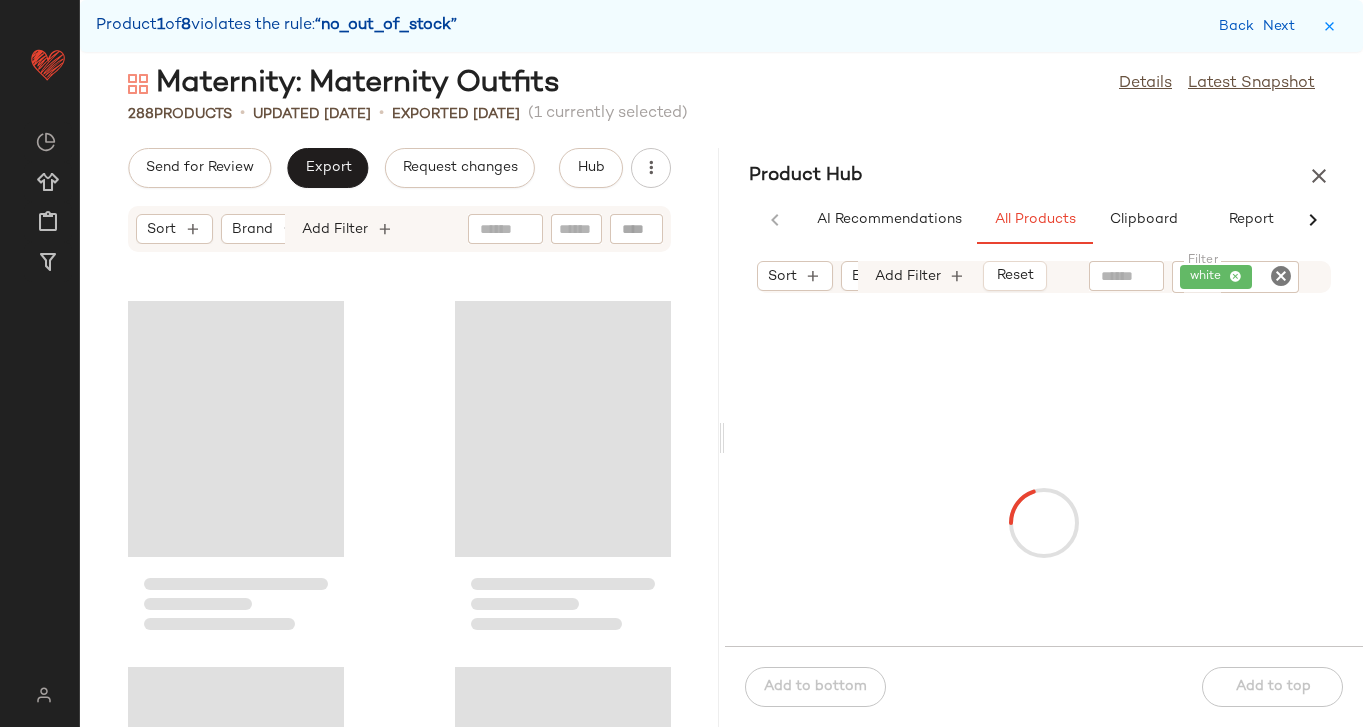 scroll, scrollTop: 13908, scrollLeft: 0, axis: vertical 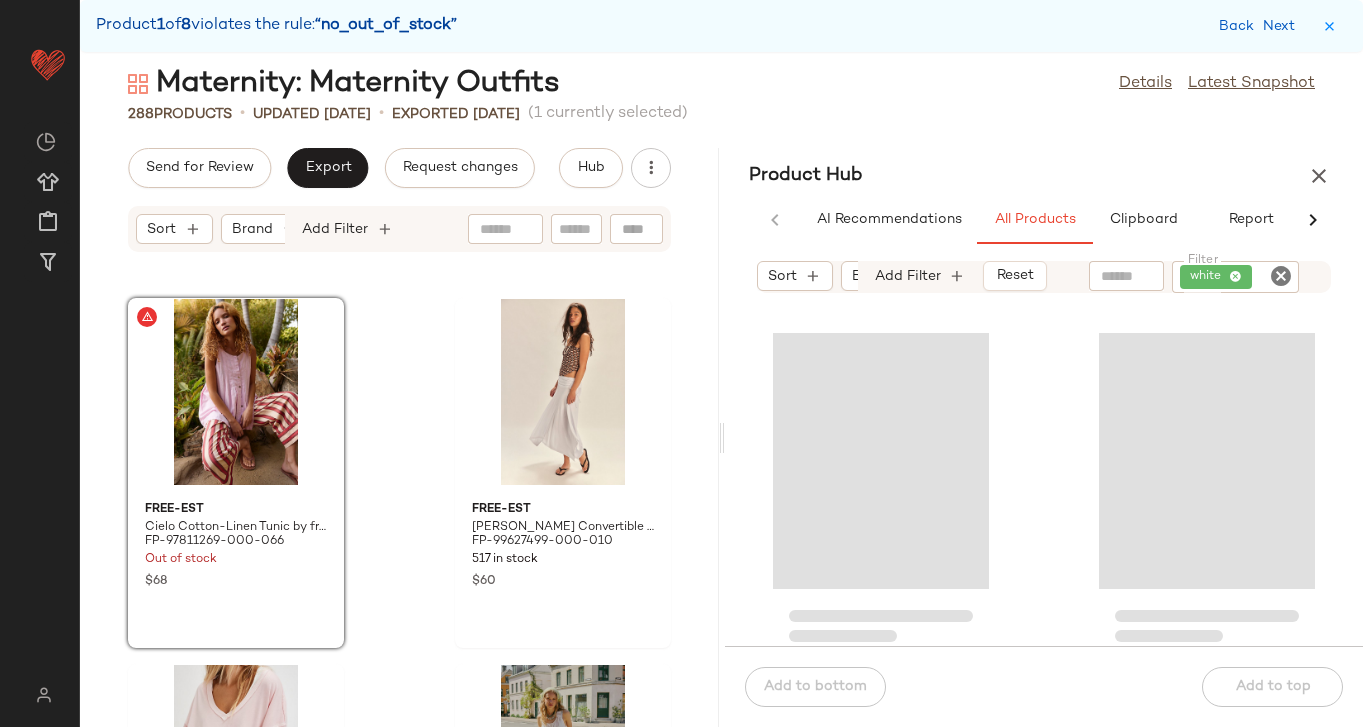 click 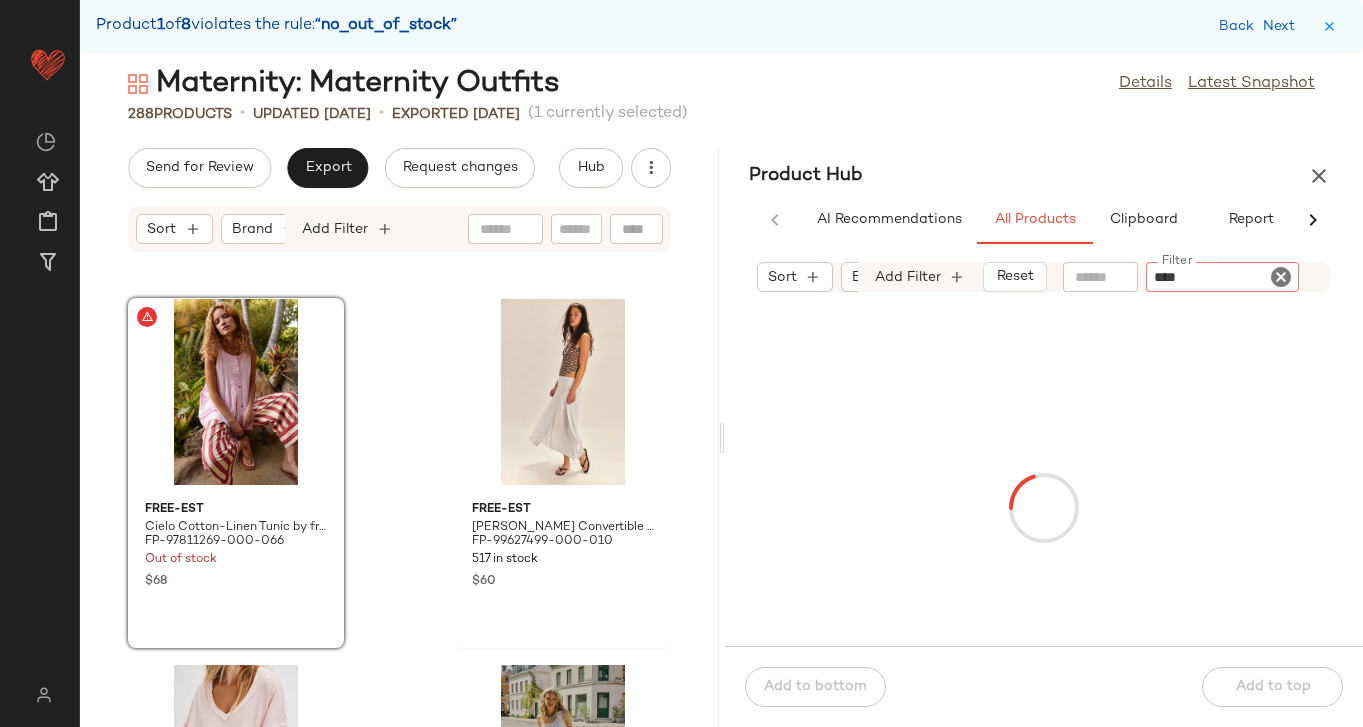 type on "*****" 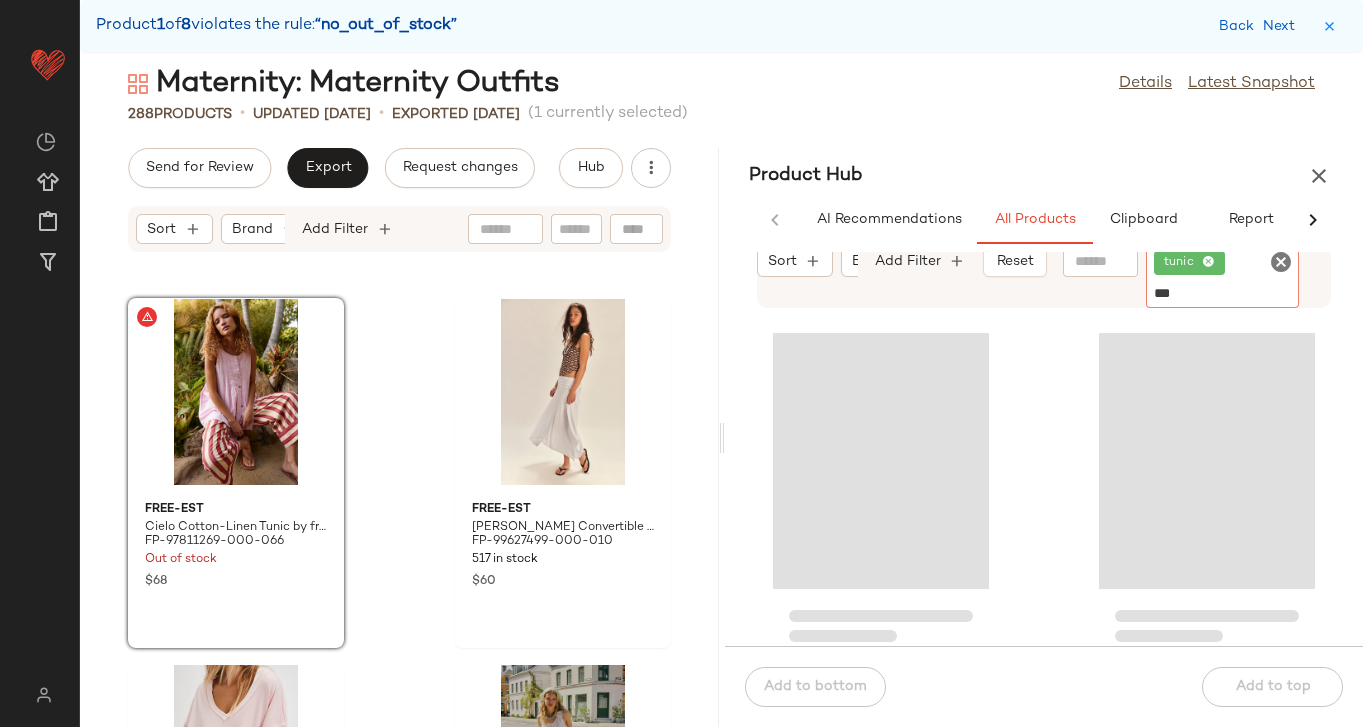 type on "****" 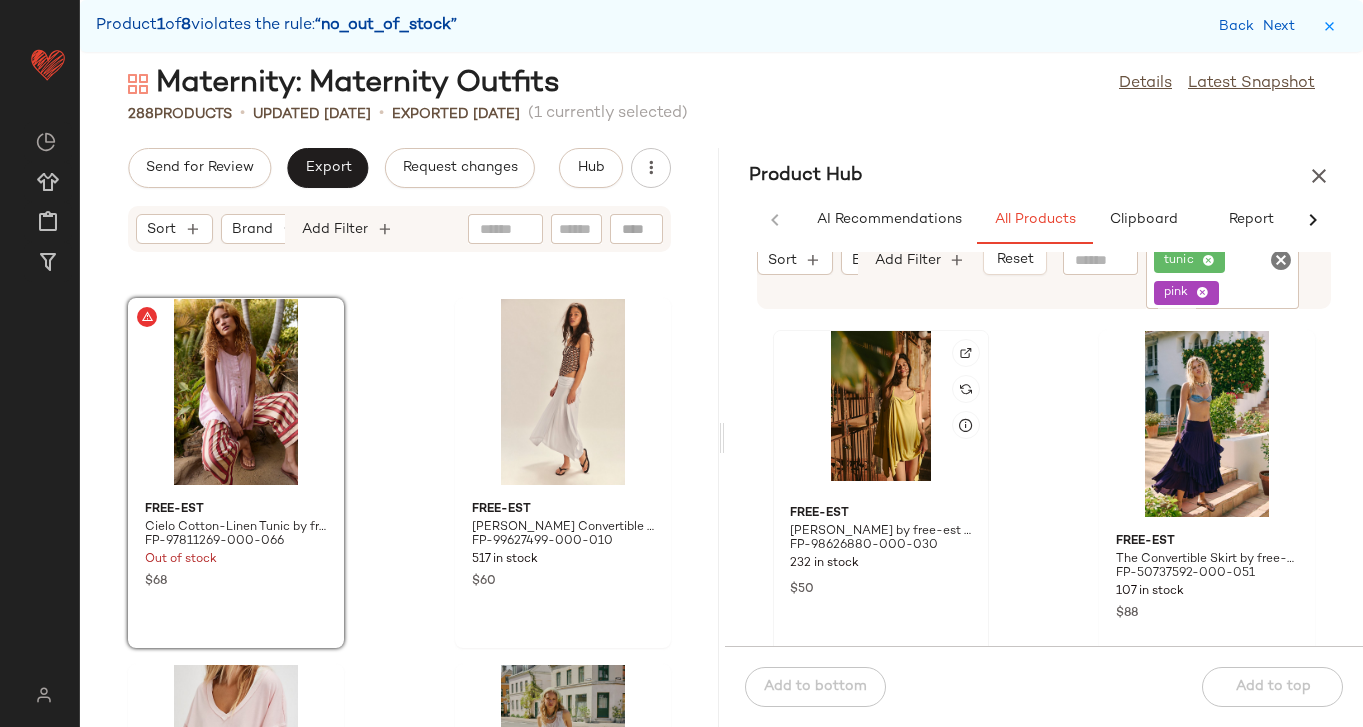 drag, startPoint x: 724, startPoint y: 444, endPoint x: 799, endPoint y: 419, distance: 79.05694 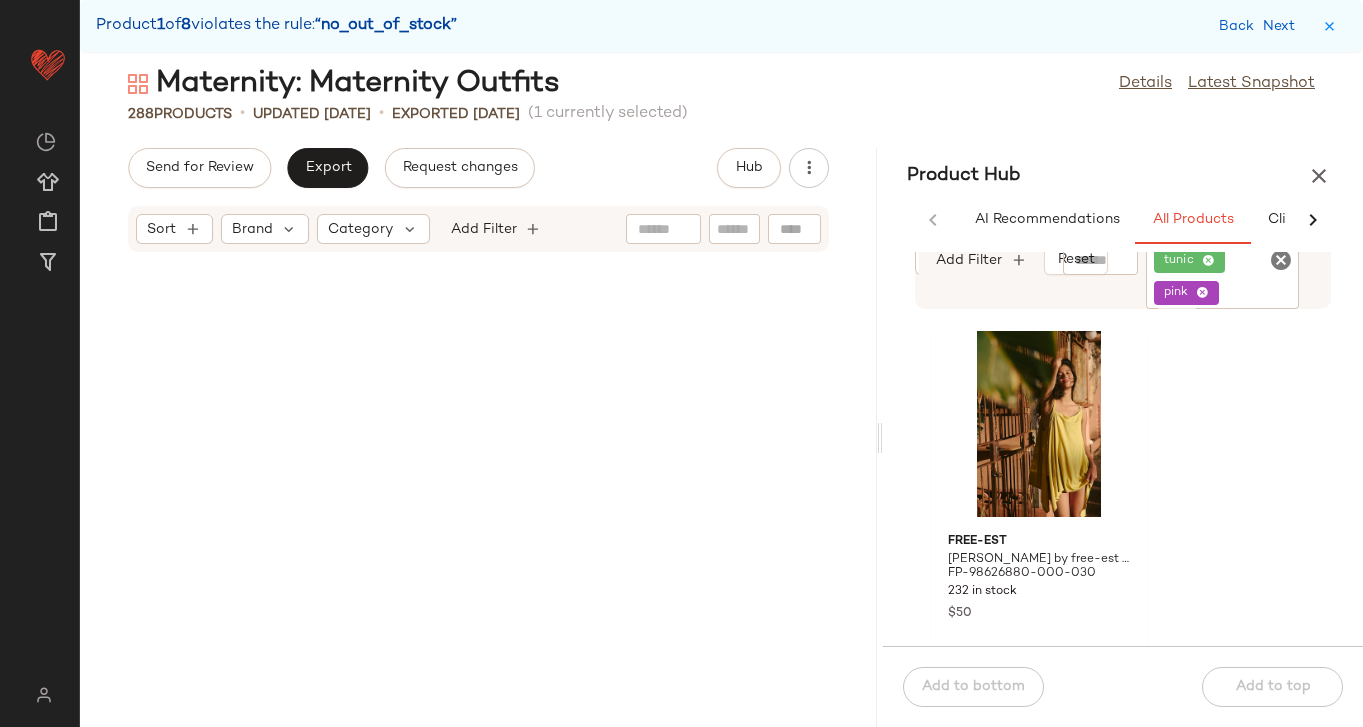 scroll, scrollTop: 9150, scrollLeft: 0, axis: vertical 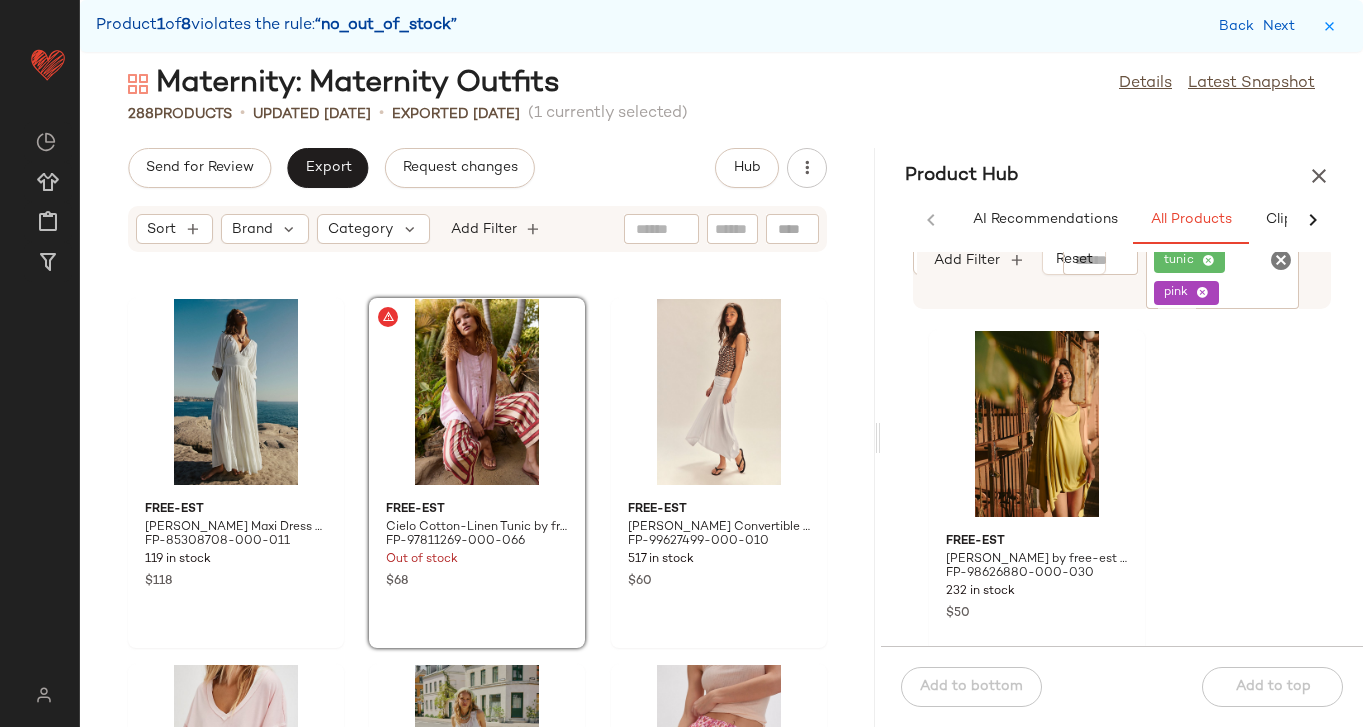 drag, startPoint x: 721, startPoint y: 433, endPoint x: 880, endPoint y: 380, distance: 167.60072 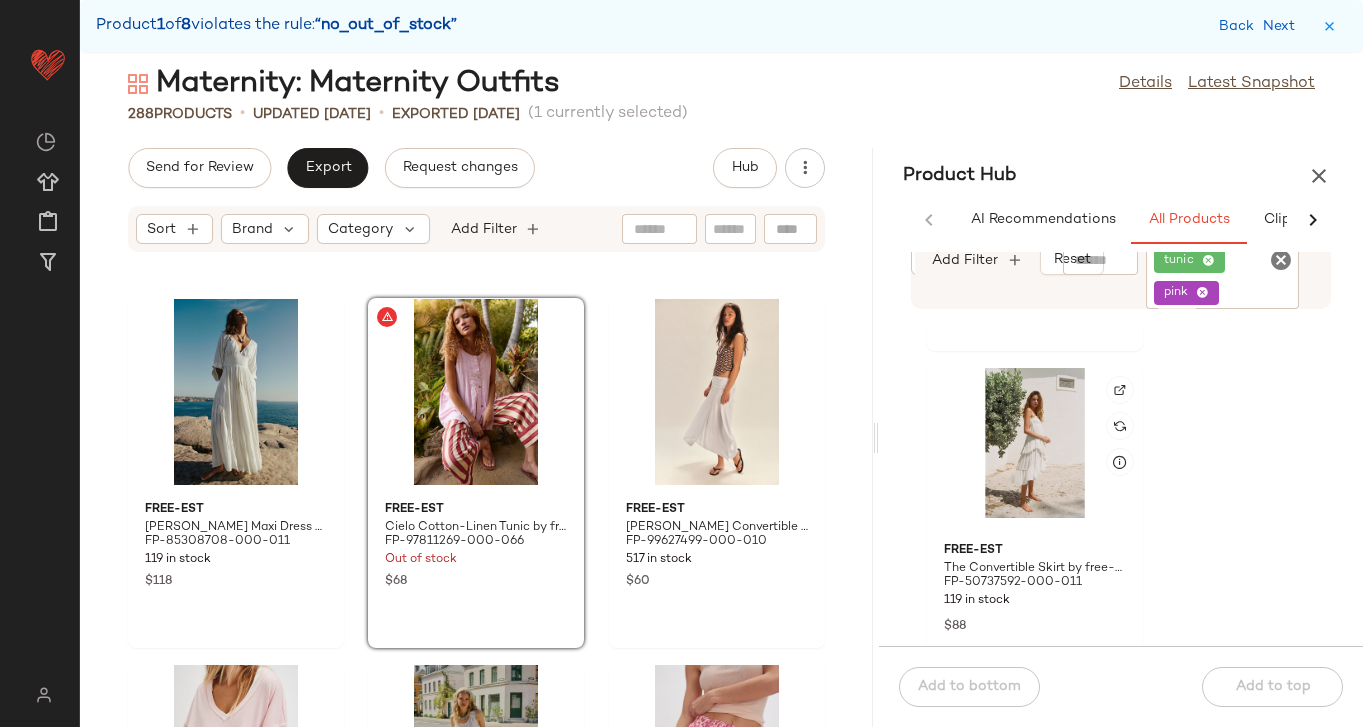 scroll, scrollTop: 2171, scrollLeft: 0, axis: vertical 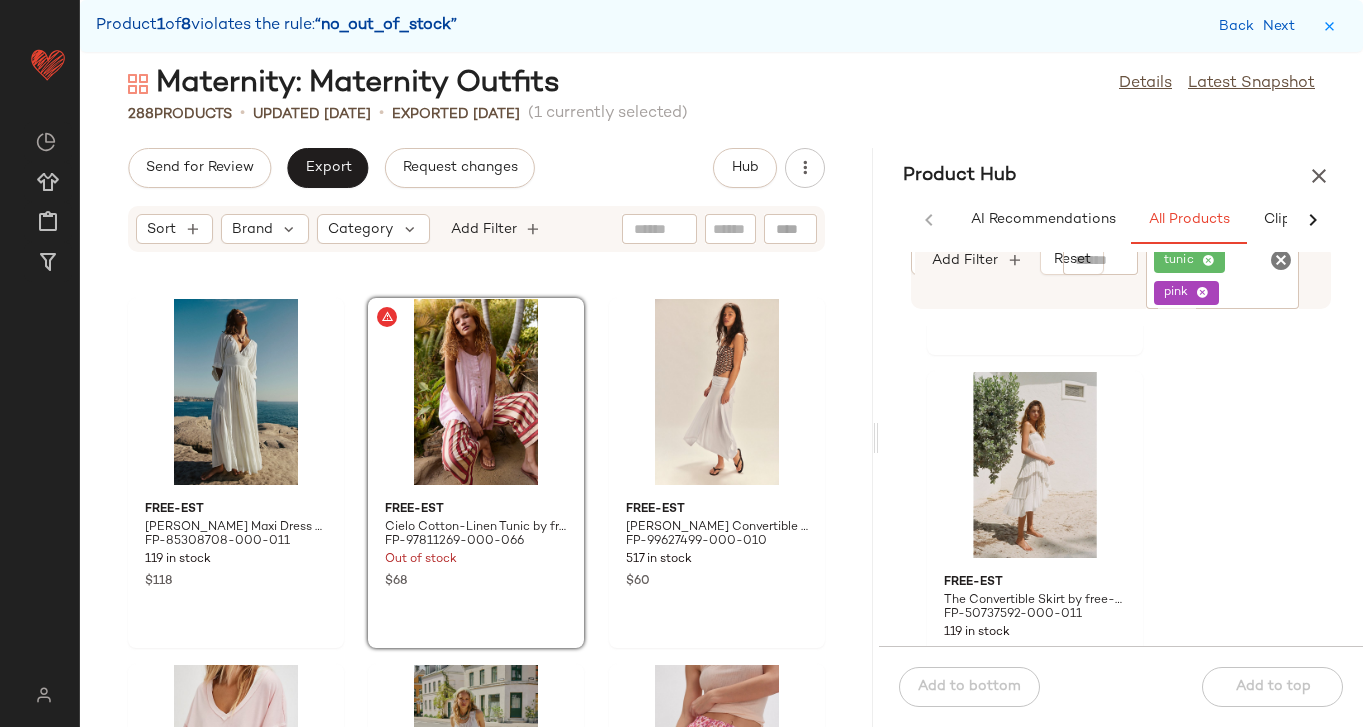 click 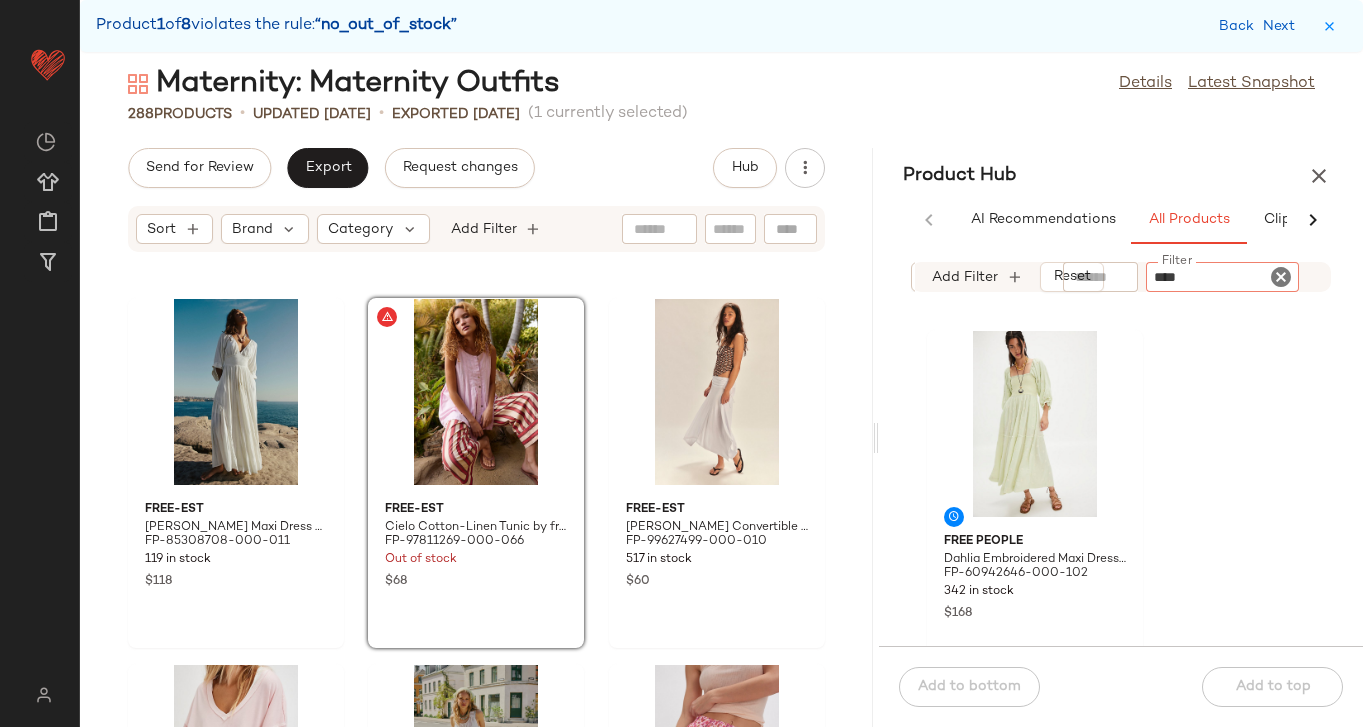 type on "*****" 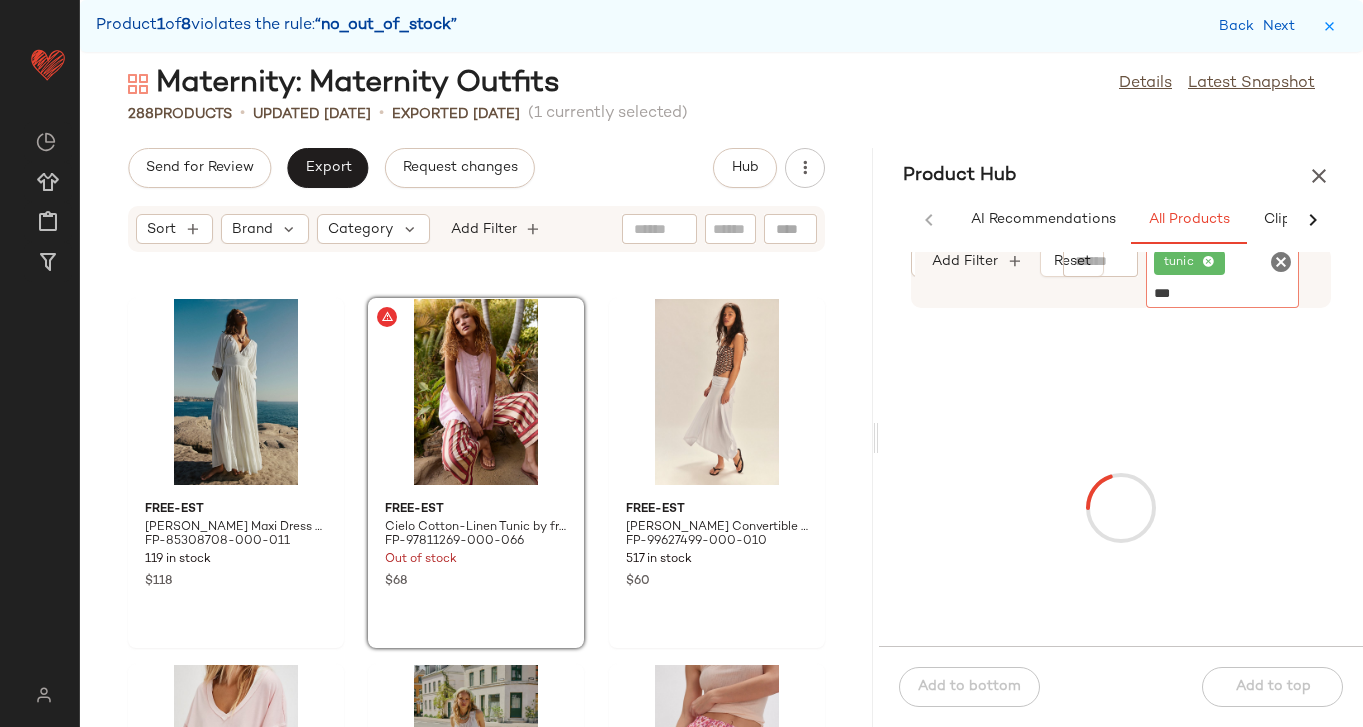 type on "****" 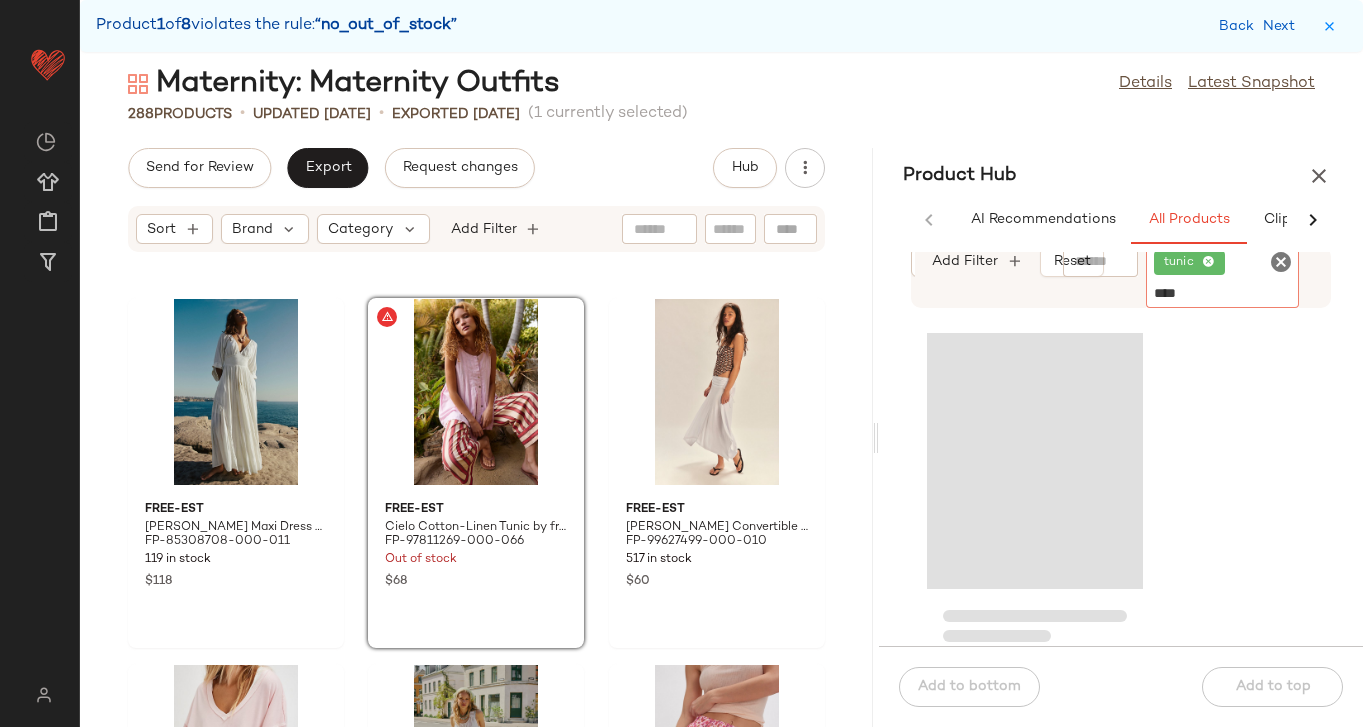 type 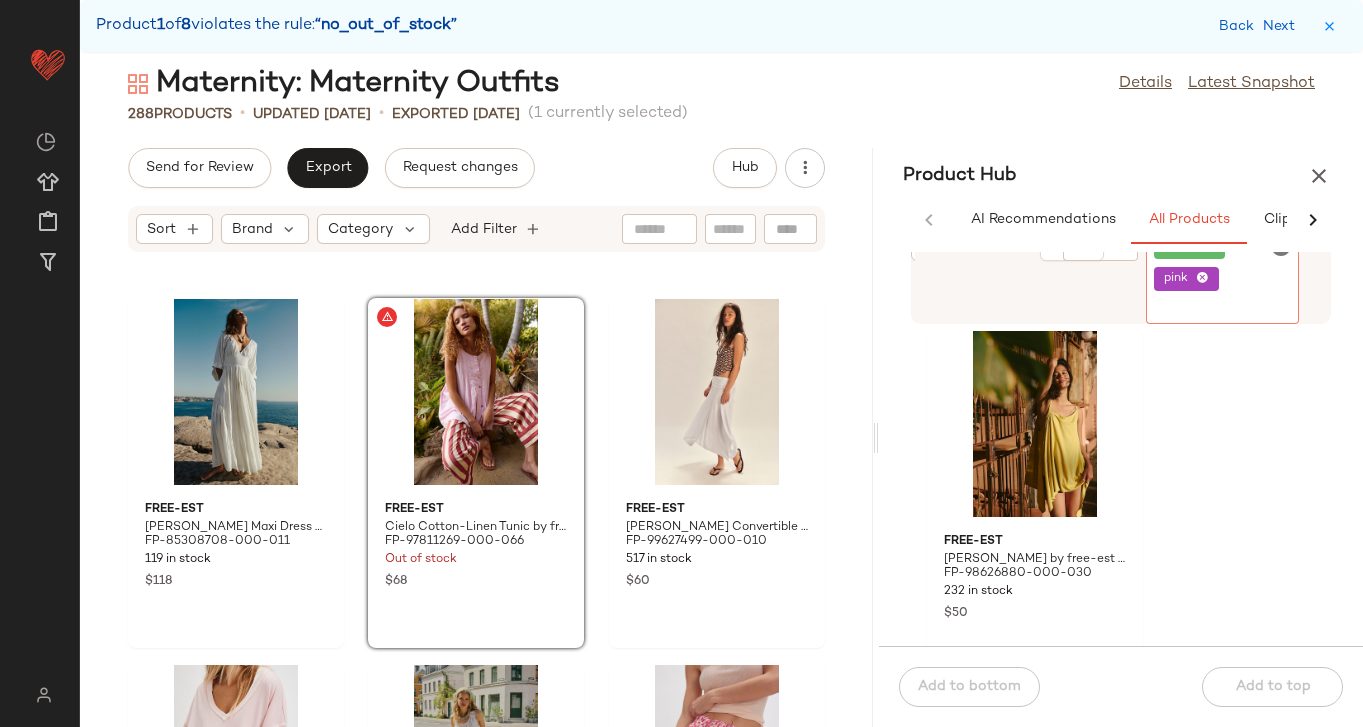 click on "tunic pink" 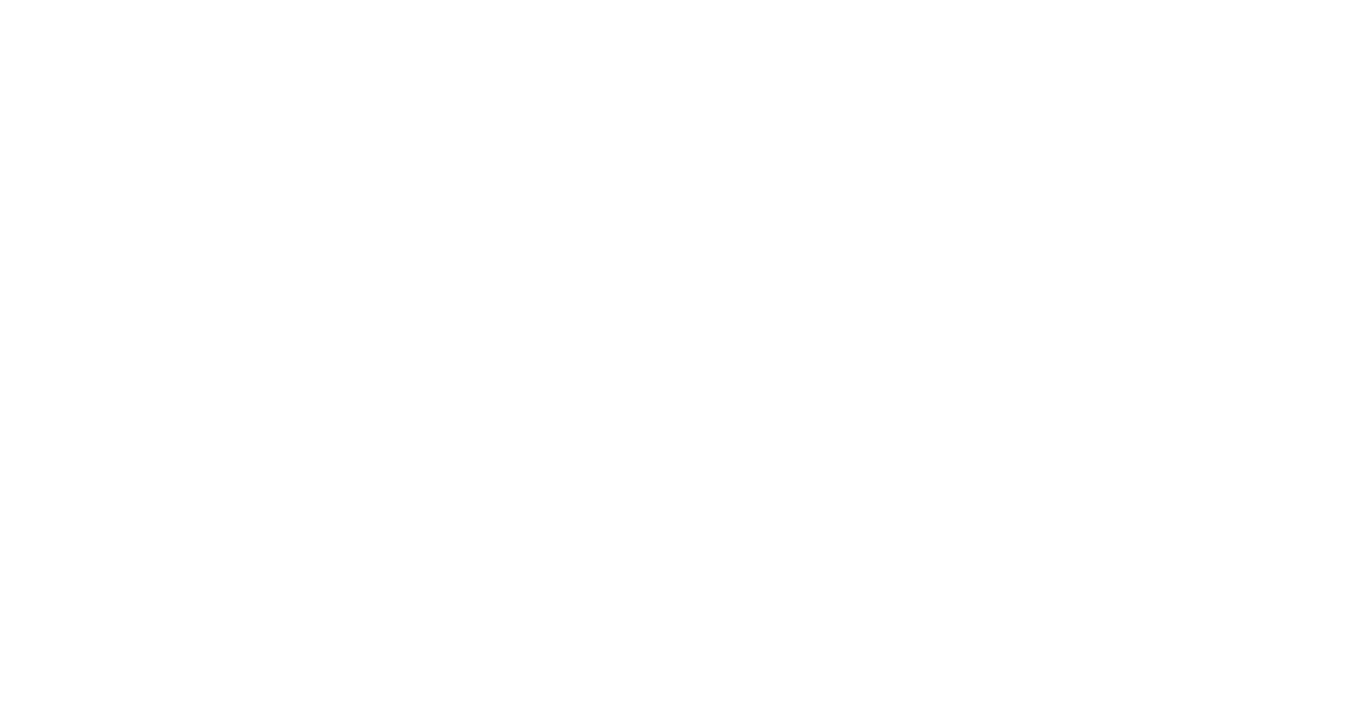 scroll, scrollTop: 0, scrollLeft: 0, axis: both 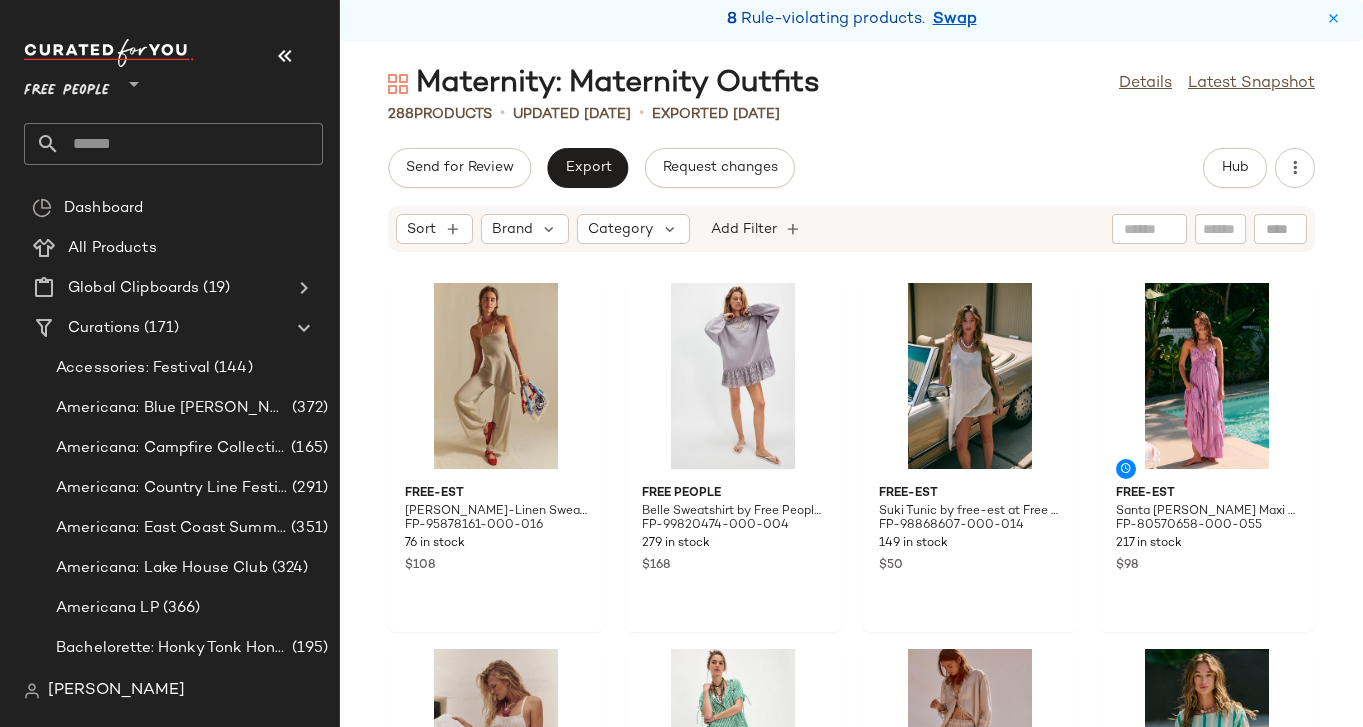click at bounding box center (285, 56) 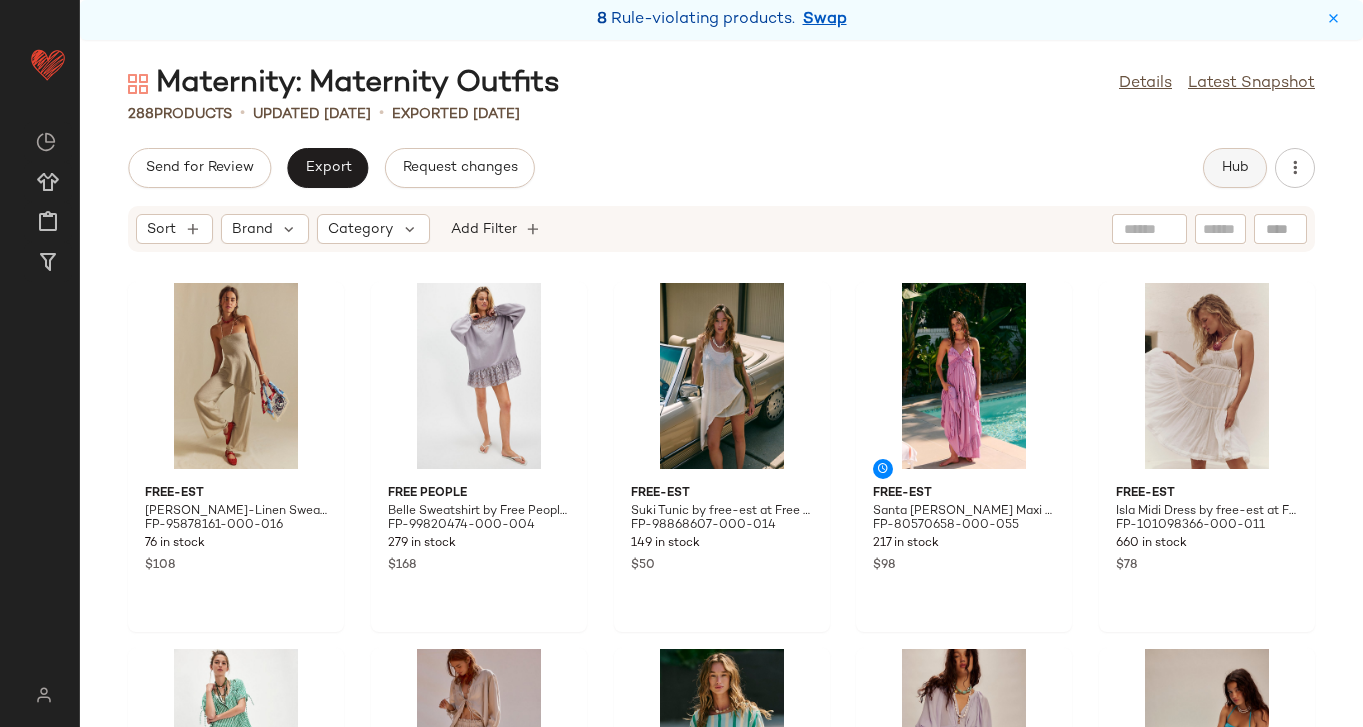 click on "Hub" at bounding box center (1235, 168) 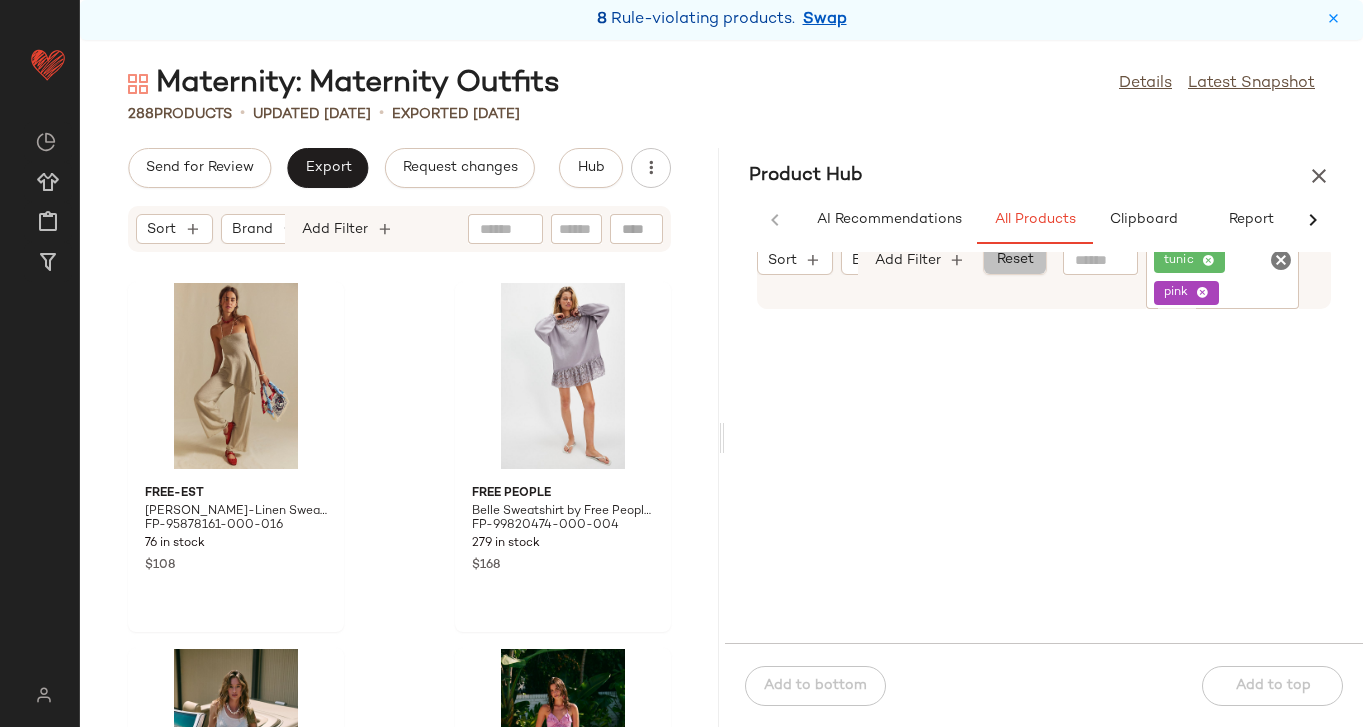 click on "Reset" 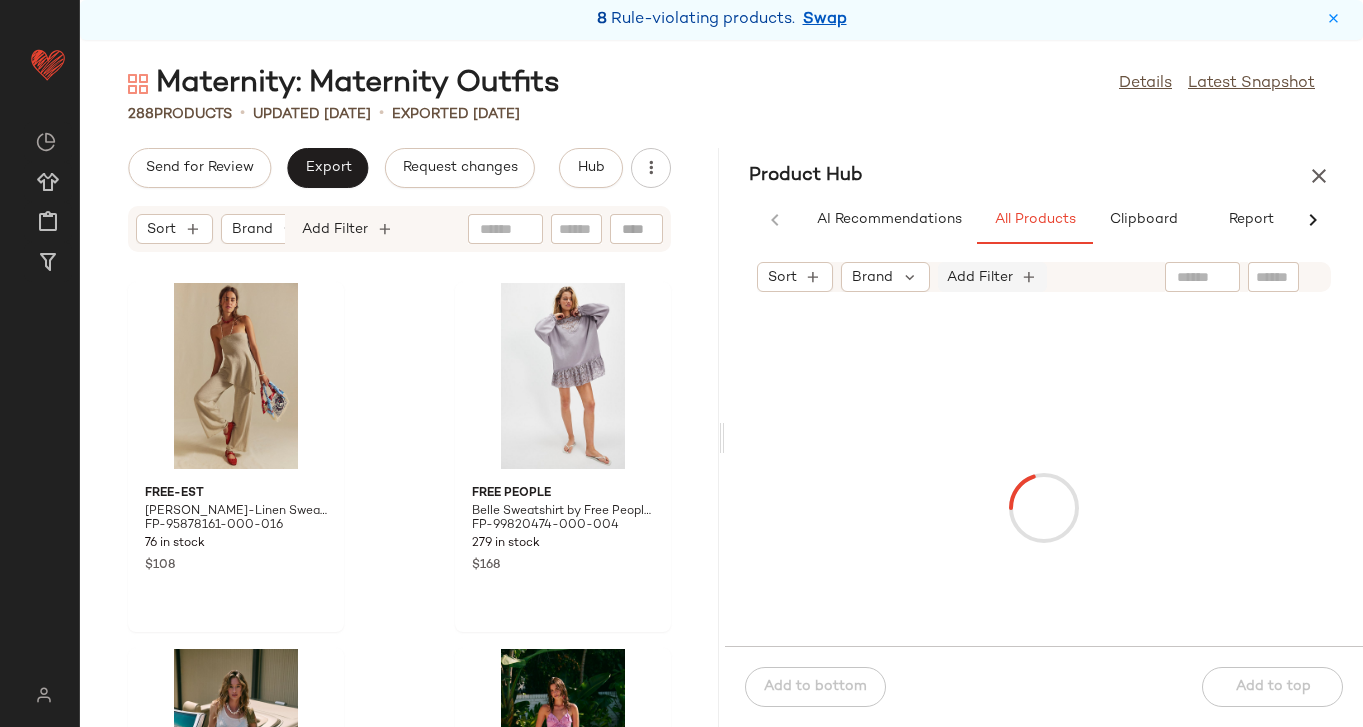 click on "Add Filter" 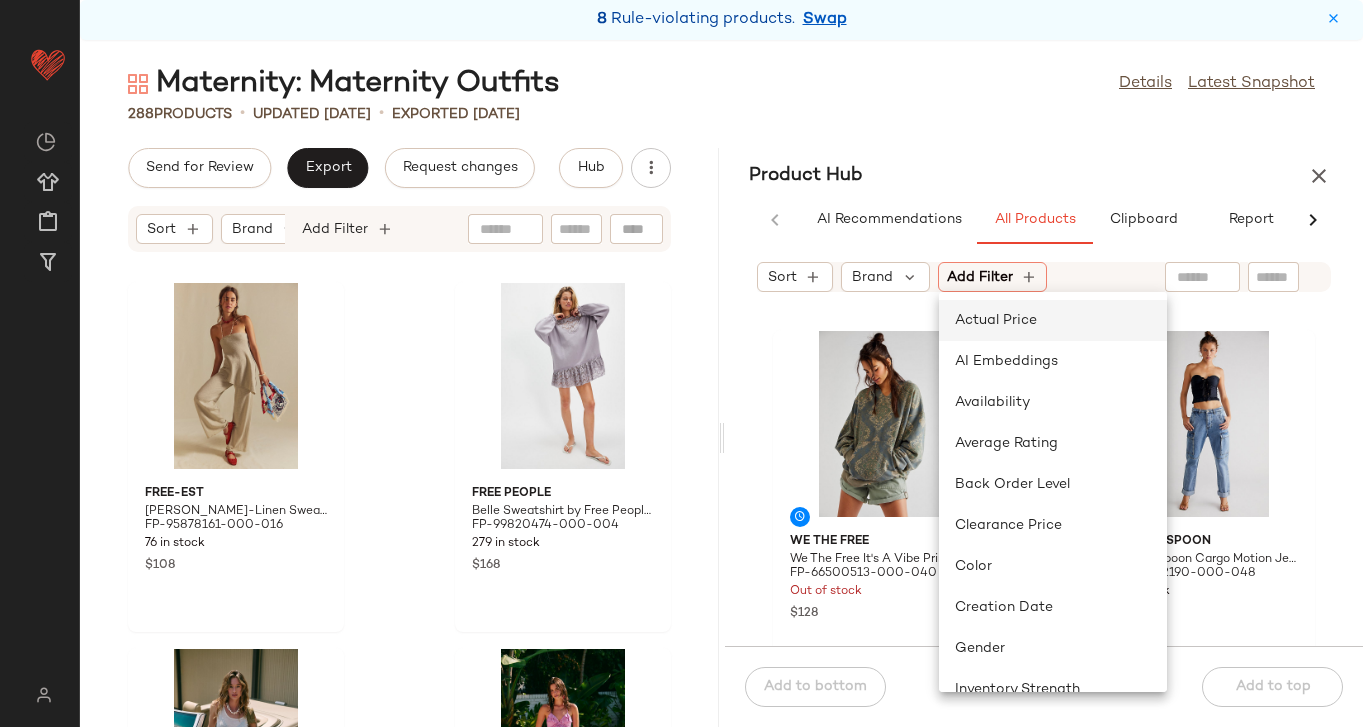 scroll, scrollTop: 846, scrollLeft: 0, axis: vertical 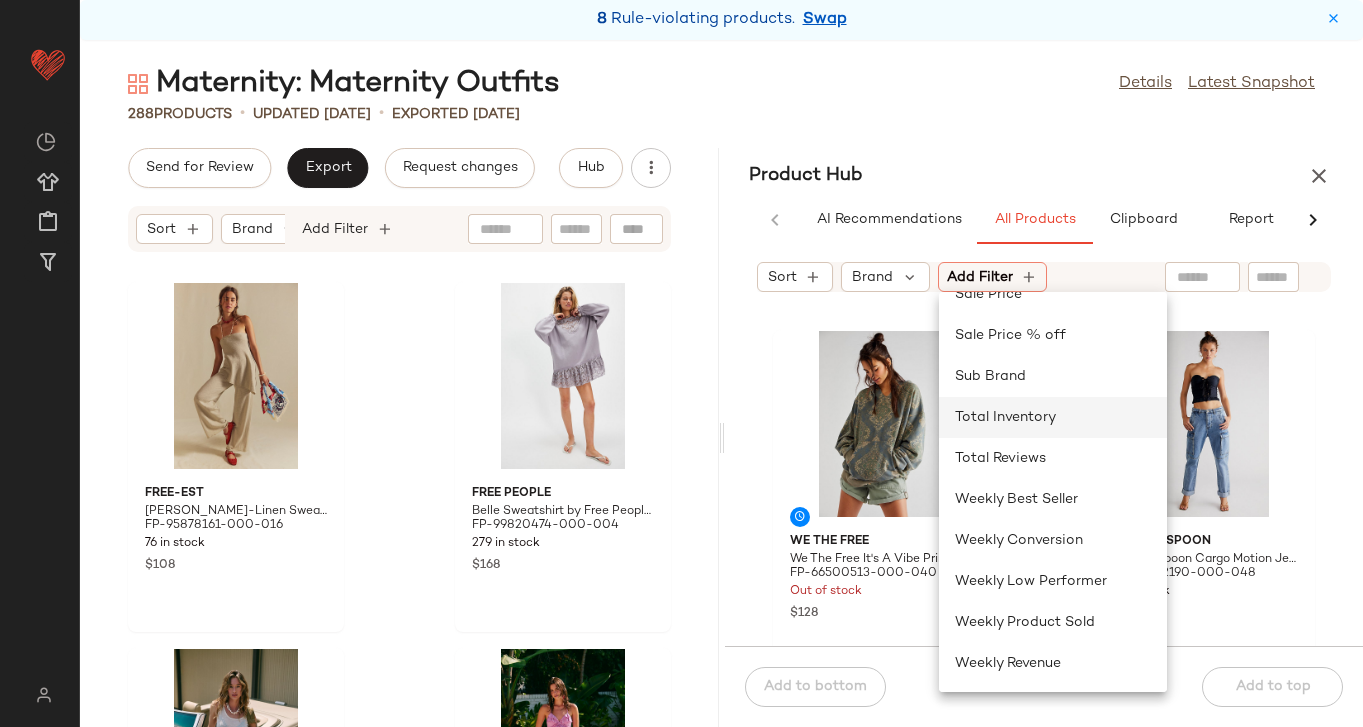 click on "Total Inventory" 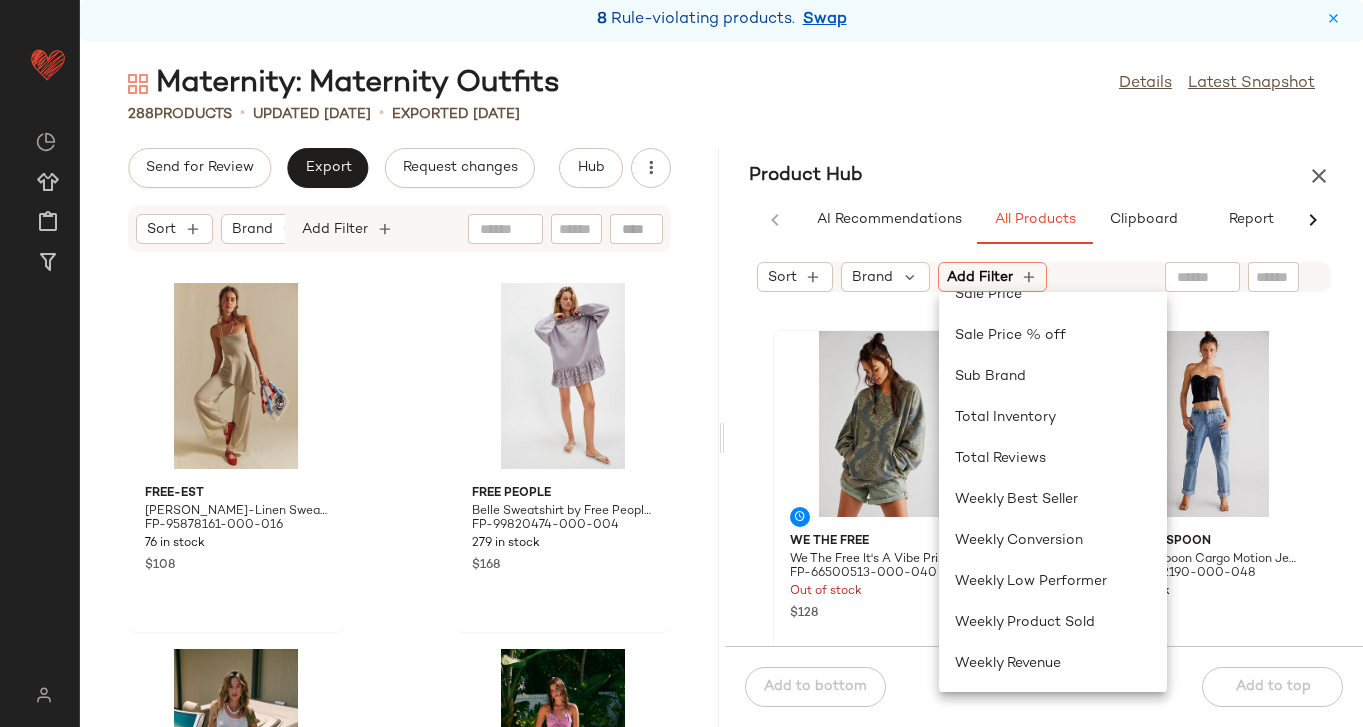 scroll, scrollTop: 805, scrollLeft: 0, axis: vertical 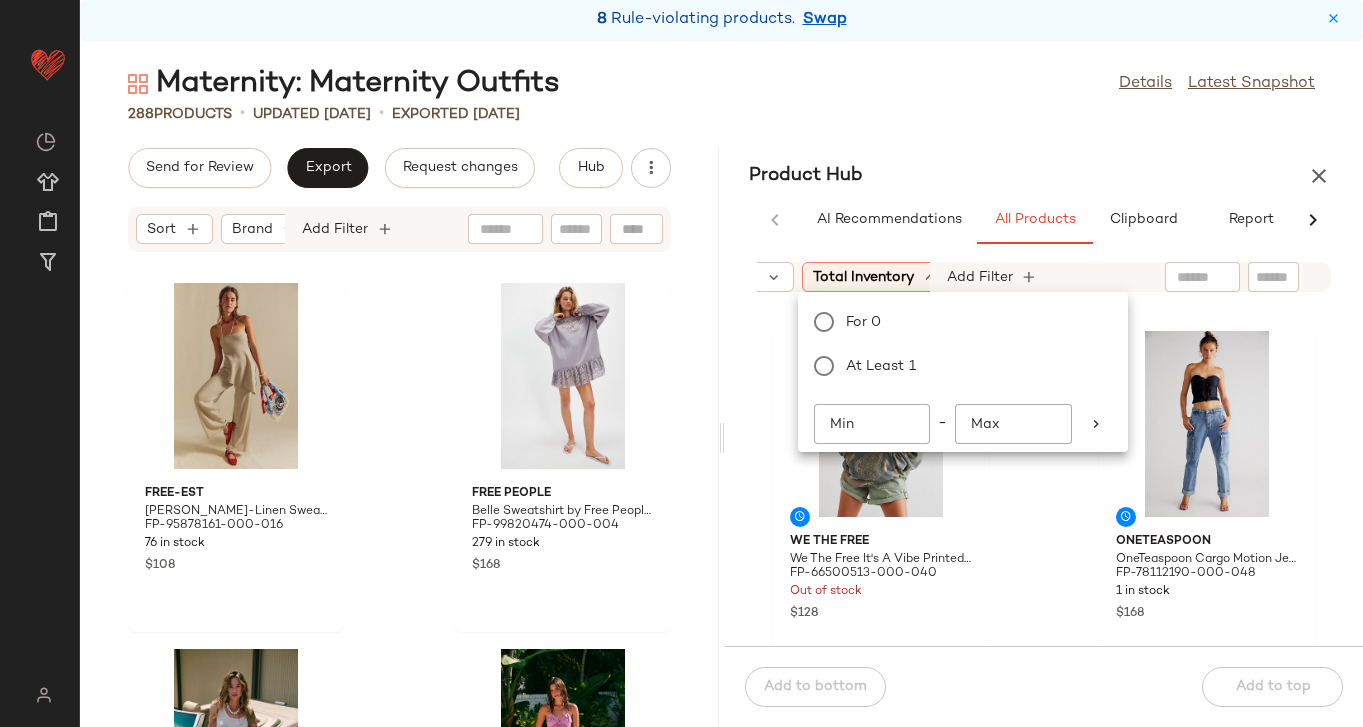 click on "Min" 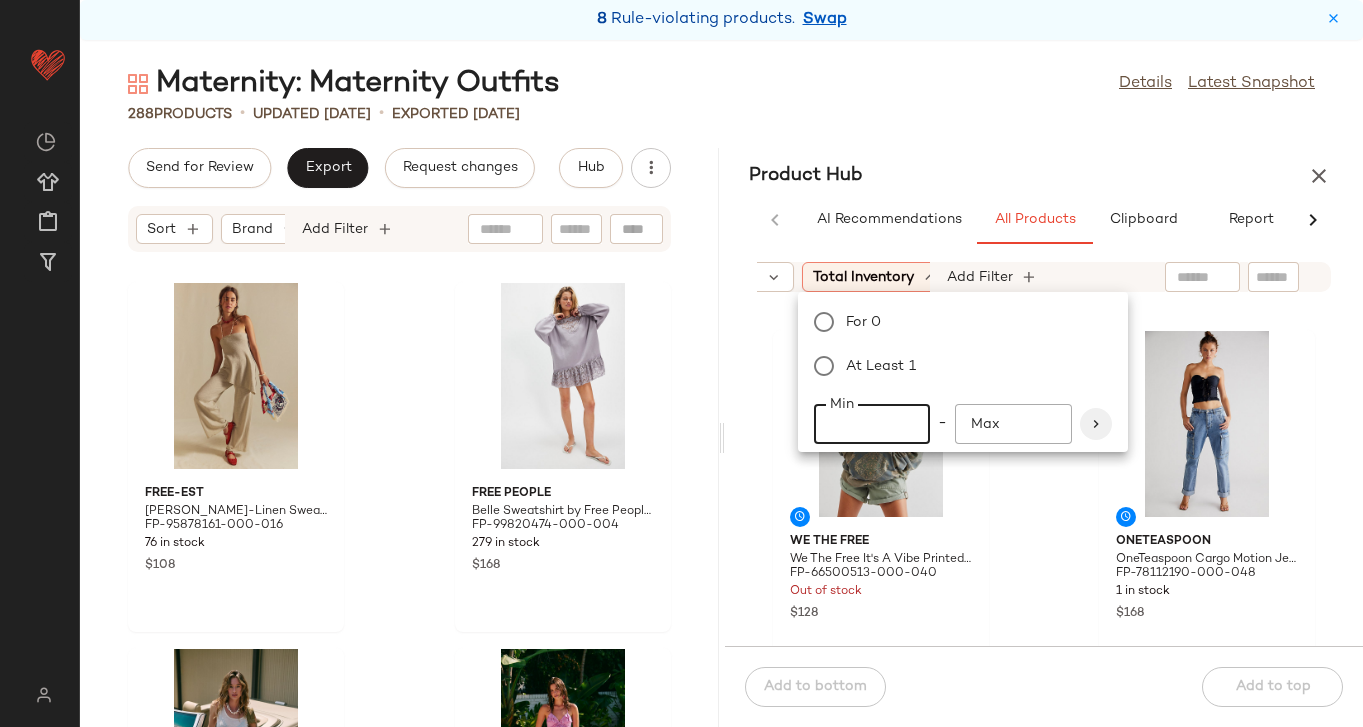type on "**" 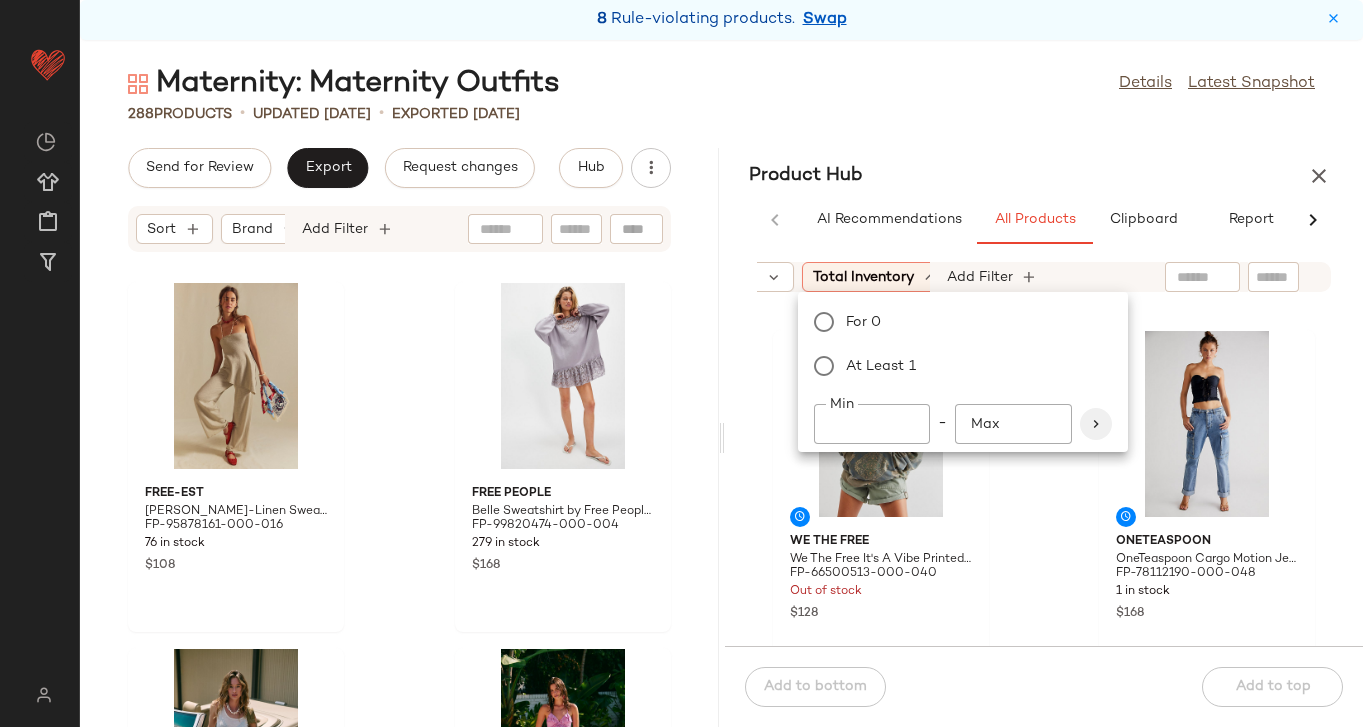click at bounding box center [1096, 424] 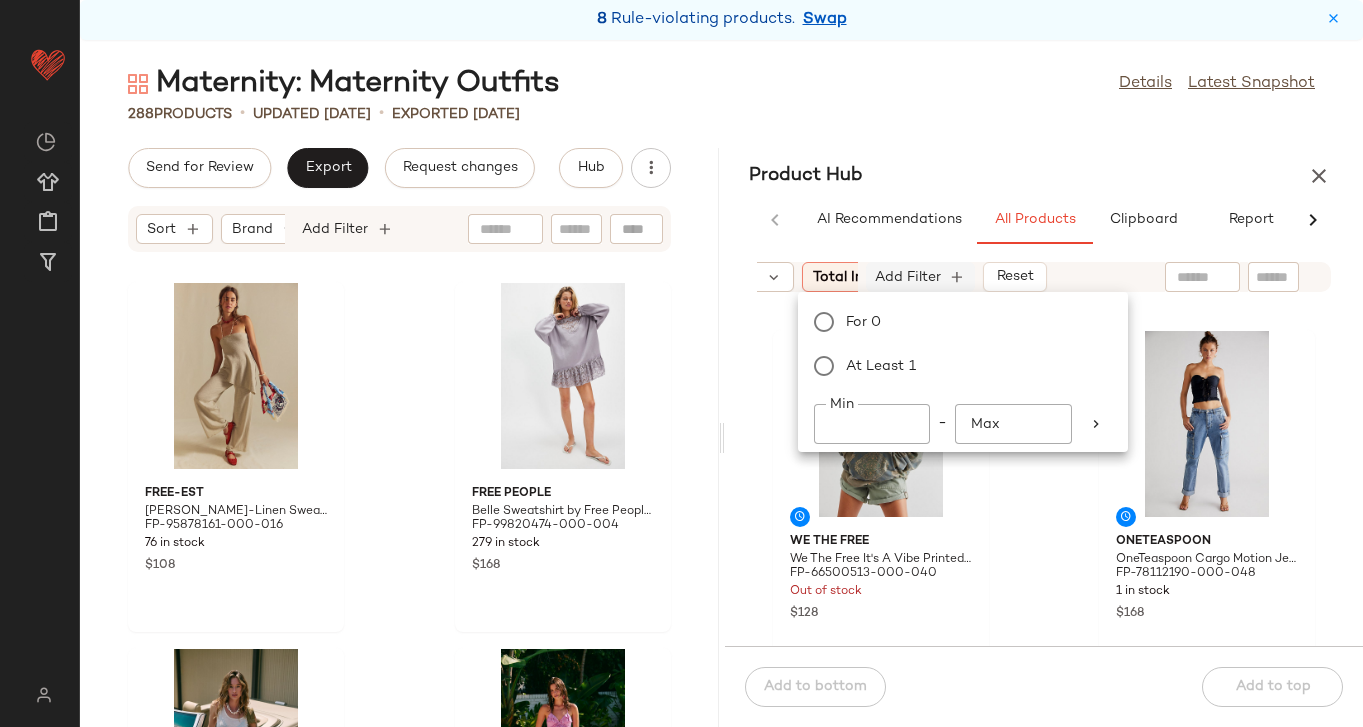 click on "Add Filter" 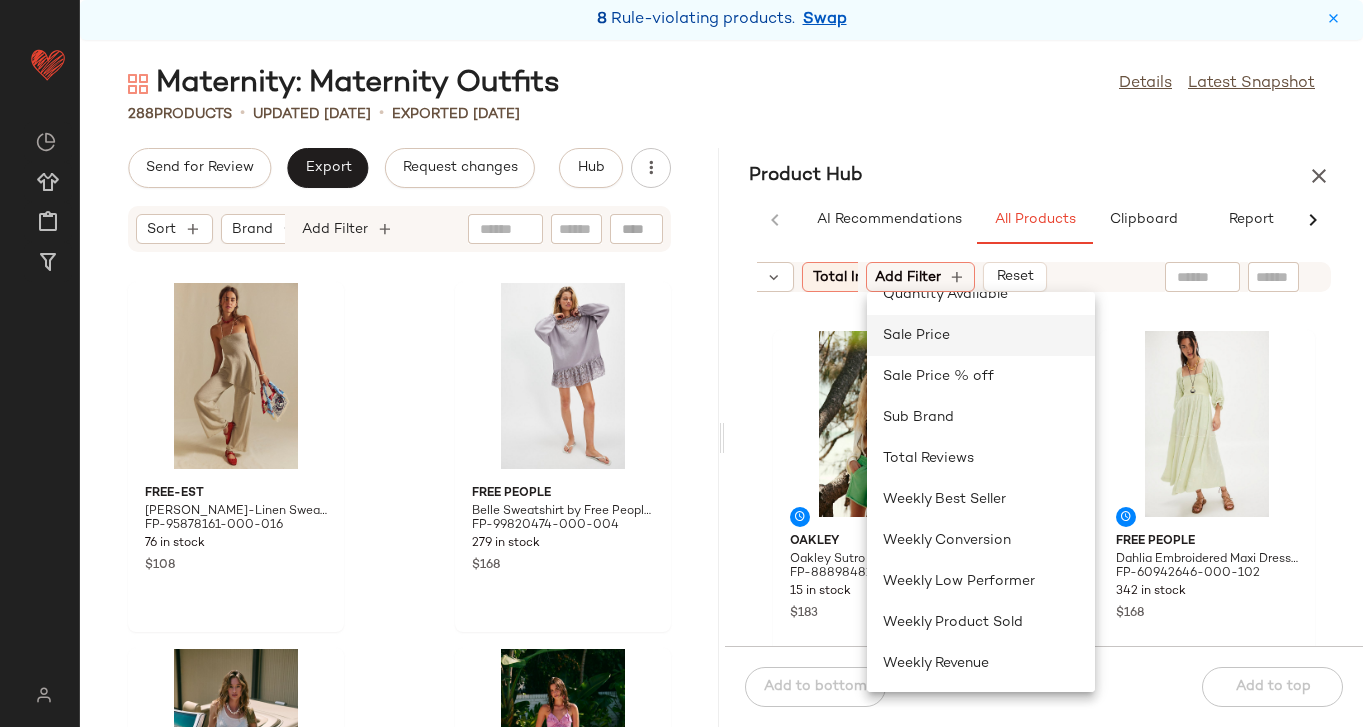 click on "Sale Price" 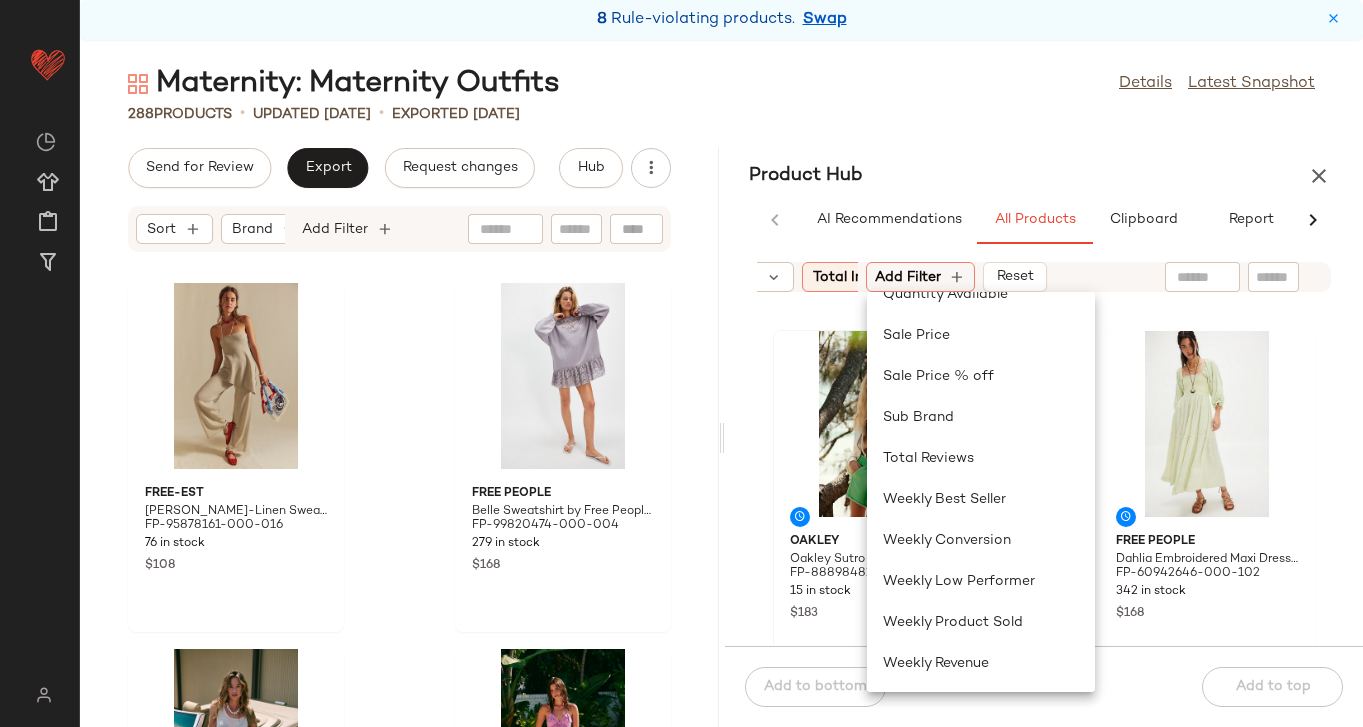 scroll, scrollTop: 764, scrollLeft: 0, axis: vertical 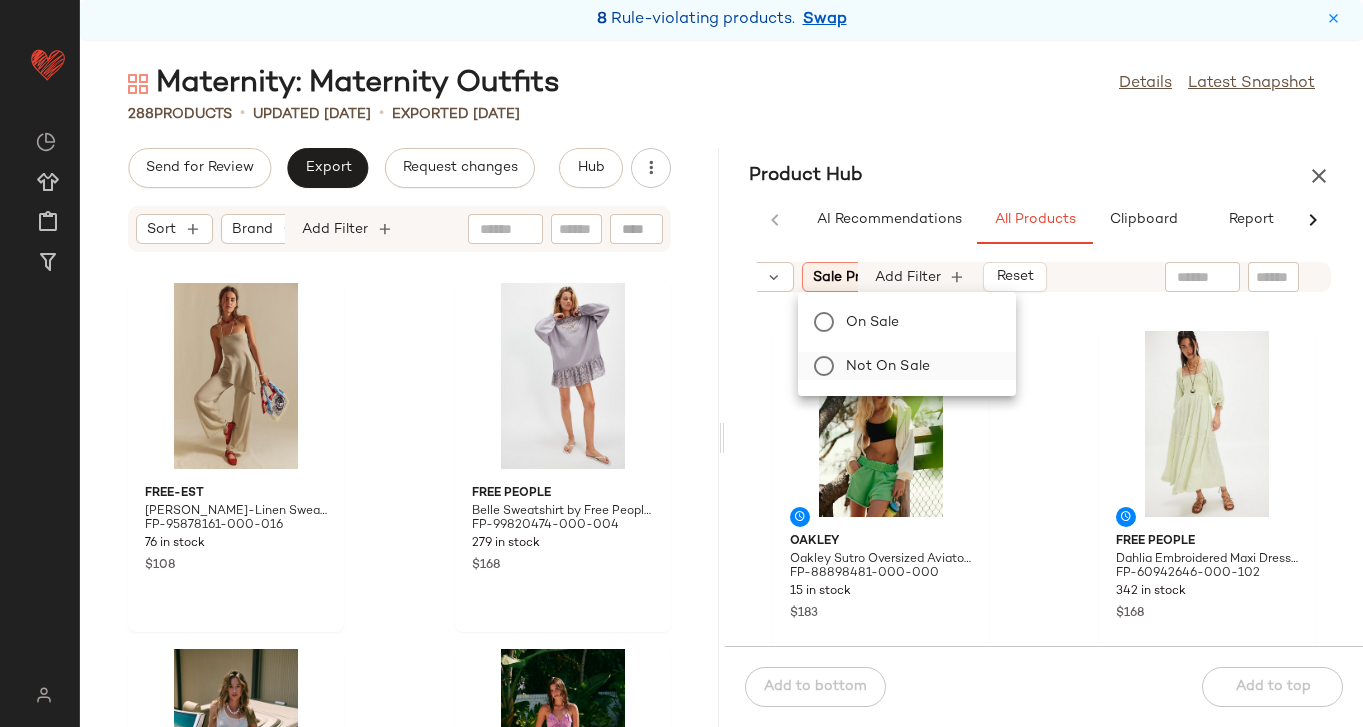 click on "Not on sale" 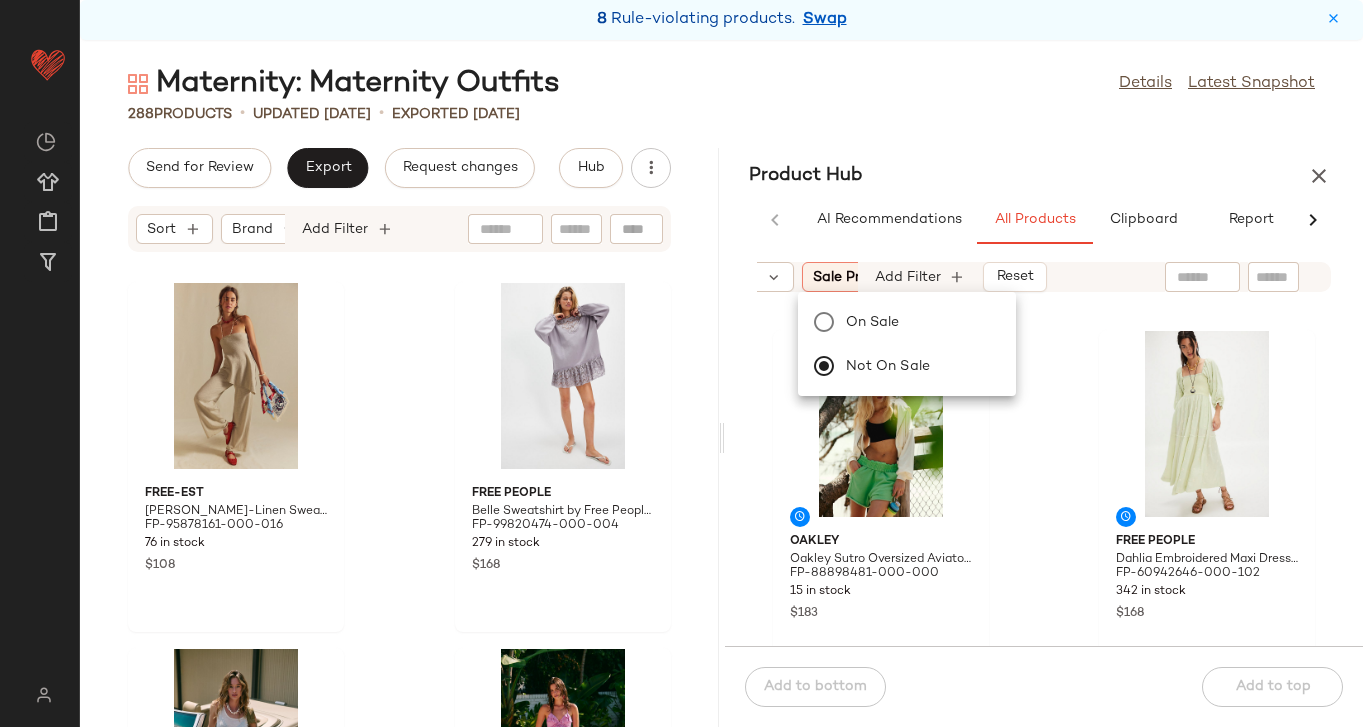 click on "Product Hub" at bounding box center (1044, 176) 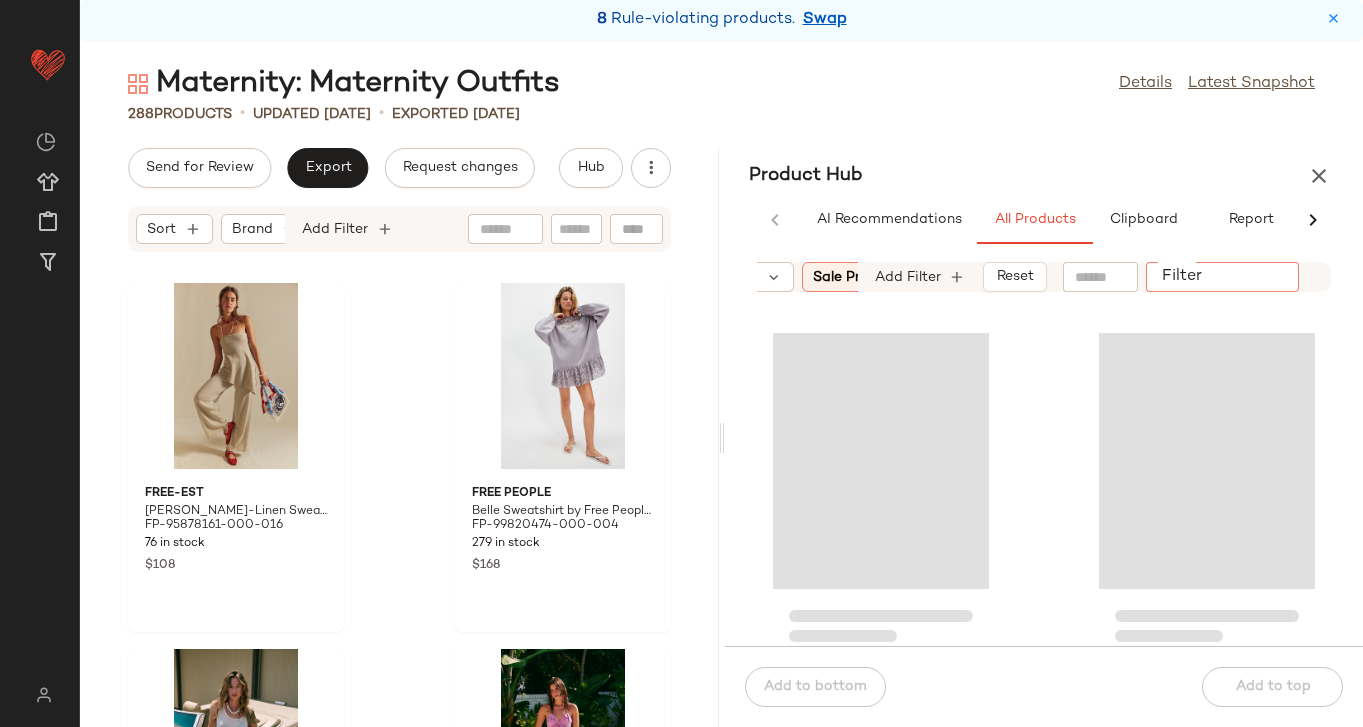 click on "Filter" 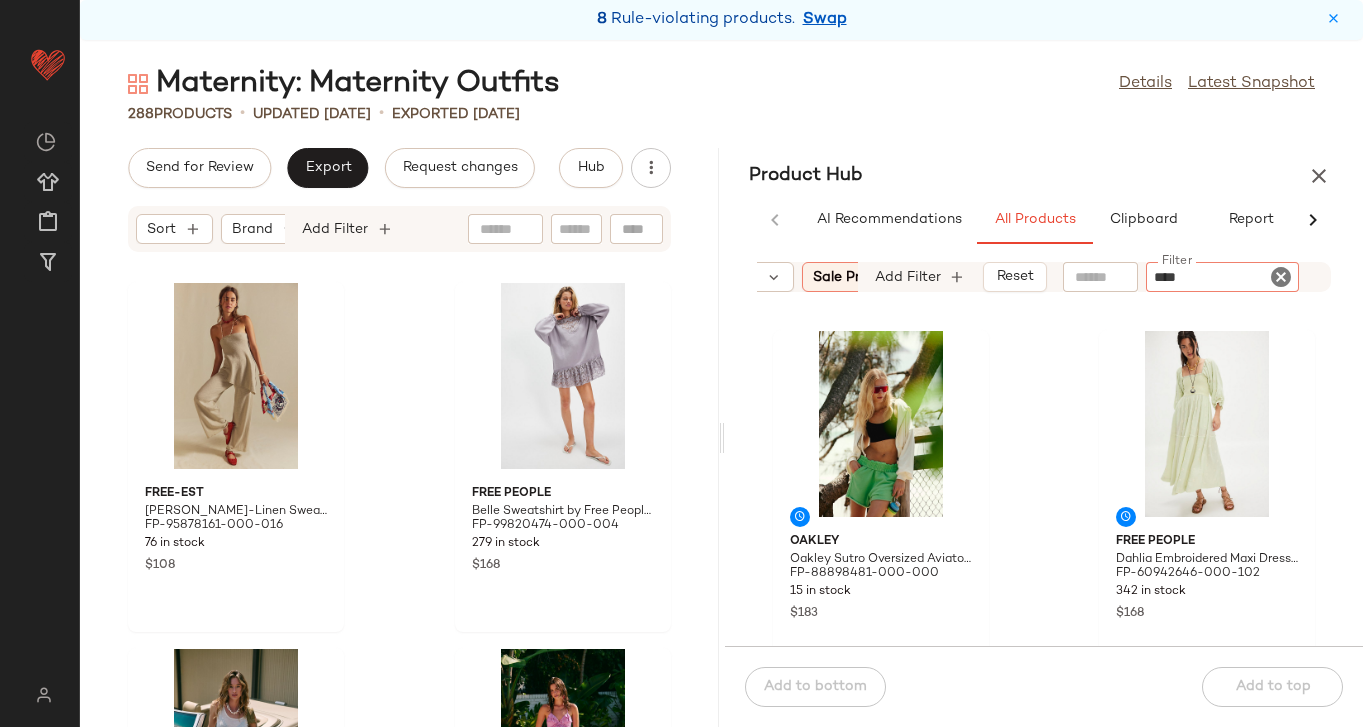 type on "*****" 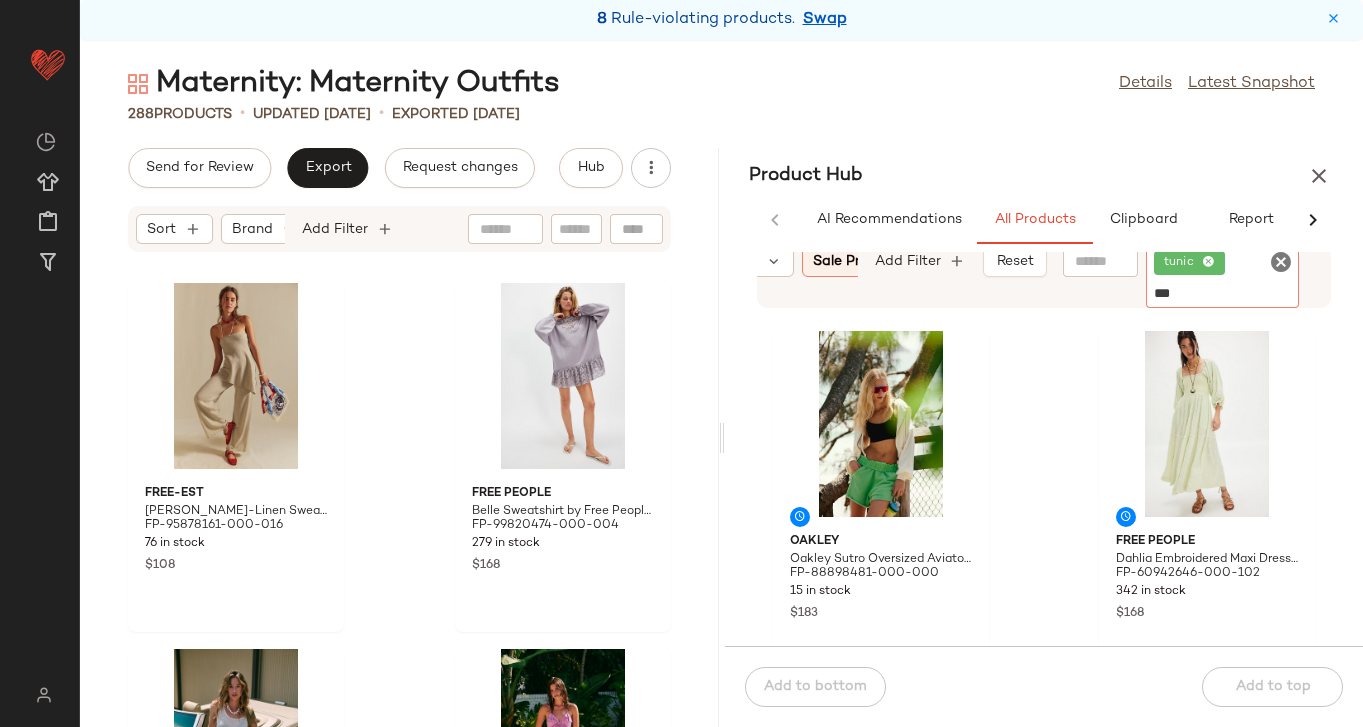 type on "****" 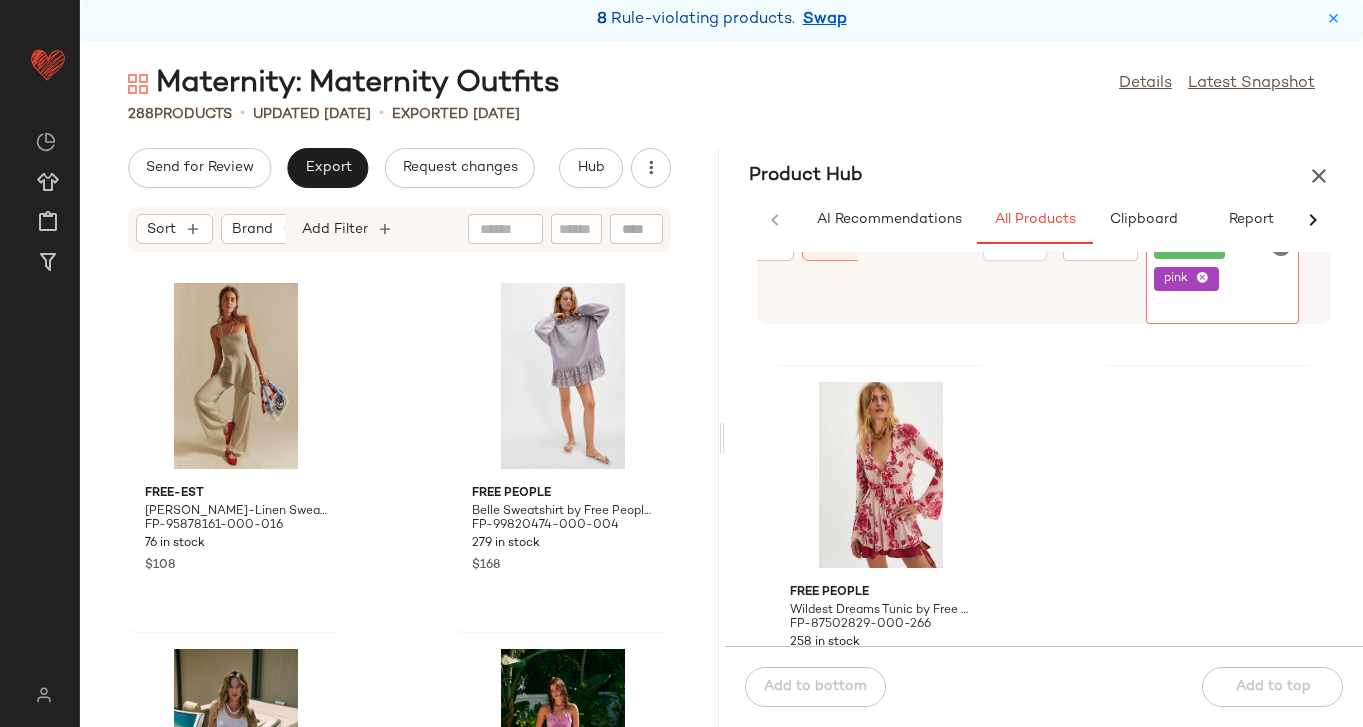 scroll, scrollTop: 782, scrollLeft: 0, axis: vertical 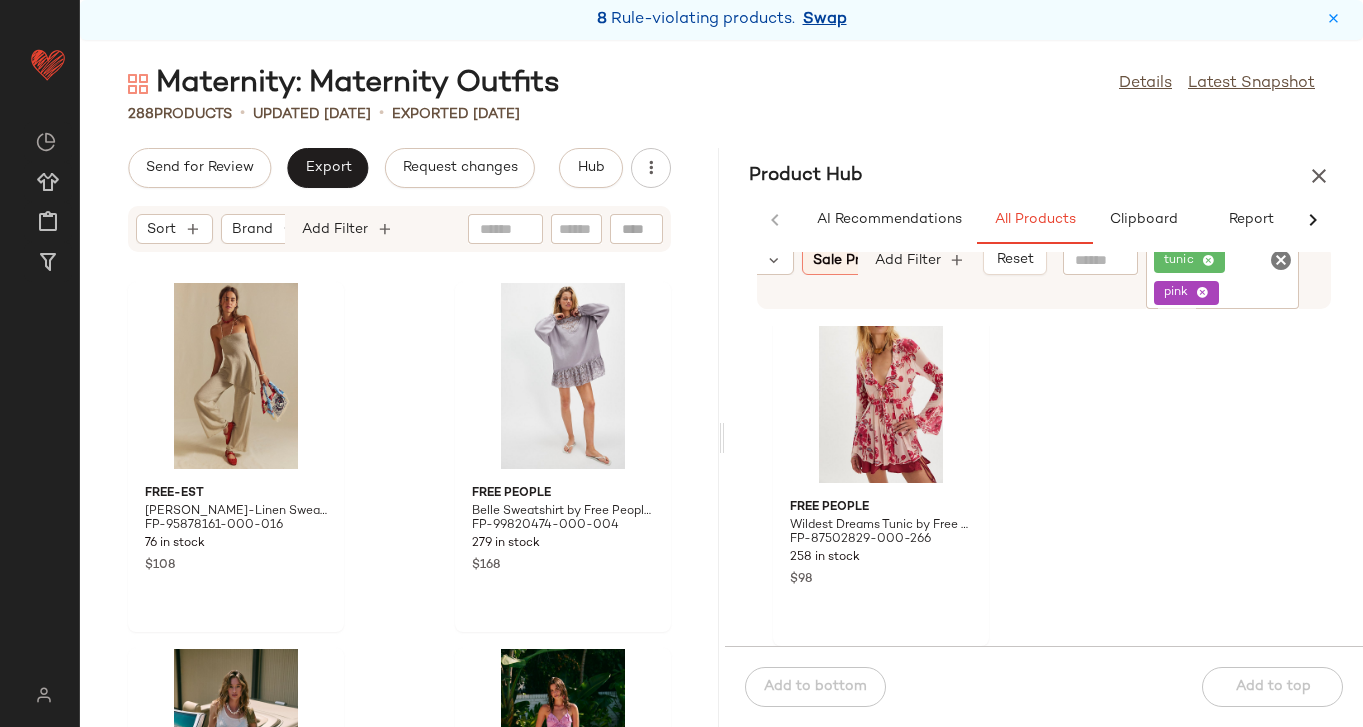click on "Swap" at bounding box center (825, 20) 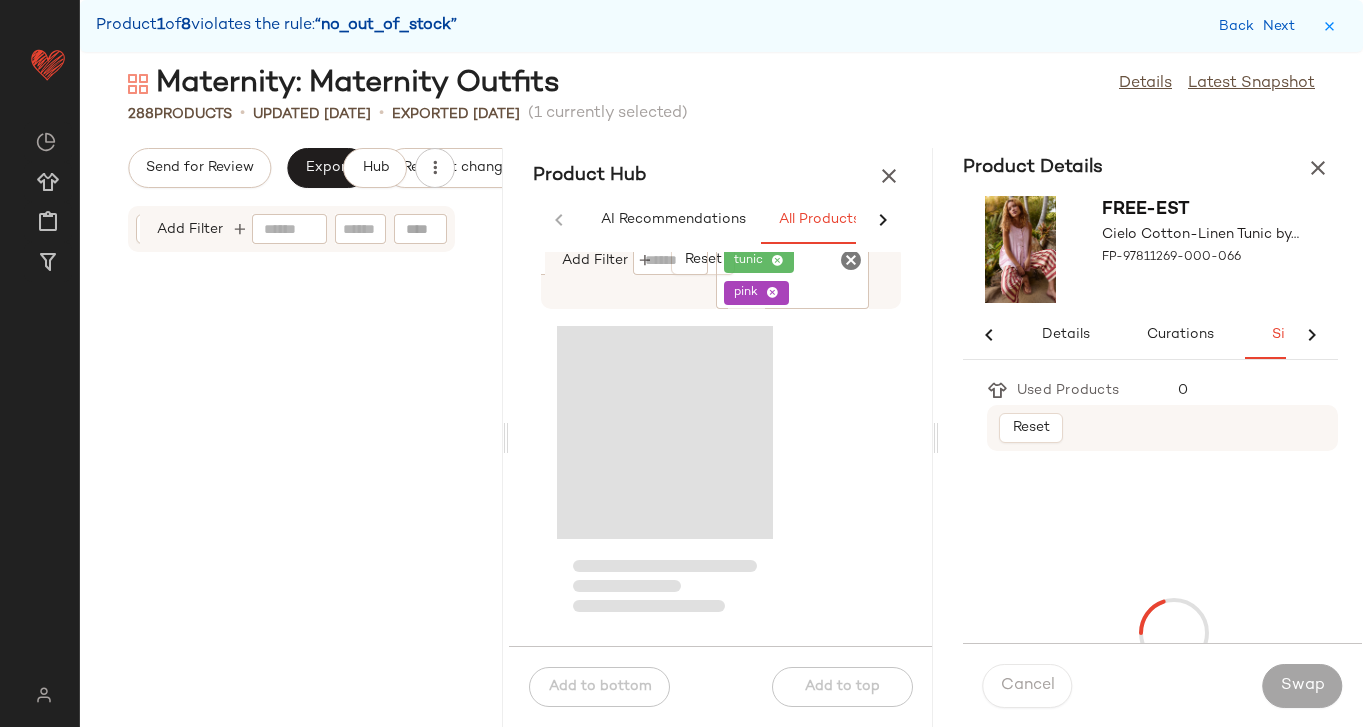scroll, scrollTop: 27816, scrollLeft: 0, axis: vertical 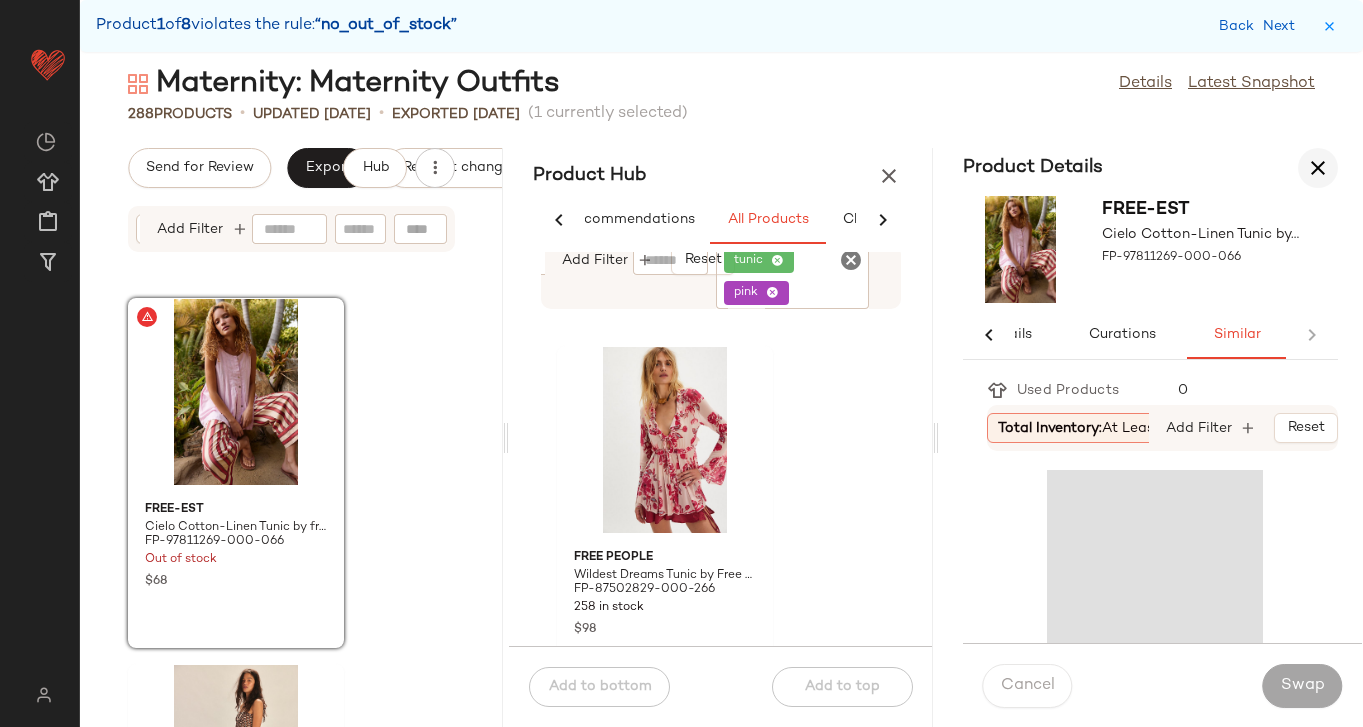click at bounding box center [1318, 168] 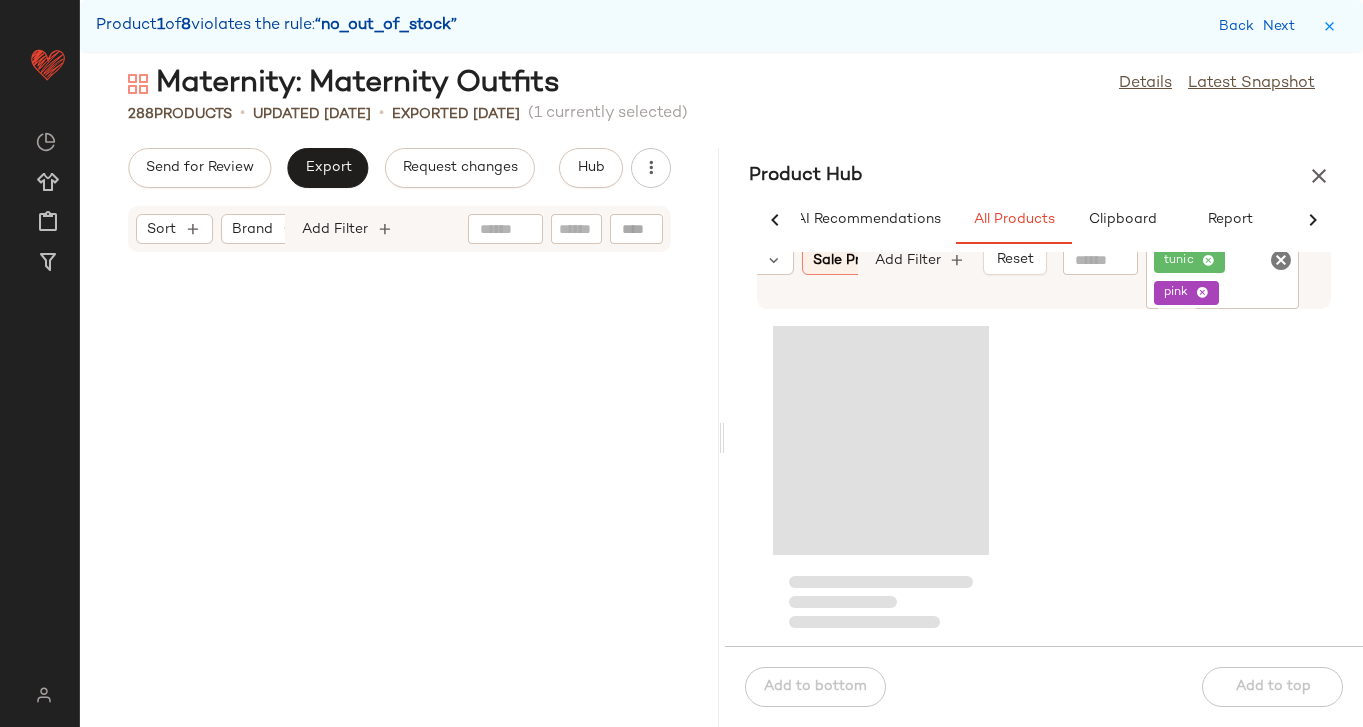 scroll, scrollTop: 732, scrollLeft: 0, axis: vertical 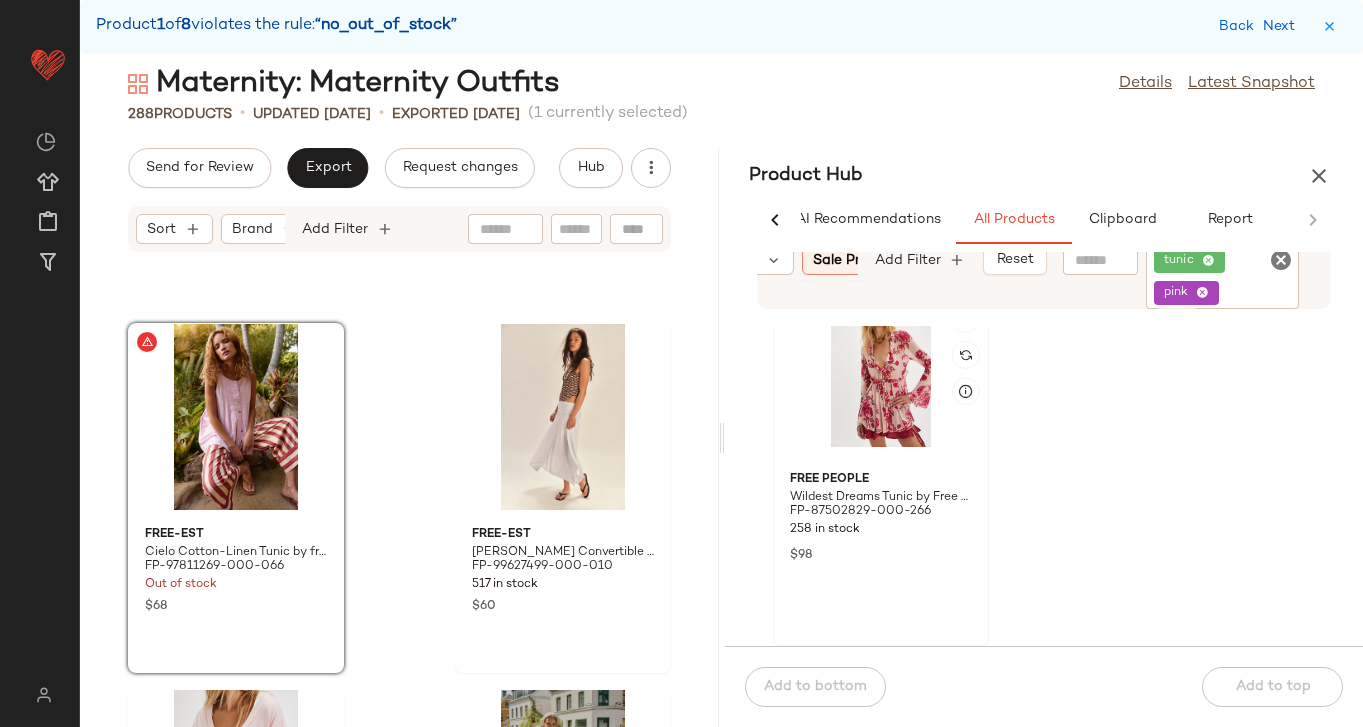 click 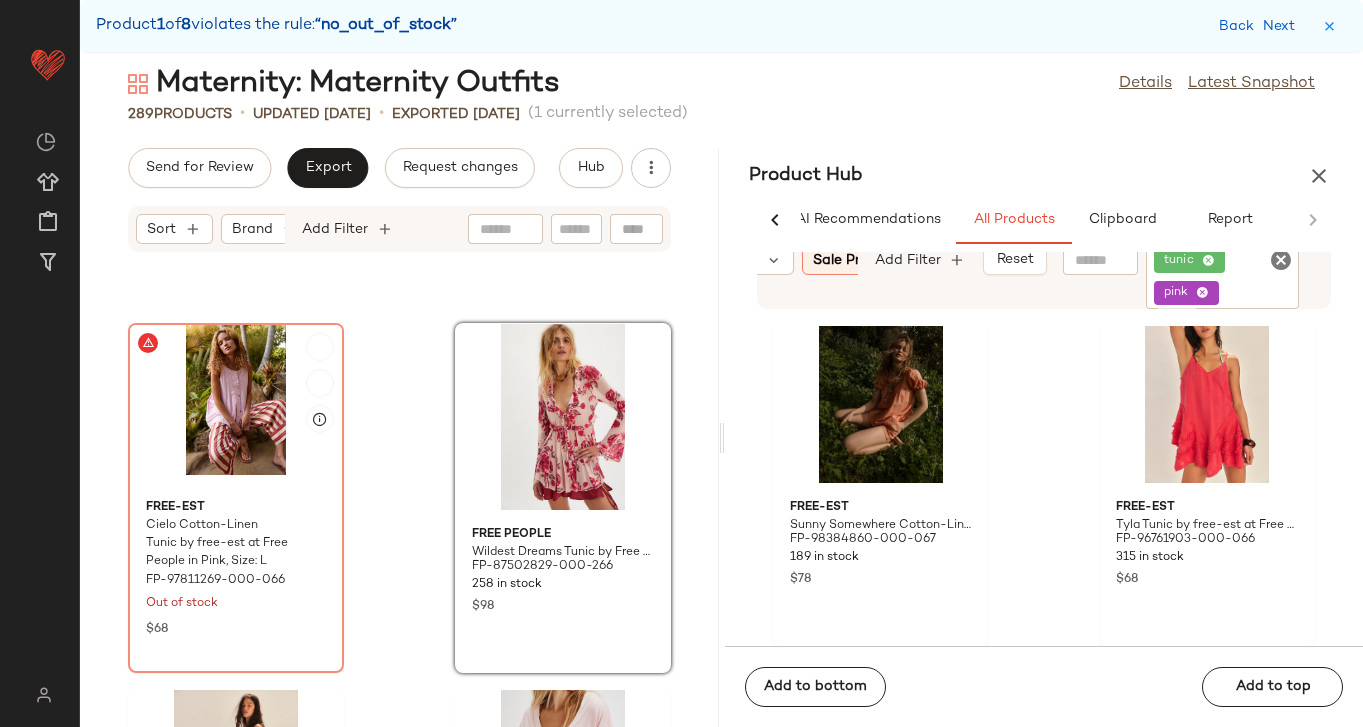 scroll, scrollTop: 416, scrollLeft: 0, axis: vertical 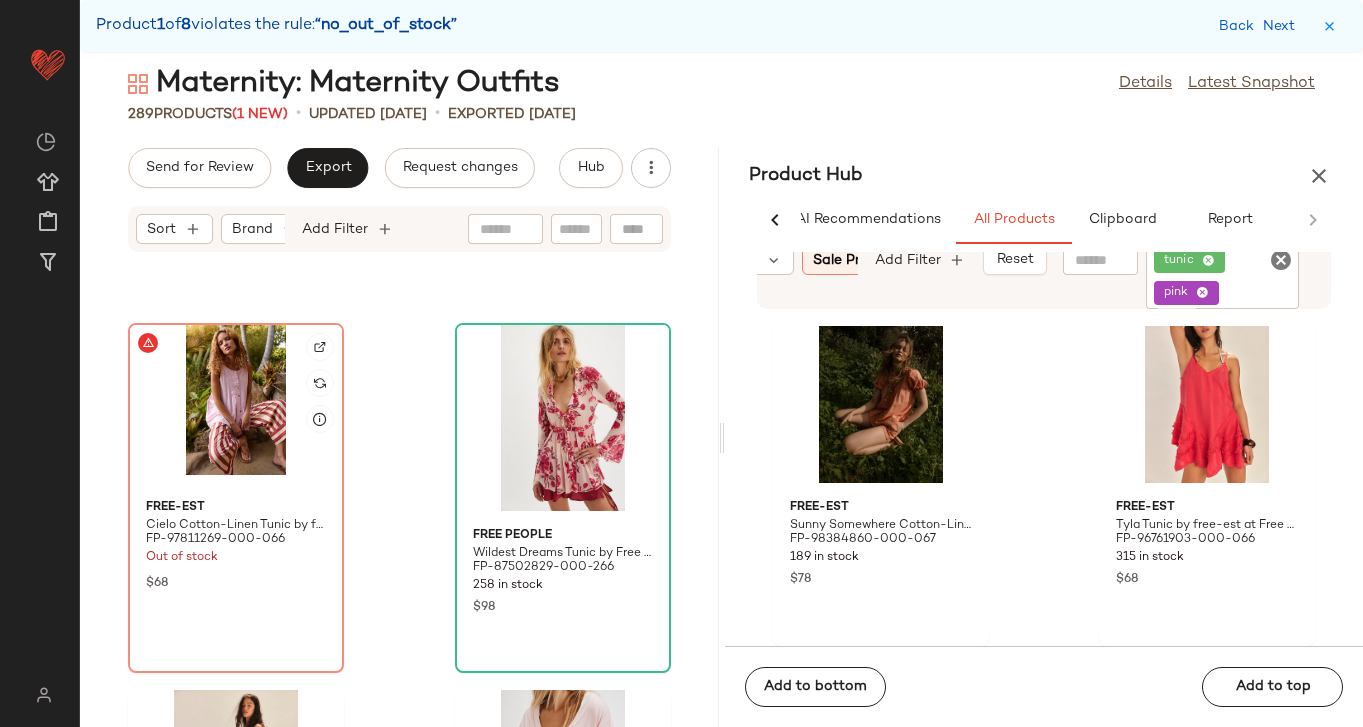 click 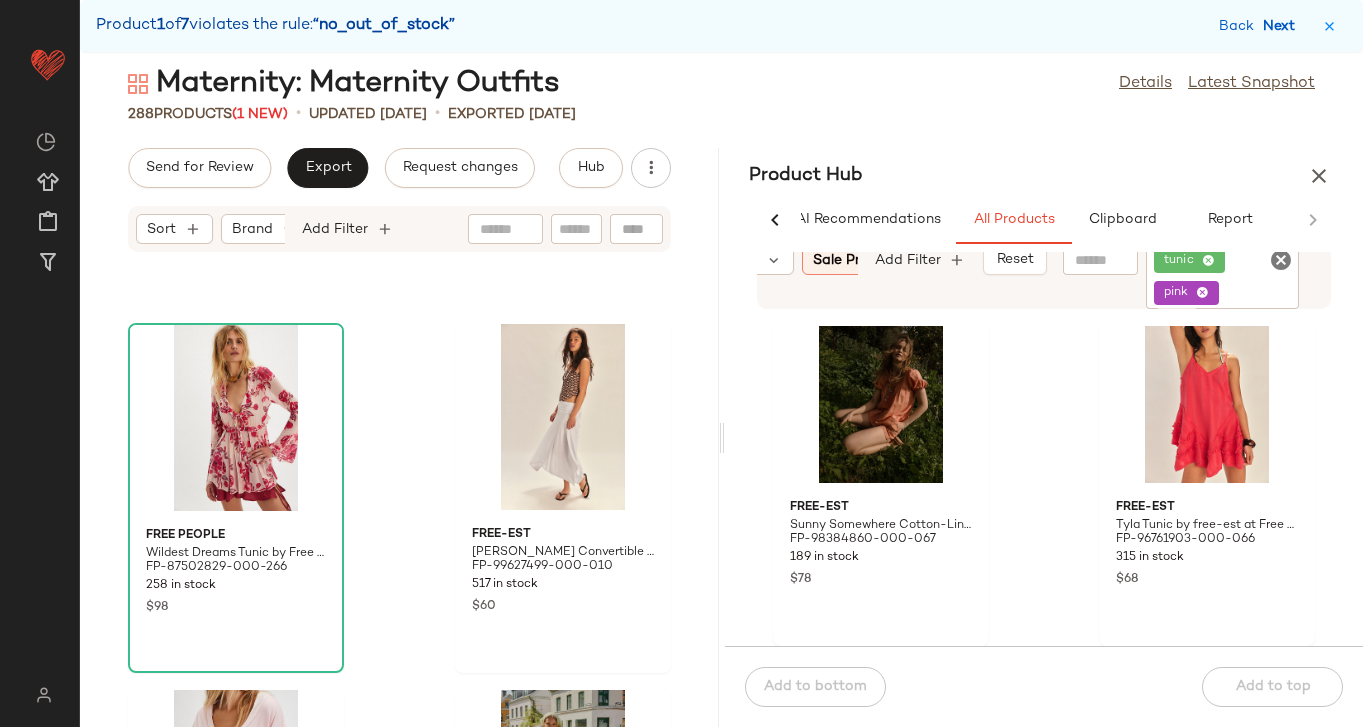 click on "Next" at bounding box center [1283, 26] 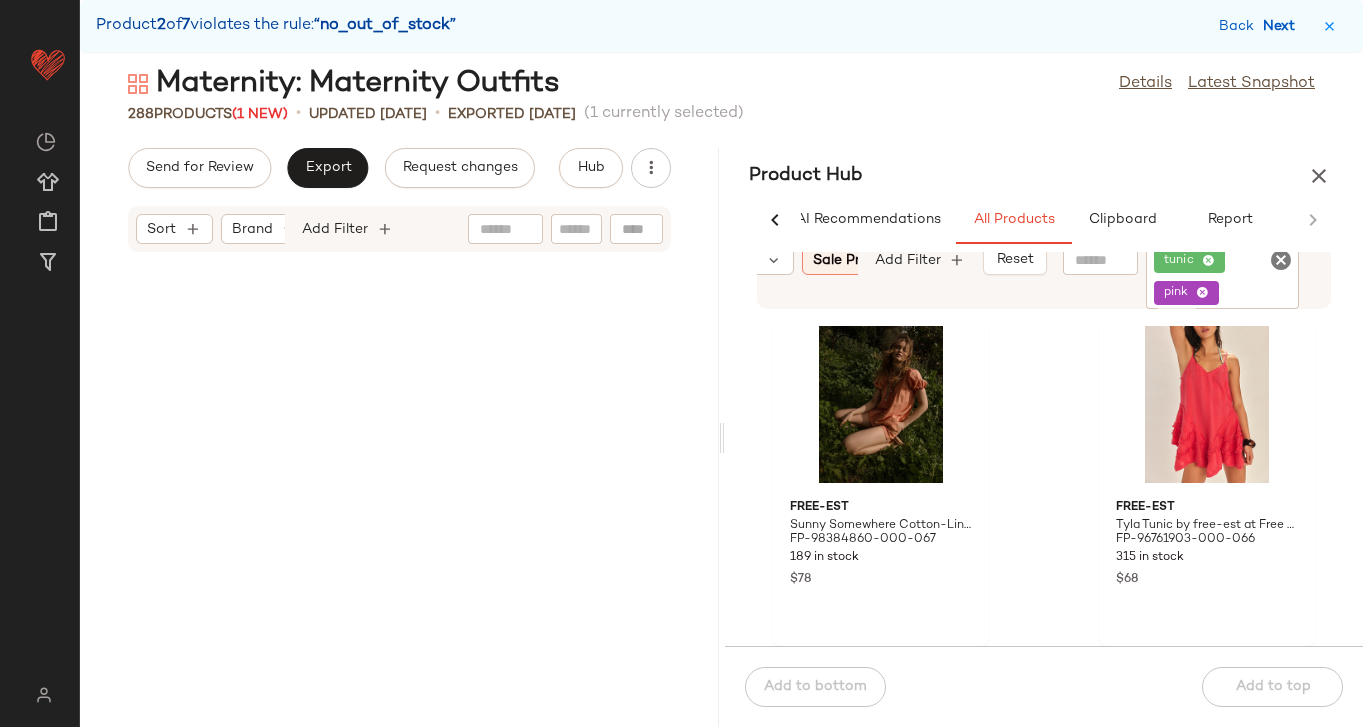 scroll, scrollTop: 26352, scrollLeft: 0, axis: vertical 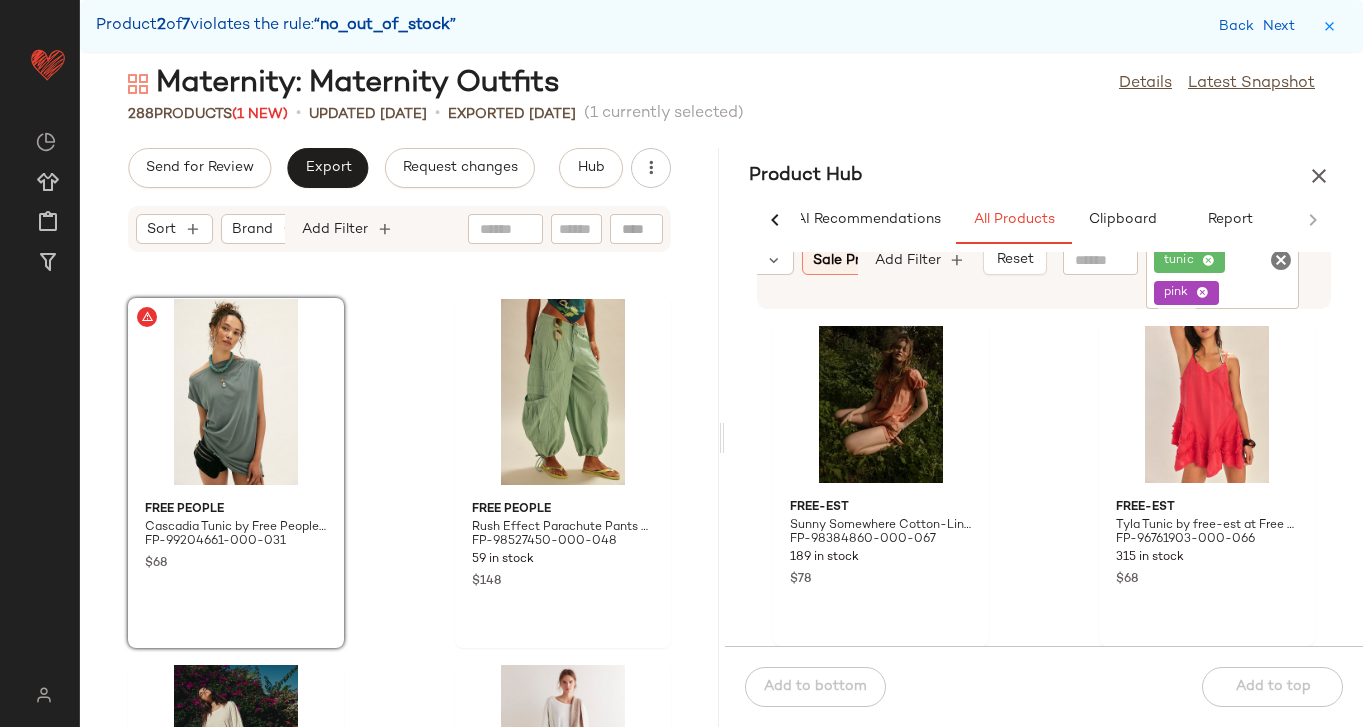 click on "pink" 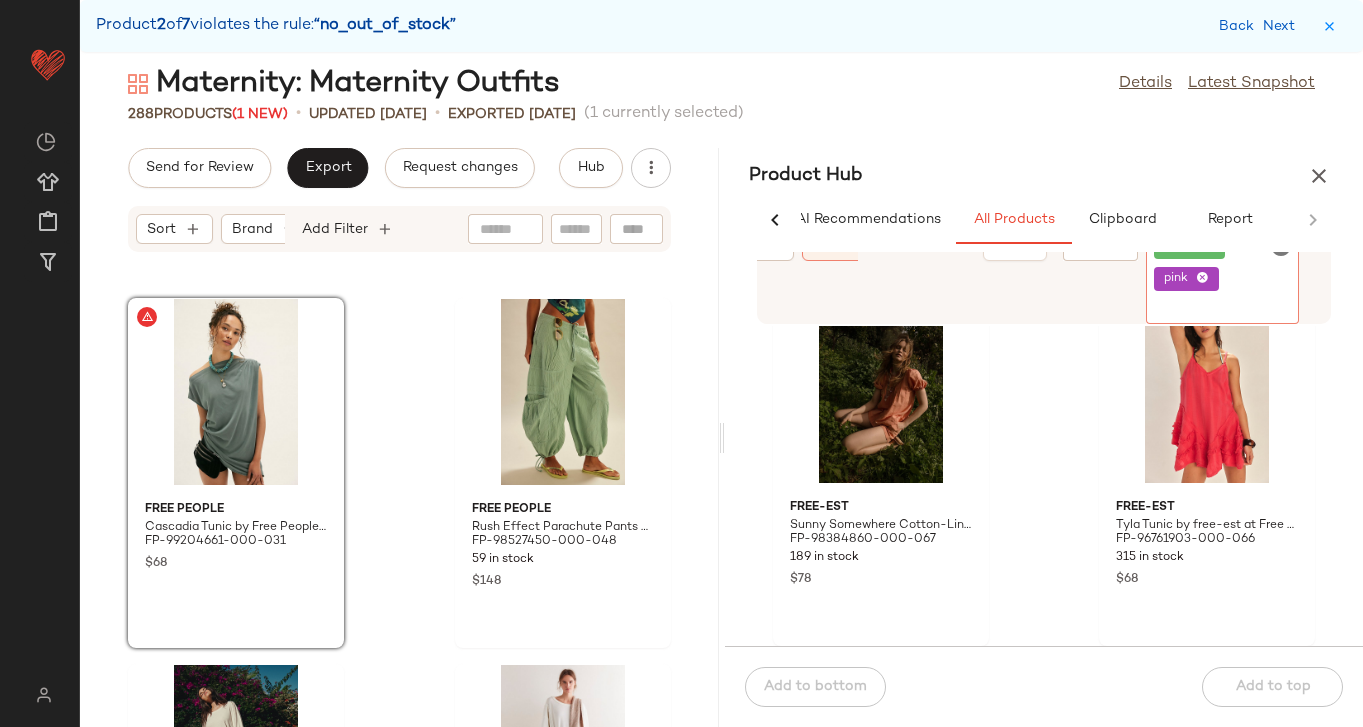 click 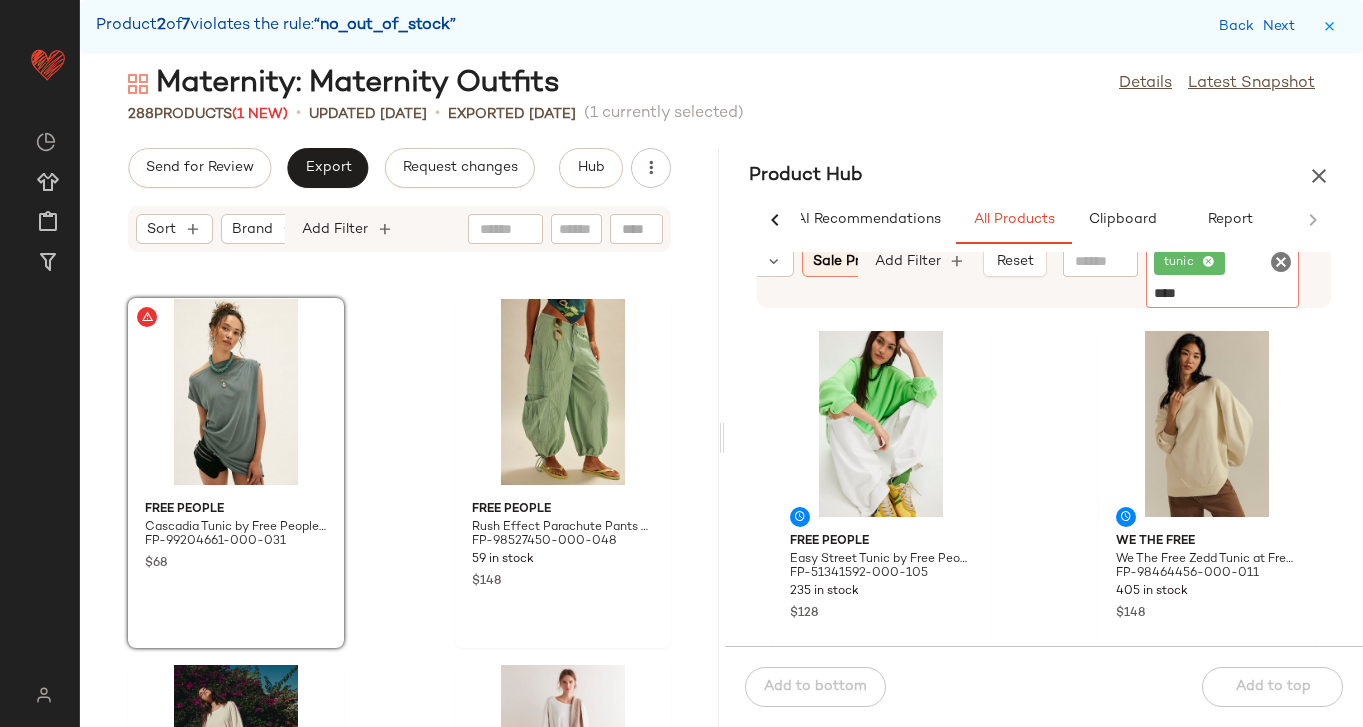 type on "*****" 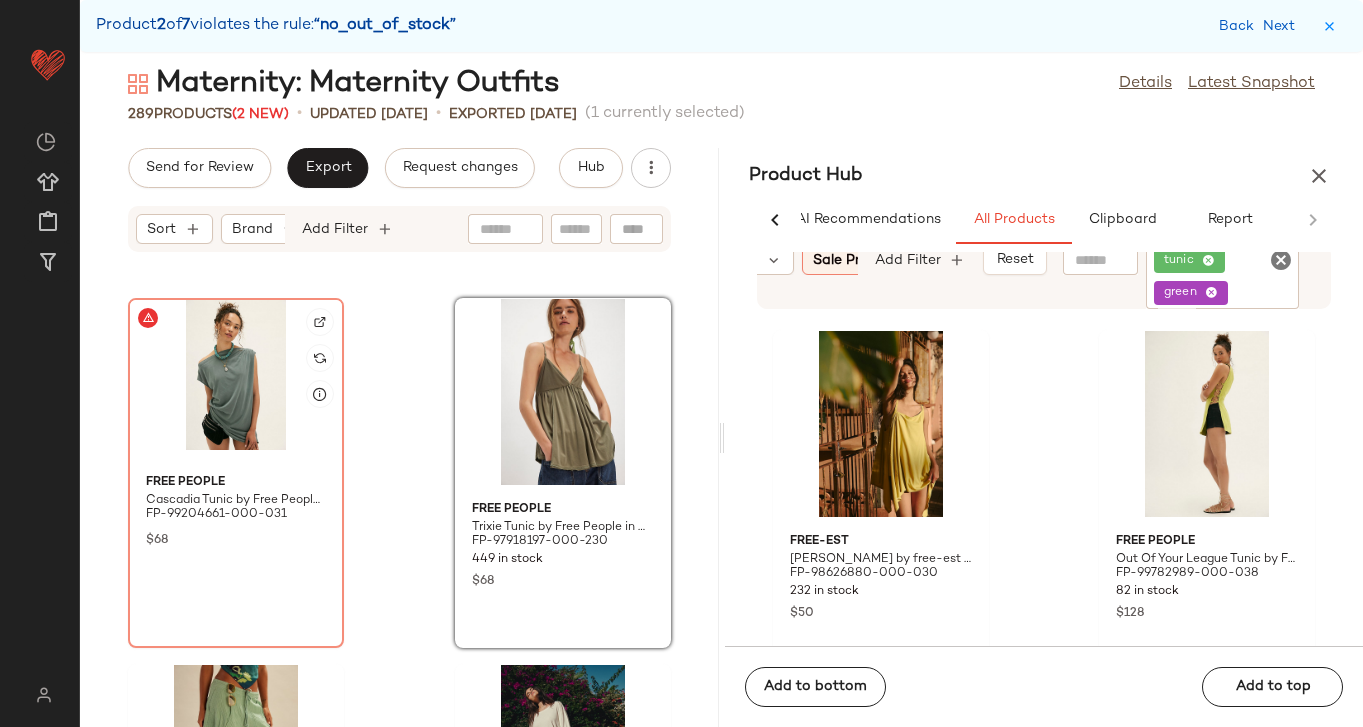 click 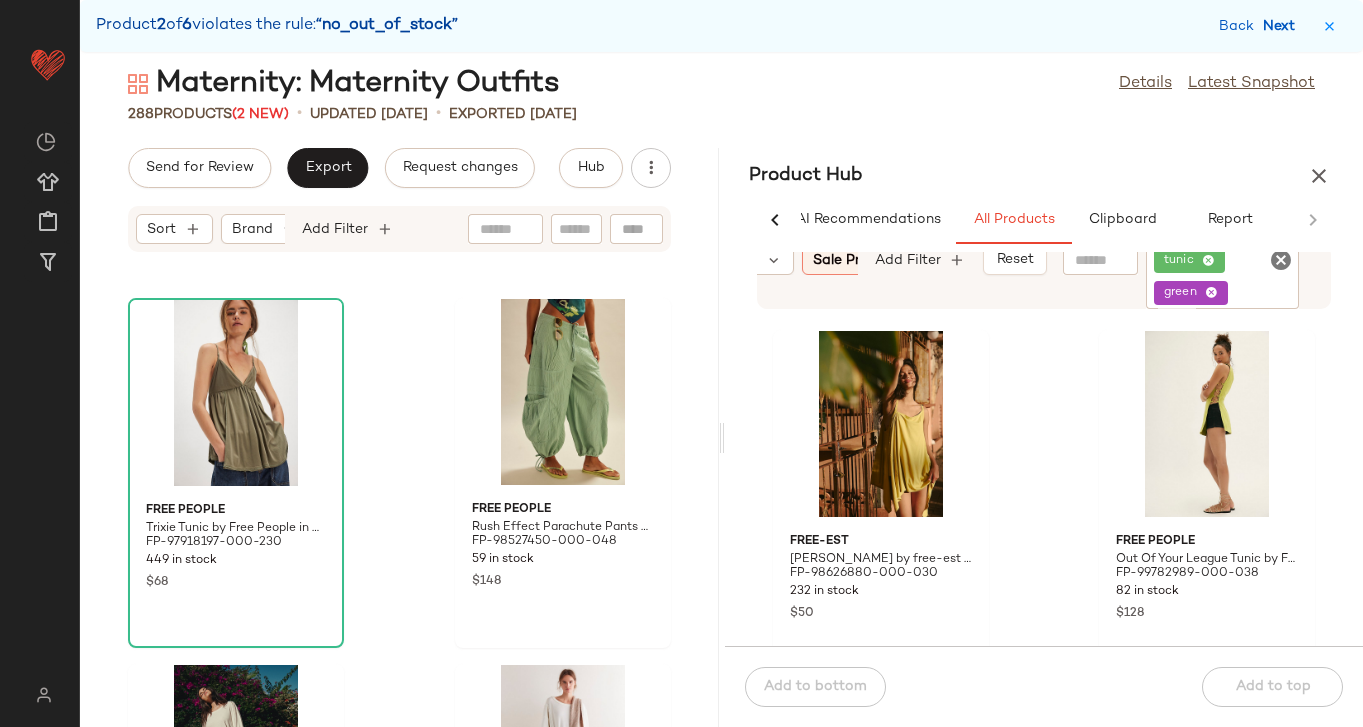 click on "Next" at bounding box center [1283, 26] 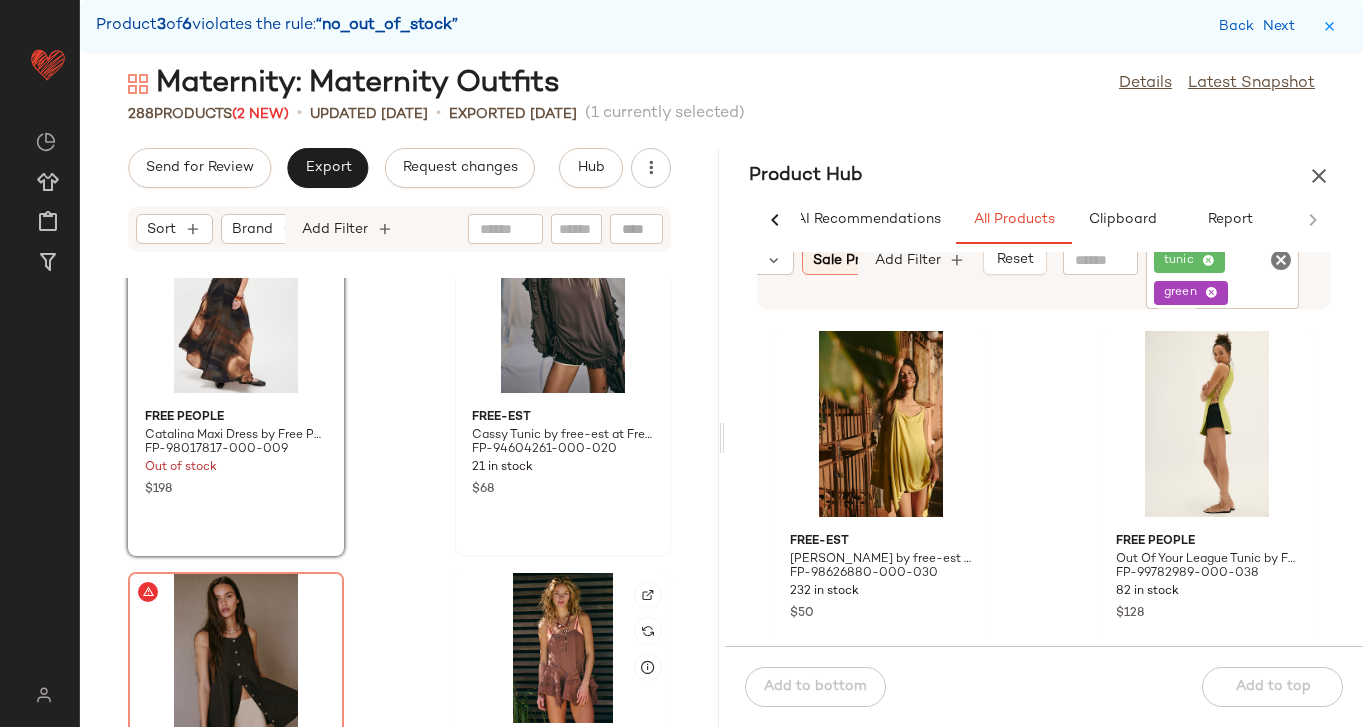 scroll, scrollTop: 46927, scrollLeft: 0, axis: vertical 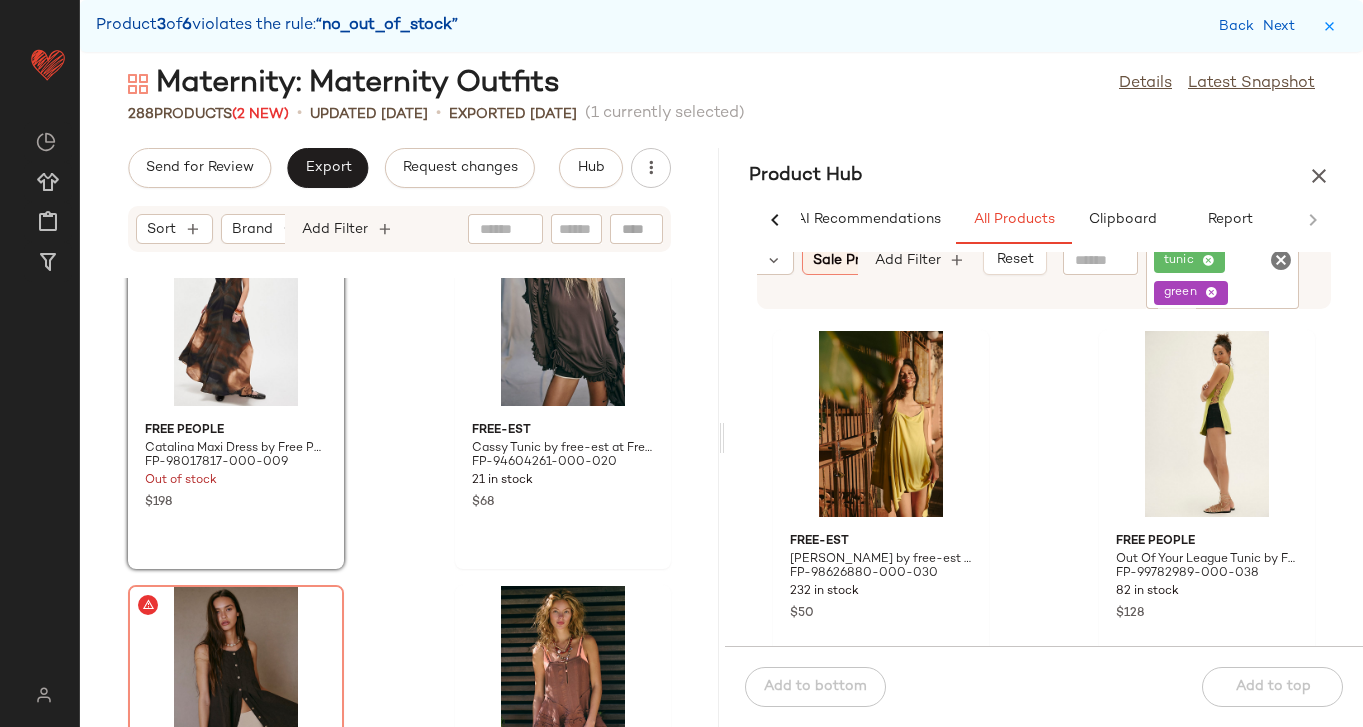 click 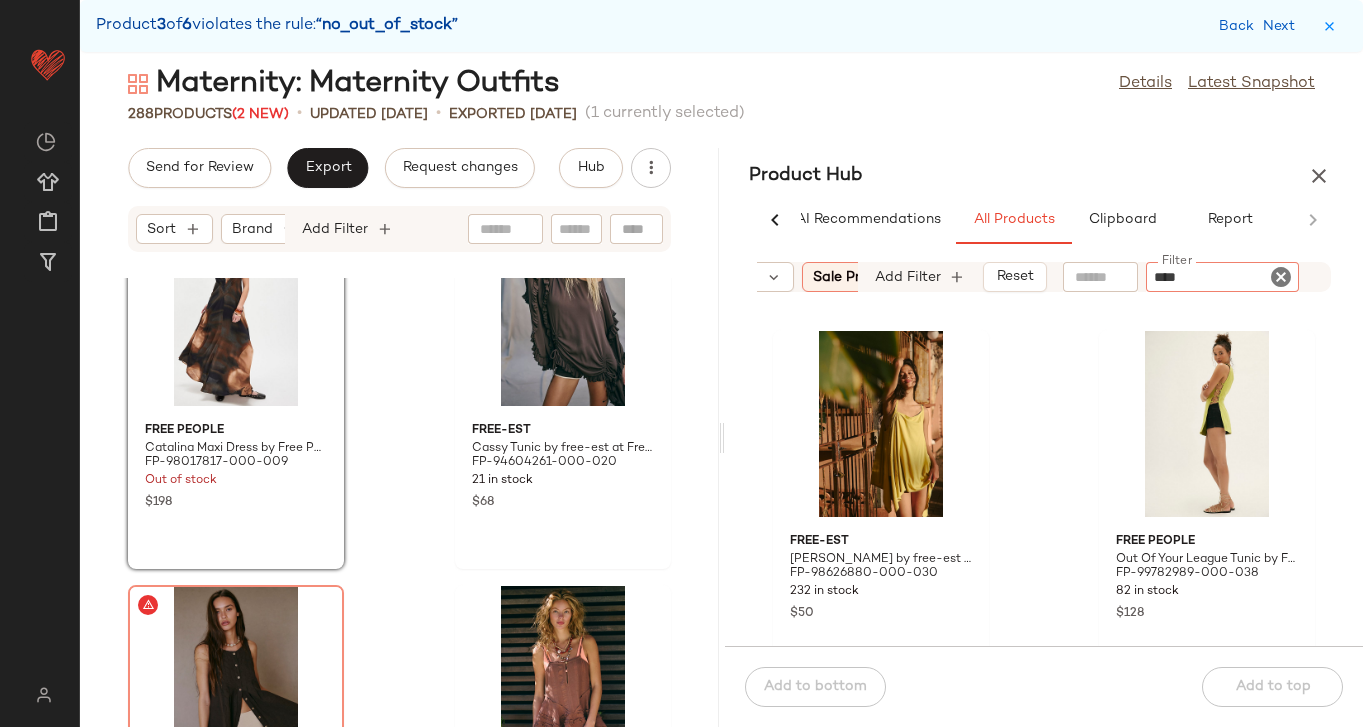 type on "*****" 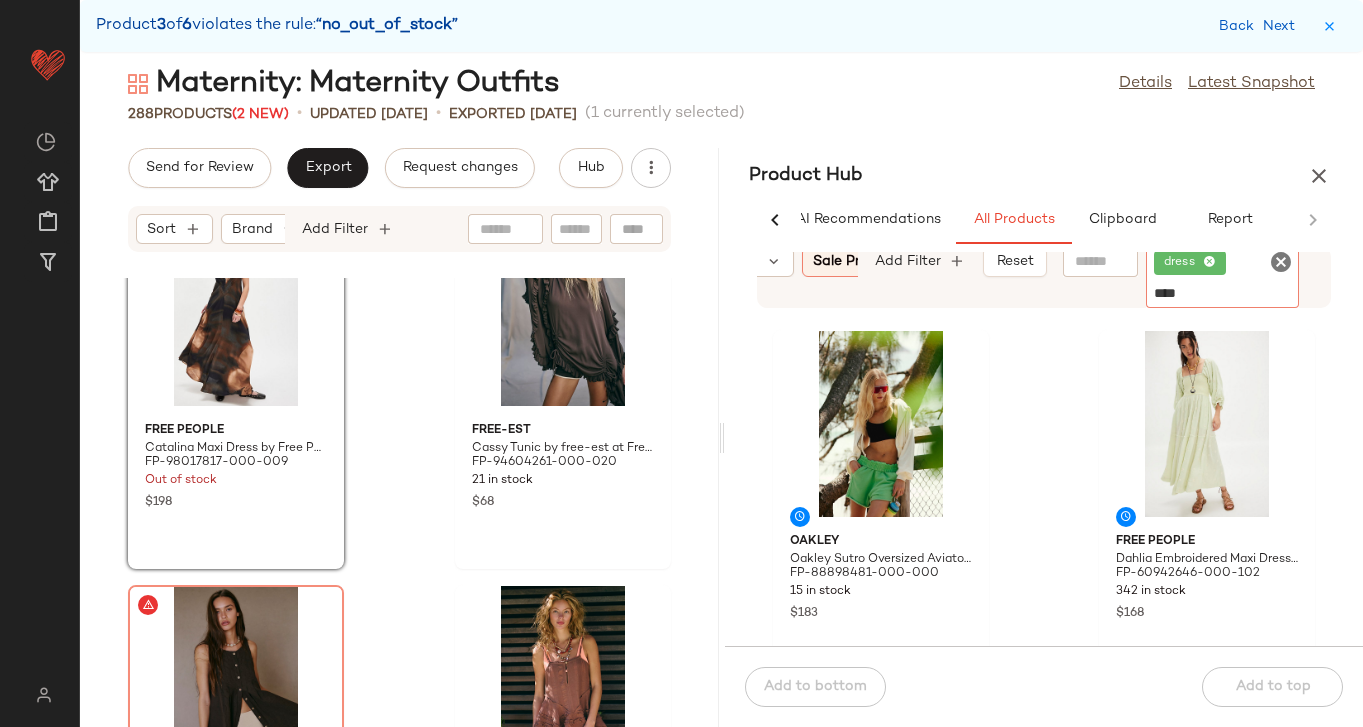 type on "*****" 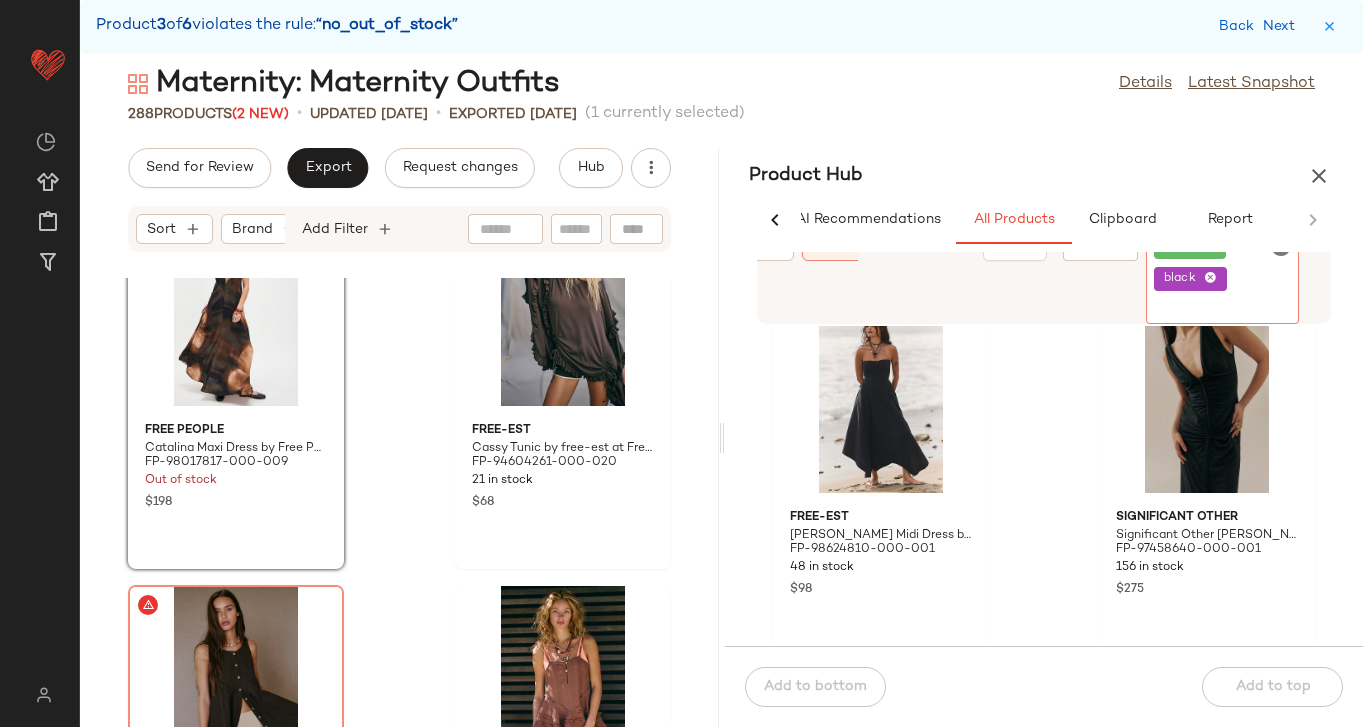scroll, scrollTop: 7728, scrollLeft: 0, axis: vertical 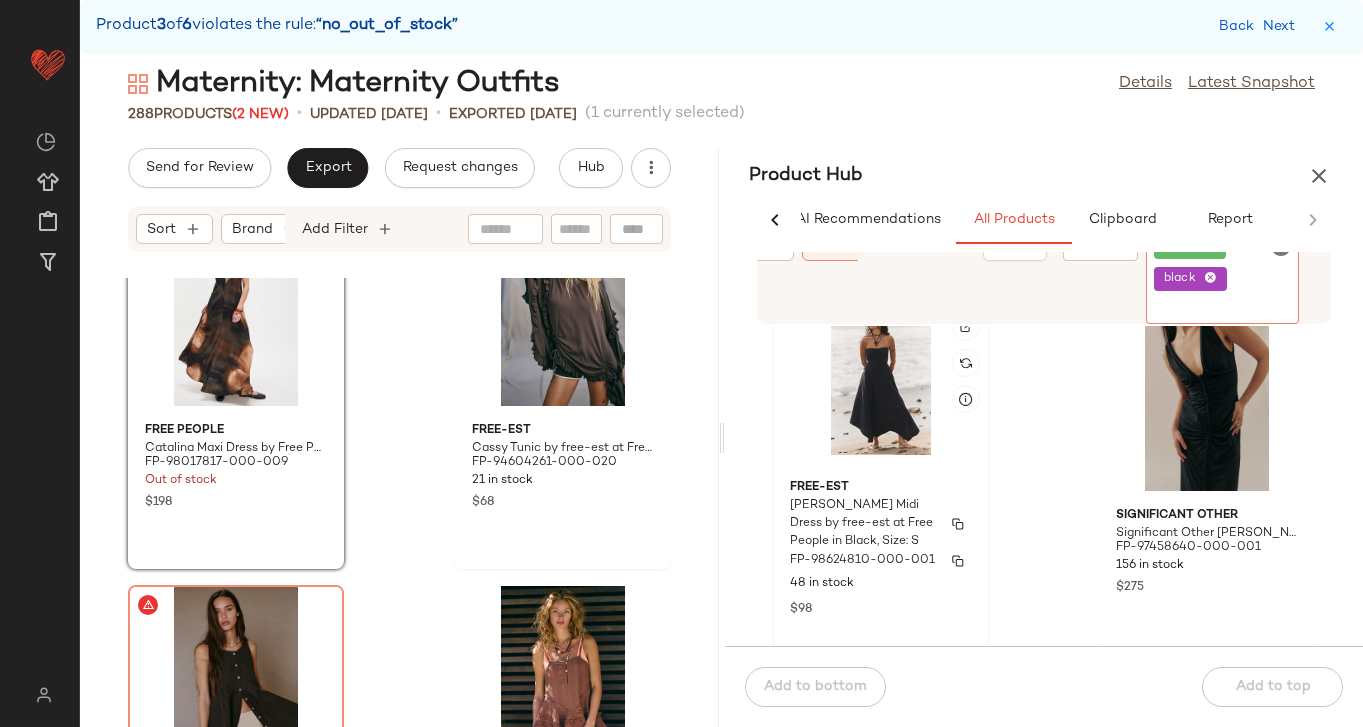 click on "[PERSON_NAME] Midi Dress by free-est at Free People in Black, Size: S" at bounding box center [863, 524] 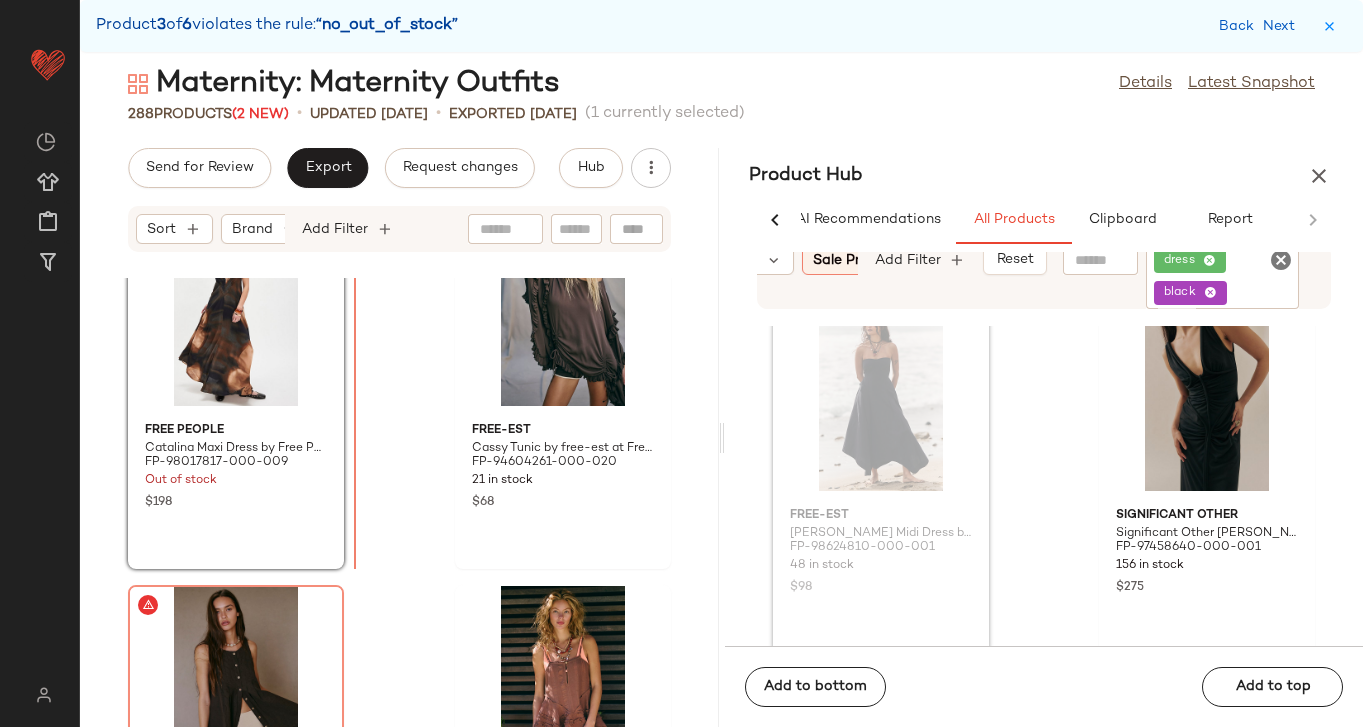drag, startPoint x: 922, startPoint y: 518, endPoint x: 333, endPoint y: 396, distance: 601.50226 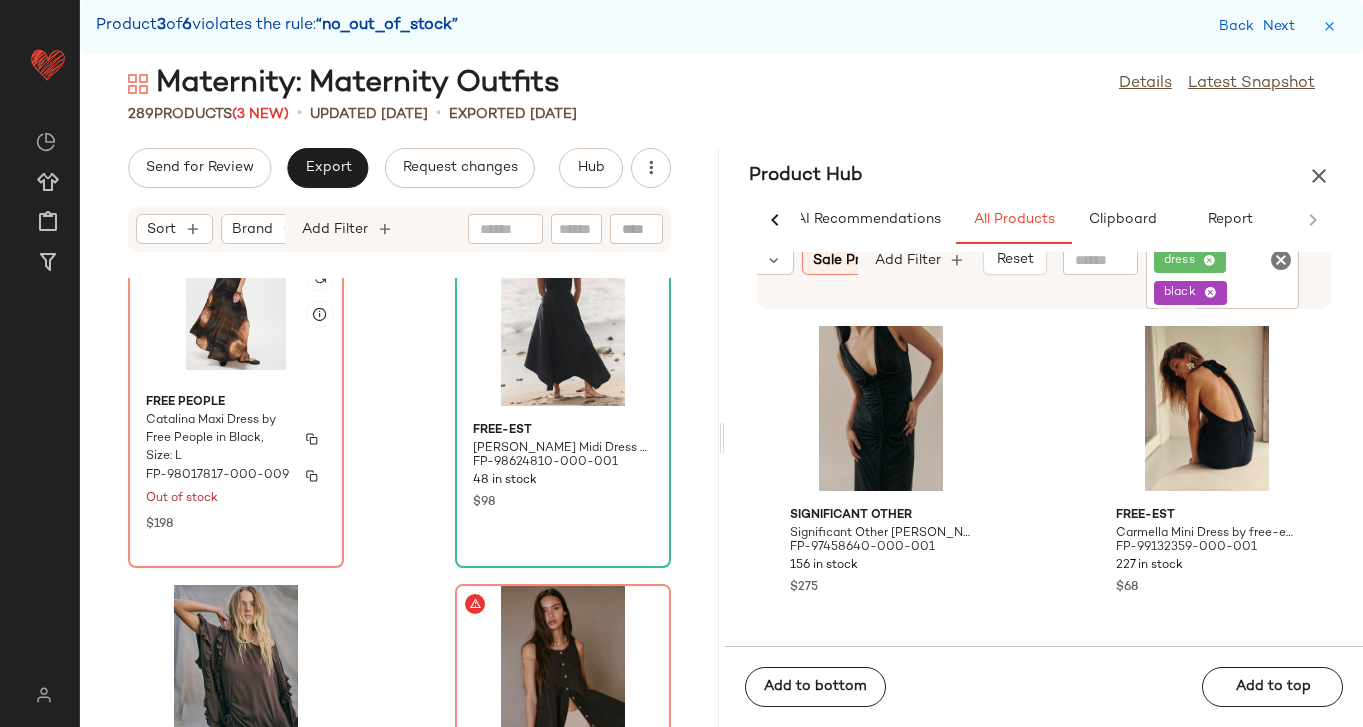 click on "Free People Catalina Maxi Dress by Free People in Black, Size: L FP-98017817-000-009 Out of stock $198" 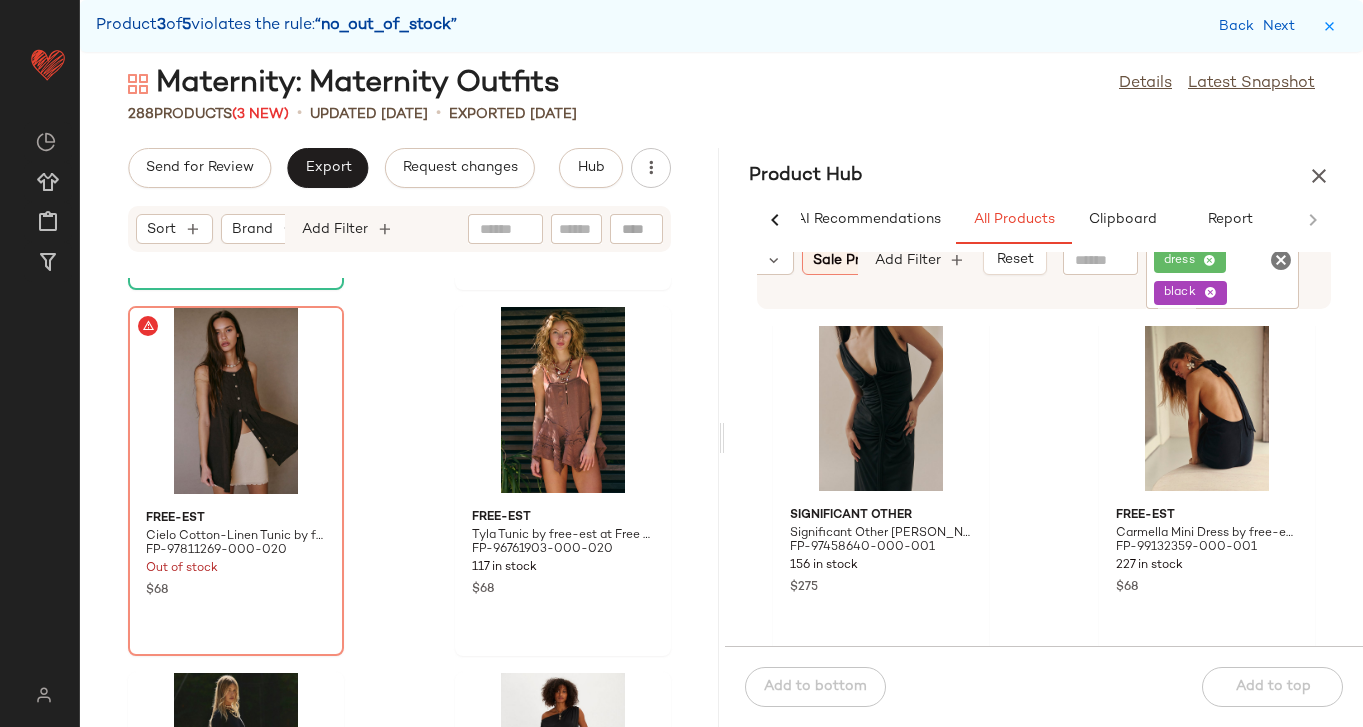 scroll, scrollTop: 47211, scrollLeft: 0, axis: vertical 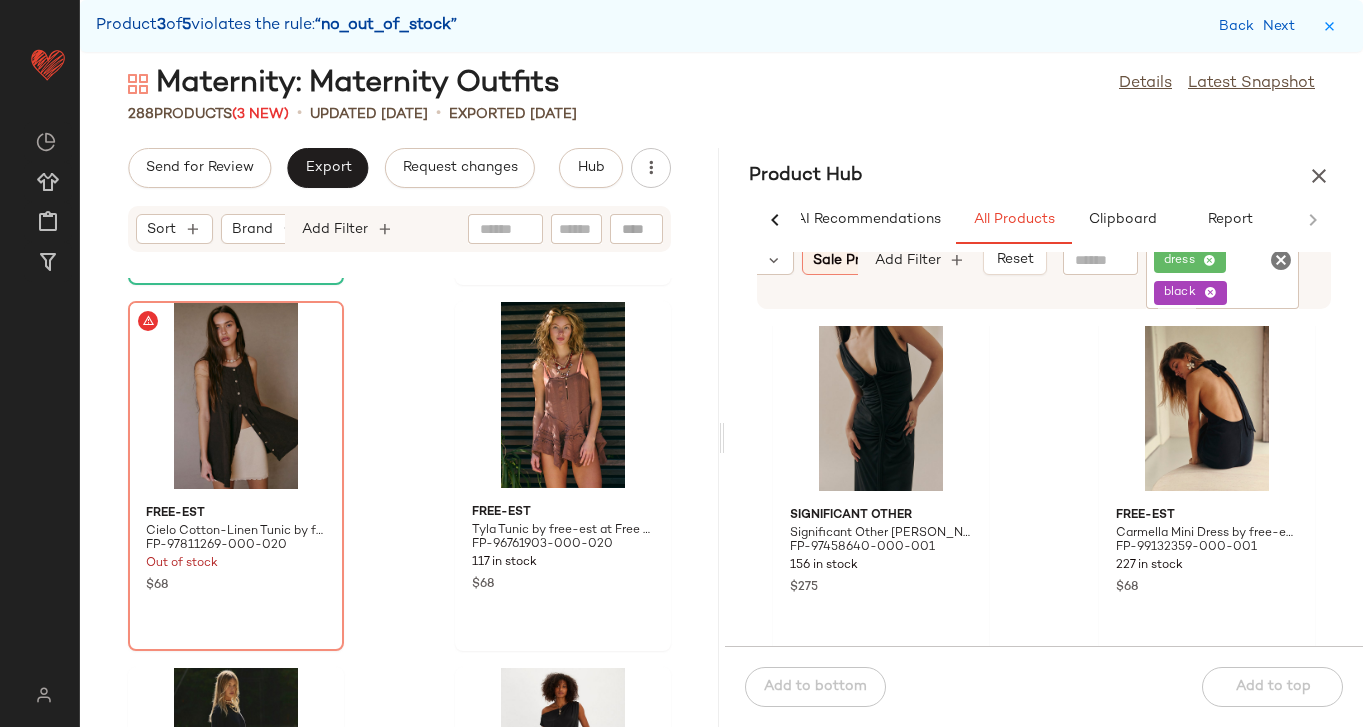 click 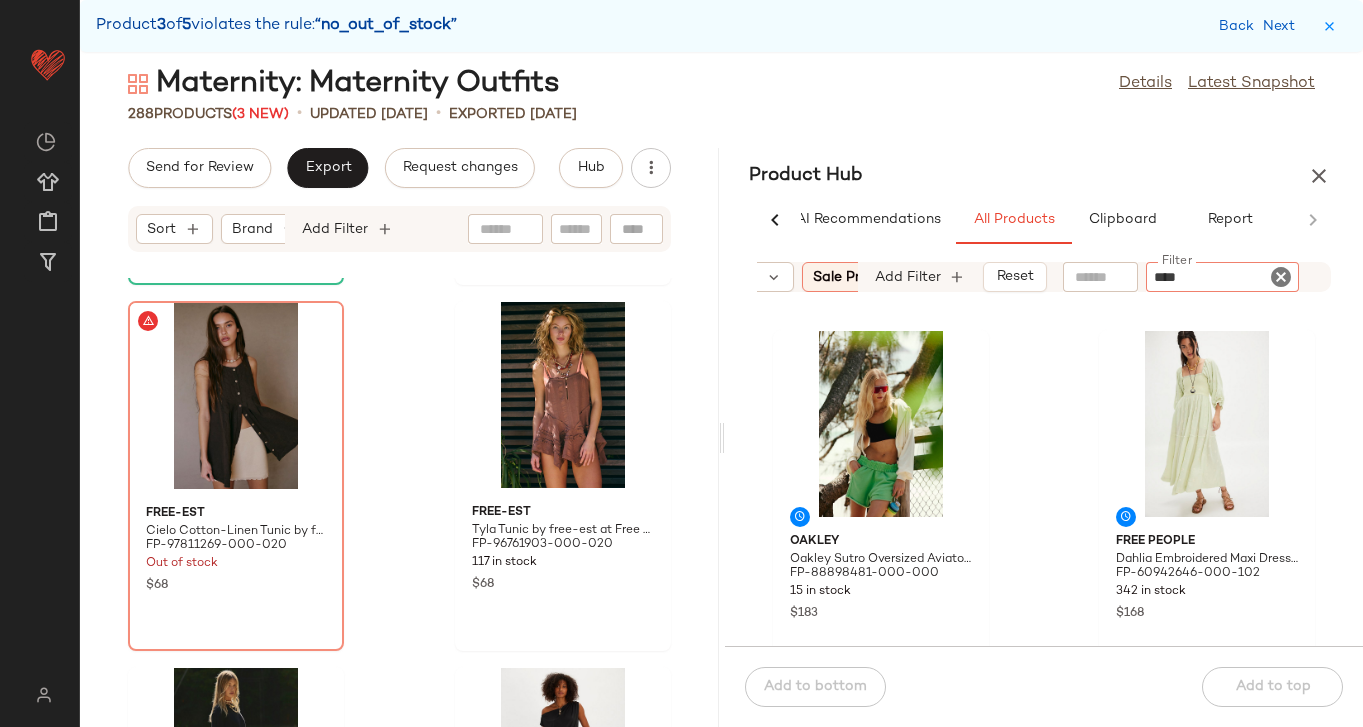 type on "*****" 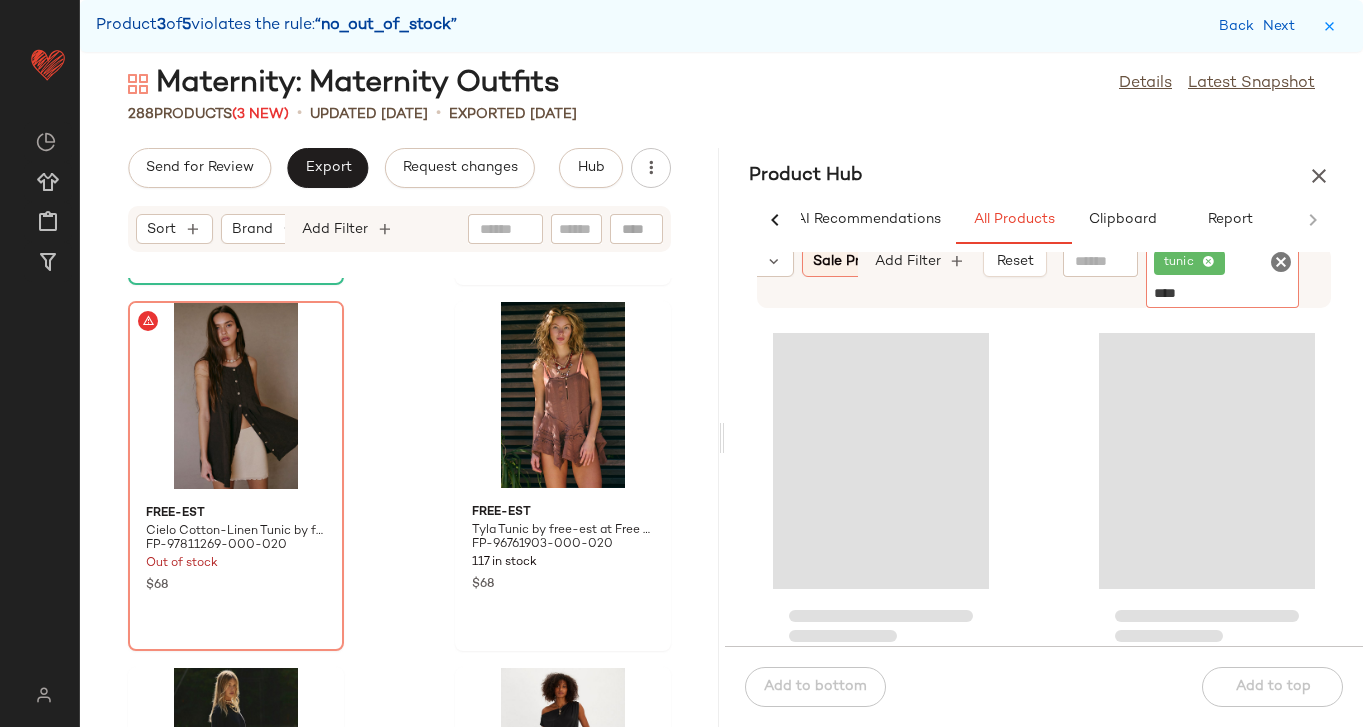 type on "*****" 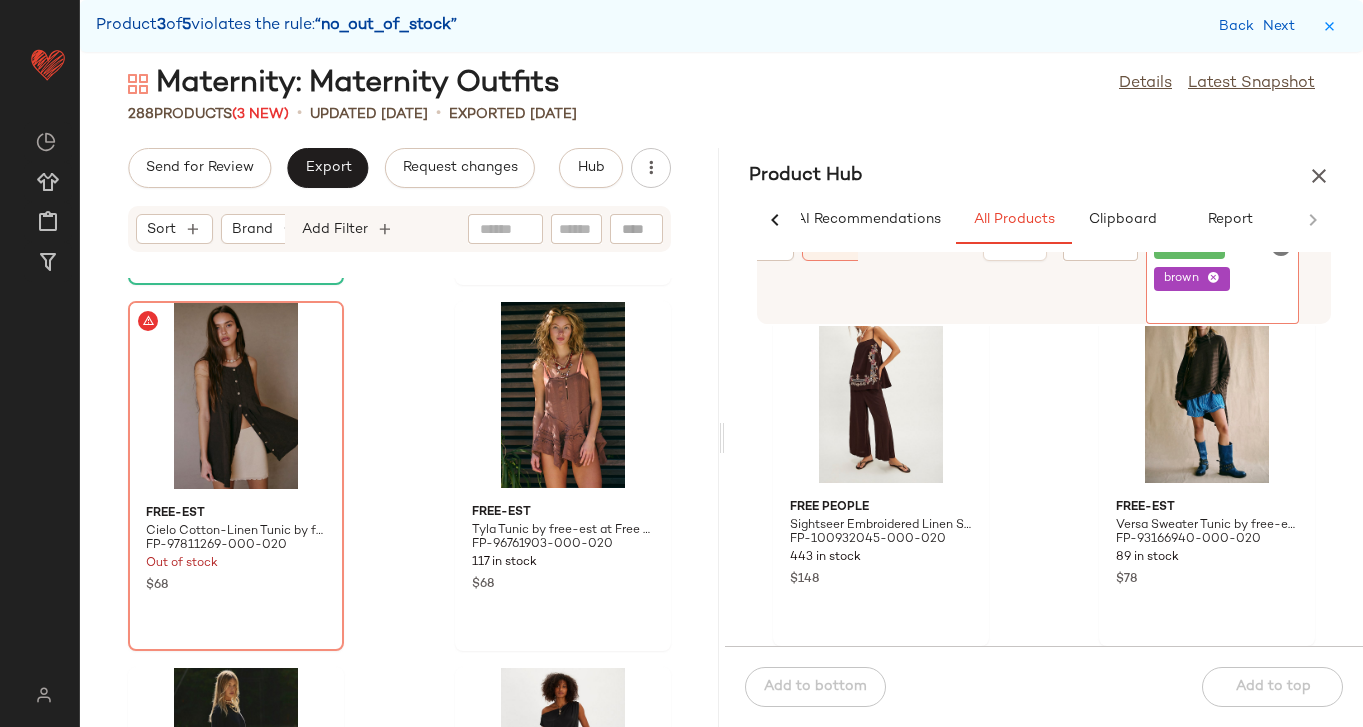 scroll, scrollTop: 0, scrollLeft: 0, axis: both 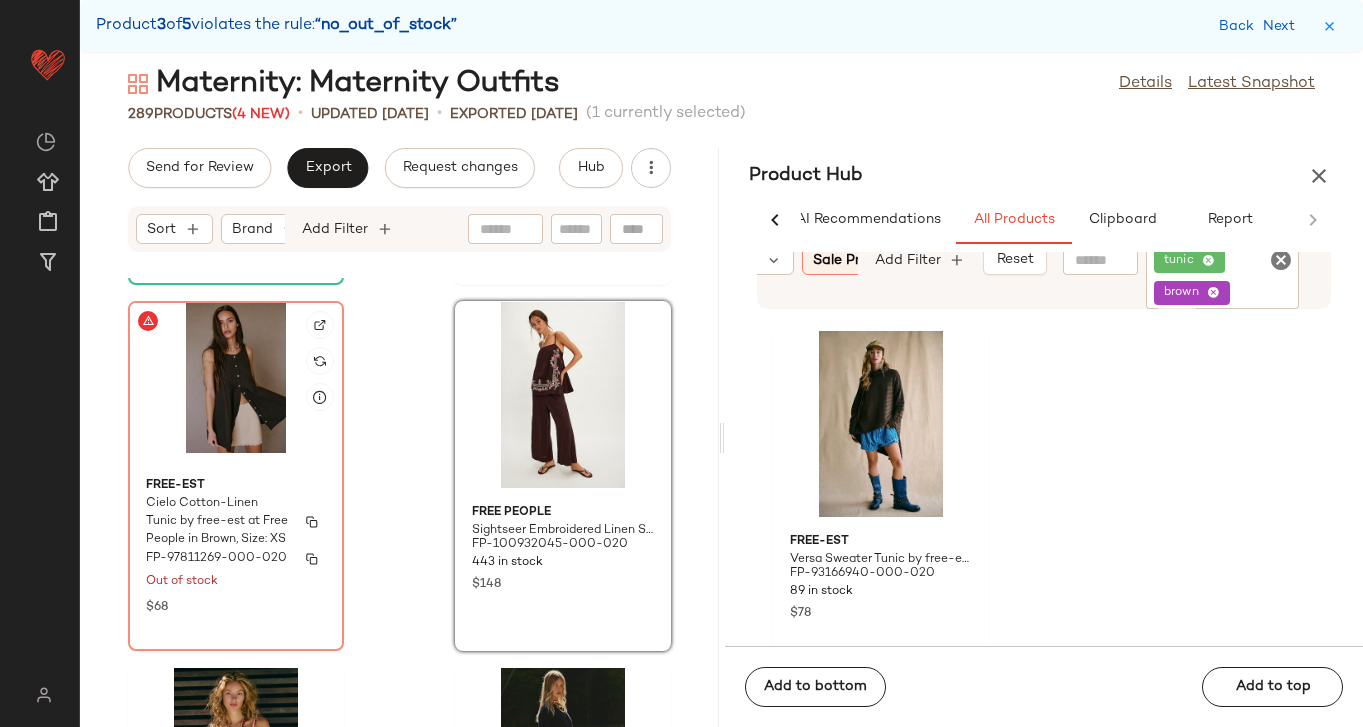 click on "free-est Cielo Cotton-Linen Tunic by free-est at Free People in Brown, Size: XS FP-97811269-000-020 Out of stock $68" 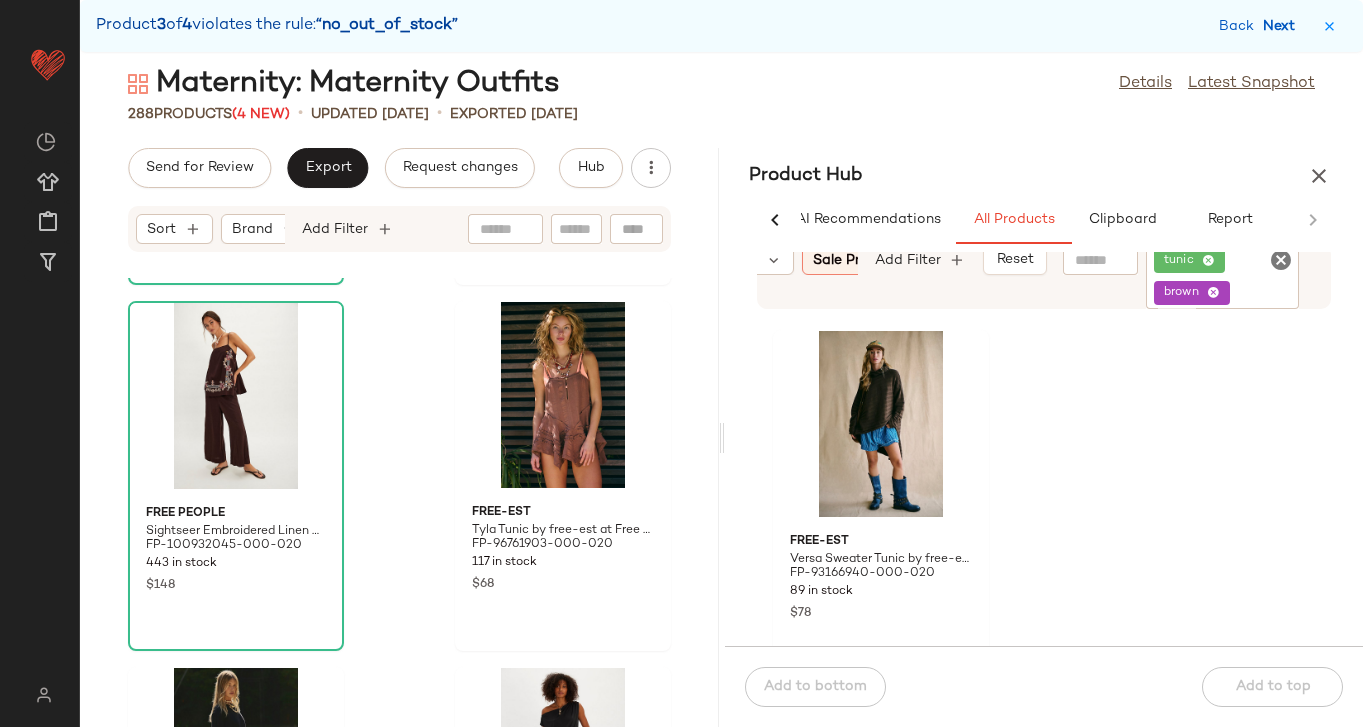 click on "Next" at bounding box center [1283, 26] 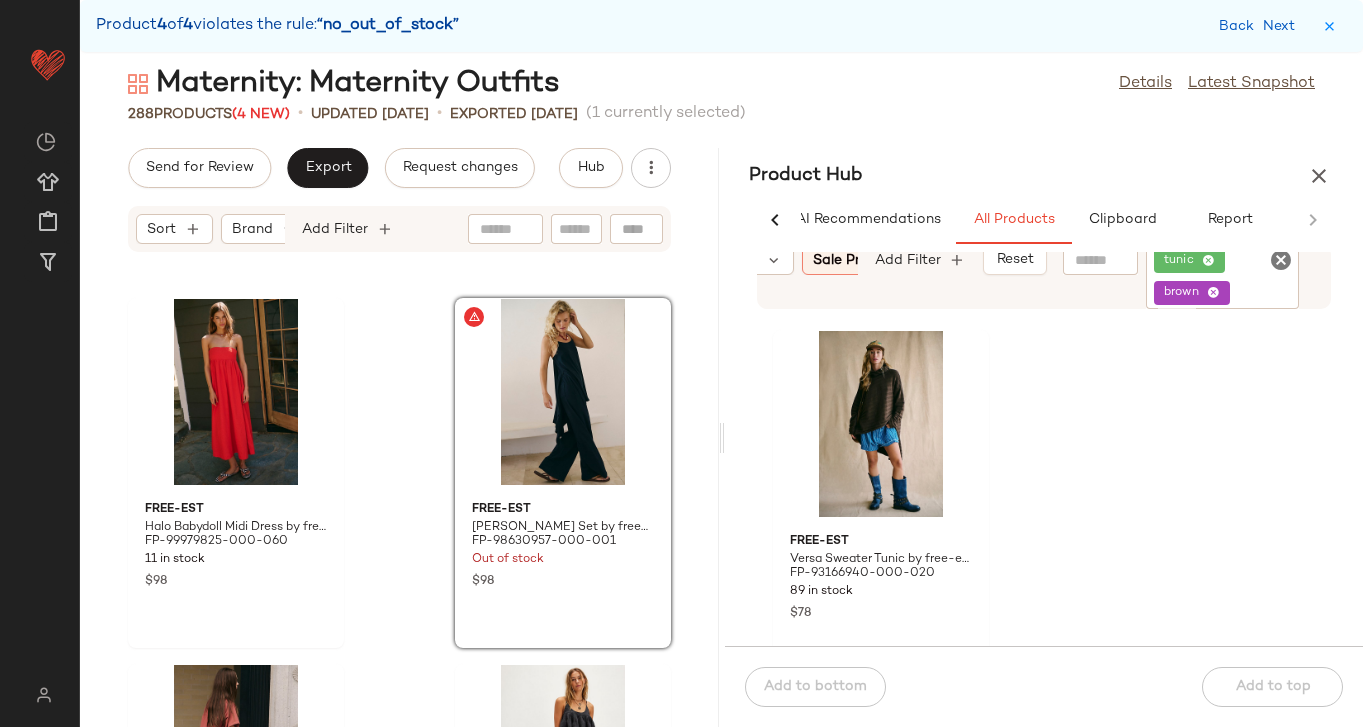 click 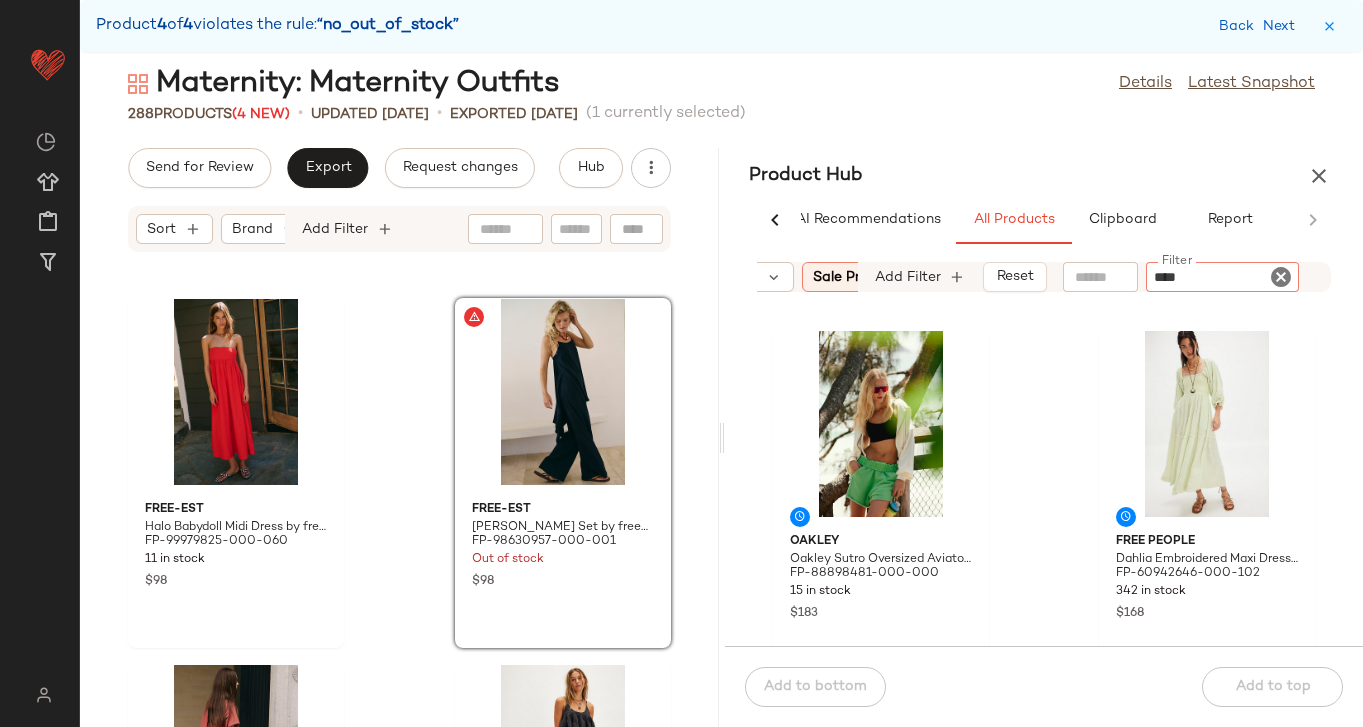 type on "*****" 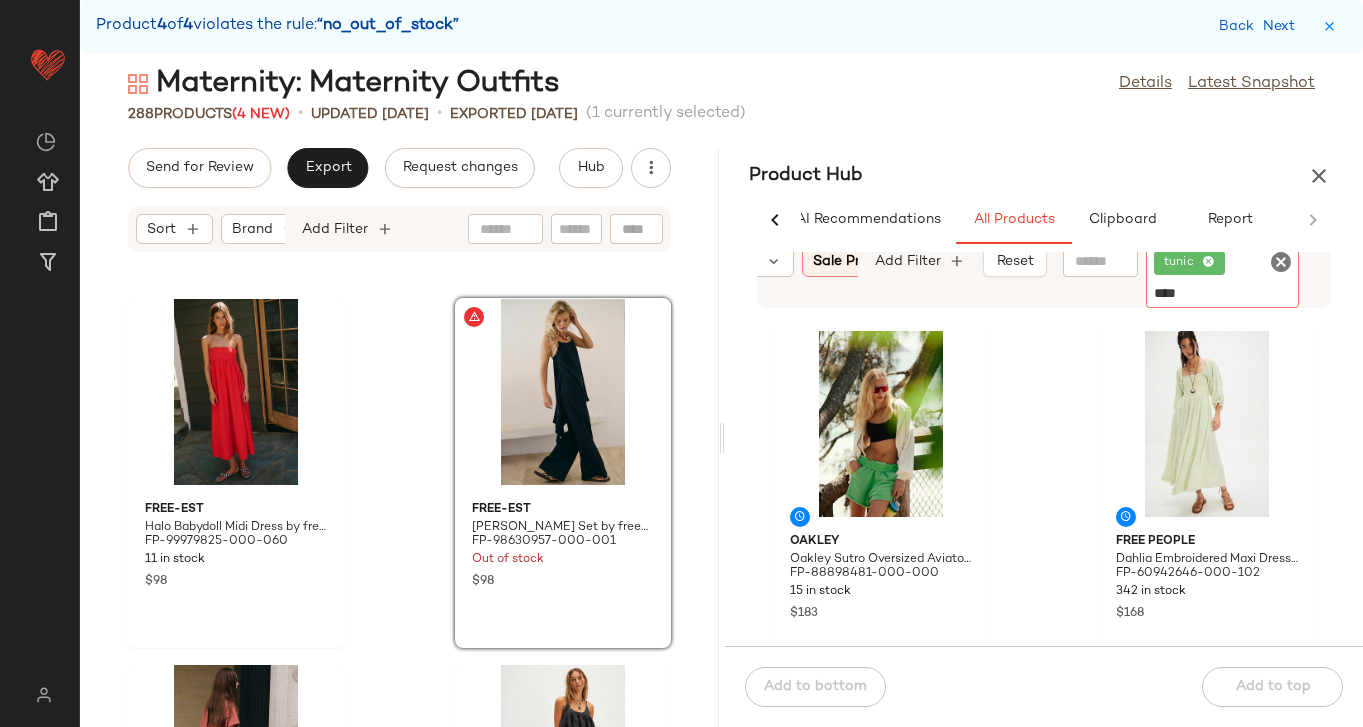 type on "*****" 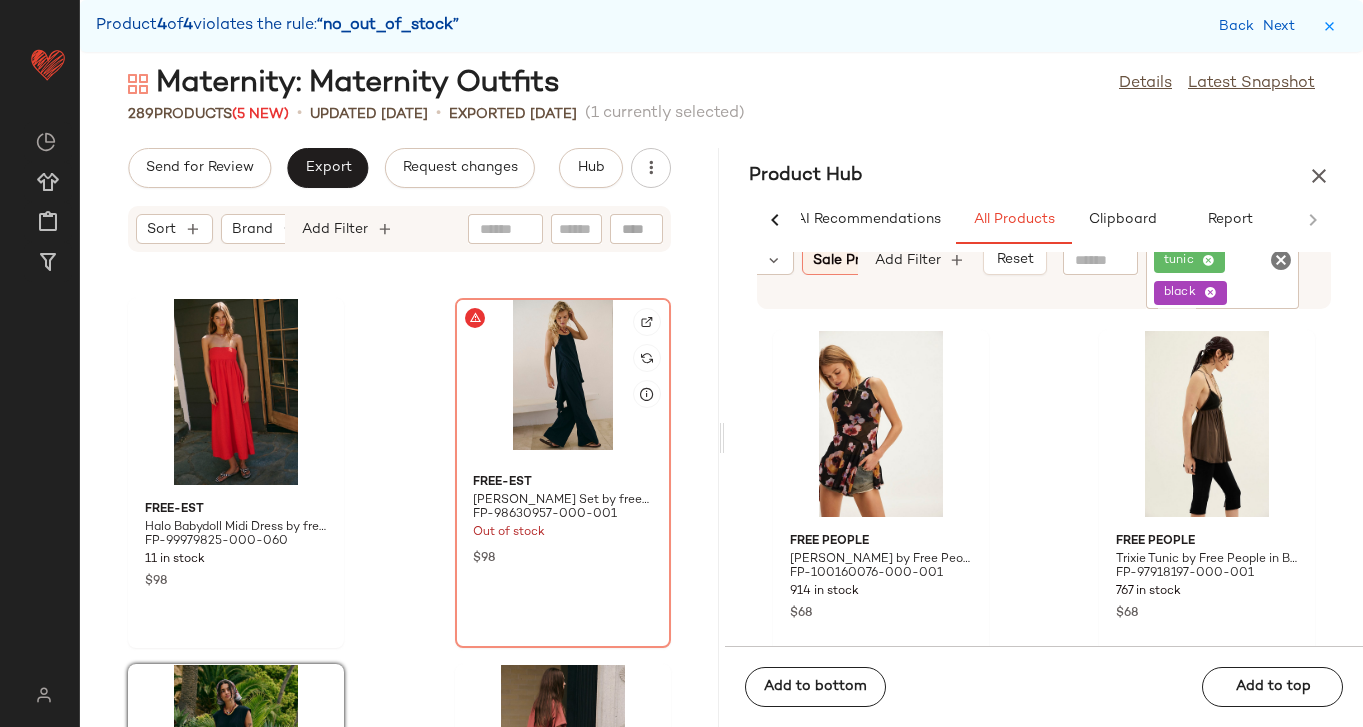 click 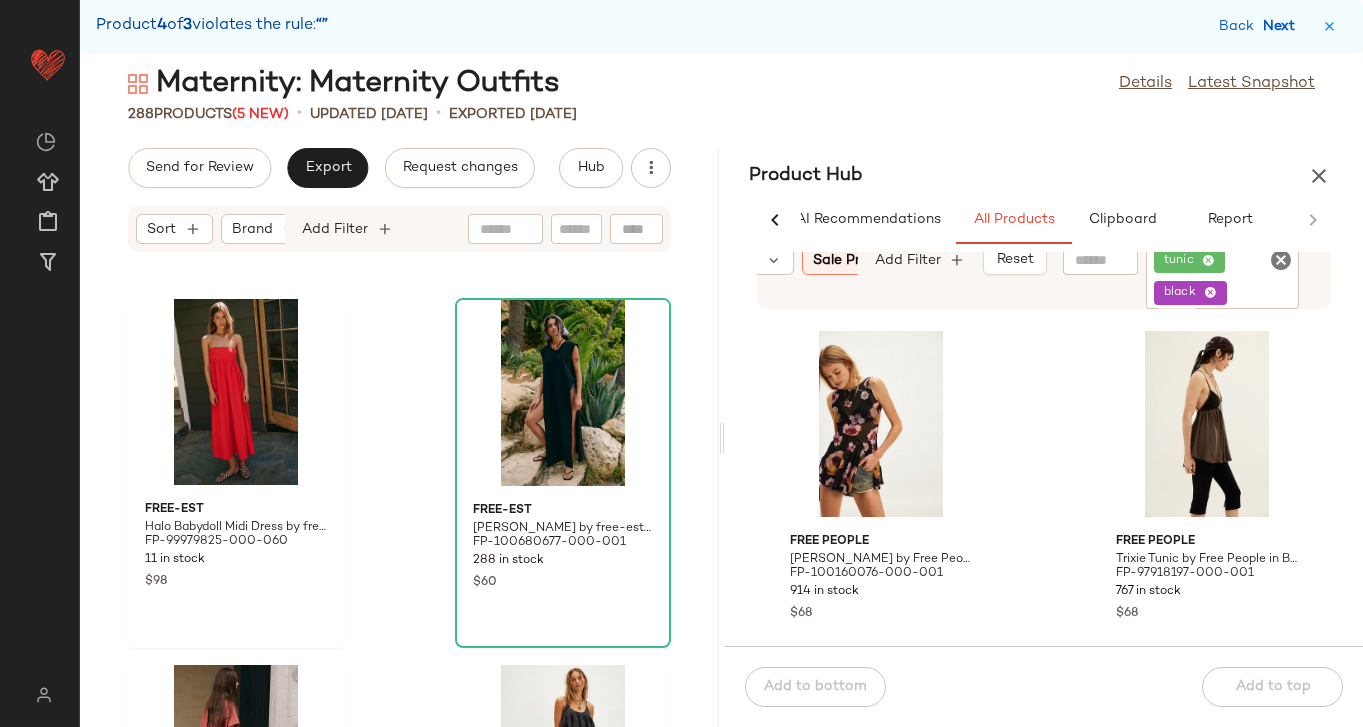 click on "Next" at bounding box center [1283, 26] 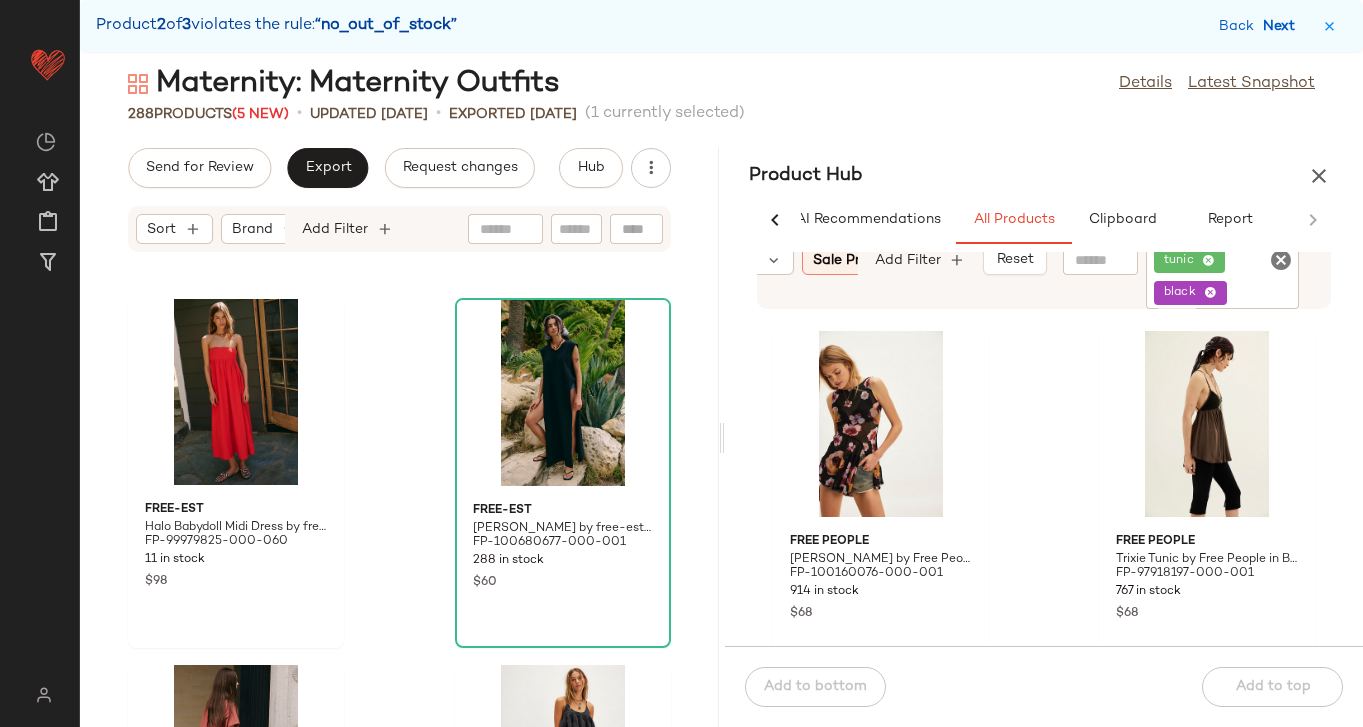 scroll, scrollTop: 46482, scrollLeft: 0, axis: vertical 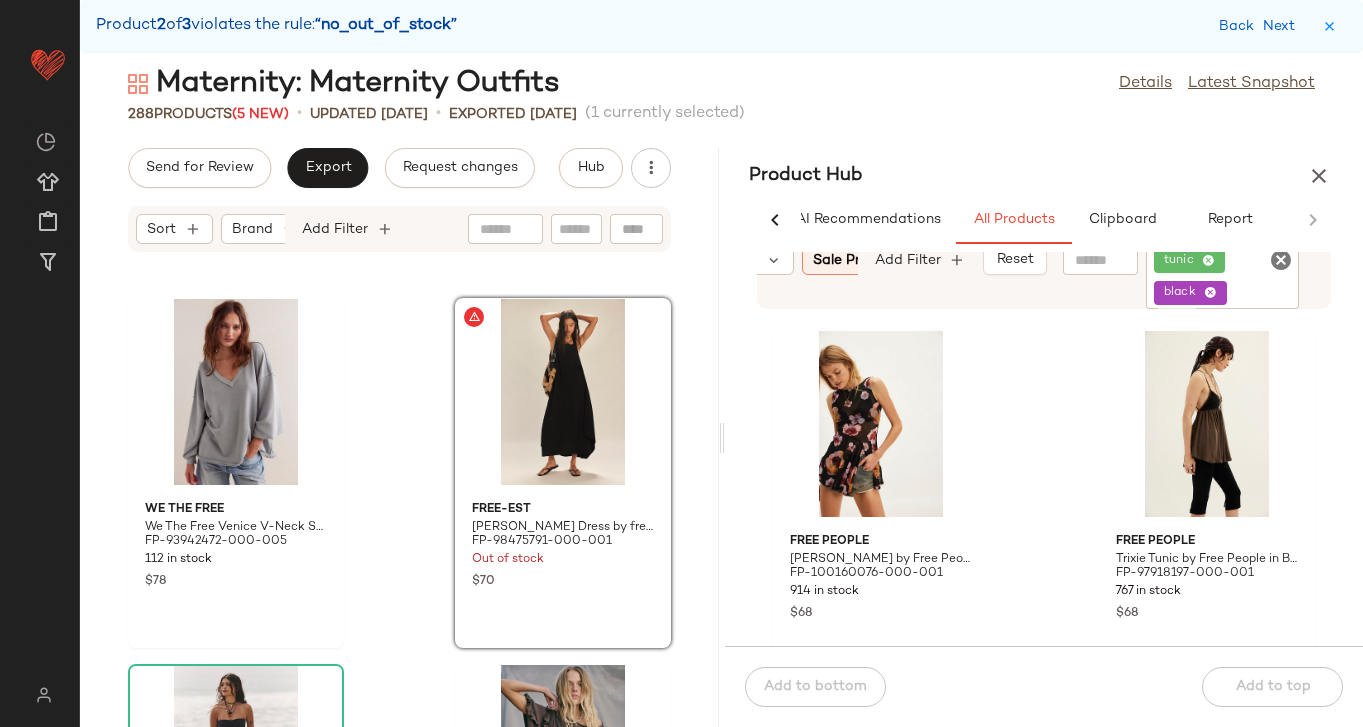click 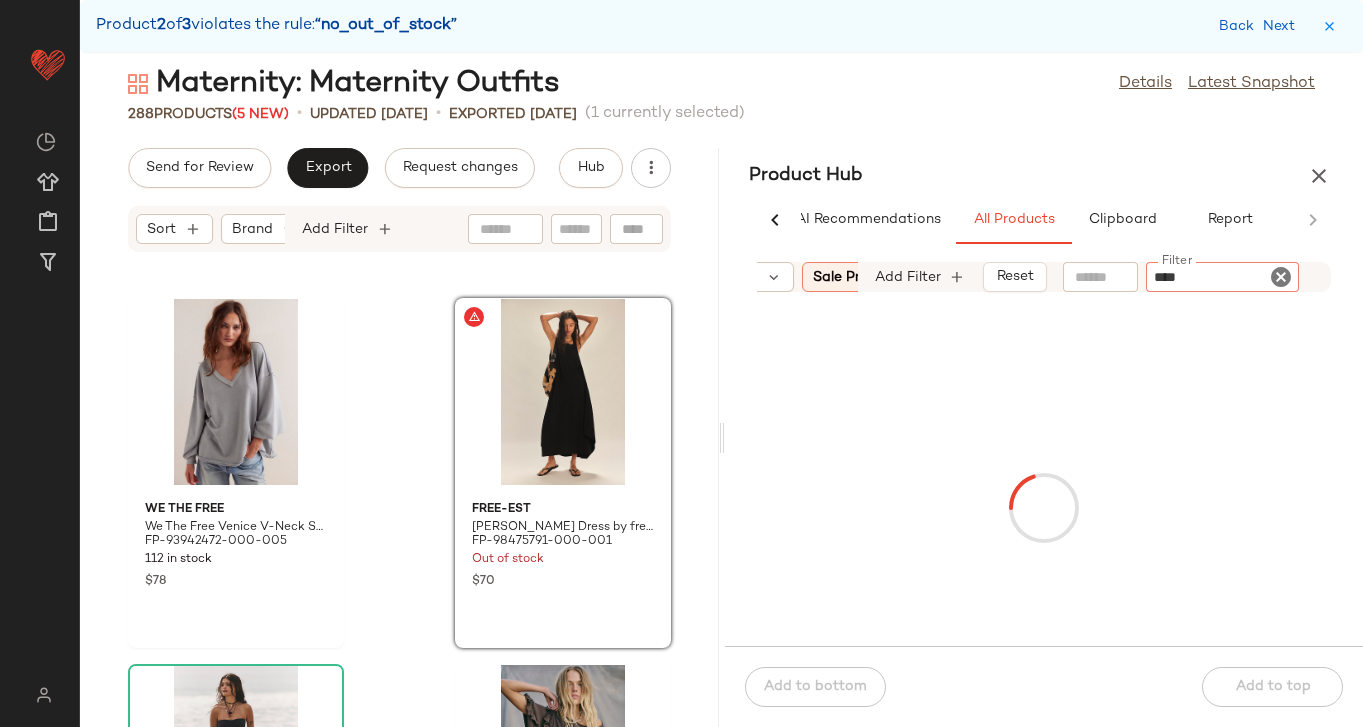 type on "*****" 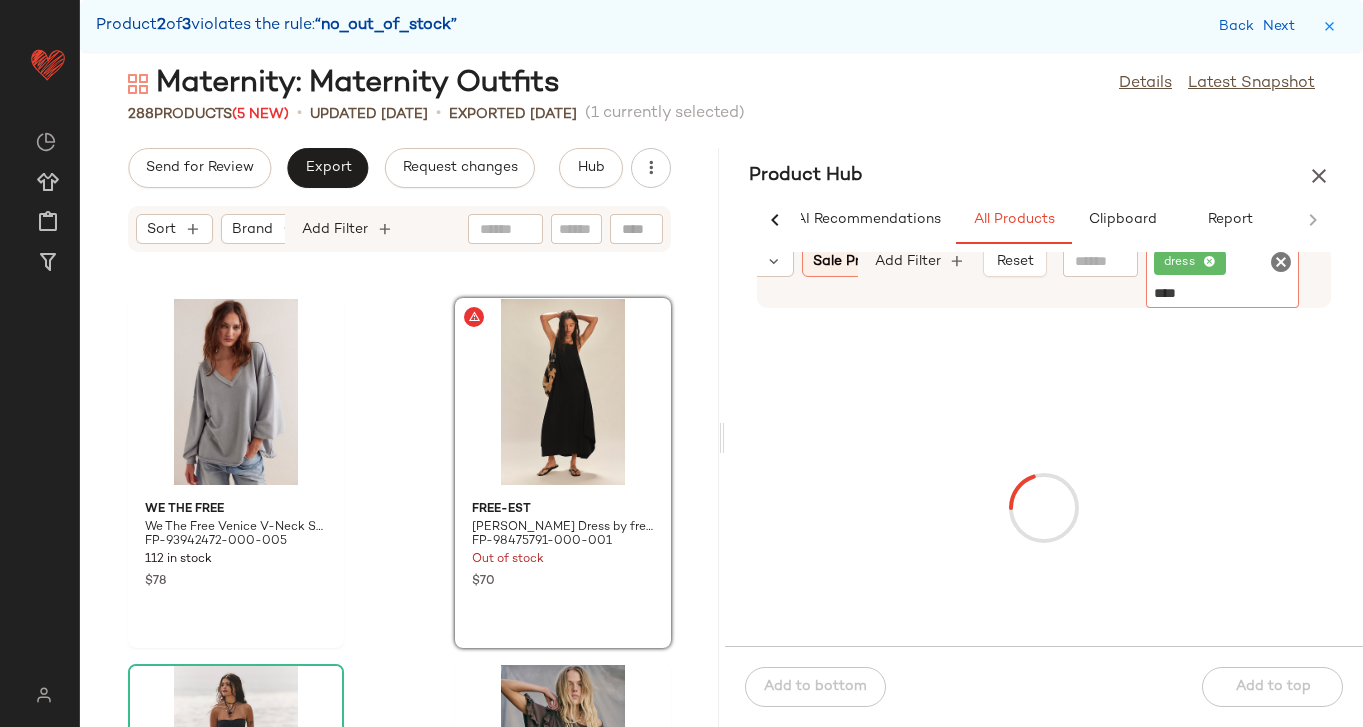 type on "*****" 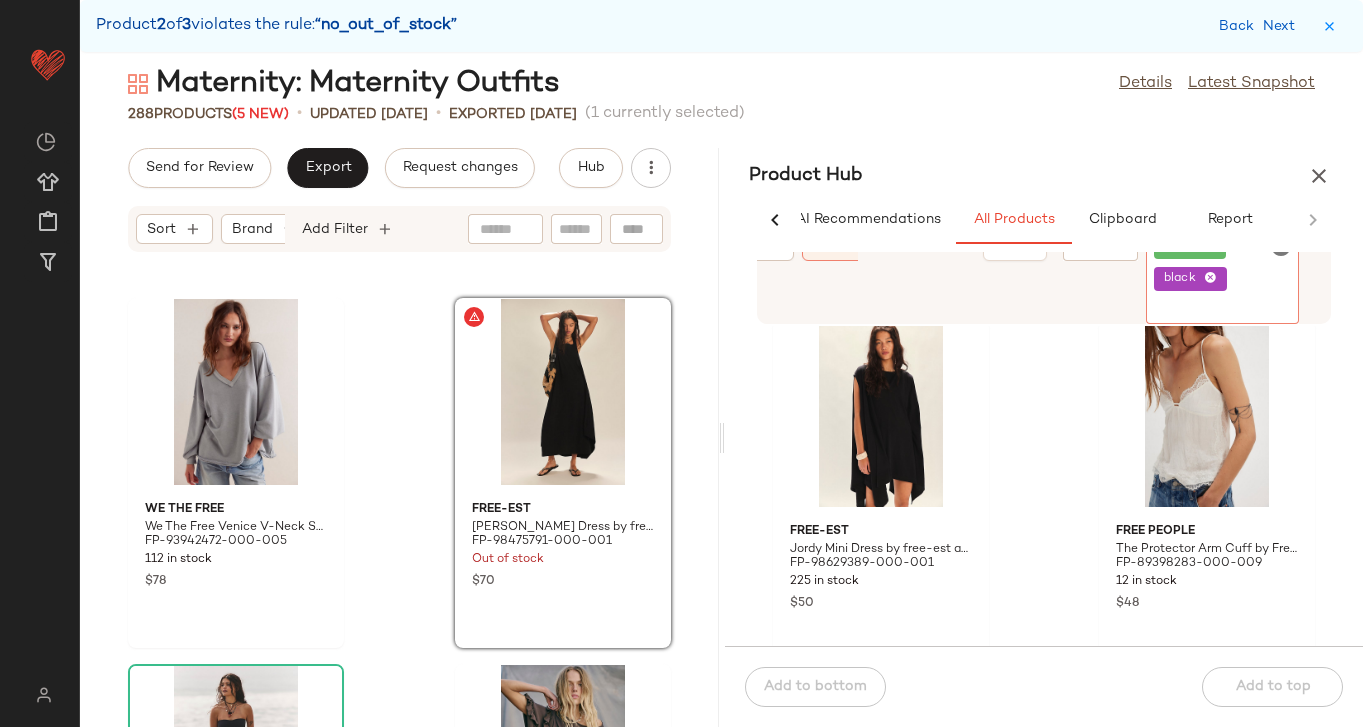 scroll, scrollTop: 15008, scrollLeft: 0, axis: vertical 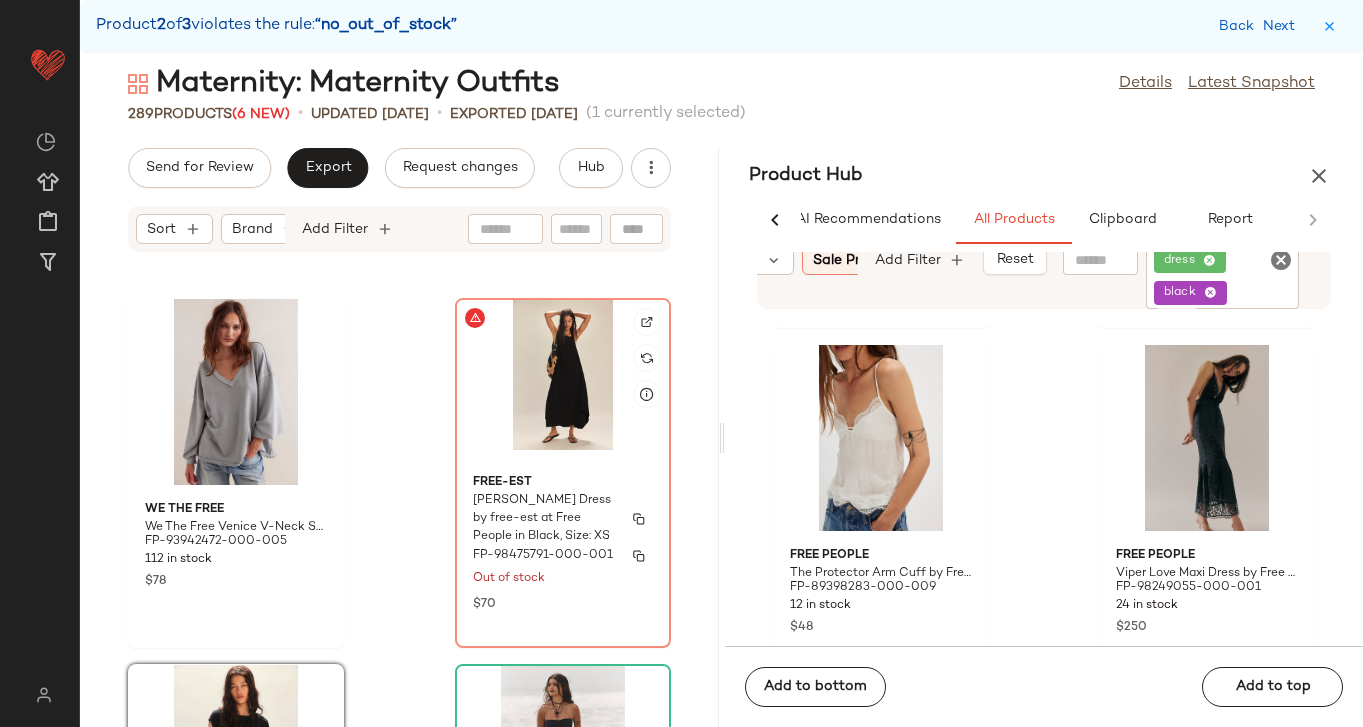 click on "free-est [PERSON_NAME] Dress by free-est at Free People in Black, Size: XS FP-98475791-000-001 Out of stock $70" 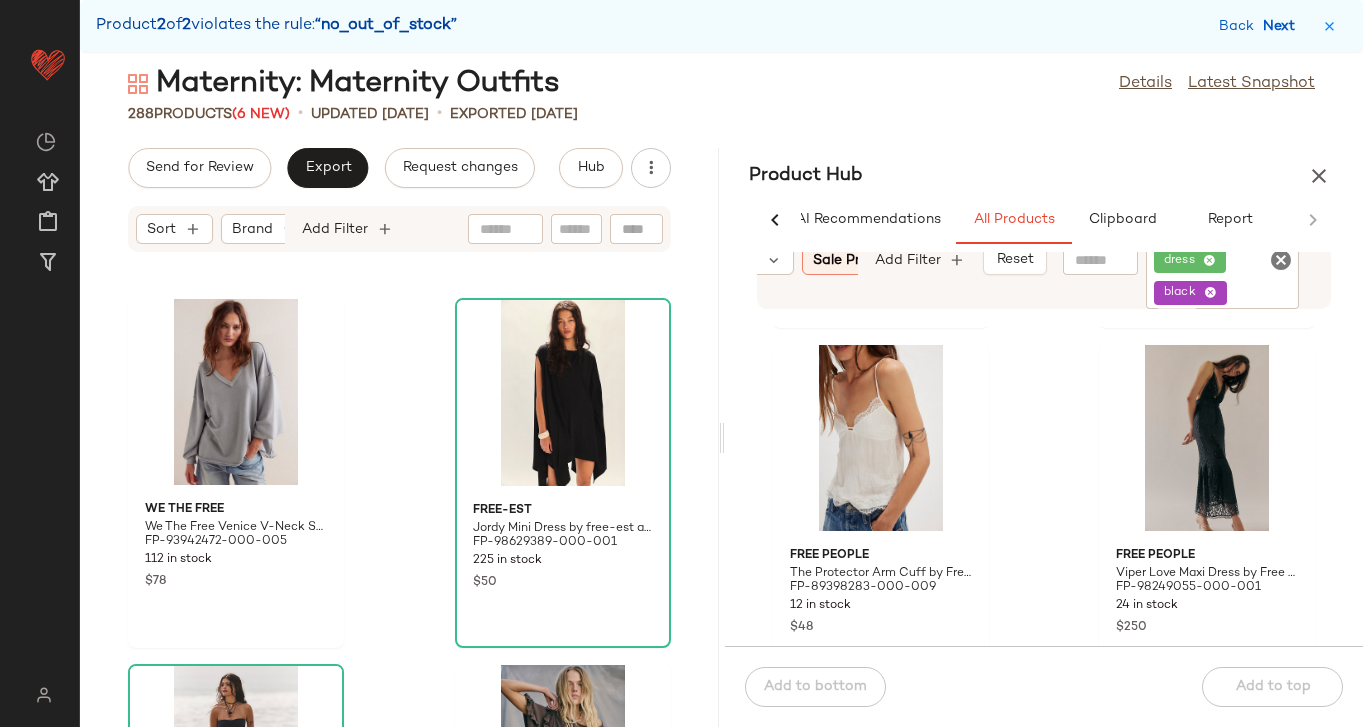 click on "Next" at bounding box center (1283, 26) 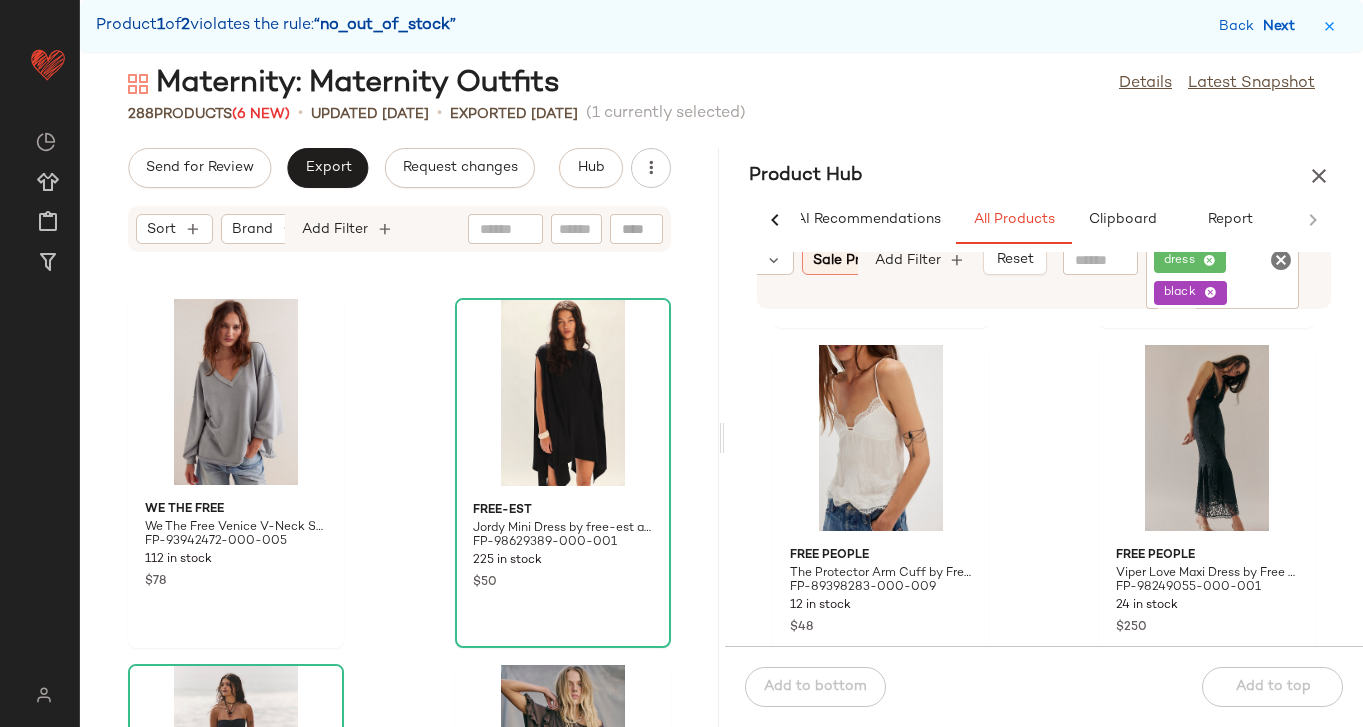 scroll, scrollTop: 19398, scrollLeft: 0, axis: vertical 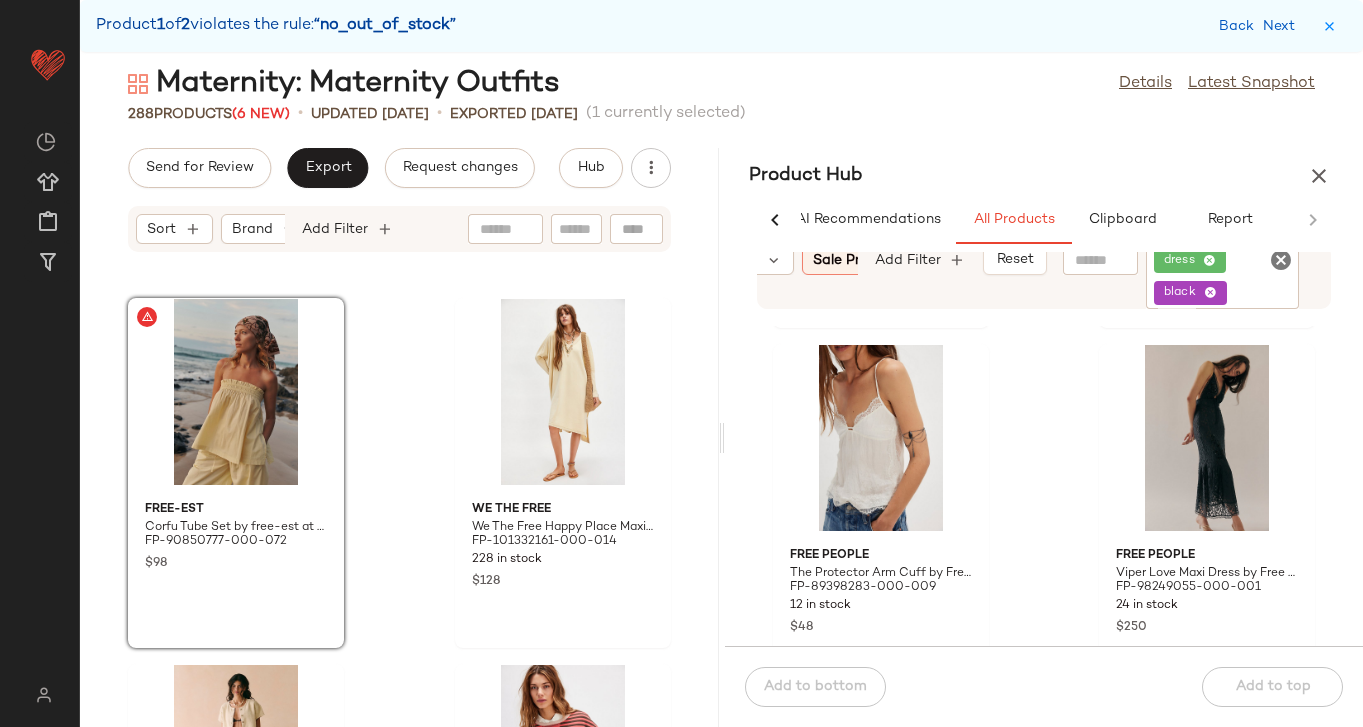 click 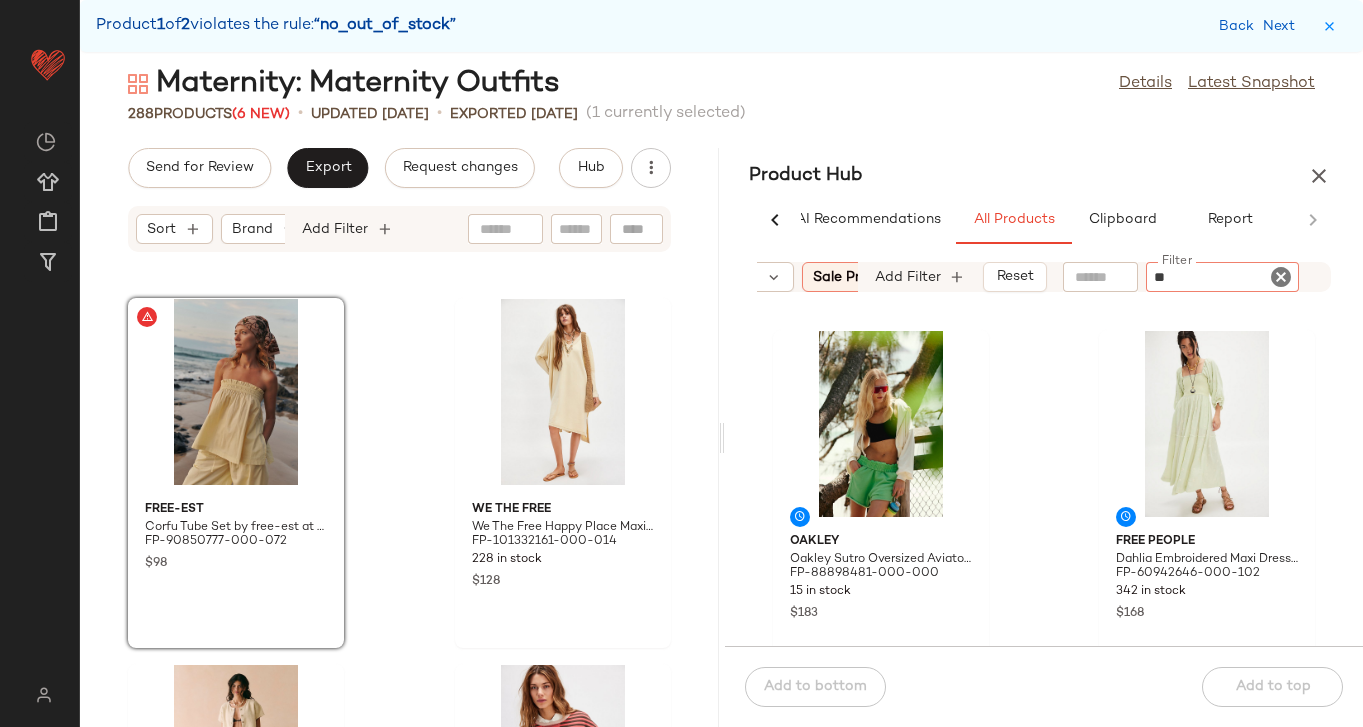 type on "***" 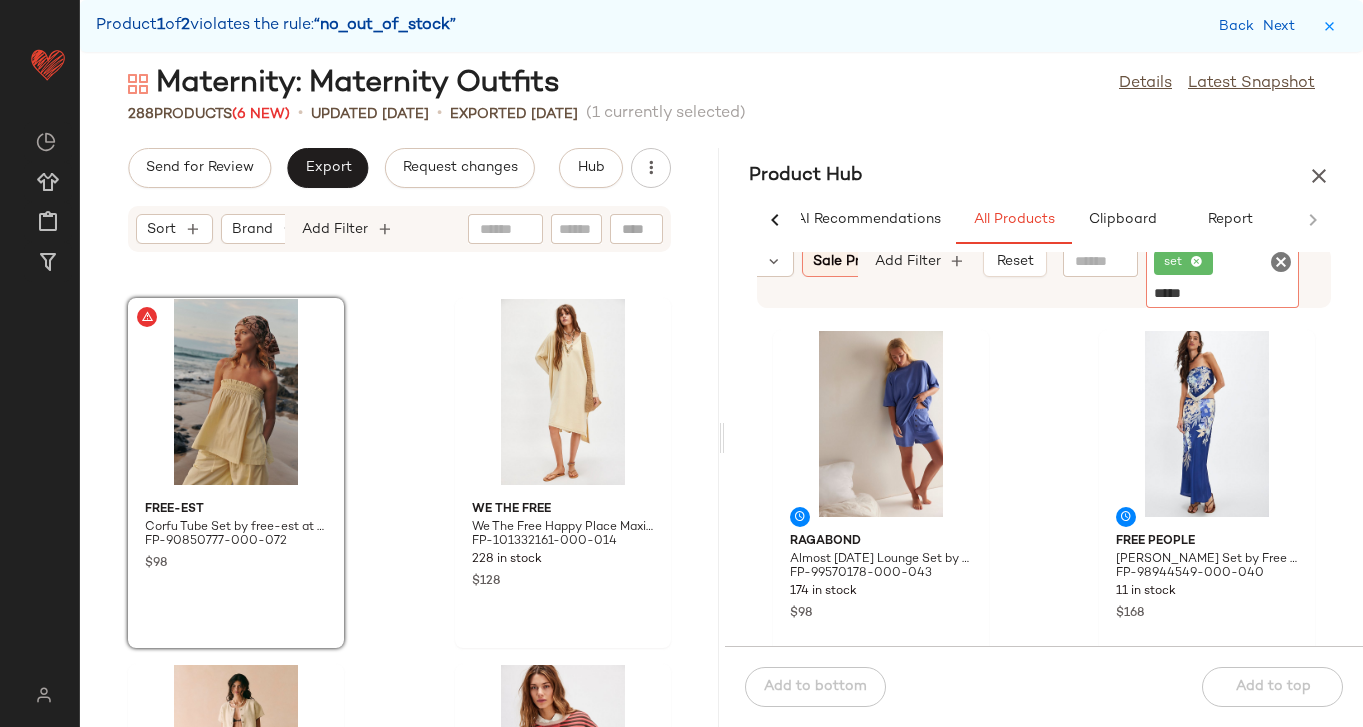type on "******" 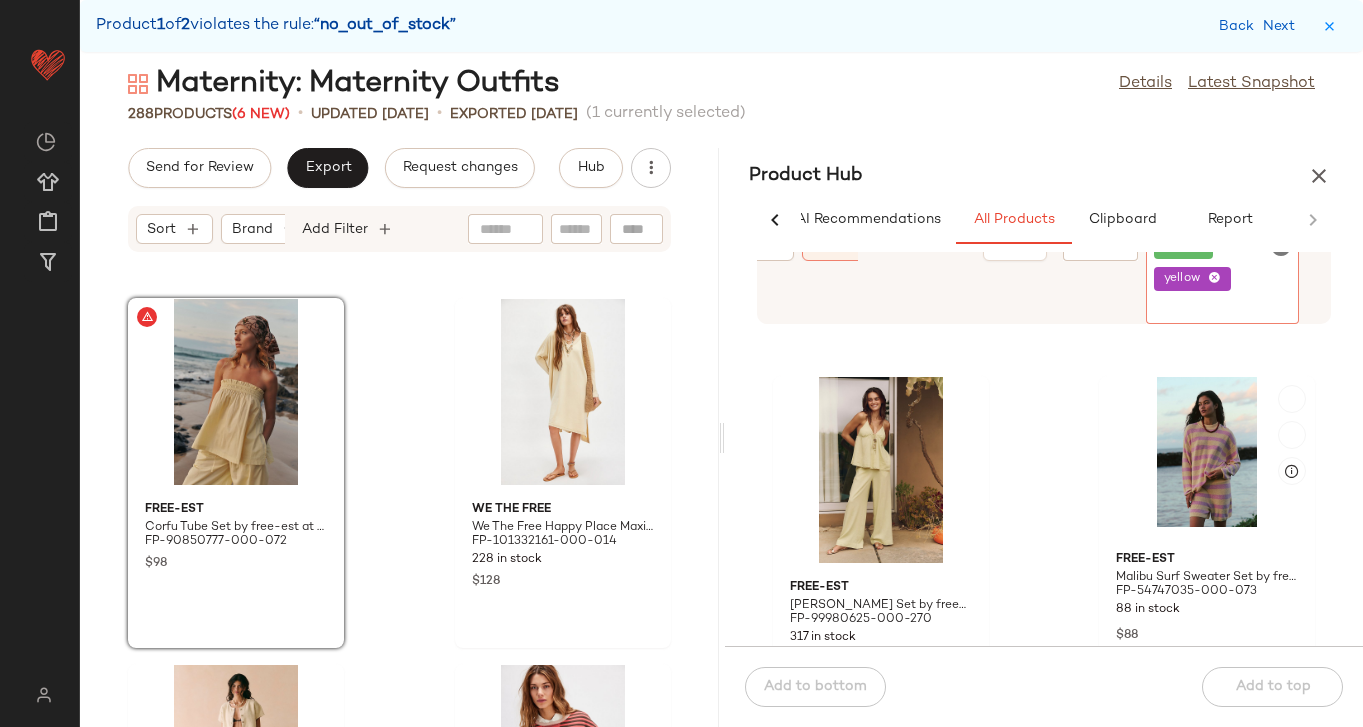 scroll, scrollTop: 1755, scrollLeft: 0, axis: vertical 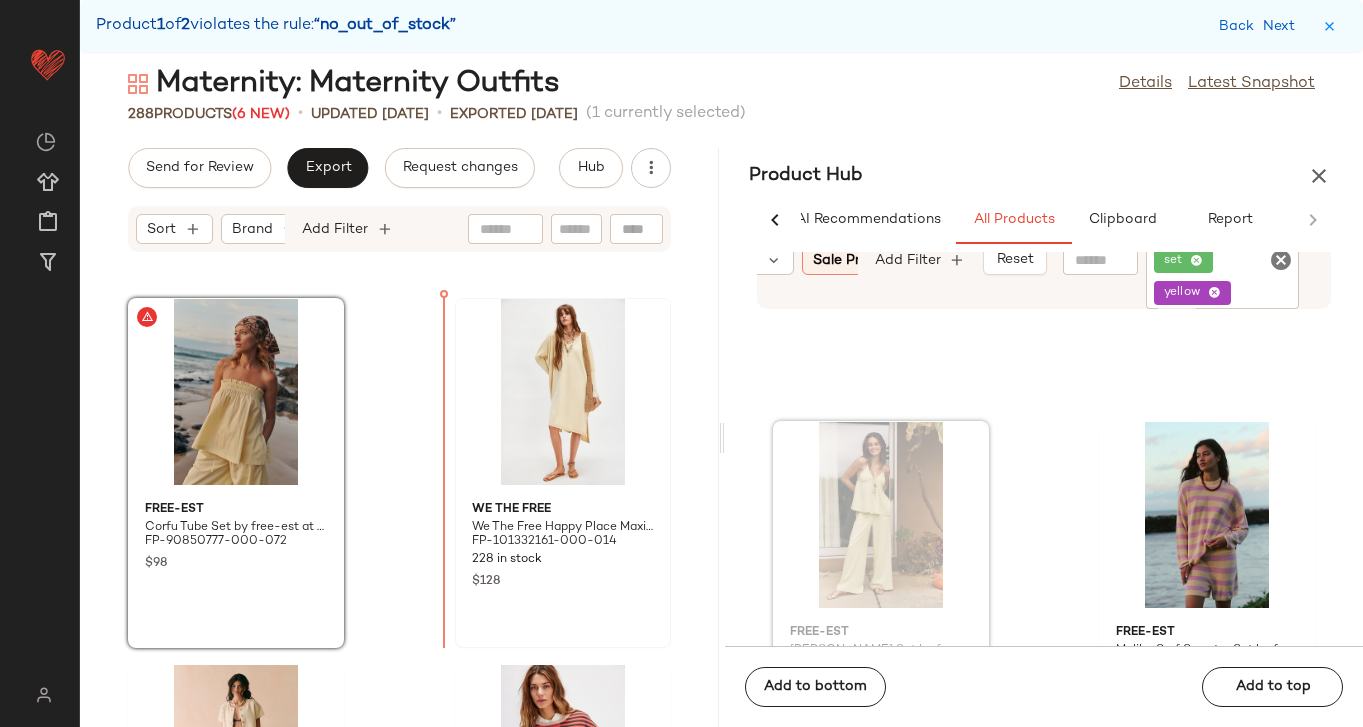 drag, startPoint x: 874, startPoint y: 524, endPoint x: 453, endPoint y: 434, distance: 430.51248 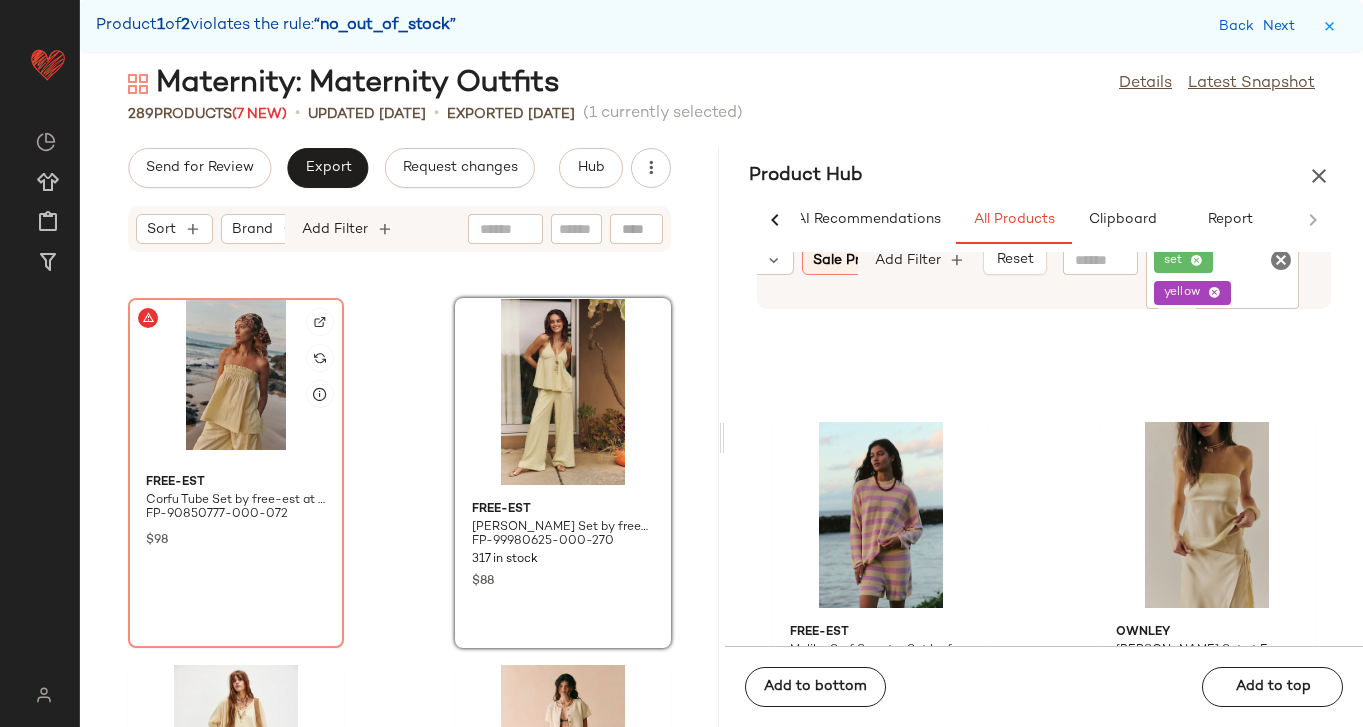 click 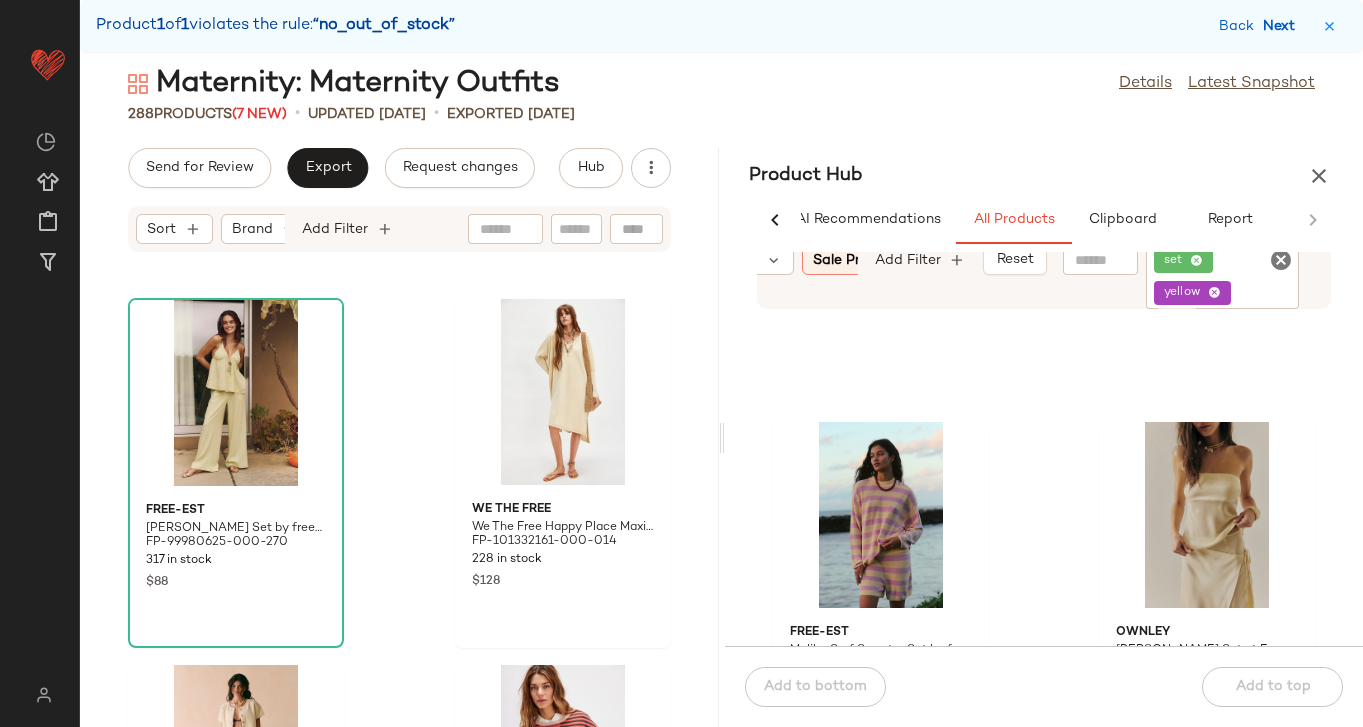 click on "Next" at bounding box center (1283, 26) 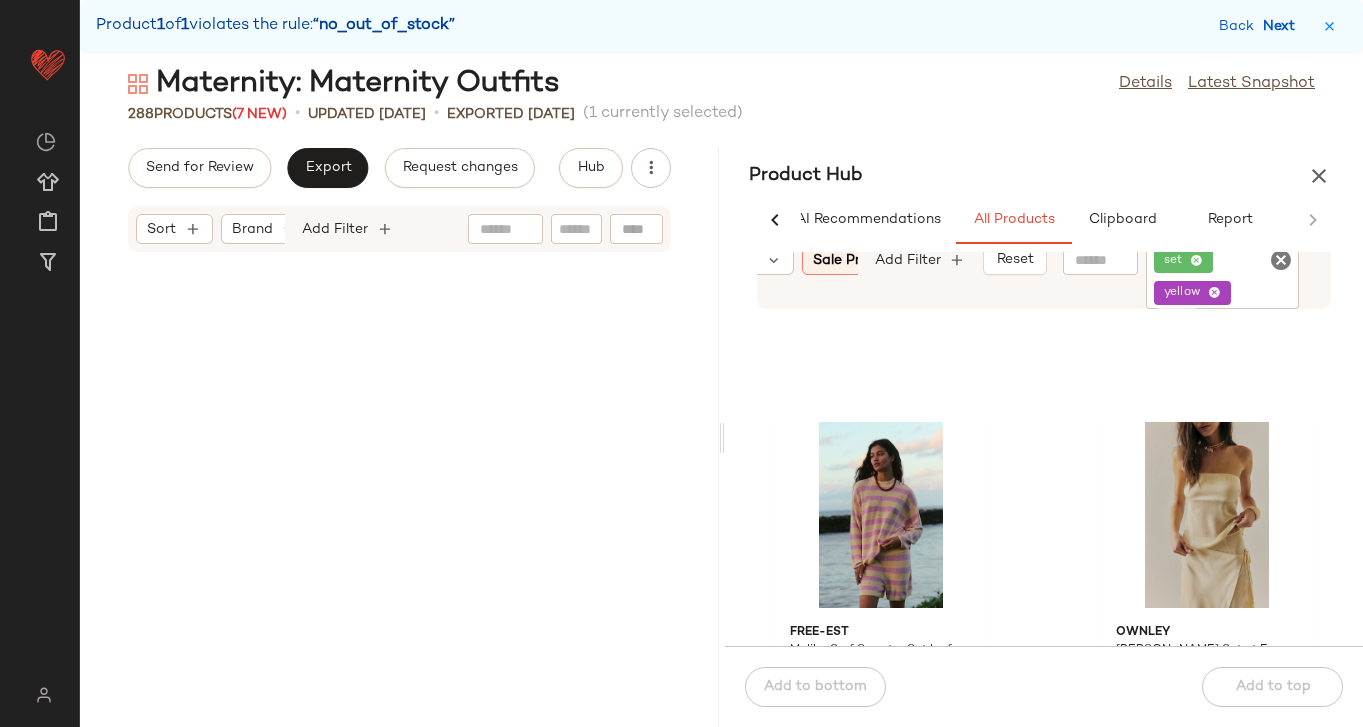 scroll, scrollTop: 49410, scrollLeft: 0, axis: vertical 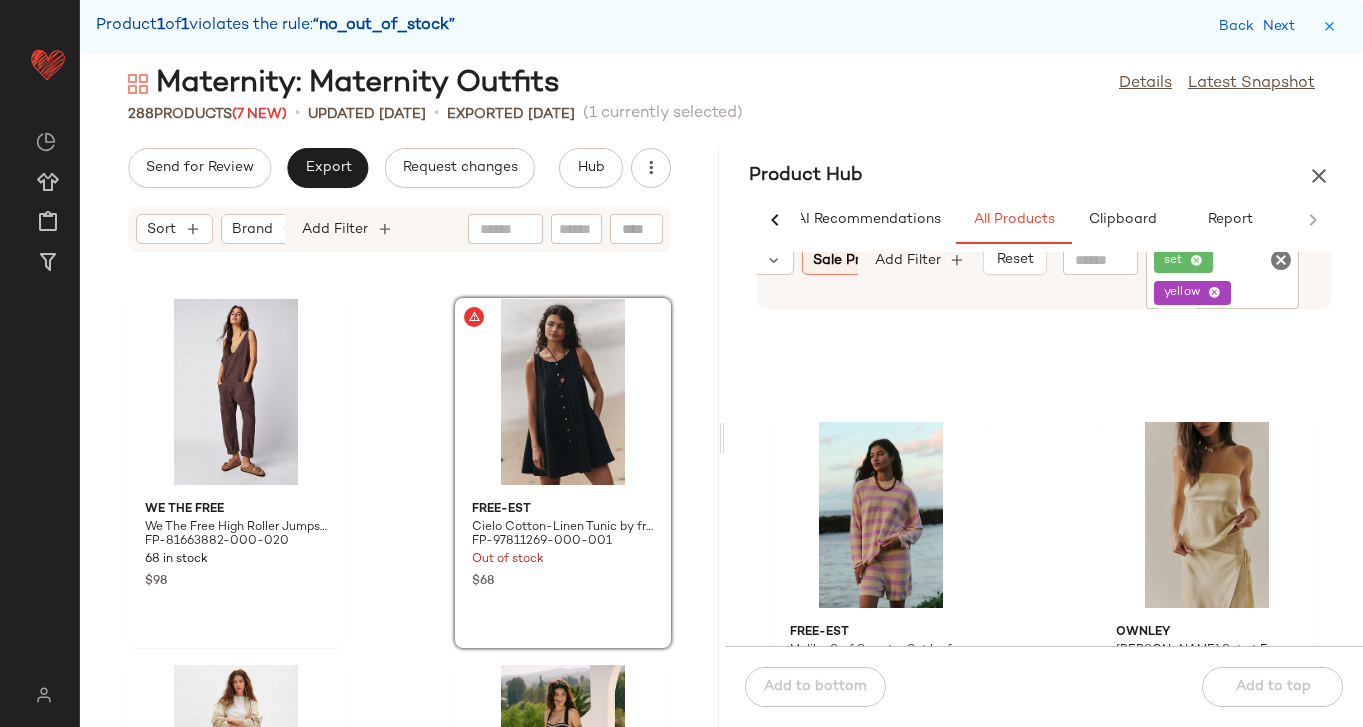 click 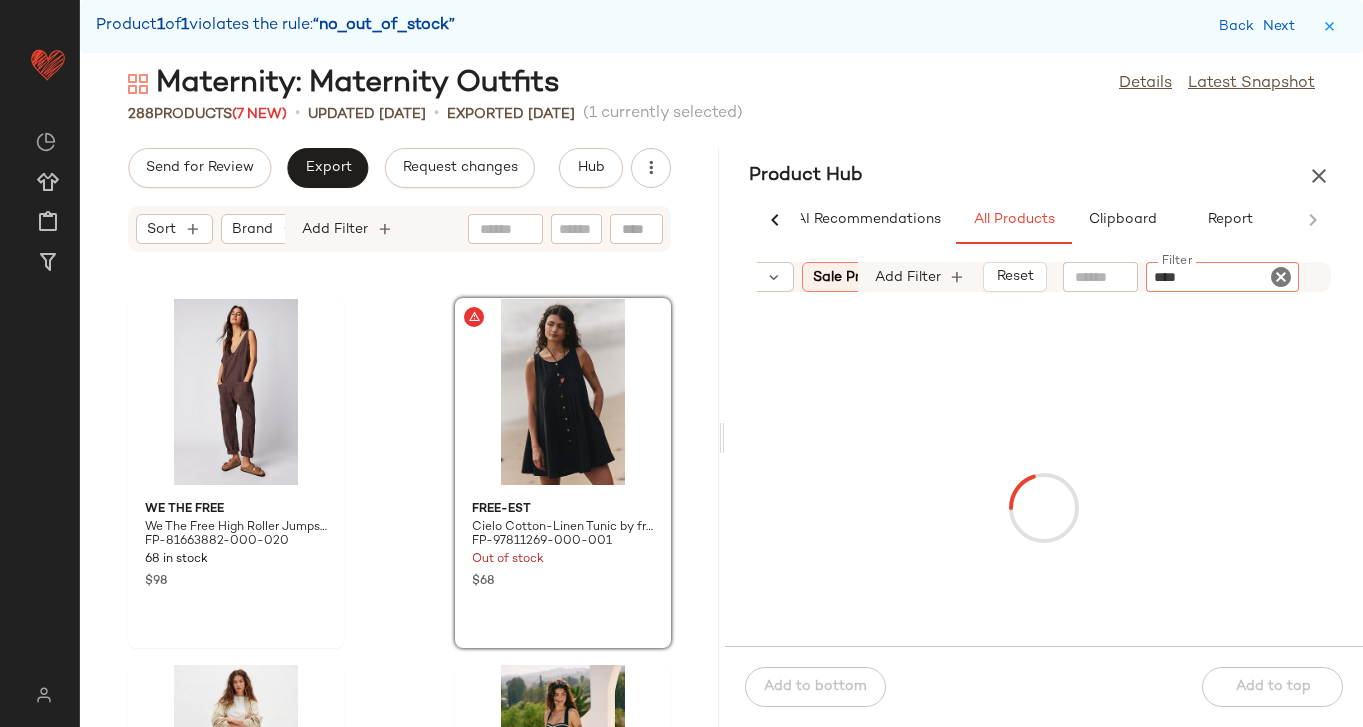 type on "*****" 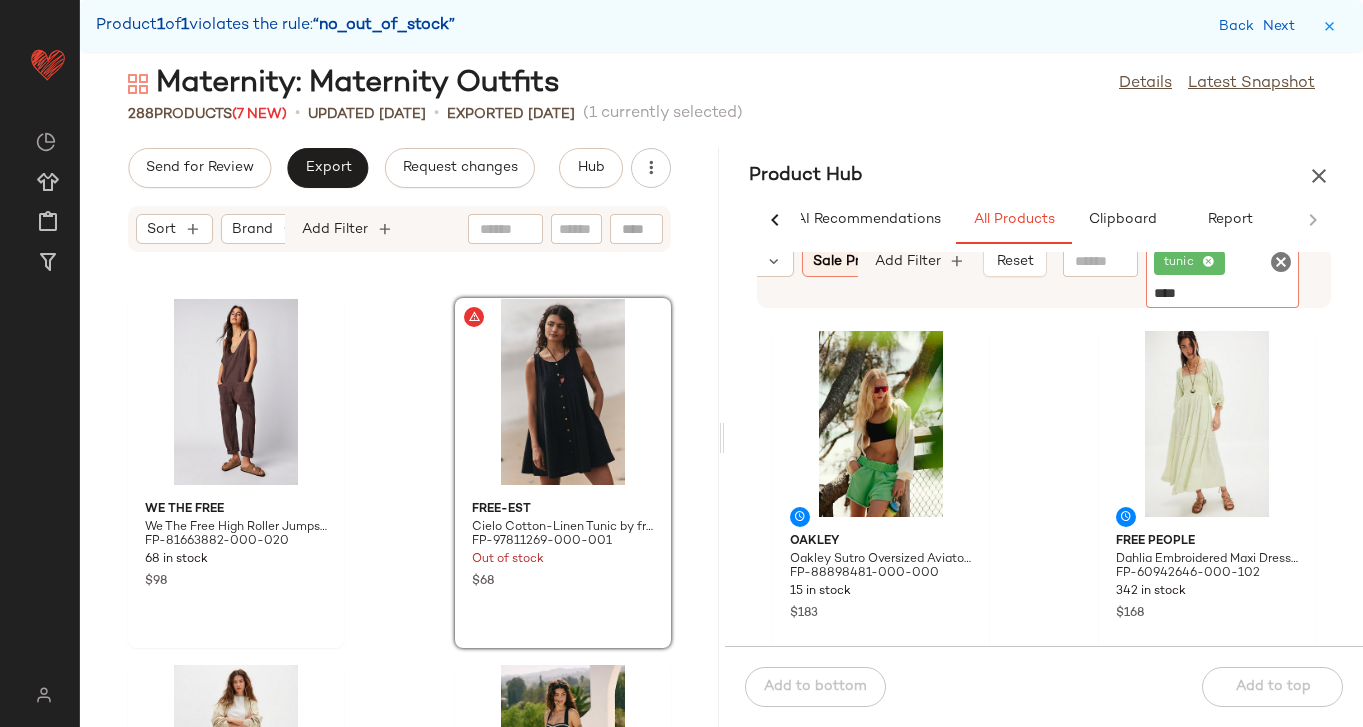 type on "*****" 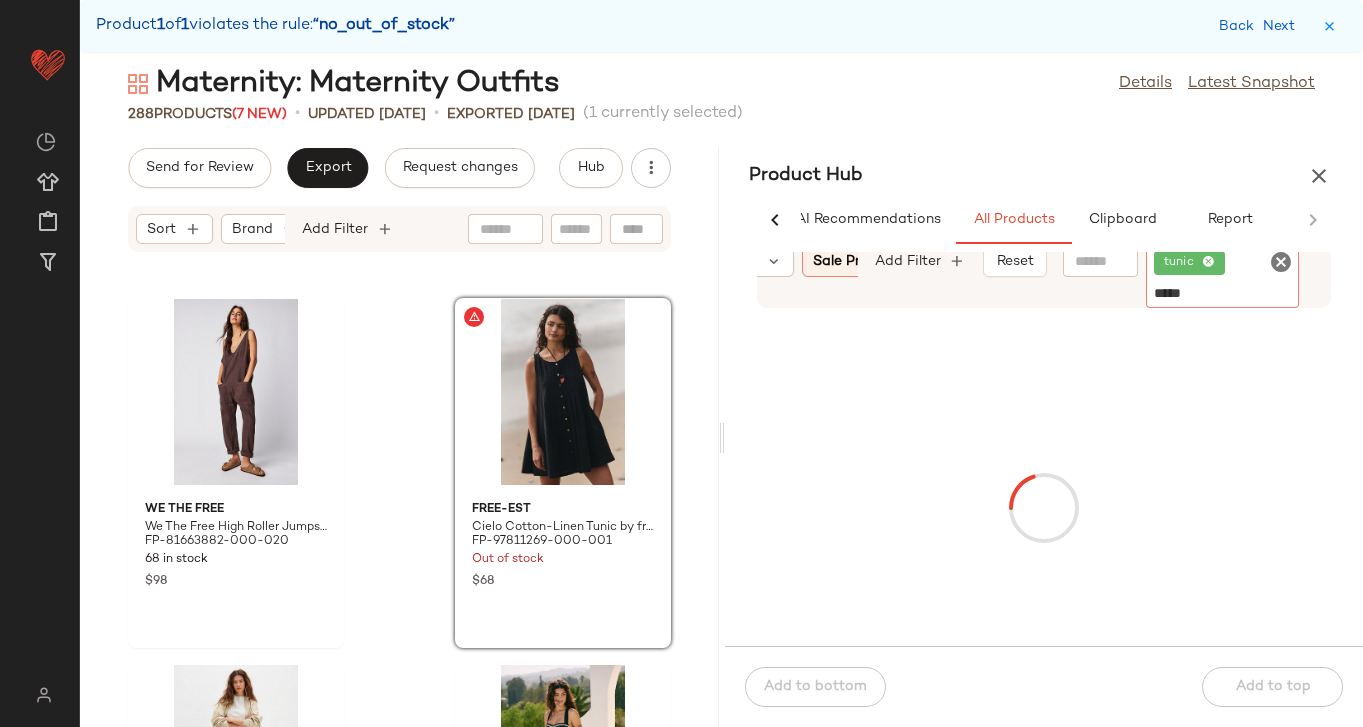 type 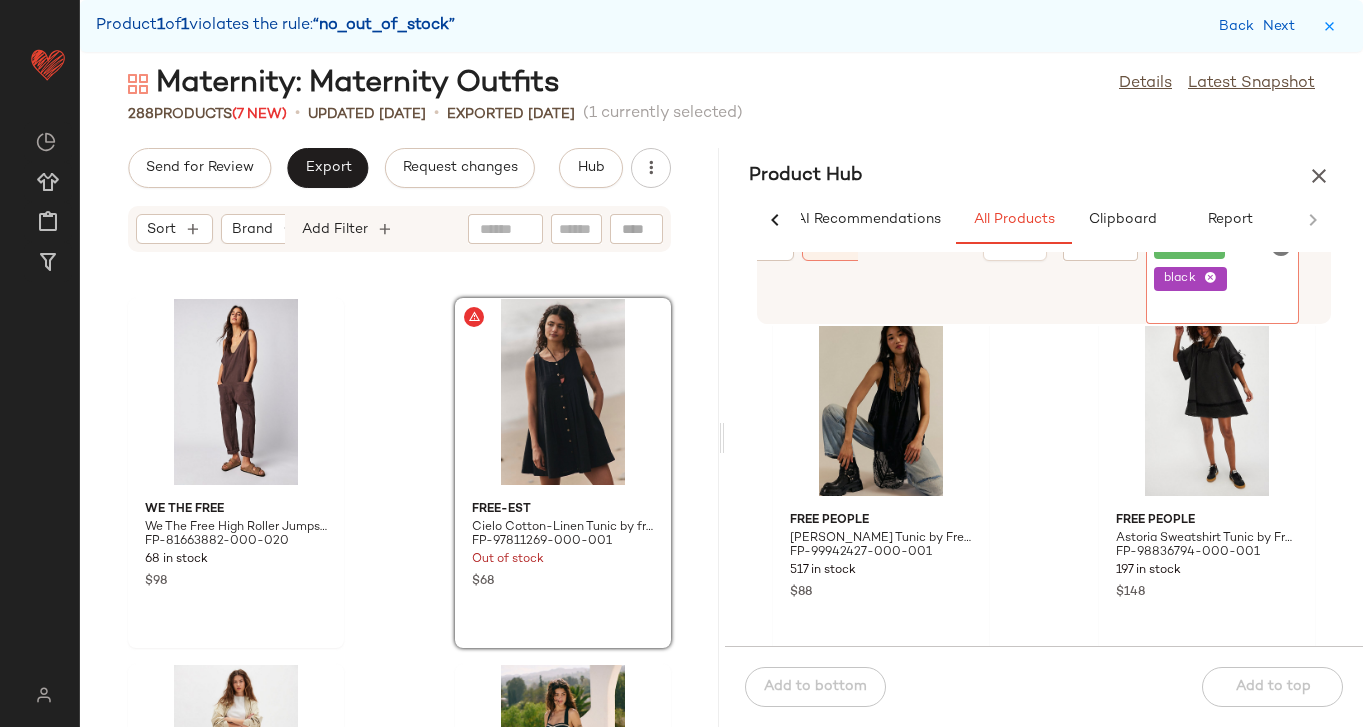 scroll, scrollTop: 390, scrollLeft: 0, axis: vertical 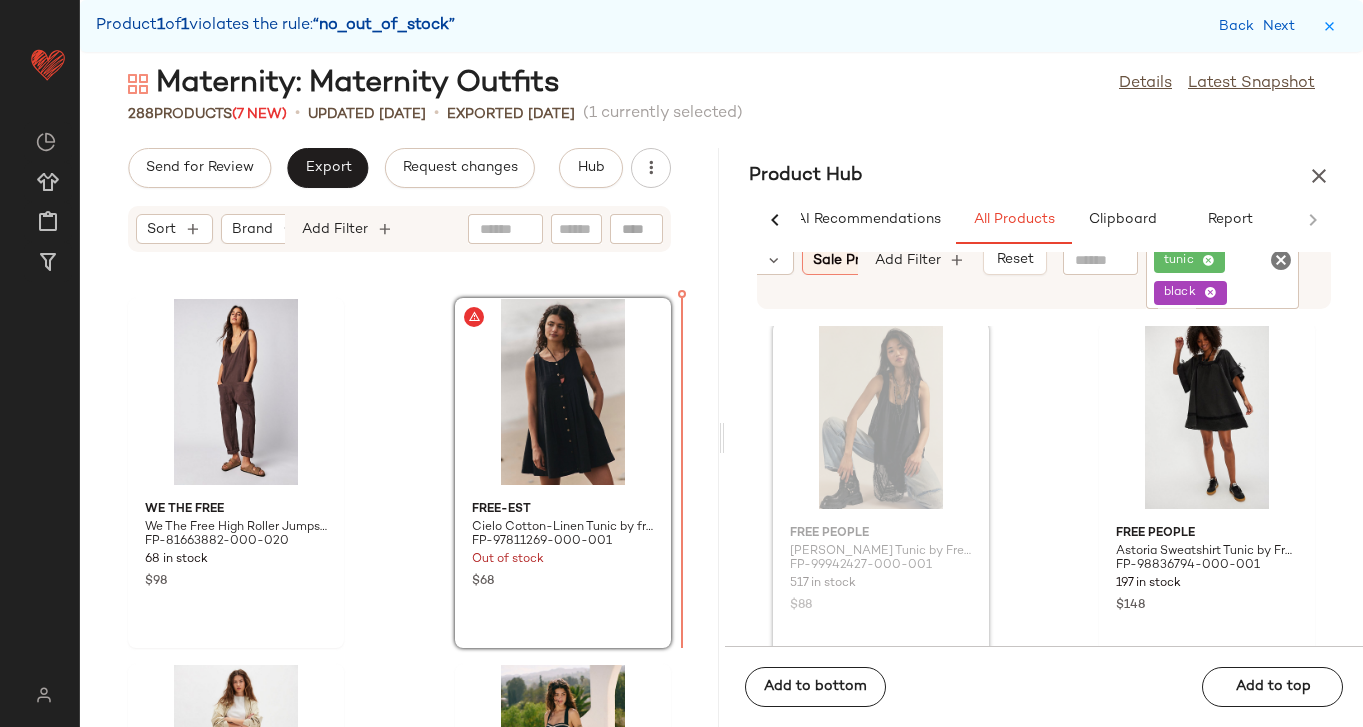 drag, startPoint x: 884, startPoint y: 472, endPoint x: 625, endPoint y: 421, distance: 263.97348 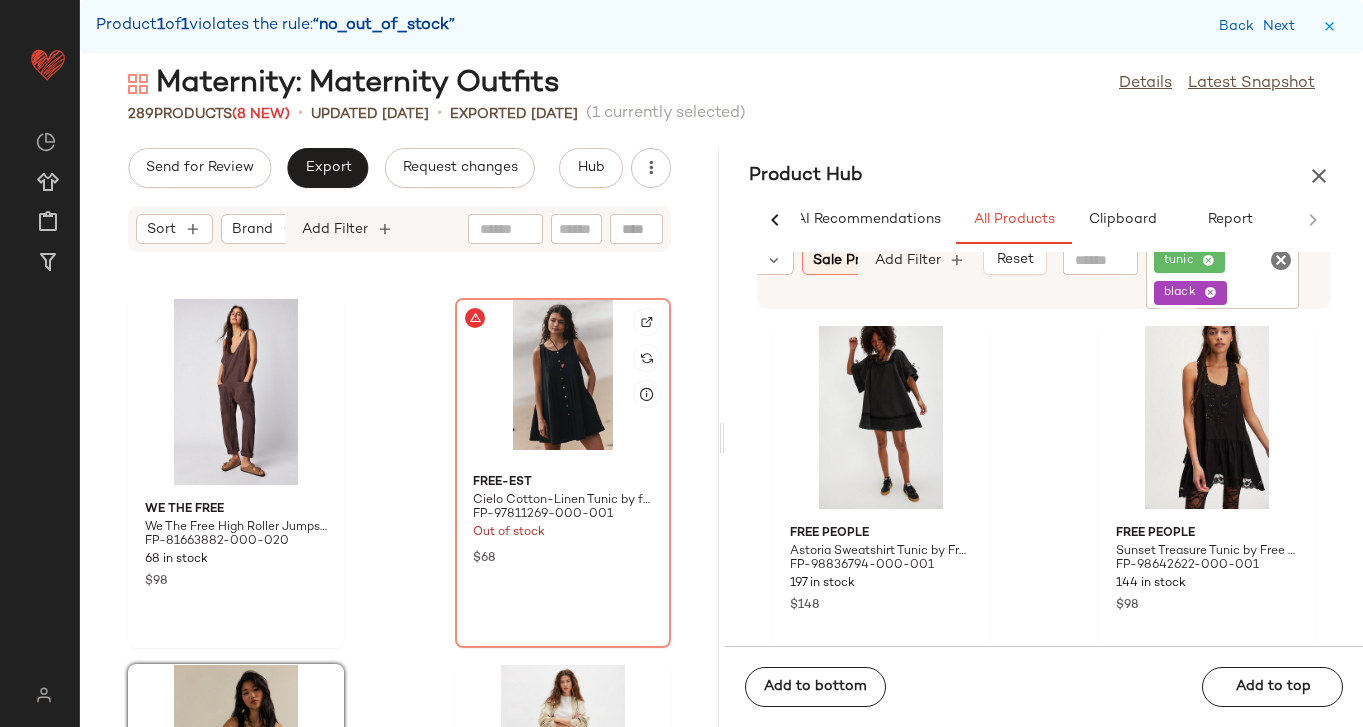 click 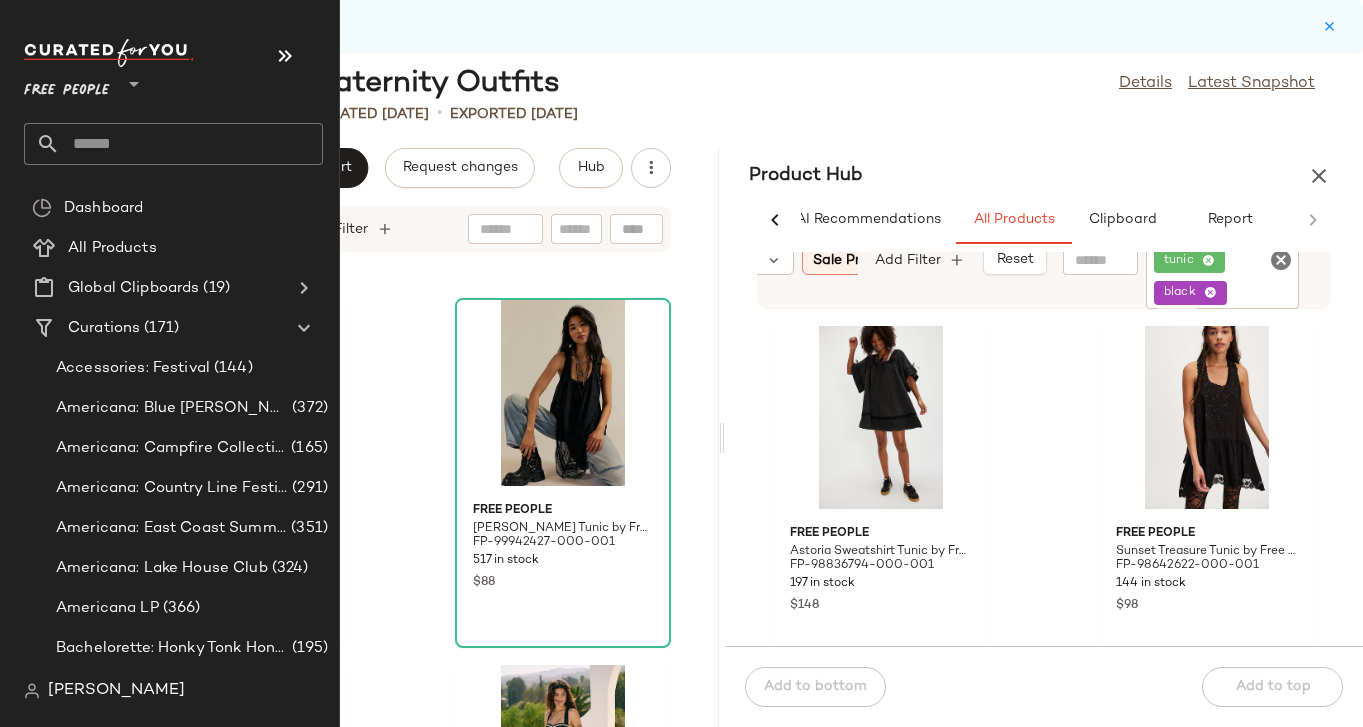 click 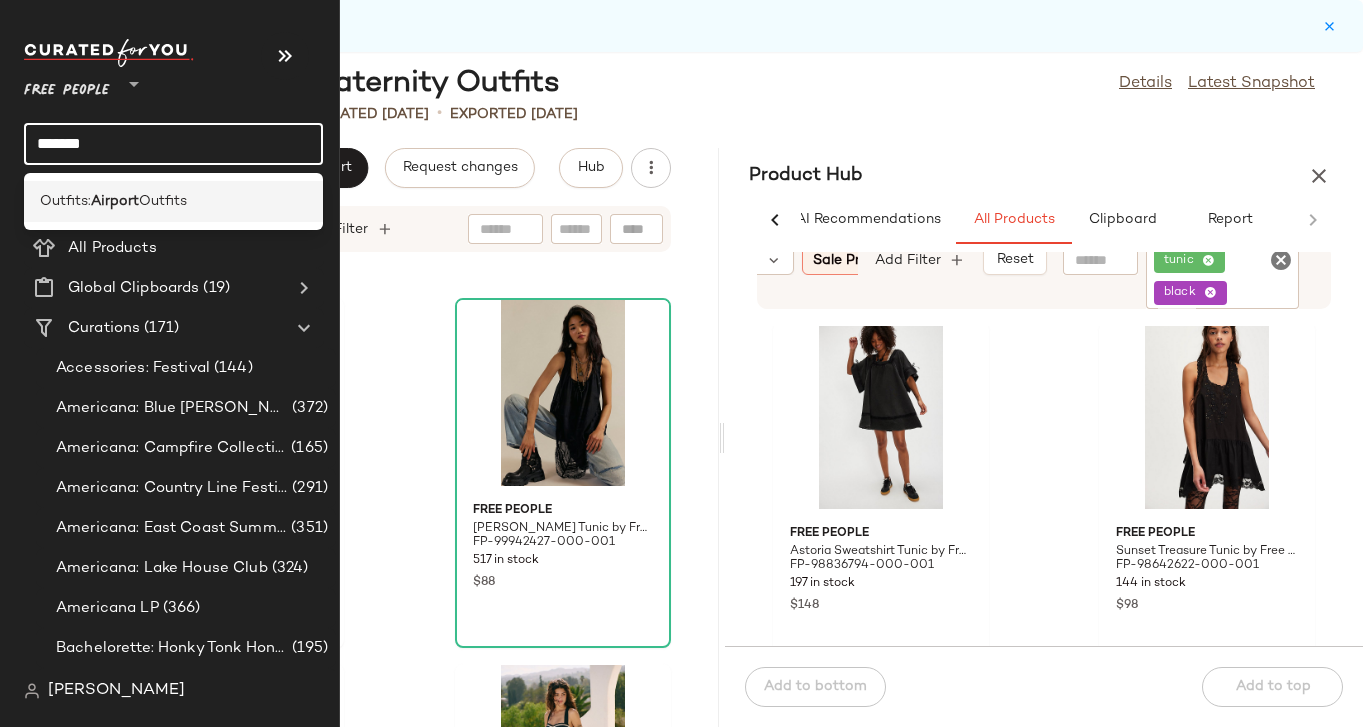type on "*******" 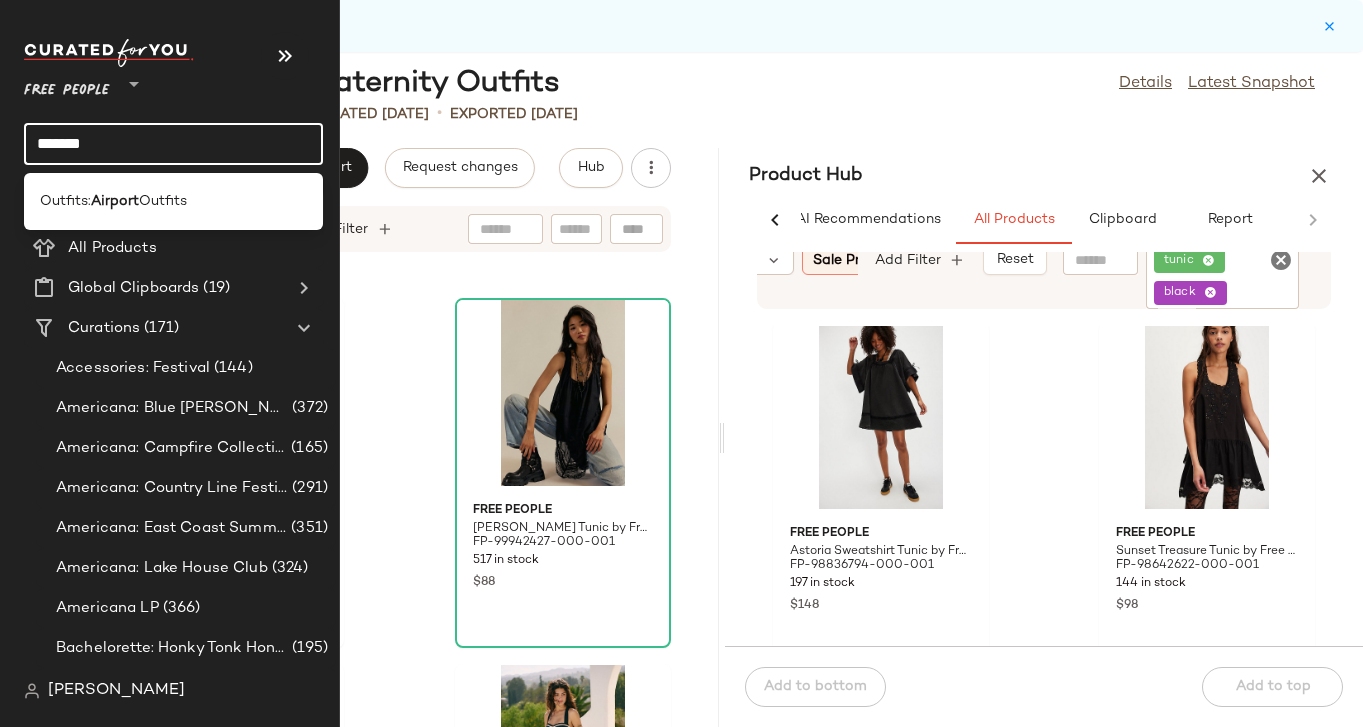 click on "Outfits:" at bounding box center [65, 201] 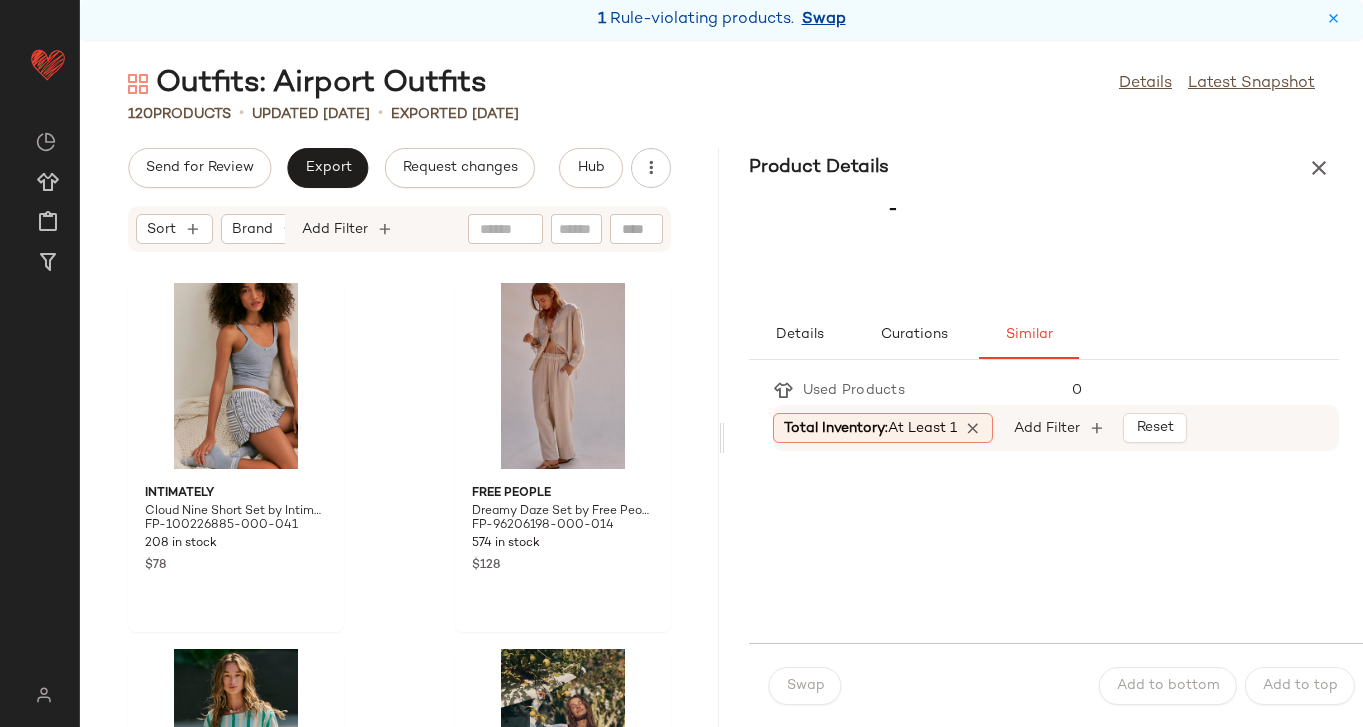 click on "Swap" at bounding box center (824, 20) 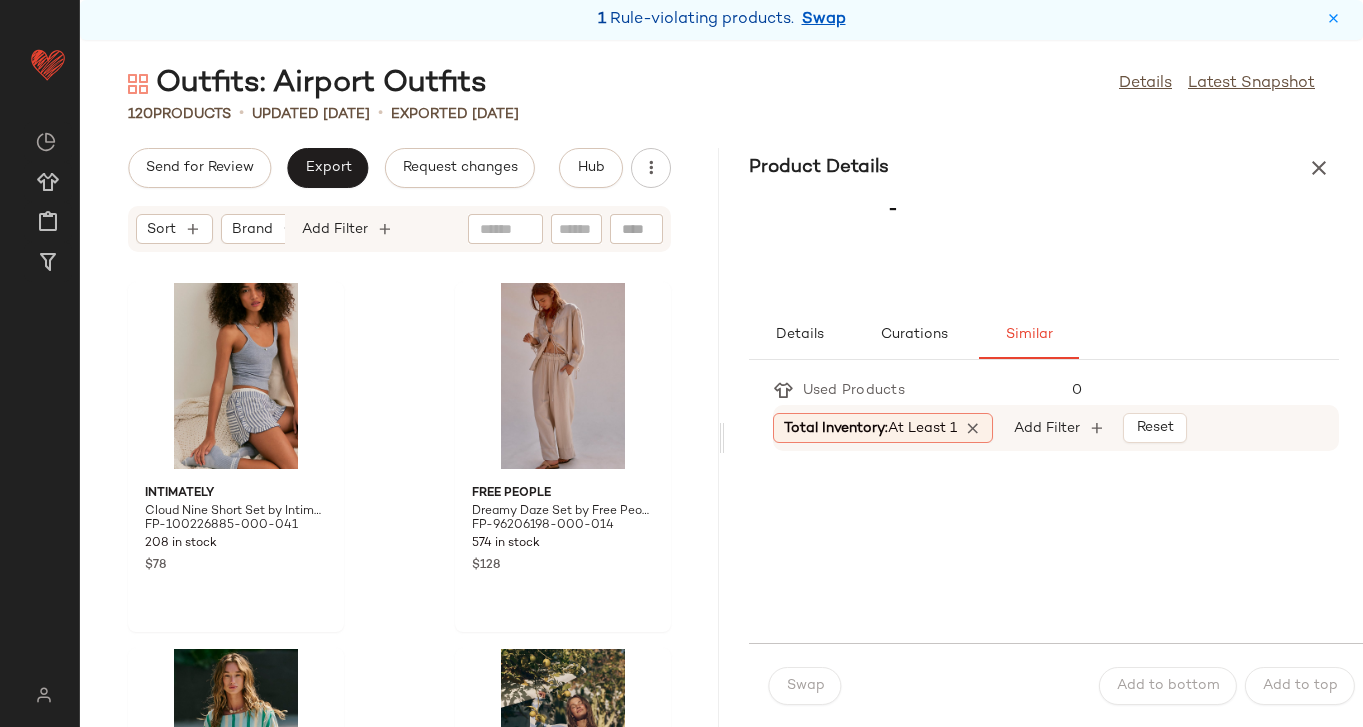 scroll, scrollTop: 19398, scrollLeft: 0, axis: vertical 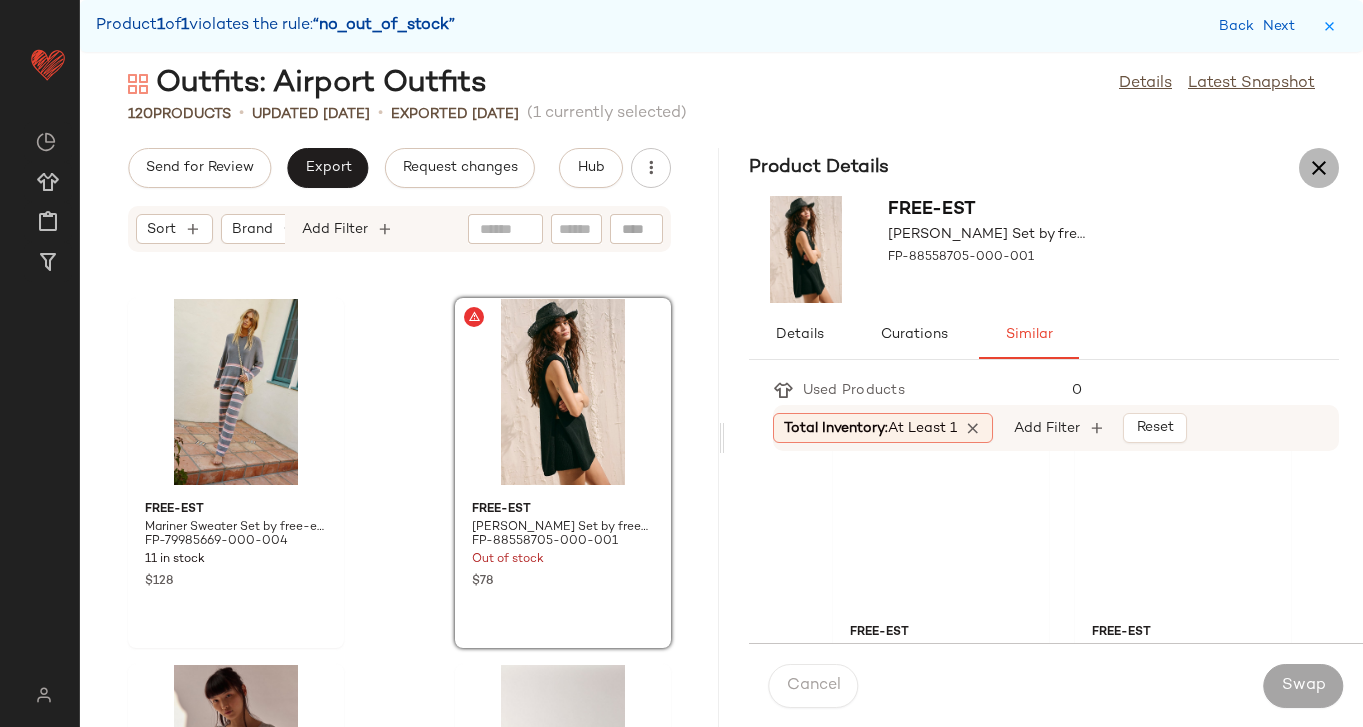click at bounding box center [1319, 168] 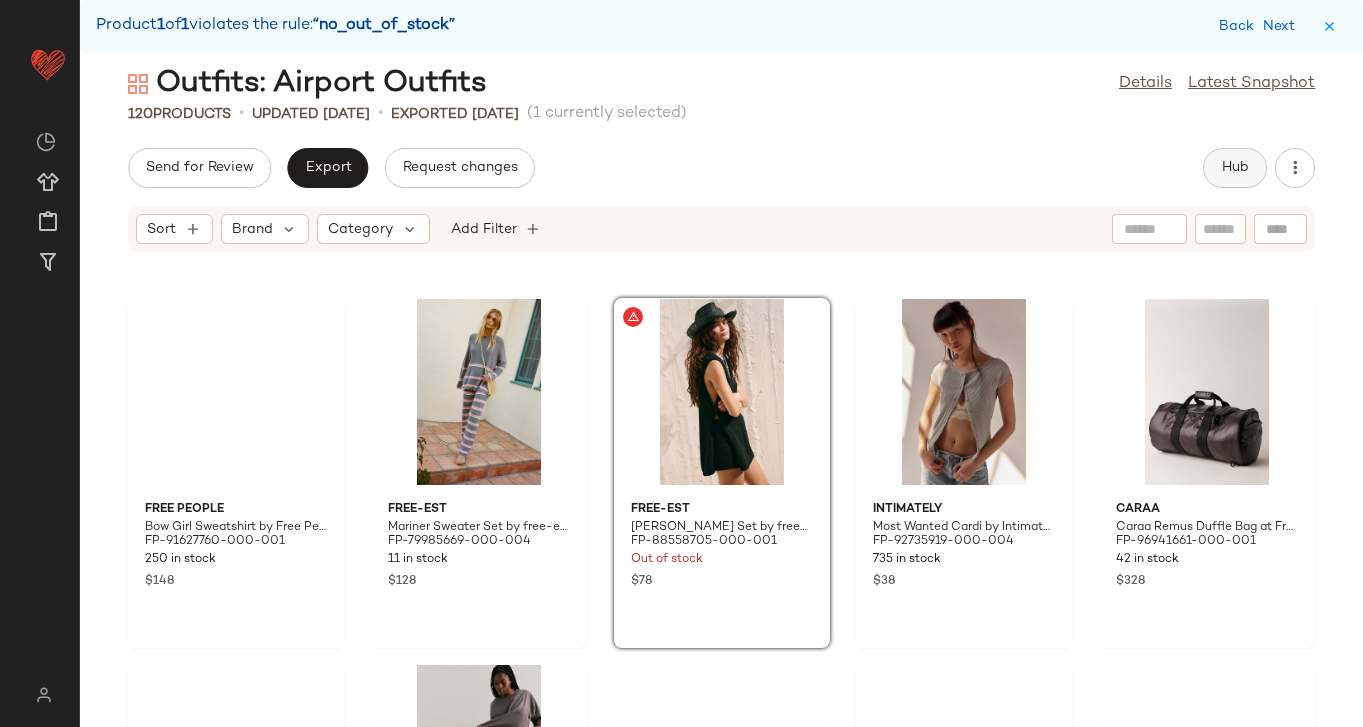 click on "Hub" at bounding box center [1235, 168] 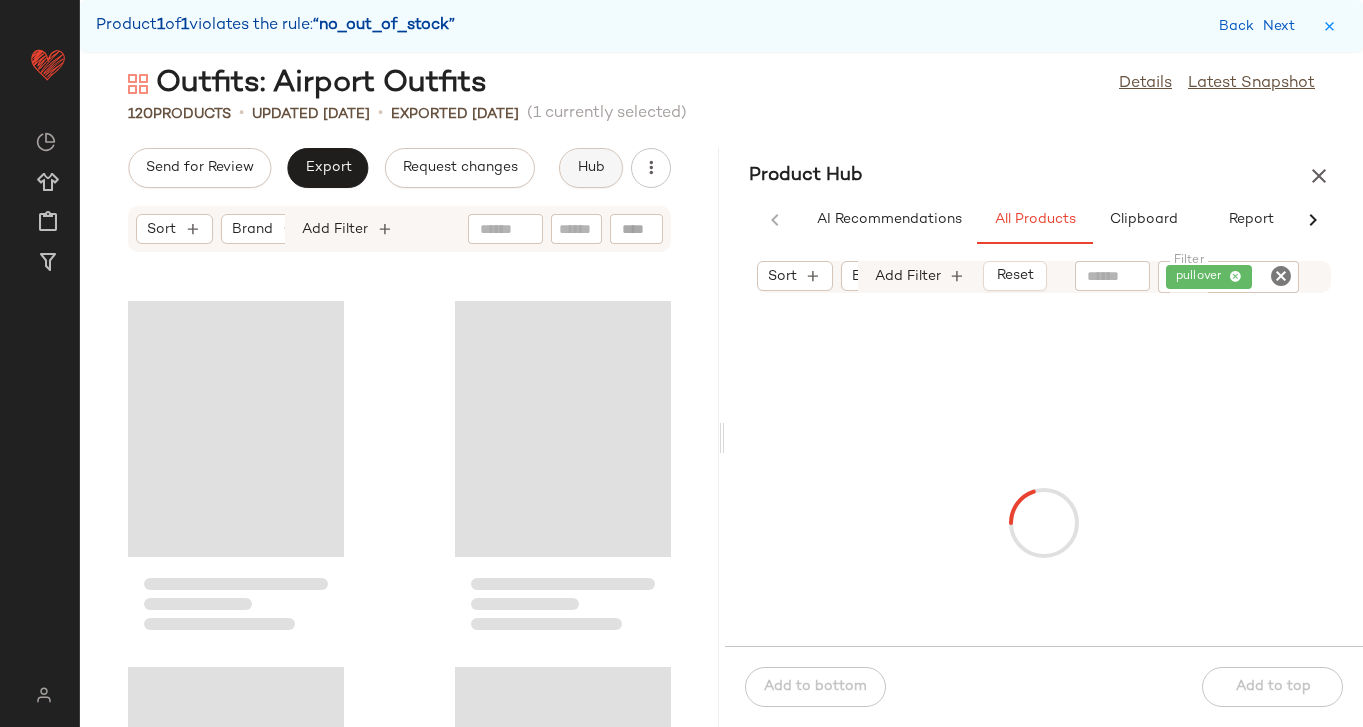 scroll, scrollTop: 19398, scrollLeft: 0, axis: vertical 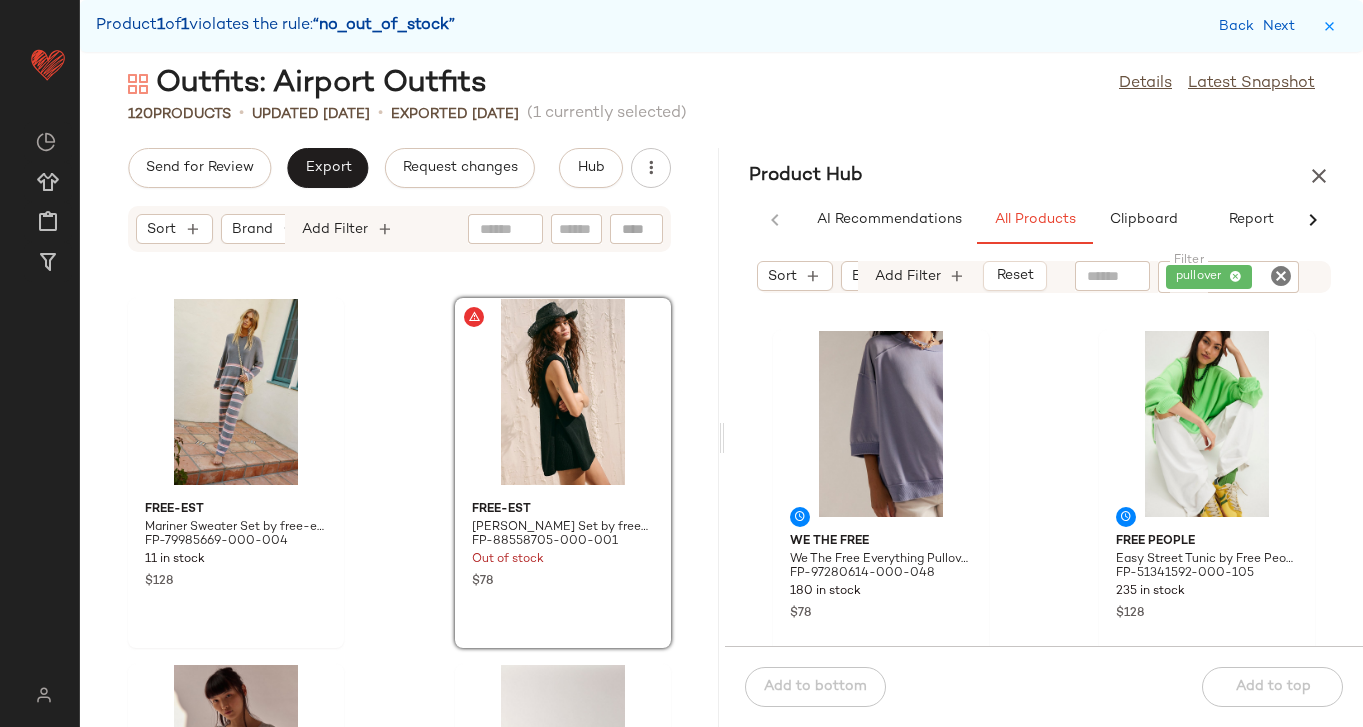 click 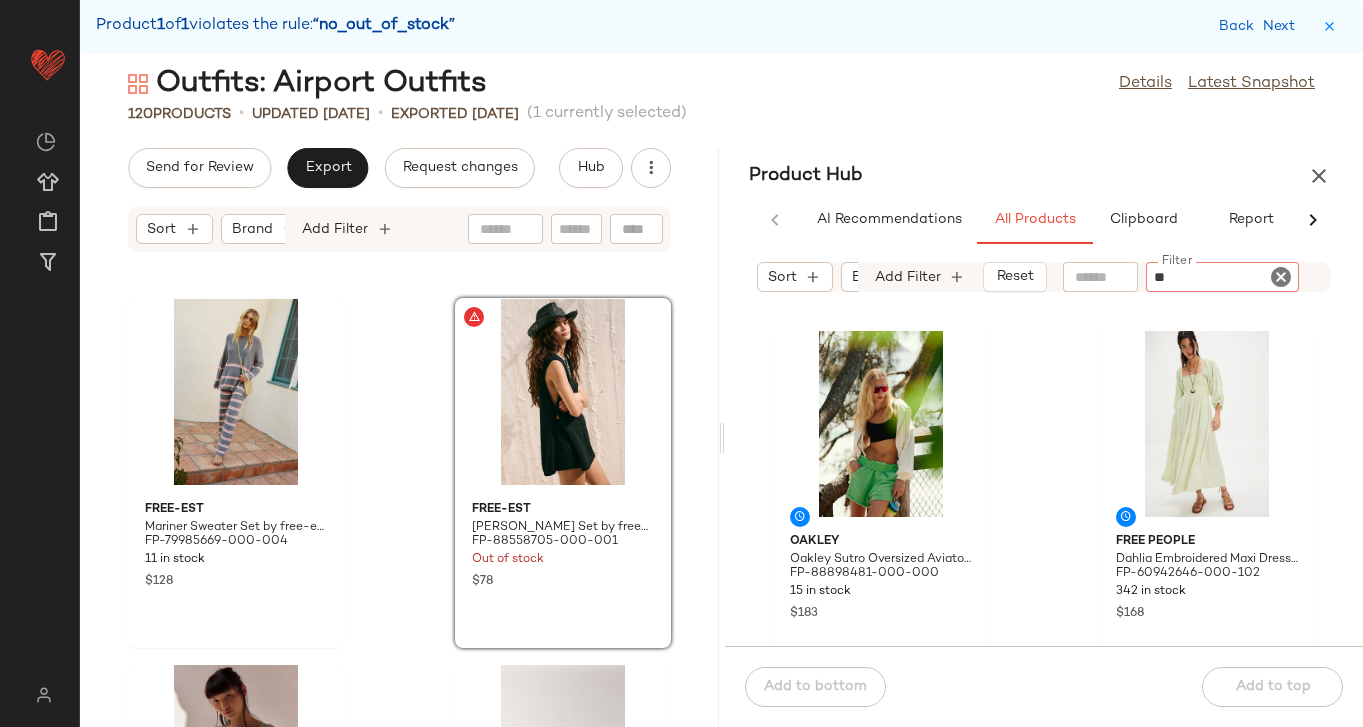 type on "***" 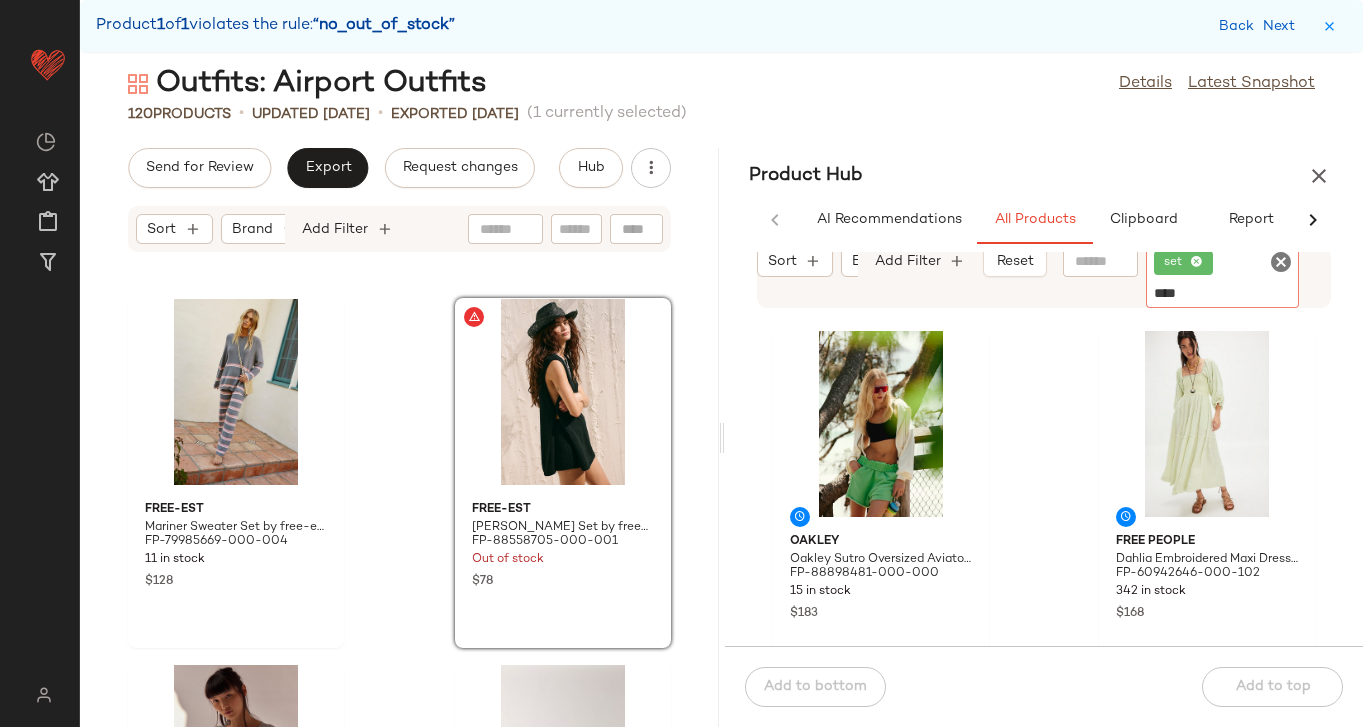 type on "*****" 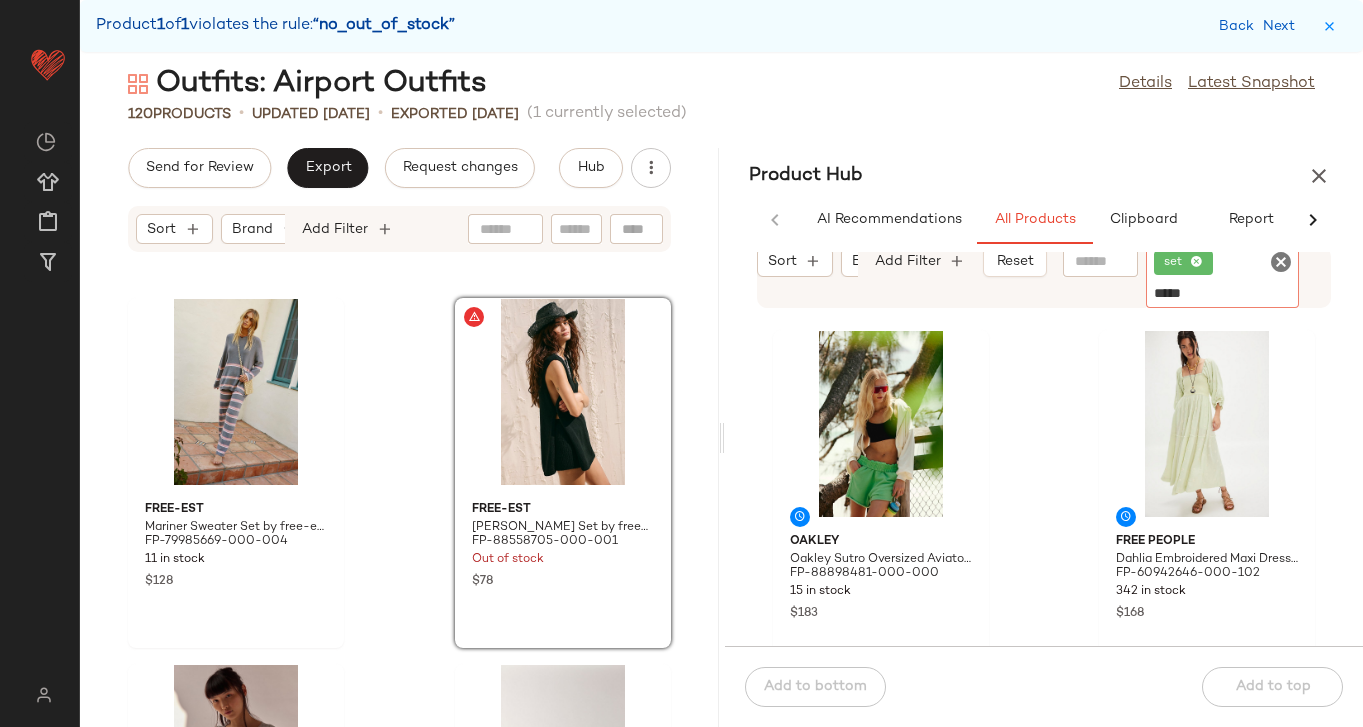 type 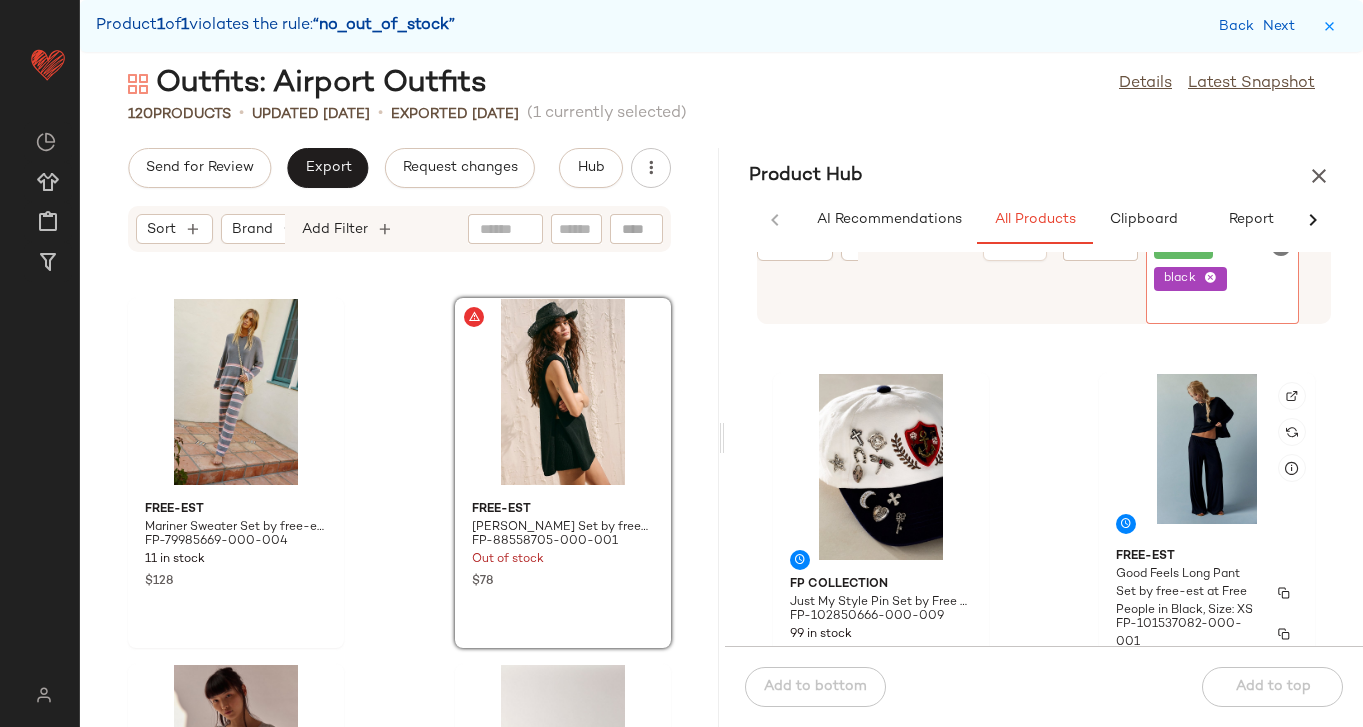 scroll, scrollTop: 333, scrollLeft: 0, axis: vertical 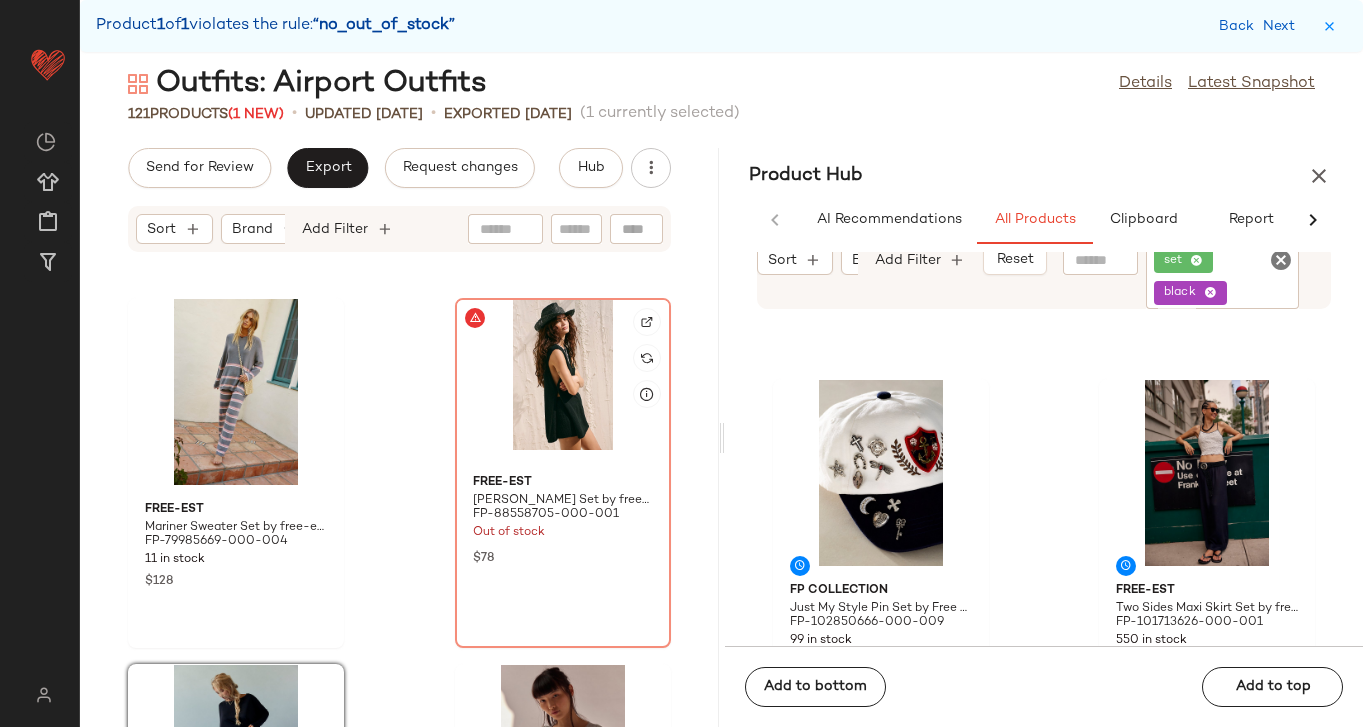 click 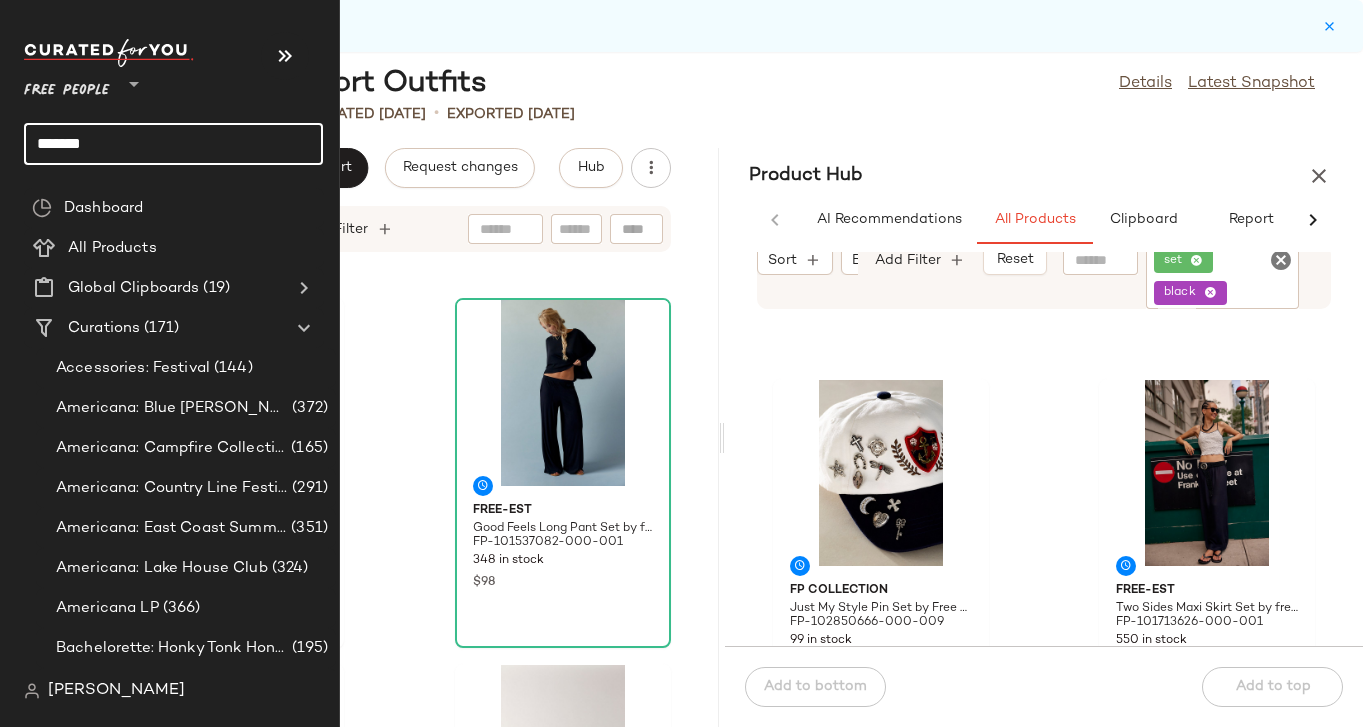 click on "*******" 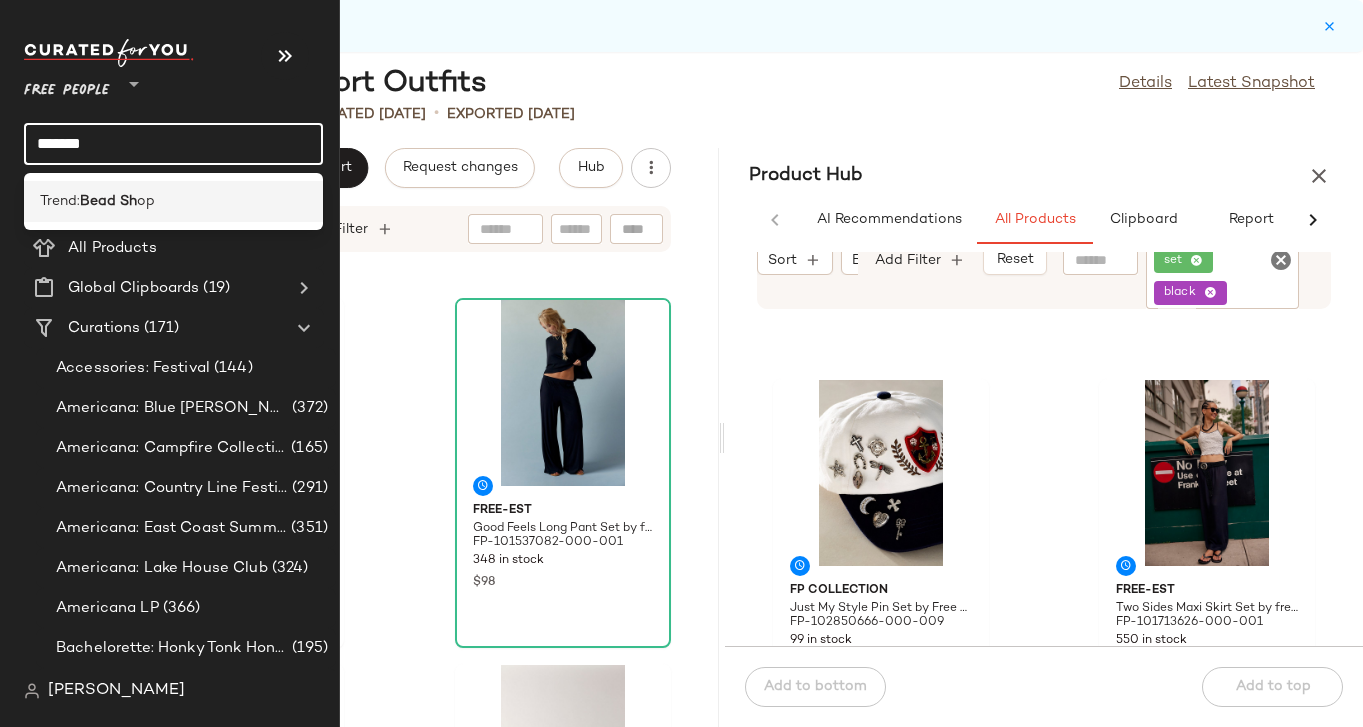 click on "Bead Sh" at bounding box center (108, 201) 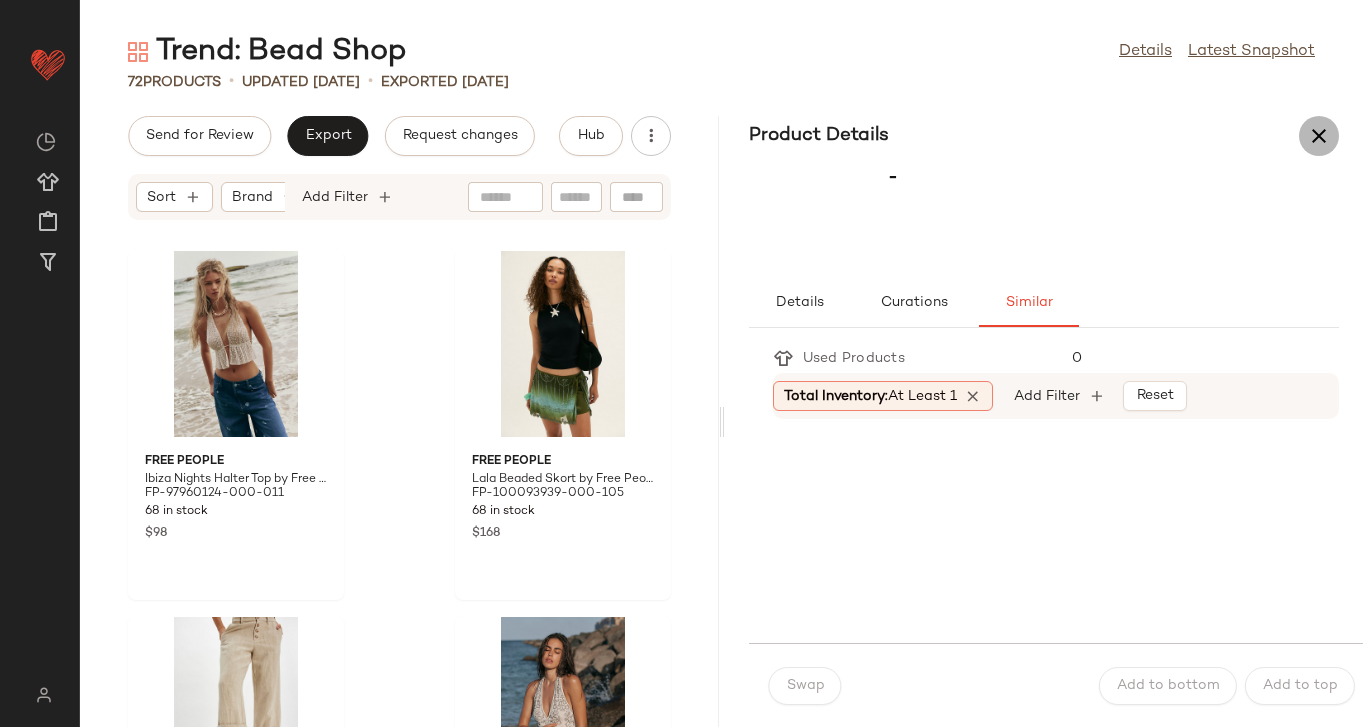click at bounding box center (1319, 136) 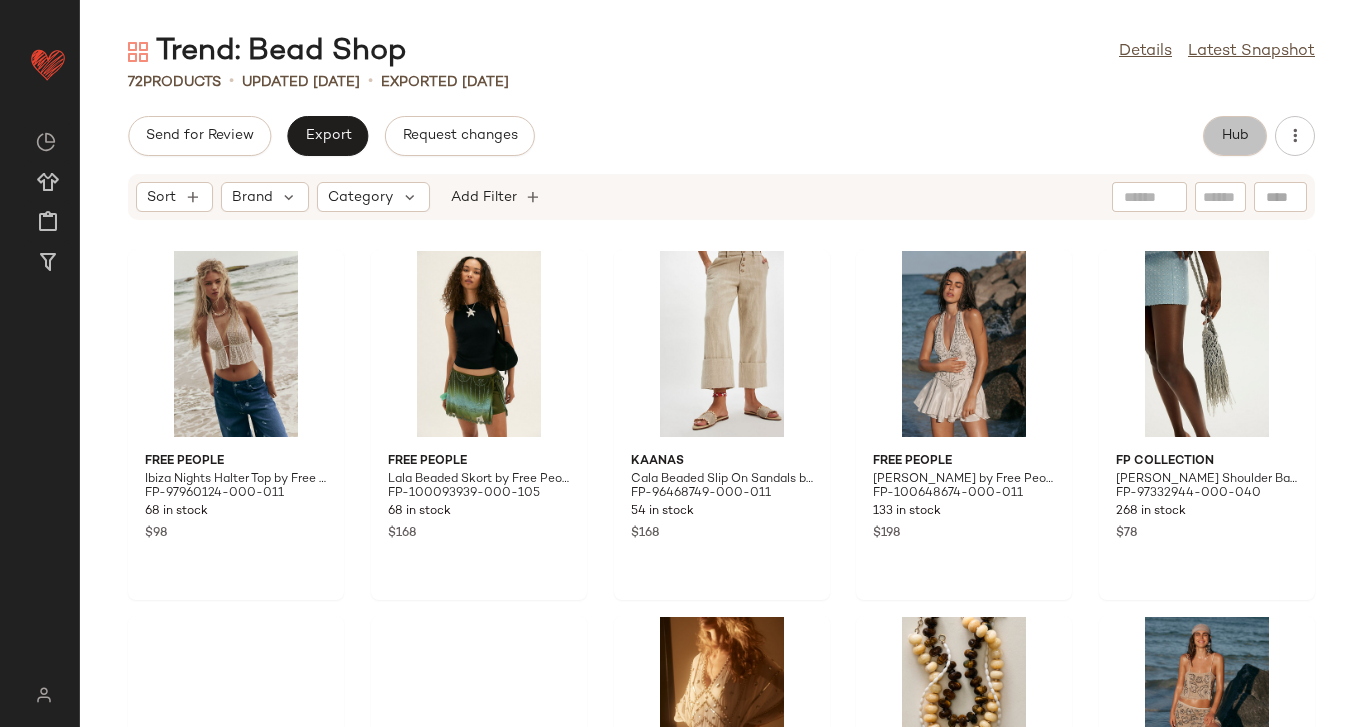 click on "Hub" 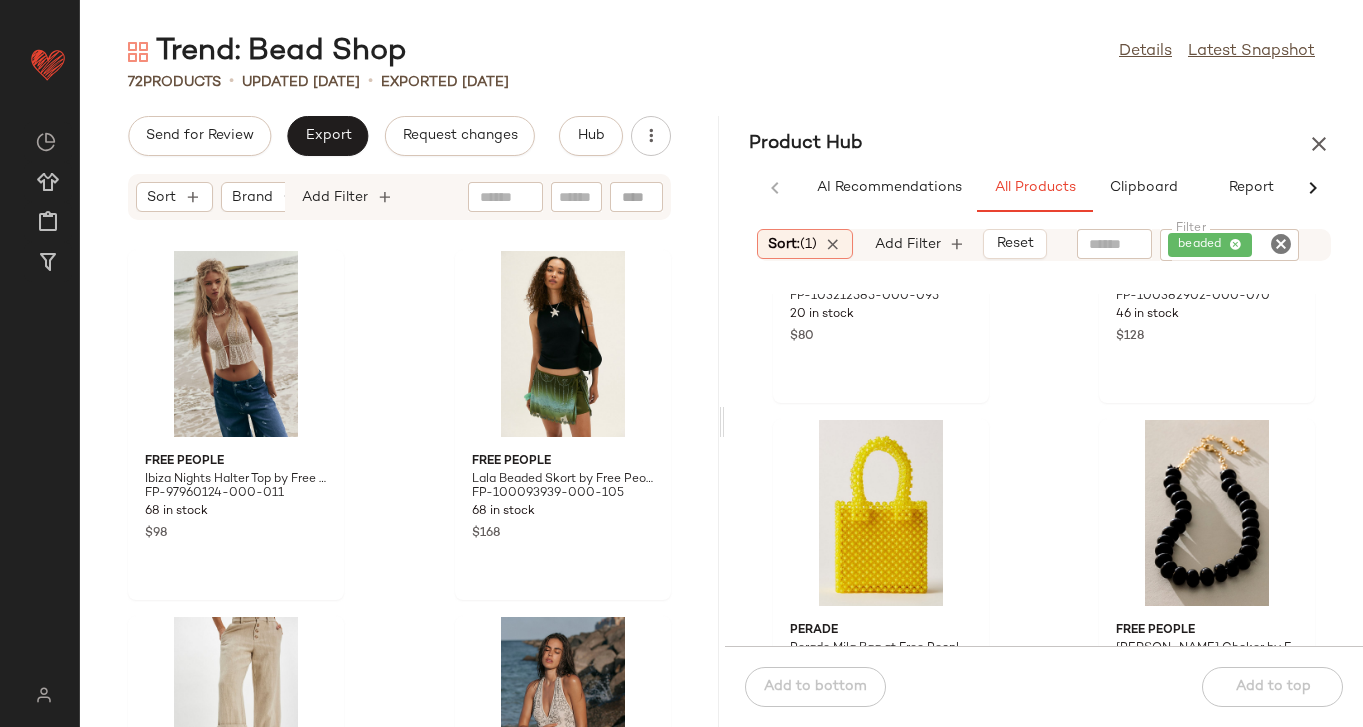 scroll, scrollTop: 2826, scrollLeft: 0, axis: vertical 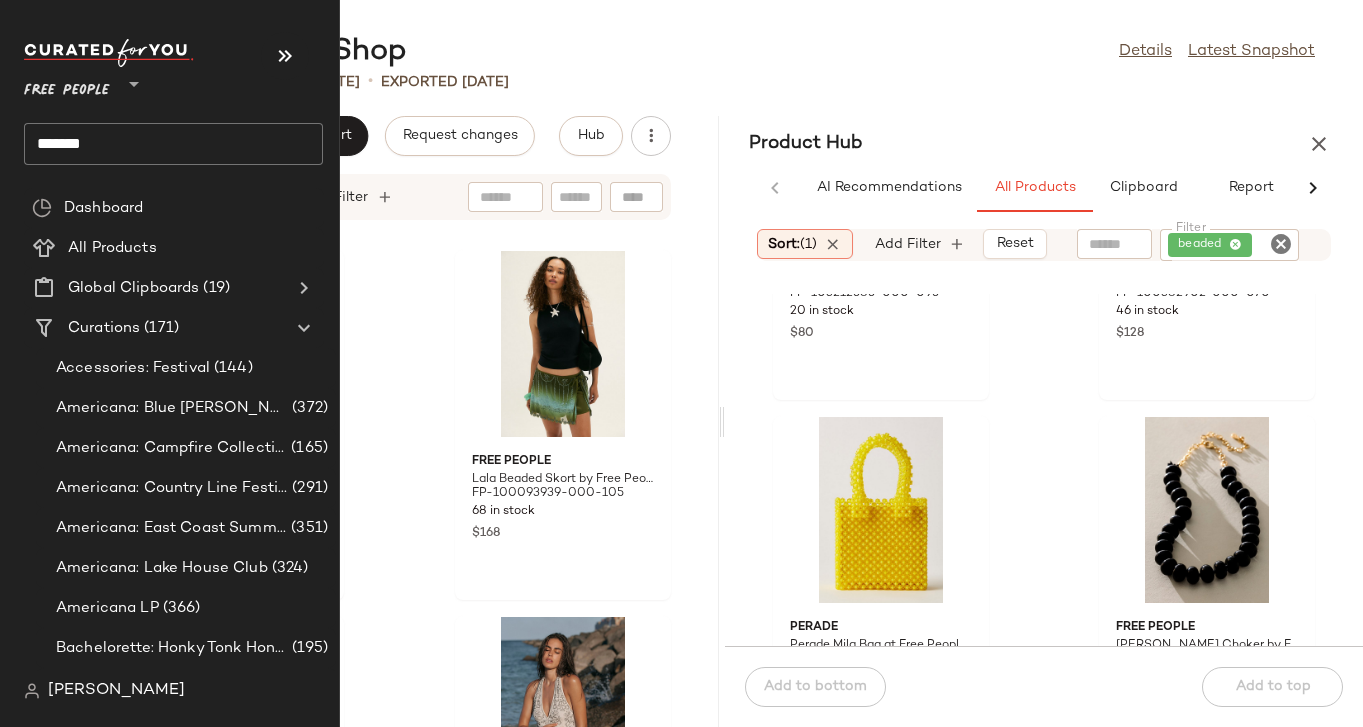 click on "*******" 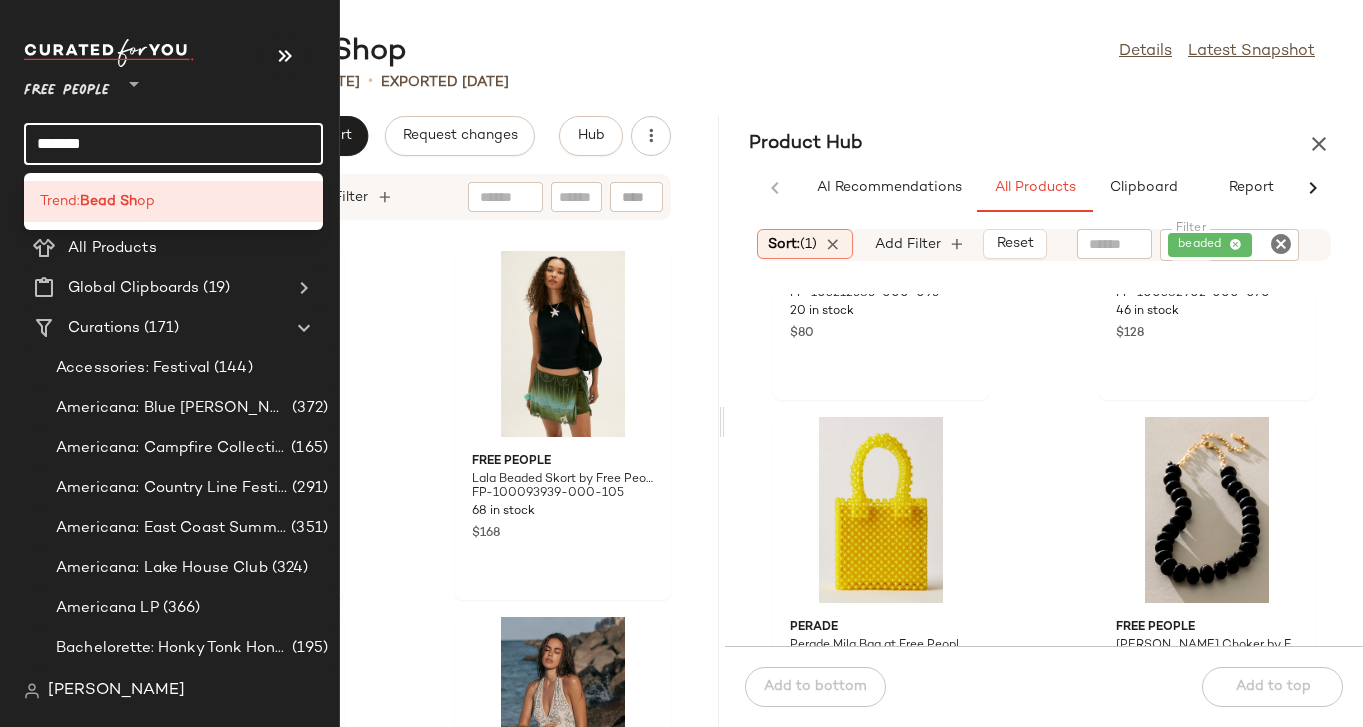 click on "*******" 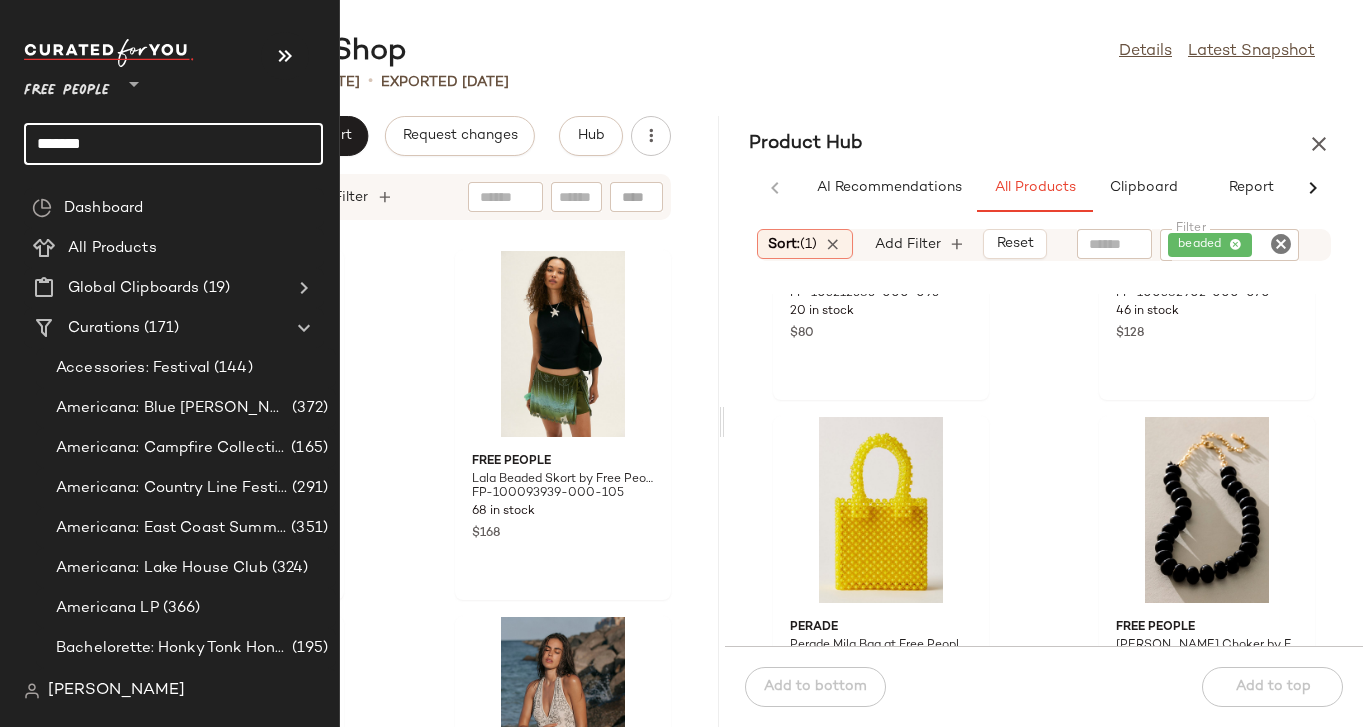 click on "*******" 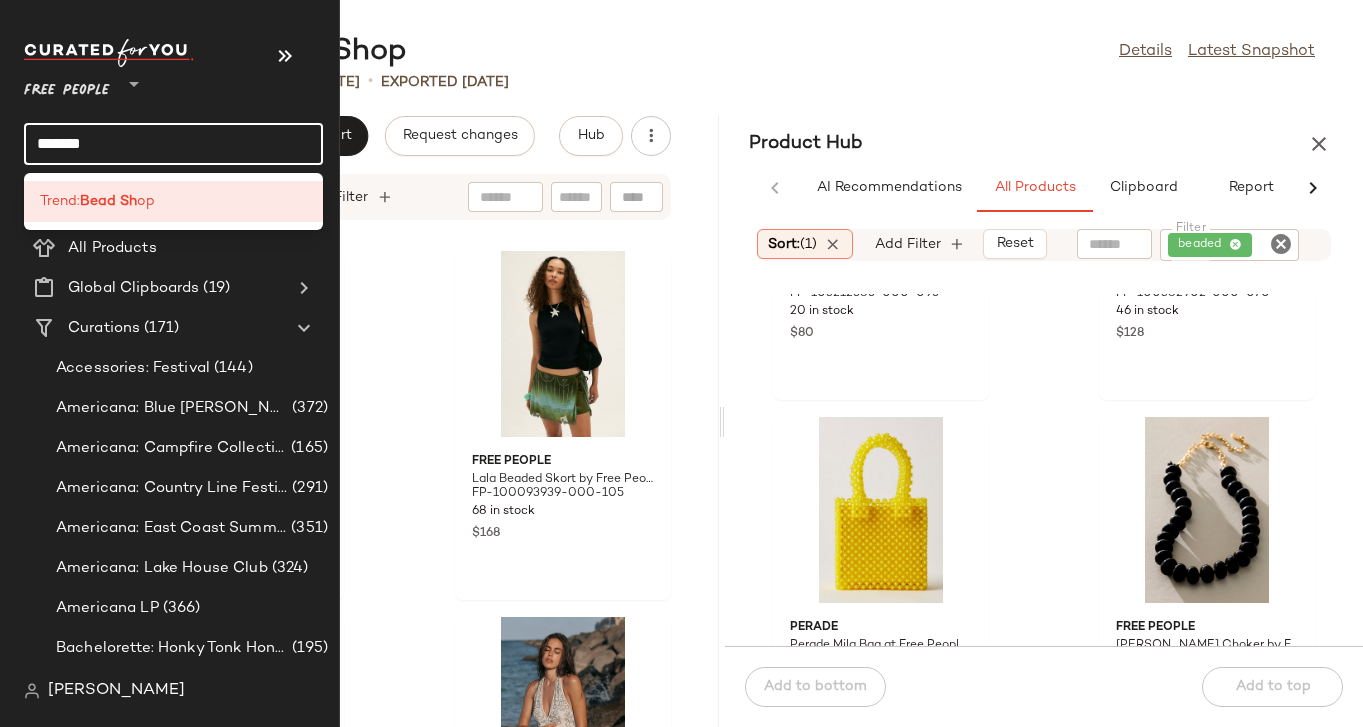 click on "*******" 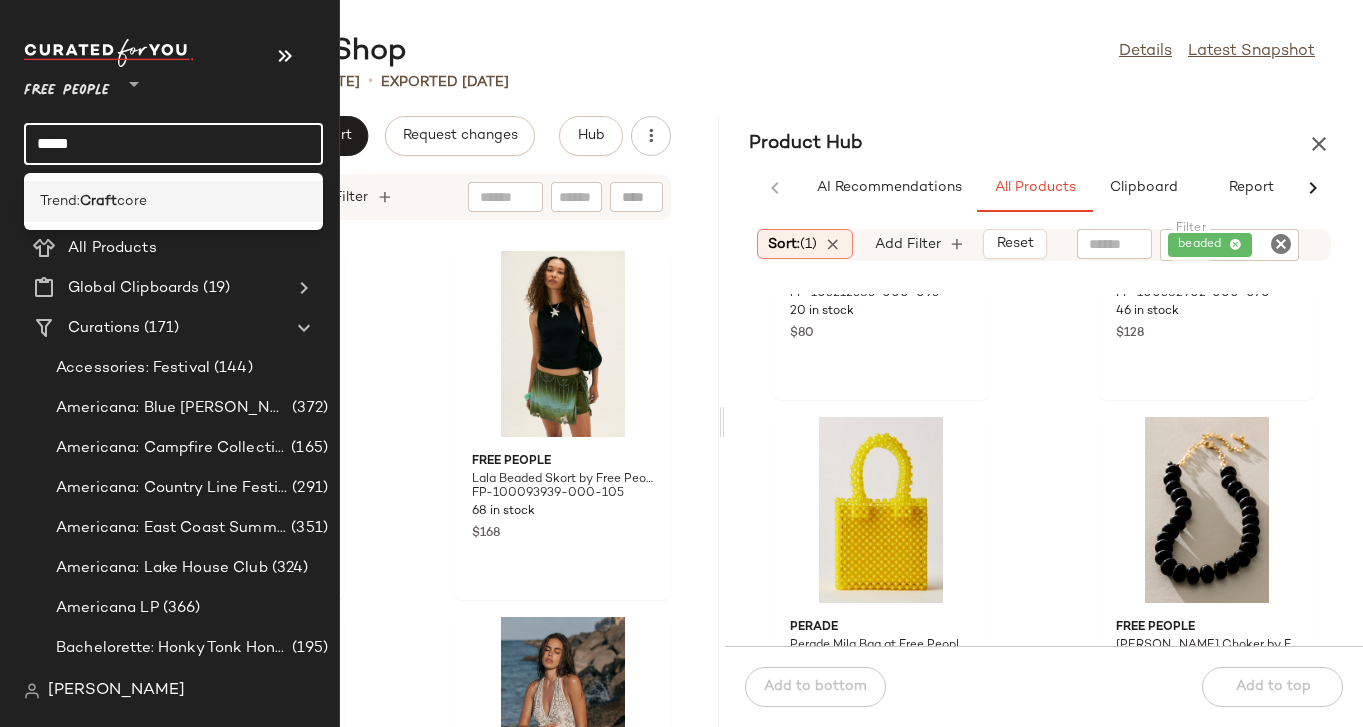 type on "*****" 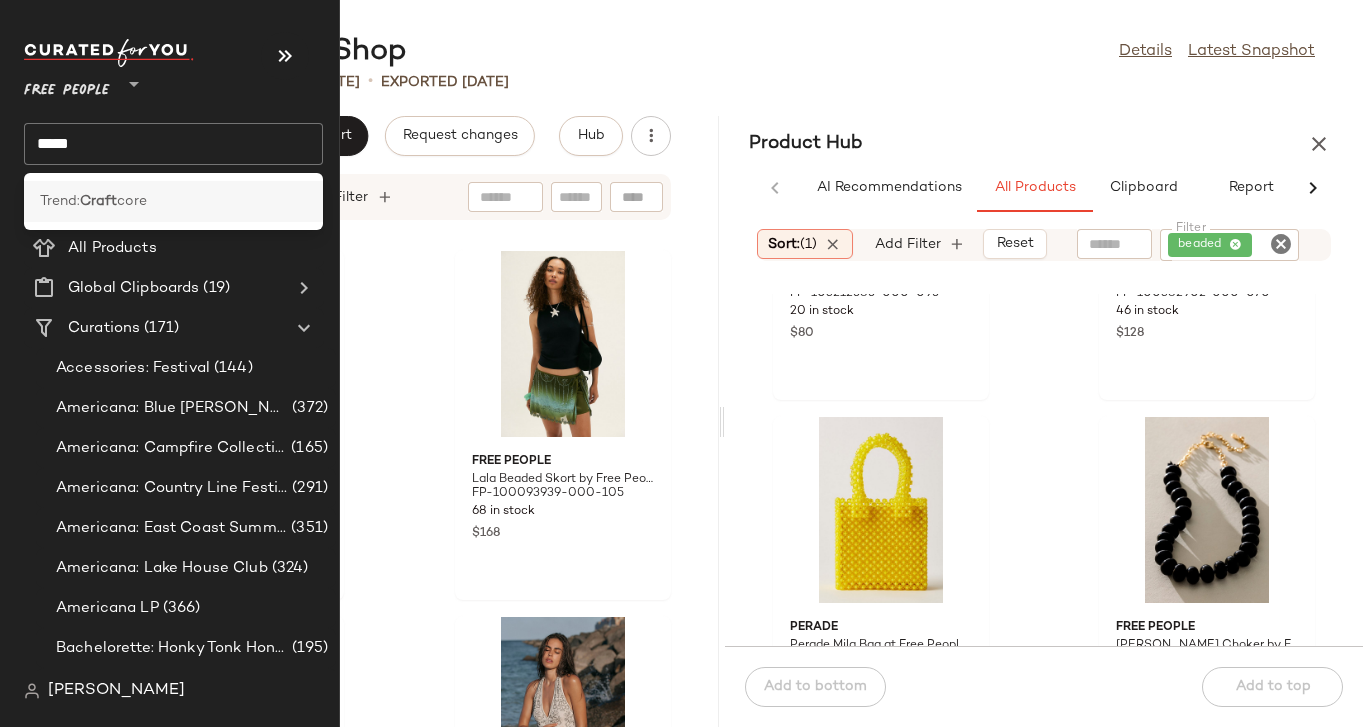 click on "Trend:" at bounding box center [60, 201] 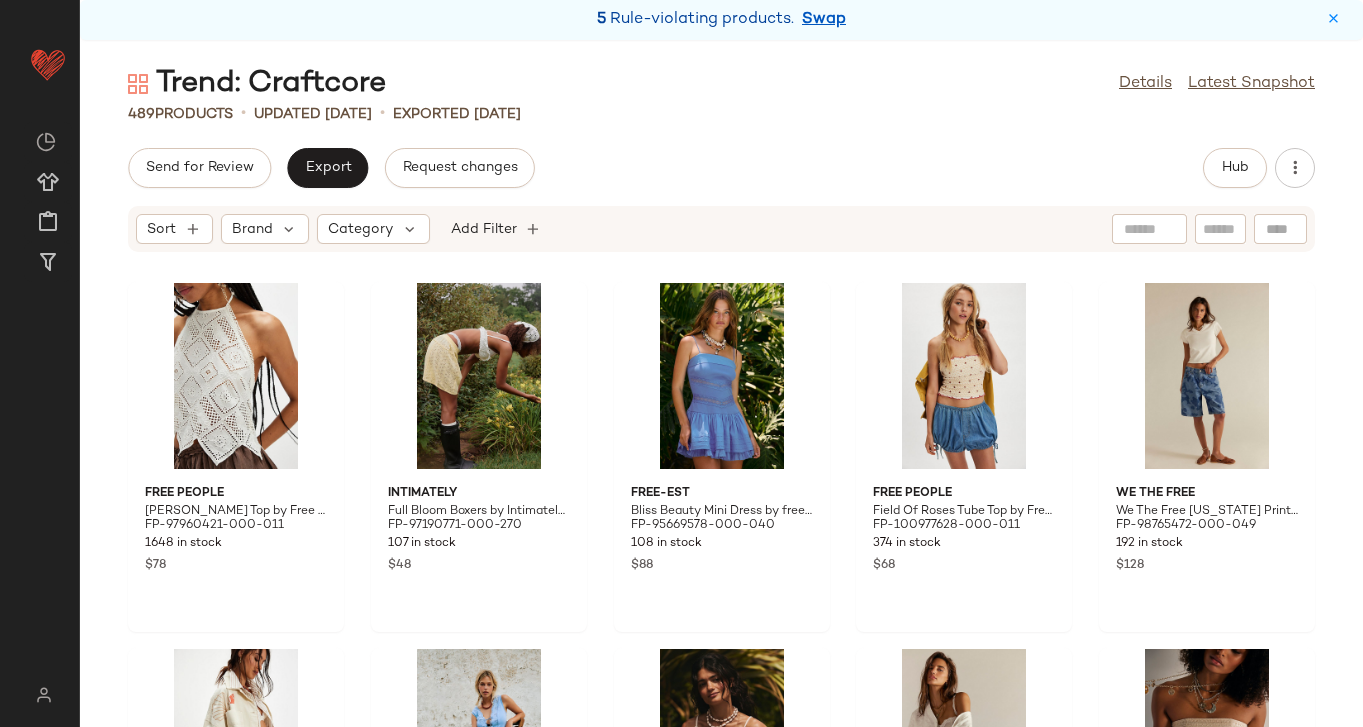 click on "5 Rule-violating products. Swap" at bounding box center [721, 20] 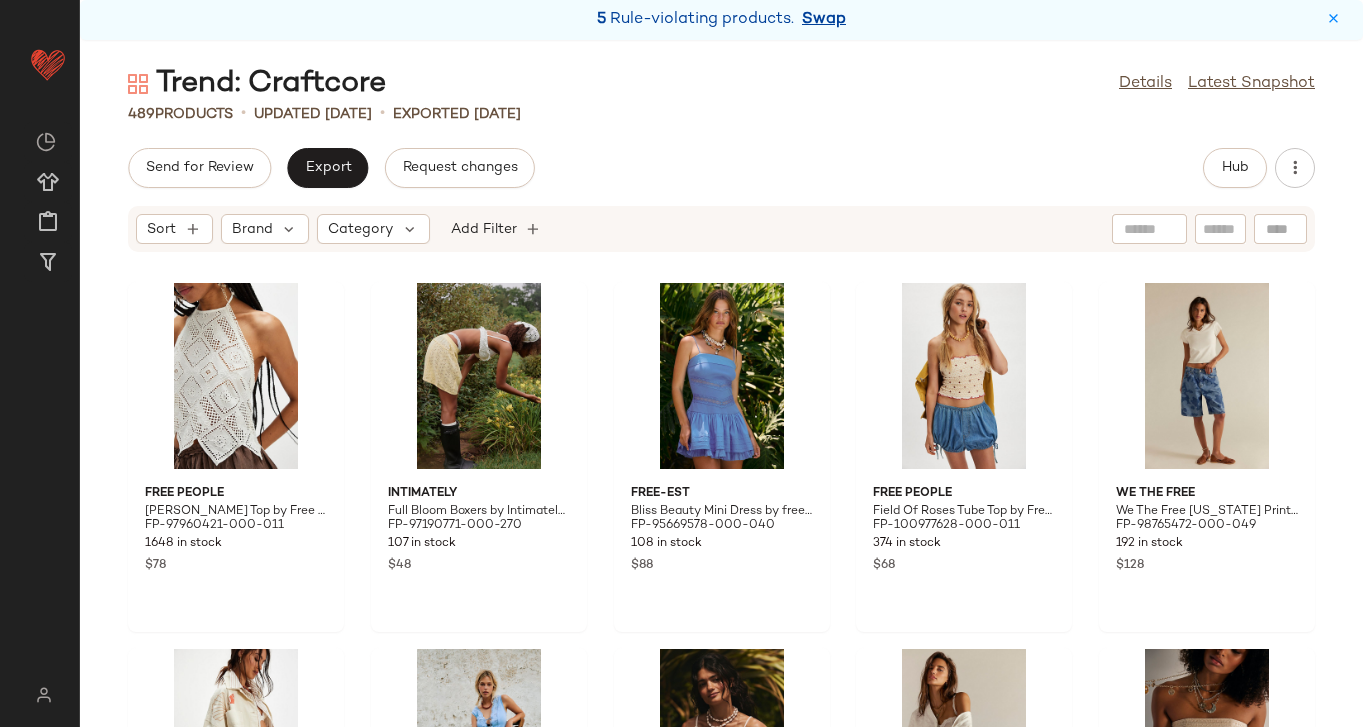 click on "Swap" at bounding box center (824, 20) 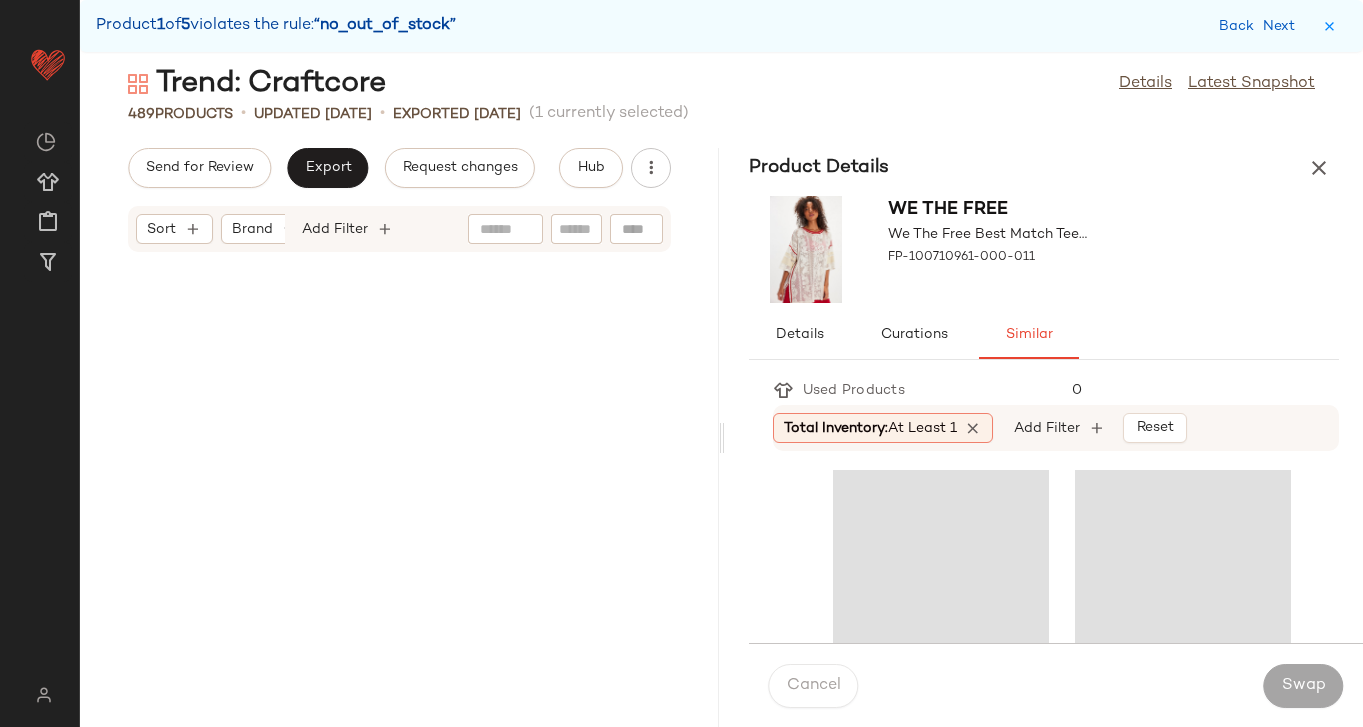 scroll, scrollTop: 11346, scrollLeft: 0, axis: vertical 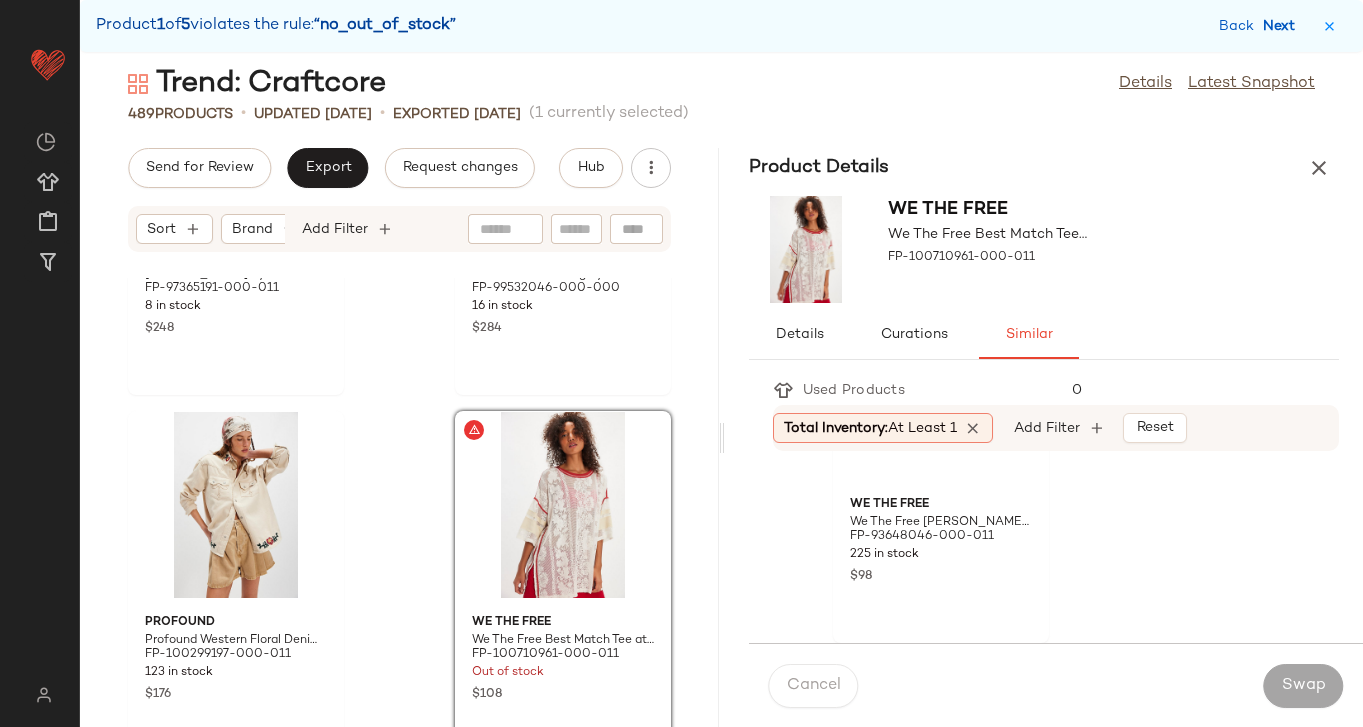 click on "Next" at bounding box center [1283, 26] 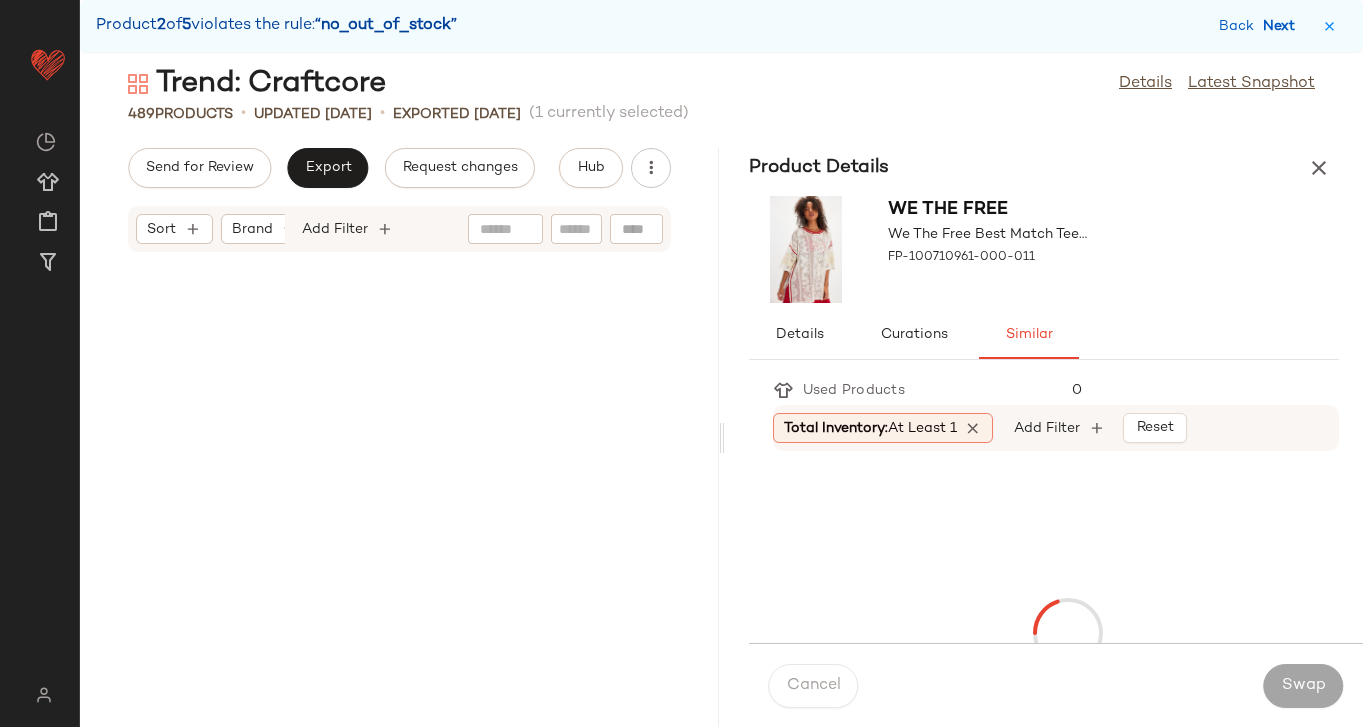 scroll, scrollTop: 23790, scrollLeft: 0, axis: vertical 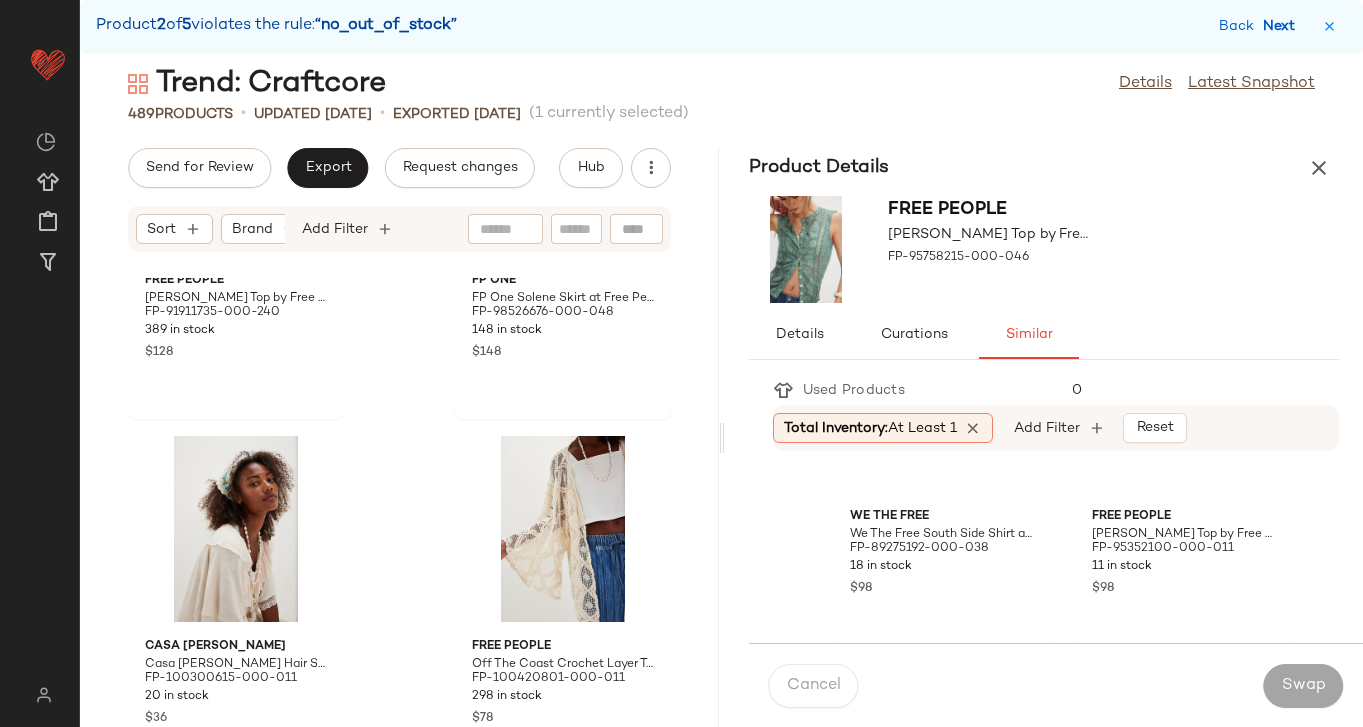 click on "Next" at bounding box center [1283, 26] 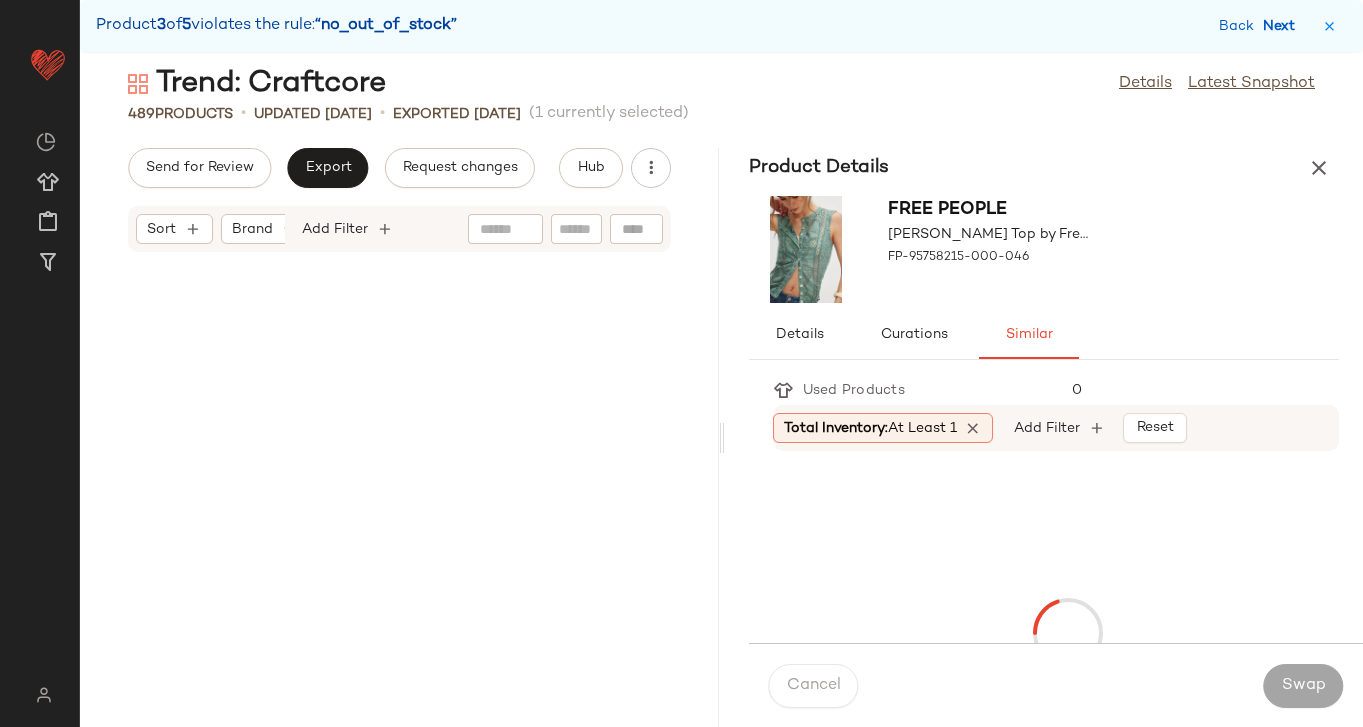 scroll, scrollTop: 23790, scrollLeft: 0, axis: vertical 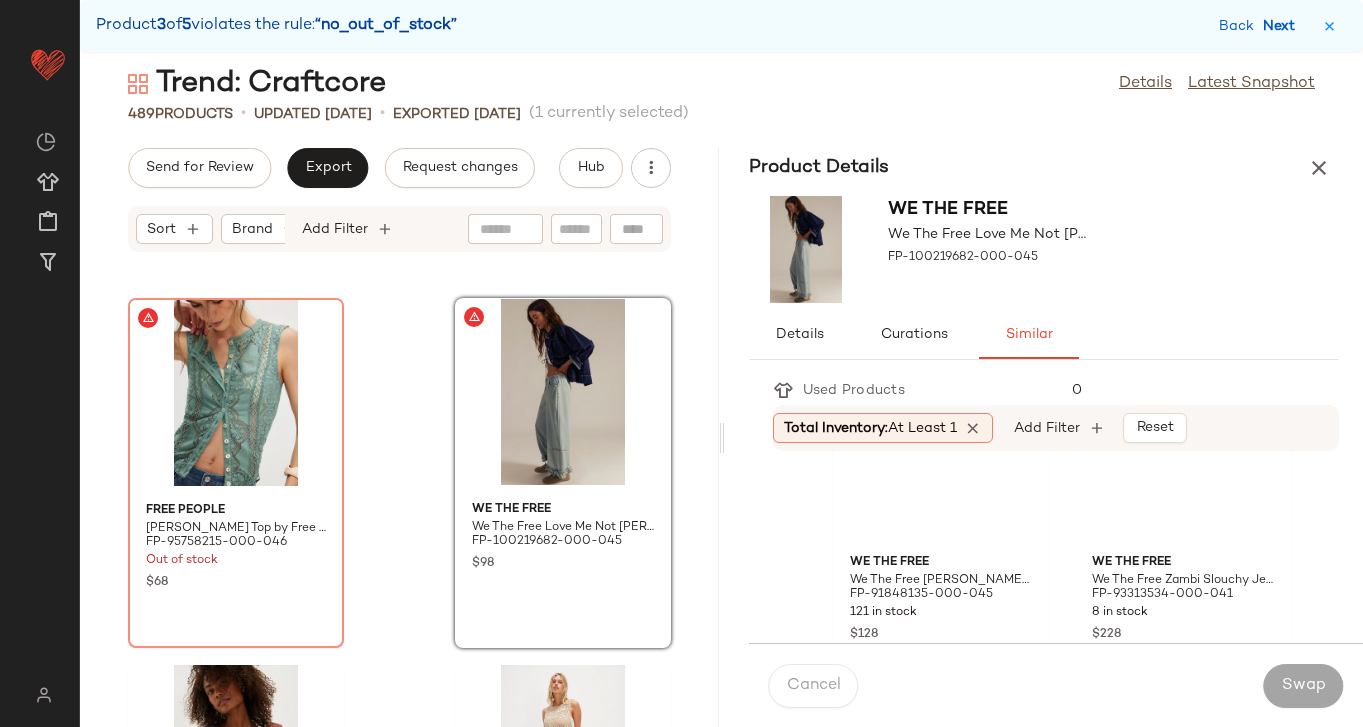 click on "Next" at bounding box center (1283, 26) 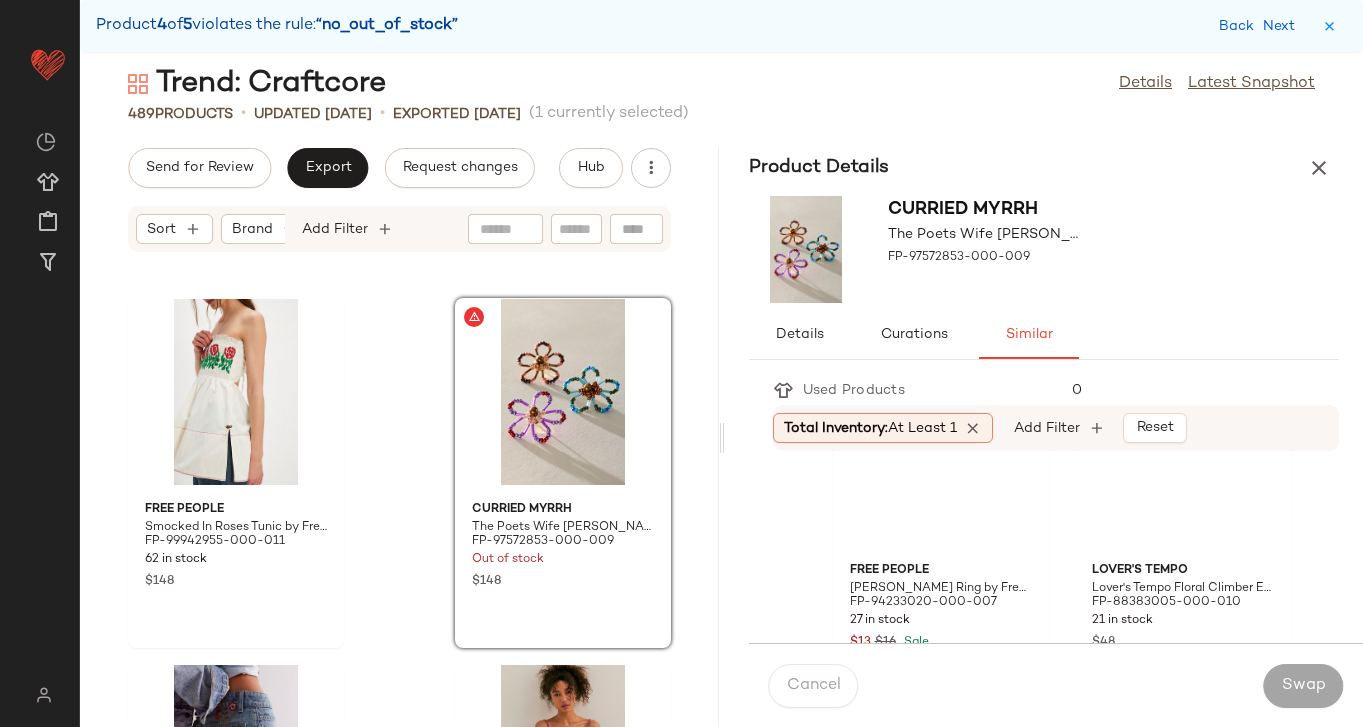 scroll, scrollTop: 2306, scrollLeft: 0, axis: vertical 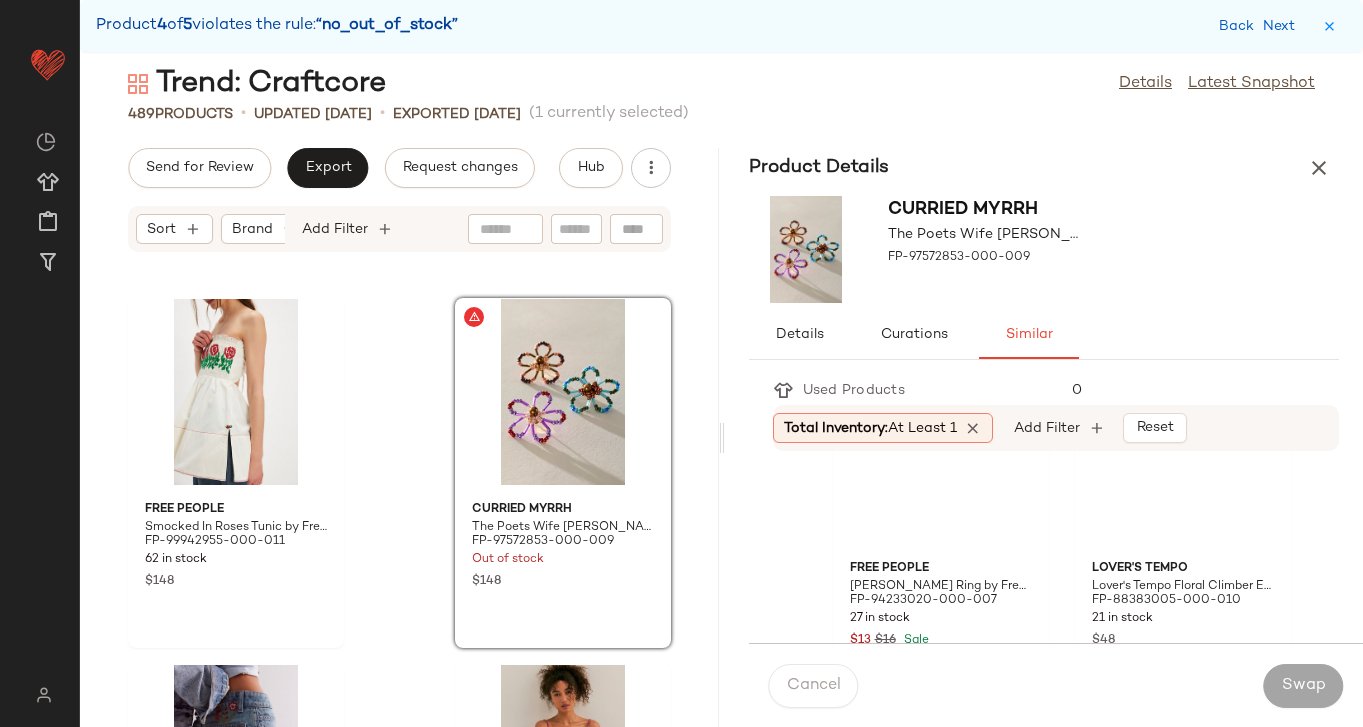 click on "Curried Myrrh" at bounding box center (941, -557) 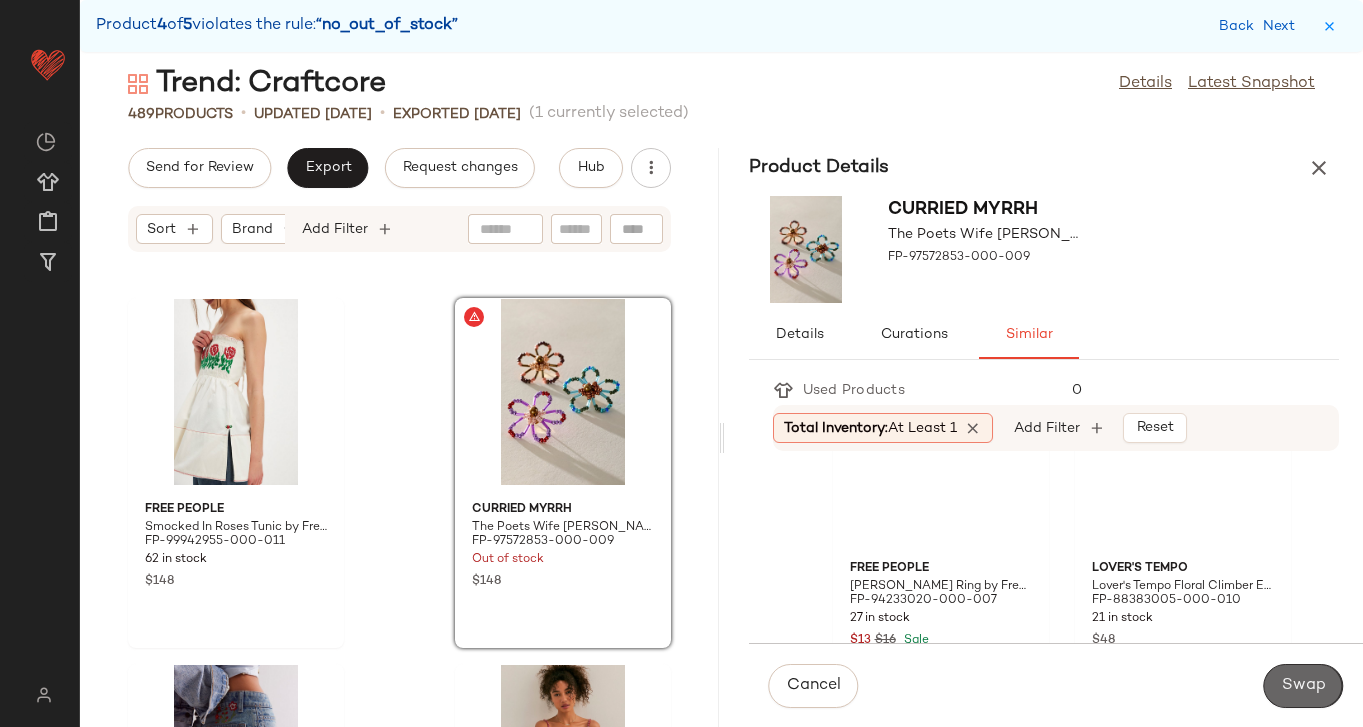click on "Swap" 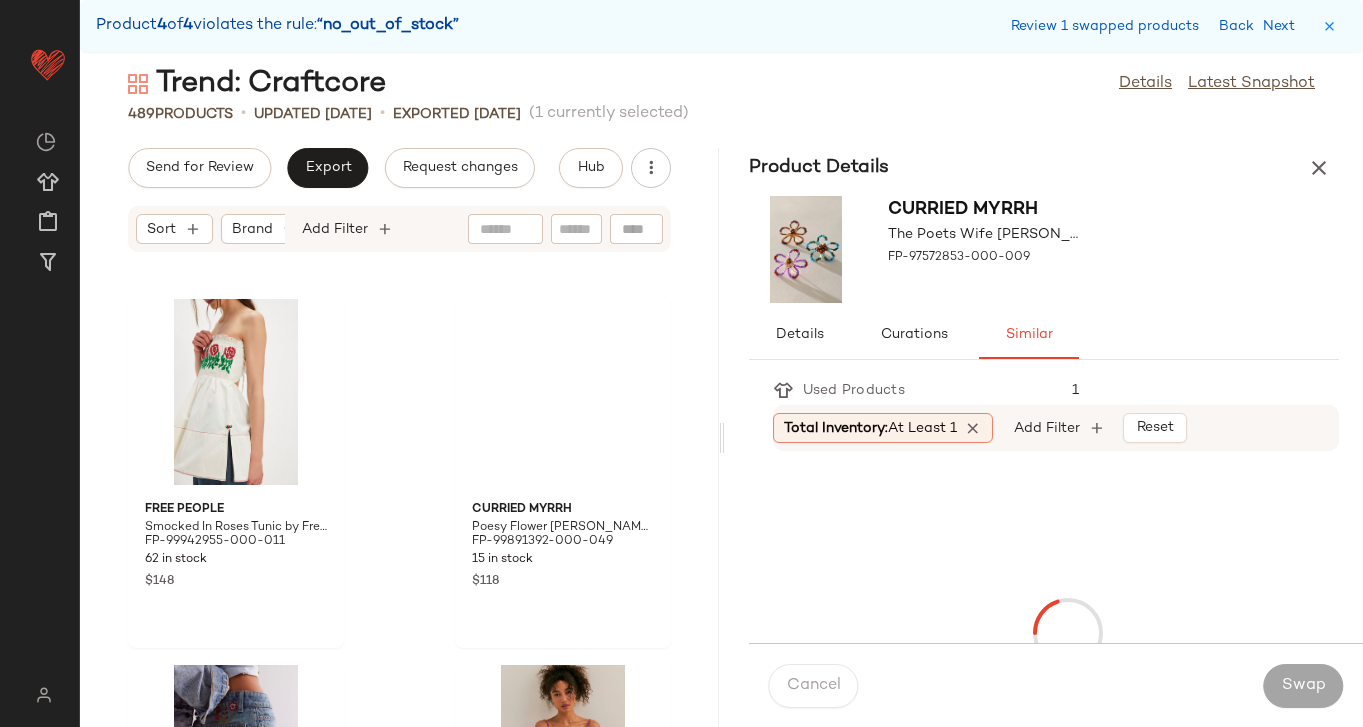 scroll, scrollTop: 47214, scrollLeft: 0, axis: vertical 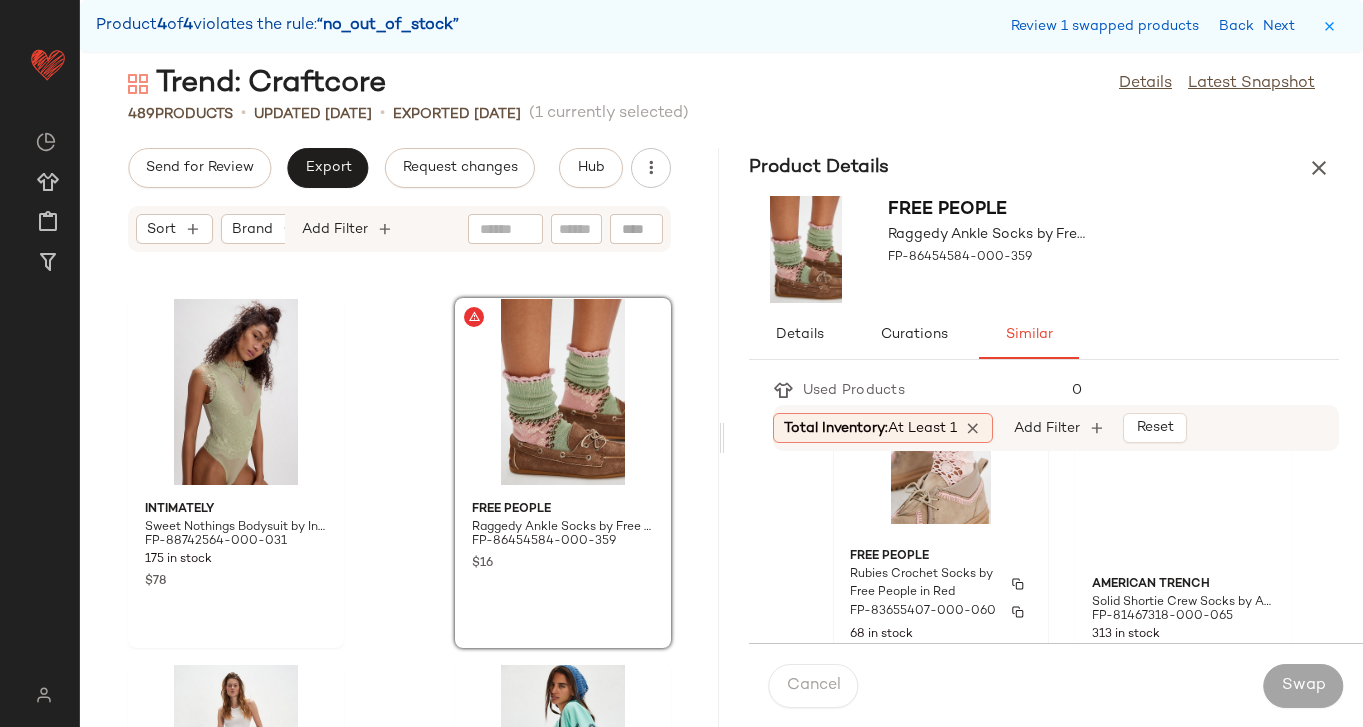 click on "Free People" at bounding box center [941, 557] 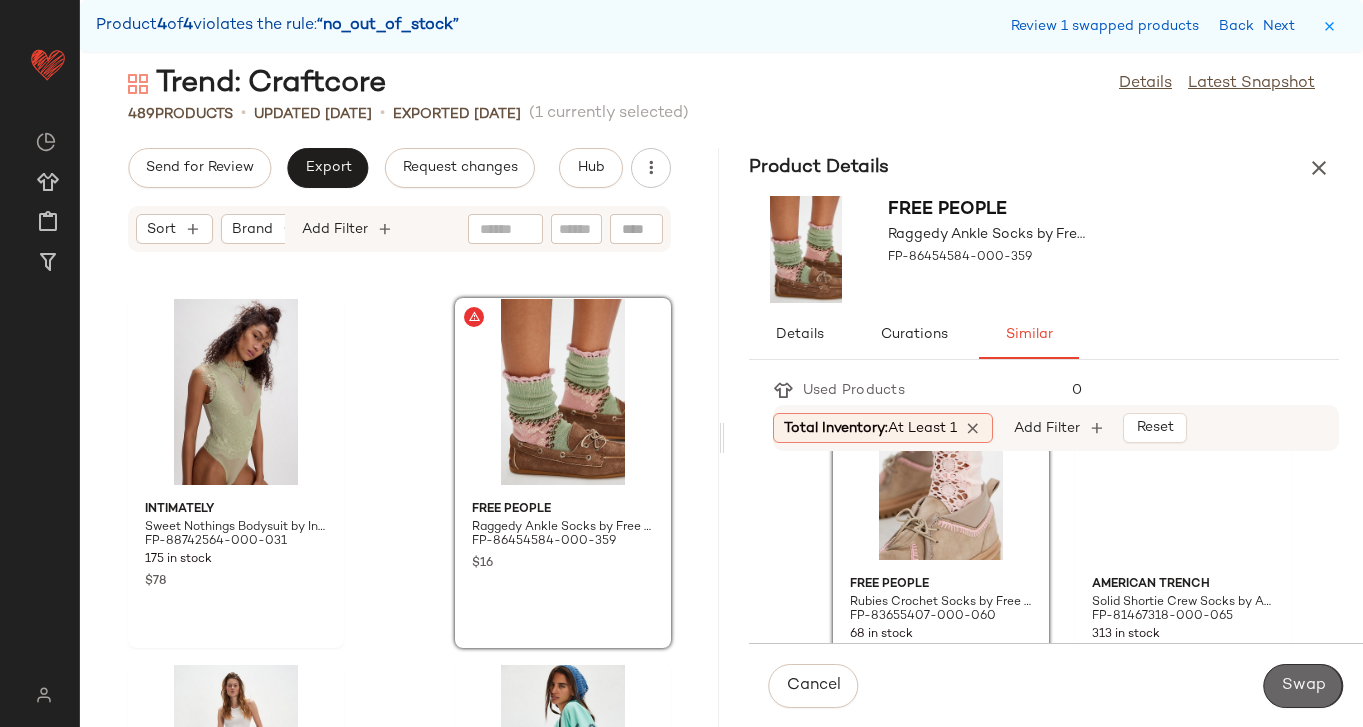 click on "Swap" at bounding box center [1303, 686] 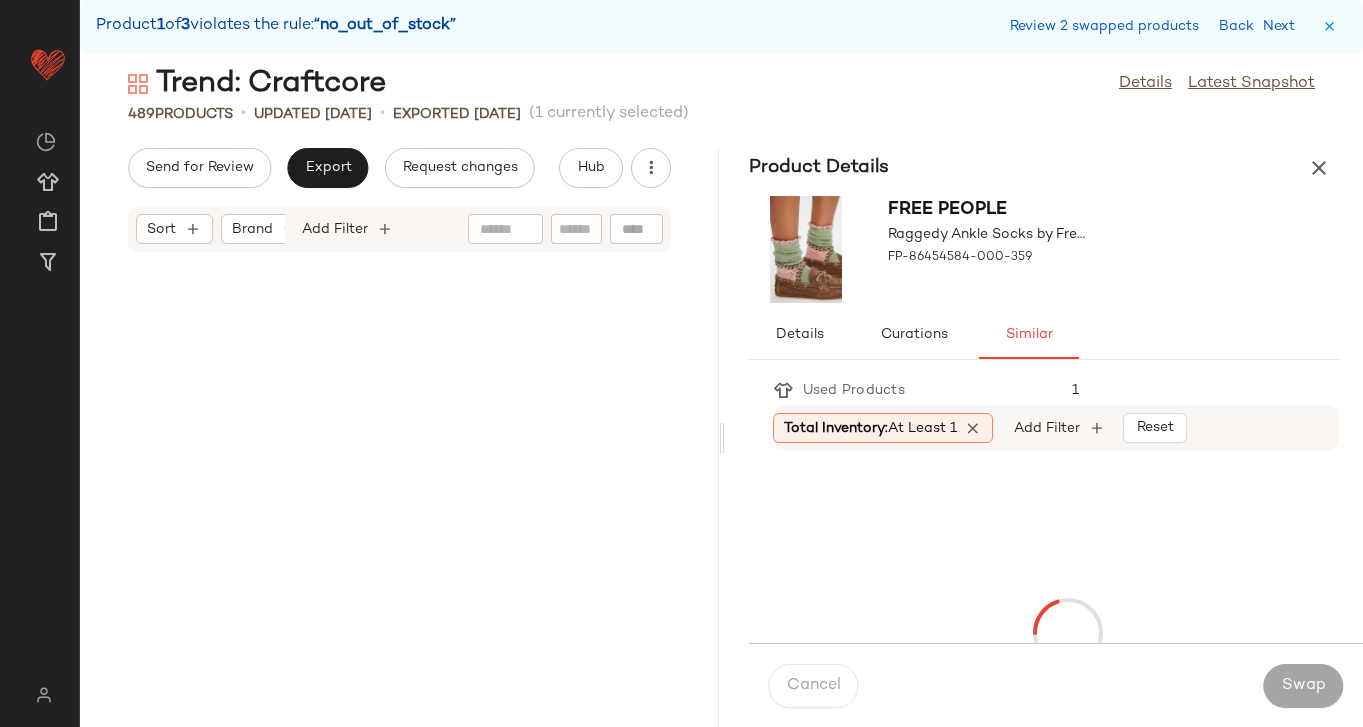 scroll, scrollTop: 11346, scrollLeft: 0, axis: vertical 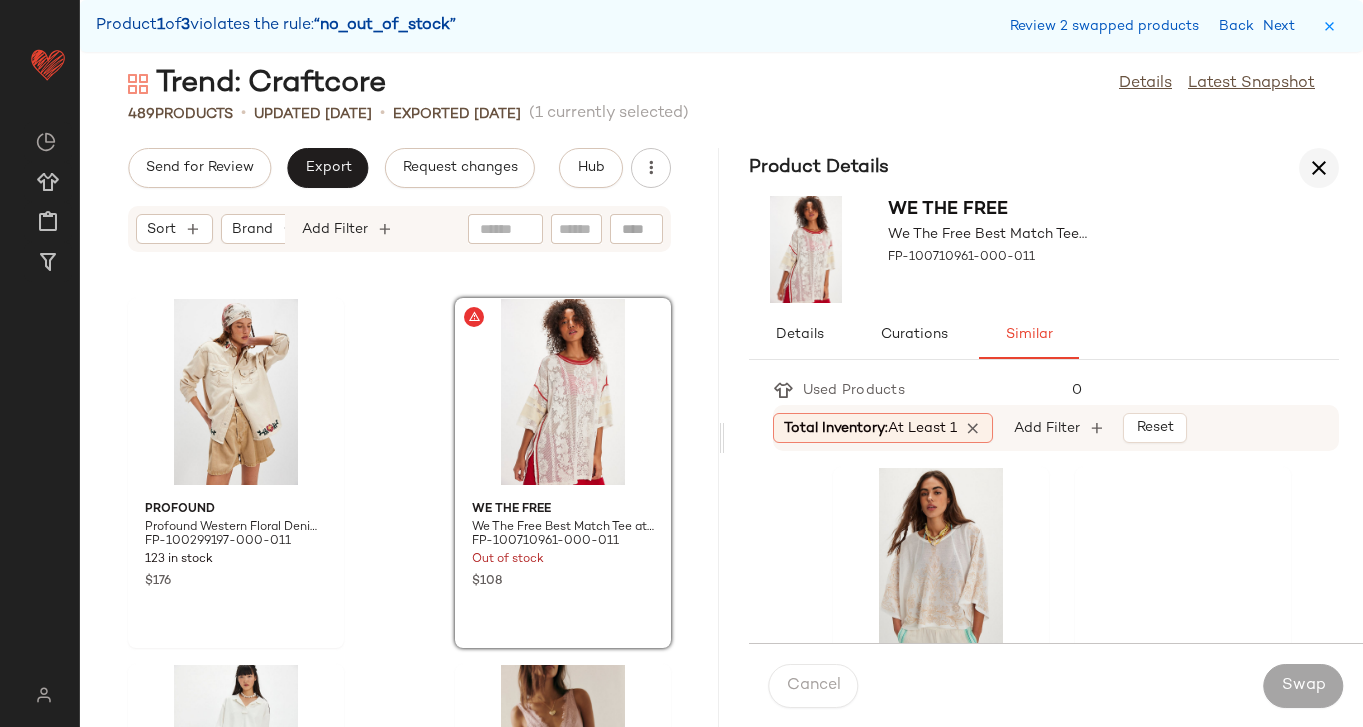 click at bounding box center (1319, 168) 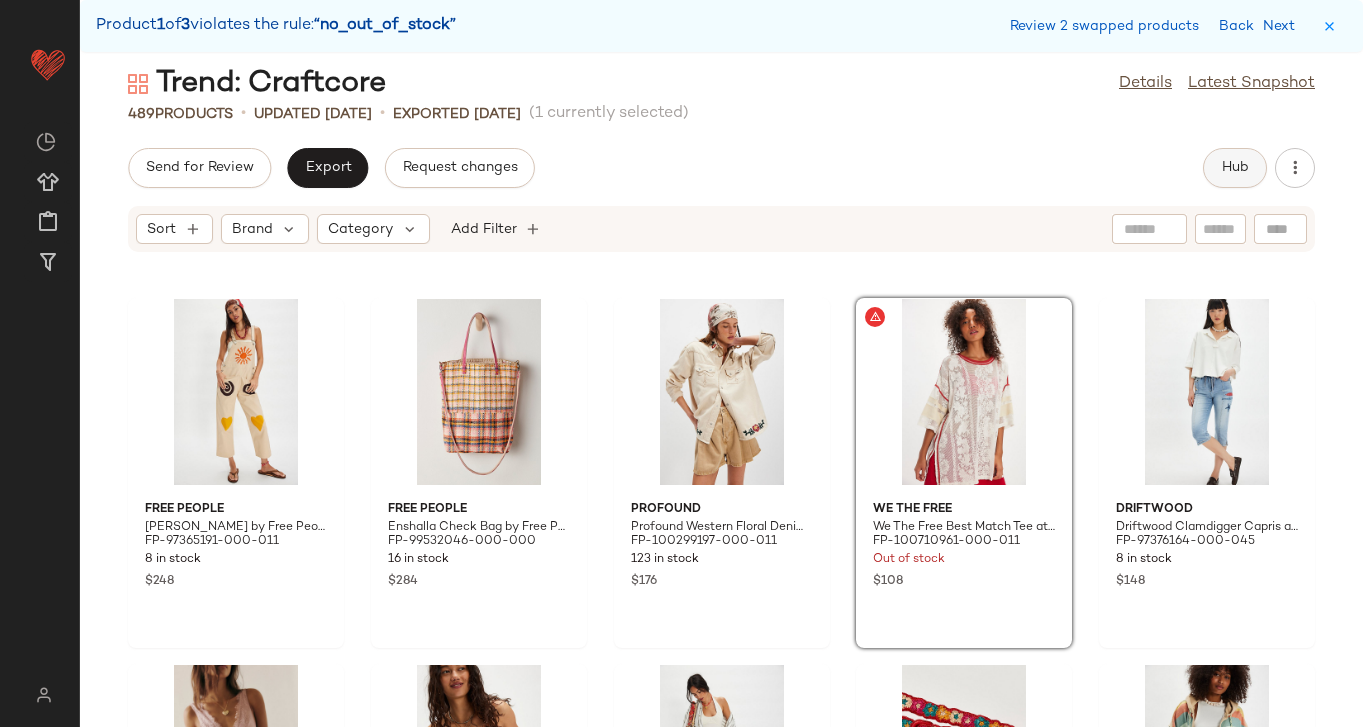 click on "Hub" at bounding box center [1235, 168] 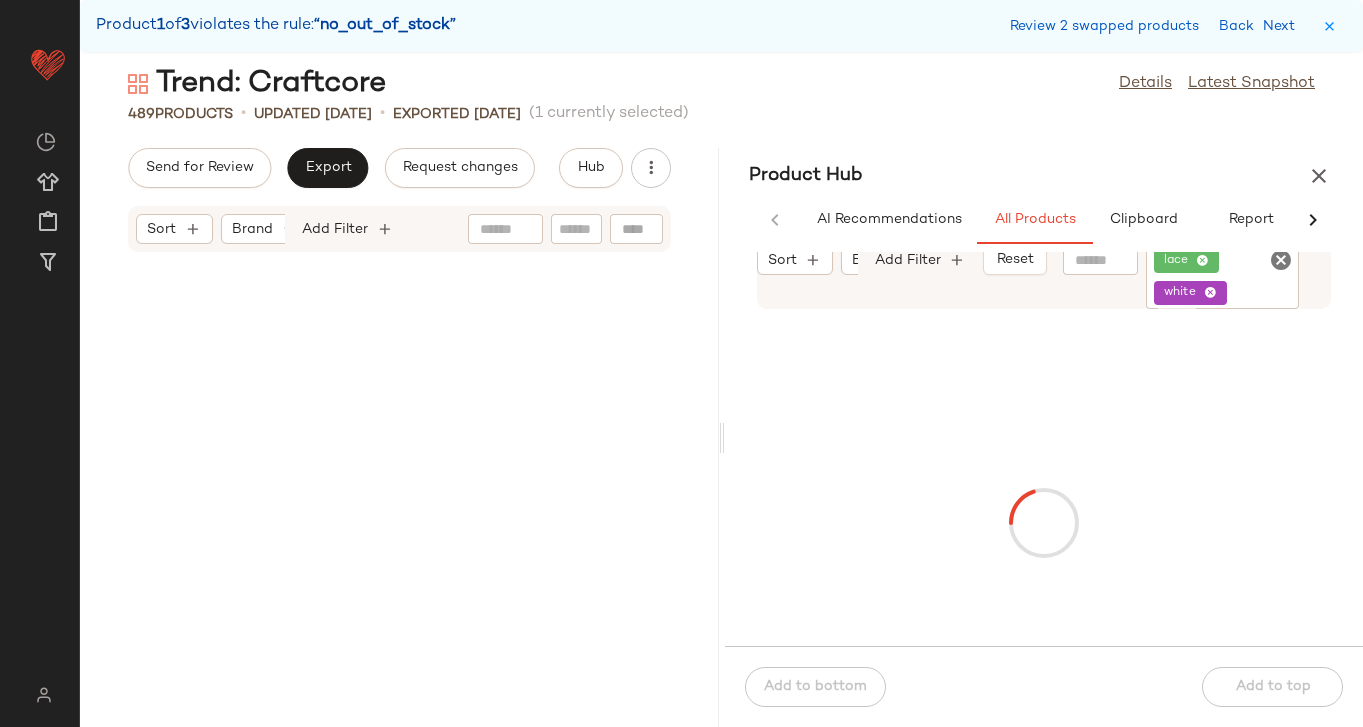 scroll, scrollTop: 11346, scrollLeft: 0, axis: vertical 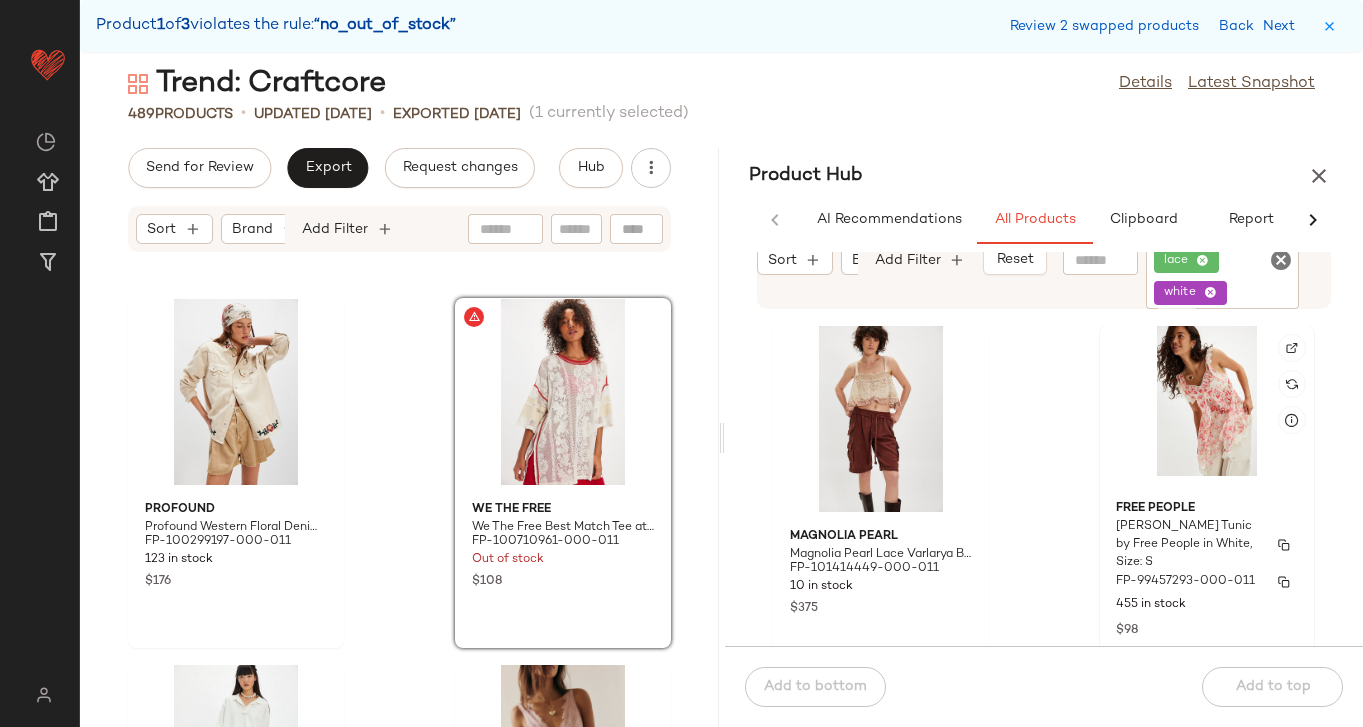 click on "FP-99457293-000-011" at bounding box center (1185, 582) 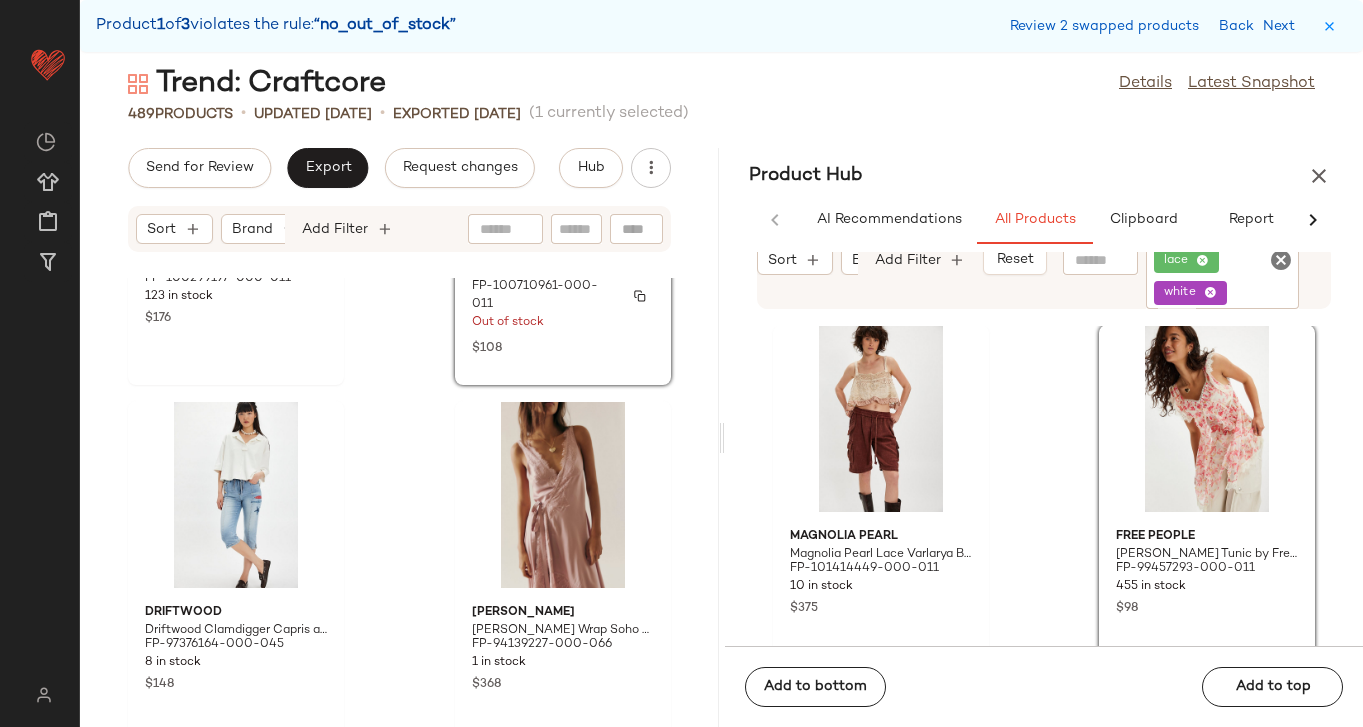 scroll, scrollTop: 11615, scrollLeft: 0, axis: vertical 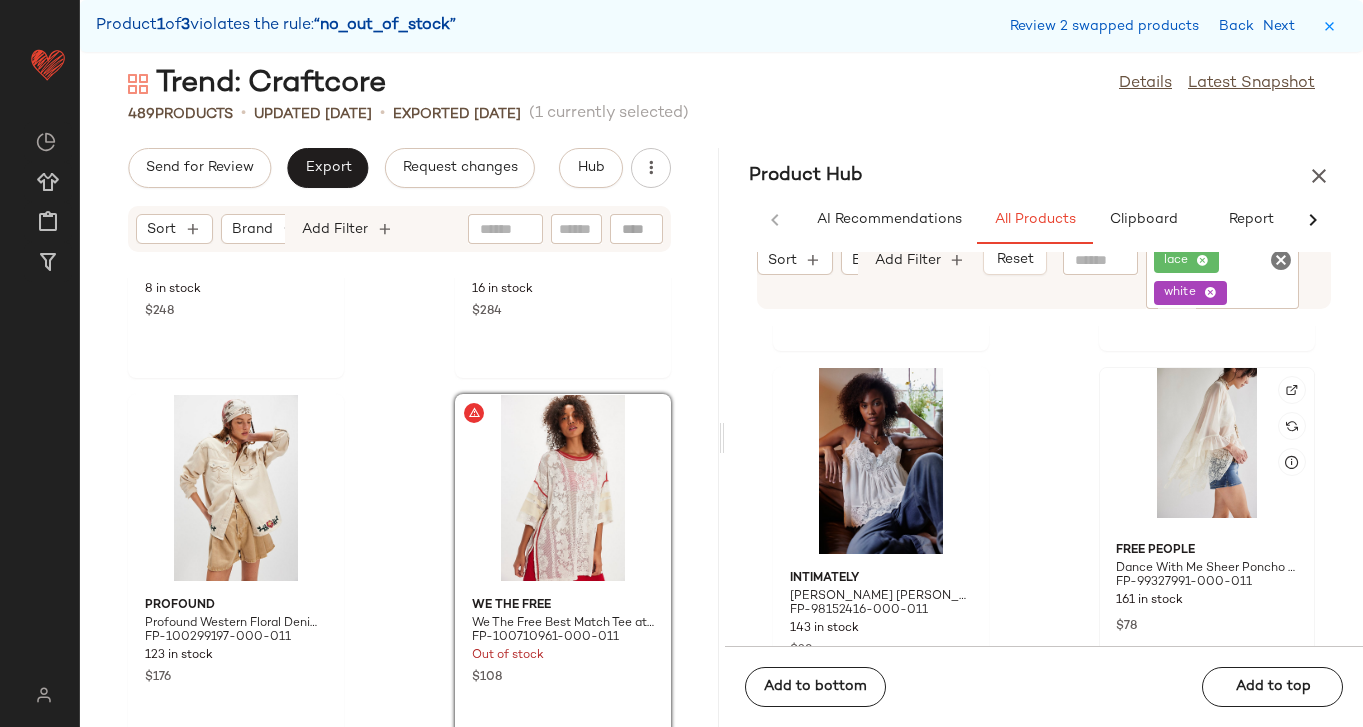 click 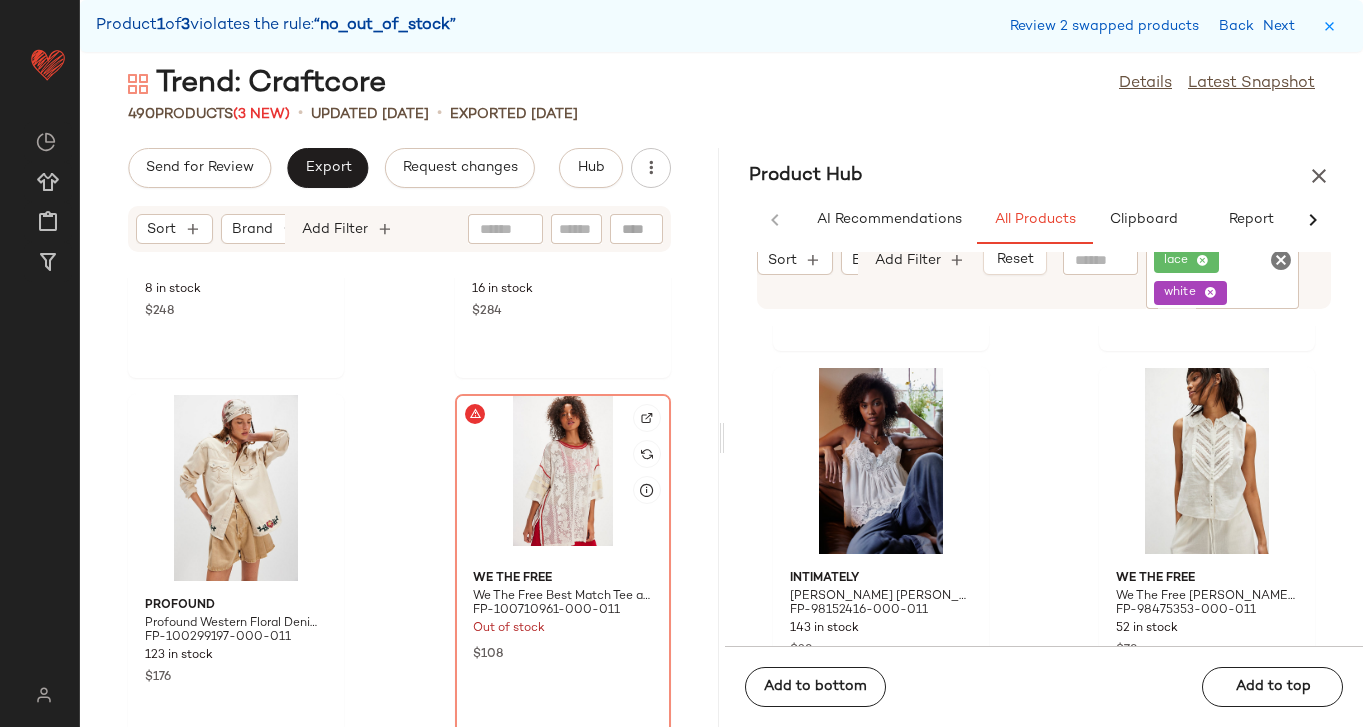 click 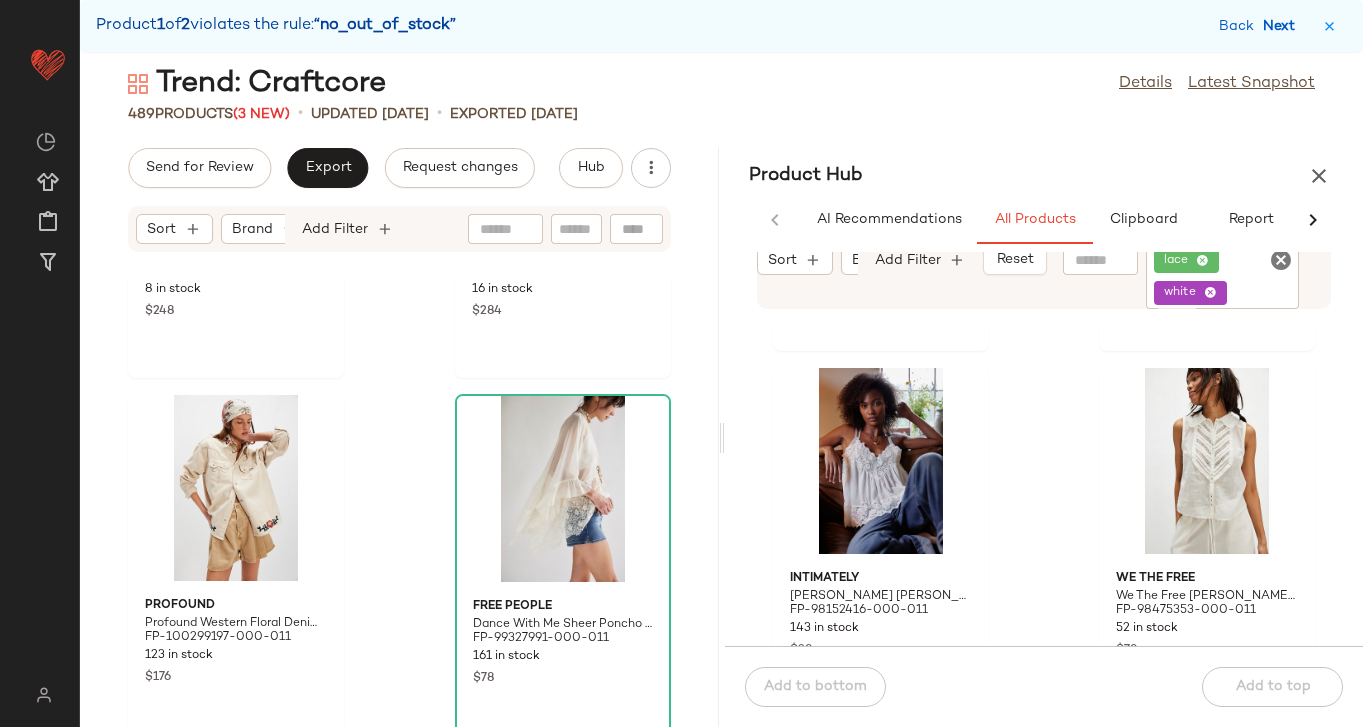 click on "Next" at bounding box center [1283, 26] 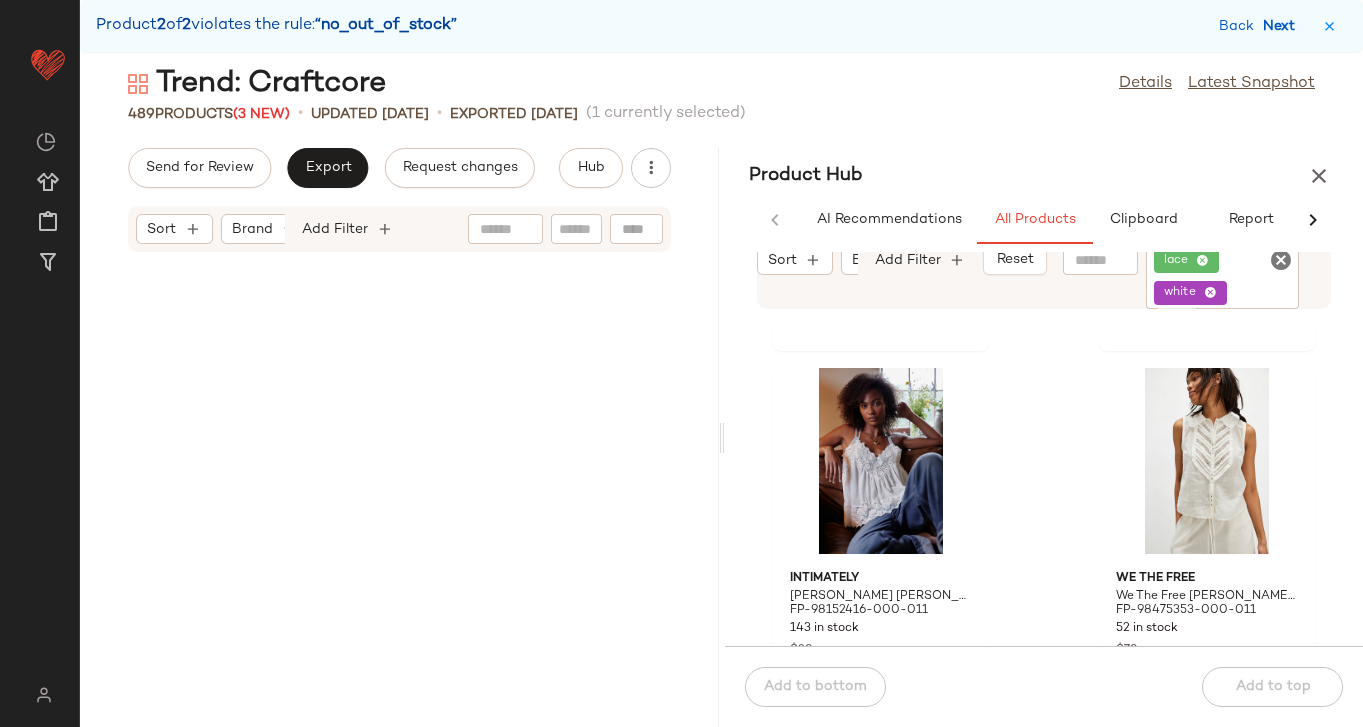 scroll, scrollTop: 23790, scrollLeft: 0, axis: vertical 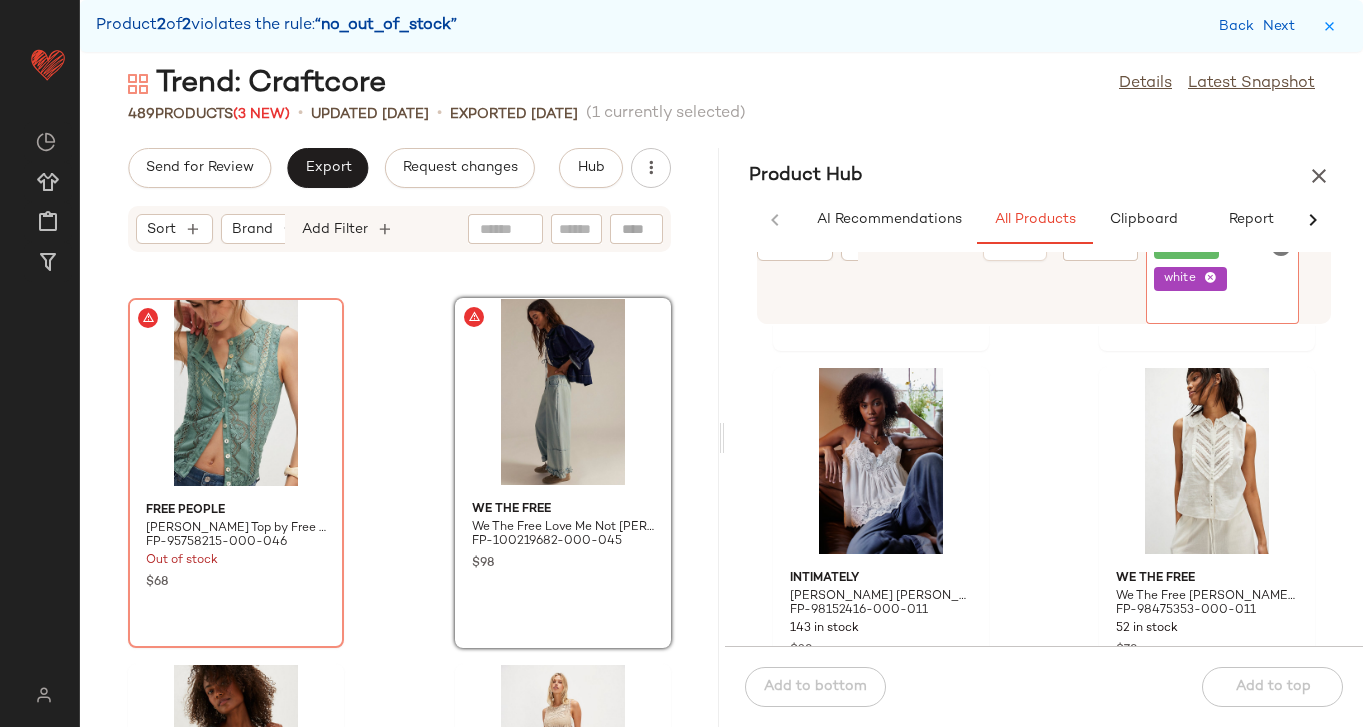 click on "white" 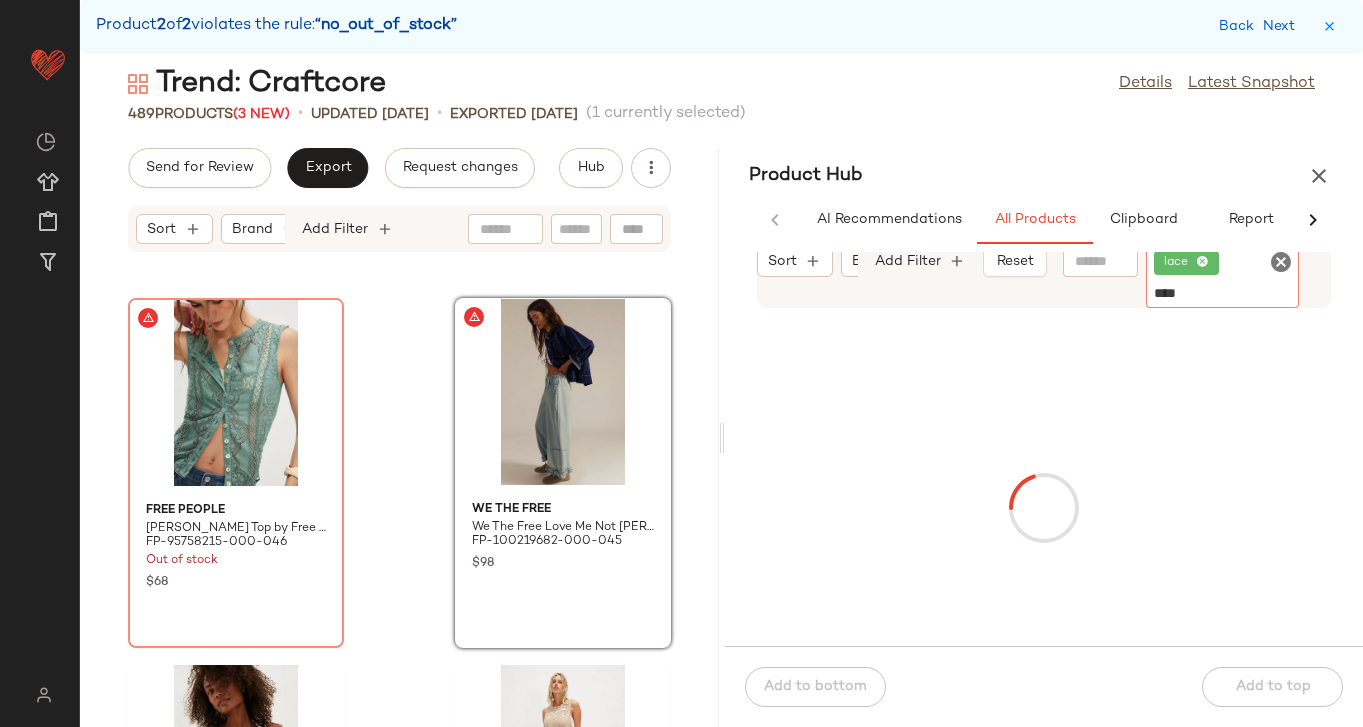type on "*****" 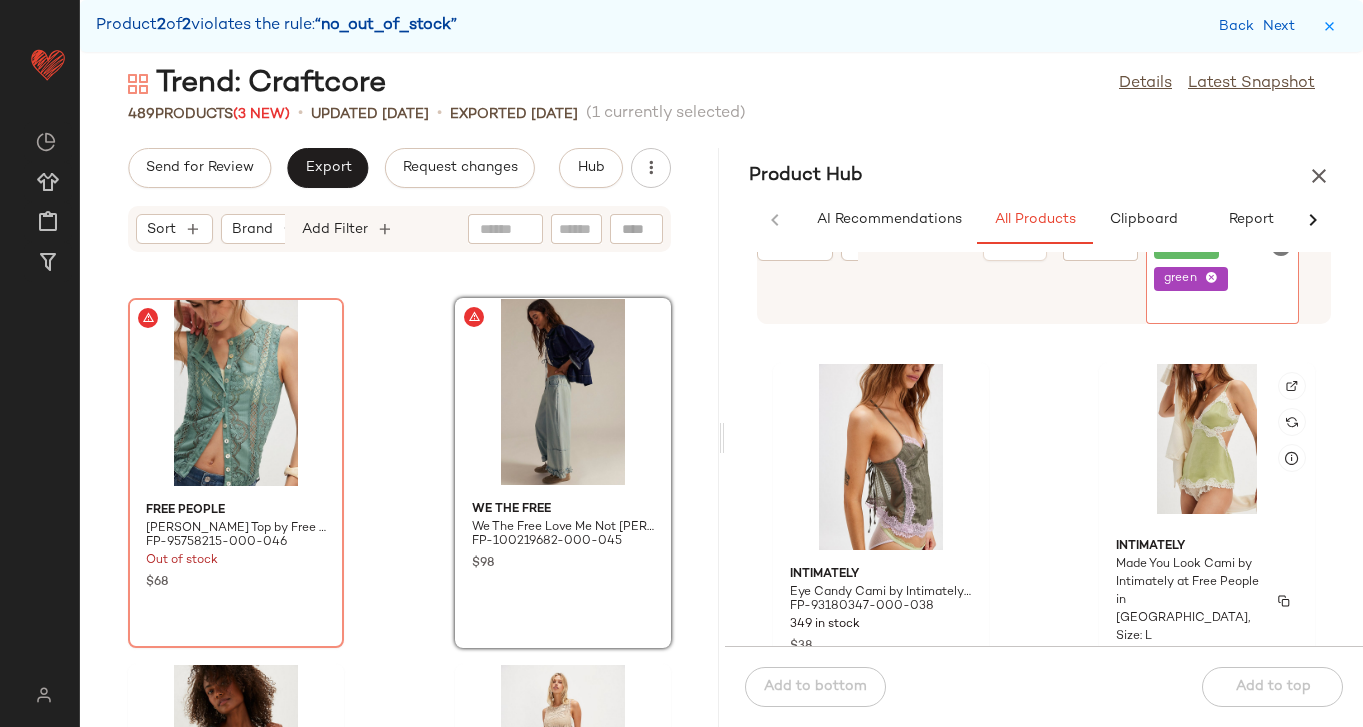 scroll, scrollTop: 2917, scrollLeft: 0, axis: vertical 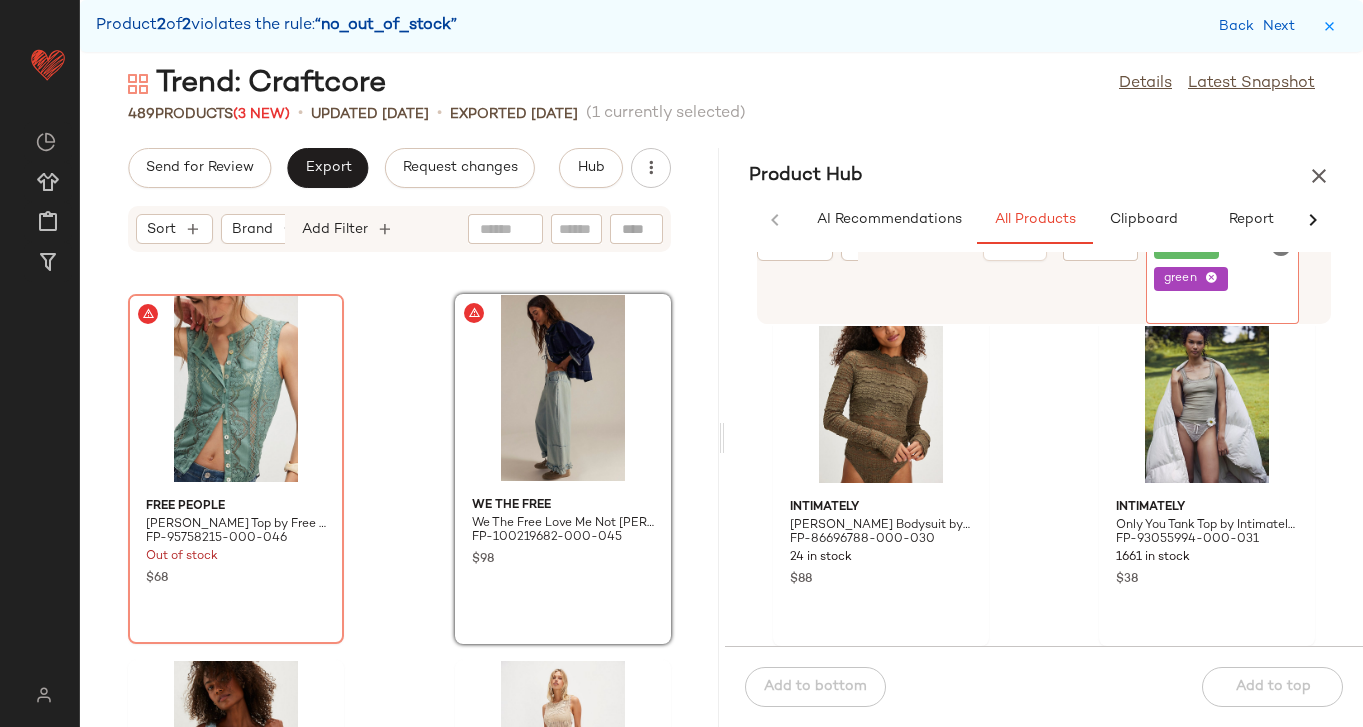 click 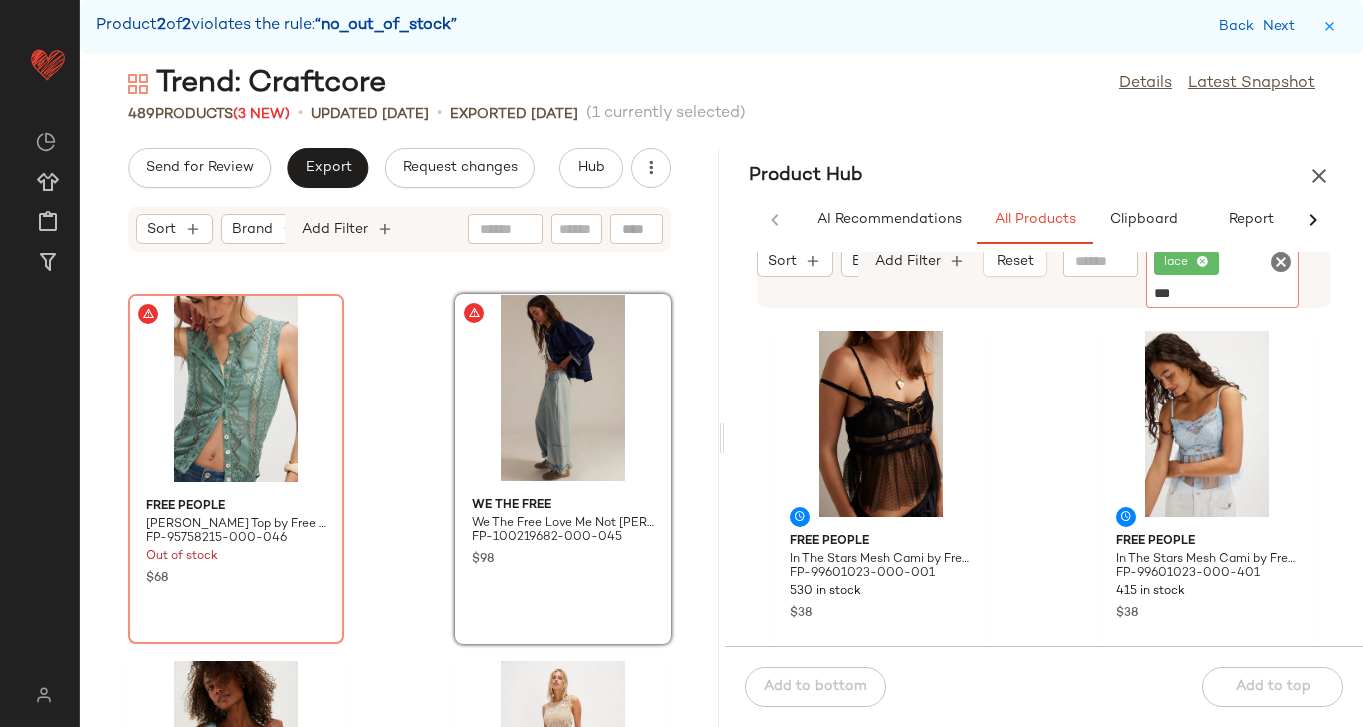 type on "****" 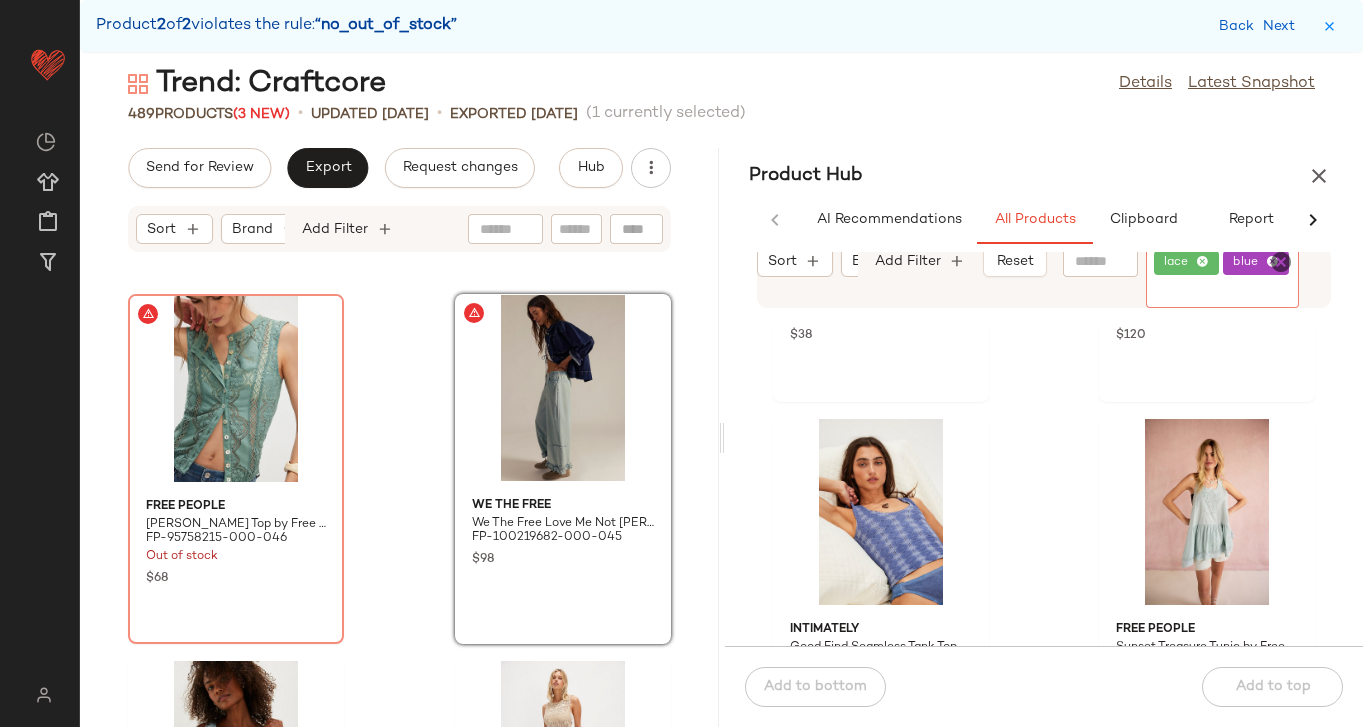 scroll, scrollTop: 4349, scrollLeft: 0, axis: vertical 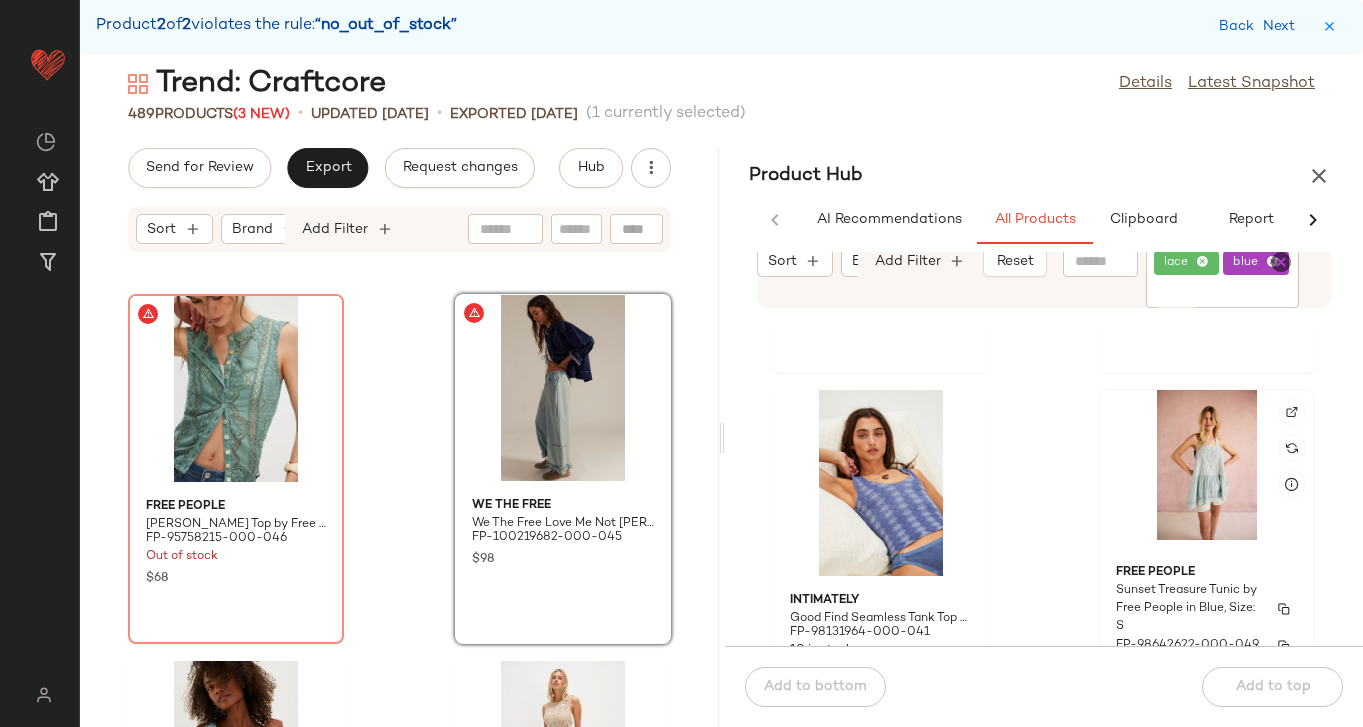 click on "Free People Sunset Treasure Tunic by Free People in Blue, Size: S FP-98642622-000-049 543 in stock $98" 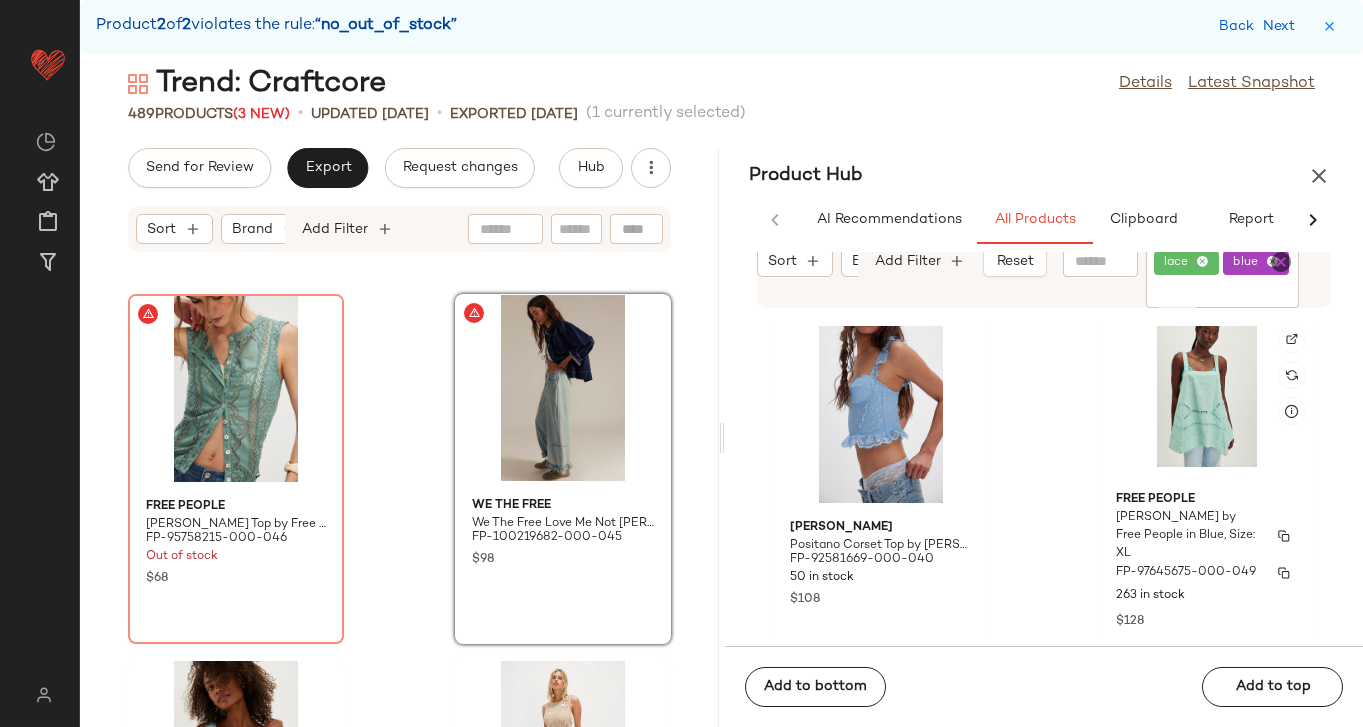 scroll, scrollTop: 5893, scrollLeft: 0, axis: vertical 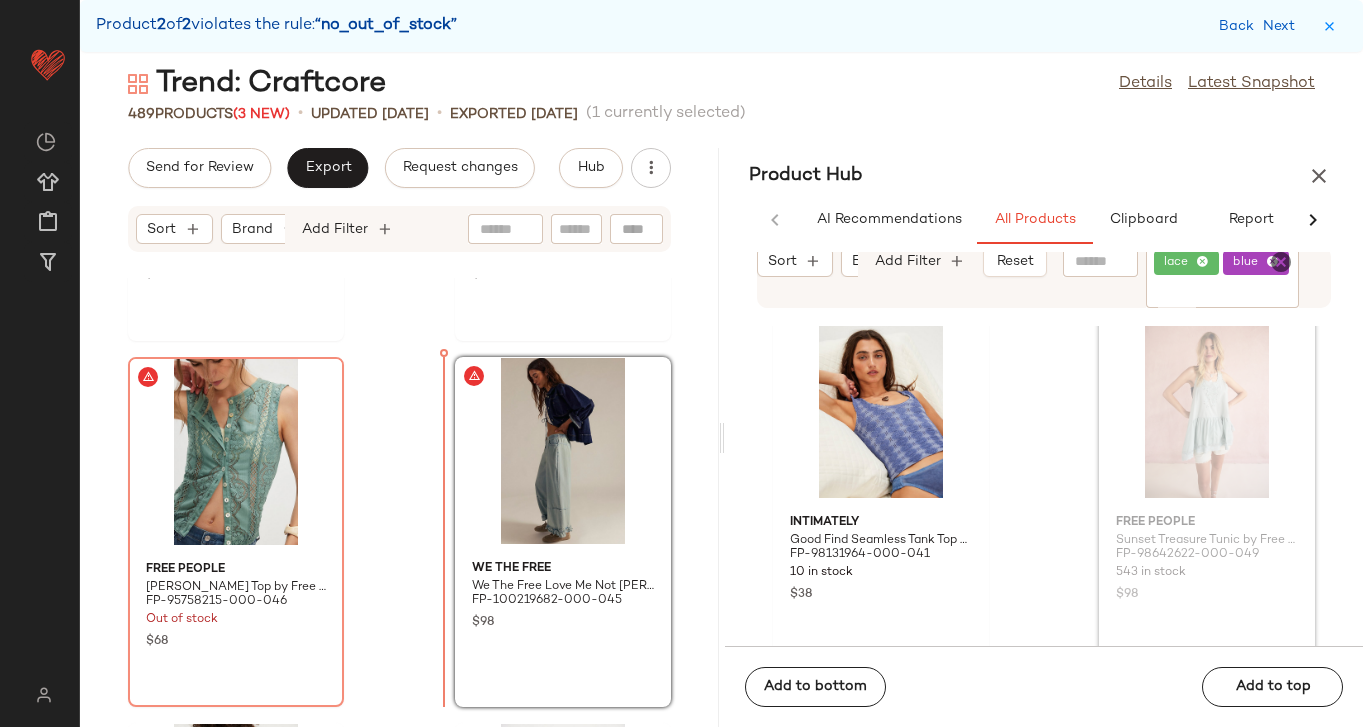 drag, startPoint x: 1220, startPoint y: 450, endPoint x: 370, endPoint y: 453, distance: 850.0053 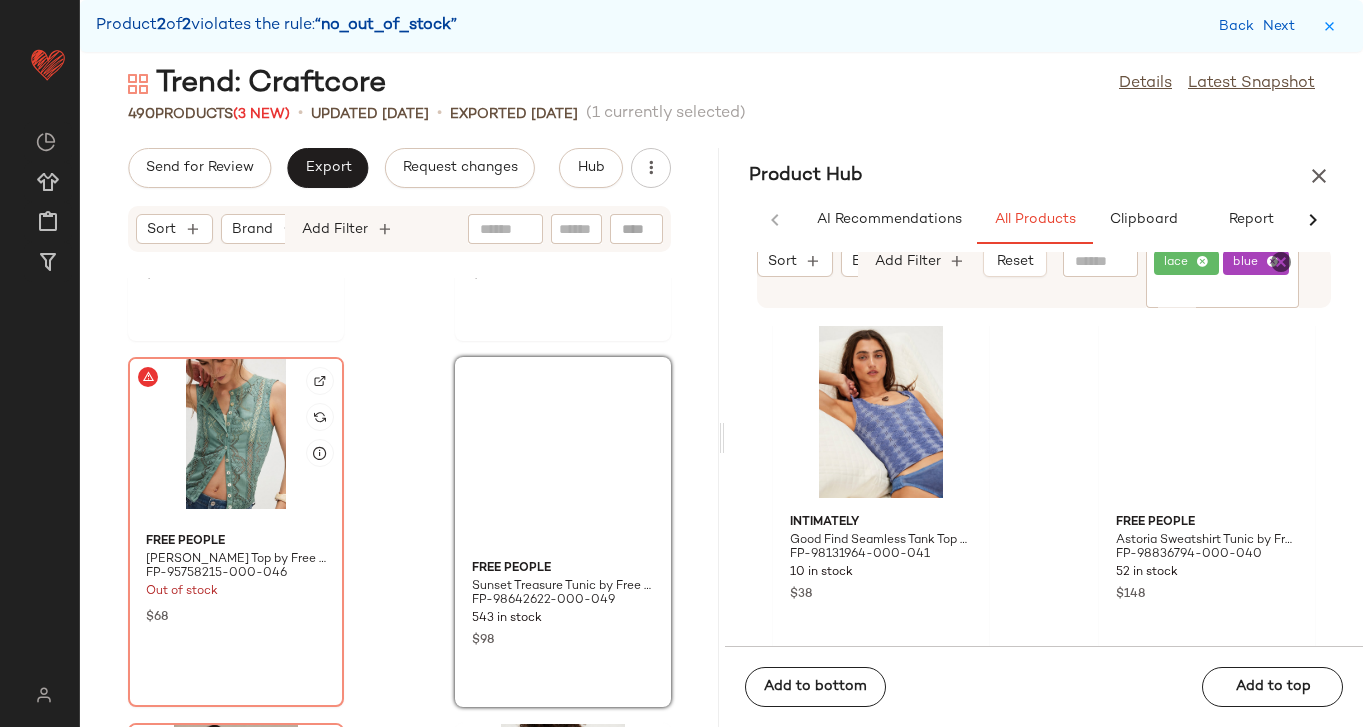 click 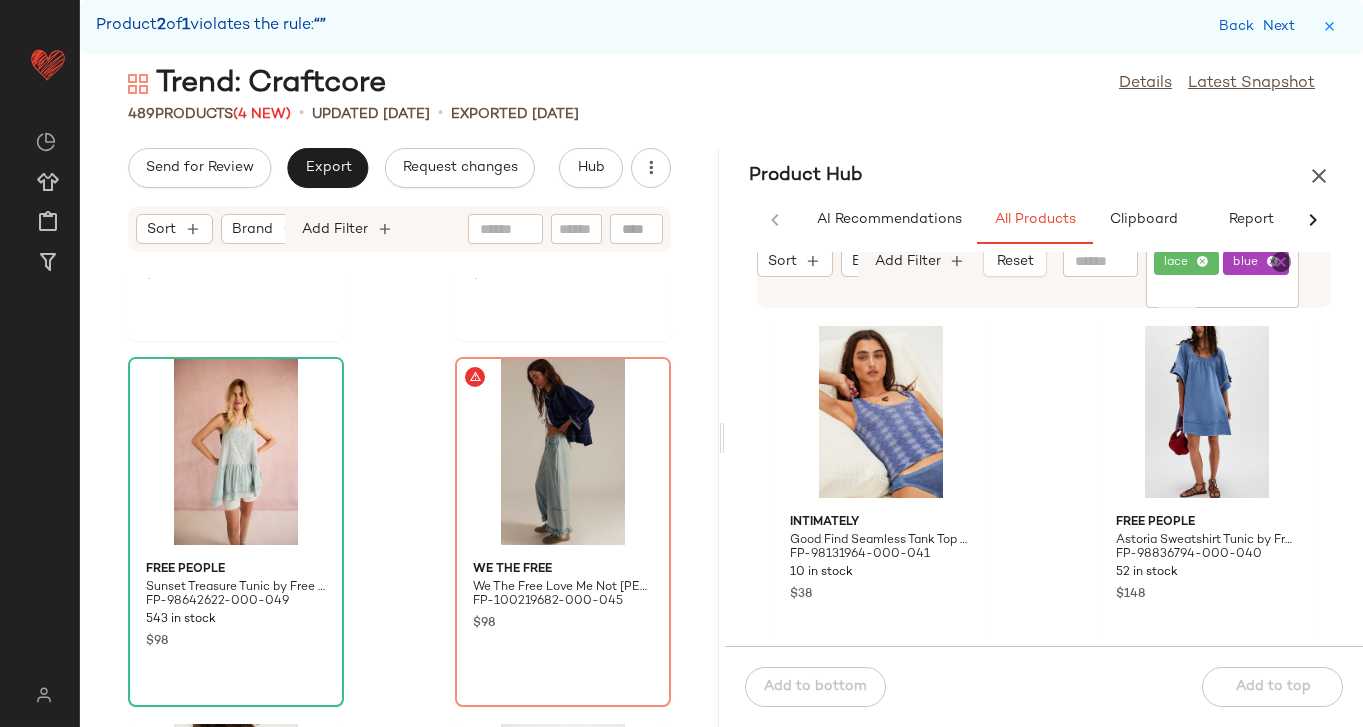 click 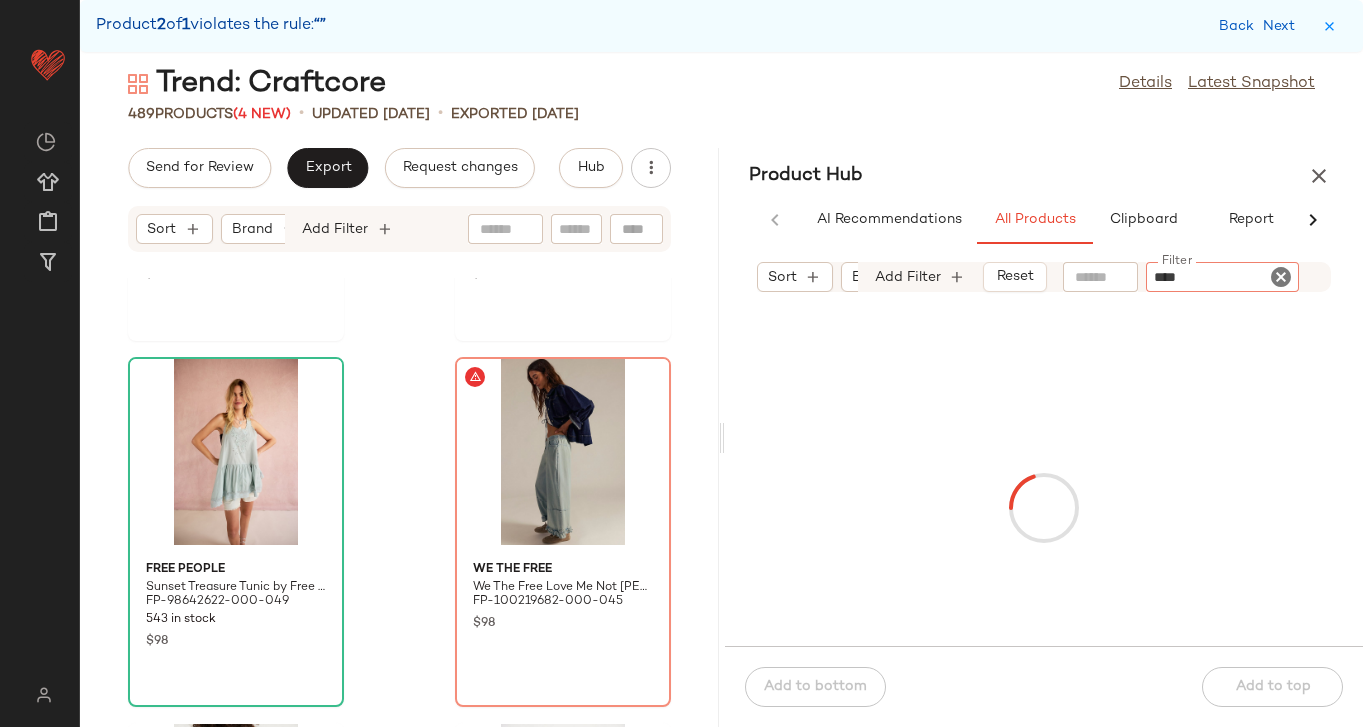 type on "*****" 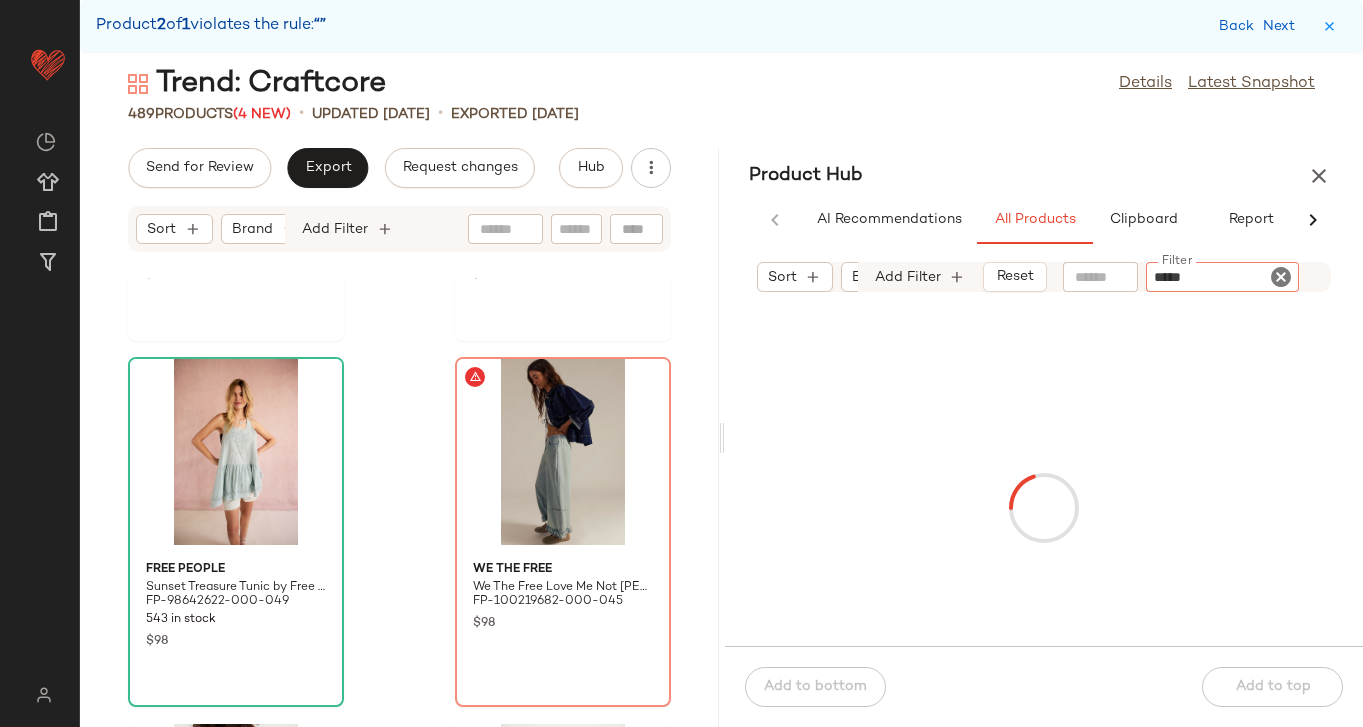 type 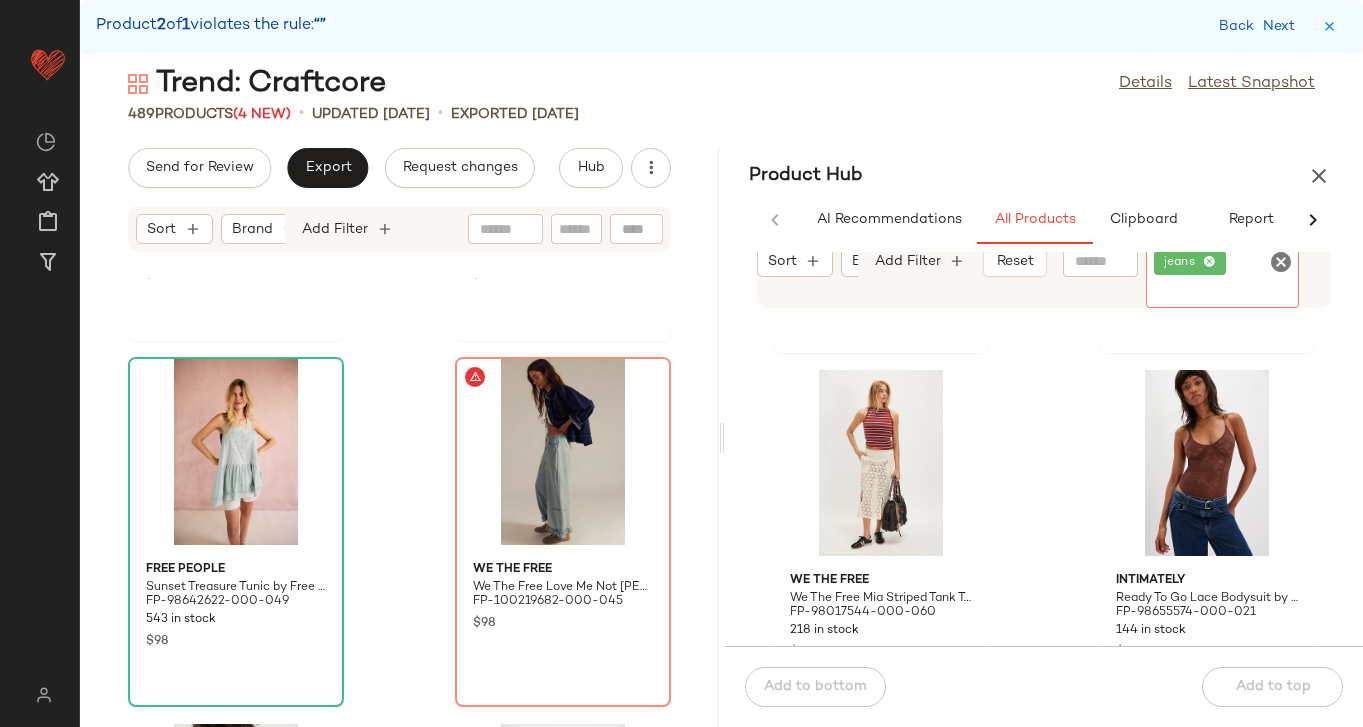scroll, scrollTop: 5842, scrollLeft: 0, axis: vertical 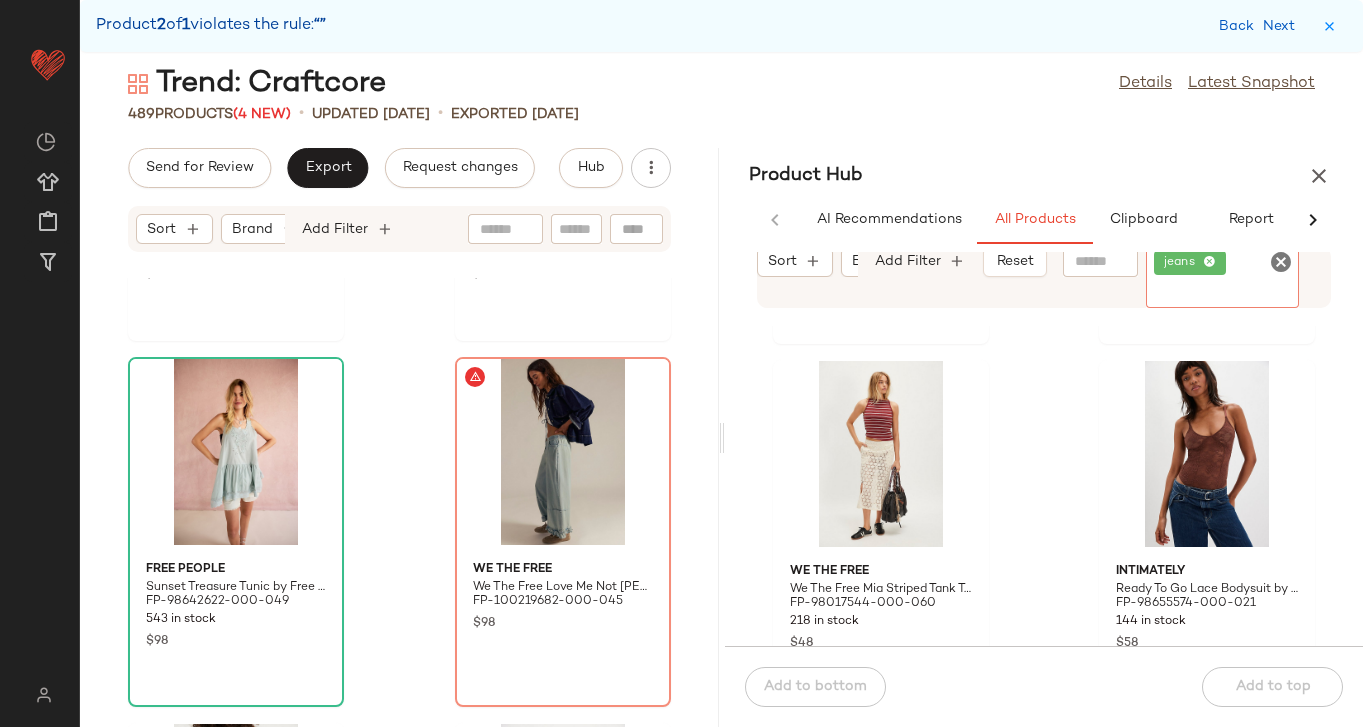 click 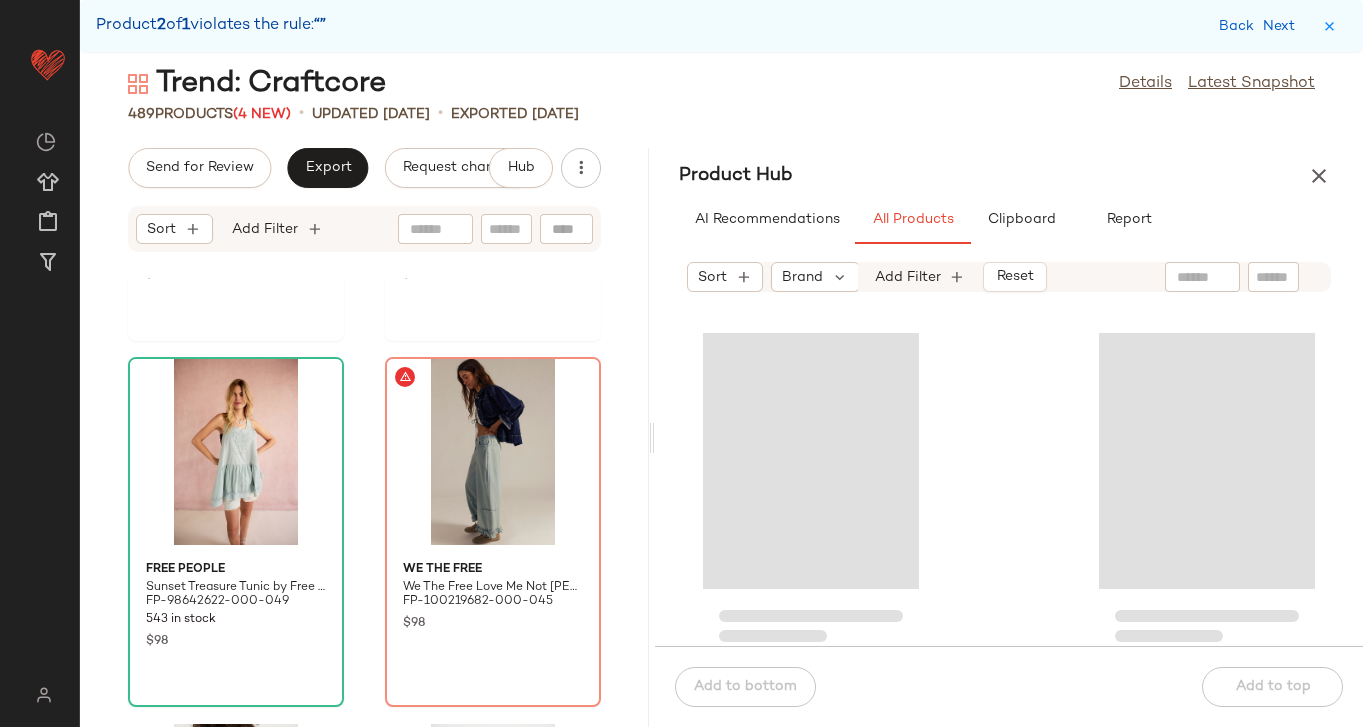 scroll, scrollTop: 24463, scrollLeft: 0, axis: vertical 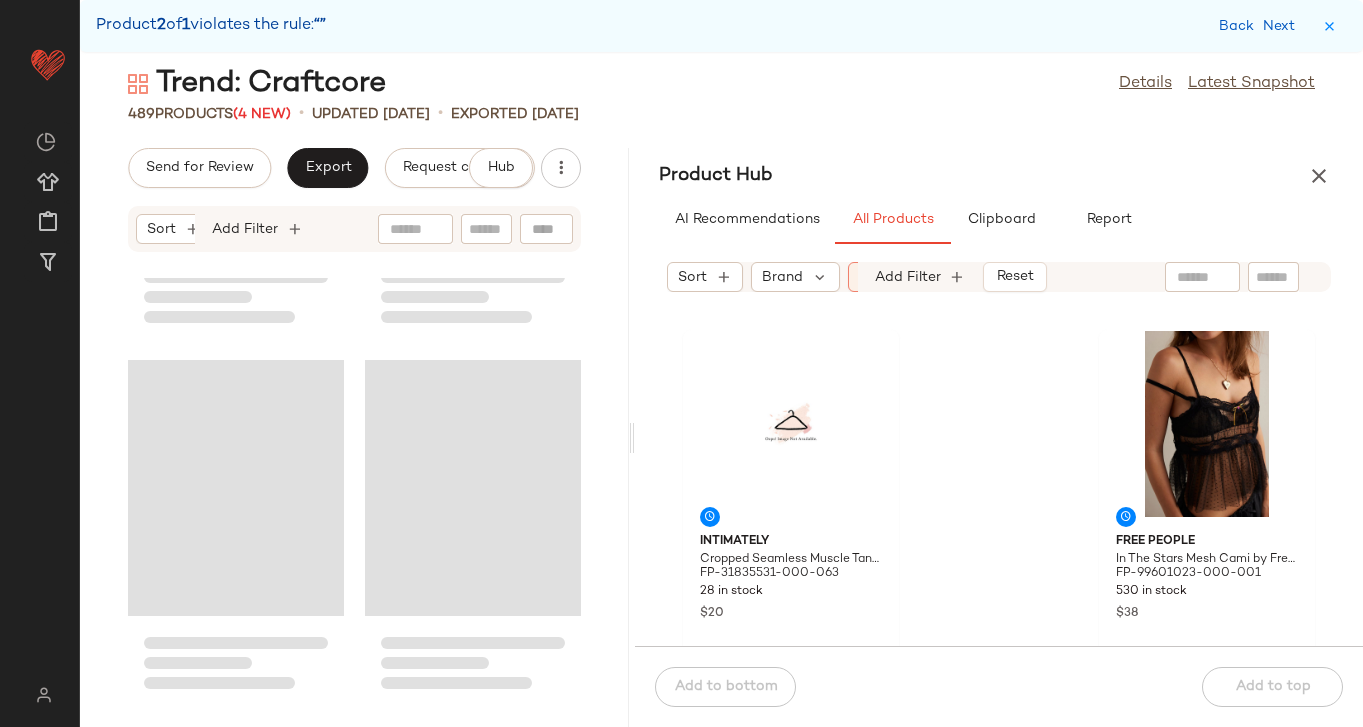 drag, startPoint x: 721, startPoint y: 428, endPoint x: 634, endPoint y: 423, distance: 87.14356 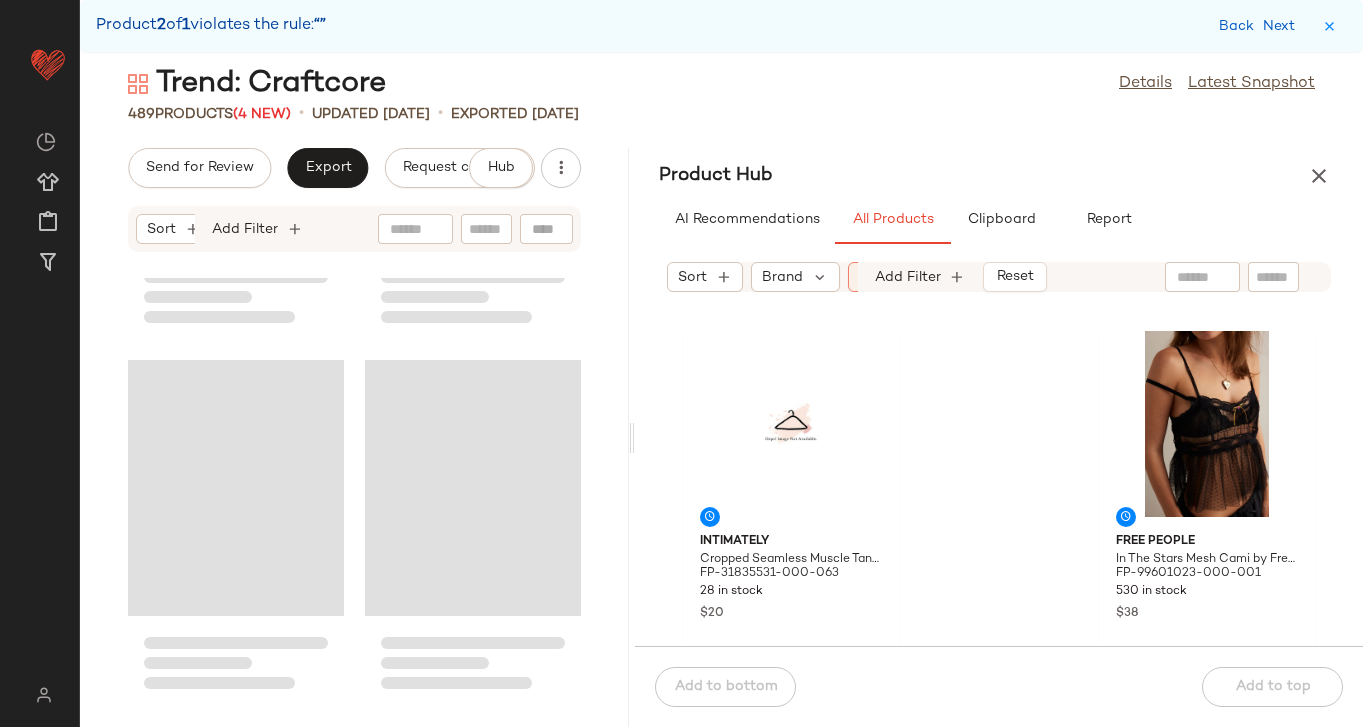 click on "Trend: Craftcore  Details   Latest Snapshot  489   Products  (4 New)  •   updated Jul 7th  •  Exported Jul 3rd  Send for Review   Export   Request changes   Hub  Sort  Brand  Category  Add Filter  Product Hub  AI Recommendations   All Products   Clipboard   Report  Sort  Brand  Category:   Tops In Curation?:   No Sale Price:   Not on sale Total Inventory:   10-Max Add Filter   Reset  Intimately Cropped Seamless Muscle Tank Top by Intimately at Free People in Red, Size: M/L FP-31835531-000-063 28 in stock $20 Free People In The Stars Mesh Cami by Free People in Black, Size: XS FP-99601023-000-001 530 in stock $38 Free People In The Stars Mesh Cami by Free People in Blue, Size: L FP-99601023-000-401 415 in stock $38 Intimately Two Tone Lady Lux Layering Top by Intimately at Free People in Blue, Size: L FP-98934821-000-049 477 in stock $48 Only Hearts Rose Underwire Cami by Only Hearts at Free People in Black, Size: S FP-99384661-000-001 48 in stock $115 Only Hearts FP-99384661-000-066 30 in stock $115" at bounding box center [721, 395] 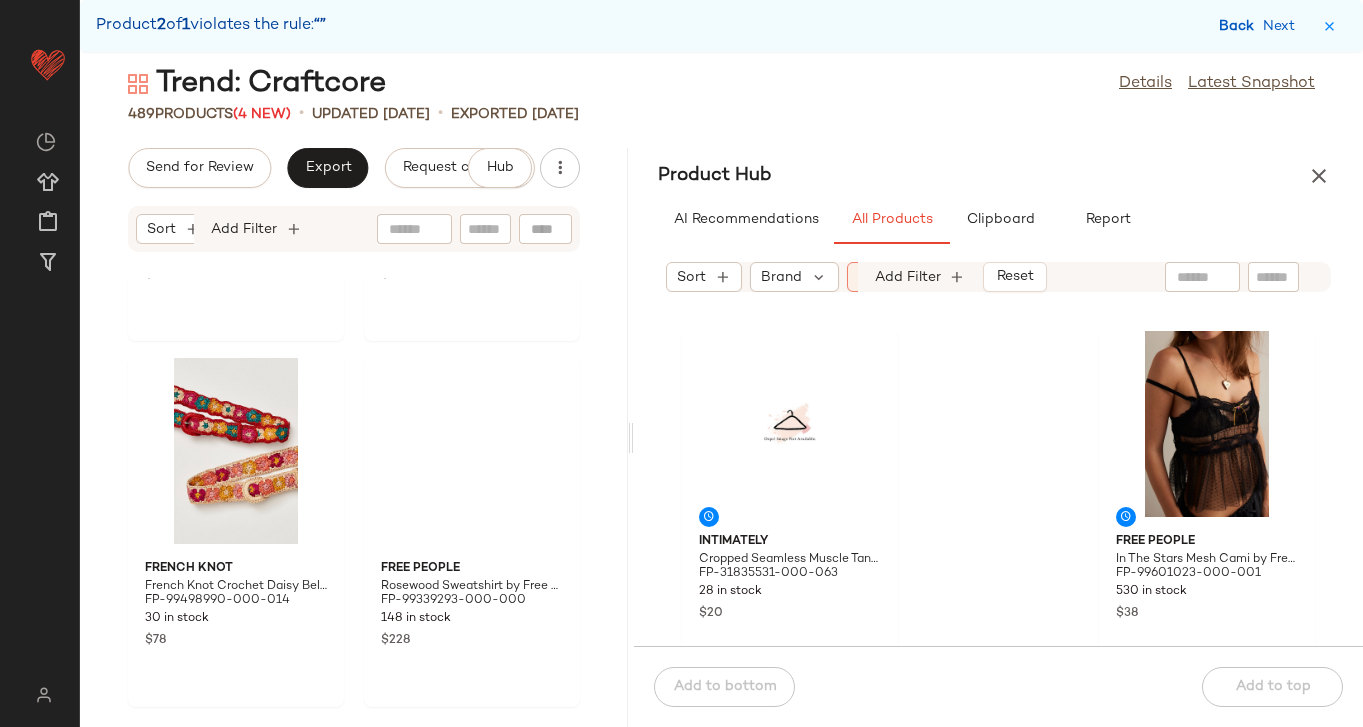 click on "Back" at bounding box center (1239, 26) 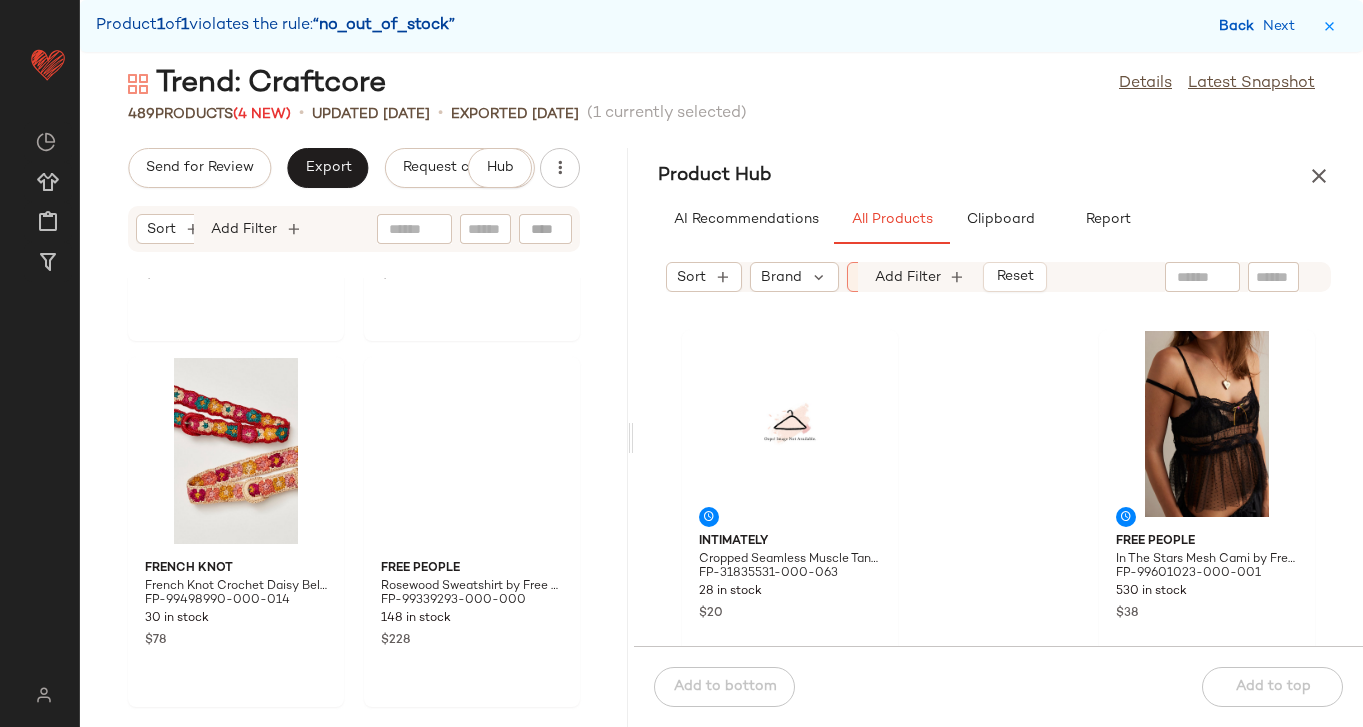 scroll, scrollTop: 47946, scrollLeft: 0, axis: vertical 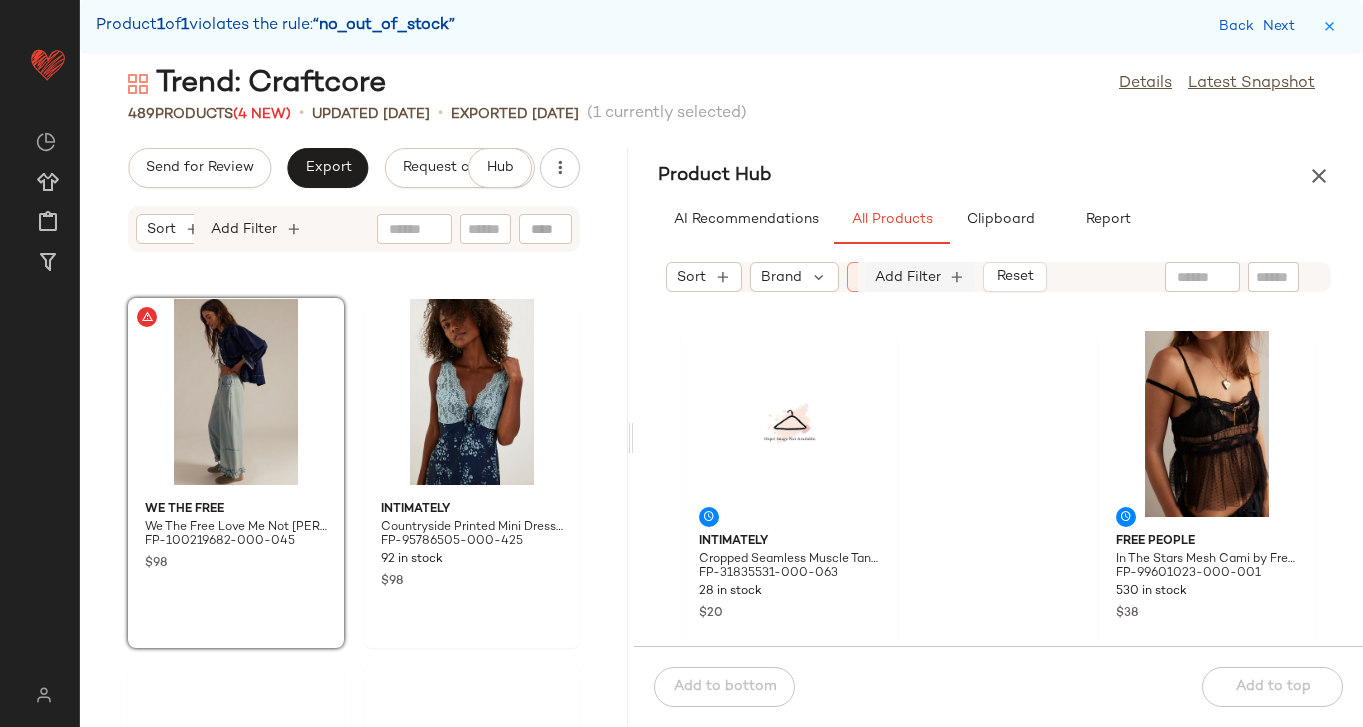 click on "Reset" 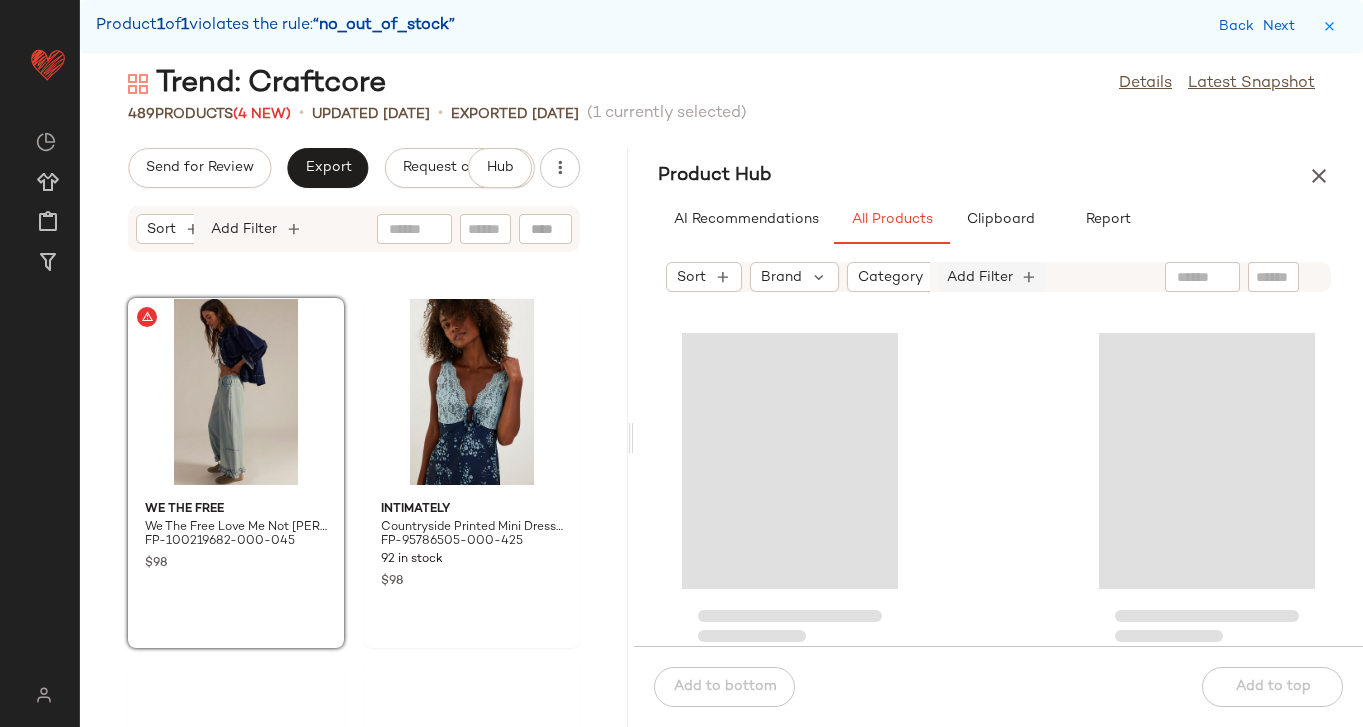 click on "Add Filter" at bounding box center [980, 277] 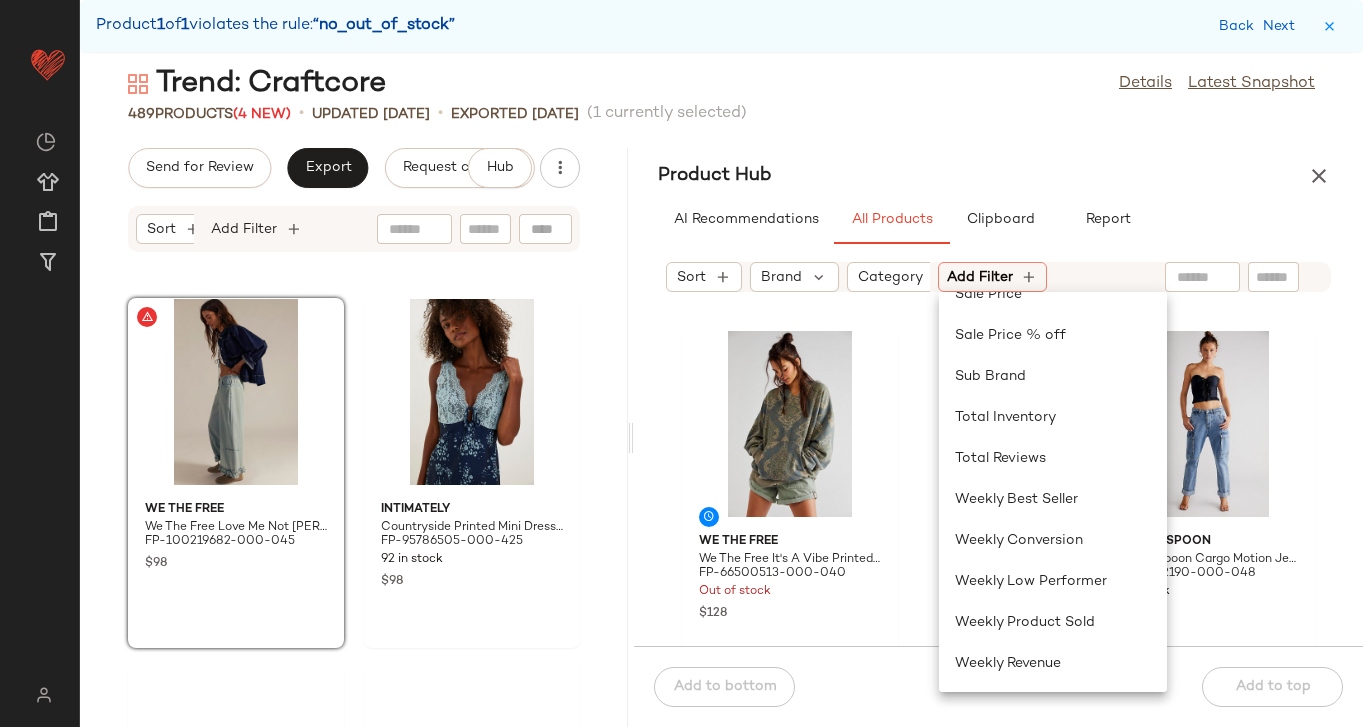 click on "Total Inventory" 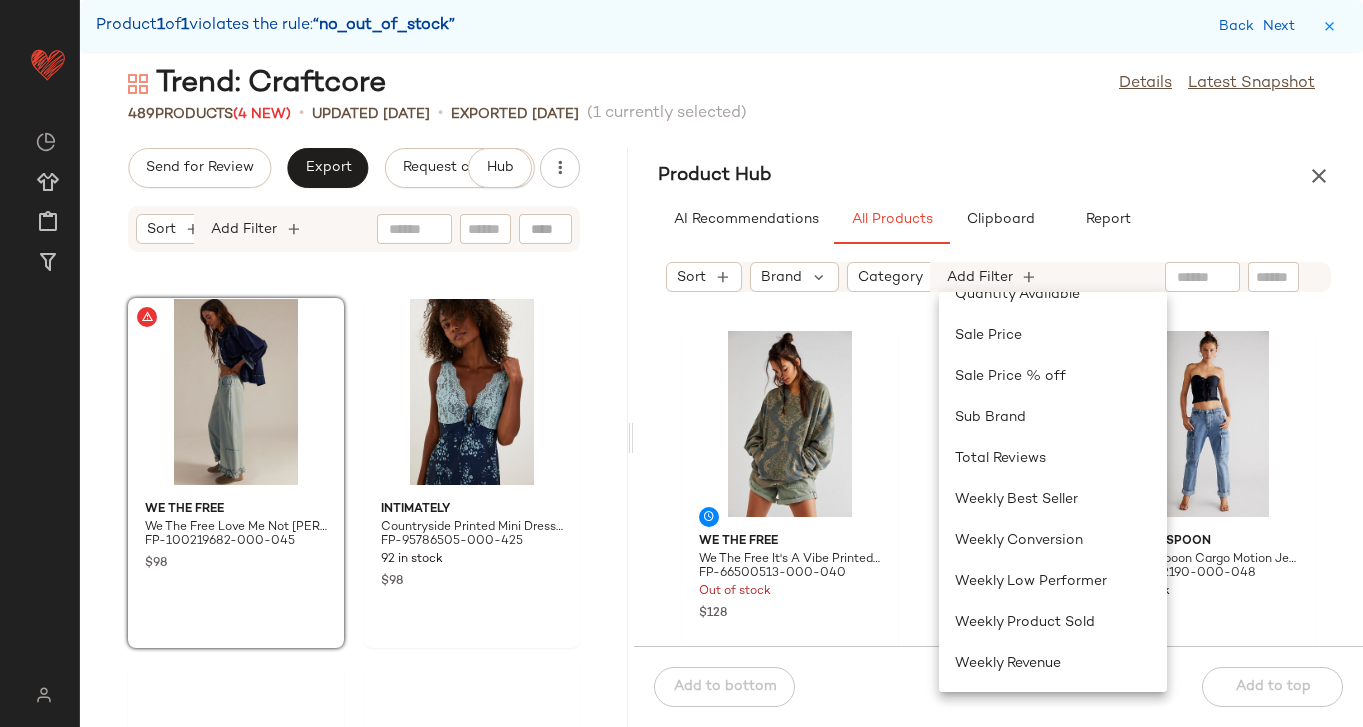 scroll, scrollTop: 0, scrollLeft: 322, axis: horizontal 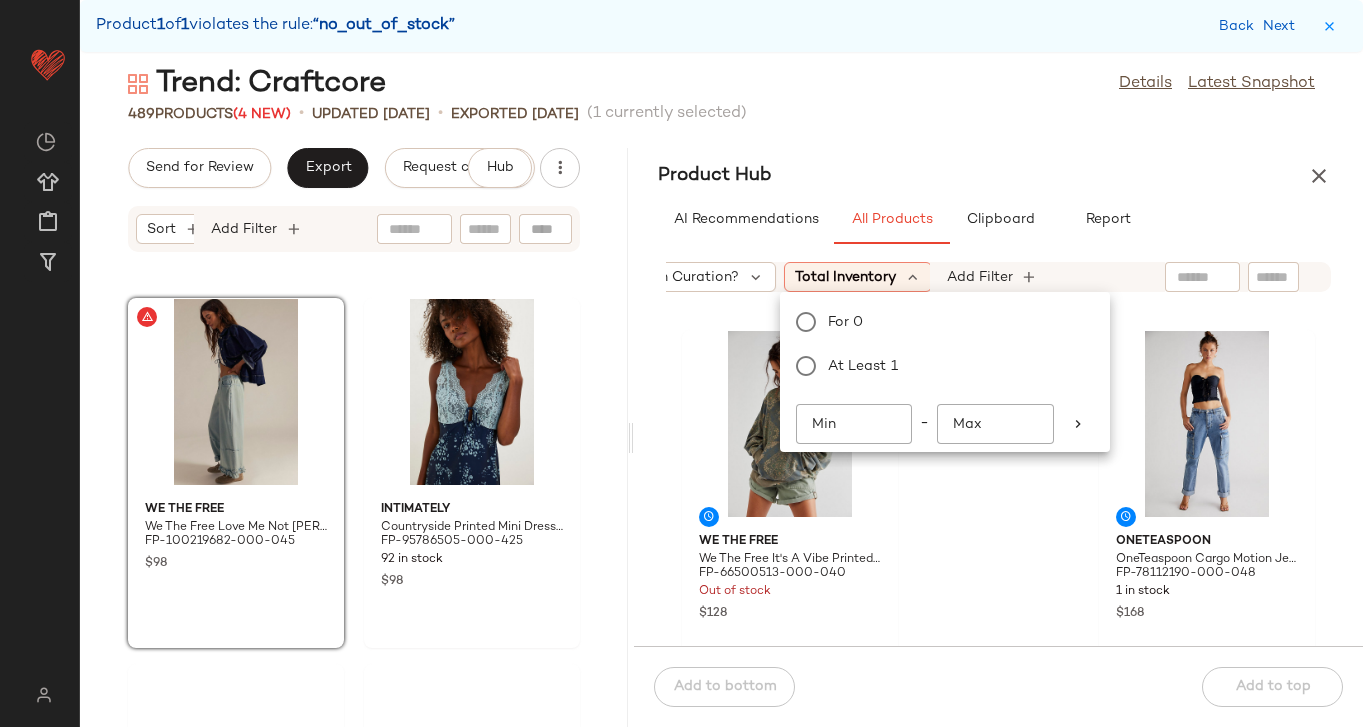 click on "Min" 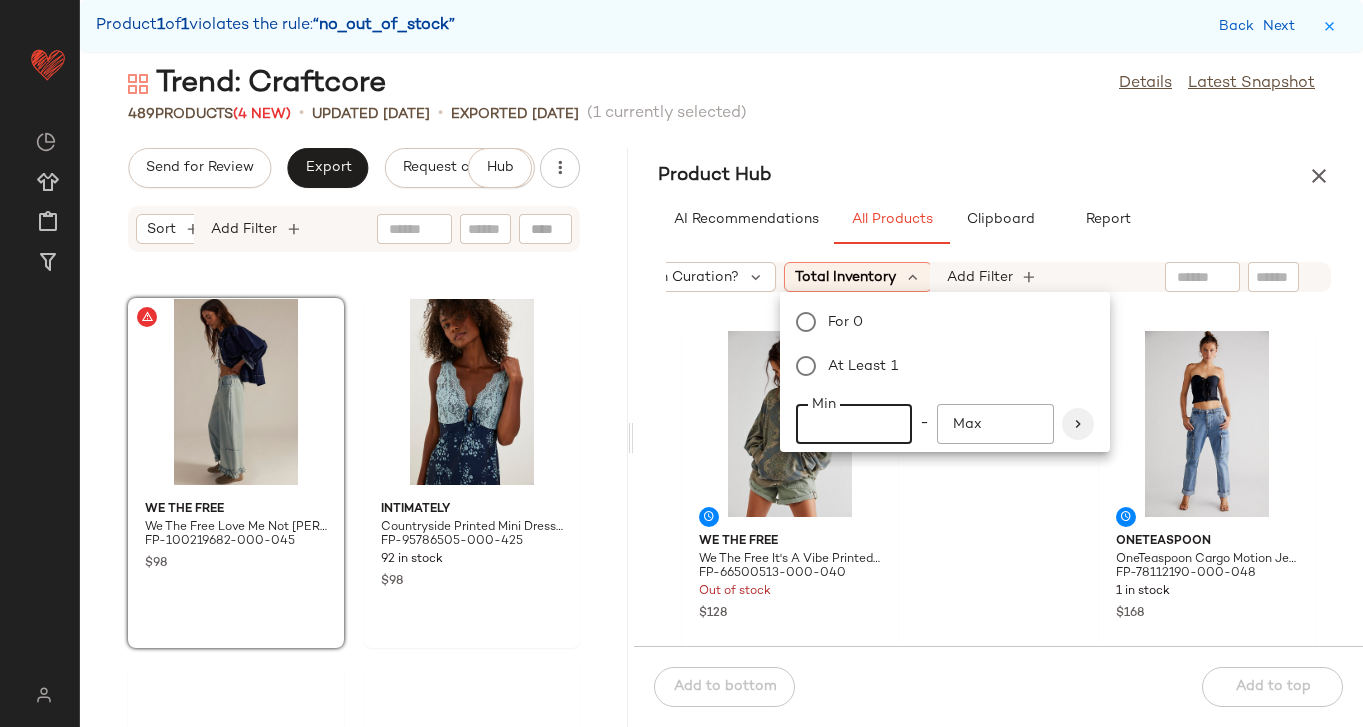 type on "**" 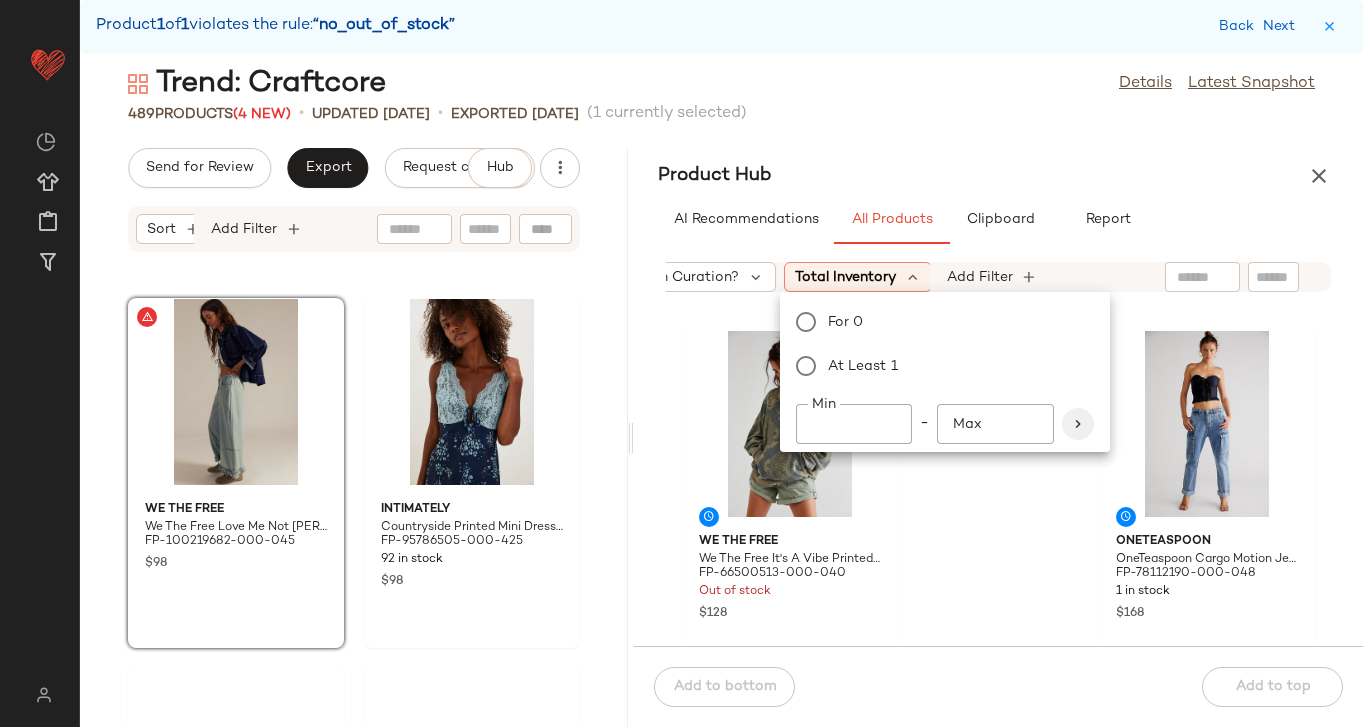 click at bounding box center [1078, 424] 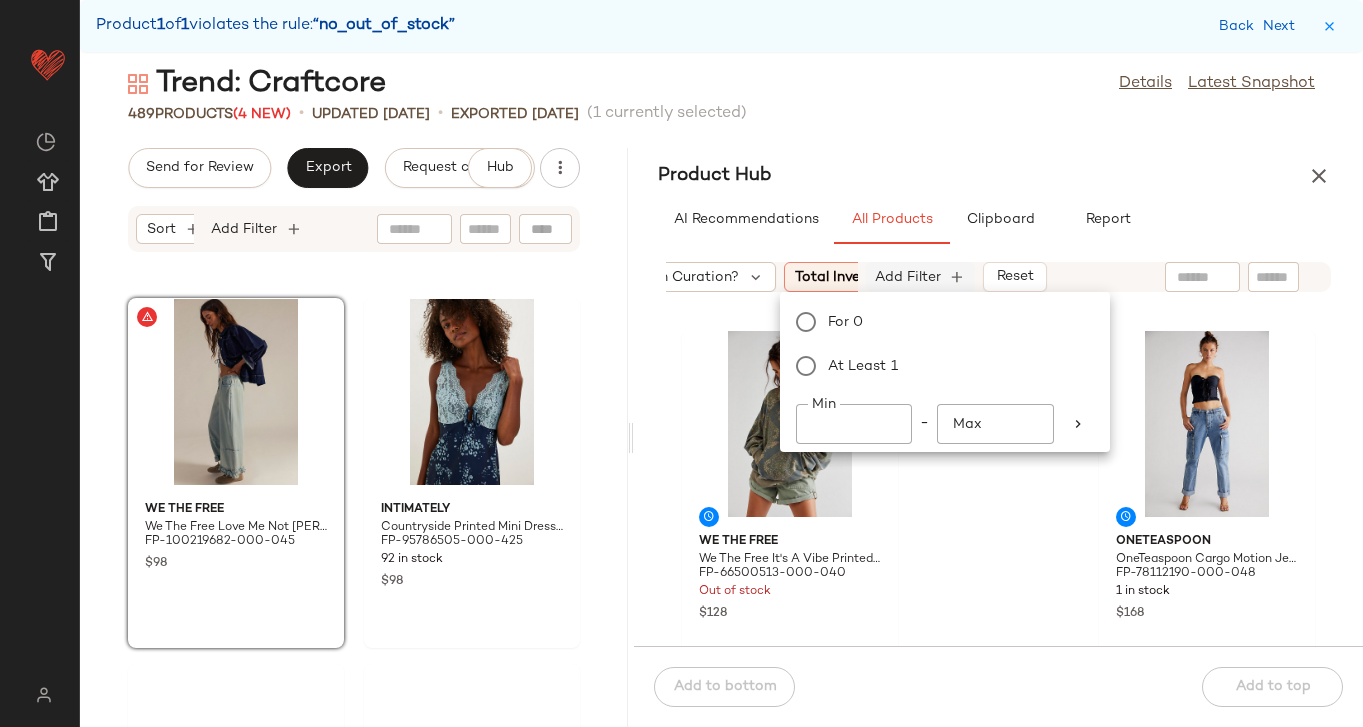click on "Add Filter" at bounding box center (908, 277) 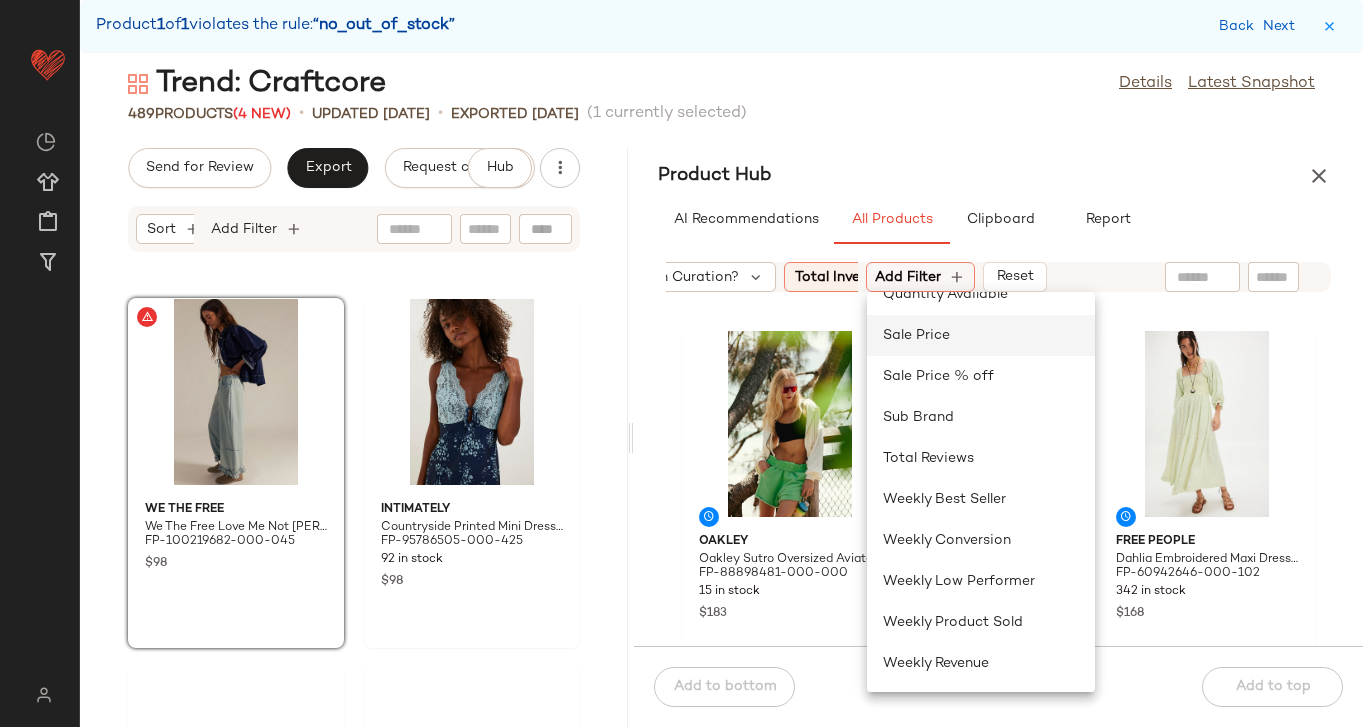 click on "Sale Price" 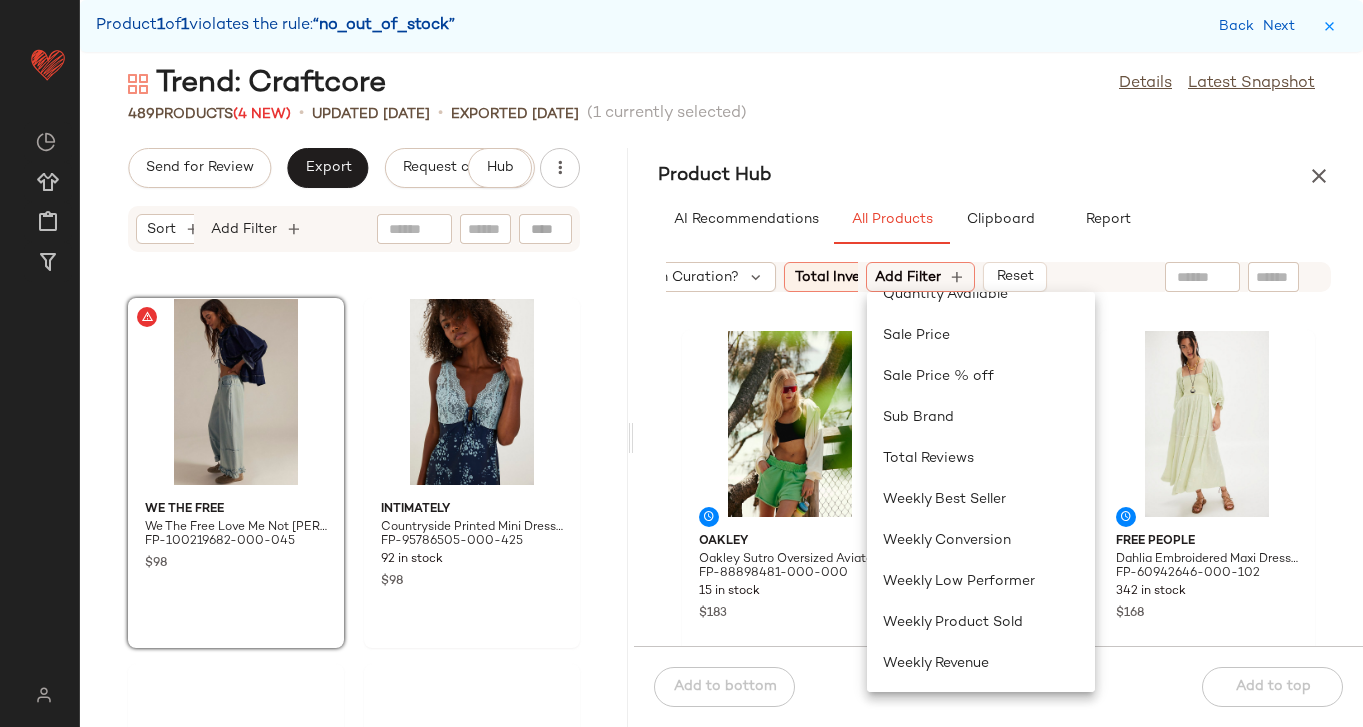 scroll, scrollTop: 764, scrollLeft: 0, axis: vertical 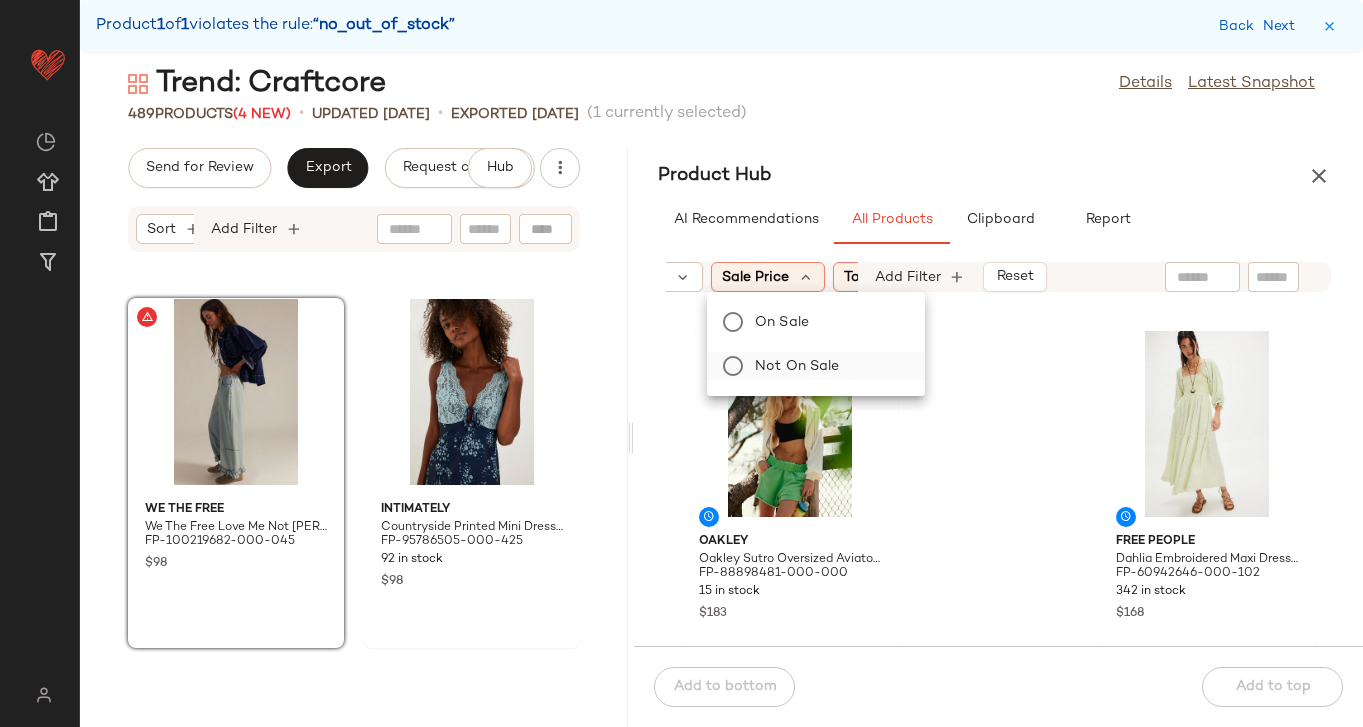 click on "Not on sale" 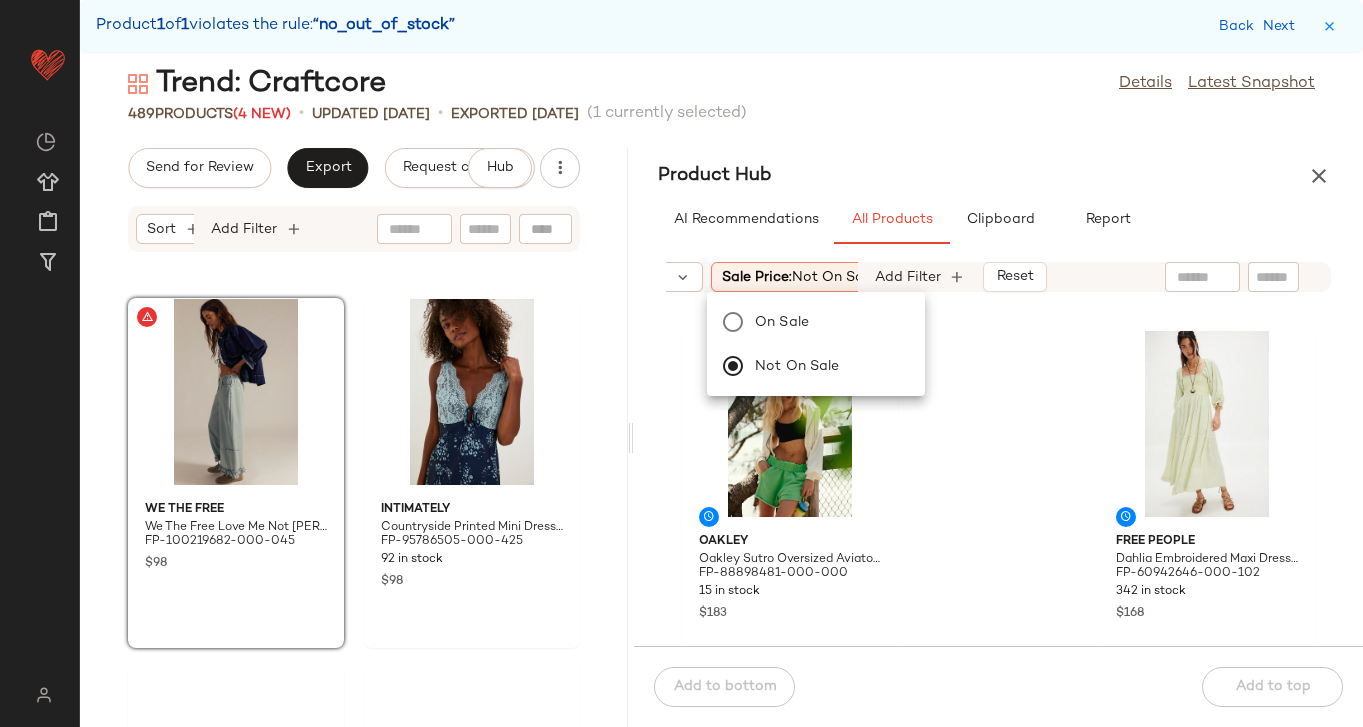 click on "Product Hub" at bounding box center (998, 176) 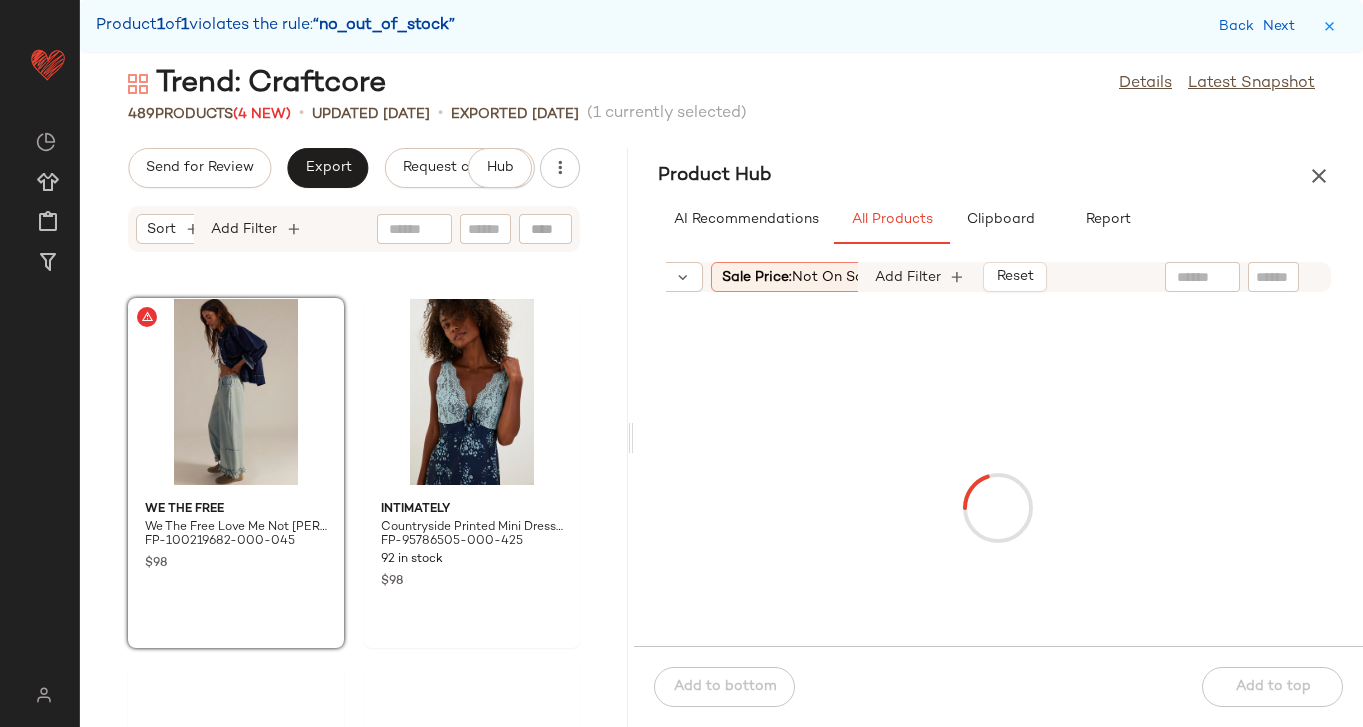 click 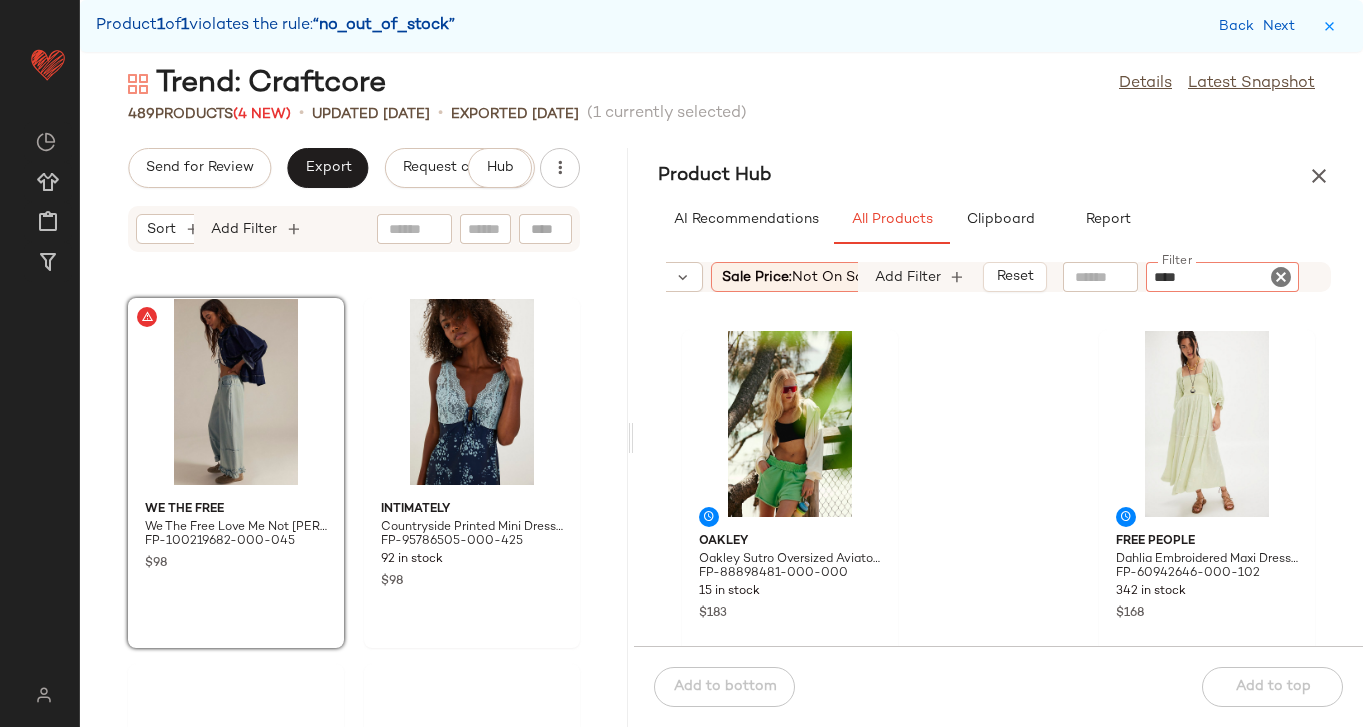 type on "*****" 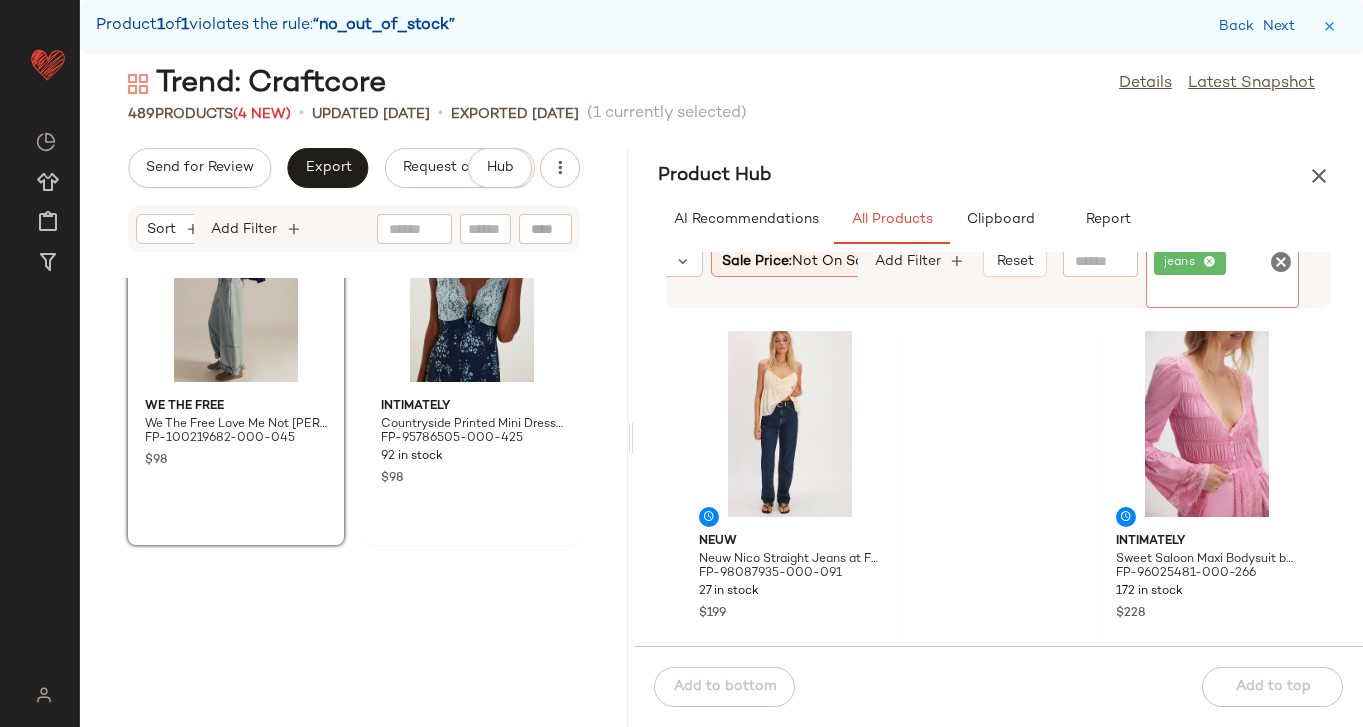 scroll, scrollTop: 48028, scrollLeft: 0, axis: vertical 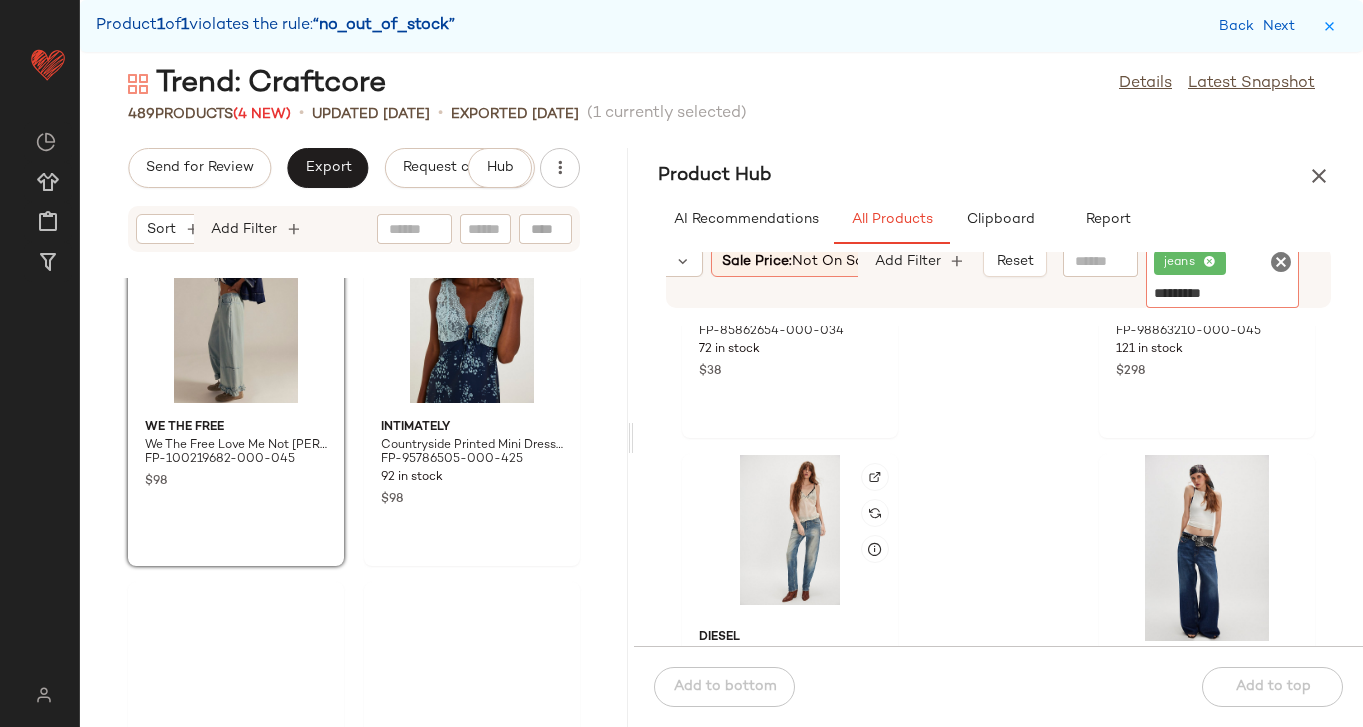 type on "**********" 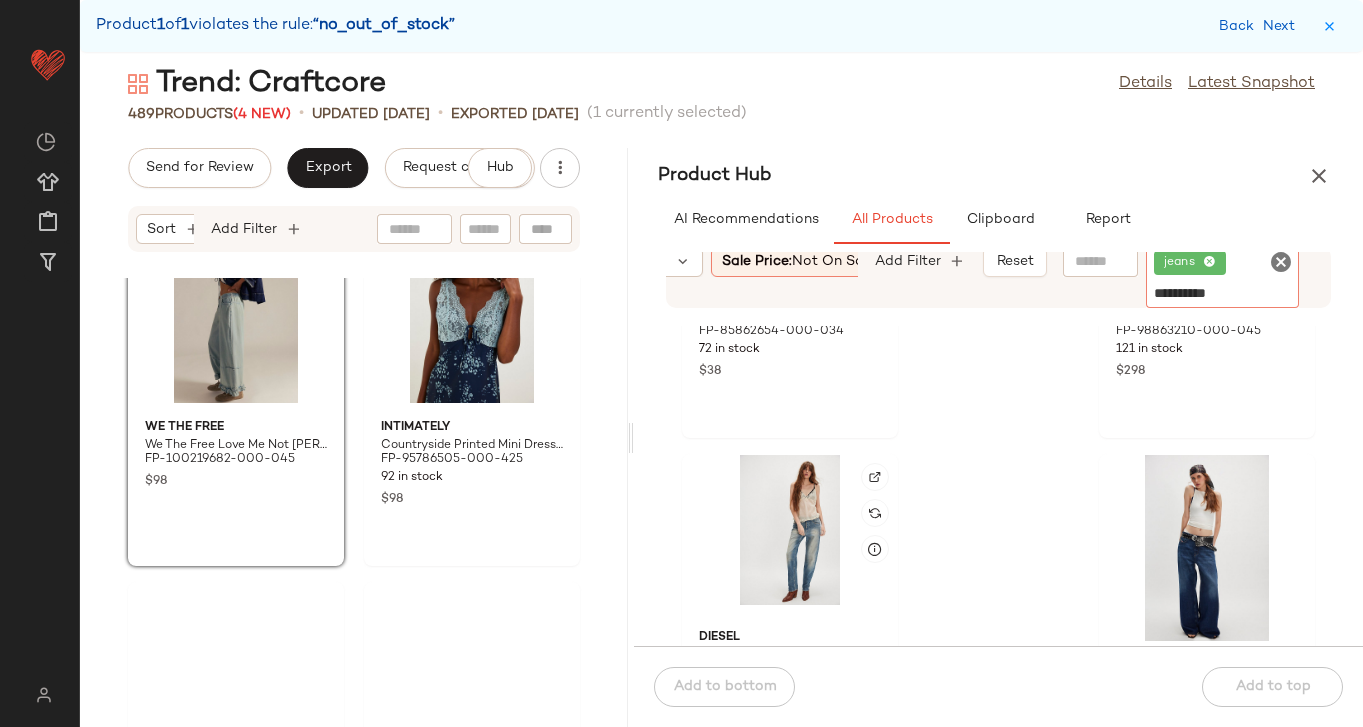 type 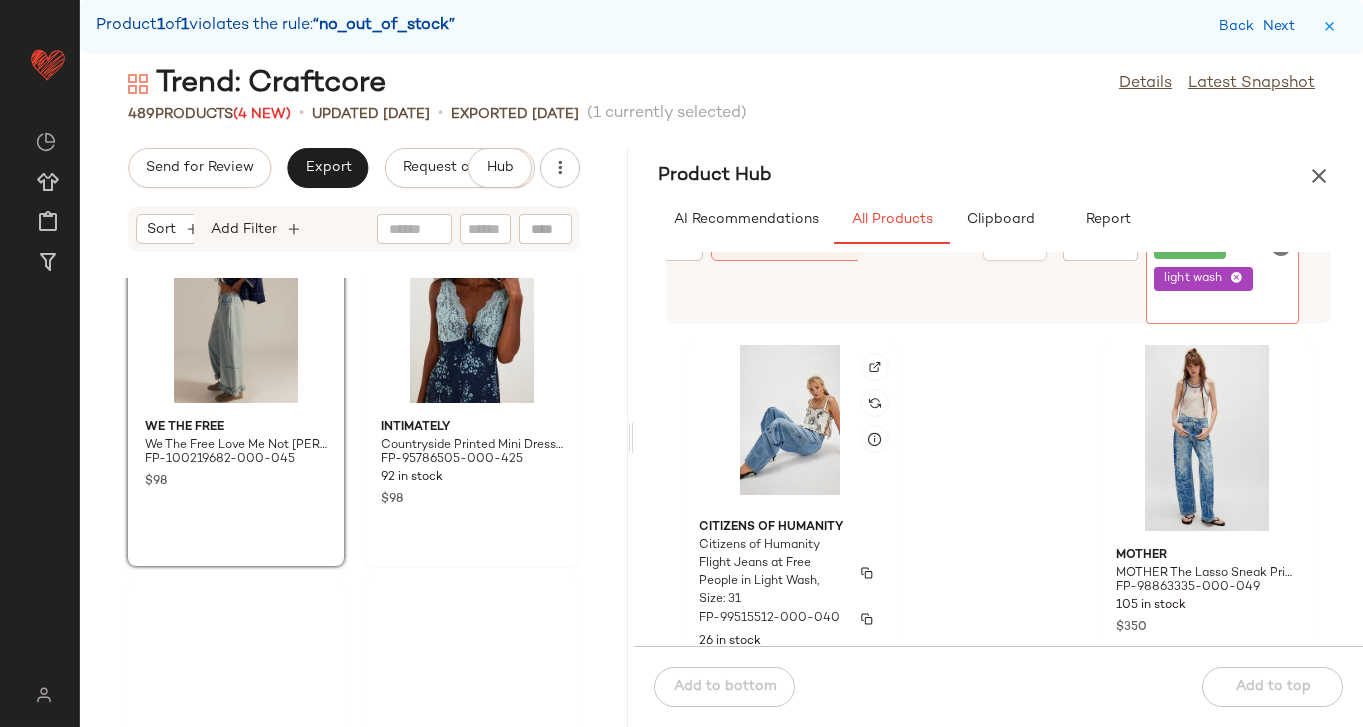 scroll, scrollTop: 722, scrollLeft: 0, axis: vertical 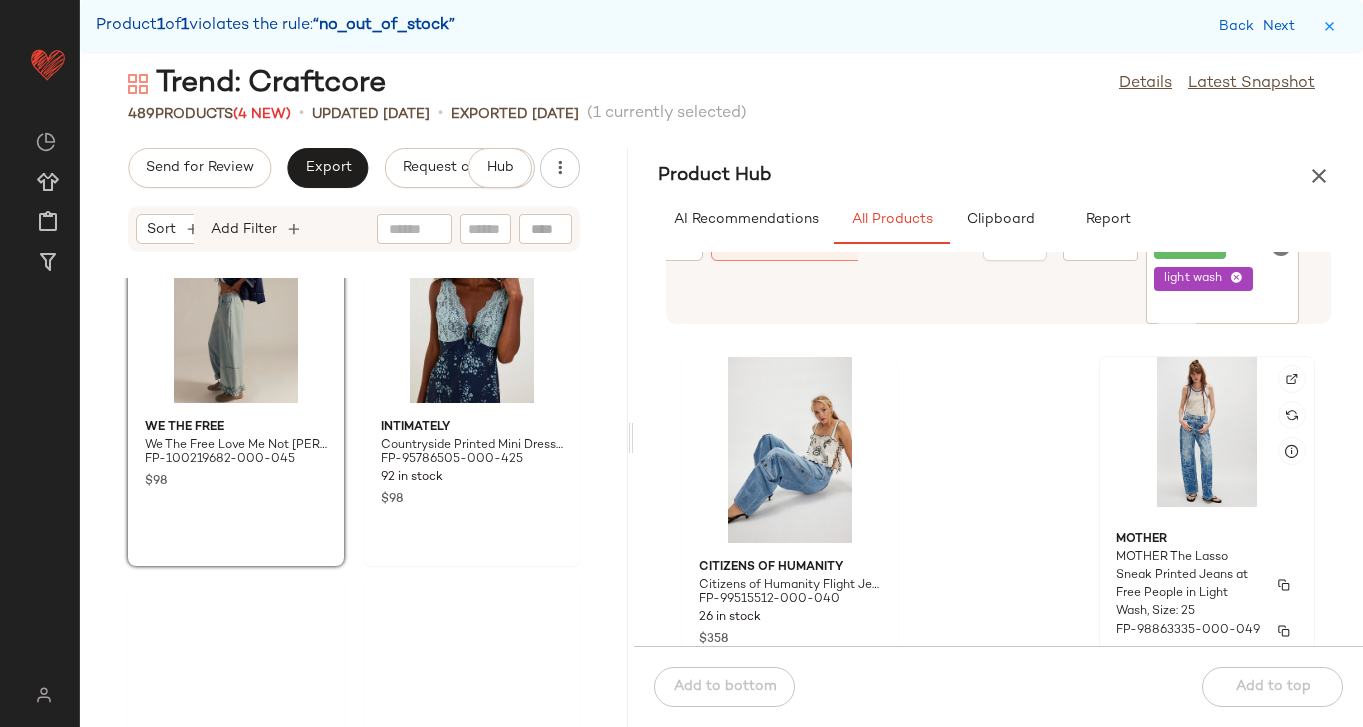 click on "MOTHER MOTHER The Lasso Sneak Printed Jeans at Free People in Light Wash, Size: 25 FP-98863335-000-049 105 in stock $350" 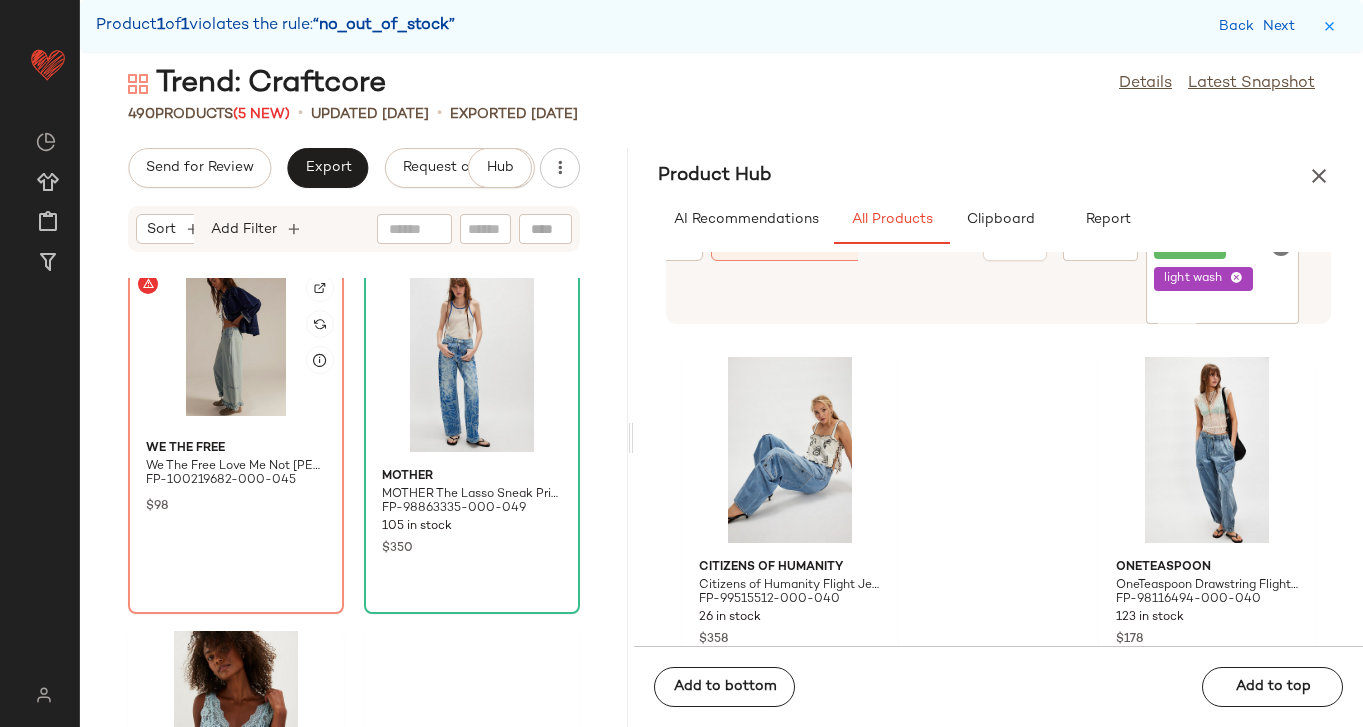 click 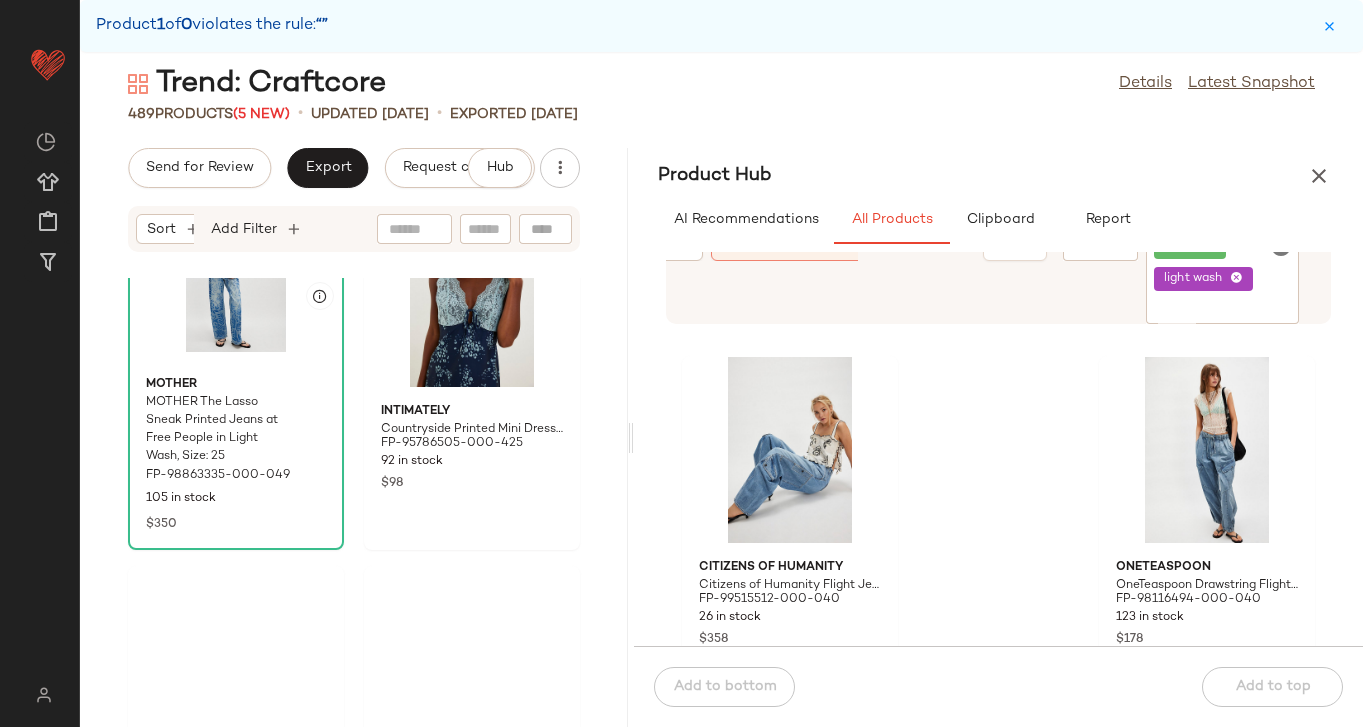 scroll, scrollTop: 48070, scrollLeft: 0, axis: vertical 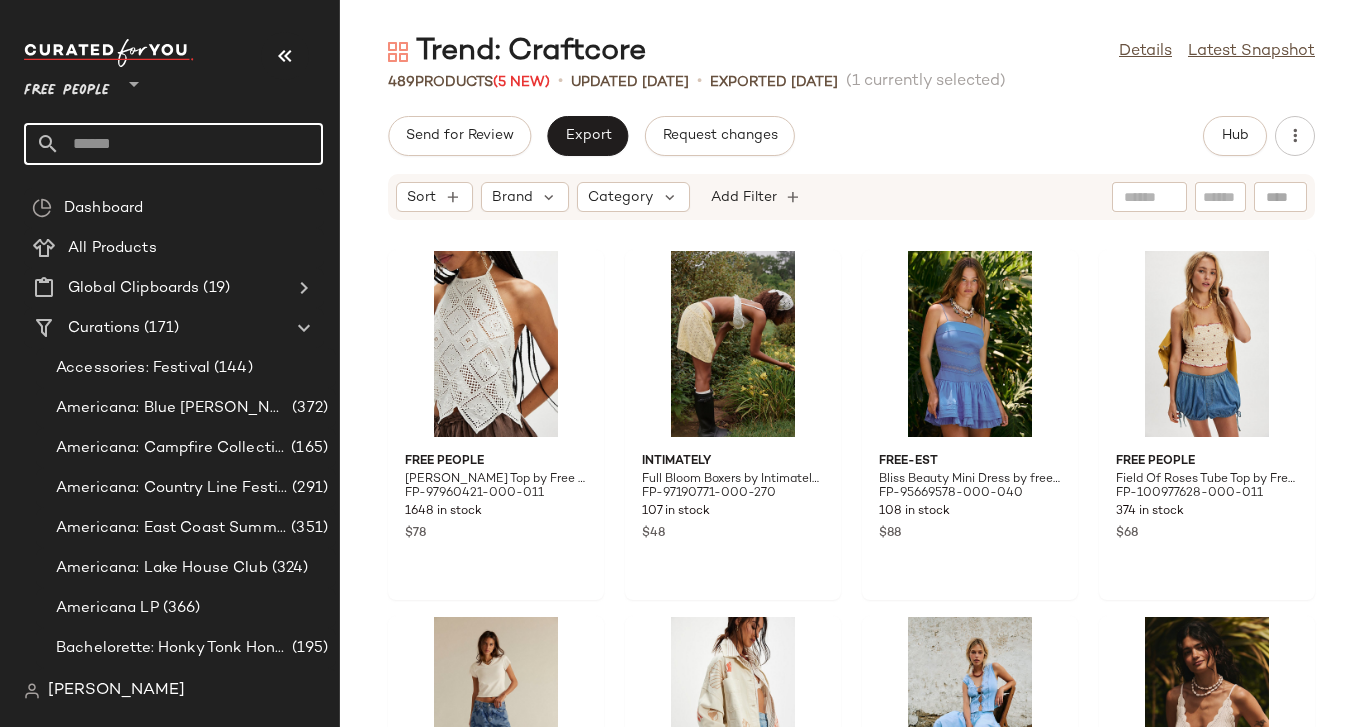 click 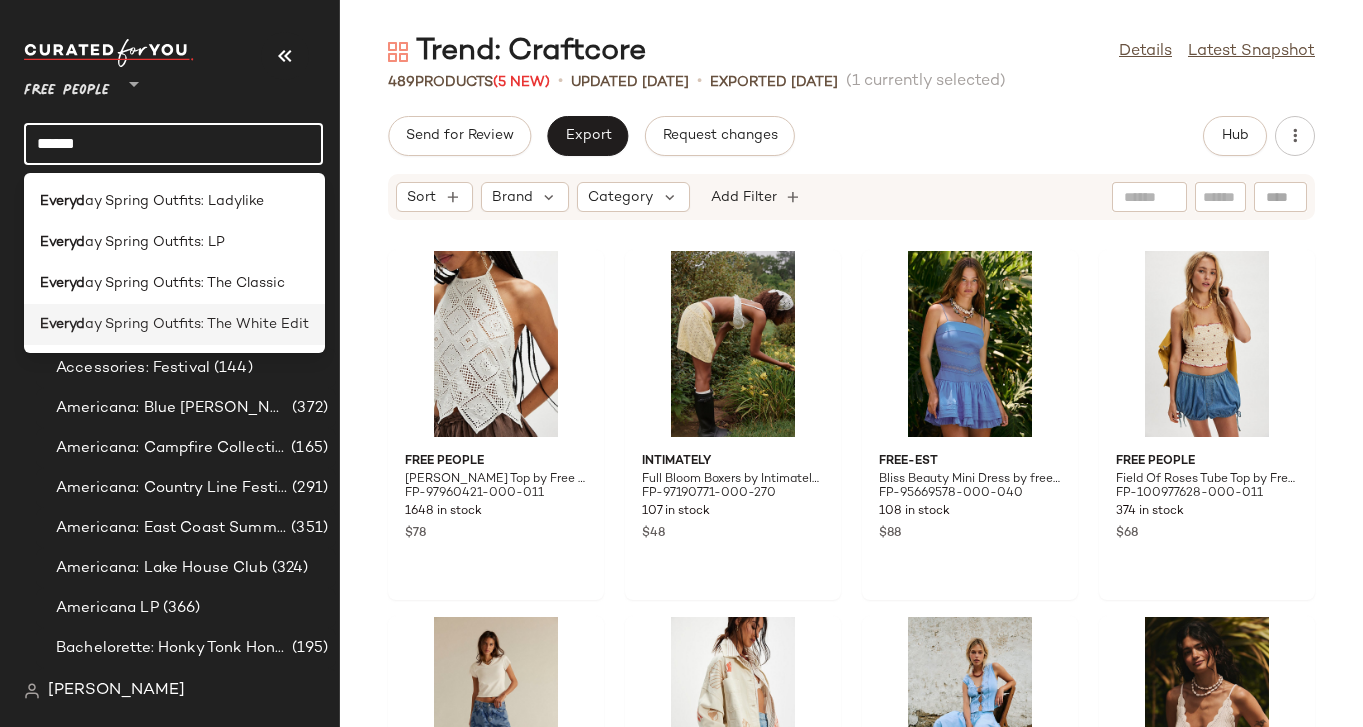 type on "******" 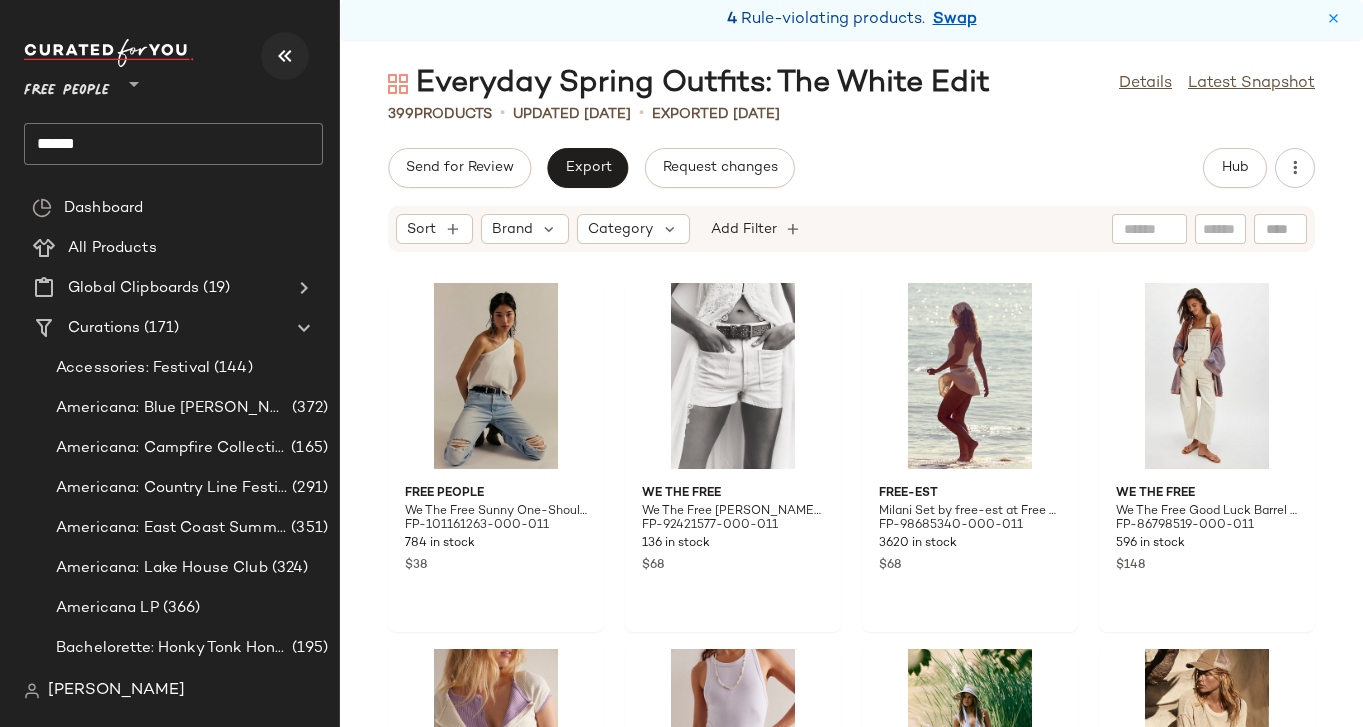 click at bounding box center (285, 56) 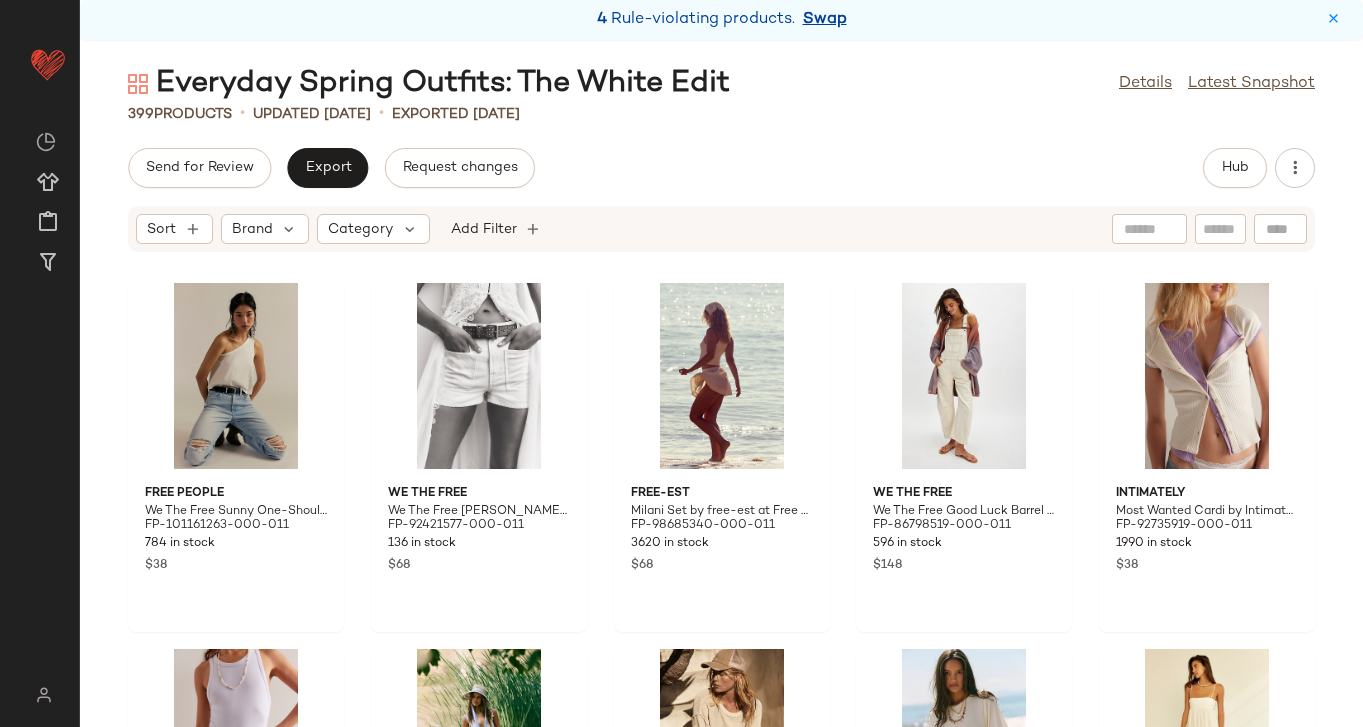 click on "Swap" at bounding box center (825, 20) 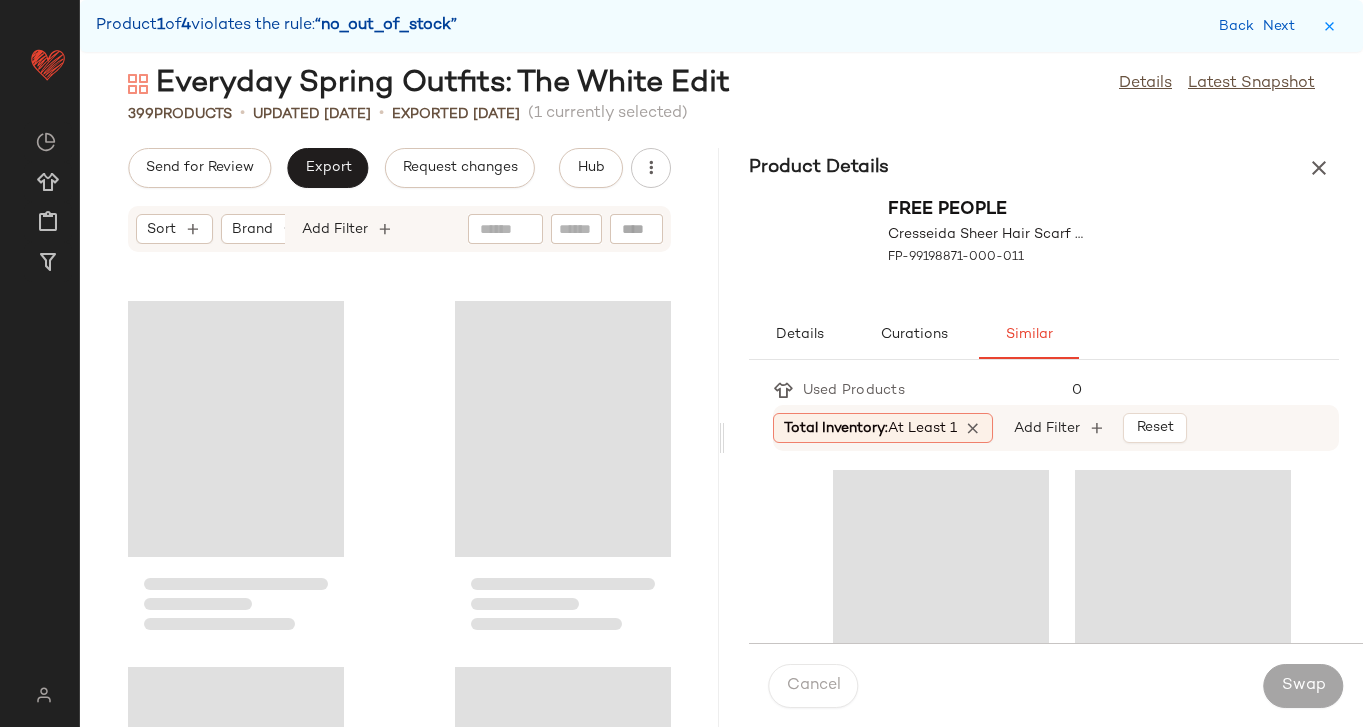 scroll, scrollTop: 55266, scrollLeft: 0, axis: vertical 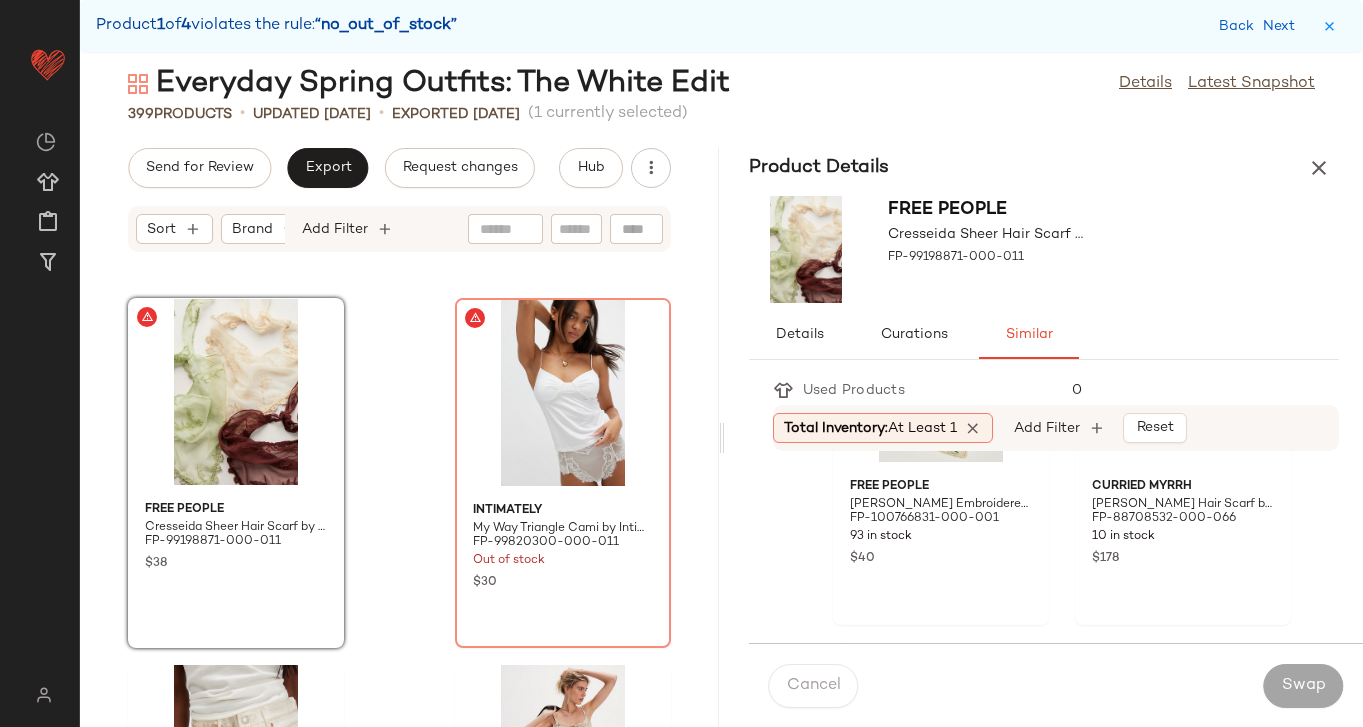 click on "$38" at bounding box center [1183, 195] 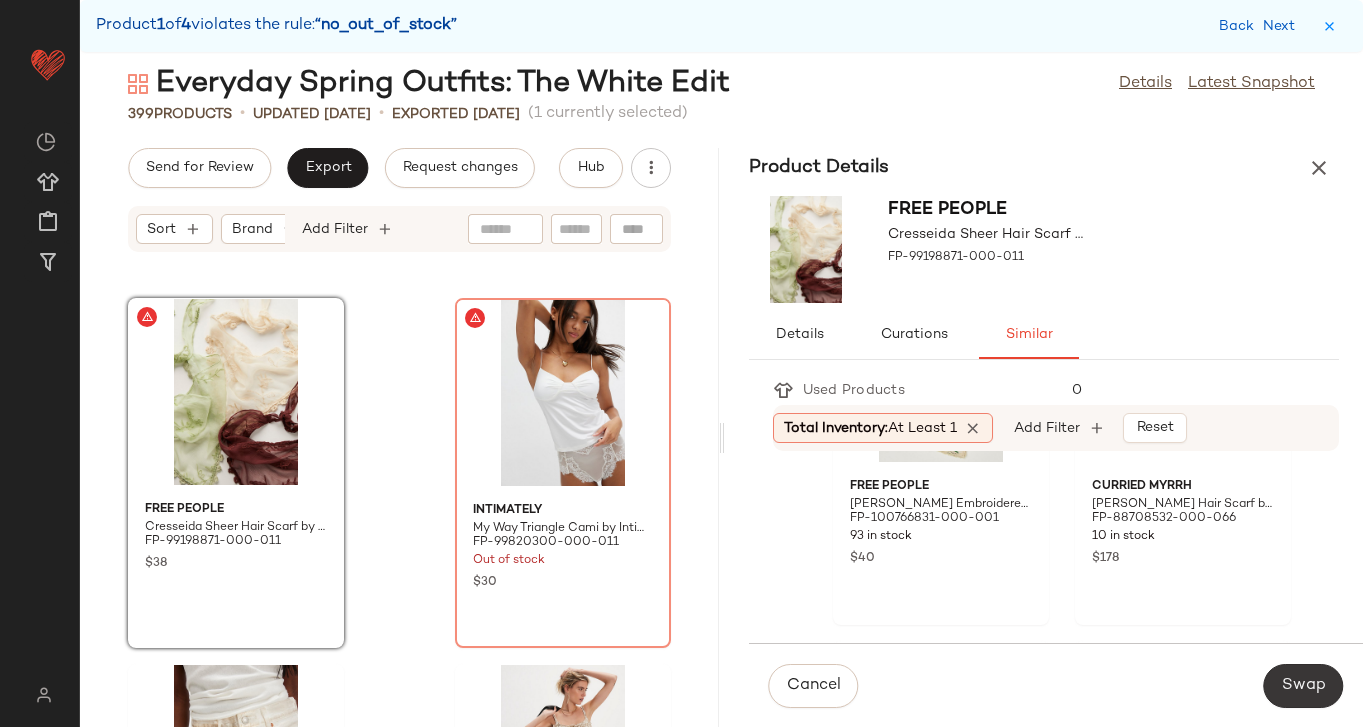click on "Swap" 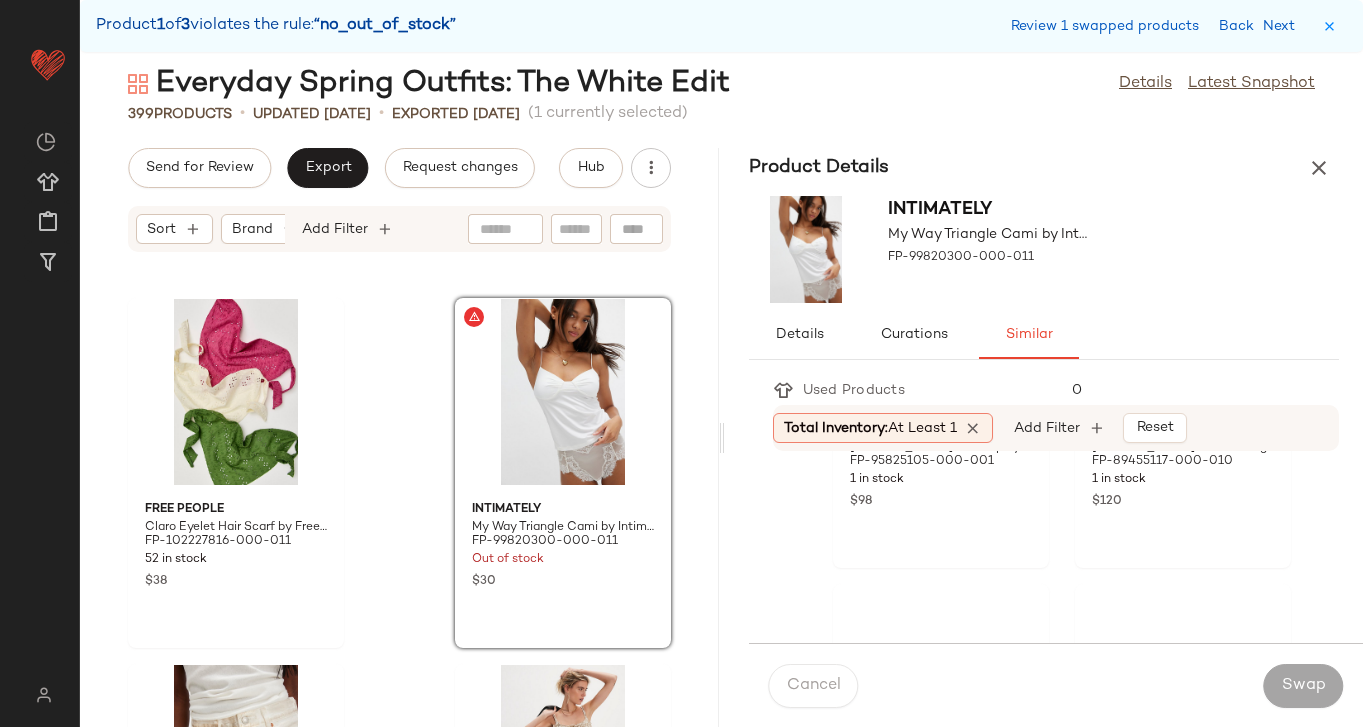 scroll, scrollTop: 2841, scrollLeft: 0, axis: vertical 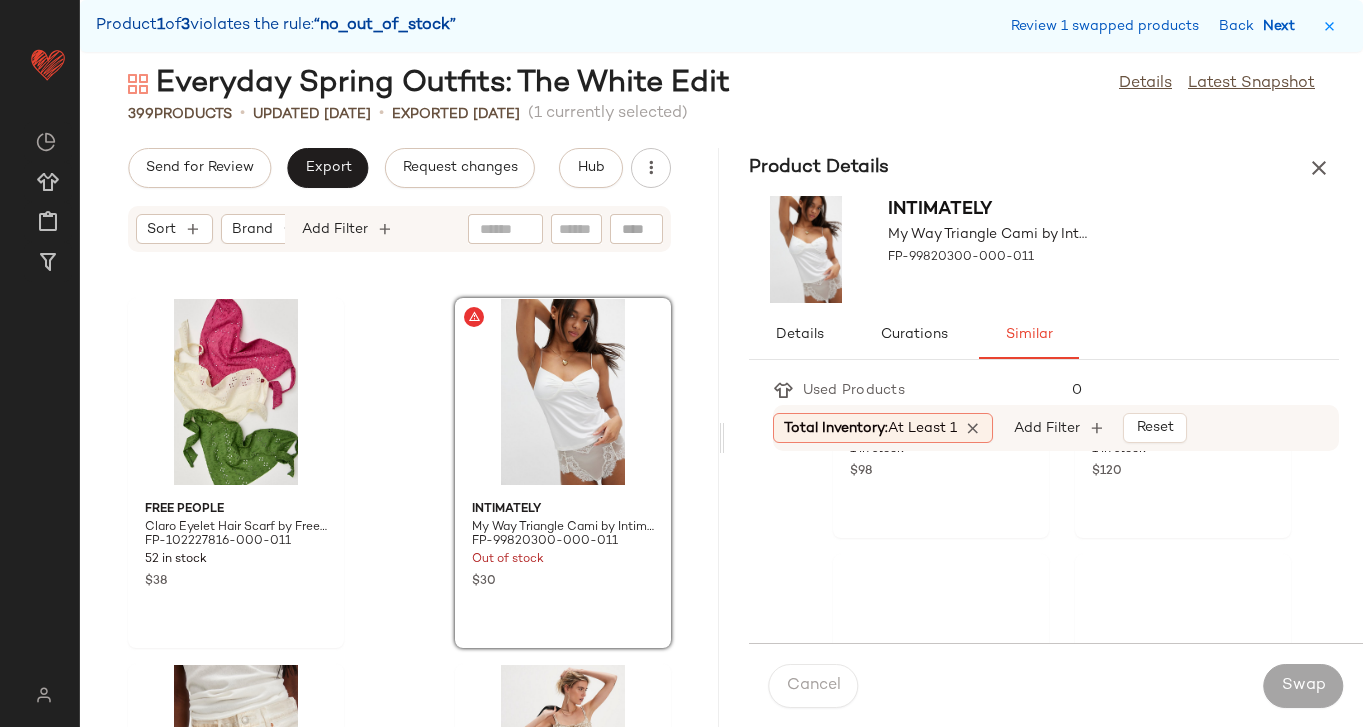 click on "Next" at bounding box center (1283, 26) 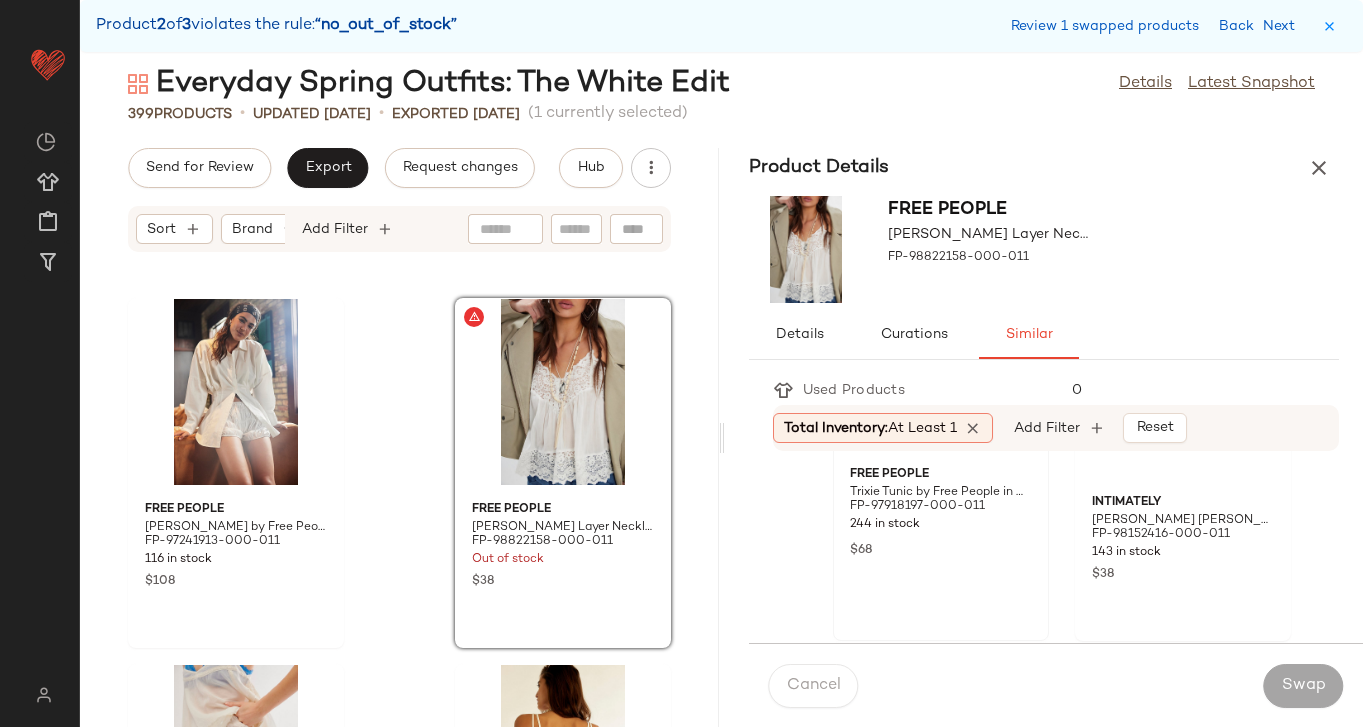 scroll, scrollTop: 182, scrollLeft: 0, axis: vertical 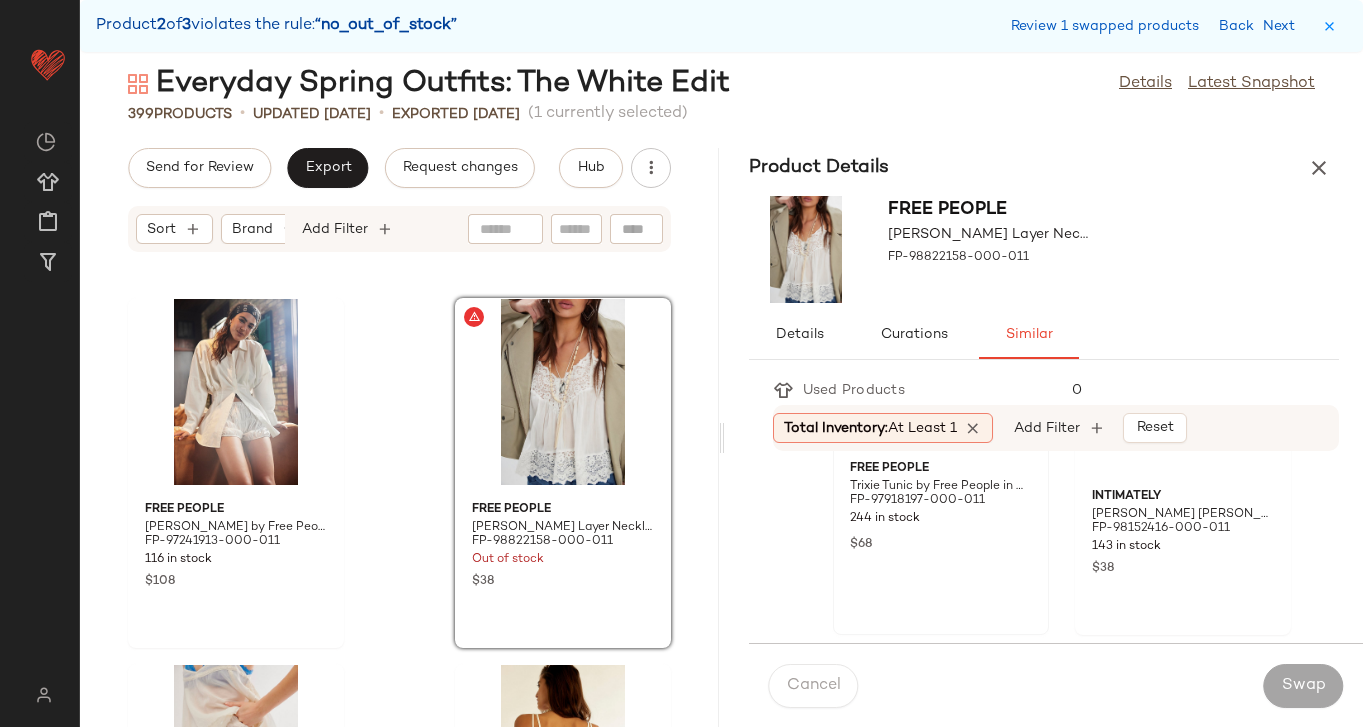 click on "Free People Trixie Tunic by Free People in White, Size: S FP-97918197-000-011 244 in stock $68" 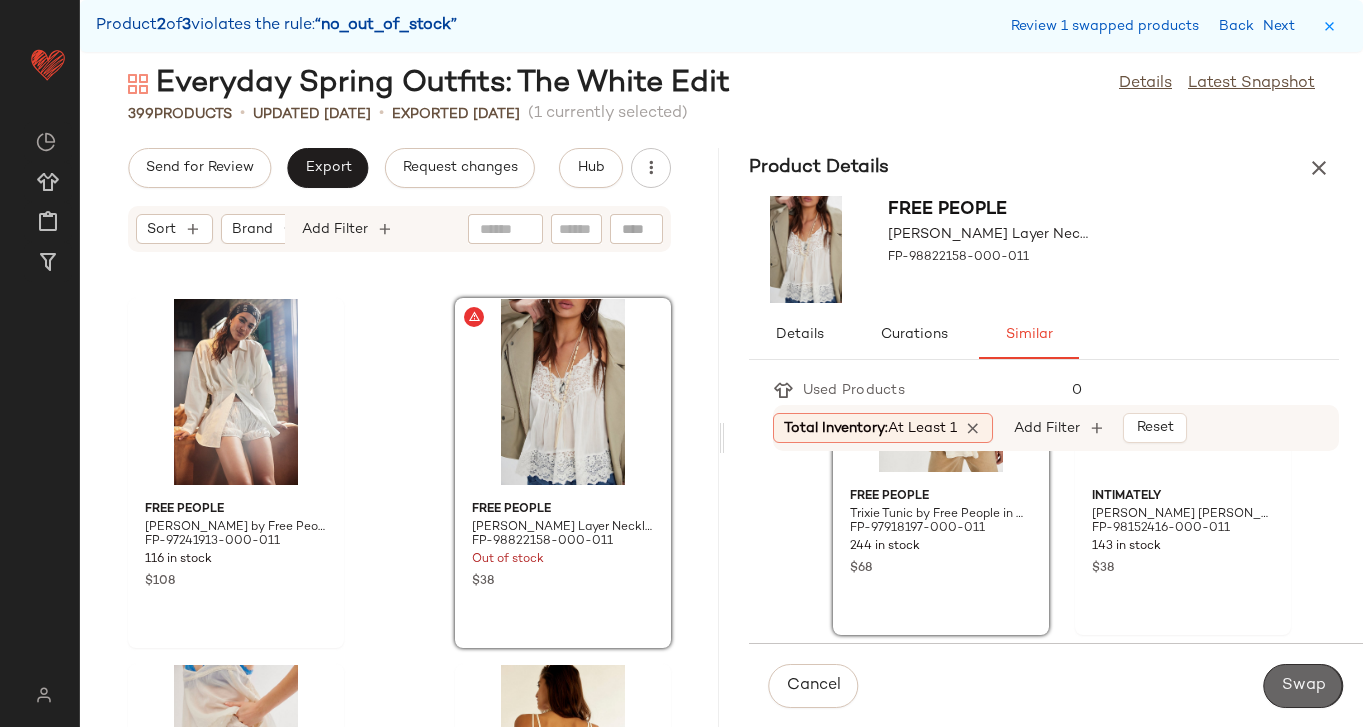 click on "Swap" 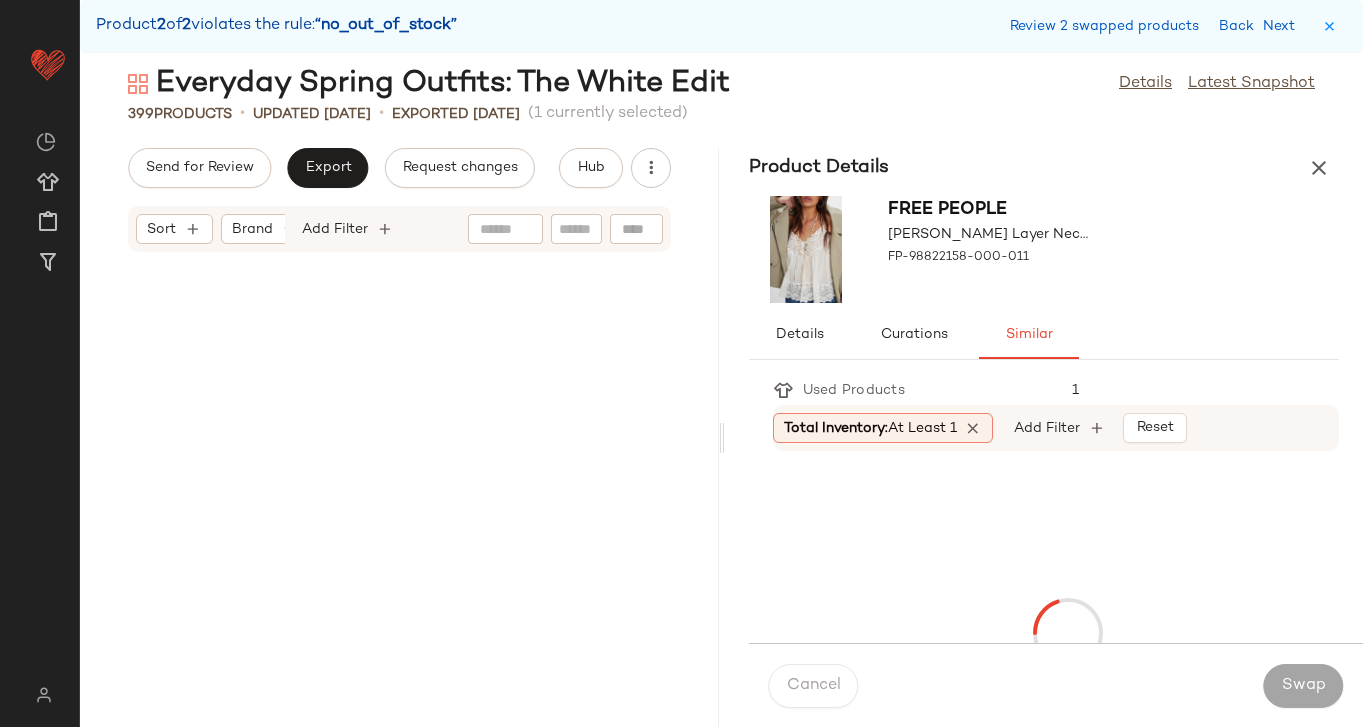 scroll, scrollTop: 65514, scrollLeft: 0, axis: vertical 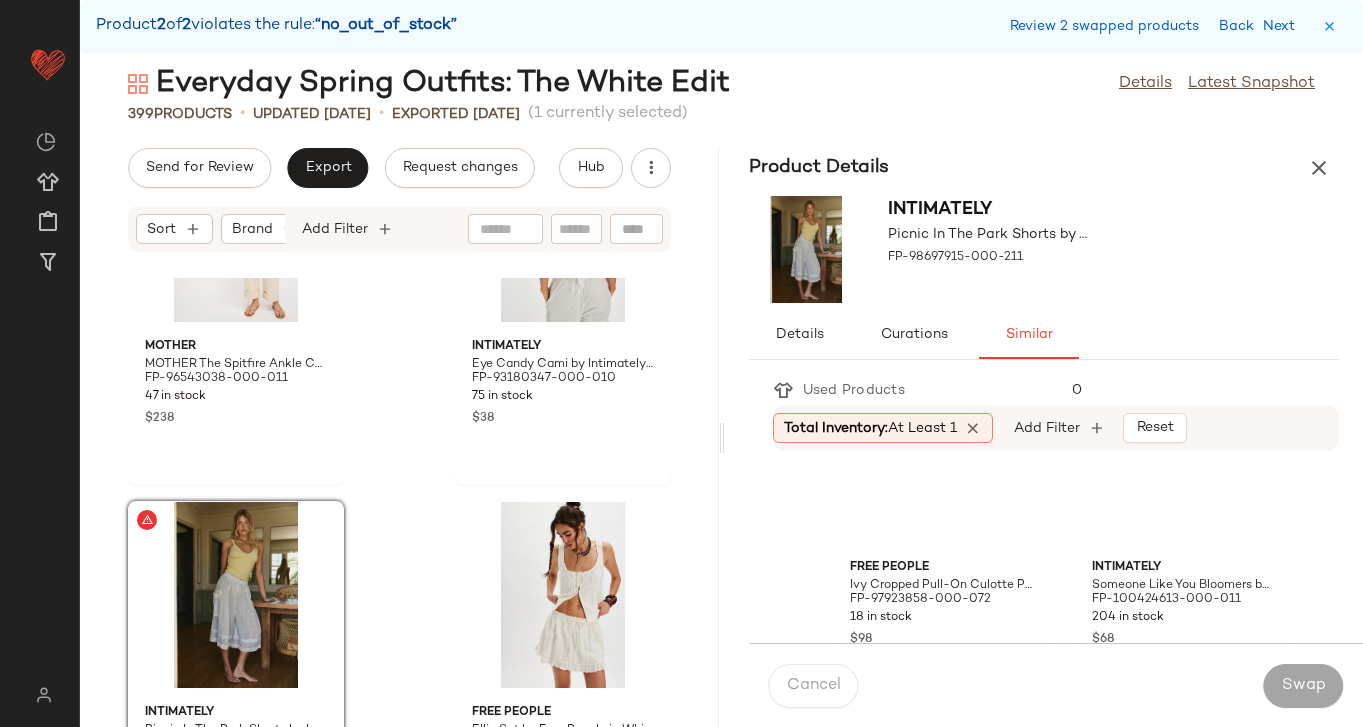 click on "Cambridge Pull-On Shorts by Free People in White, Size: S" at bounding box center (1165, -156) 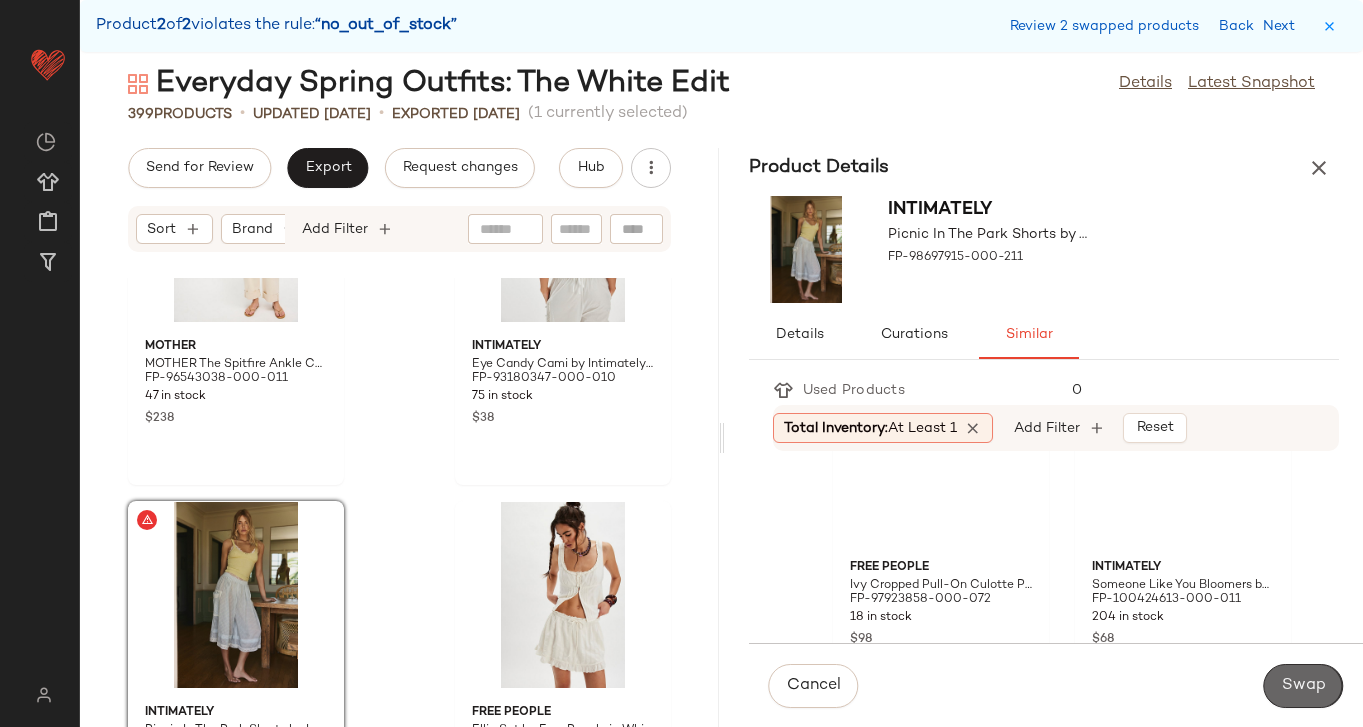 click on "Swap" 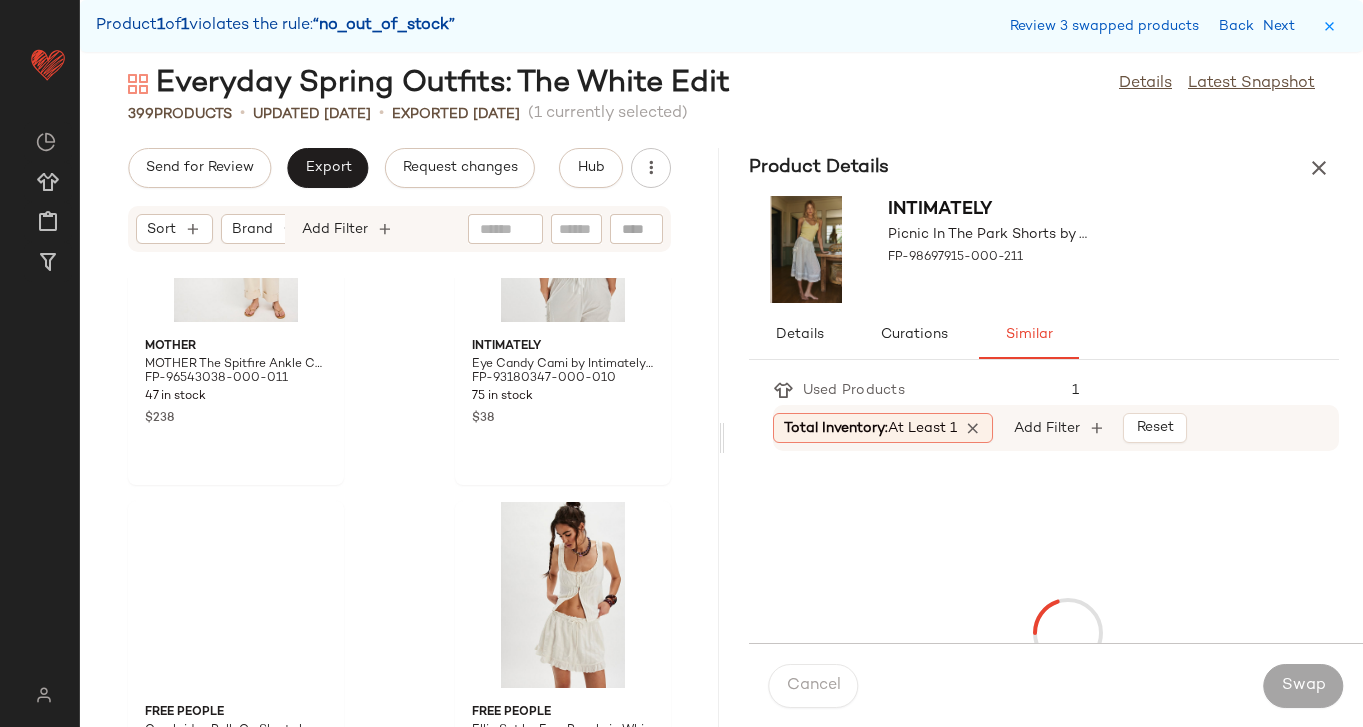 scroll, scrollTop: 55266, scrollLeft: 0, axis: vertical 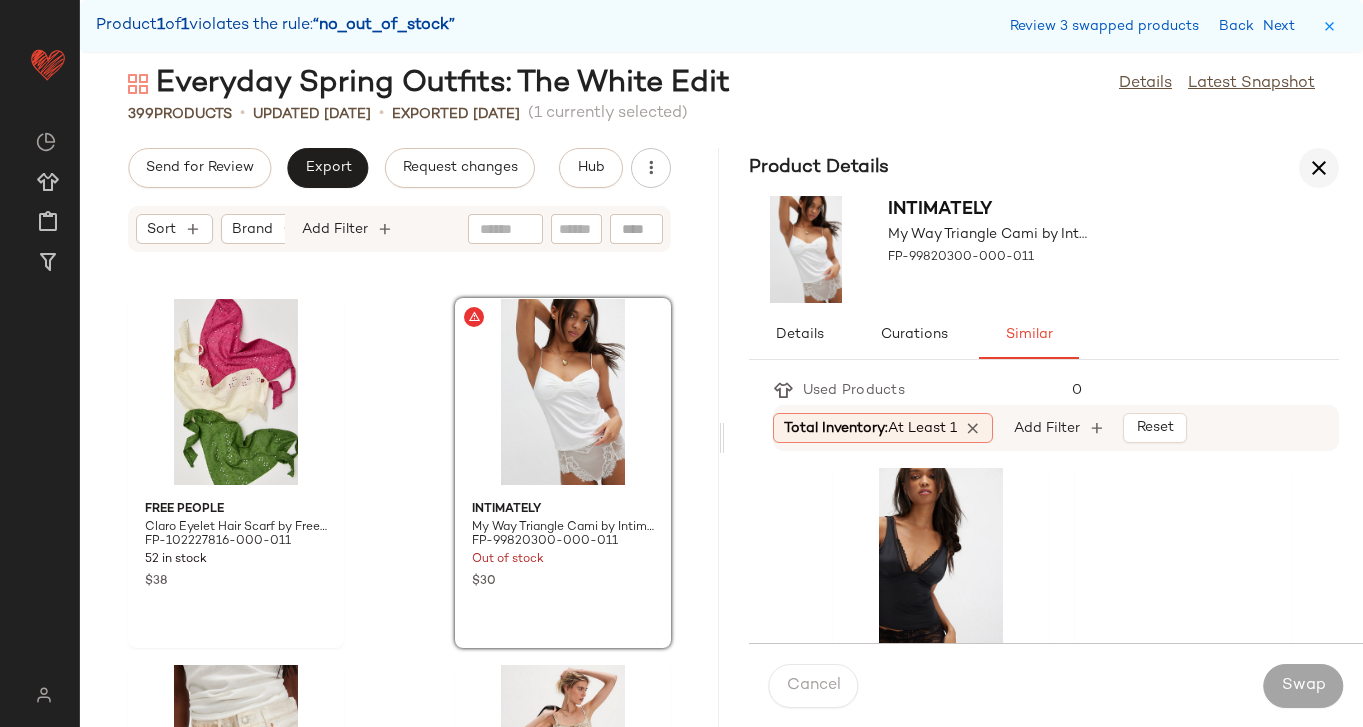 click at bounding box center [1319, 168] 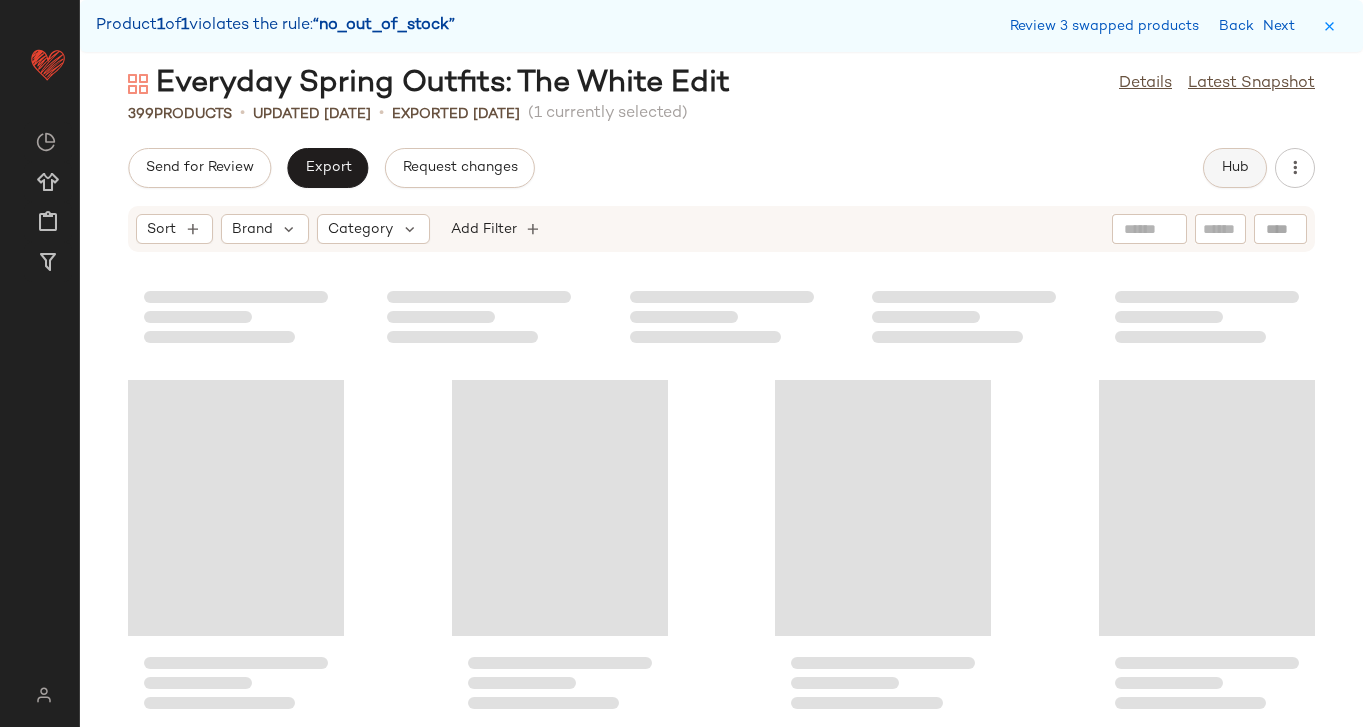 click on "Hub" 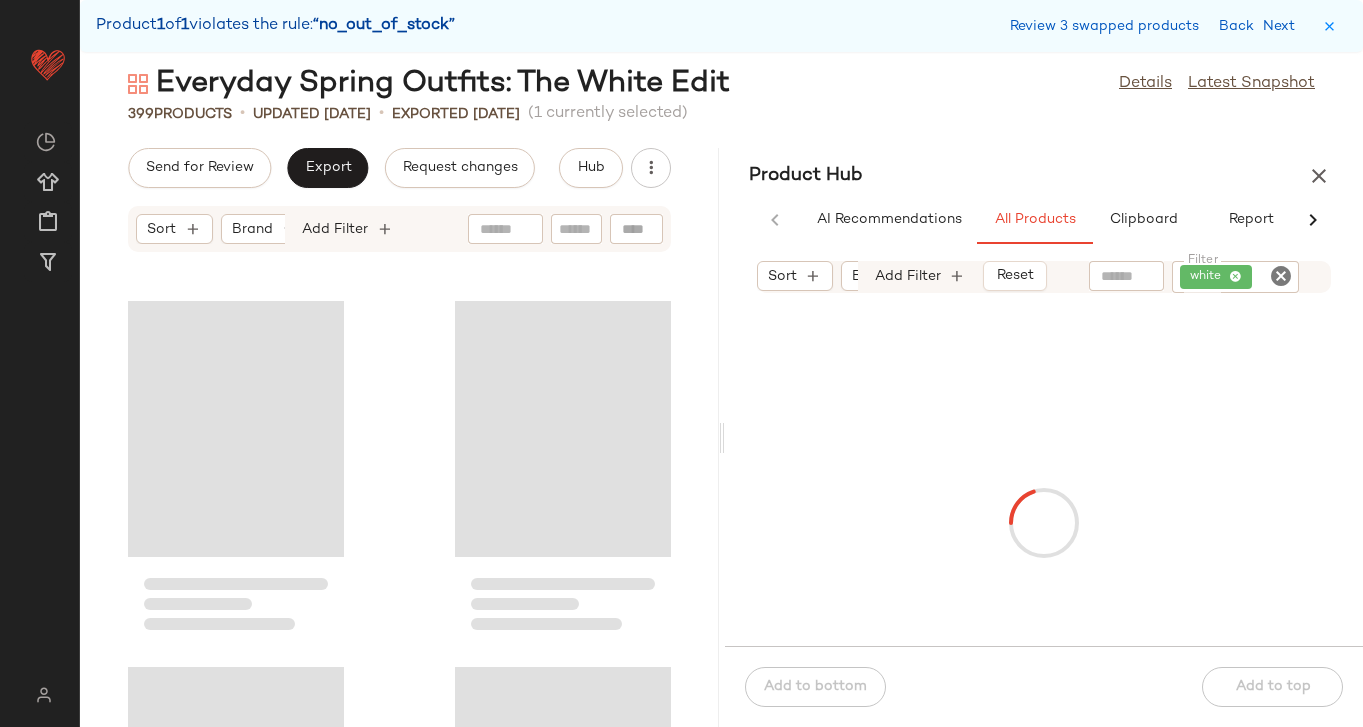 scroll, scrollTop: 55266, scrollLeft: 0, axis: vertical 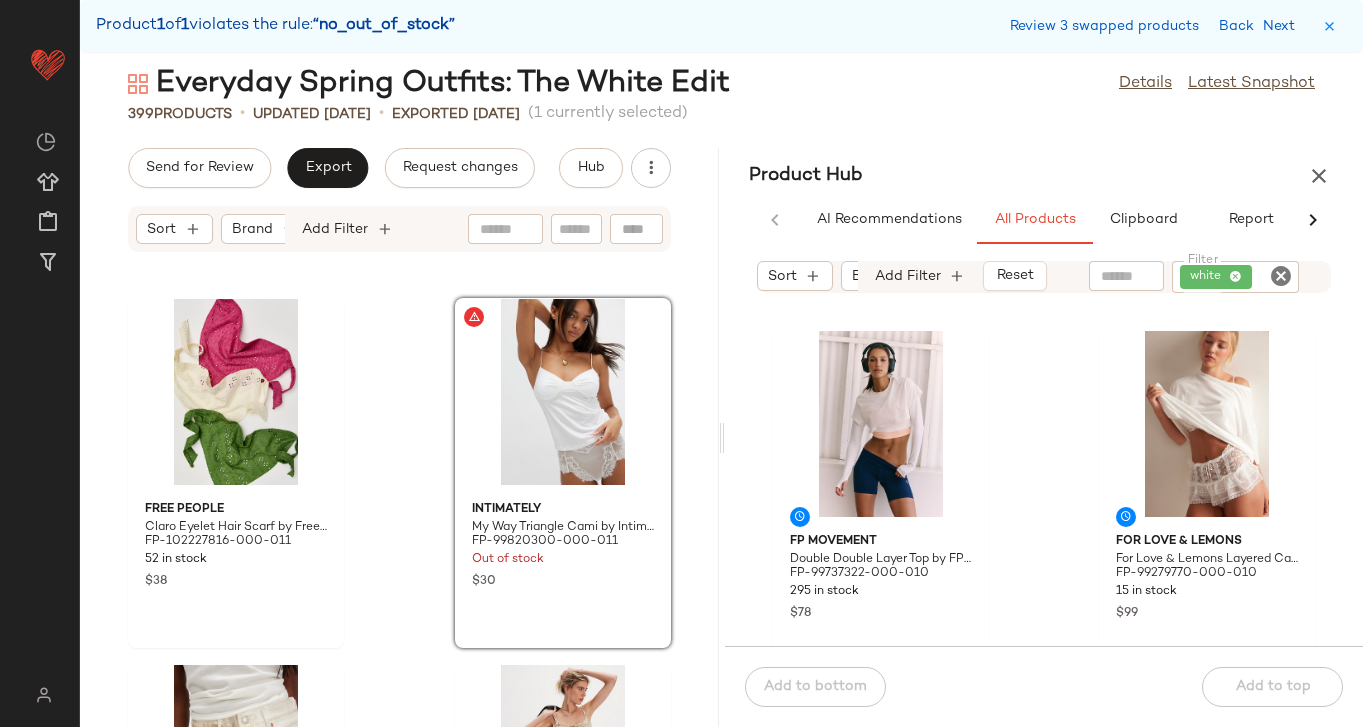 click on "white" 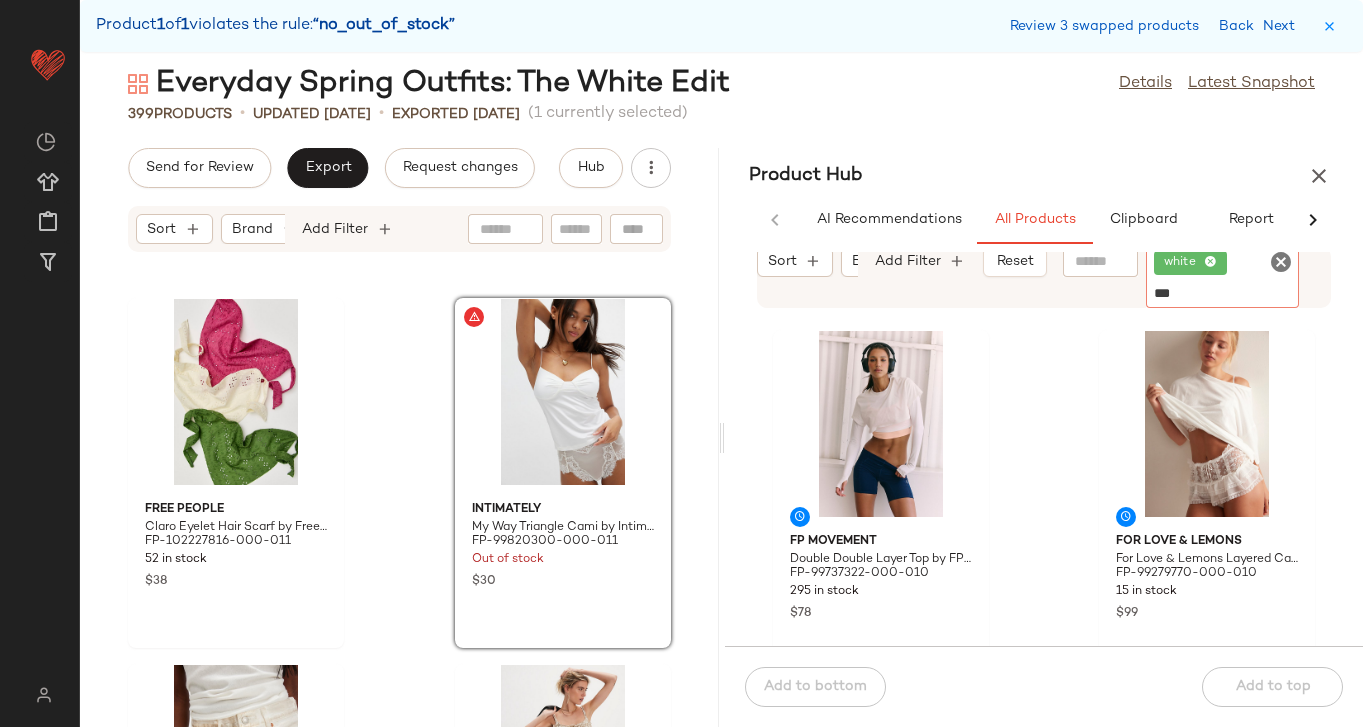 type on "****" 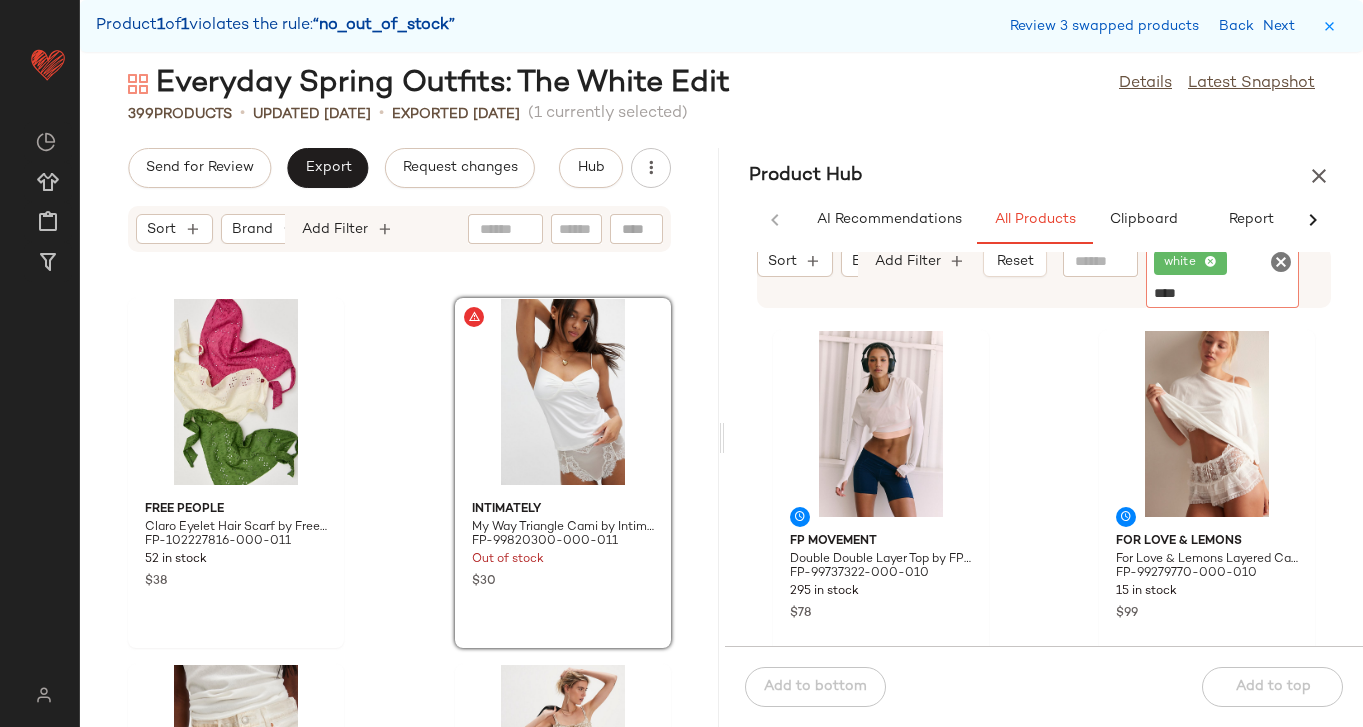 type 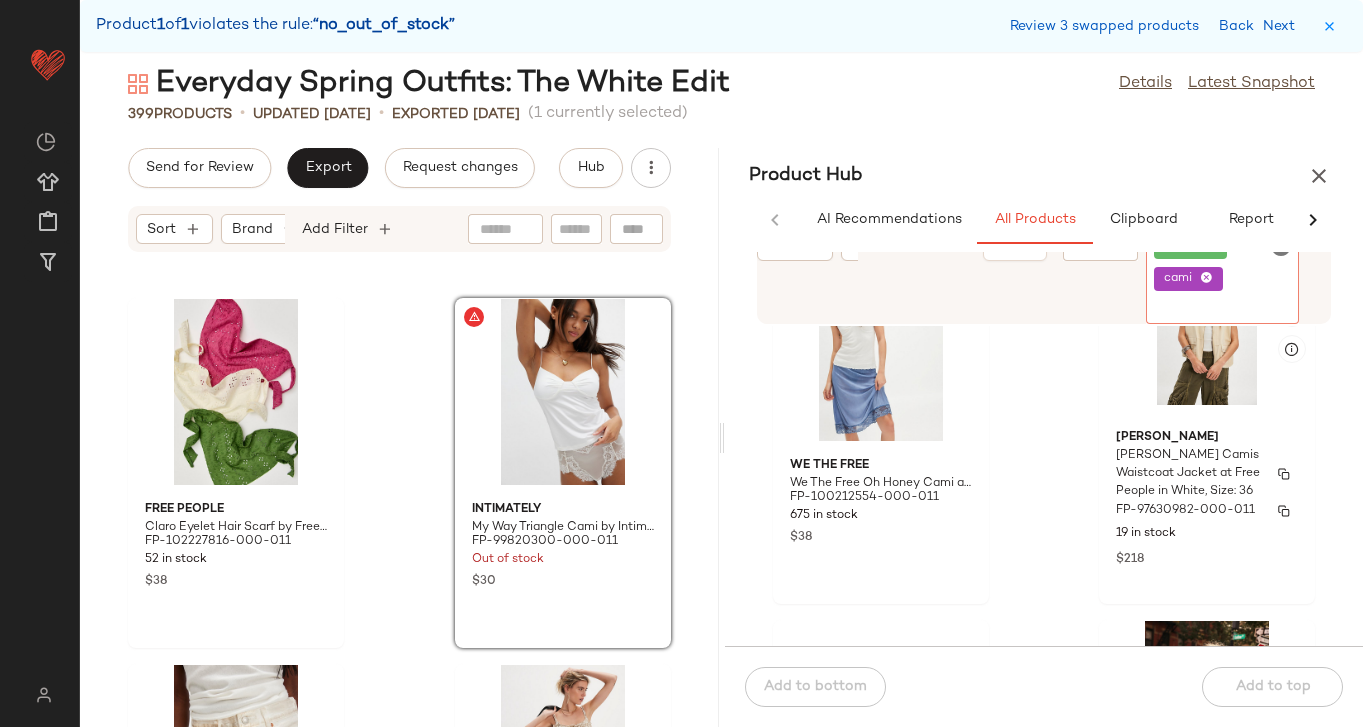 scroll, scrollTop: 463, scrollLeft: 0, axis: vertical 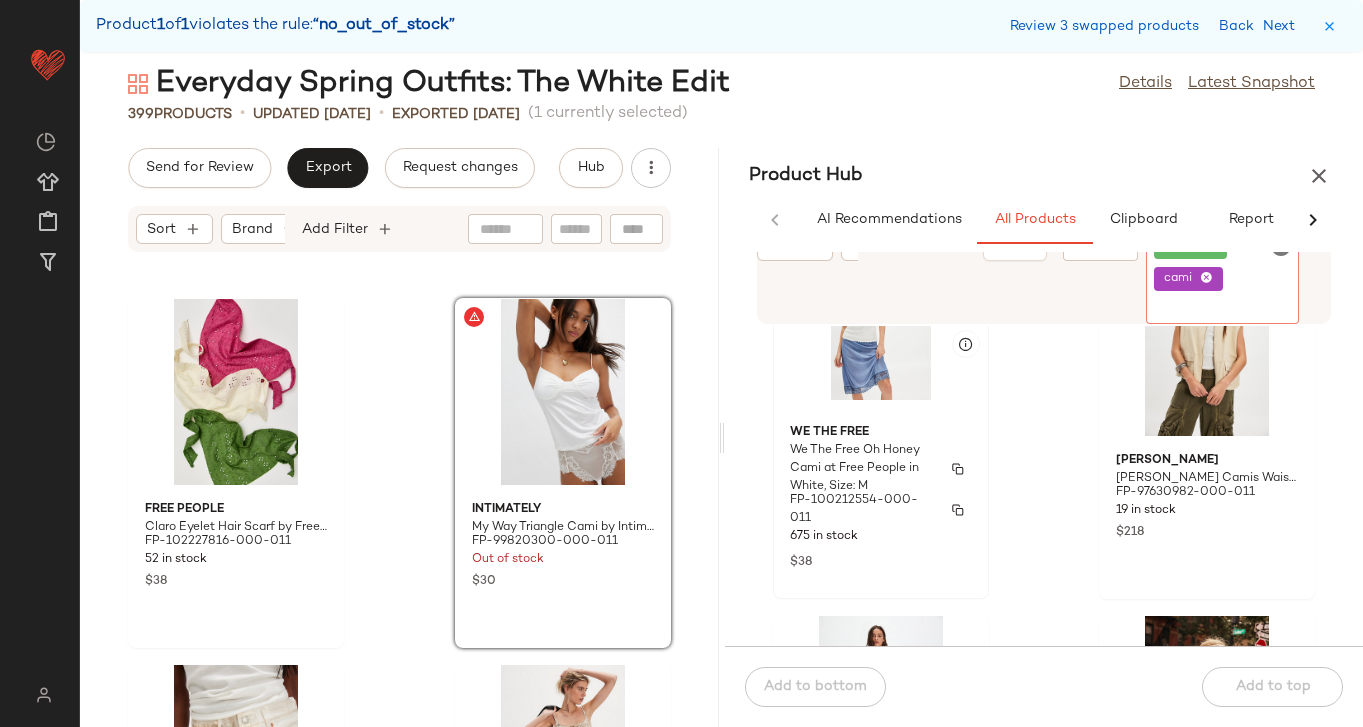 click on "We The Free Oh Honey Cami at Free People in White, Size: M" at bounding box center (863, 469) 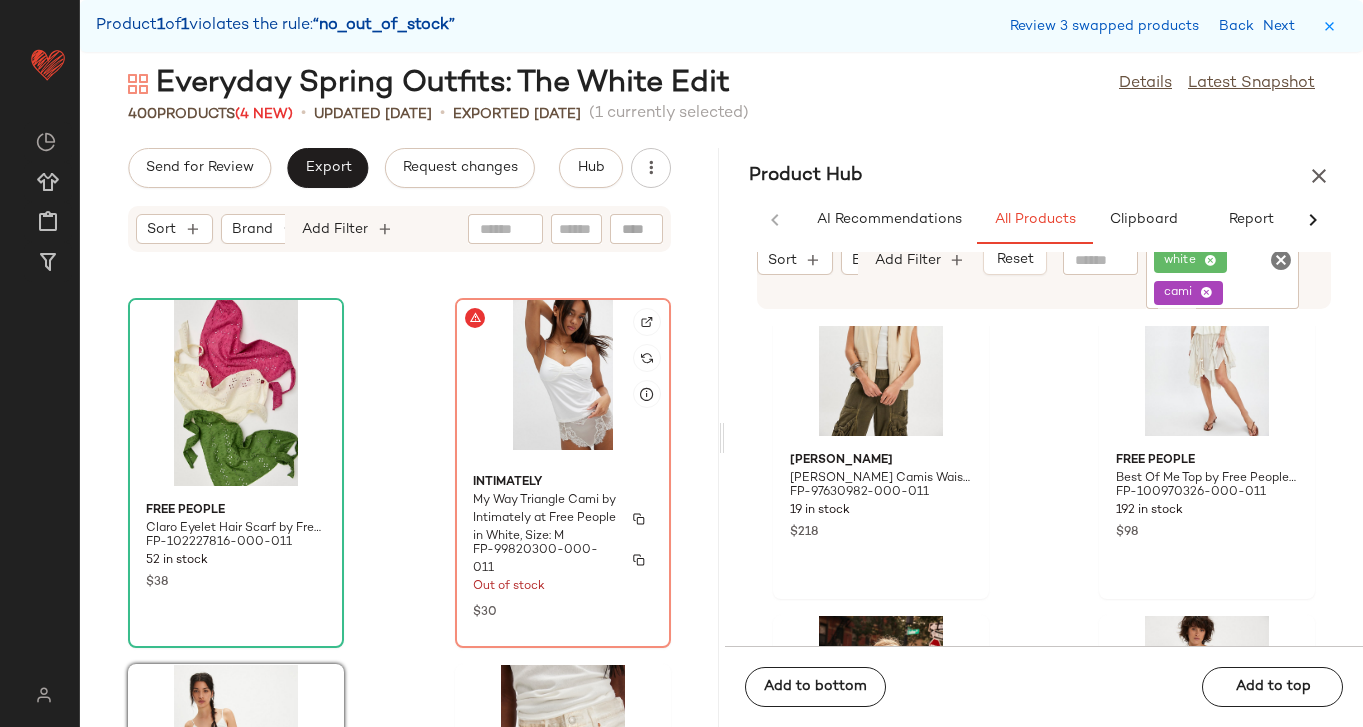 click on "Intimately My Way Triangle Cami by Intimately at Free People in White, Size: M FP-99820300-000-011 Out of stock $30" 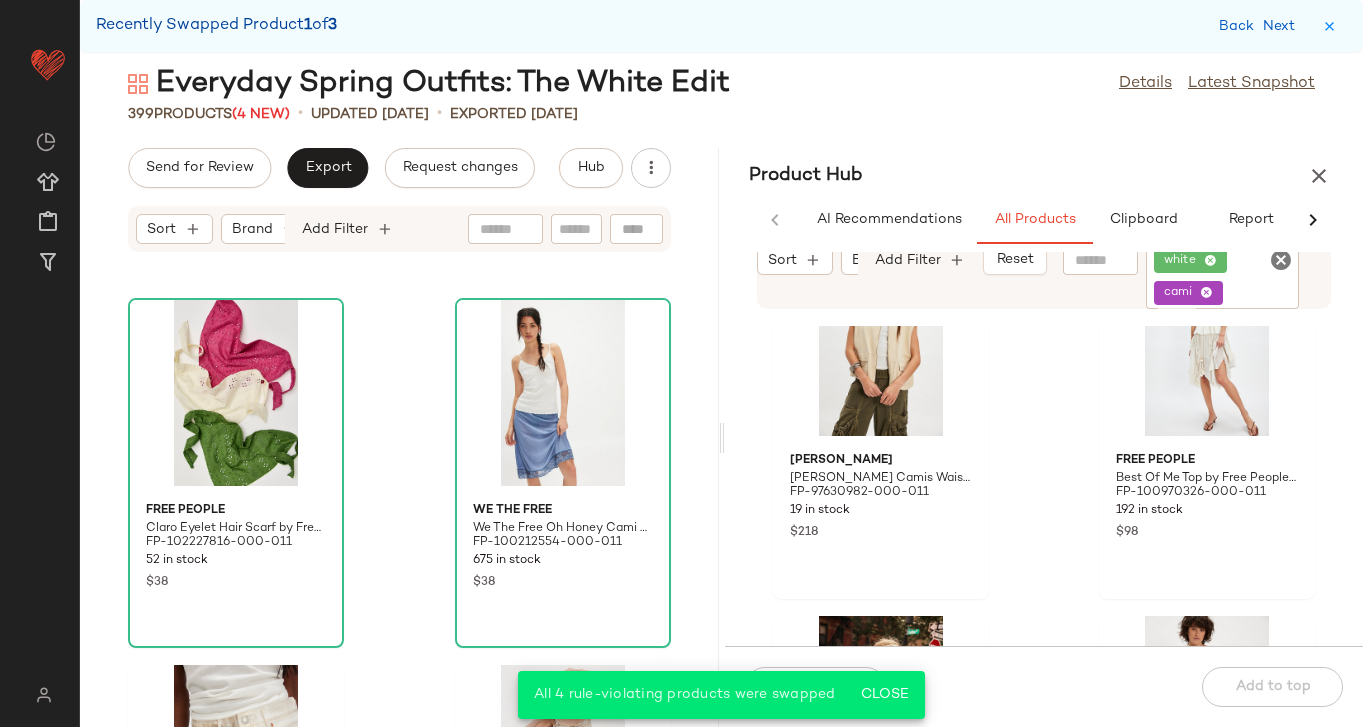 scroll, scrollTop: 0, scrollLeft: 0, axis: both 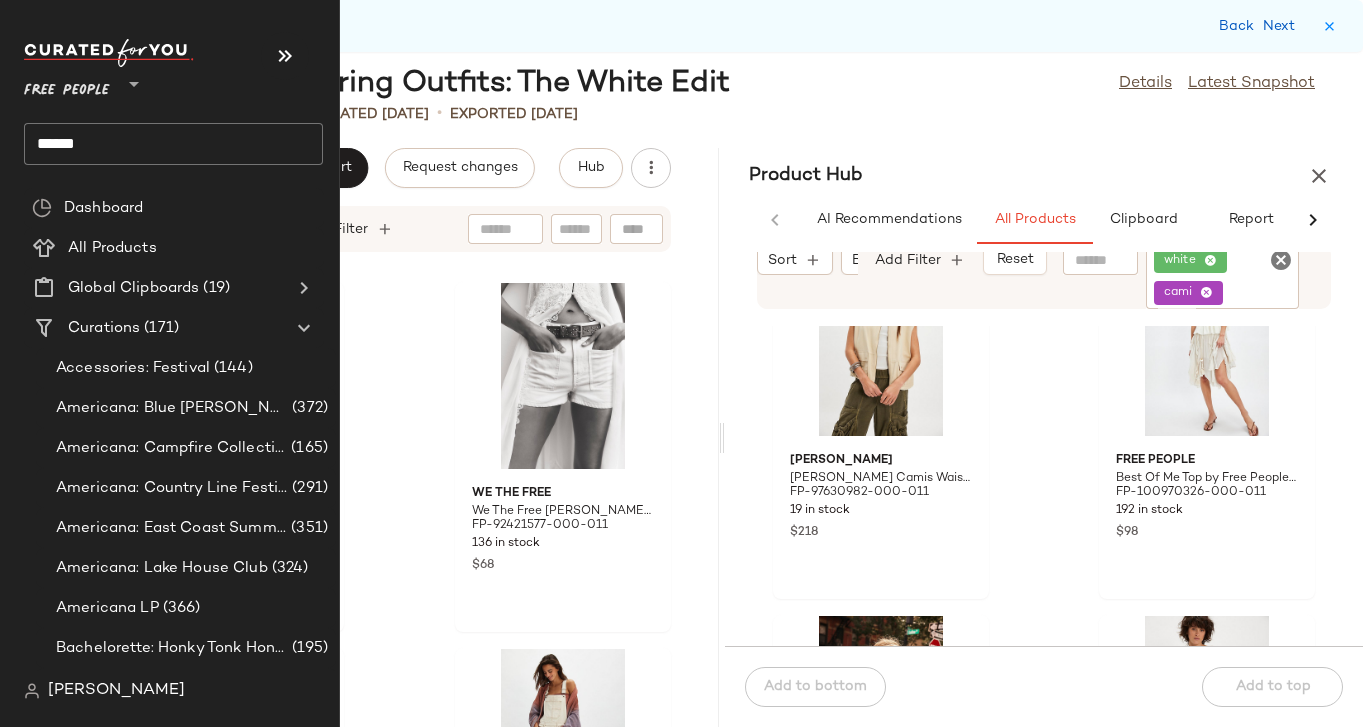 click on "******" 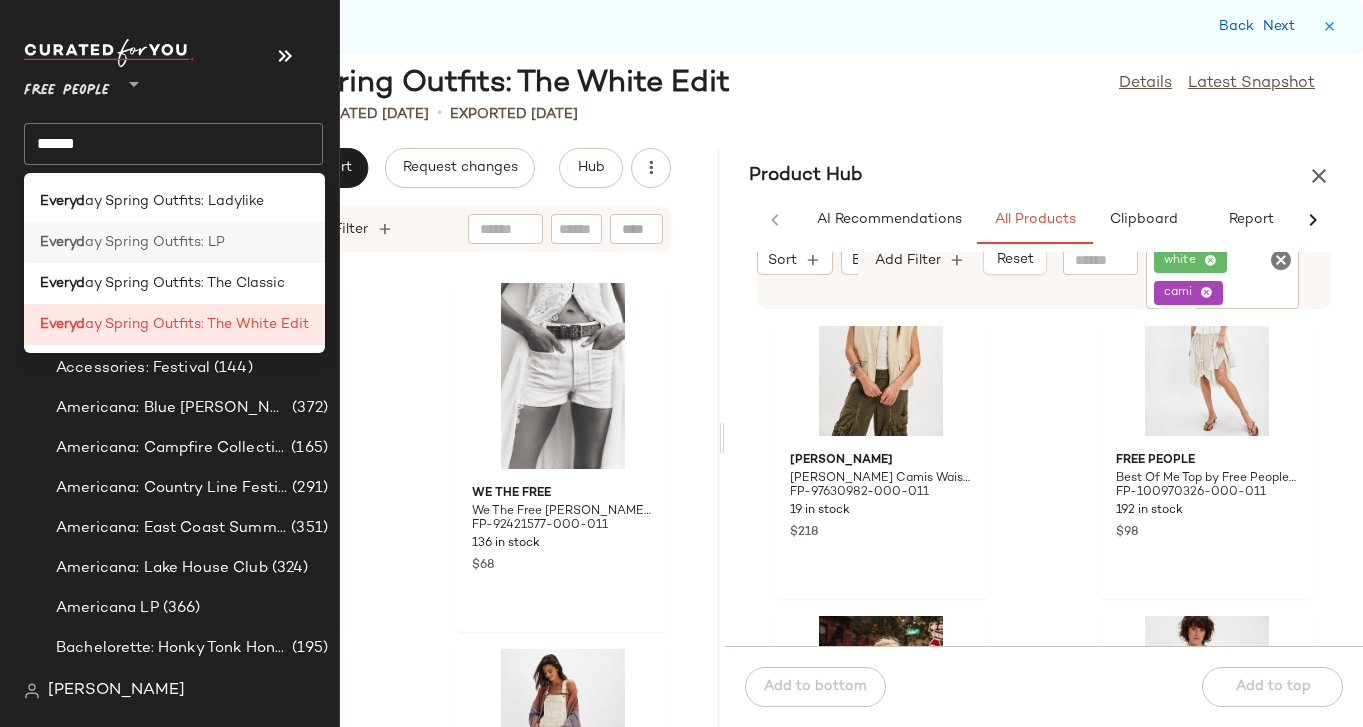 click on "ay Spring Outfits: LP" at bounding box center (155, 242) 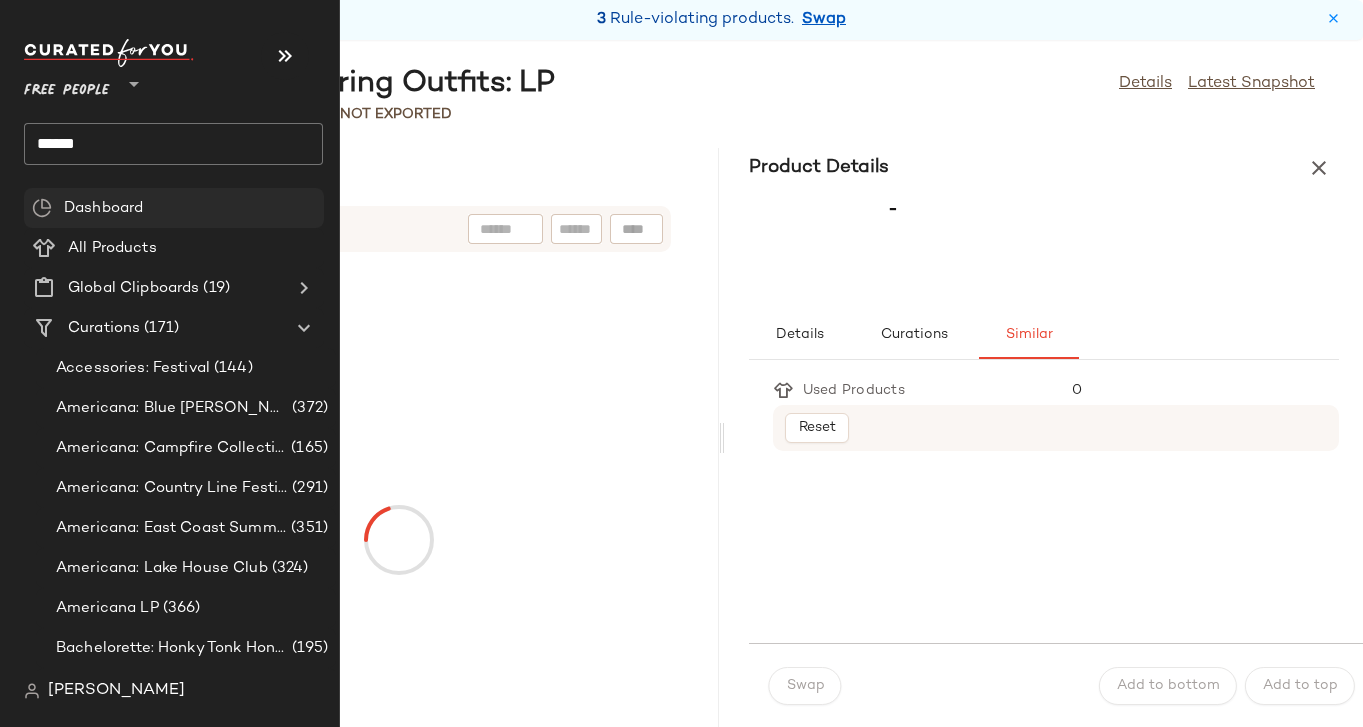 scroll, scrollTop: 0, scrollLeft: 0, axis: both 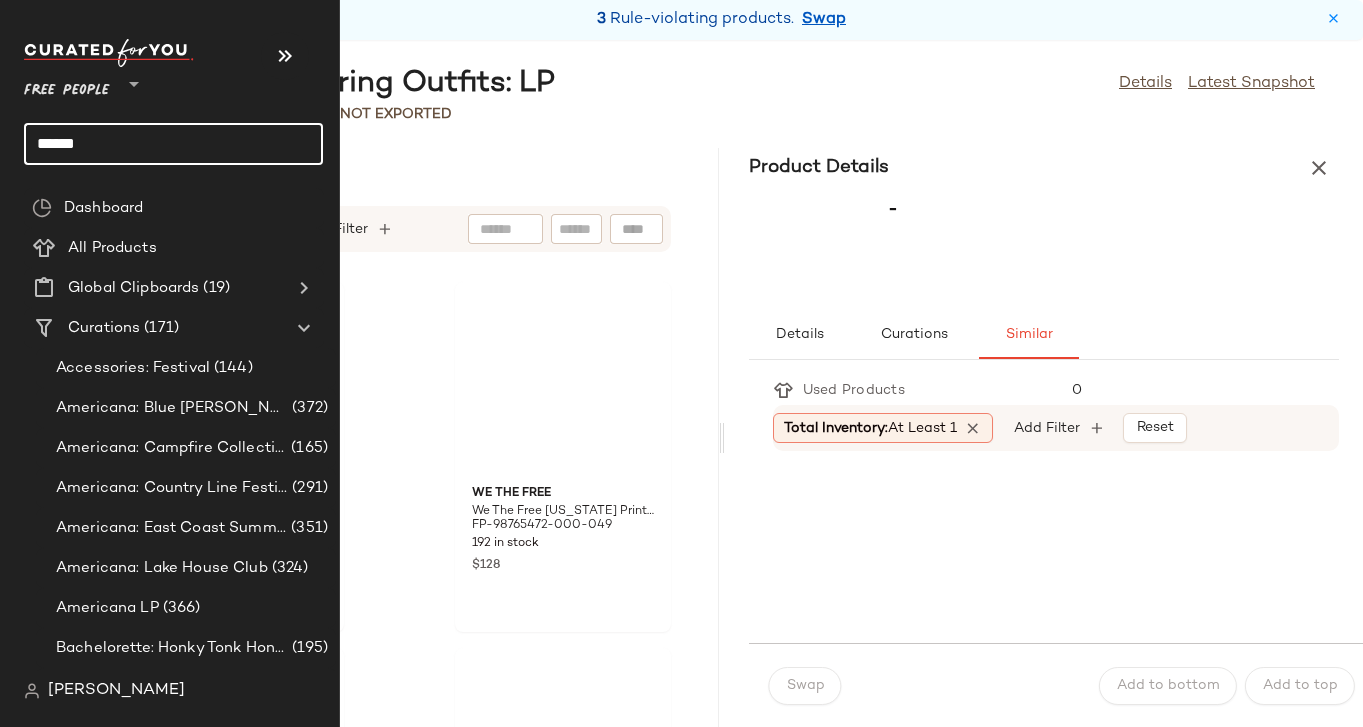 click on "******" 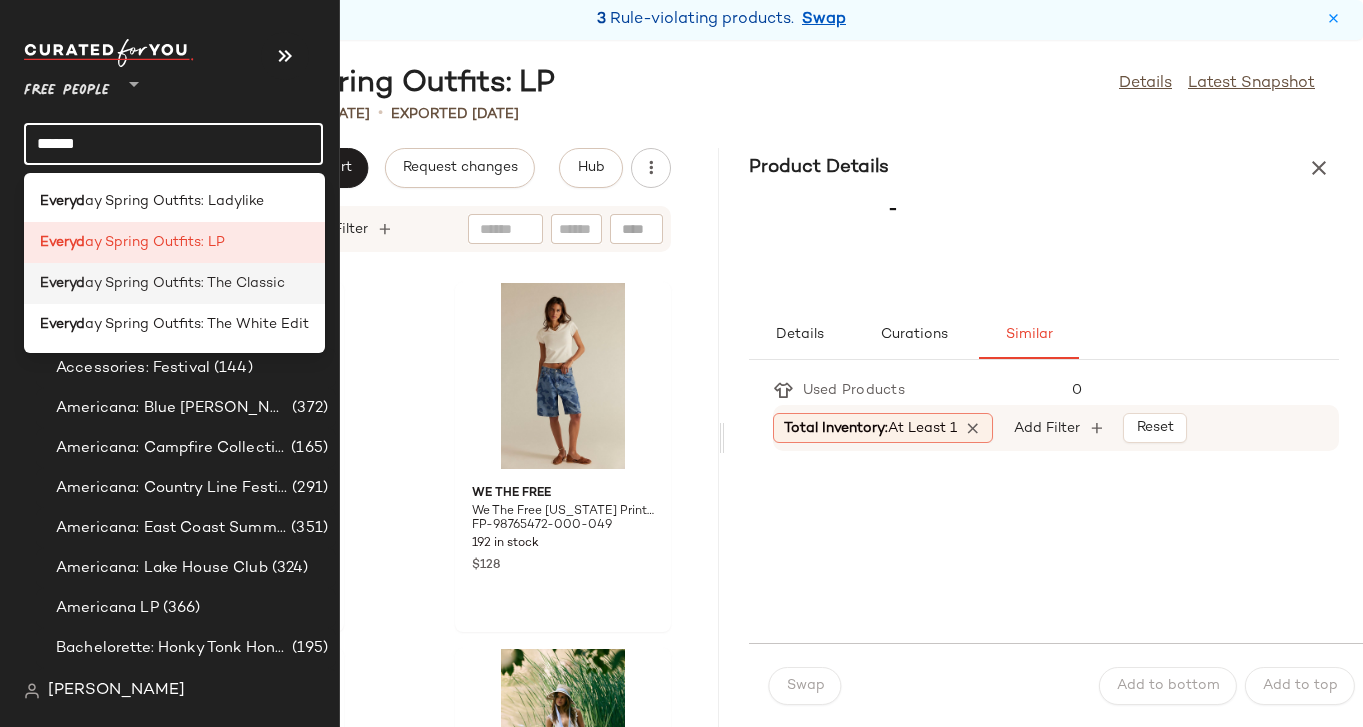 click on "ay Spring Outfits: The Classic" at bounding box center [185, 283] 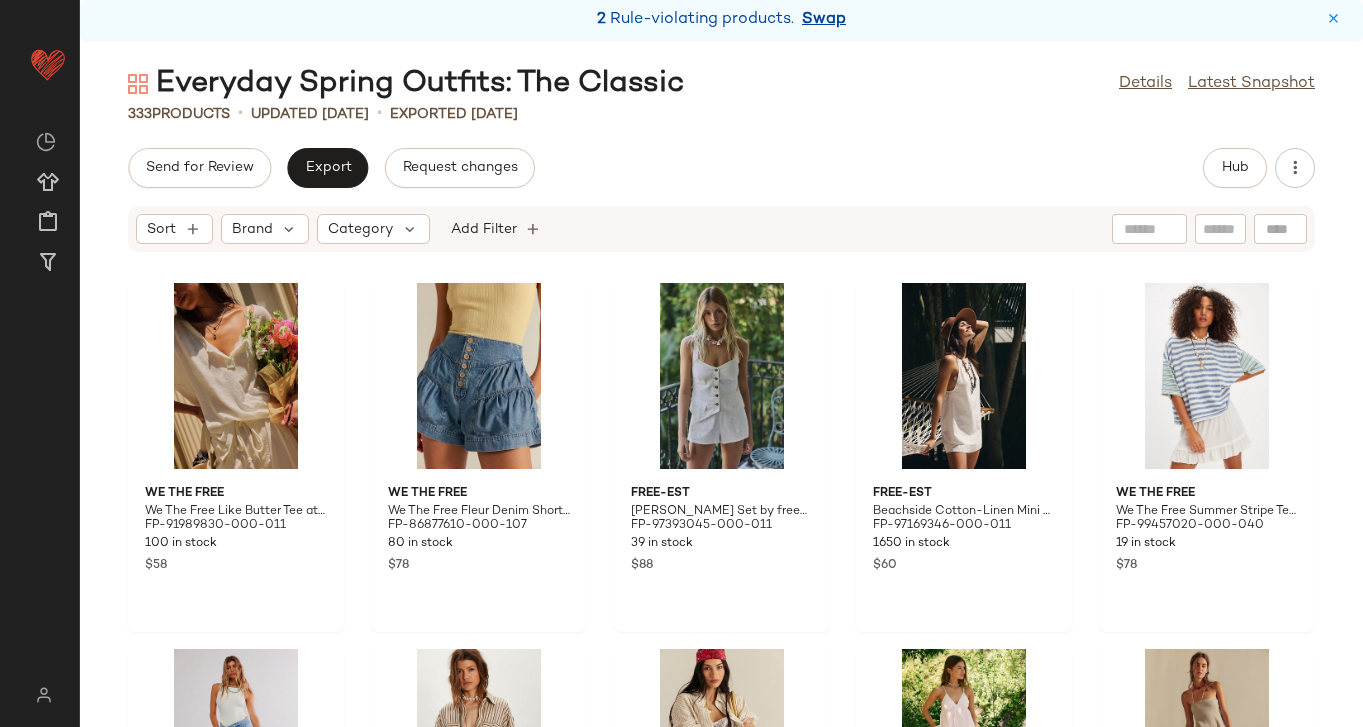 click on "Swap" at bounding box center [824, 20] 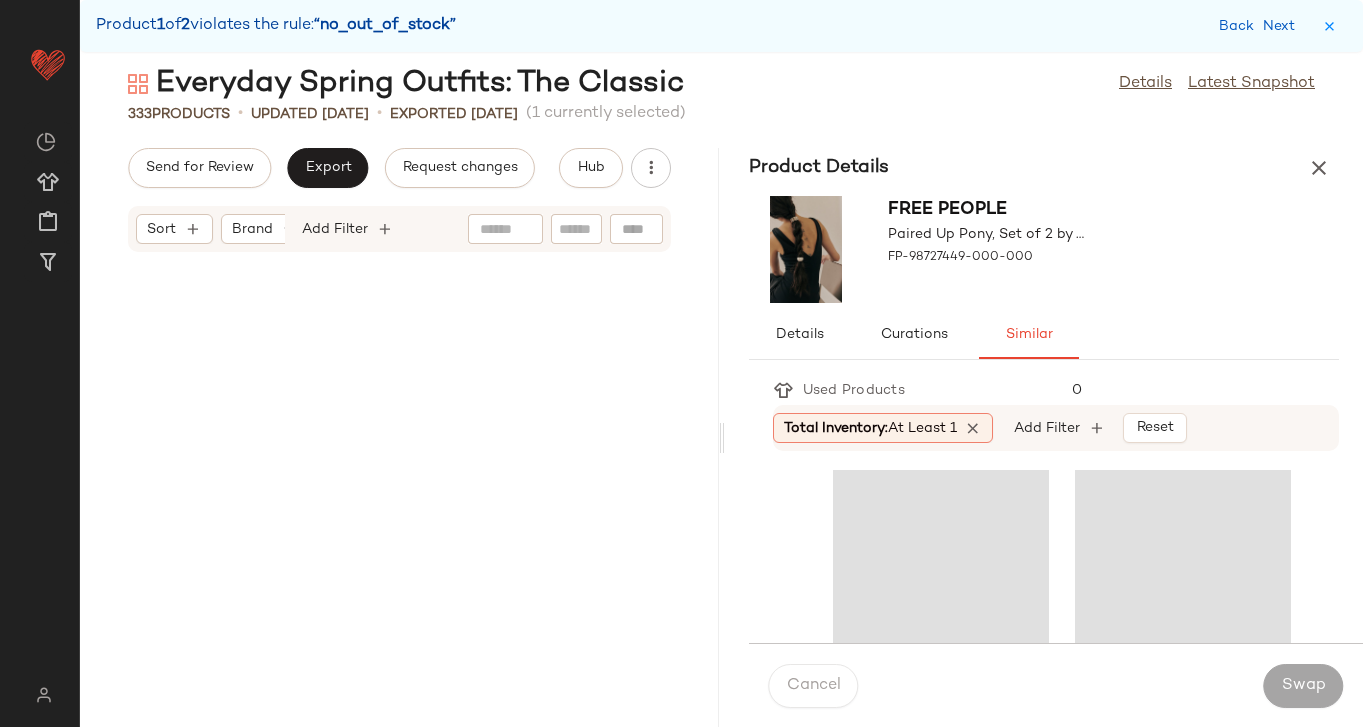 scroll, scrollTop: 10248, scrollLeft: 0, axis: vertical 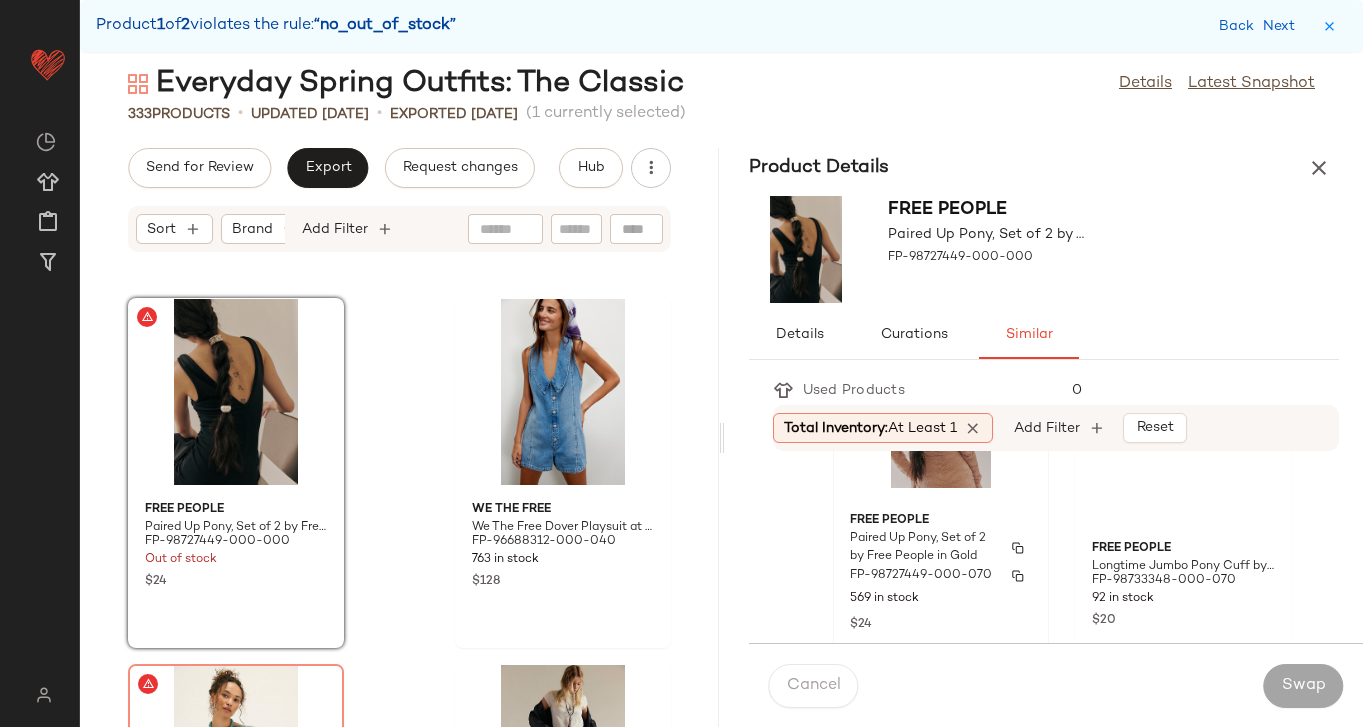 click on "Paired Up Pony, Set of 2 by Free People in Gold" at bounding box center [923, 548] 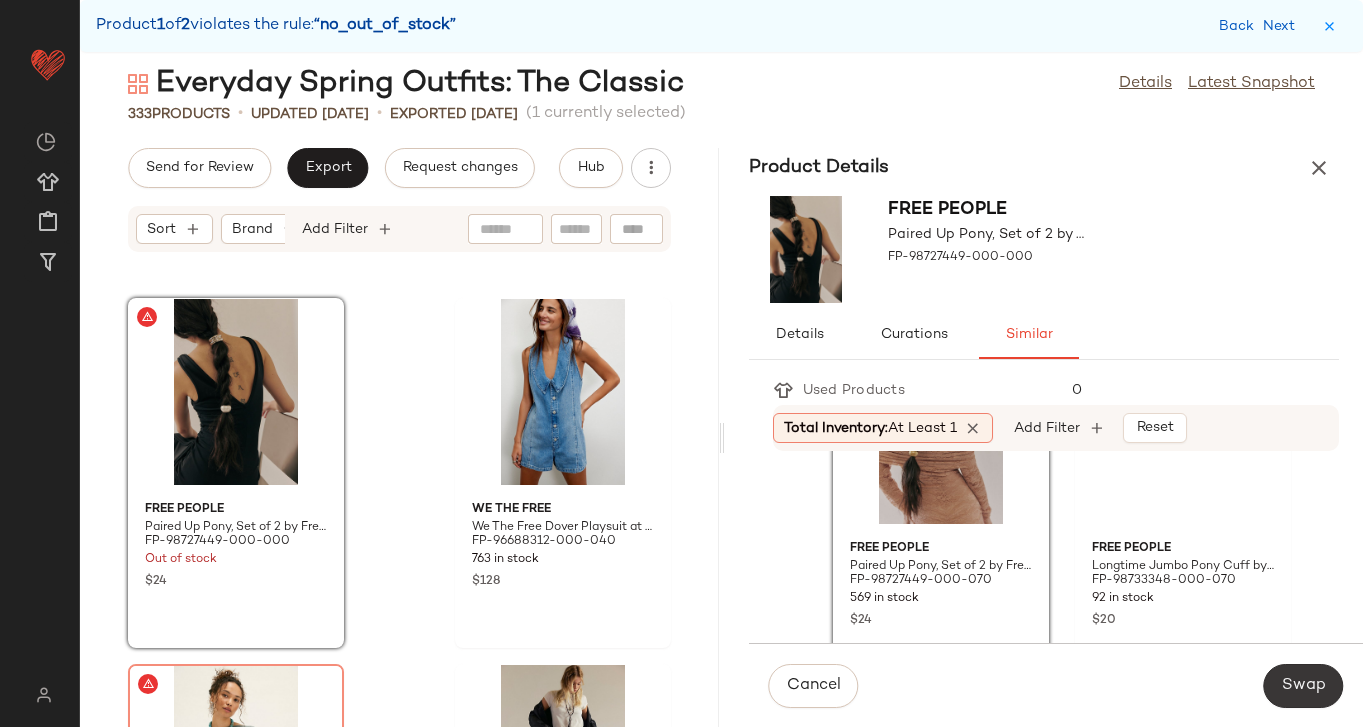 click on "Swap" 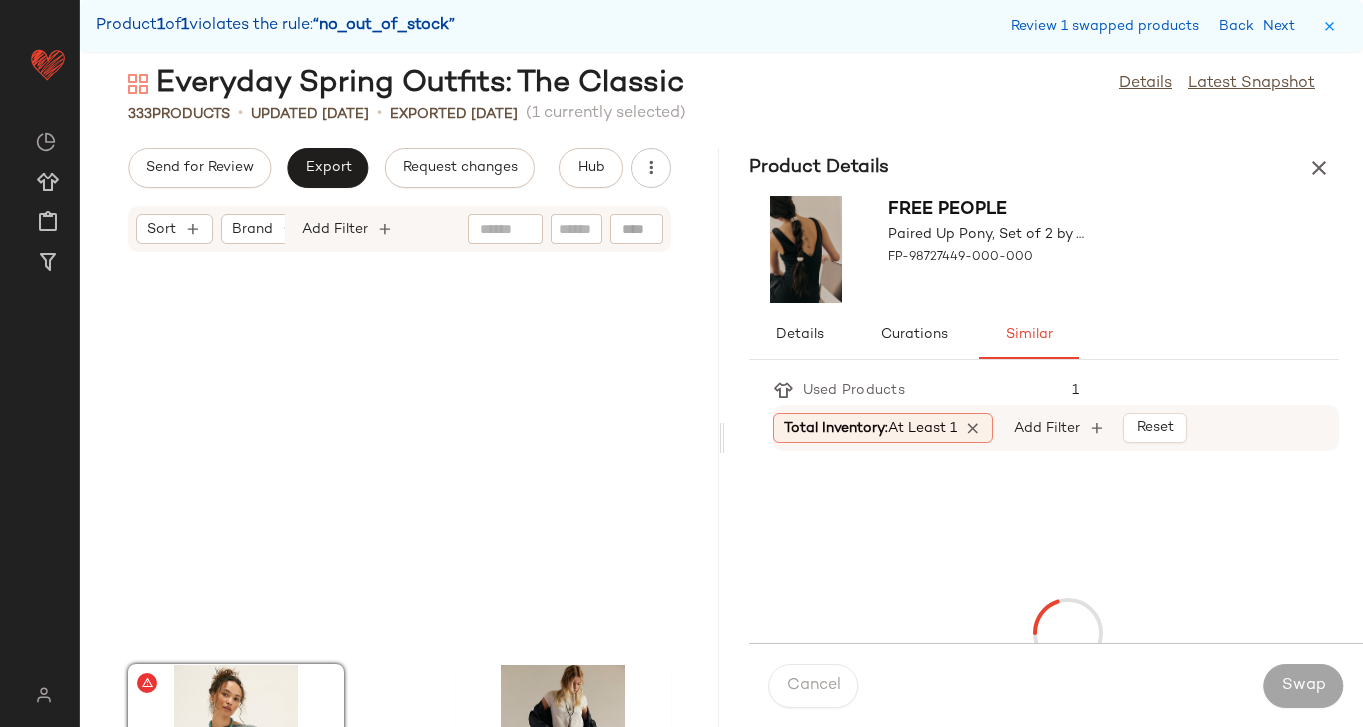 scroll, scrollTop: 10614, scrollLeft: 0, axis: vertical 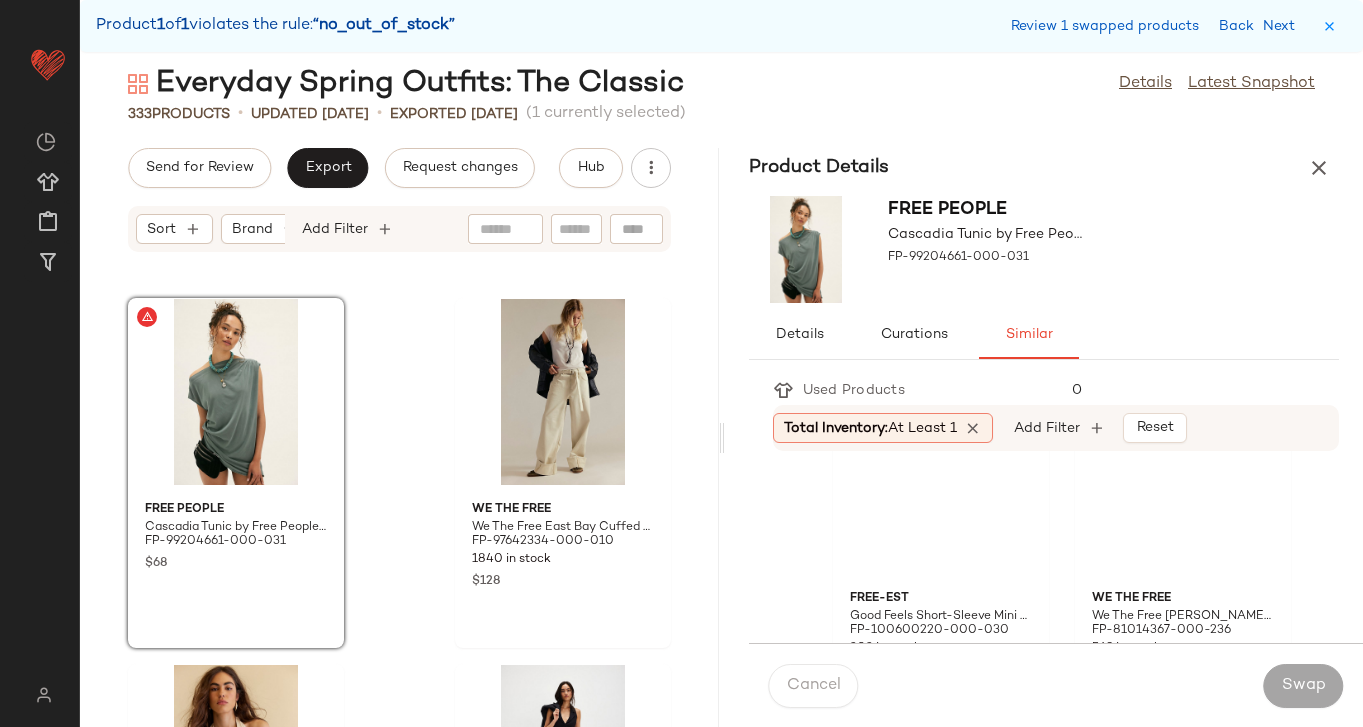 click on "We The Free" at bounding box center (1183, -161) 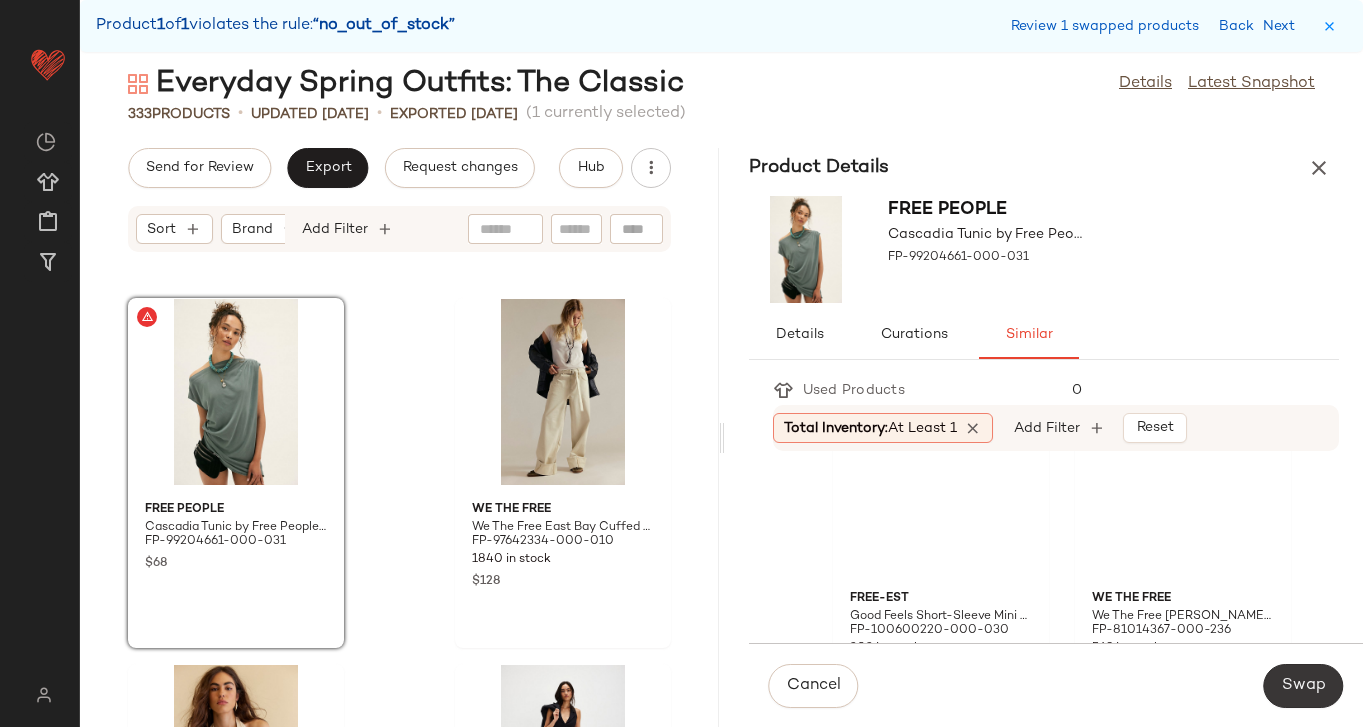 click on "Swap" 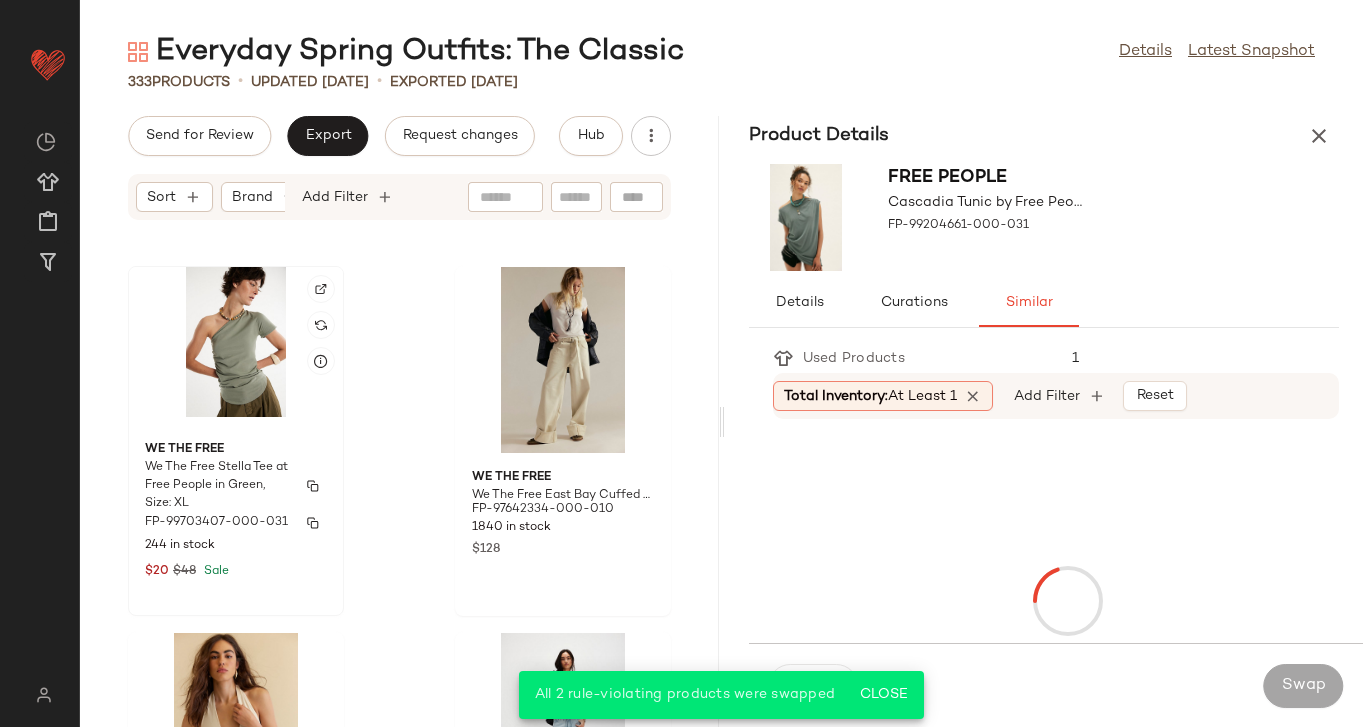click on "We The Free Stella Tee at Free People in Green, Size: XL" at bounding box center (218, 486) 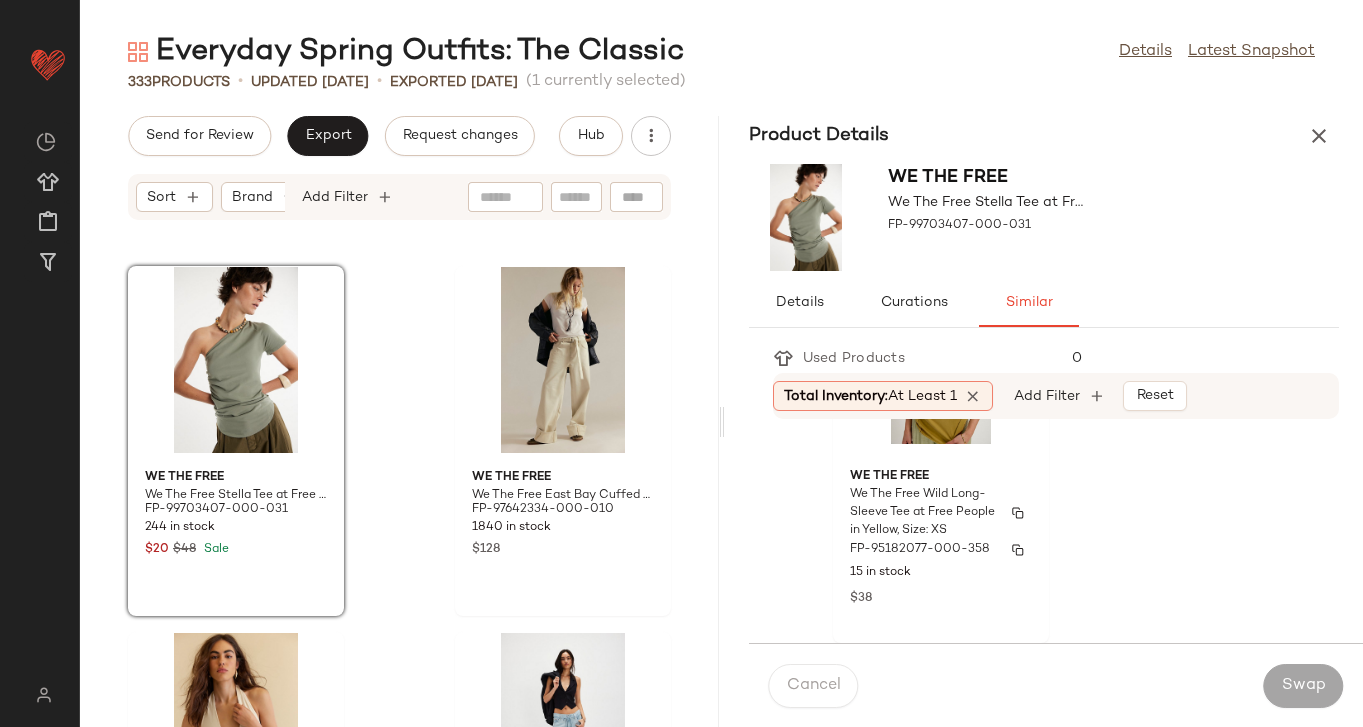 scroll, scrollTop: 8926, scrollLeft: 0, axis: vertical 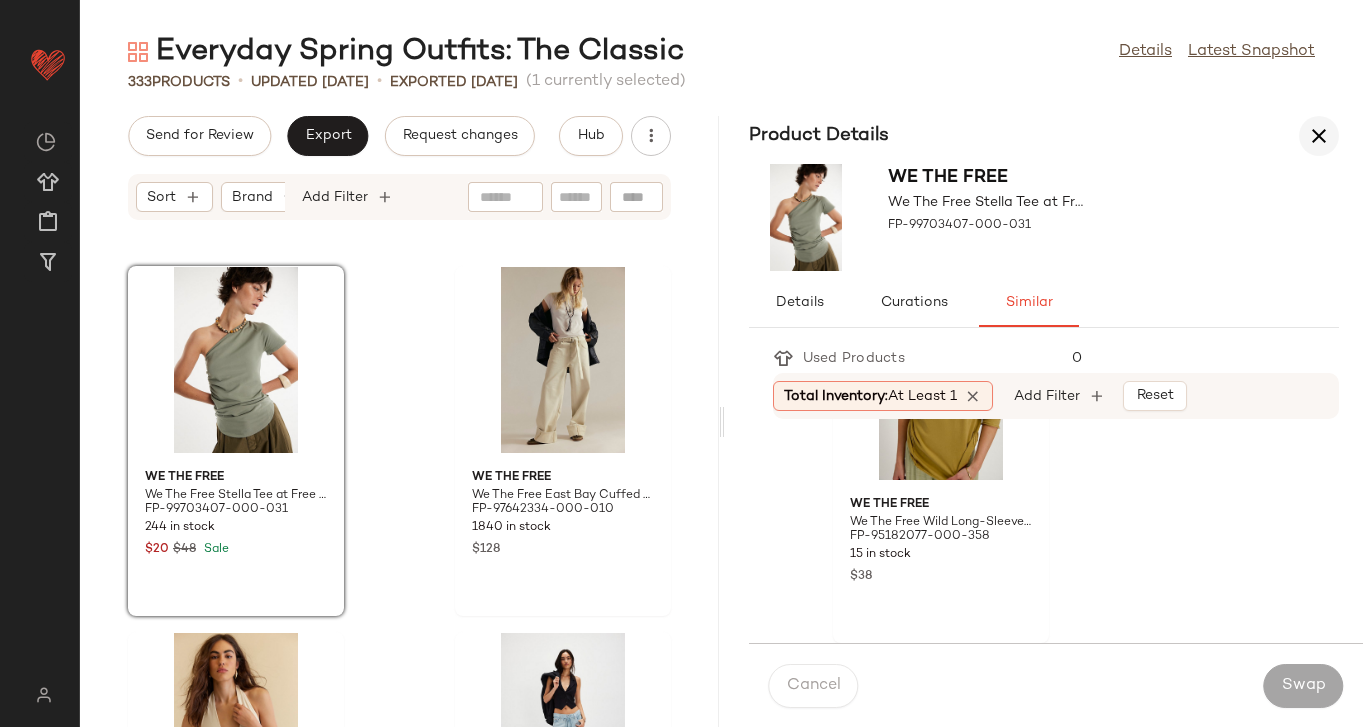 click at bounding box center (1319, 136) 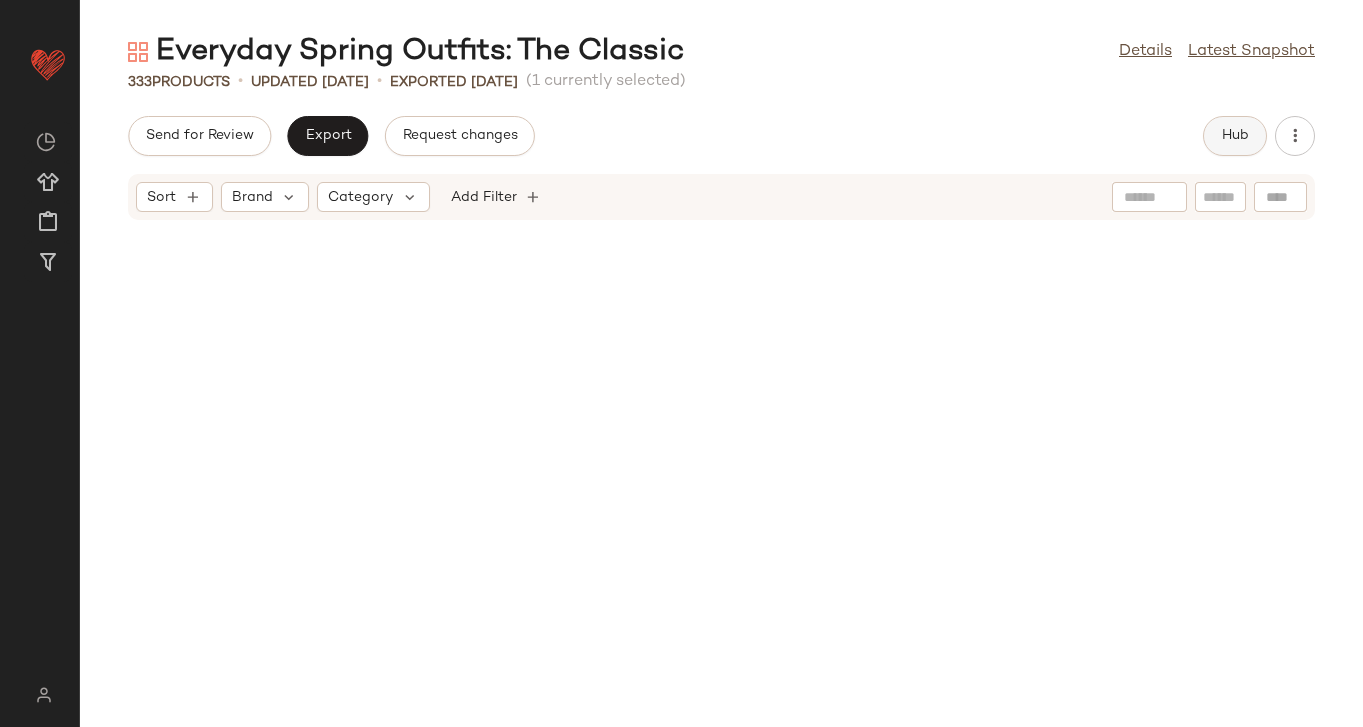 click on "Hub" 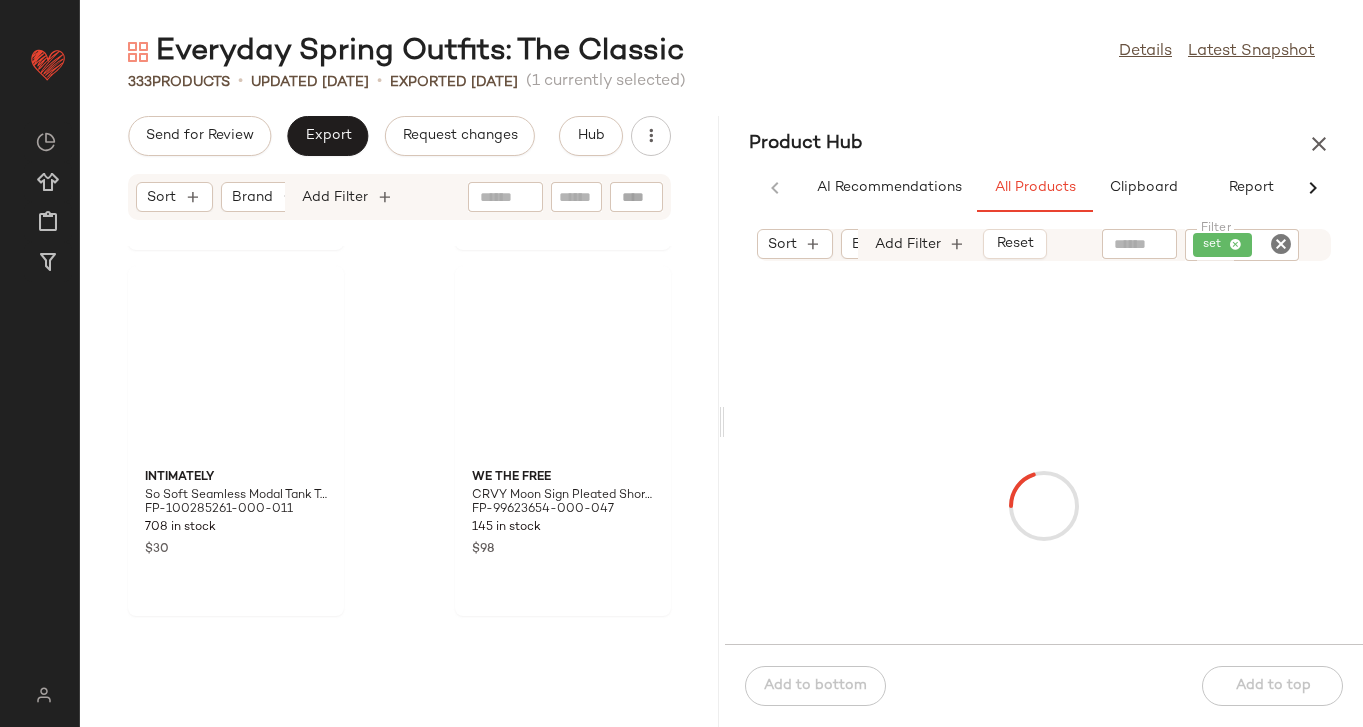 scroll, scrollTop: 10614, scrollLeft: 0, axis: vertical 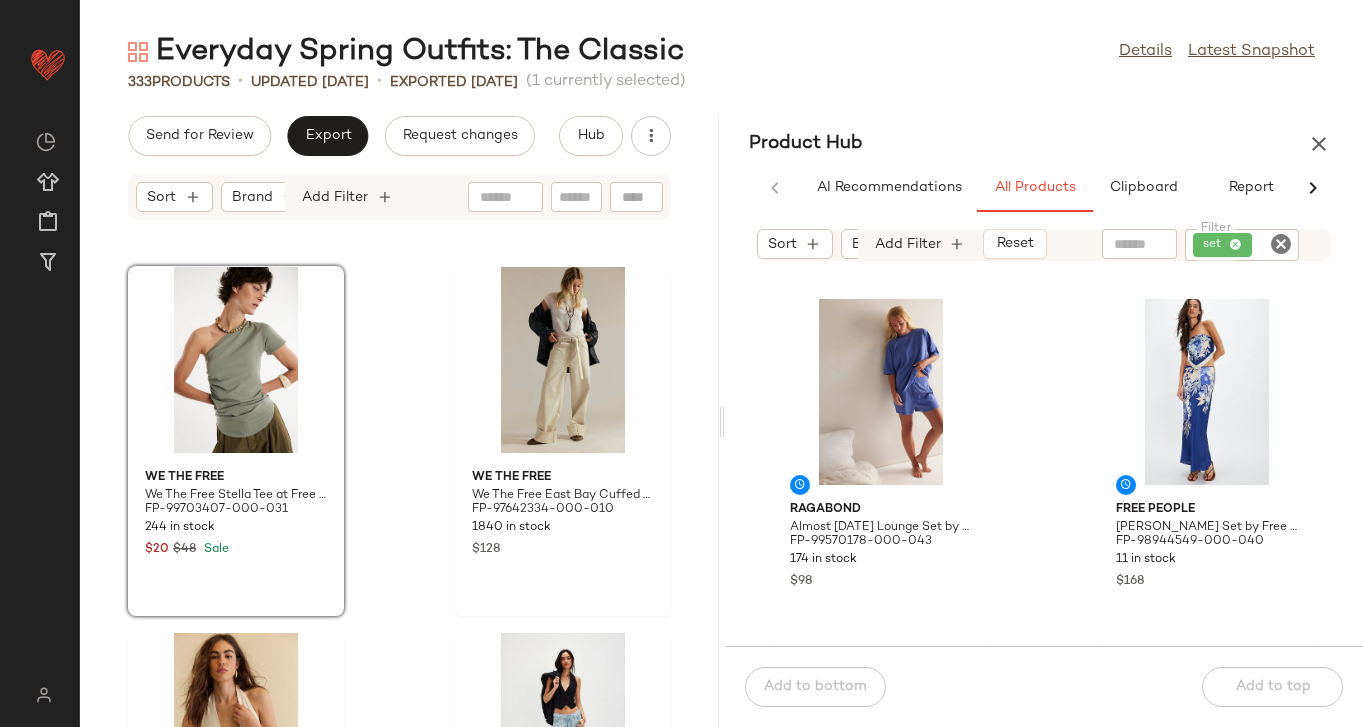 click 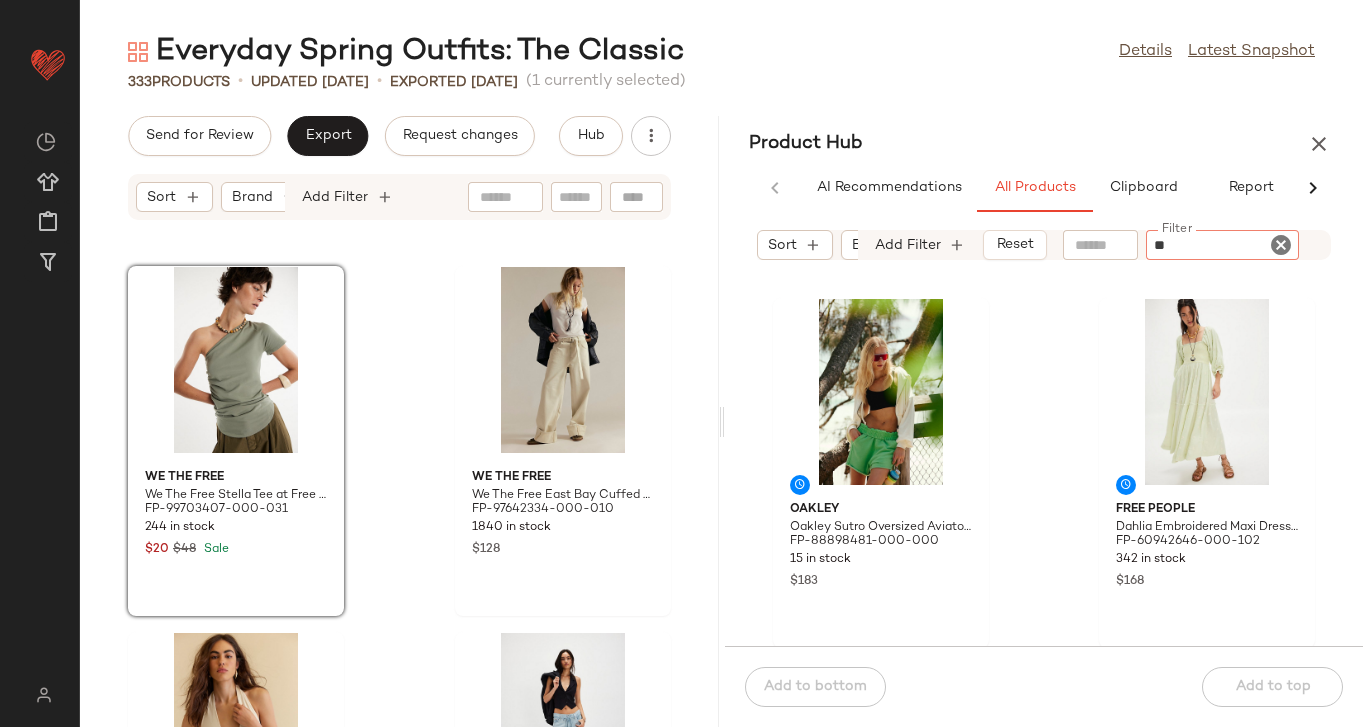 type on "*" 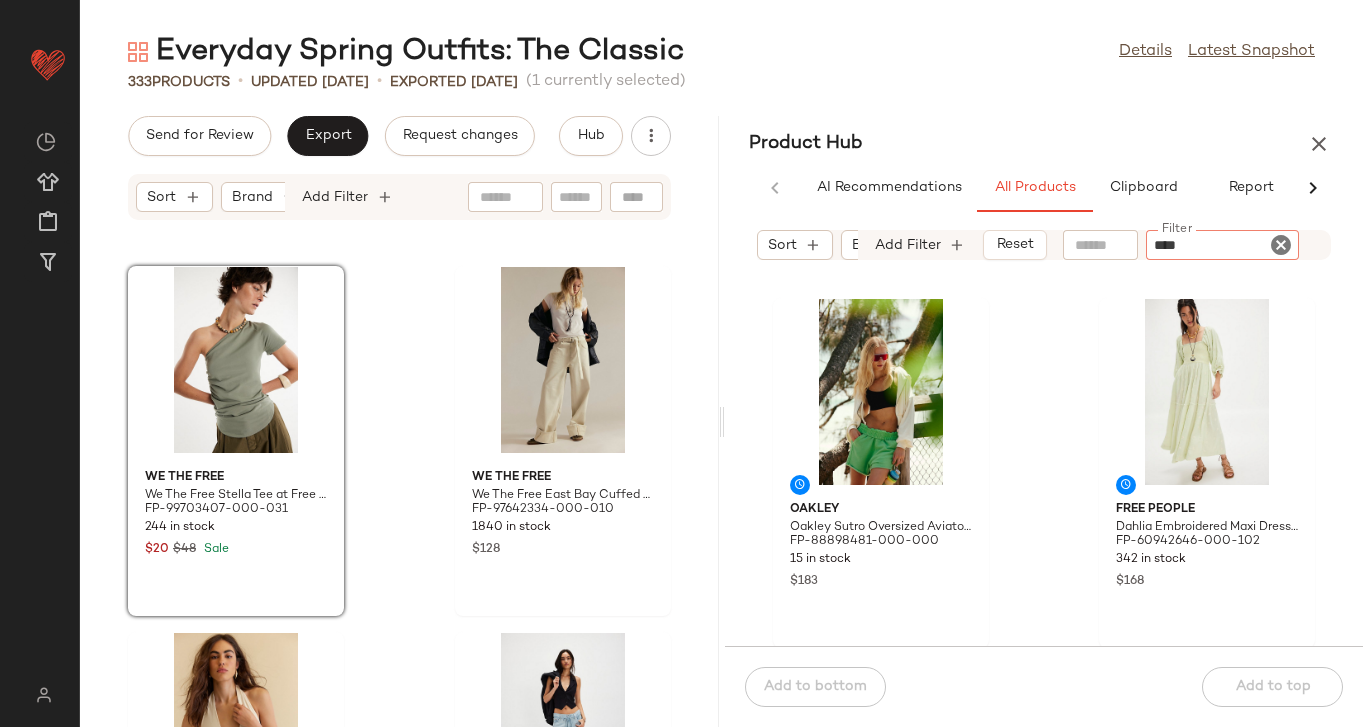 type on "*****" 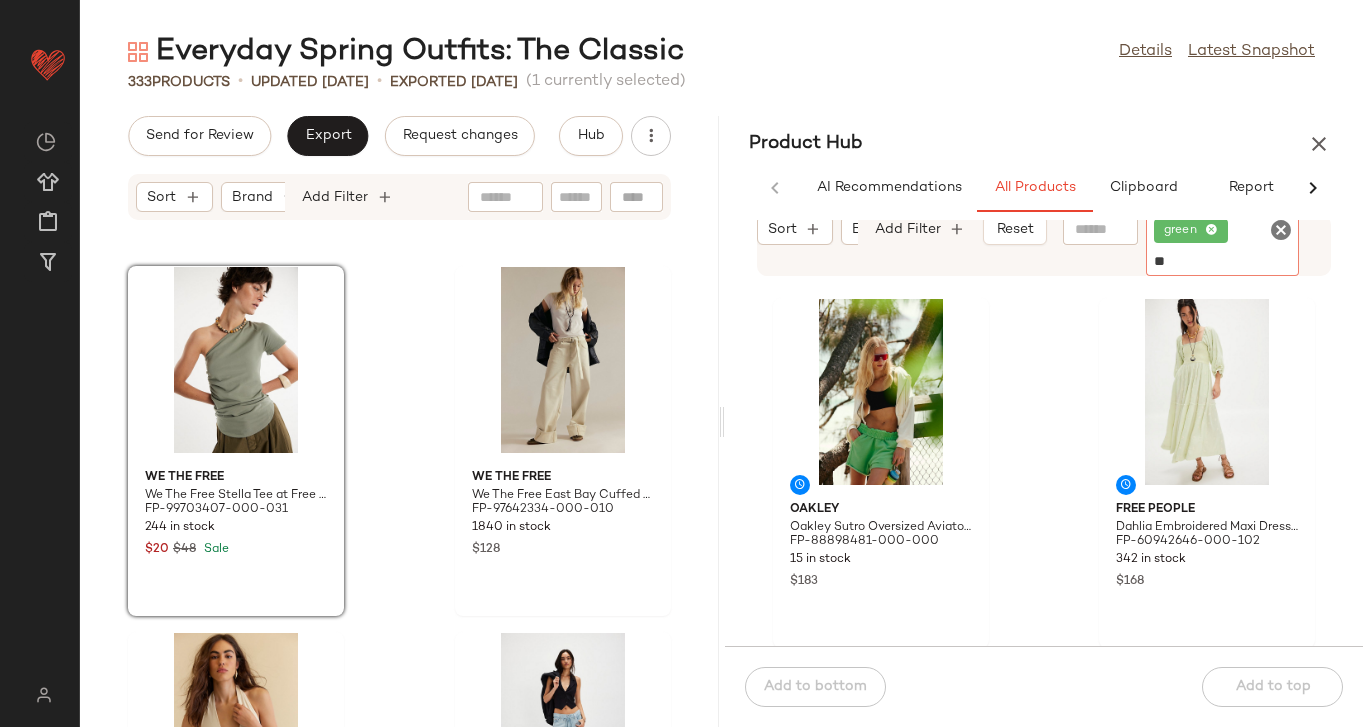 type on "***" 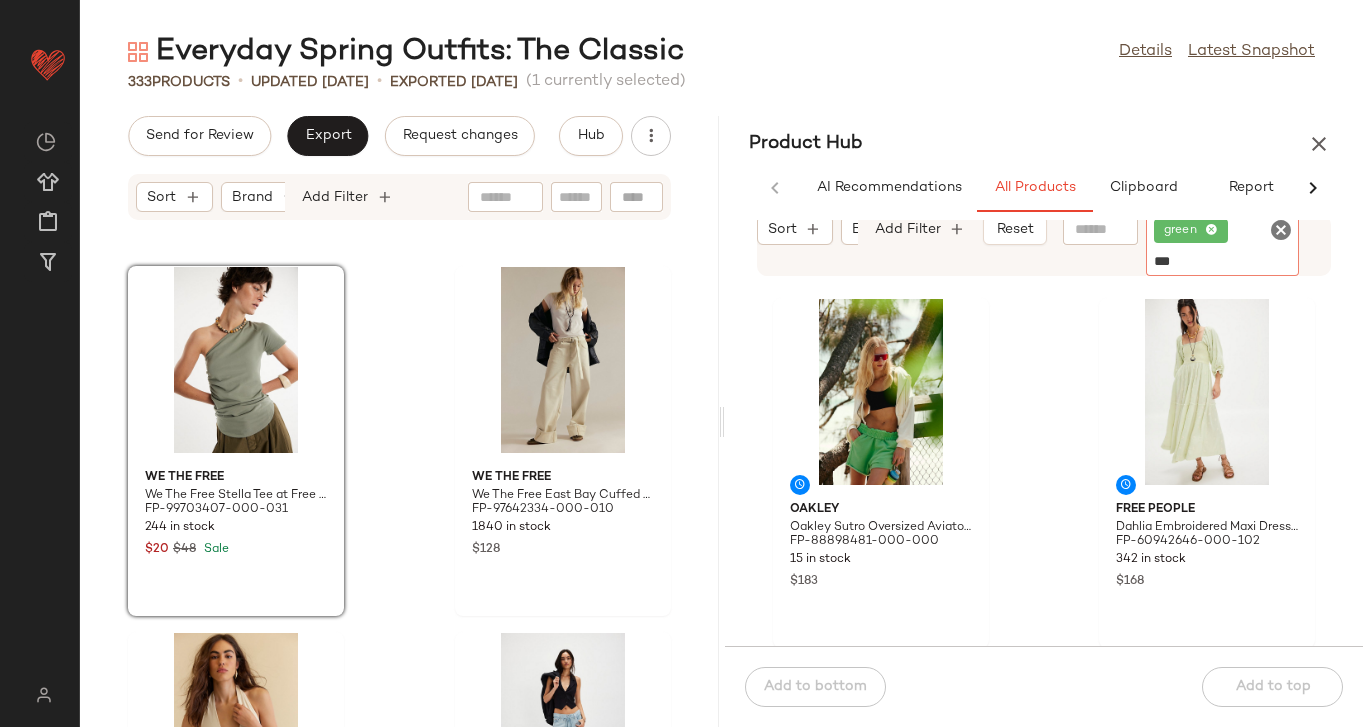 type 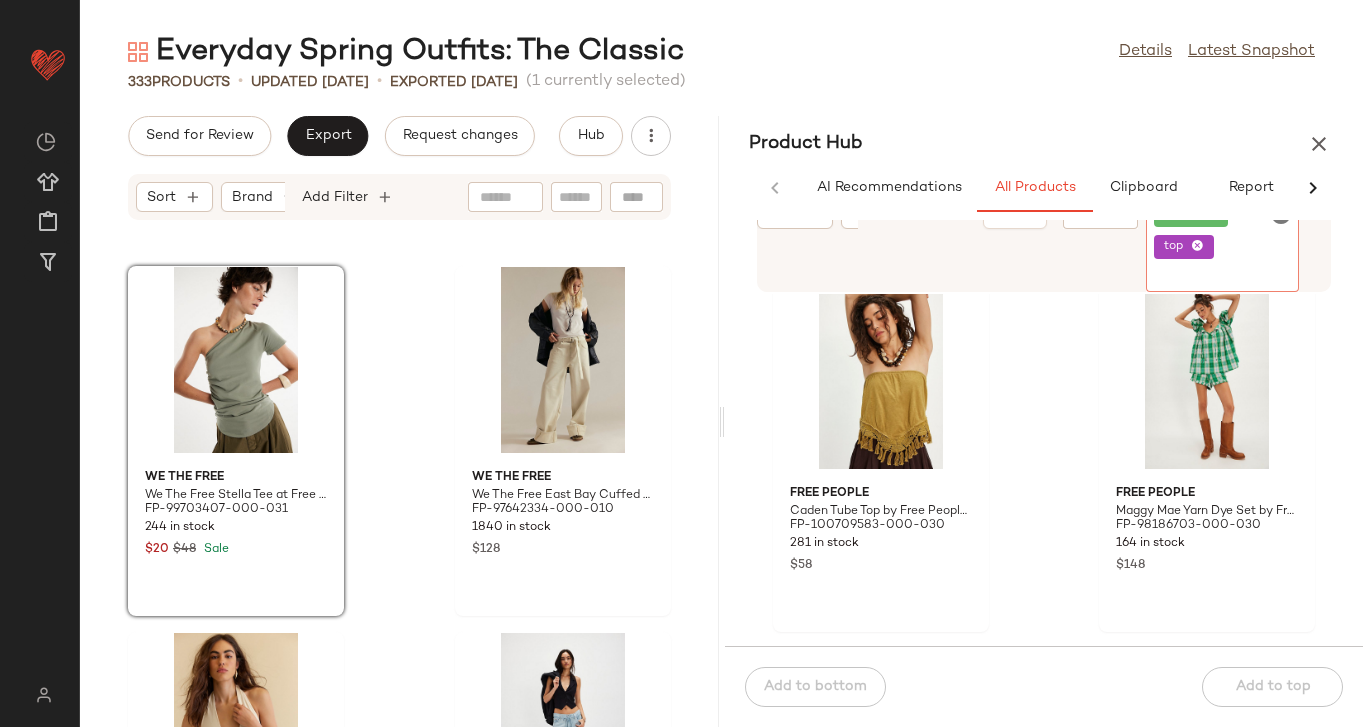 scroll, scrollTop: 2229, scrollLeft: 0, axis: vertical 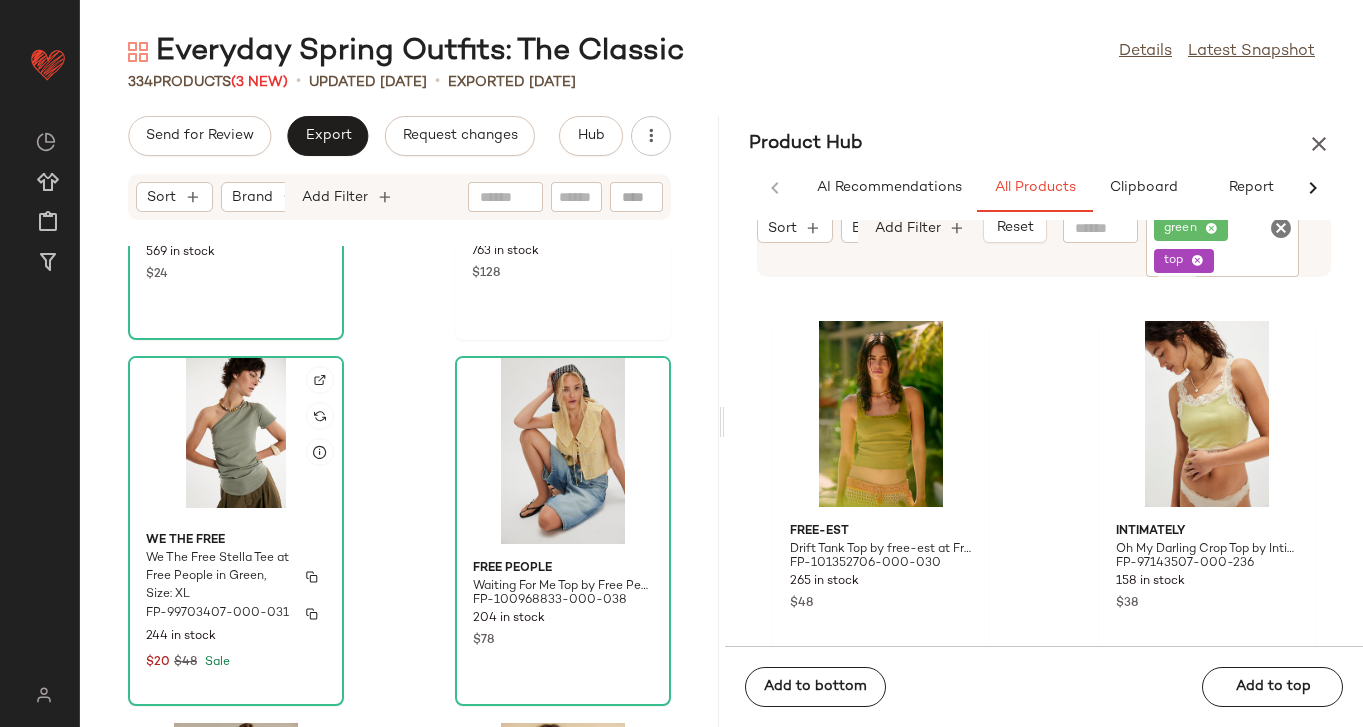 click on "We The Free We The Free Stella Tee at Free People in Green, Size: XL FP-99703407-000-031 244 in stock $20 $48 Sale" 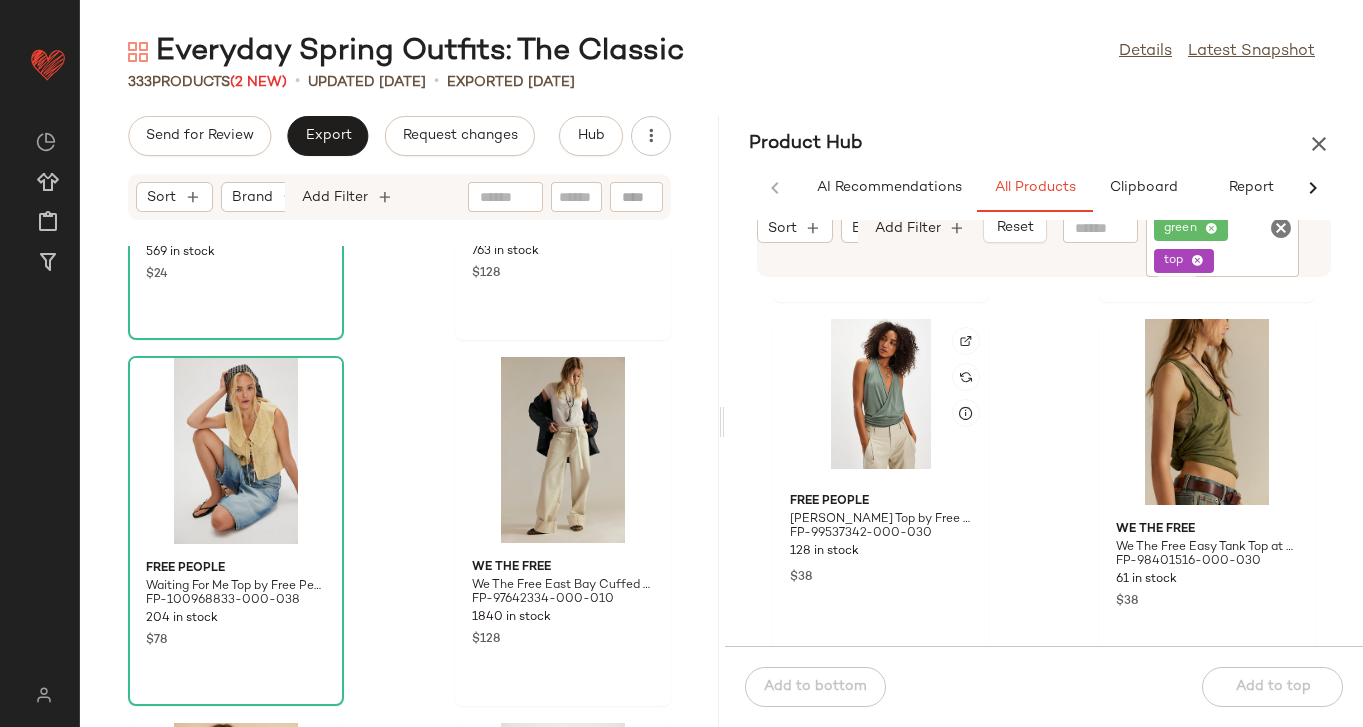scroll, scrollTop: 10978, scrollLeft: 0, axis: vertical 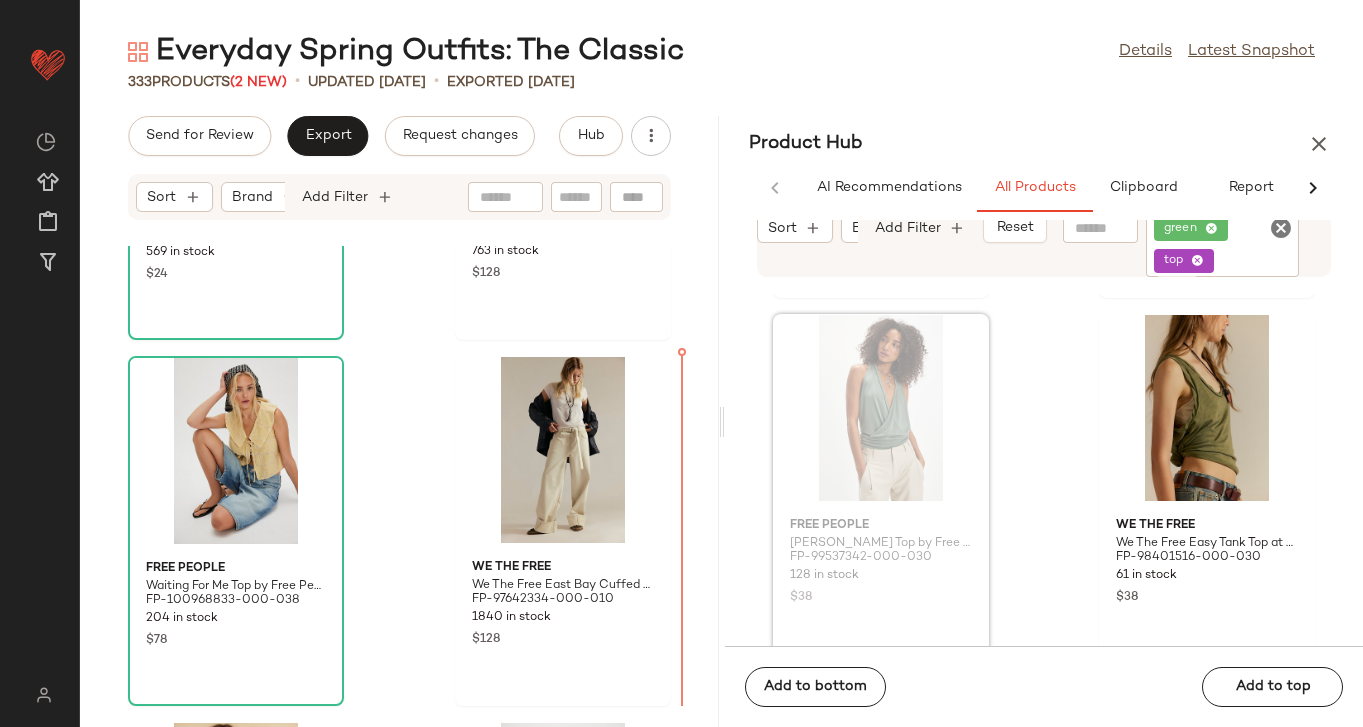 drag, startPoint x: 872, startPoint y: 567, endPoint x: 246, endPoint y: 540, distance: 626.582 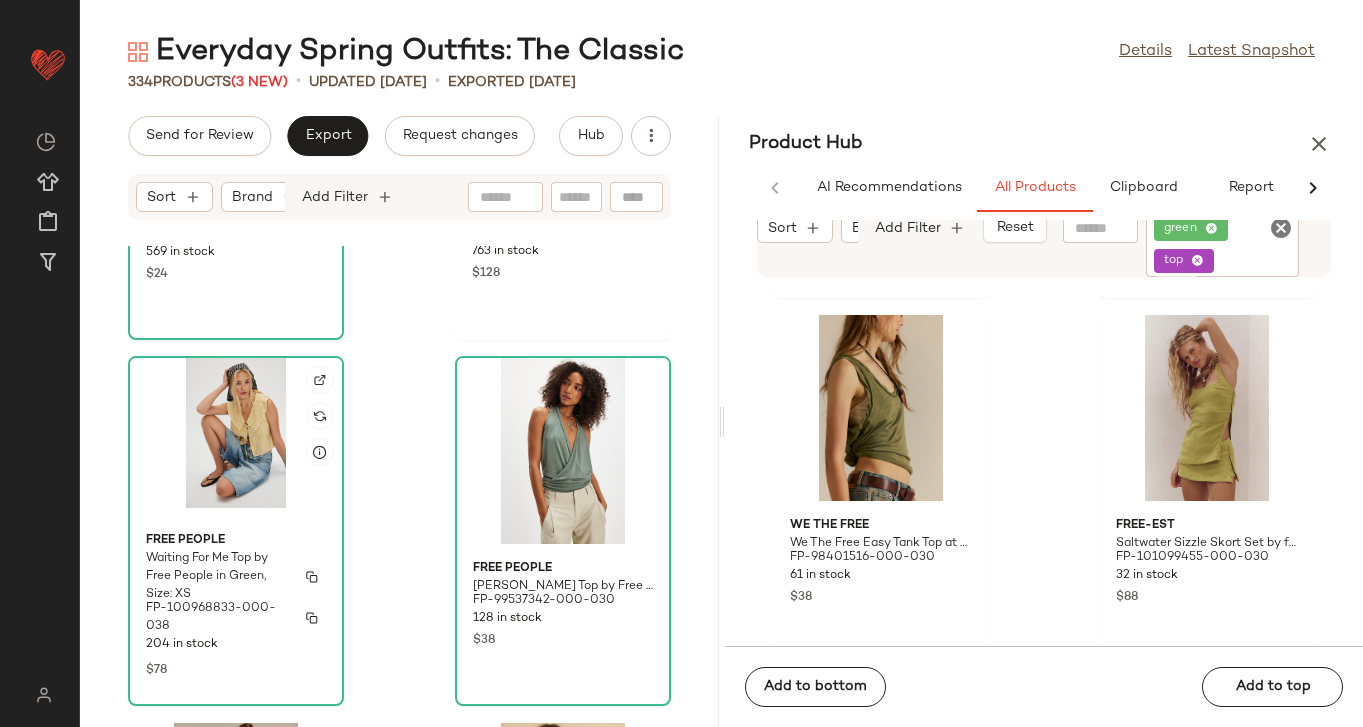 click on "Free People Waiting For Me Top by Free People in Green, Size: XS FP-100968833-000-038 204 in stock $78" 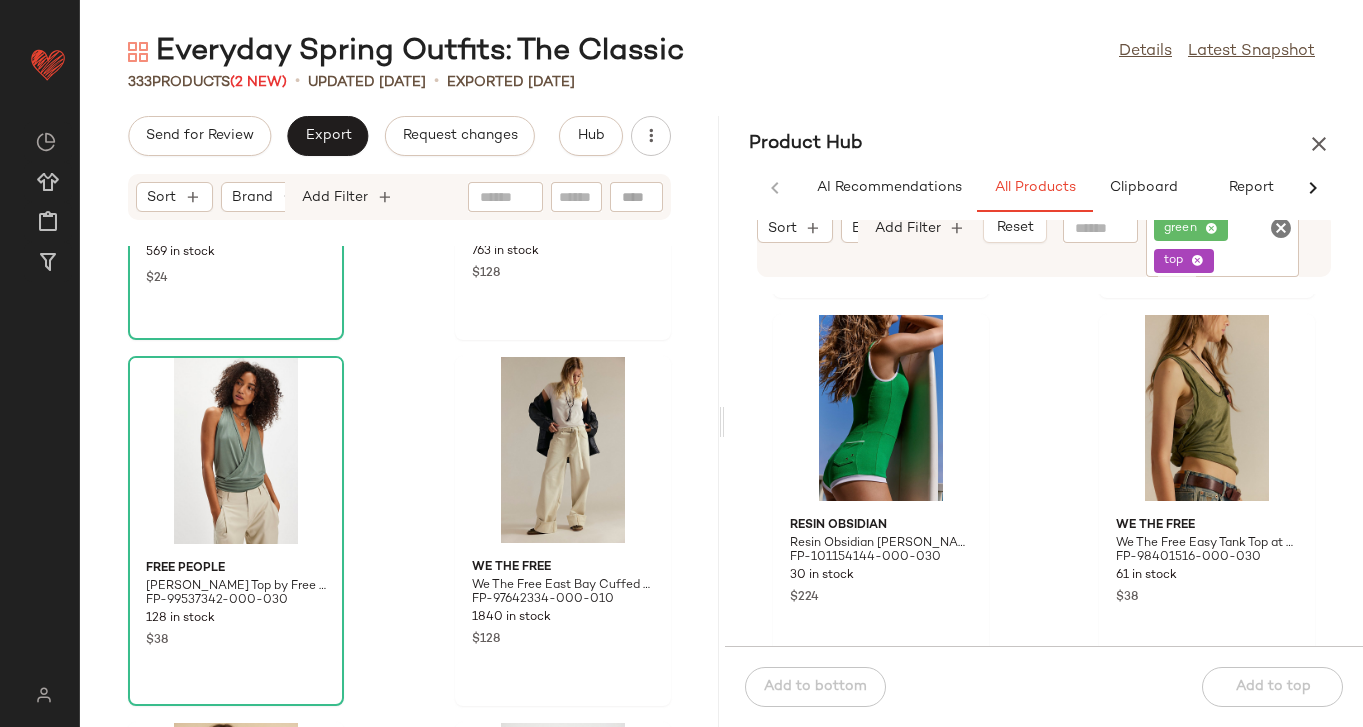 scroll, scrollTop: 10552, scrollLeft: 0, axis: vertical 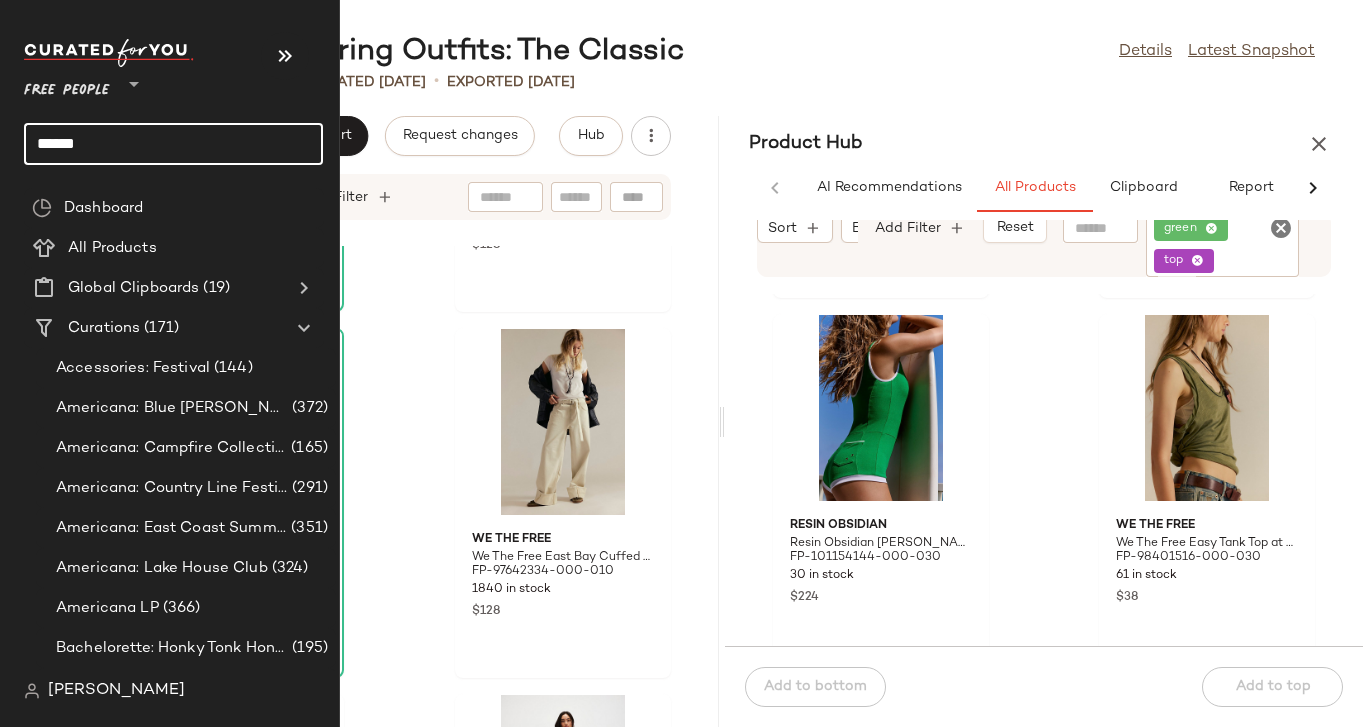 click on "******" 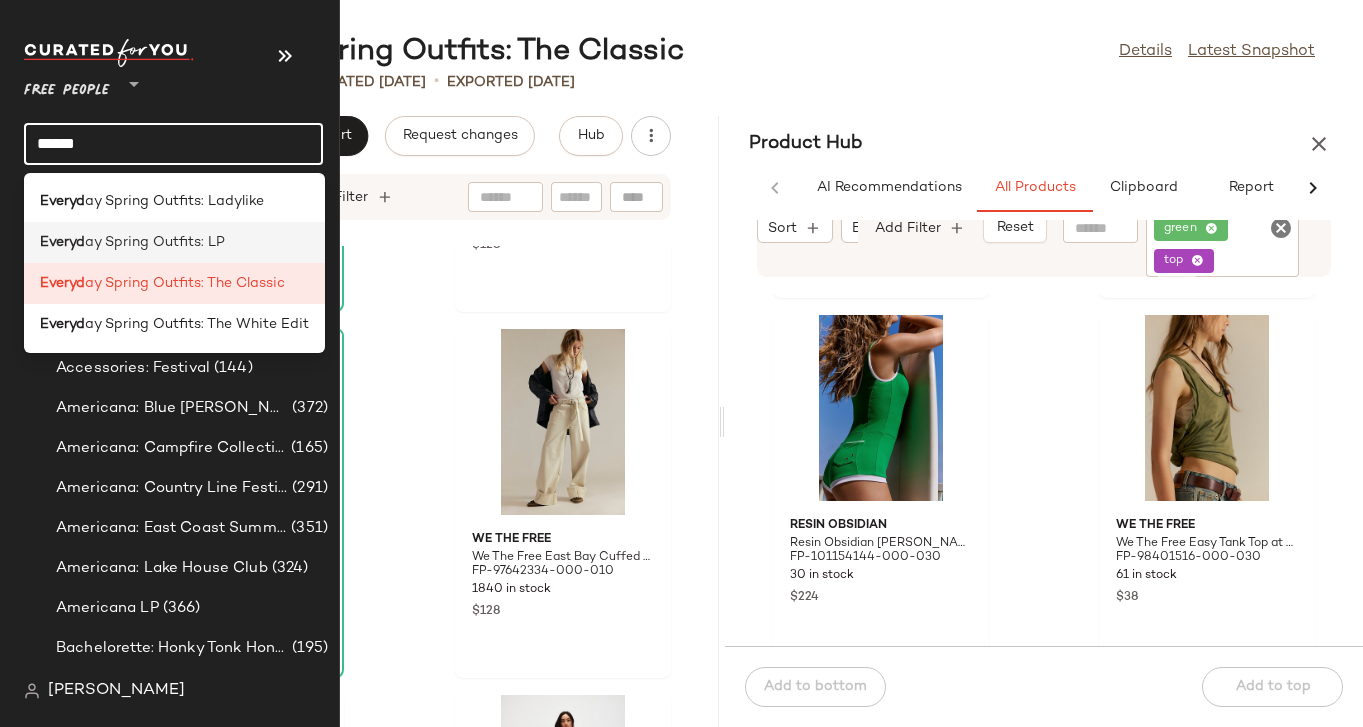 click on "Everyd" at bounding box center (62, 242) 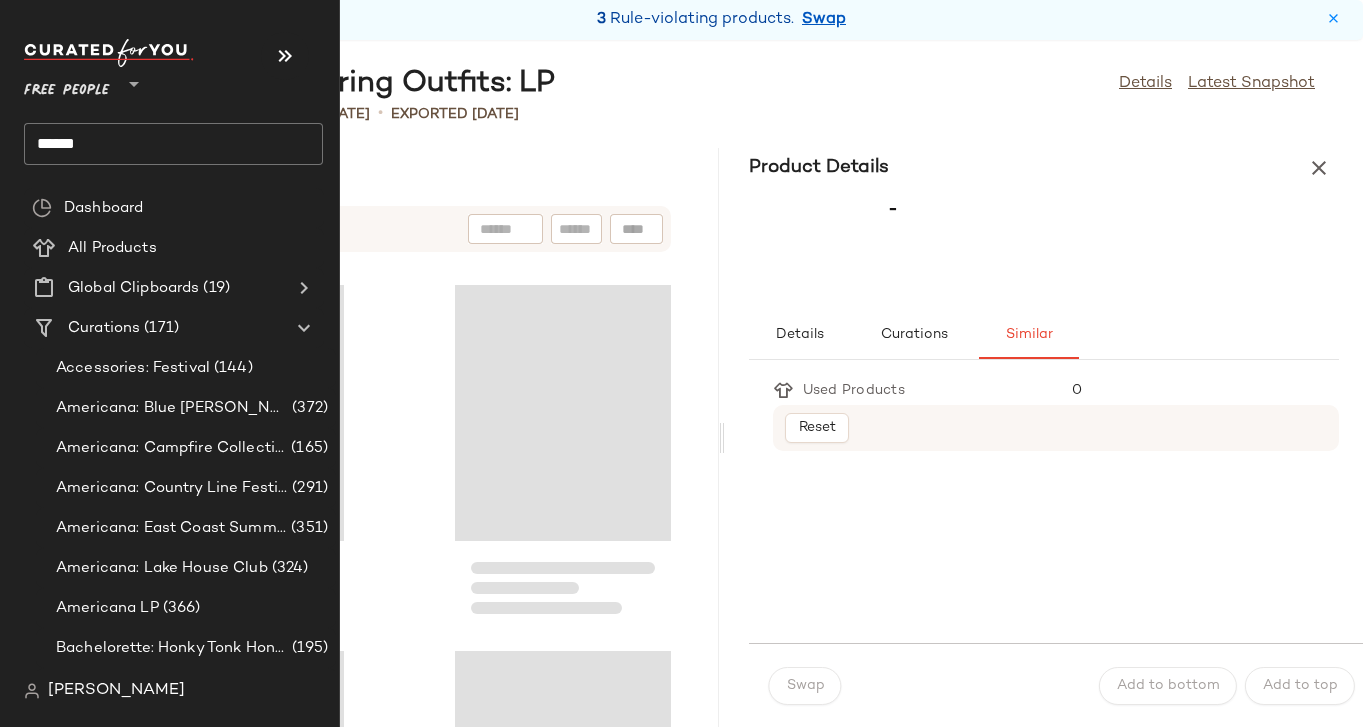 scroll, scrollTop: 0, scrollLeft: 0, axis: both 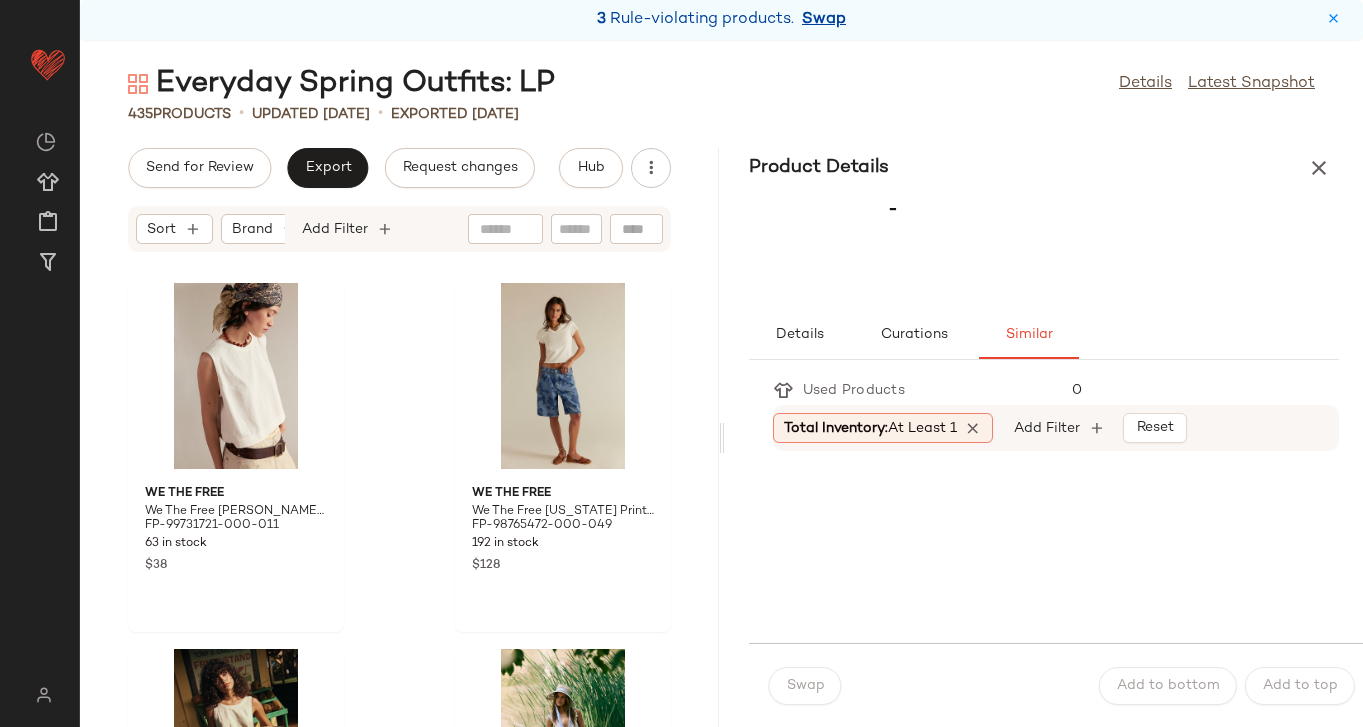 click on "Swap" at bounding box center [824, 20] 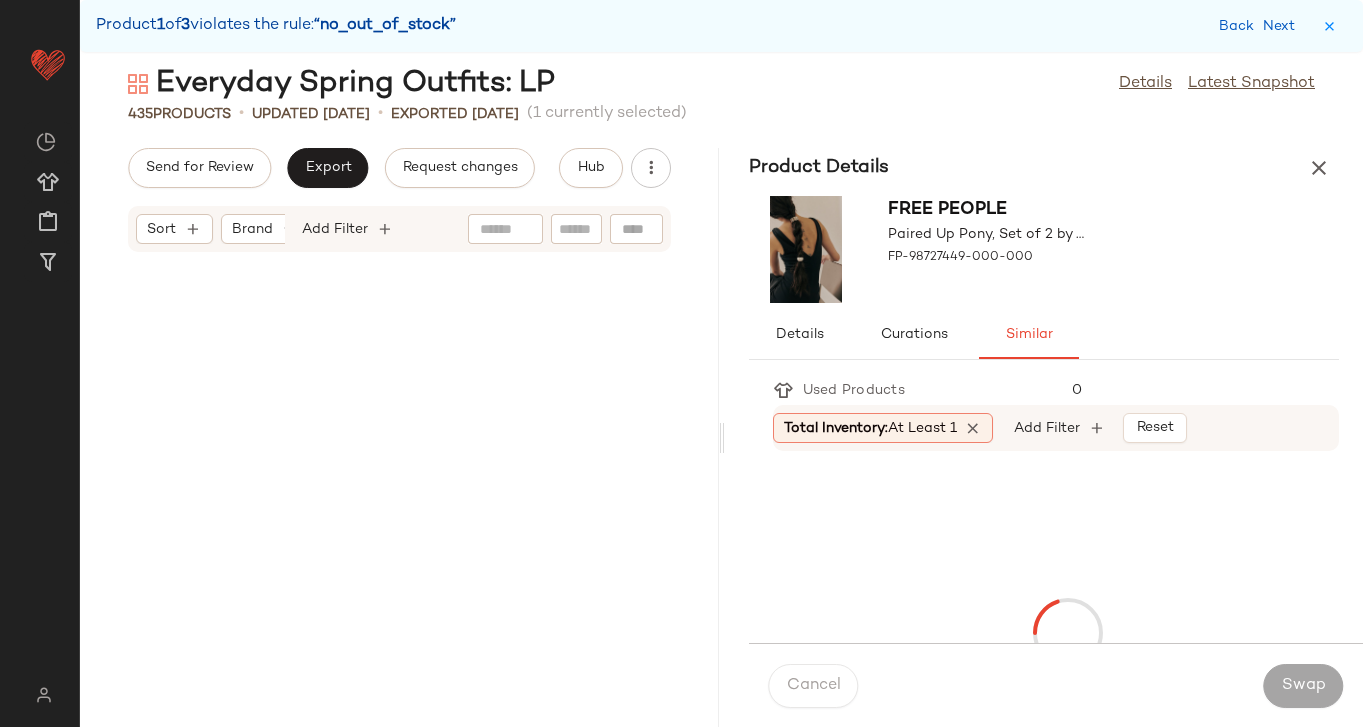 scroll, scrollTop: 11346, scrollLeft: 0, axis: vertical 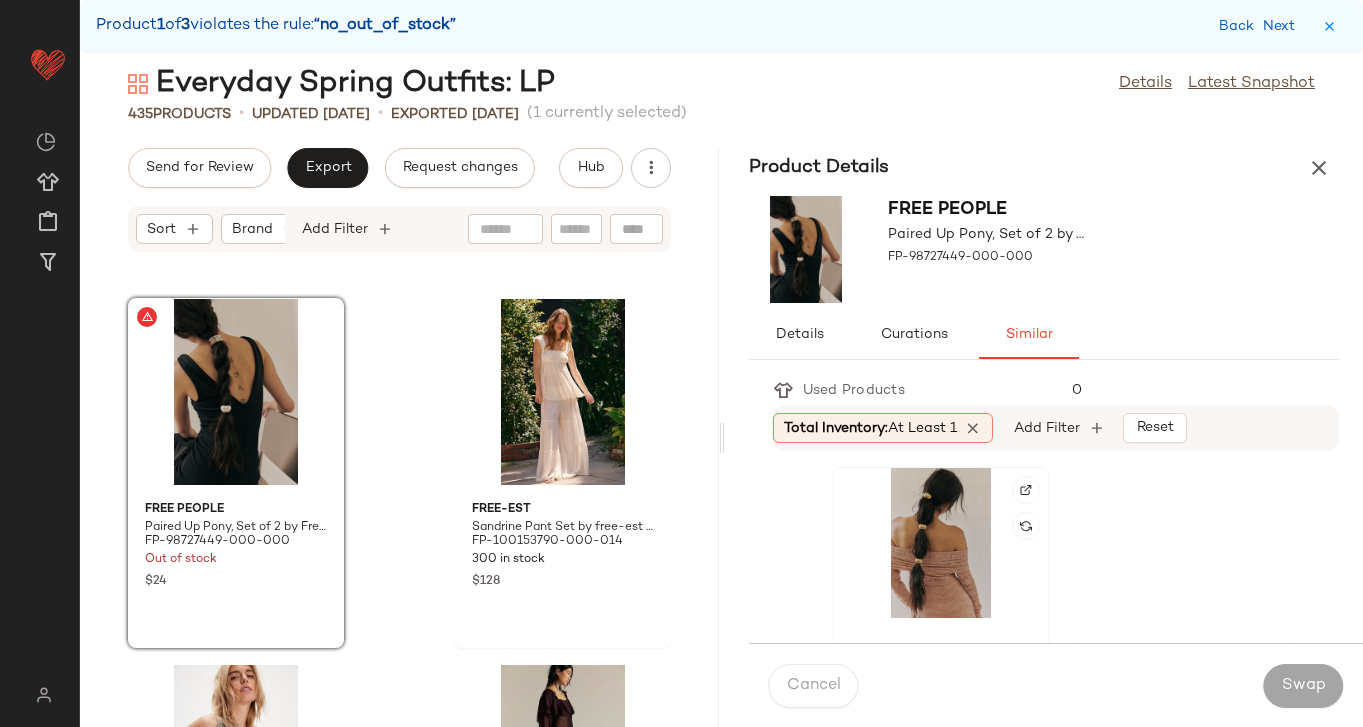 click 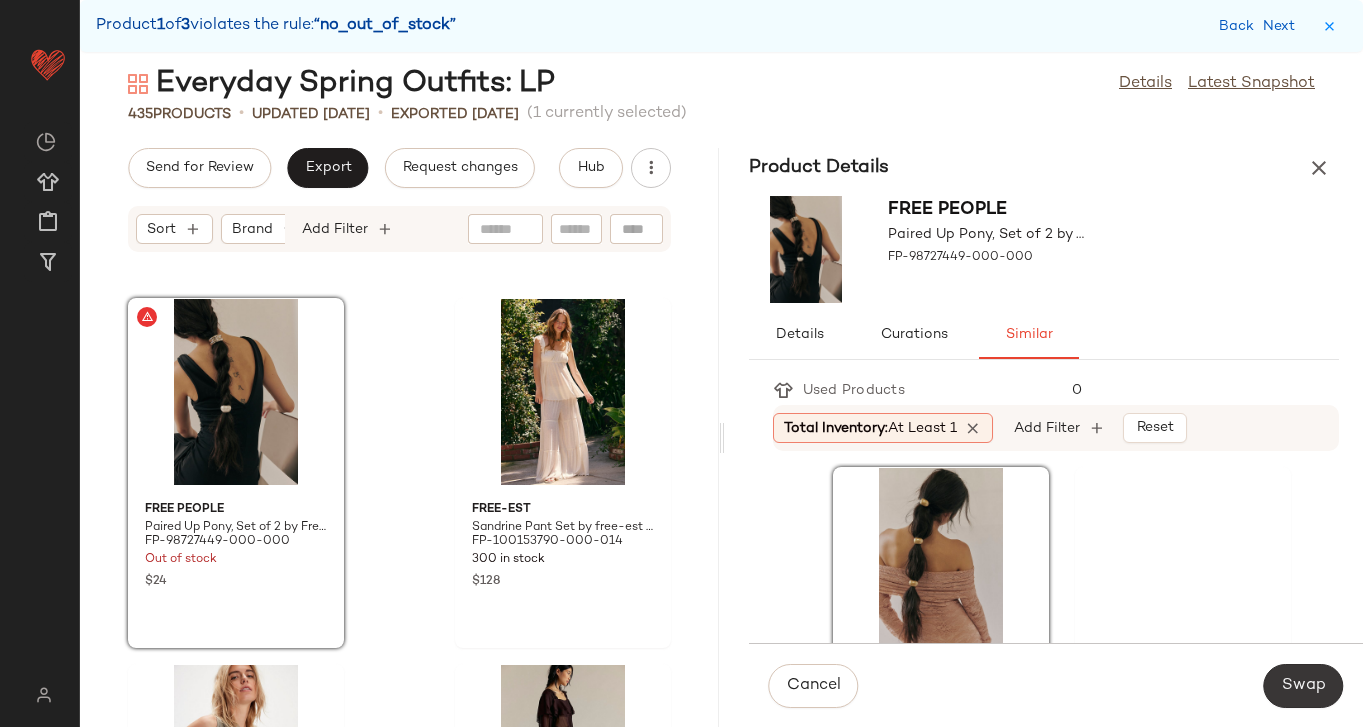 click on "Swap" 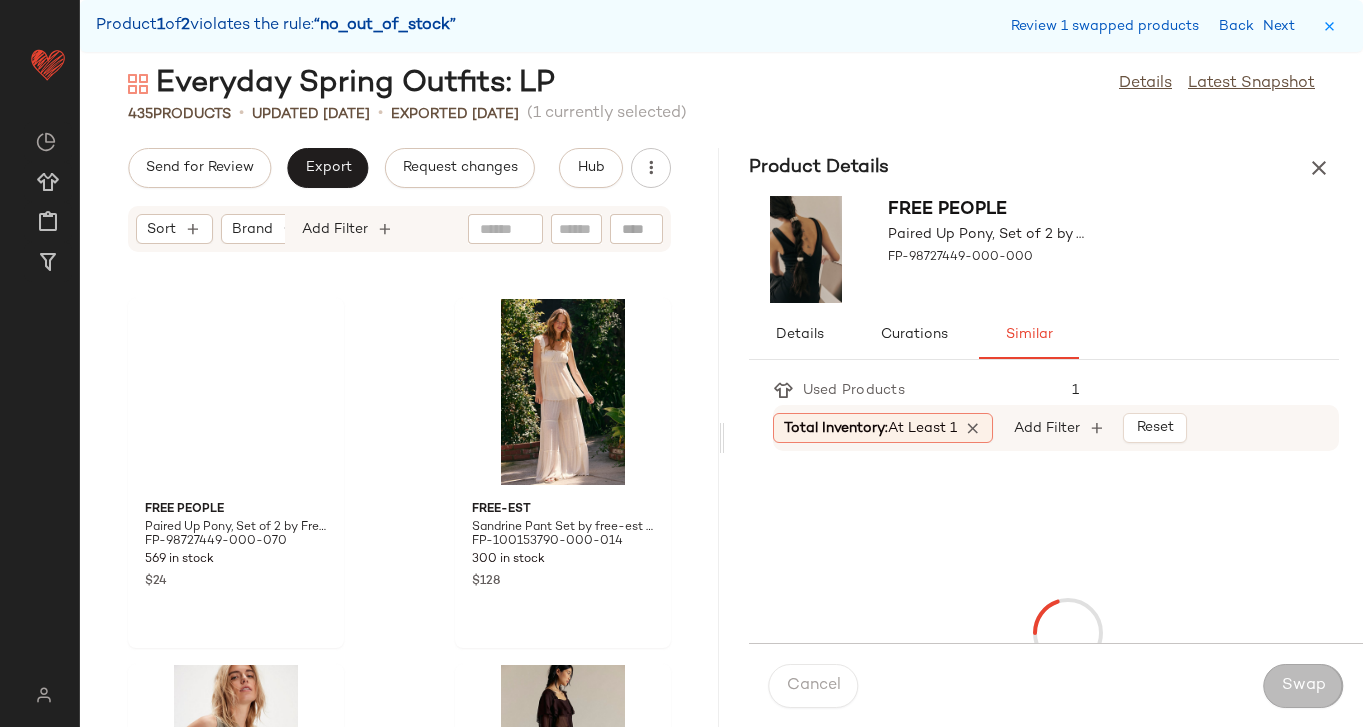 scroll, scrollTop: 39894, scrollLeft: 0, axis: vertical 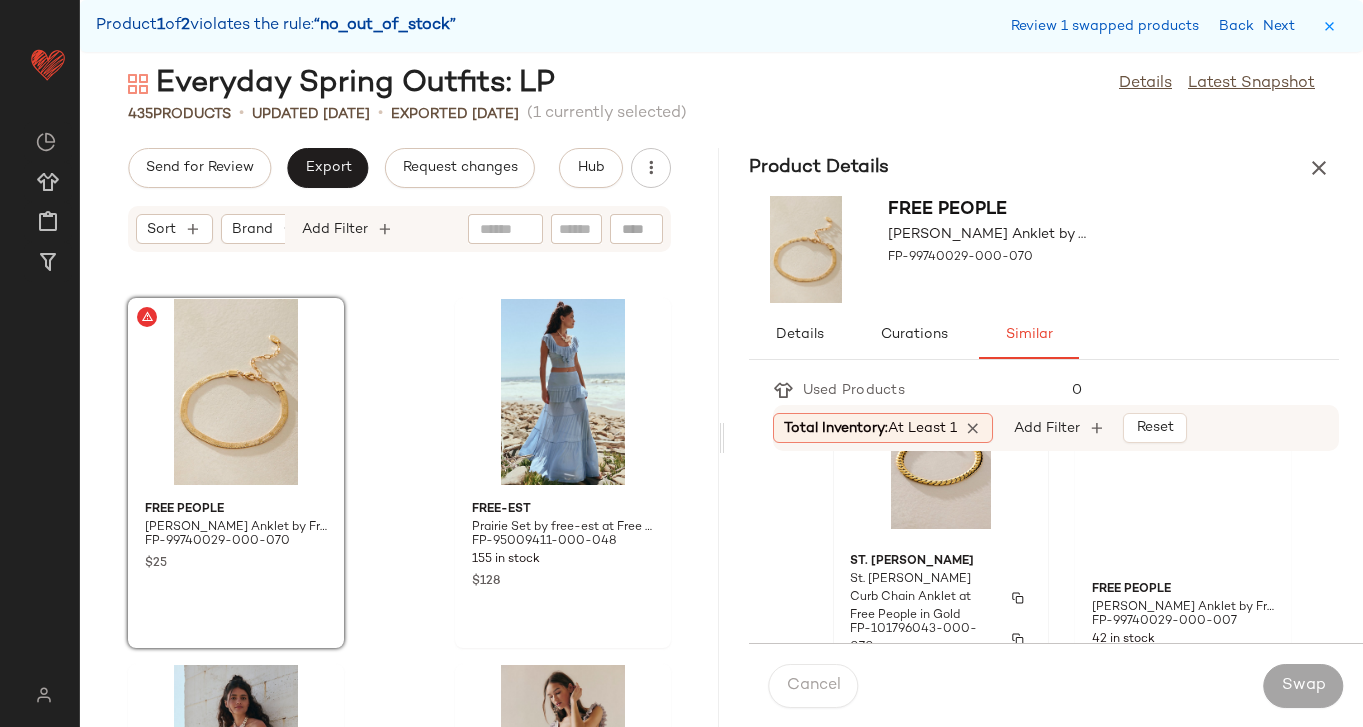 click on "St. [PERSON_NAME]" at bounding box center (941, 562) 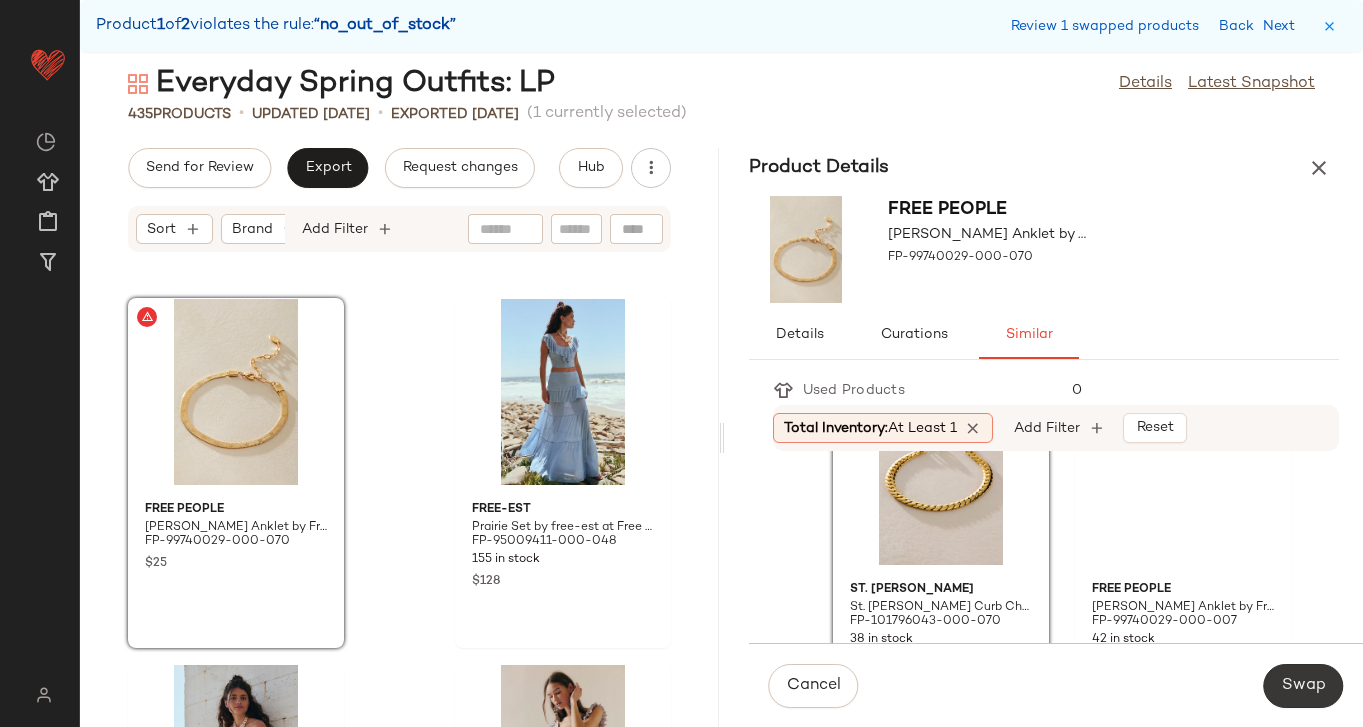 click on "Swap" 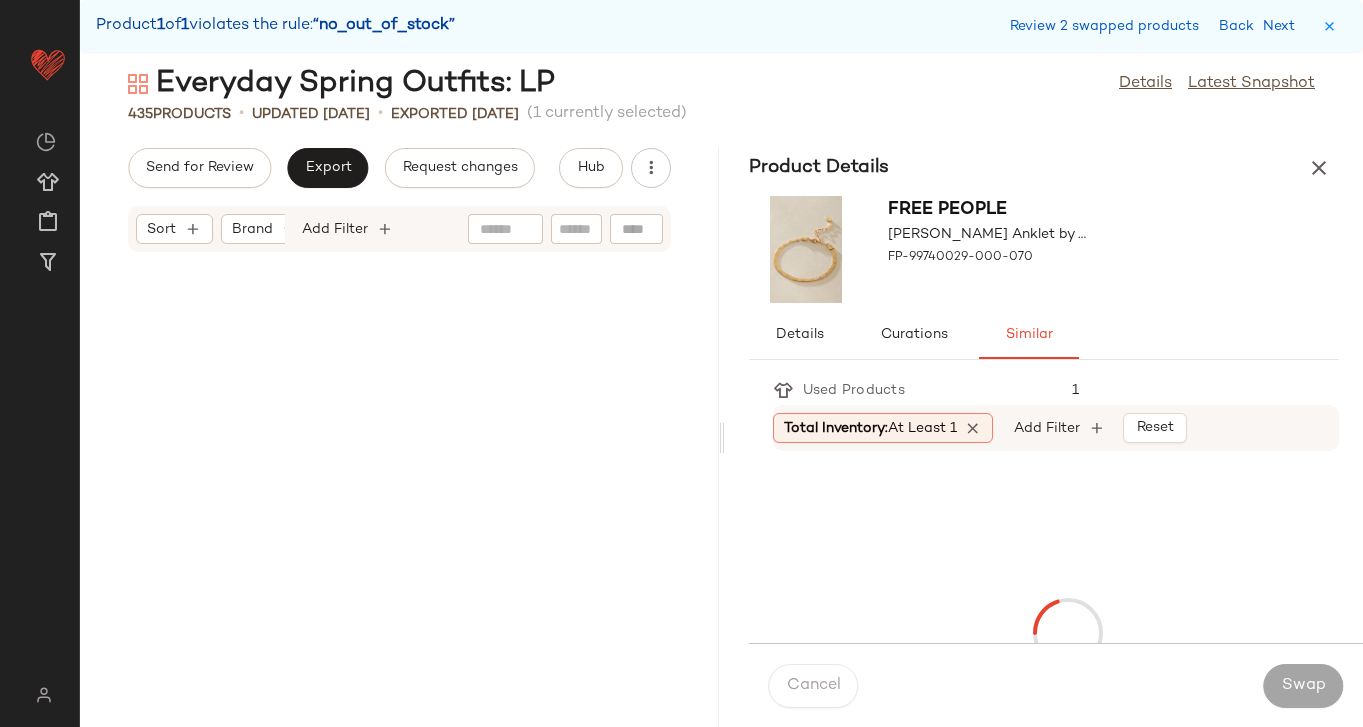 scroll, scrollTop: 47214, scrollLeft: 0, axis: vertical 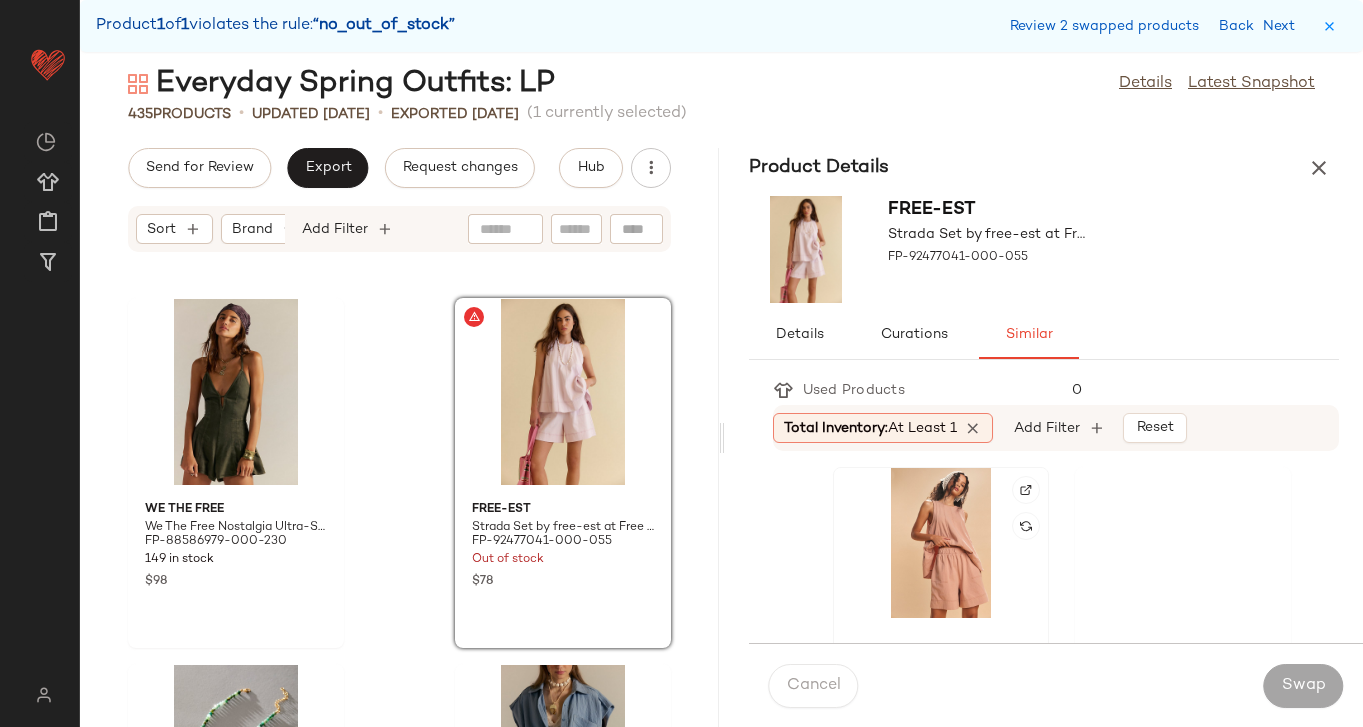 click 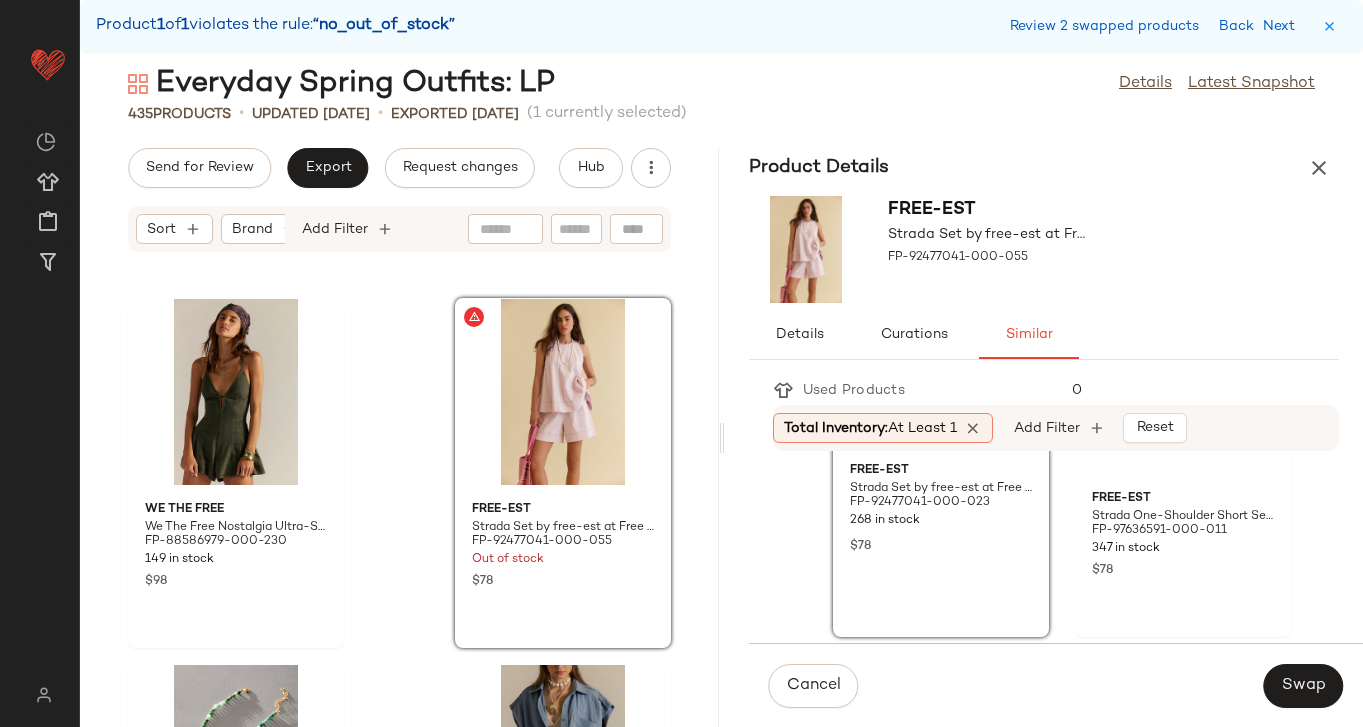 scroll, scrollTop: 179, scrollLeft: 0, axis: vertical 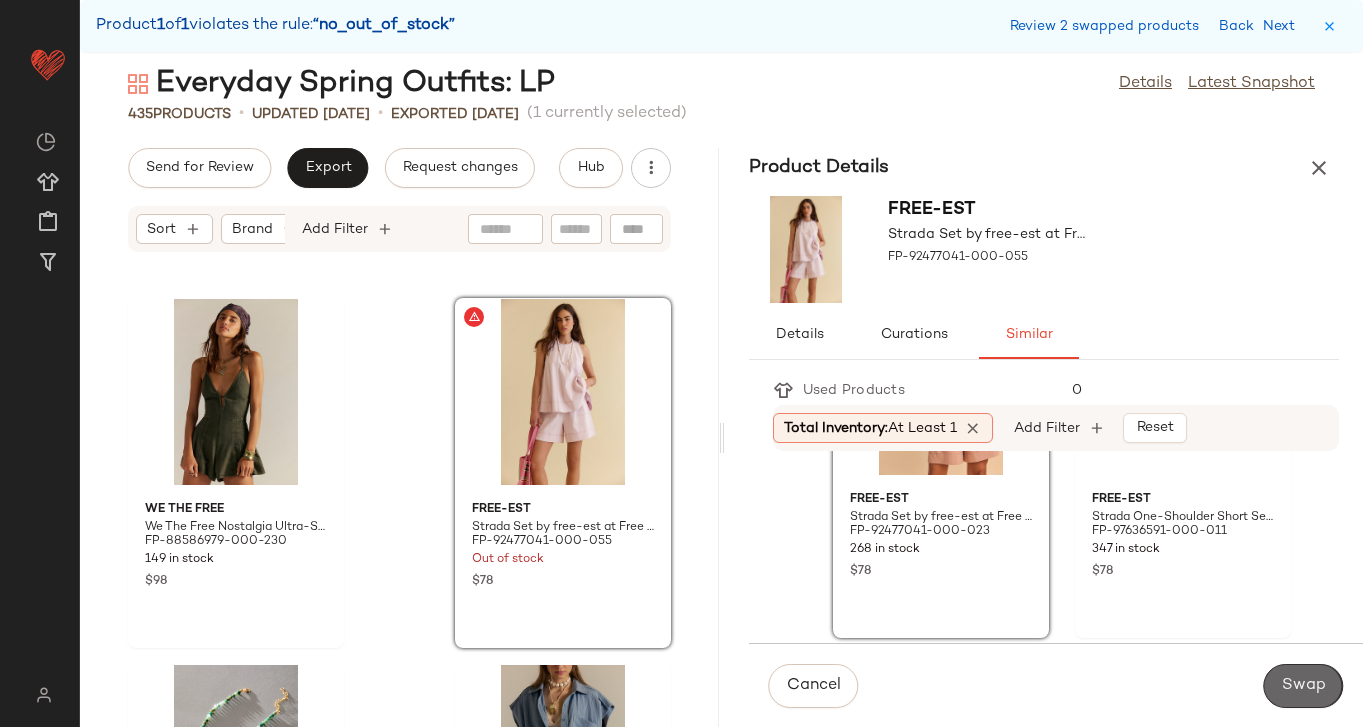 click on "Swap" at bounding box center (1303, 686) 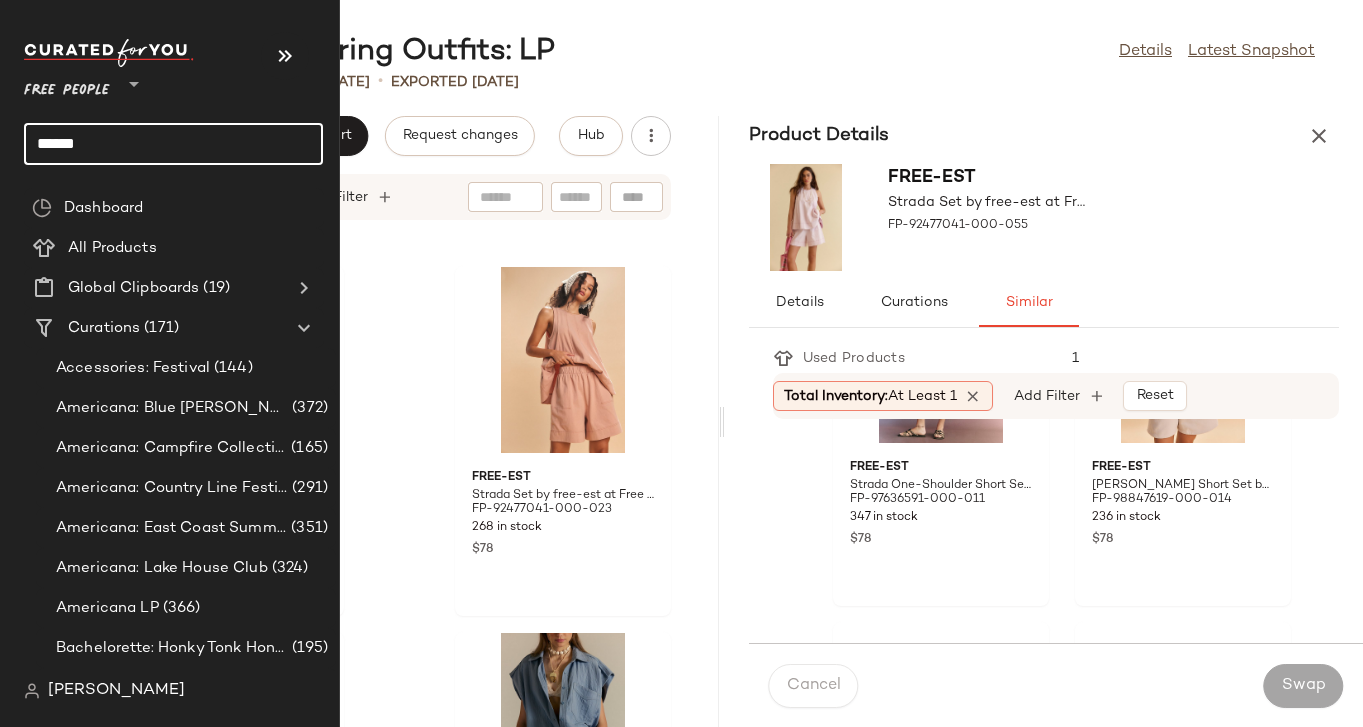 click on "******" 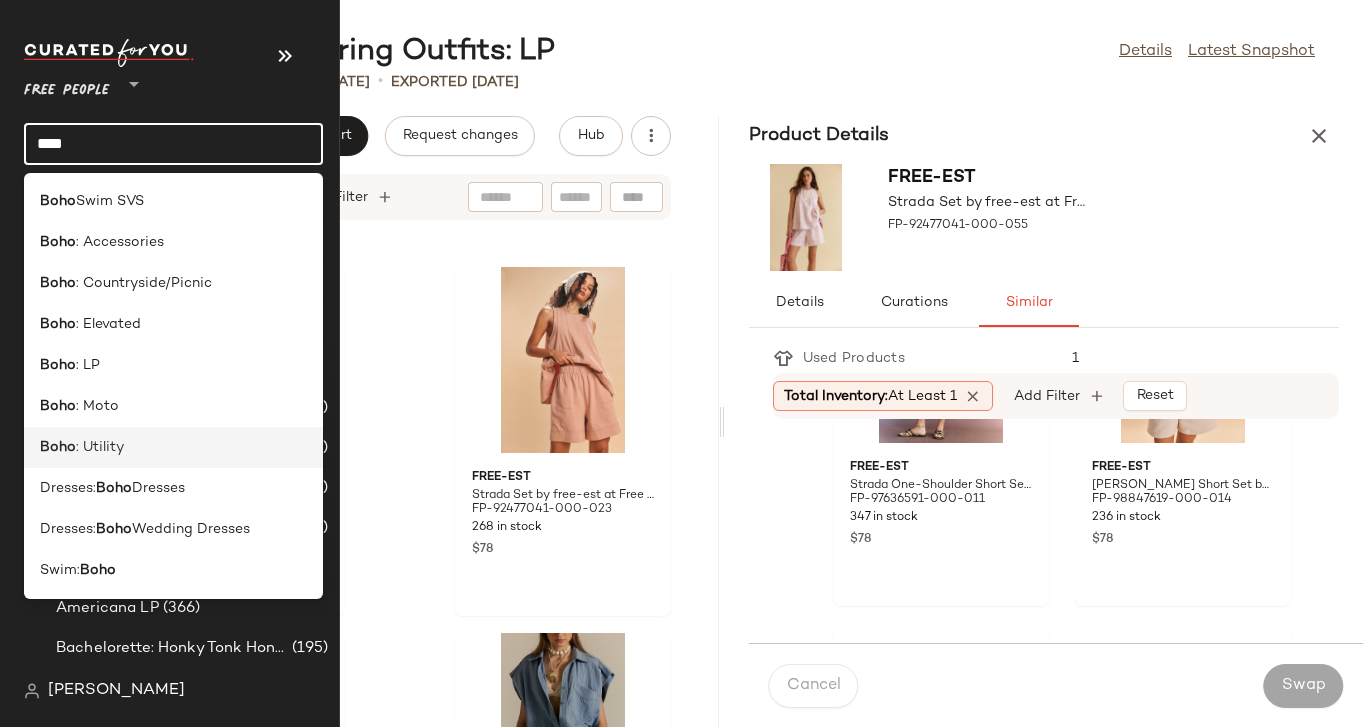 type on "****" 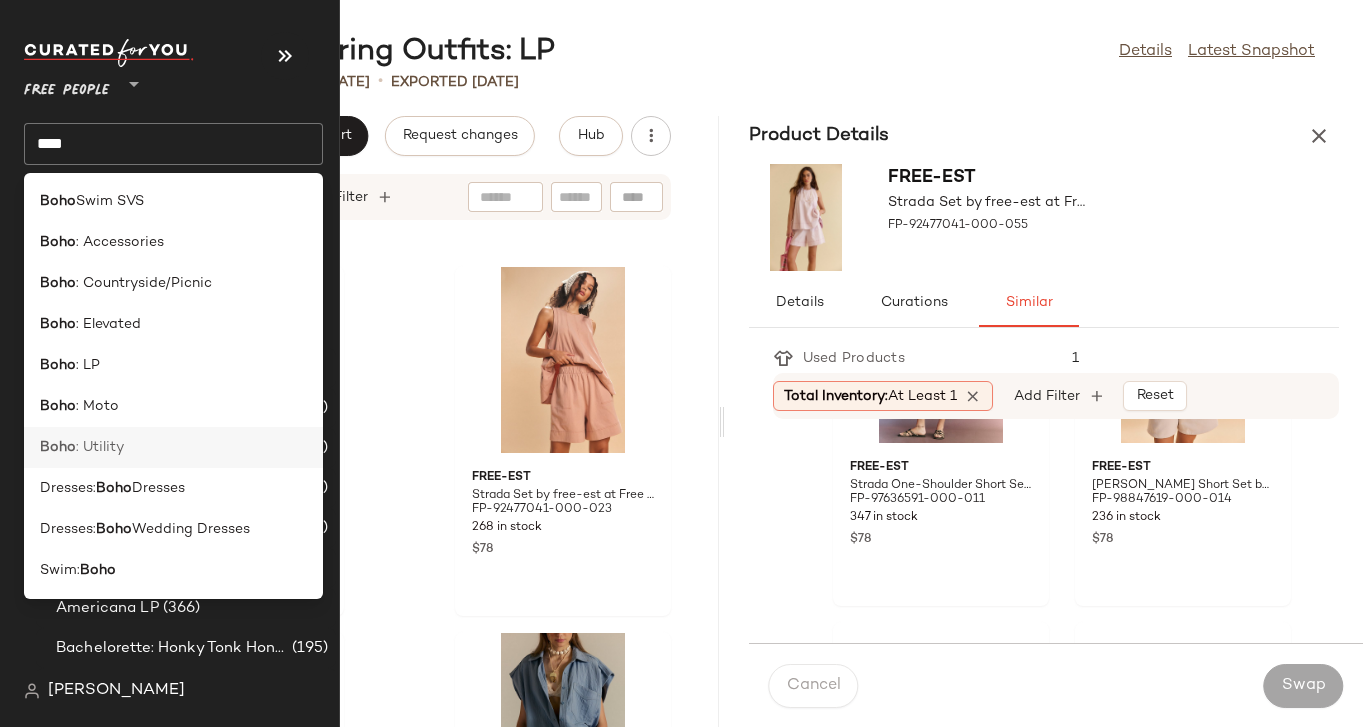 click on ": Utility" at bounding box center [100, 447] 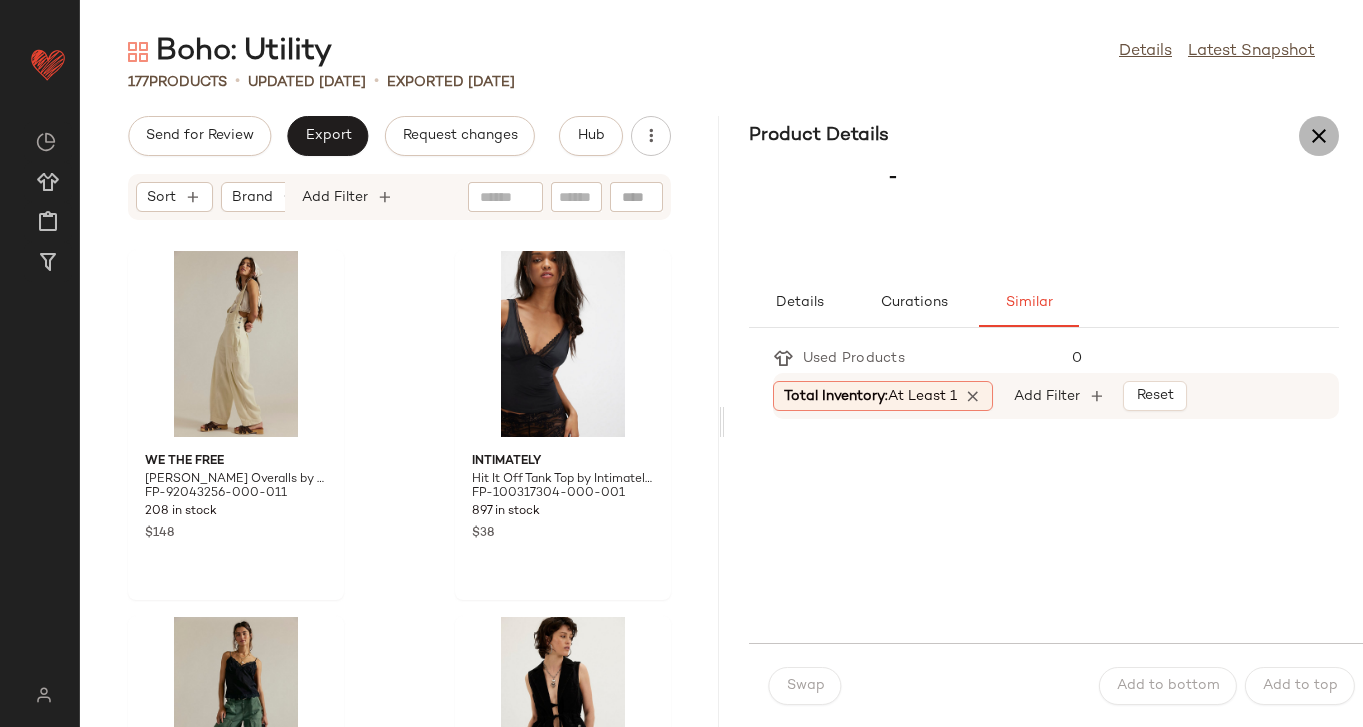 click at bounding box center (1319, 136) 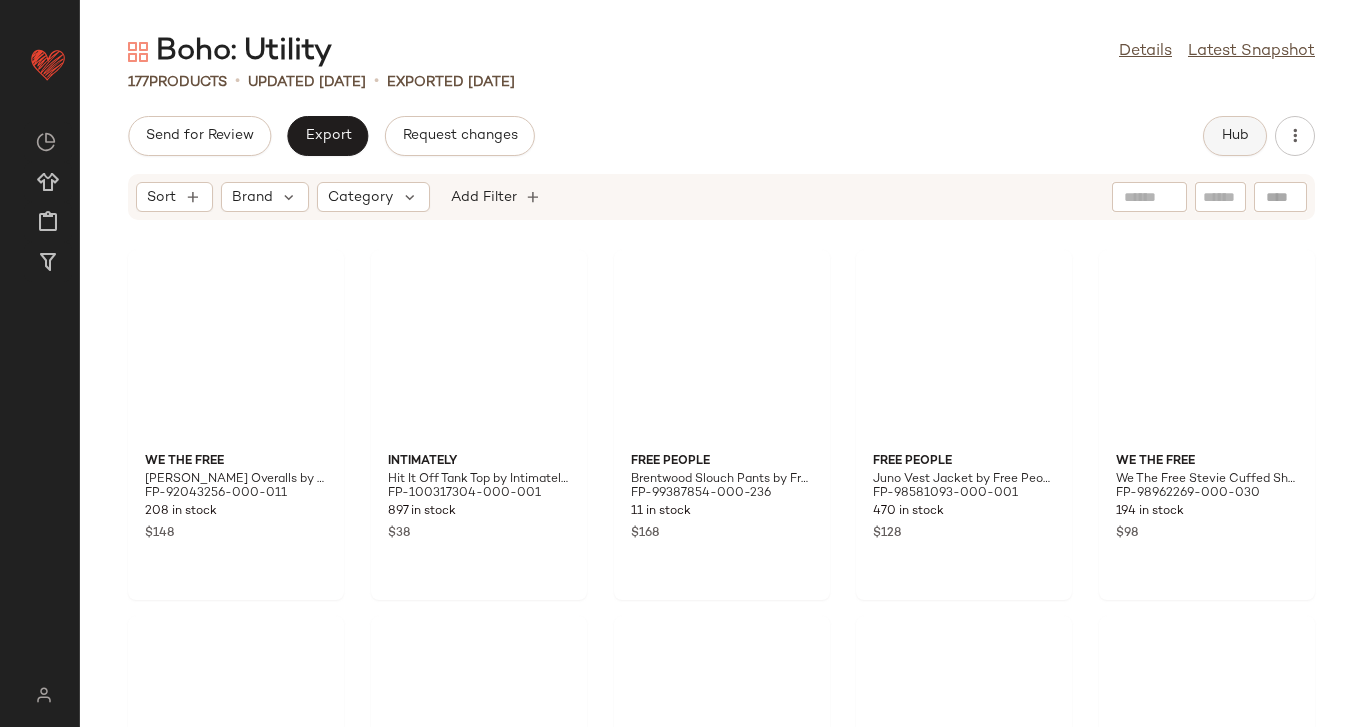 click on "Hub" 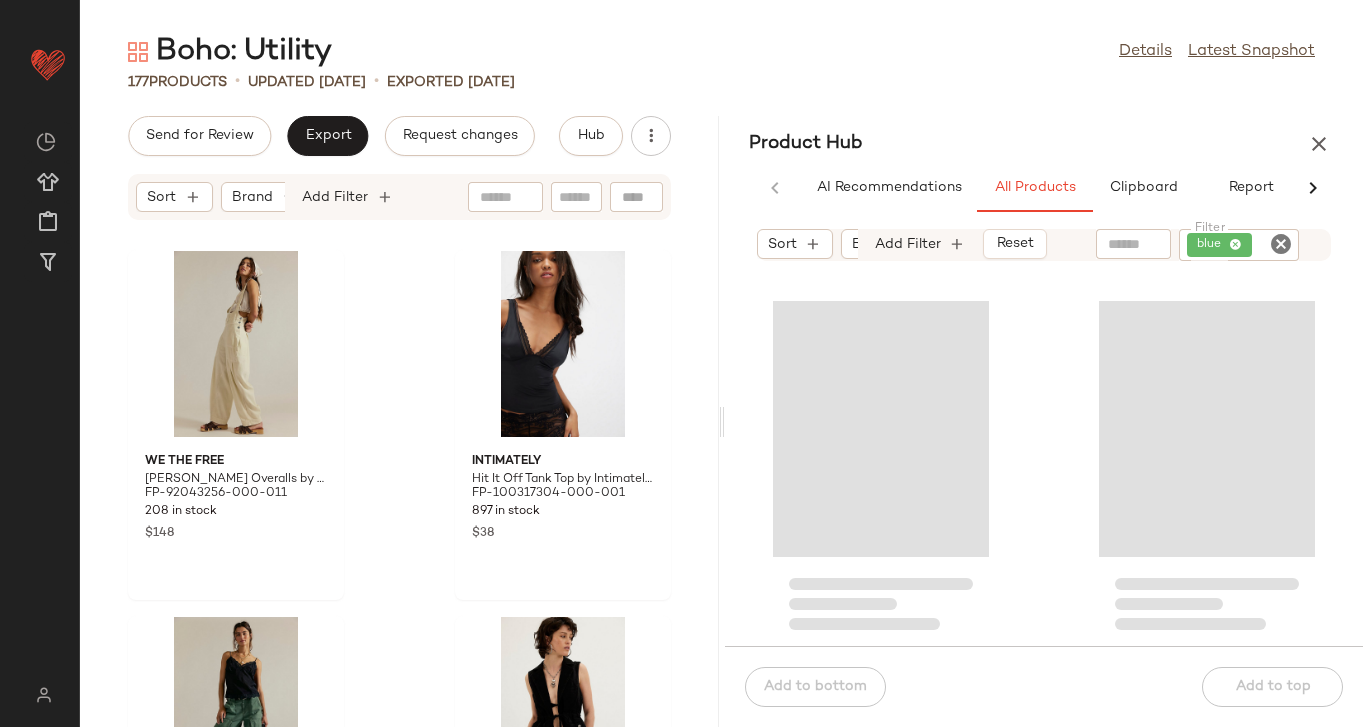 click 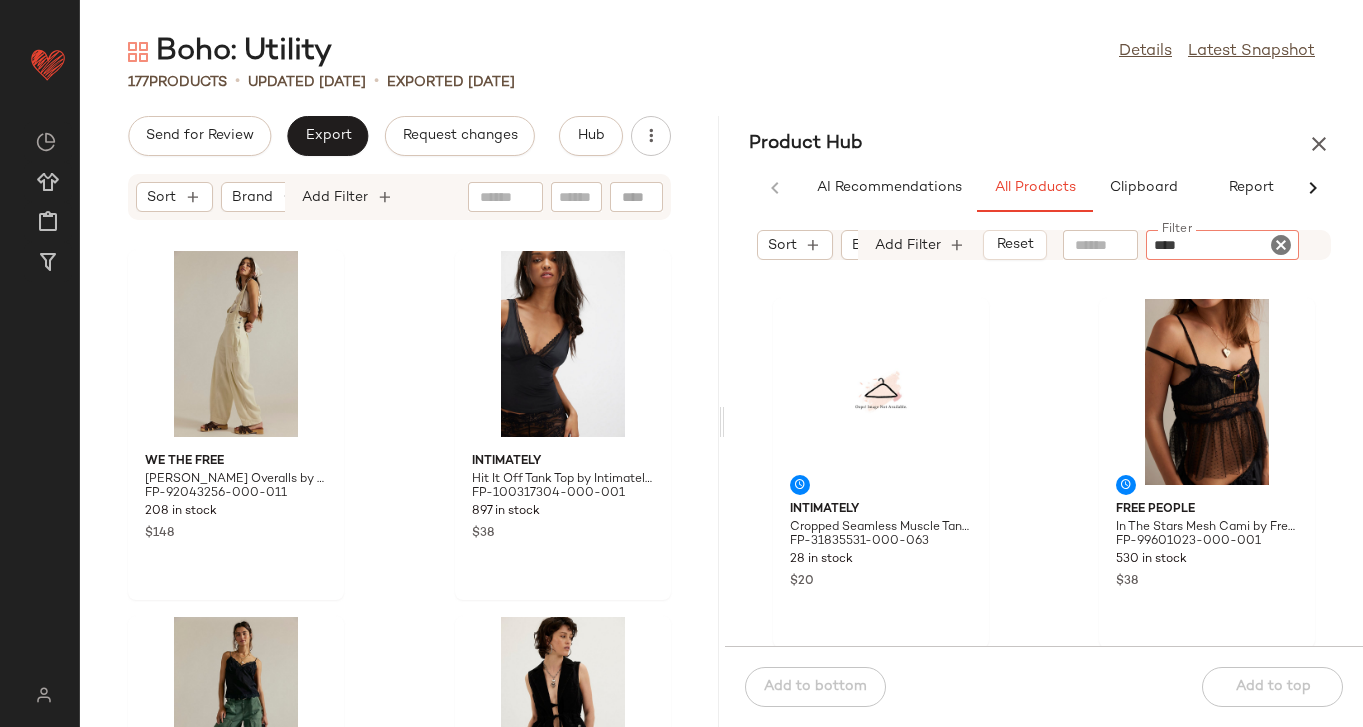 type on "*****" 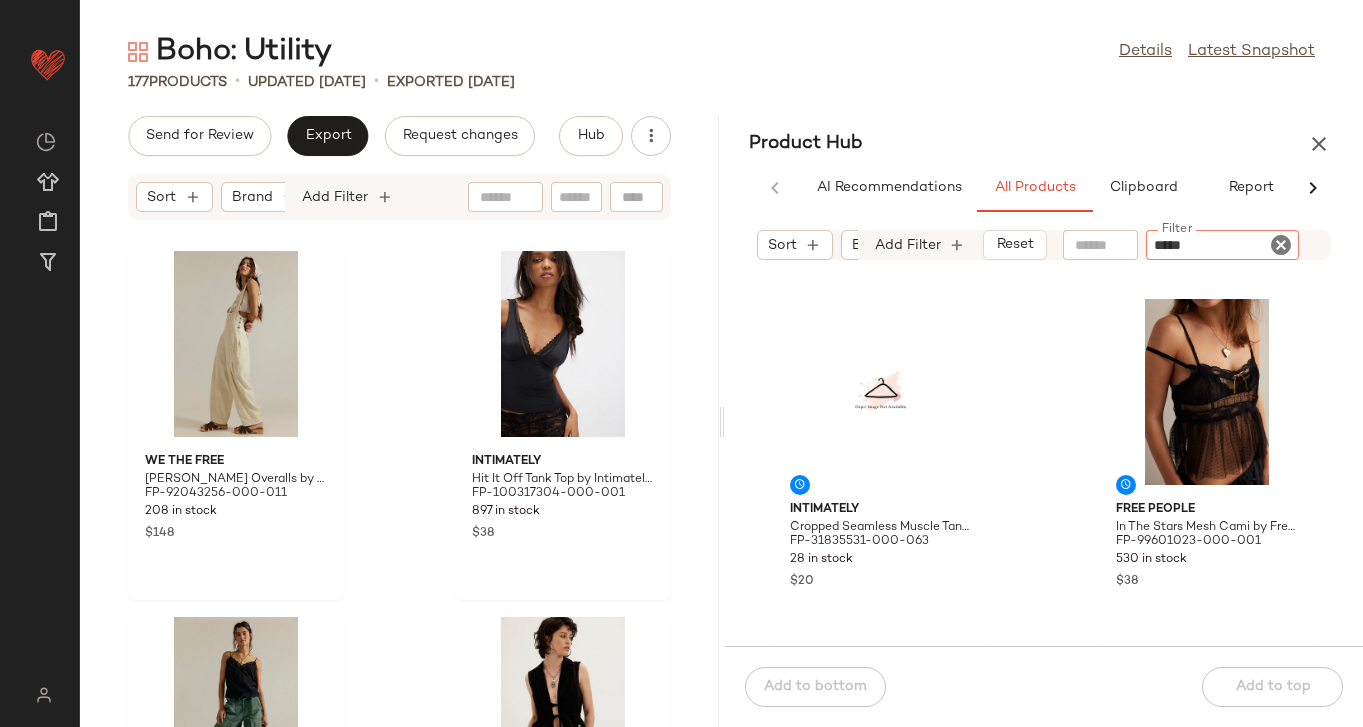 type 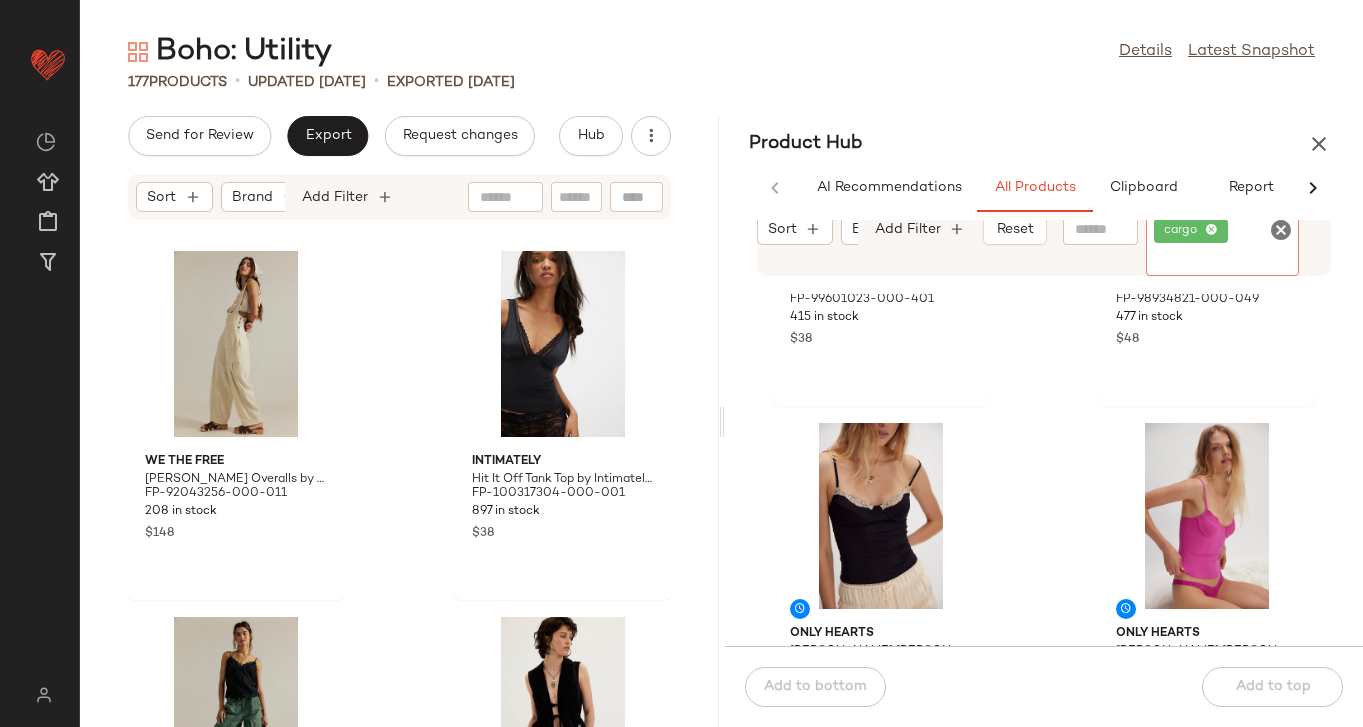 scroll, scrollTop: 720, scrollLeft: 0, axis: vertical 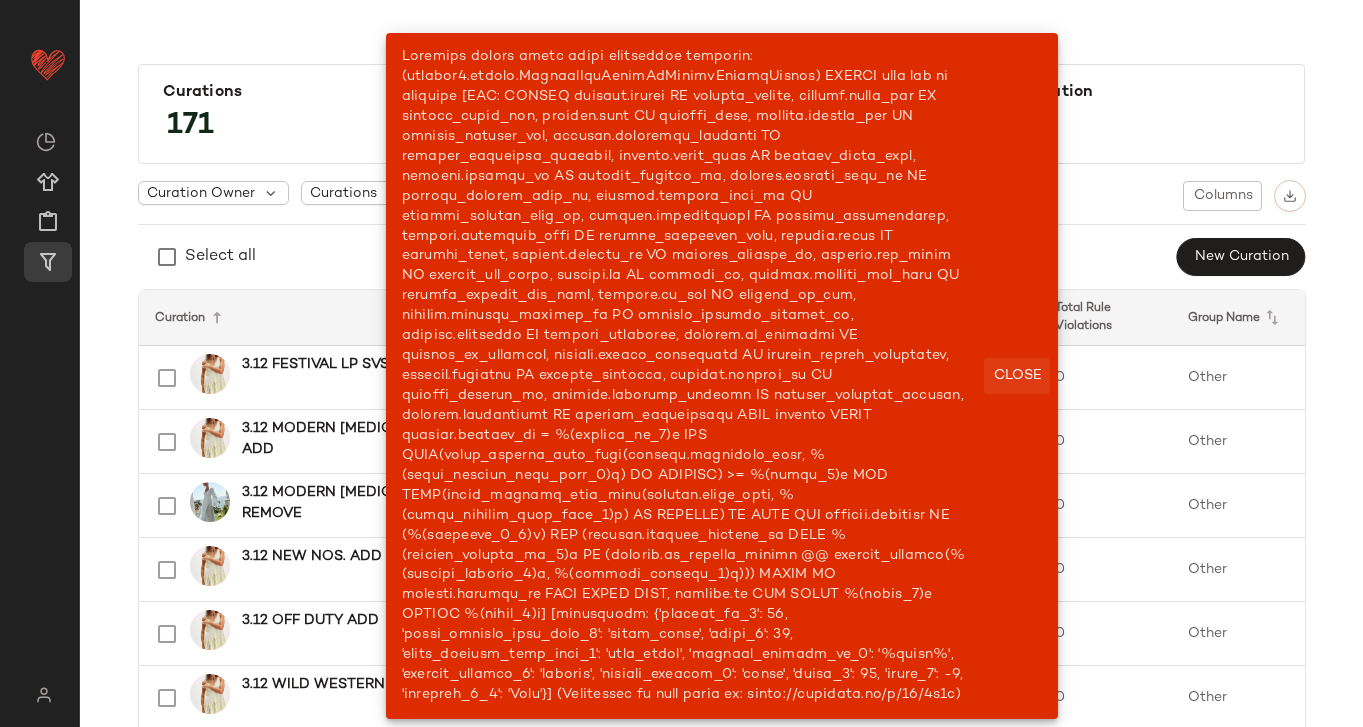 click on "Close" 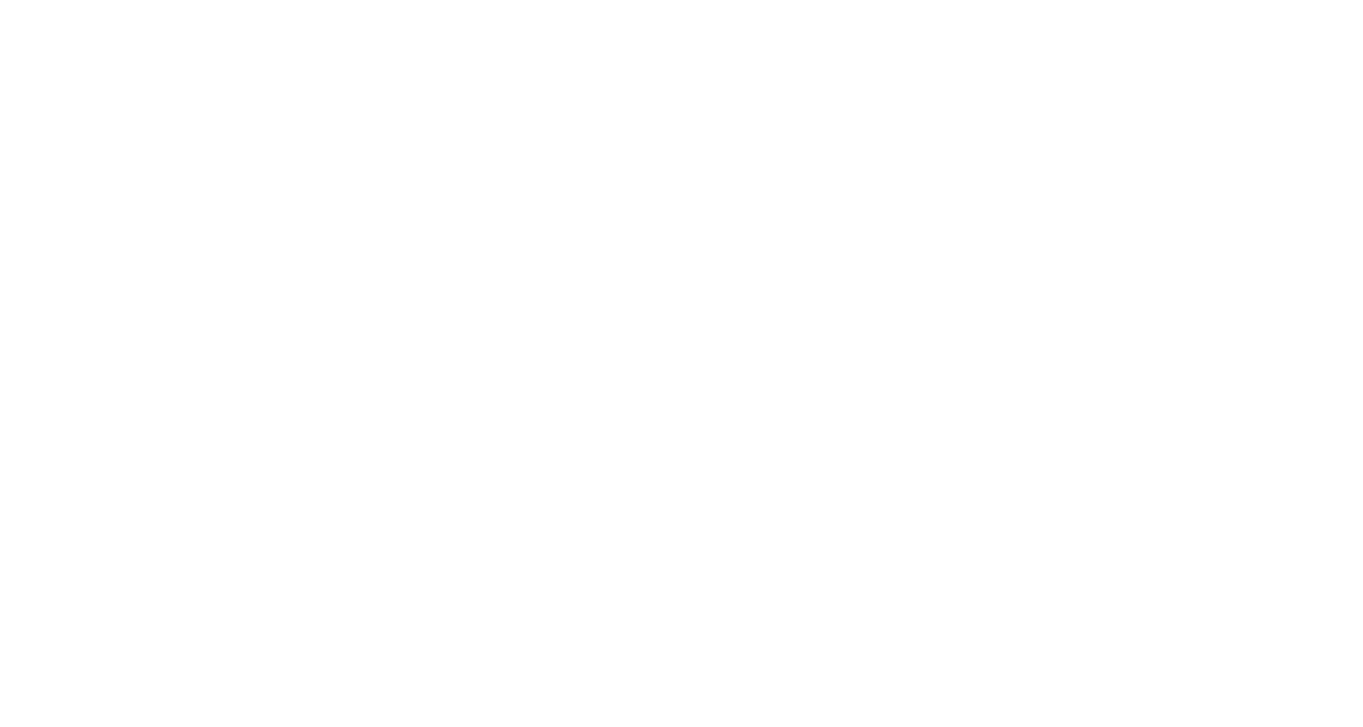 scroll, scrollTop: 0, scrollLeft: 0, axis: both 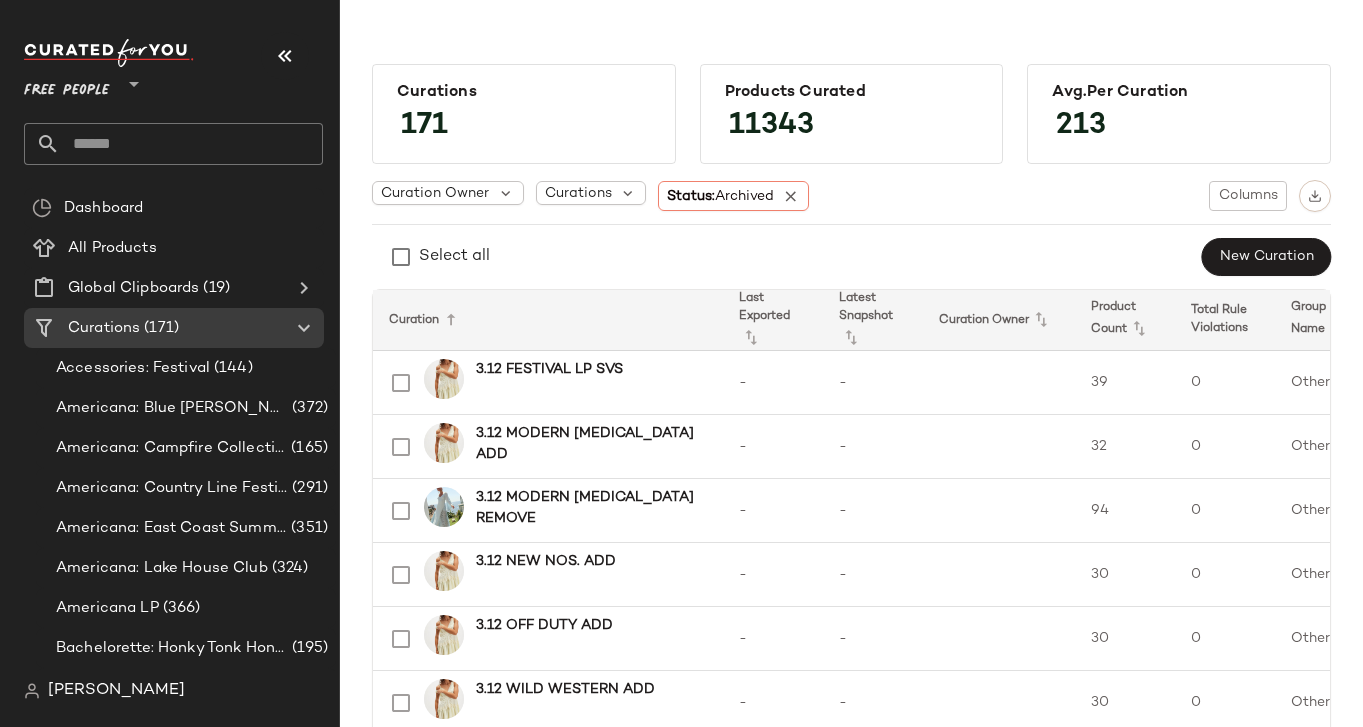 click 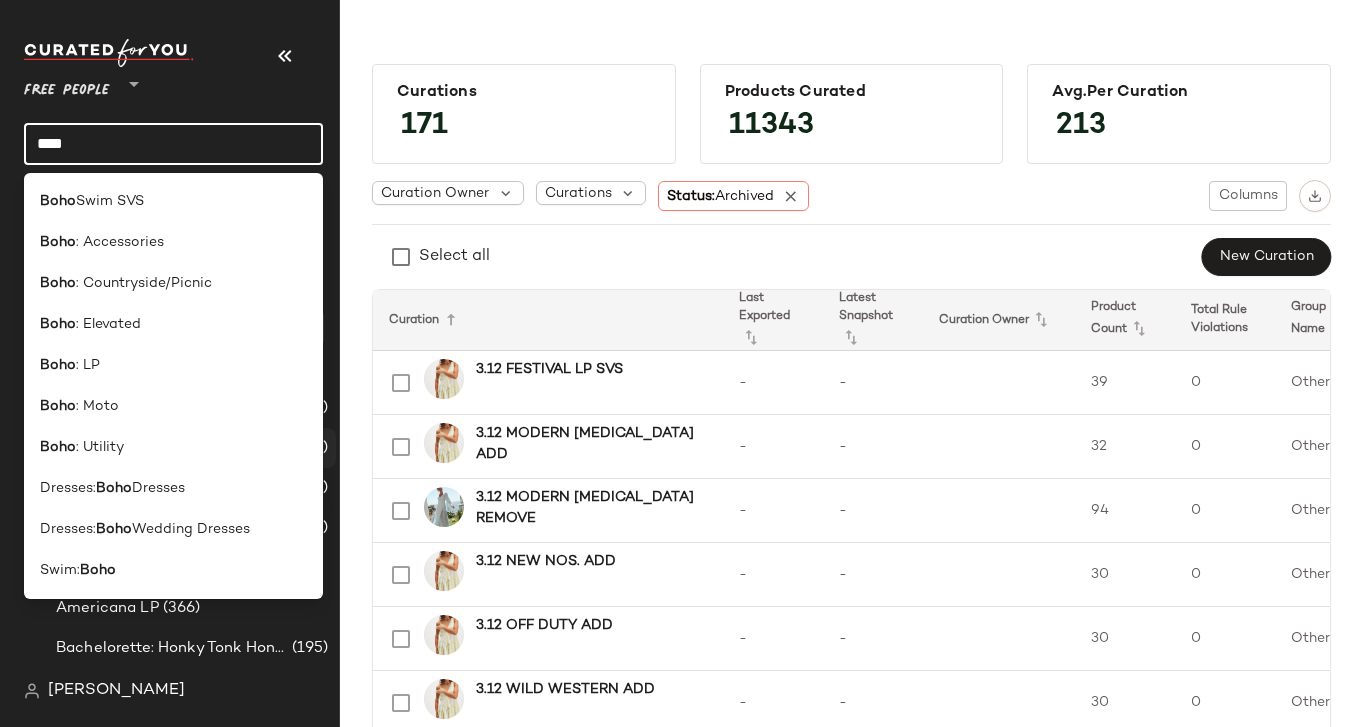type on "****" 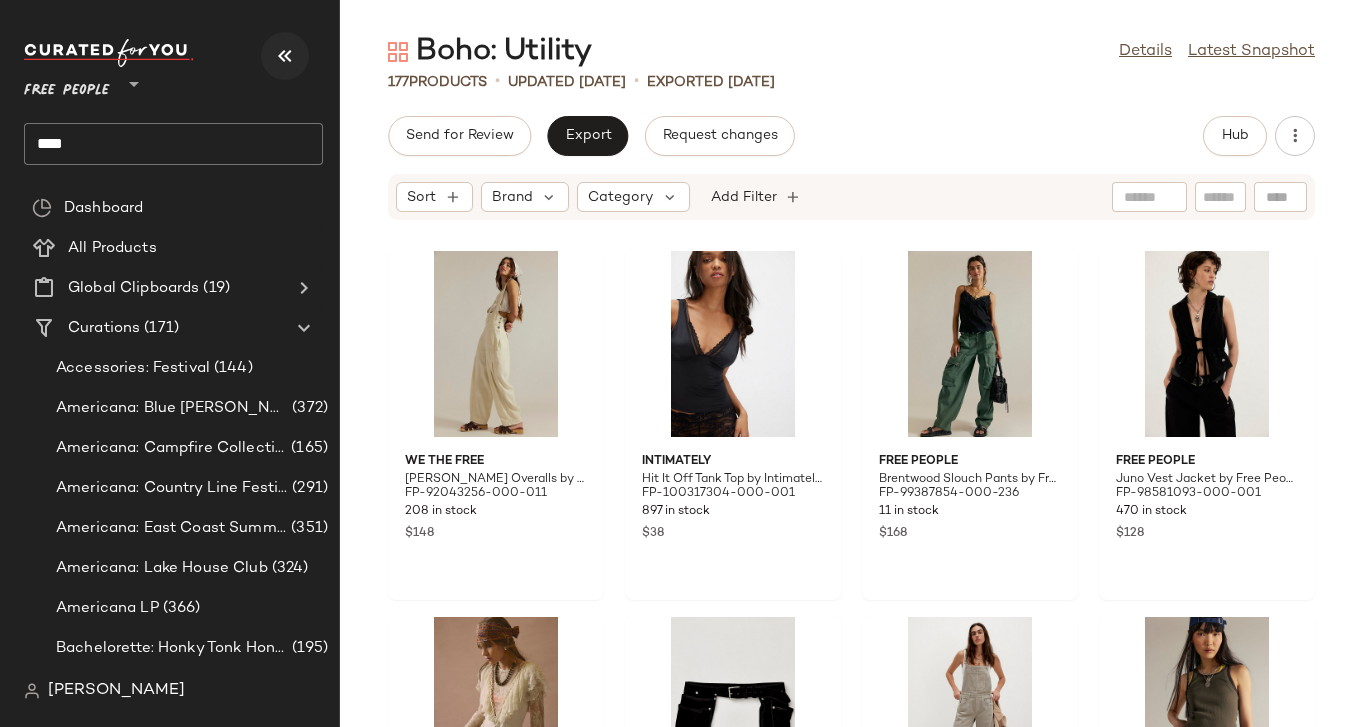 click at bounding box center (285, 56) 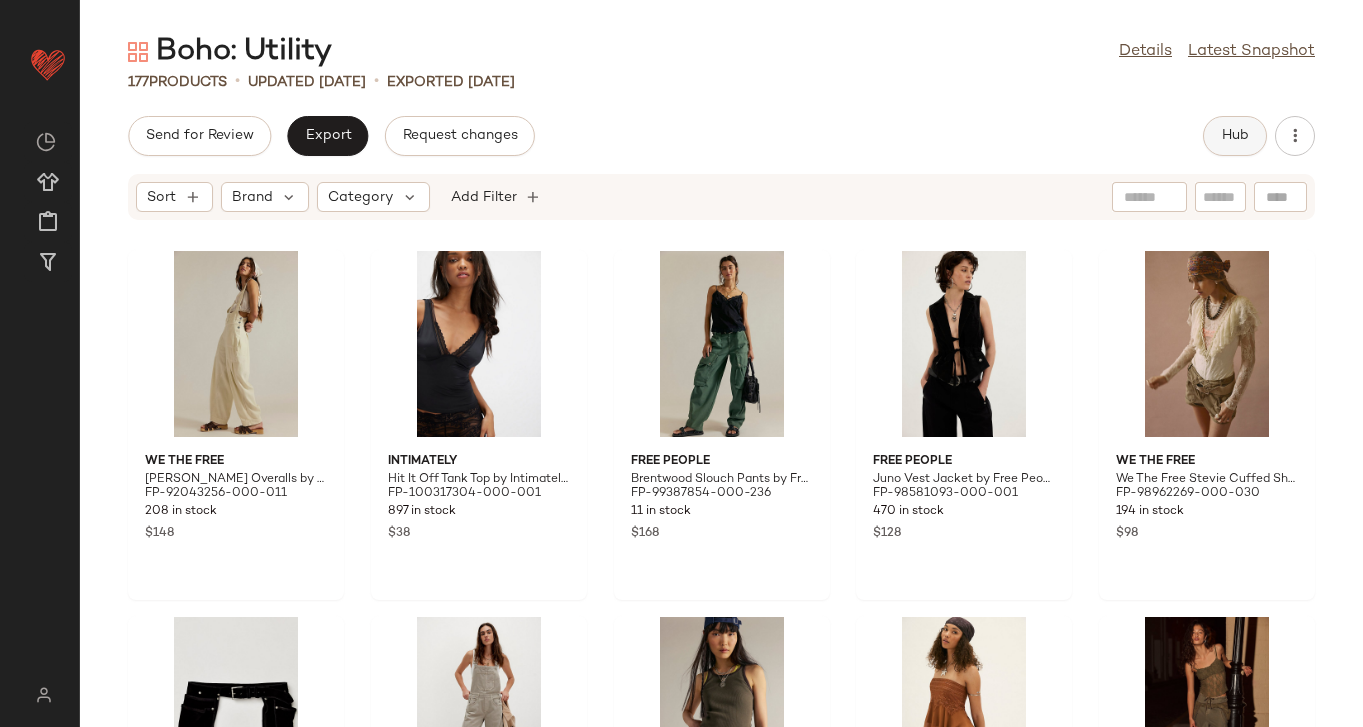 click on "Hub" 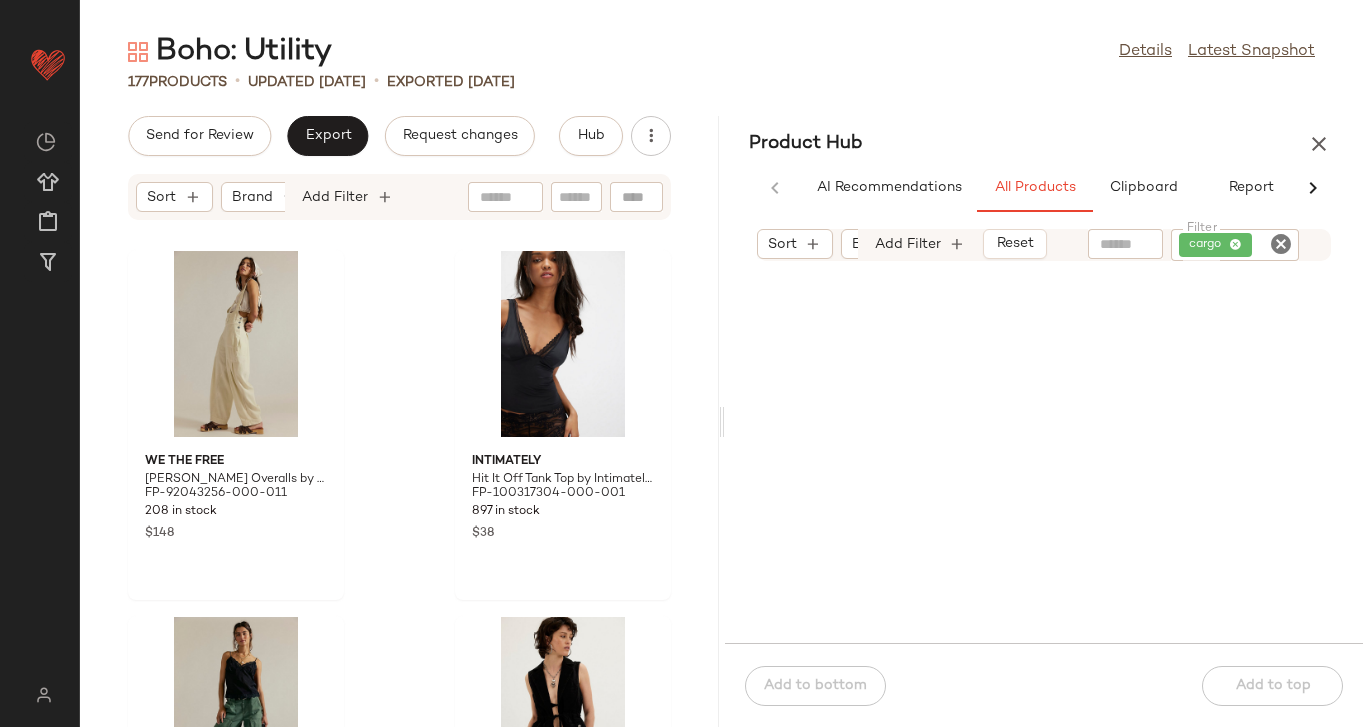 click 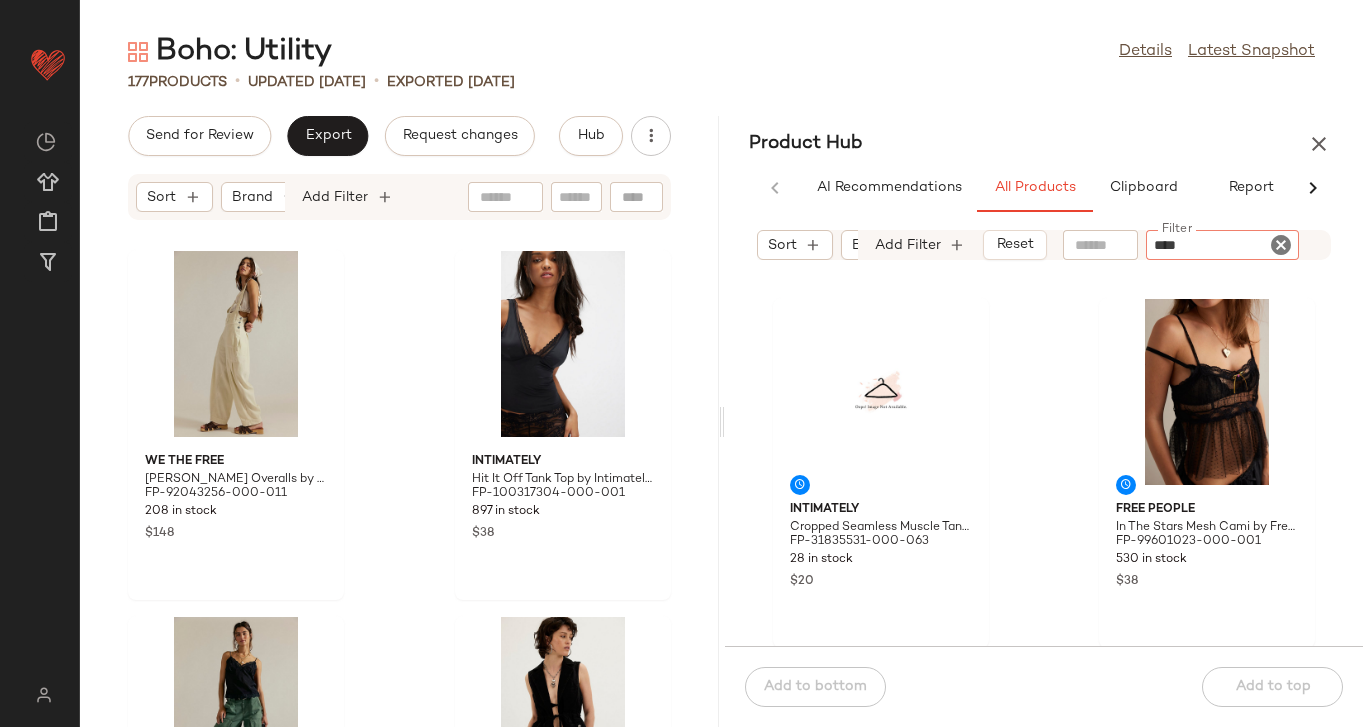 type on "*****" 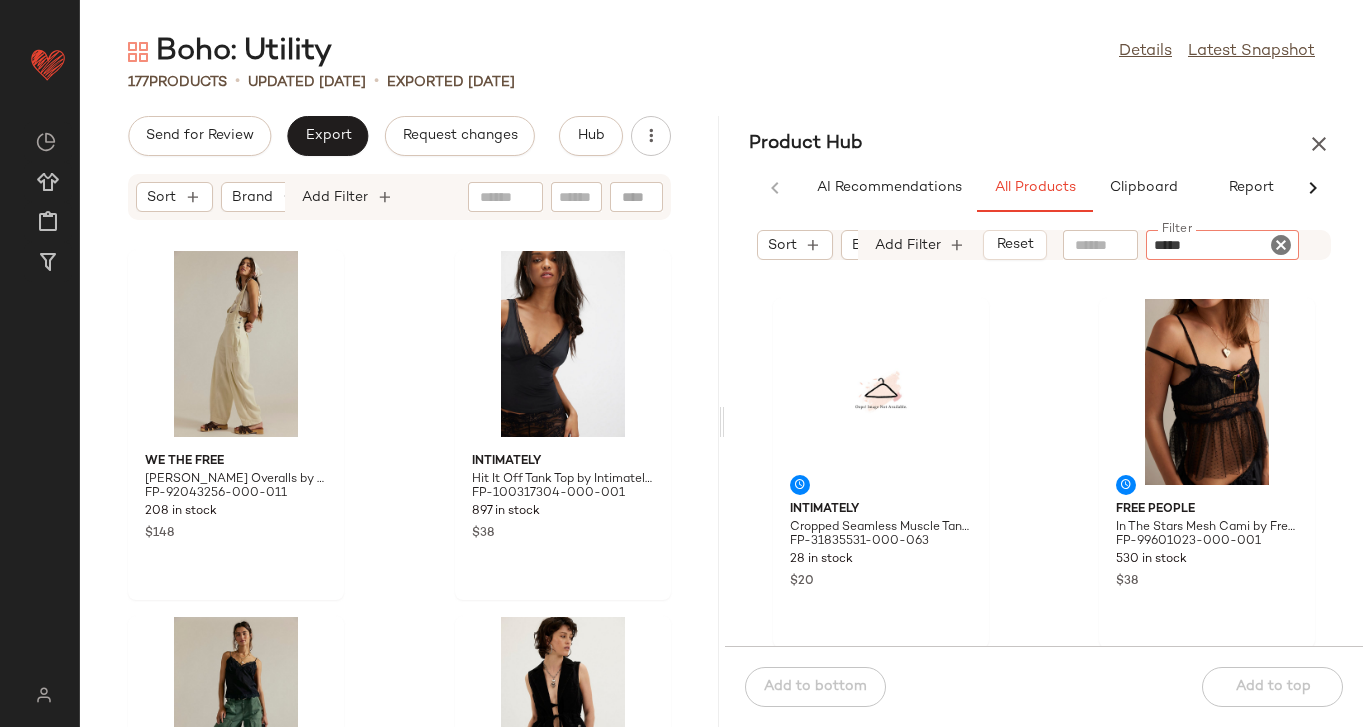 type 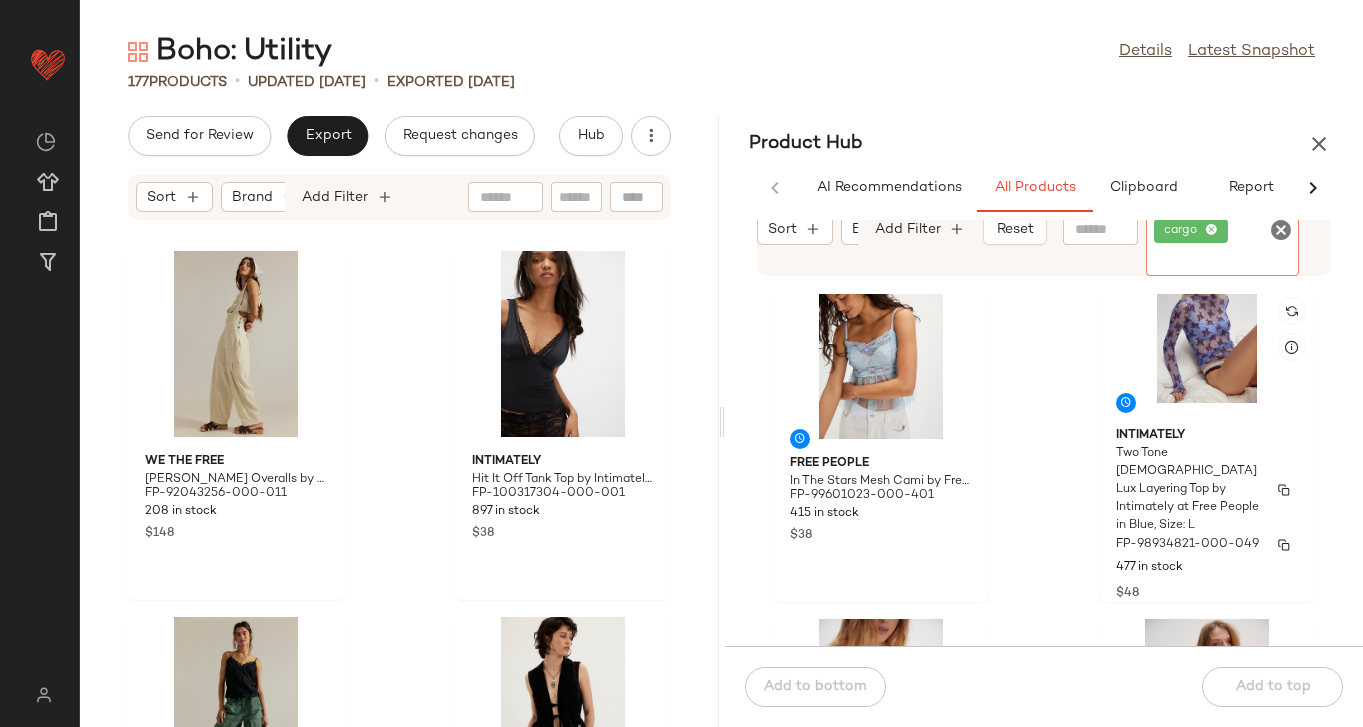 scroll, scrollTop: 464, scrollLeft: 0, axis: vertical 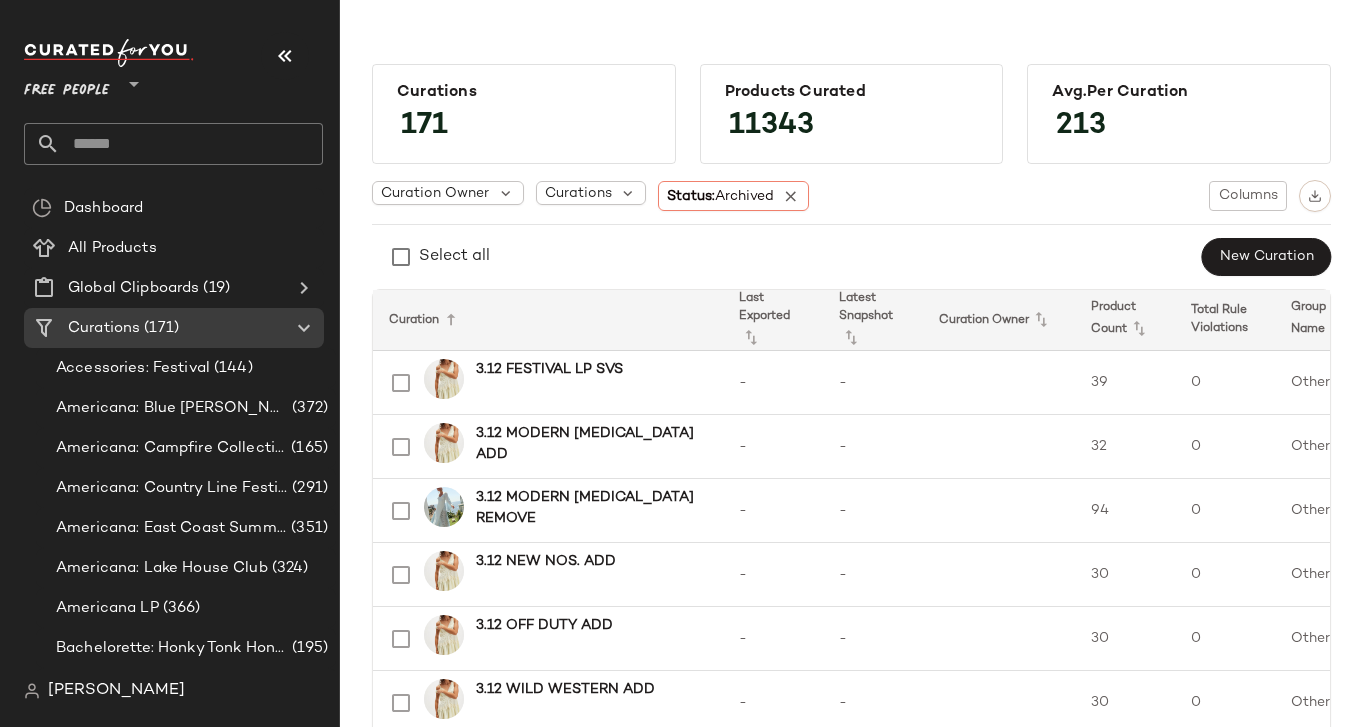 click 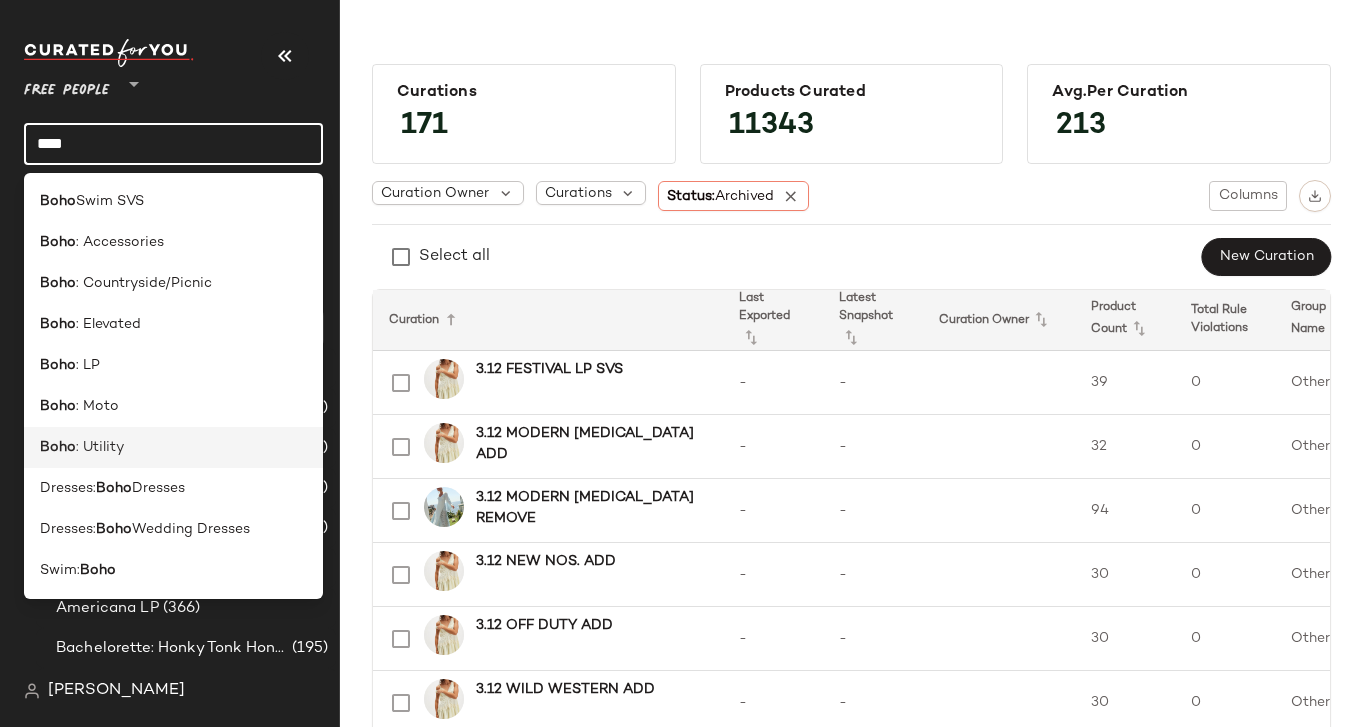 type on "****" 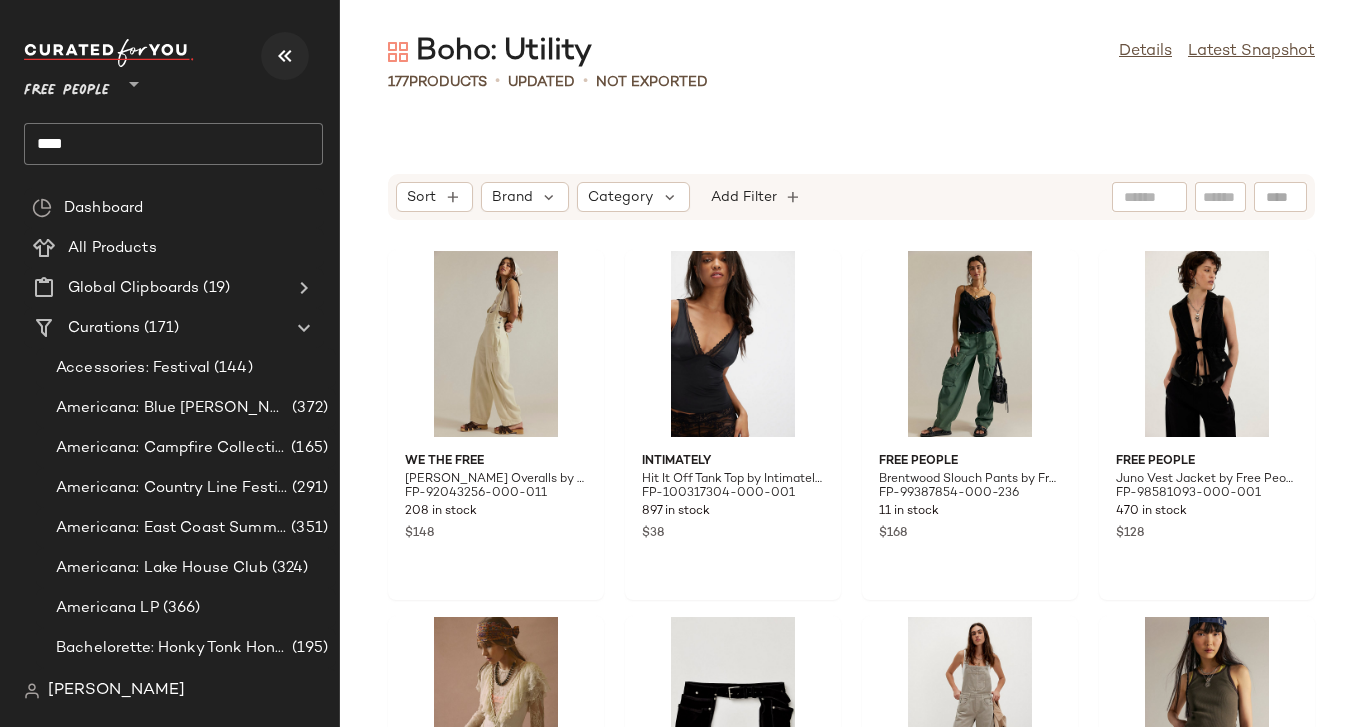 click at bounding box center (285, 56) 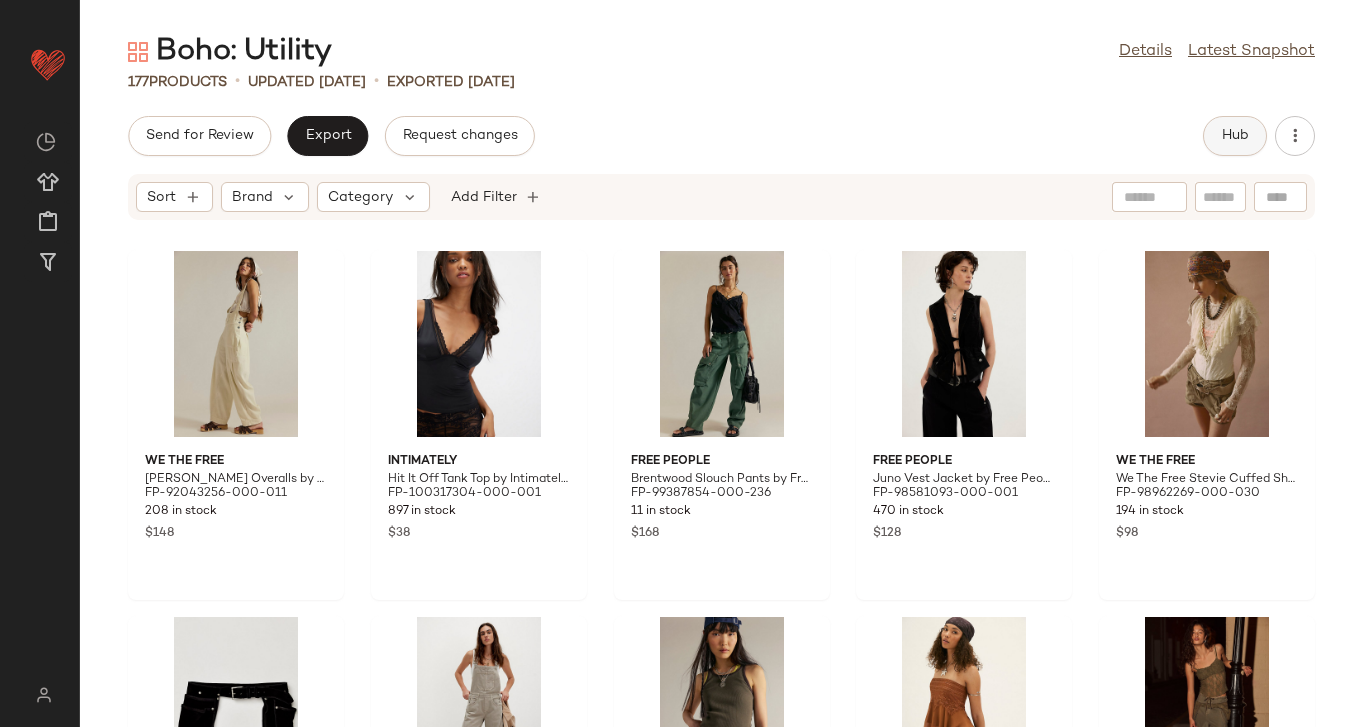 click on "Hub" 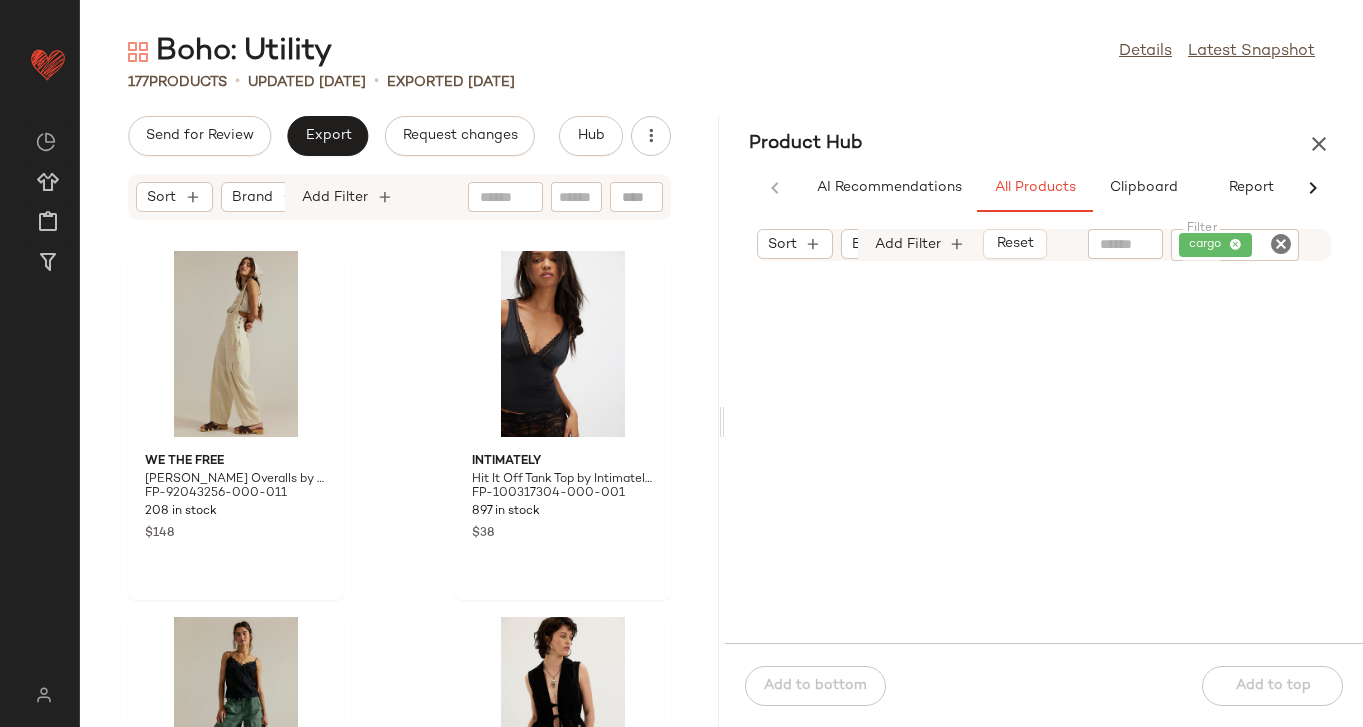 click 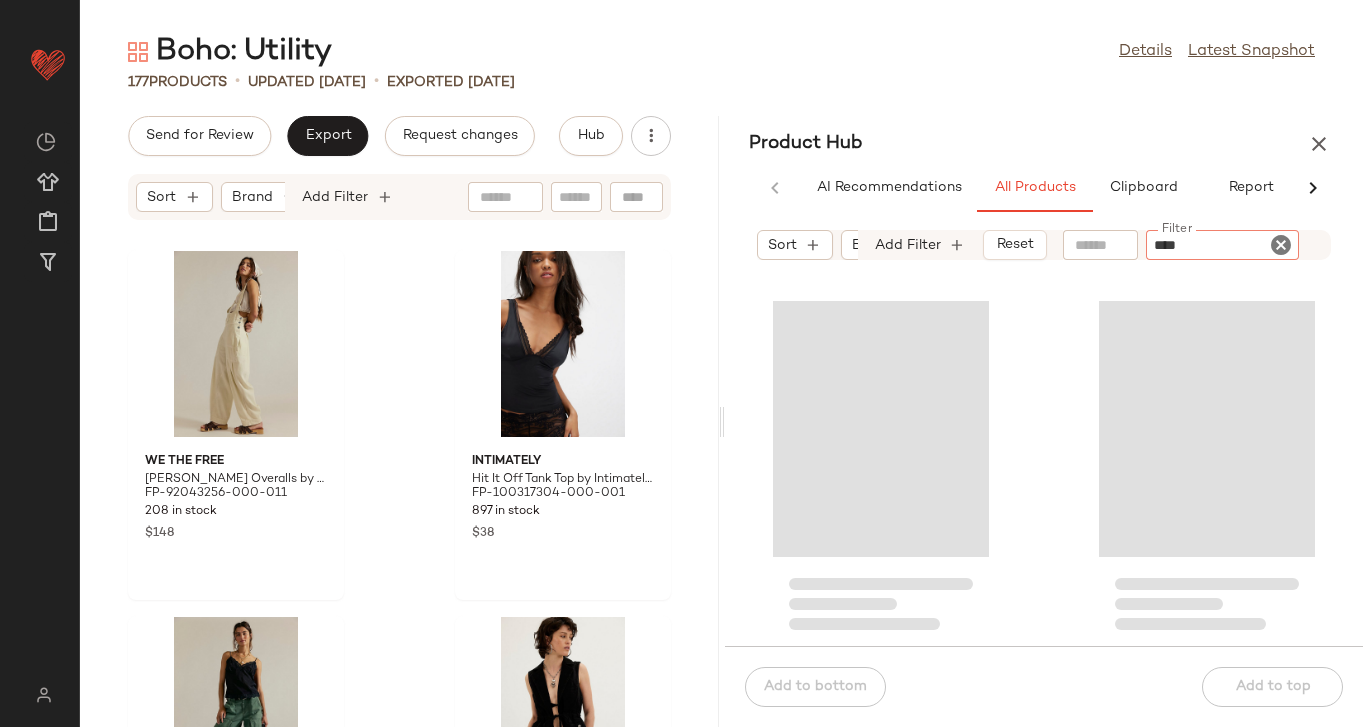 type on "*****" 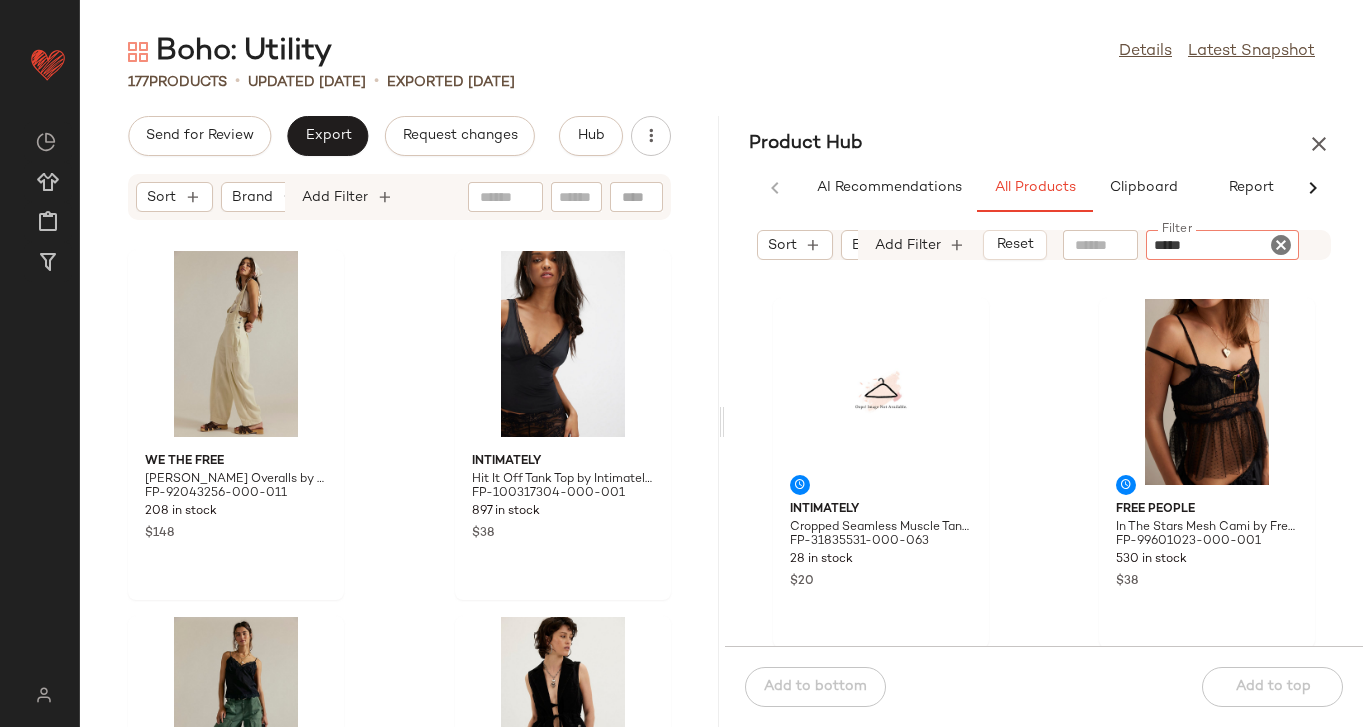 type 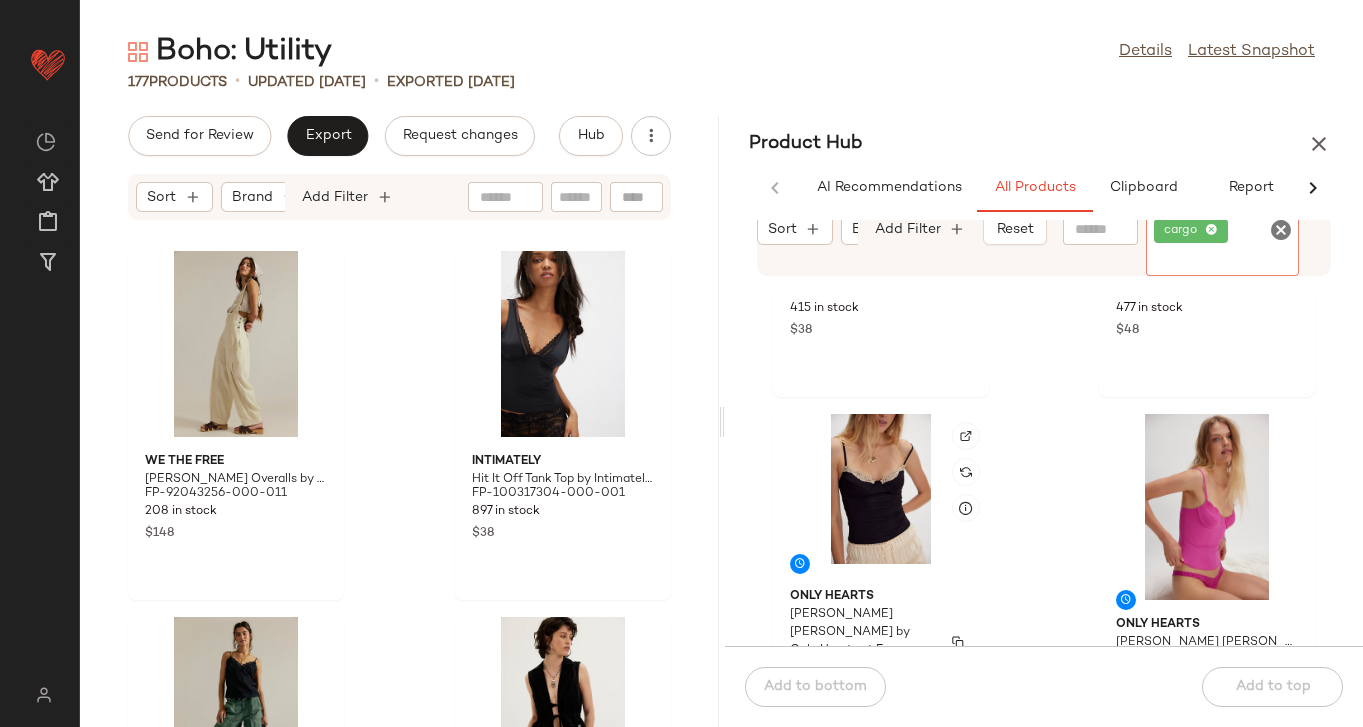 scroll, scrollTop: 643, scrollLeft: 0, axis: vertical 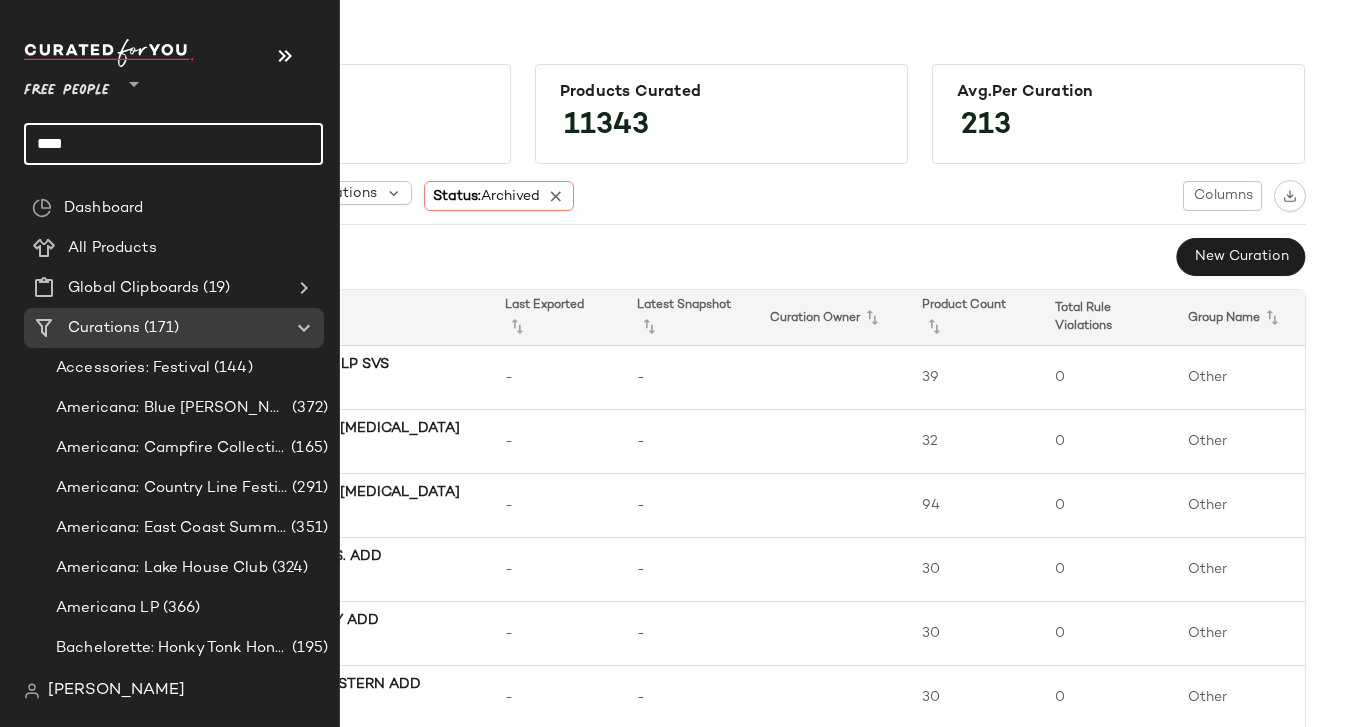 click on "****" 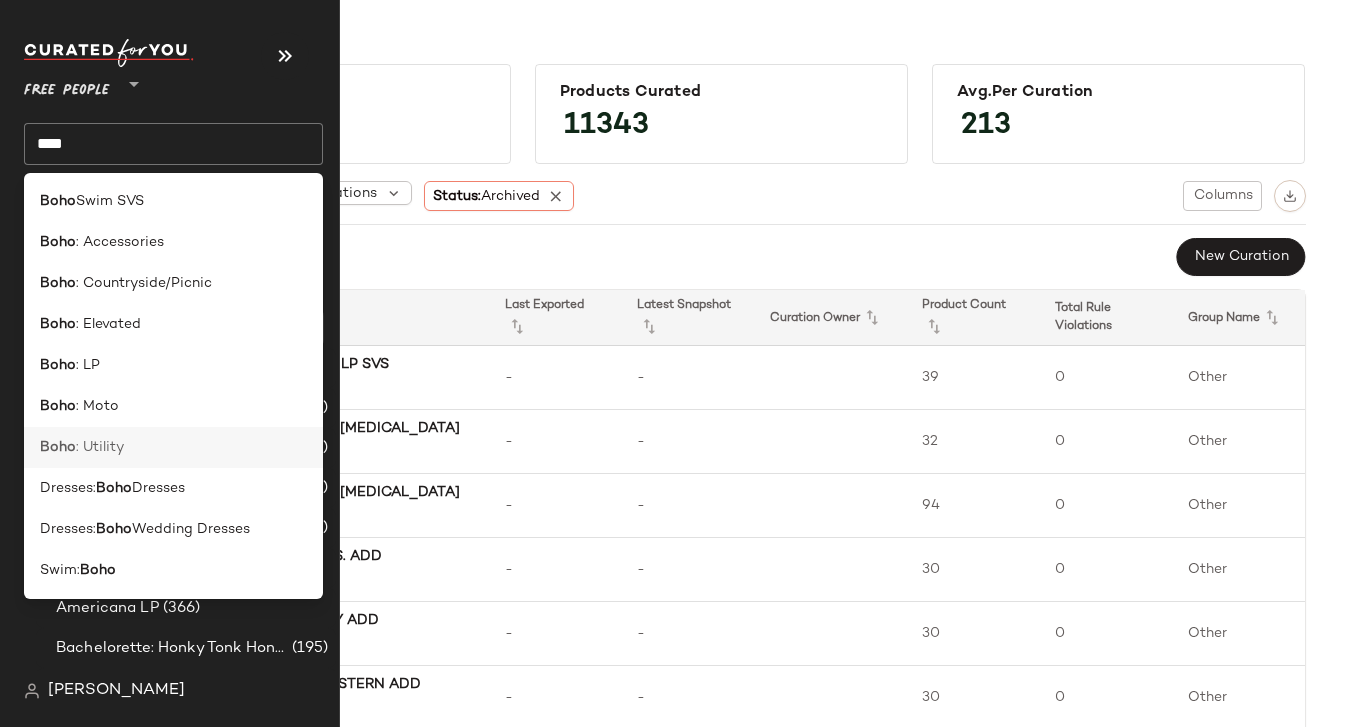 click on ": Utility" at bounding box center (100, 447) 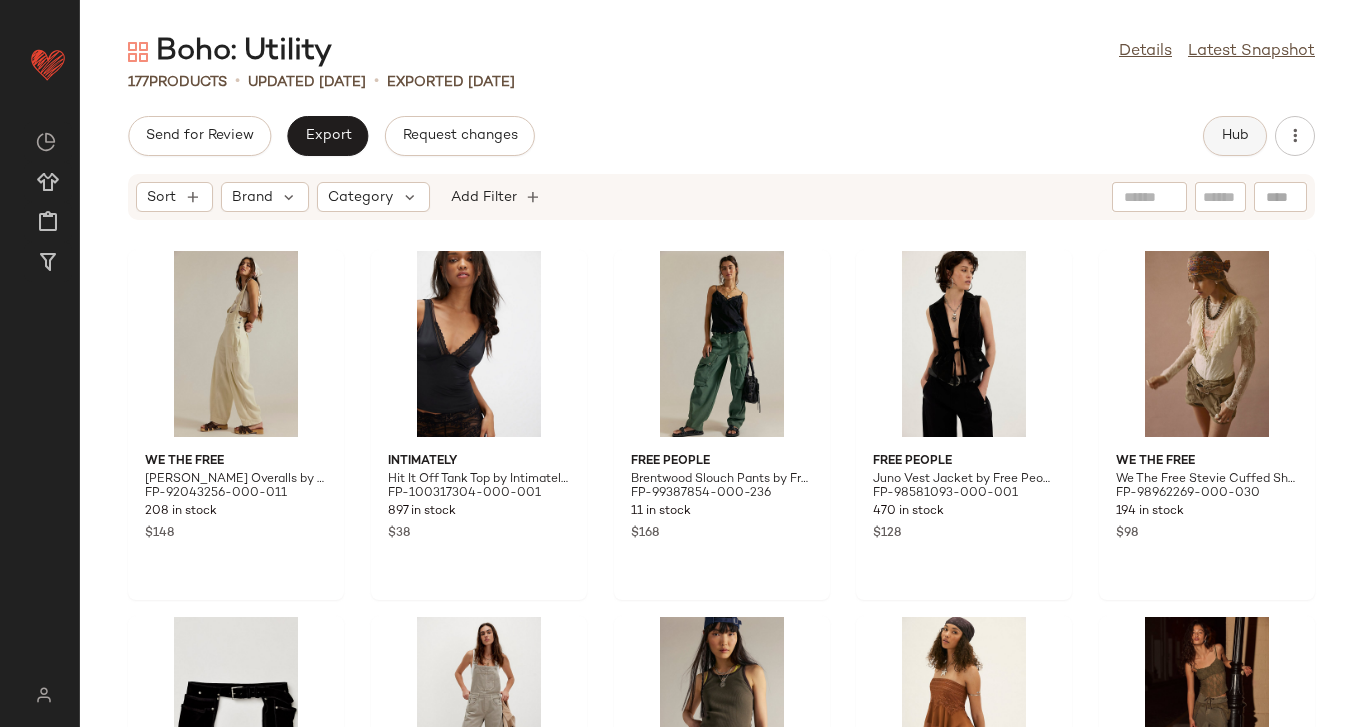 click on "Hub" 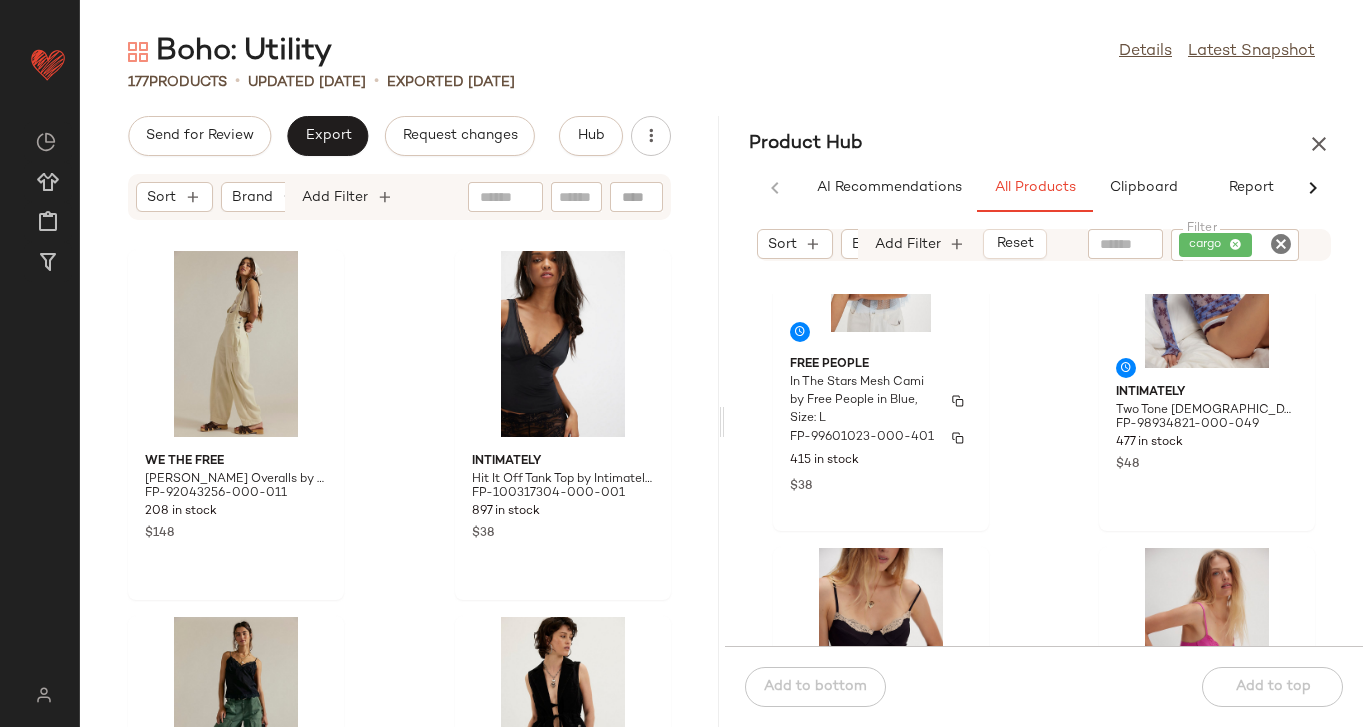 scroll, scrollTop: 523, scrollLeft: 0, axis: vertical 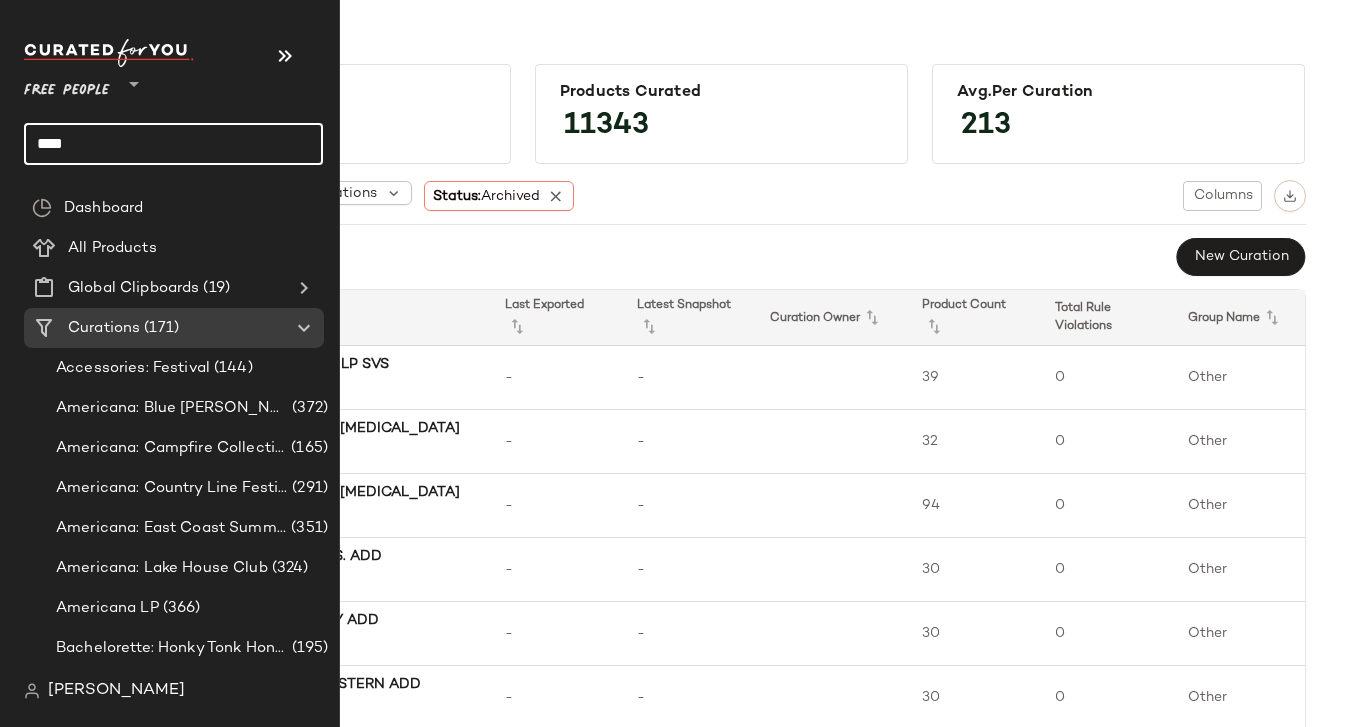 click on "****" 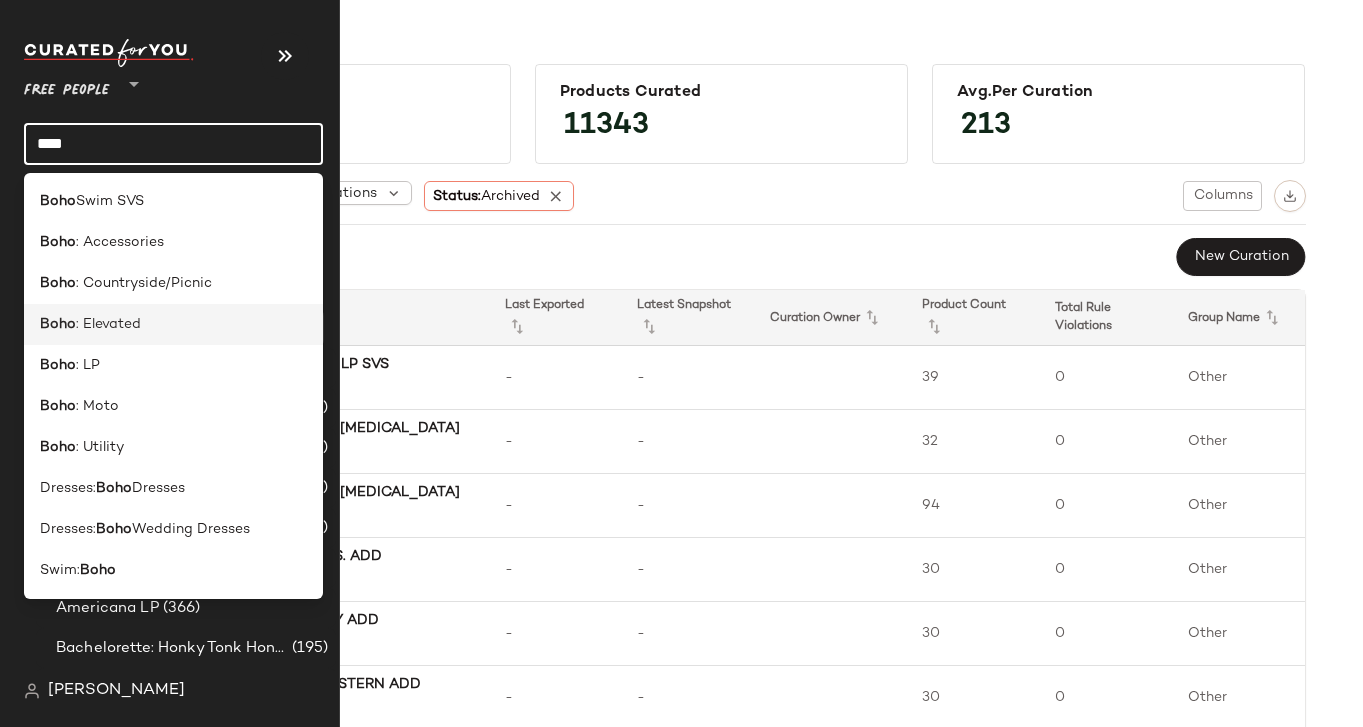 click on ": Elevated" at bounding box center (108, 324) 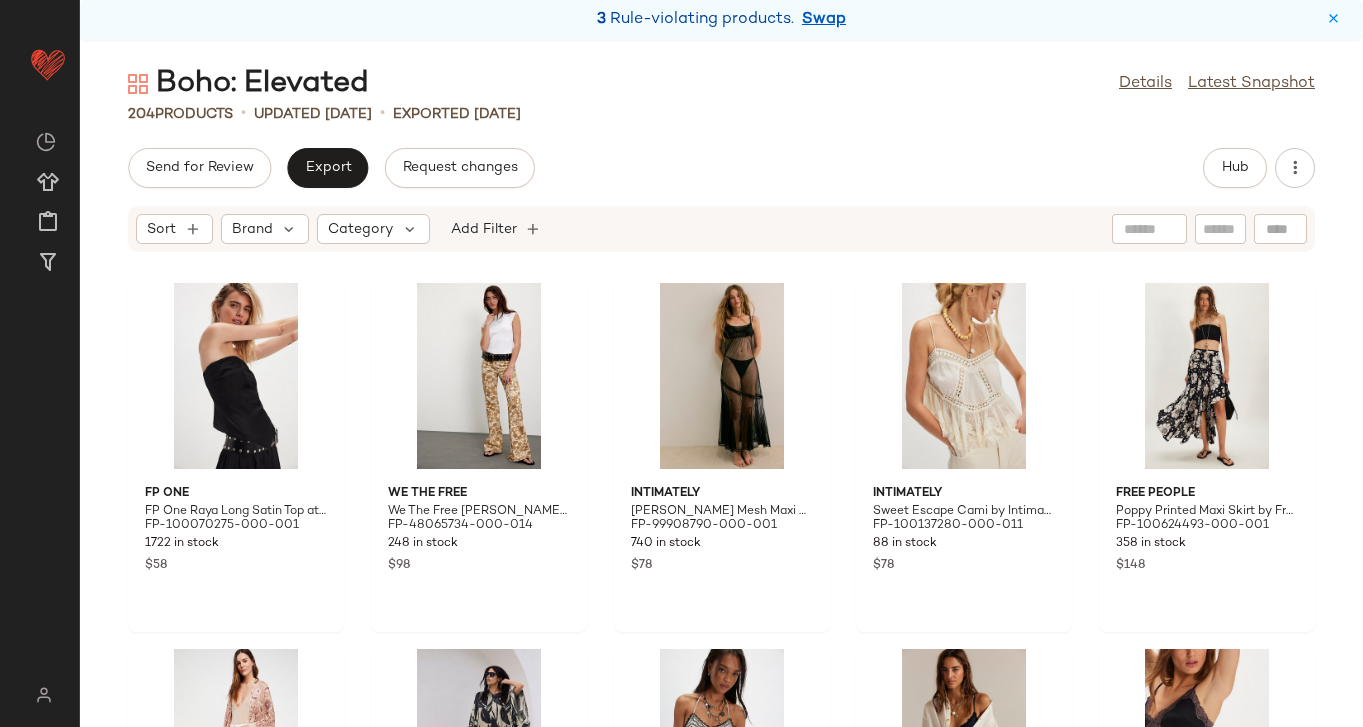 click on "3 Rule-violating products. Swap" at bounding box center (721, 20) 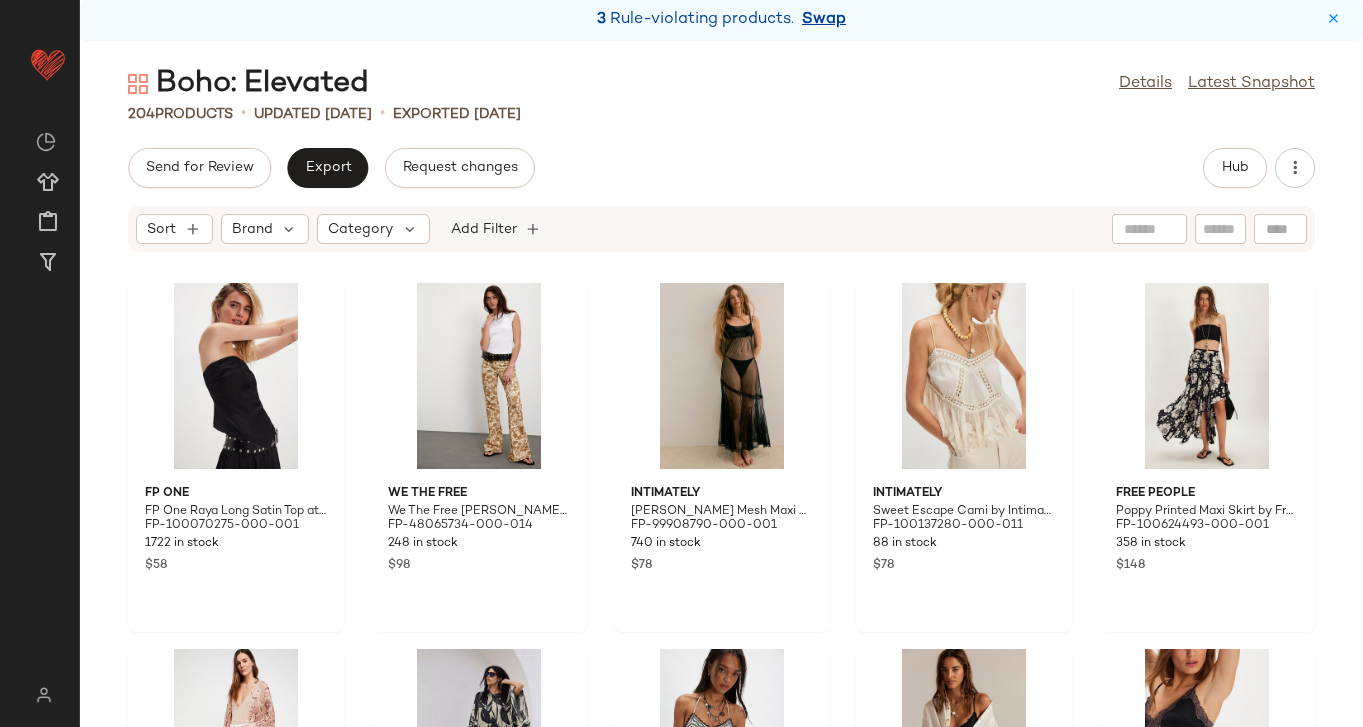 click on "Swap" at bounding box center [824, 20] 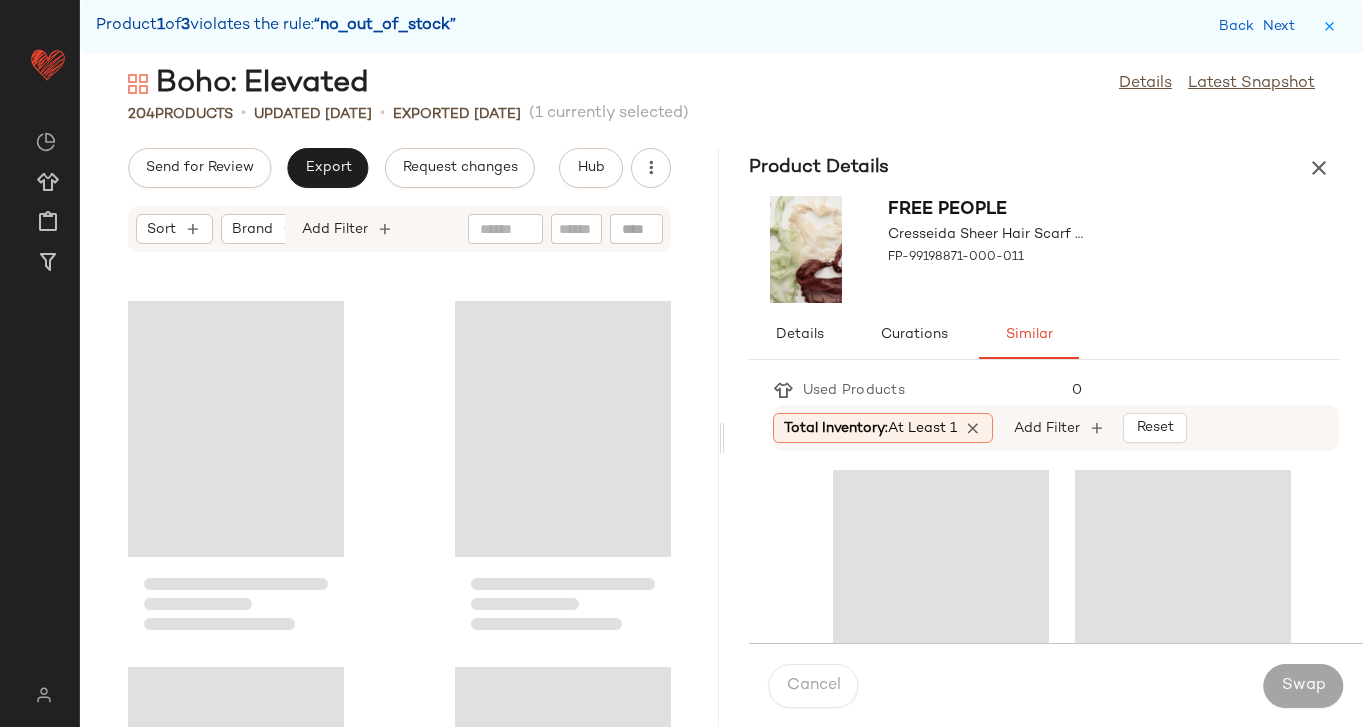 scroll, scrollTop: 19032, scrollLeft: 0, axis: vertical 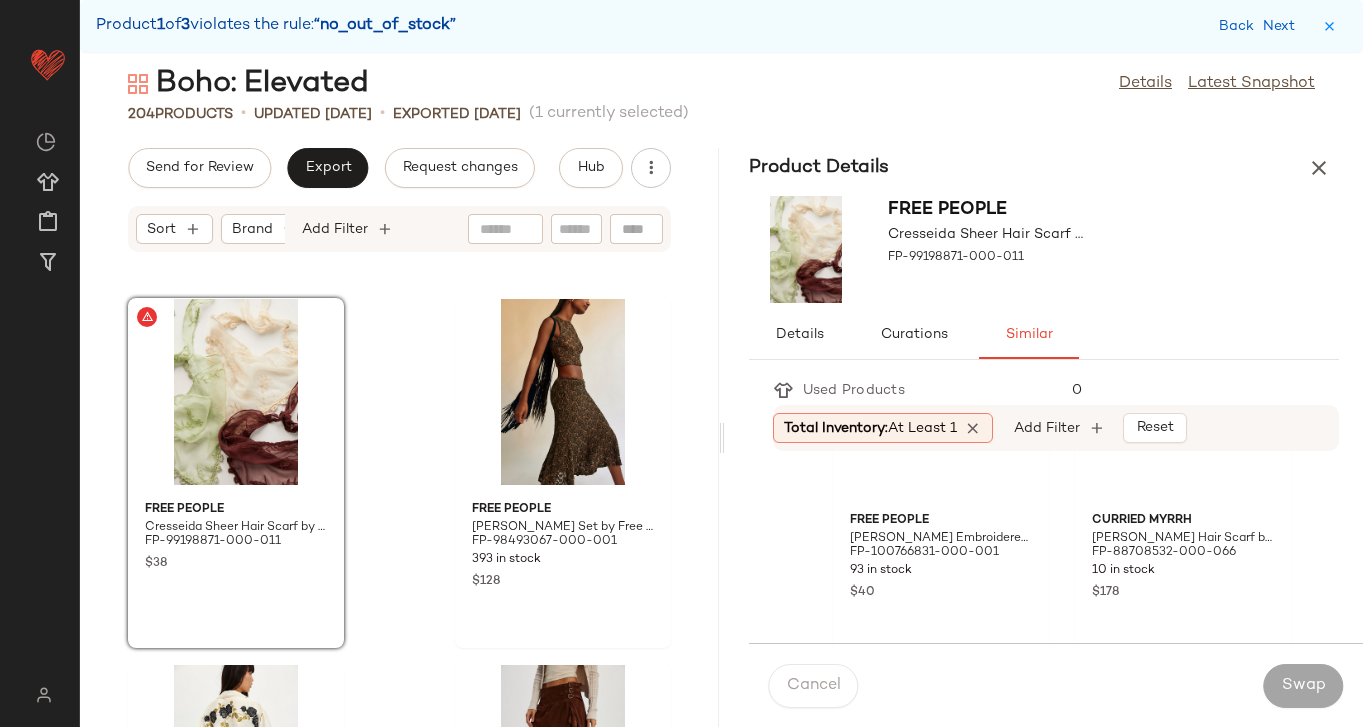 click on "52 in stock" 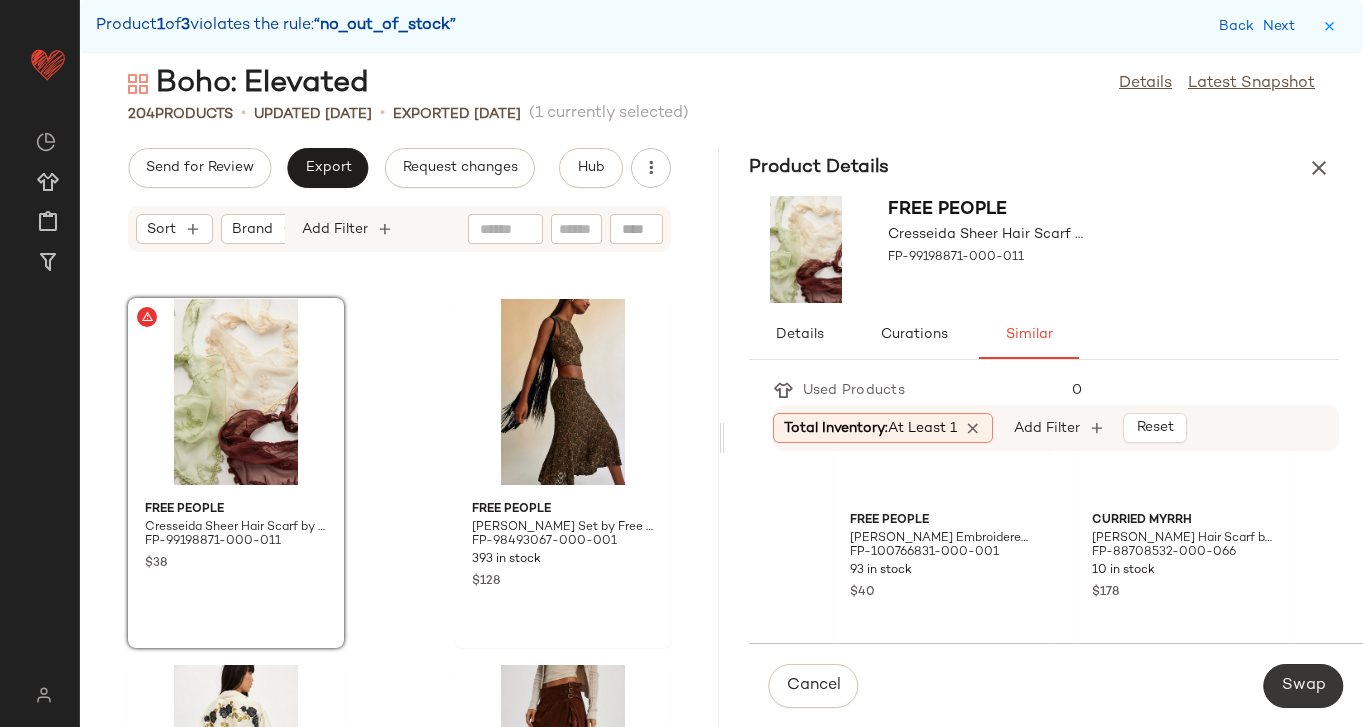 click on "Swap" at bounding box center (1303, 686) 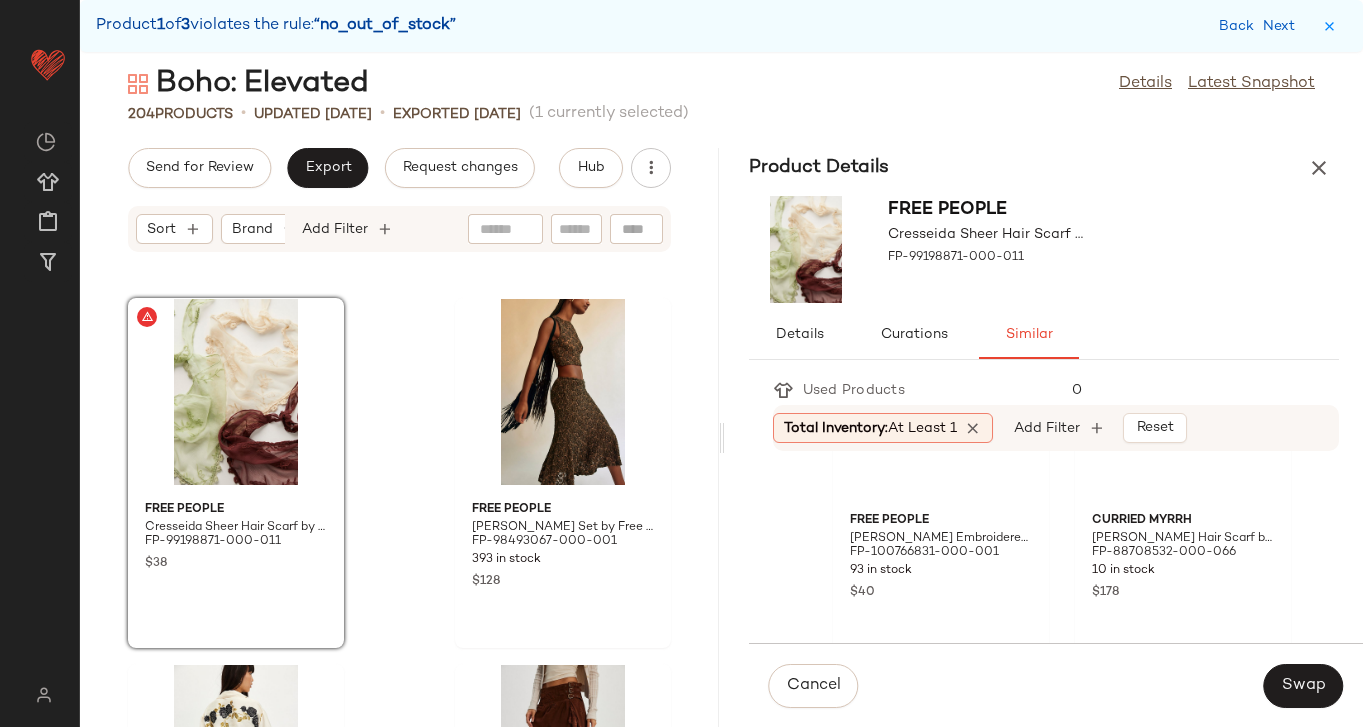 scroll, scrollTop: 20130, scrollLeft: 0, axis: vertical 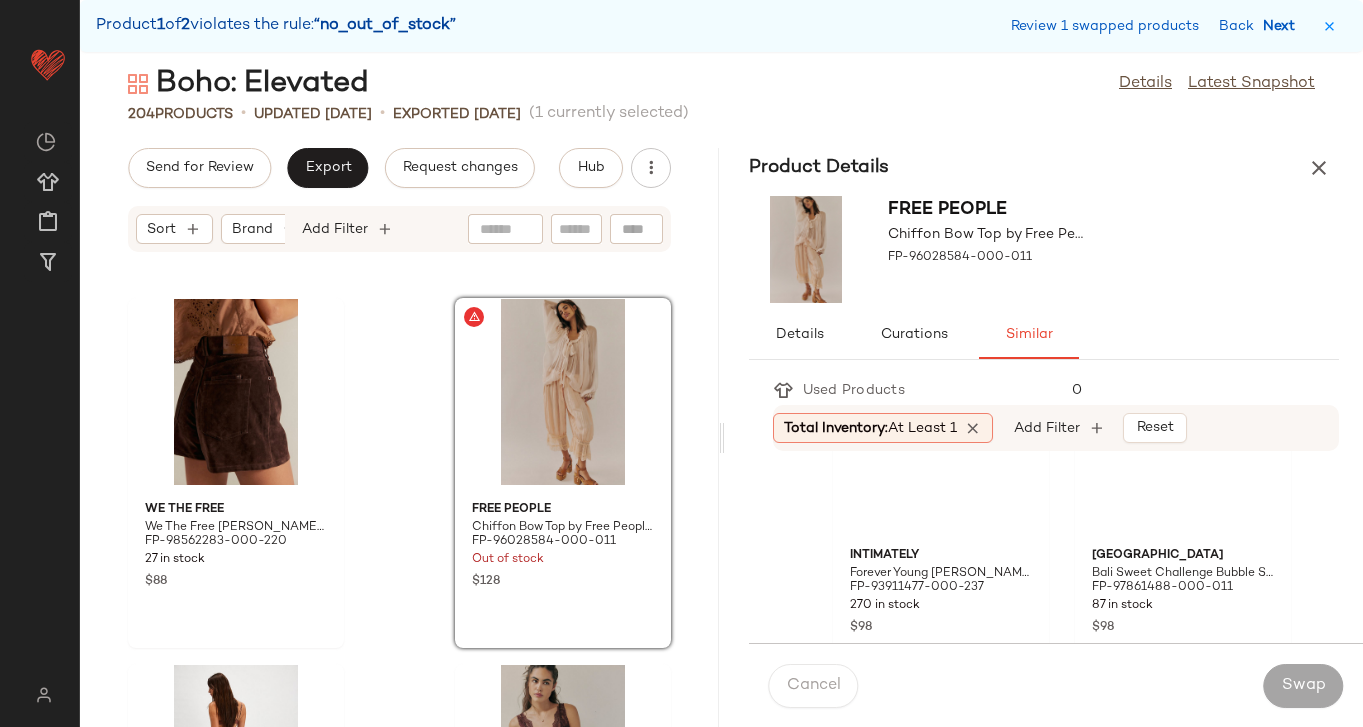 click on "Next" at bounding box center [1283, 26] 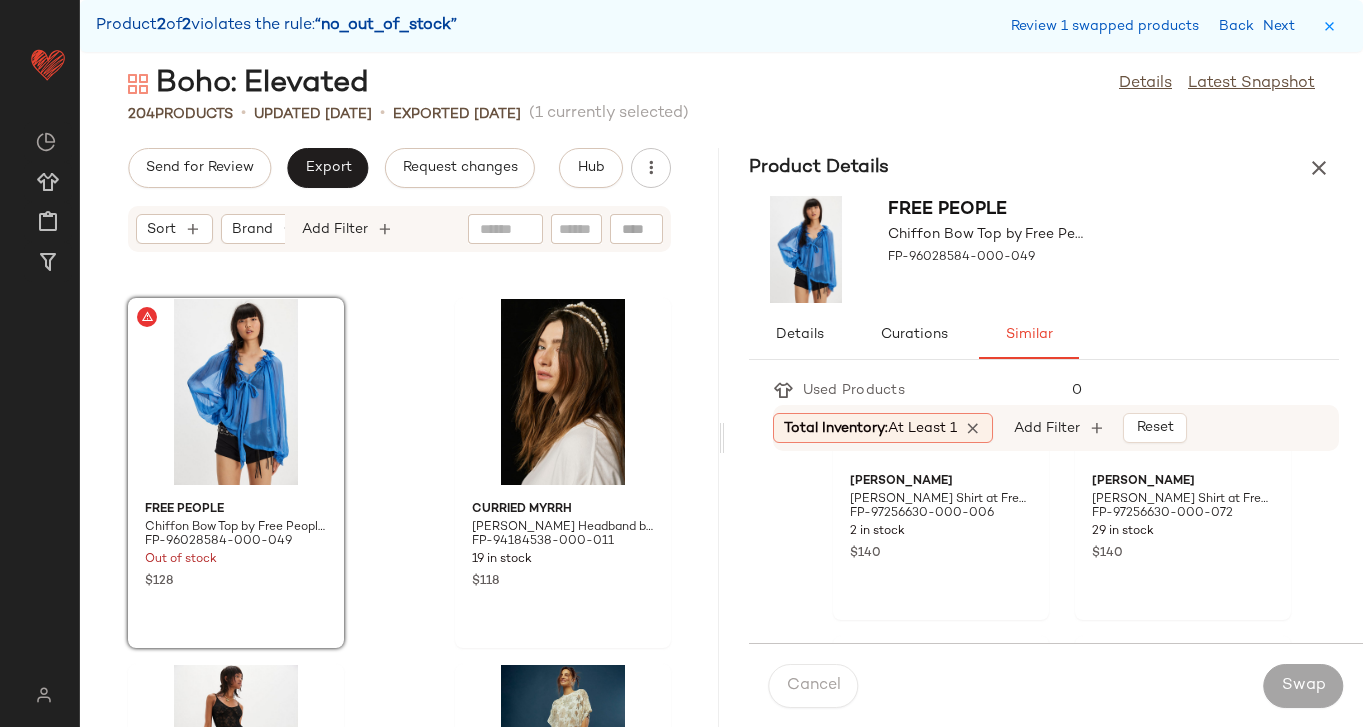 scroll, scrollTop: 1113, scrollLeft: 0, axis: vertical 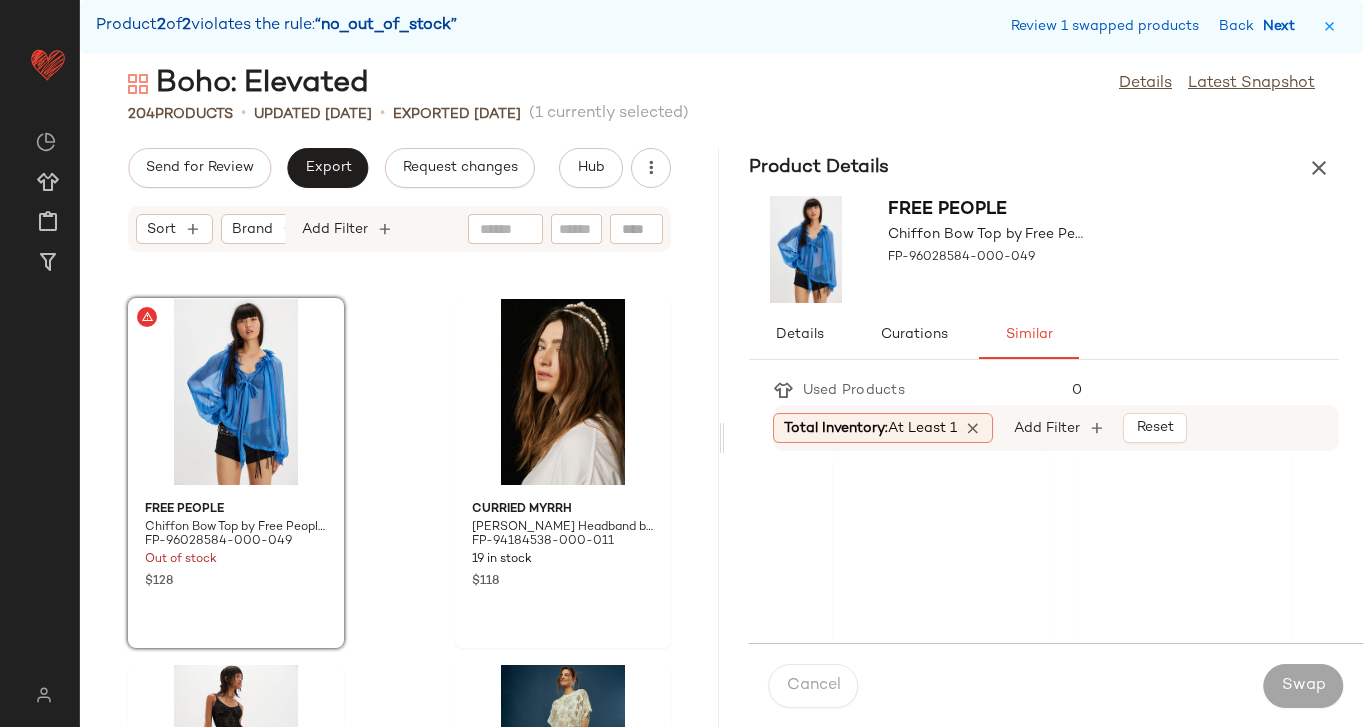 click on "Next" at bounding box center (1283, 26) 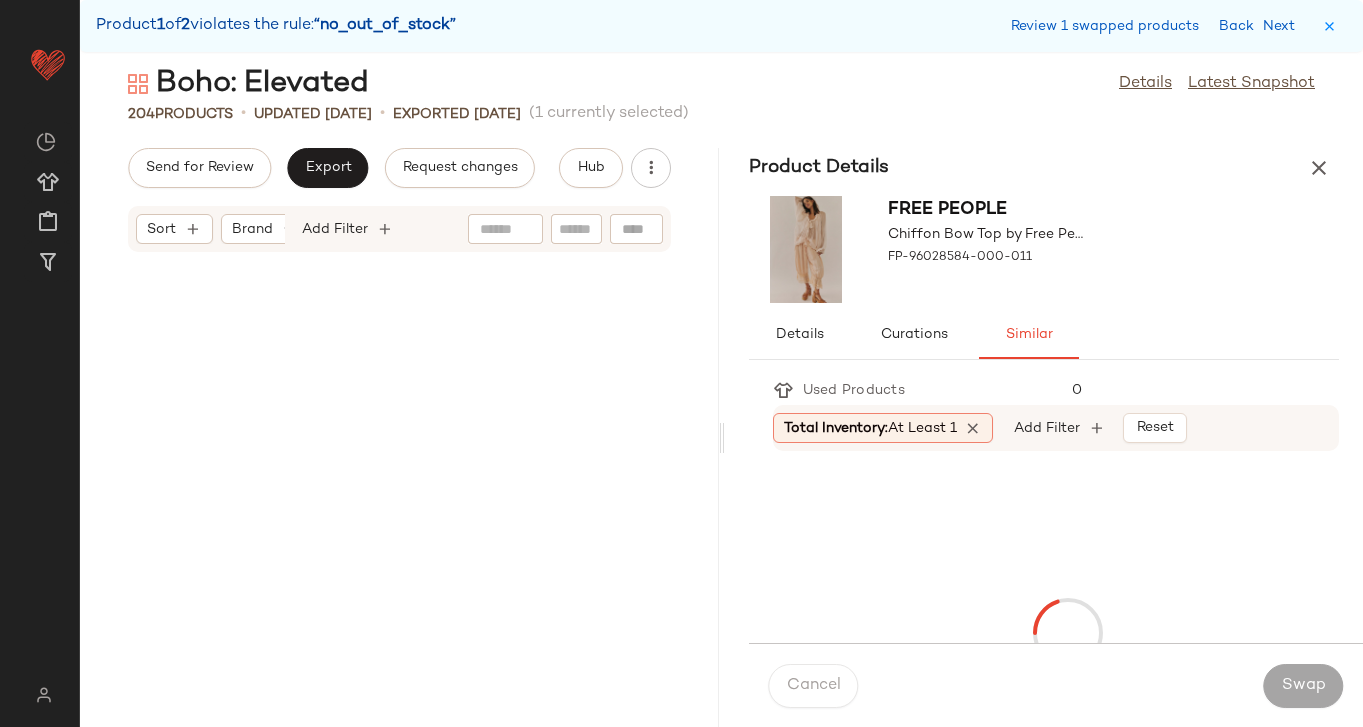 scroll, scrollTop: 20130, scrollLeft: 0, axis: vertical 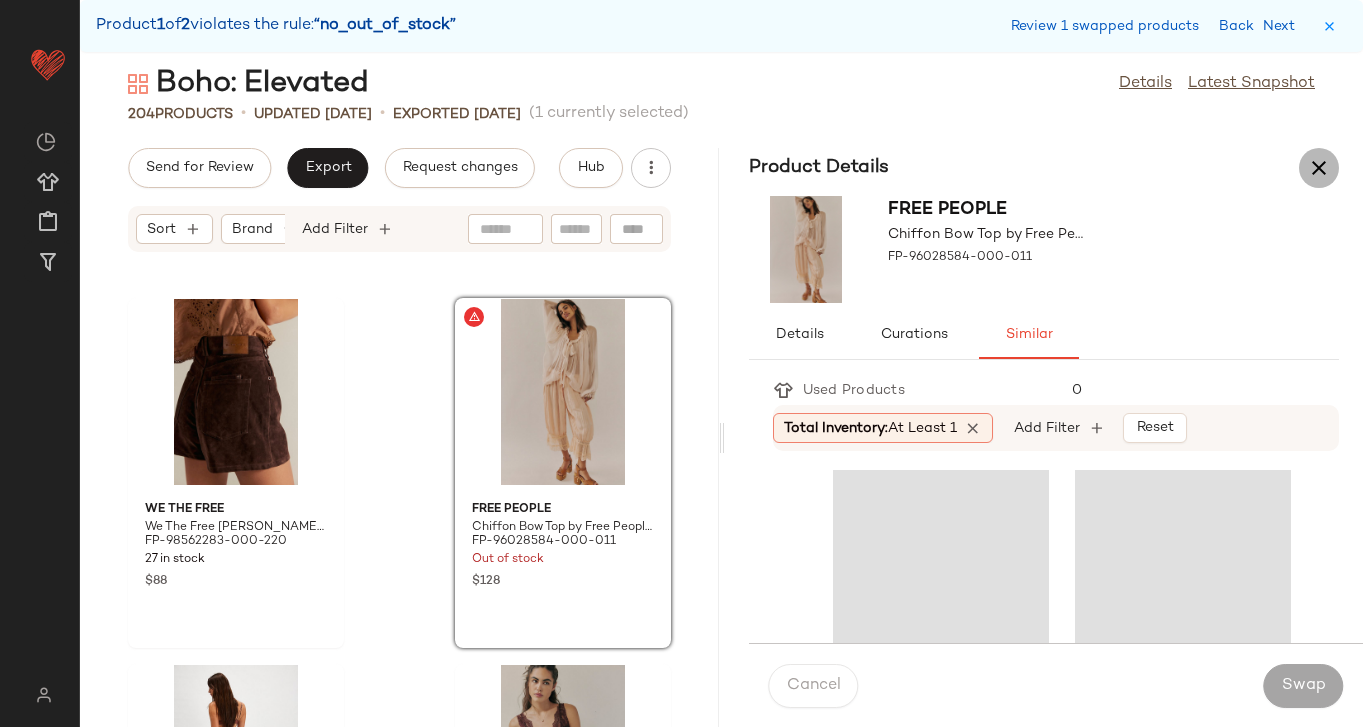 click at bounding box center [1319, 168] 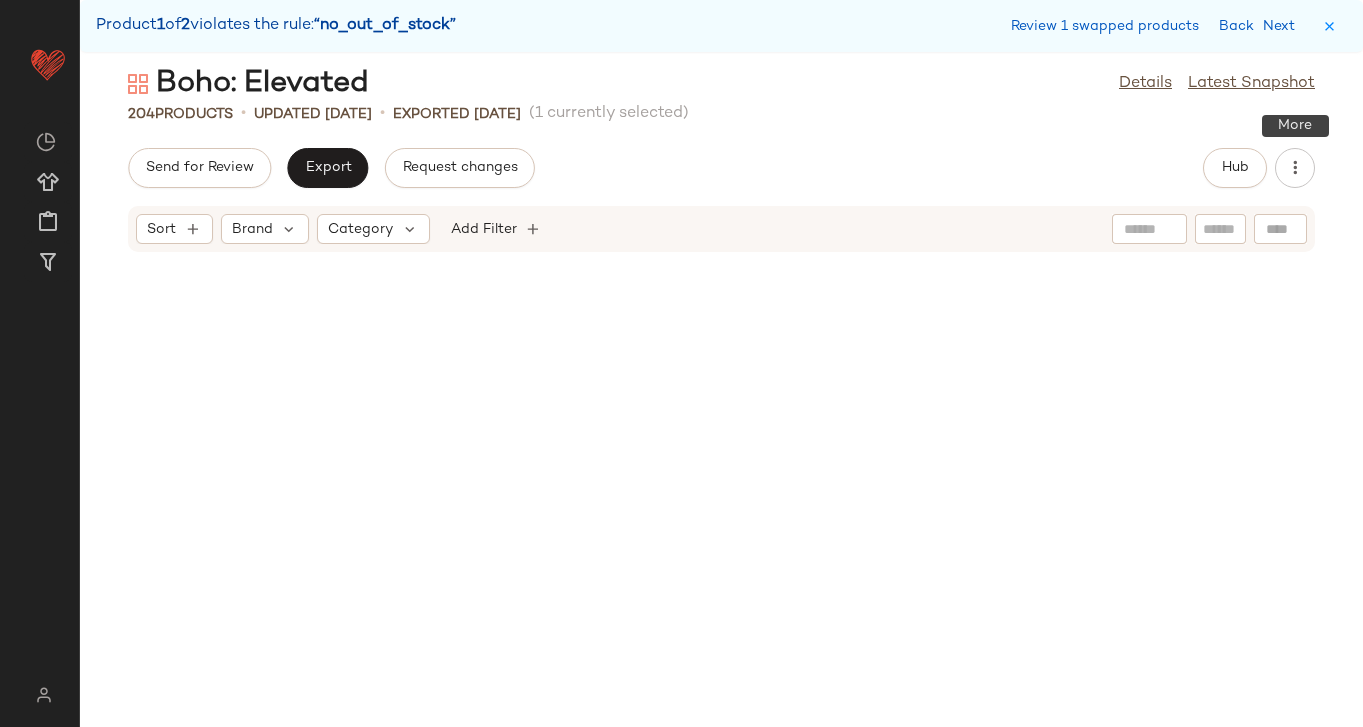 scroll, scrollTop: 8052, scrollLeft: 0, axis: vertical 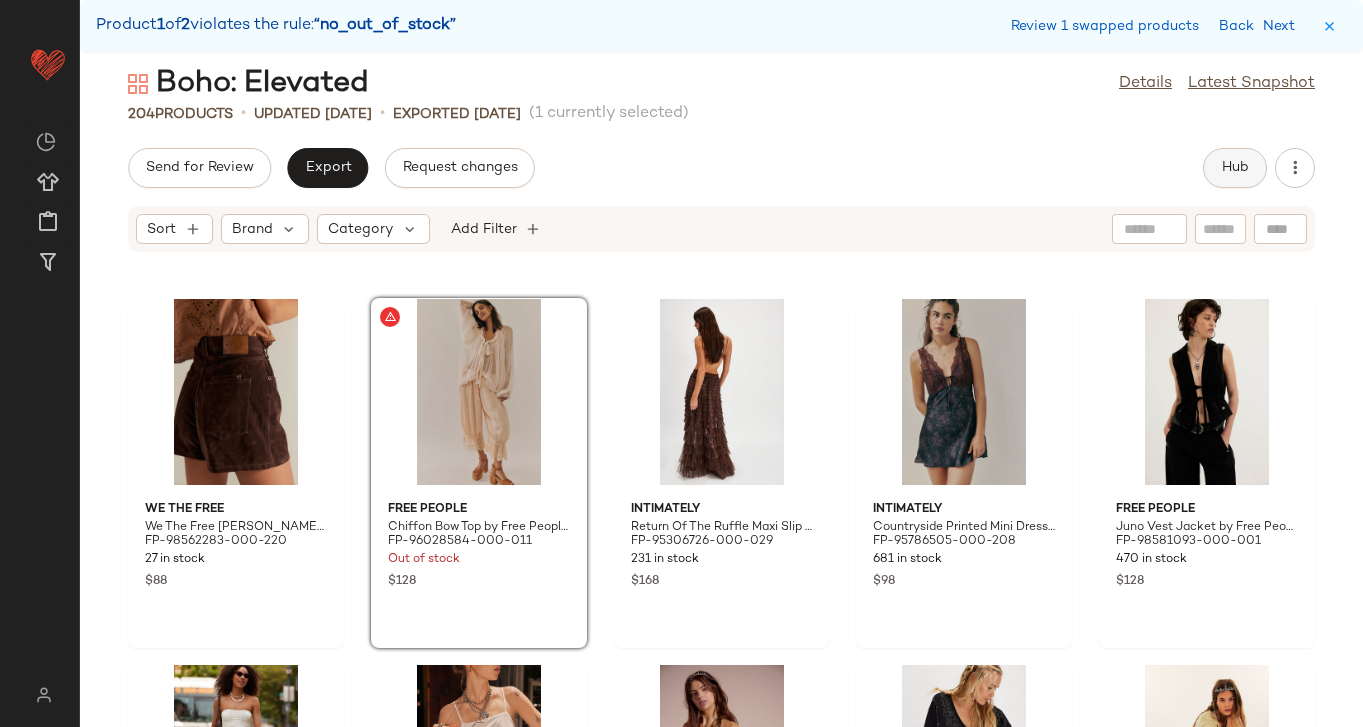 click on "Hub" at bounding box center [1235, 168] 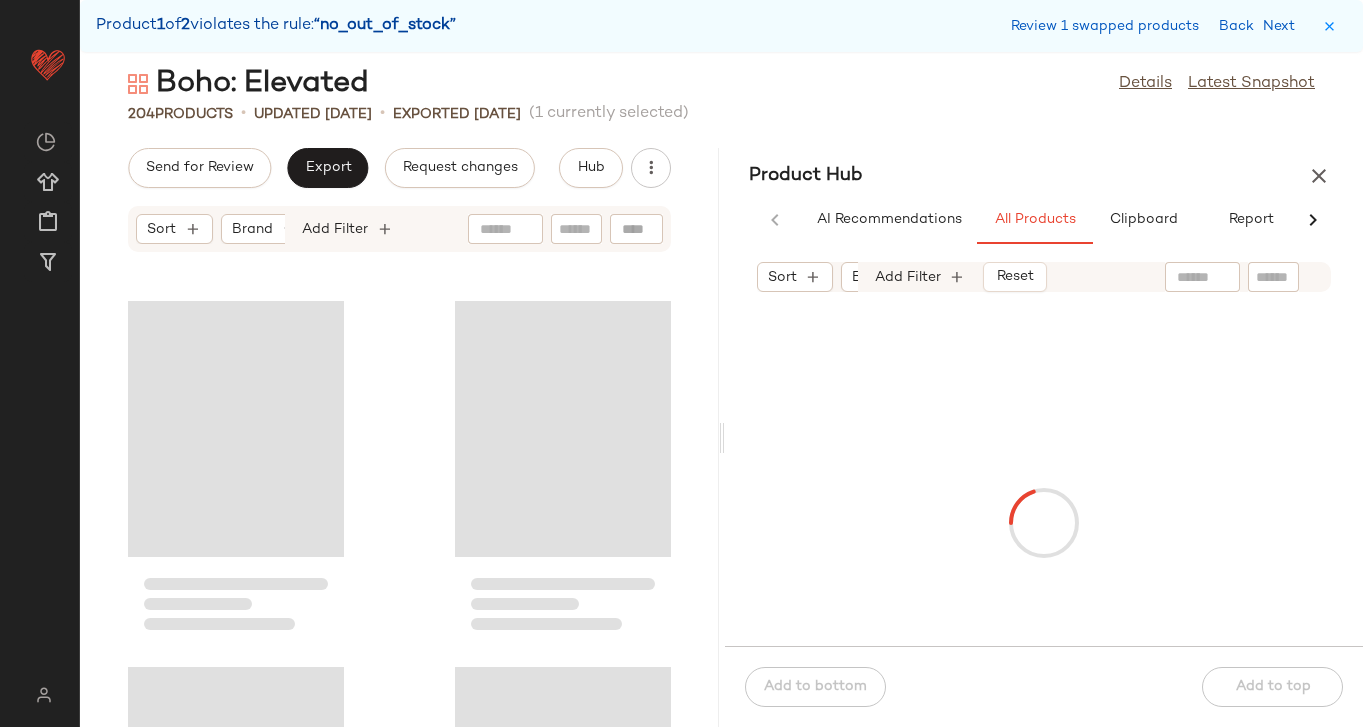 scroll, scrollTop: 20130, scrollLeft: 0, axis: vertical 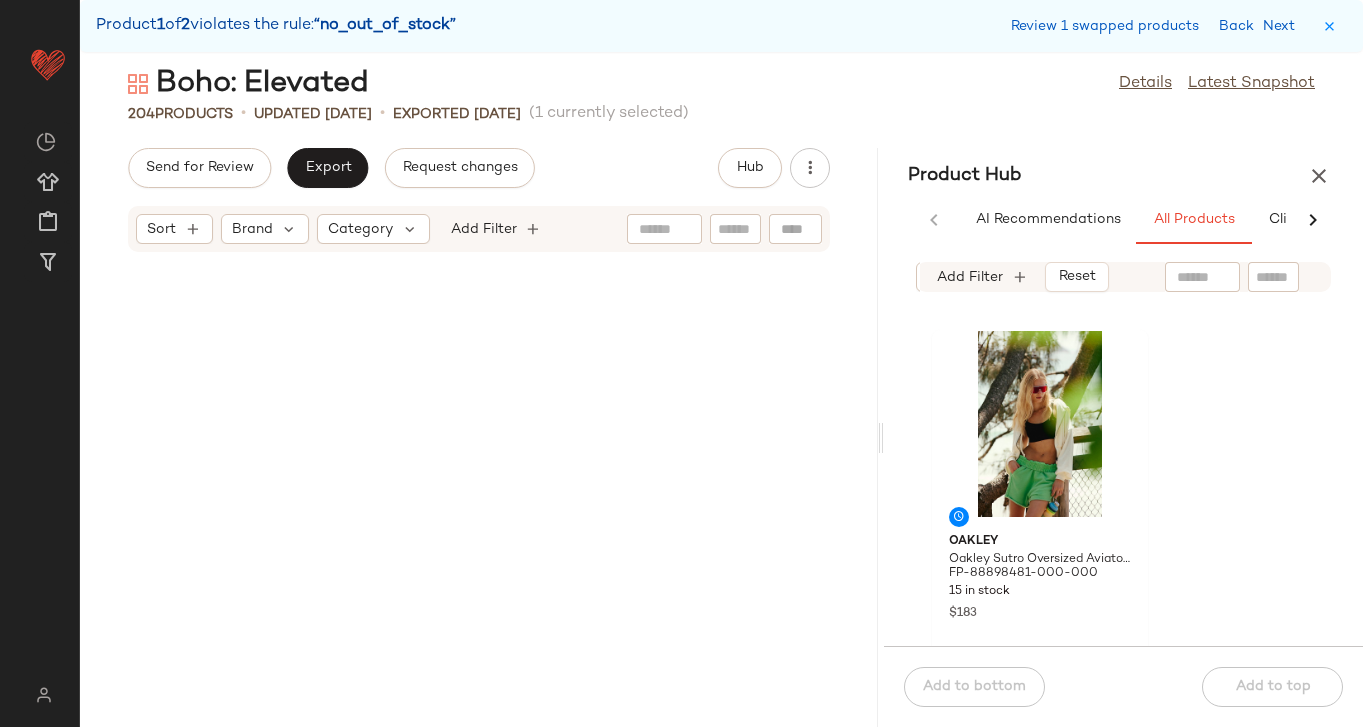 drag, startPoint x: 722, startPoint y: 432, endPoint x: 890, endPoint y: 403, distance: 170.4846 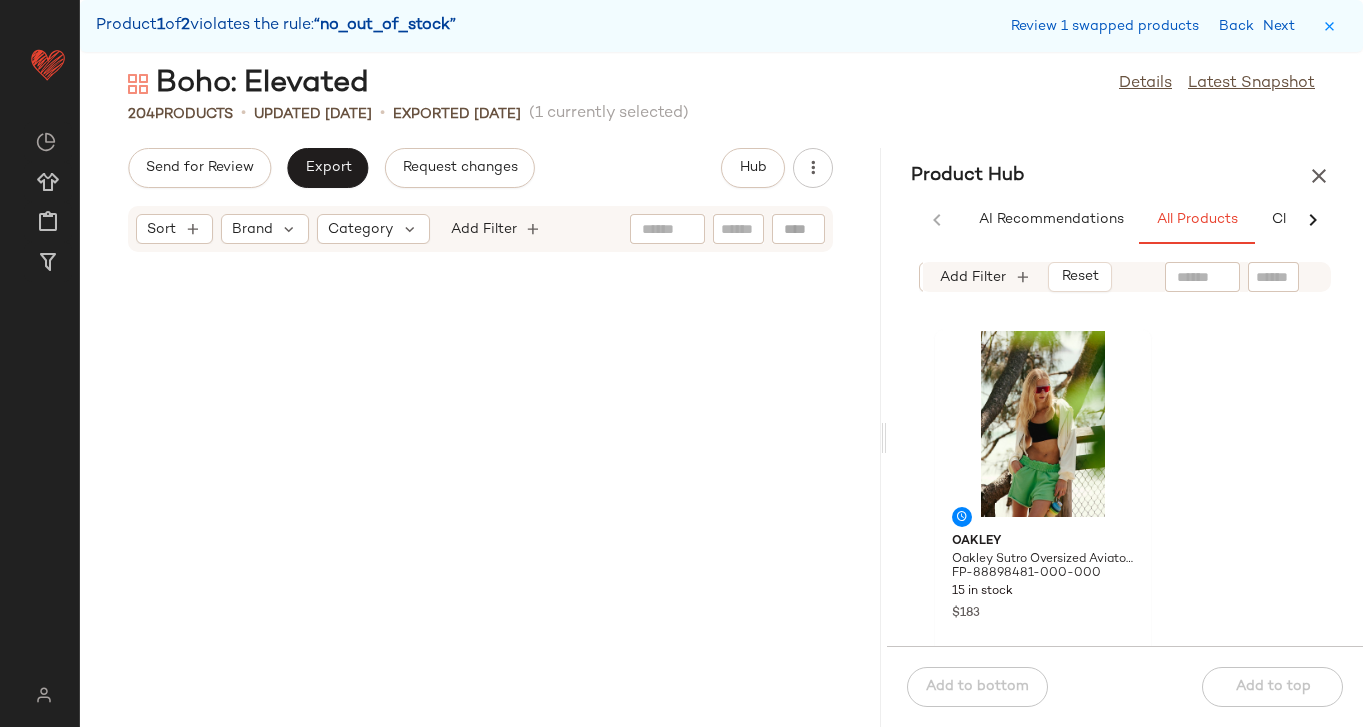 scroll, scrollTop: 13542, scrollLeft: 0, axis: vertical 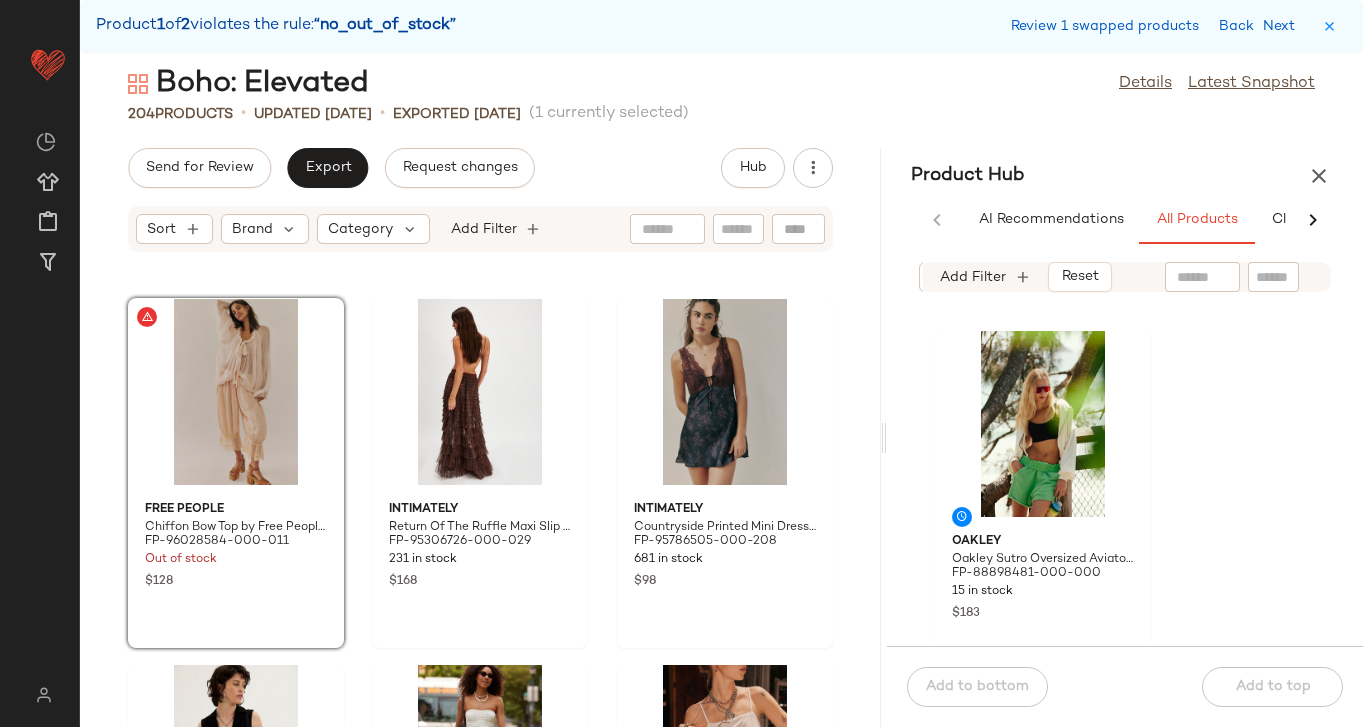 click 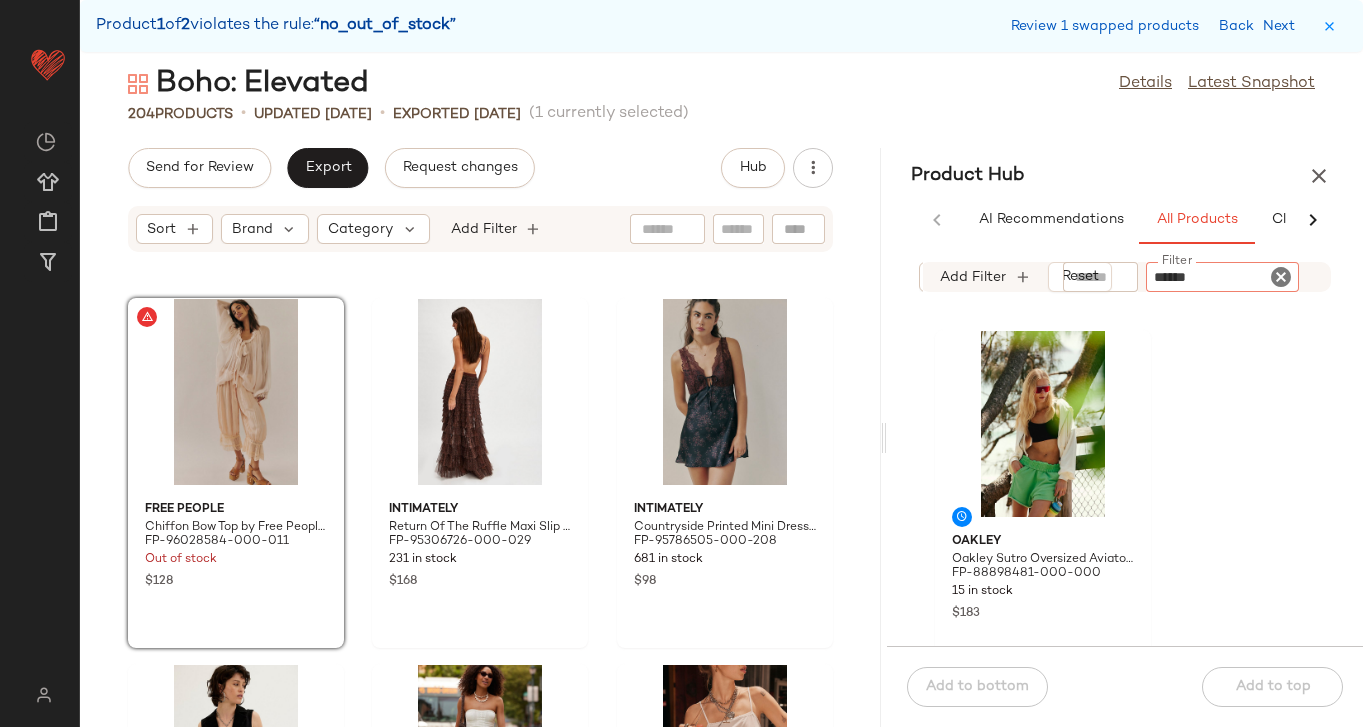 type on "*******" 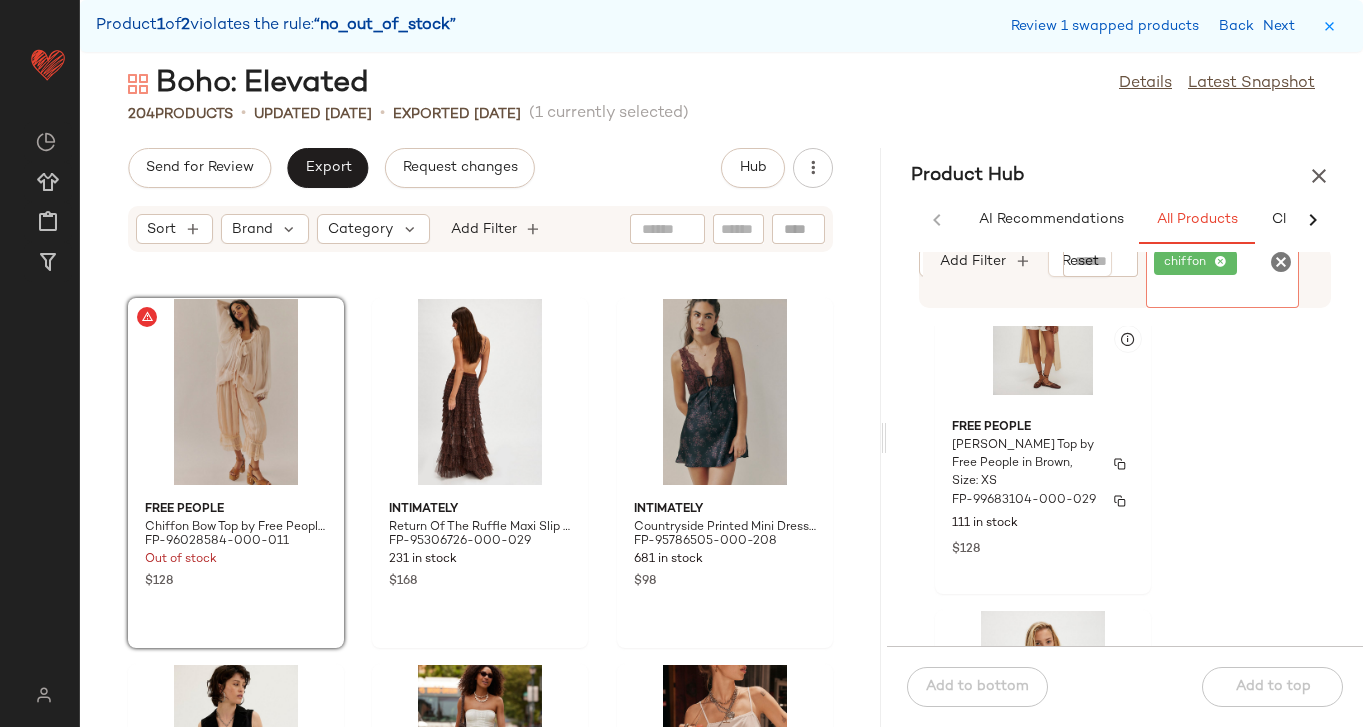 scroll, scrollTop: 3029, scrollLeft: 0, axis: vertical 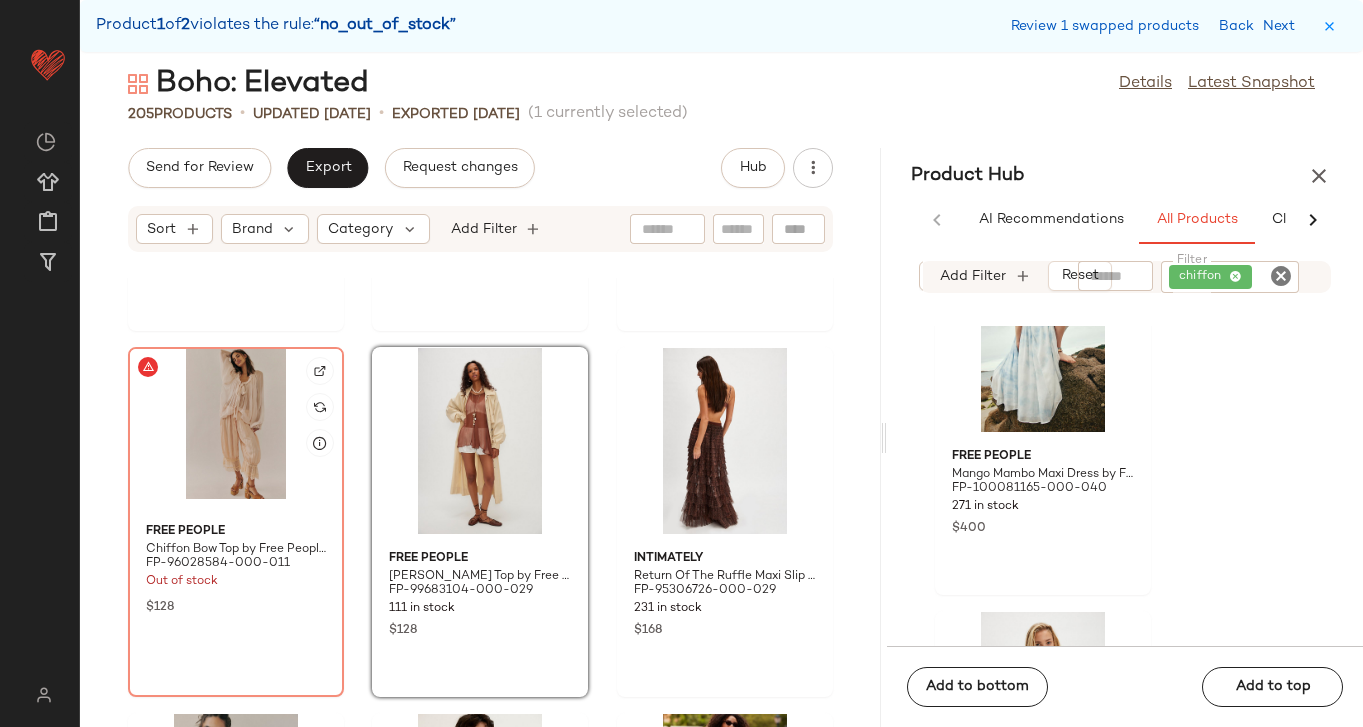 click 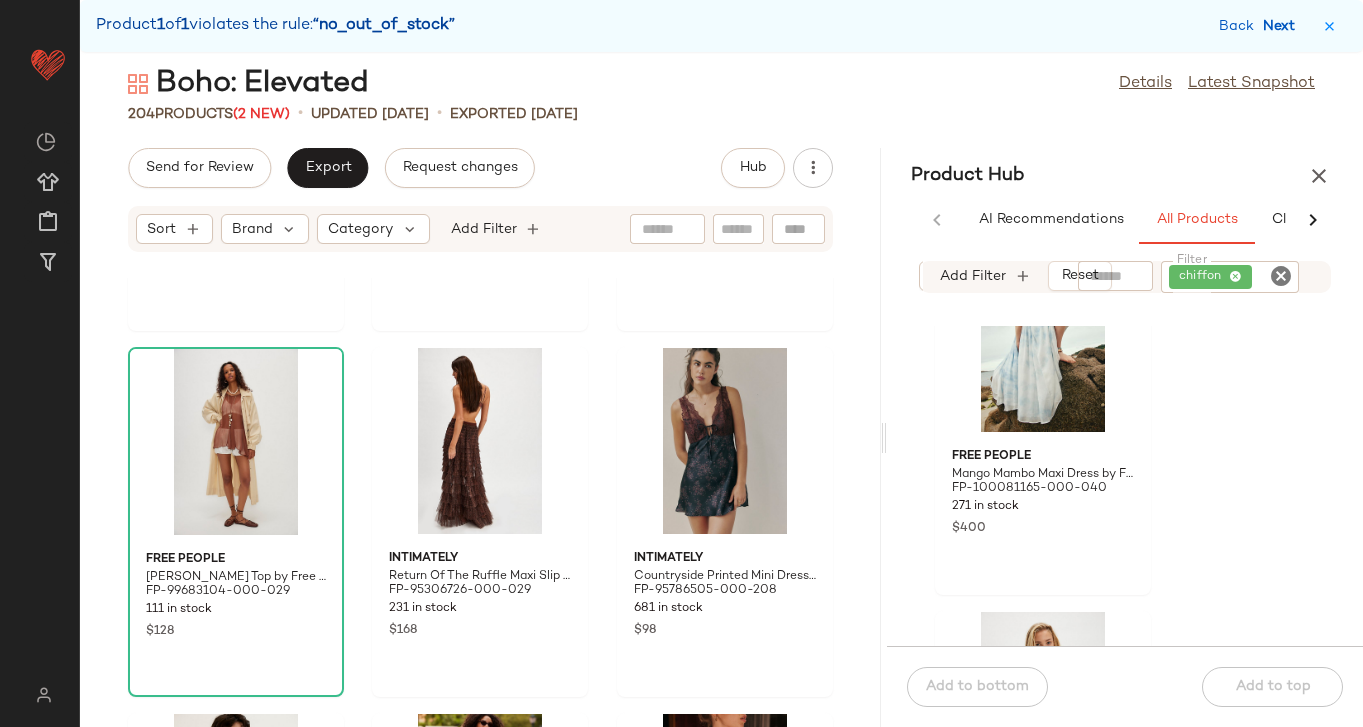 click on "Next" at bounding box center (1283, 26) 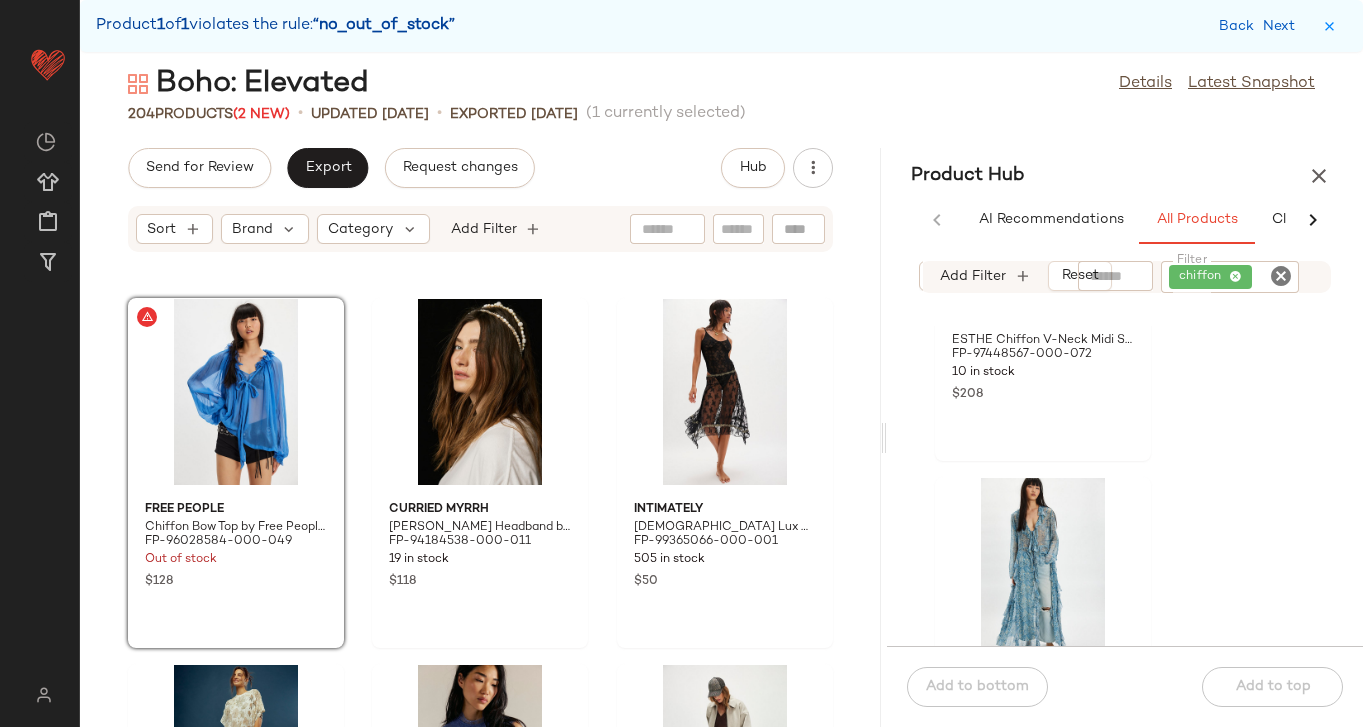 scroll, scrollTop: 7960, scrollLeft: 0, axis: vertical 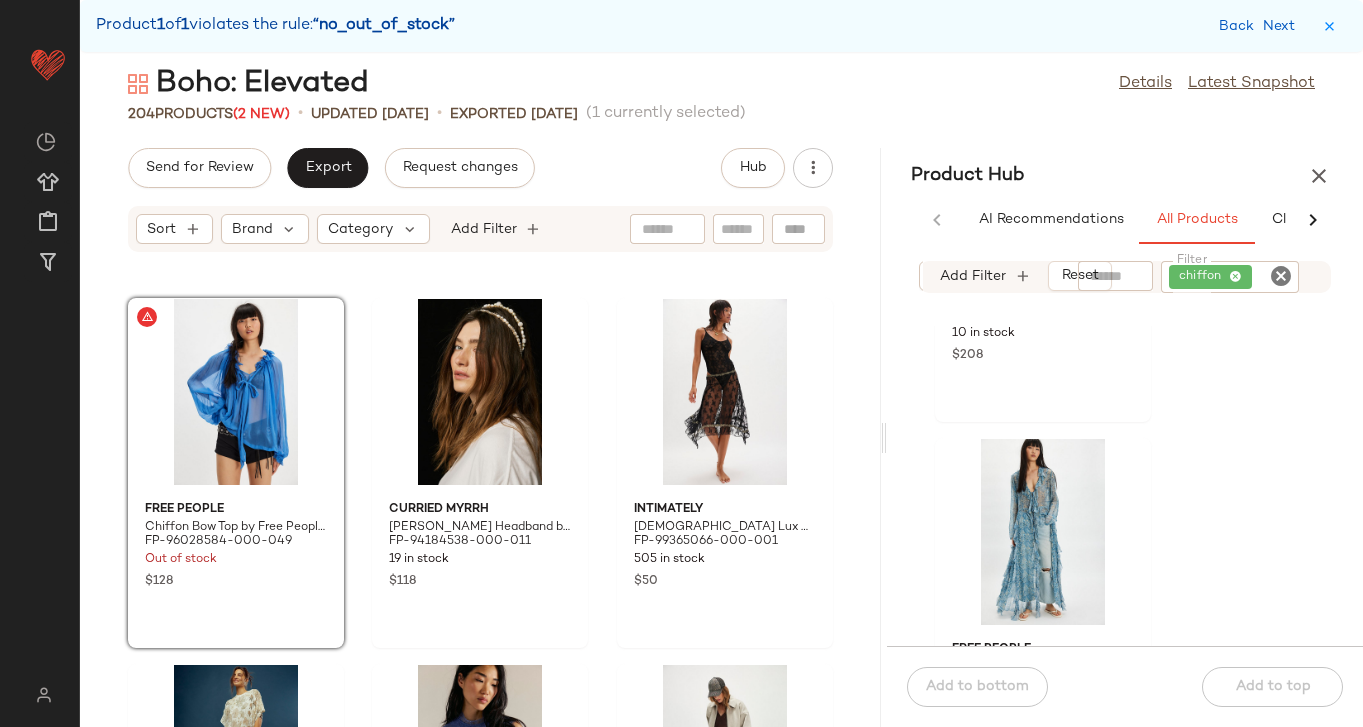 click on "chiffon" 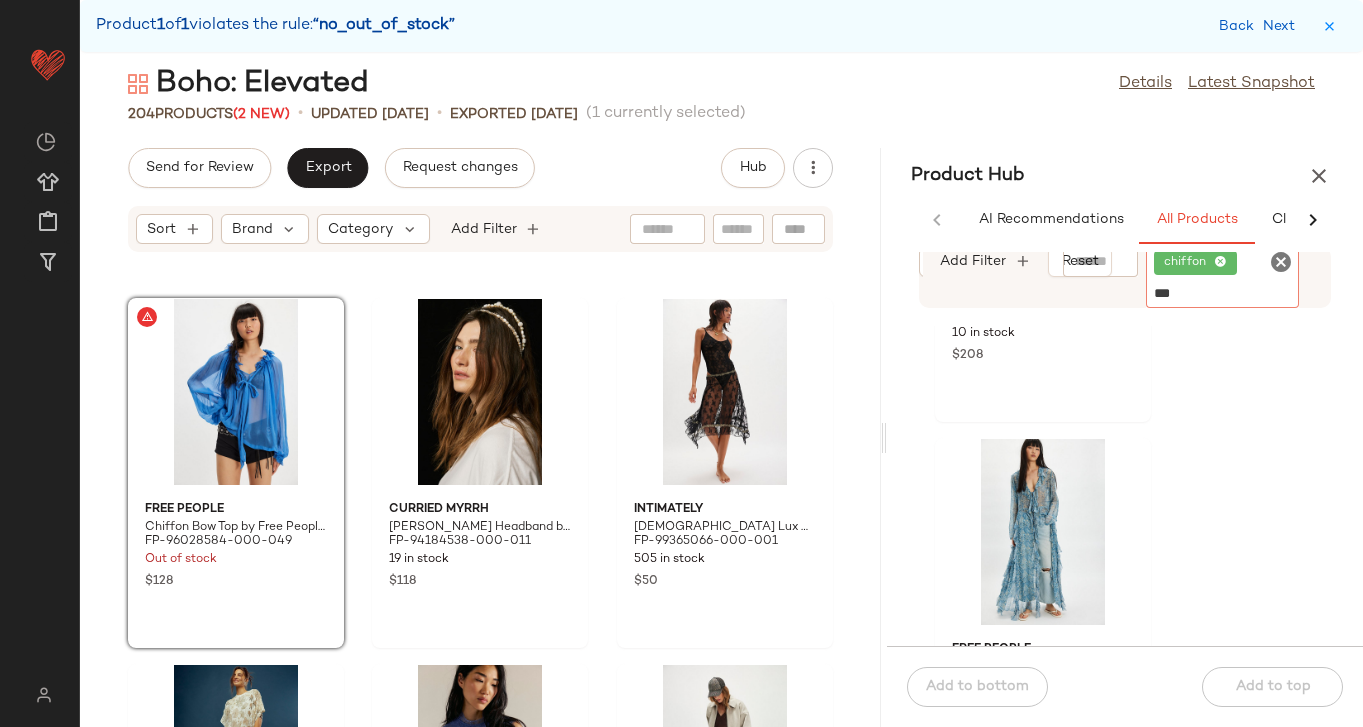 type on "****" 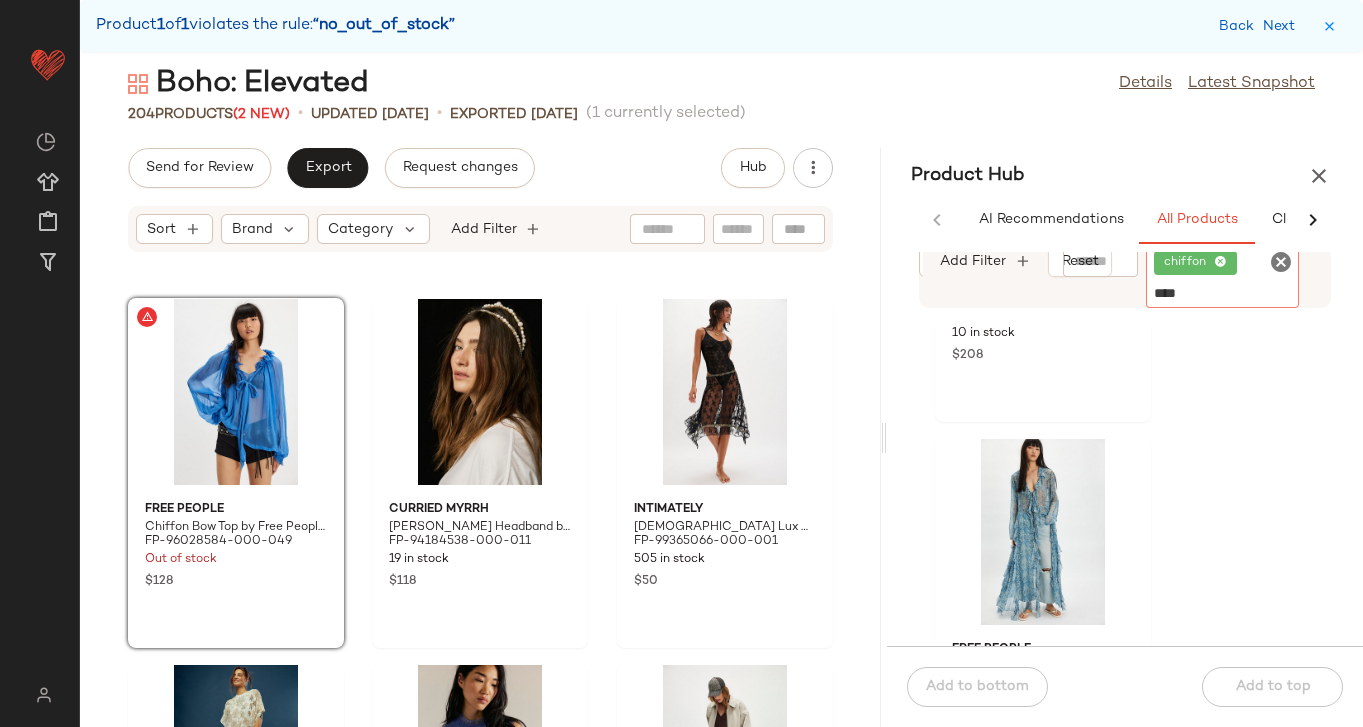 type 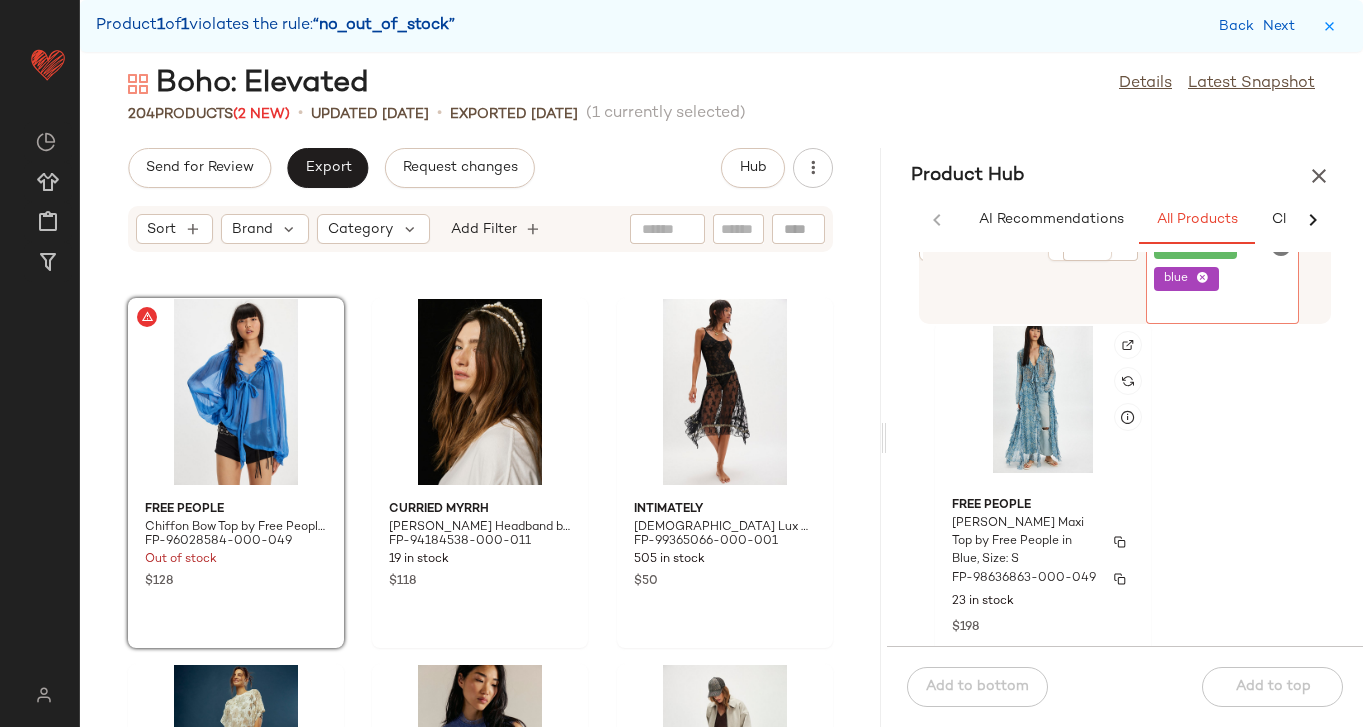 scroll, scrollTop: 1483, scrollLeft: 0, axis: vertical 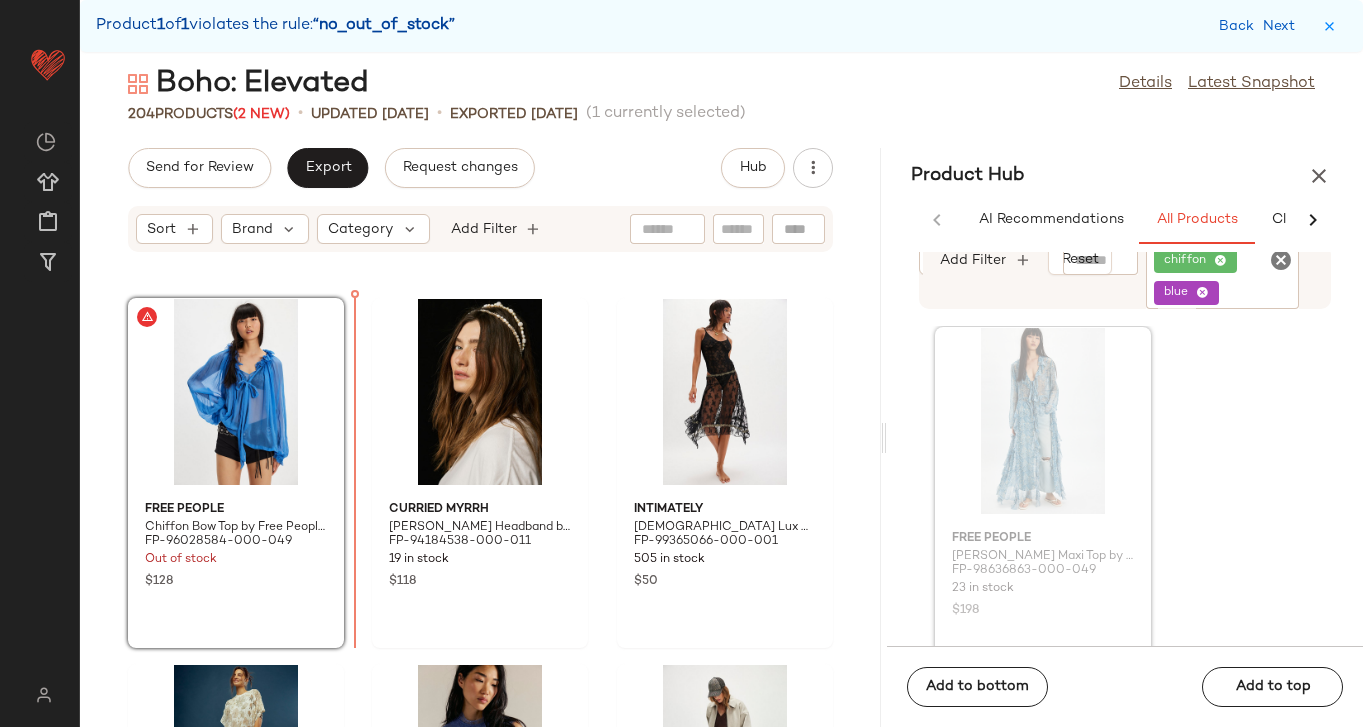 drag, startPoint x: 1049, startPoint y: 479, endPoint x: 270, endPoint y: 392, distance: 783.8431 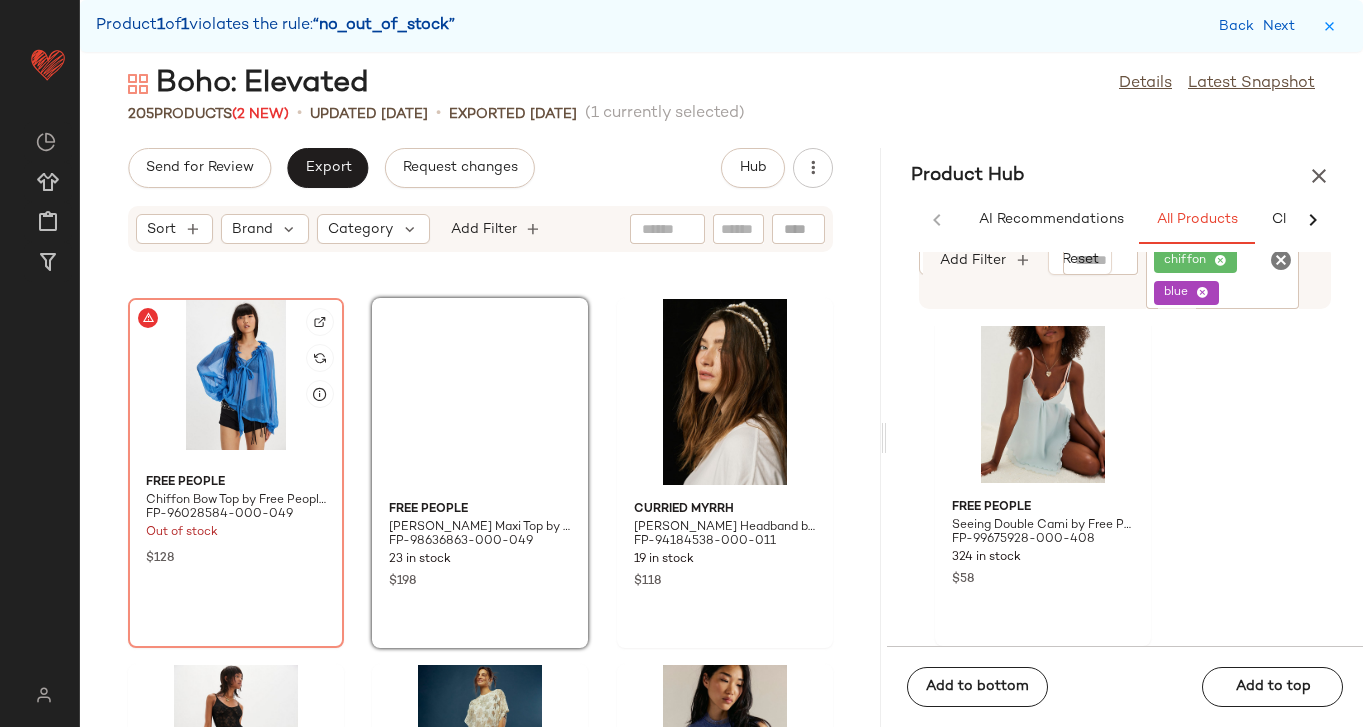 scroll, scrollTop: 1148, scrollLeft: 0, axis: vertical 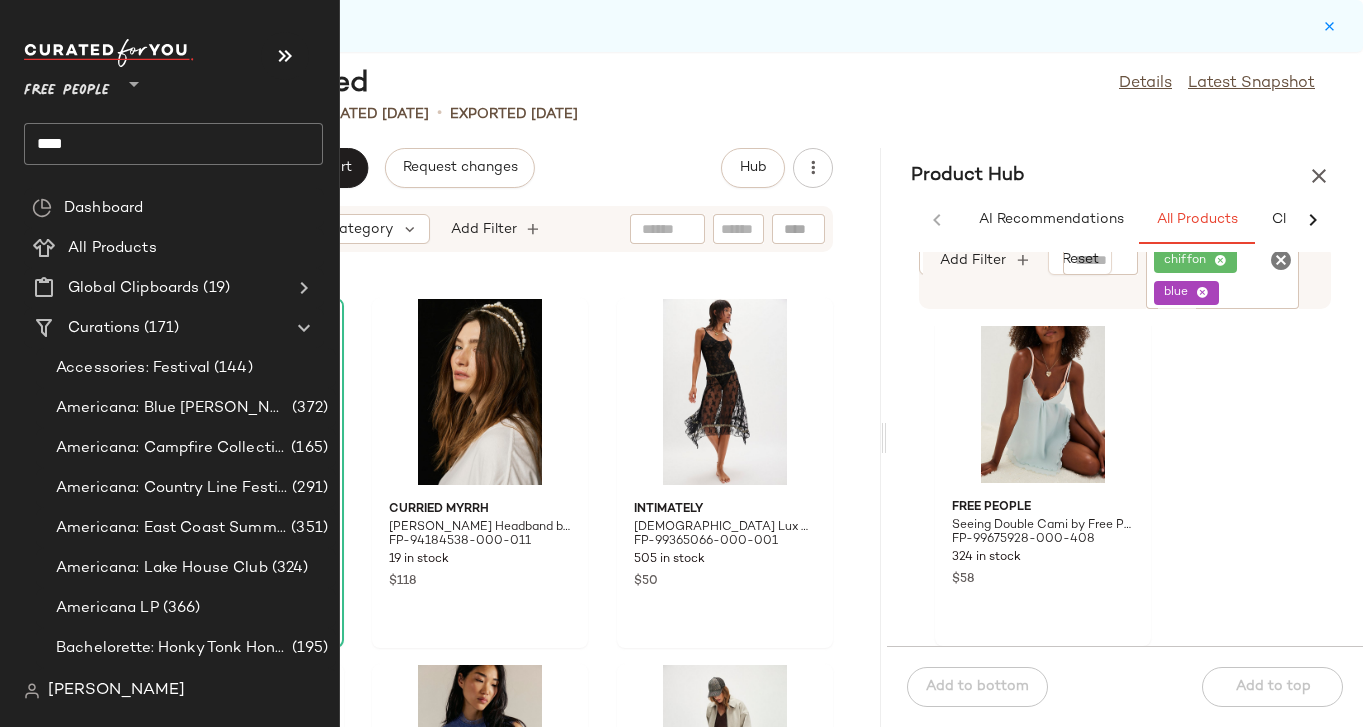 click on "****" 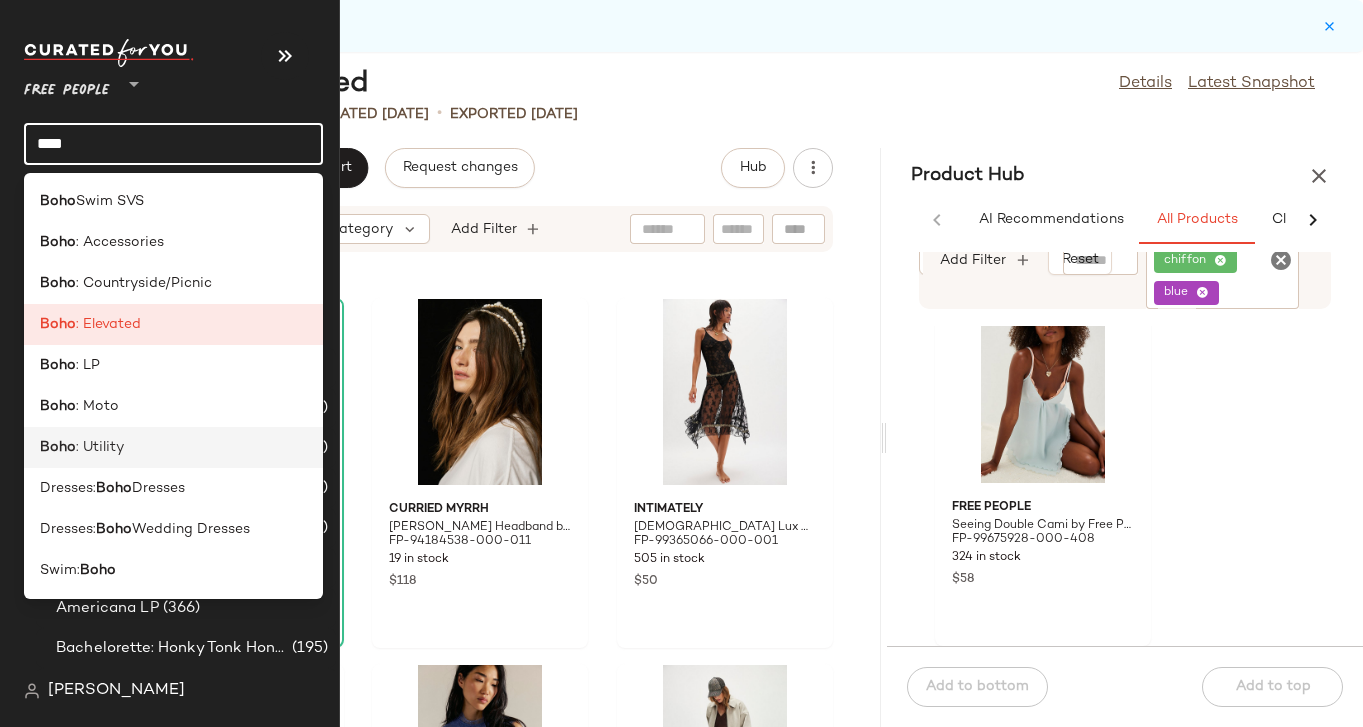 click on "Boho : Utility" 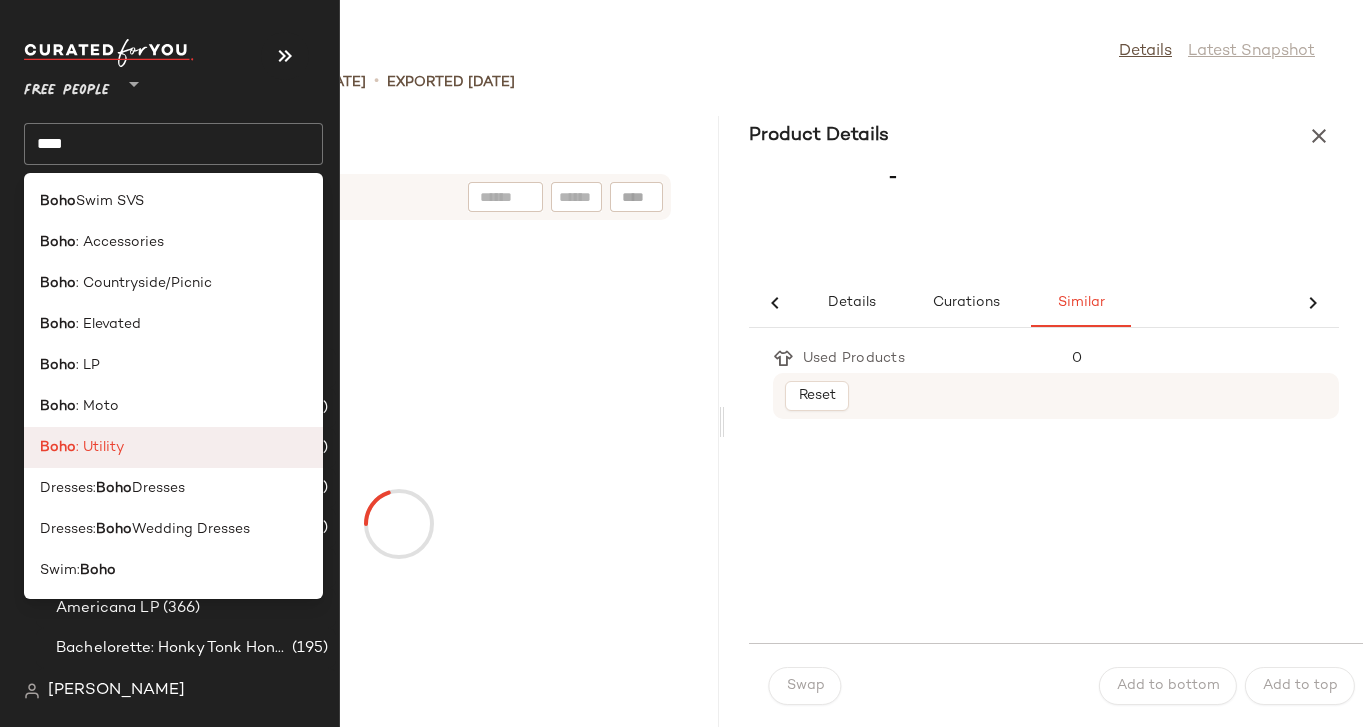 scroll, scrollTop: 0, scrollLeft: 0, axis: both 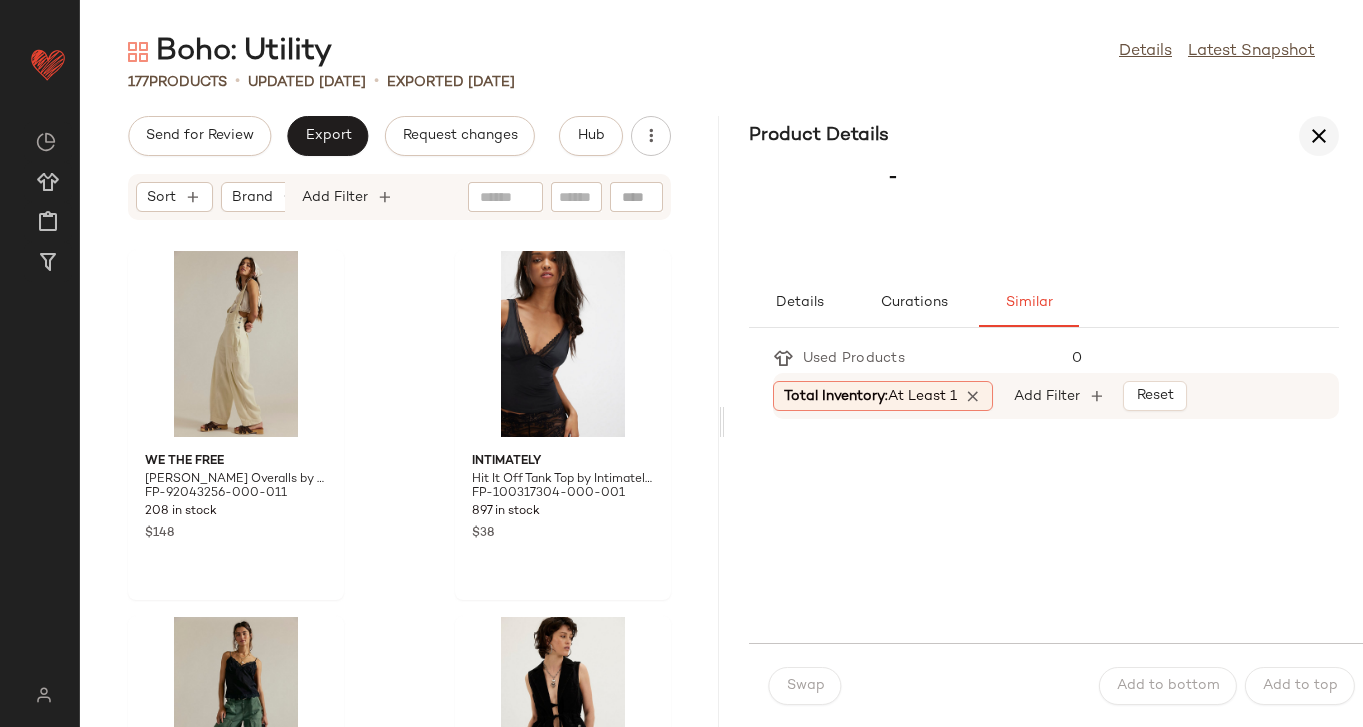 click at bounding box center [1319, 136] 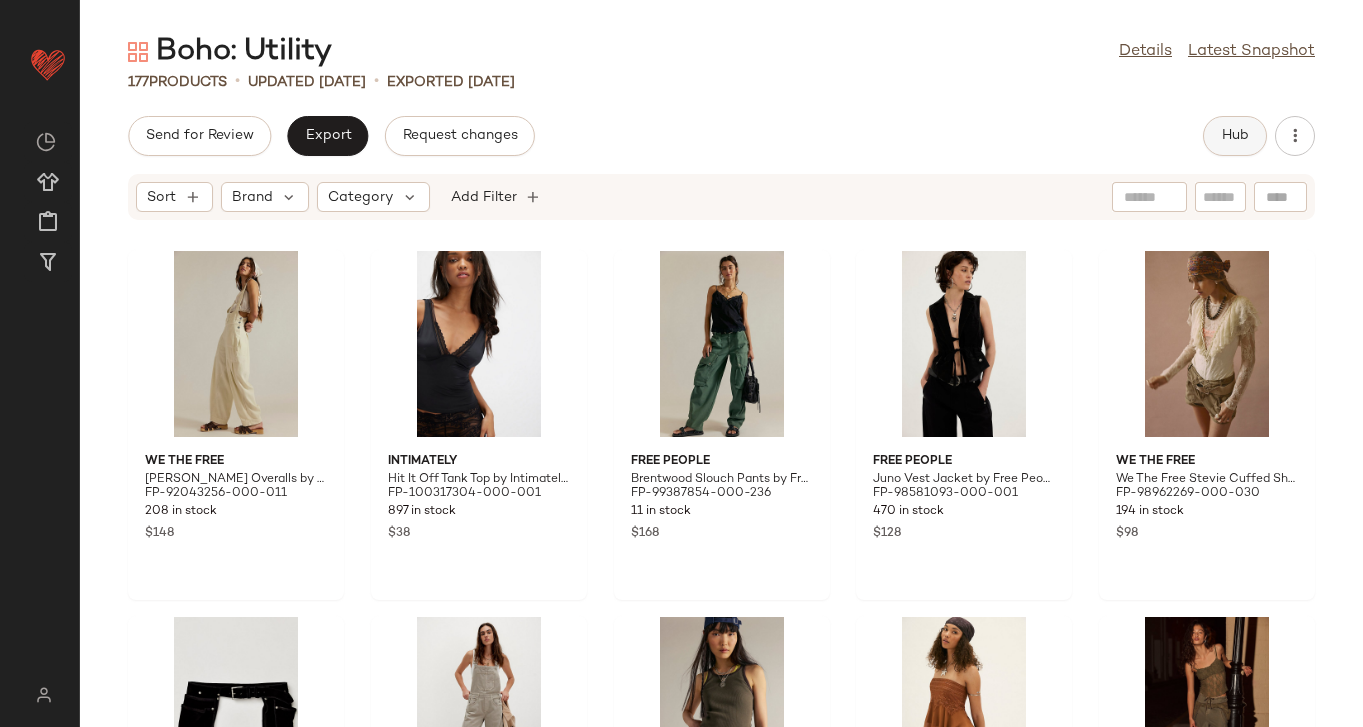 click on "Hub" 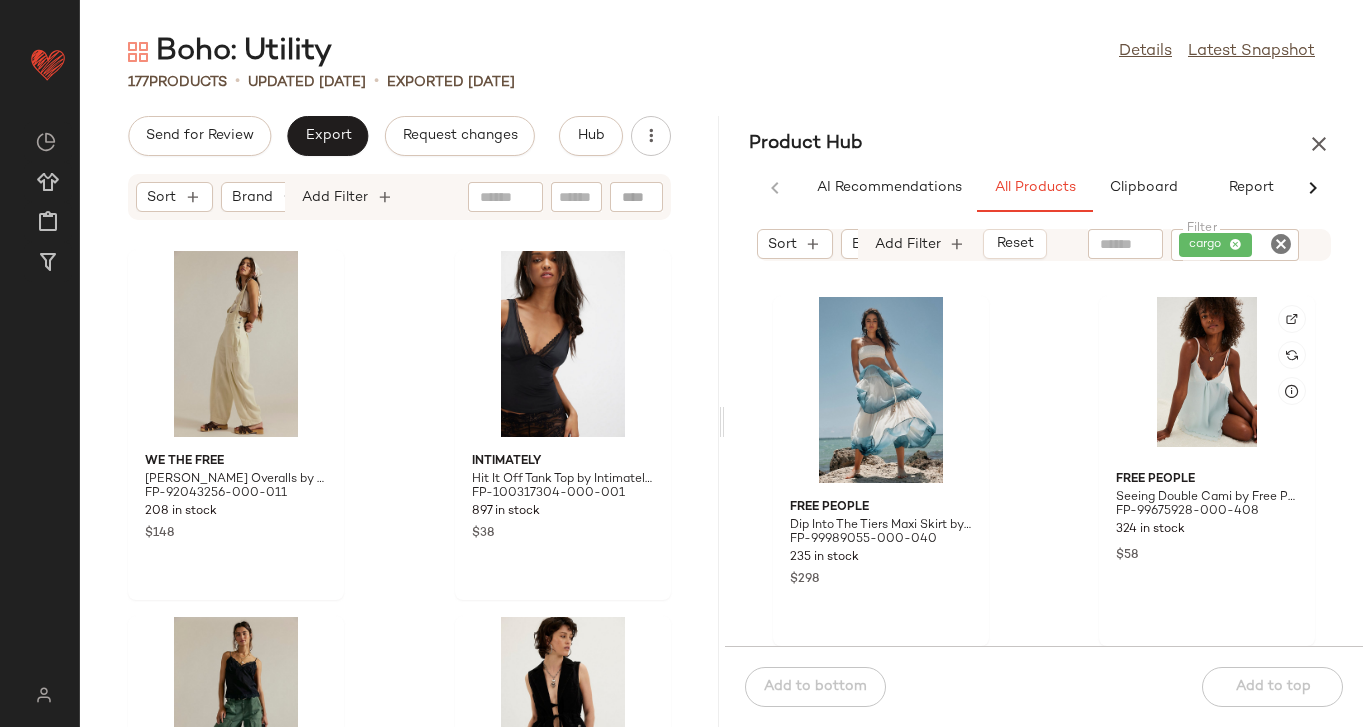 scroll, scrollTop: 0, scrollLeft: 0, axis: both 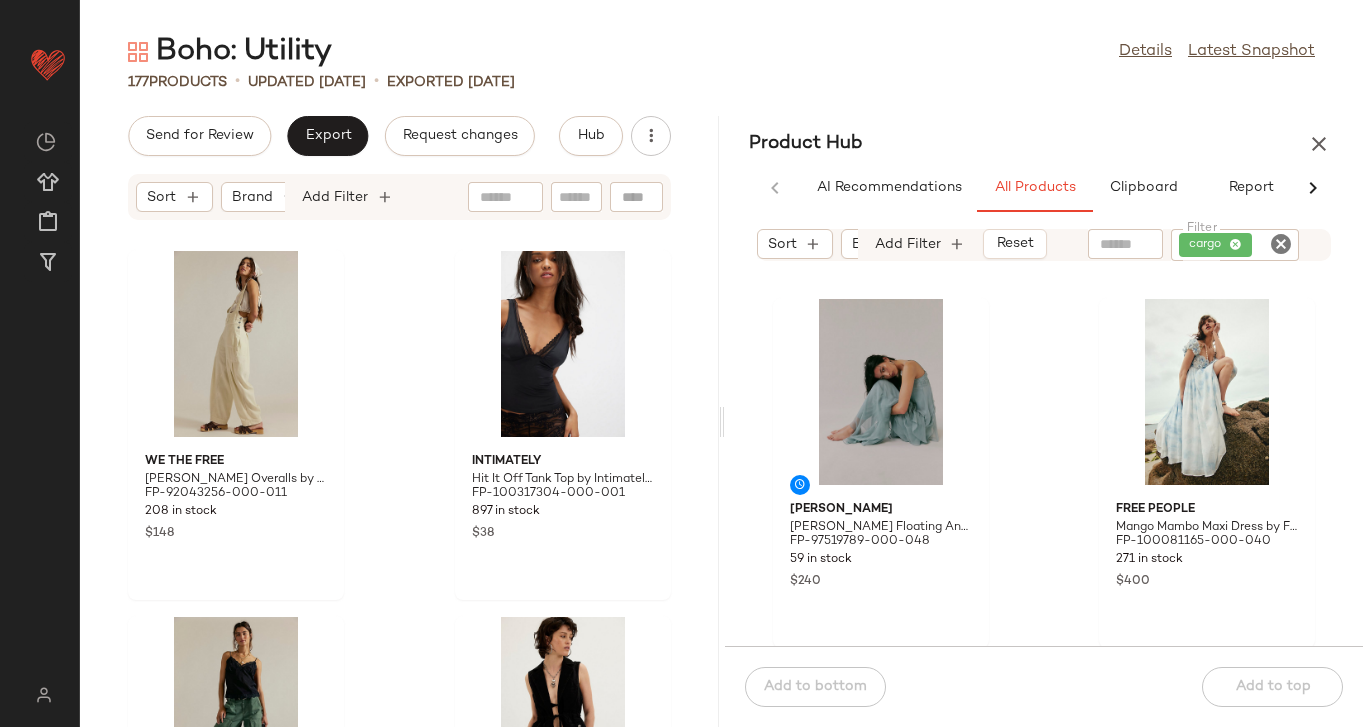 click 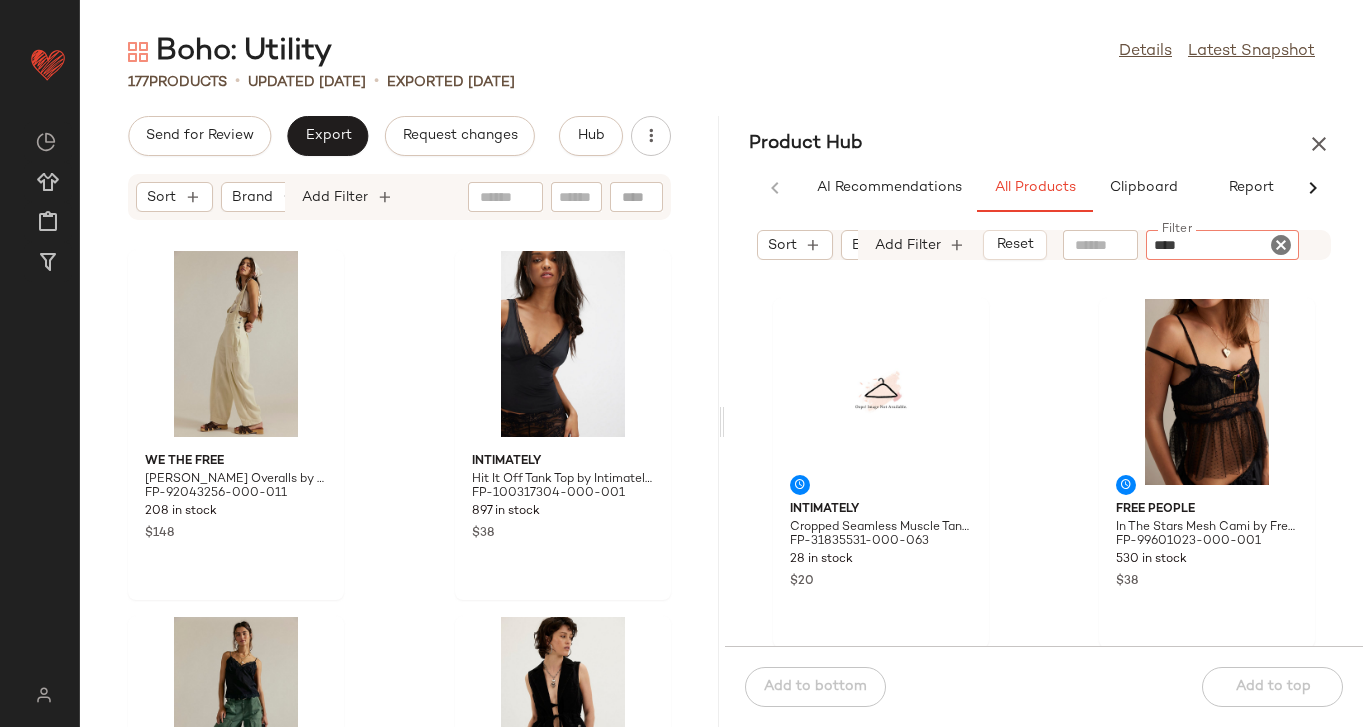 type on "*****" 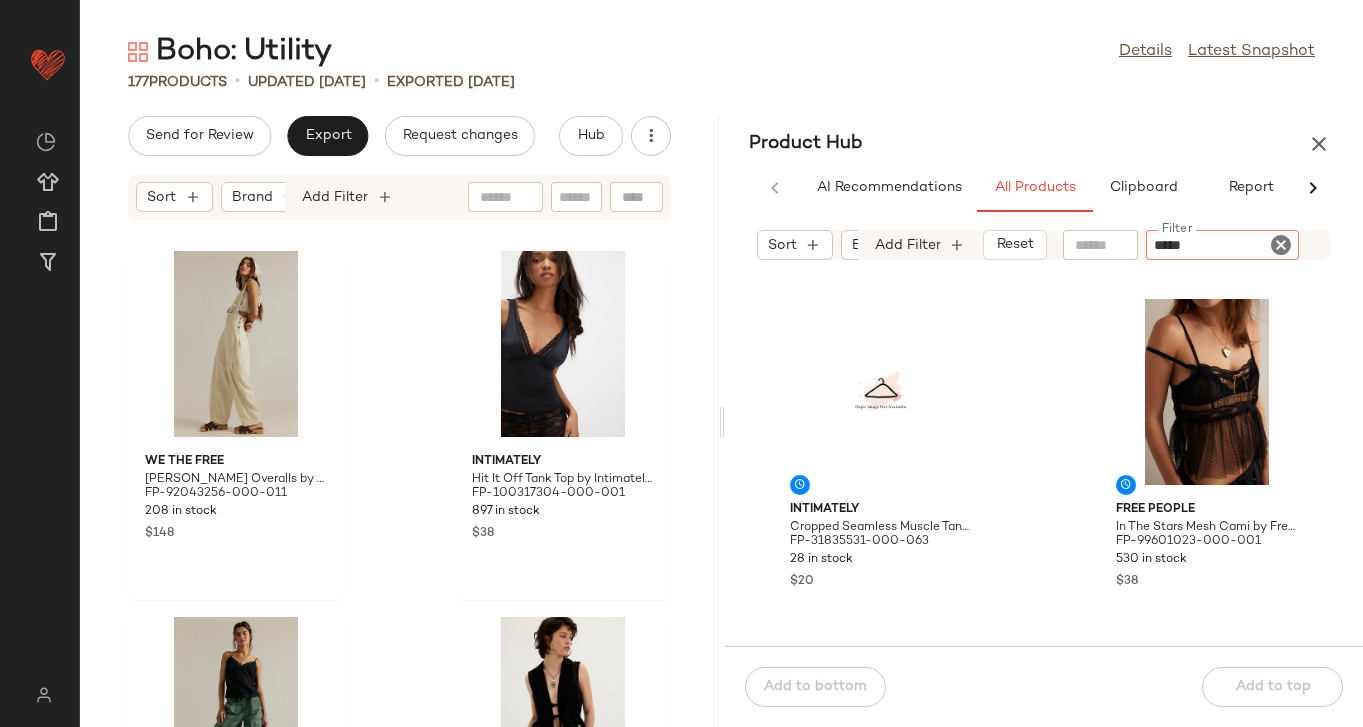 type 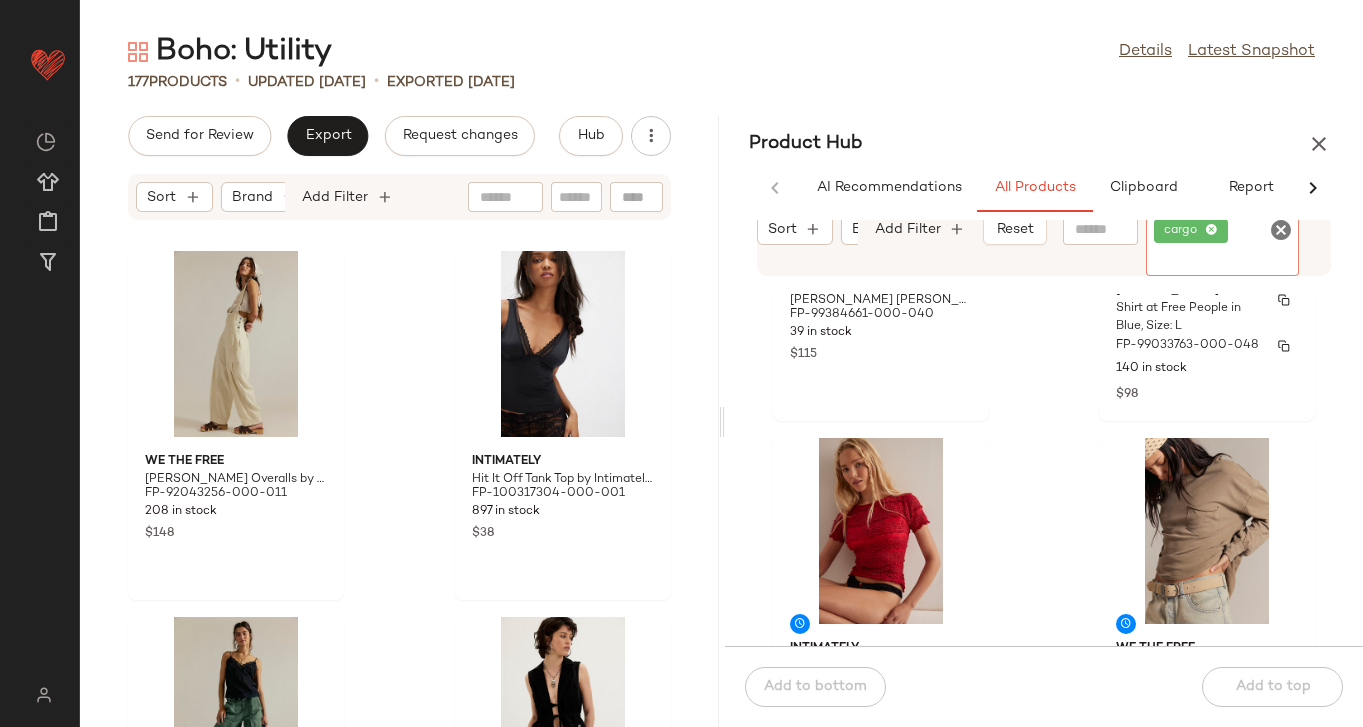 scroll, scrollTop: 2843, scrollLeft: 0, axis: vertical 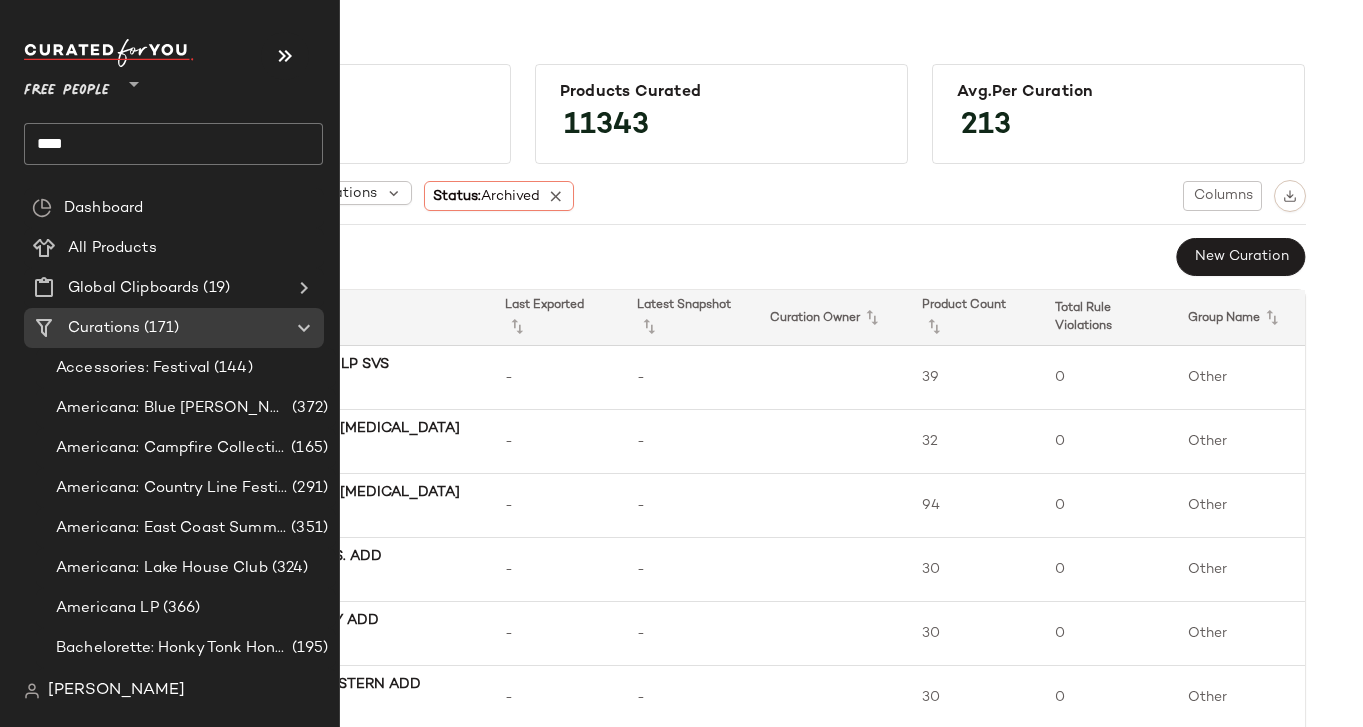 click on "****" 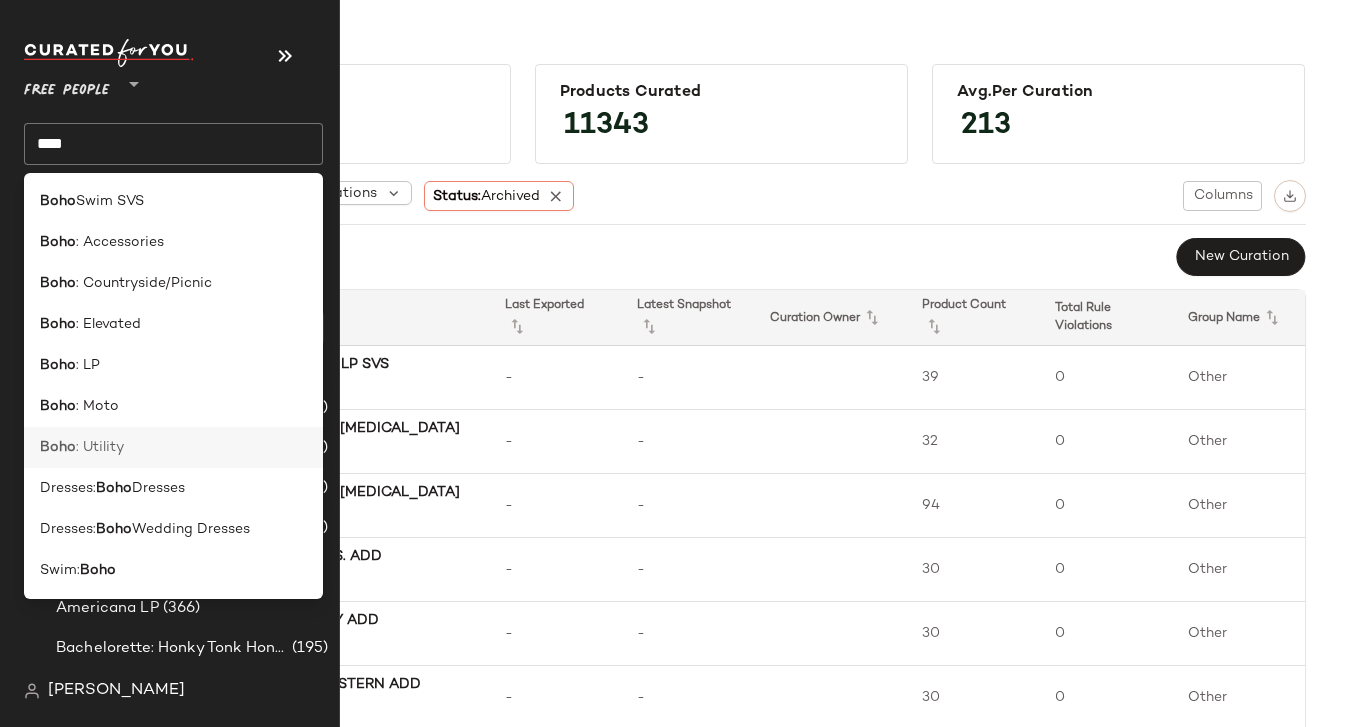 click on ": Utility" at bounding box center (100, 447) 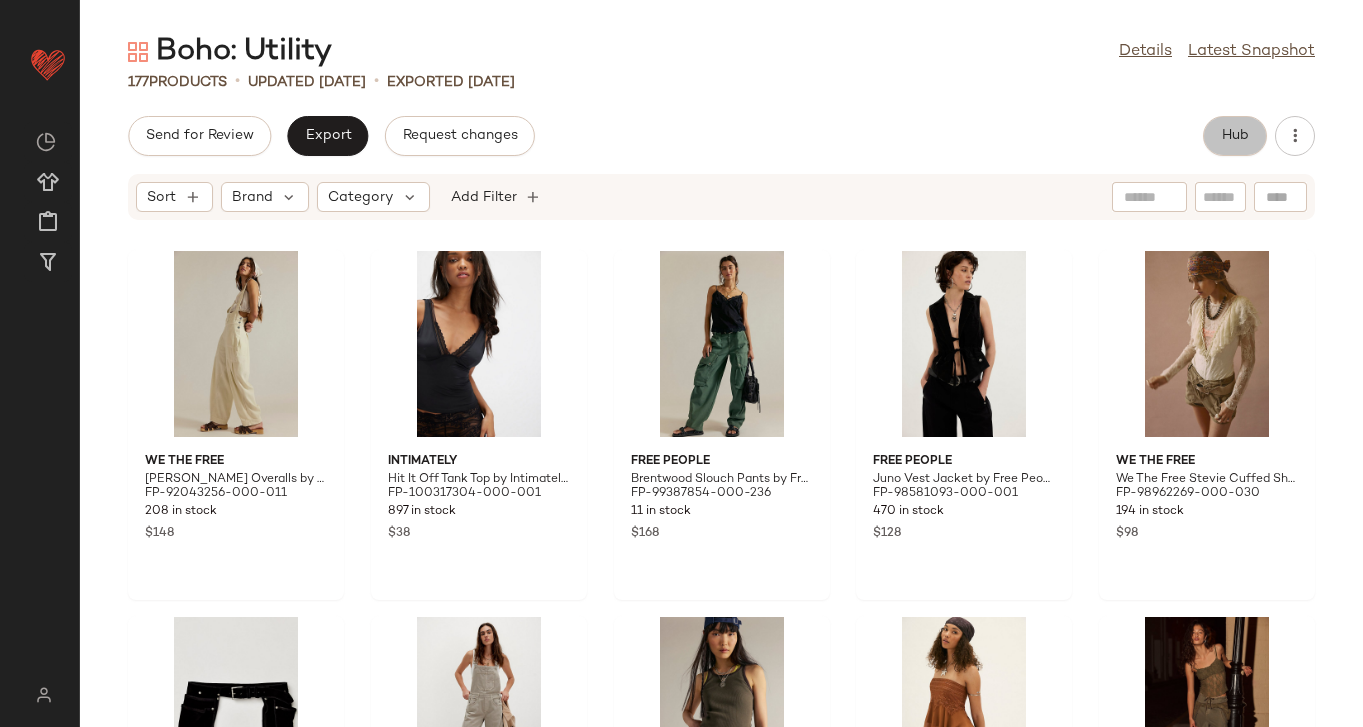 click on "Hub" 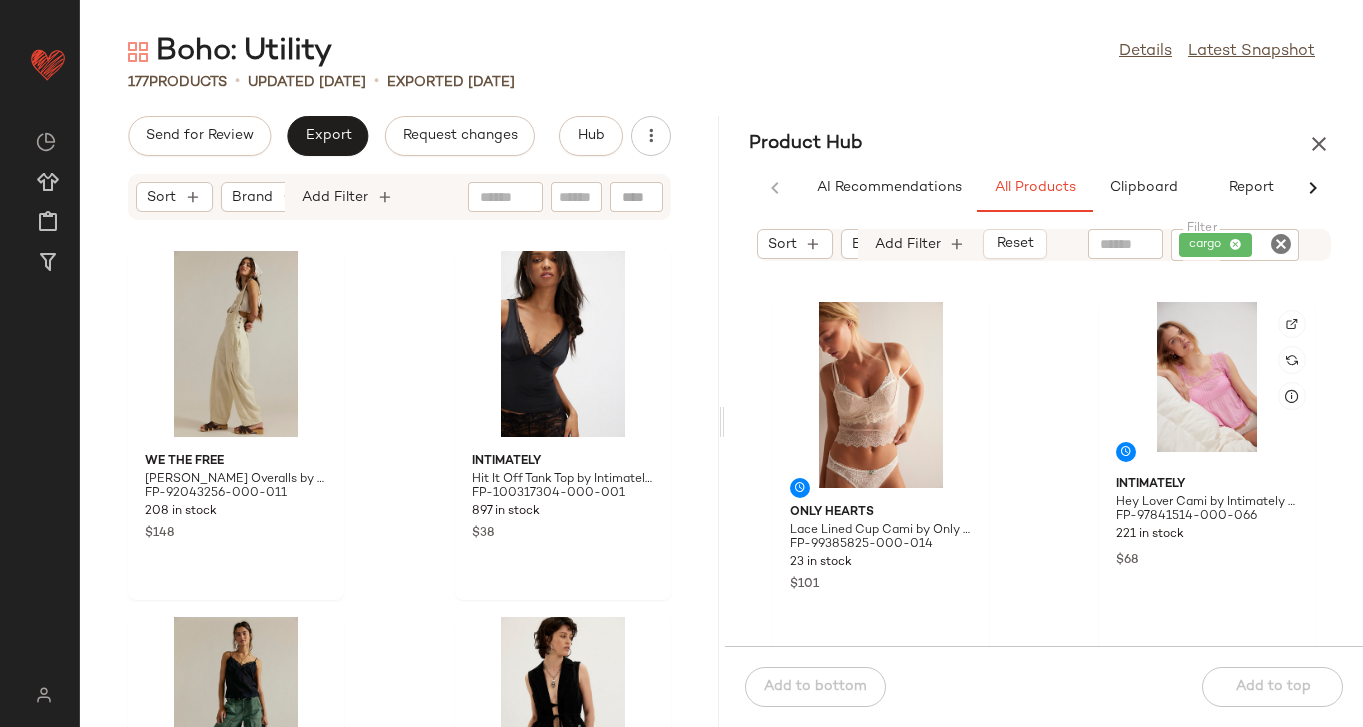 scroll, scrollTop: 1404, scrollLeft: 0, axis: vertical 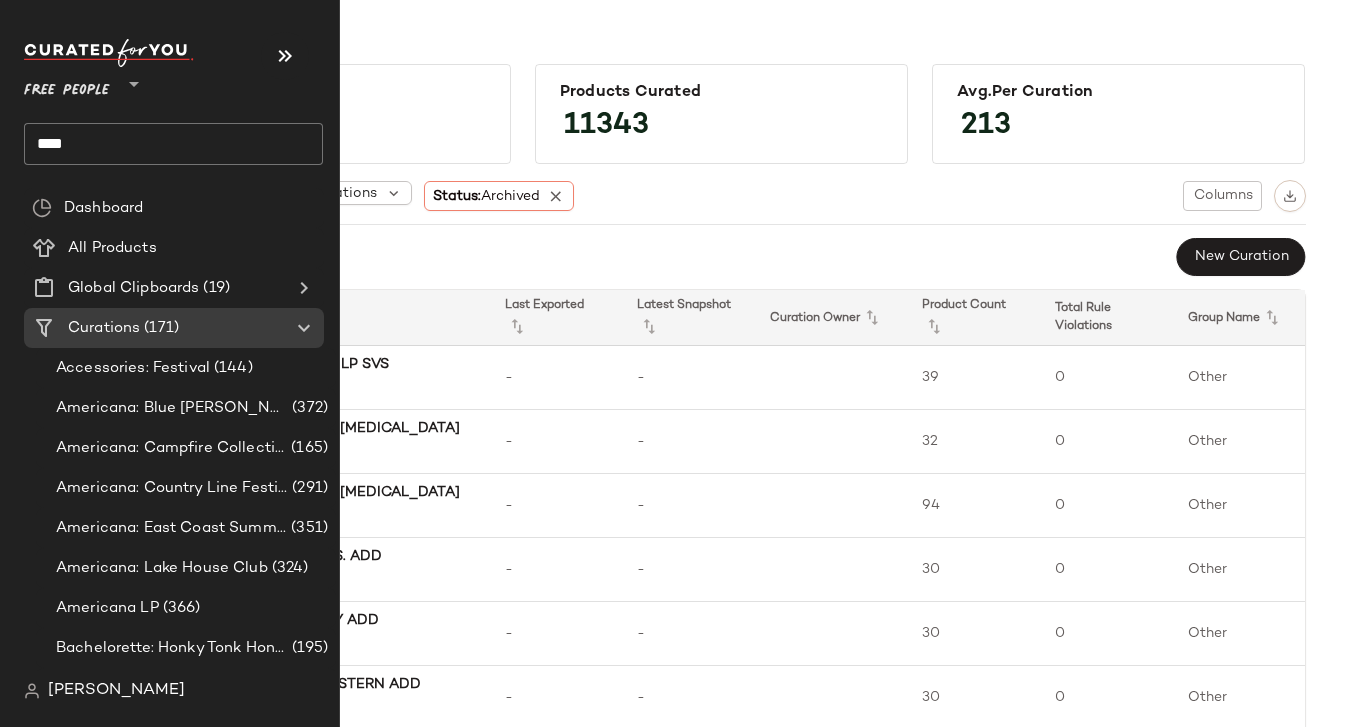 click on "****" 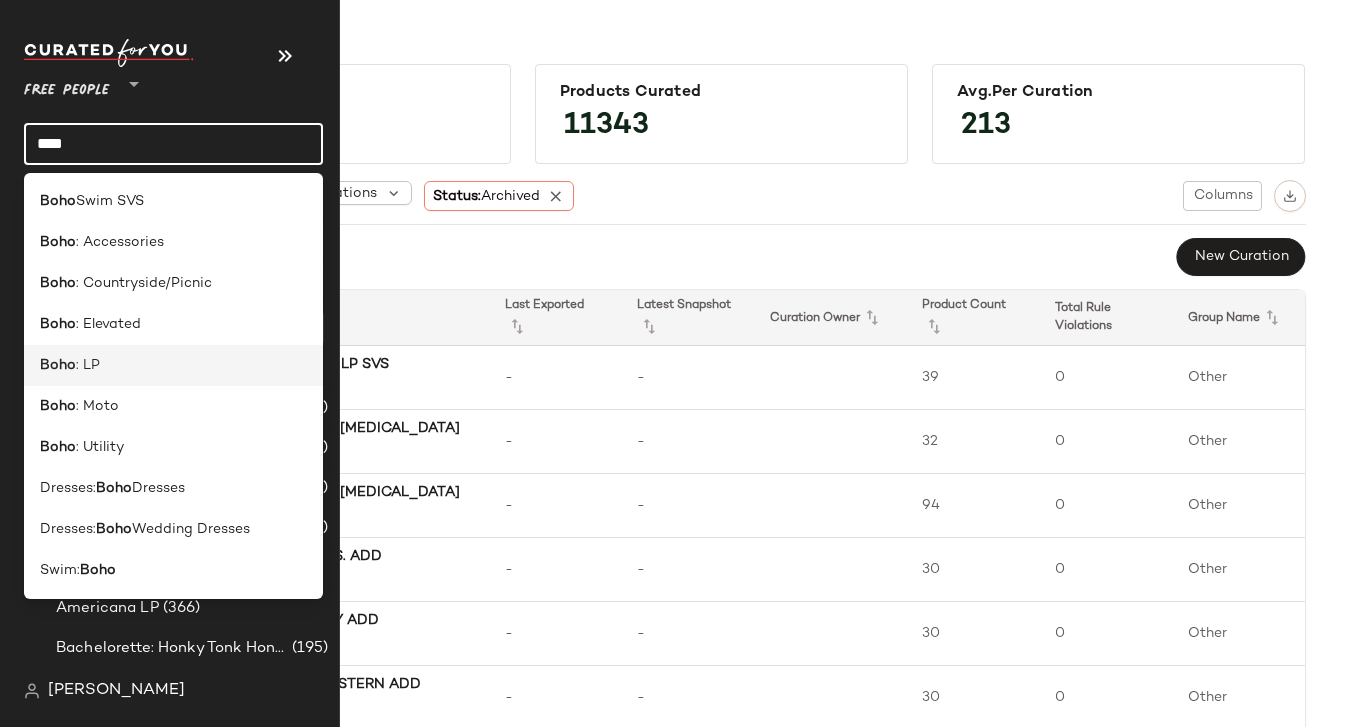 click on ": LP" at bounding box center [88, 365] 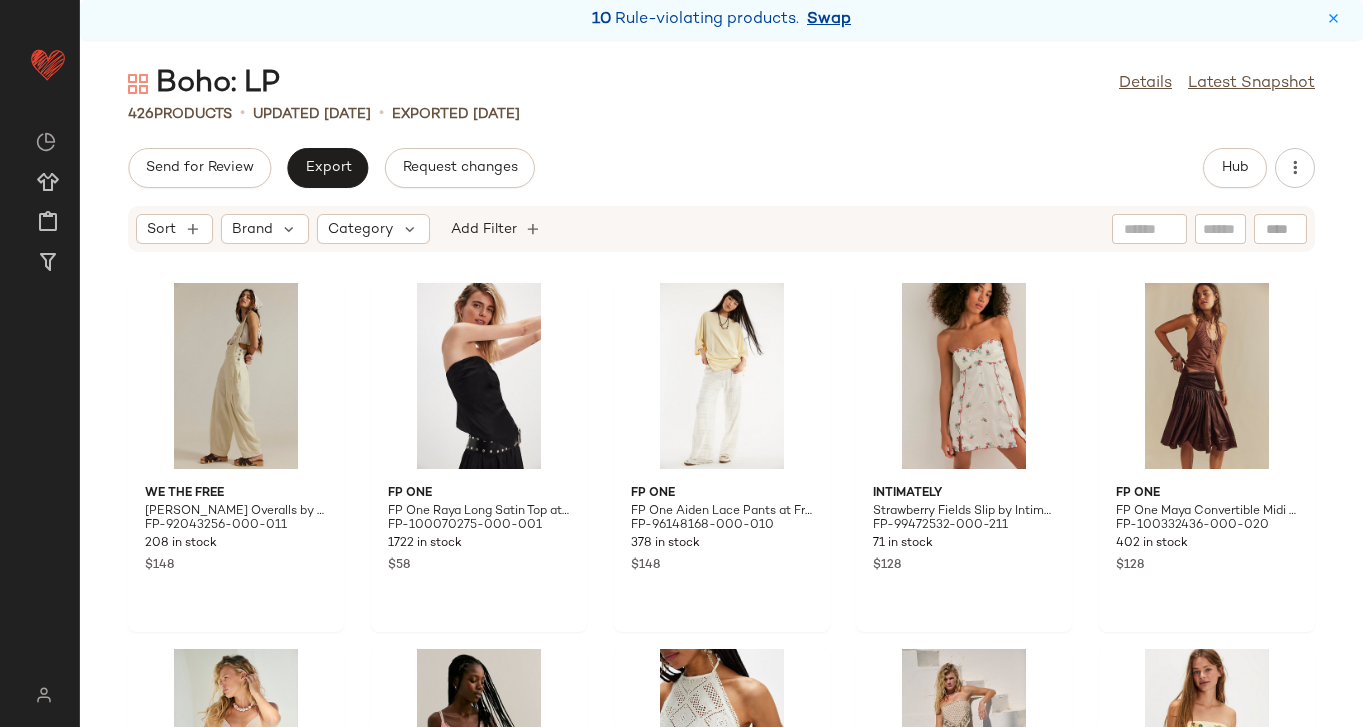 click on "Swap" at bounding box center (829, 20) 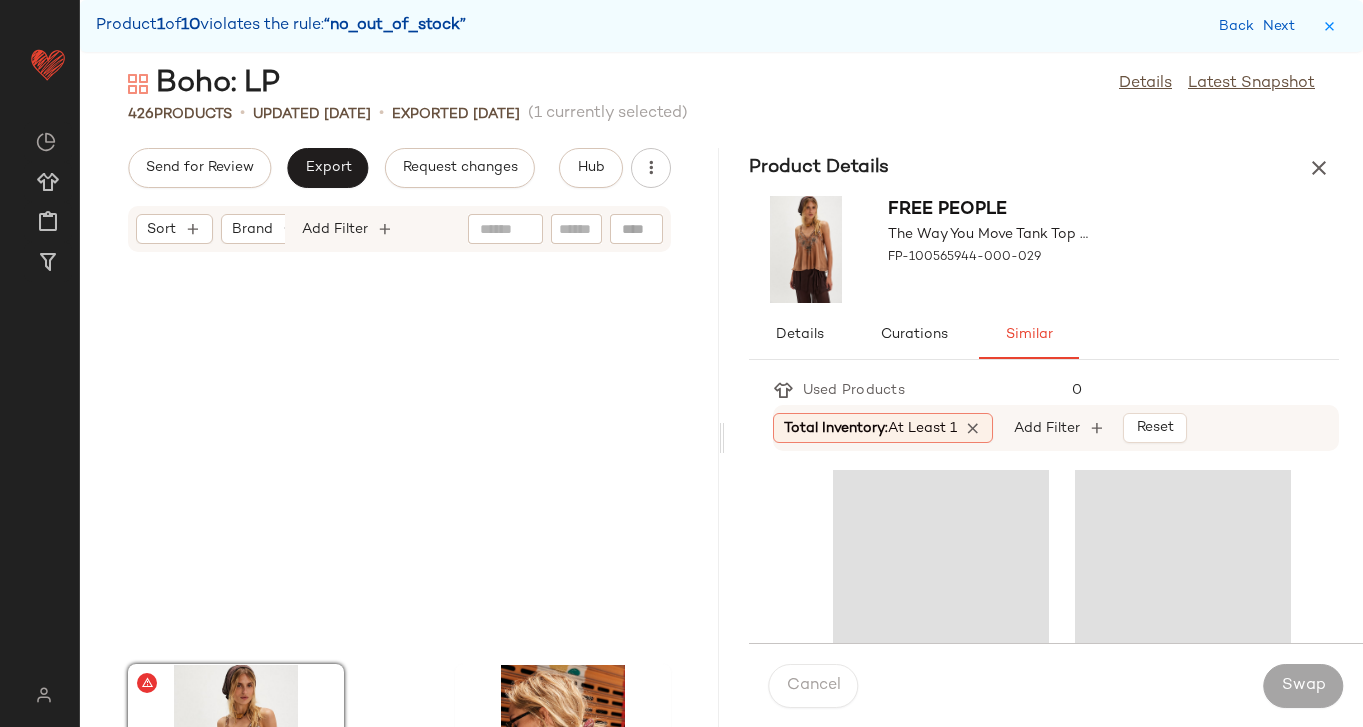 scroll, scrollTop: 2196, scrollLeft: 0, axis: vertical 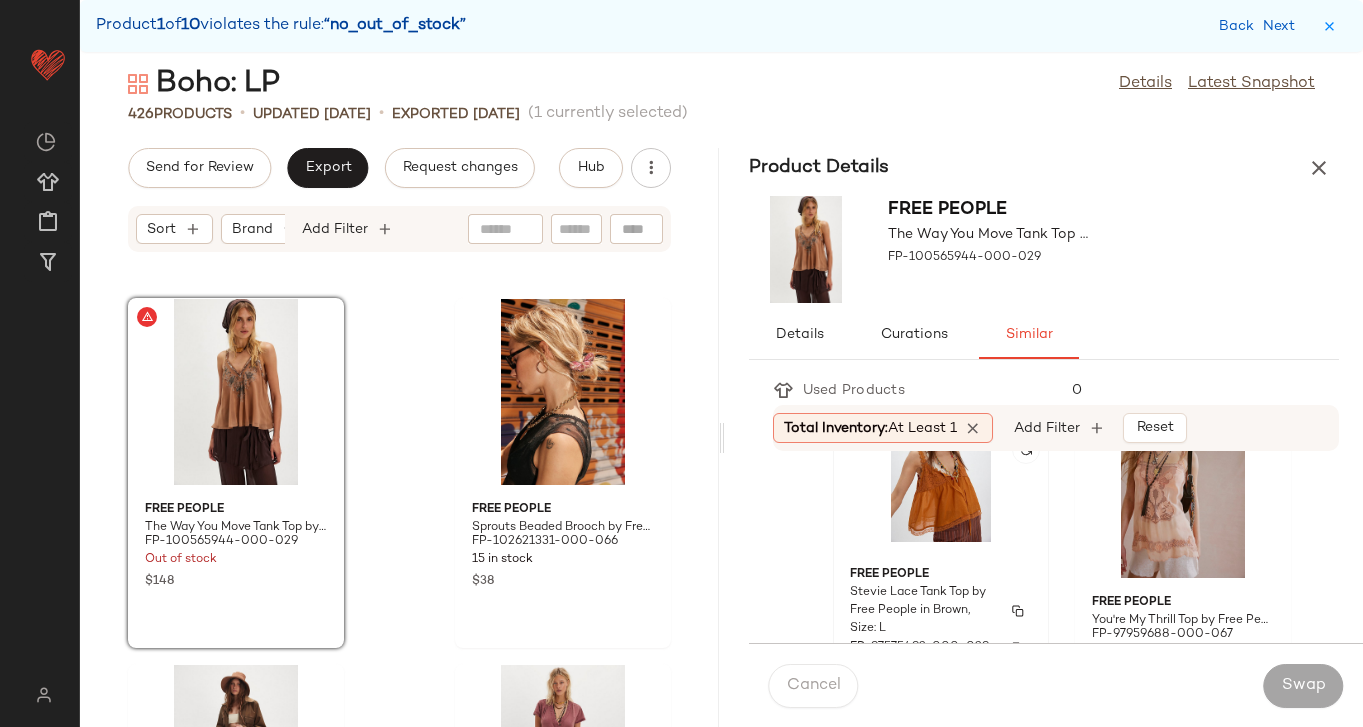click on "Stevie Lace Tank Top by Free People in Brown, Size: L" at bounding box center (923, 611) 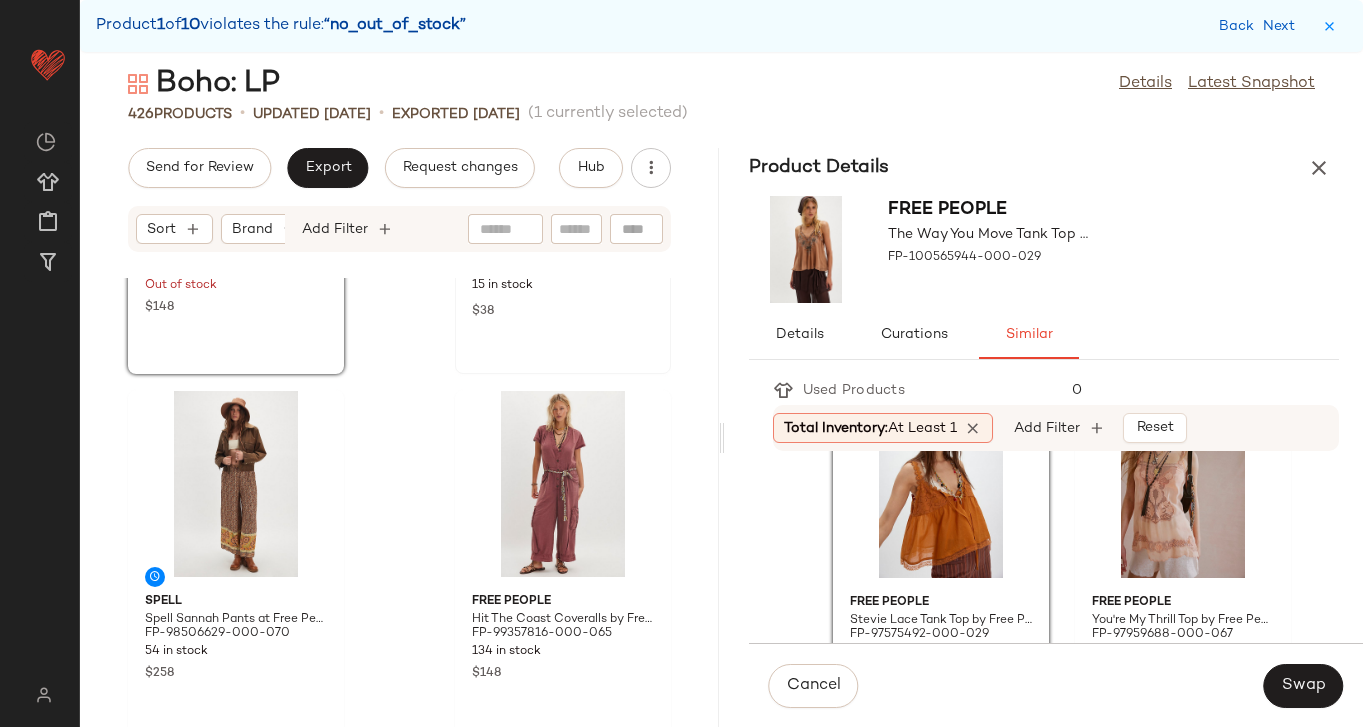 scroll, scrollTop: 2471, scrollLeft: 0, axis: vertical 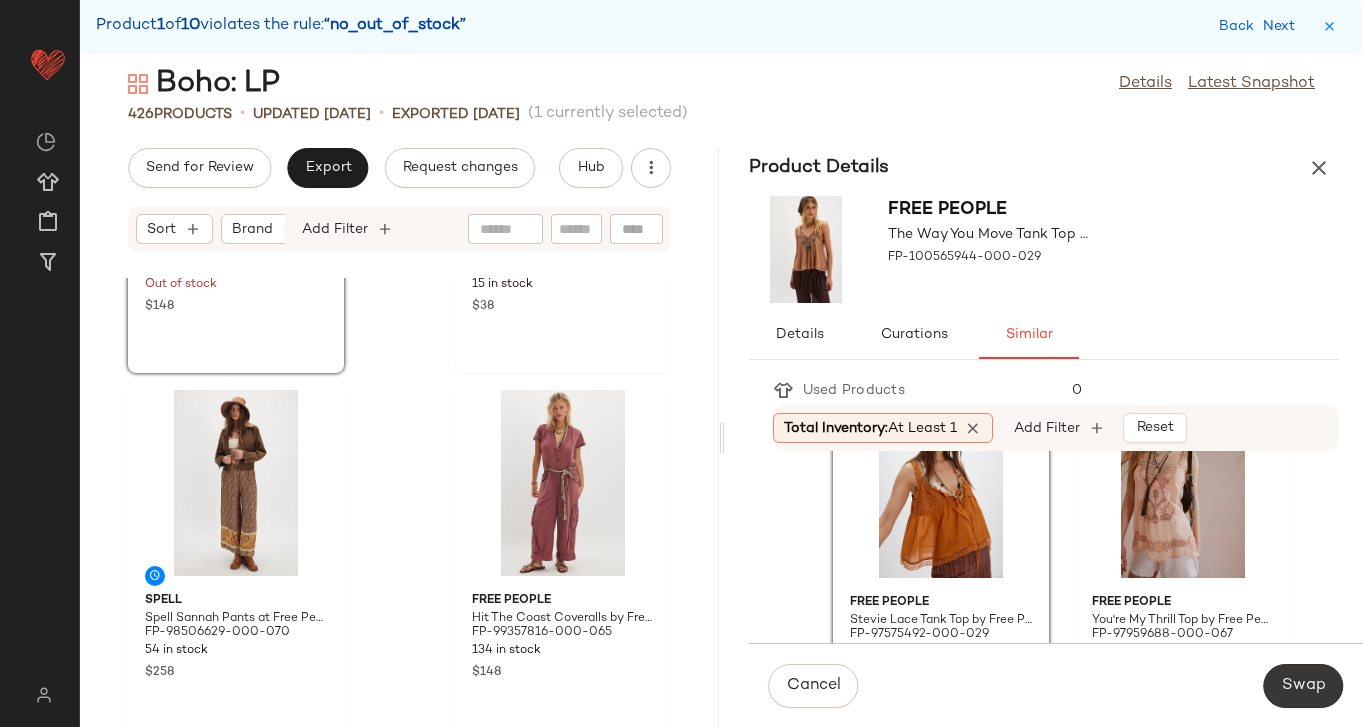 click on "Swap" 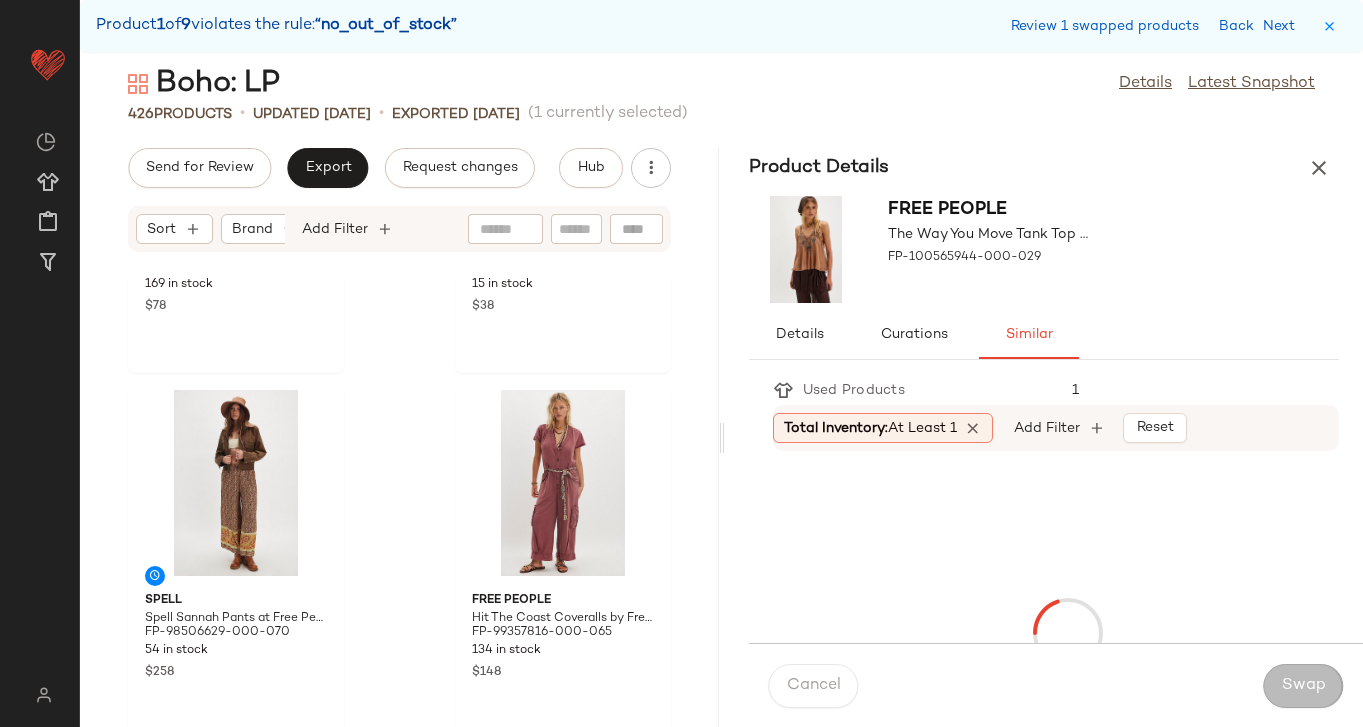 scroll, scrollTop: 30378, scrollLeft: 0, axis: vertical 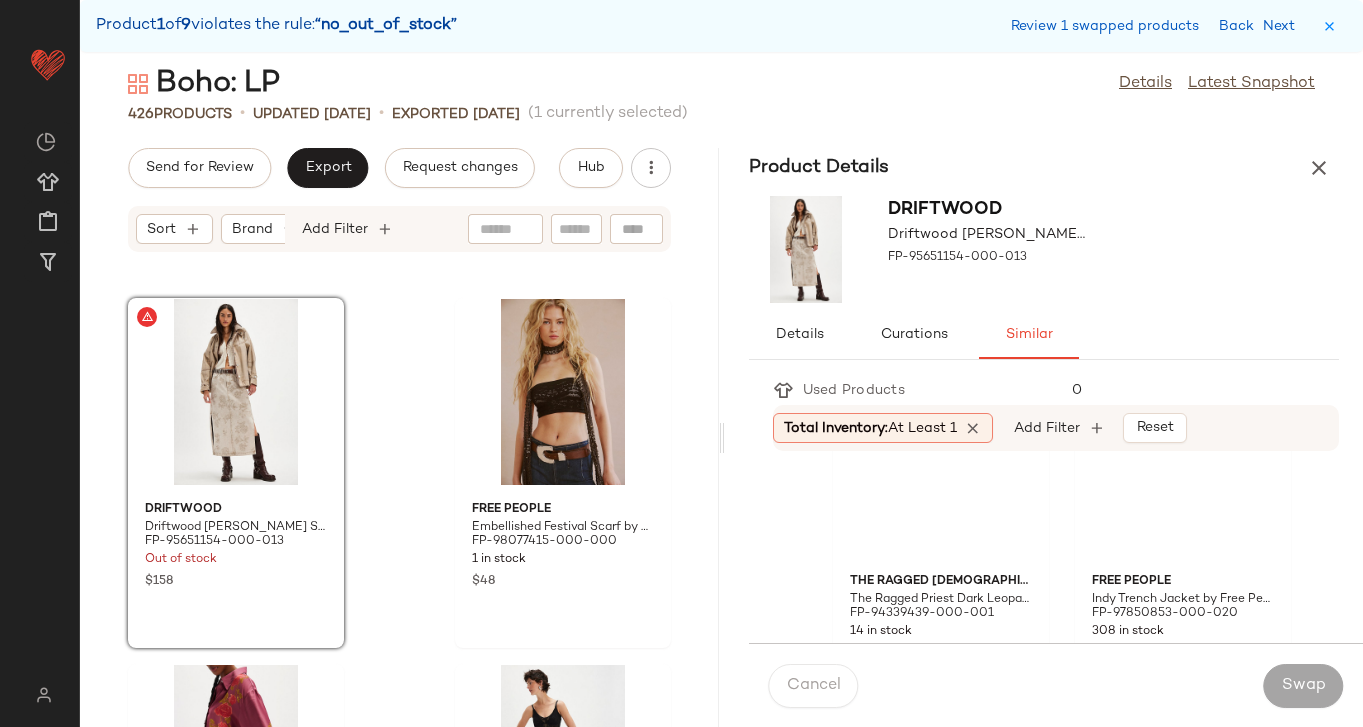 click on "Rough Riding Maxi Skirt by Free People in Tan, Size: S" at bounding box center (1165, -508) 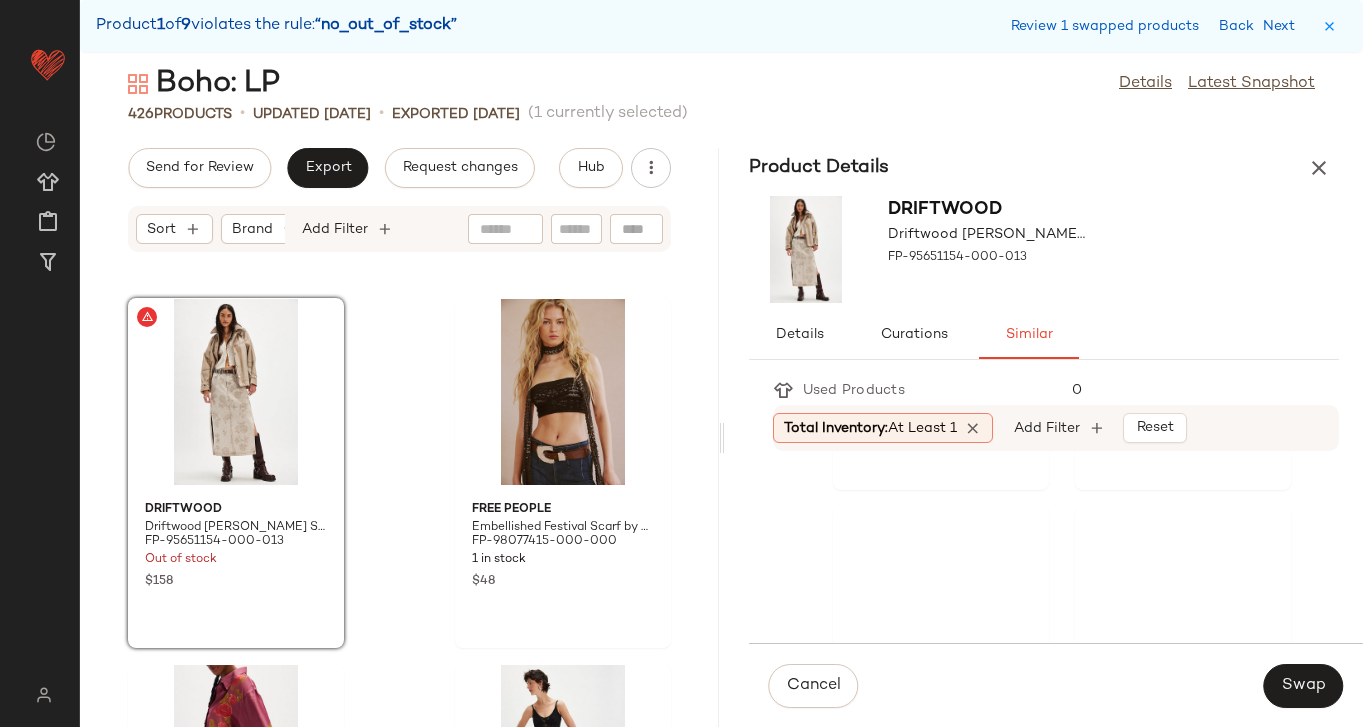 scroll, scrollTop: 1789, scrollLeft: 0, axis: vertical 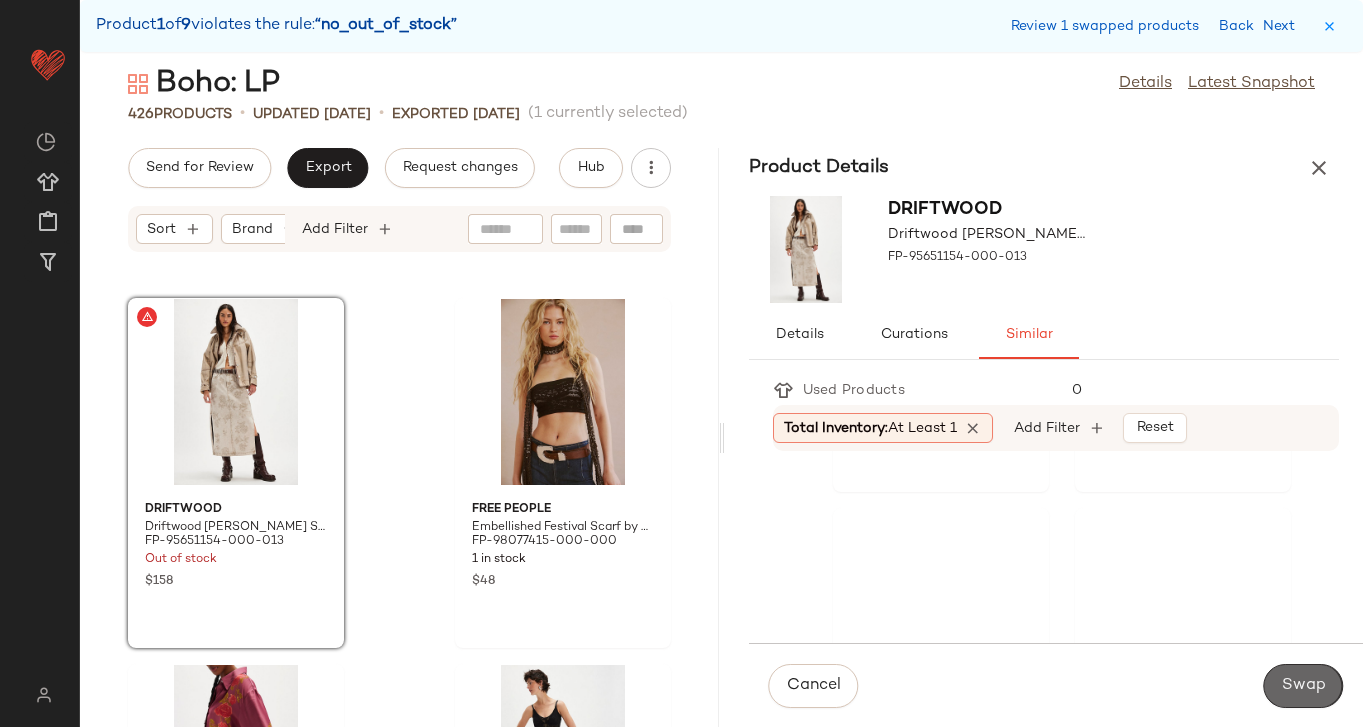 click on "Swap" 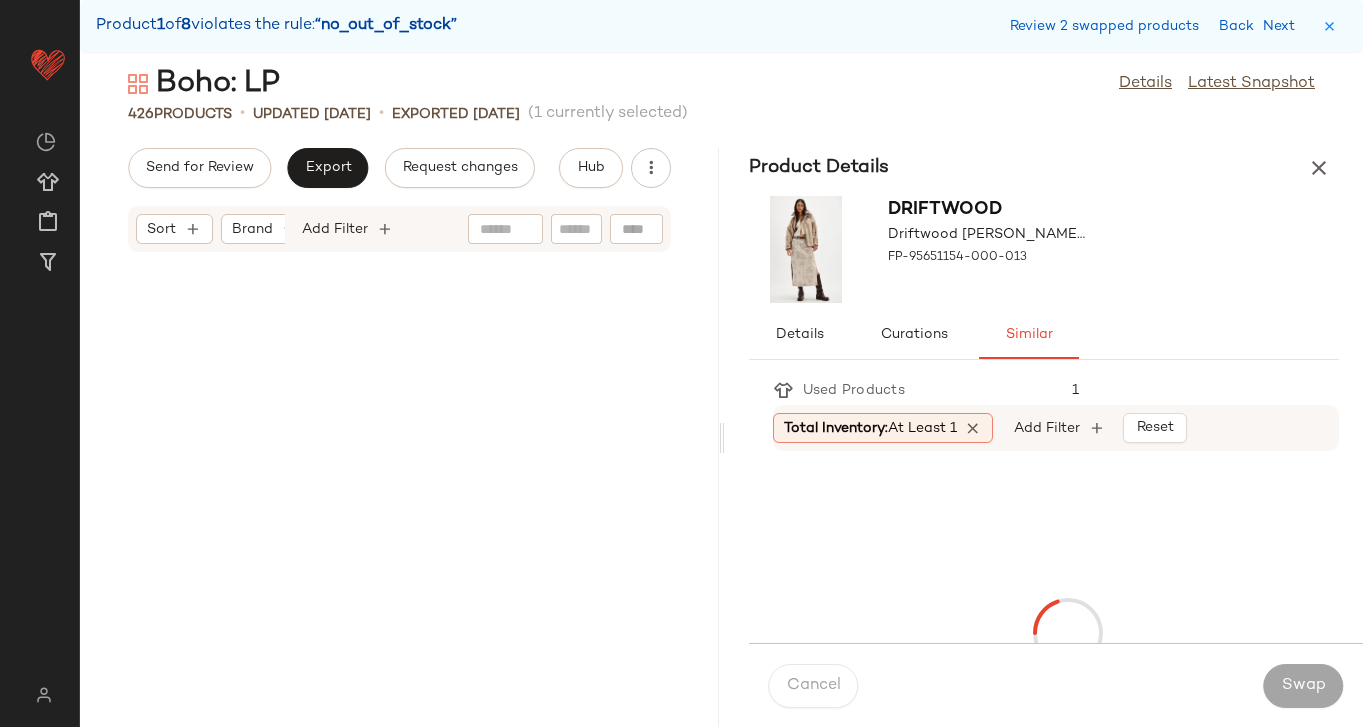 scroll, scrollTop: 34404, scrollLeft: 0, axis: vertical 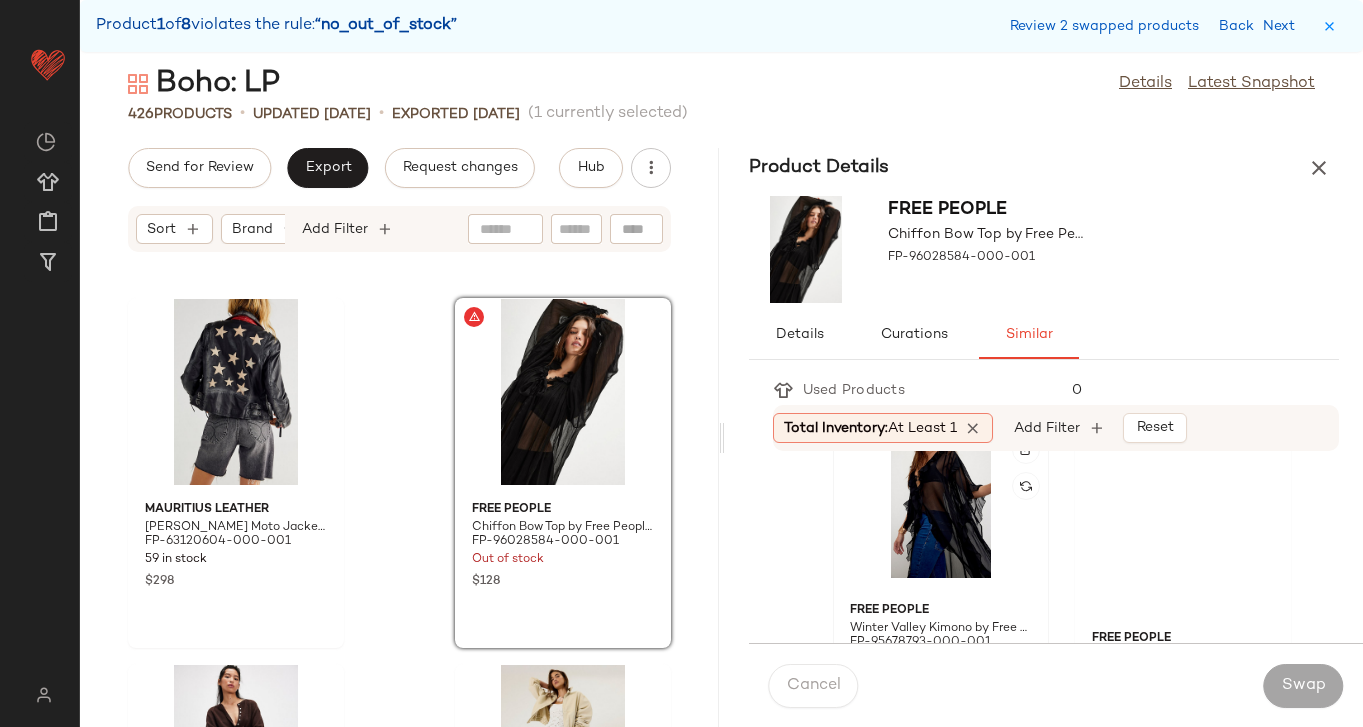 click 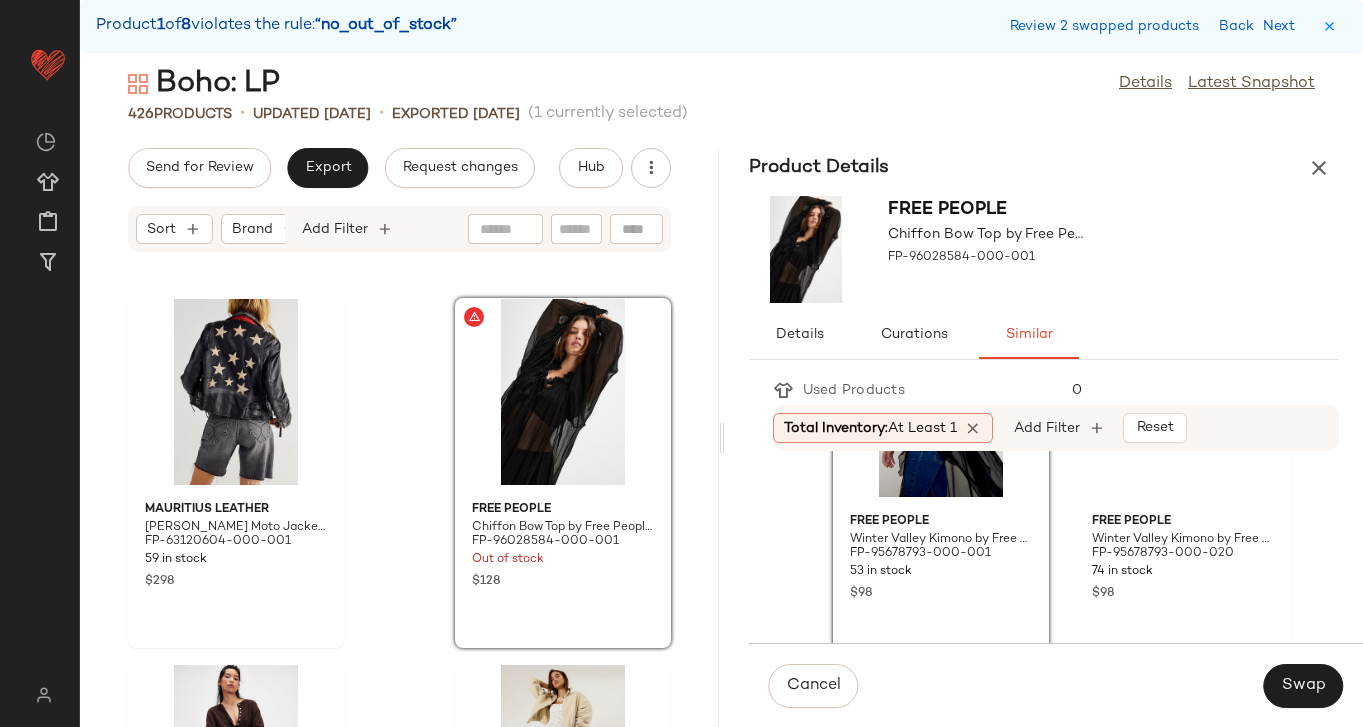 scroll, scrollTop: 162, scrollLeft: 0, axis: vertical 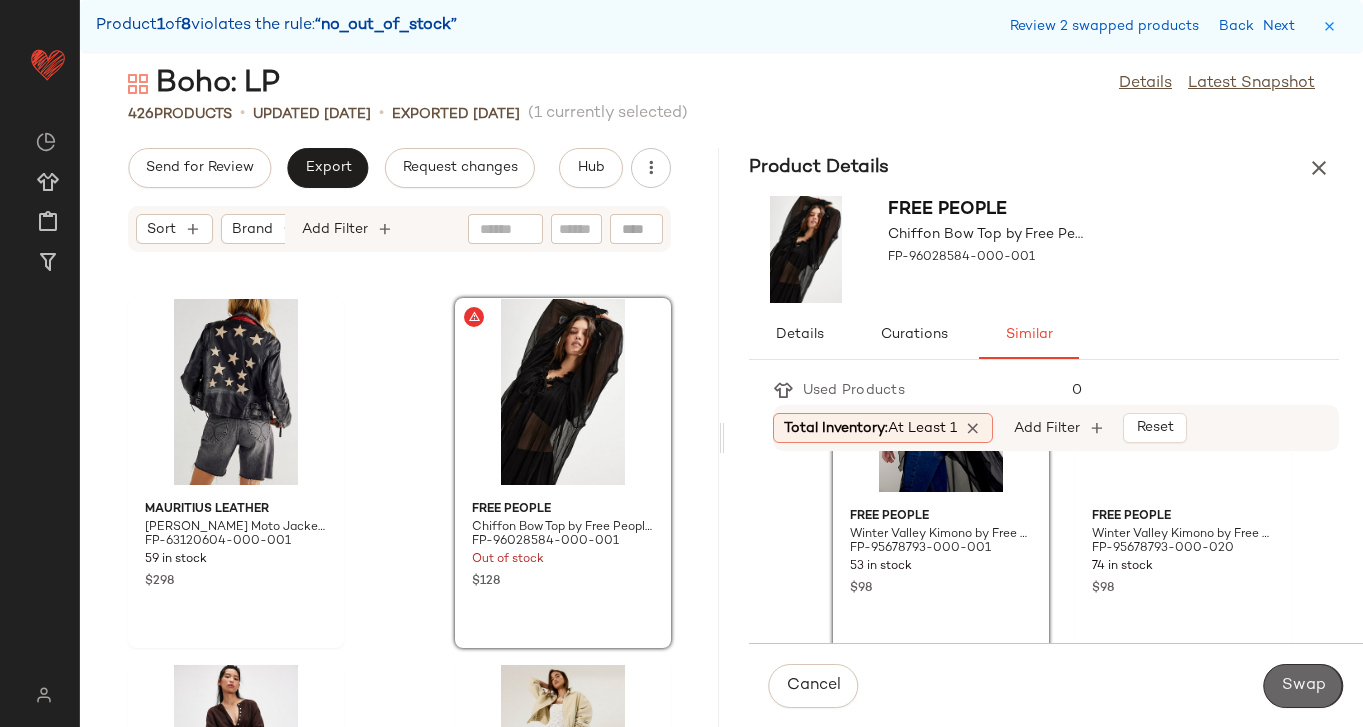 click on "Swap" 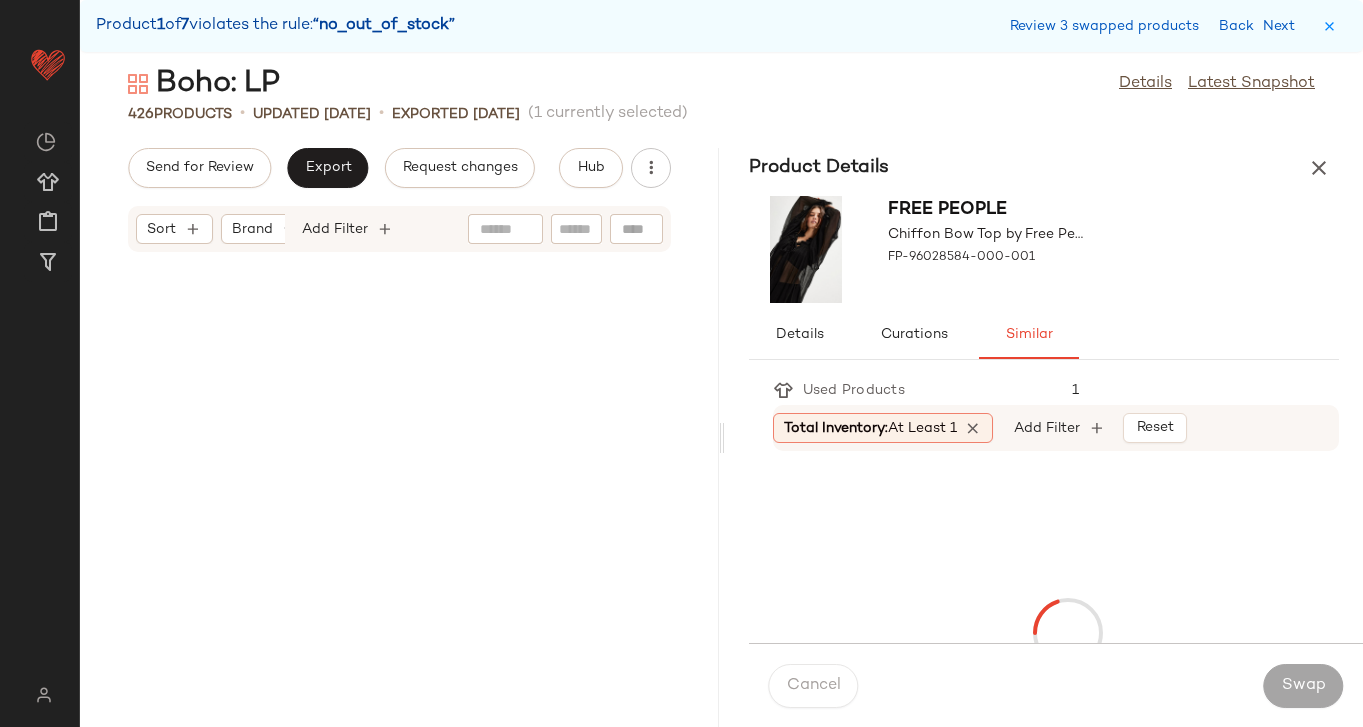 scroll, scrollTop: 35502, scrollLeft: 0, axis: vertical 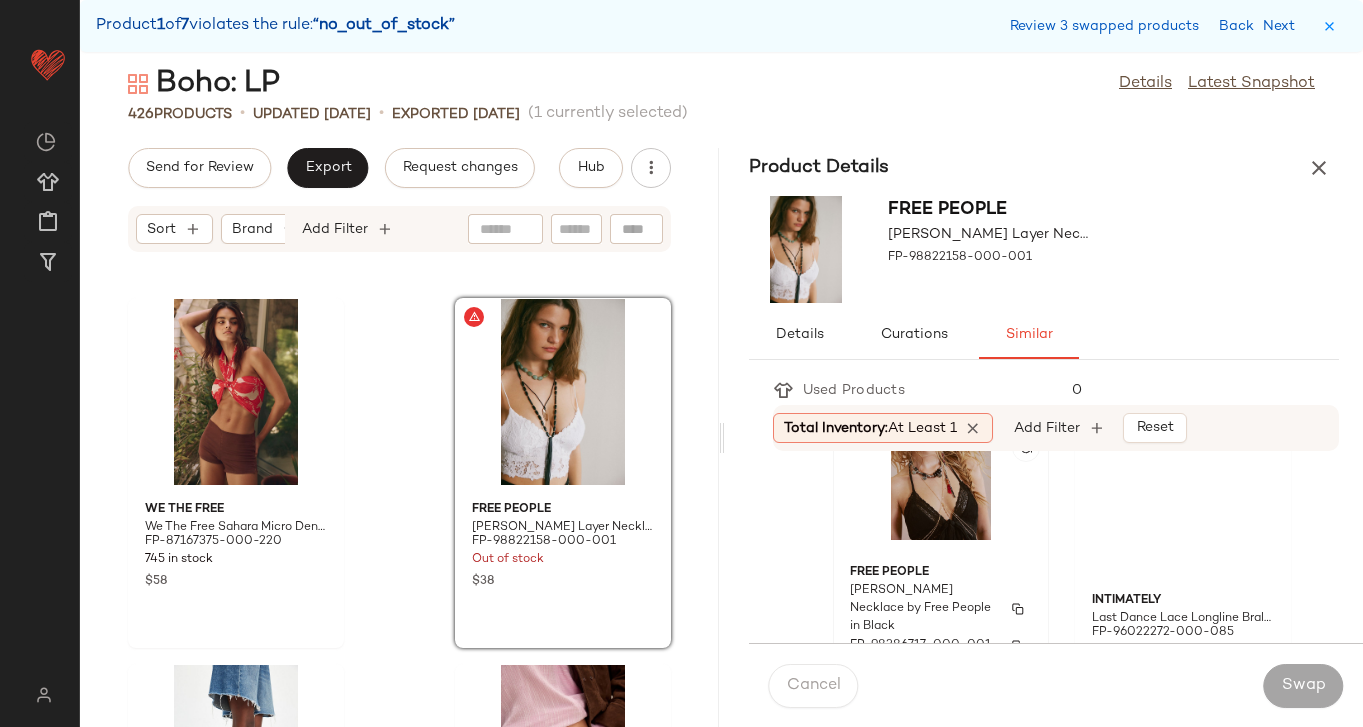 click on "Free People" at bounding box center [941, 573] 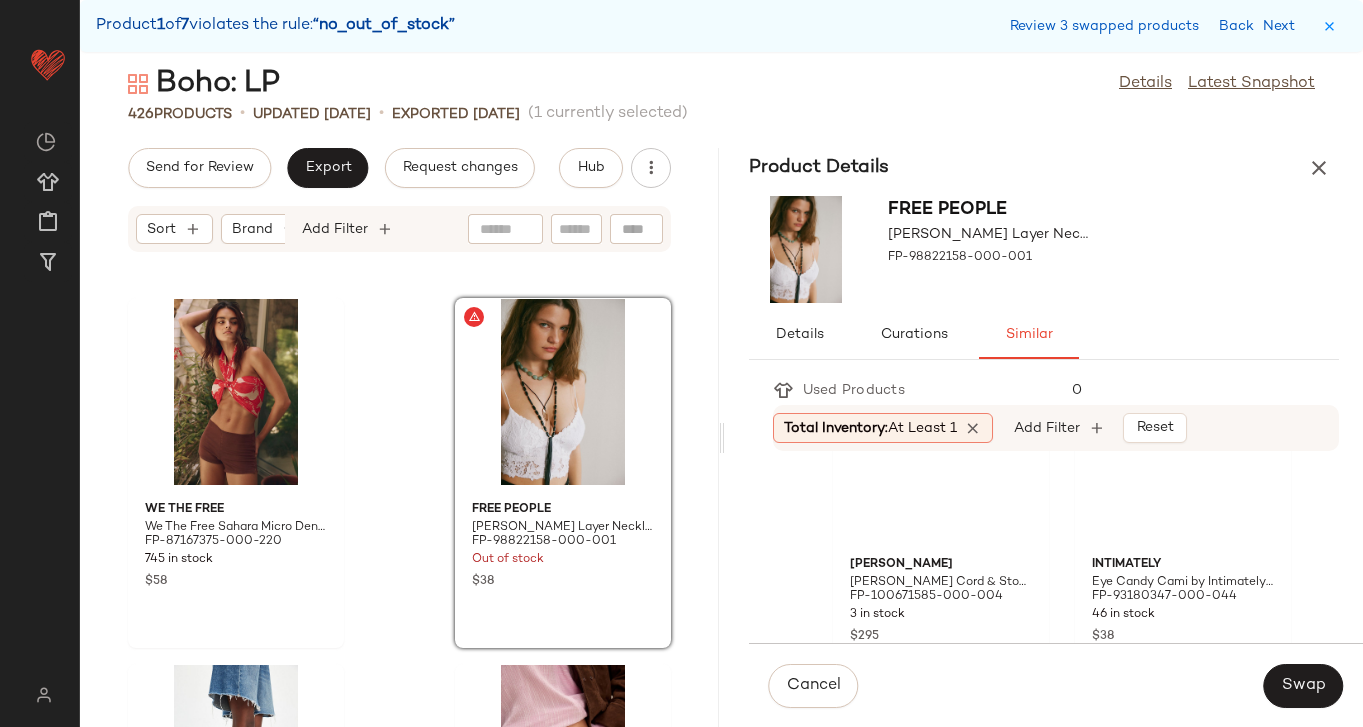 scroll, scrollTop: 845, scrollLeft: 0, axis: vertical 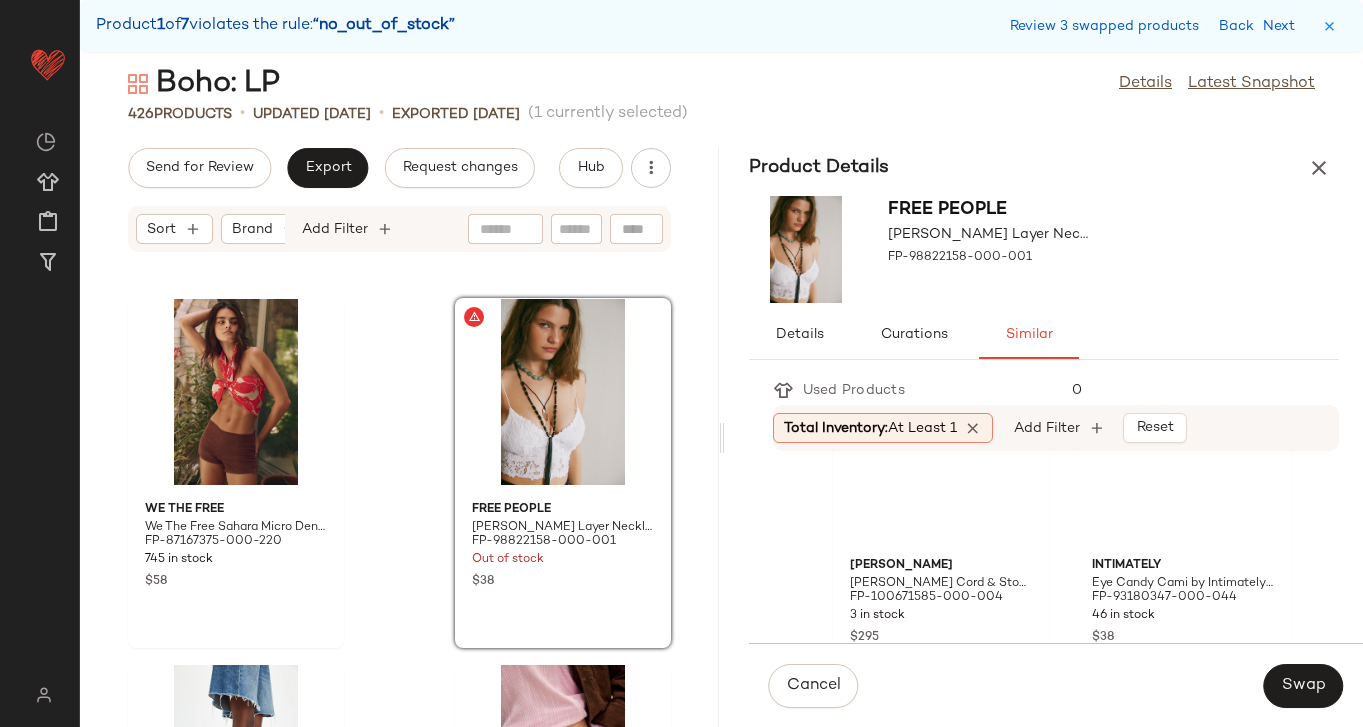 click on "Sabina Stone Choker by Free People in Brown" at bounding box center (923, 208) 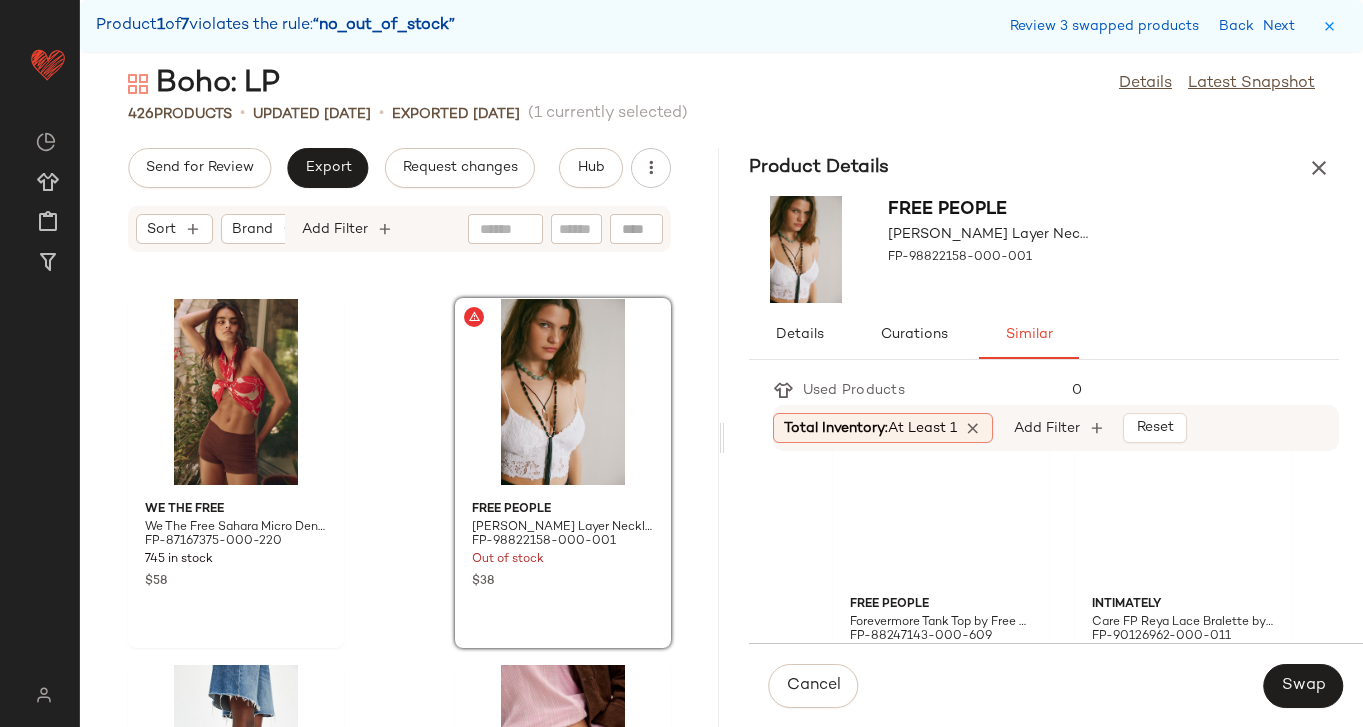 scroll, scrollTop: 2266, scrollLeft: 0, axis: vertical 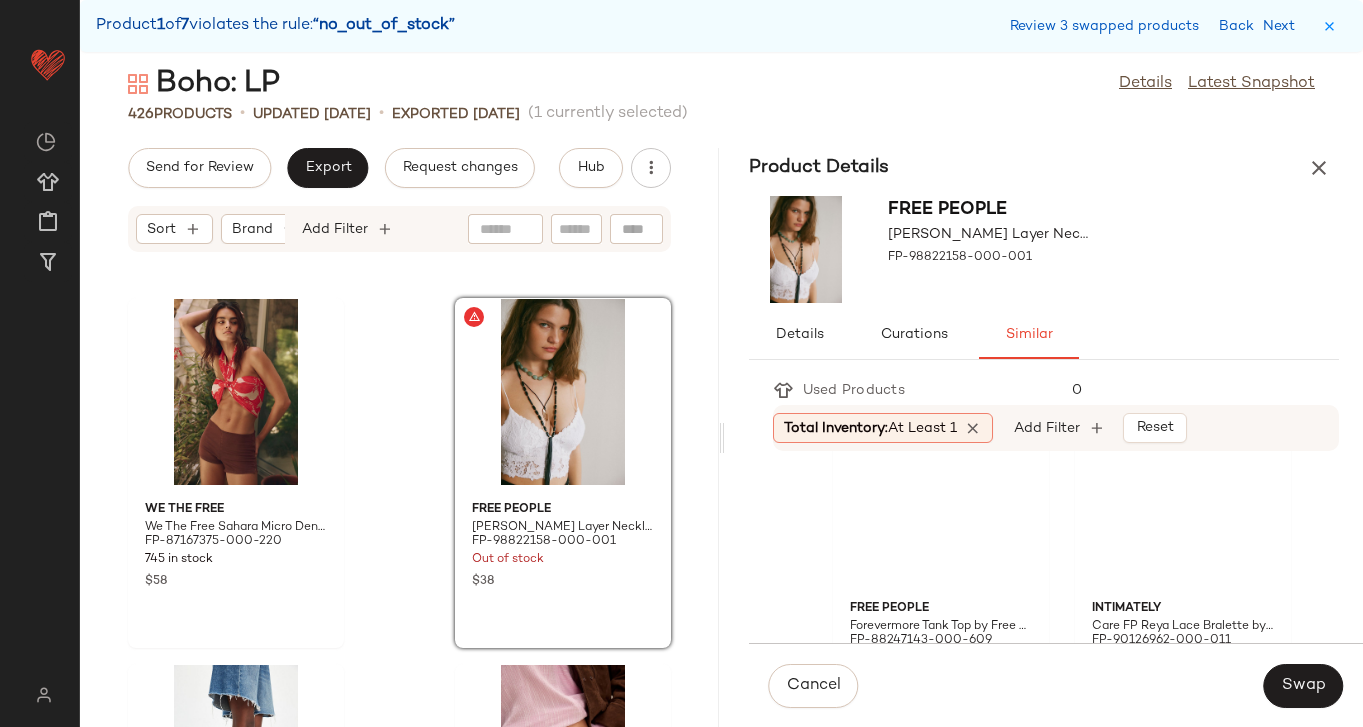 click on "Right On Time Layer Necklace by Free People in White" at bounding box center [923, -481] 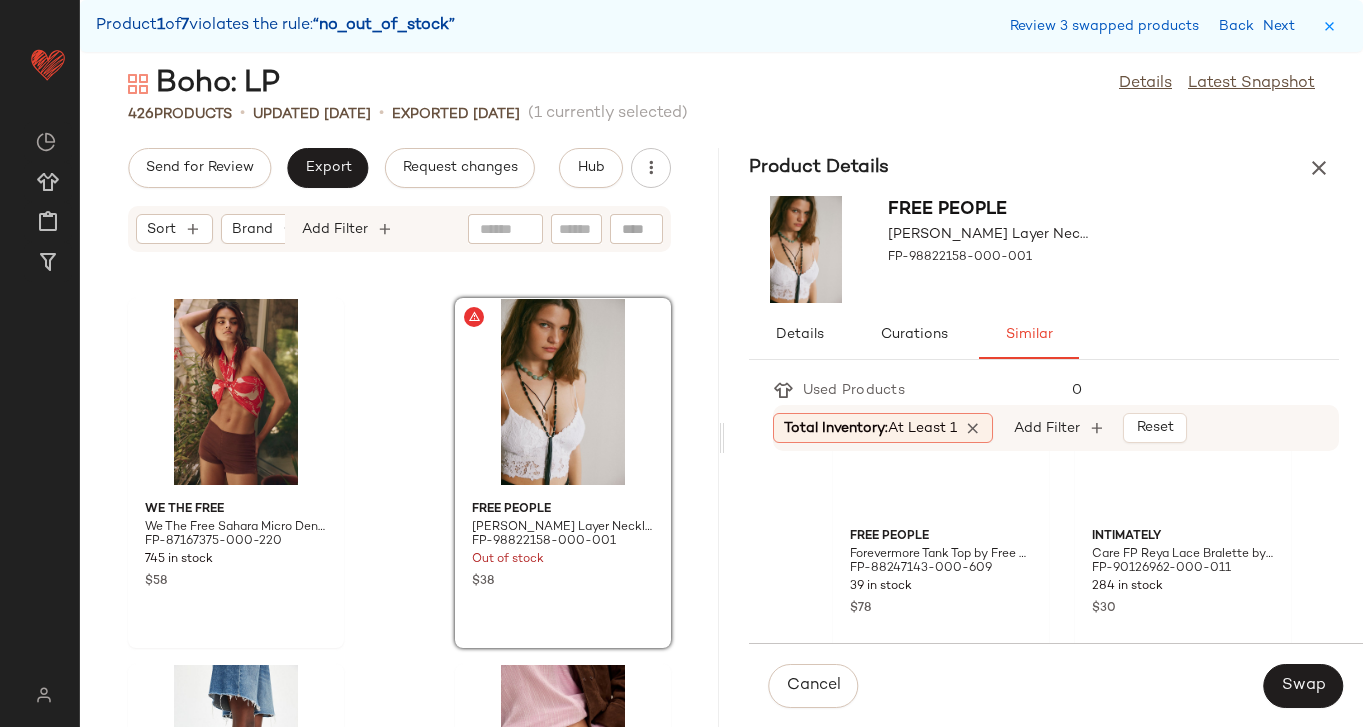 scroll, scrollTop: 2352, scrollLeft: 0, axis: vertical 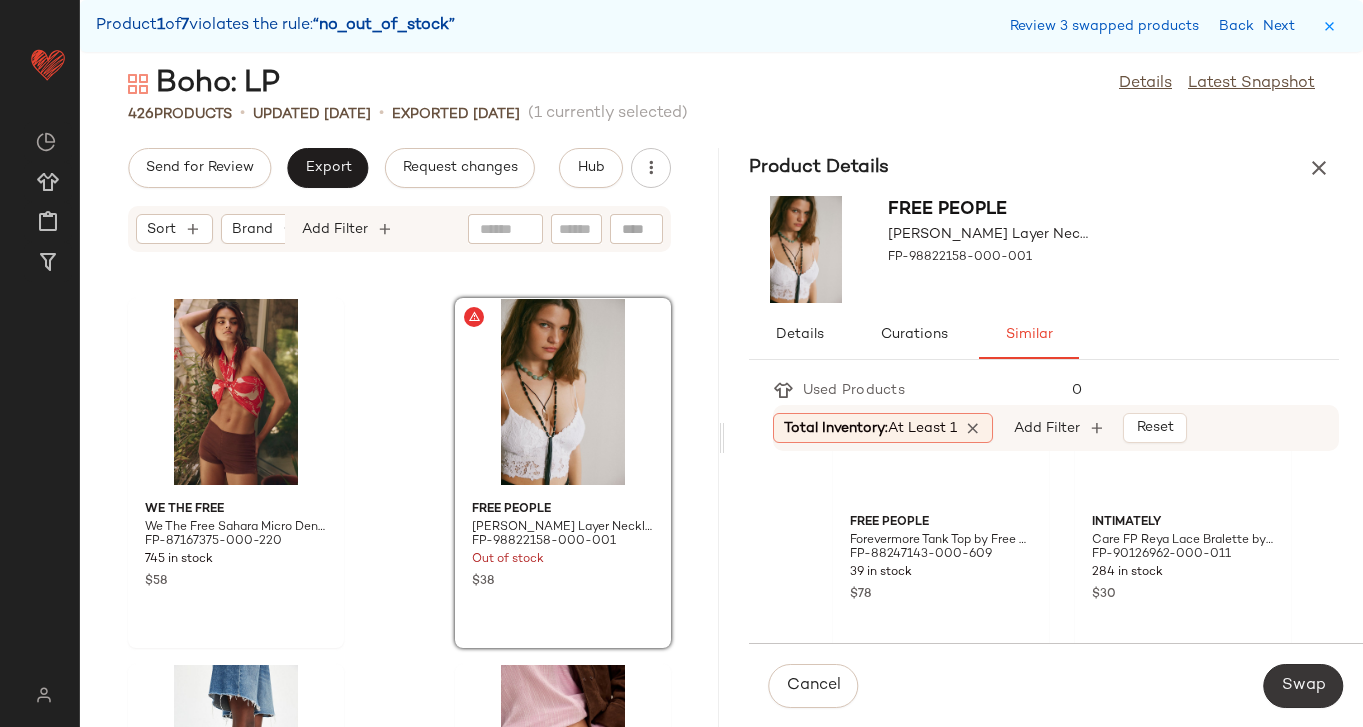 click on "Swap" 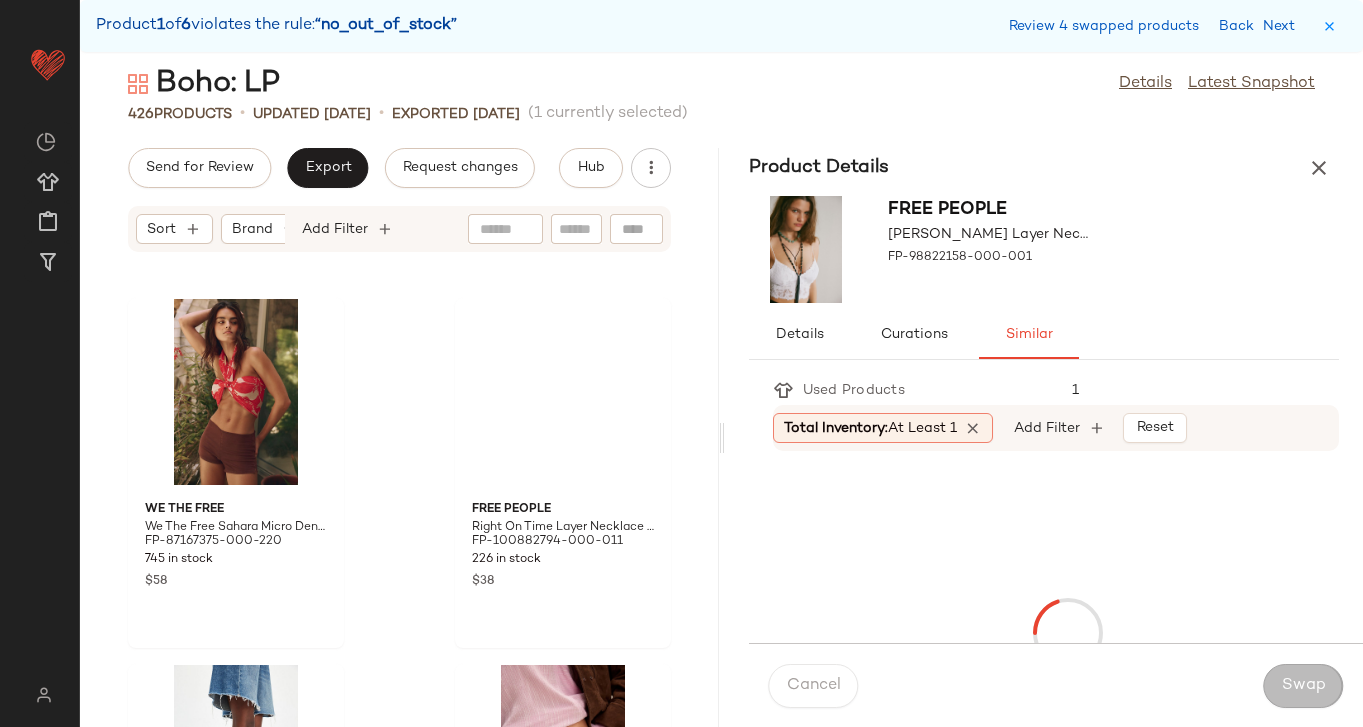 scroll, scrollTop: 38430, scrollLeft: 0, axis: vertical 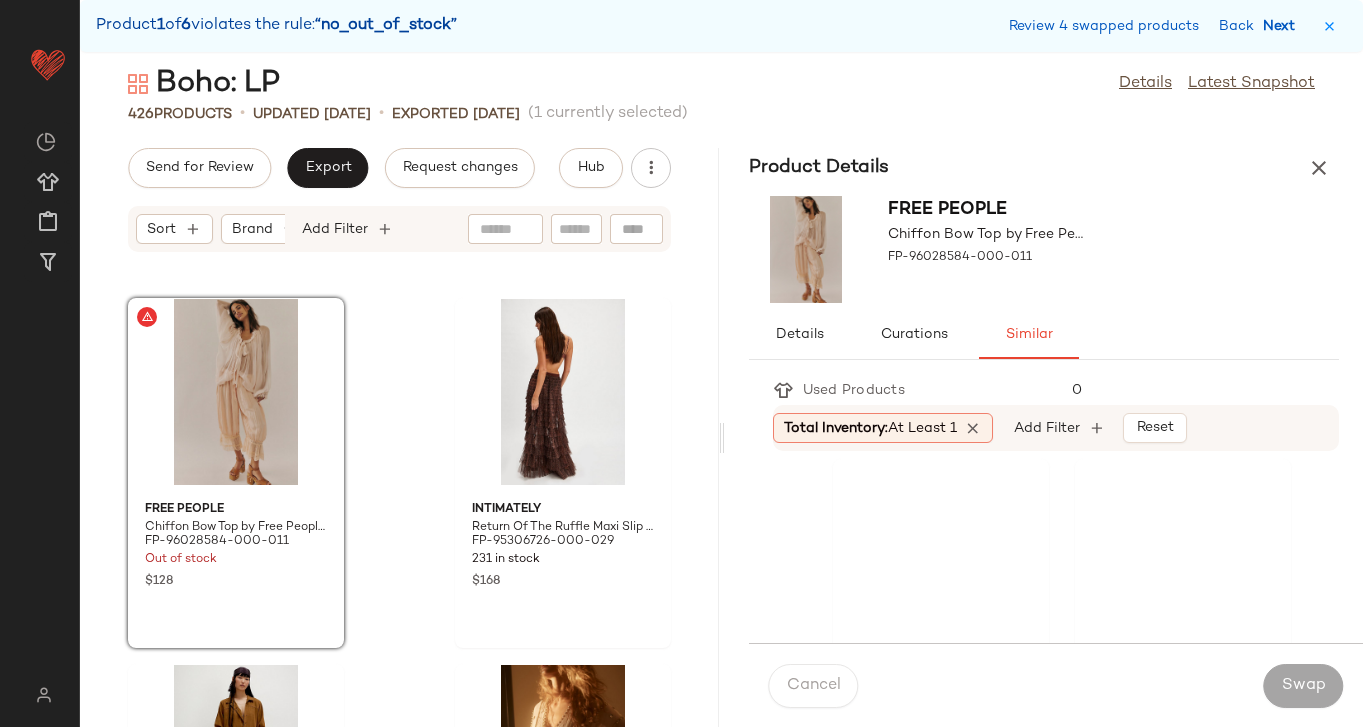 click on "Next" at bounding box center [1283, 26] 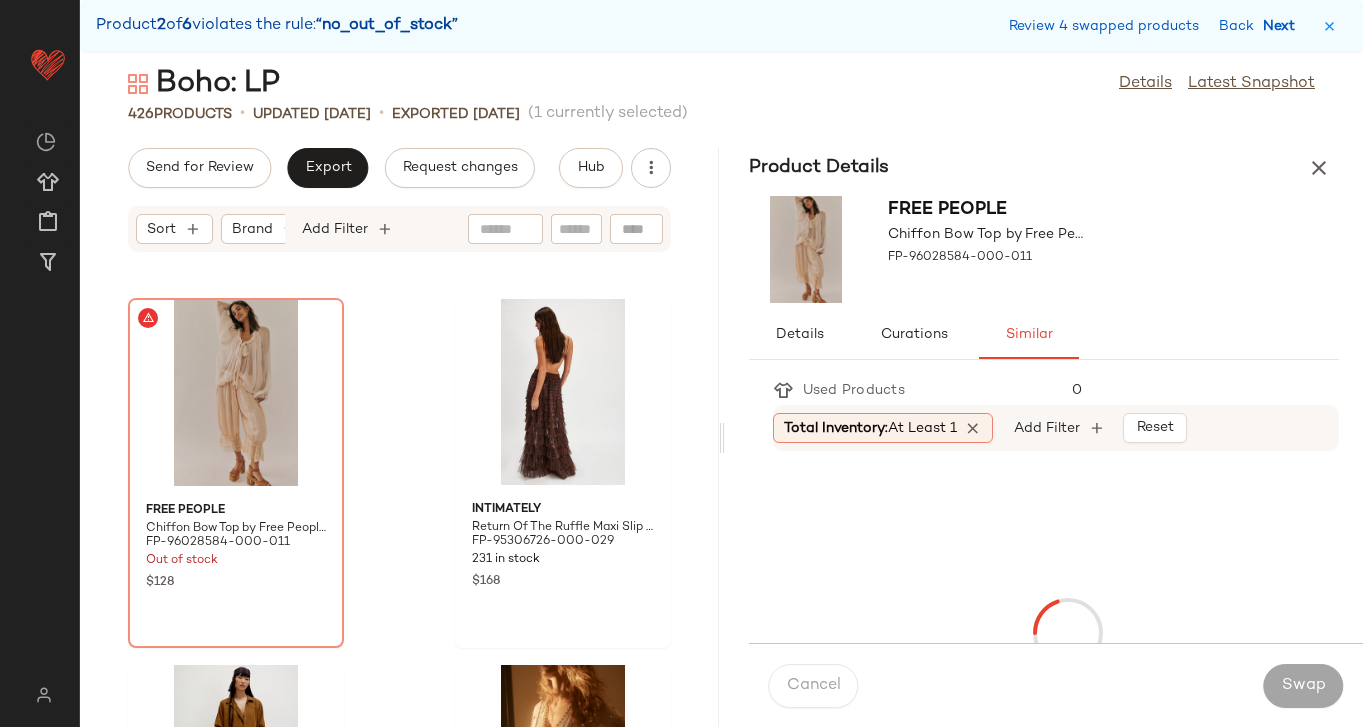 scroll, scrollTop: 39894, scrollLeft: 0, axis: vertical 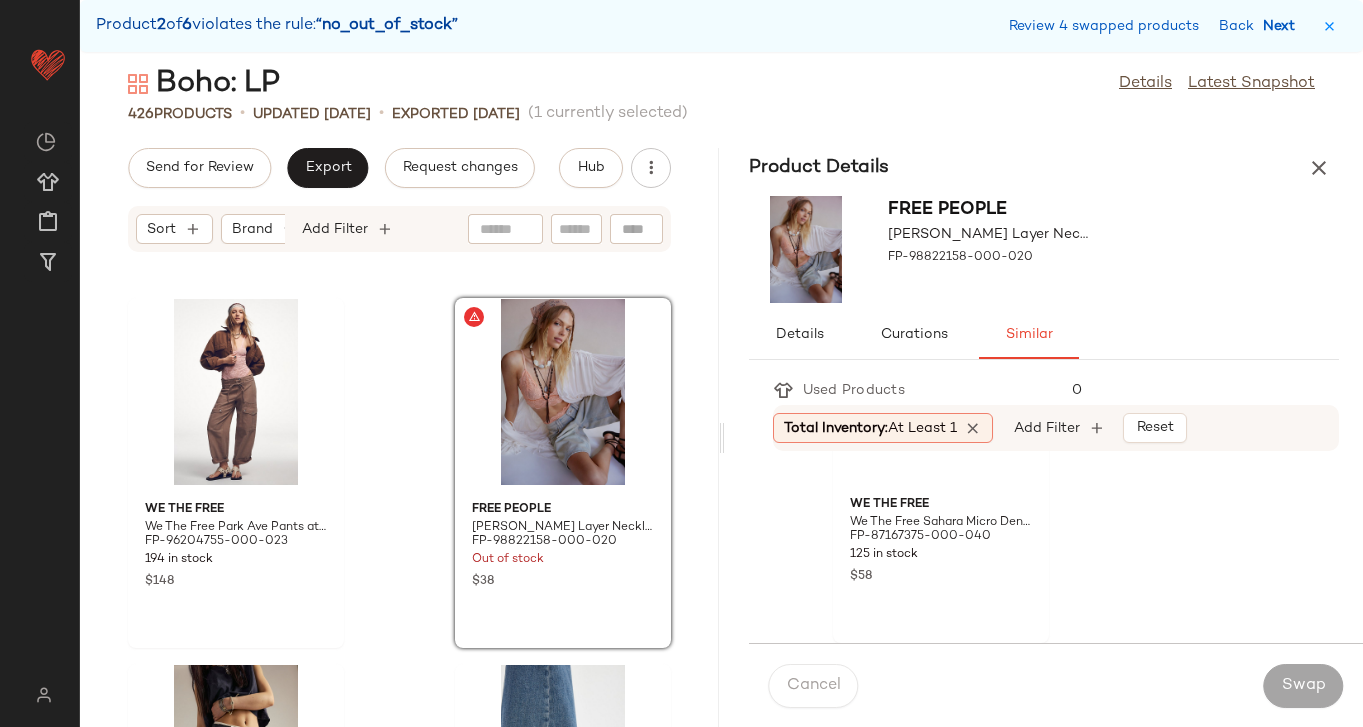 click on "Next" at bounding box center [1283, 26] 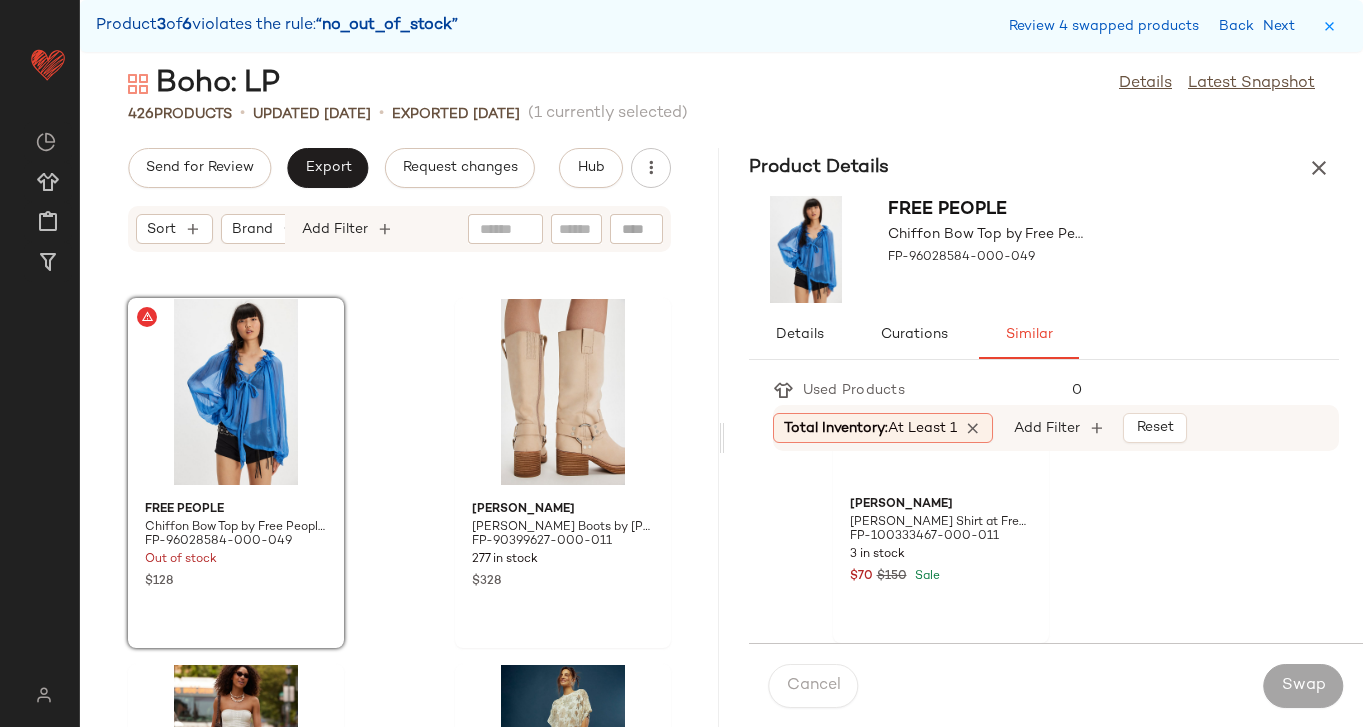 scroll, scrollTop: 5612, scrollLeft: 0, axis: vertical 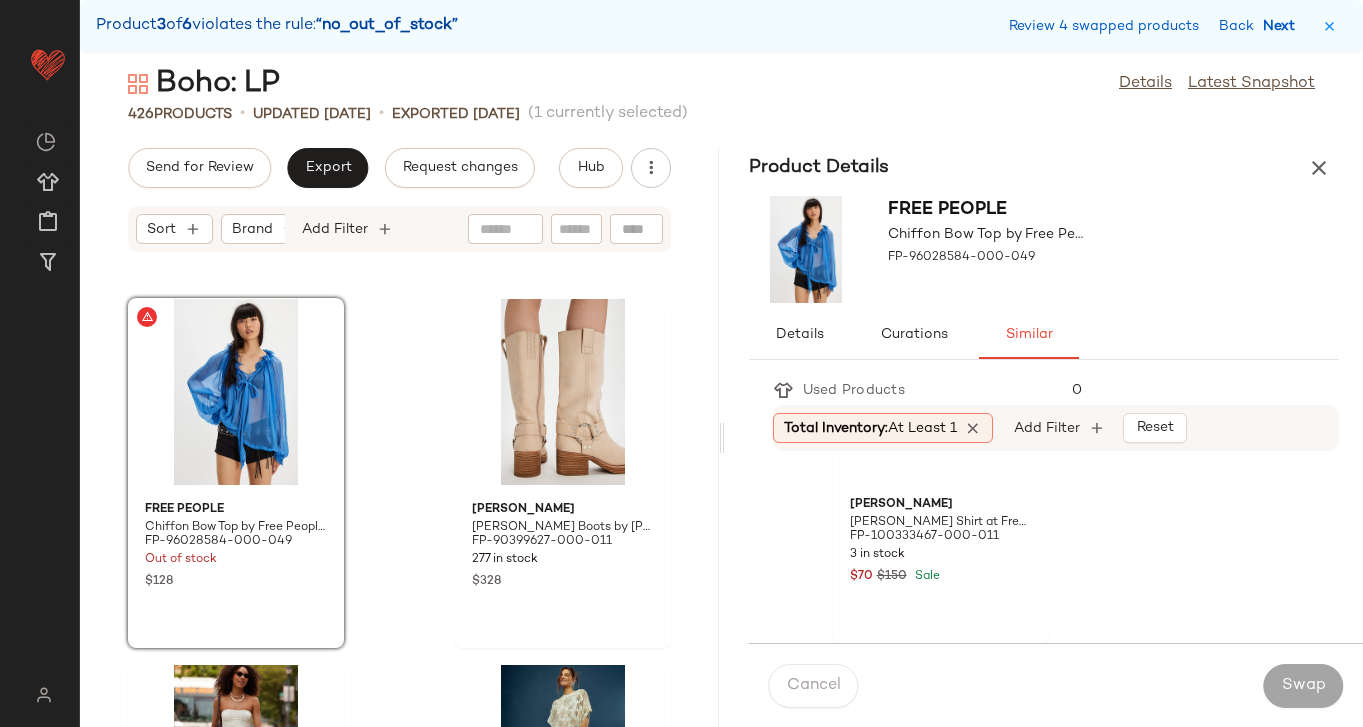 click on "Next" at bounding box center (1283, 26) 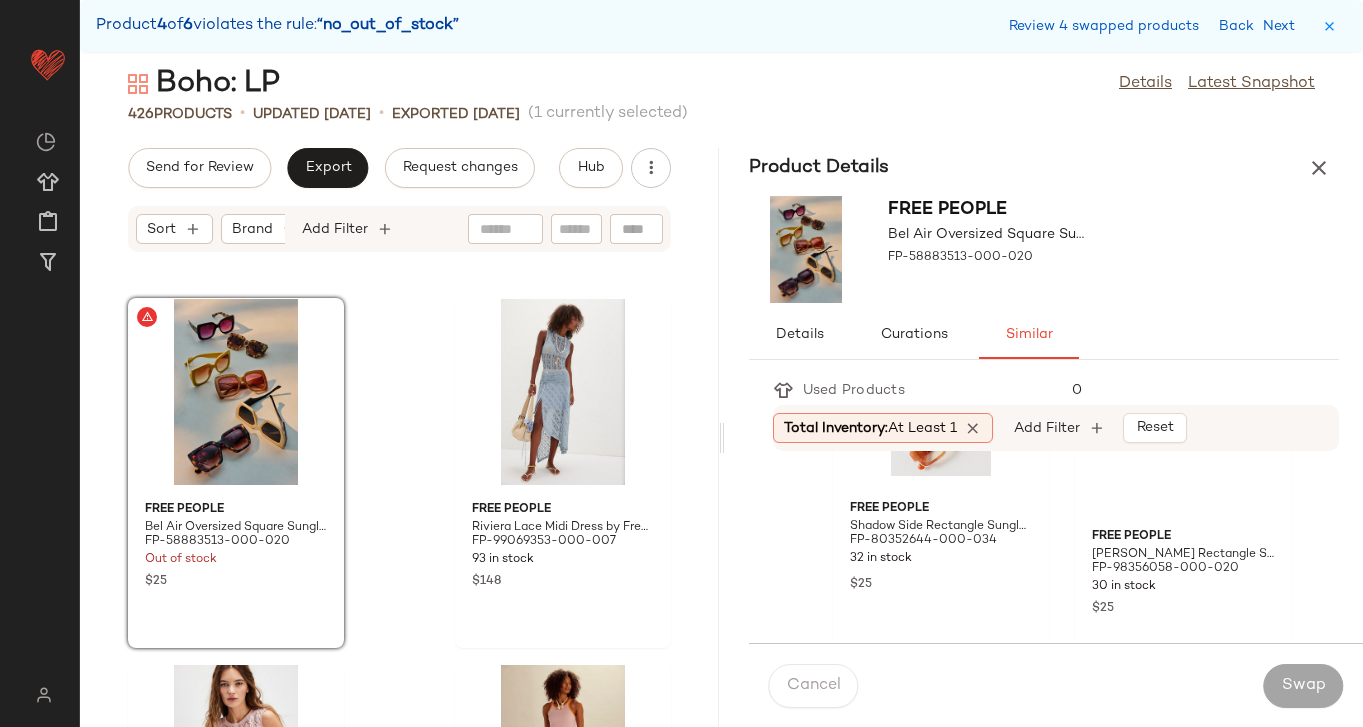 scroll, scrollTop: 442, scrollLeft: 0, axis: vertical 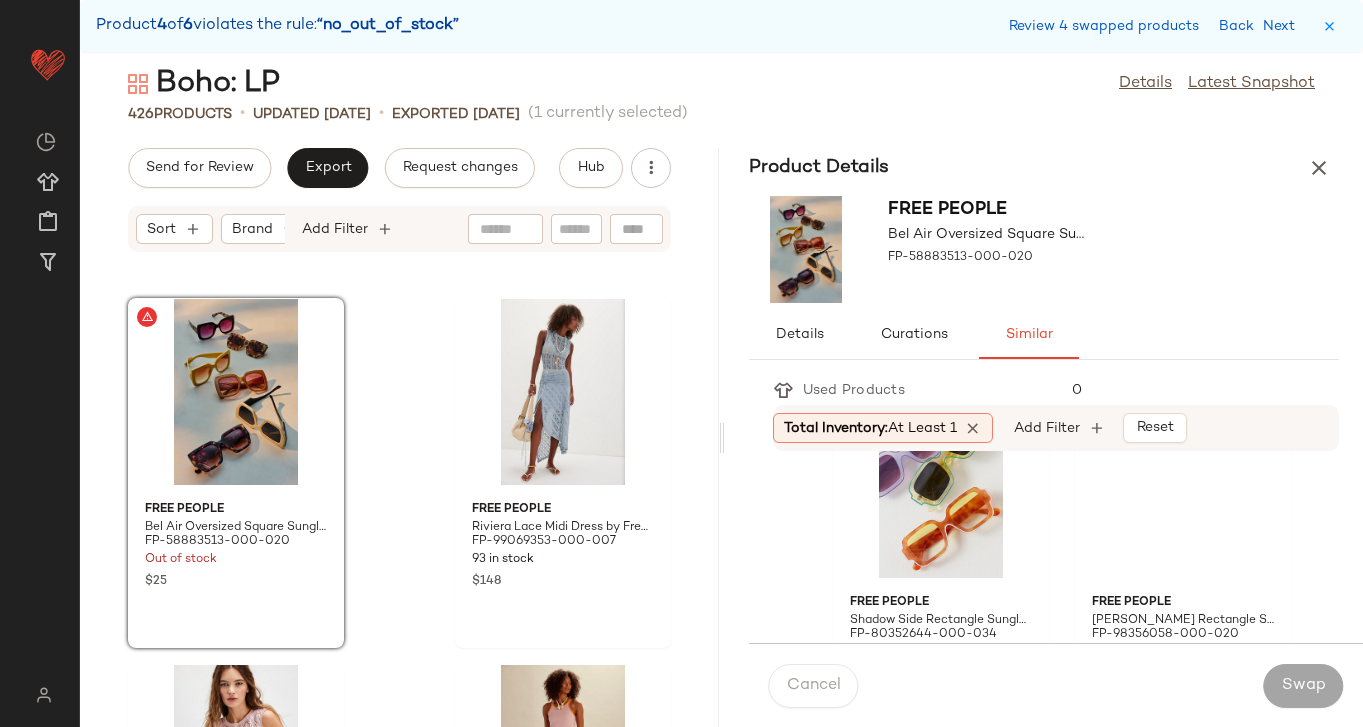 click on "Free People Bel Air Oversized Square Sunglasses by Free People in White FP-58883513-000-019 158 in stock $25" 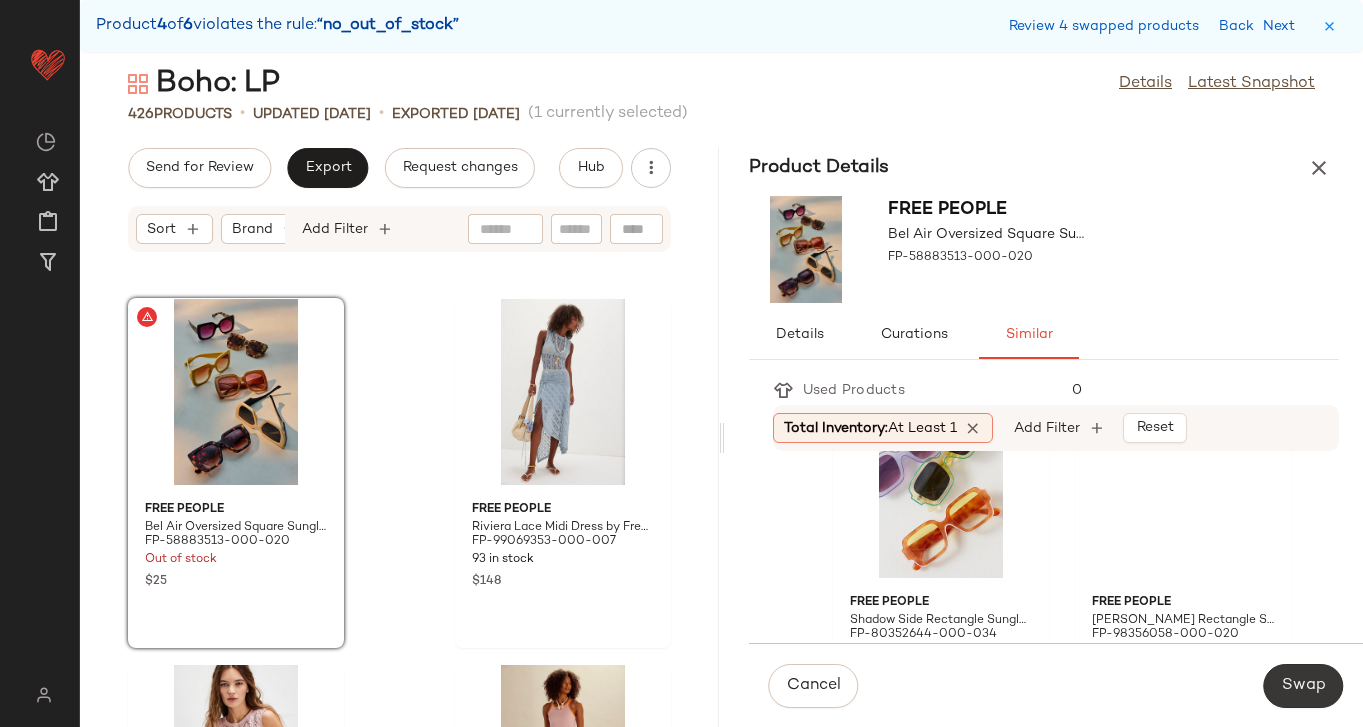 click on "Swap" at bounding box center (1303, 686) 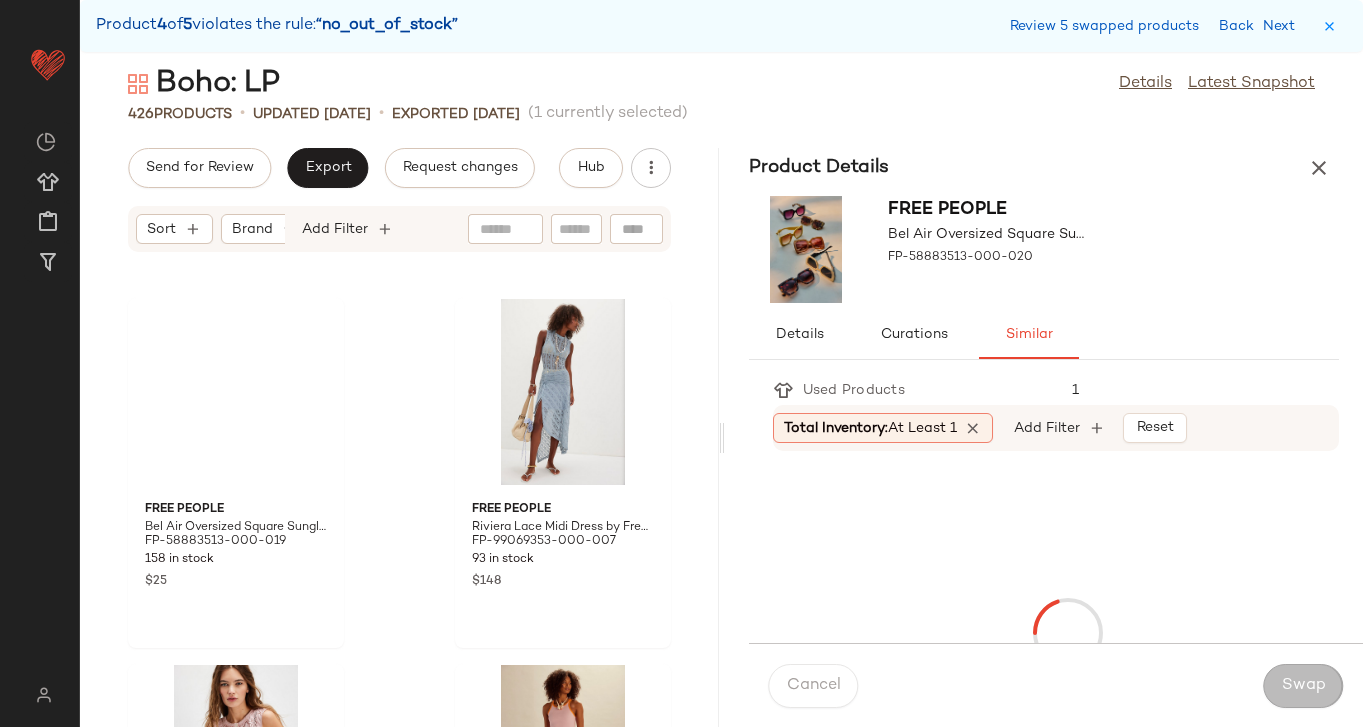 scroll, scrollTop: 64782, scrollLeft: 0, axis: vertical 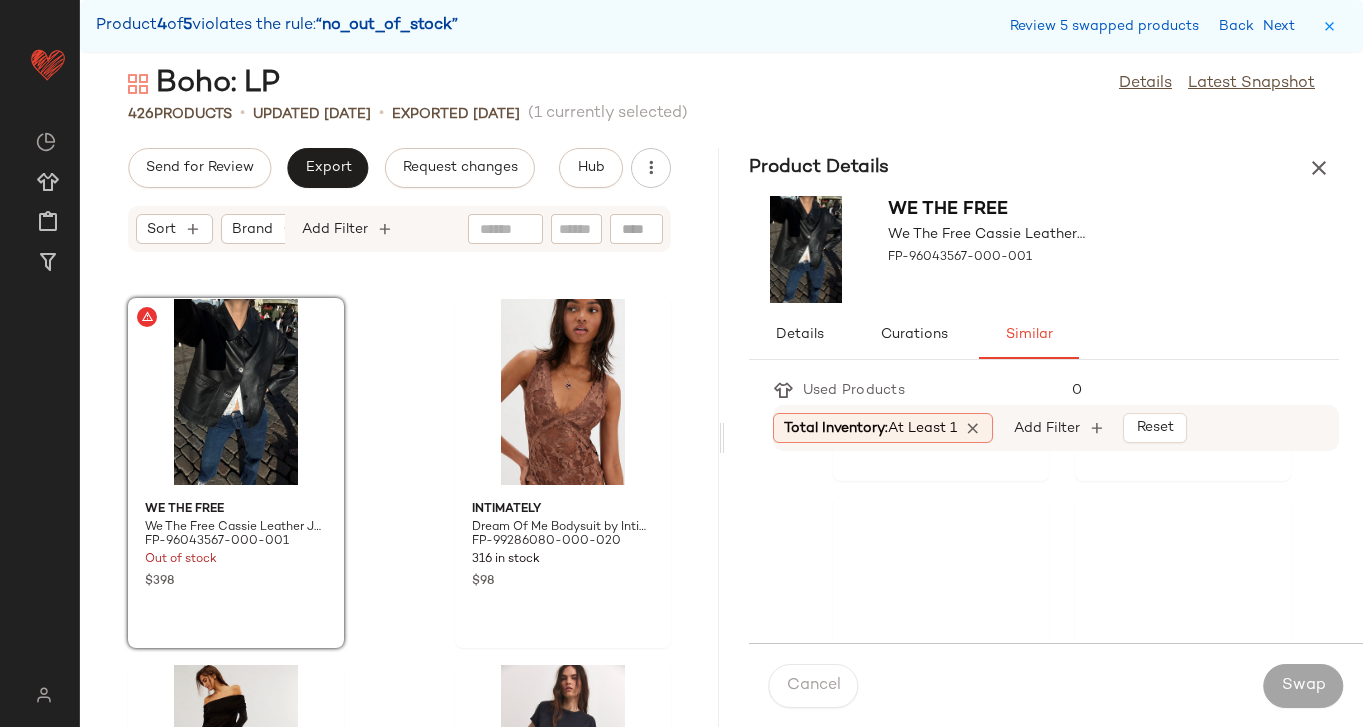 click 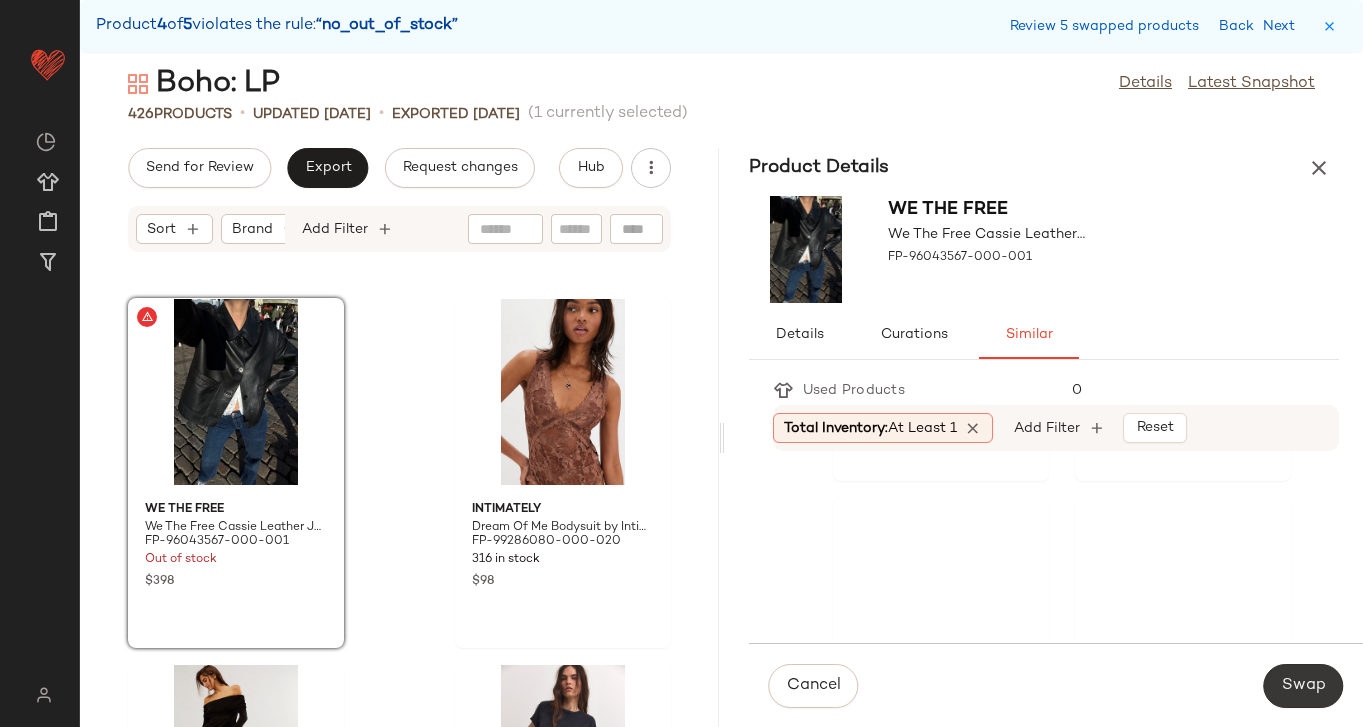 click on "Swap" 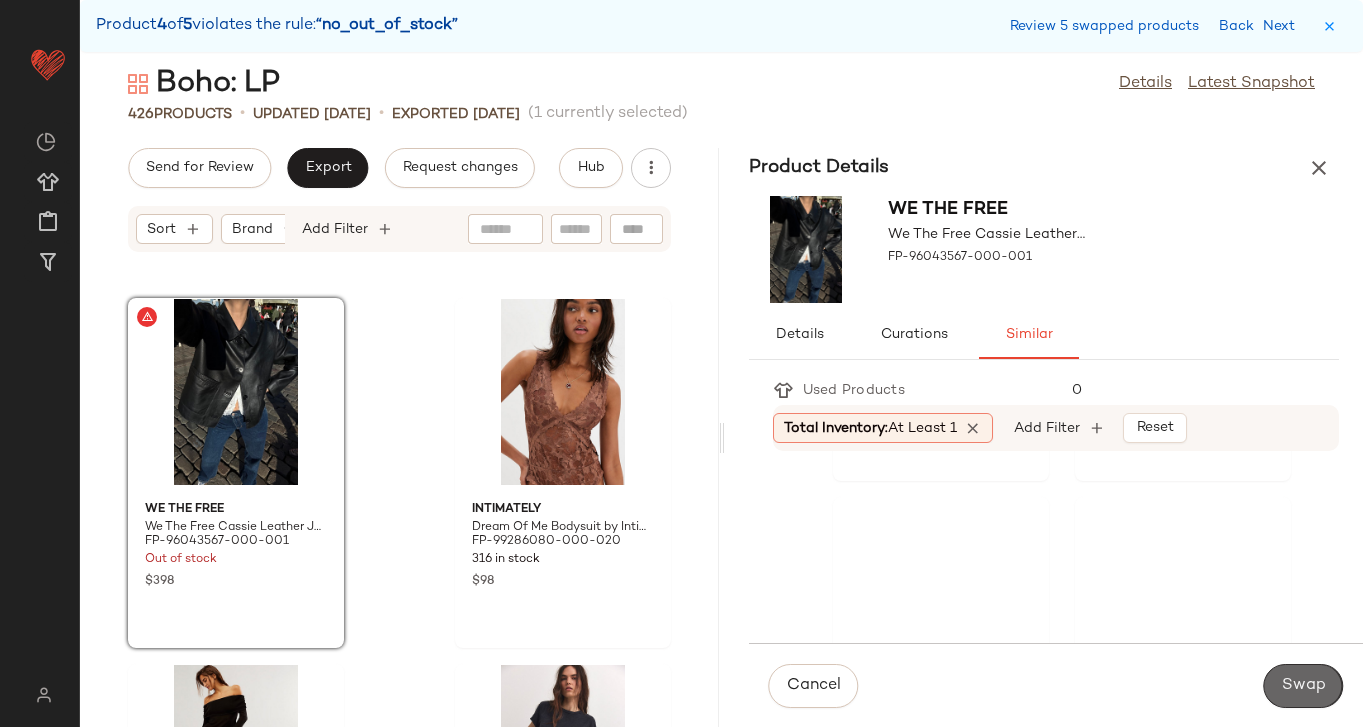 scroll, scrollTop: 70272, scrollLeft: 0, axis: vertical 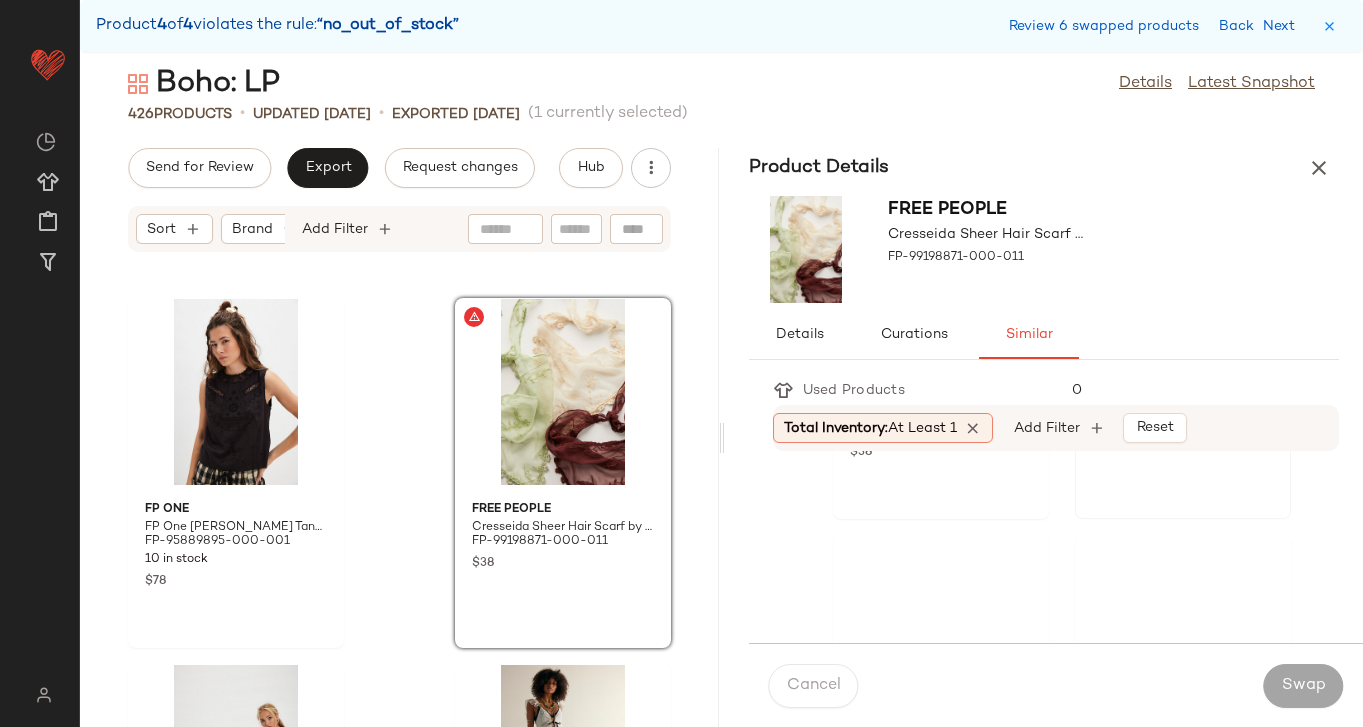 click 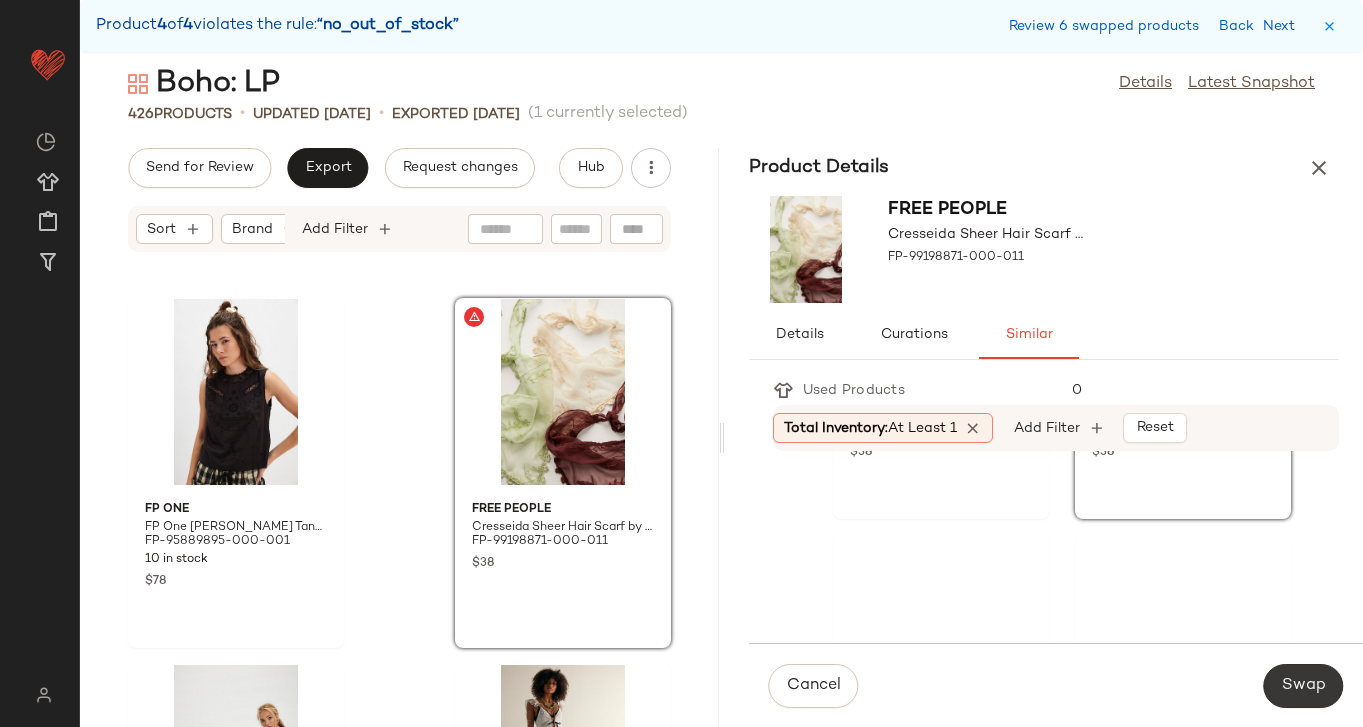 click on "Swap" 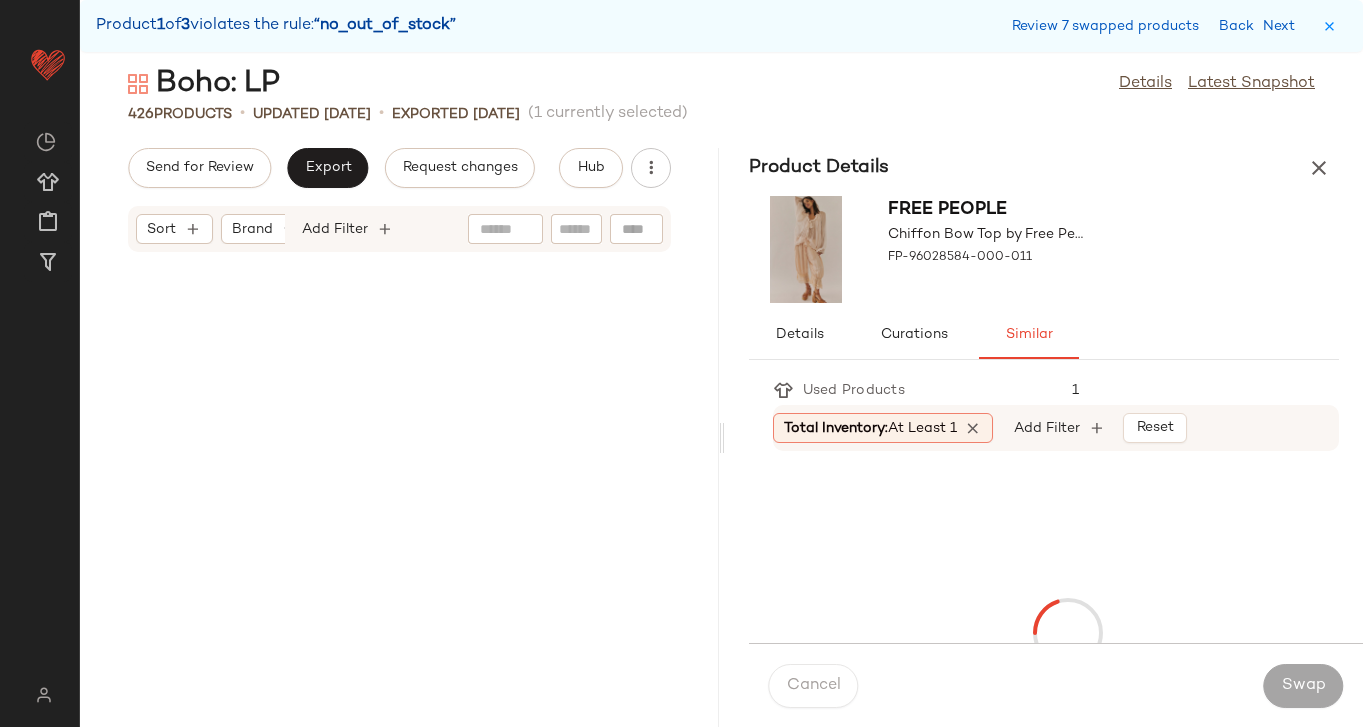 scroll, scrollTop: 38430, scrollLeft: 0, axis: vertical 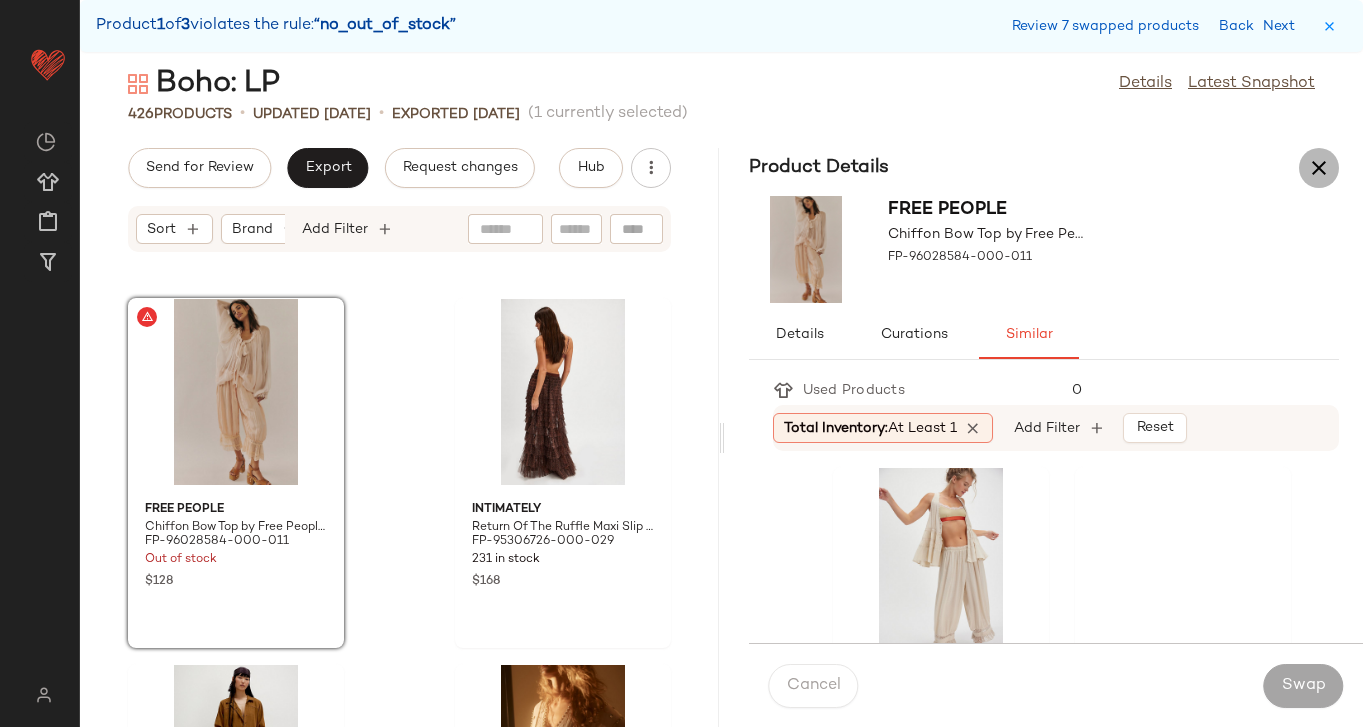 click at bounding box center [1319, 168] 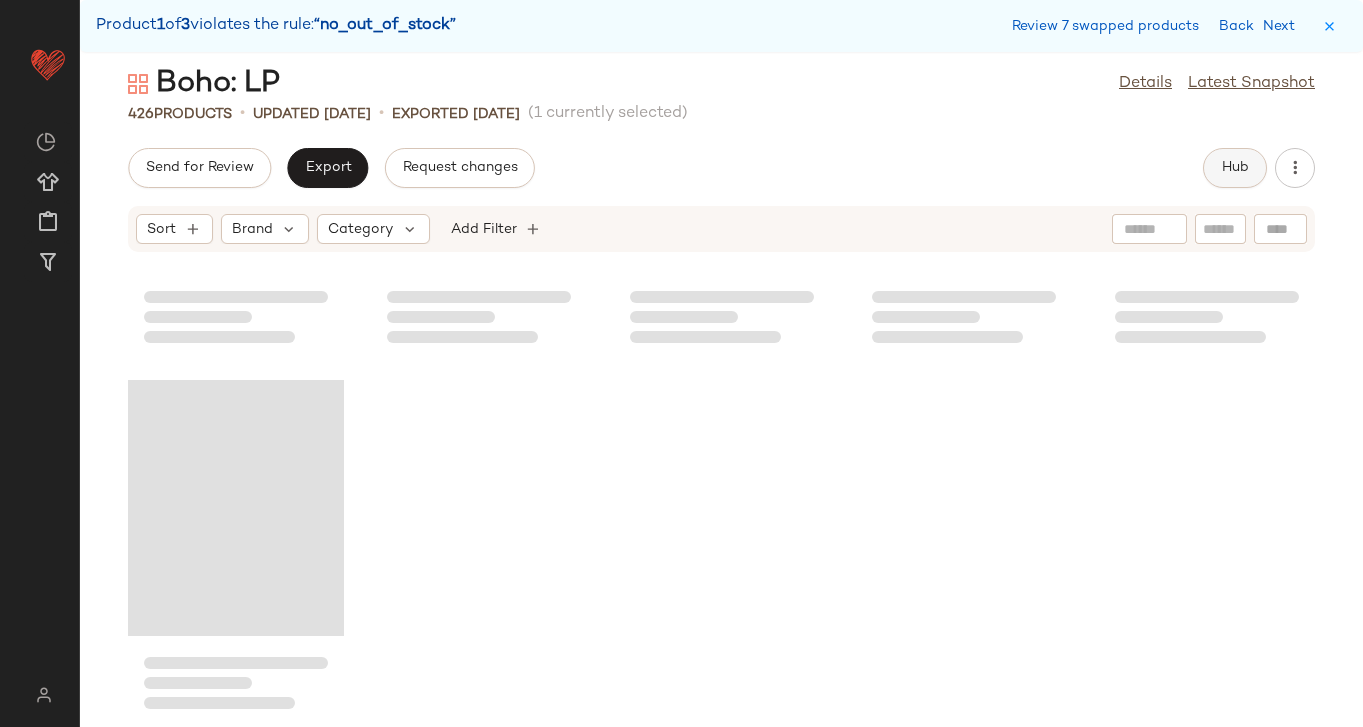 click on "Hub" 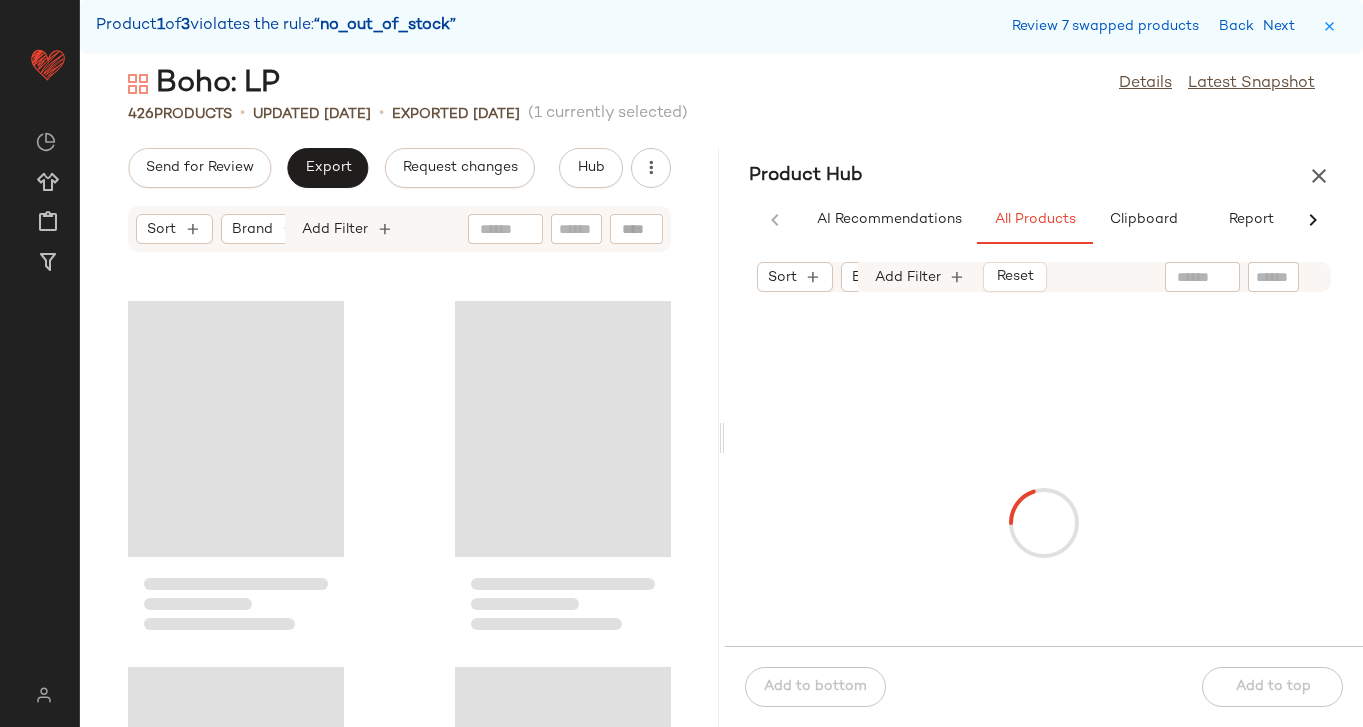 scroll, scrollTop: 38430, scrollLeft: 0, axis: vertical 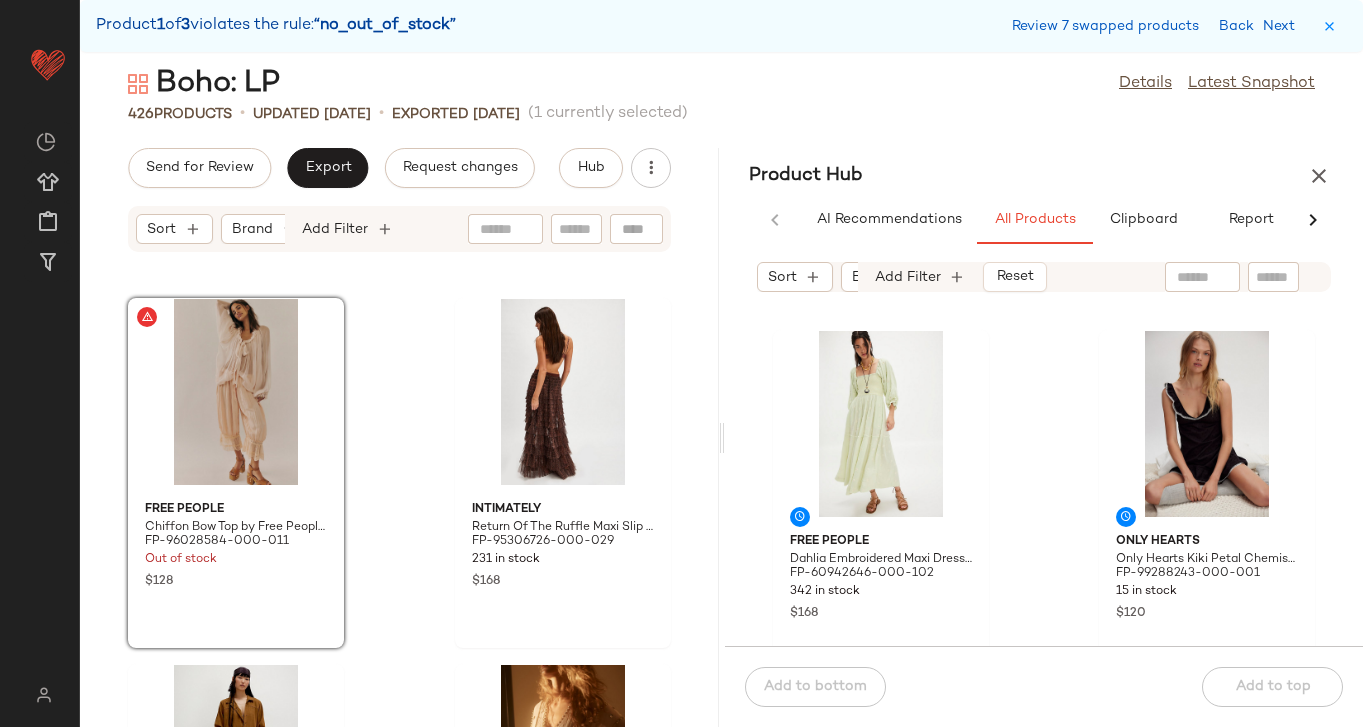 click 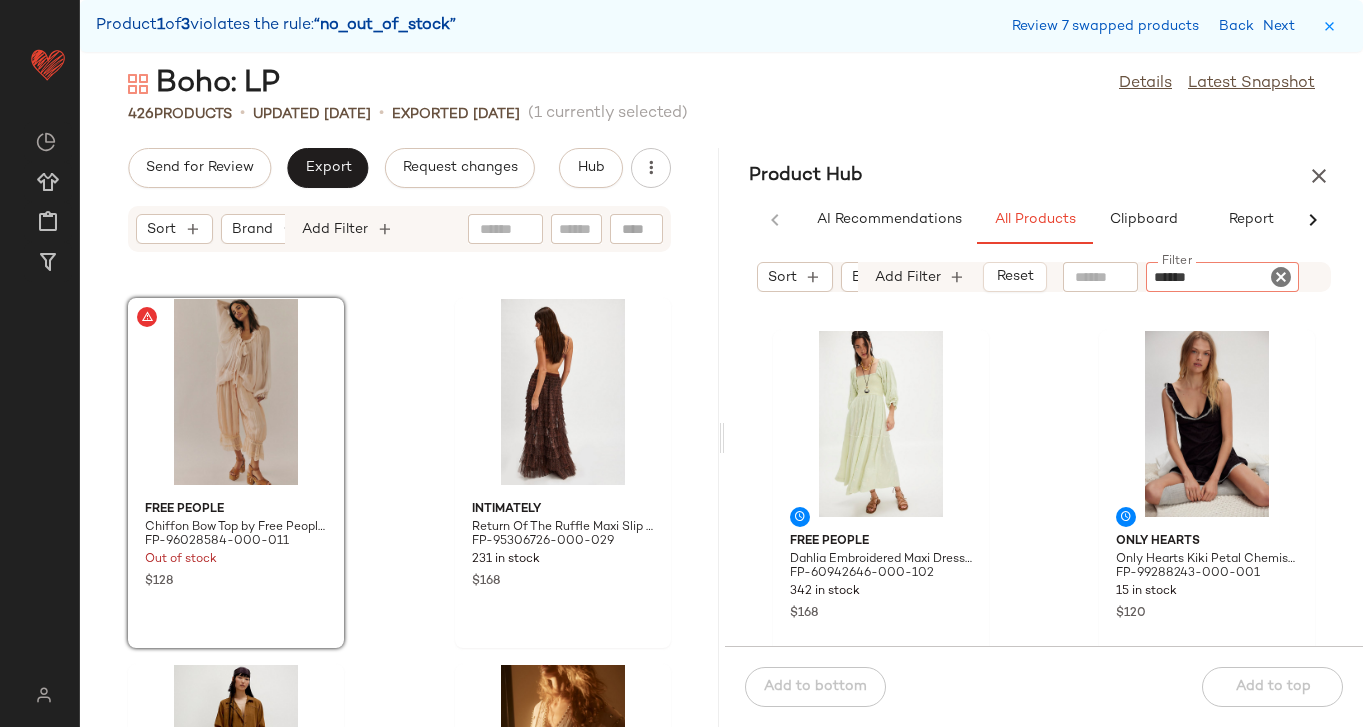 type on "*******" 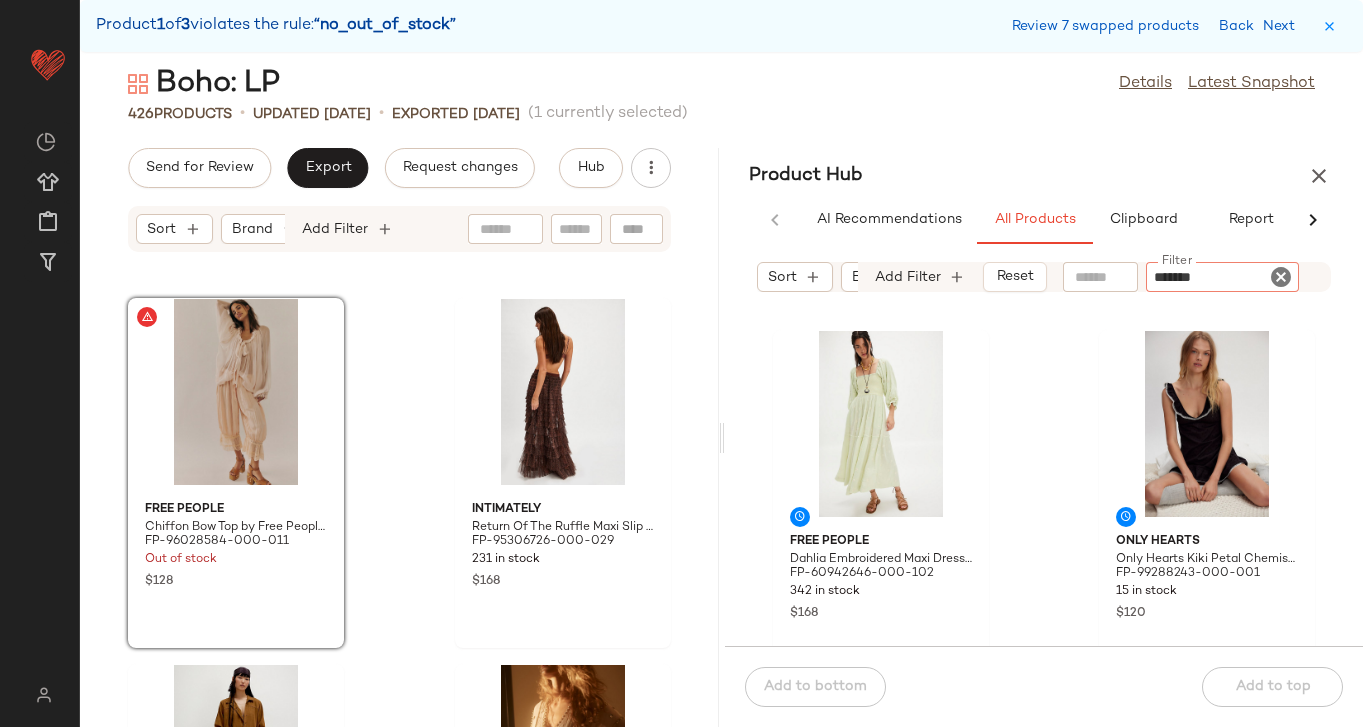 type 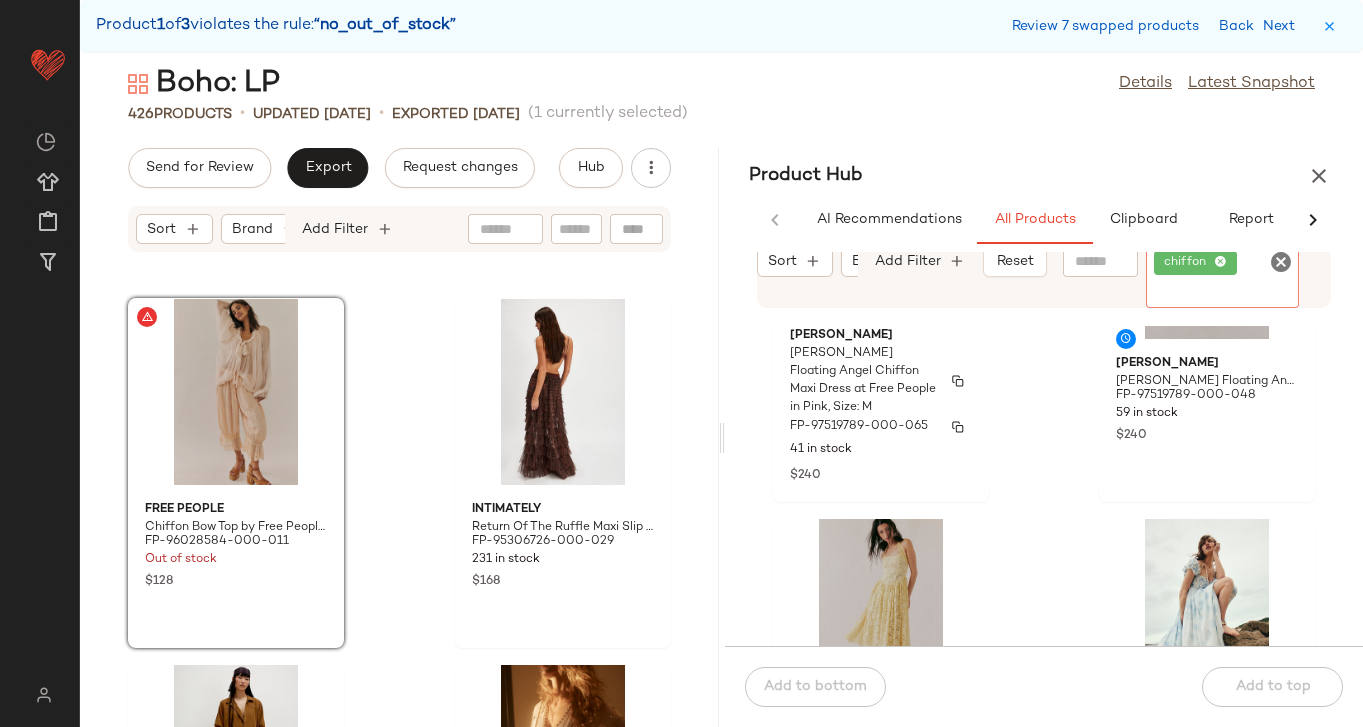 scroll, scrollTop: 193, scrollLeft: 0, axis: vertical 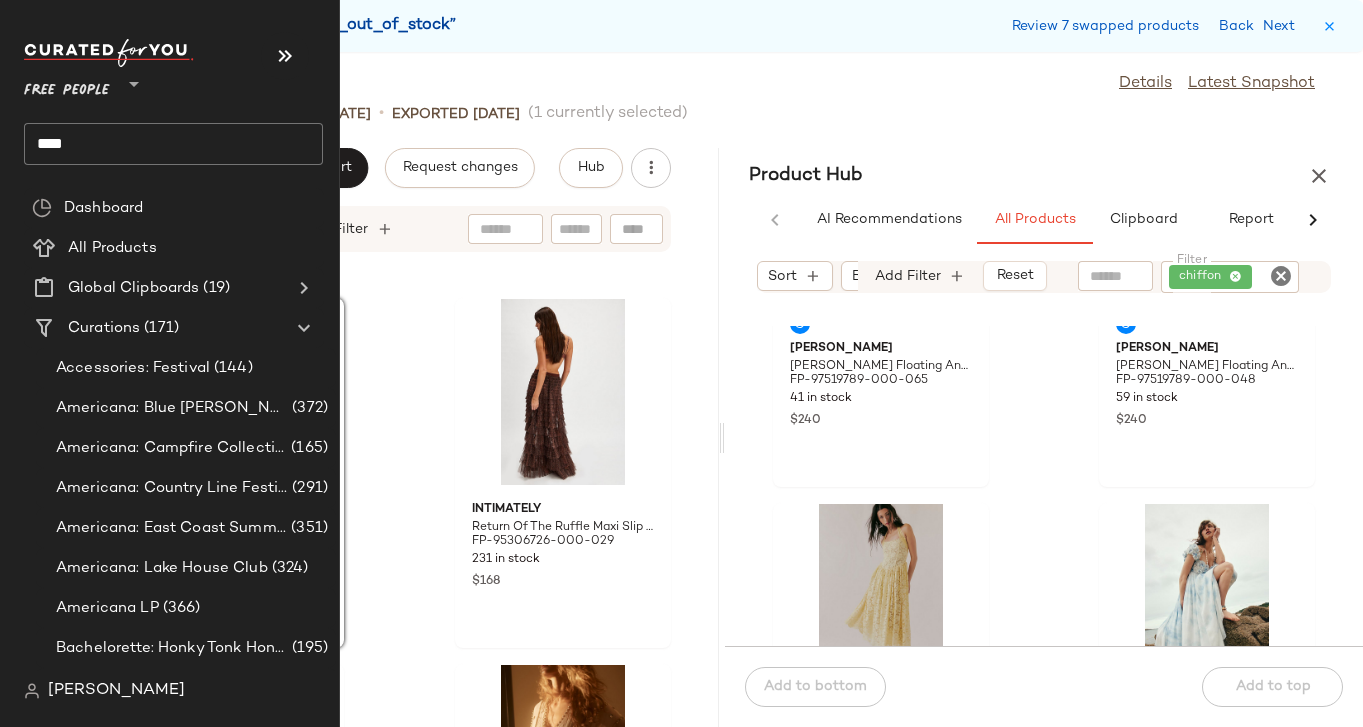 click on "Free People ** **** Dashboard All Products Global Clipboards (19) Curations (171) Accessories: Festival (144) Americana: Blue Jean Baby (372) Americana: Campfire Collective (165) Americana: Country Line Festival (291) Americana: East Coast Summer (351) Americana: Lake House Club (324) Americana LP (366) Bachelorette: Honky Tonk Honey (195) Bachelorette: Last Splash (188) Bachelorette: LP (684) Bachelorette: Seashells and Wedding Bells (195) Bachelorette: Till Death Do Us Party (189) Bachelorette: White Bachelorette Outfits (342) Boho: Accessories (325) Boho: Countryside/Picnic (270) Boho: Elevated (204) Boho: LP (426) Boho: Moto (249) Boho: Utility (177) Bottoms: Baggy Jeans (170) Bottoms: Capris (33) Bottoms: Culottes (57) Bottoms: Micro Length (111) Bottoms: Seasonal Bottoms (363) City Essentials: Austin Essentials (419) City Essentials: Chicago Essentials (450) City Essentials: LA Essentials (462) City Essentials LP (624) City Essentials: Miami Essentials (471) City Essentials: NYC Essentials (429) (246)" 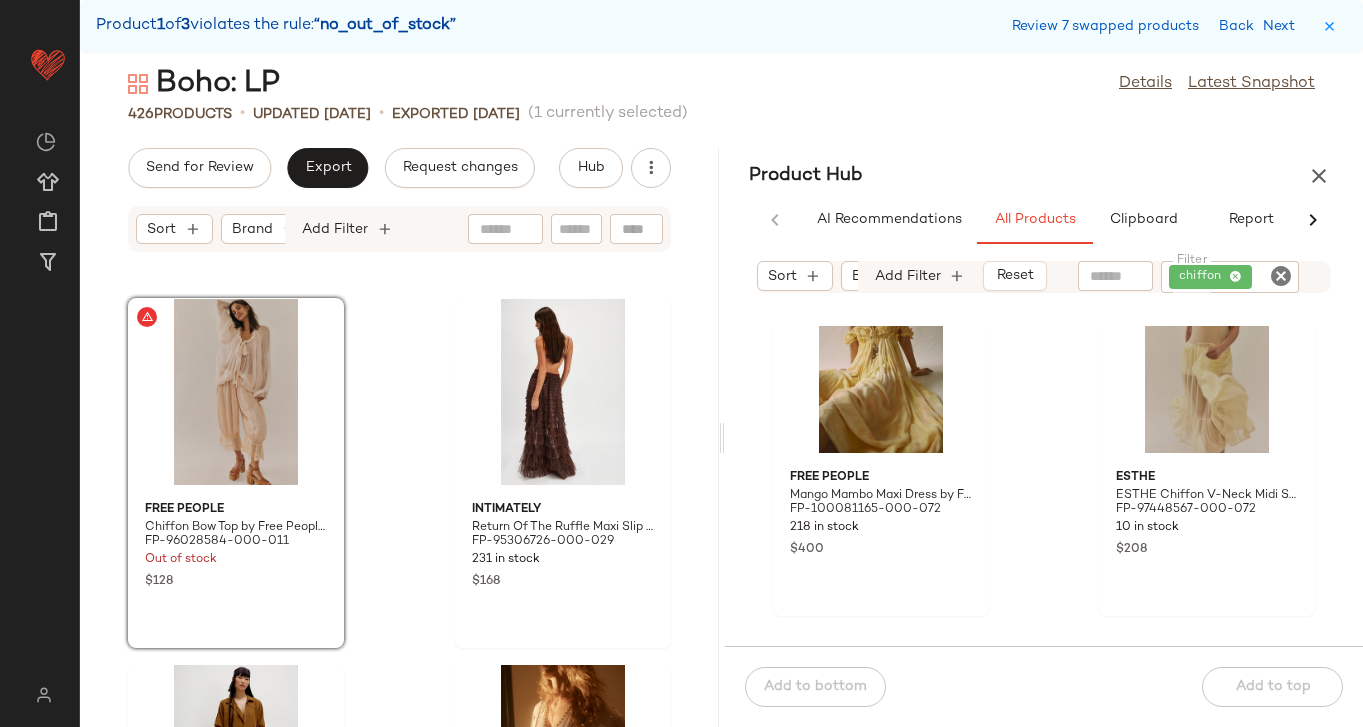 scroll, scrollTop: 0, scrollLeft: 0, axis: both 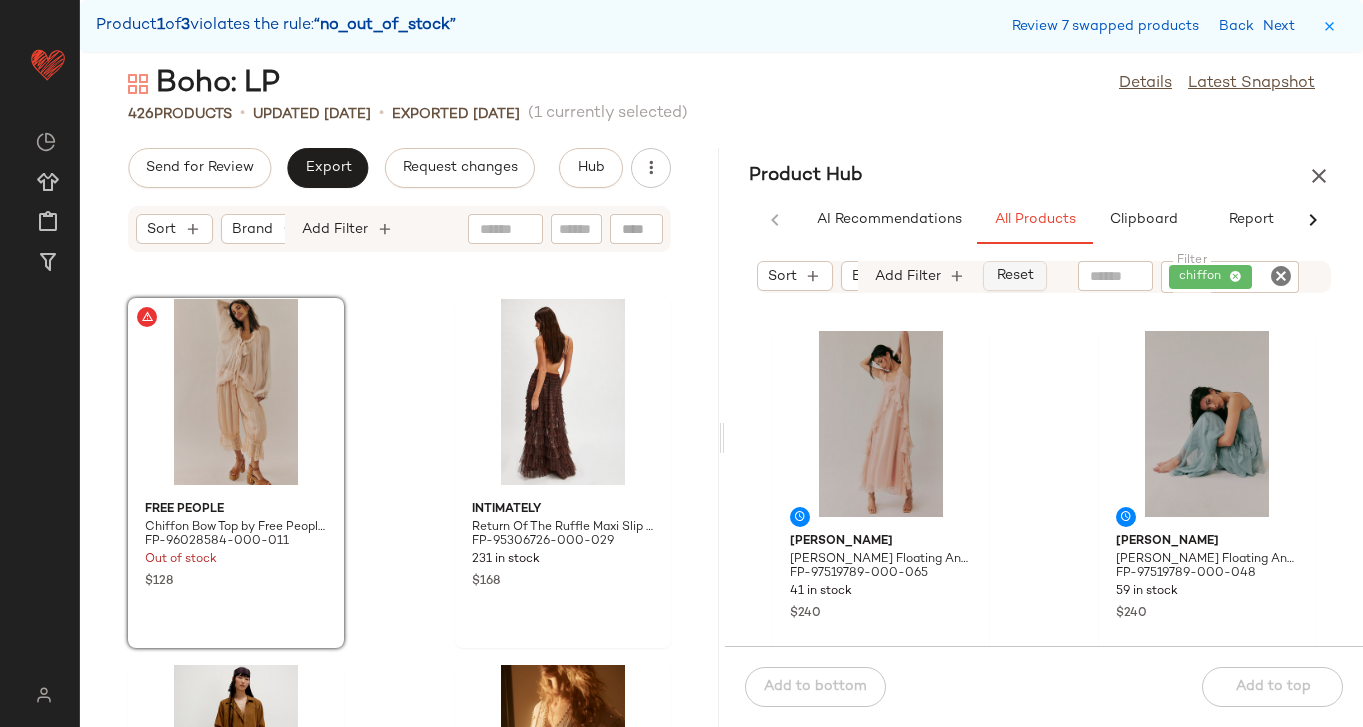 click on "Reset" 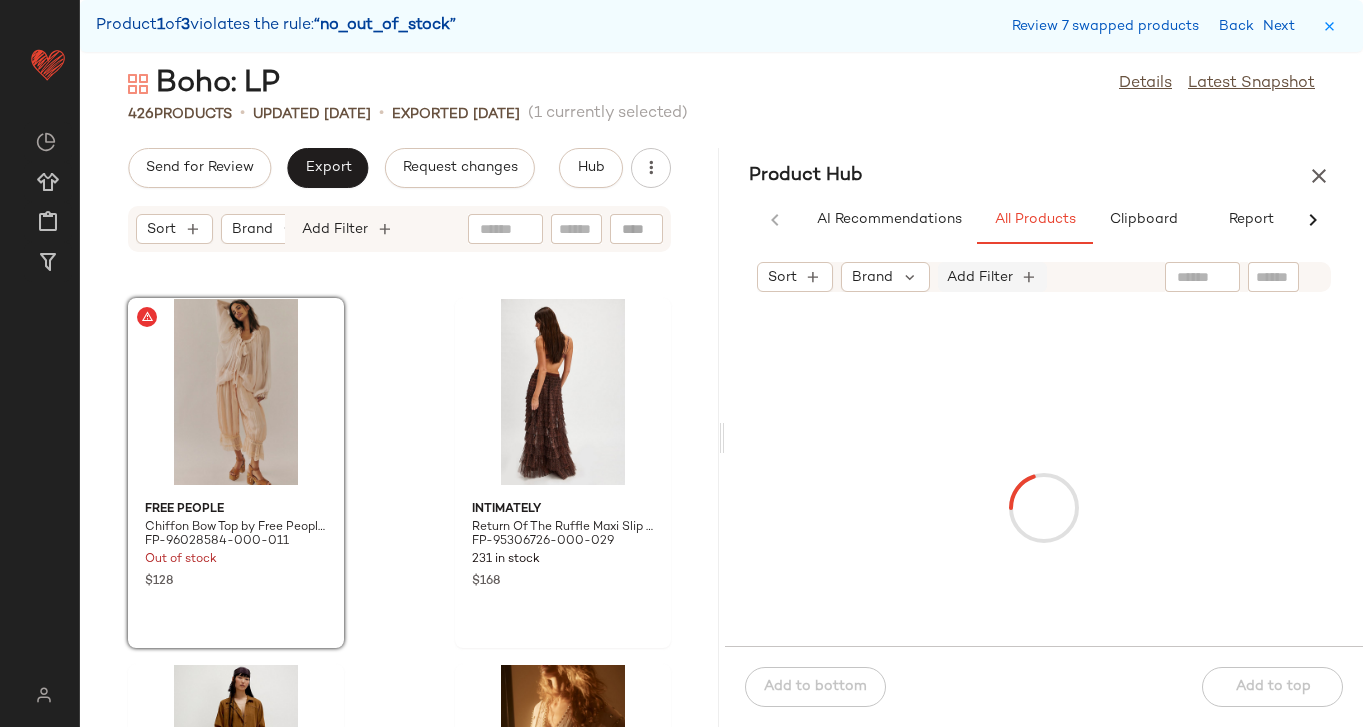 click on "Add Filter" at bounding box center (980, 277) 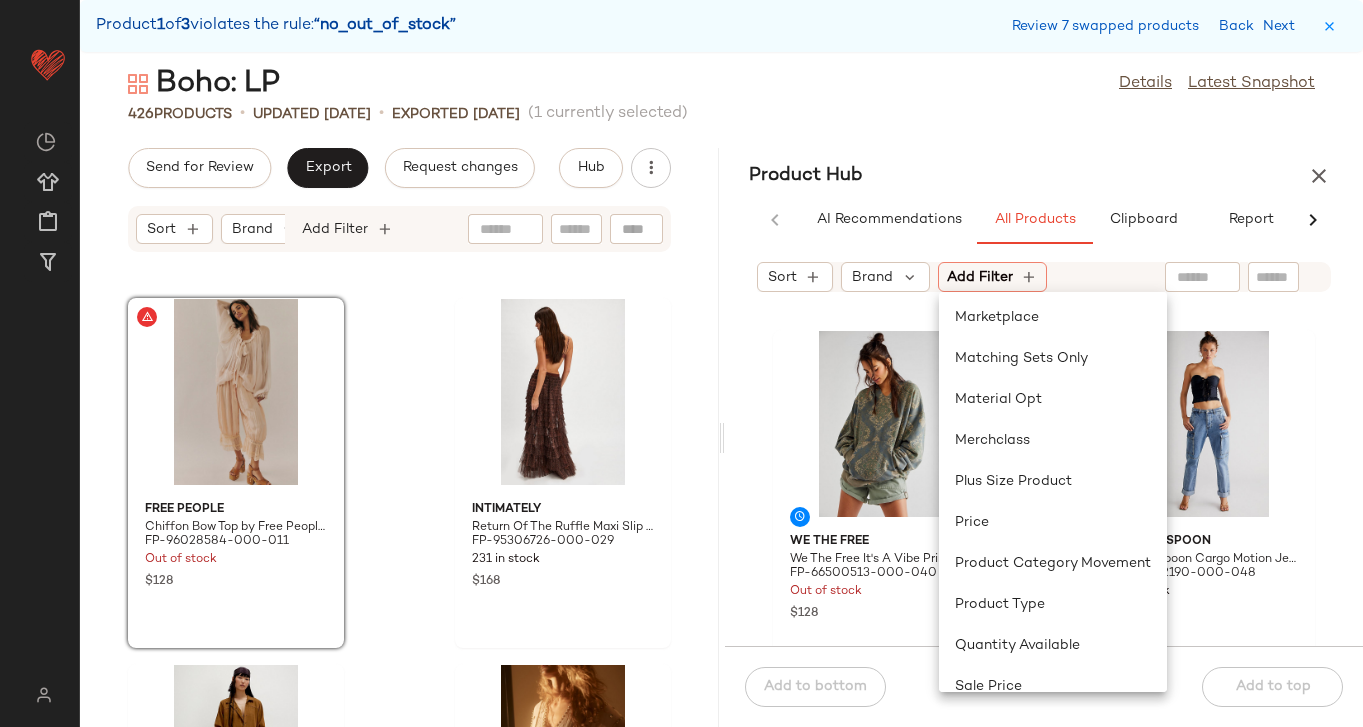 scroll, scrollTop: 846, scrollLeft: 0, axis: vertical 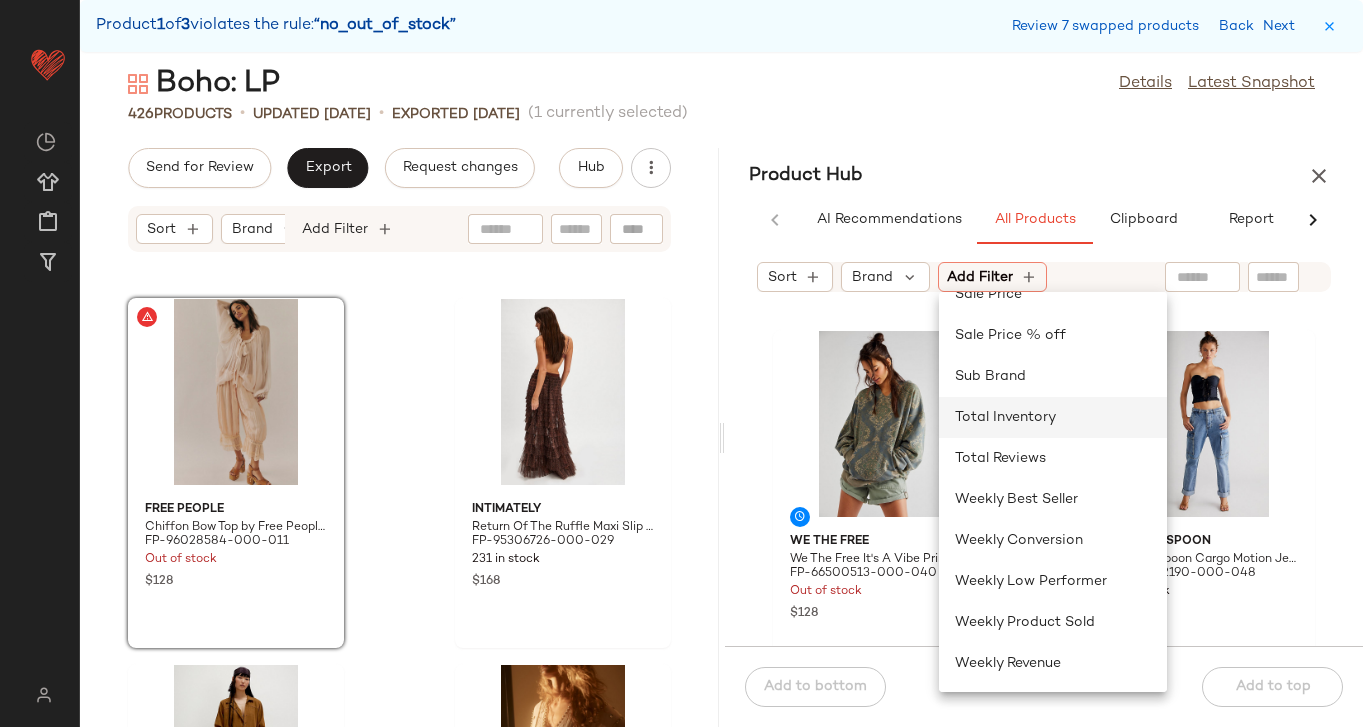 click on "Total Inventory" 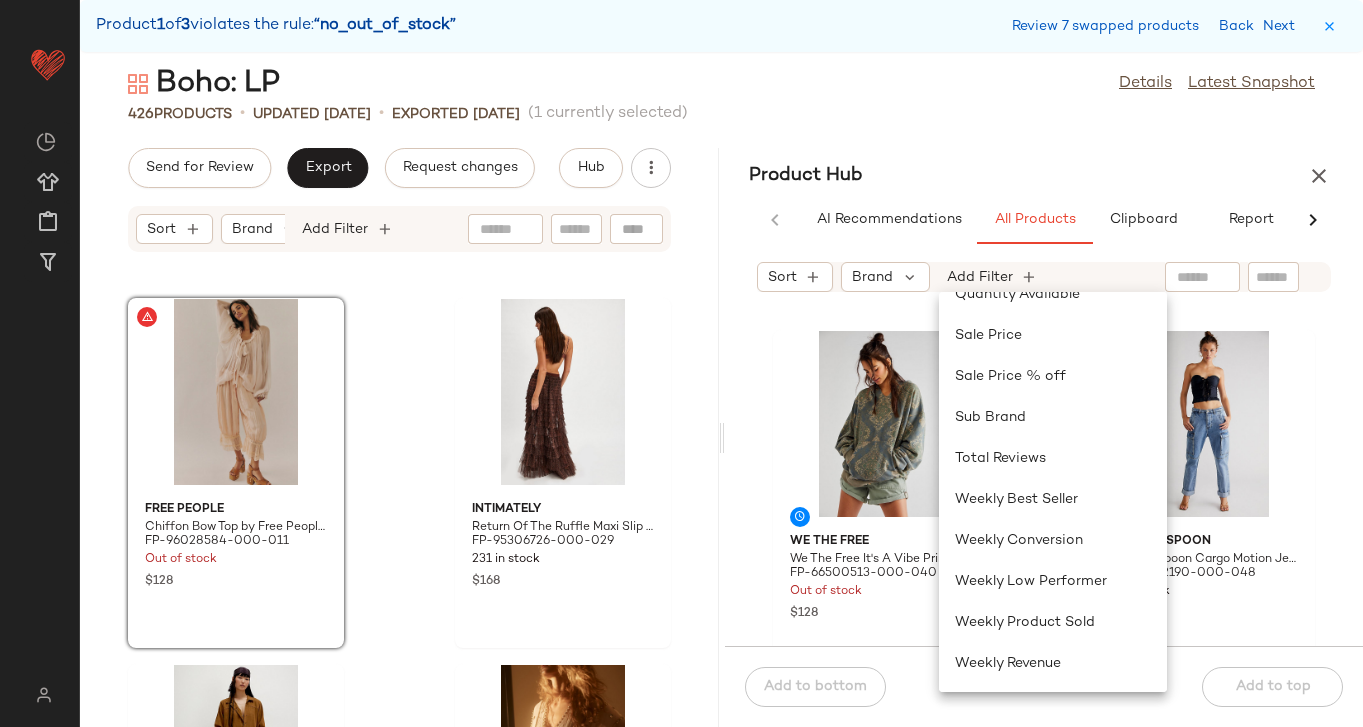 scroll, scrollTop: 805, scrollLeft: 0, axis: vertical 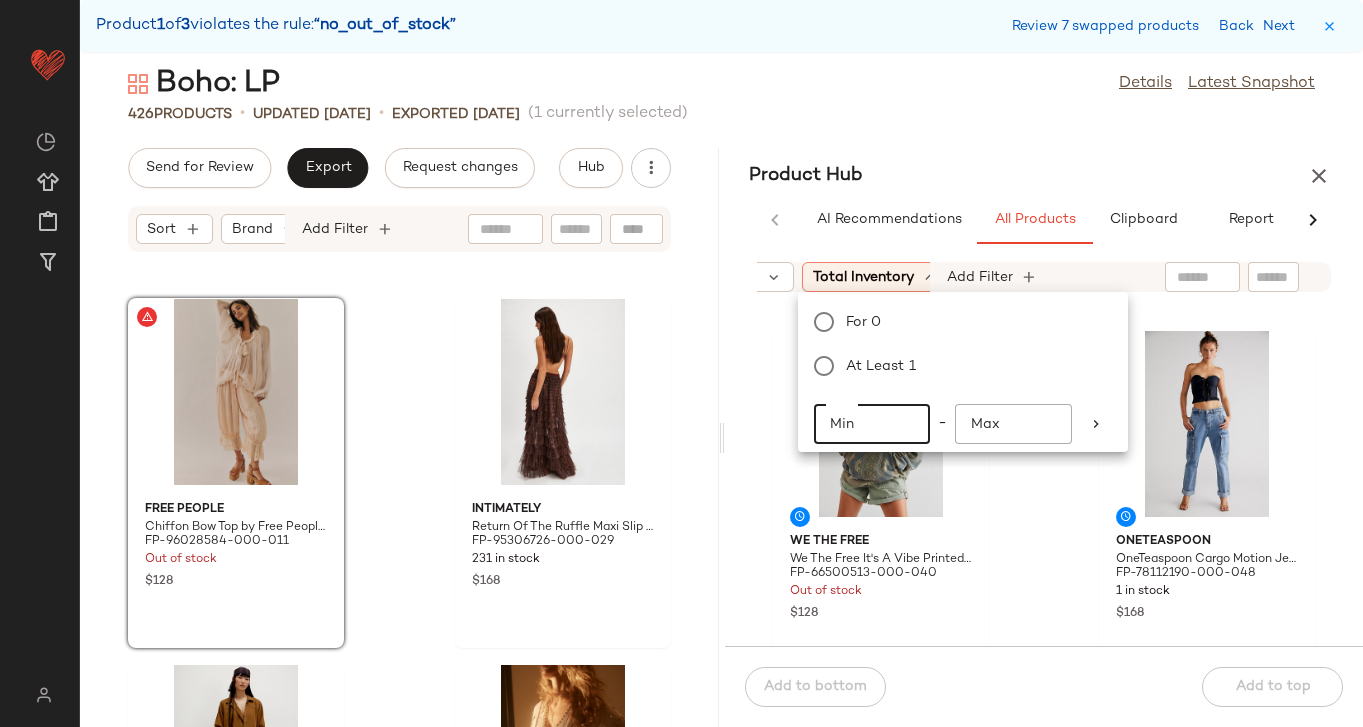click on "Min" 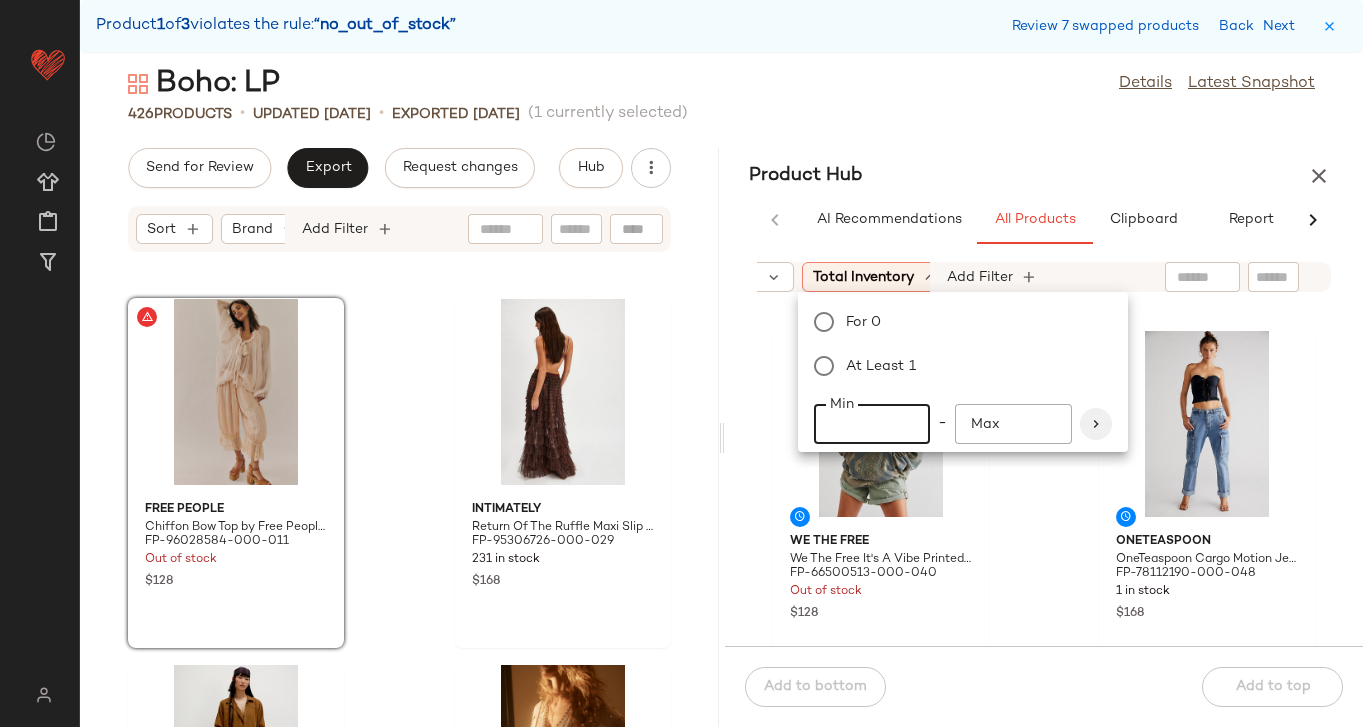 type on "**" 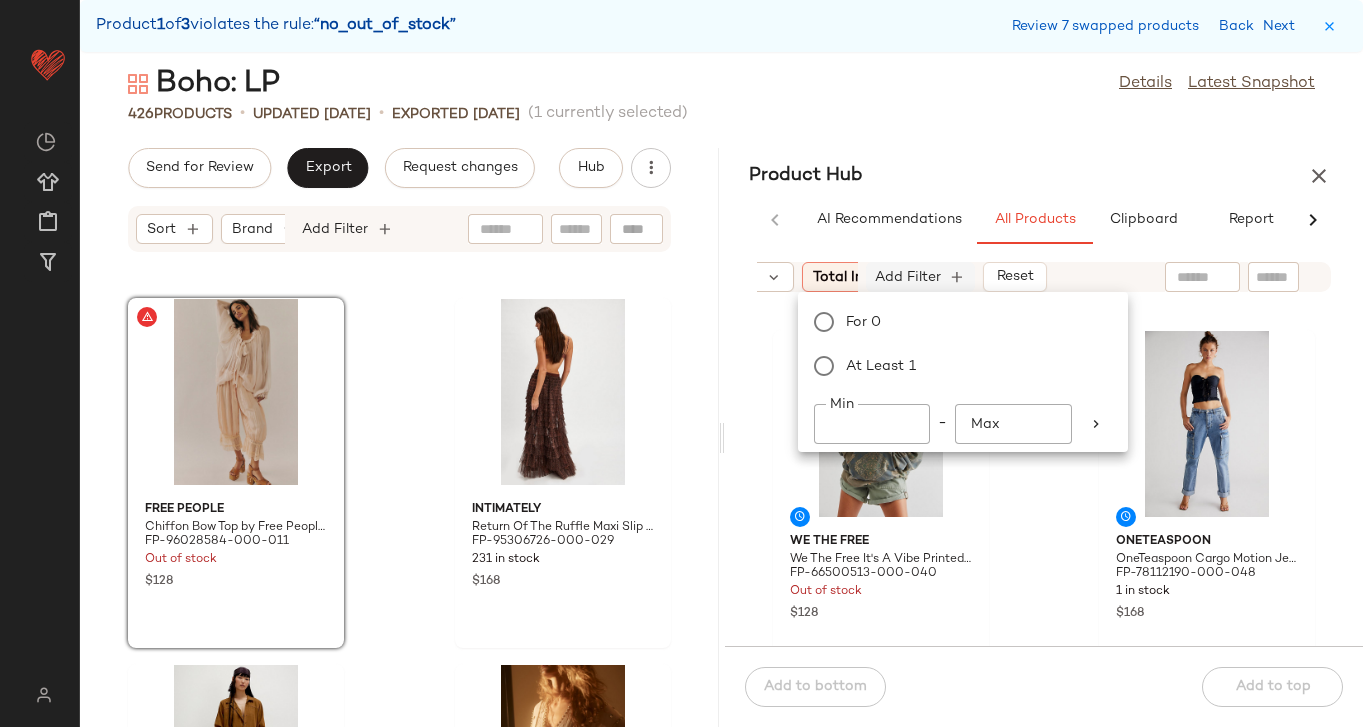 click on "Add Filter" 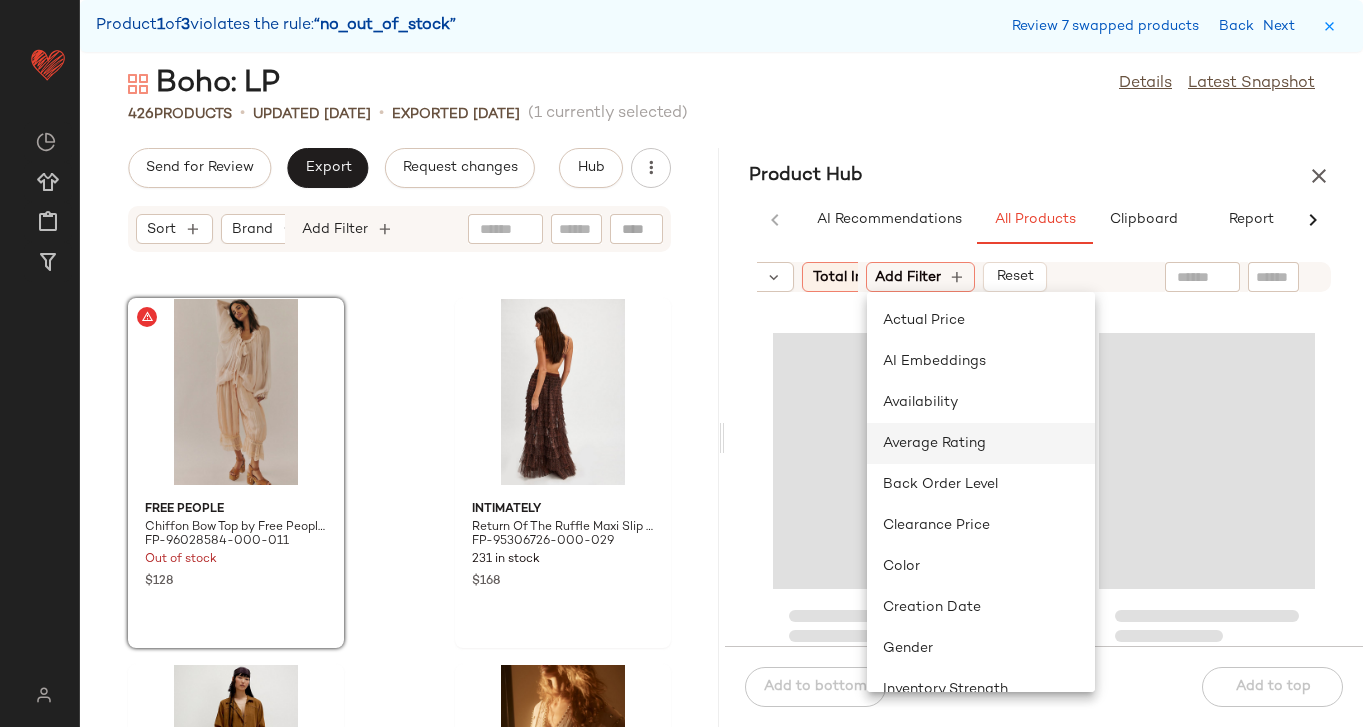 scroll, scrollTop: 805, scrollLeft: 0, axis: vertical 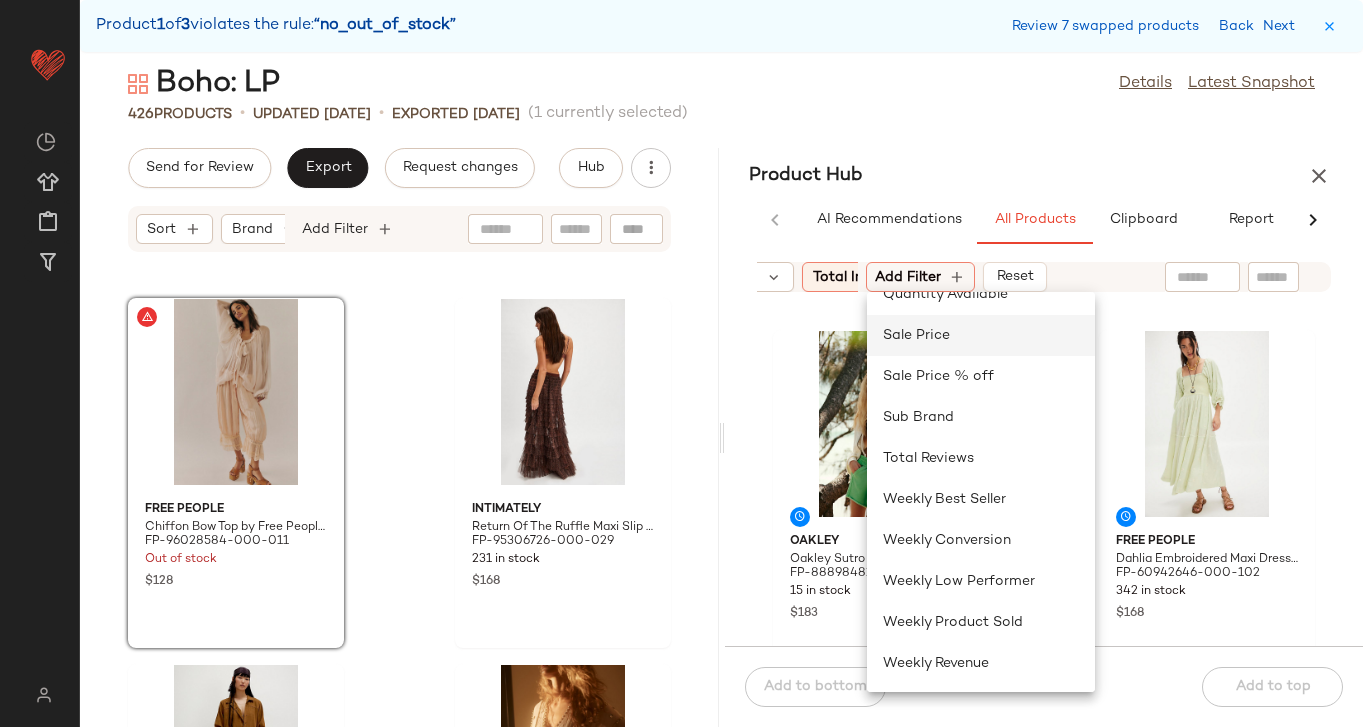 click on "Sale Price" 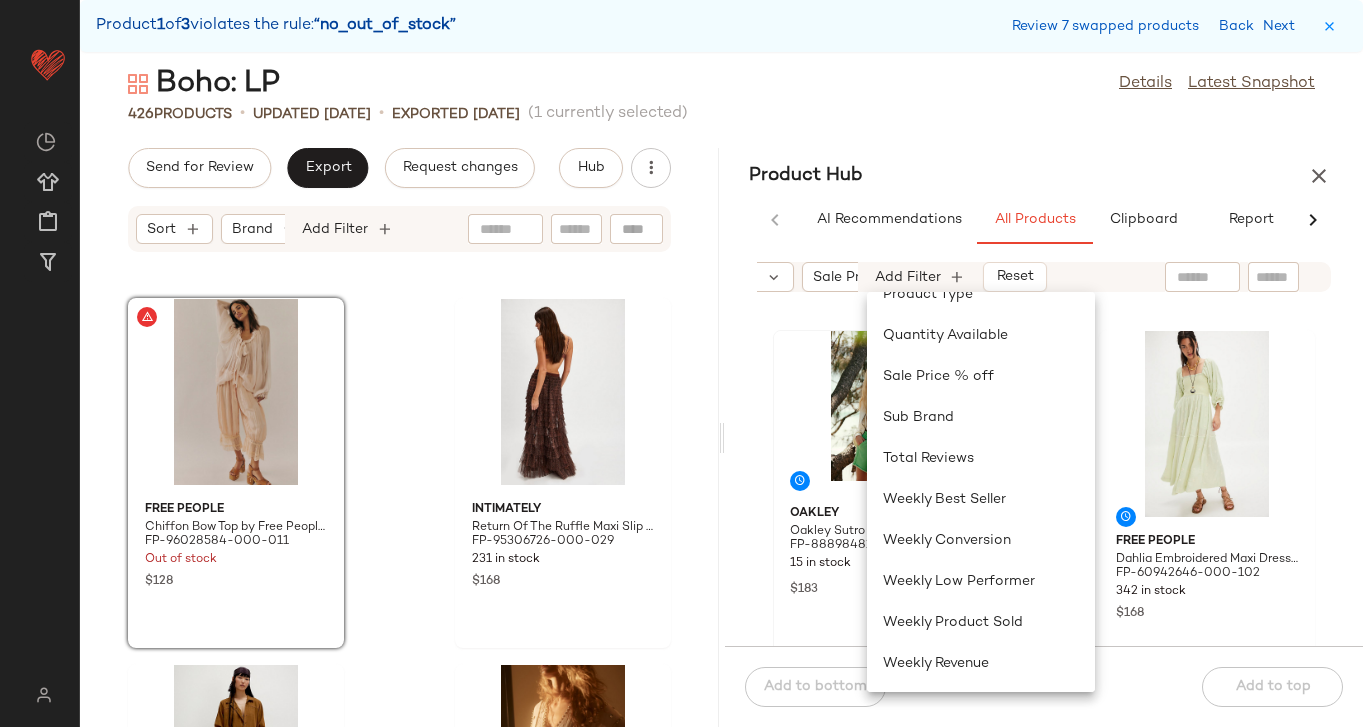 scroll, scrollTop: 764, scrollLeft: 0, axis: vertical 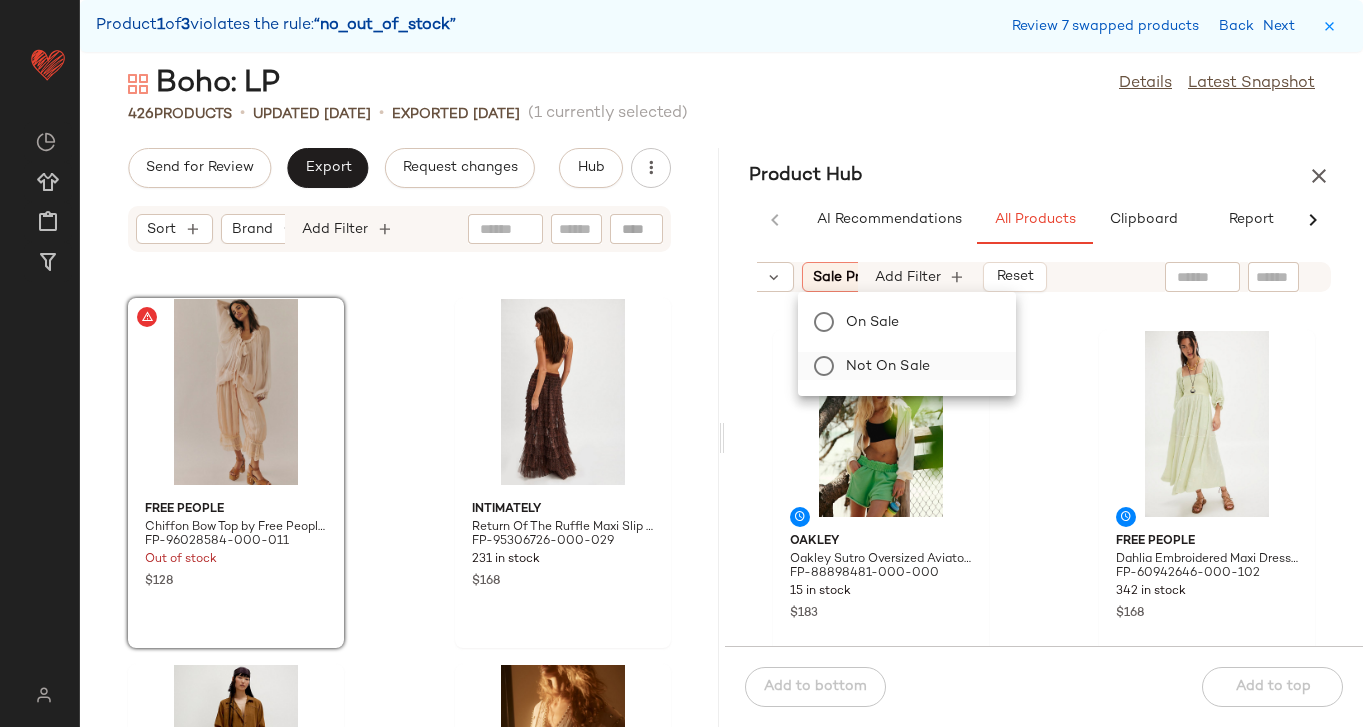 click on "Not on sale" 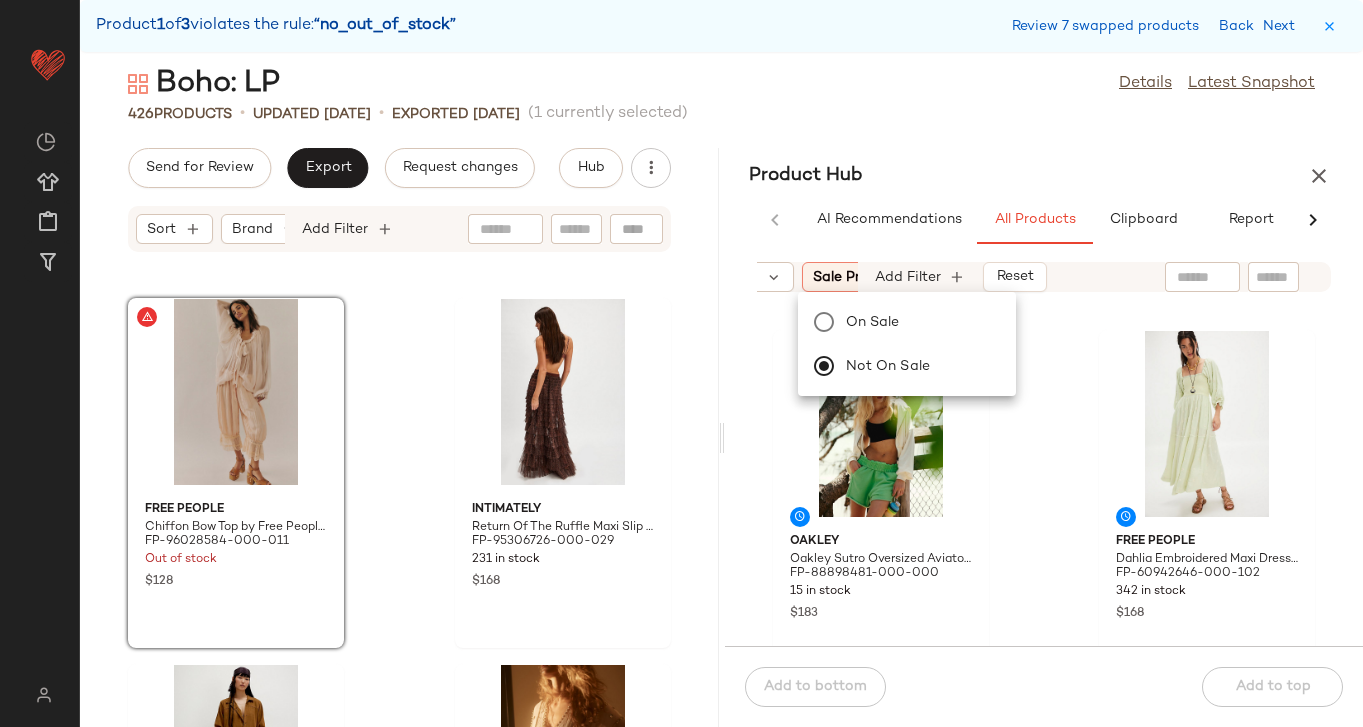 click on "Boho: LP  Details   Latest Snapshot" 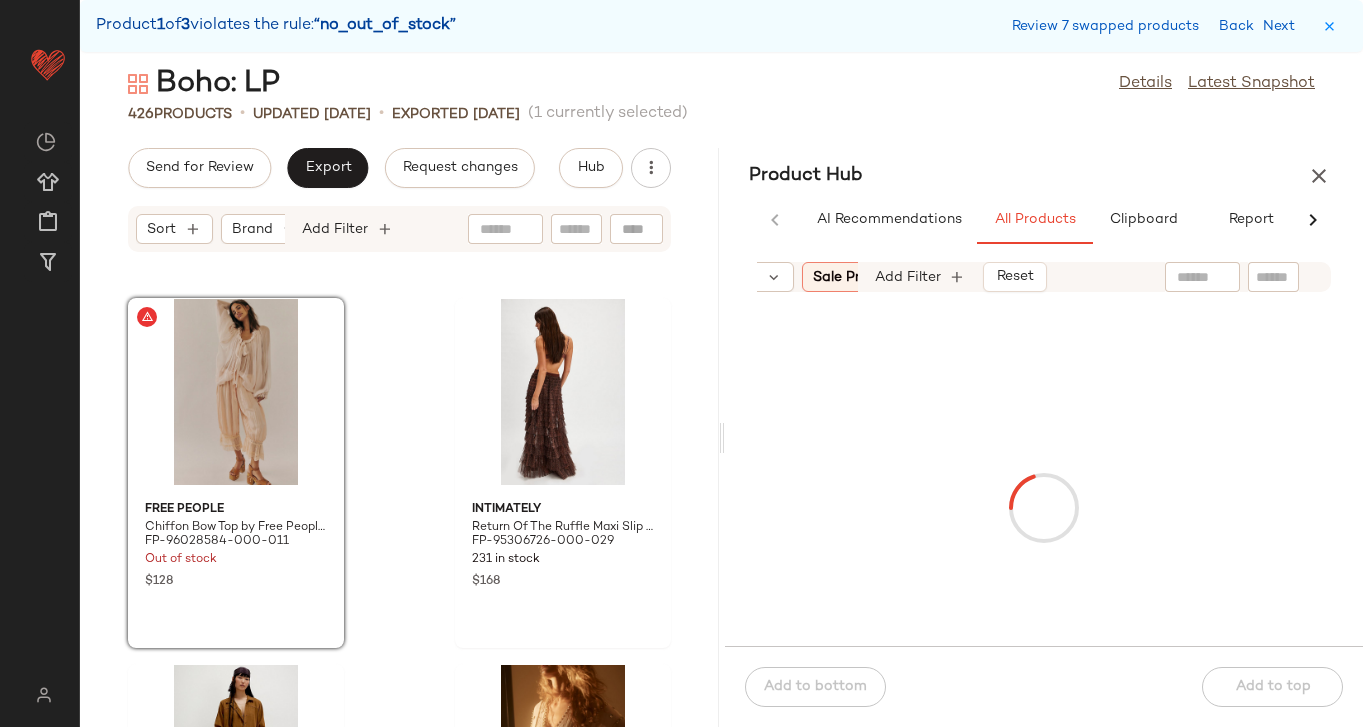 click 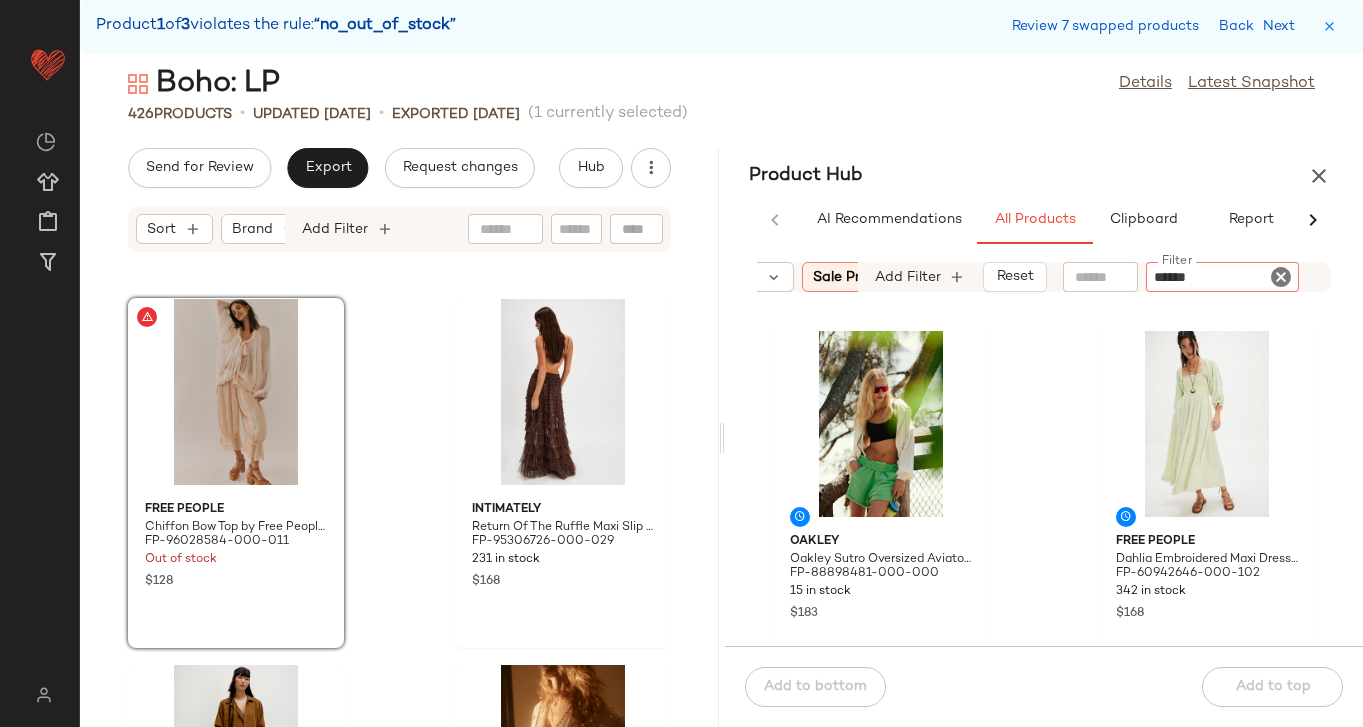 type on "*******" 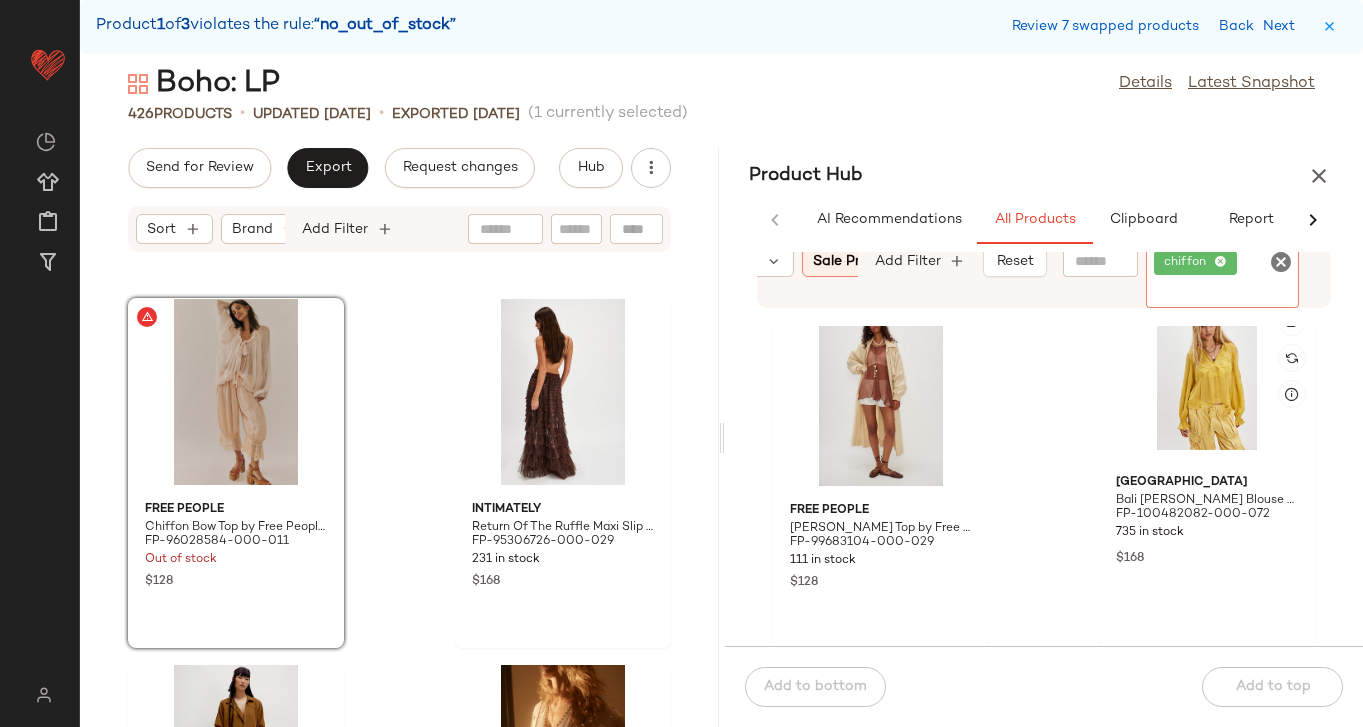 scroll, scrollTop: 1514, scrollLeft: 0, axis: vertical 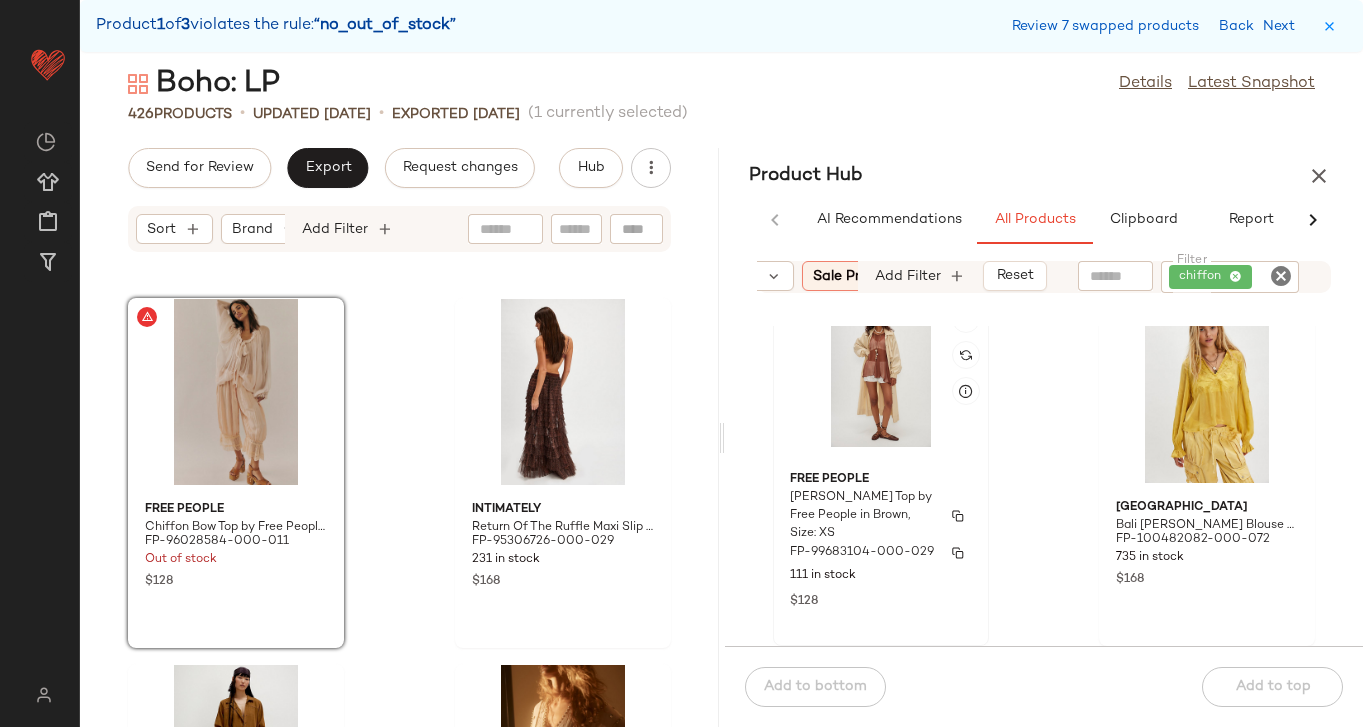 click on "Margaret Chiffon Top by Free People in Brown, Size: XS" at bounding box center (863, 516) 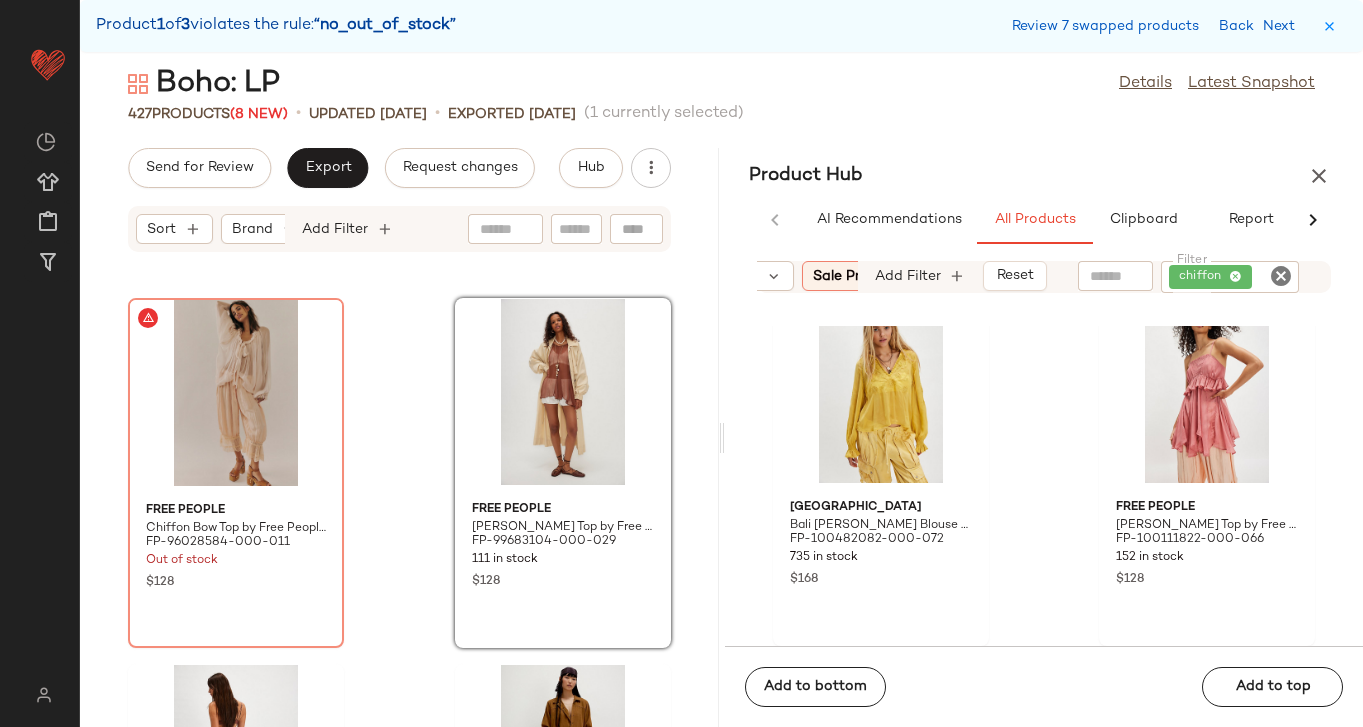 click on "Free People Chiffon Bow Top by Free People in White, Size: L FP-96028584-000-011 Out of stock $128 Free People Margaret Chiffon Top by Free People in Brown, Size: XS FP-99683104-000-029 111 in stock $128 Intimately Return Of The Ruffle Maxi Slip Skirt by Intimately at Free People in Brown, Size: XS FP-95306726-000-029 231 in stock $168 We The Free We The Free Margarita Jumpsuit at Free People in Brown, Size: L FP-88842554-000-024 634 in stock $128 Jen's Pirate Booty Space Odyssey Kaftan Dress by Jen's Pirate Booty at Free People in White, Size: XS/S FP-79493136-000-011 46 in stock $428 FP Collection Sadie Fringe Sandals by Free People in Brown, Size: US 10 FP-95342614-000-024 161 in stock $110 Free People Bali At Last Maxi Dress by Free People in White, Size: XL FP-97049266-000-011 63 in stock $600 We The Free We The Free Margarita Jumpsuit at Free People in Green, Size: M FP-88842554-000-030 771 in stock $128" 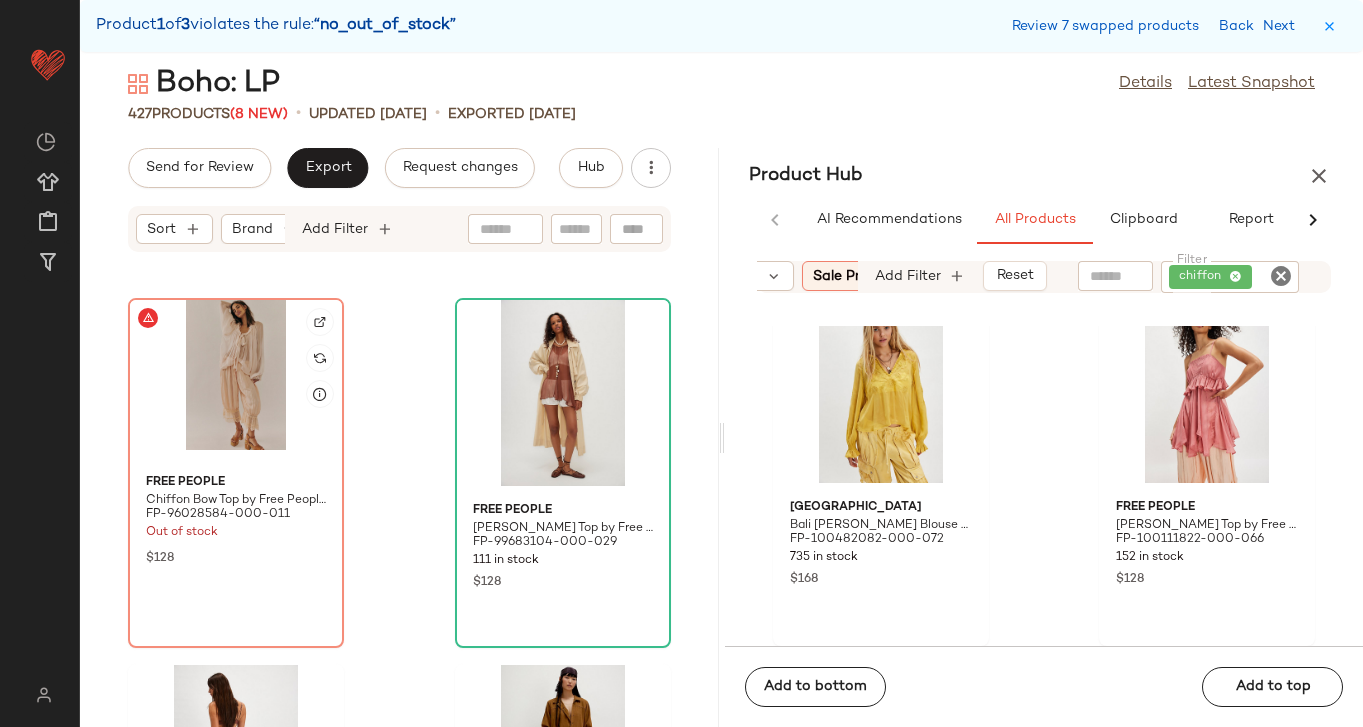 click 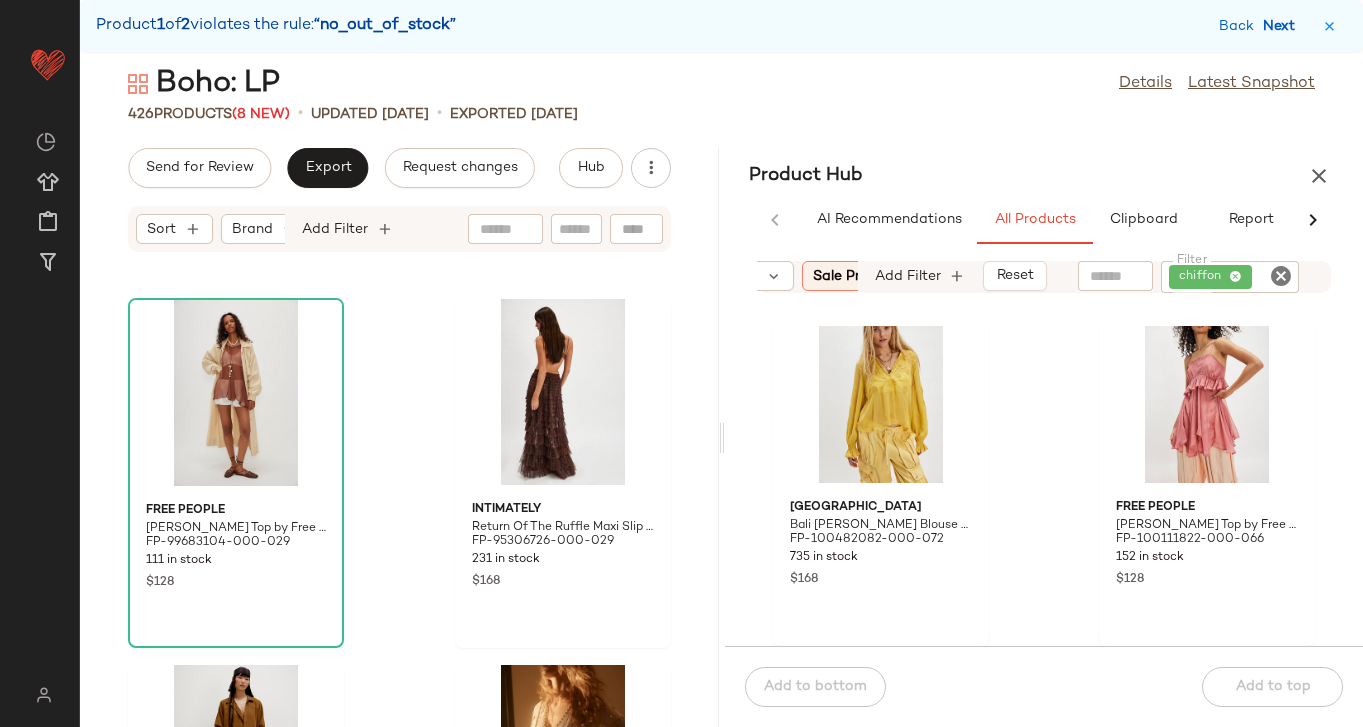 click on "Next" at bounding box center [1283, 26] 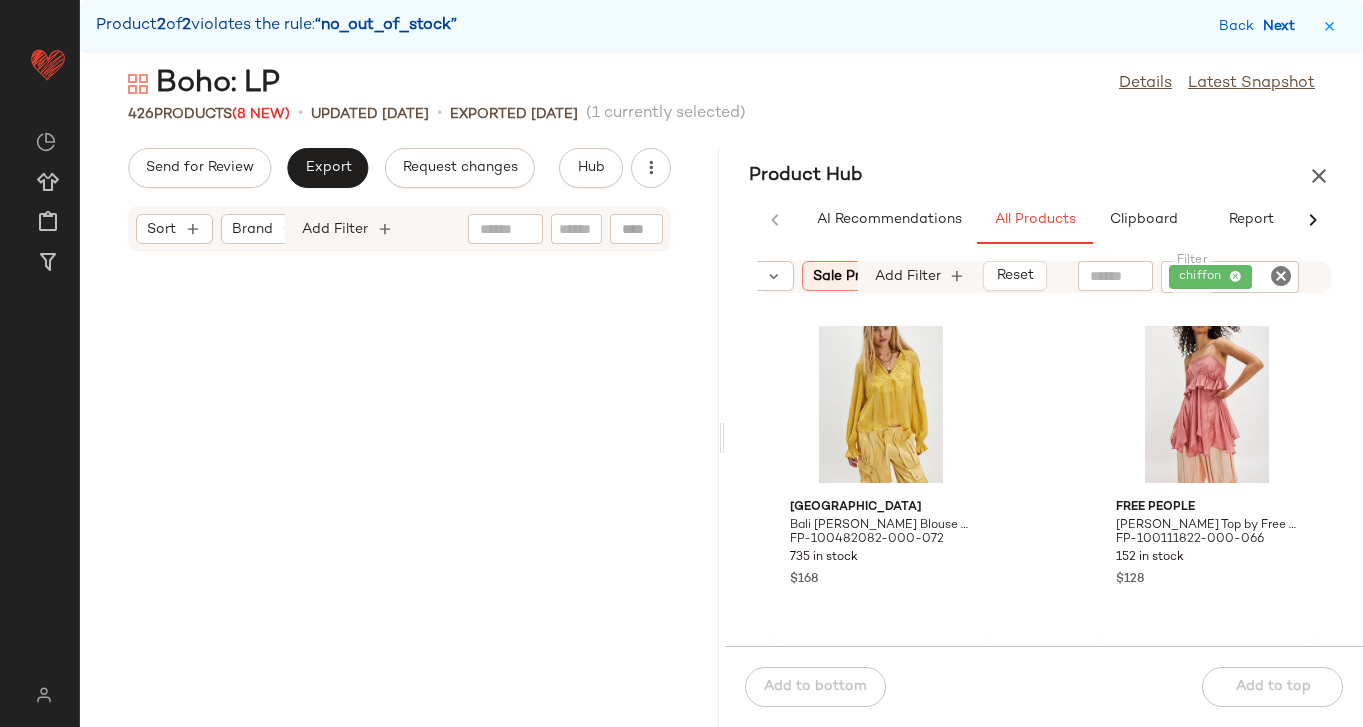scroll, scrollTop: 54900, scrollLeft: 0, axis: vertical 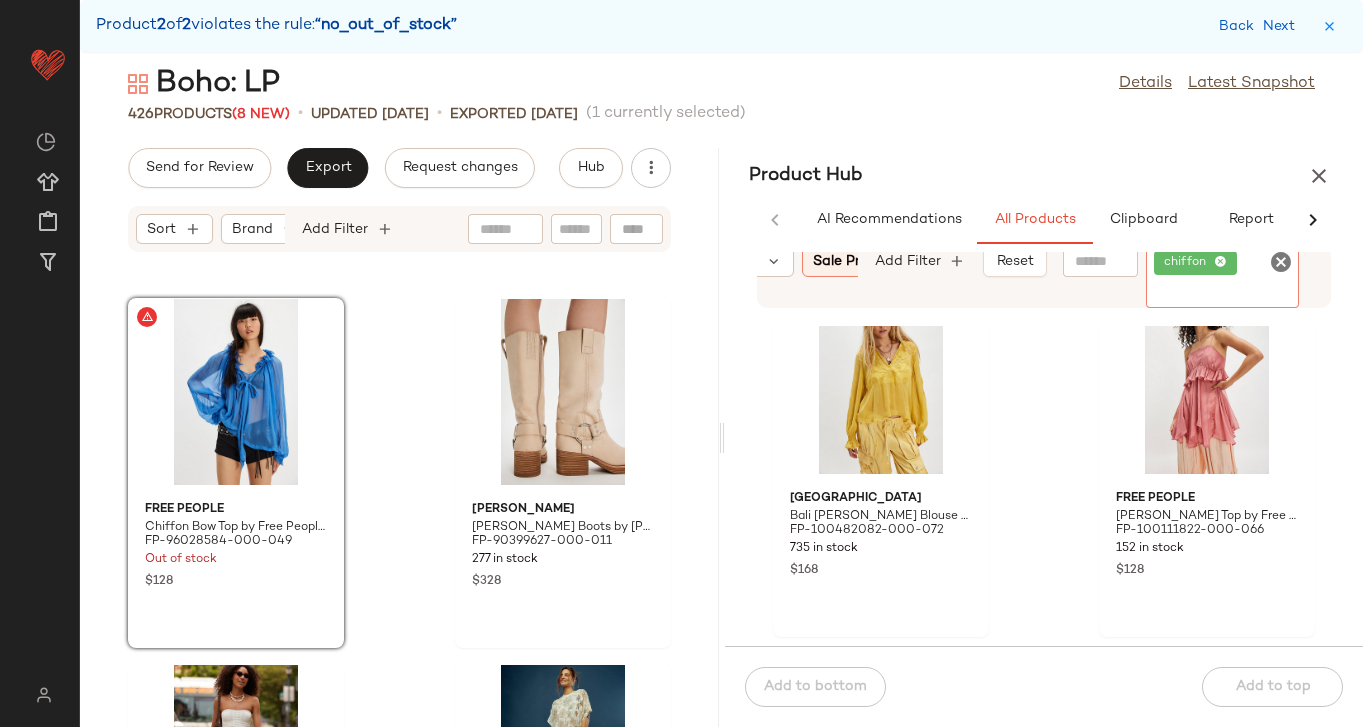 click on "chiffon" 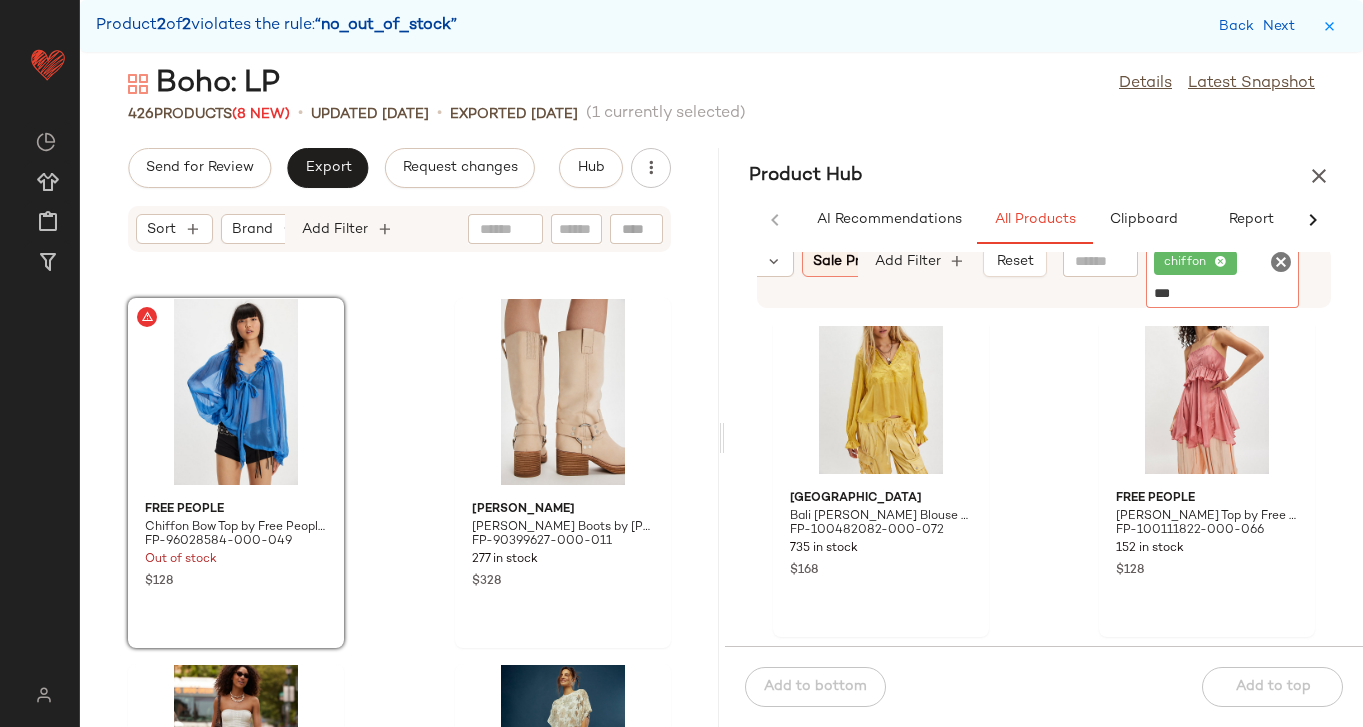 type on "****" 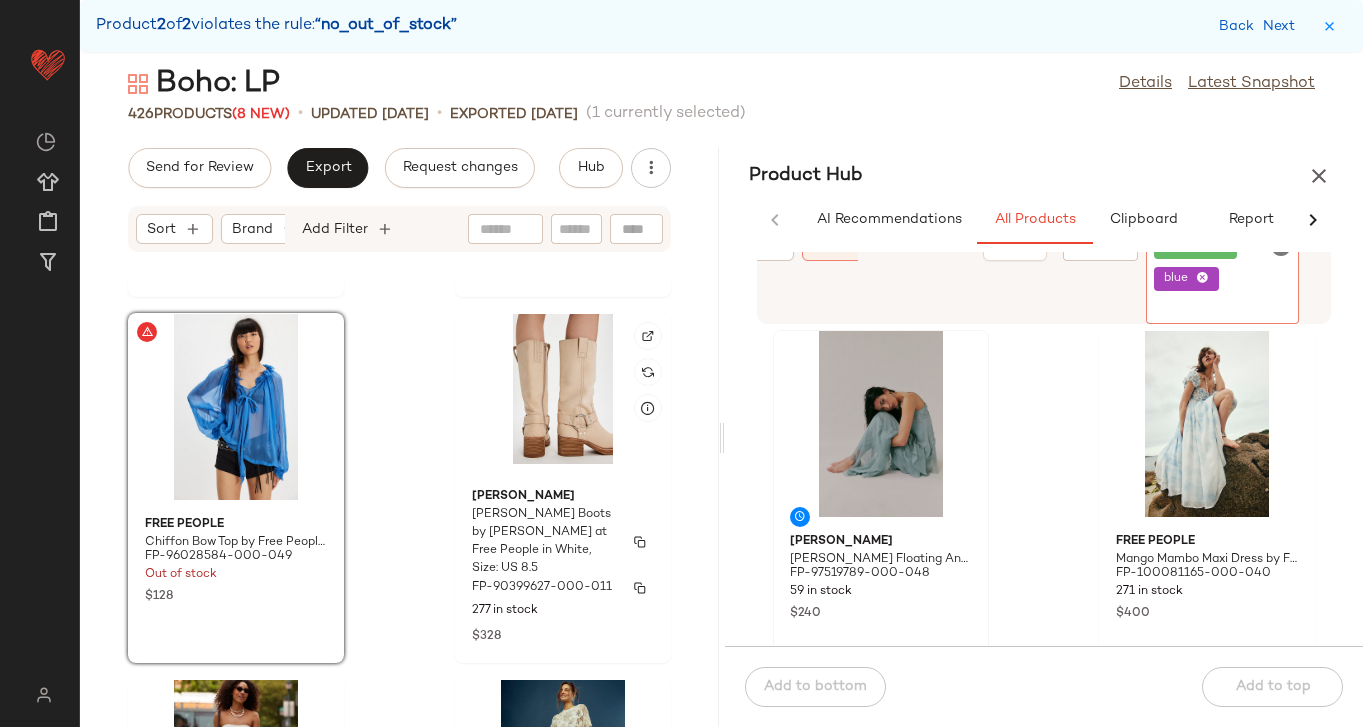 scroll, scrollTop: 54883, scrollLeft: 0, axis: vertical 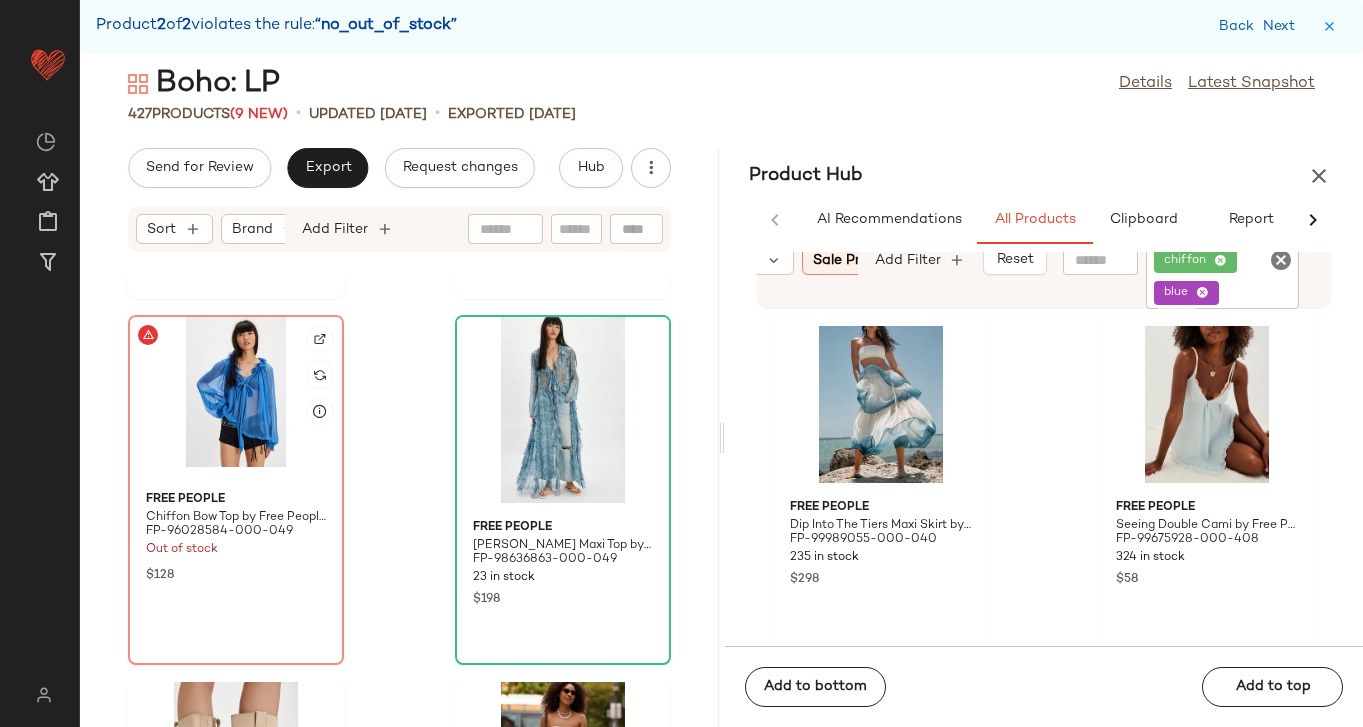 click 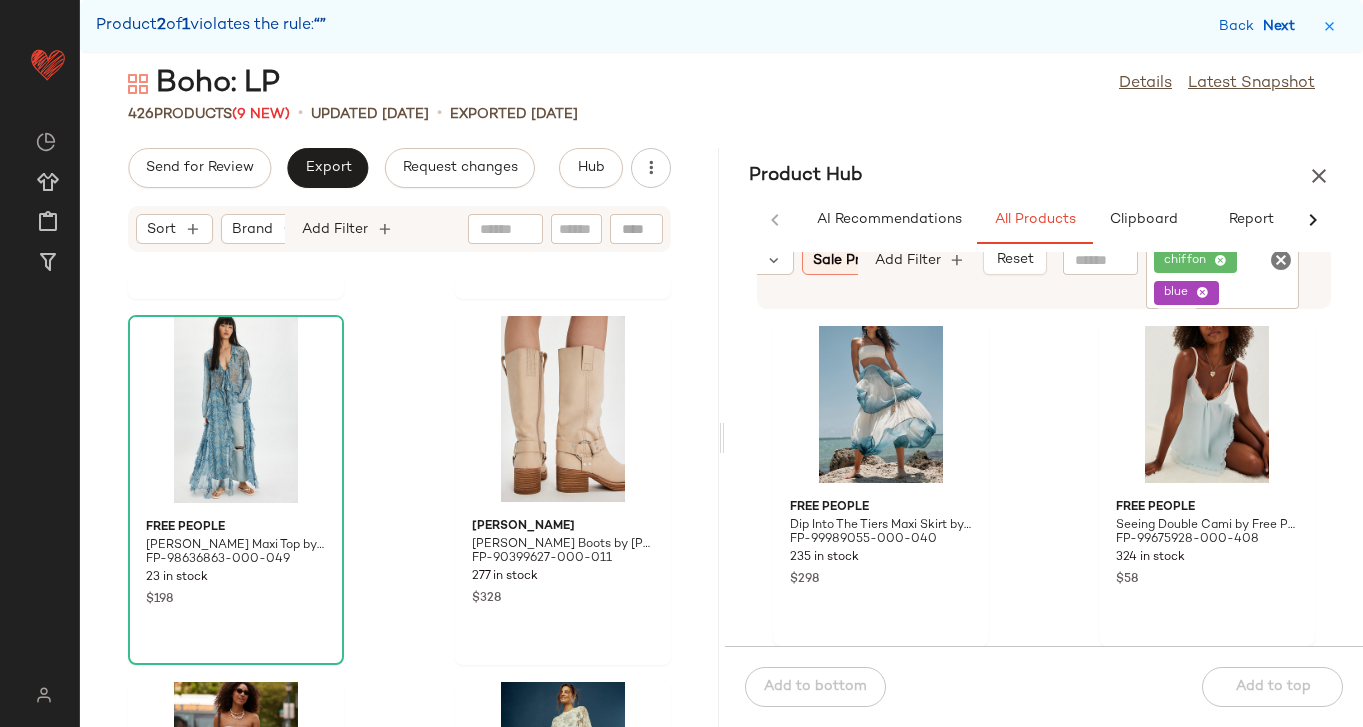 click on "Next" at bounding box center (1283, 26) 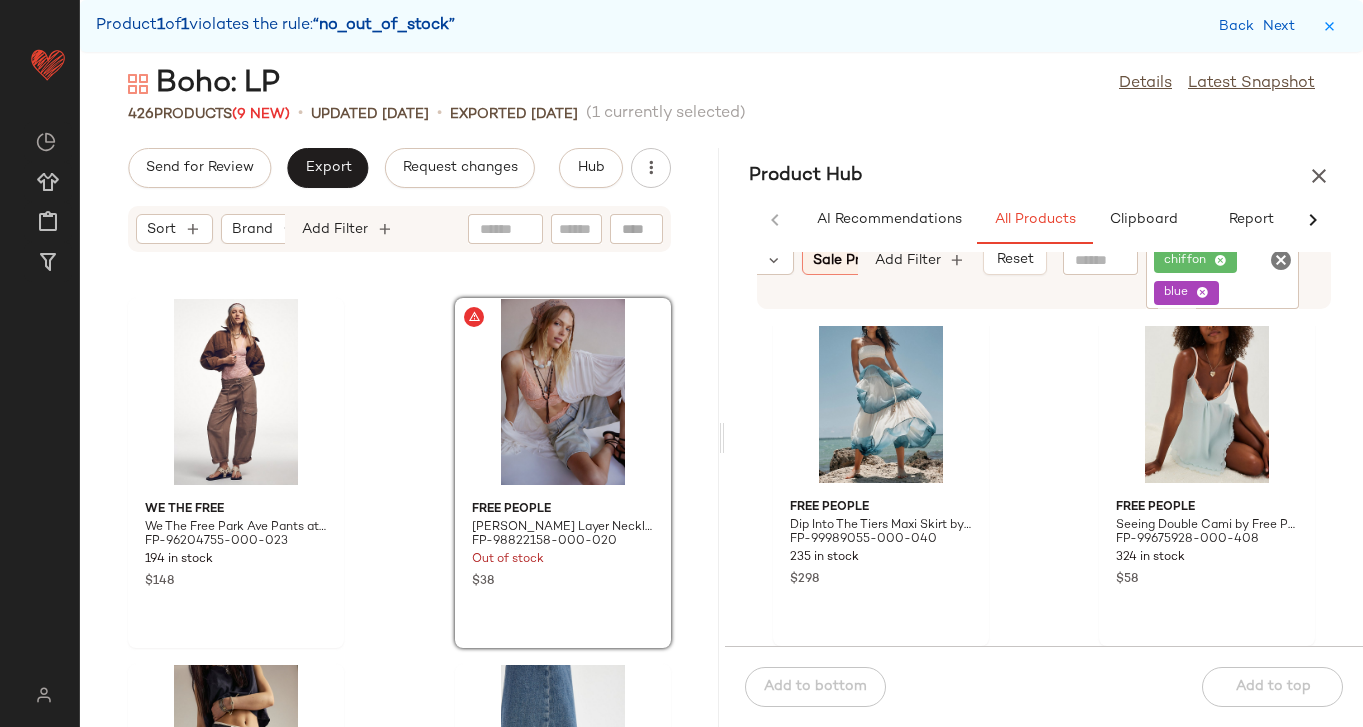 click 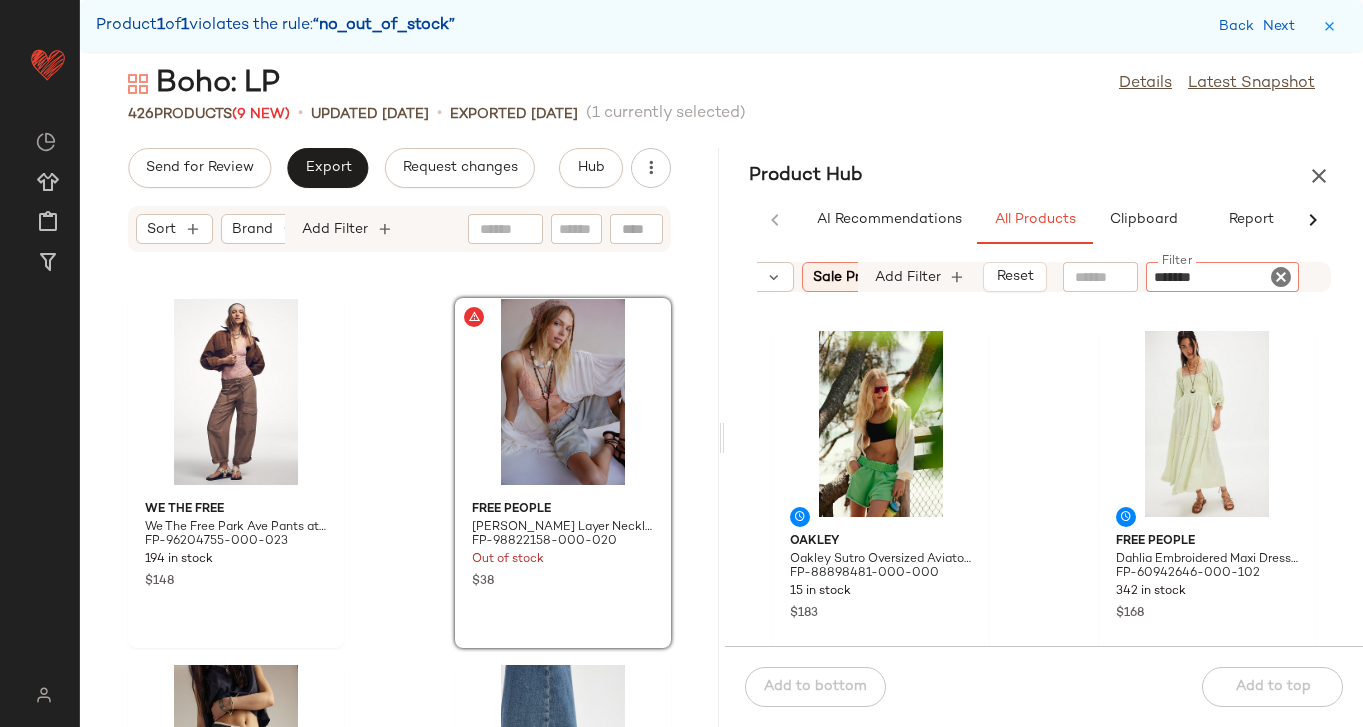 type on "********" 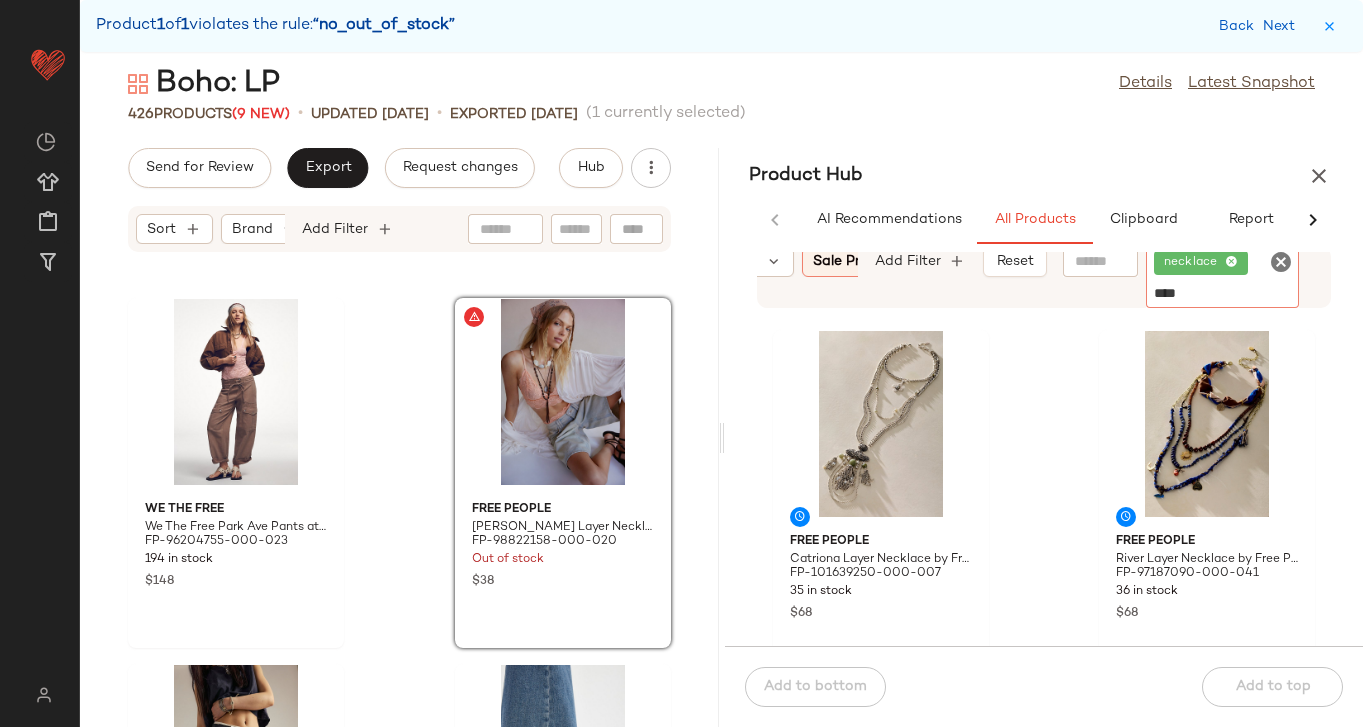 type on "*****" 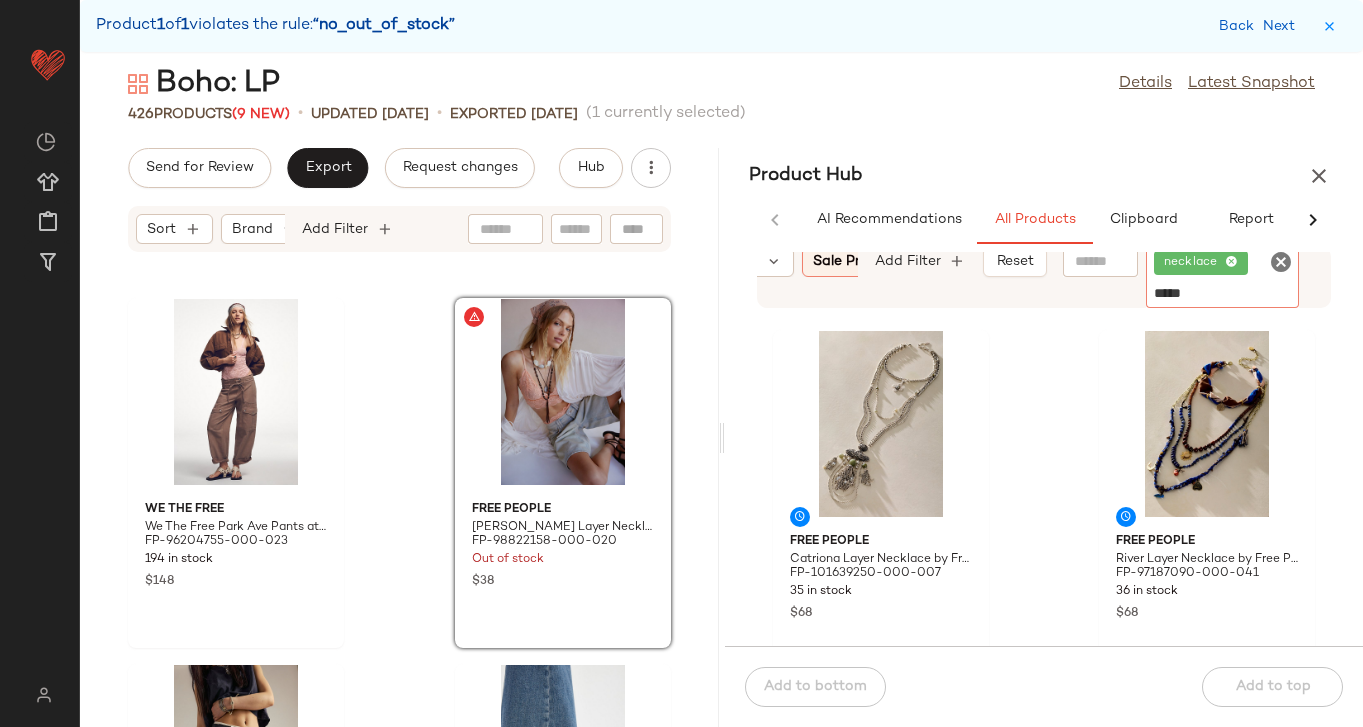 type 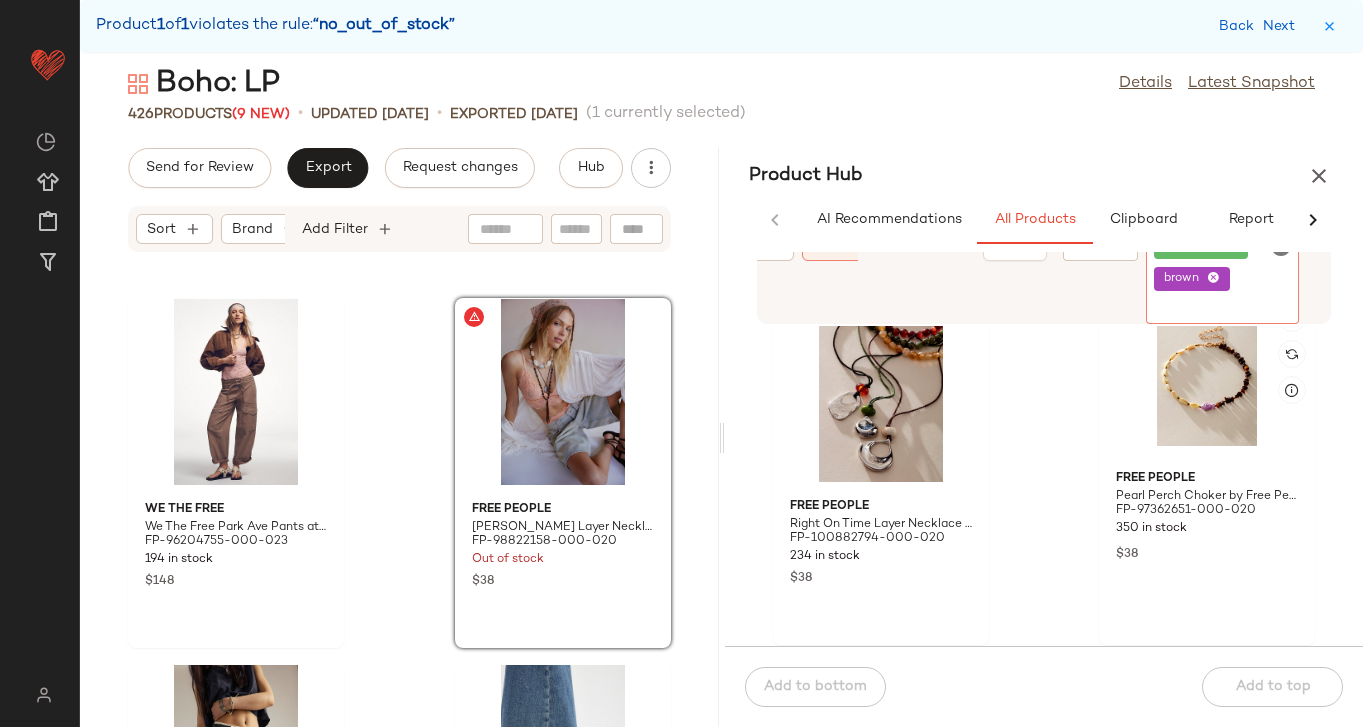 scroll, scrollTop: 422, scrollLeft: 0, axis: vertical 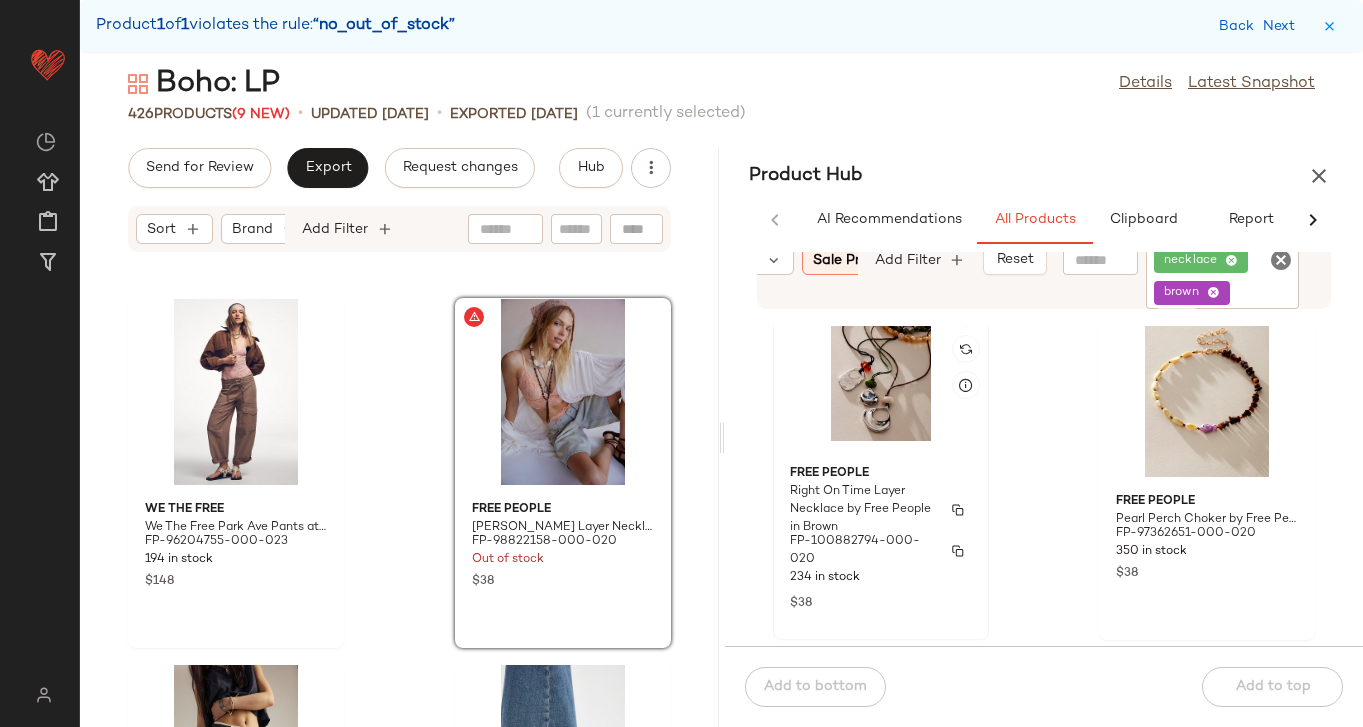 click on "FP-100882794-000-020" at bounding box center (863, 551) 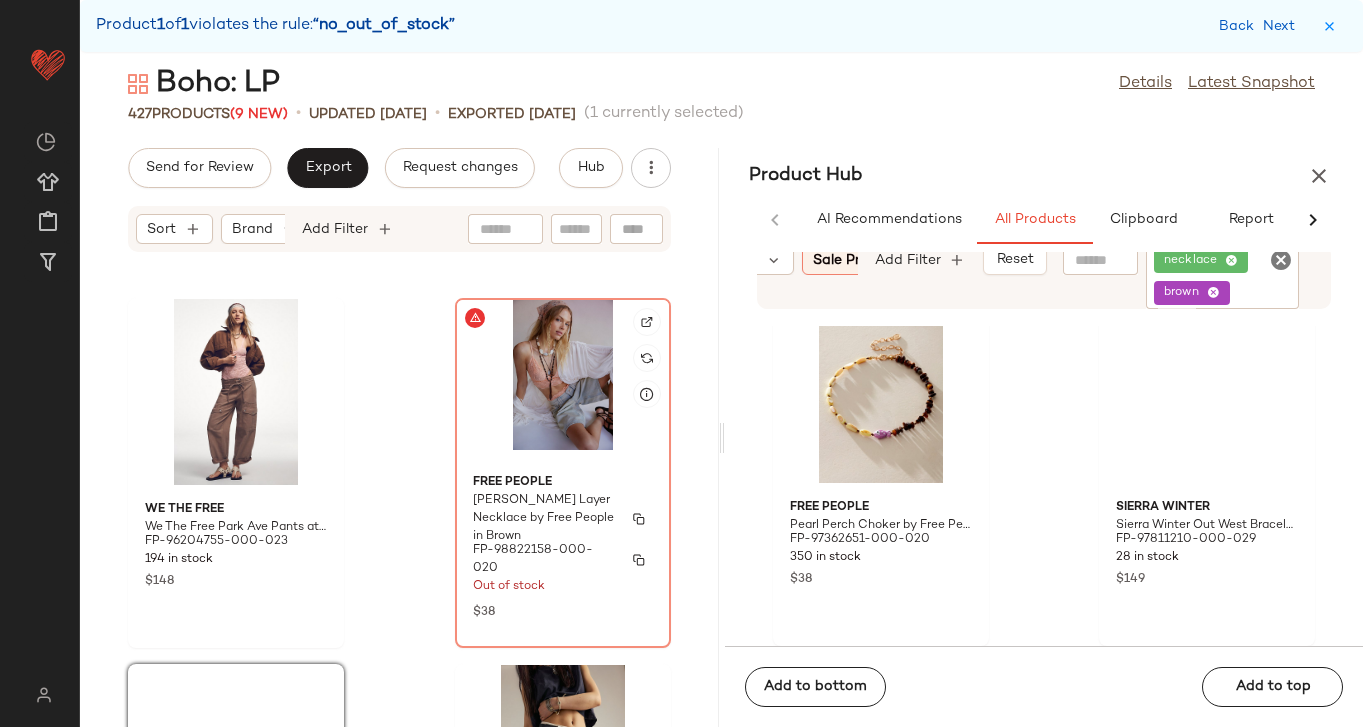 scroll, scrollTop: 416, scrollLeft: 0, axis: vertical 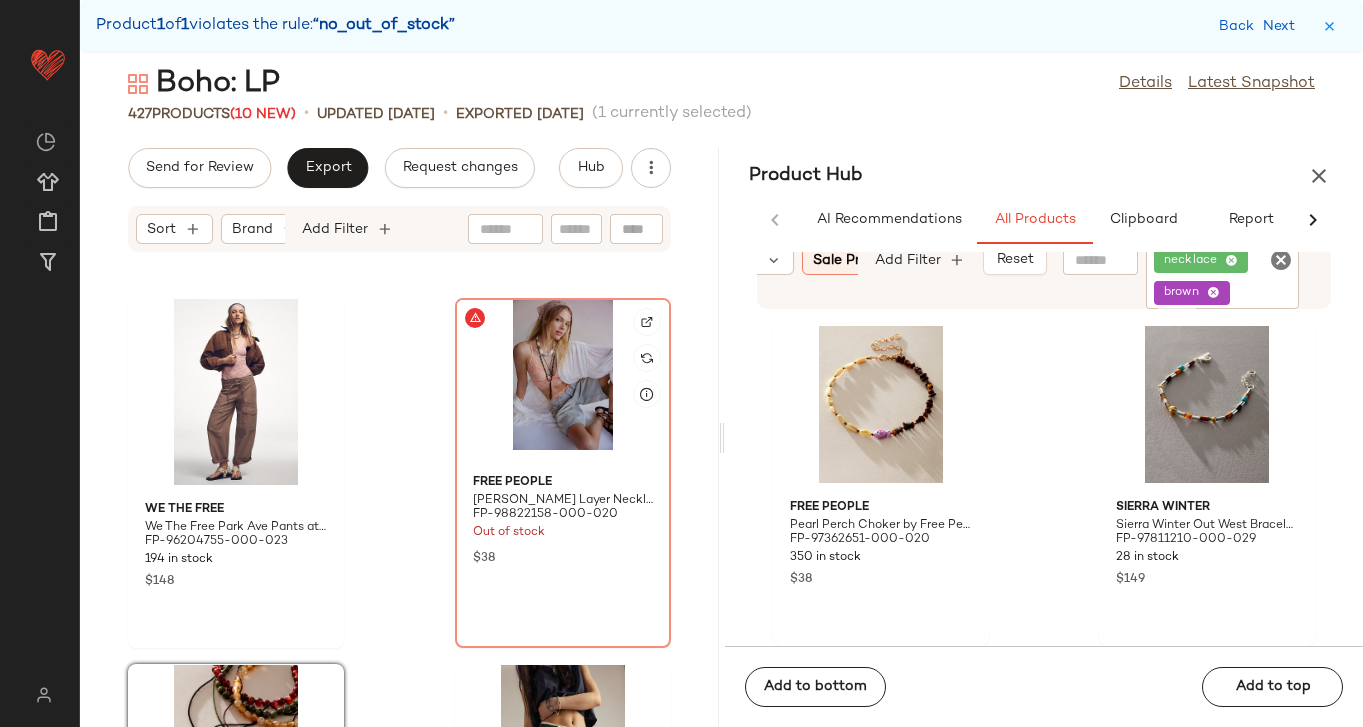 click 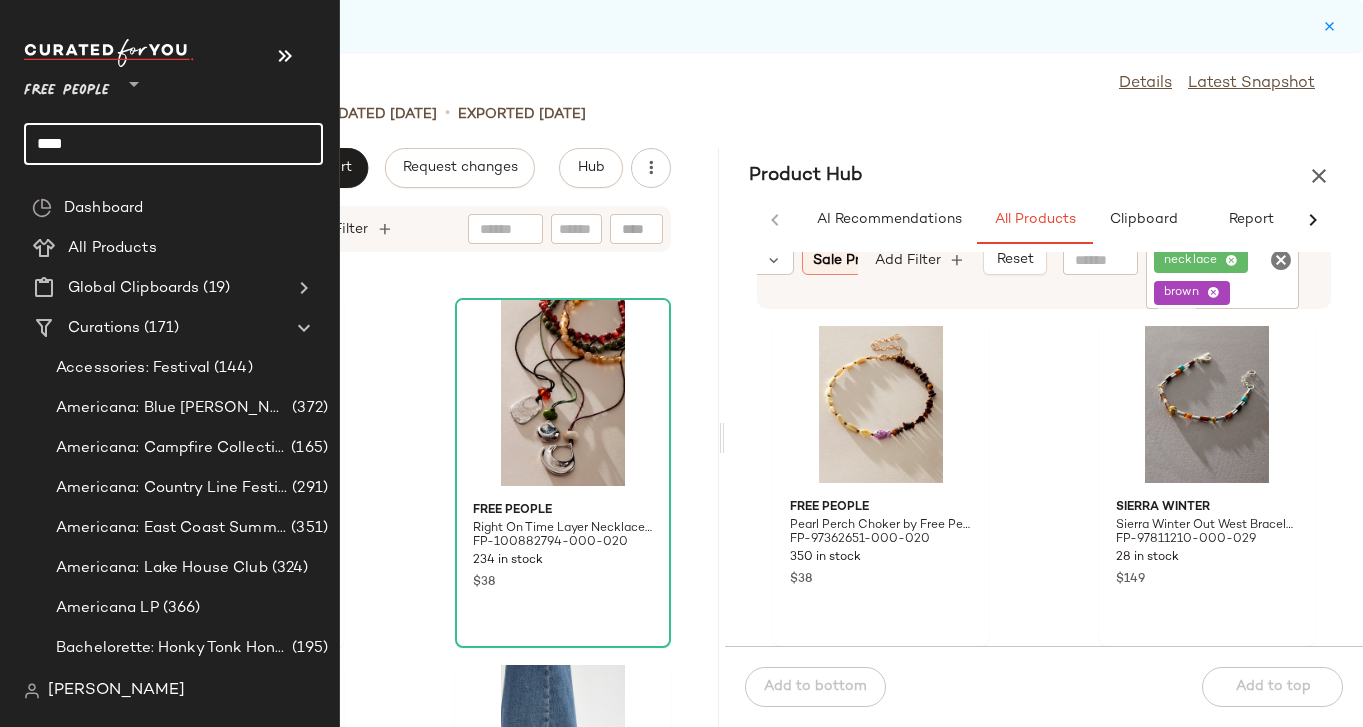 click on "****" 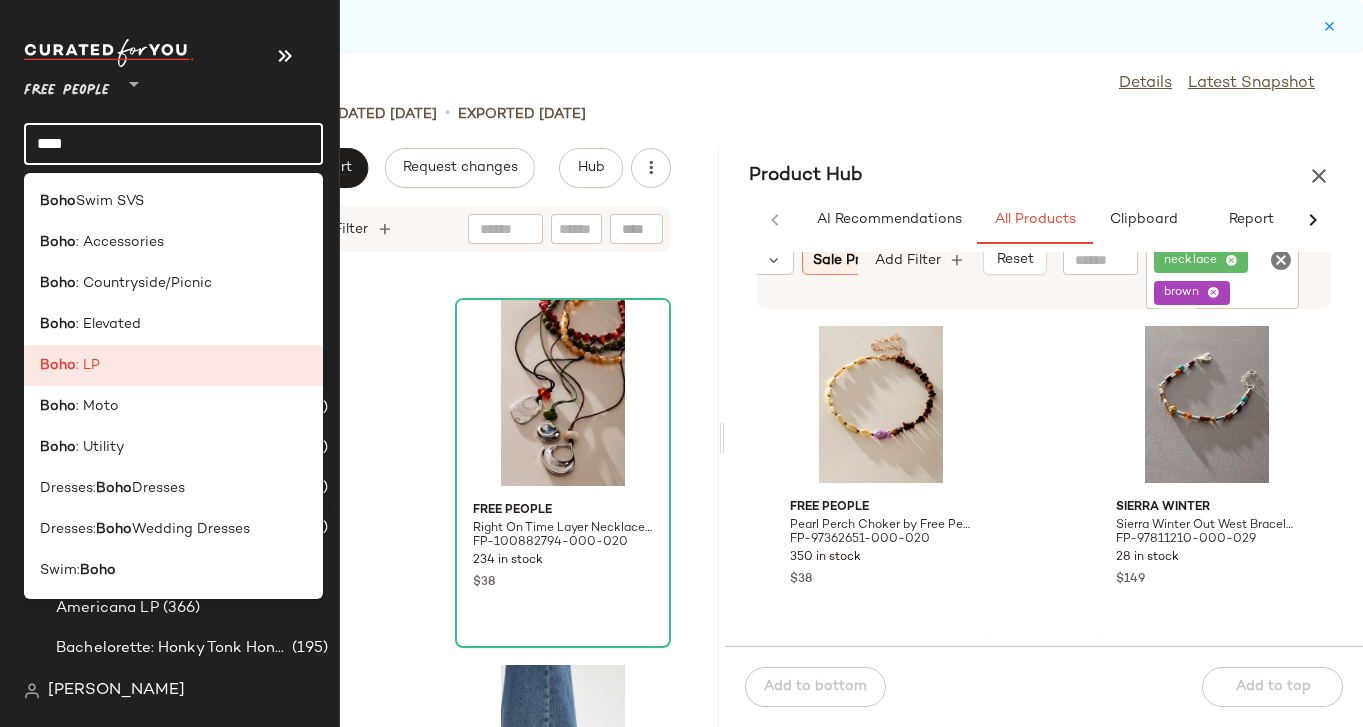 click on "****" 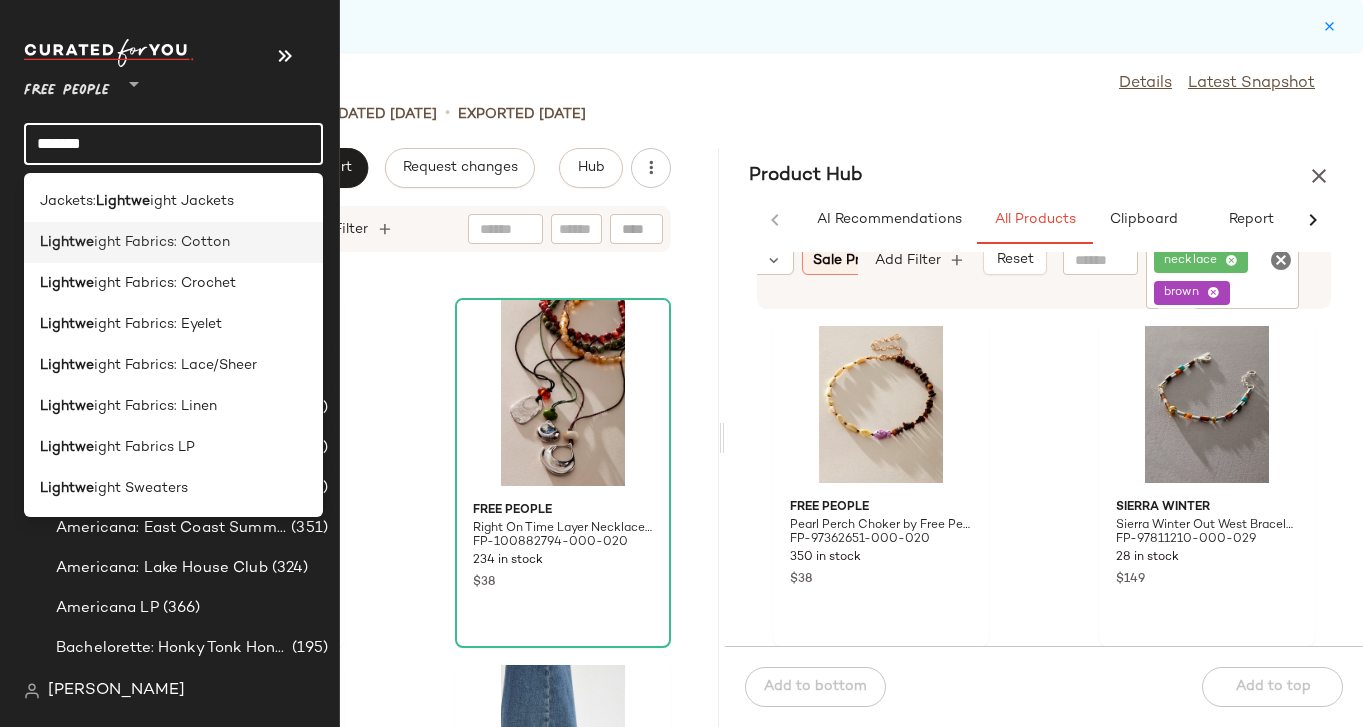 type on "*******" 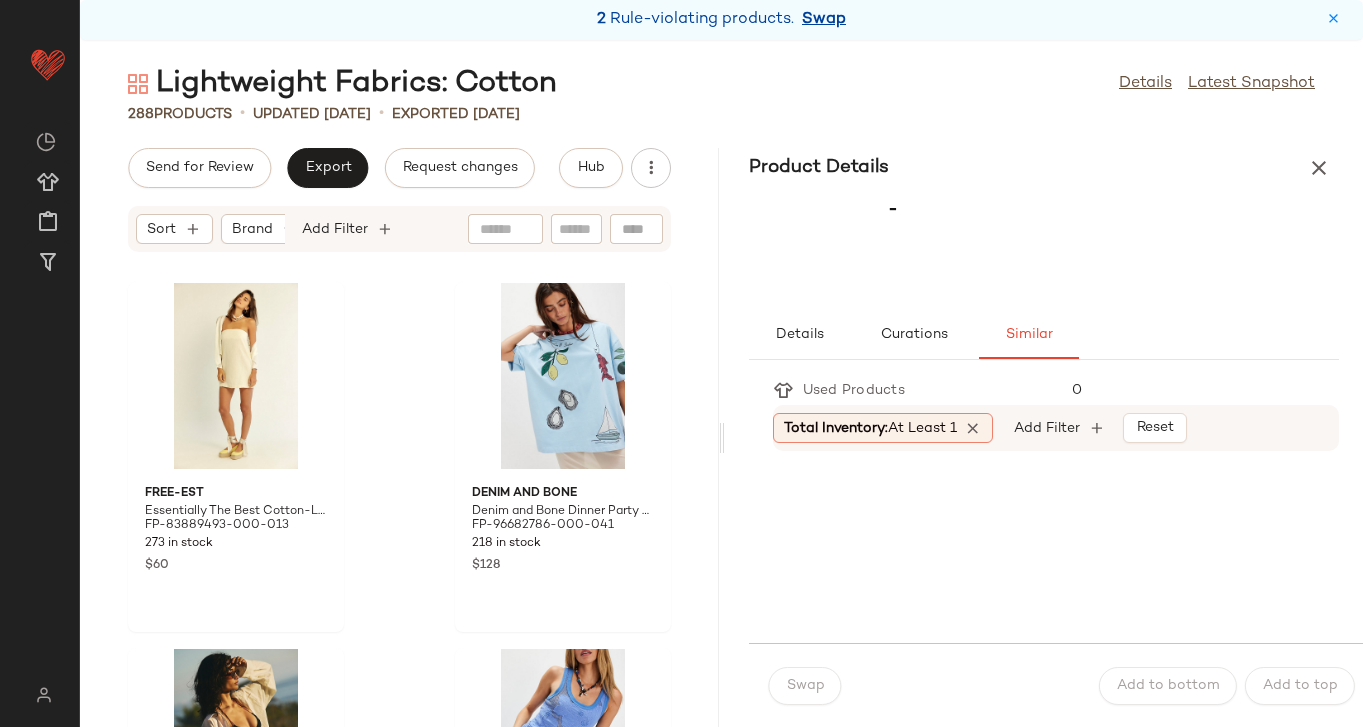 click on "Swap" at bounding box center [824, 20] 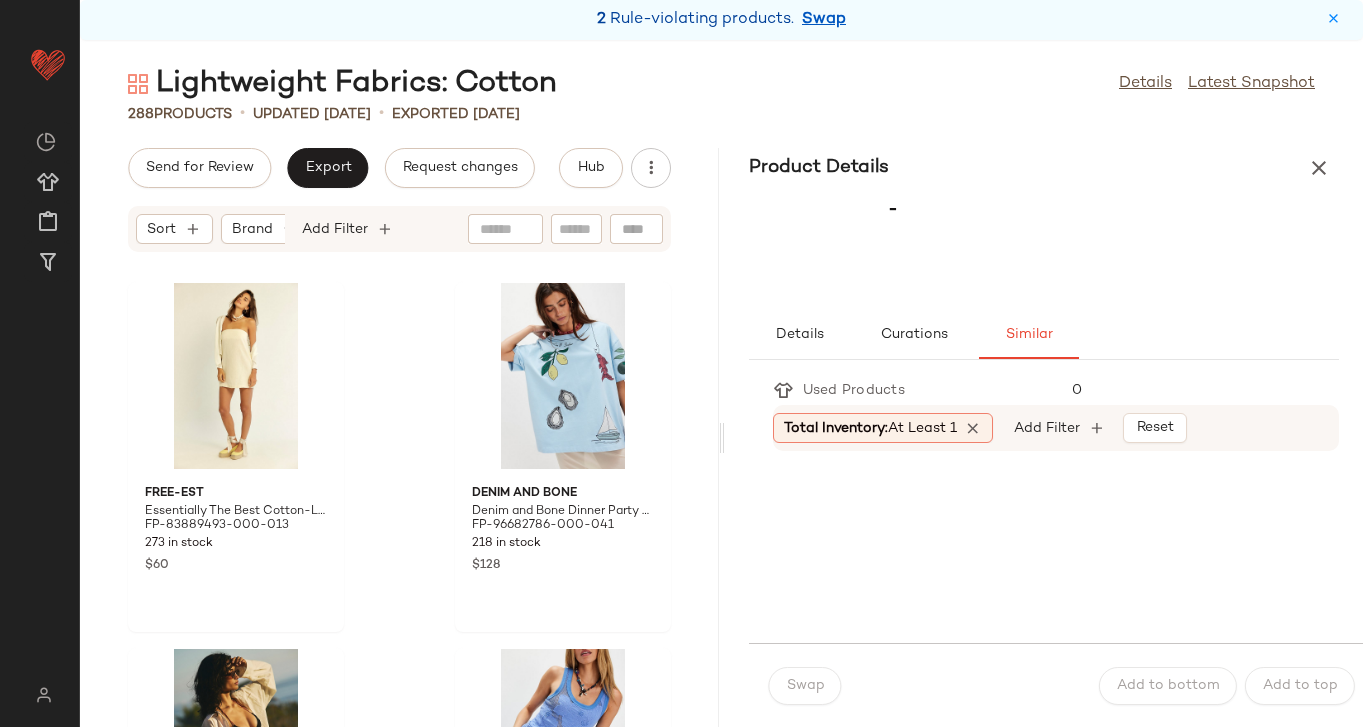 scroll, scrollTop: 3294, scrollLeft: 0, axis: vertical 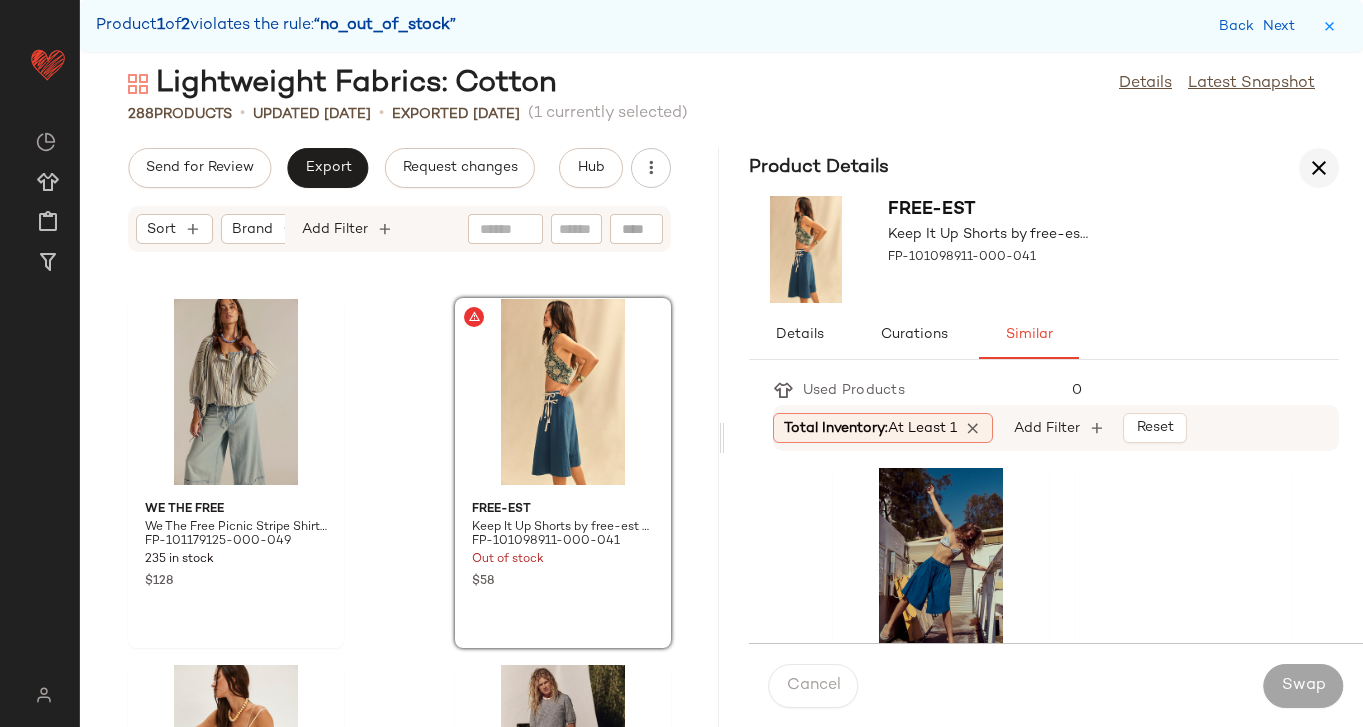 click at bounding box center [1319, 168] 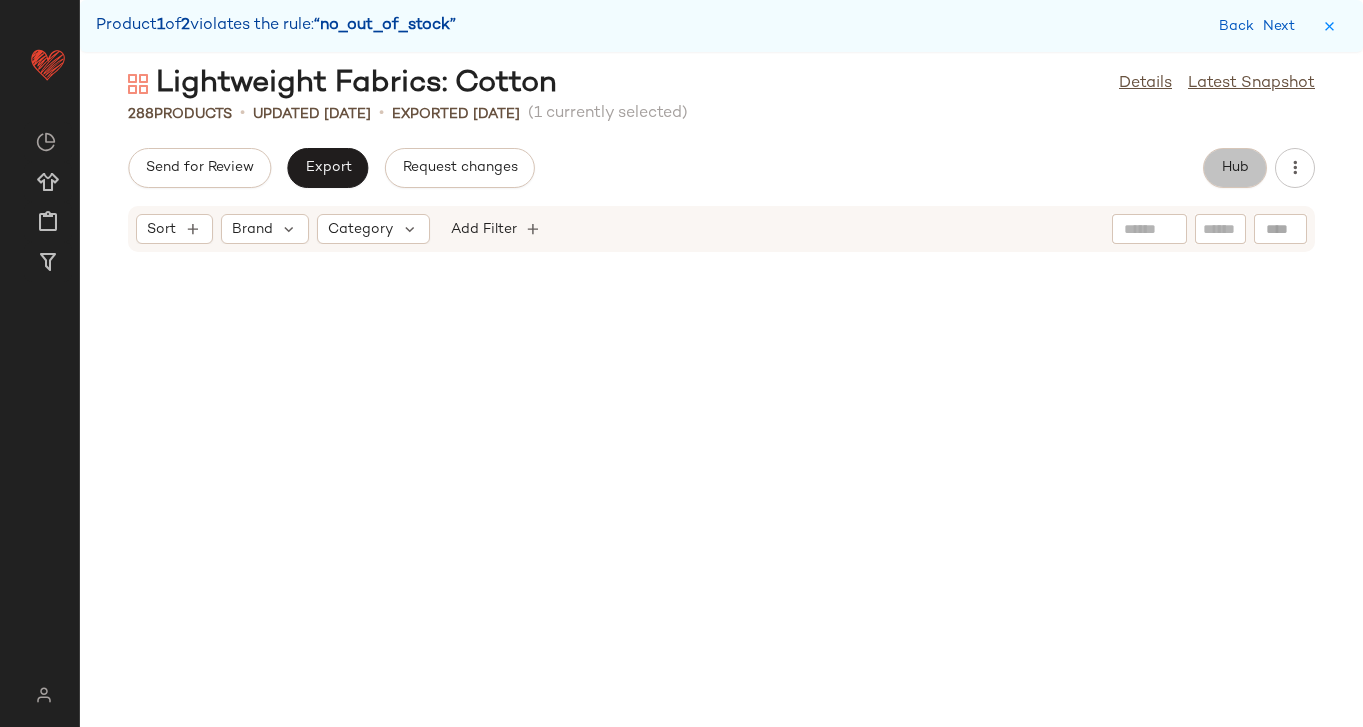 click on "Hub" 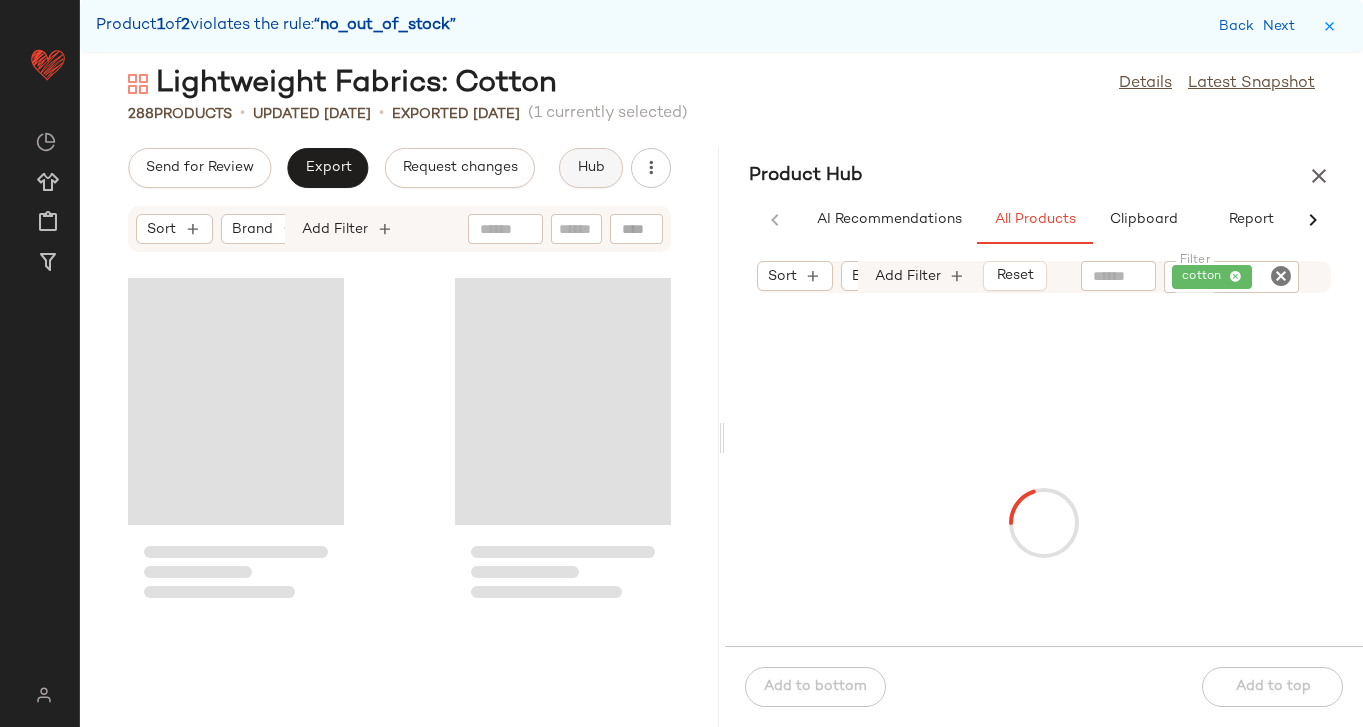 scroll, scrollTop: 3294, scrollLeft: 0, axis: vertical 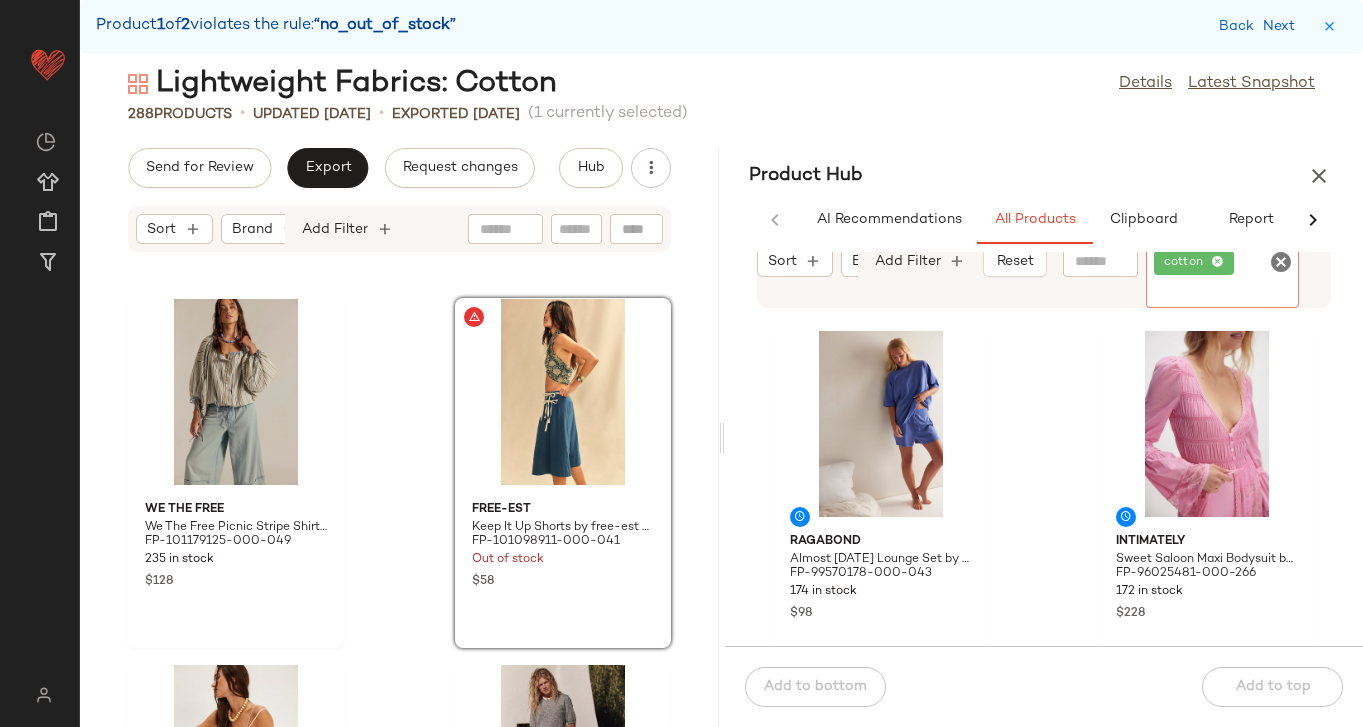 click on "cotton" 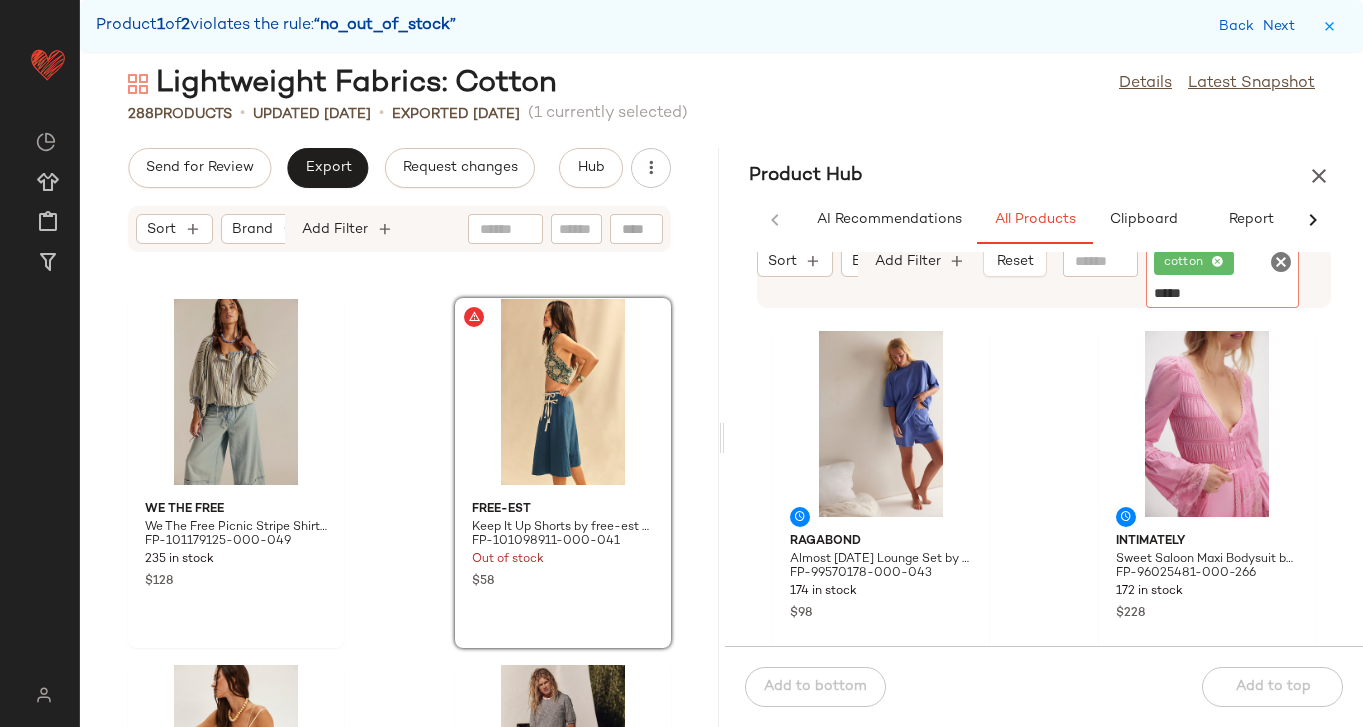 type on "******" 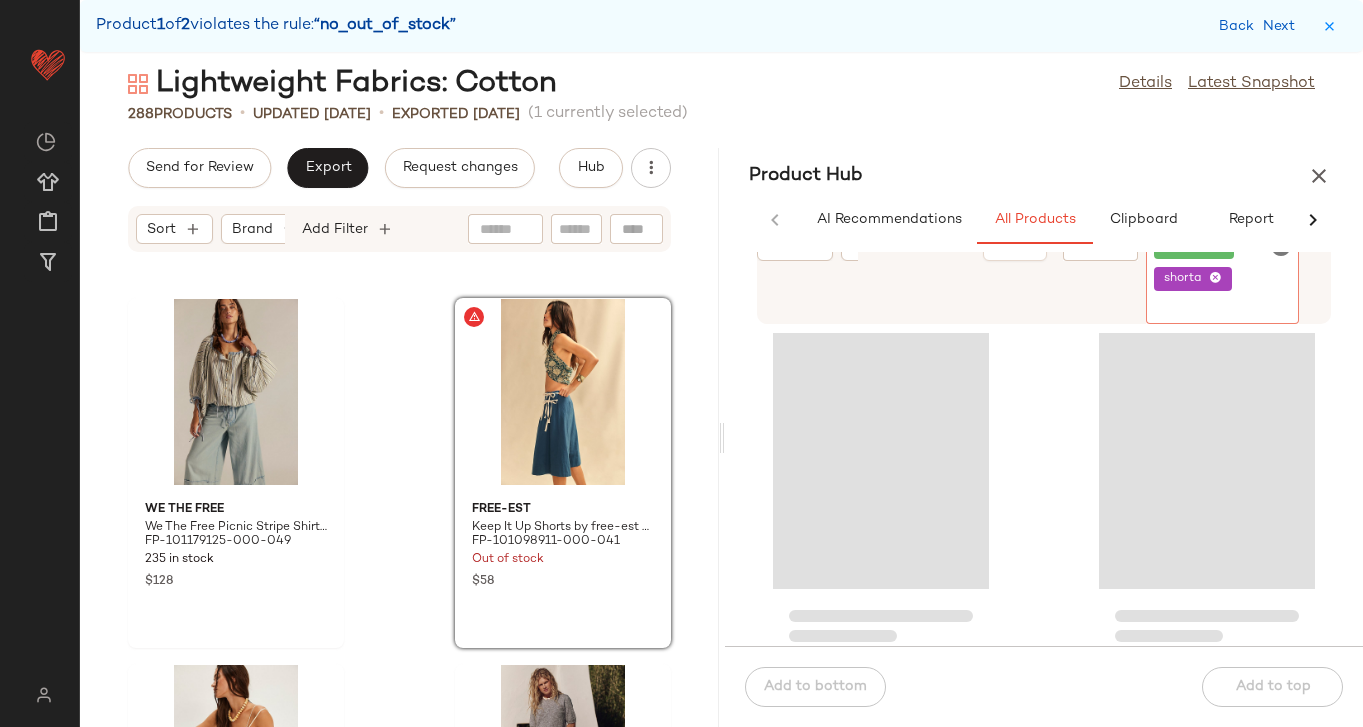click 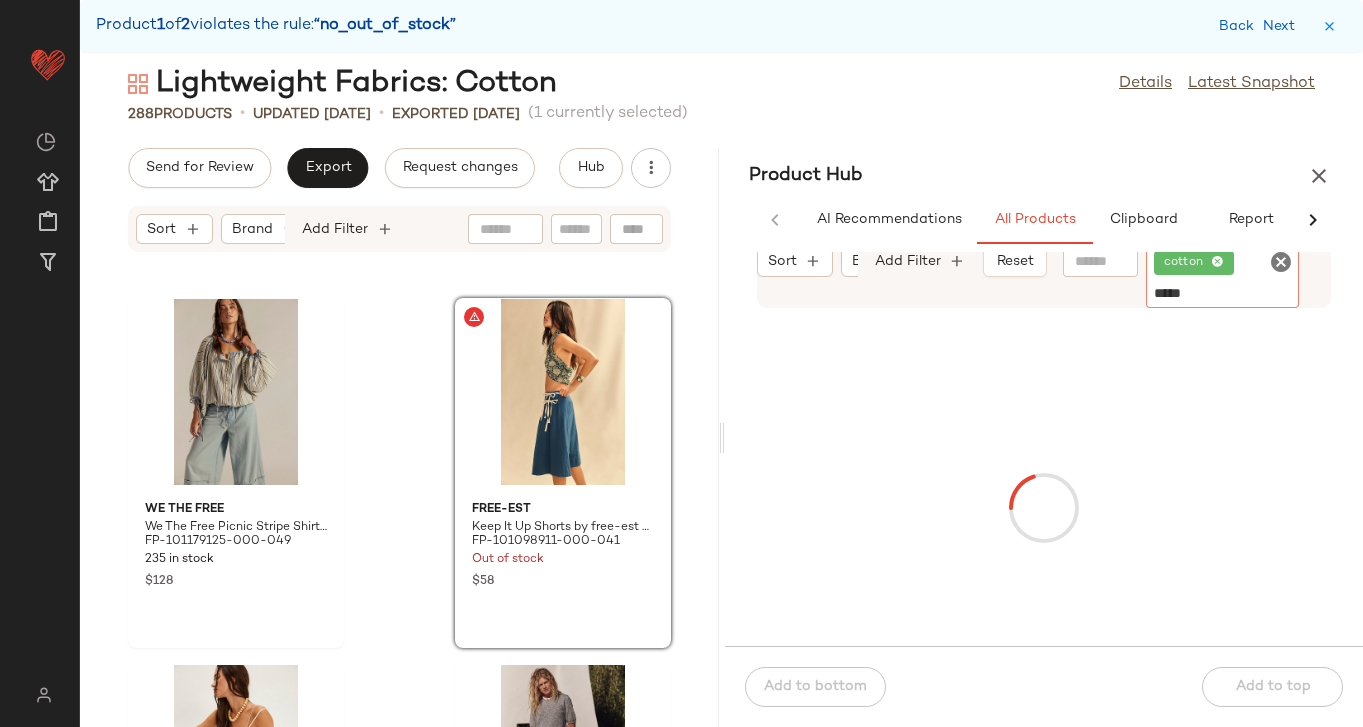 type on "******" 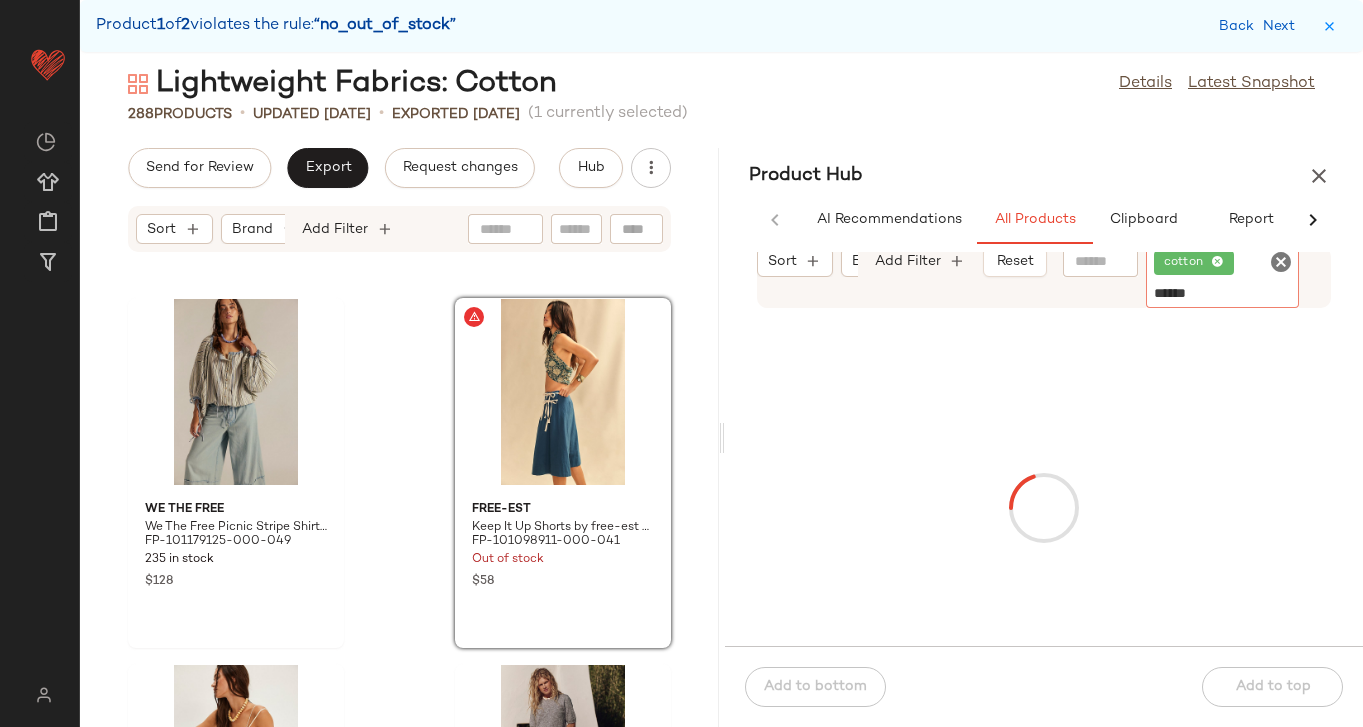 type 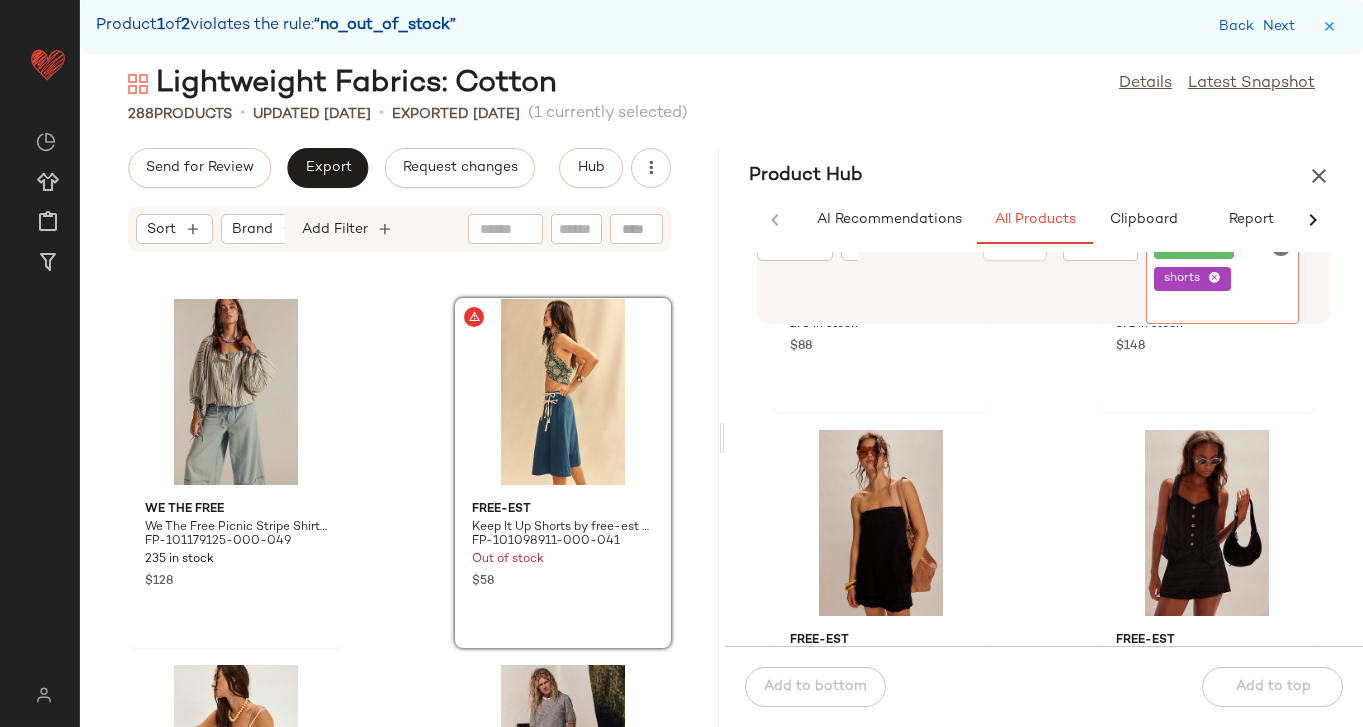 scroll, scrollTop: 1102, scrollLeft: 0, axis: vertical 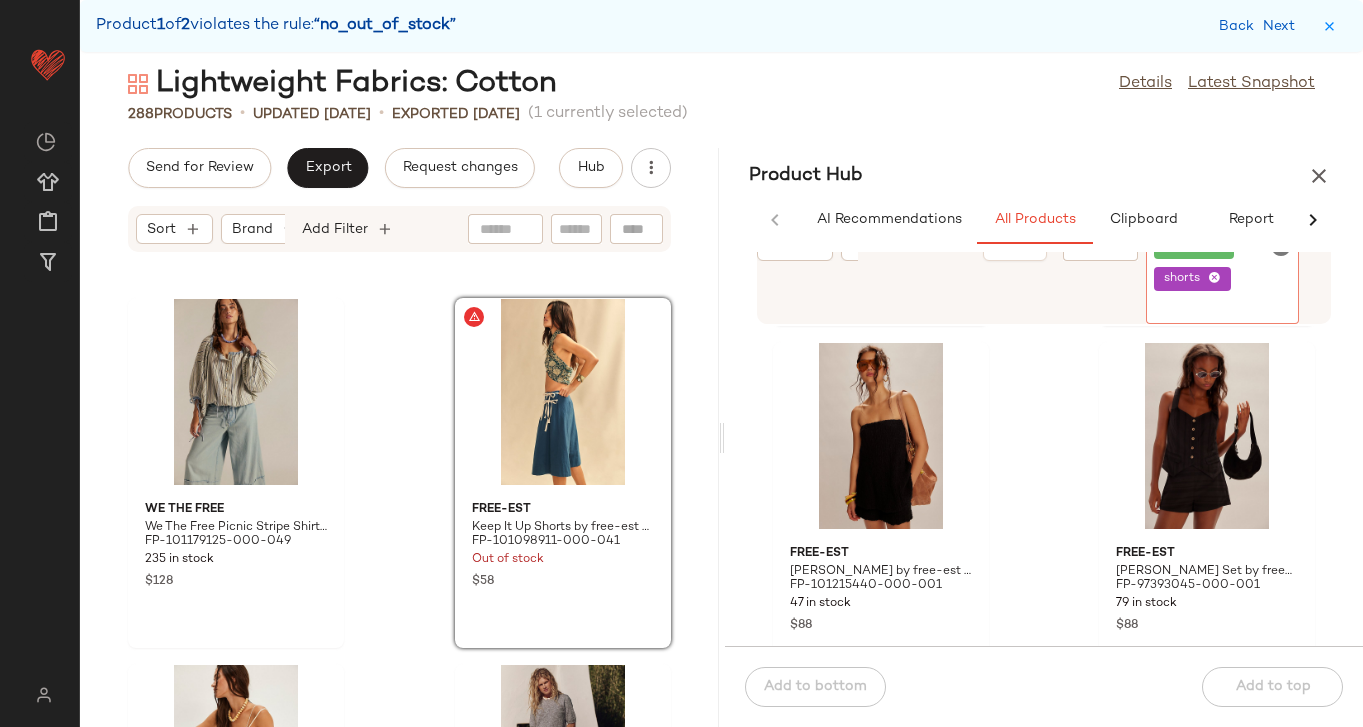 click on "cotton shorts" 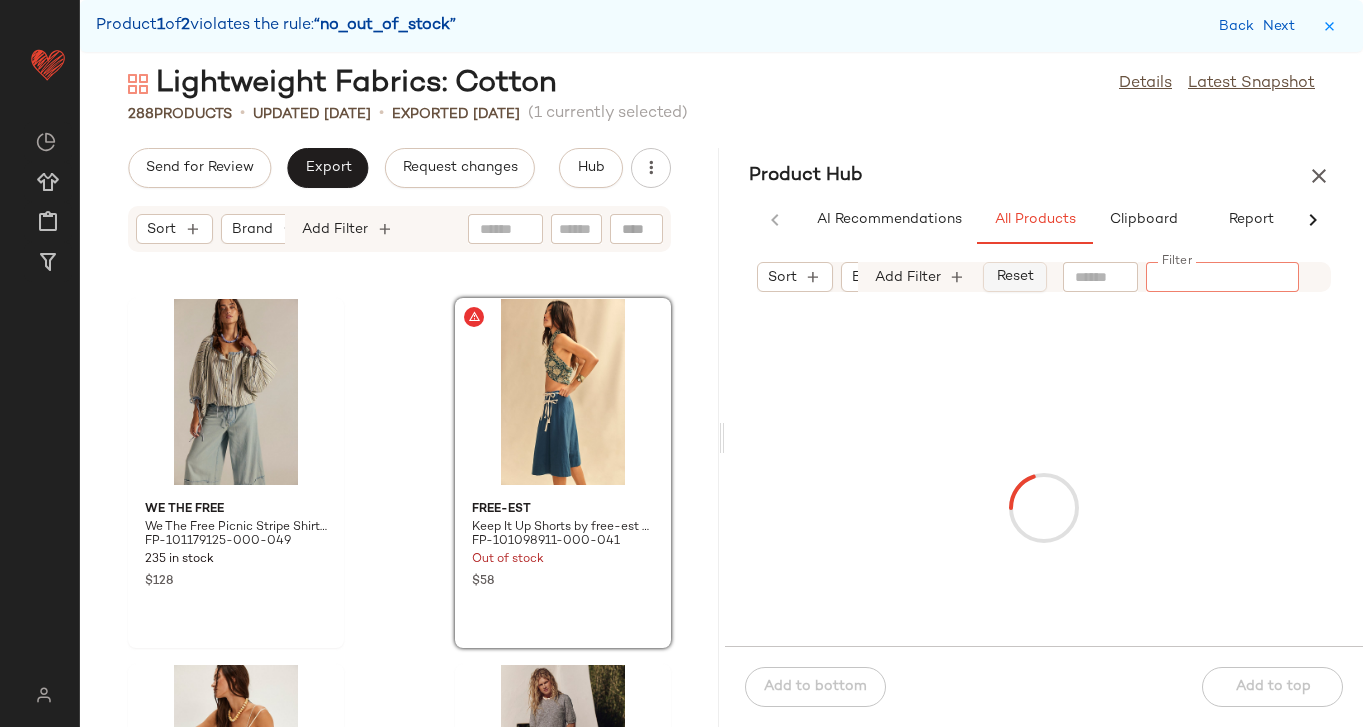 click on "Reset" 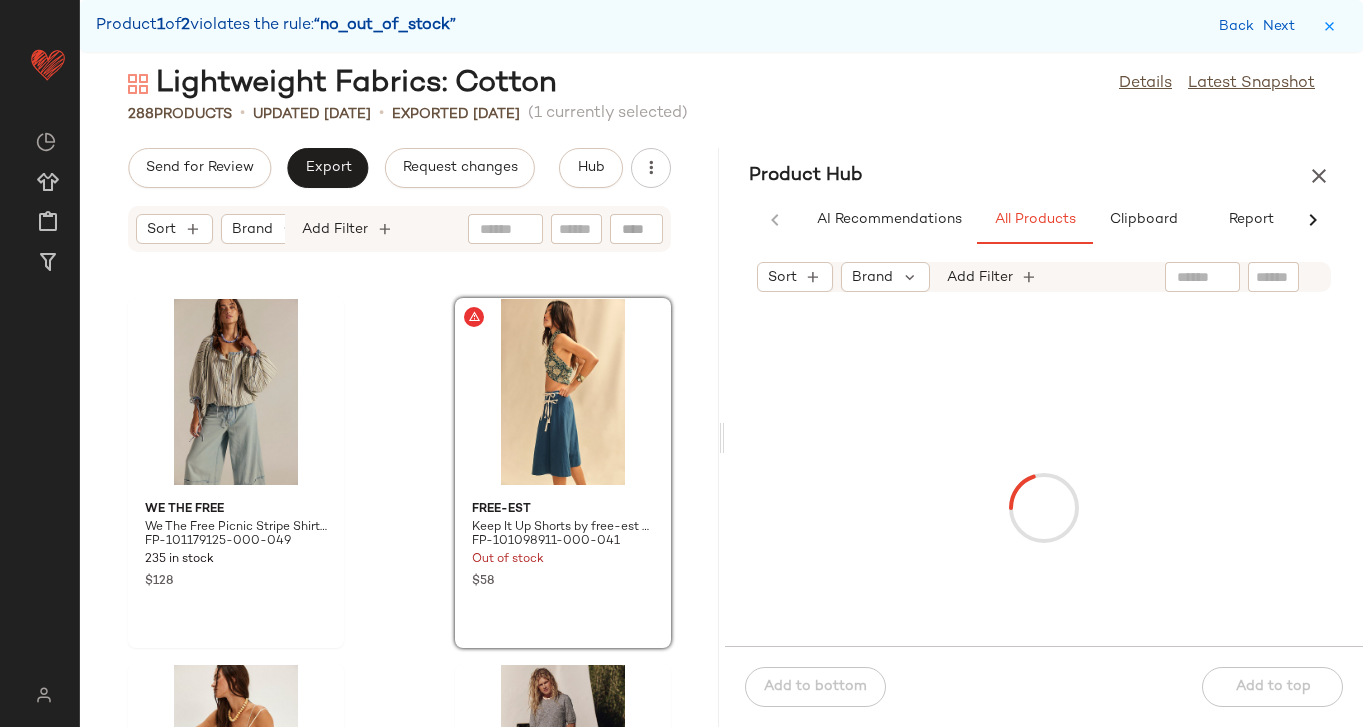 click on "Add Filter" 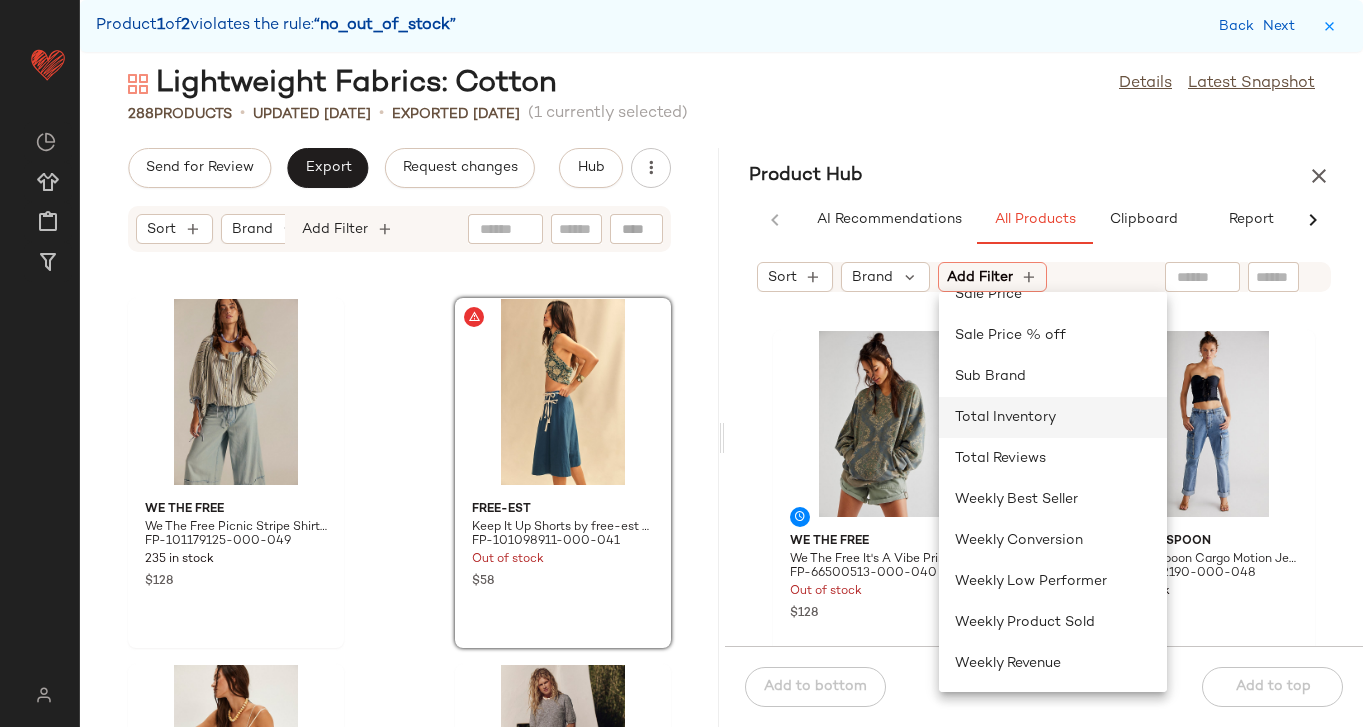 click on "Total Inventory" 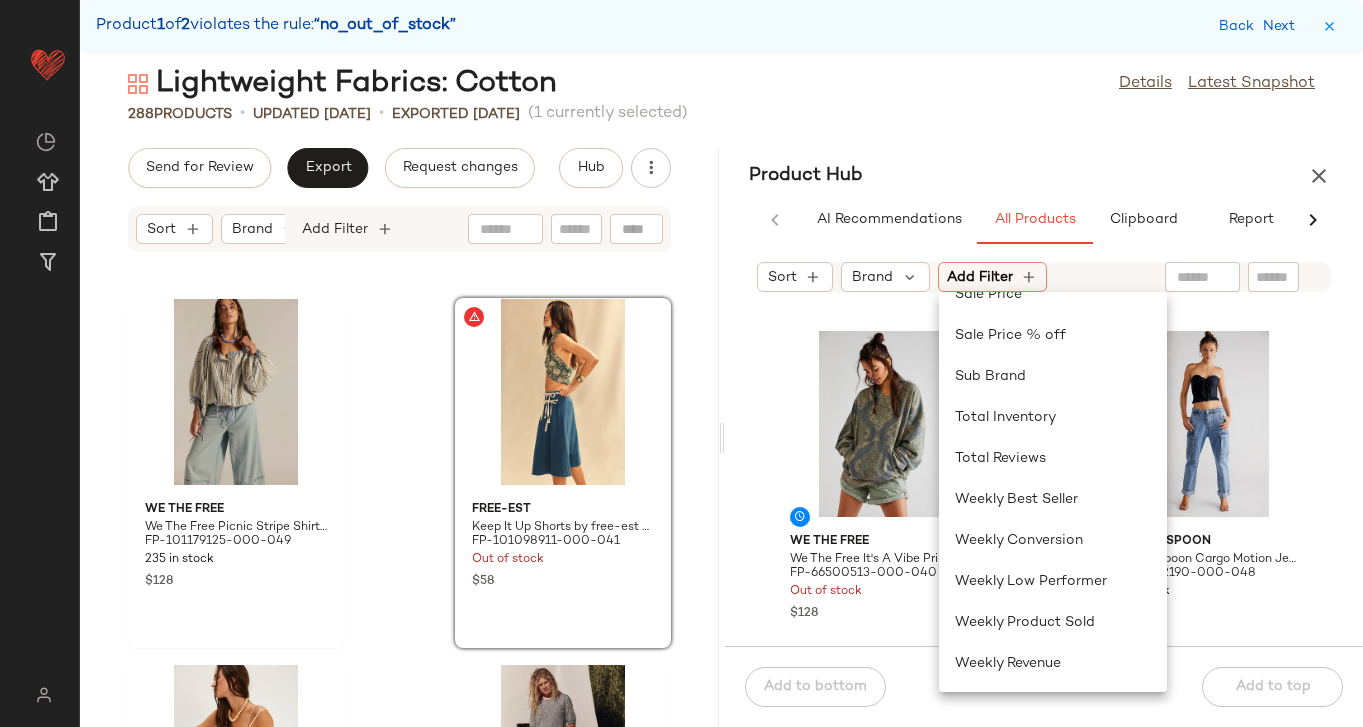 scroll, scrollTop: 805, scrollLeft: 0, axis: vertical 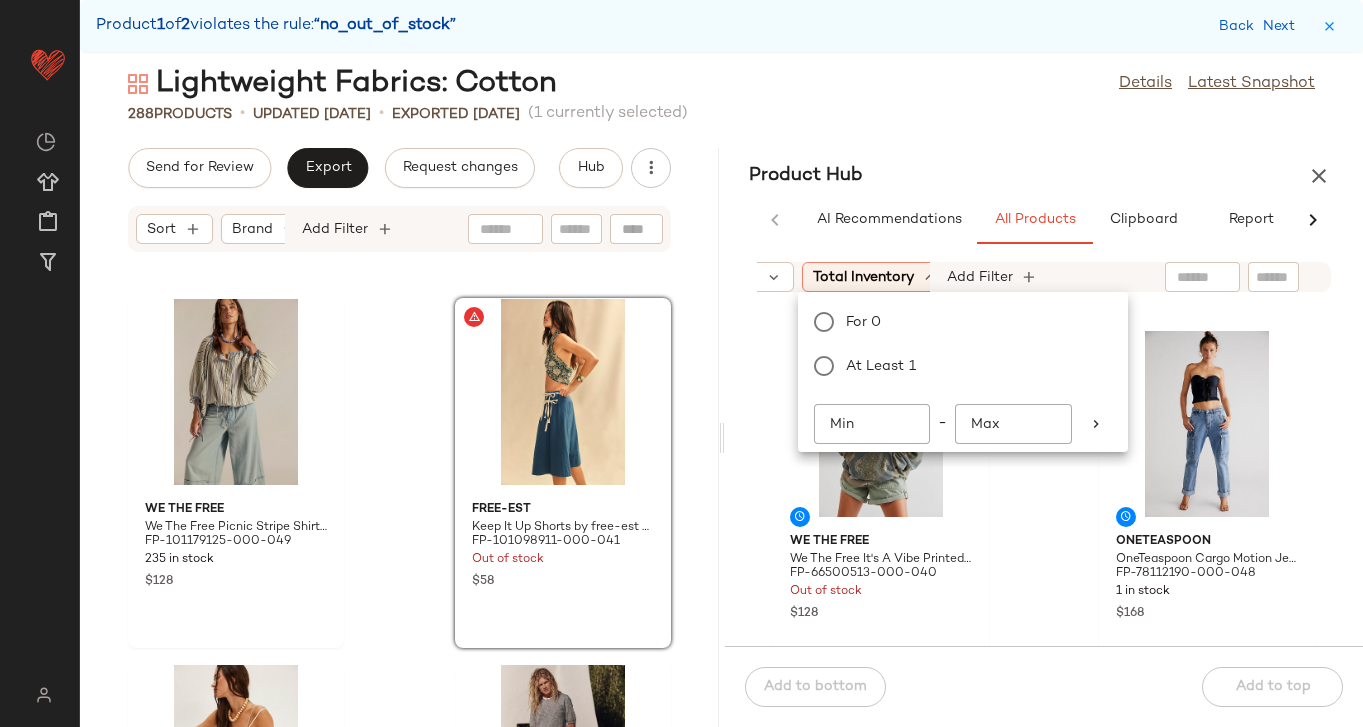 click on "Min" 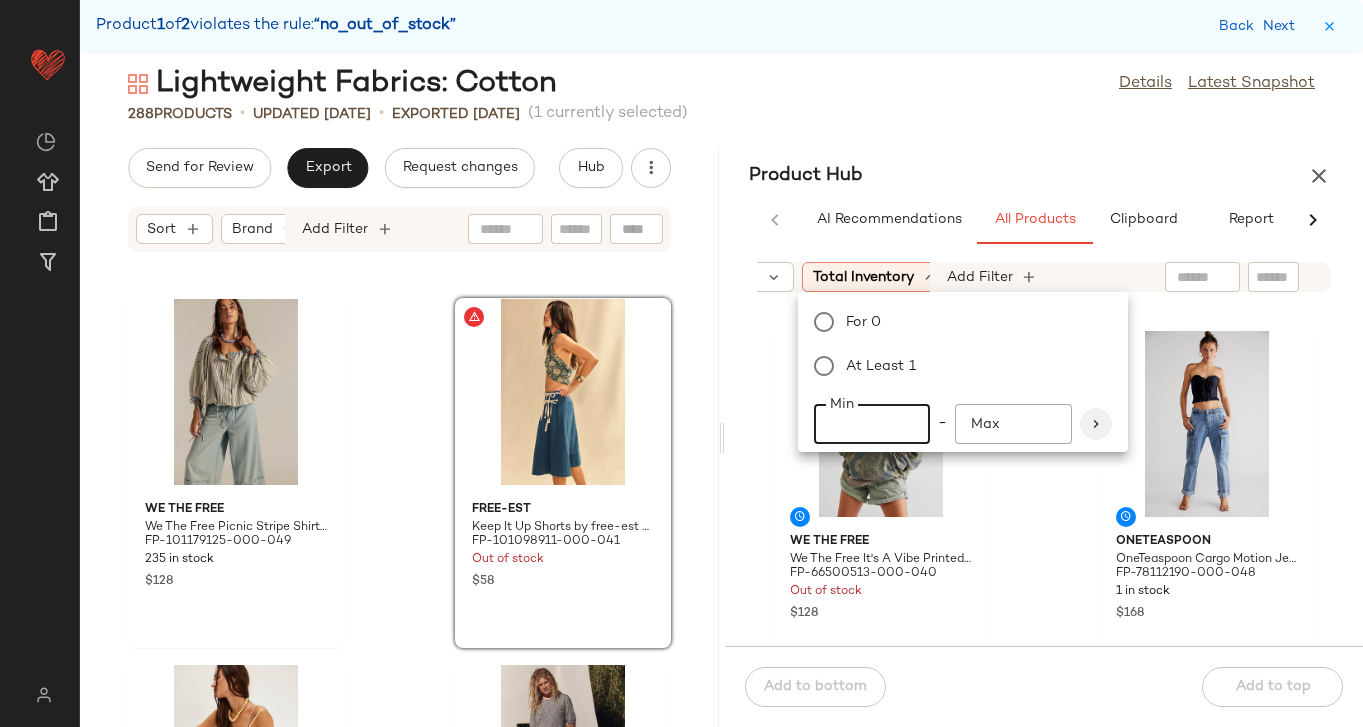 type on "**" 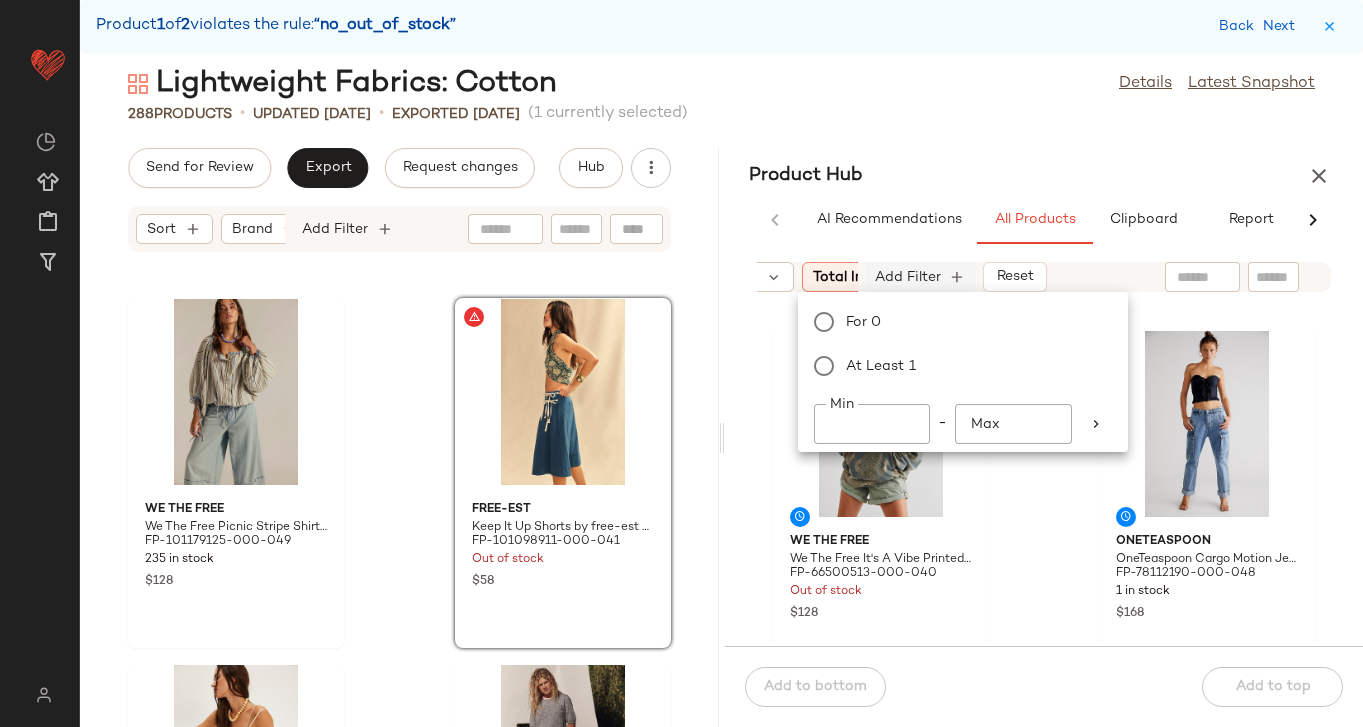 click on "Add Filter" 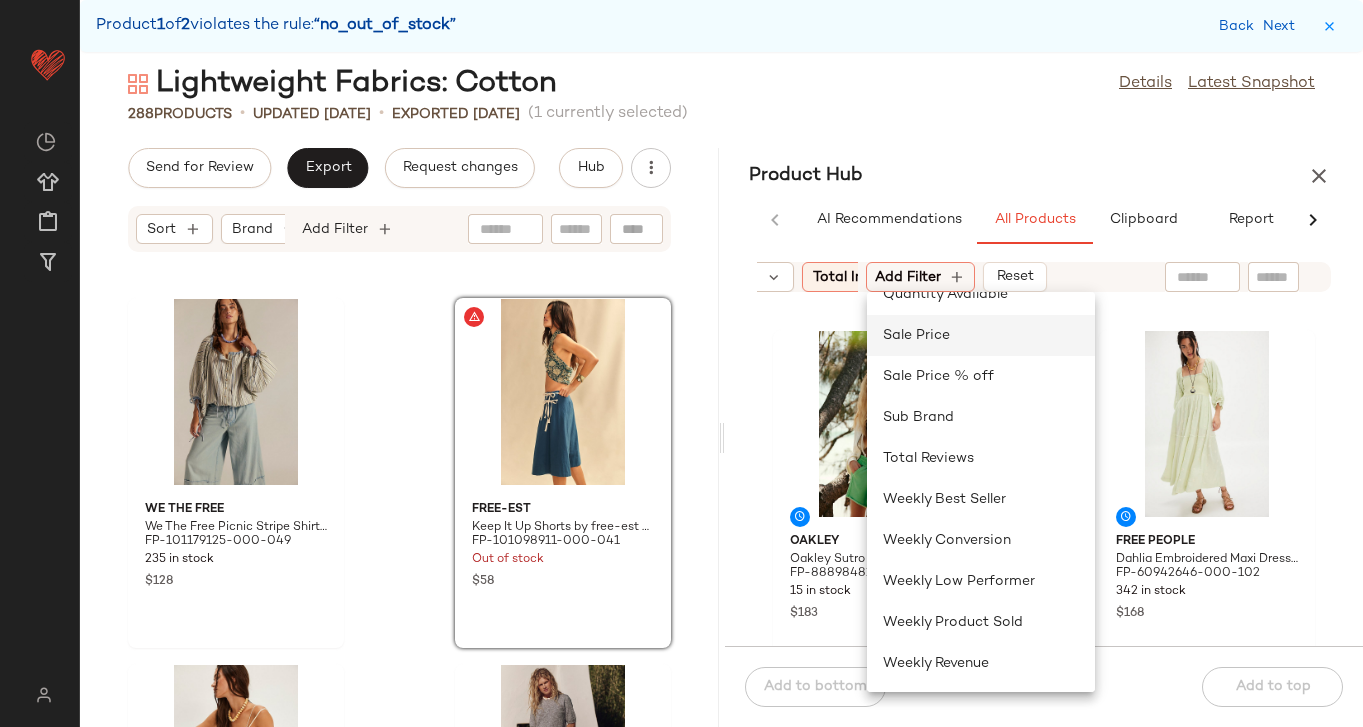 click on "Sale Price" 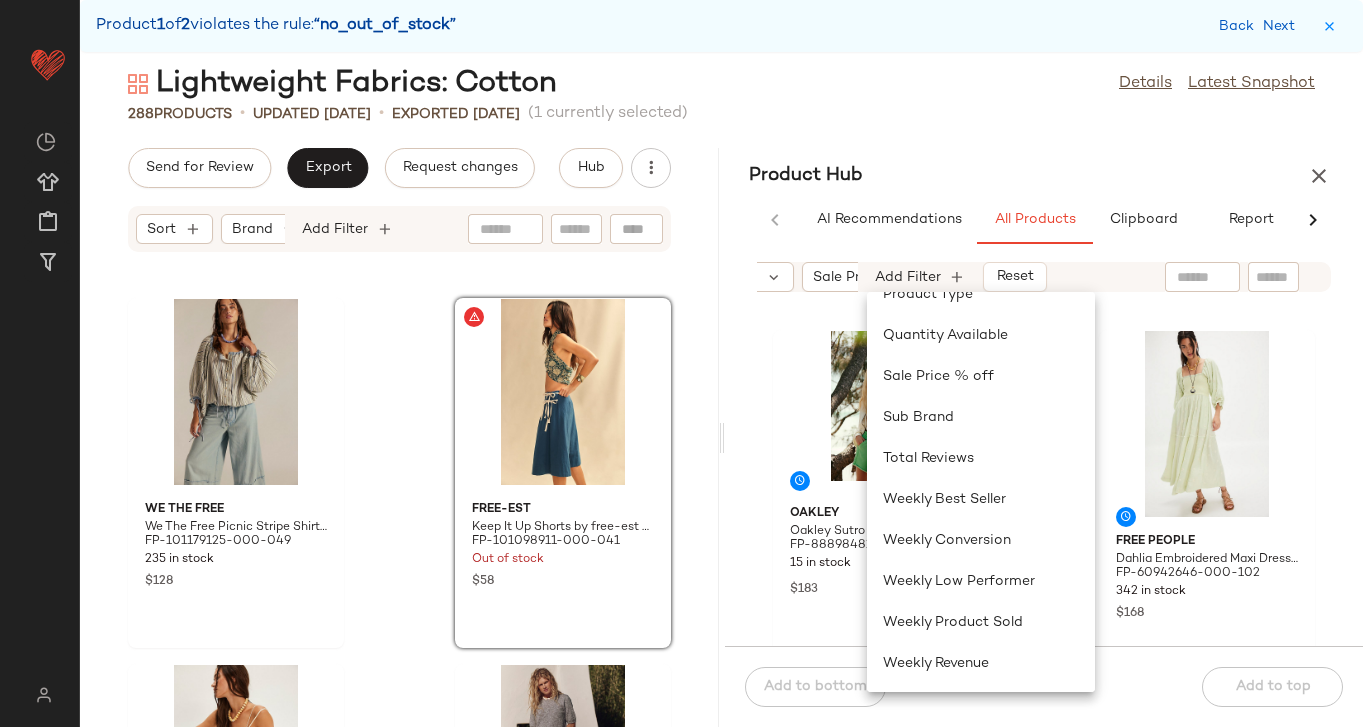 scroll, scrollTop: 764, scrollLeft: 0, axis: vertical 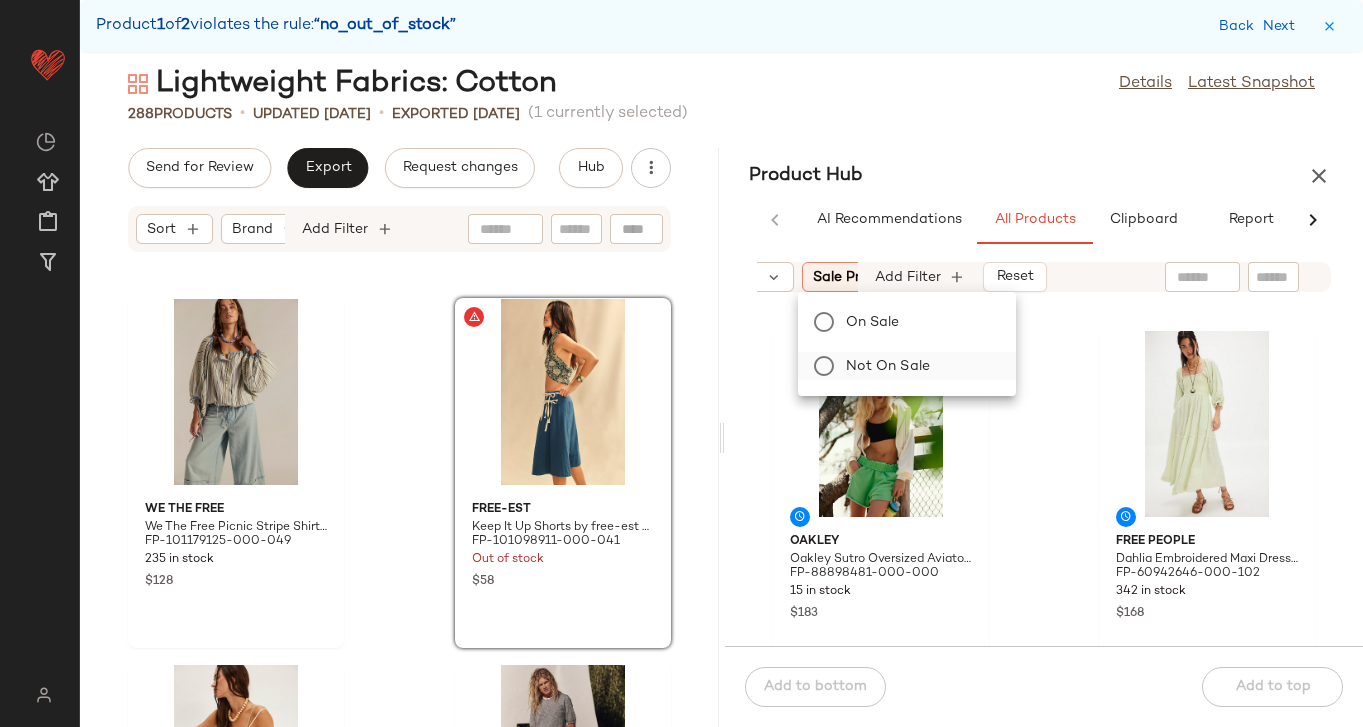 click on "Not on sale" 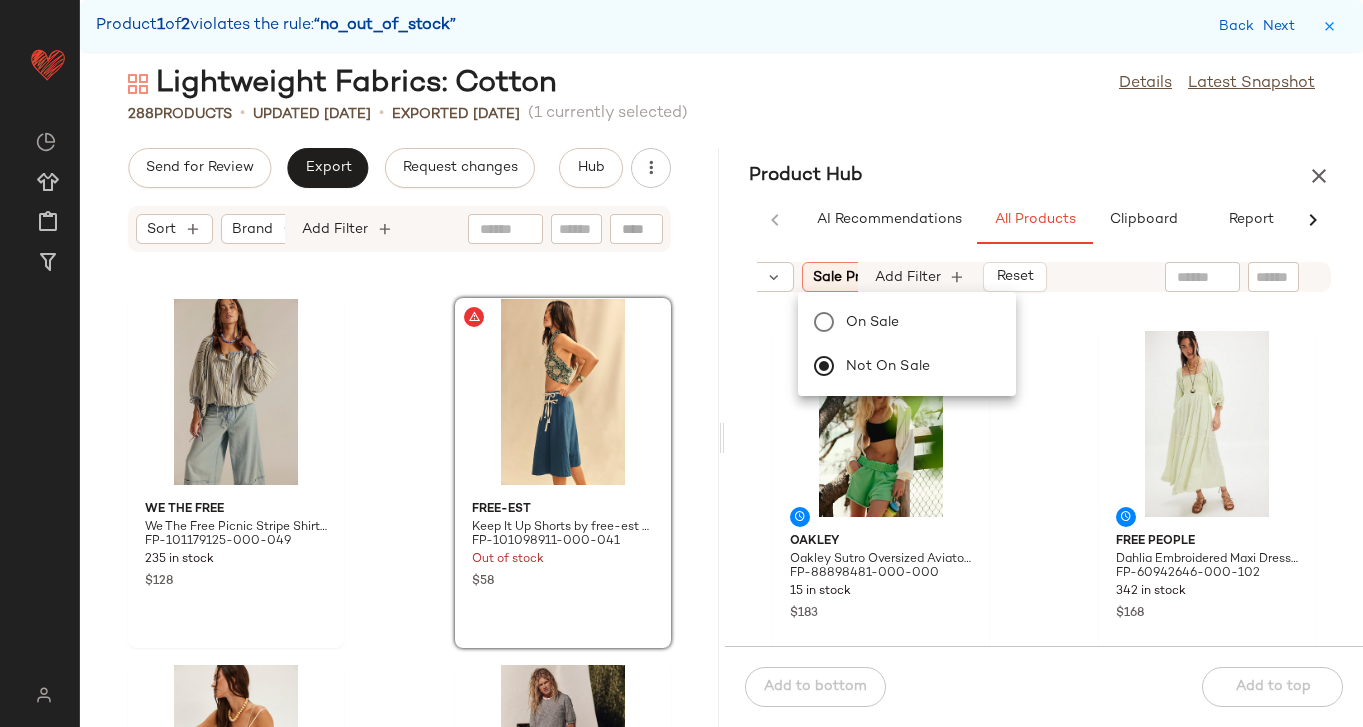 click on "Product Hub" at bounding box center [1044, 176] 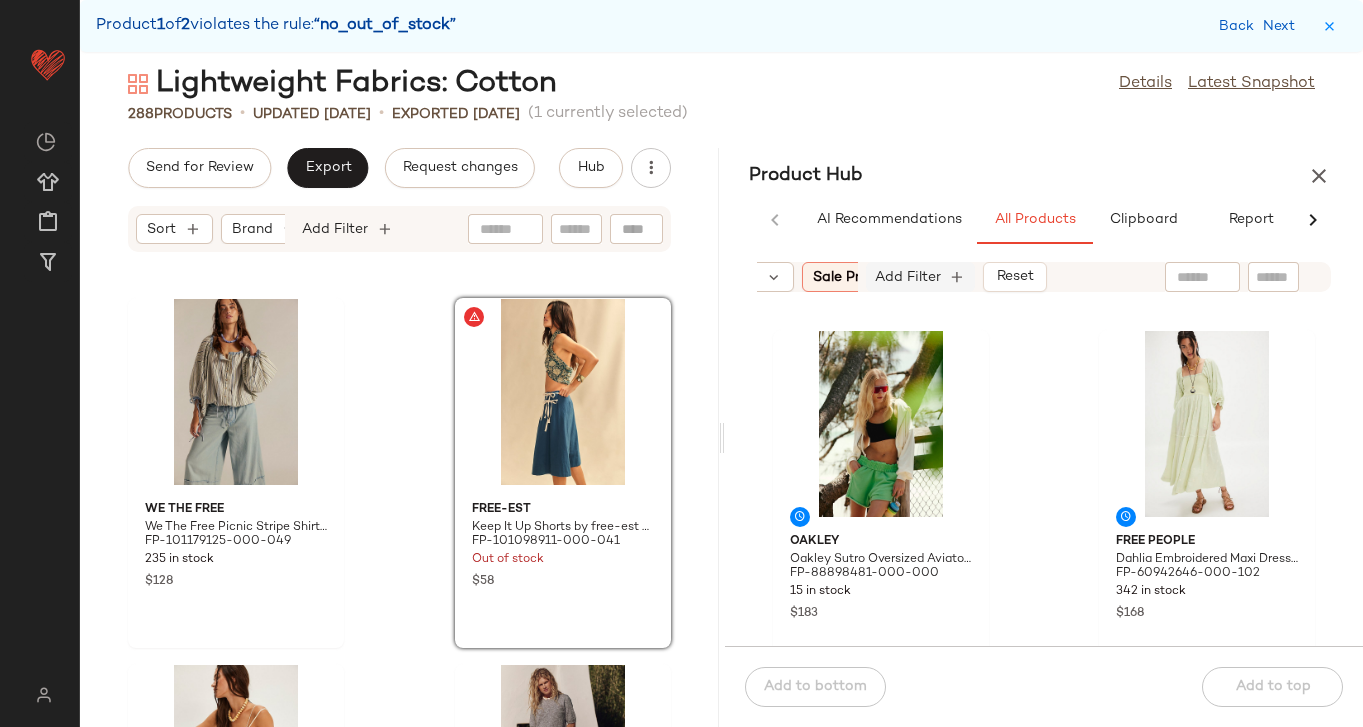 click on "Add Filter" at bounding box center (908, 277) 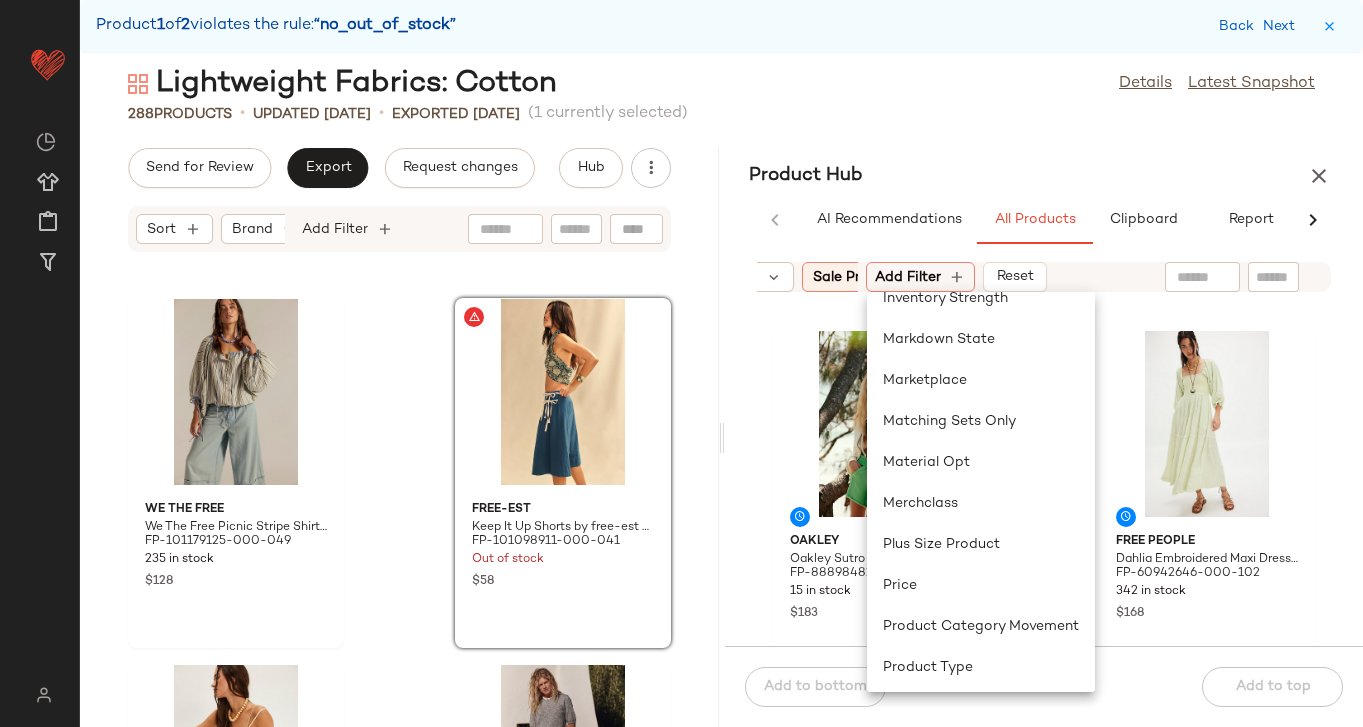 scroll, scrollTop: 360, scrollLeft: 0, axis: vertical 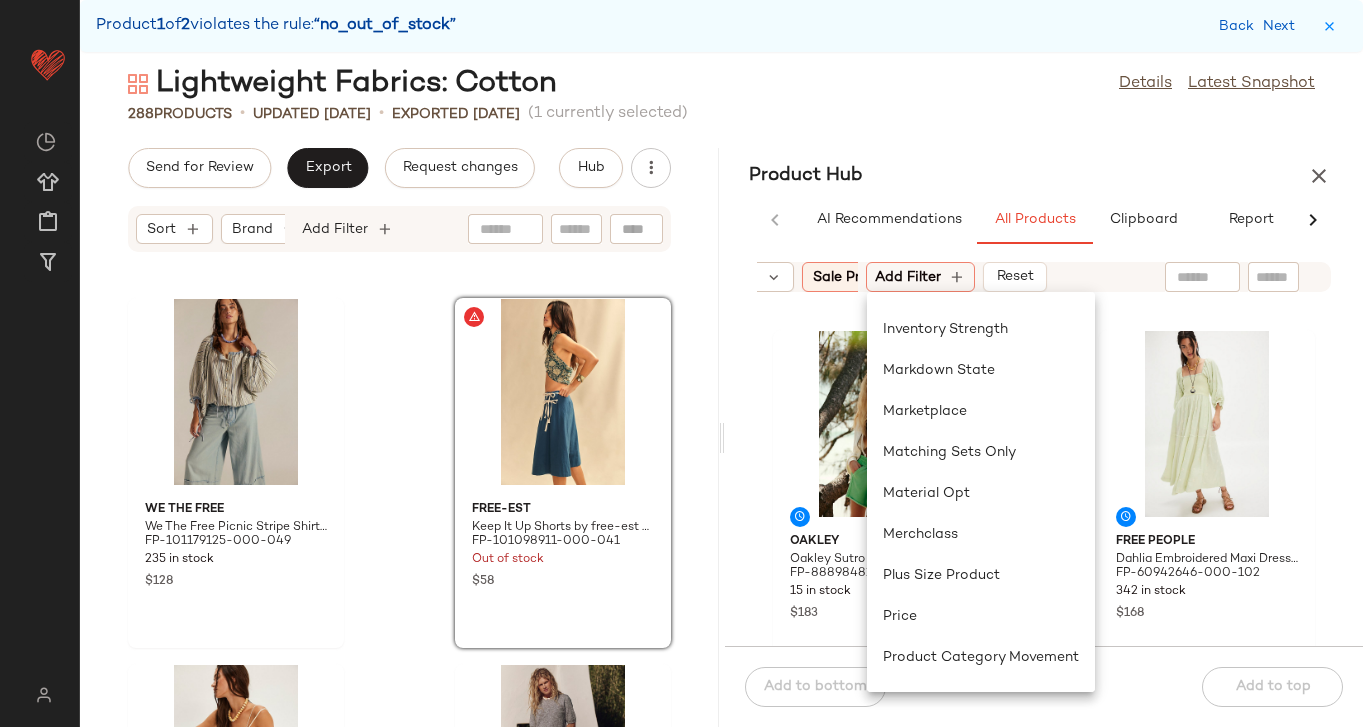 drag, startPoint x: 1040, startPoint y: 133, endPoint x: 1035, endPoint y: 142, distance: 10.29563 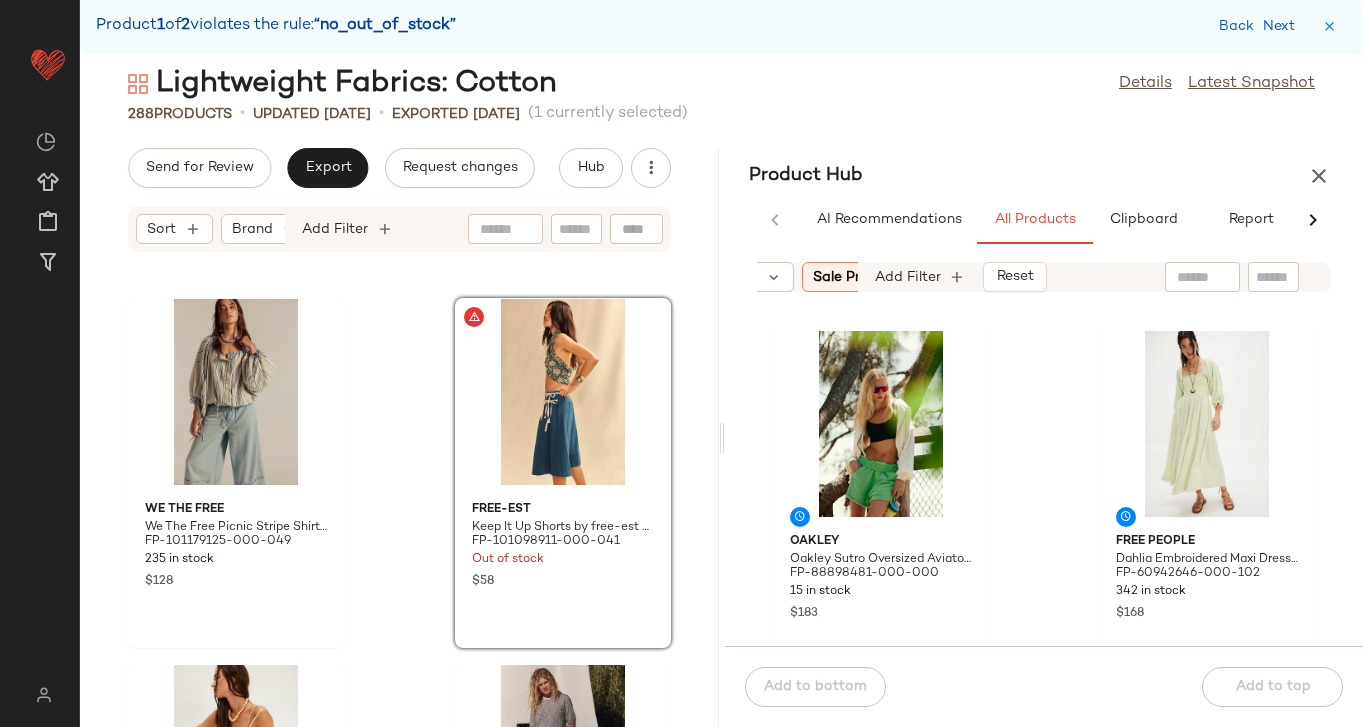 click 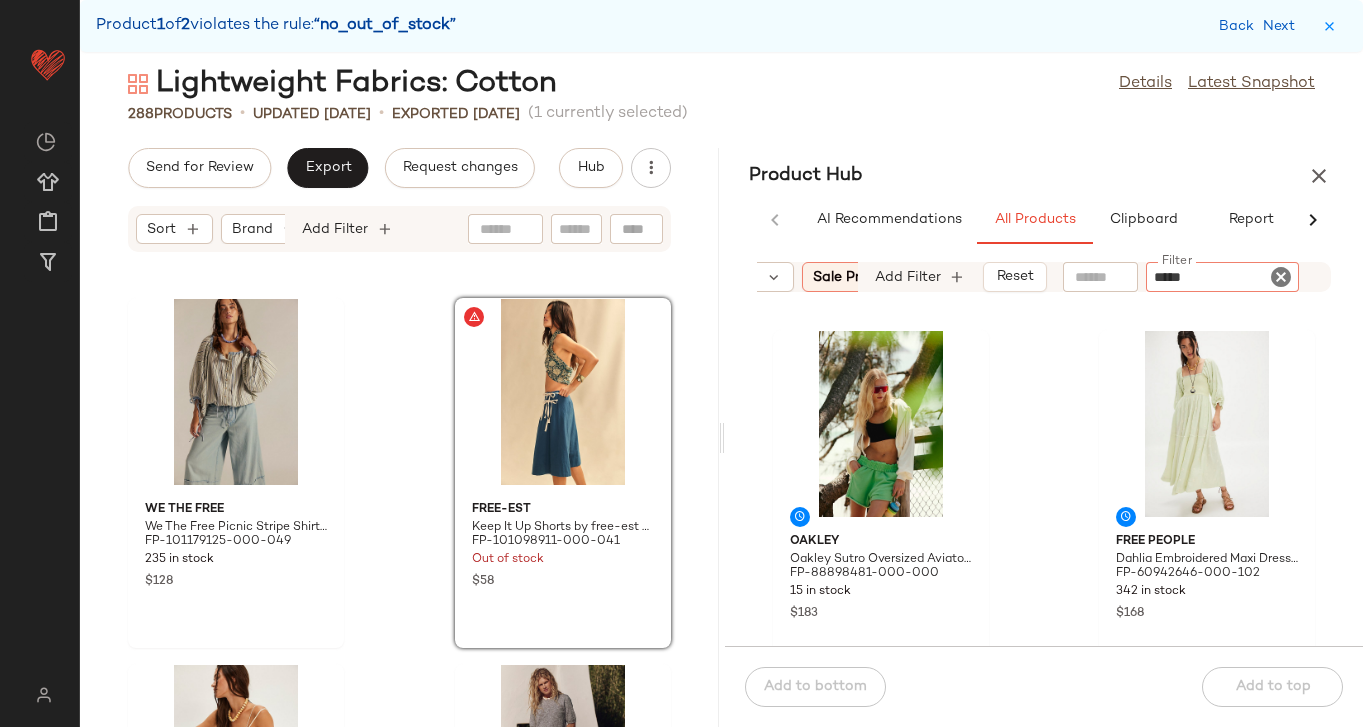 type on "******" 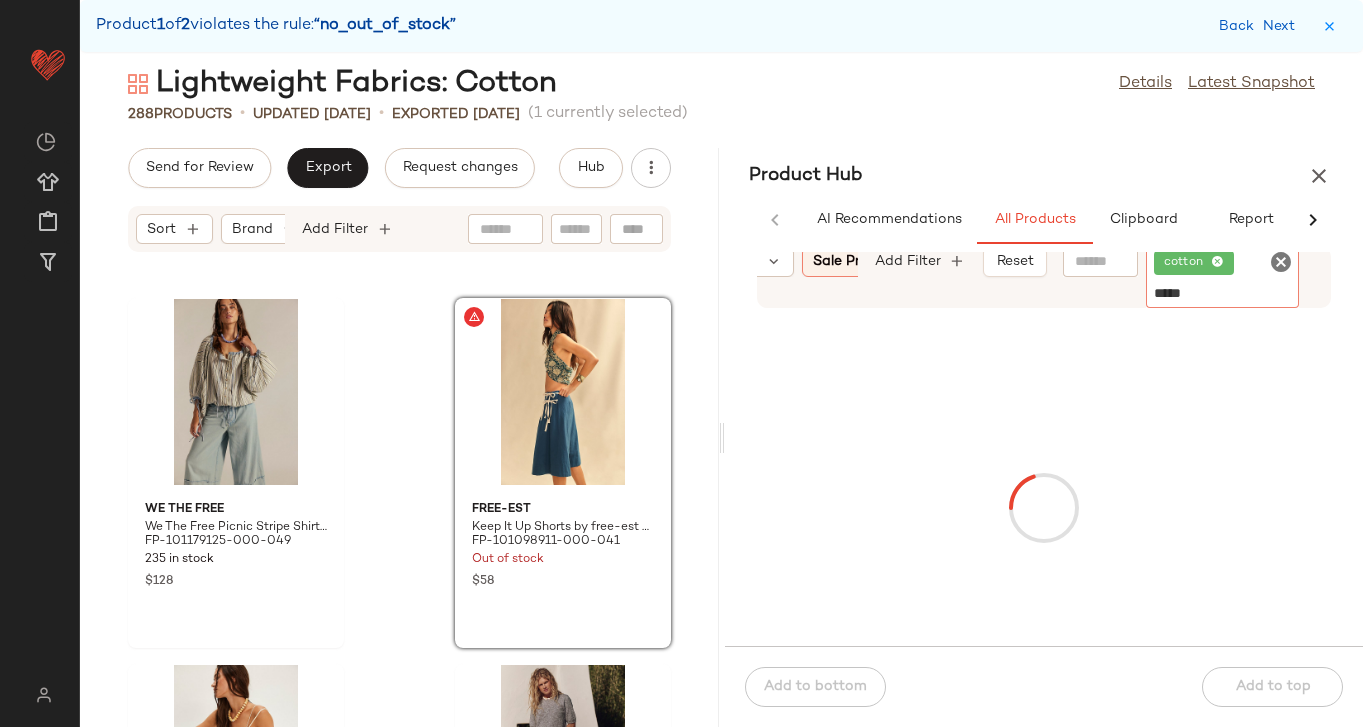 type on "******" 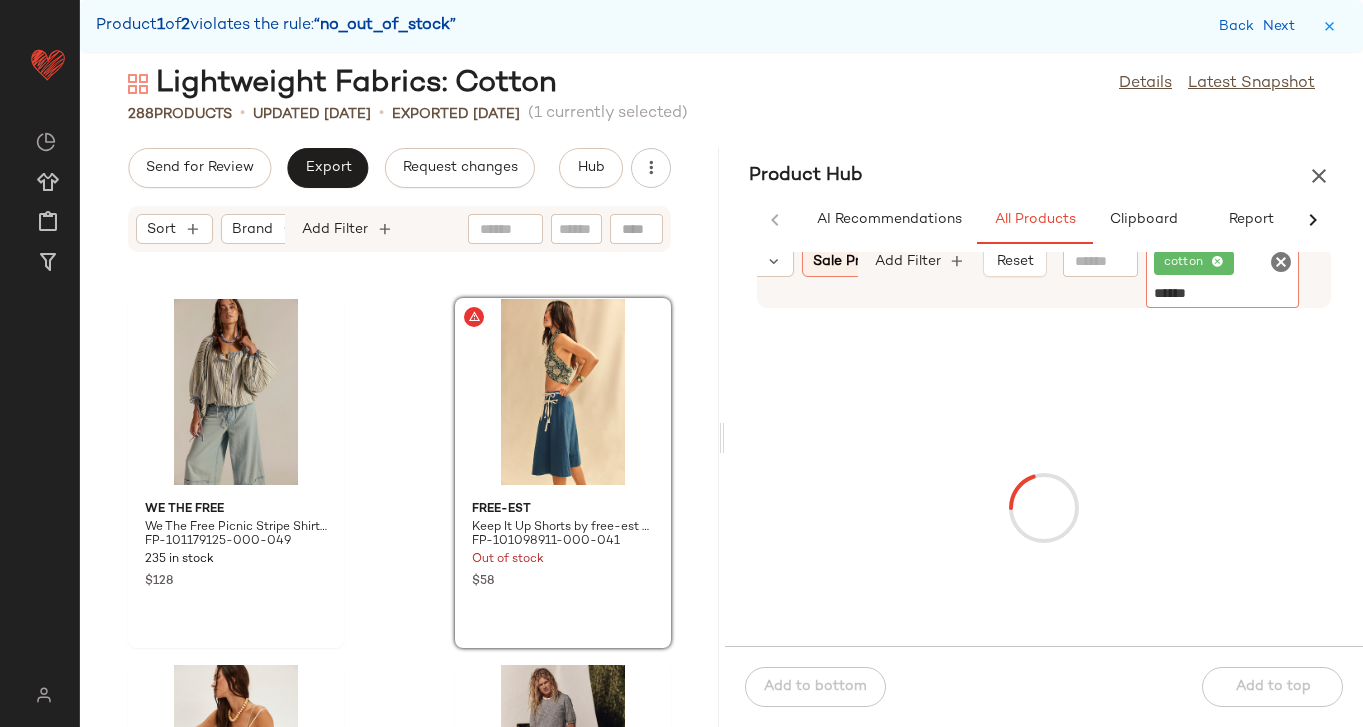 type 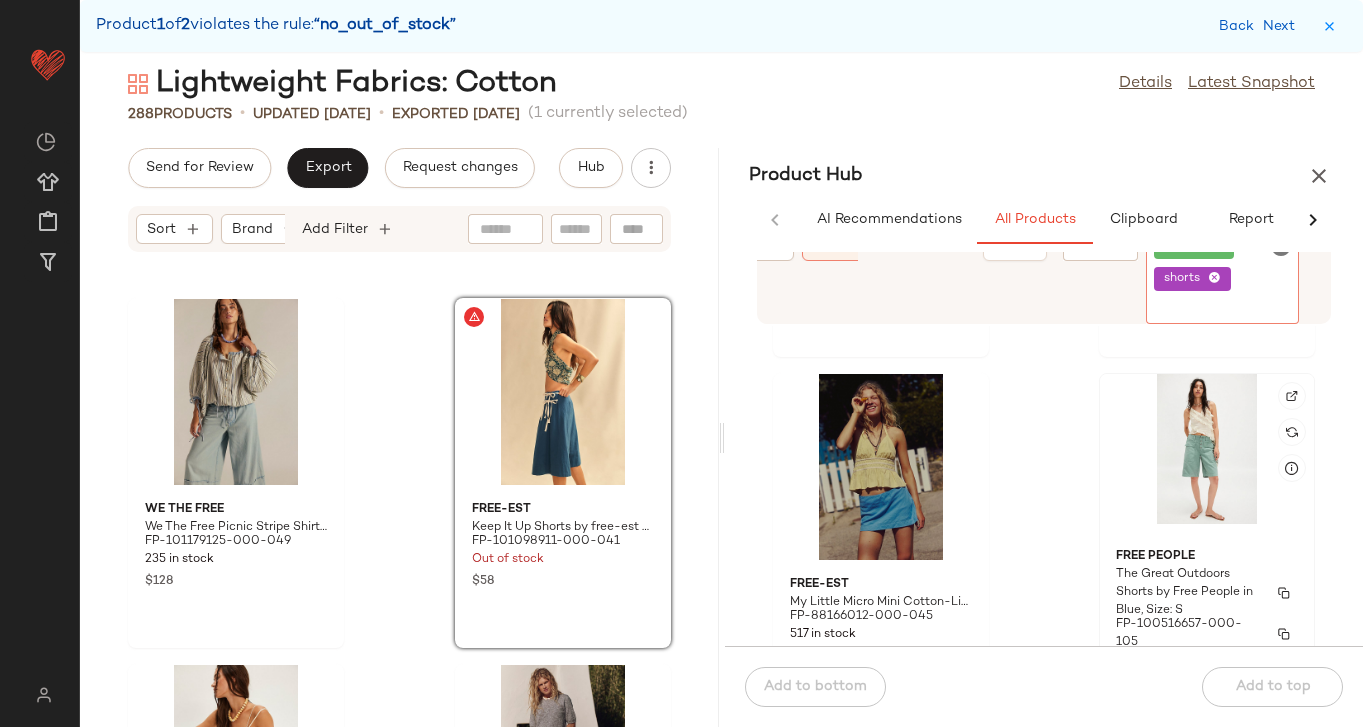 scroll, scrollTop: 1801, scrollLeft: 0, axis: vertical 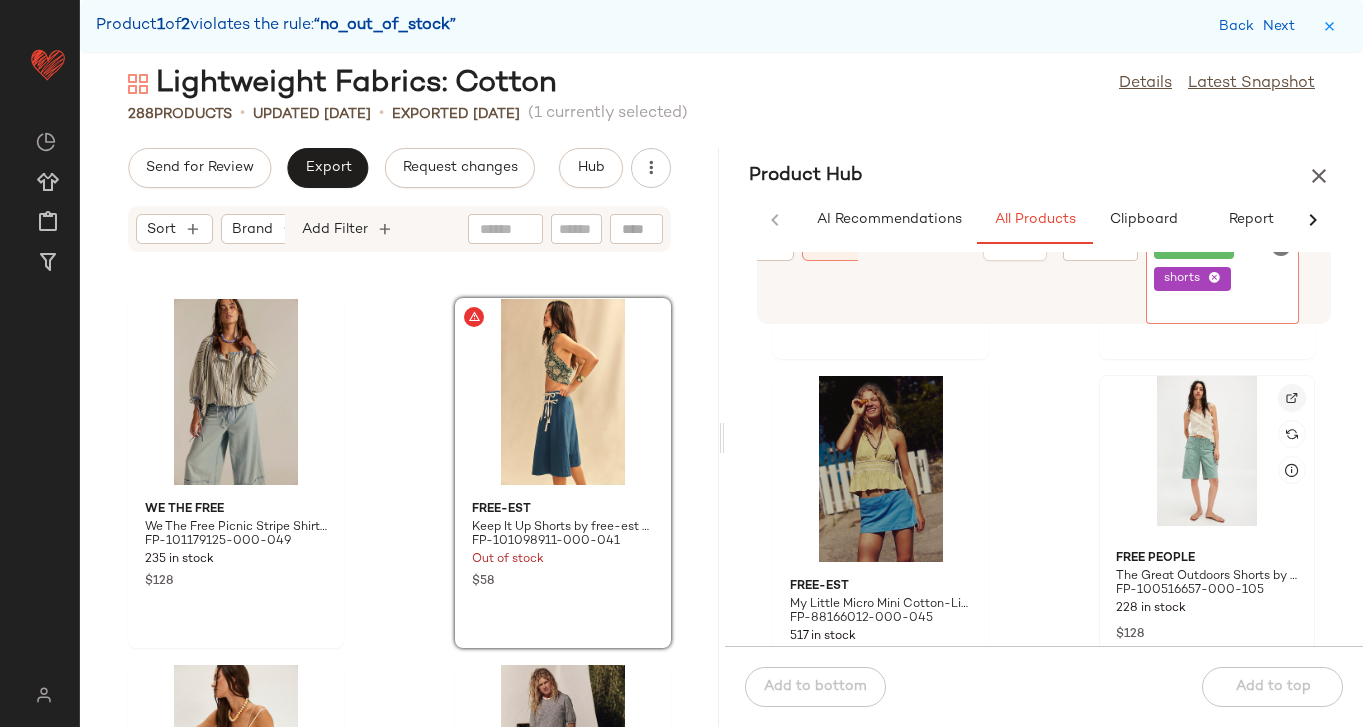 click 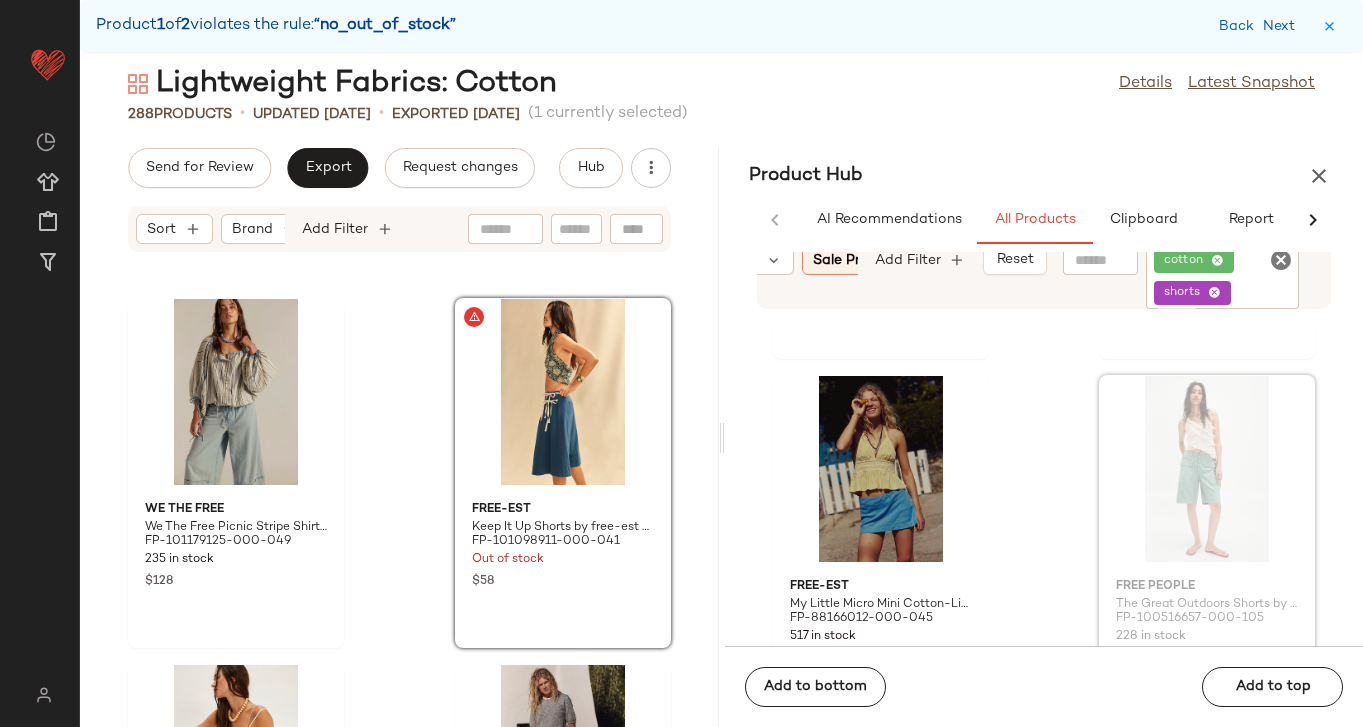 scroll, scrollTop: 1798, scrollLeft: 0, axis: vertical 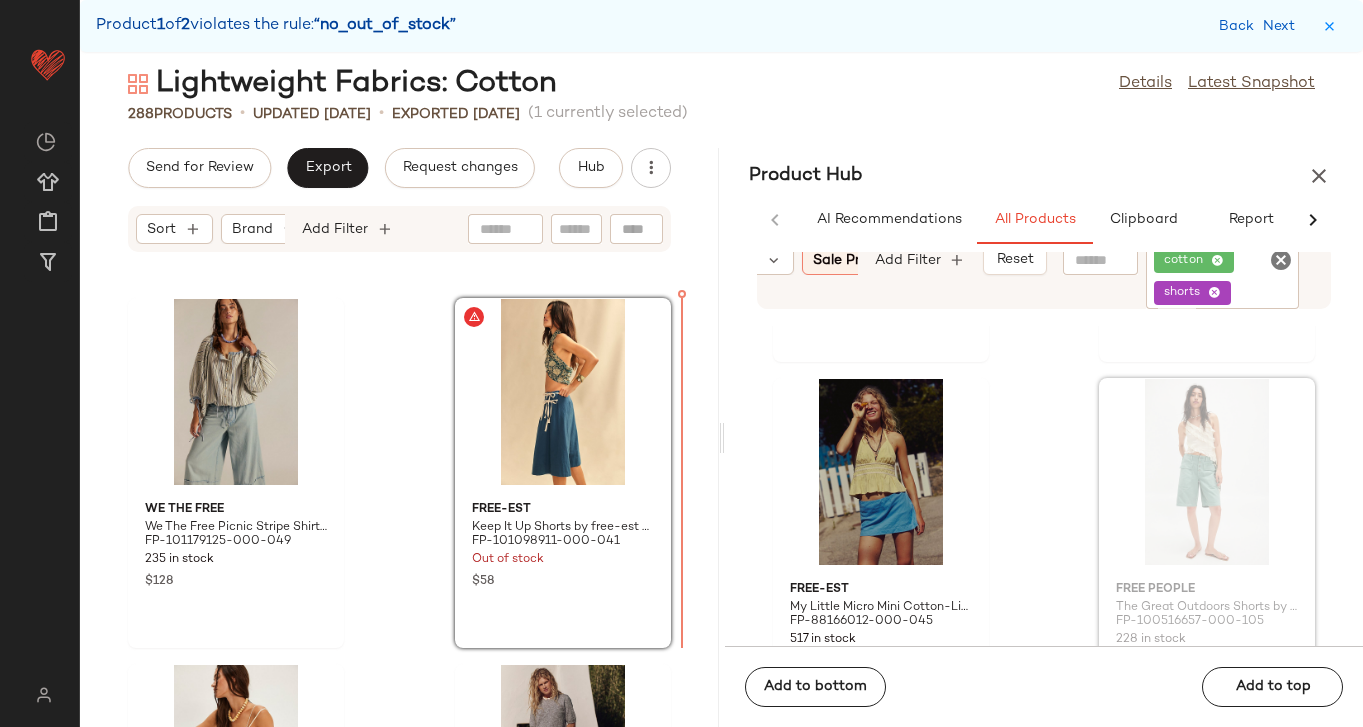 drag, startPoint x: 1202, startPoint y: 508, endPoint x: 621, endPoint y: 395, distance: 591.88684 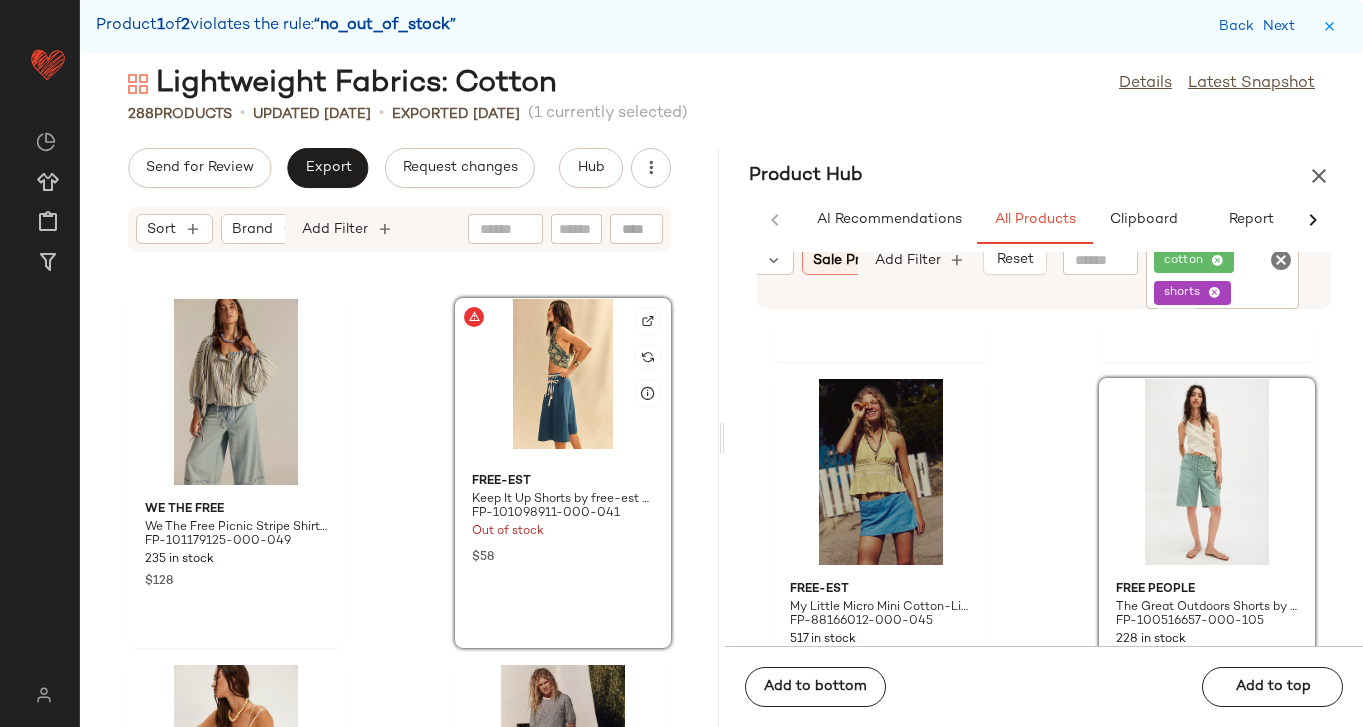 click 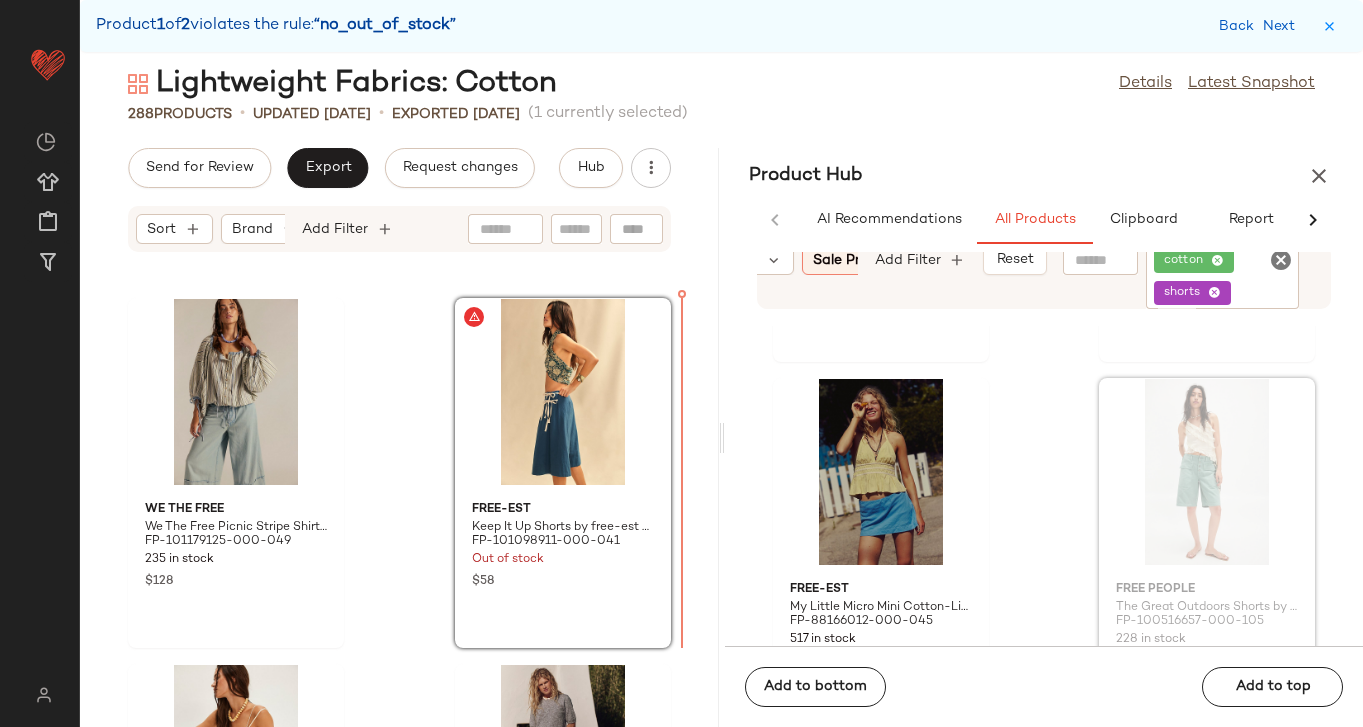 drag, startPoint x: 1162, startPoint y: 502, endPoint x: 575, endPoint y: 444, distance: 589.85846 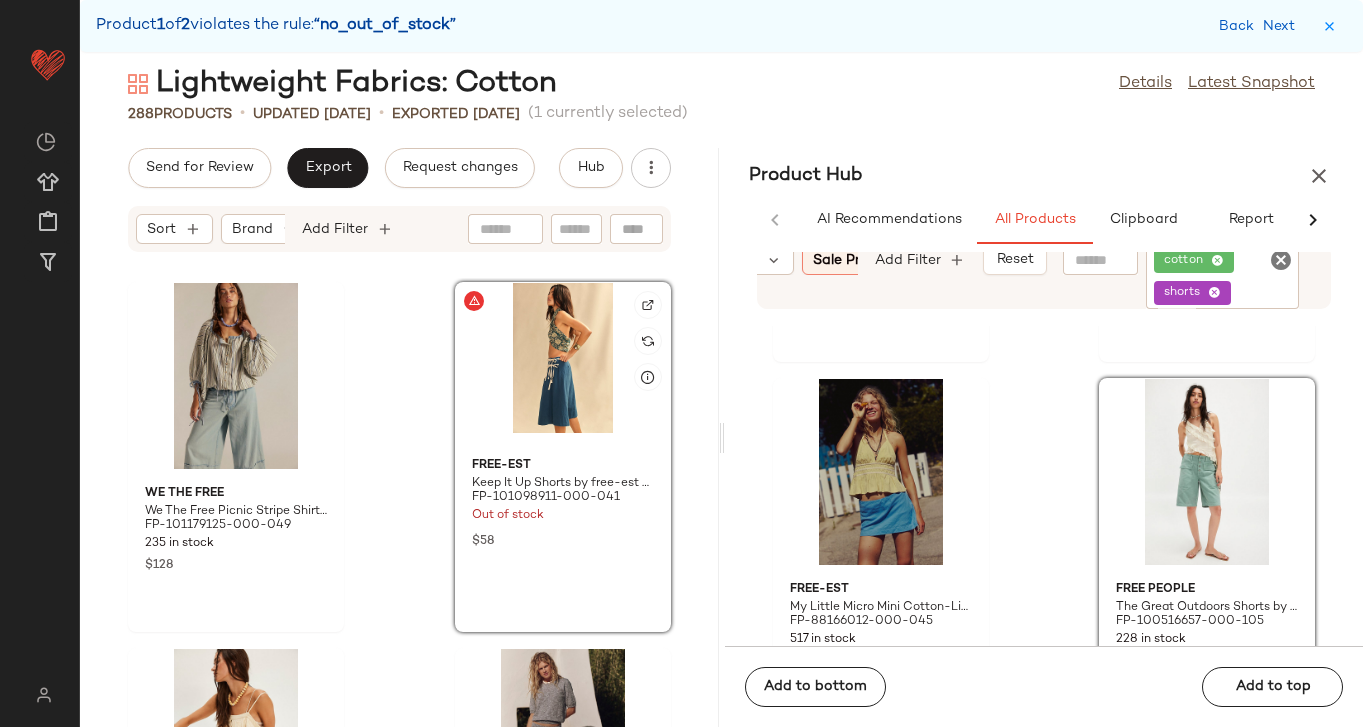 scroll, scrollTop: 3302, scrollLeft: 0, axis: vertical 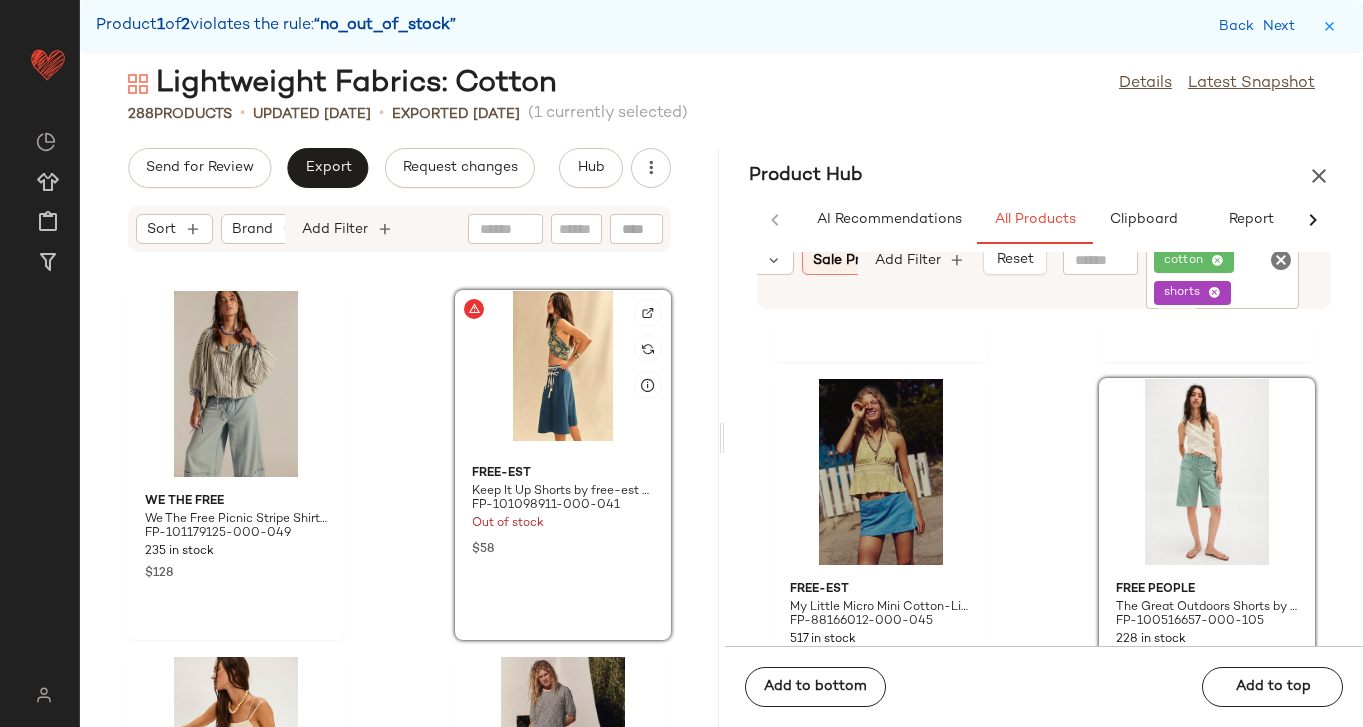 click 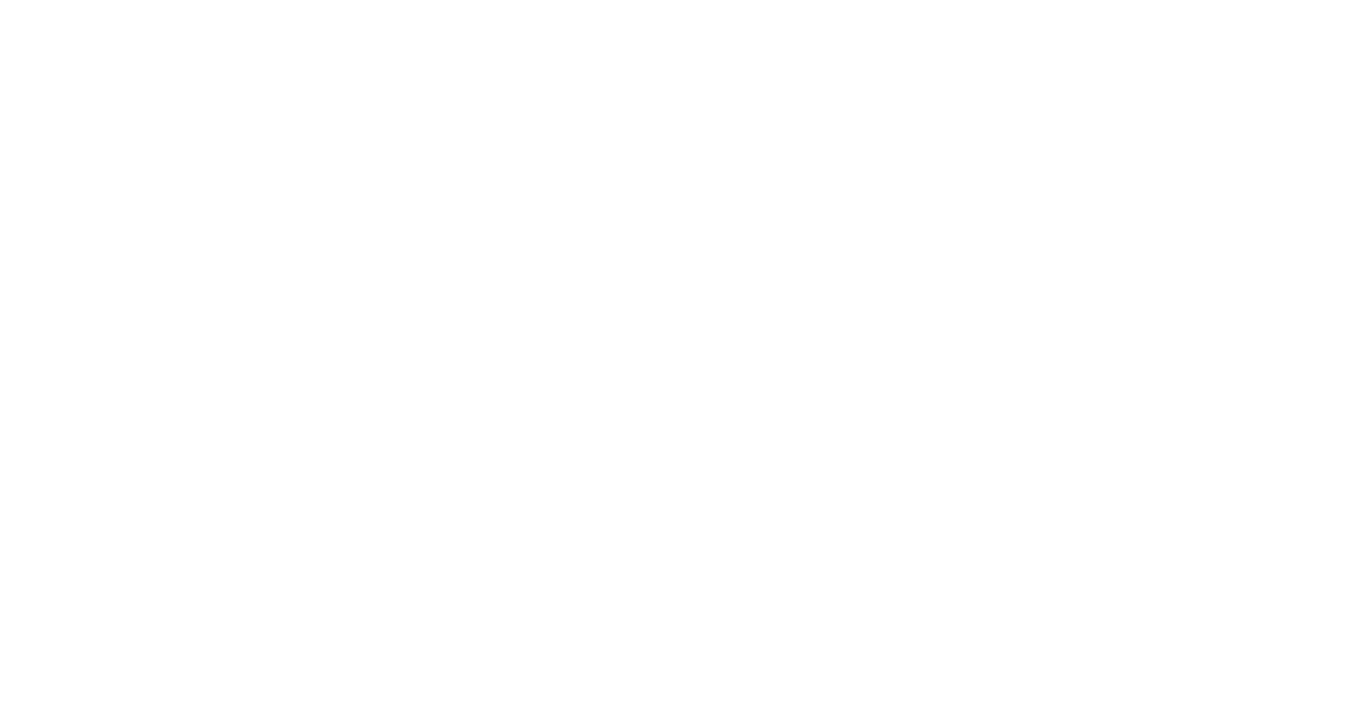 scroll, scrollTop: 0, scrollLeft: 0, axis: both 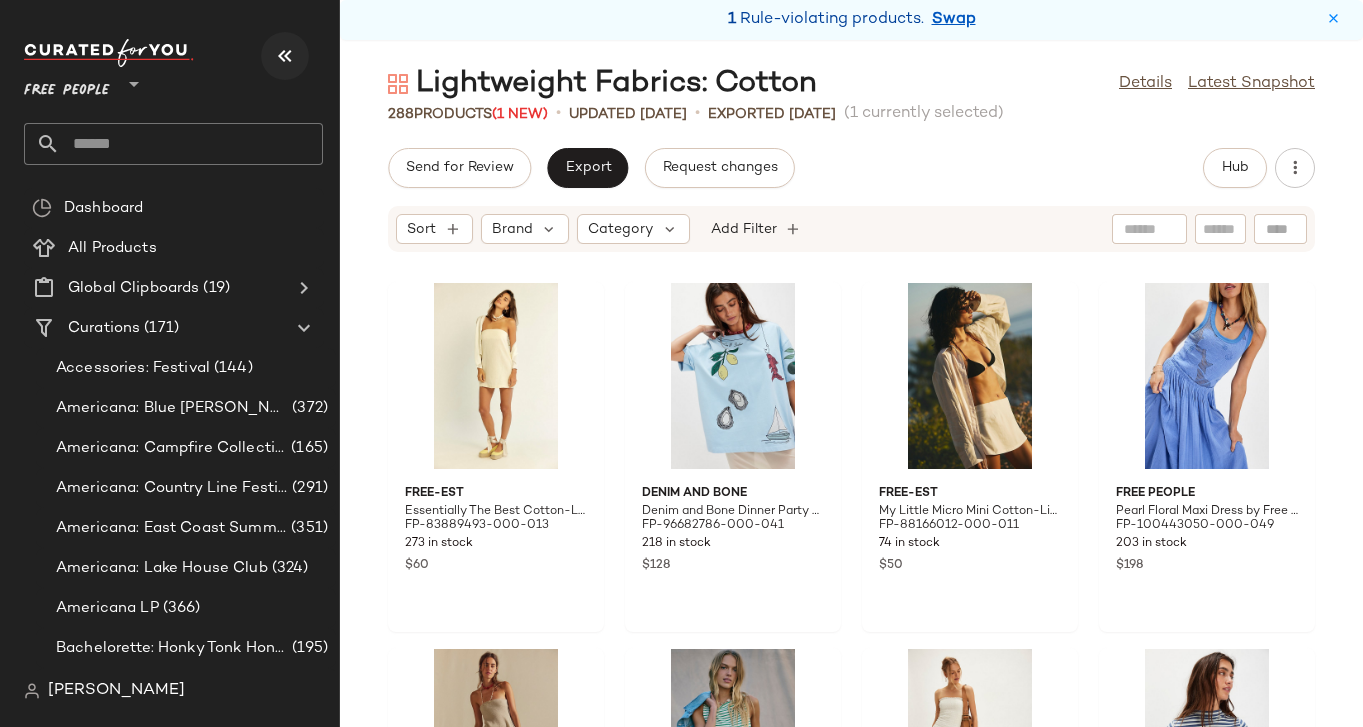 click at bounding box center [285, 56] 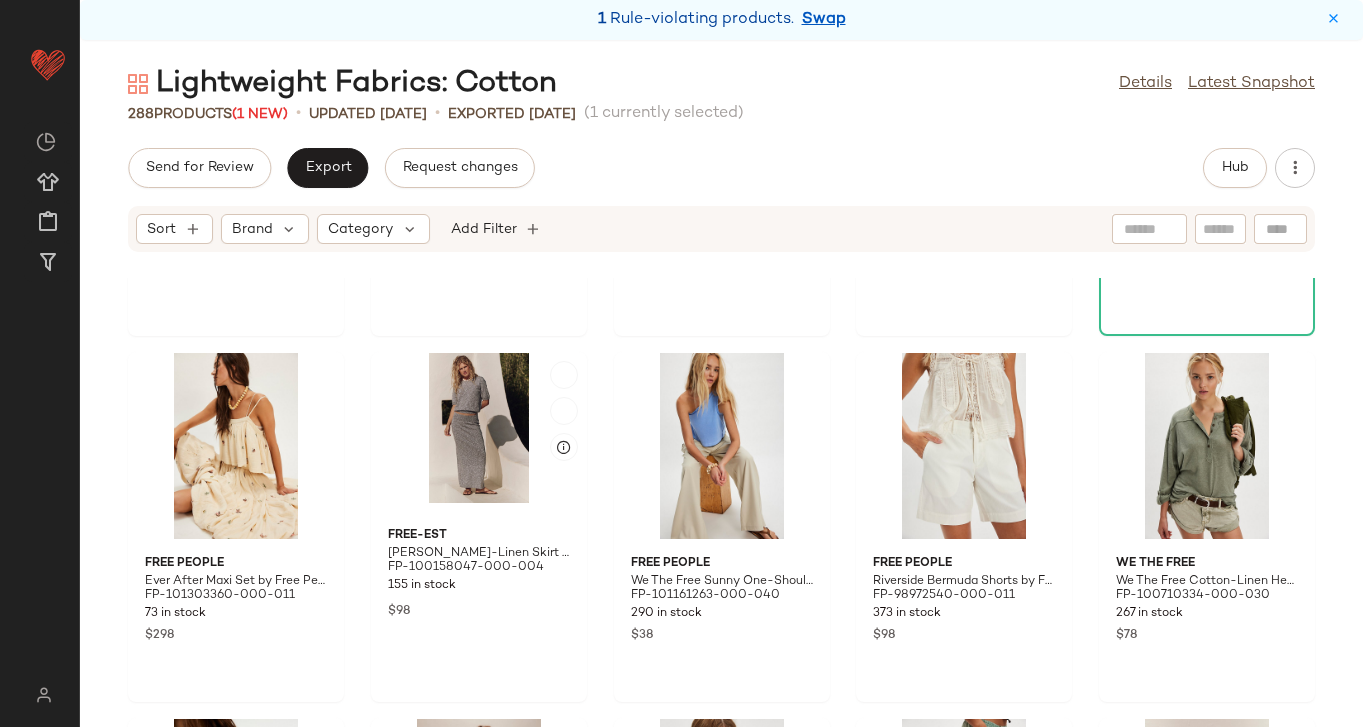 scroll, scrollTop: 1414, scrollLeft: 0, axis: vertical 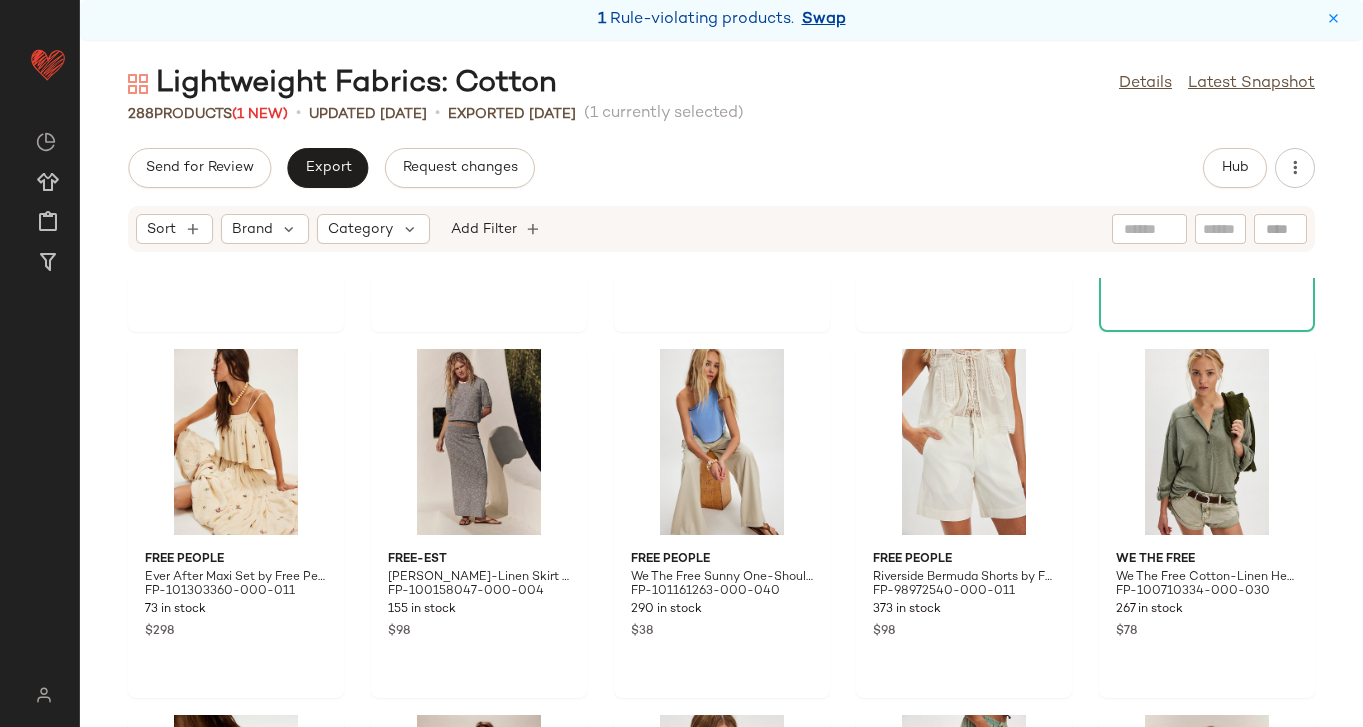 click on "Swap" at bounding box center (824, 20) 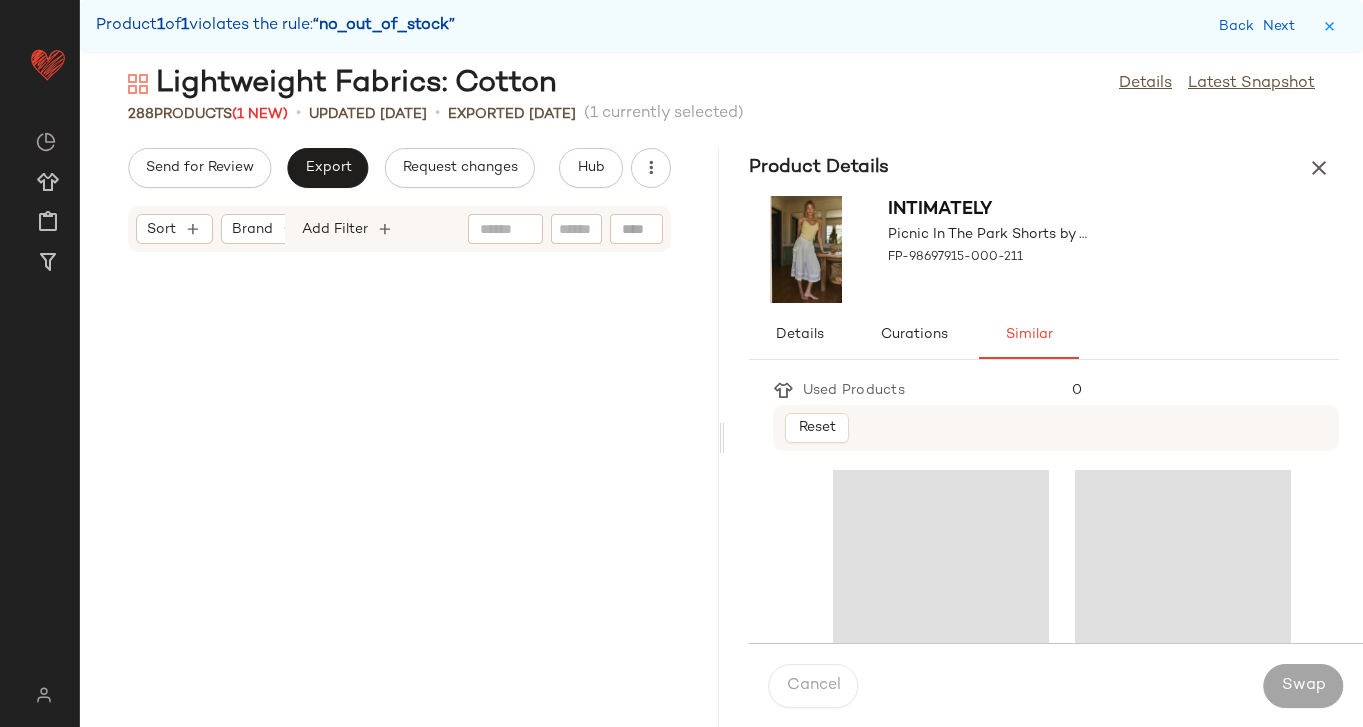 scroll, scrollTop: 29280, scrollLeft: 0, axis: vertical 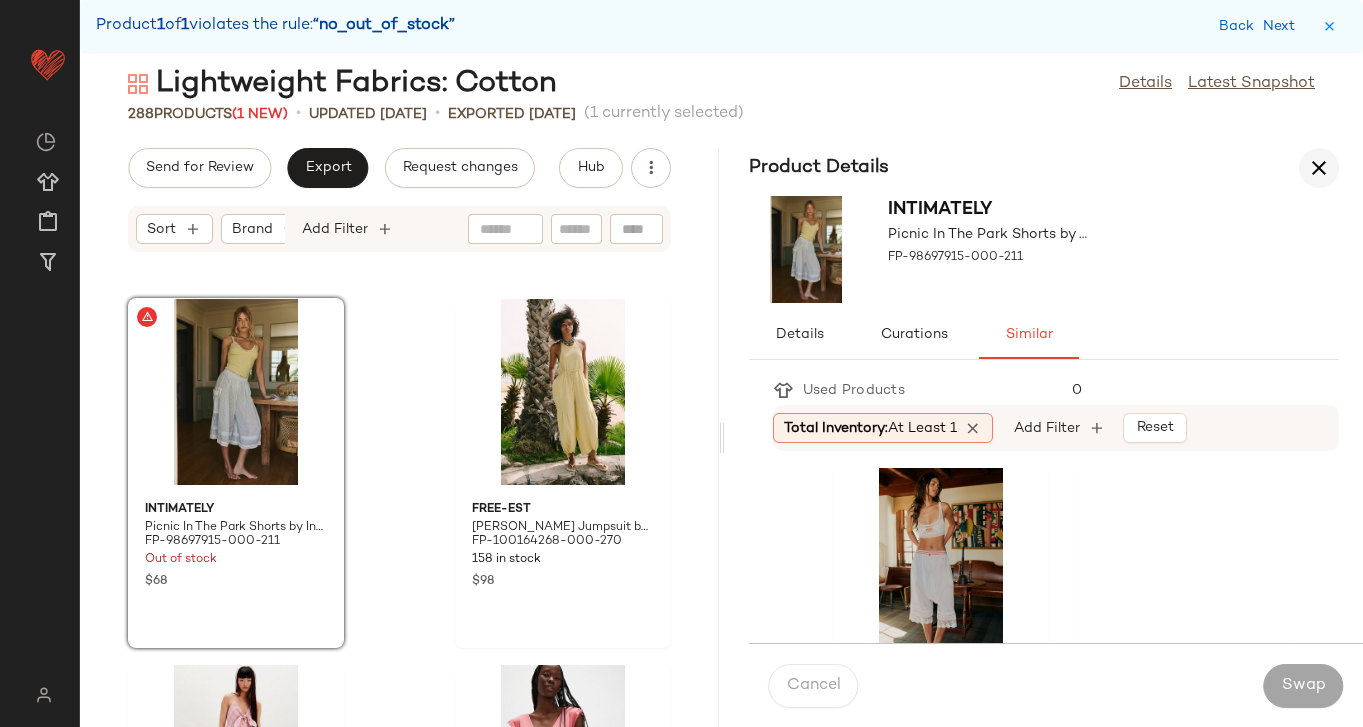 click at bounding box center [1319, 168] 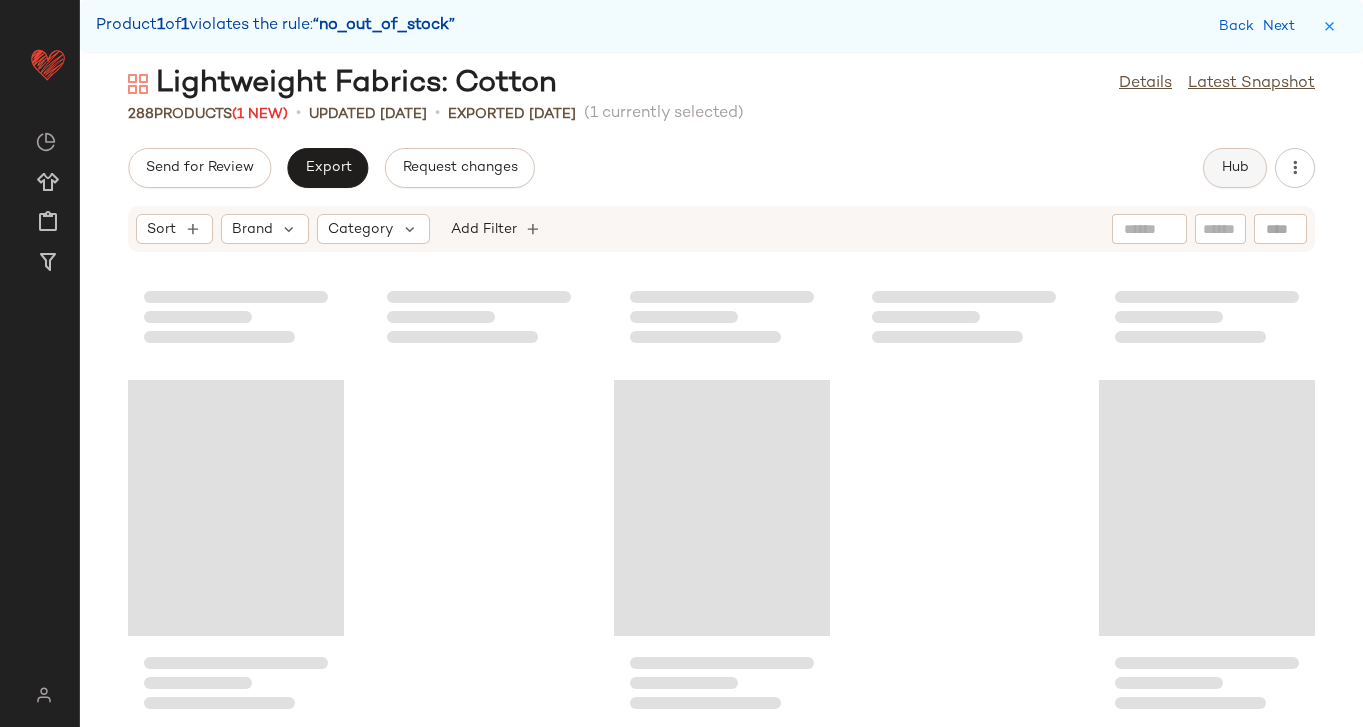 click on "Hub" at bounding box center [1235, 168] 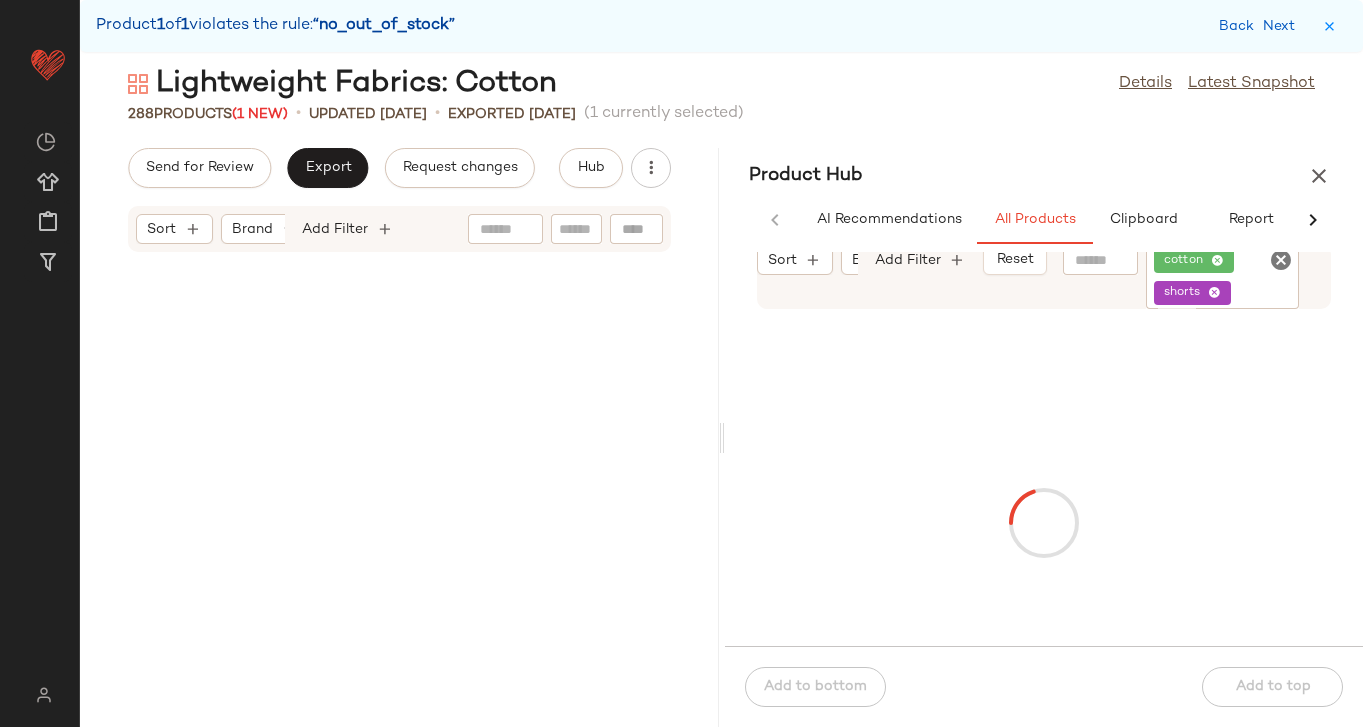 scroll, scrollTop: 29280, scrollLeft: 0, axis: vertical 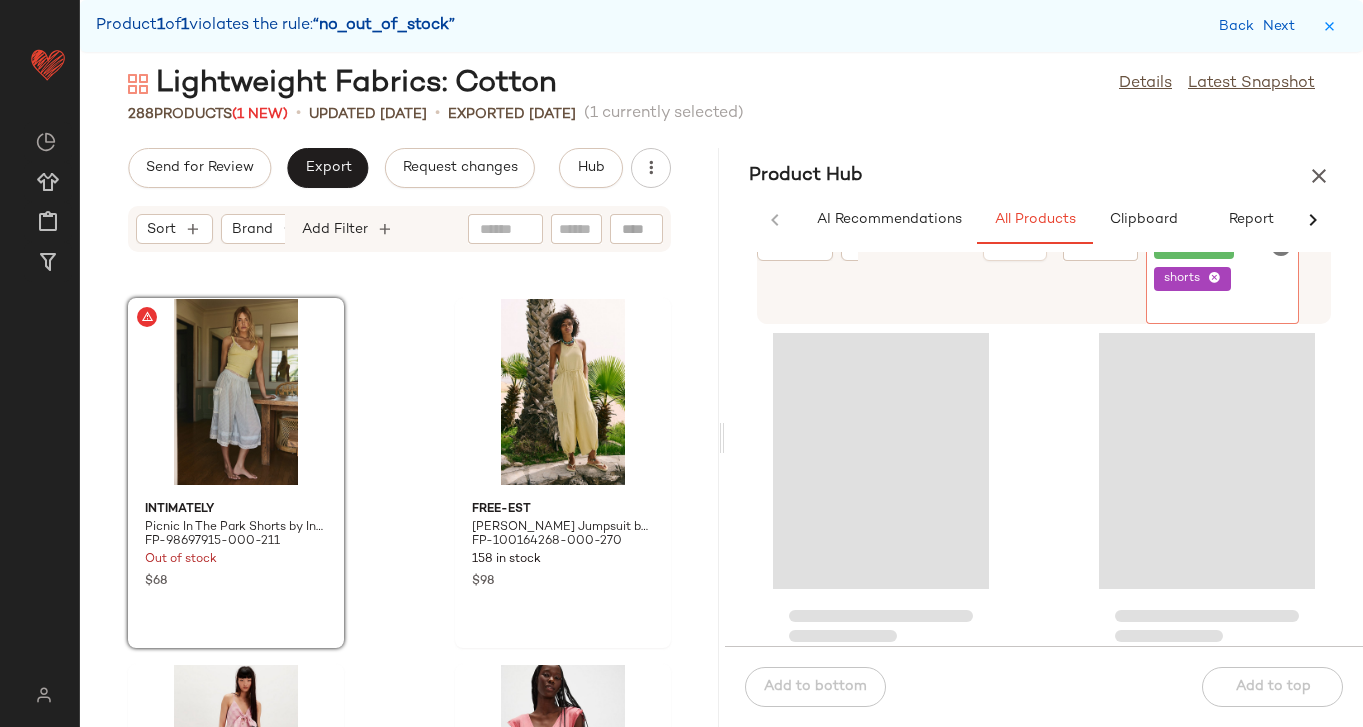 click on "cotton shorts" 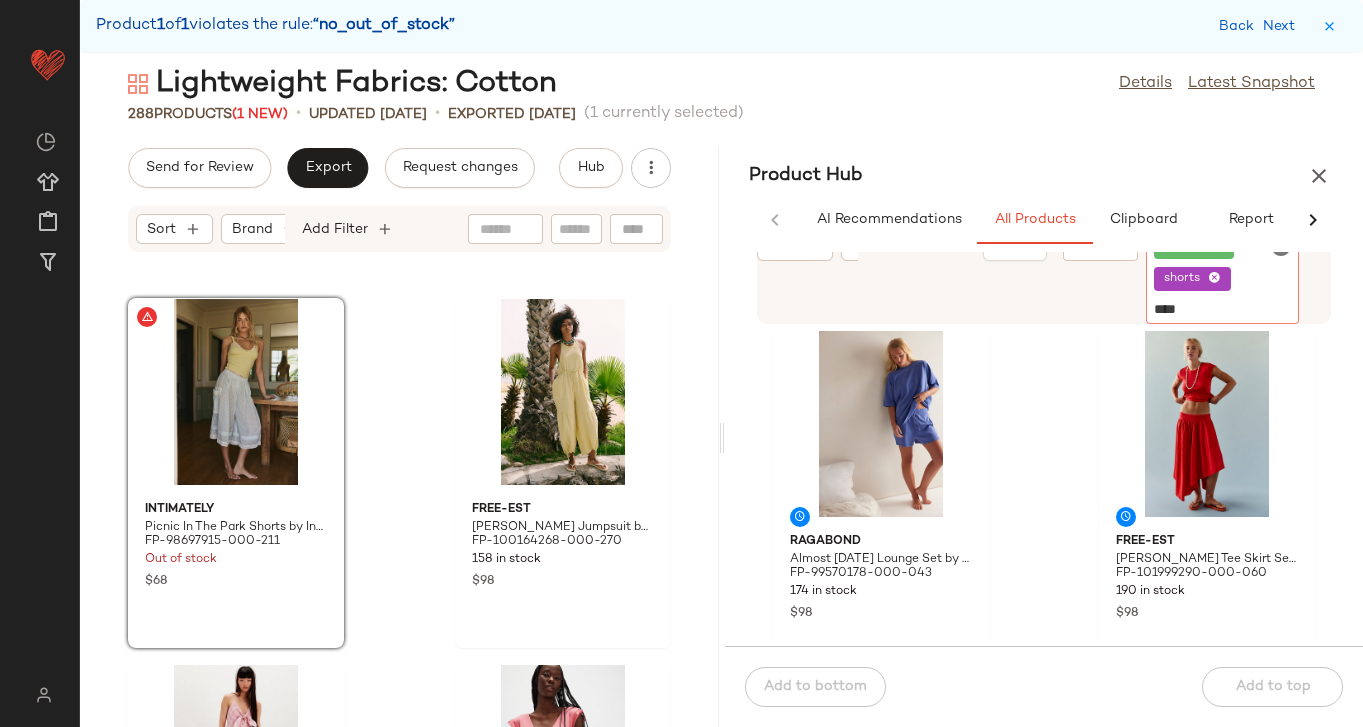type on "*****" 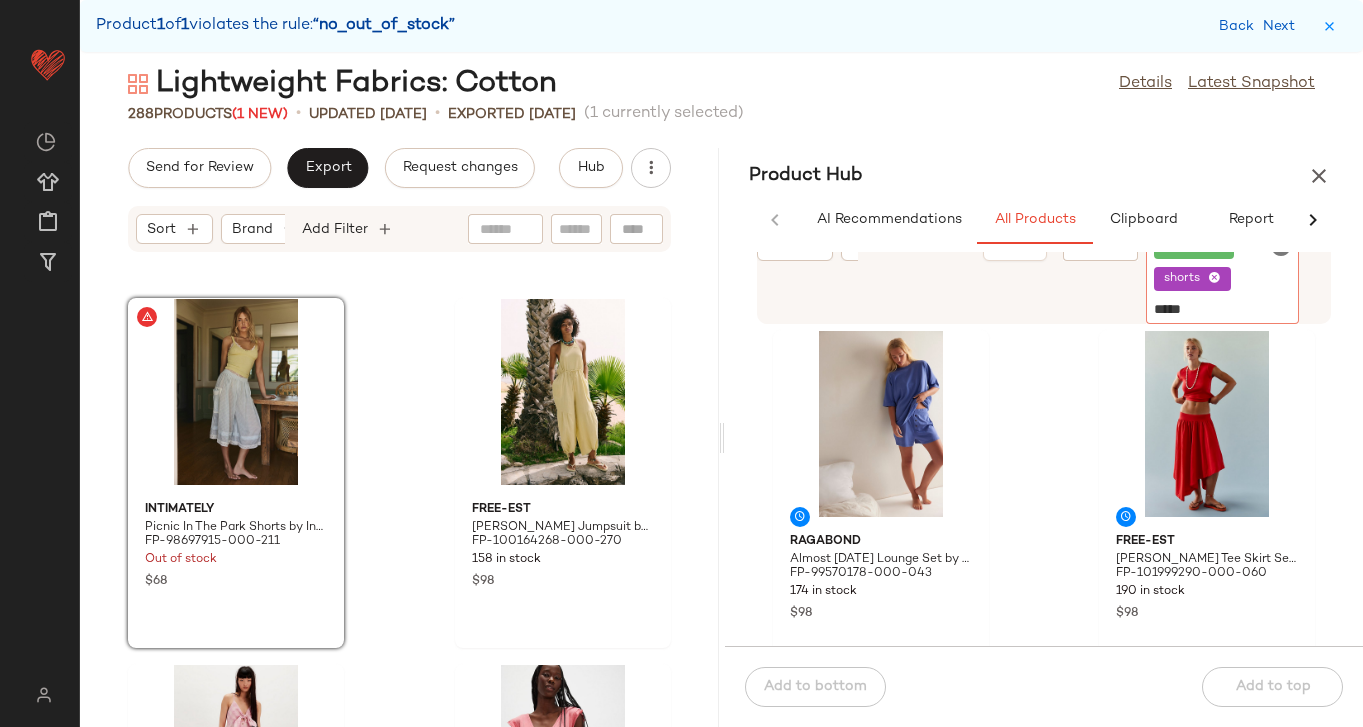 type 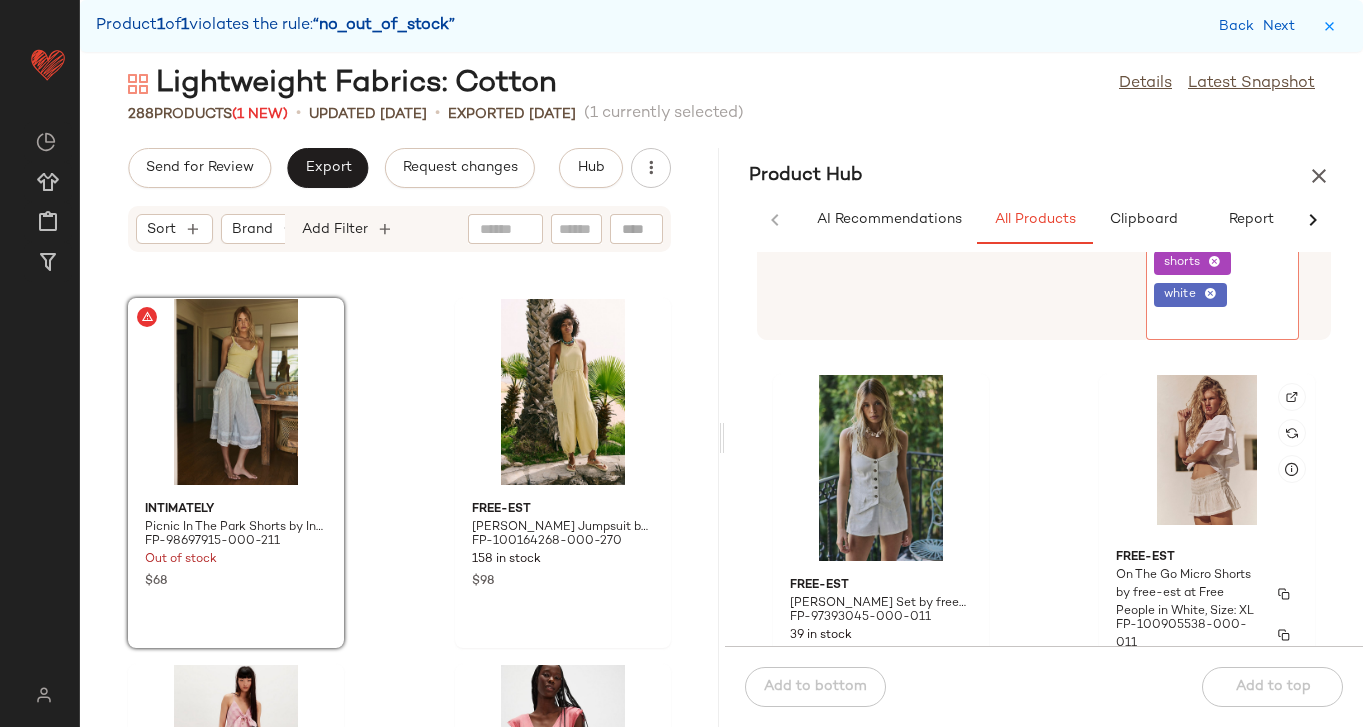scroll, scrollTop: 699, scrollLeft: 0, axis: vertical 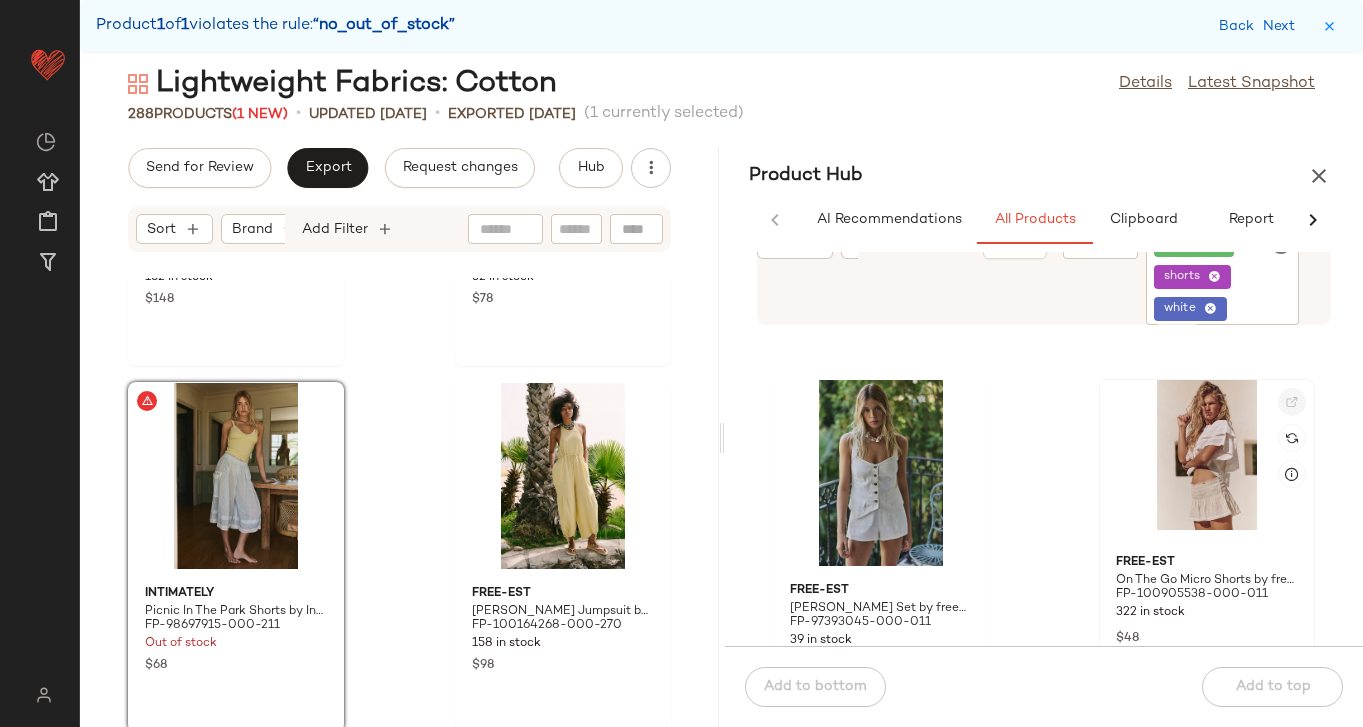 click 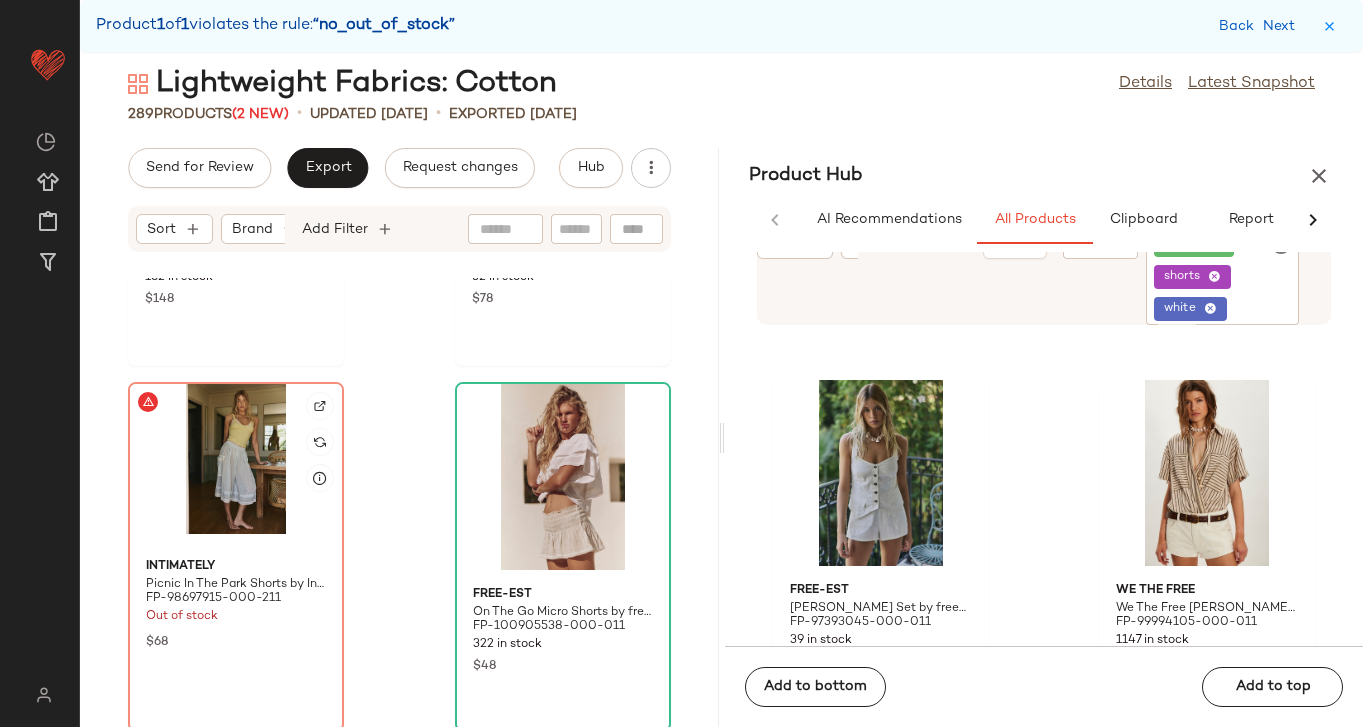 click 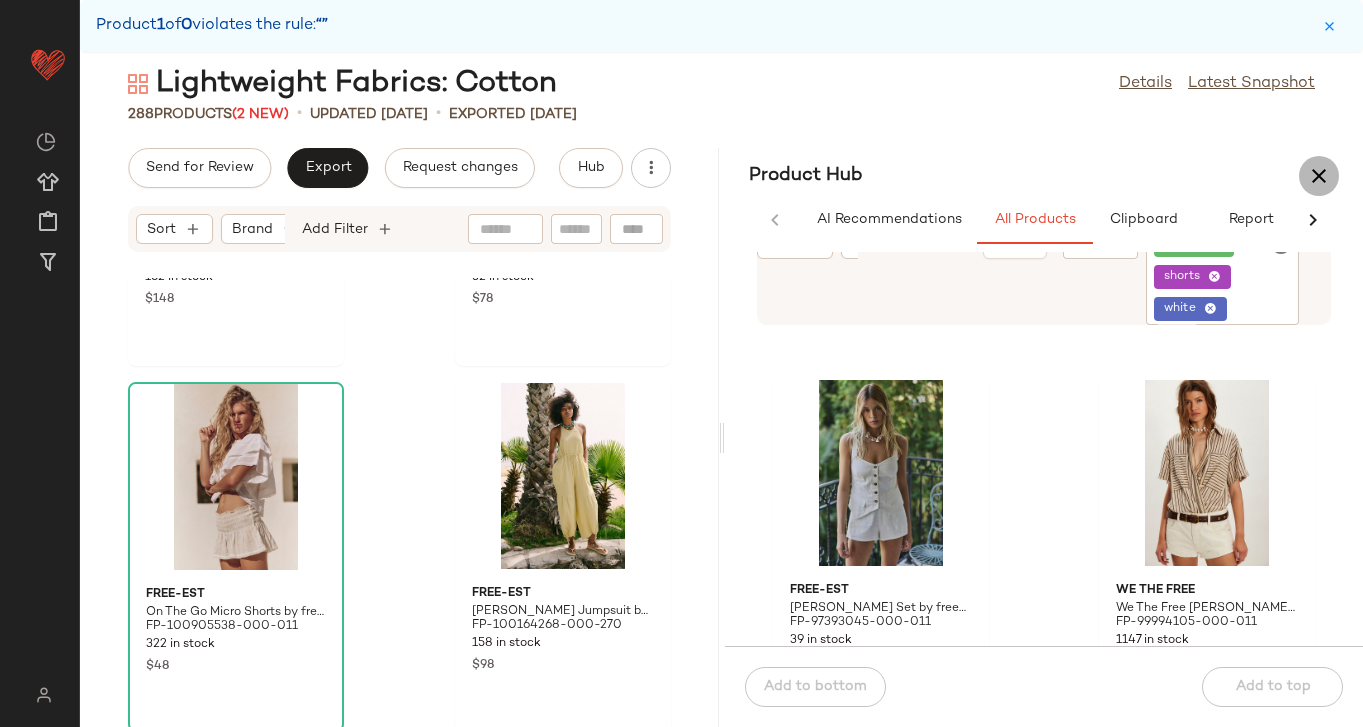 click at bounding box center (1319, 176) 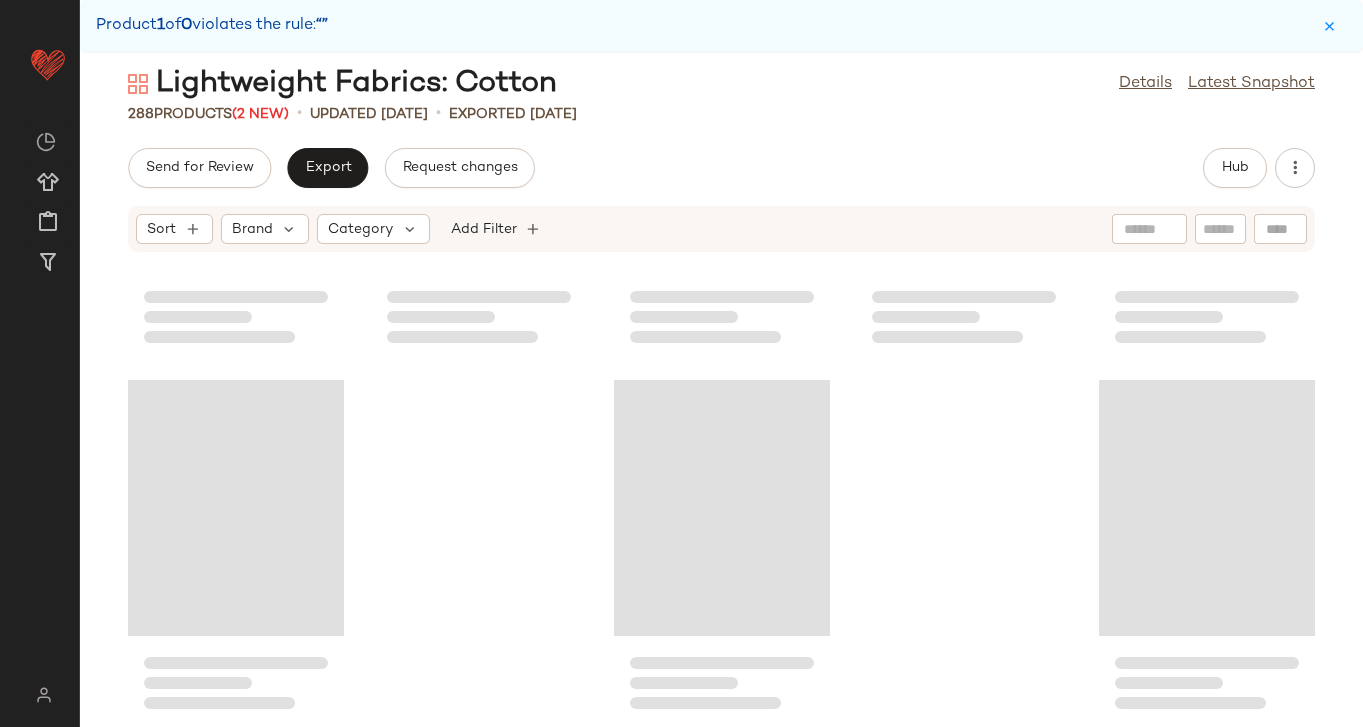 scroll, scrollTop: 20783, scrollLeft: 0, axis: vertical 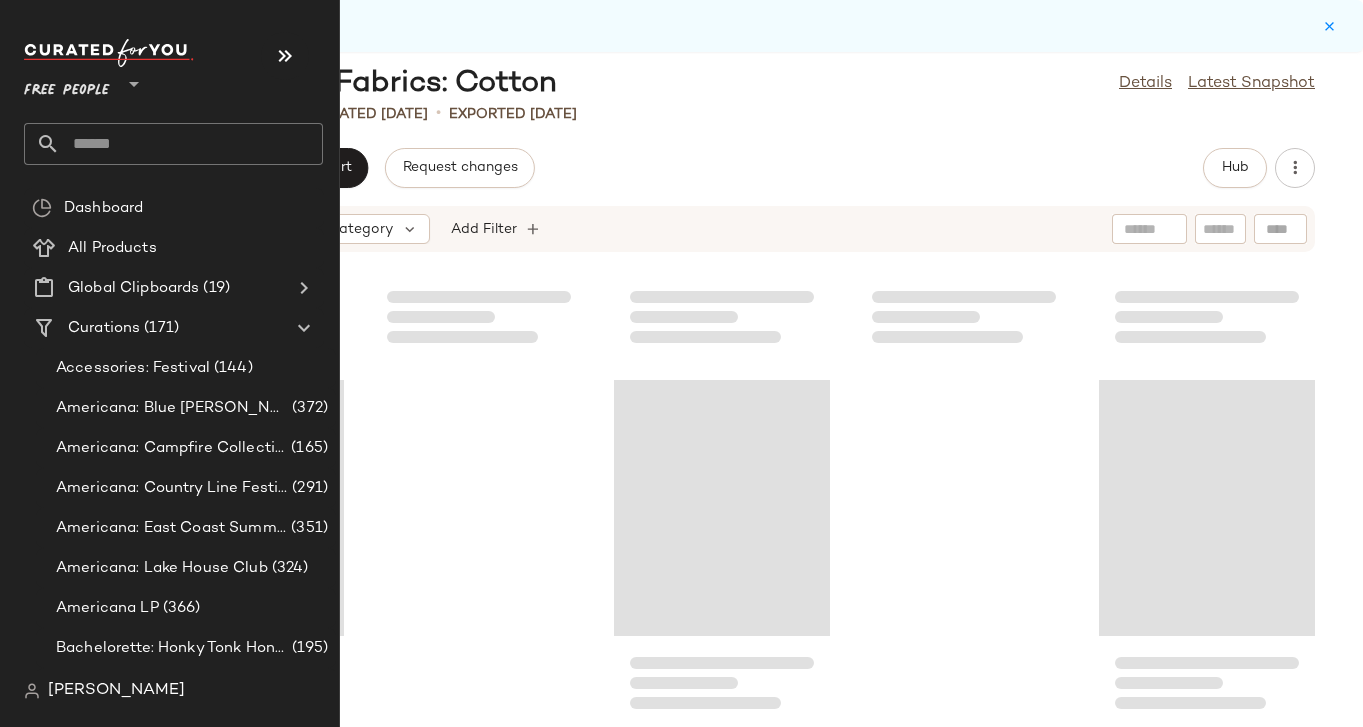 click 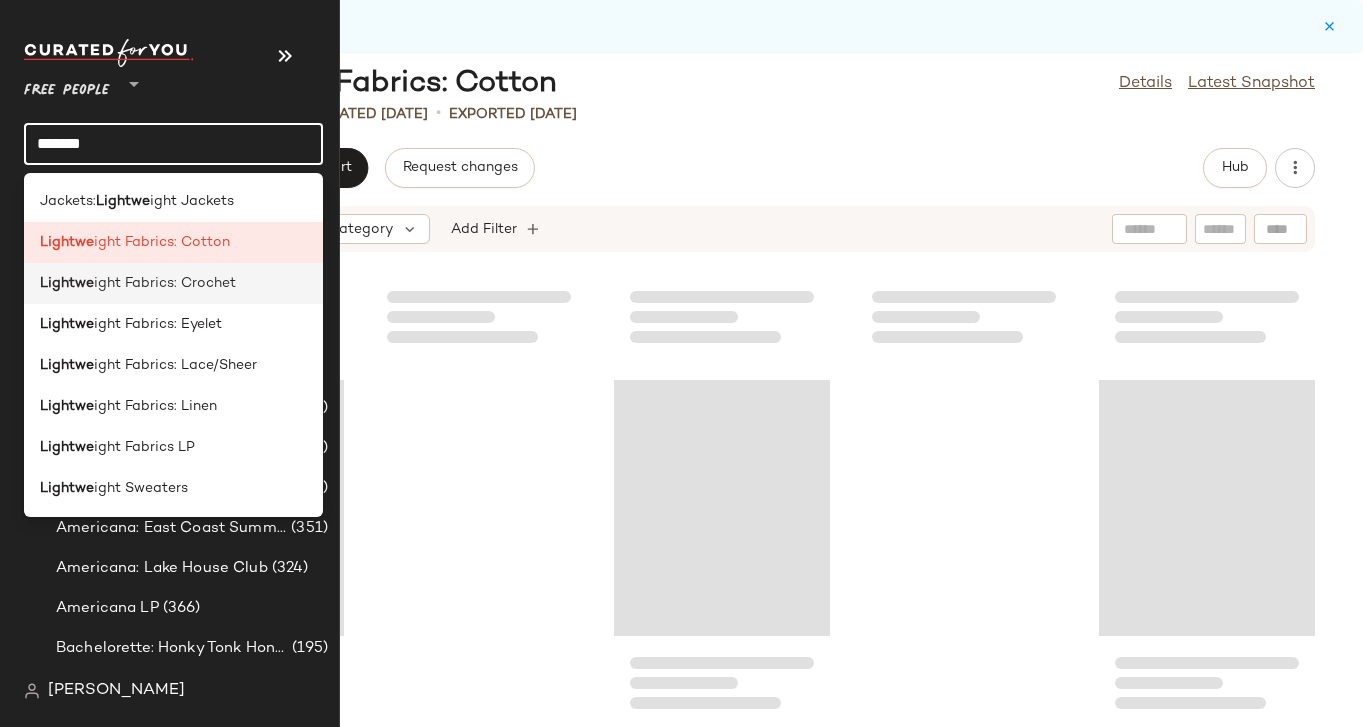type on "*******" 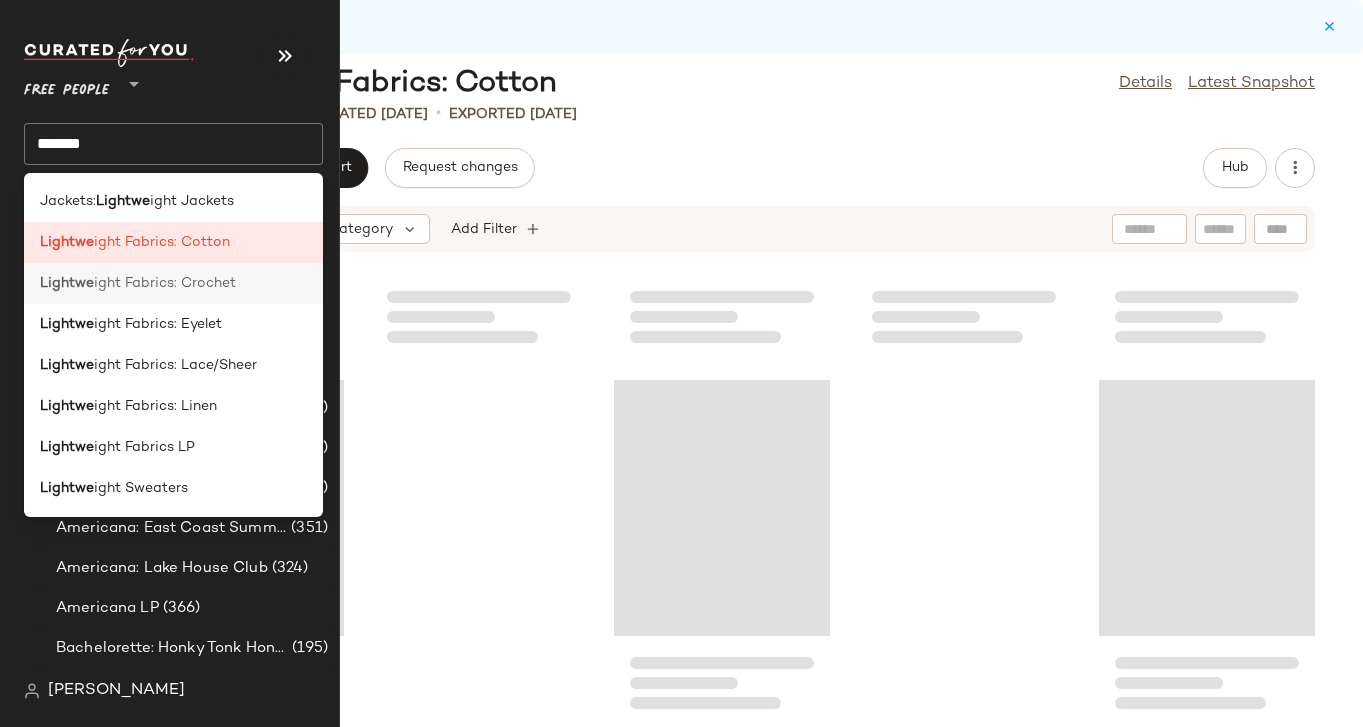 click on "Lightwe" at bounding box center [67, 283] 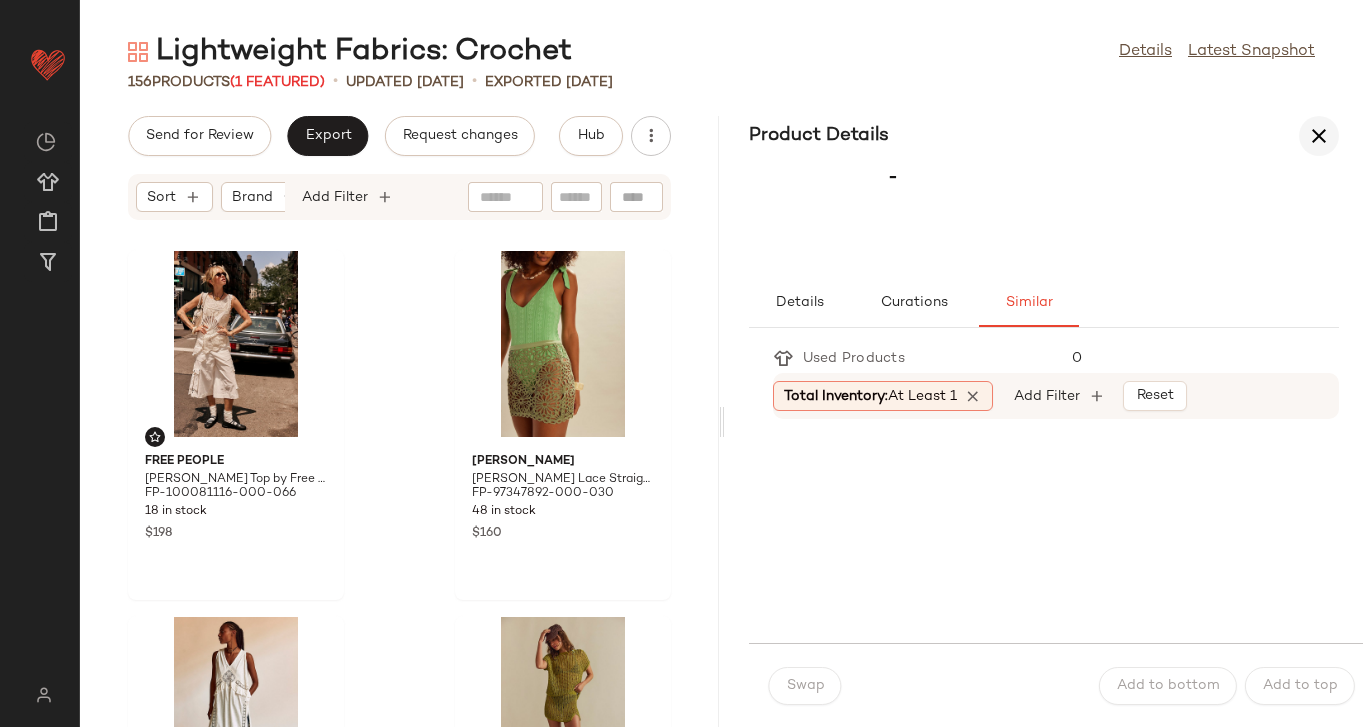 click at bounding box center [1319, 136] 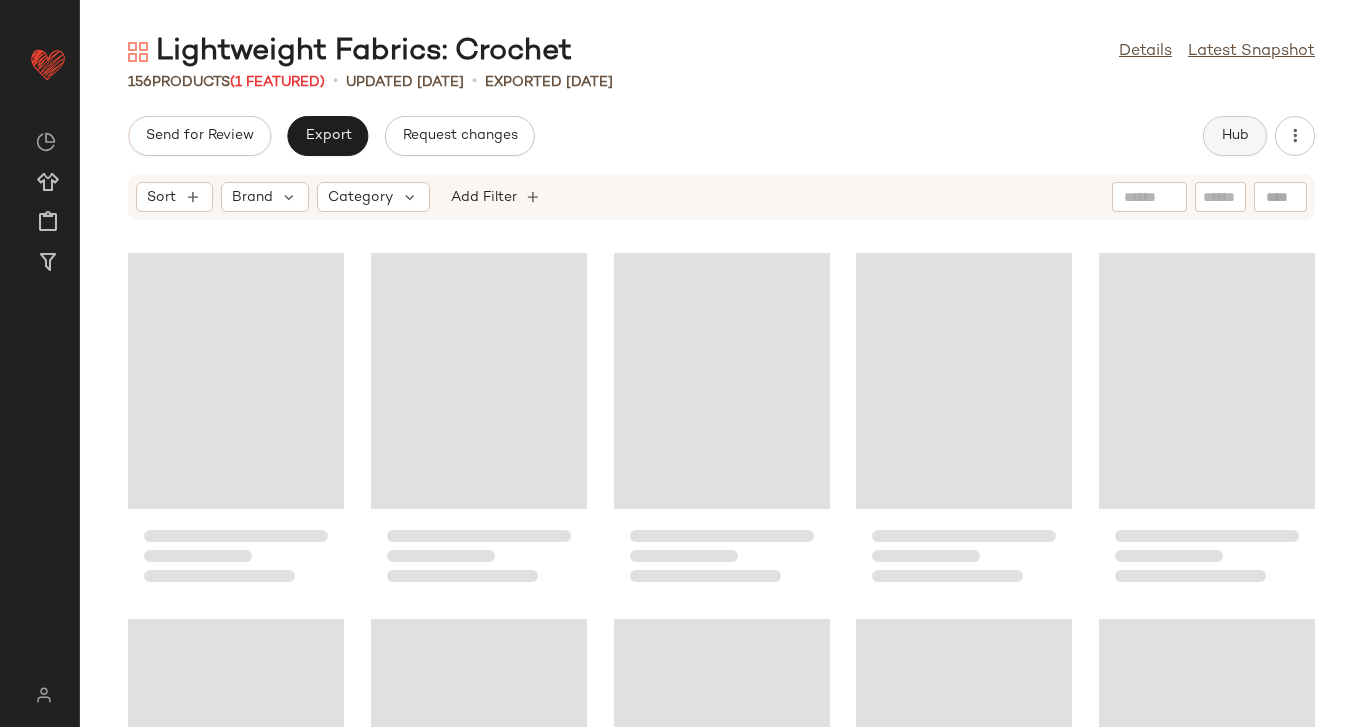 click on "Hub" 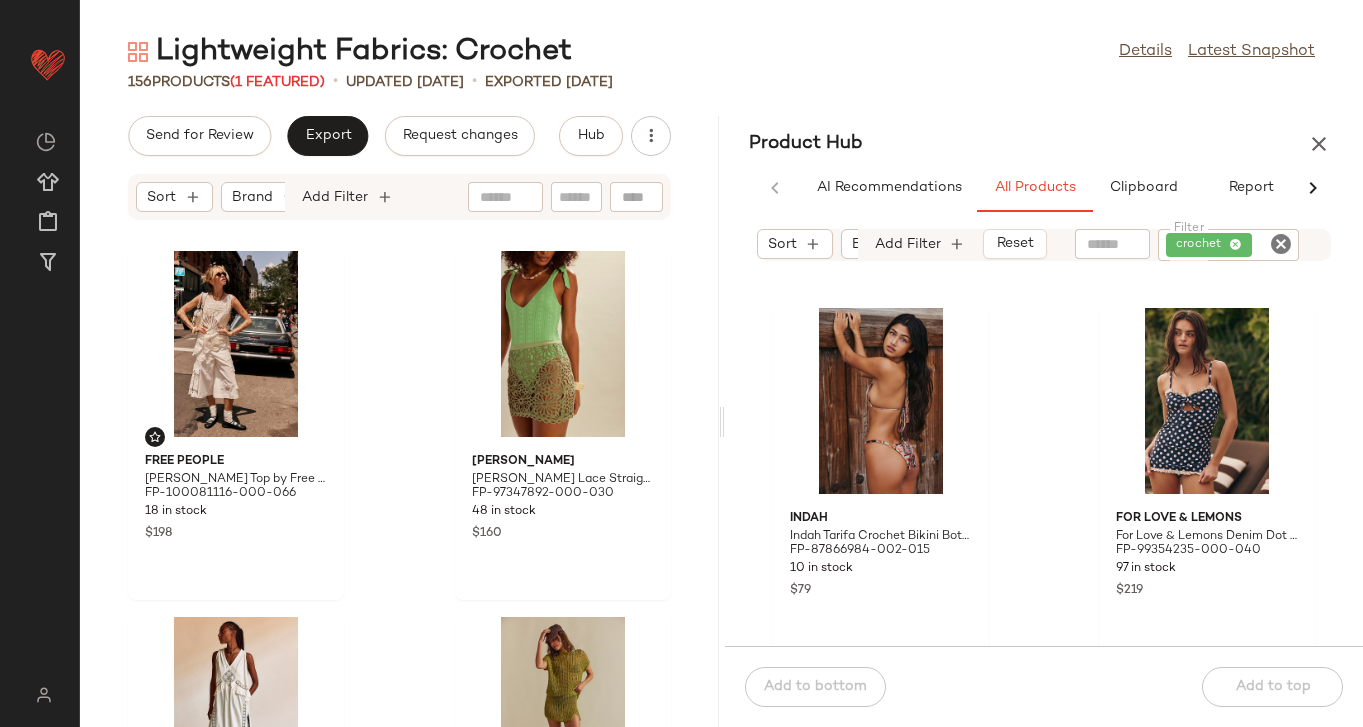 scroll, scrollTop: 1510, scrollLeft: 0, axis: vertical 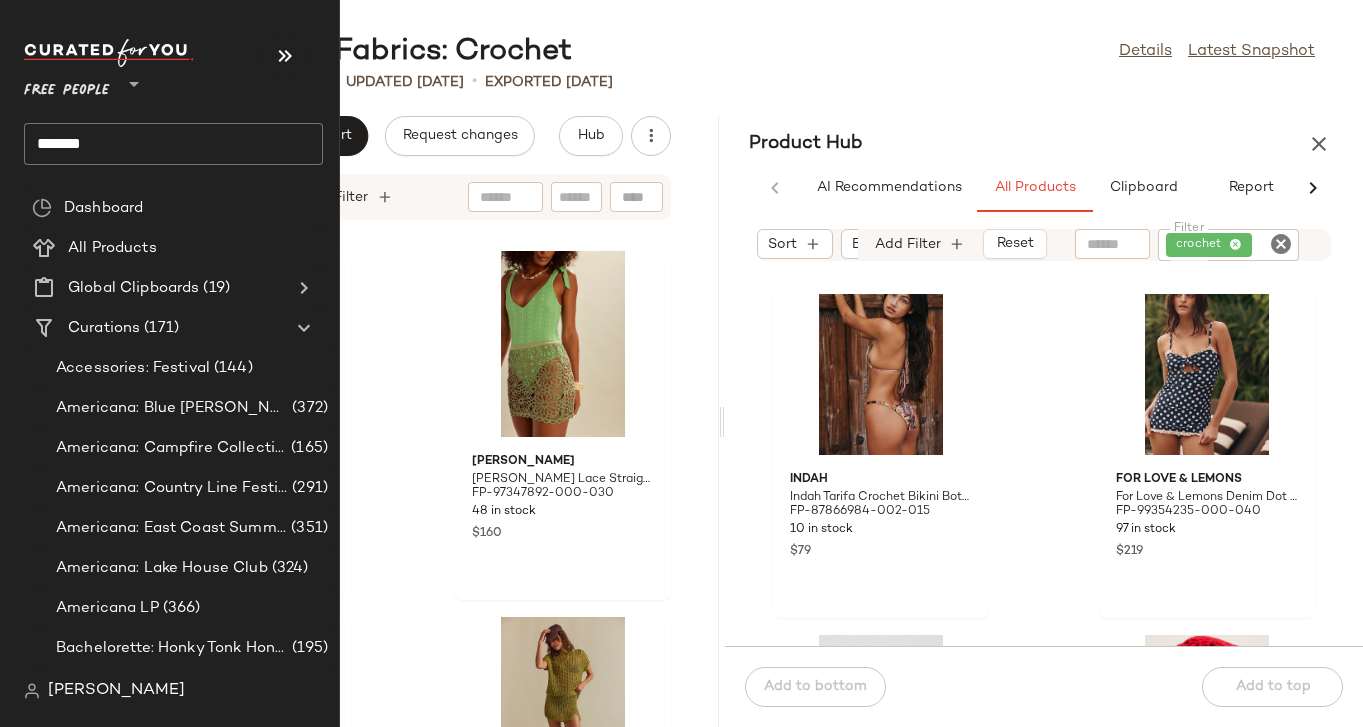 click on "*******" 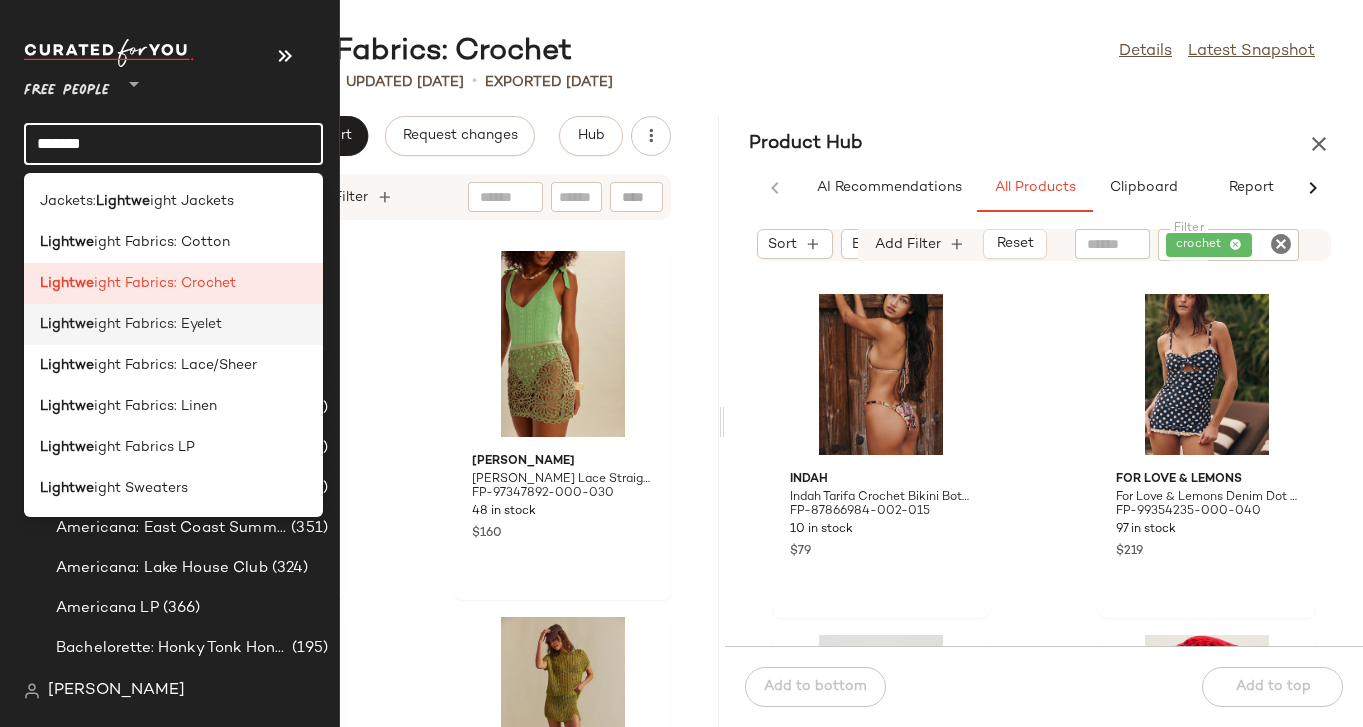 click on "Lightwe" at bounding box center [67, 324] 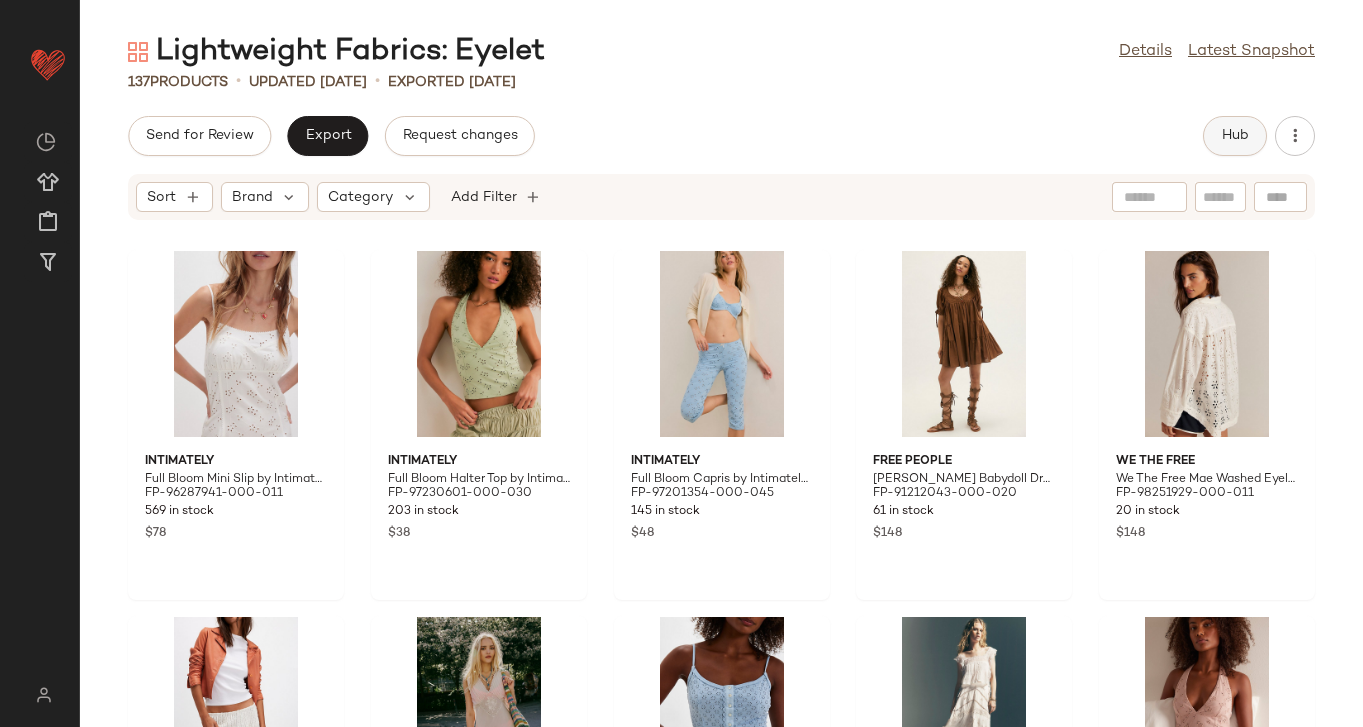 click on "Hub" at bounding box center (1235, 136) 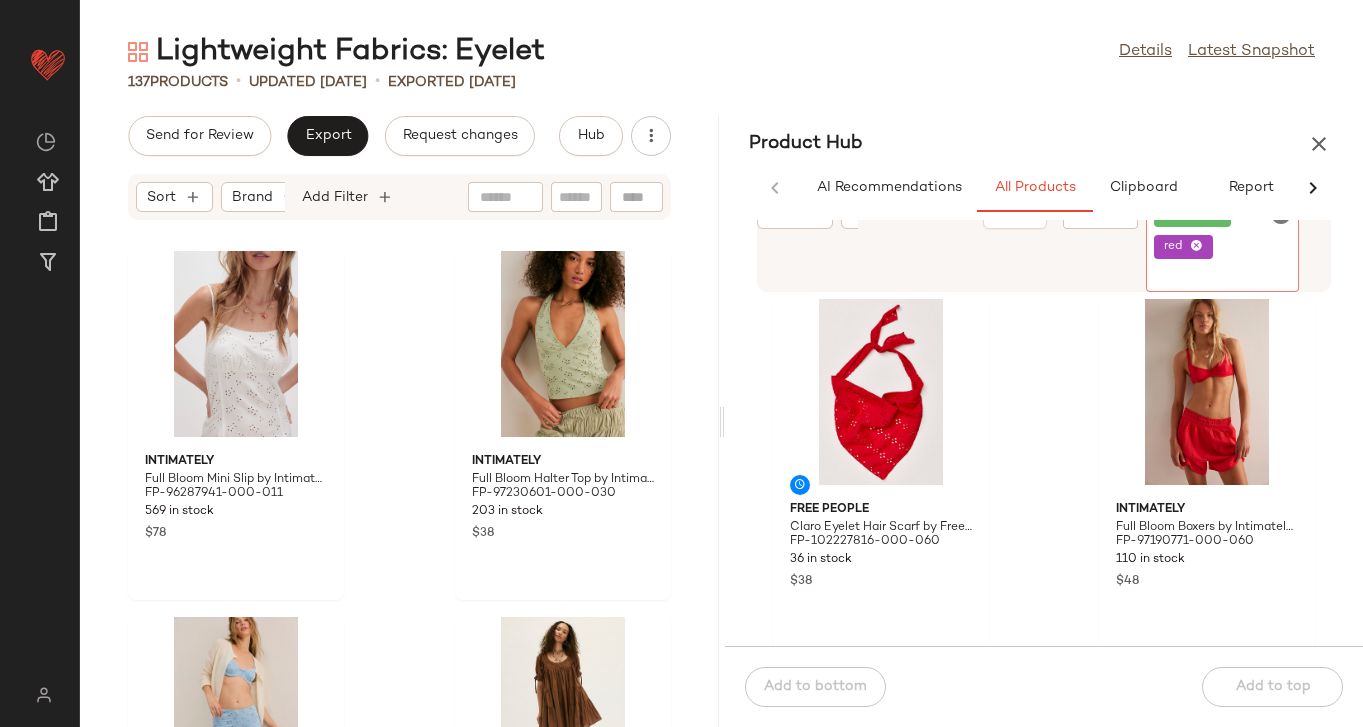 click on "red" 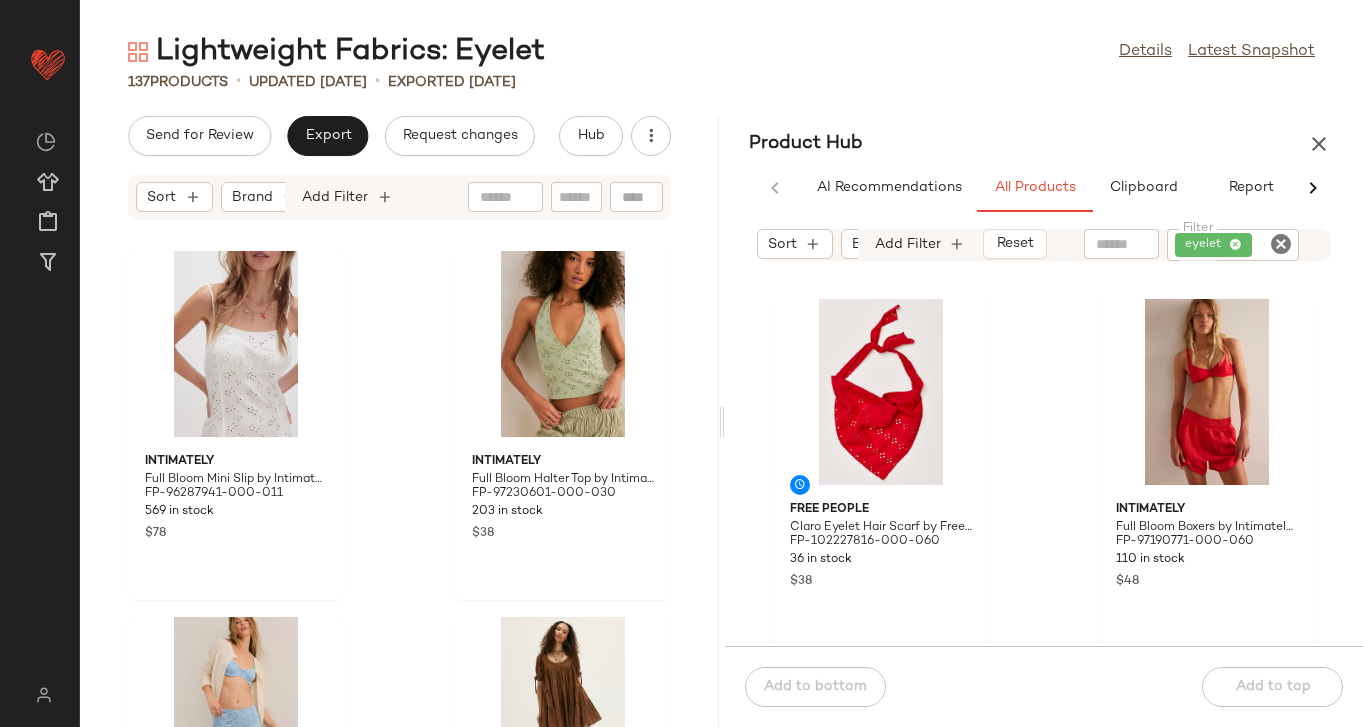 click on "Product Hub" at bounding box center [1044, 144] 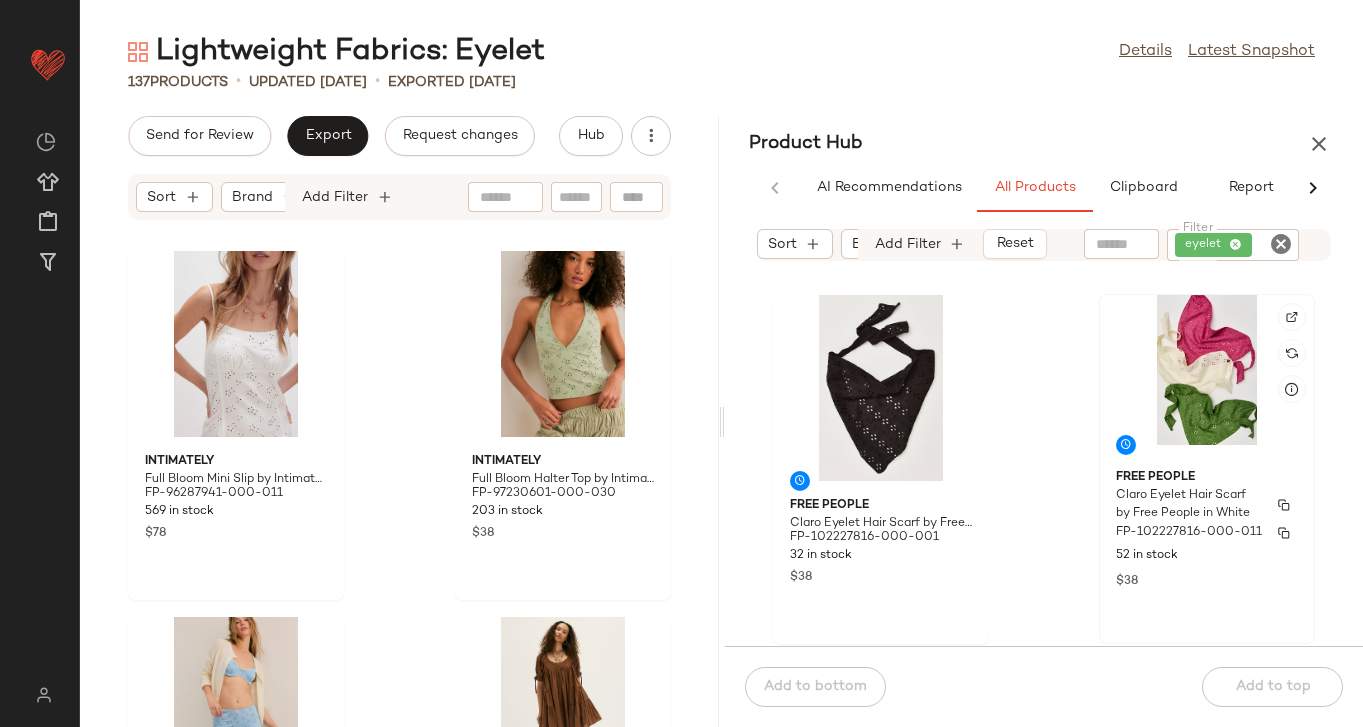 scroll, scrollTop: 0, scrollLeft: 0, axis: both 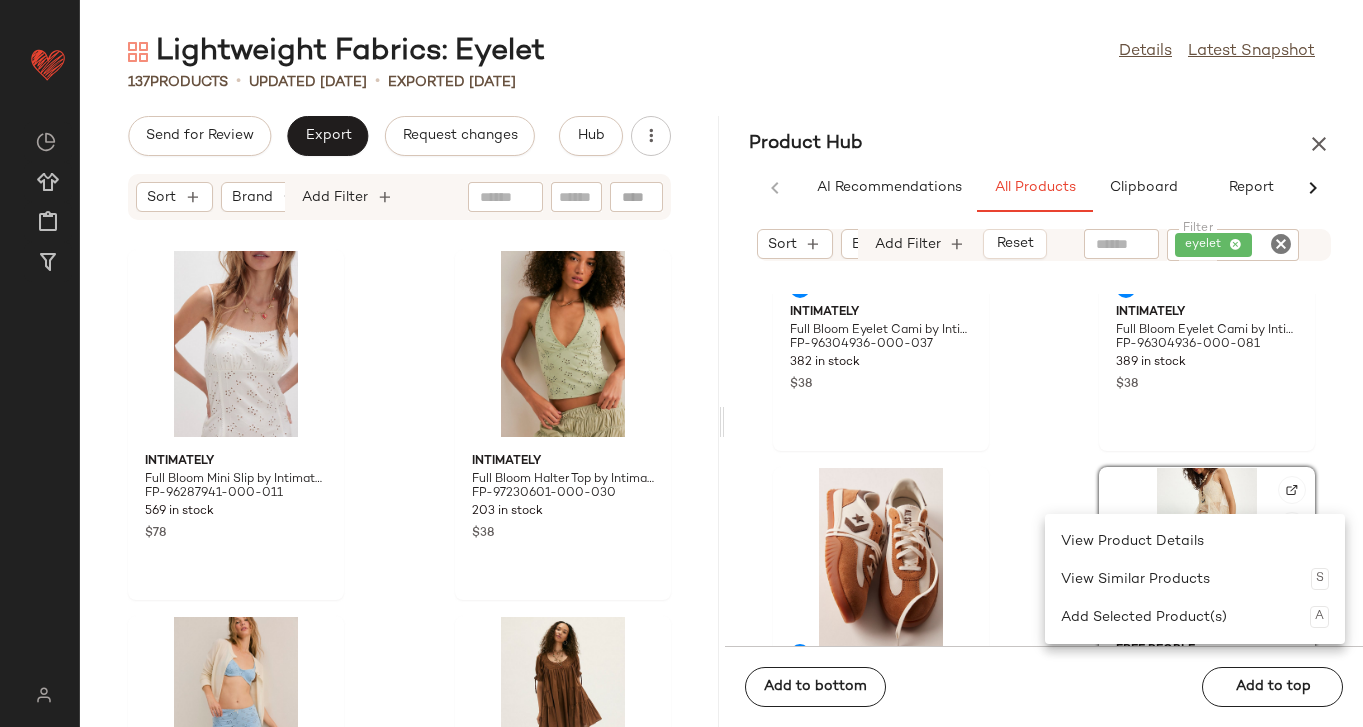 drag, startPoint x: 1108, startPoint y: 514, endPoint x: 970, endPoint y: 679, distance: 215.1023 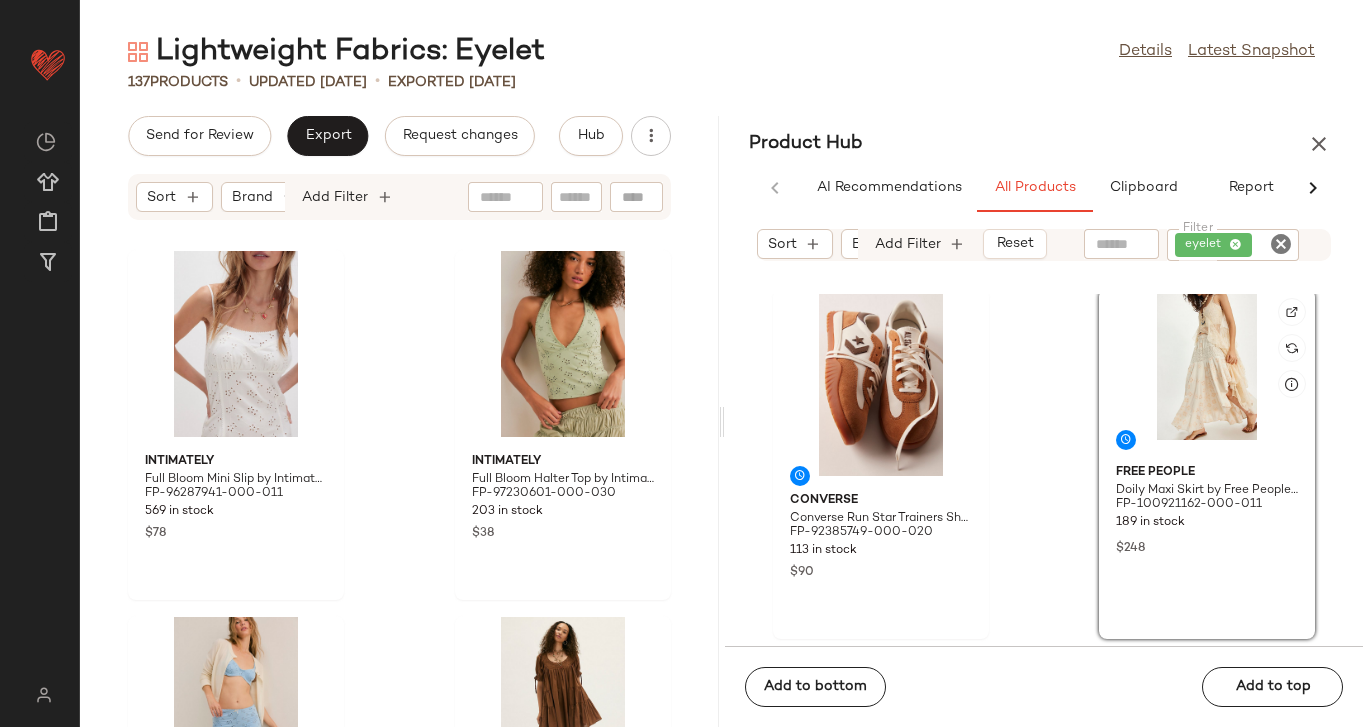 scroll, scrollTop: 1860, scrollLeft: 0, axis: vertical 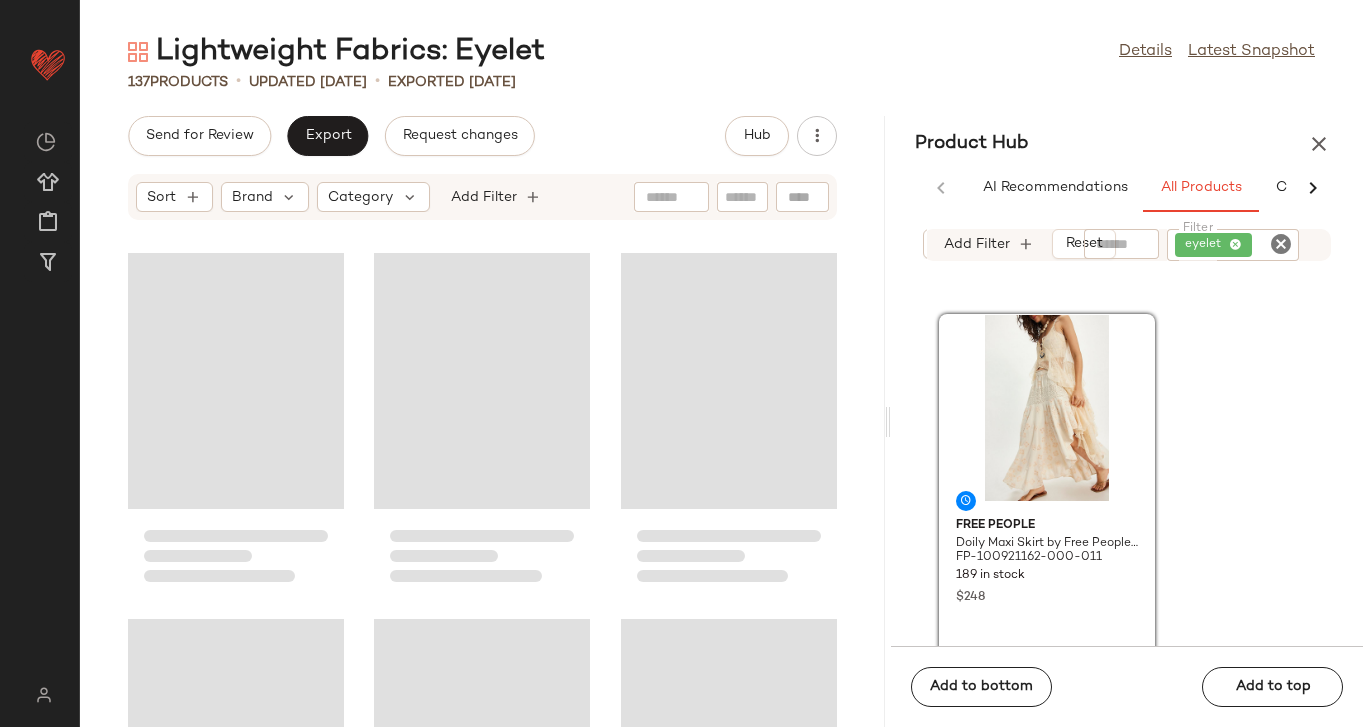 drag, startPoint x: 721, startPoint y: 422, endPoint x: 890, endPoint y: 358, distance: 180.71248 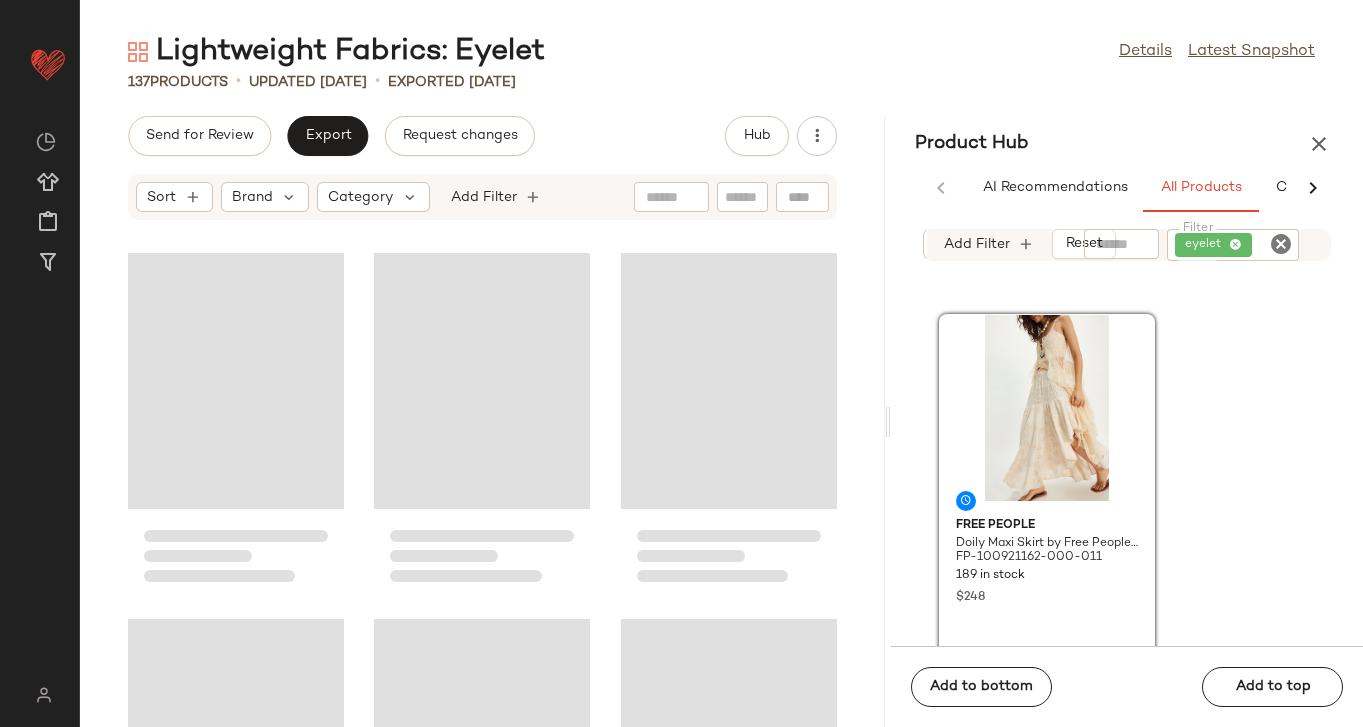 click on "Lightweight Fabrics: Eyelet  Details   Latest Snapshot  137   Products   •   updated Jul 3rd  •  Exported Jul 3rd  Send for Review   Export   Request changes   Hub  Sort  Brand  Category  Add Filter  Product Hub  AI Recommendations   All Products   Clipboard   Report  Sort  Brand  Category  In Curation?:   No Sale Price:   Not on sale Total Inventory:   10-Max Add Filter   Reset  Filter eyelet Filter Free People Doily Maxi Skirt by Free People in White, Size: M FP-100921162-000-011 189 in stock $248 Sperry Sperry 2-Eye Boat Shoes at Free People in Black, Size: US 6 FP-85202364-000-001 35 in stock $100 Intimately Full Bloom Boxers by Intimately at Free People in Red, Size: XL FP-97190771-000-060 110 in stock $48 Free People Washed Perla Bloomers by Free People in Brown, Size: XS FP-100515899-000-020 211 in stock $98  Add to bottom   Add to top" at bounding box center (721, 379) 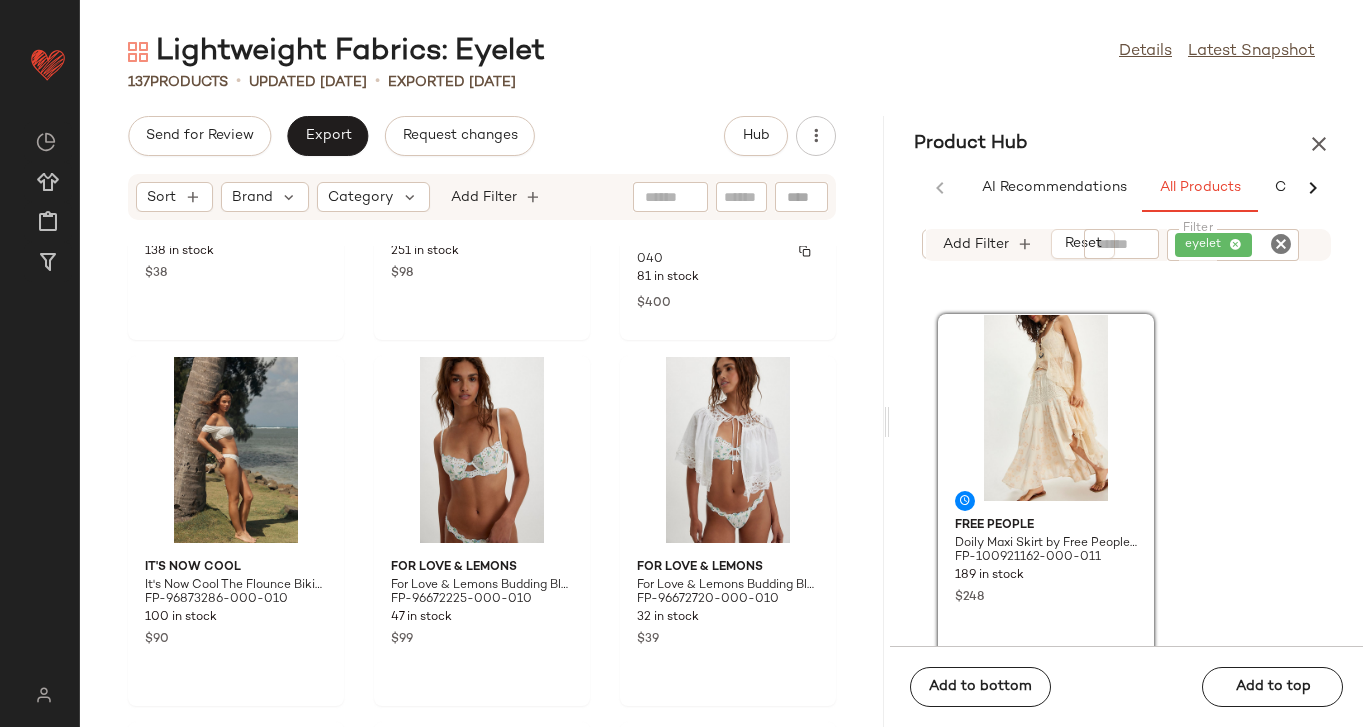 scroll, scrollTop: 1398, scrollLeft: 0, axis: vertical 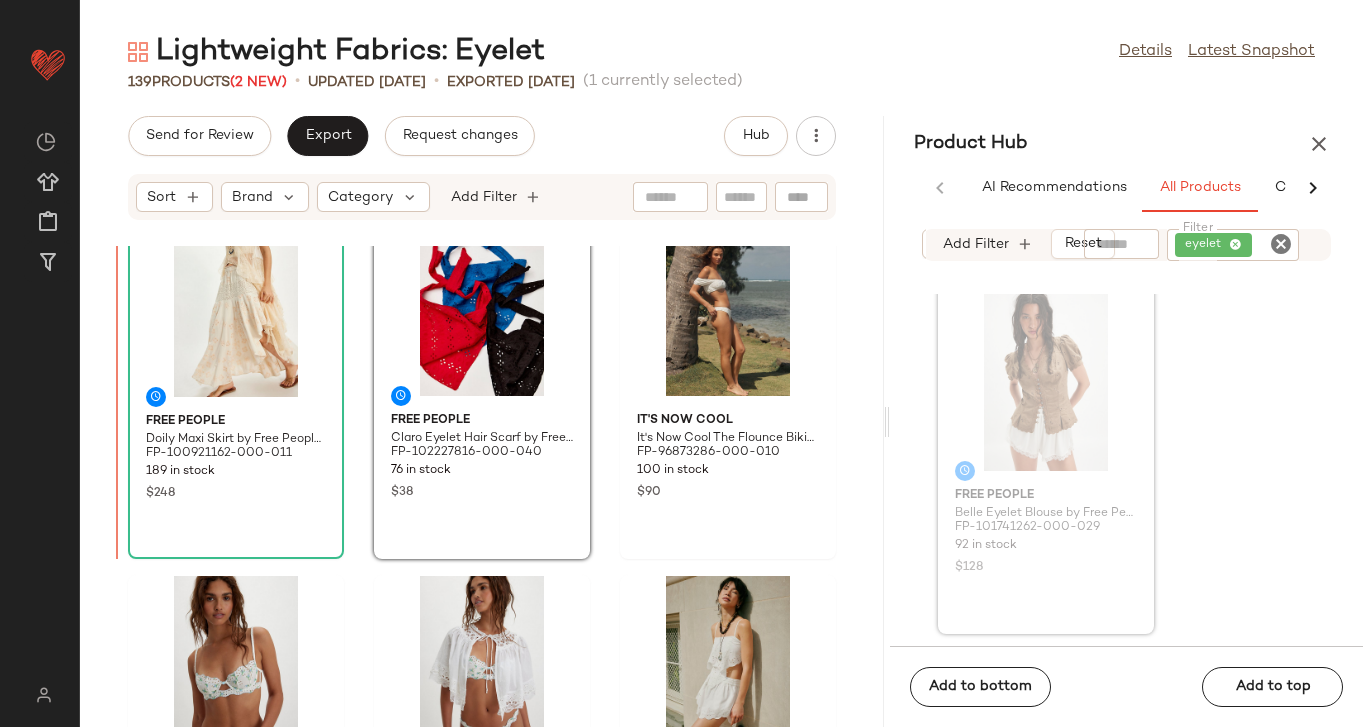 drag, startPoint x: 1021, startPoint y: 541, endPoint x: 175, endPoint y: 430, distance: 853.25085 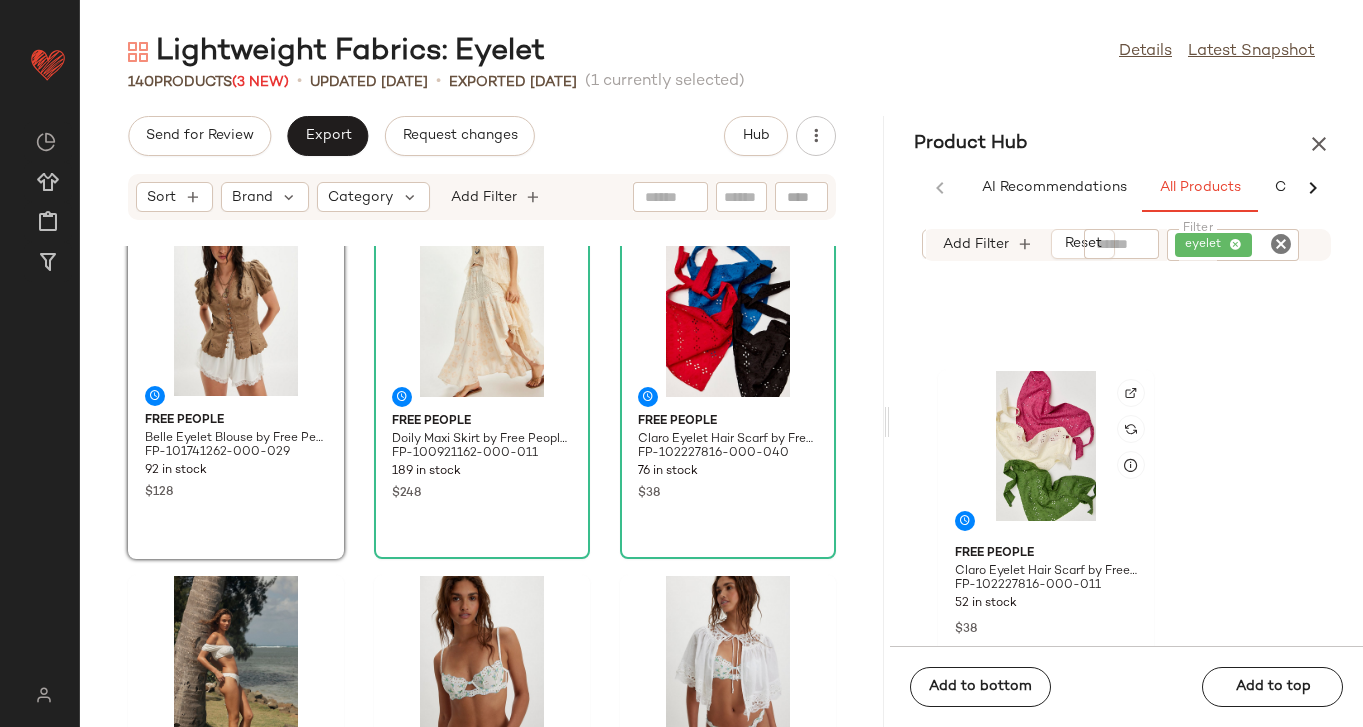 scroll, scrollTop: 308, scrollLeft: 0, axis: vertical 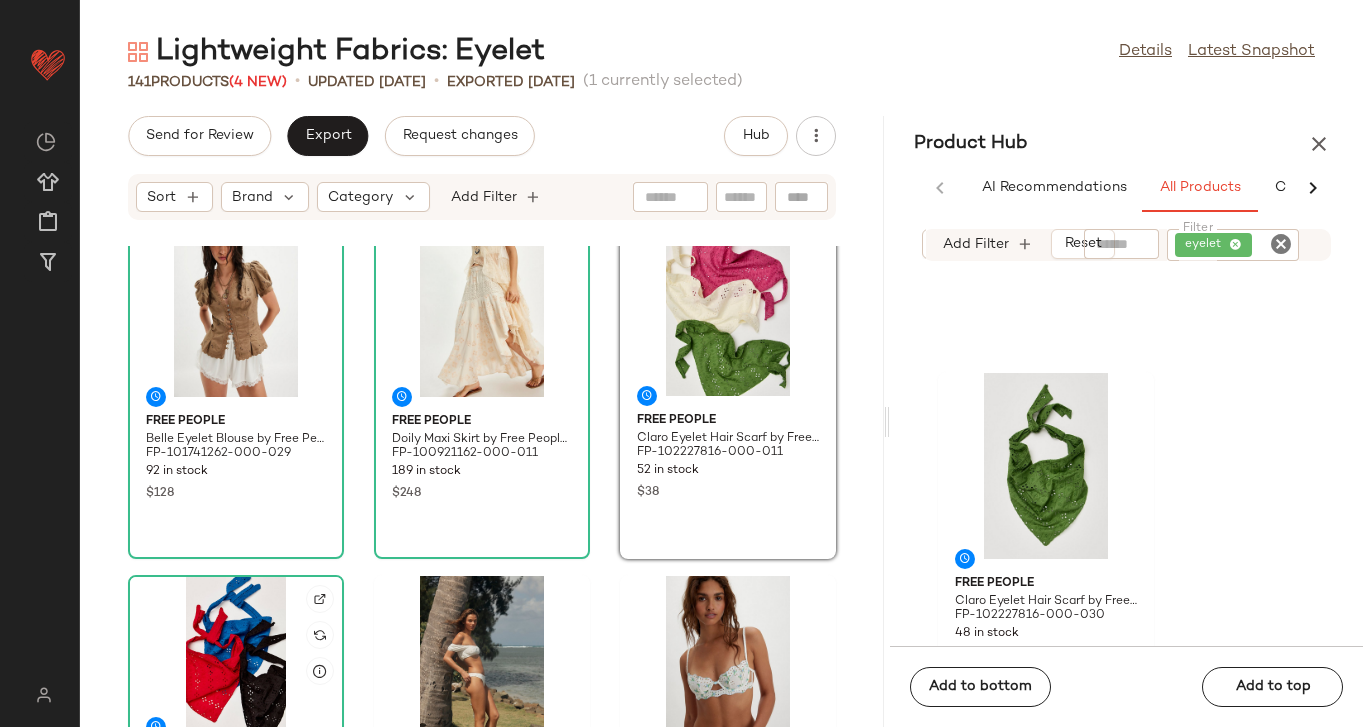 click 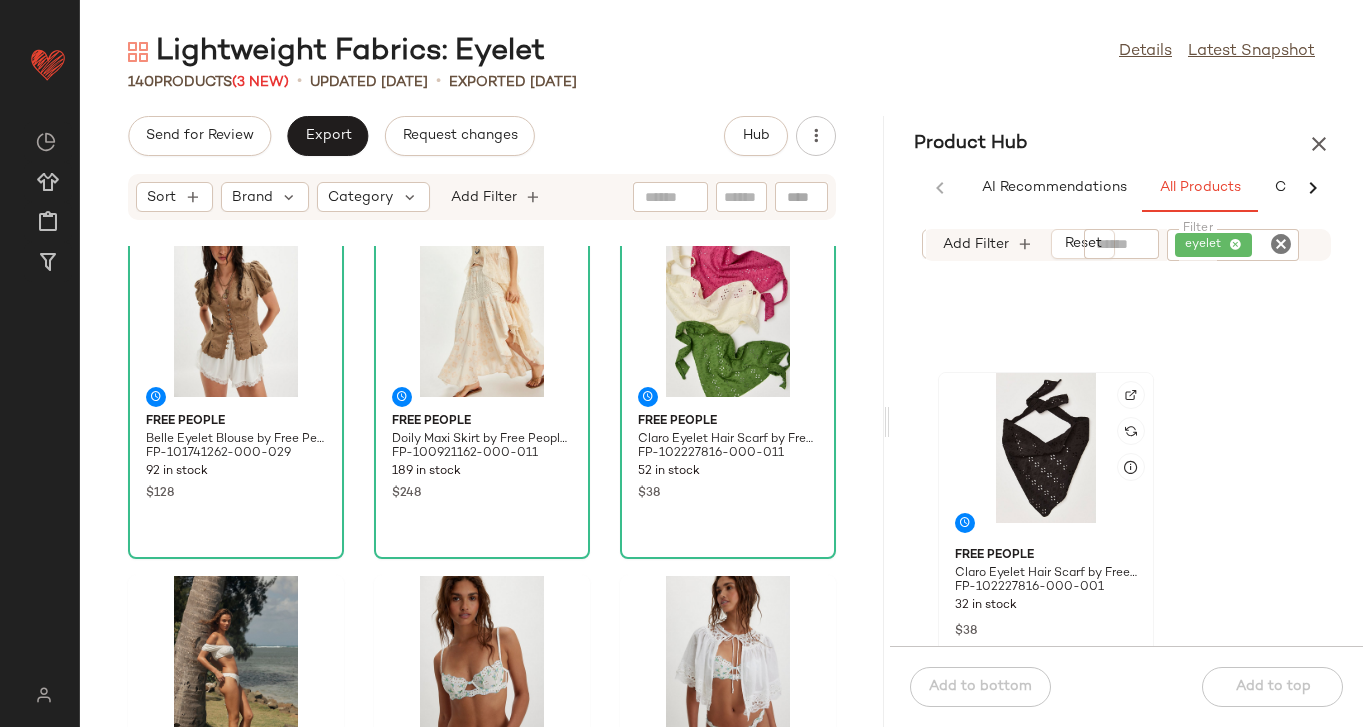 scroll, scrollTop: 0, scrollLeft: 0, axis: both 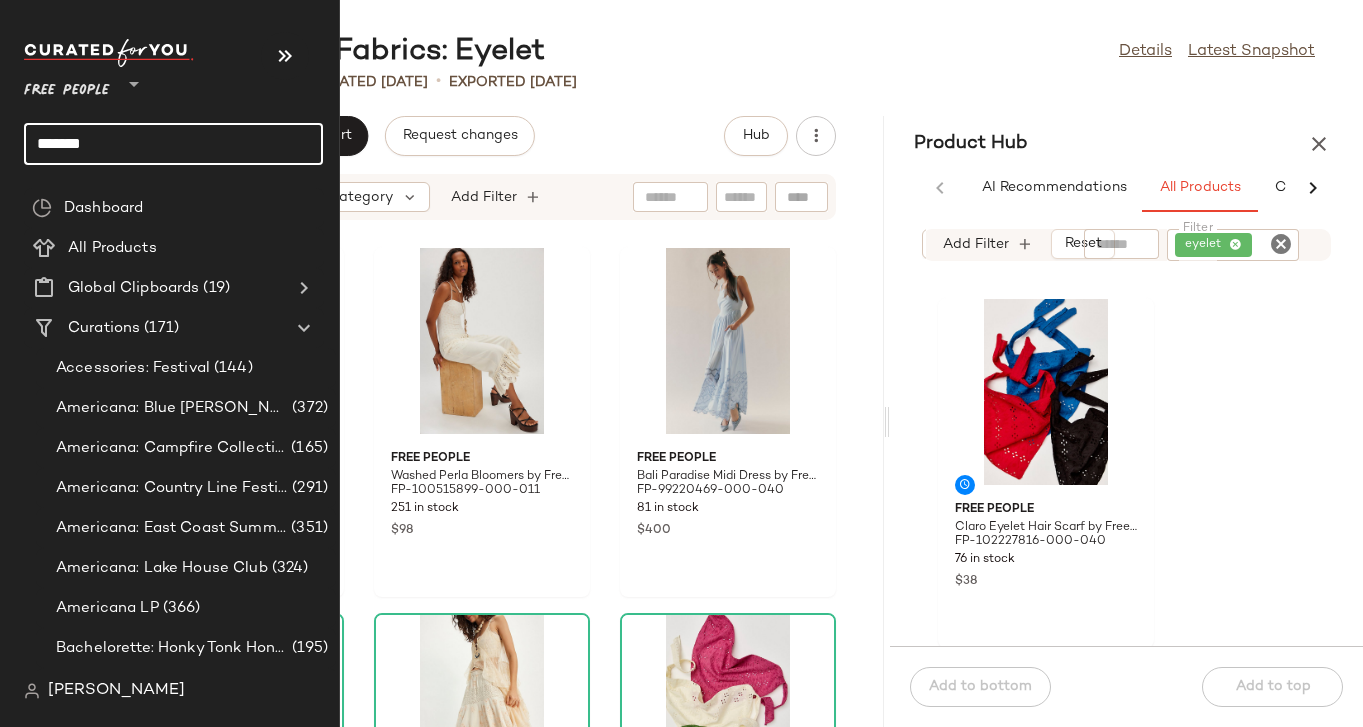 click on "*******" 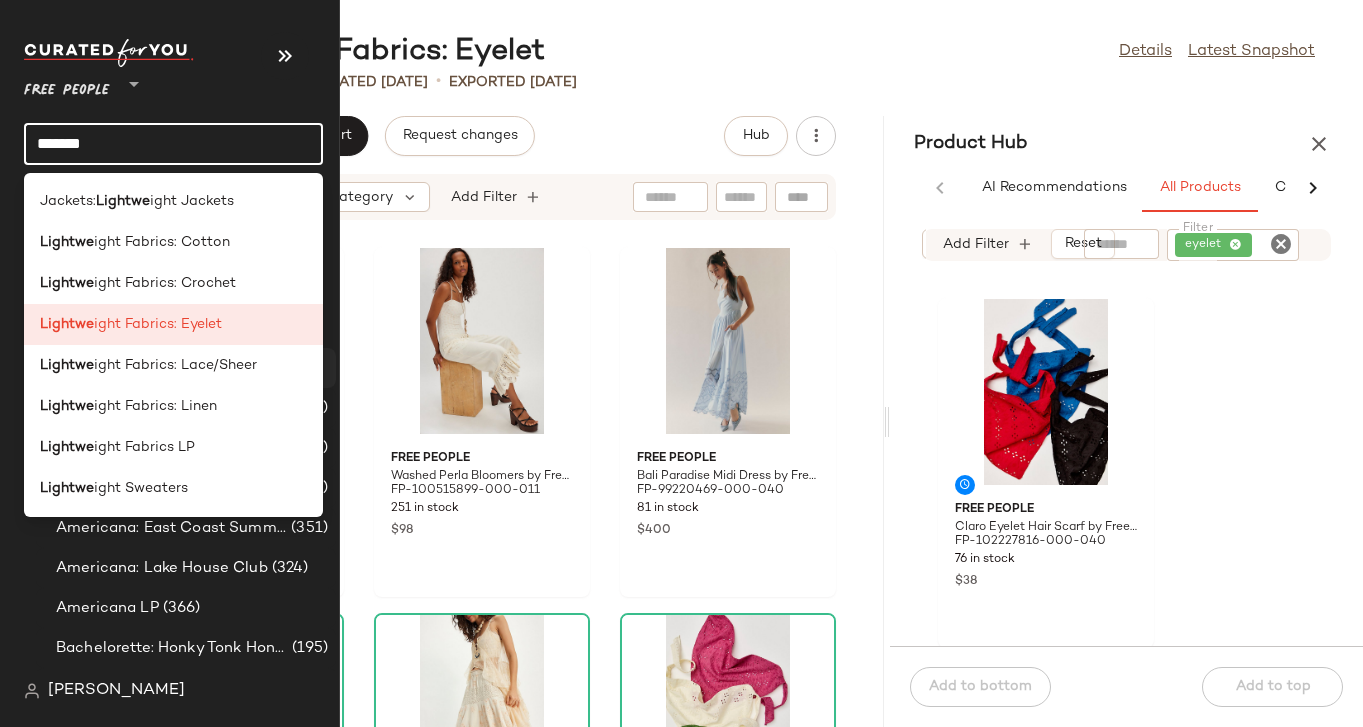 click on "ight Fabrics: Lace/Sheer" at bounding box center (175, 365) 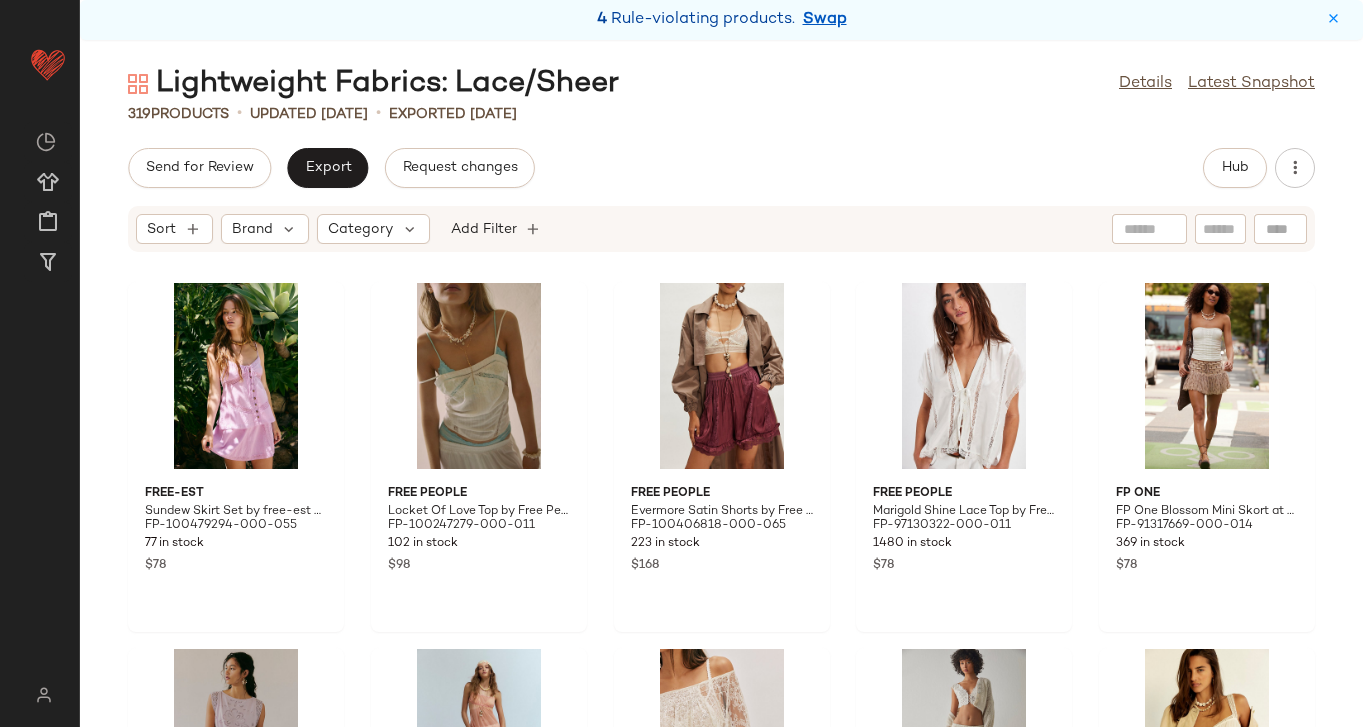click on "4 Rule-violating products. Swap" at bounding box center (721, 20) 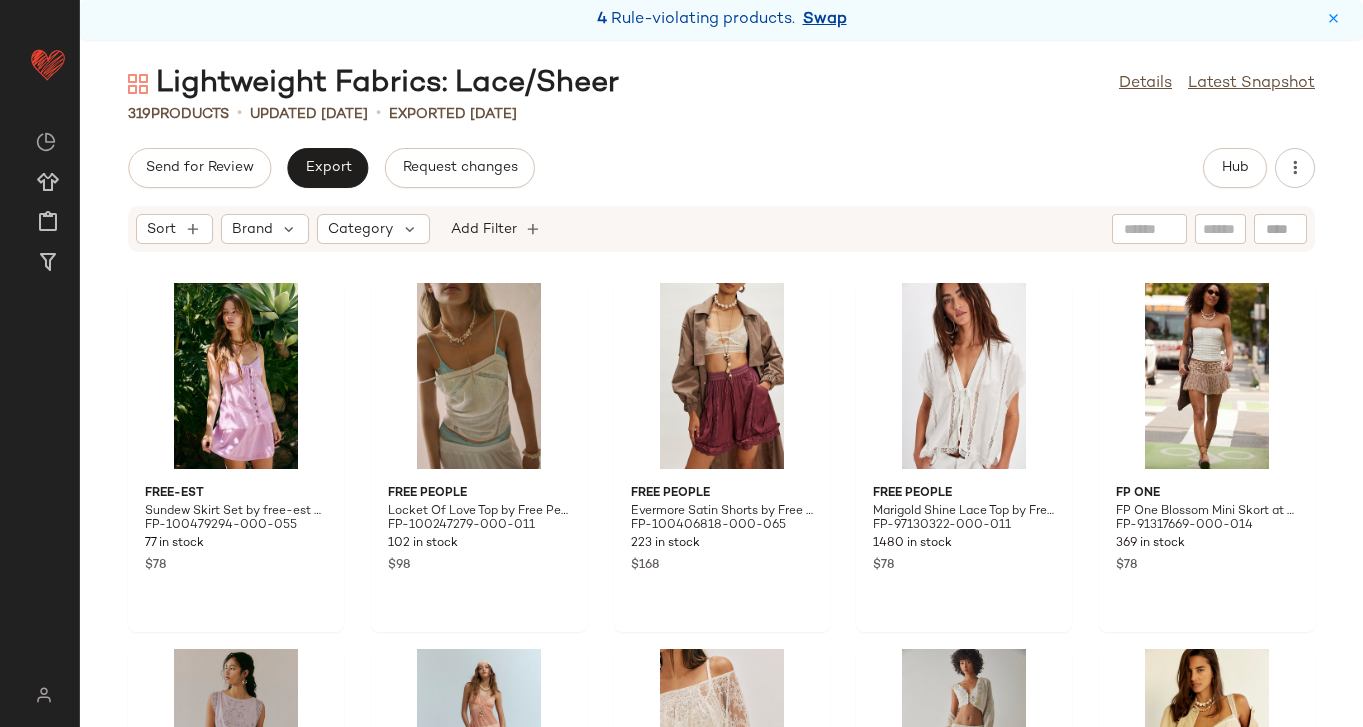click on "Swap" at bounding box center [825, 20] 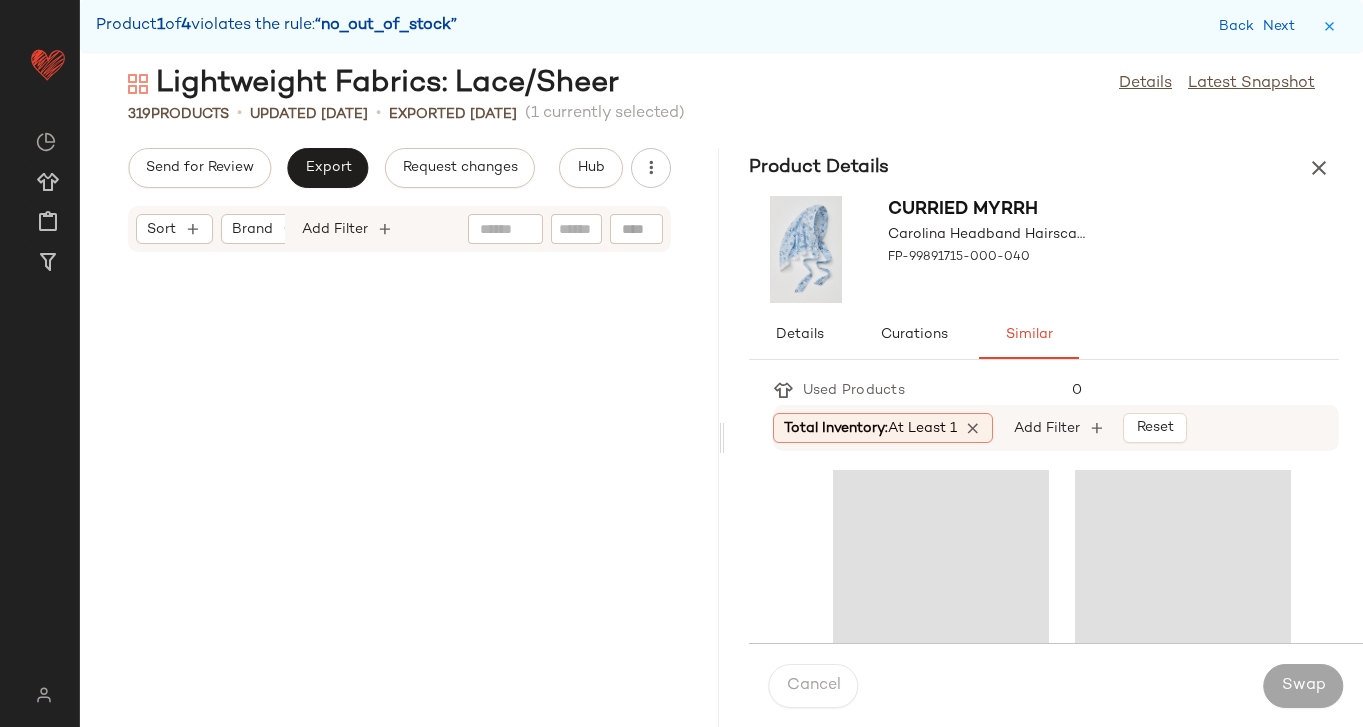 scroll, scrollTop: 23424, scrollLeft: 0, axis: vertical 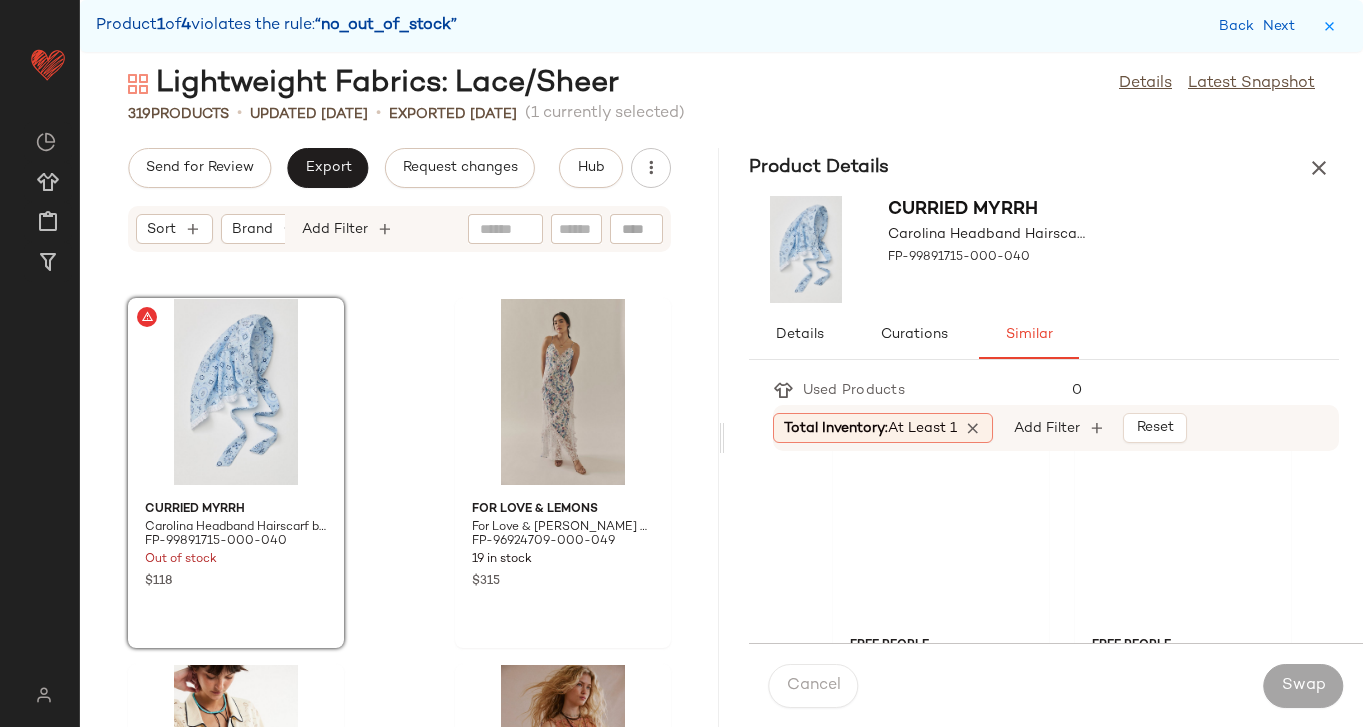 click 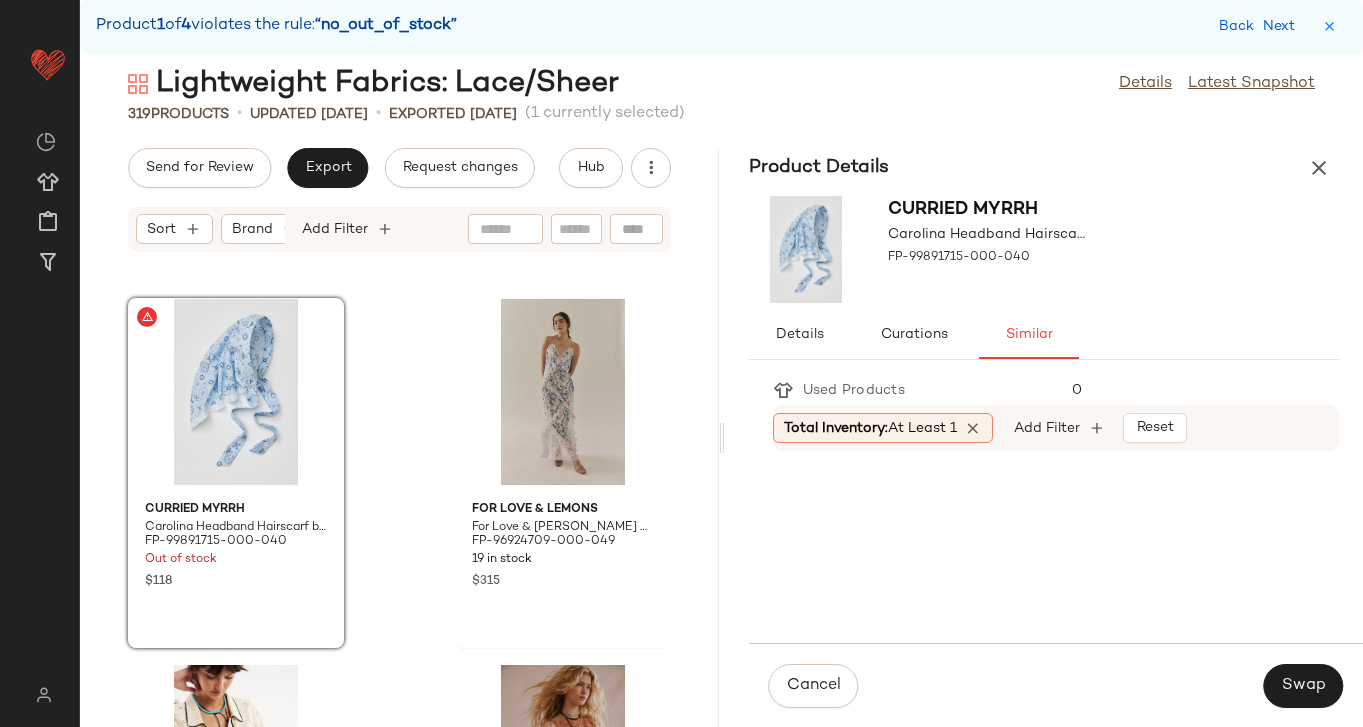 scroll, scrollTop: 1776, scrollLeft: 0, axis: vertical 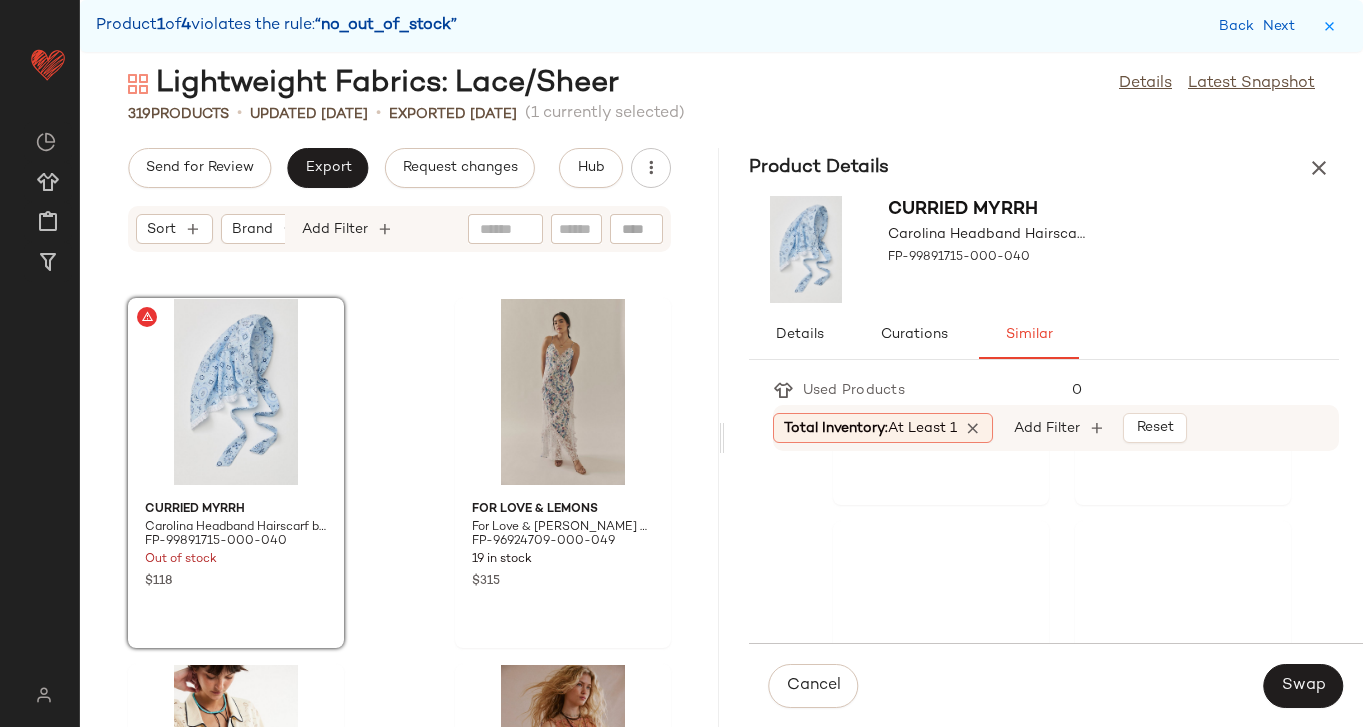 click 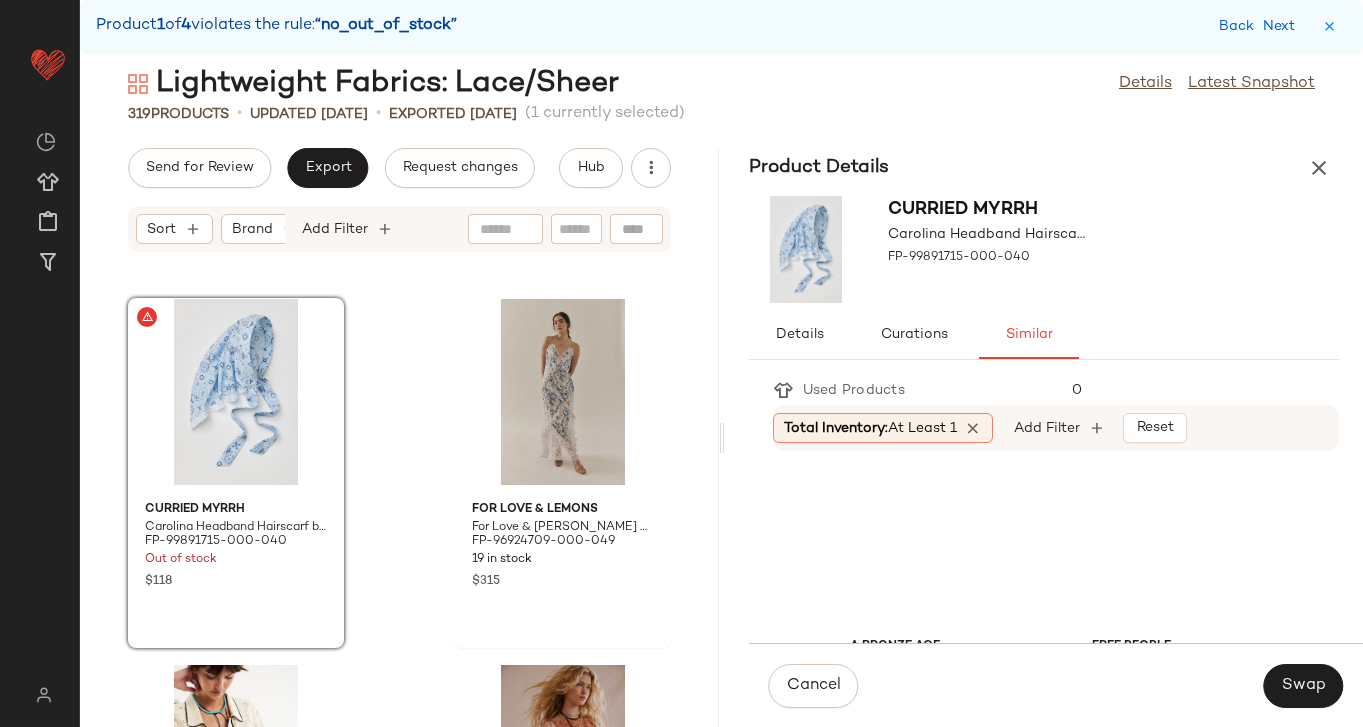 scroll, scrollTop: 3336, scrollLeft: 0, axis: vertical 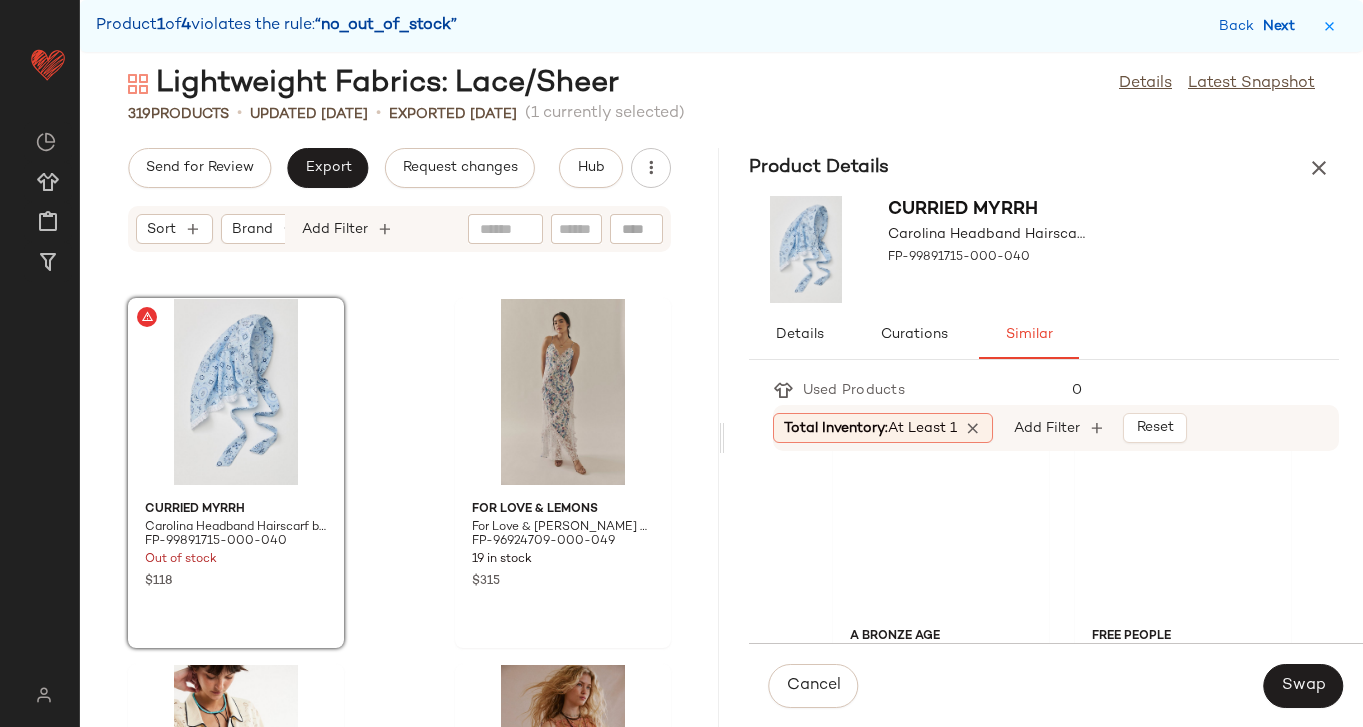 click on "Next" at bounding box center (1283, 26) 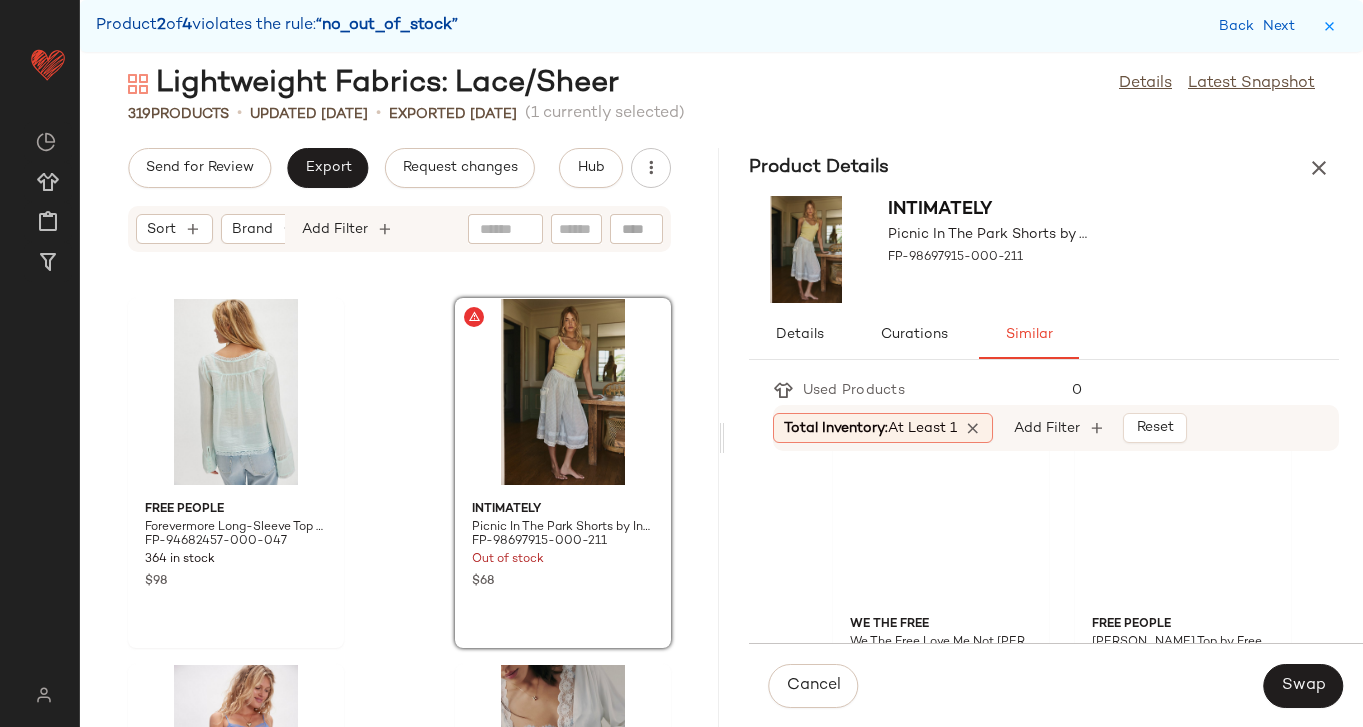scroll, scrollTop: 1548, scrollLeft: 0, axis: vertical 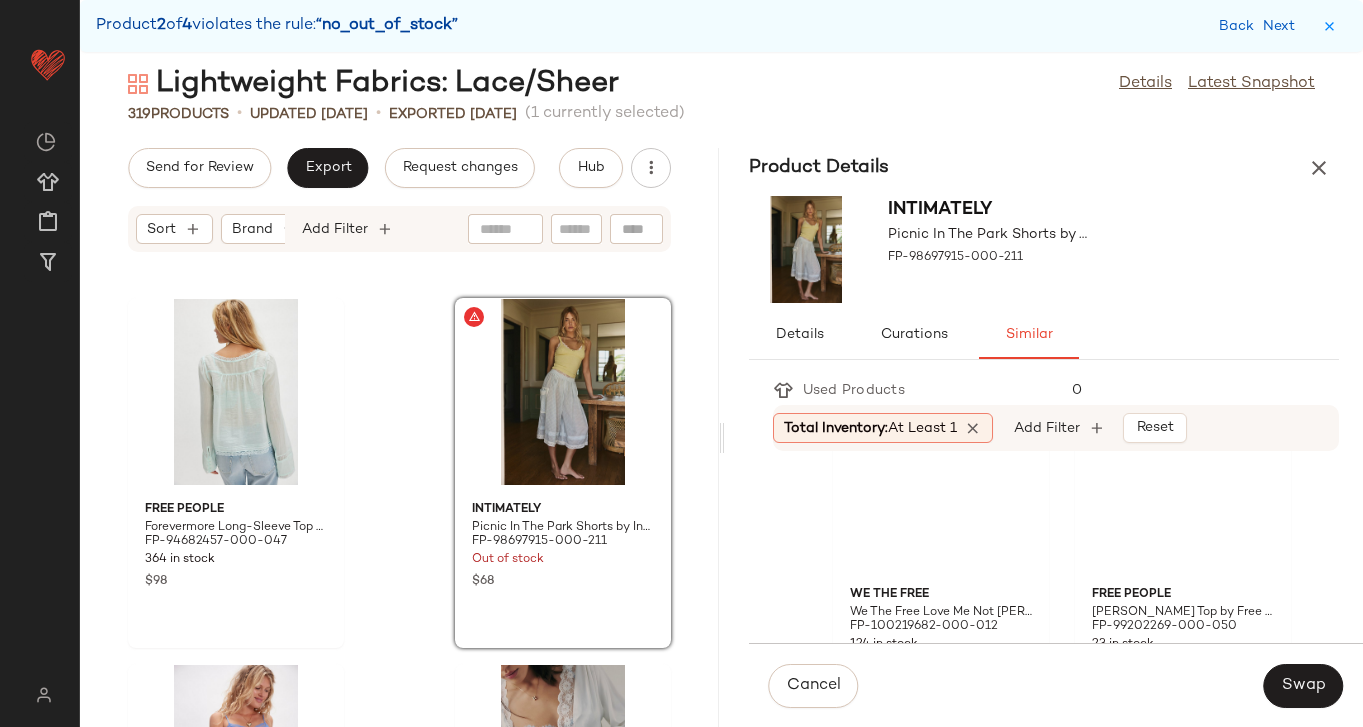 click on "Cambridge Pull-On Shorts by Free People in White, Size: S" at bounding box center [923, -129] 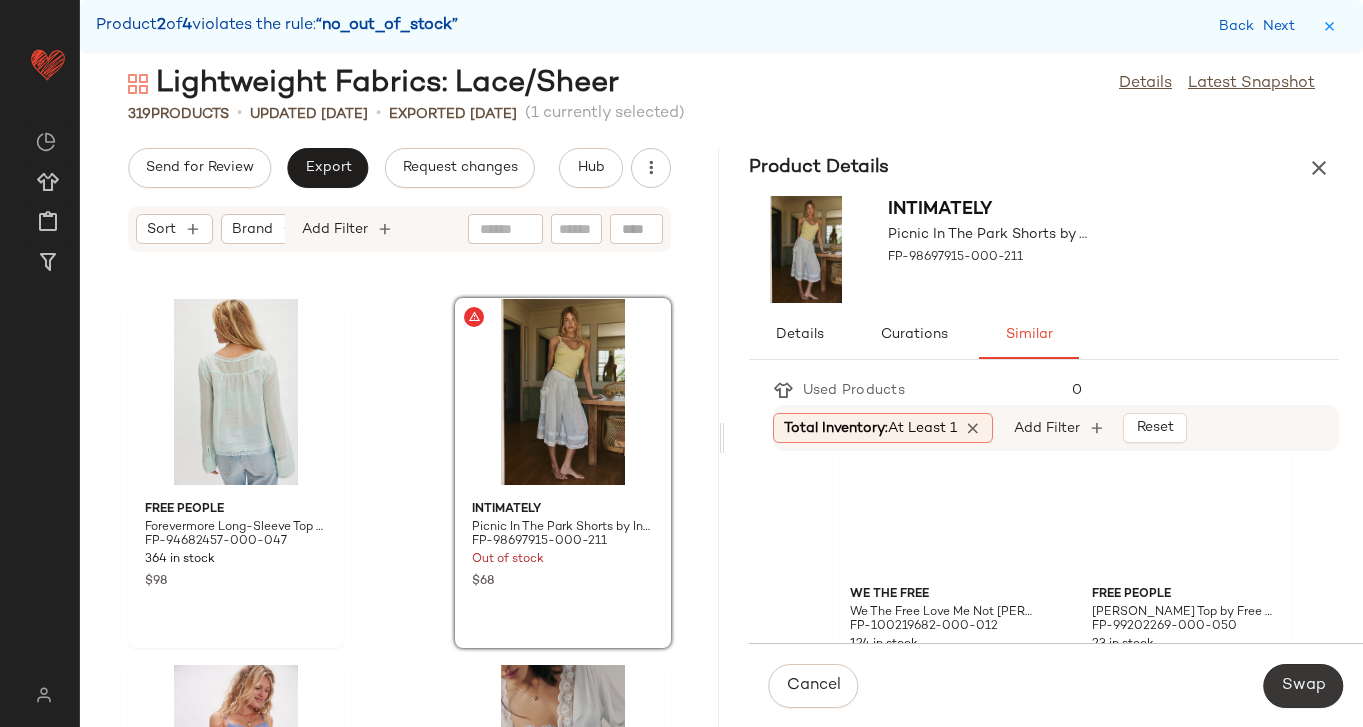 click on "Swap" 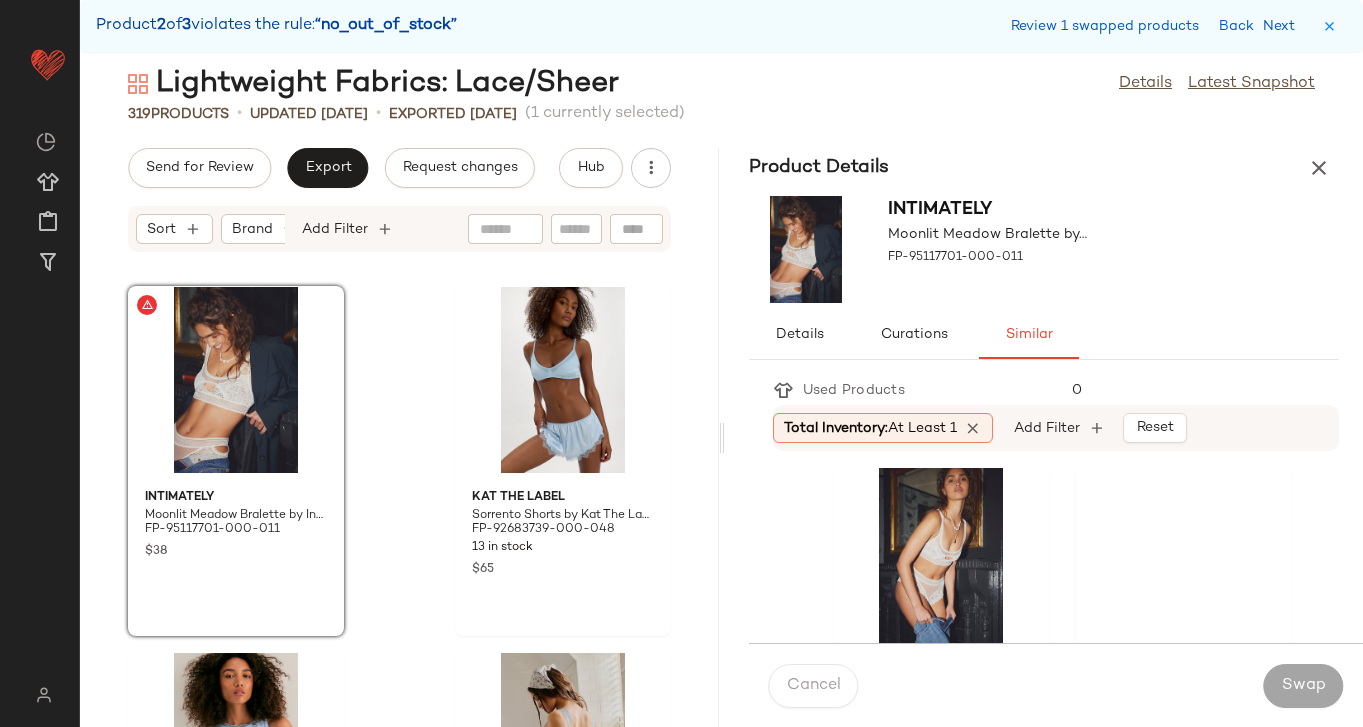scroll, scrollTop: 36980, scrollLeft: 0, axis: vertical 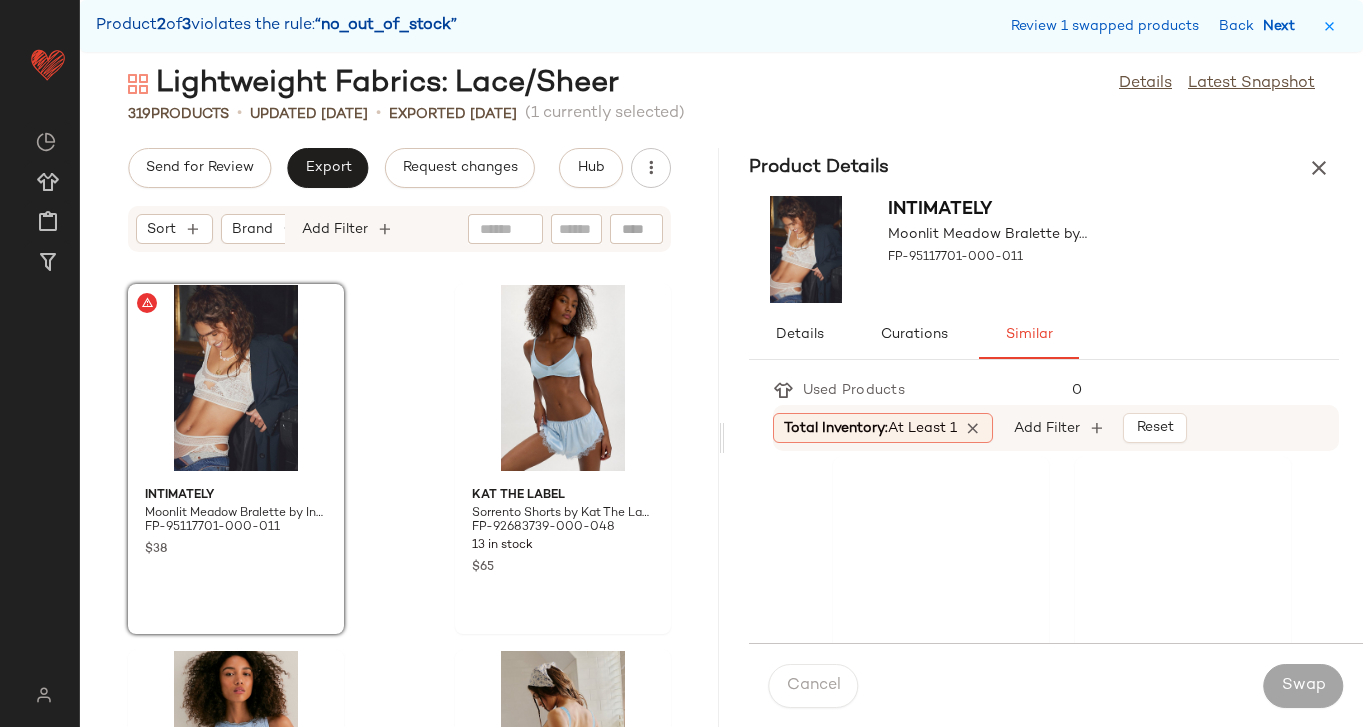 click on "Next" at bounding box center [1283, 26] 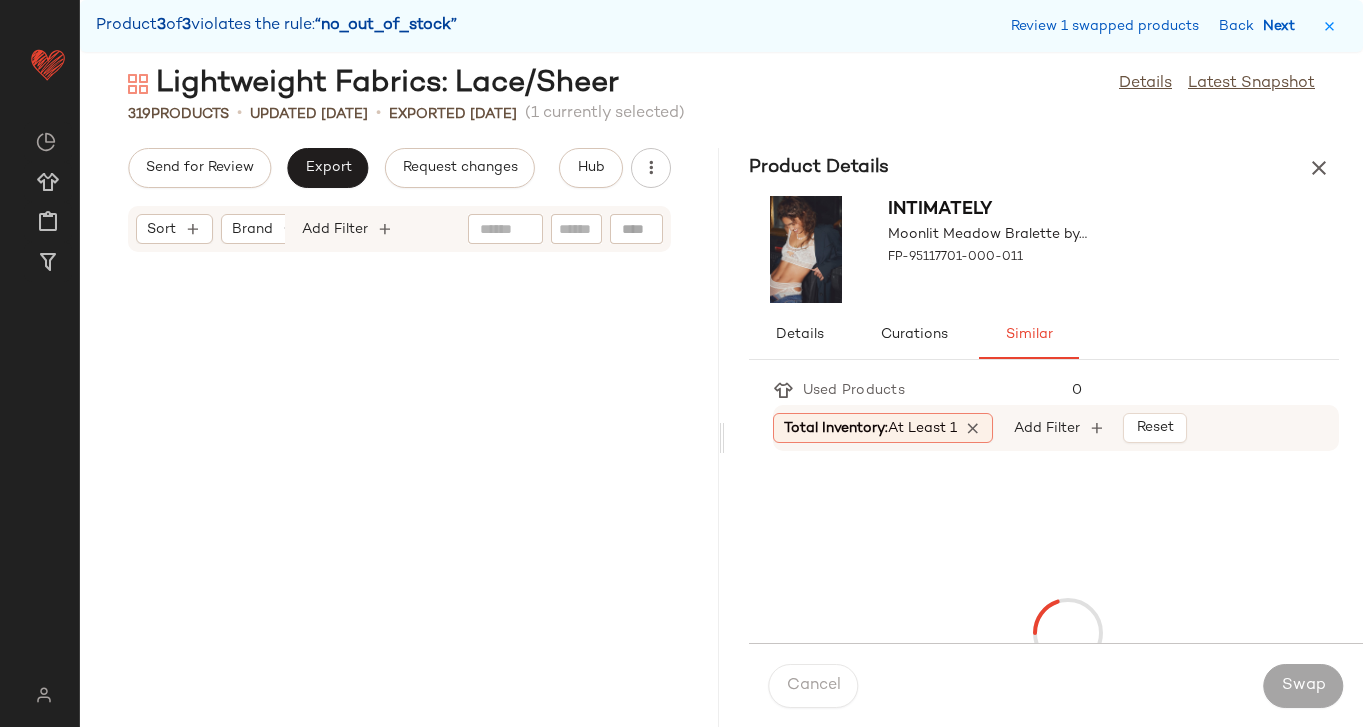 scroll, scrollTop: 49044, scrollLeft: 0, axis: vertical 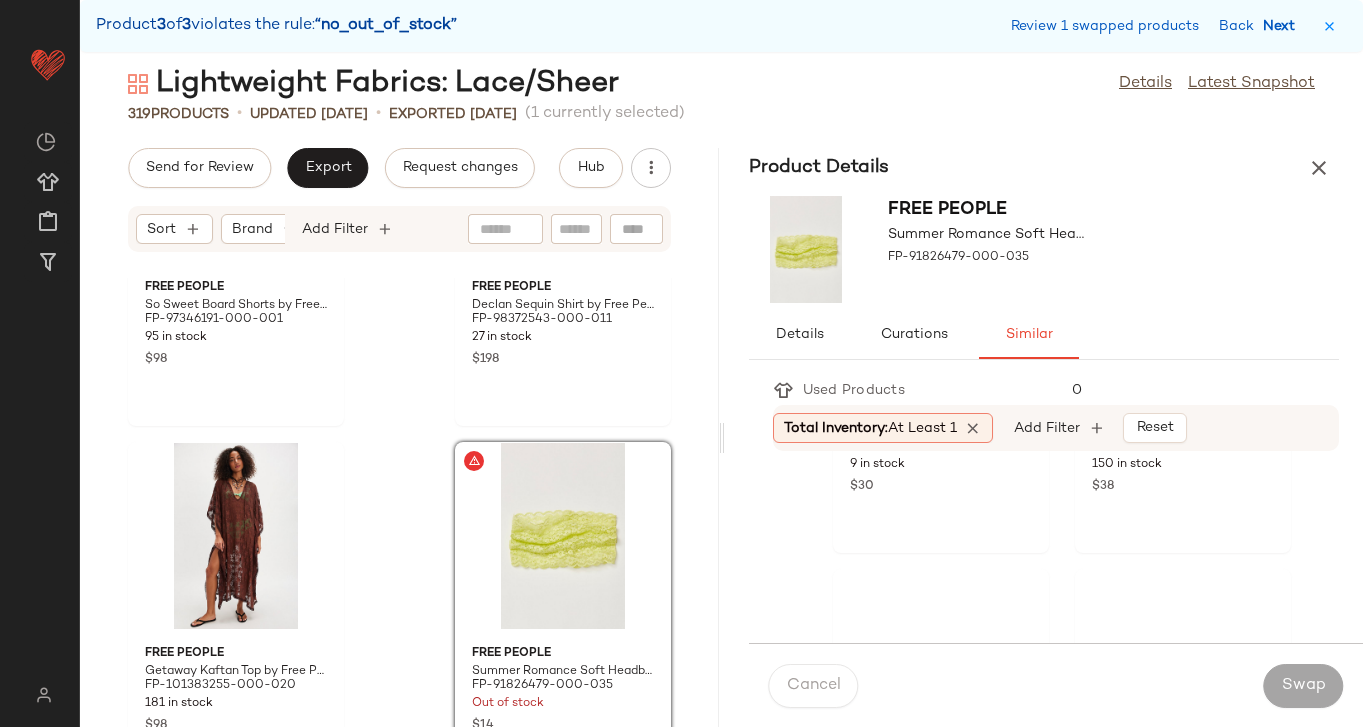 click on "Next" at bounding box center (1283, 26) 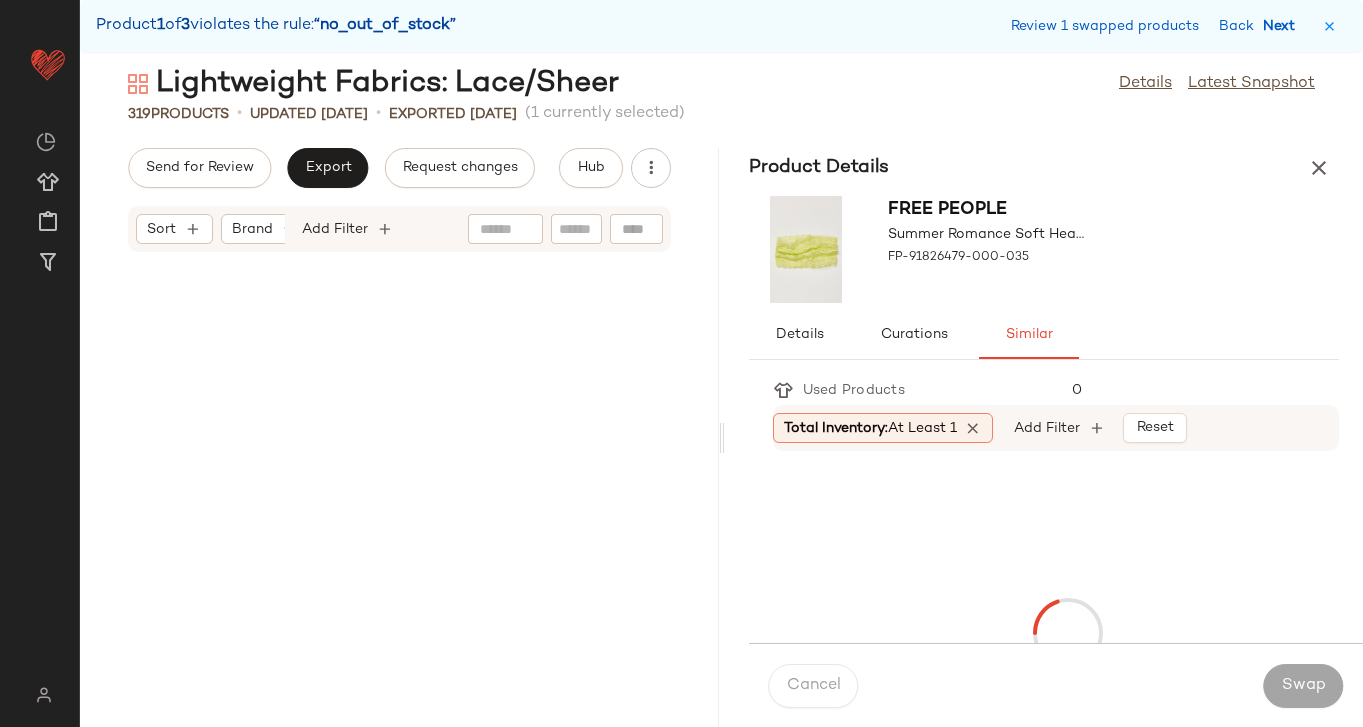 scroll, scrollTop: 23424, scrollLeft: 0, axis: vertical 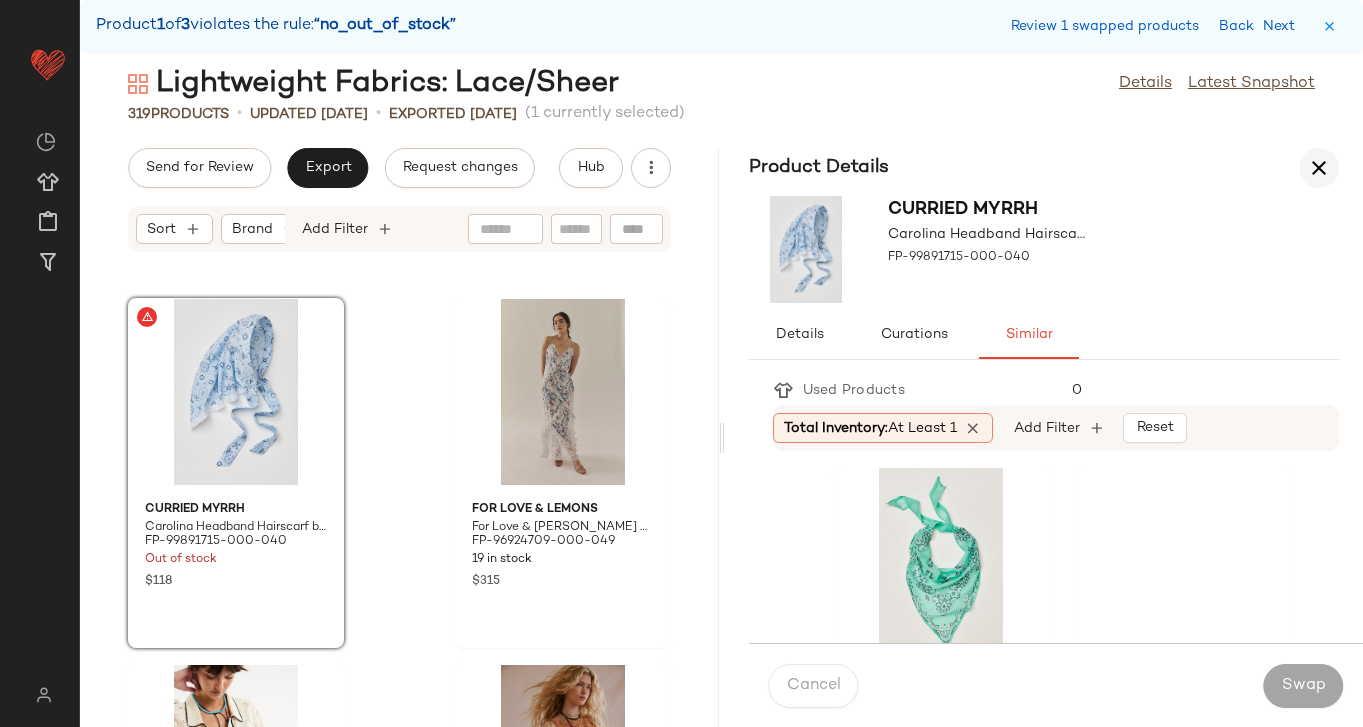 click at bounding box center (1319, 168) 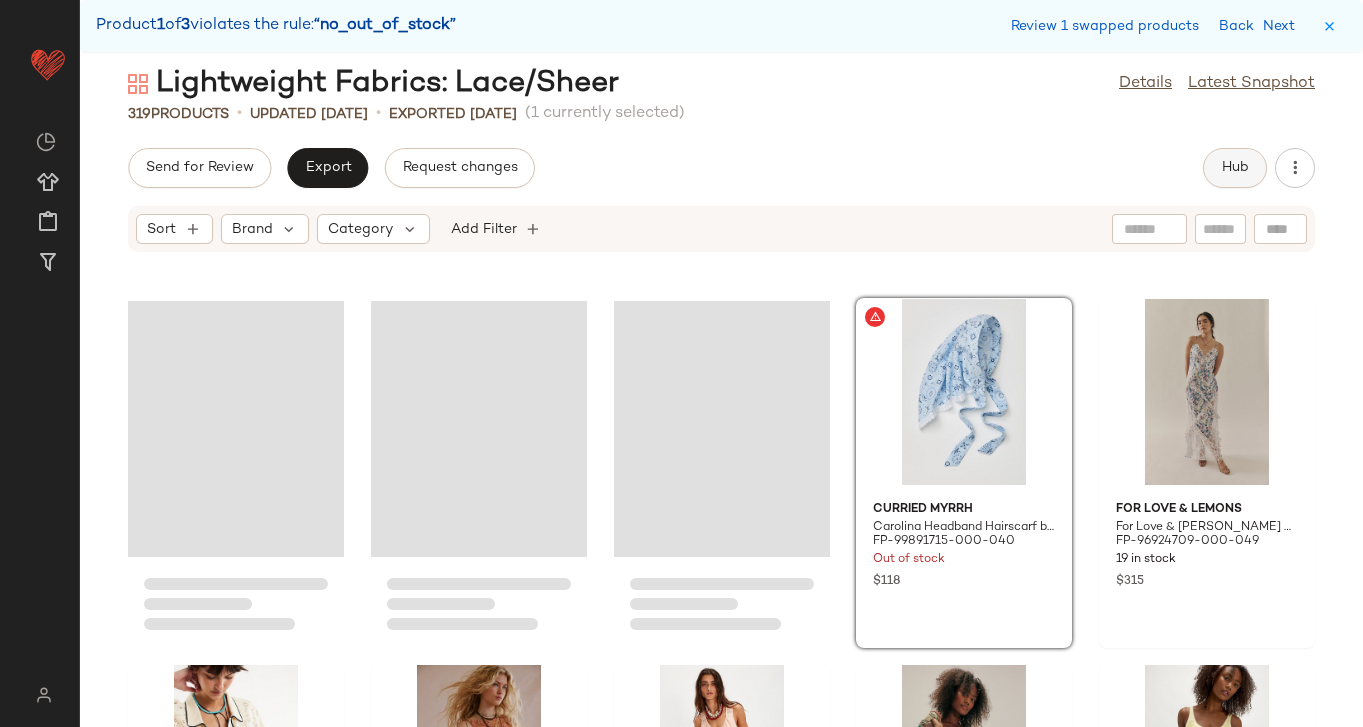click on "Hub" at bounding box center (1235, 168) 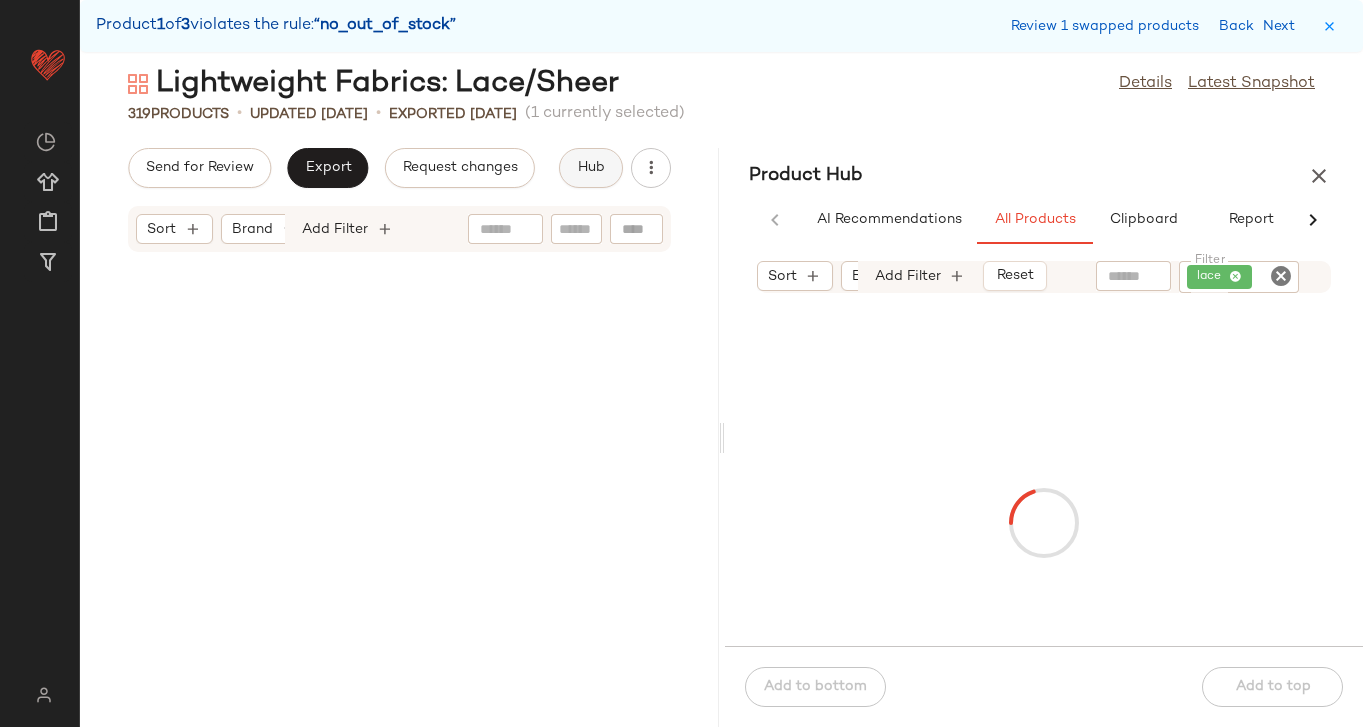 scroll, scrollTop: 23424, scrollLeft: 0, axis: vertical 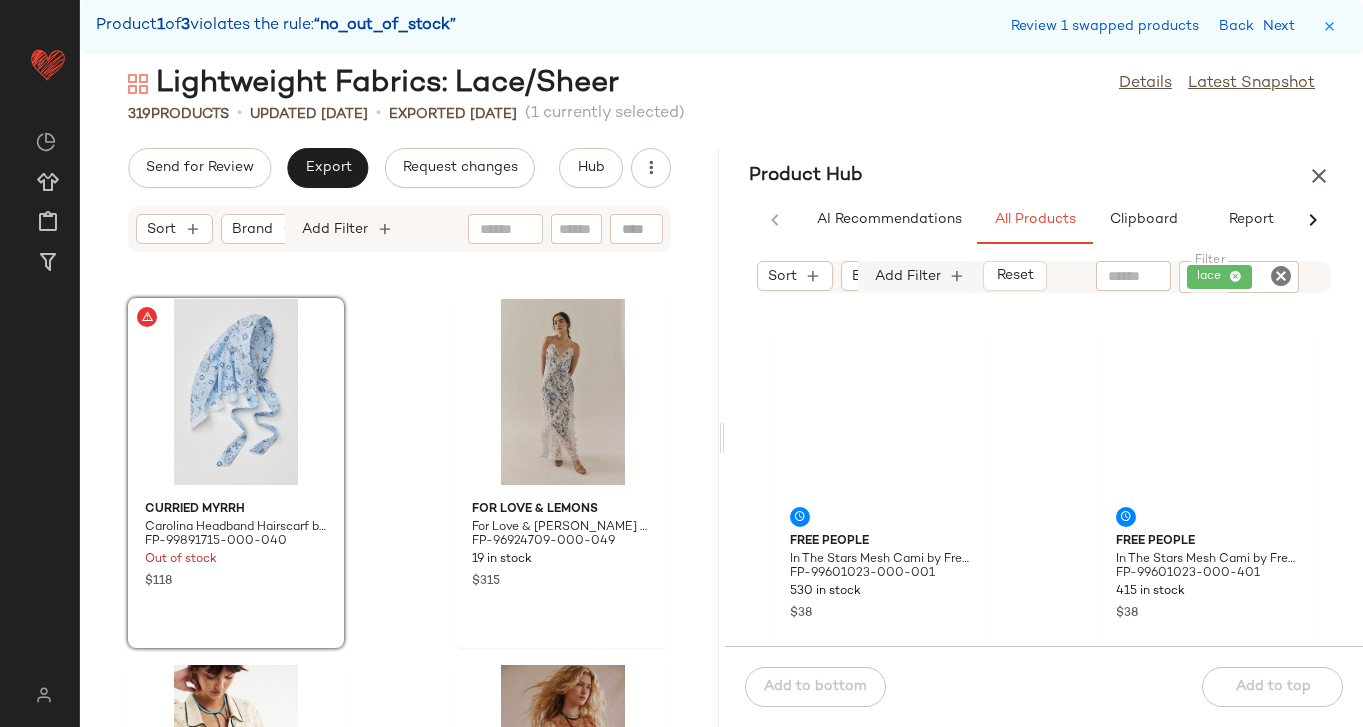 click on "Add Filter" 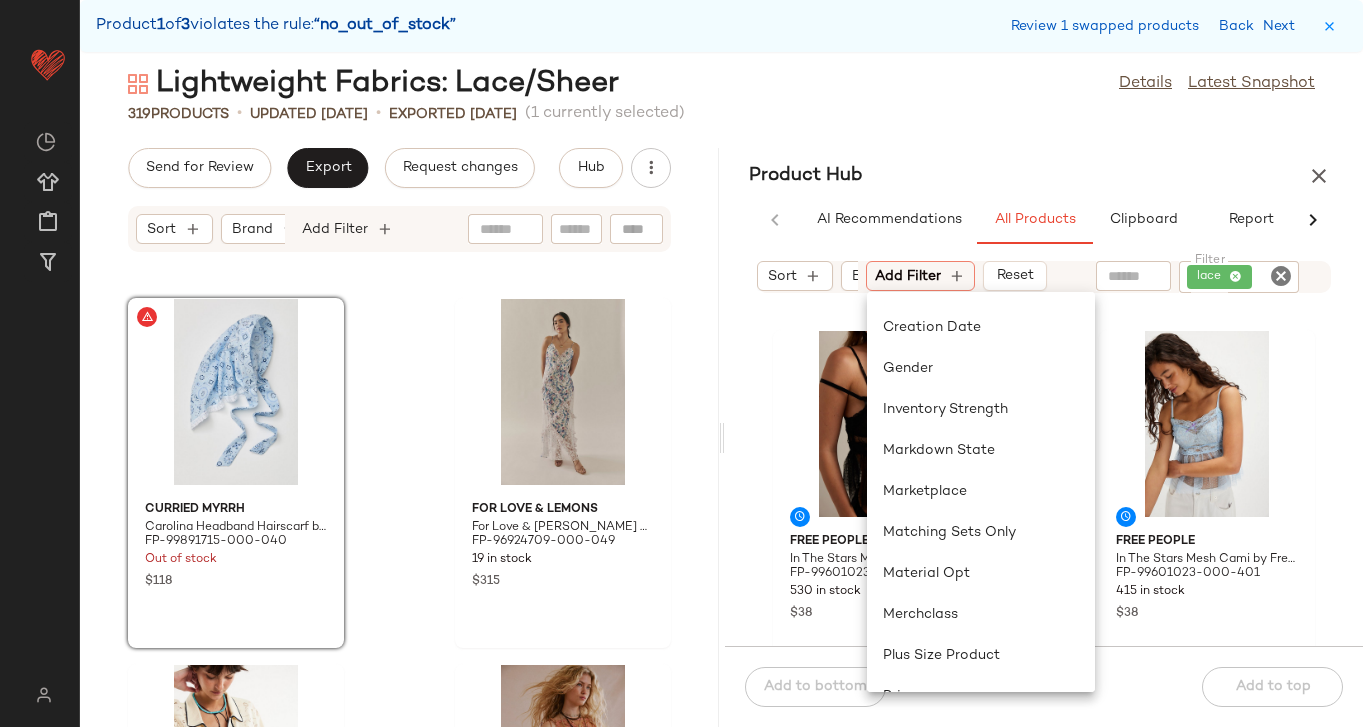 scroll, scrollTop: 281, scrollLeft: 0, axis: vertical 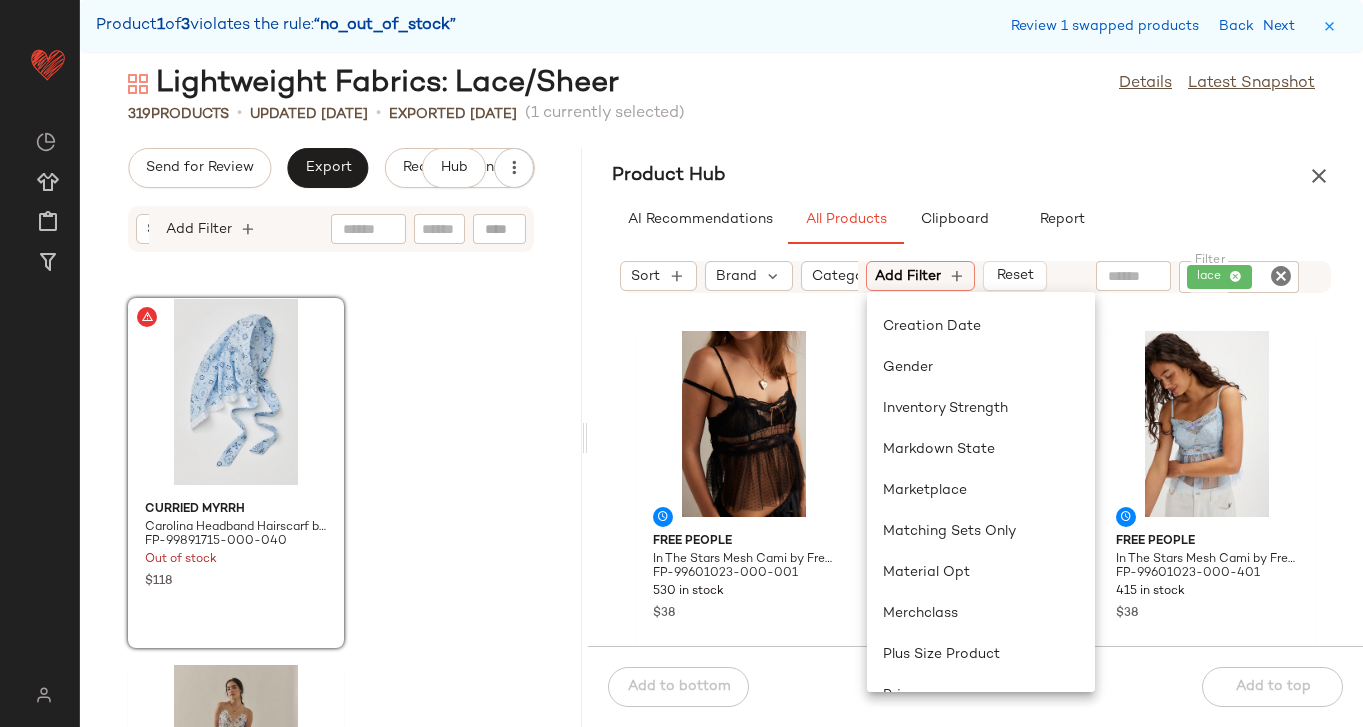 drag, startPoint x: 721, startPoint y: 435, endPoint x: 588, endPoint y: 429, distance: 133.13527 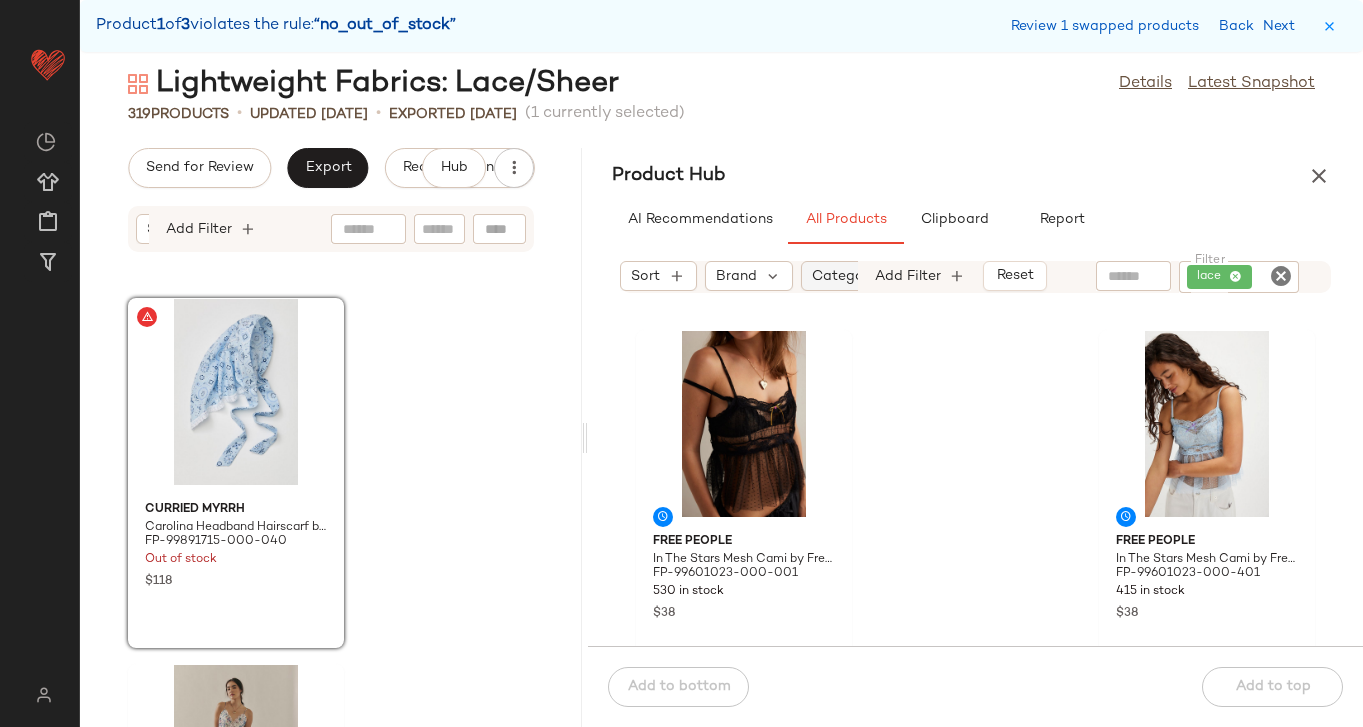 click on "Category" 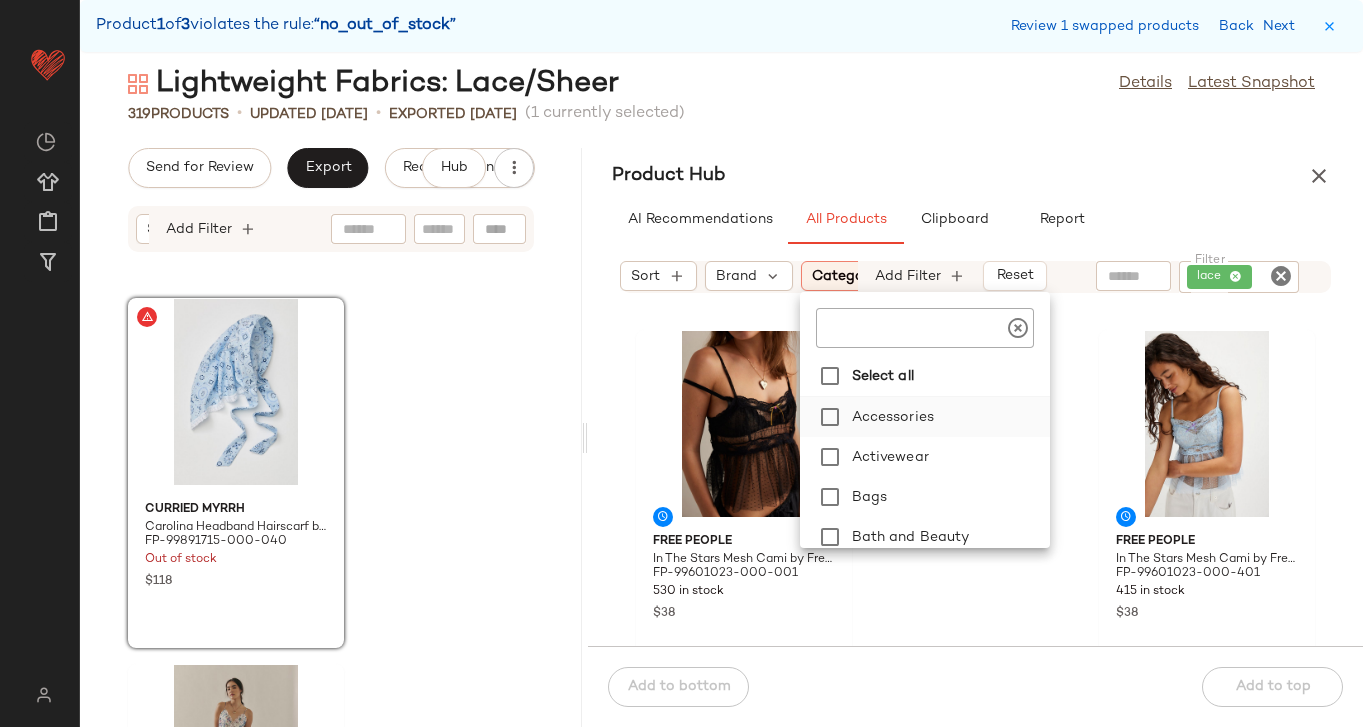 click on "Accessories" 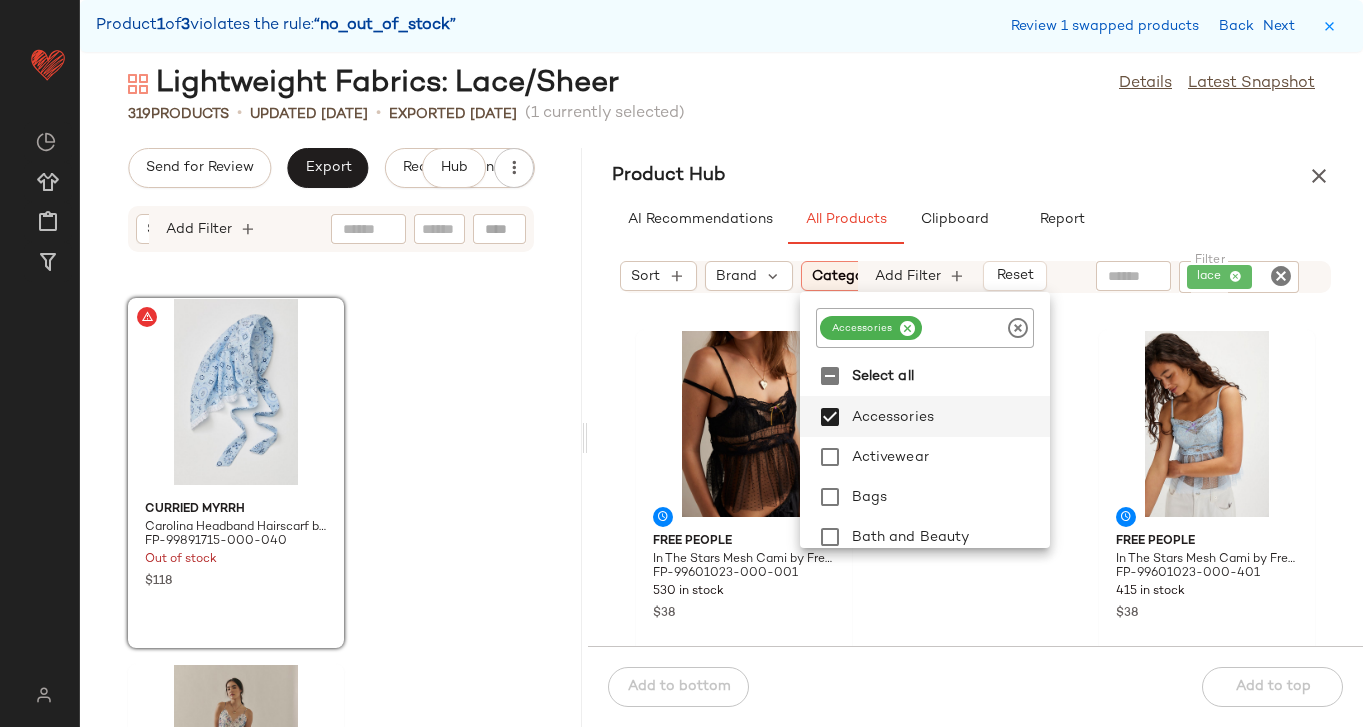 click on "AI Recommendations   All Products   Clipboard   Report" at bounding box center (975, 220) 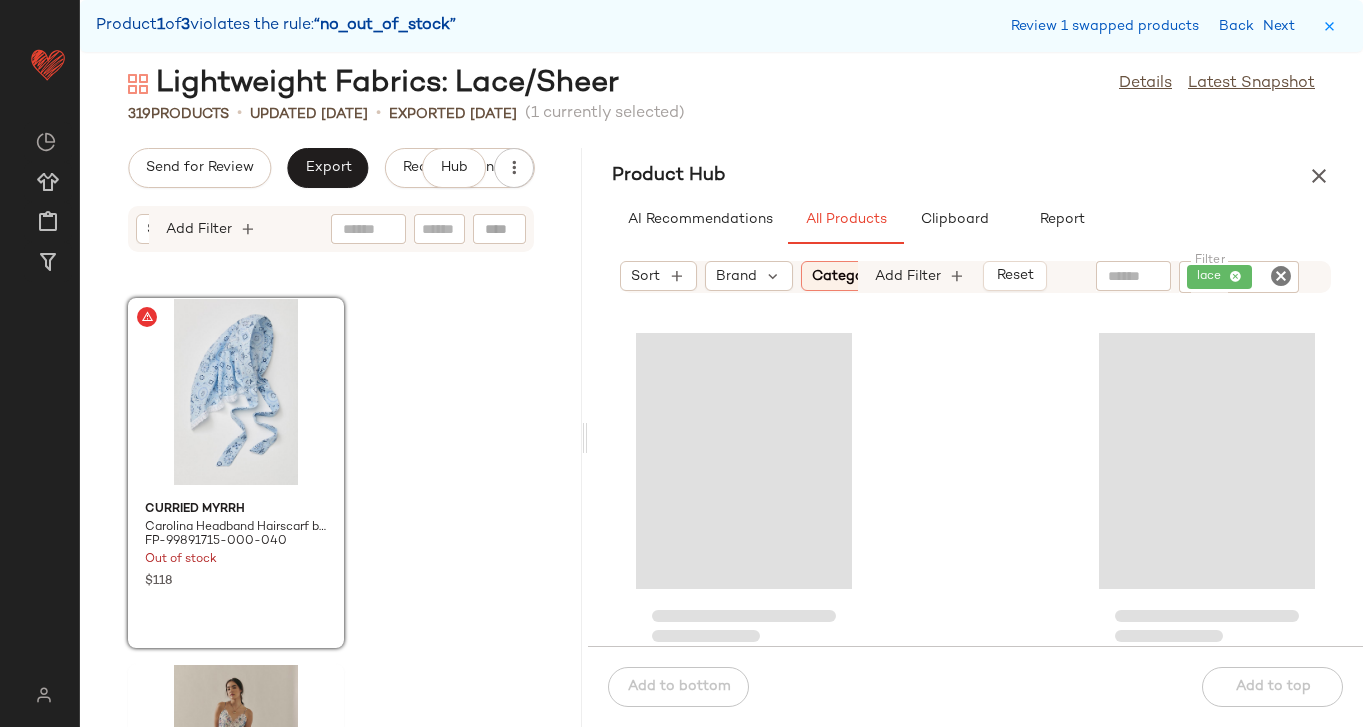 click on "lace" 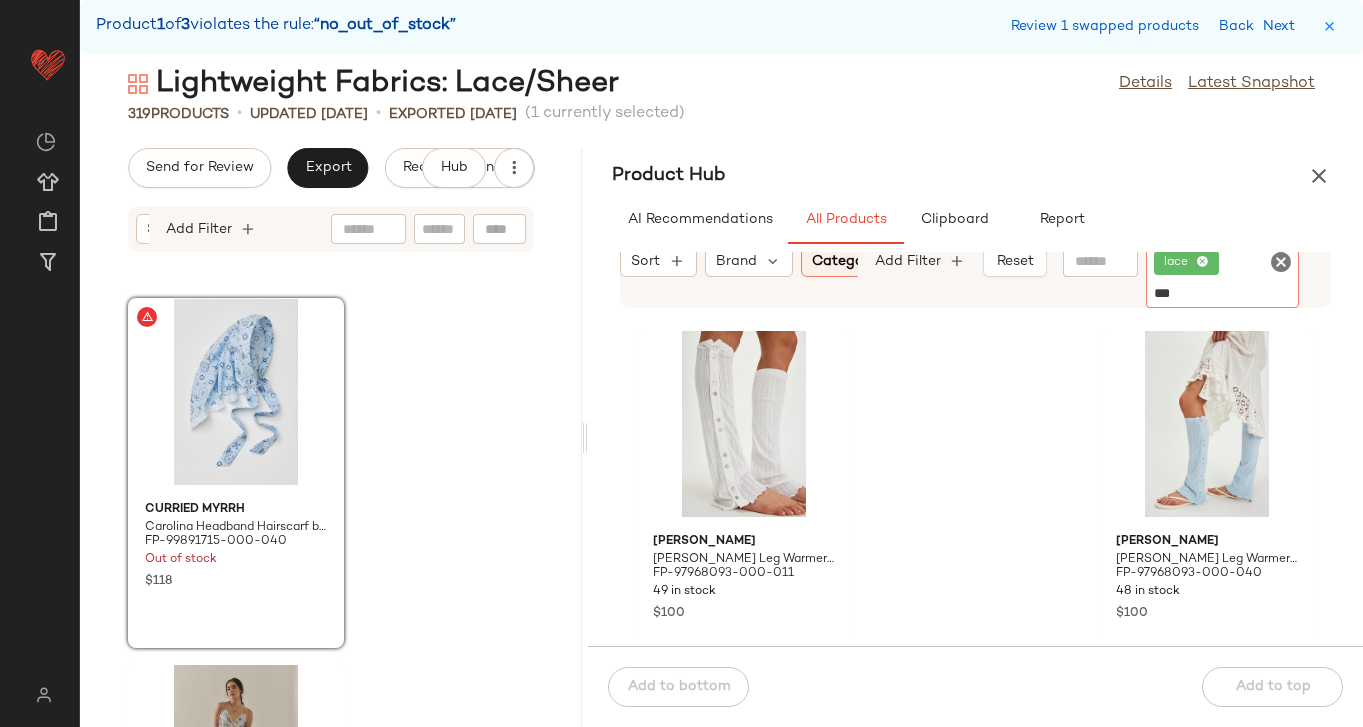 type on "****" 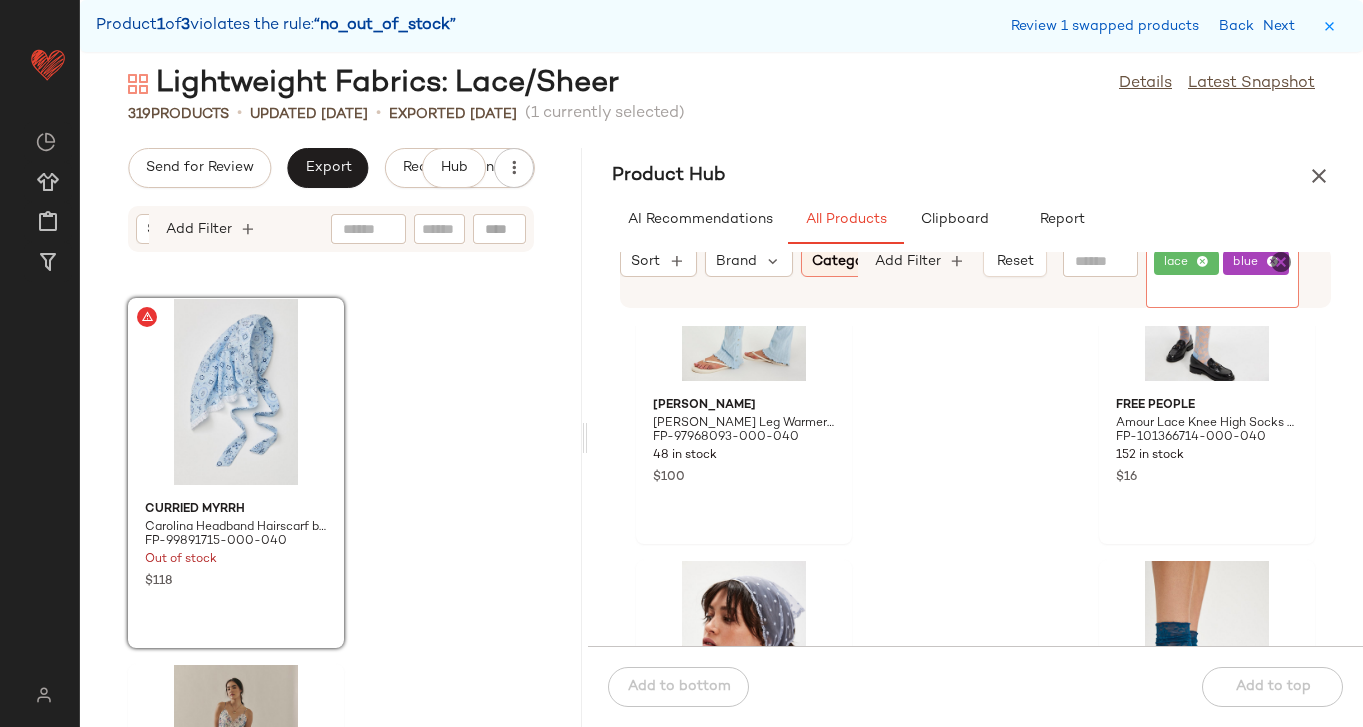 scroll, scrollTop: 140, scrollLeft: 0, axis: vertical 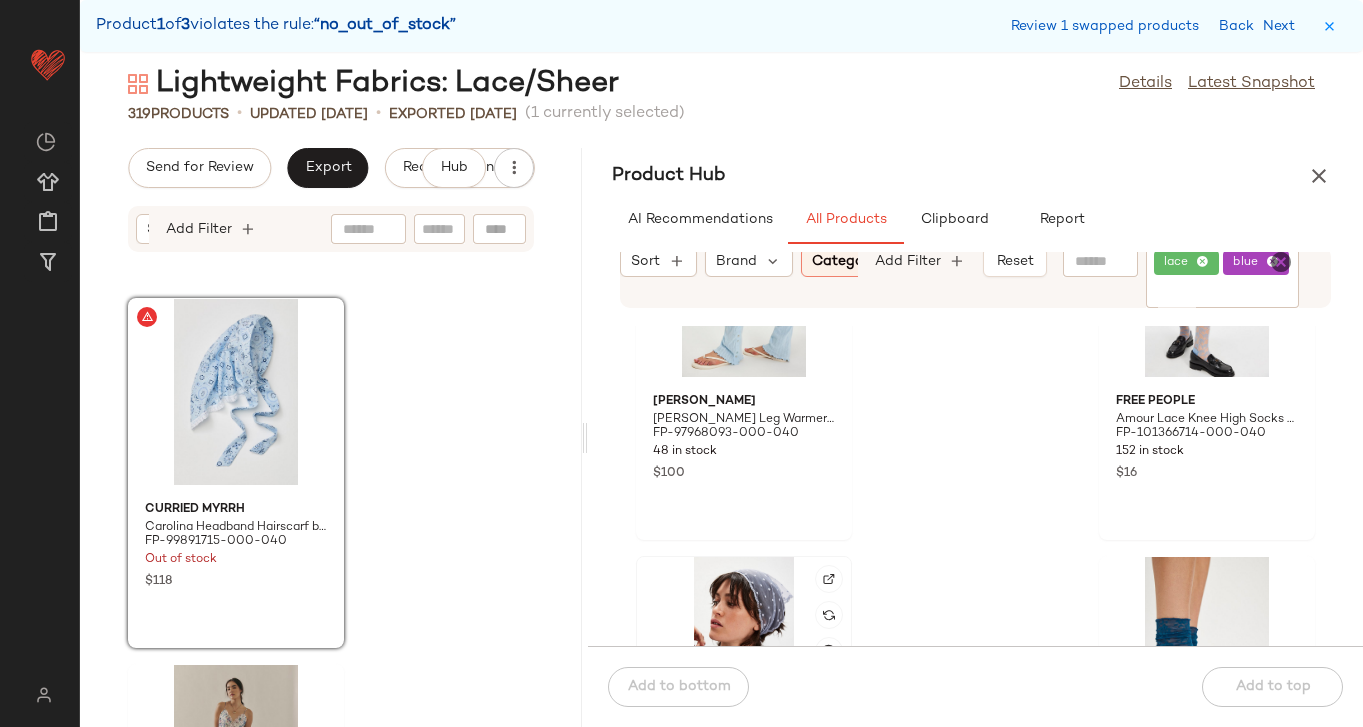 click 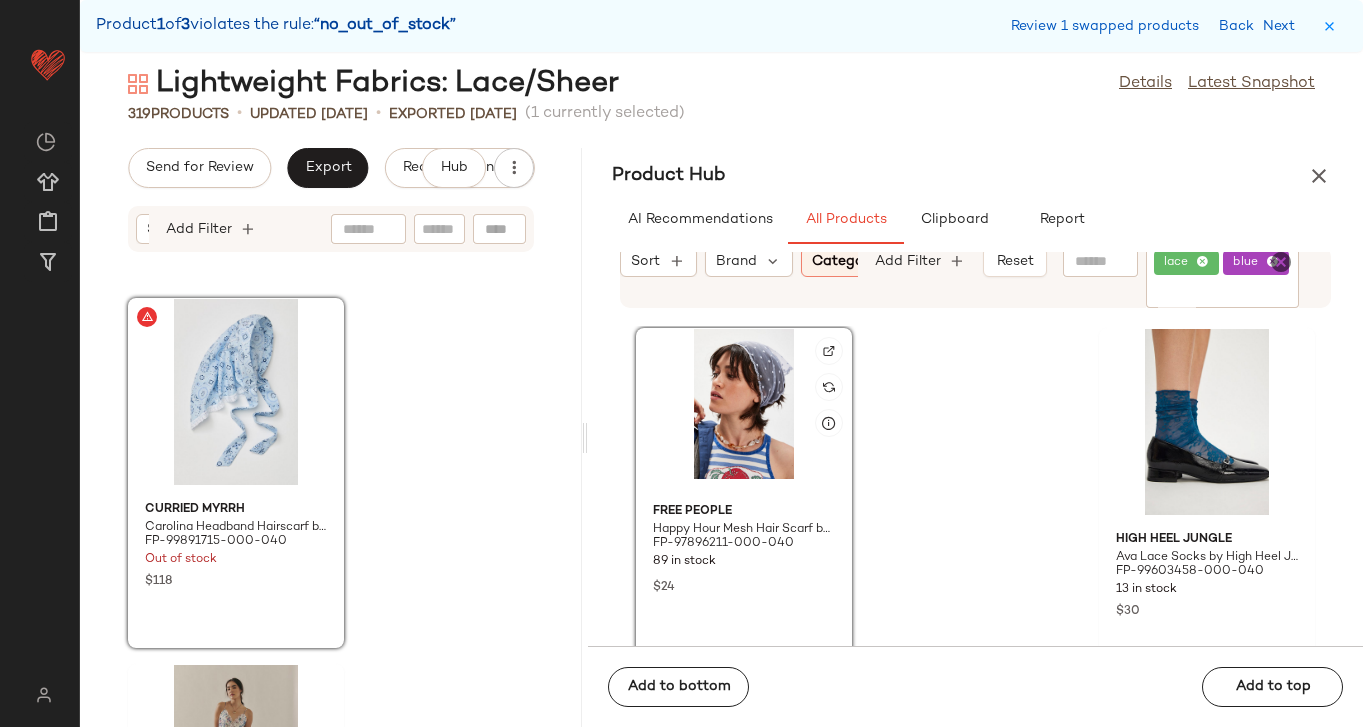 scroll, scrollTop: 365, scrollLeft: 0, axis: vertical 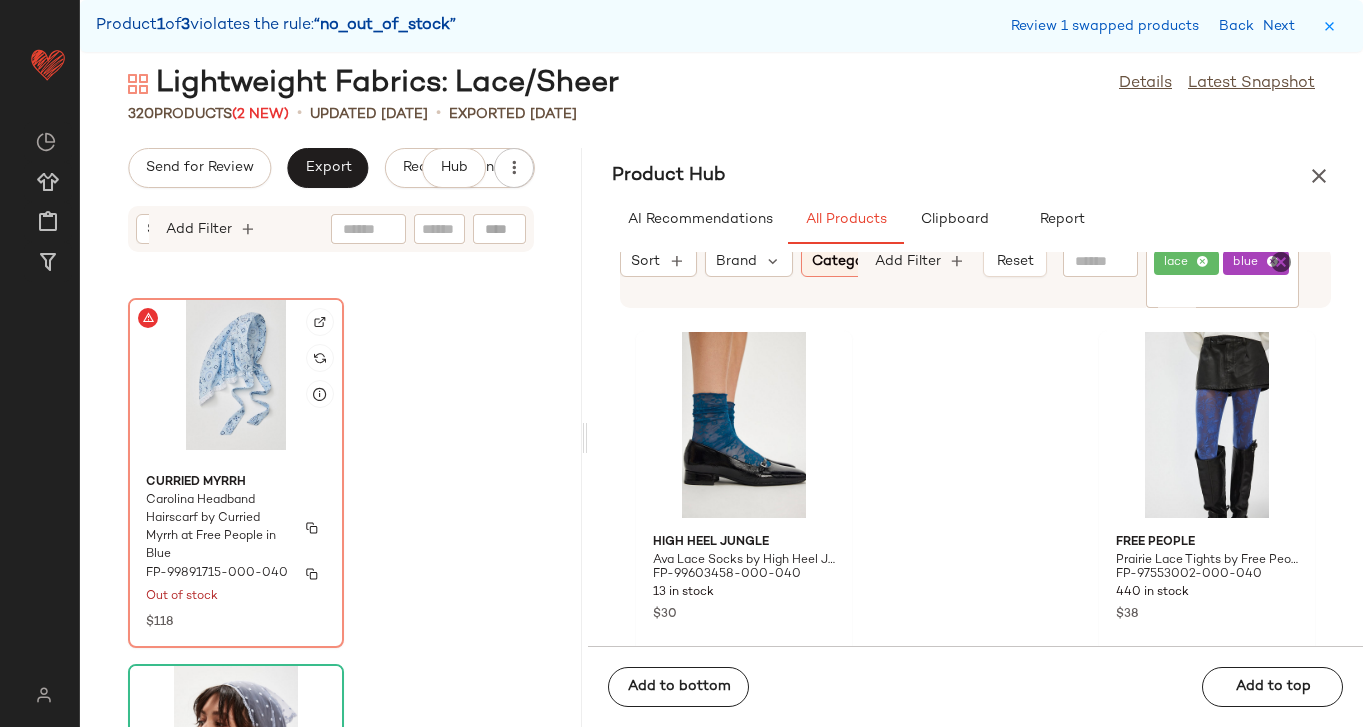 click on "Curried Myrrh" at bounding box center [236, 483] 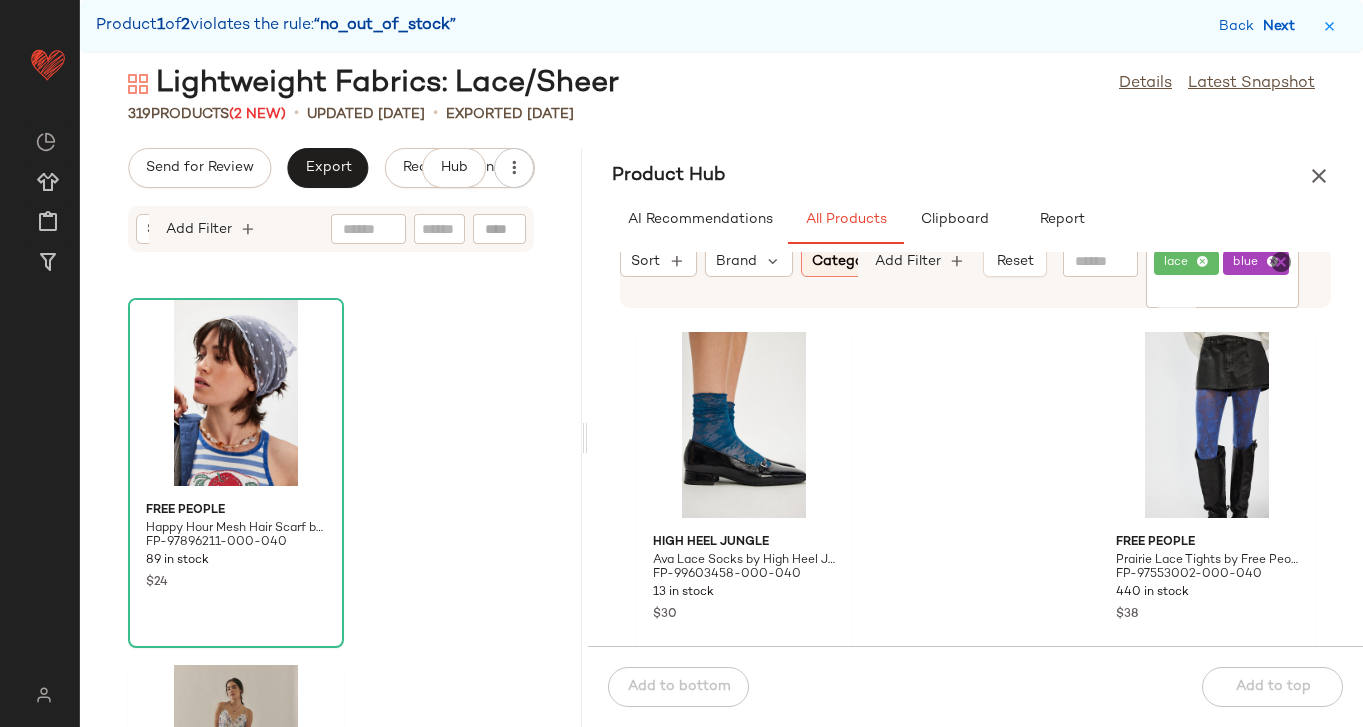 click on "Next" at bounding box center (1283, 26) 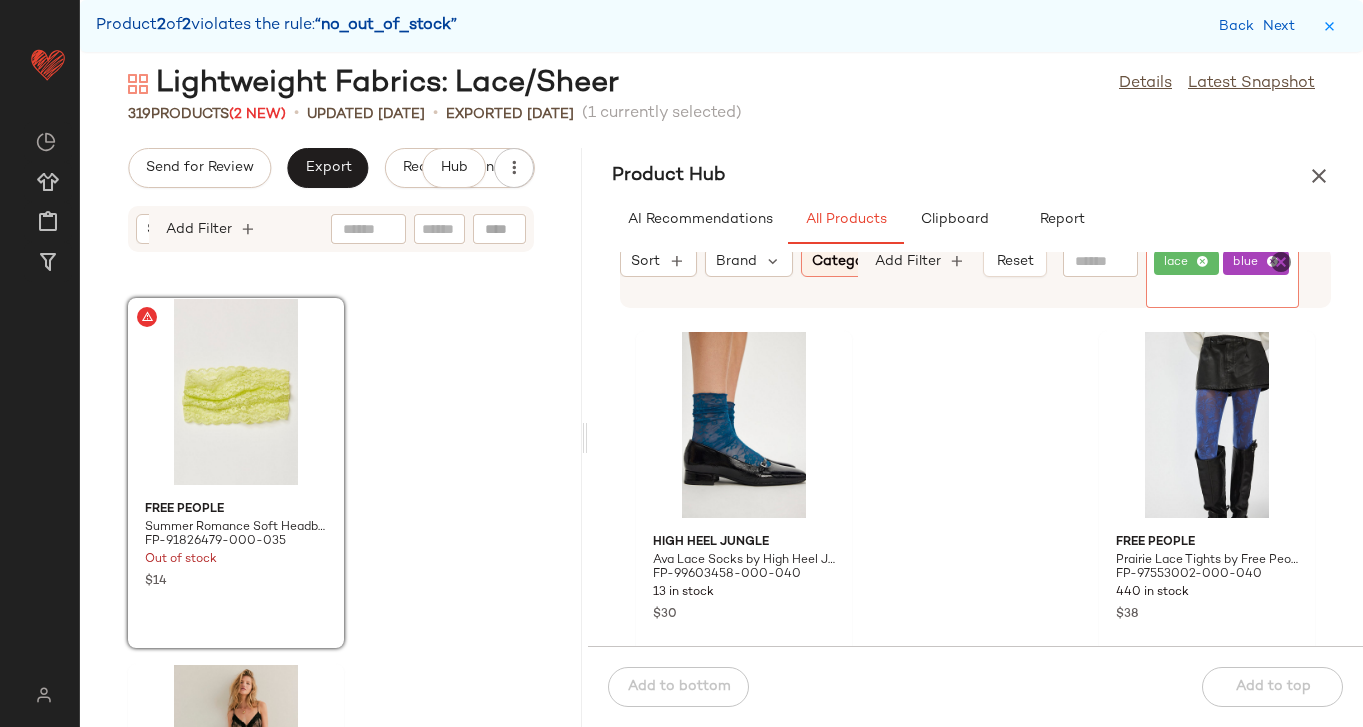 click on "blue" 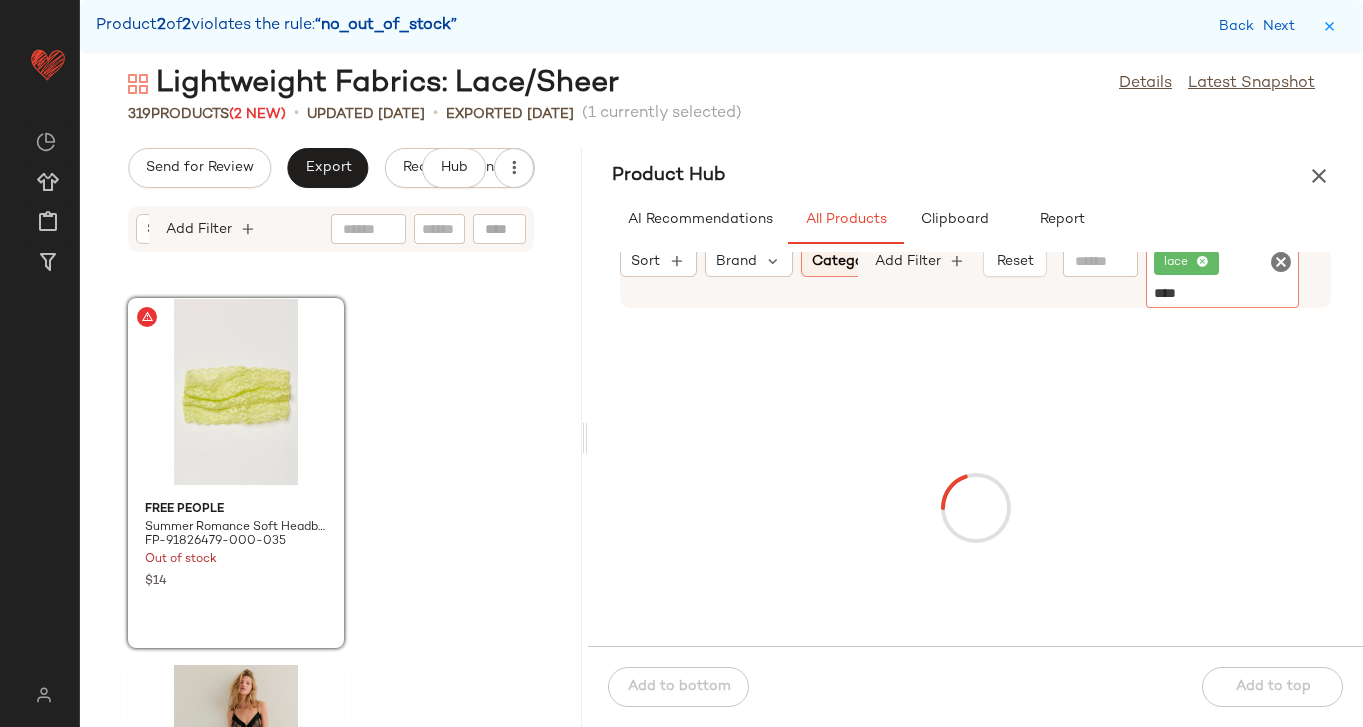 type on "*****" 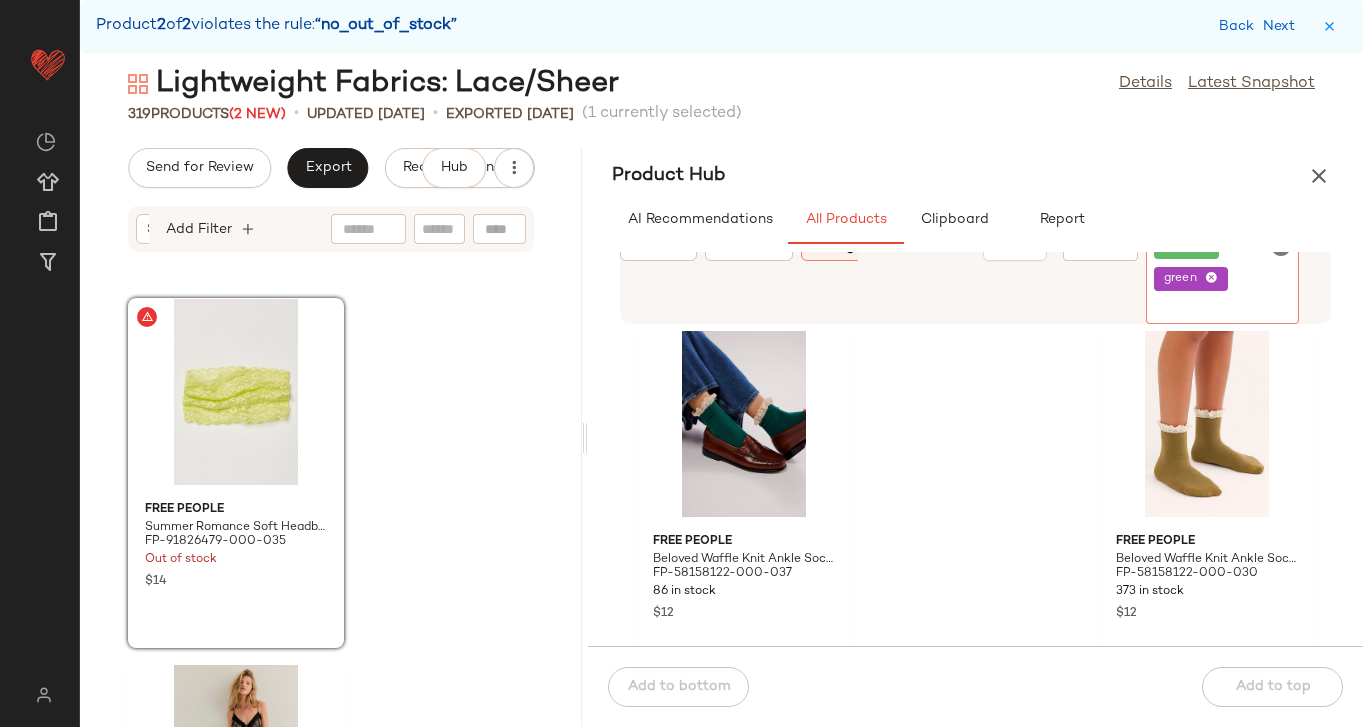 scroll, scrollTop: 11, scrollLeft: 0, axis: vertical 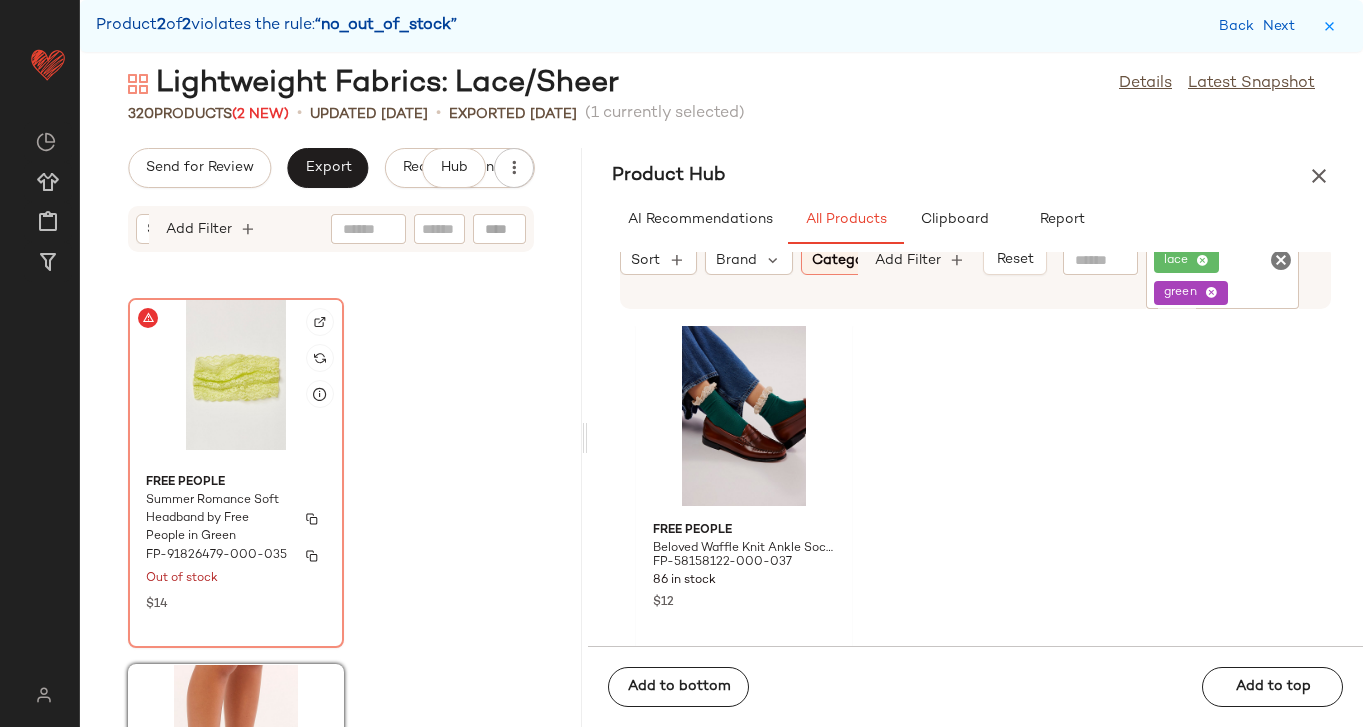 click on "Free People Summer Romance Soft Headband by Free People in Green FP-91826479-000-035 Out of stock $14" 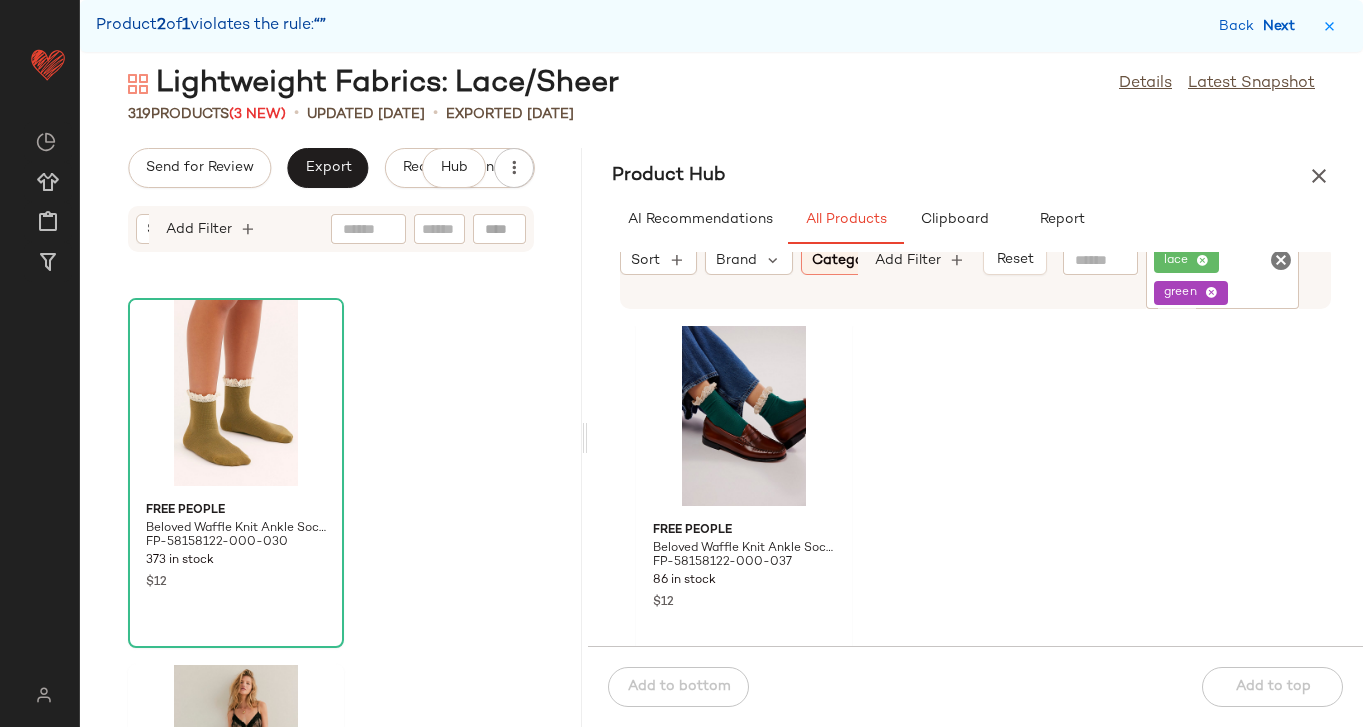 click on "Next" at bounding box center (1283, 26) 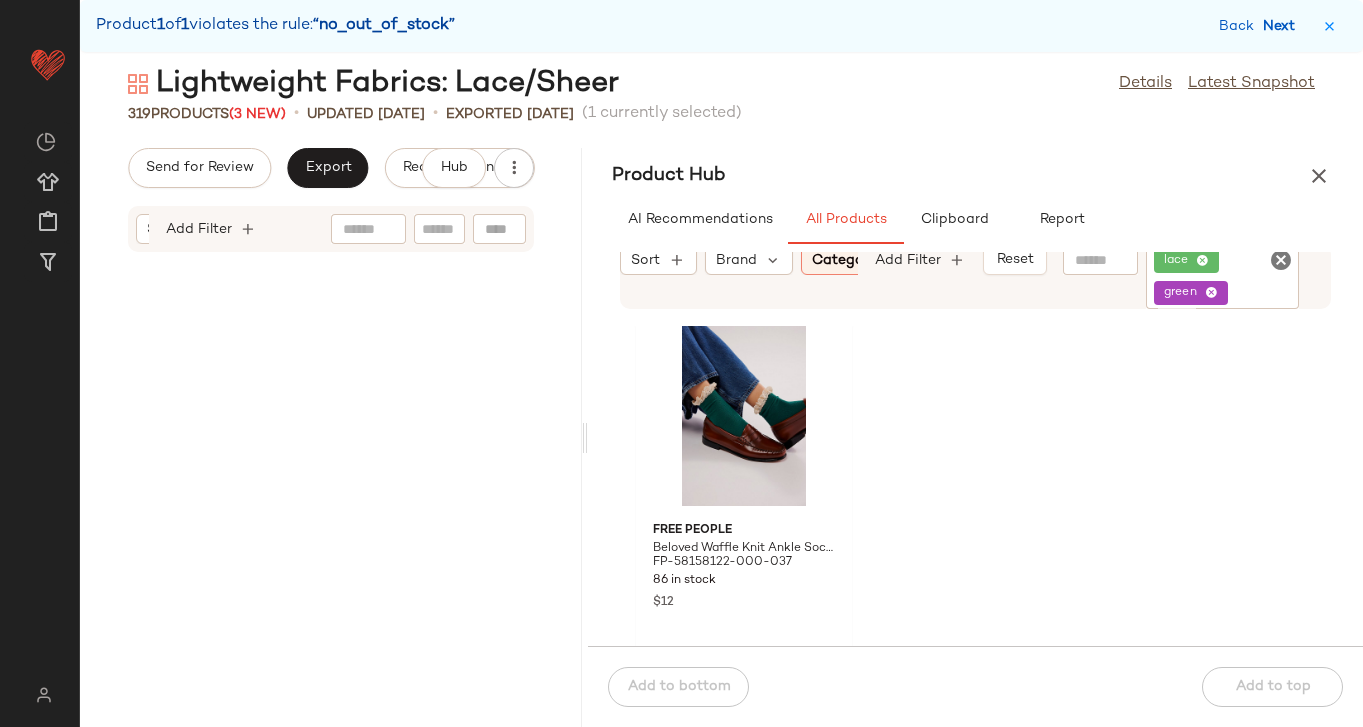 scroll, scrollTop: 73932, scrollLeft: 0, axis: vertical 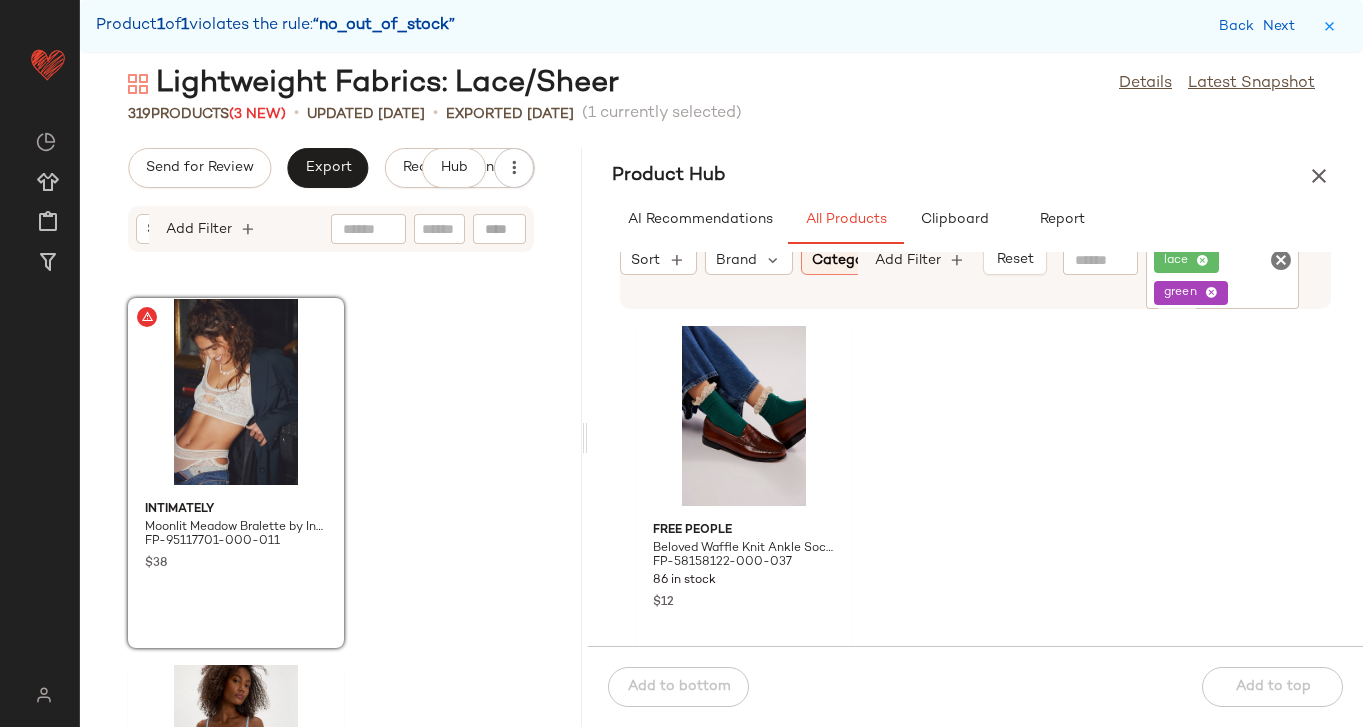 click on "Category:   Accessor..." at bounding box center (881, 260) 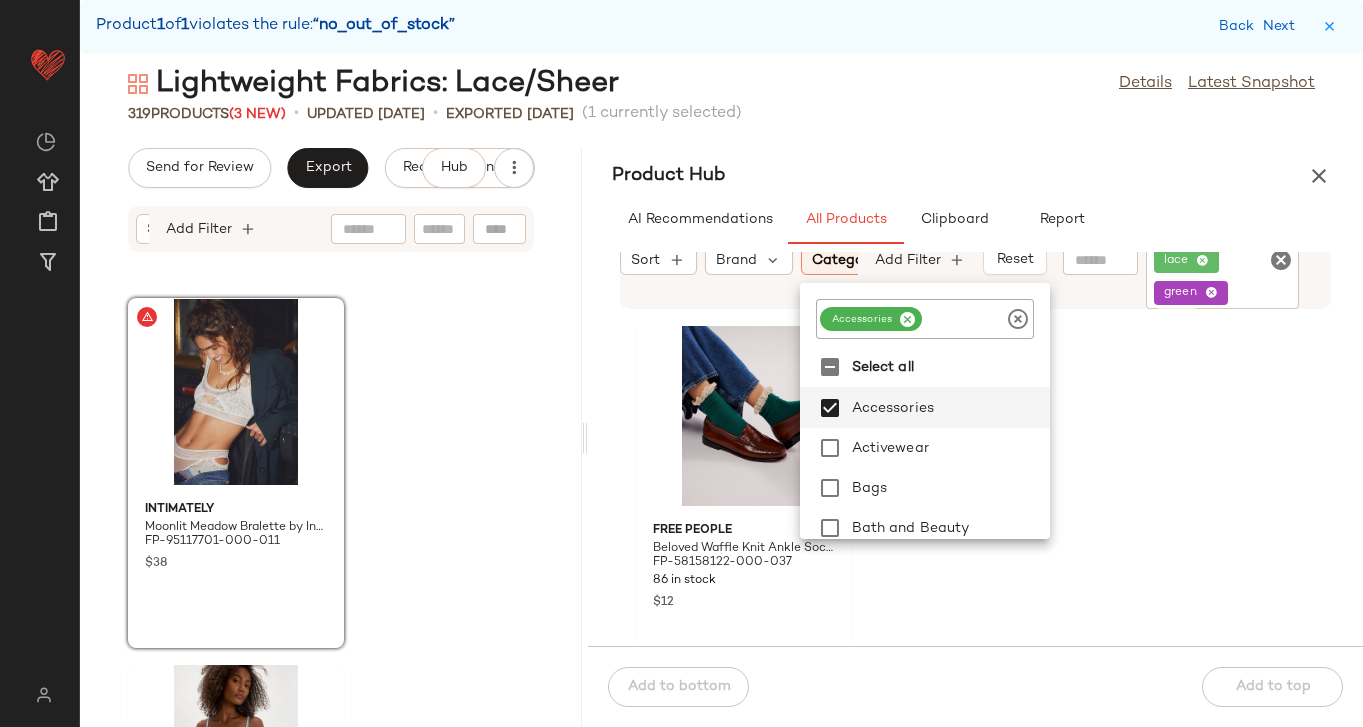 click at bounding box center (907, 319) 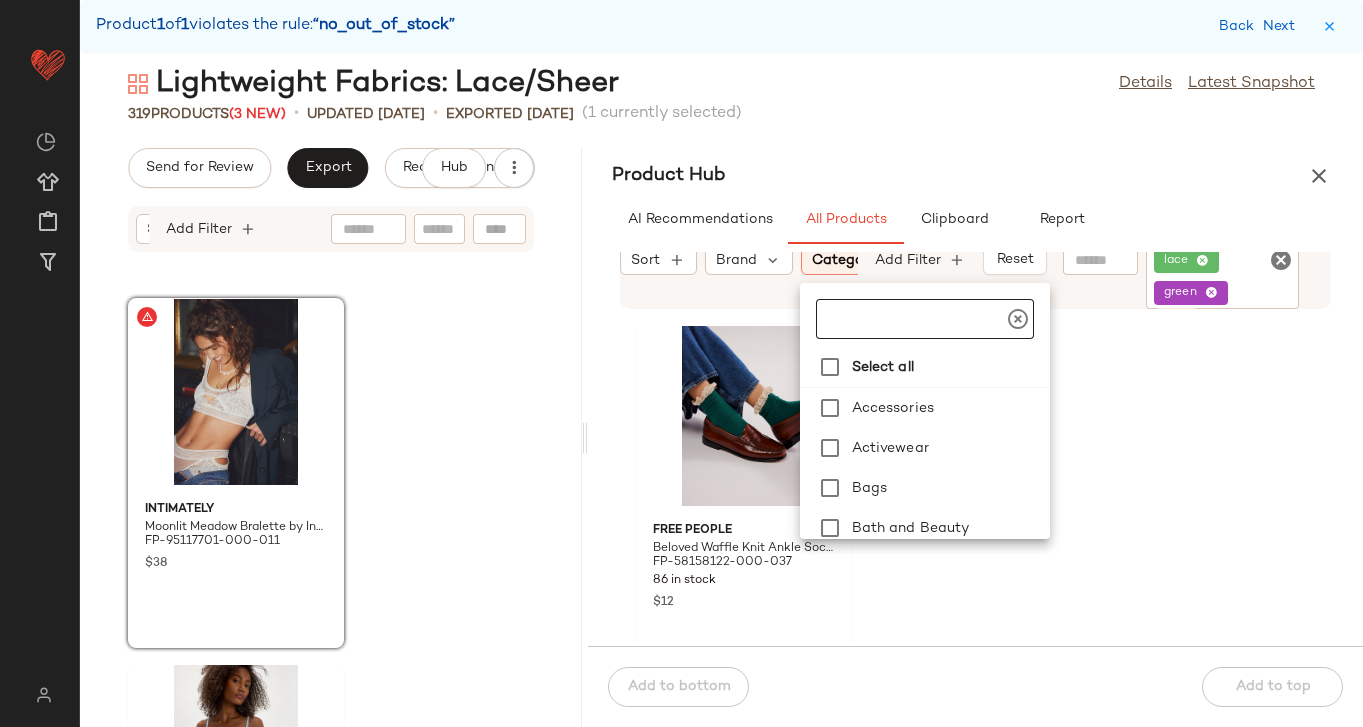 click on "Product Hub" at bounding box center (975, 176) 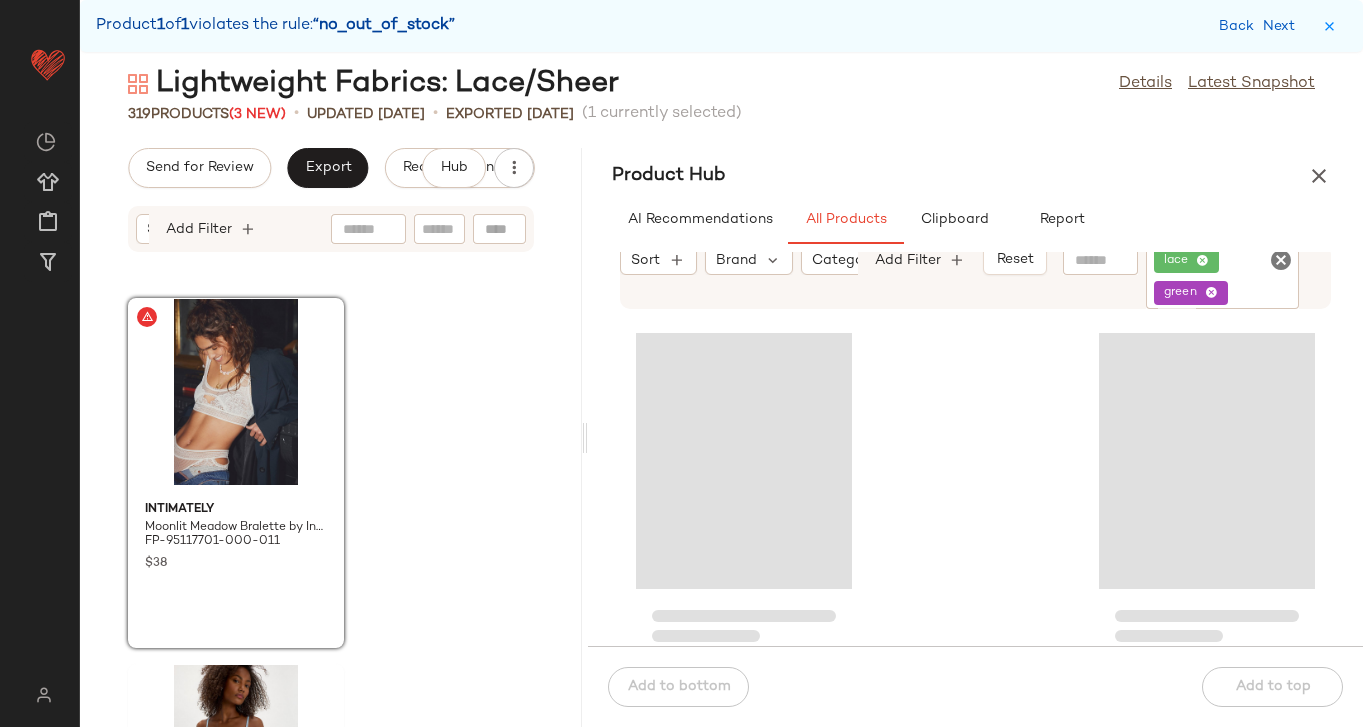 click on "lace green" 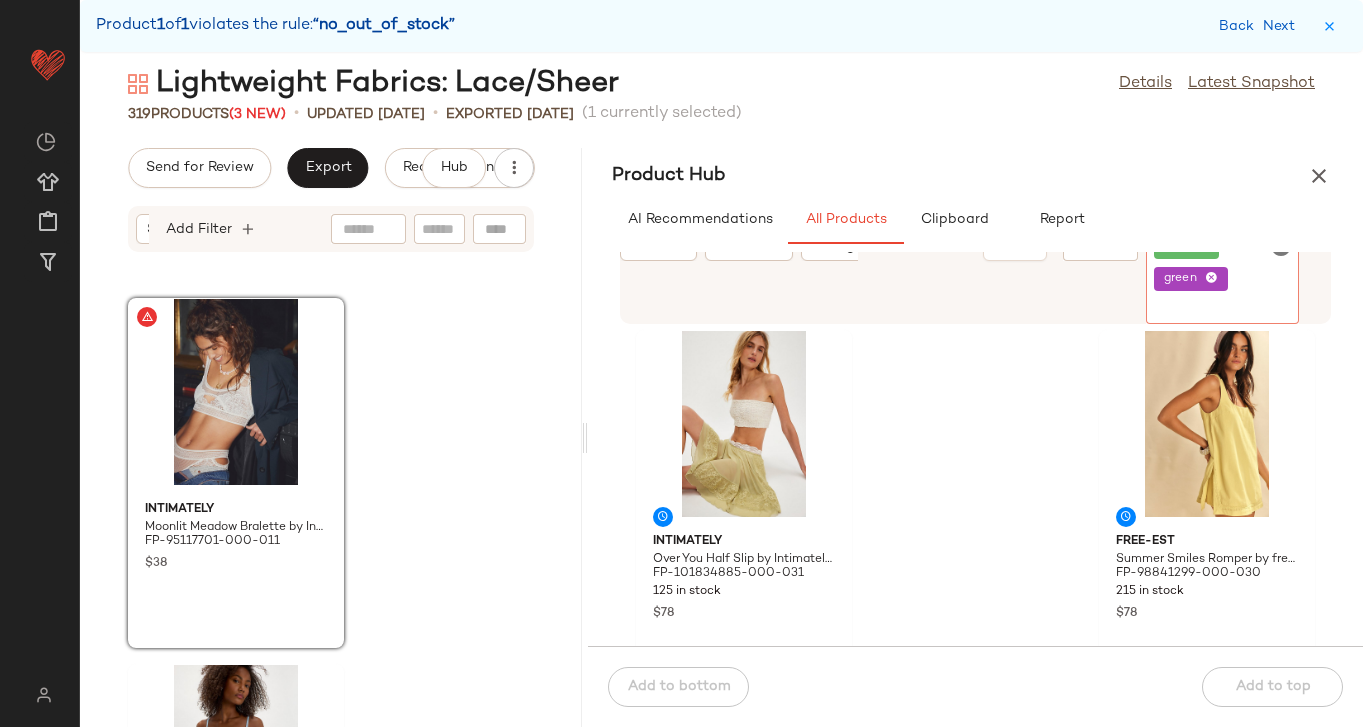 click 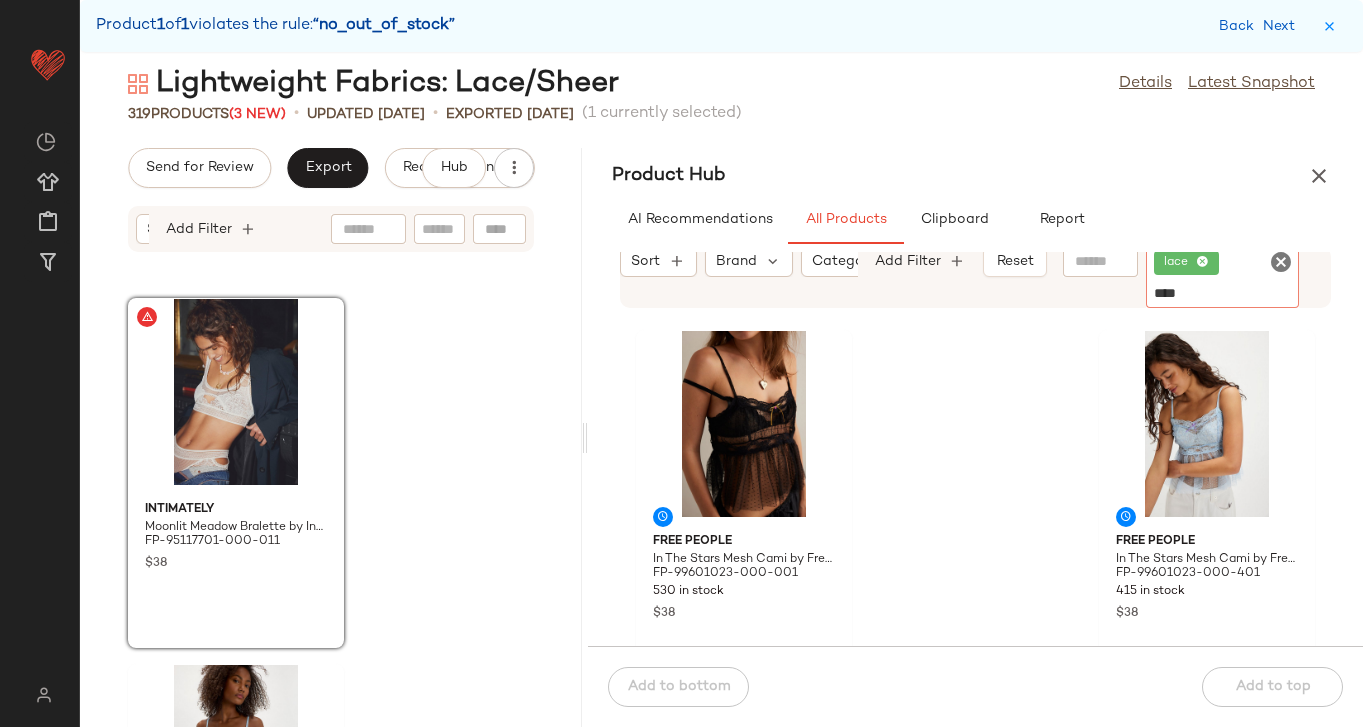type on "*****" 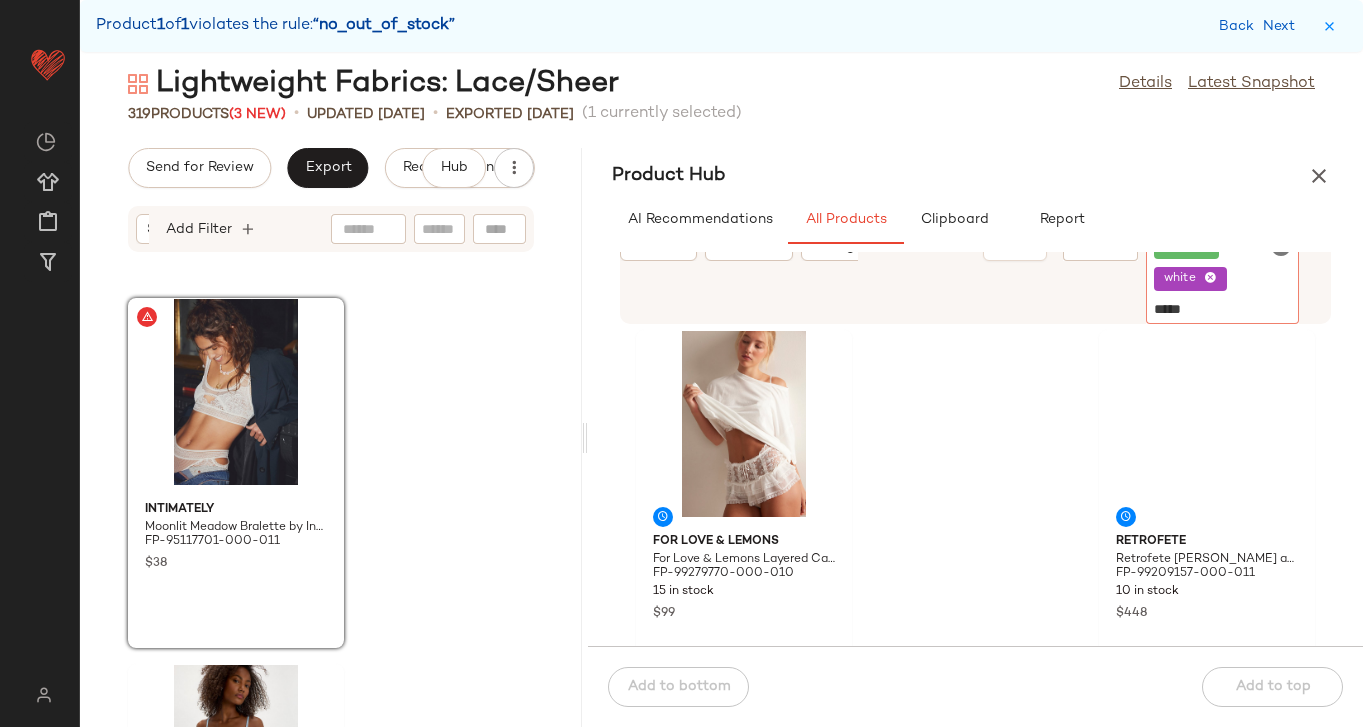 type on "******" 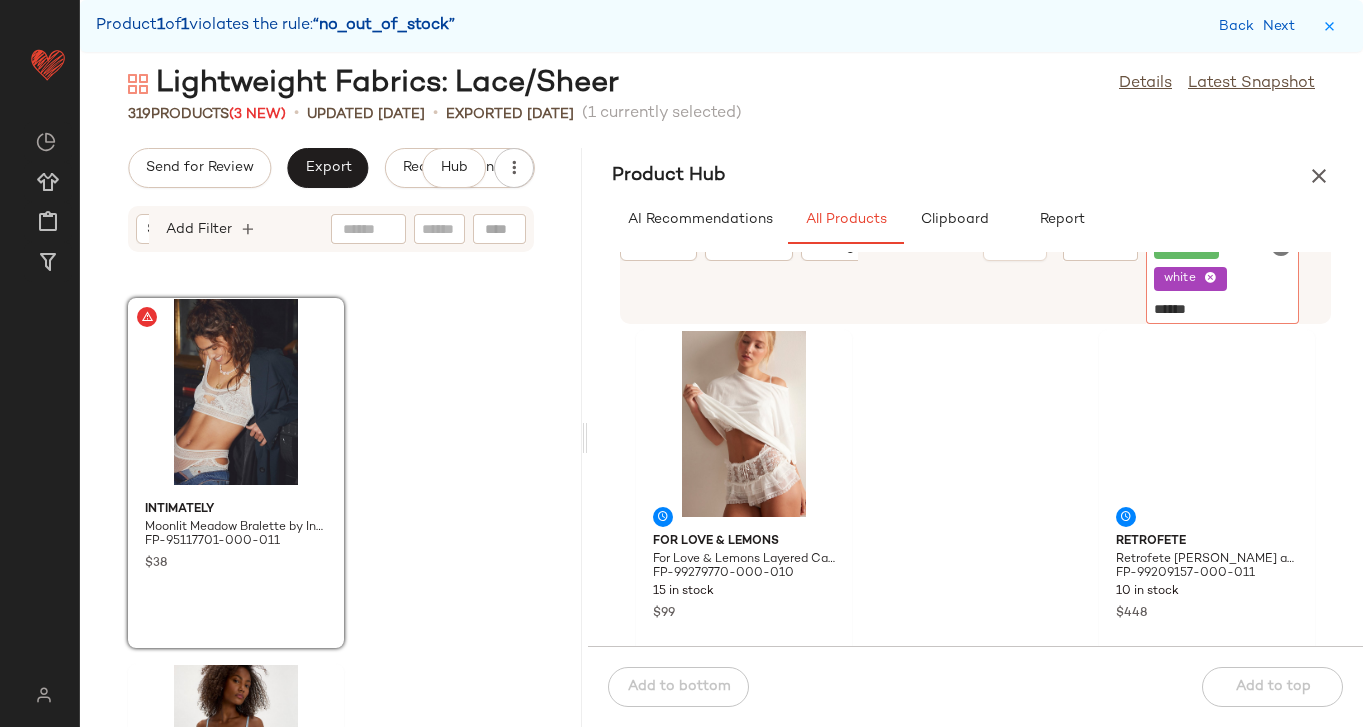 type 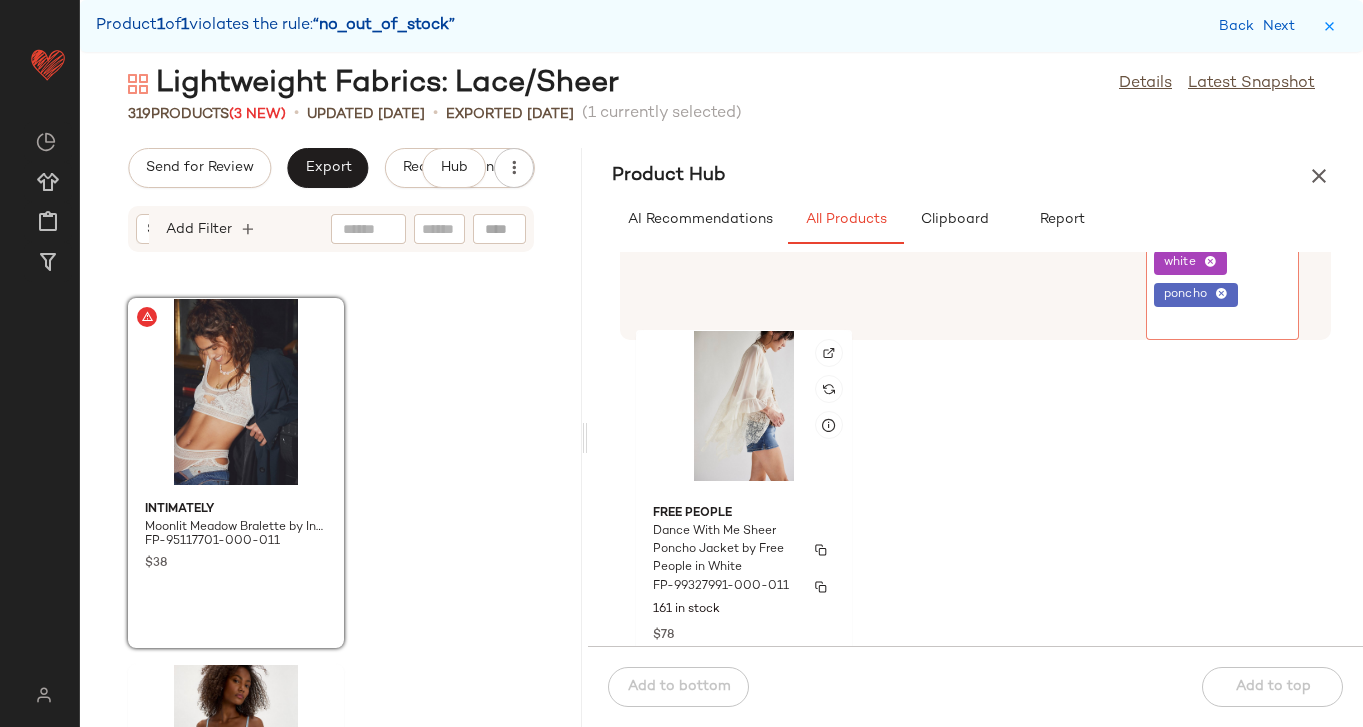 scroll, scrollTop: 26, scrollLeft: 0, axis: vertical 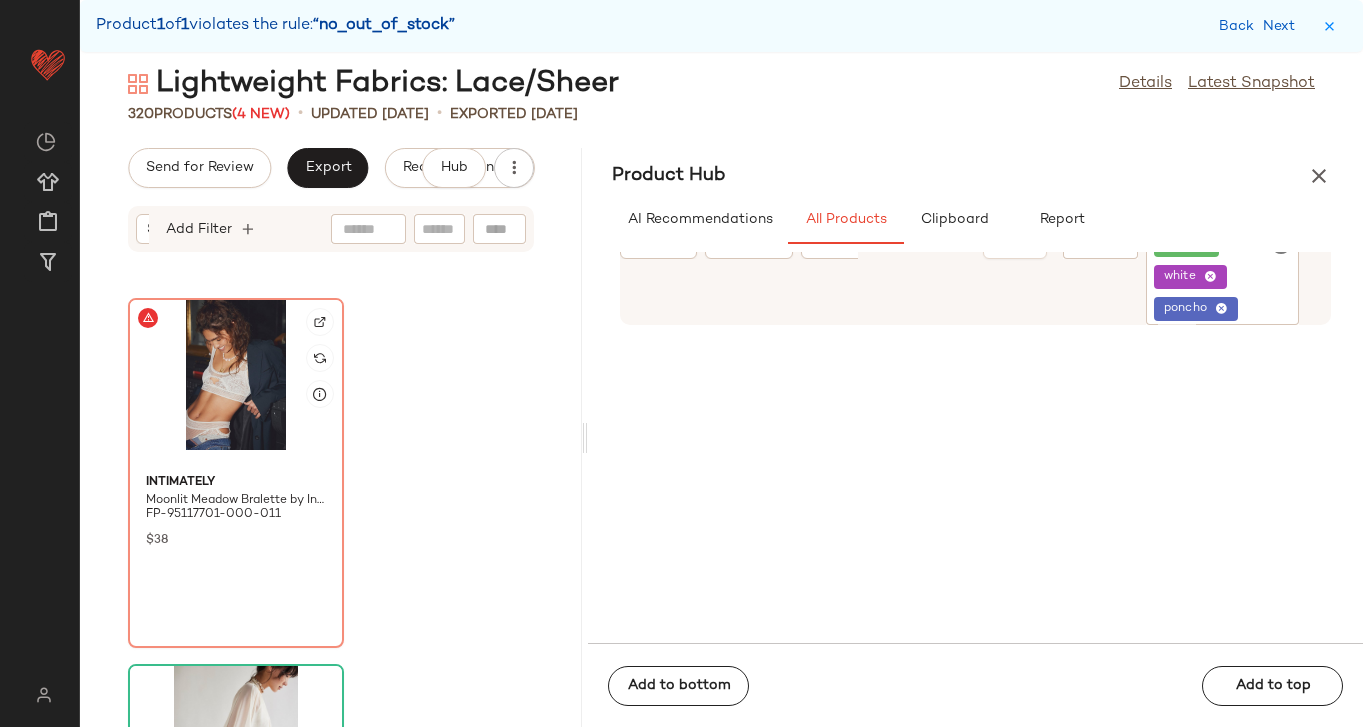 click 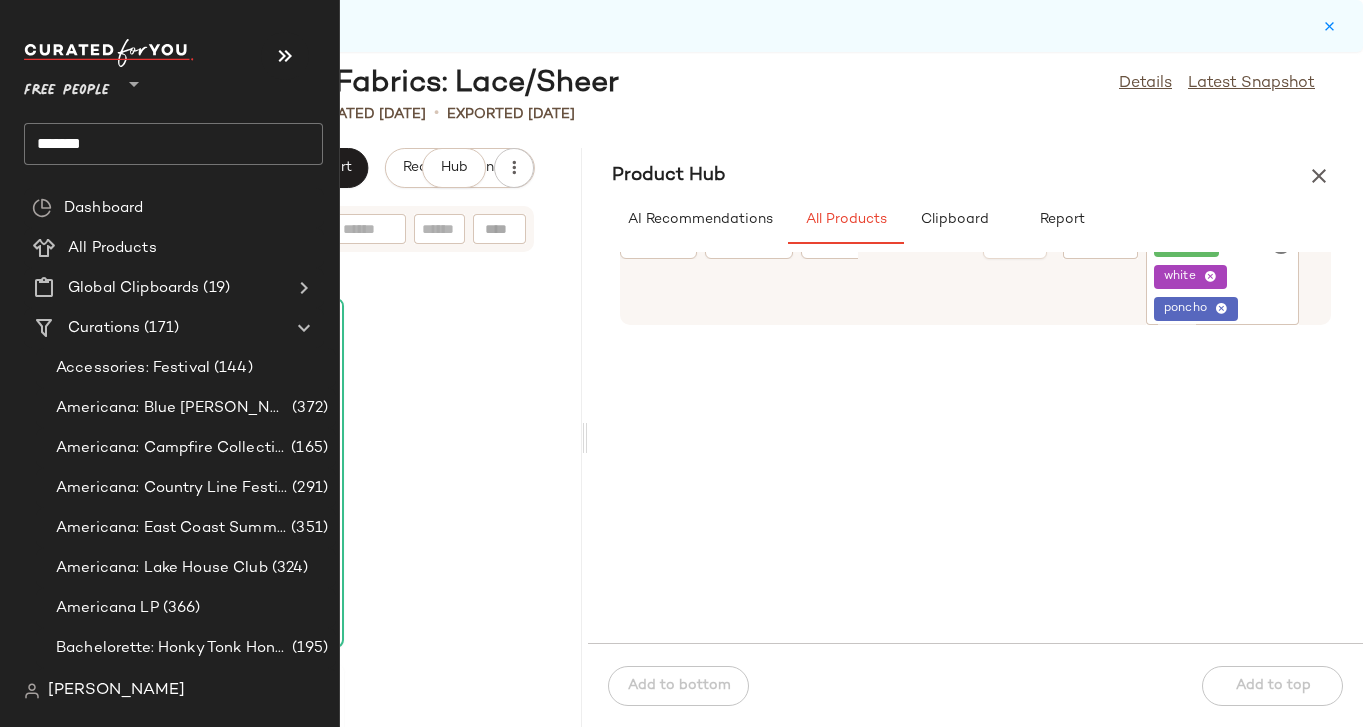click on "*******" 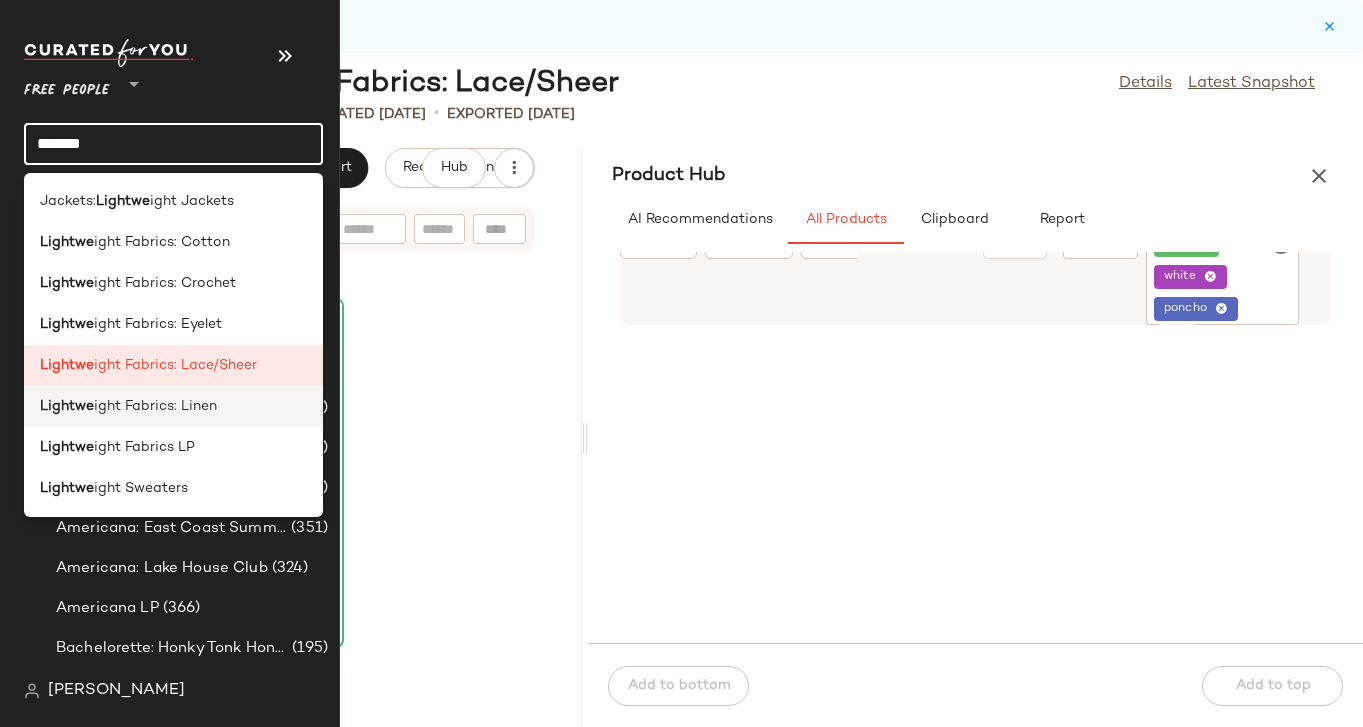 click on "Lightwe" at bounding box center [67, 406] 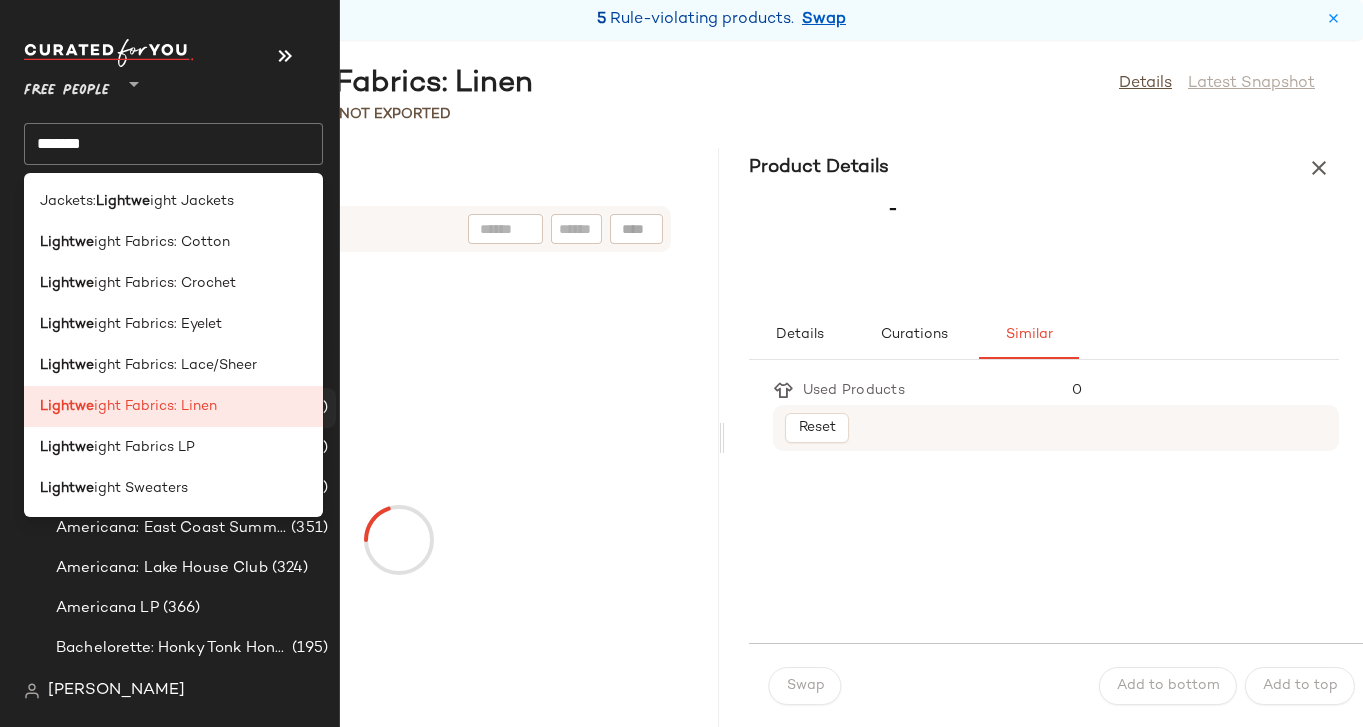 scroll, scrollTop: 0, scrollLeft: 0, axis: both 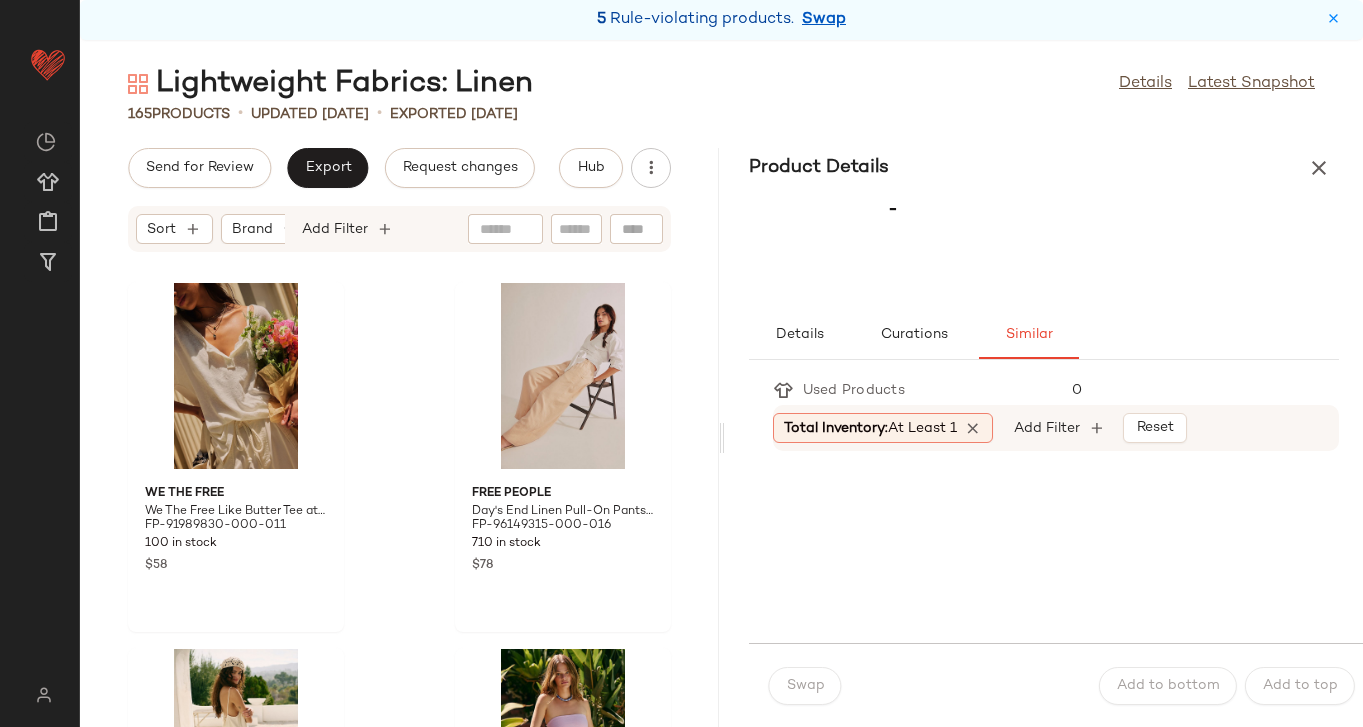 click on "Swap" at bounding box center (824, 20) 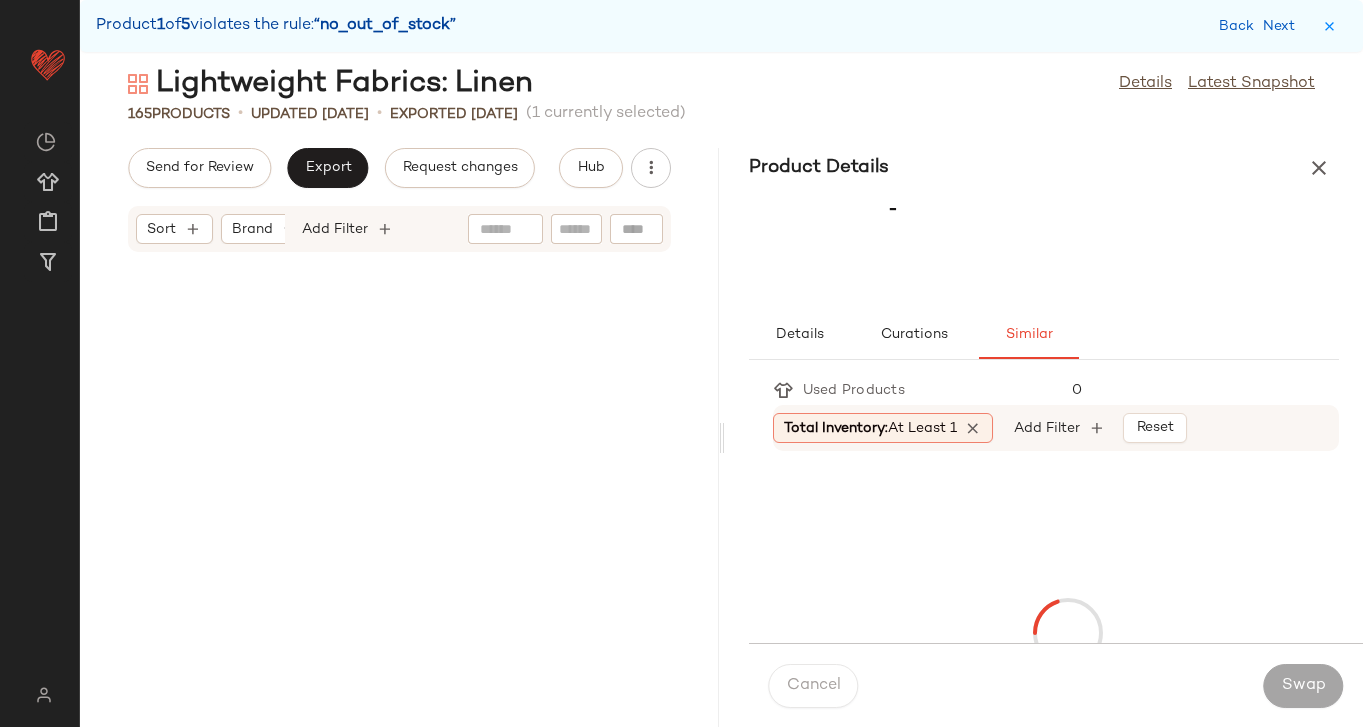 scroll, scrollTop: 2196, scrollLeft: 0, axis: vertical 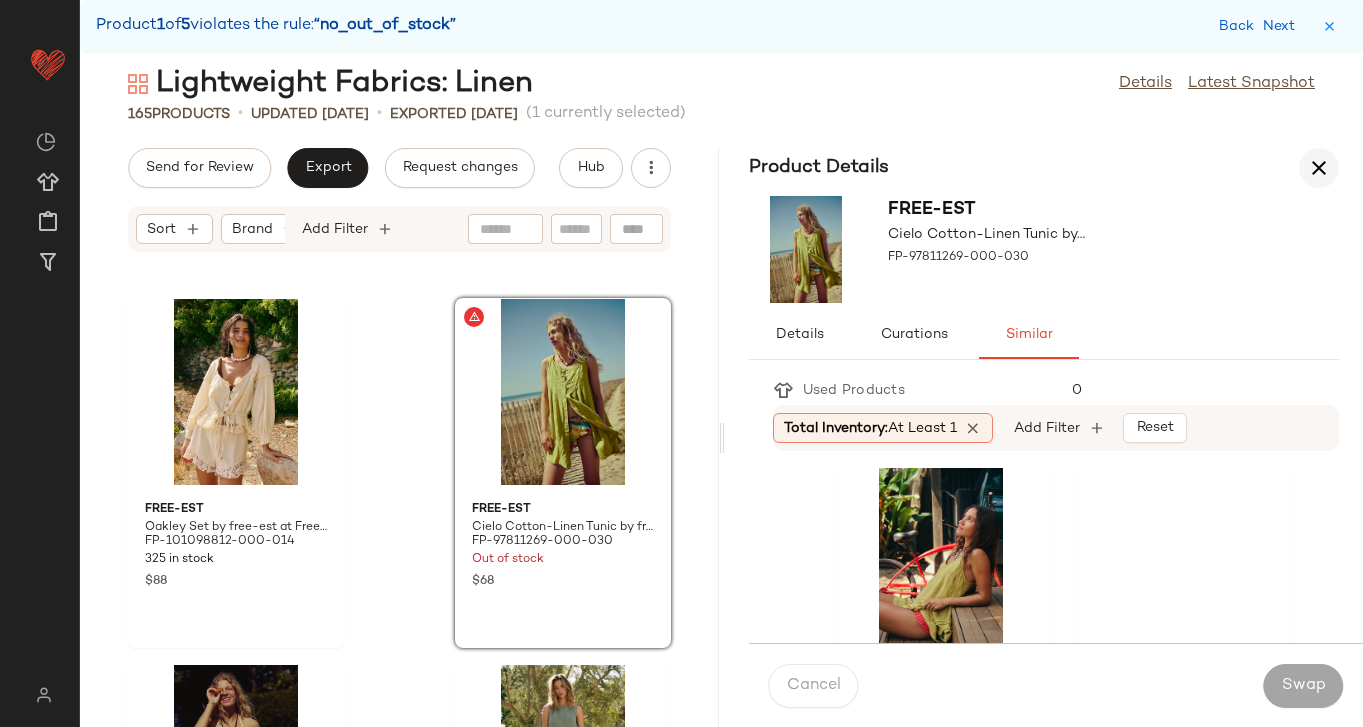 click at bounding box center [1319, 168] 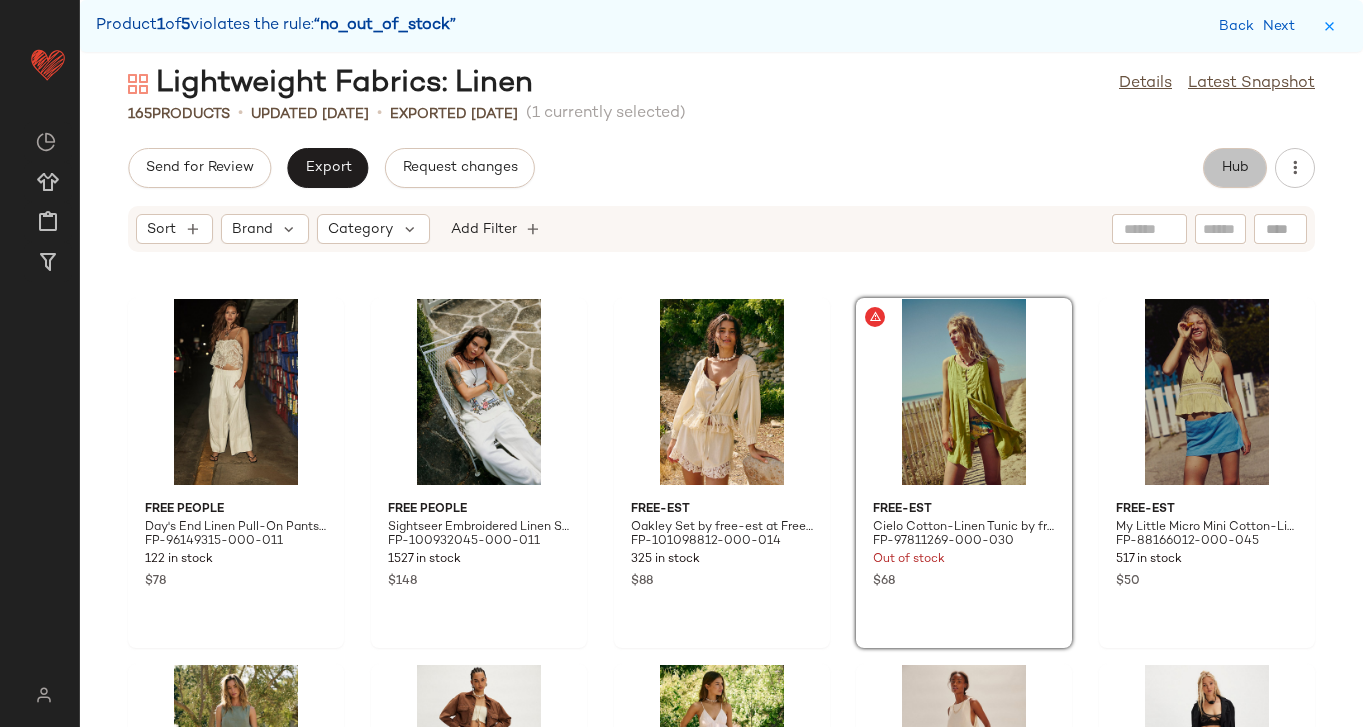 click on "Hub" 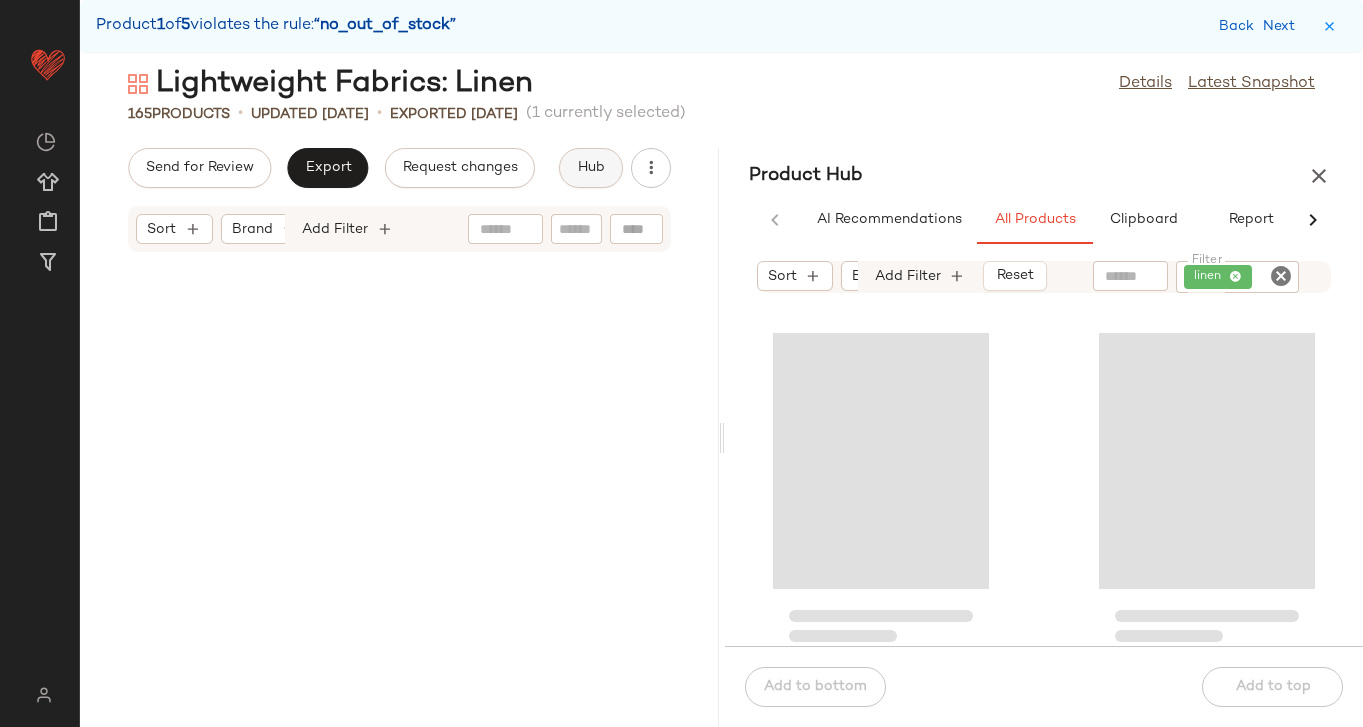 scroll, scrollTop: 2196, scrollLeft: 0, axis: vertical 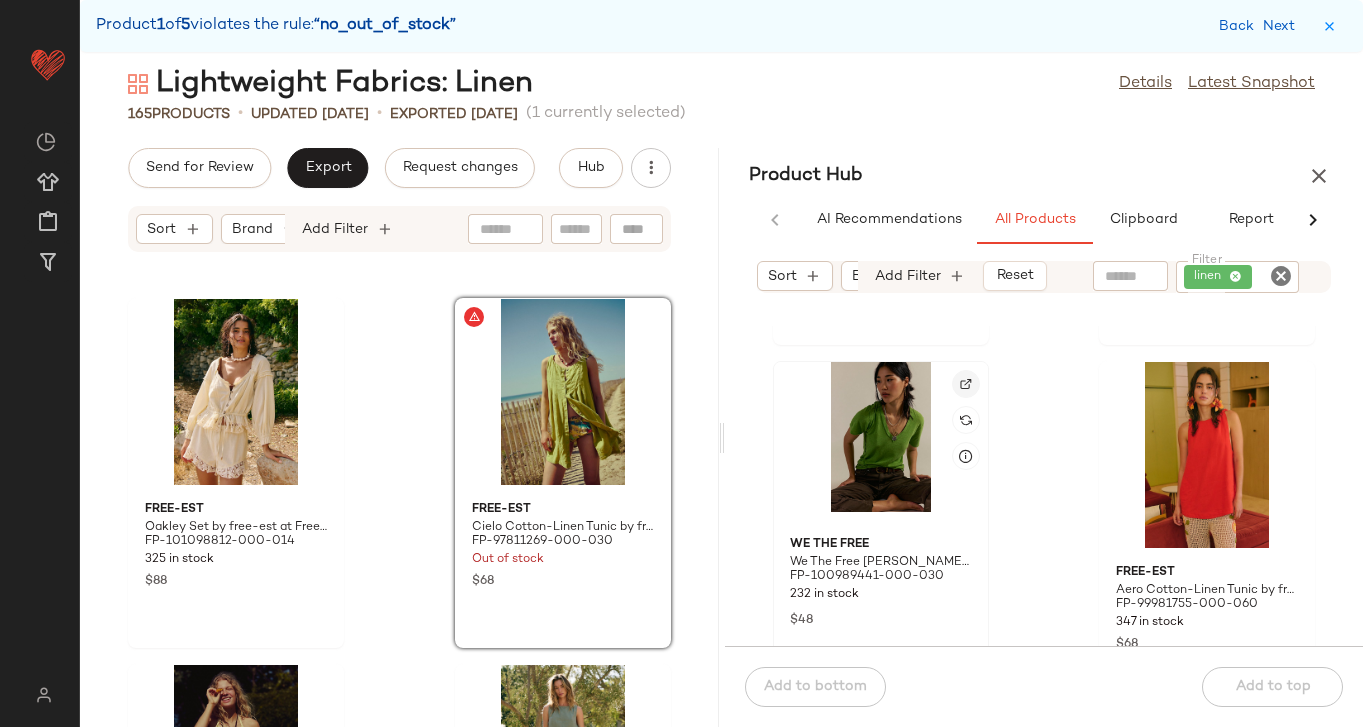 click at bounding box center [966, 384] 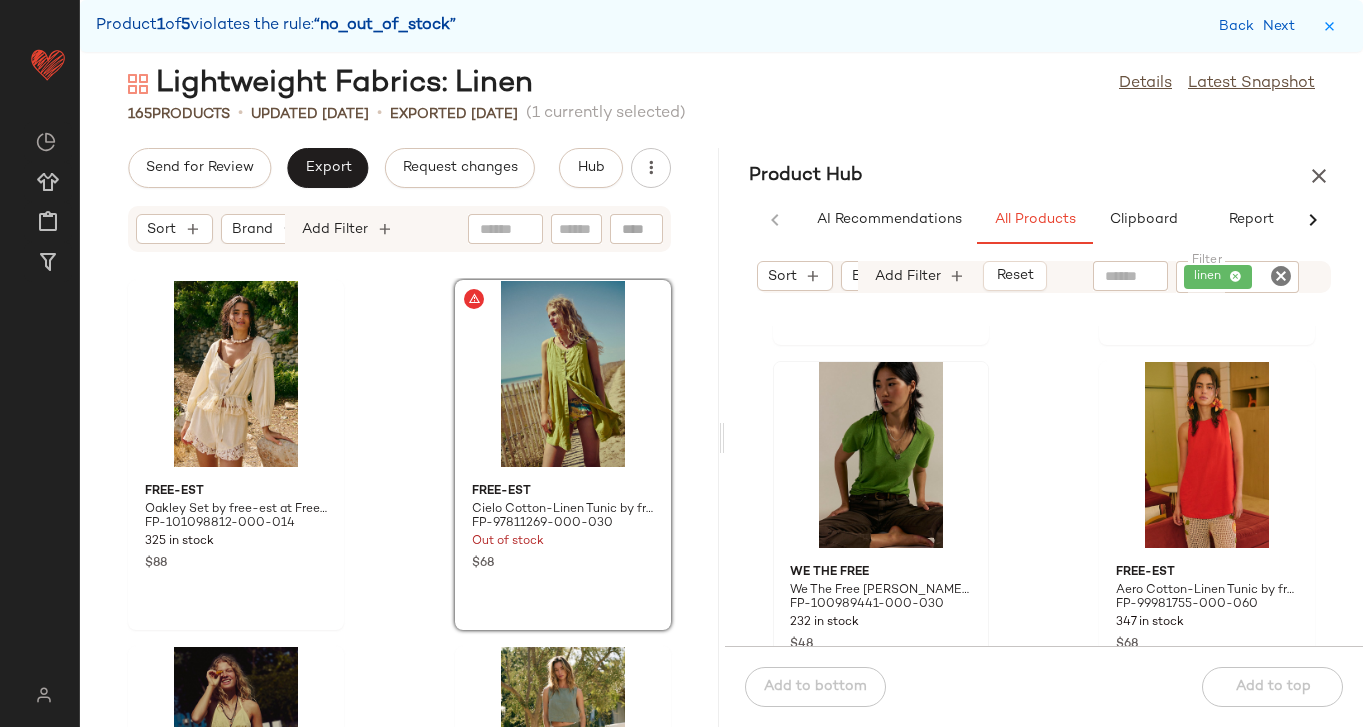 scroll, scrollTop: 2173, scrollLeft: 0, axis: vertical 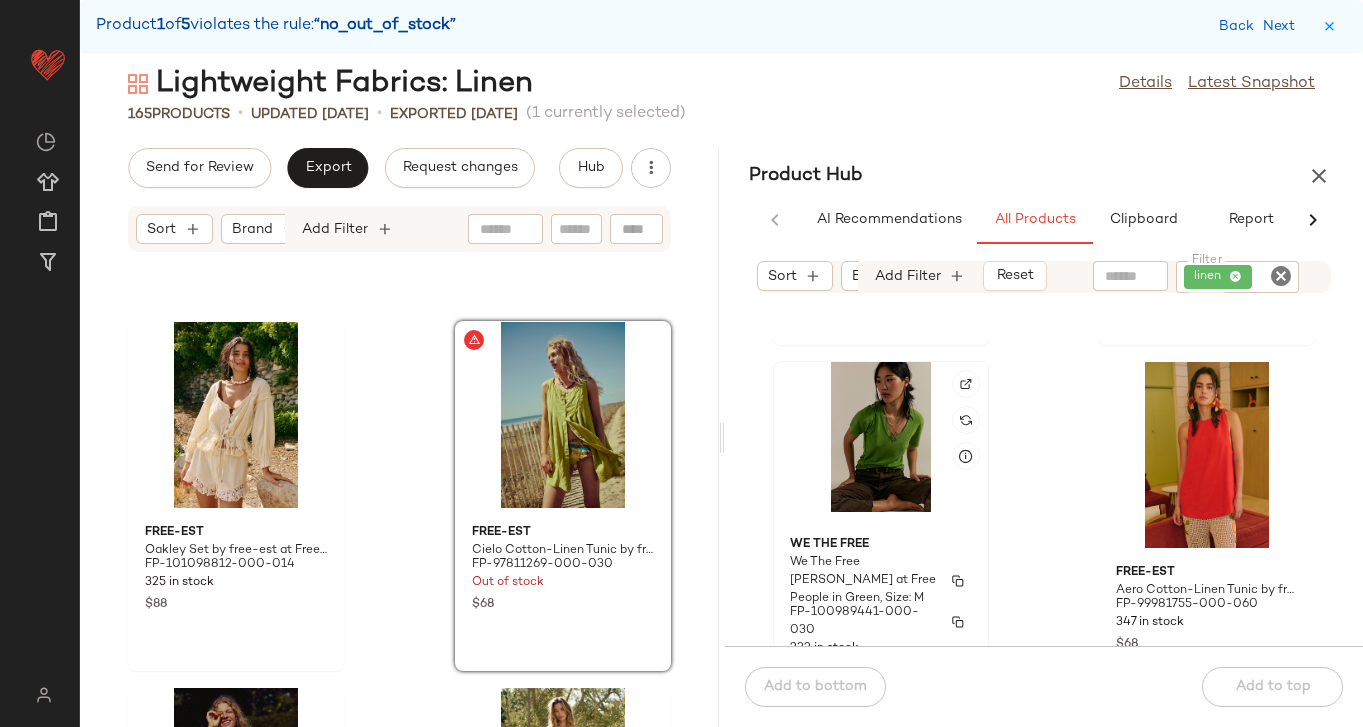 click on "We The Free We The Free Chloe Tee at Free People in Green, Size: M FP-100989441-000-030 232 in stock $48" 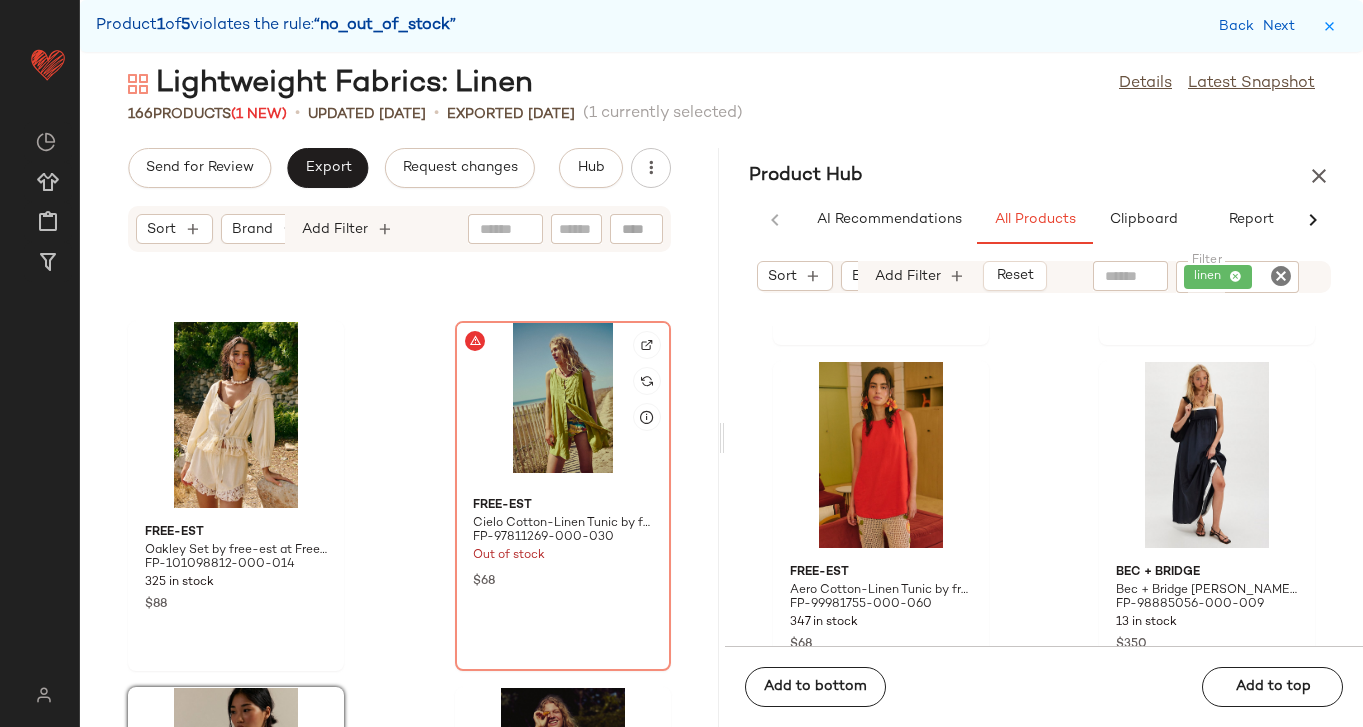 click 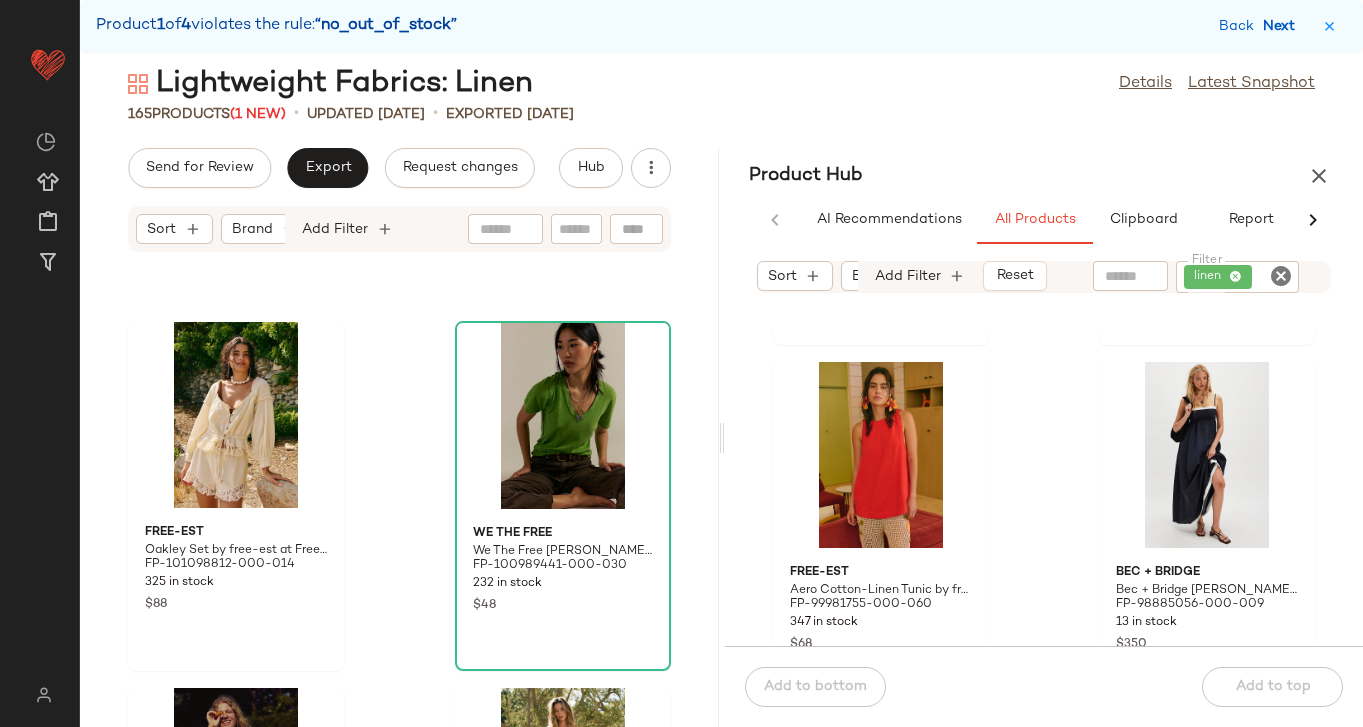 click on "Next" at bounding box center [1283, 26] 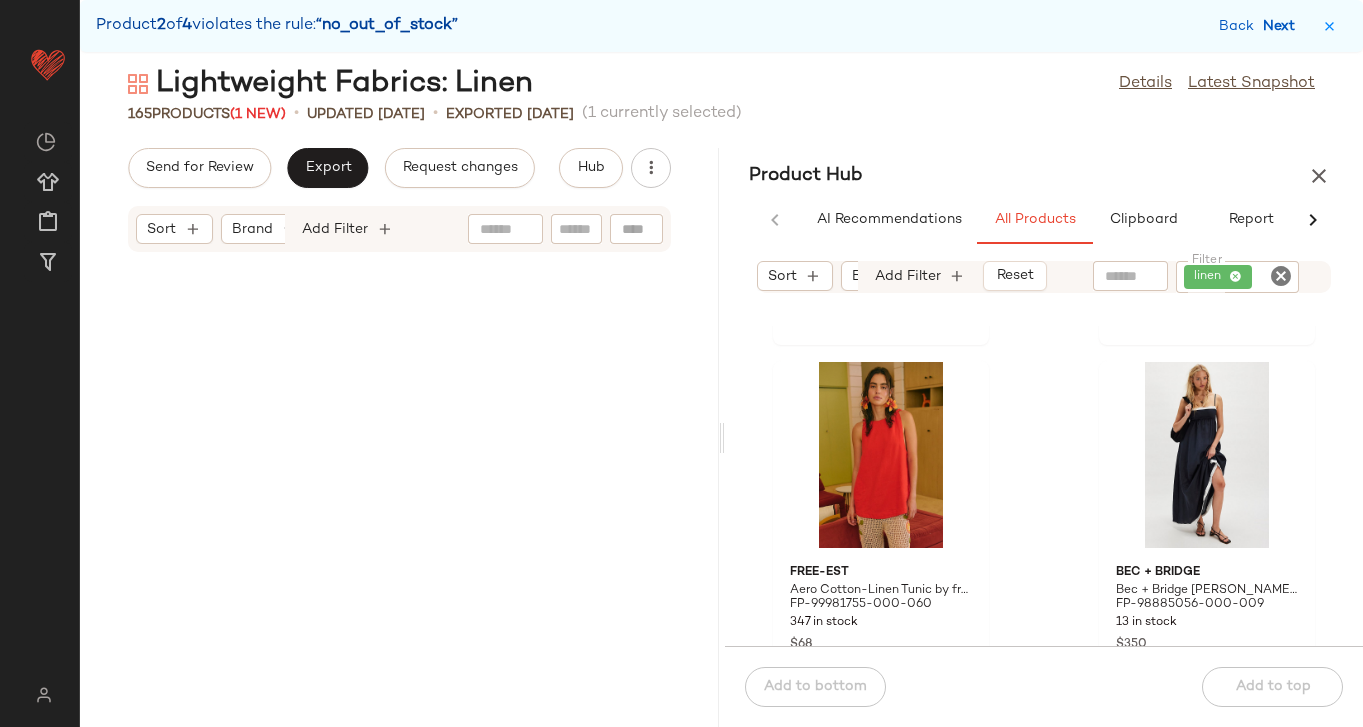 scroll, scrollTop: 20496, scrollLeft: 0, axis: vertical 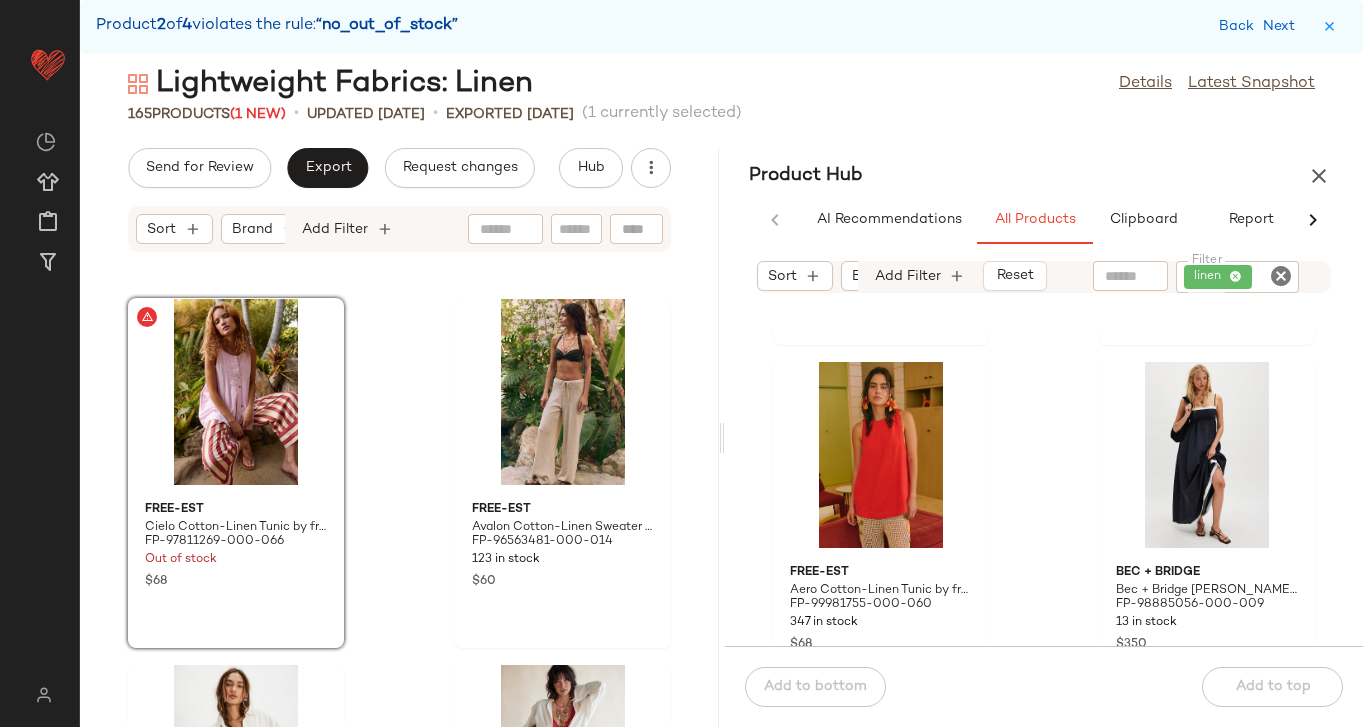 click on "linen" 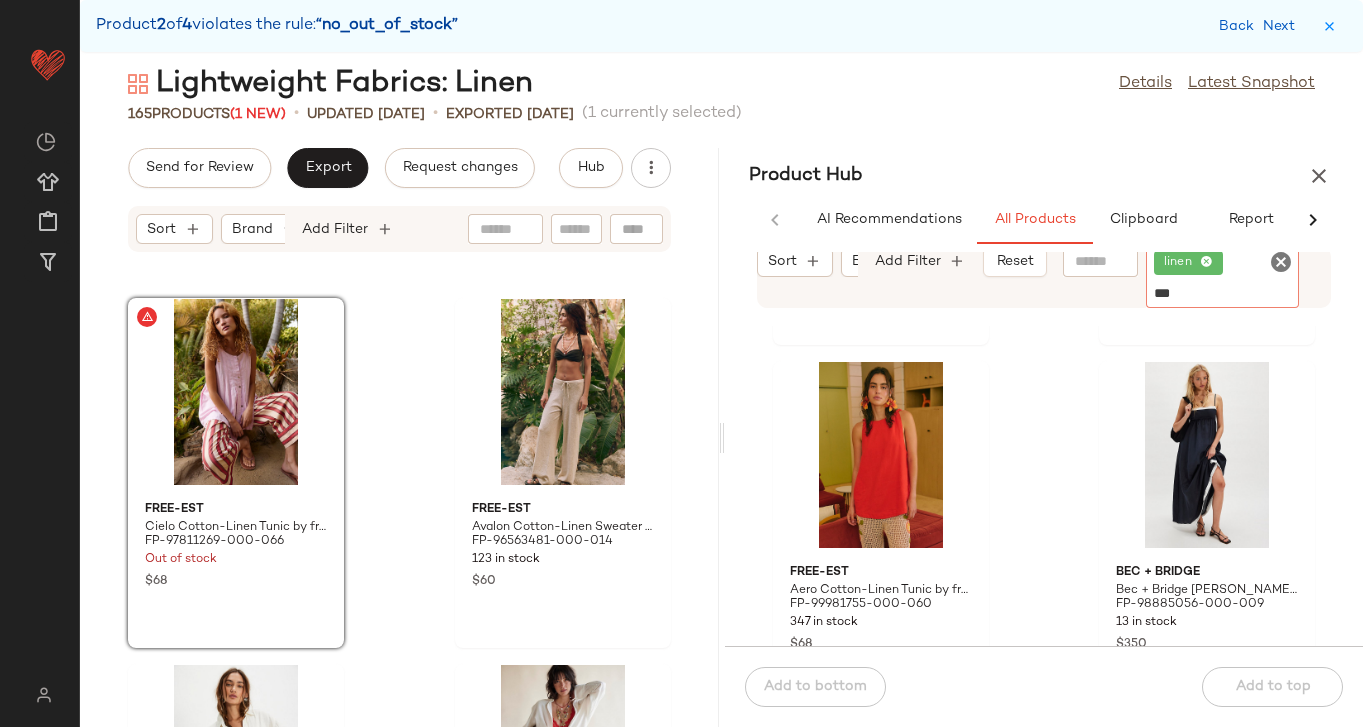 type on "****" 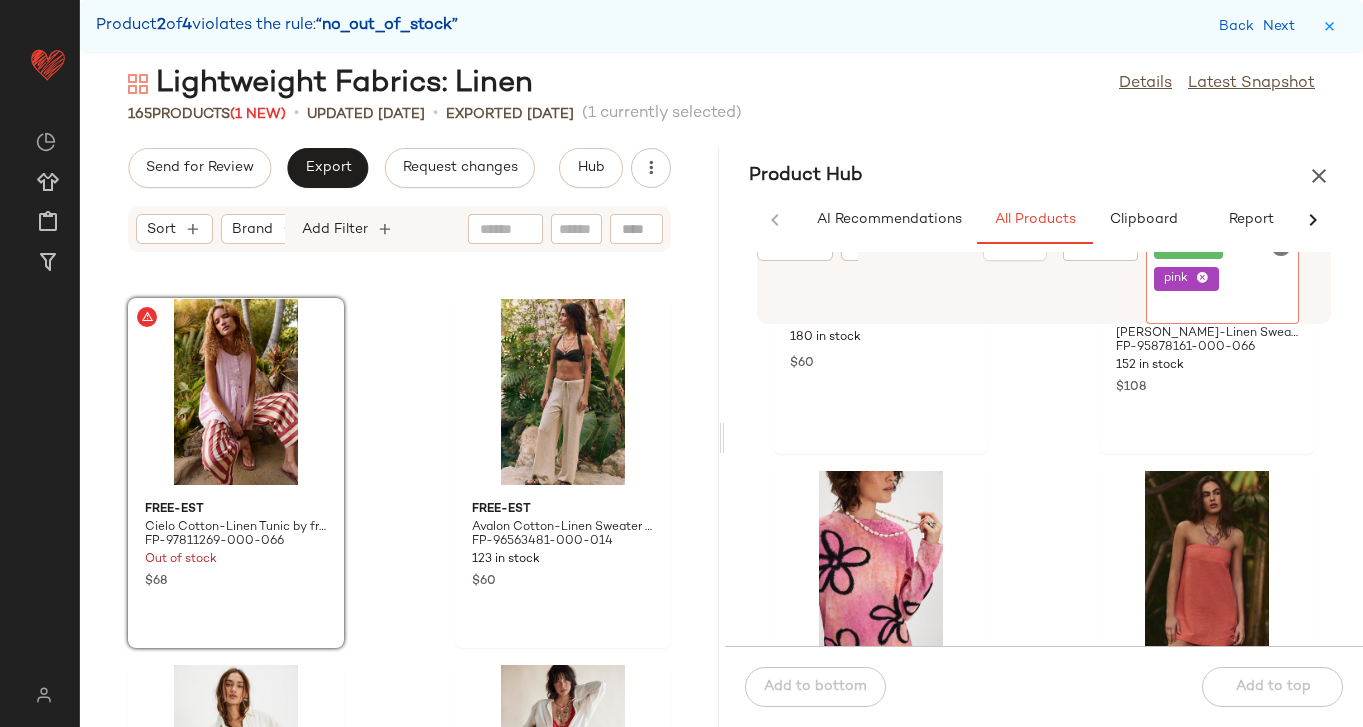 scroll, scrollTop: 976, scrollLeft: 0, axis: vertical 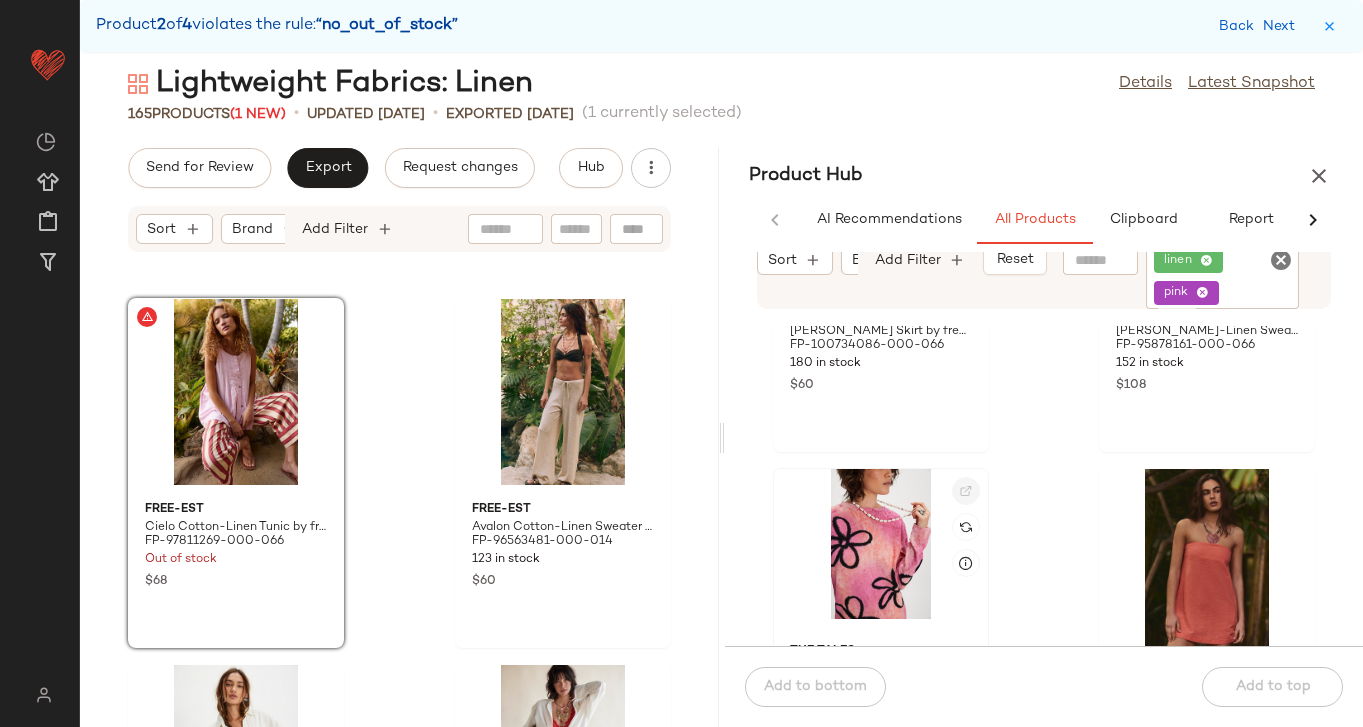 click at bounding box center (966, 491) 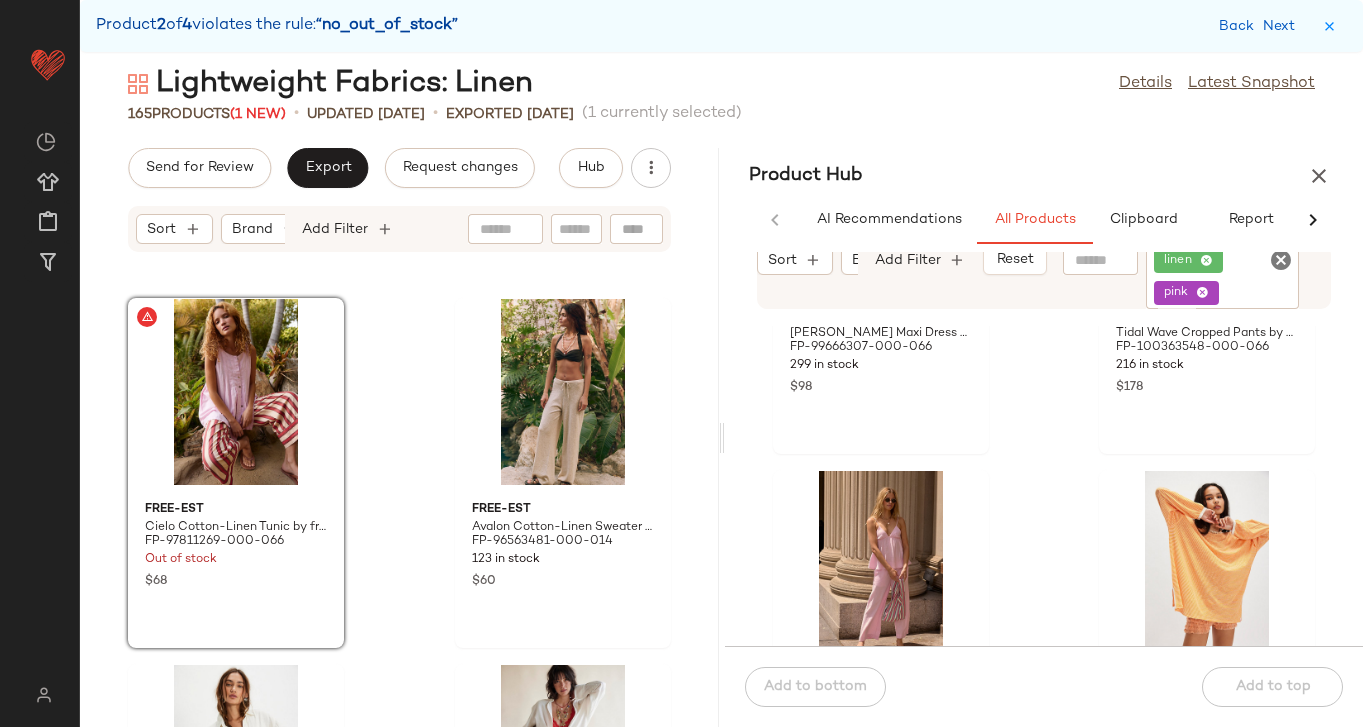 scroll, scrollTop: 302, scrollLeft: 0, axis: vertical 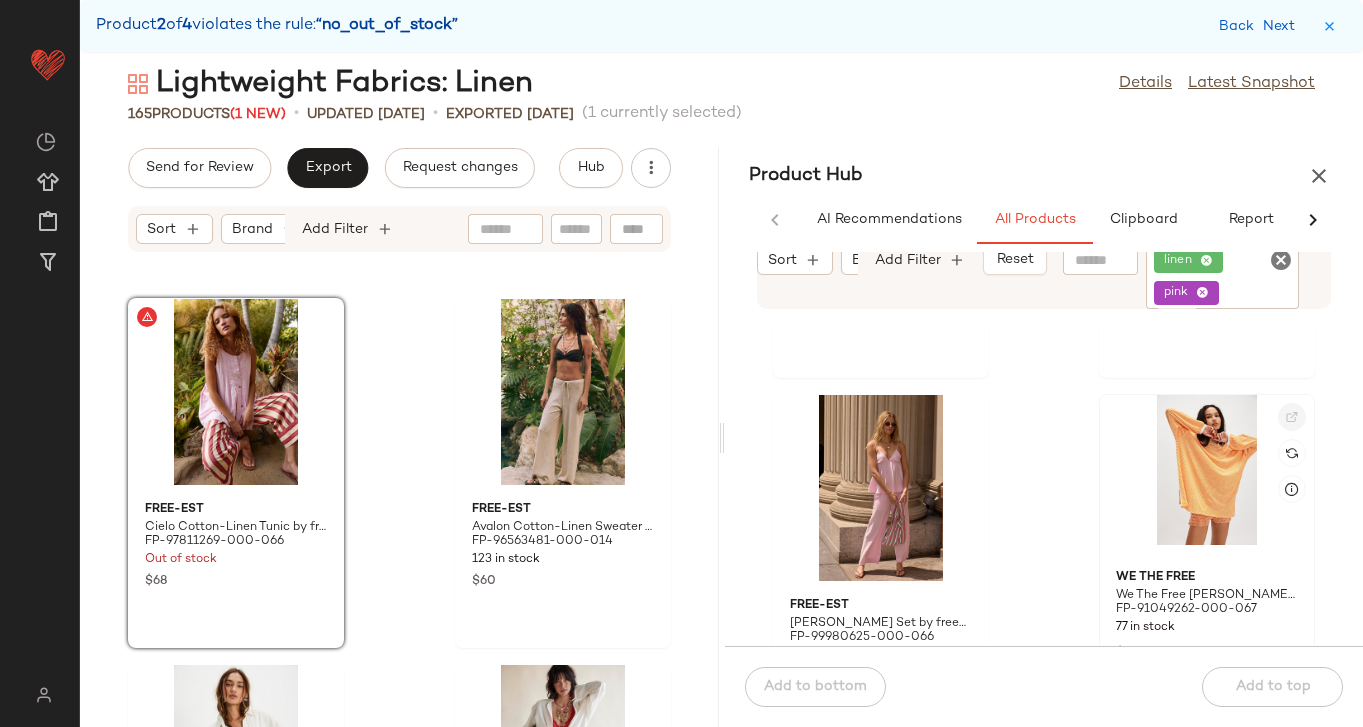 click 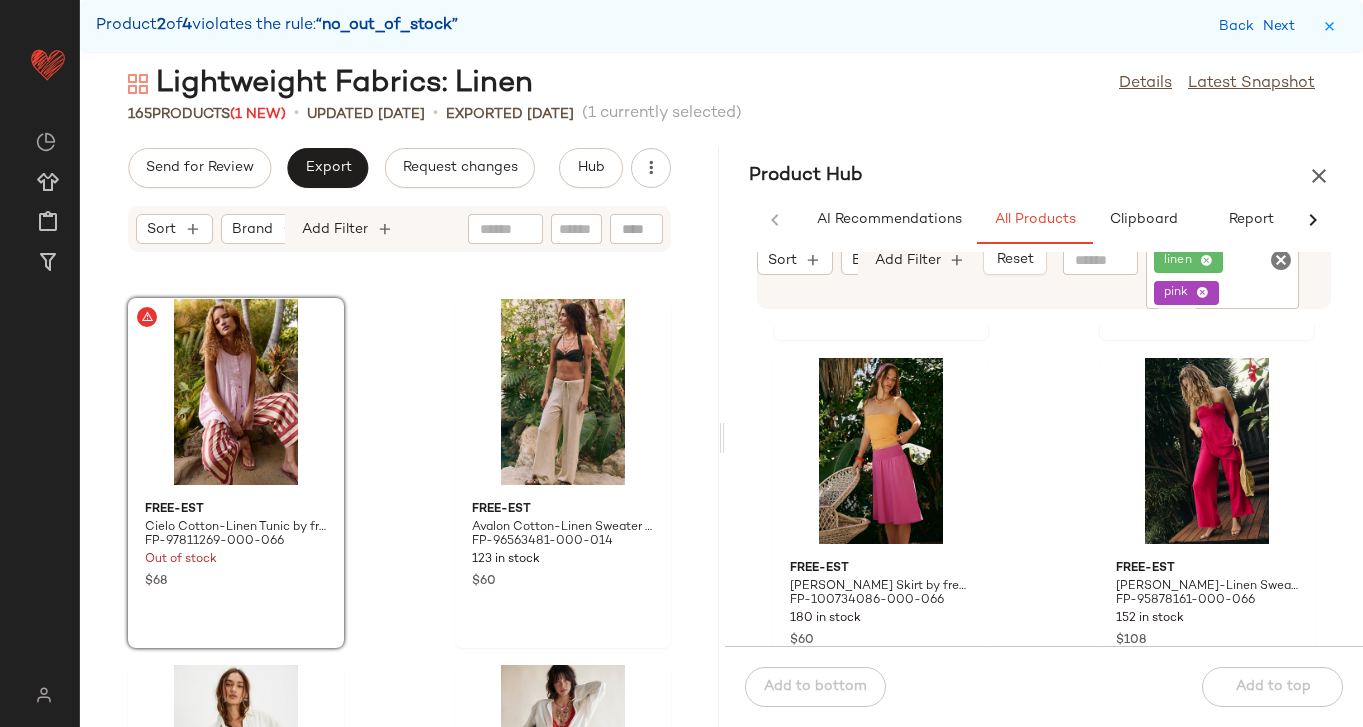 scroll, scrollTop: 739, scrollLeft: 0, axis: vertical 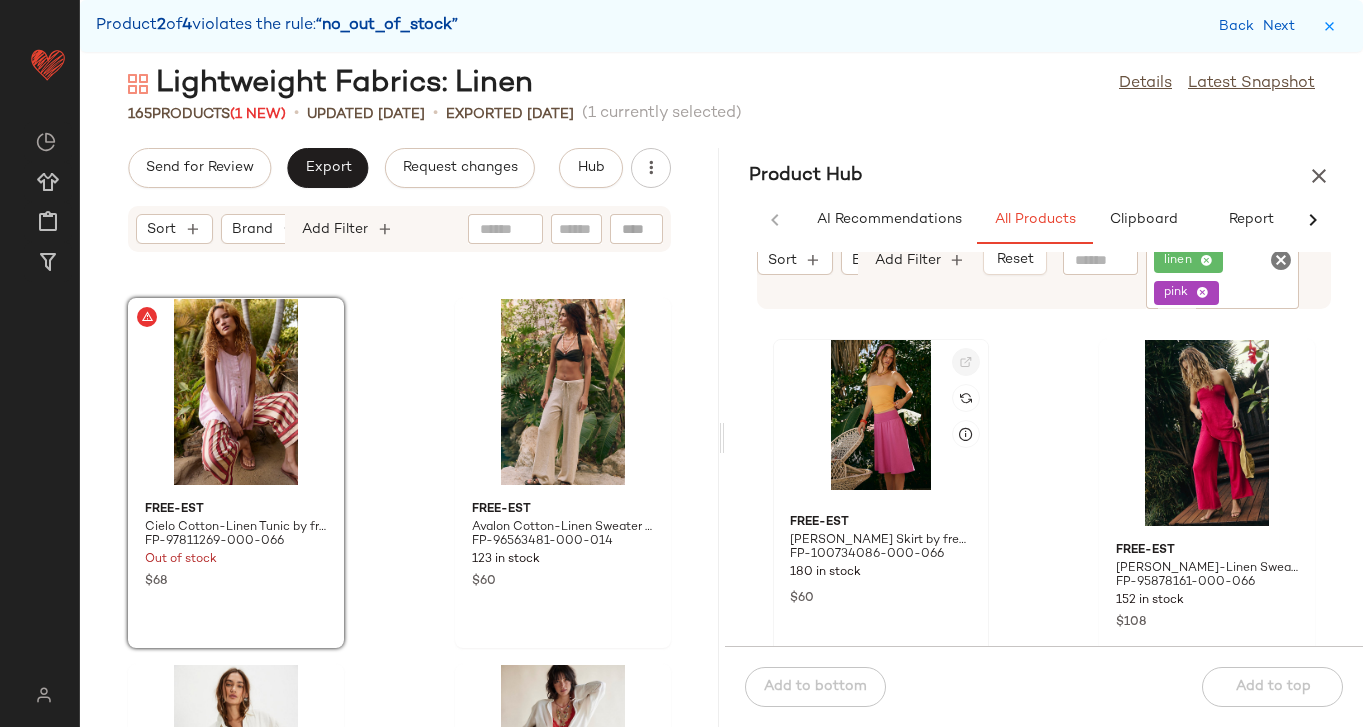 click at bounding box center [966, 362] 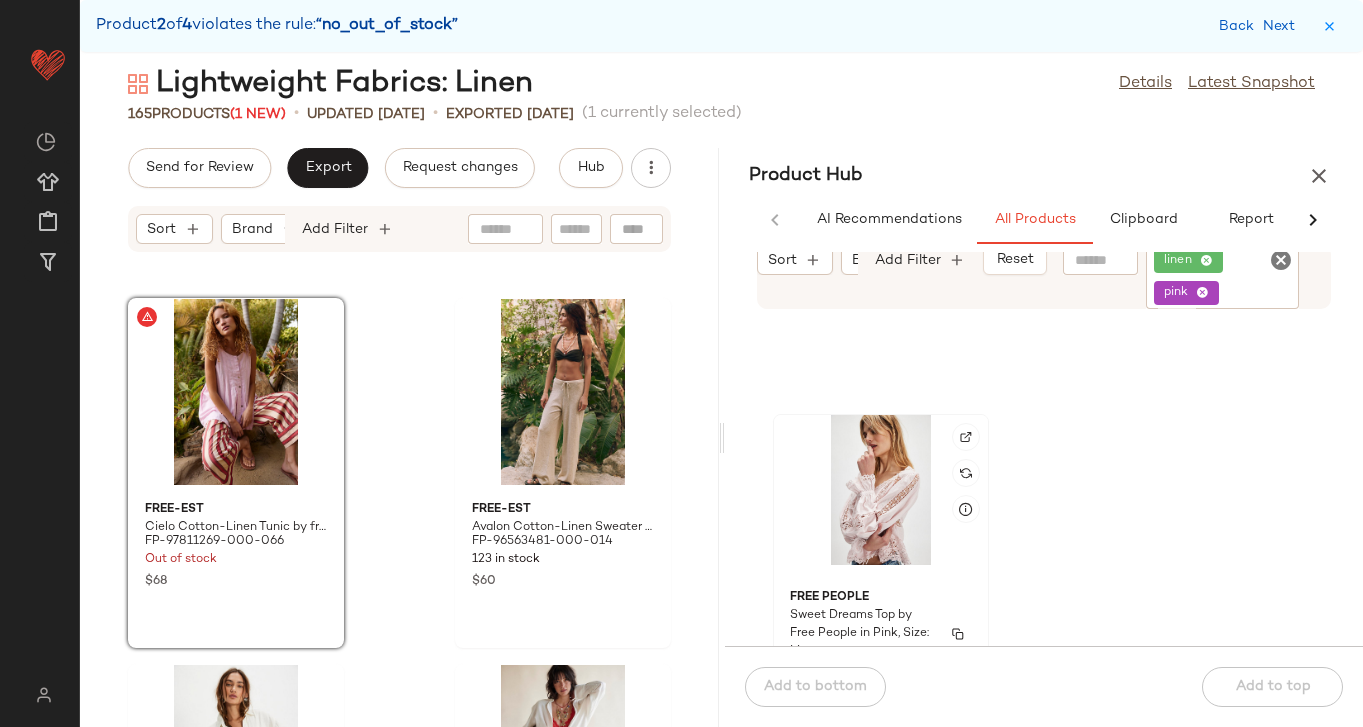 scroll, scrollTop: 1763, scrollLeft: 0, axis: vertical 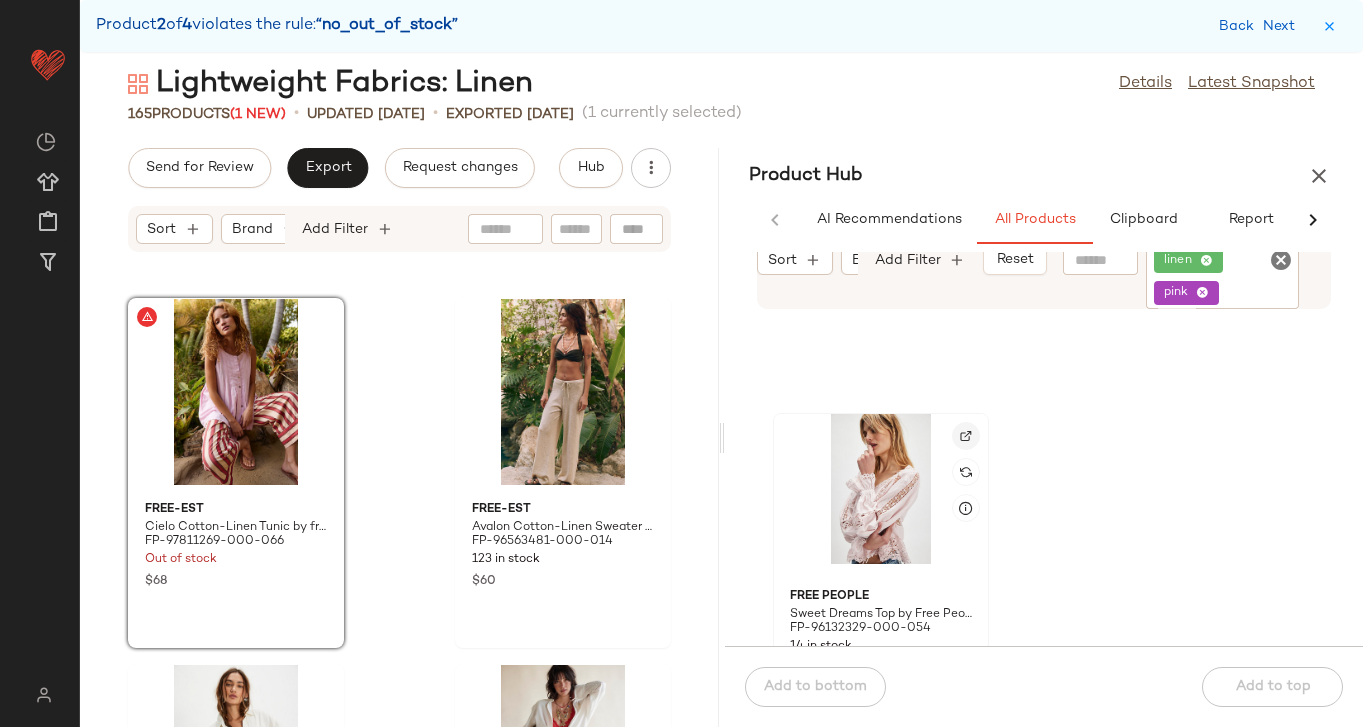 click 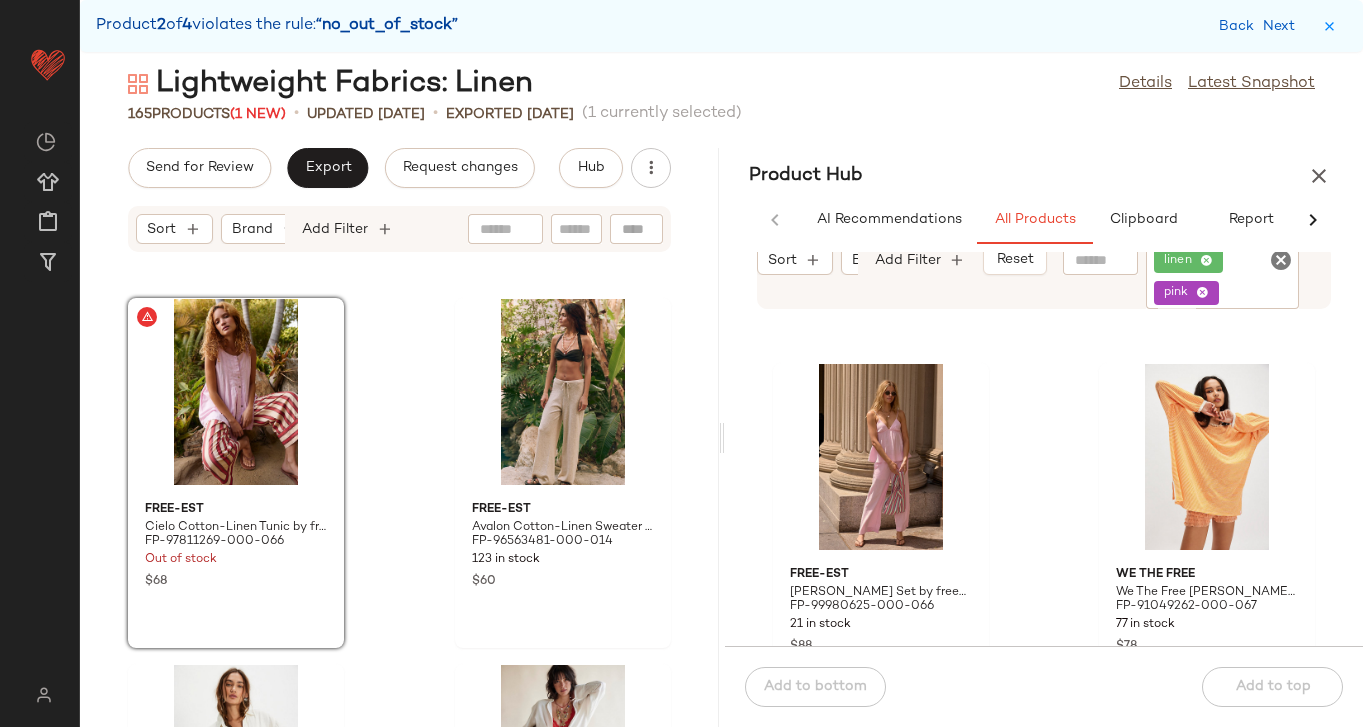 scroll, scrollTop: 347, scrollLeft: 0, axis: vertical 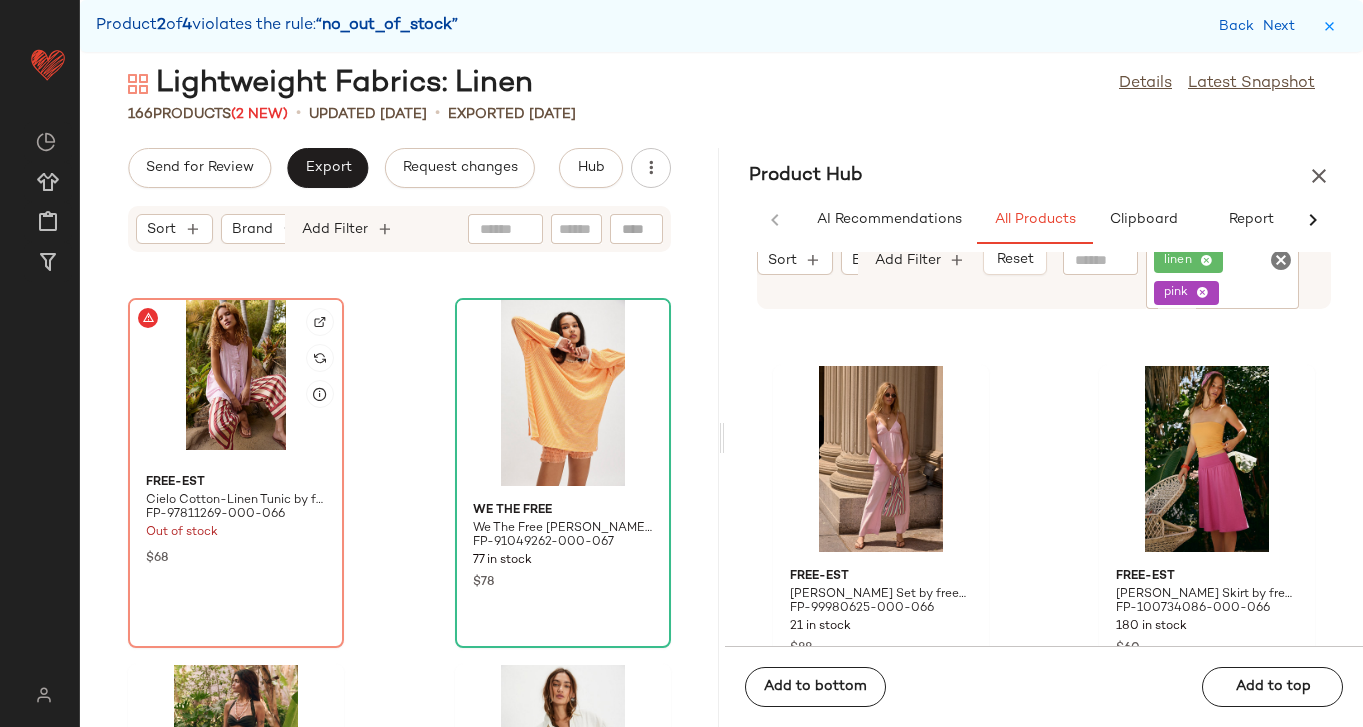 click 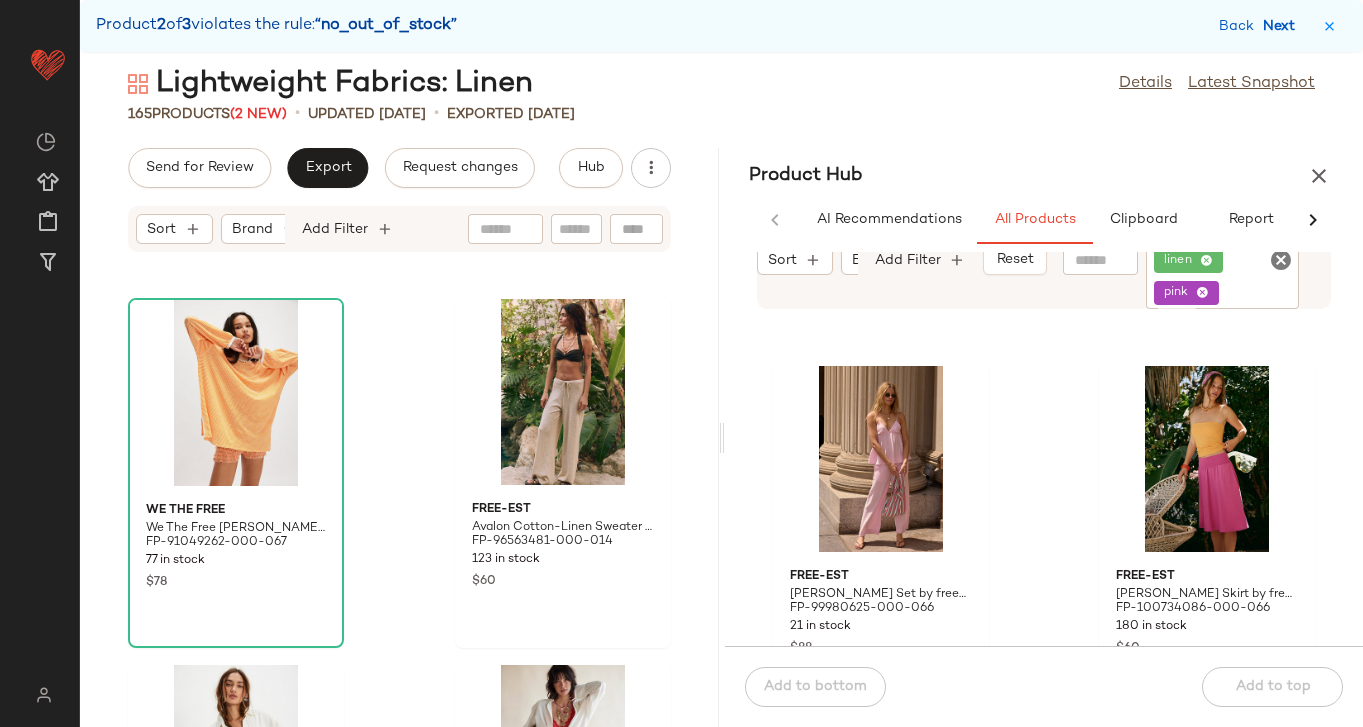 click on "Next" at bounding box center [1283, 26] 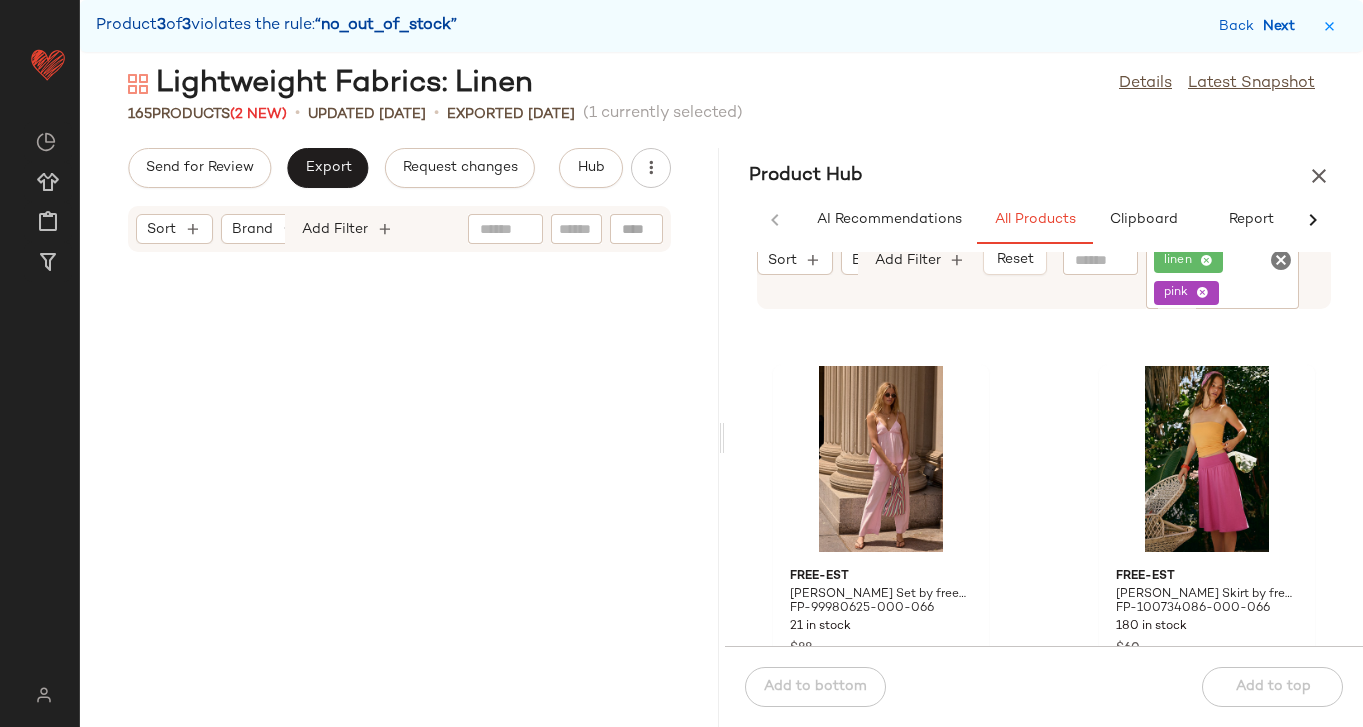 scroll, scrollTop: 29646, scrollLeft: 0, axis: vertical 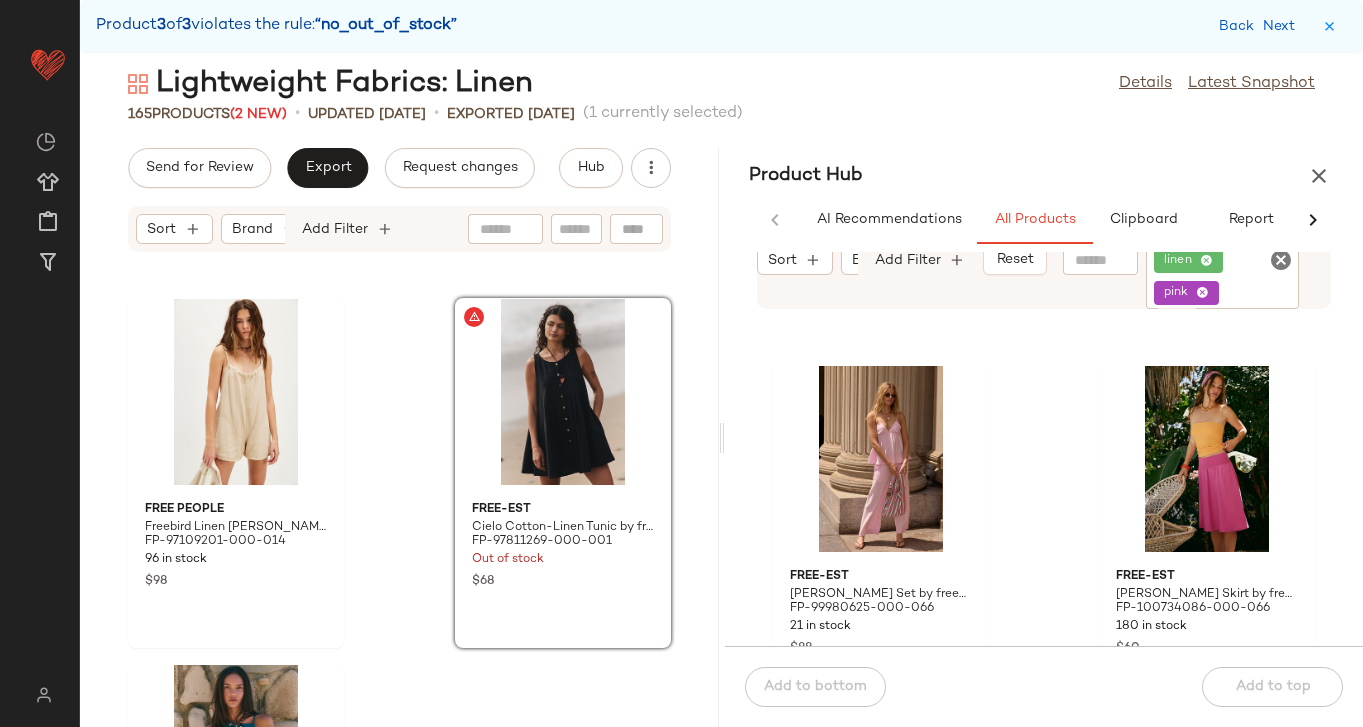 click on "pink" 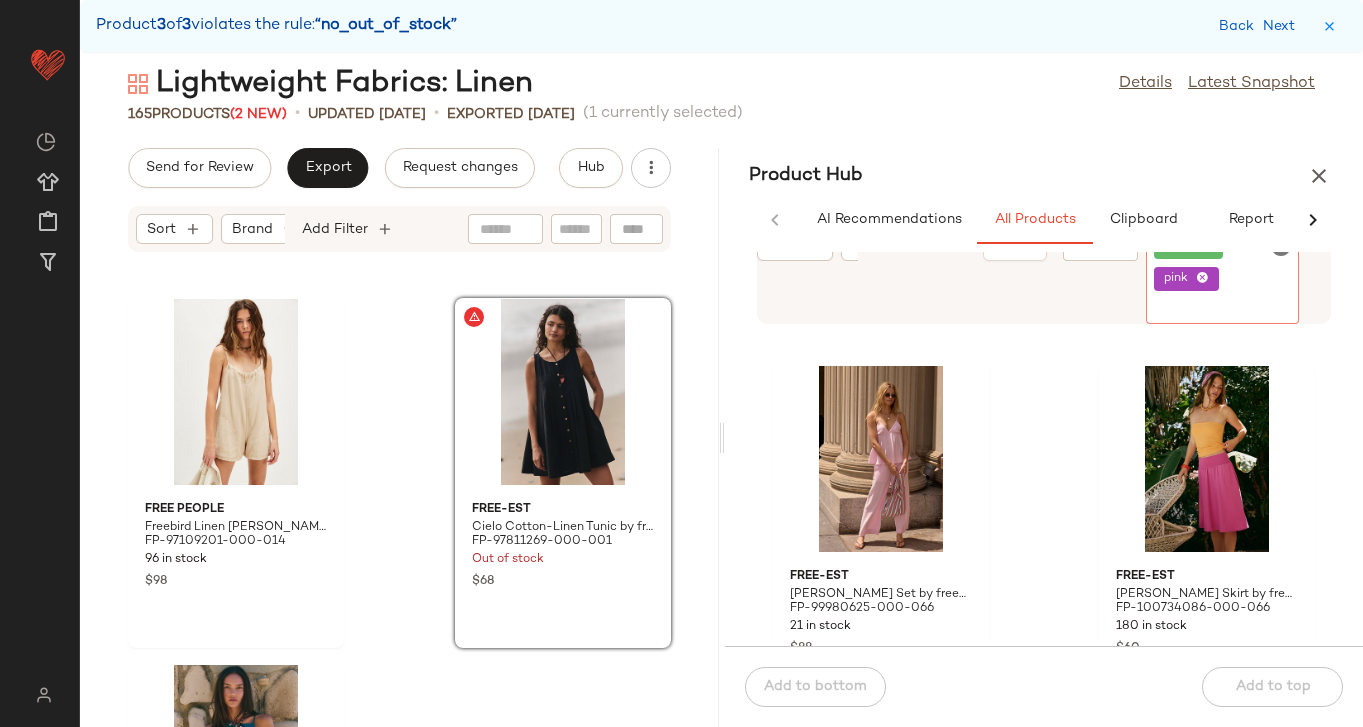 click 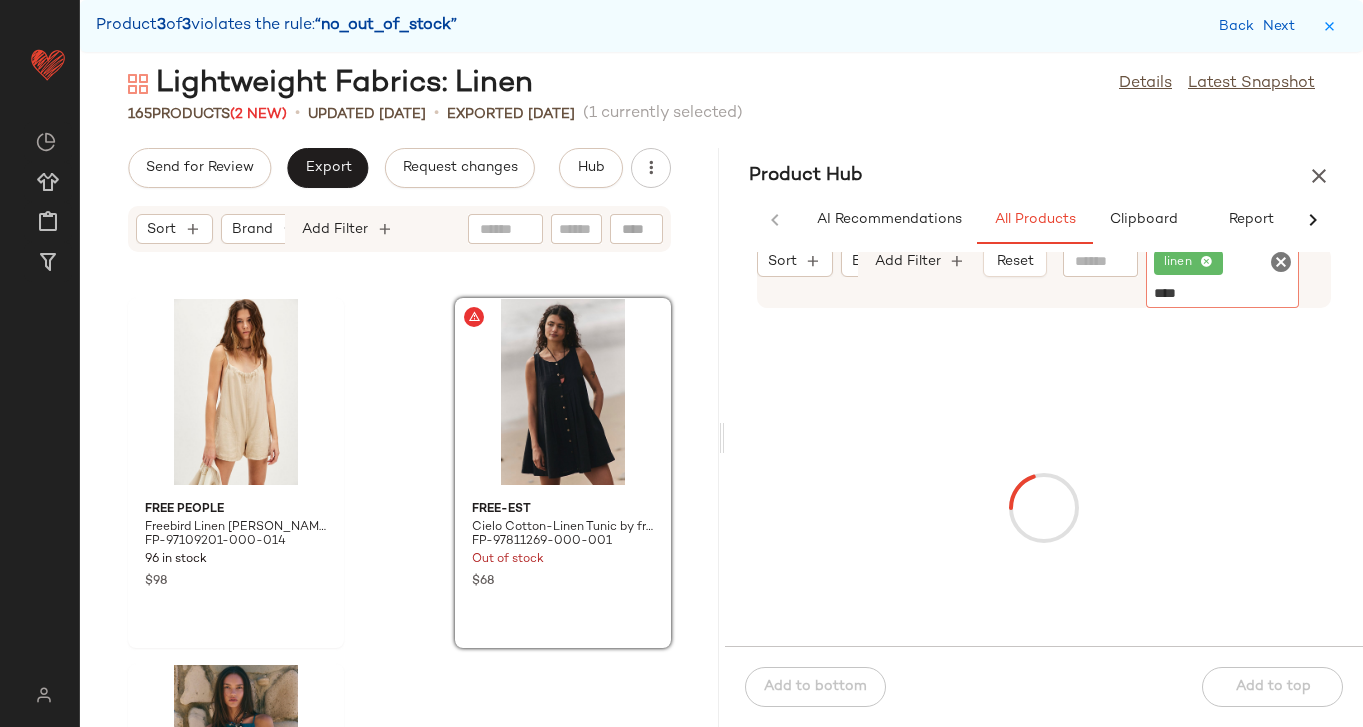 type on "*****" 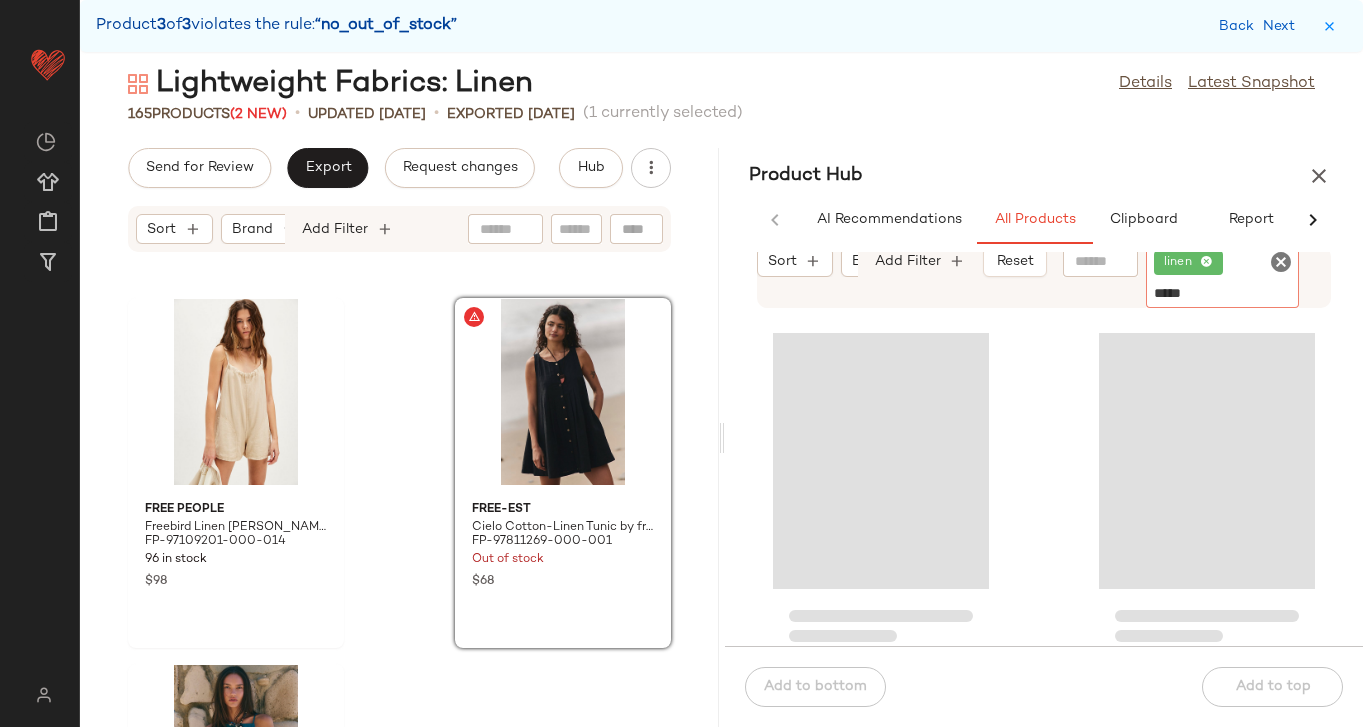 type 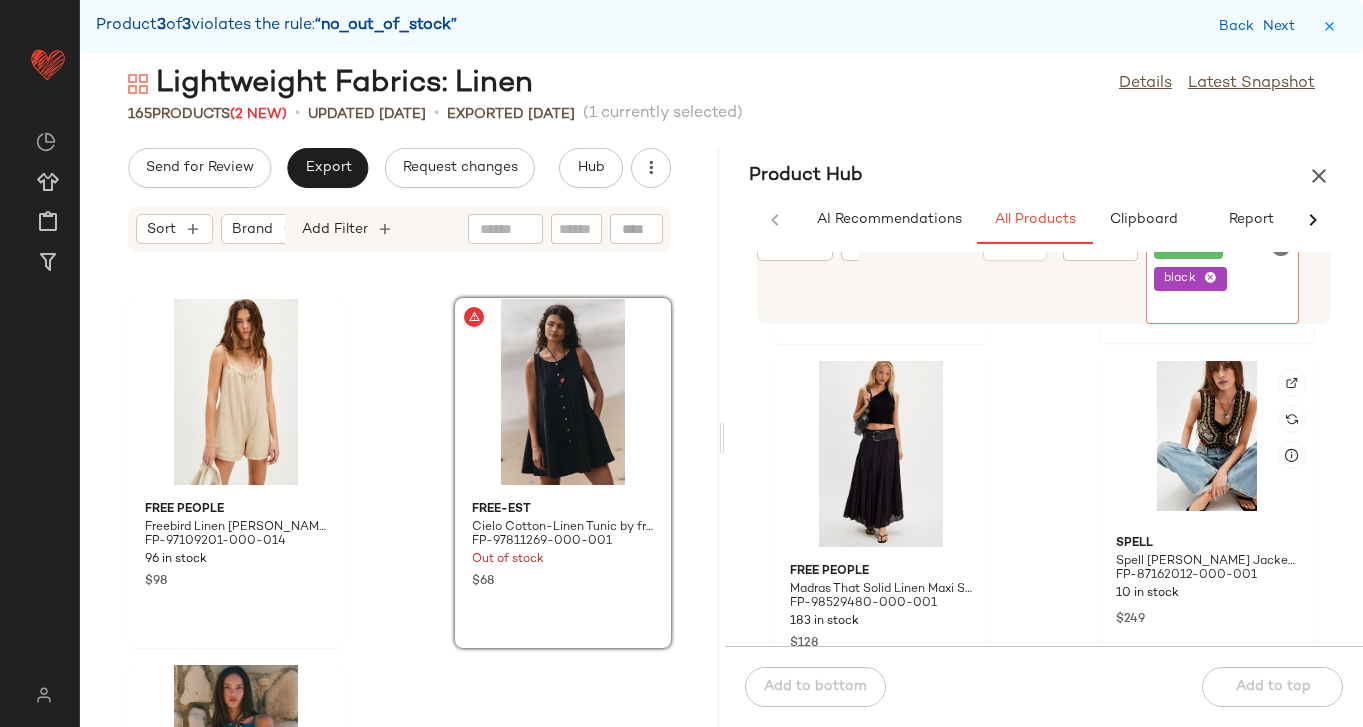 scroll, scrollTop: 1087, scrollLeft: 0, axis: vertical 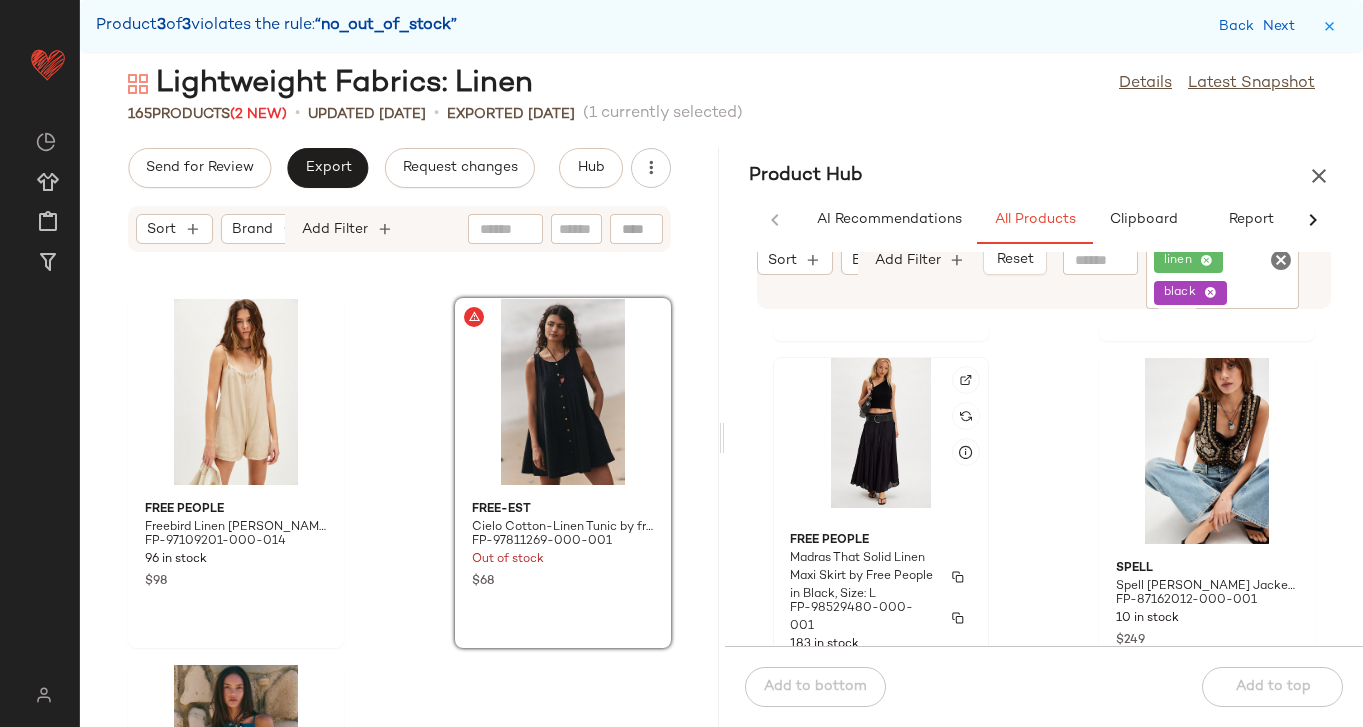 click on "FP-98529480-000-001" at bounding box center [863, 618] 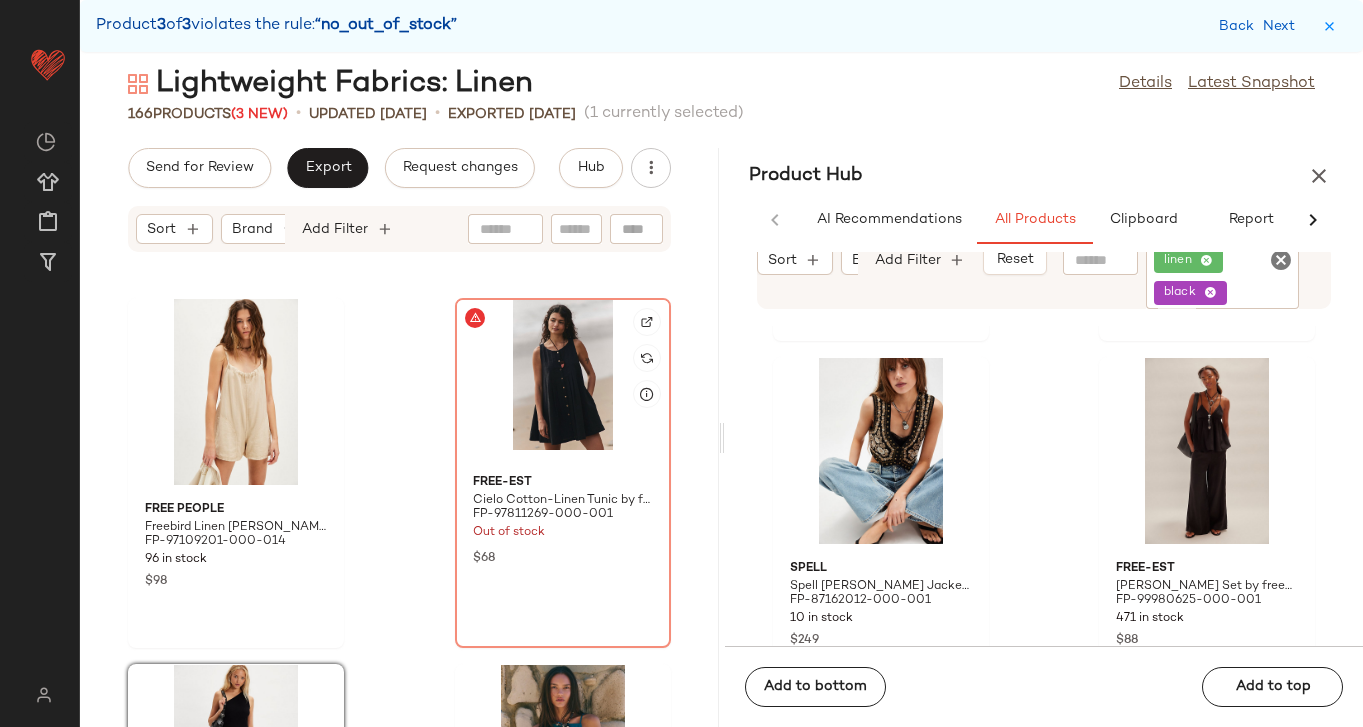 click 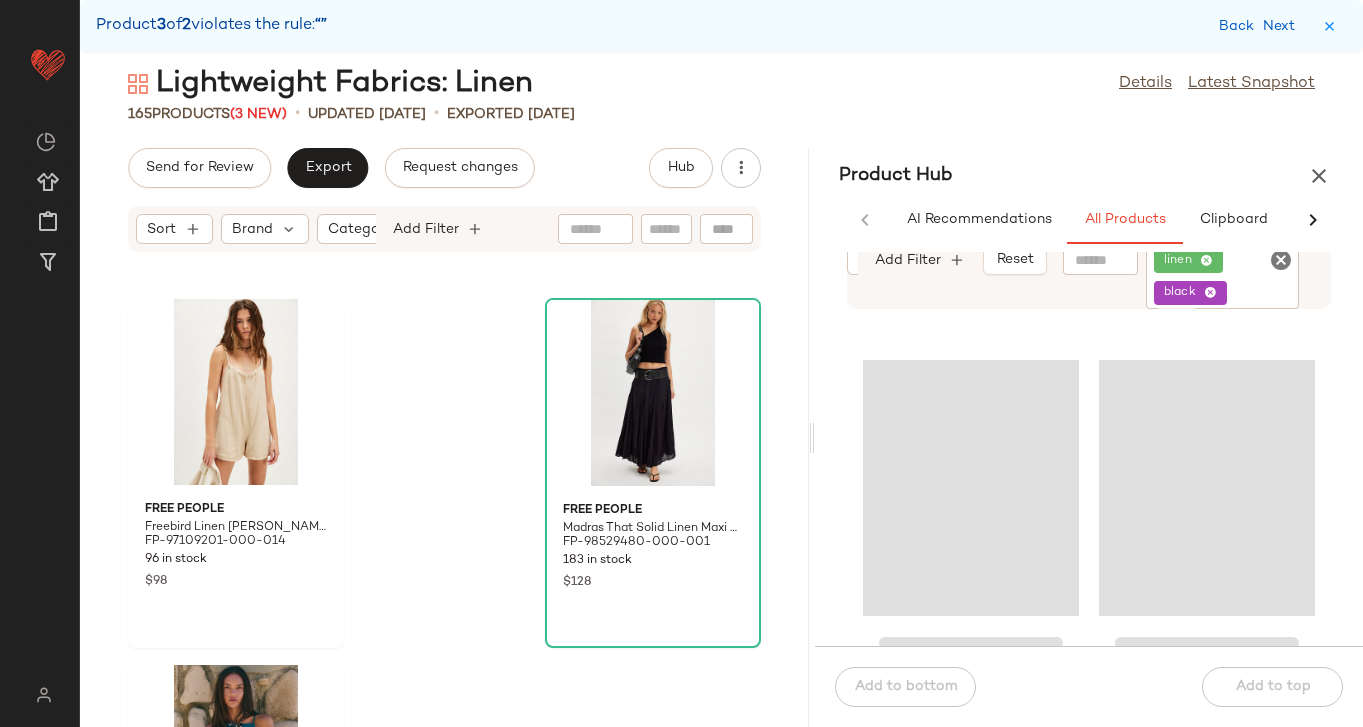scroll, scrollTop: 1453, scrollLeft: 0, axis: vertical 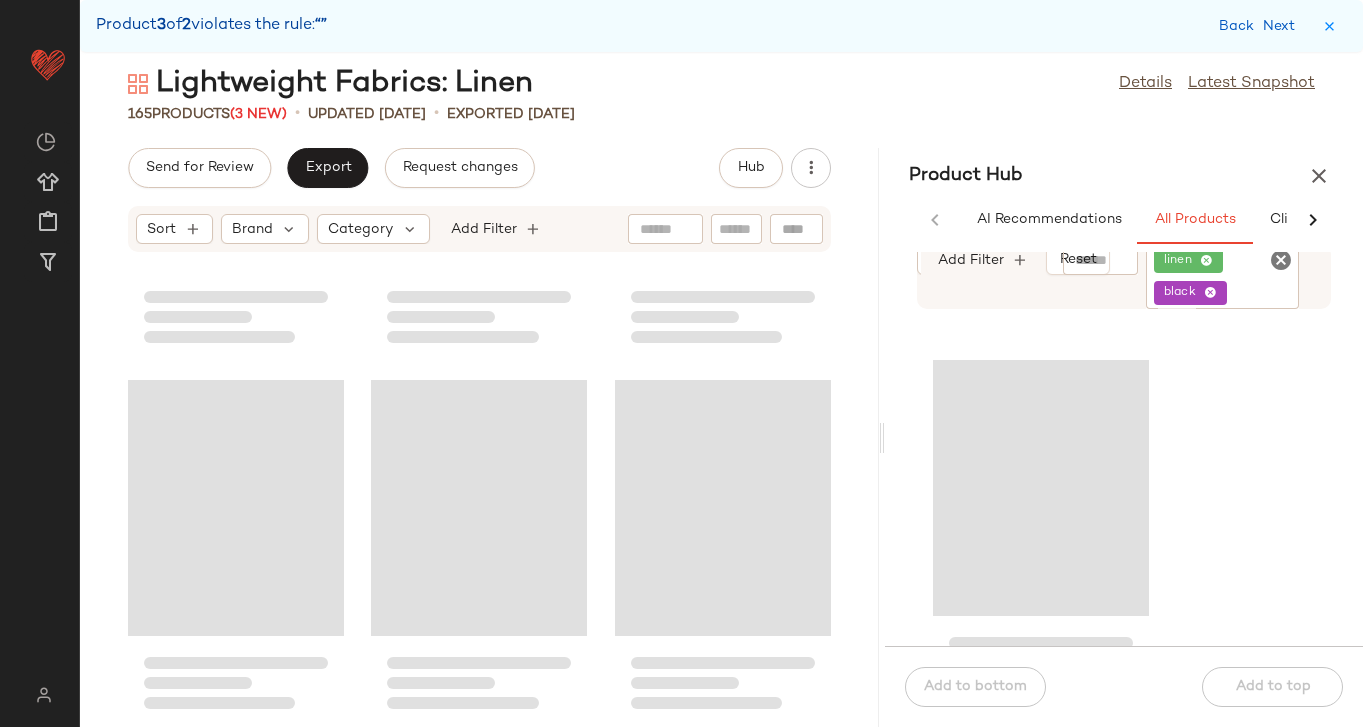 drag, startPoint x: 720, startPoint y: 425, endPoint x: 882, endPoint y: 396, distance: 164.57521 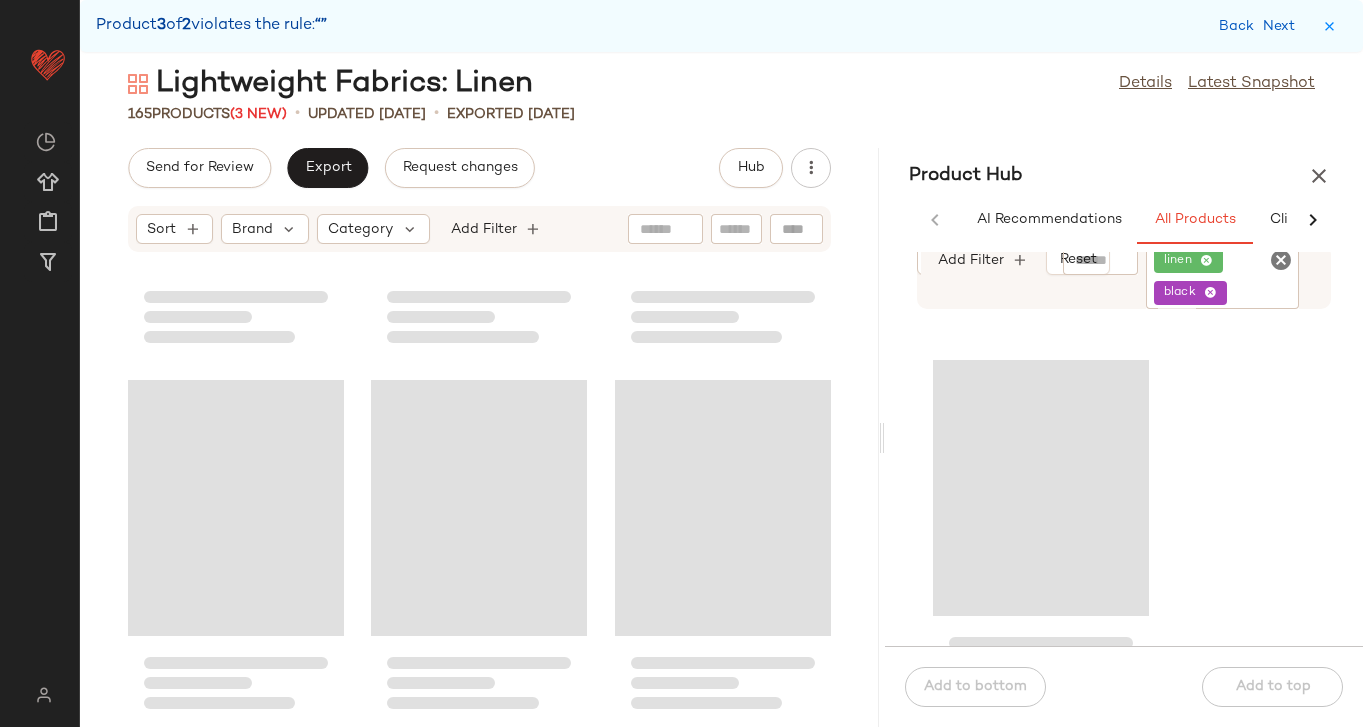 click on "Lightweight Fabrics: Linen  Details   Latest Snapshot  165   Products  (3 New)  •   updated Jul 7th  •  Exported Jul 3rd  Send for Review   Export   Request changes   Hub  Sort  Brand  Category  Add Filter  Product Hub  AI Recommendations   All Products   Clipboard   Report  Sort  Brand  Category  In Curation?:   No Sale Price:   Not on sale Total Inventory:   10-Max Add Filter   Reset  Filter linen black Filter  Add to bottom   Add to top" at bounding box center [721, 395] 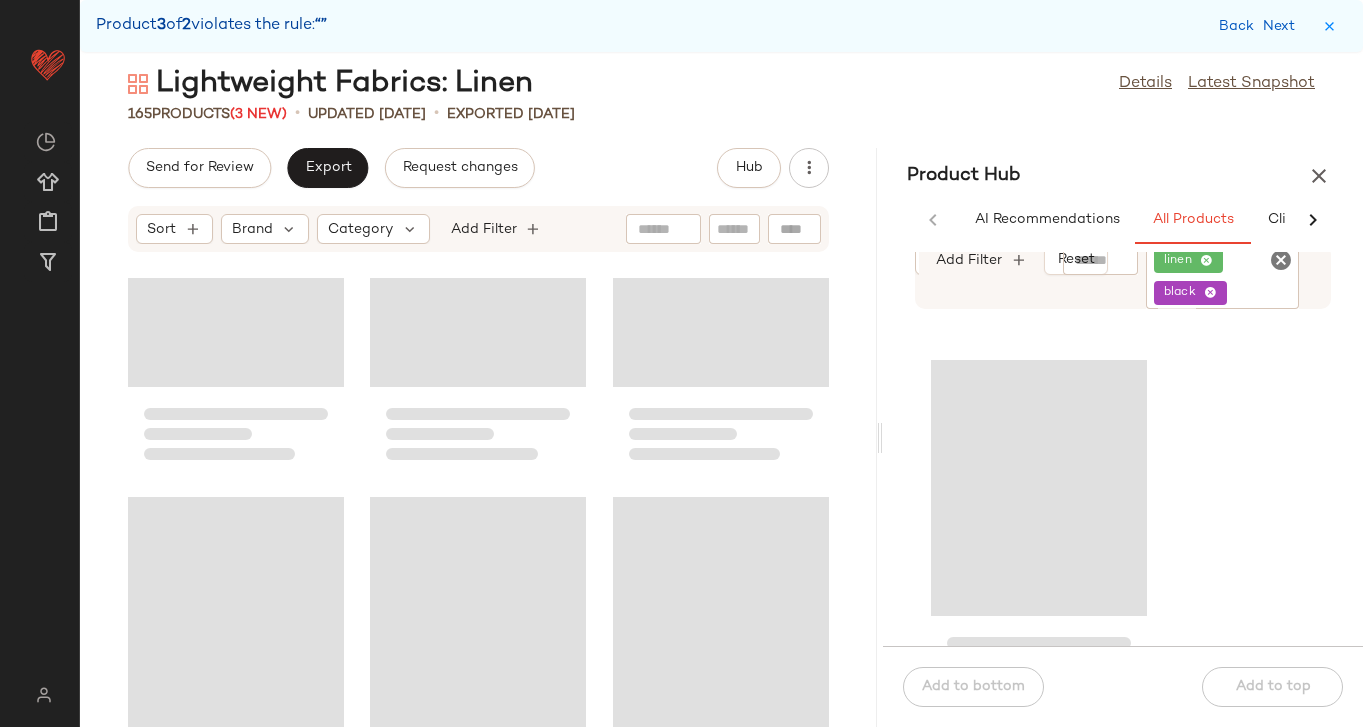 scroll, scrollTop: 19685, scrollLeft: 0, axis: vertical 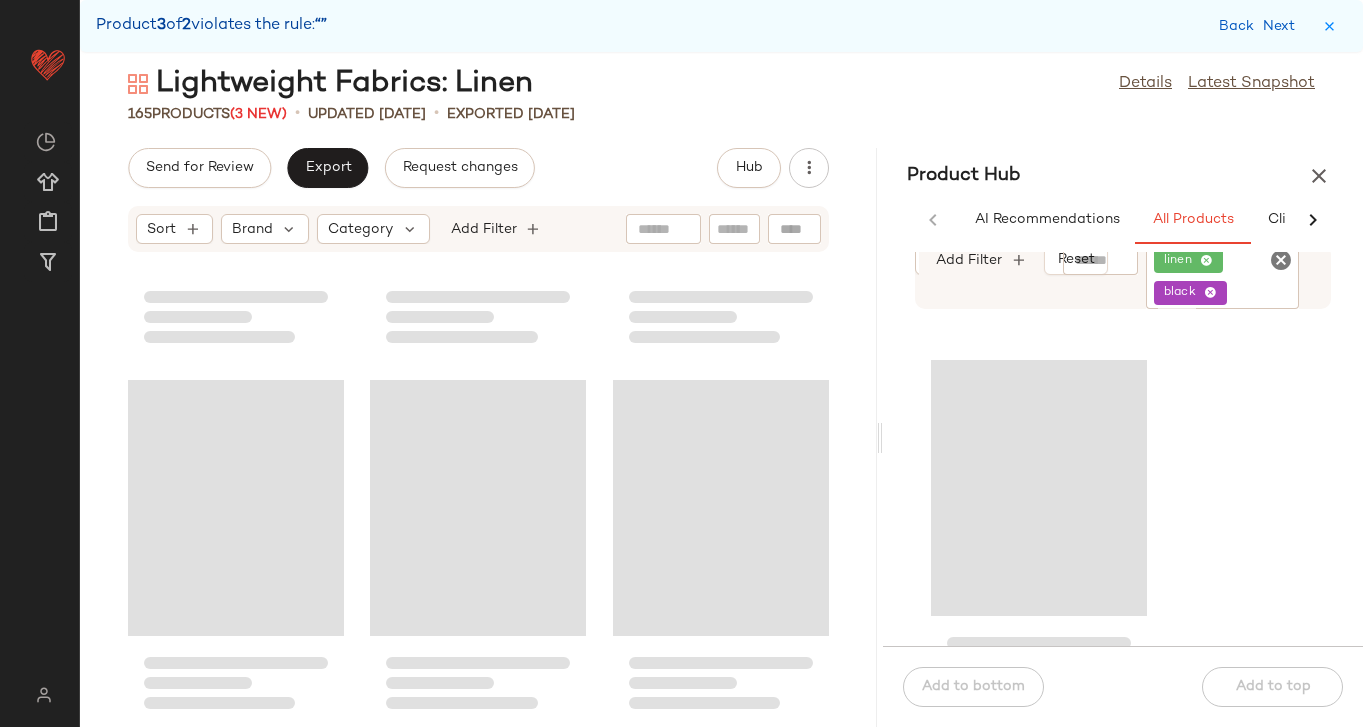 click 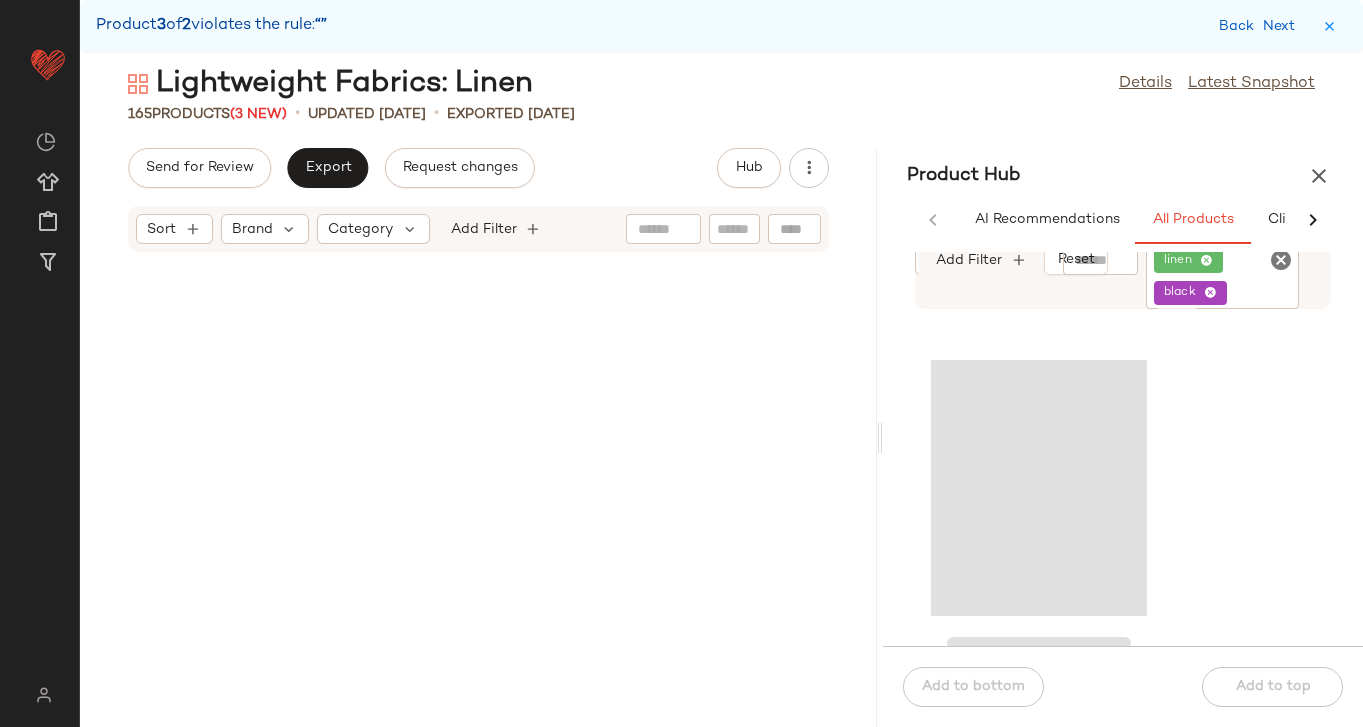 scroll, scrollTop: 19685, scrollLeft: 0, axis: vertical 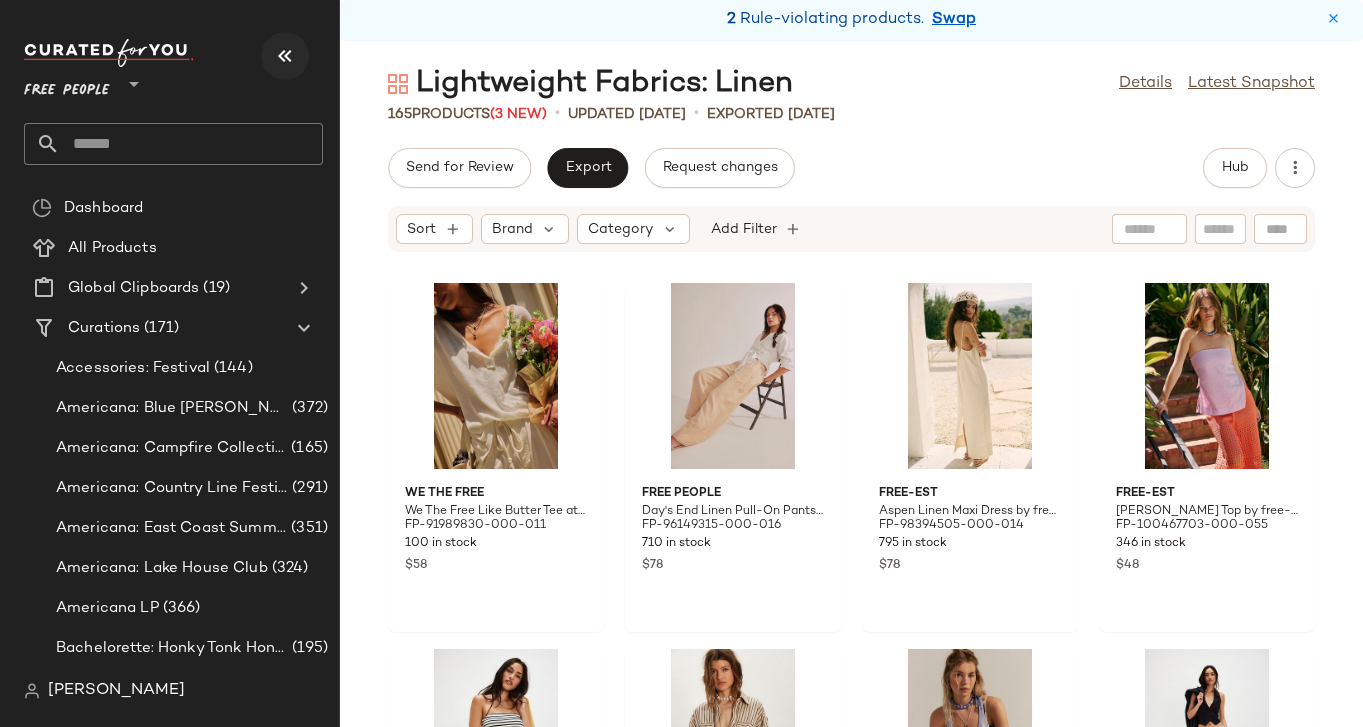 click at bounding box center (285, 56) 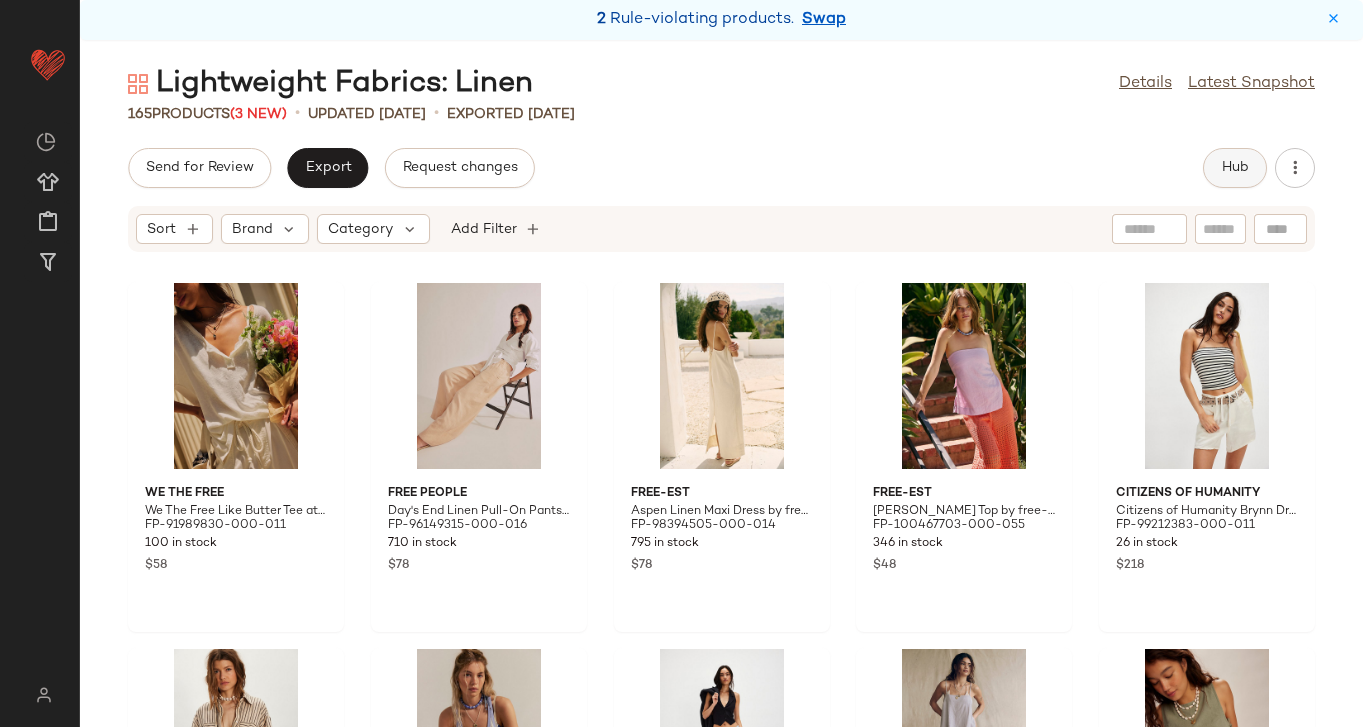 click on "Hub" at bounding box center (1235, 168) 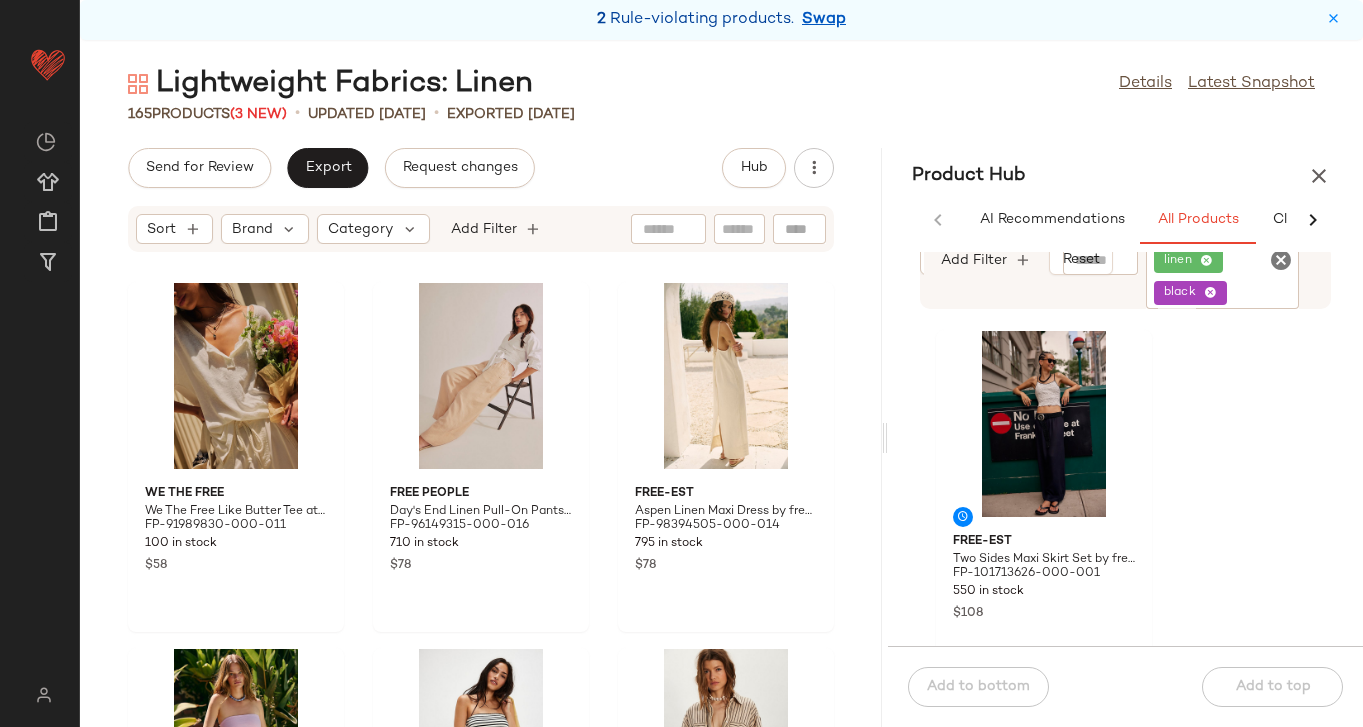 drag, startPoint x: 722, startPoint y: 437, endPoint x: 885, endPoint y: 394, distance: 168.57639 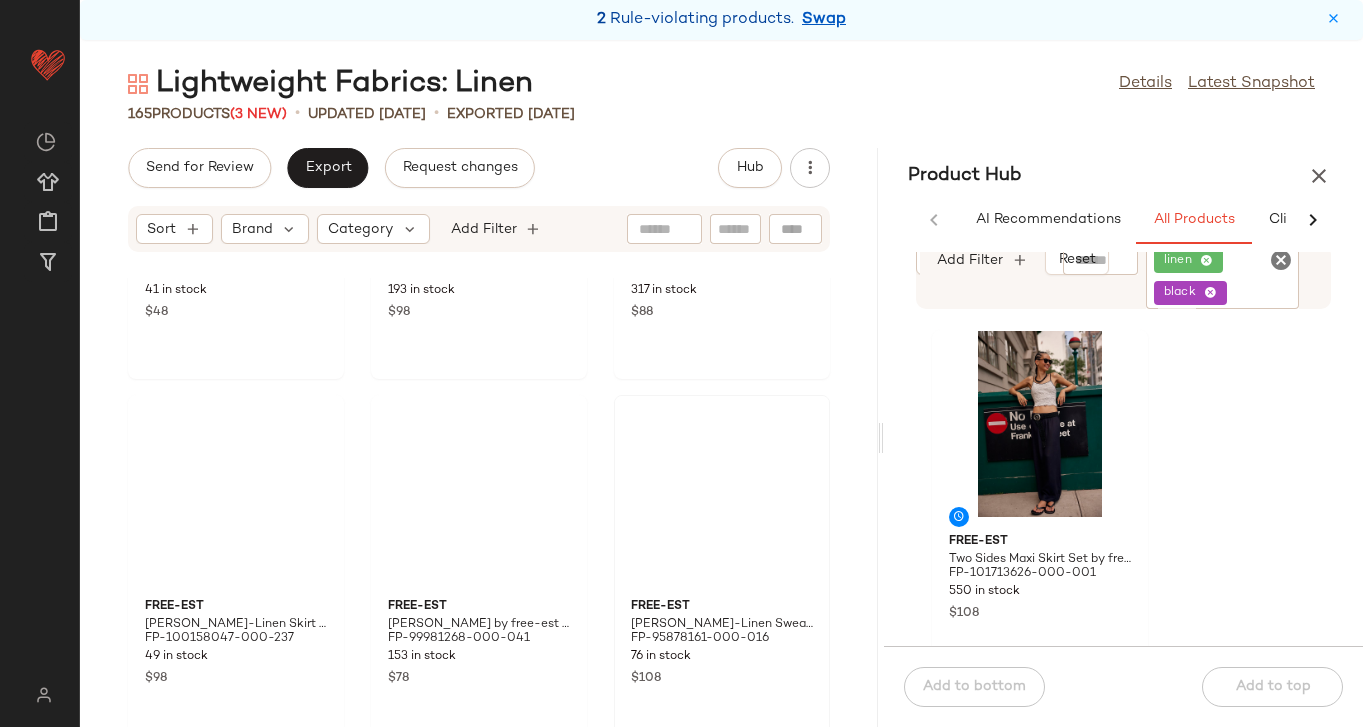 scroll, scrollTop: 4533, scrollLeft: 0, axis: vertical 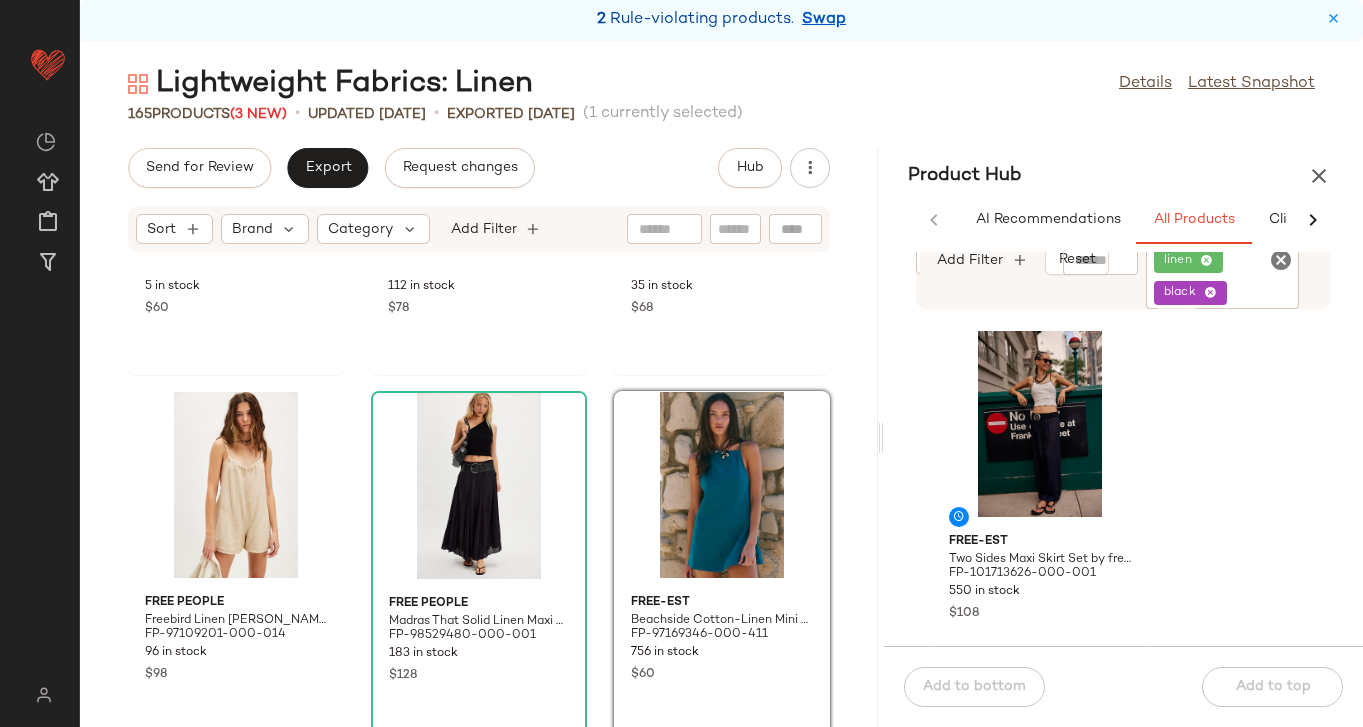 click on "linen black" 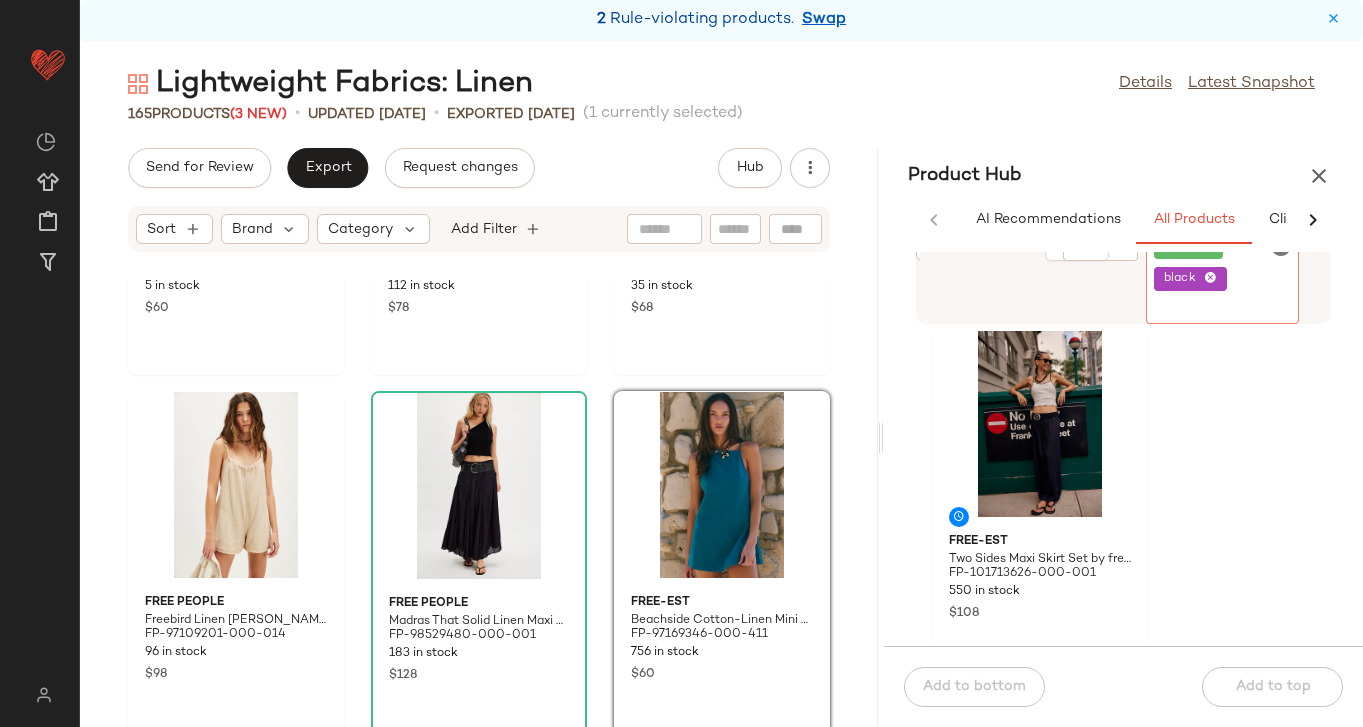 click on "black" 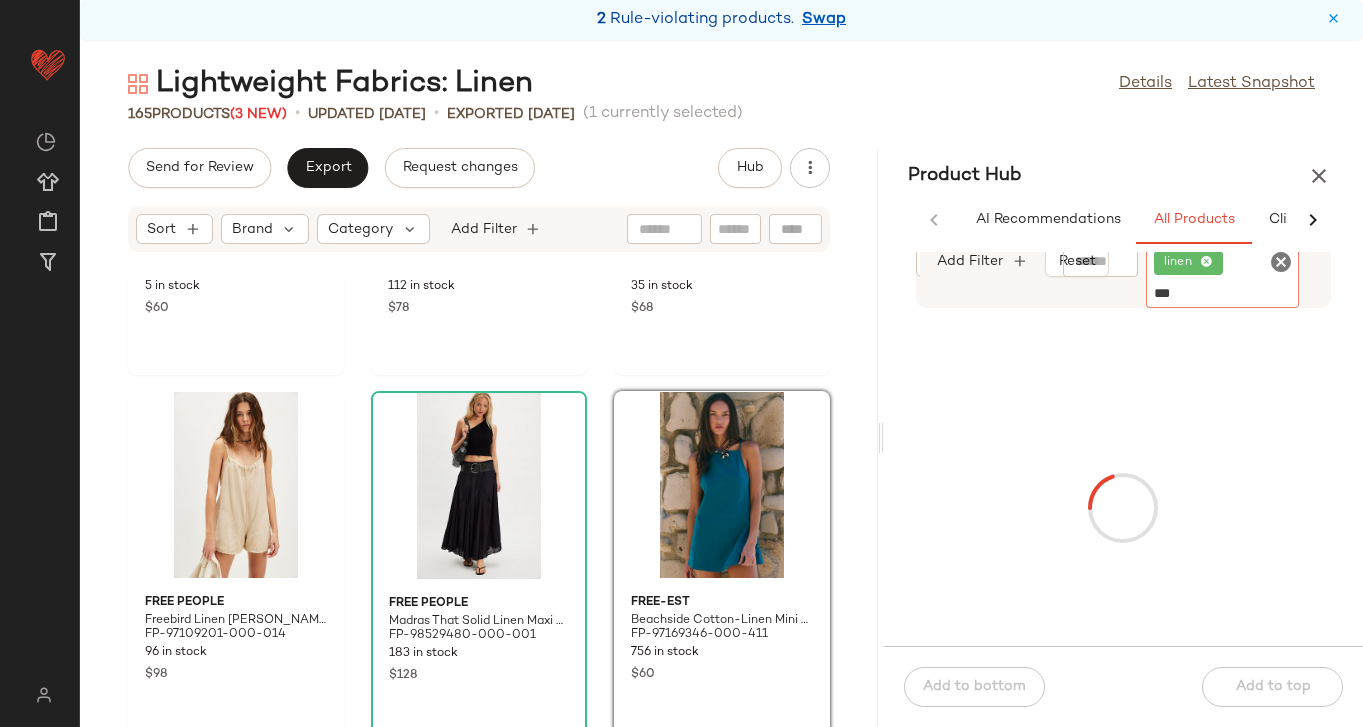 type on "****" 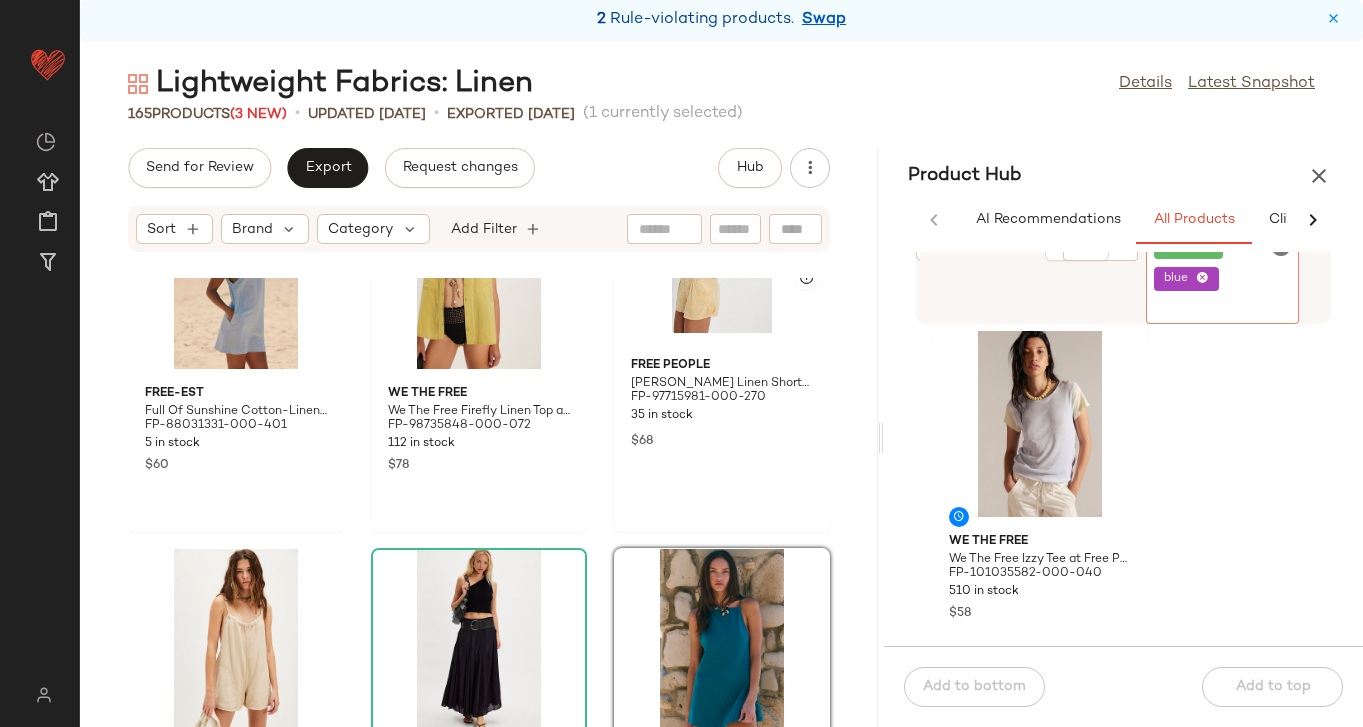 scroll, scrollTop: 19685, scrollLeft: 0, axis: vertical 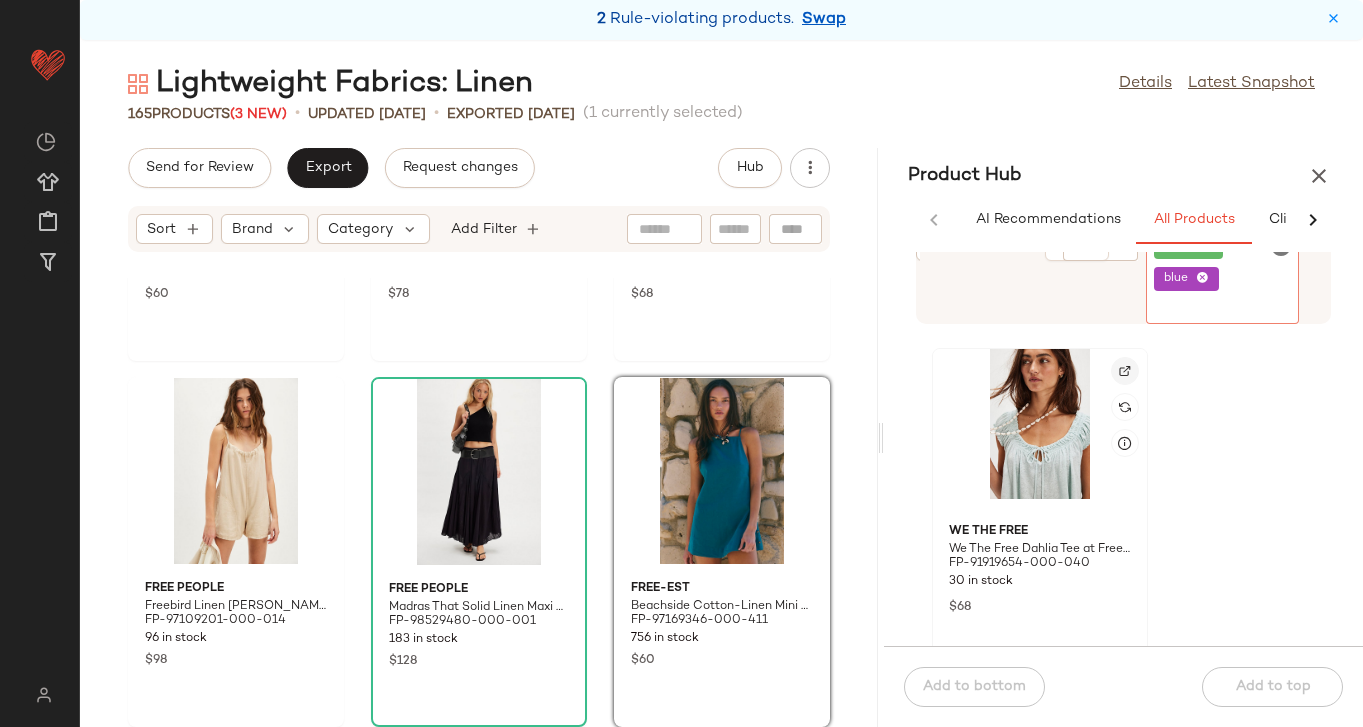 click 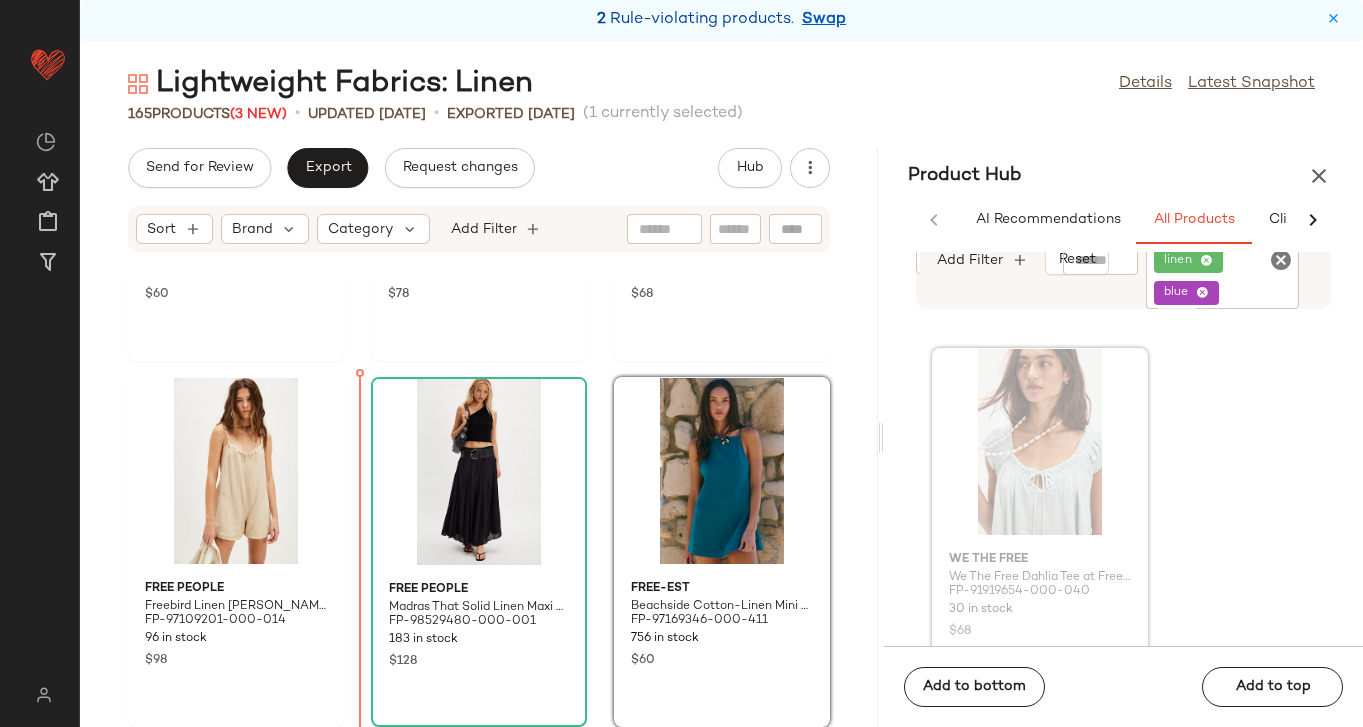 drag, startPoint x: 1021, startPoint y: 486, endPoint x: 403, endPoint y: 455, distance: 618.77704 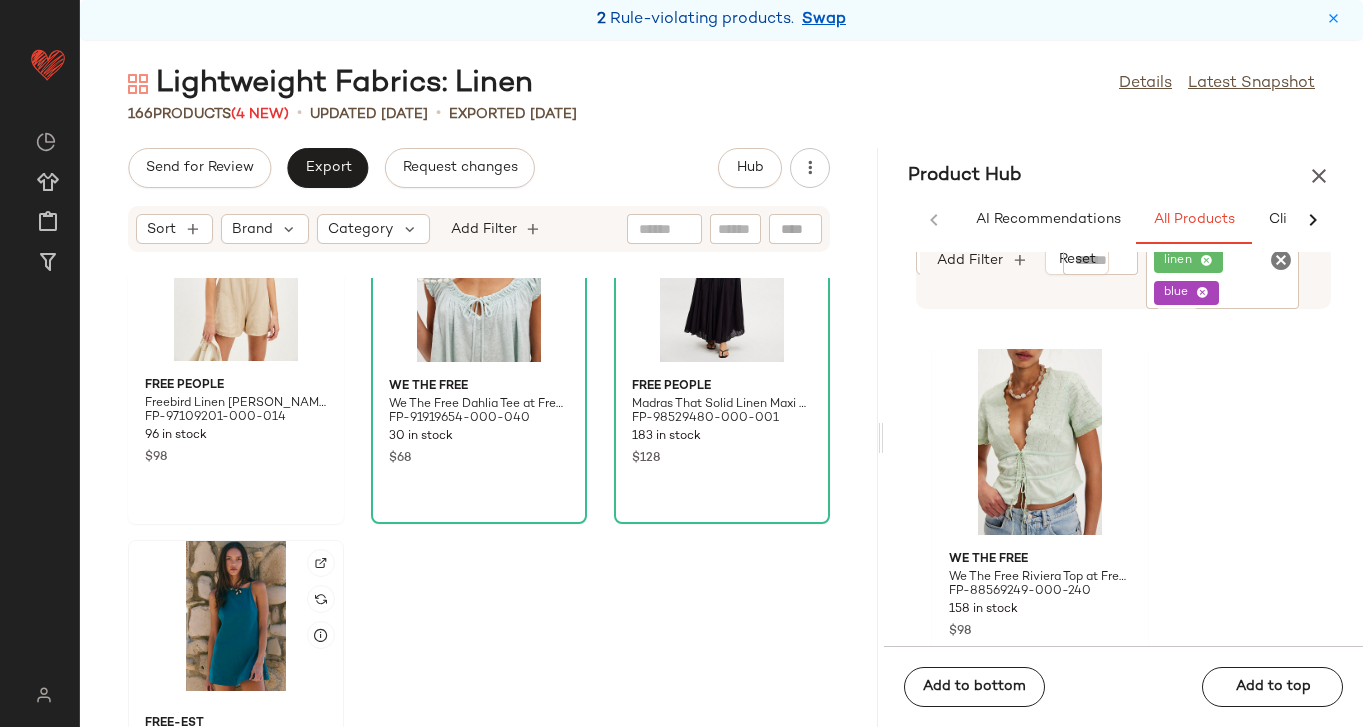 click 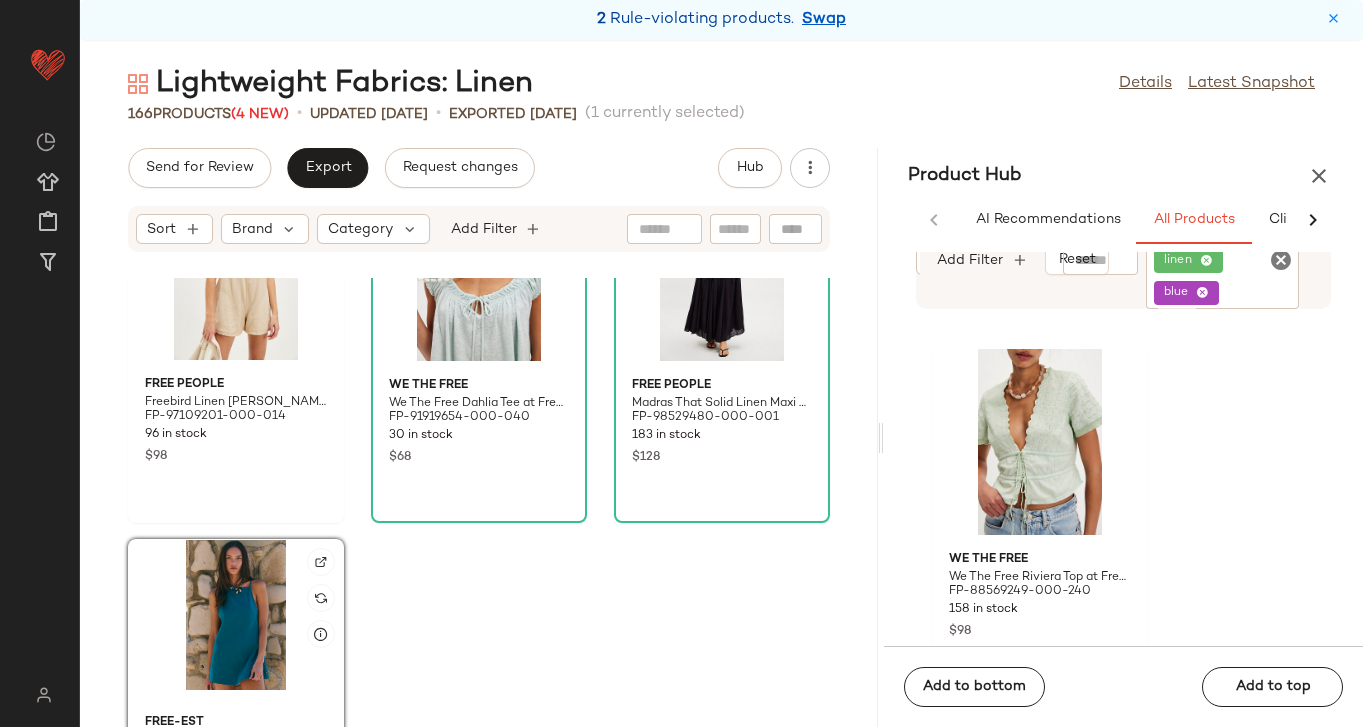 scroll, scrollTop: 19685, scrollLeft: 0, axis: vertical 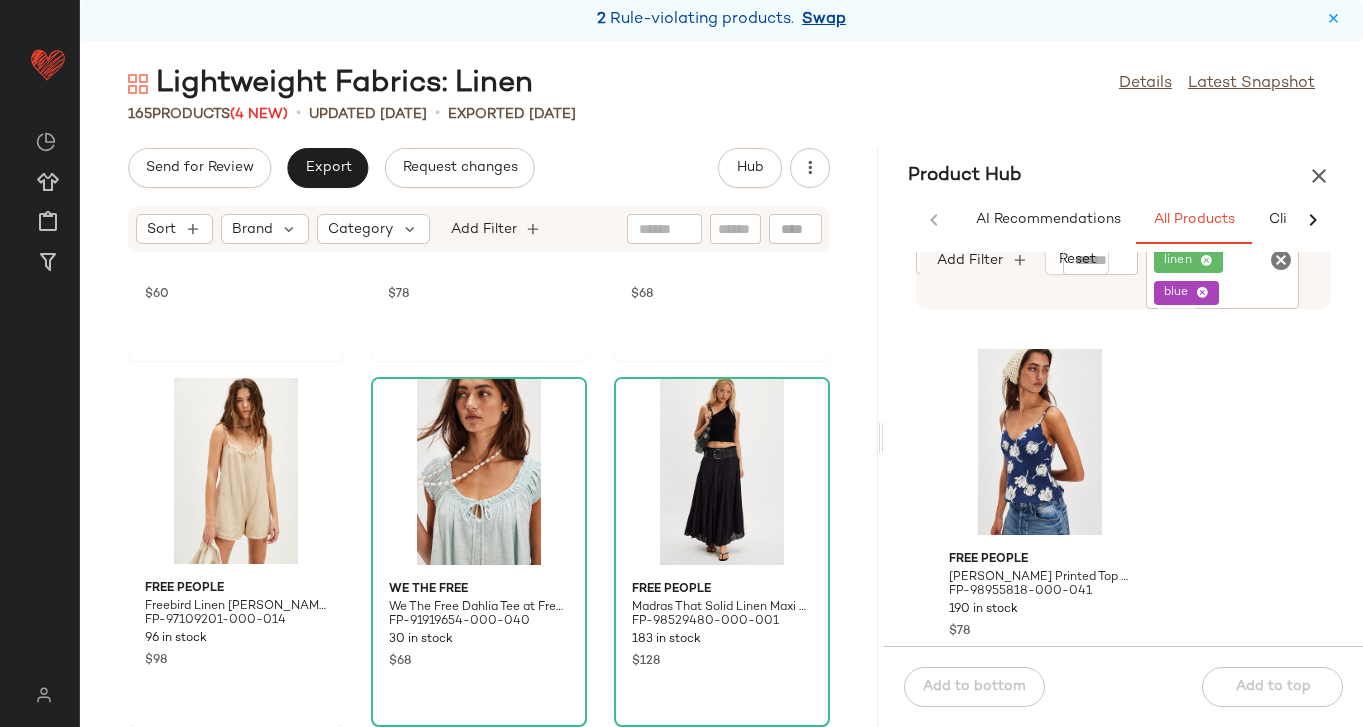 click on "Swap" at bounding box center (824, 20) 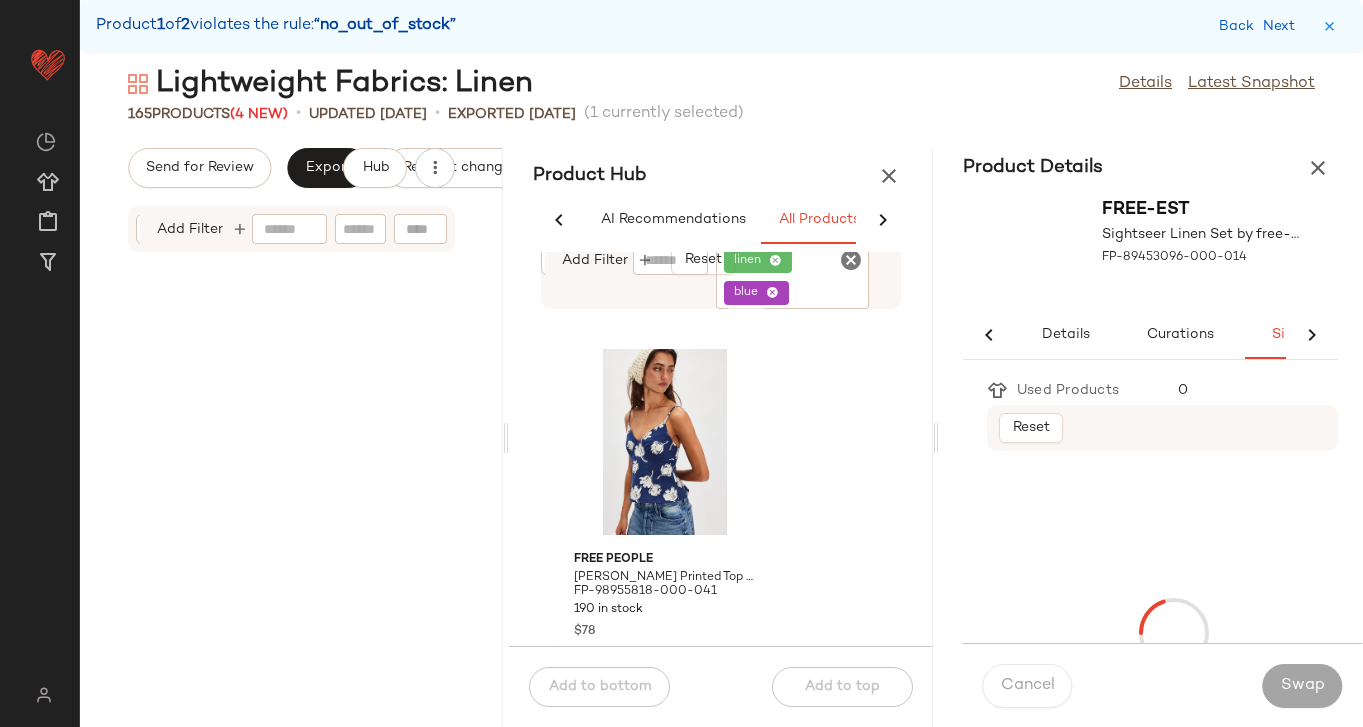 scroll, scrollTop: 17568, scrollLeft: 0, axis: vertical 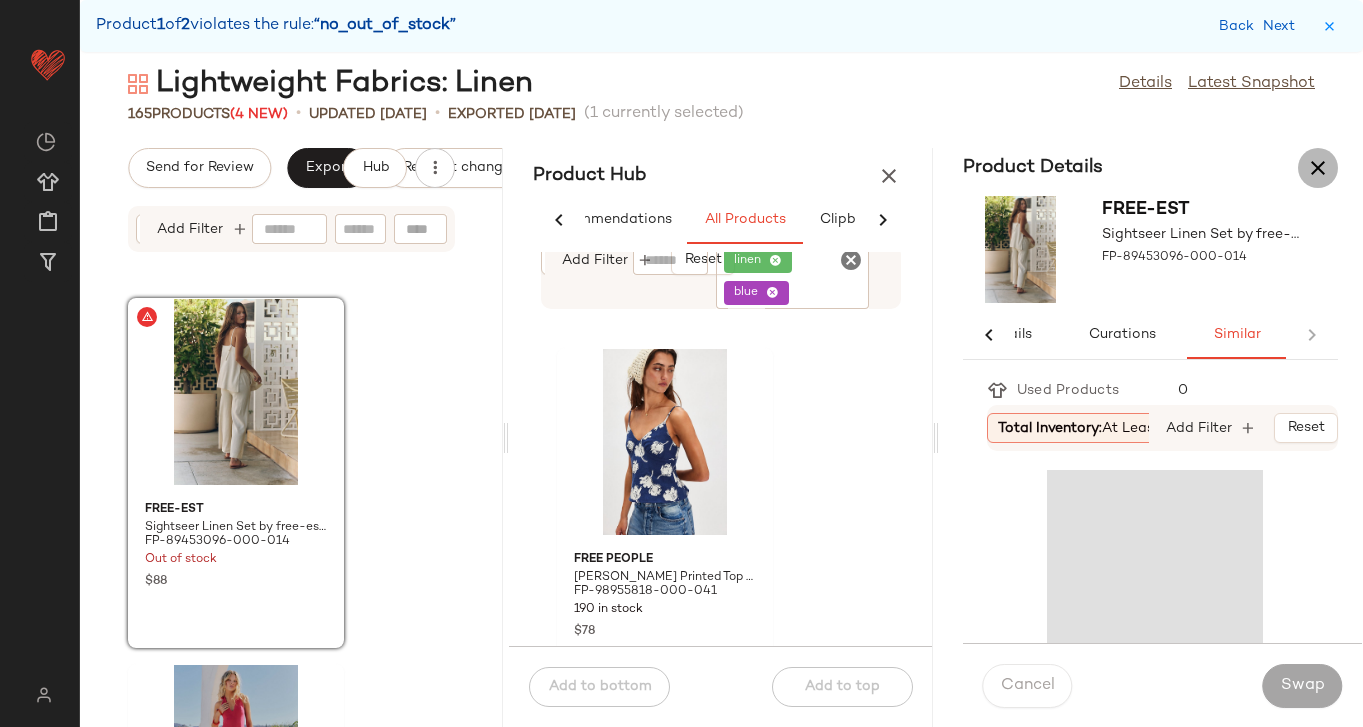 click at bounding box center [1318, 168] 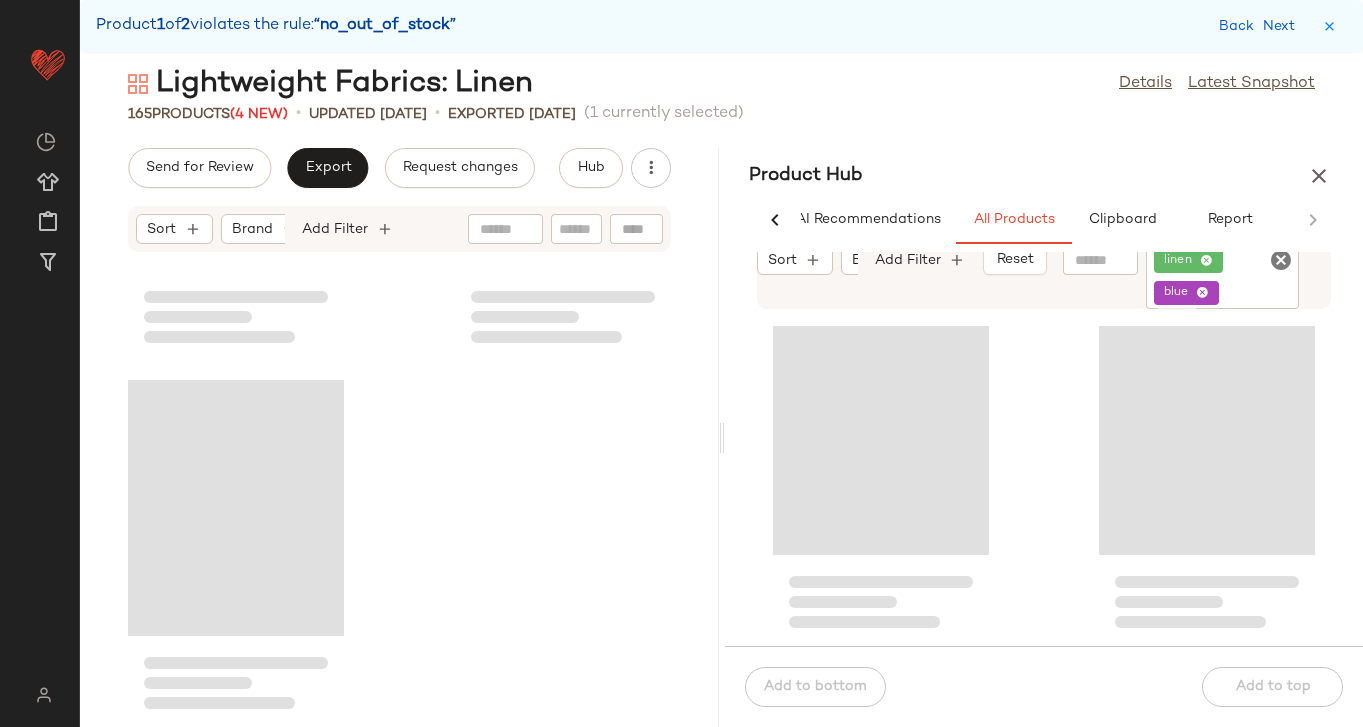 scroll, scrollTop: 29933, scrollLeft: 0, axis: vertical 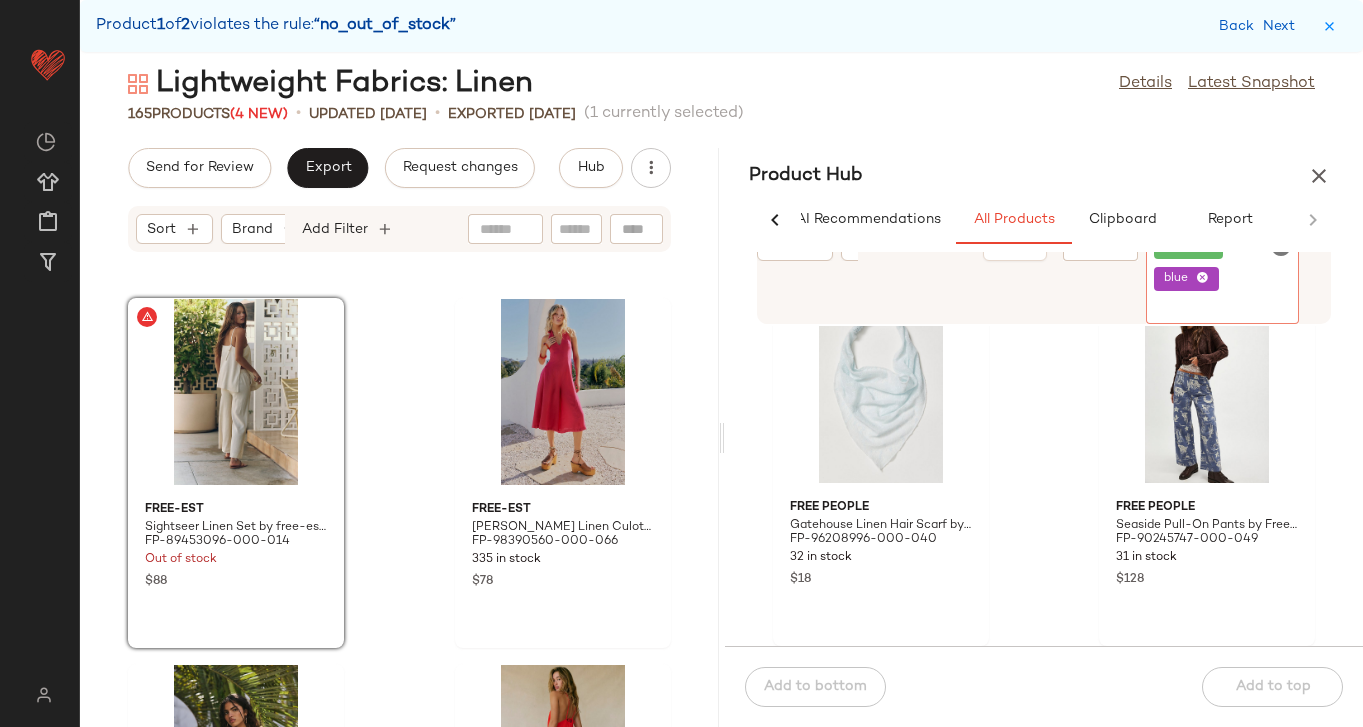 click on "blue" 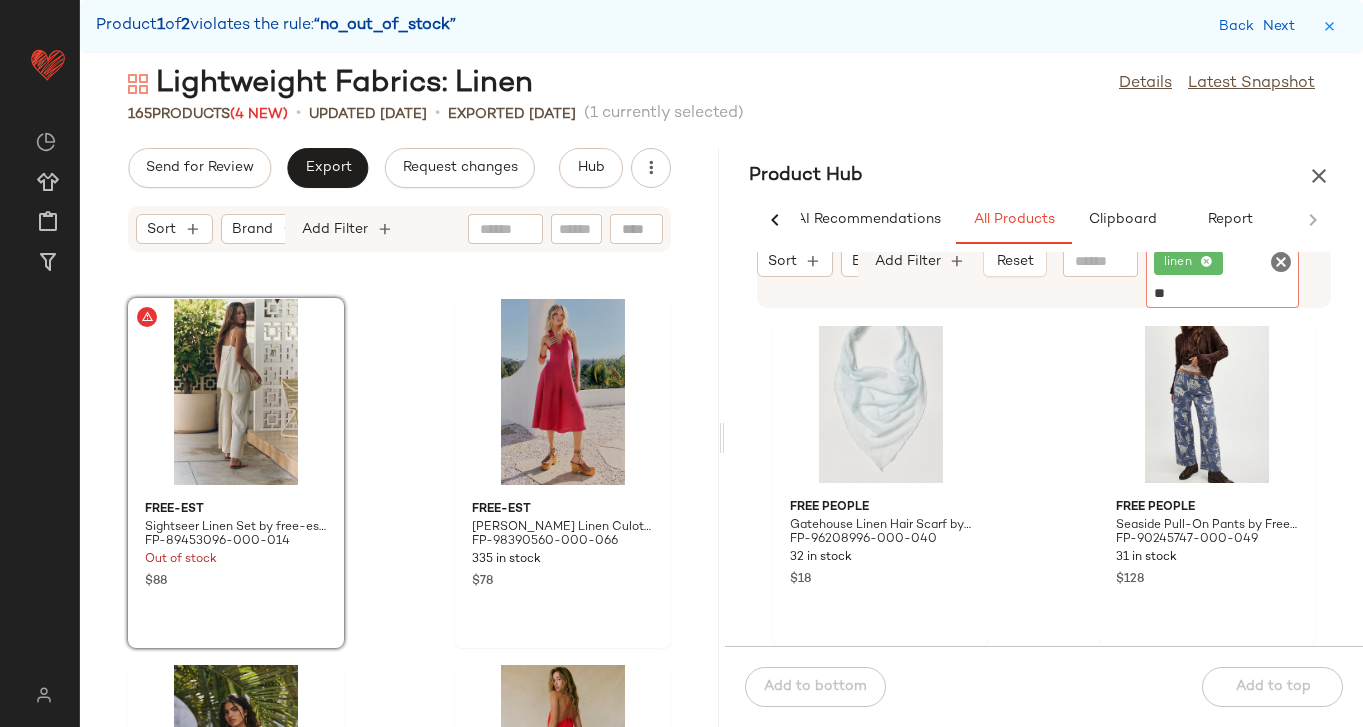type on "***" 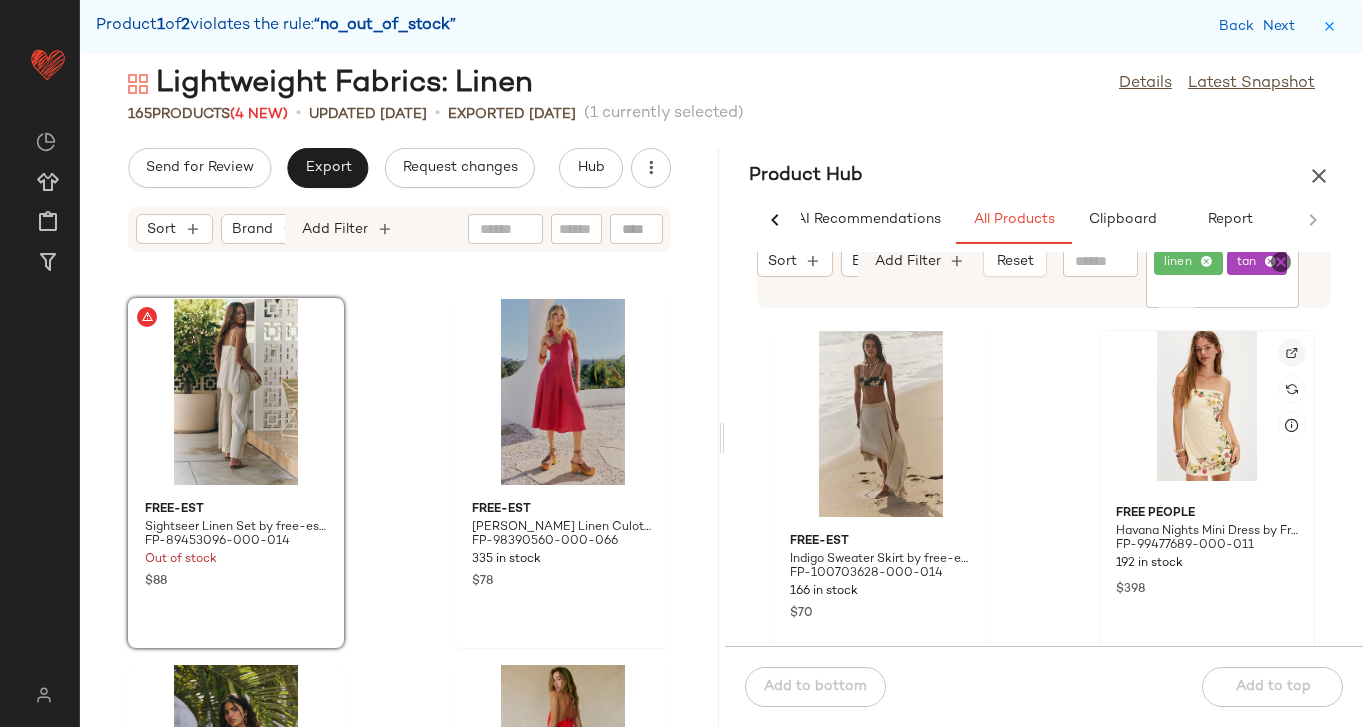 click at bounding box center [1292, 353] 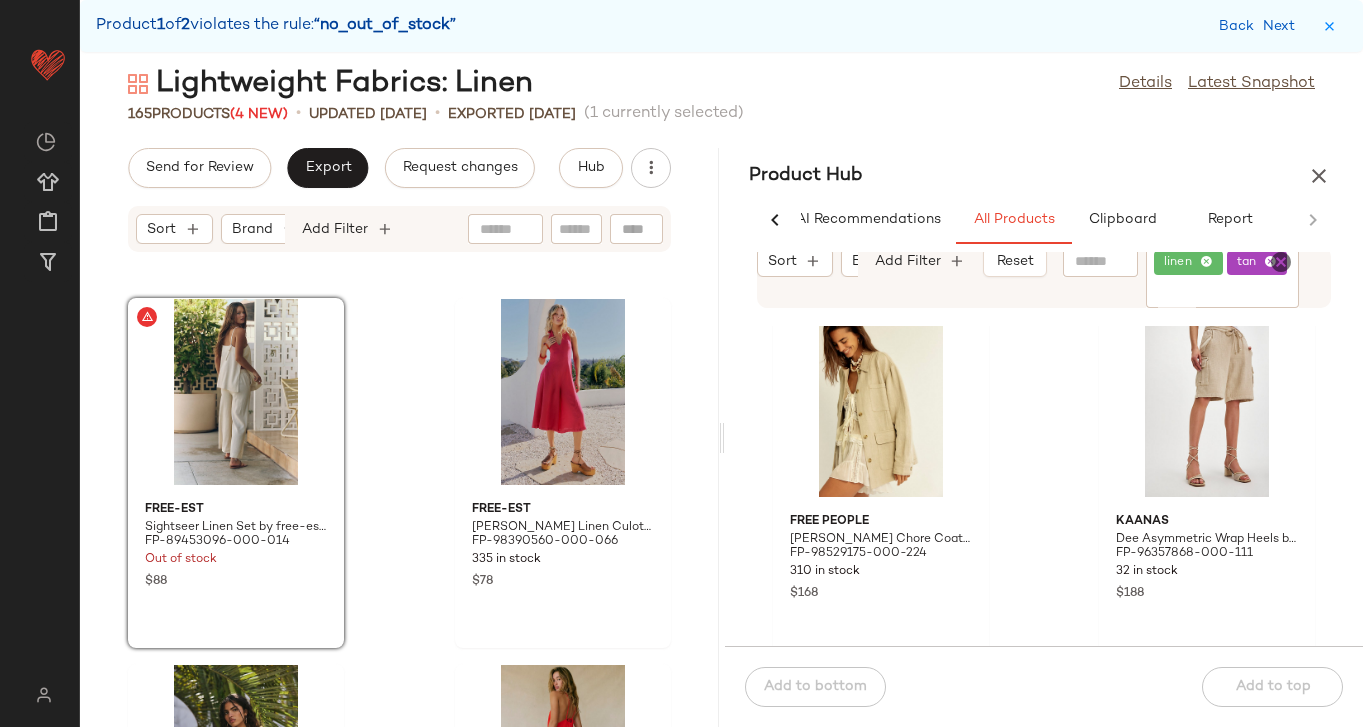 scroll, scrollTop: 391, scrollLeft: 0, axis: vertical 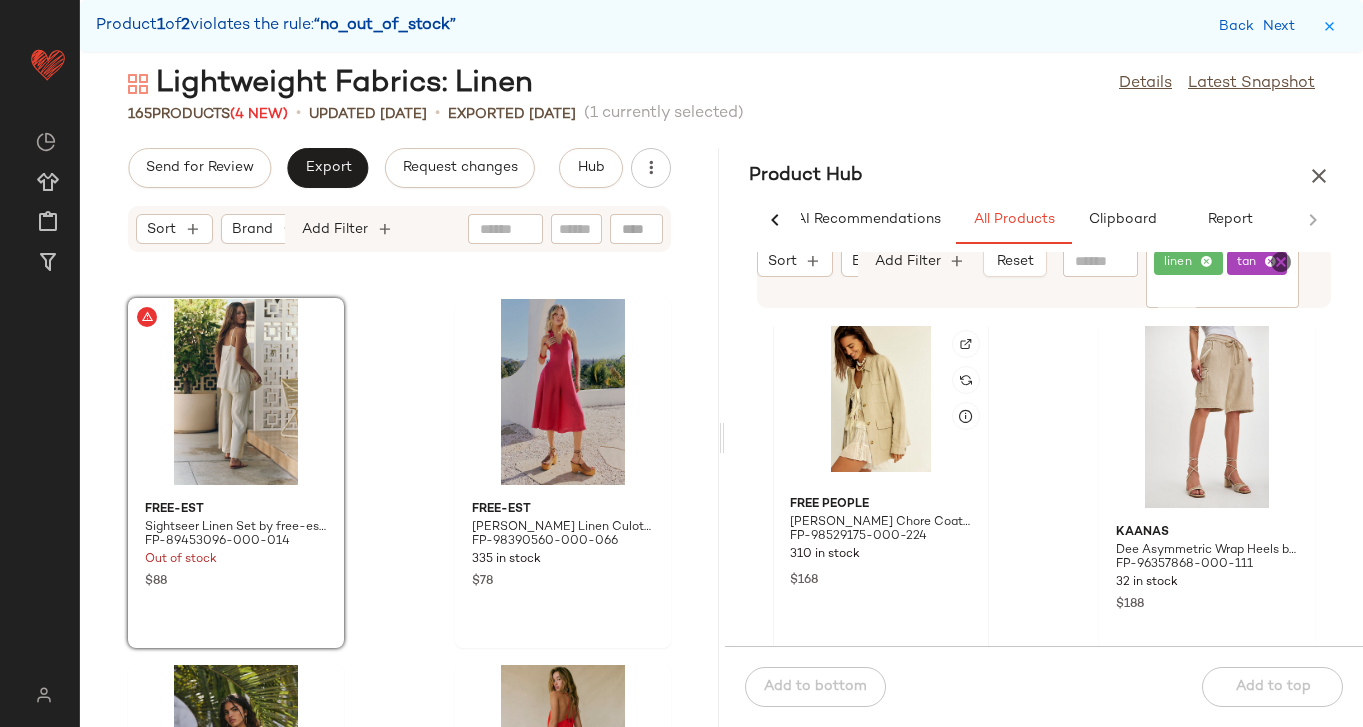click 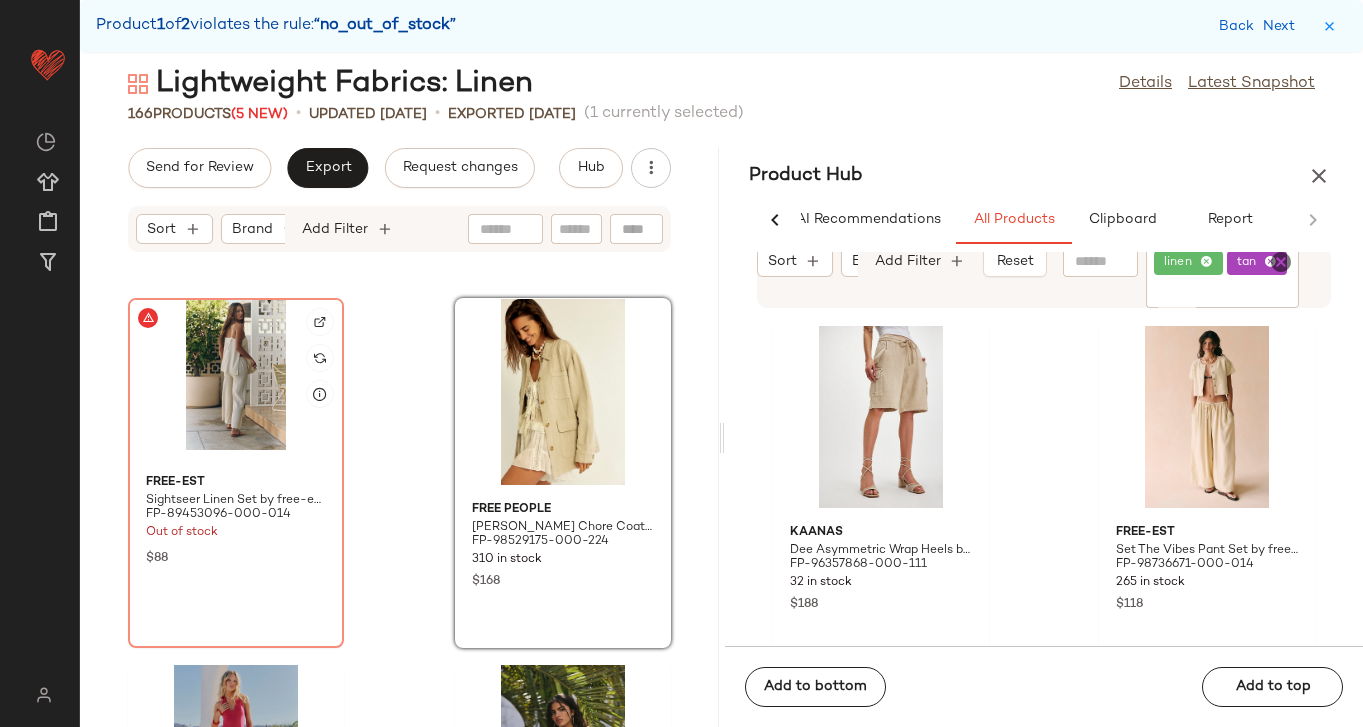 click 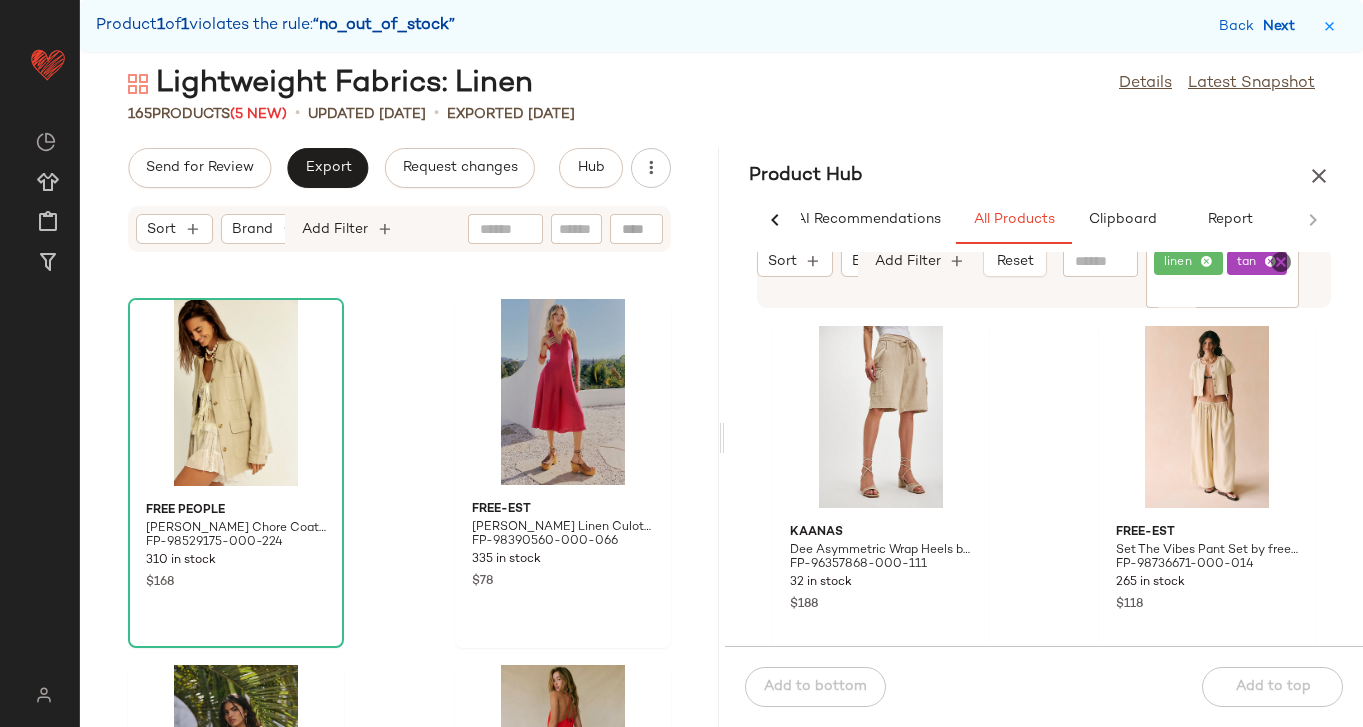 click on "Next" at bounding box center [1283, 26] 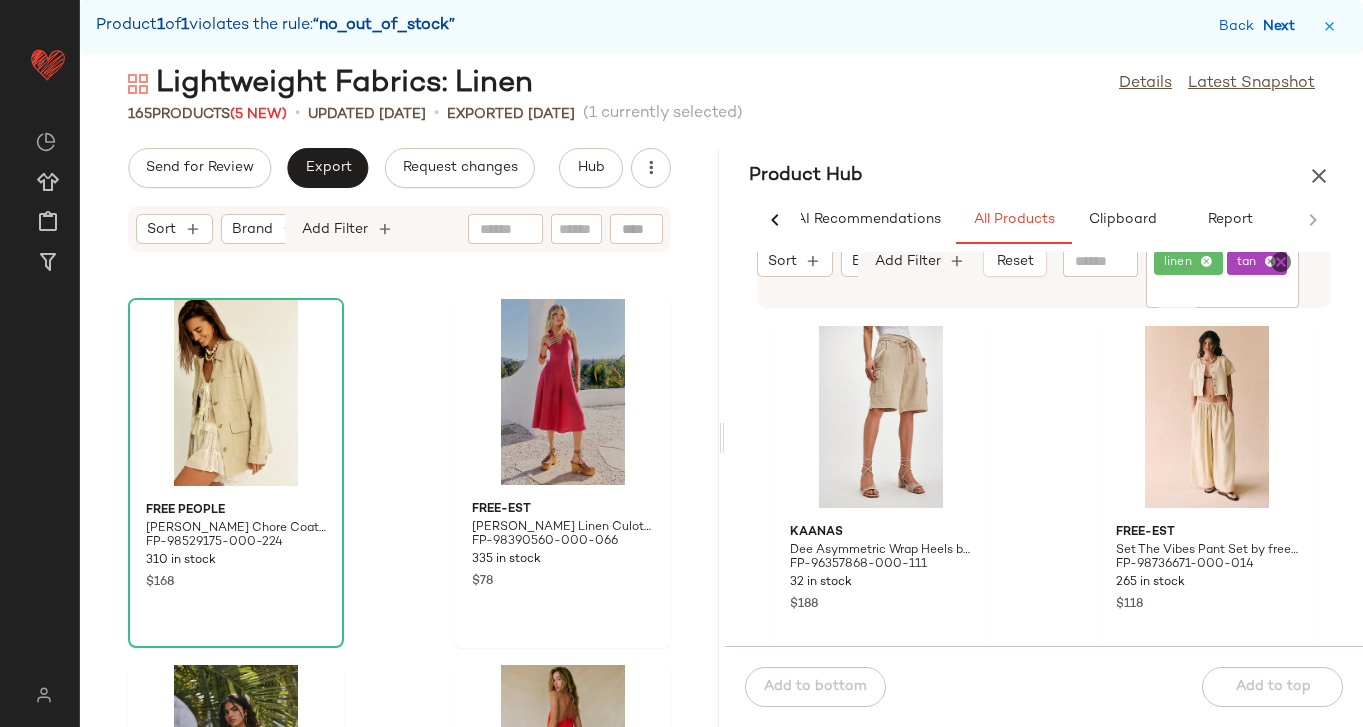 scroll, scrollTop: 26352, scrollLeft: 0, axis: vertical 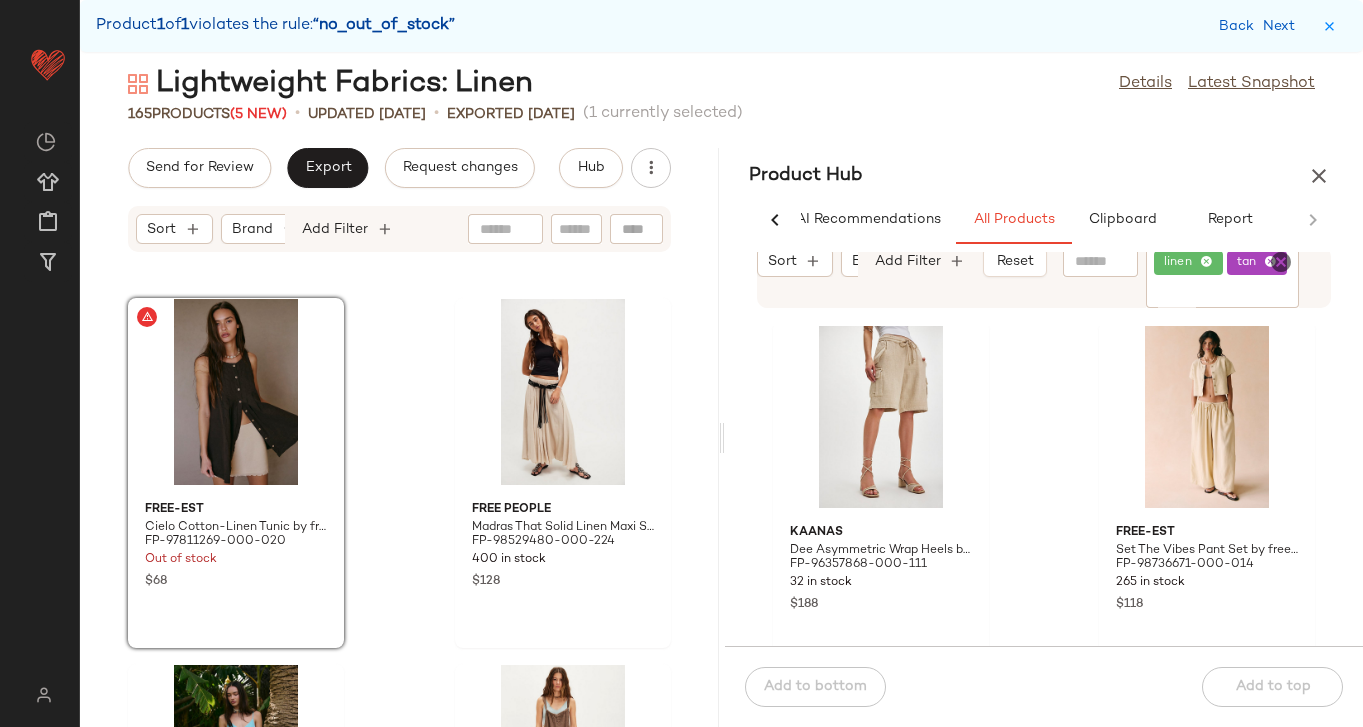 click on "tan" 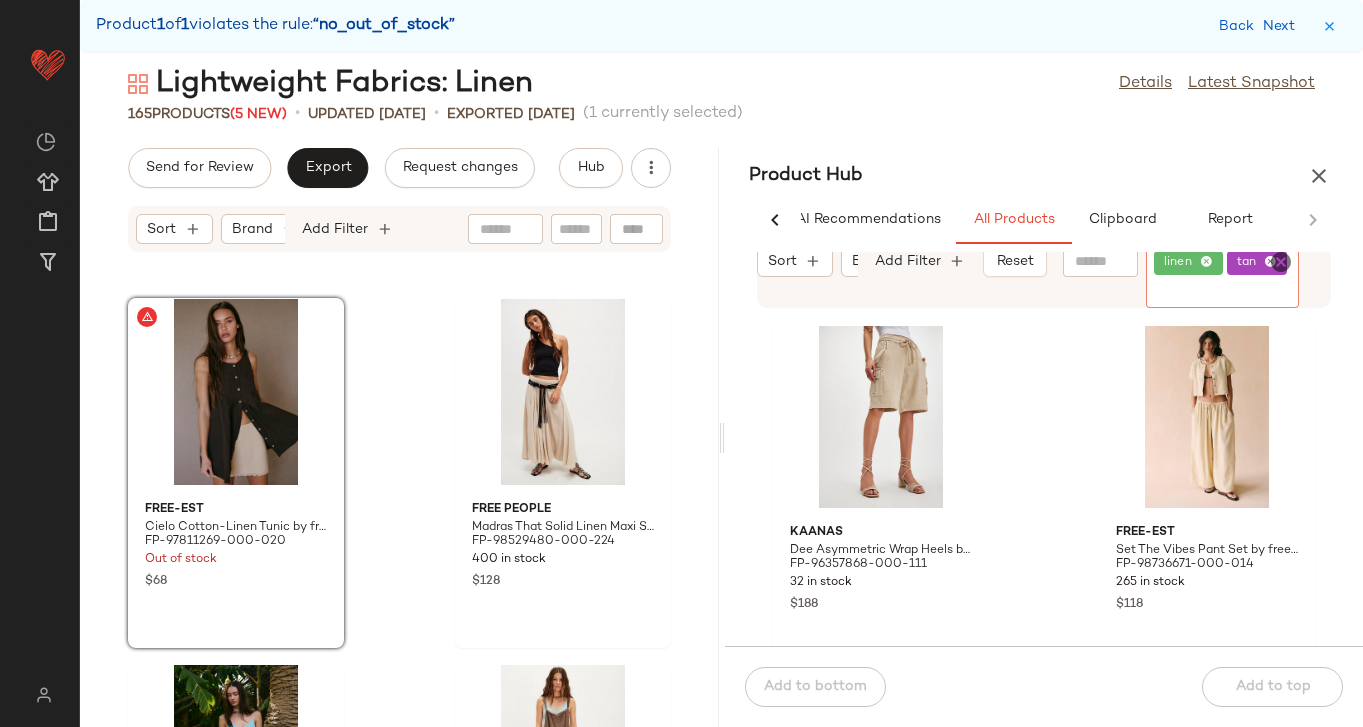 click 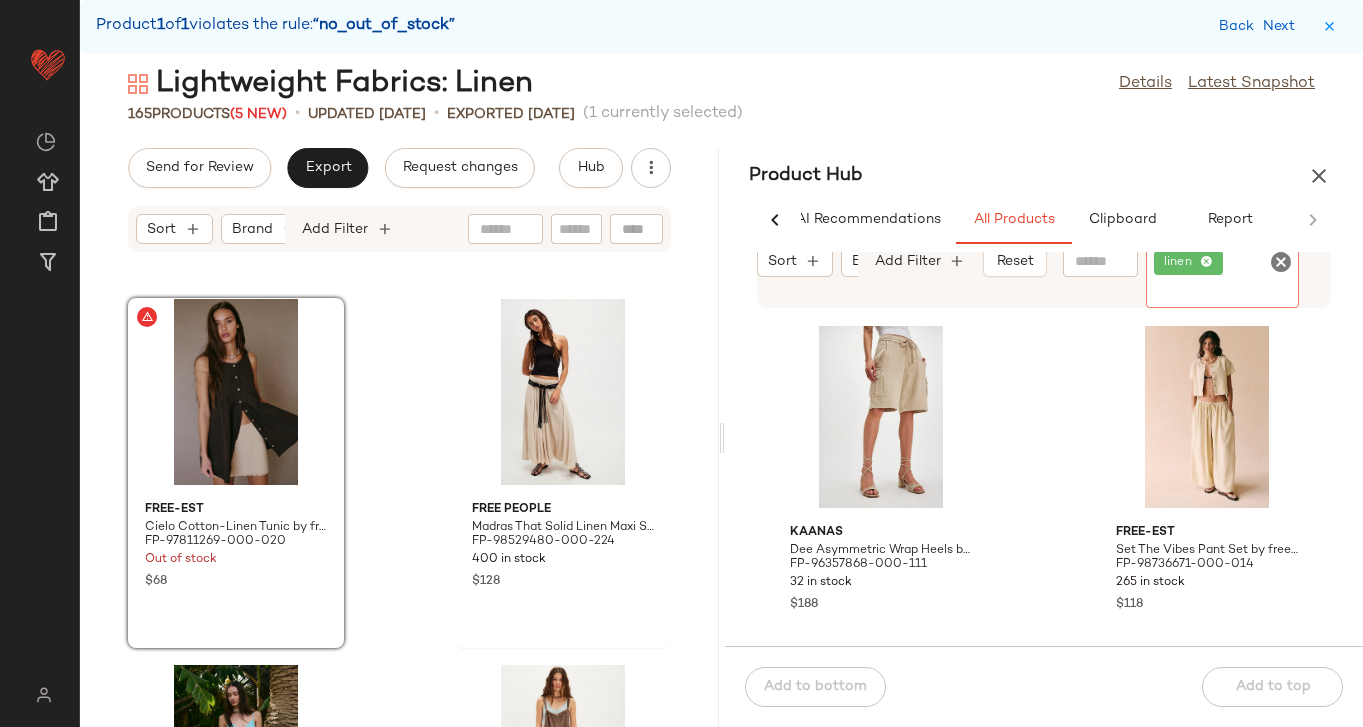 type on "*" 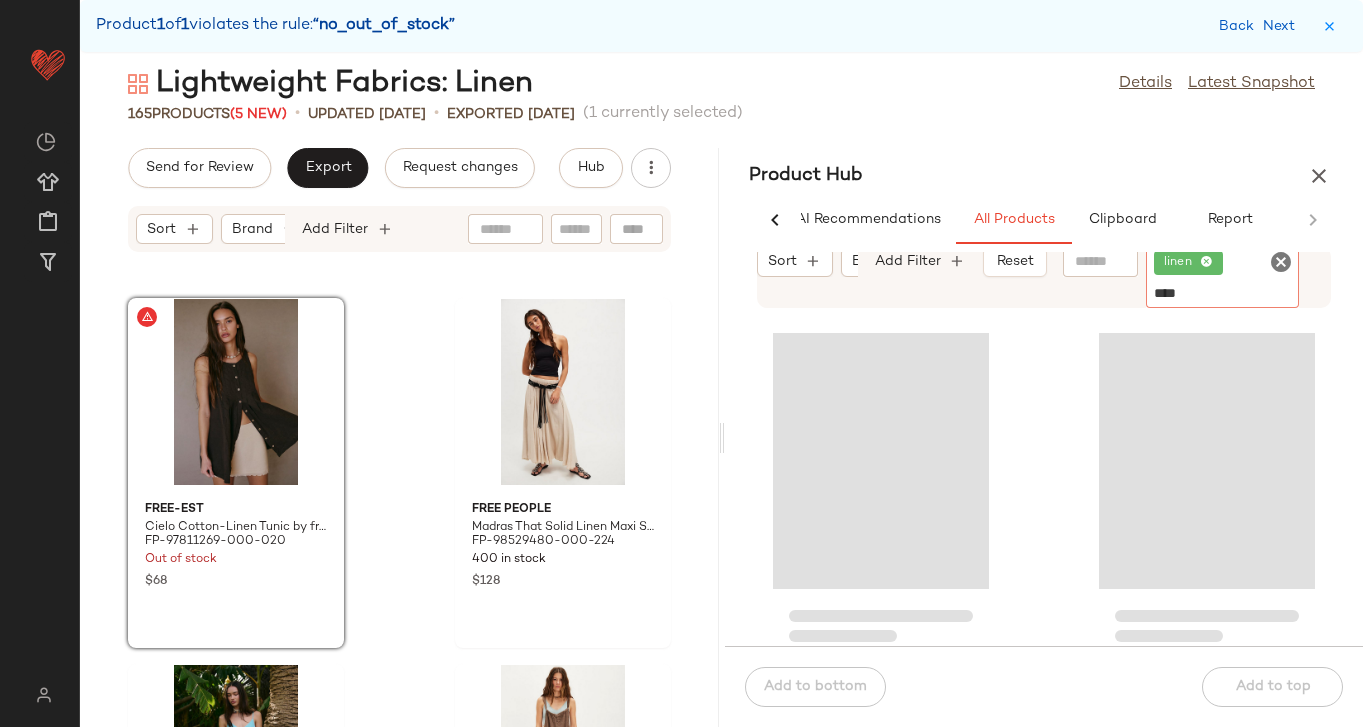 type on "*****" 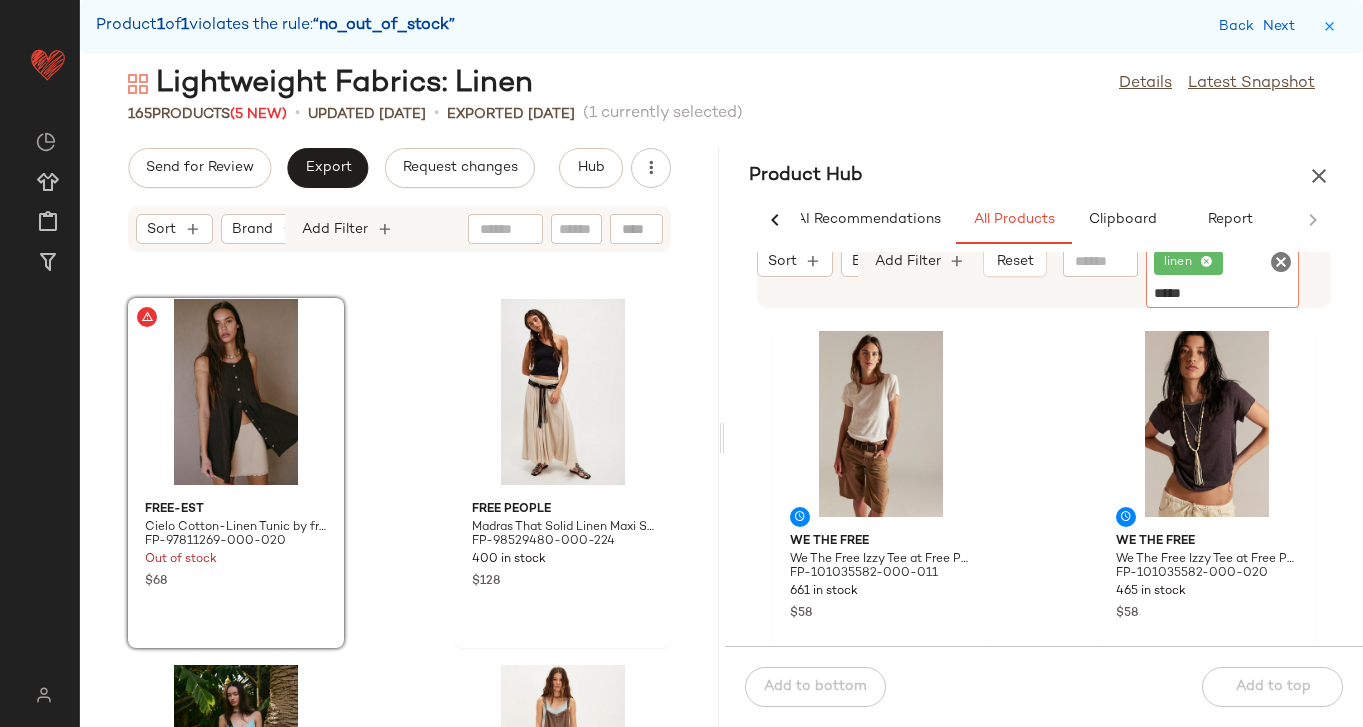 type 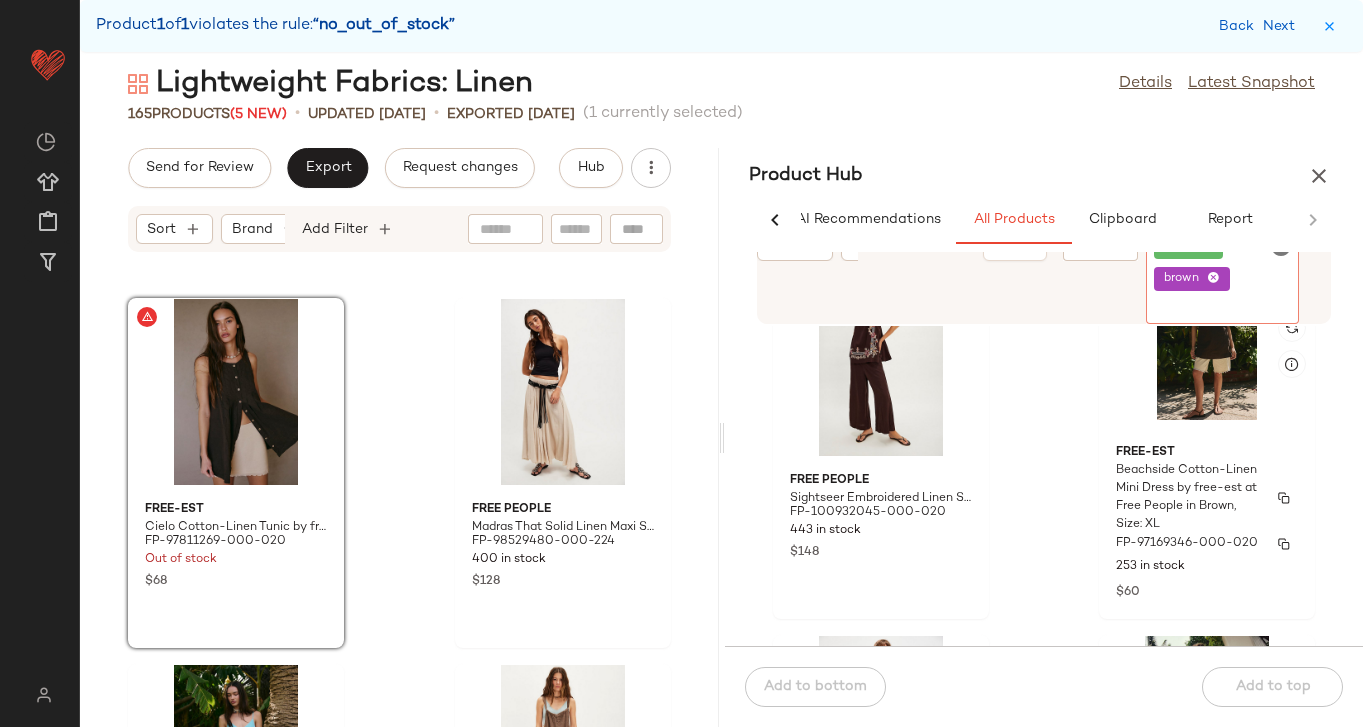 scroll, scrollTop: 458, scrollLeft: 0, axis: vertical 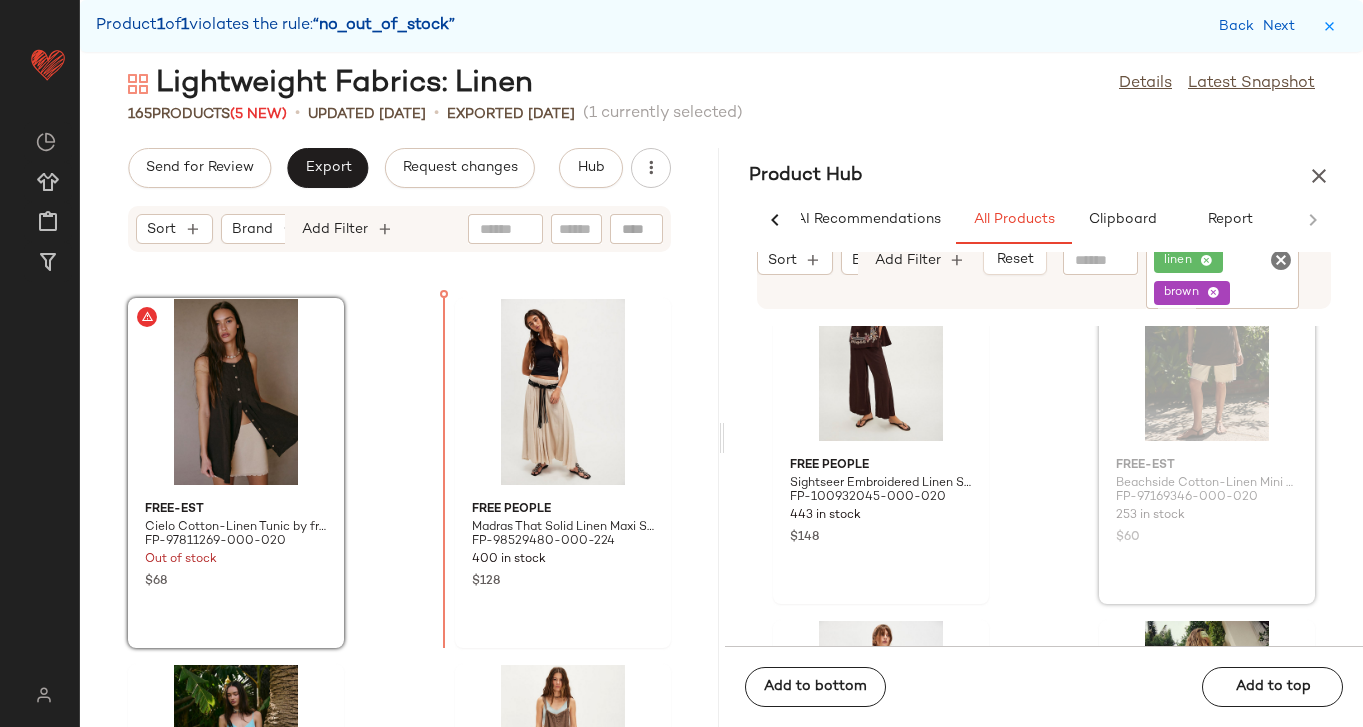 drag, startPoint x: 1131, startPoint y: 462, endPoint x: 434, endPoint y: 435, distance: 697.52277 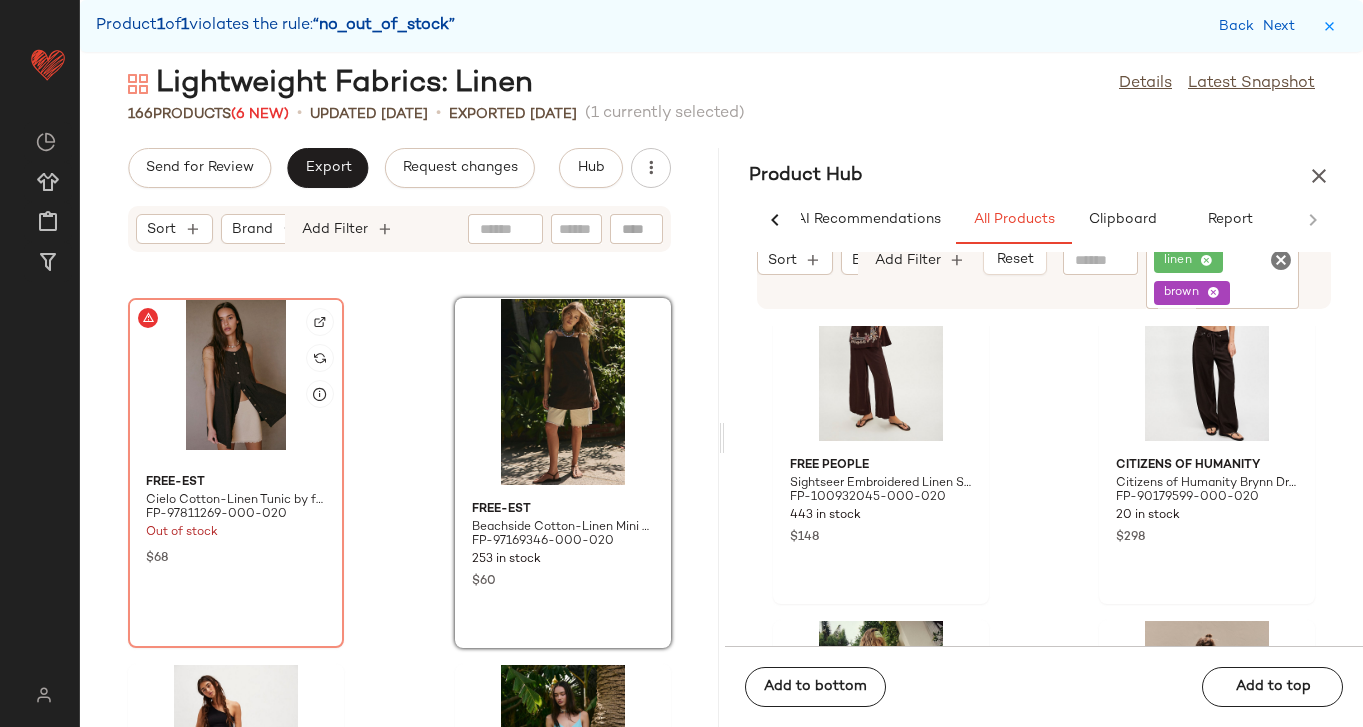 click 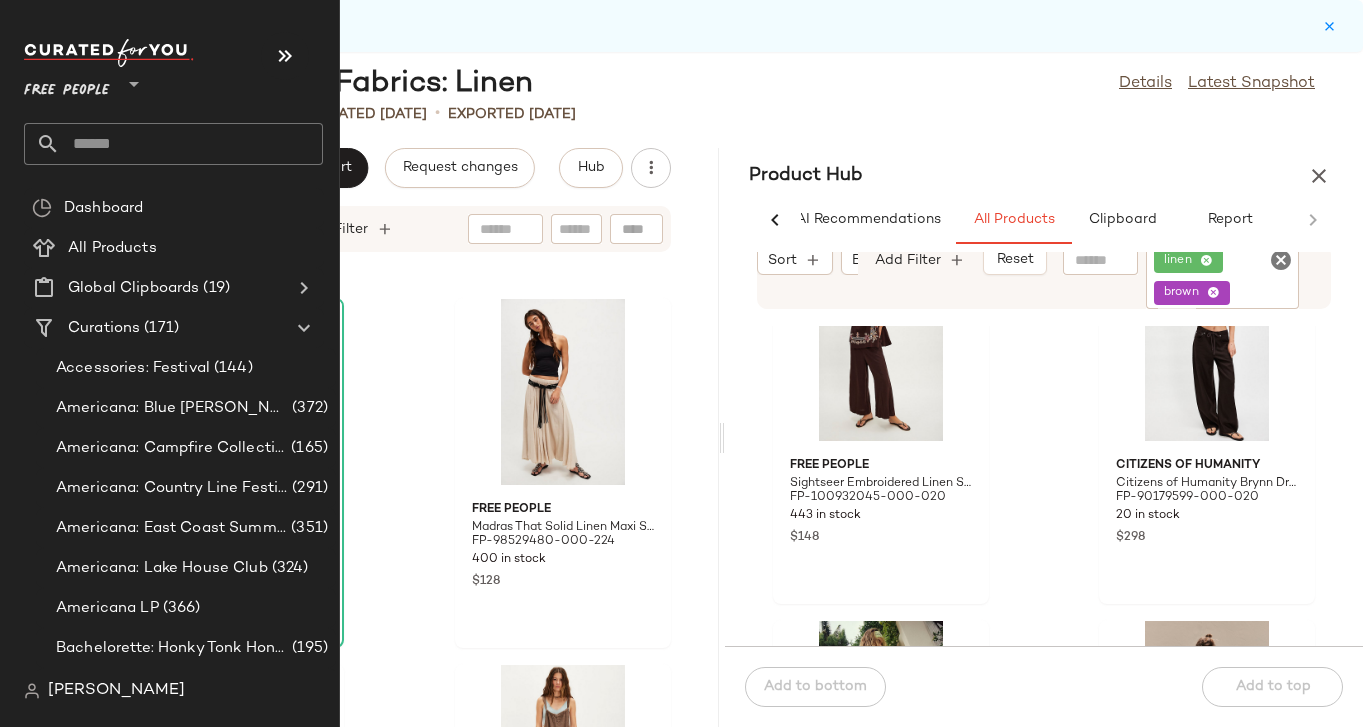 click 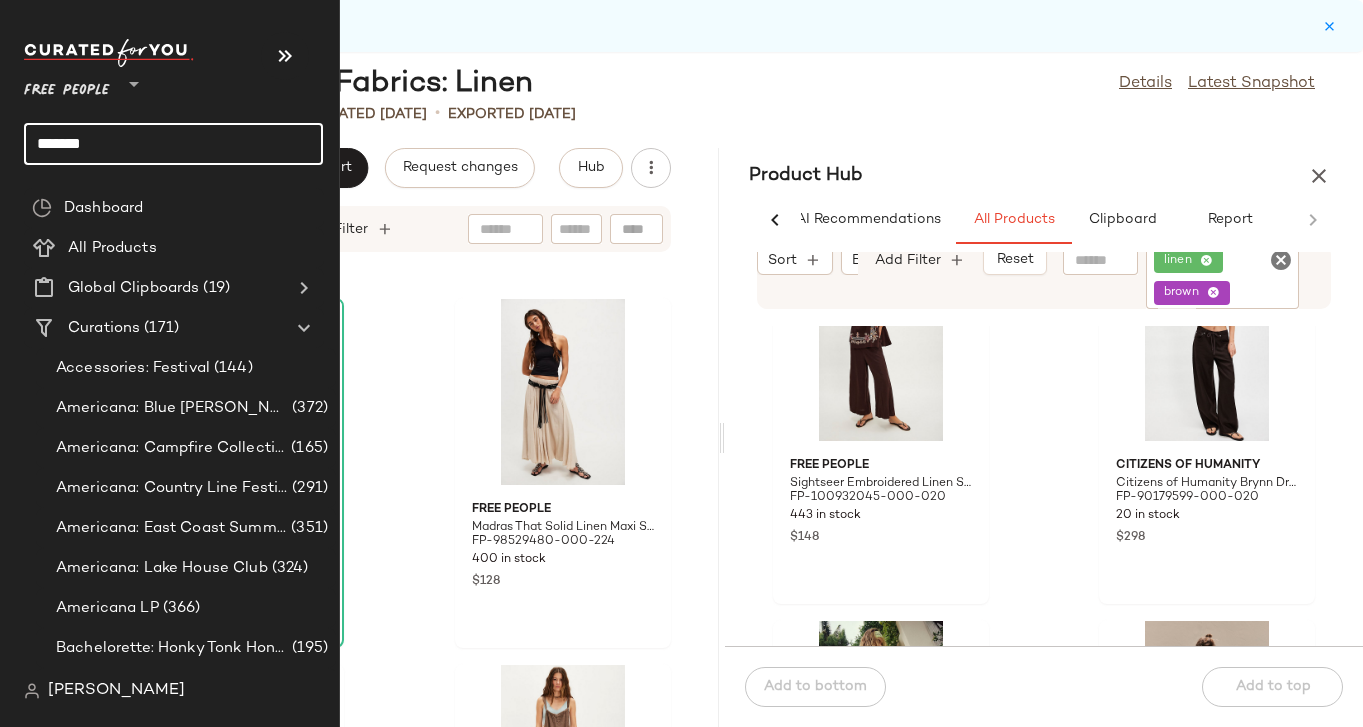click on "*******" 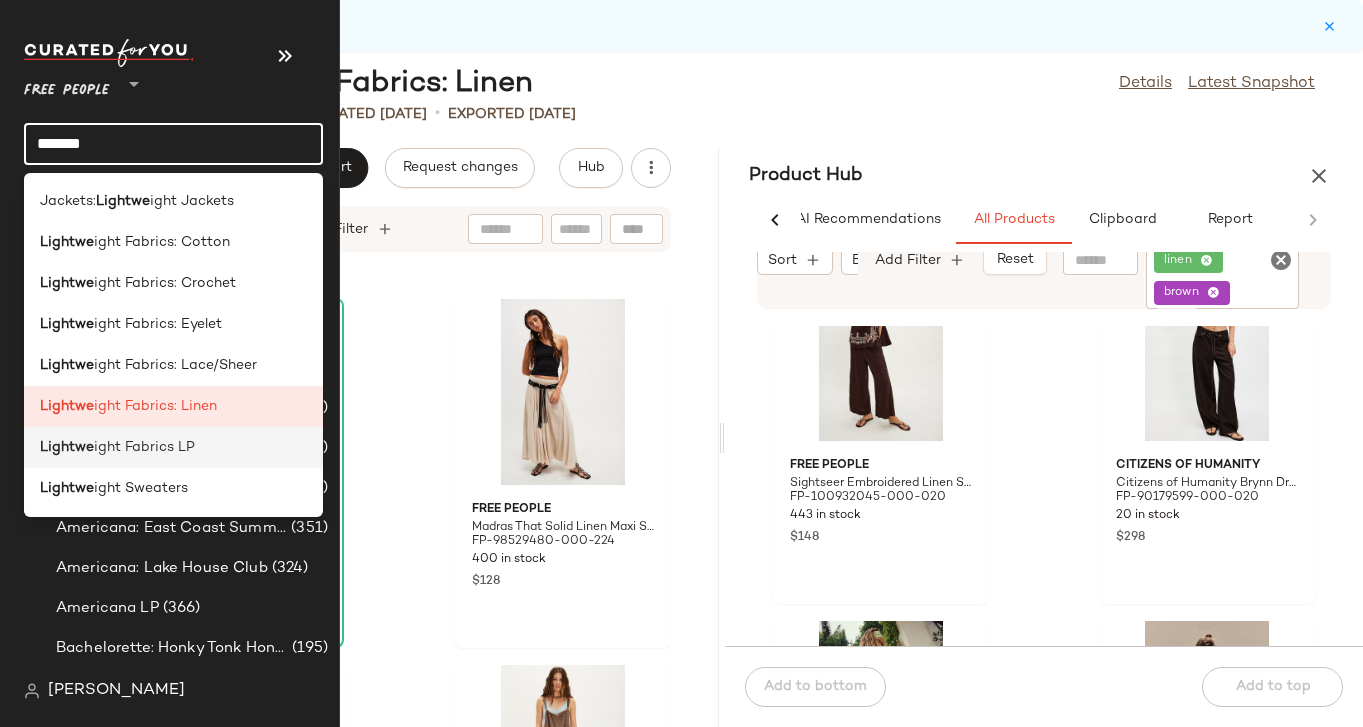 type on "*******" 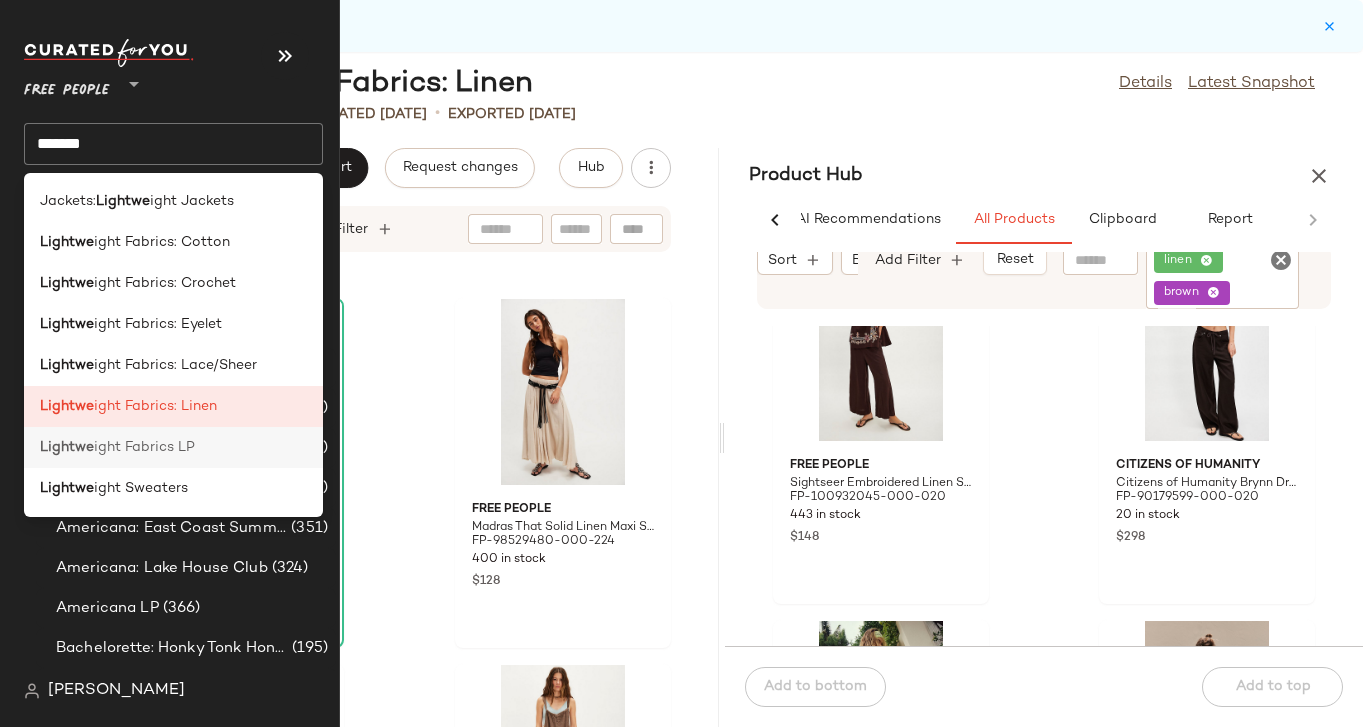 click on "Lightwe" at bounding box center [67, 447] 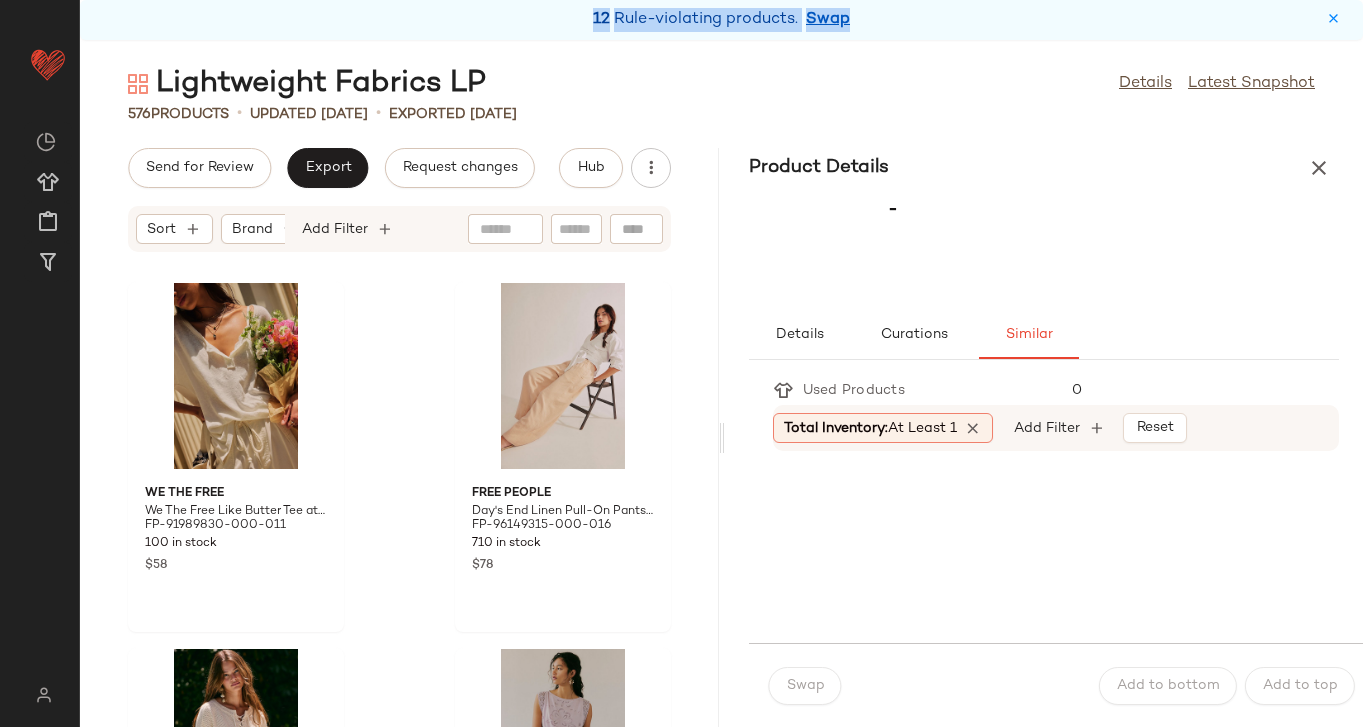 drag, startPoint x: 624, startPoint y: 57, endPoint x: -77, endPoint y: 59, distance: 701.00287 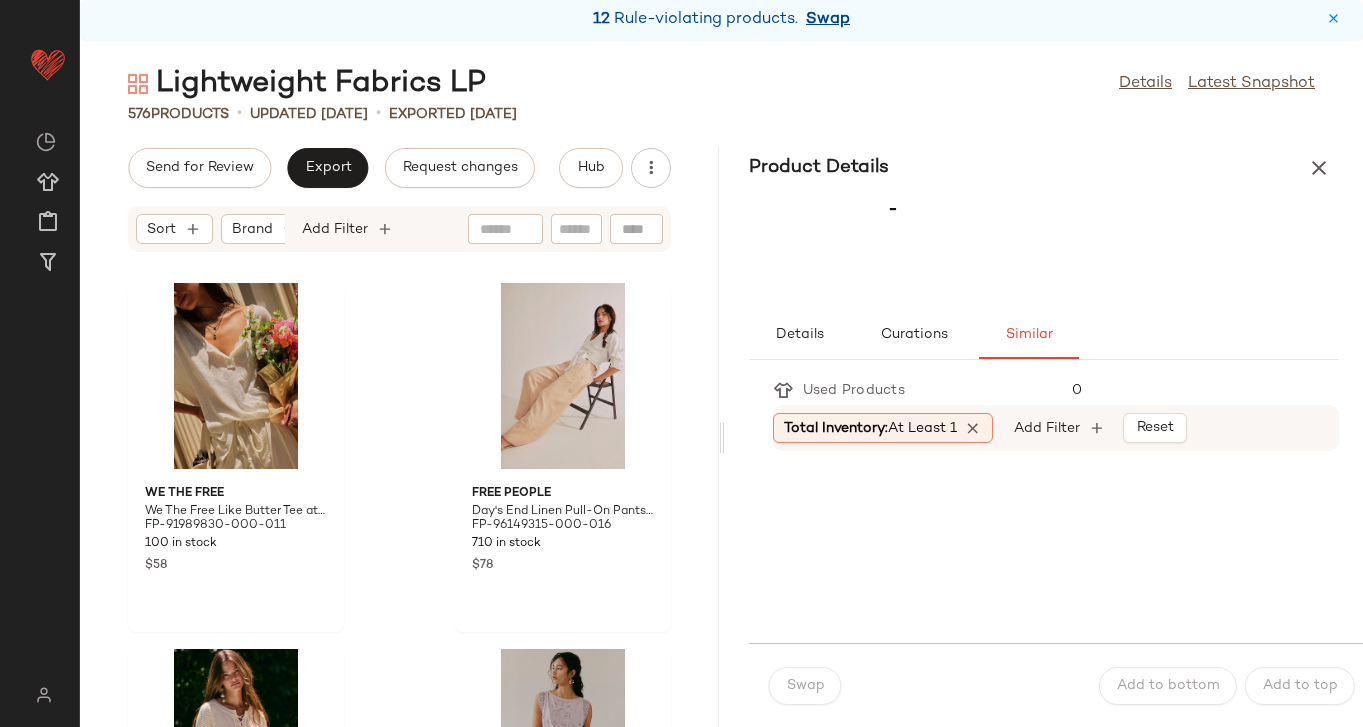 click on "Swap" at bounding box center [828, 20] 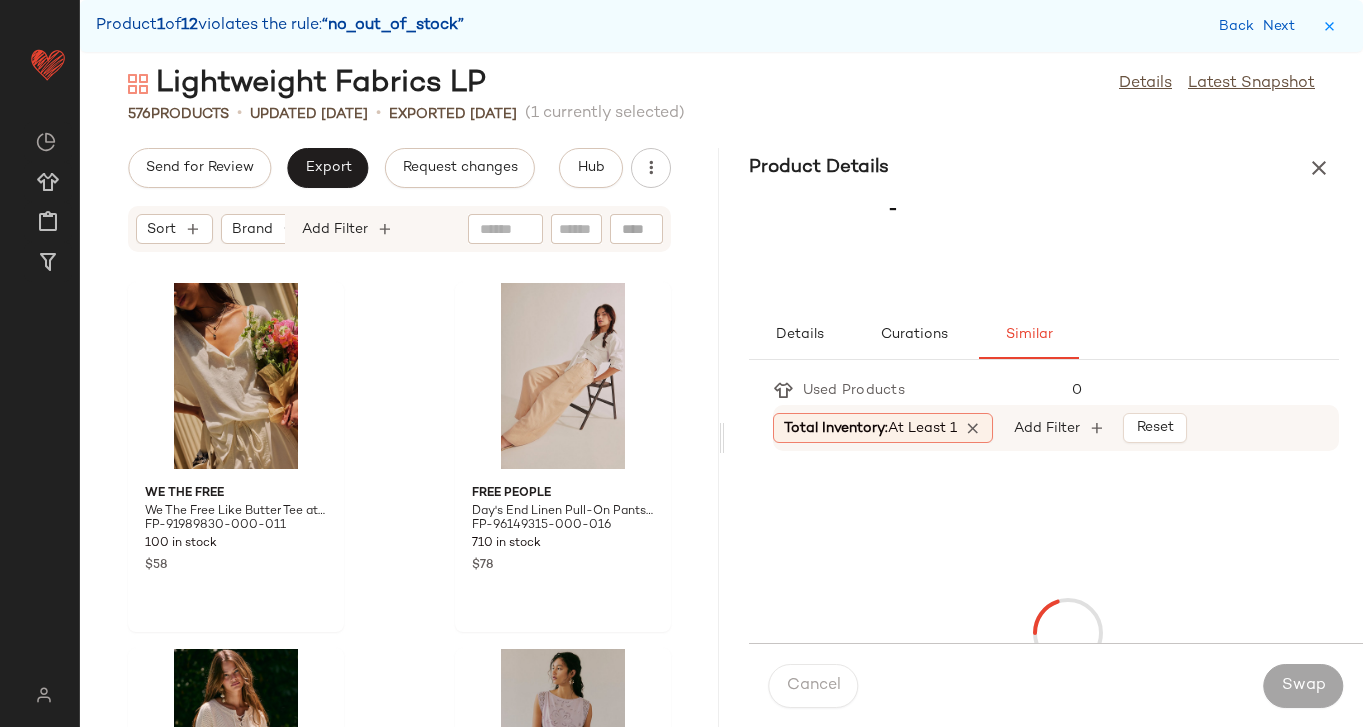 scroll, scrollTop: 4026, scrollLeft: 0, axis: vertical 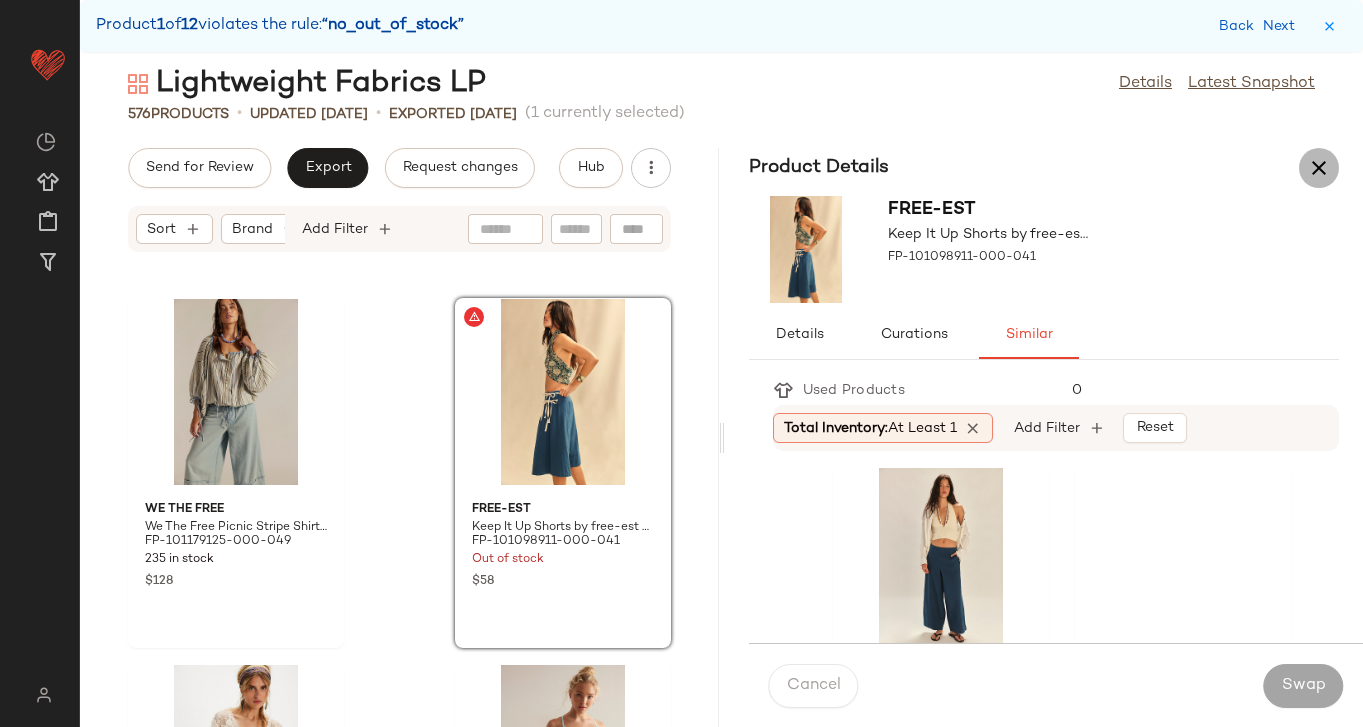 click at bounding box center [1319, 168] 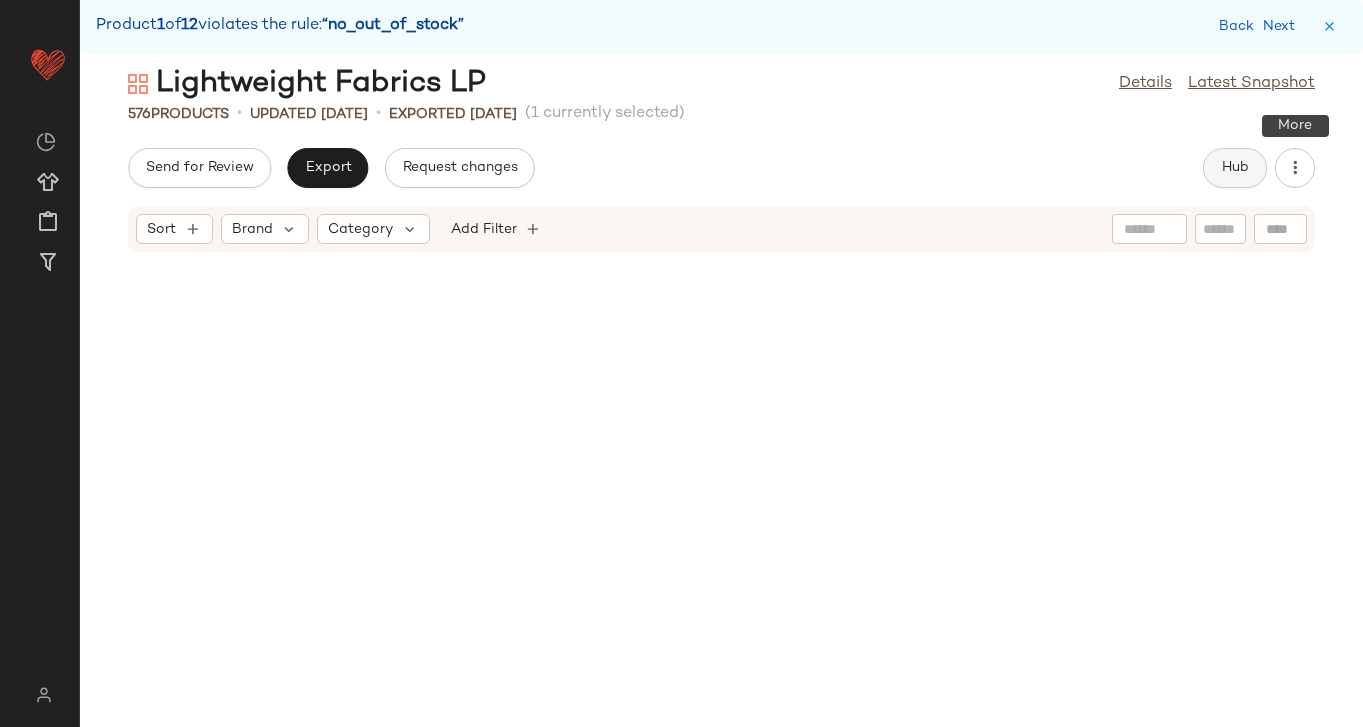 click on "Hub" 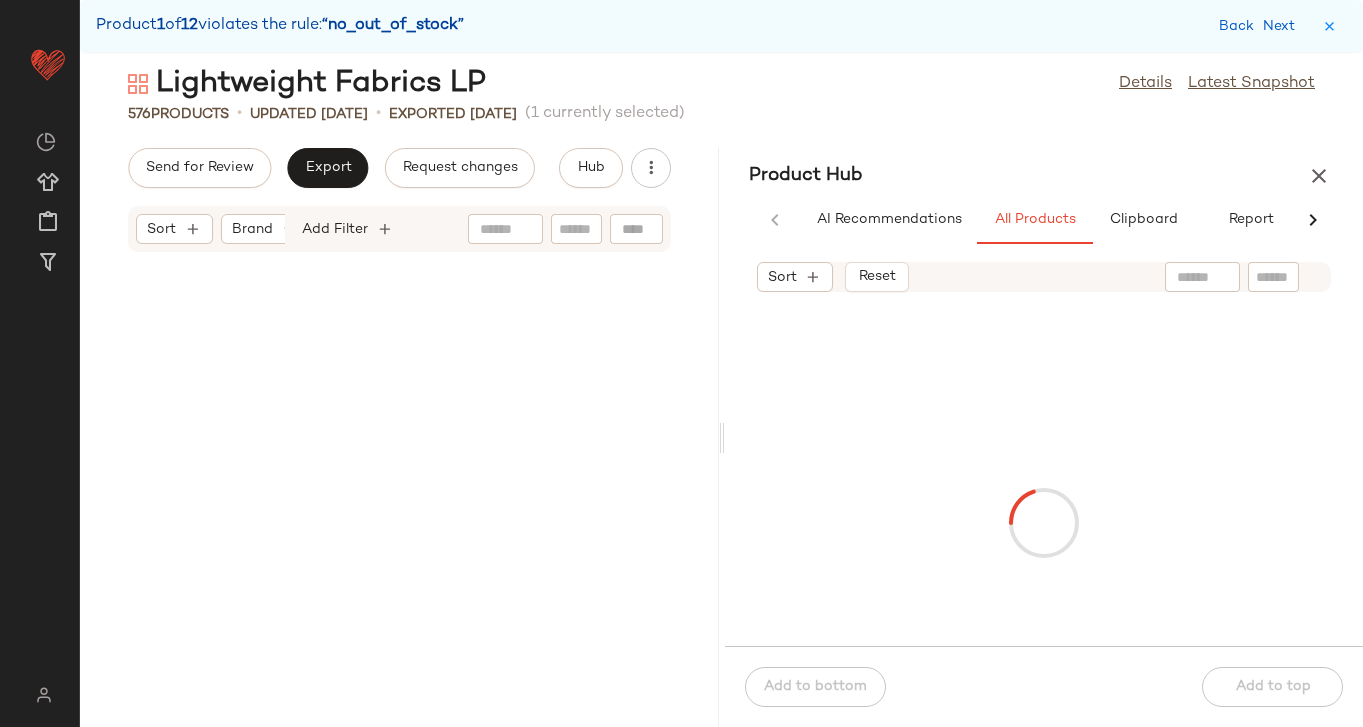 scroll, scrollTop: 4026, scrollLeft: 0, axis: vertical 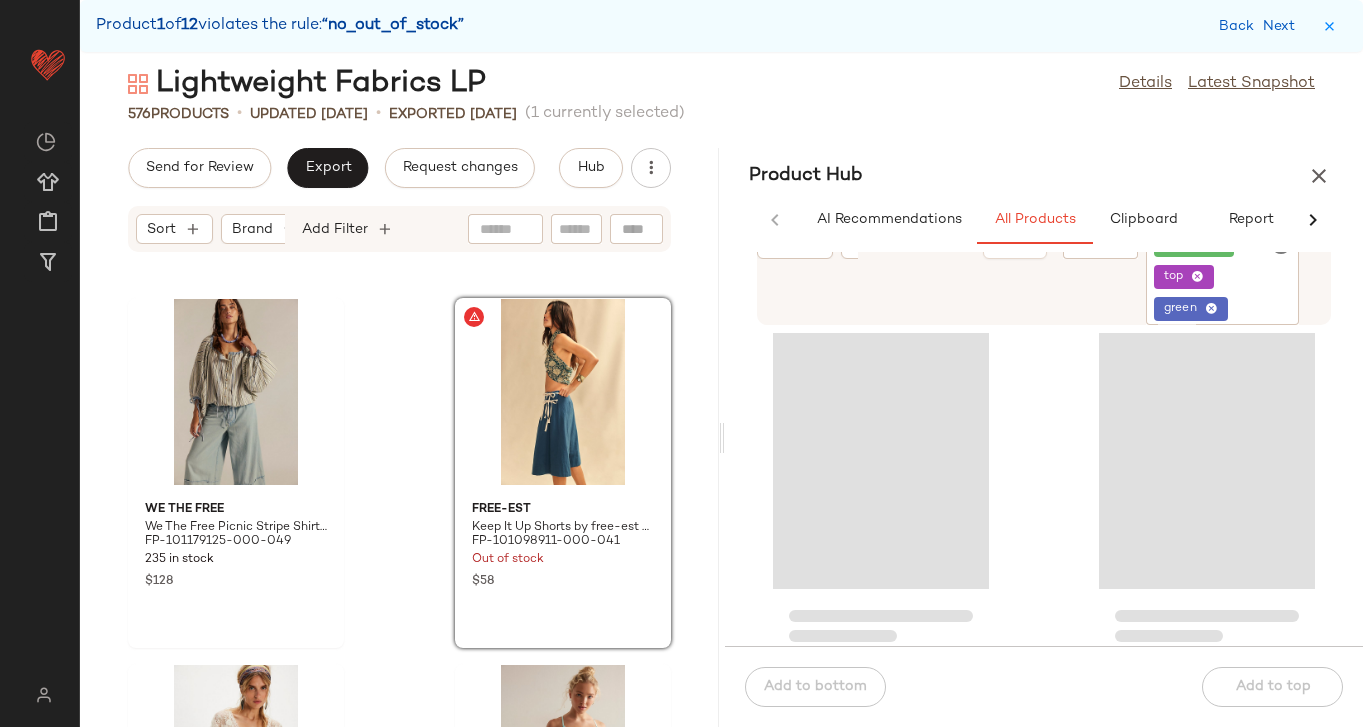 click 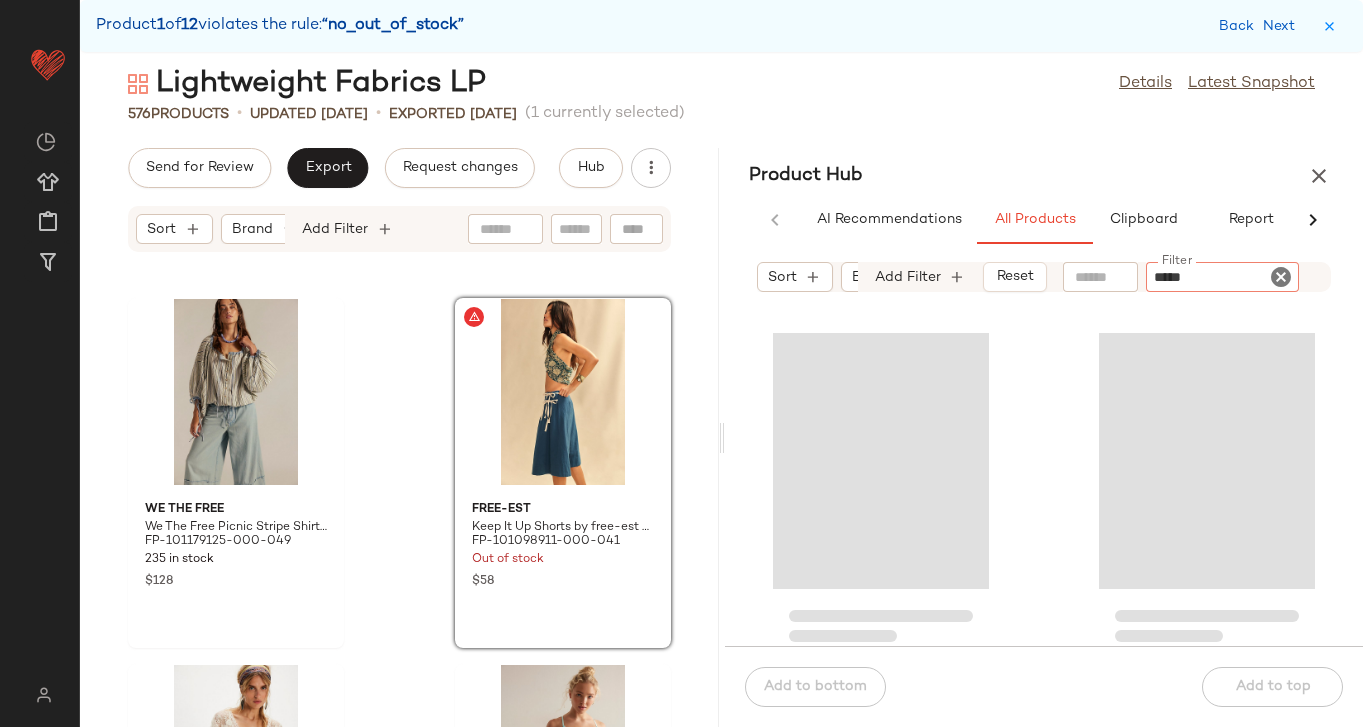 type on "******" 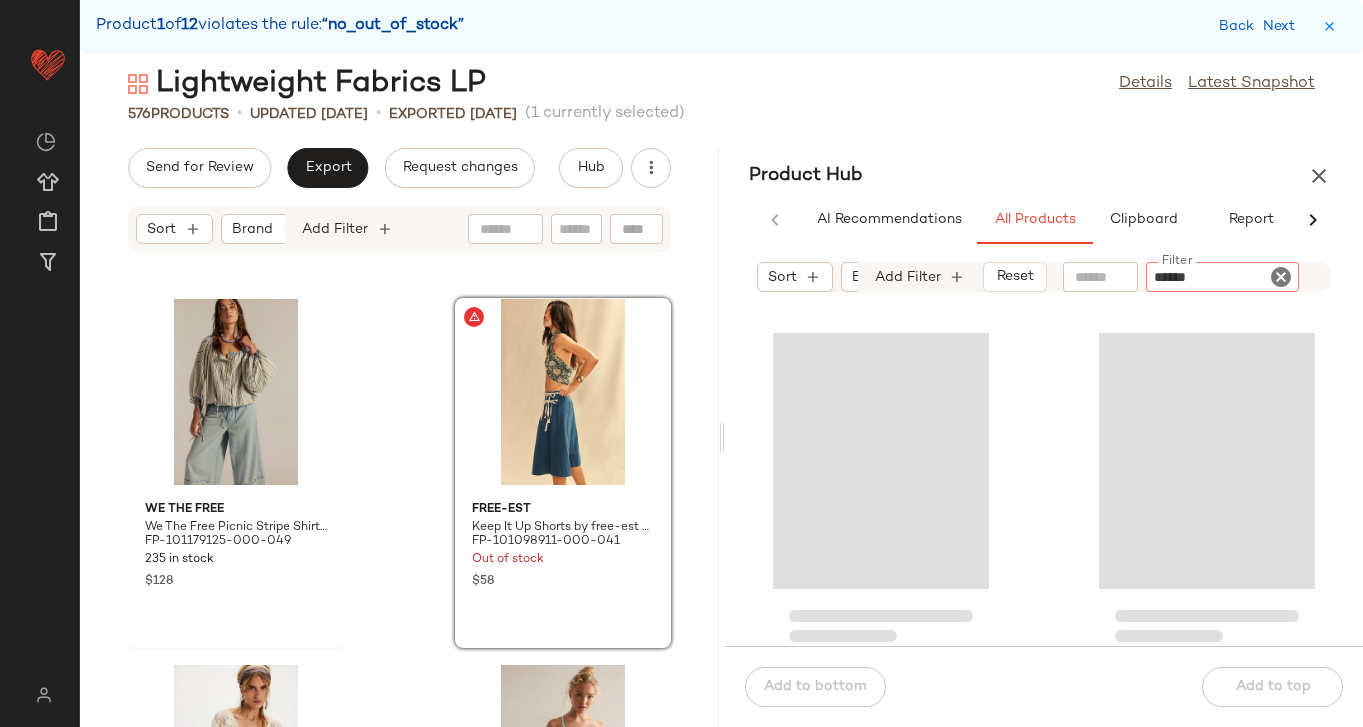 type 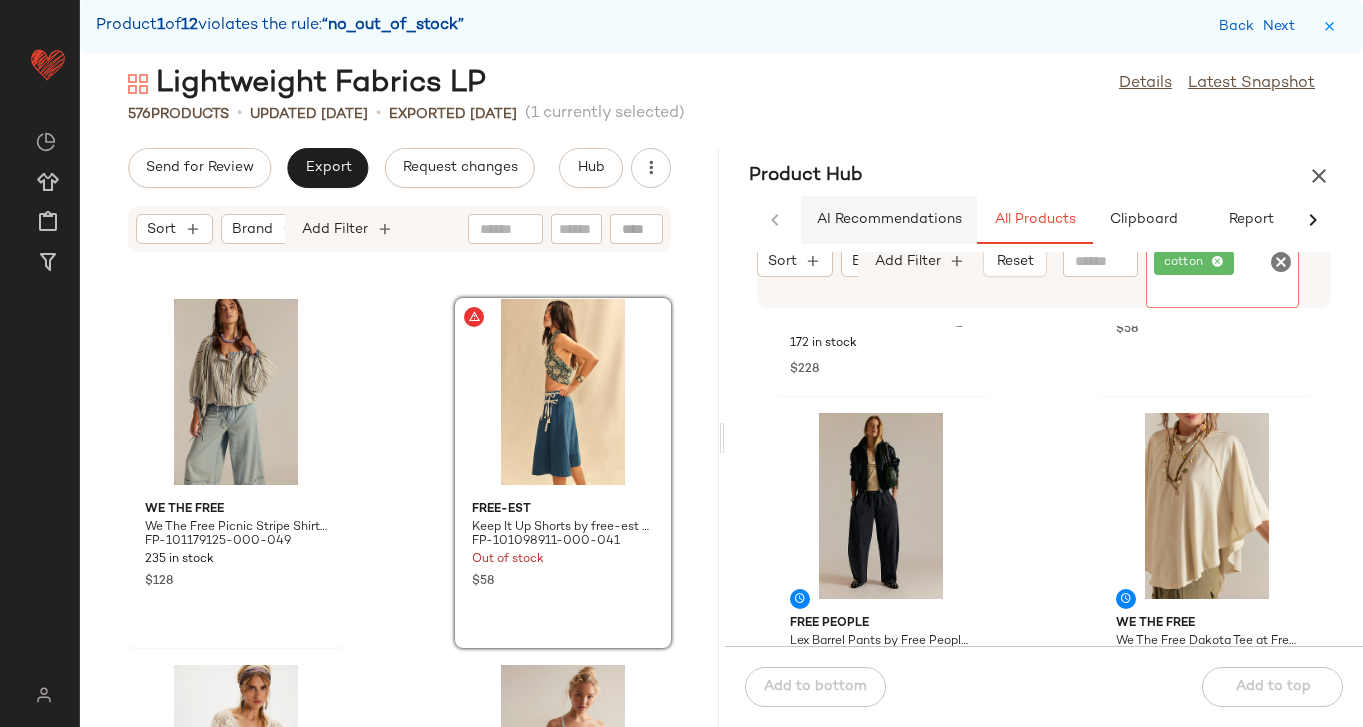 scroll, scrollTop: 1142, scrollLeft: 0, axis: vertical 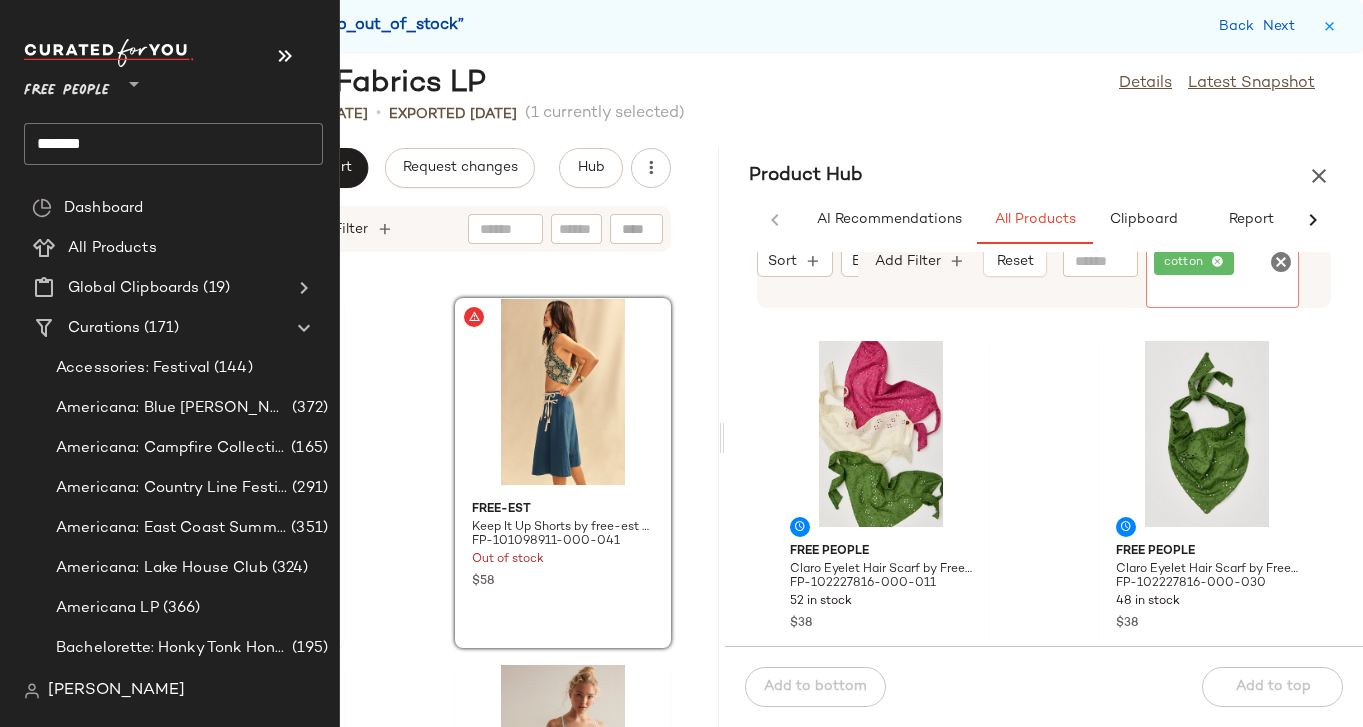 click on "*******" 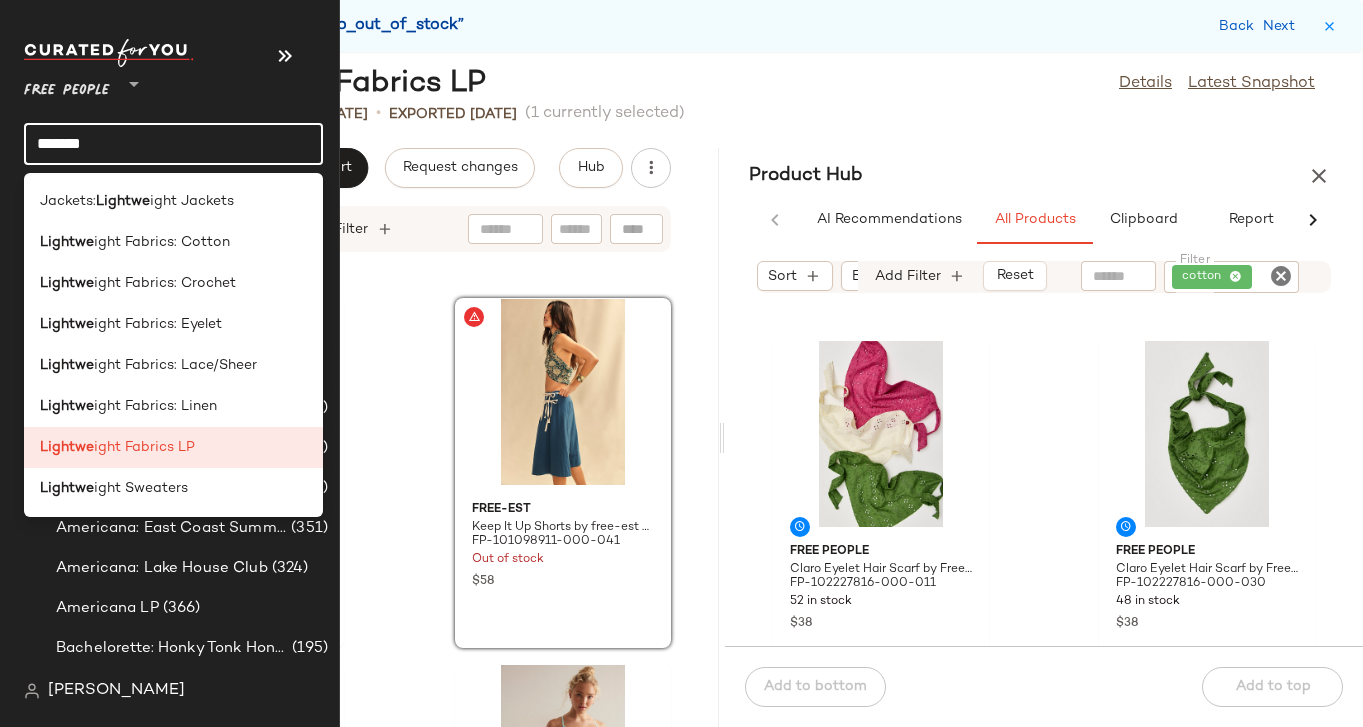 click on "*******" 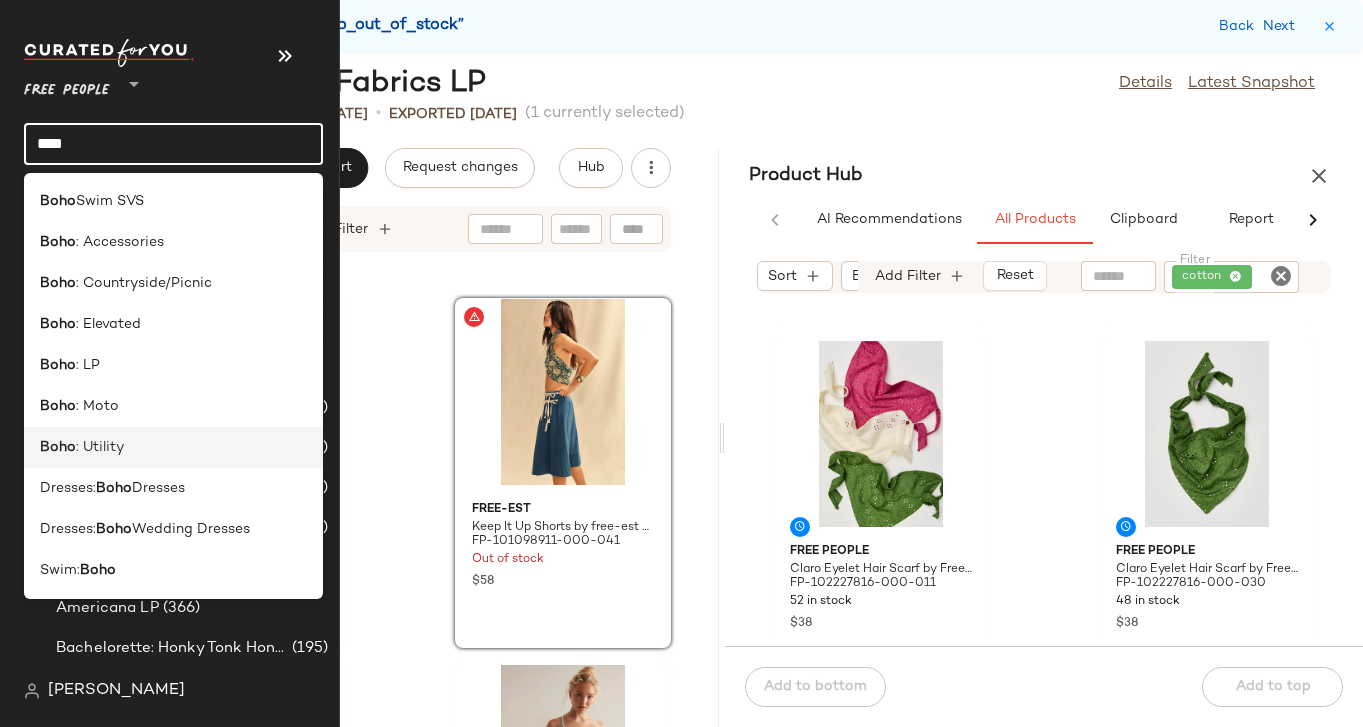 click on "Boho : Utility" 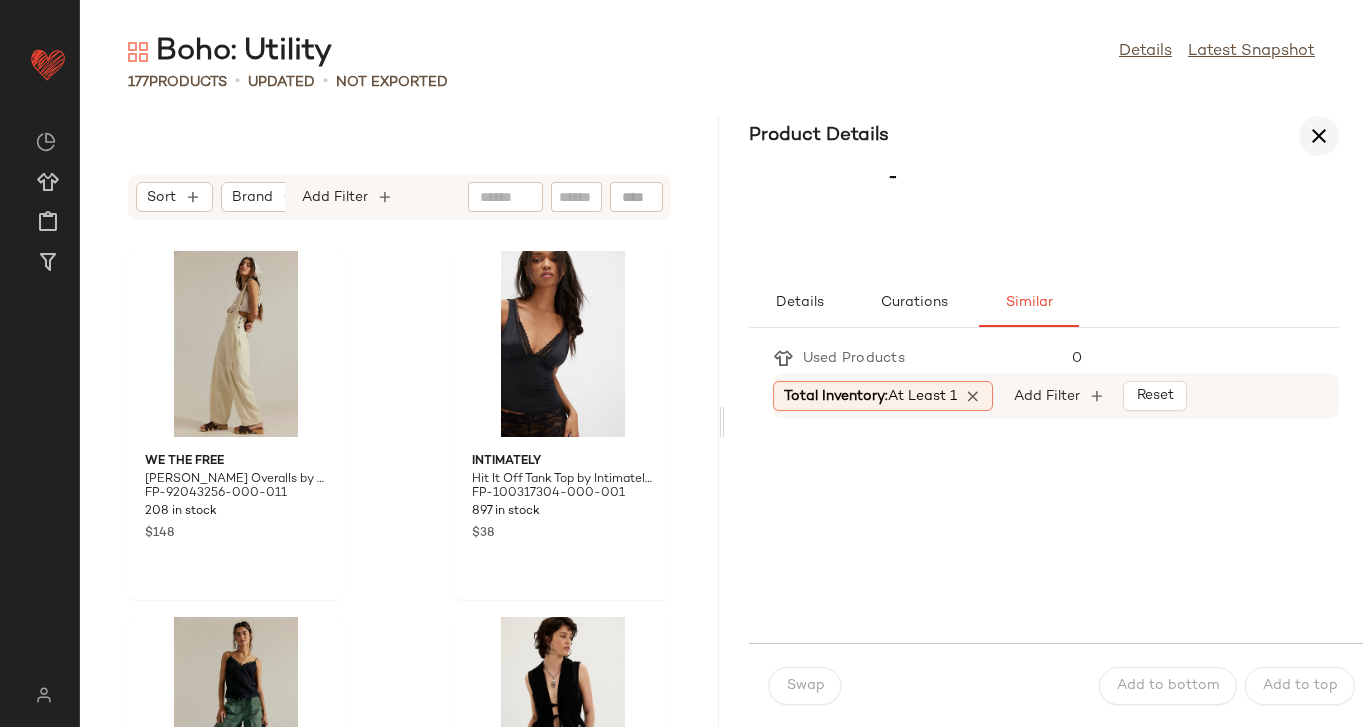 click at bounding box center (1319, 136) 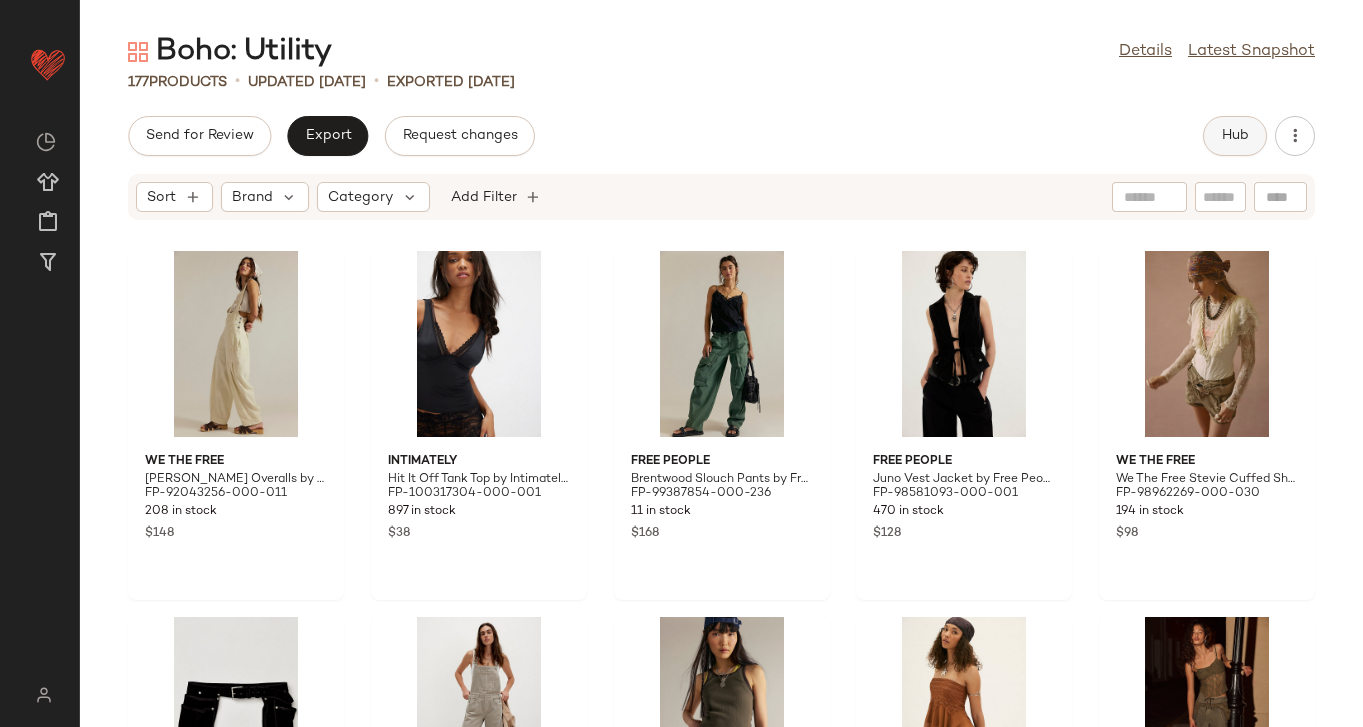 click on "Hub" at bounding box center [1235, 136] 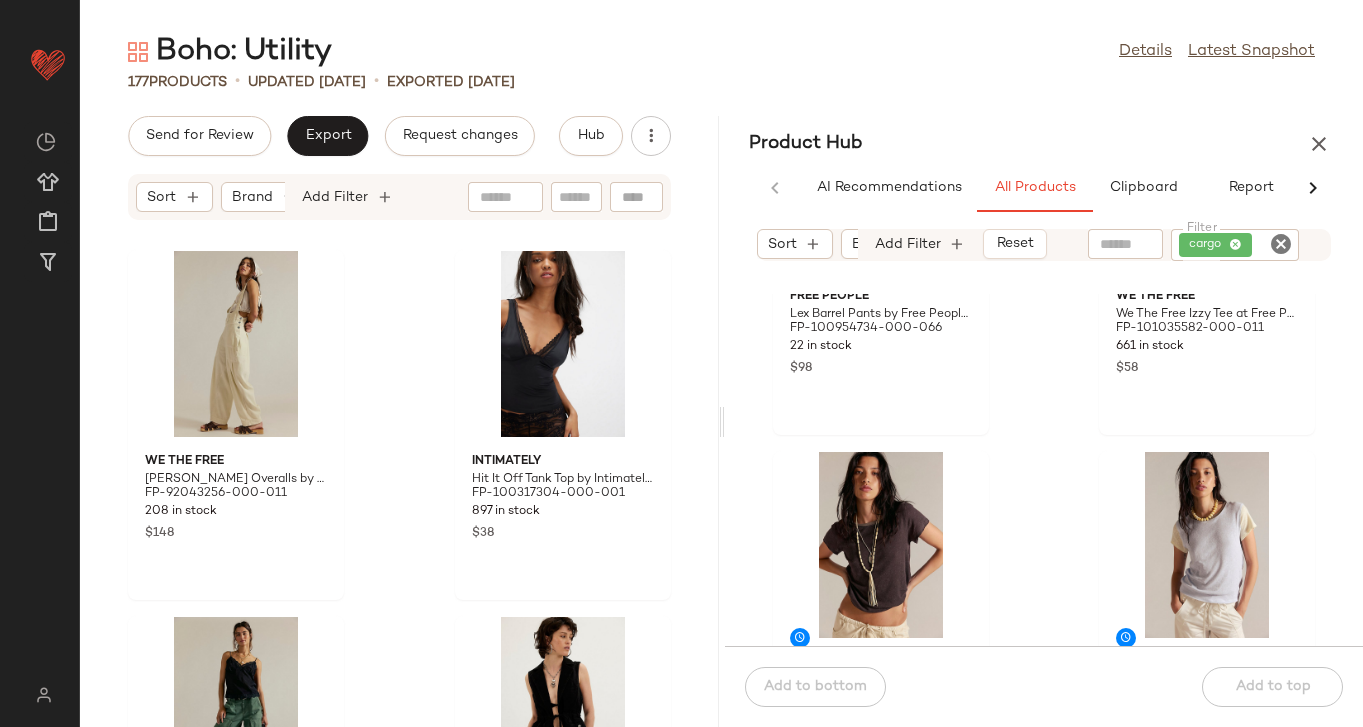 scroll, scrollTop: 4622, scrollLeft: 0, axis: vertical 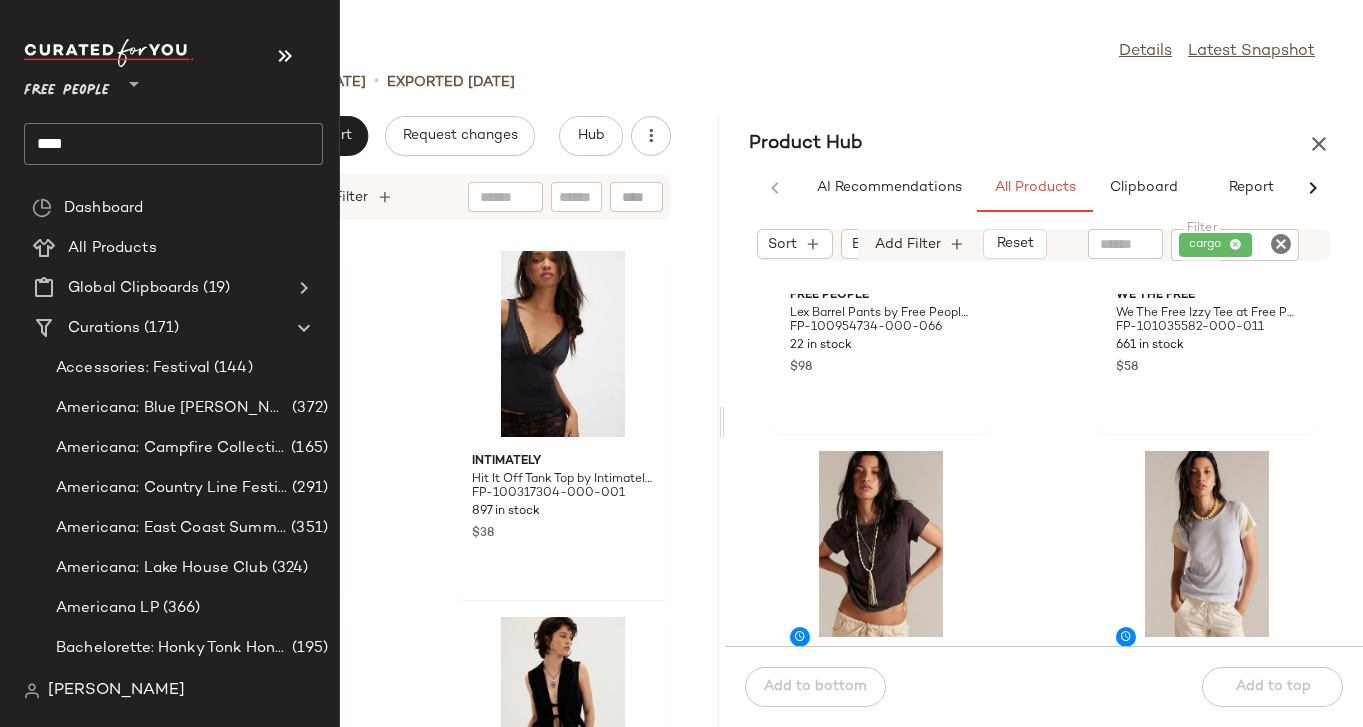 click on "****" 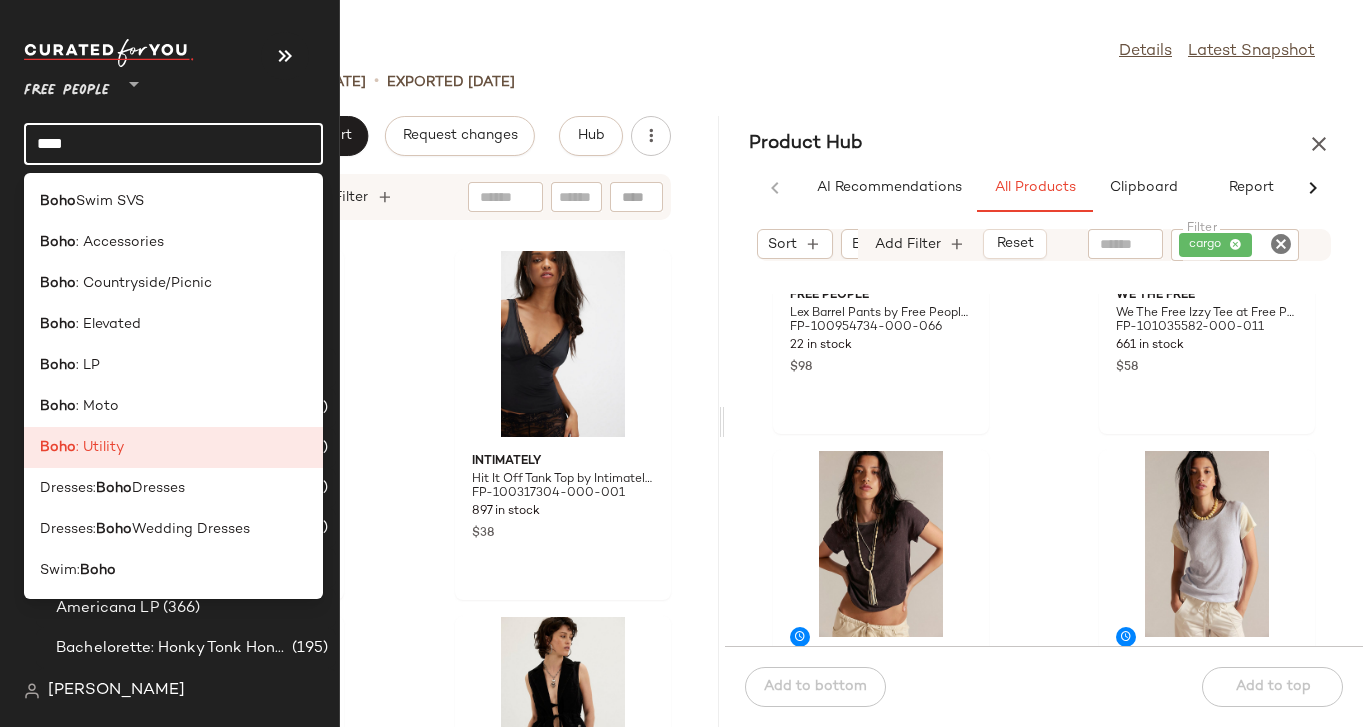 click on "****" 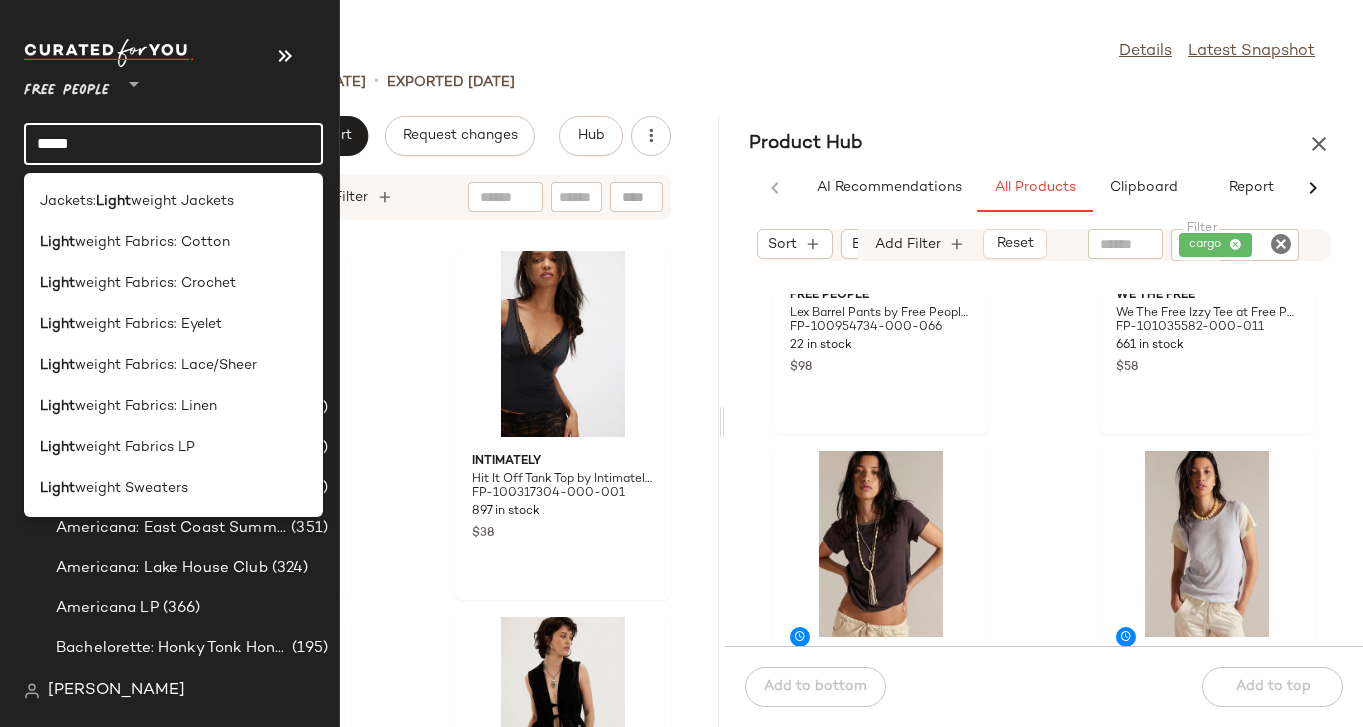 type on "*****" 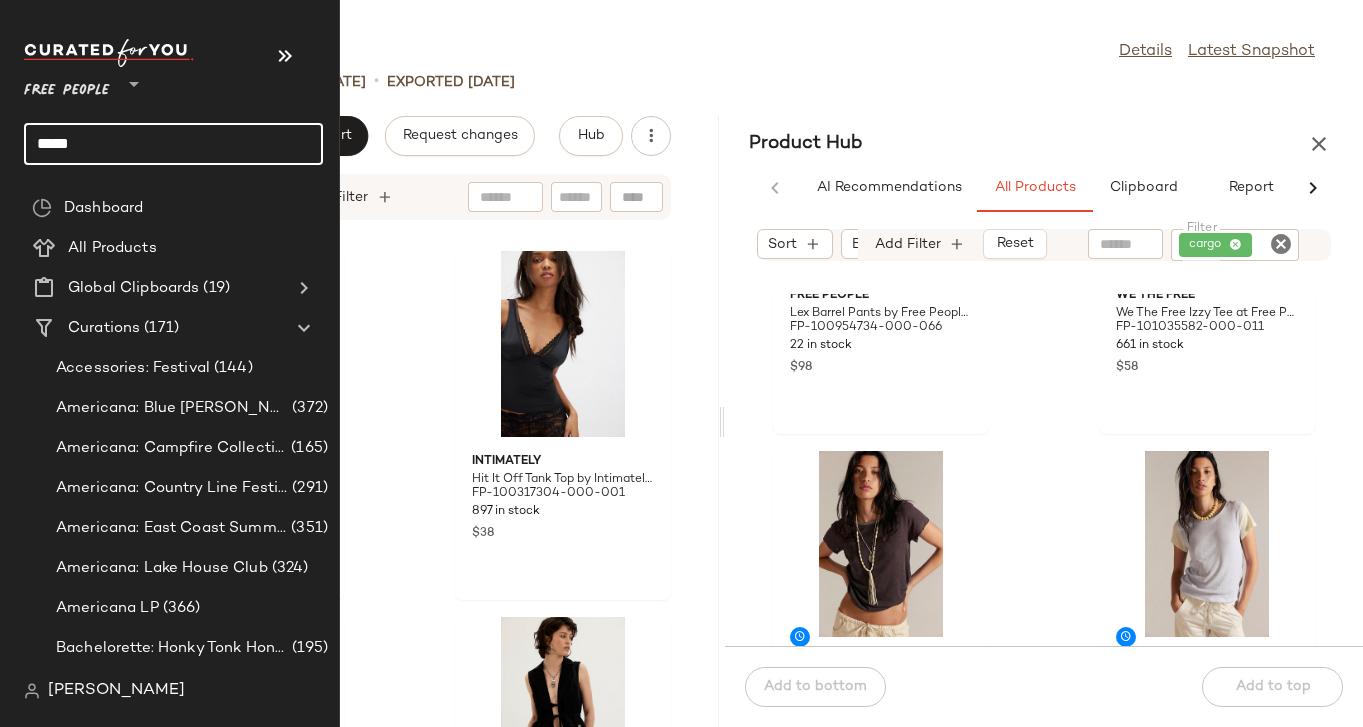 click on "*****" 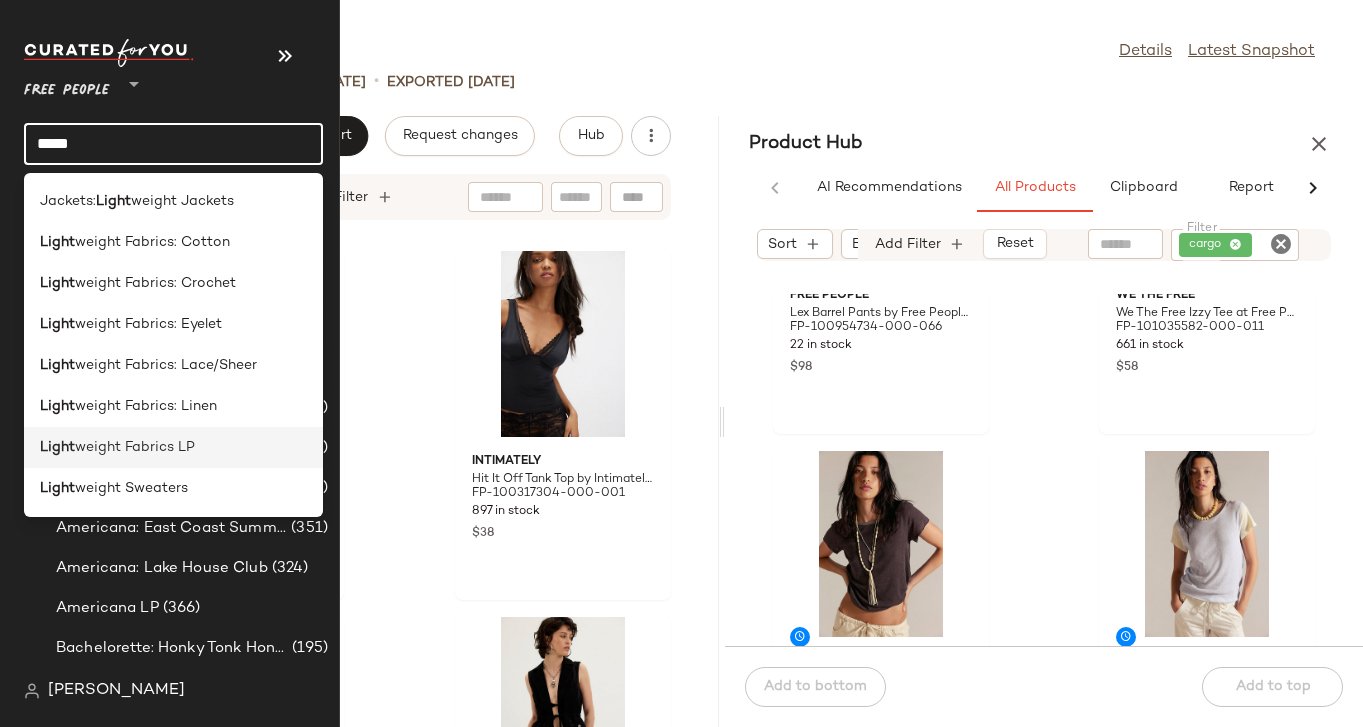 click on "weight Fabrics LP" at bounding box center [135, 447] 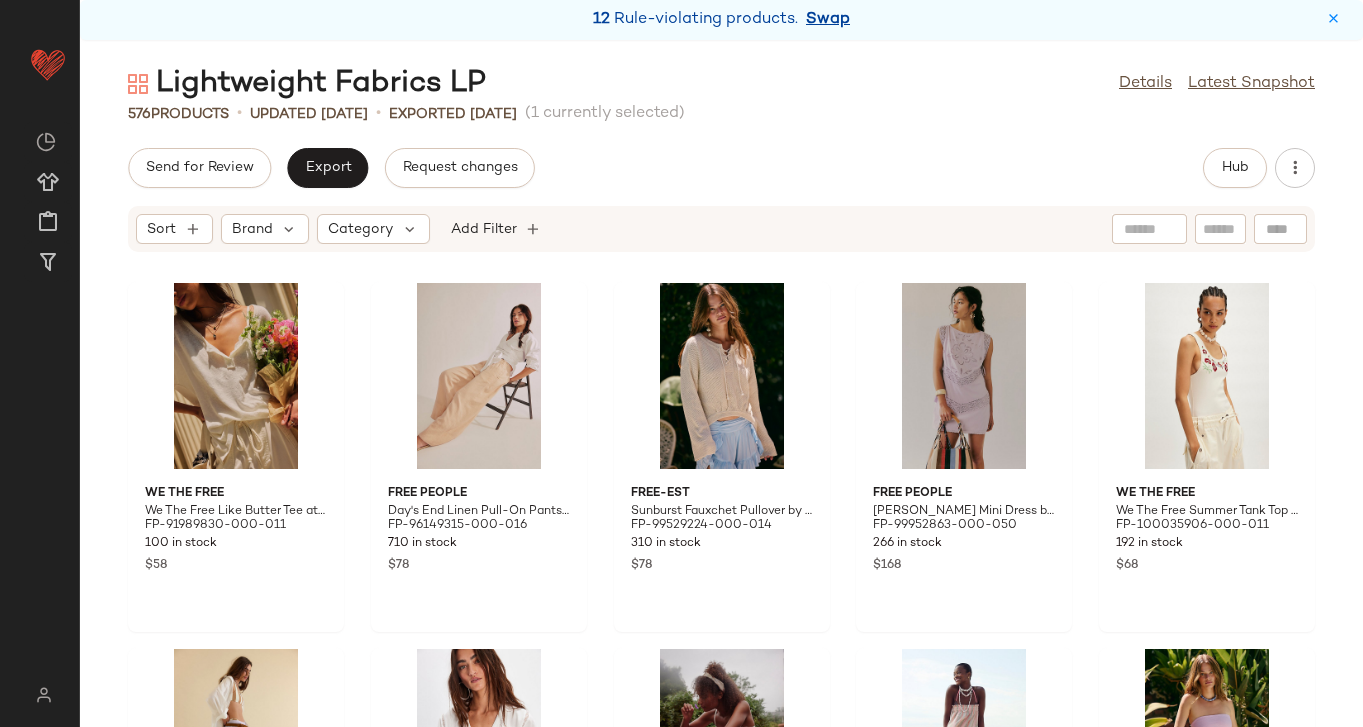click on "Swap" at bounding box center [828, 20] 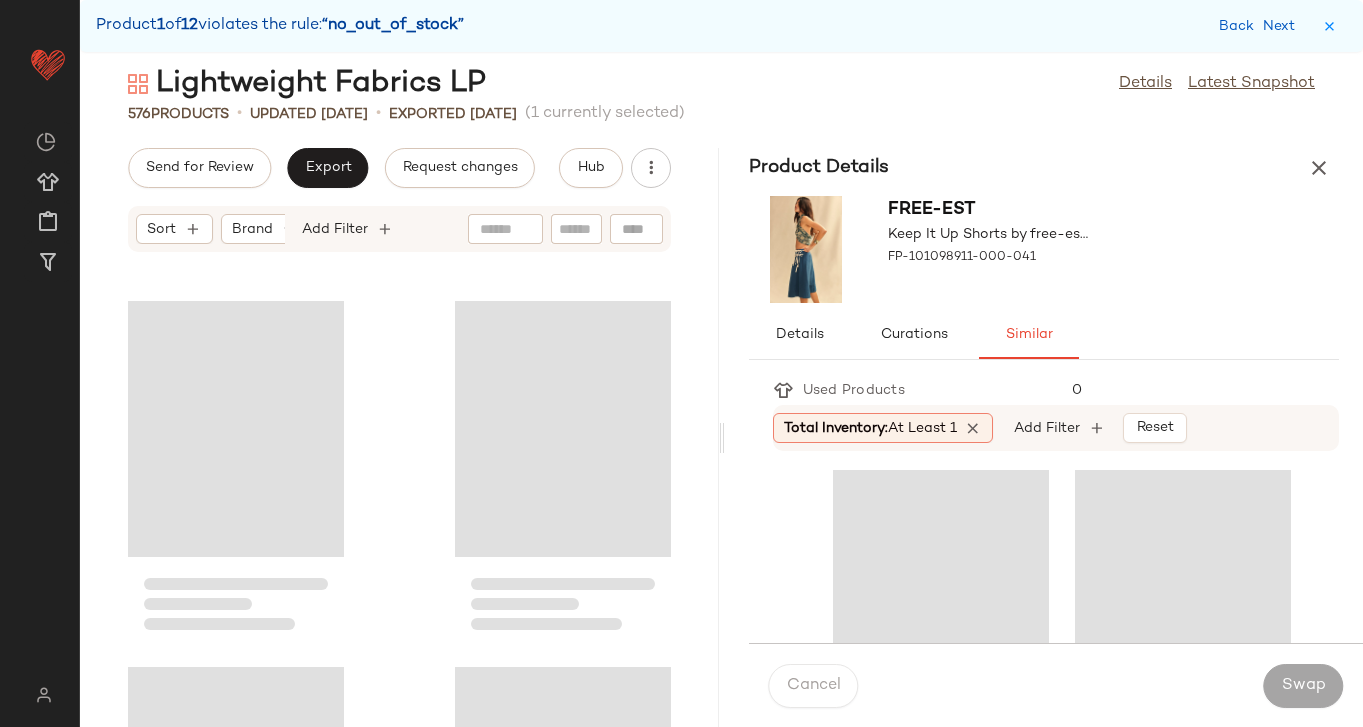 scroll, scrollTop: 4026, scrollLeft: 0, axis: vertical 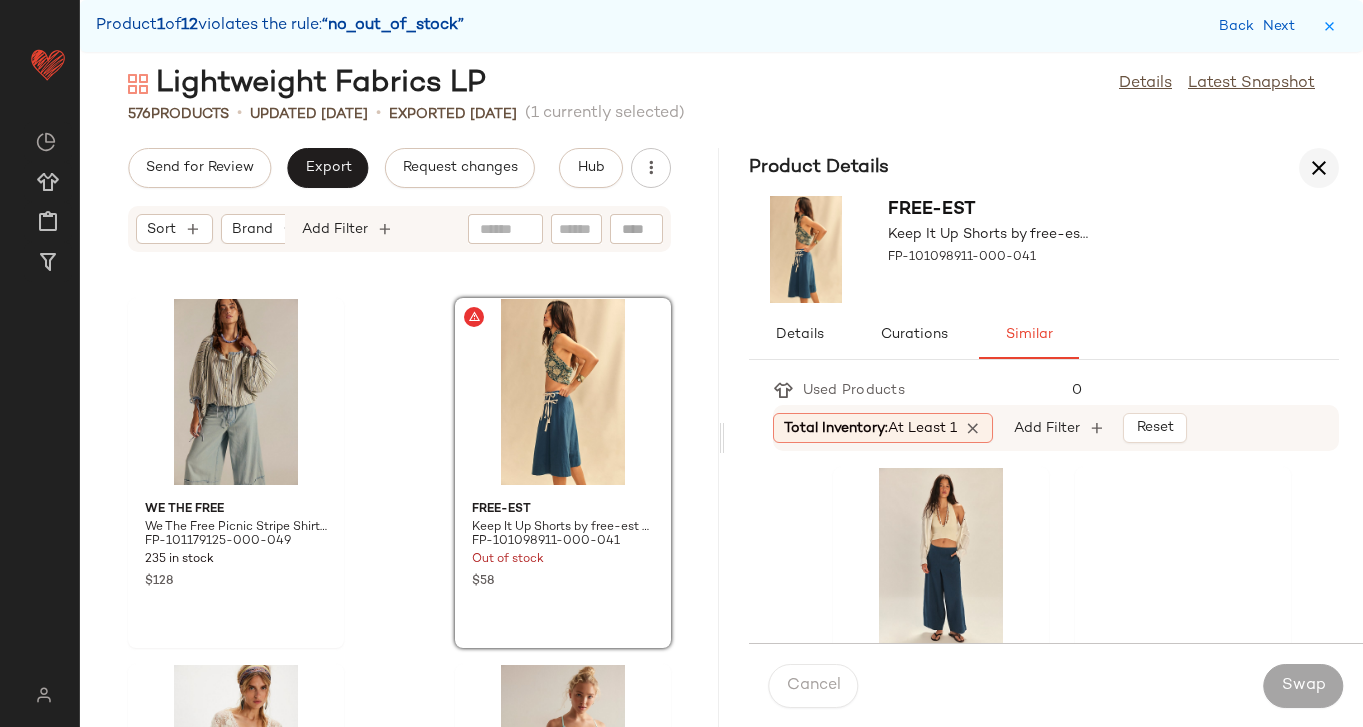 click at bounding box center [1319, 168] 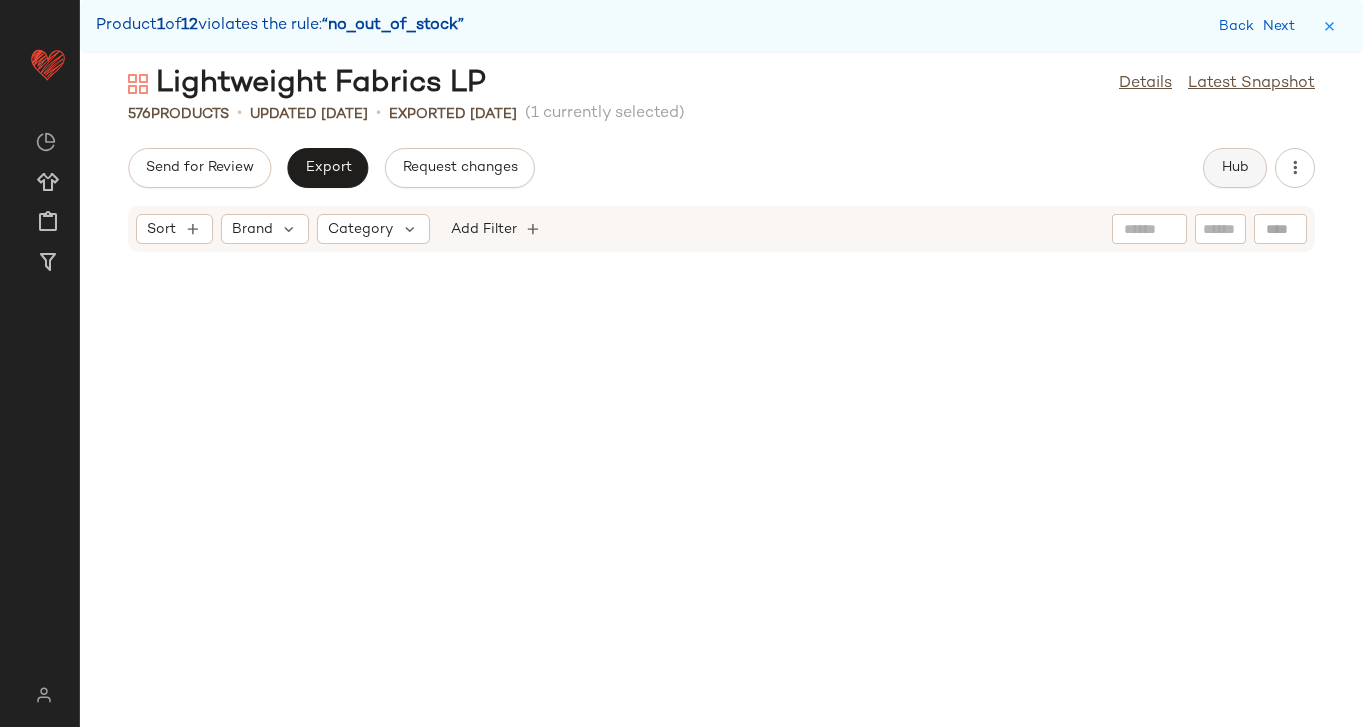 click on "Hub" 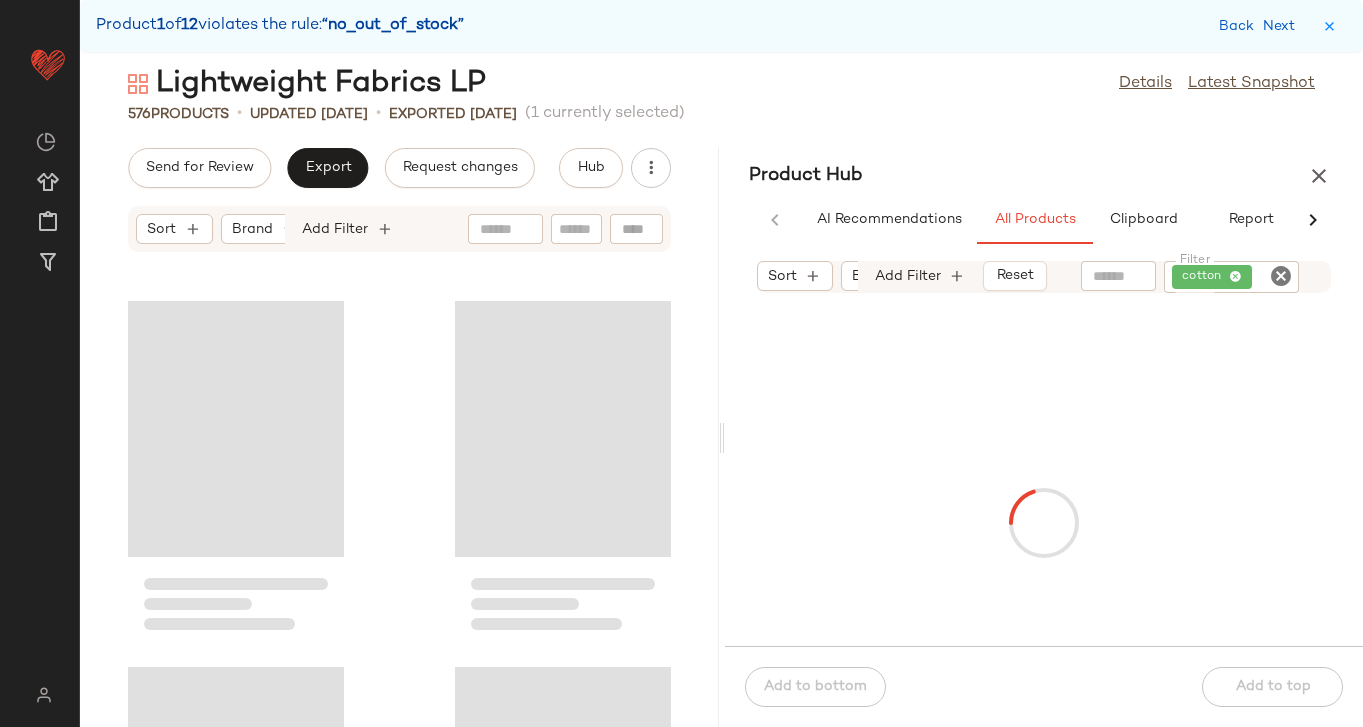 scroll, scrollTop: 4026, scrollLeft: 0, axis: vertical 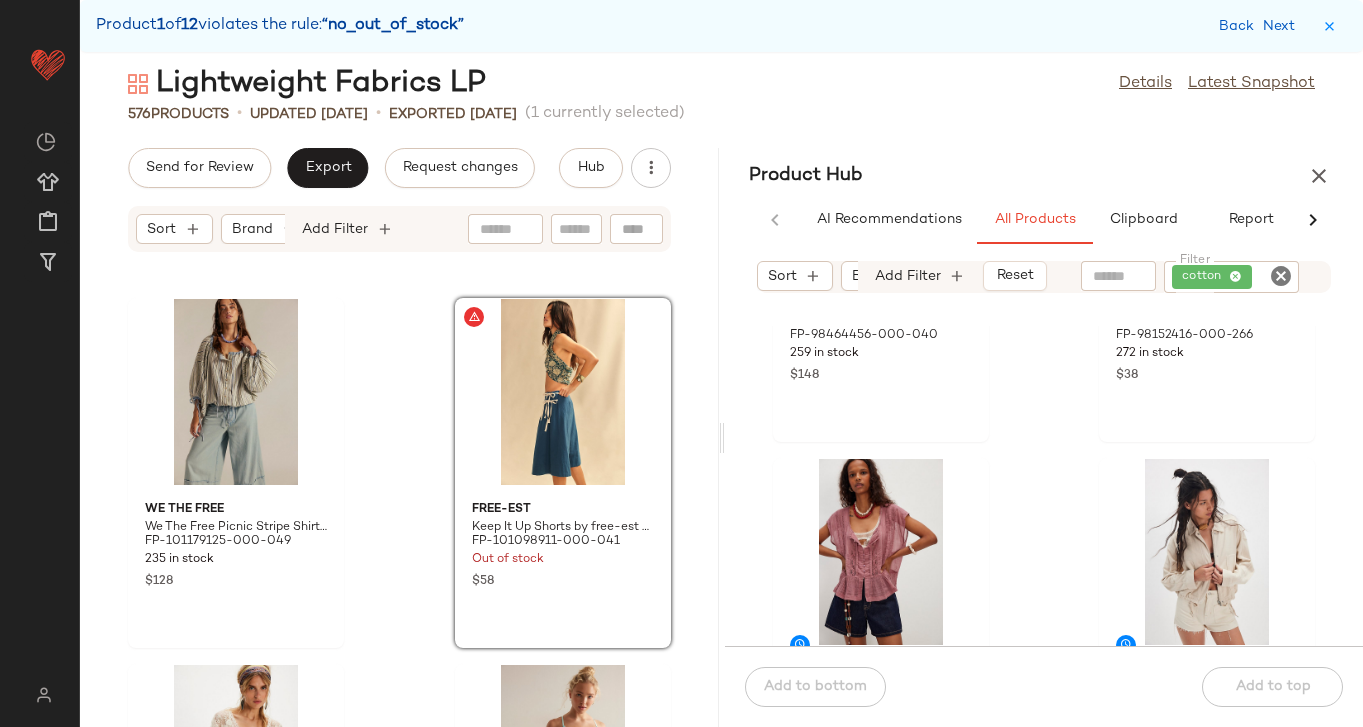 click 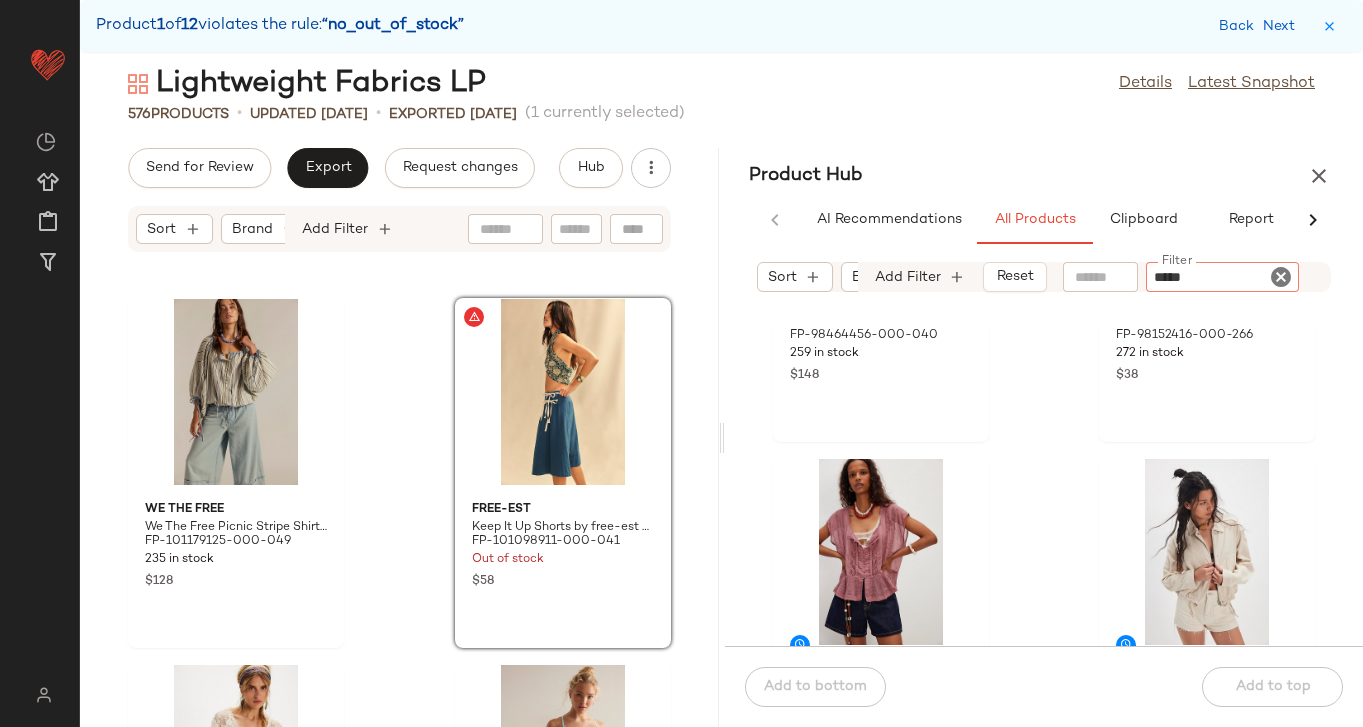 type on "******" 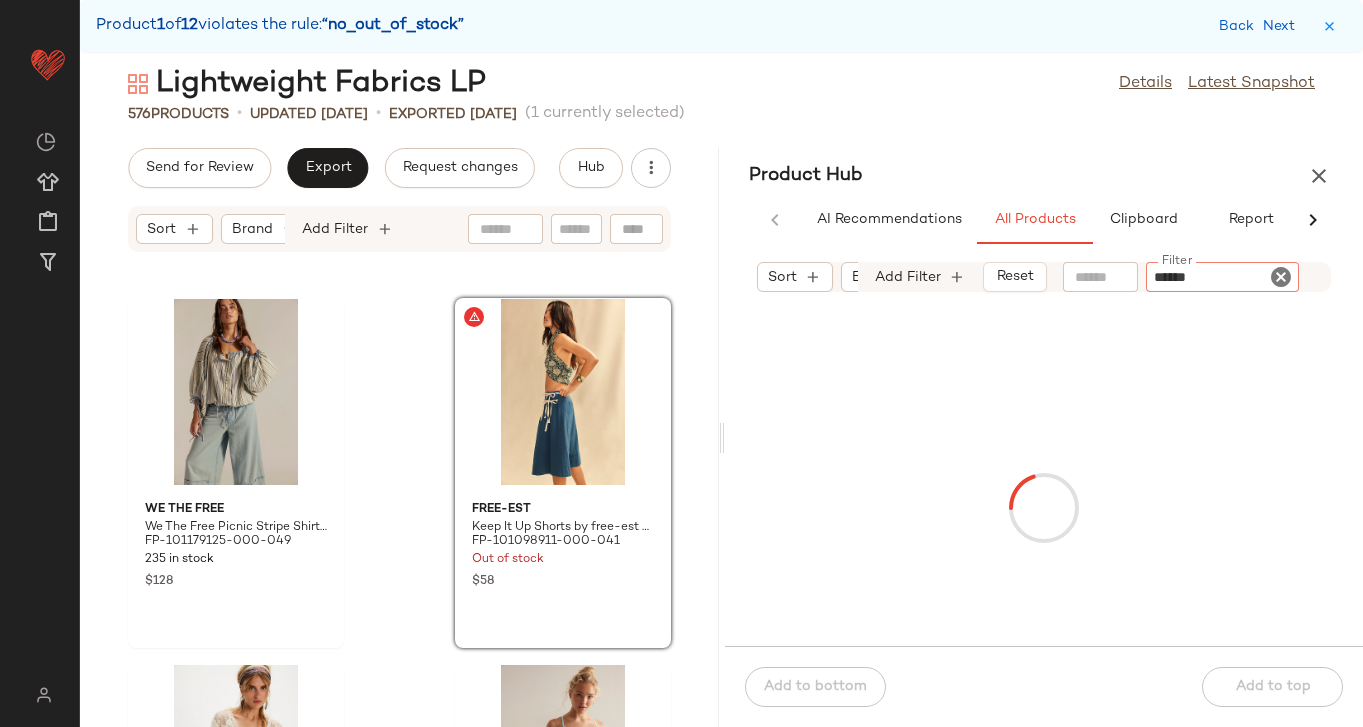 type 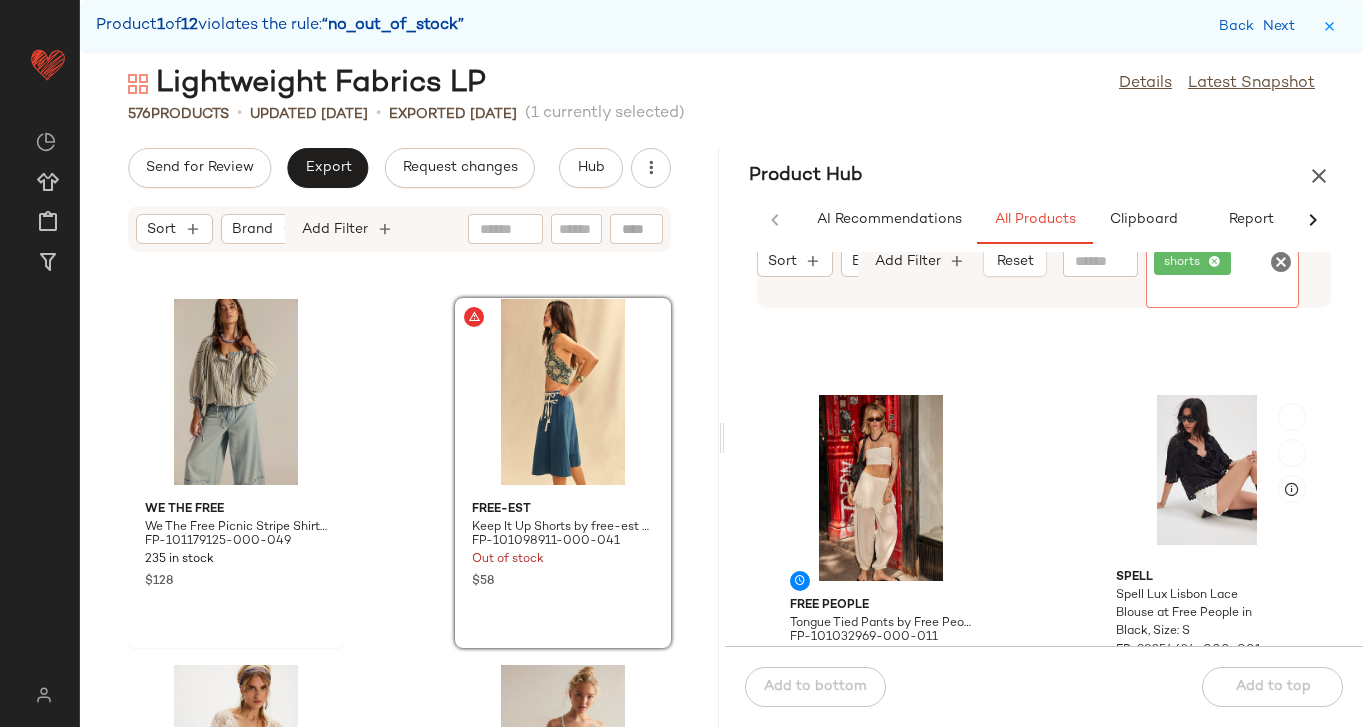 scroll, scrollTop: 6335, scrollLeft: 0, axis: vertical 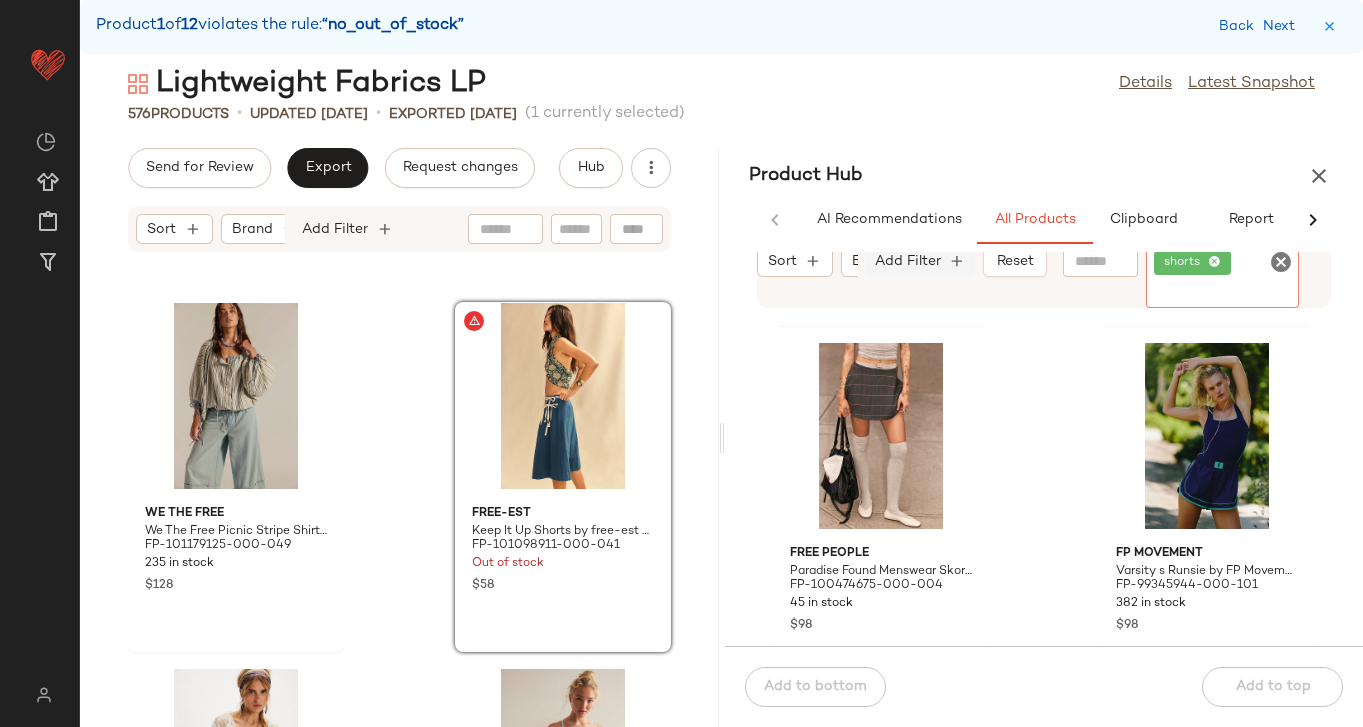 click on "Reset" 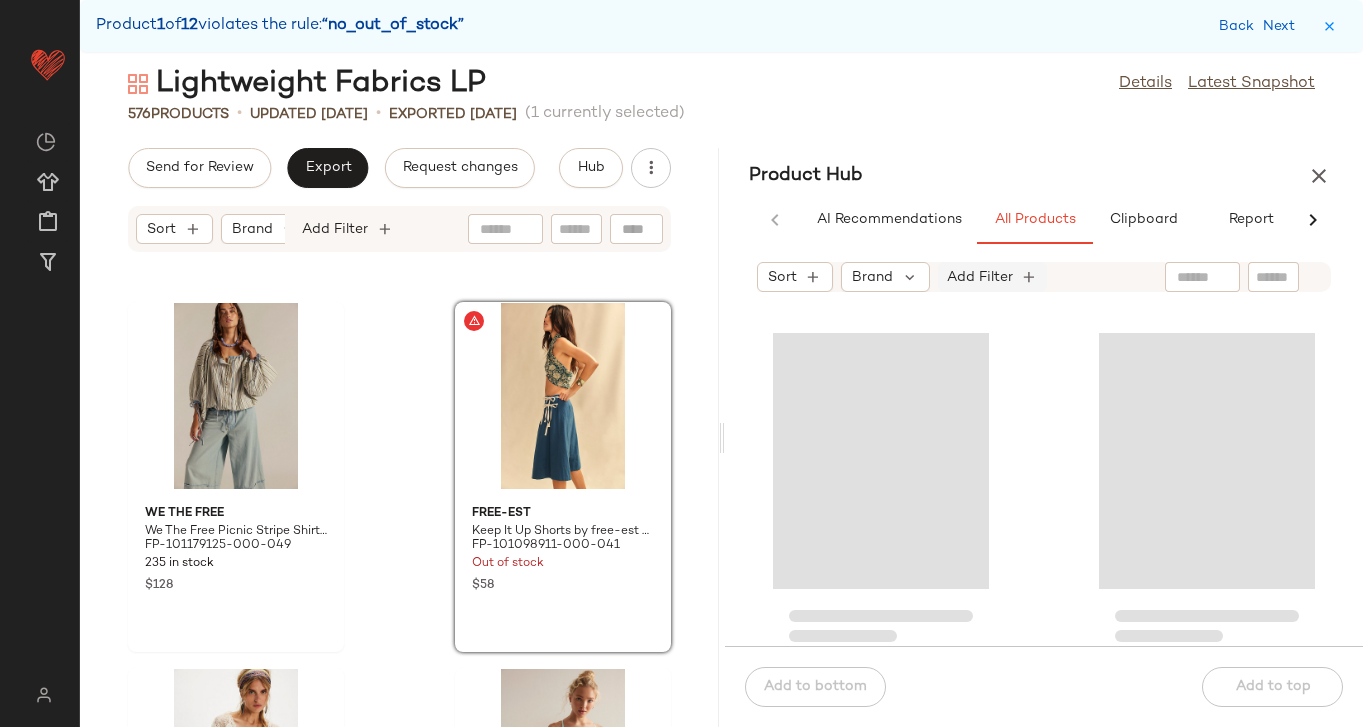 click on "Add Filter" 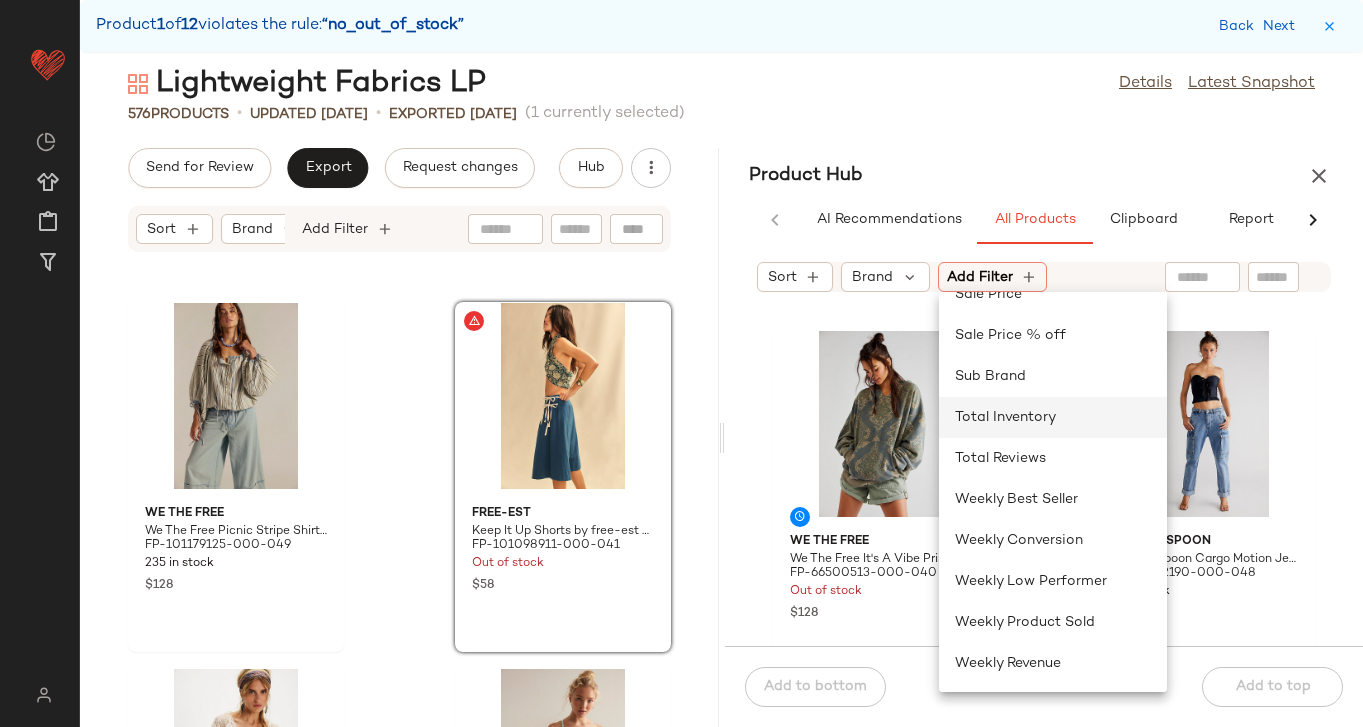 click on "Total Inventory" 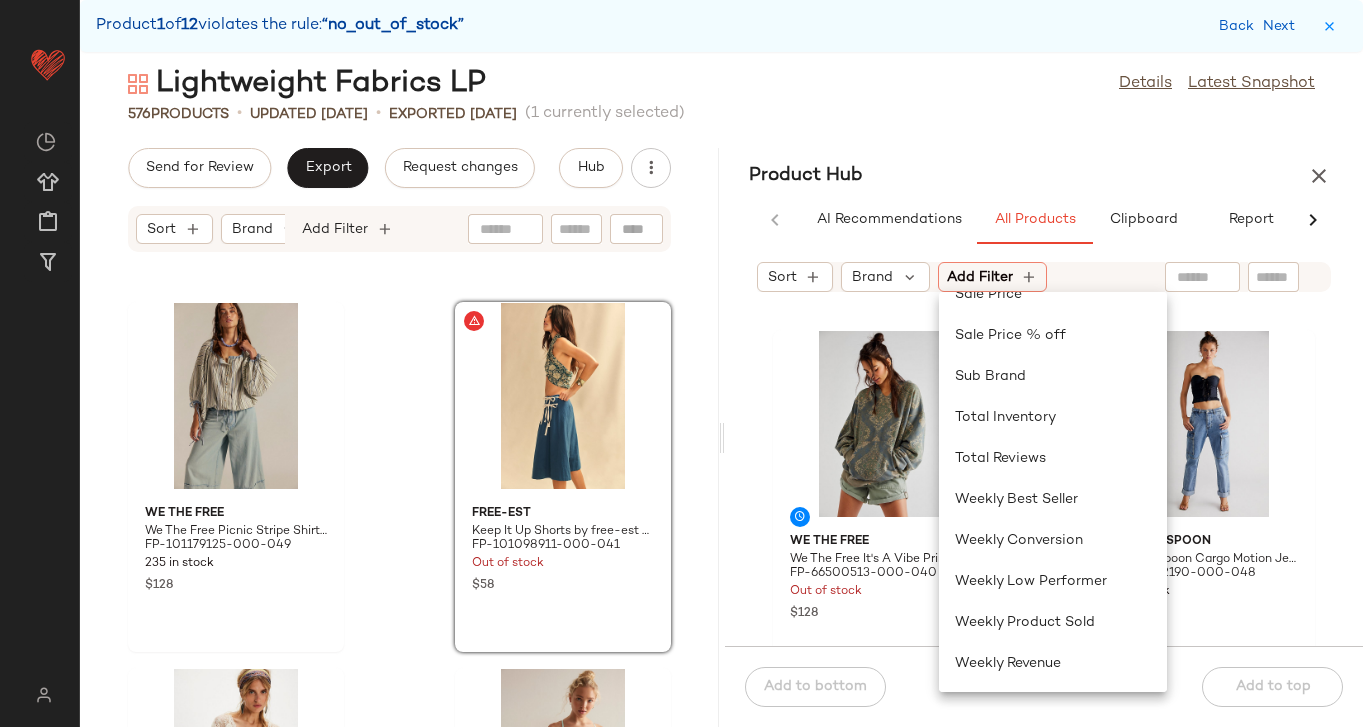 scroll, scrollTop: 805, scrollLeft: 0, axis: vertical 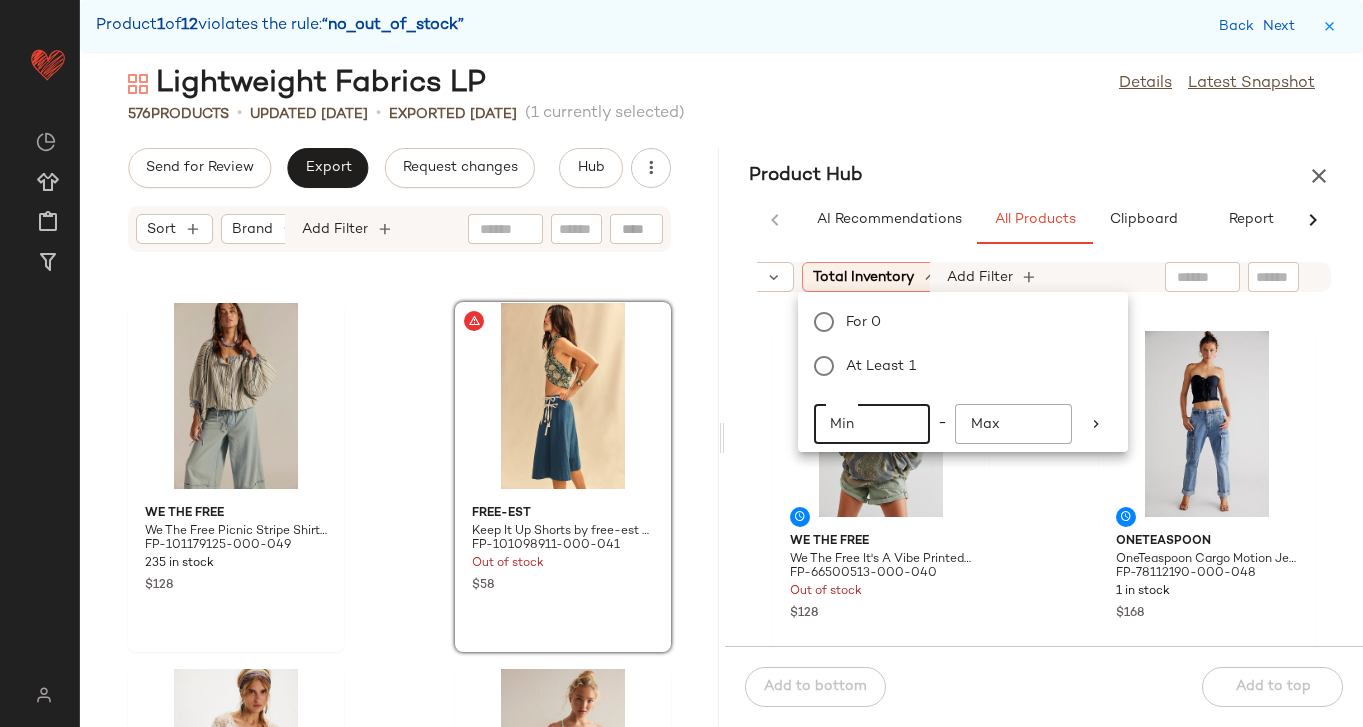 click on "Min" 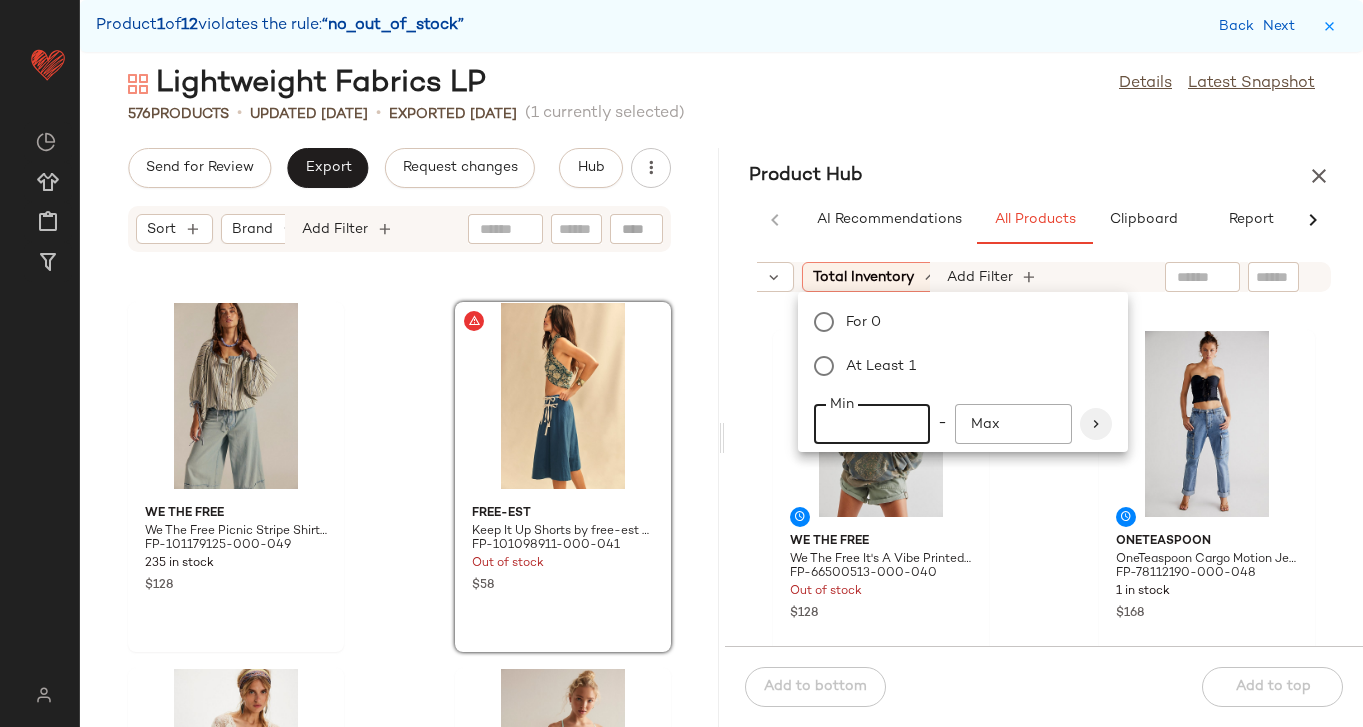 type on "**" 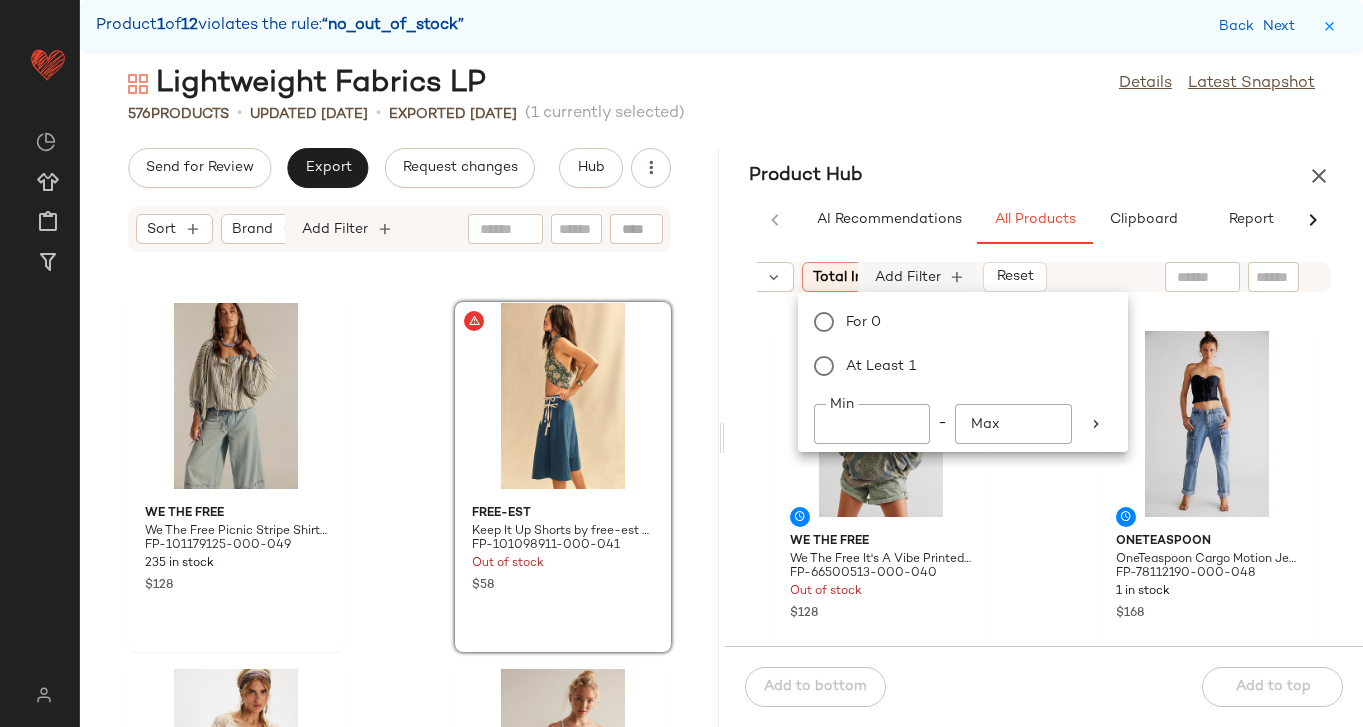 click on "Add Filter" at bounding box center (908, 277) 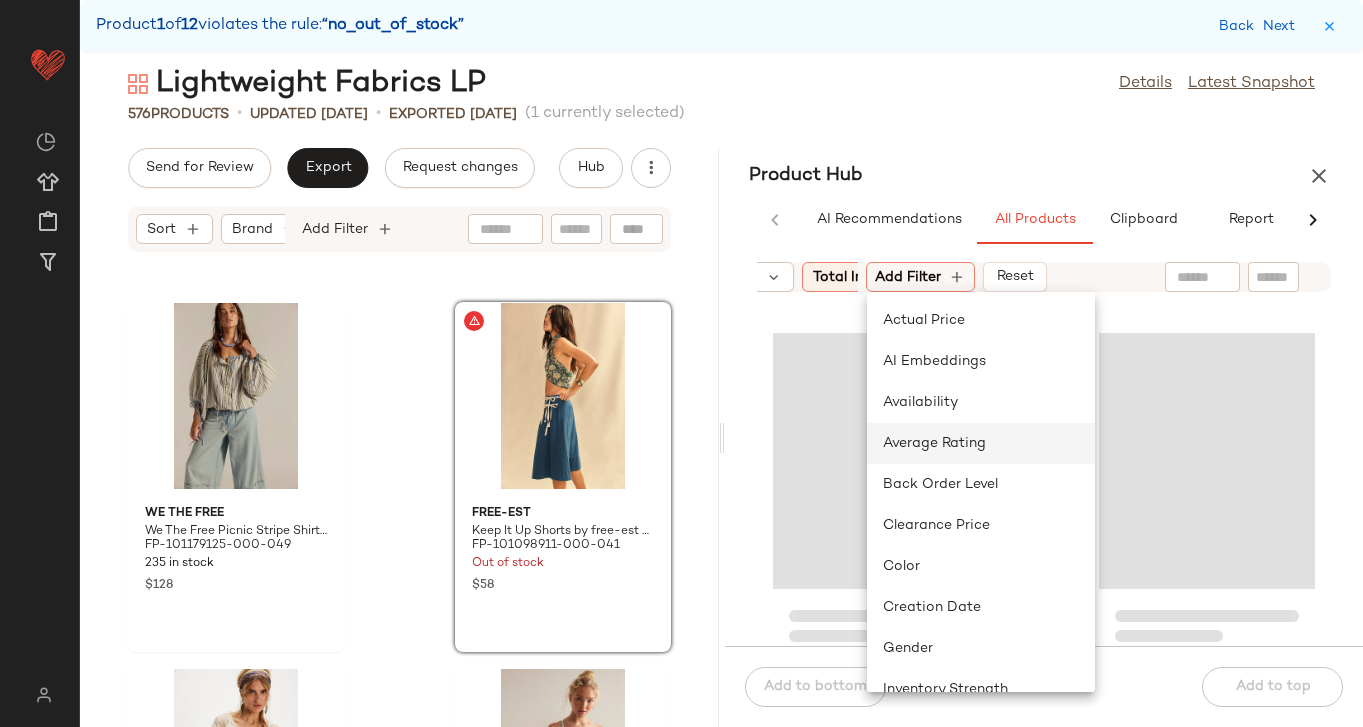 scroll, scrollTop: 805, scrollLeft: 0, axis: vertical 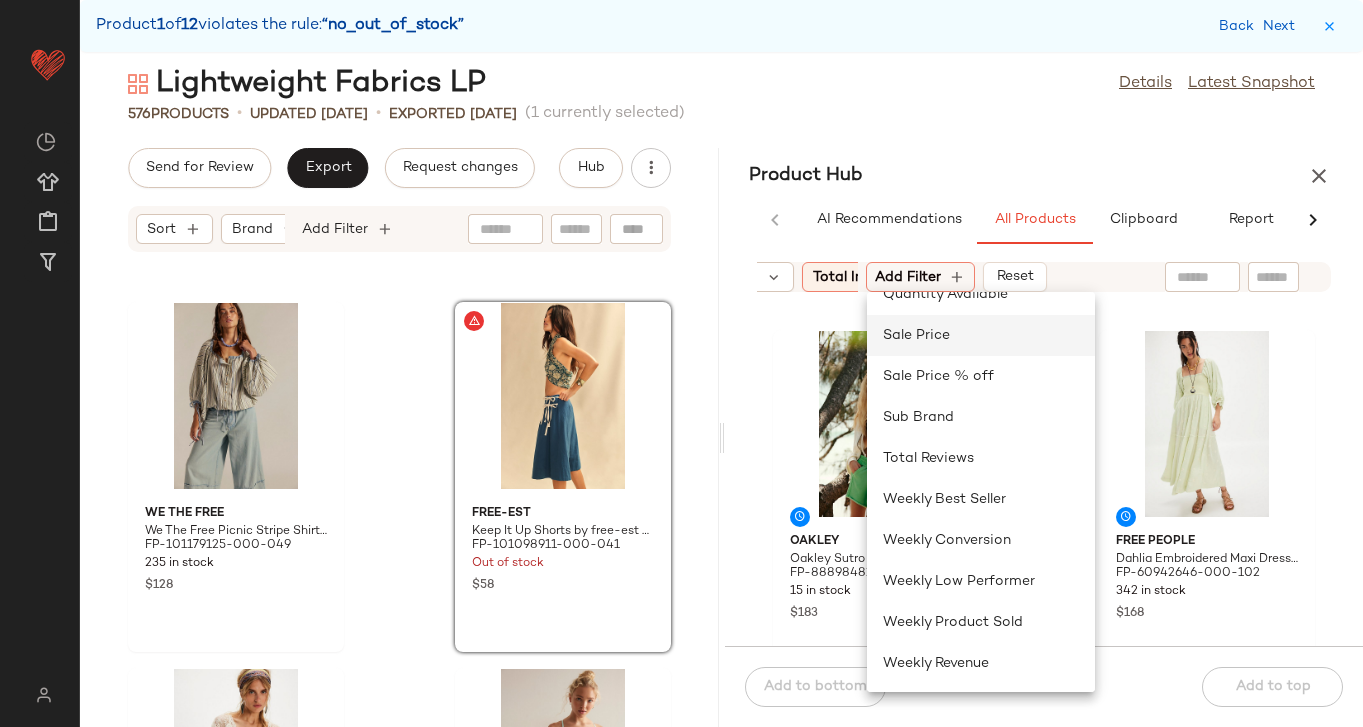 click on "Sale Price" 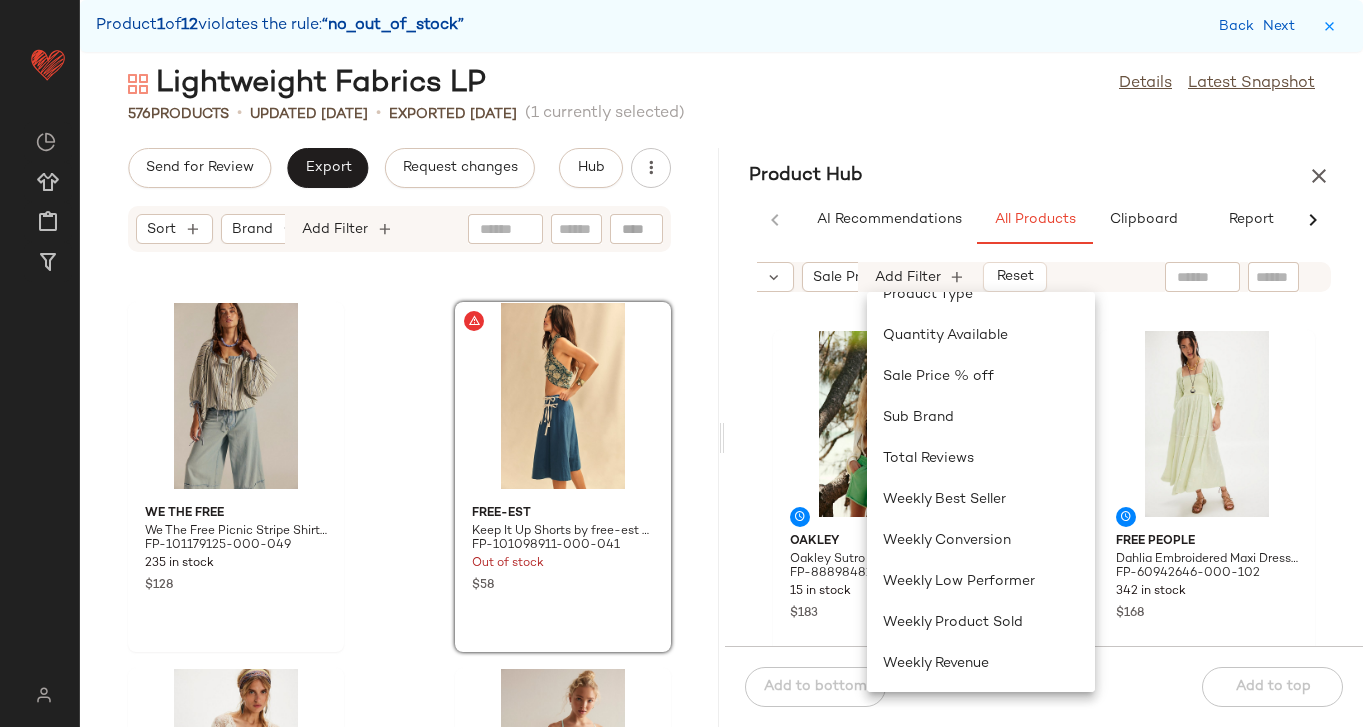 scroll, scrollTop: 764, scrollLeft: 0, axis: vertical 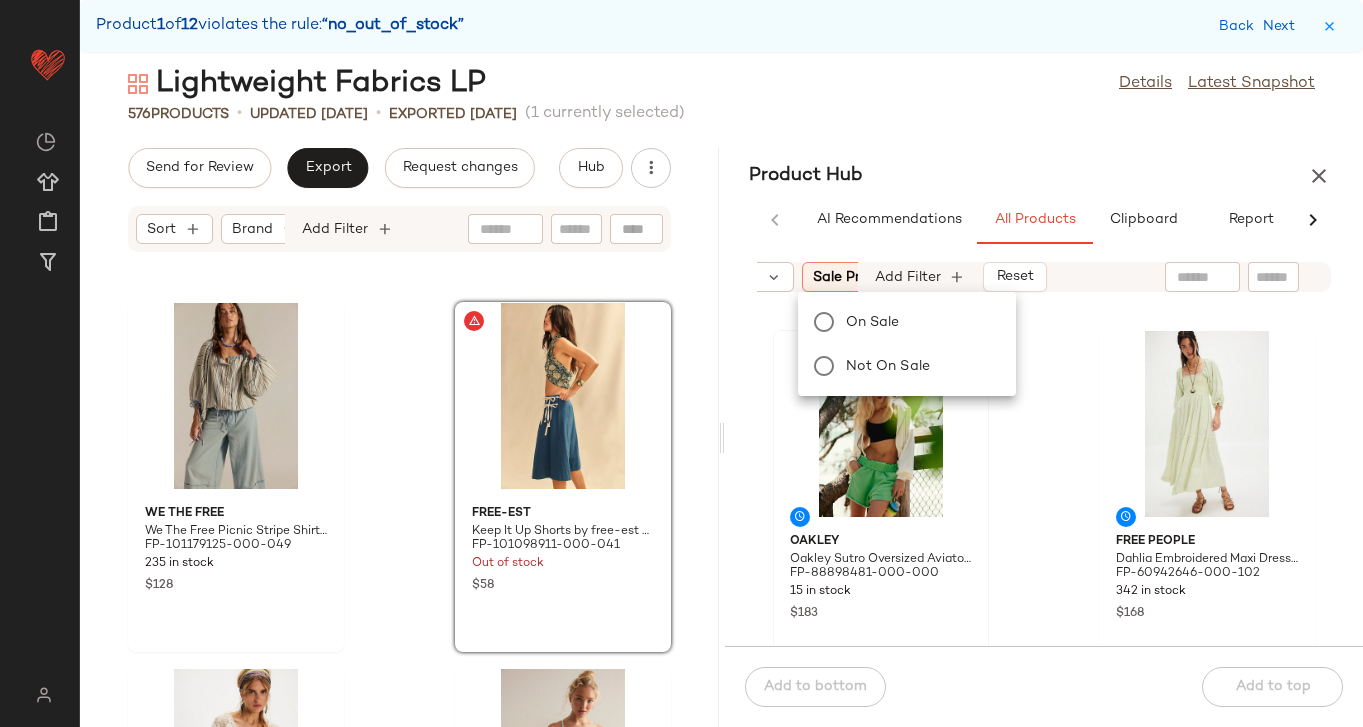 click 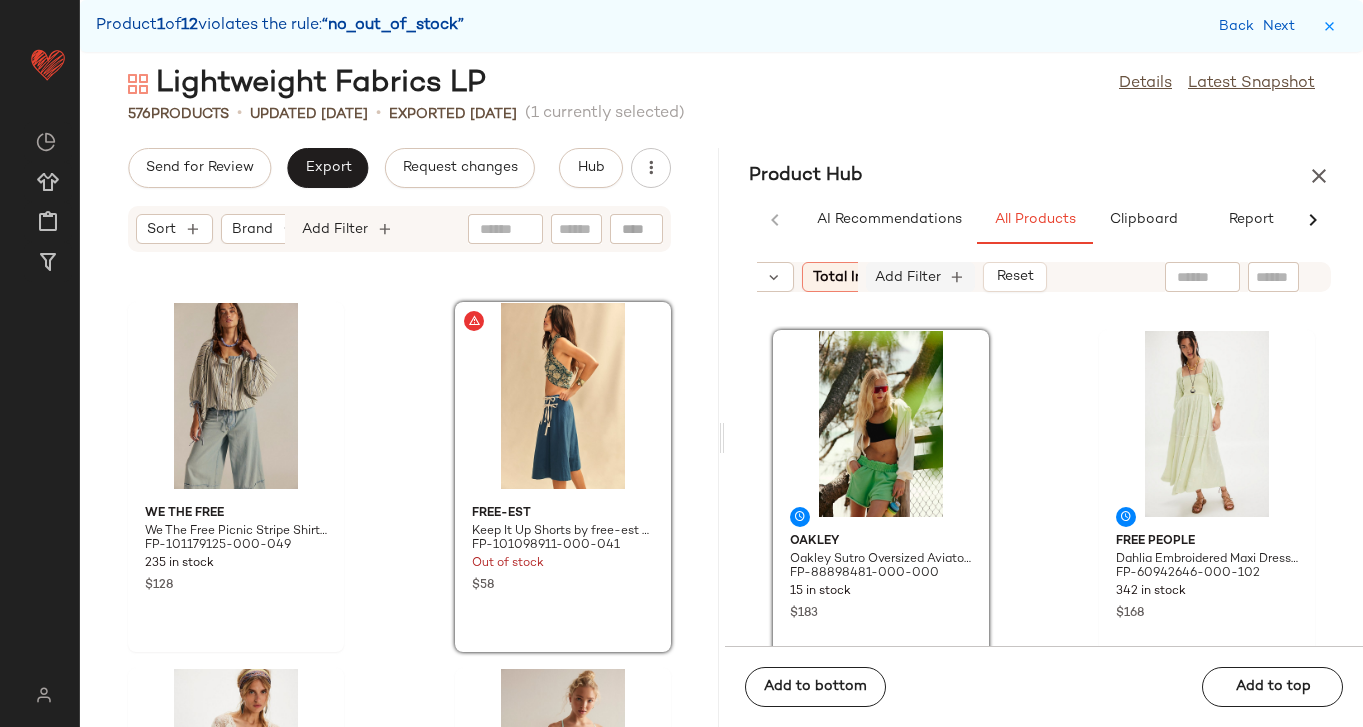 click on "Add Filter" at bounding box center [908, 277] 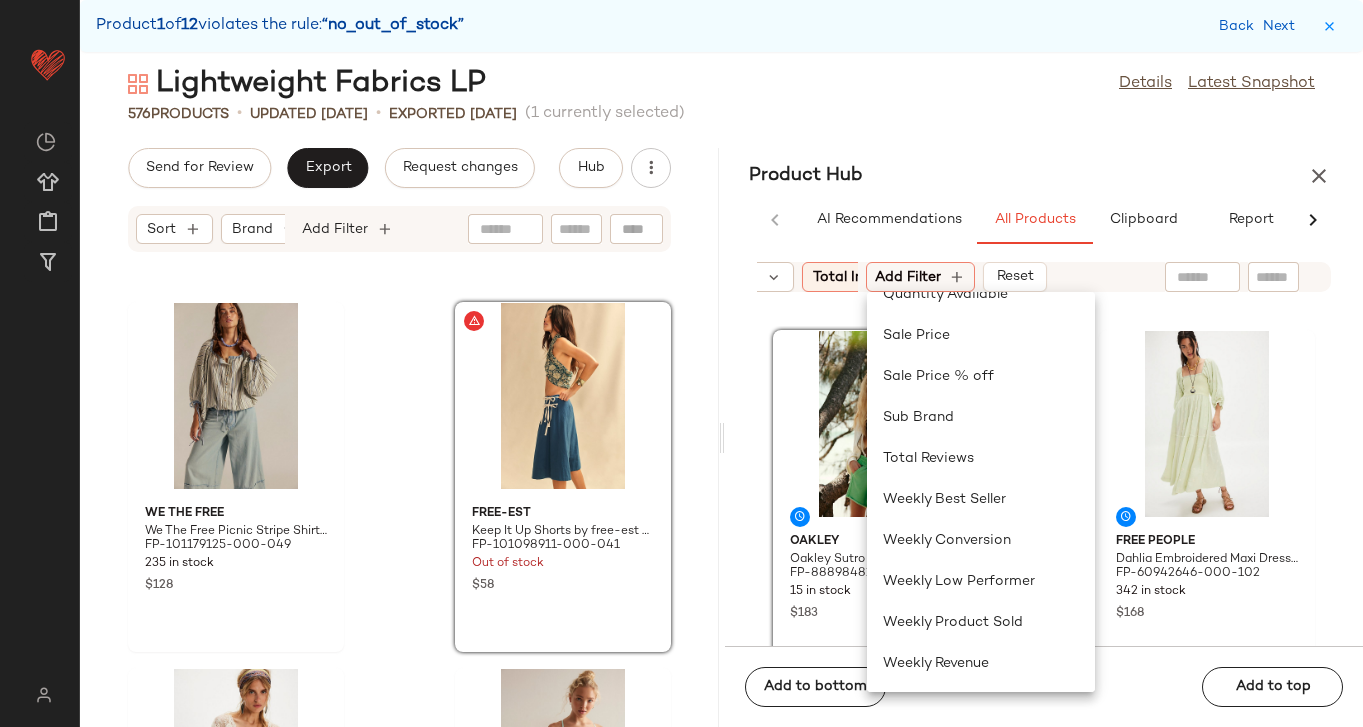 click on "Sale Price" 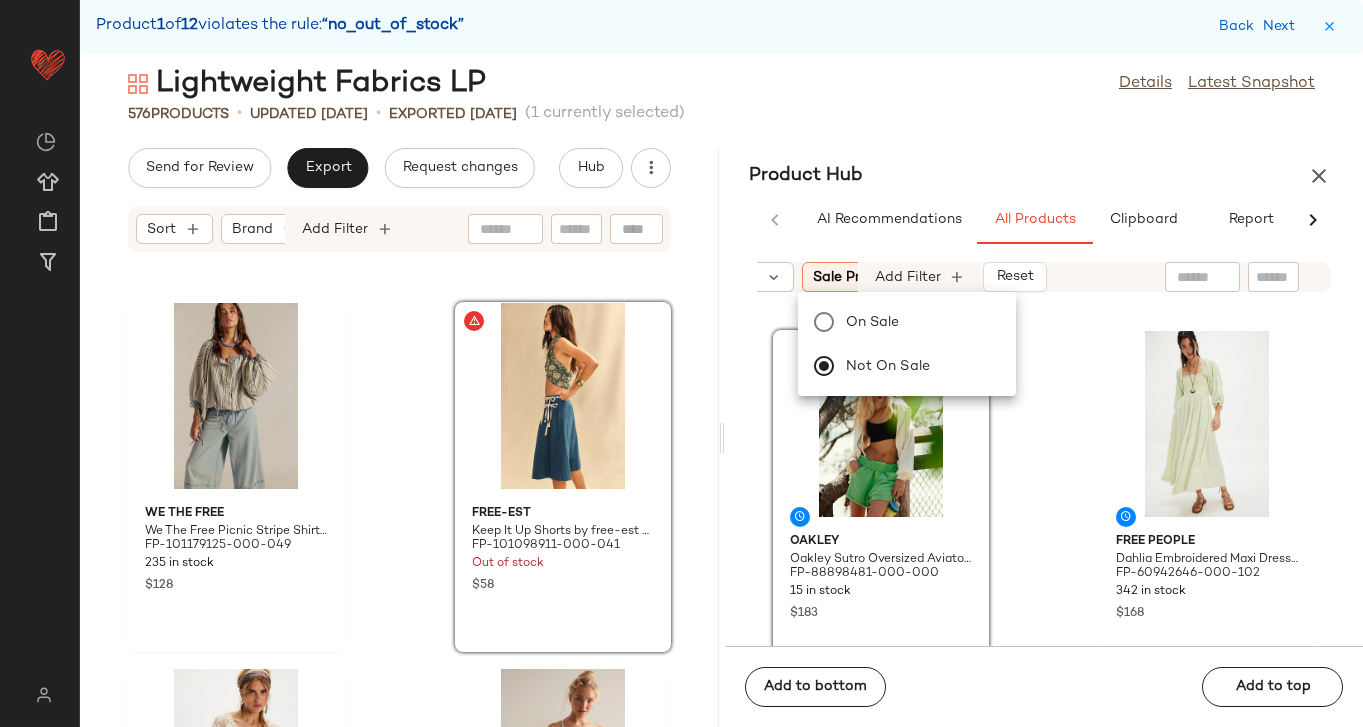click on "576   Products   •   updated [DATE]  •  Exported [DATE]   (1 currently selected)" 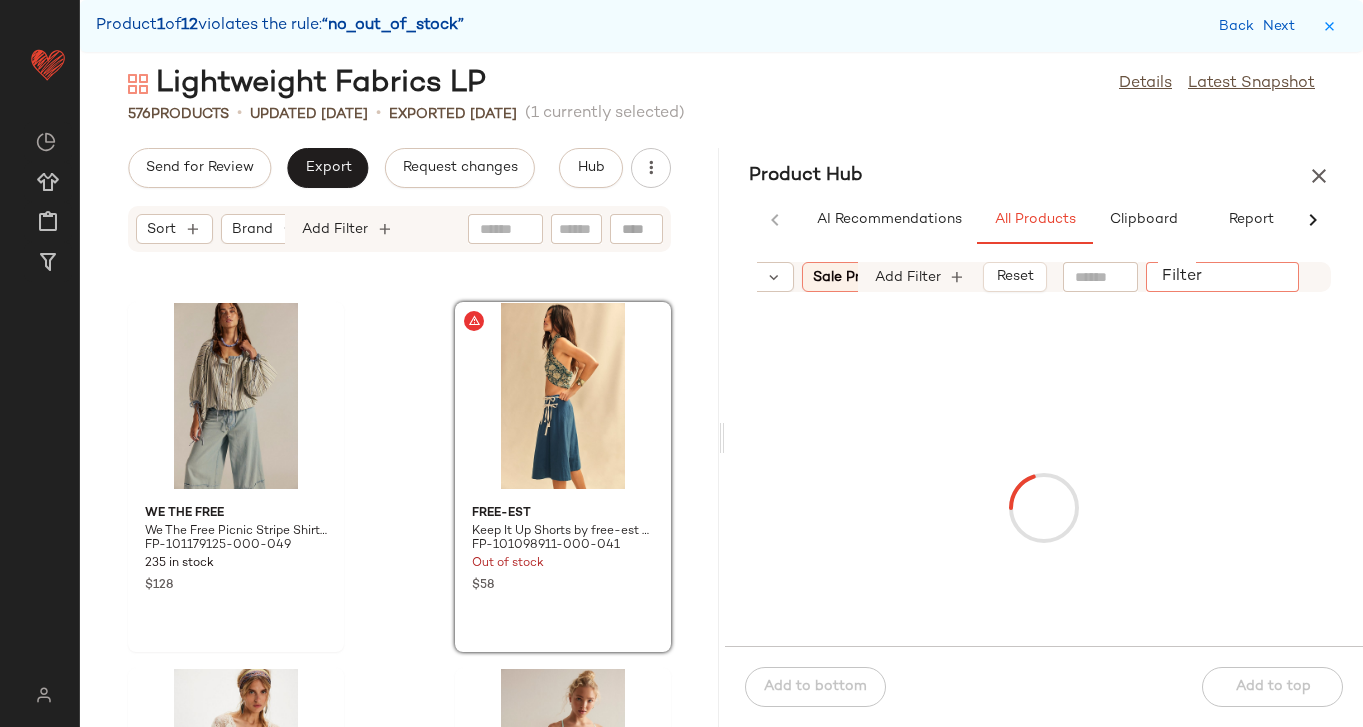 click on "Filter" 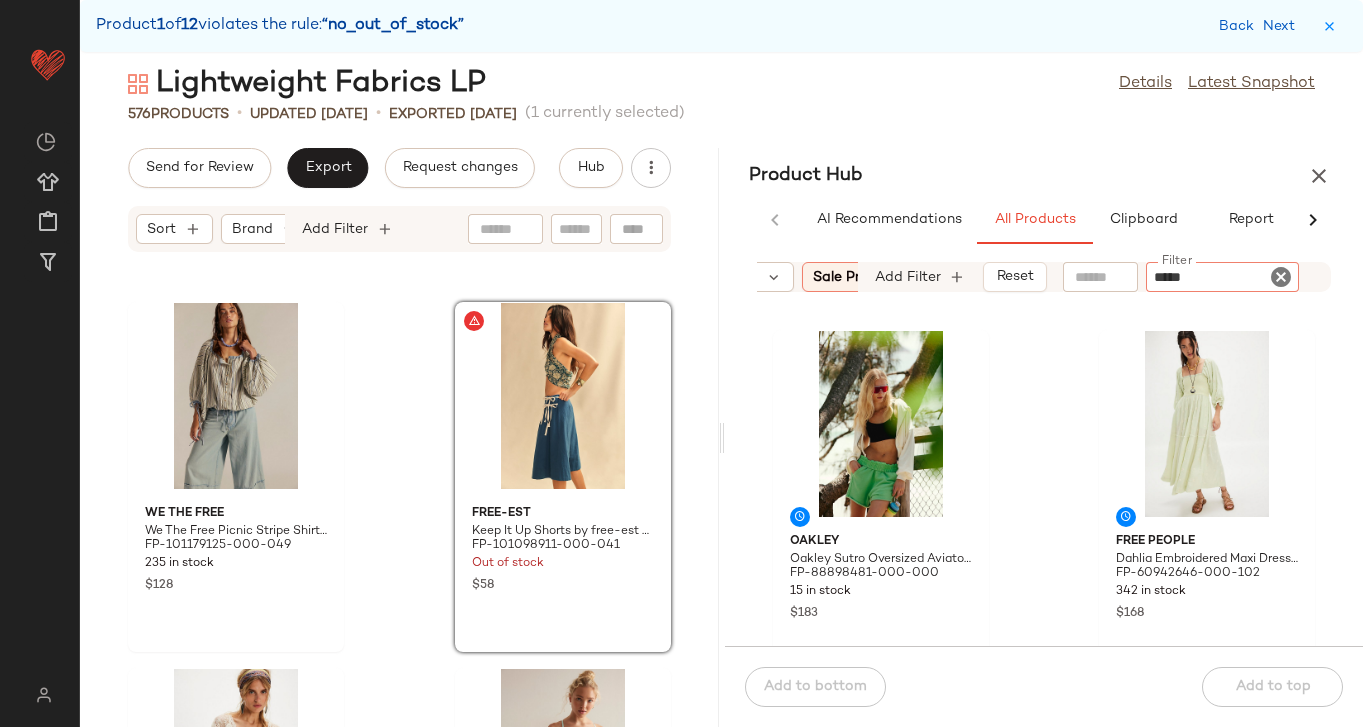 type on "******" 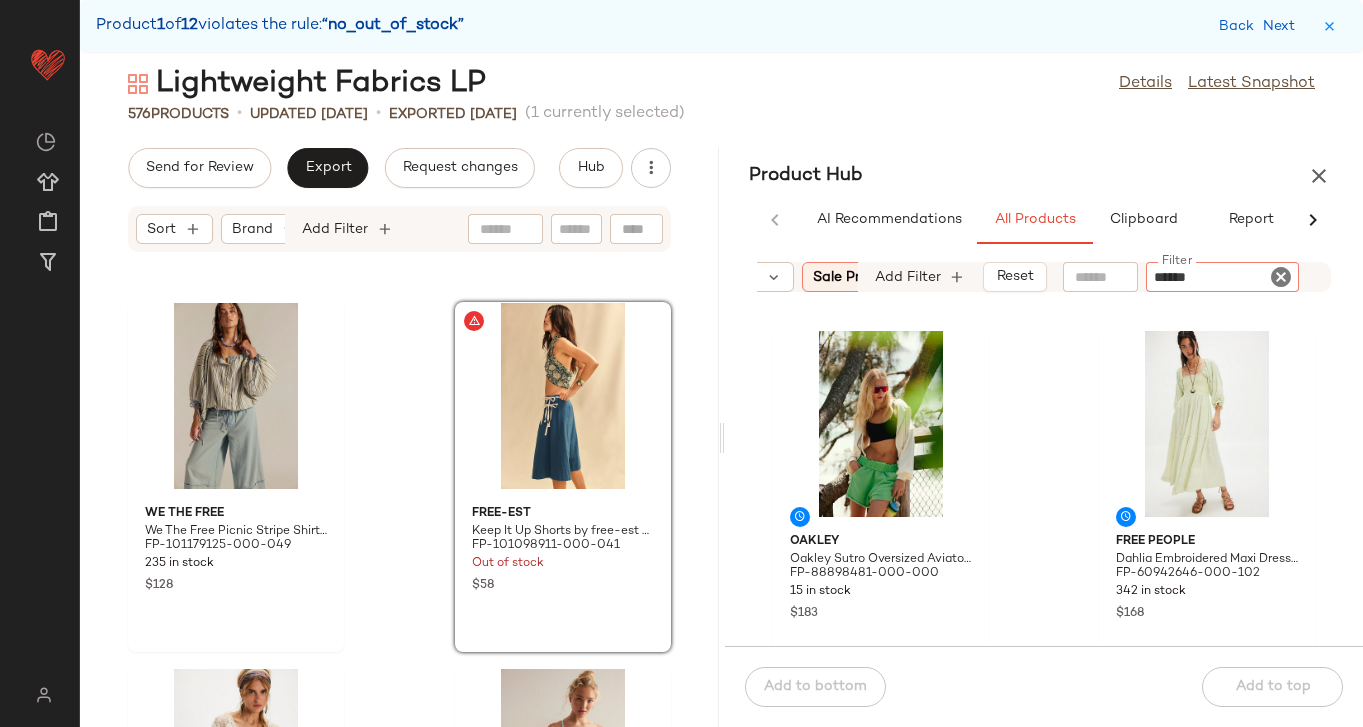 type 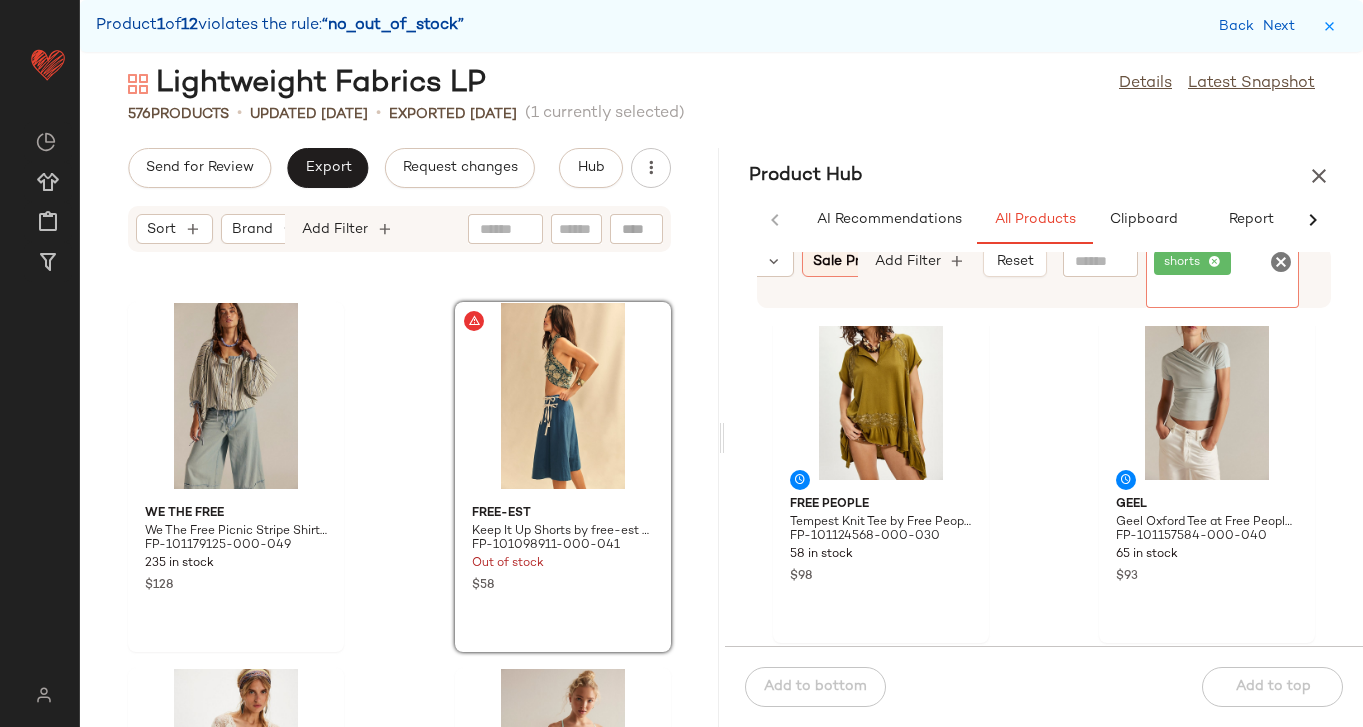 scroll, scrollTop: 5279, scrollLeft: 0, axis: vertical 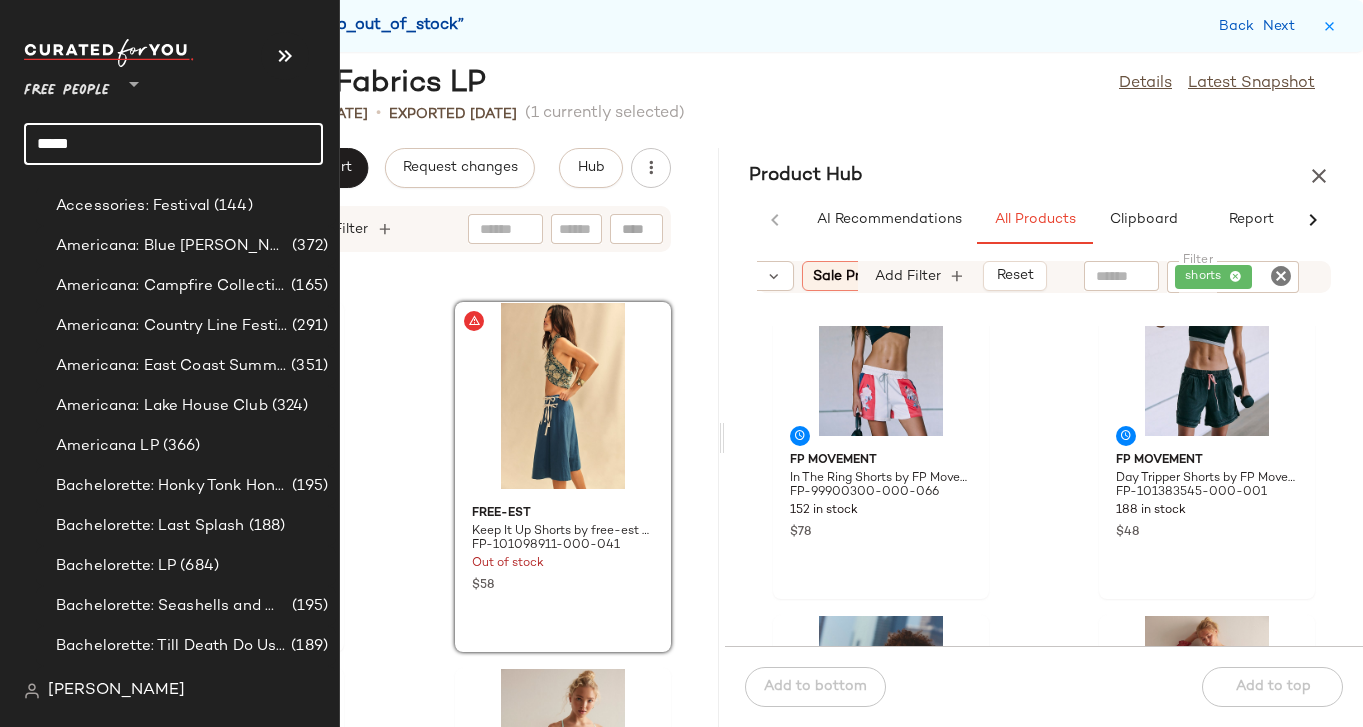 click on "*****" 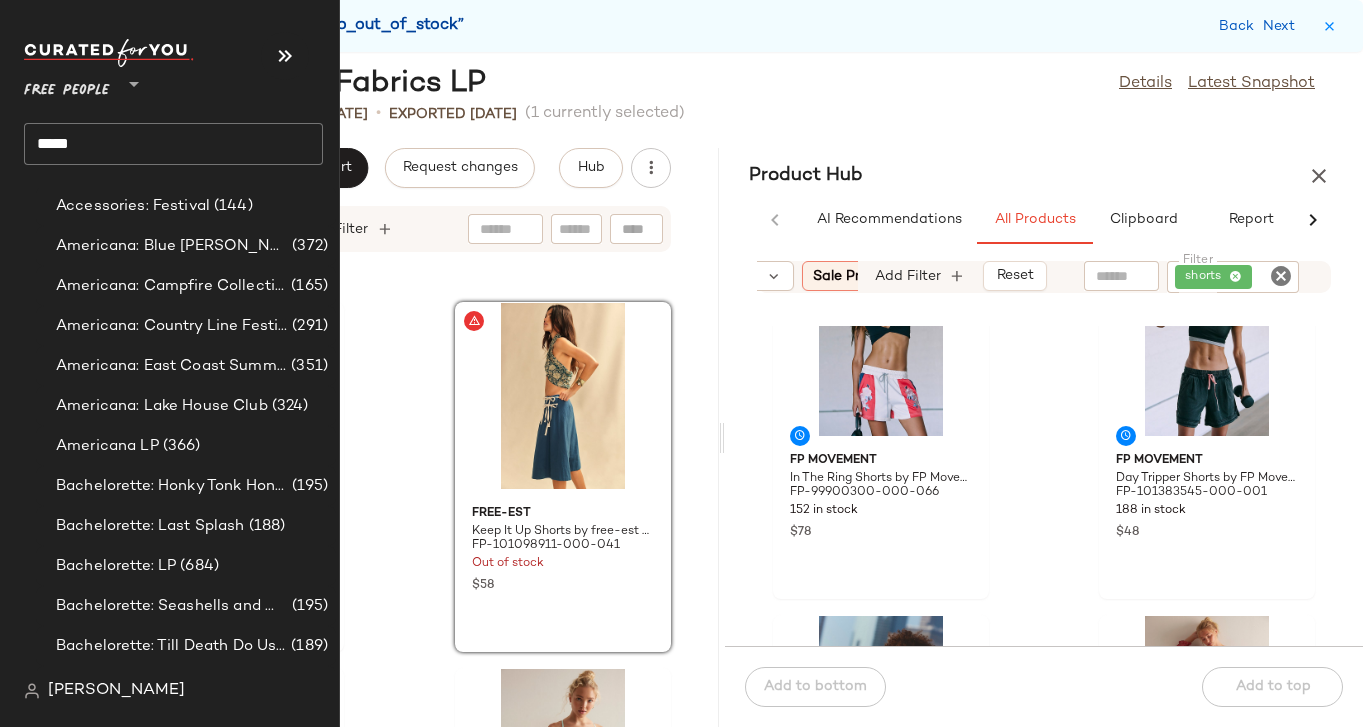 scroll, scrollTop: 0, scrollLeft: 0, axis: both 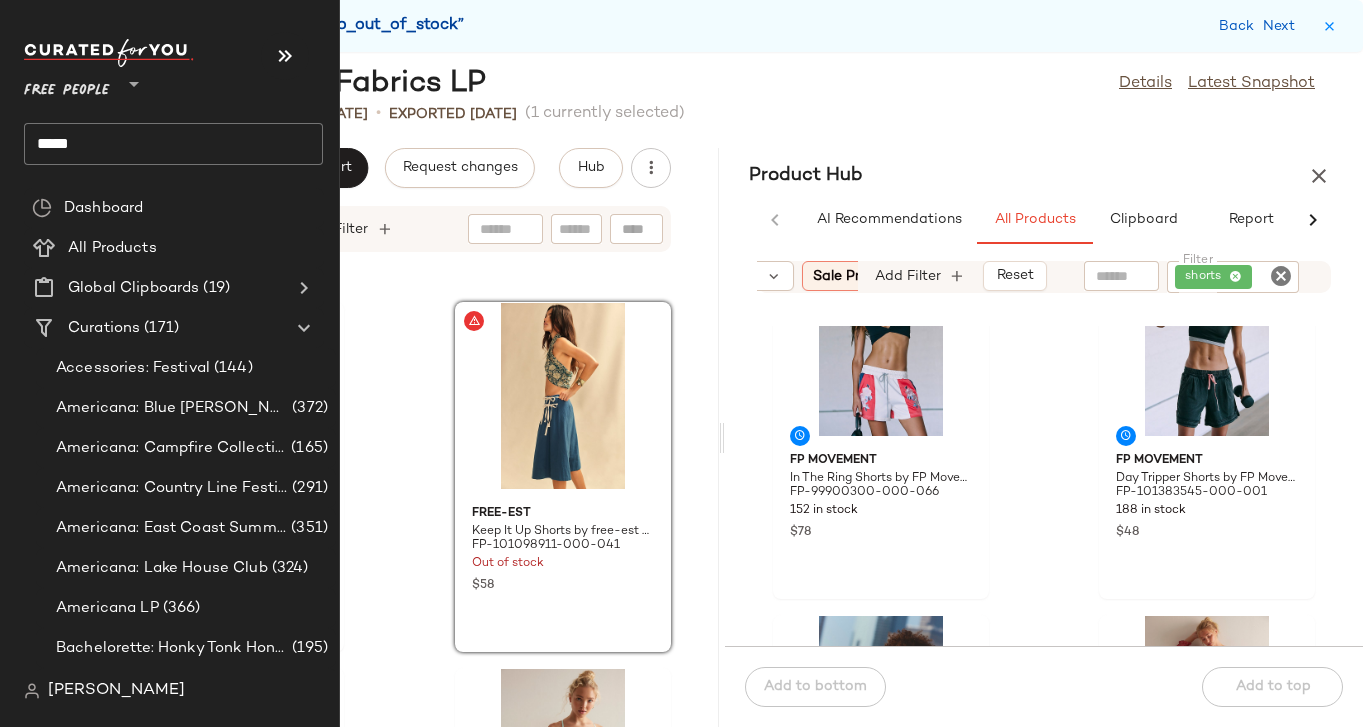 click on "*****" 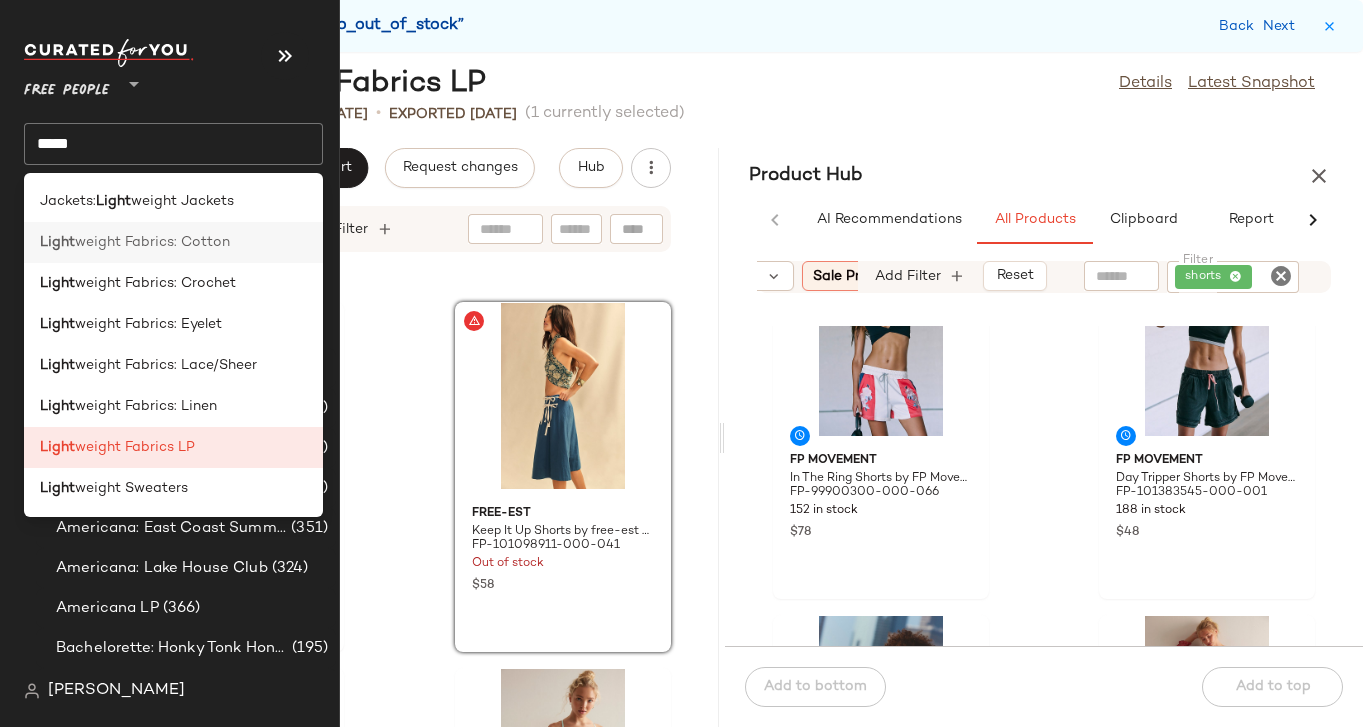 click on "Light weight Fabrics: Cotton" 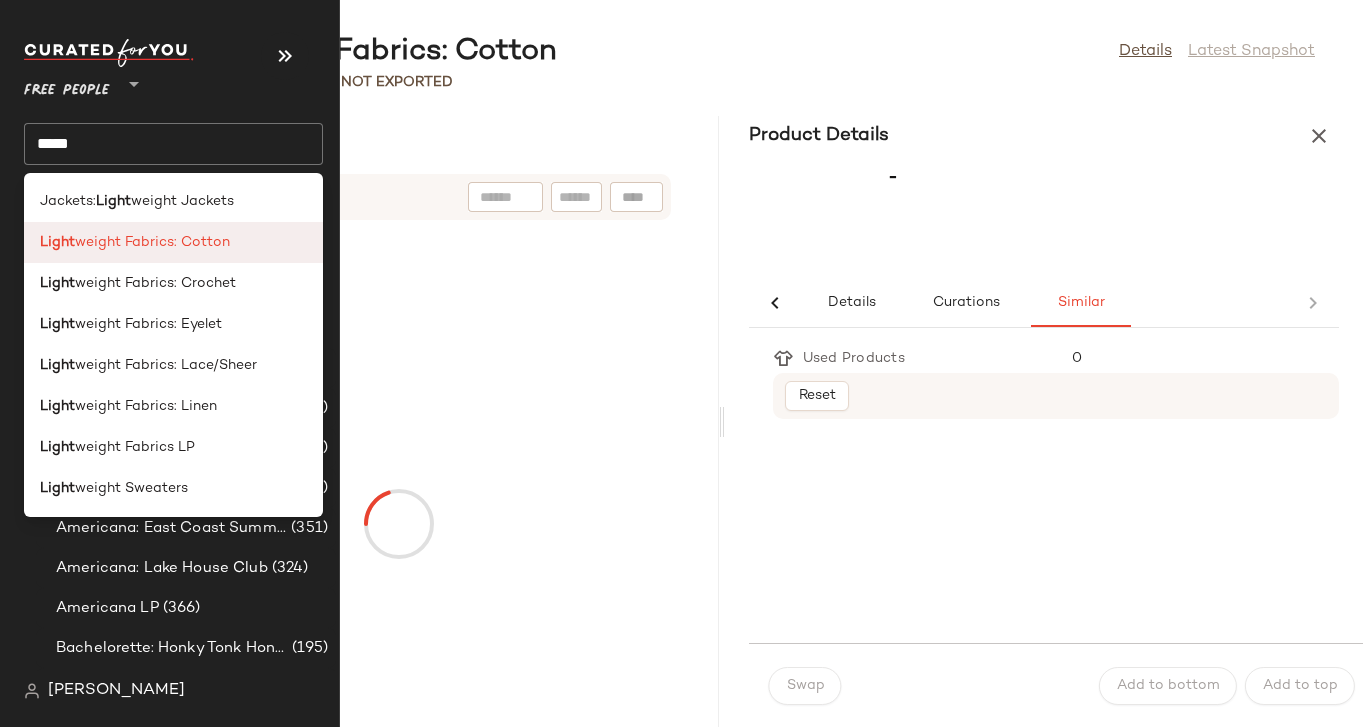 scroll, scrollTop: 0, scrollLeft: 0, axis: both 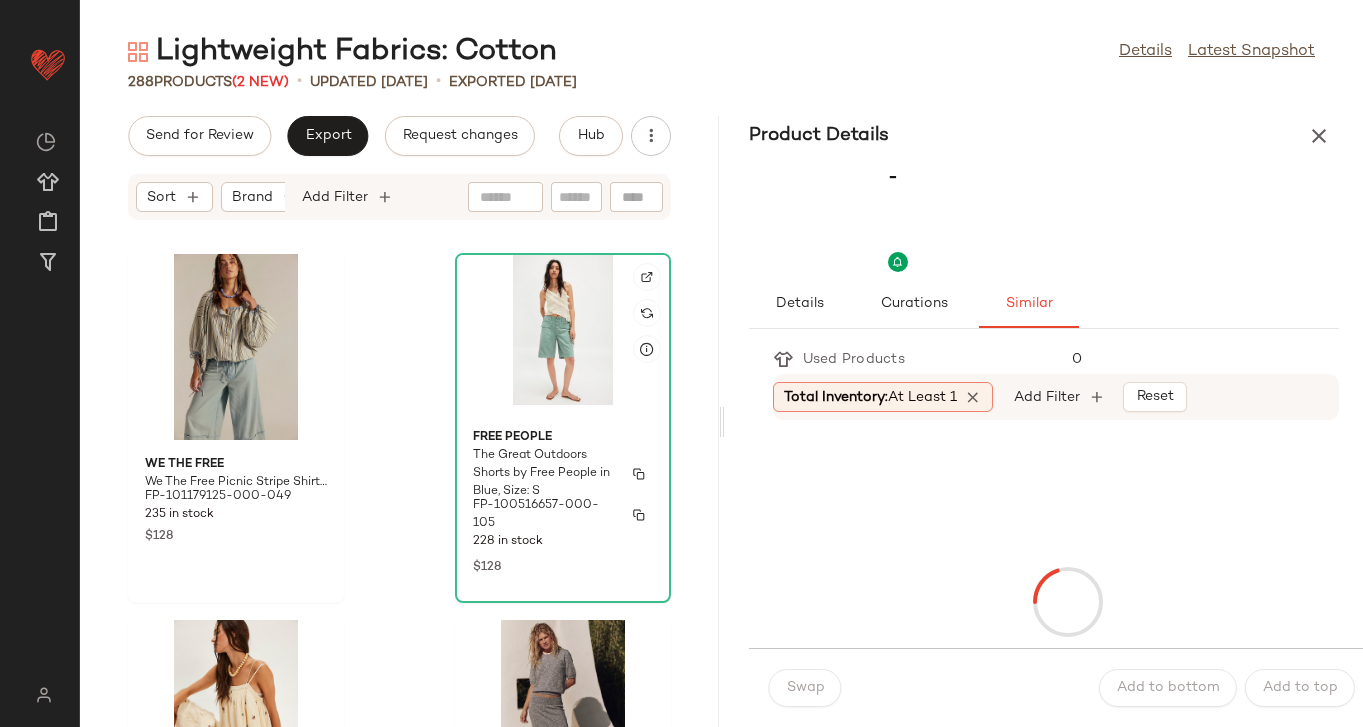 click on "FP-100516657-000-105" at bounding box center [545, 515] 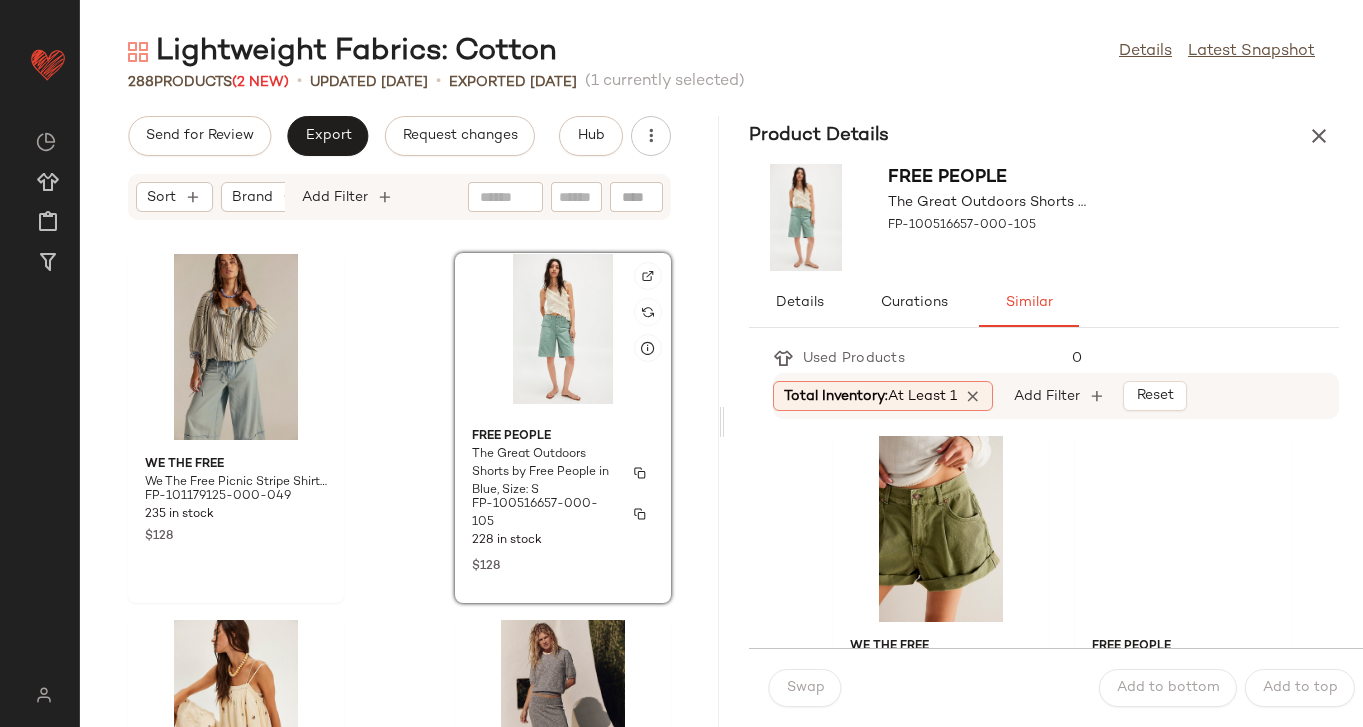 click on "The Great Outdoors Shorts by Free People in Blue, Size: S" at bounding box center [545, 473] 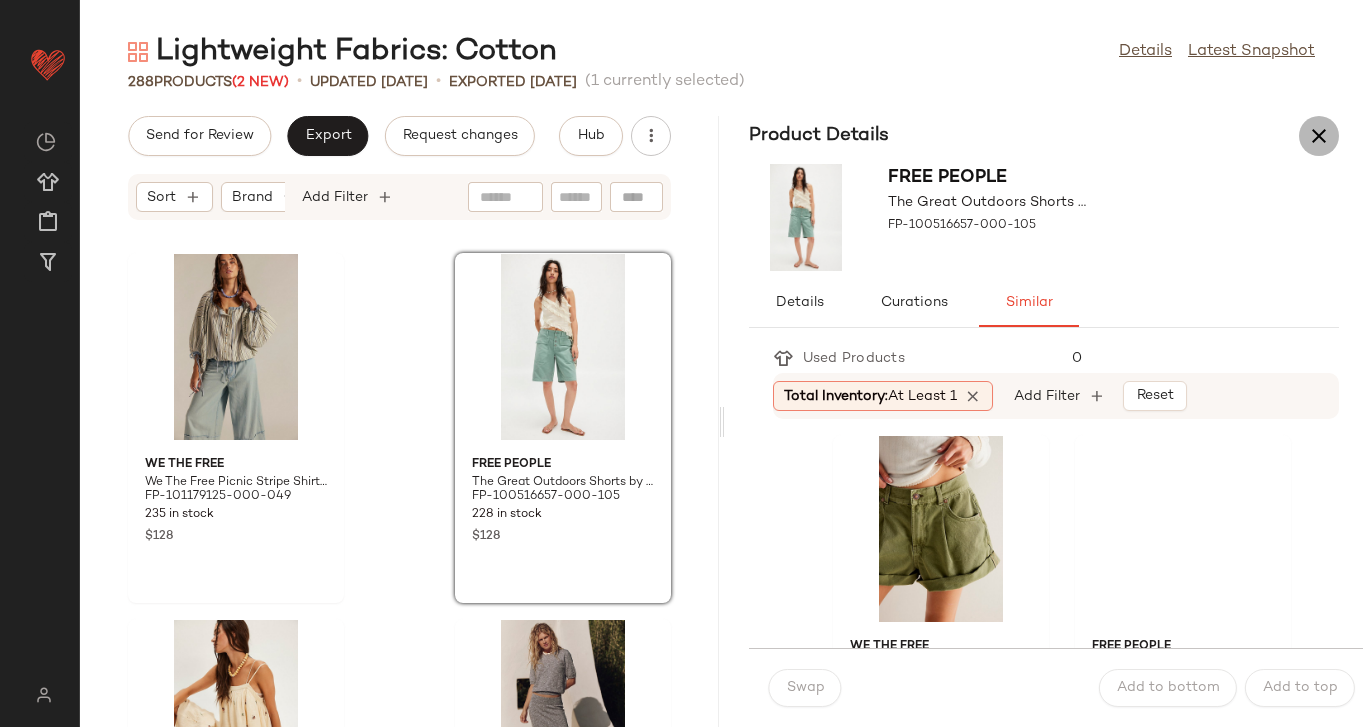 click at bounding box center (1319, 136) 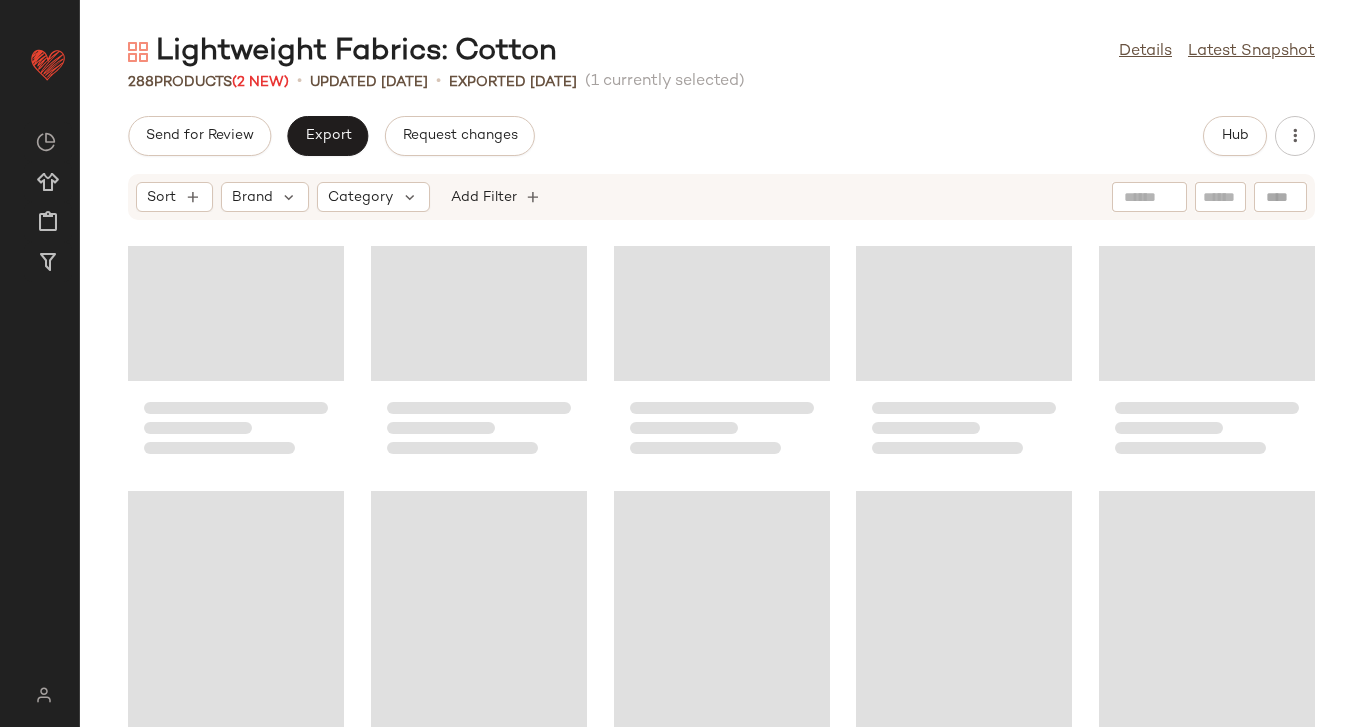 scroll, scrollTop: 0, scrollLeft: 0, axis: both 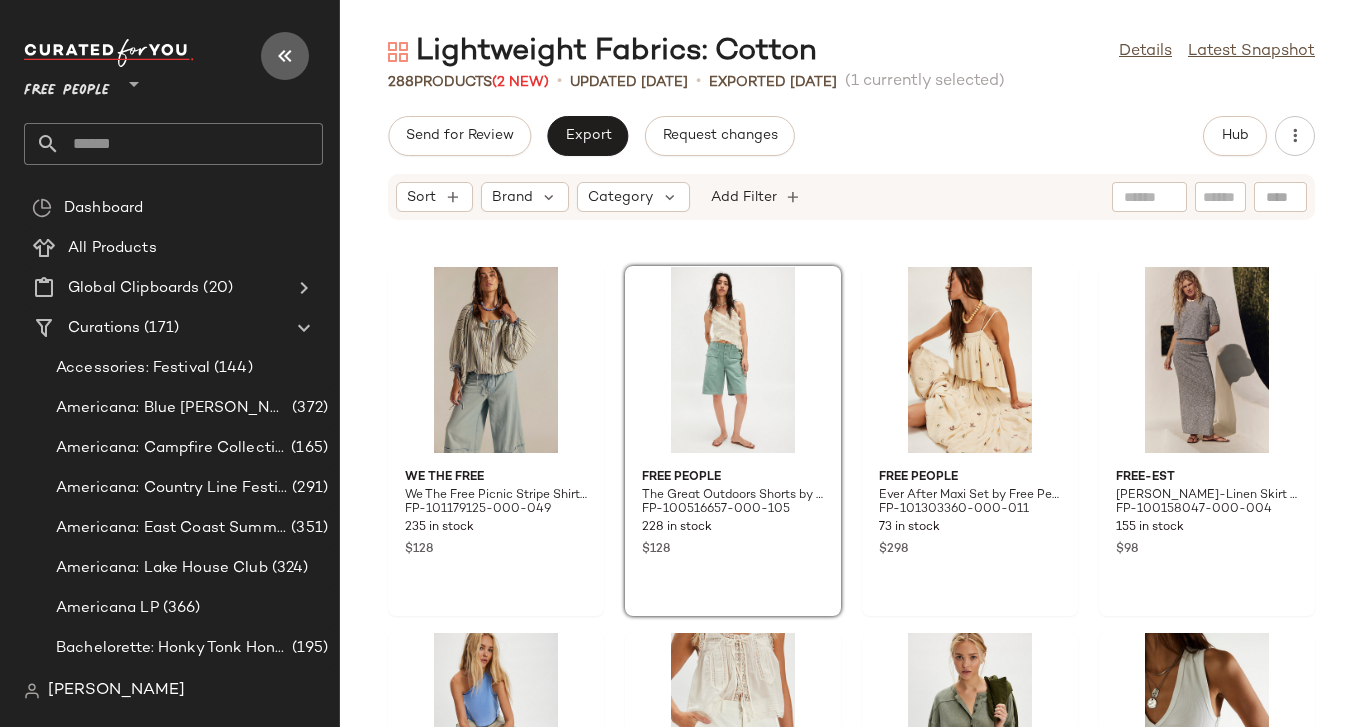 click at bounding box center [285, 56] 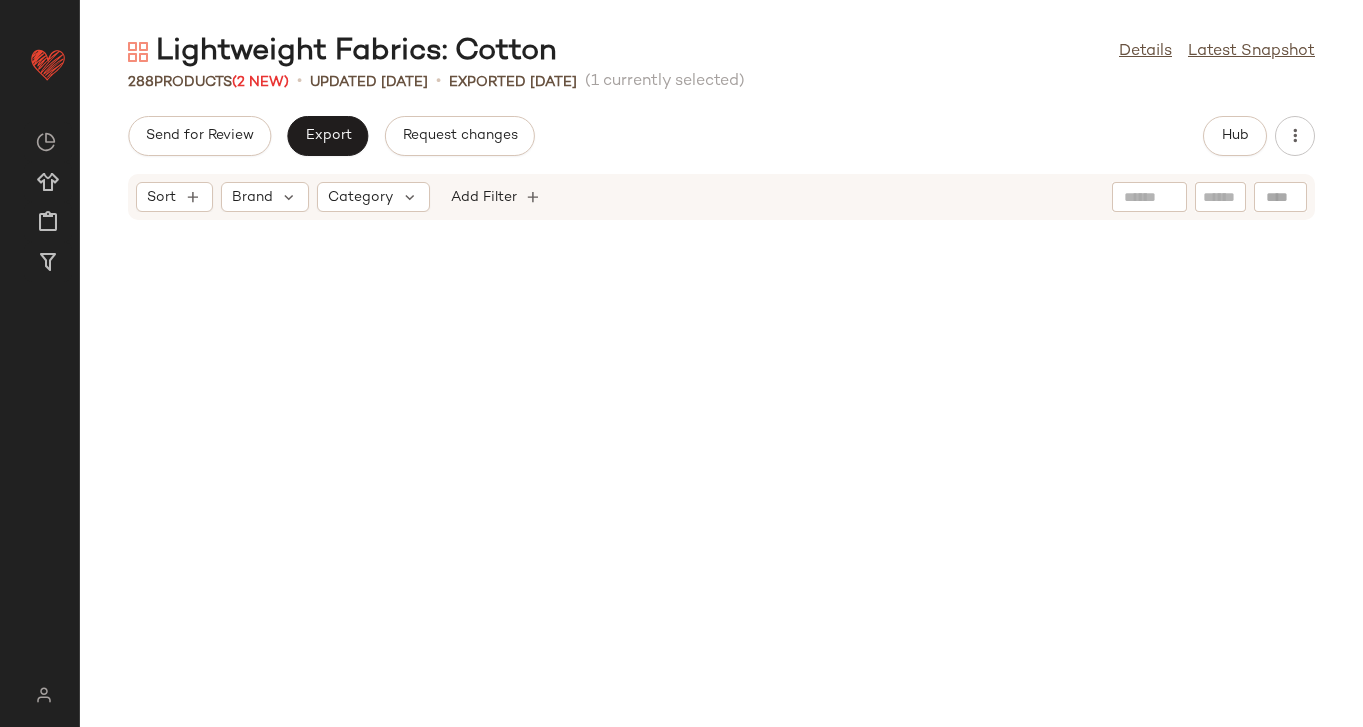 scroll, scrollTop: 1098, scrollLeft: 0, axis: vertical 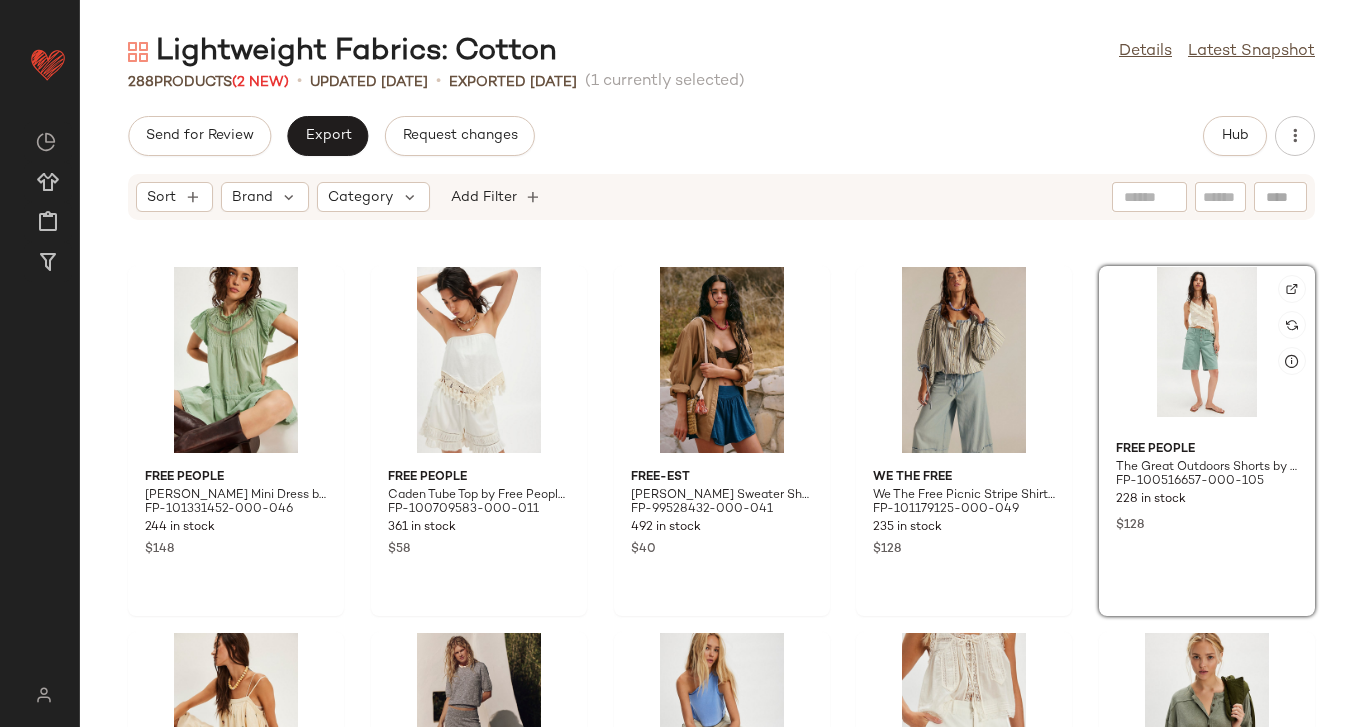 click 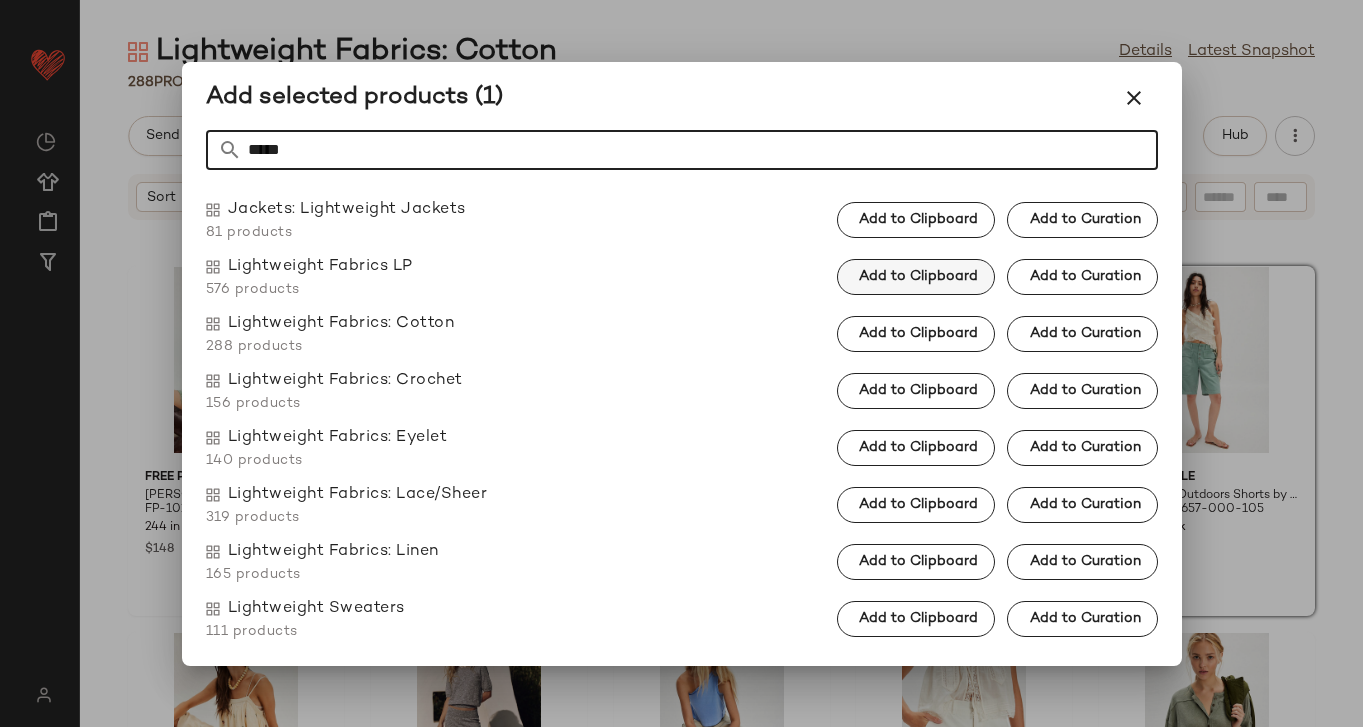 type on "*****" 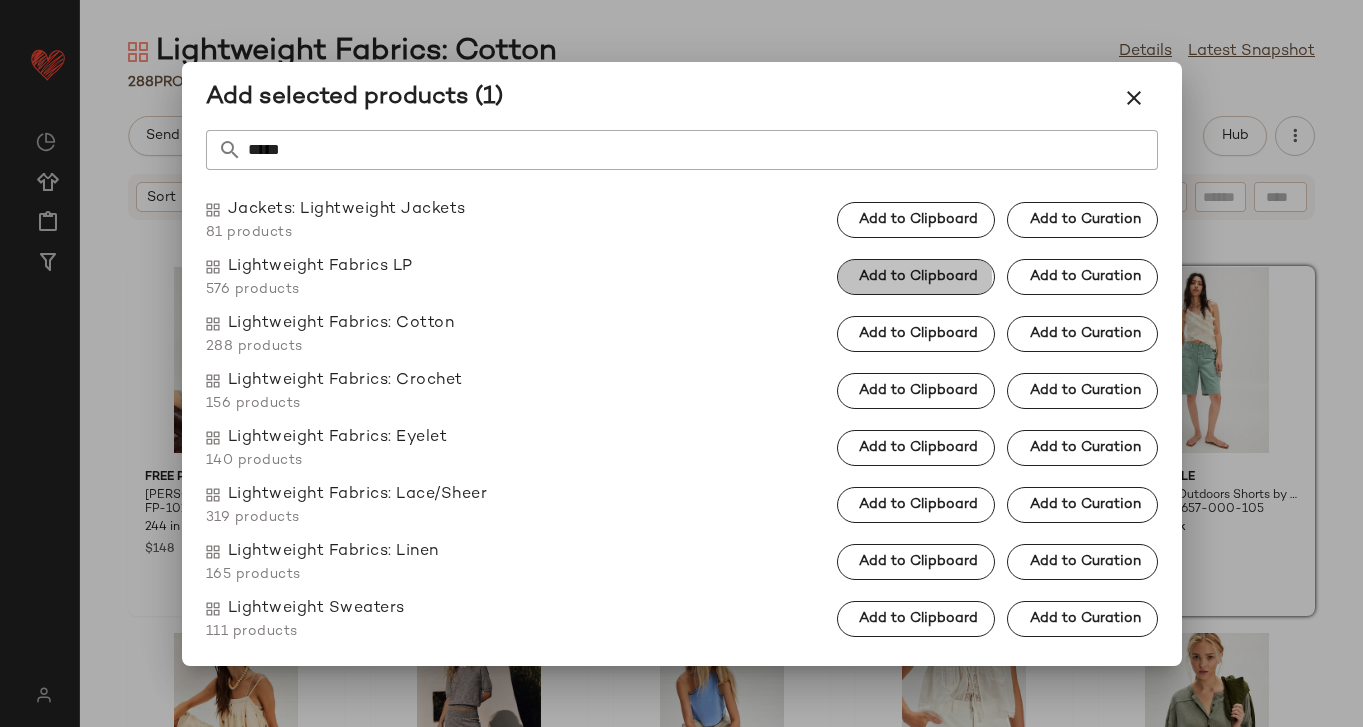 click on "Add to Clipboard" at bounding box center (916, 277) 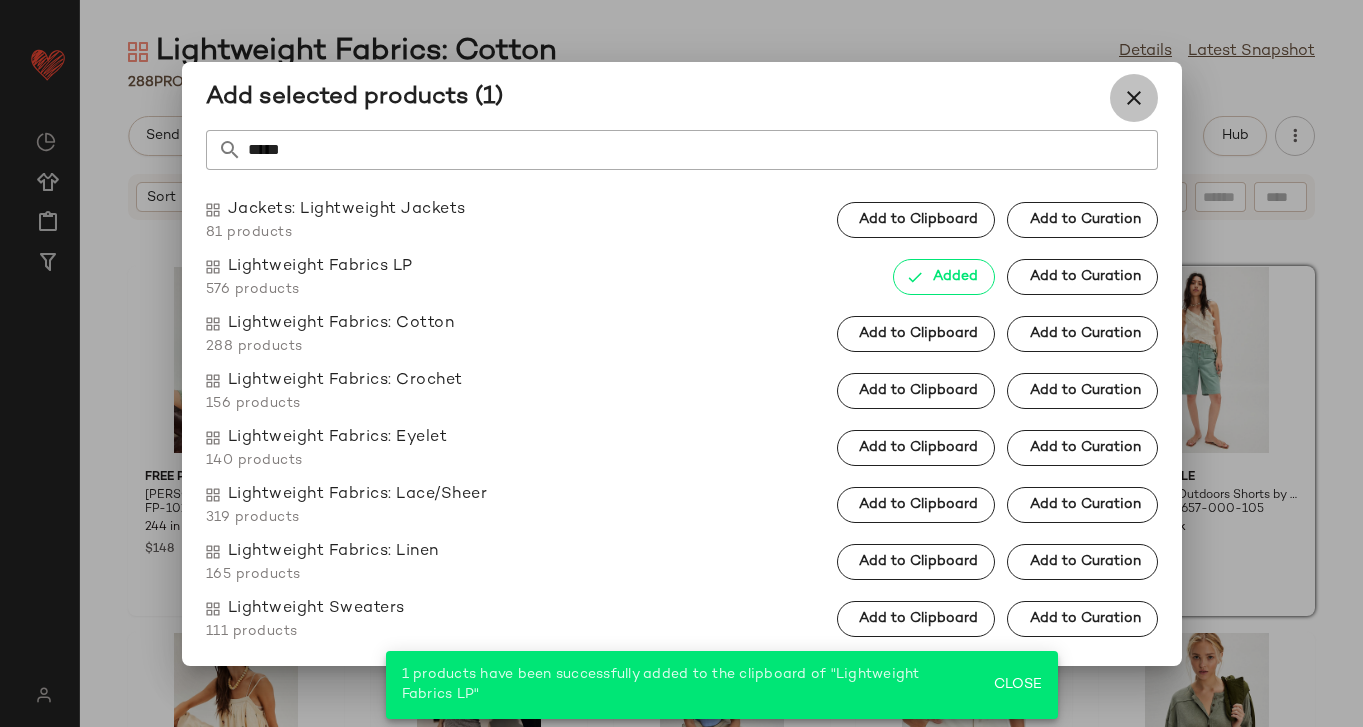 click at bounding box center [1134, 98] 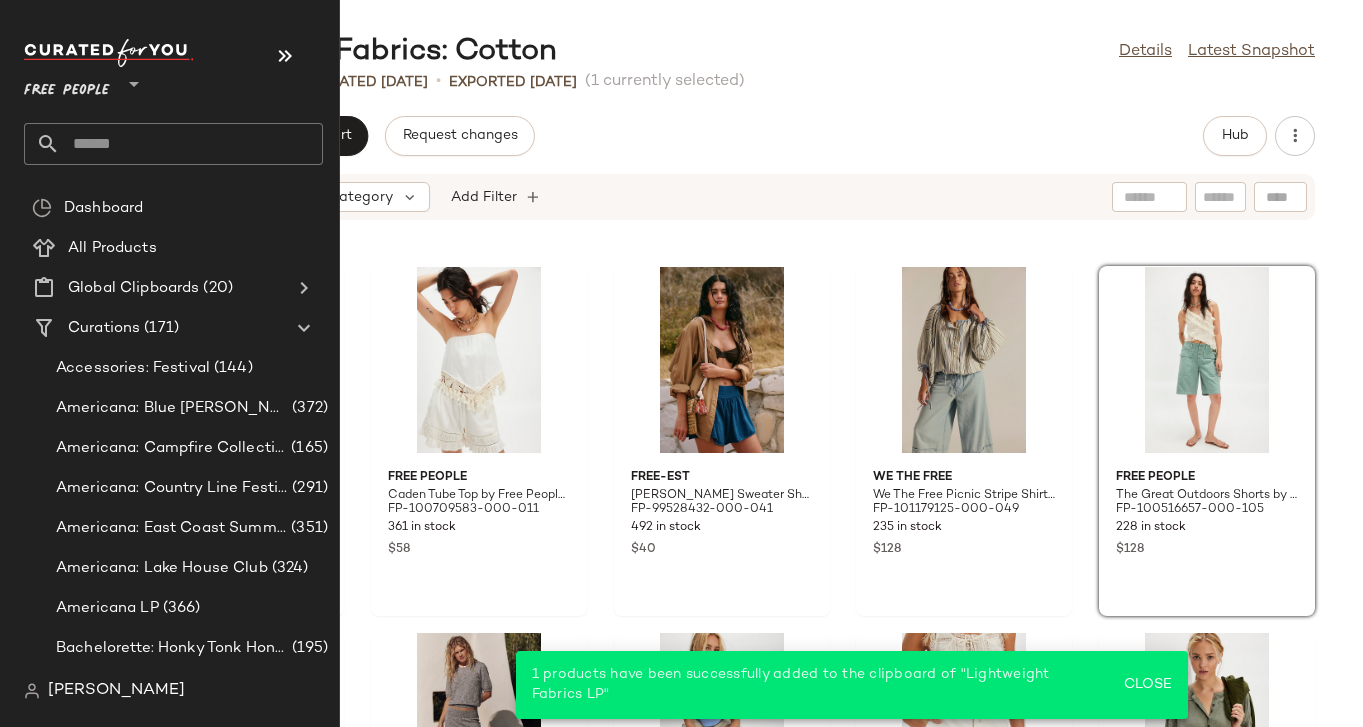 click 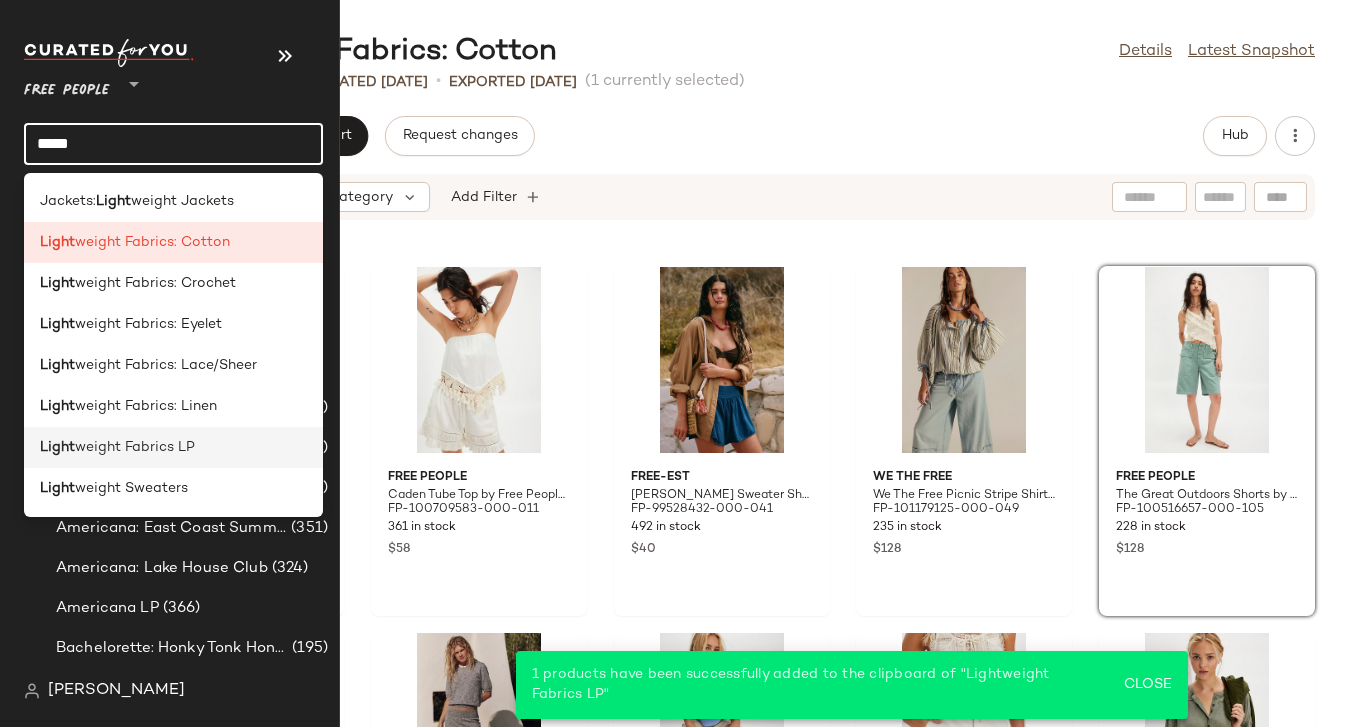 type on "*****" 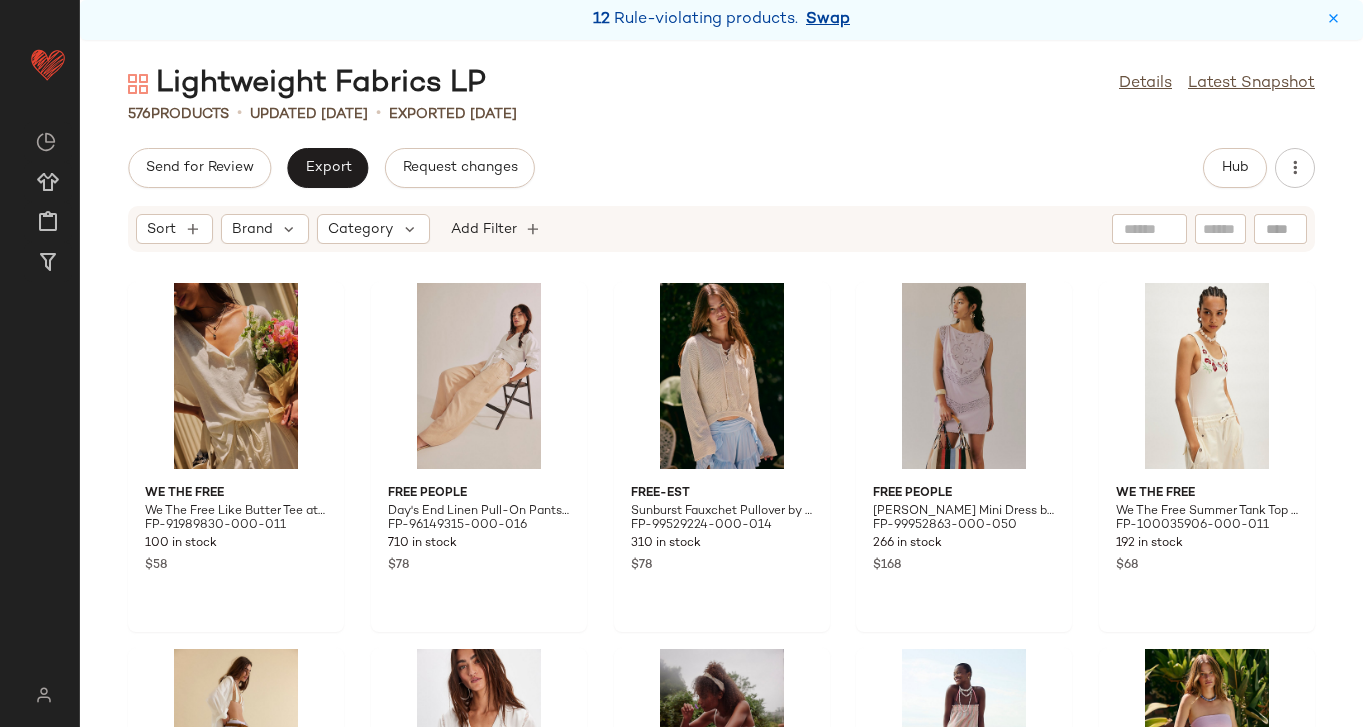 click on "Swap" at bounding box center [828, 20] 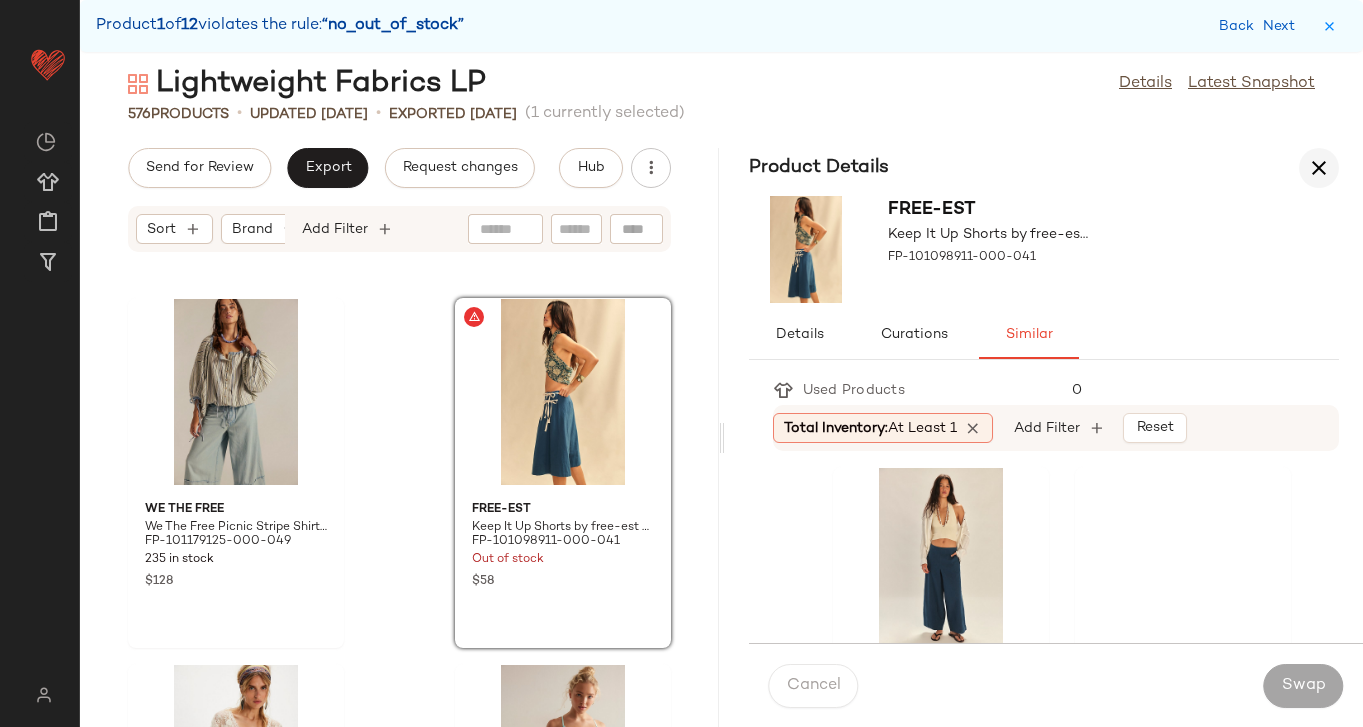 click at bounding box center (1319, 168) 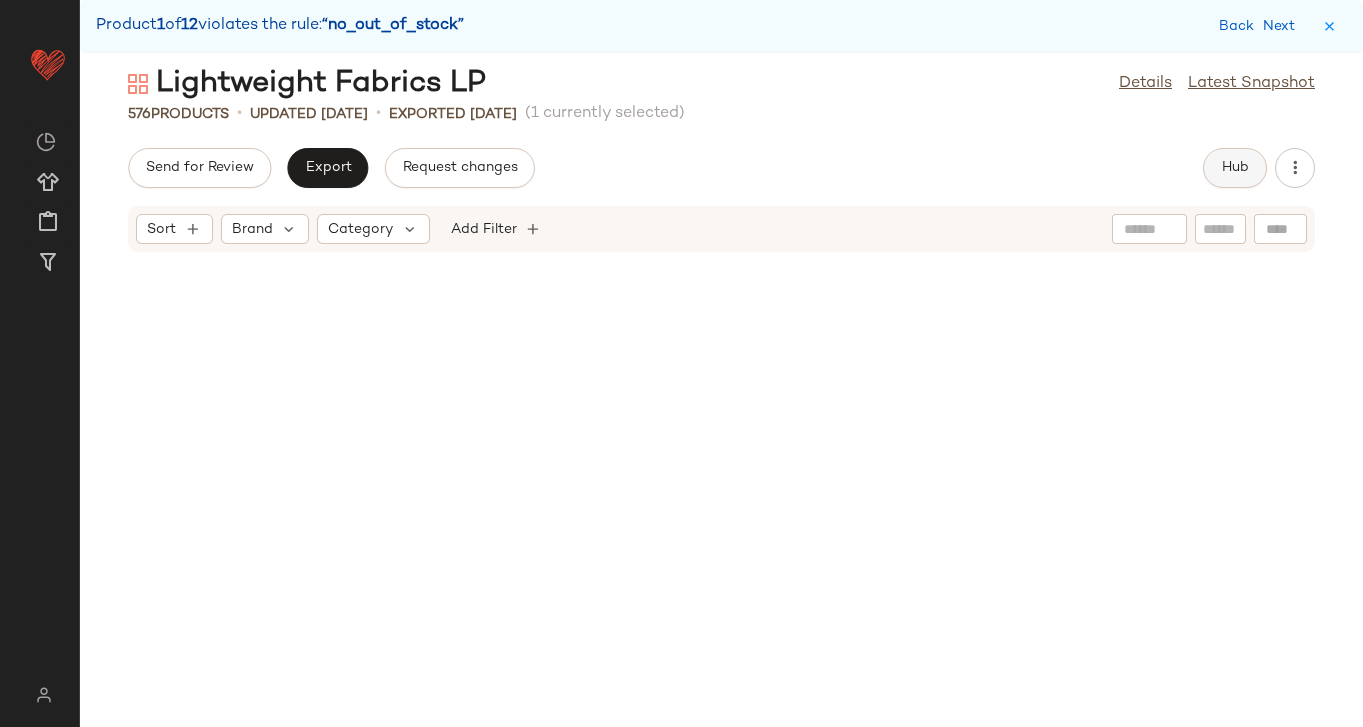 click on "Hub" at bounding box center (1235, 168) 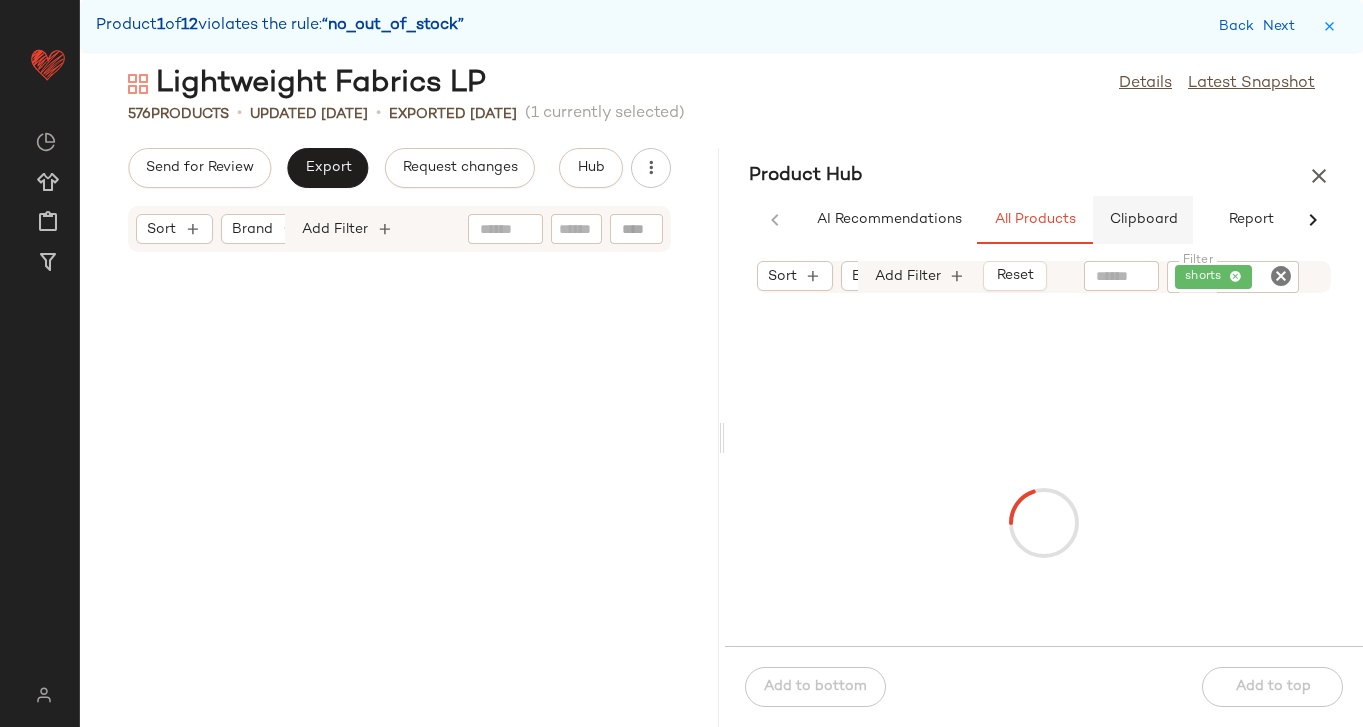 scroll, scrollTop: 4026, scrollLeft: 0, axis: vertical 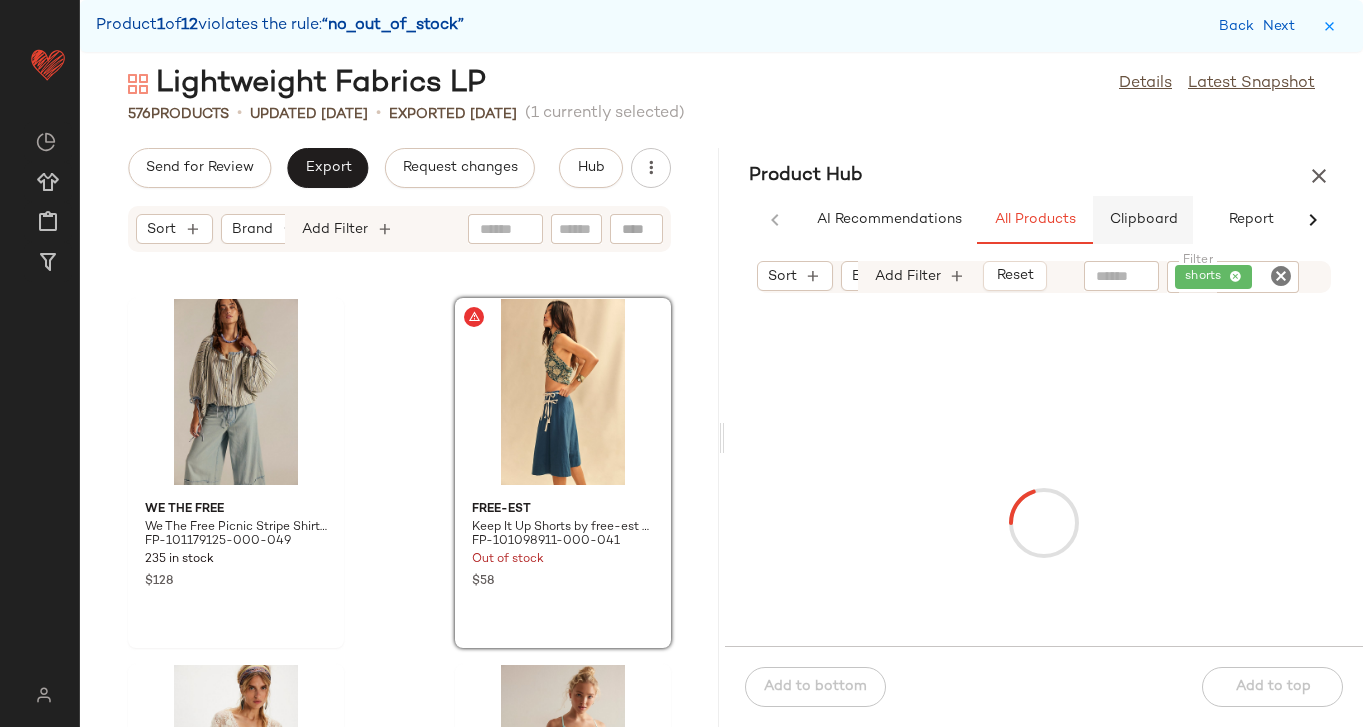 click on "Clipboard" 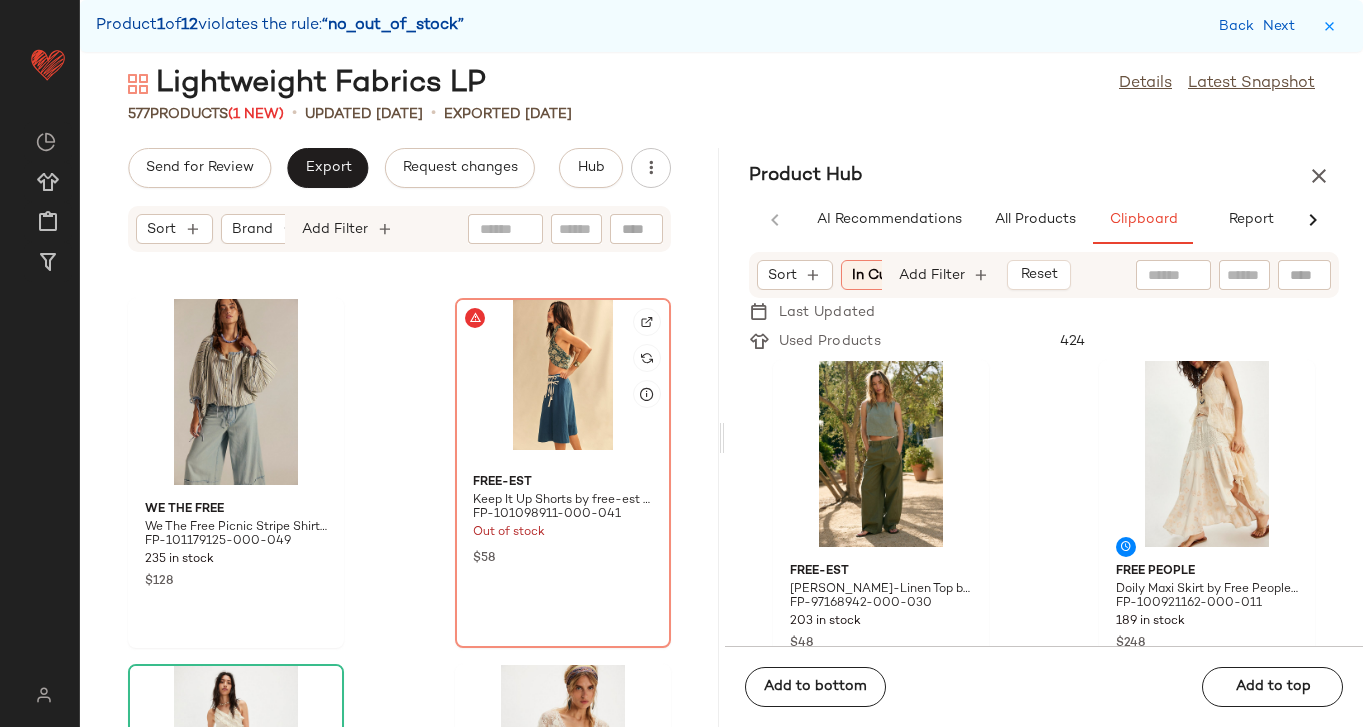 click 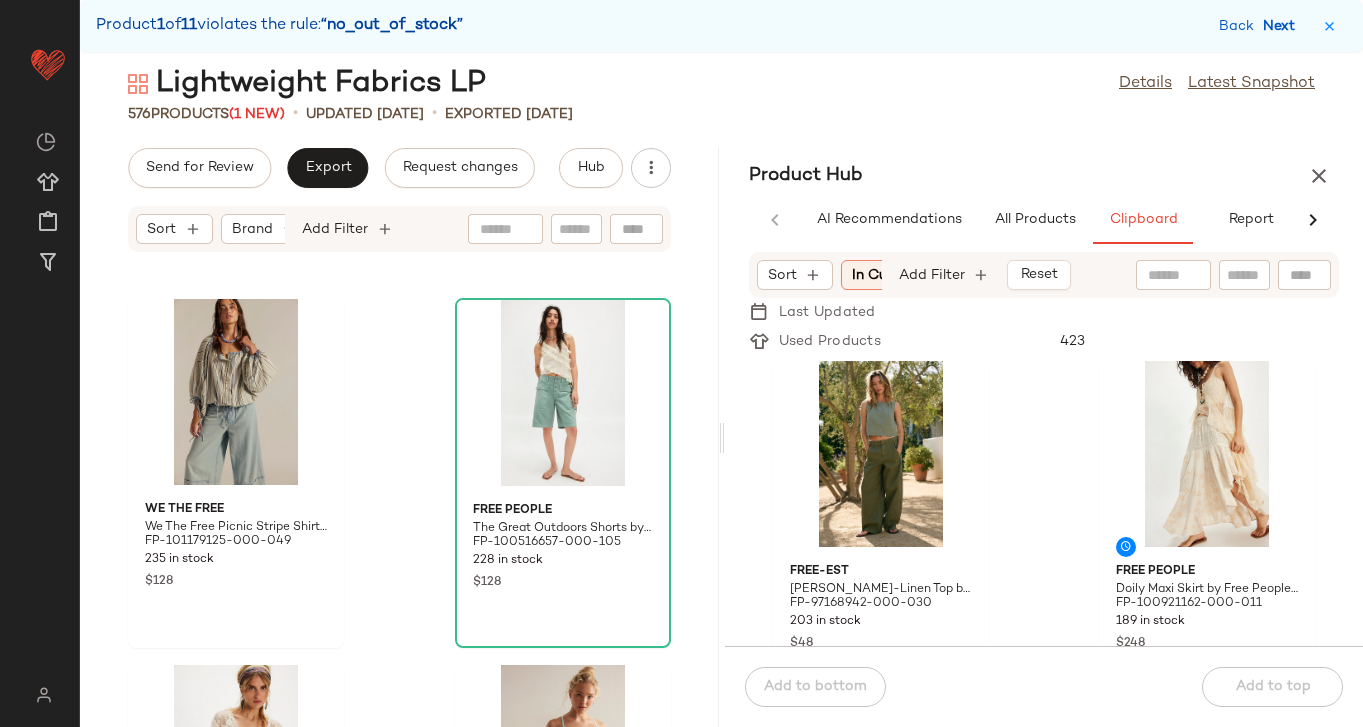 click on "Next" at bounding box center (1283, 26) 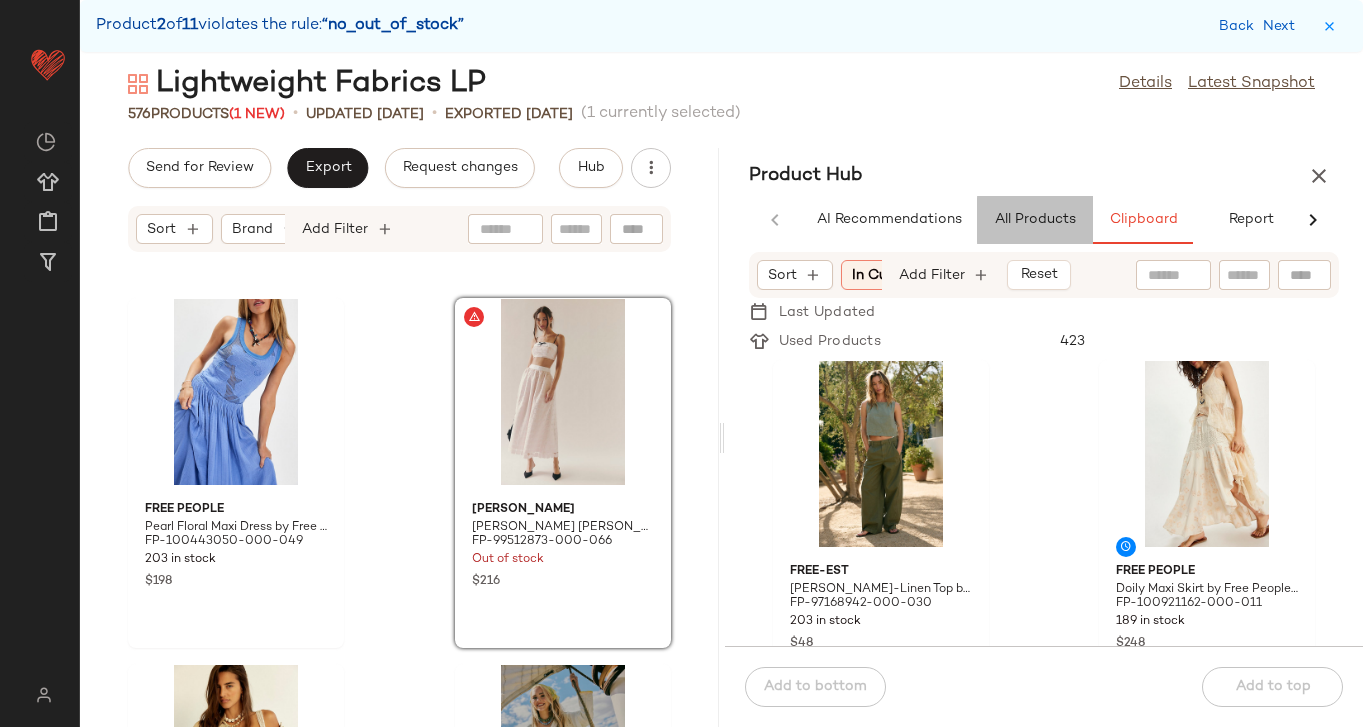click on "All Products" 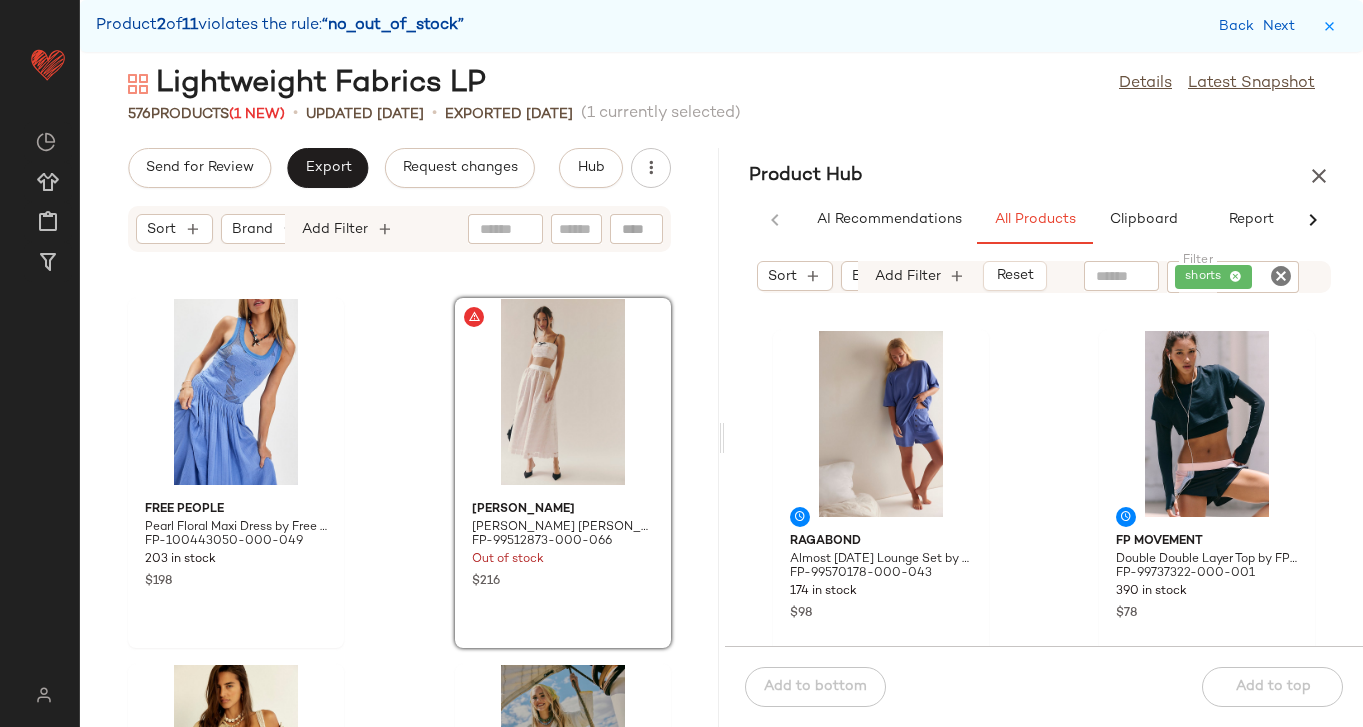 click 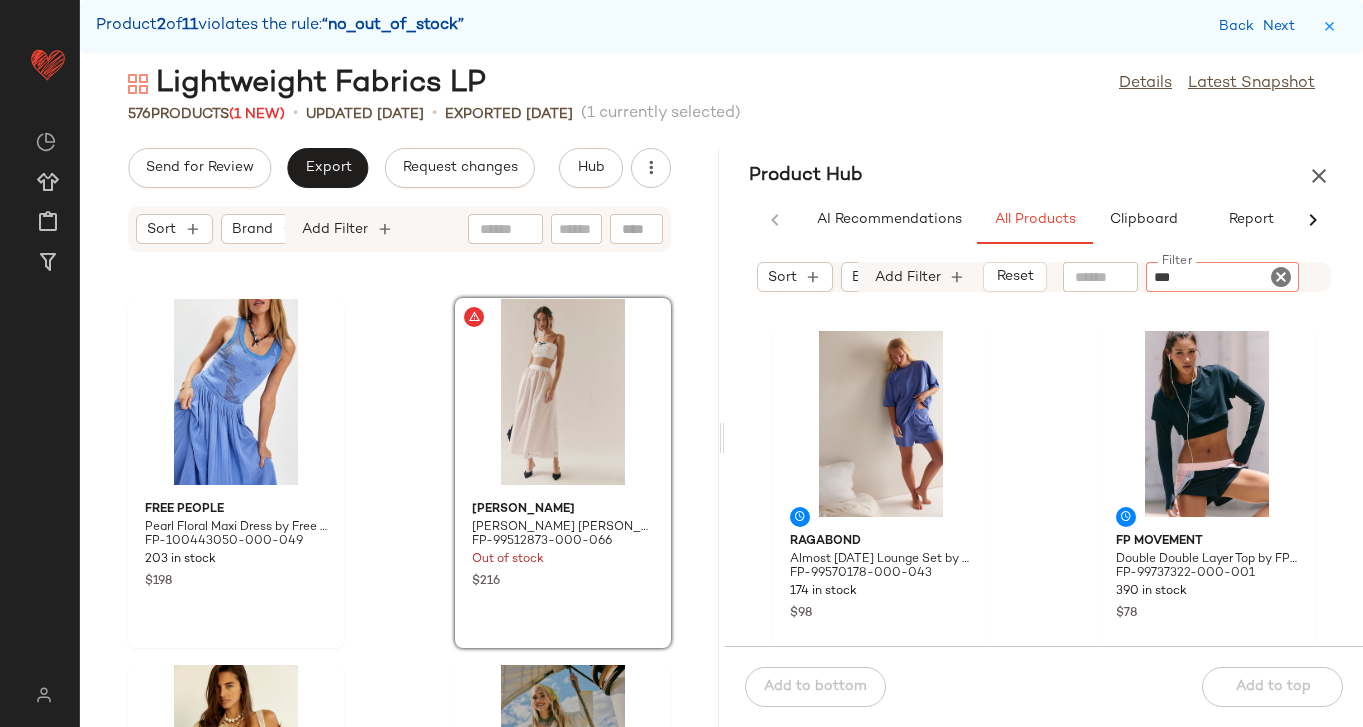 type on "****" 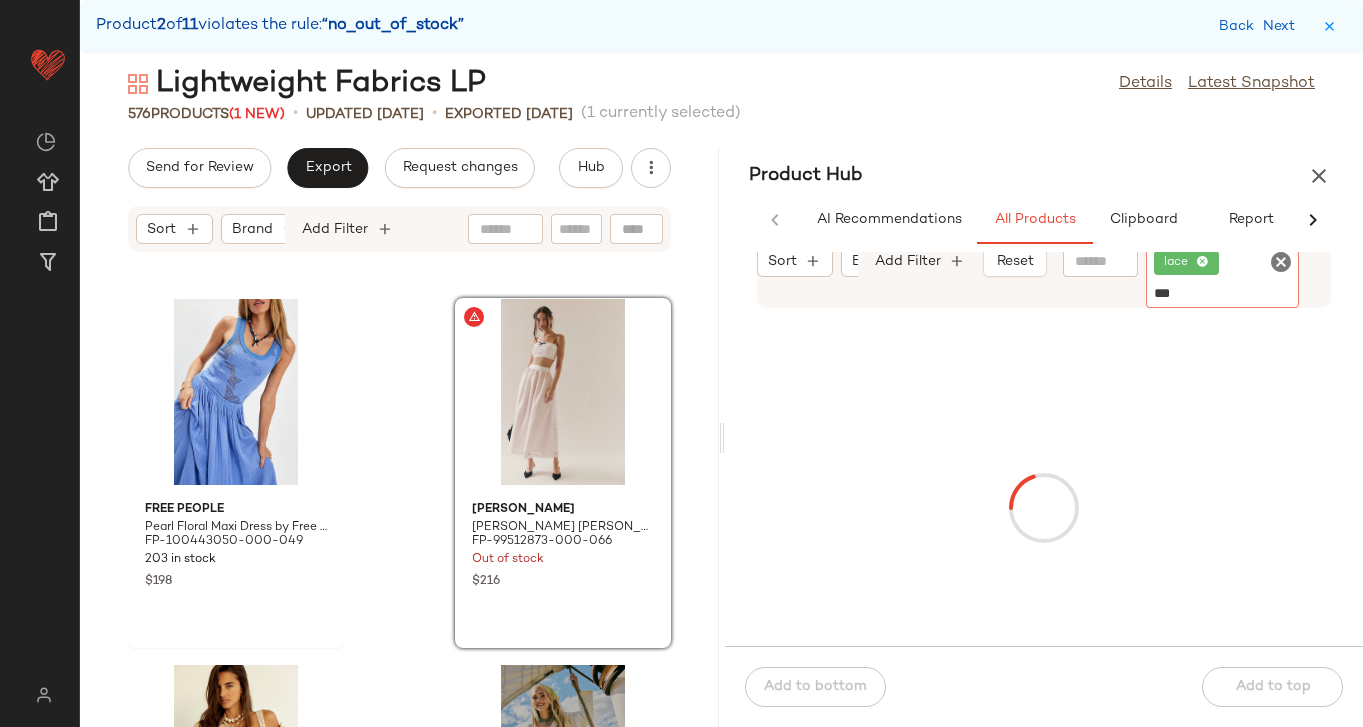 type on "****" 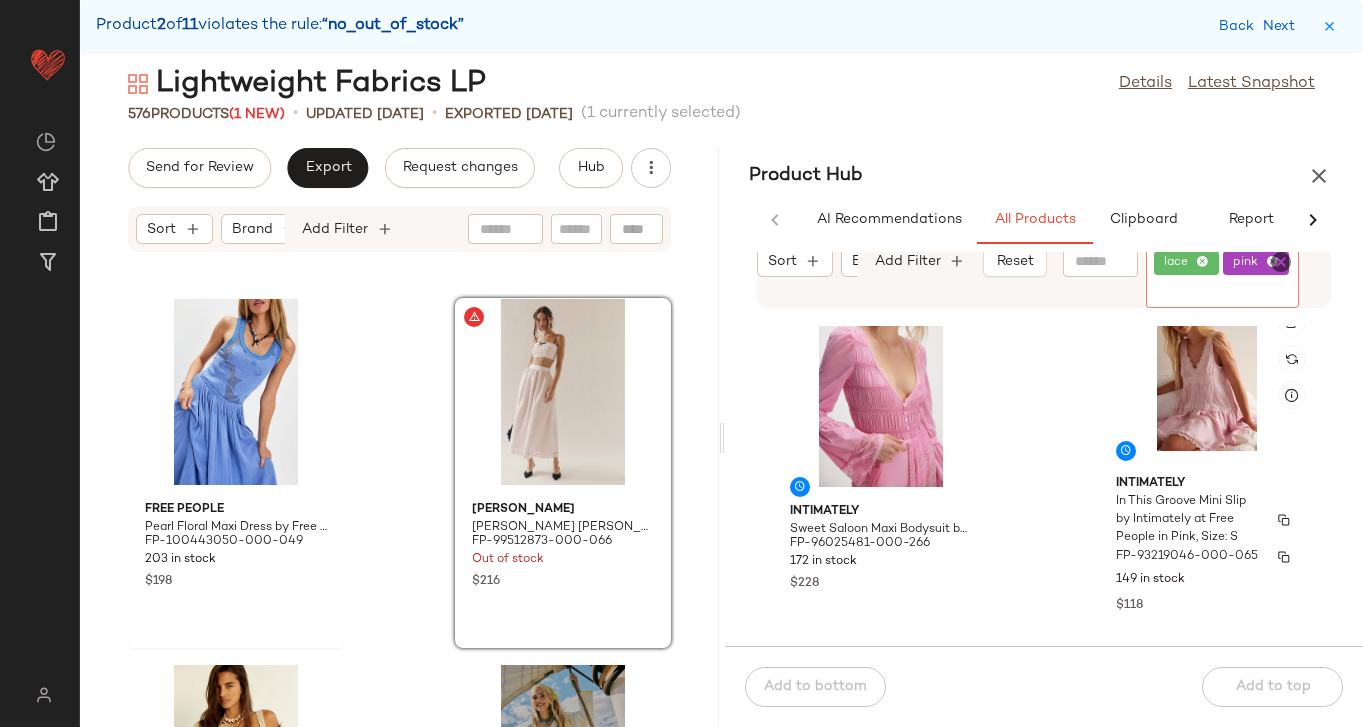 scroll, scrollTop: 417, scrollLeft: 0, axis: vertical 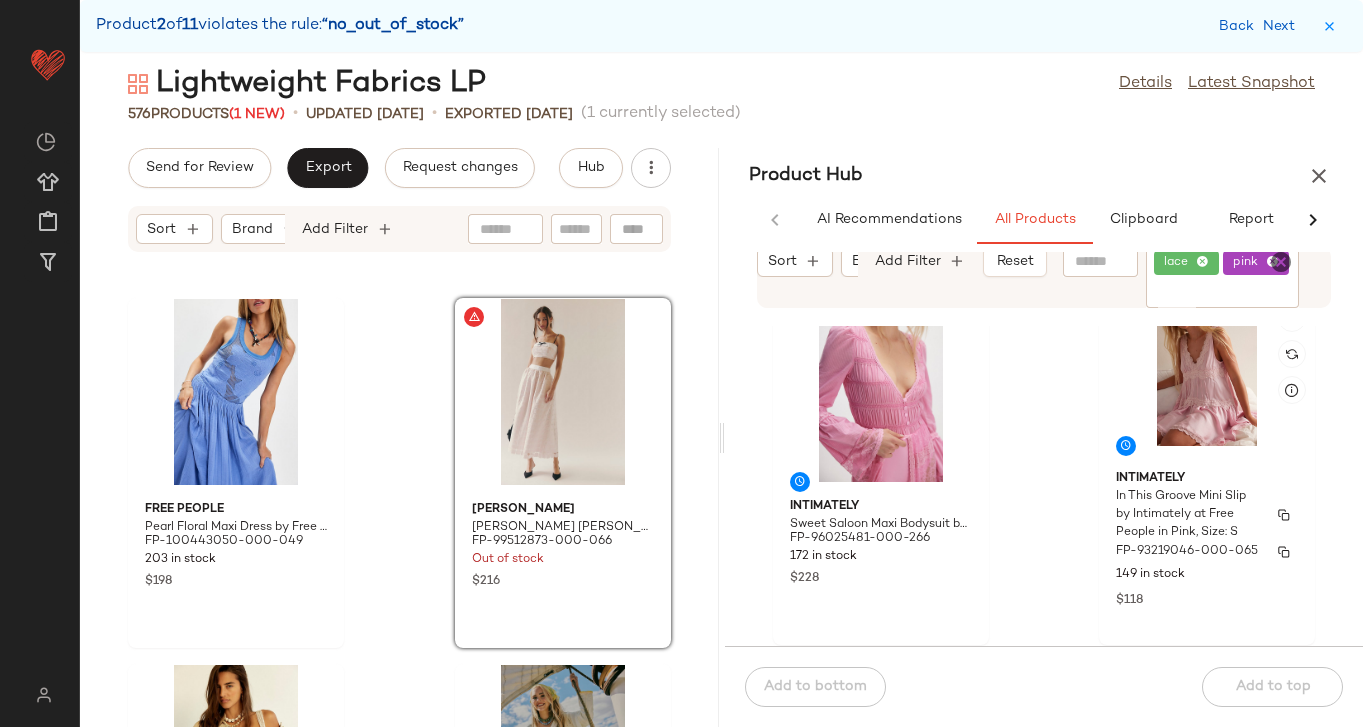 click on "In This Groove Mini Slip by Intimately at Free People in Pink, Size: S" at bounding box center [1189, 515] 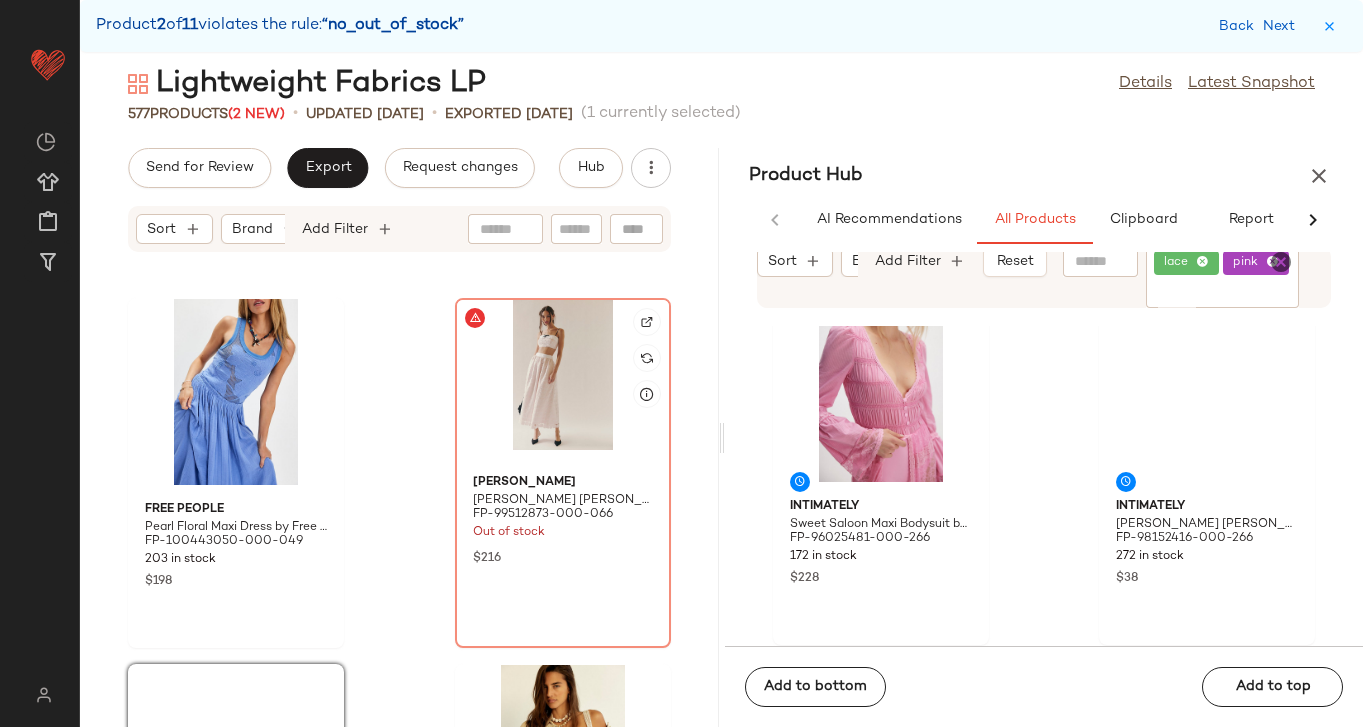 click 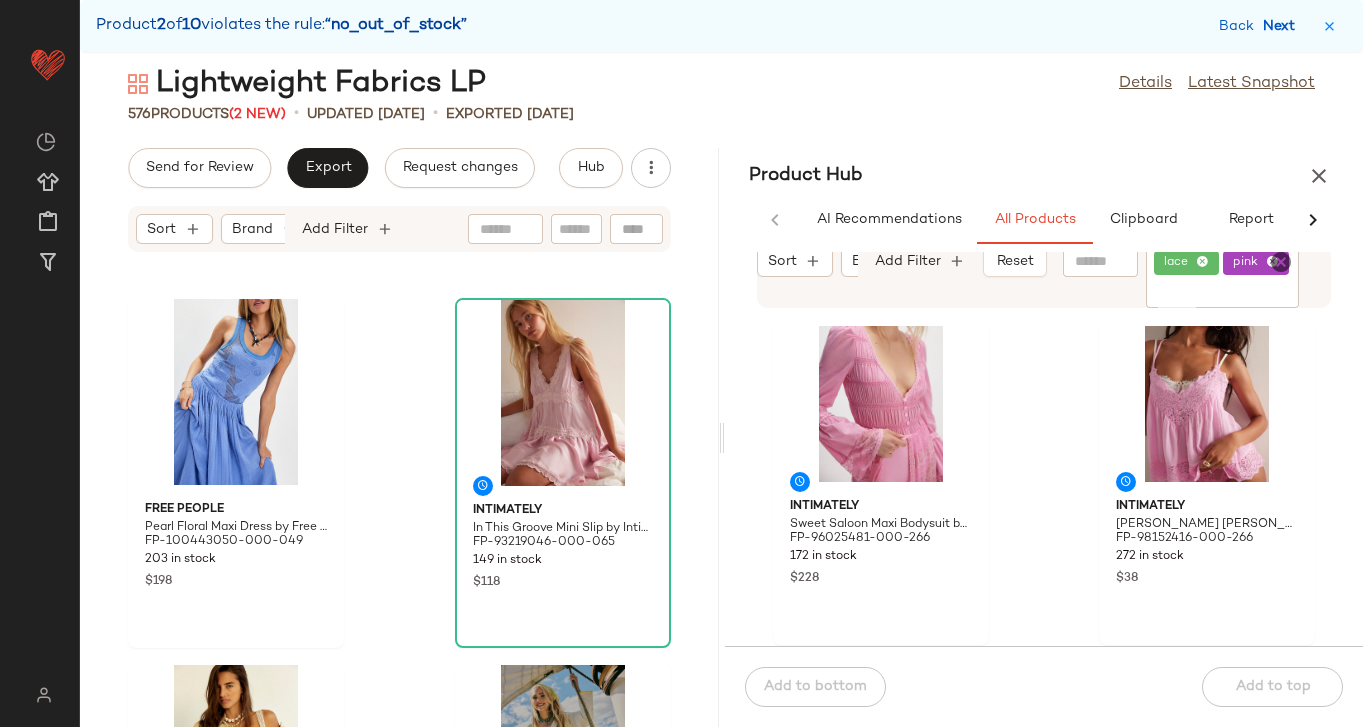 click on "Next" at bounding box center (1283, 26) 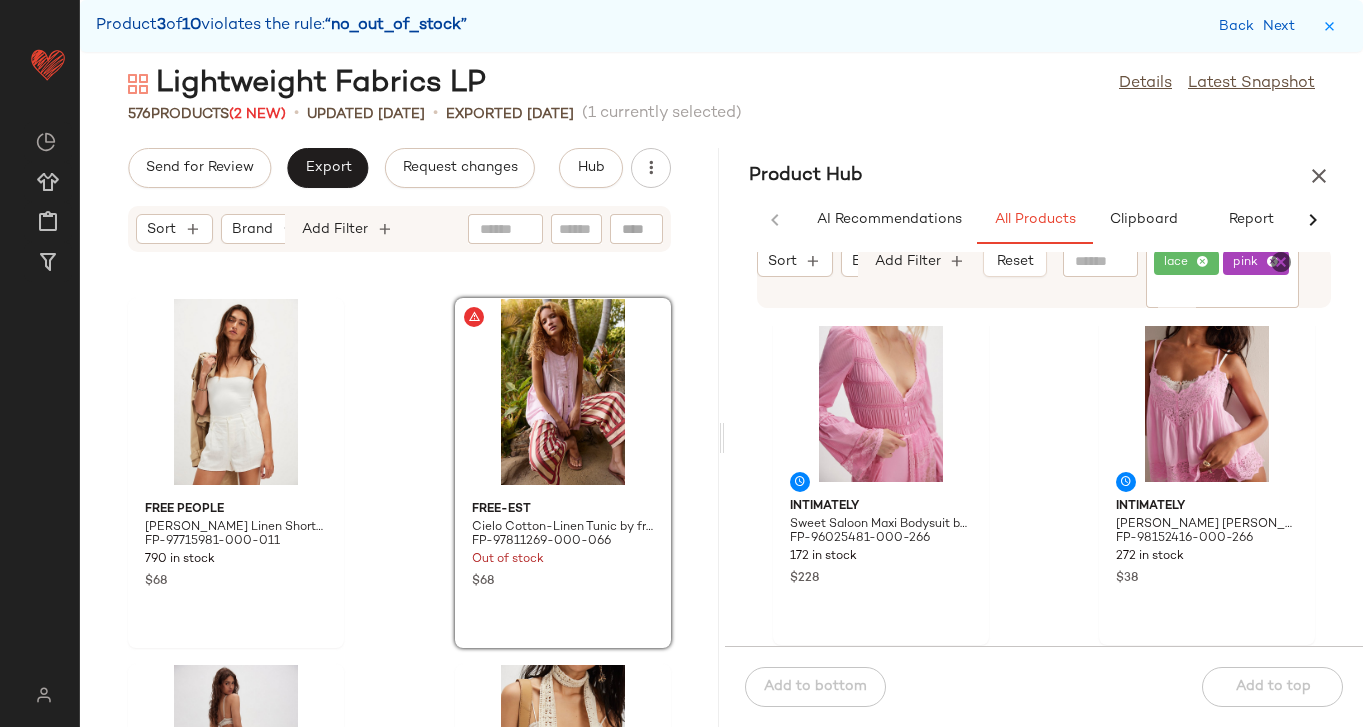 click 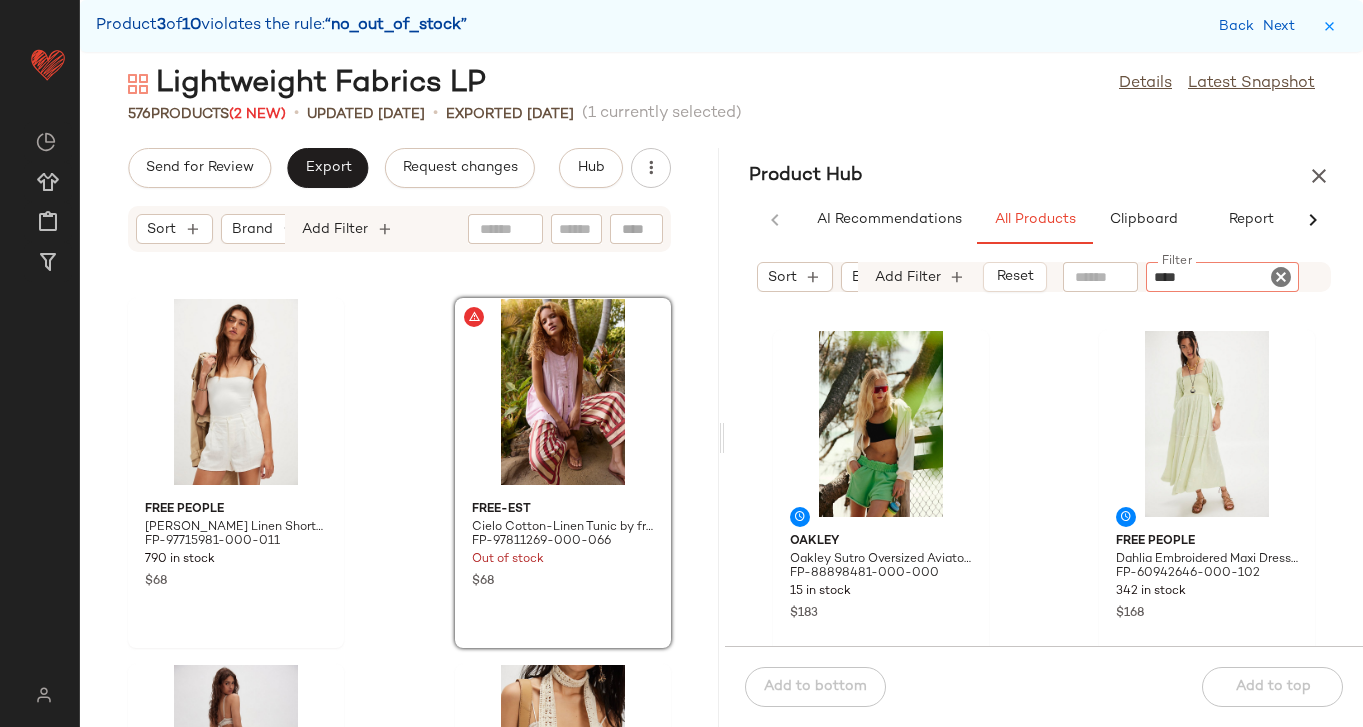 type on "*****" 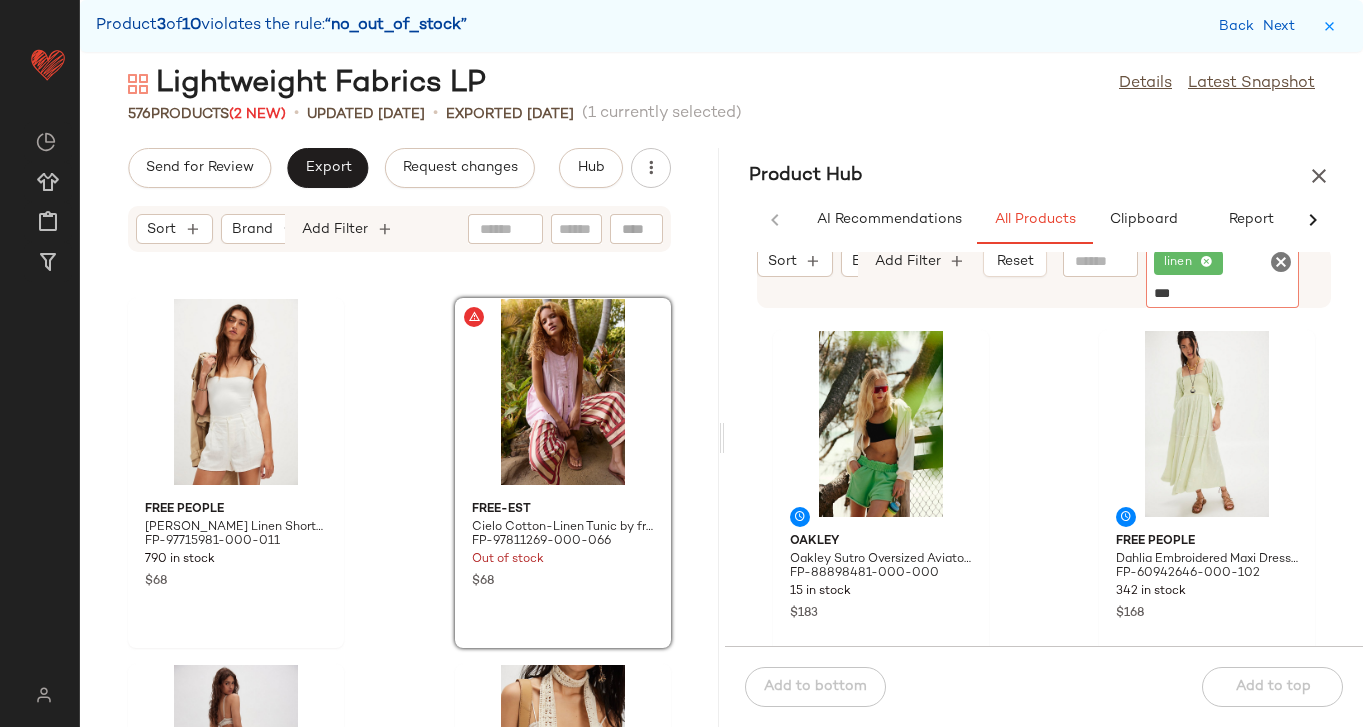 type on "****" 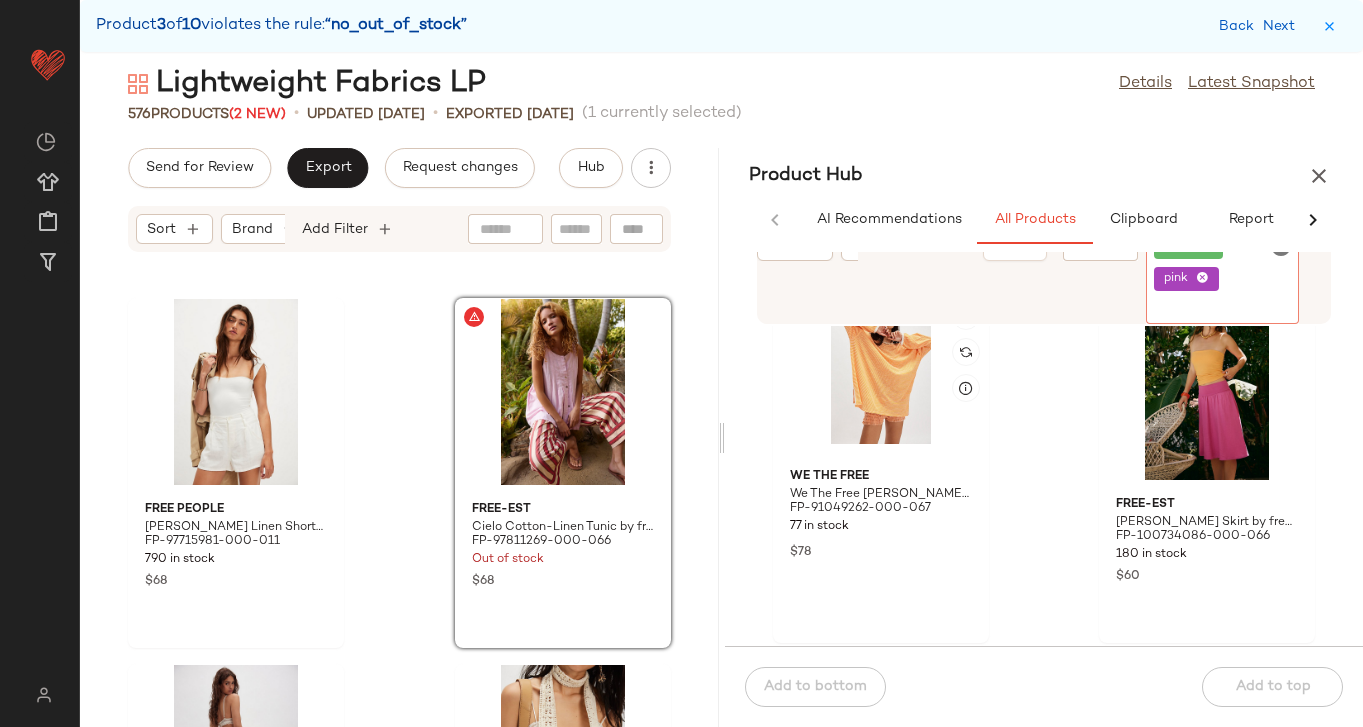 scroll, scrollTop: 420, scrollLeft: 0, axis: vertical 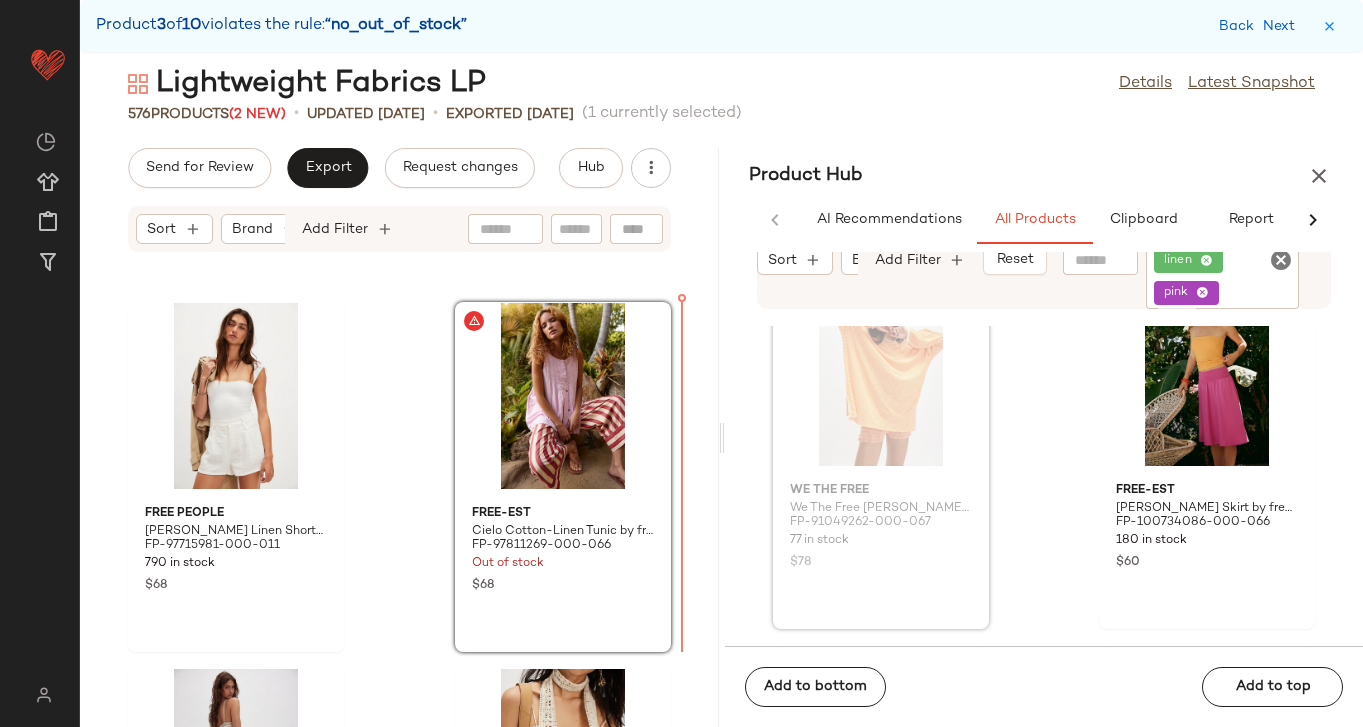 drag, startPoint x: 876, startPoint y: 385, endPoint x: 599, endPoint y: 389, distance: 277.02887 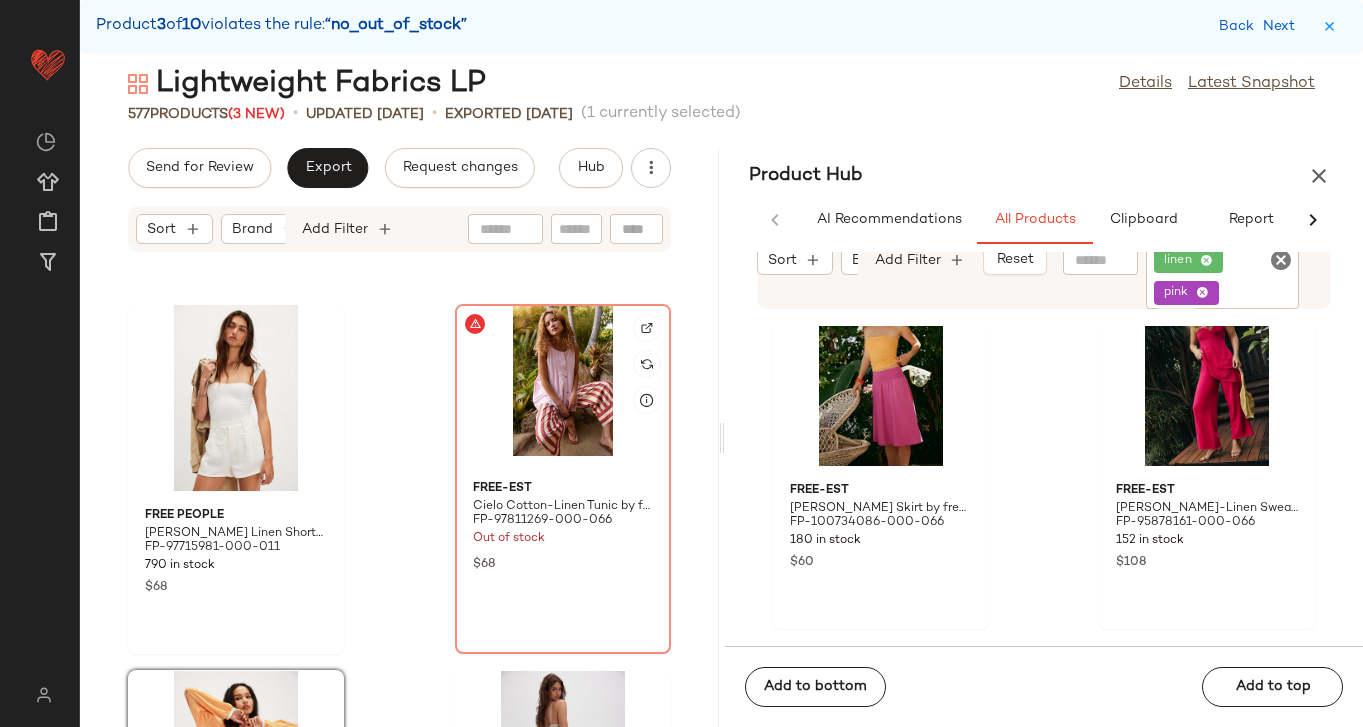 click 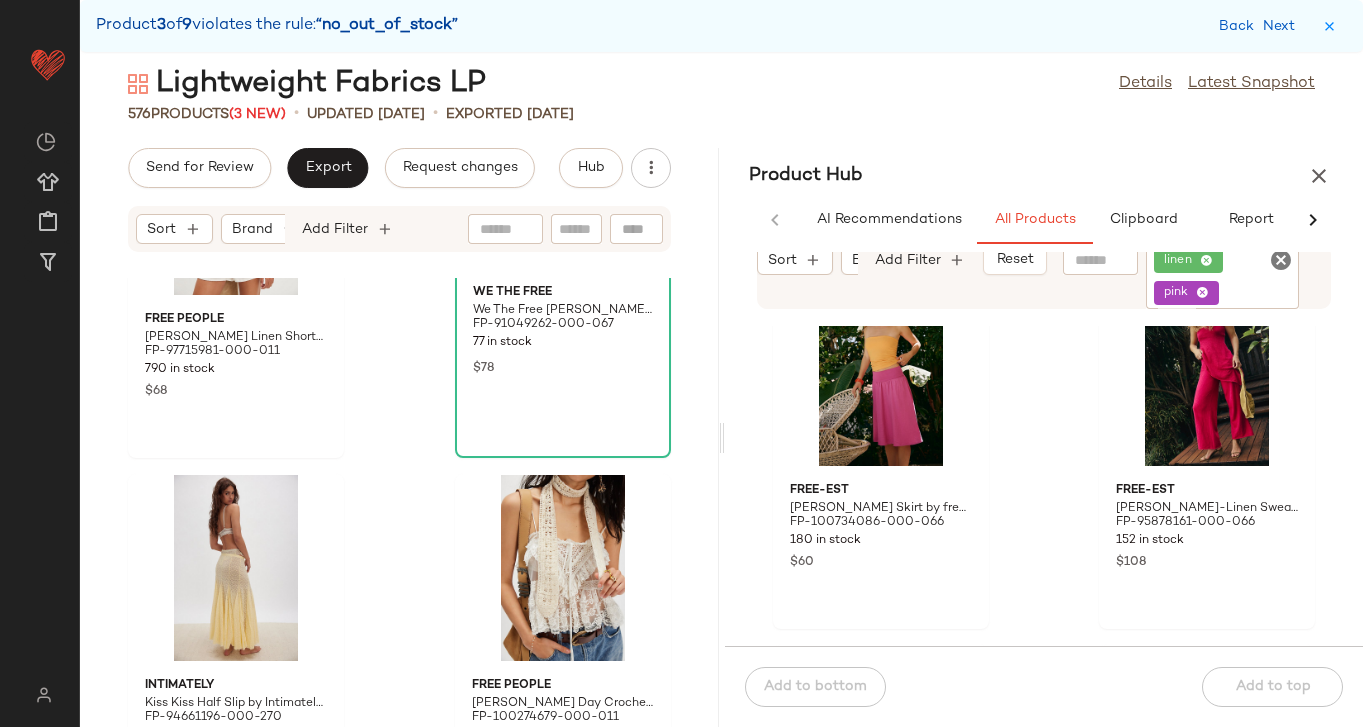 scroll, scrollTop: 55462, scrollLeft: 0, axis: vertical 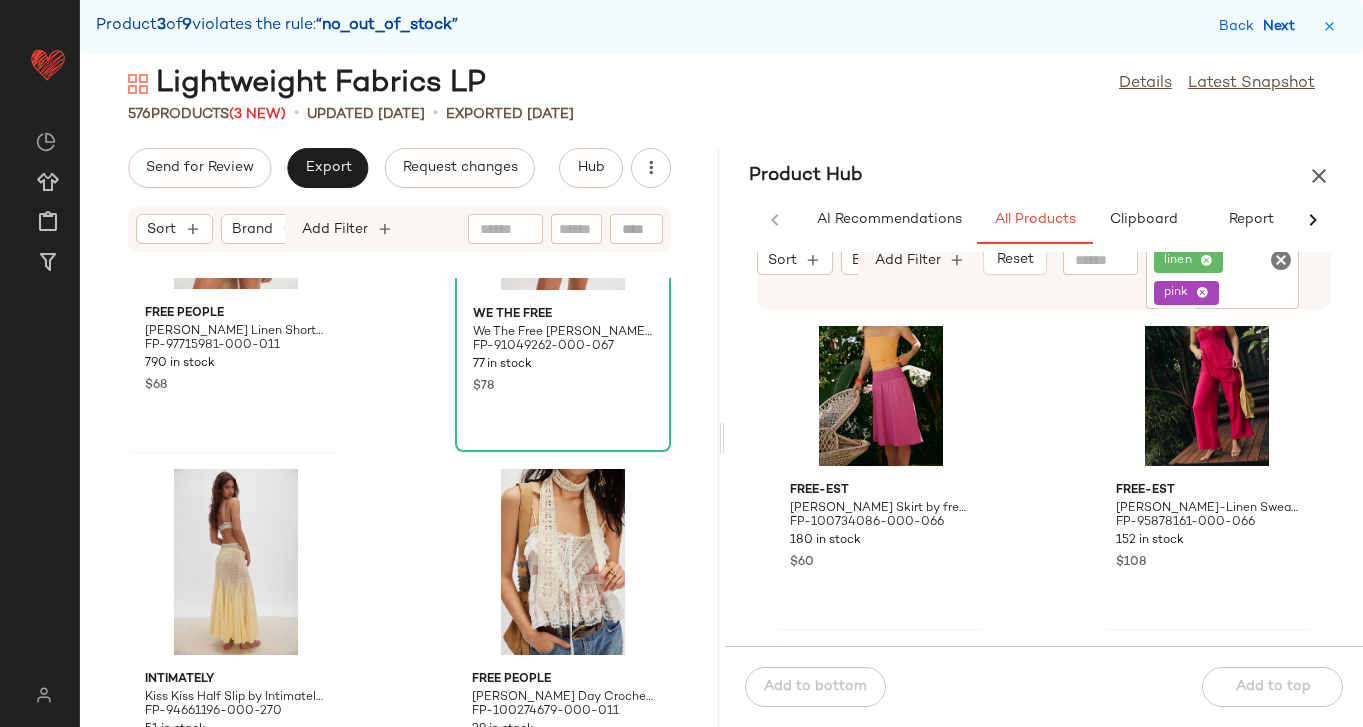 click on "Next" at bounding box center (1283, 26) 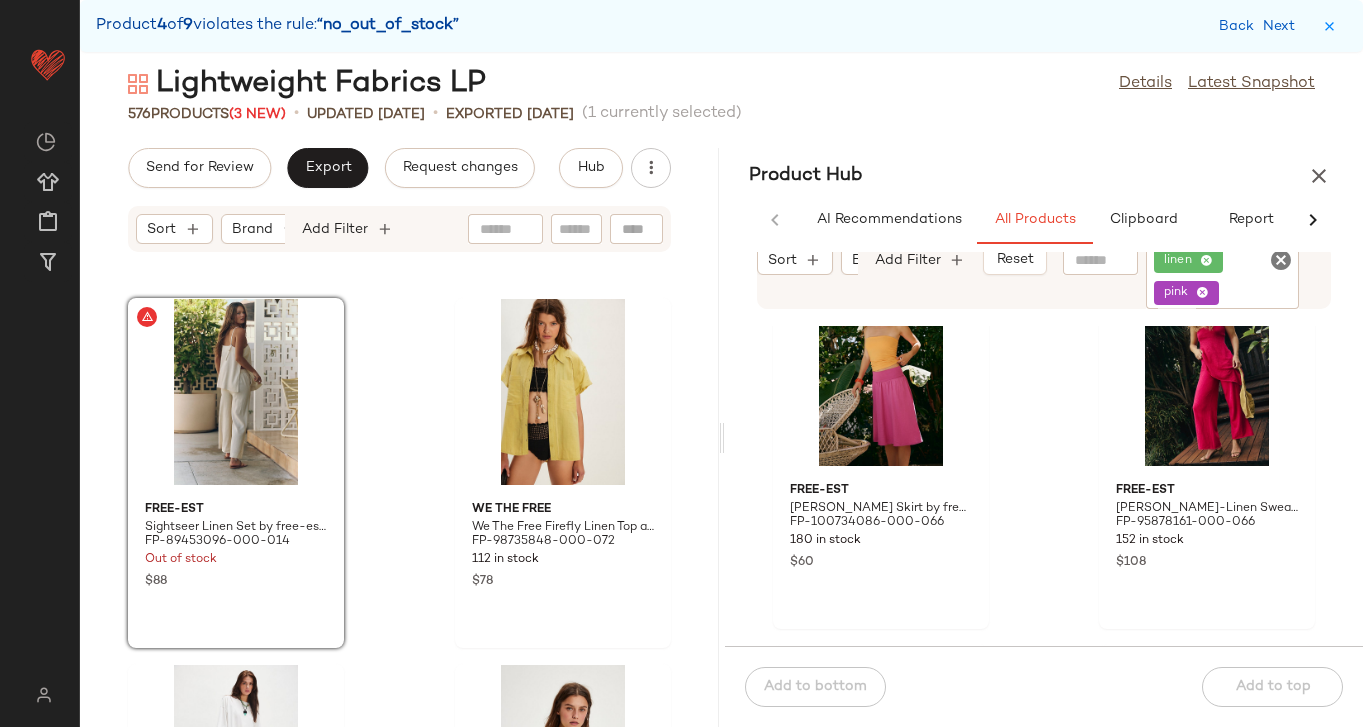 click 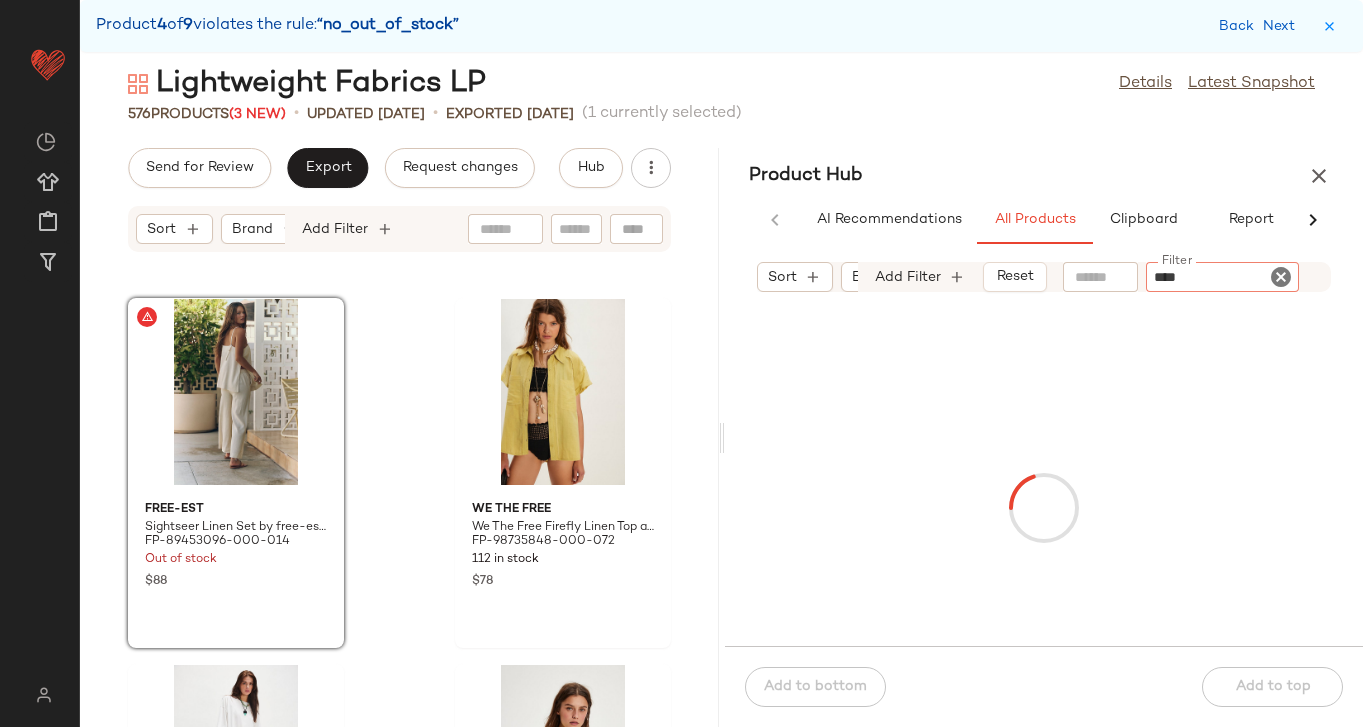 type on "*****" 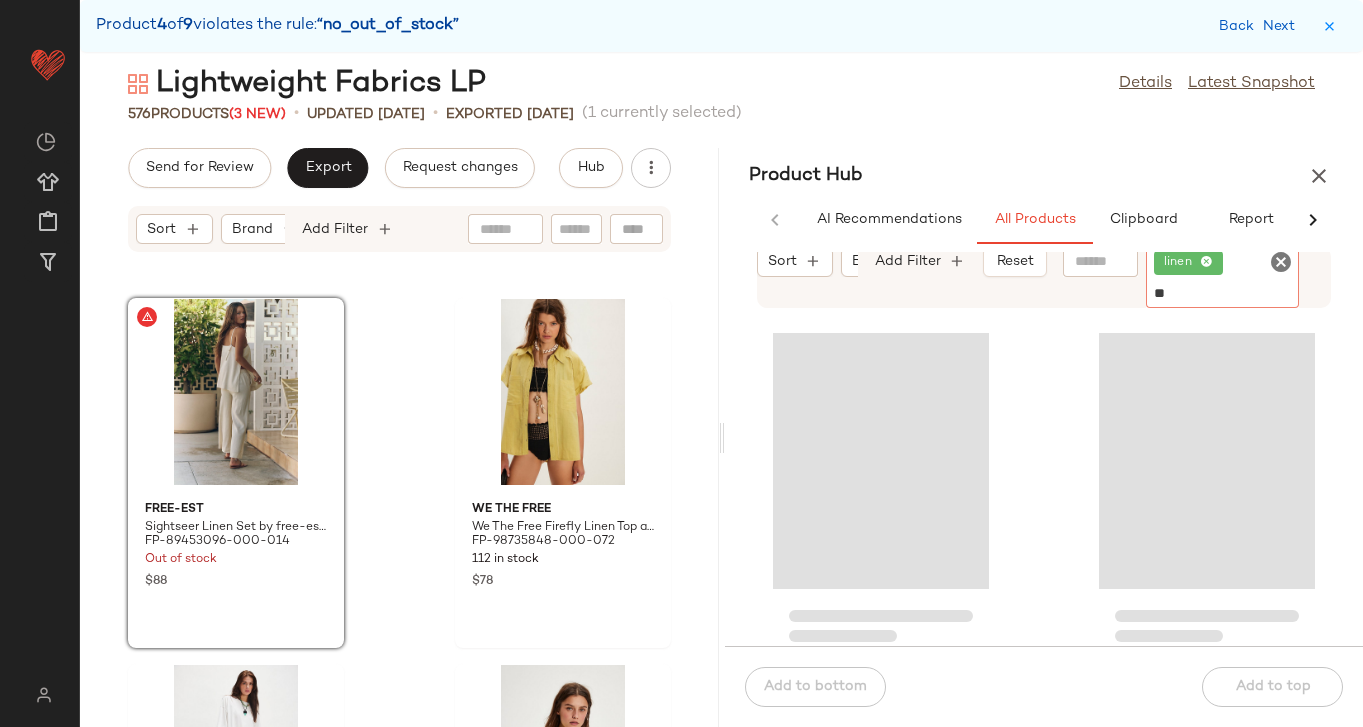 type on "***" 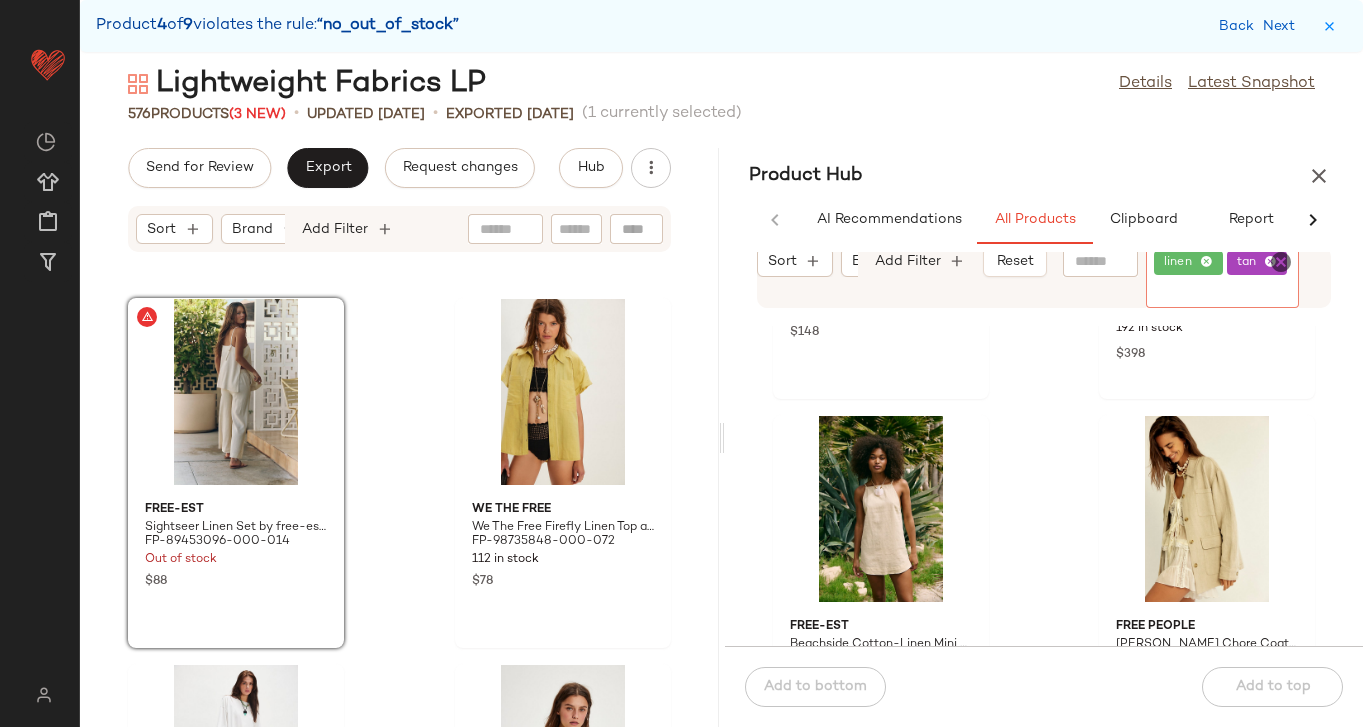 scroll, scrollTop: 690, scrollLeft: 0, axis: vertical 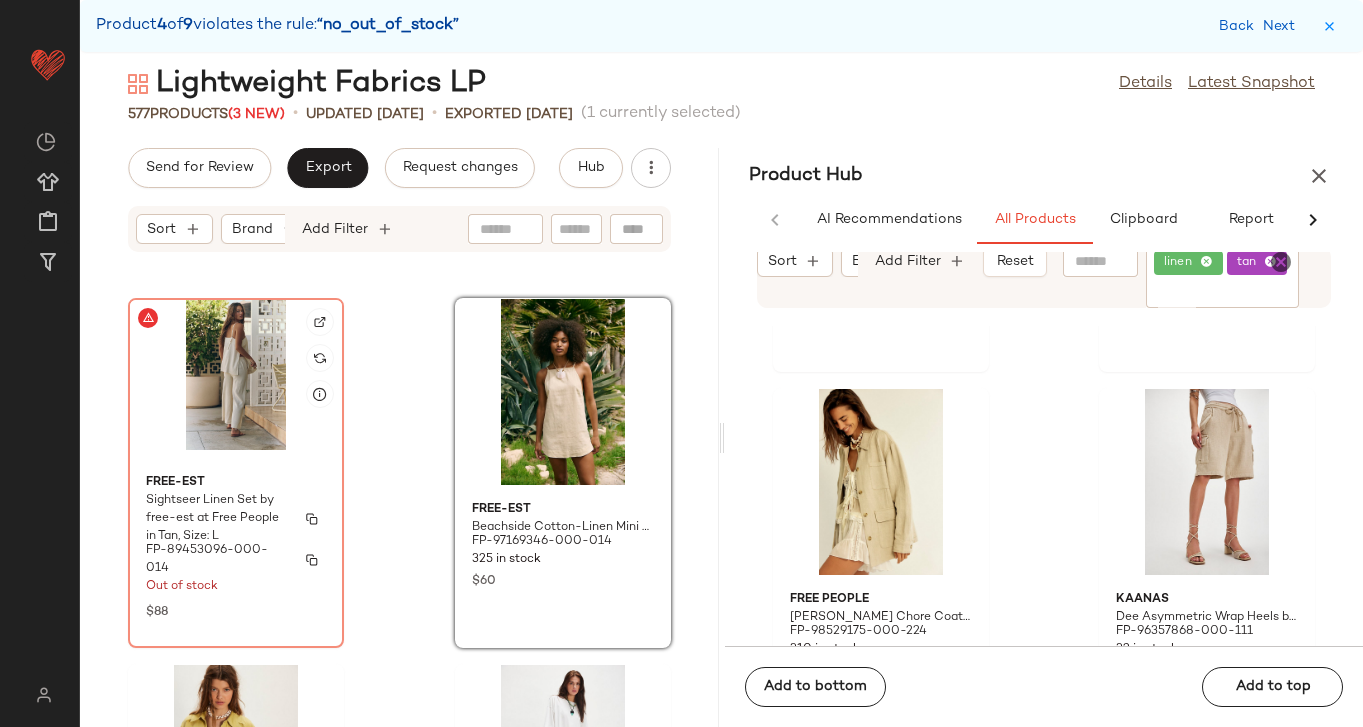 click on "free-est Sightseer Linen Set by free-est at Free People in Tan, Size: L FP-89453096-000-014 Out of stock $88" 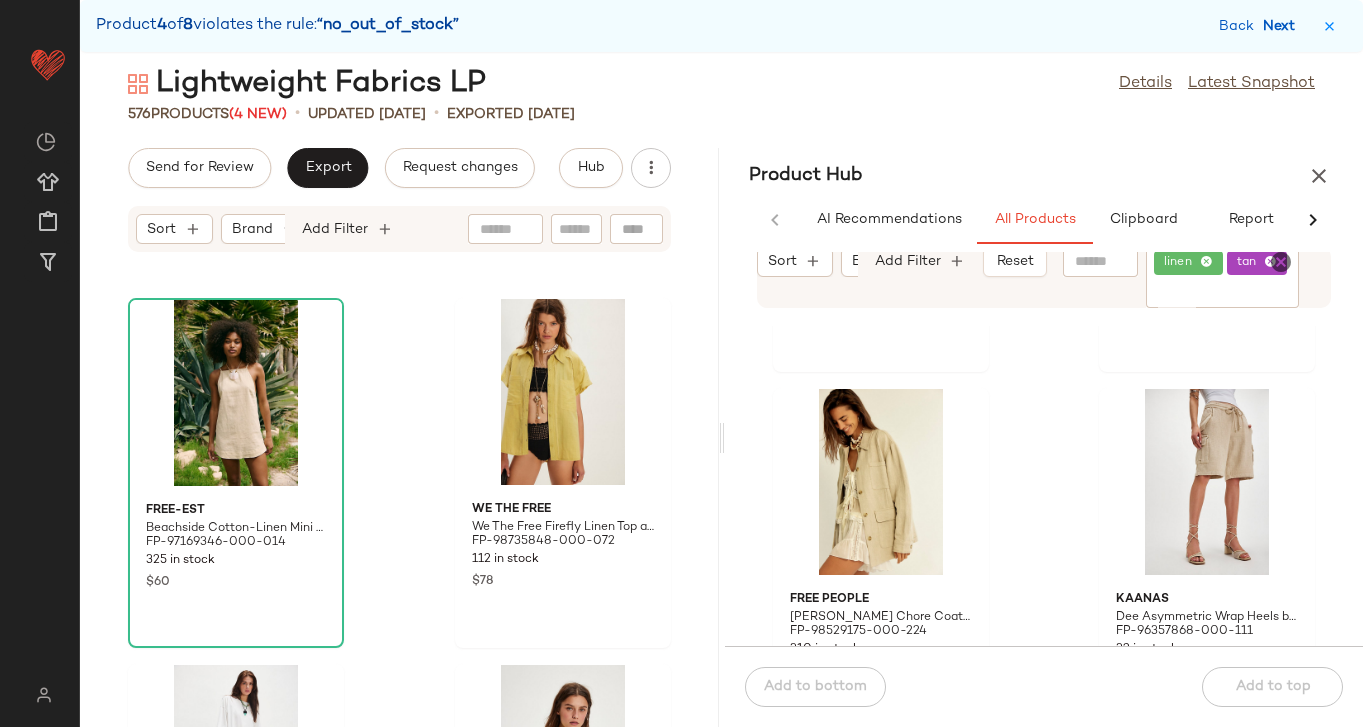 click on "Next" at bounding box center (1283, 26) 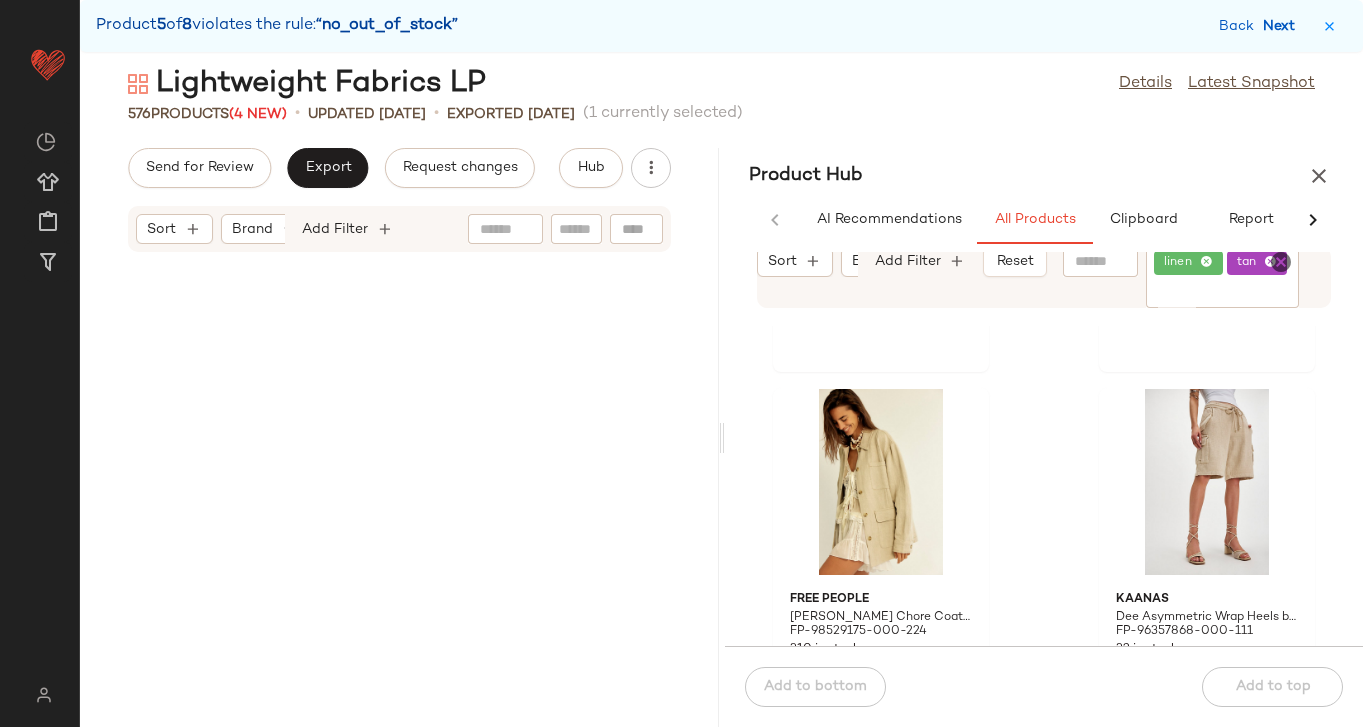 scroll, scrollTop: 79788, scrollLeft: 0, axis: vertical 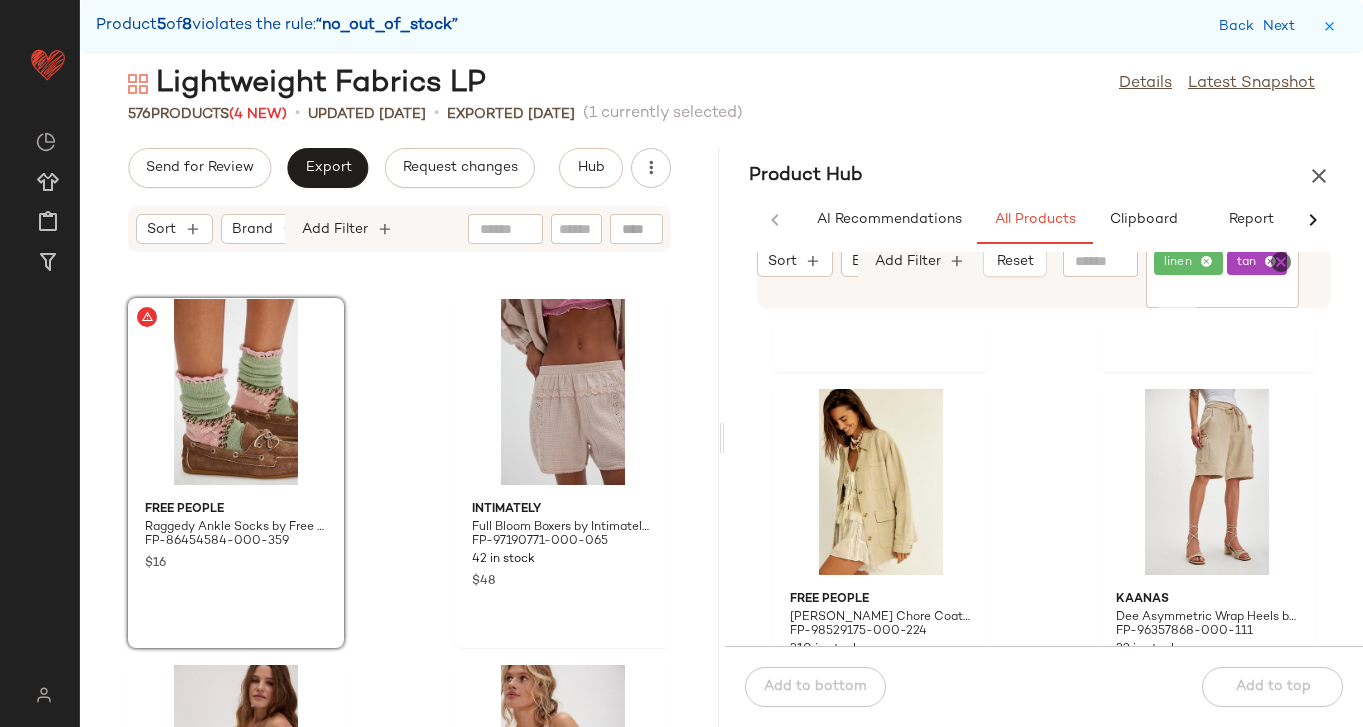 click 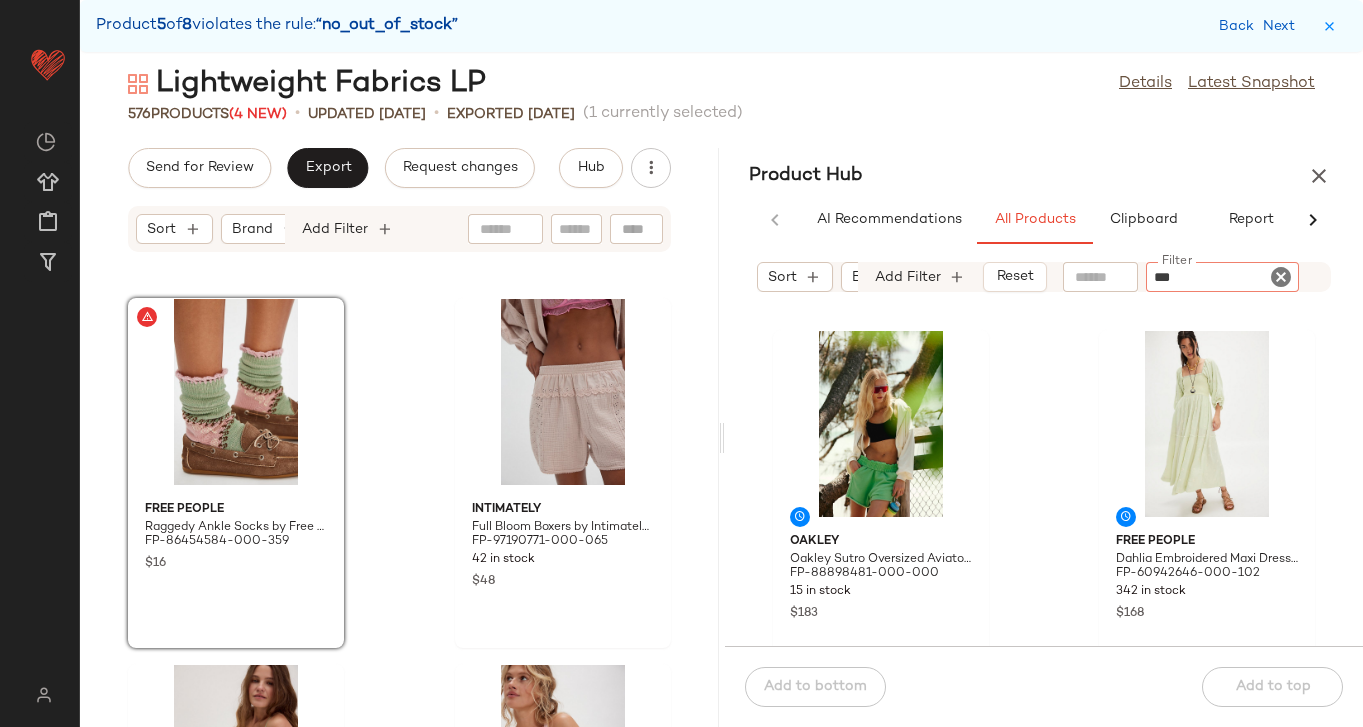 type on "****" 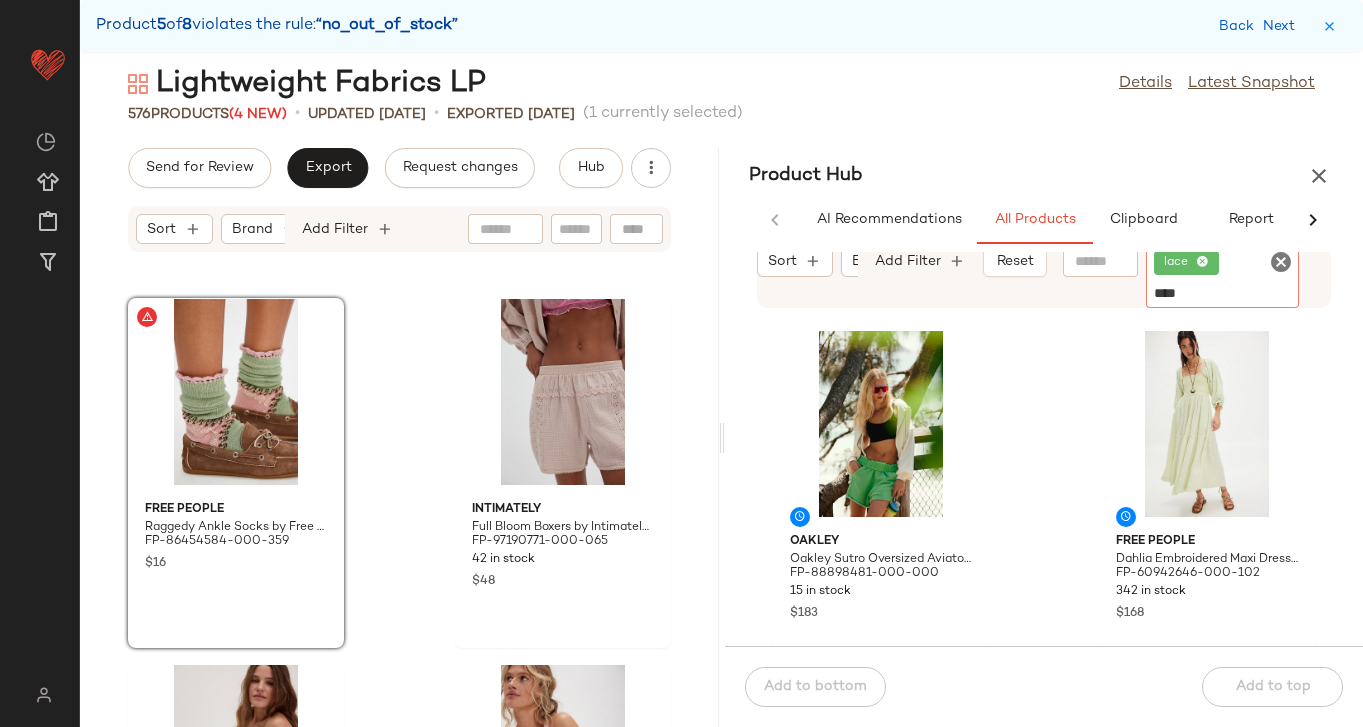type on "*****" 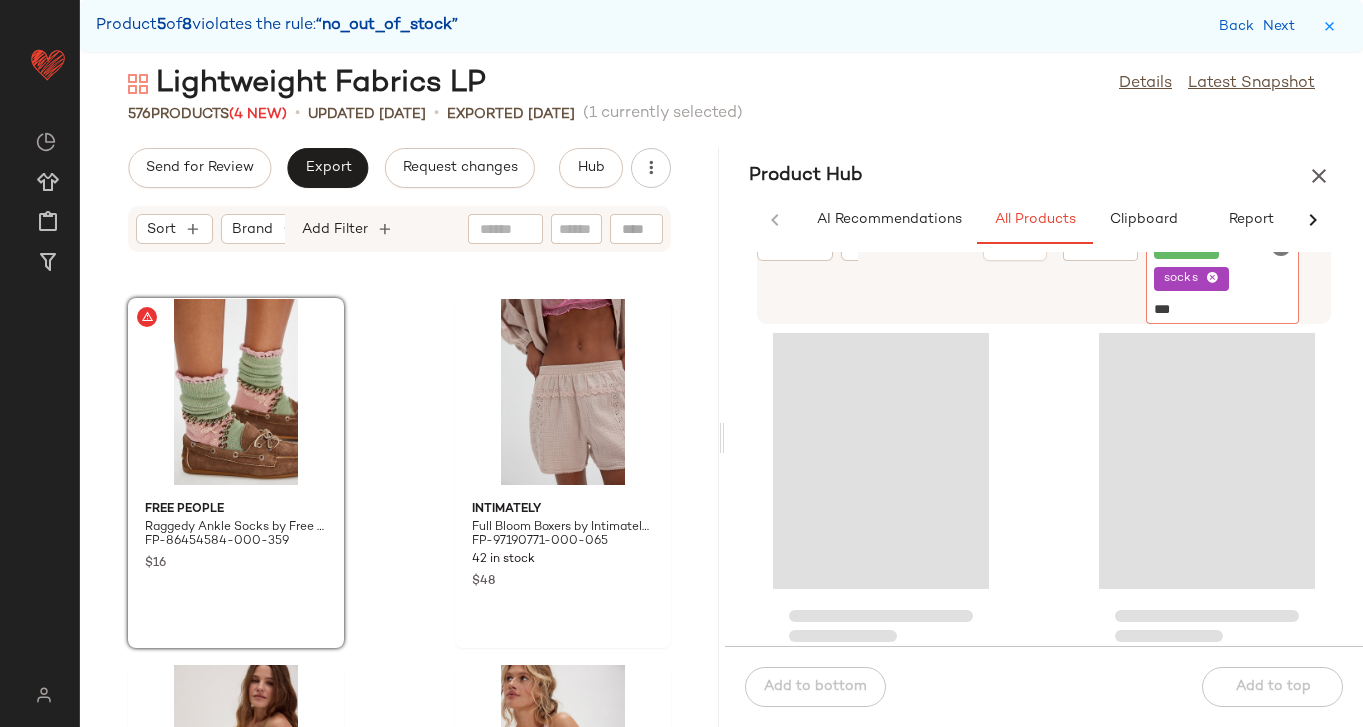 type on "****" 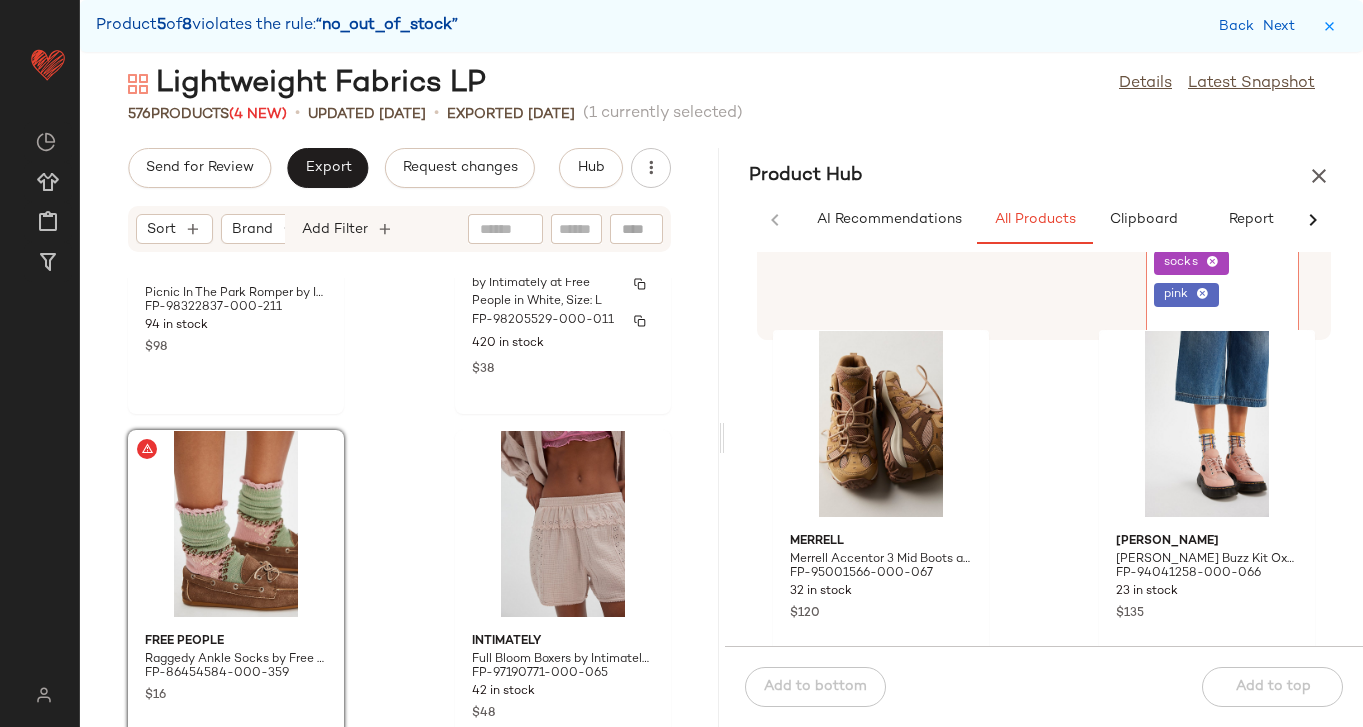 scroll, scrollTop: 79738, scrollLeft: 0, axis: vertical 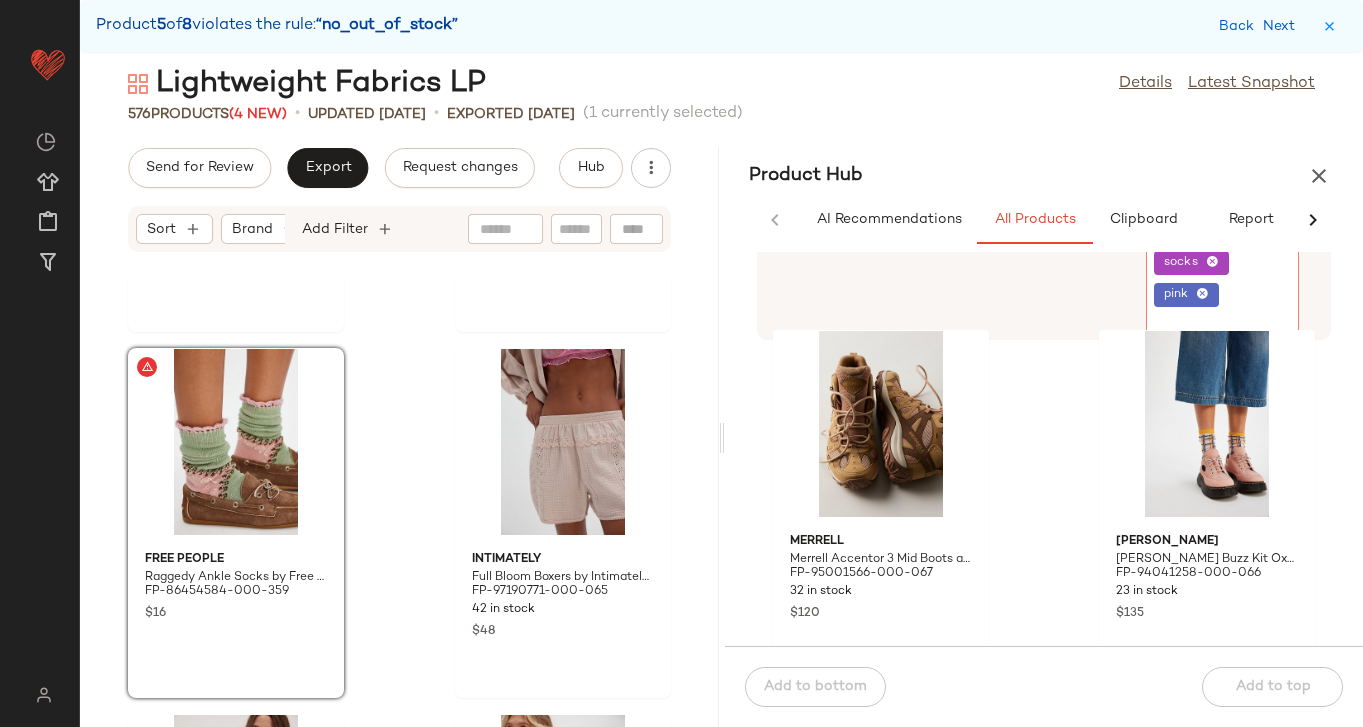 click 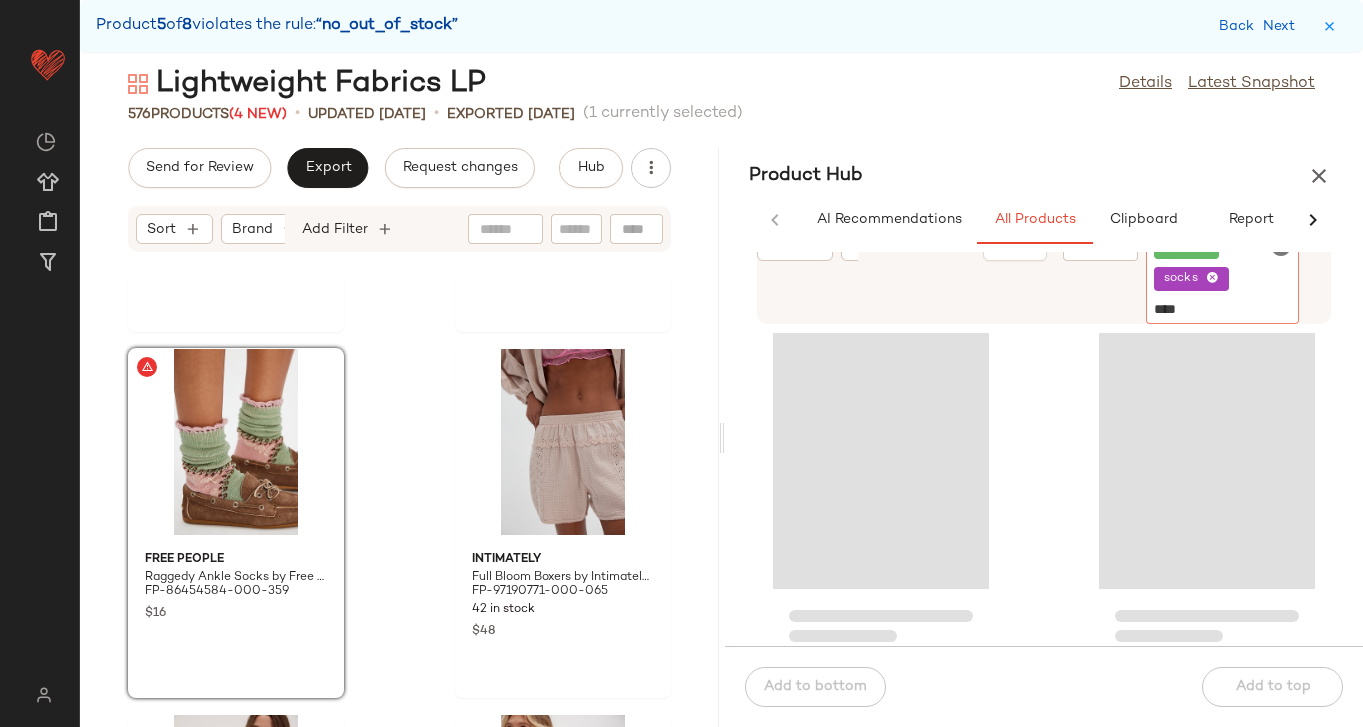 type on "*****" 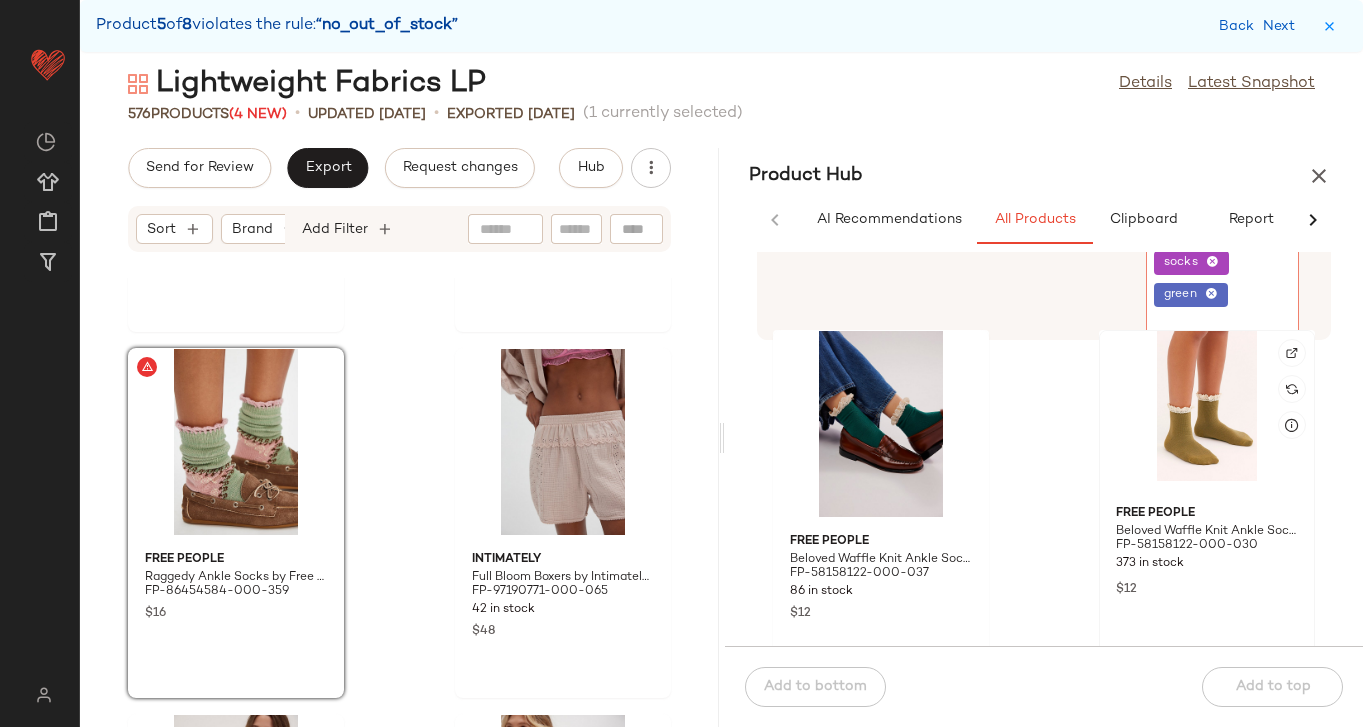 scroll, scrollTop: 34, scrollLeft: 0, axis: vertical 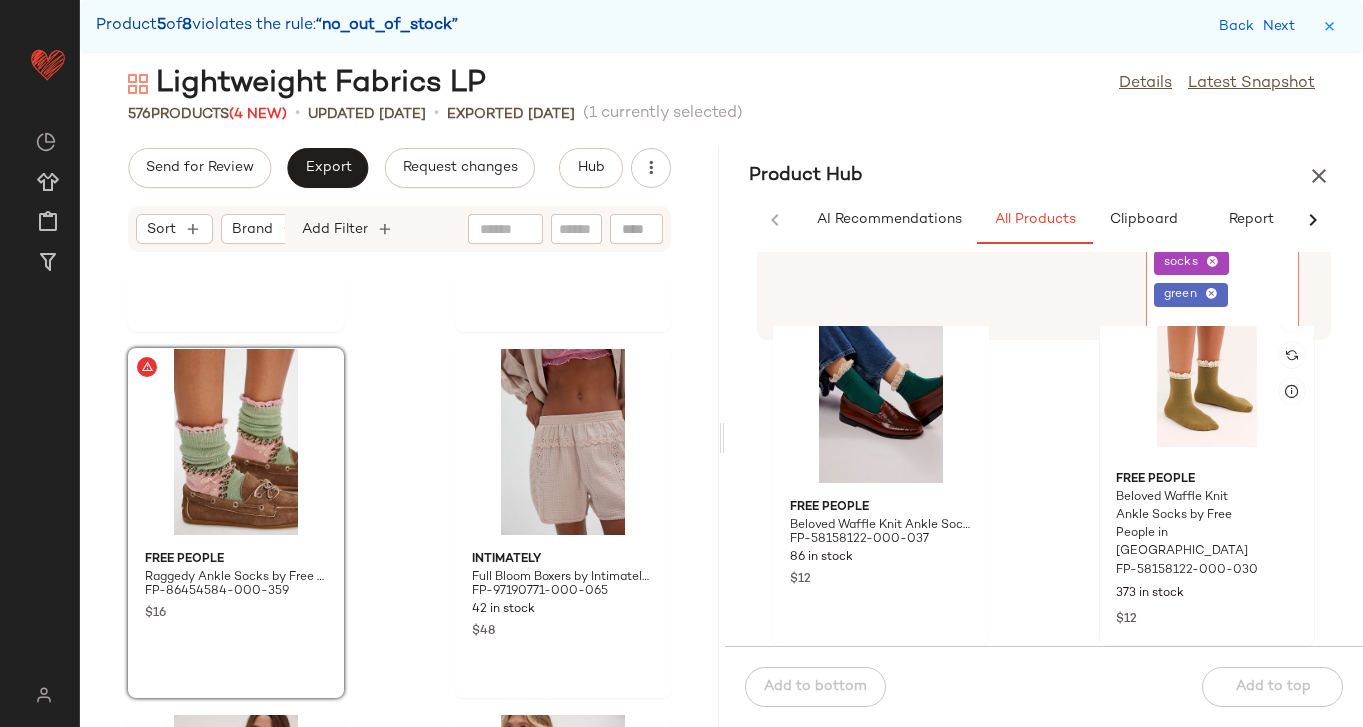 click on "Free People" at bounding box center (1207, 480) 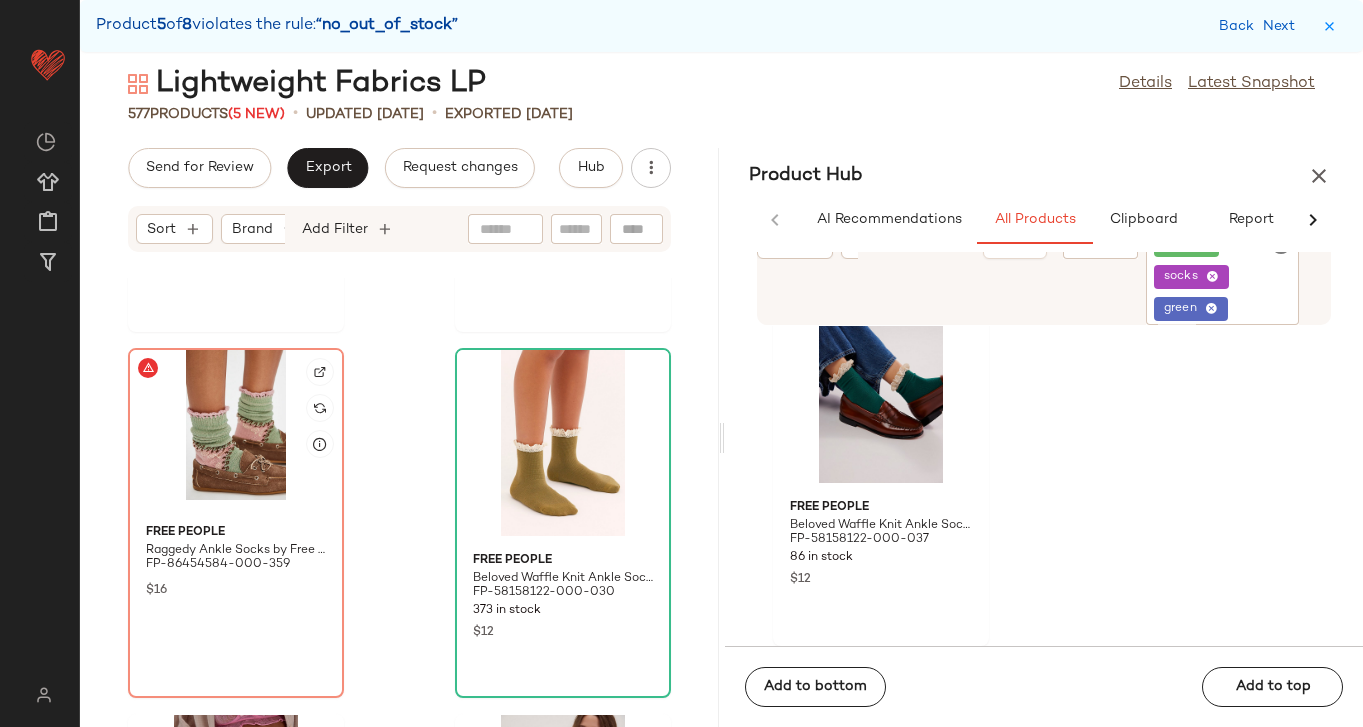 click 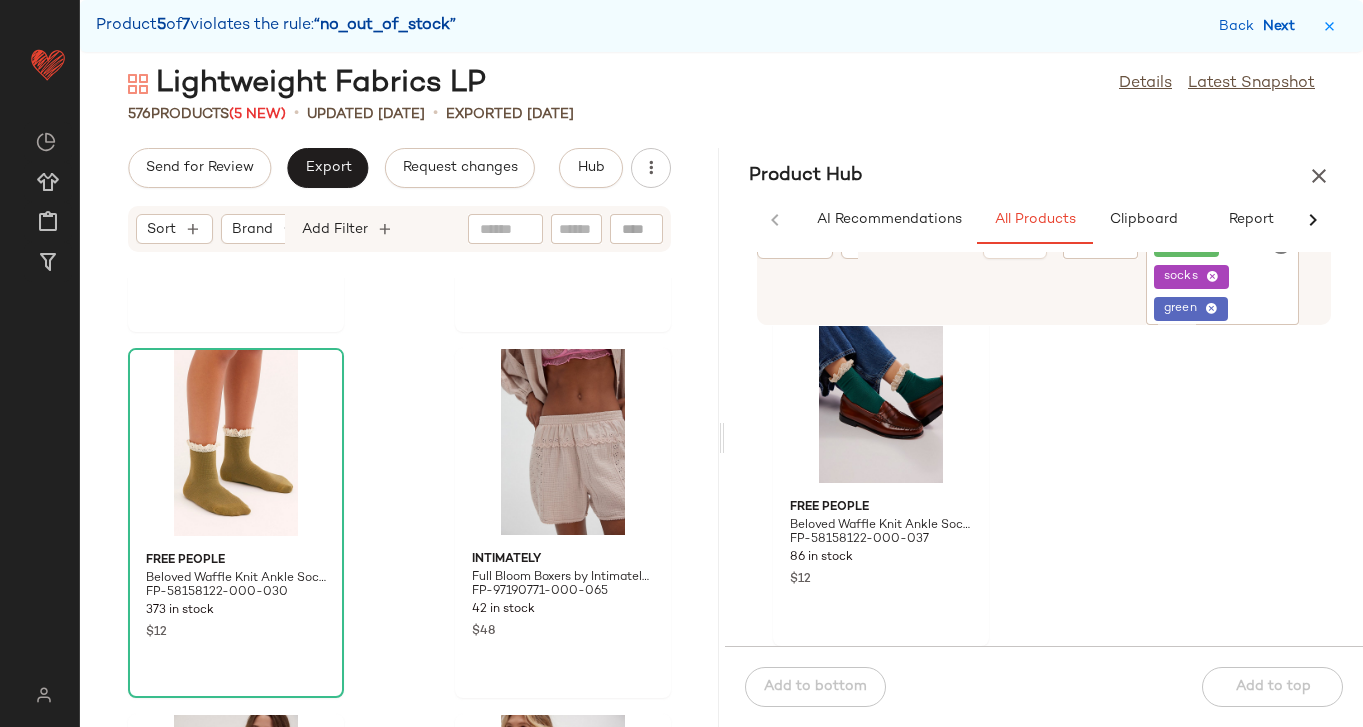 click on "Next" at bounding box center (1283, 26) 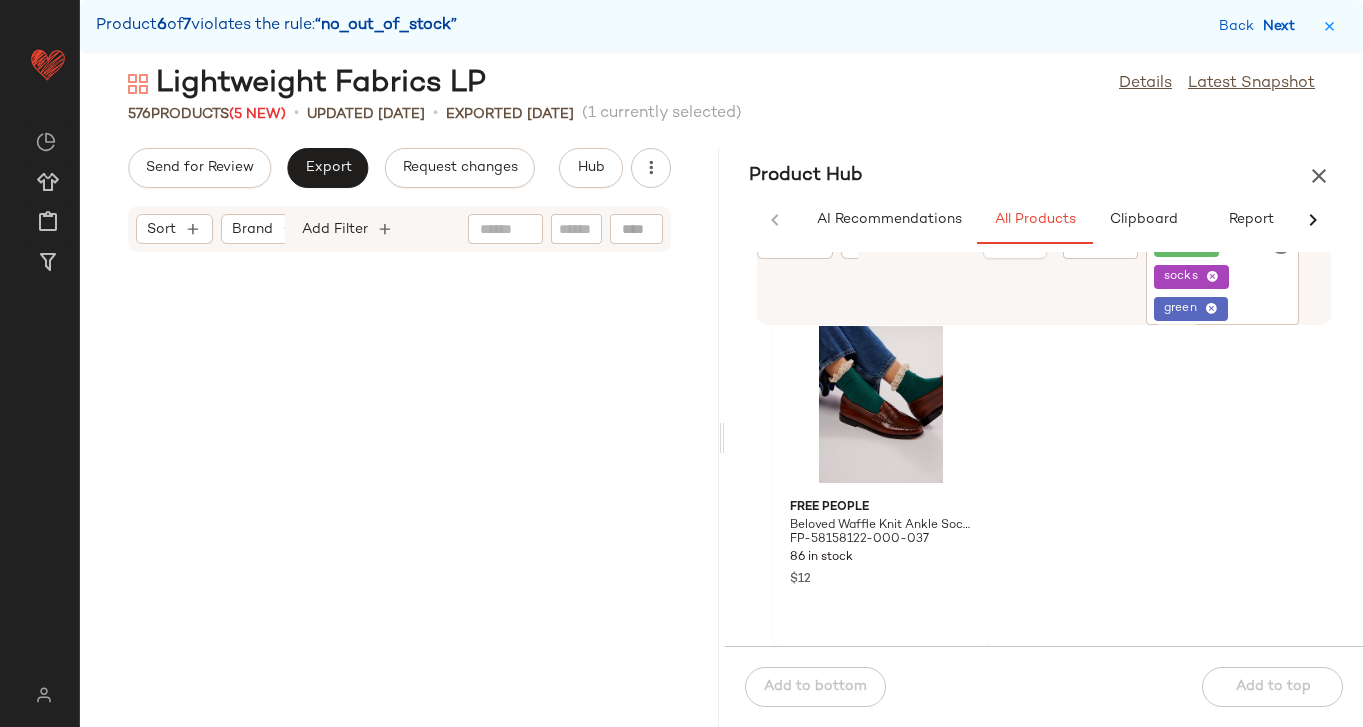 scroll, scrollTop: 99186, scrollLeft: 0, axis: vertical 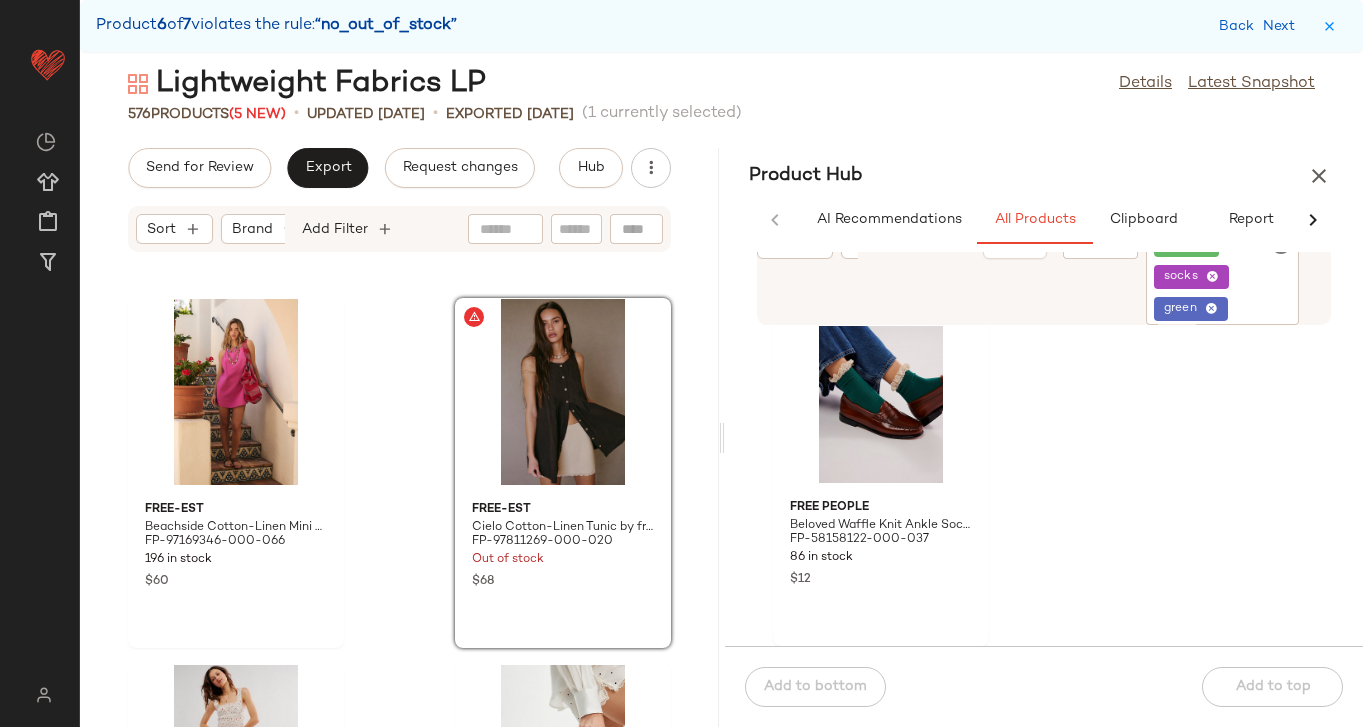 click 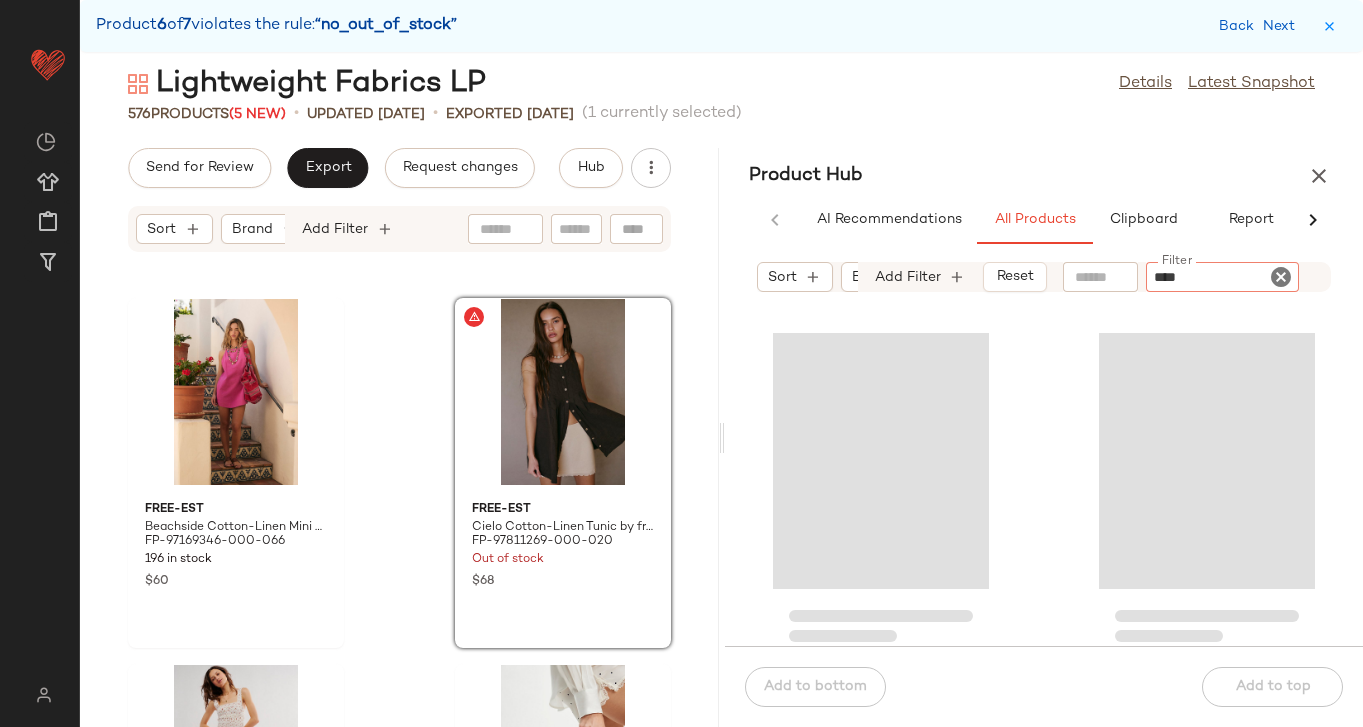type on "*****" 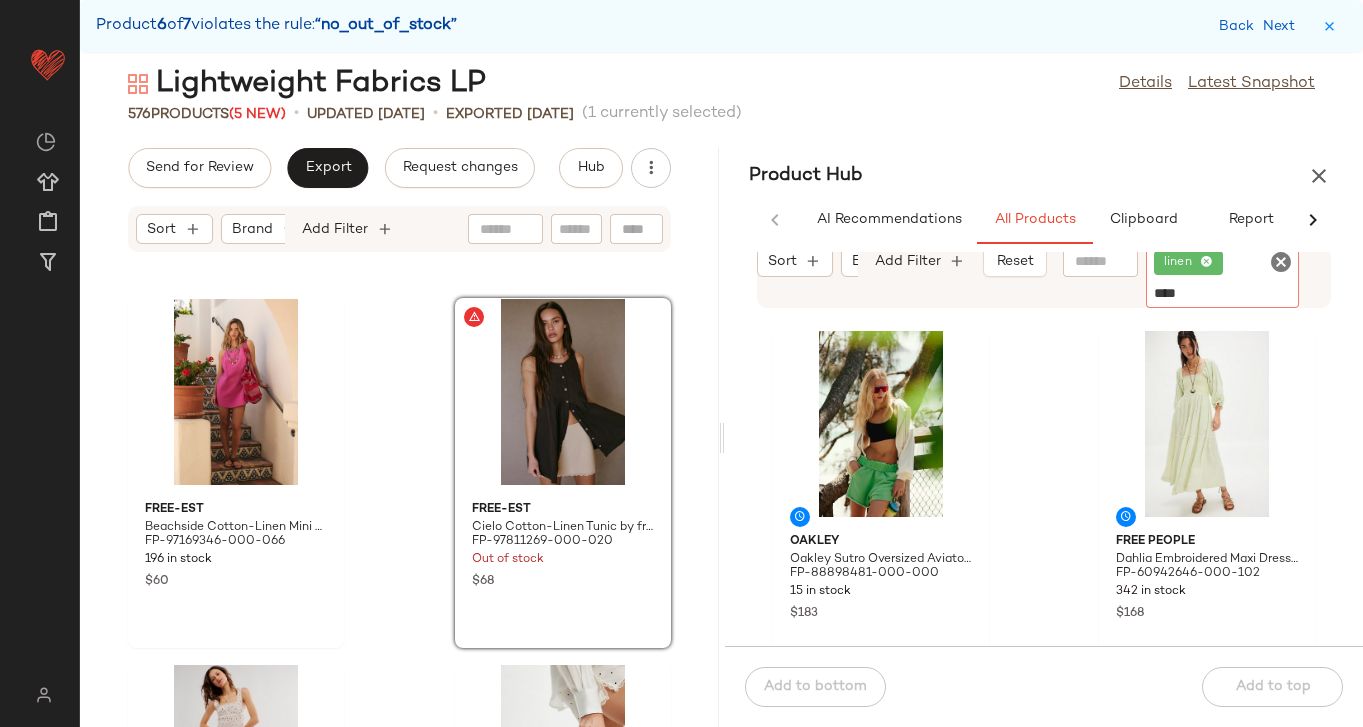 type on "*****" 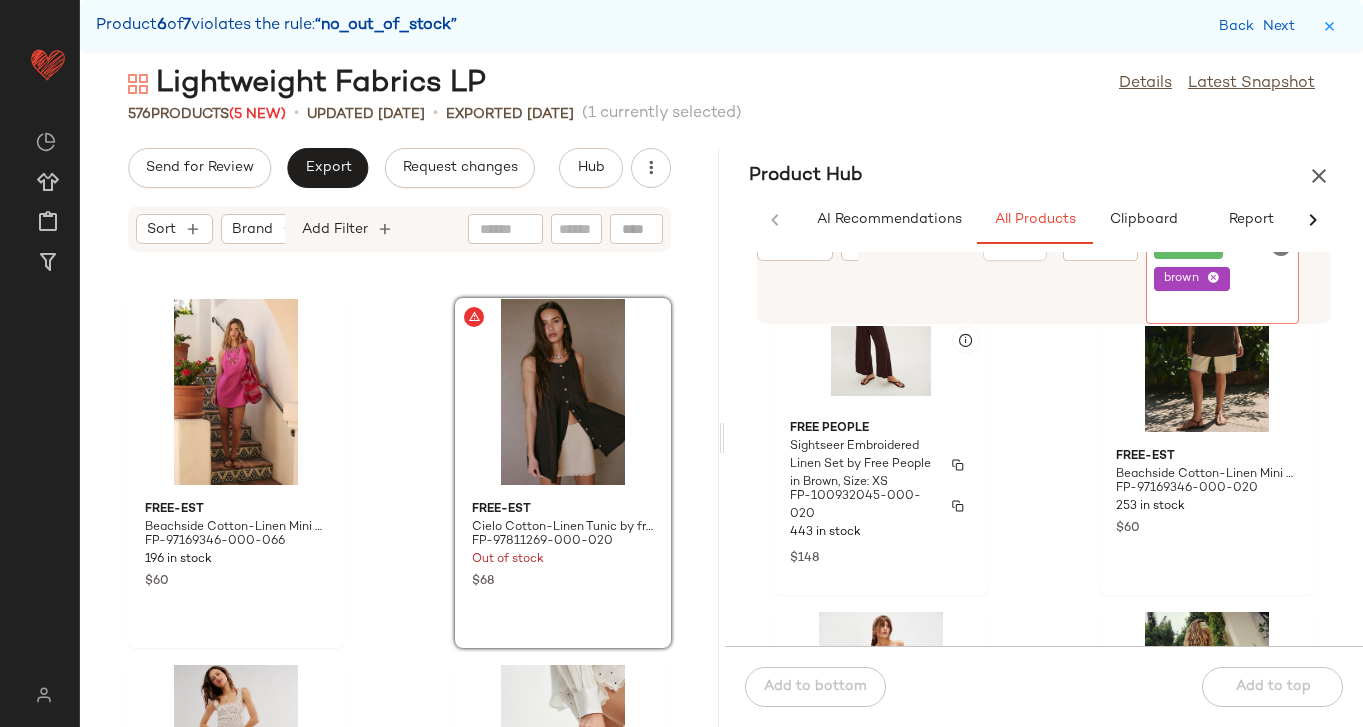 scroll, scrollTop: 468, scrollLeft: 0, axis: vertical 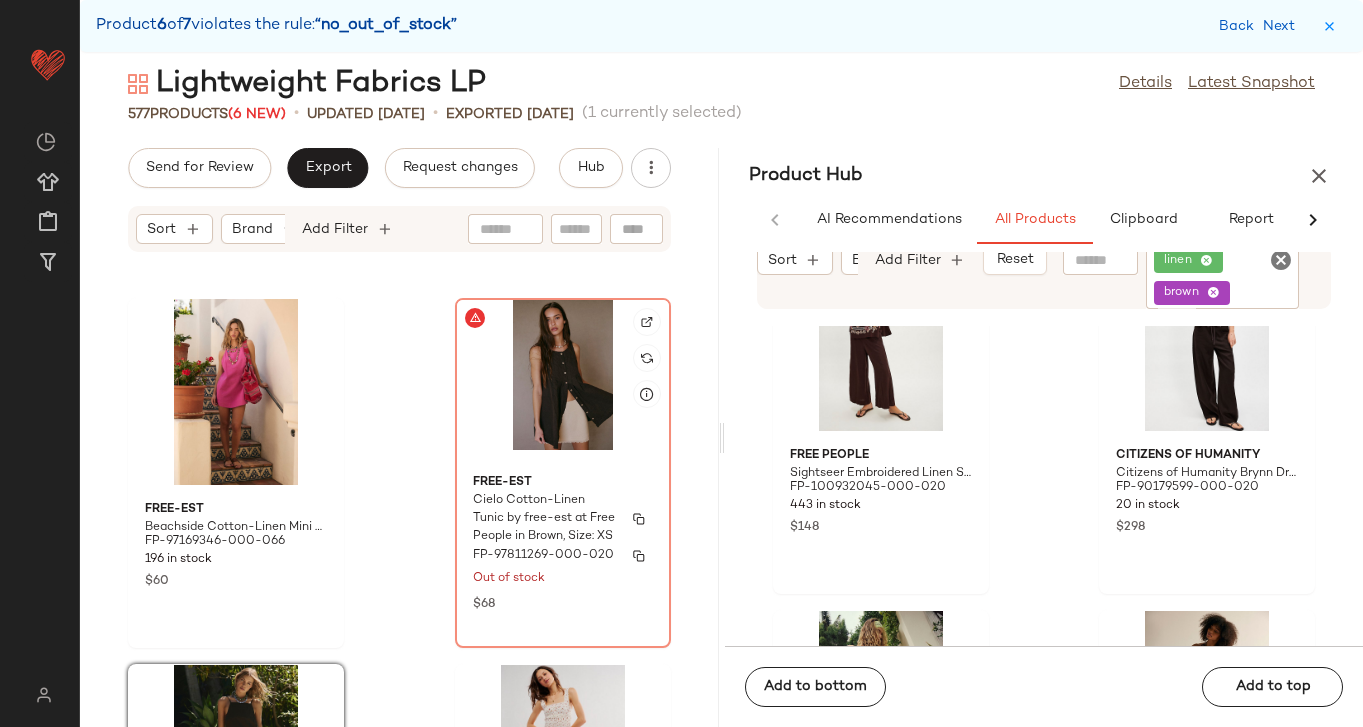 click 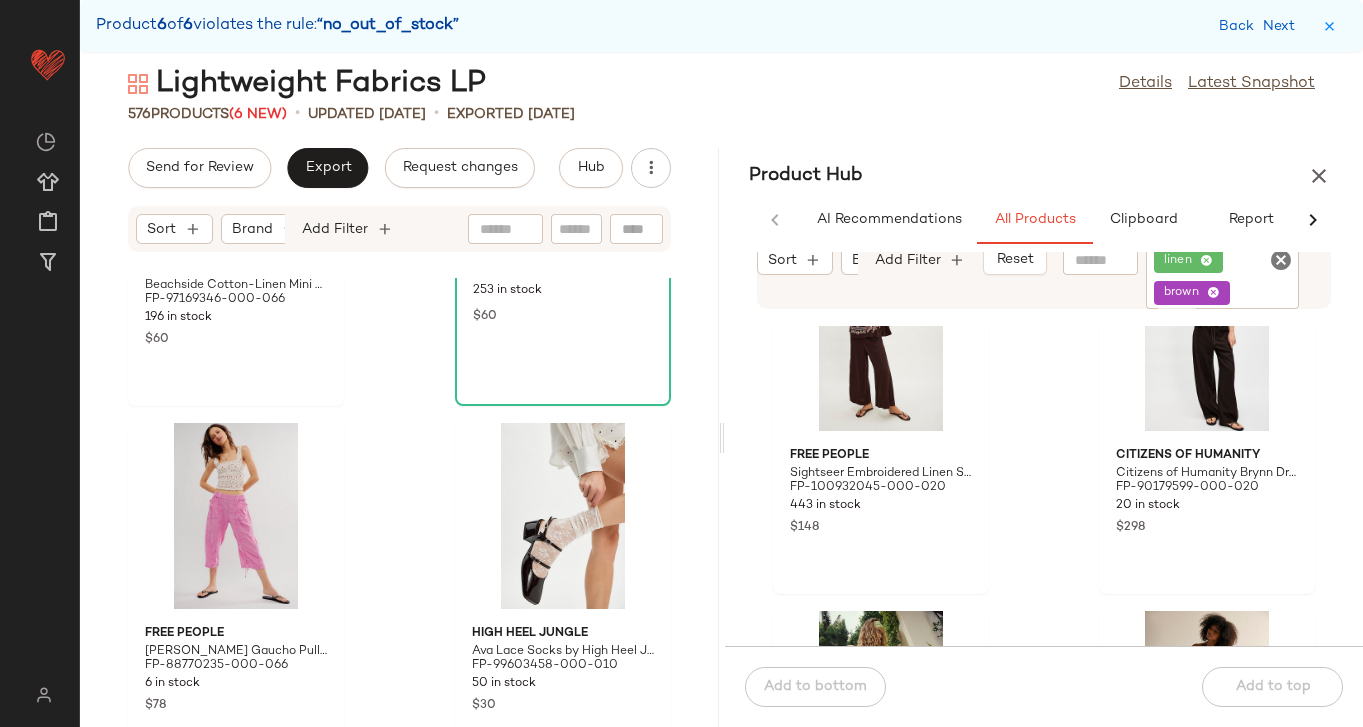 scroll, scrollTop: 99435, scrollLeft: 0, axis: vertical 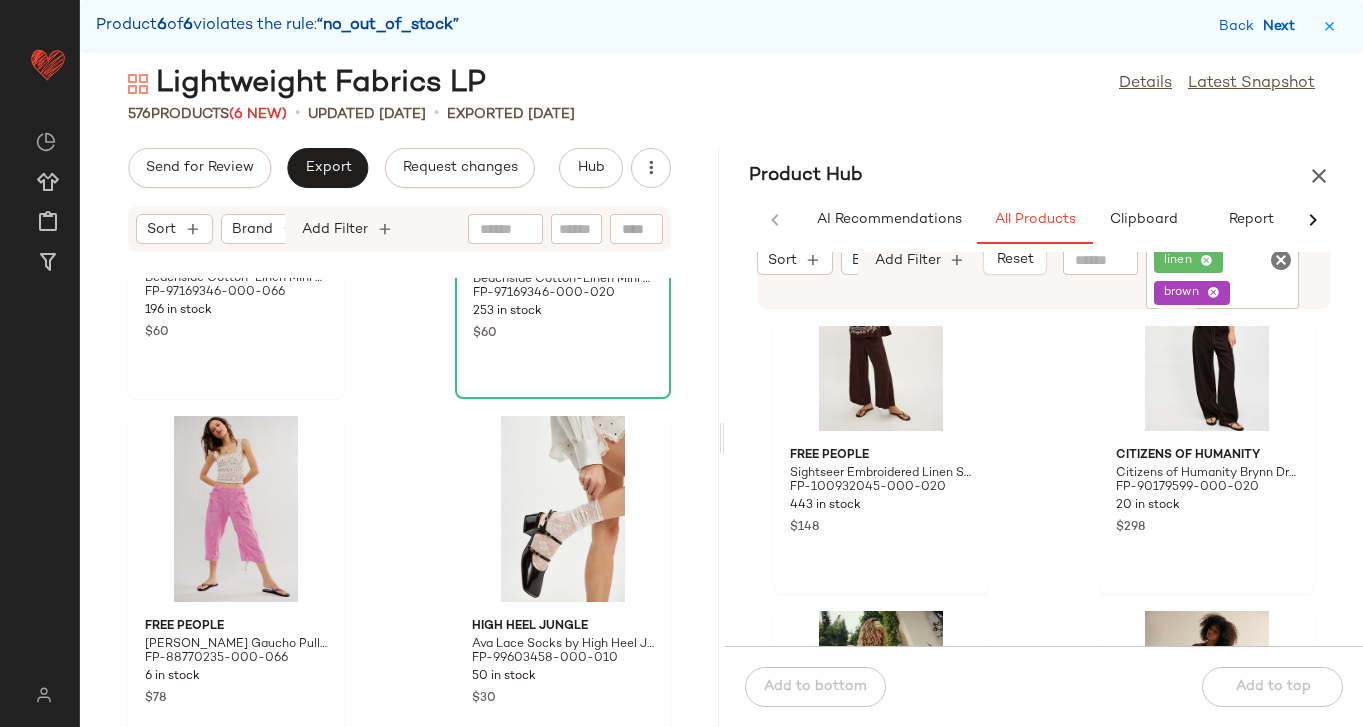 click on "Next" at bounding box center (1283, 26) 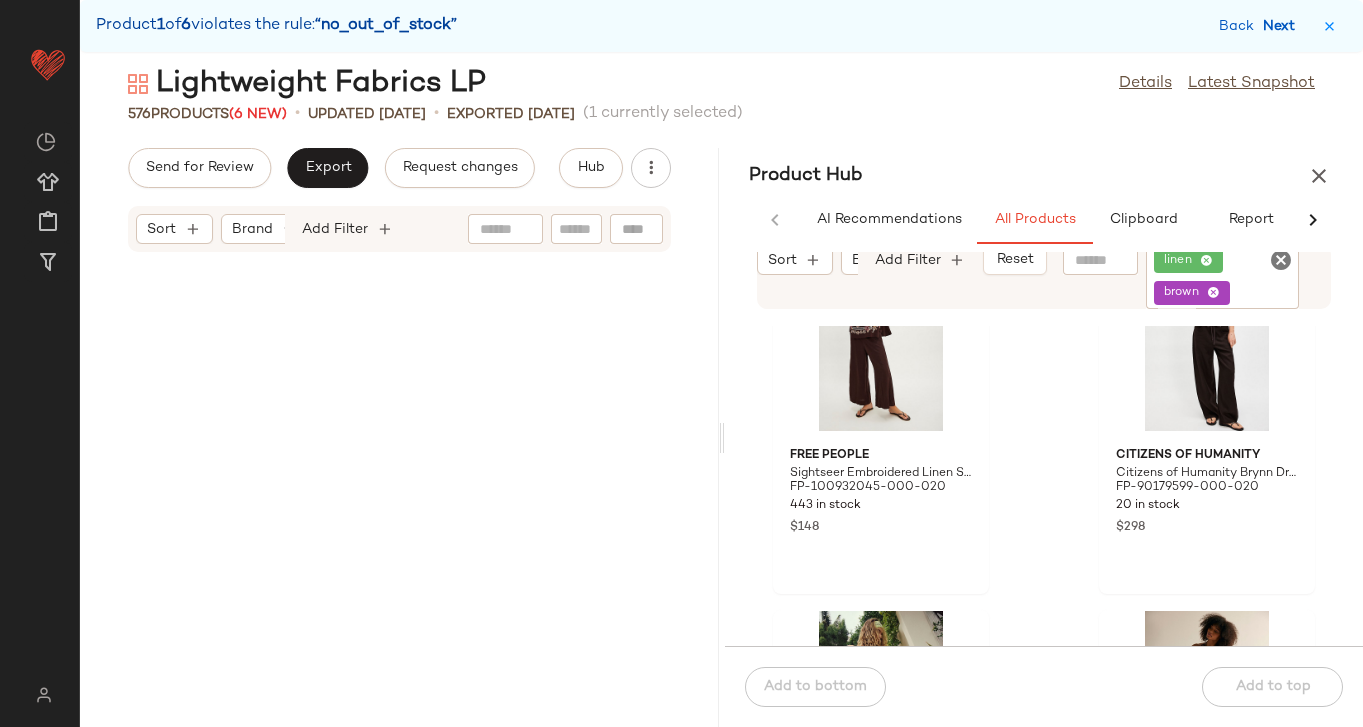 scroll, scrollTop: 4758, scrollLeft: 0, axis: vertical 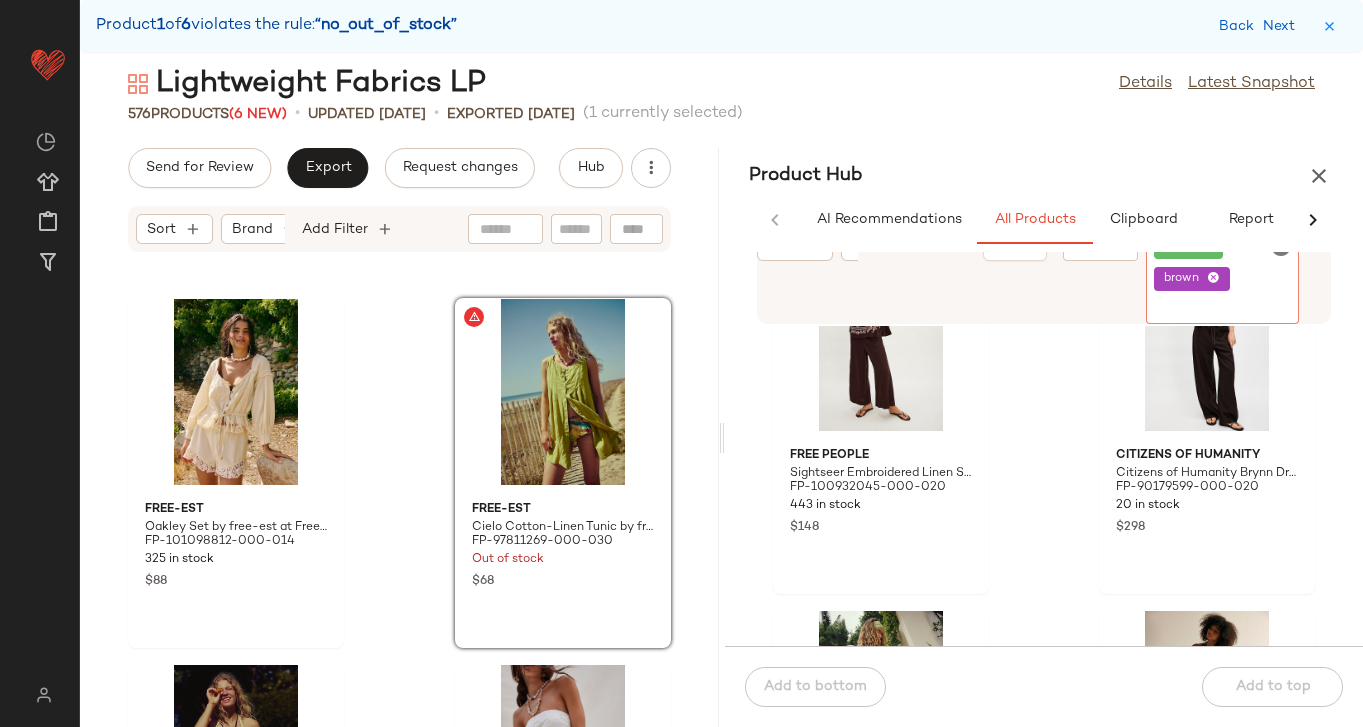 click on "brown" 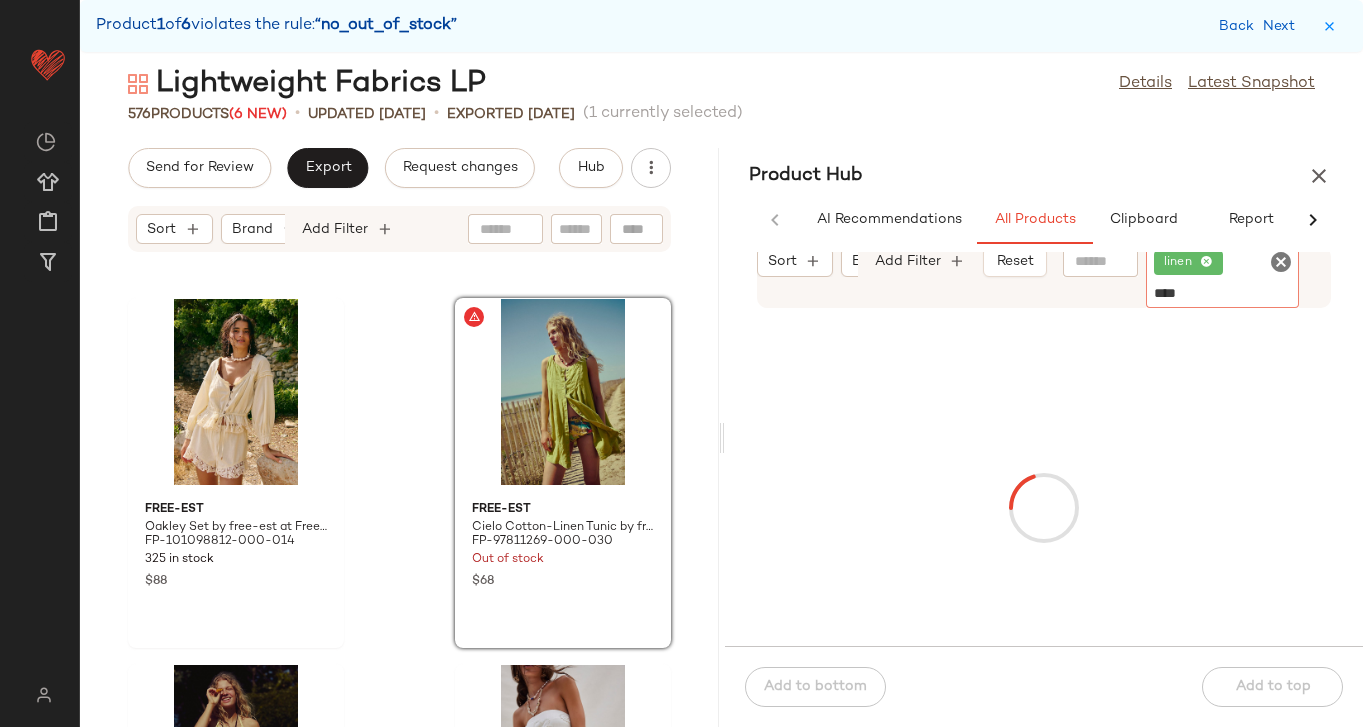 type on "*****" 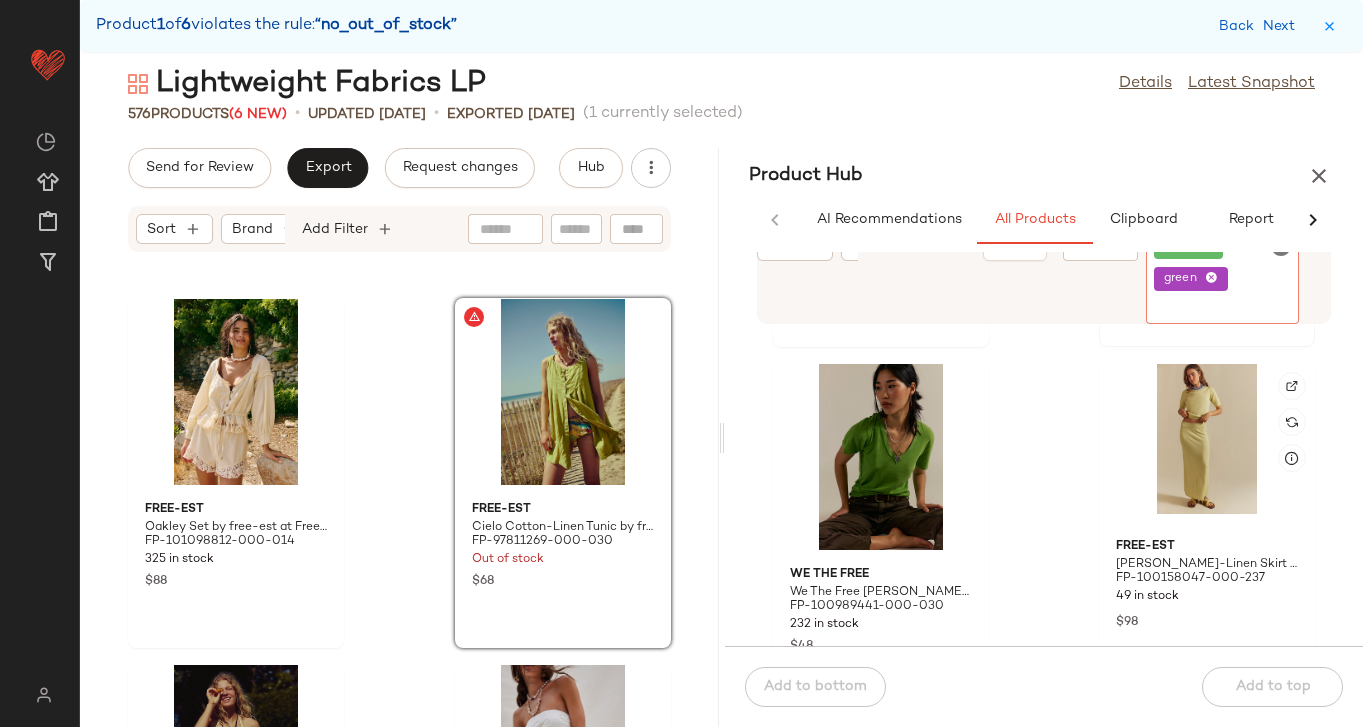 scroll, scrollTop: 354, scrollLeft: 0, axis: vertical 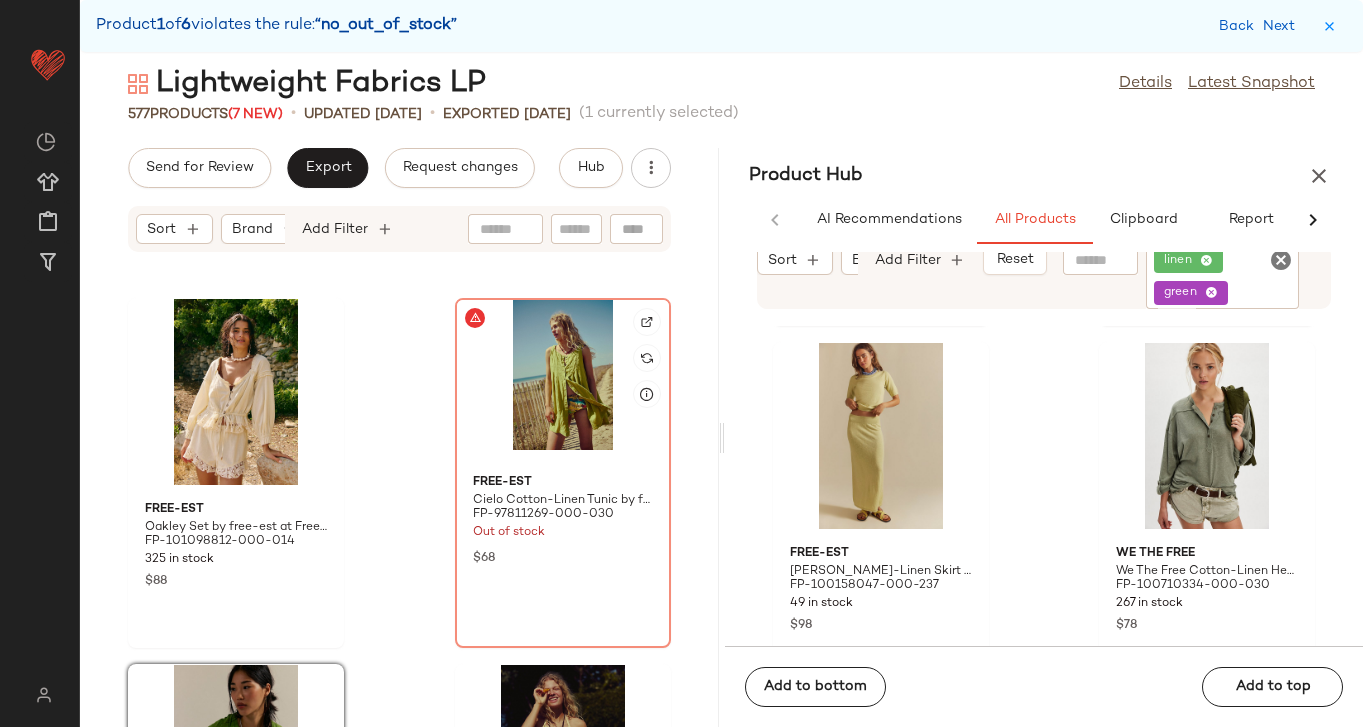 click 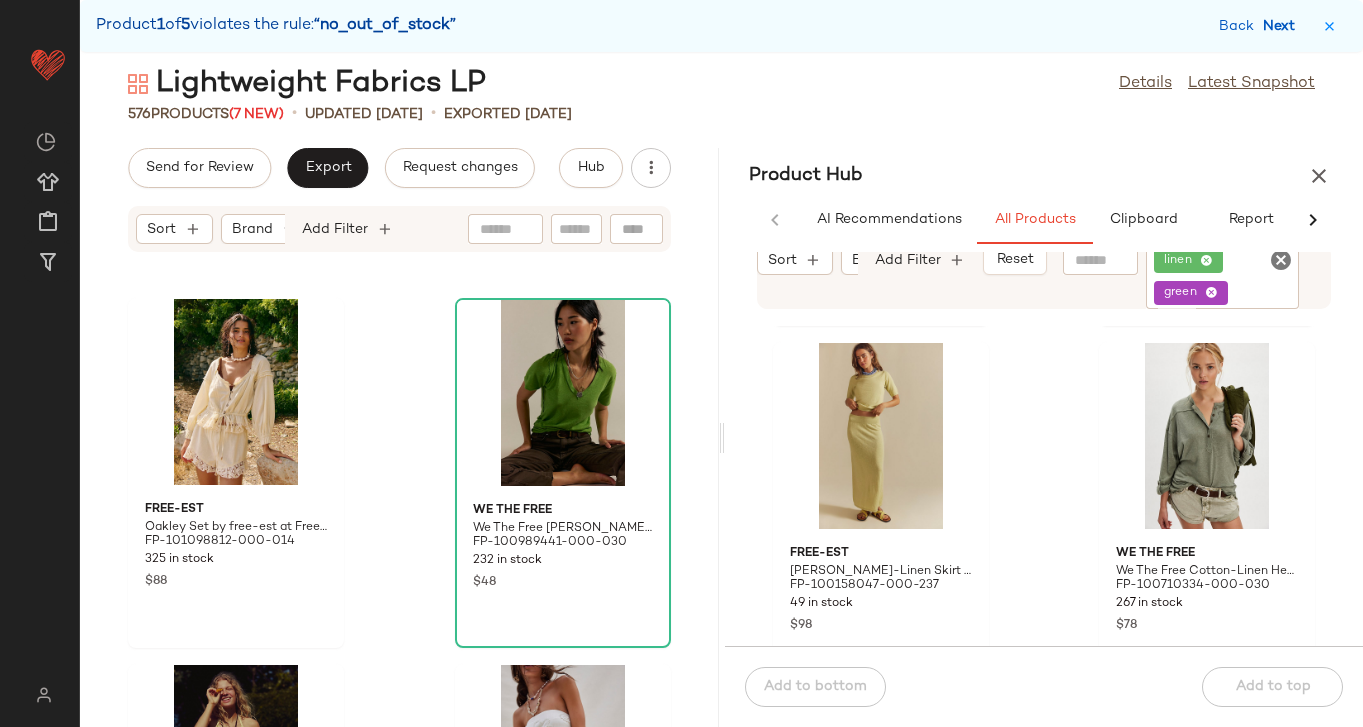 click on "Next" at bounding box center [1283, 26] 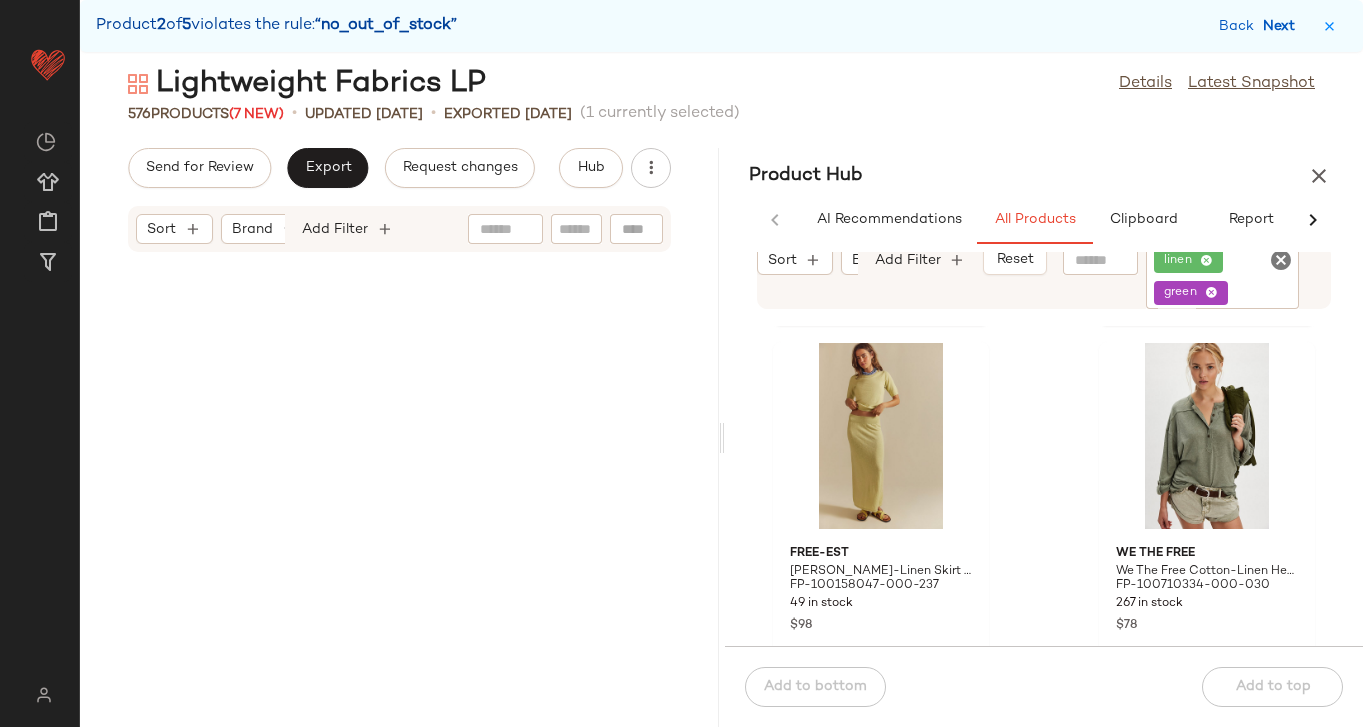 scroll, scrollTop: 64416, scrollLeft: 0, axis: vertical 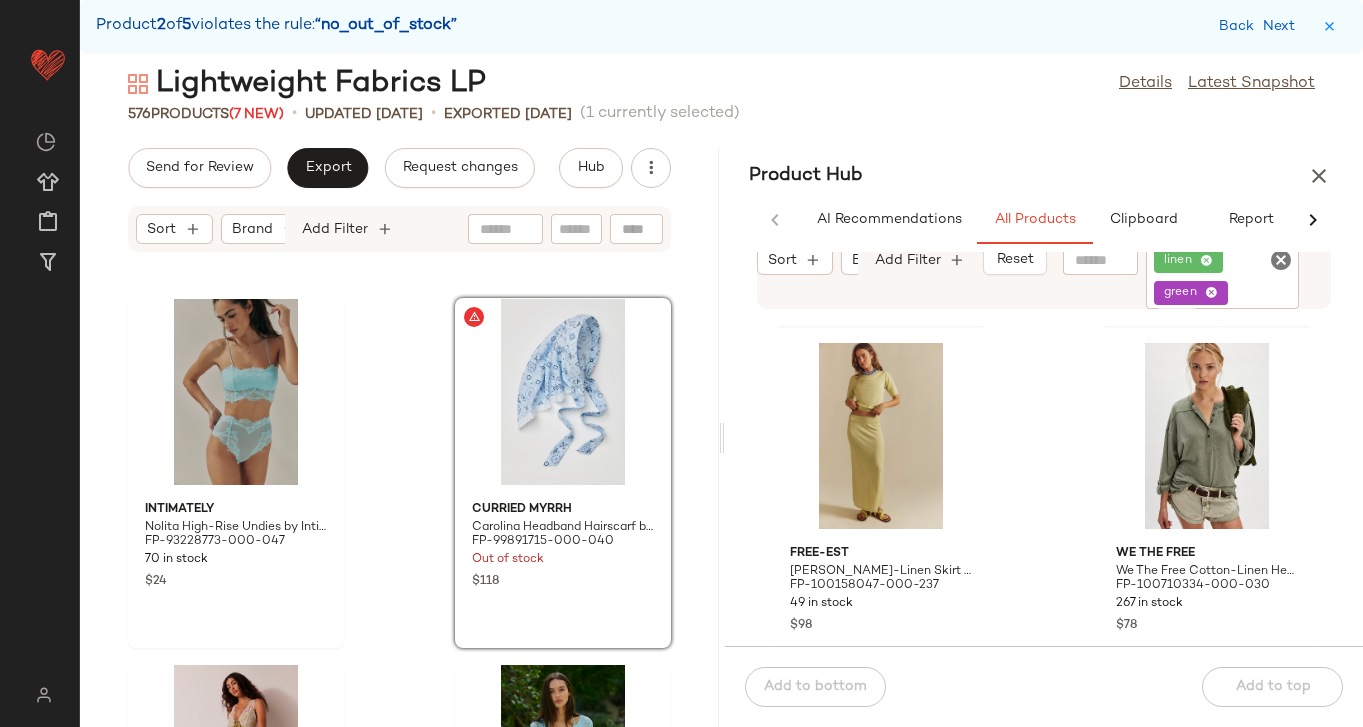 click 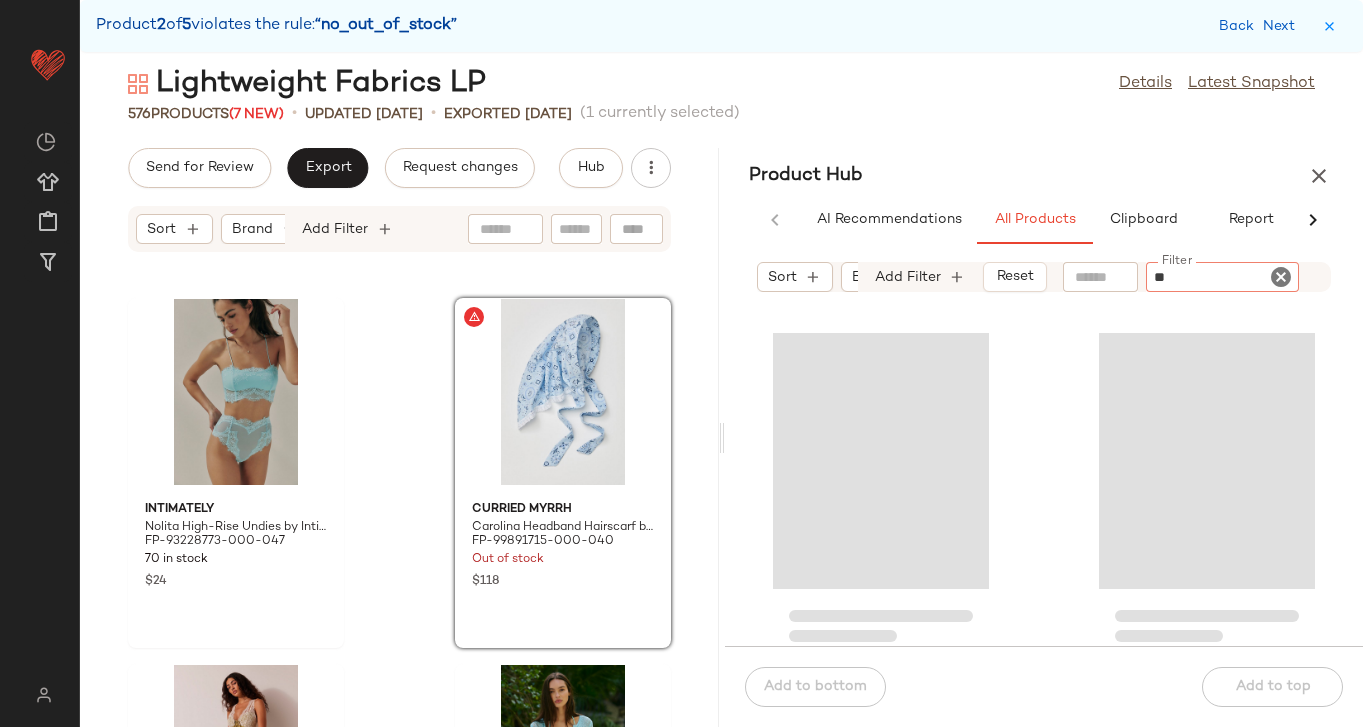 type on "*" 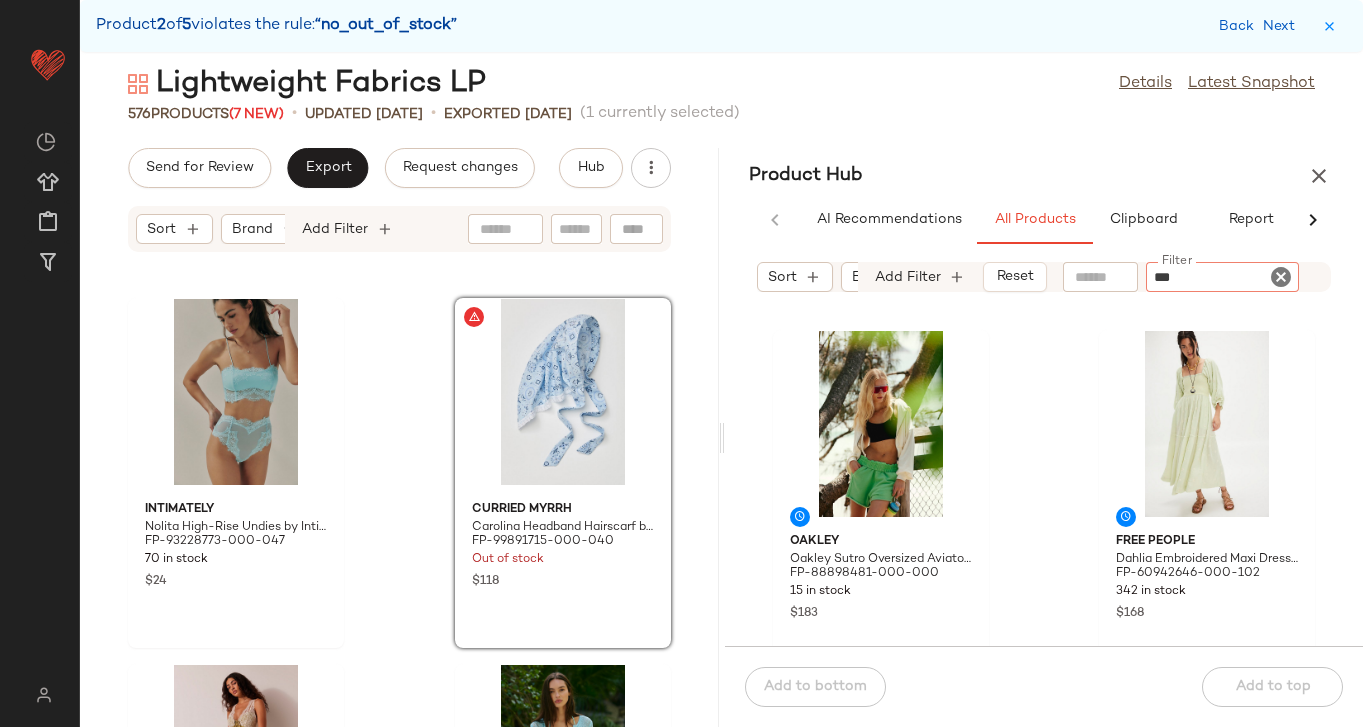 type on "****" 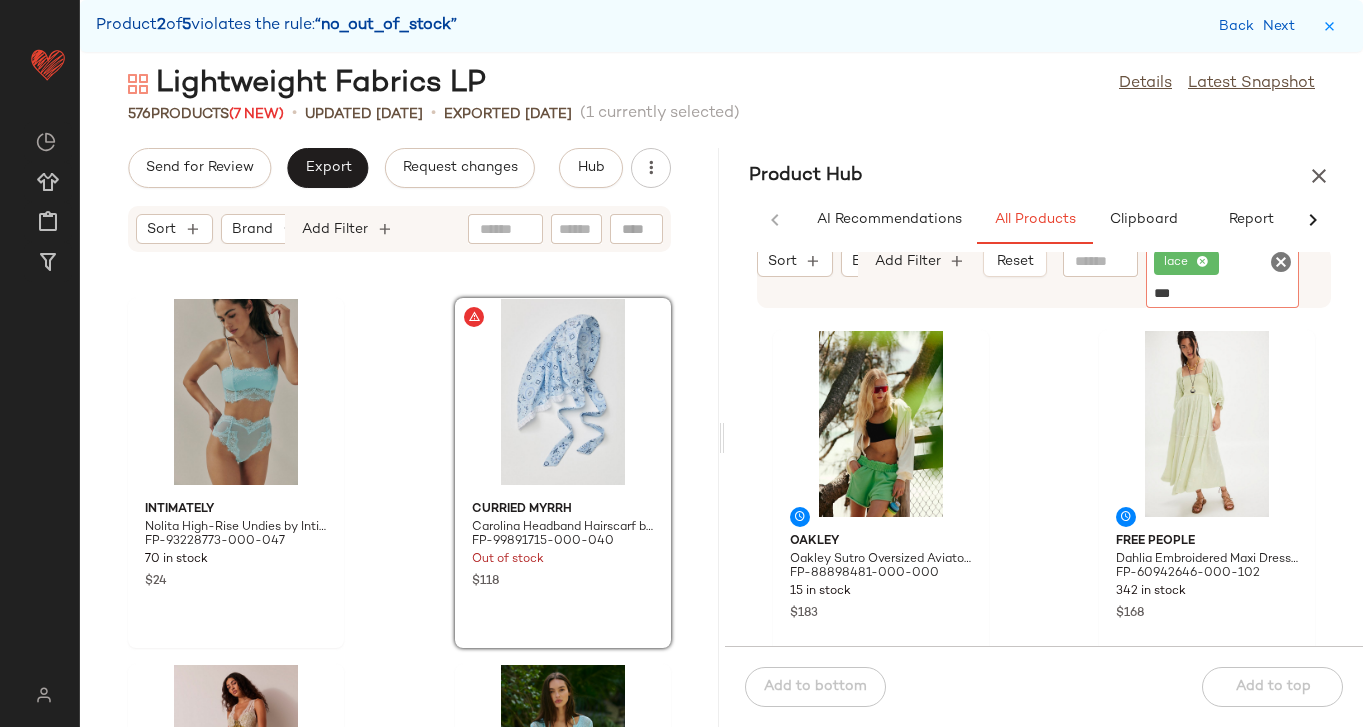 type on "****" 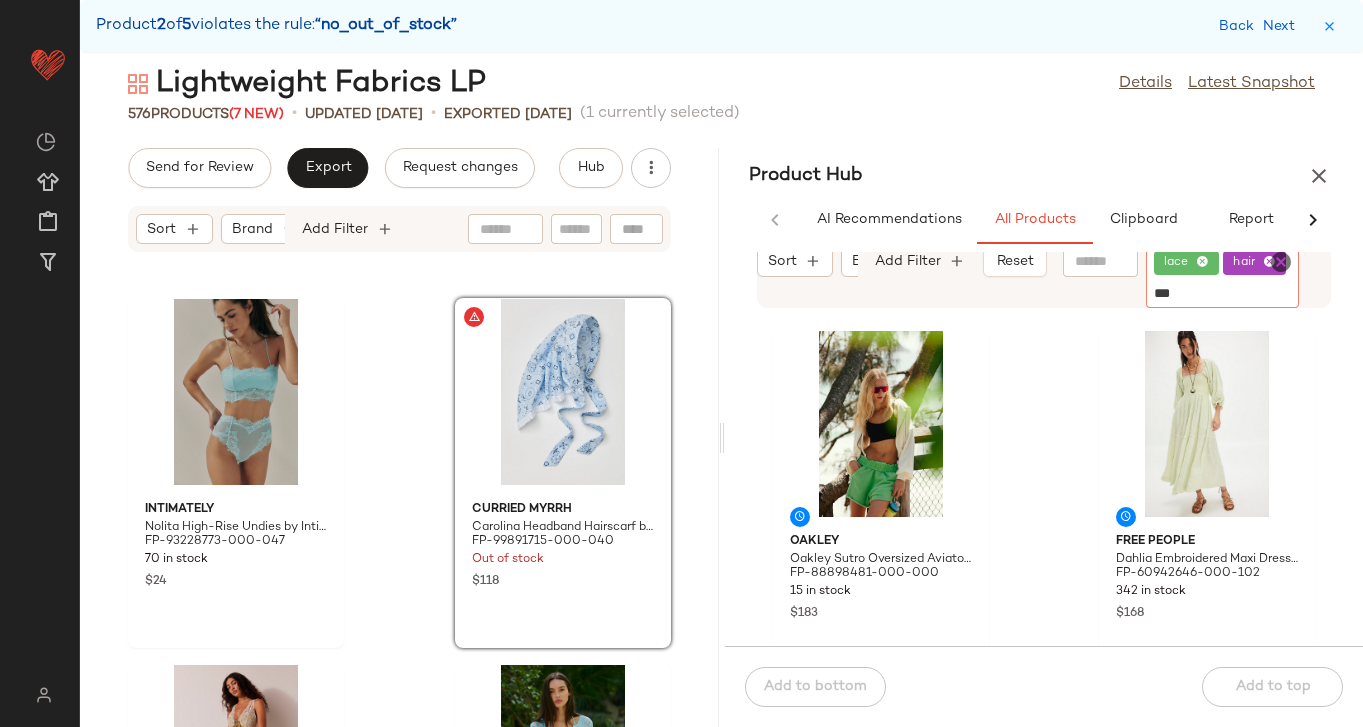 type on "****" 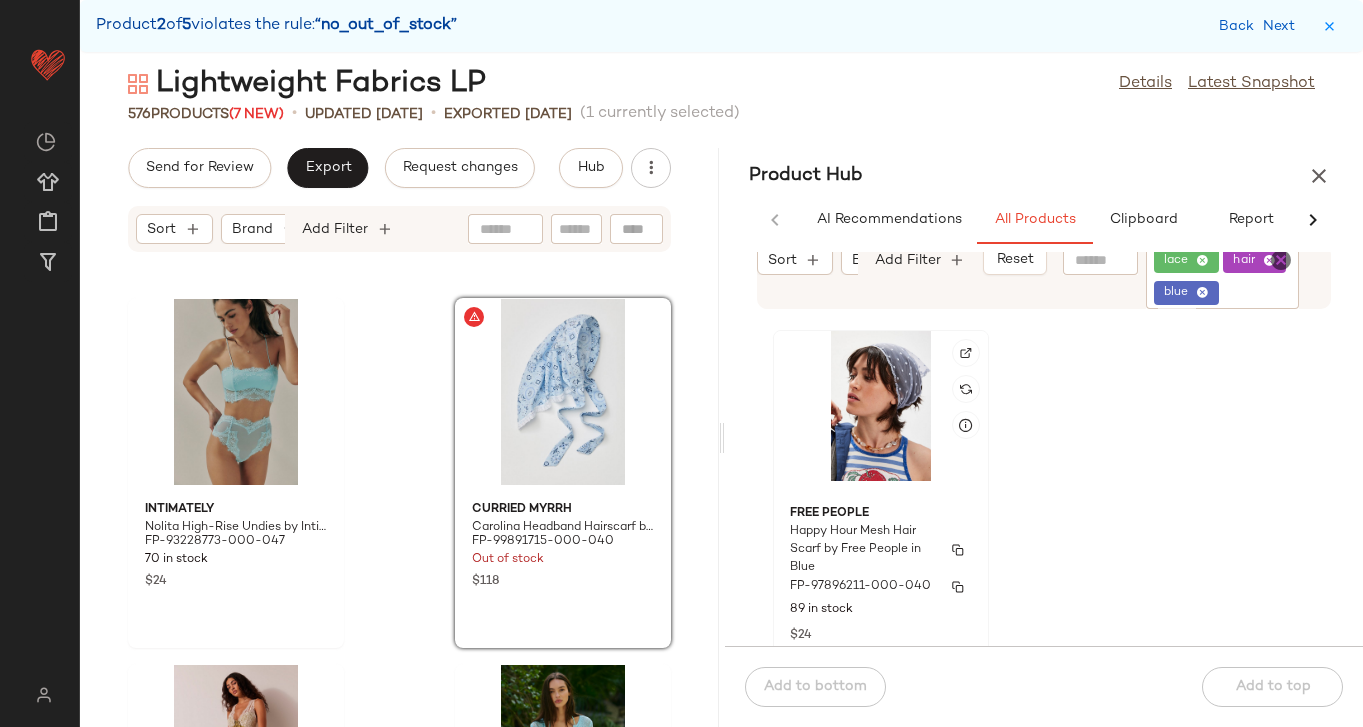 click on "Free People" at bounding box center (881, 514) 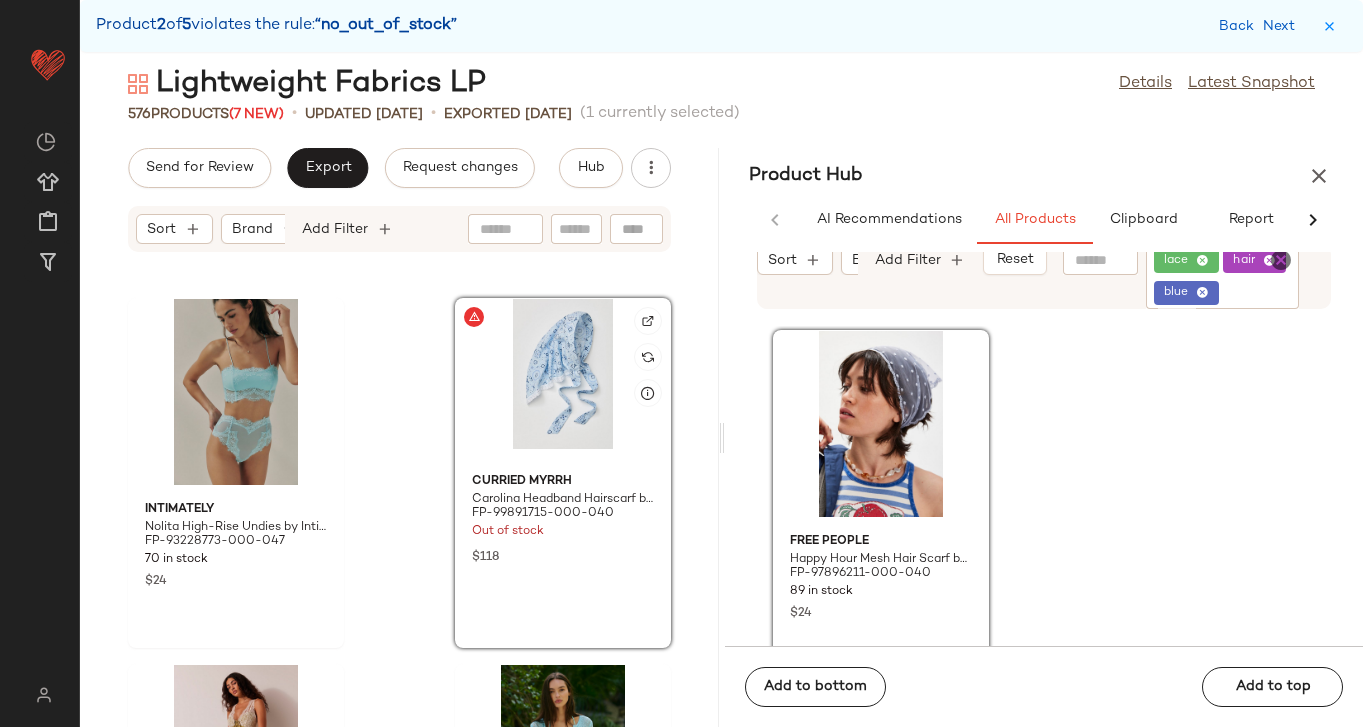click 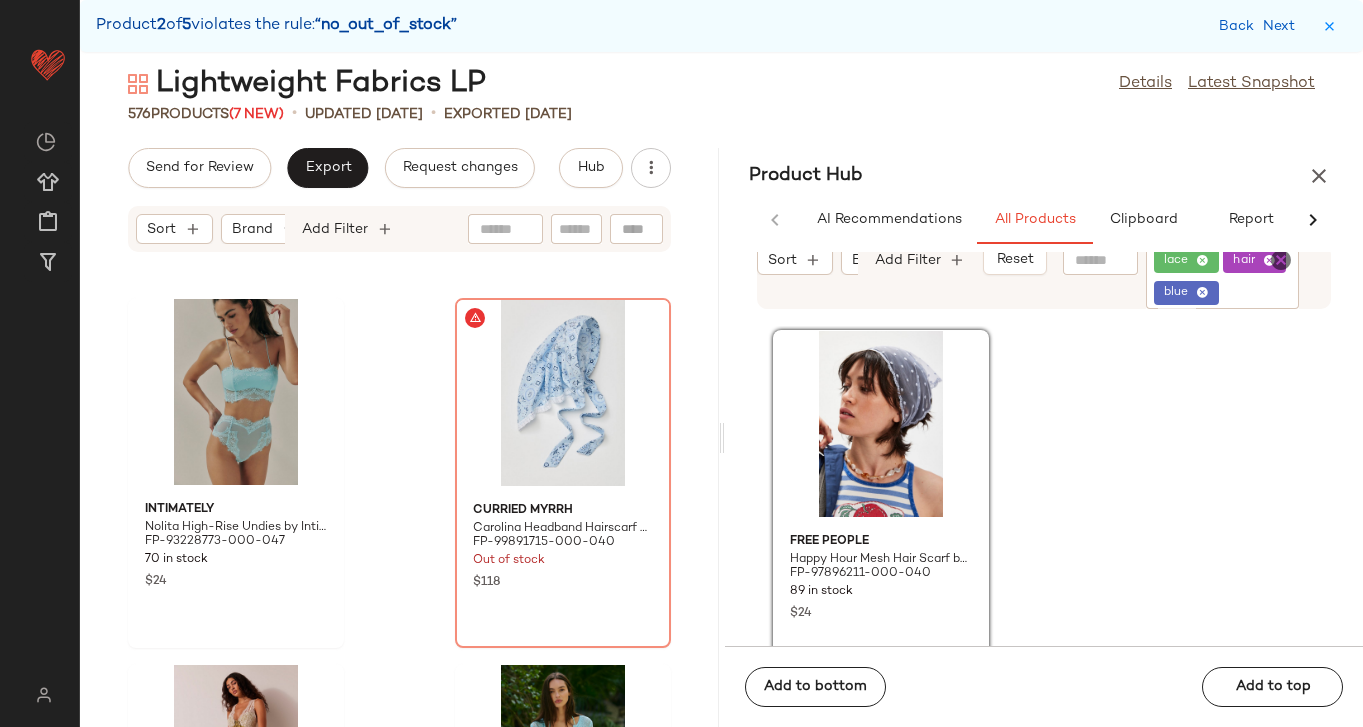 drag, startPoint x: 841, startPoint y: 442, endPoint x: 623, endPoint y: 424, distance: 218.74185 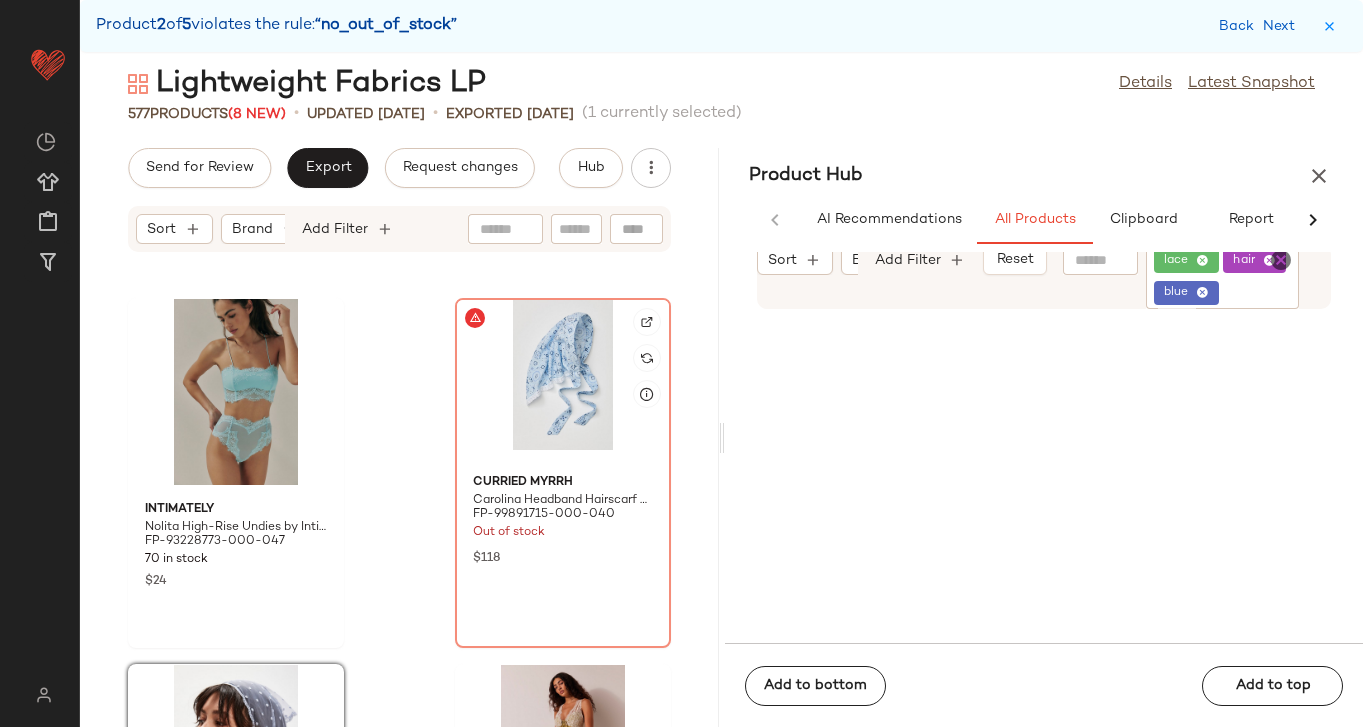 click 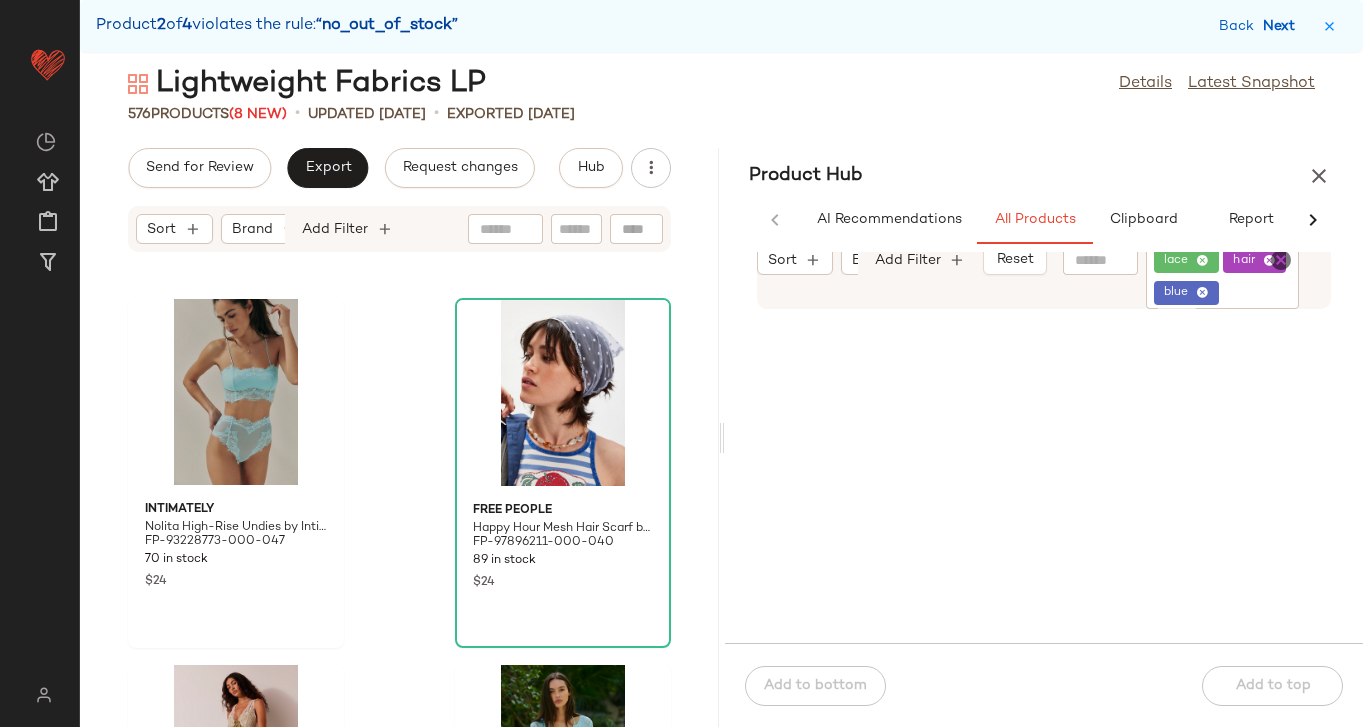 click on "Next" at bounding box center [1283, 26] 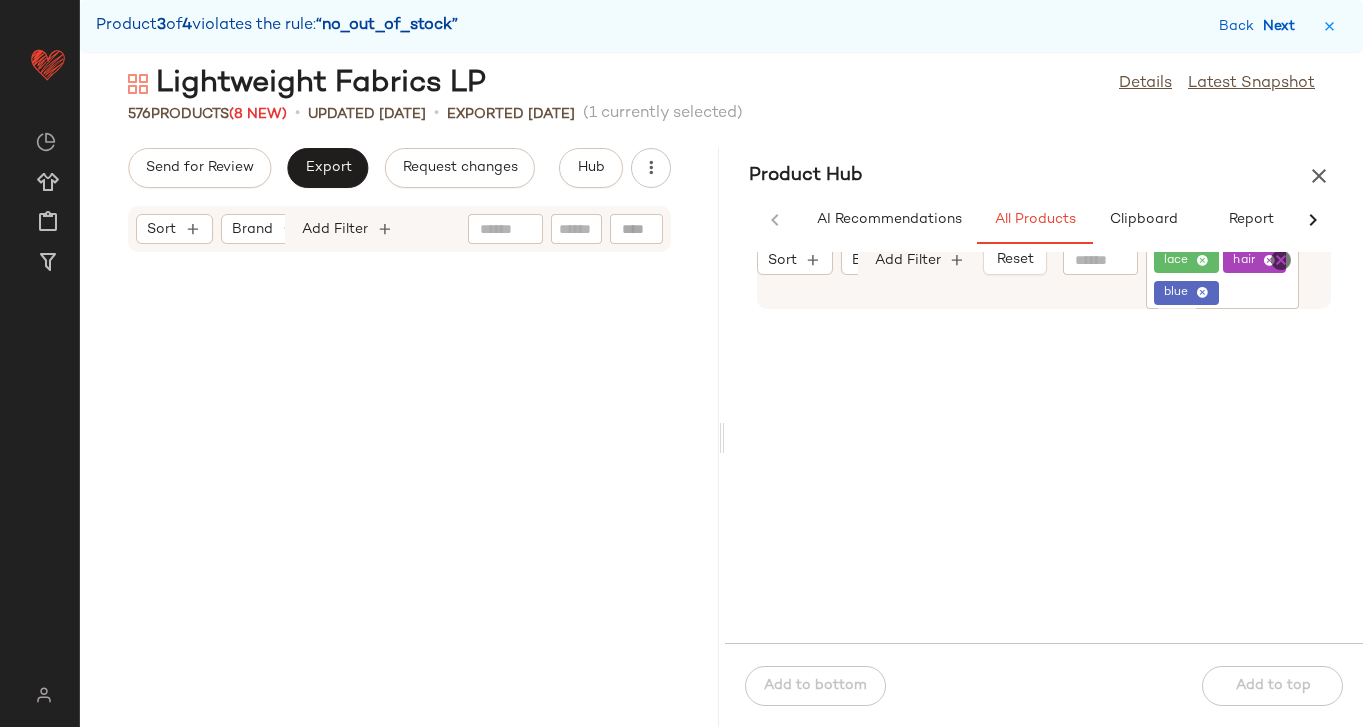 scroll, scrollTop: 84180, scrollLeft: 0, axis: vertical 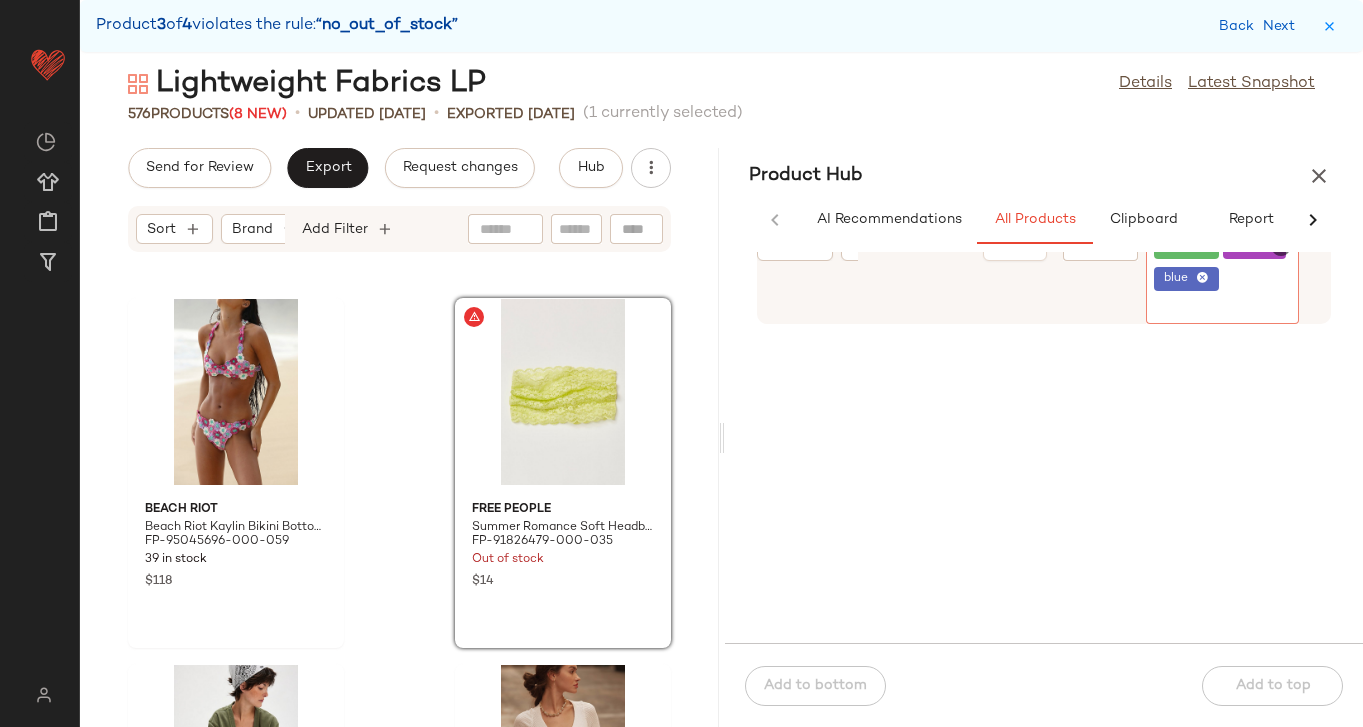 click on "lace hair blue" 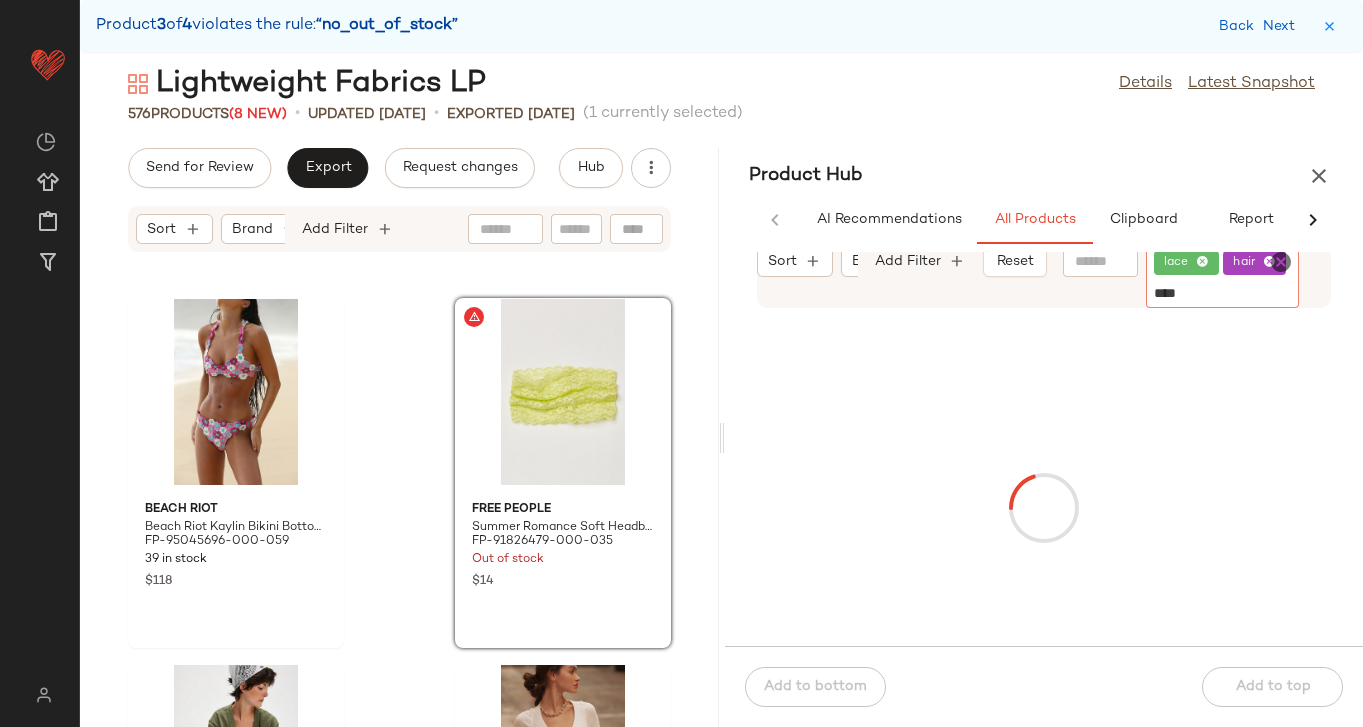 type on "*****" 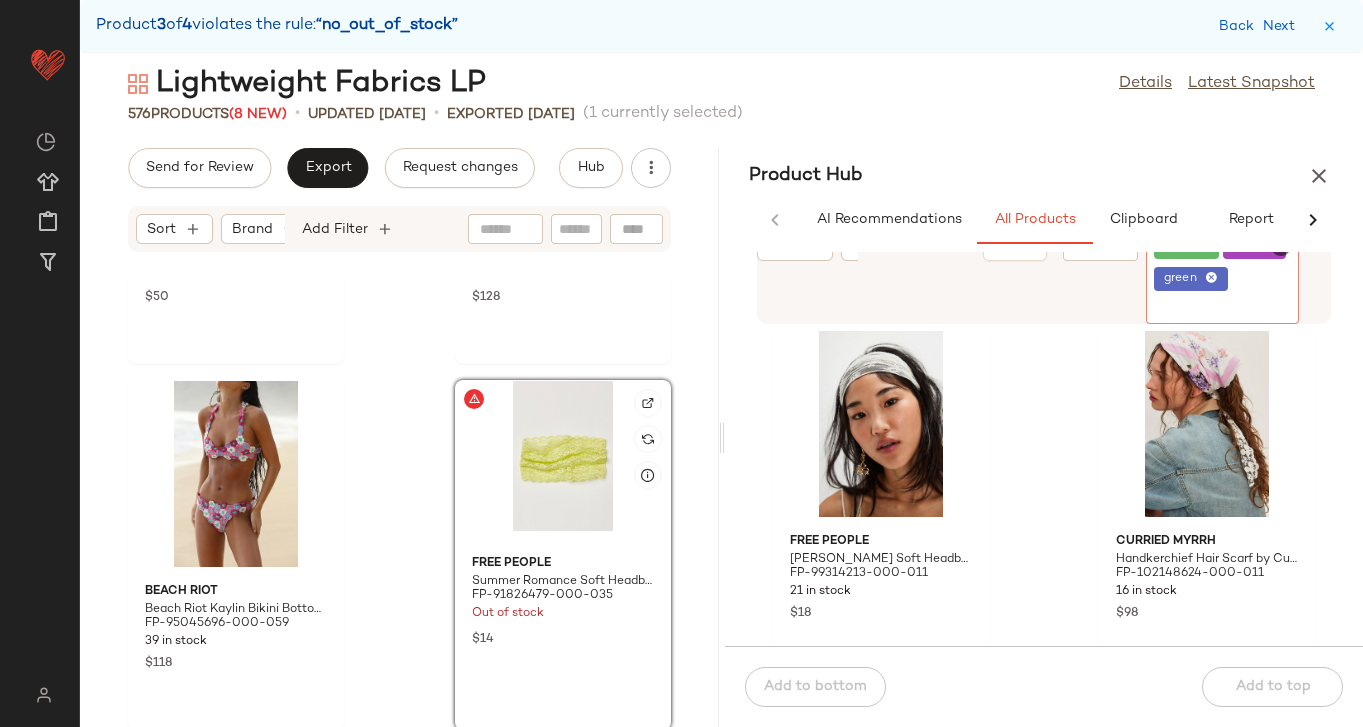 scroll, scrollTop: 84231, scrollLeft: 0, axis: vertical 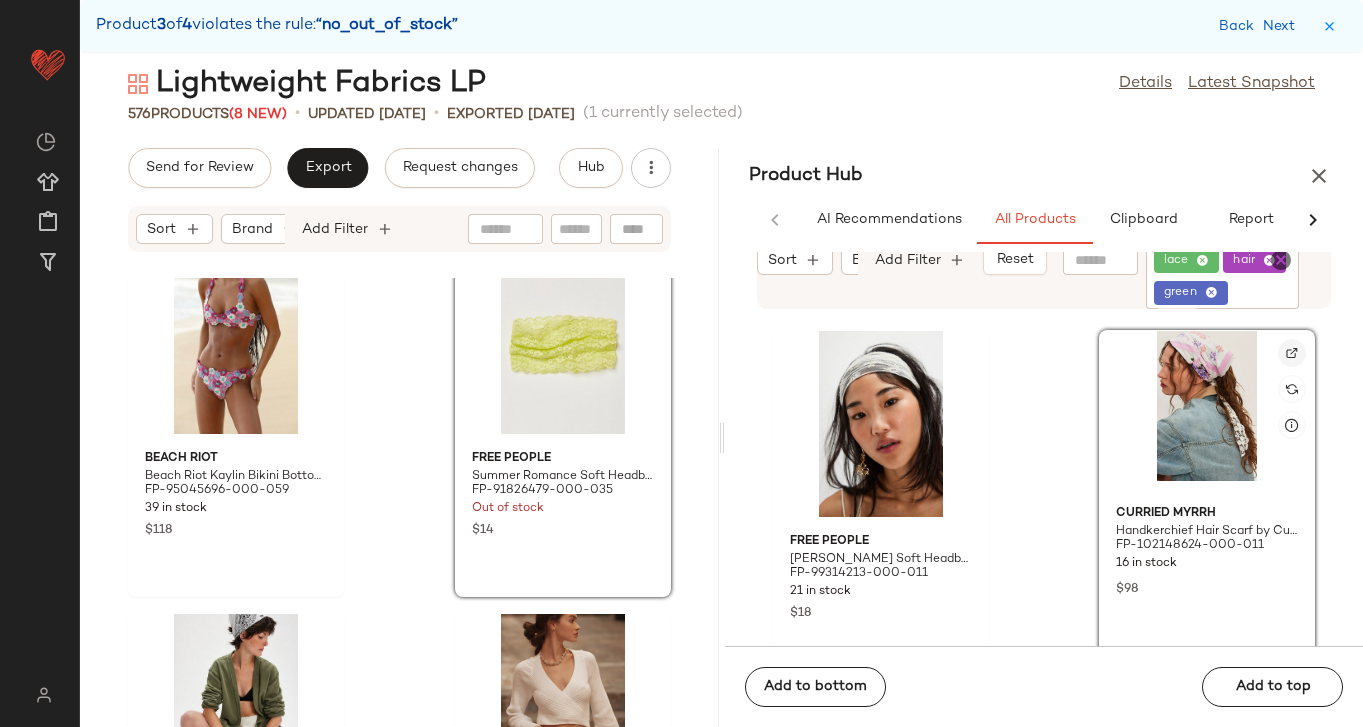 click 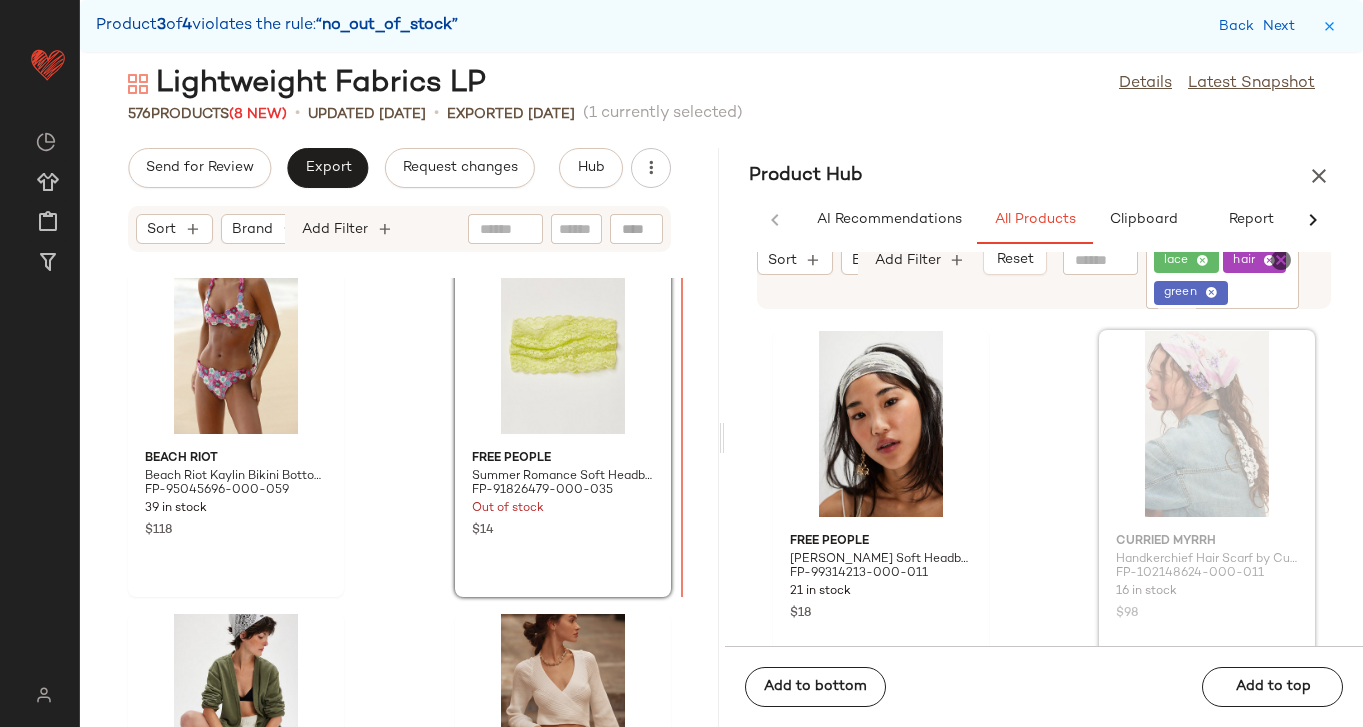 drag, startPoint x: 1196, startPoint y: 524, endPoint x: 529, endPoint y: 393, distance: 679.7426 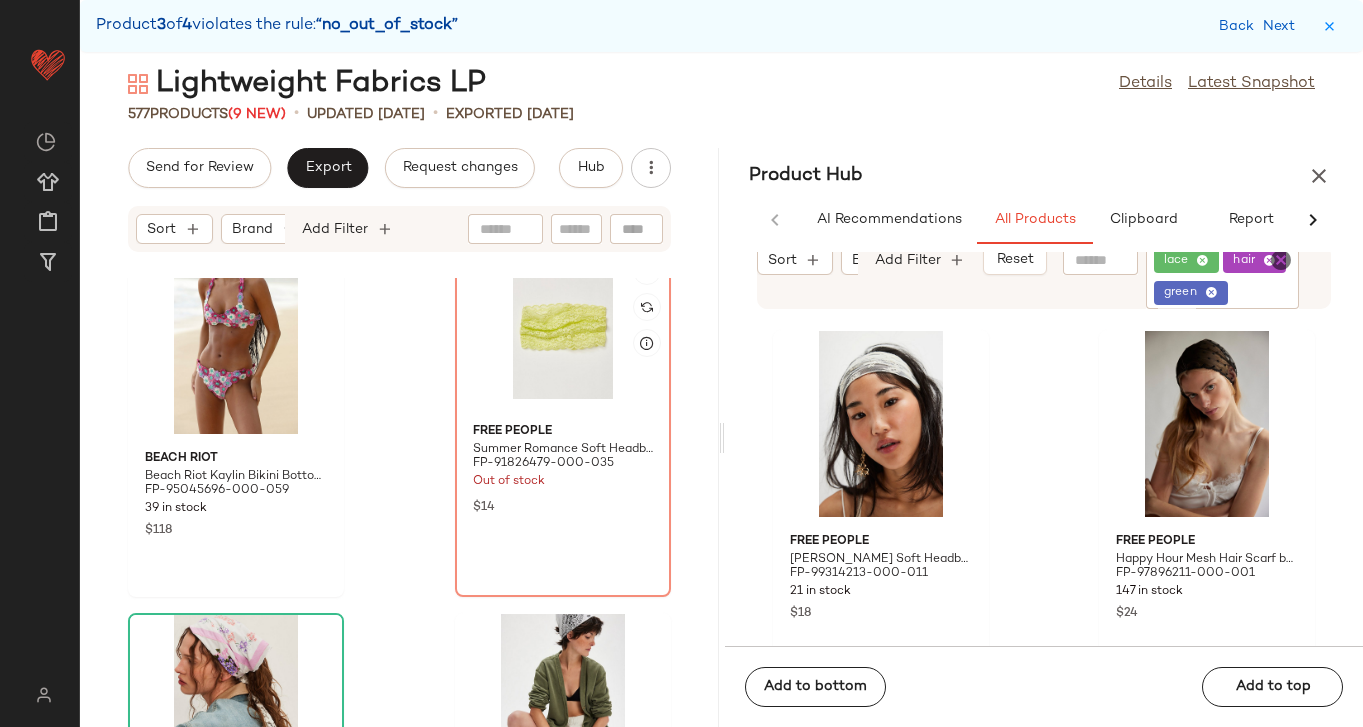 click 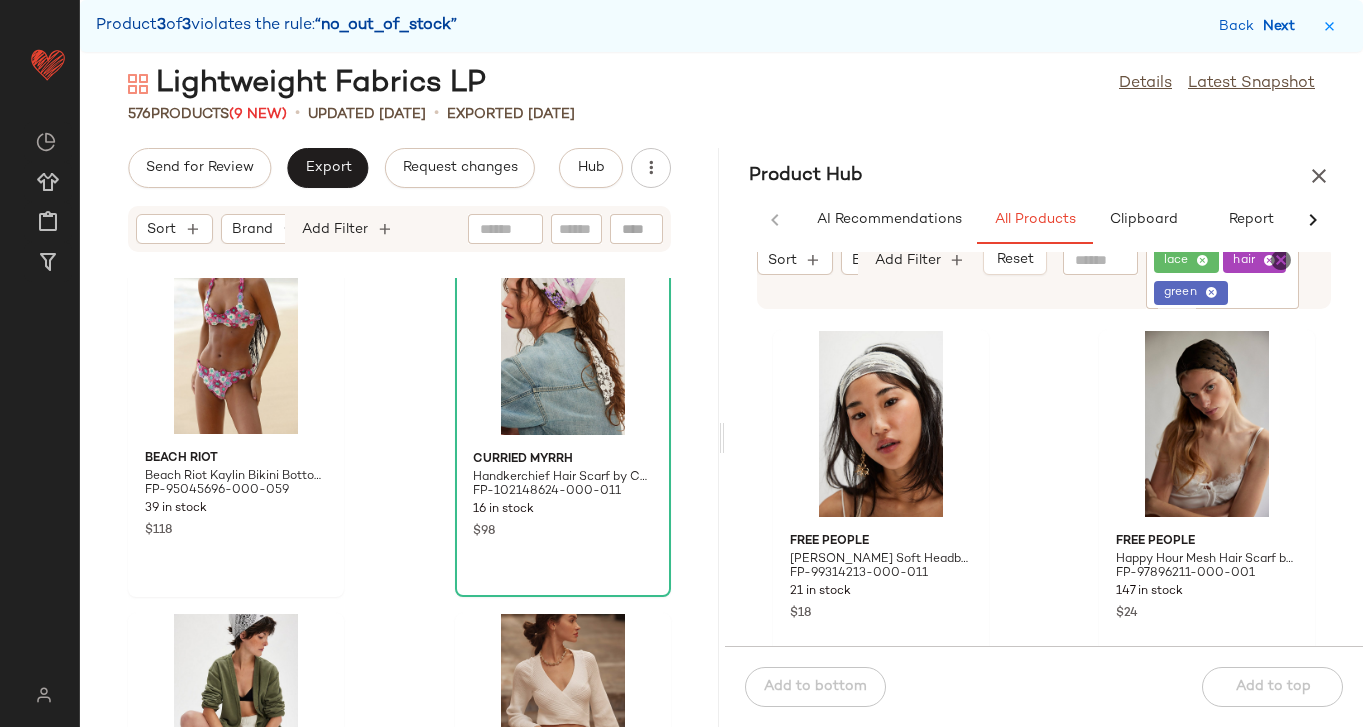 click on "Next" at bounding box center [1283, 26] 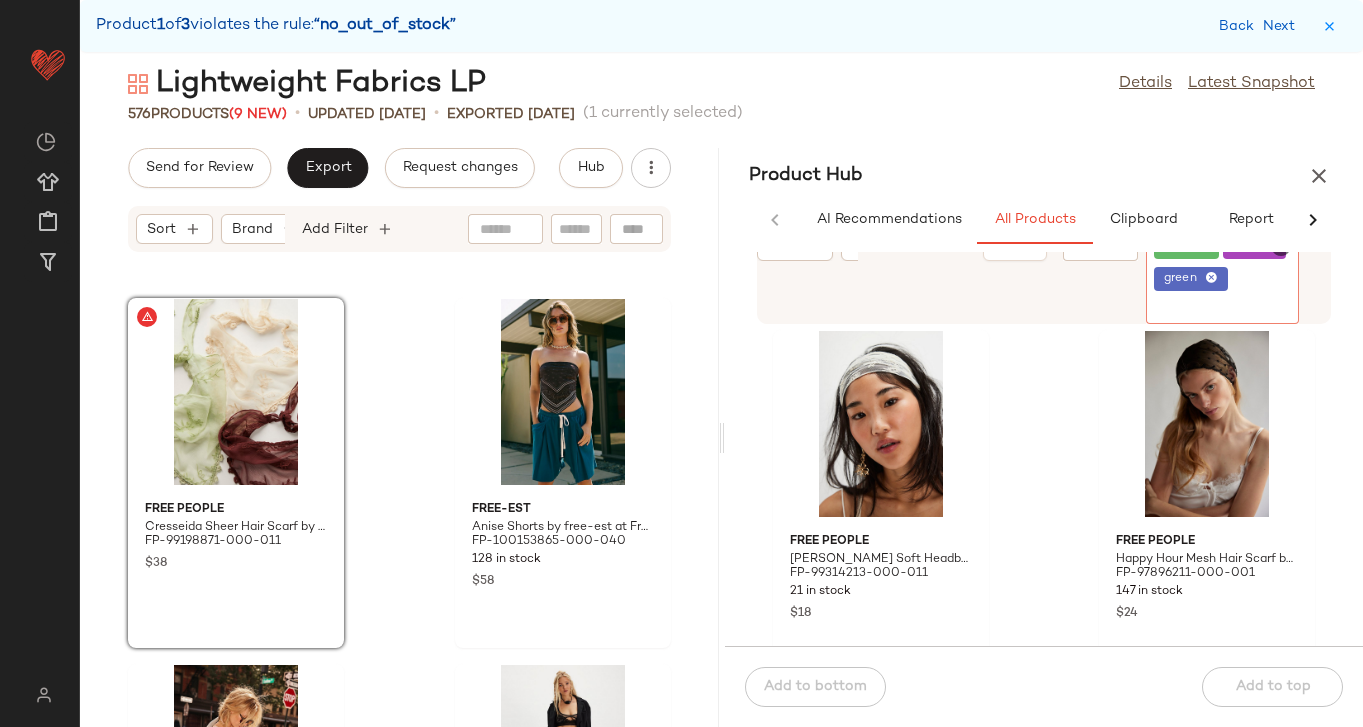 click on "green" 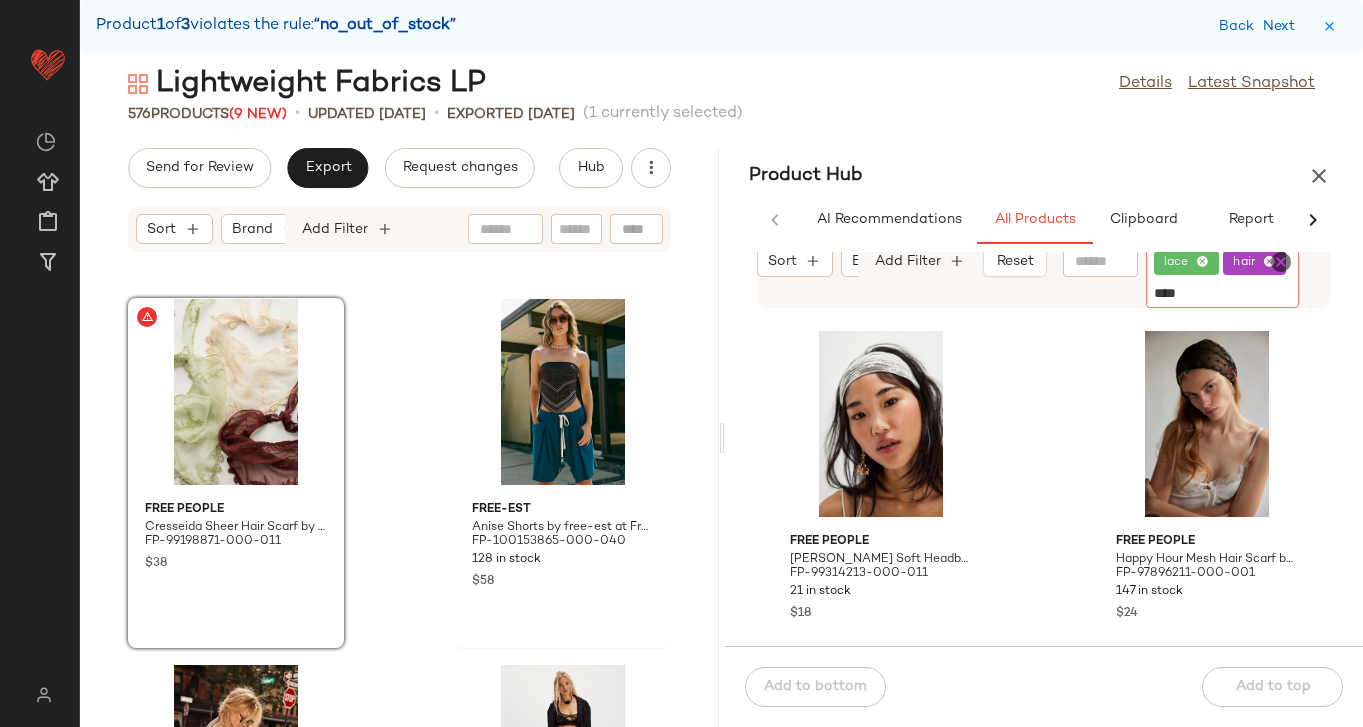 type on "*****" 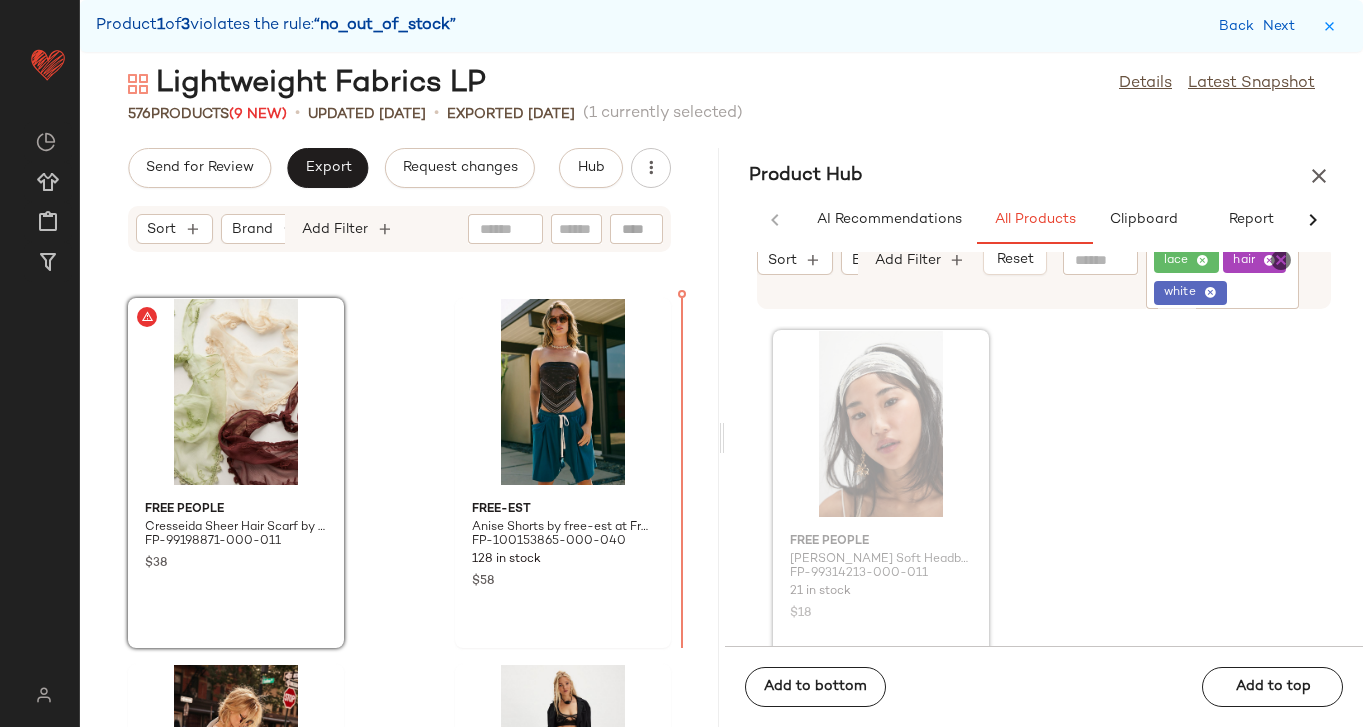 drag, startPoint x: 850, startPoint y: 418, endPoint x: 398, endPoint y: 397, distance: 452.48758 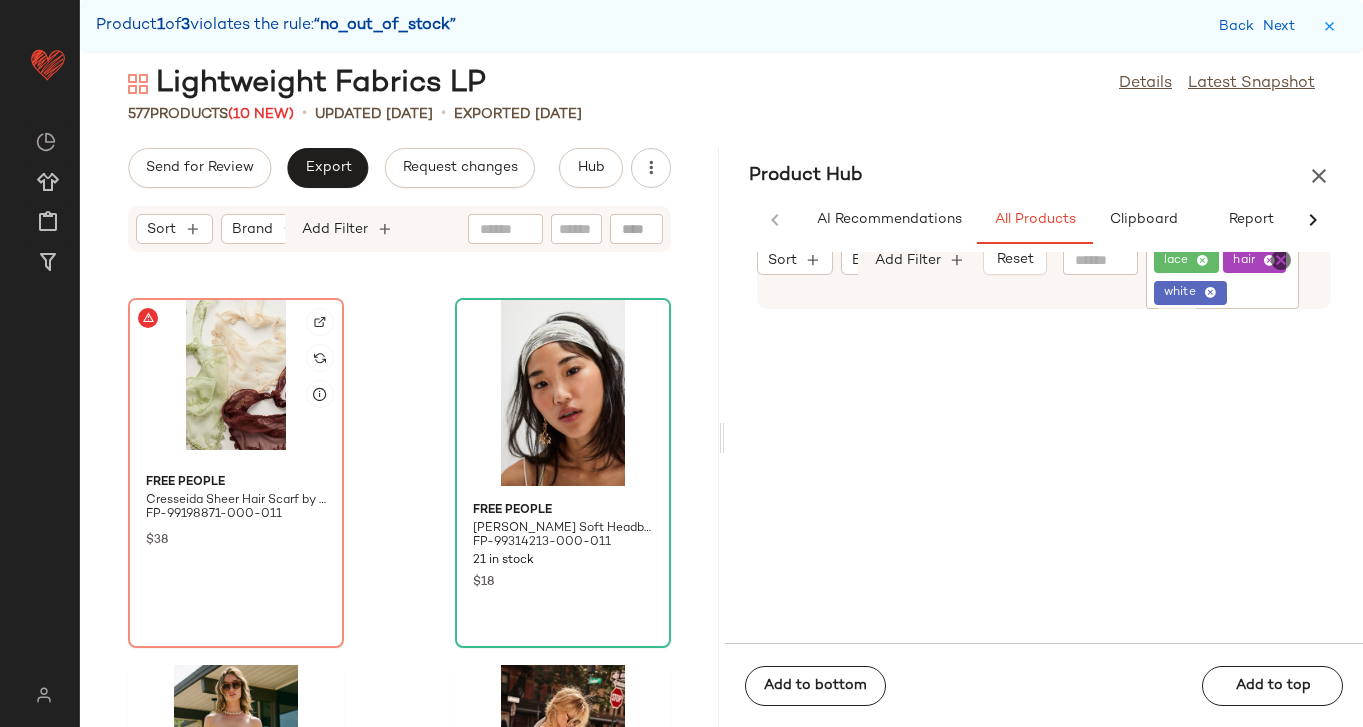 click 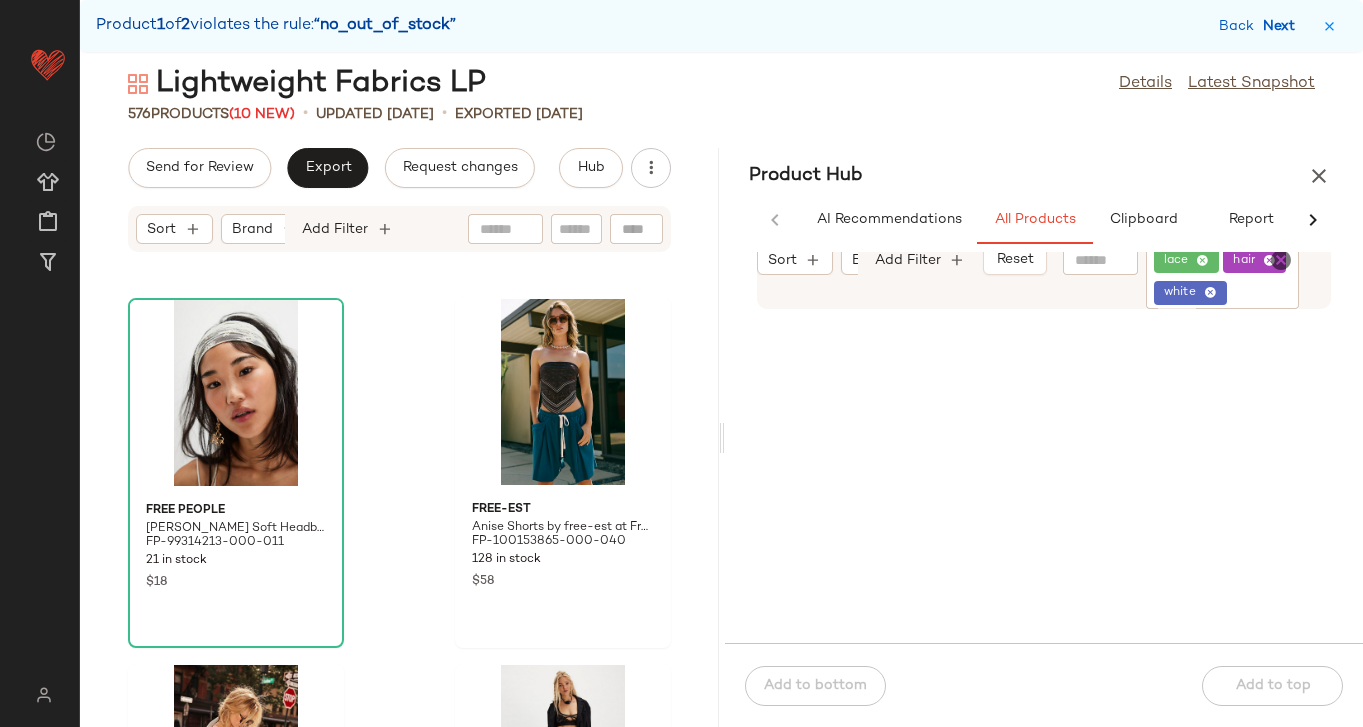 click on "Next" at bounding box center (1283, 26) 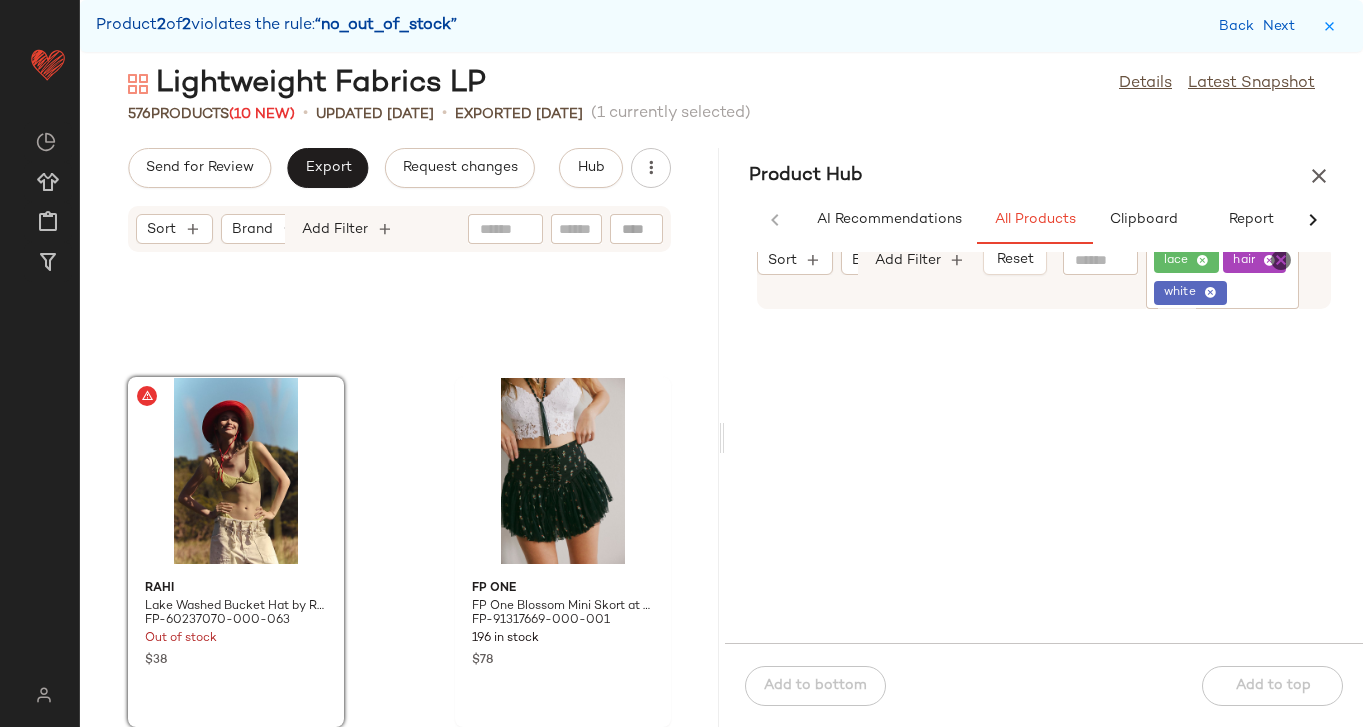 click 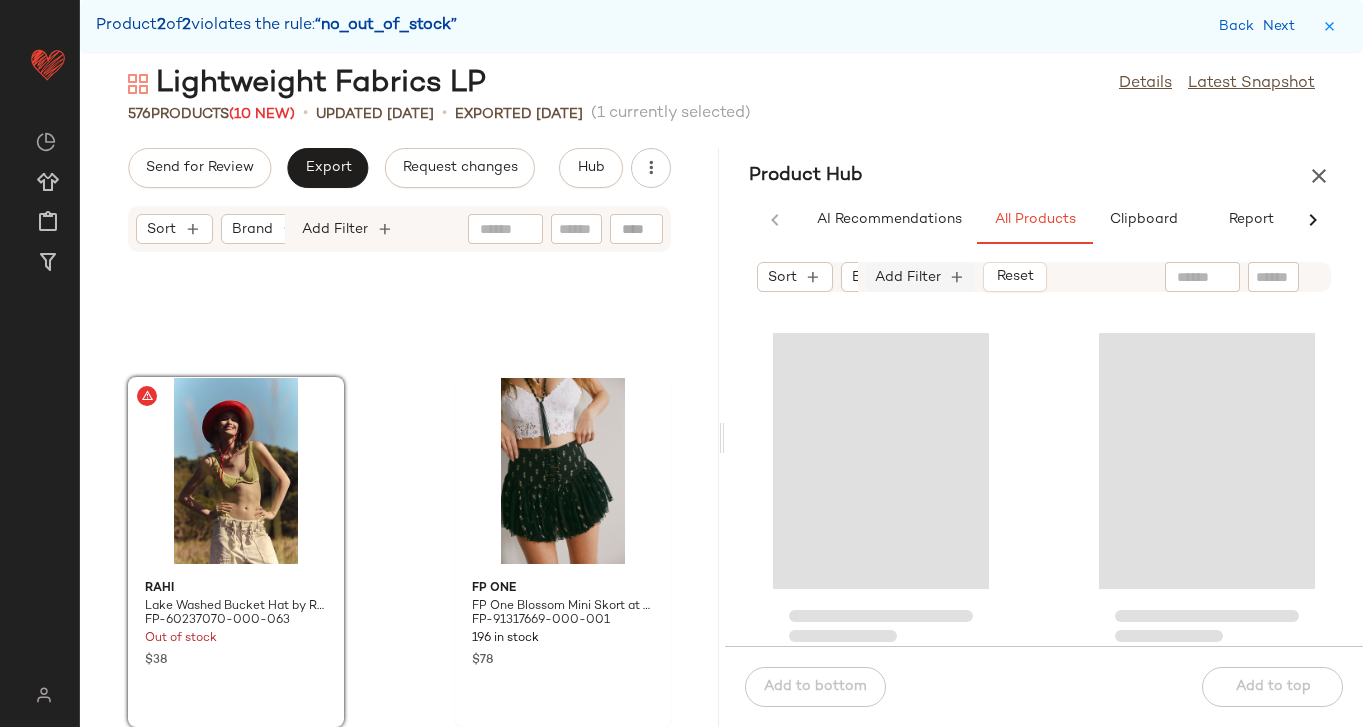 click on "Add Filter" at bounding box center [908, 277] 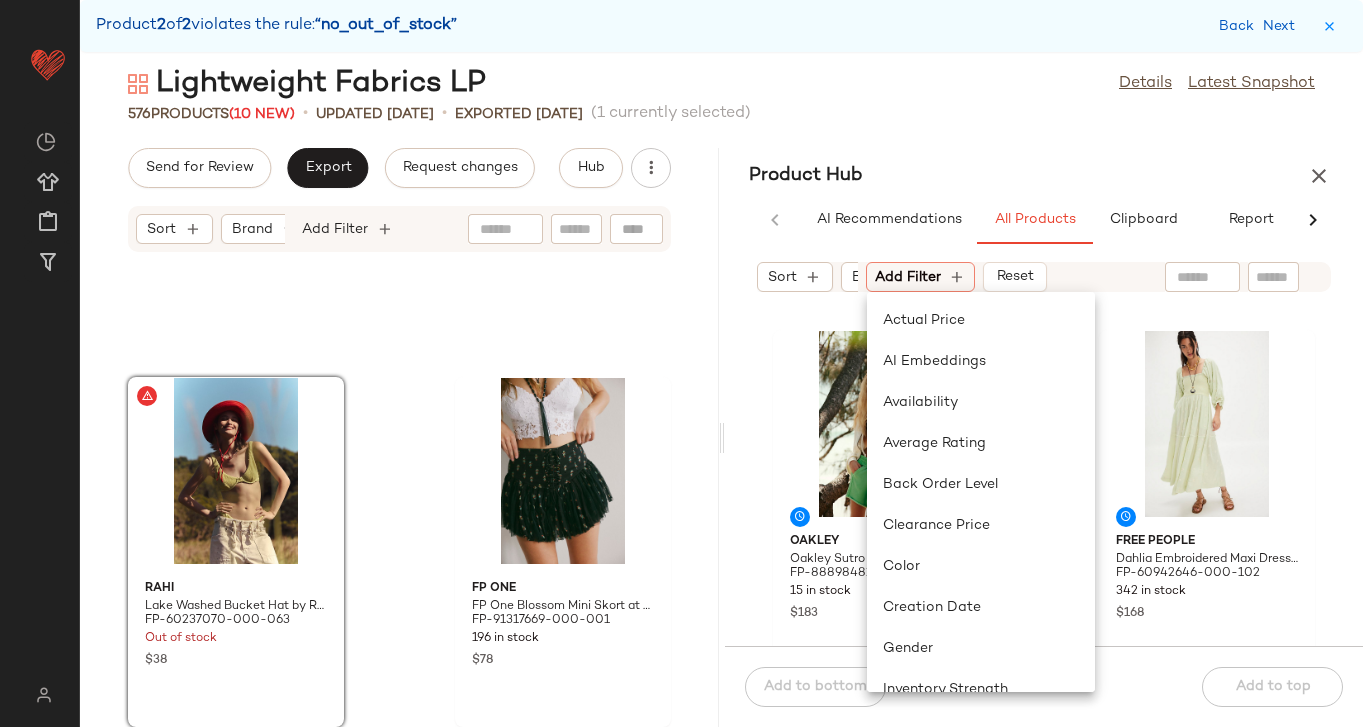 click on "Sort  Brand  Category  In Curation?:   No Sale Price:   Not on sale Total Inventory:   10-Max Add Filter   Reset" at bounding box center (1044, 277) 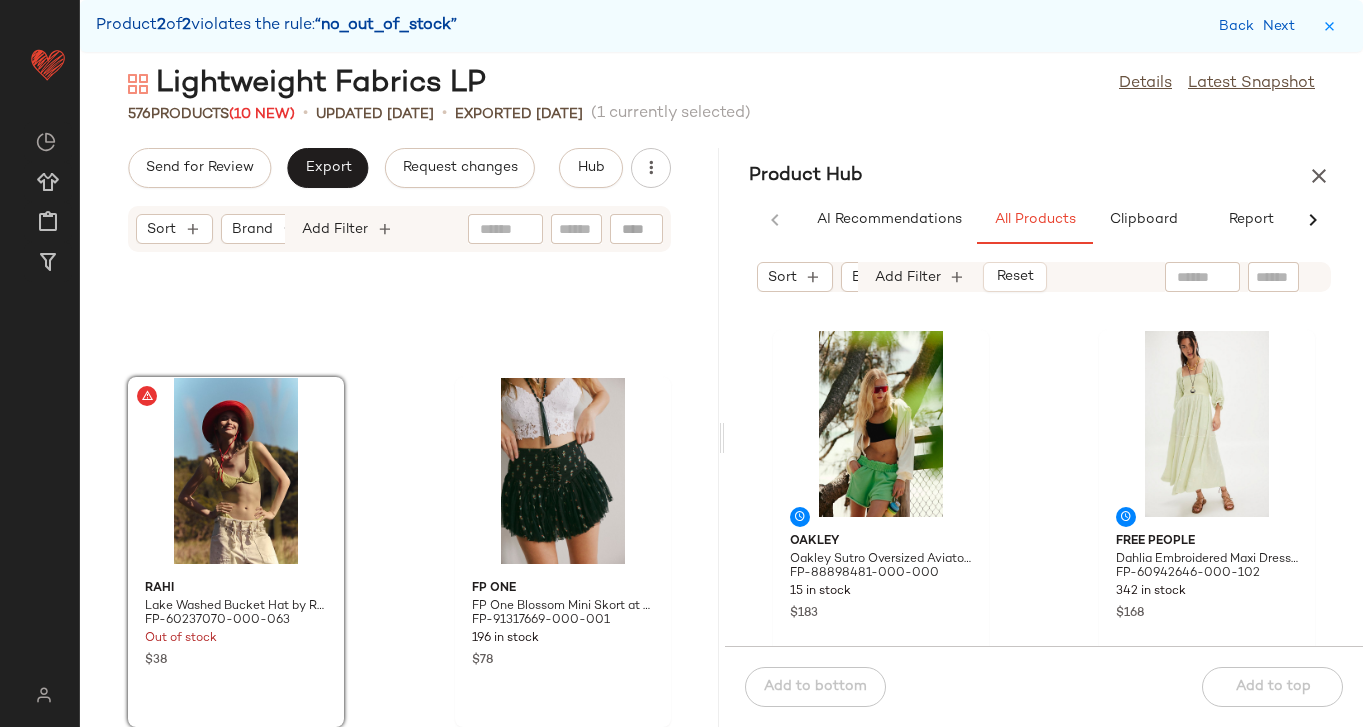 click 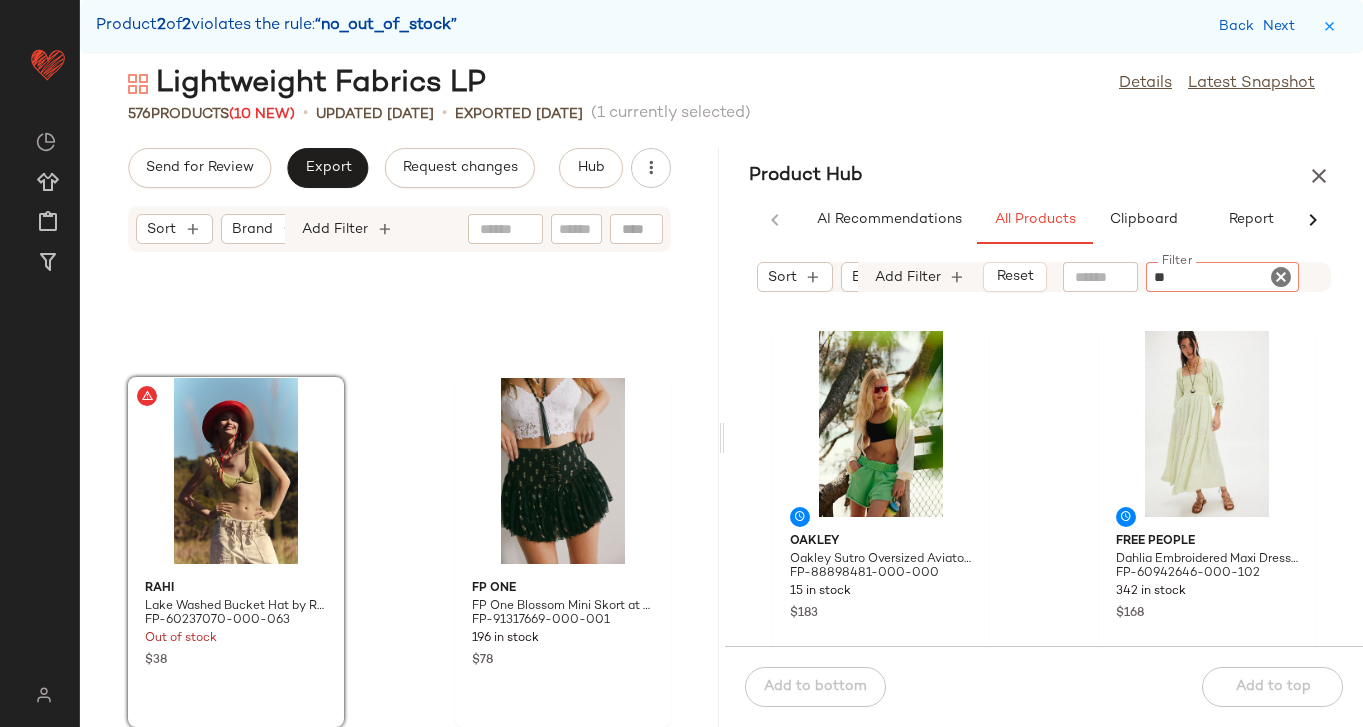 type on "***" 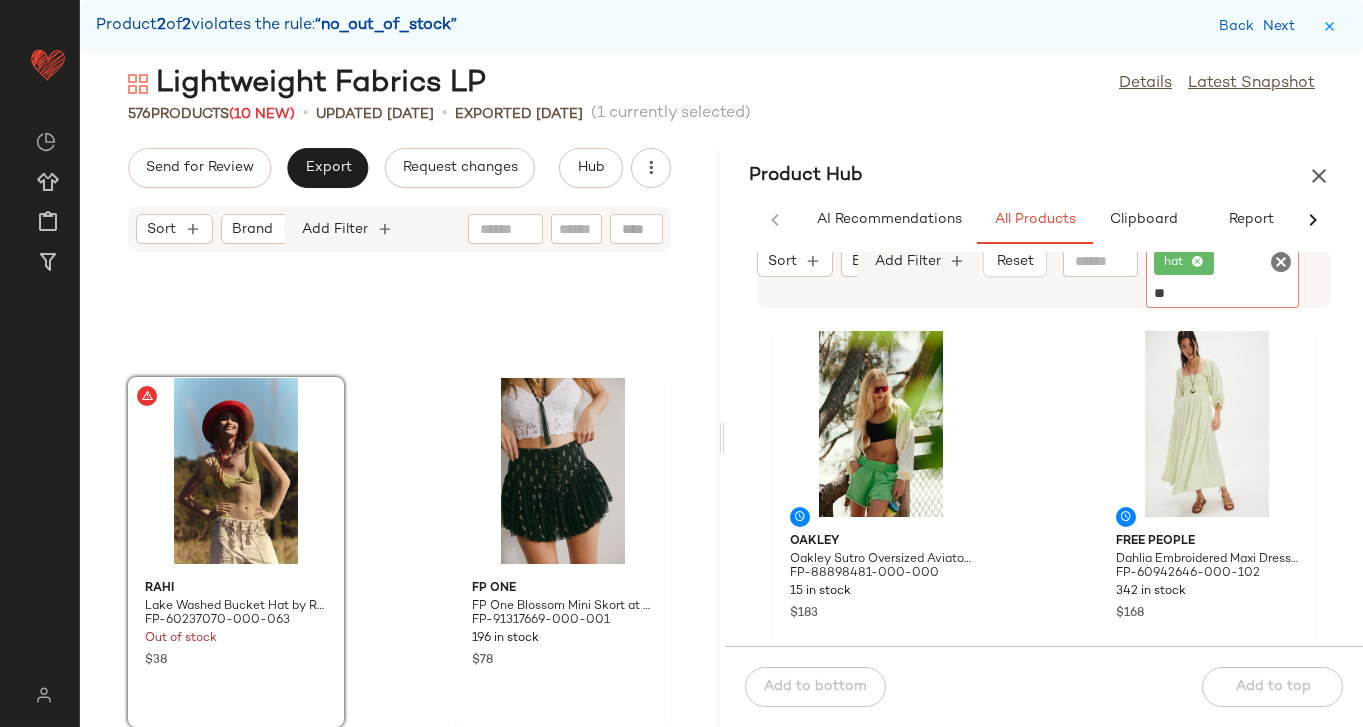 type on "***" 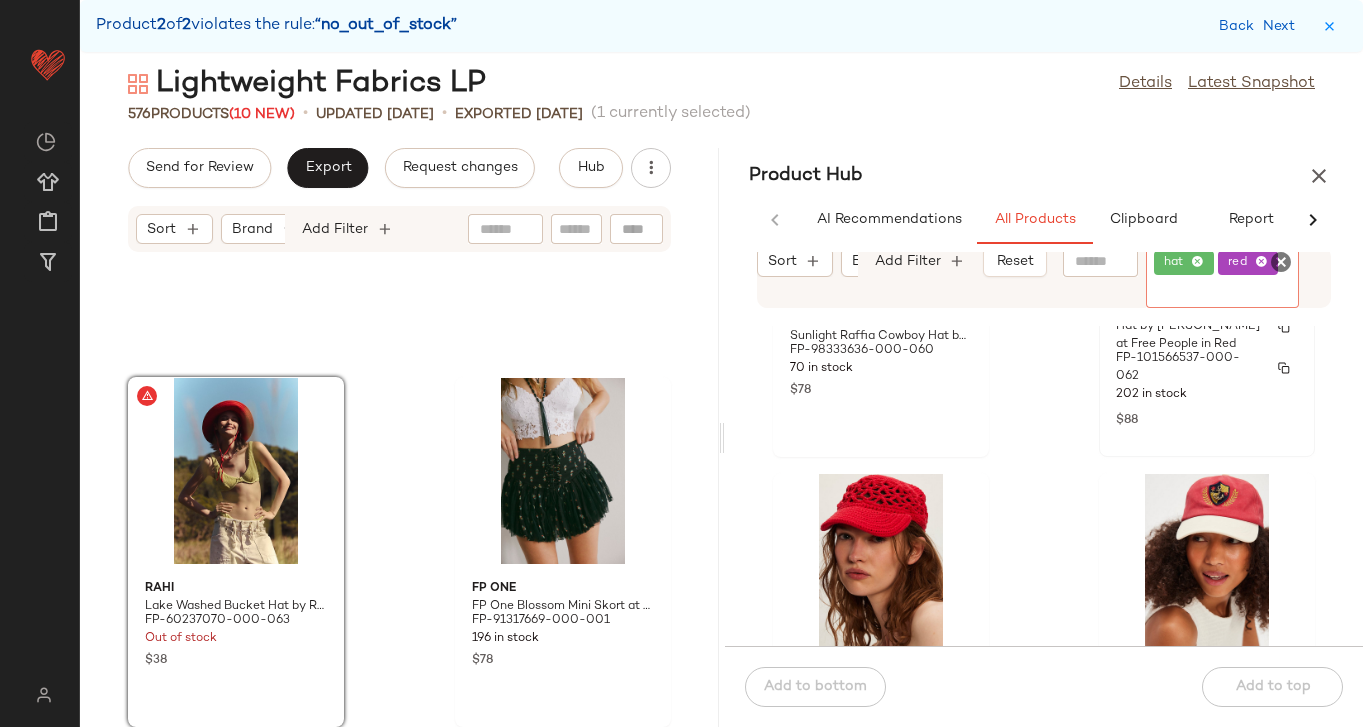 scroll, scrollTop: 364, scrollLeft: 0, axis: vertical 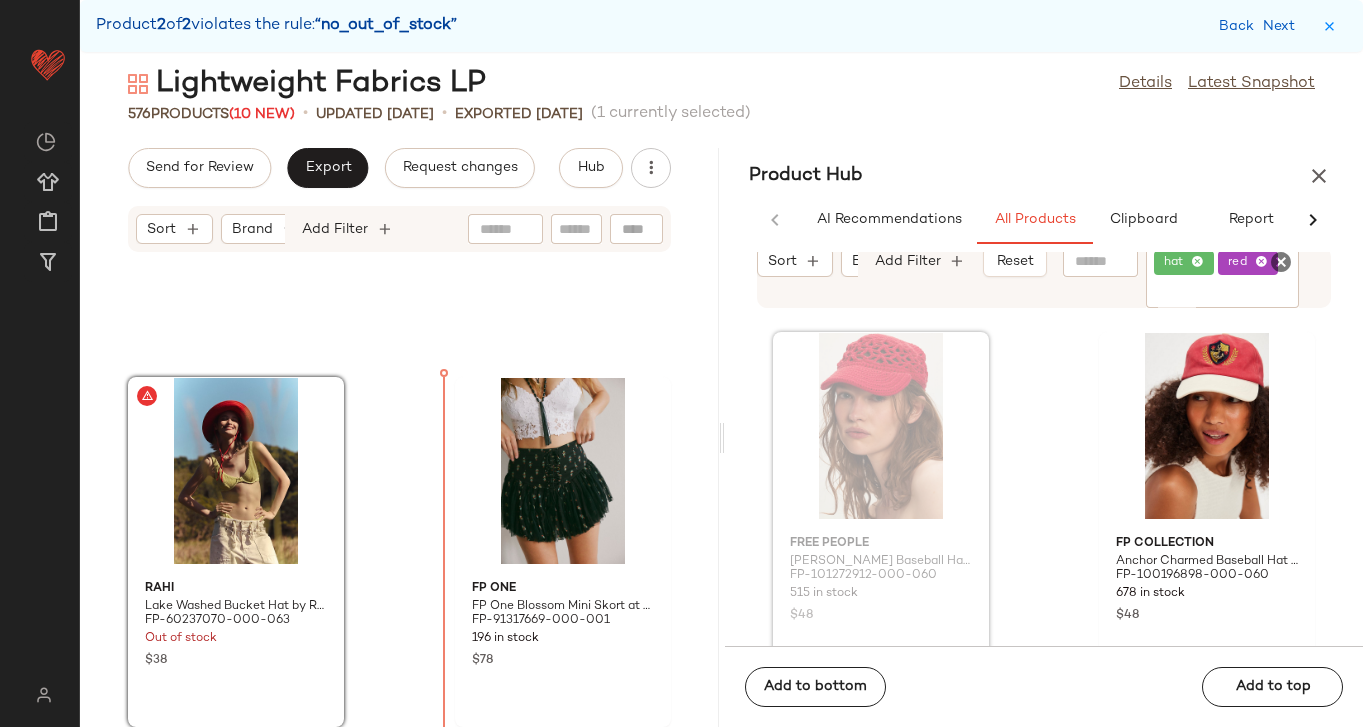 drag, startPoint x: 932, startPoint y: 438, endPoint x: 395, endPoint y: 507, distance: 541.4148 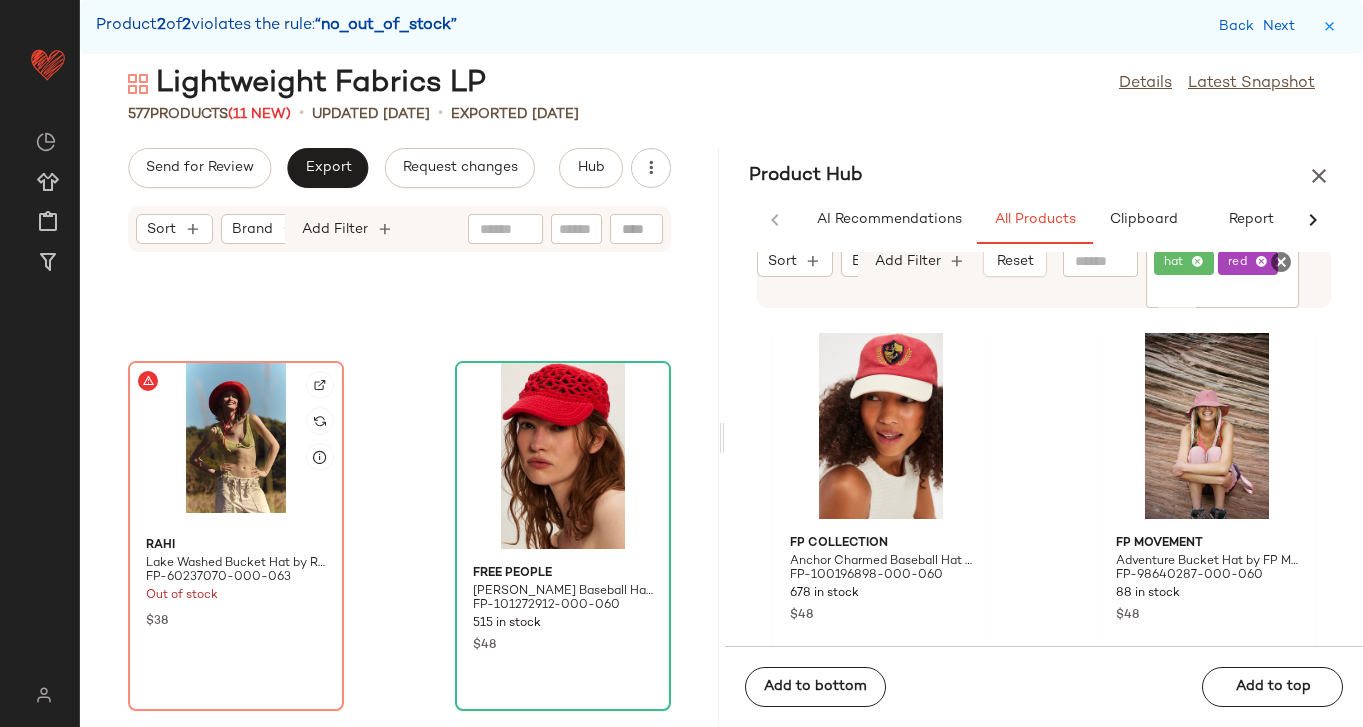 click 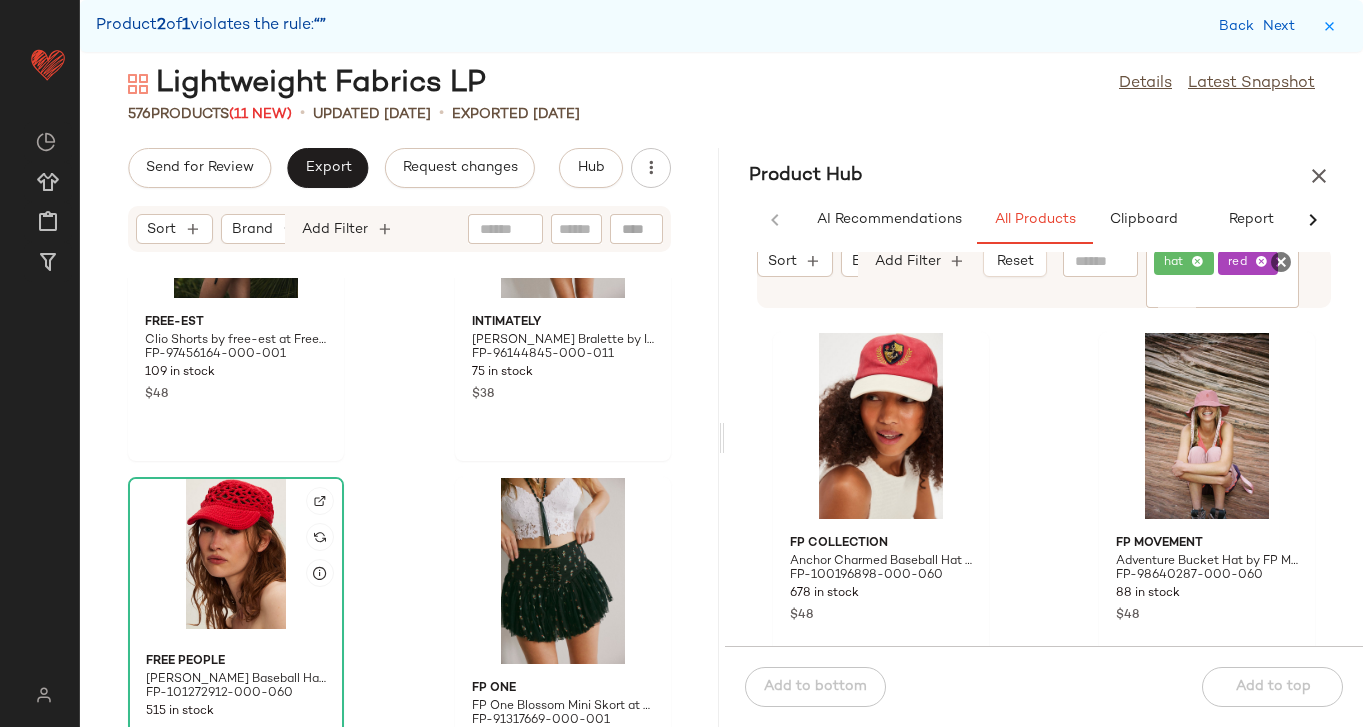 scroll, scrollTop: 104930, scrollLeft: 0, axis: vertical 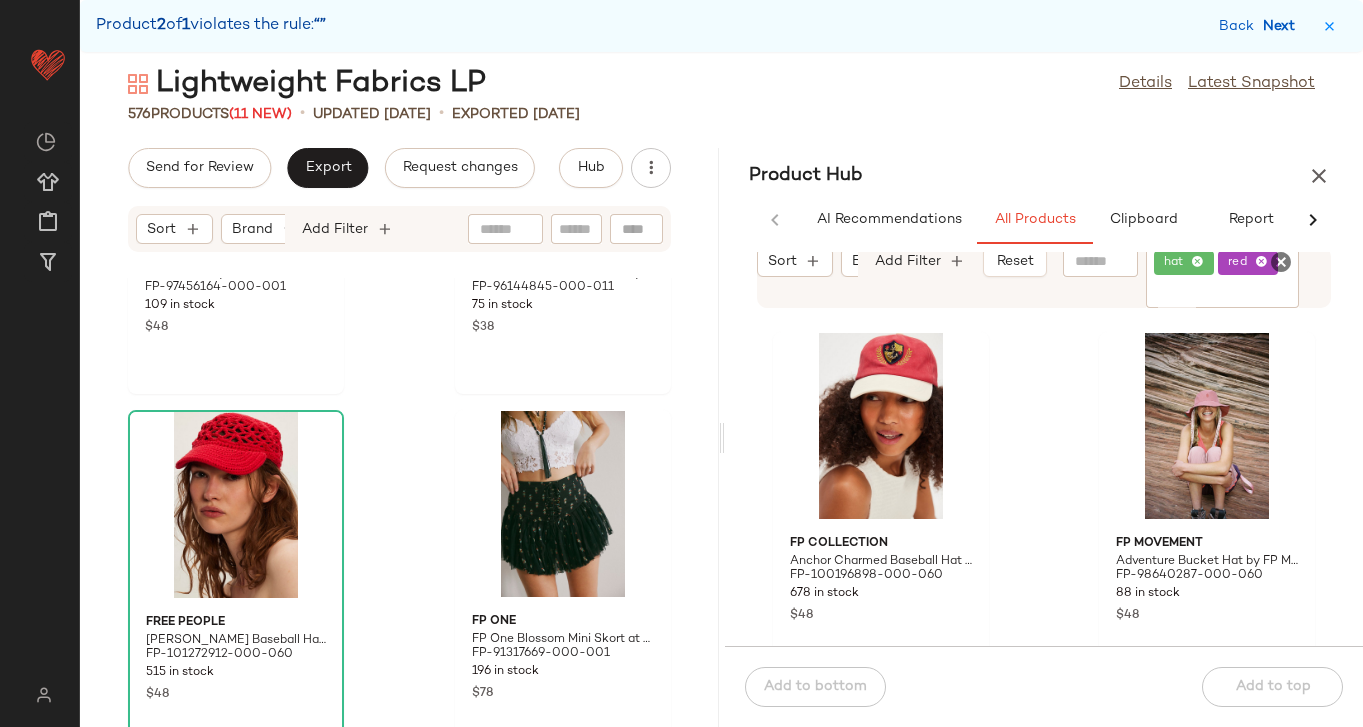 click on "Next" at bounding box center [1283, 26] 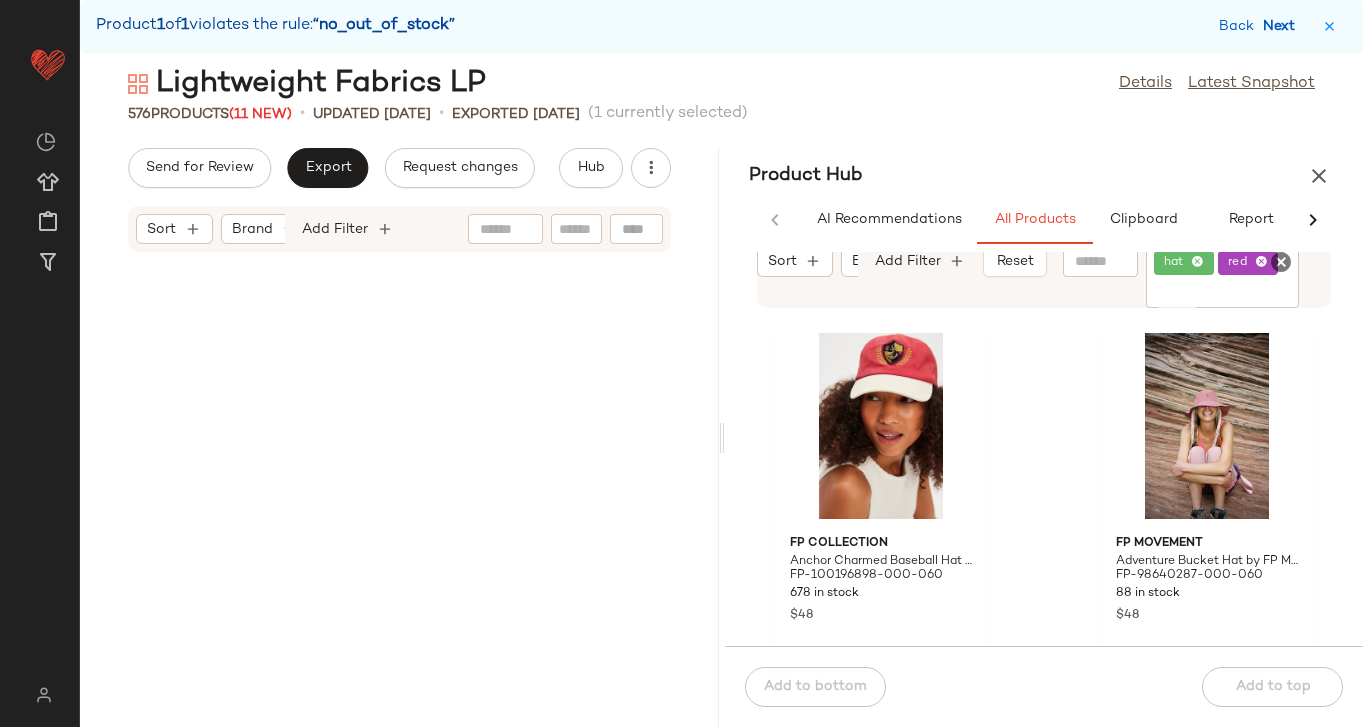 scroll, scrollTop: 76860, scrollLeft: 0, axis: vertical 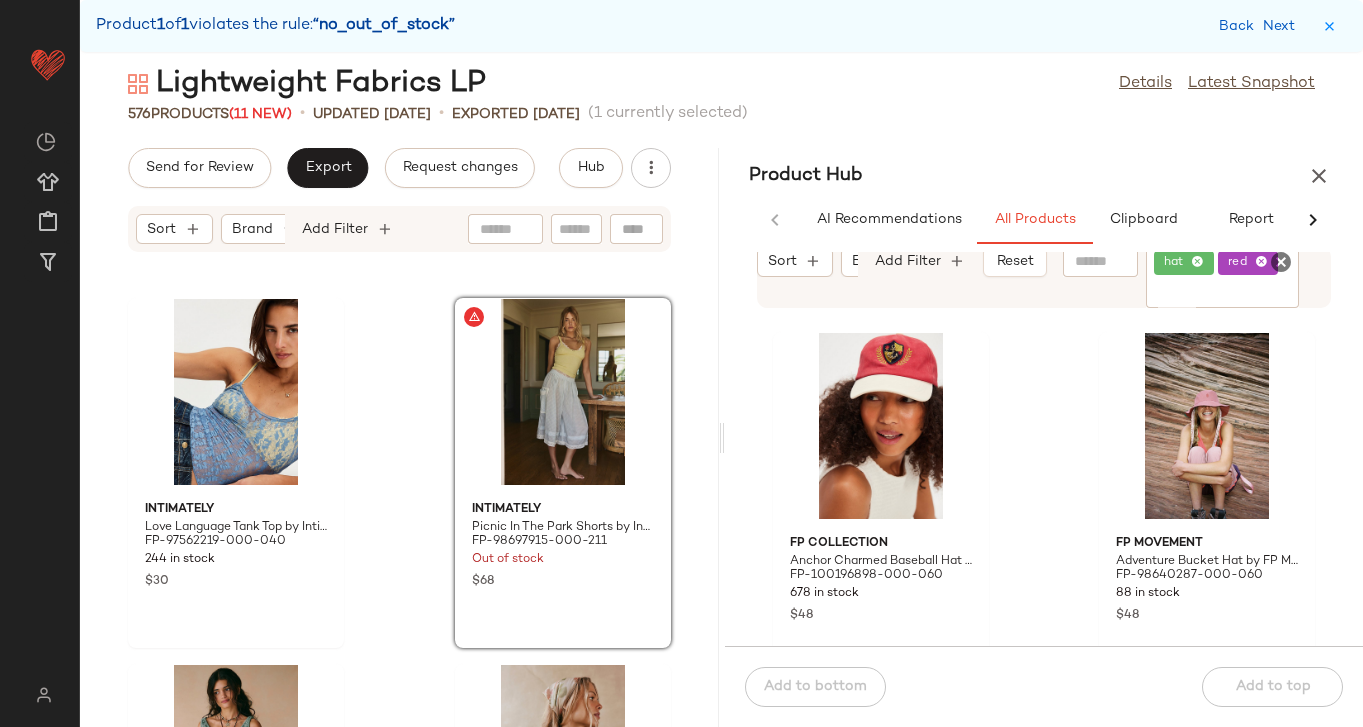 click 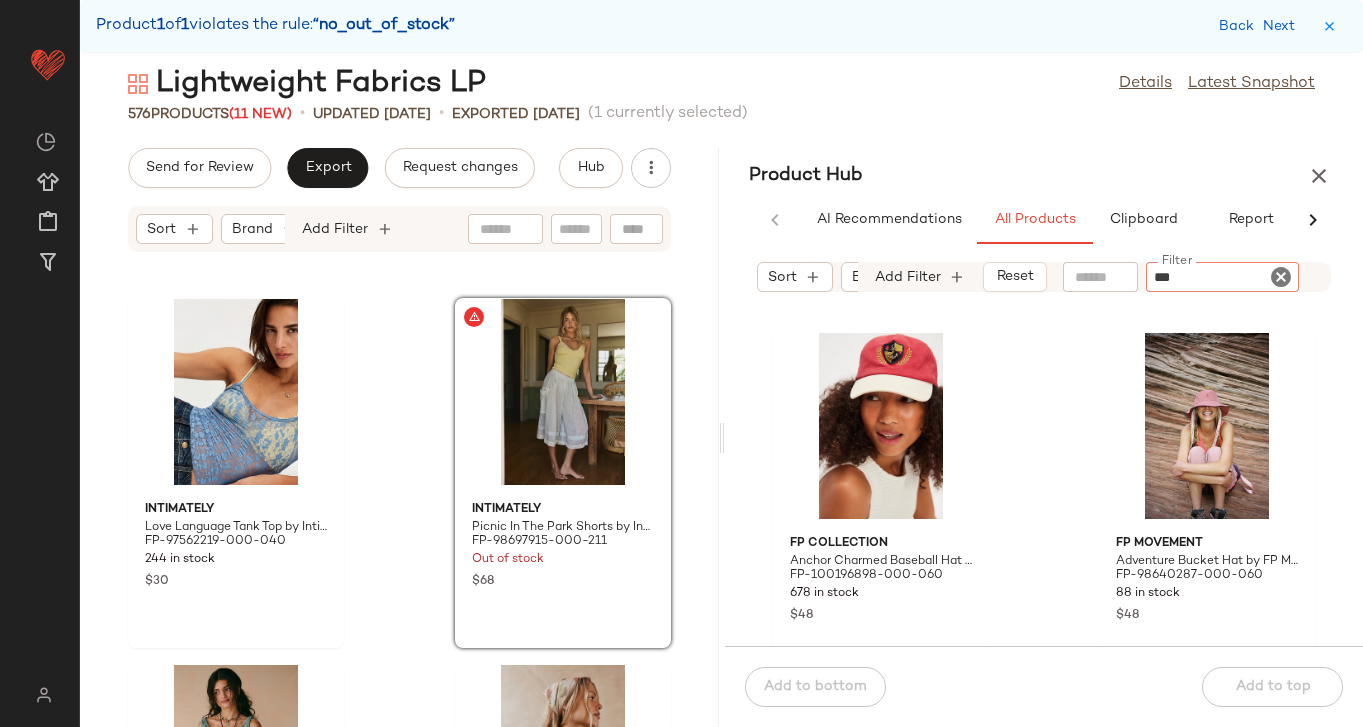 type on "****" 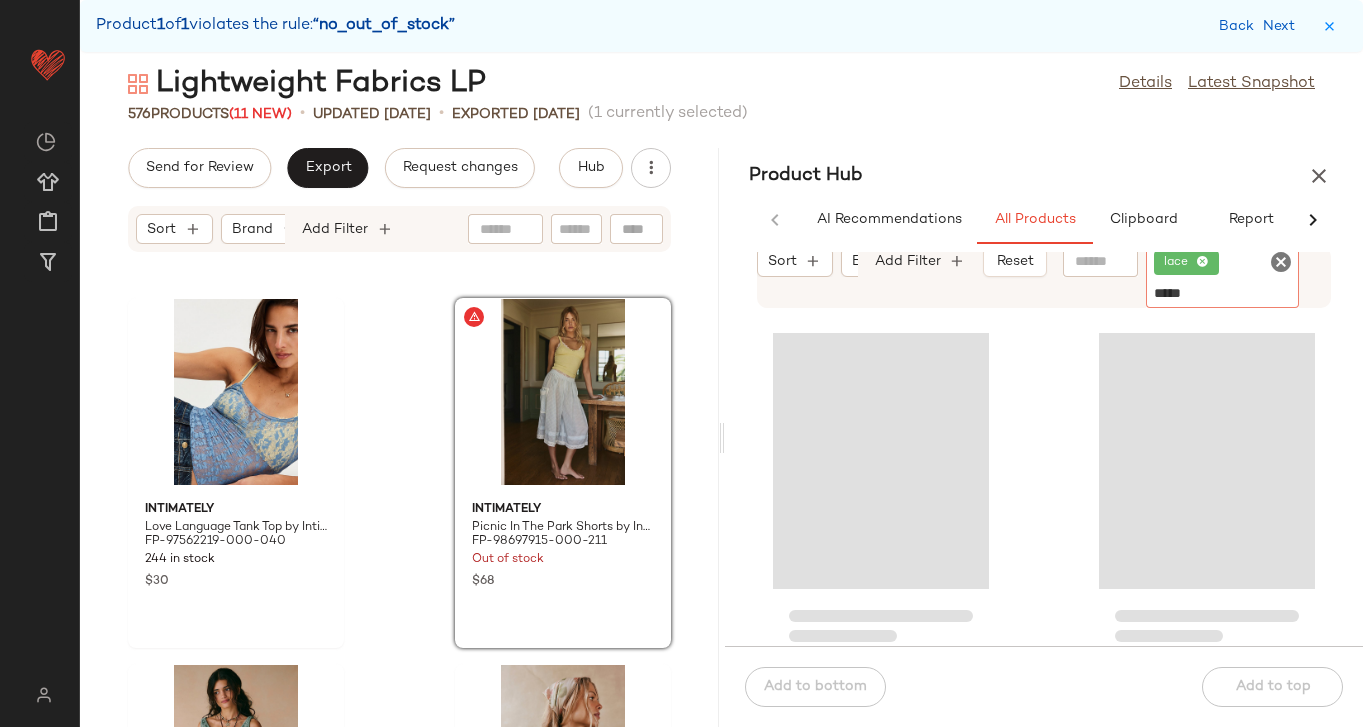 type on "******" 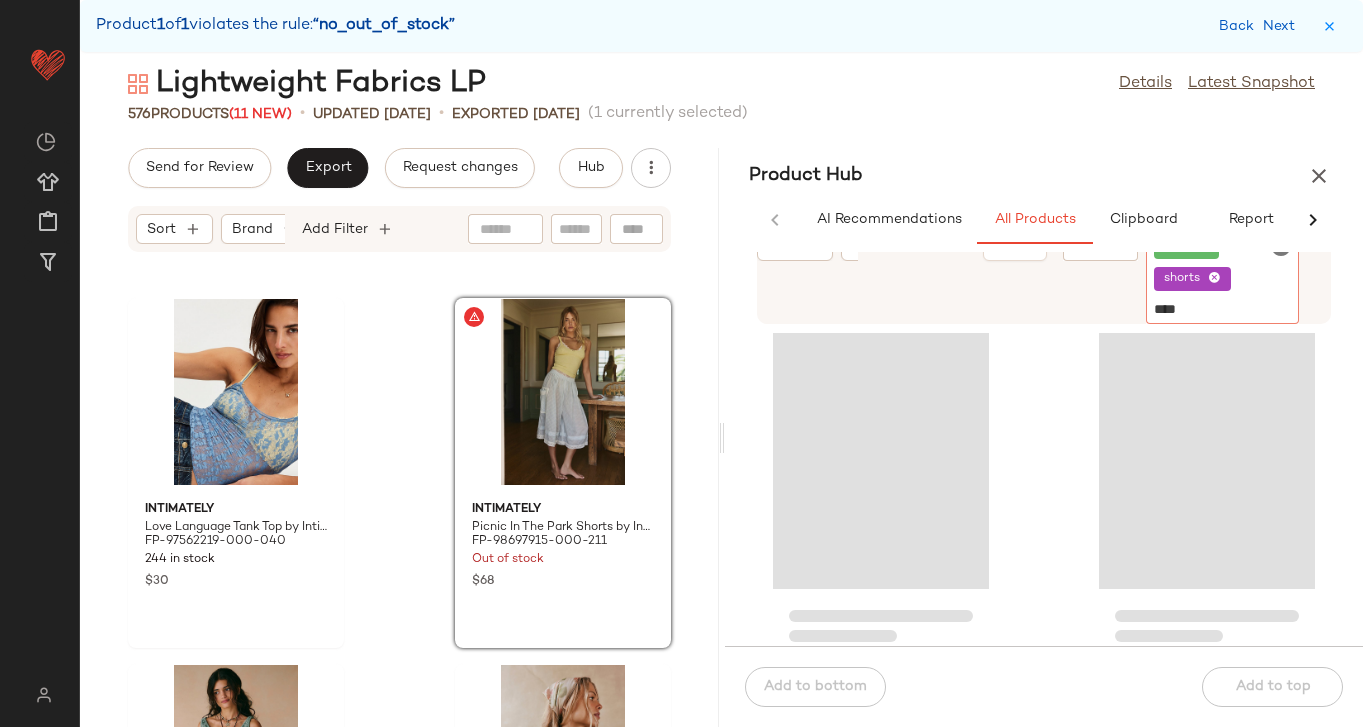 type on "*****" 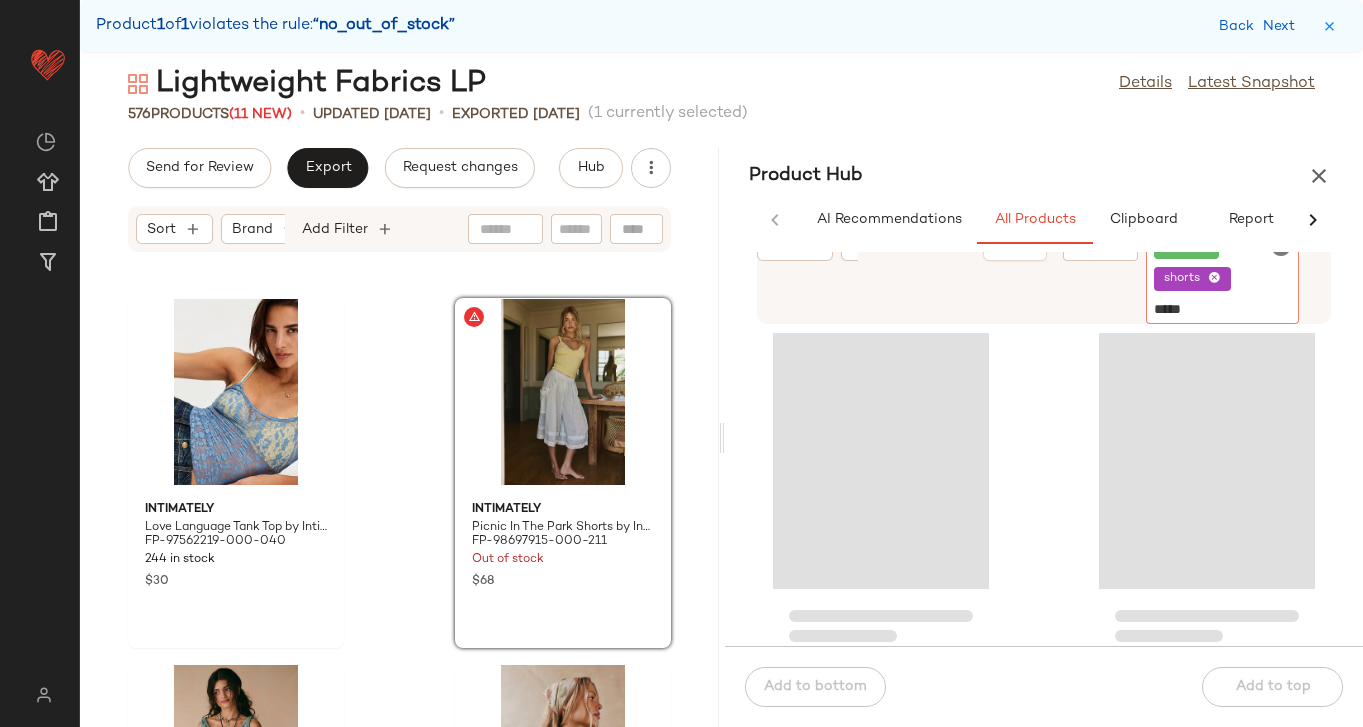 type 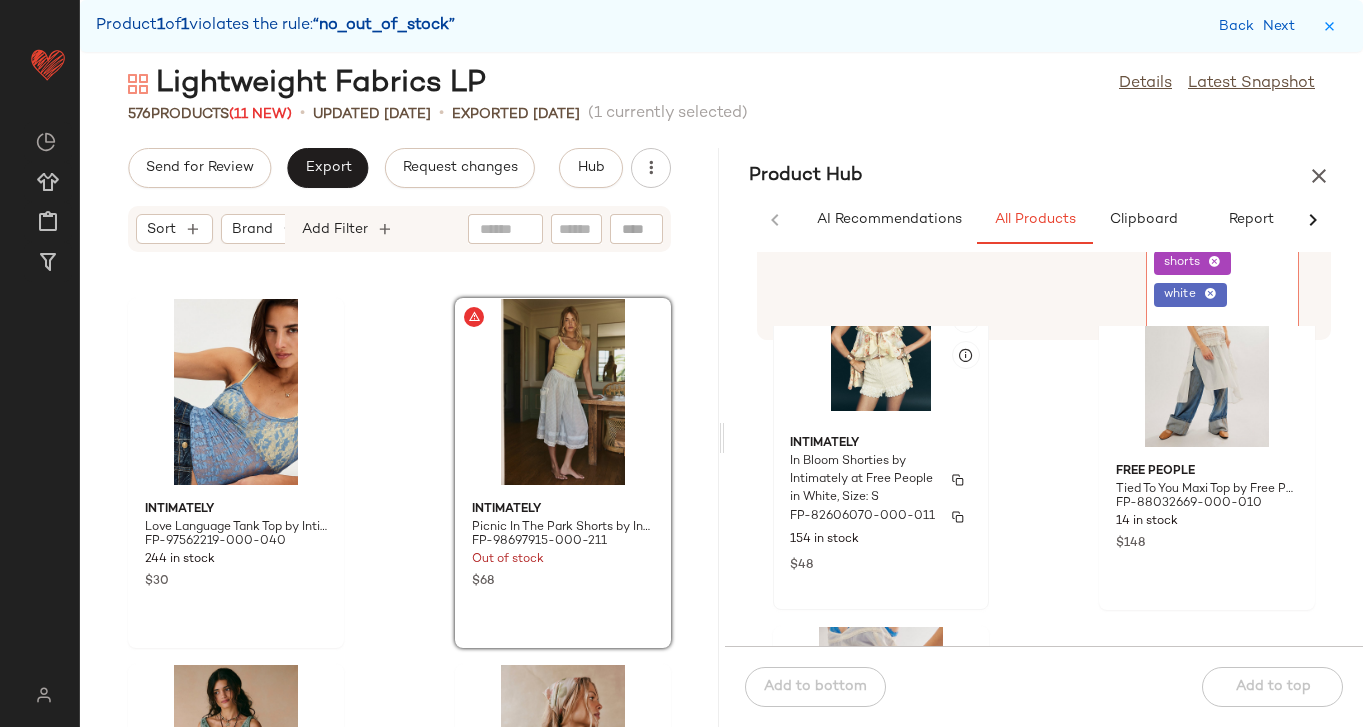 scroll, scrollTop: 3709, scrollLeft: 0, axis: vertical 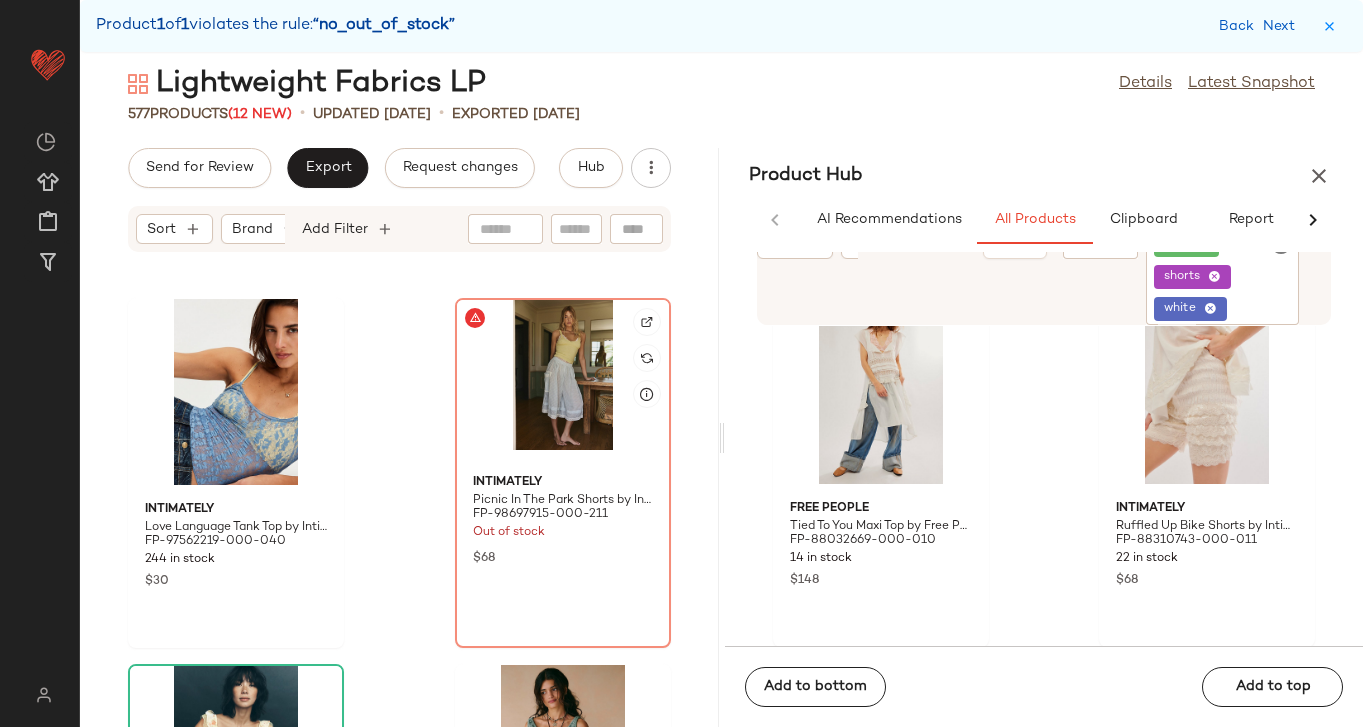 click 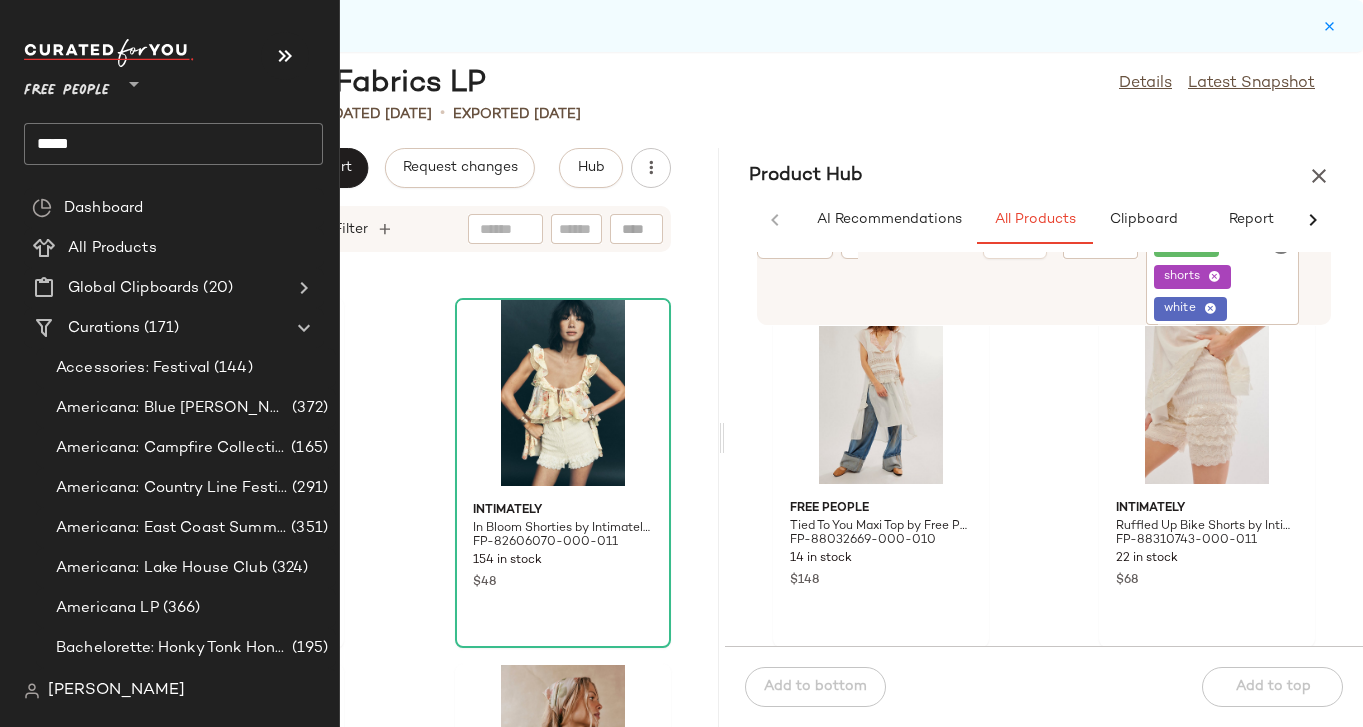 click on "*****" 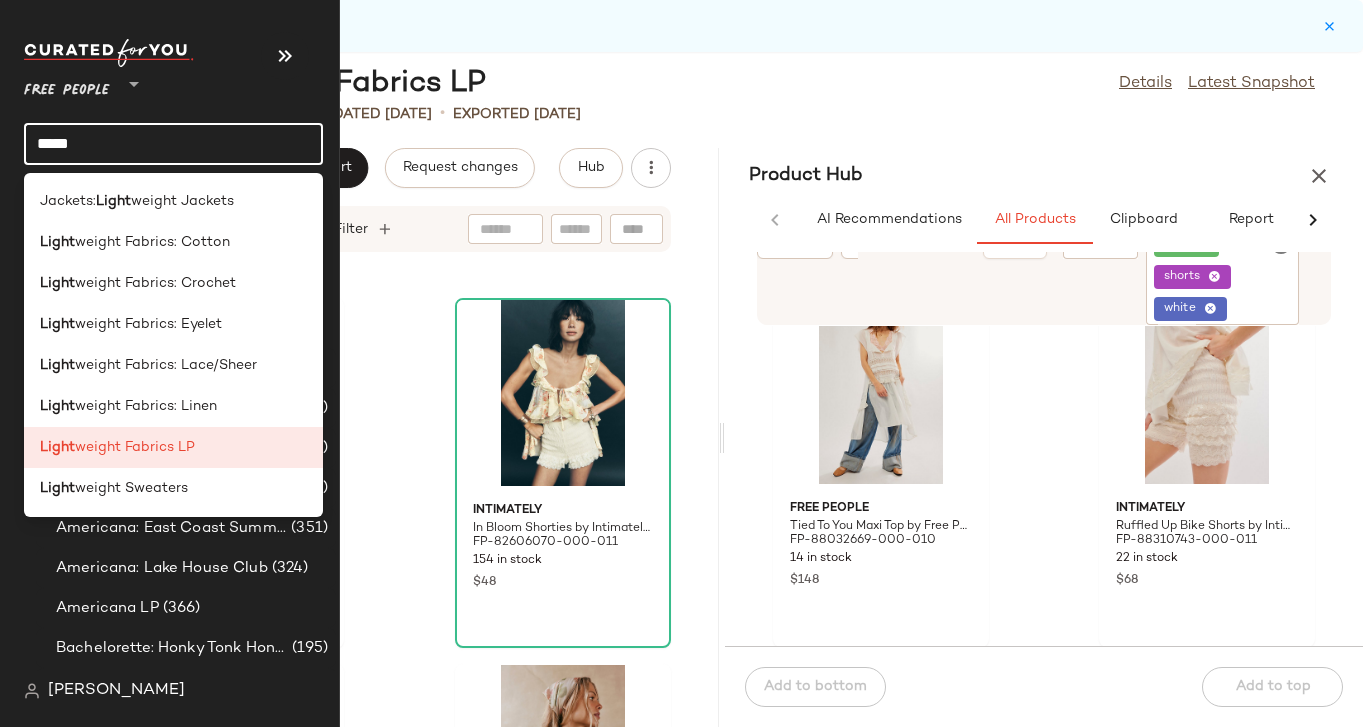 click on "*****" 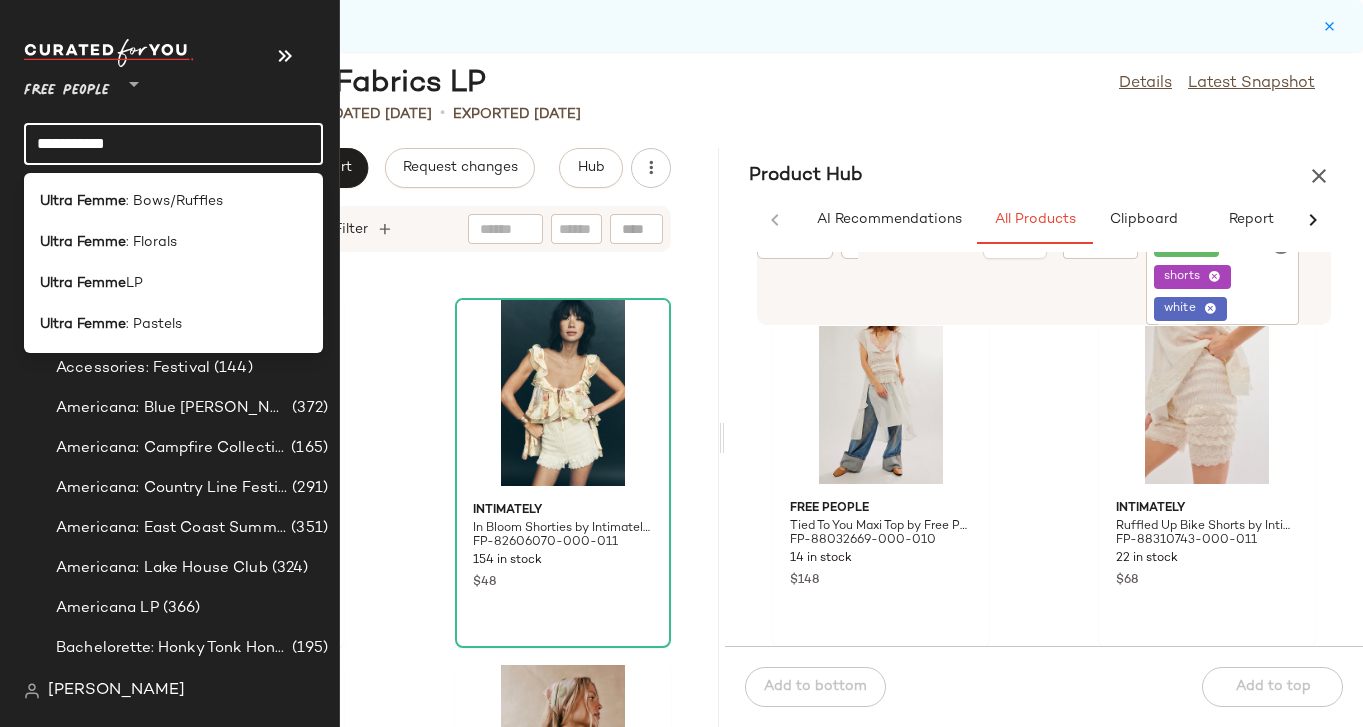type on "**********" 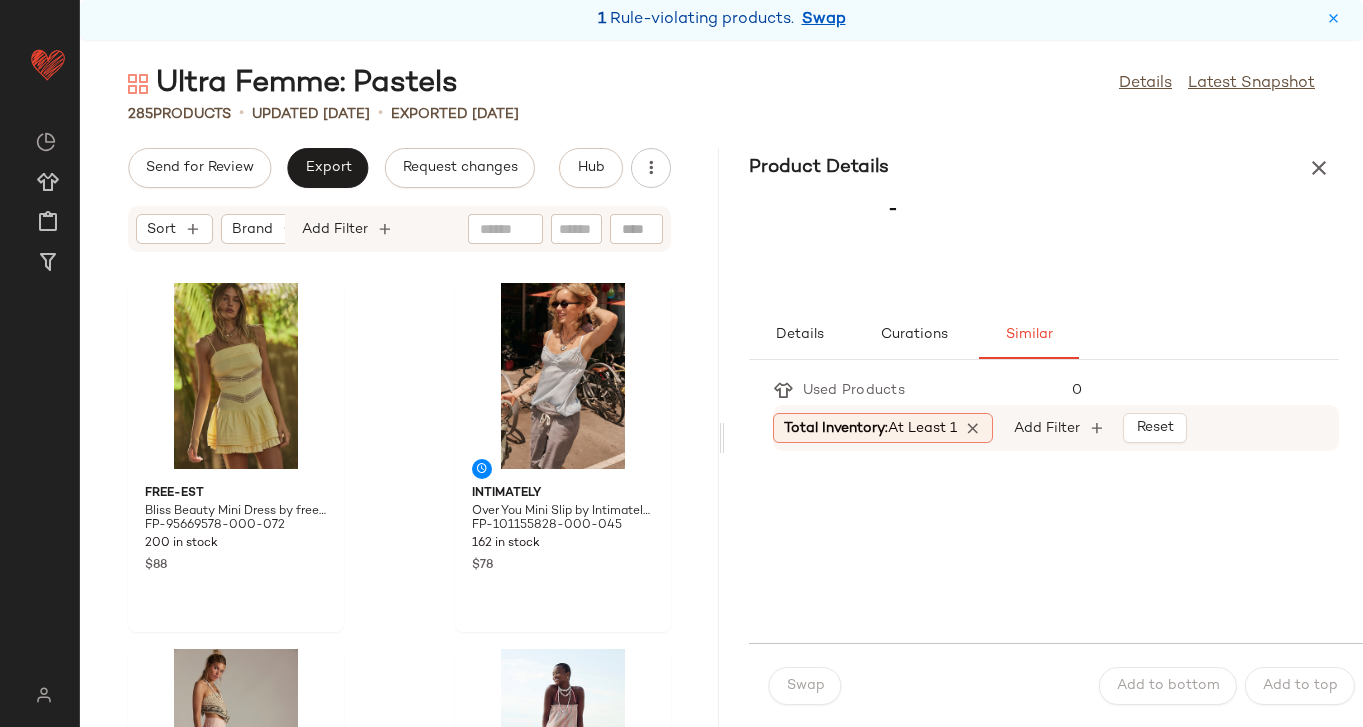 click on "Swap" at bounding box center [824, 20] 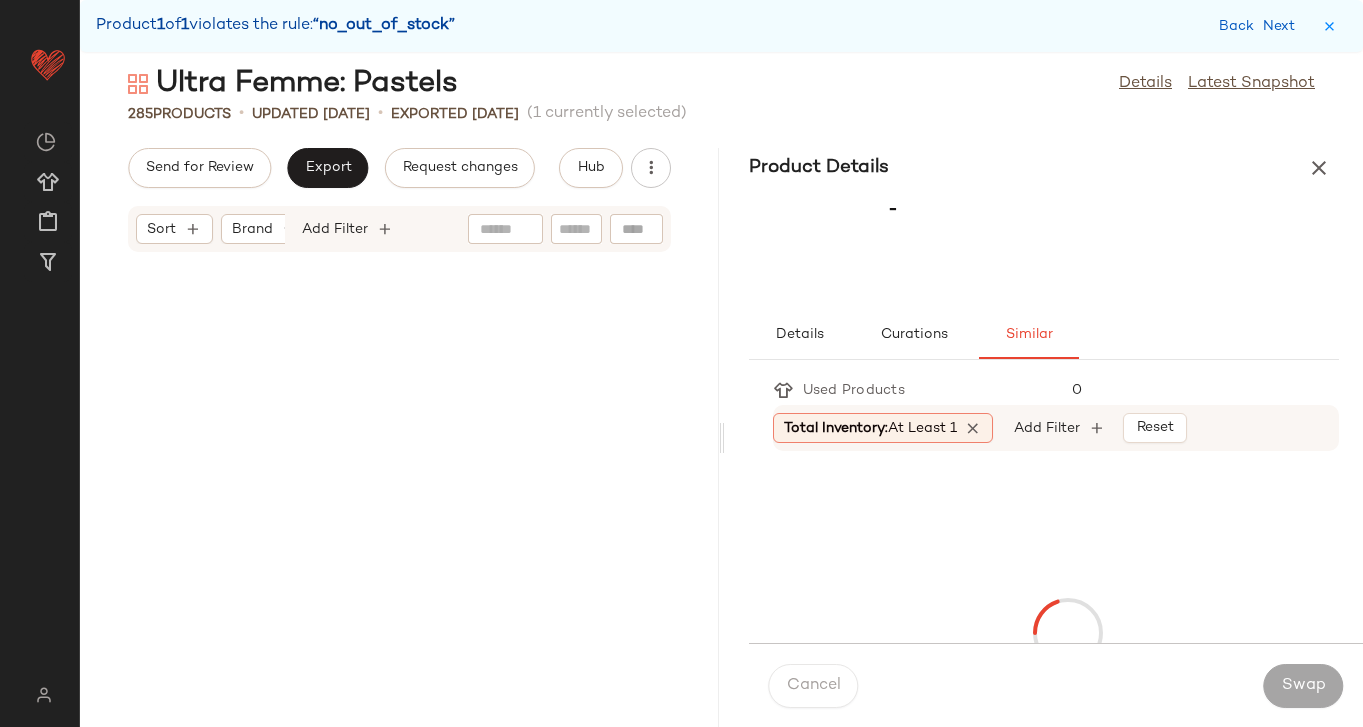 scroll, scrollTop: 6222, scrollLeft: 0, axis: vertical 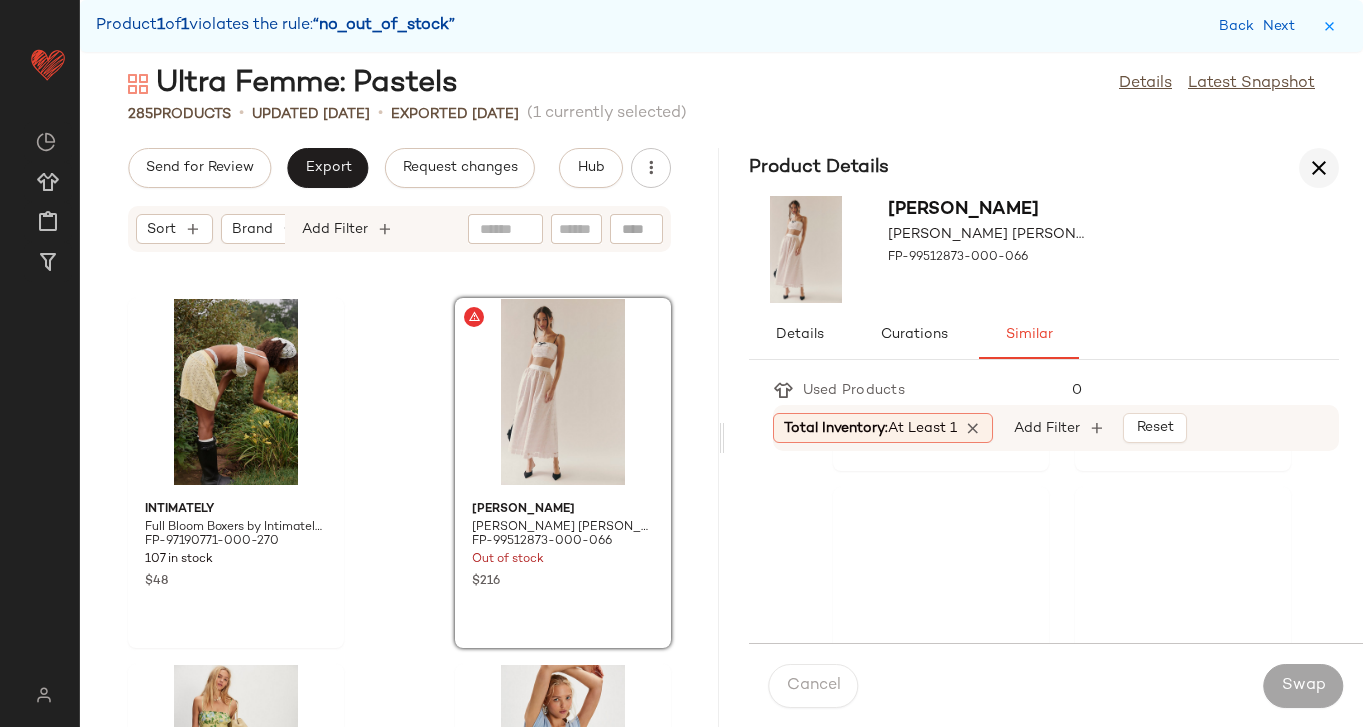 click at bounding box center (1319, 168) 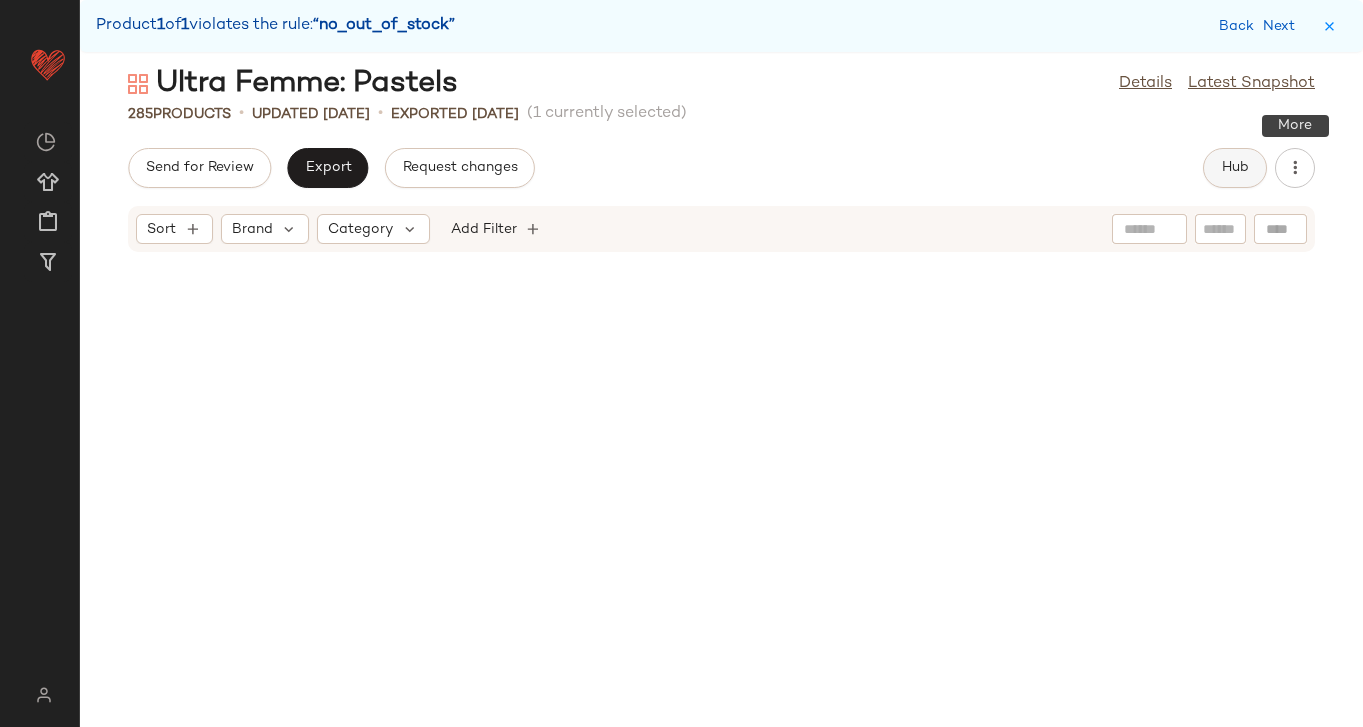click on "Hub" at bounding box center (1235, 168) 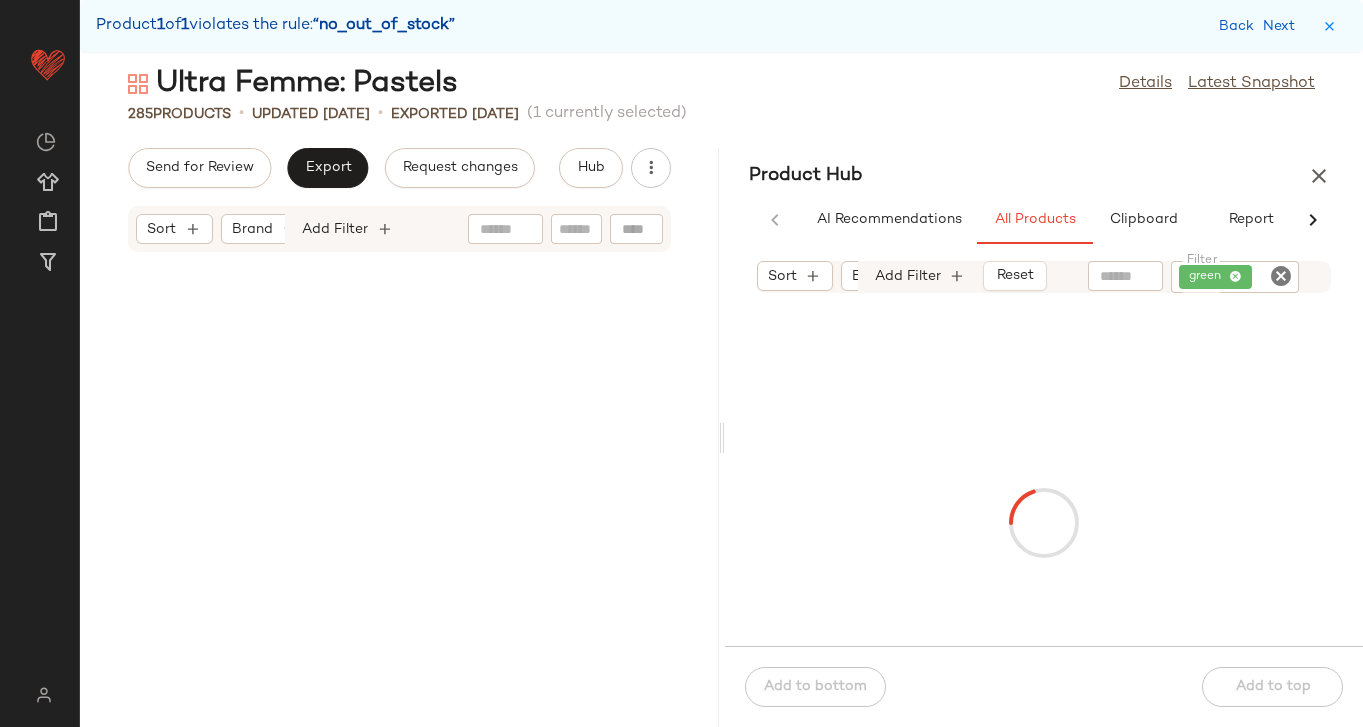scroll, scrollTop: 6222, scrollLeft: 0, axis: vertical 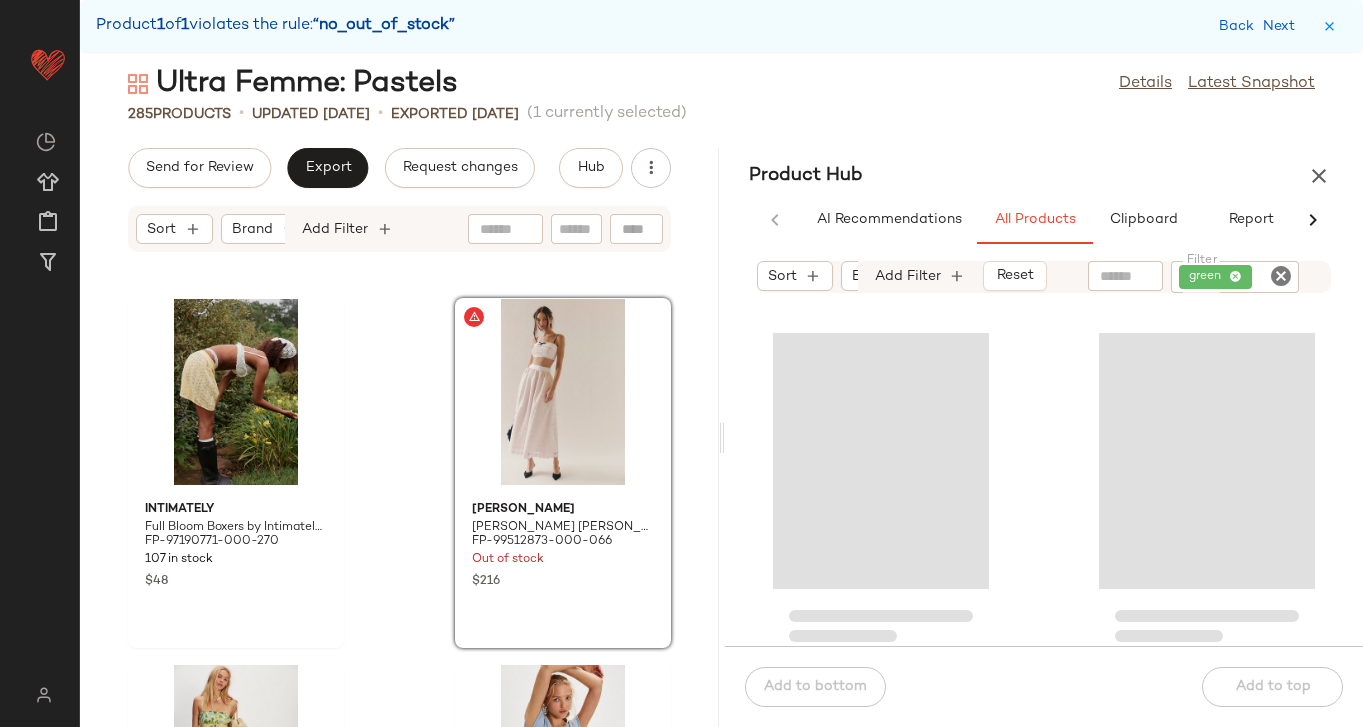 click 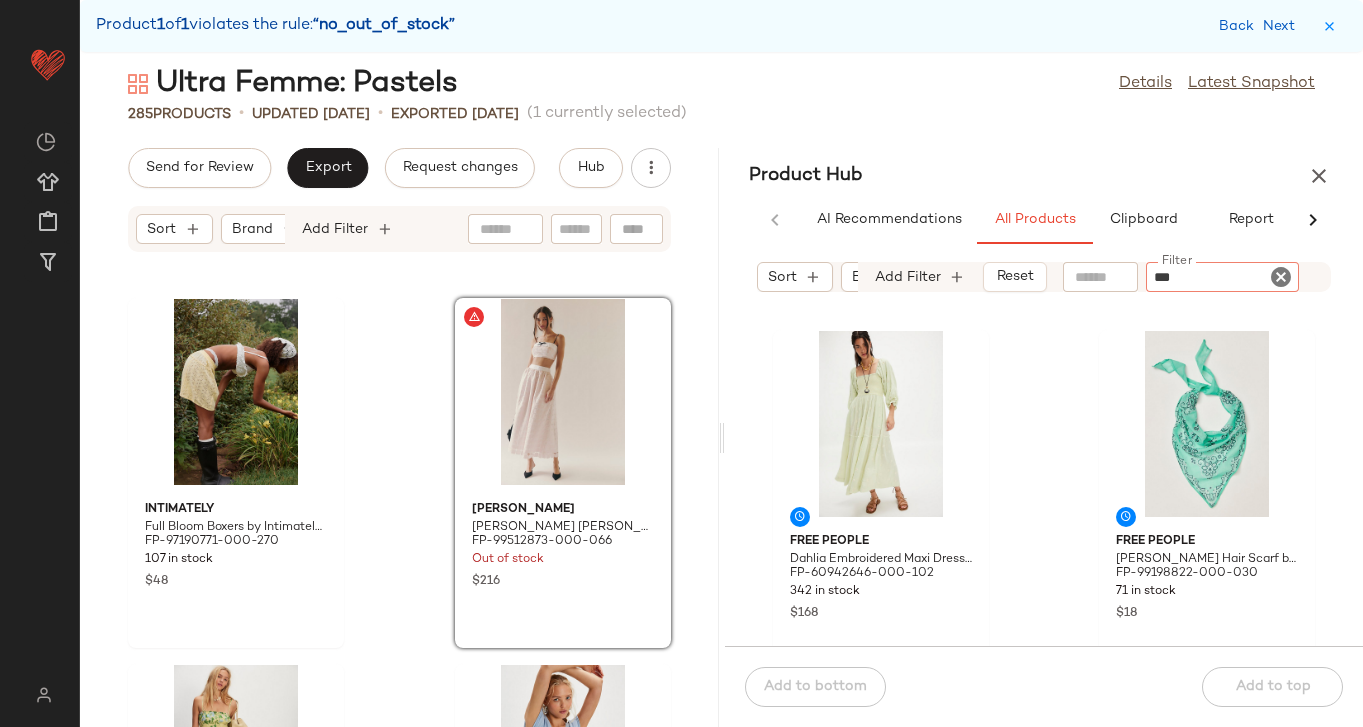type on "****" 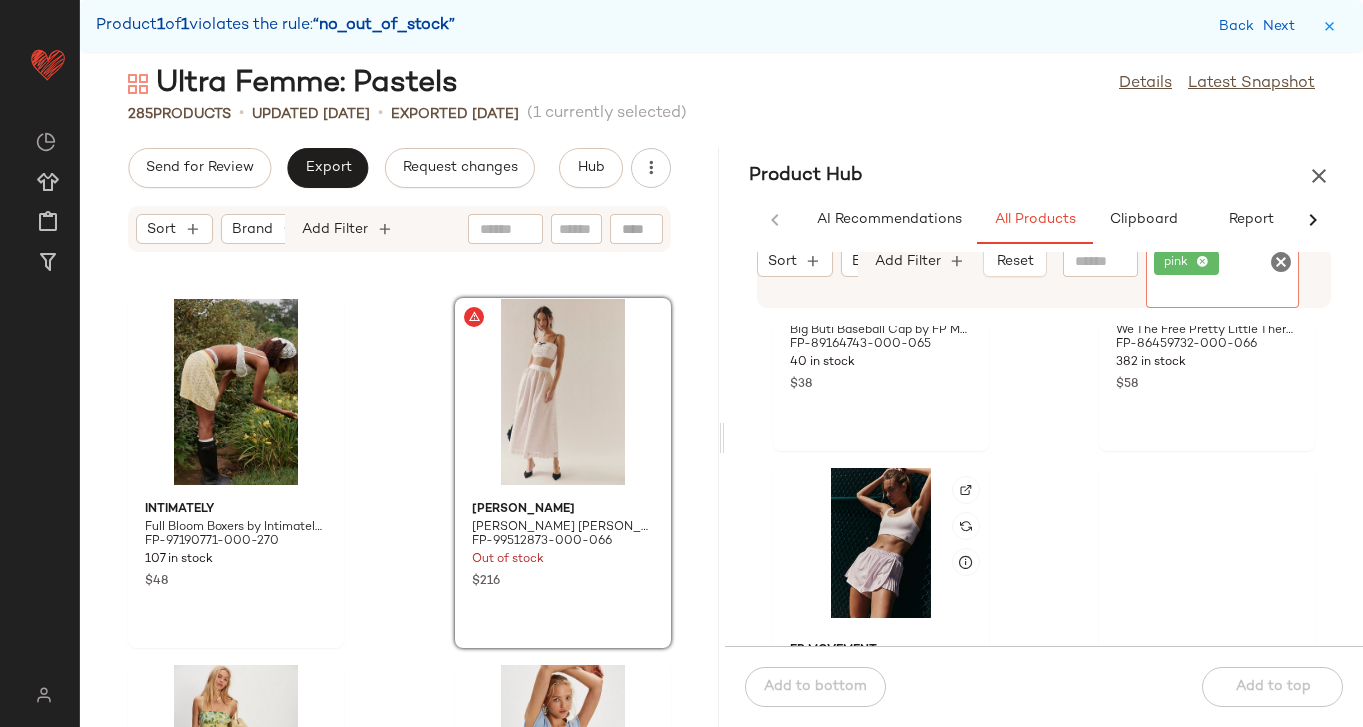 scroll, scrollTop: 13788, scrollLeft: 0, axis: vertical 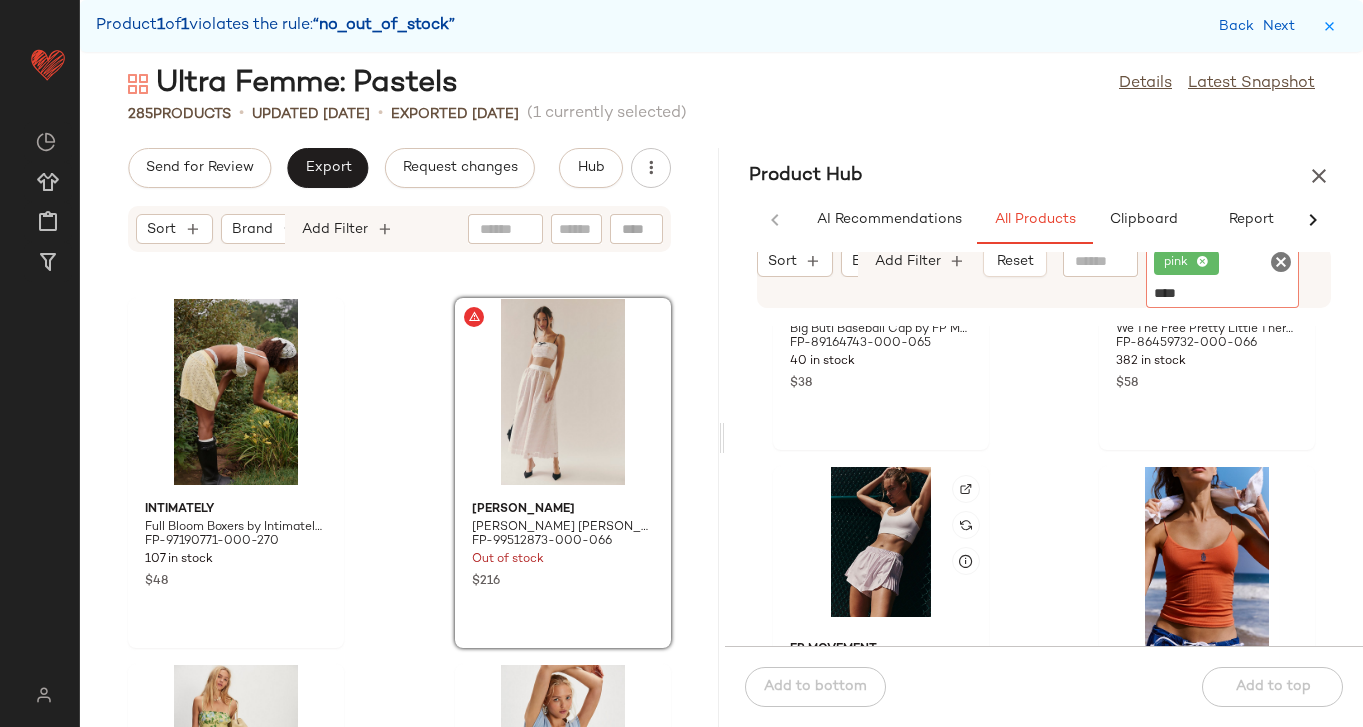 type on "*****" 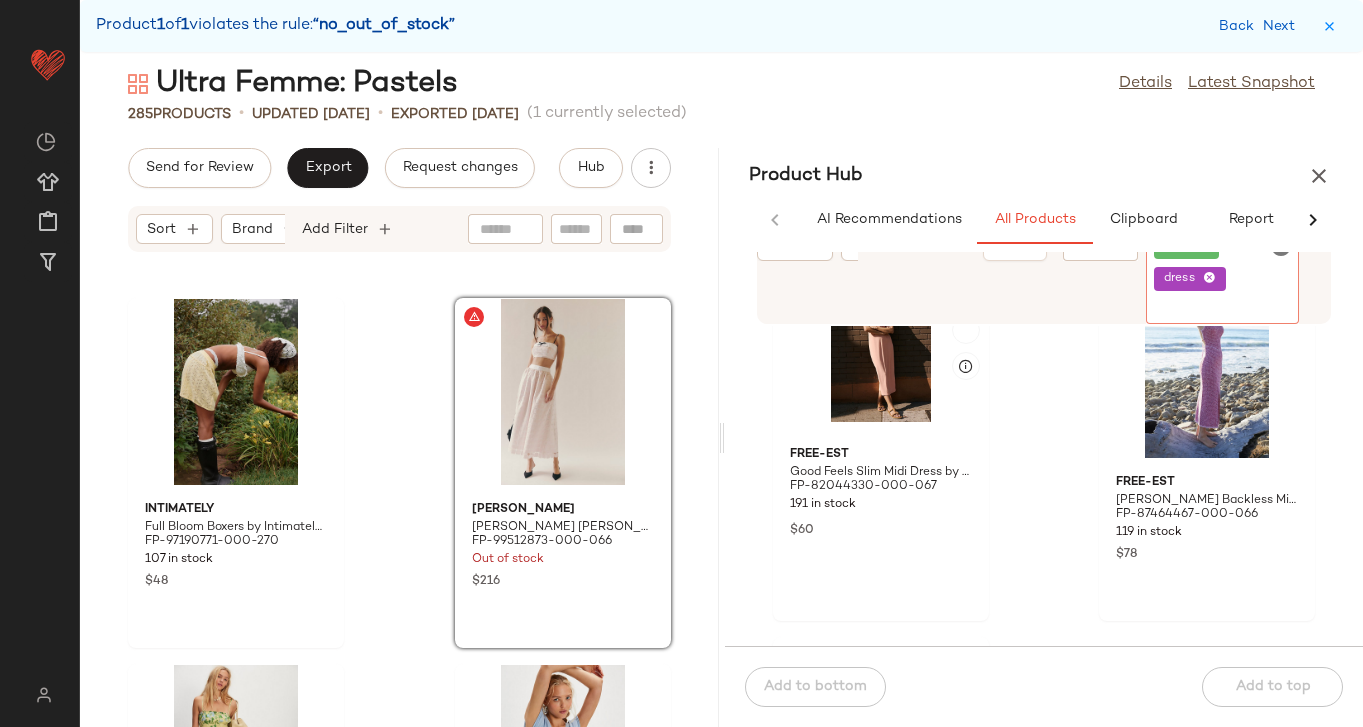 scroll, scrollTop: 13226, scrollLeft: 0, axis: vertical 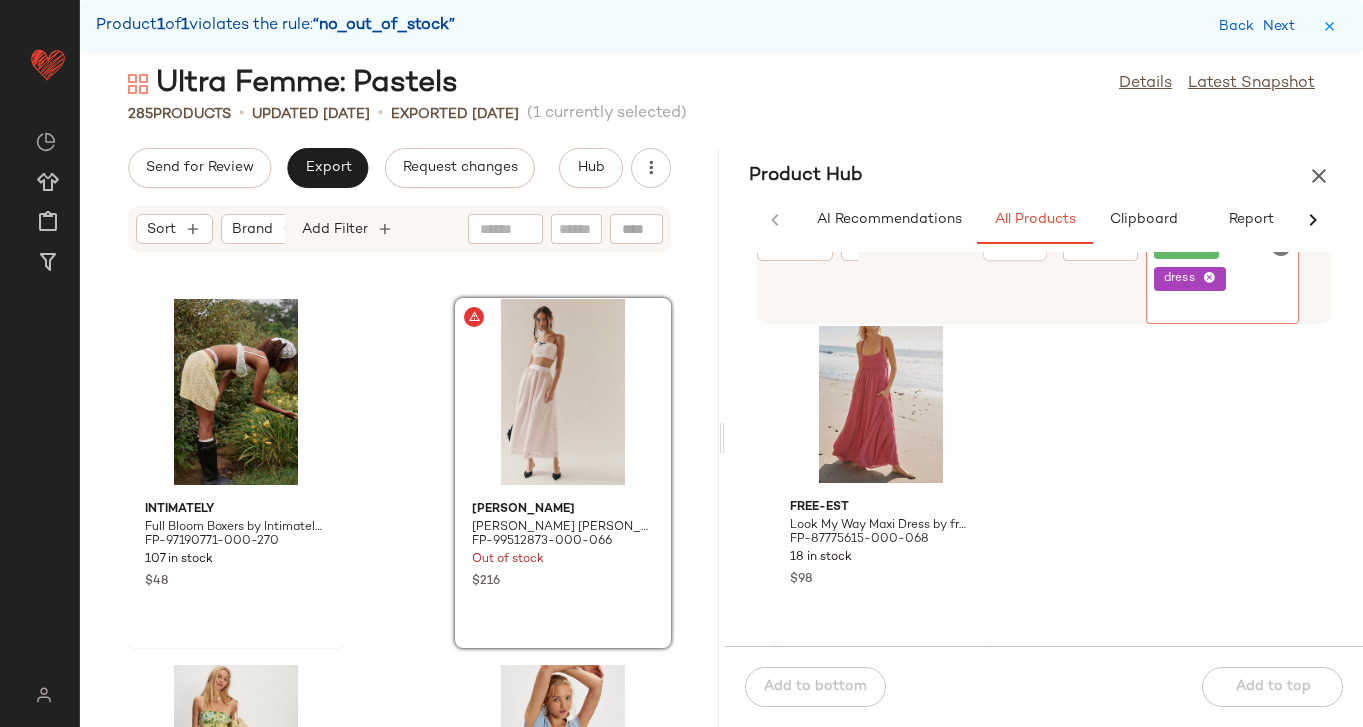 click 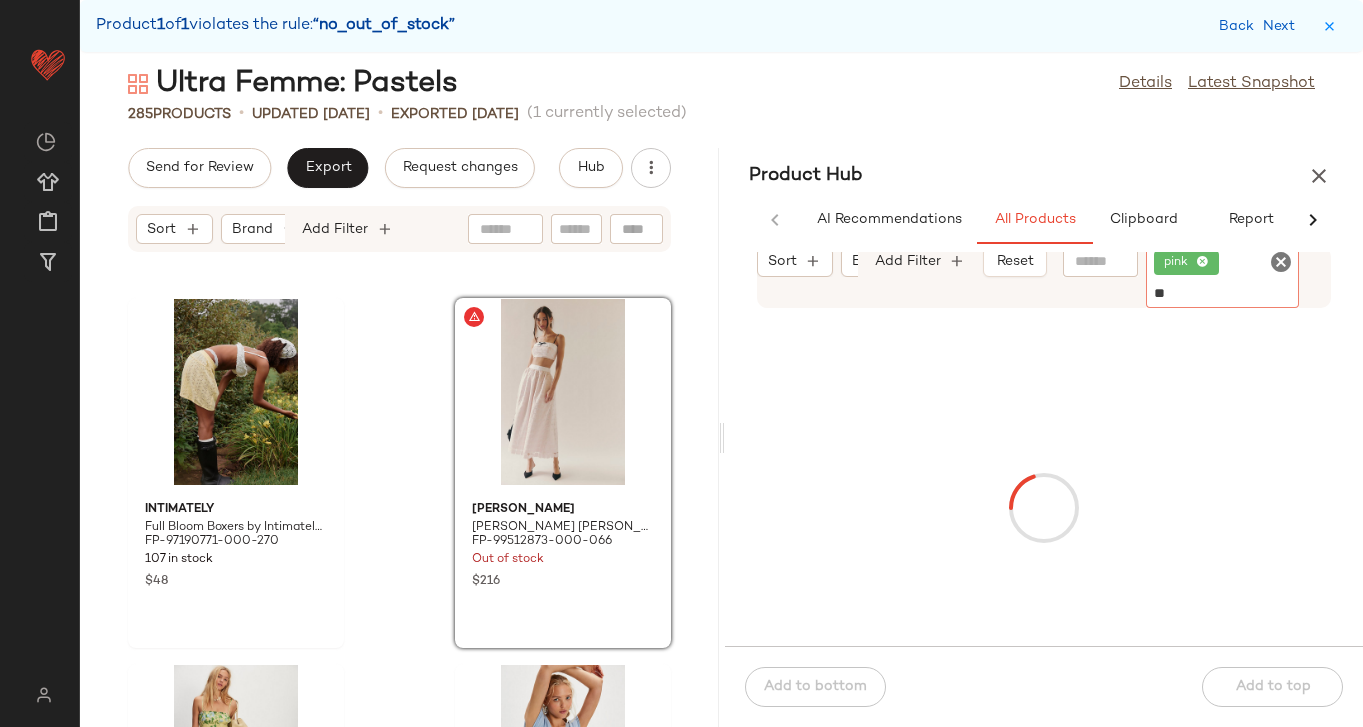 type on "***" 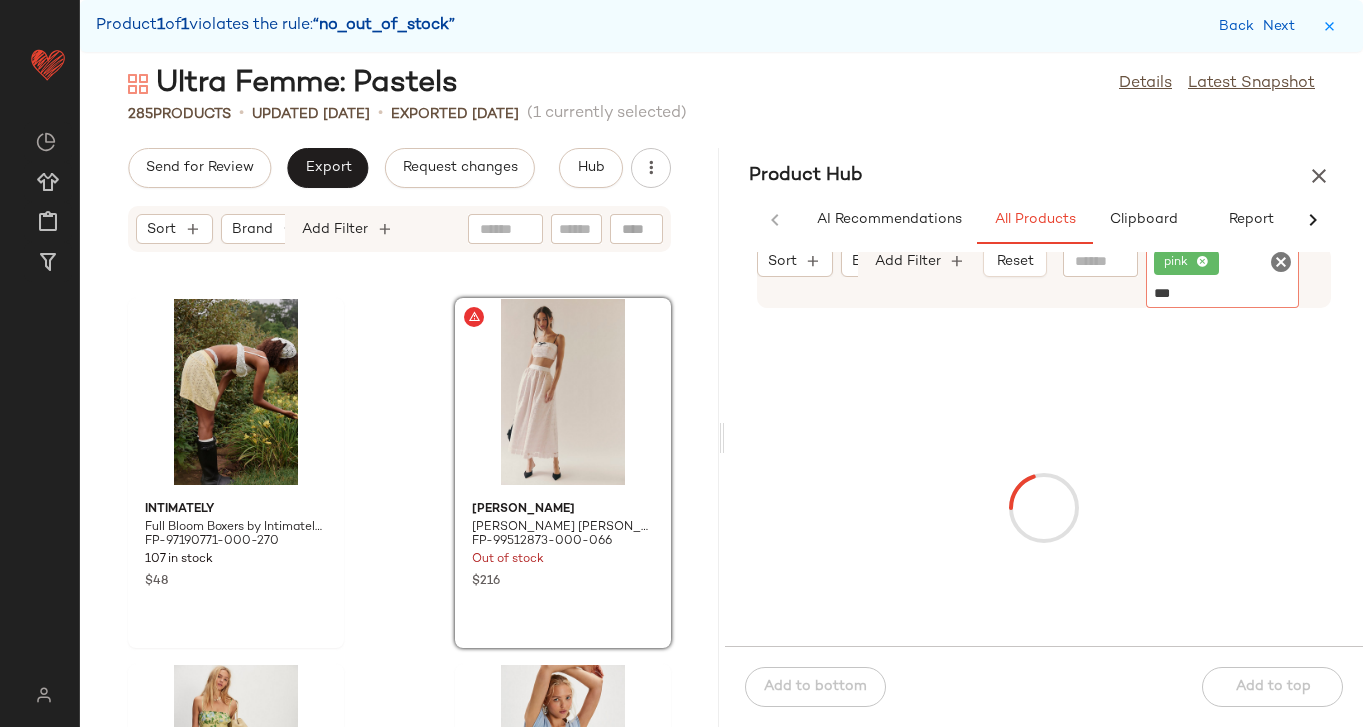 type 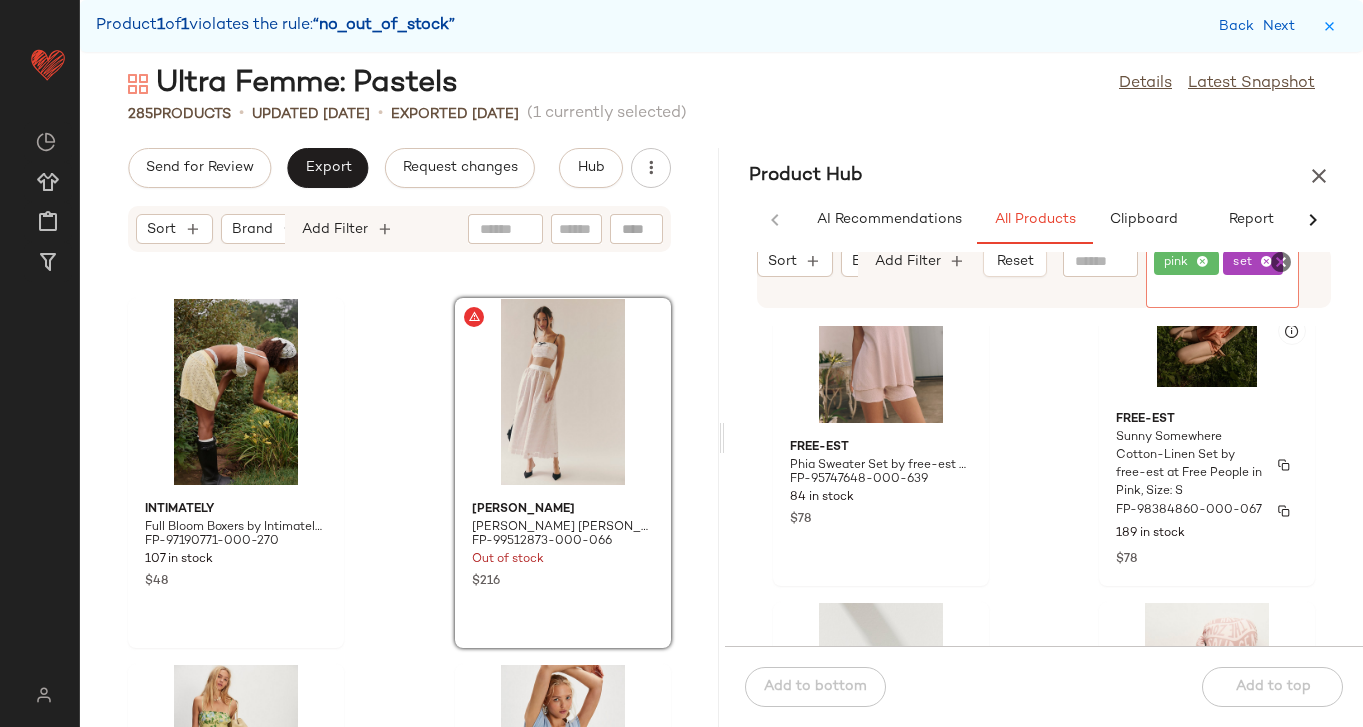 scroll, scrollTop: 5577, scrollLeft: 0, axis: vertical 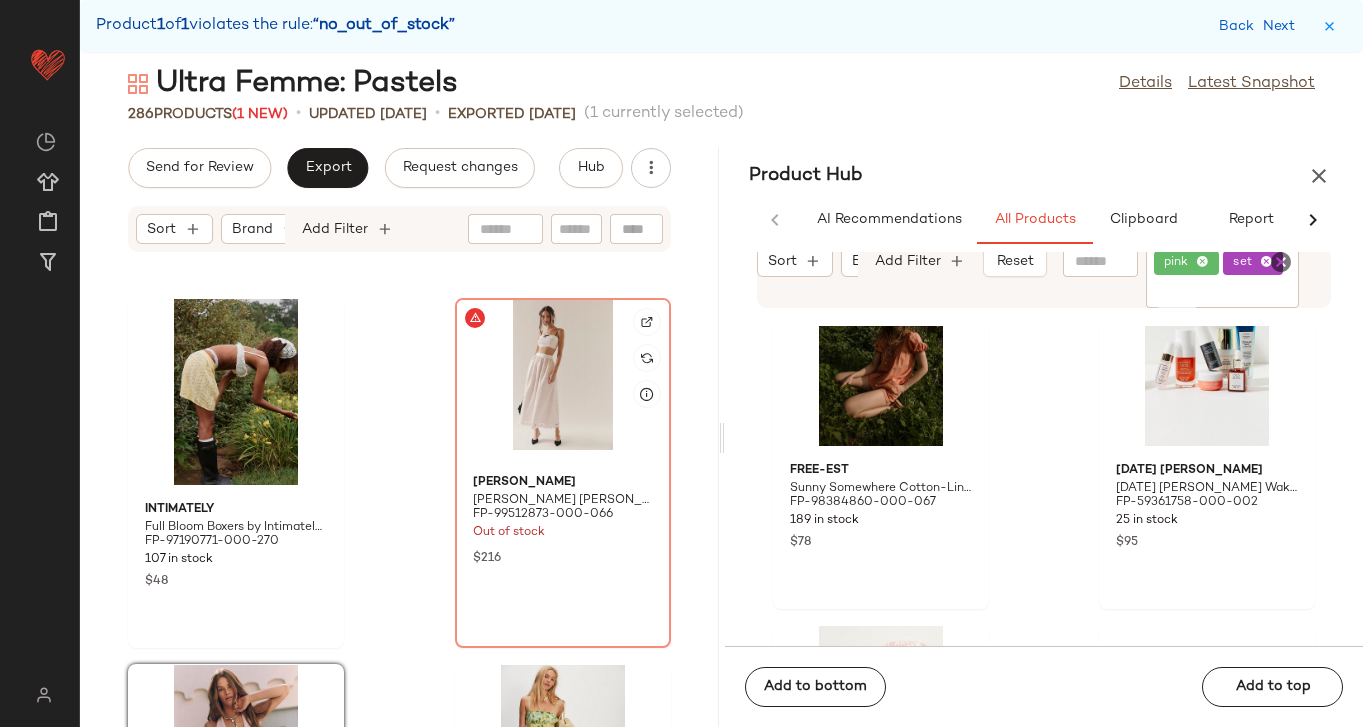 click 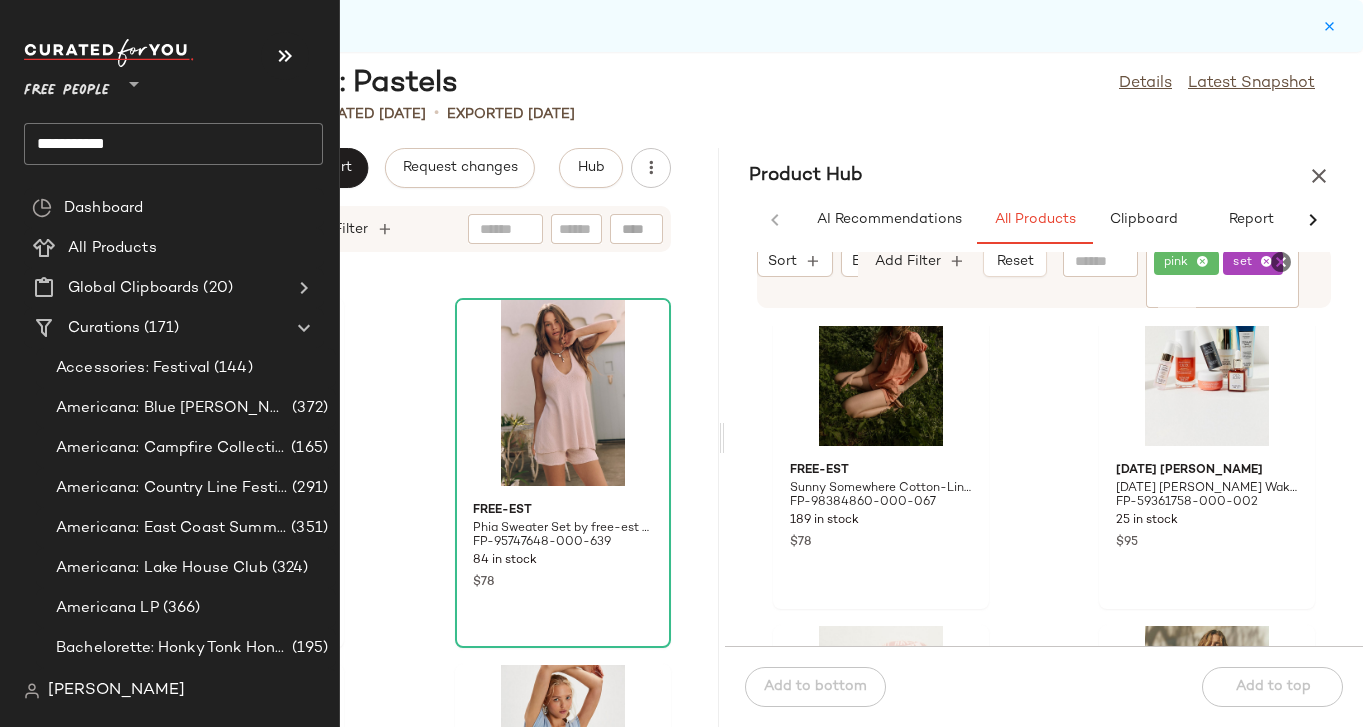 click on "**********" 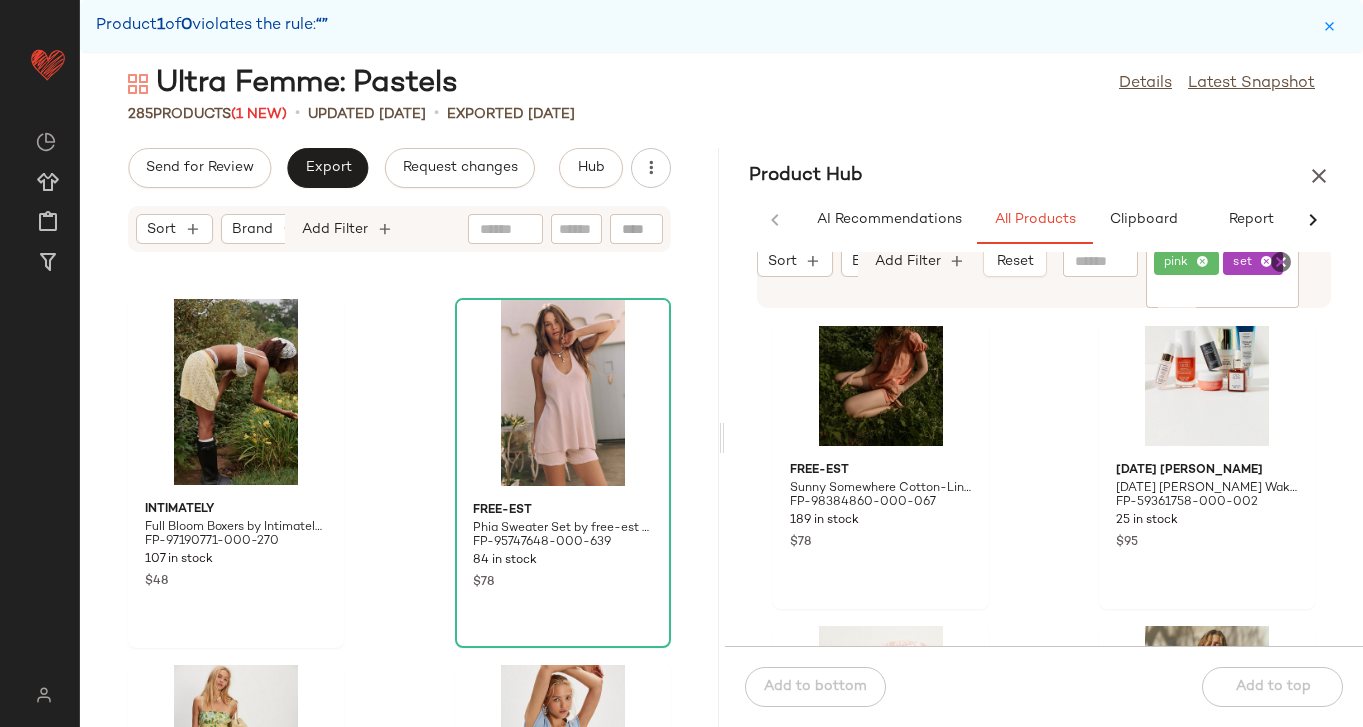 click 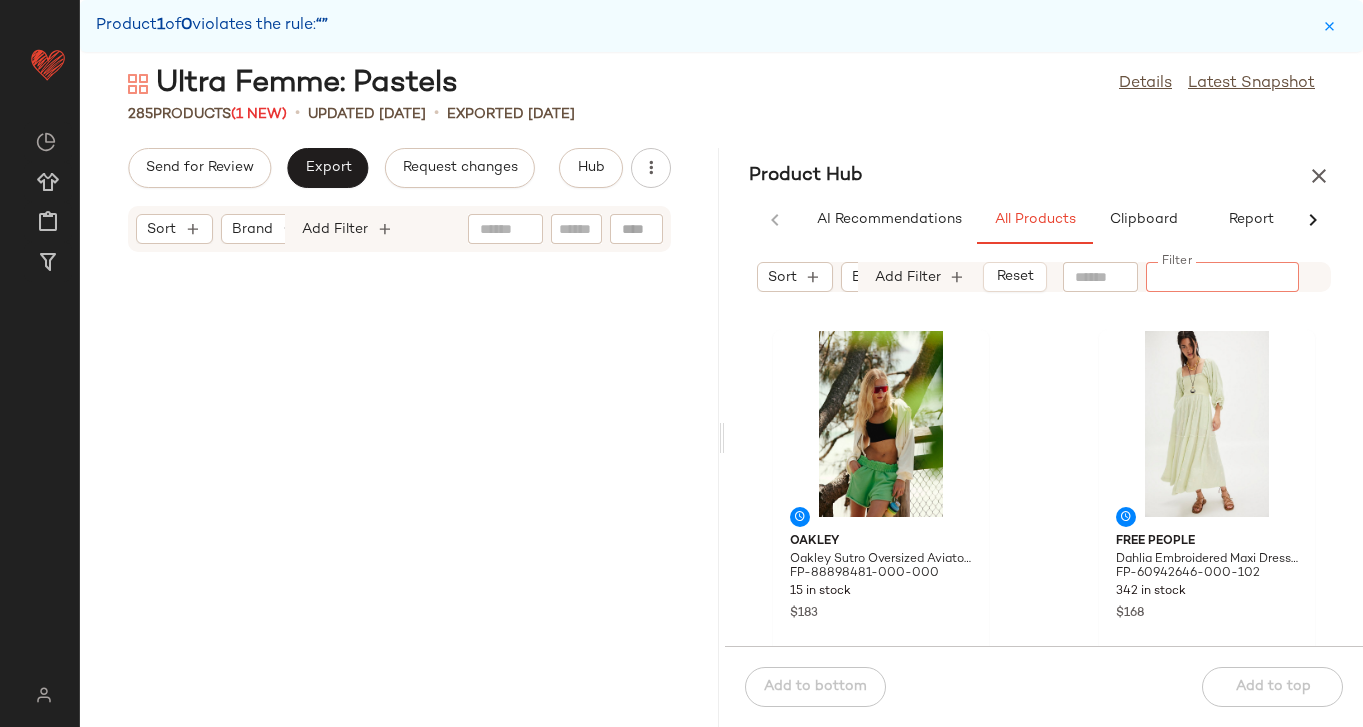 scroll, scrollTop: 0, scrollLeft: 0, axis: both 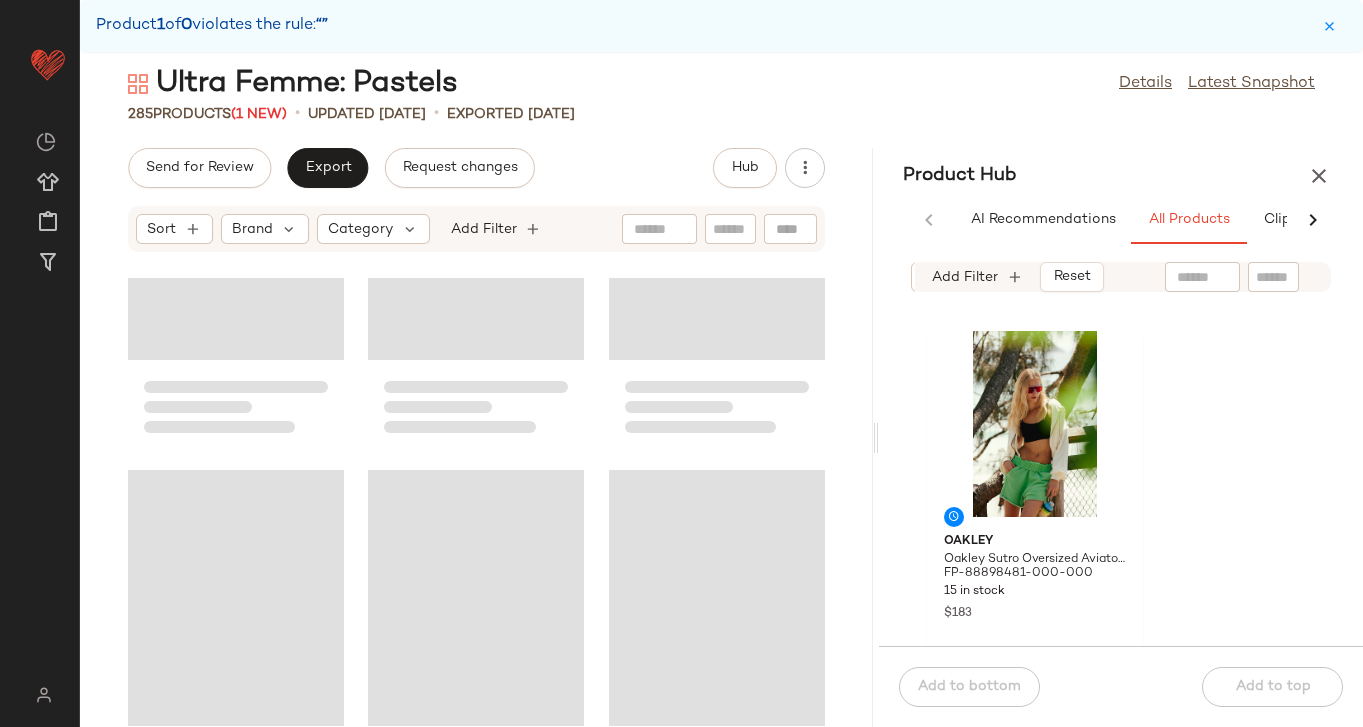 drag, startPoint x: 720, startPoint y: 437, endPoint x: 879, endPoint y: 390, distance: 165.80109 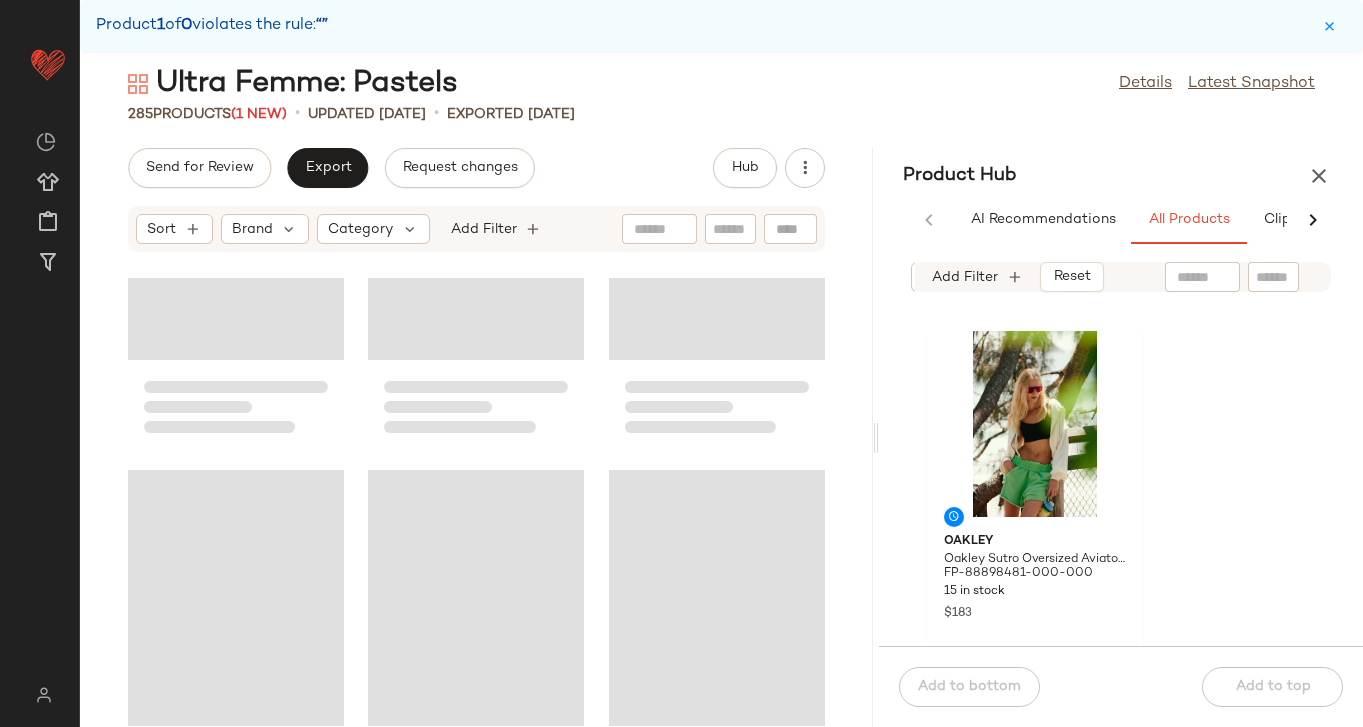 click on "Ultra Femme: Pastels  Details   Latest Snapshot  285   Products  (1 New)  •   updated Jul 7th  •  Exported Jul 3rd  Send for Review   Export   Request changes   Hub  Sort  Brand  Category  Add Filter  Product Hub  AI Recommendations   All Products   Clipboard   Report  Sort  Brand  Category  In Curation?:   No Sale Price:   Not on sale Total Inventory:   10-Max Add Filter   Reset  Oakley Oakley Sutro Oversized Aviator Sunglasses at Free People in Blue FP-88898481-000-000 15 in stock $183 Free People Dahlia Embroidered Maxi Dress by Free People in Green, Size: XS FP-60942646-000-102 342 in stock $168 Corazon Playero Aurora Embroidered Hat by Corazon Playero at Free People in Blue FP-102999554-000-046 35 in stock $325  Add to bottom   Add to top" at bounding box center [721, 395] 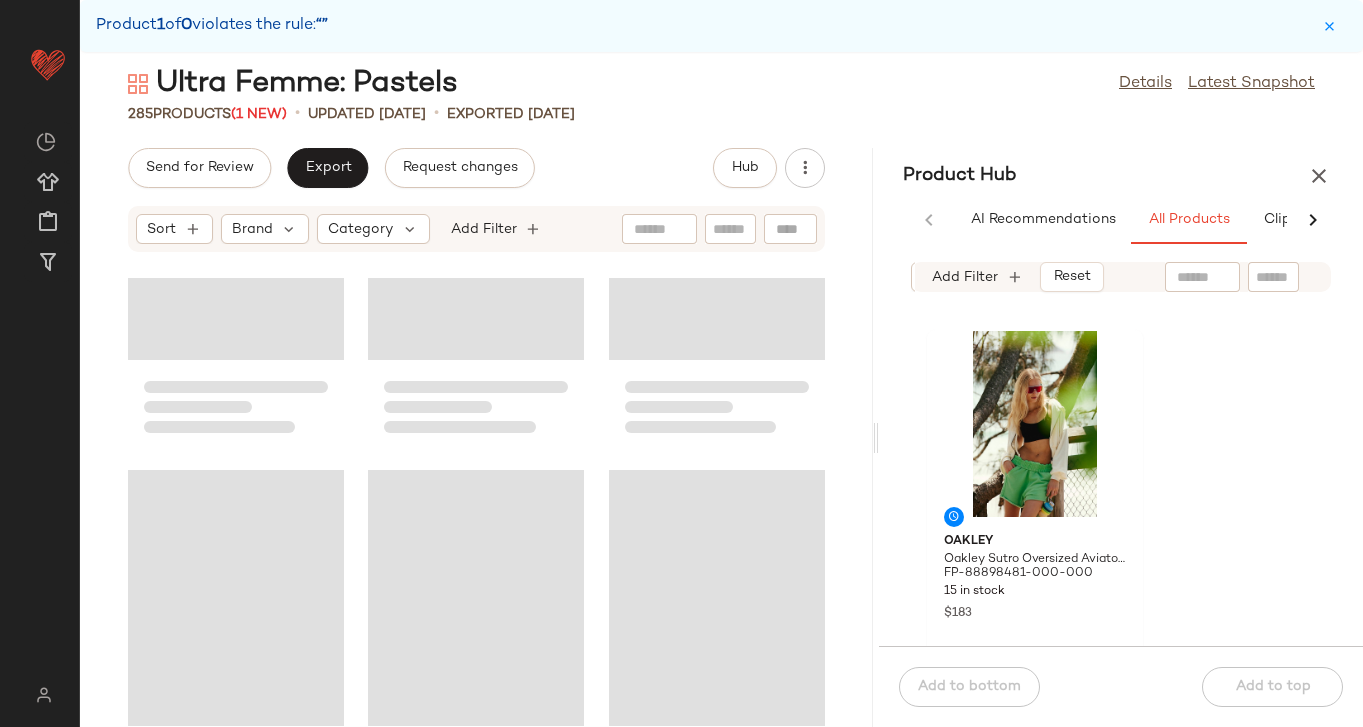scroll, scrollTop: 0, scrollLeft: 0, axis: both 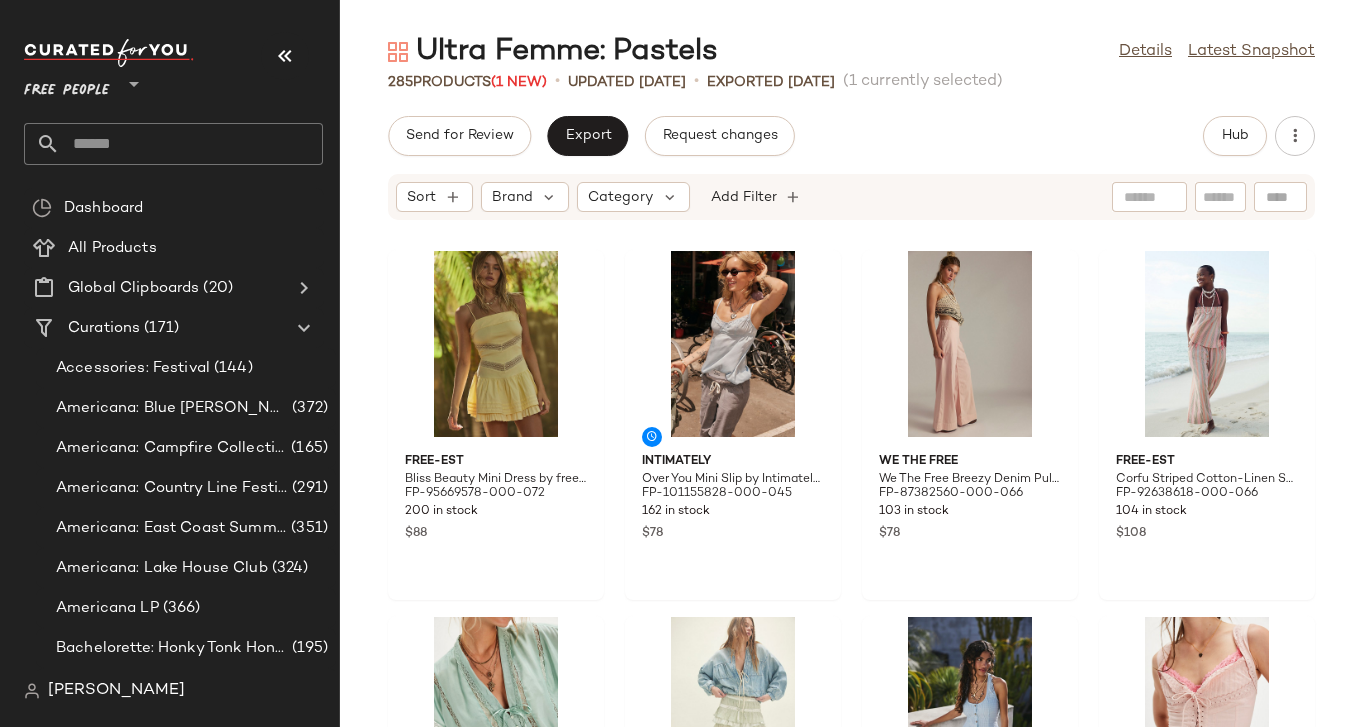 click at bounding box center (285, 56) 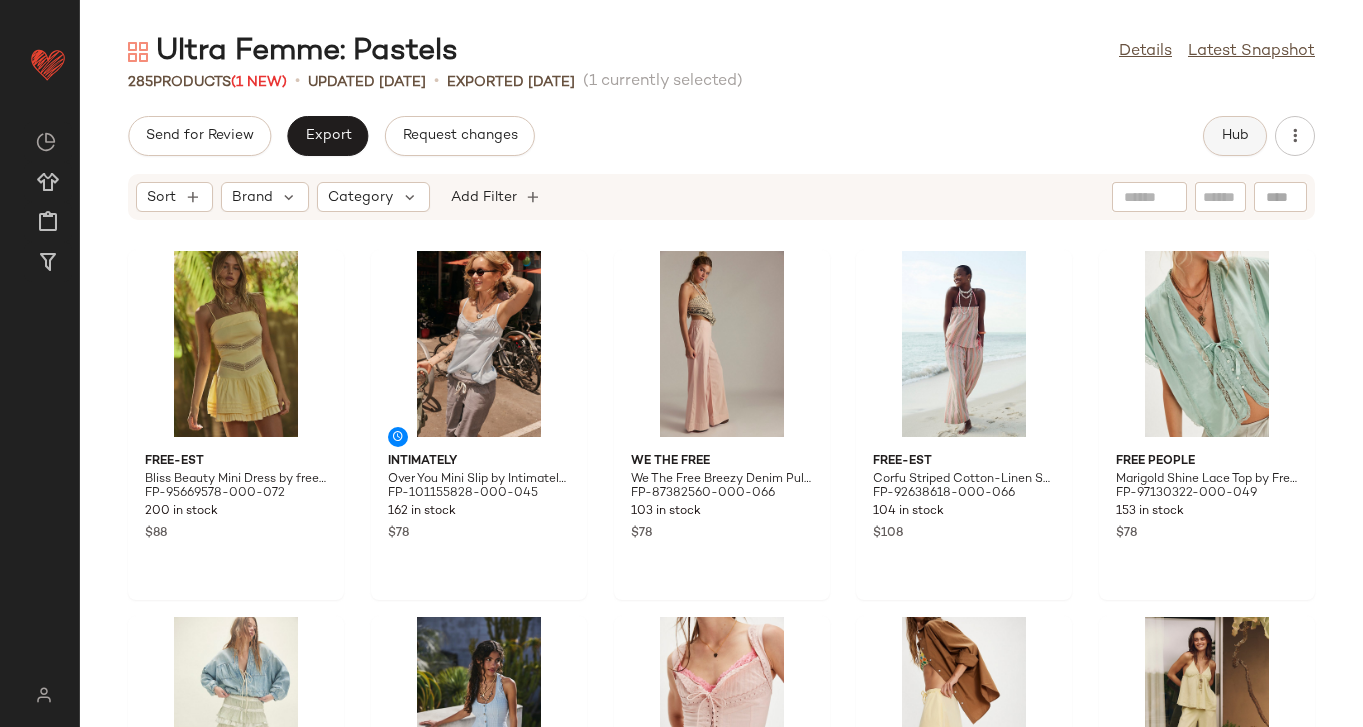 click on "Hub" 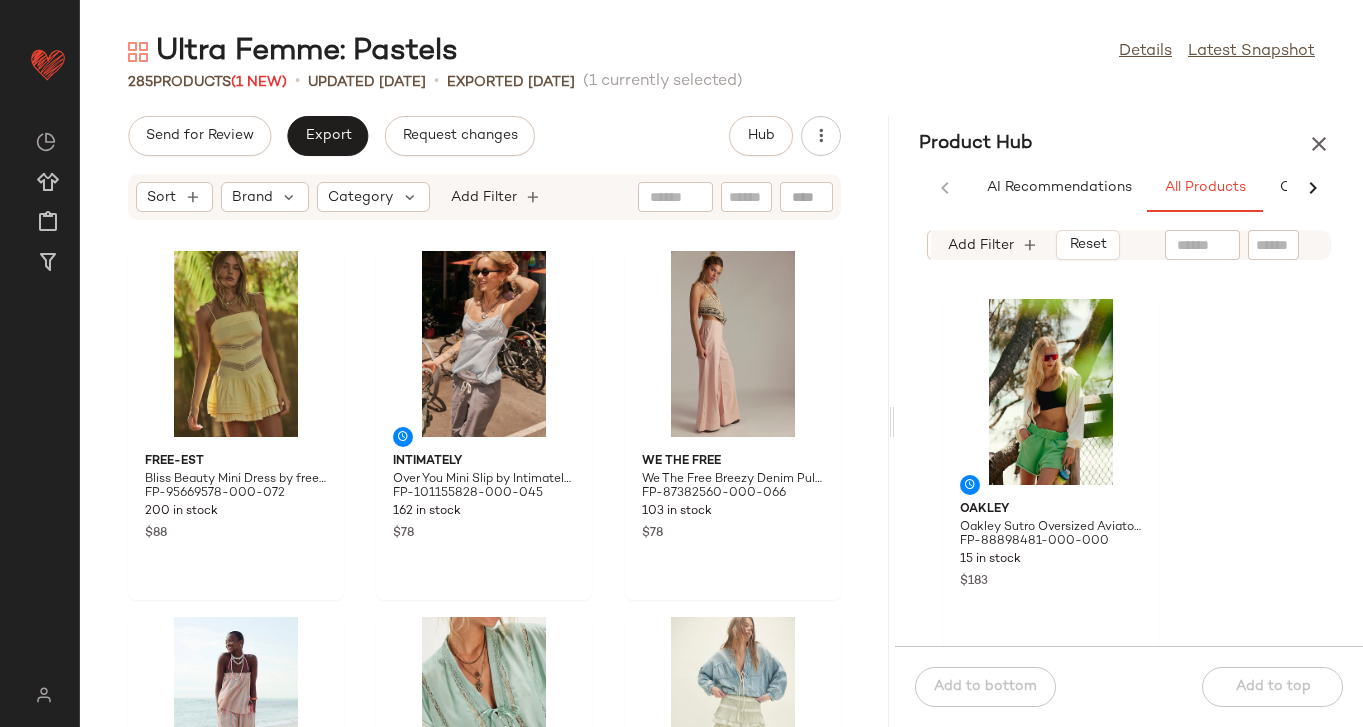drag, startPoint x: 720, startPoint y: 418, endPoint x: 890, endPoint y: 371, distance: 176.37744 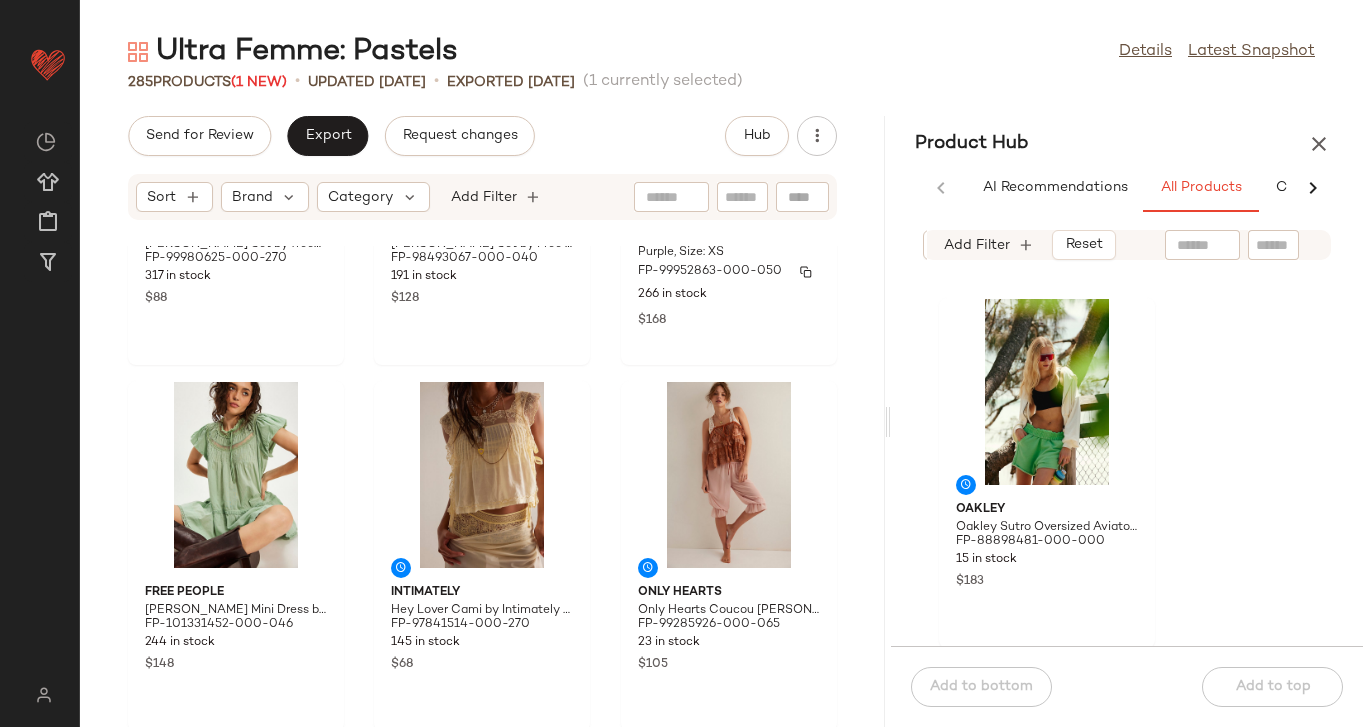 scroll, scrollTop: 1361, scrollLeft: 0, axis: vertical 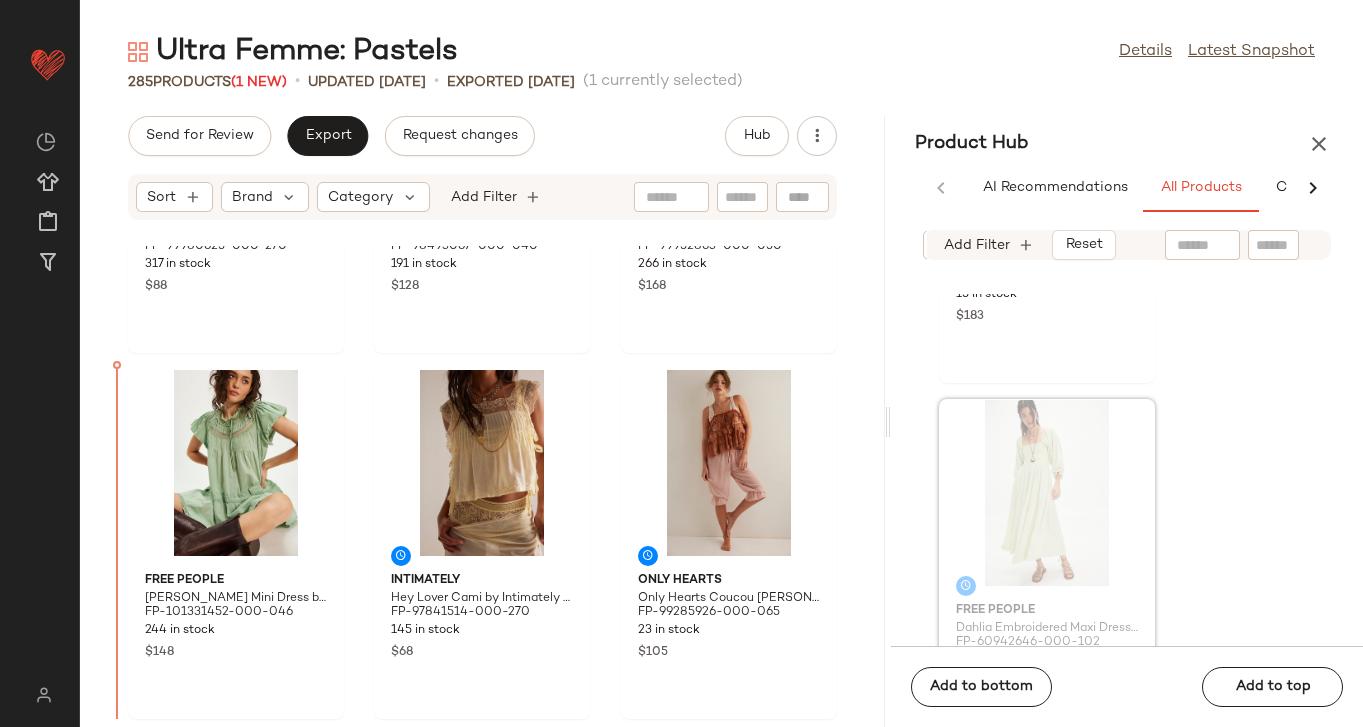 drag, startPoint x: 1030, startPoint y: 484, endPoint x: 1013, endPoint y: 272, distance: 212.68051 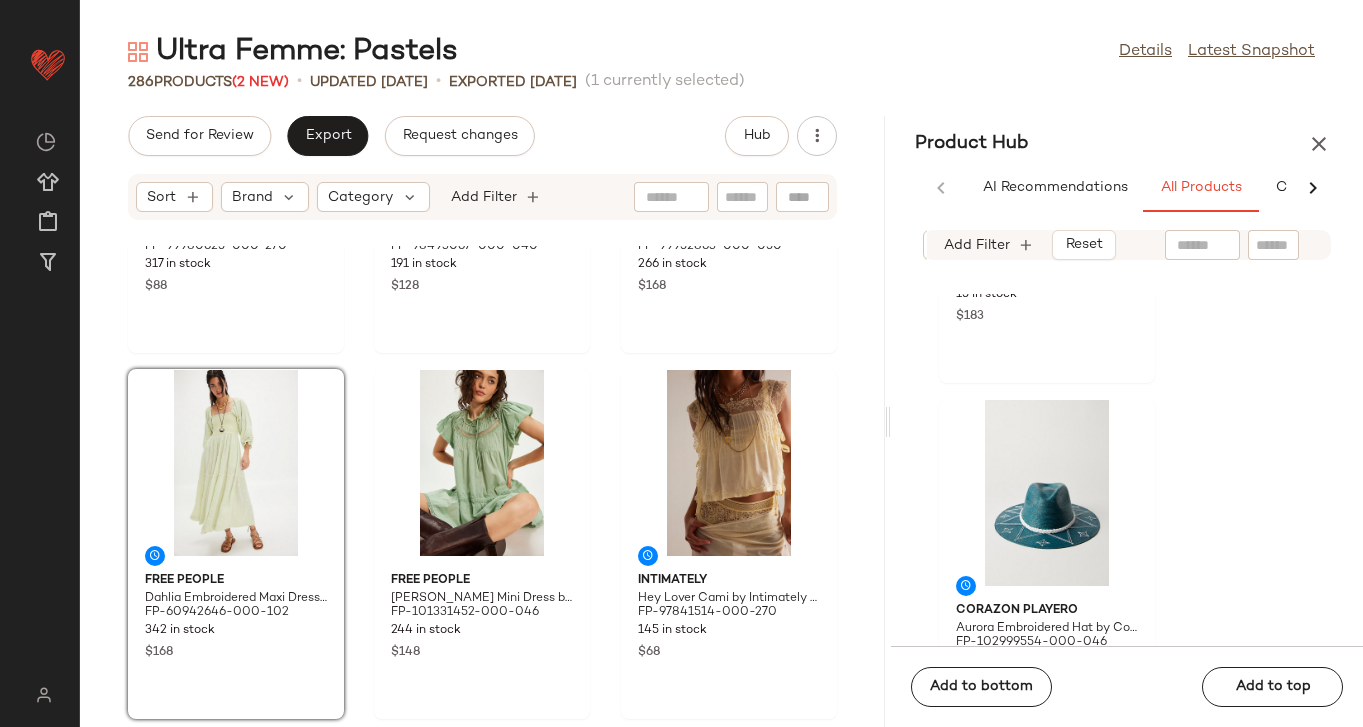 click 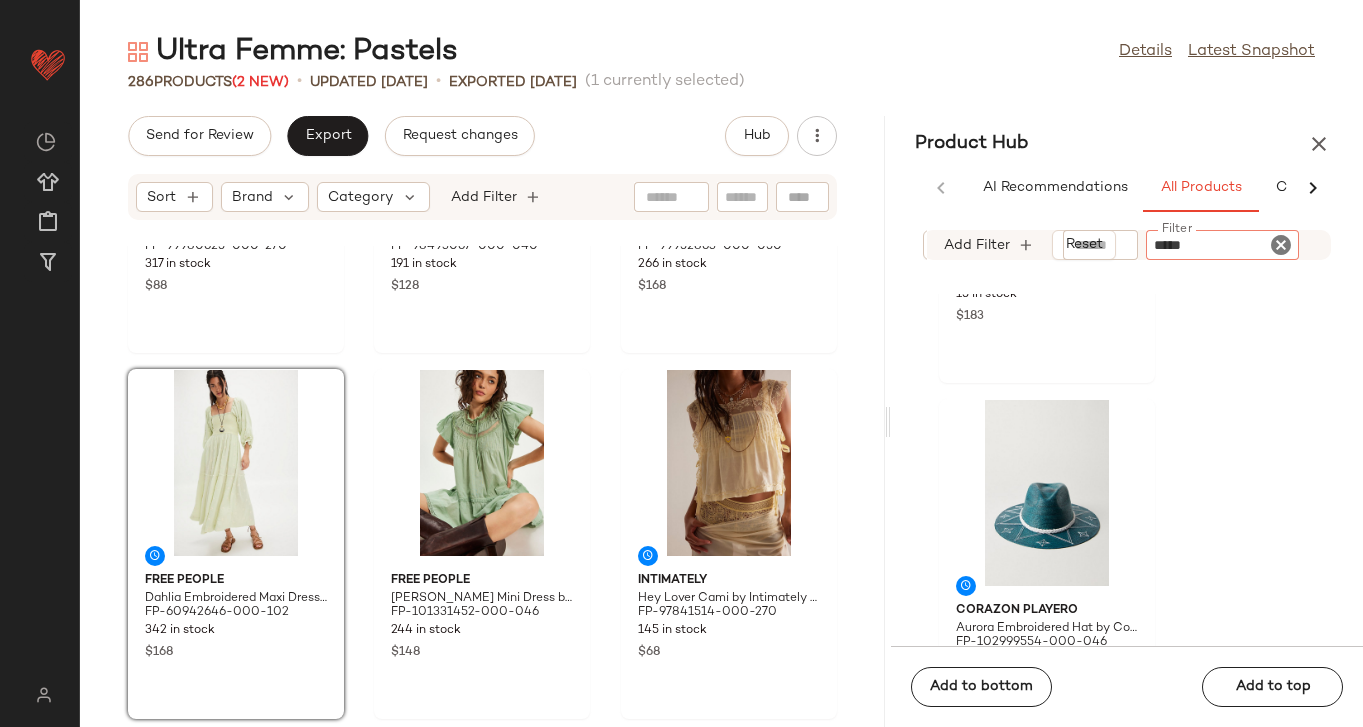 type on "******" 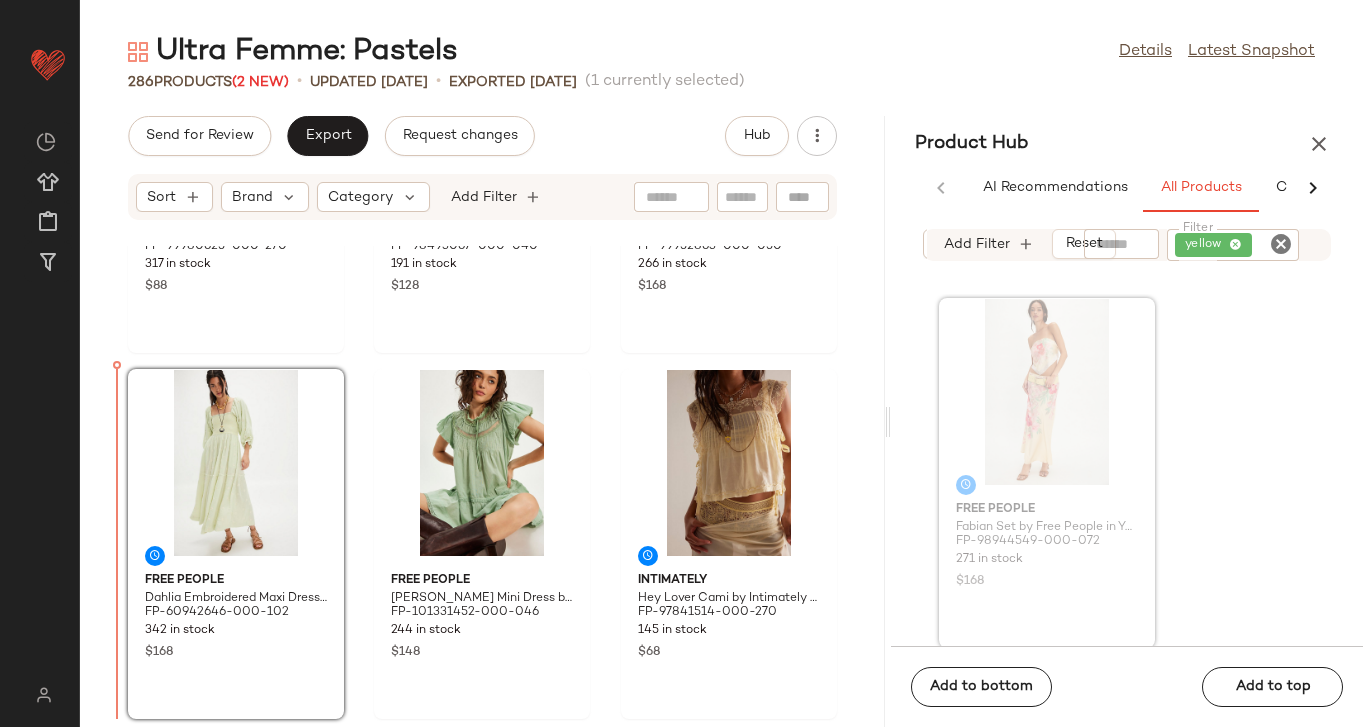 drag, startPoint x: 1034, startPoint y: 424, endPoint x: 345, endPoint y: 423, distance: 689.00073 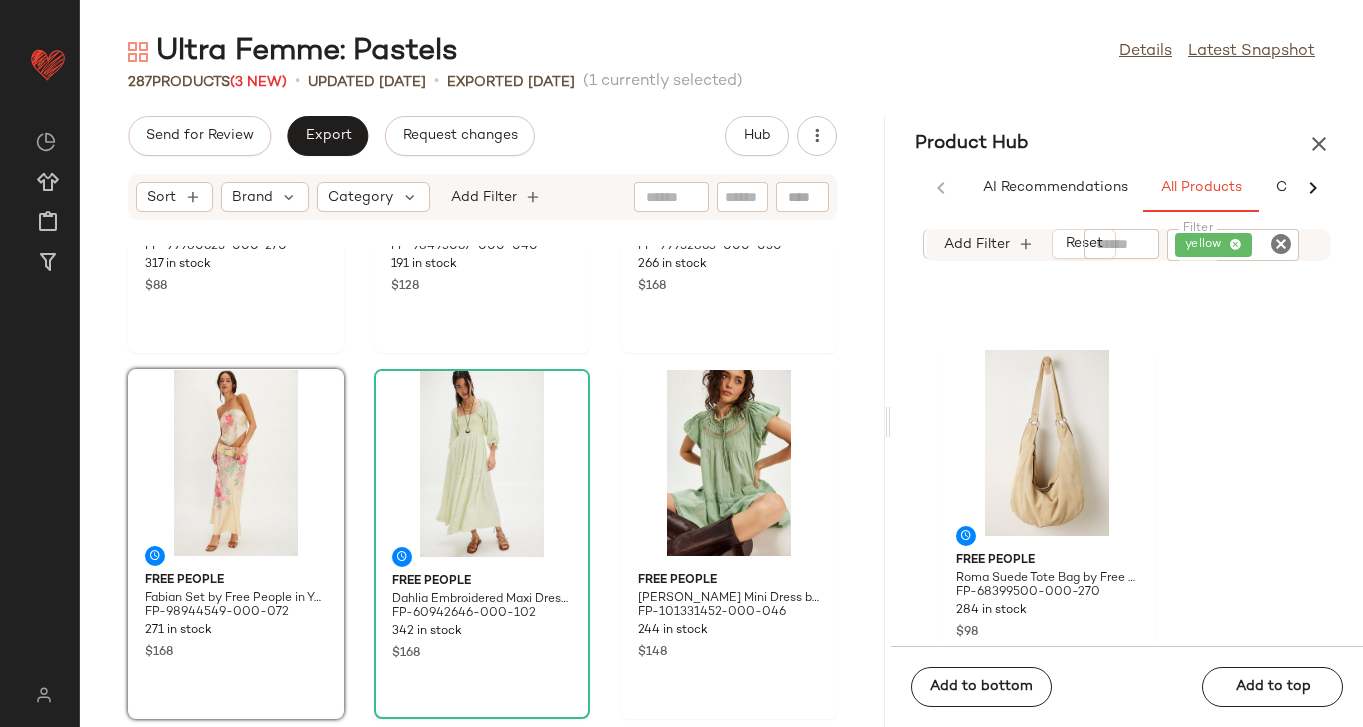 scroll, scrollTop: 792, scrollLeft: 0, axis: vertical 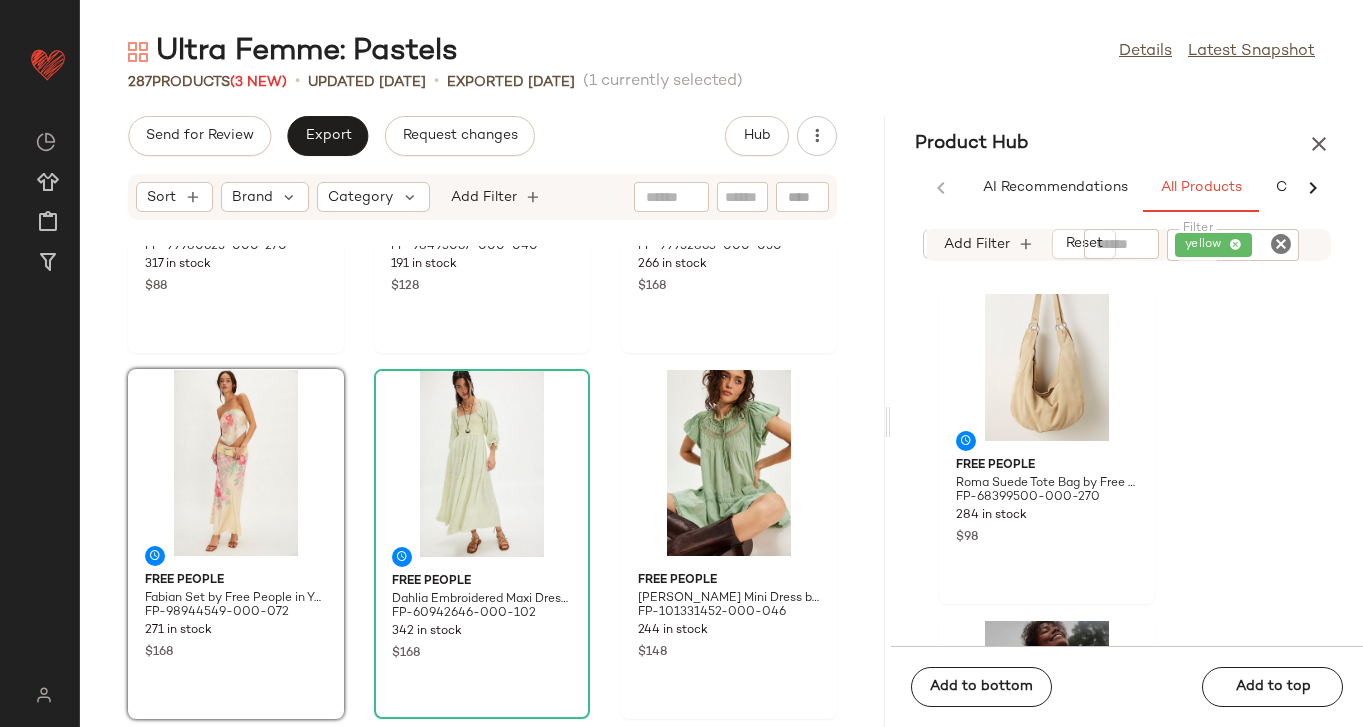 click 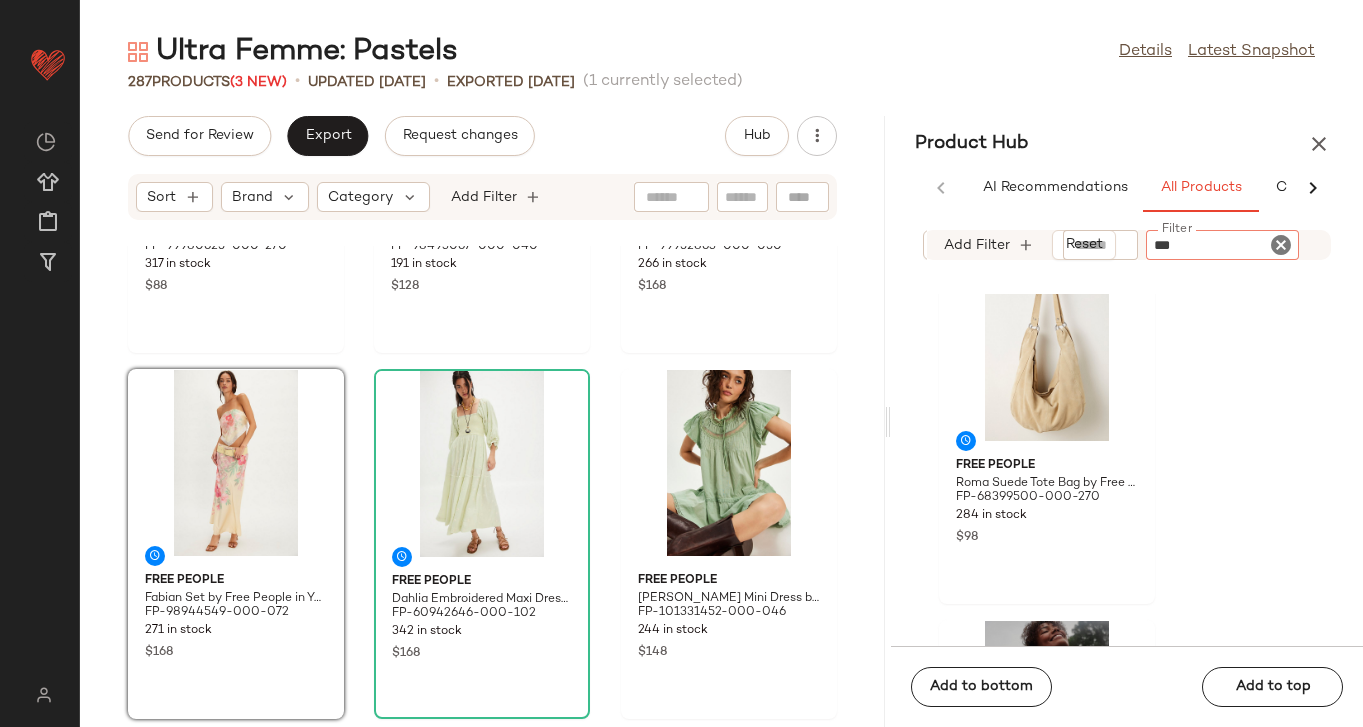 type on "****" 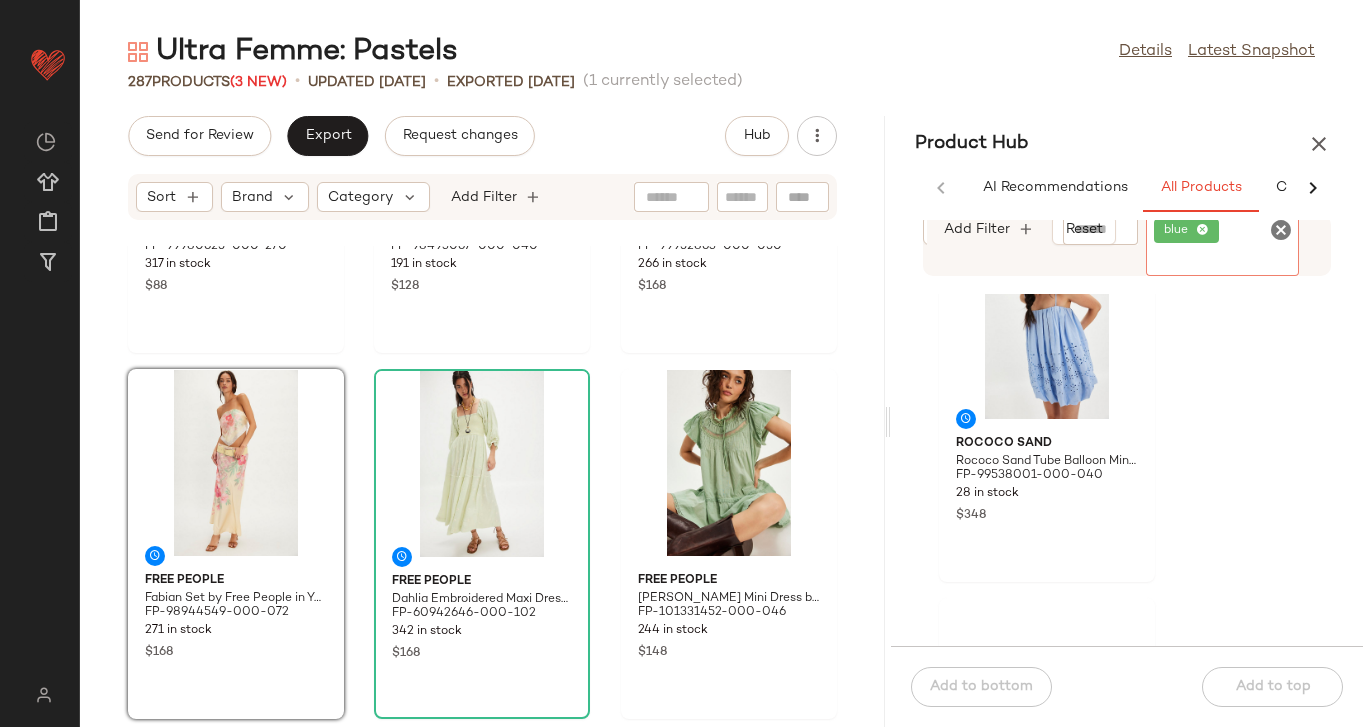 scroll, scrollTop: 12251, scrollLeft: 0, axis: vertical 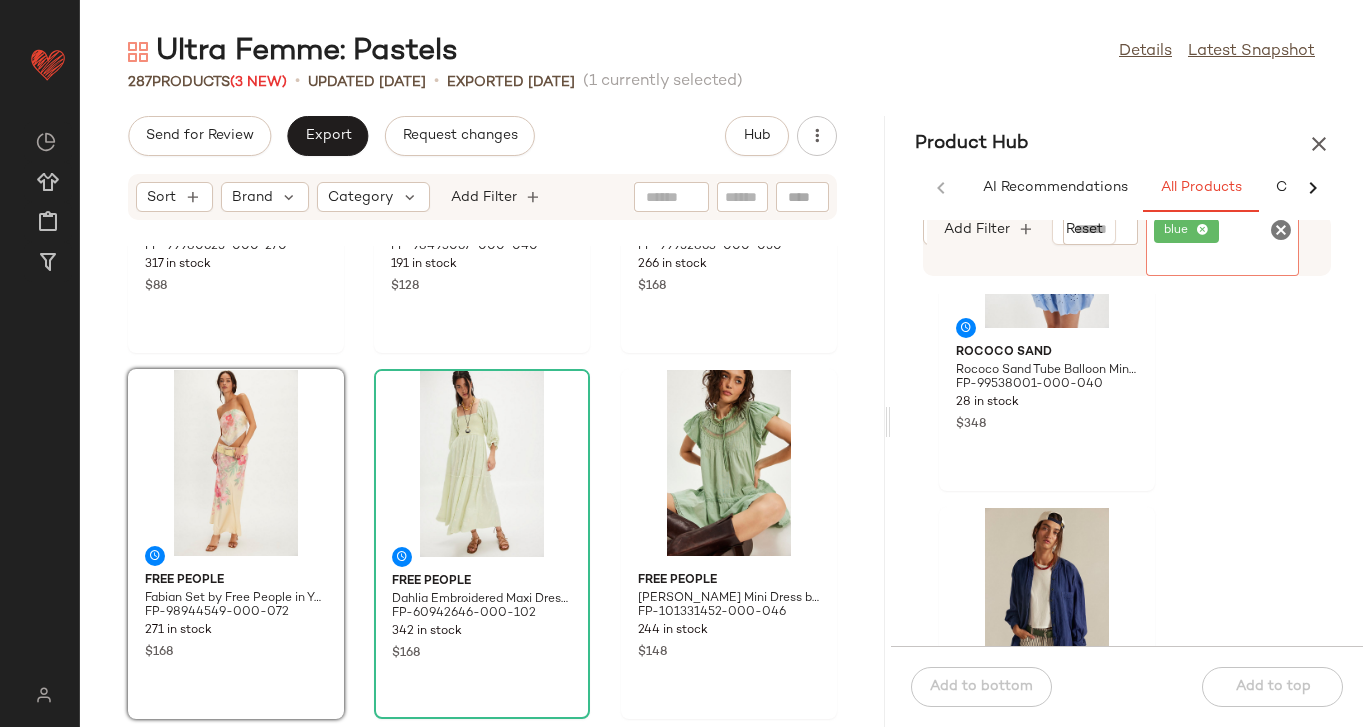 click 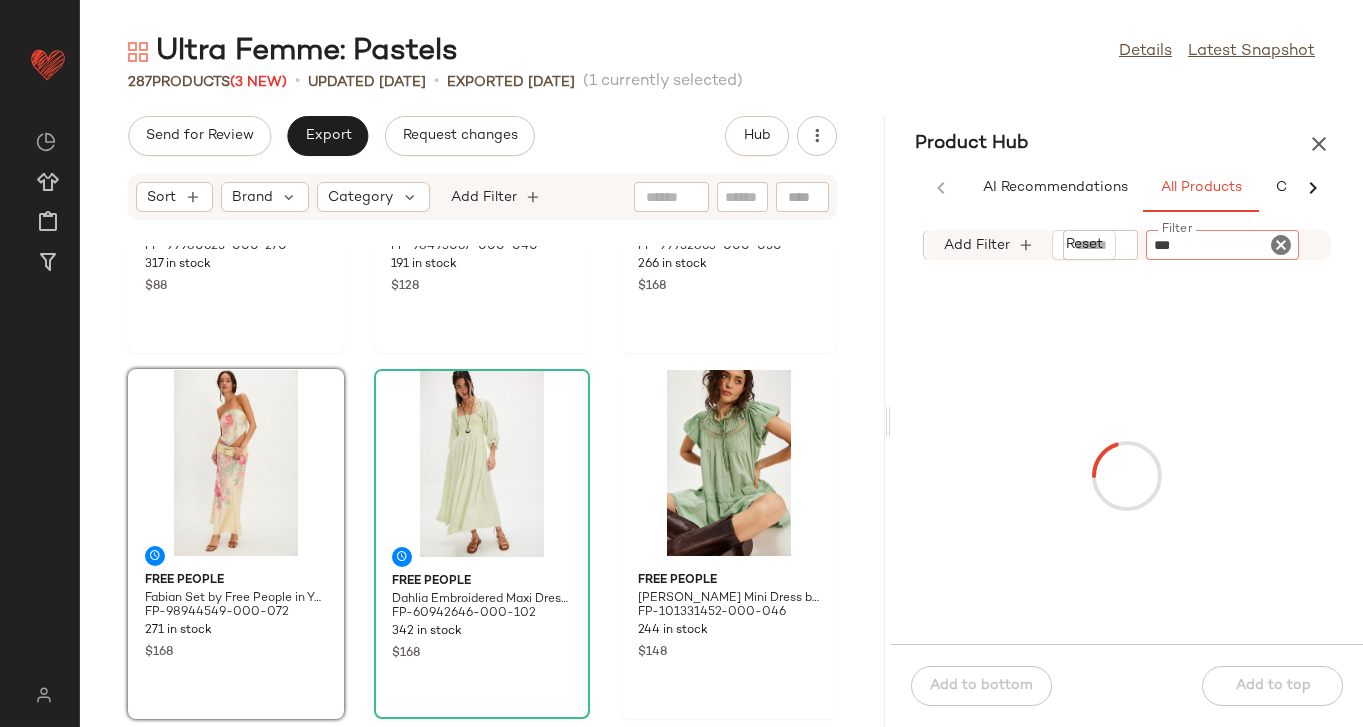 type on "****" 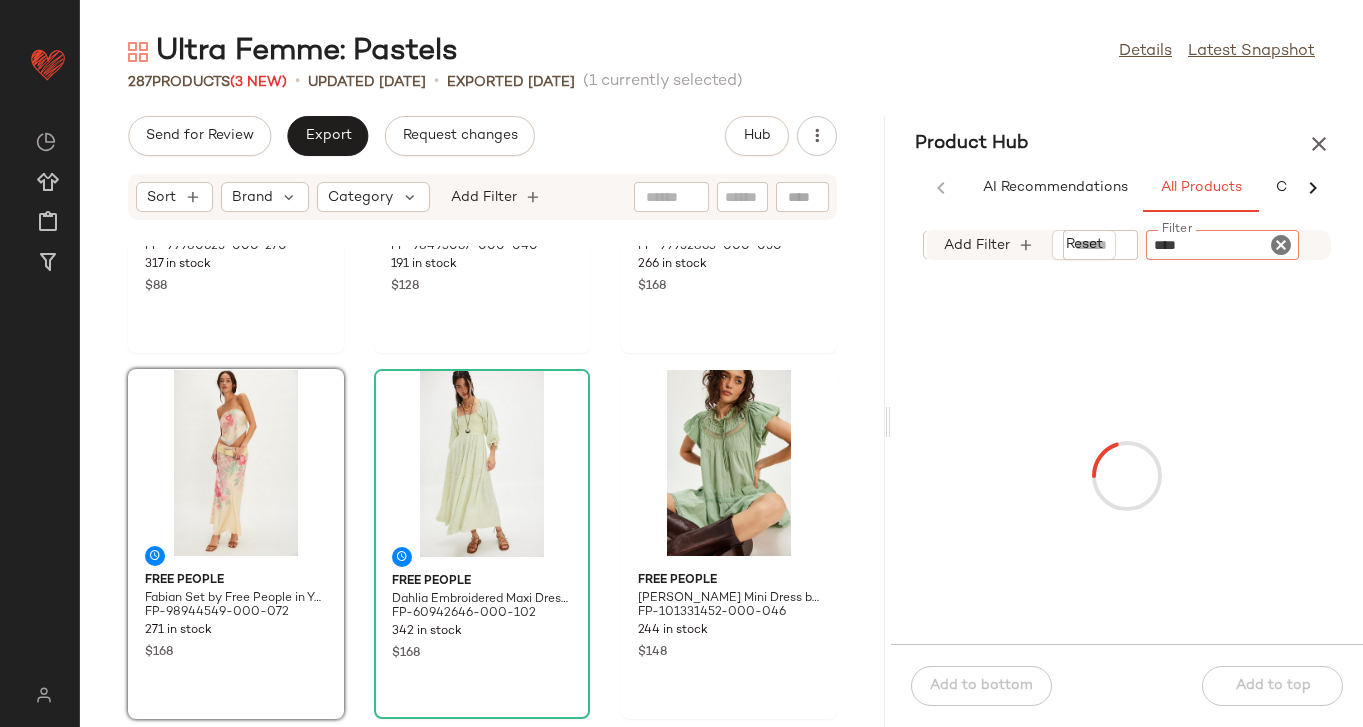 type 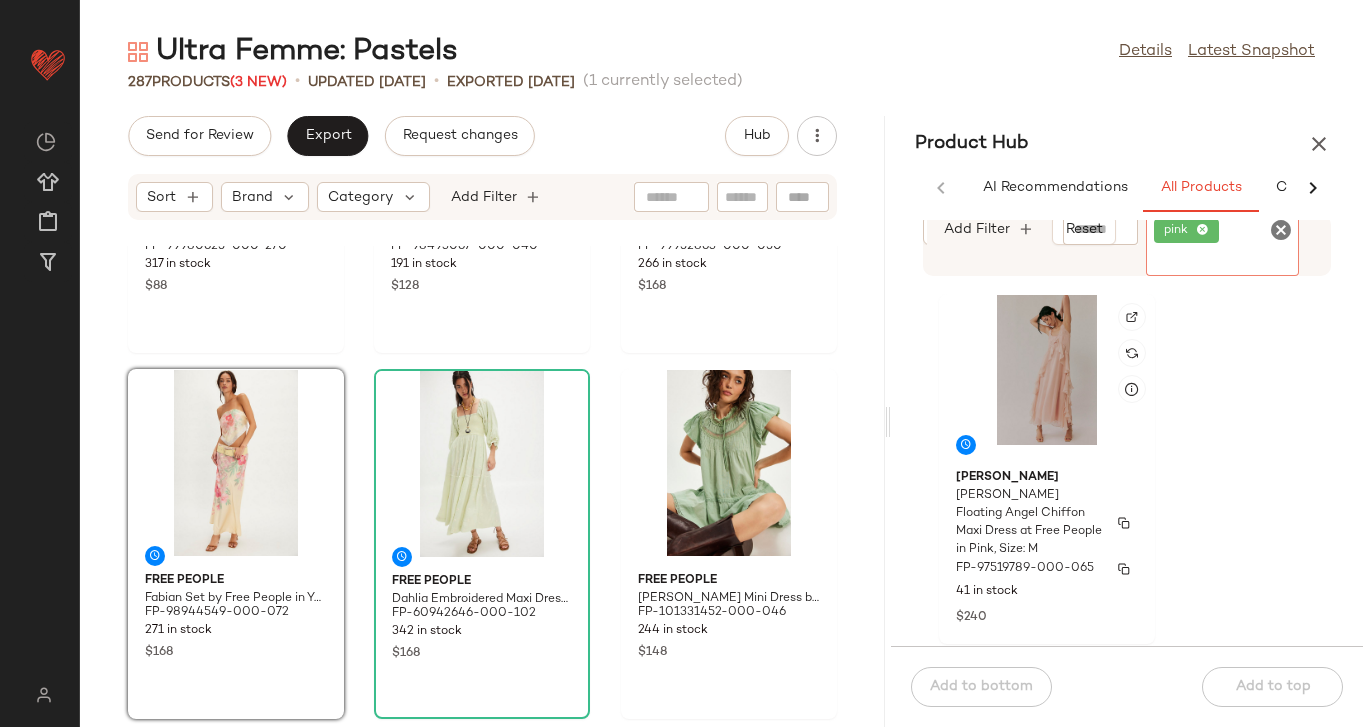 scroll, scrollTop: 2947, scrollLeft: 0, axis: vertical 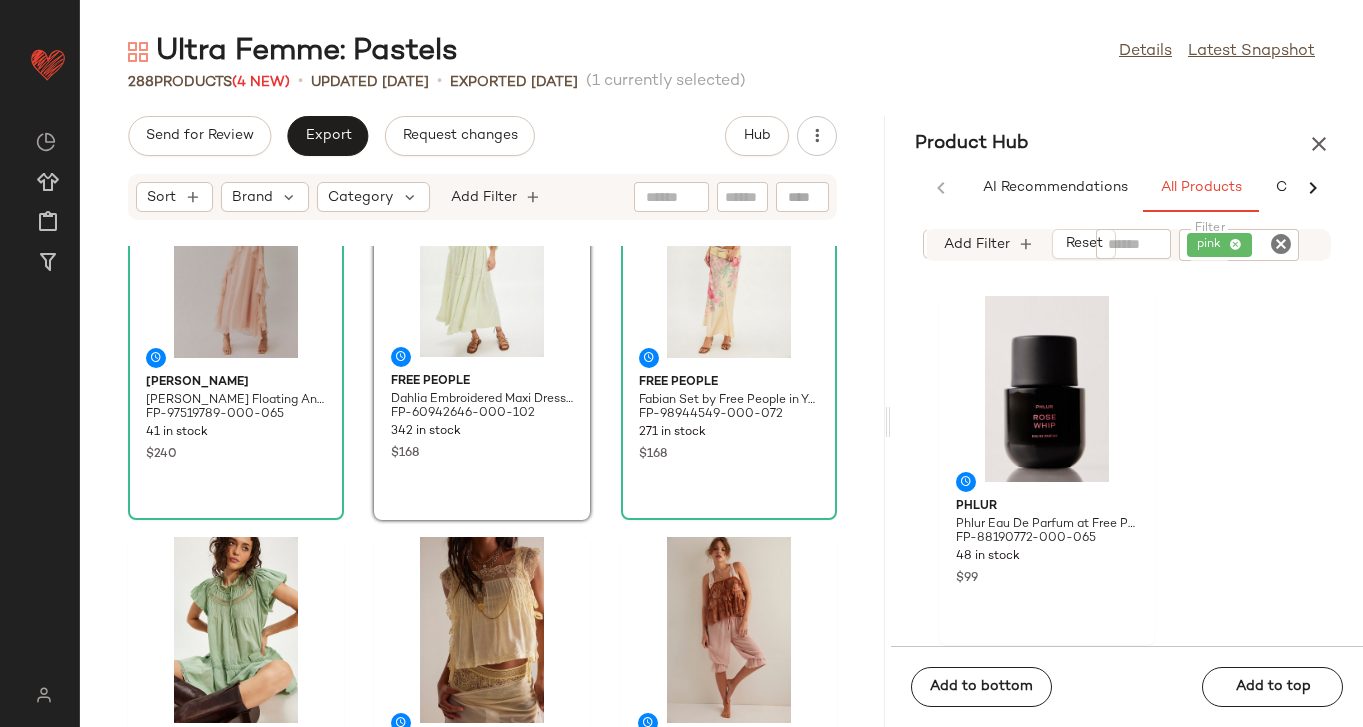 click on "[PERSON_NAME] [PERSON_NAME] Floating Angel Chiffon Maxi Dress at Free People in Pink, Size: M FP-97519789-000-065 41 in stock $240 Free People Dahlia Embroidered Maxi Dress by Free People in Green, Size: XS FP-60942646-000-102 342 in stock $168 Free People Fabian Set by Free People in Yellow, Size: S FP-98944549-000-072 271 in stock $168 Free People [PERSON_NAME] Mini Dress by Free People in Green, Size: M FP-101331452-000-046 244 in stock $148 Intimately Hey Lover Cami by Intimately at Free People in Yellow, Size: L FP-97841514-000-270 145 in stock $68 Only Hearts Only Hearts Coucou [PERSON_NAME] Pants at Free People in Pink, Size: S FP-99285926-000-065 23 in stock $105 Free People Zophia Set by Free People in Green, Size: L FP-101510337-000-030 195 in stock $148 Free People Textured Seamless Crop Top by Free People in Pink, Size: M/L FP-102033933-000-258 320 in stock $30 We The Free We The Free Best Coast Embroidered Shorts at Free People in Blue, Size: 26 FP-99659856-000-048 199 in stock $198 Free People $128 $50" 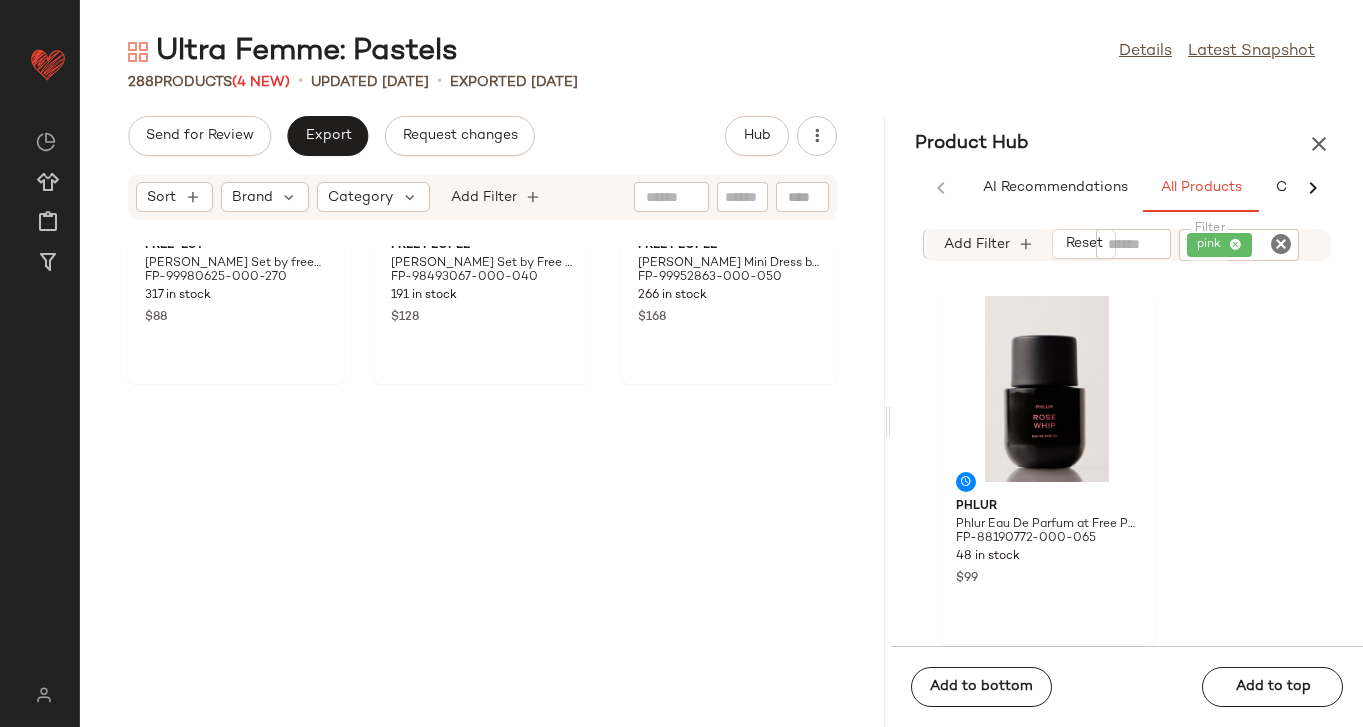scroll, scrollTop: 0, scrollLeft: 0, axis: both 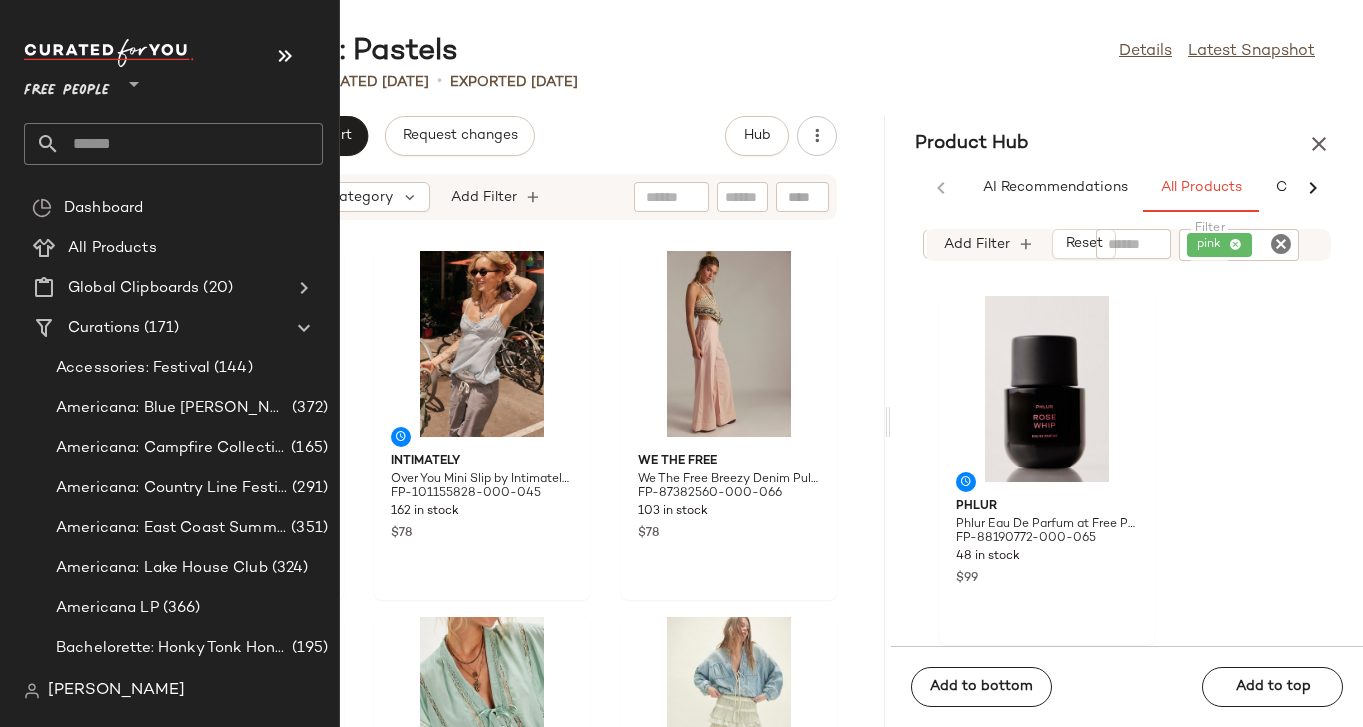 click 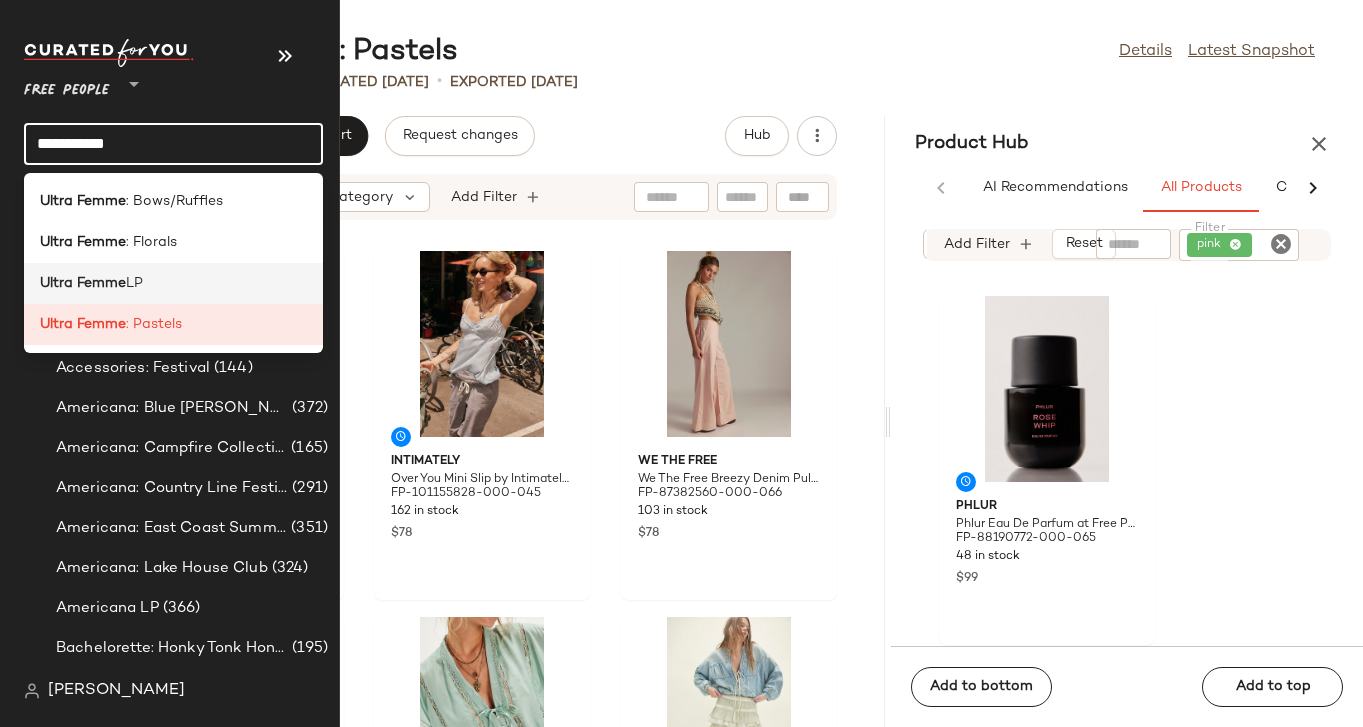 type on "**********" 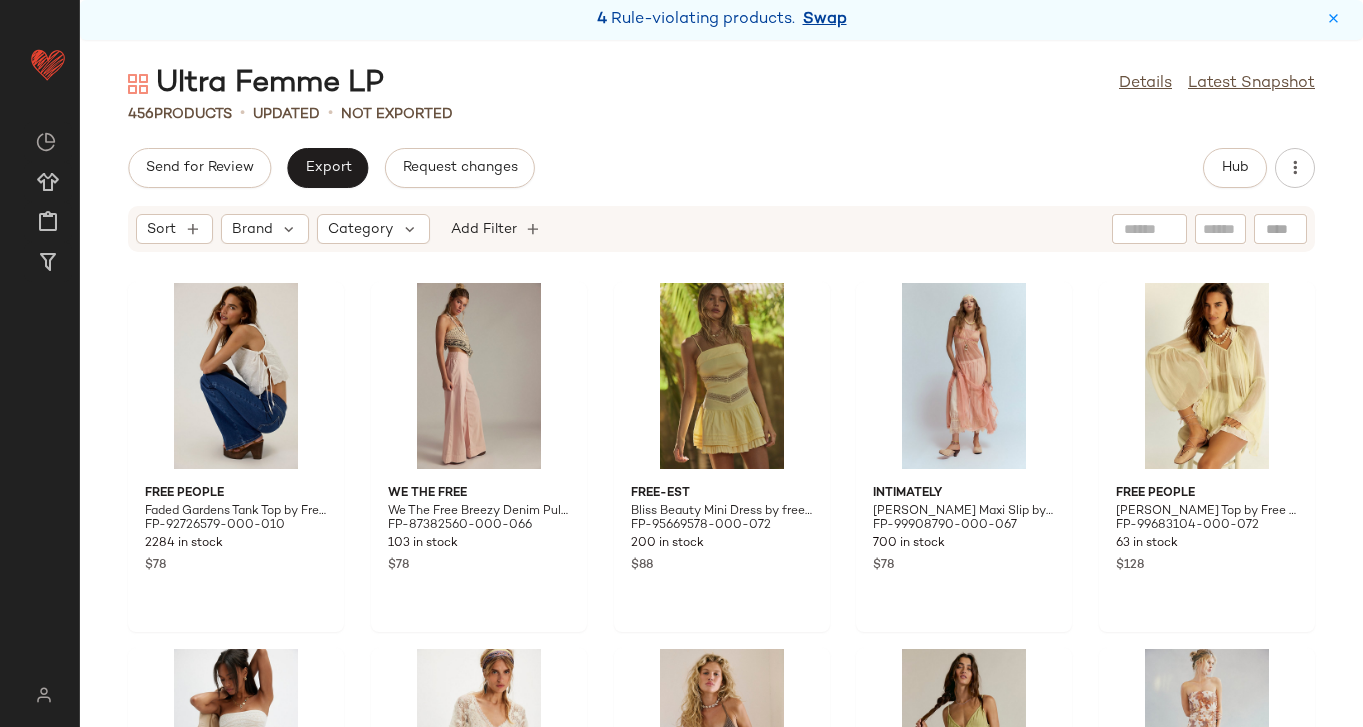 click on "Swap" at bounding box center (825, 20) 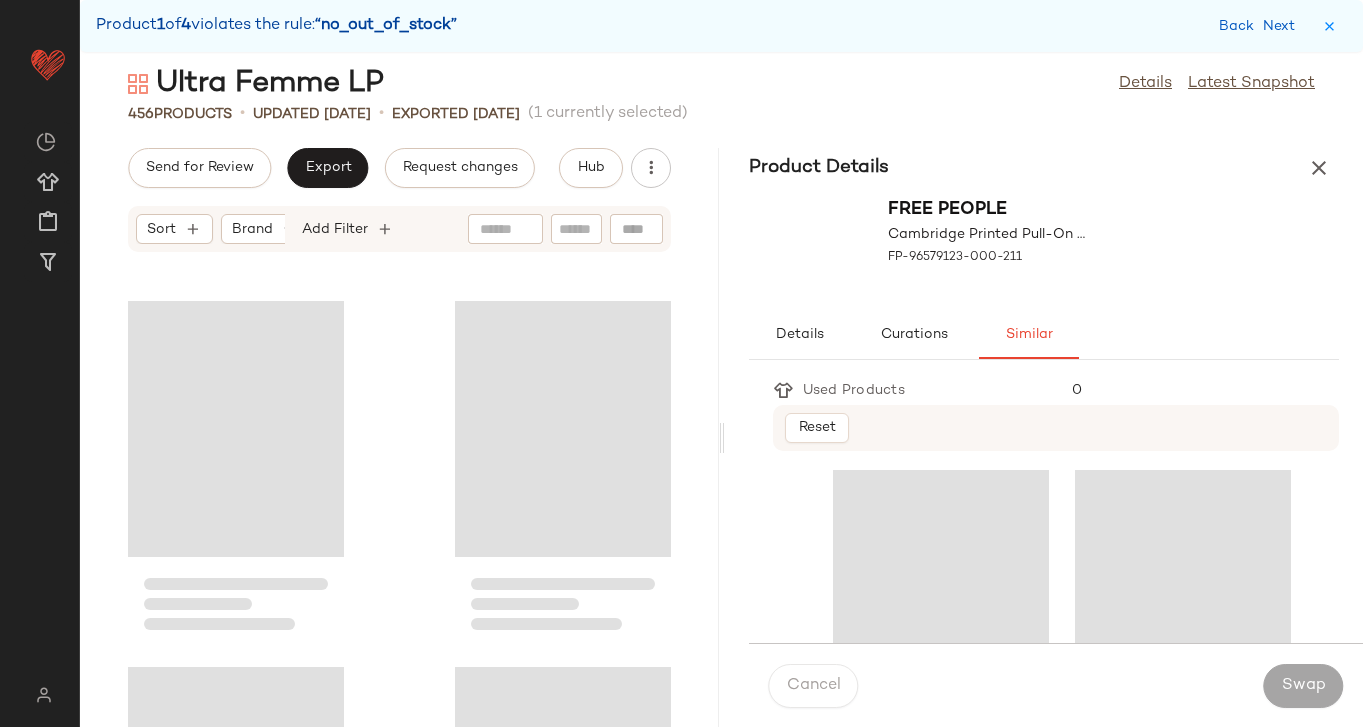 scroll, scrollTop: 46848, scrollLeft: 0, axis: vertical 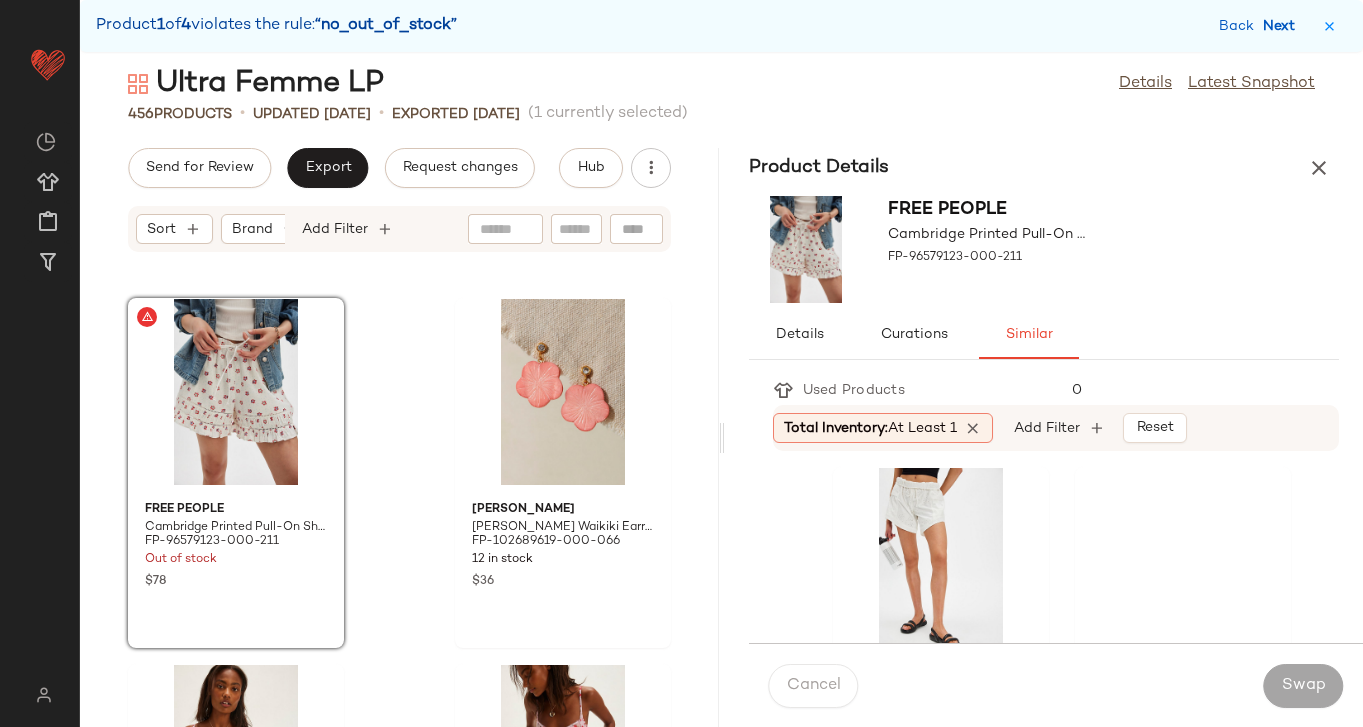 click on "Next" at bounding box center [1283, 26] 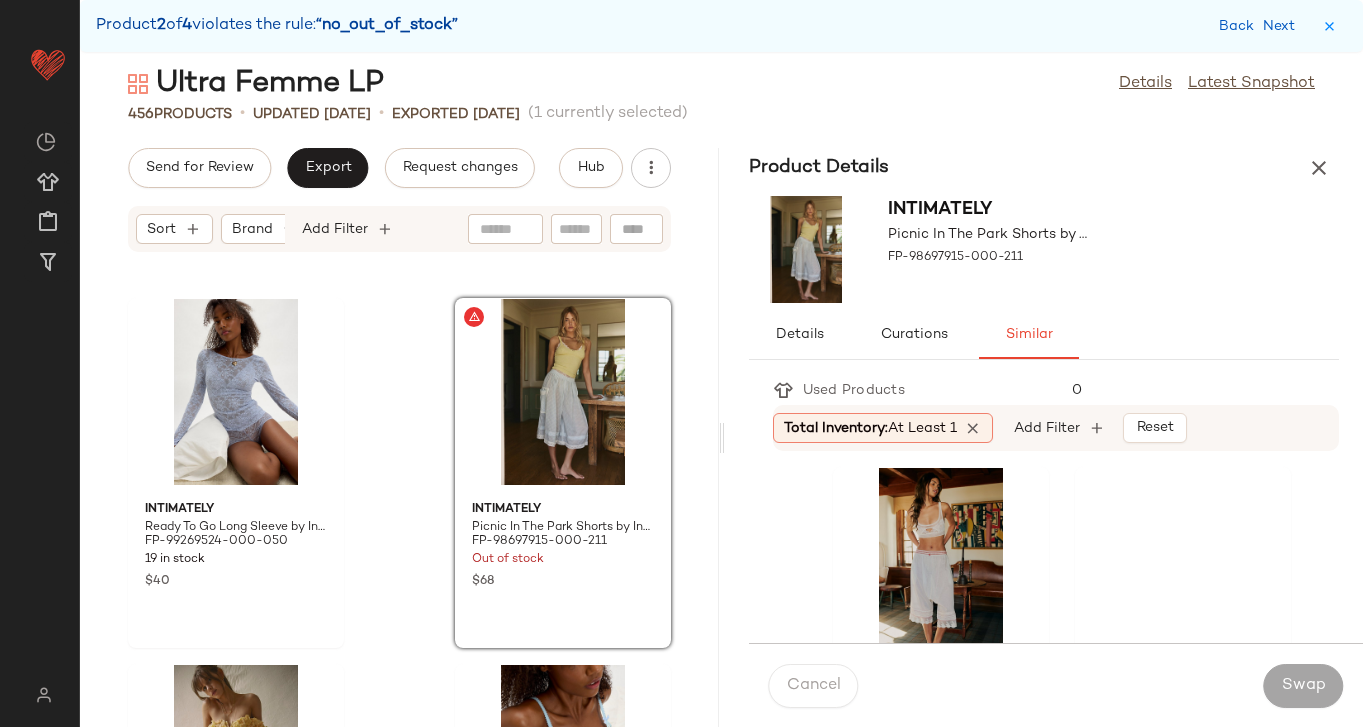 drag, startPoint x: 1276, startPoint y: 28, endPoint x: 1004, endPoint y: 85, distance: 277.90826 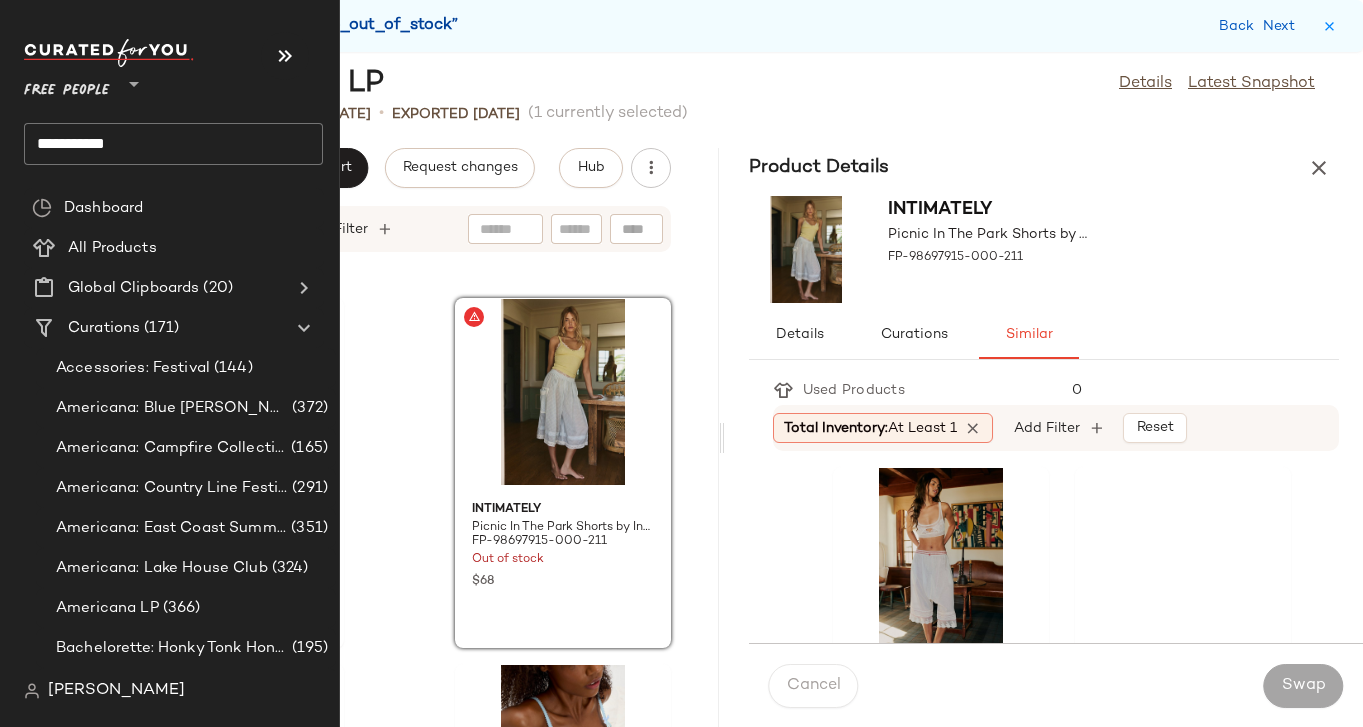 click on "**********" 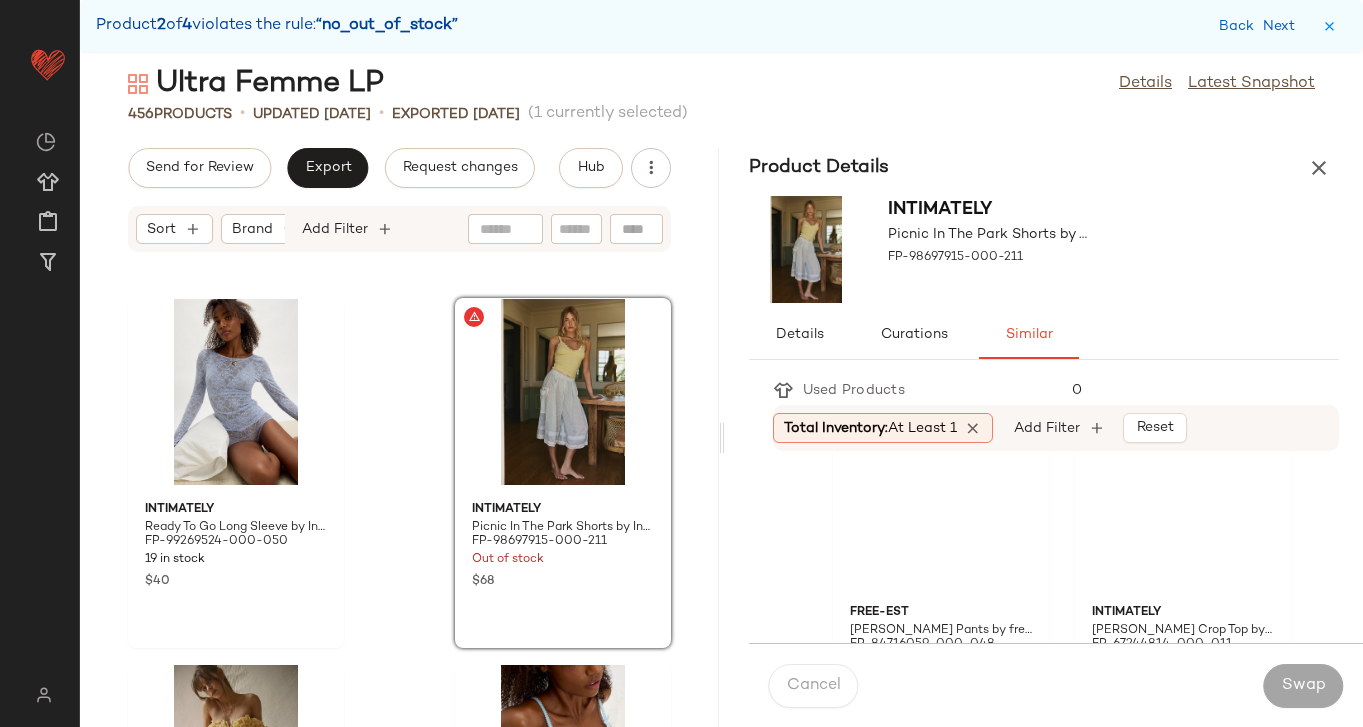 scroll, scrollTop: 2630, scrollLeft: 0, axis: vertical 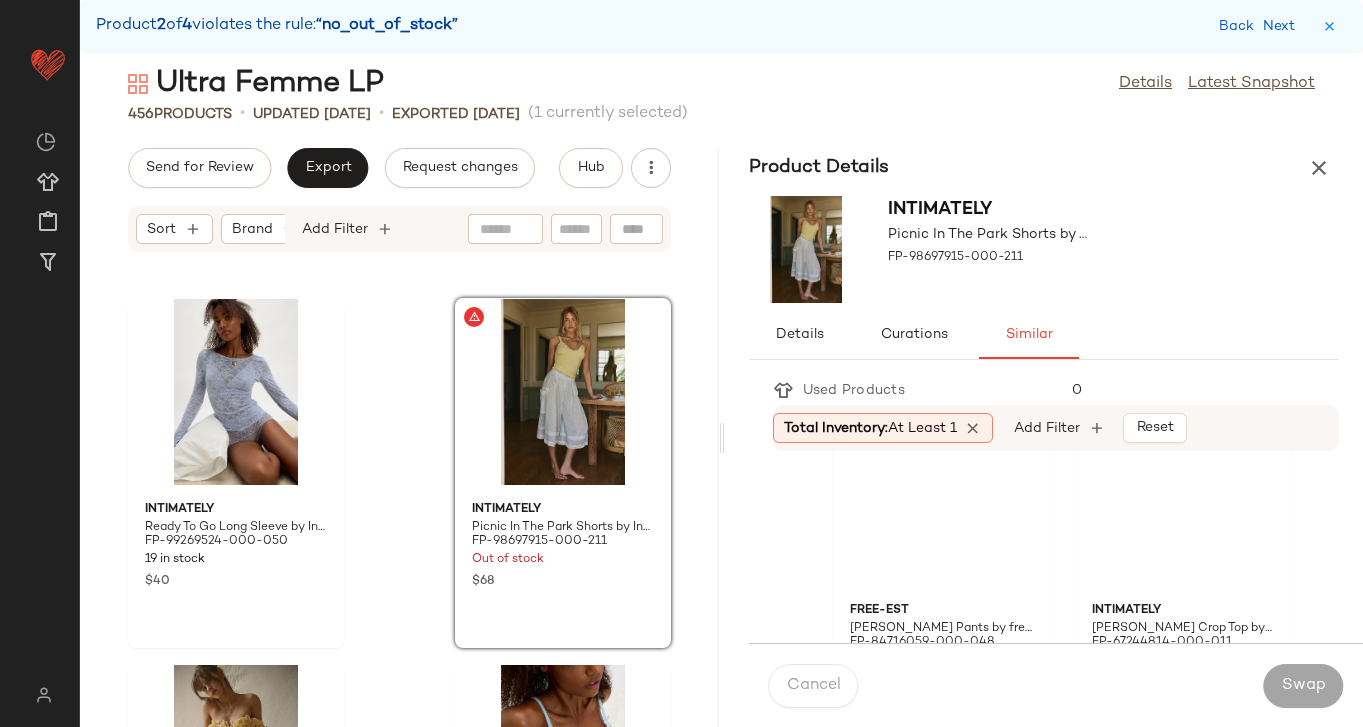 click 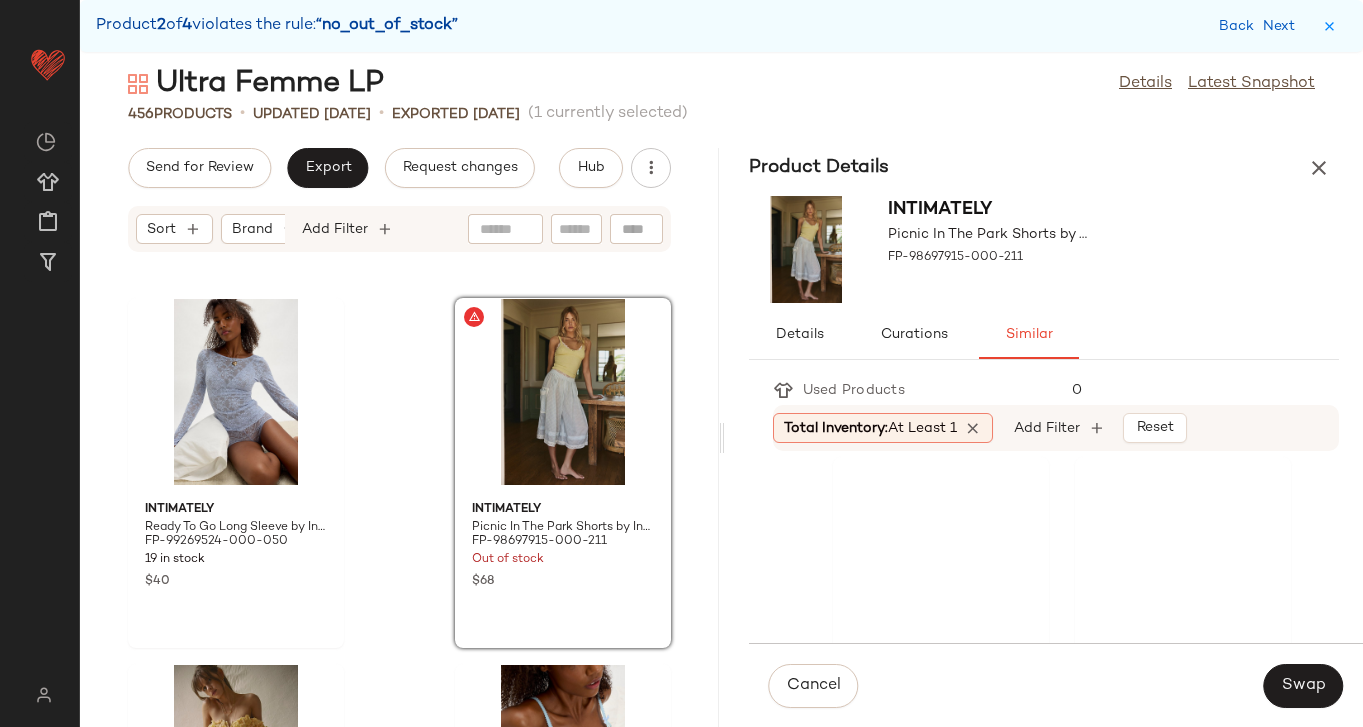 scroll, scrollTop: 2945, scrollLeft: 0, axis: vertical 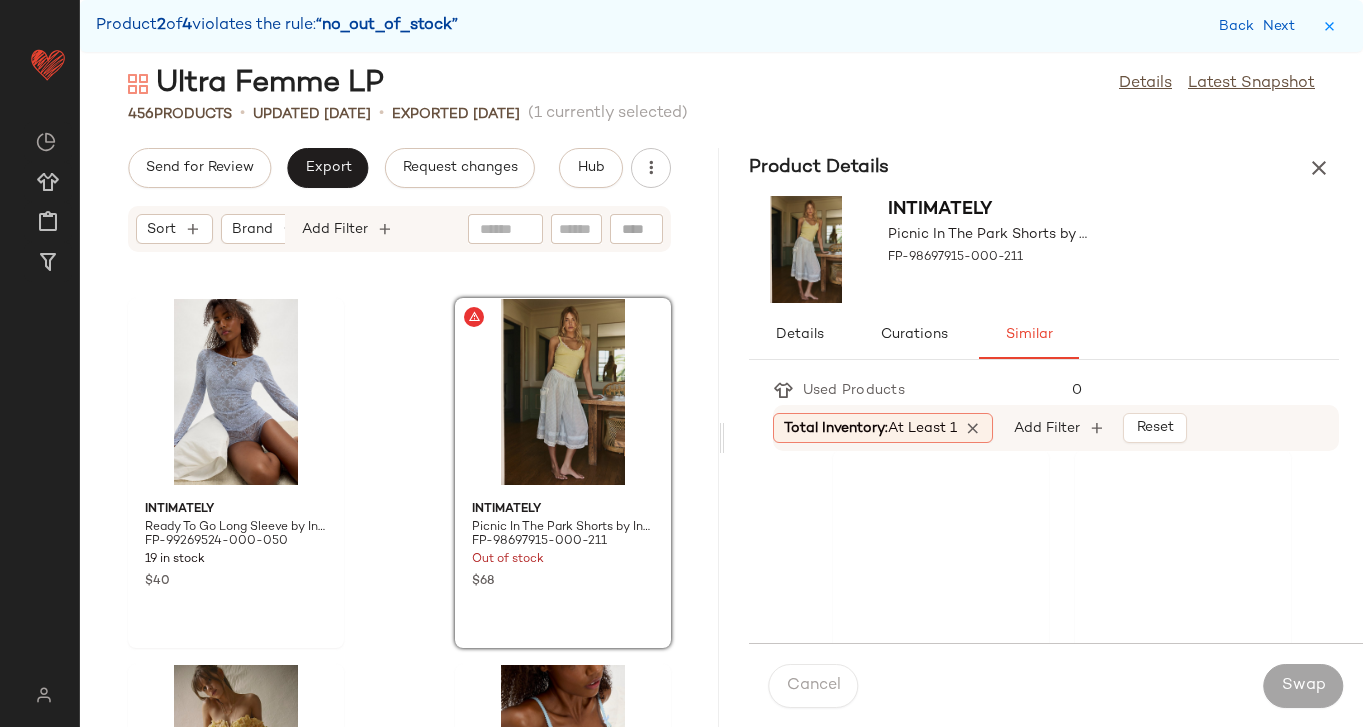 click 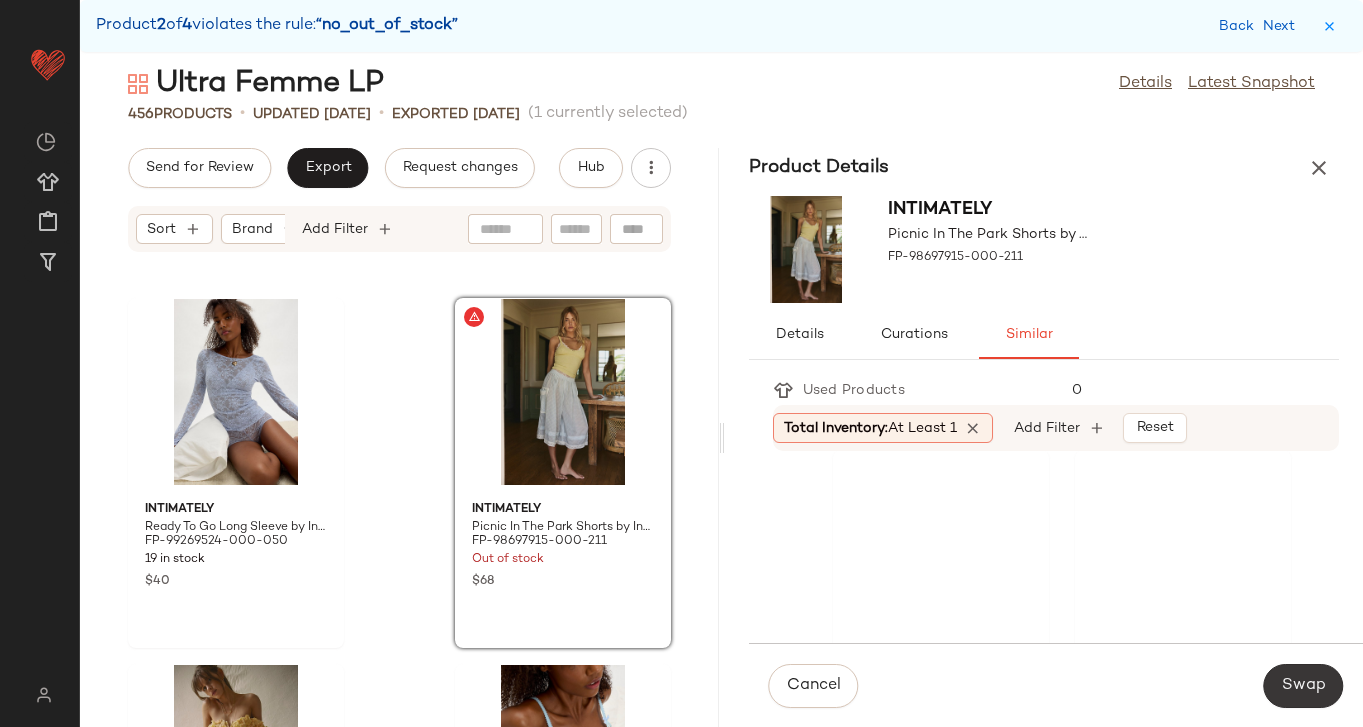 click on "Swap" 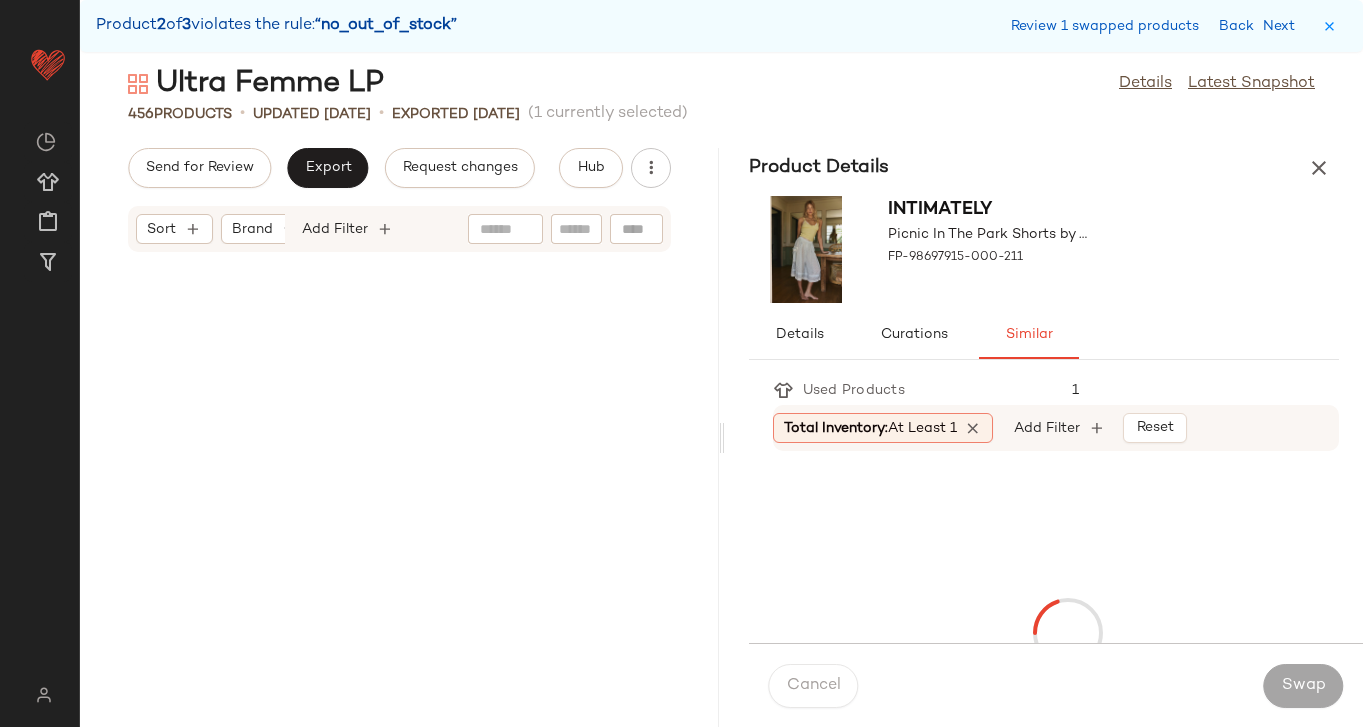 scroll, scrollTop: 77958, scrollLeft: 0, axis: vertical 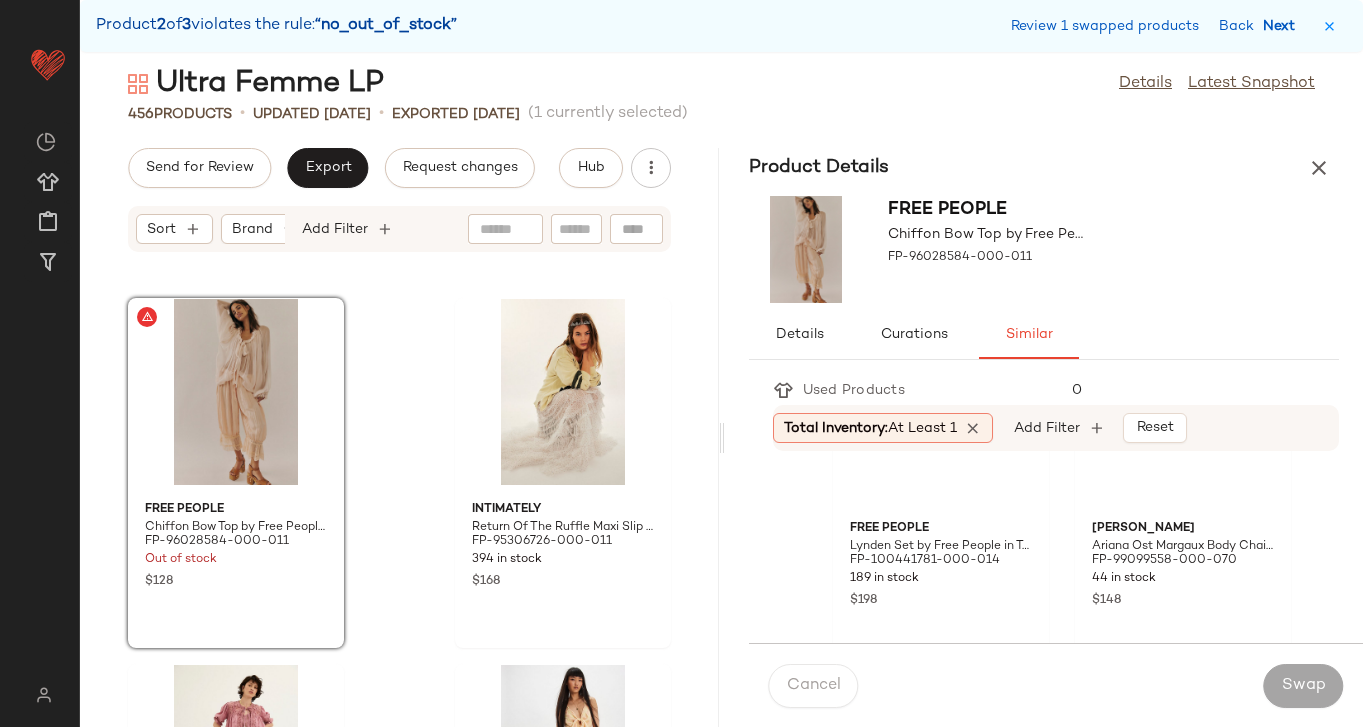 click on "Next" at bounding box center (1283, 26) 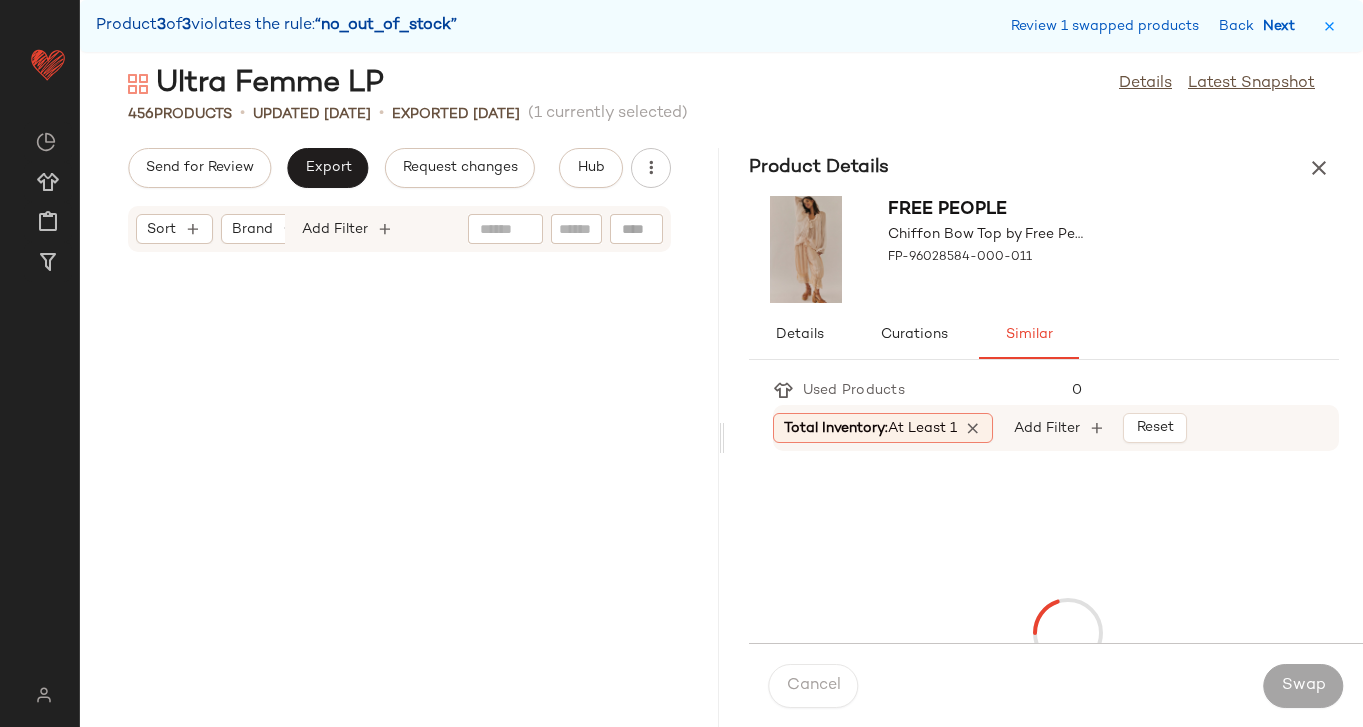 scroll, scrollTop: 83003, scrollLeft: 0, axis: vertical 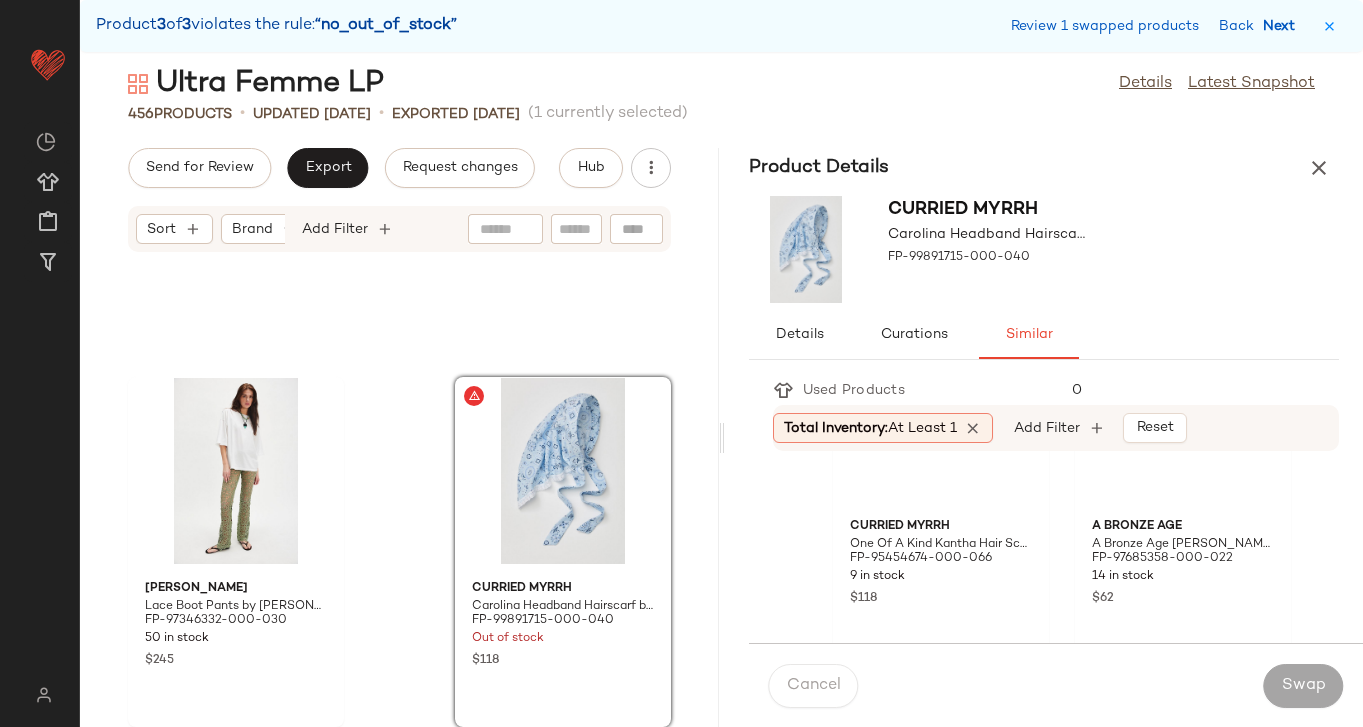 click on "Next" at bounding box center [1283, 26] 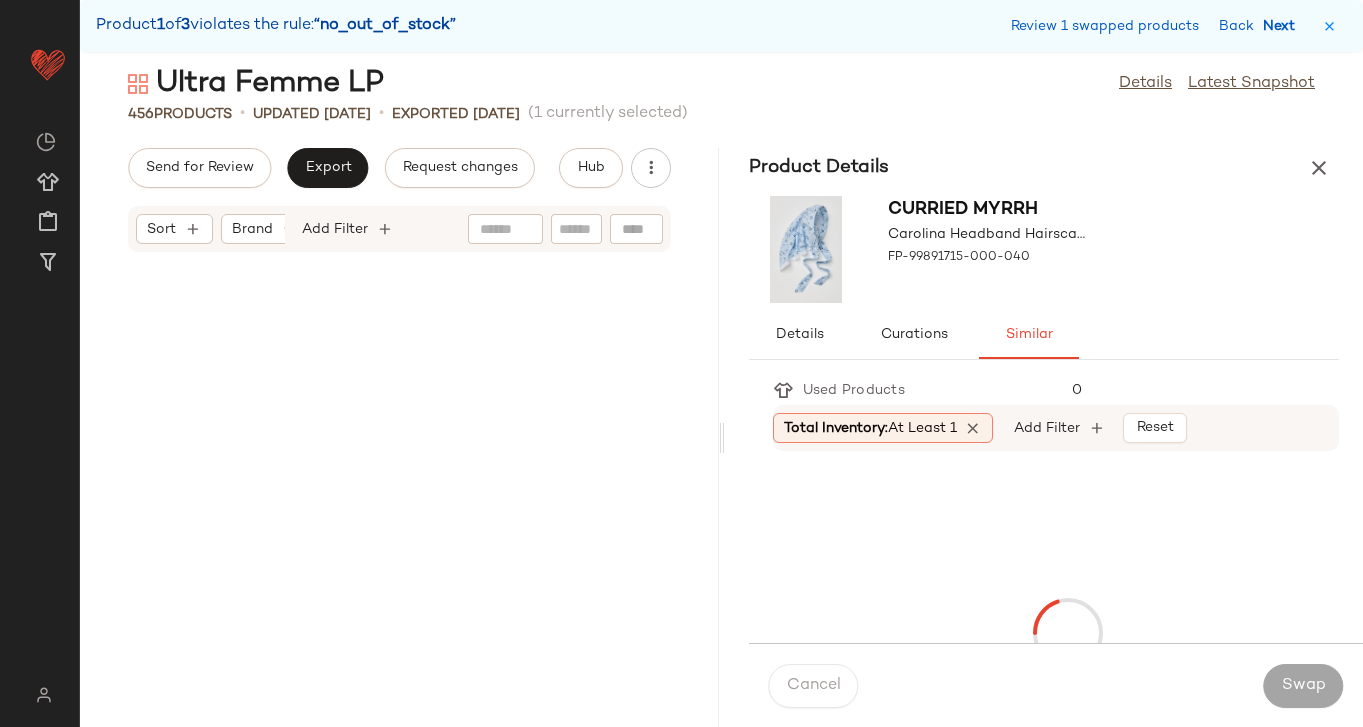scroll, scrollTop: 46848, scrollLeft: 0, axis: vertical 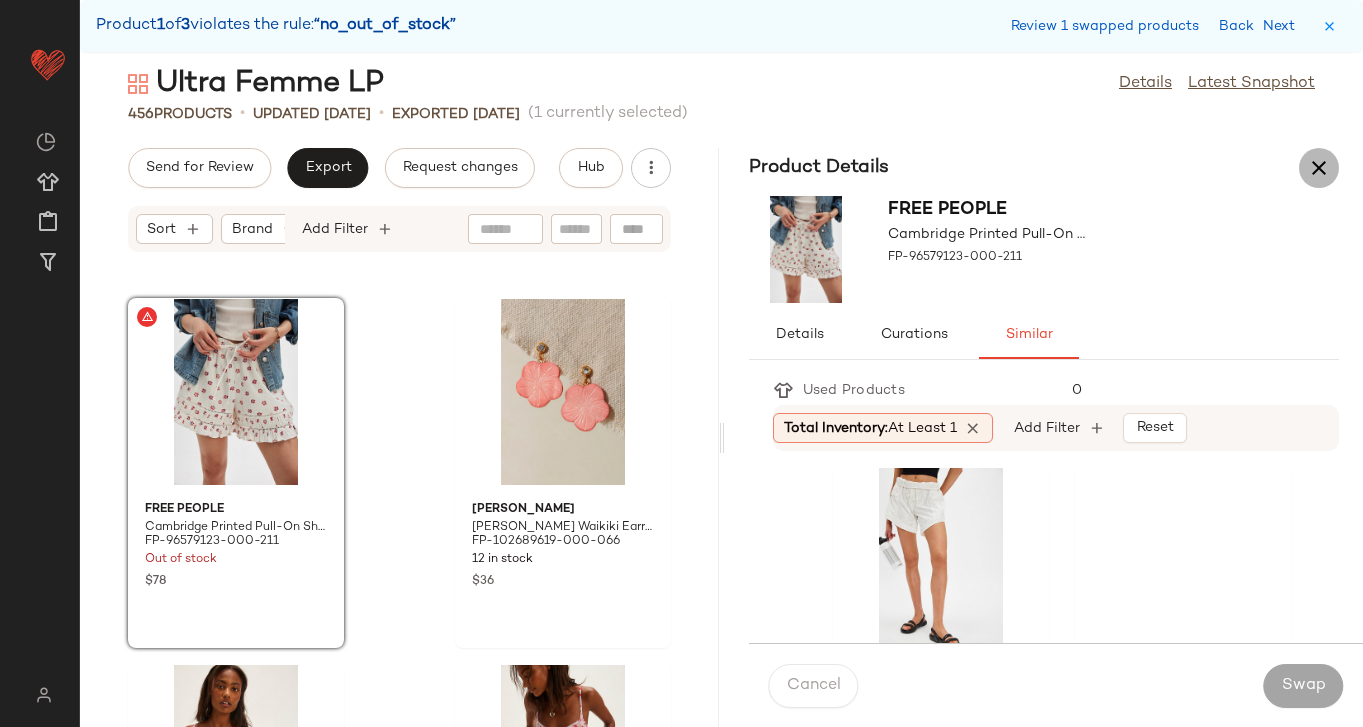 click at bounding box center [1319, 168] 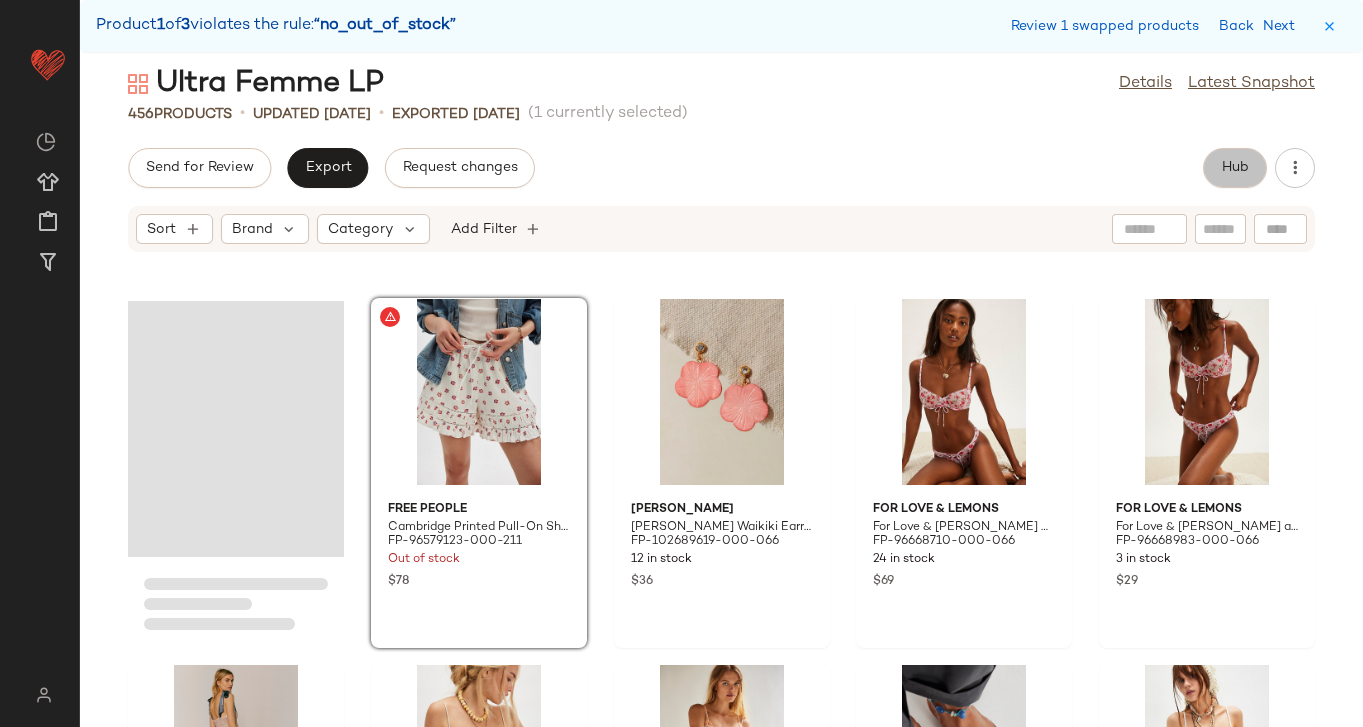 click on "Hub" 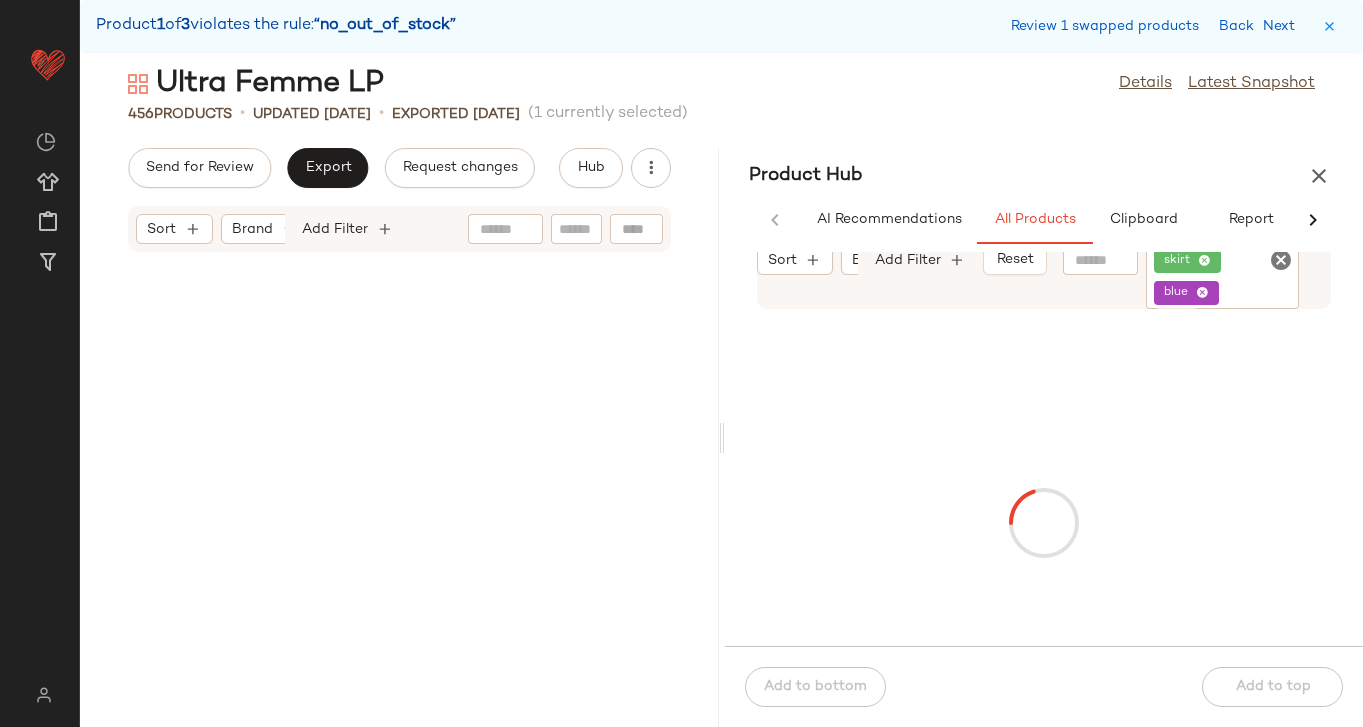 scroll, scrollTop: 46848, scrollLeft: 0, axis: vertical 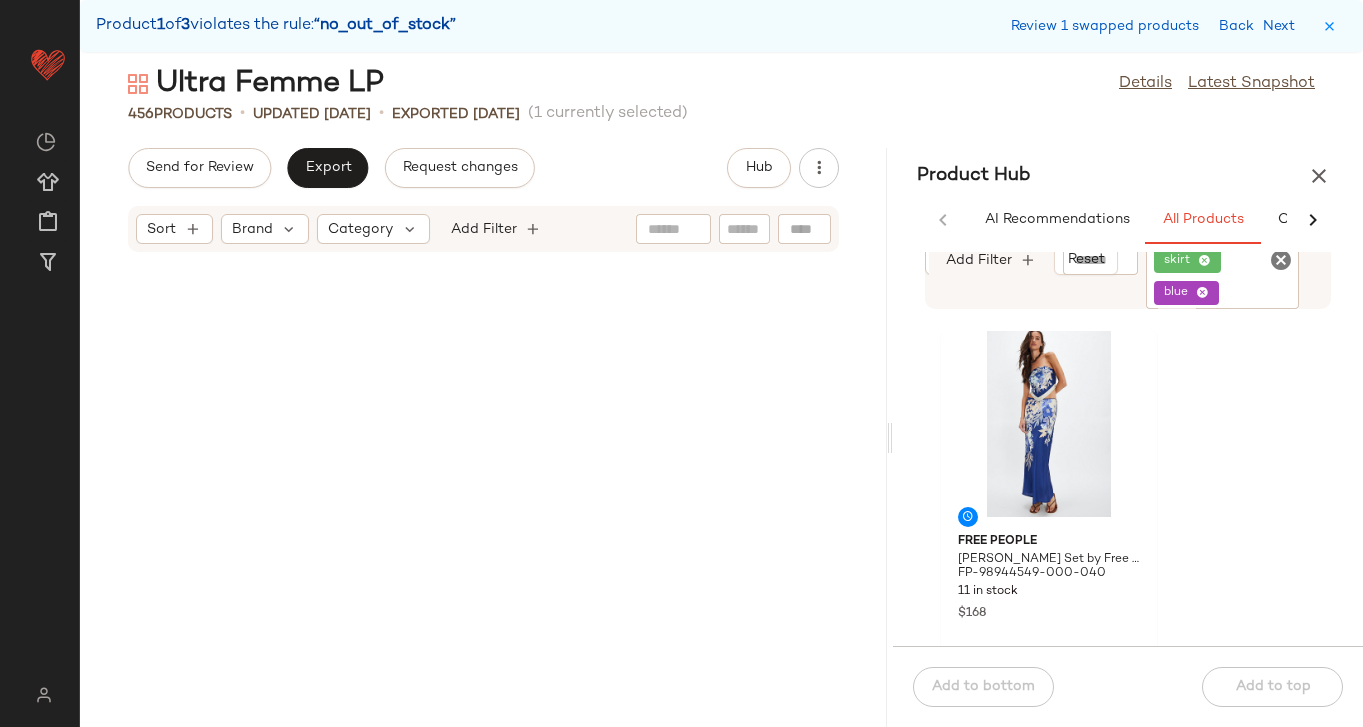 drag, startPoint x: 722, startPoint y: 430, endPoint x: 892, endPoint y: 420, distance: 170.29387 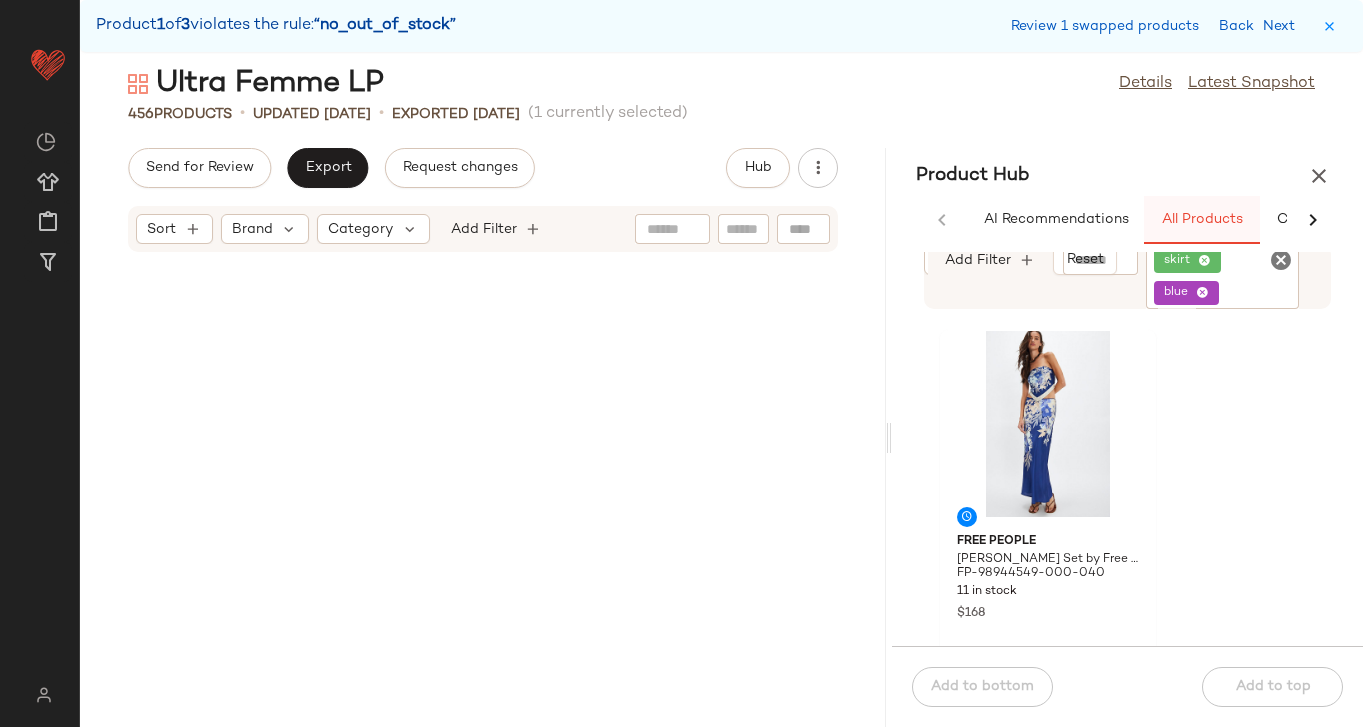 scroll, scrollTop: 31110, scrollLeft: 0, axis: vertical 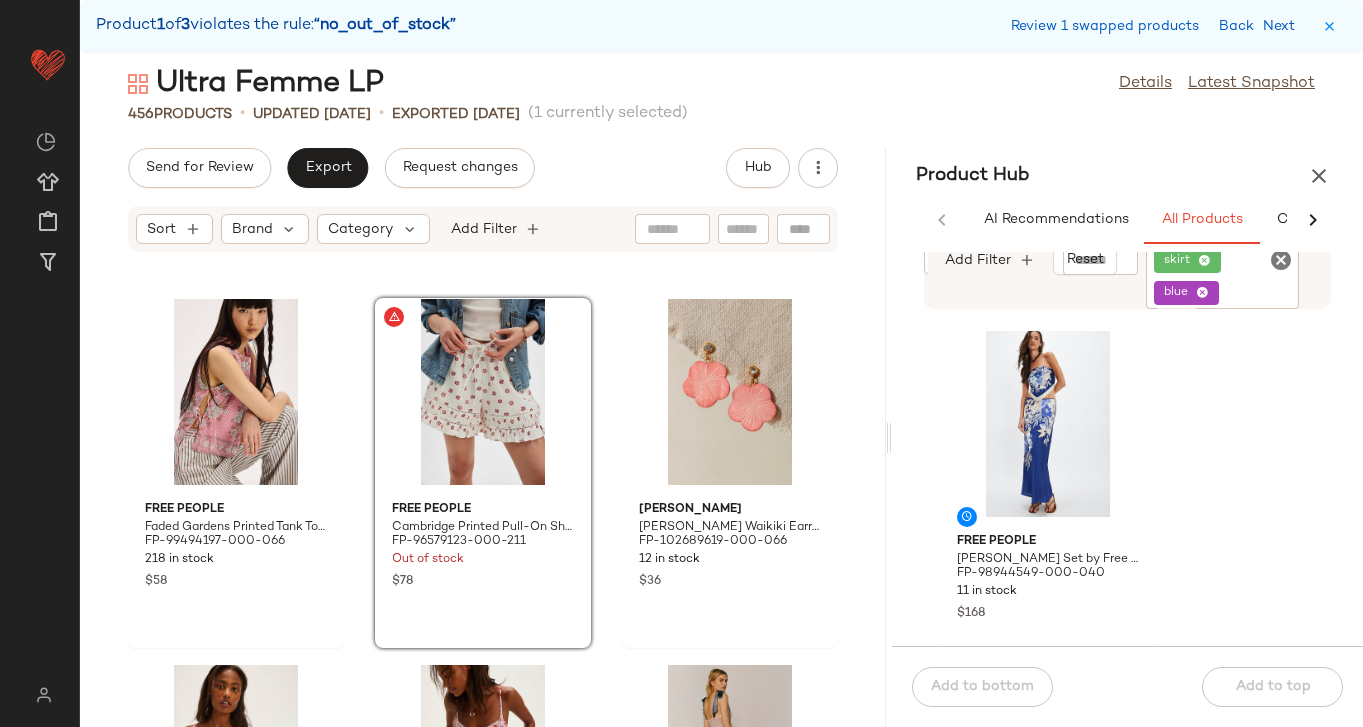 click 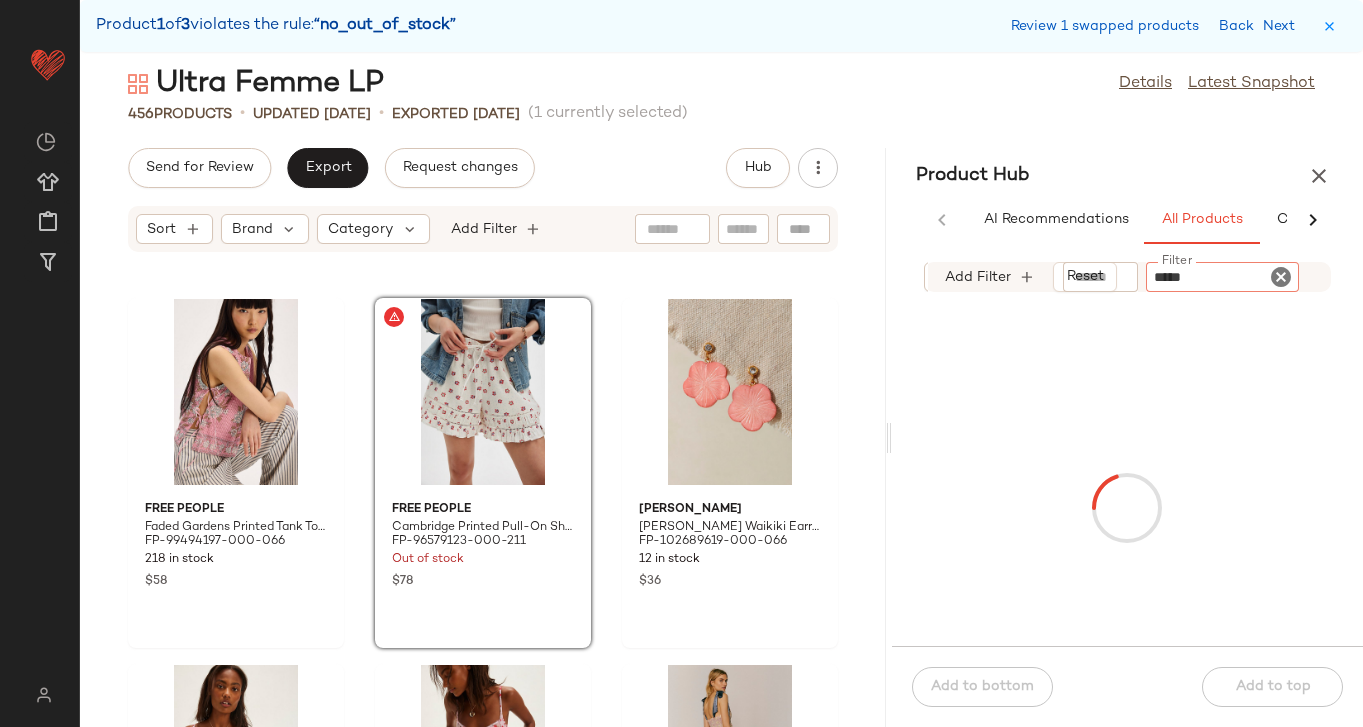 type on "******" 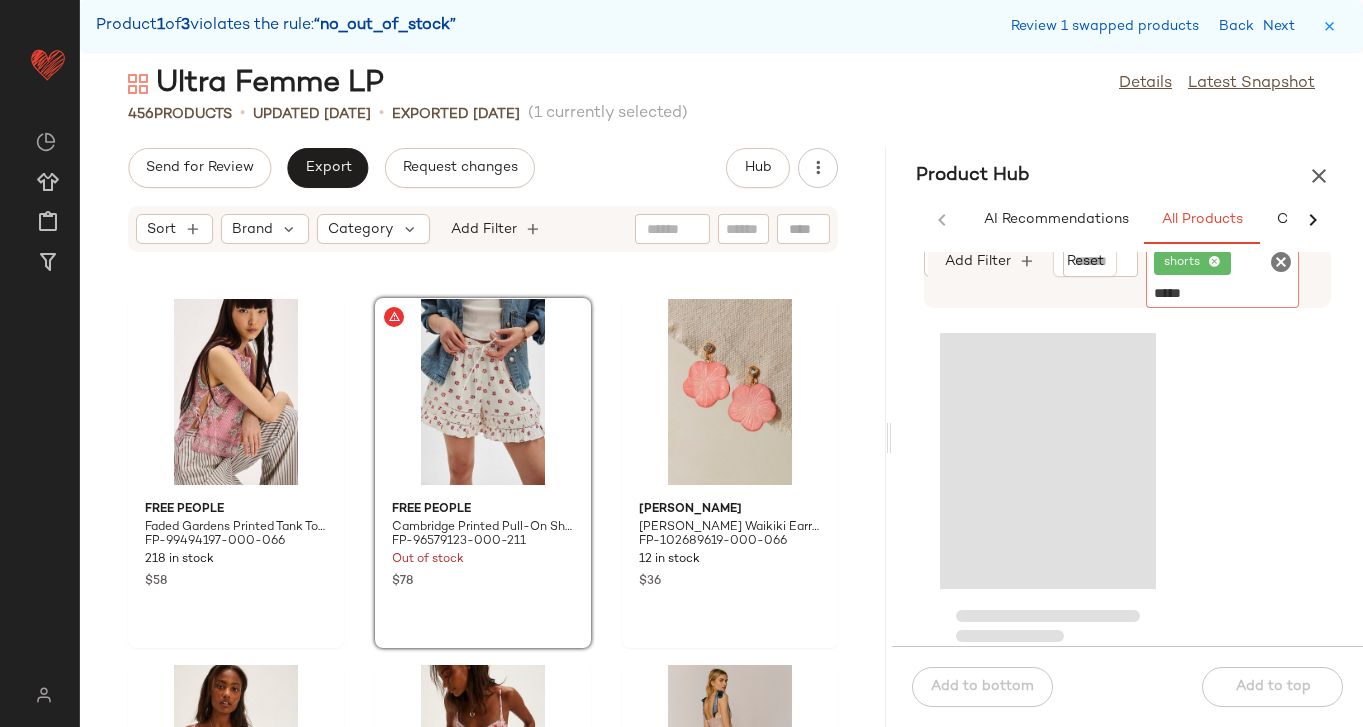 type on "******" 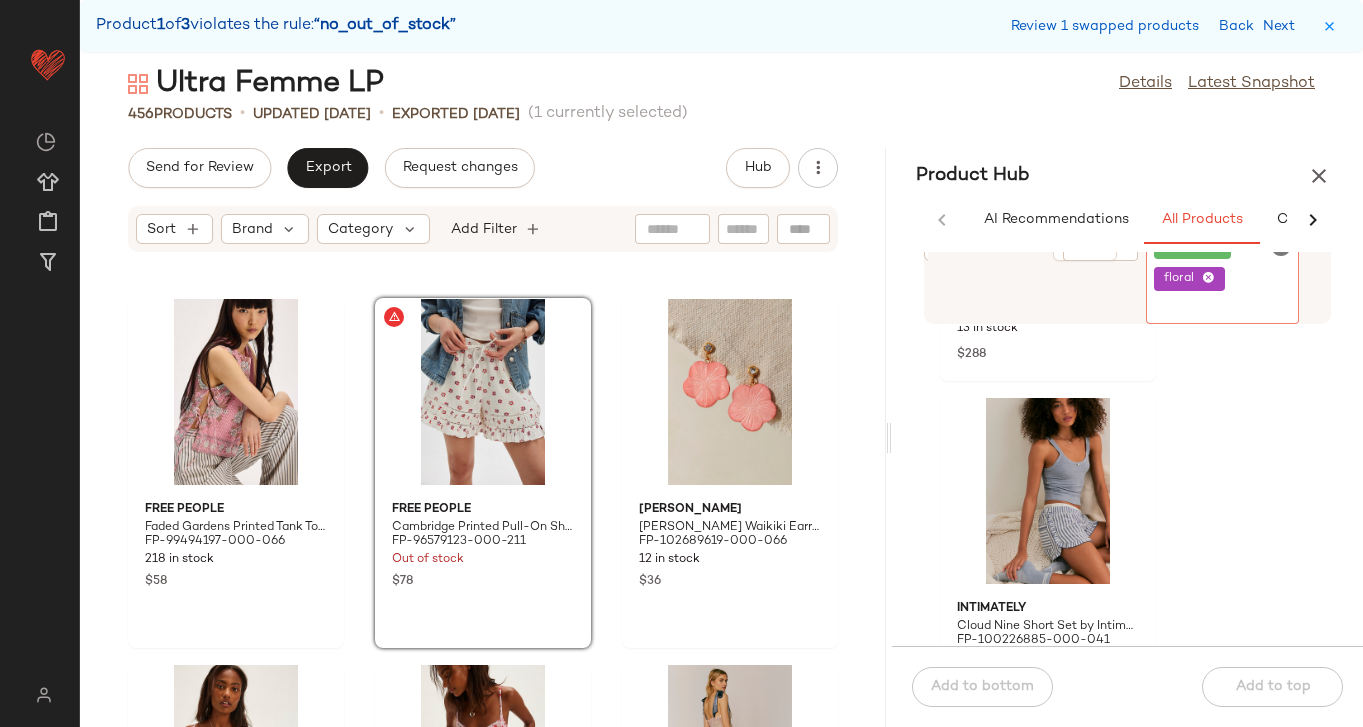 scroll, scrollTop: 4046, scrollLeft: 0, axis: vertical 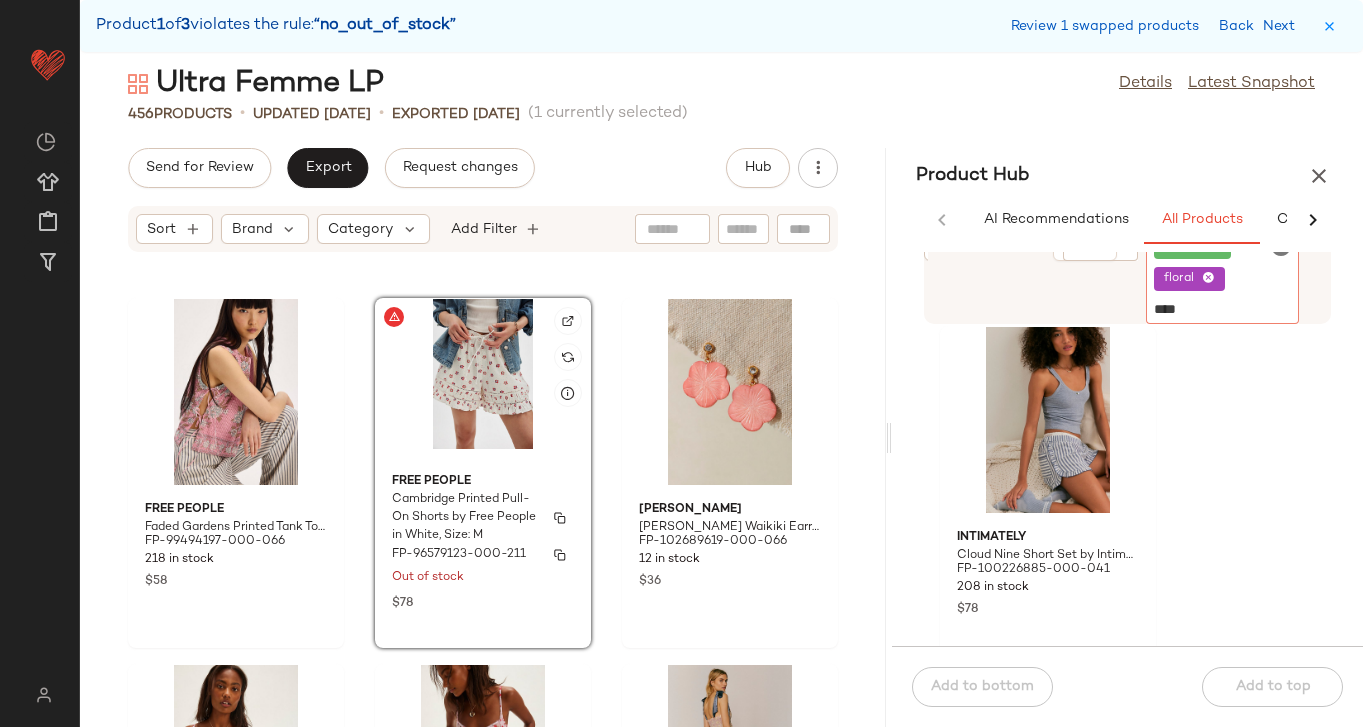 type on "*****" 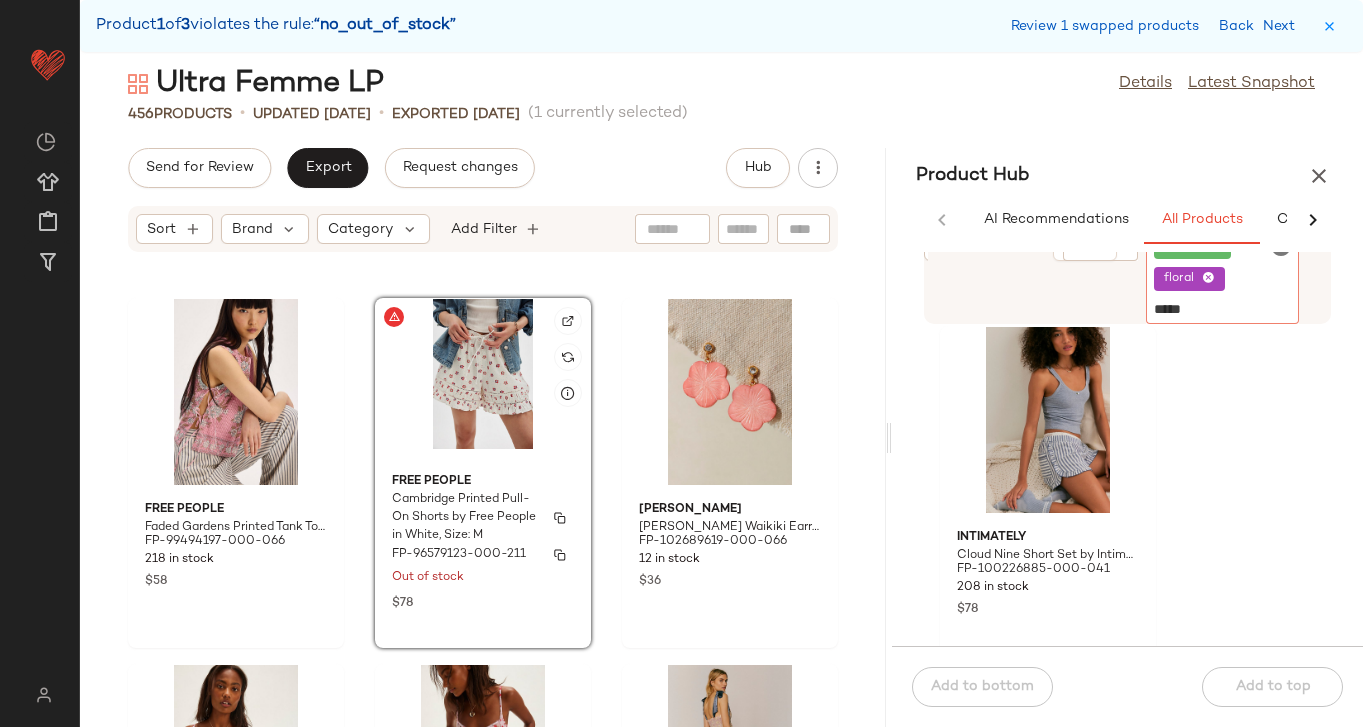 type 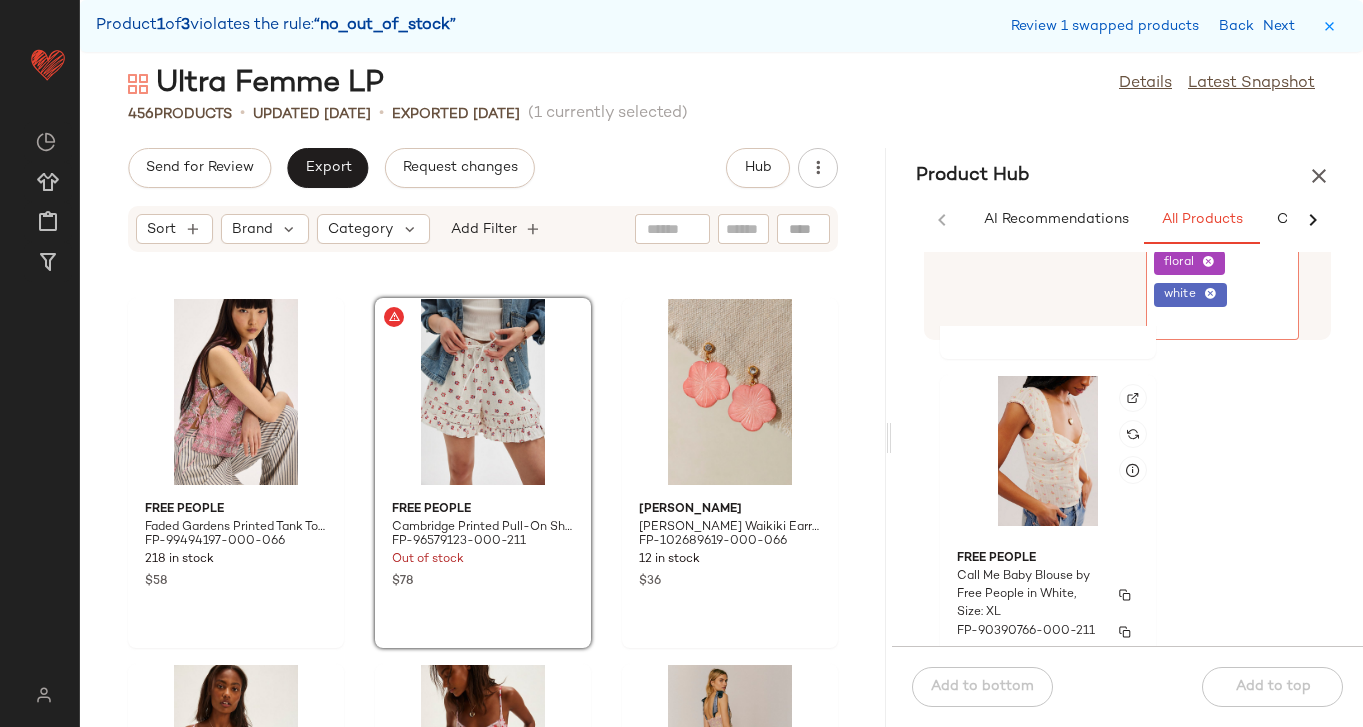 scroll, scrollTop: 3710, scrollLeft: 0, axis: vertical 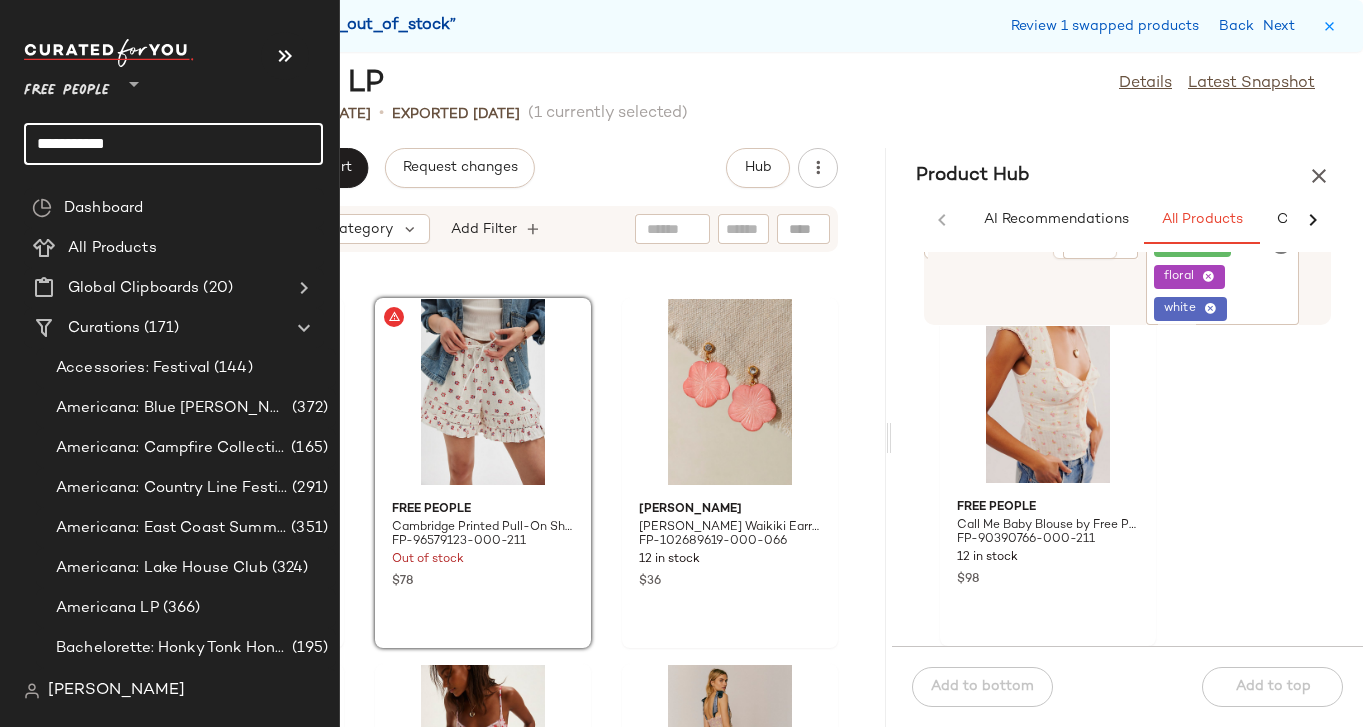 click on "**********" 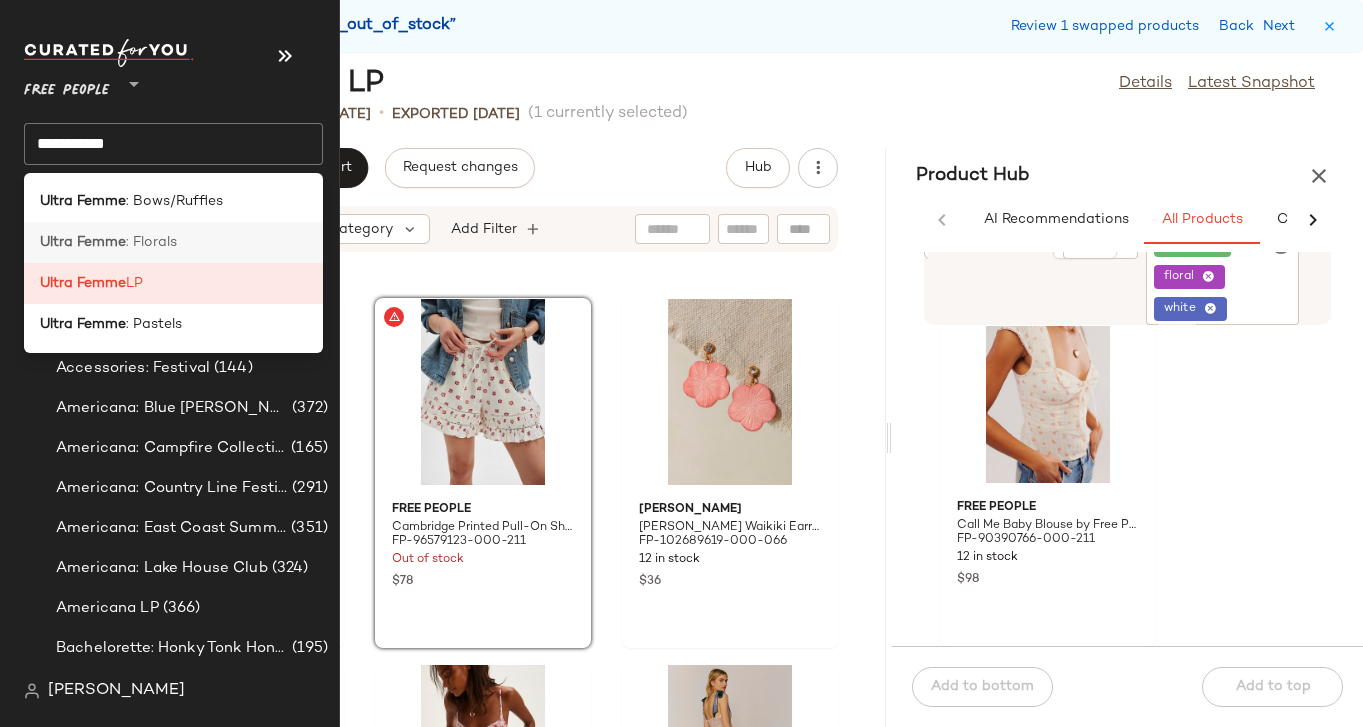 click on "Ultra Femme" at bounding box center (83, 242) 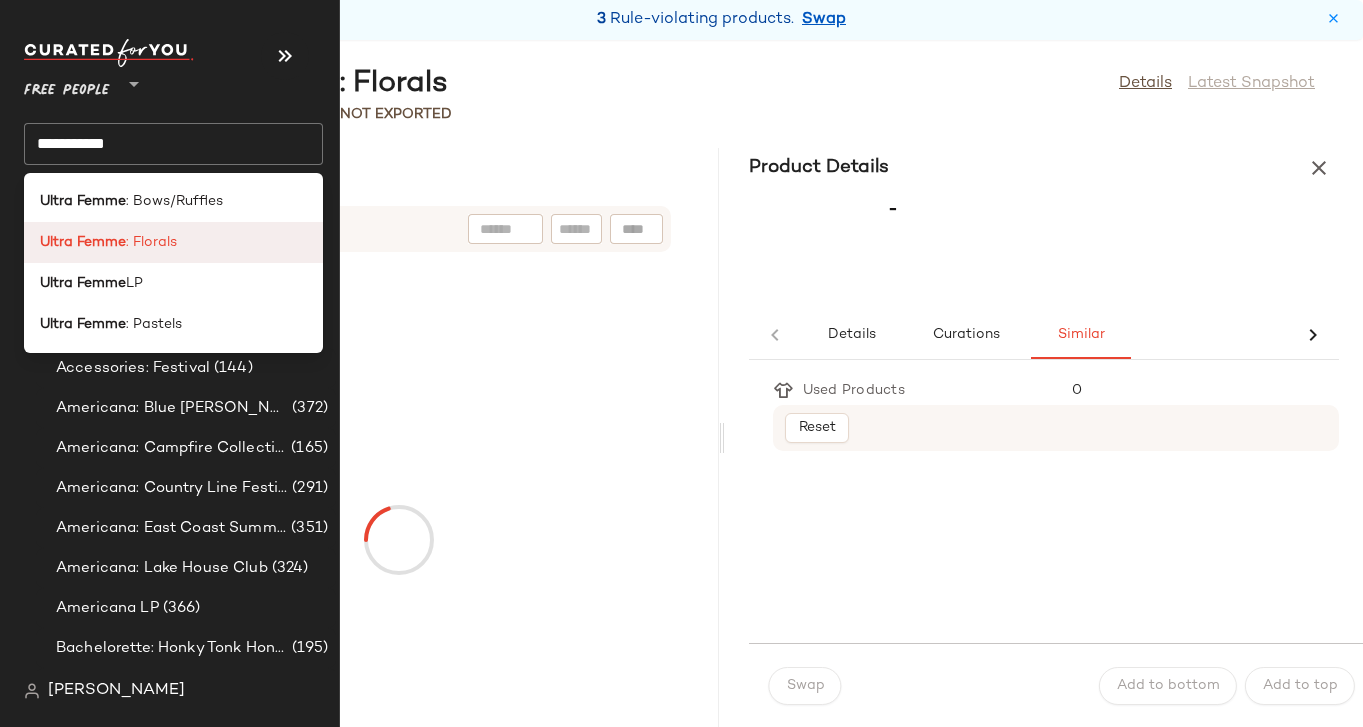 scroll, scrollTop: 0, scrollLeft: 0, axis: both 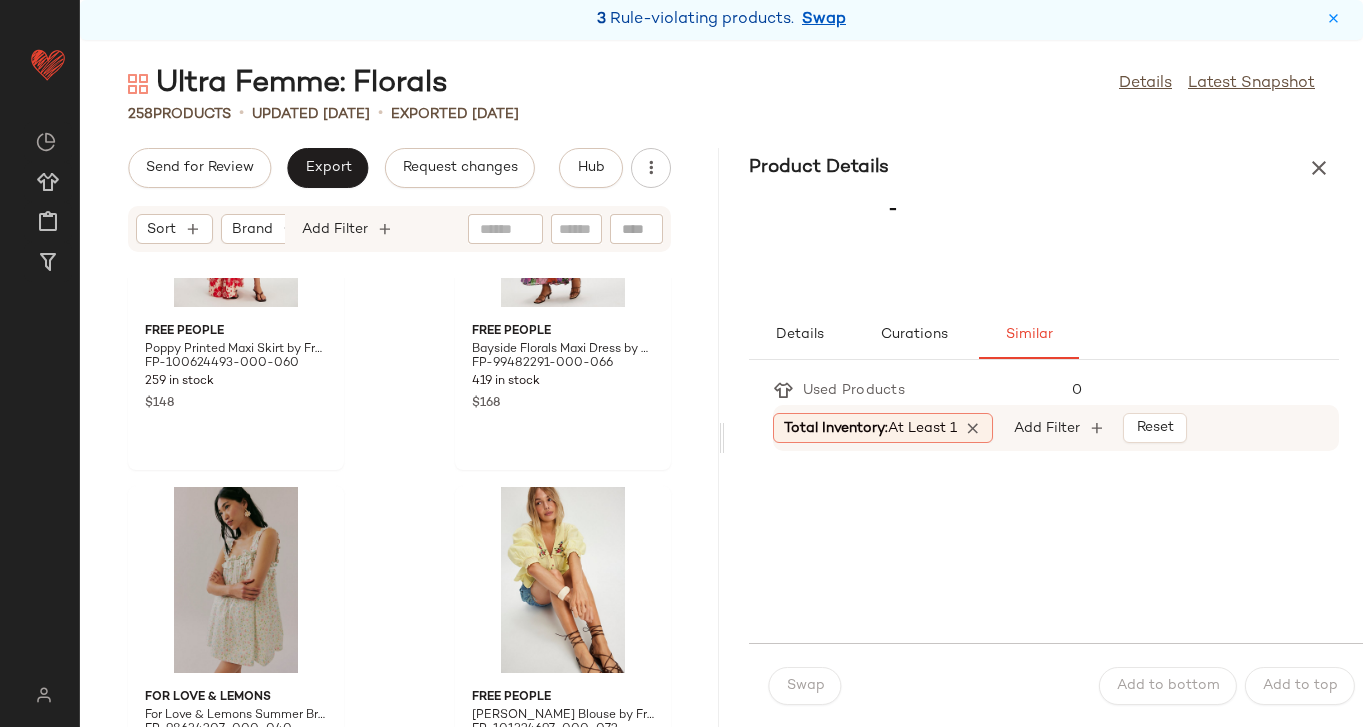 click 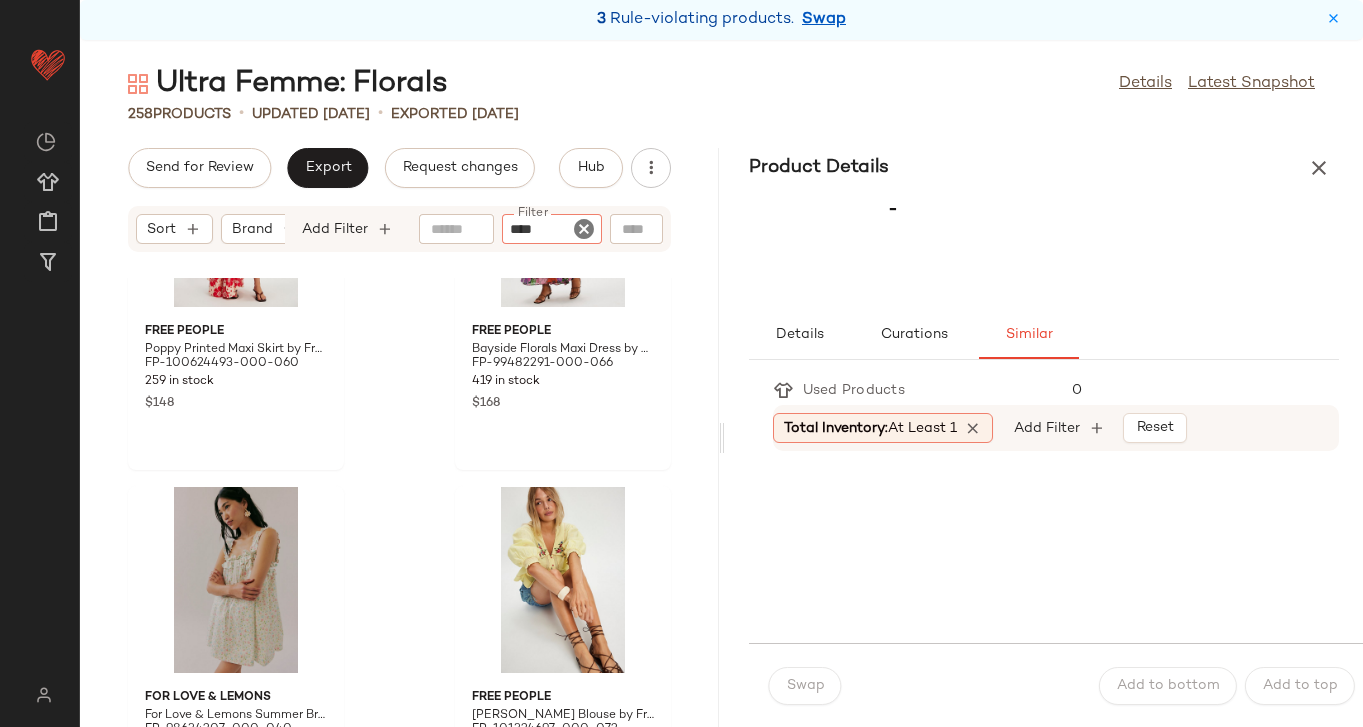 type on "*****" 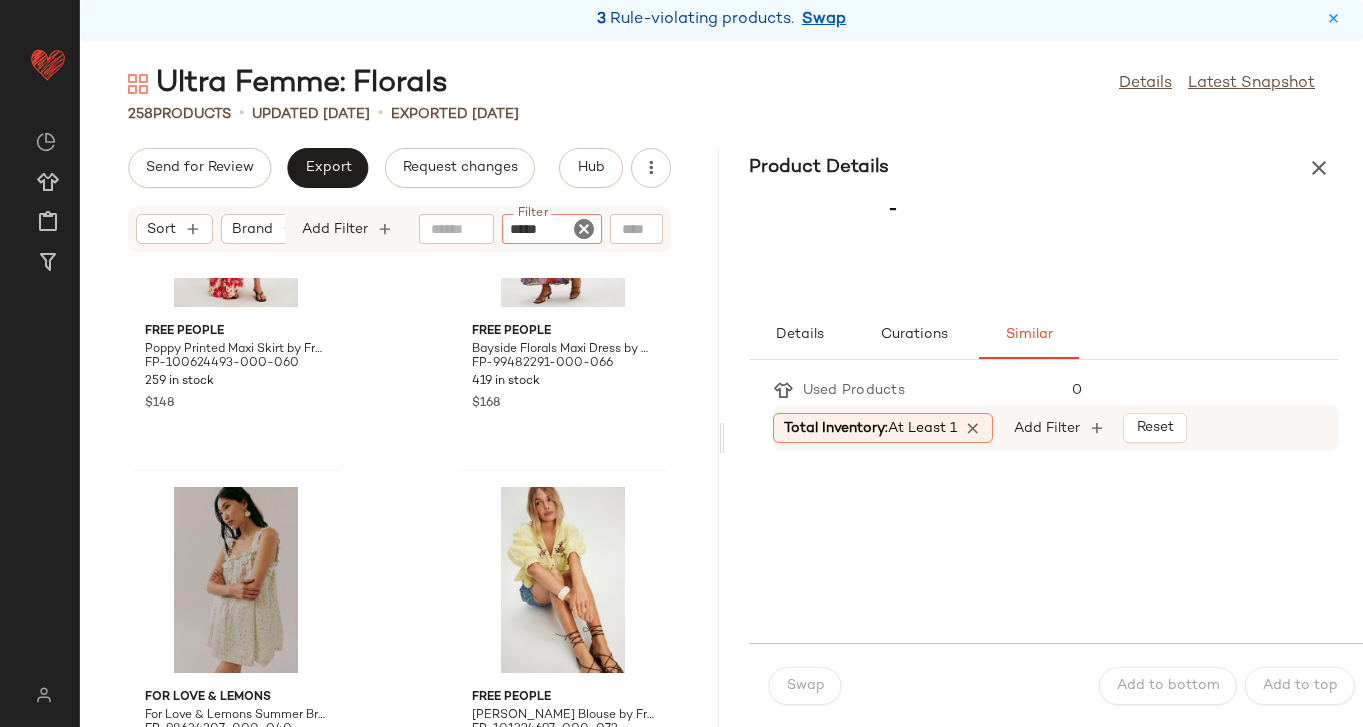 type 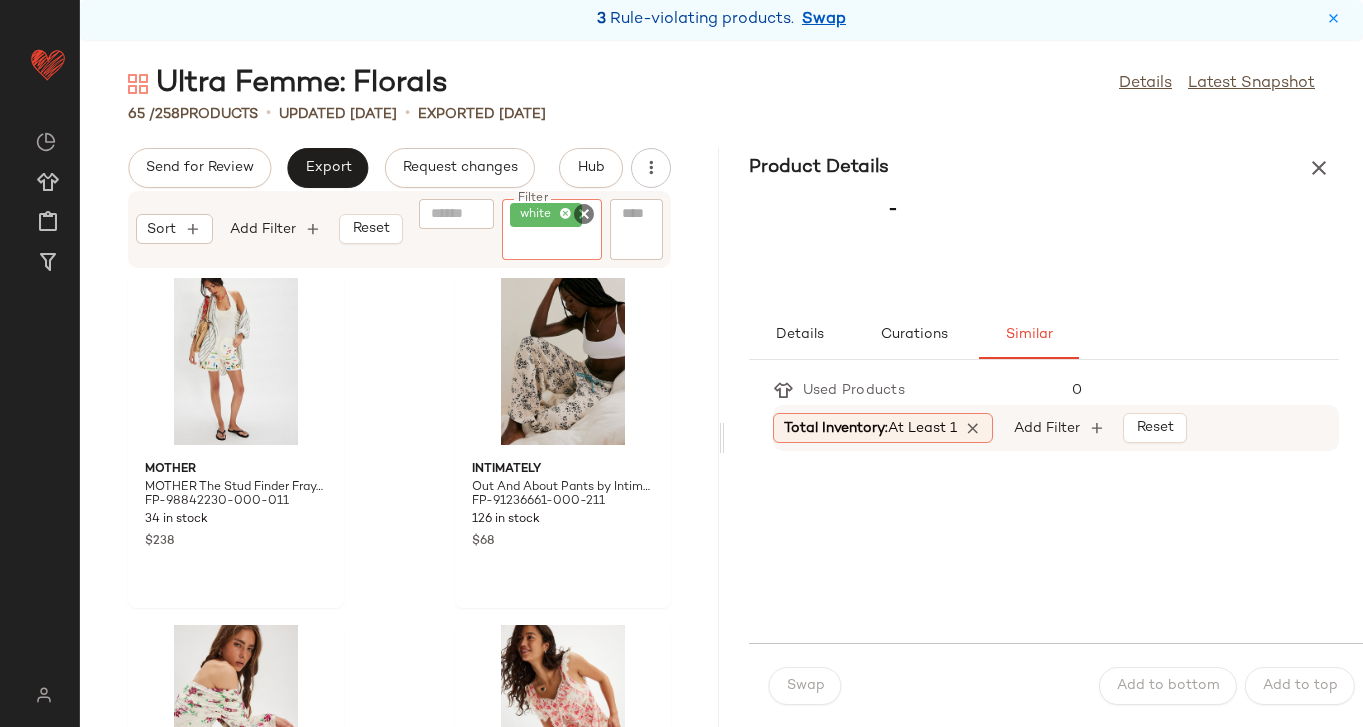scroll, scrollTop: 1133, scrollLeft: 0, axis: vertical 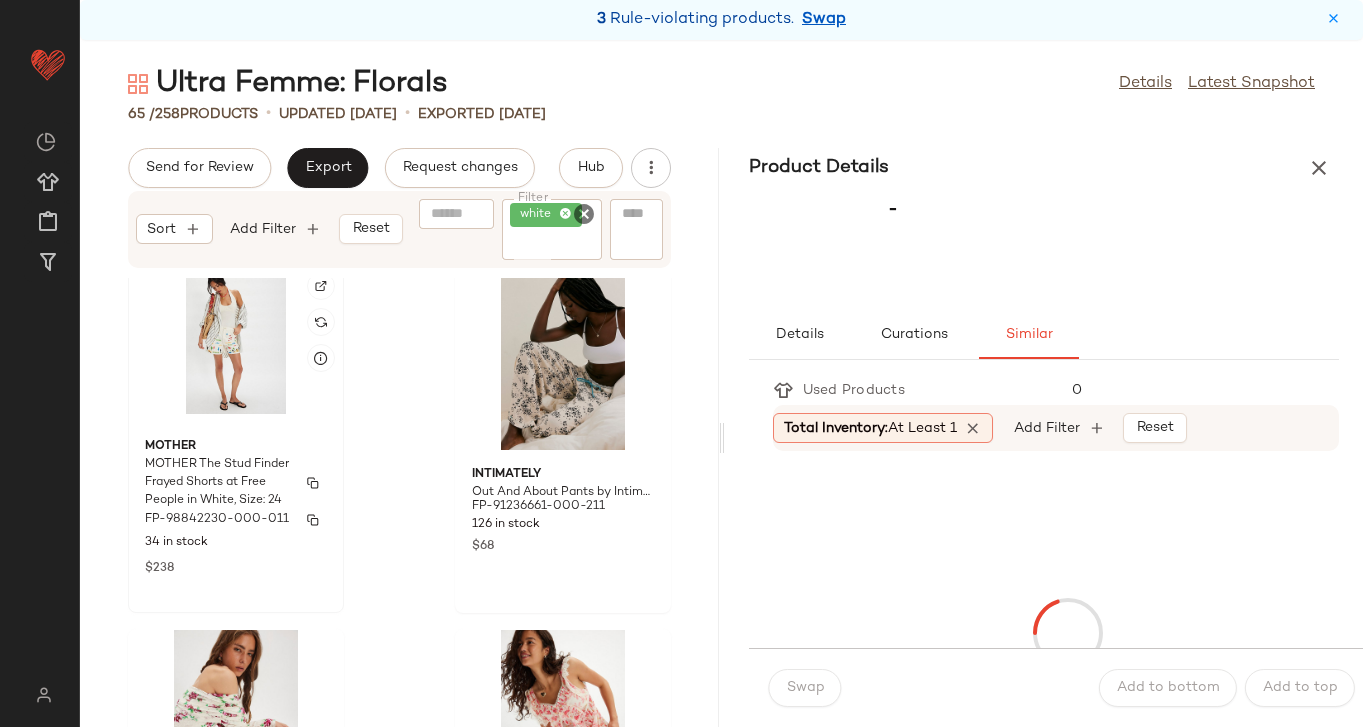 click on "MOTHER" at bounding box center (236, 447) 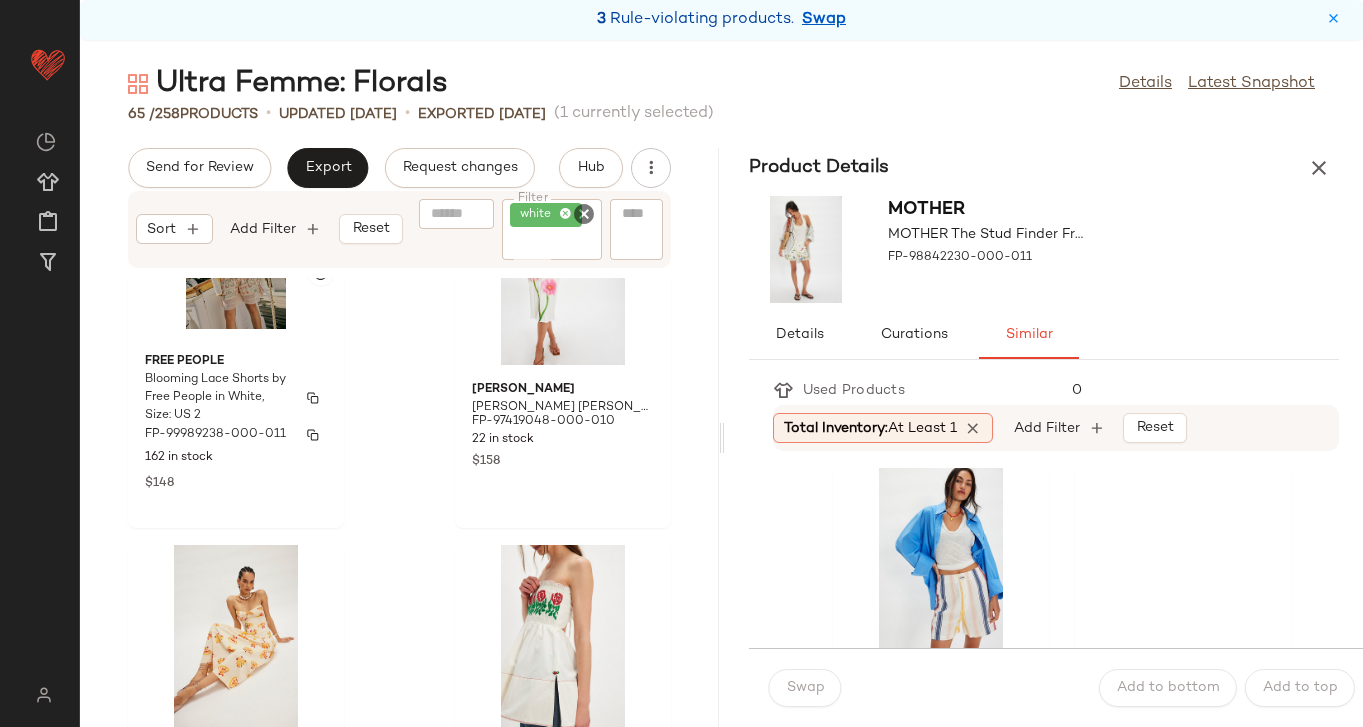 scroll, scrollTop: 2331, scrollLeft: 0, axis: vertical 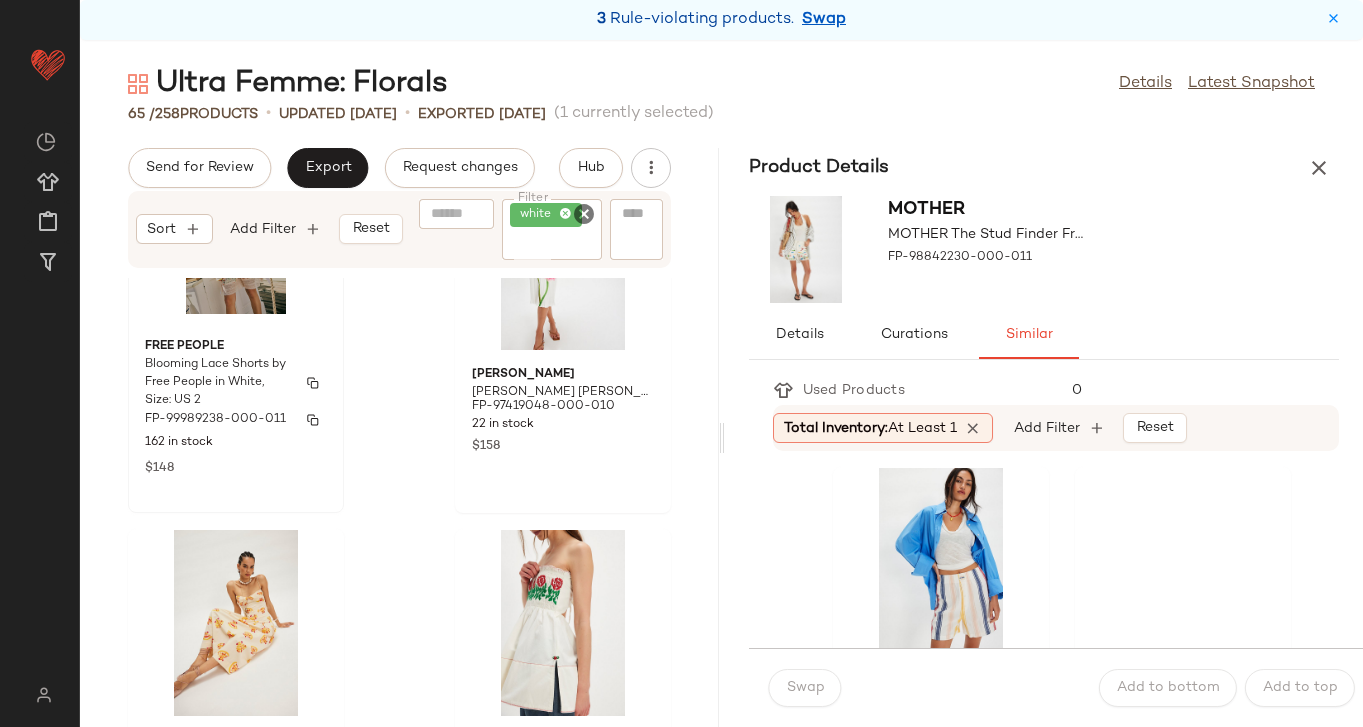 click on "162 in stock" at bounding box center (236, 443) 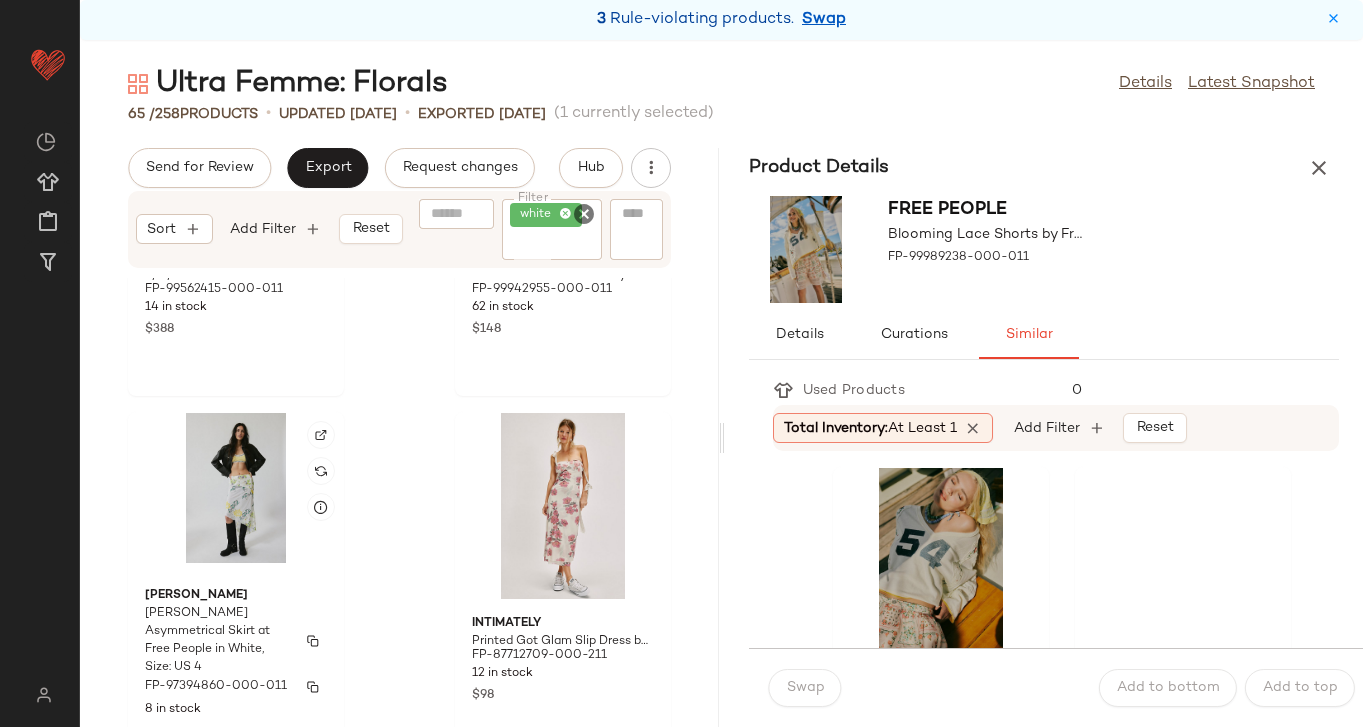 scroll, scrollTop: 3134, scrollLeft: 0, axis: vertical 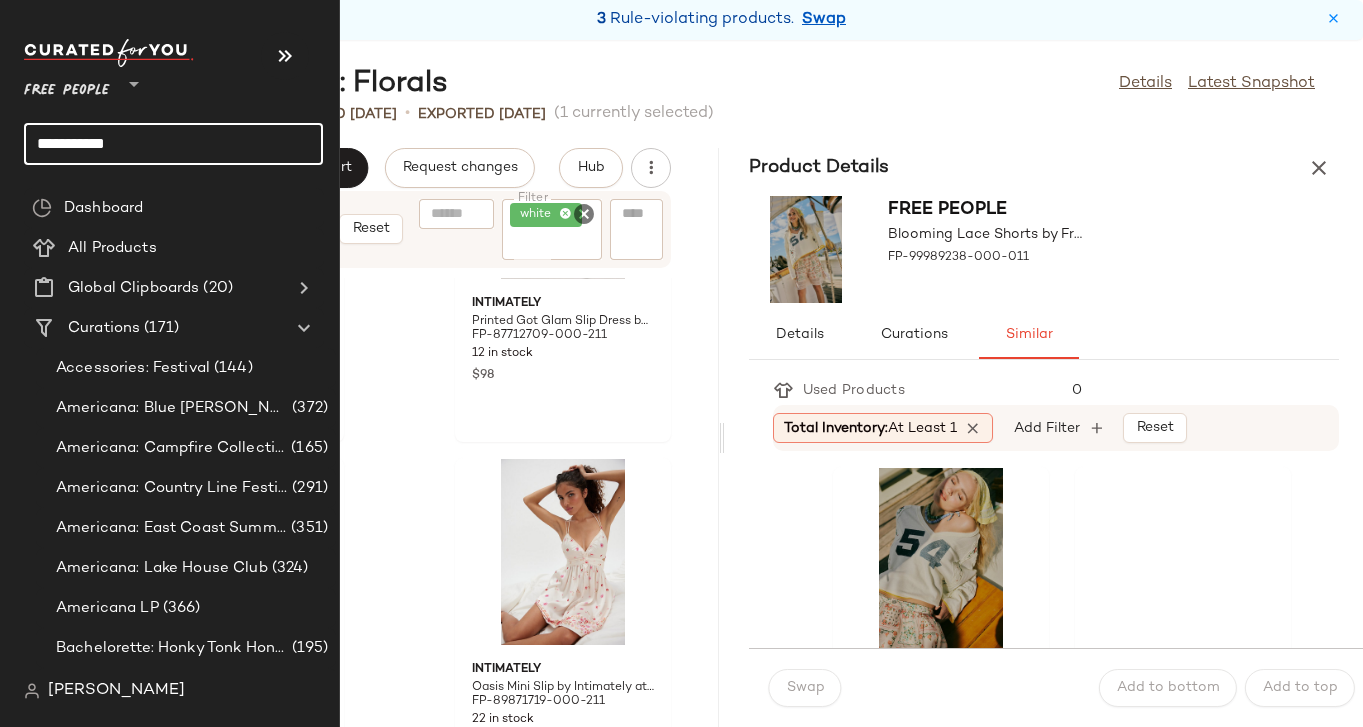 click on "**********" 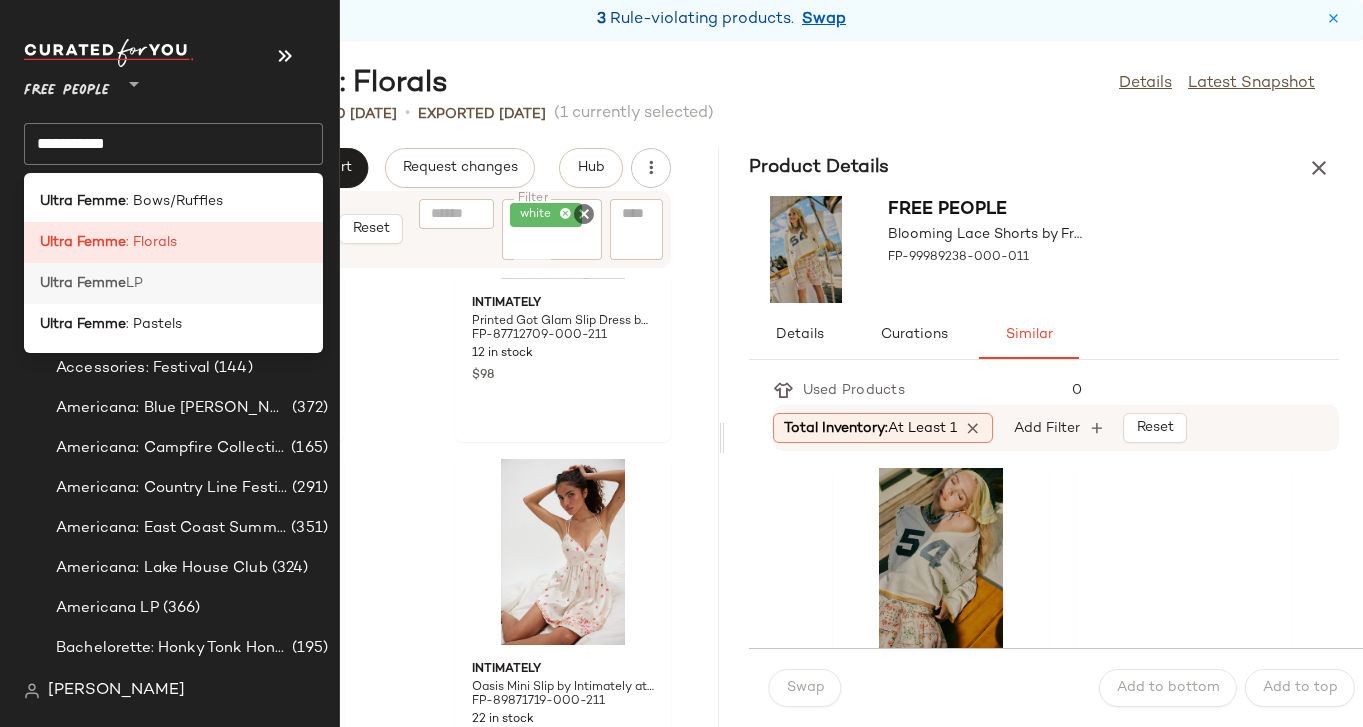 click on "Ultra Femme" at bounding box center [83, 283] 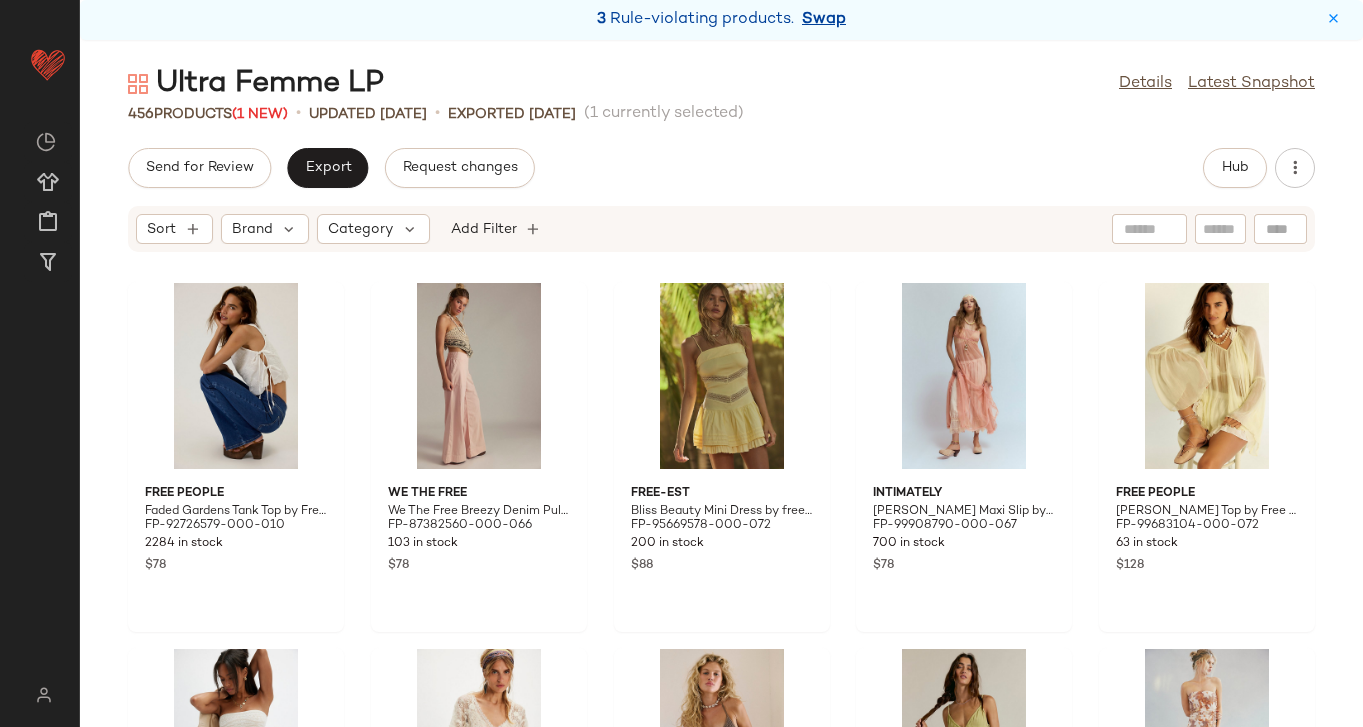 click on "Swap" at bounding box center (824, 20) 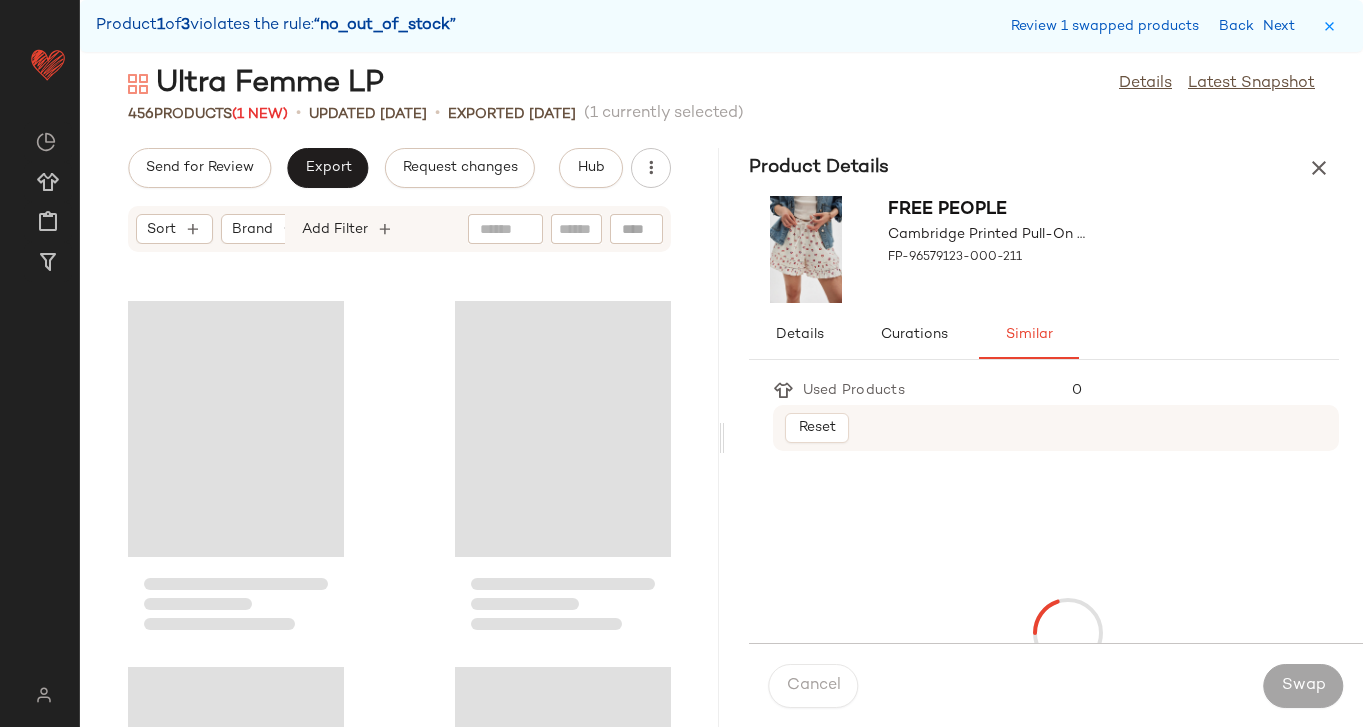 scroll, scrollTop: 46848, scrollLeft: 0, axis: vertical 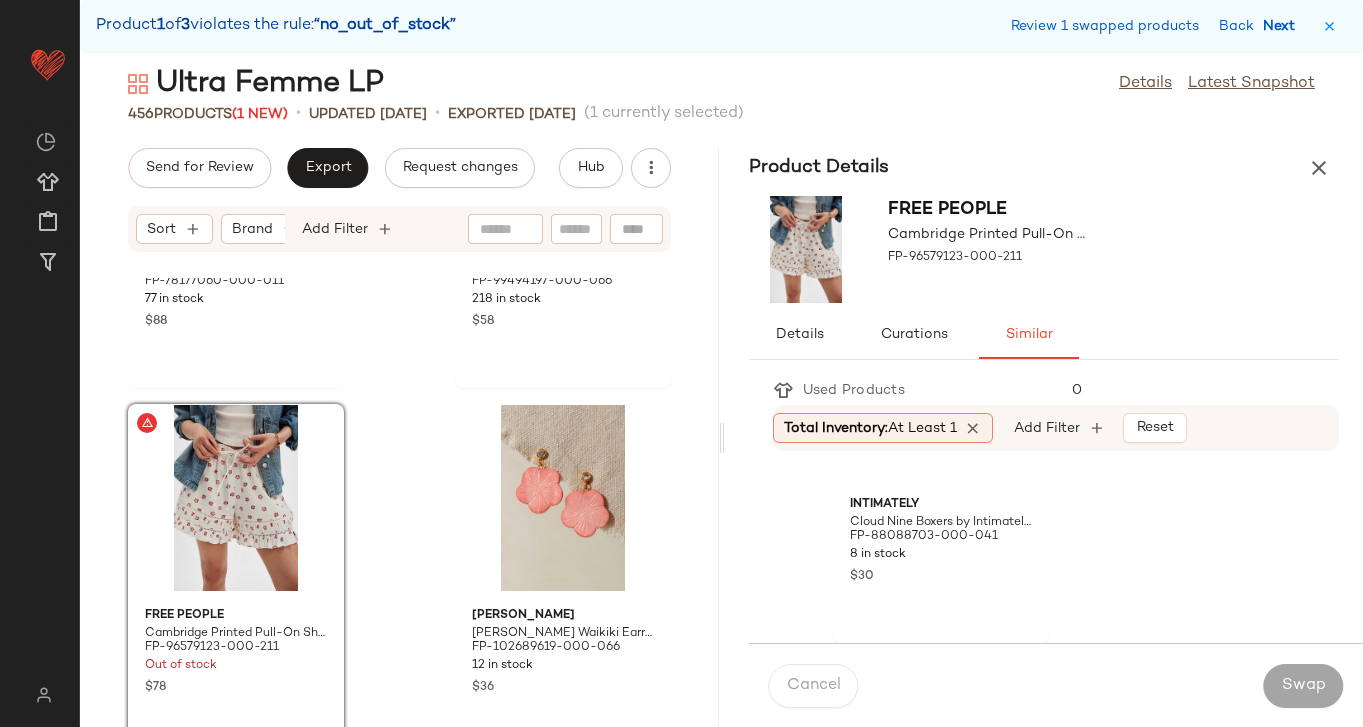 click on "Next" at bounding box center [1283, 26] 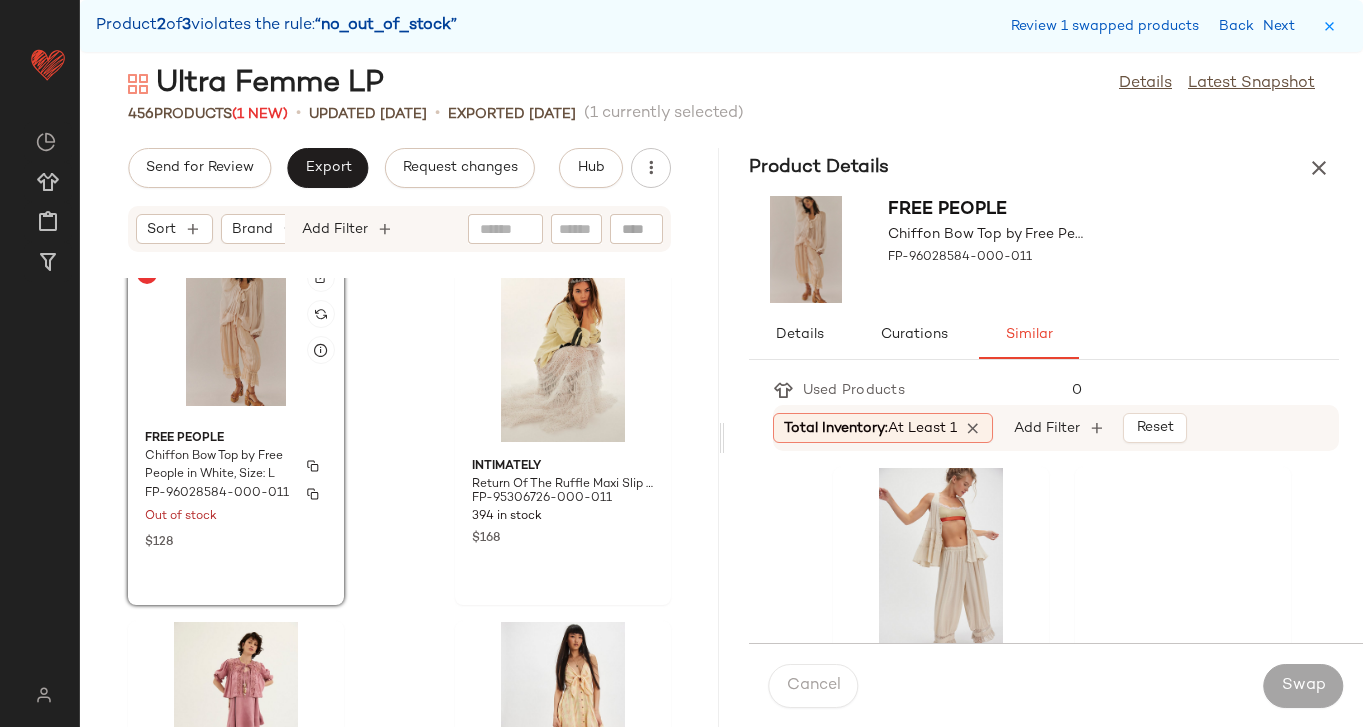 scroll, scrollTop: 78034, scrollLeft: 0, axis: vertical 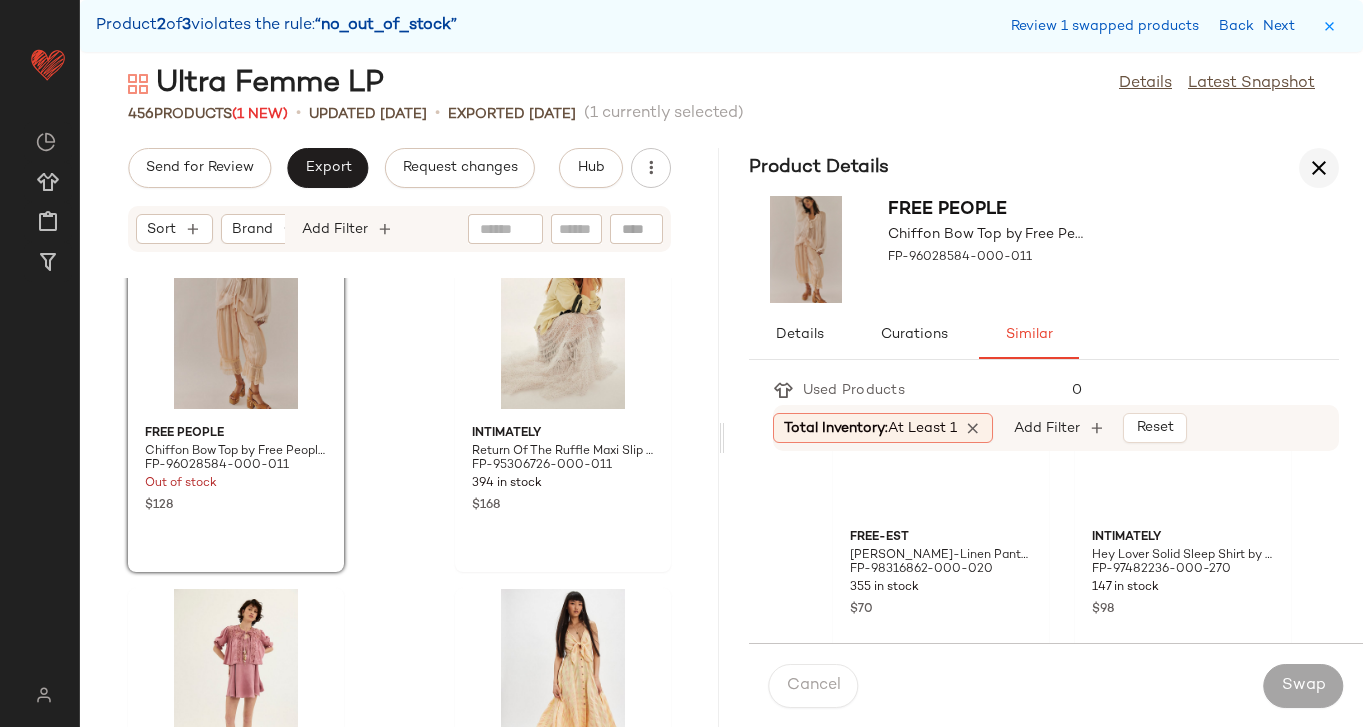click at bounding box center [1319, 168] 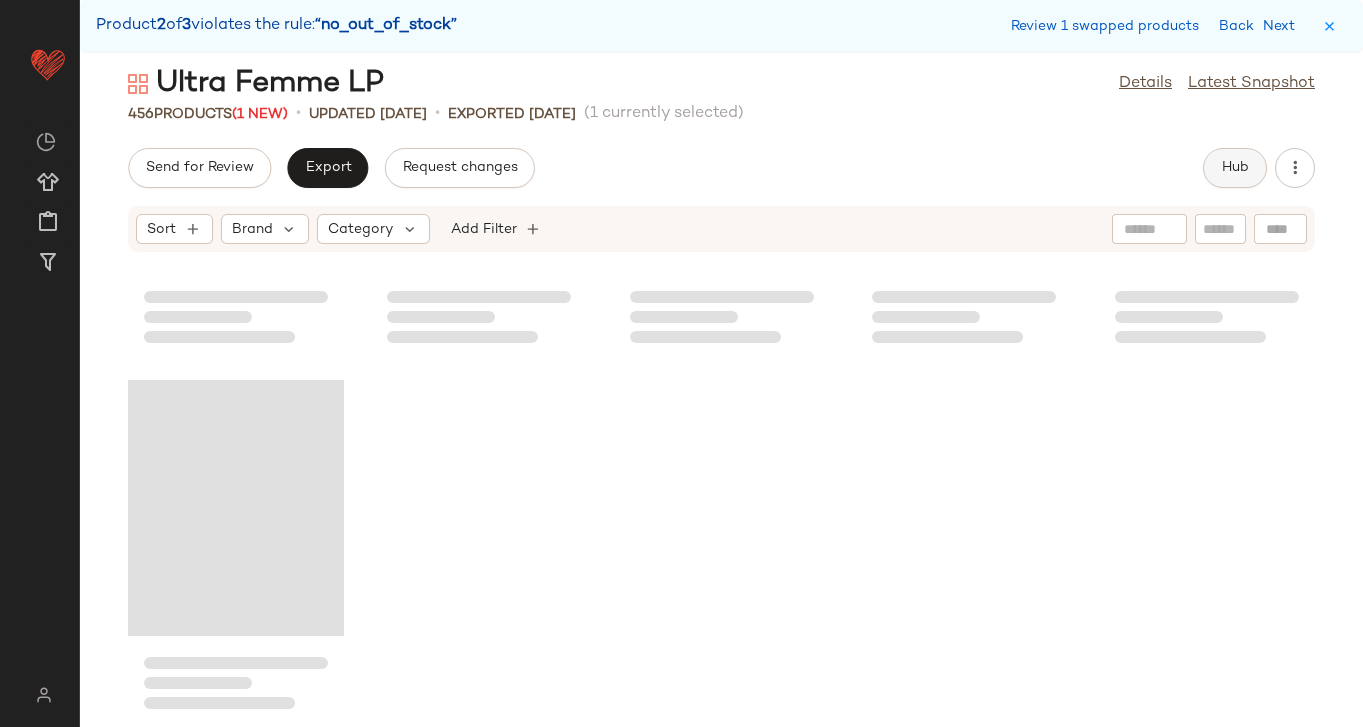 click on "Hub" at bounding box center [1235, 168] 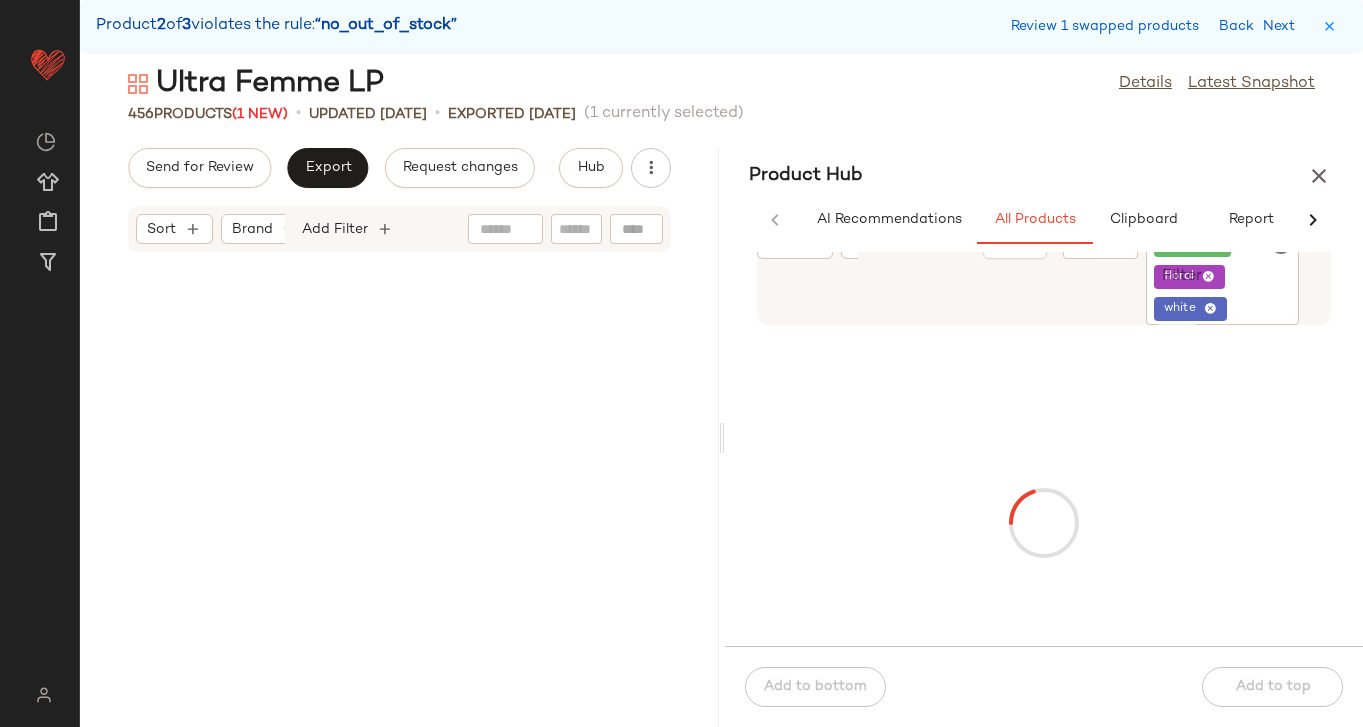 scroll, scrollTop: 77958, scrollLeft: 0, axis: vertical 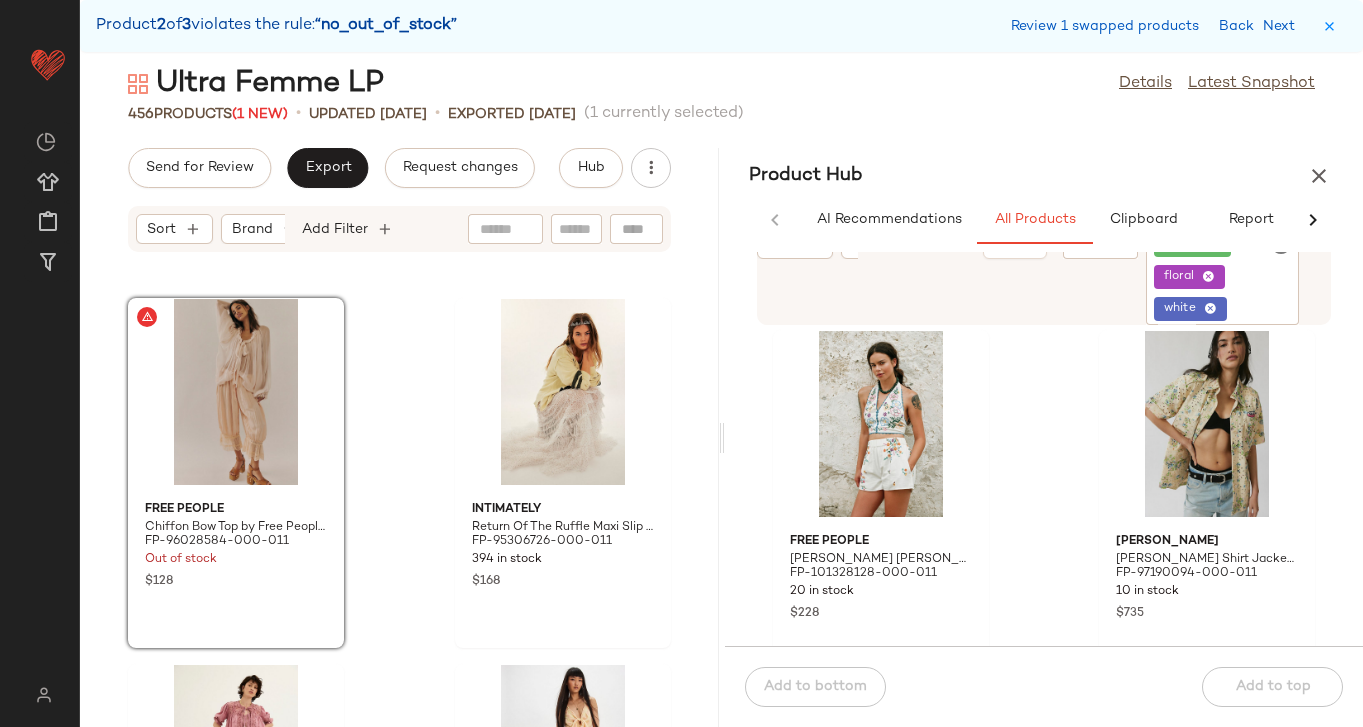 click 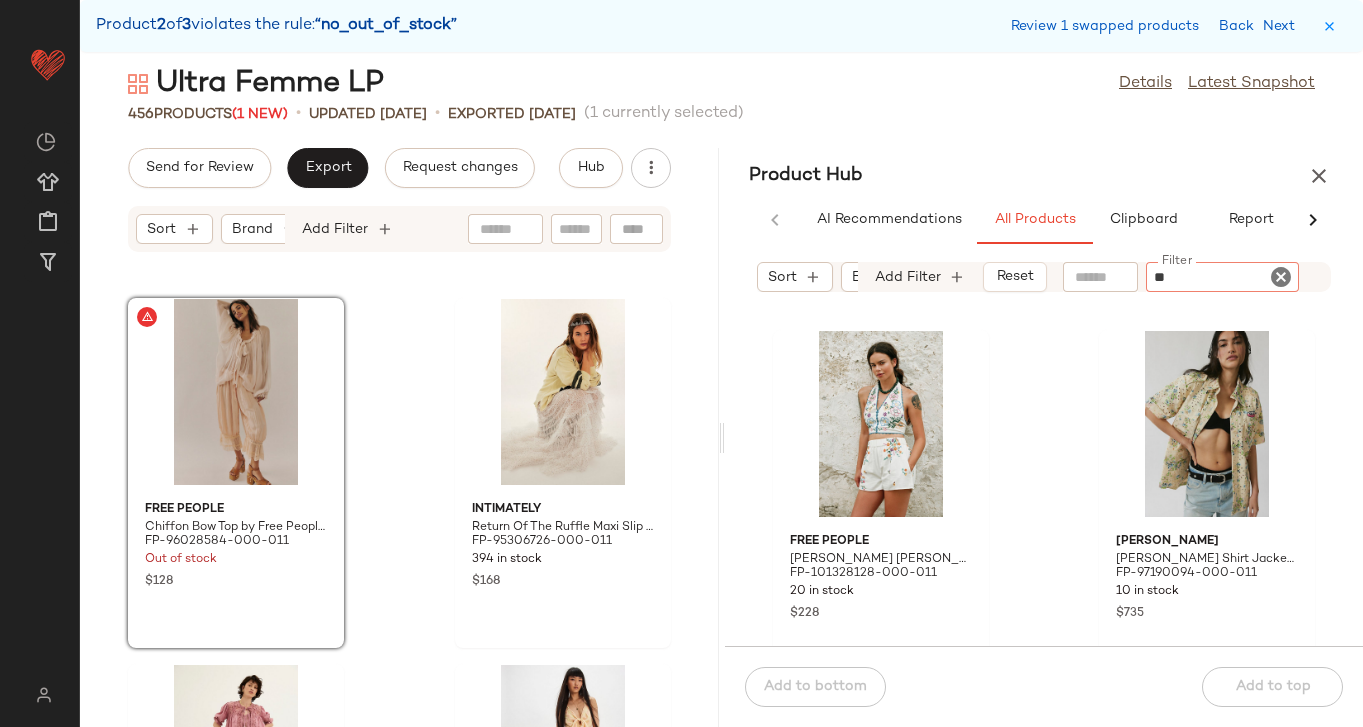 type on "***" 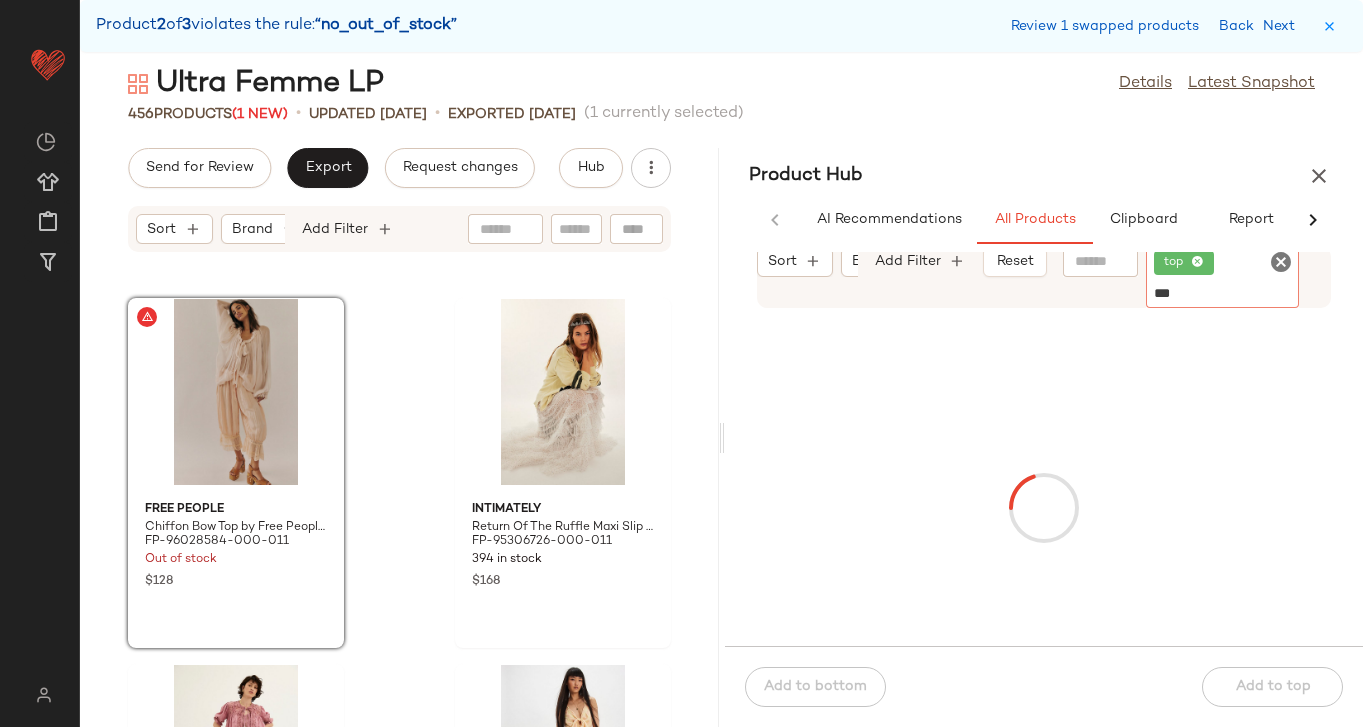 type on "****" 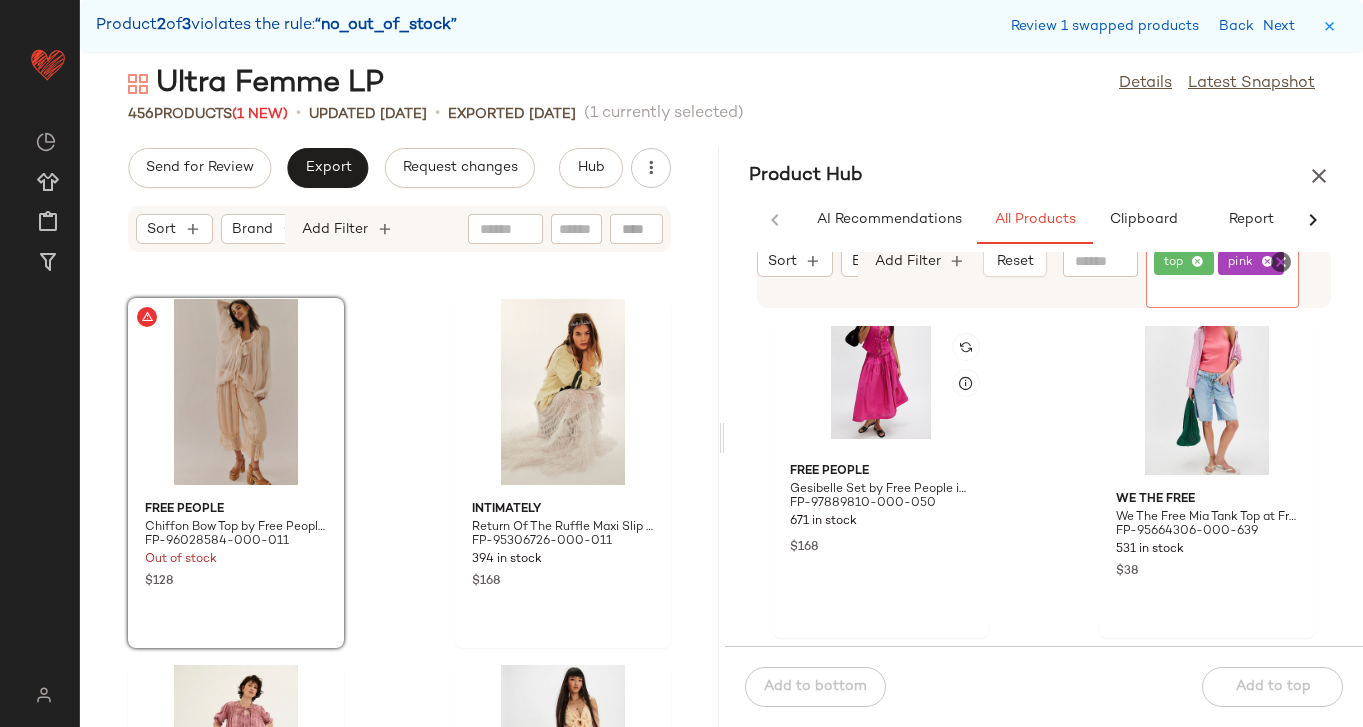 scroll, scrollTop: 12504, scrollLeft: 0, axis: vertical 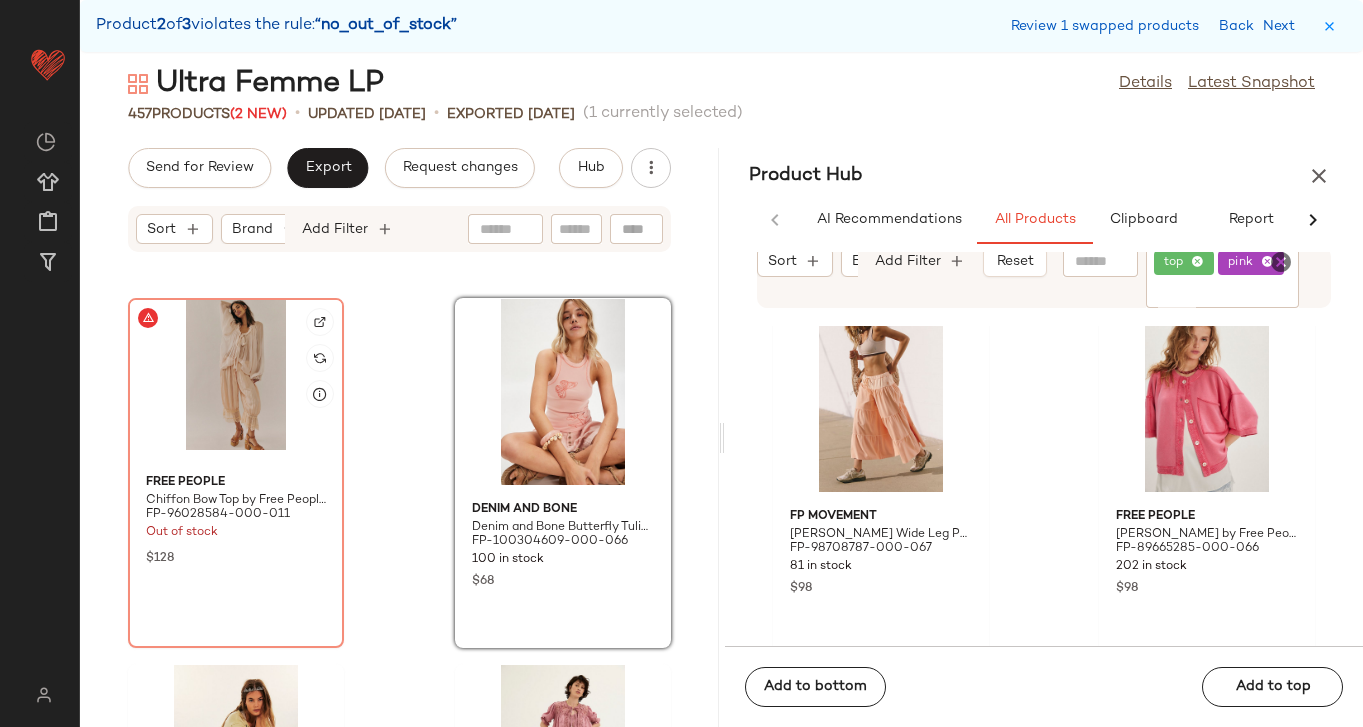 click 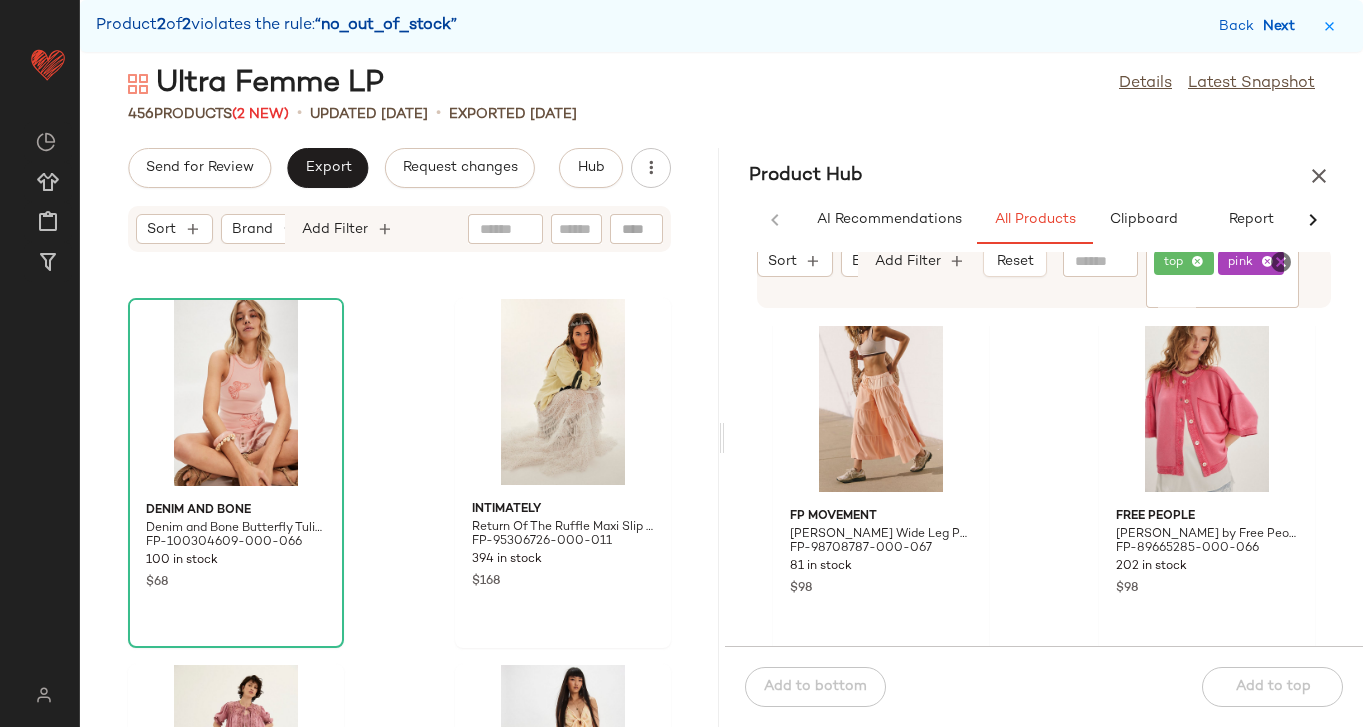click on "Next" at bounding box center [1283, 26] 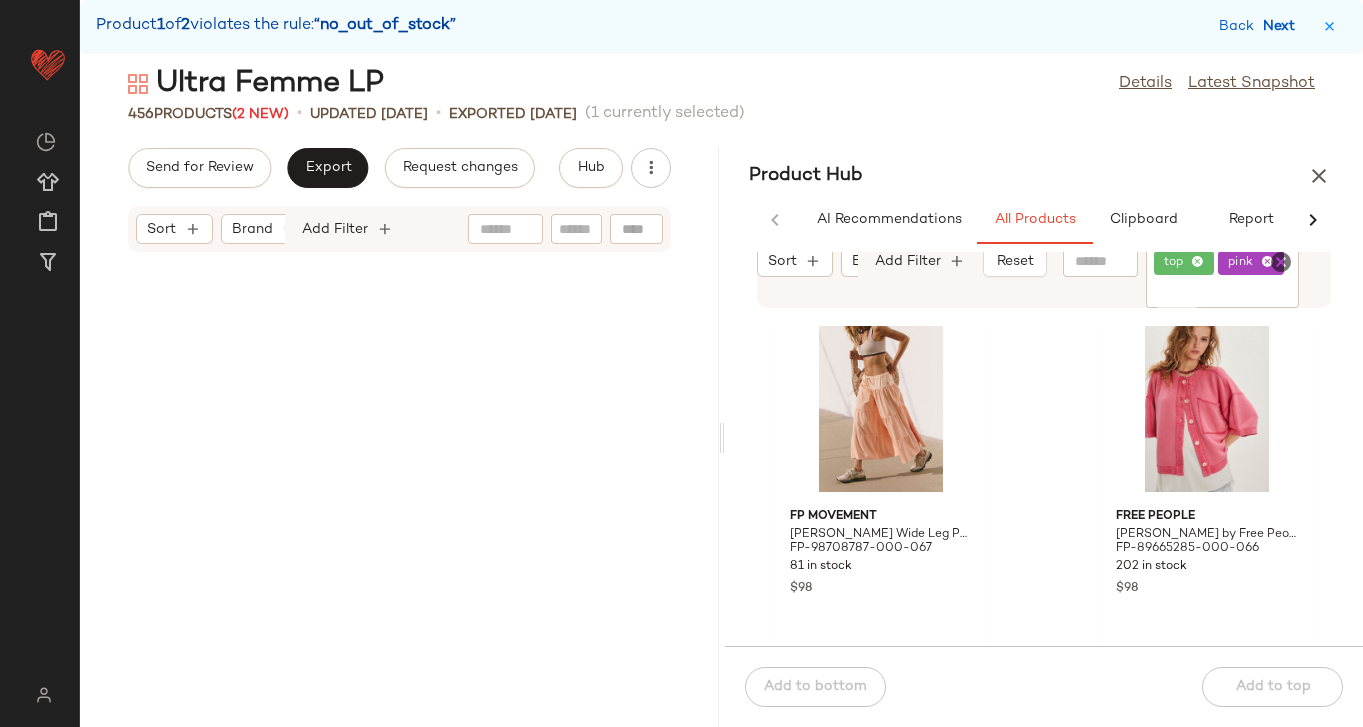 scroll, scrollTop: 46848, scrollLeft: 0, axis: vertical 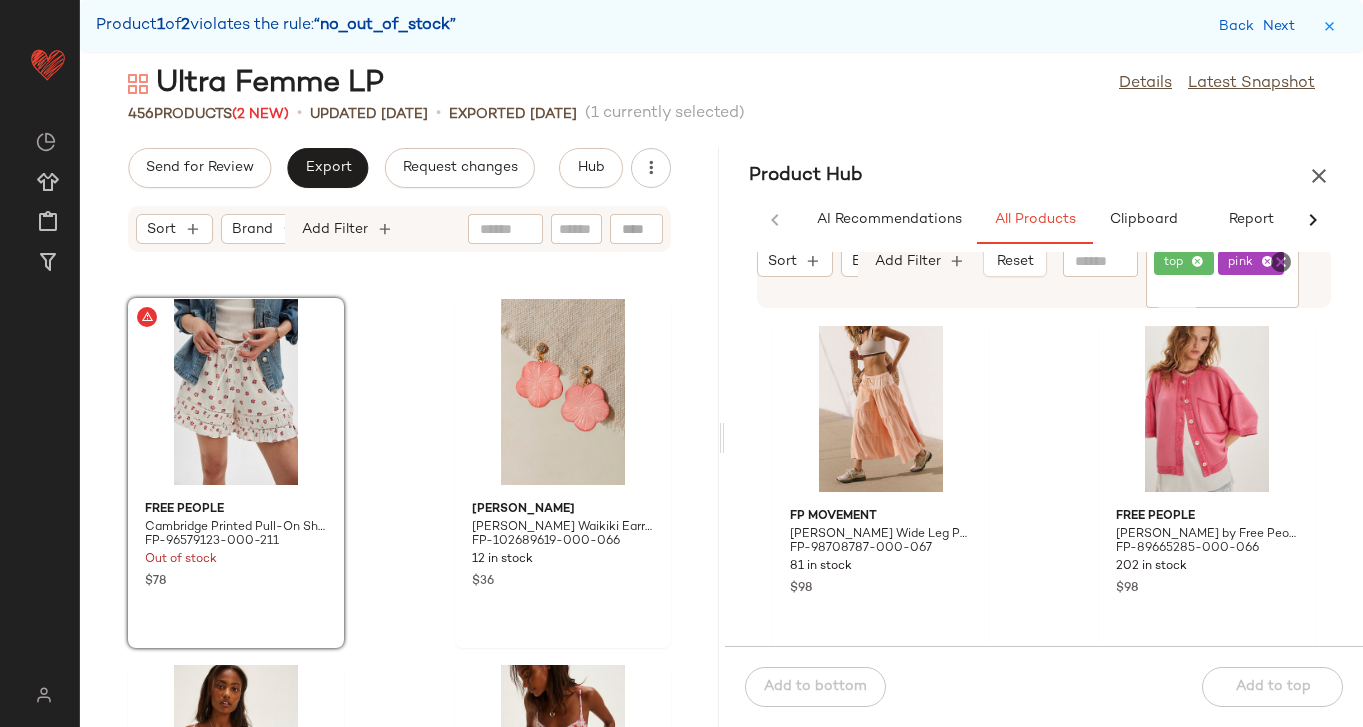 click 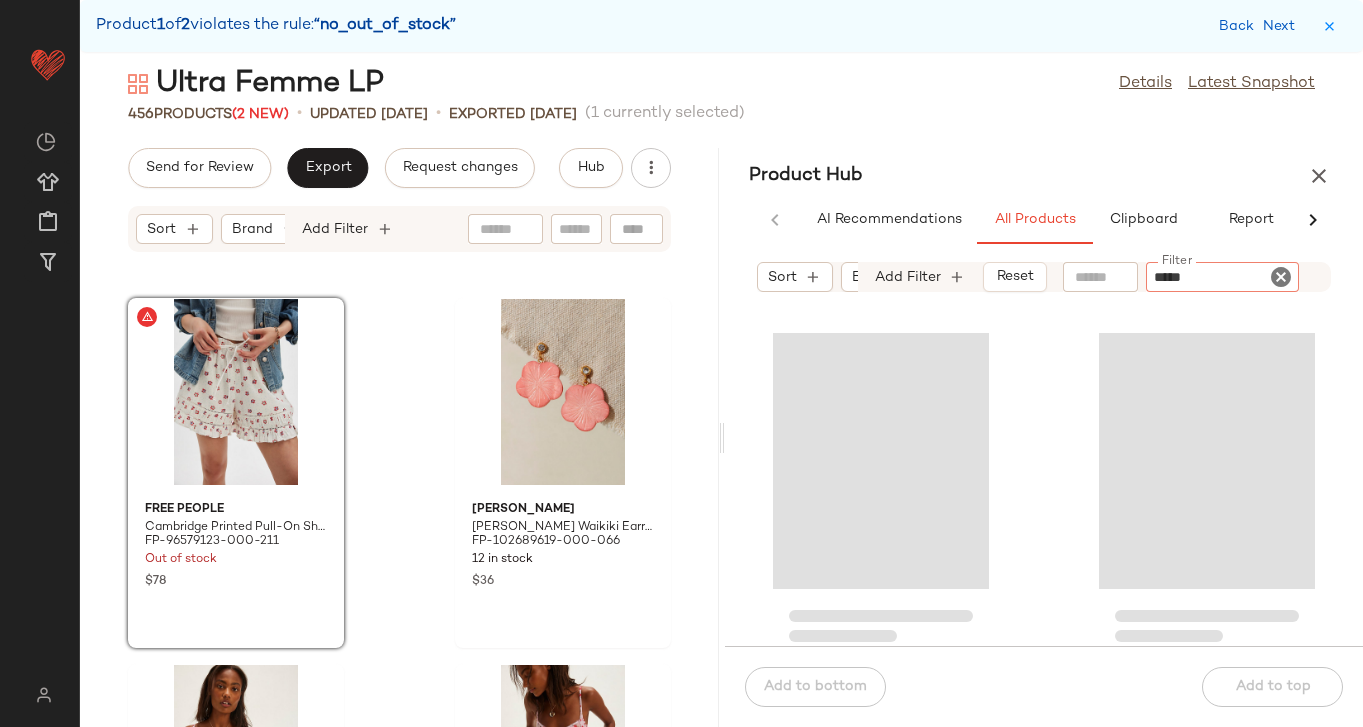 type on "******" 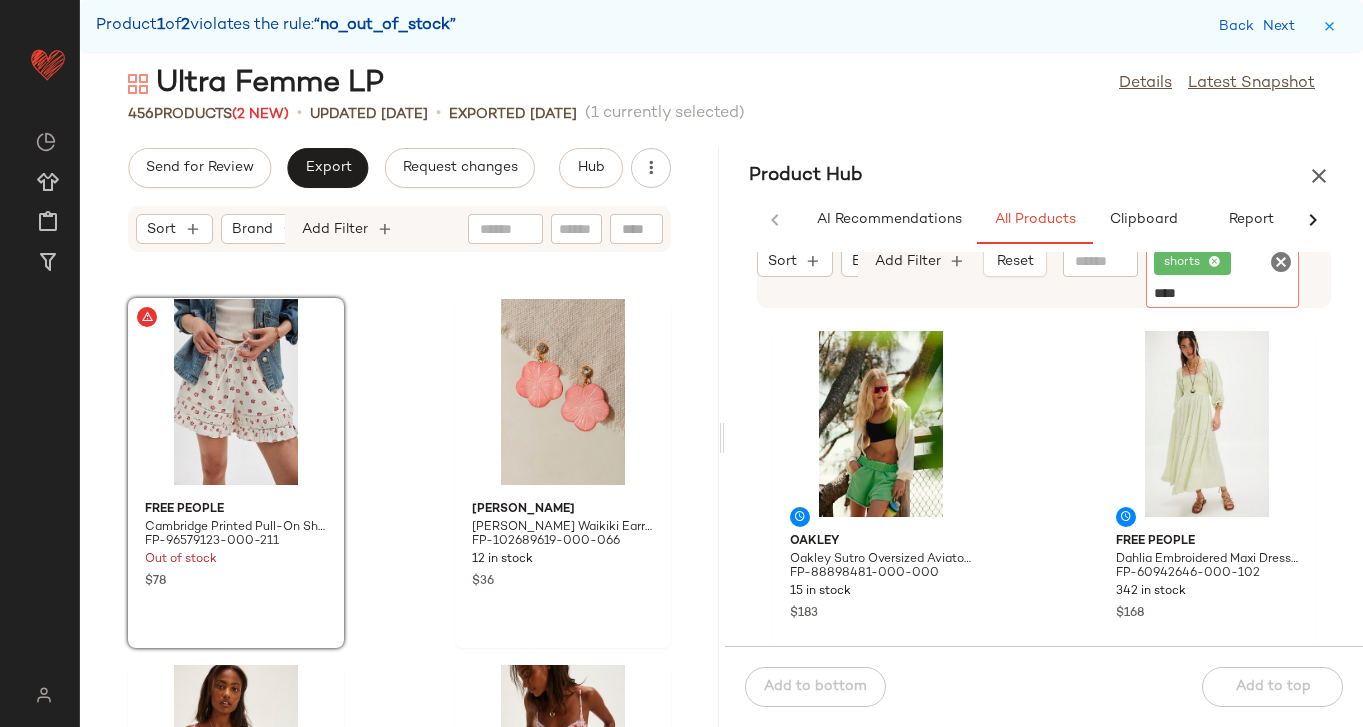 type on "*****" 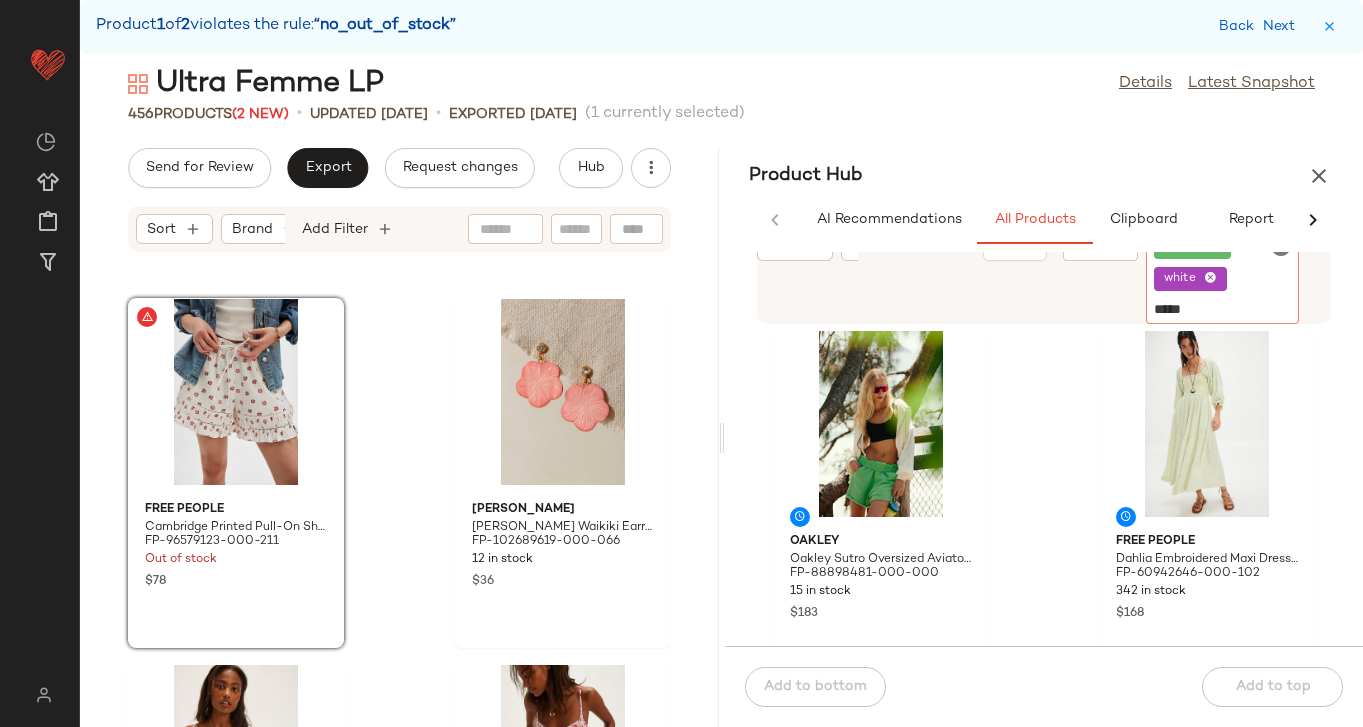 type on "******" 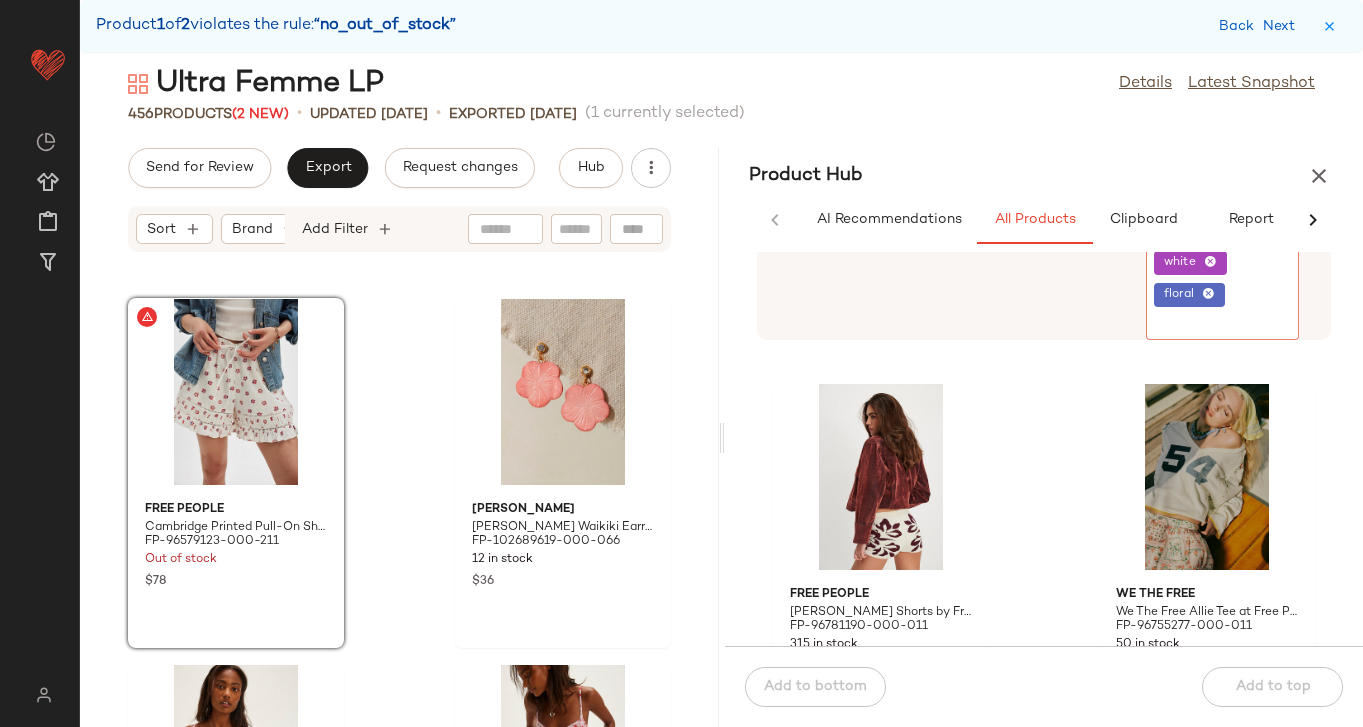 scroll, scrollTop: 685, scrollLeft: 0, axis: vertical 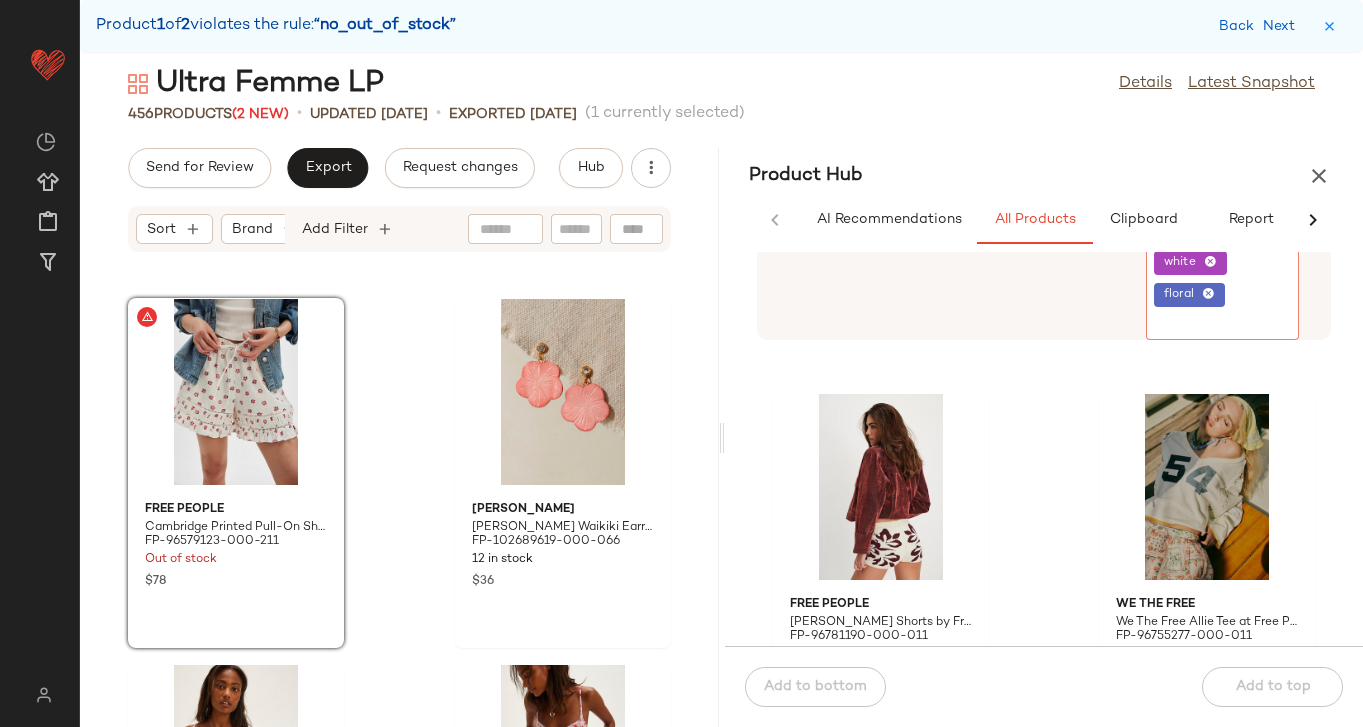 click 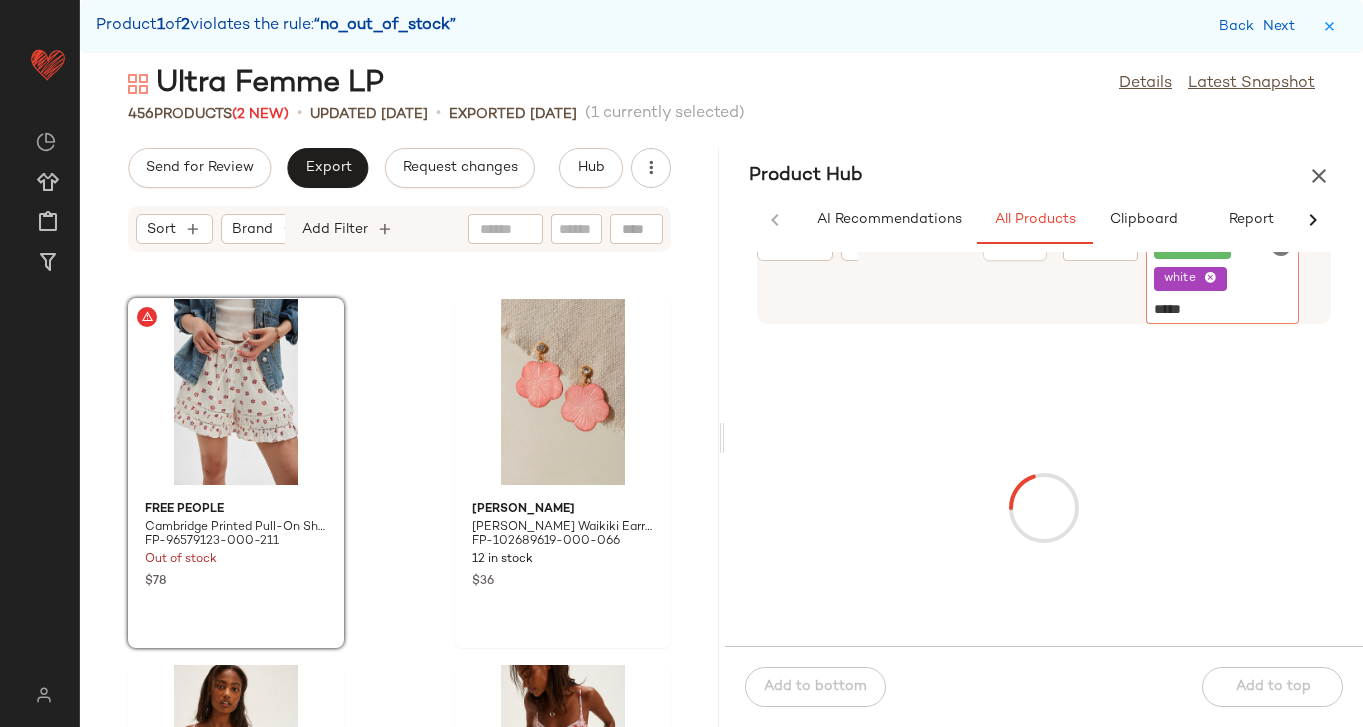 type on "******" 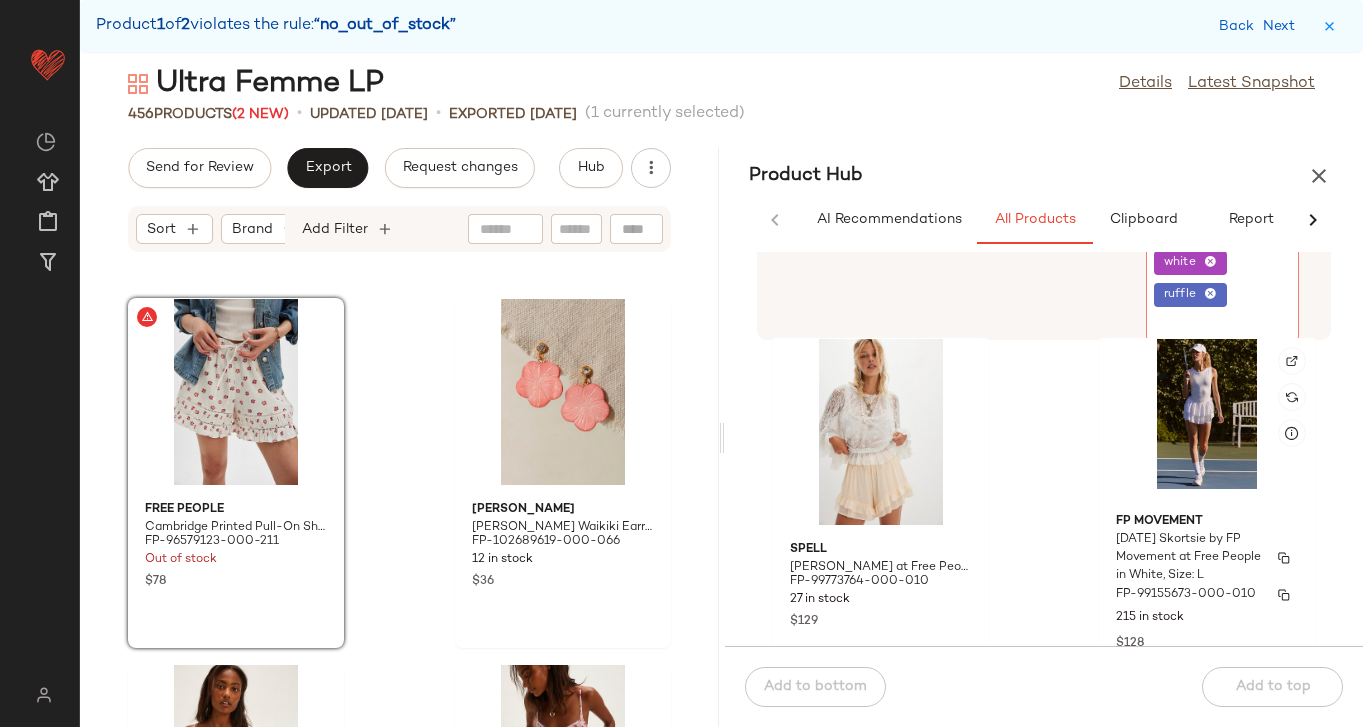 scroll, scrollTop: 363, scrollLeft: 0, axis: vertical 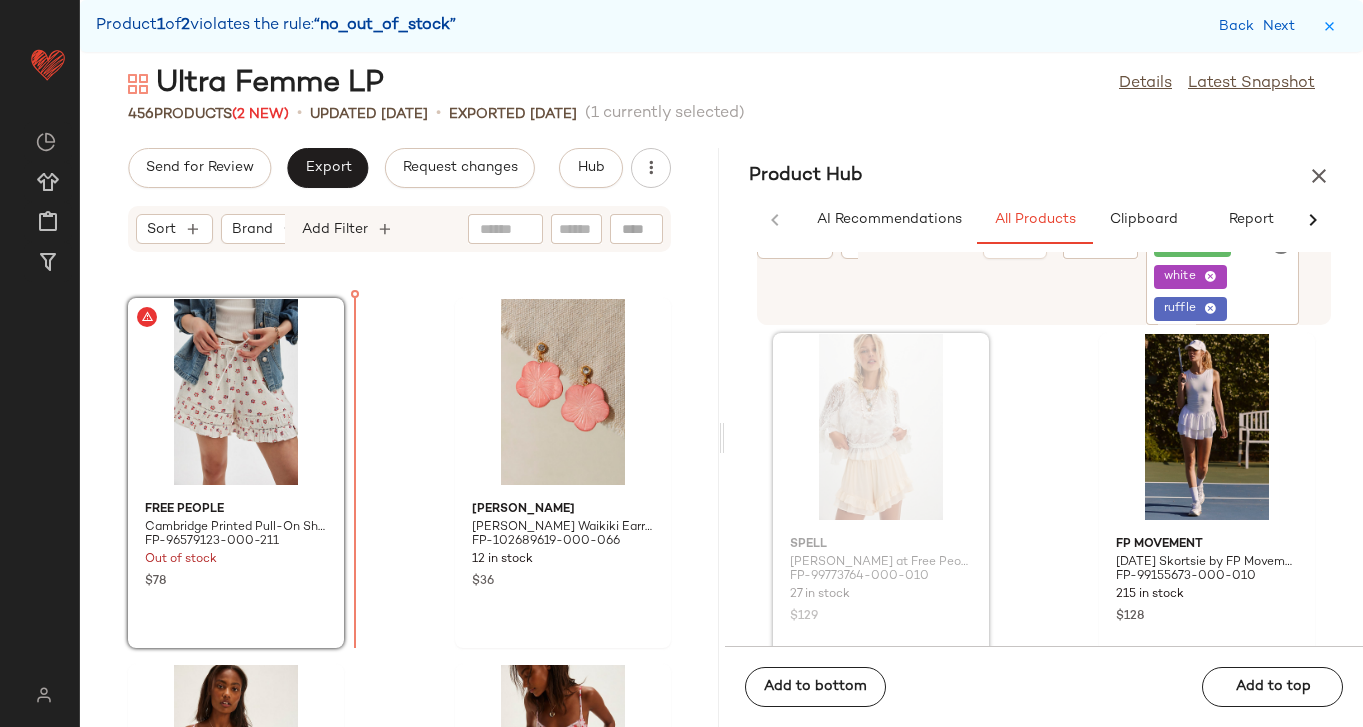 drag, startPoint x: 855, startPoint y: 543, endPoint x: 327, endPoint y: 449, distance: 536.3021 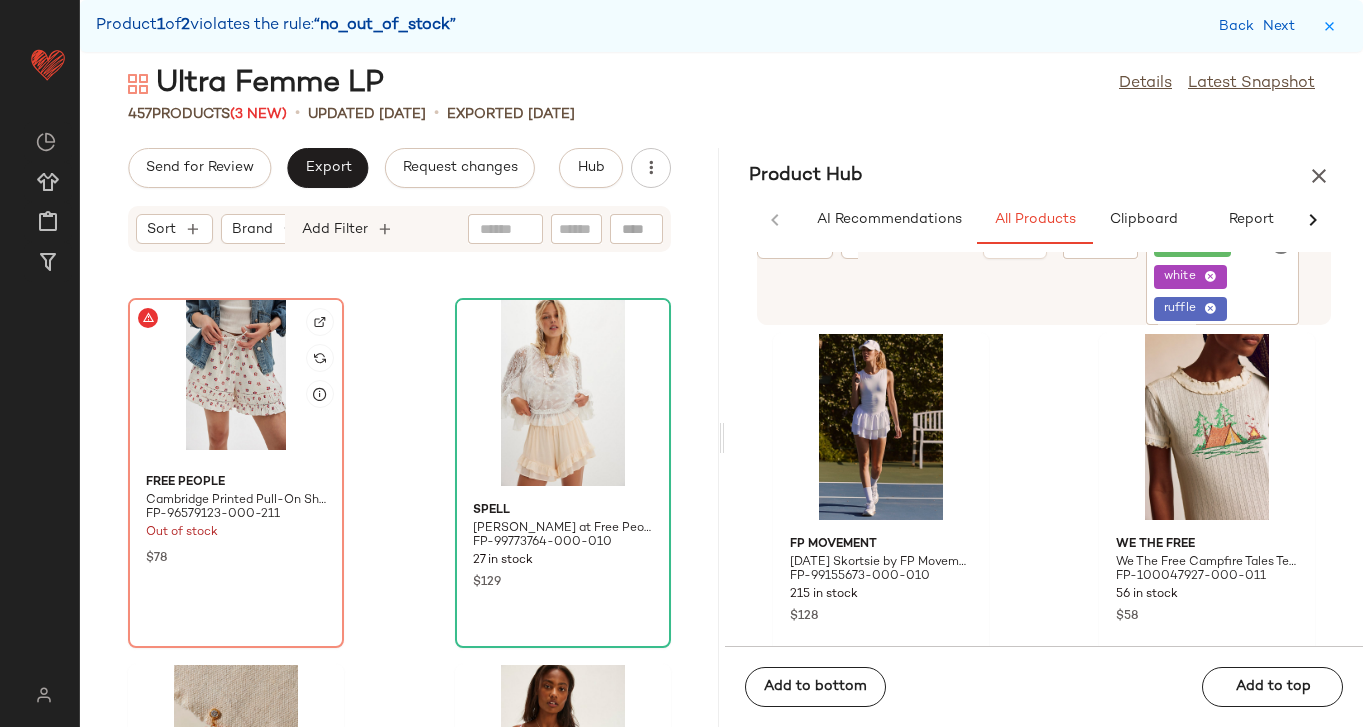 click 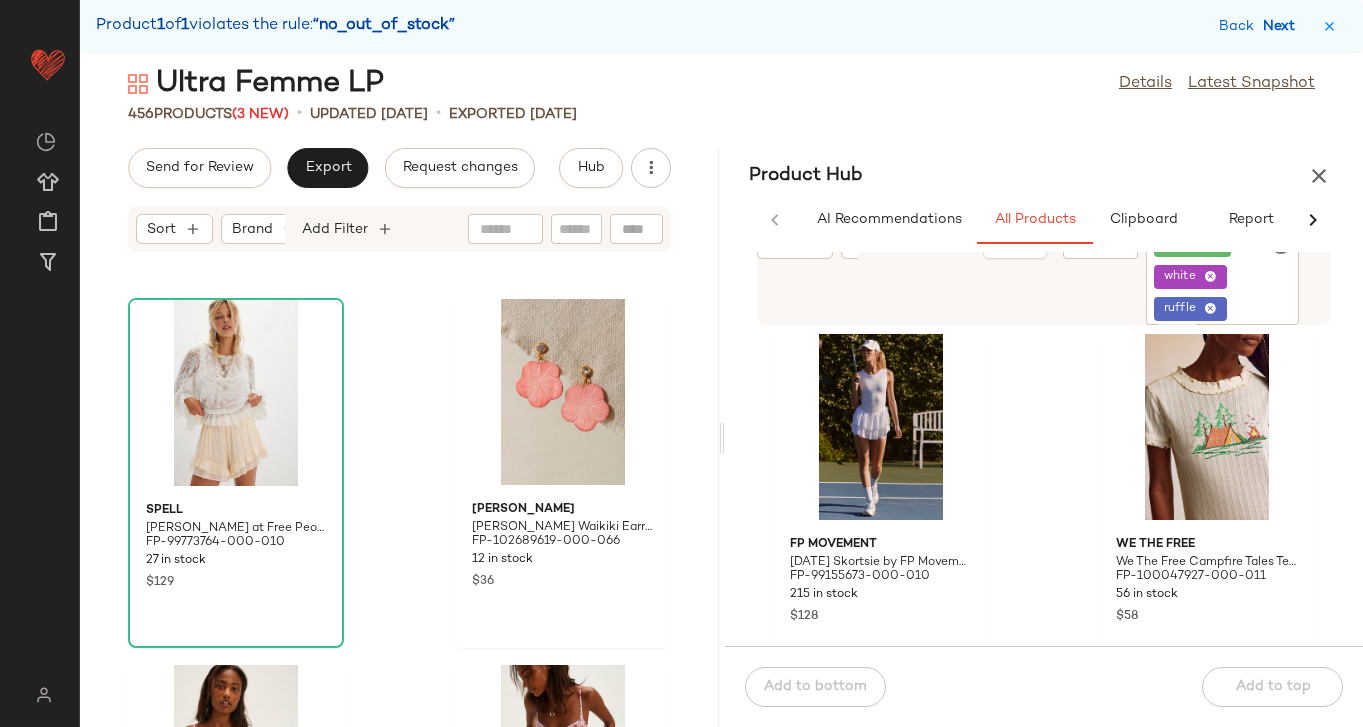 click on "Next" at bounding box center [1283, 26] 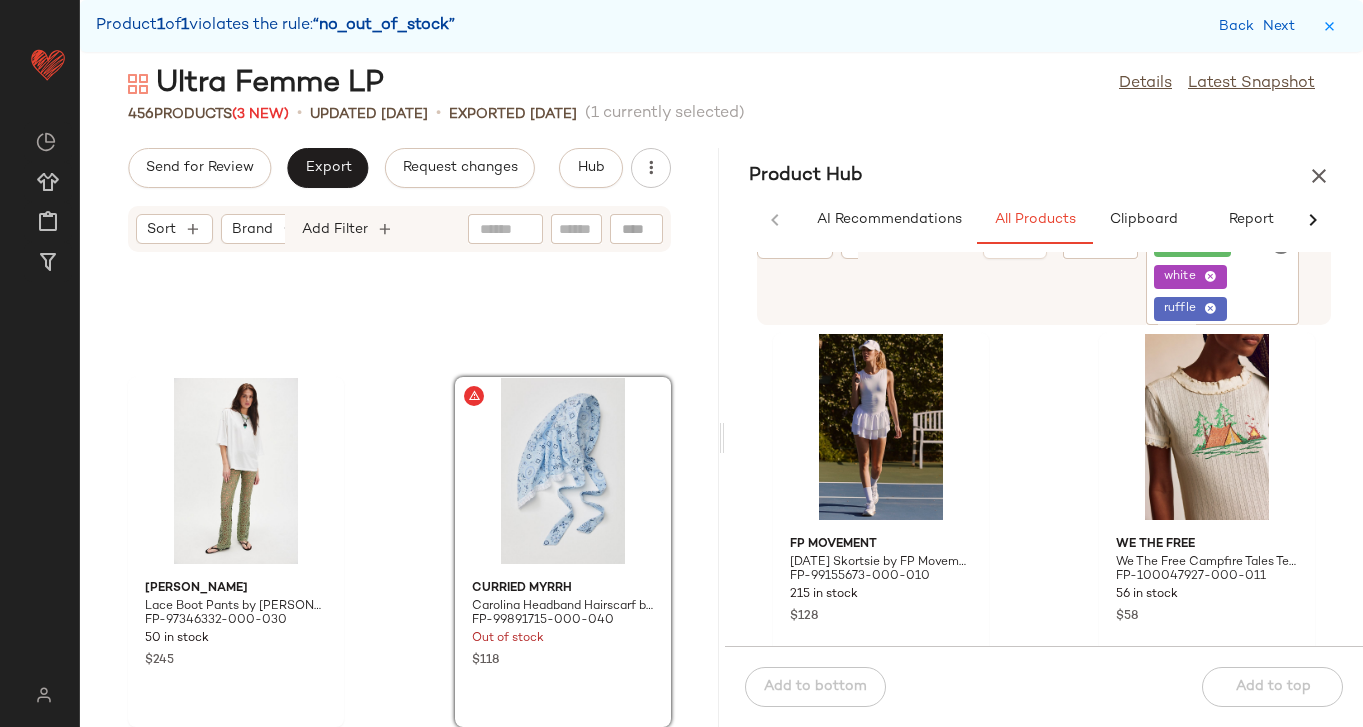 click 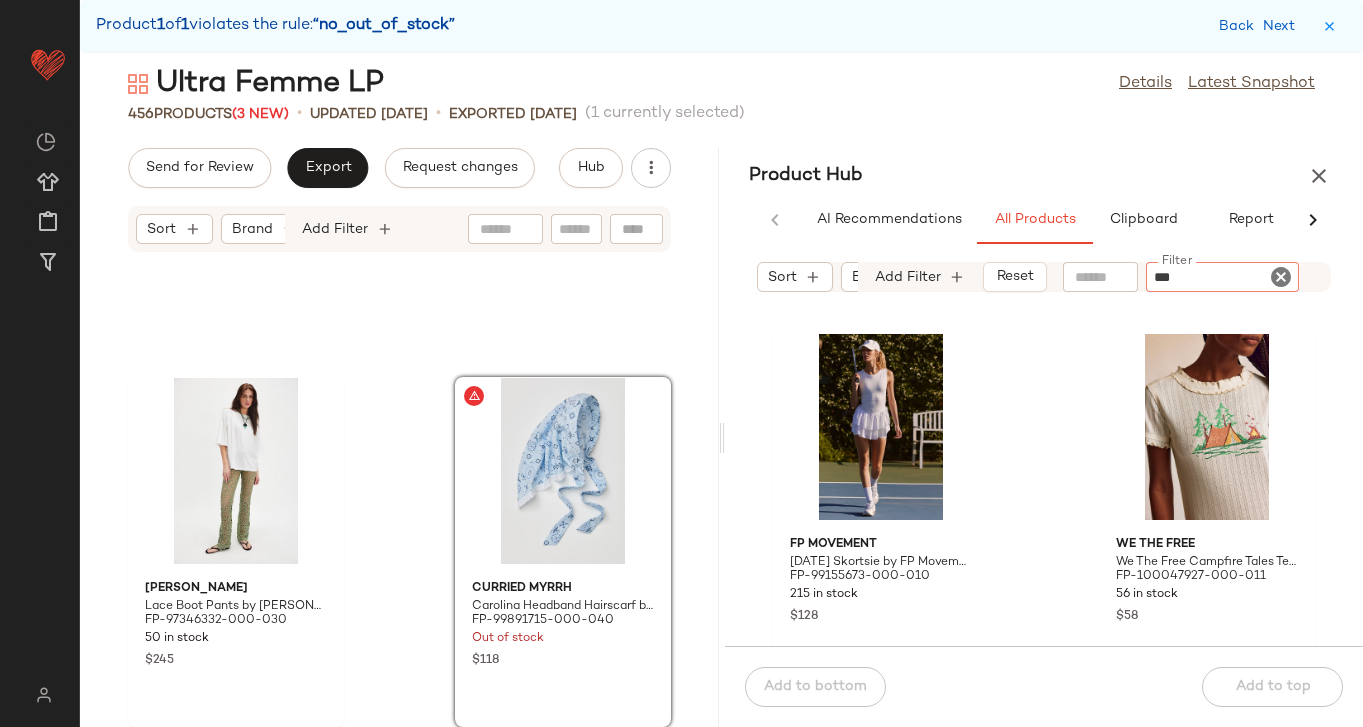 type on "****" 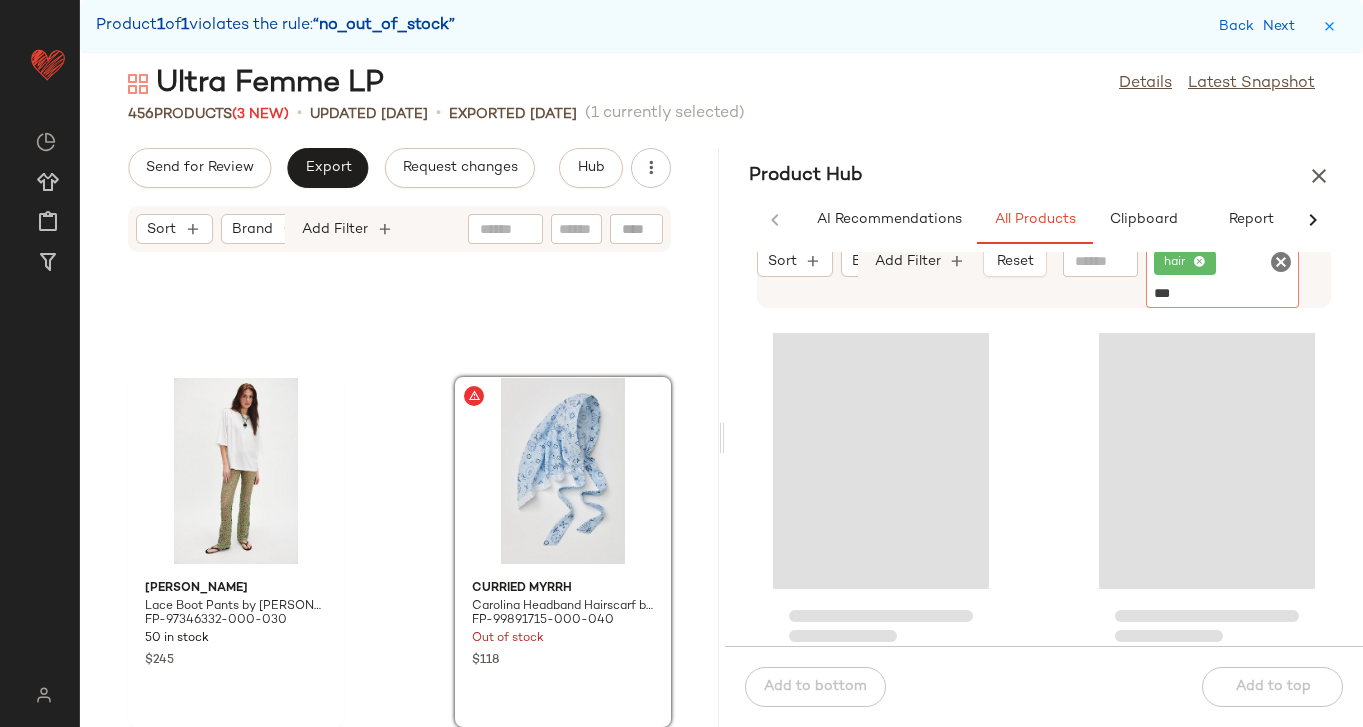 type on "****" 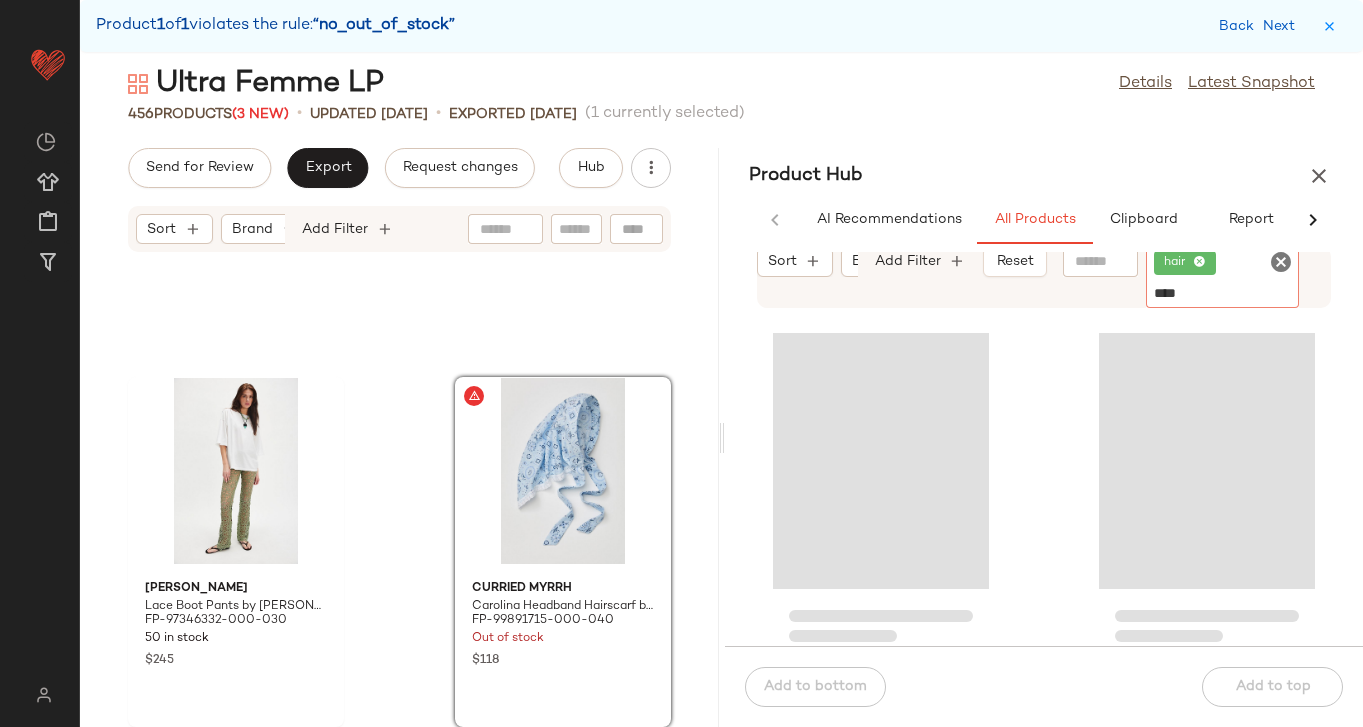 type 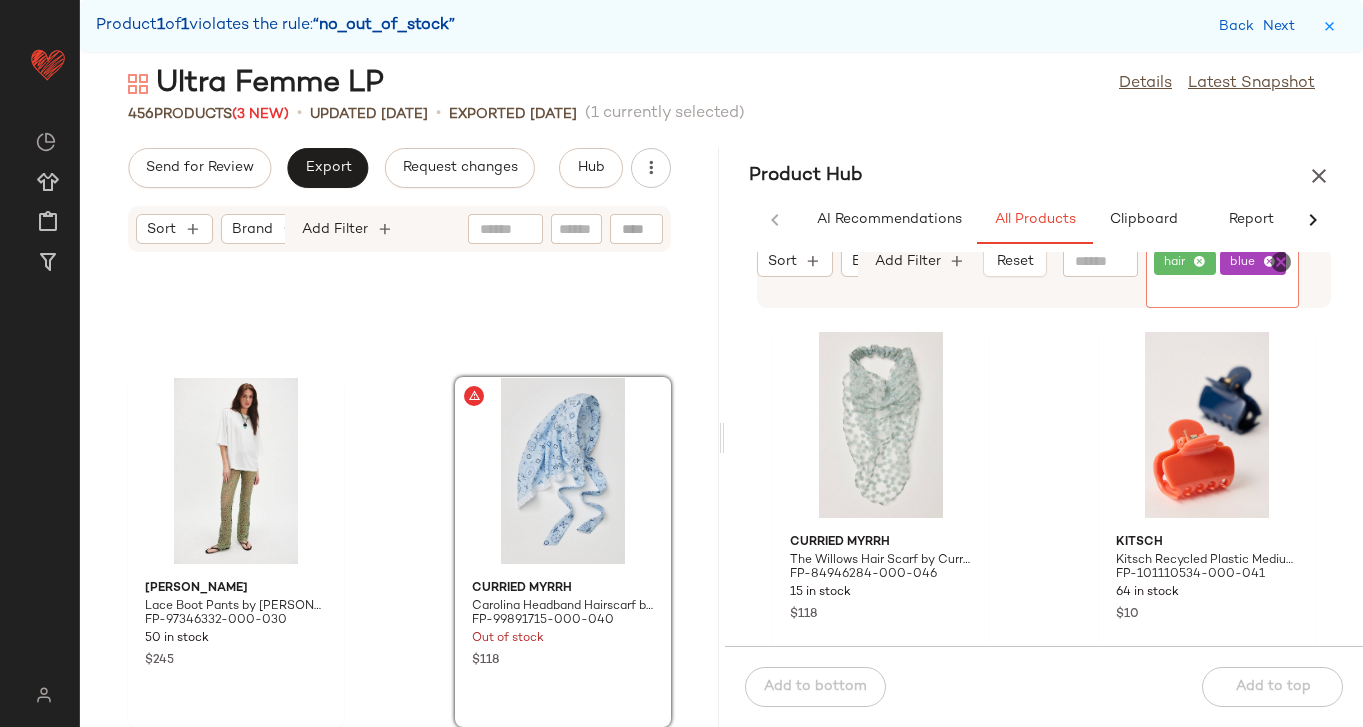 scroll, scrollTop: 2592, scrollLeft: 0, axis: vertical 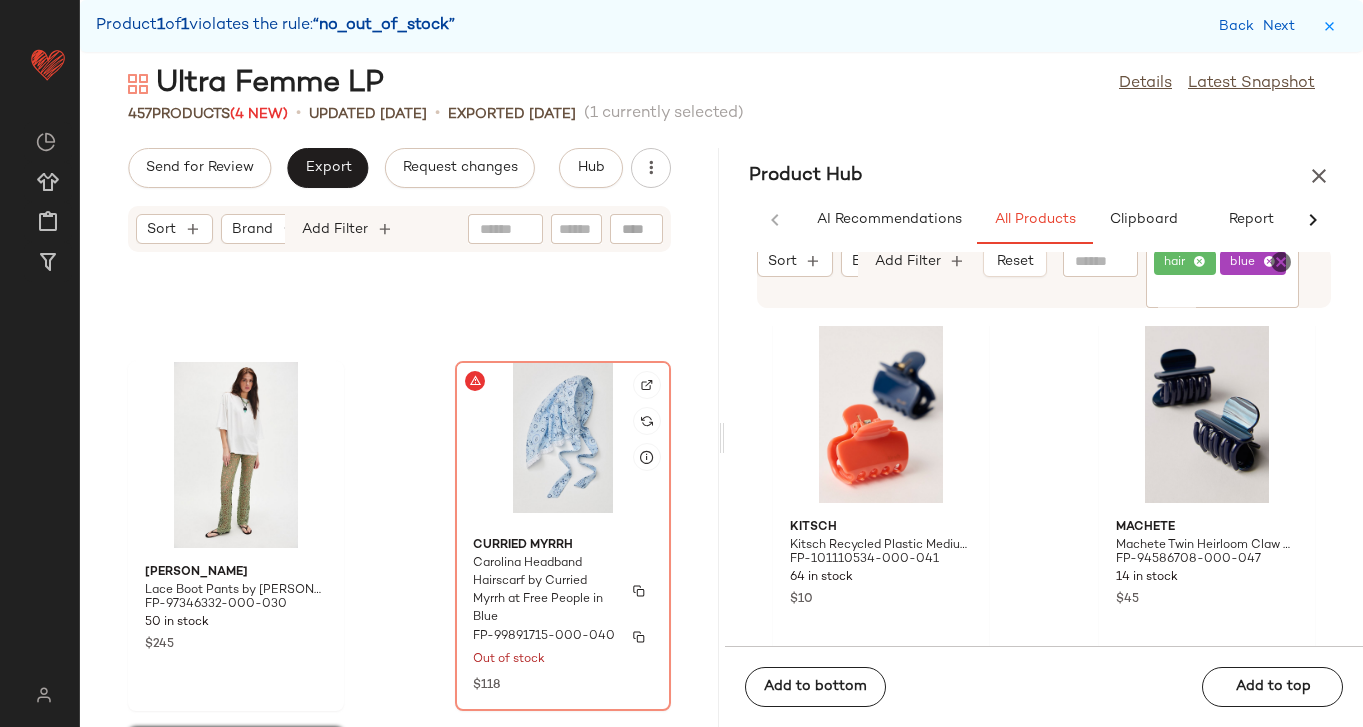 click on "Curried Myrrh Carolina Headband Hairscarf by Curried Myrrh at Free People in Blue FP-99891715-000-040 Out of stock $118" 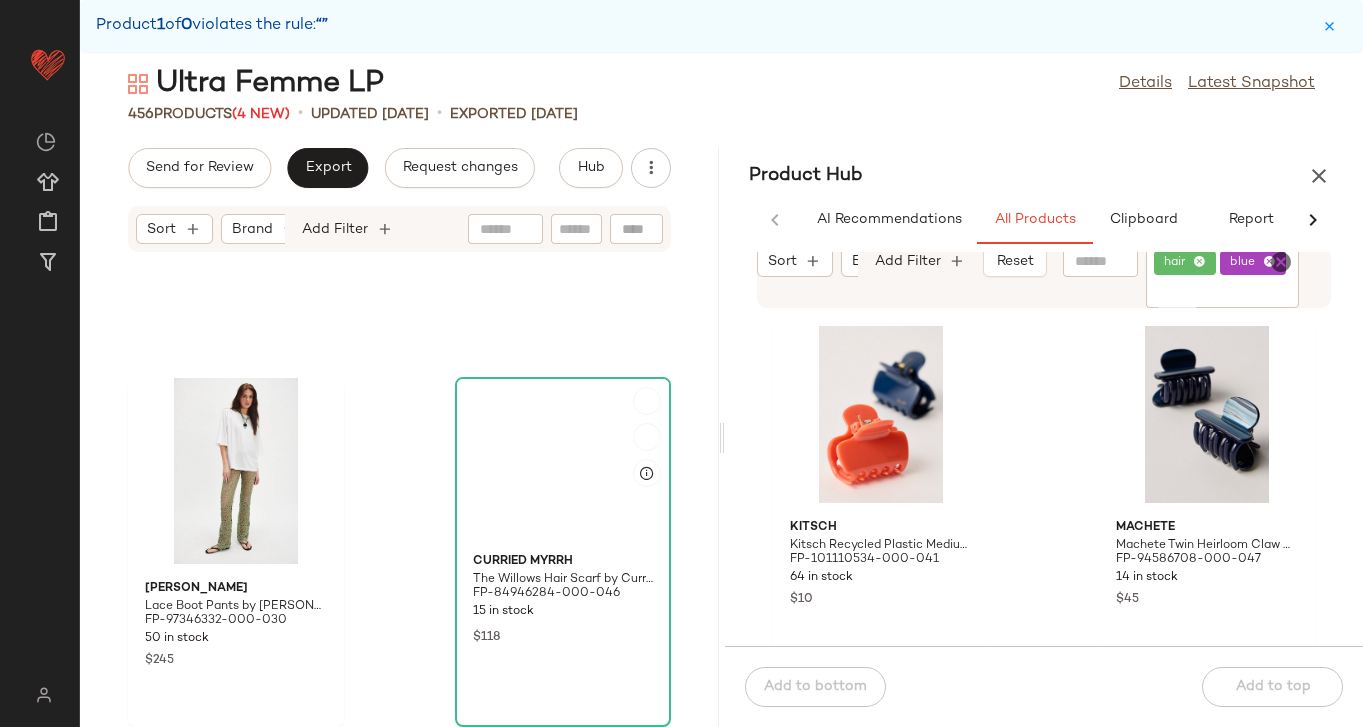 scroll, scrollTop: 83003, scrollLeft: 0, axis: vertical 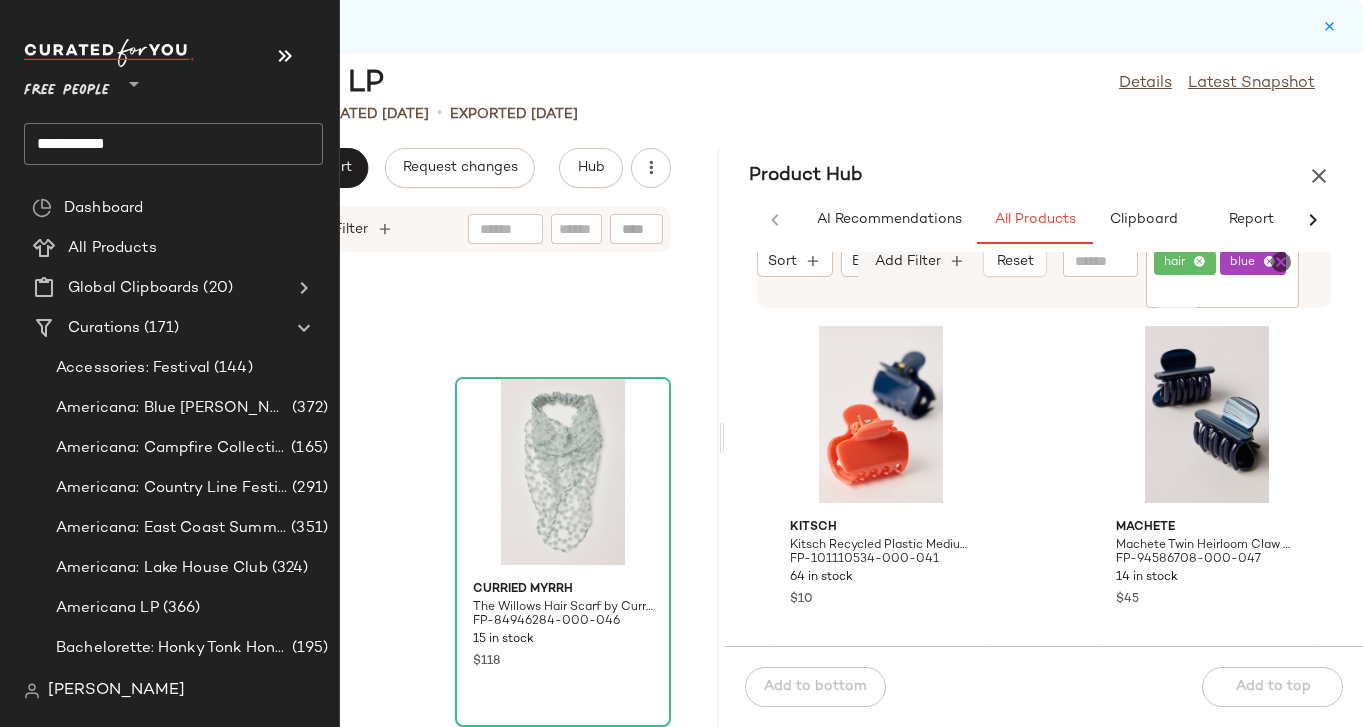 click on "**********" 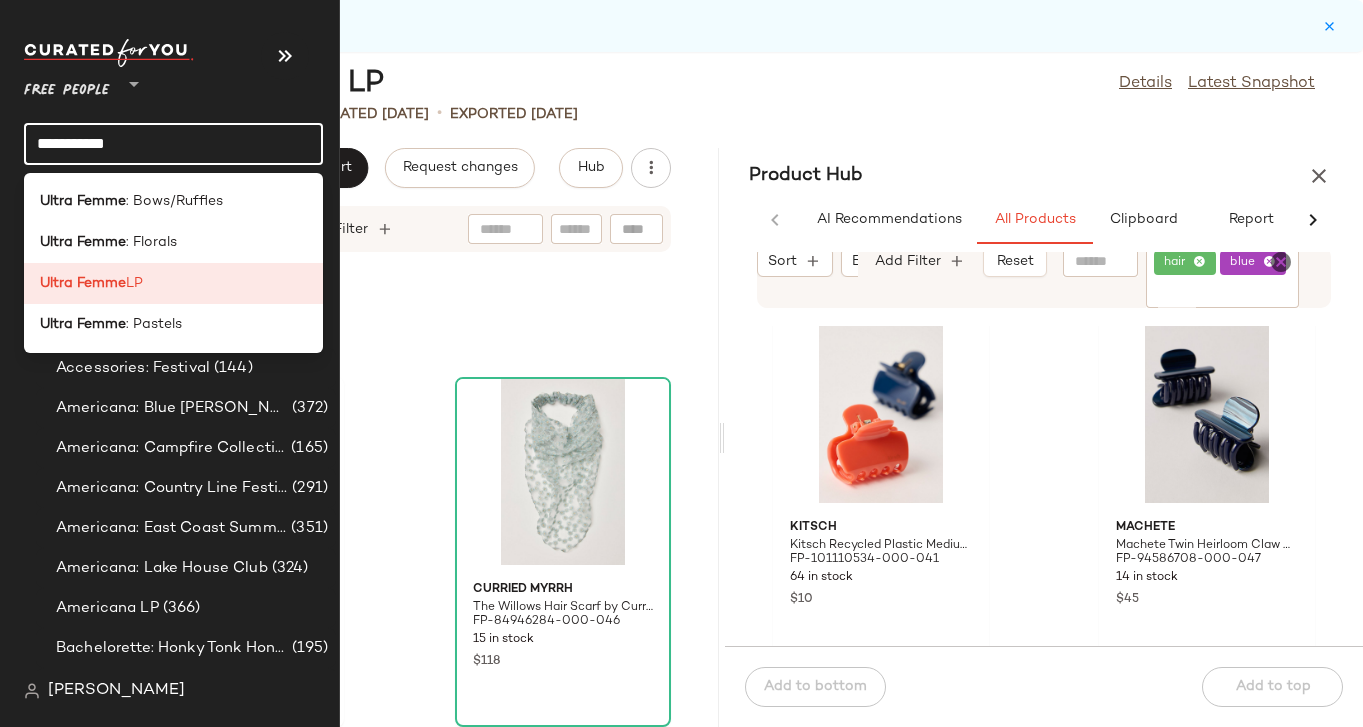 click on "**********" 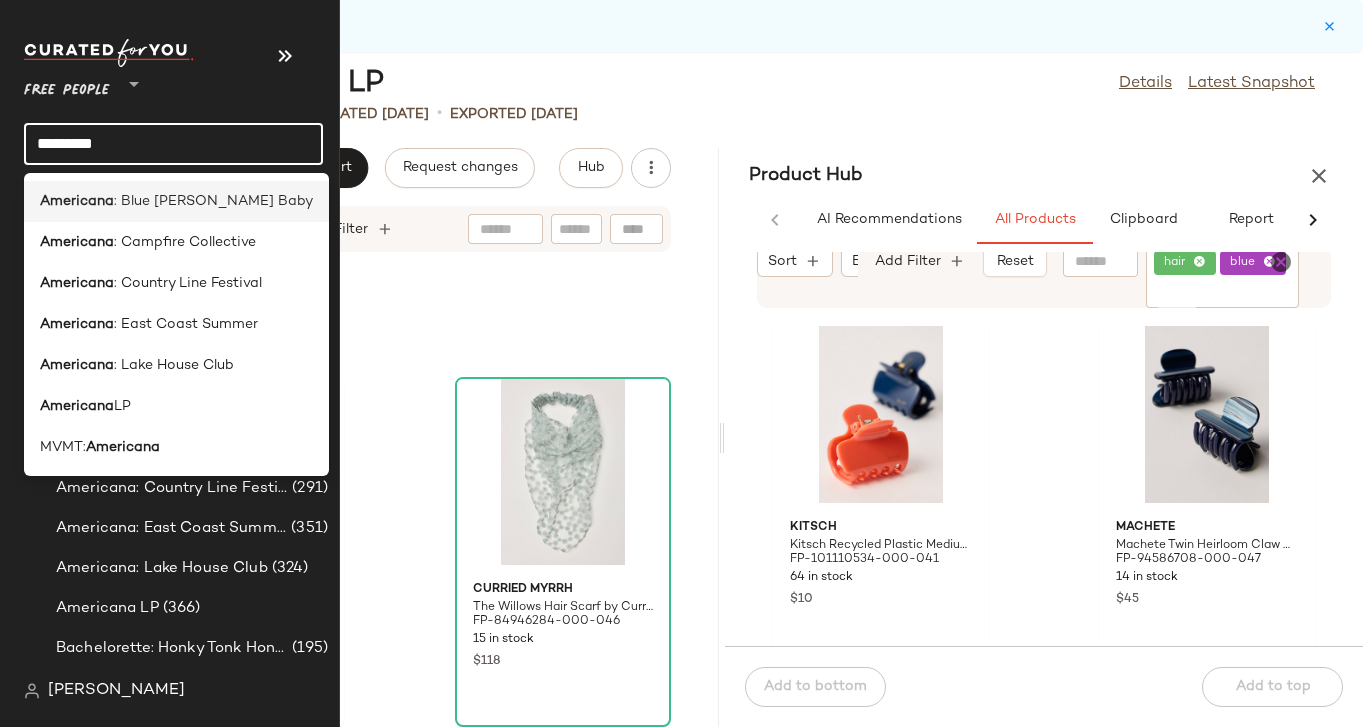 type on "*********" 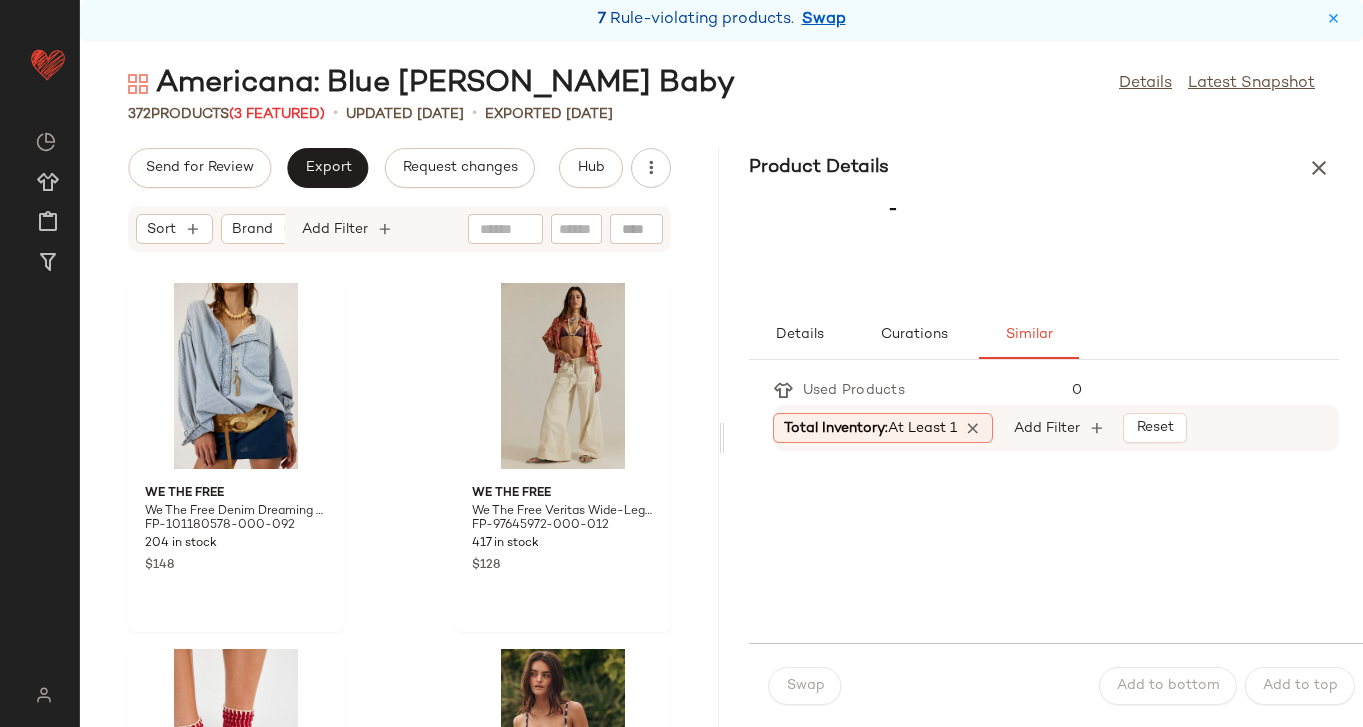 click on "Swap" at bounding box center (824, 20) 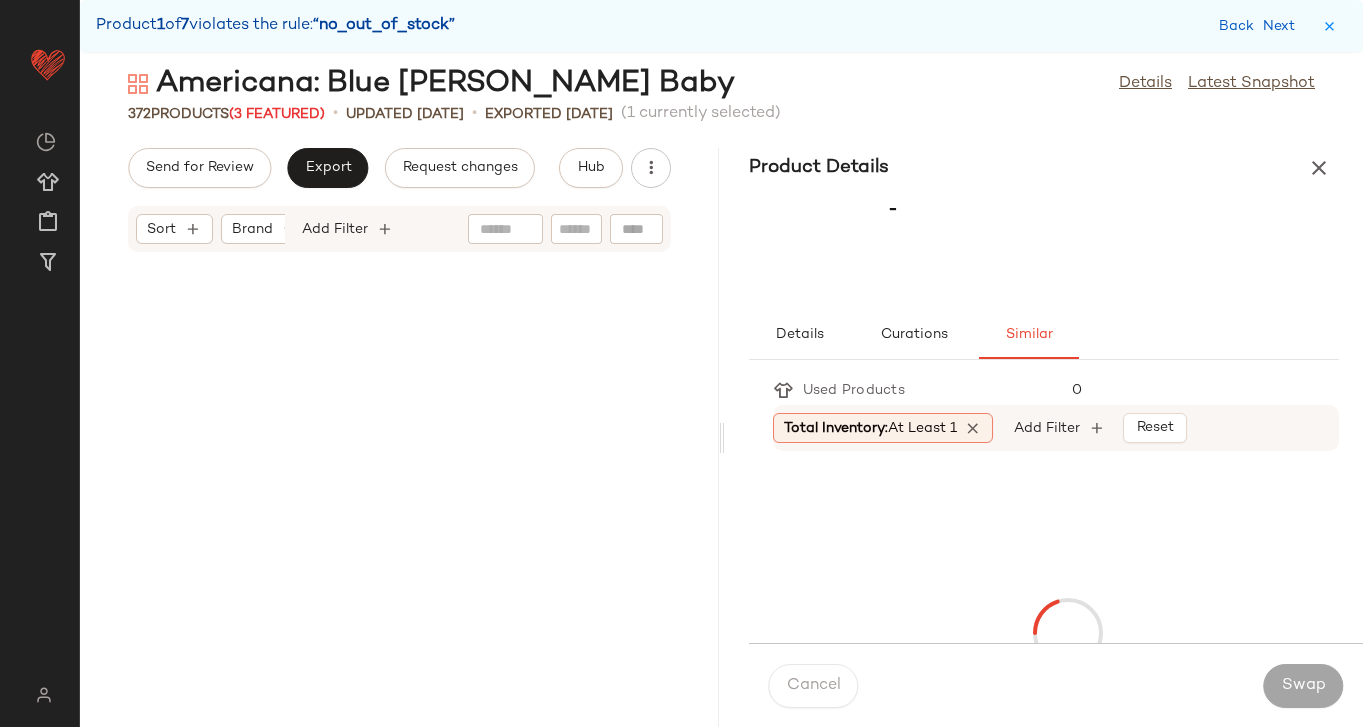 scroll, scrollTop: 29646, scrollLeft: 0, axis: vertical 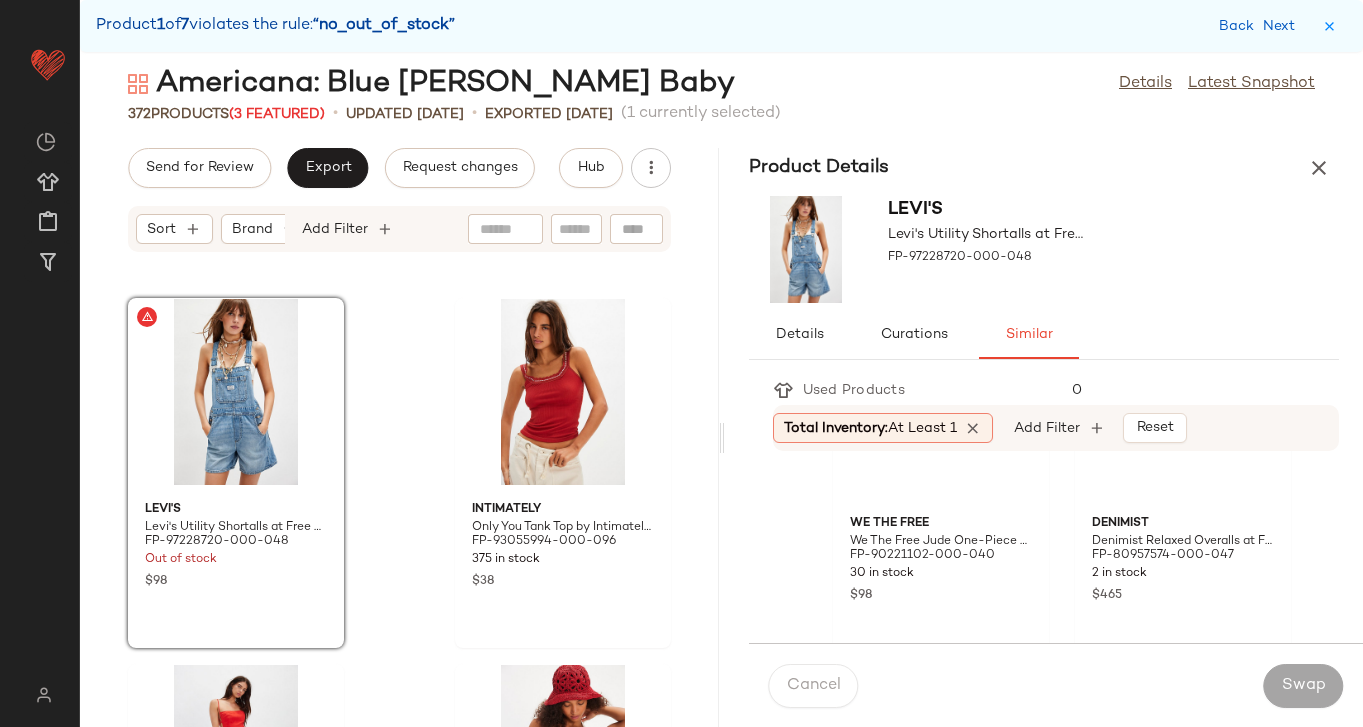 click on "FP-95330833-000-048" at bounding box center [923, -877] 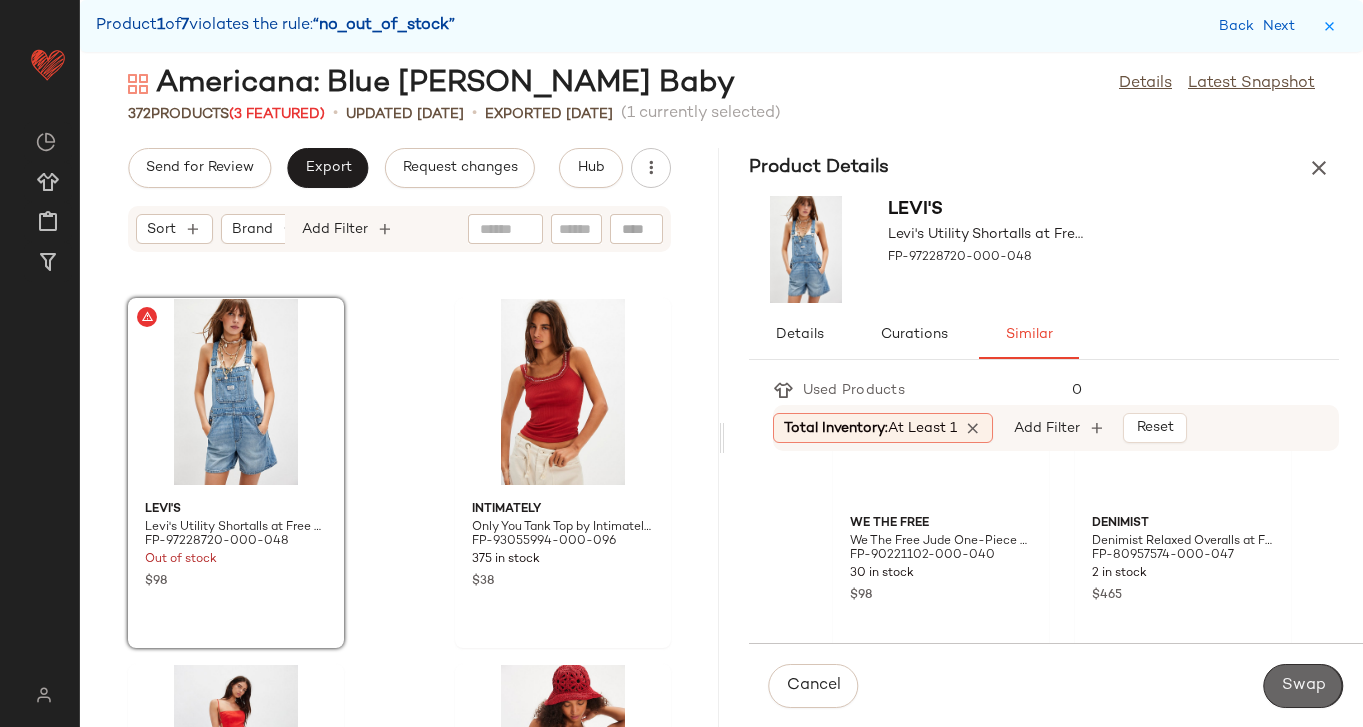 click on "Swap" 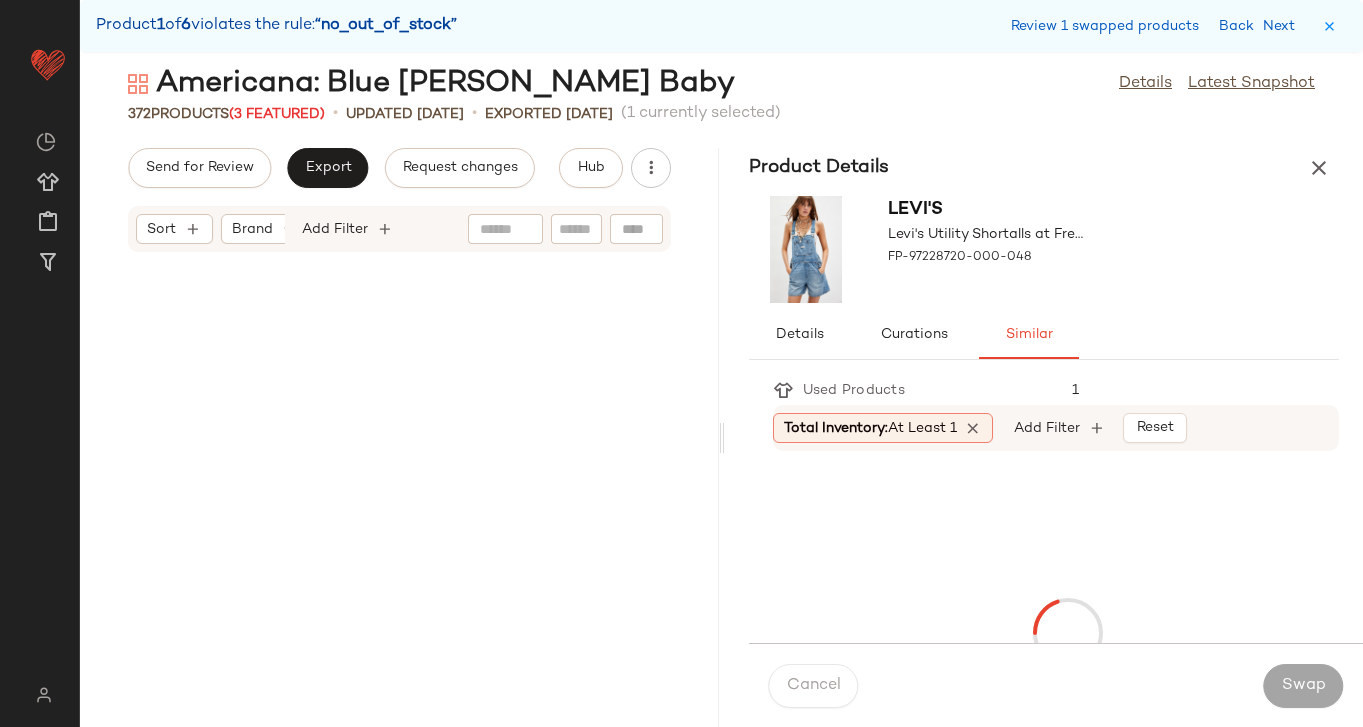 scroll, scrollTop: 31476, scrollLeft: 0, axis: vertical 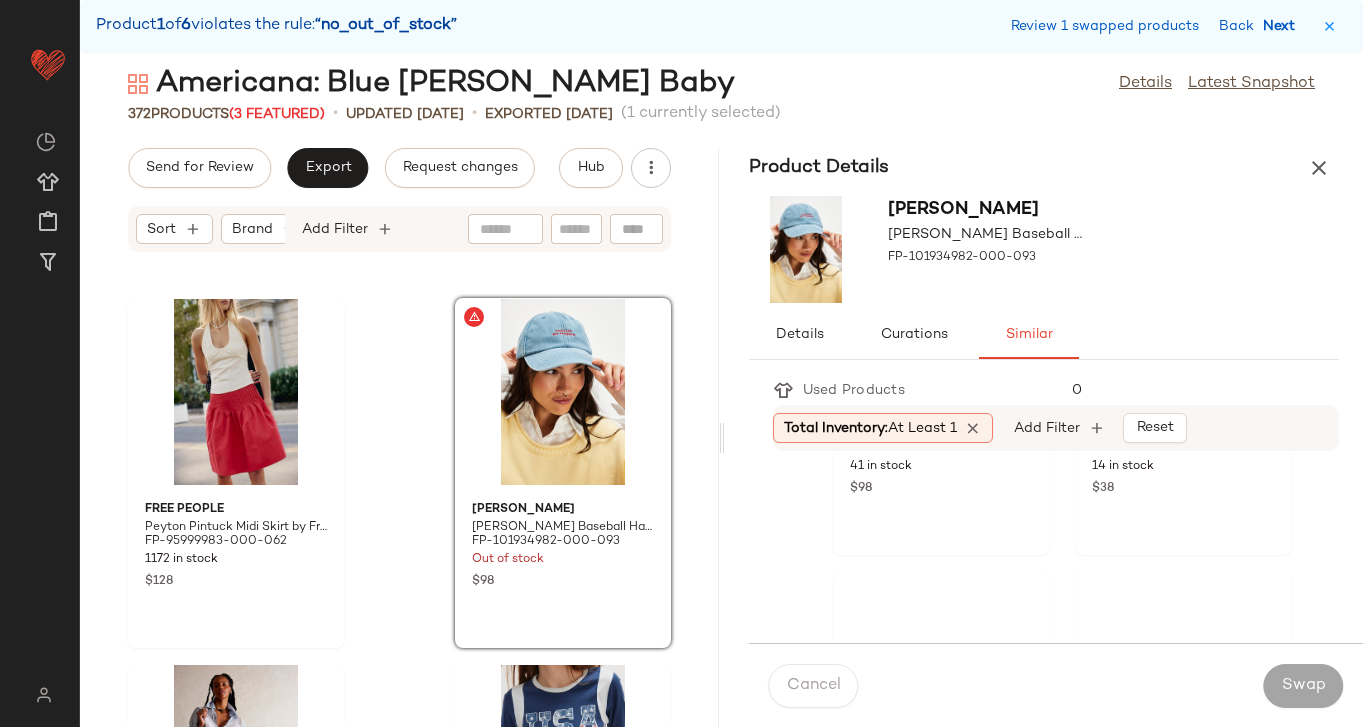 click on "Next" at bounding box center [1283, 26] 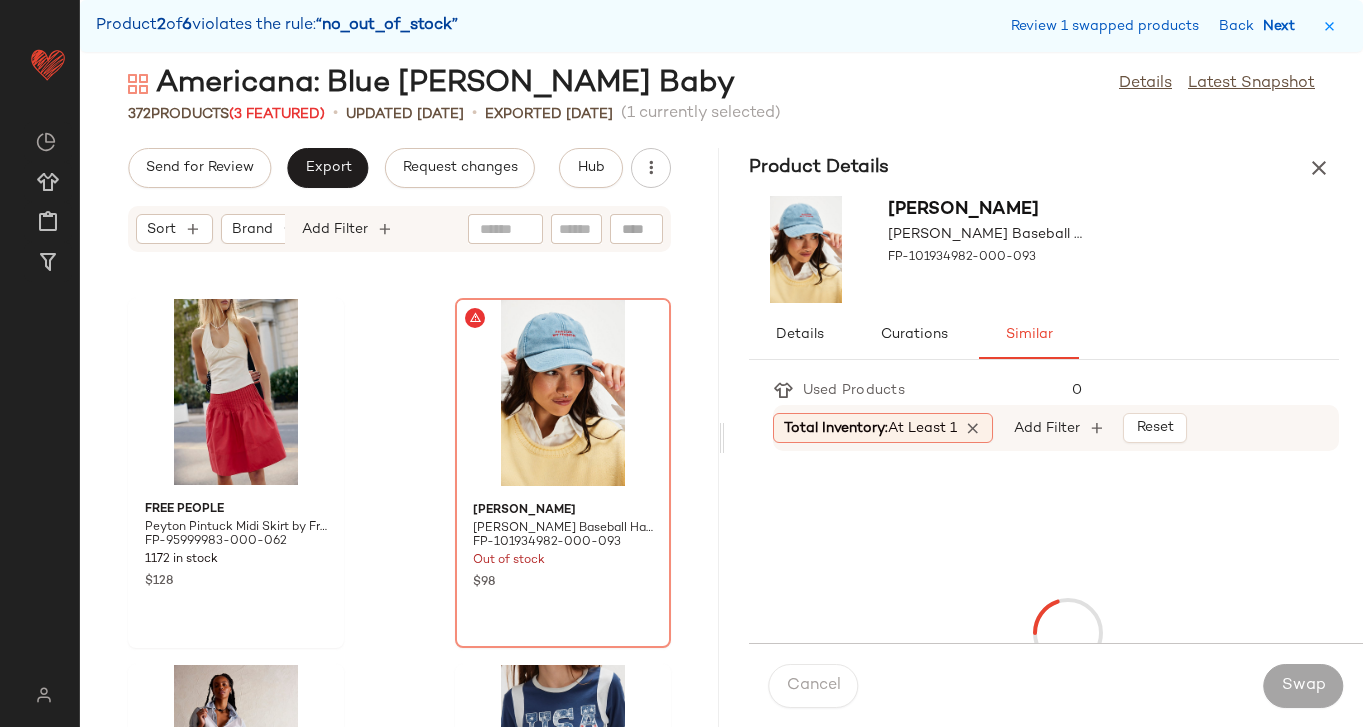 scroll, scrollTop: 40260, scrollLeft: 0, axis: vertical 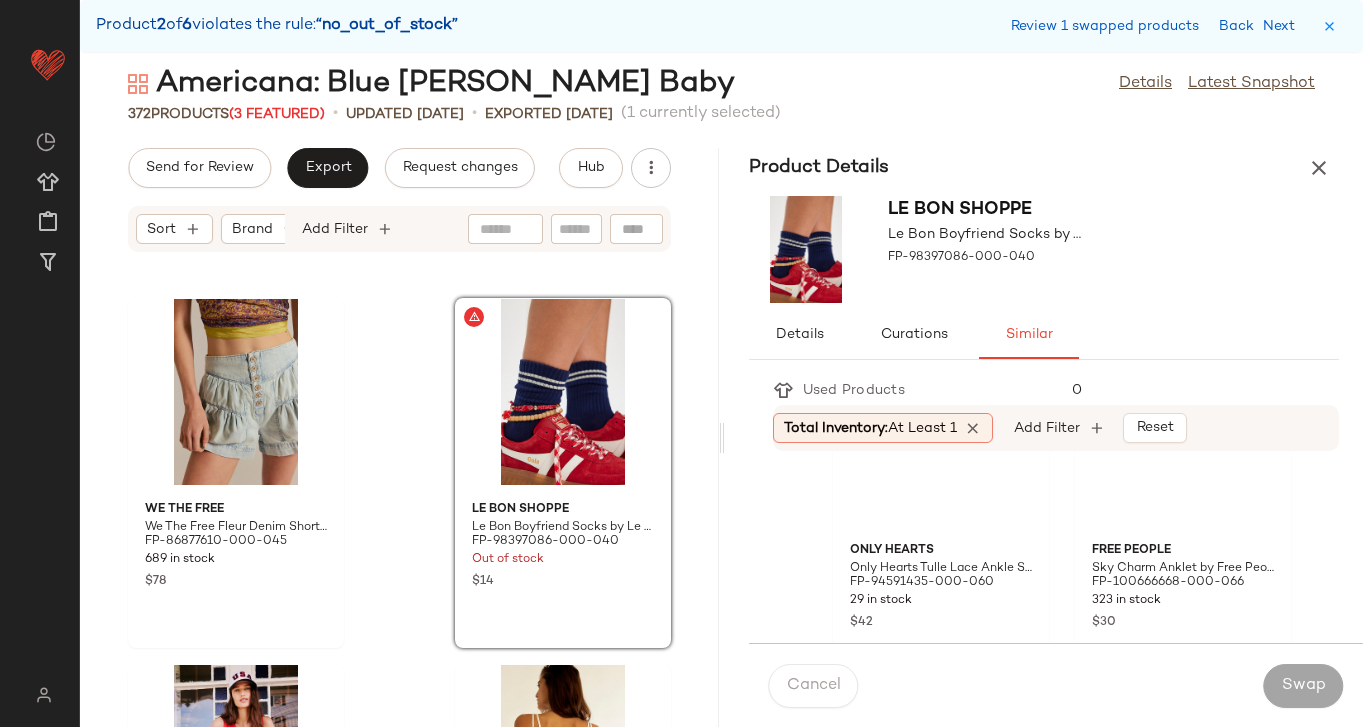 click on "94 in stock" at bounding box center (941, -497) 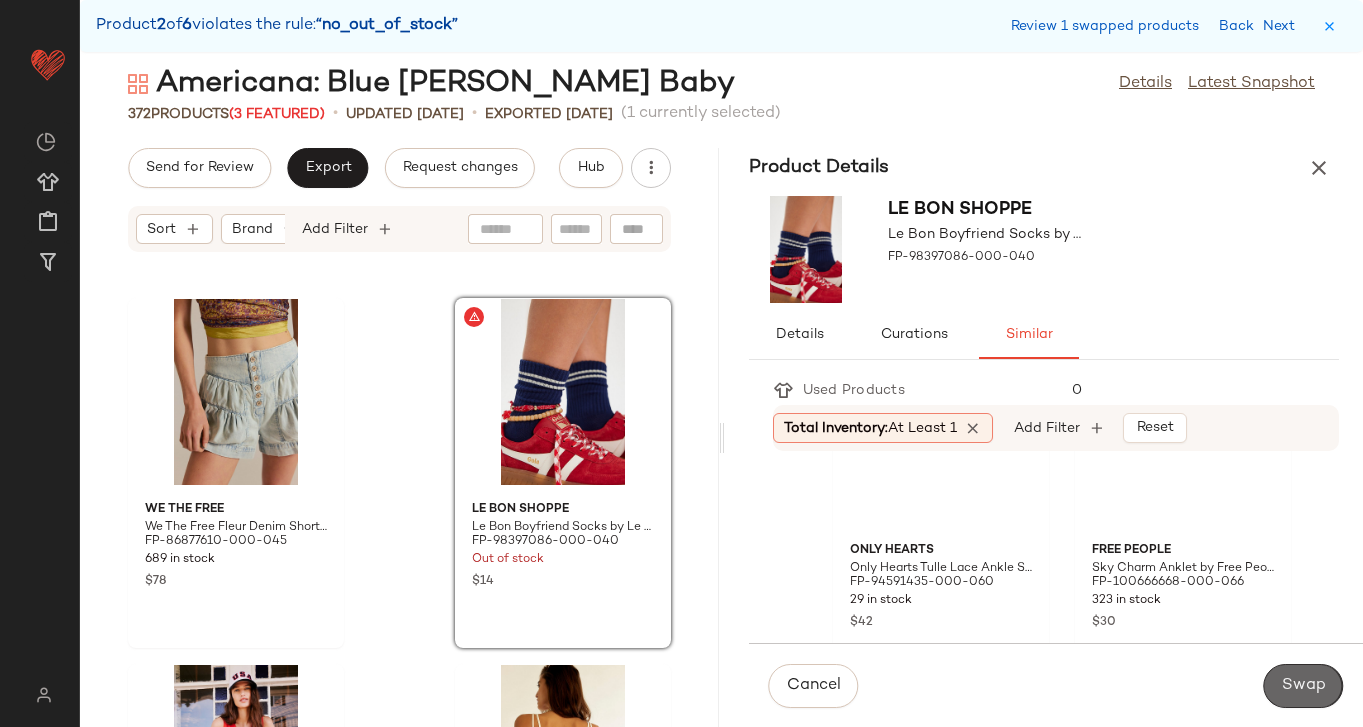 click on "Swap" at bounding box center (1303, 686) 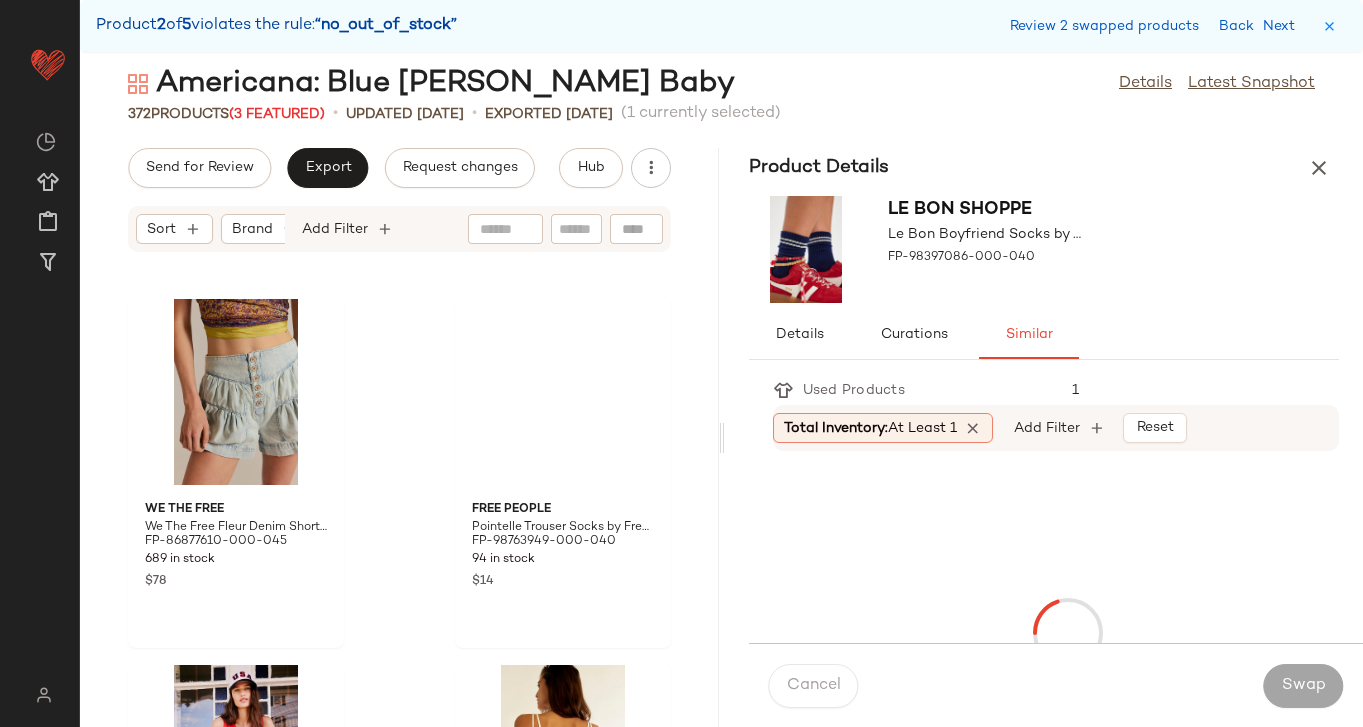 scroll, scrollTop: 45384, scrollLeft: 0, axis: vertical 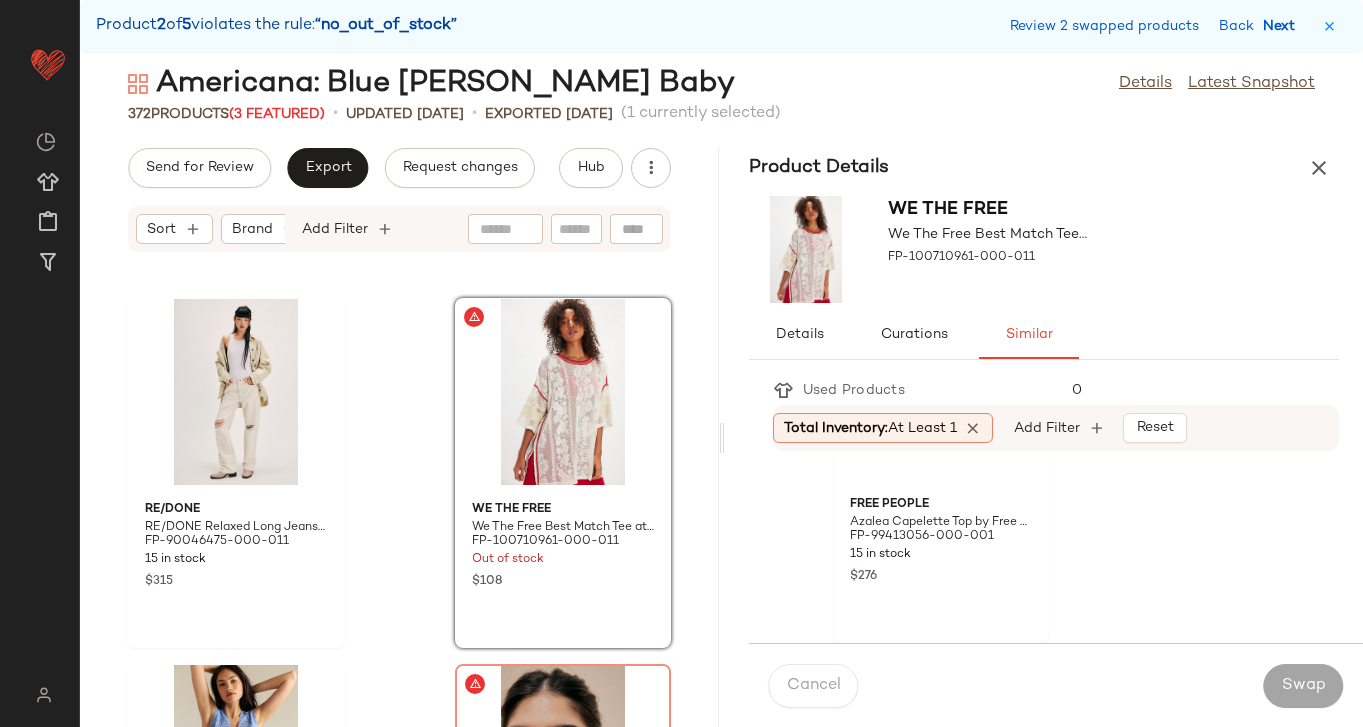click on "Next" at bounding box center (1283, 26) 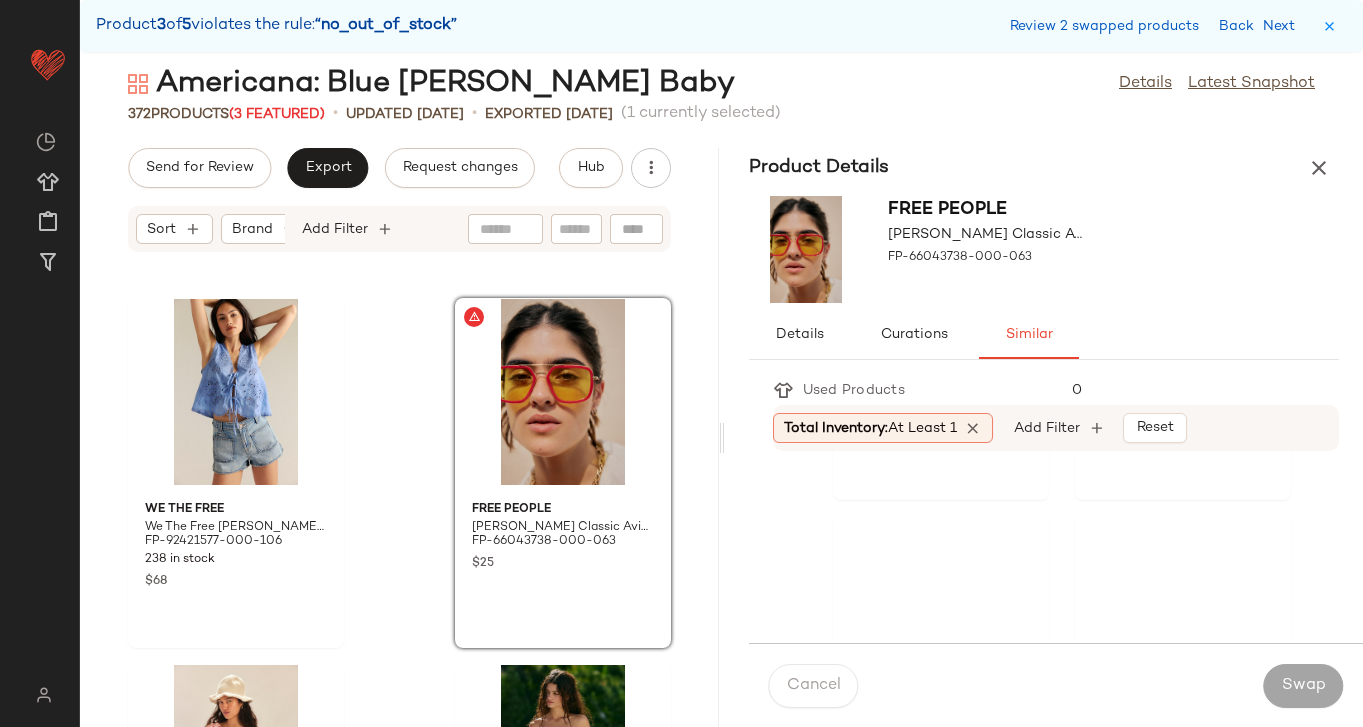 scroll, scrollTop: 1417, scrollLeft: 0, axis: vertical 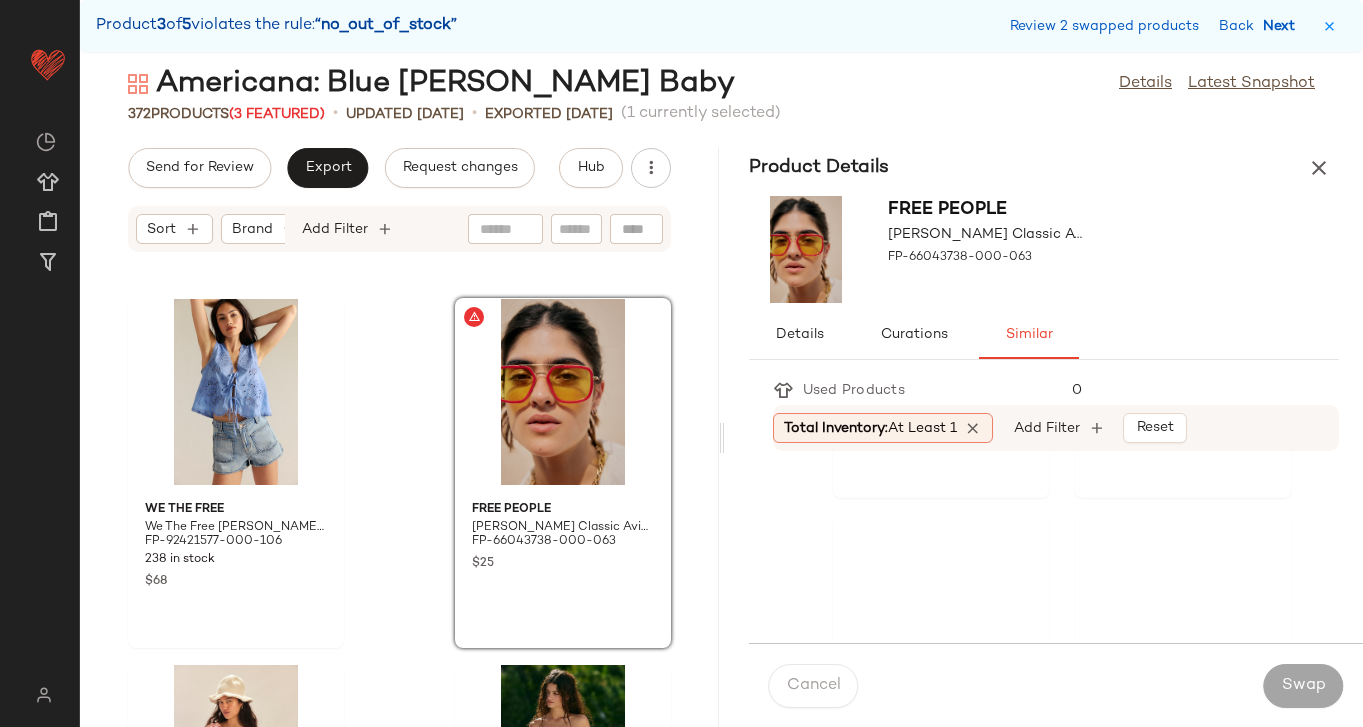 click on "Next" at bounding box center [1283, 26] 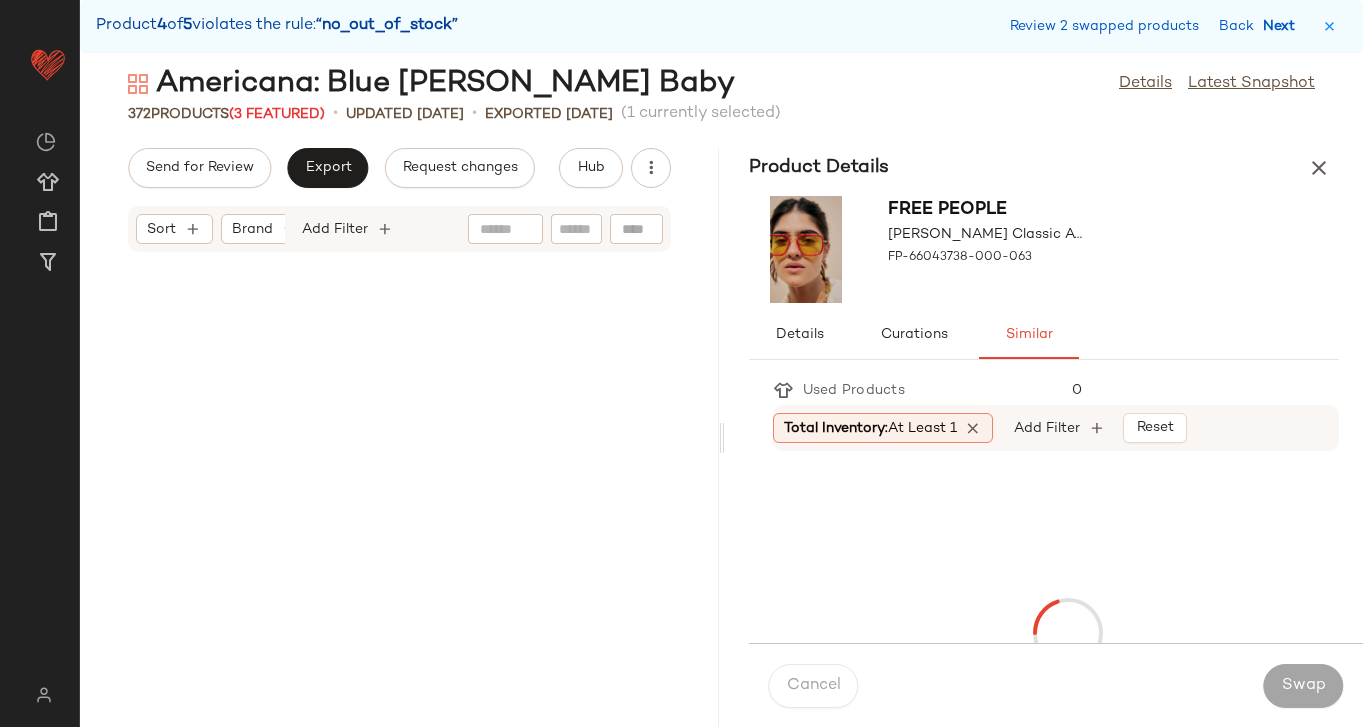 scroll, scrollTop: 53070, scrollLeft: 0, axis: vertical 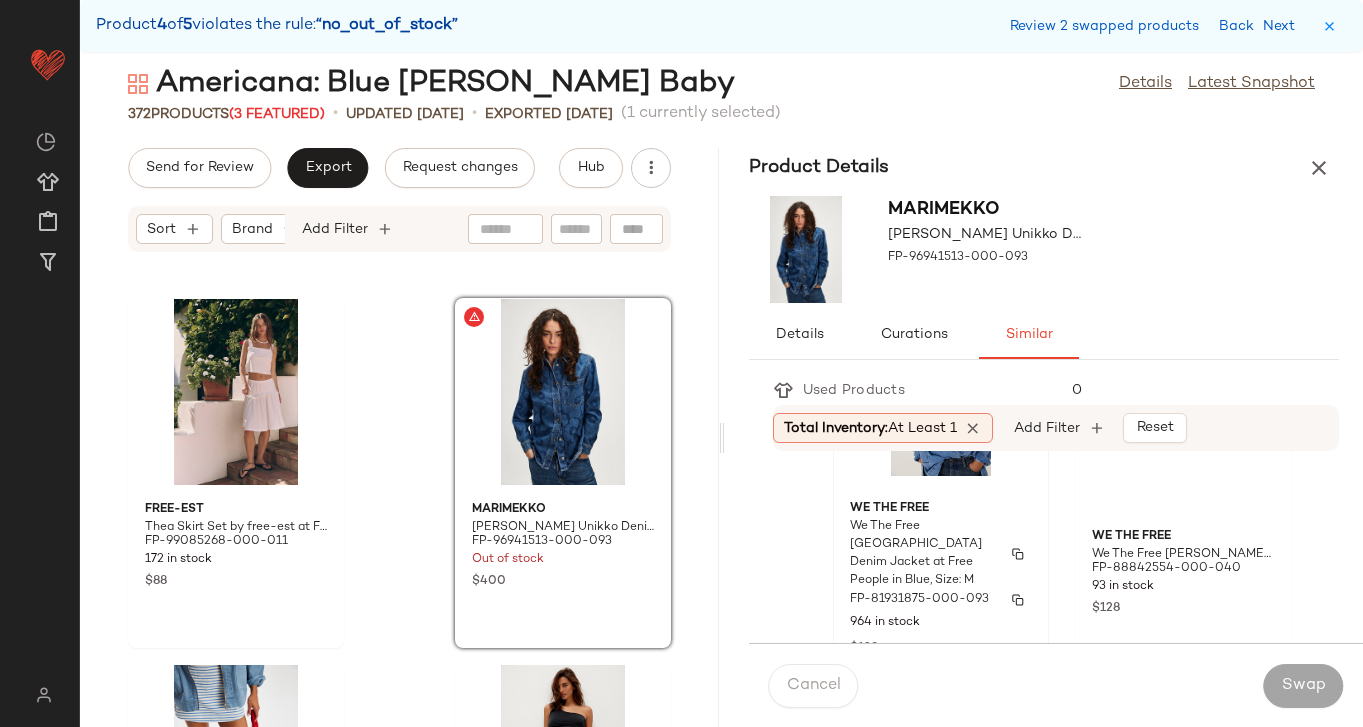 click on "FP-81931875-000-093" at bounding box center (919, 600) 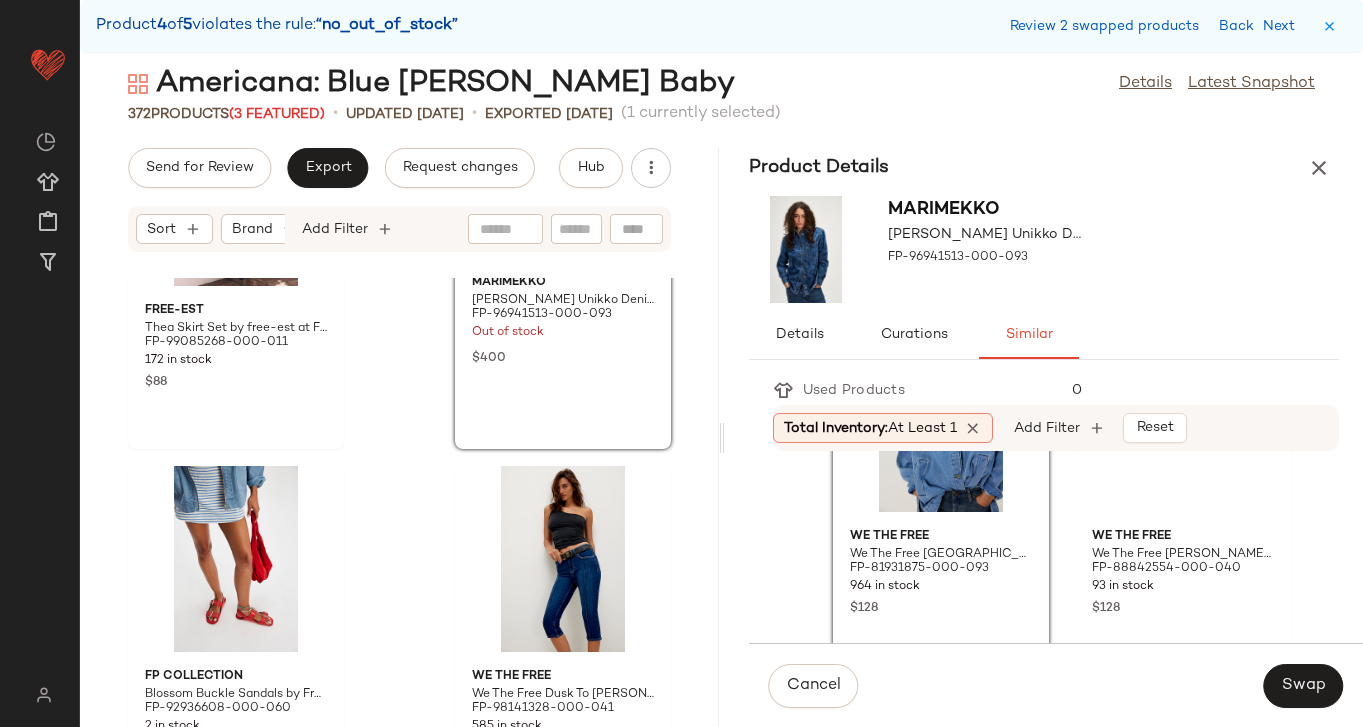 scroll, scrollTop: 53268, scrollLeft: 0, axis: vertical 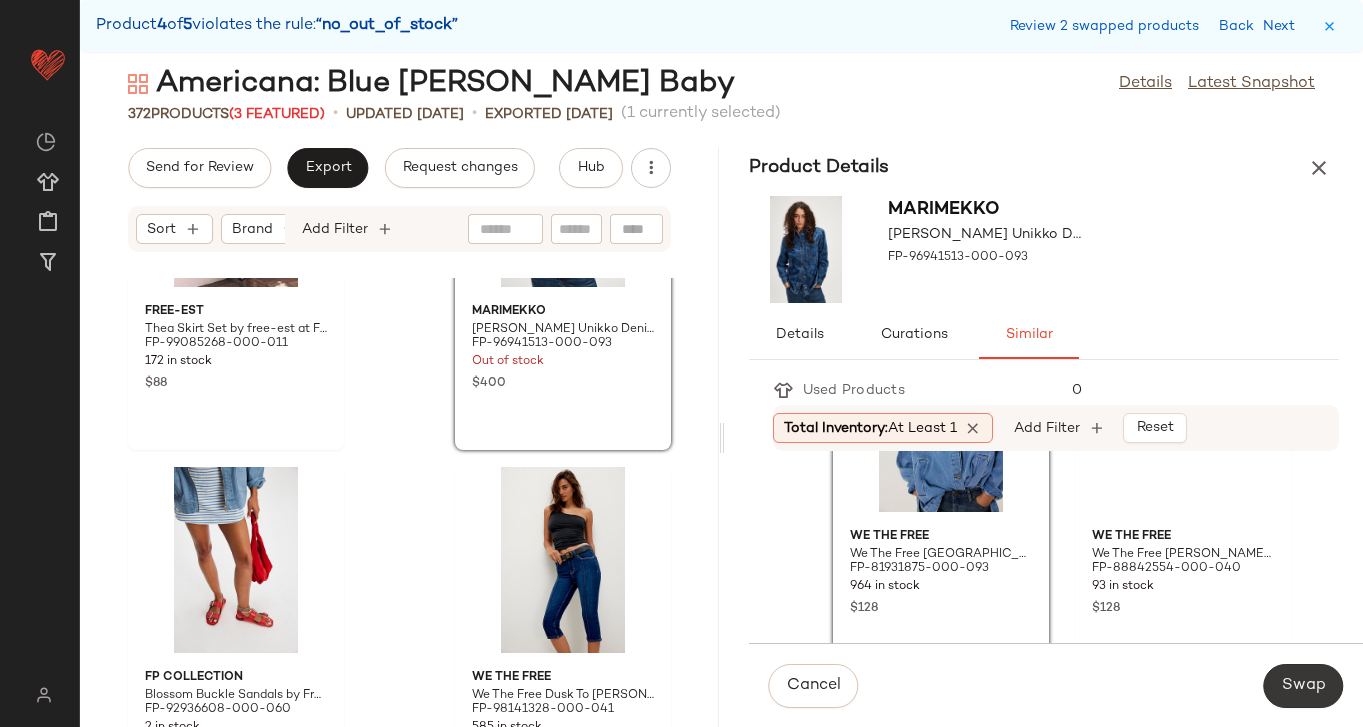 click on "Swap" 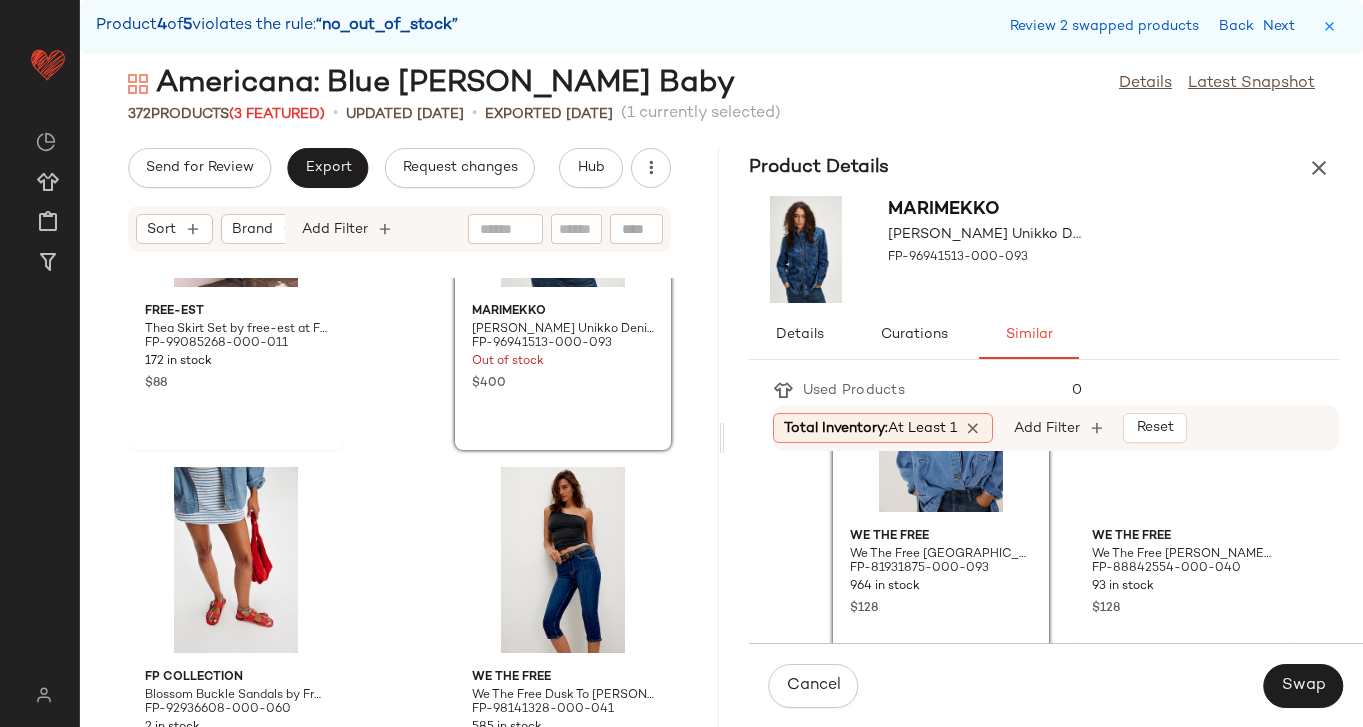 scroll, scrollTop: 65148, scrollLeft: 0, axis: vertical 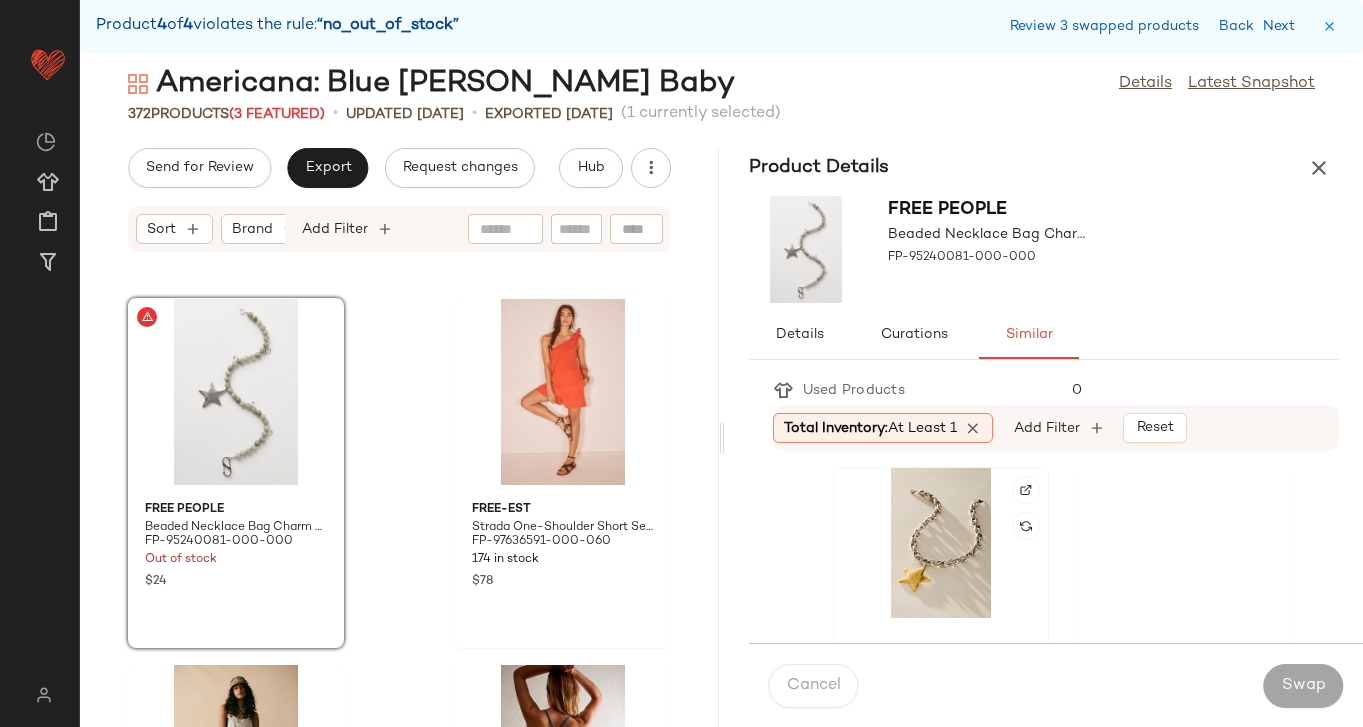click 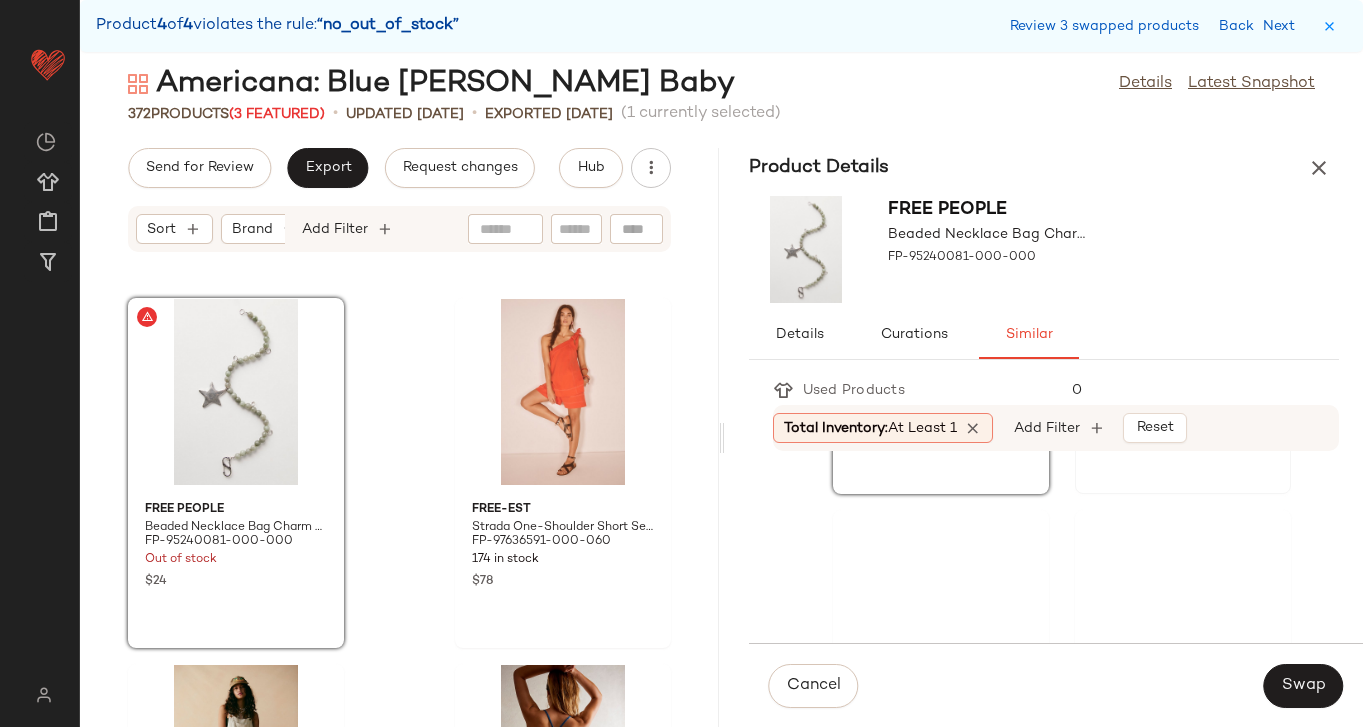 scroll, scrollTop: 327, scrollLeft: 0, axis: vertical 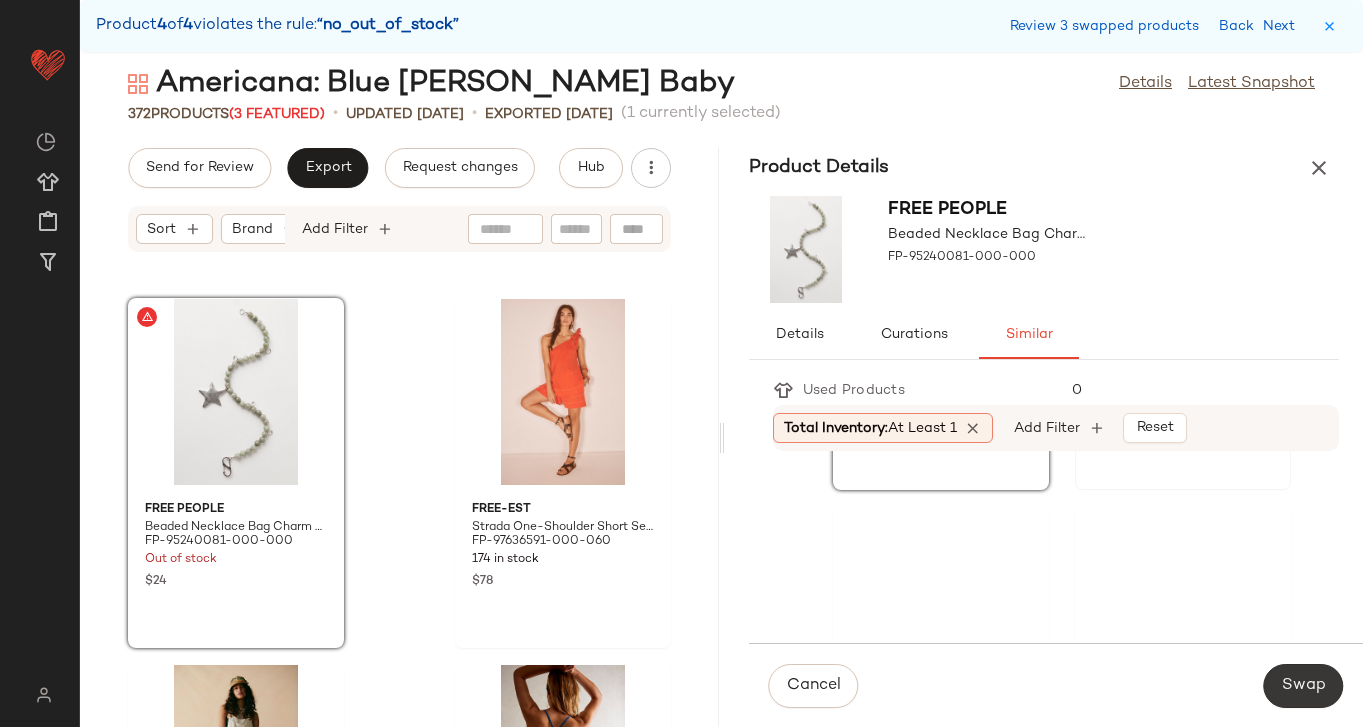 click on "Swap" at bounding box center [1303, 686] 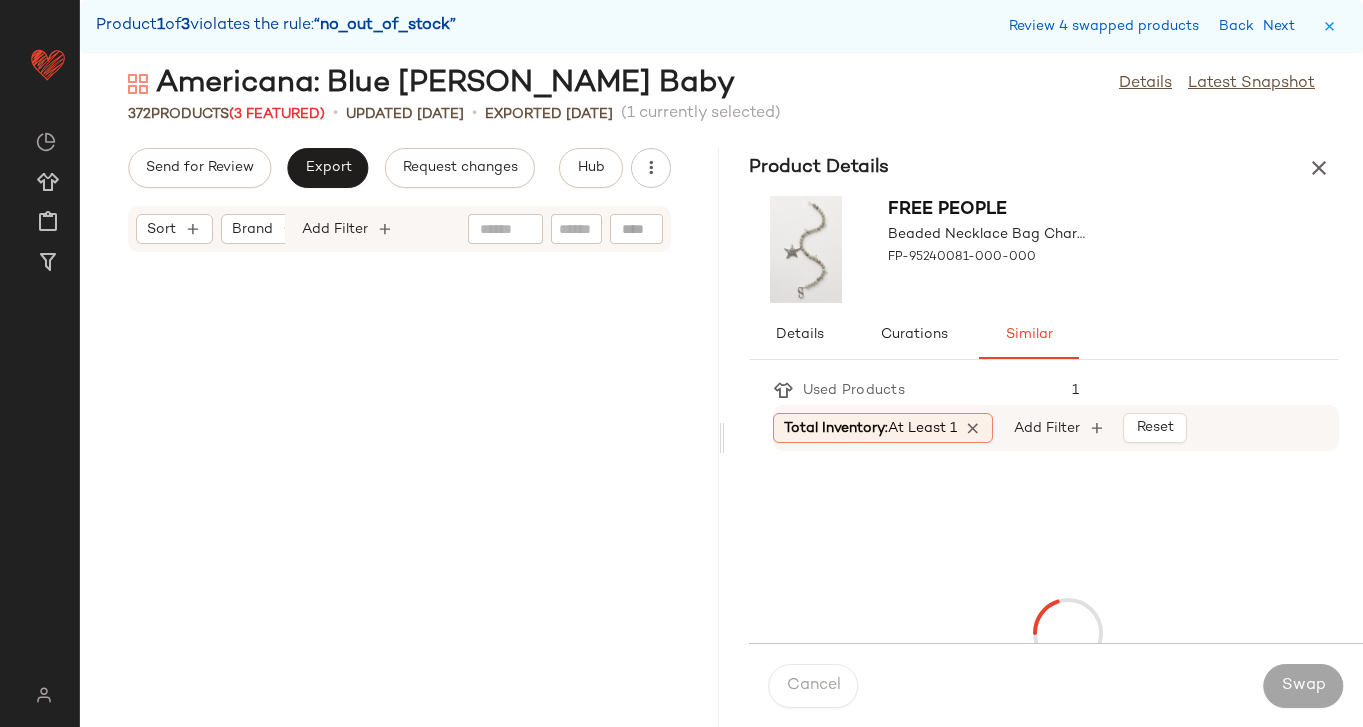 scroll, scrollTop: 31476, scrollLeft: 0, axis: vertical 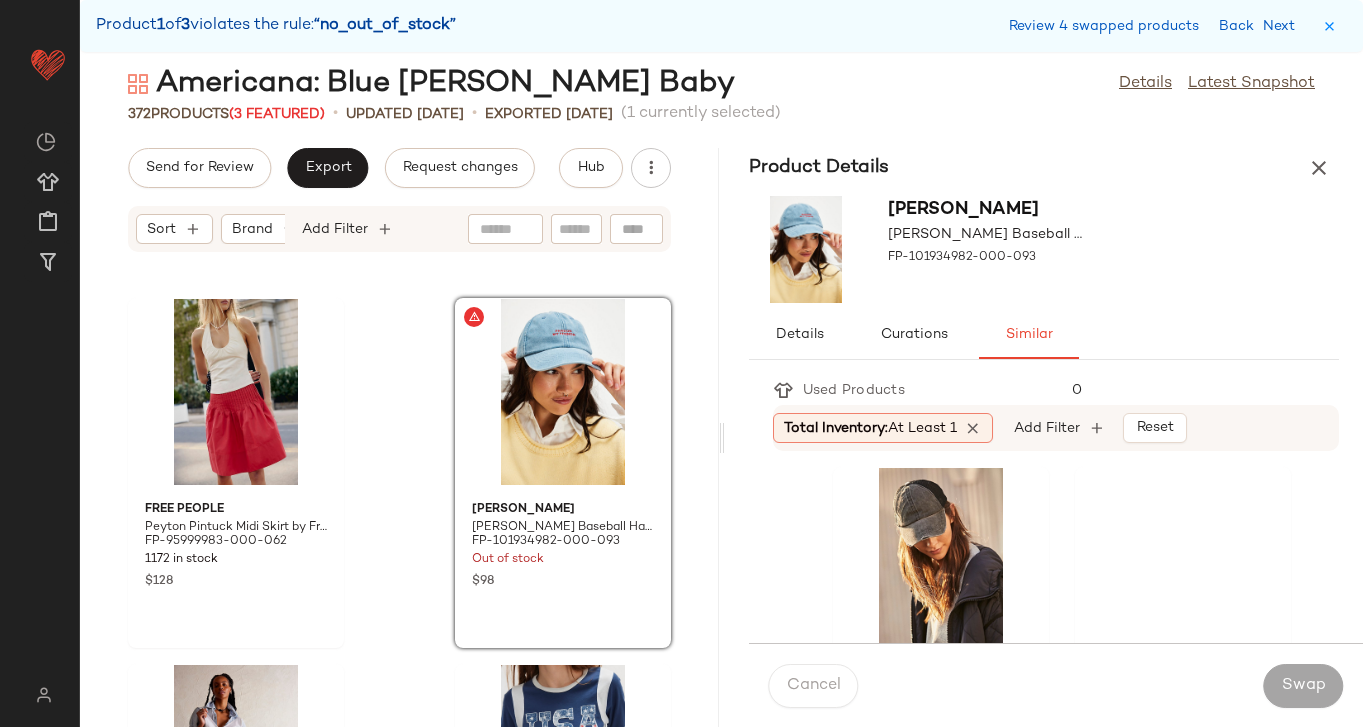 click at bounding box center (1319, 168) 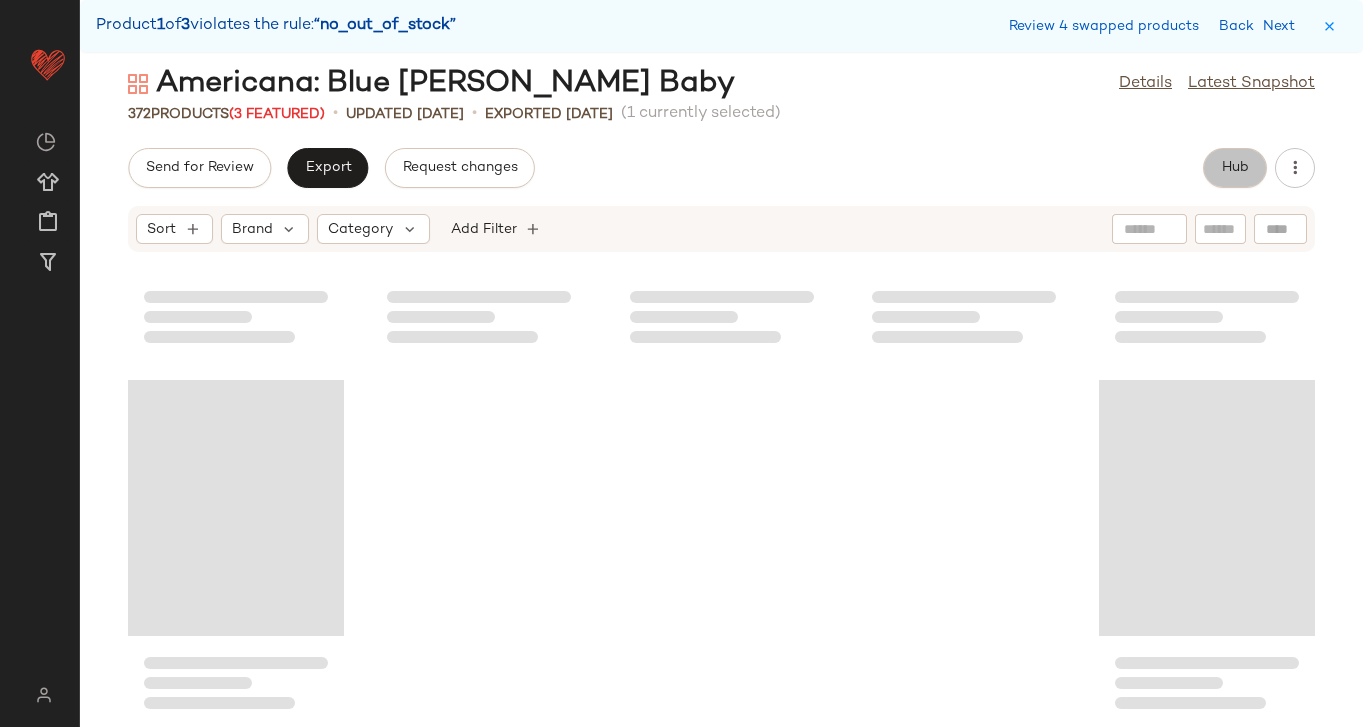 click on "Hub" at bounding box center (1235, 168) 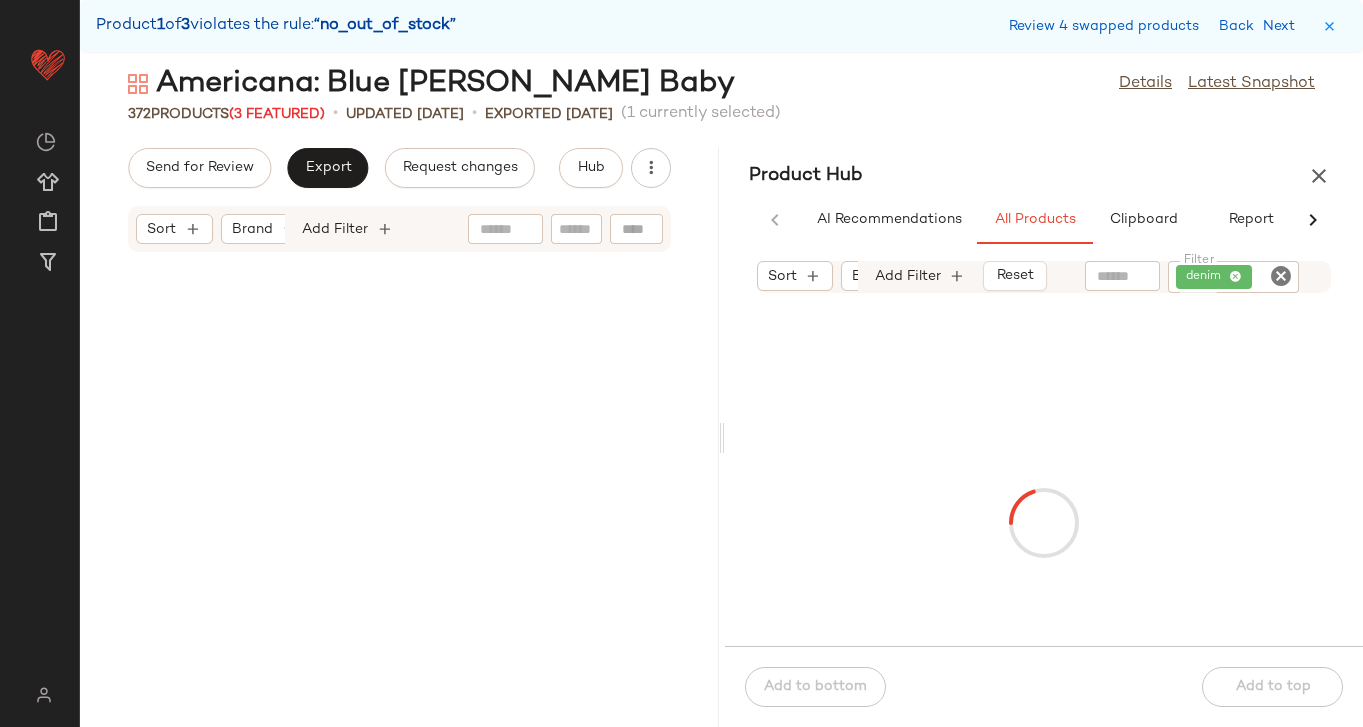 scroll, scrollTop: 31476, scrollLeft: 0, axis: vertical 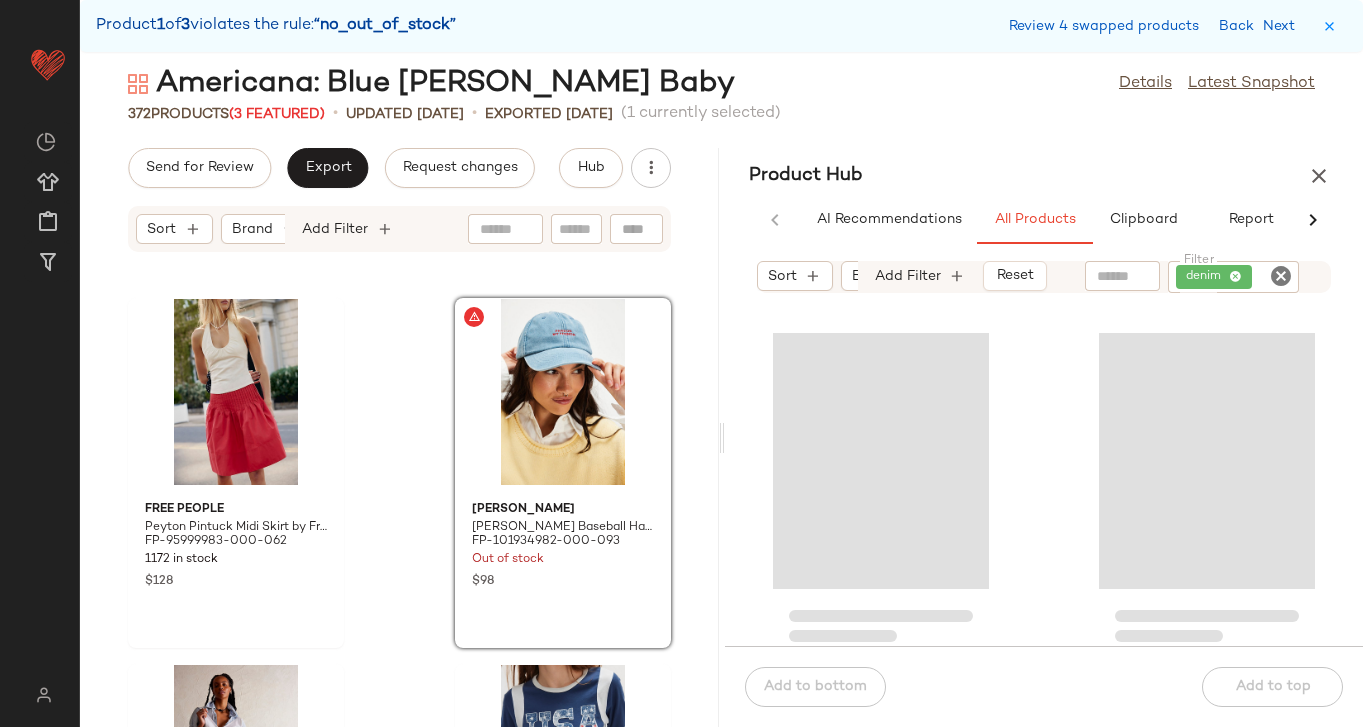 click 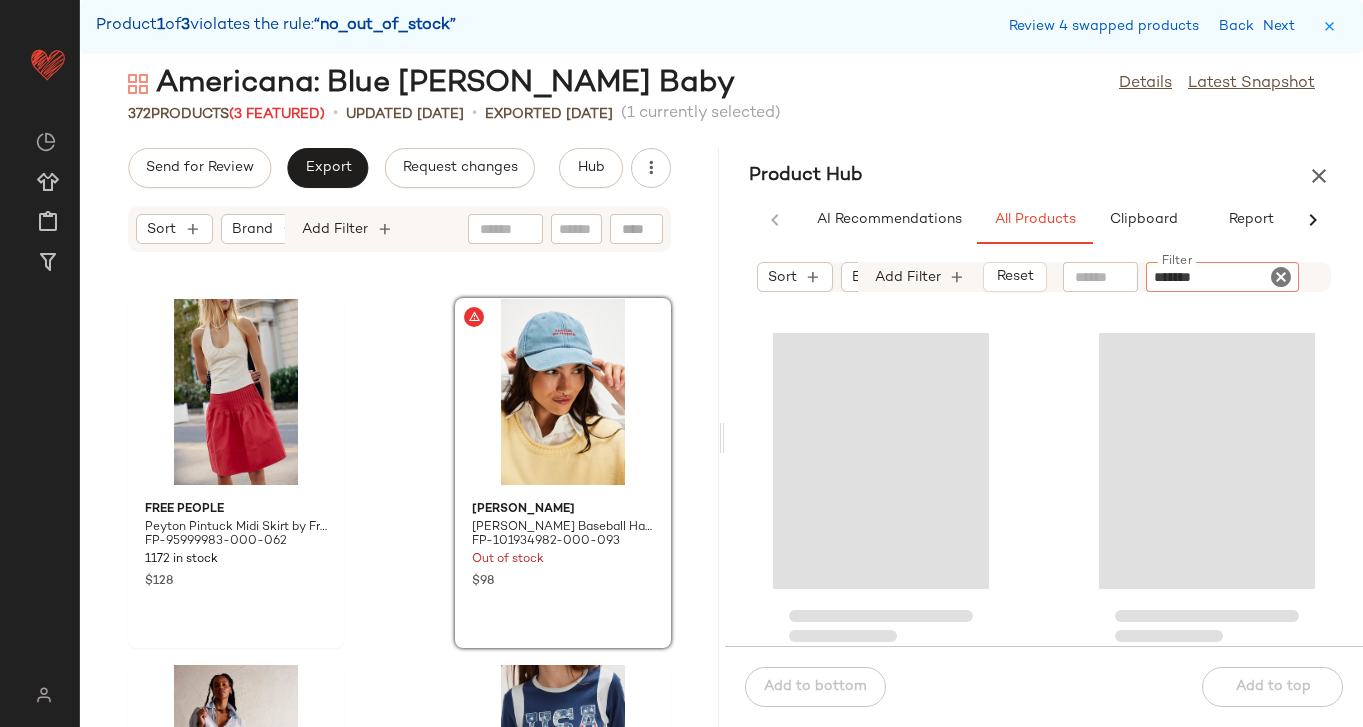 type on "********" 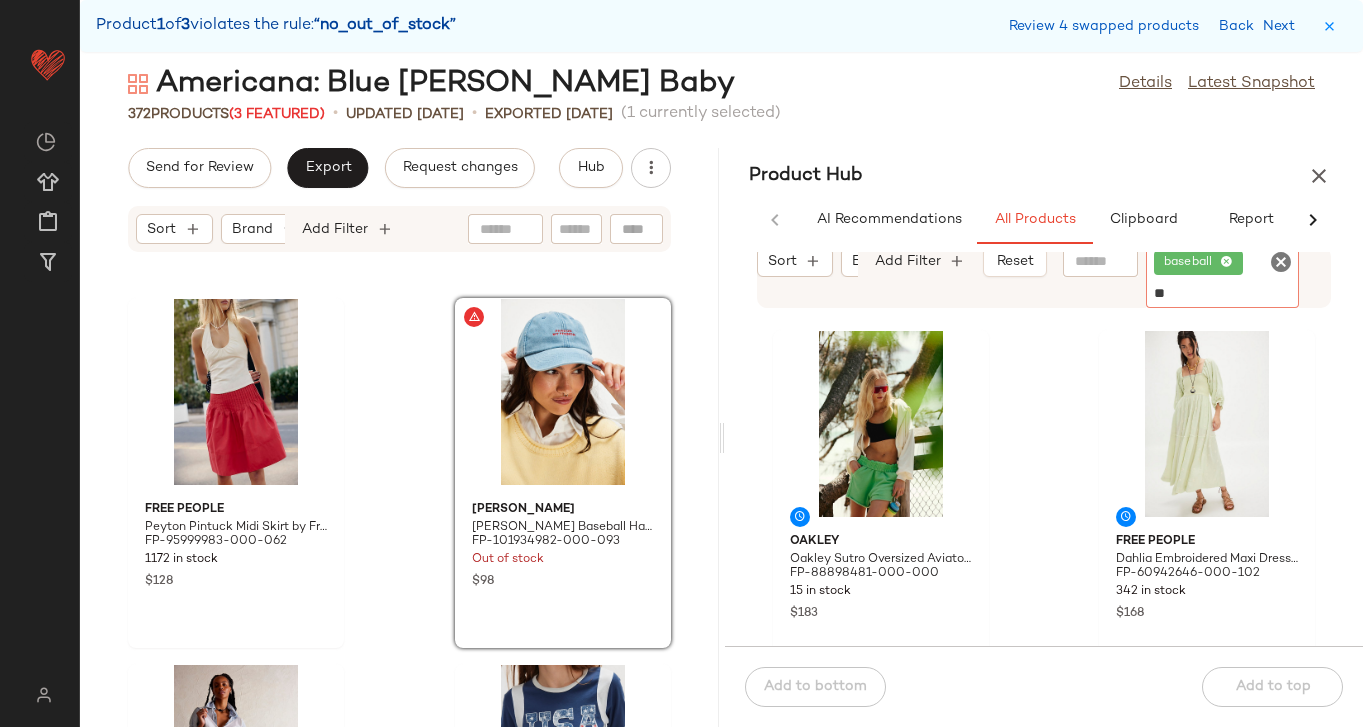 type on "***" 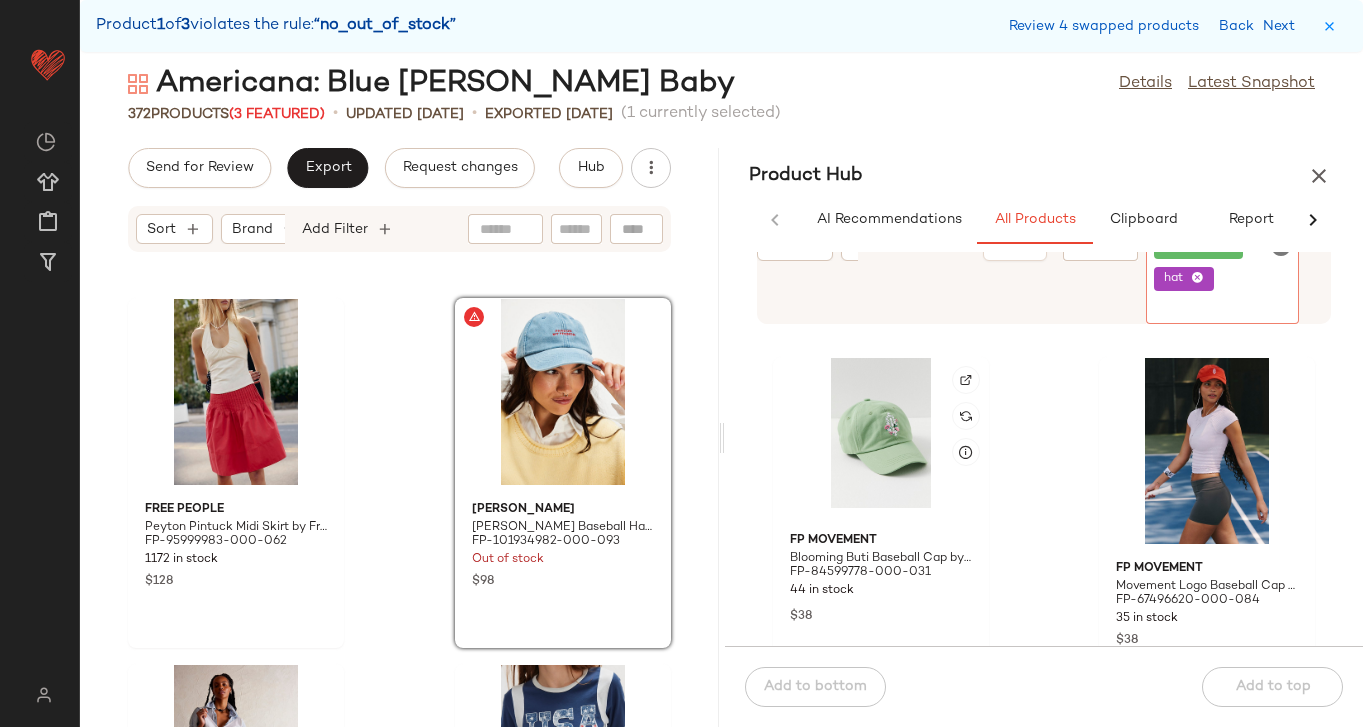 scroll, scrollTop: 3647, scrollLeft: 0, axis: vertical 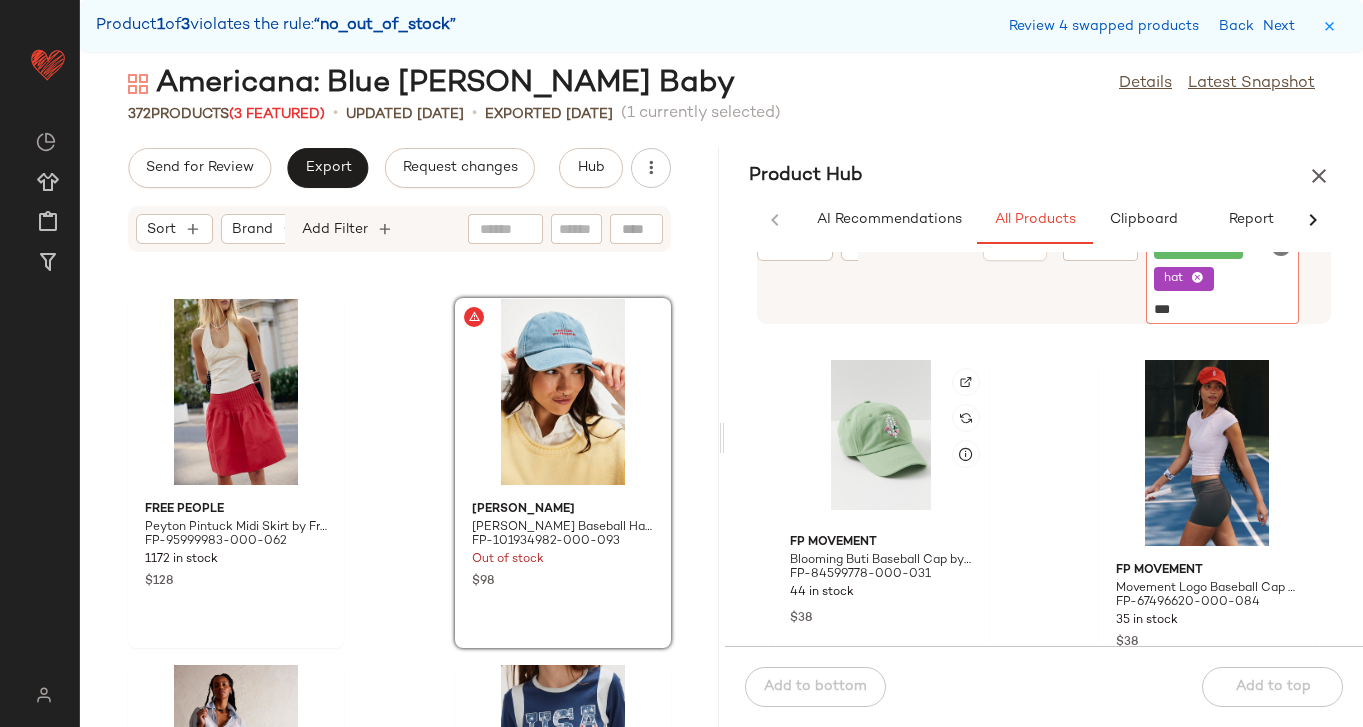 type on "****" 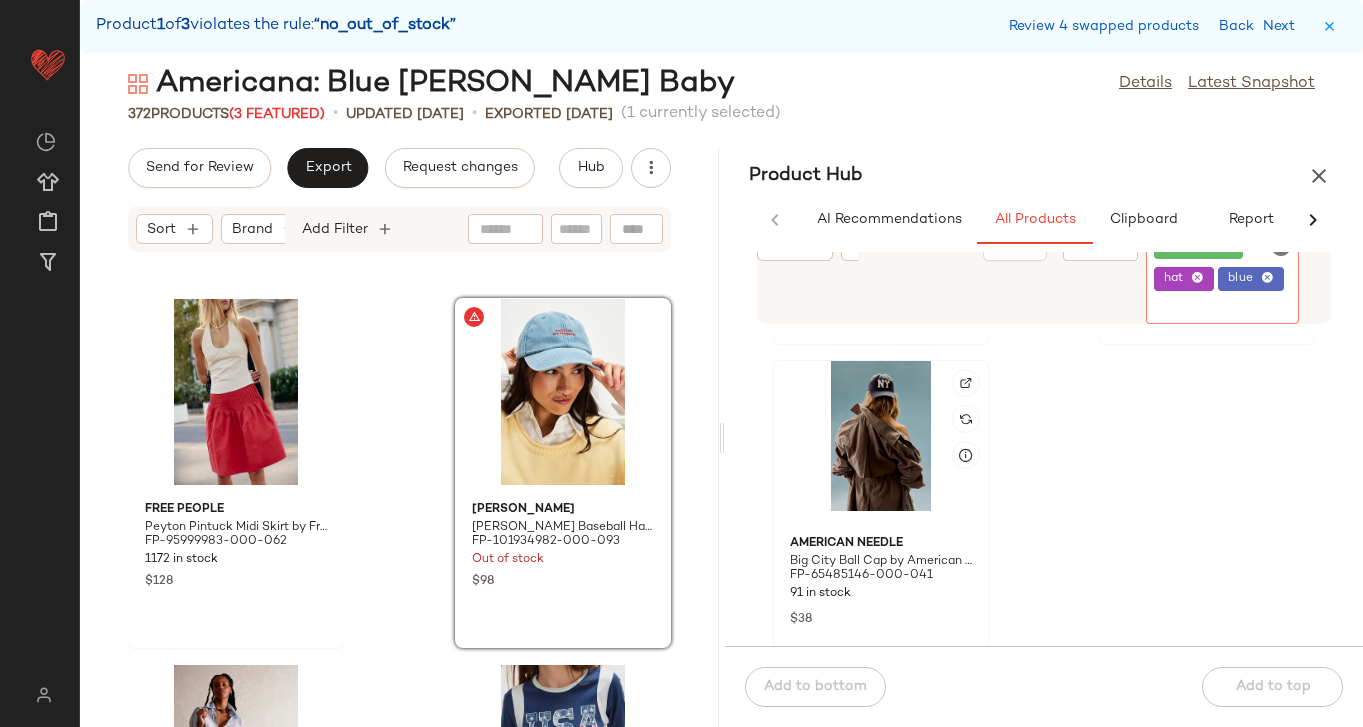 scroll, scrollTop: 782, scrollLeft: 0, axis: vertical 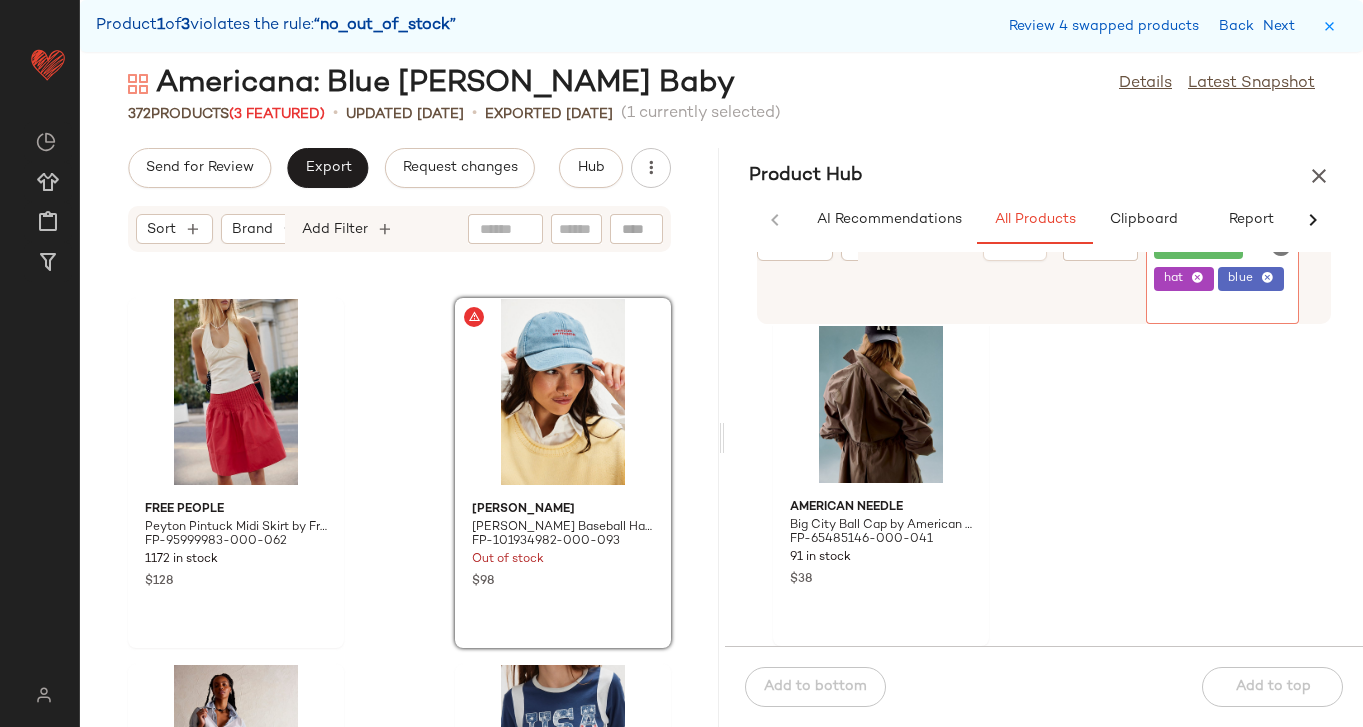 click 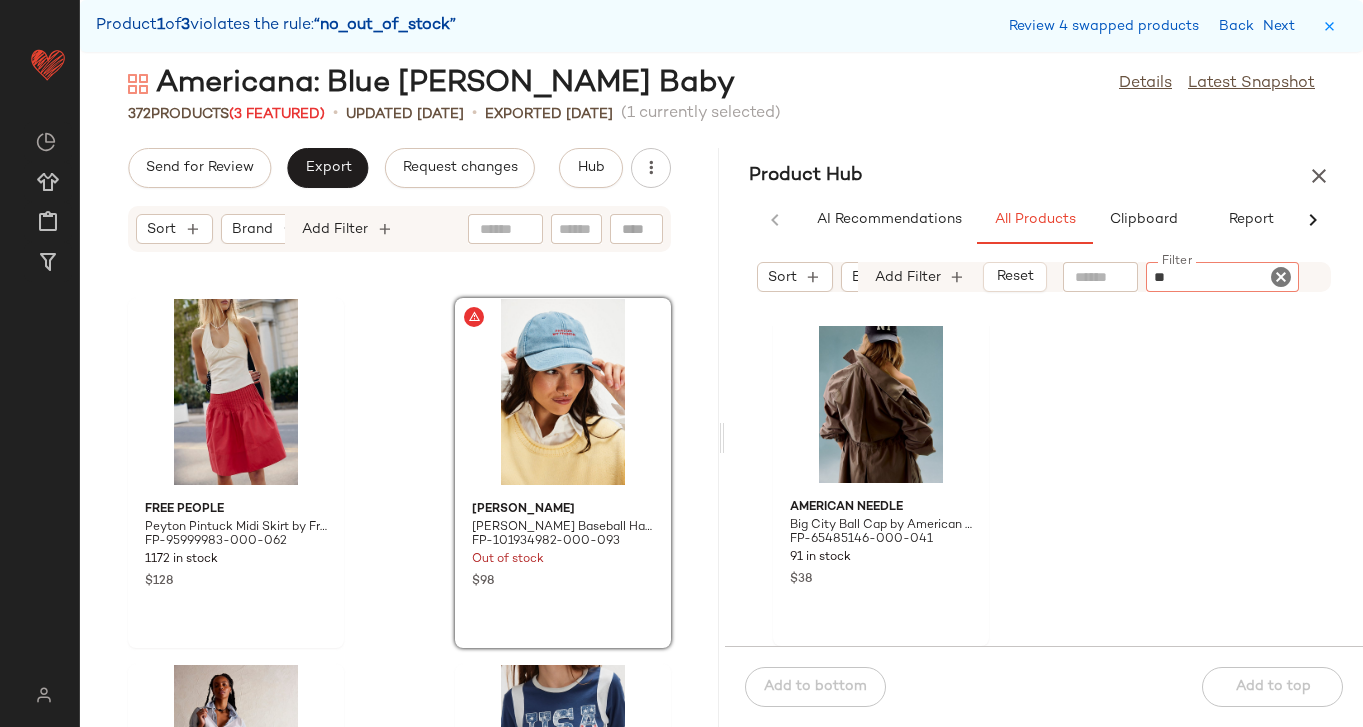 type on "***" 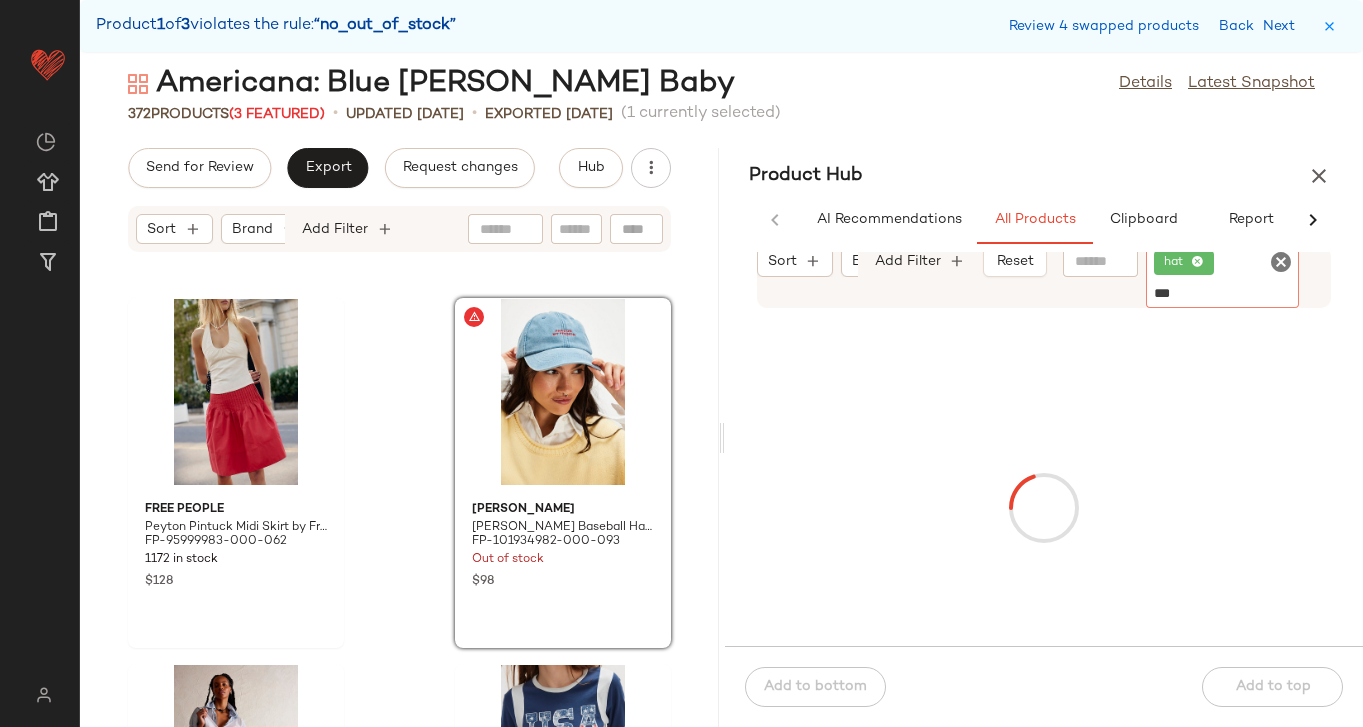 type on "****" 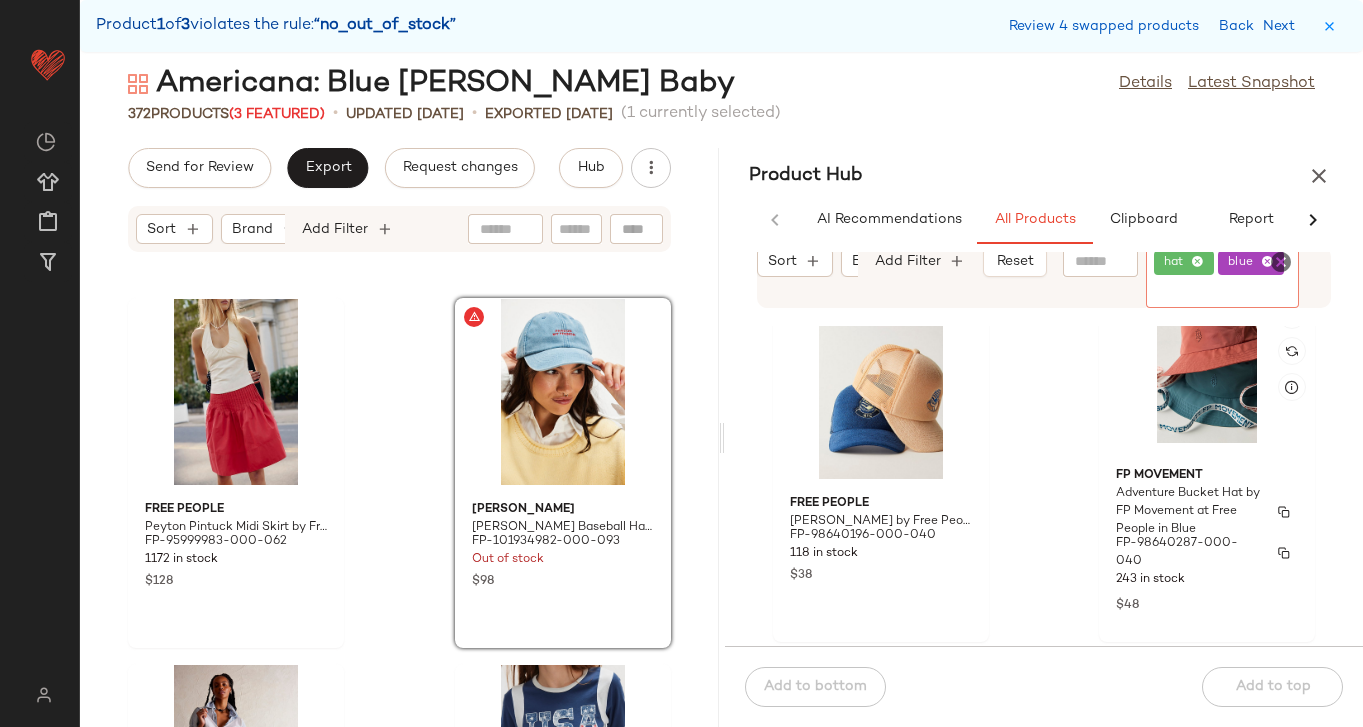 scroll, scrollTop: 404, scrollLeft: 0, axis: vertical 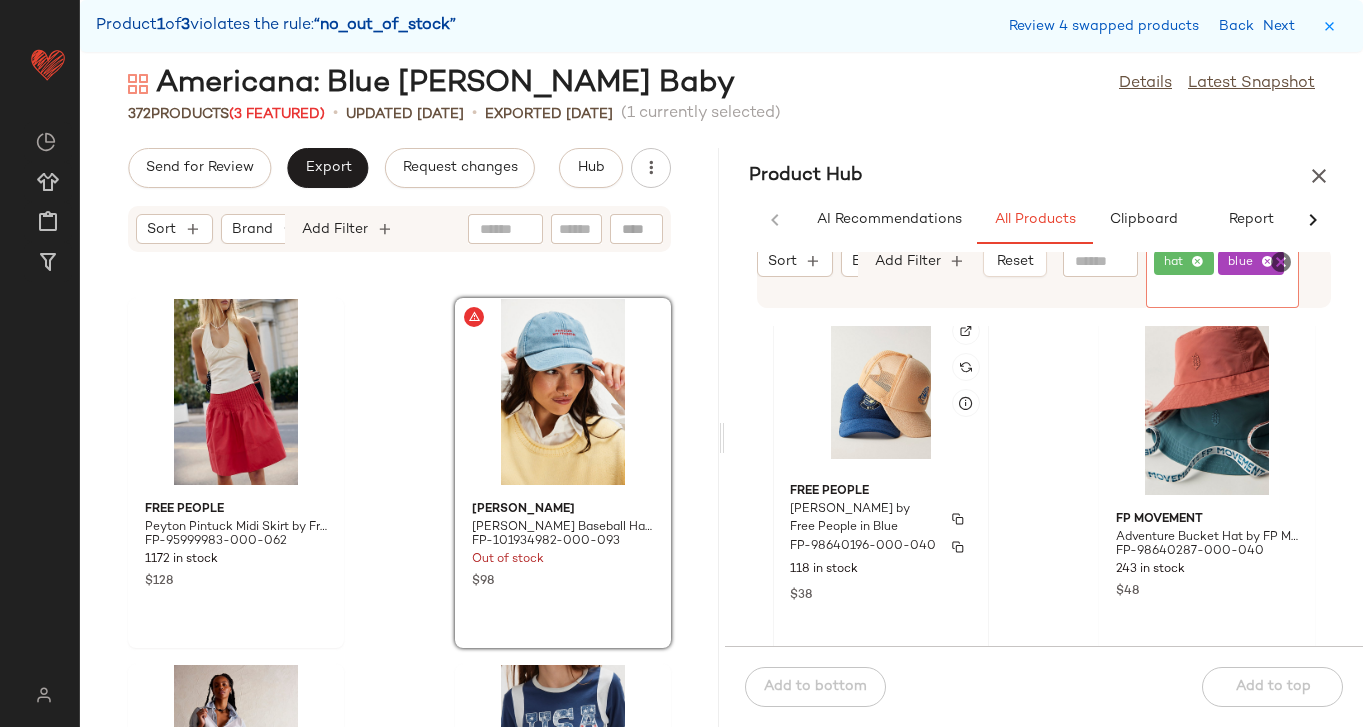 click on "Terry Trucker by Free People in Blue" at bounding box center (863, 519) 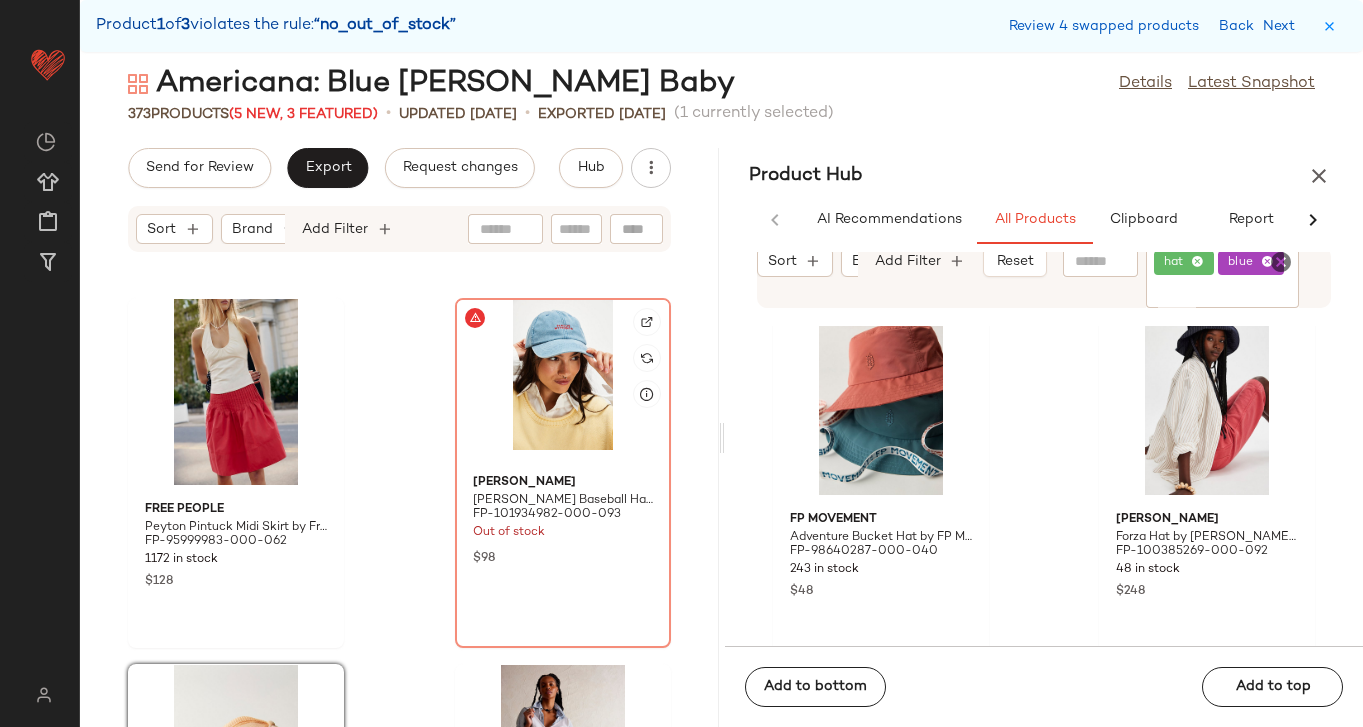 click 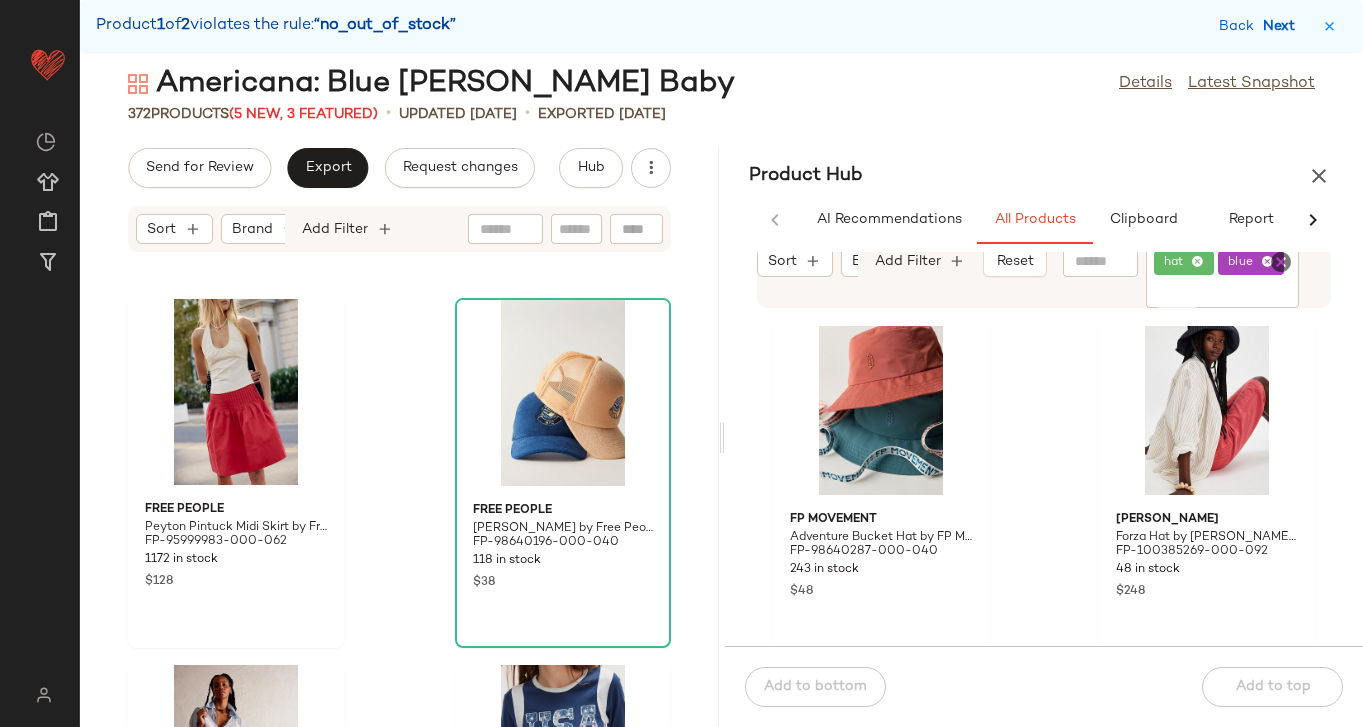 click on "Next" at bounding box center [1283, 26] 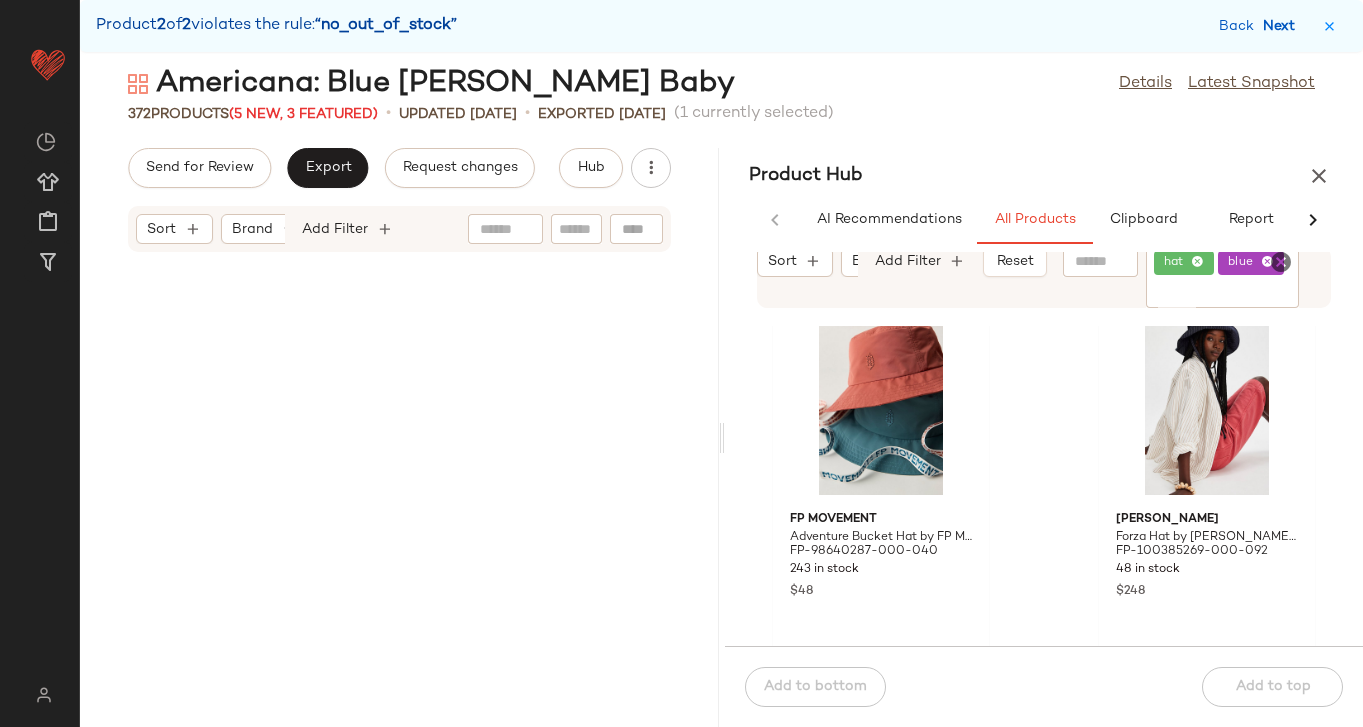 scroll, scrollTop: 45750, scrollLeft: 0, axis: vertical 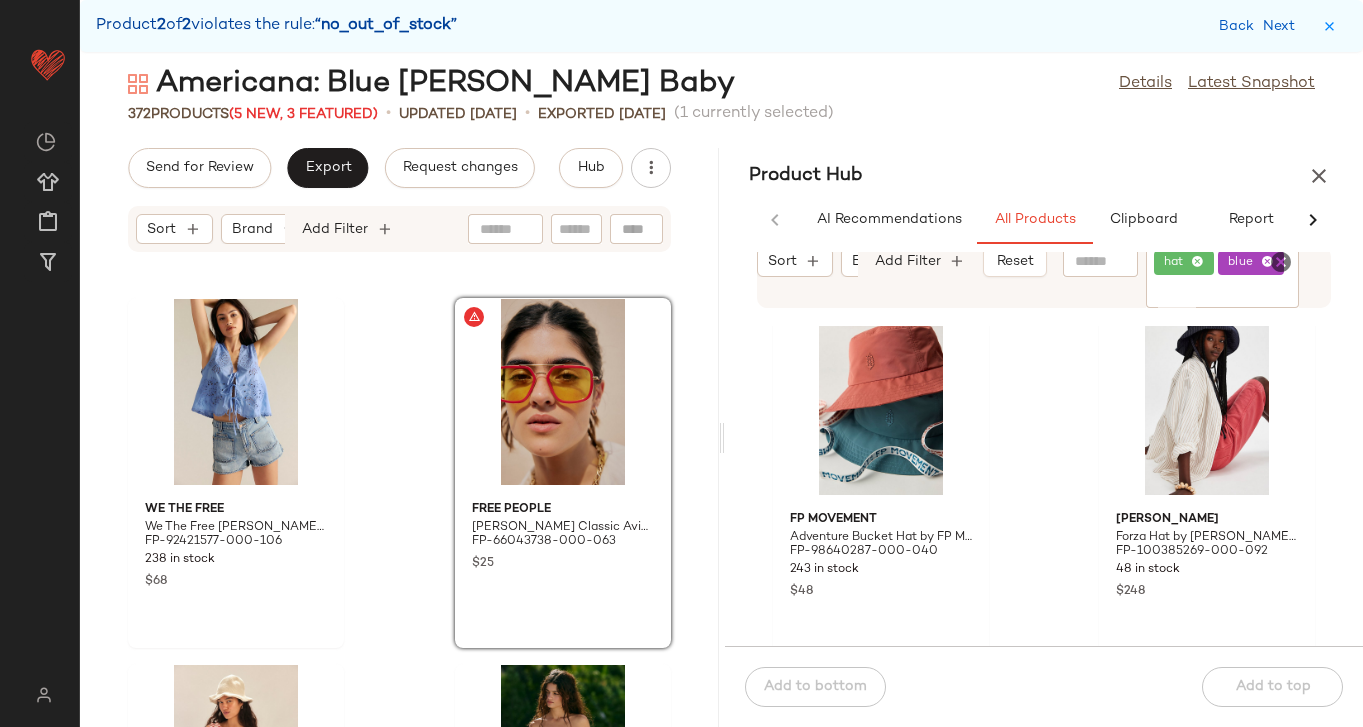 click 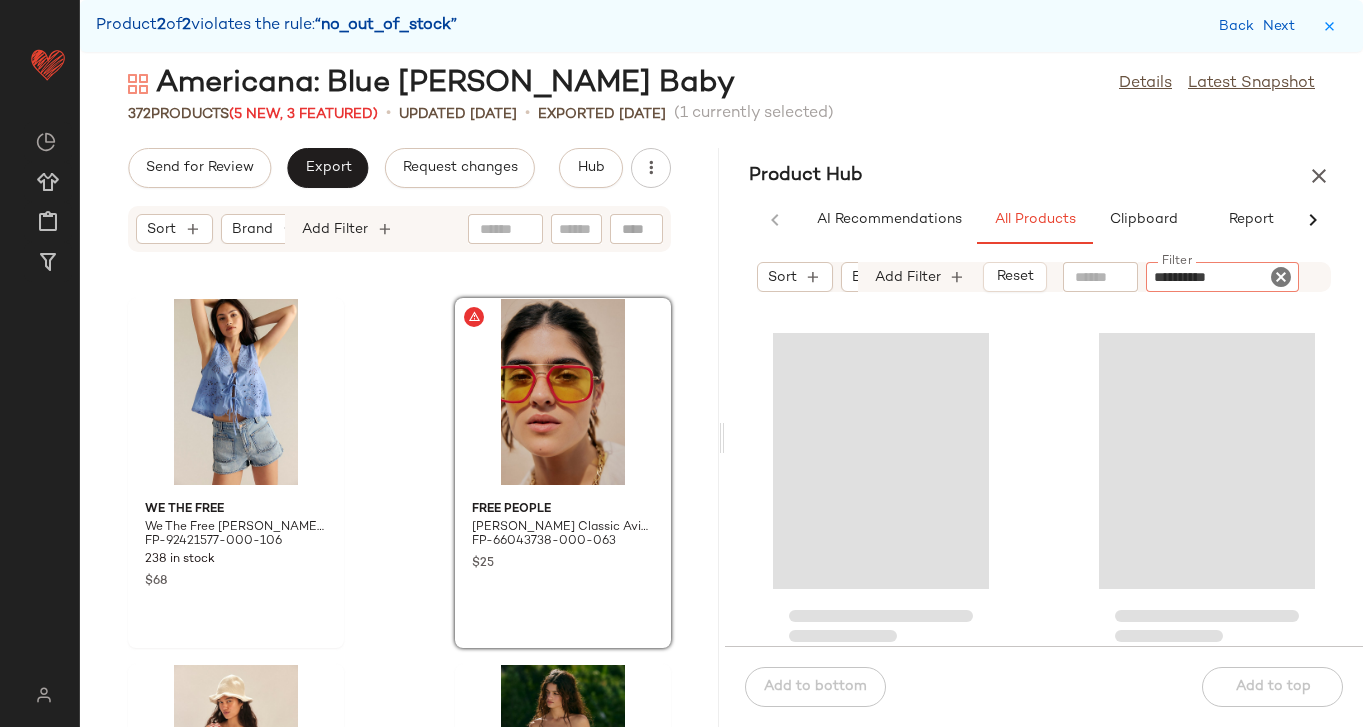 type on "**********" 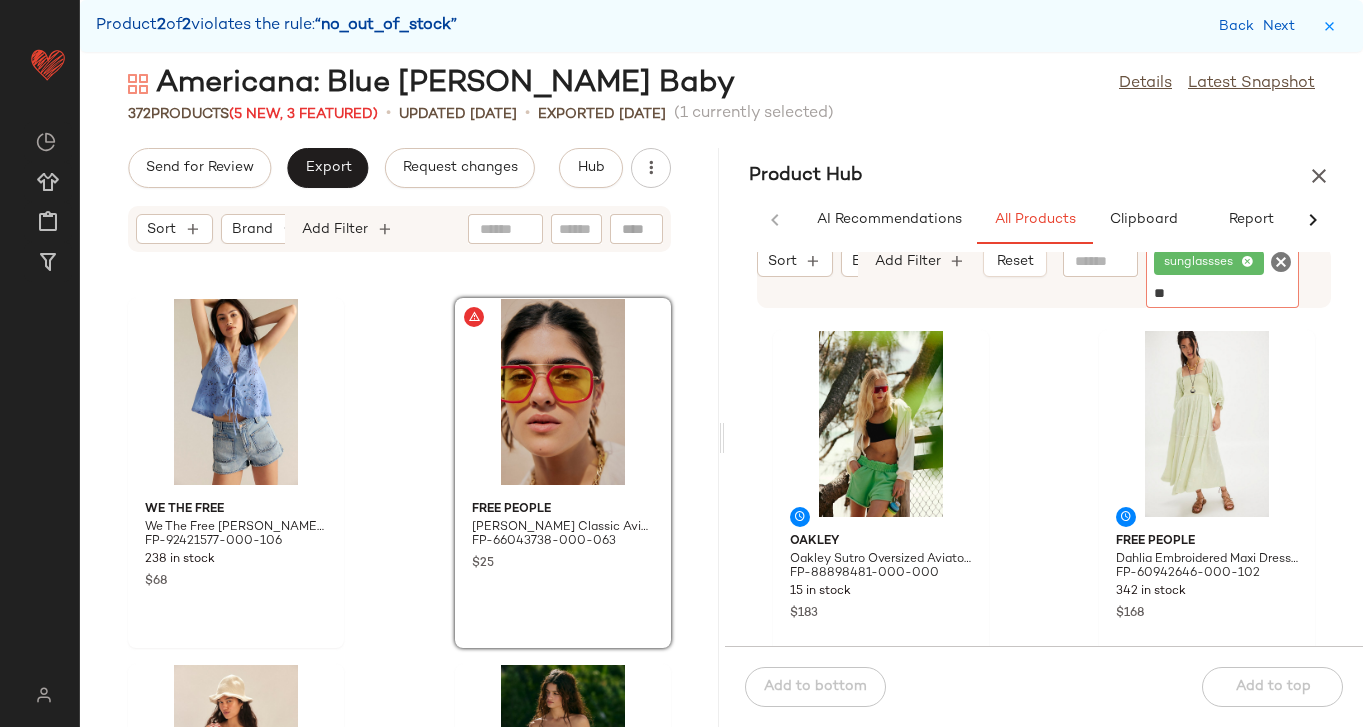 type on "***" 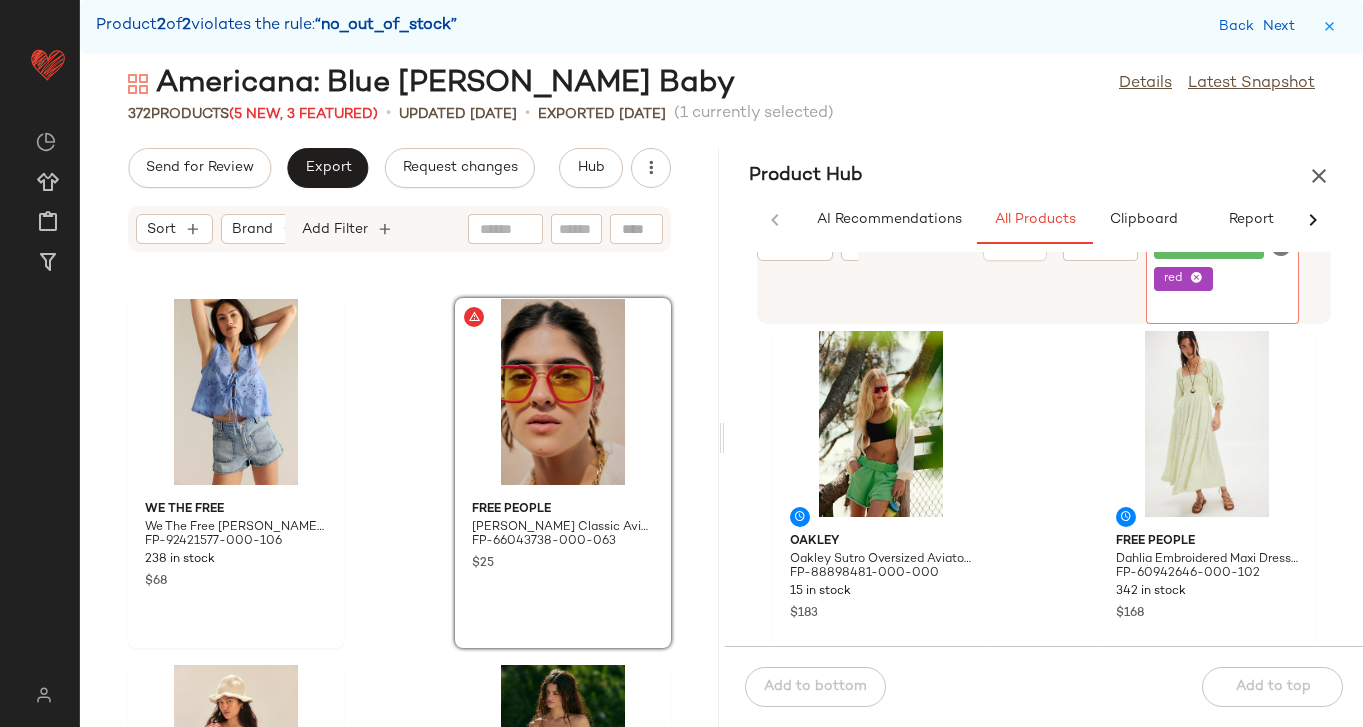 click 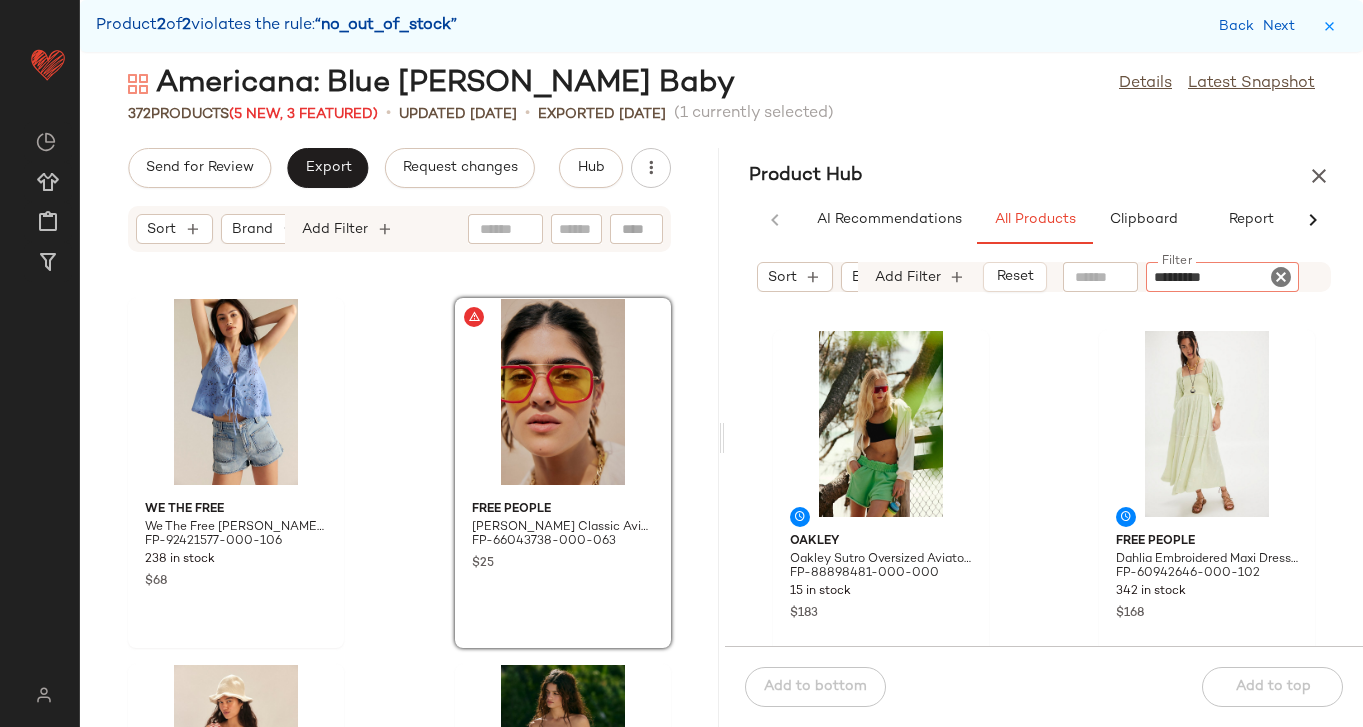 type on "**********" 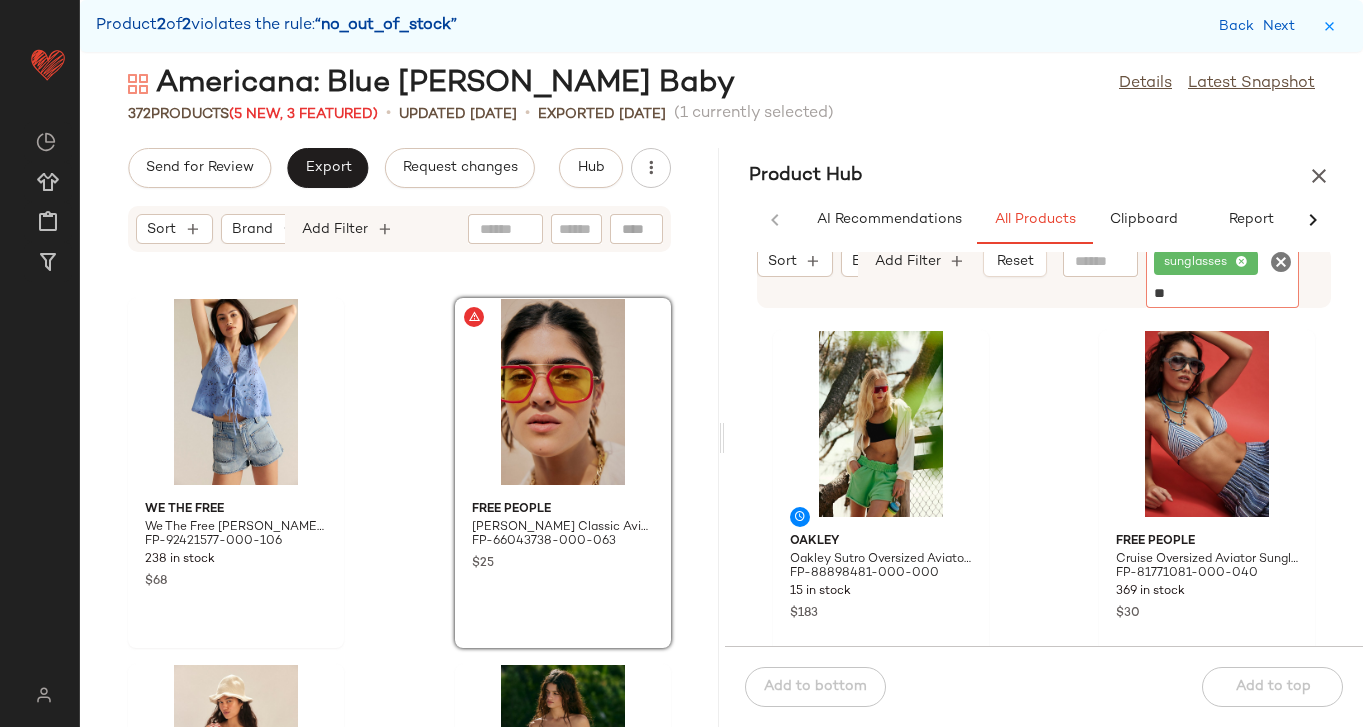 type on "***" 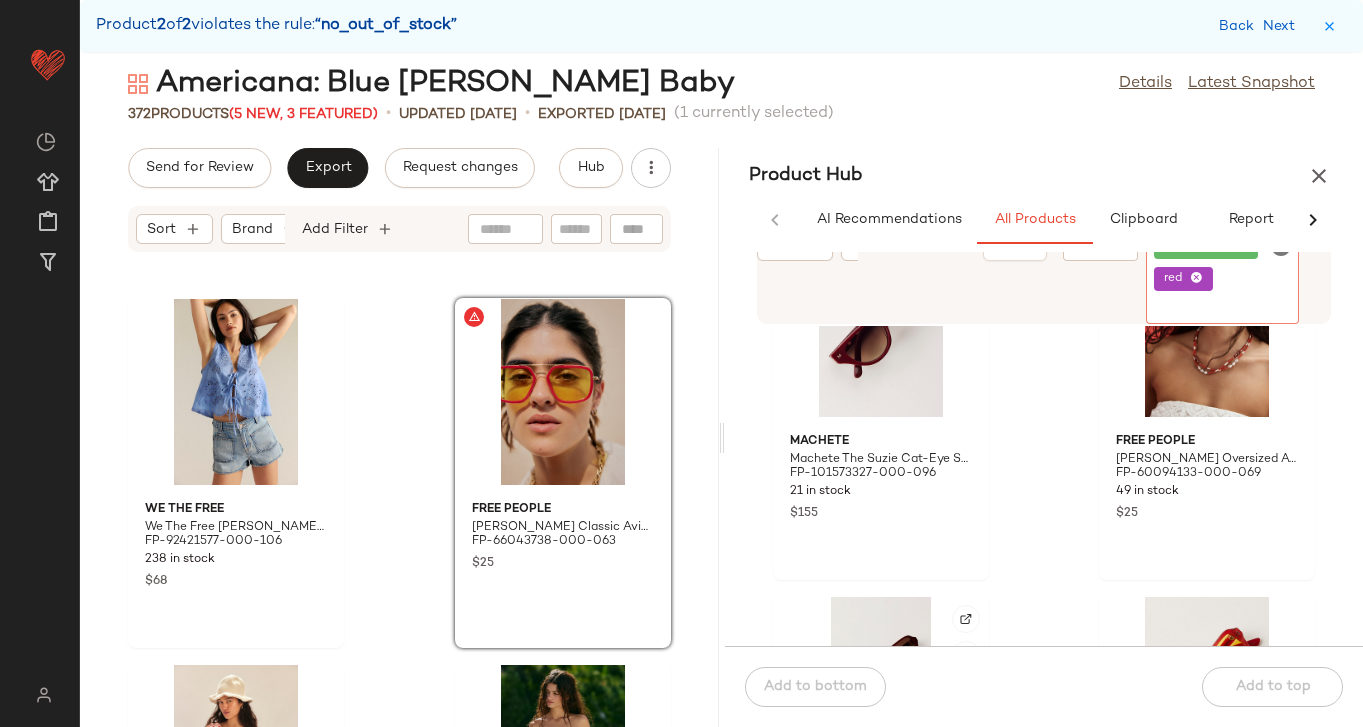 scroll, scrollTop: 785, scrollLeft: 0, axis: vertical 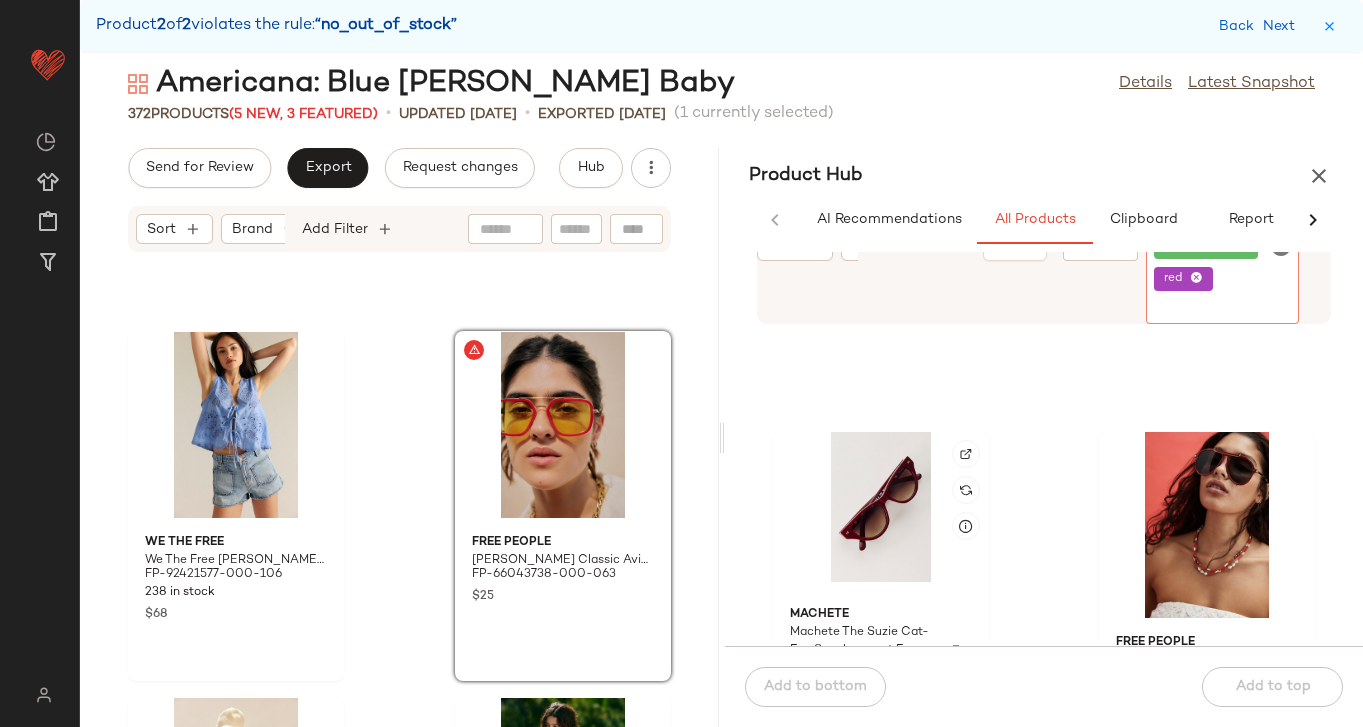 click on "Machete Machete The Suzie Cat-Eye Sunglasses at Free People in Red FP-101573327-000-096 21 in stock $155" 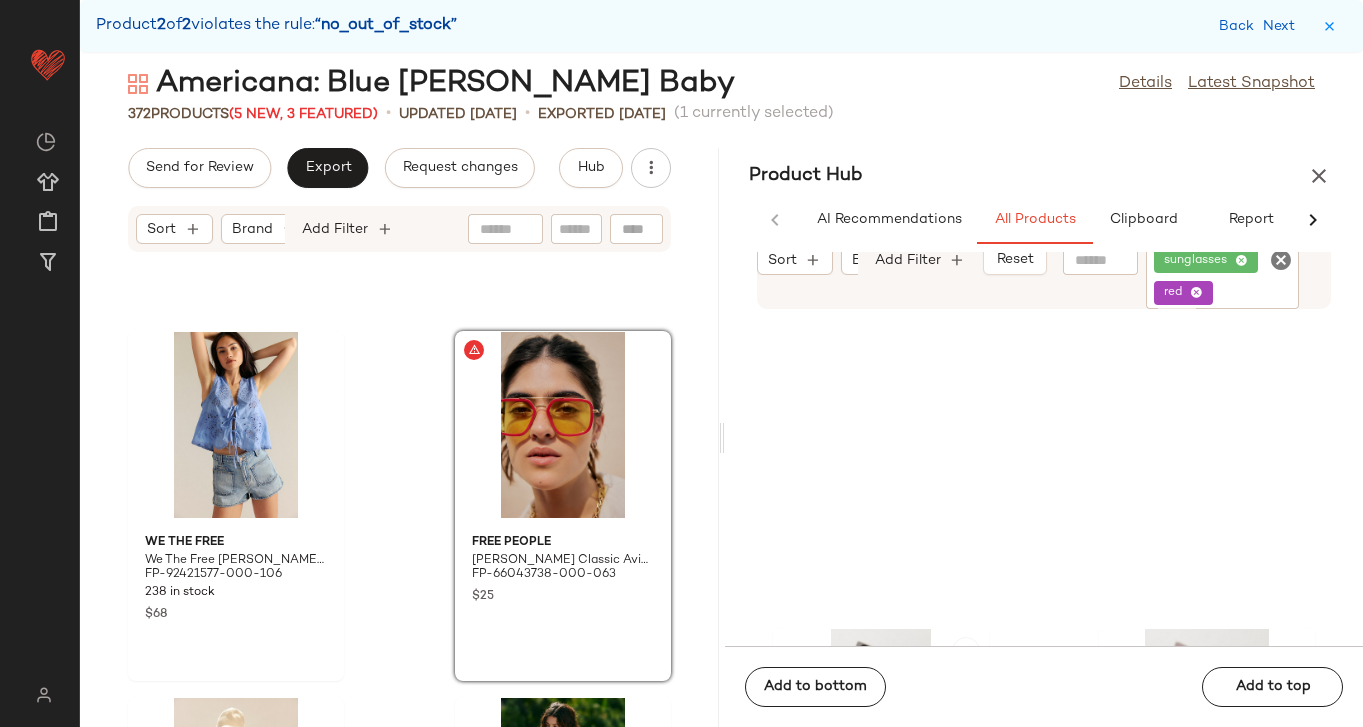 scroll, scrollTop: 0, scrollLeft: 0, axis: both 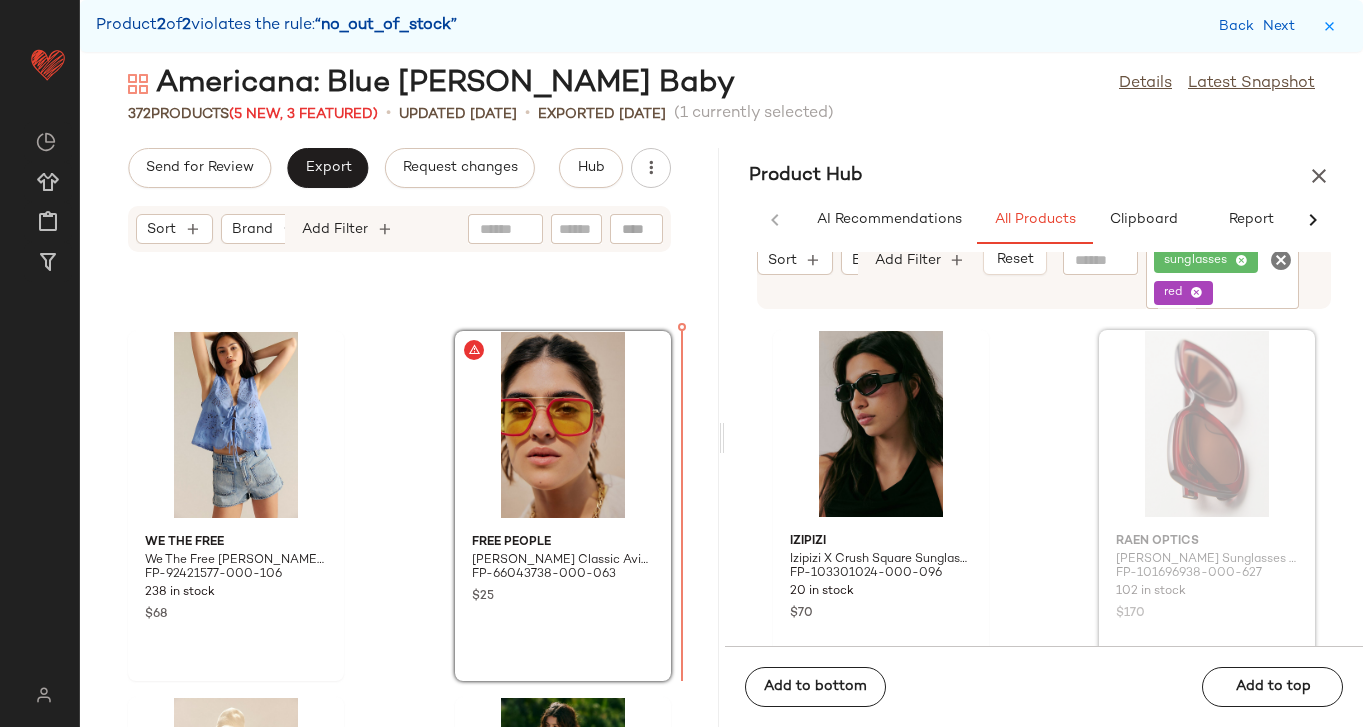 drag, startPoint x: 1181, startPoint y: 460, endPoint x: 568, endPoint y: 442, distance: 613.2642 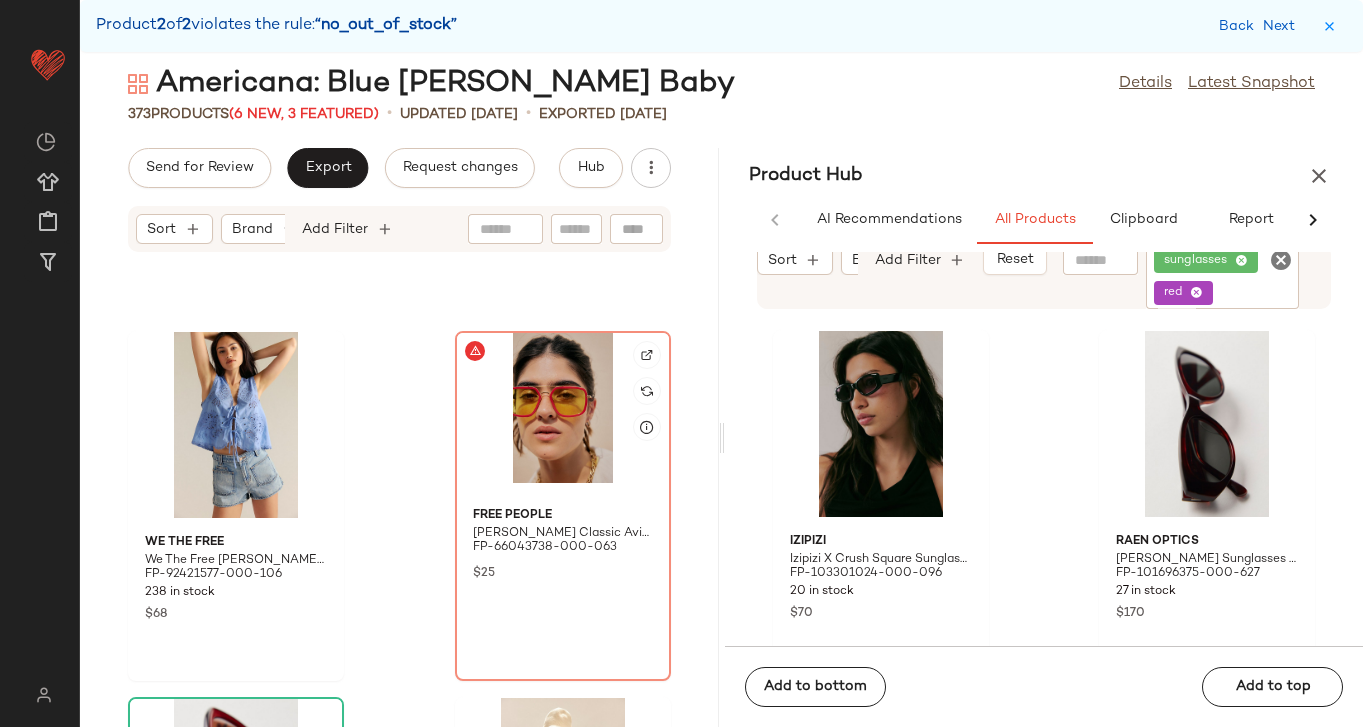 click 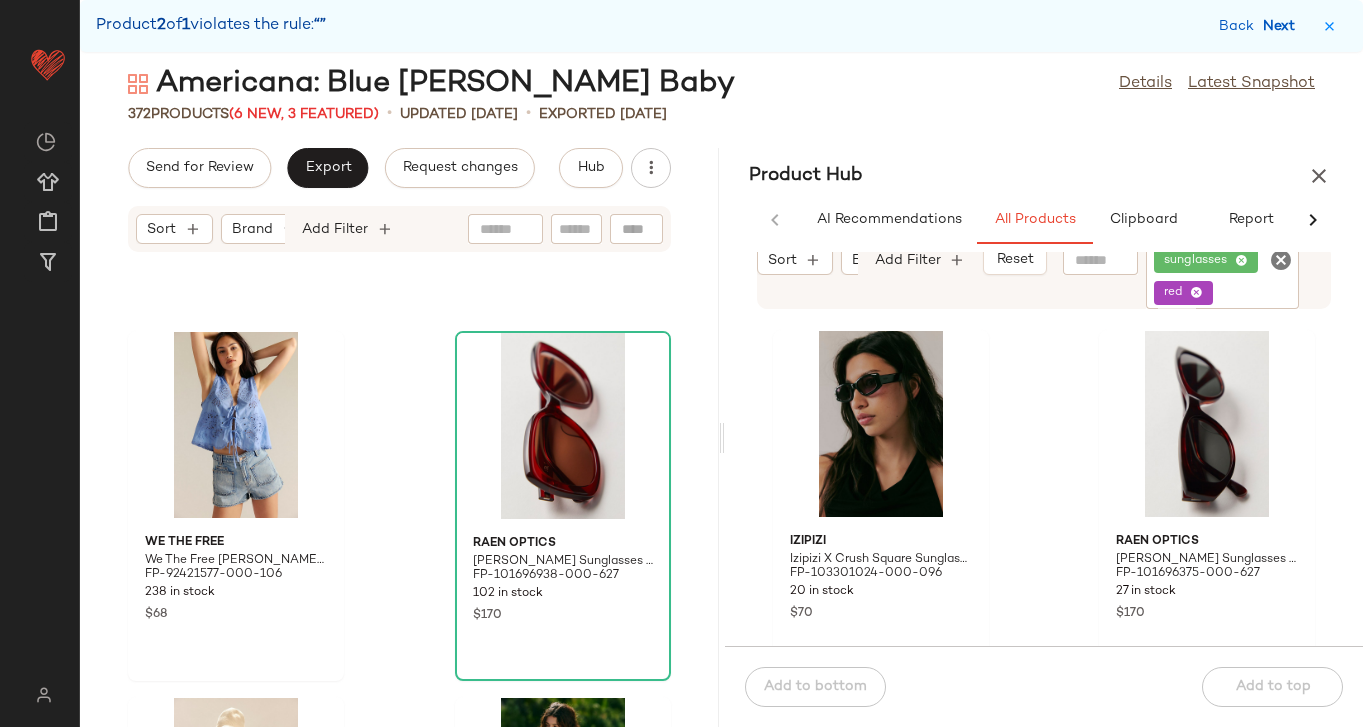 click on "Next" at bounding box center (1283, 26) 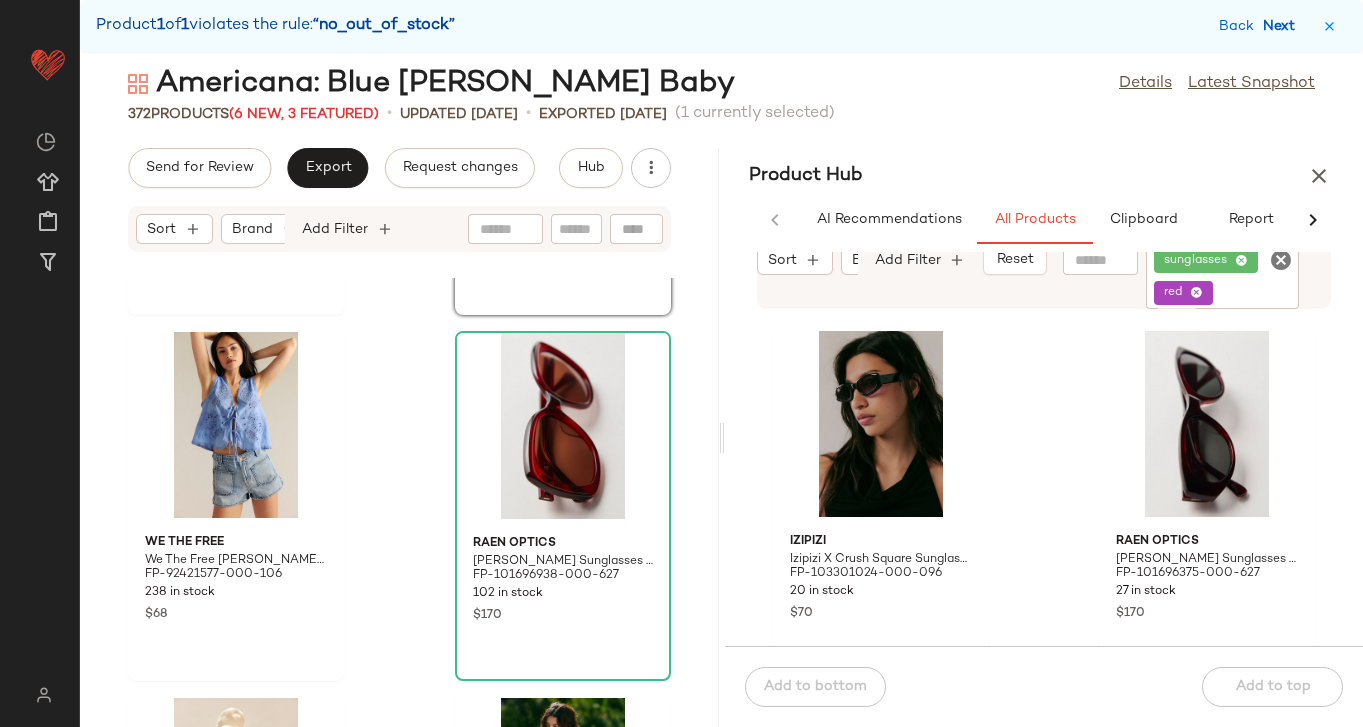 scroll, scrollTop: 45384, scrollLeft: 0, axis: vertical 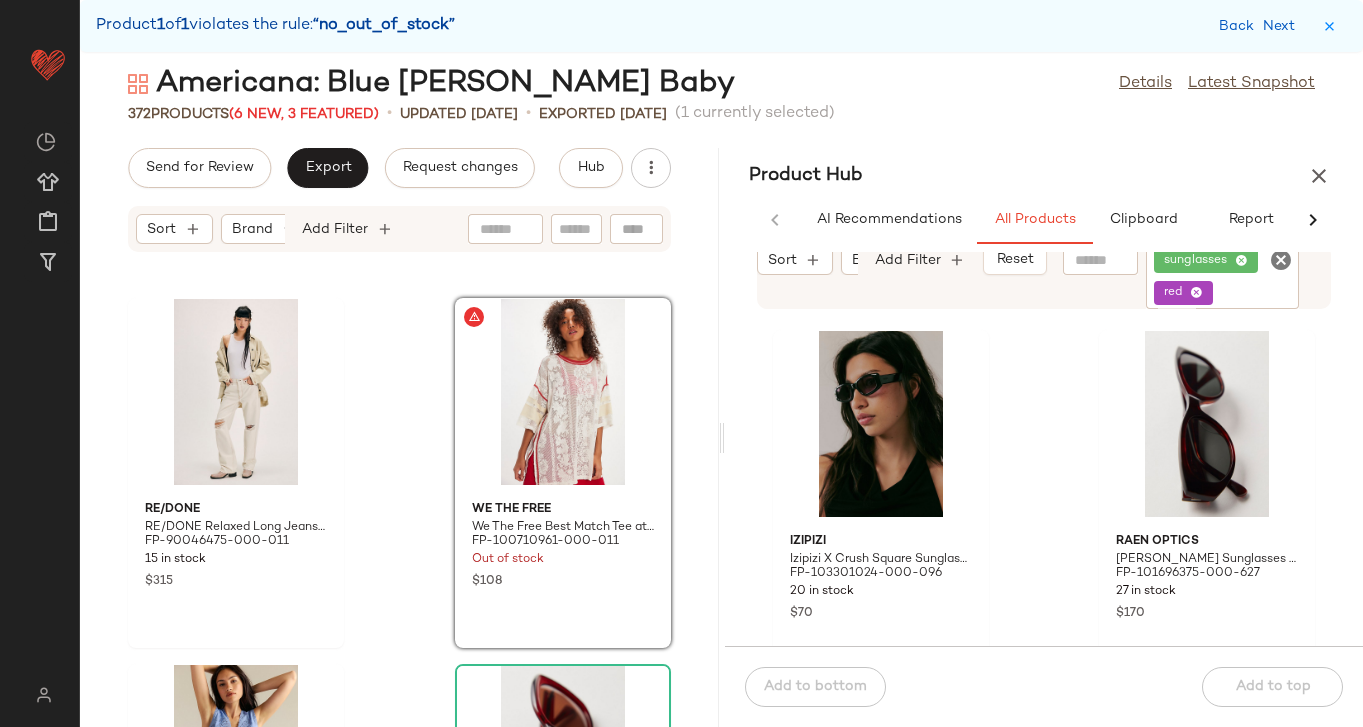 click 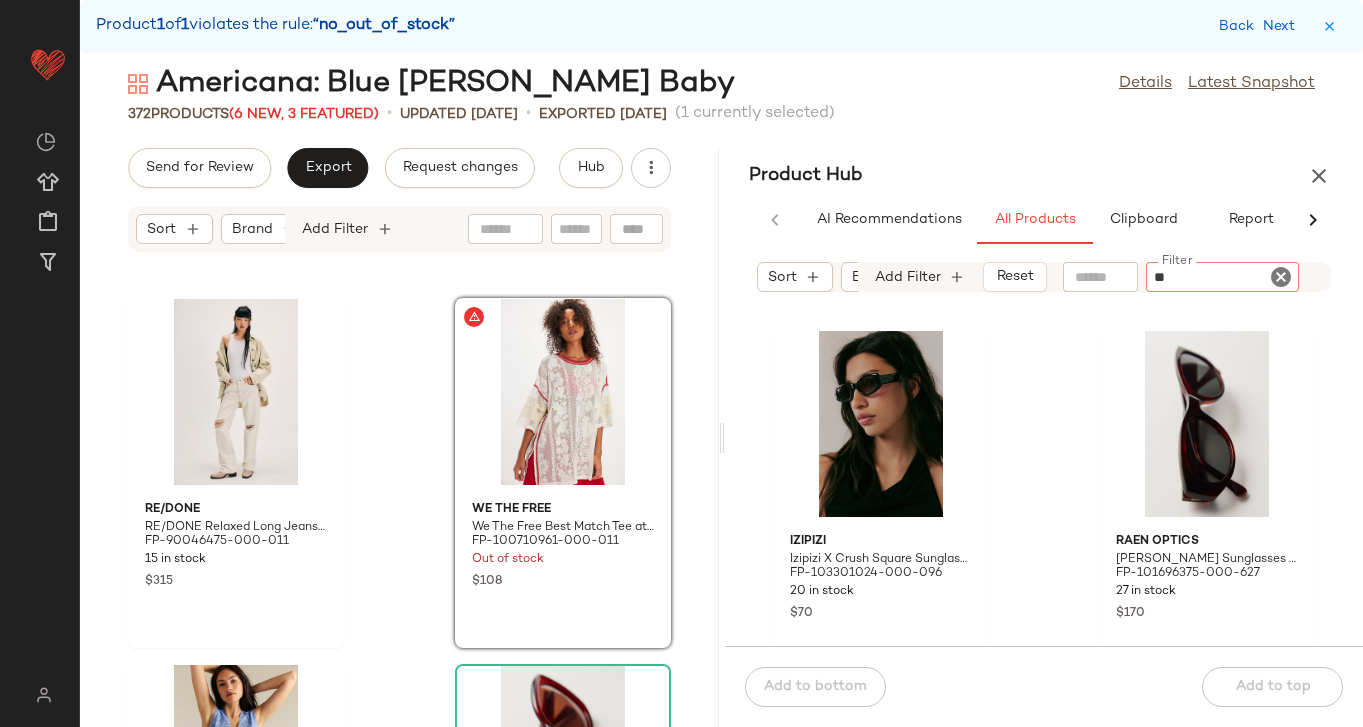 type on "***" 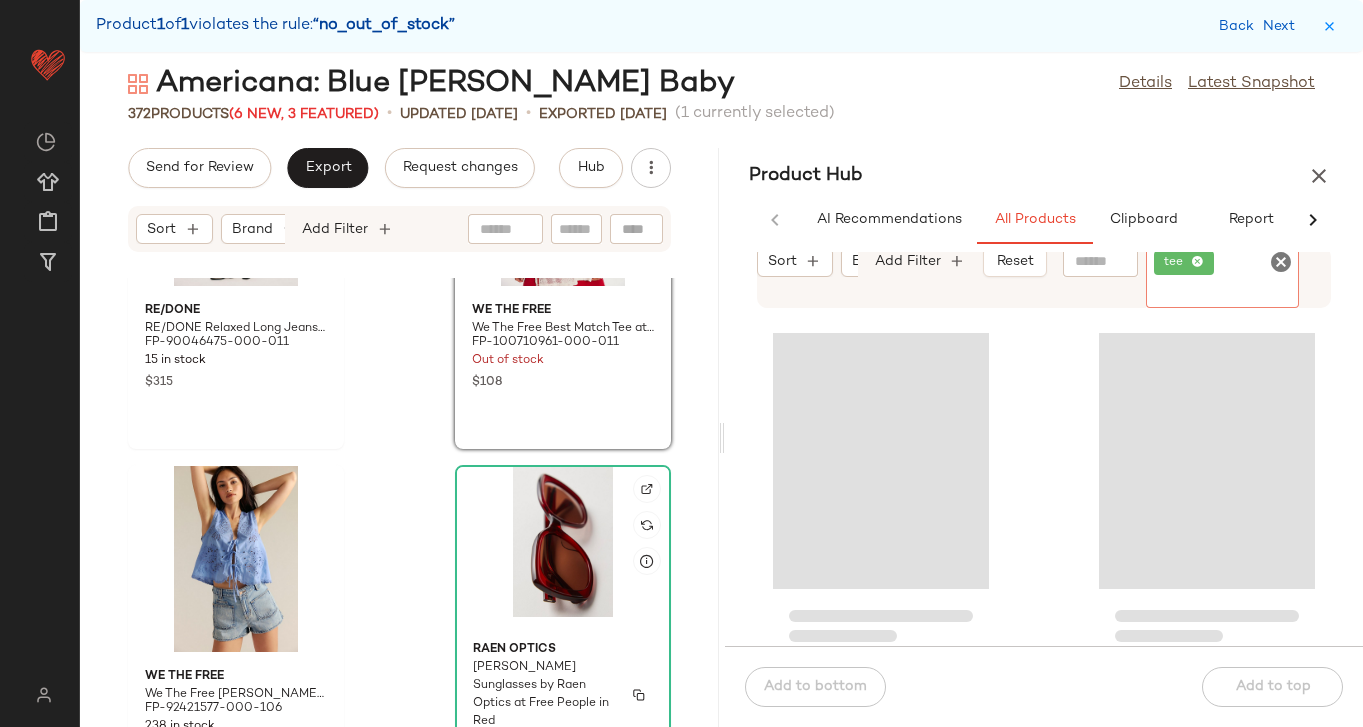 scroll, scrollTop: 45549, scrollLeft: 0, axis: vertical 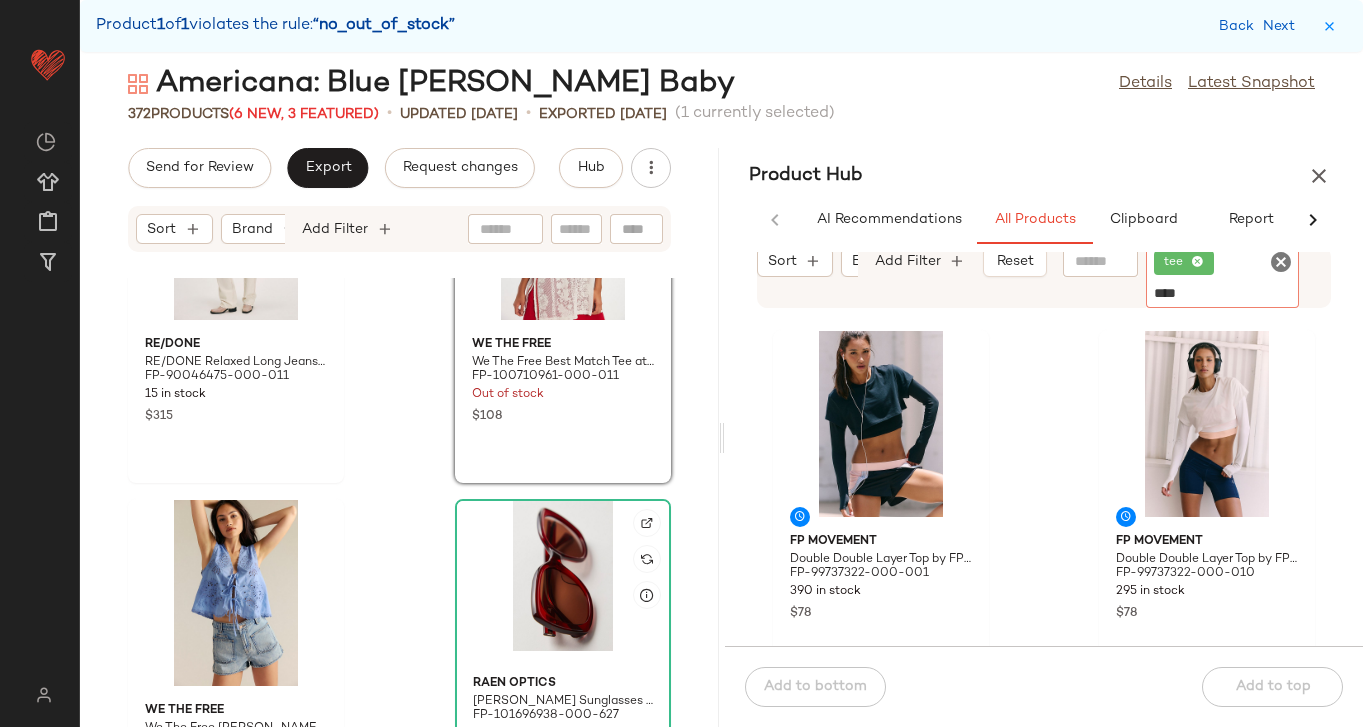 type on "*****" 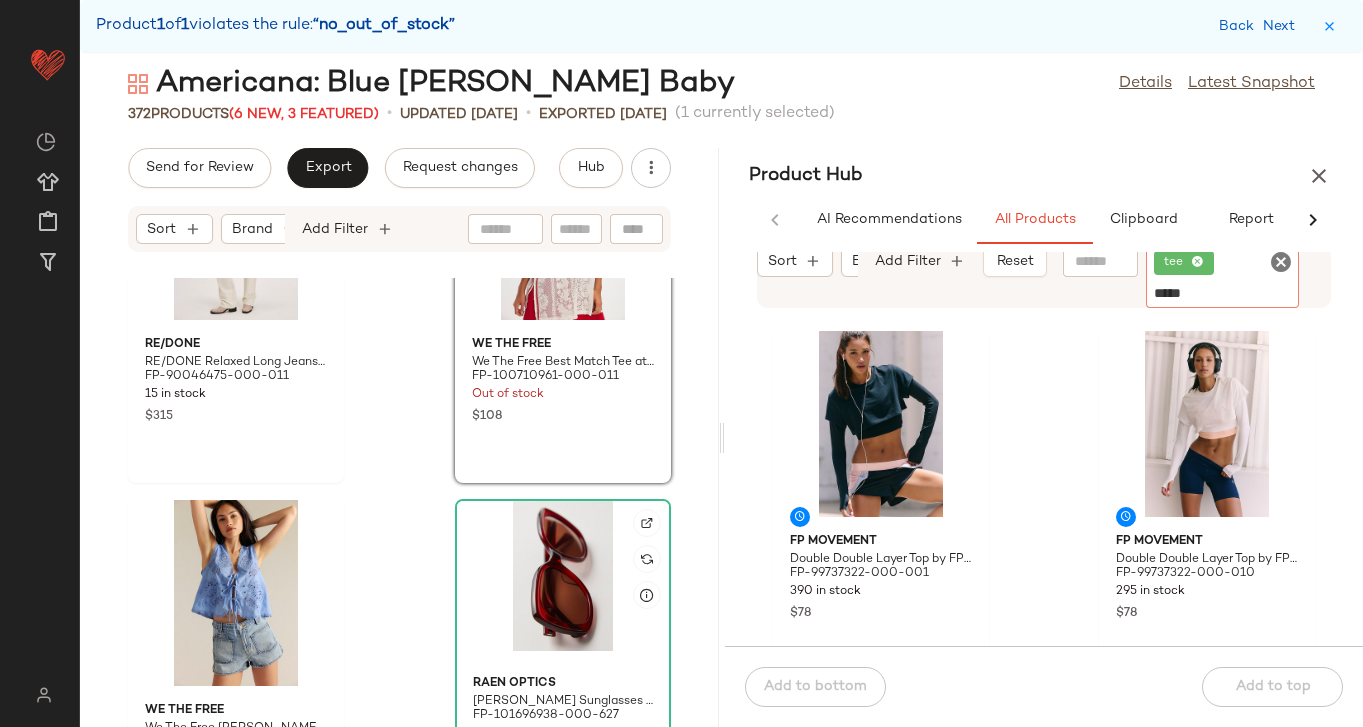 type 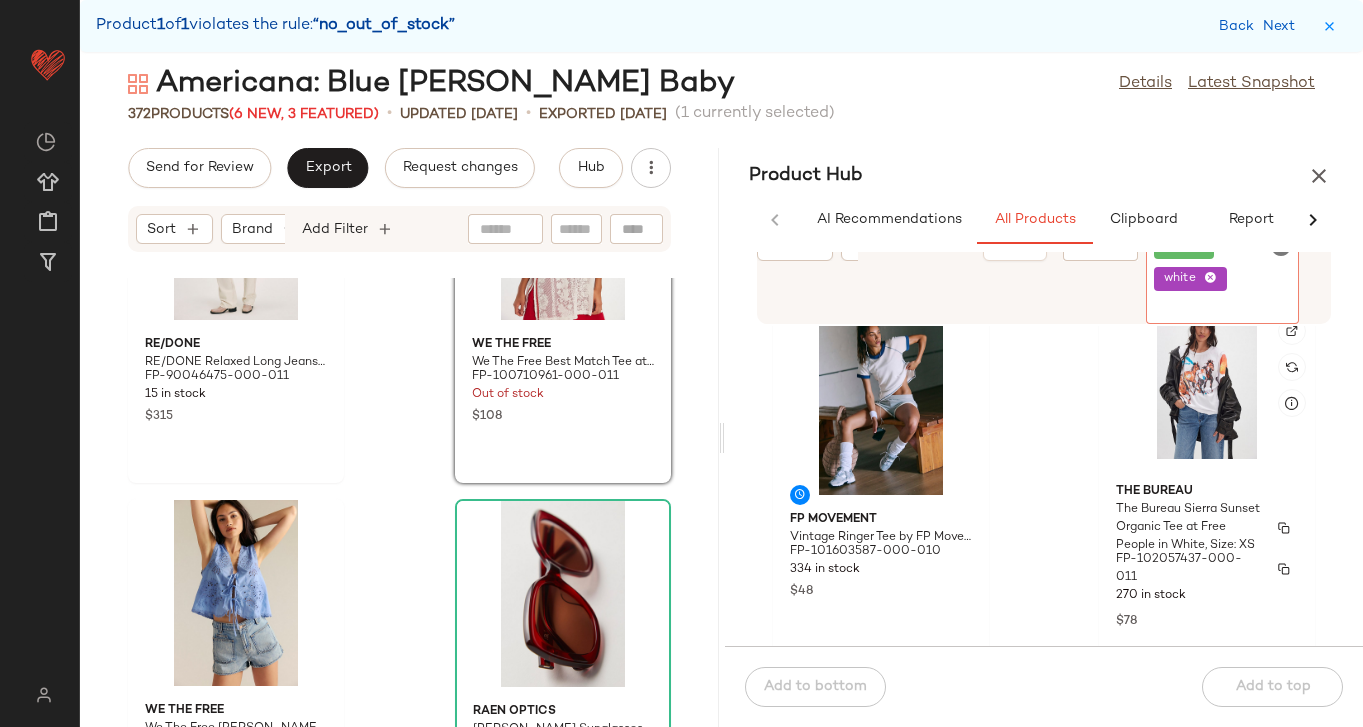 scroll, scrollTop: 791, scrollLeft: 0, axis: vertical 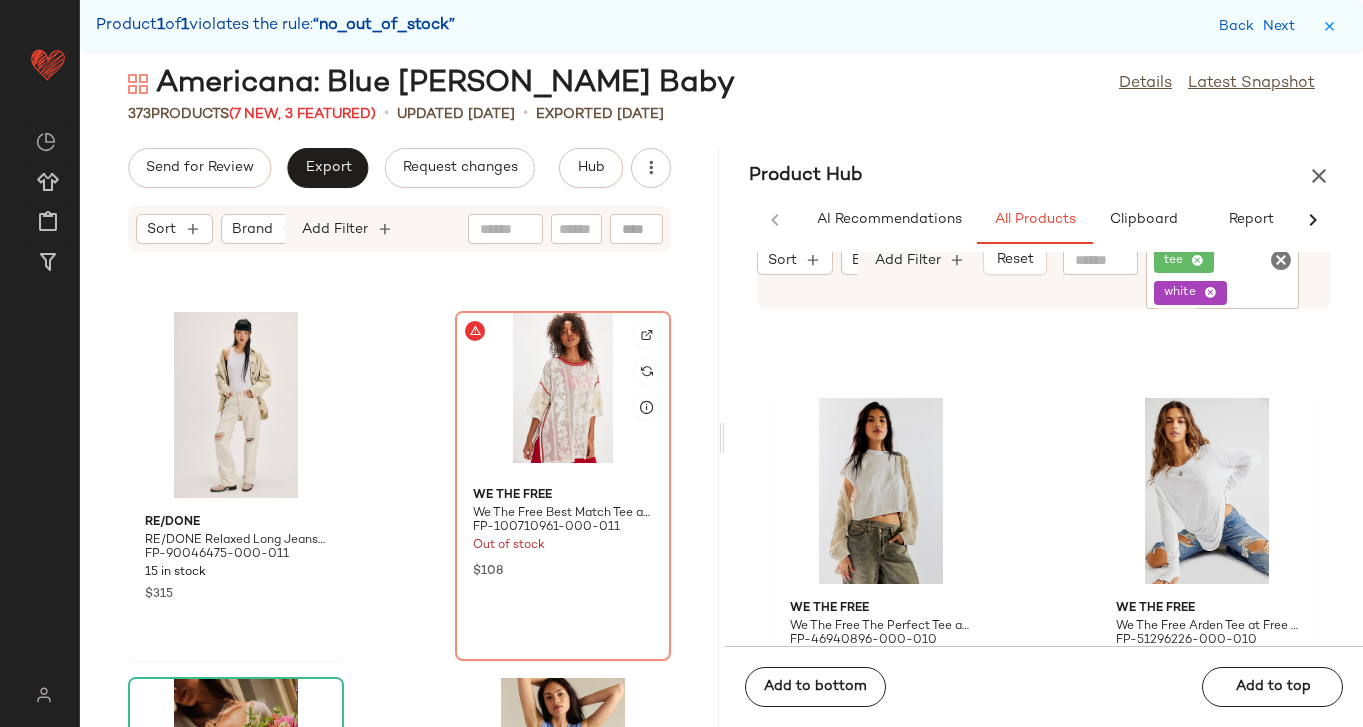 click 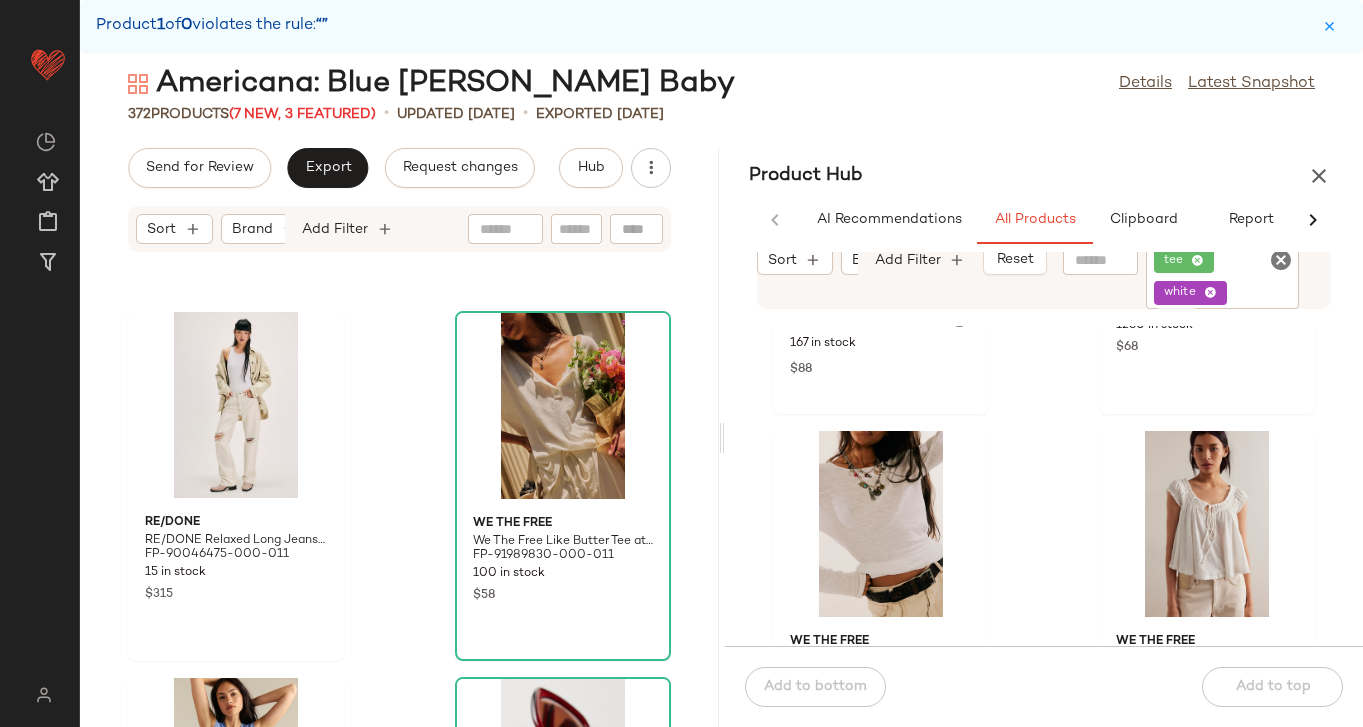 scroll, scrollTop: 35918, scrollLeft: 0, axis: vertical 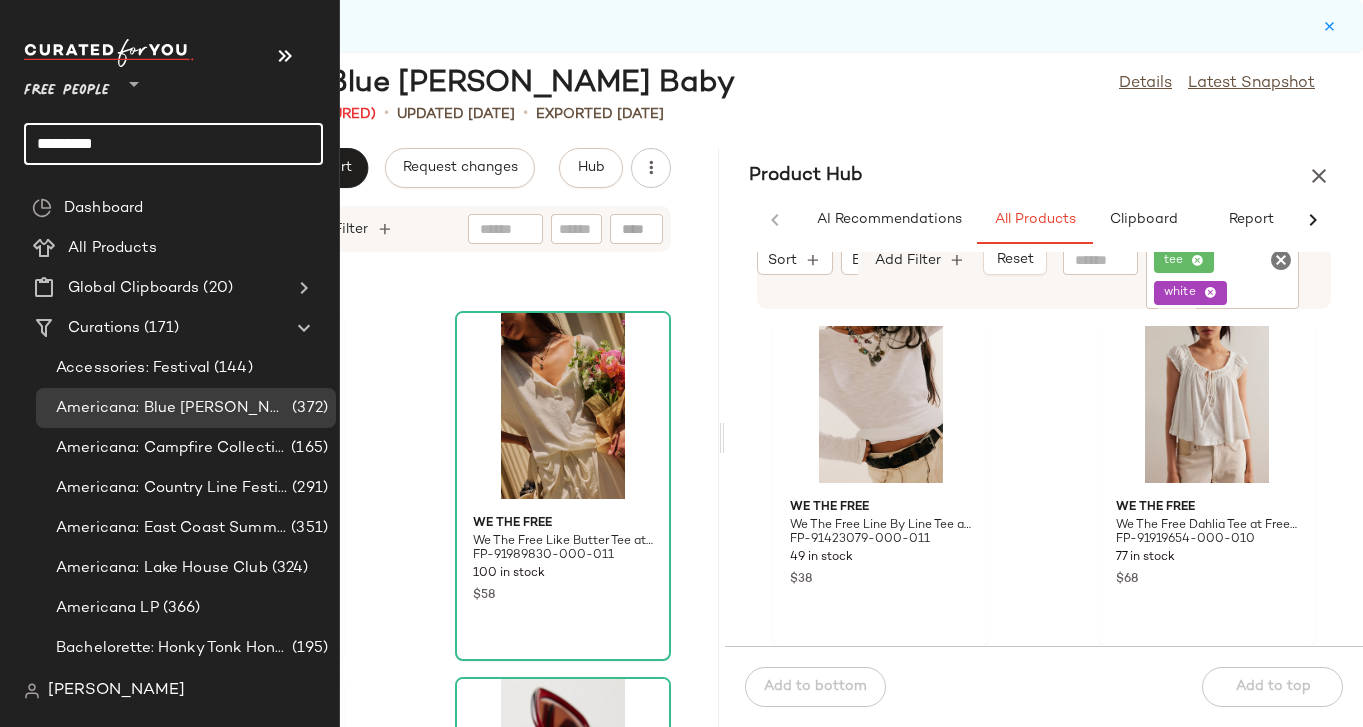 click on "*********" 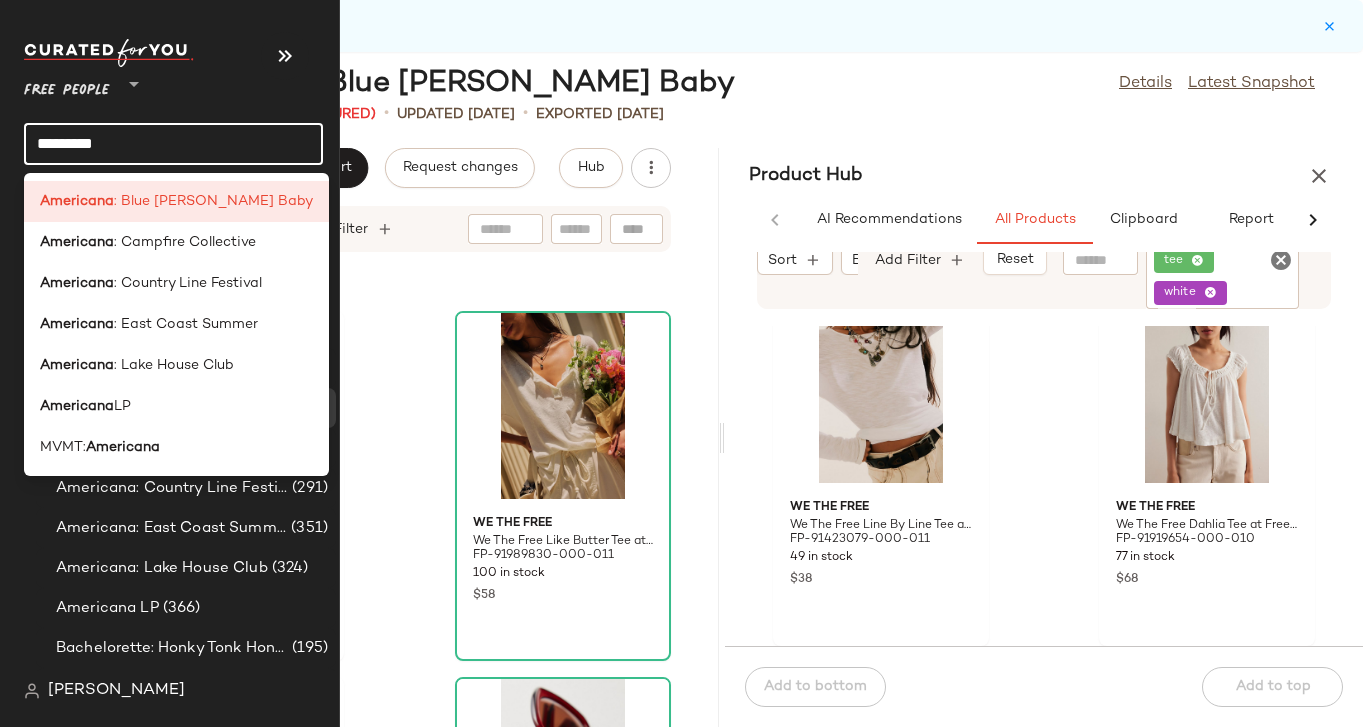 click on "*********" 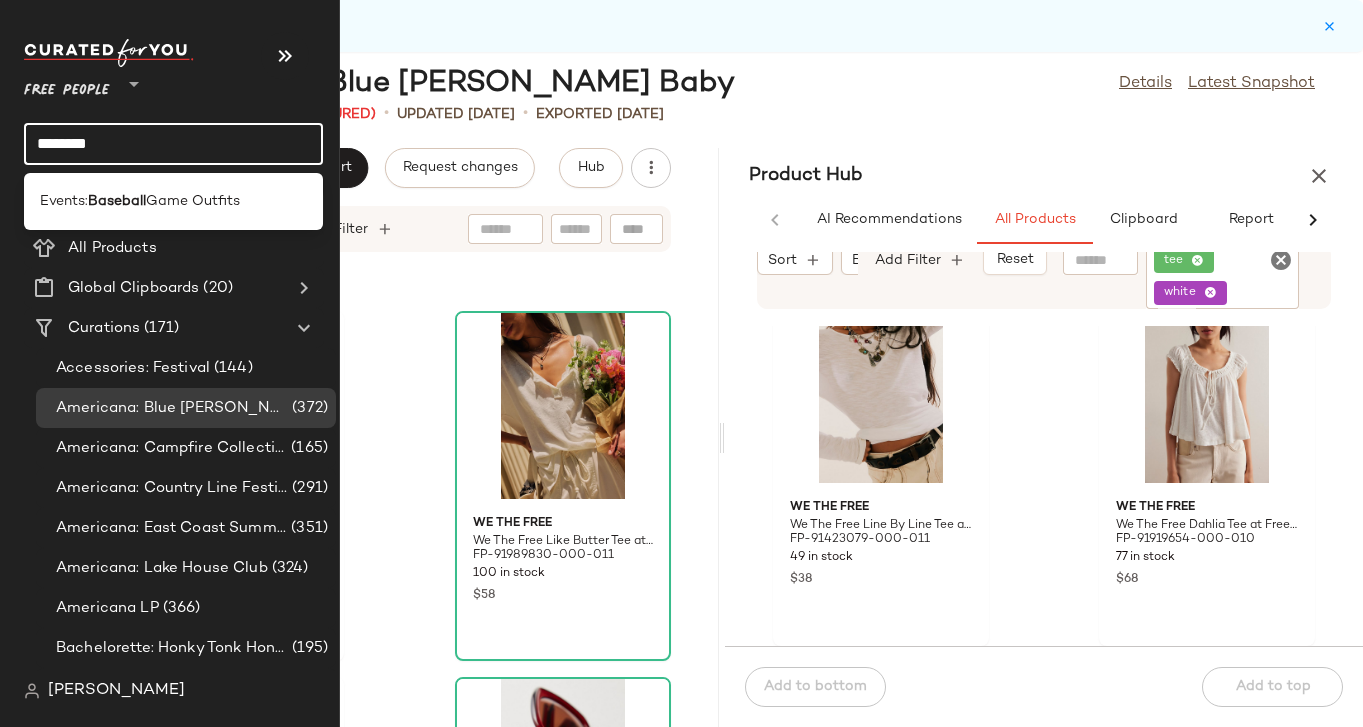 type on "********" 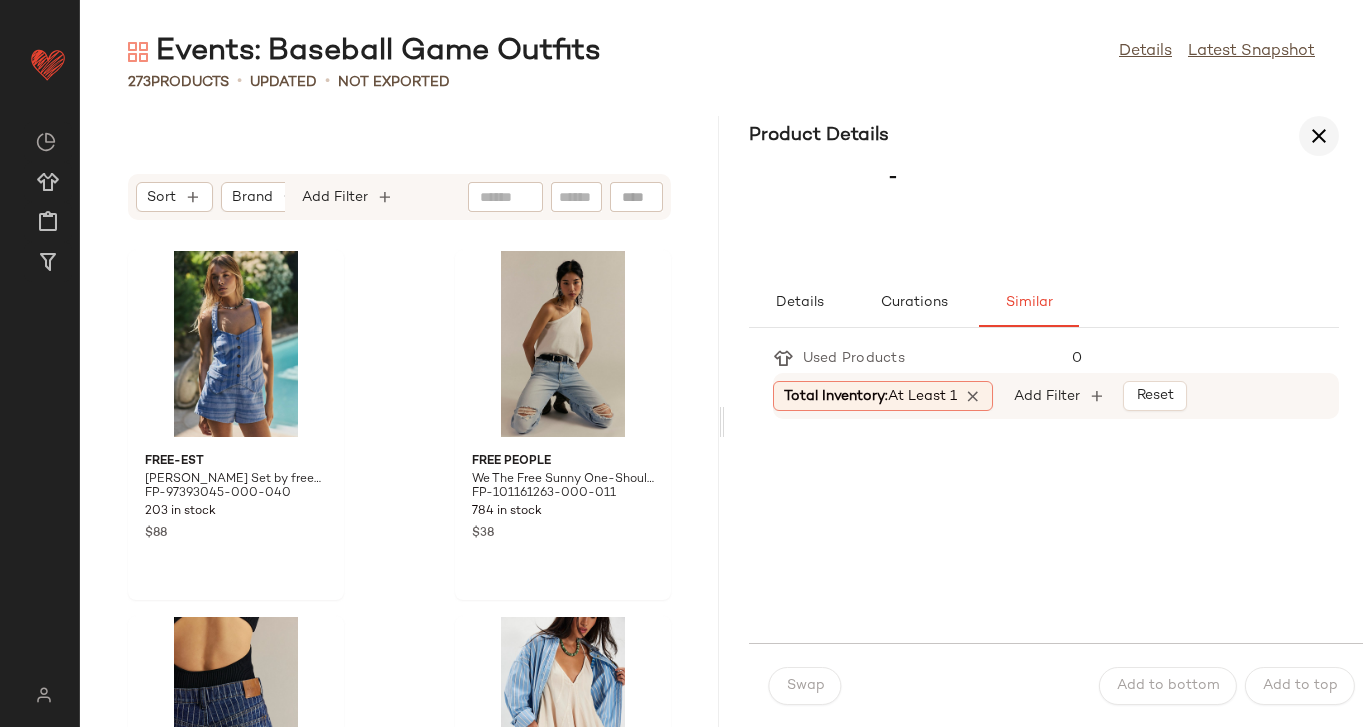 click at bounding box center [1319, 136] 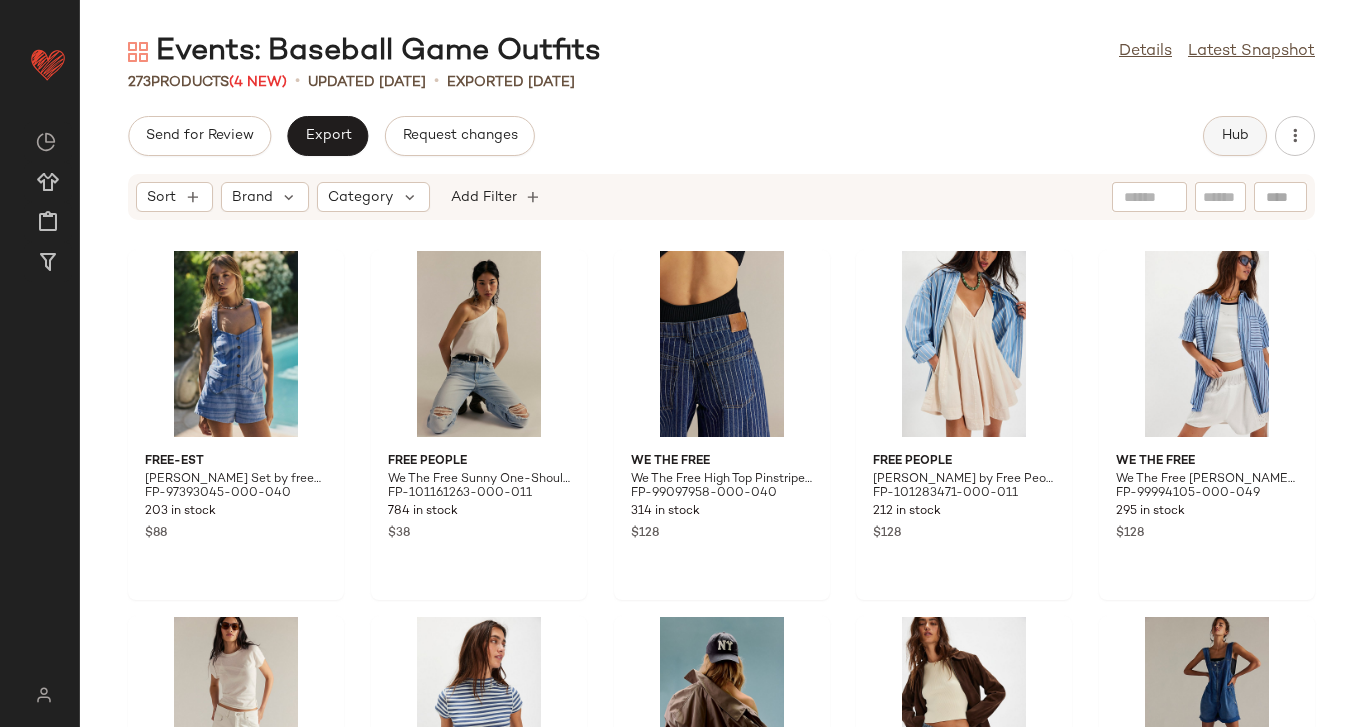 click on "Hub" 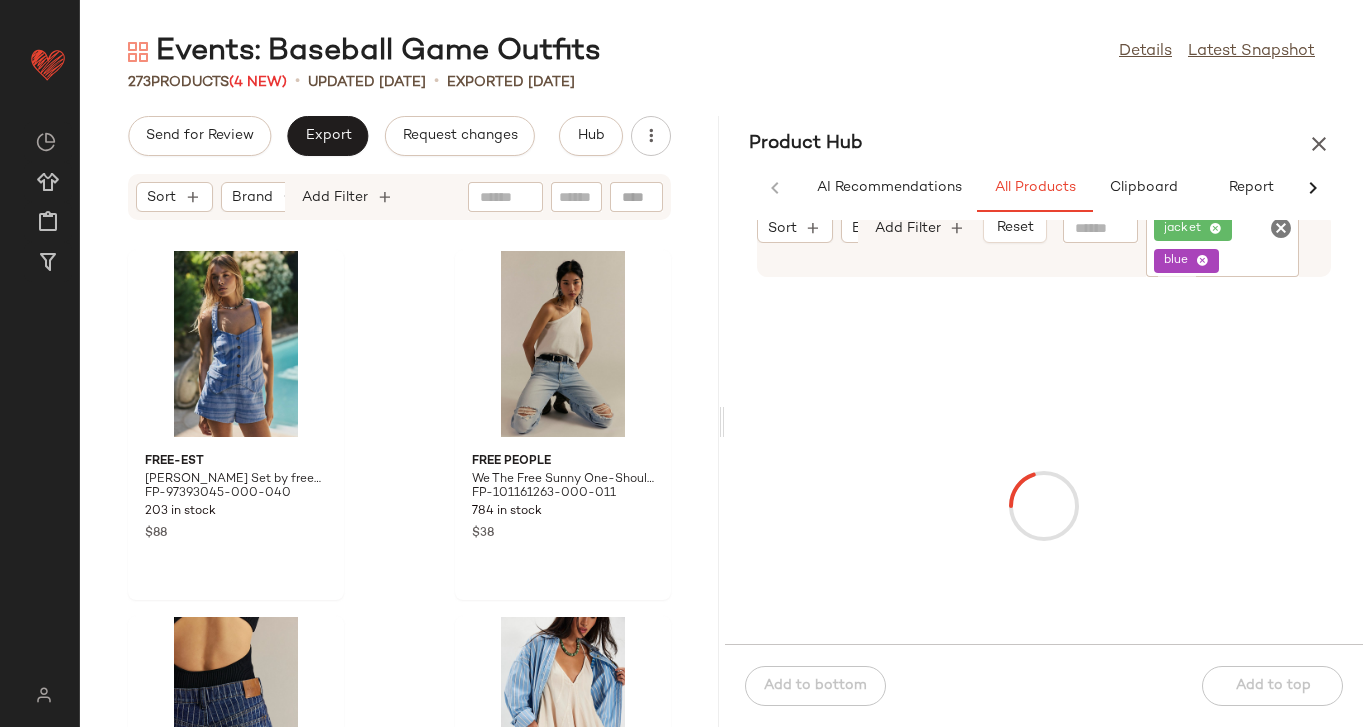 click 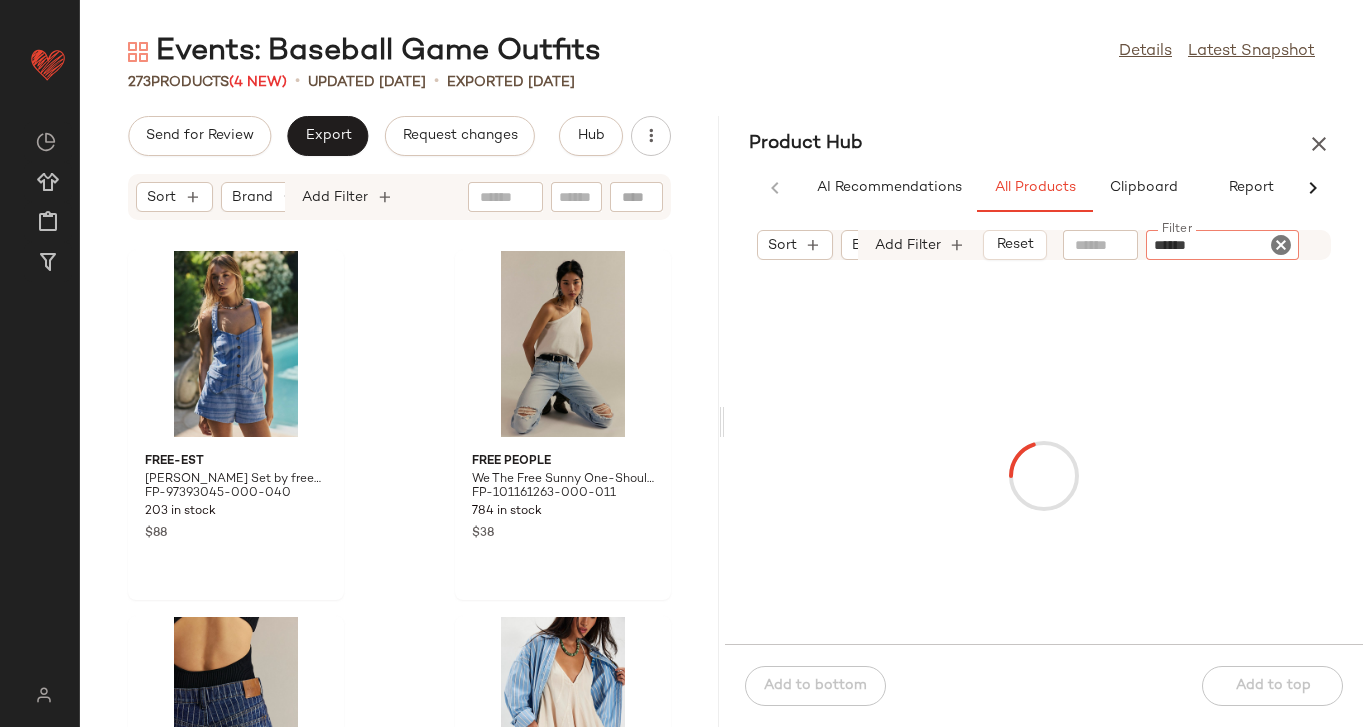 type on "*******" 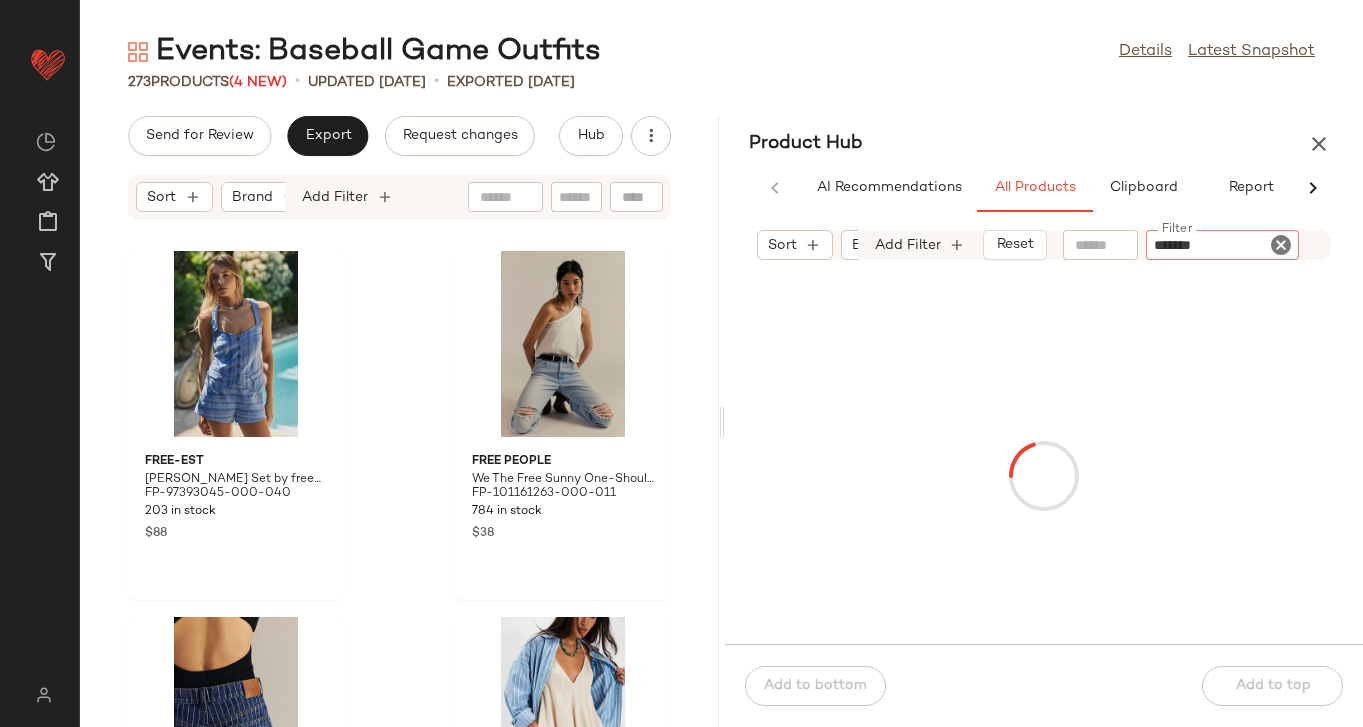 type 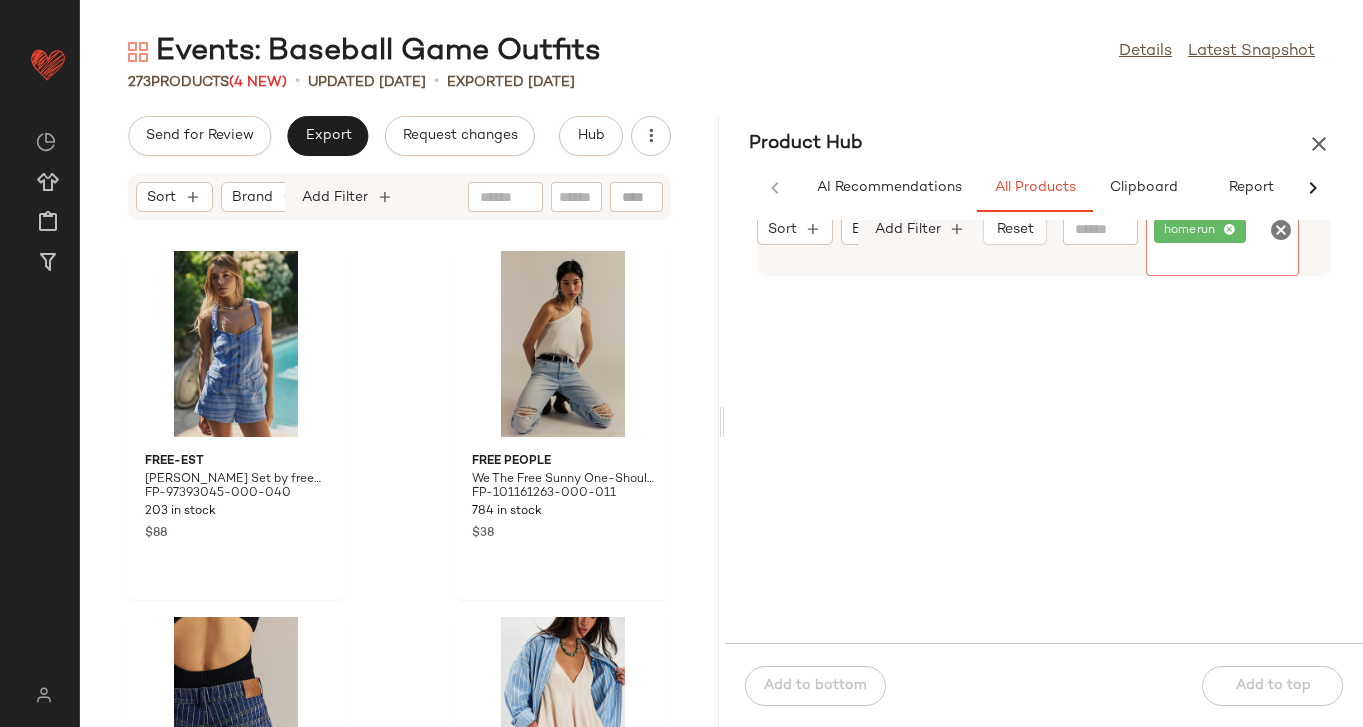 click 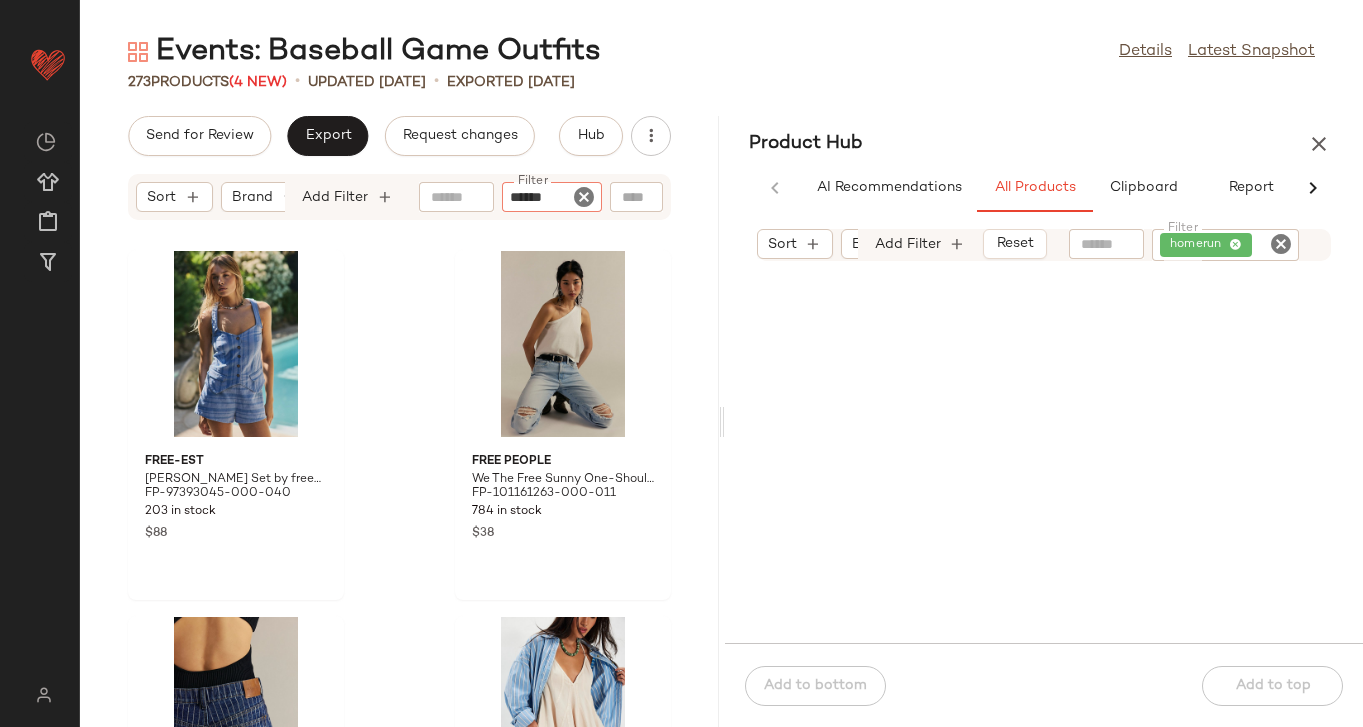 type on "*******" 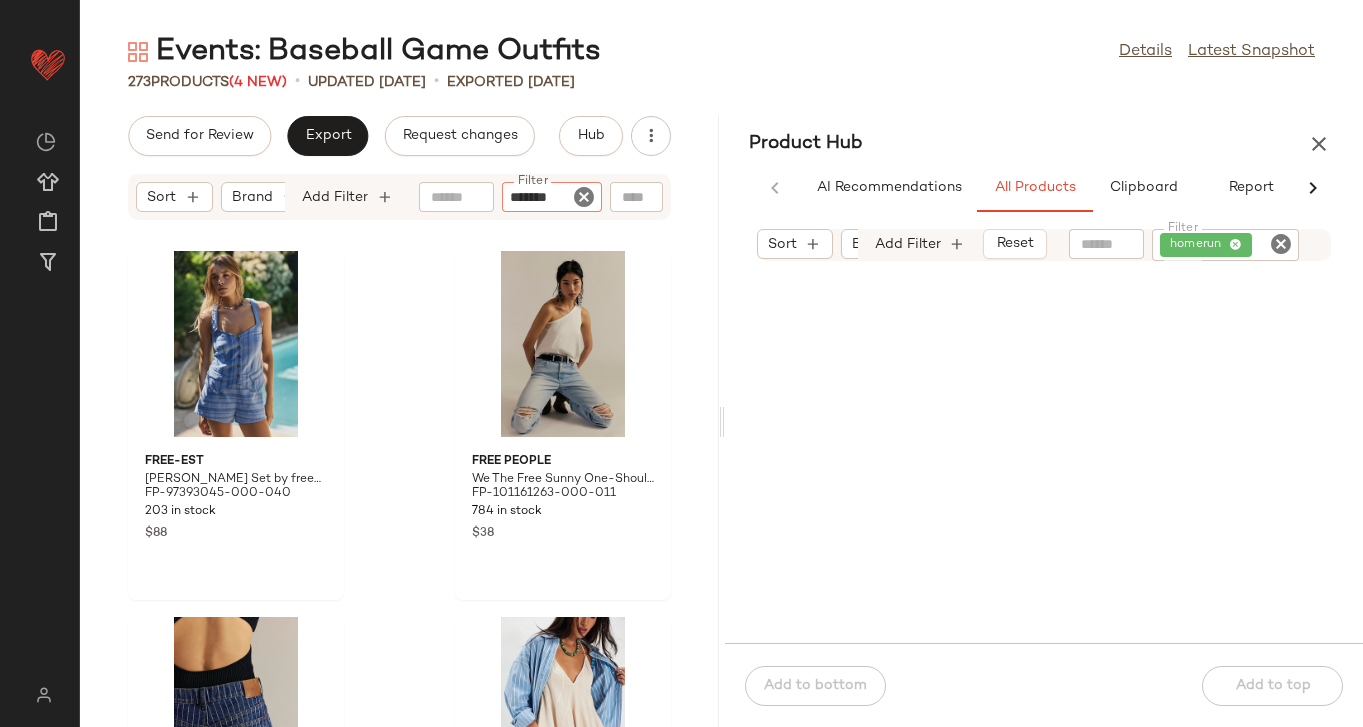 type 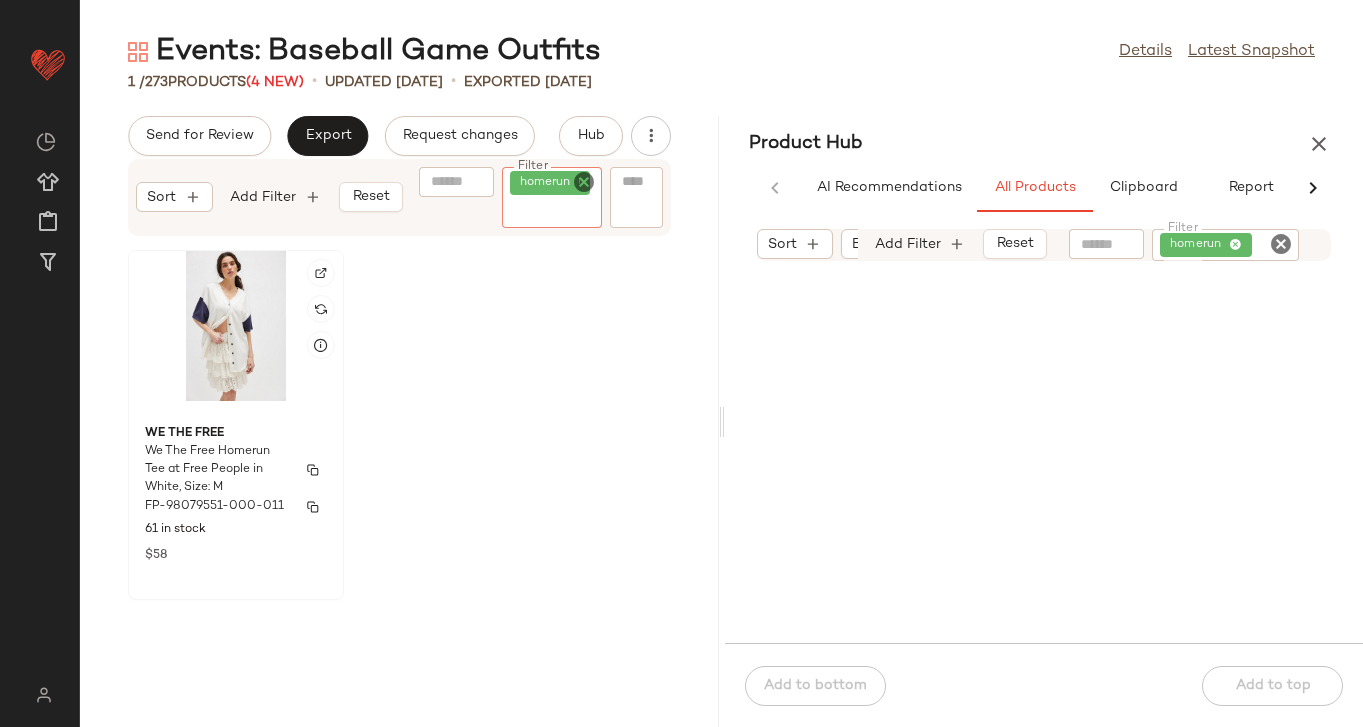 click on "We The Free Homerun Tee at Free People in White, Size: M" at bounding box center [218, 470] 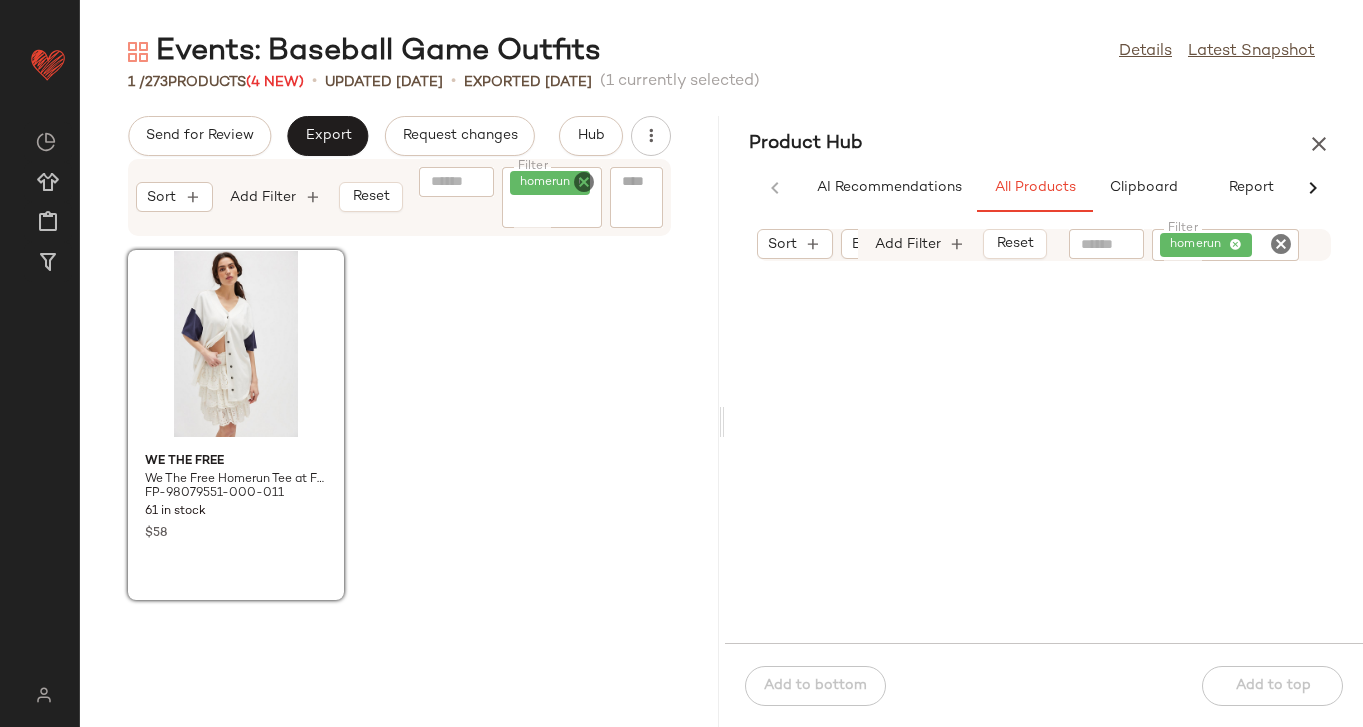 click on "homerun" 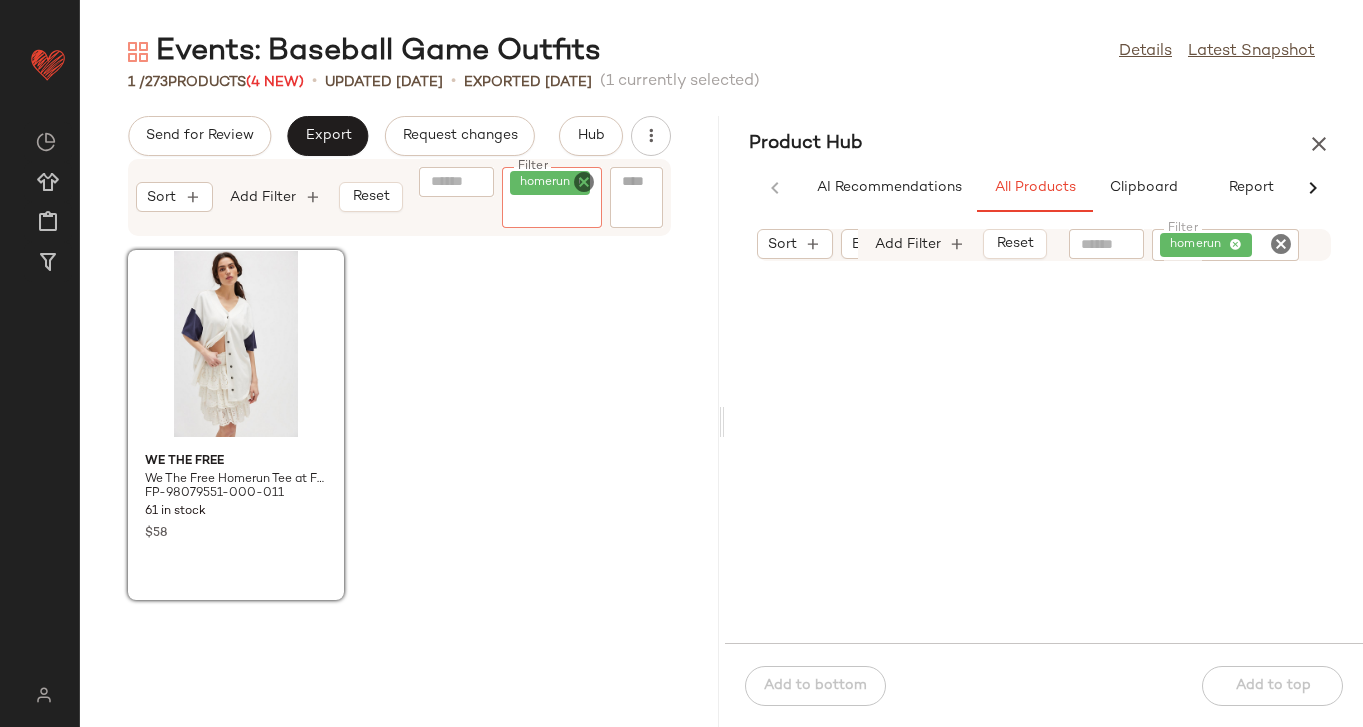 click 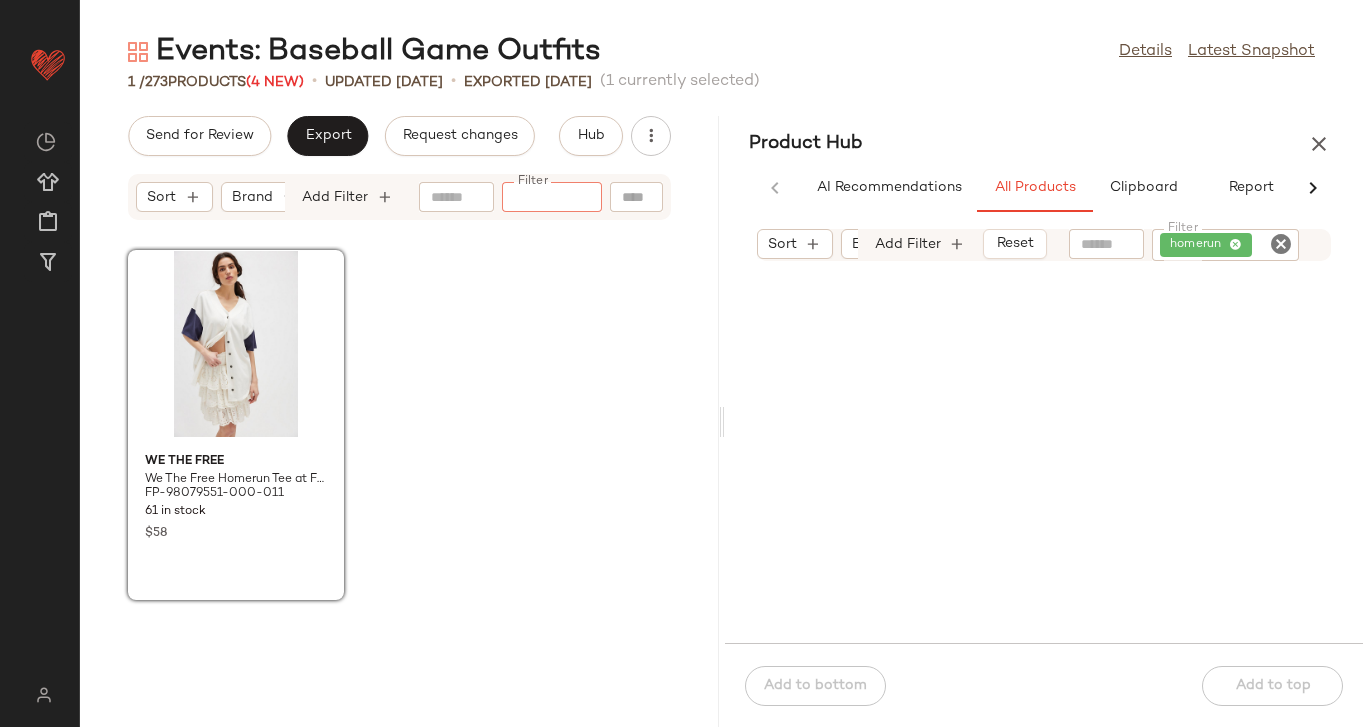 click on "Product Hub  AI Recommendations   All Products   Clipboard   Report  Sort  Brand  Category  In Curation?:   No Sale Price:   Not on sale Total Inventory:   10-Max Add Filter   Reset  Filter homerun Filter  Add to bottom   Add to top" 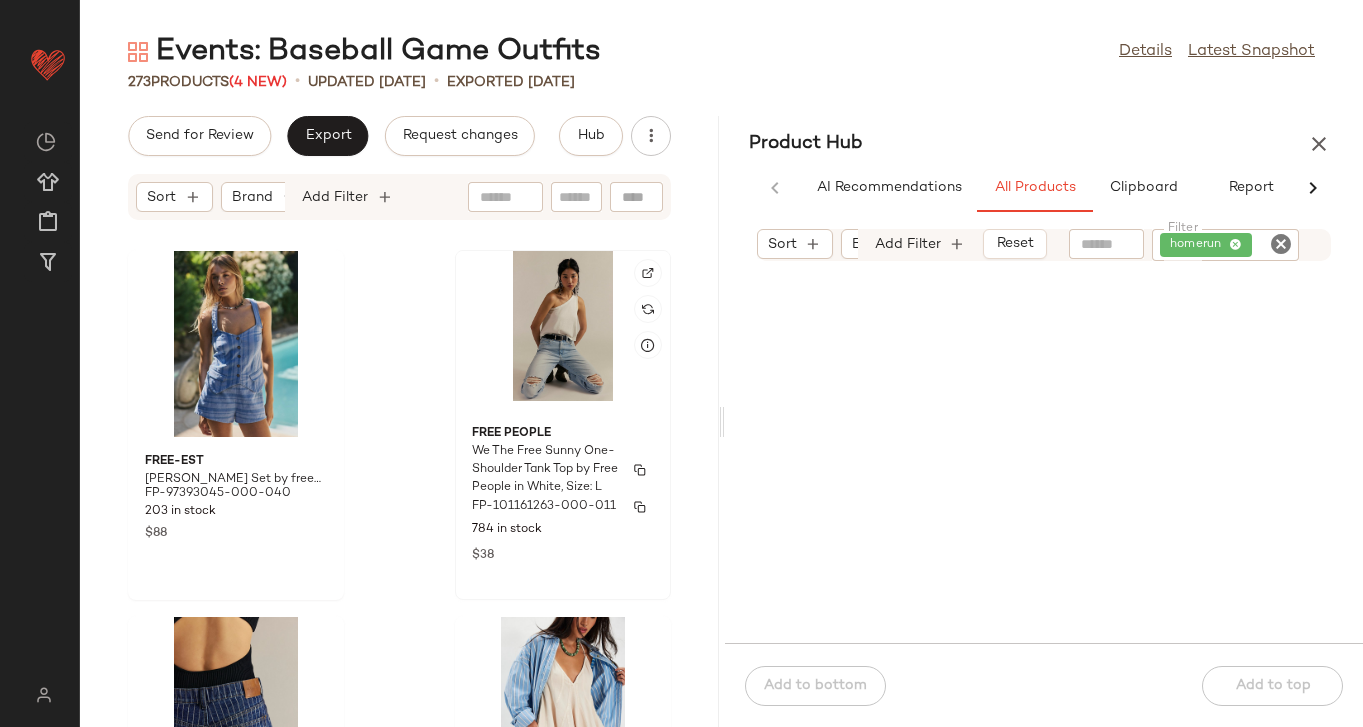 scroll, scrollTop: 33, scrollLeft: 0, axis: vertical 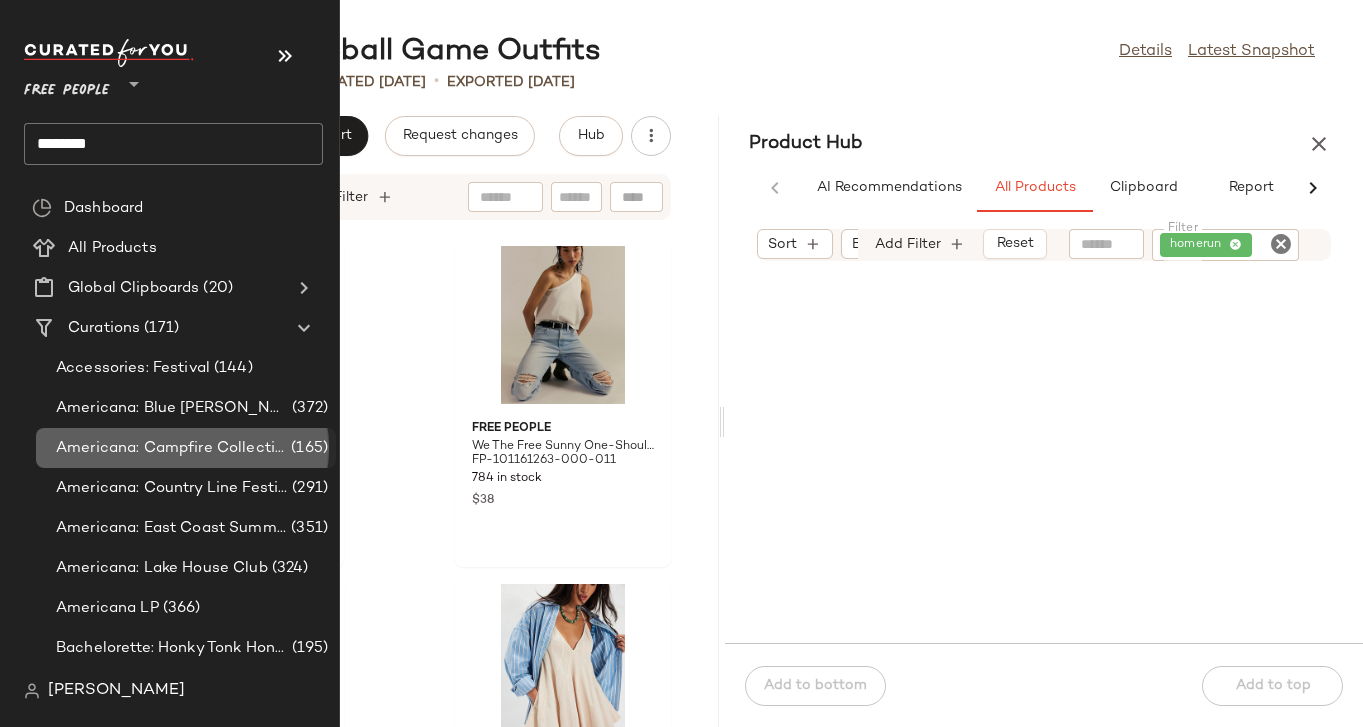 click on "Americana: Campfire Collective" at bounding box center [171, 448] 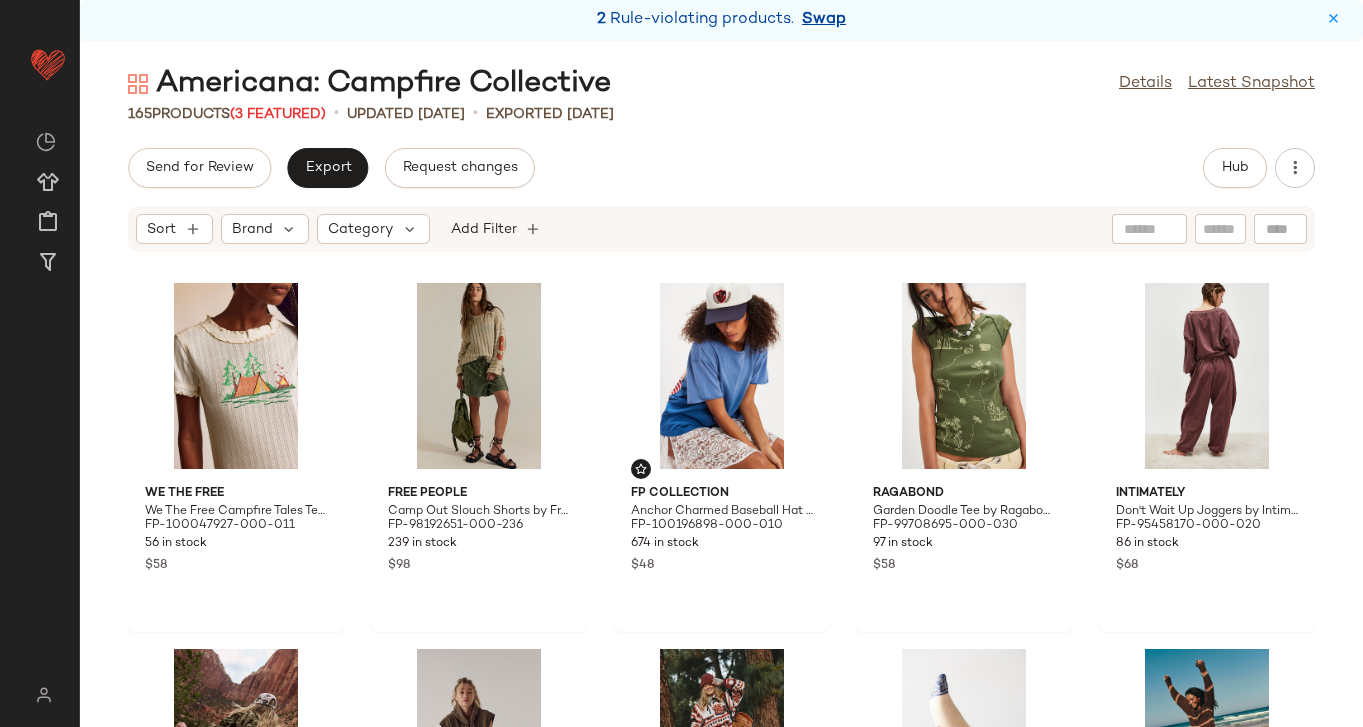 click on "Swap" at bounding box center (824, 20) 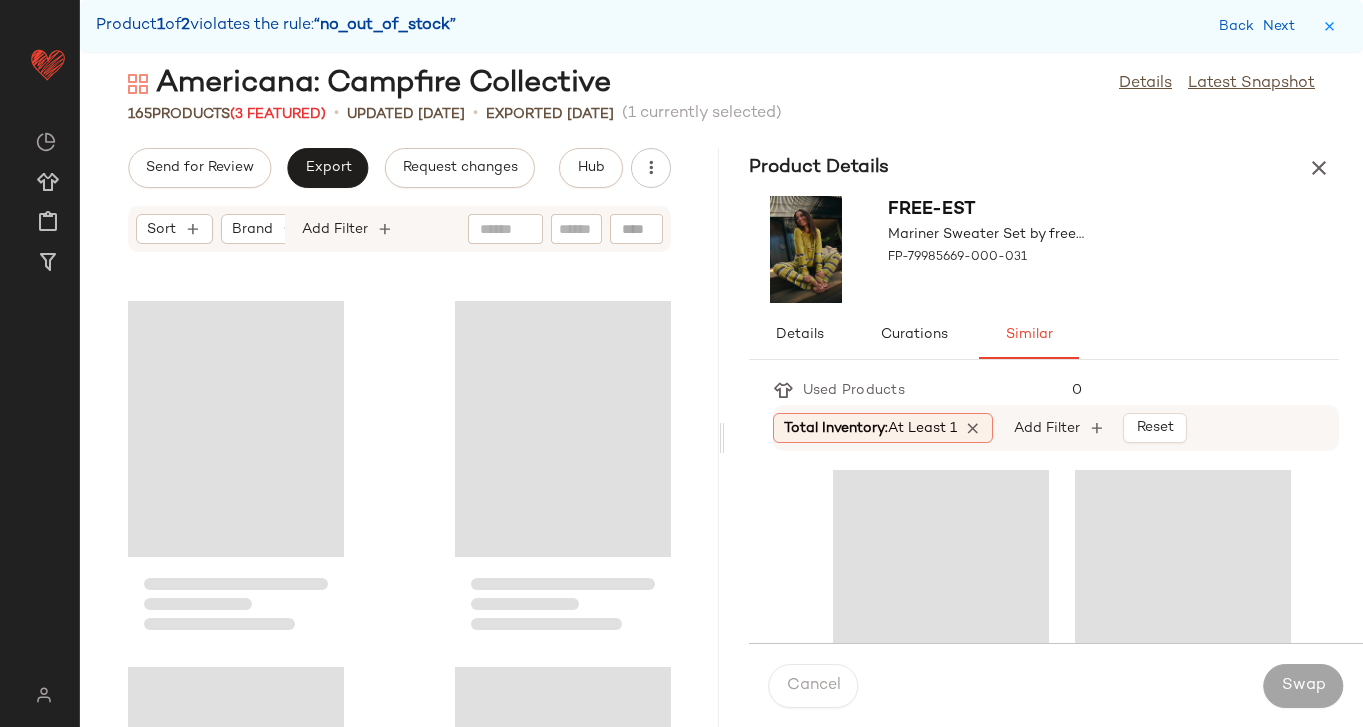 scroll, scrollTop: 6954, scrollLeft: 0, axis: vertical 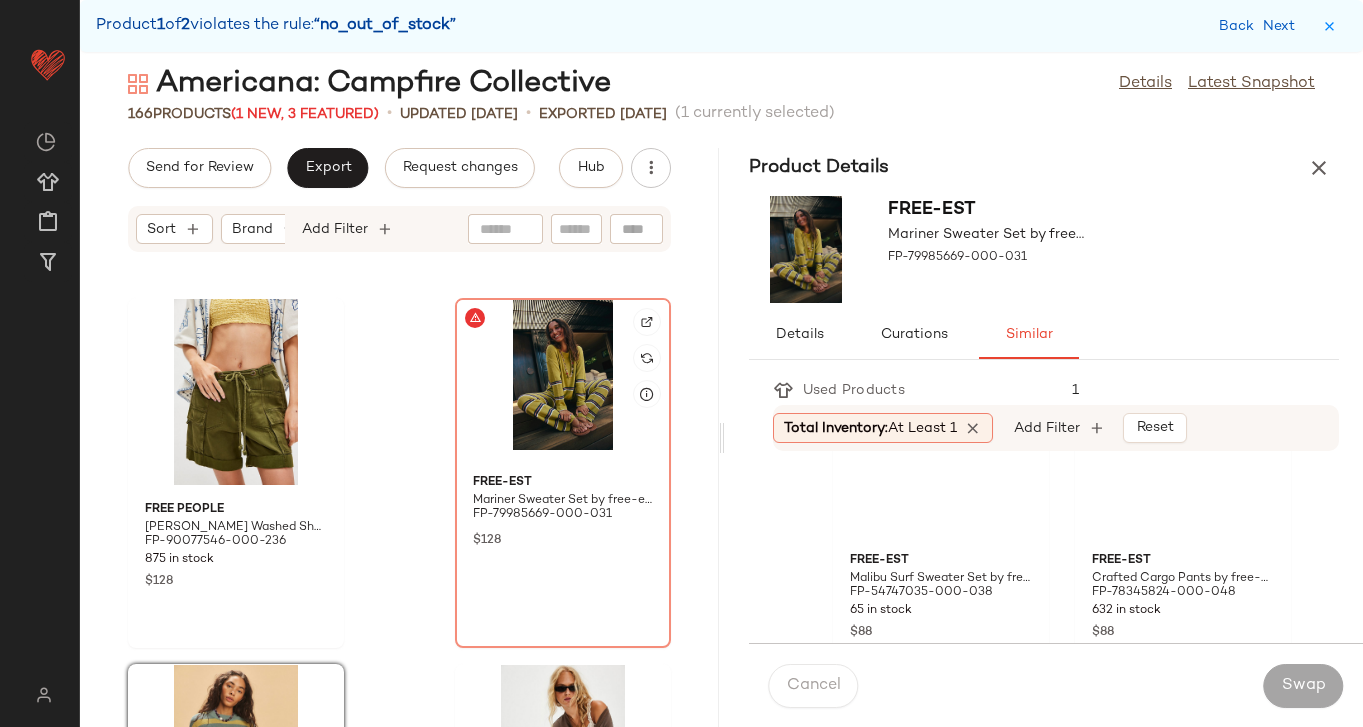 click 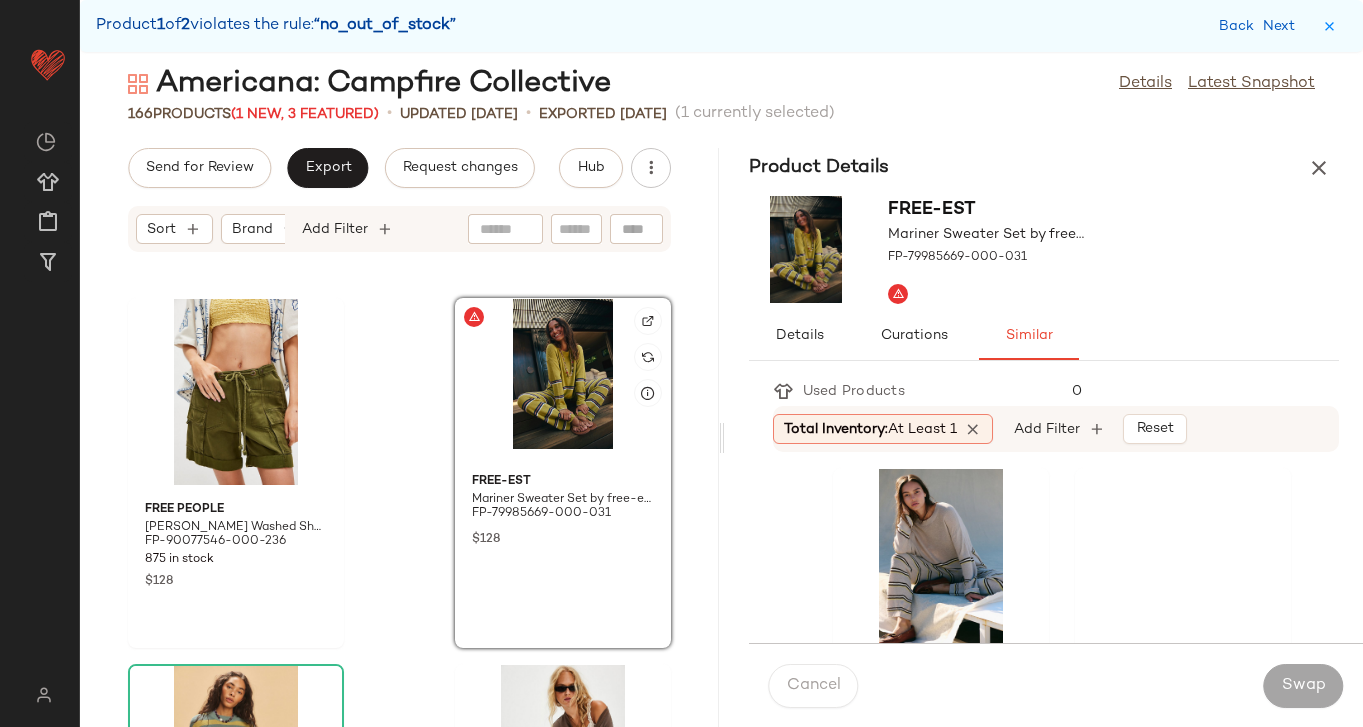 click 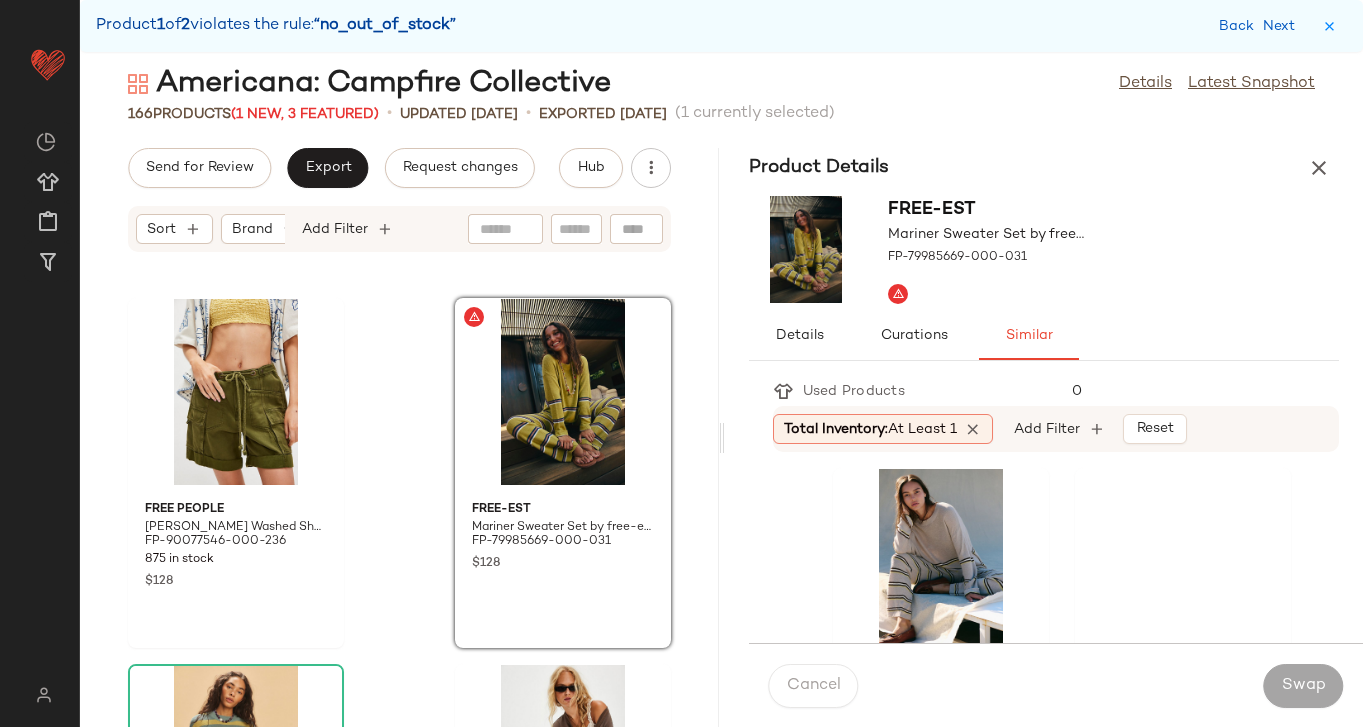 click on "Free People Frankie Washed Shorts by Free People in Green, Size: L FP-90077546-000-236 875 in stock $128 free-est Mariner Sweater Set by free-est at Free People in Green, Size: M FP-79985669-000-031 $128 free-est Malibu Surf Sweater Set by free-est at Free People in Blue, Size: XS FP-54747035-000-035 45 in stock $88 We The Free We The Free Venice V-Neck Sweatshirt at Free People in Brown, Size: XS FP-93942472-000-020 596 in stock $78 KEEN Keen Pyrenees Lace-Up Boots at Free People in Brown, Size: US 7.5 FP-92130244-000-029 26 in stock $180 FP Movement Inspire Tee by FP Movement at Free People in Brown, Size: M FP-69417111-000-220 551 in stock $38 Free People Bay To Breakers Pants by Free People in Green, Size: L FP-64459142-000-030 2 in stock $128 We The Free We The Free Everything Pullover at Free People in Brown, Size: XS FP-97280614-000-020 248 in stock $78" 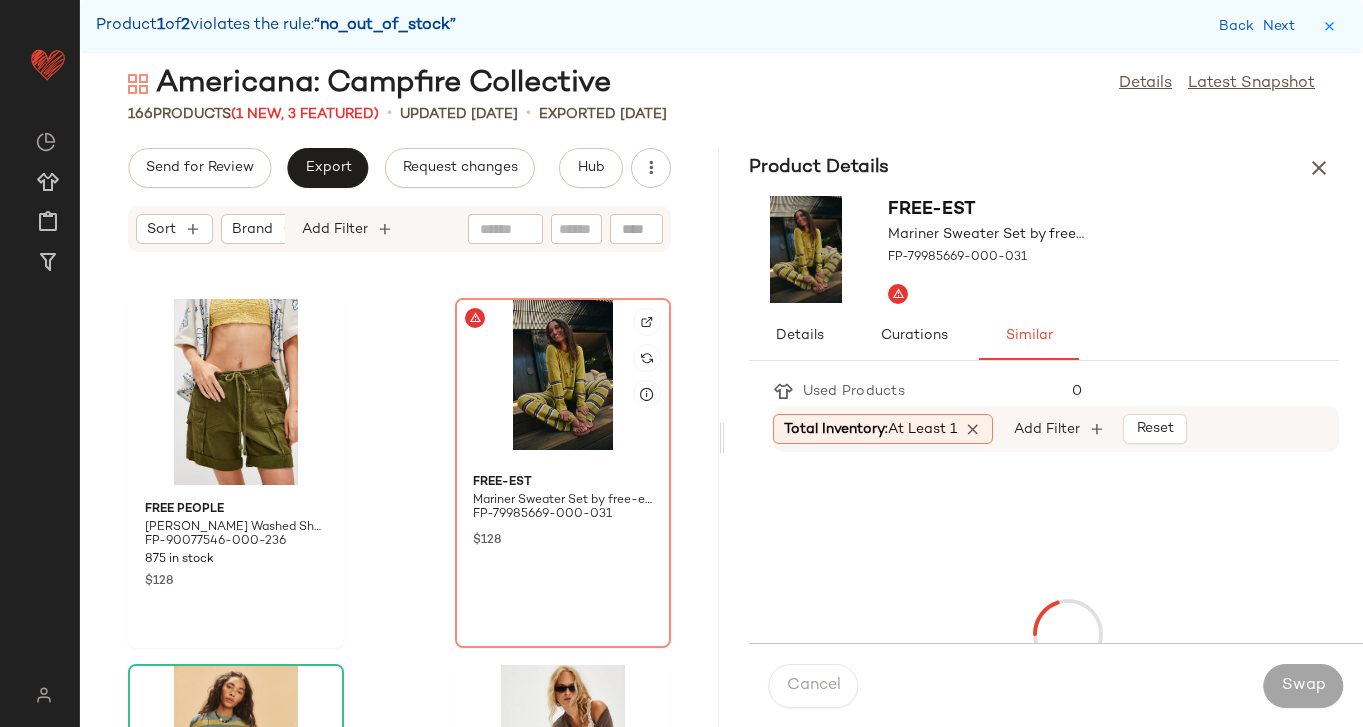 click 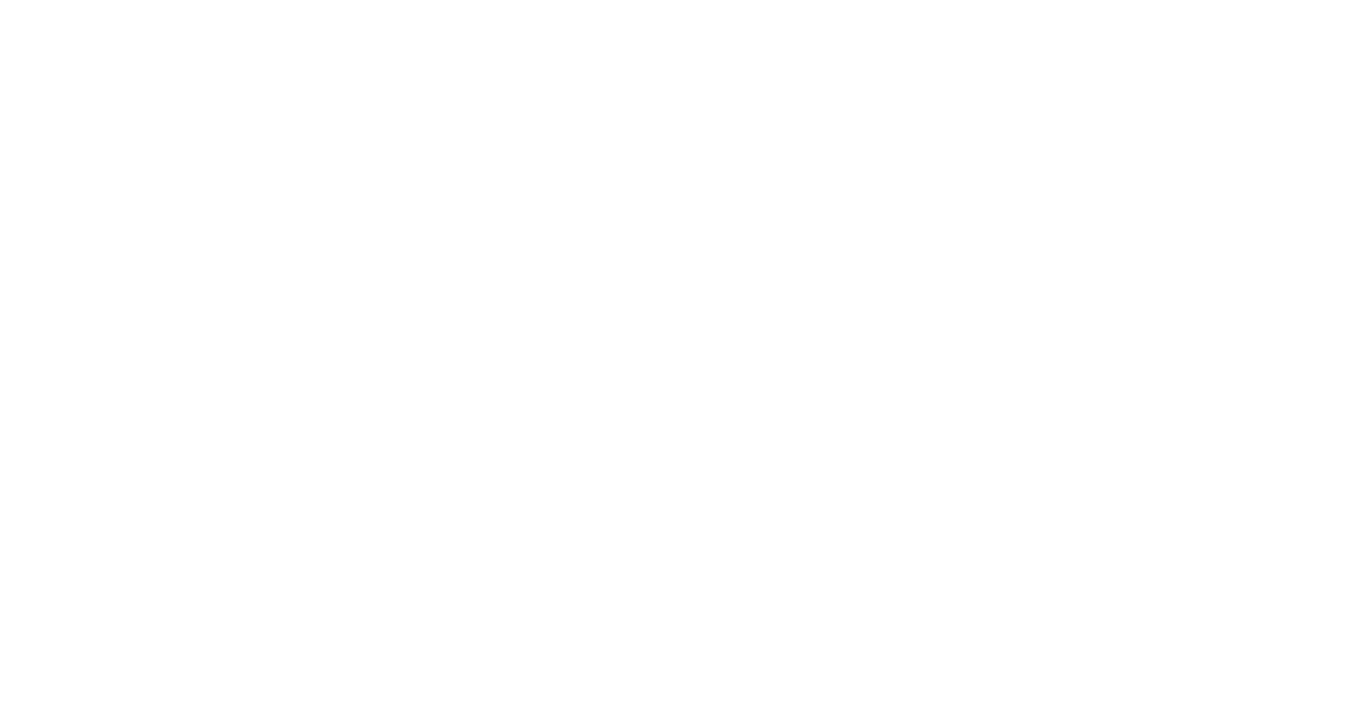 scroll, scrollTop: 0, scrollLeft: 0, axis: both 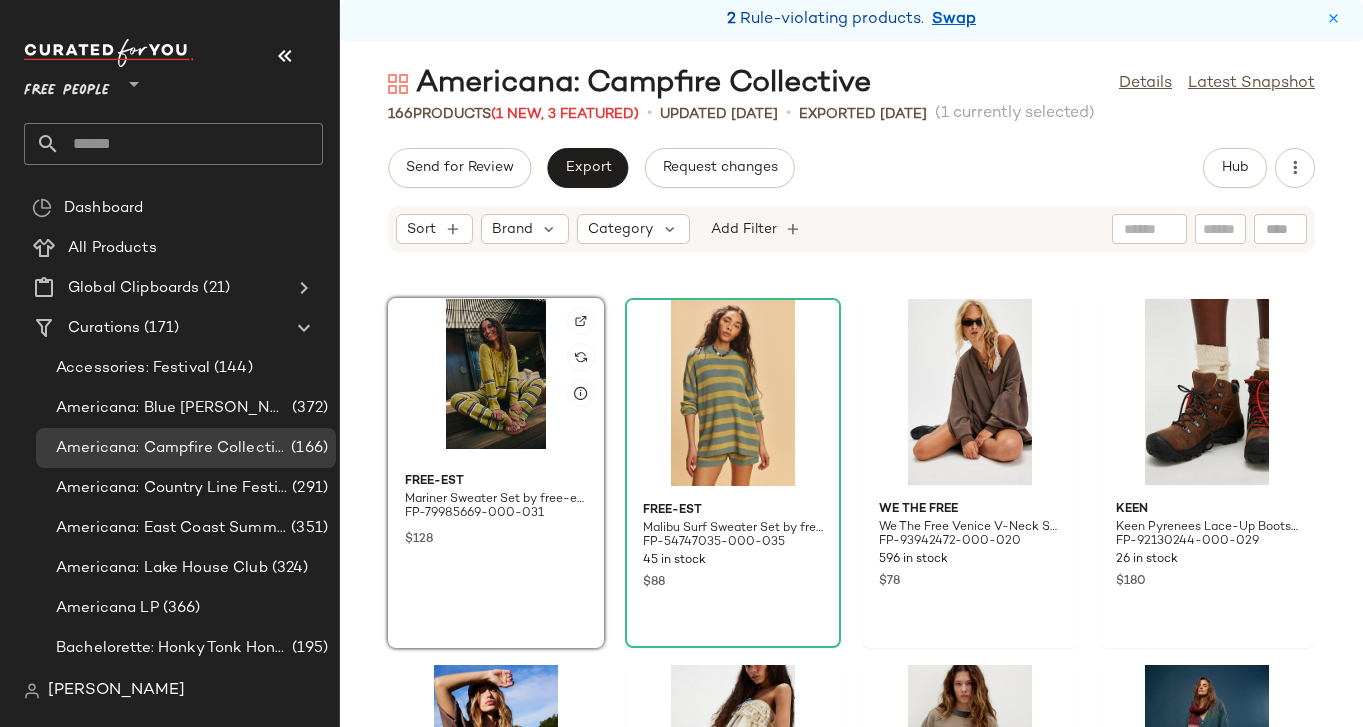 click 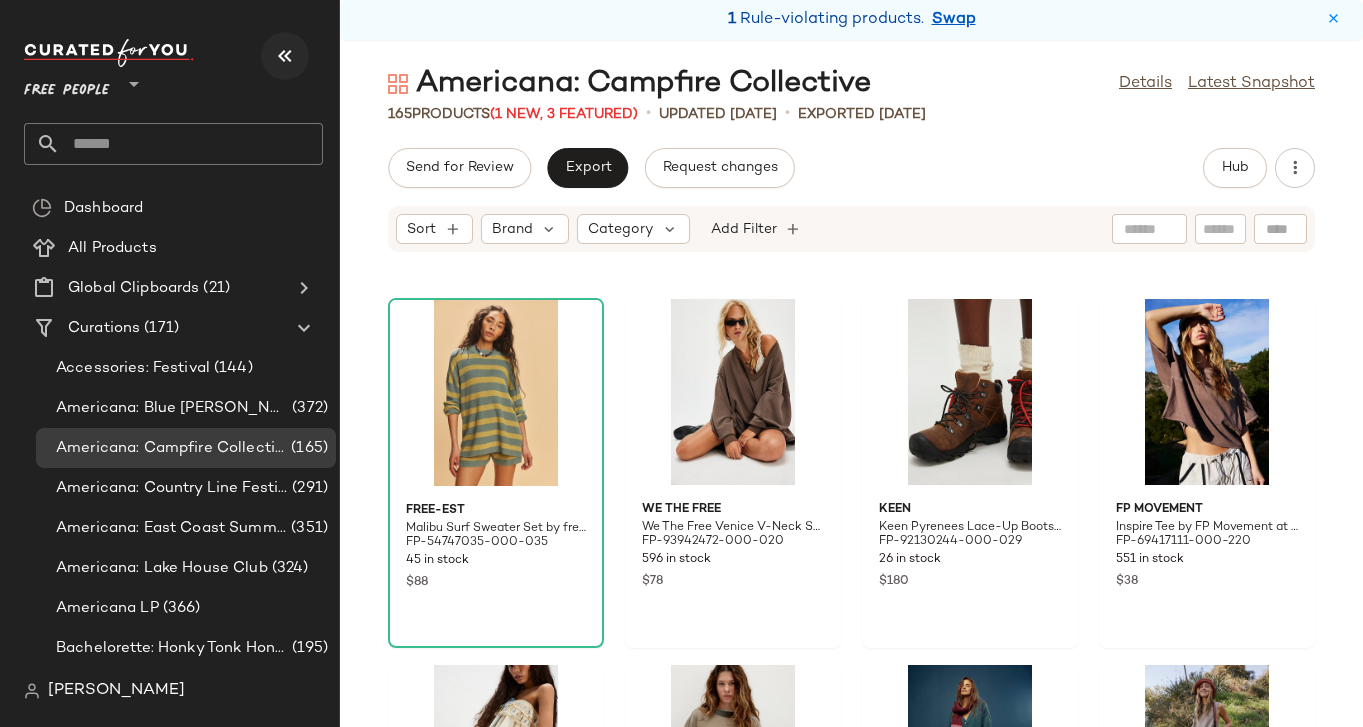 click at bounding box center (285, 56) 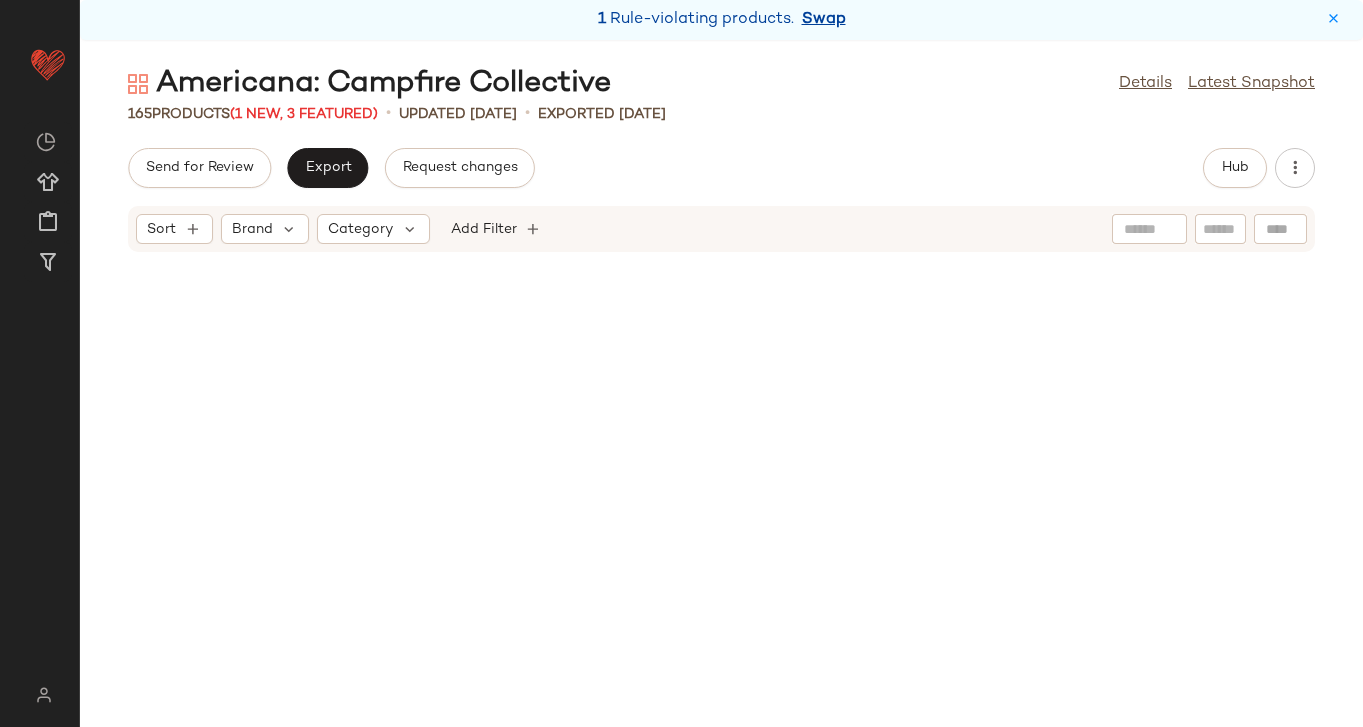 click on "Swap" at bounding box center (824, 20) 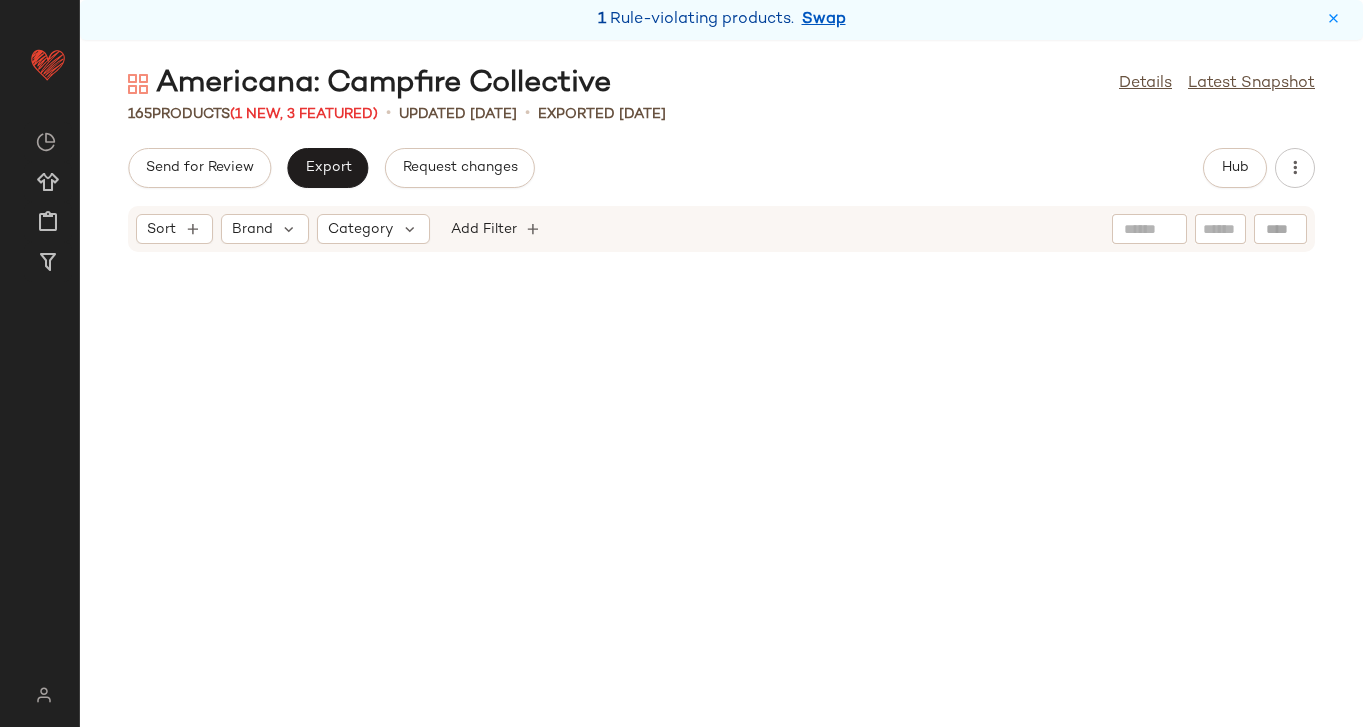 scroll, scrollTop: 13542, scrollLeft: 0, axis: vertical 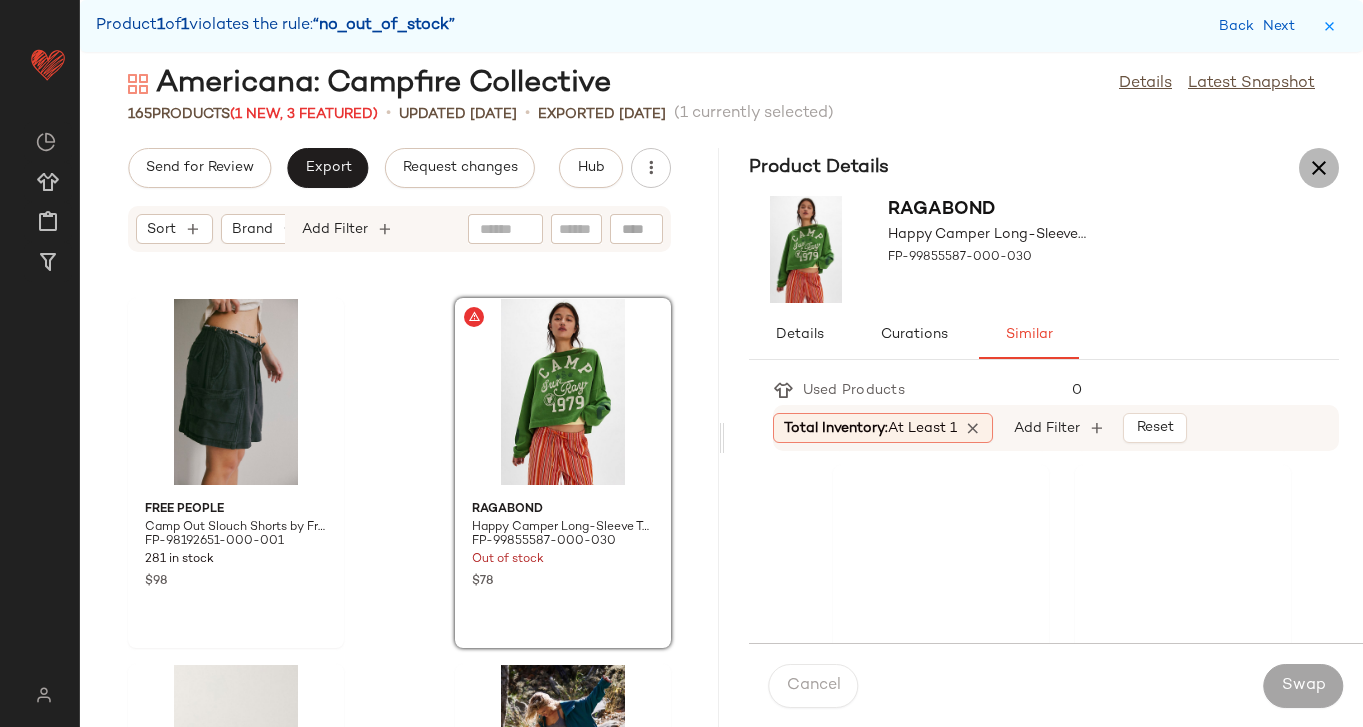 click at bounding box center [1319, 168] 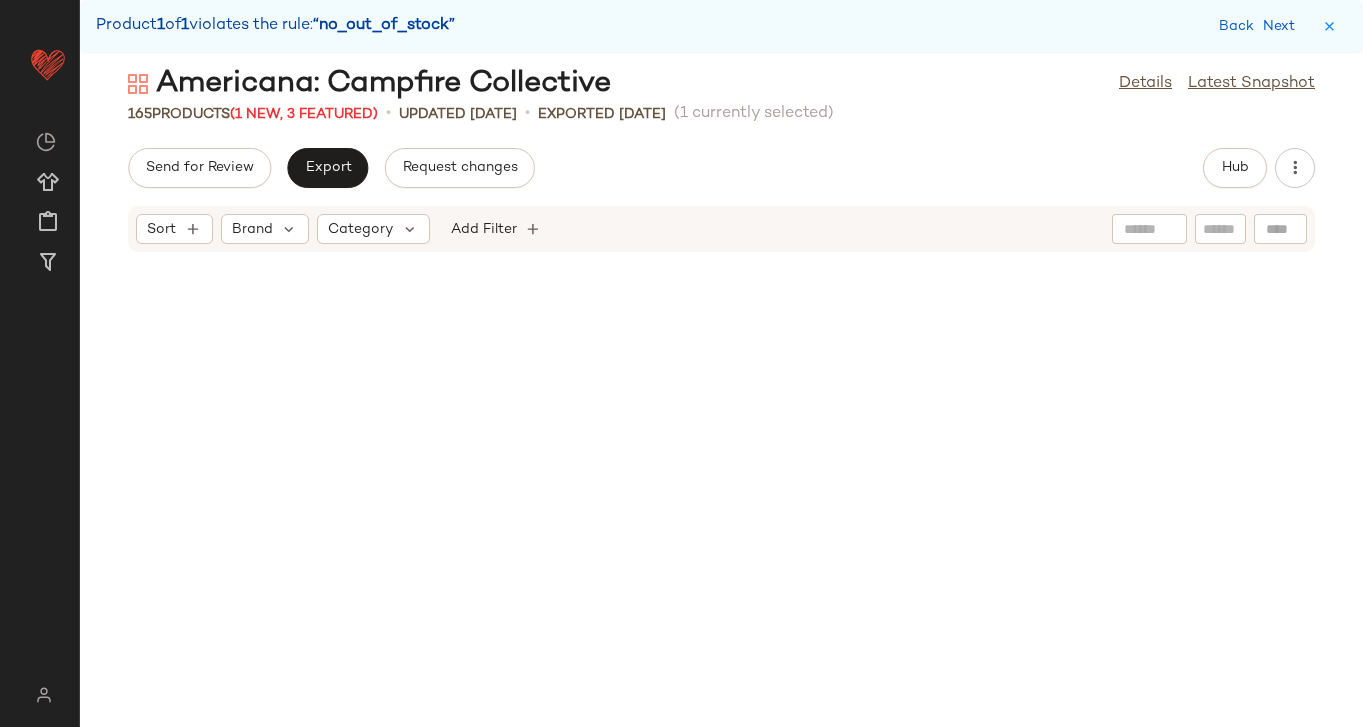 scroll, scrollTop: 5490, scrollLeft: 0, axis: vertical 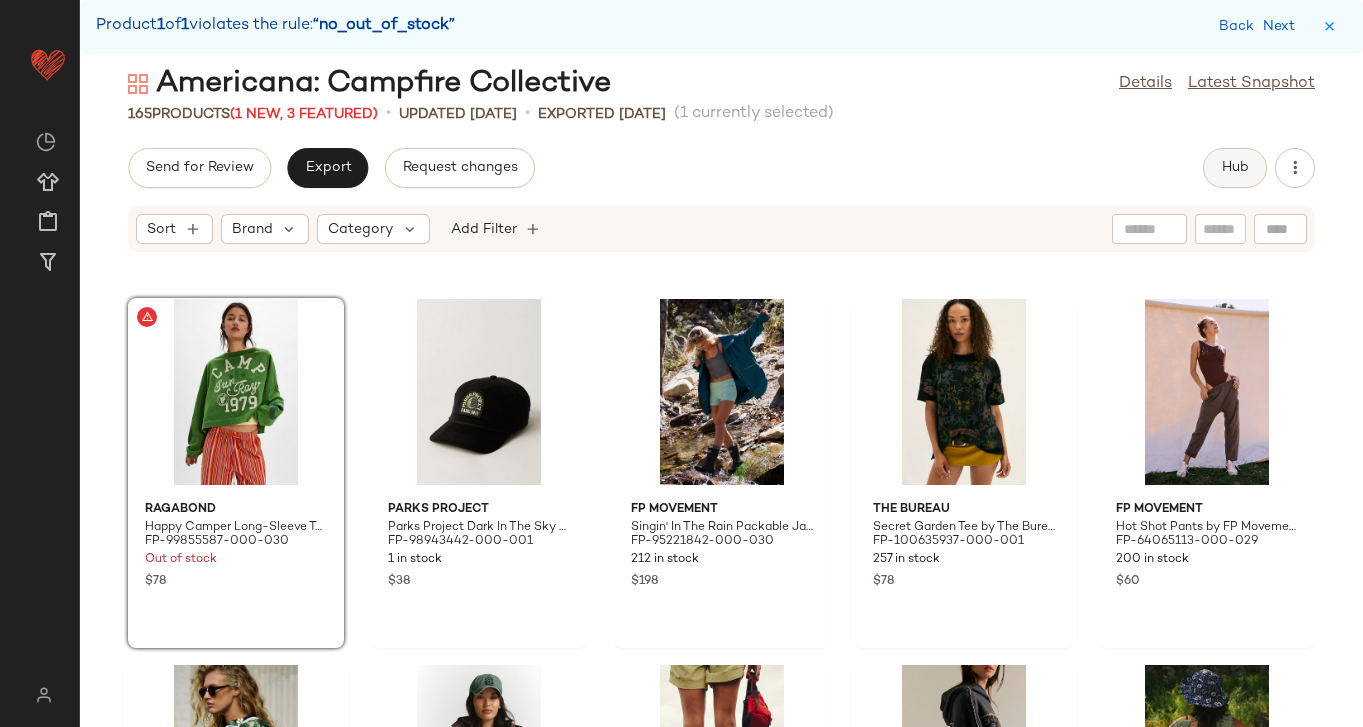 click on "Hub" 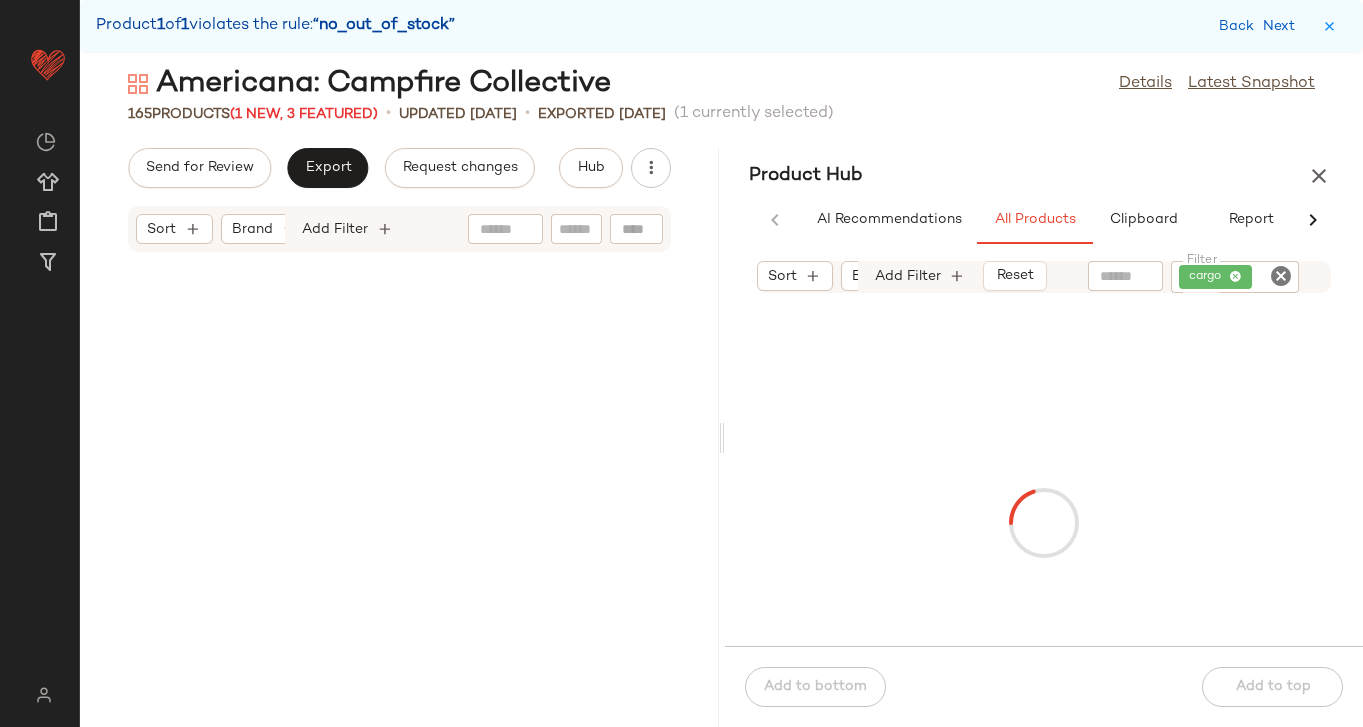 scroll, scrollTop: 13542, scrollLeft: 0, axis: vertical 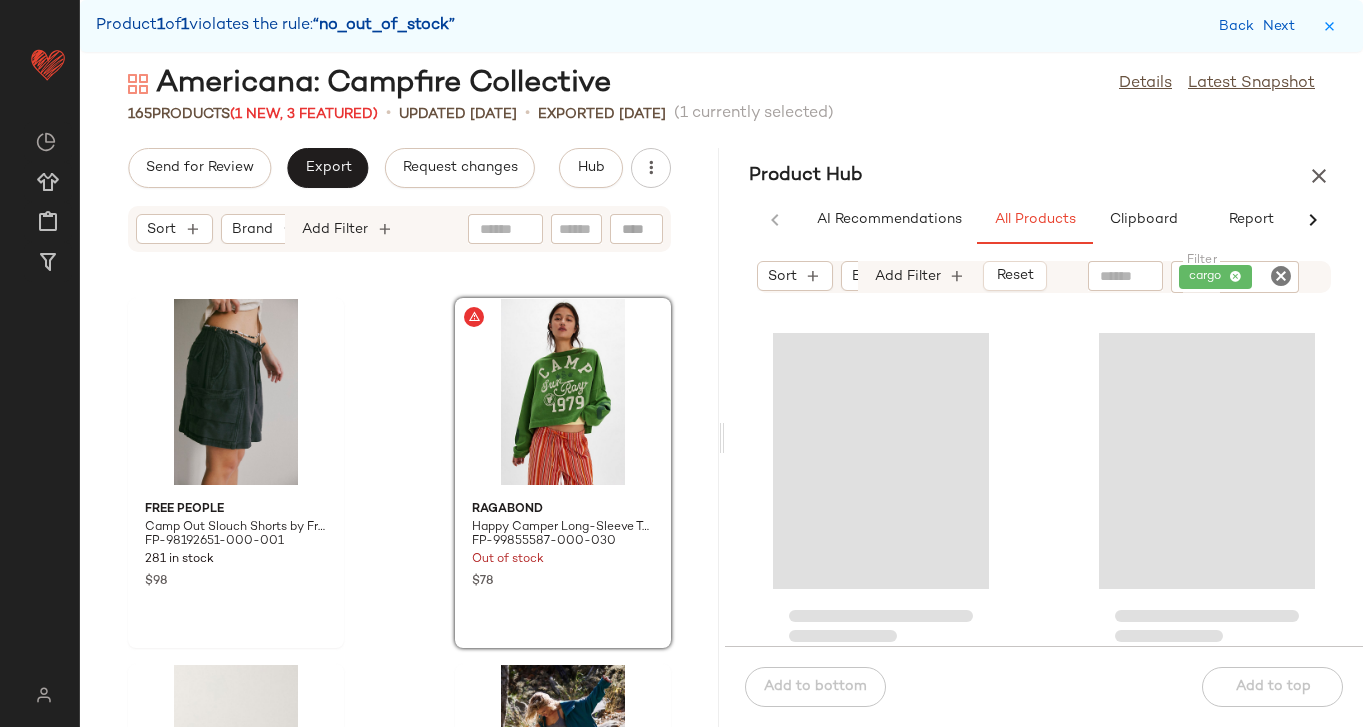 click 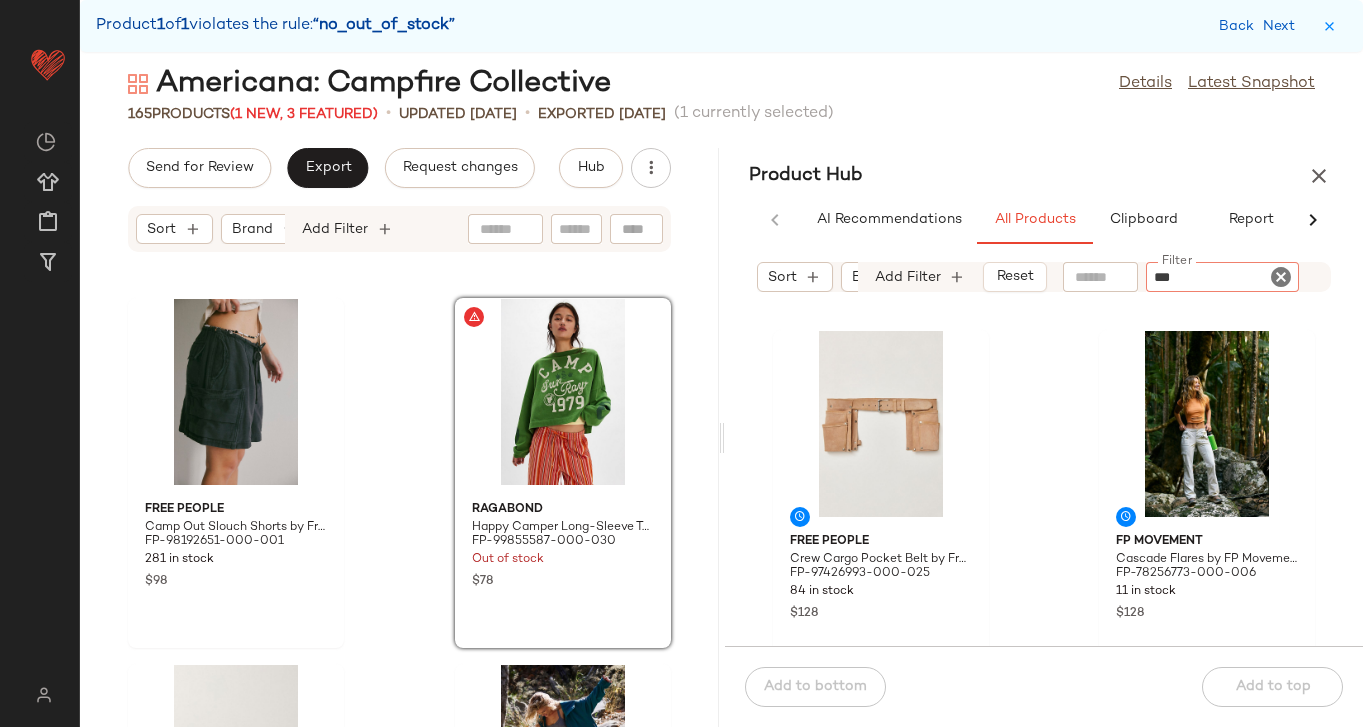 type on "****" 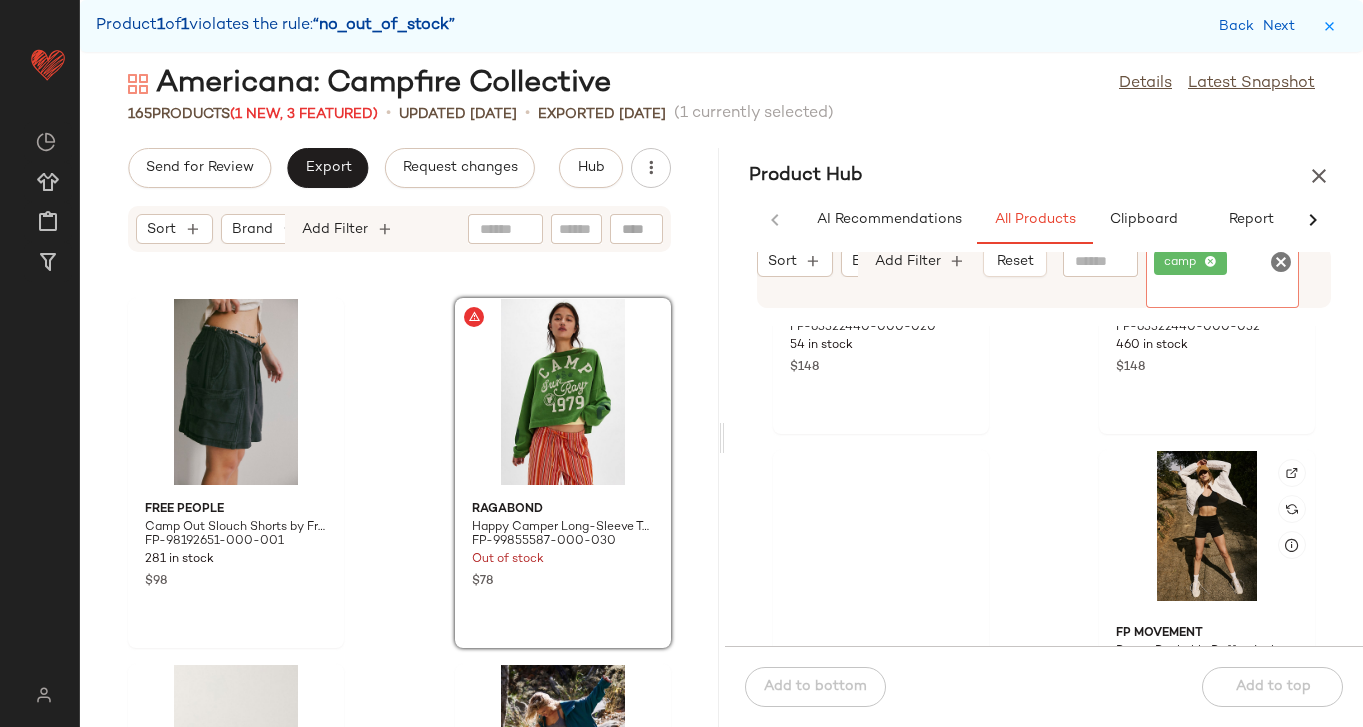 scroll, scrollTop: 3557, scrollLeft: 0, axis: vertical 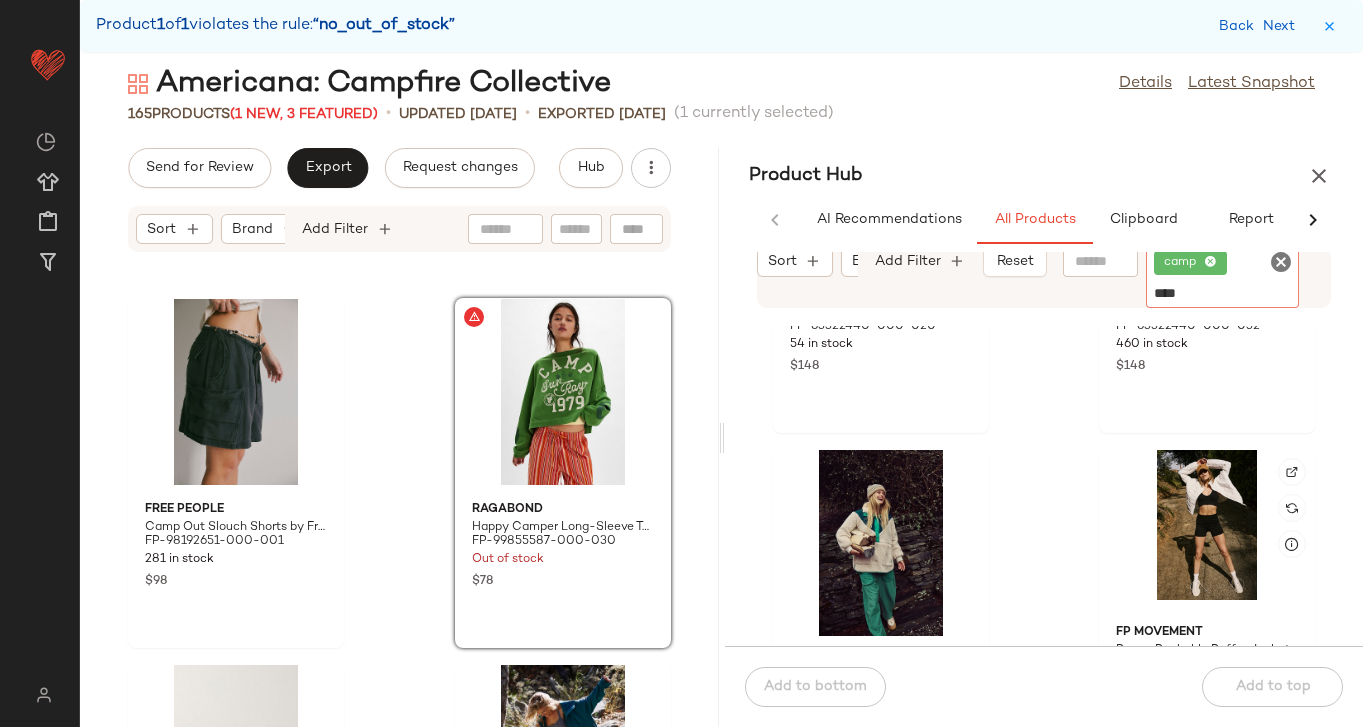 type on "*****" 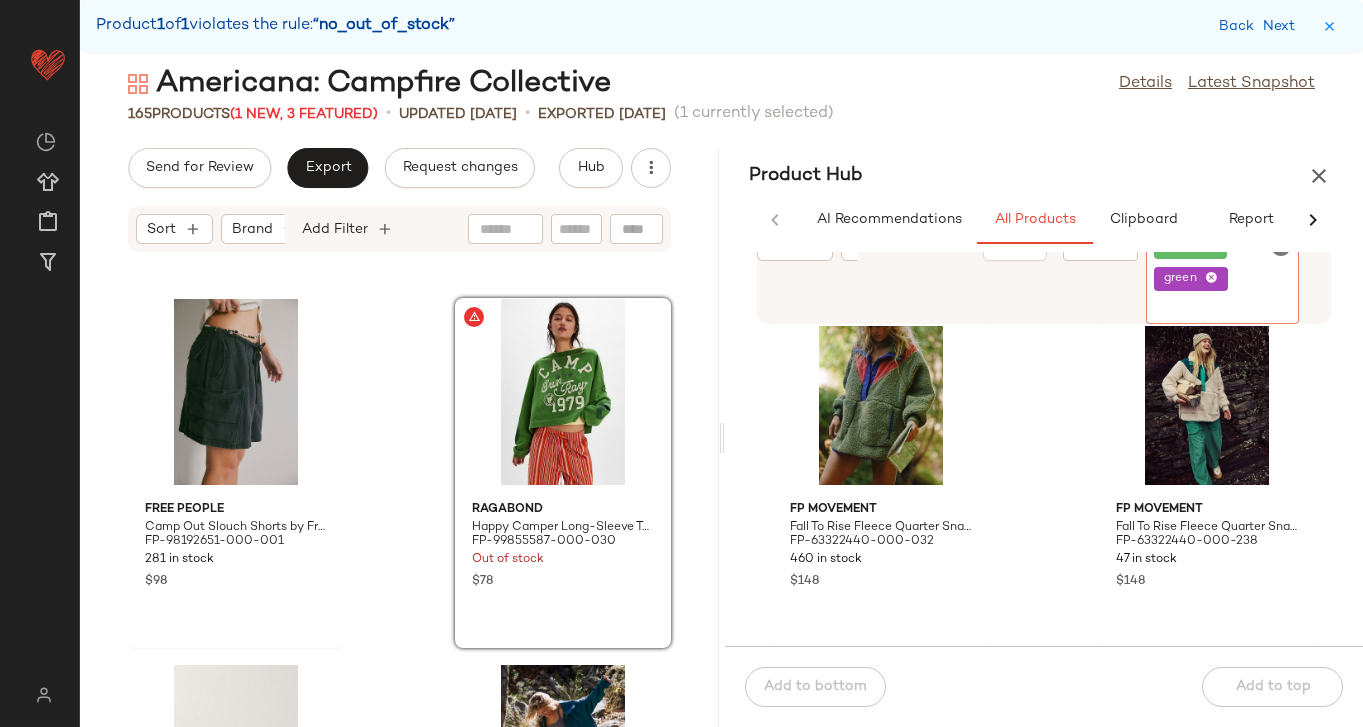 scroll, scrollTop: 416, scrollLeft: 0, axis: vertical 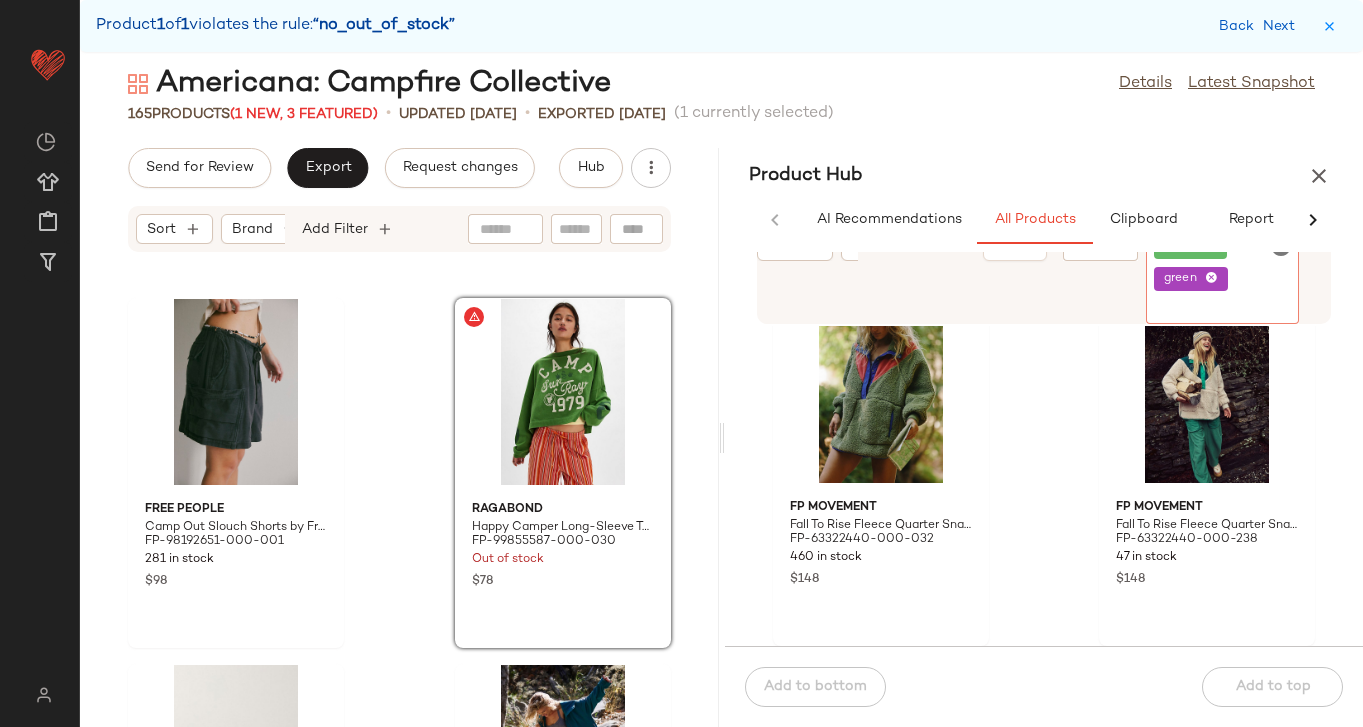 click 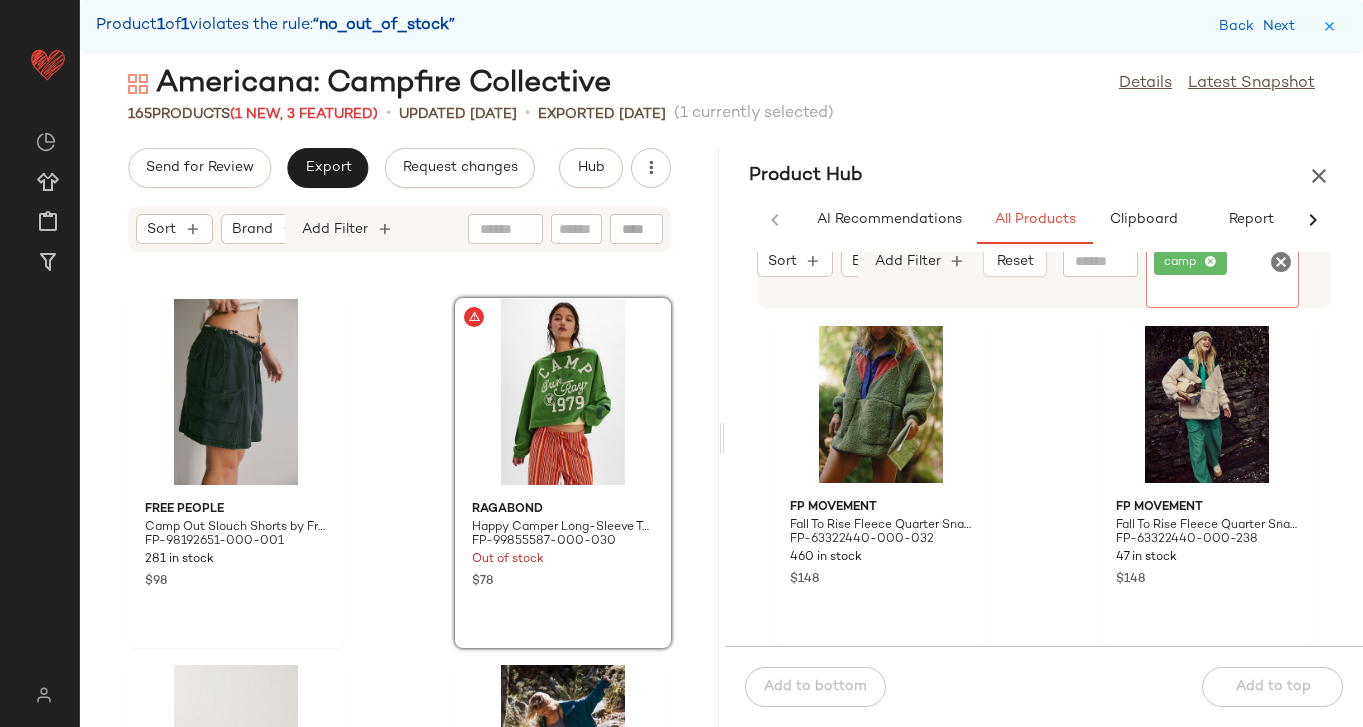 click 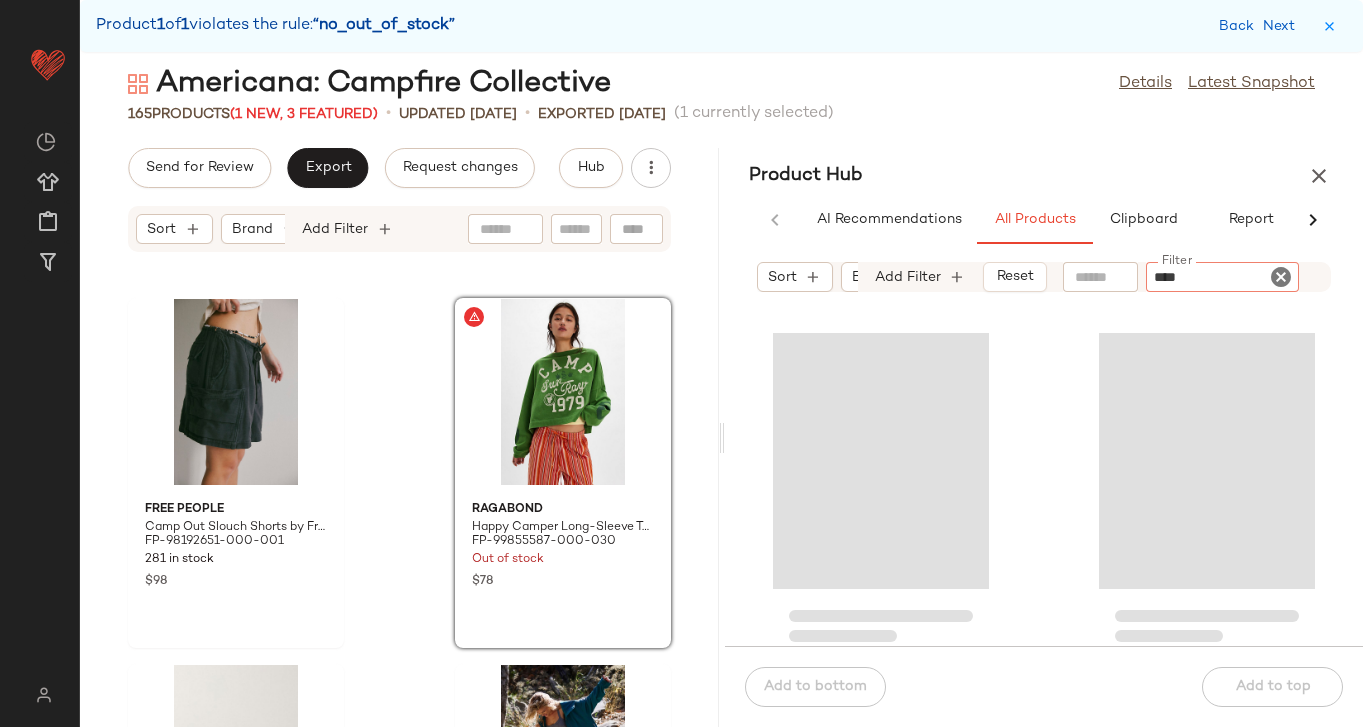 type on "*****" 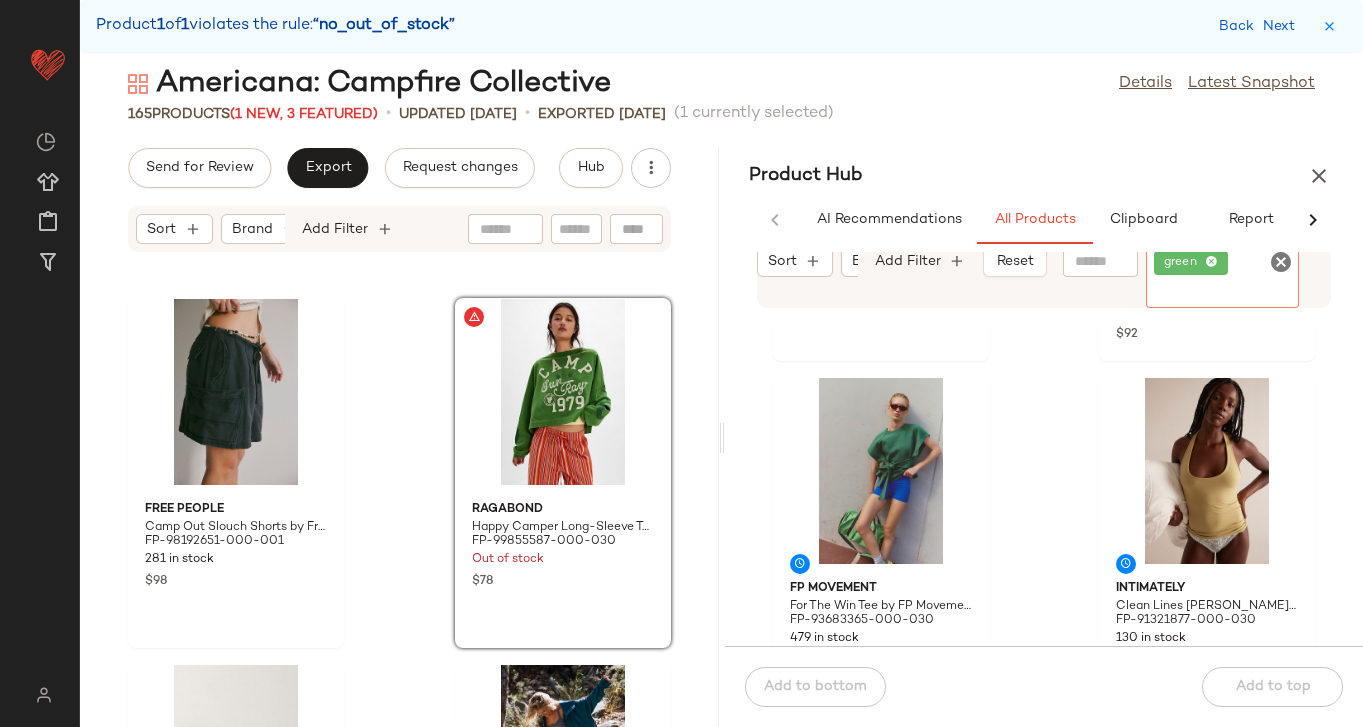 scroll, scrollTop: 4741, scrollLeft: 0, axis: vertical 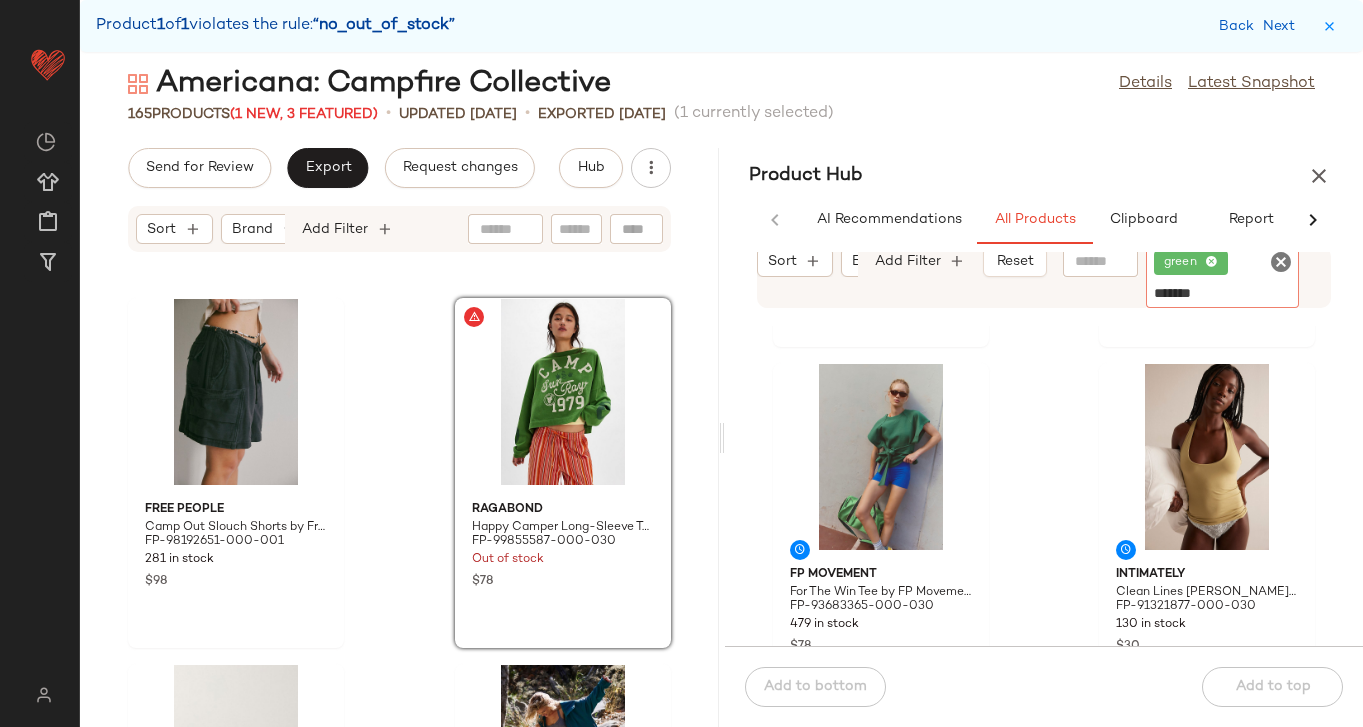 type on "********" 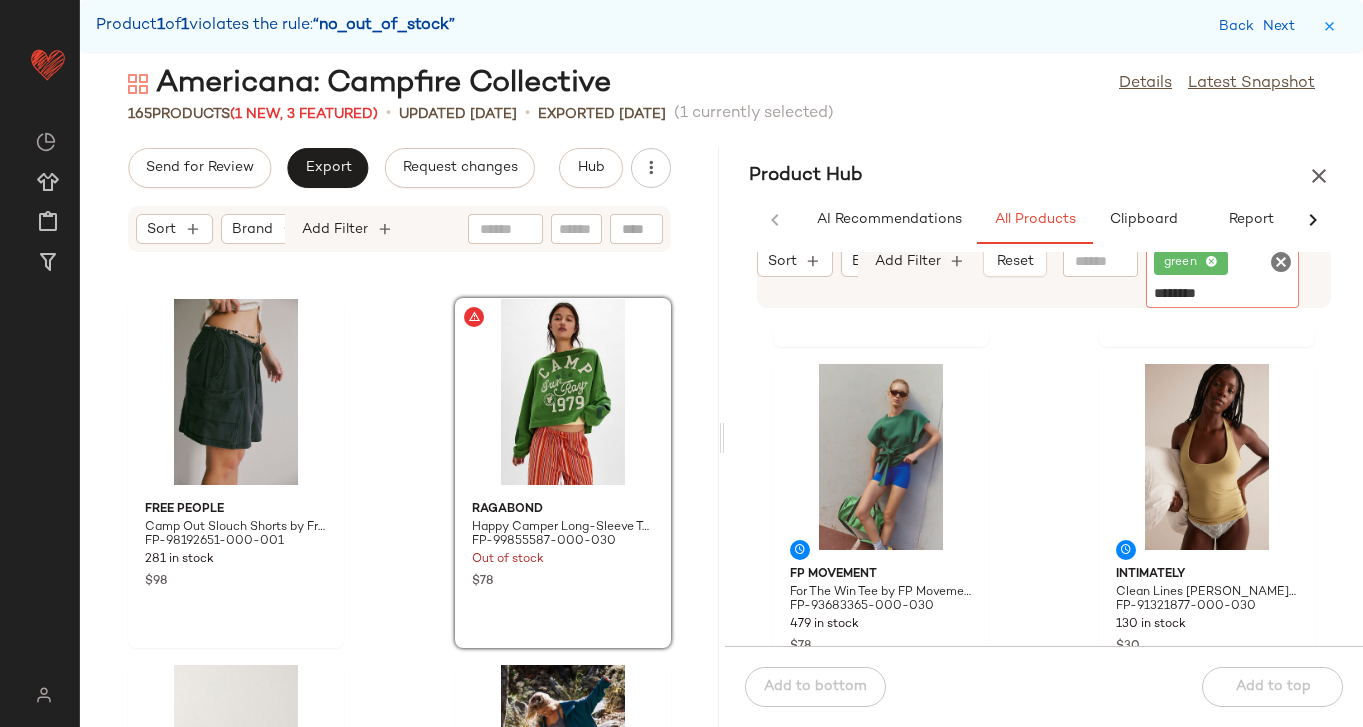 type 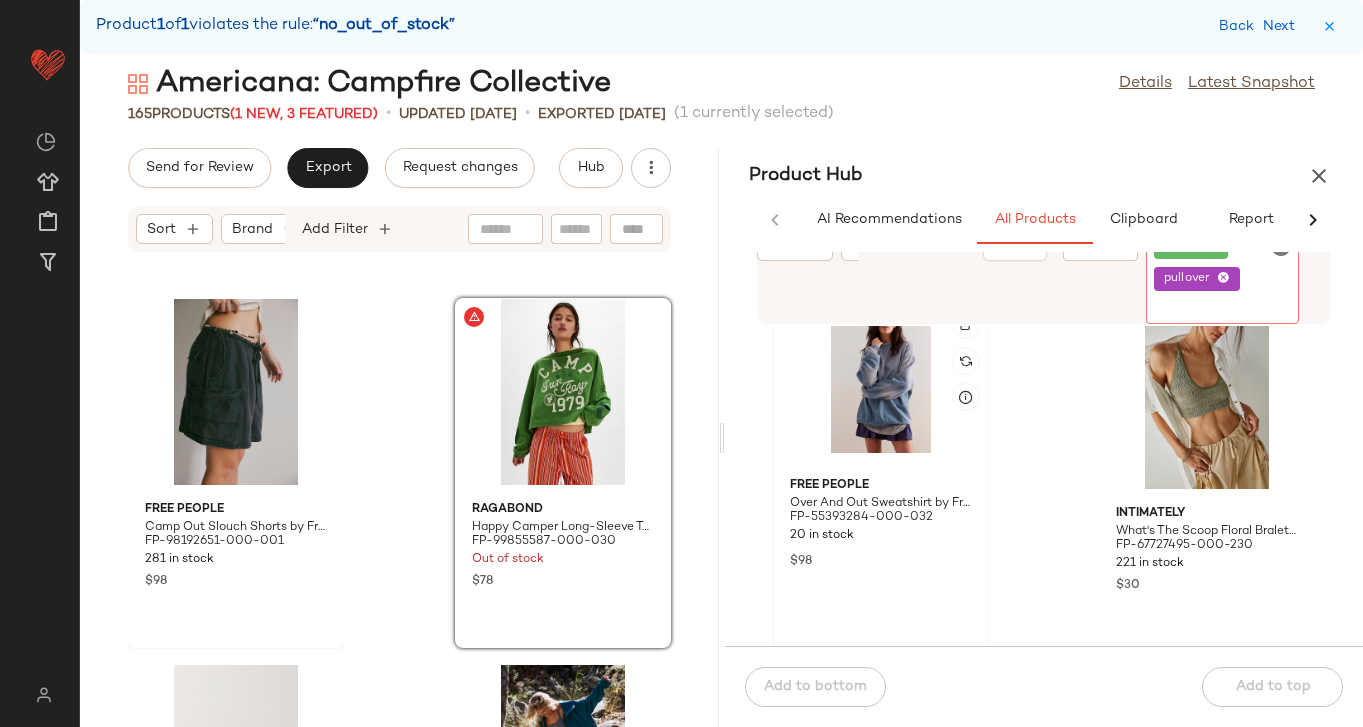 scroll, scrollTop: 5915, scrollLeft: 0, axis: vertical 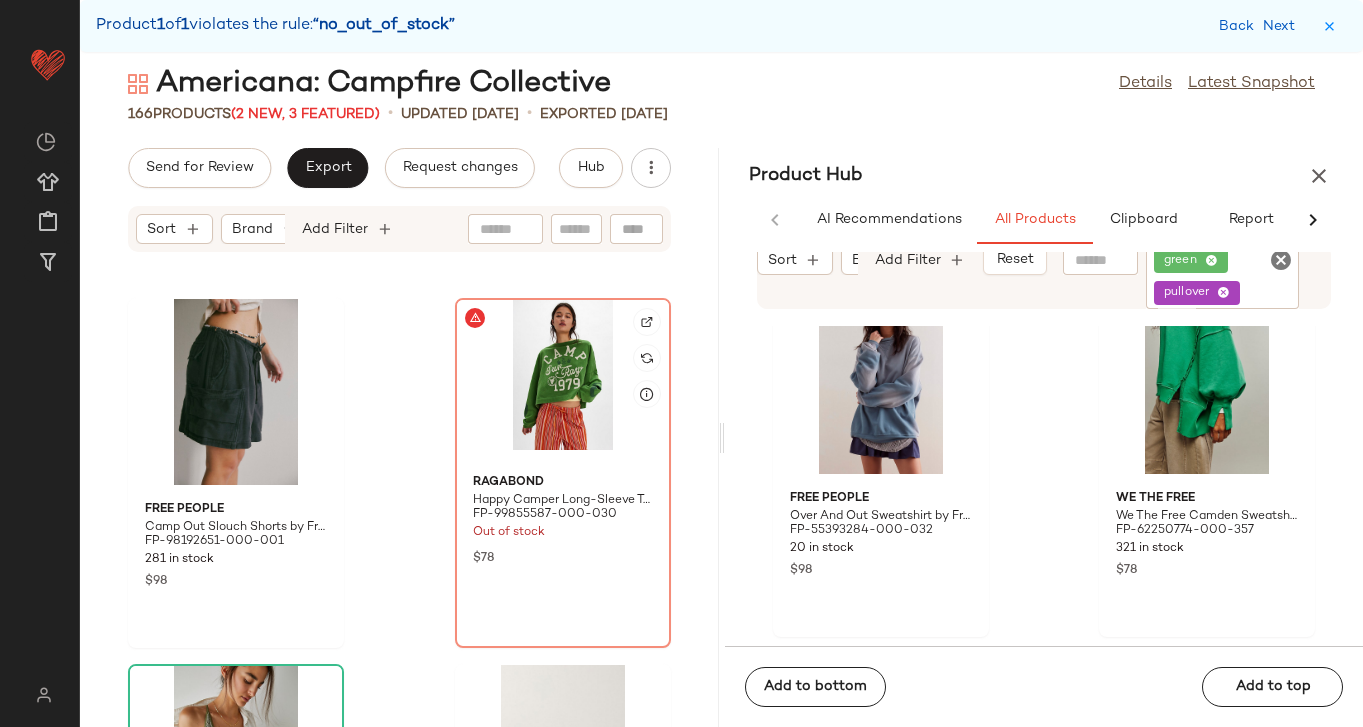 click 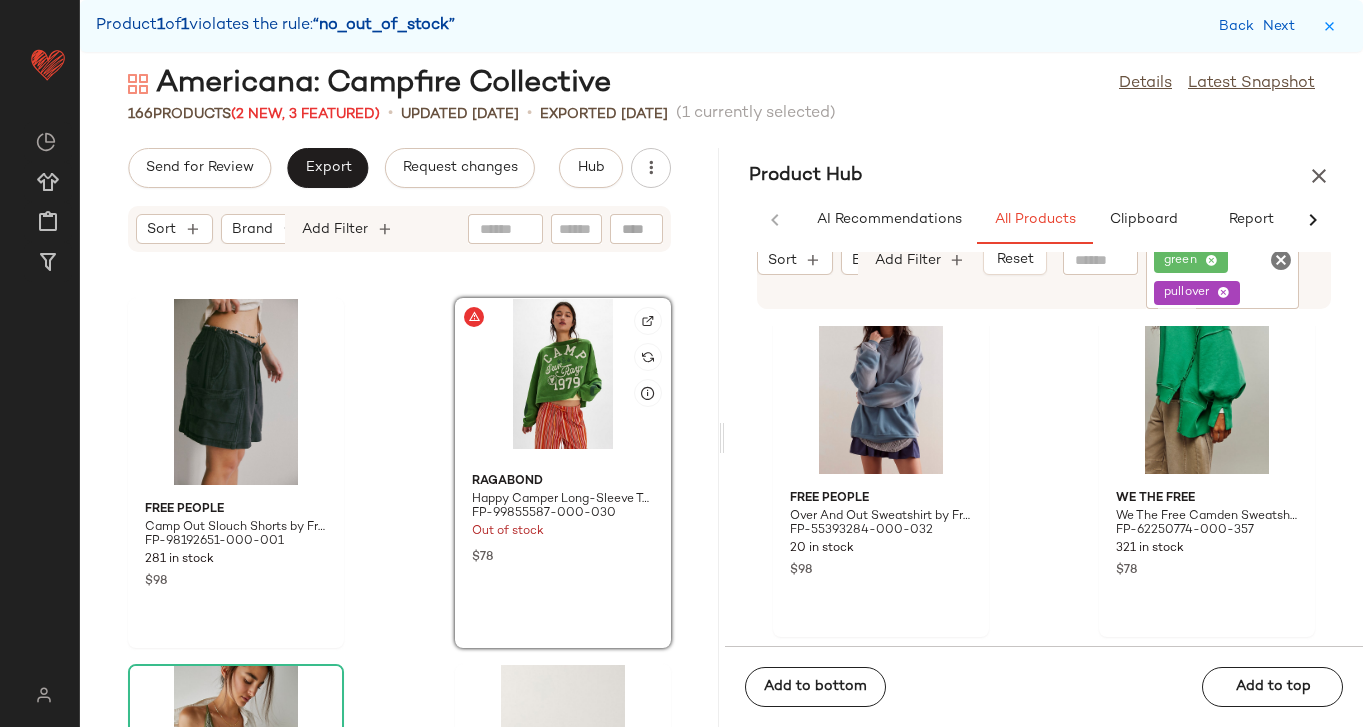 click 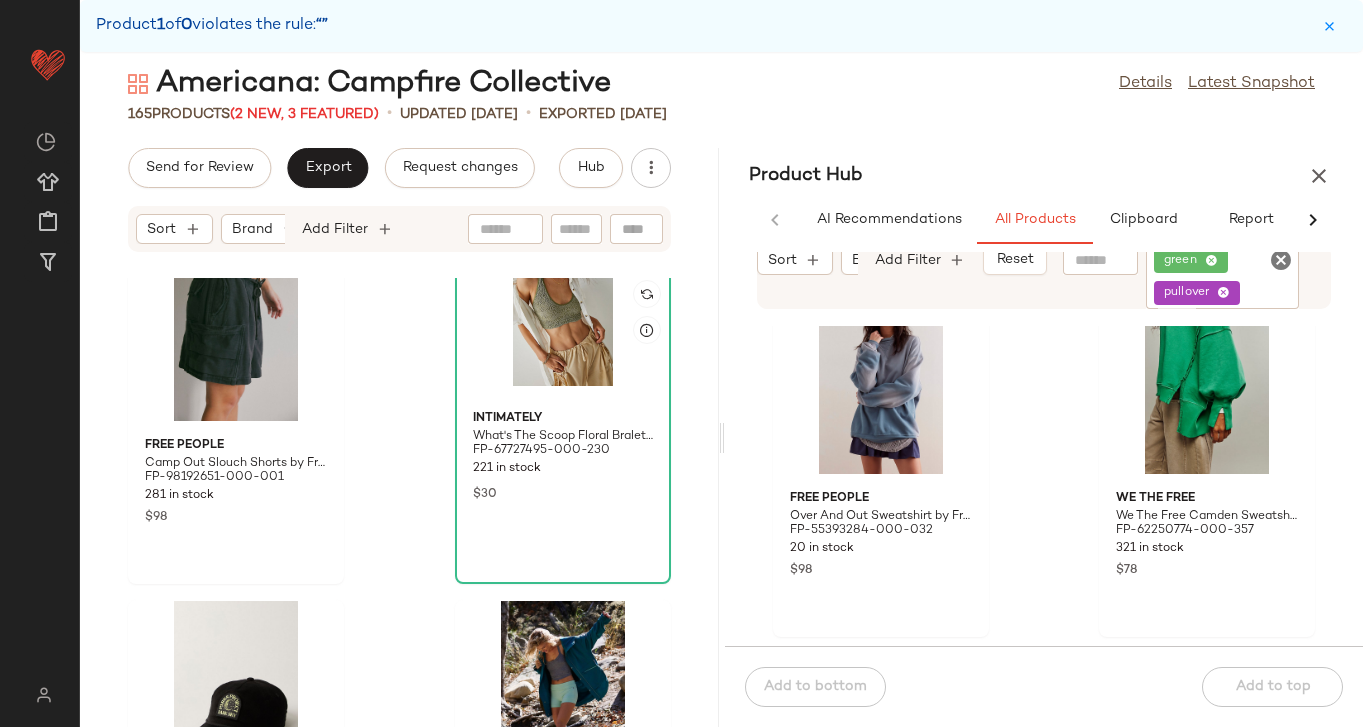 scroll, scrollTop: 13601, scrollLeft: 0, axis: vertical 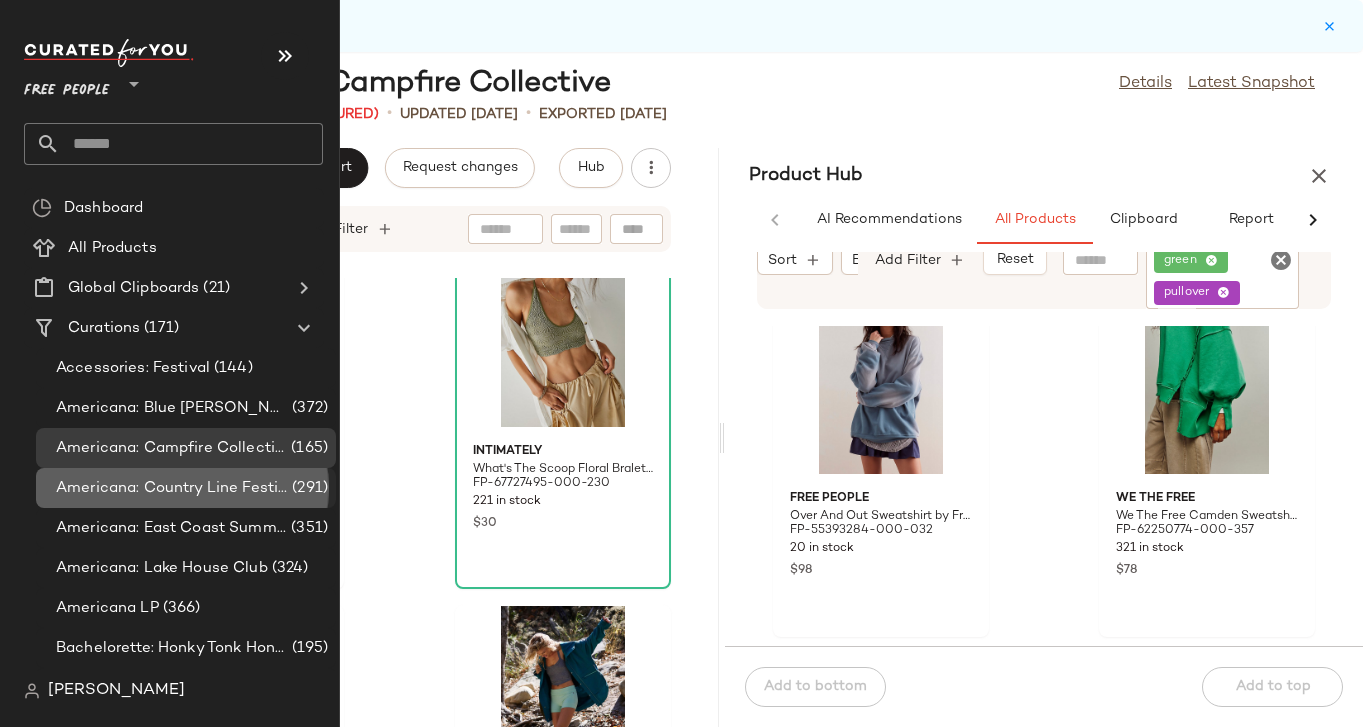 click on "Americana: Country Line Festival" at bounding box center (172, 488) 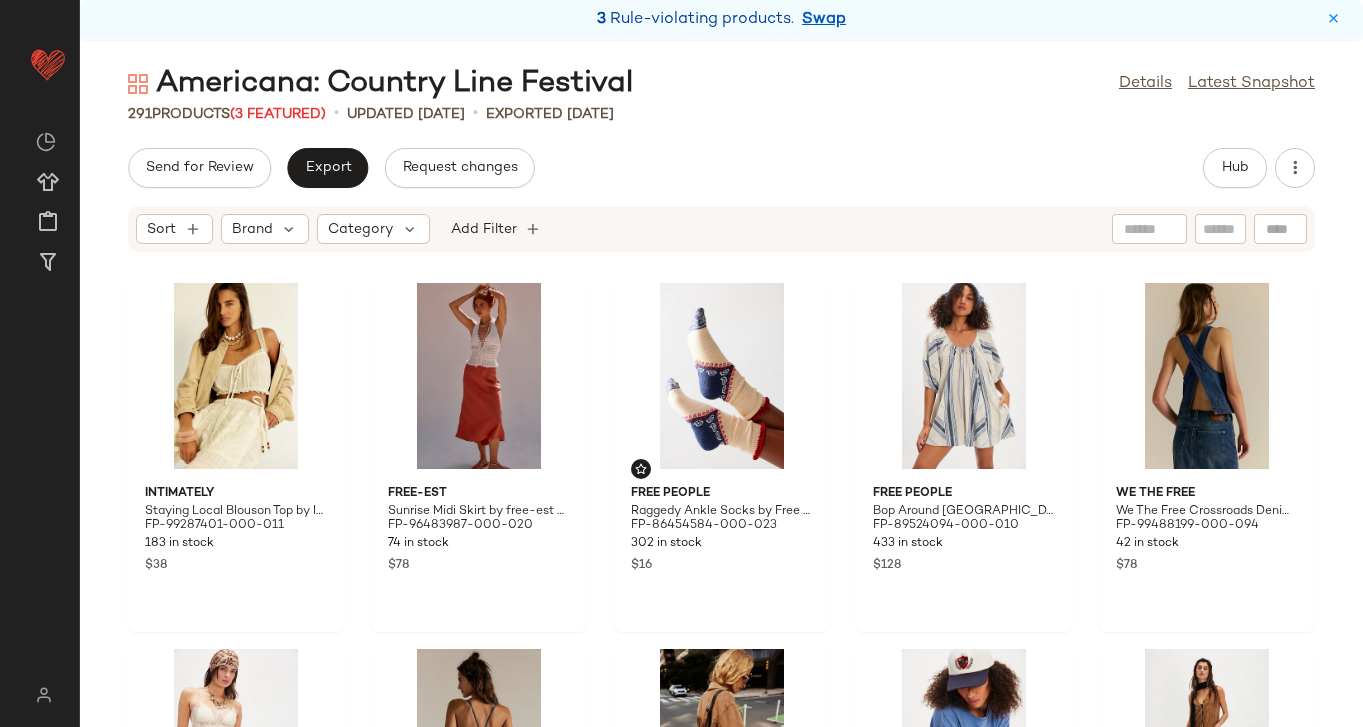 click on "Swap" at bounding box center [824, 20] 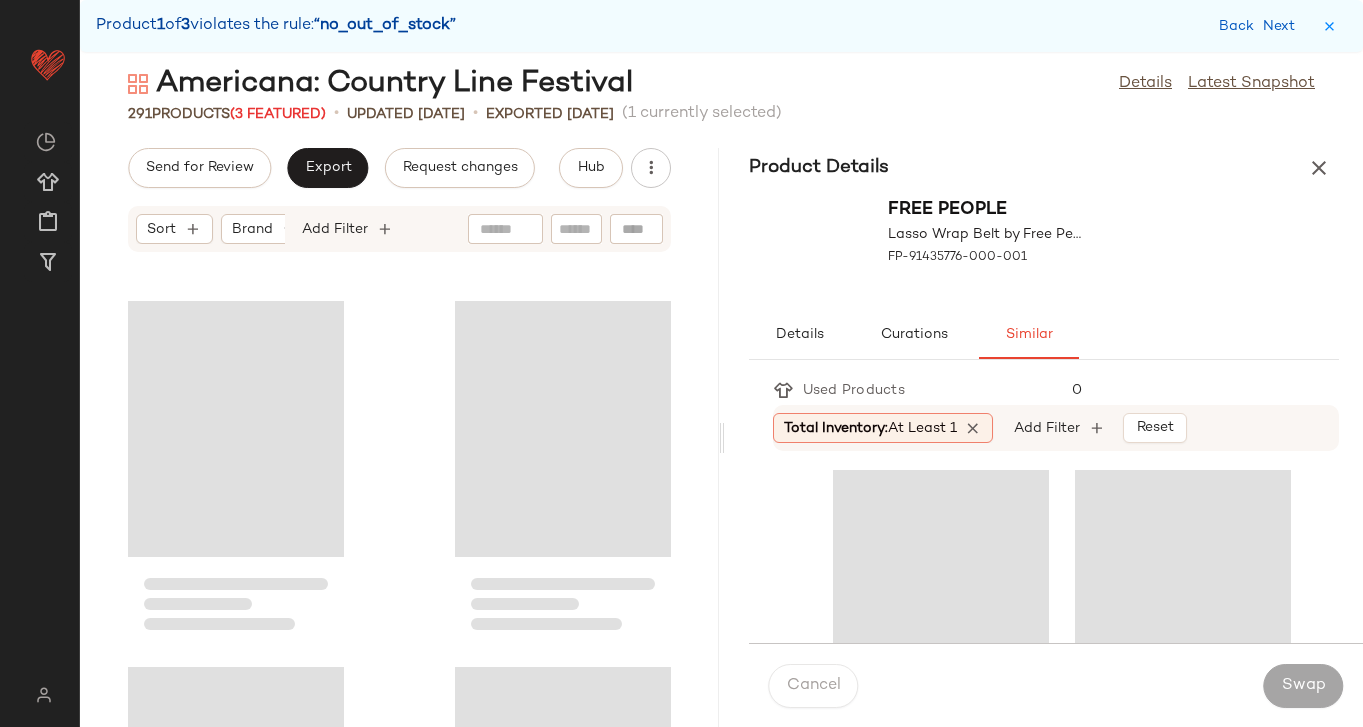 scroll, scrollTop: 30378, scrollLeft: 0, axis: vertical 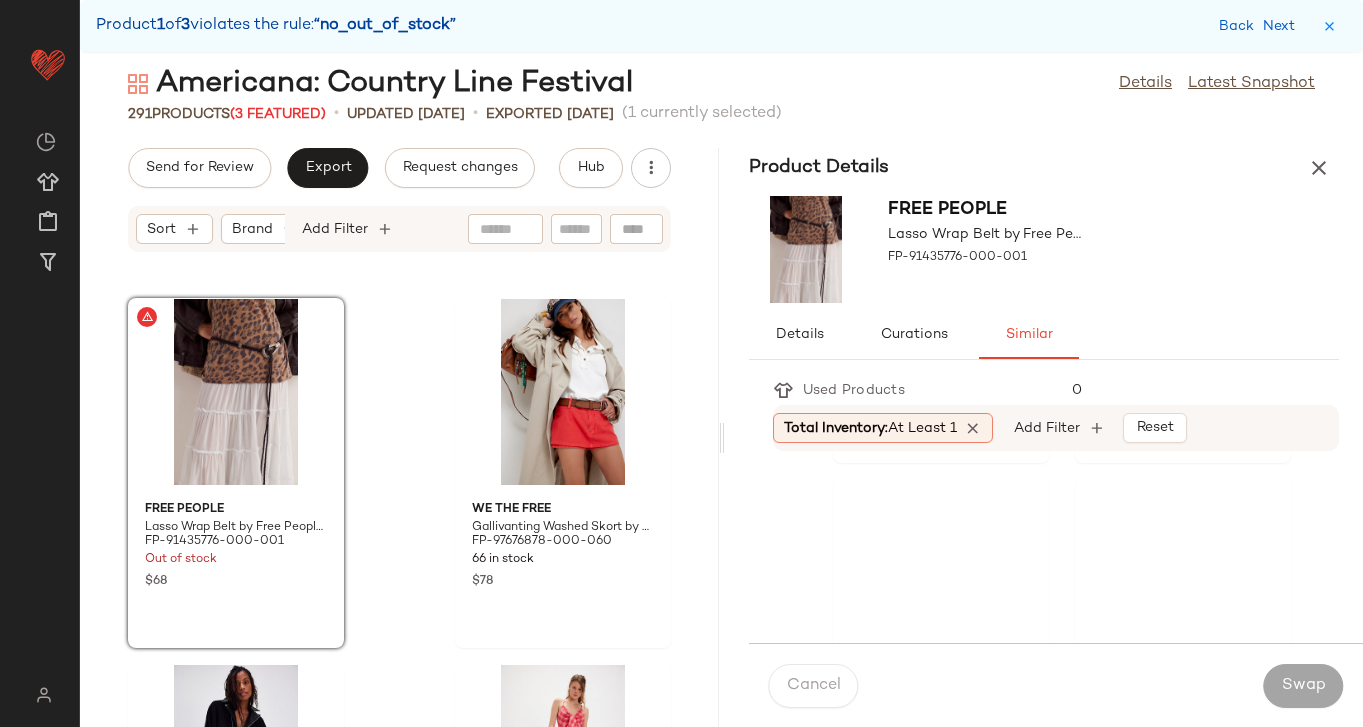 click on "Product Details" at bounding box center (1044, 168) 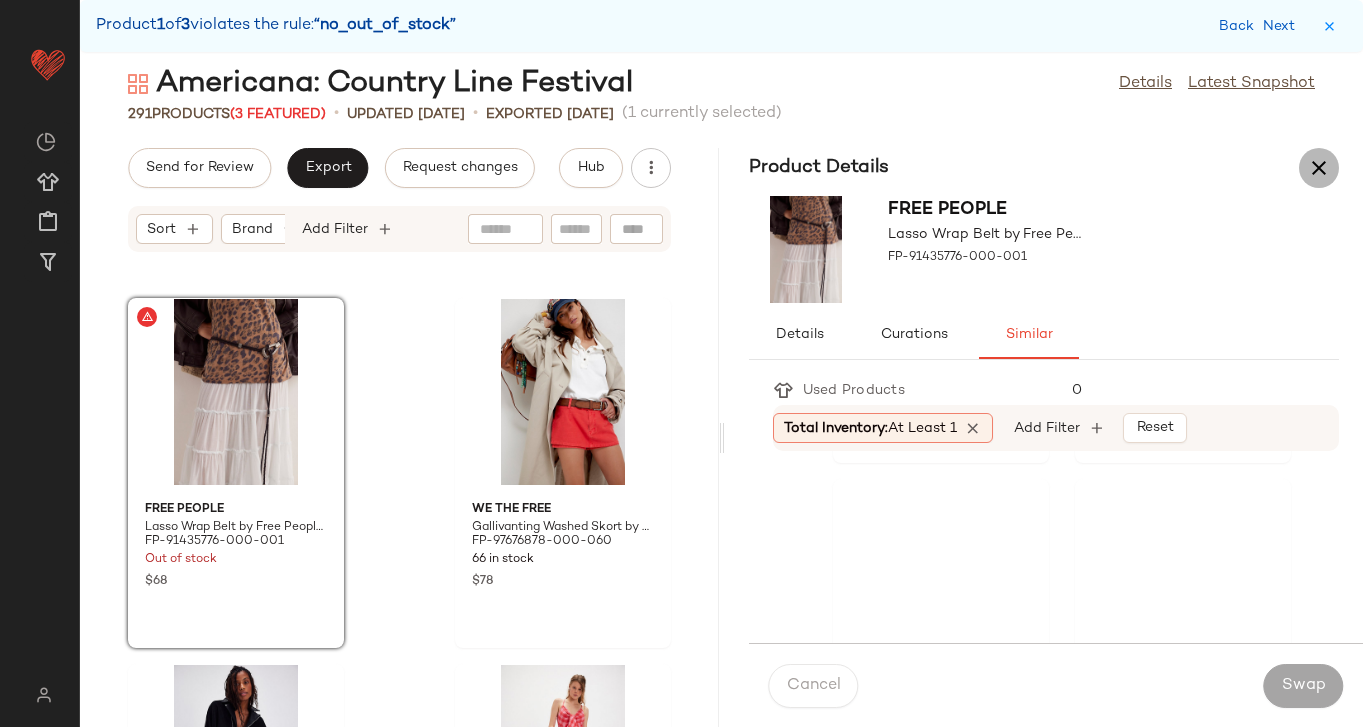 click at bounding box center [1319, 168] 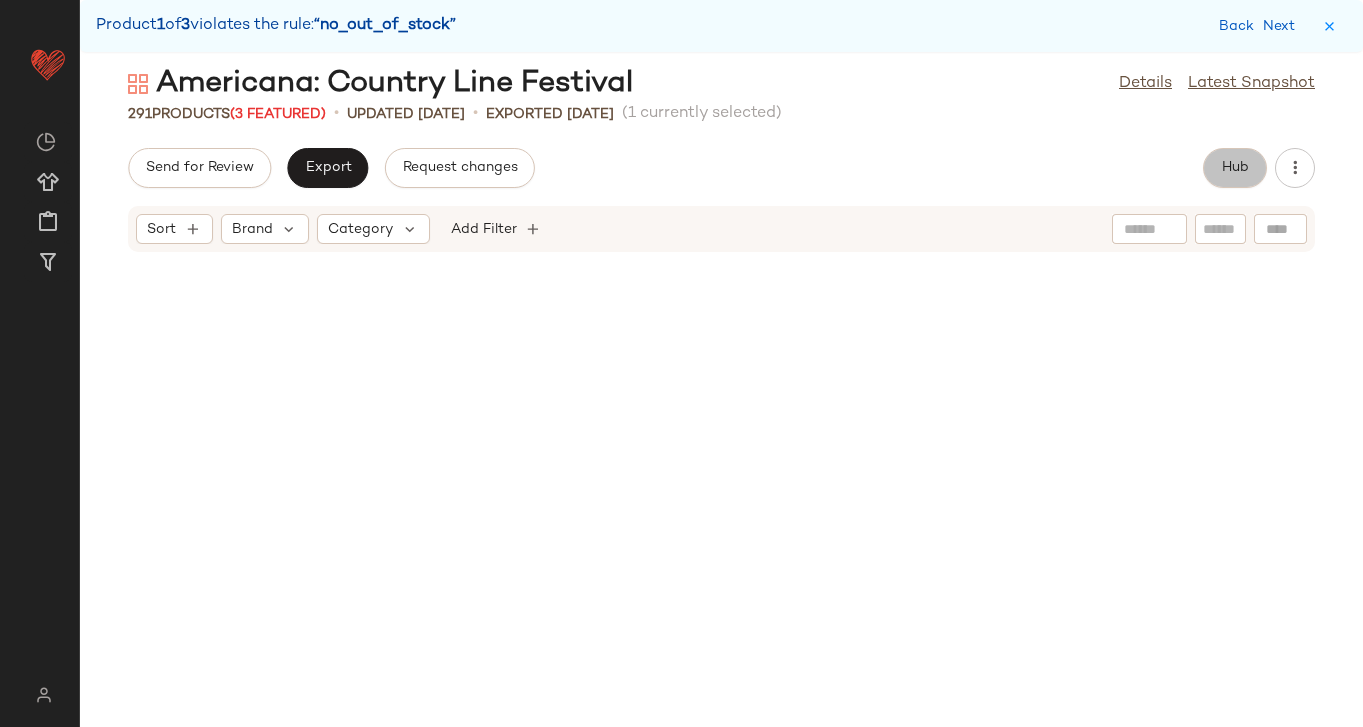 click on "Hub" at bounding box center (1235, 168) 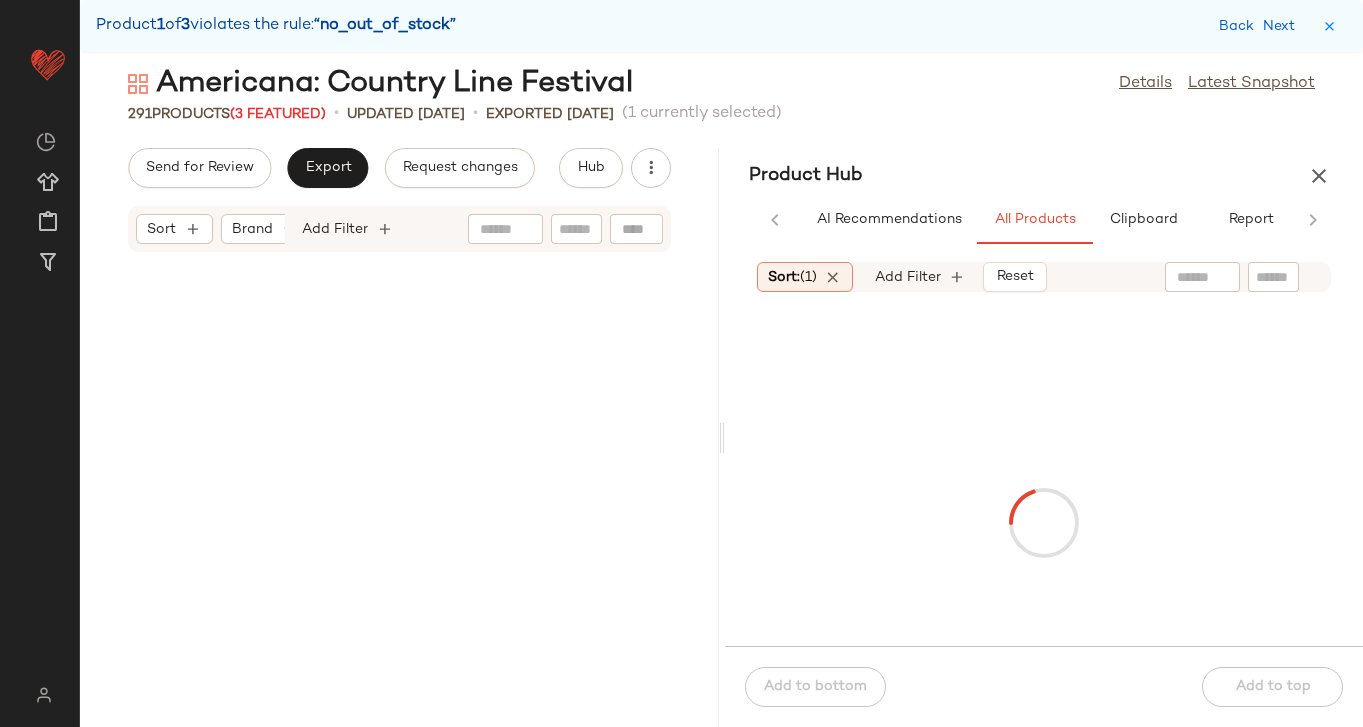 scroll, scrollTop: 30378, scrollLeft: 0, axis: vertical 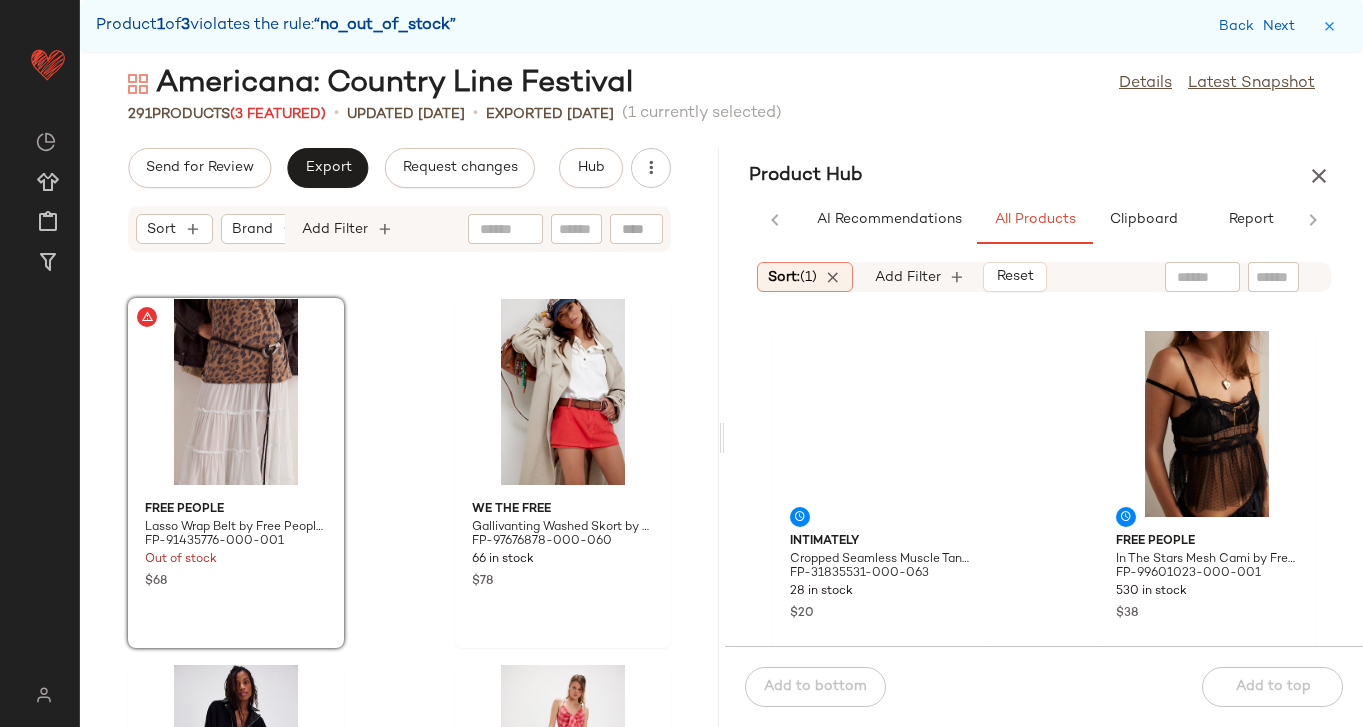 click 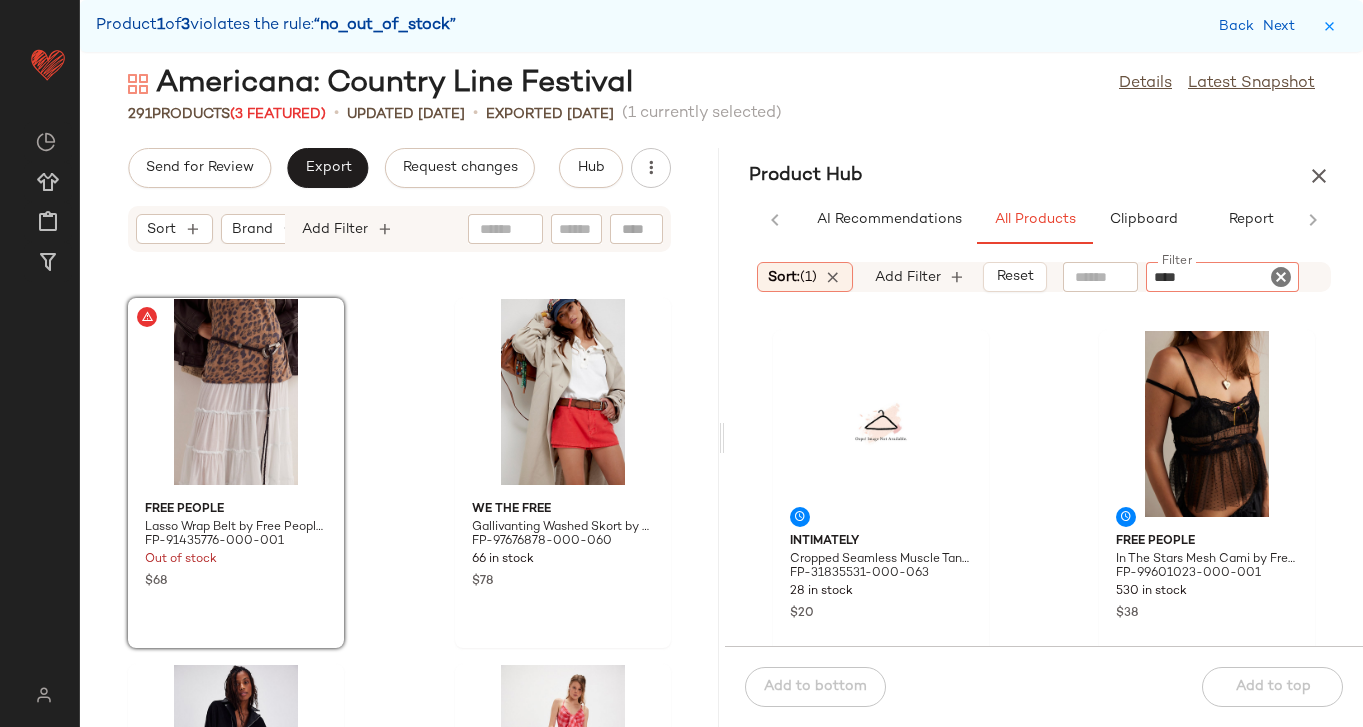 type on "*****" 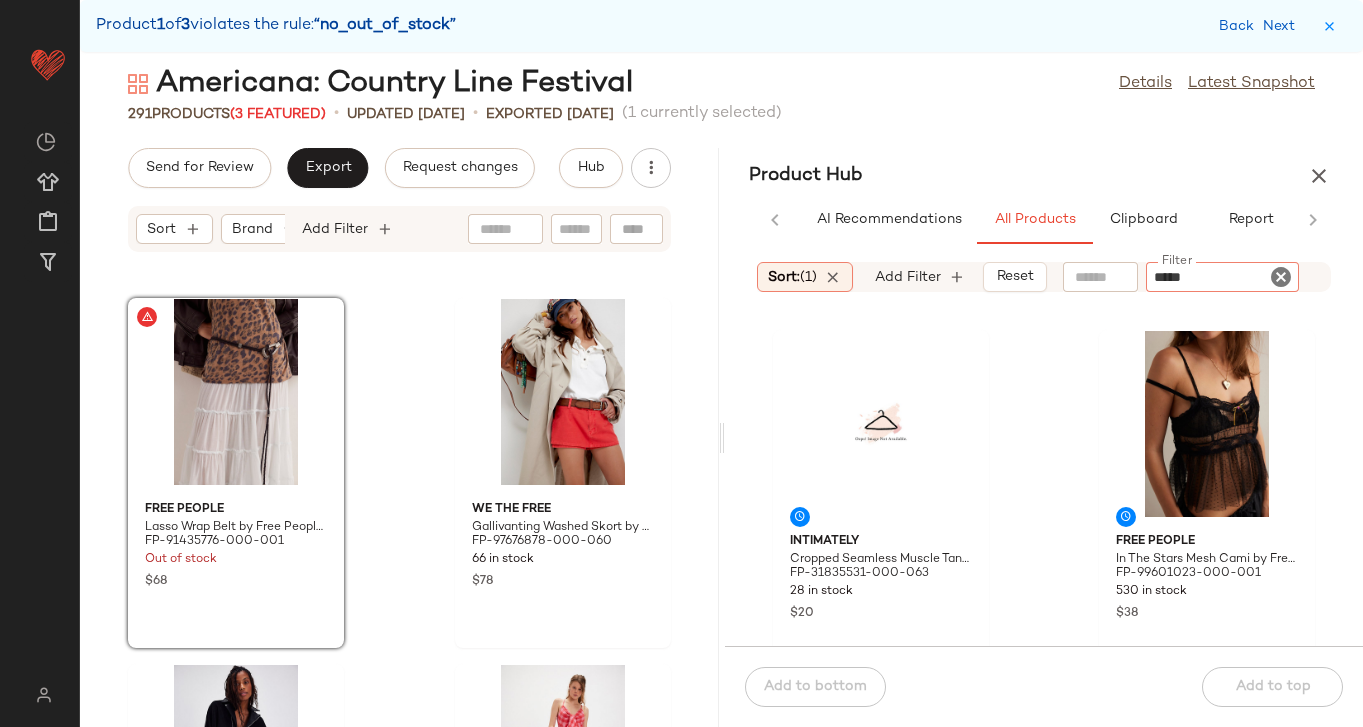 type 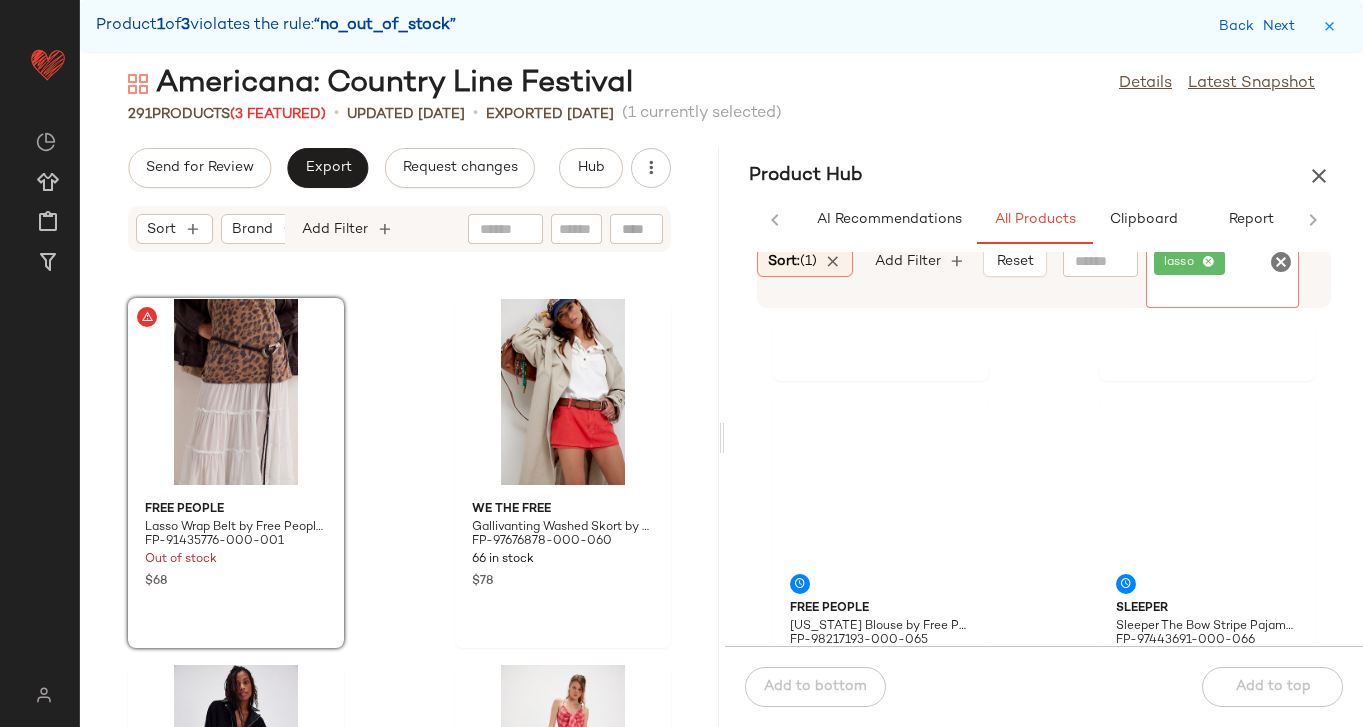 scroll, scrollTop: 6613, scrollLeft: 0, axis: vertical 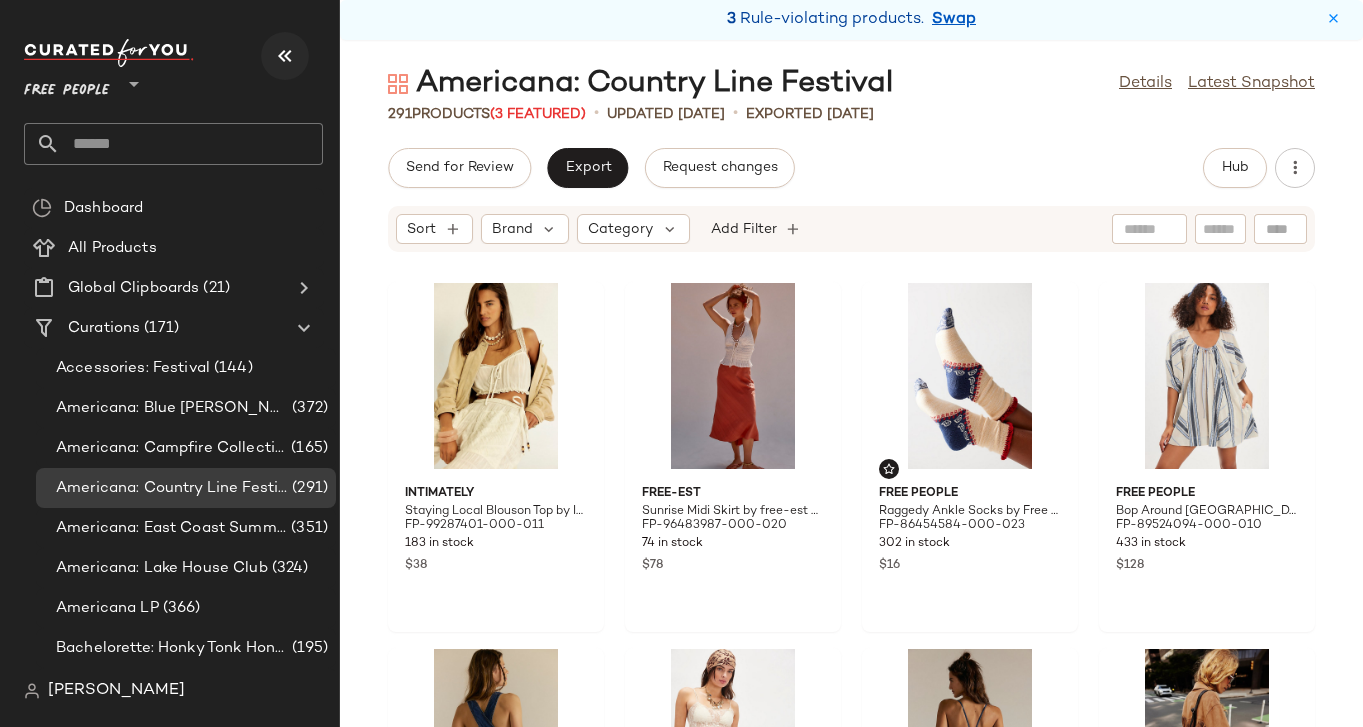 click at bounding box center (285, 56) 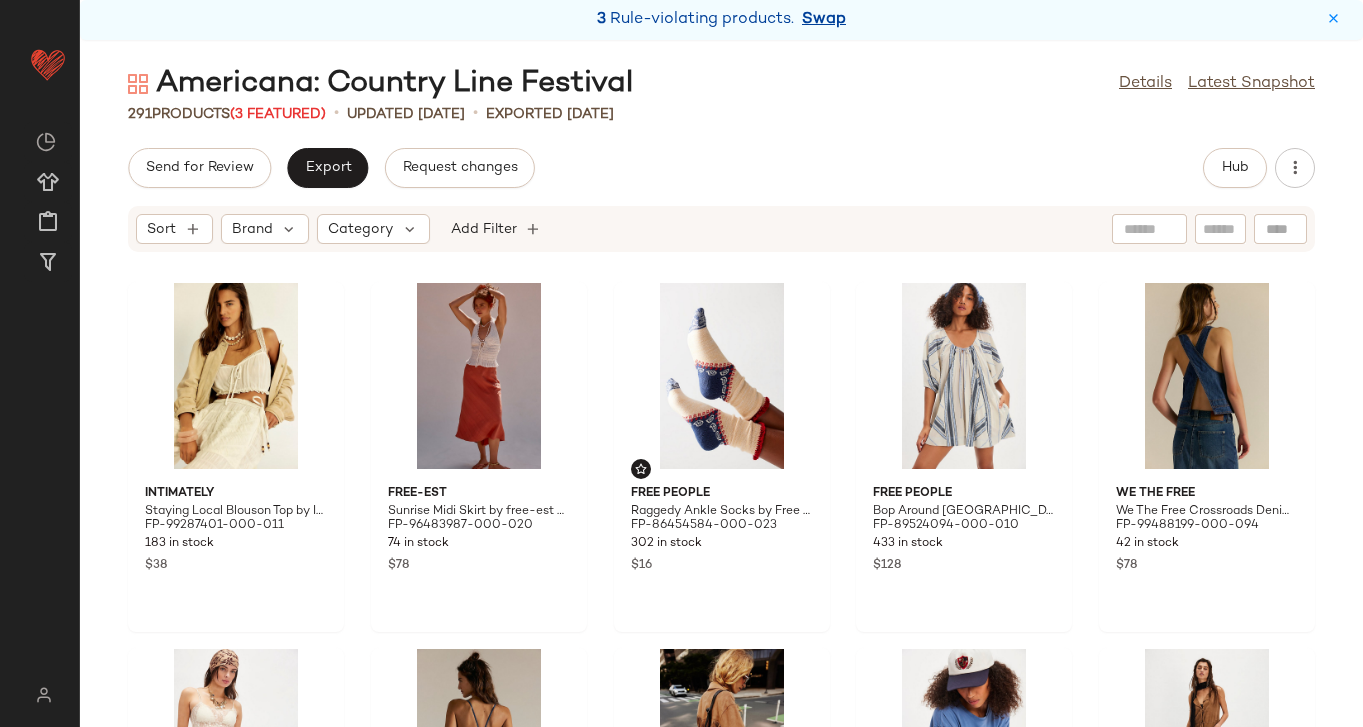 click on "Swap" at bounding box center [824, 20] 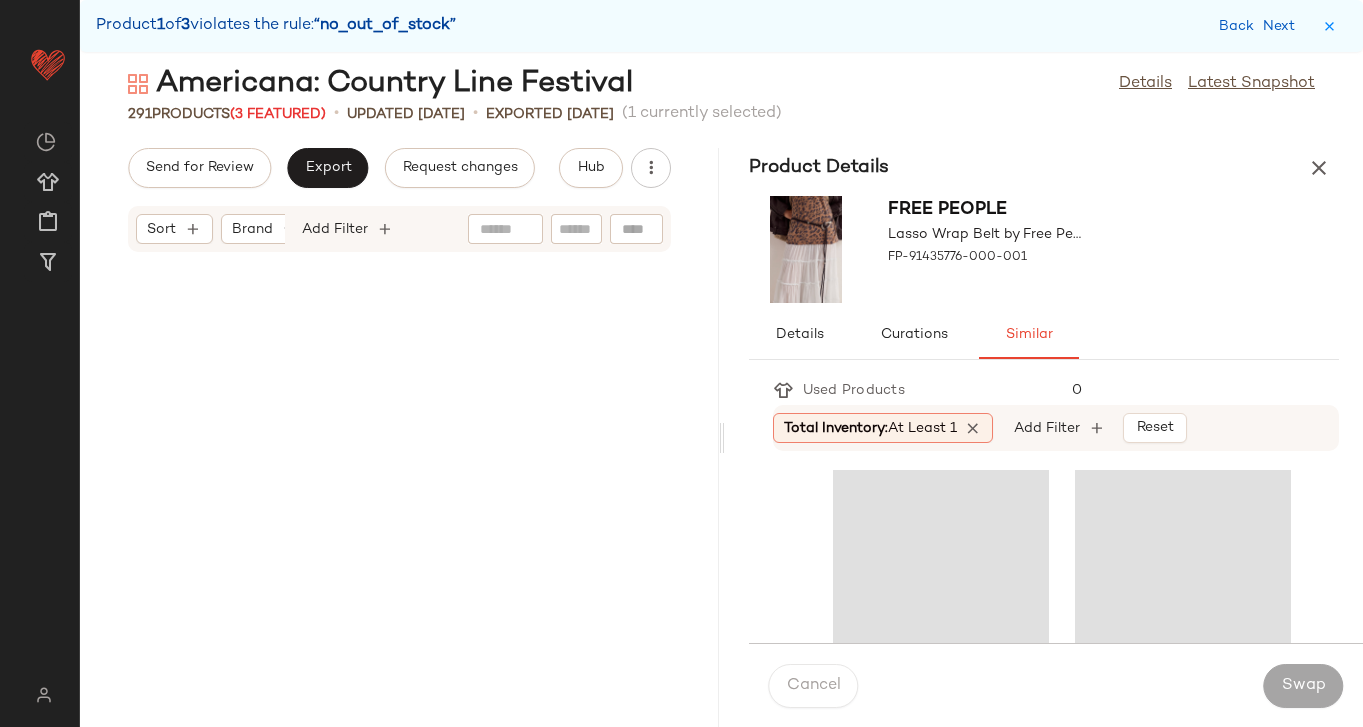 scroll, scrollTop: 30378, scrollLeft: 0, axis: vertical 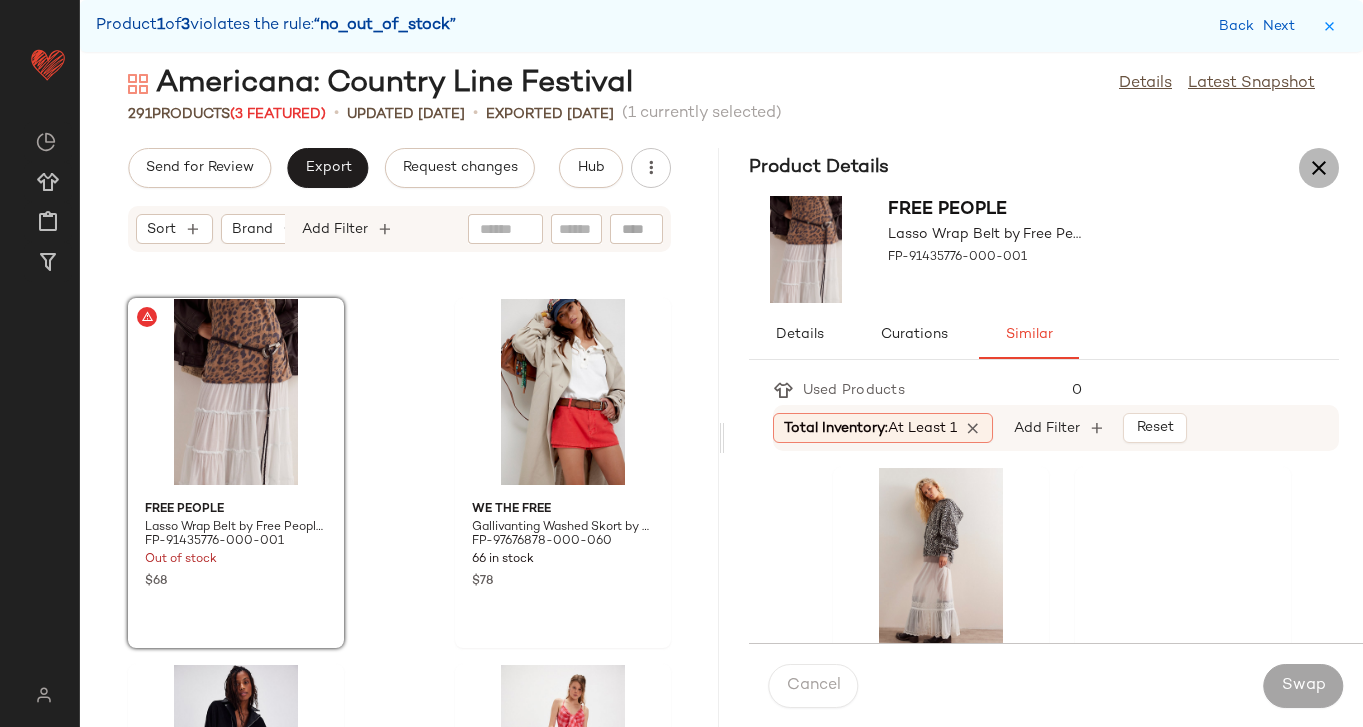 click at bounding box center (1319, 168) 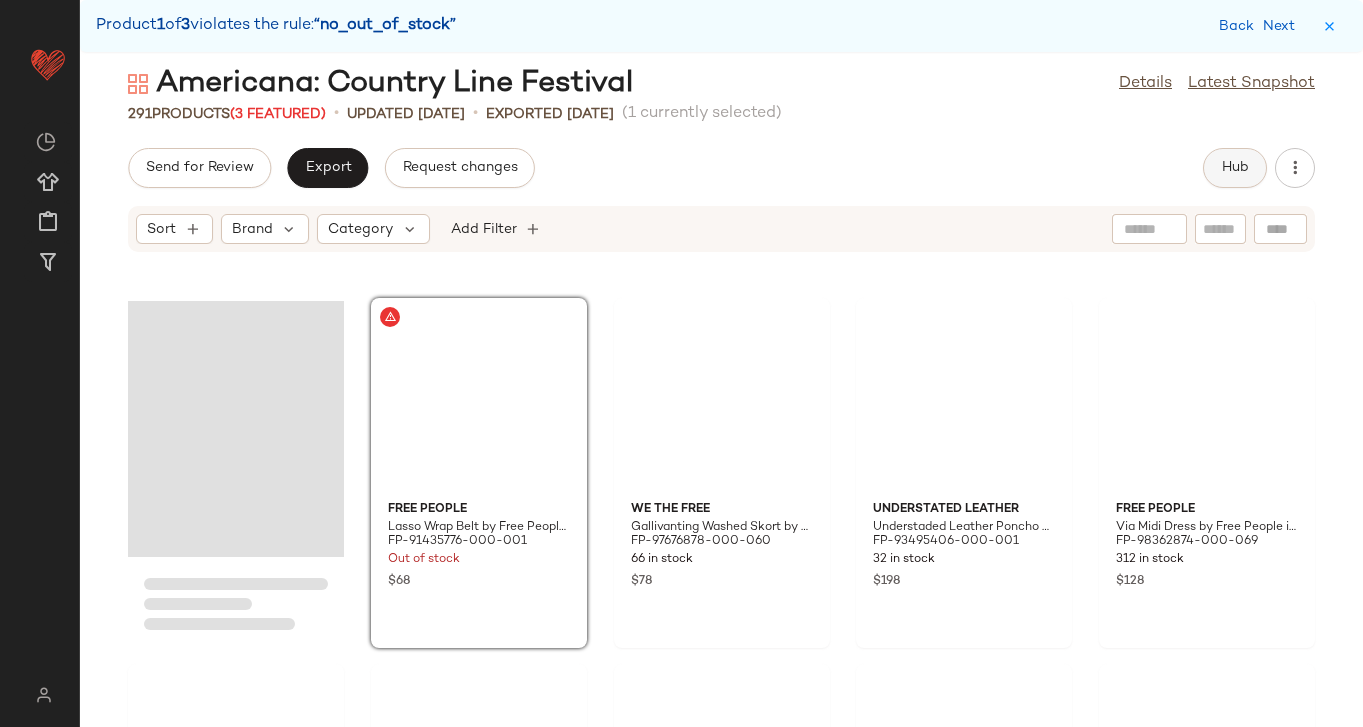 click on "Hub" 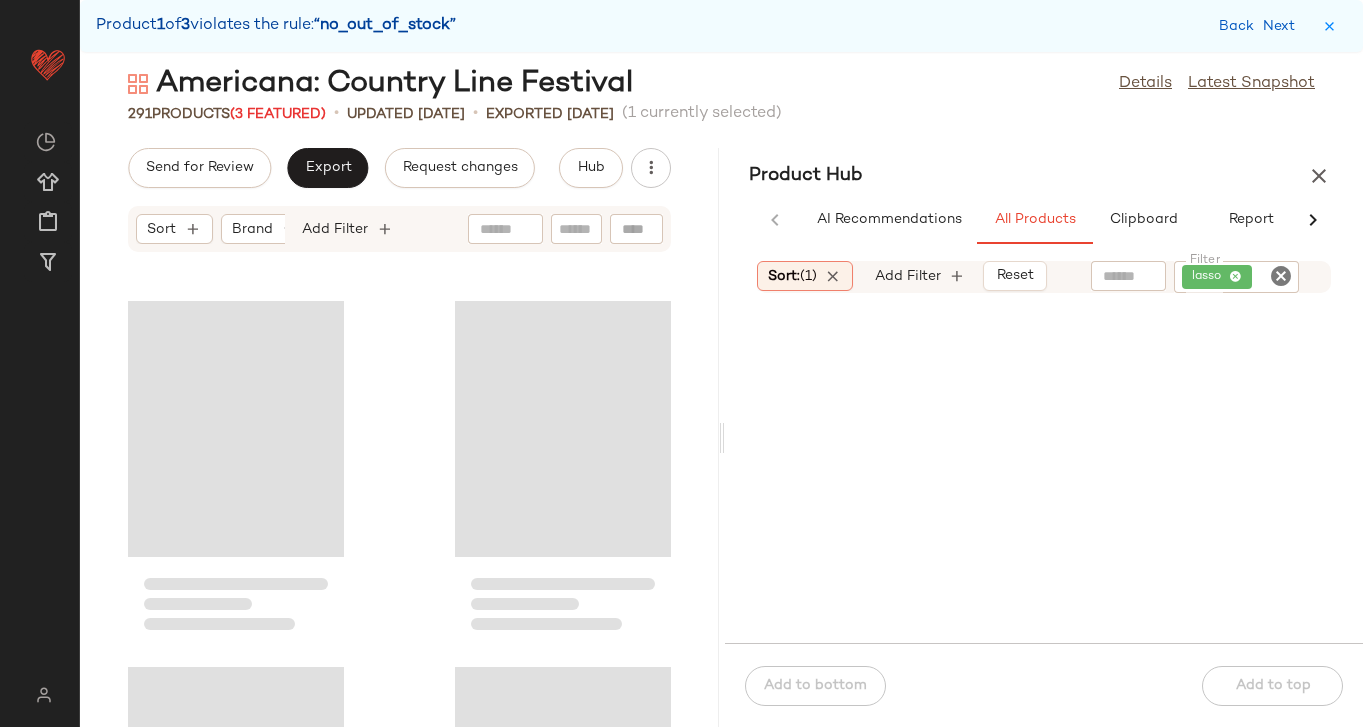 scroll, scrollTop: 30378, scrollLeft: 0, axis: vertical 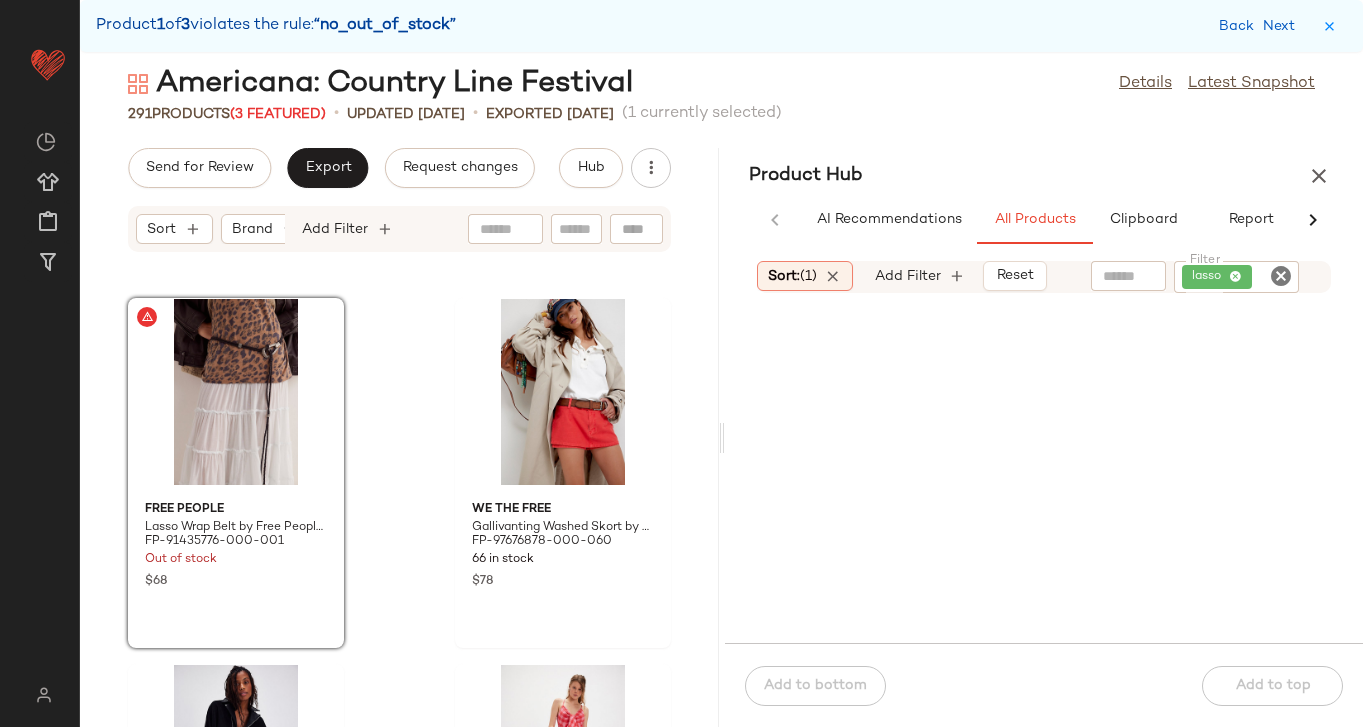 click 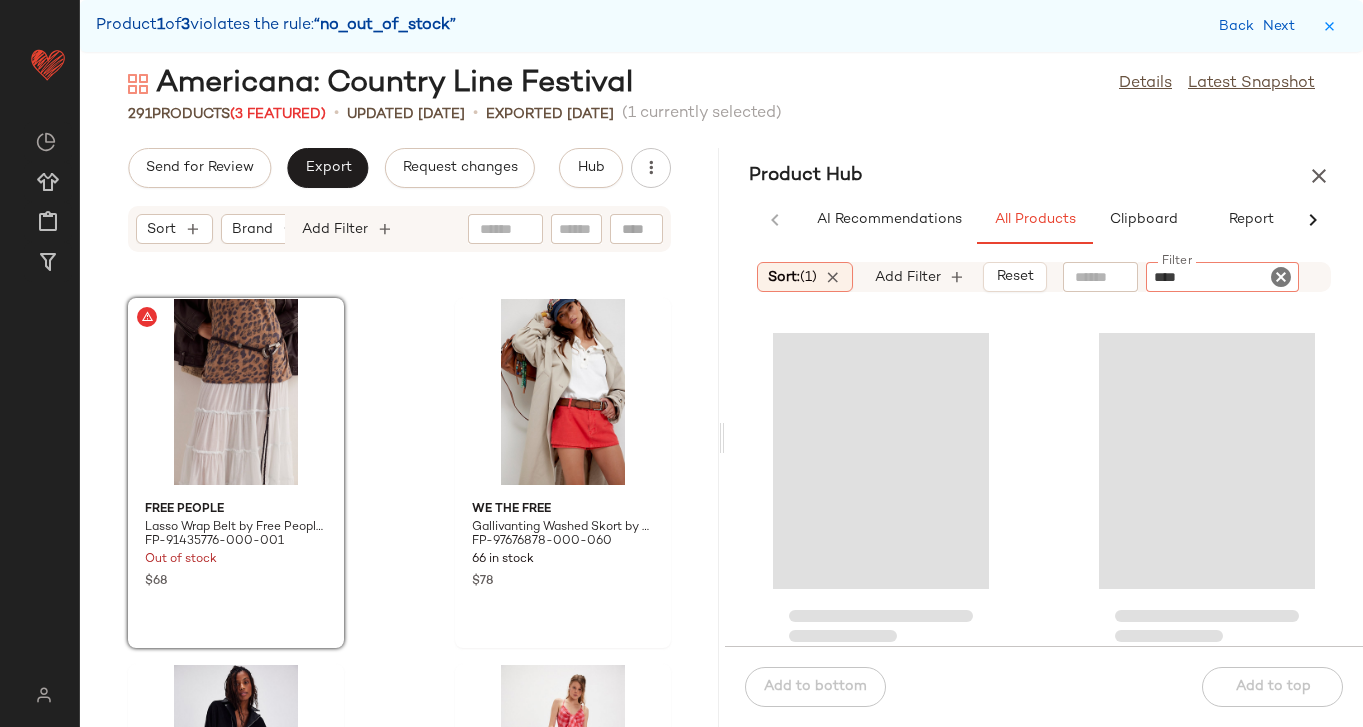 type on "*****" 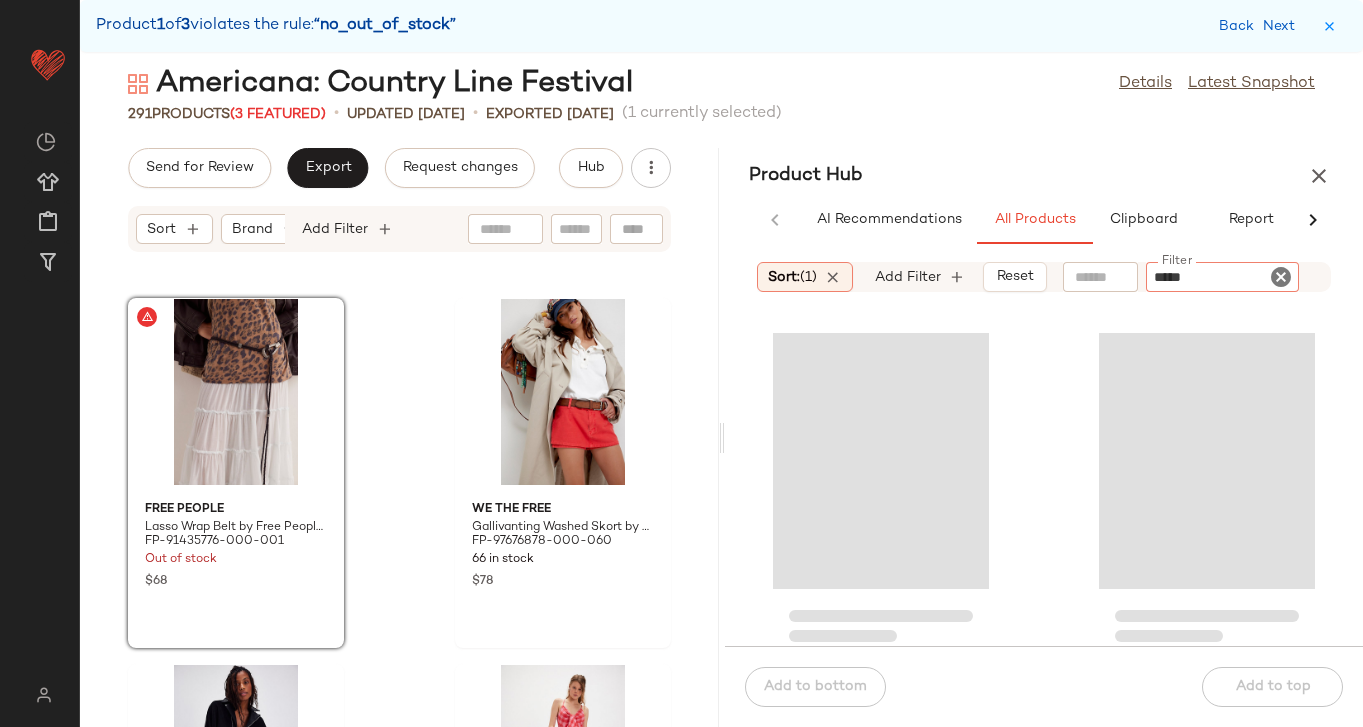 type 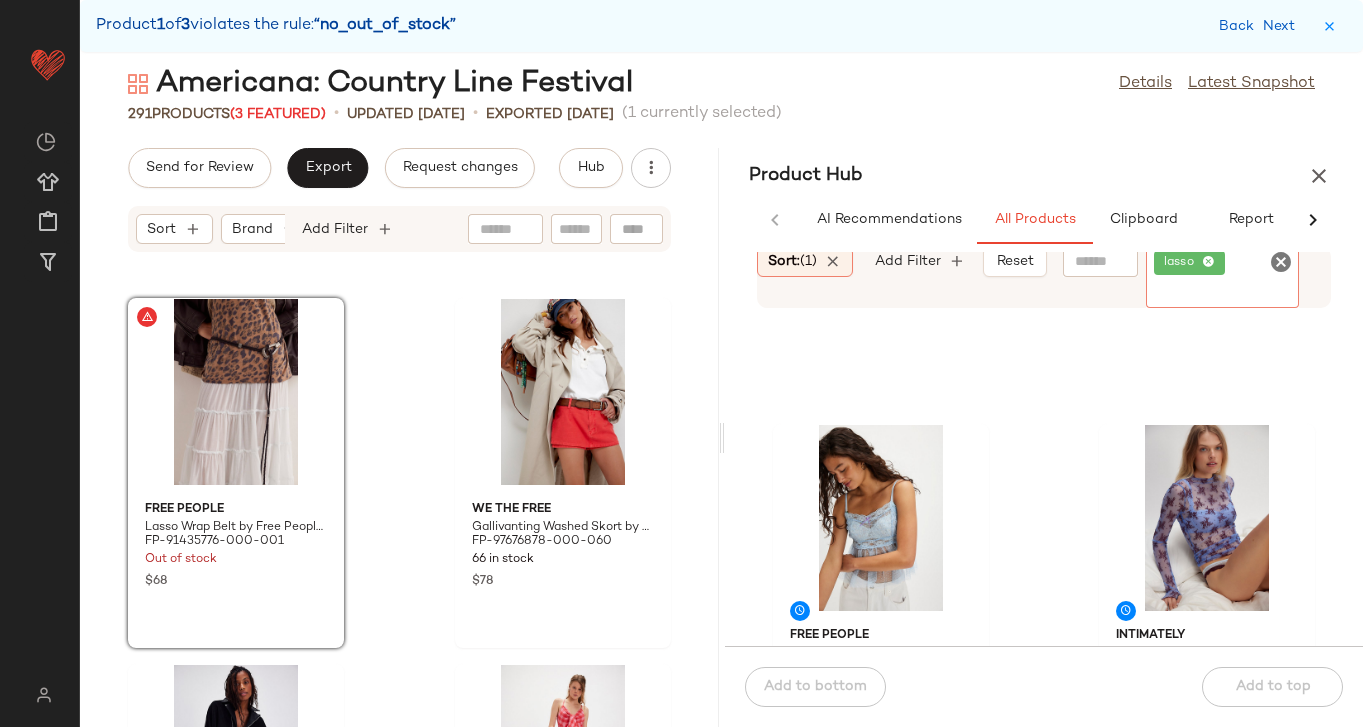 scroll, scrollTop: 584, scrollLeft: 0, axis: vertical 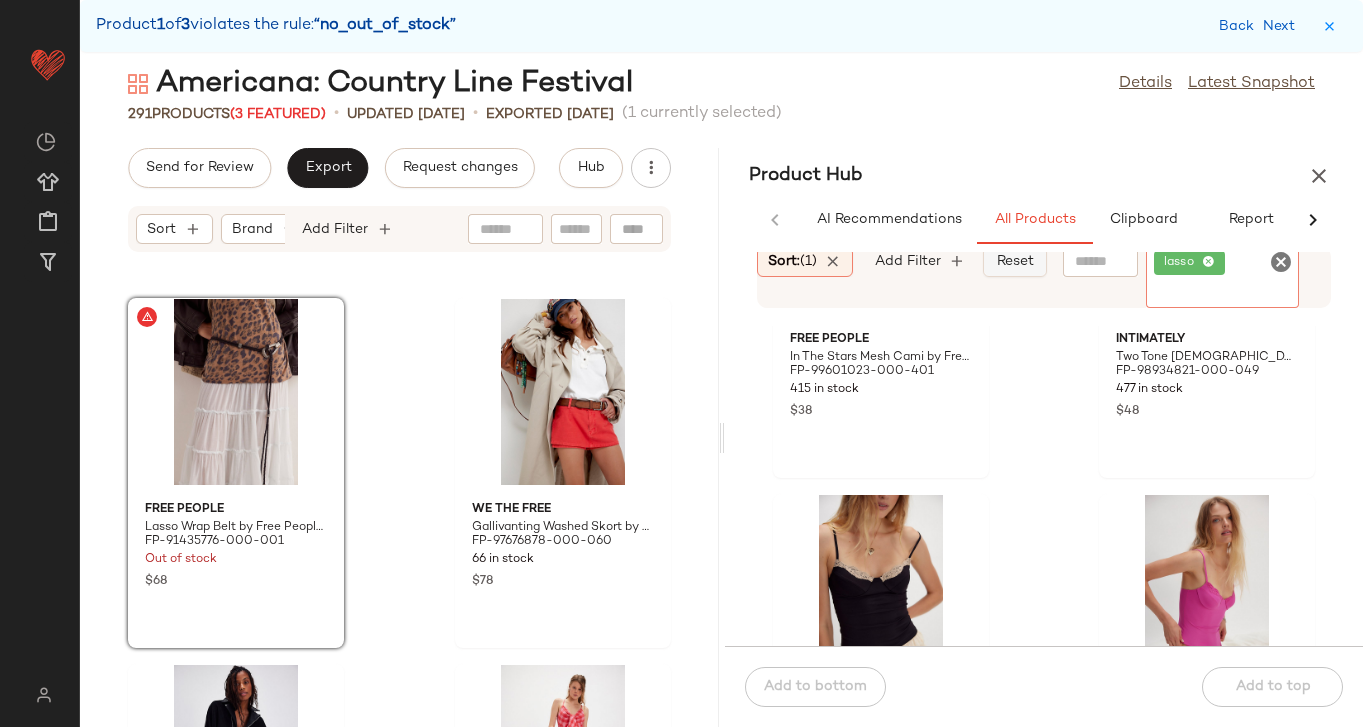 click on "Reset" 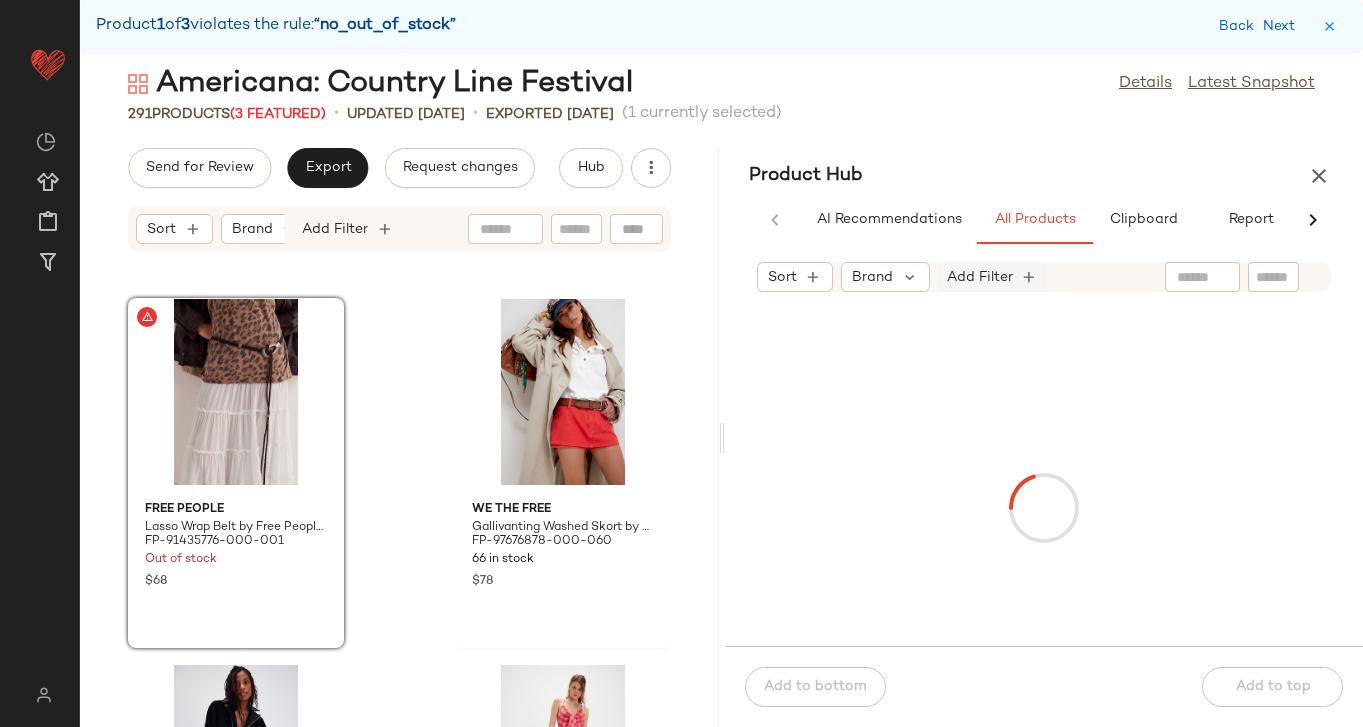click on "Add Filter" at bounding box center (980, 277) 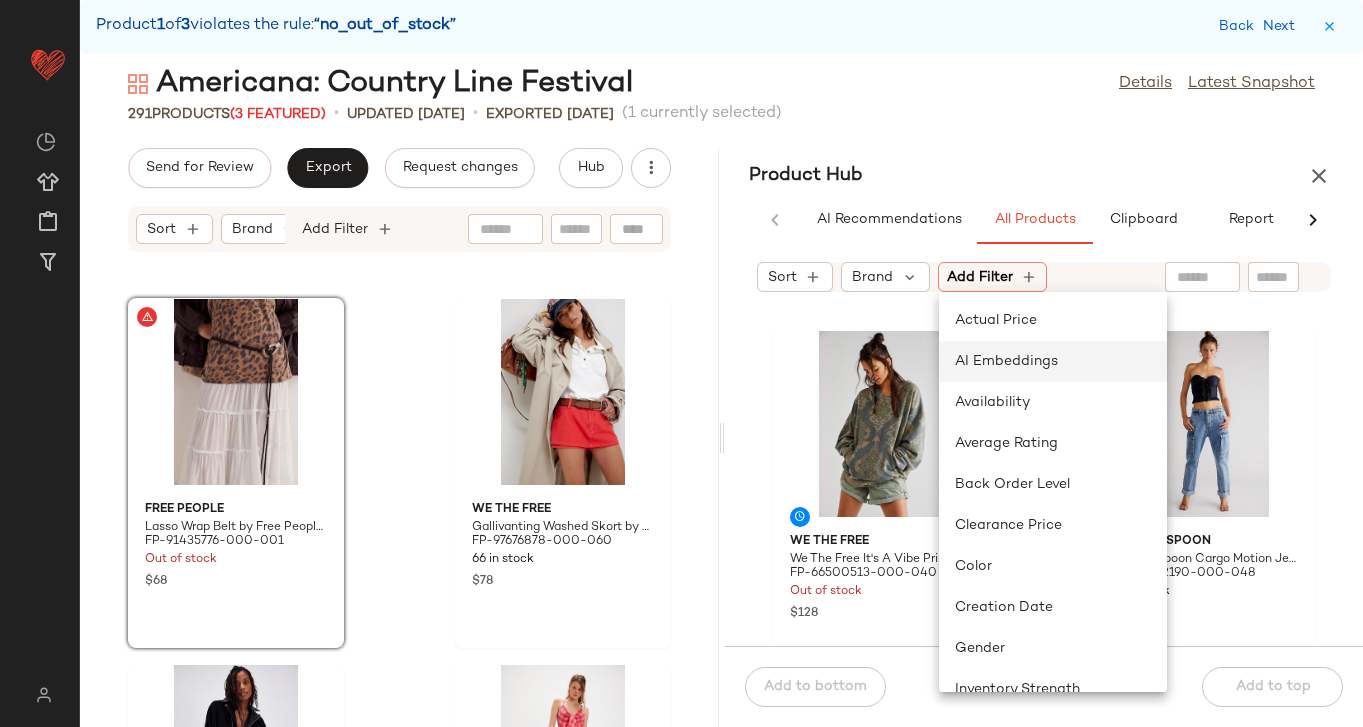 scroll, scrollTop: 846, scrollLeft: 0, axis: vertical 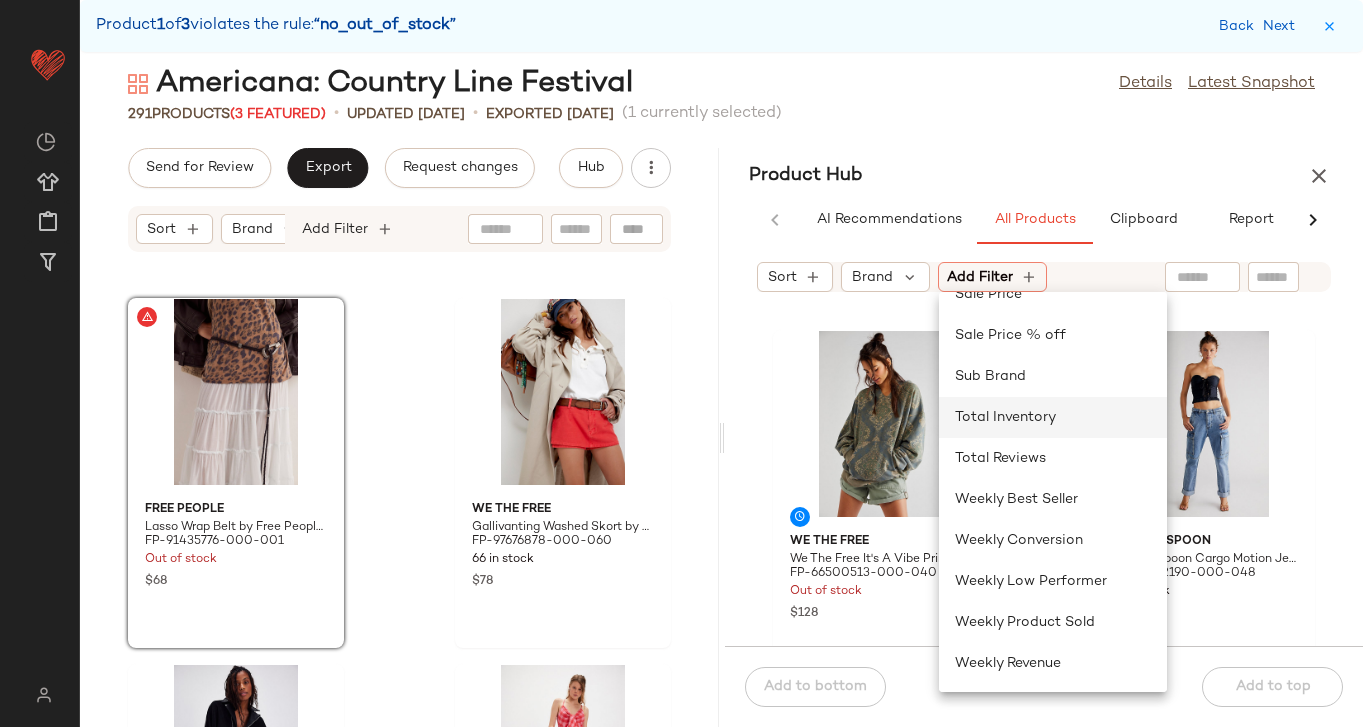 click on "Total Inventory" 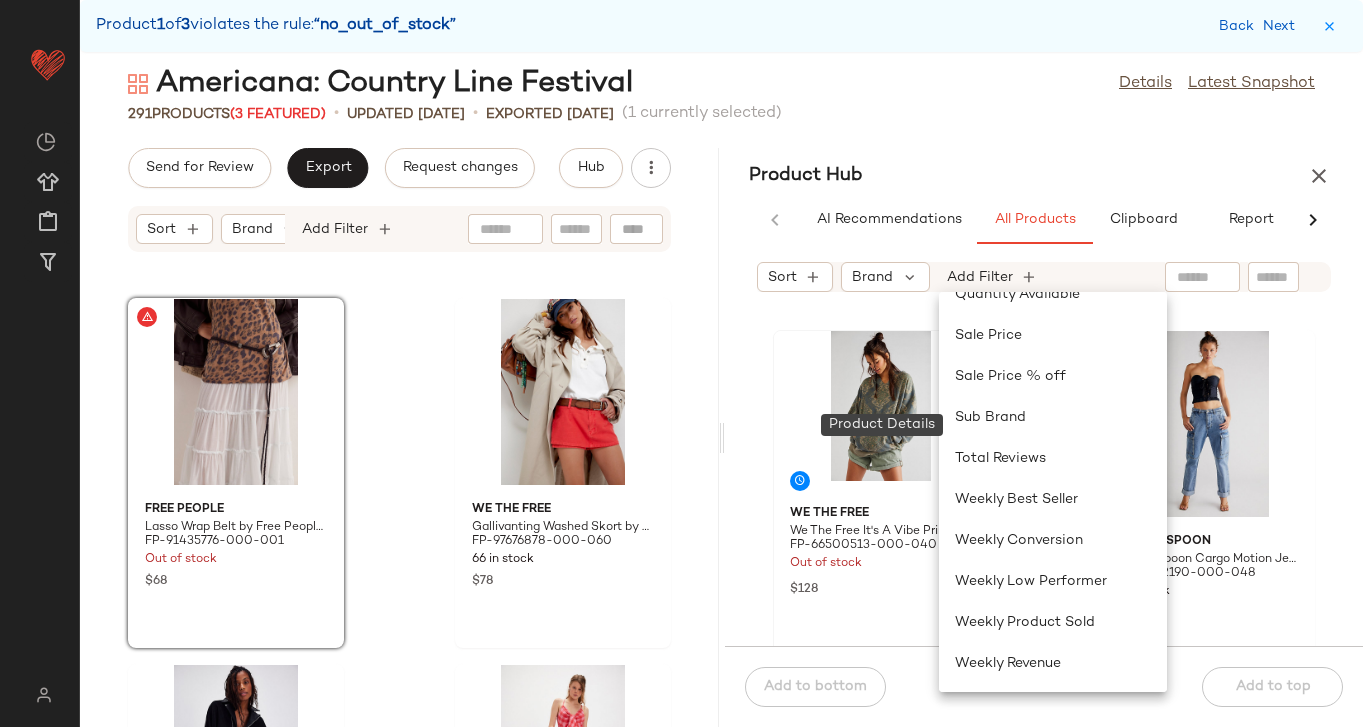 scroll, scrollTop: 805, scrollLeft: 0, axis: vertical 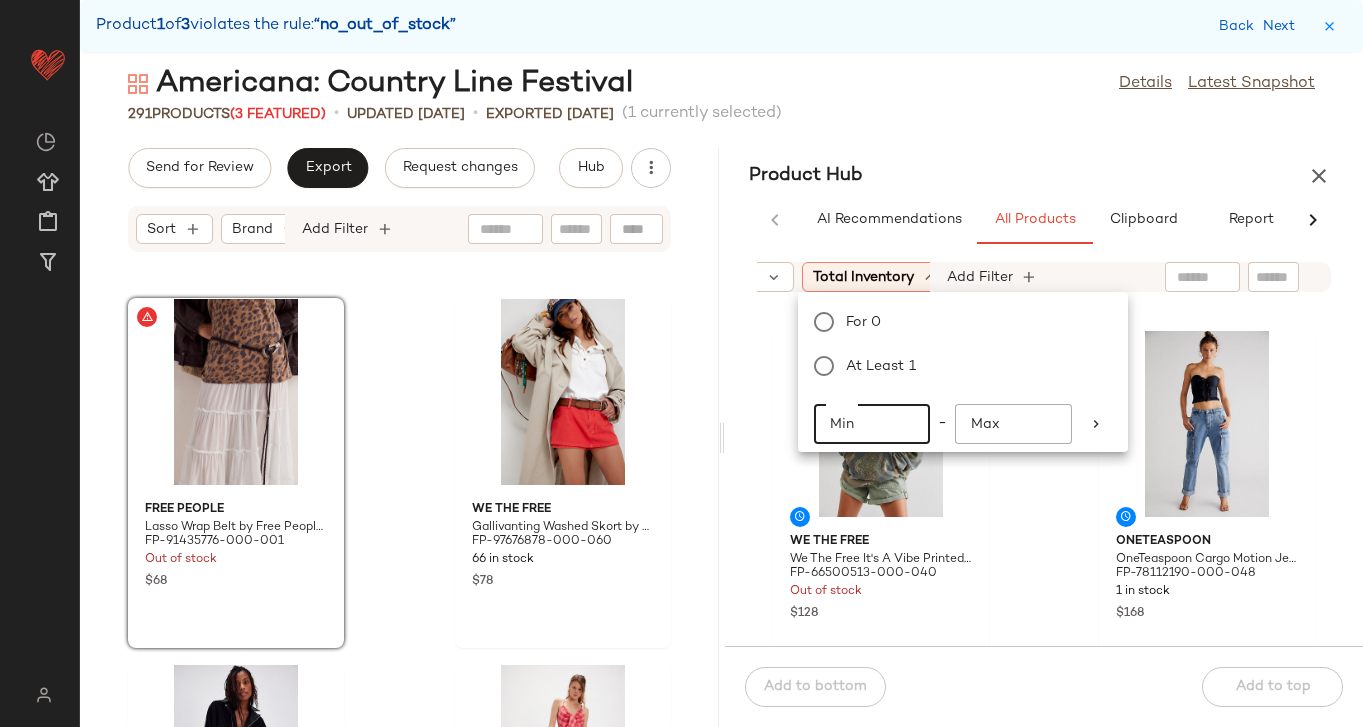 click on "Min" 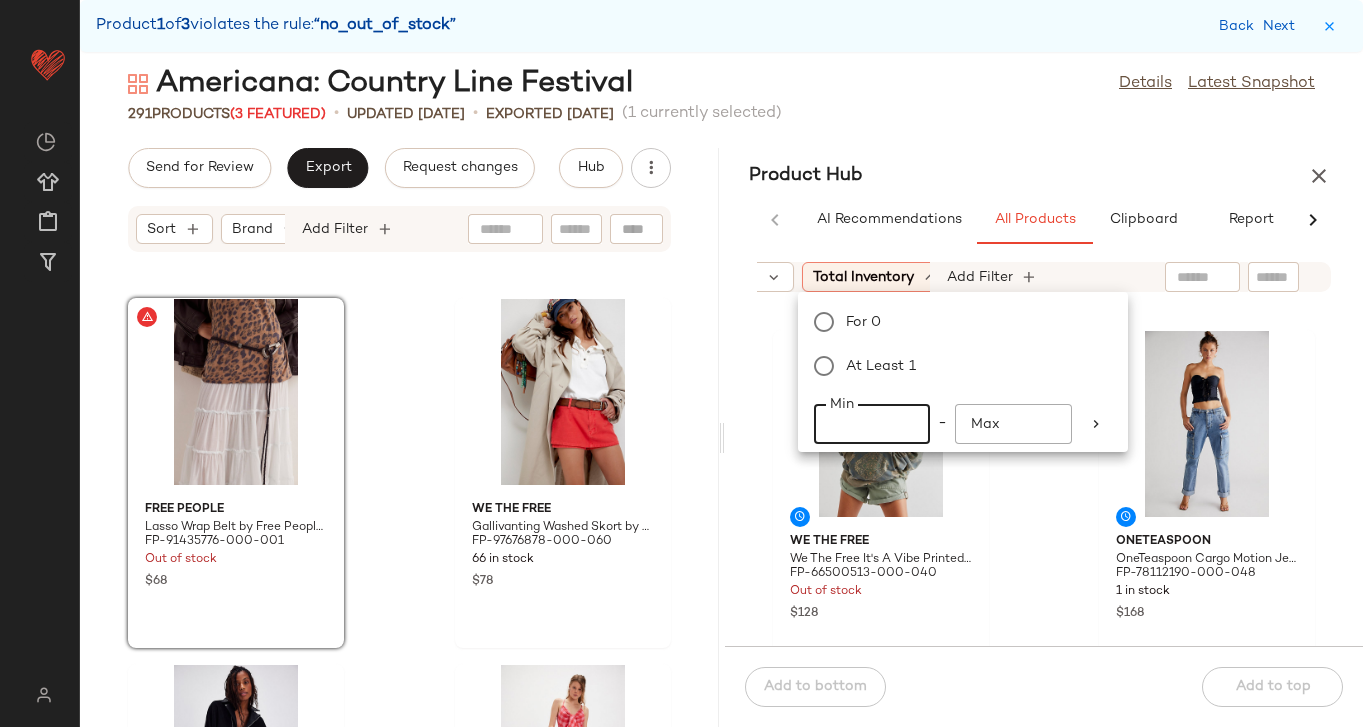 type on "*" 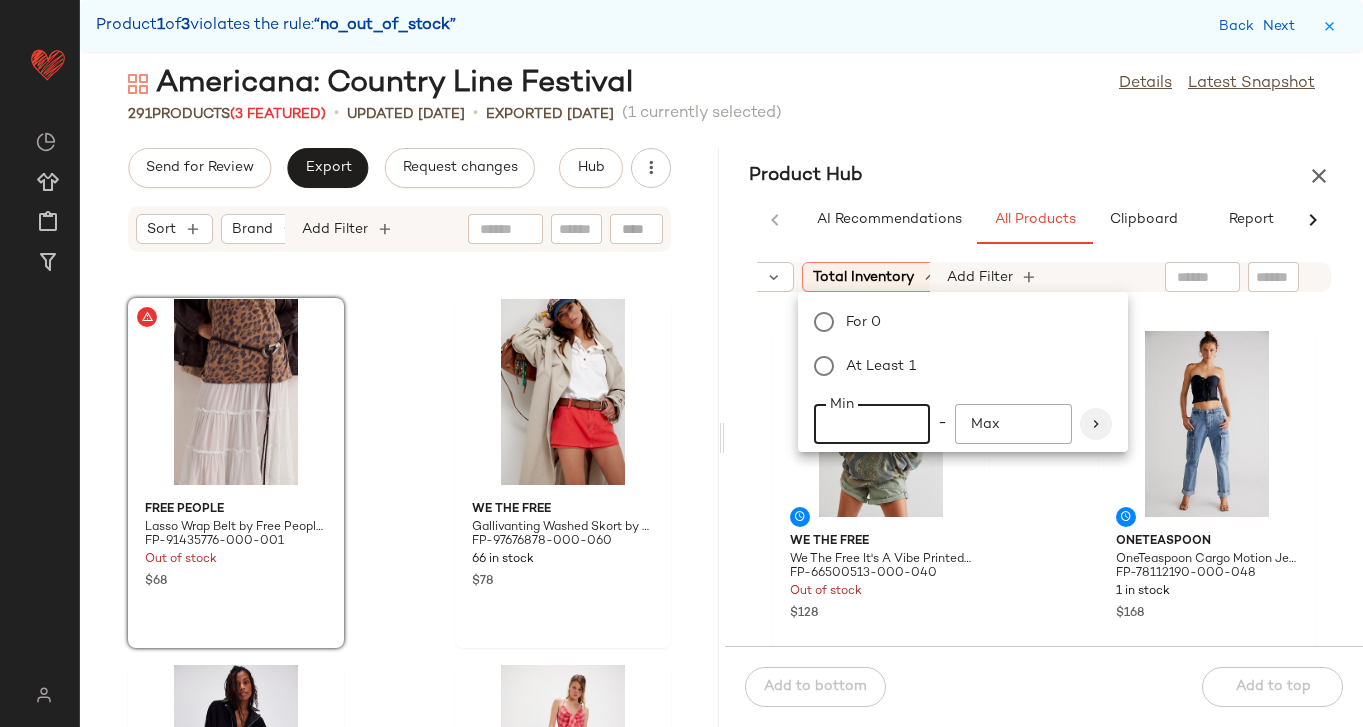 type on "**" 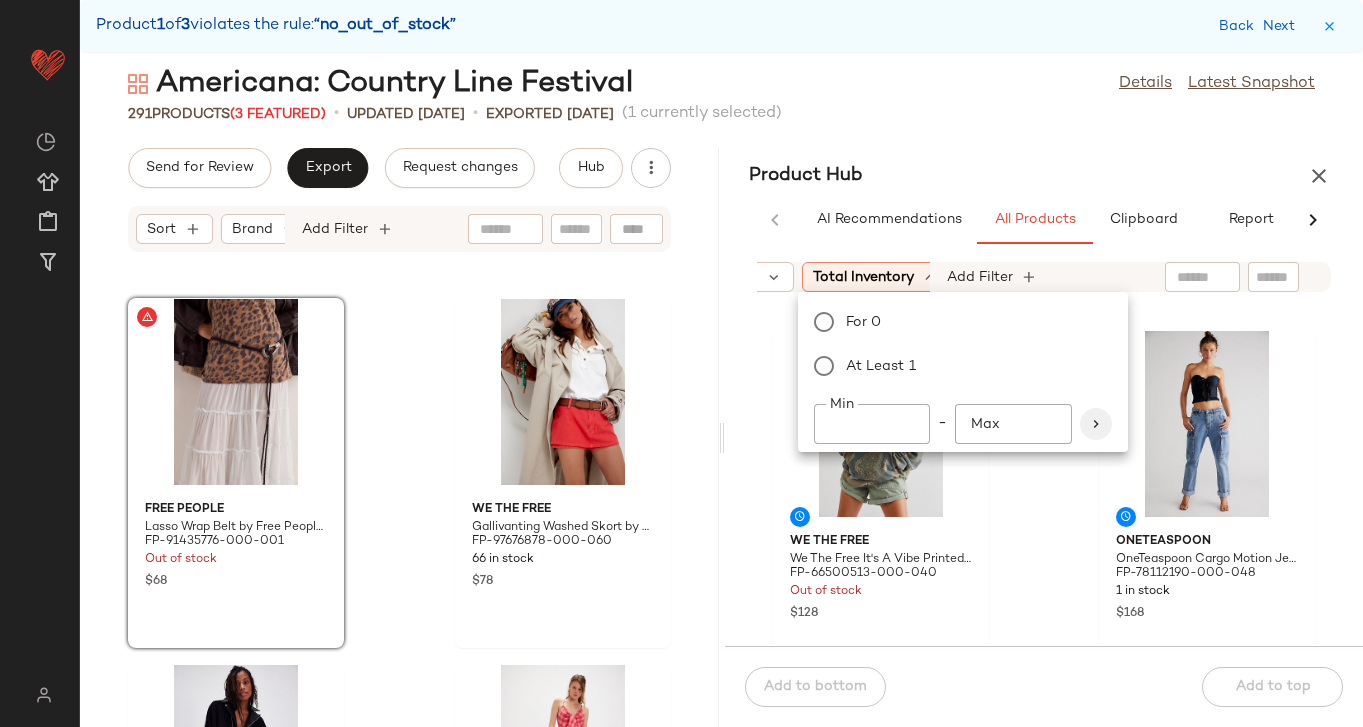 click at bounding box center [1096, 424] 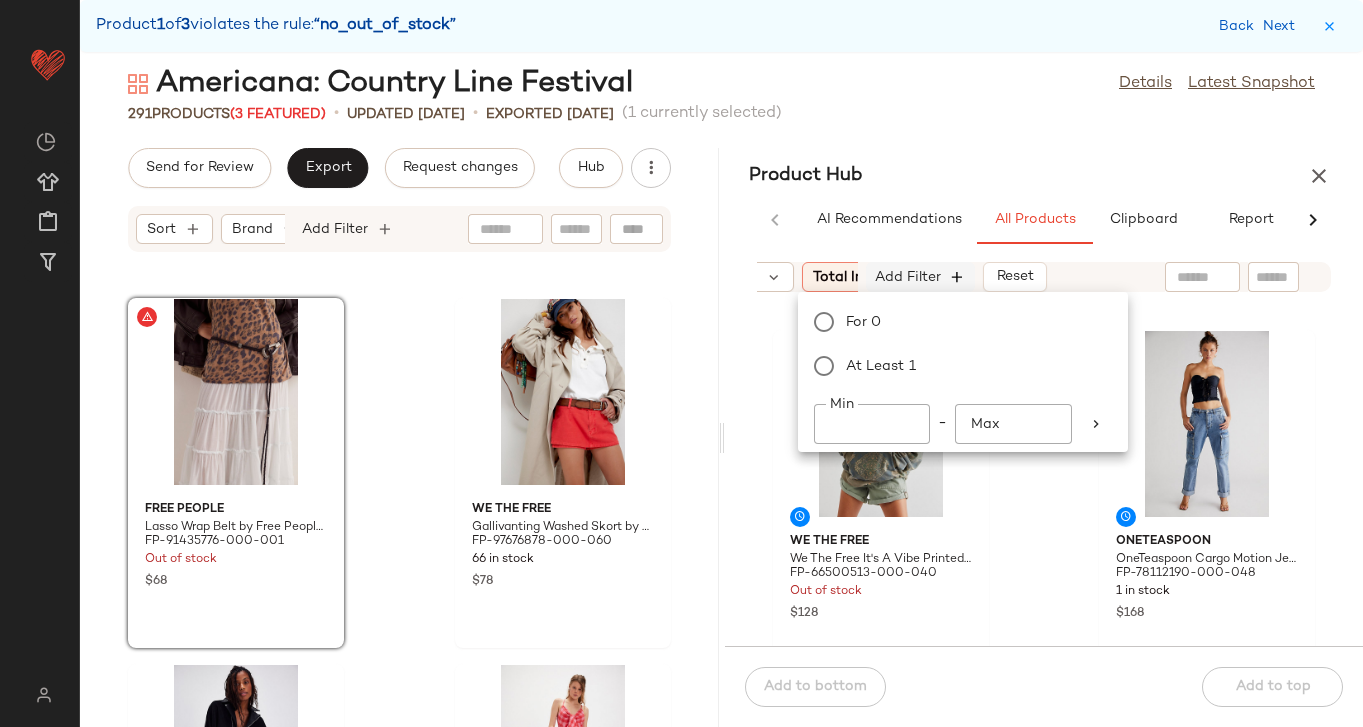 click at bounding box center (958, 277) 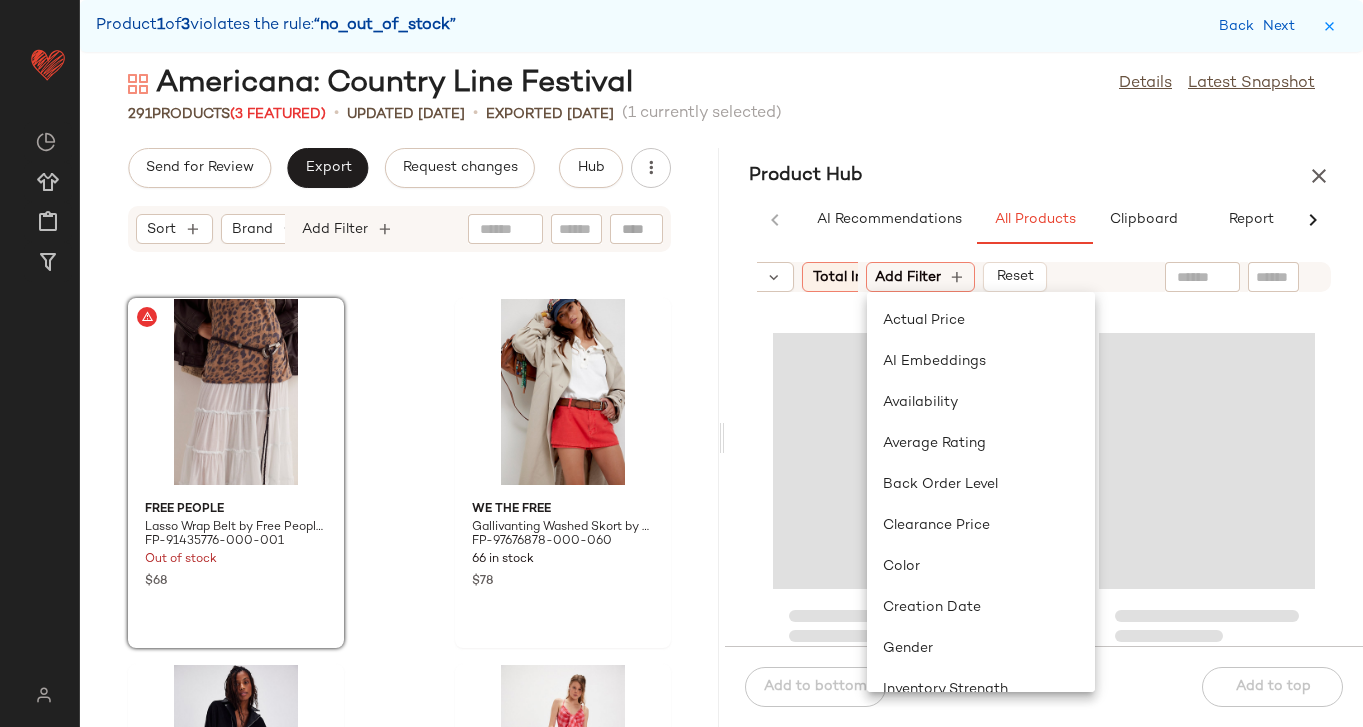 scroll, scrollTop: 805, scrollLeft: 0, axis: vertical 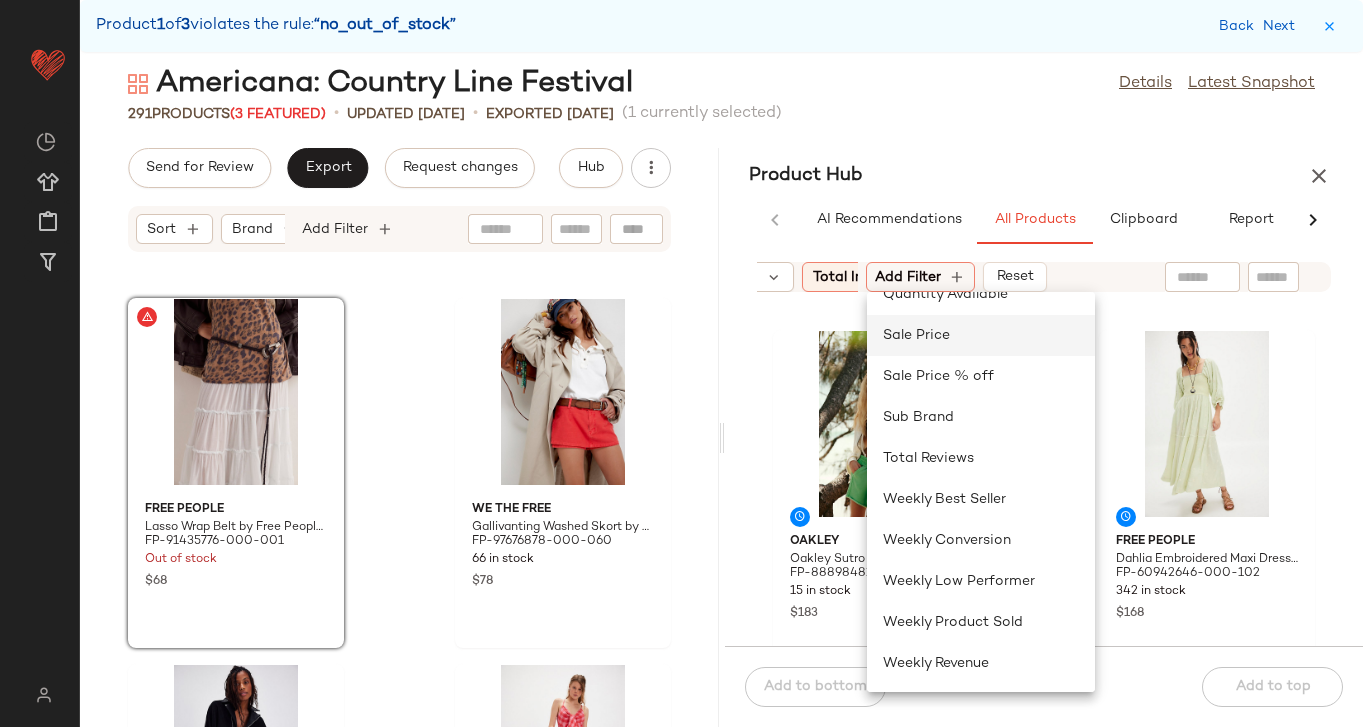 click on "Sale Price" 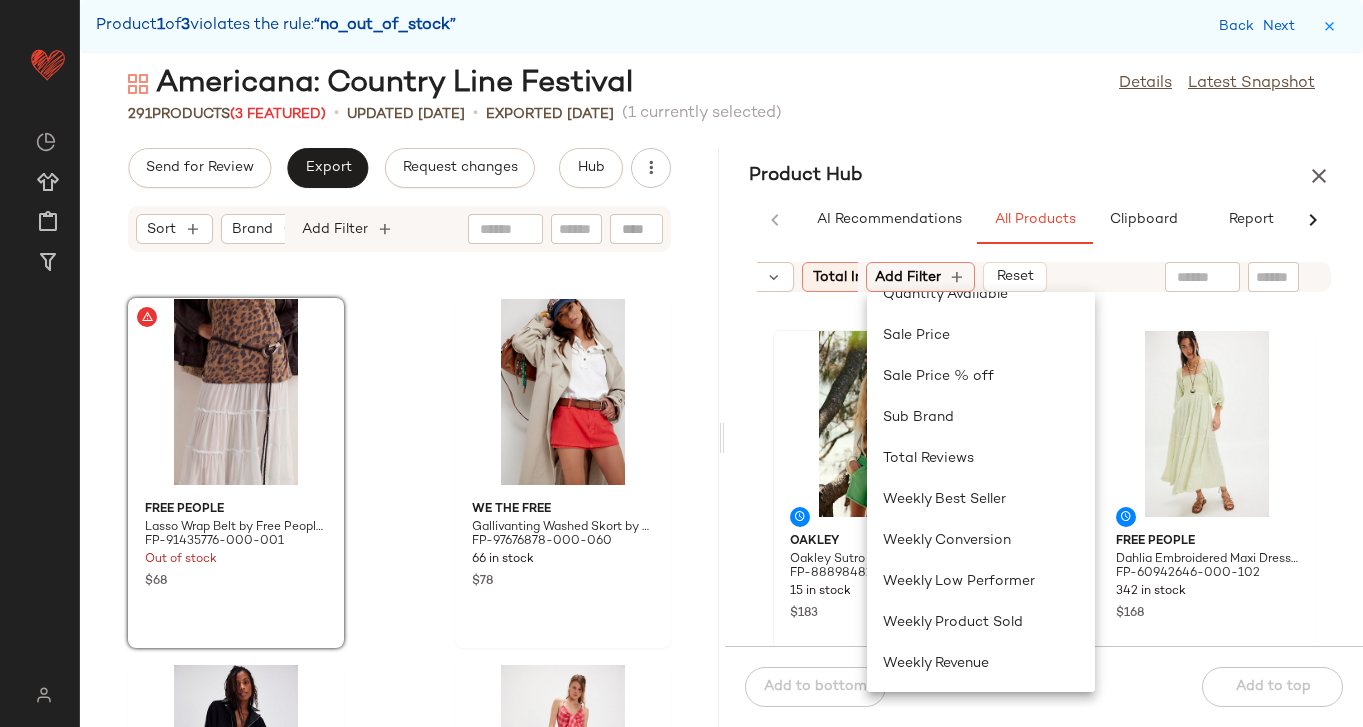 scroll, scrollTop: 764, scrollLeft: 0, axis: vertical 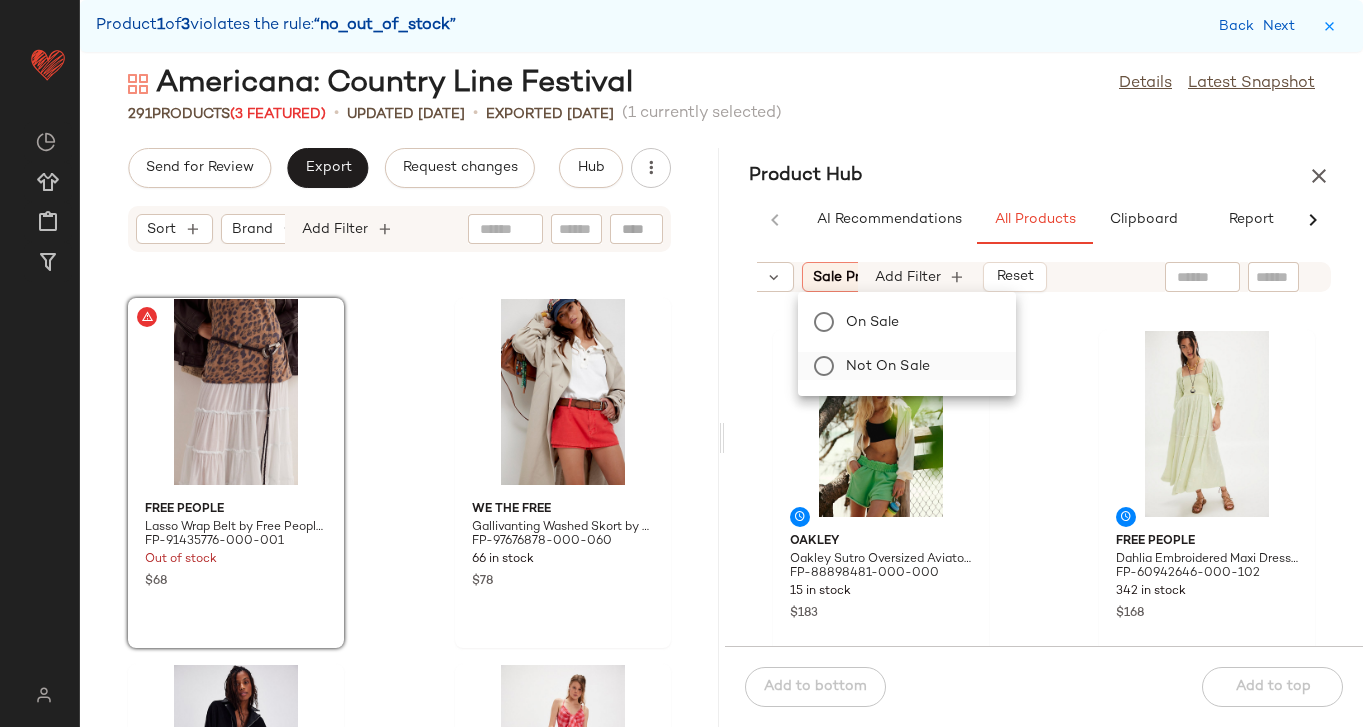 click on "Not on sale" 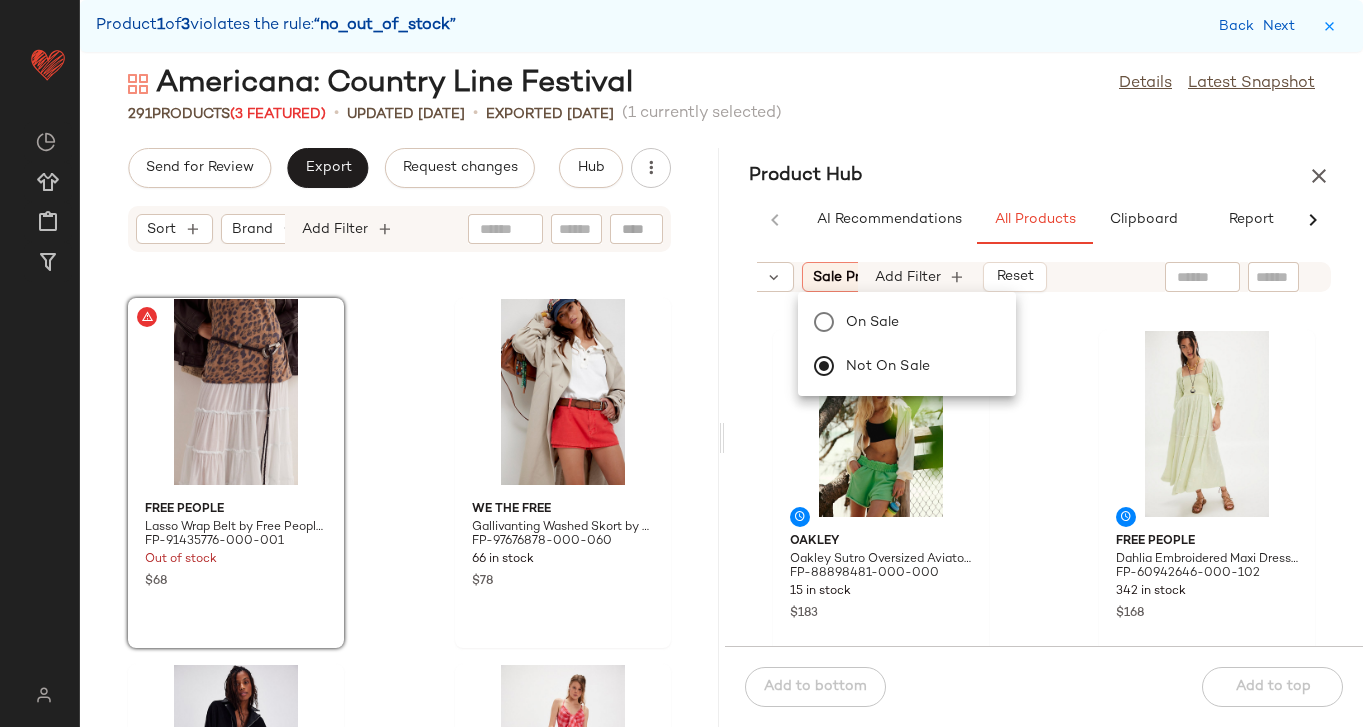 click on "Product Hub  AI Recommendations   All Products   Clipboard   Report  Sort  Brand  Category  In Curation?  Sale Price:   Not on sale Total Inventory:   10-Max Add Filter   Reset  Oakley Oakley Sutro Oversized Aviator Sunglasses at Free People in Blue FP-88898481-000-000 15 in stock $183 Free People Dahlia Embroidered Maxi Dress by Free People in Green, Size: XS FP-60942646-000-102 342 in stock $168 Corazon Playero Aurora Embroidered Hat by Corazon Playero at Free People in Blue FP-102999554-000-046 35 in stock $325 Intimately Cropped Seamless Muscle Tank Top by Intimately at Free People in Red, Size: M/L FP-31835531-000-063 28 in stock $20 Free People Marina Sweater by Free People in Blue, Size: XS FP-99492373-000-040 236 in stock $148 Ragabond Almost [DATE] Lounge Set by Ragabond at Free People in Blue, Size: S FP-99570178-000-043 174 in stock $98  Add to bottom   Add to top" 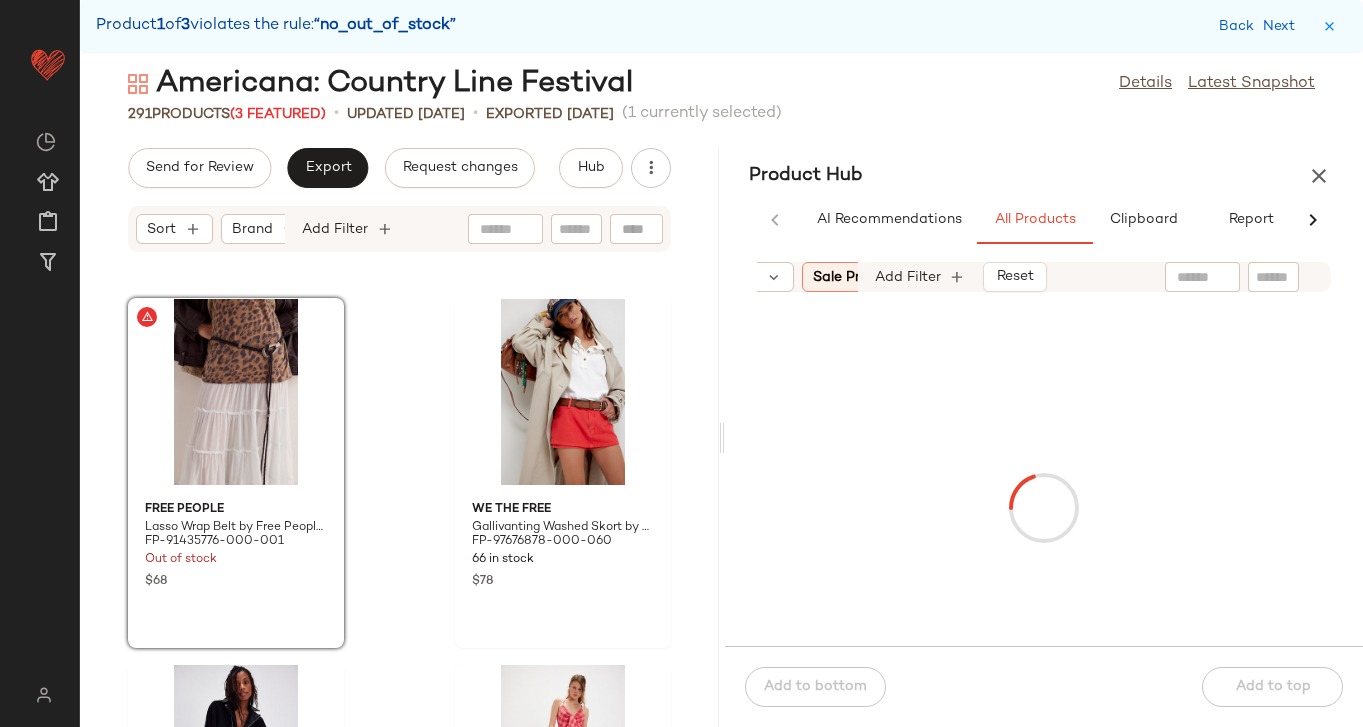 click 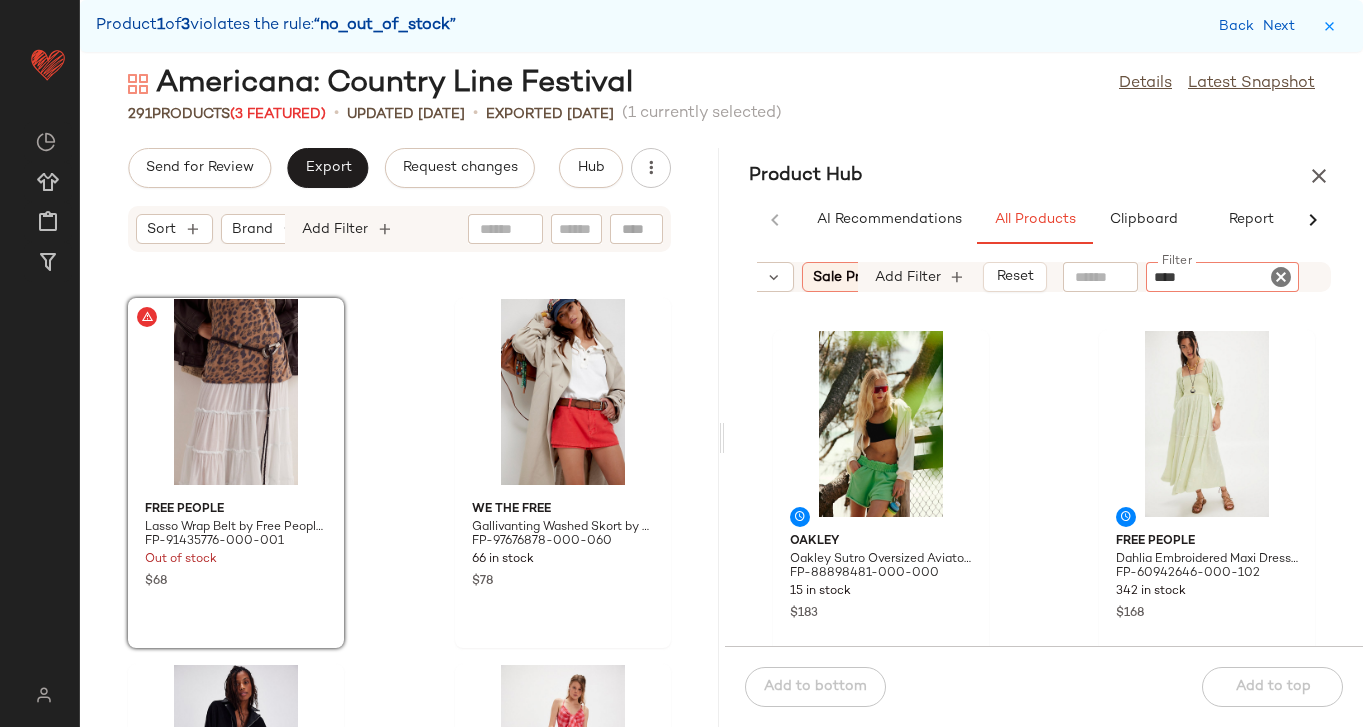 type on "*****" 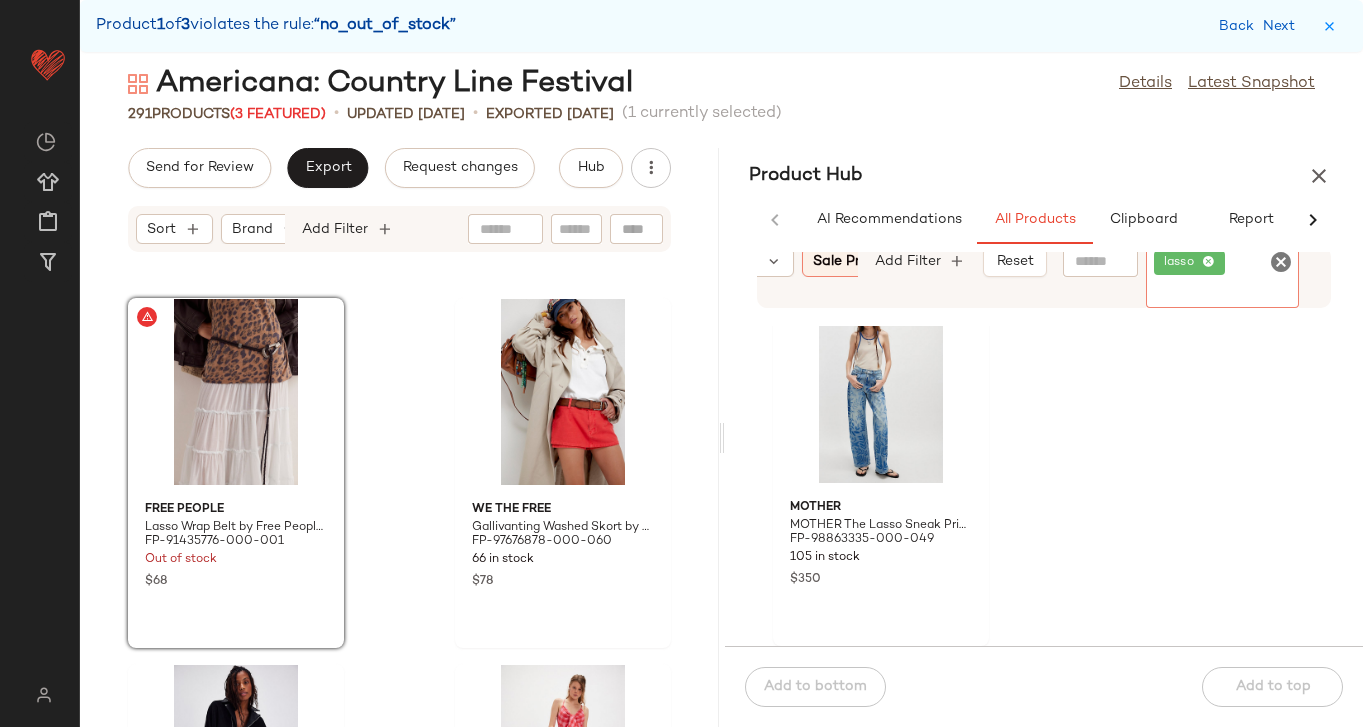 scroll, scrollTop: 0, scrollLeft: 0, axis: both 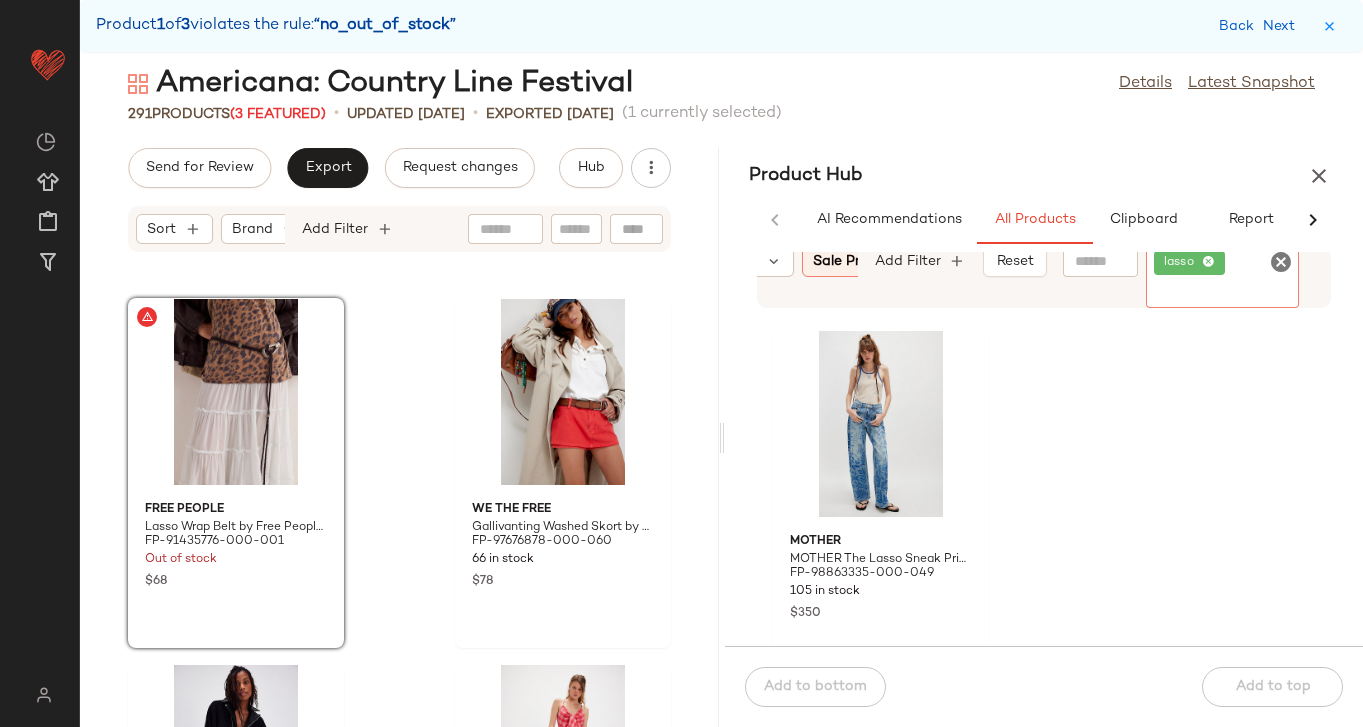 click 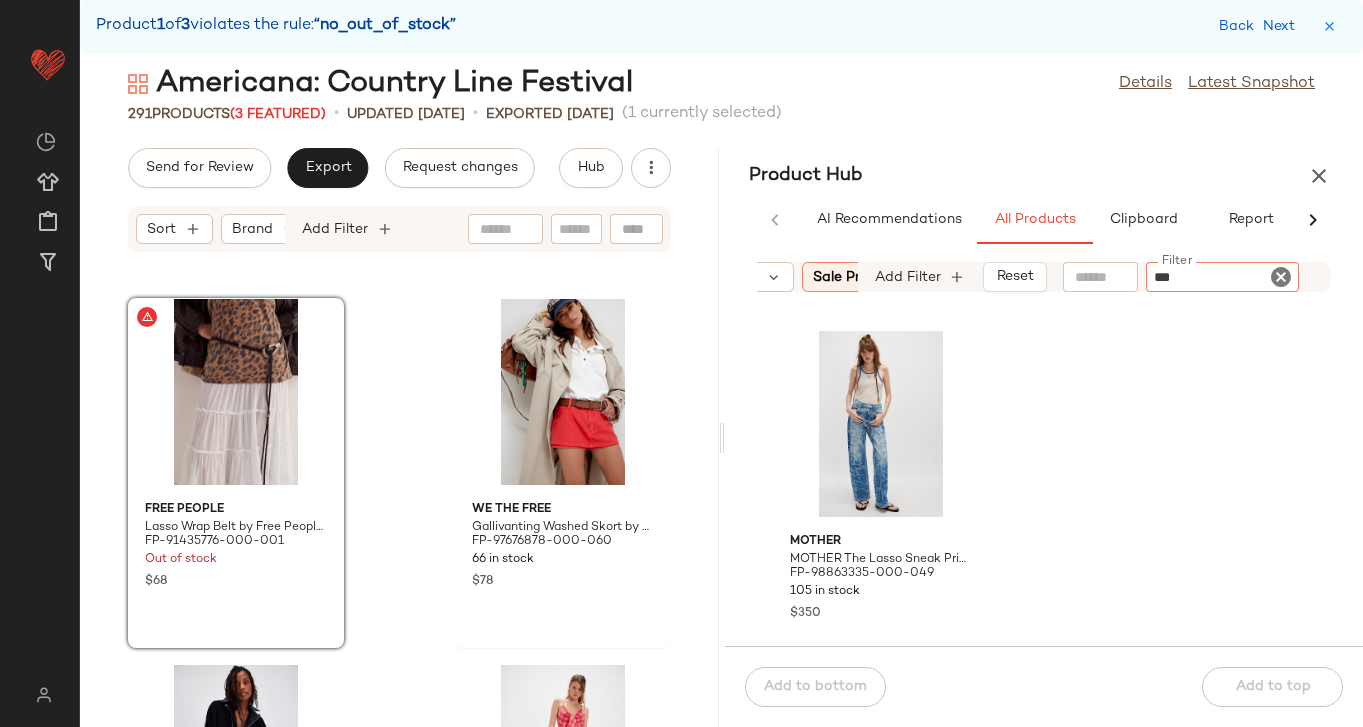 type on "****" 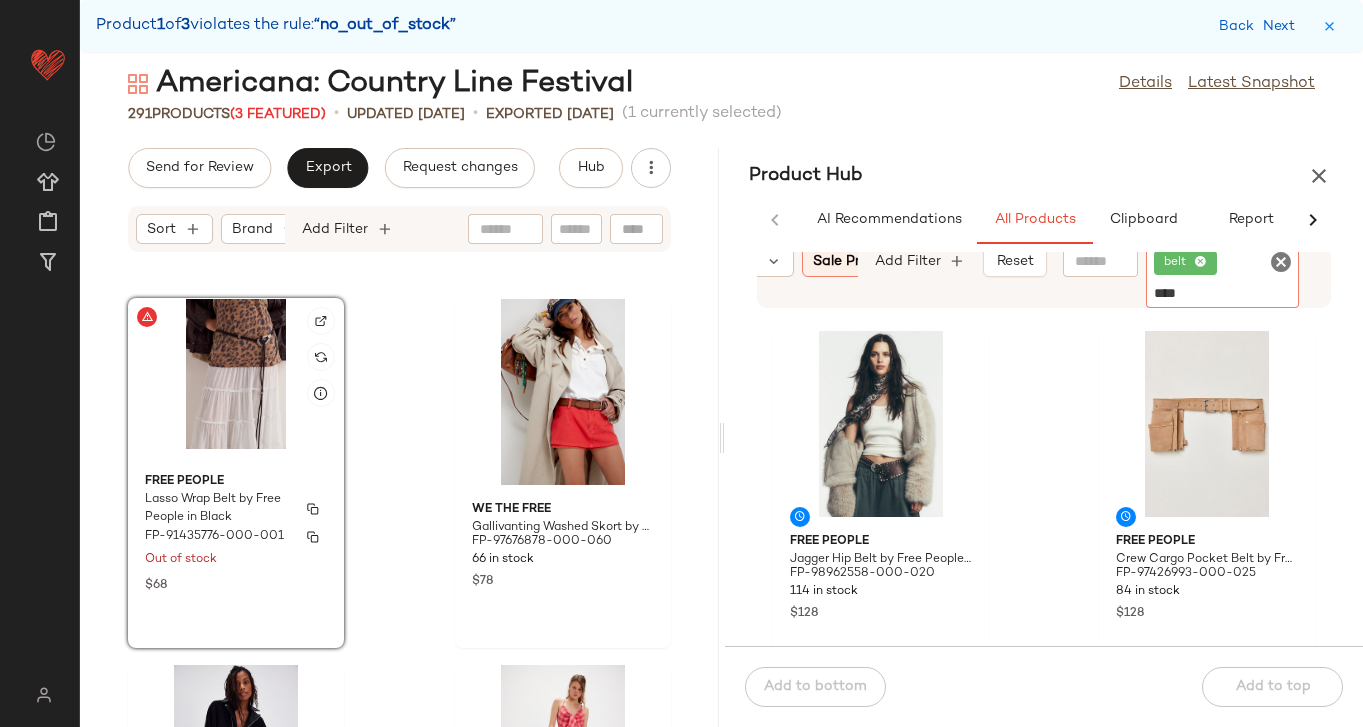 type on "*****" 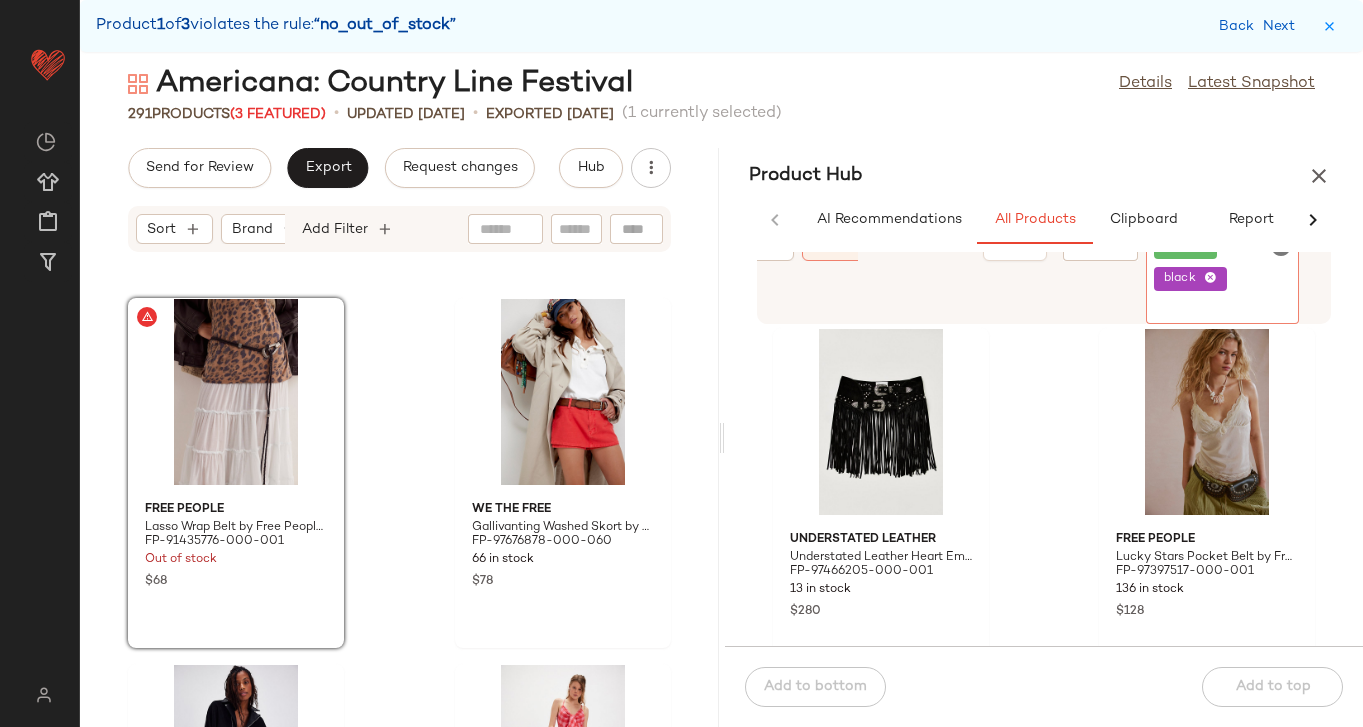 scroll, scrollTop: 4417, scrollLeft: 0, axis: vertical 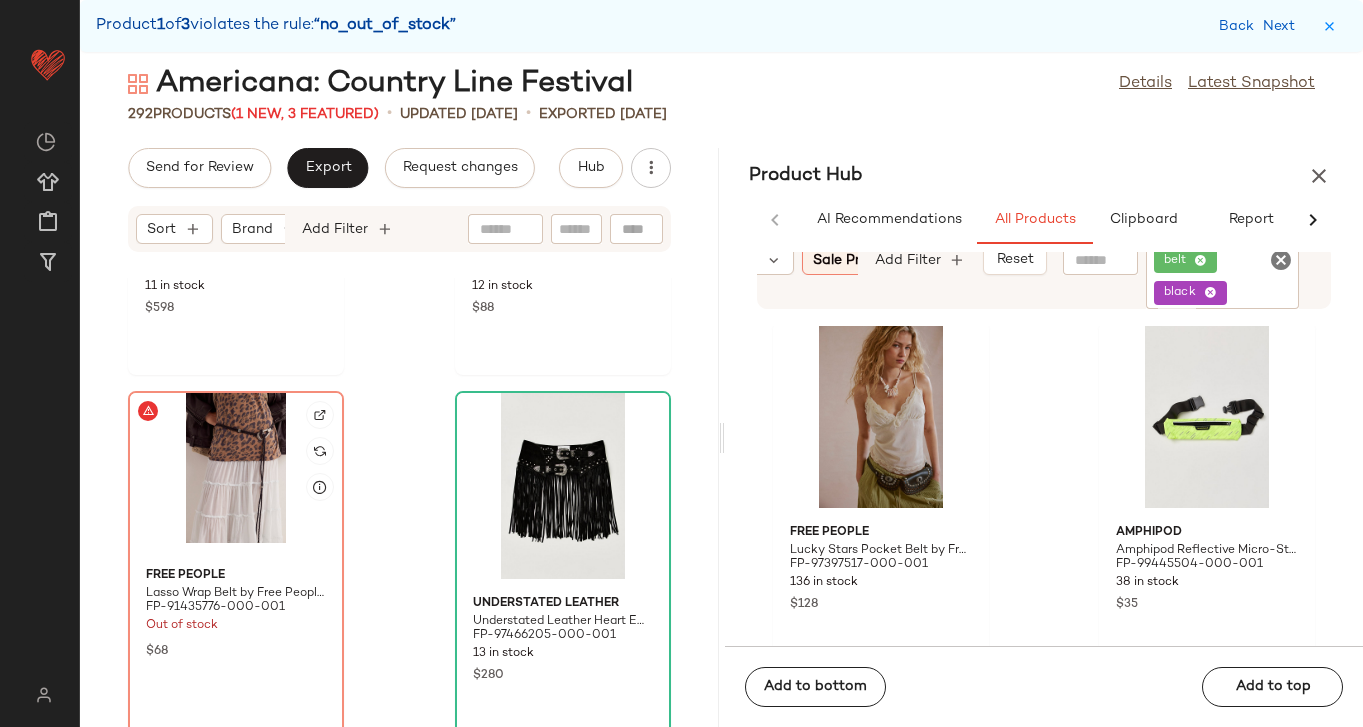 click 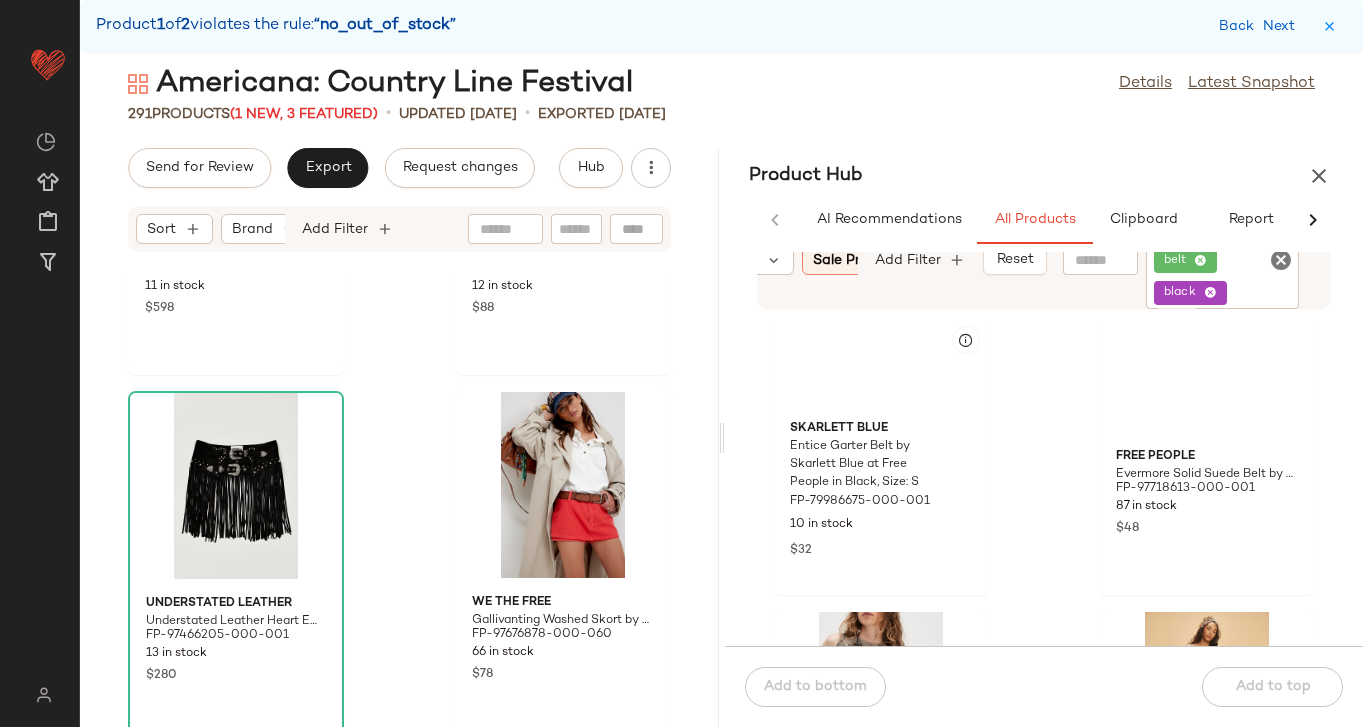 scroll, scrollTop: 6278, scrollLeft: 0, axis: vertical 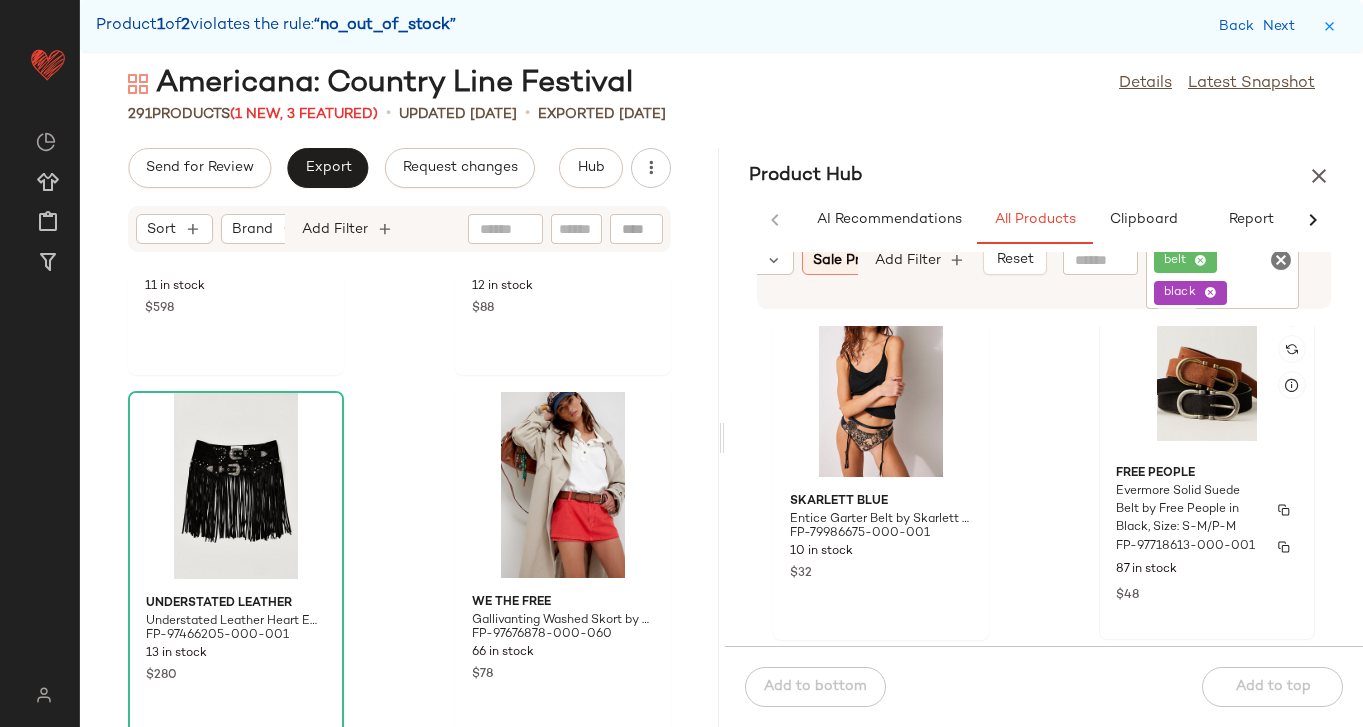 click on "Free People" at bounding box center [1207, 474] 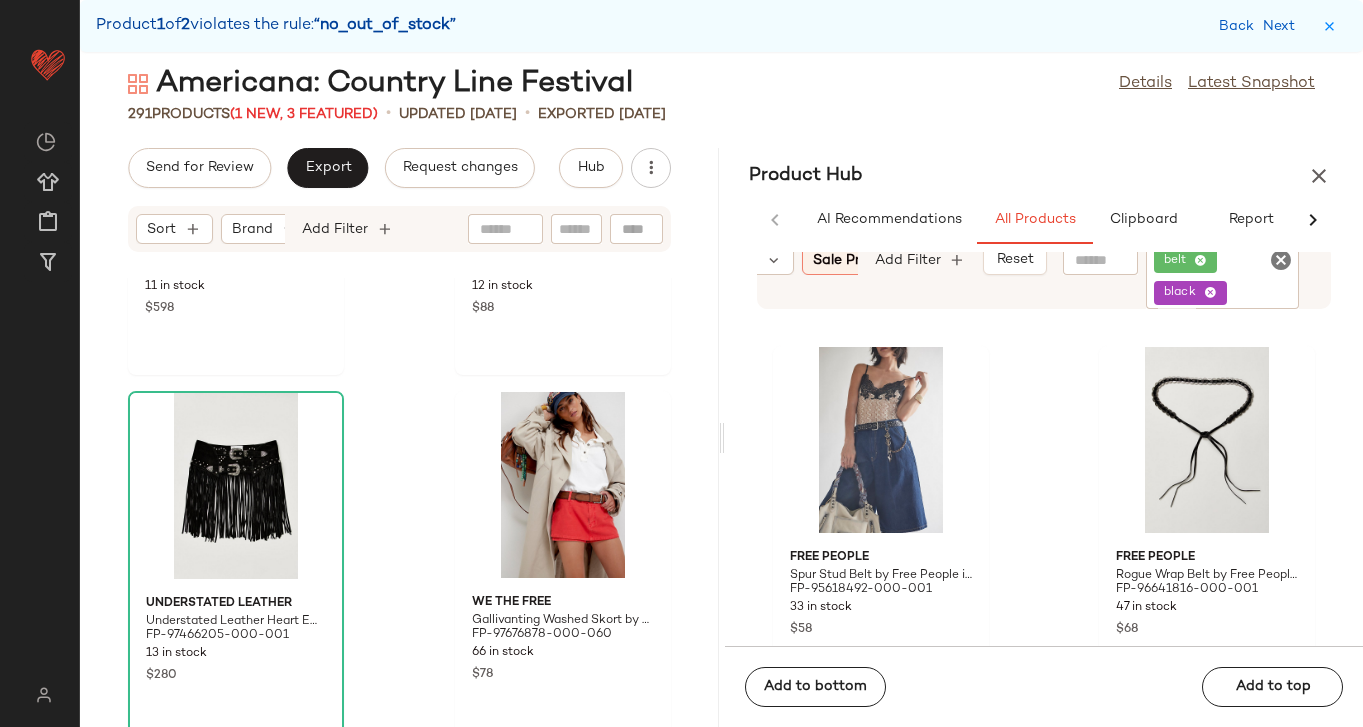 scroll, scrollTop: 7690, scrollLeft: 0, axis: vertical 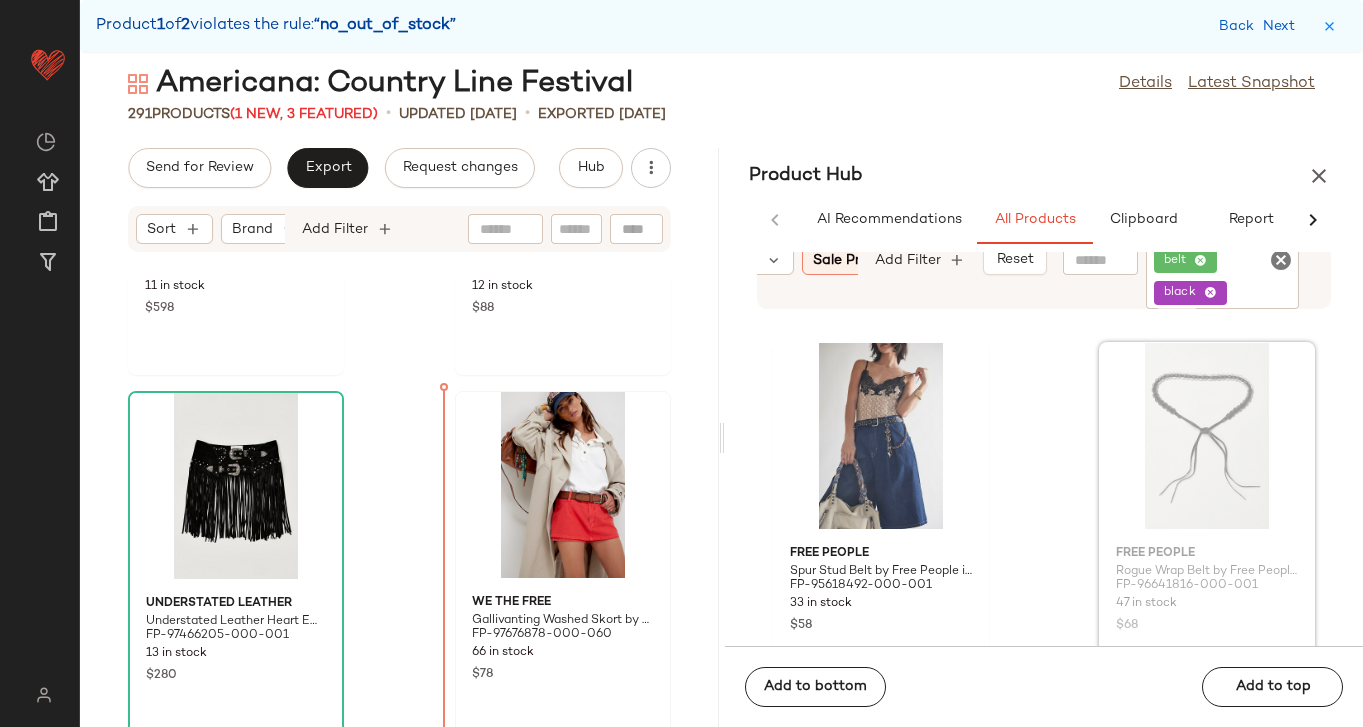 drag, startPoint x: 1190, startPoint y: 541, endPoint x: 466, endPoint y: 508, distance: 724.7517 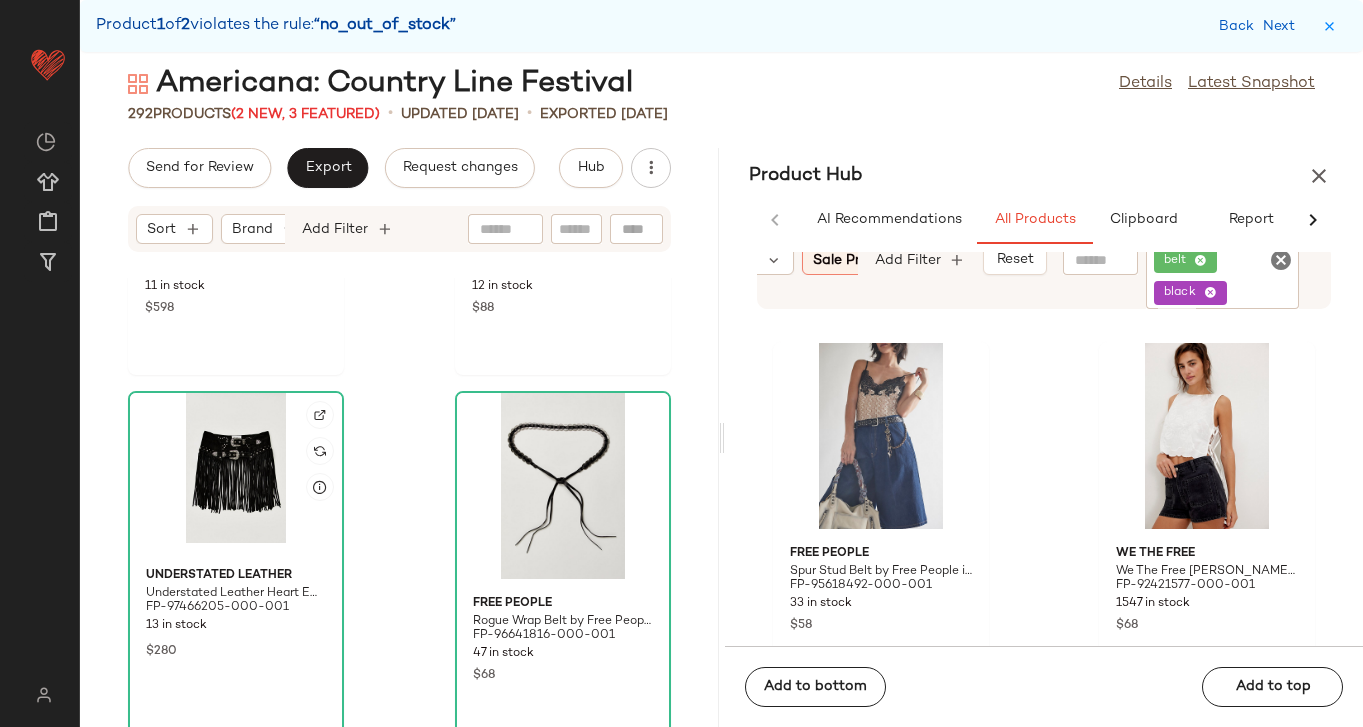 click 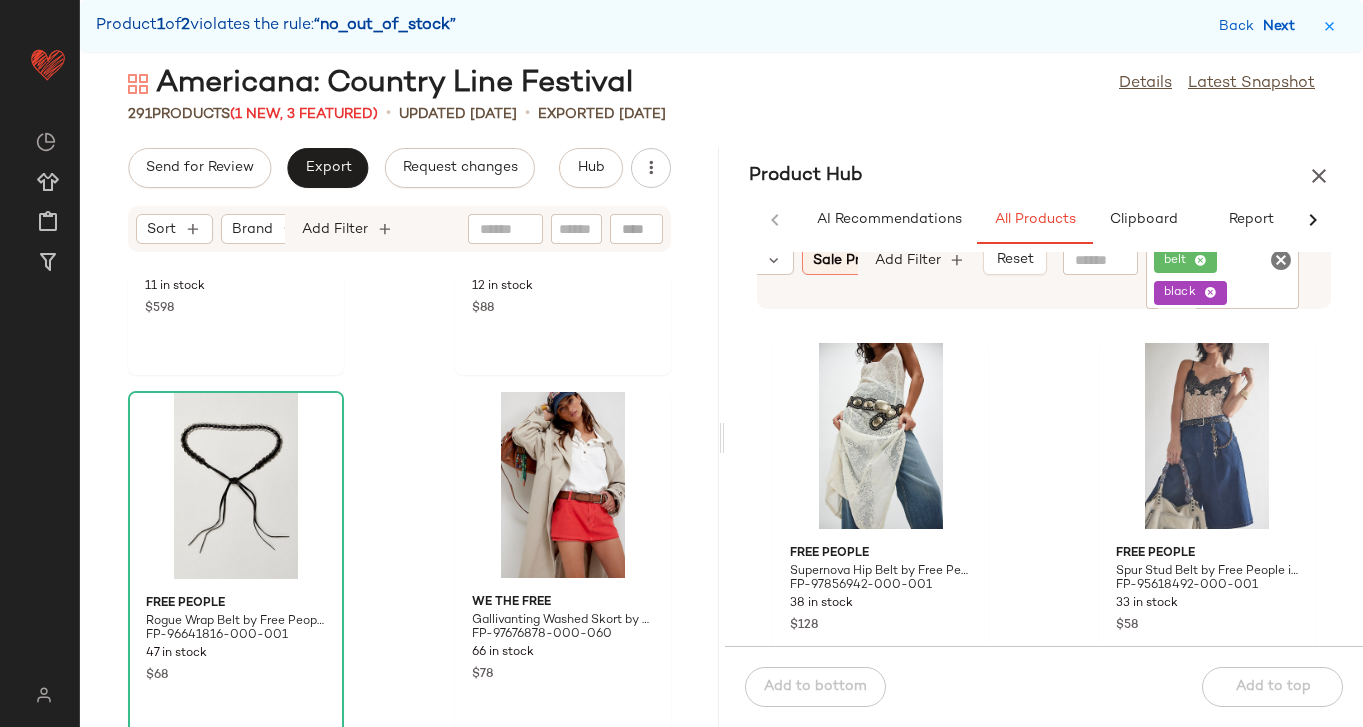 click on "Next" at bounding box center [1283, 26] 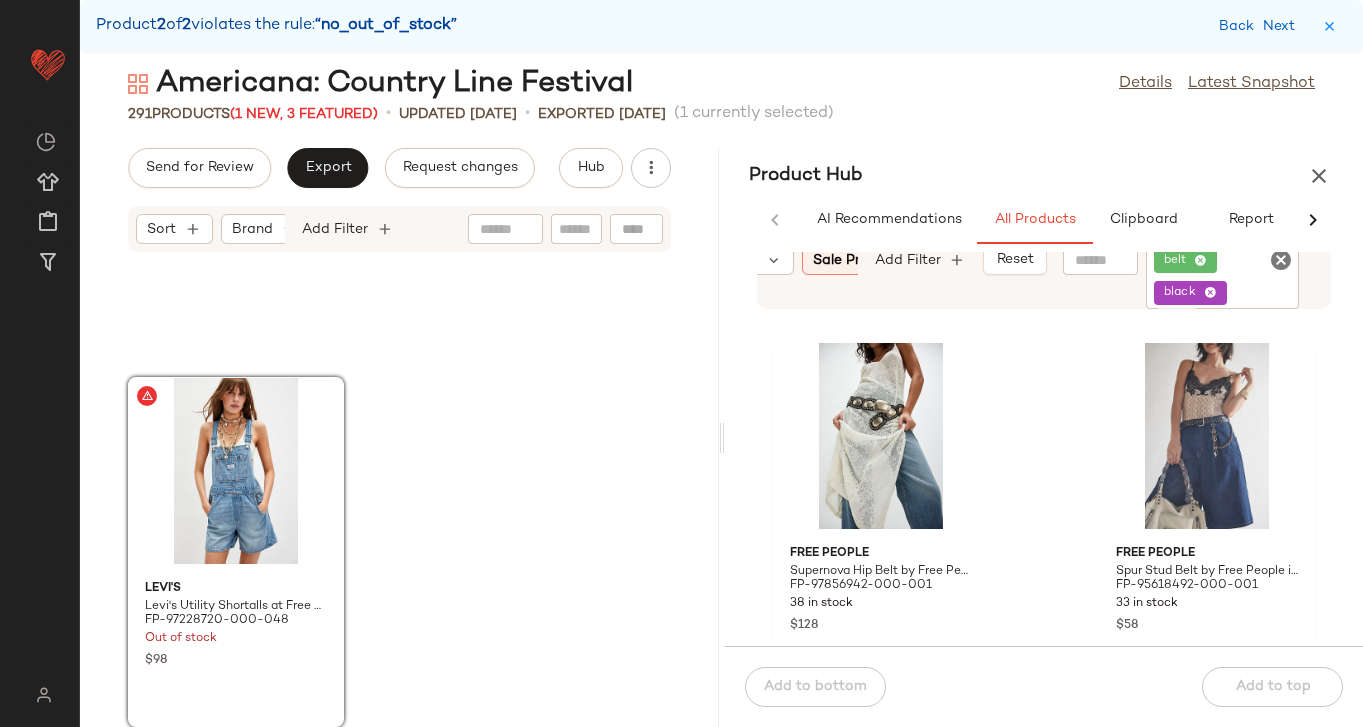 click 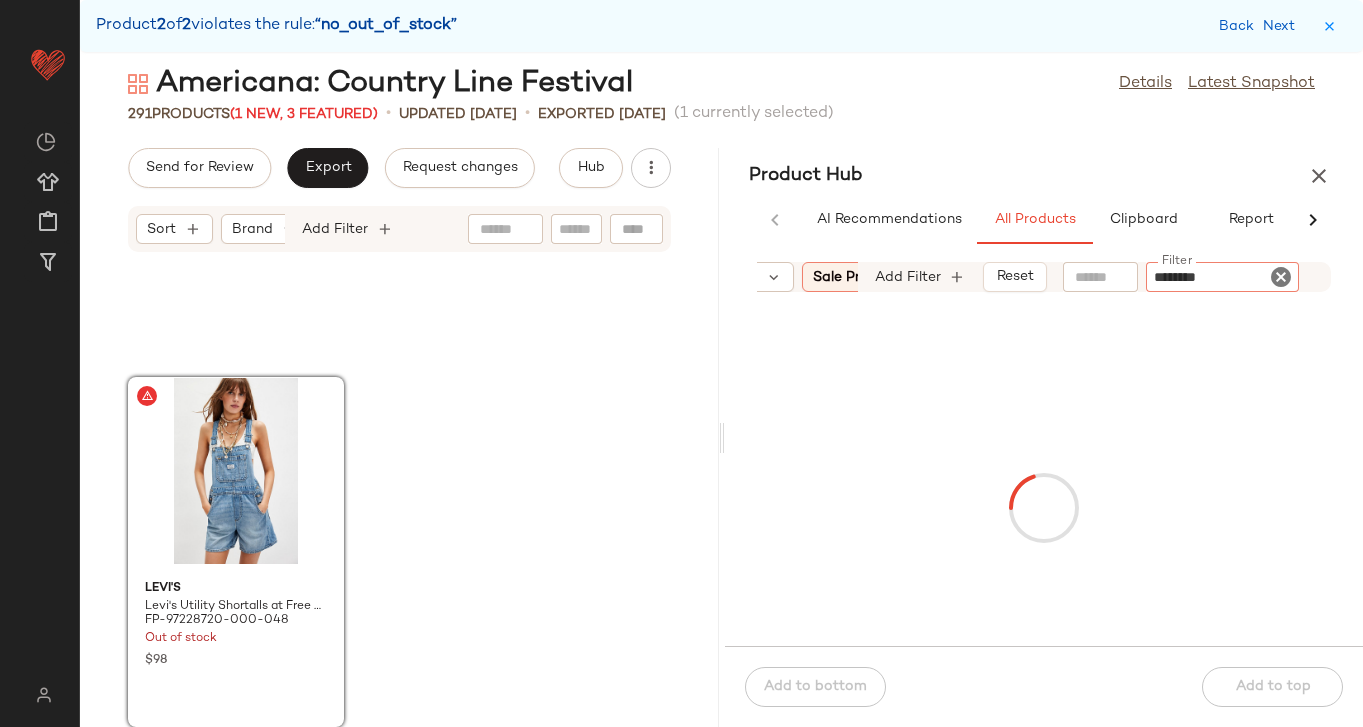 type on "*********" 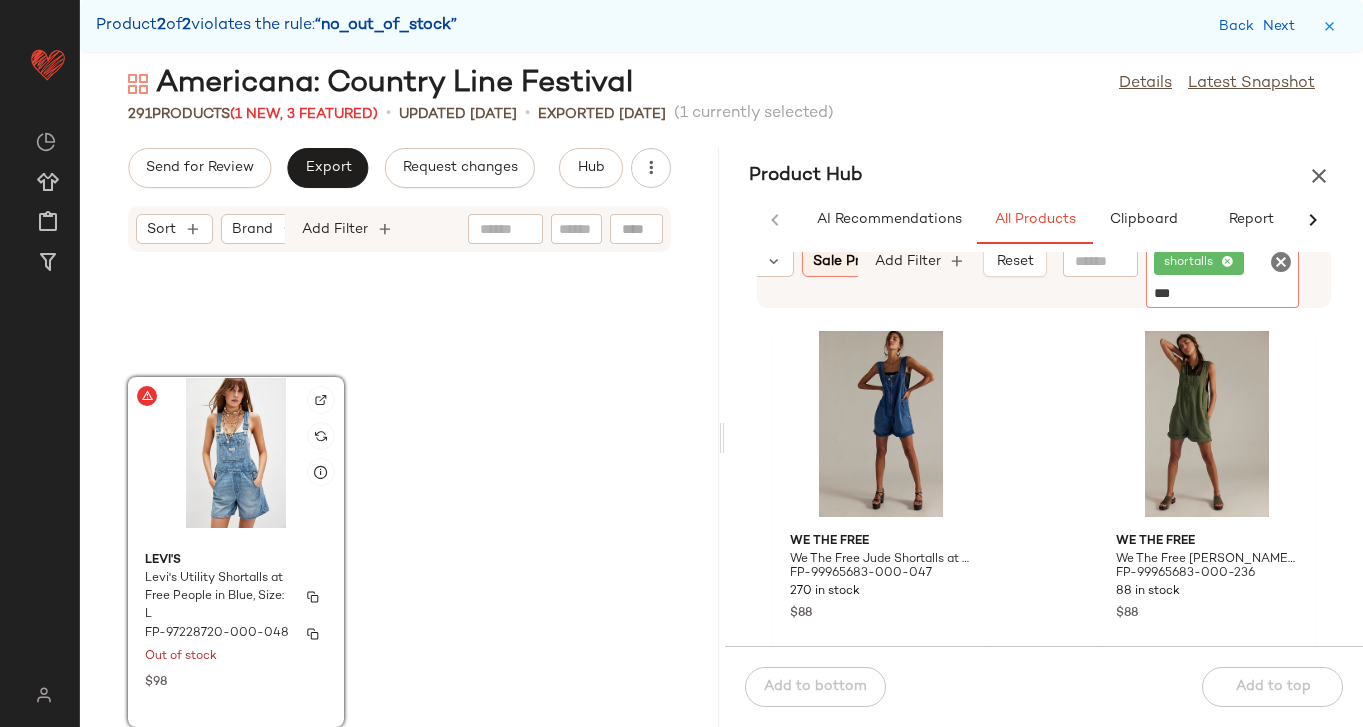 type on "****" 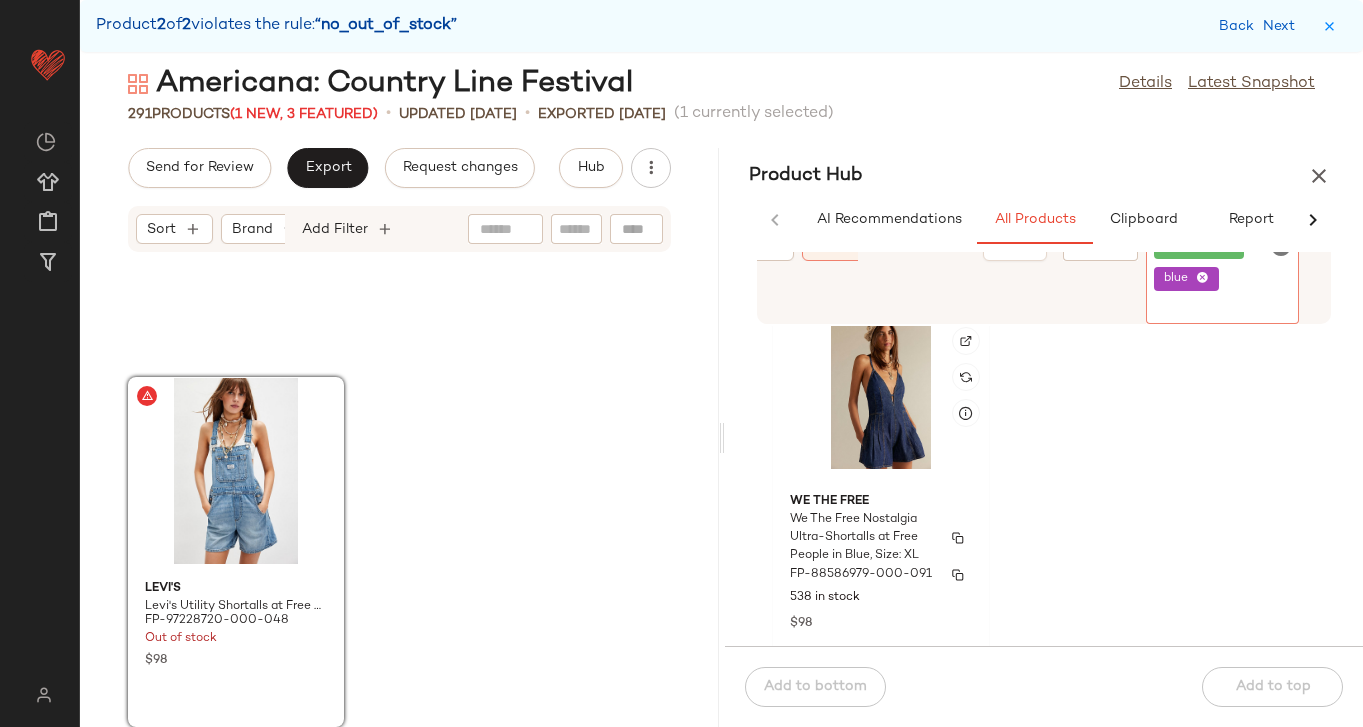 scroll, scrollTop: 34, scrollLeft: 0, axis: vertical 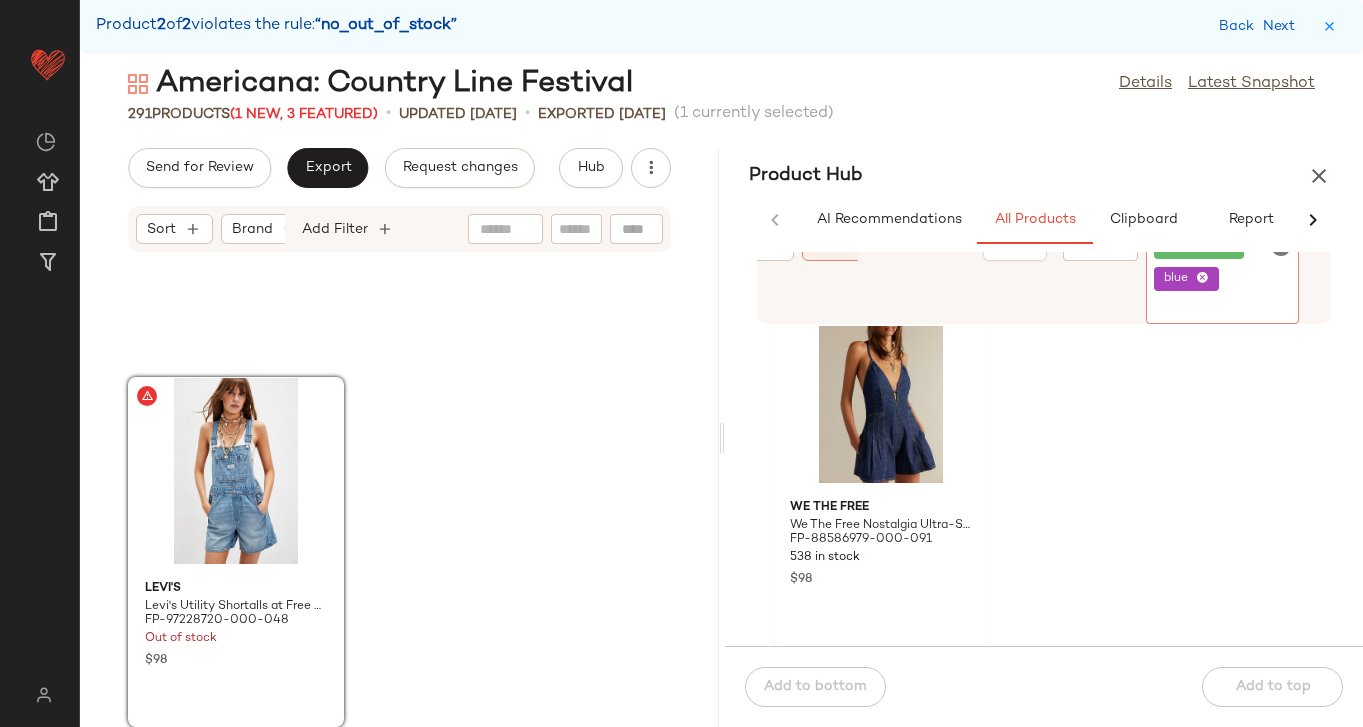 click 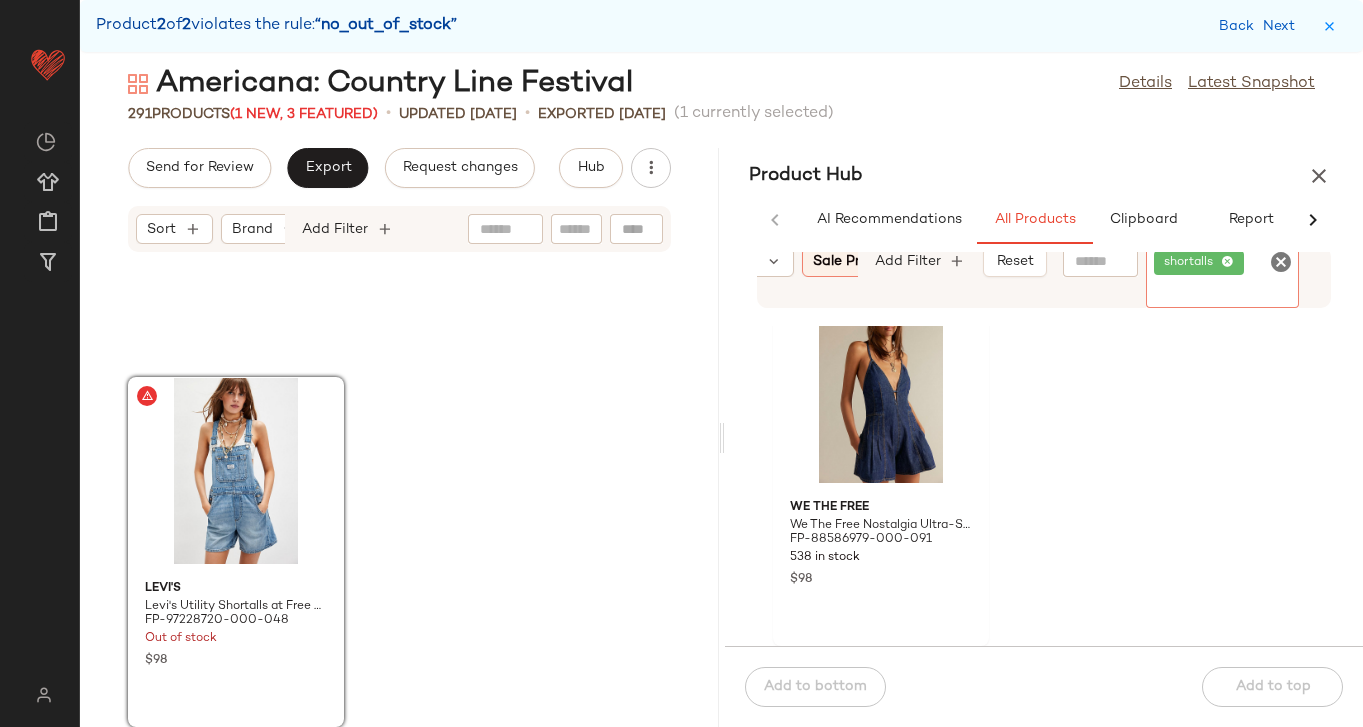 click on "Product Hub" at bounding box center (1044, 176) 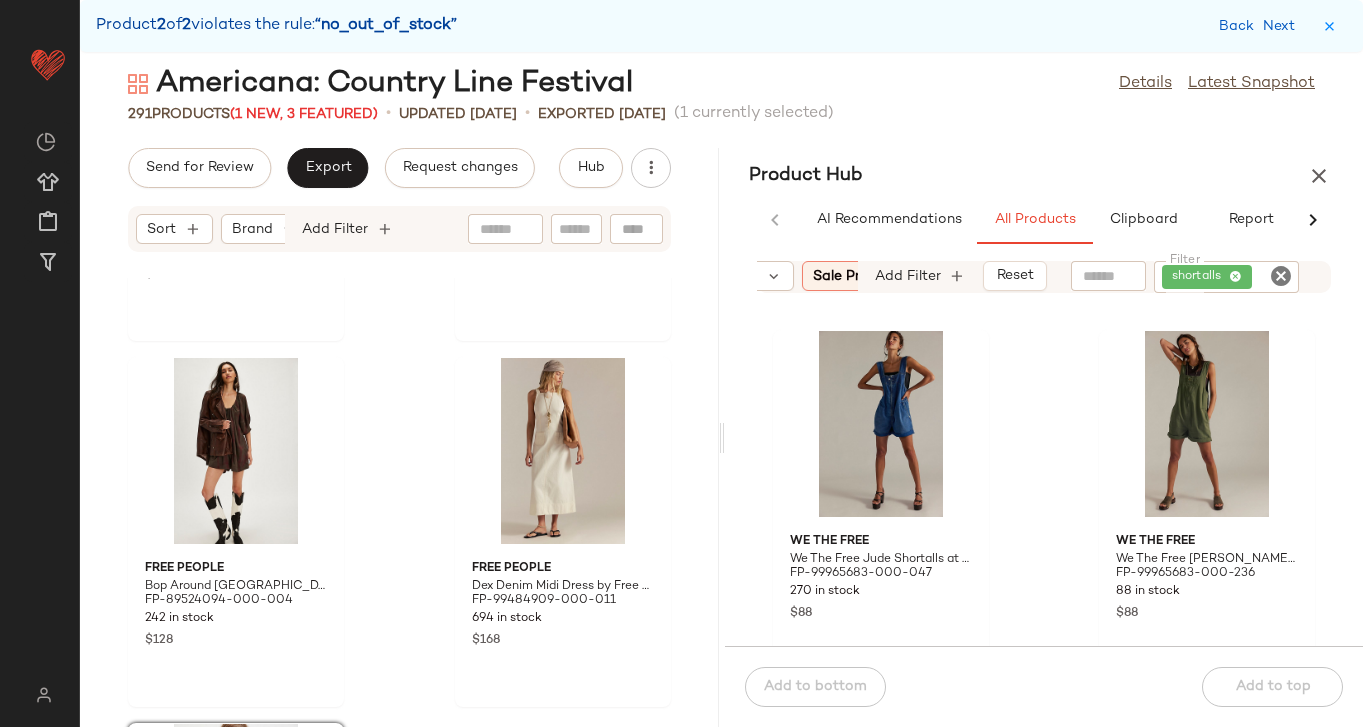 scroll, scrollTop: 52991, scrollLeft: 0, axis: vertical 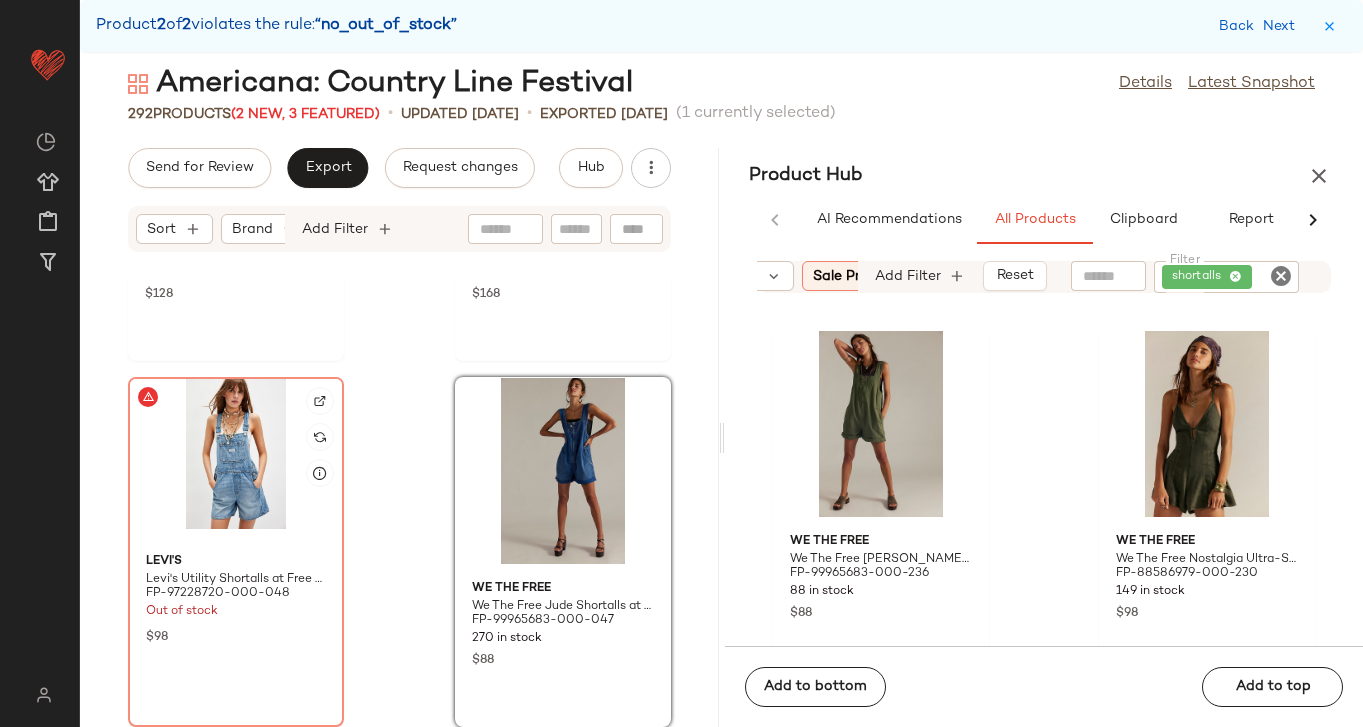click 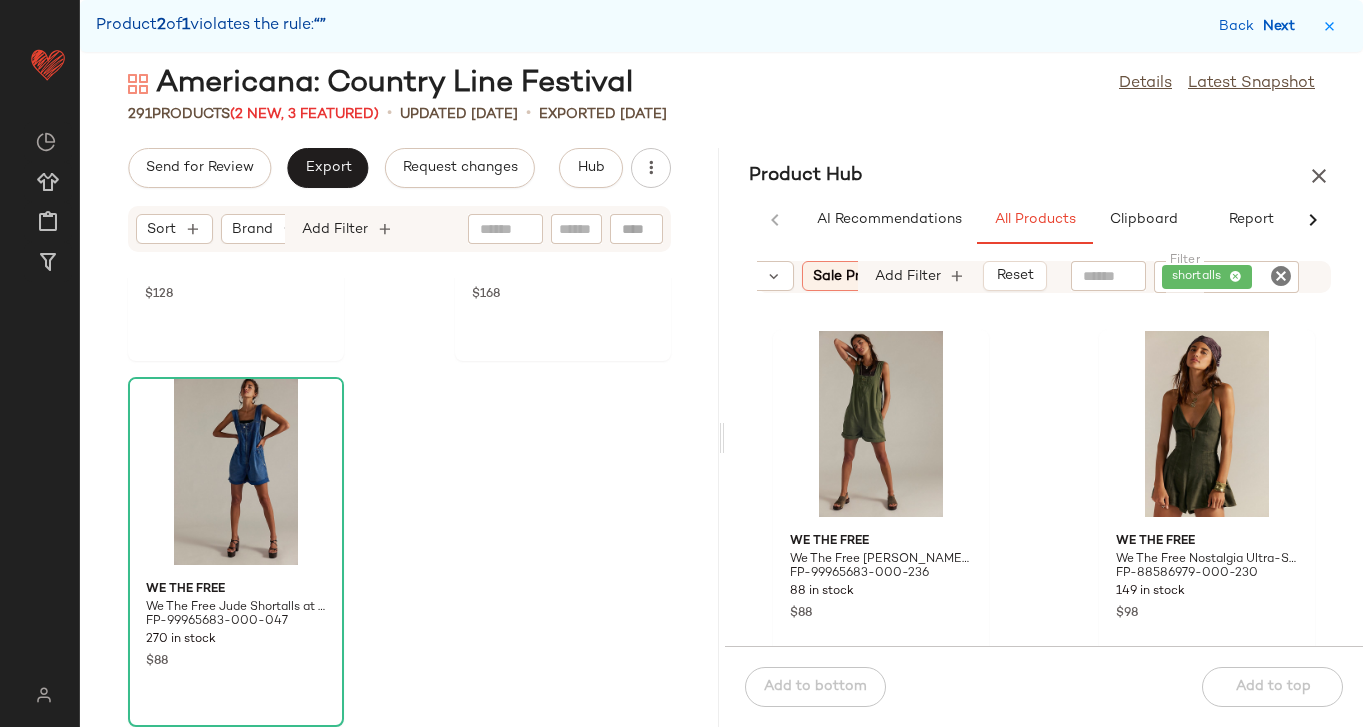 click on "Next" at bounding box center [1283, 26] 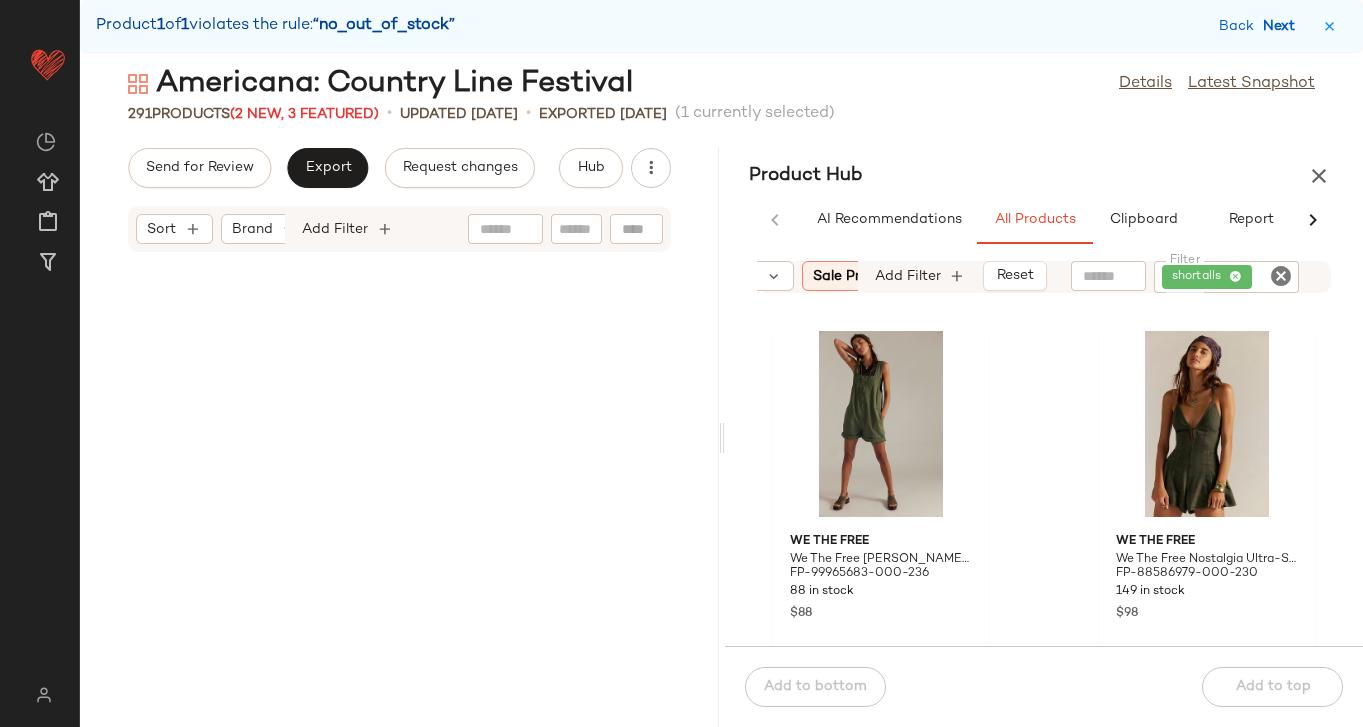 scroll, scrollTop: 44286, scrollLeft: 0, axis: vertical 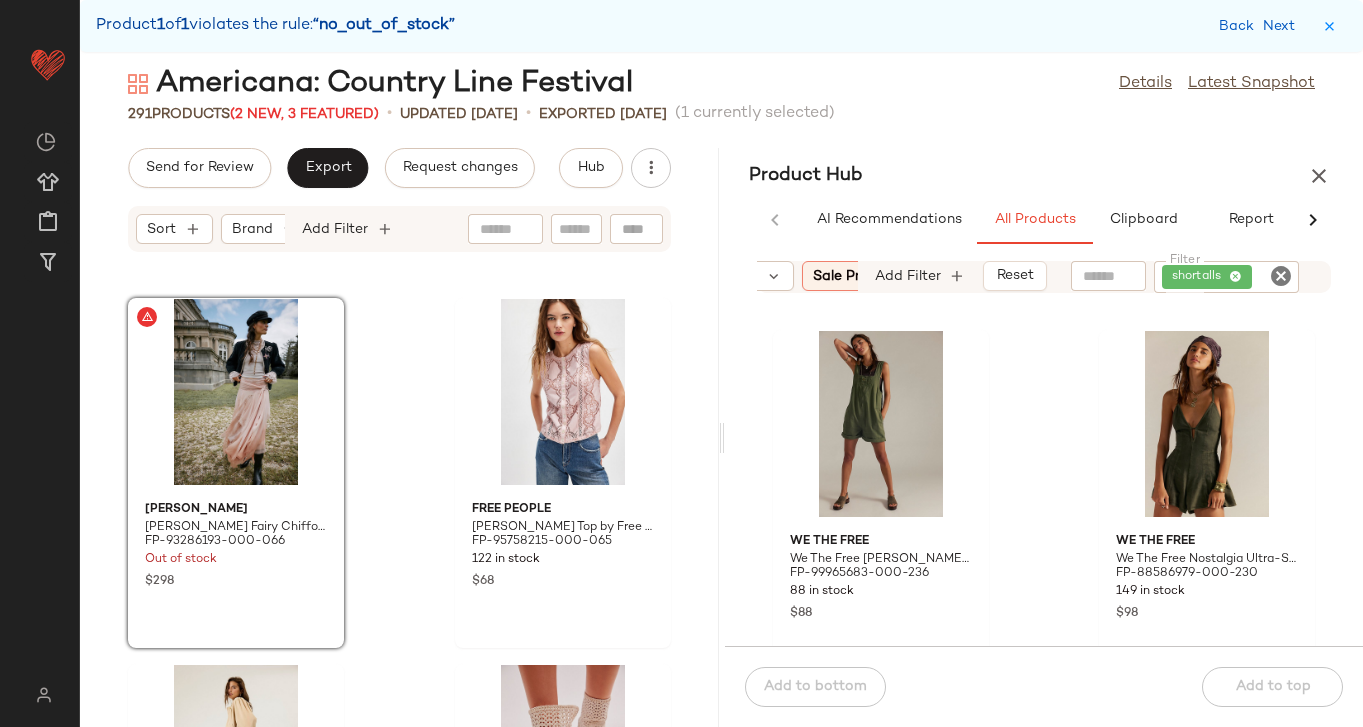 click 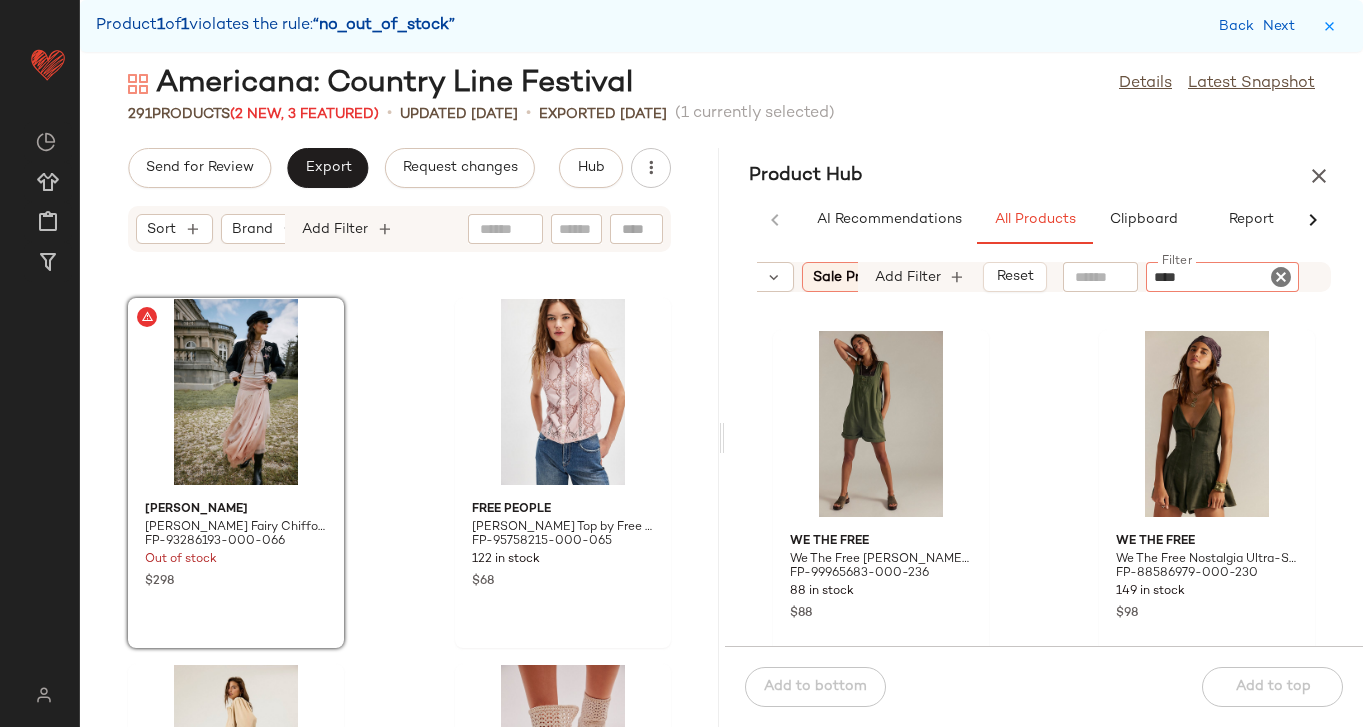 type on "*****" 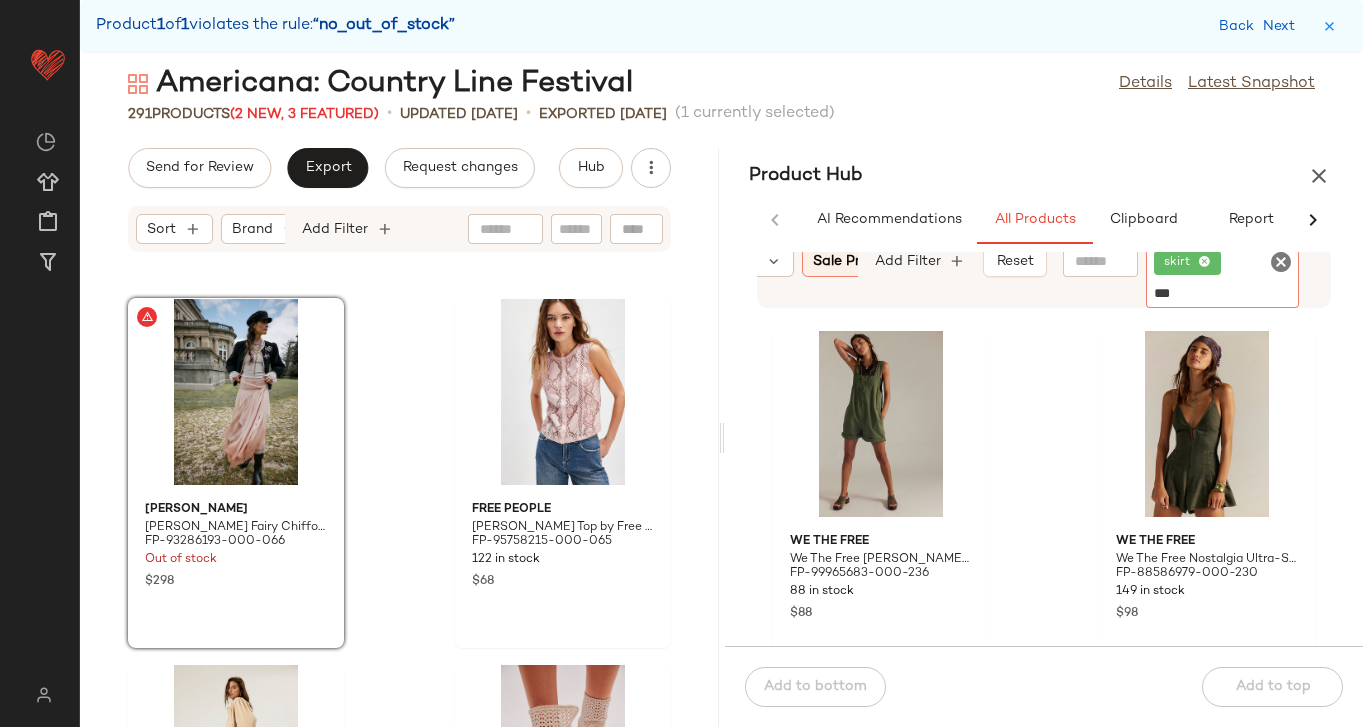type on "****" 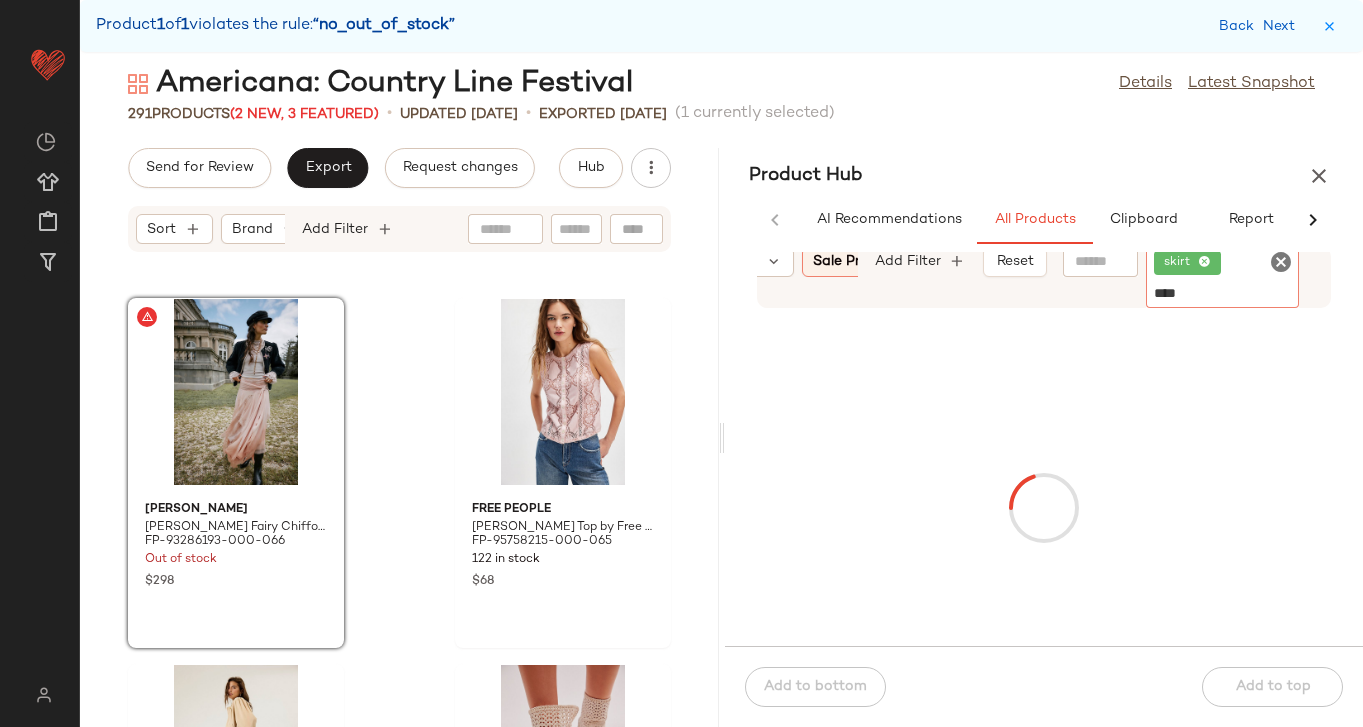 type 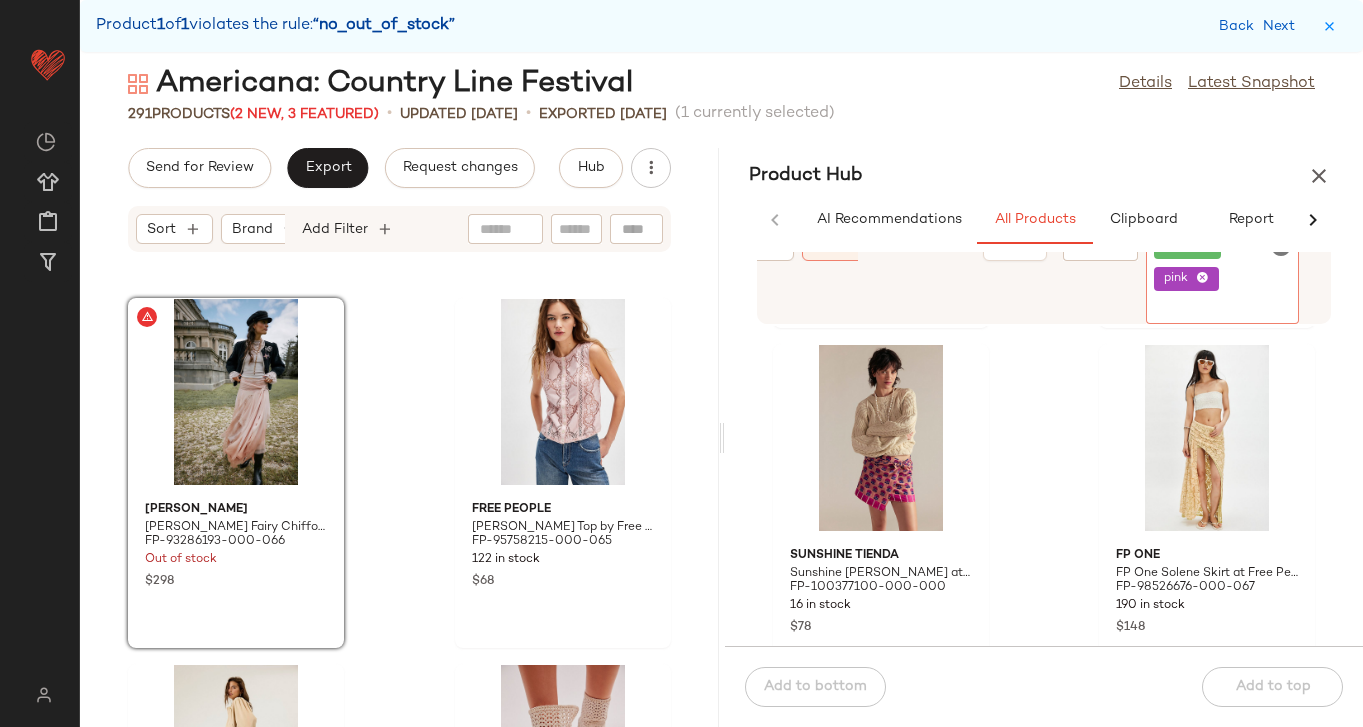 scroll, scrollTop: 4398, scrollLeft: 0, axis: vertical 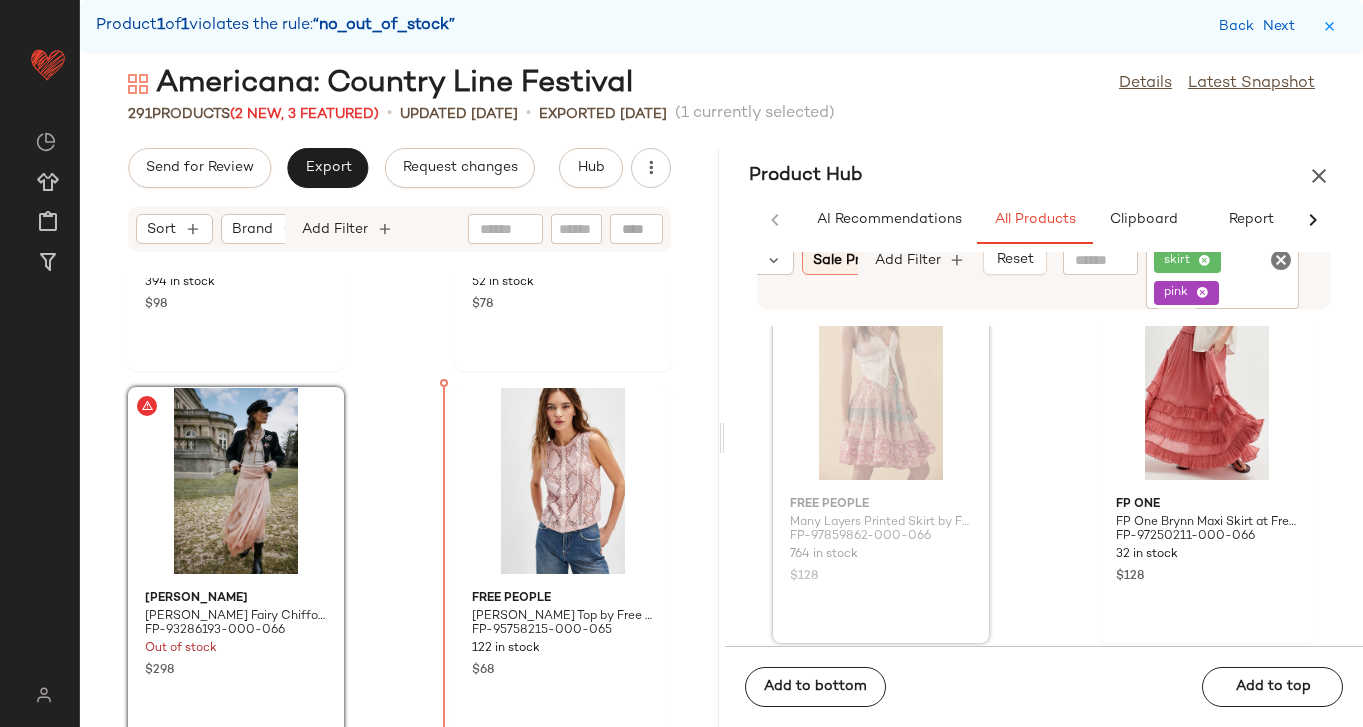 drag, startPoint x: 889, startPoint y: 468, endPoint x: 425, endPoint y: 501, distance: 465.172 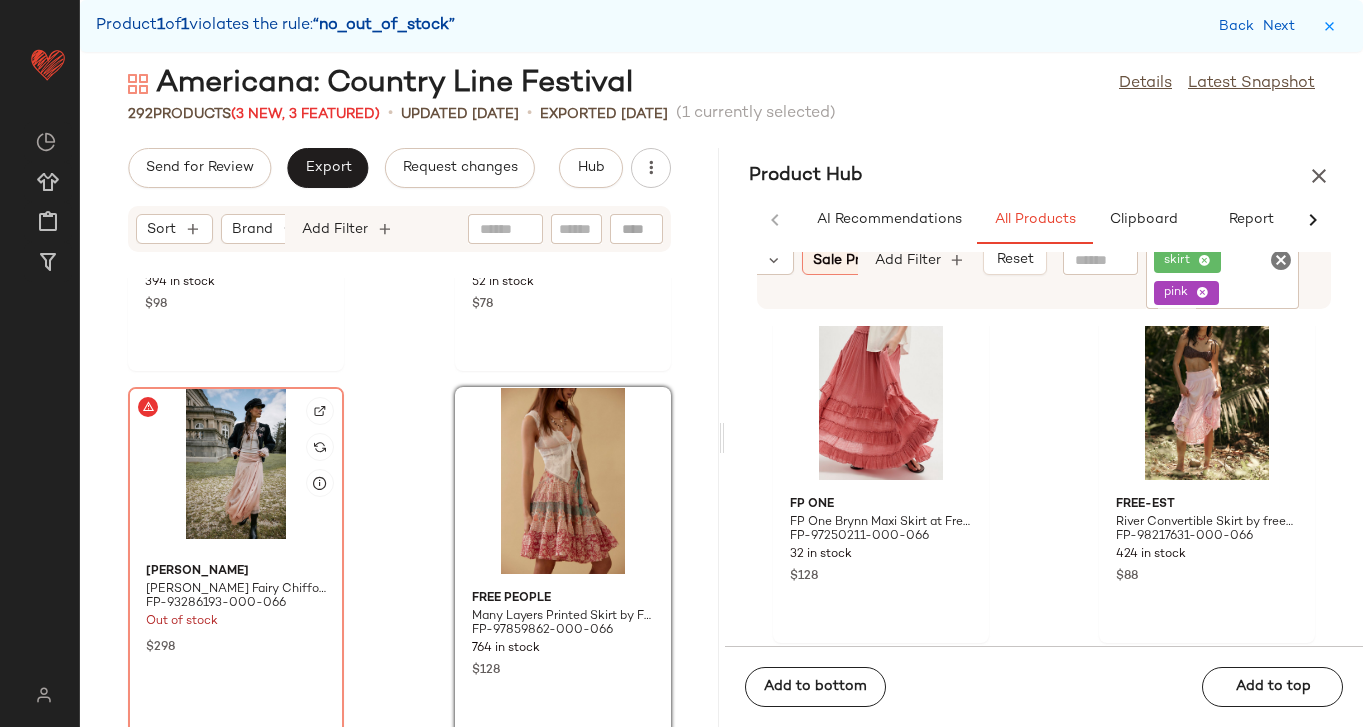 click 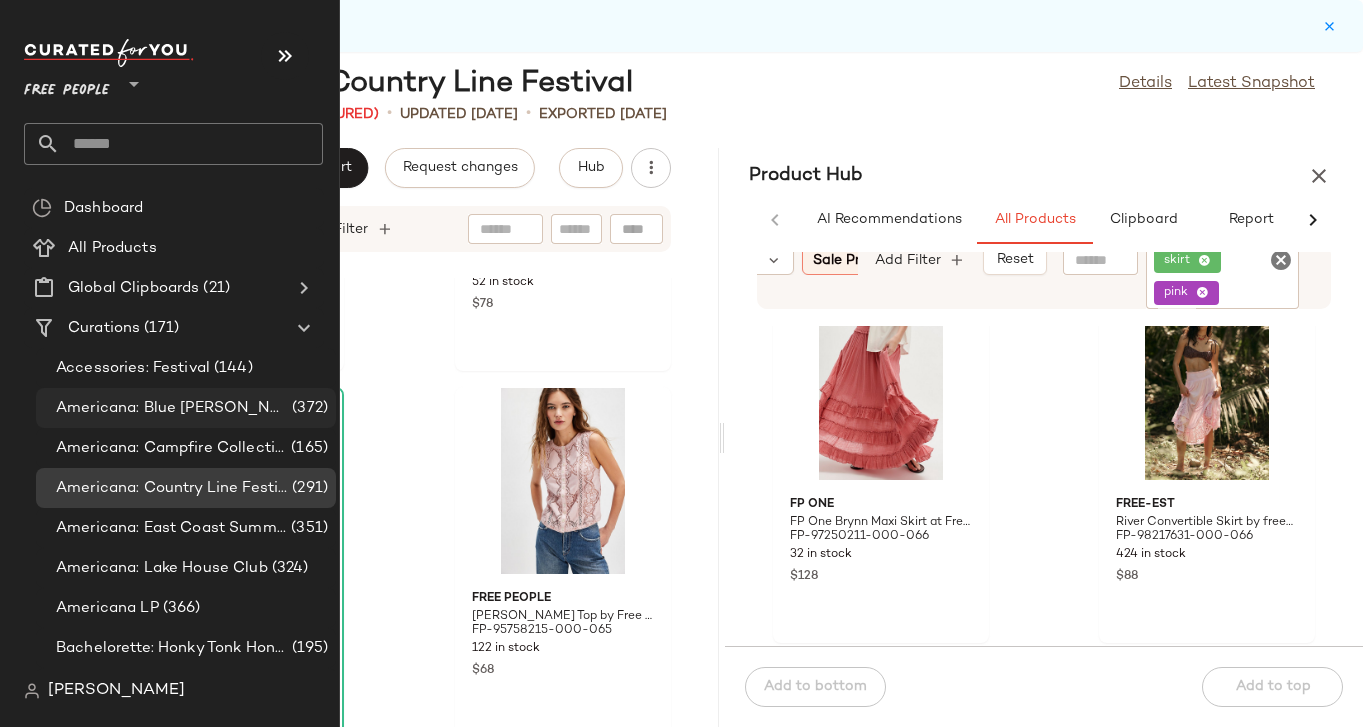 click on "Americana: Blue [PERSON_NAME] Baby" at bounding box center [172, 408] 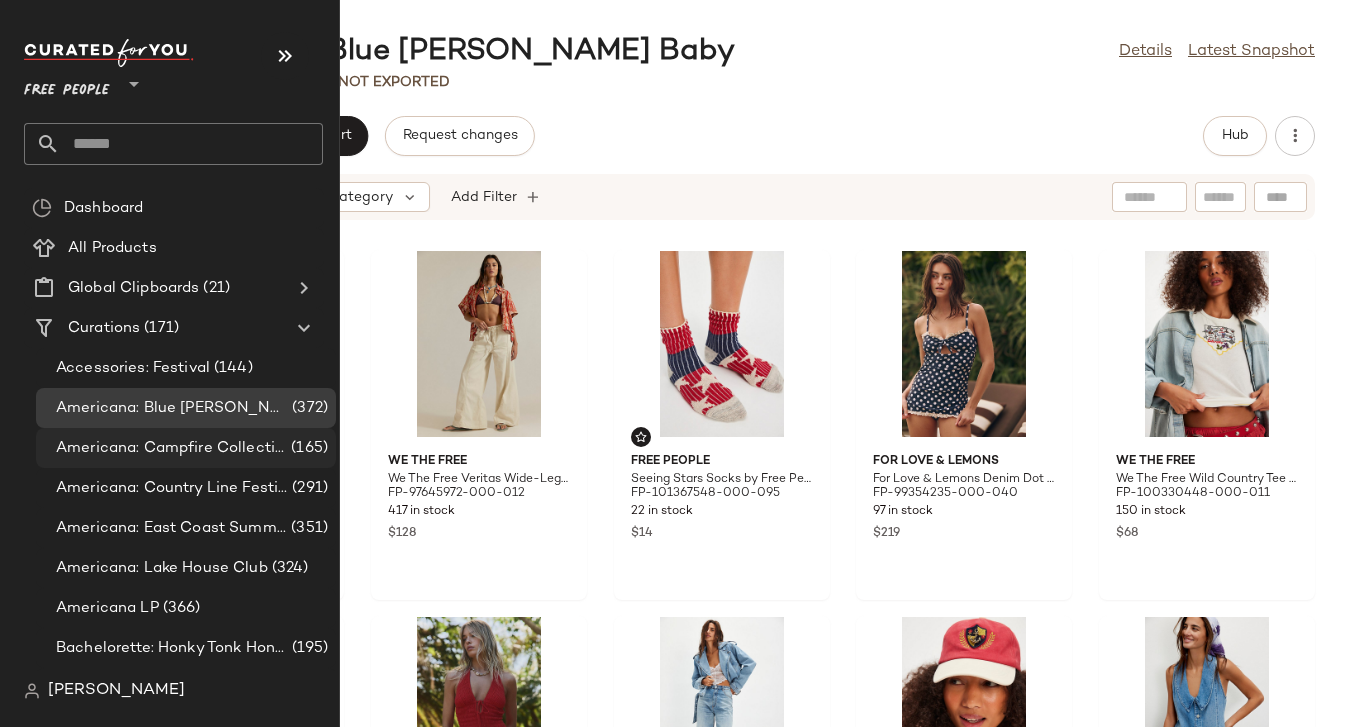 click on "Americana: Campfire Collective (165)" 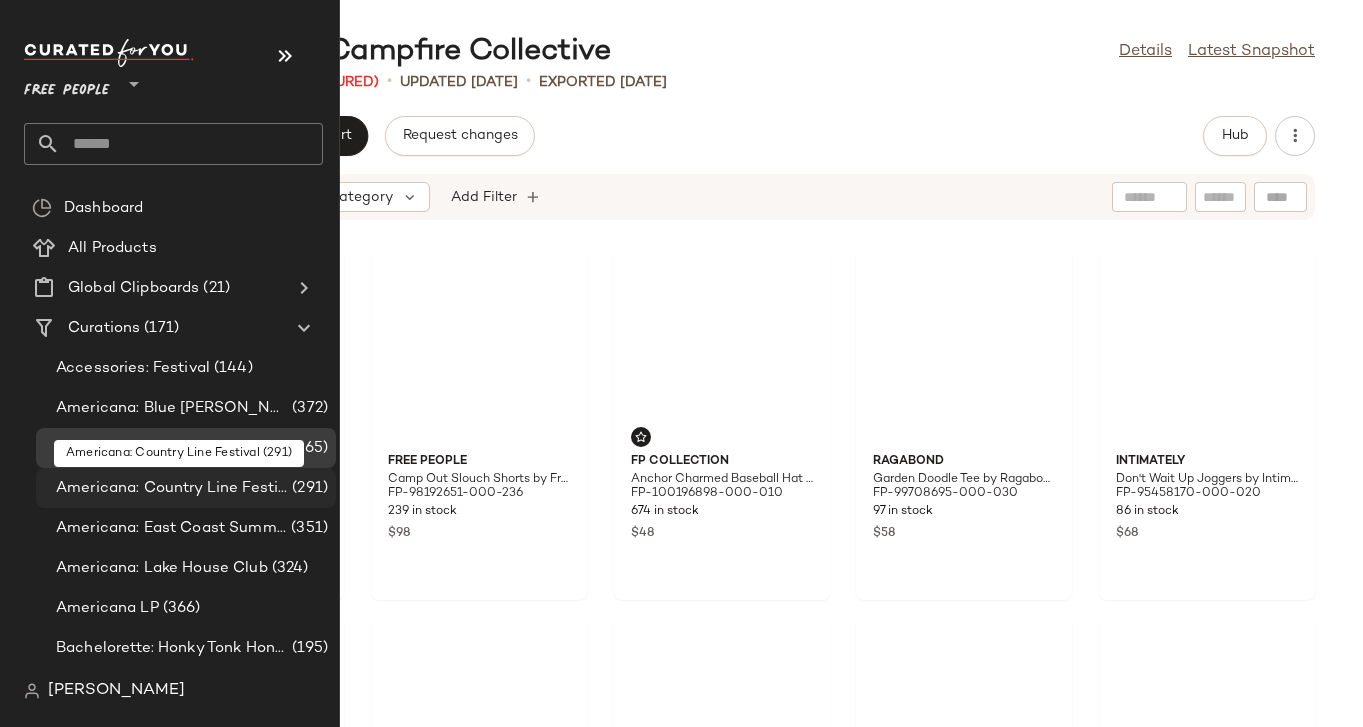 click on "Americana: Country Line Festival" at bounding box center [172, 488] 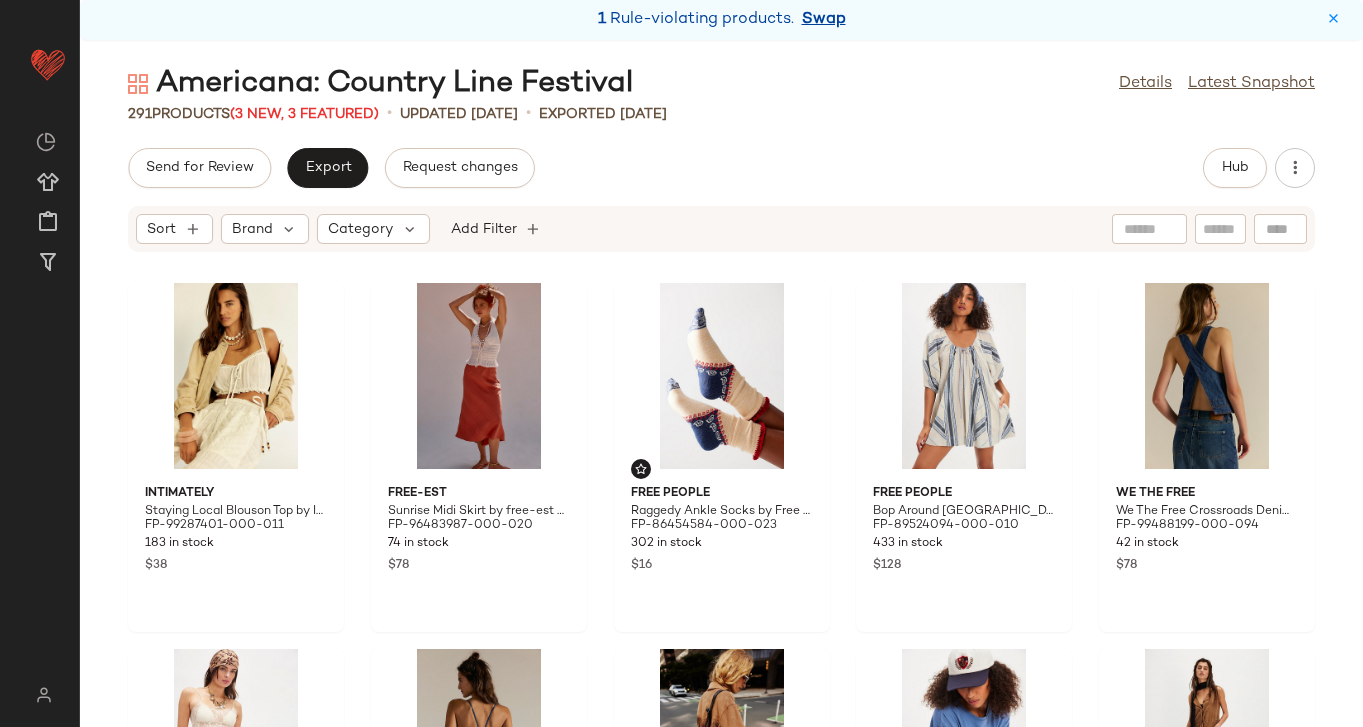 click on "Swap" at bounding box center [824, 20] 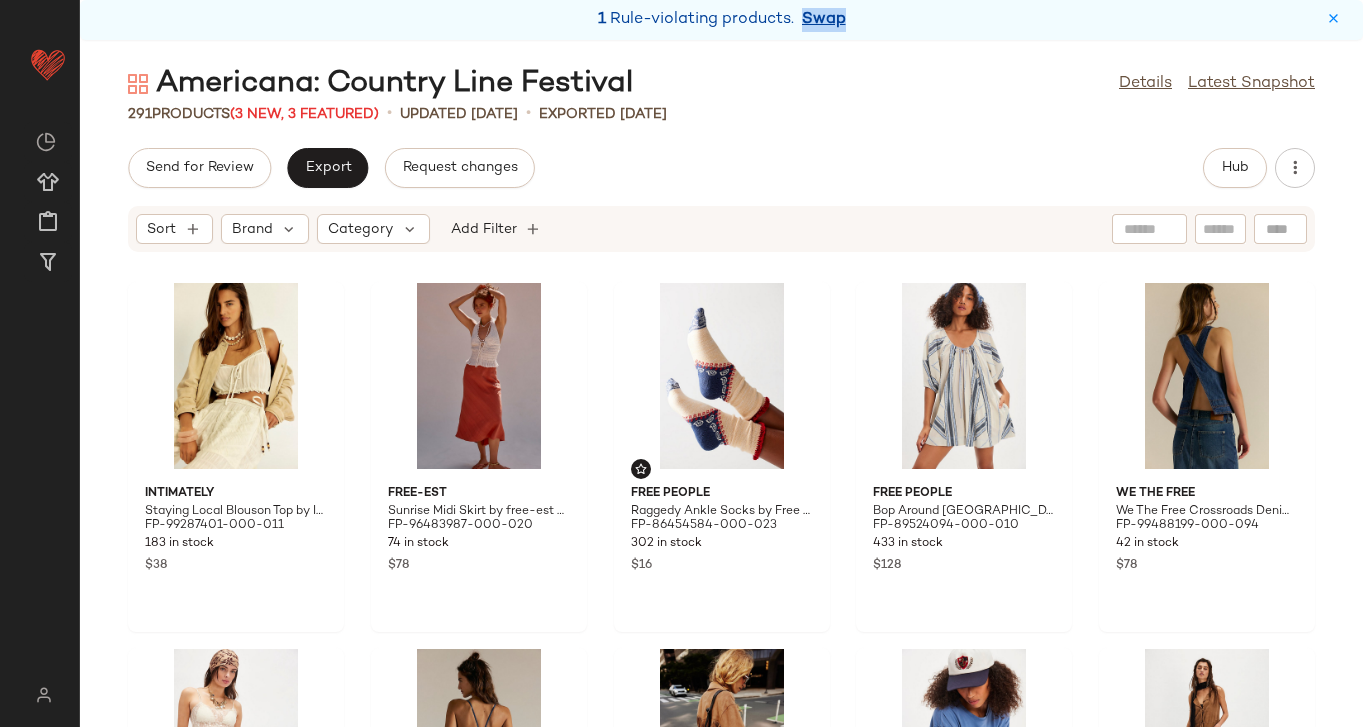 click on "Swap" at bounding box center [824, 20] 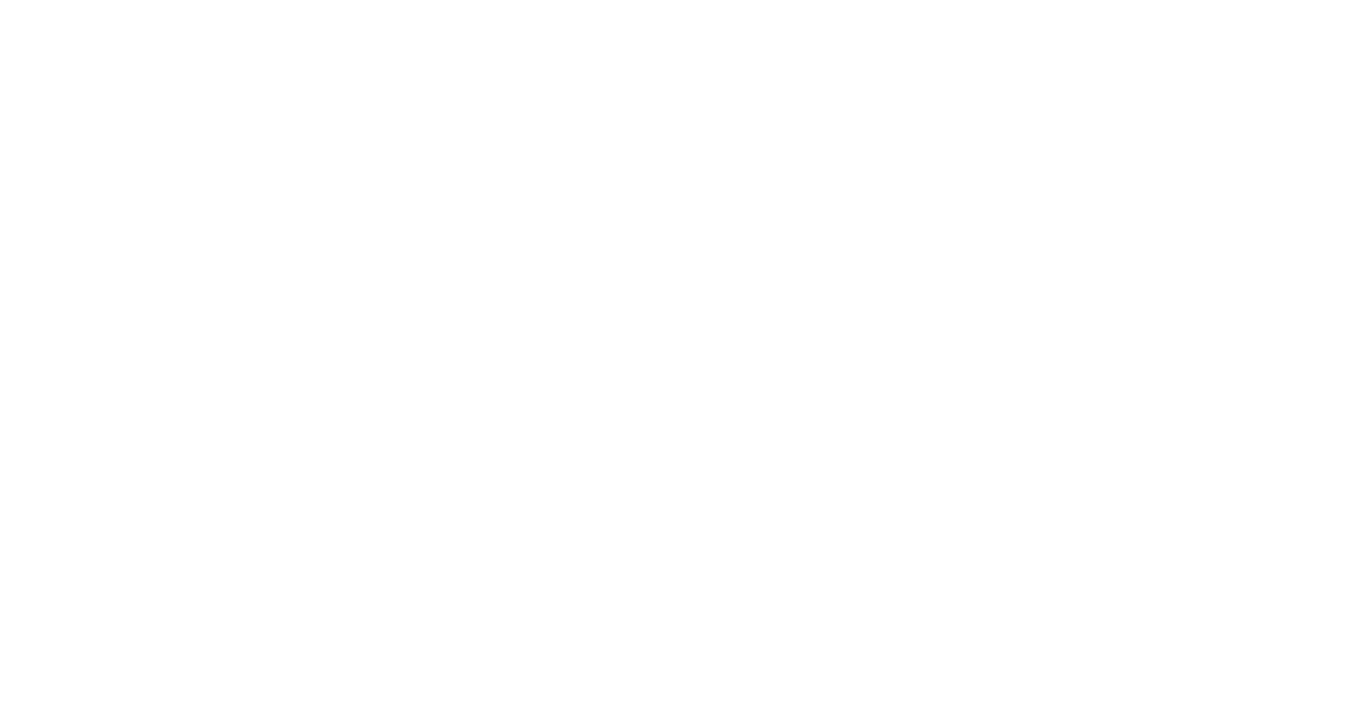 scroll, scrollTop: 0, scrollLeft: 0, axis: both 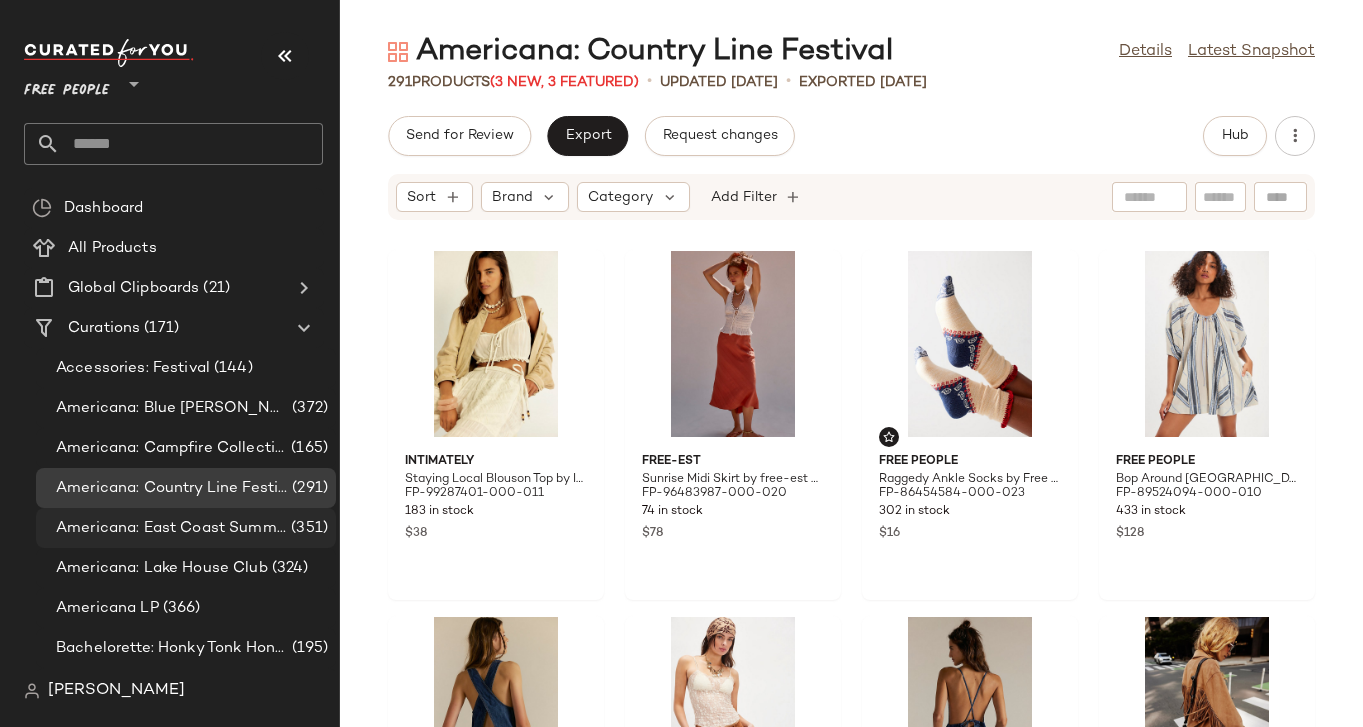 click on "Americana: East Coast Summer" at bounding box center (171, 528) 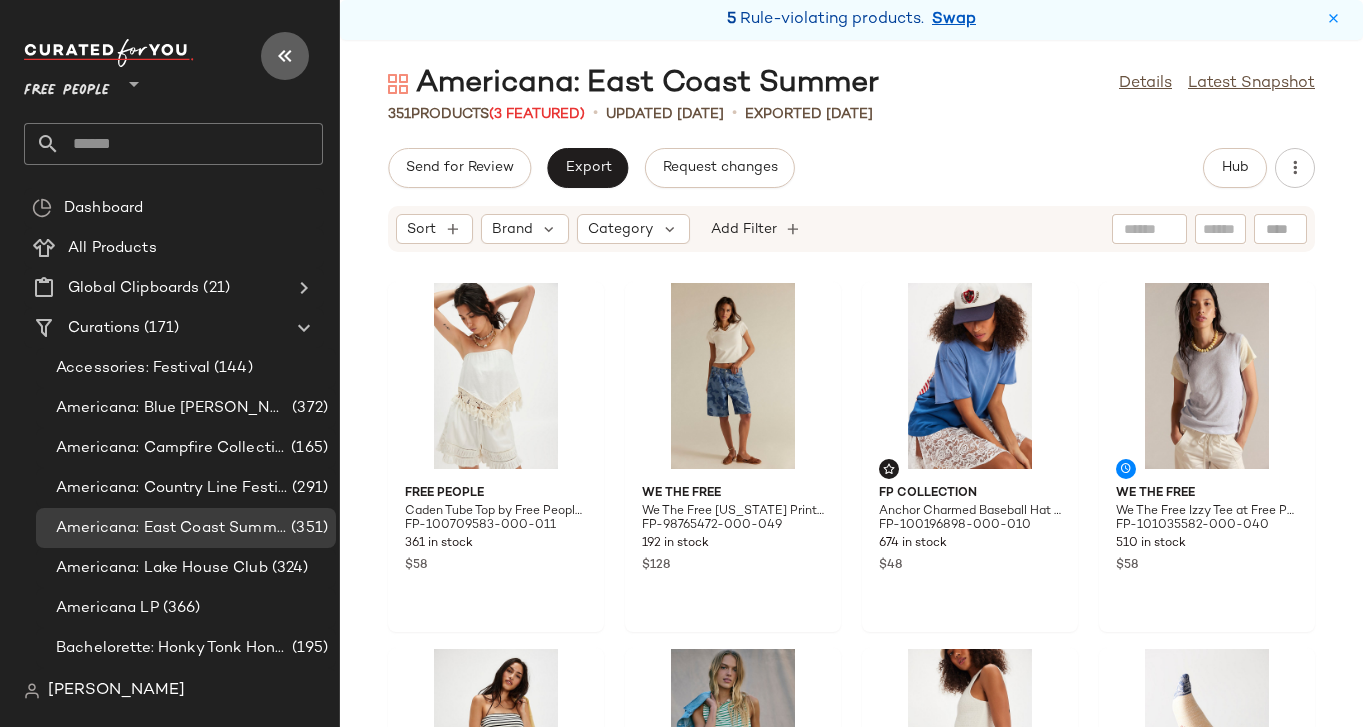 click at bounding box center (285, 56) 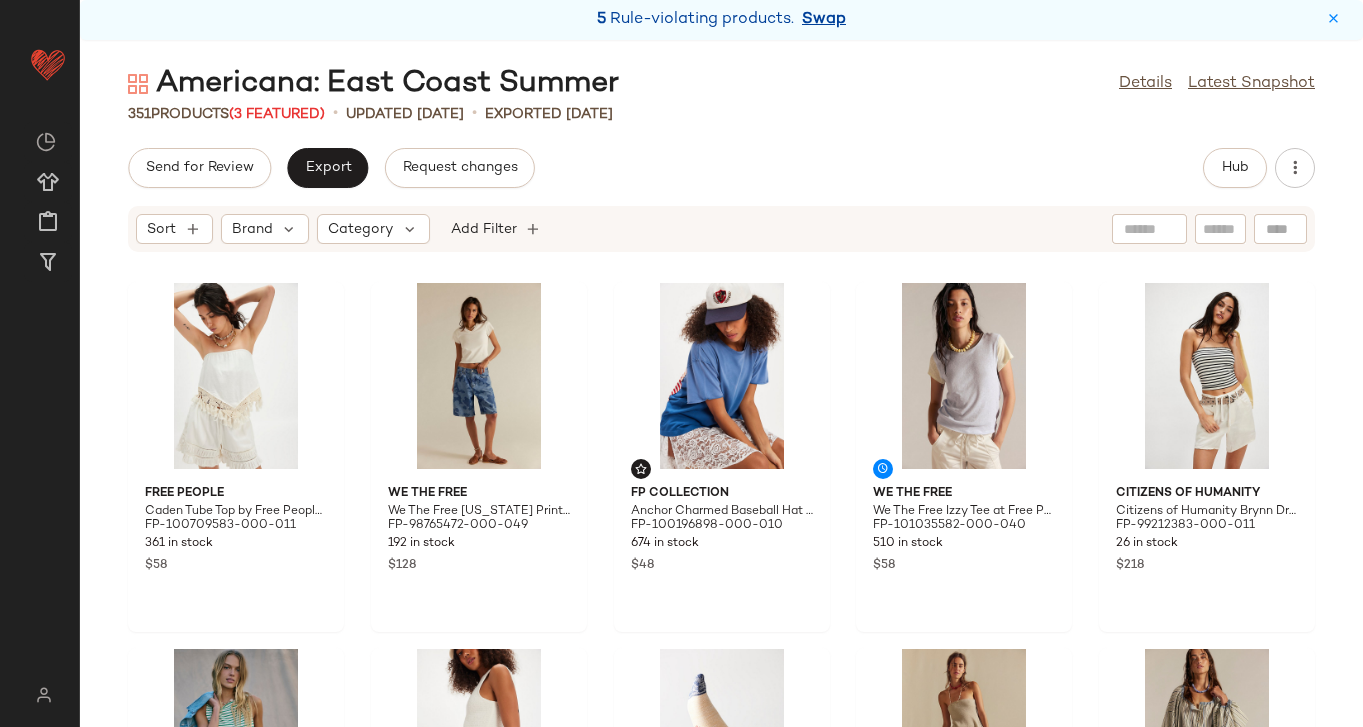 click on "Swap" at bounding box center [824, 20] 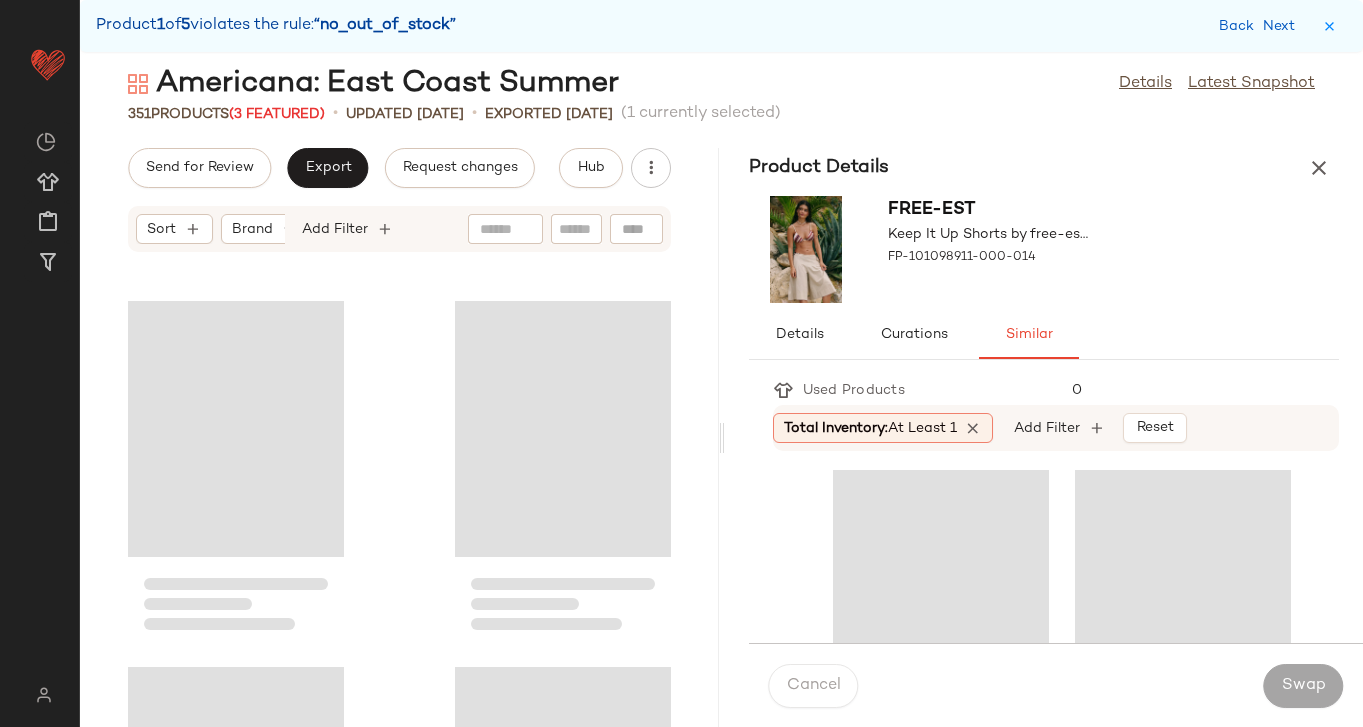 scroll, scrollTop: 6588, scrollLeft: 0, axis: vertical 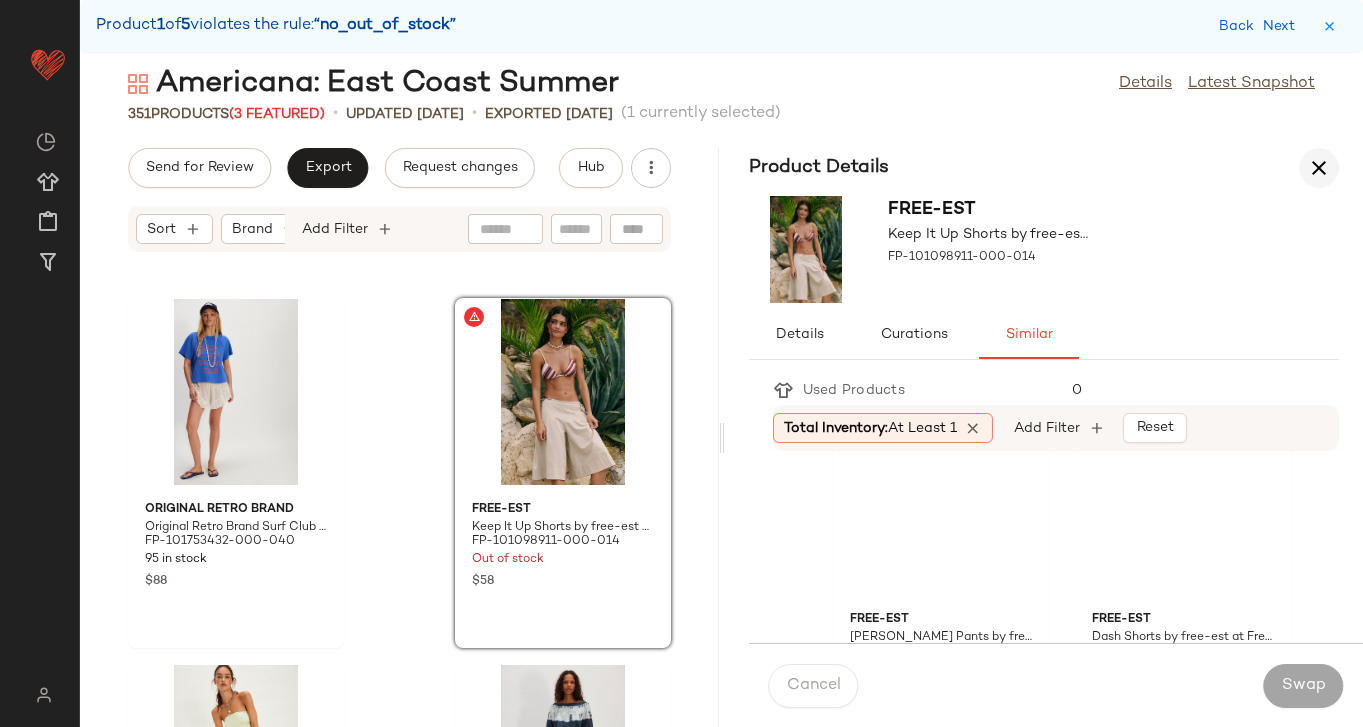 click at bounding box center [1319, 168] 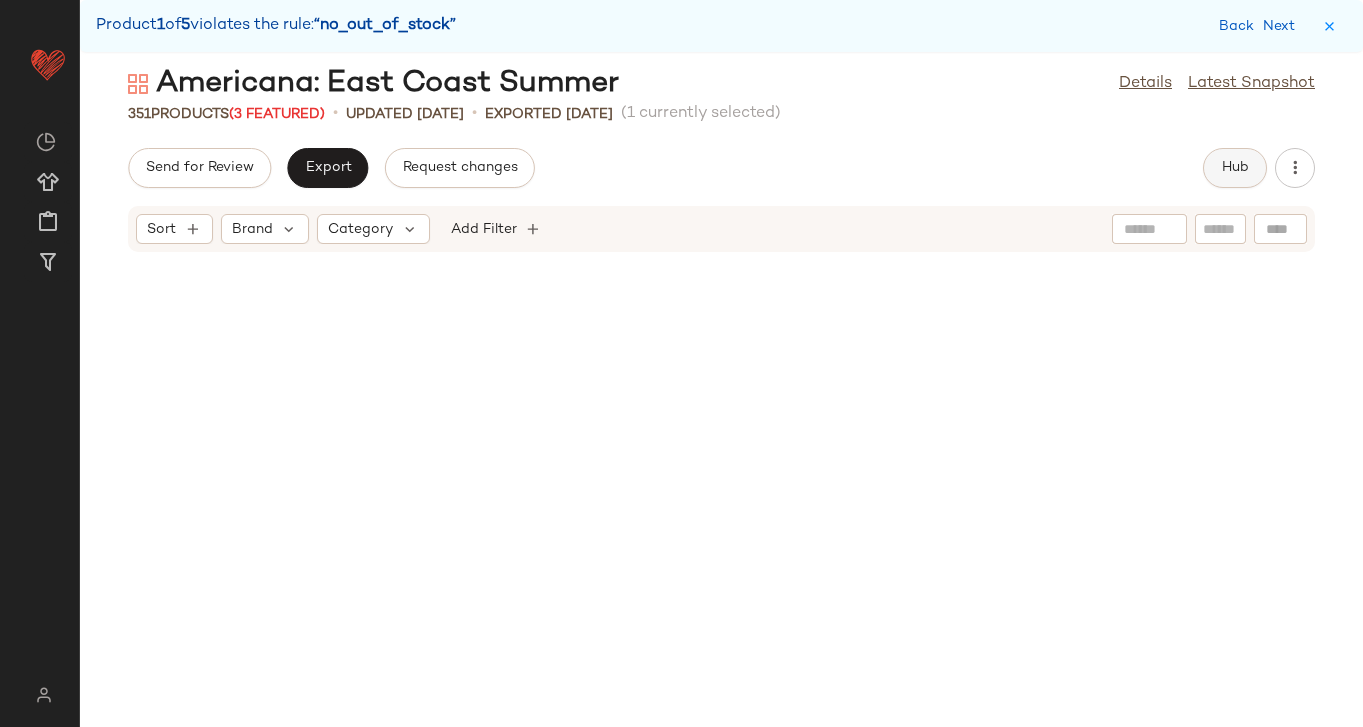 click on "Hub" 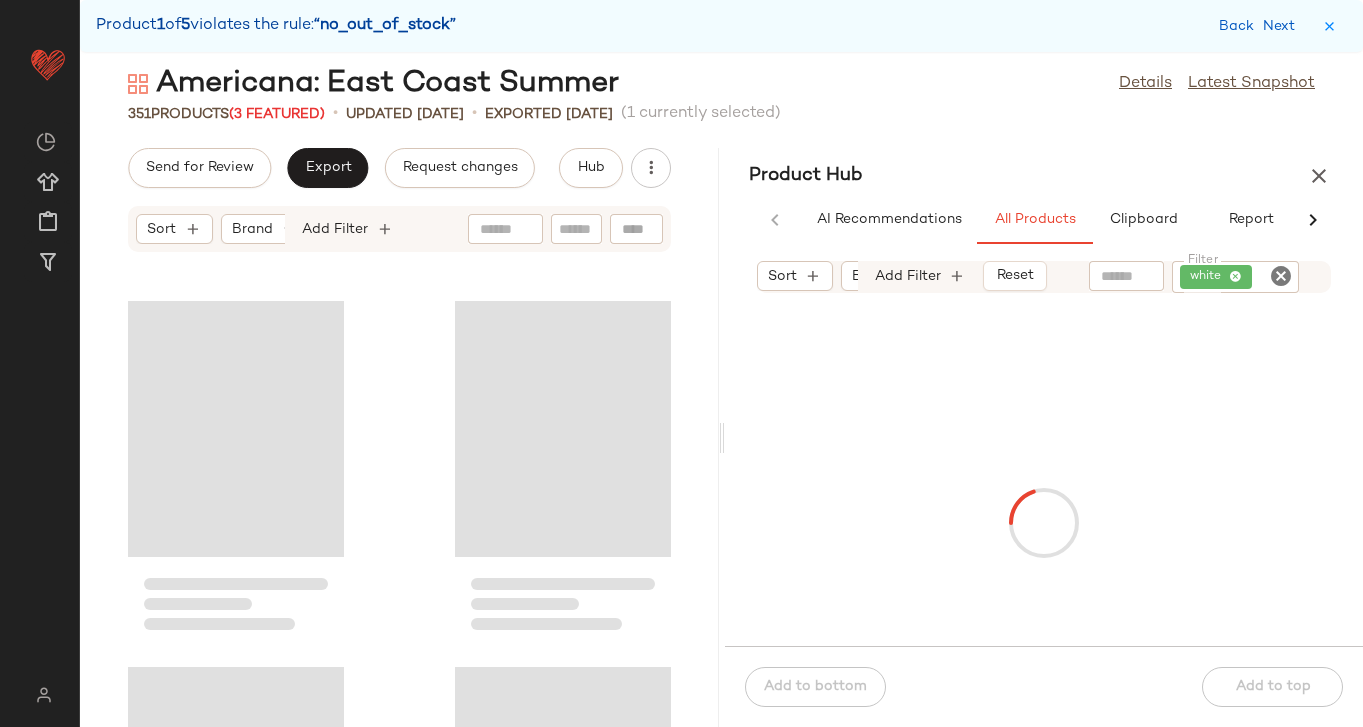 scroll, scrollTop: 6588, scrollLeft: 0, axis: vertical 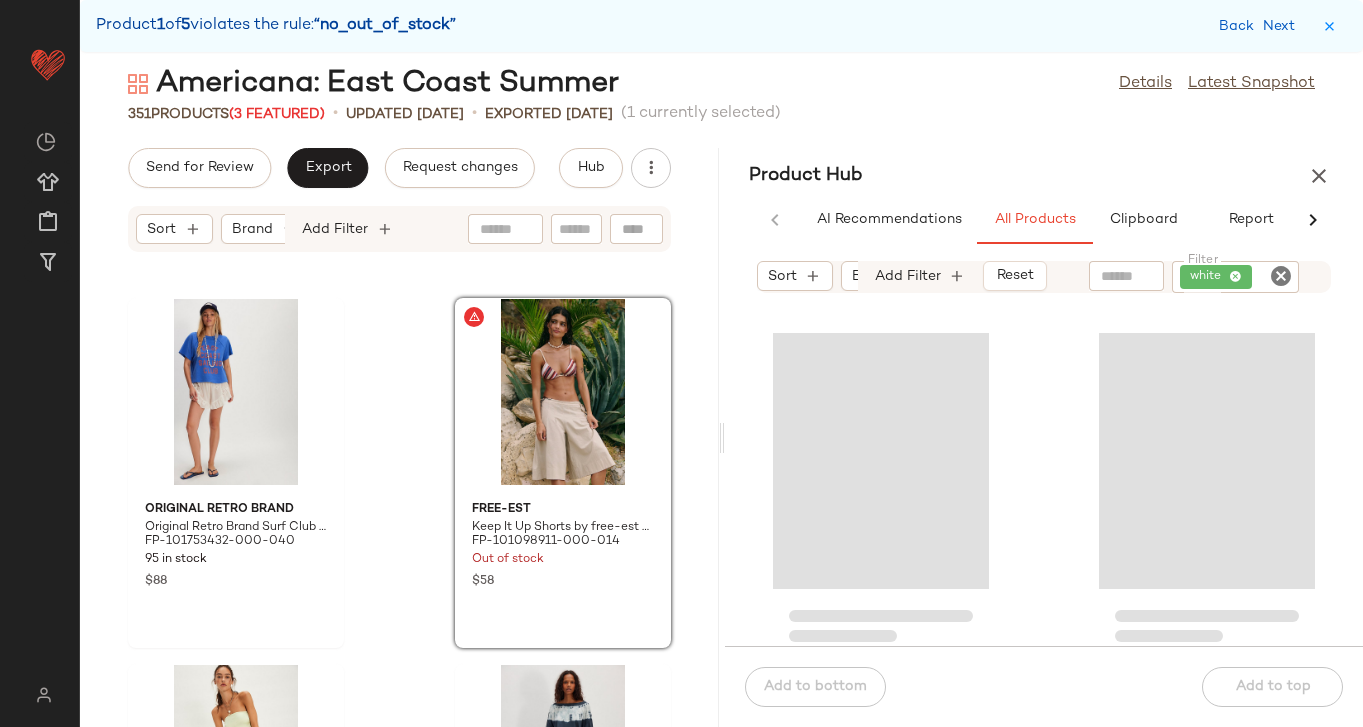 click 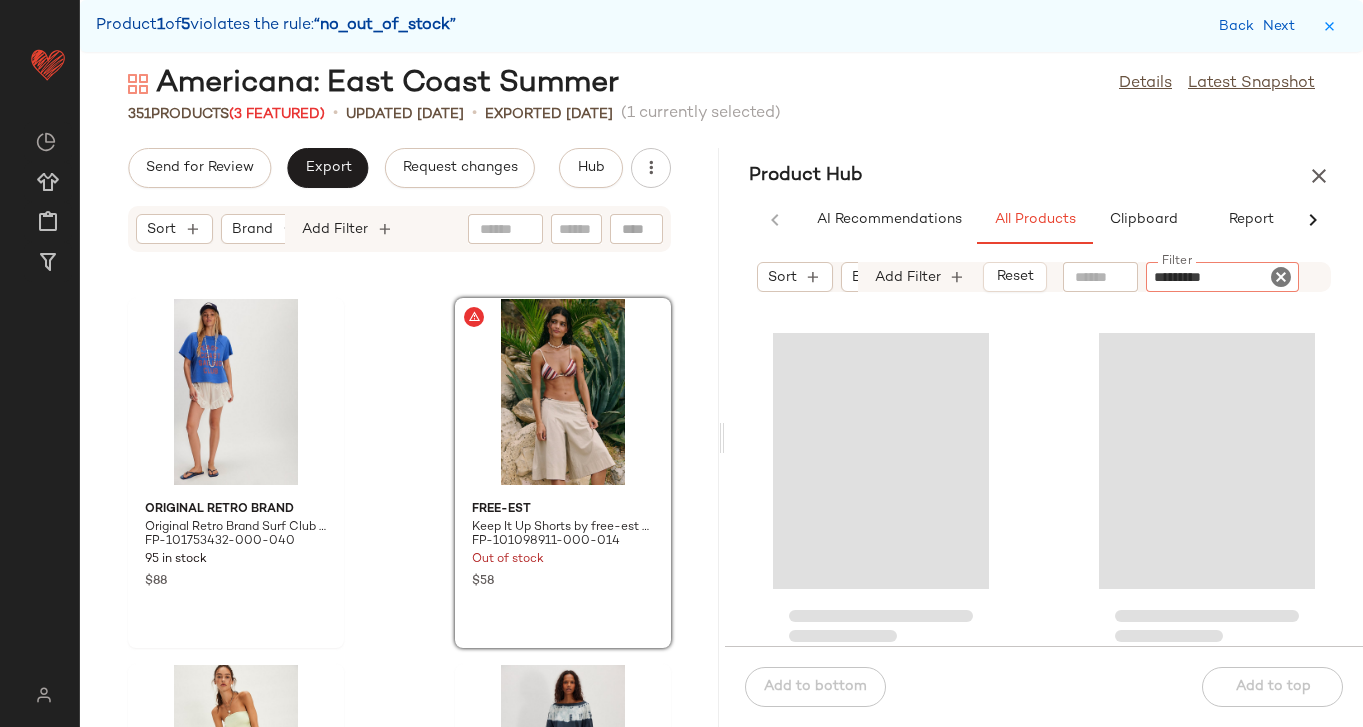 type on "**********" 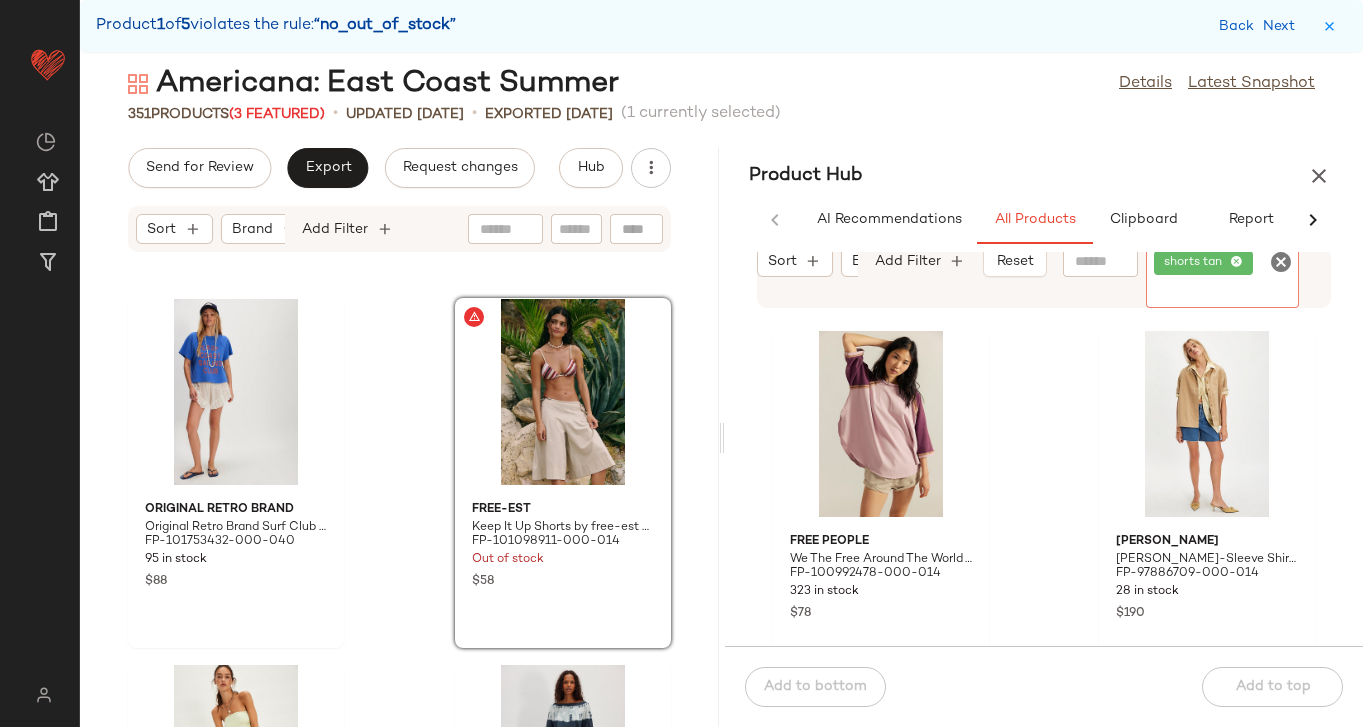 click 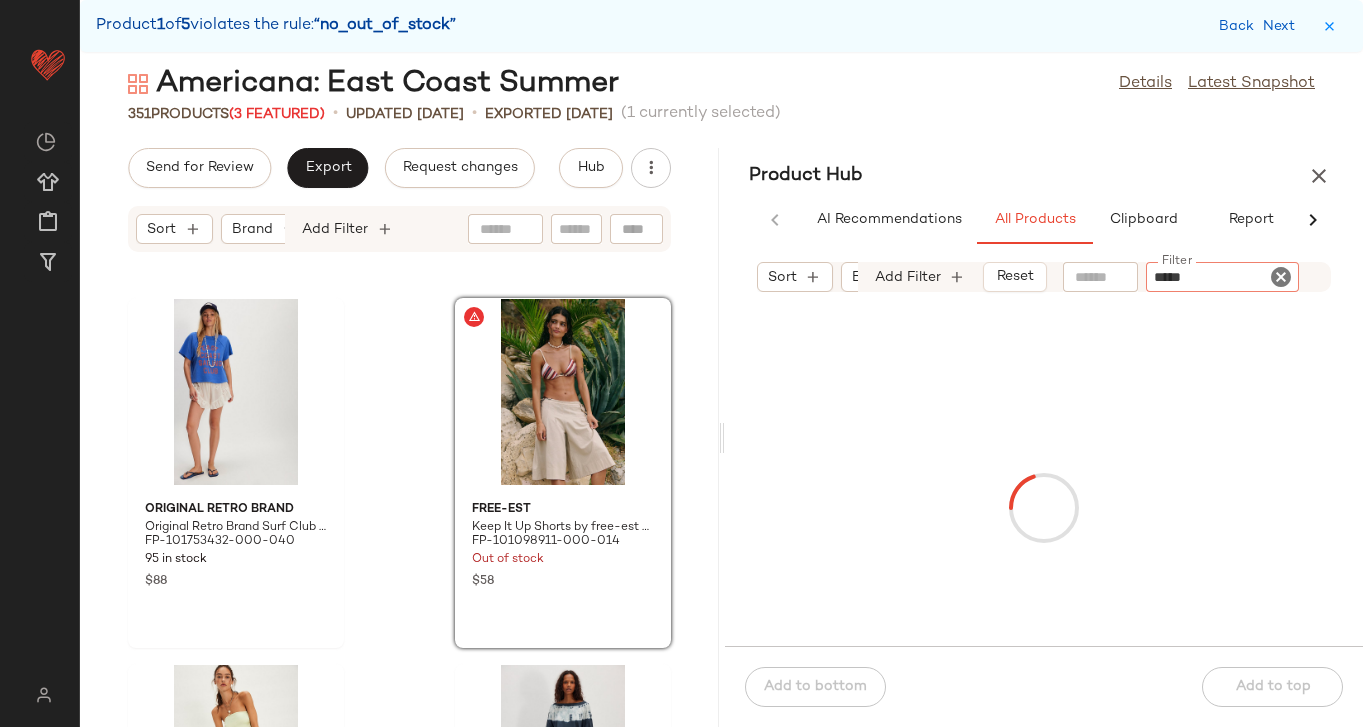 type on "******" 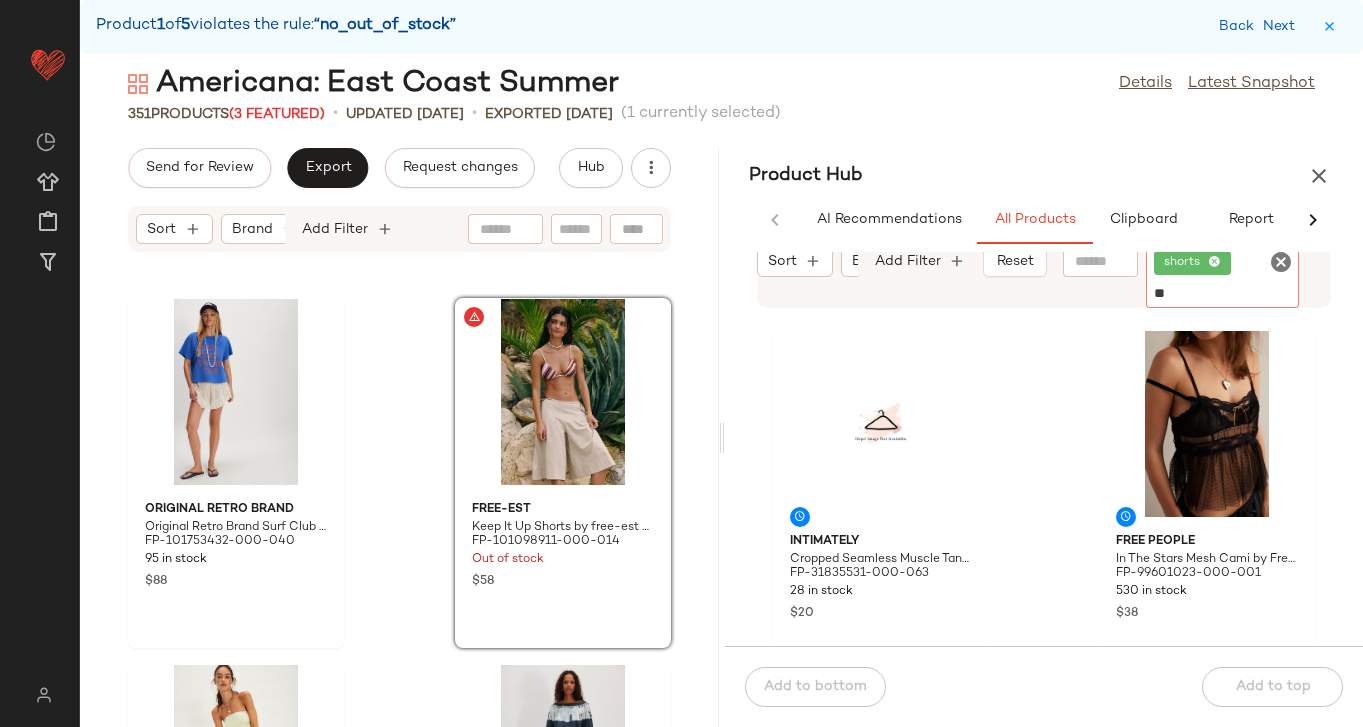 type on "***" 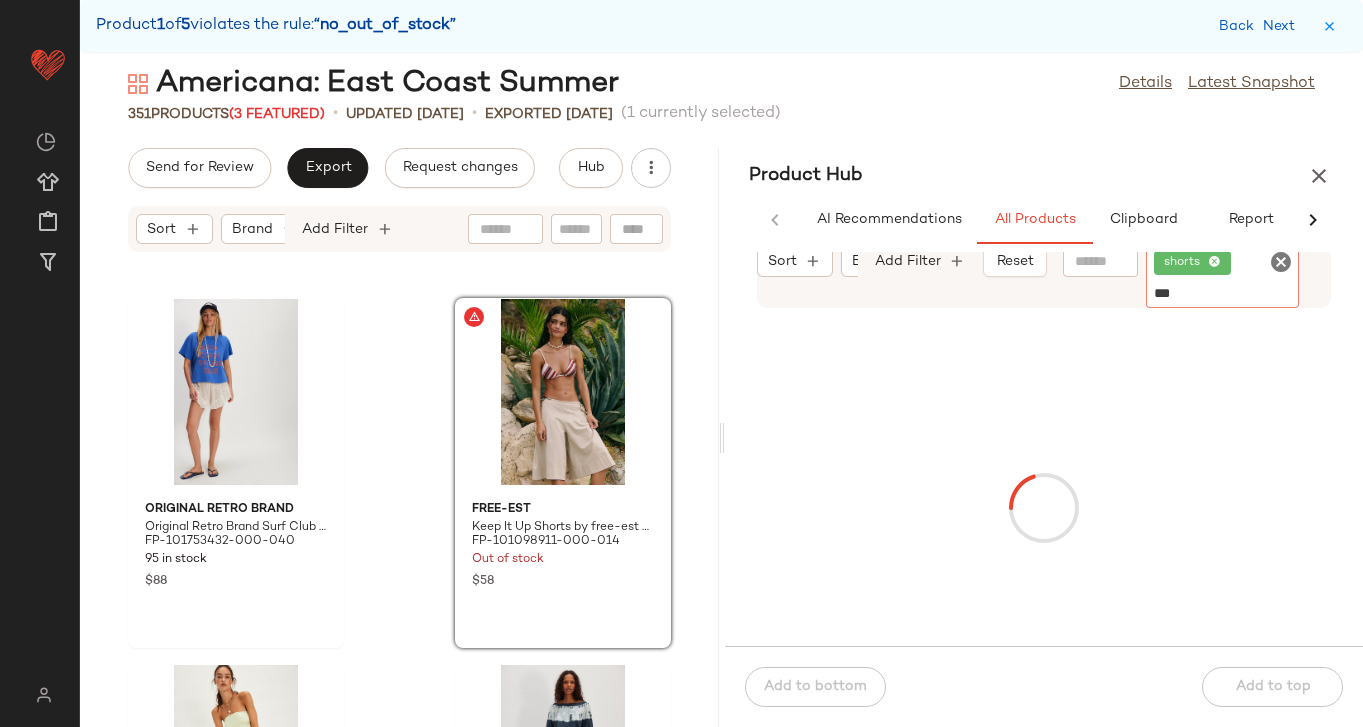 type 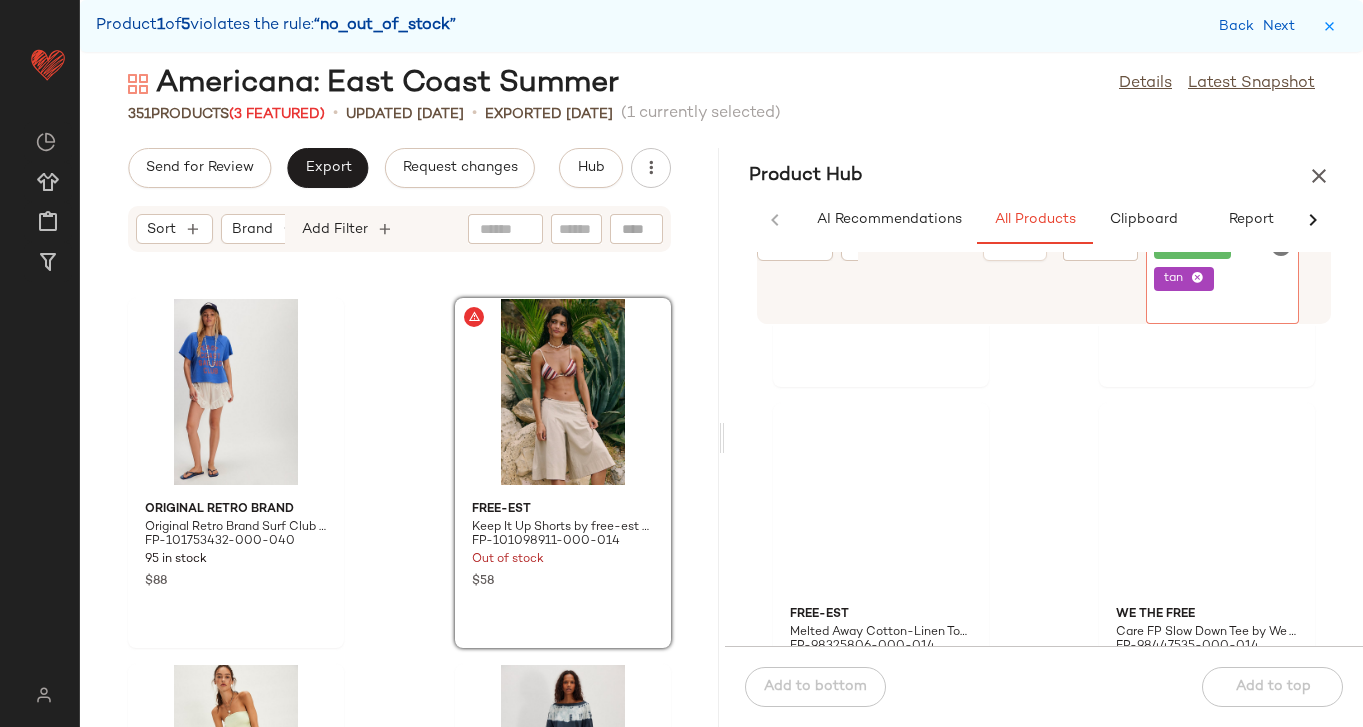 scroll, scrollTop: 0, scrollLeft: 0, axis: both 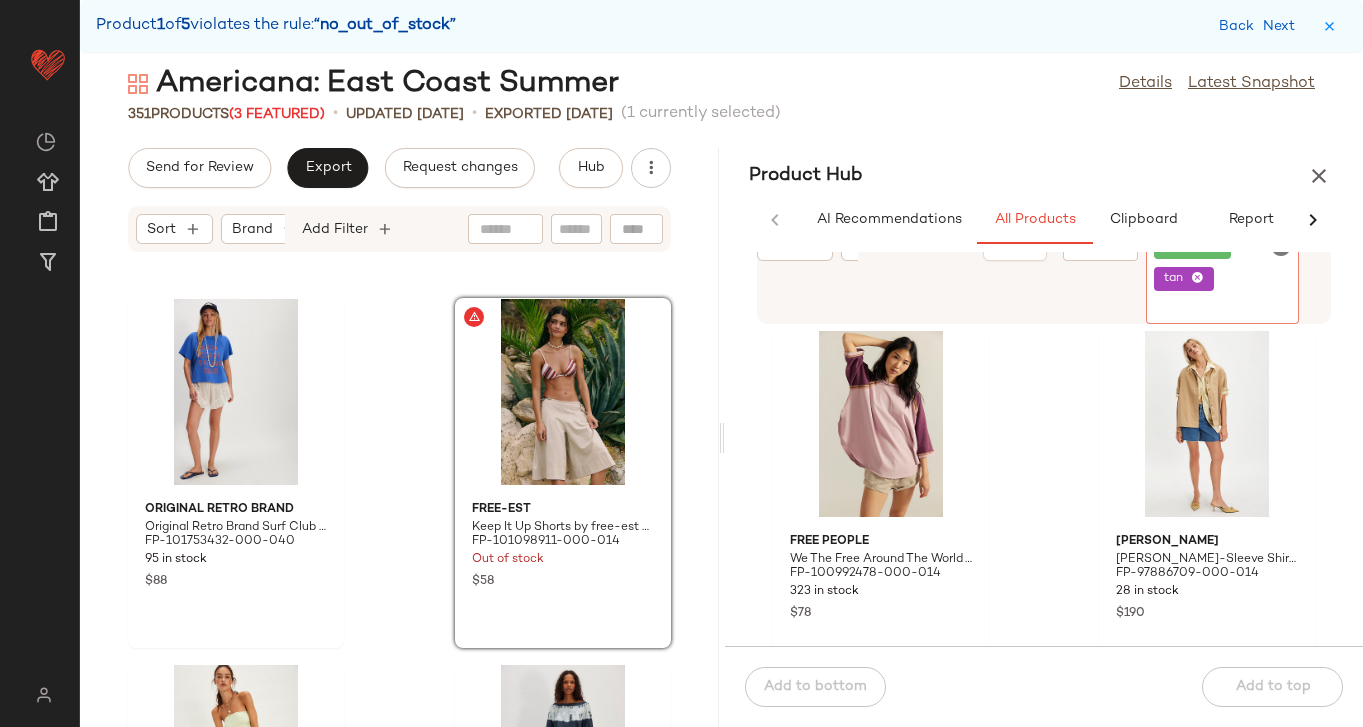 click 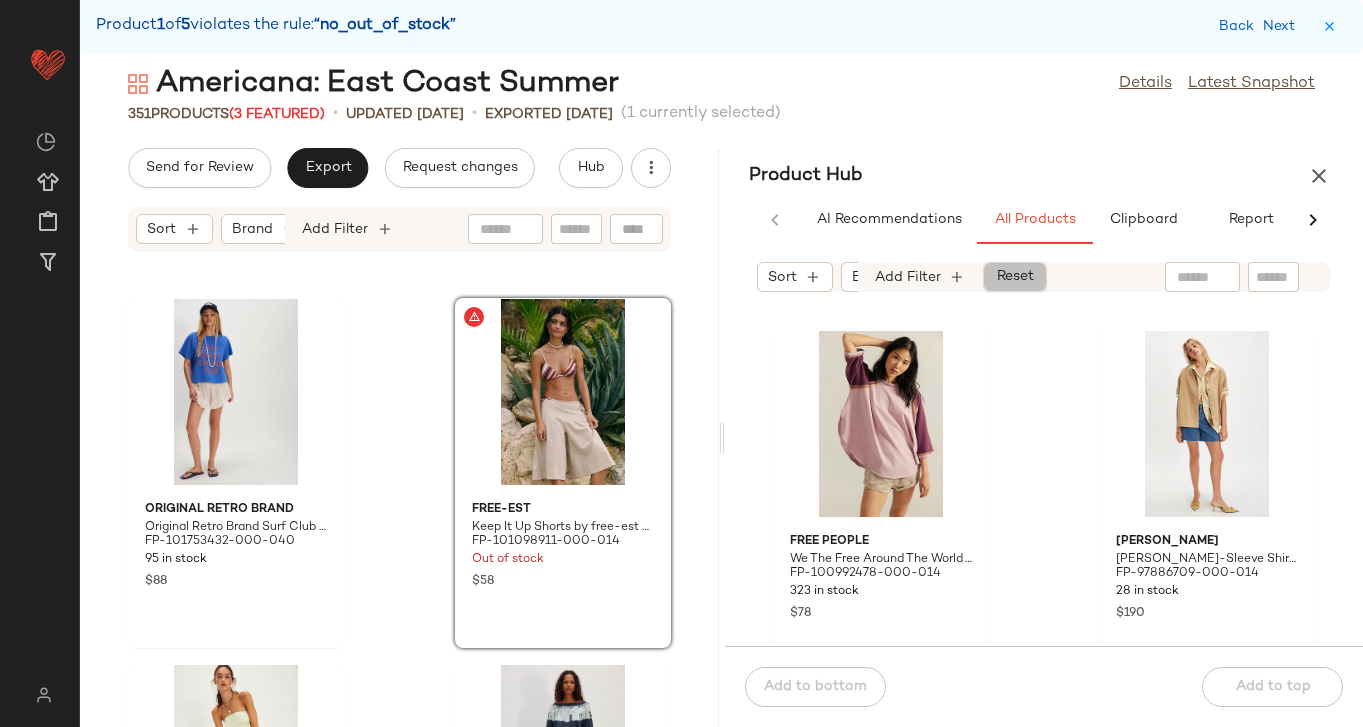 click on "Reset" 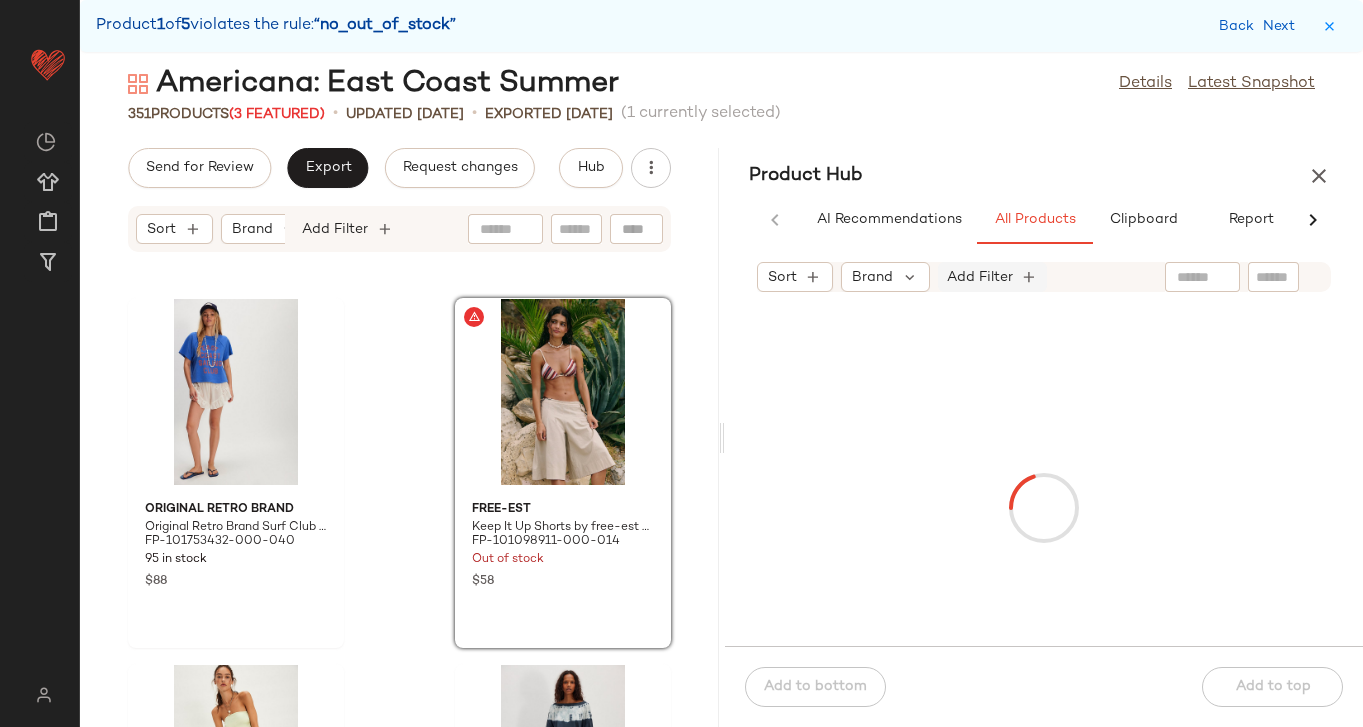 click on "Add Filter" at bounding box center (980, 277) 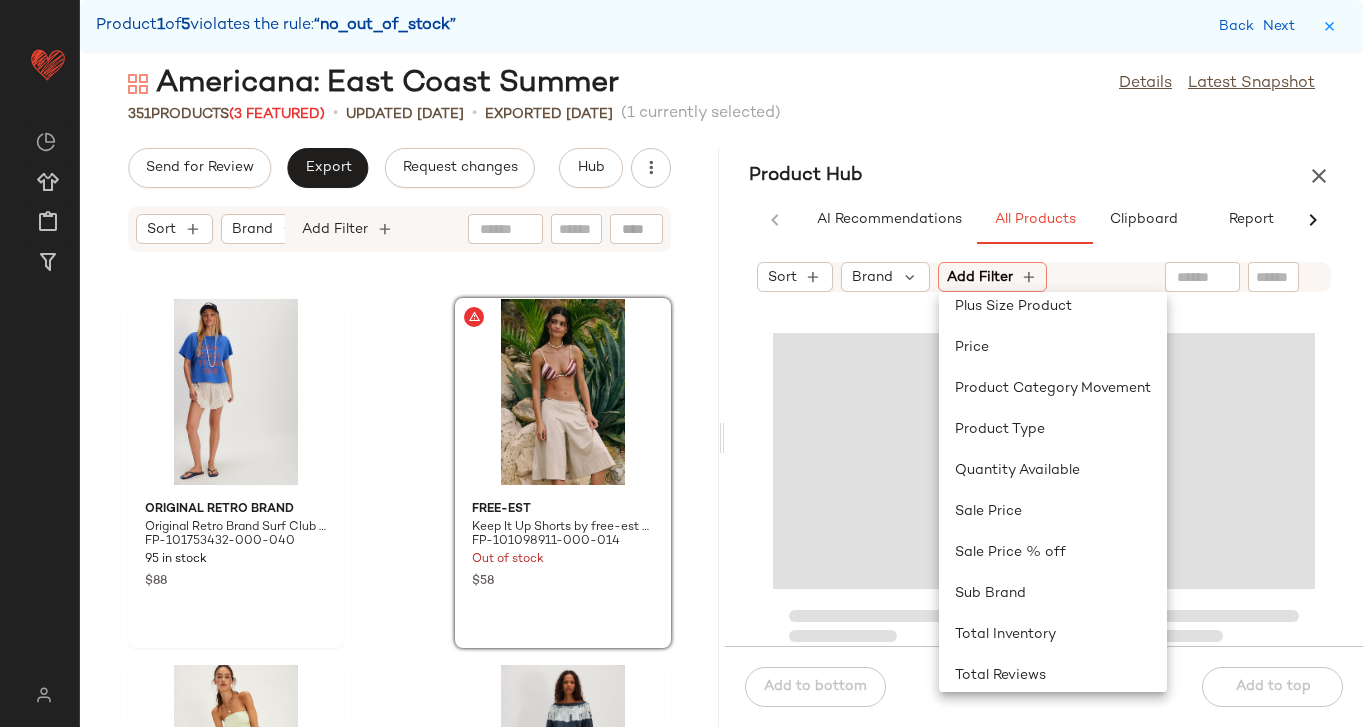 scroll, scrollTop: 846, scrollLeft: 0, axis: vertical 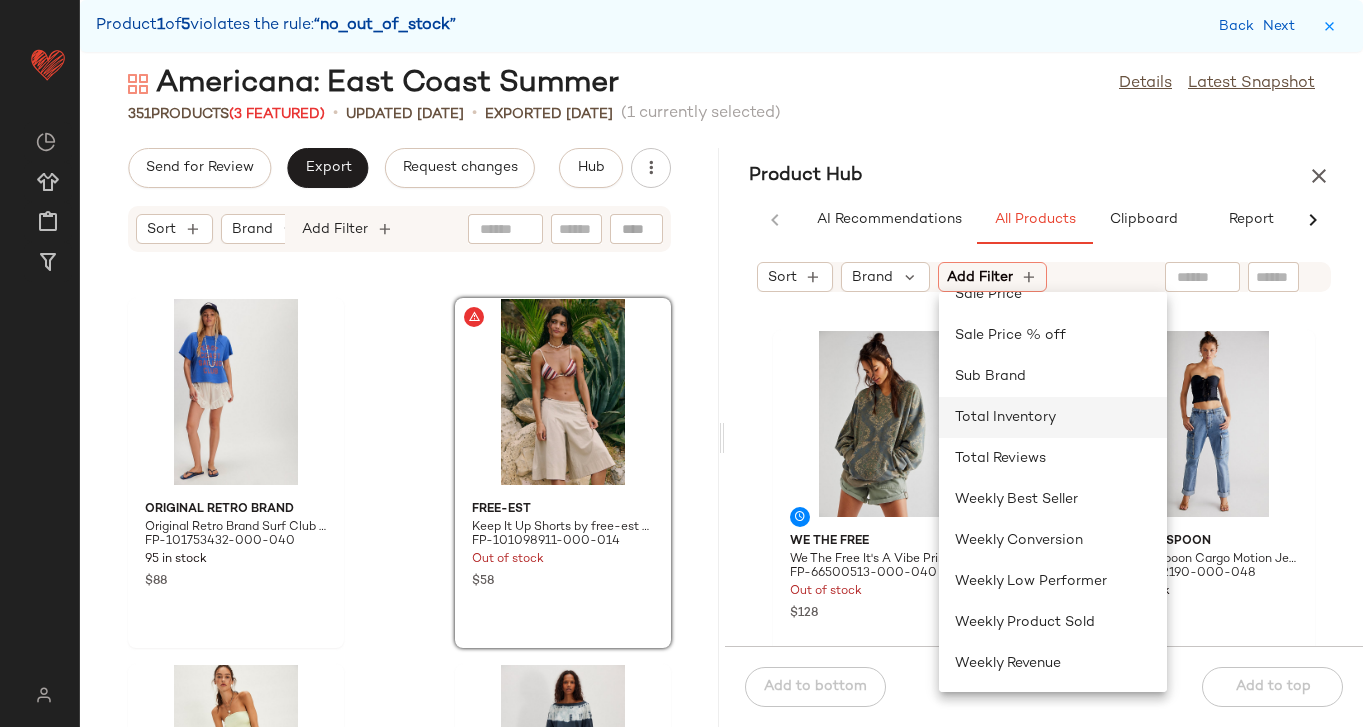 click on "Total Inventory" 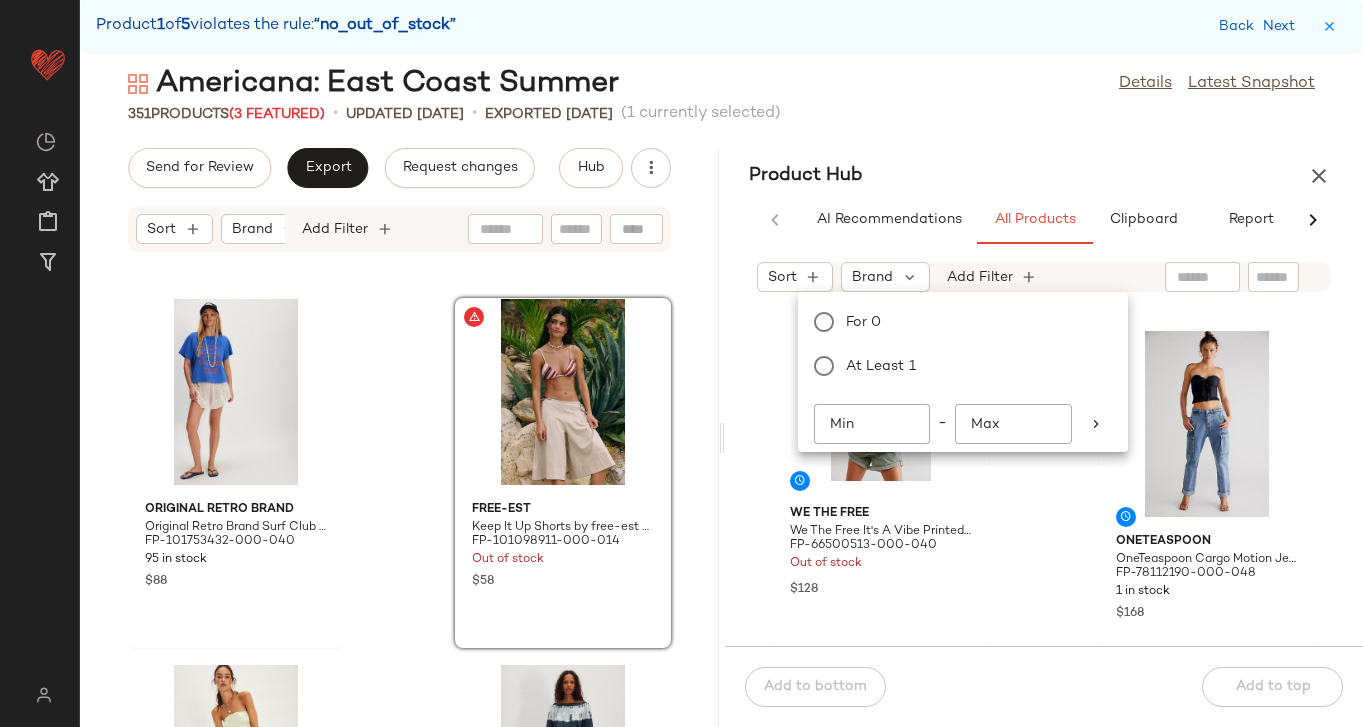scroll, scrollTop: 0, scrollLeft: 395, axis: horizontal 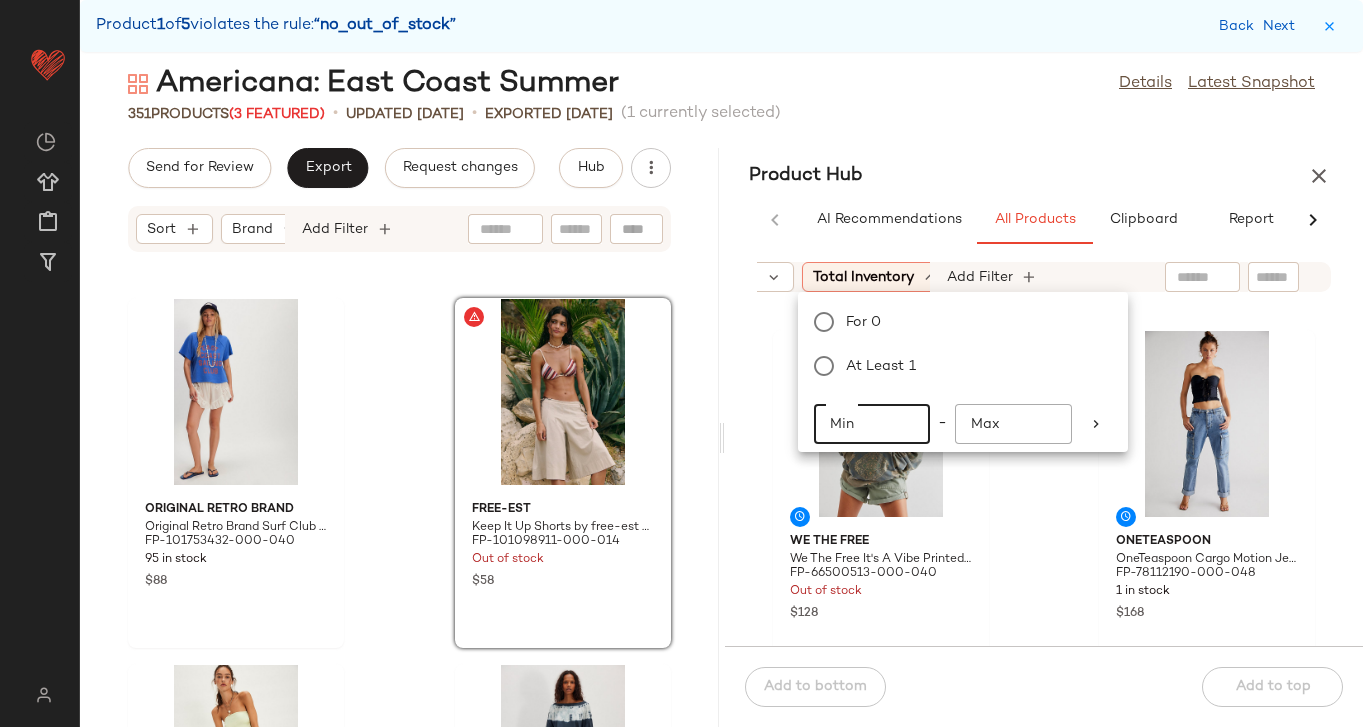 click on "Min" 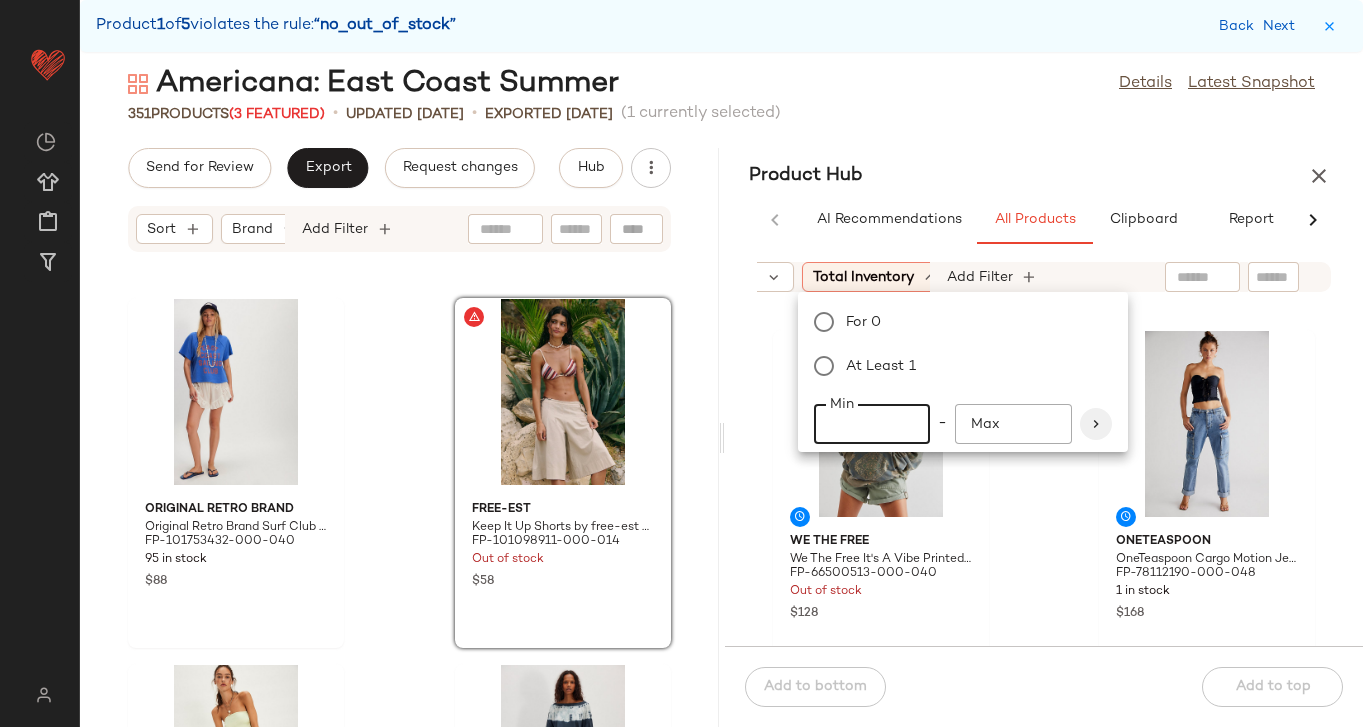 type on "**" 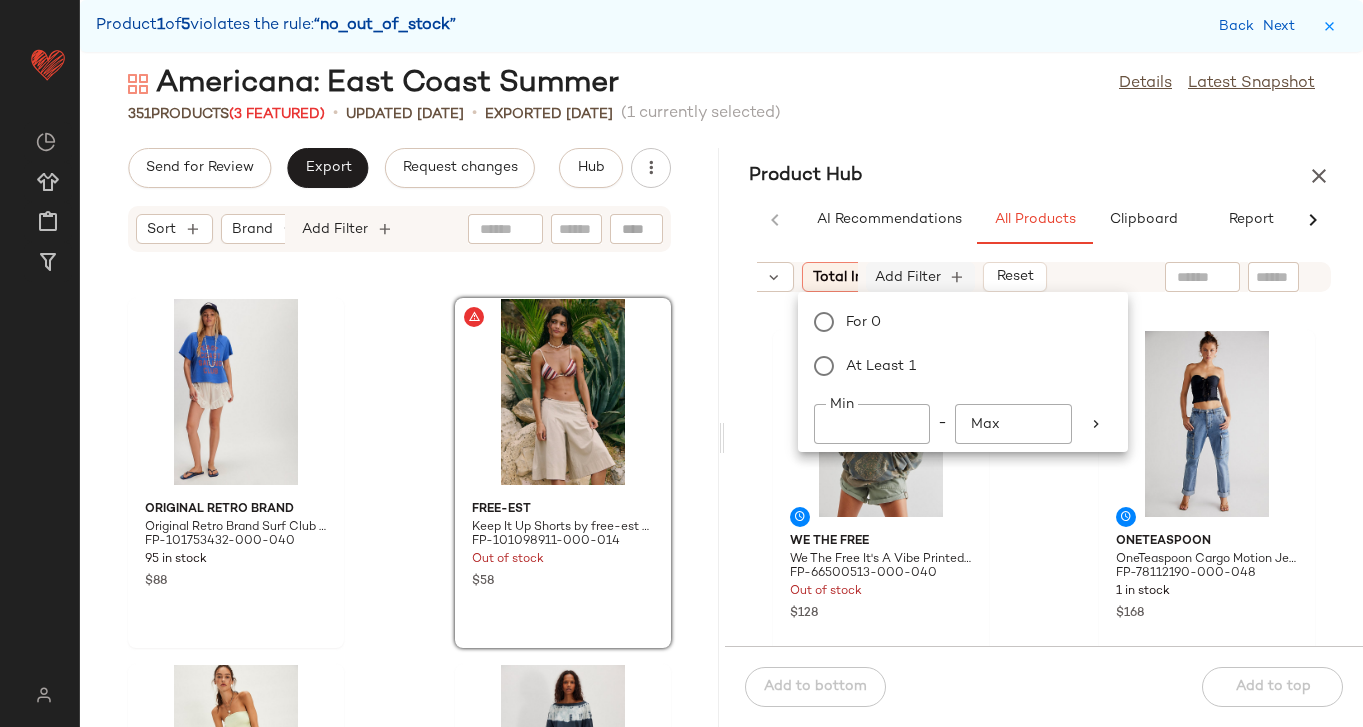 click on "Add Filter" at bounding box center (908, 277) 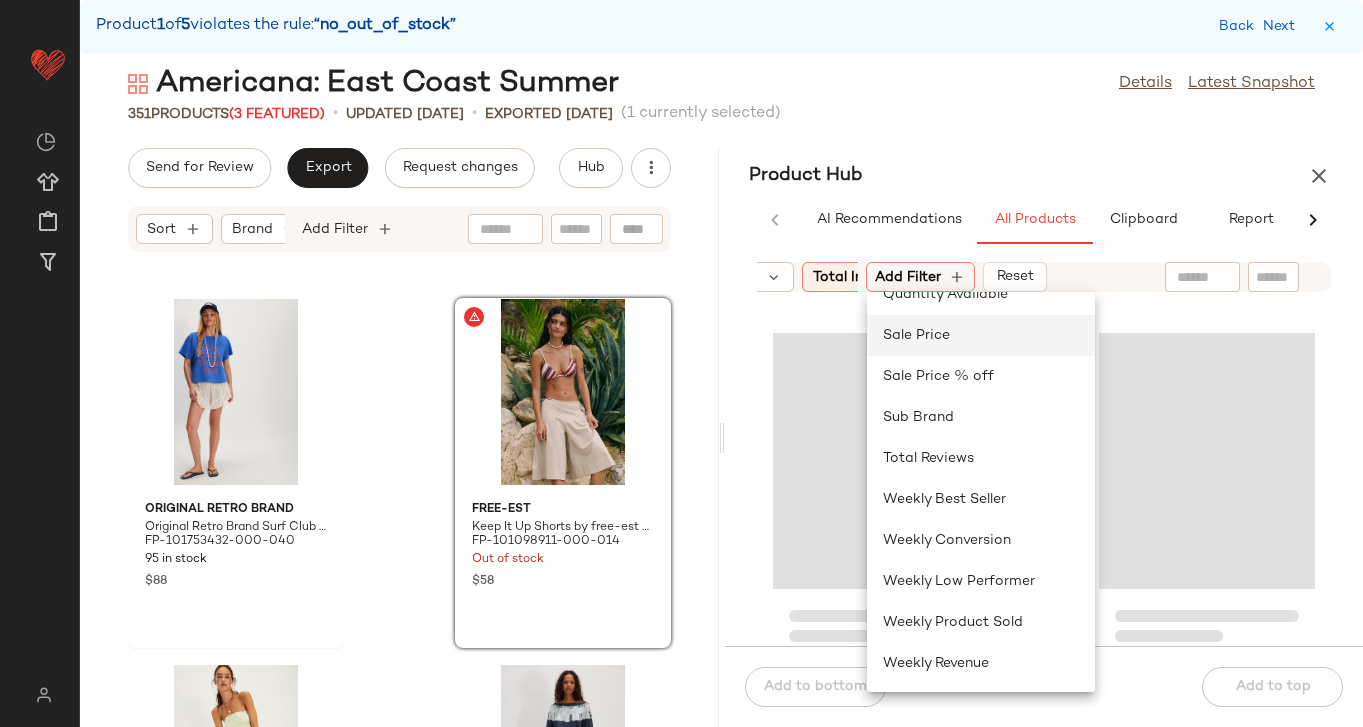 click on "Sale Price" 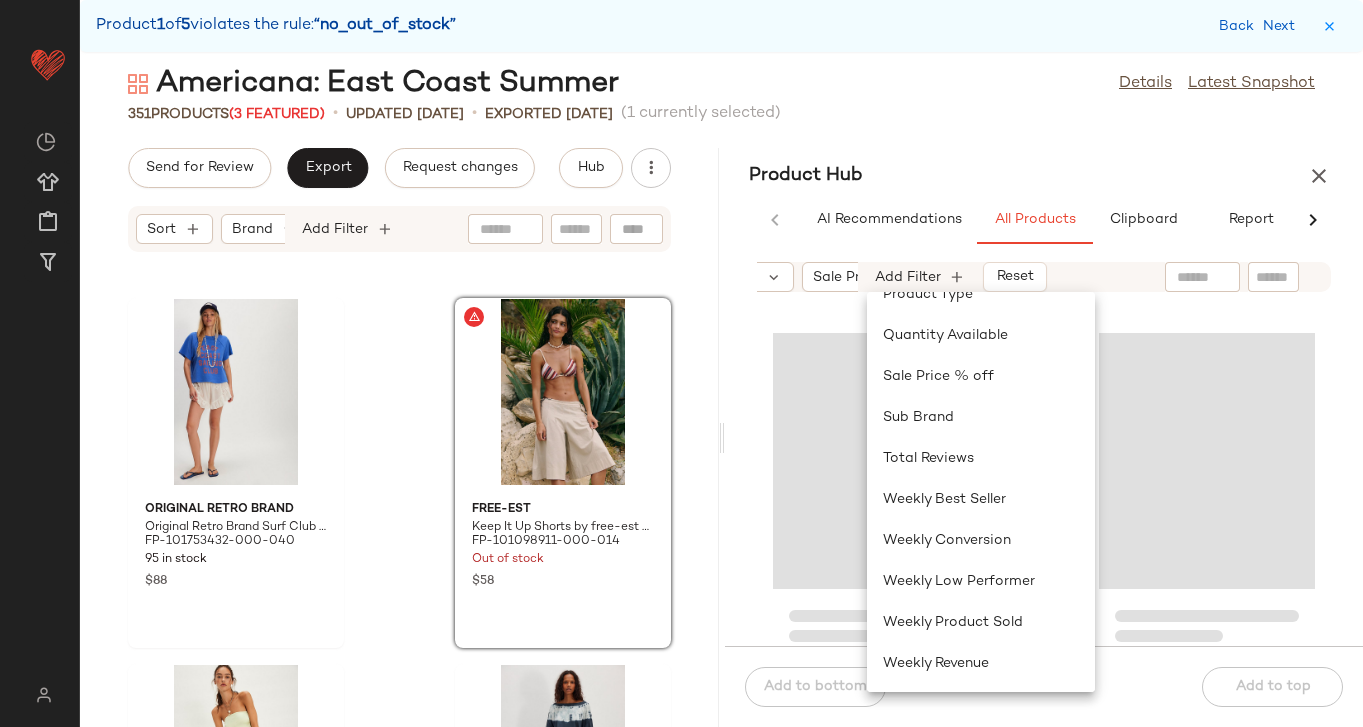 scroll, scrollTop: 764, scrollLeft: 0, axis: vertical 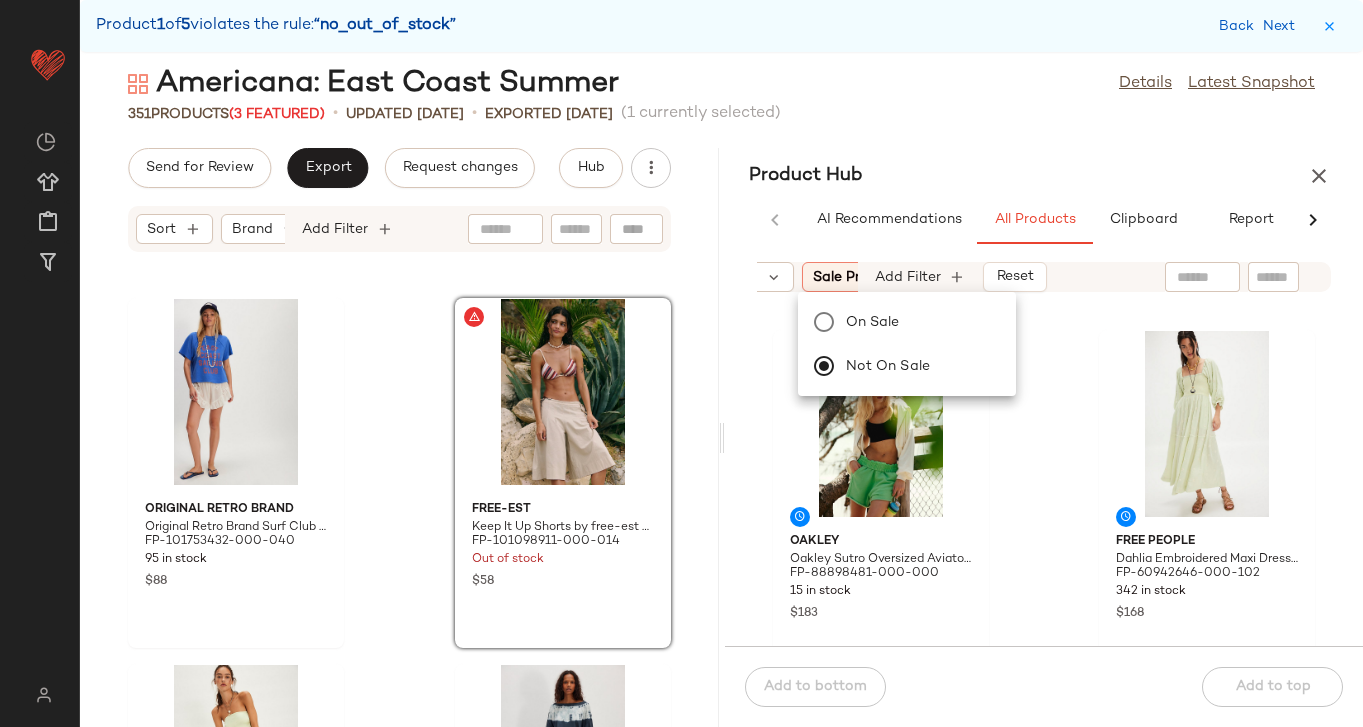 click on "Product Hub" at bounding box center [1044, 176] 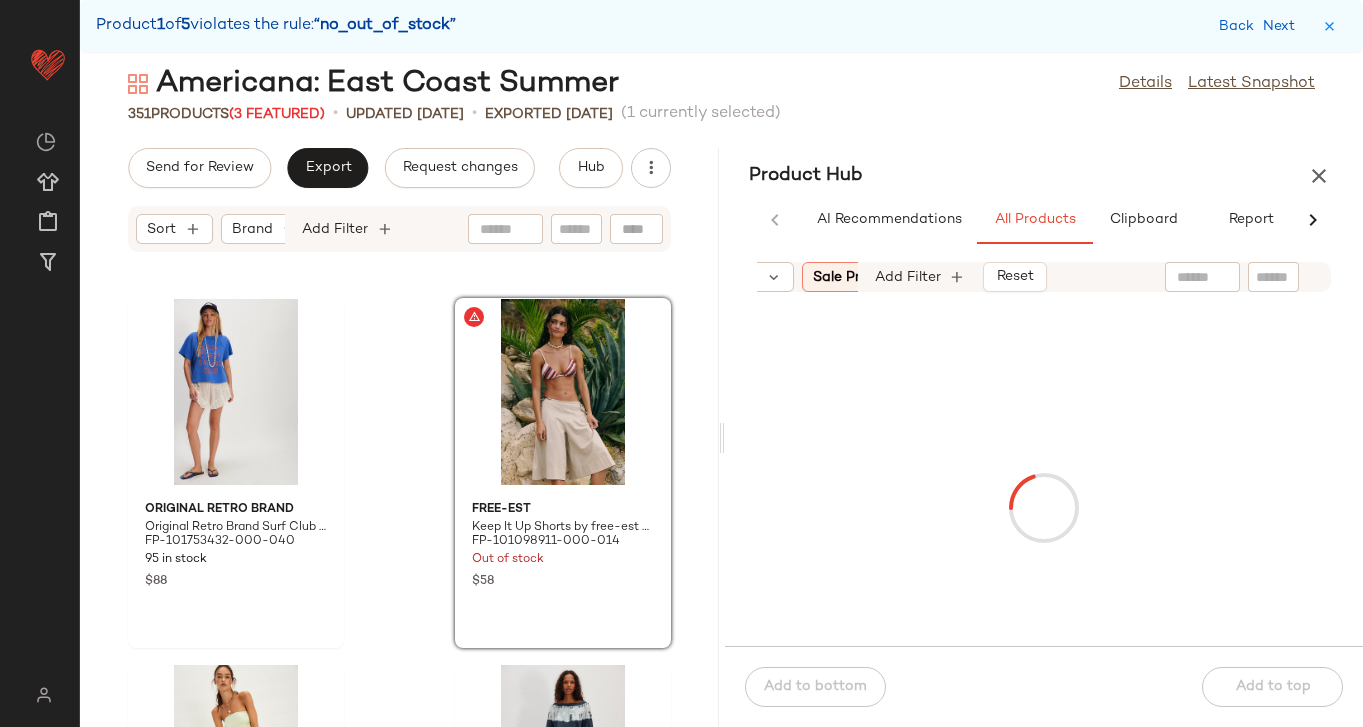 click 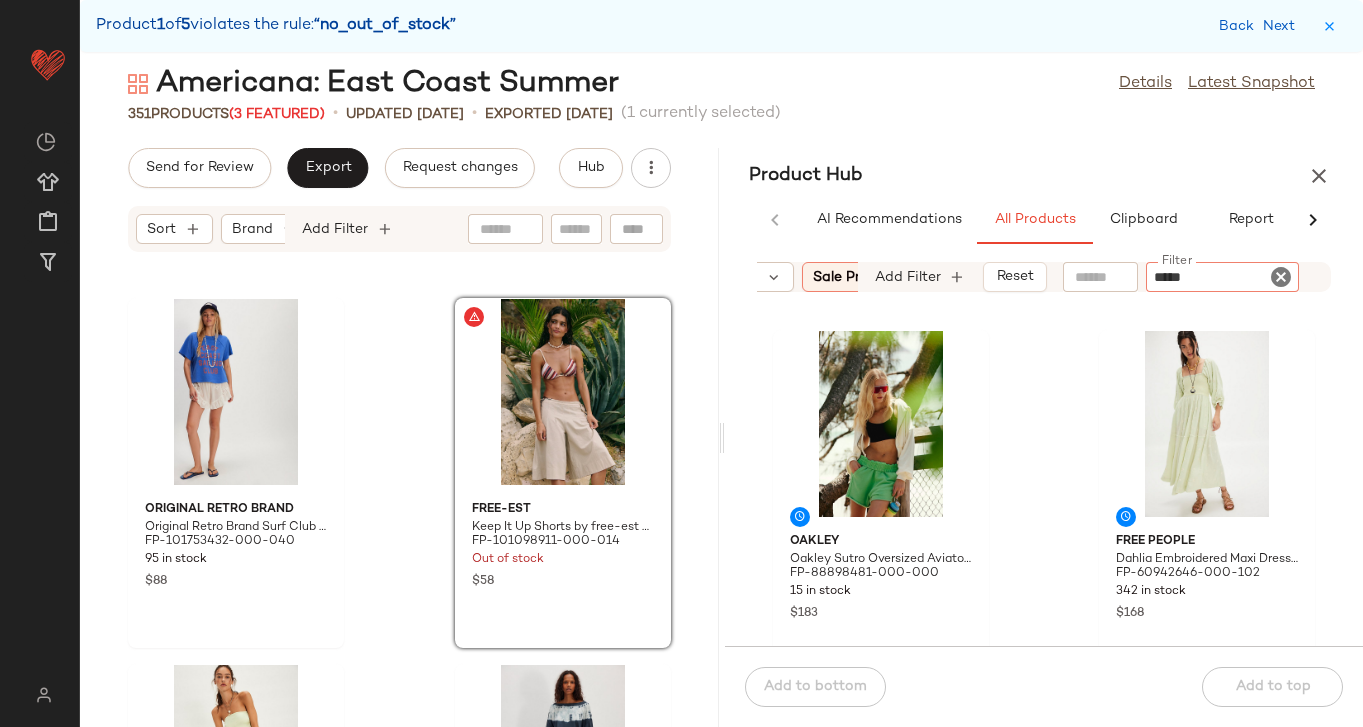 type on "******" 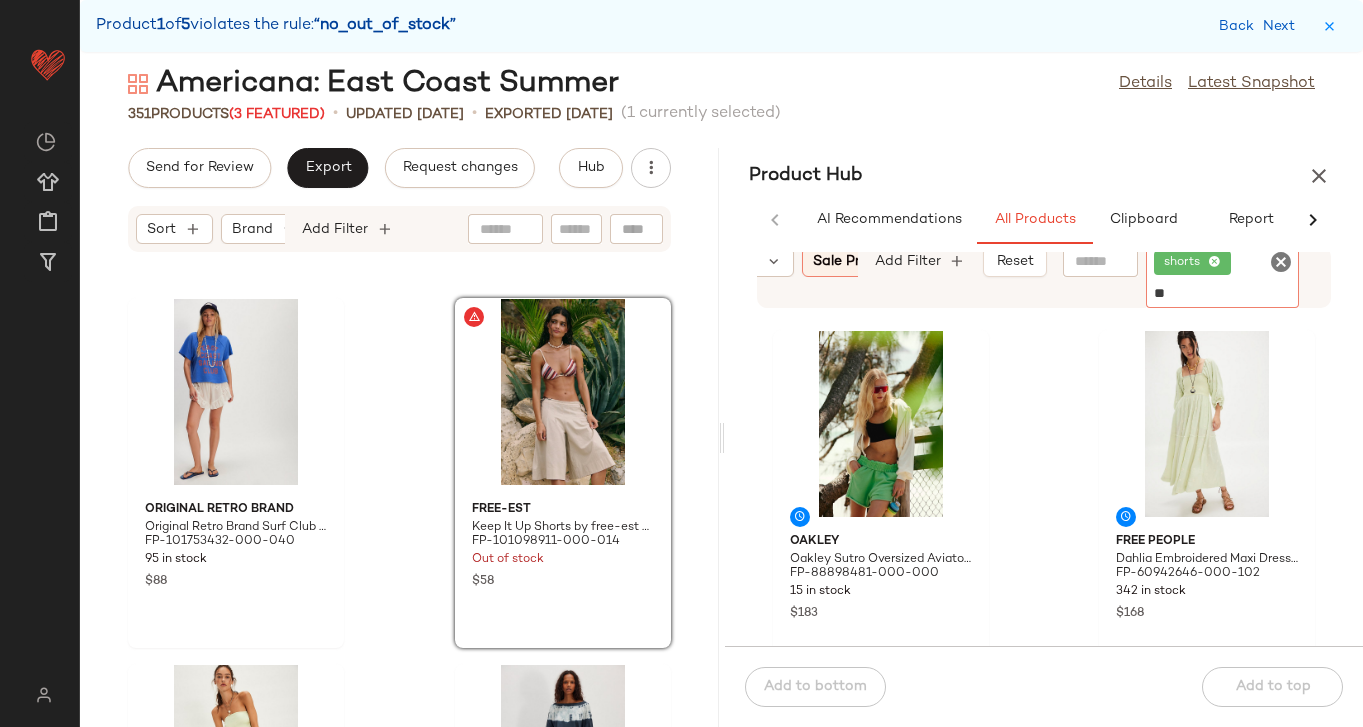type on "***" 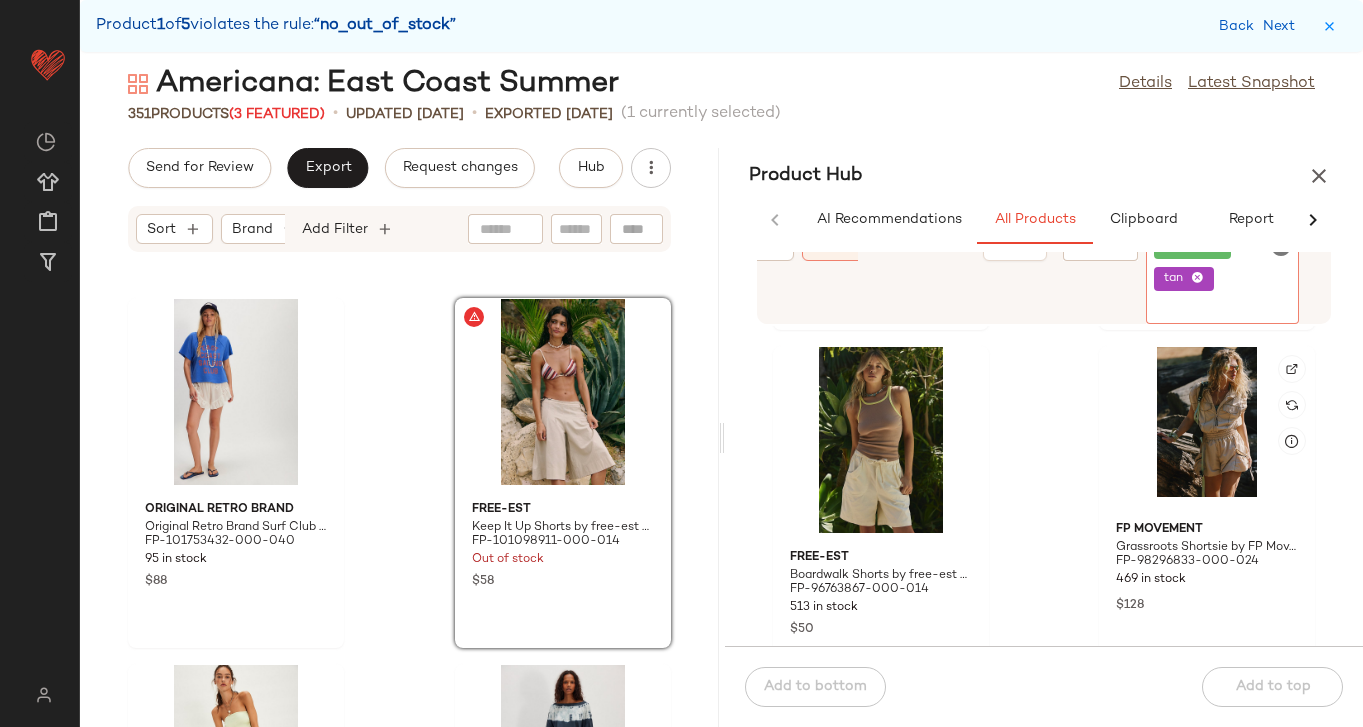 scroll, scrollTop: 1474, scrollLeft: 0, axis: vertical 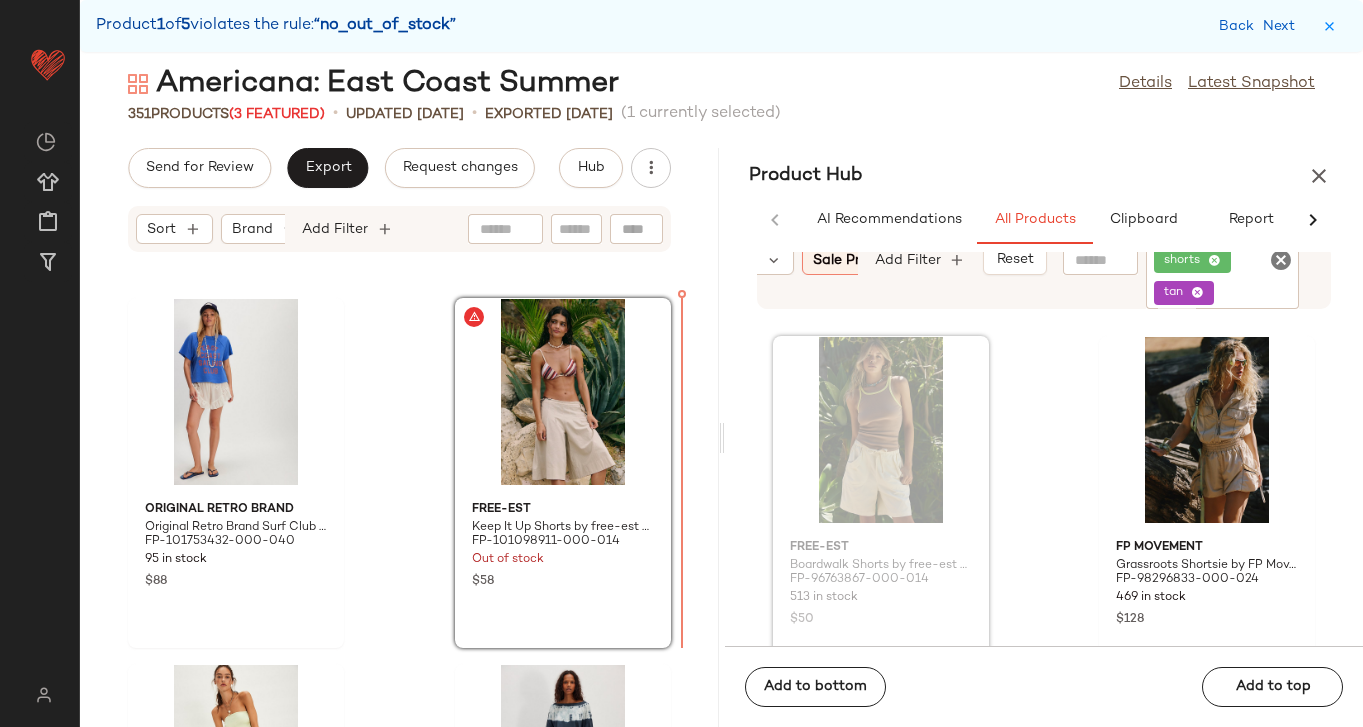 drag, startPoint x: 870, startPoint y: 509, endPoint x: 613, endPoint y: 448, distance: 264.1401 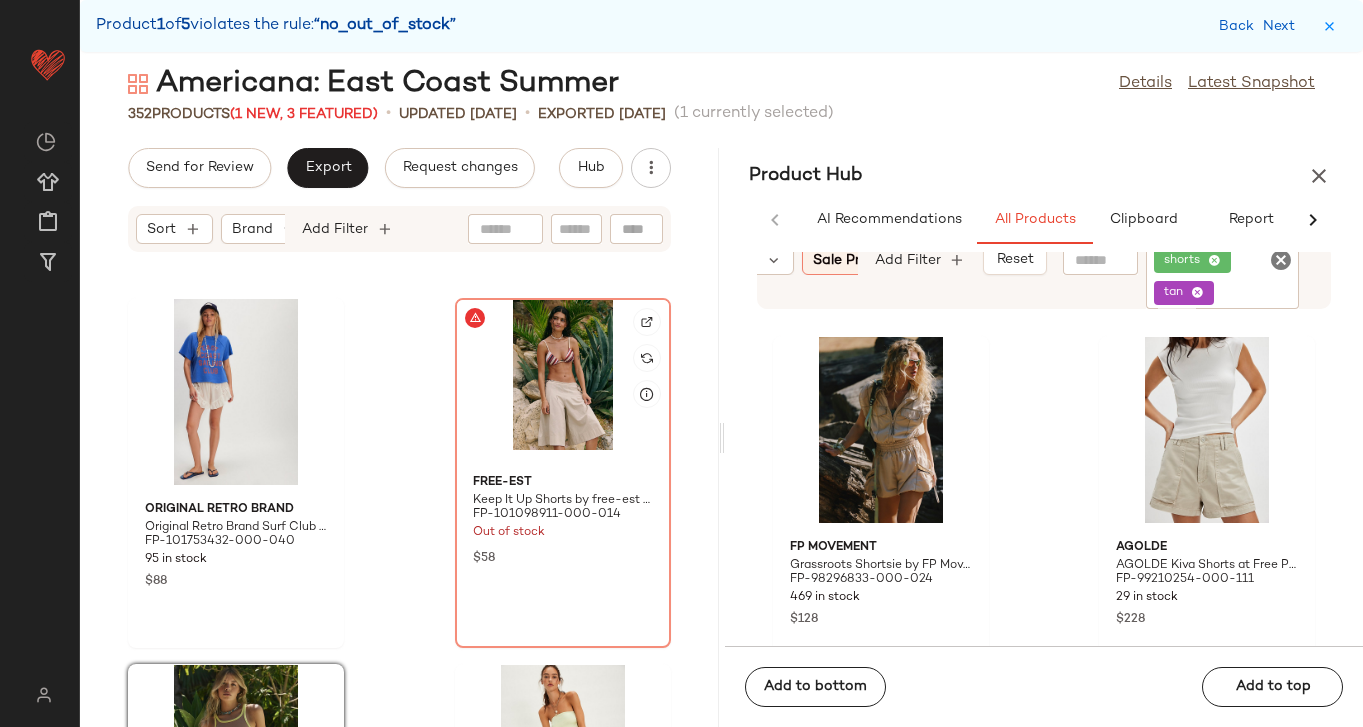 click 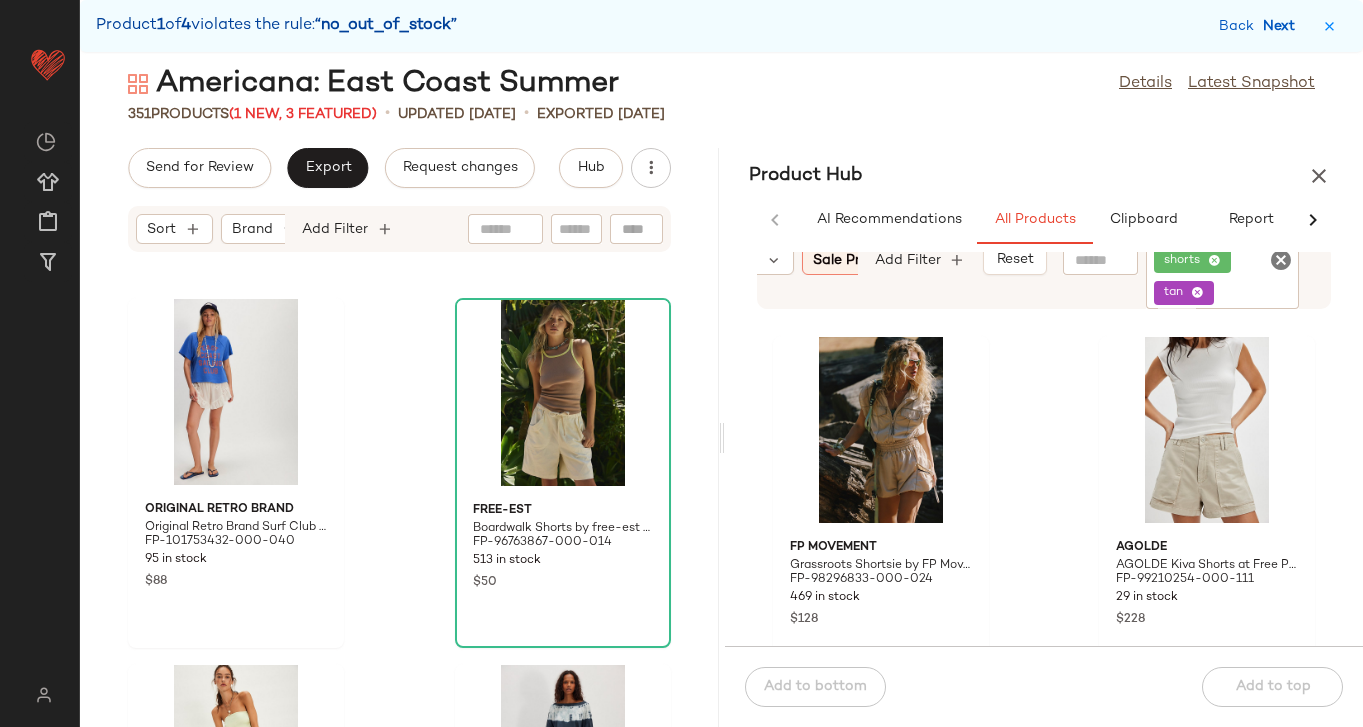 click on "Next" at bounding box center (1283, 26) 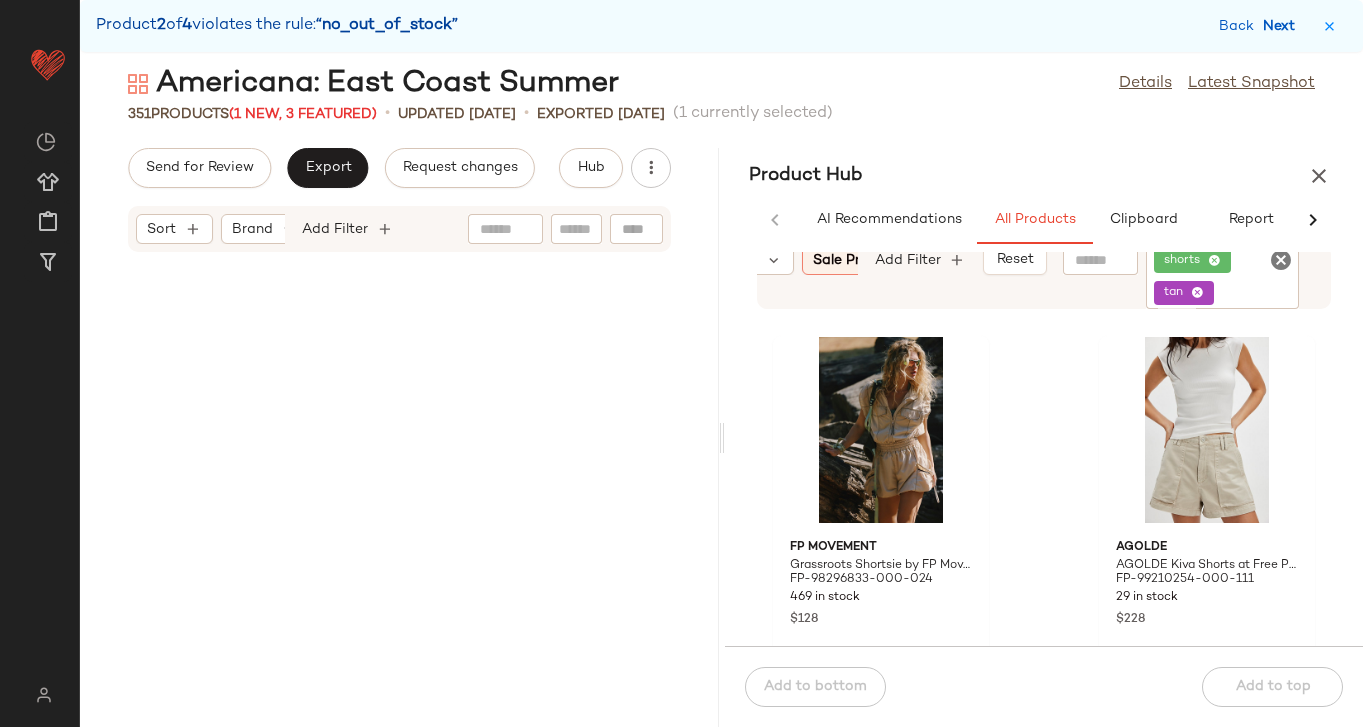 scroll, scrollTop: 39162, scrollLeft: 0, axis: vertical 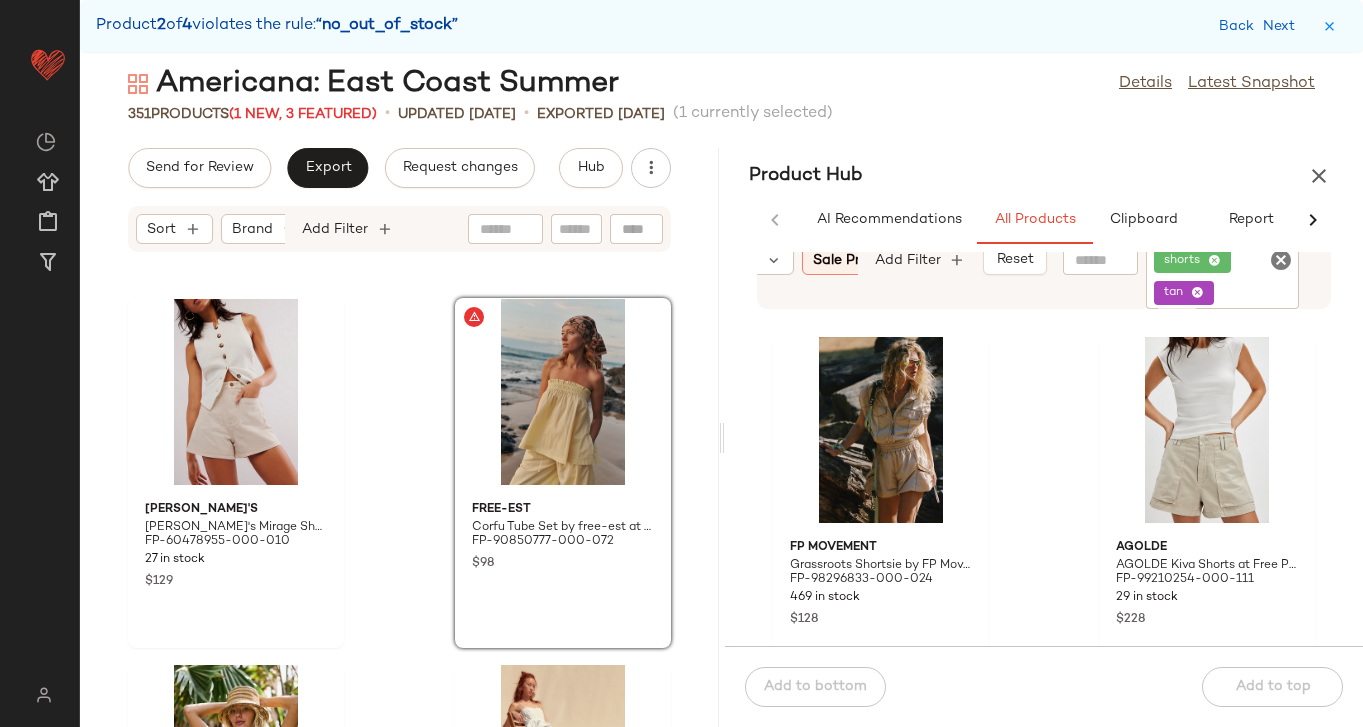click 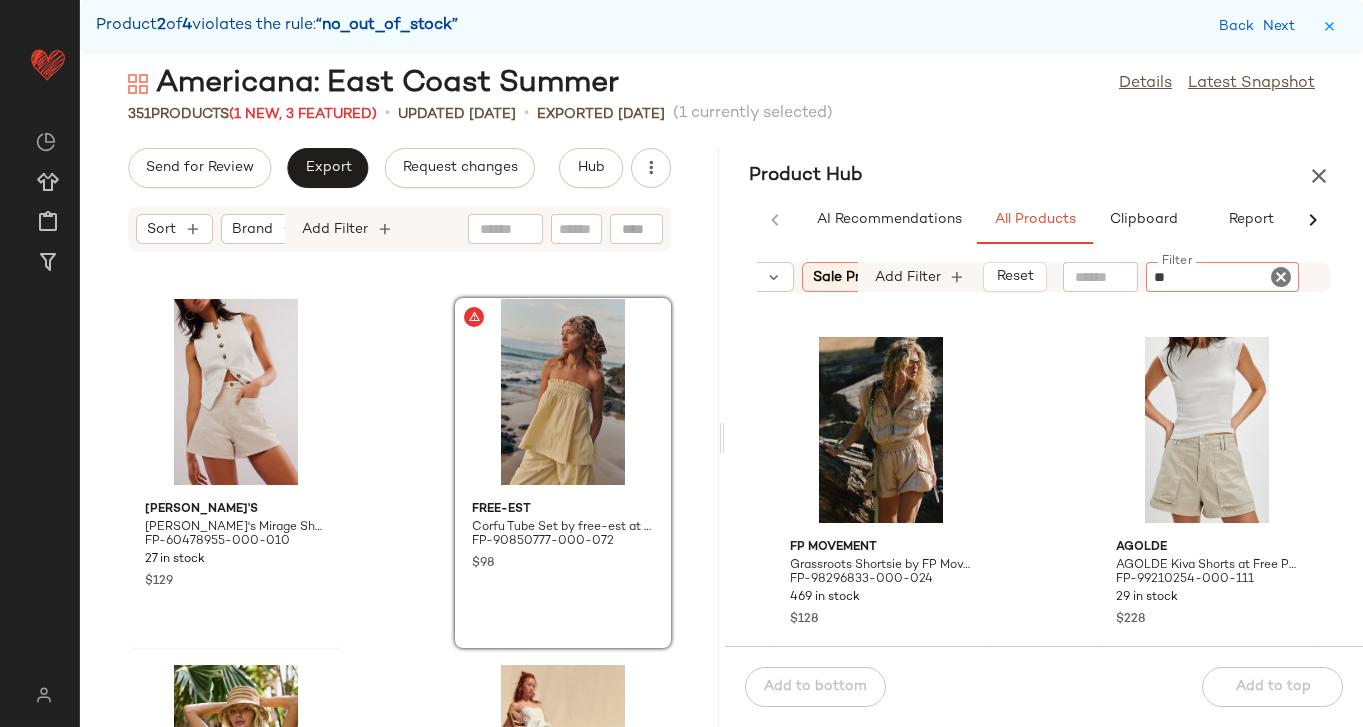 type on "***" 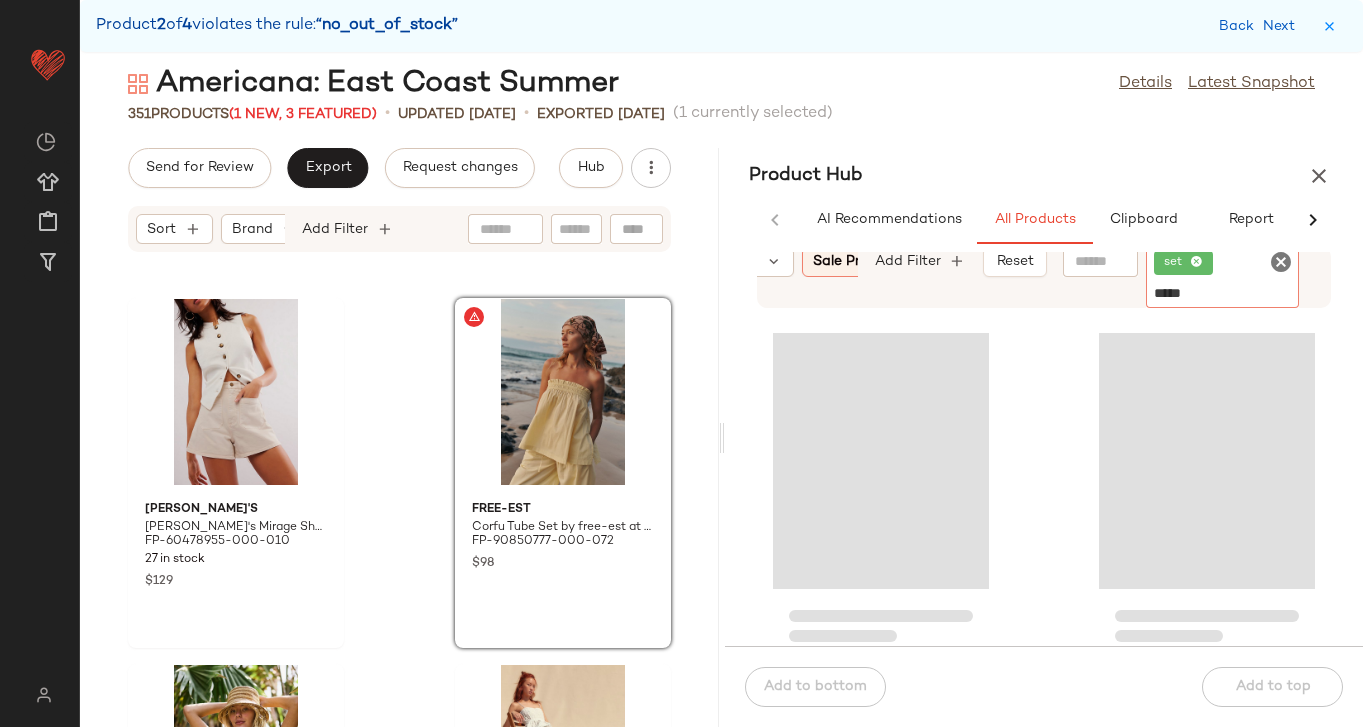 type on "******" 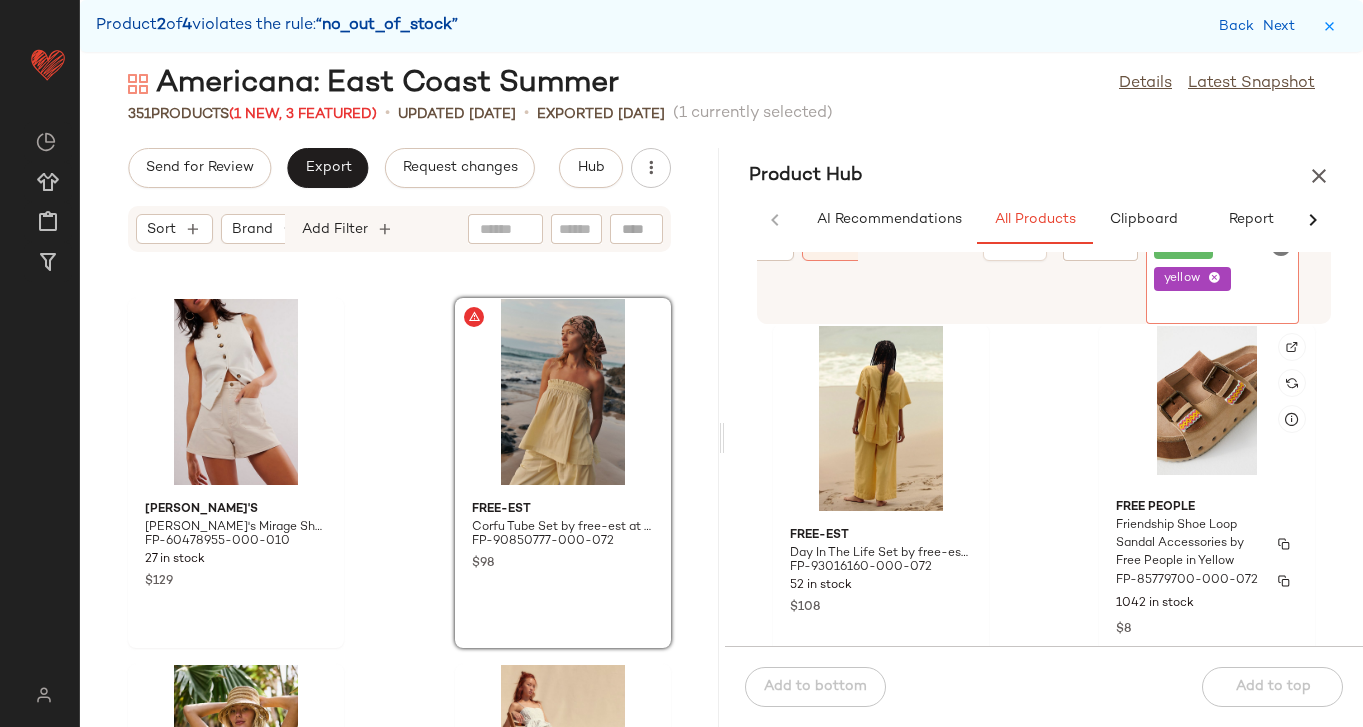 scroll, scrollTop: 5515, scrollLeft: 0, axis: vertical 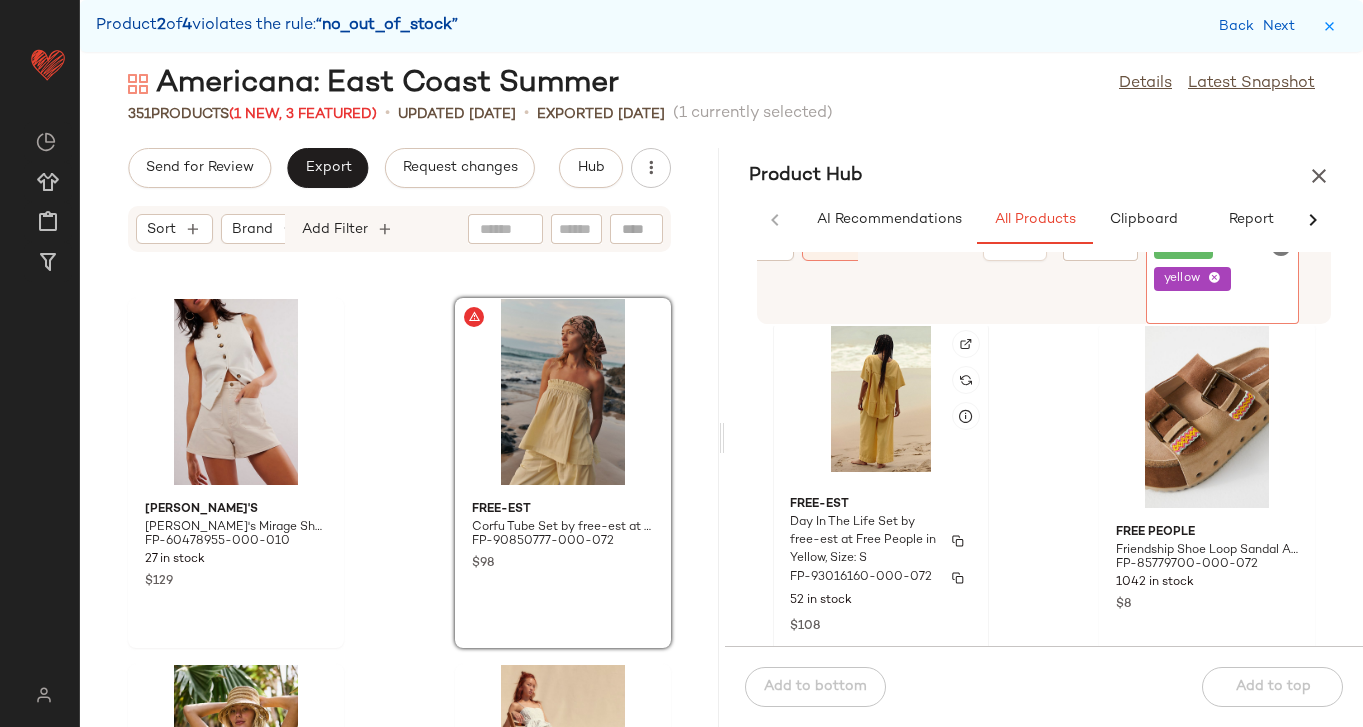 click on "free-est" at bounding box center (881, 505) 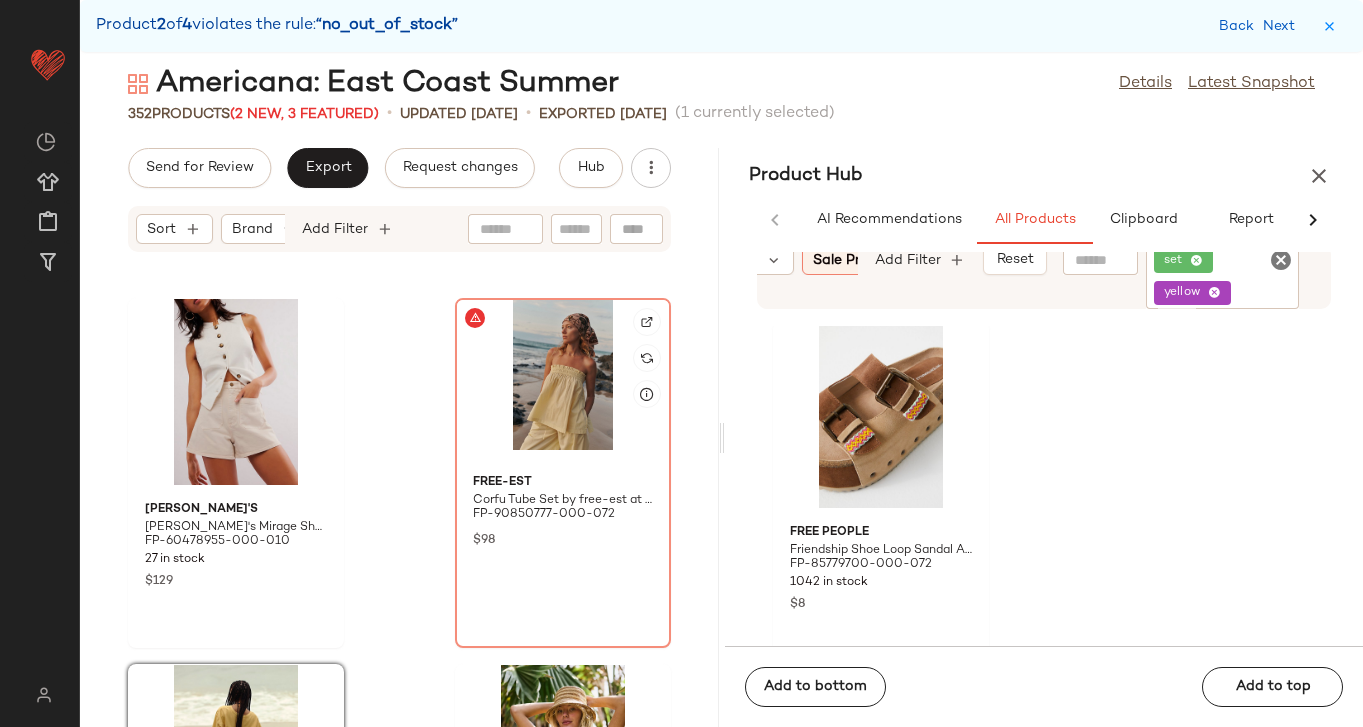 click 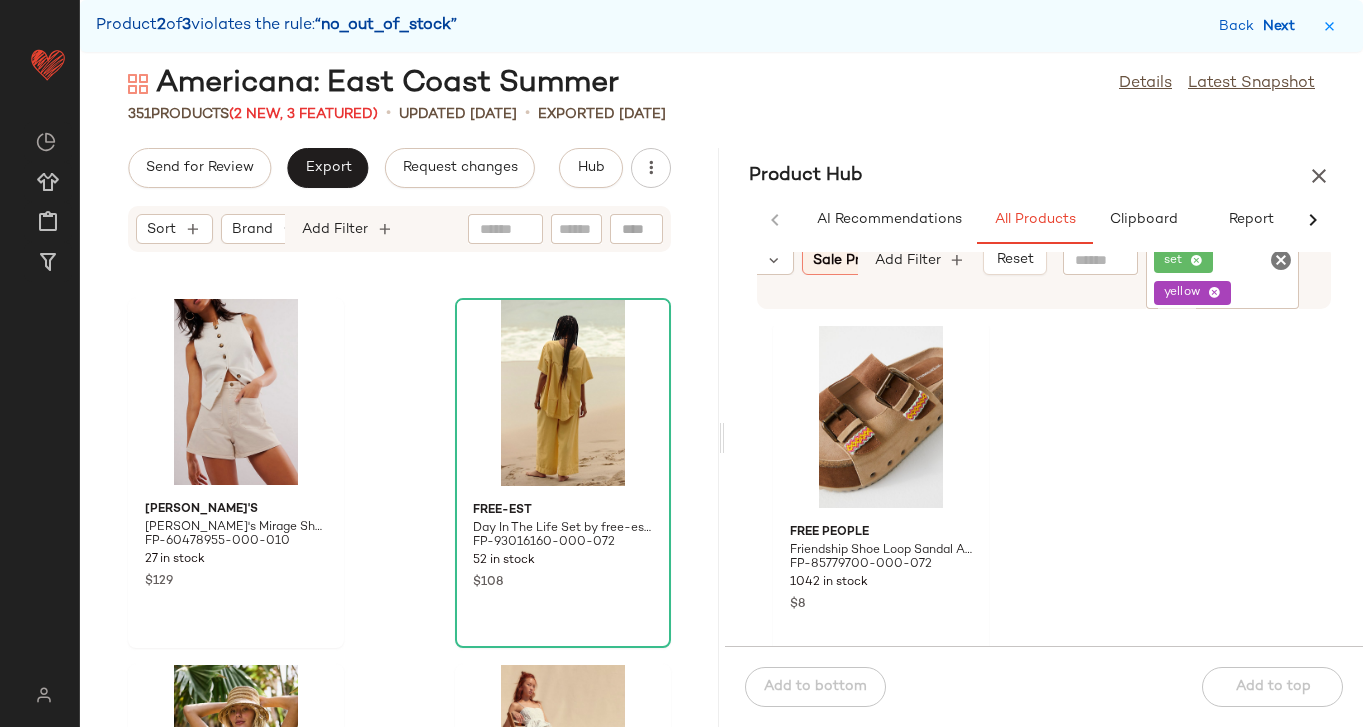 click on "Next" at bounding box center [1283, 26] 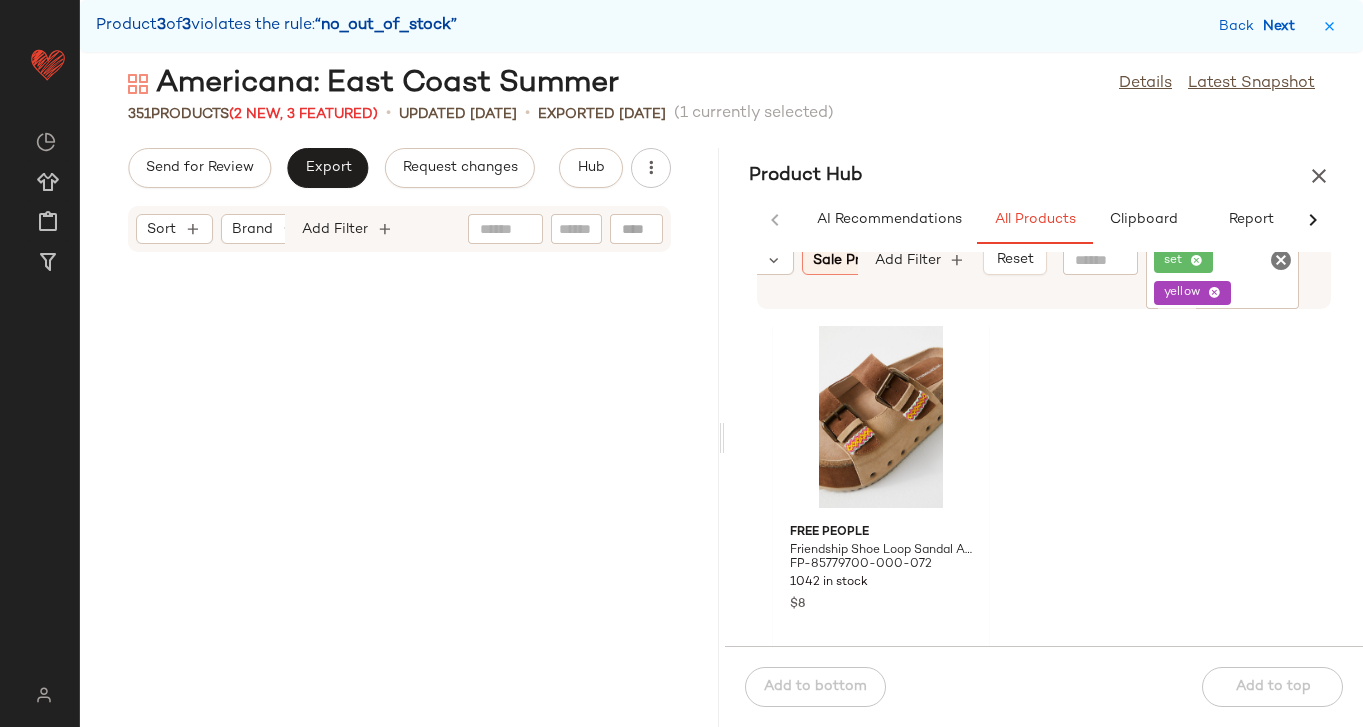 scroll, scrollTop: 51972, scrollLeft: 0, axis: vertical 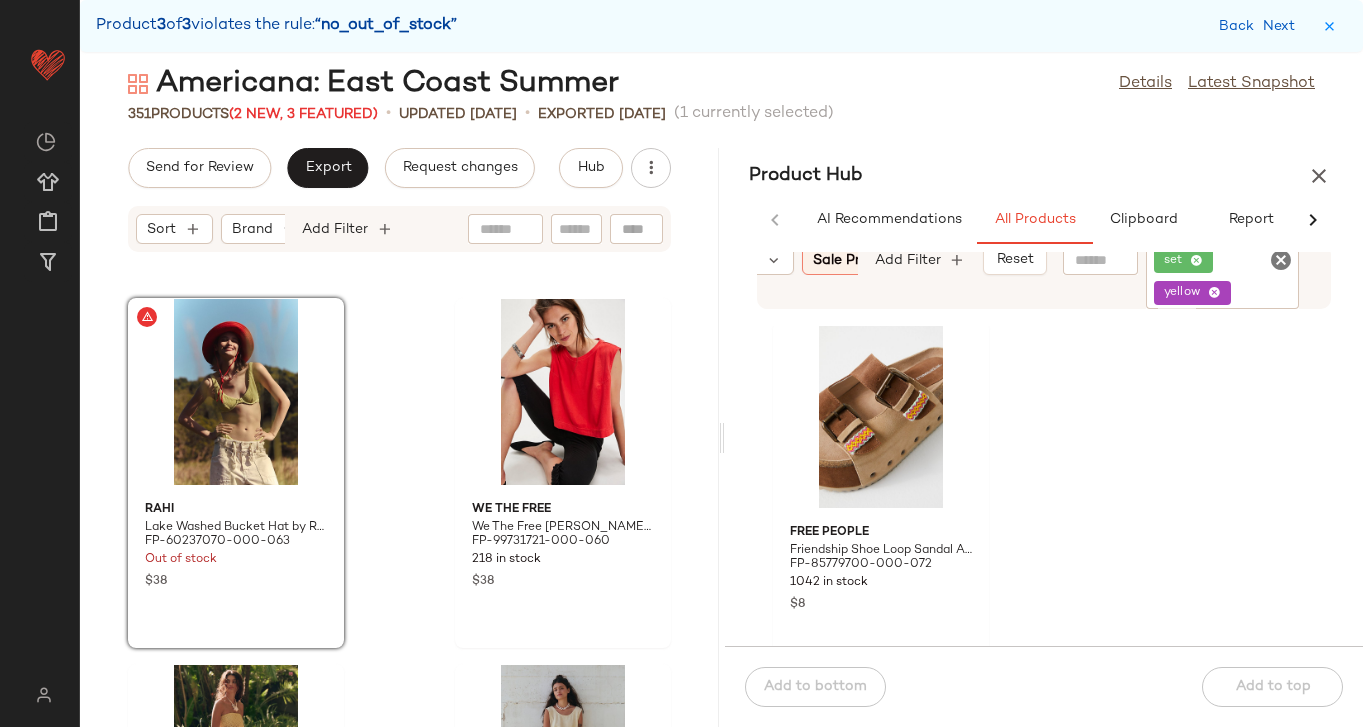 click 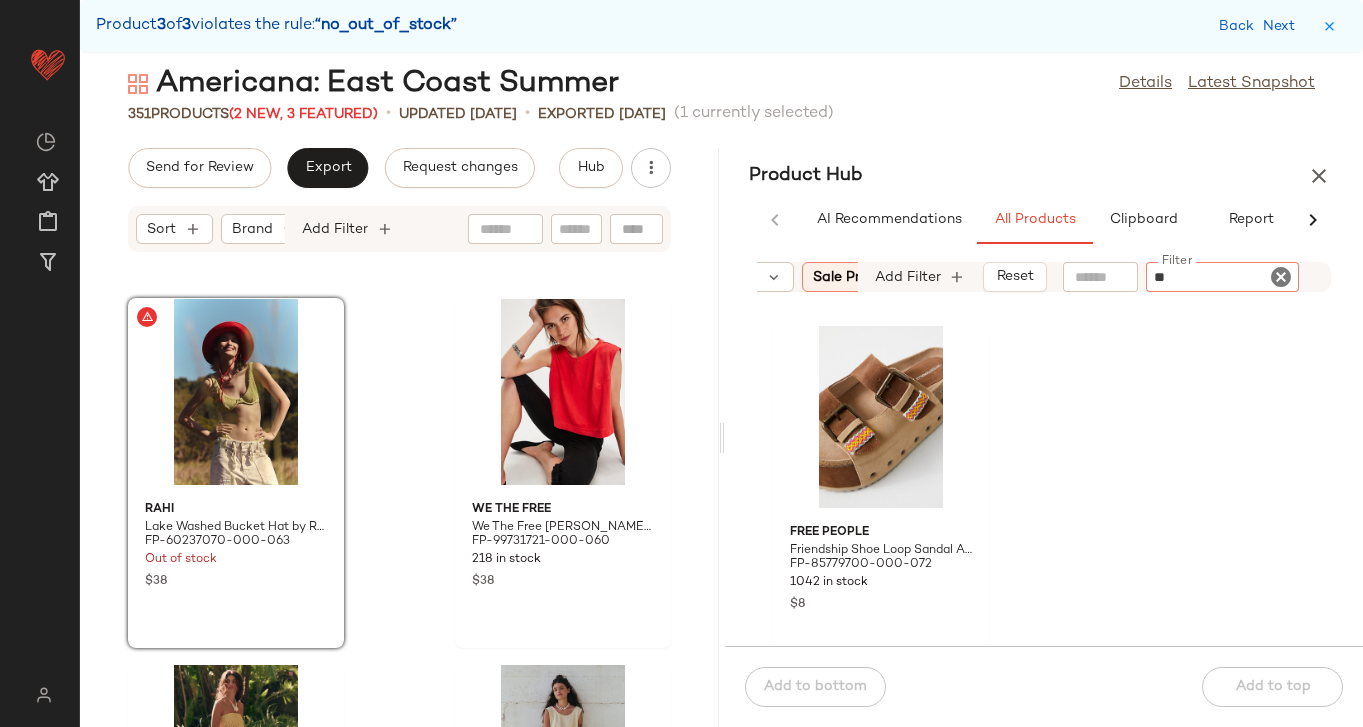 type on "***" 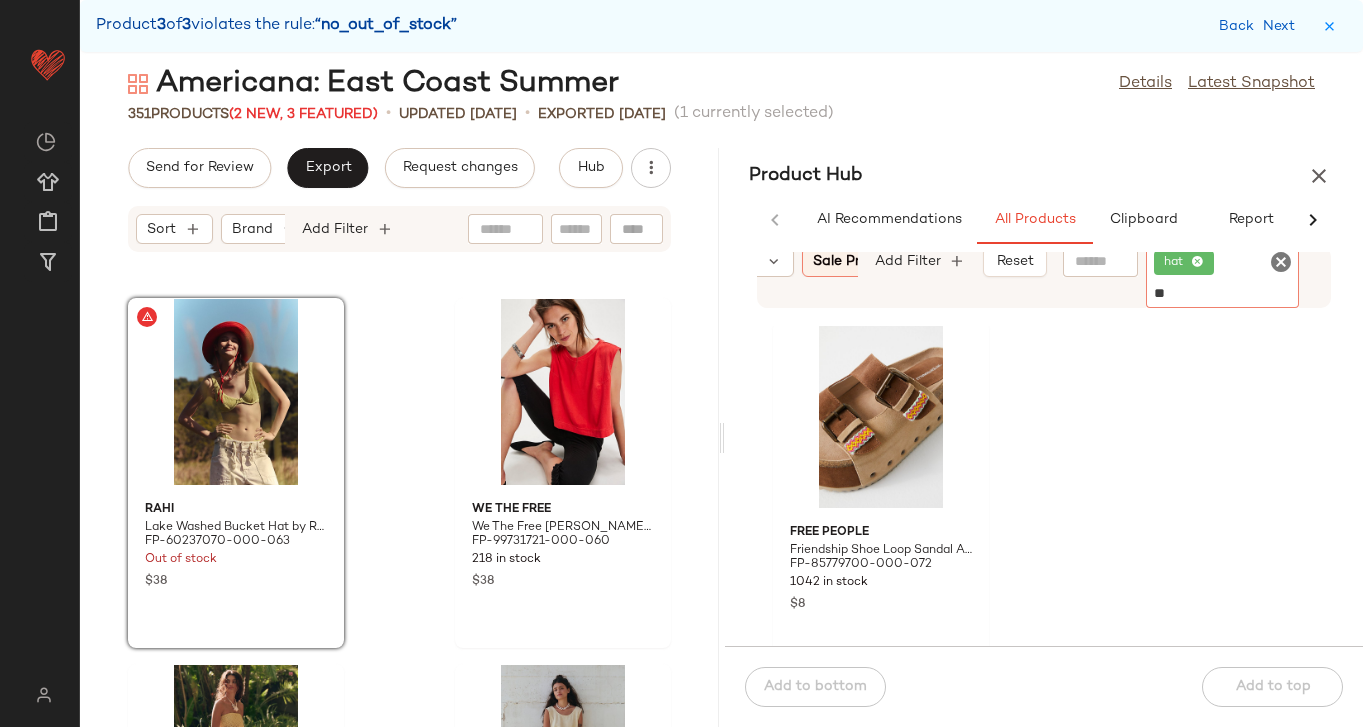 type on "***" 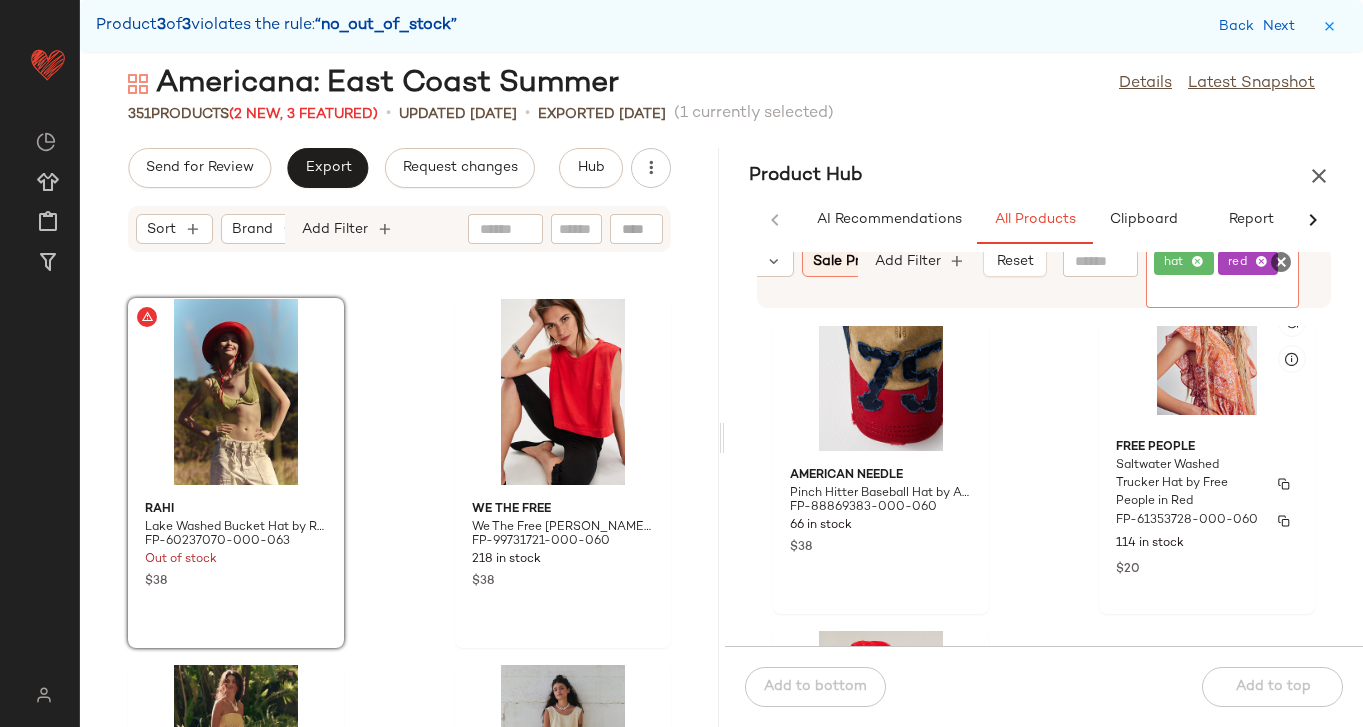 scroll, scrollTop: 1198, scrollLeft: 0, axis: vertical 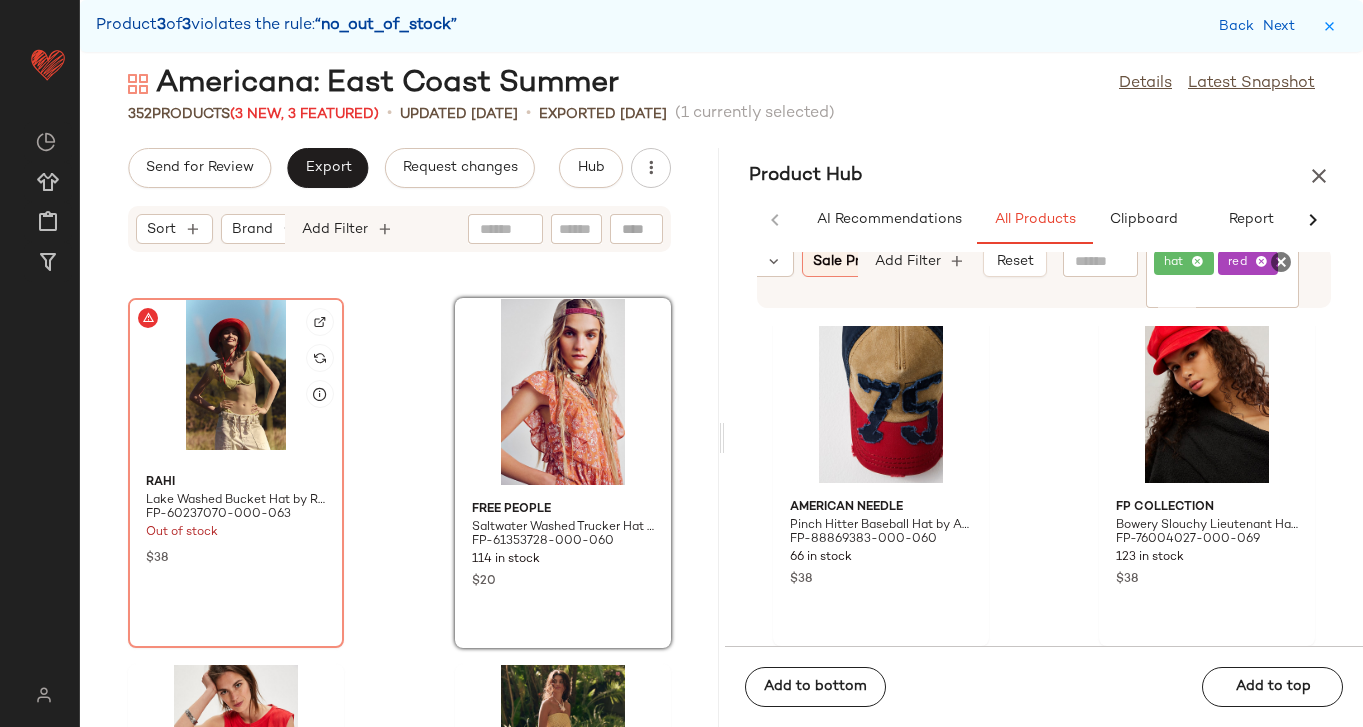 click 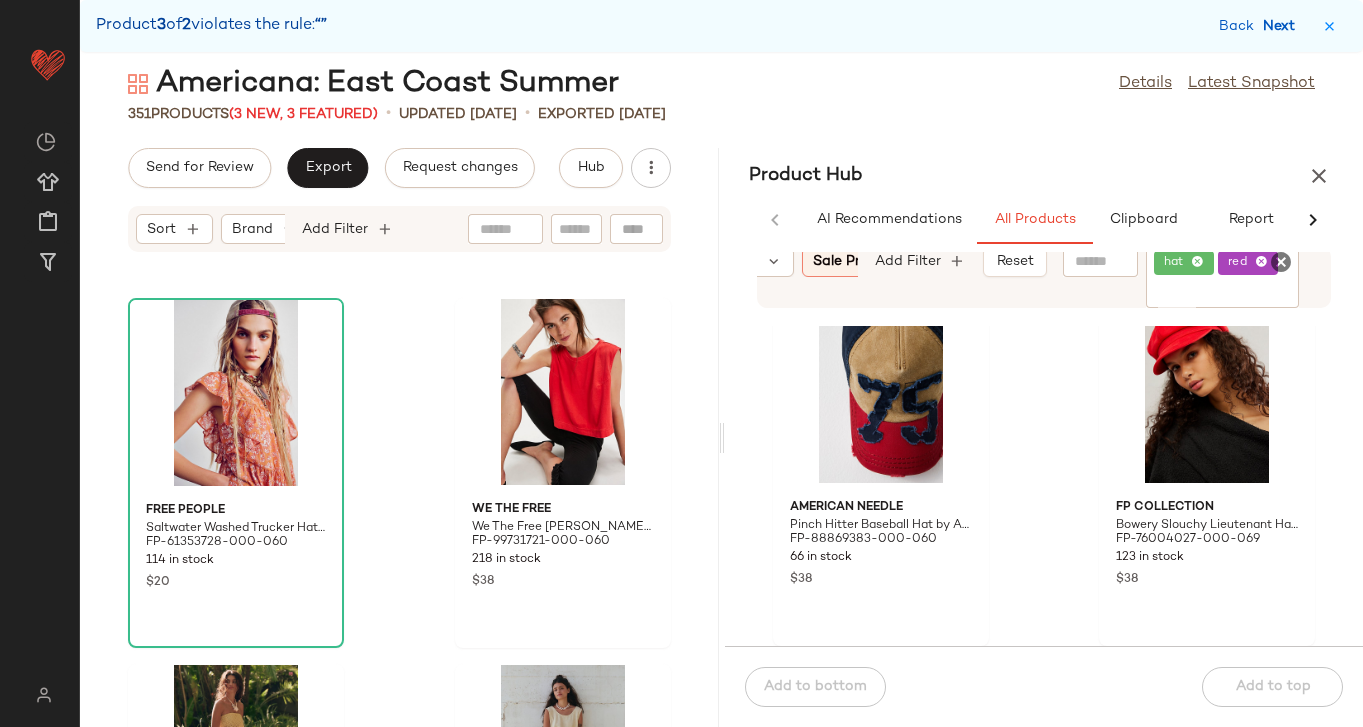 click on "Next" at bounding box center (1283, 26) 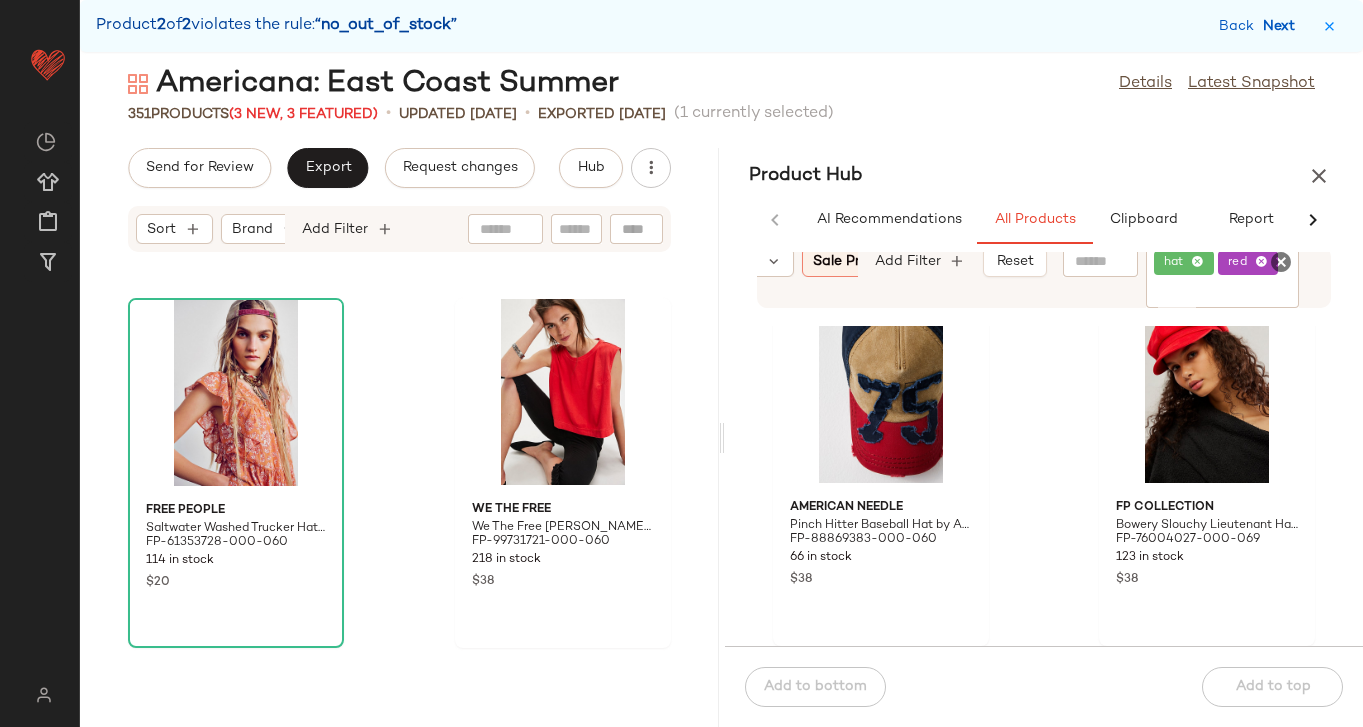 scroll, scrollTop: 50874, scrollLeft: 0, axis: vertical 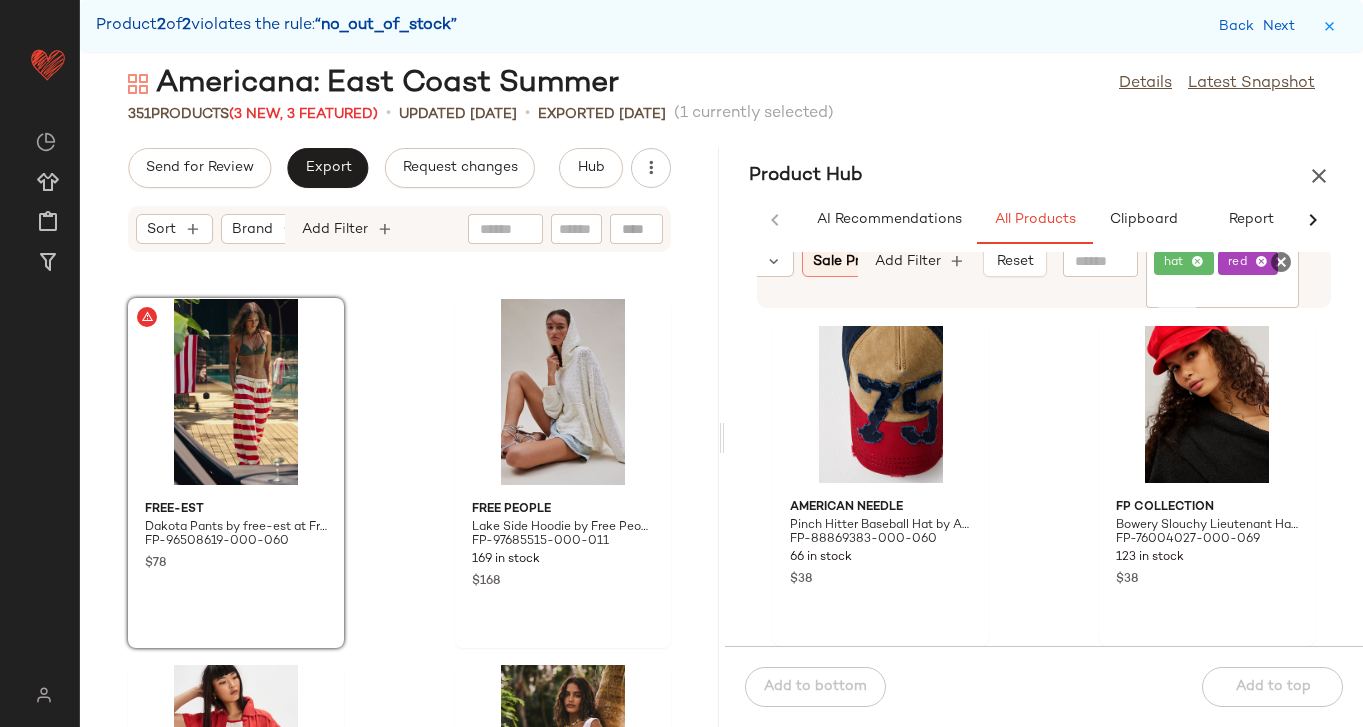click 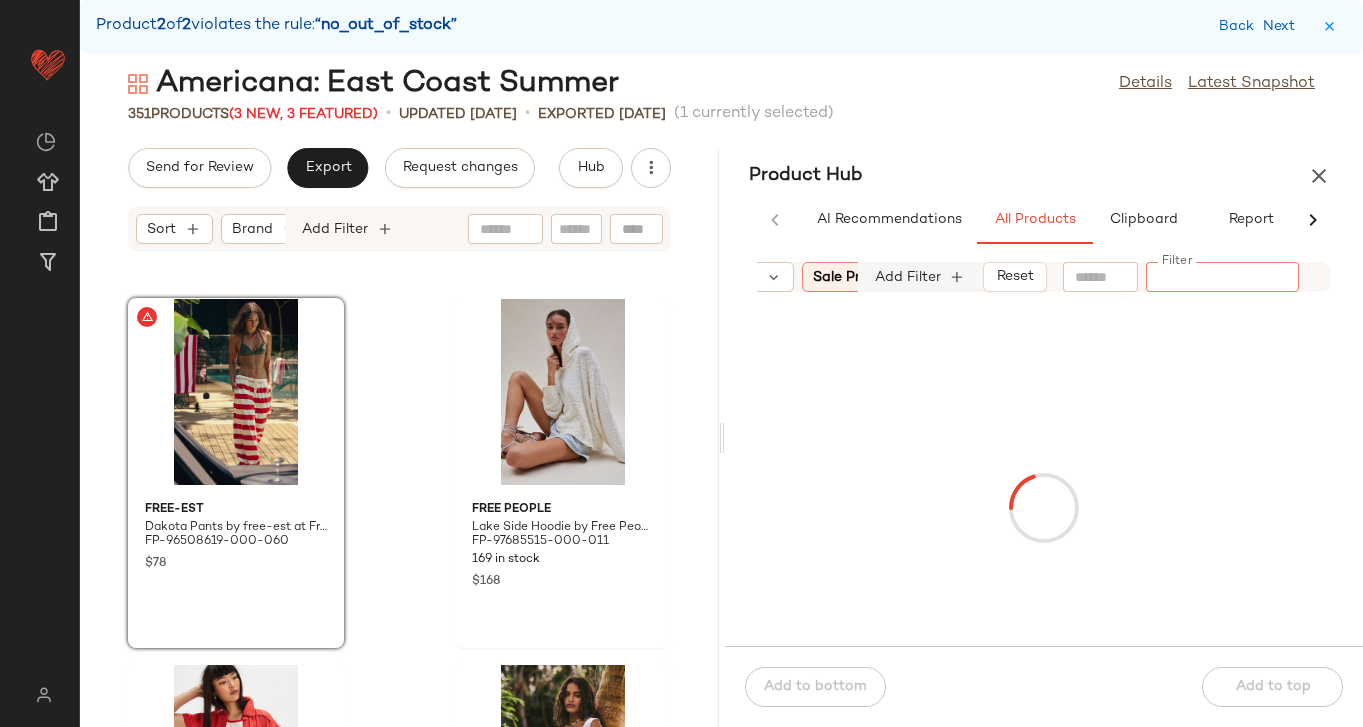 click on "Add Filter" at bounding box center (908, 277) 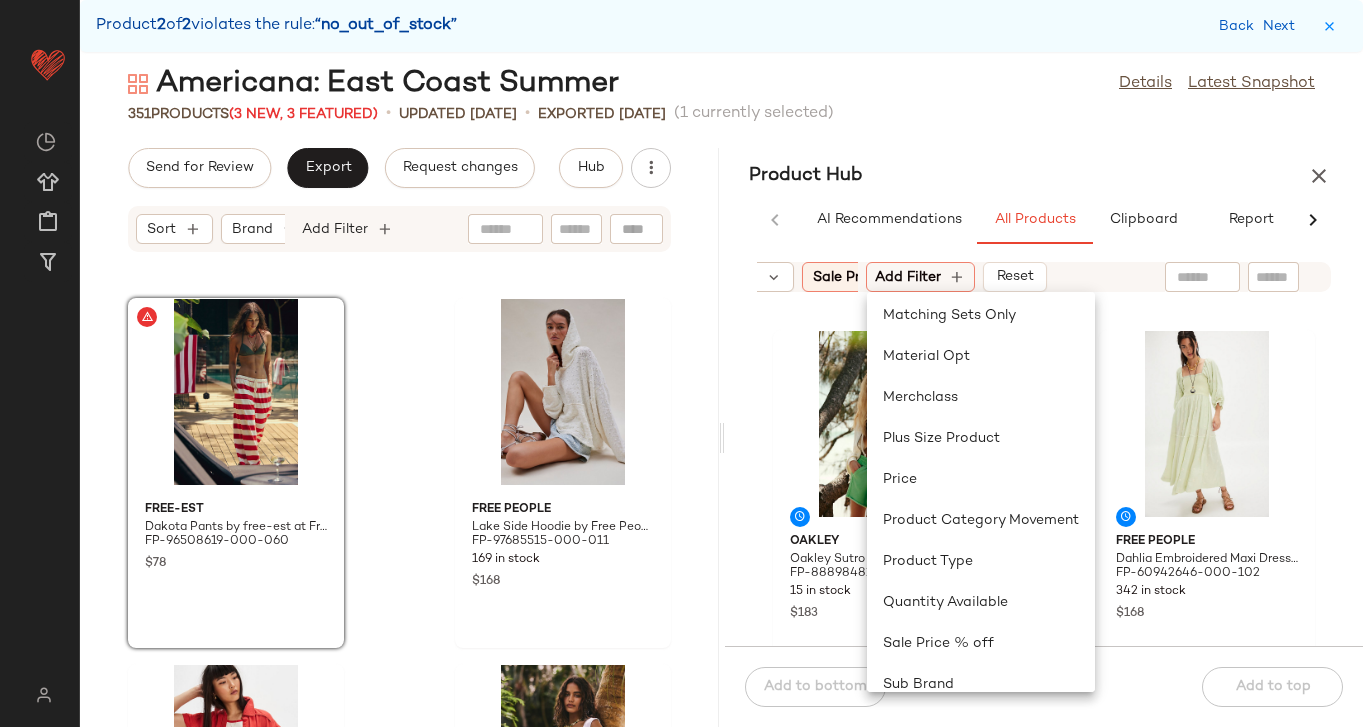 scroll, scrollTop: 461, scrollLeft: 0, axis: vertical 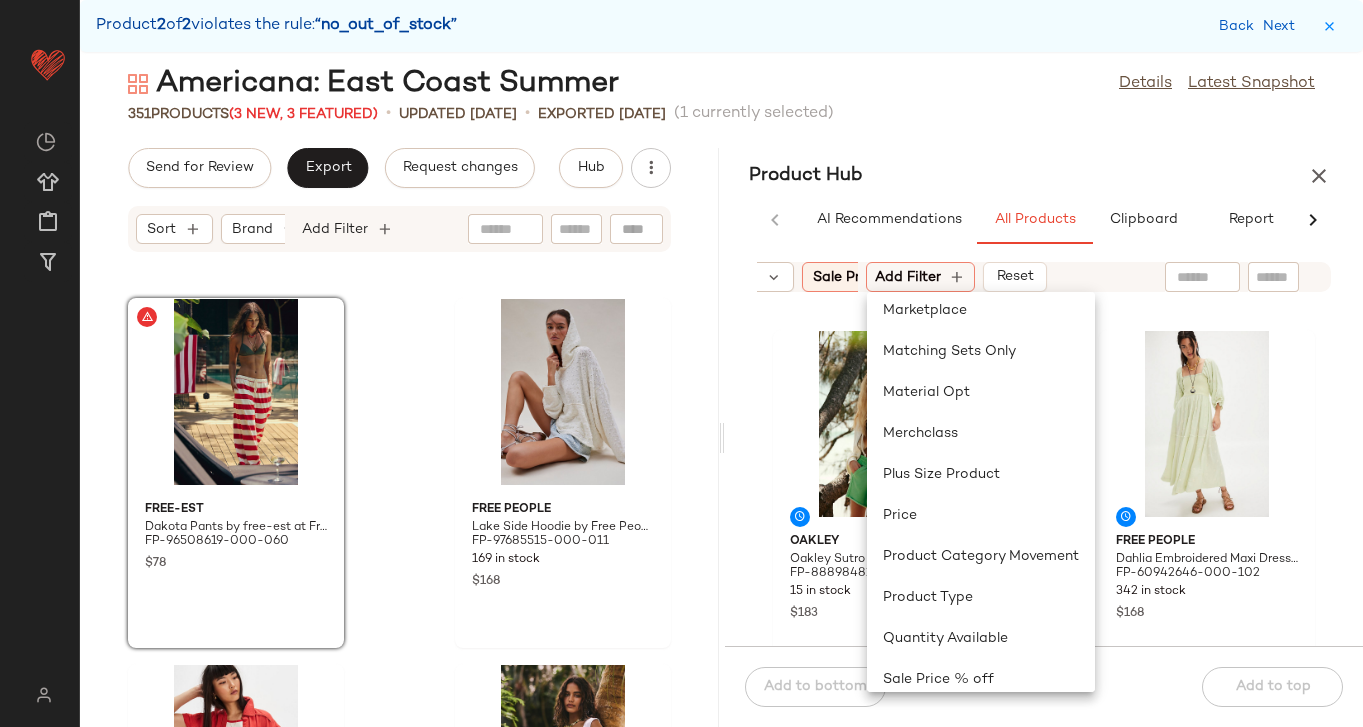 click on "Americana: East Coast Summer  Details   Latest Snapshot  351   Products  (3 New, 3 Featured)  •   updated Jul 7th  •  Exported Jul 3rd   (1 currently selected)   Send for Review   Export   Request changes   Hub  Sort  Brand  Category  Add Filter  free-est Dakota Pants by free-est at Free People in Red, Size: XL FP-96508619-000-060 $78 Free People Lake Side Hoodie by Free People in White, Size: XS FP-97685515-000-011 169 in stock $168 We The Free We The Free Firefly Linen Top at Free People in Red, Size: L FP-98735848-000-069 246 in stock $78 free-est Rita Sweater Shorts by free-est at Free People in Tan, Size: XL FP-90193343-000-014 16 in stock $40 free-est free-est The Melinda Woven Bikini Top at Free People in Brown, Size: XS FP-87461166-000-029 99 in stock $108 free-est free-est The Wendy Woven Bikini Bottoms at Free People in Brown, Size: M FP-87461349-000-029 96 in stock $108 Free People Saltwater Washed Trucker Hat by Free People in Red FP-61353728-000-060 114 in stock $20 We The Free $38 Sort" at bounding box center [721, 395] 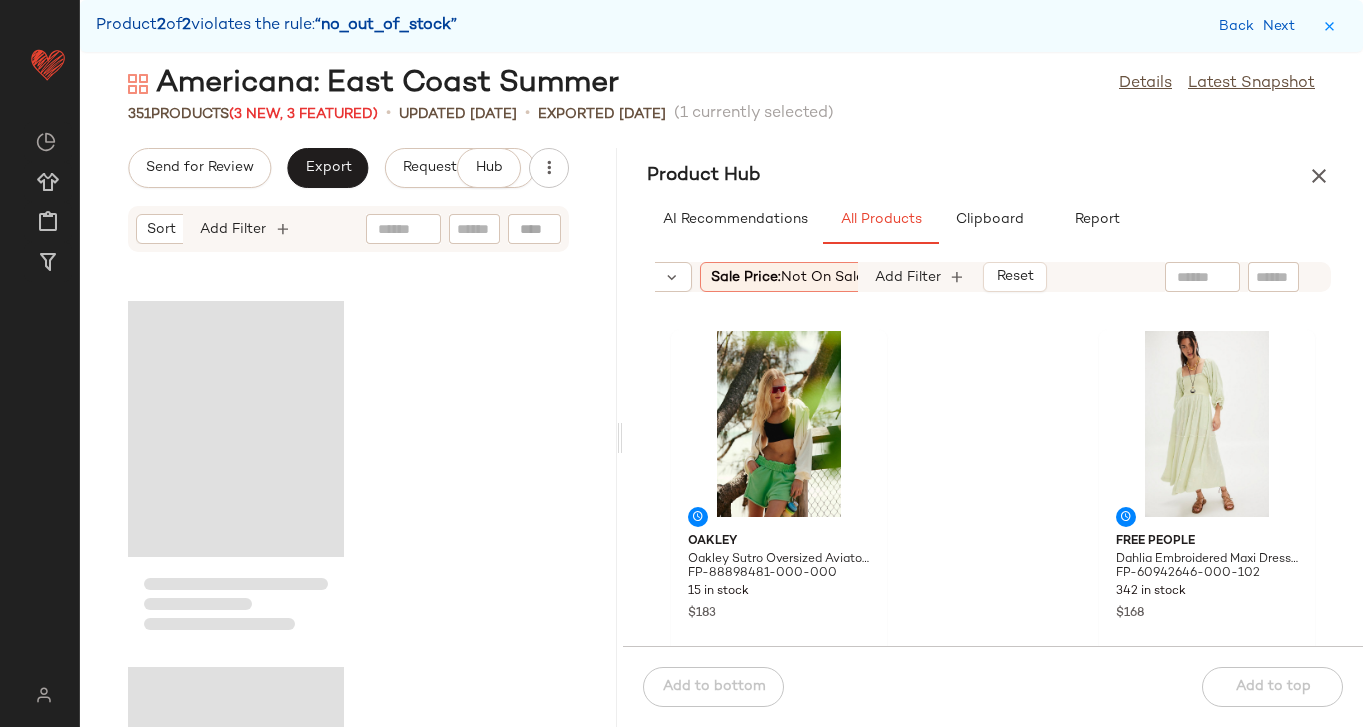 scroll, scrollTop: 101748, scrollLeft: 0, axis: vertical 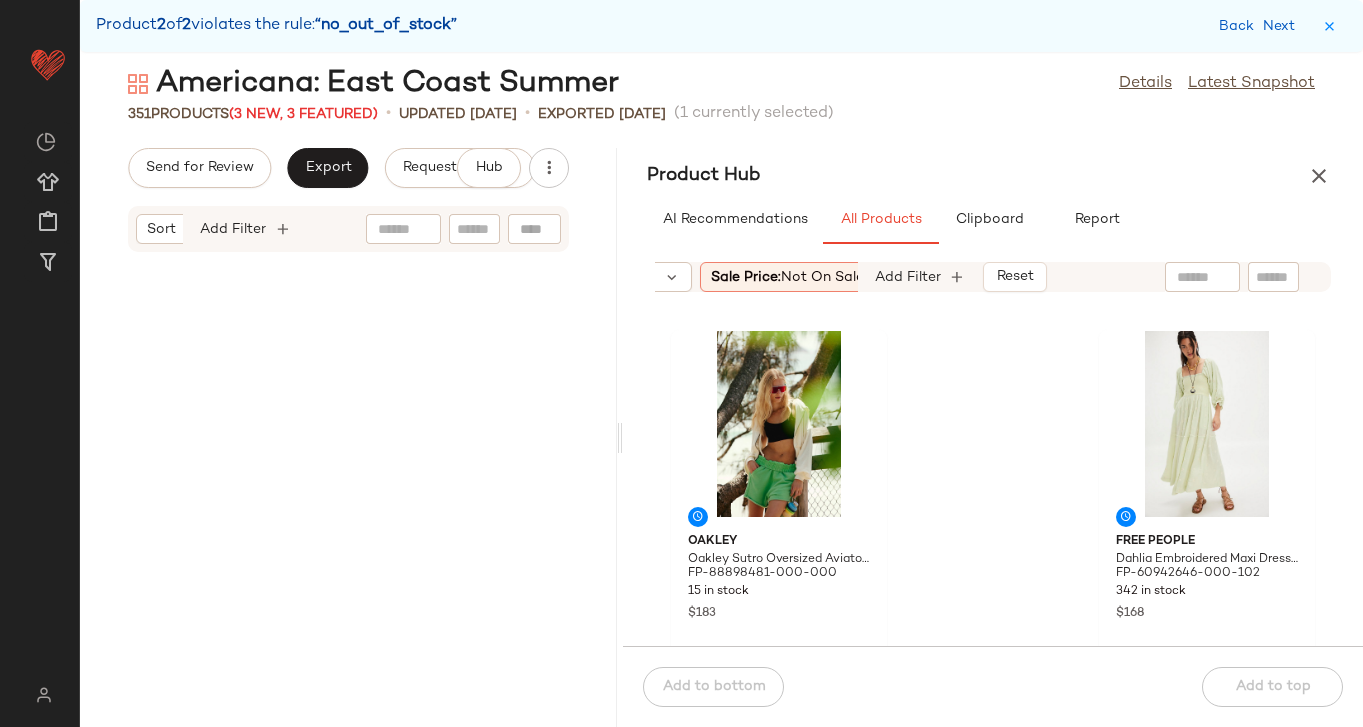 drag, startPoint x: 719, startPoint y: 439, endPoint x: 621, endPoint y: 432, distance: 98.24968 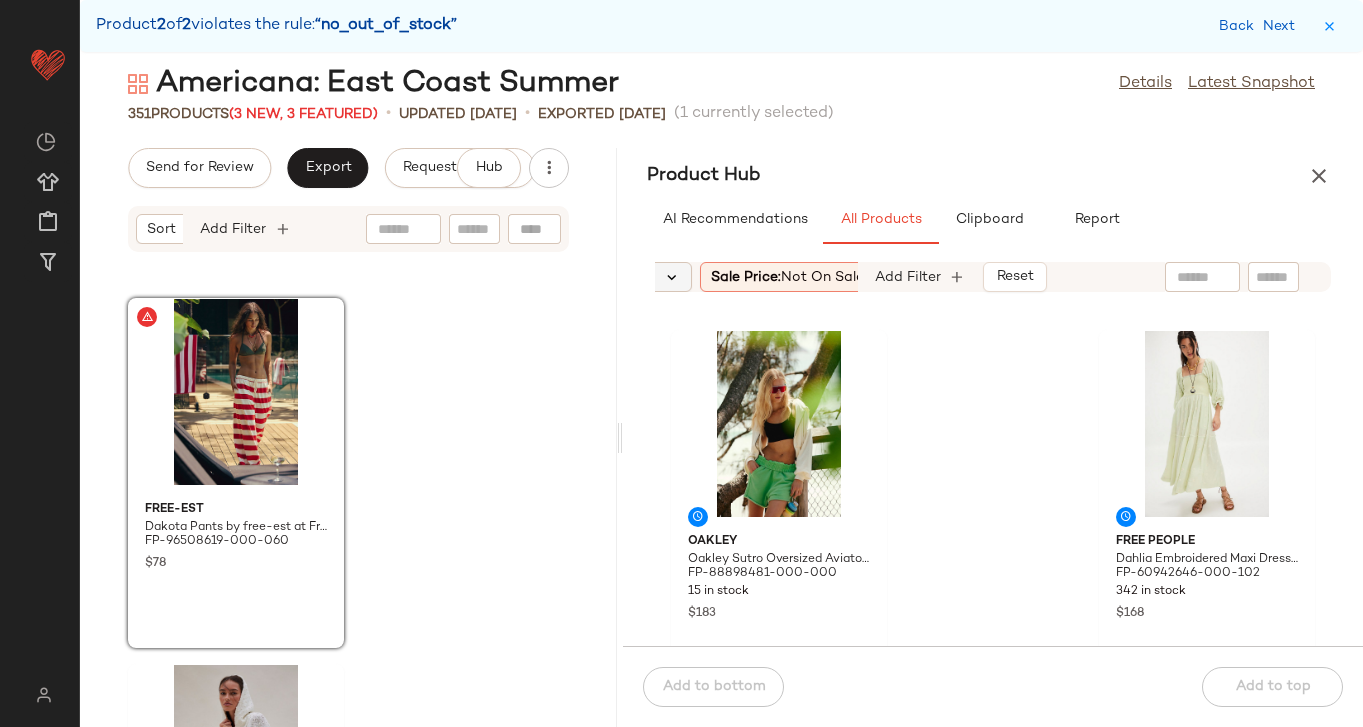 click at bounding box center [672, 277] 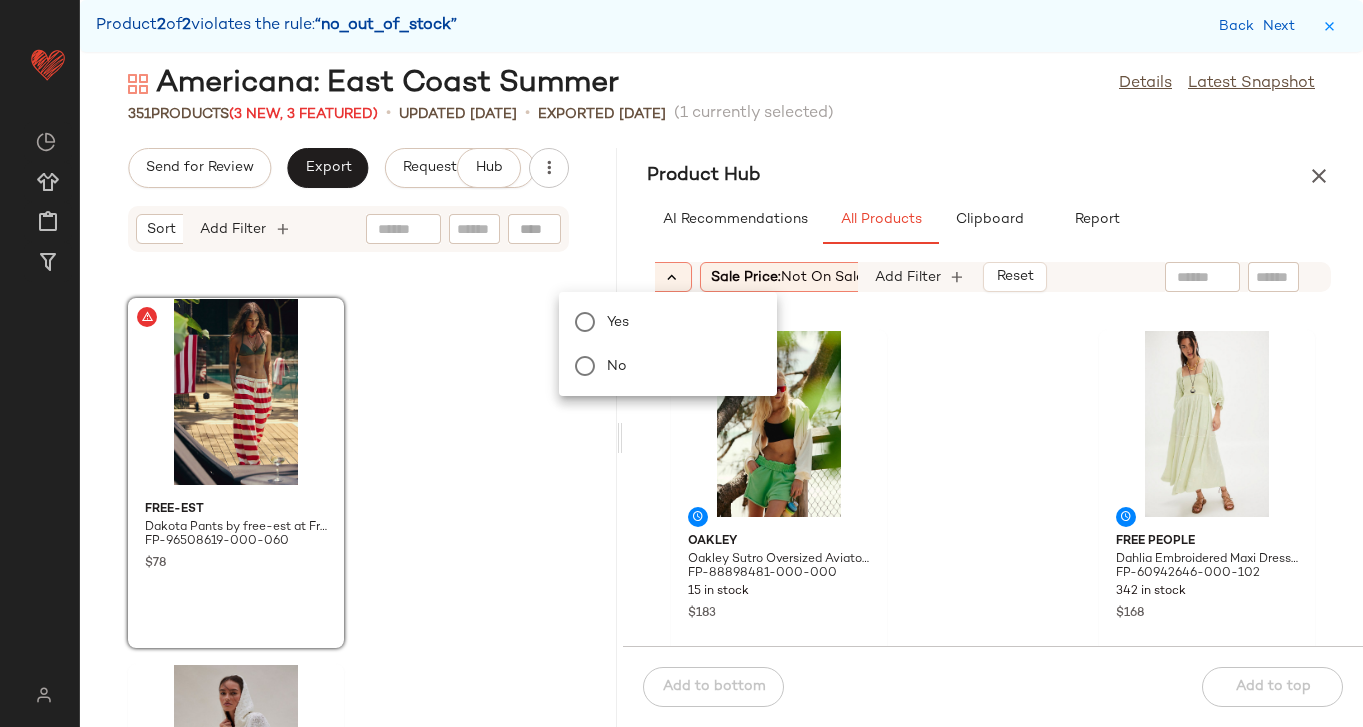 click at bounding box center [672, 277] 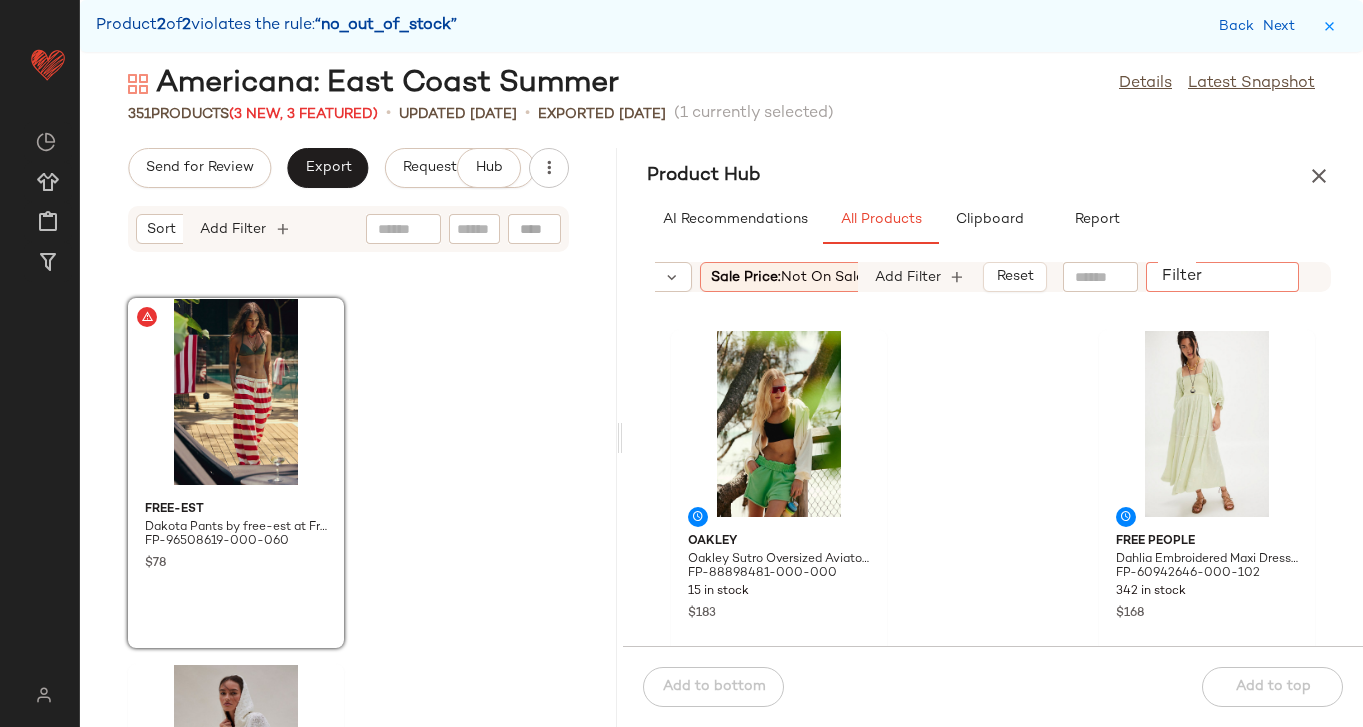 click on "Filter" 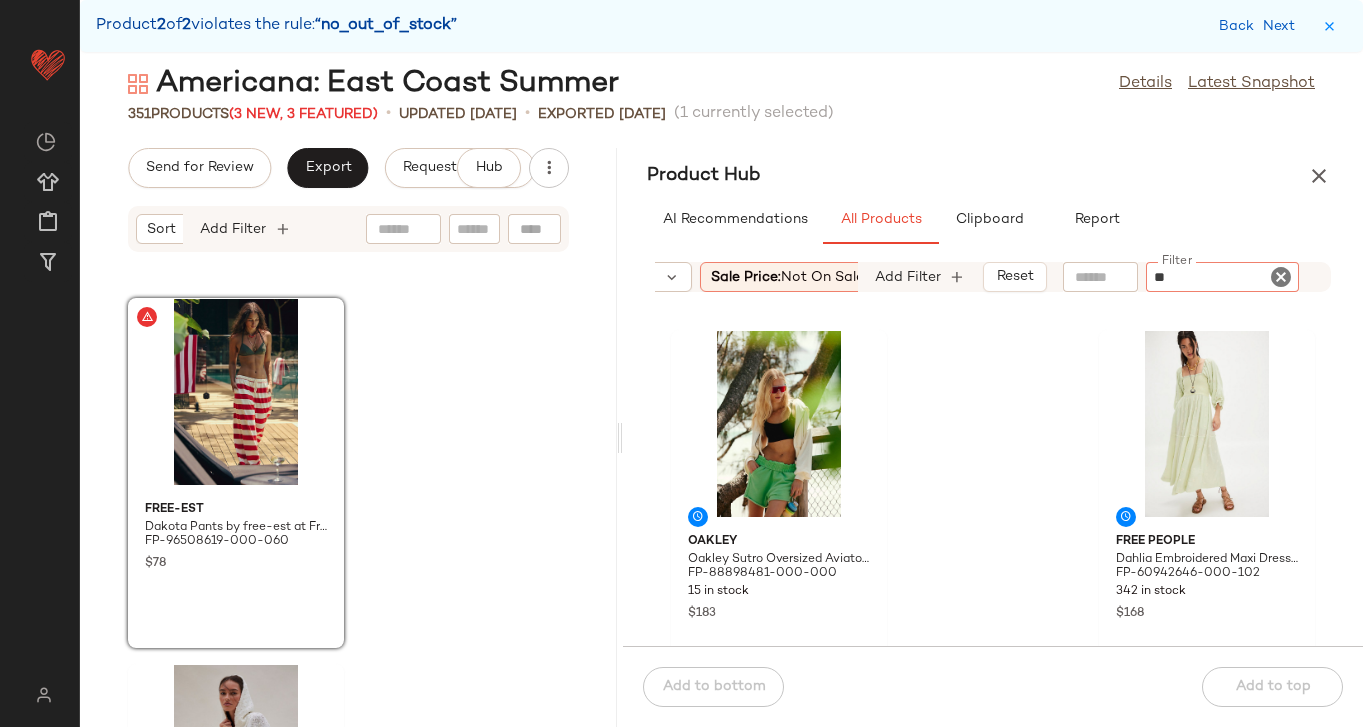 type on "***" 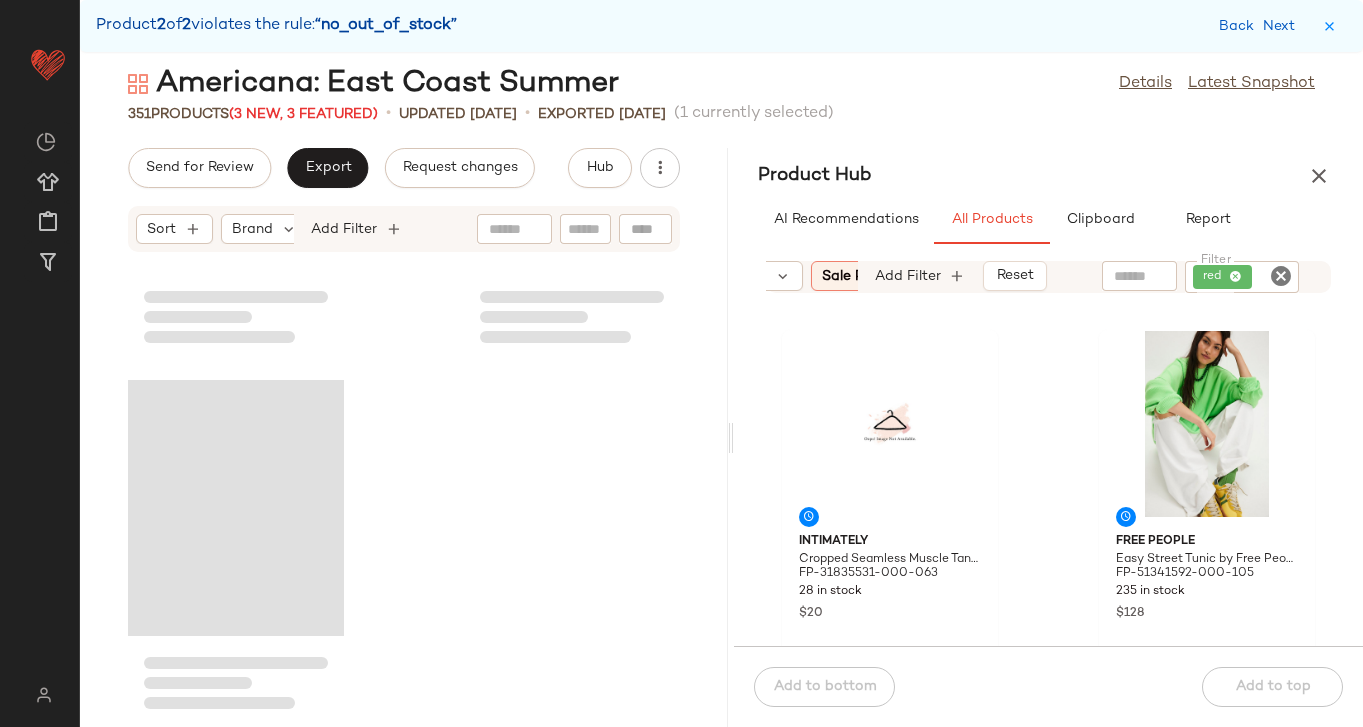 scroll, scrollTop: 50874, scrollLeft: 0, axis: vertical 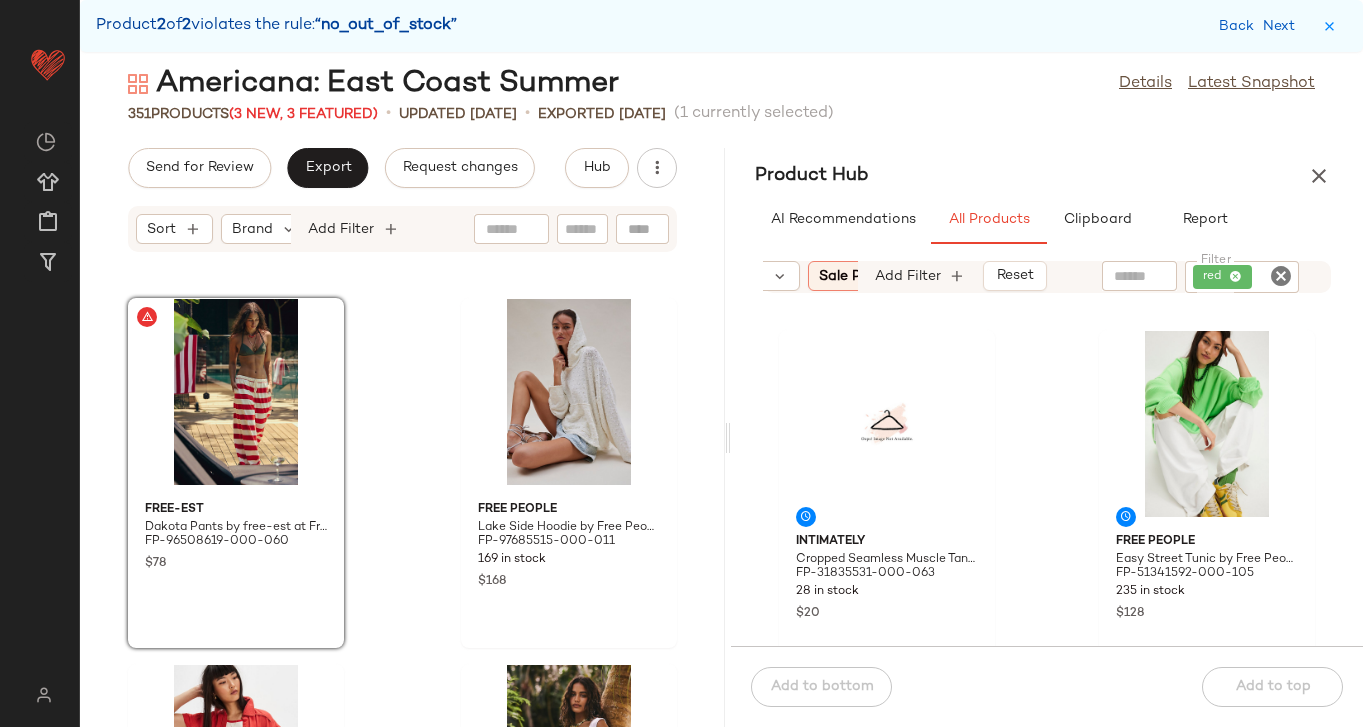 drag, startPoint x: 622, startPoint y: 427, endPoint x: 732, endPoint y: 409, distance: 111.463 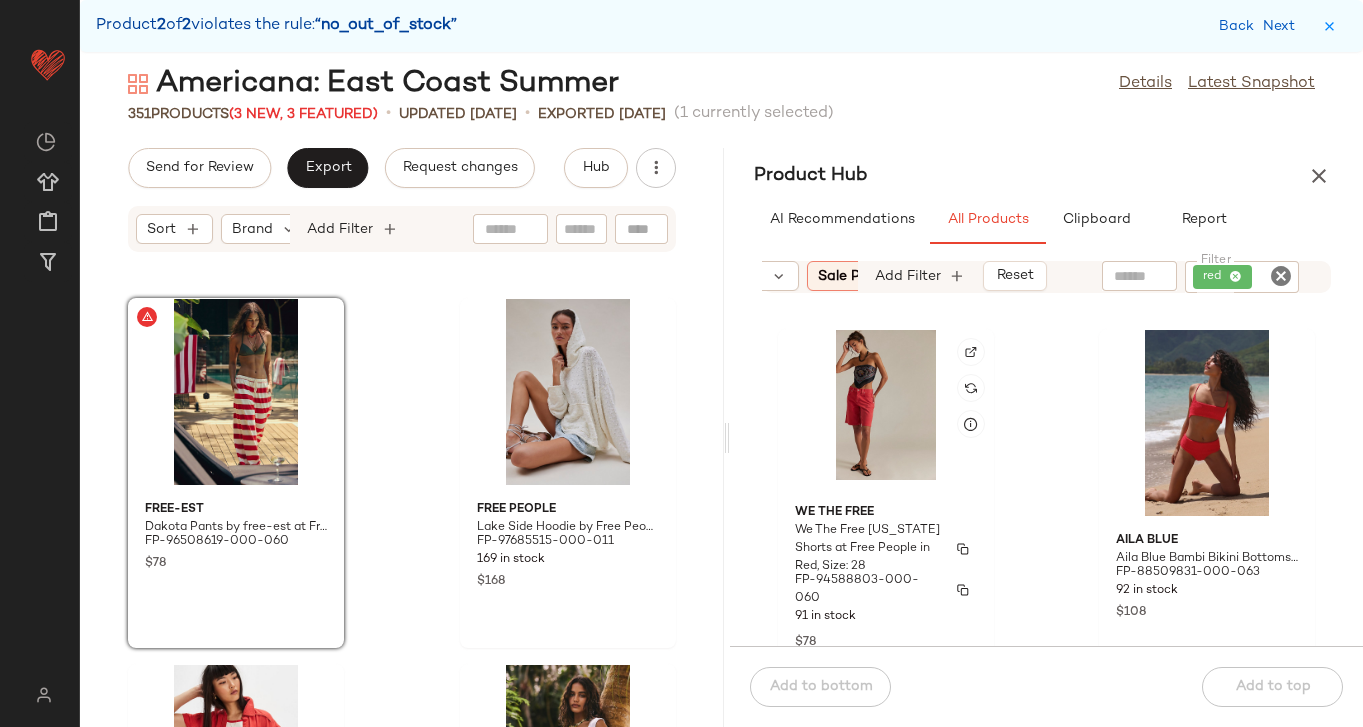 scroll, scrollTop: 10990, scrollLeft: 0, axis: vertical 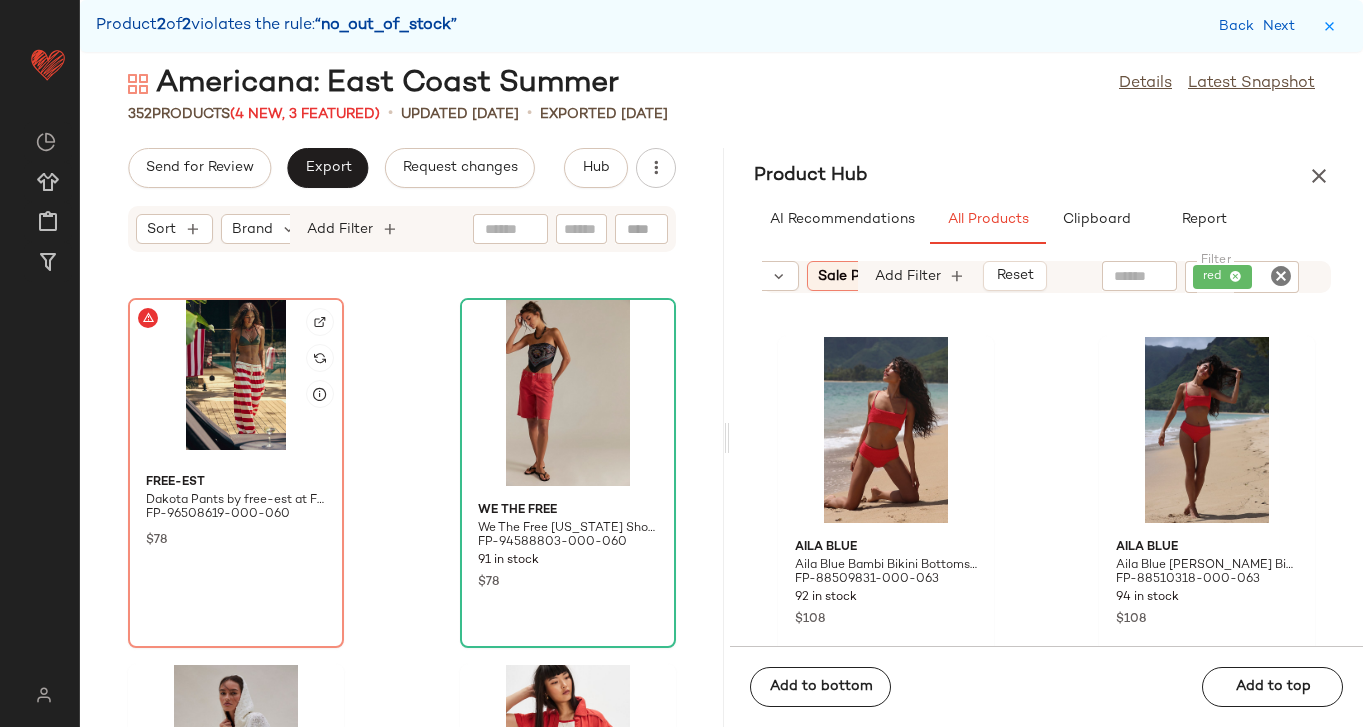 click 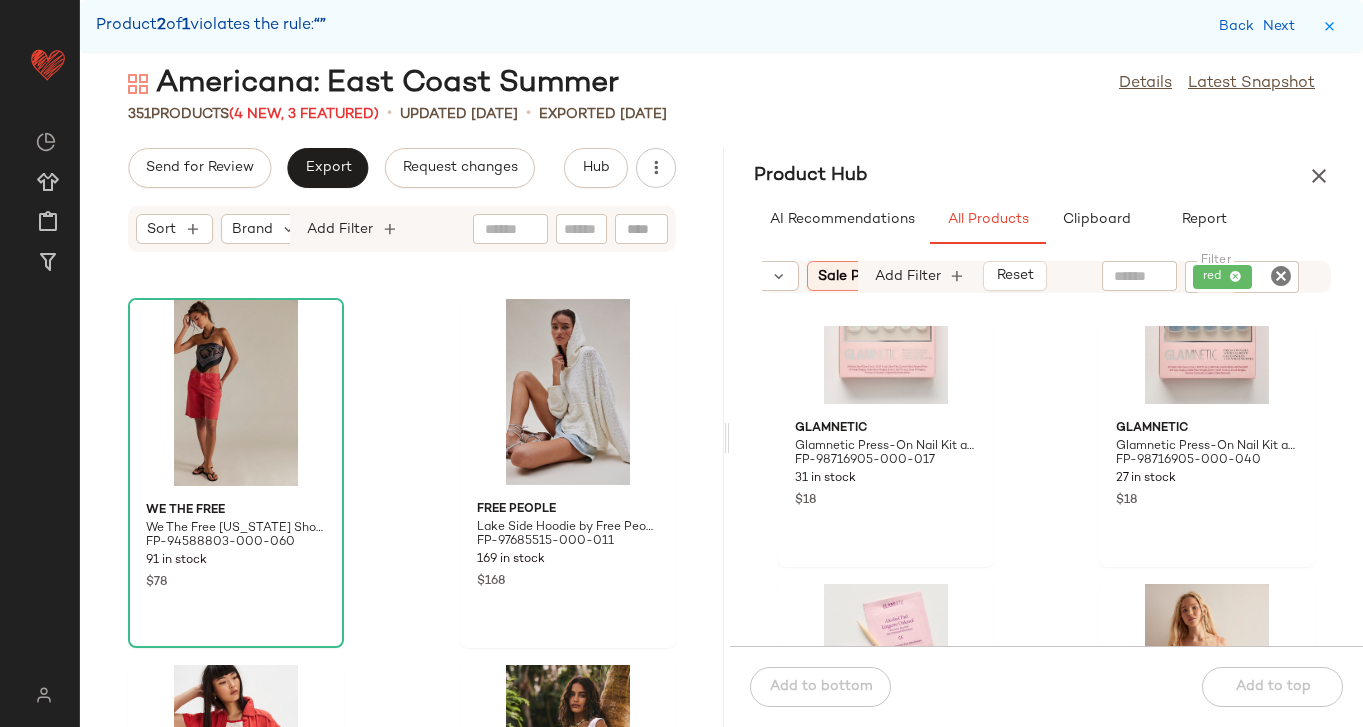 scroll, scrollTop: 12585, scrollLeft: 0, axis: vertical 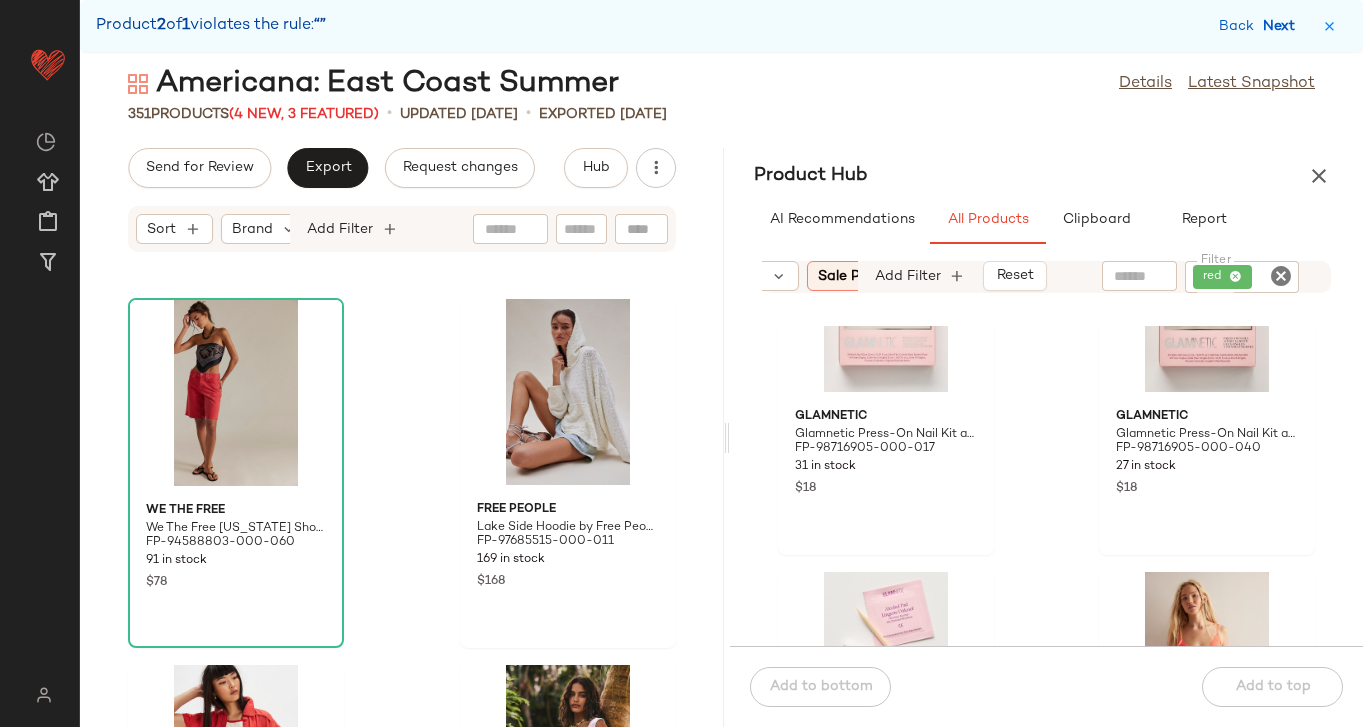 click on "Next" at bounding box center (1283, 26) 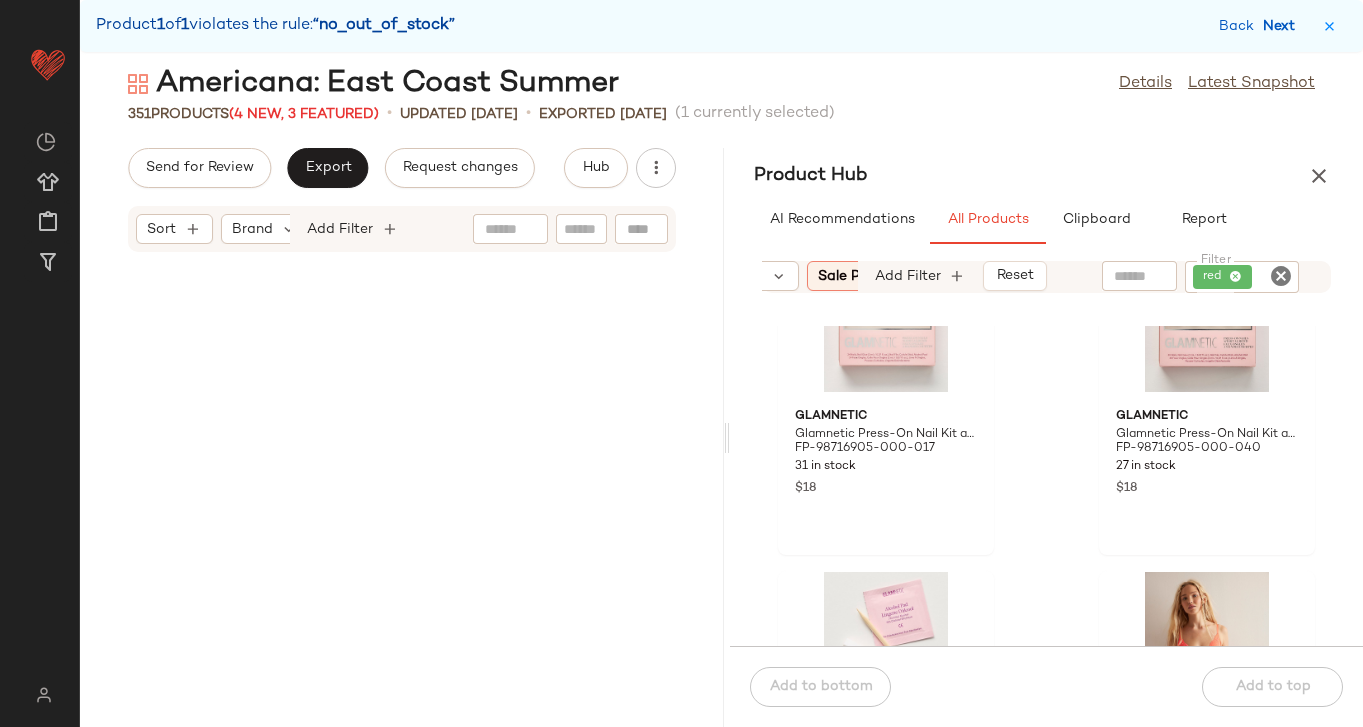 scroll, scrollTop: 14640, scrollLeft: 0, axis: vertical 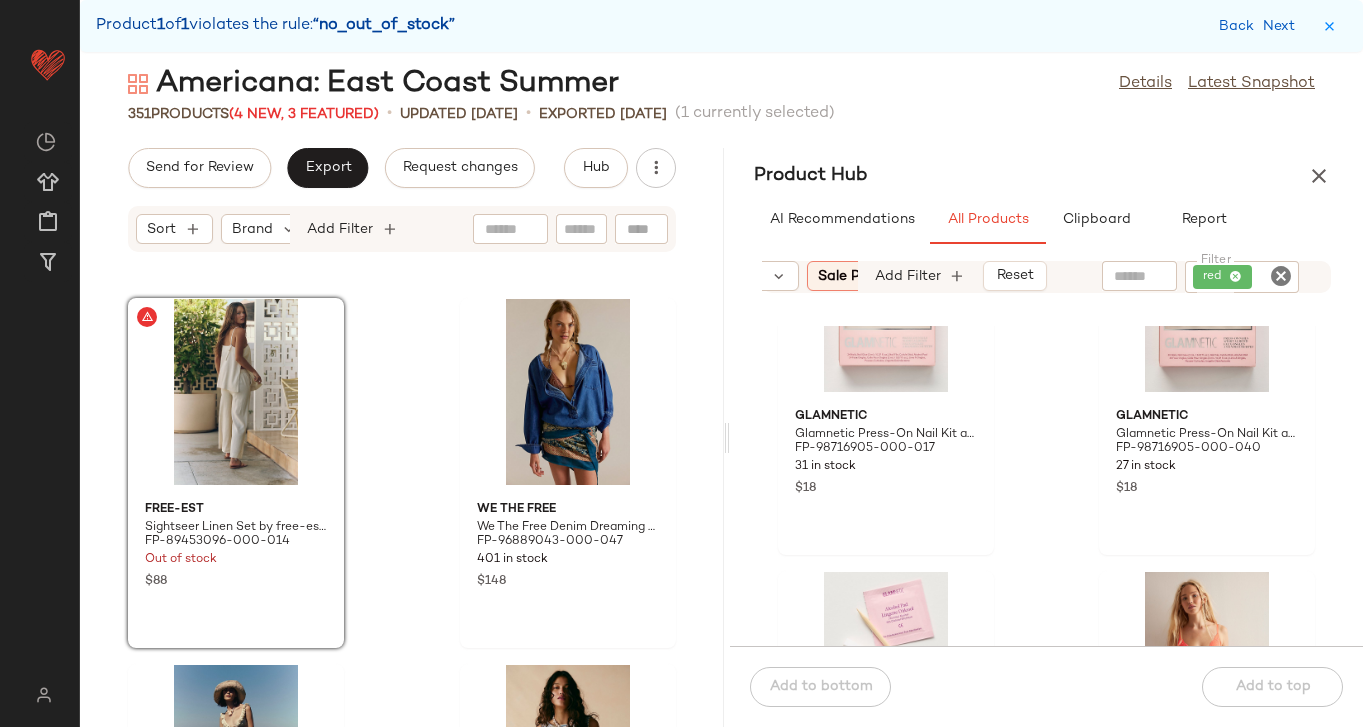 click 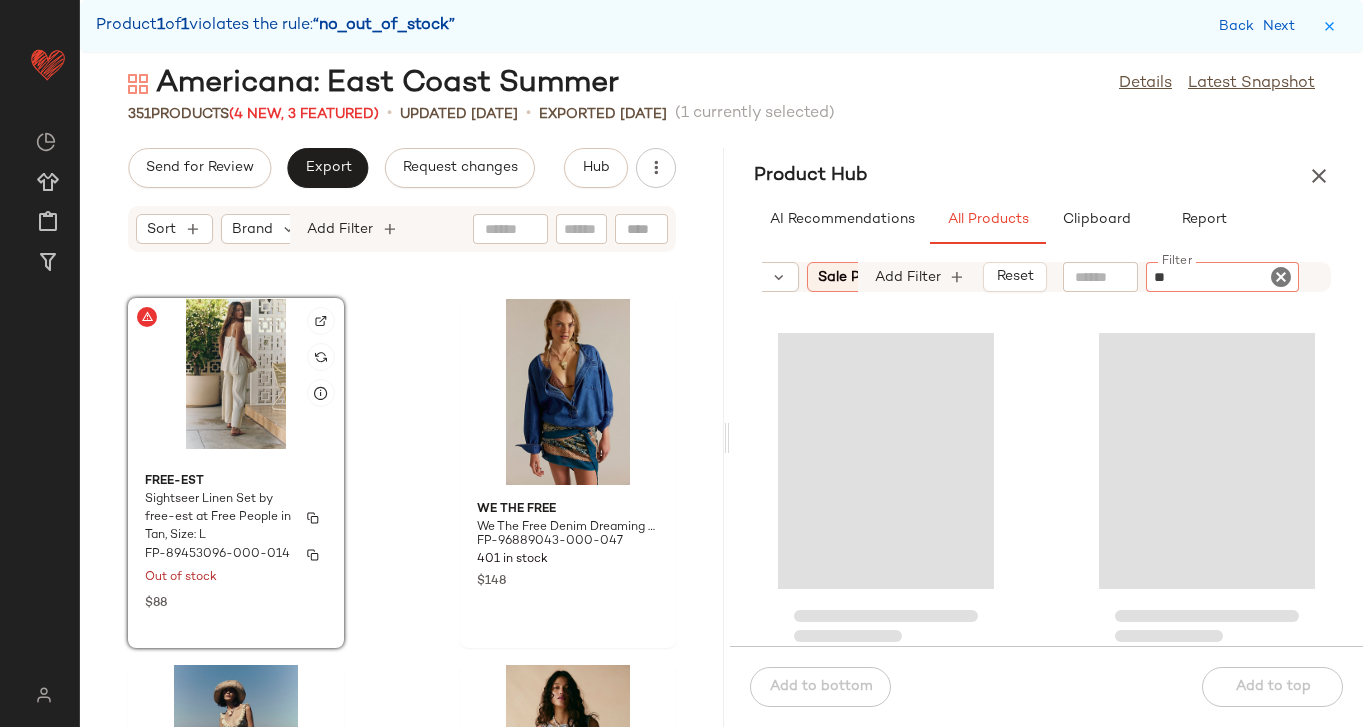 type on "***" 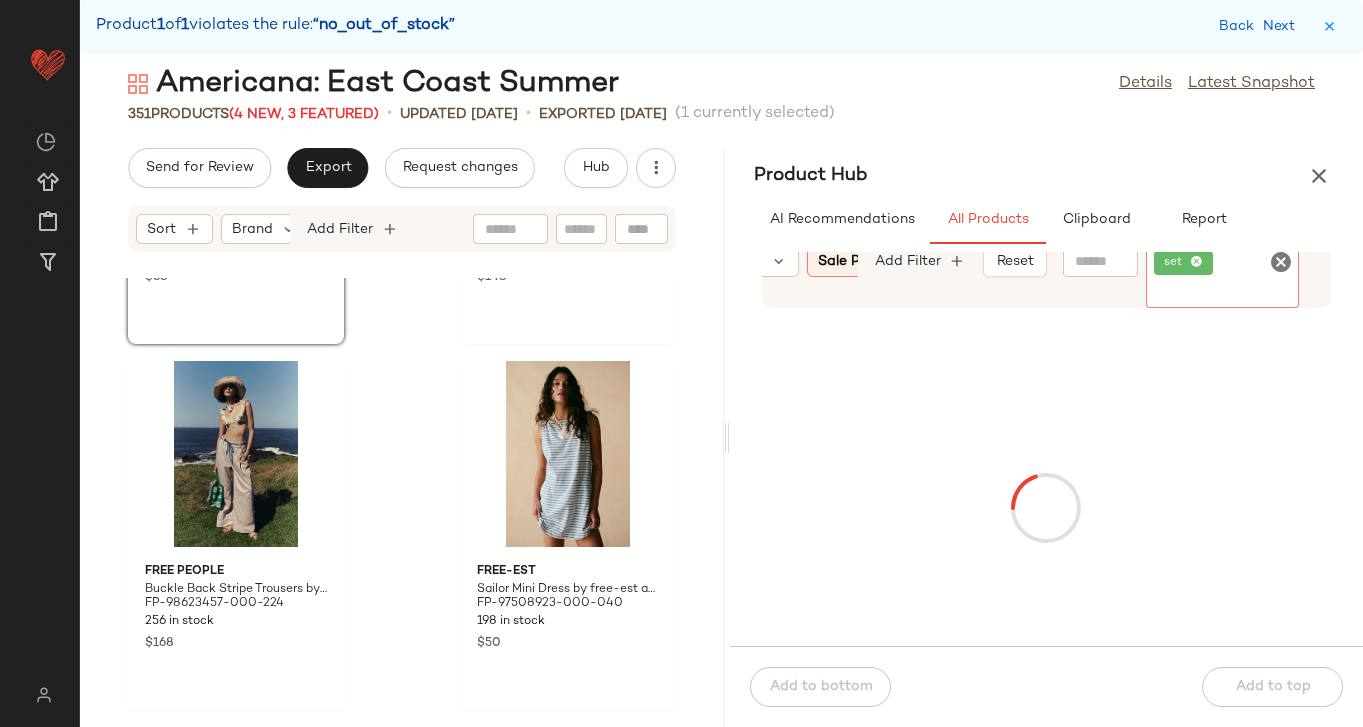 scroll, scrollTop: 14988, scrollLeft: 0, axis: vertical 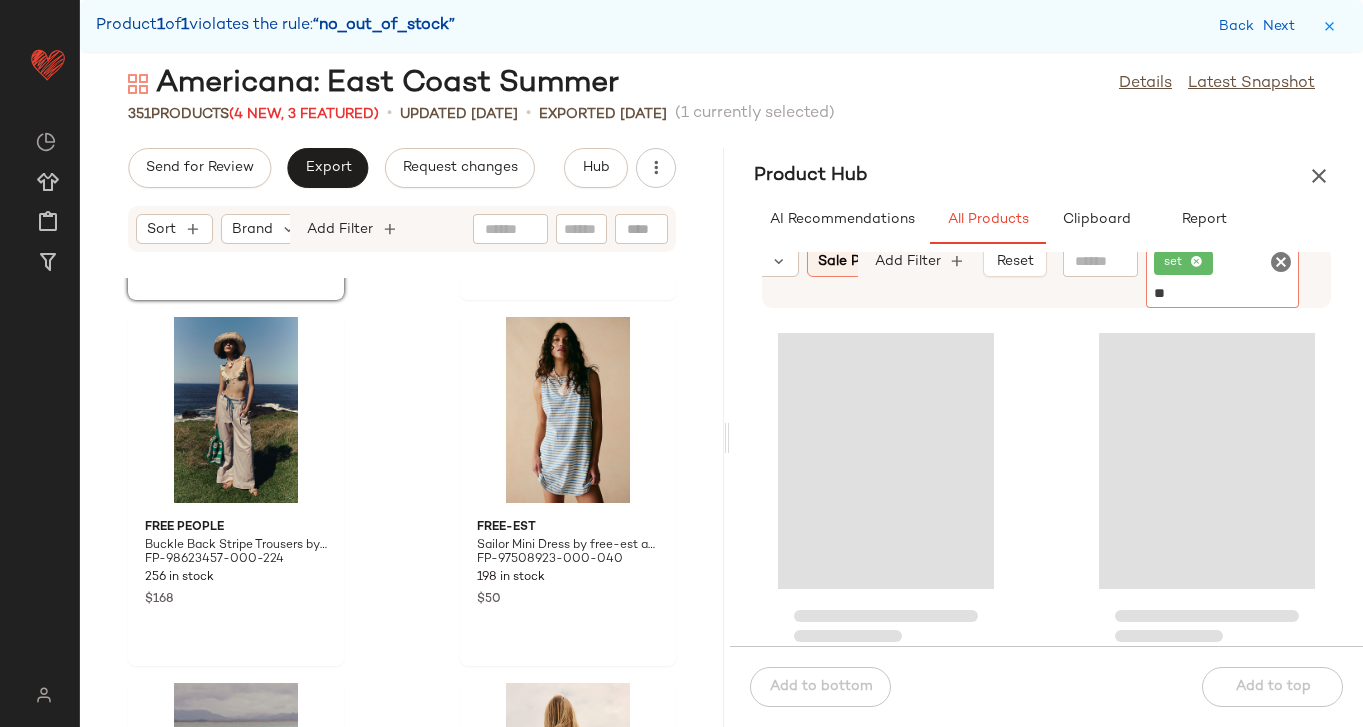 type on "***" 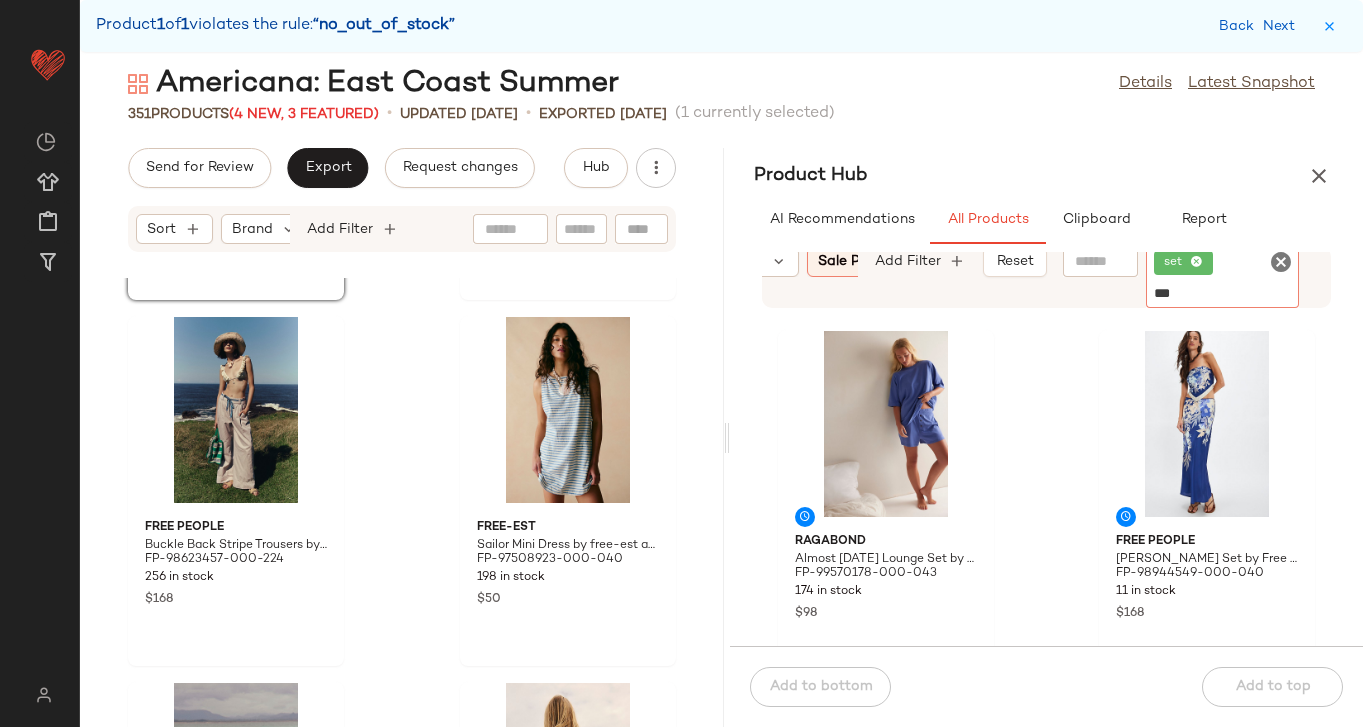 type 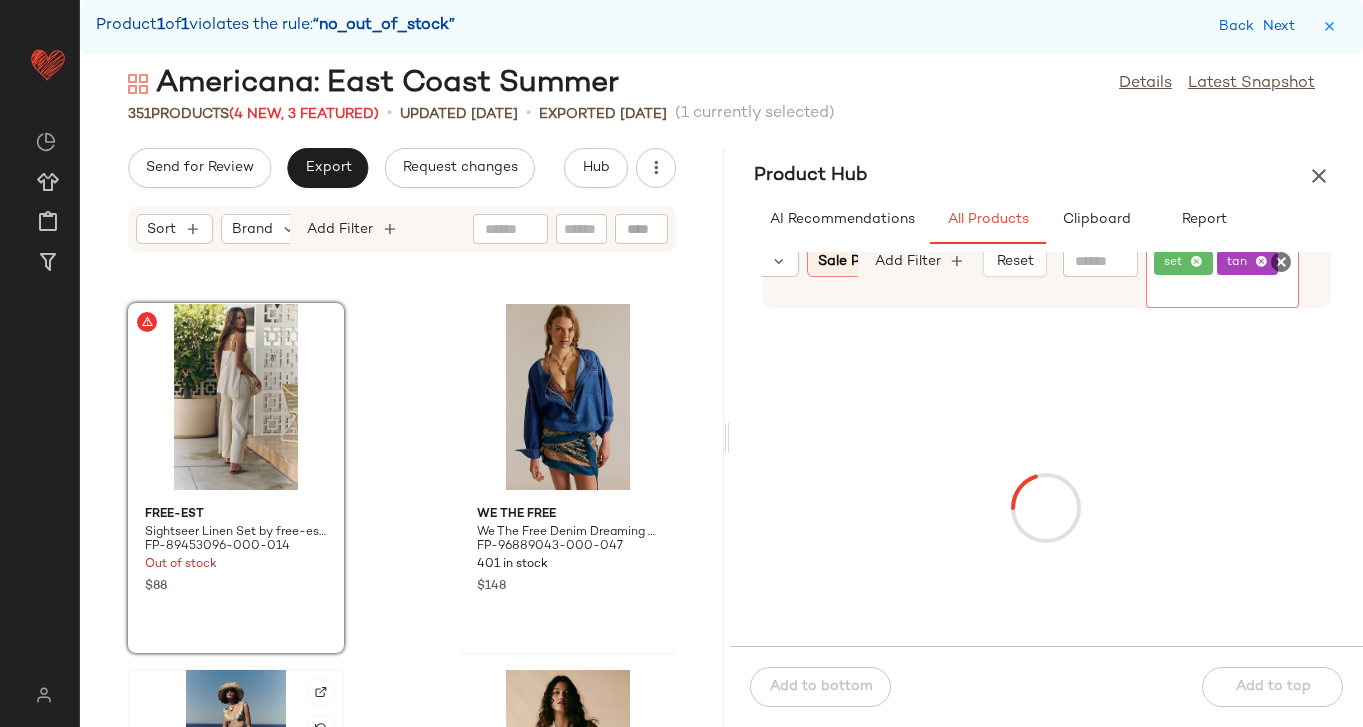 scroll, scrollTop: 14499, scrollLeft: 0, axis: vertical 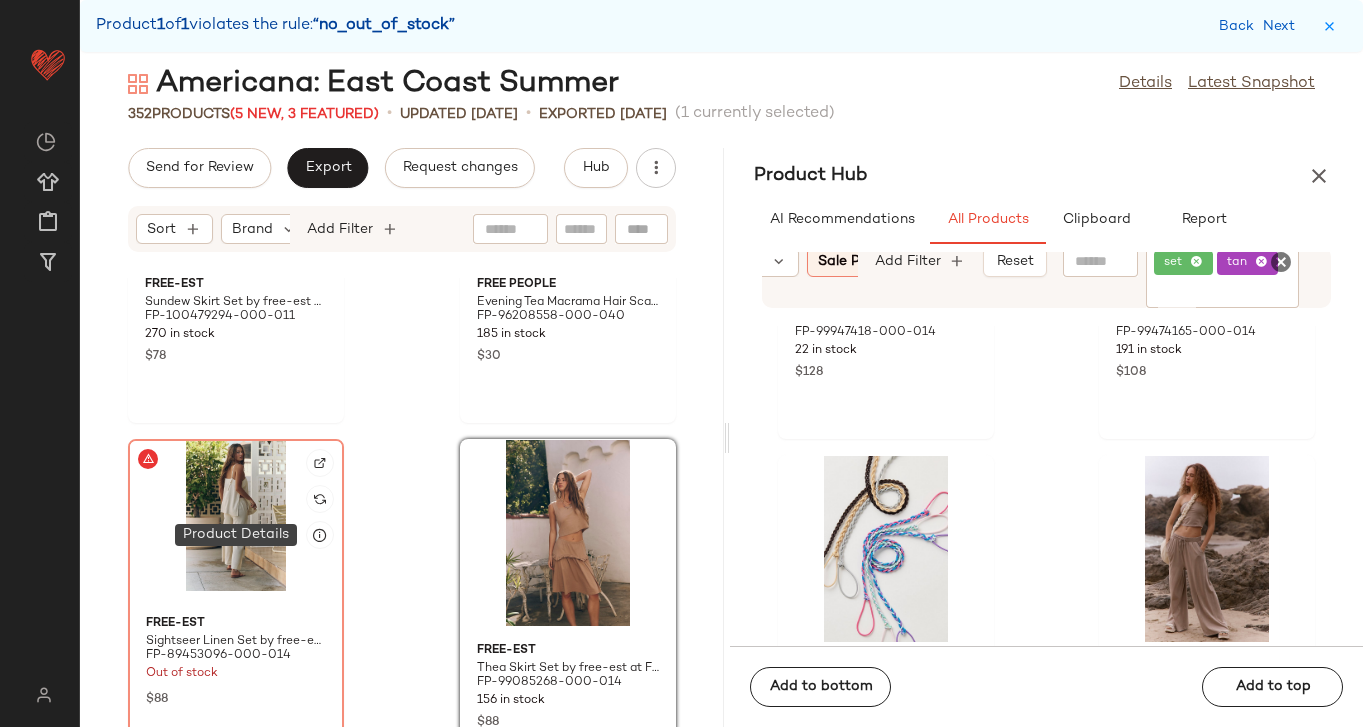 click 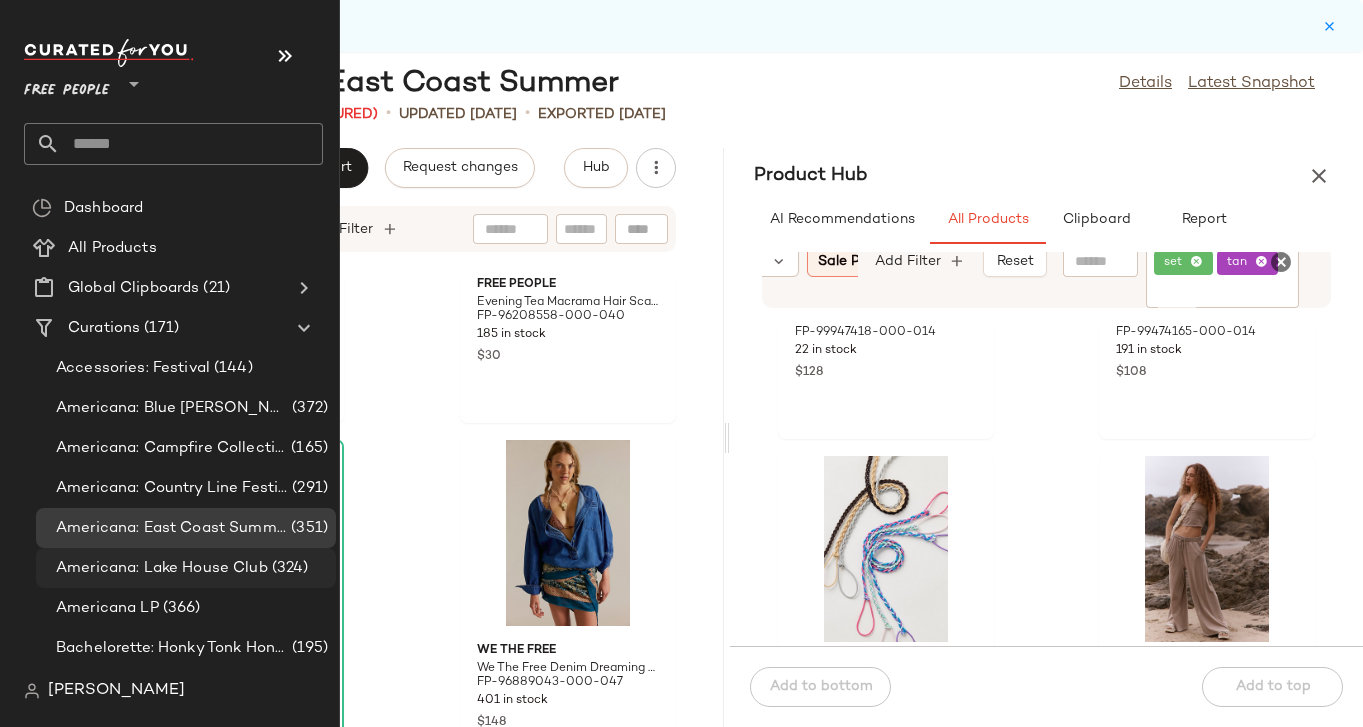 click on "Americana: Lake House Club (324)" 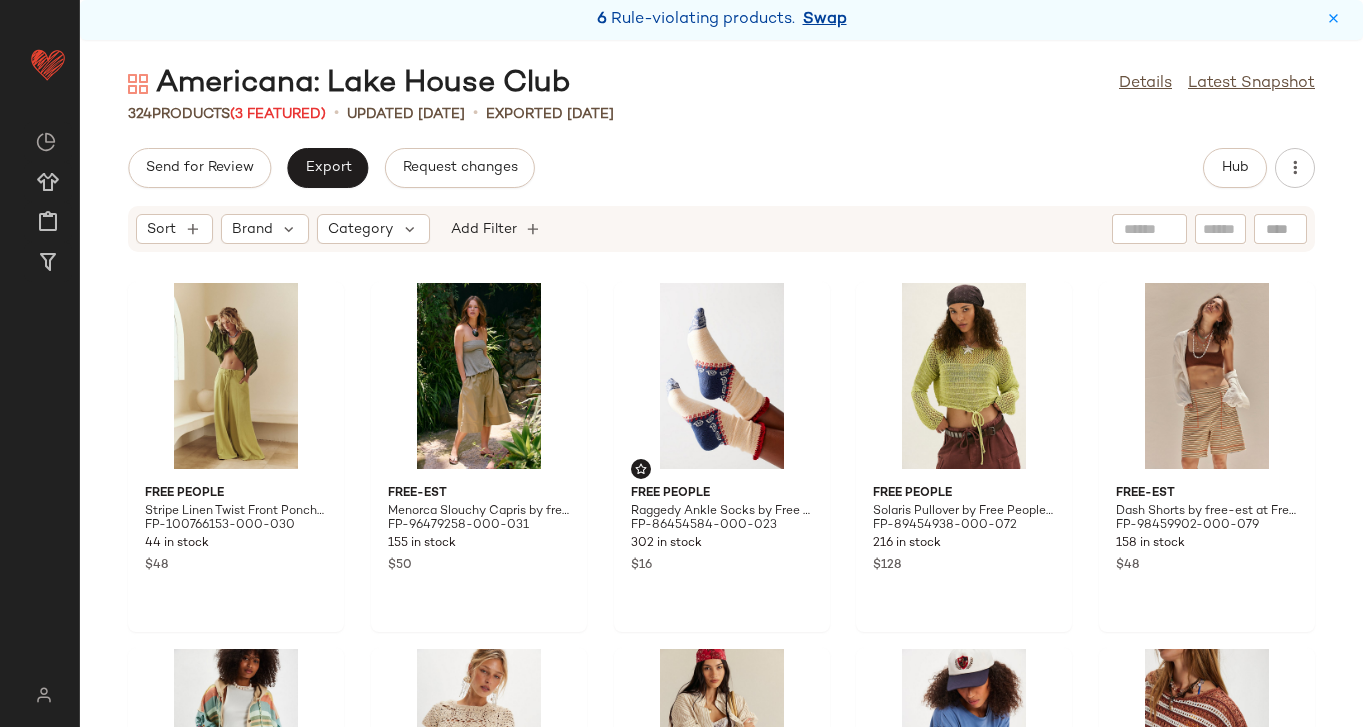 click on "Swap" at bounding box center (825, 20) 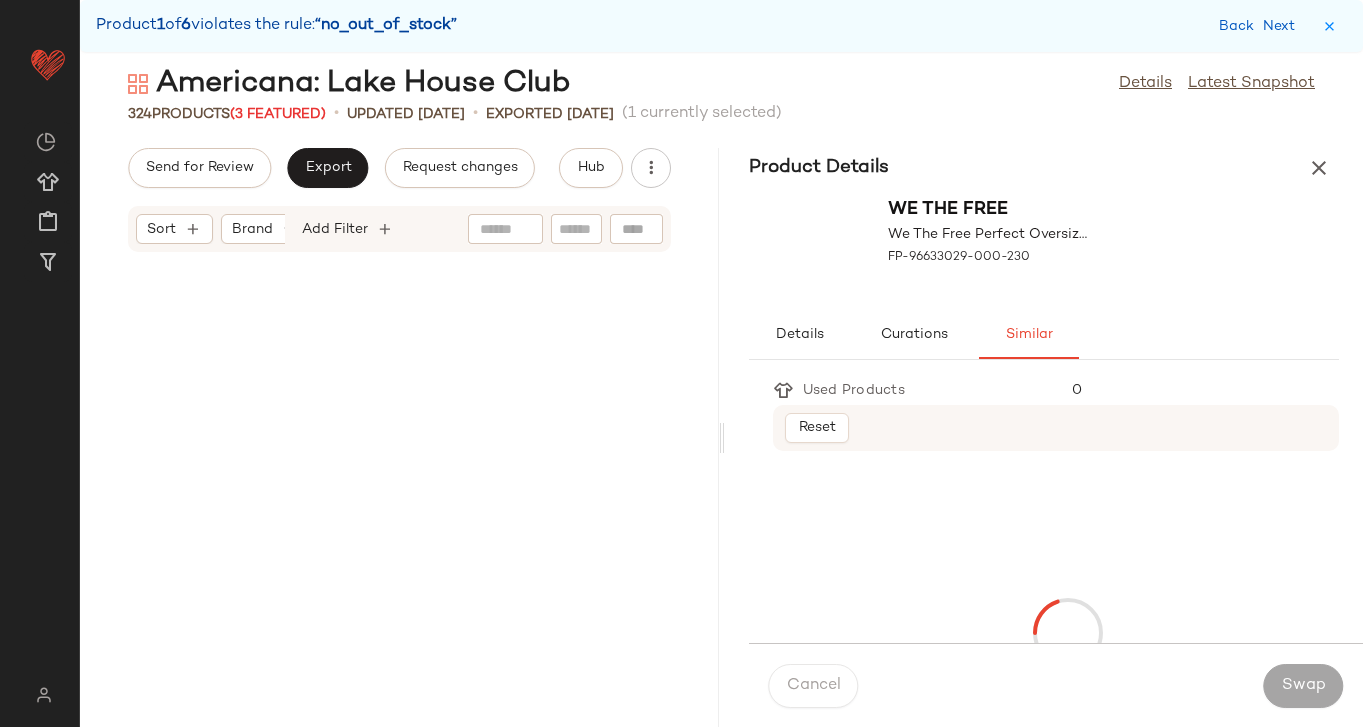 scroll, scrollTop: 31110, scrollLeft: 0, axis: vertical 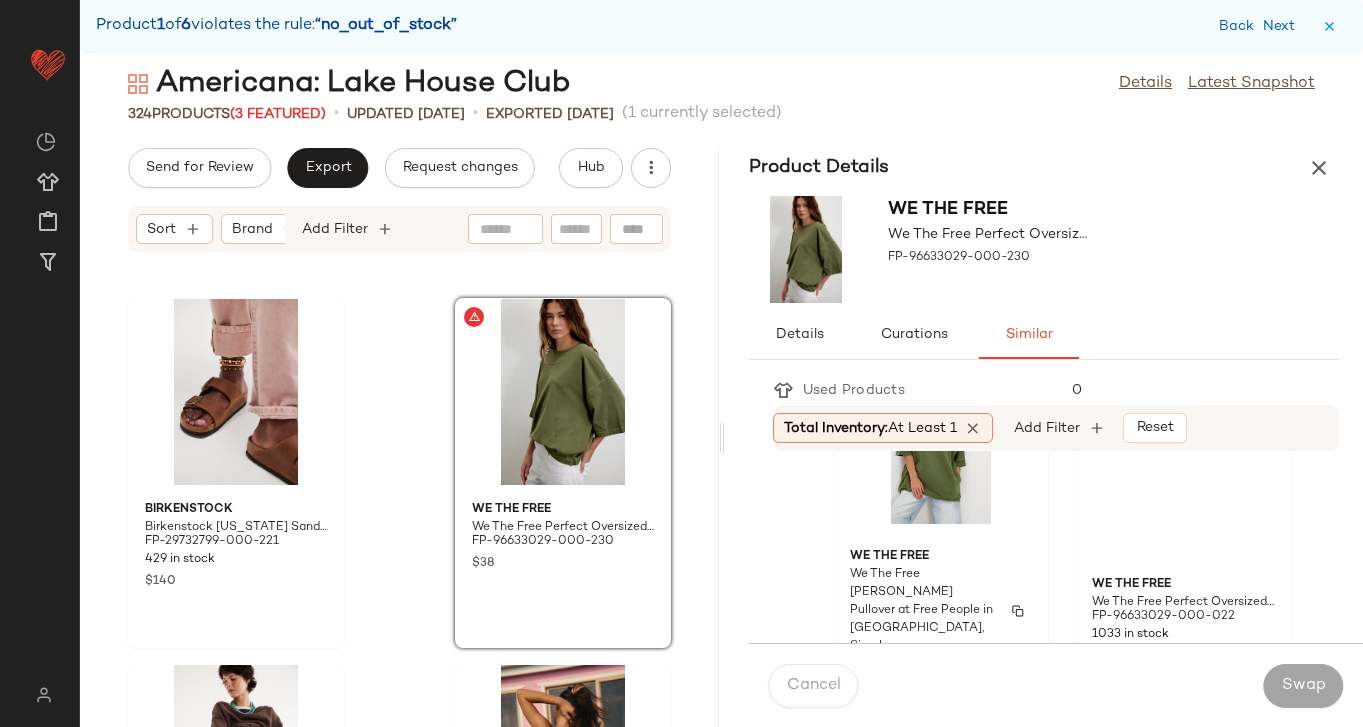 click on "We The Free Mari Muscle Pullover at Free People in Green, Size: L" at bounding box center (923, 611) 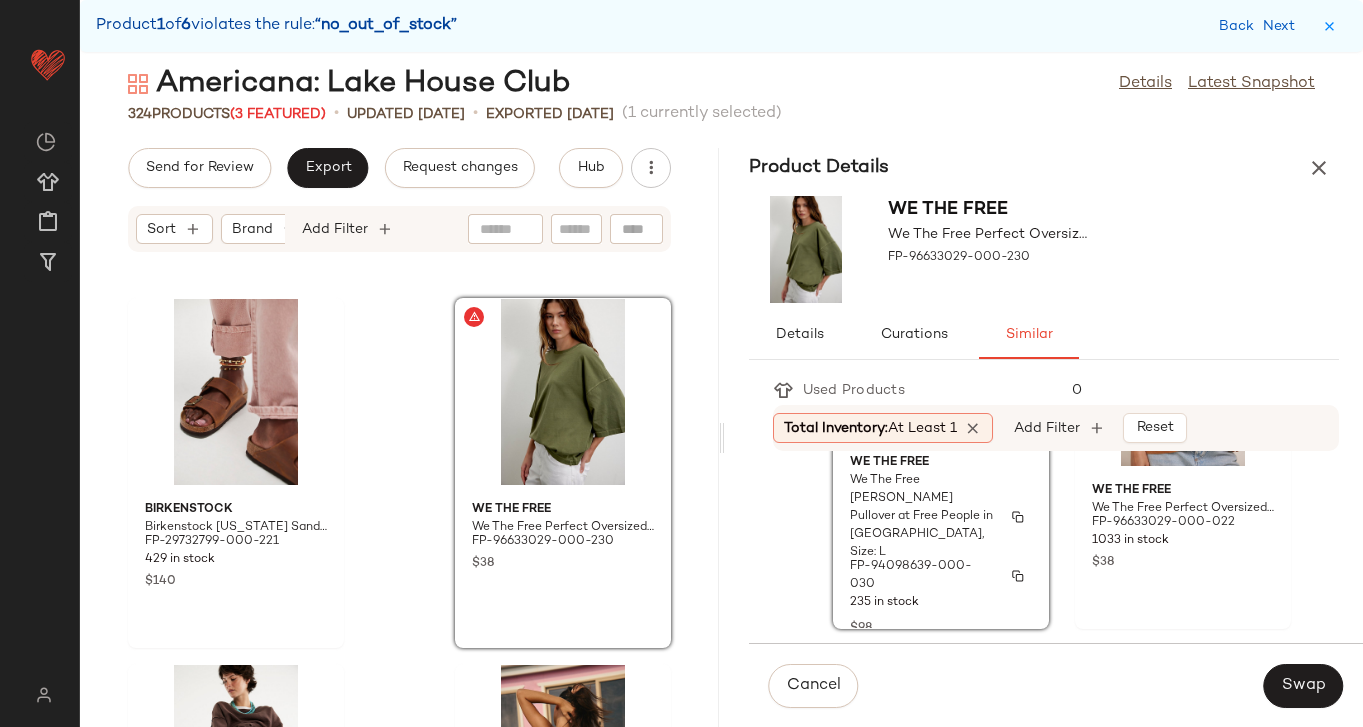 scroll, scrollTop: 191, scrollLeft: 0, axis: vertical 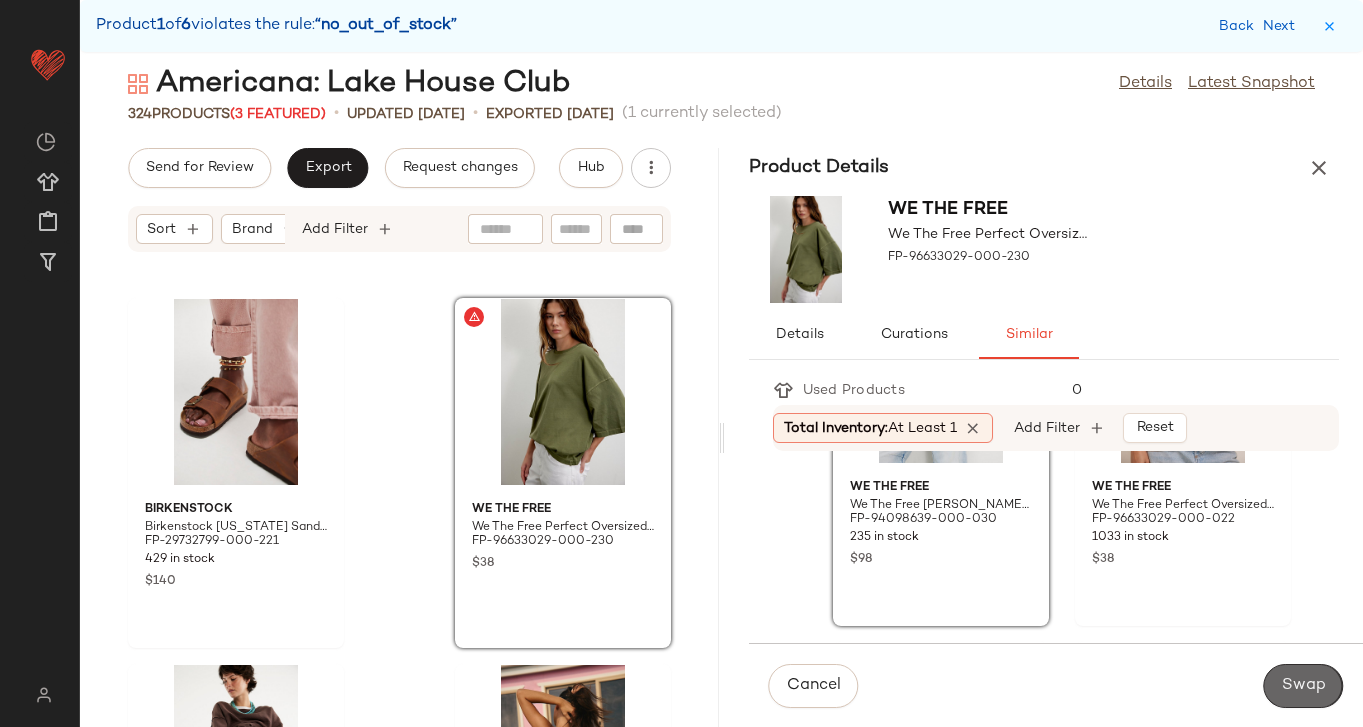click on "Swap" 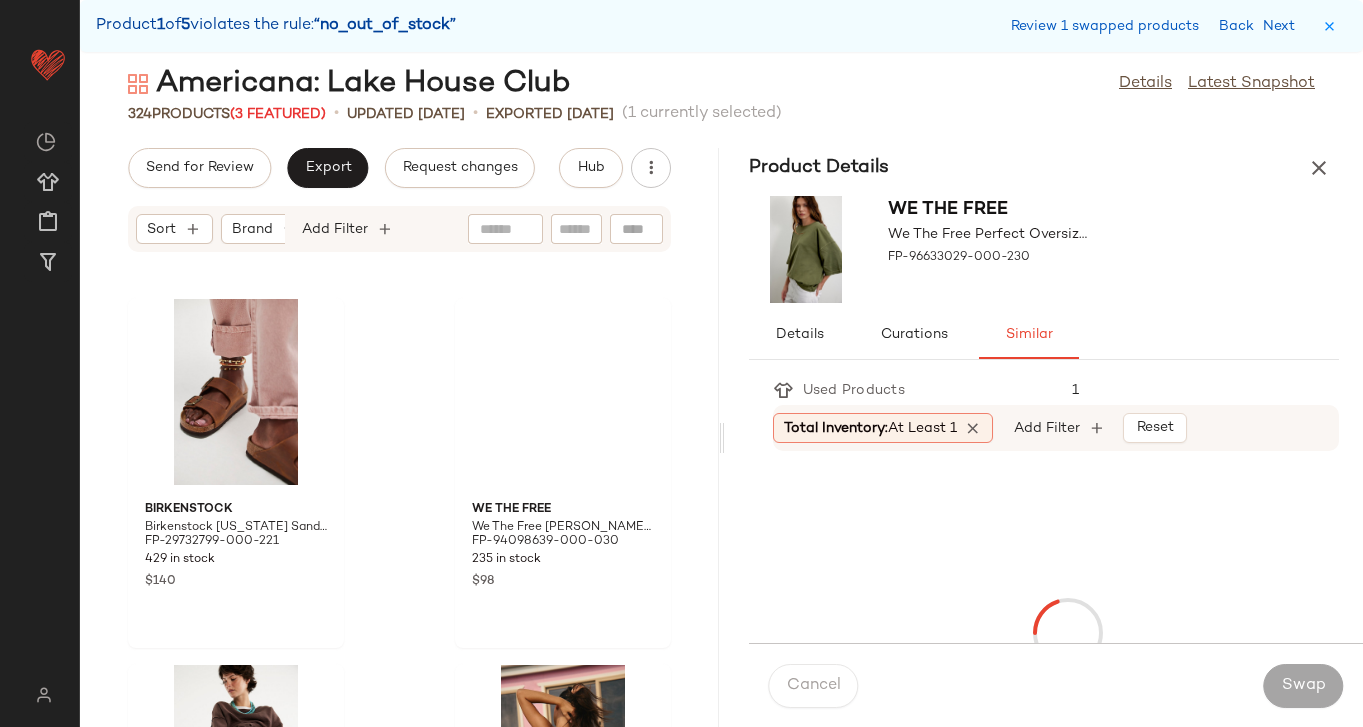 scroll, scrollTop: 31842, scrollLeft: 0, axis: vertical 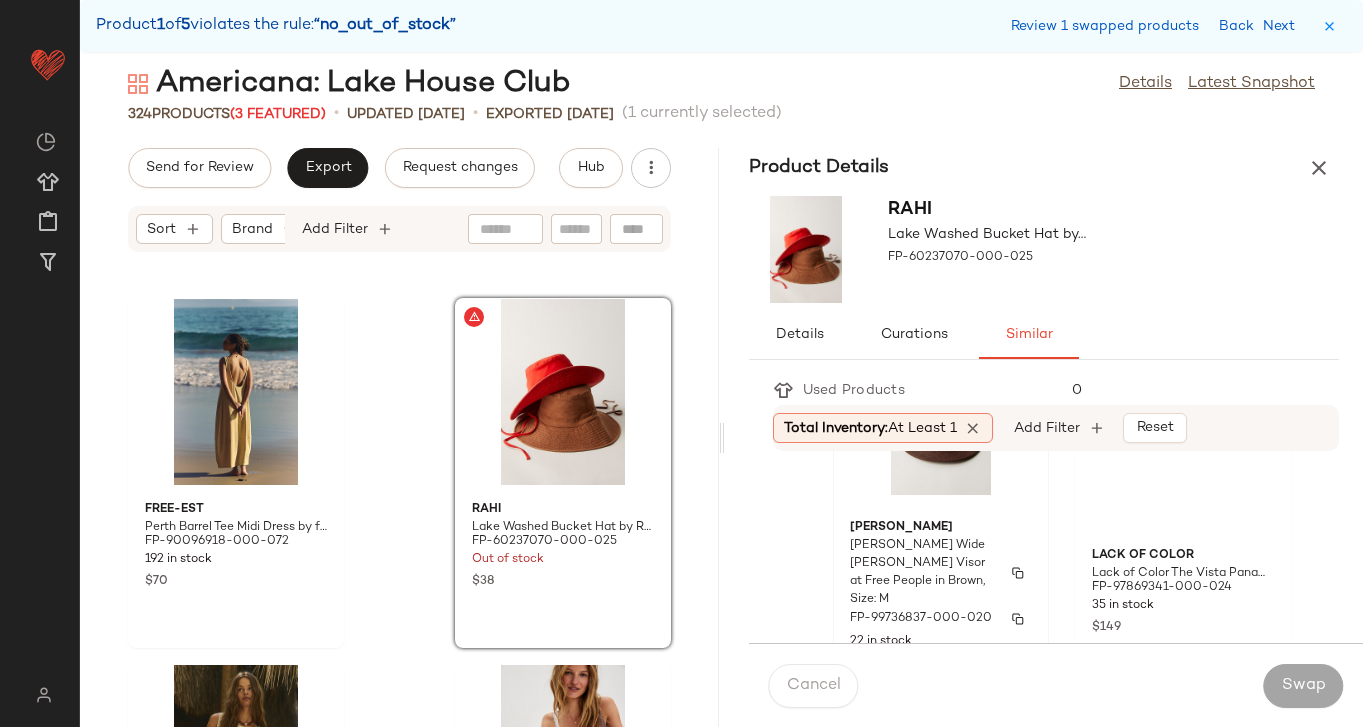 click on "FP-99736837-000-020" at bounding box center (921, 619) 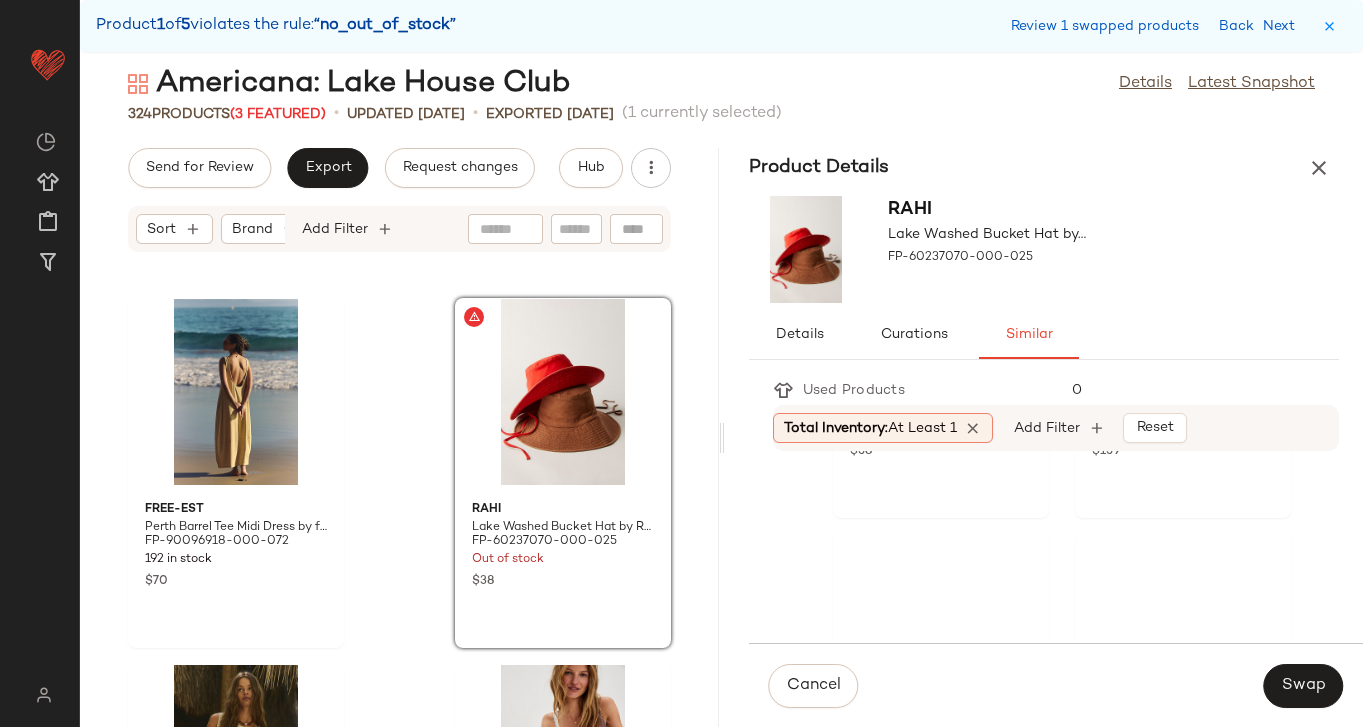 scroll, scrollTop: 3610, scrollLeft: 0, axis: vertical 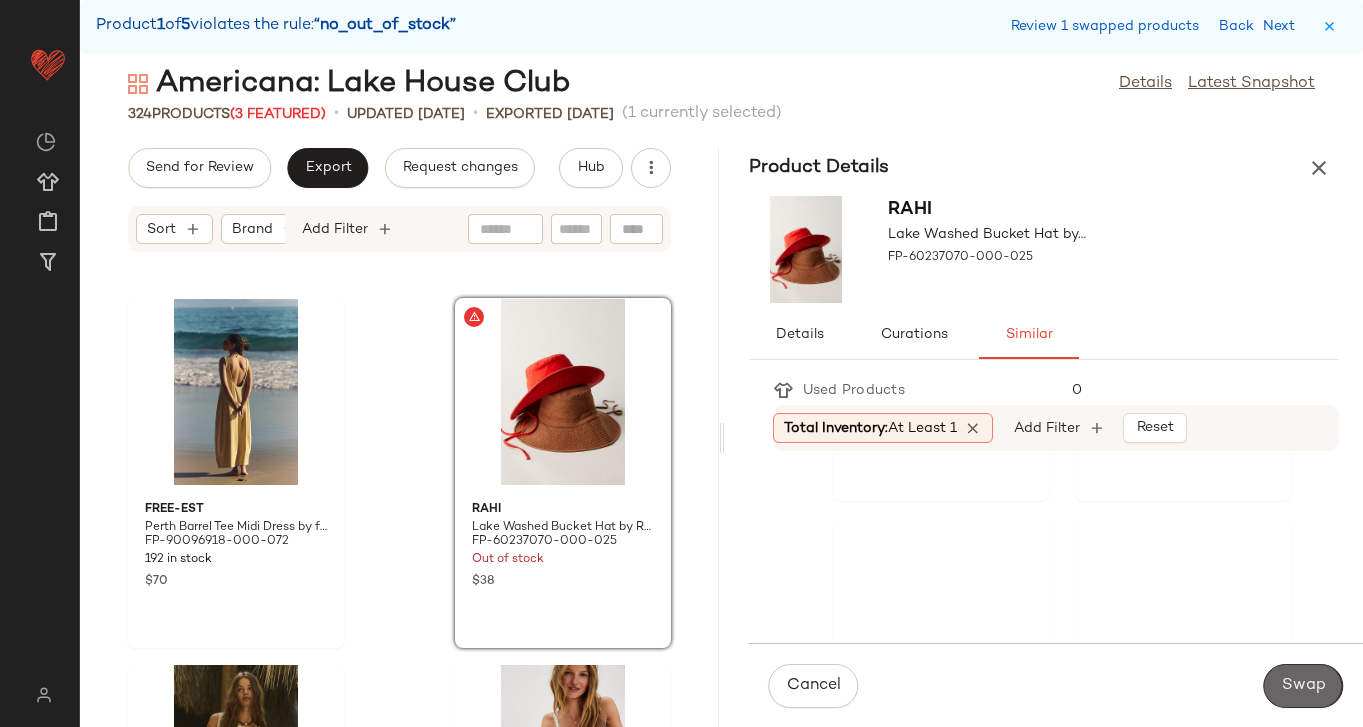 click on "Swap" at bounding box center [1303, 686] 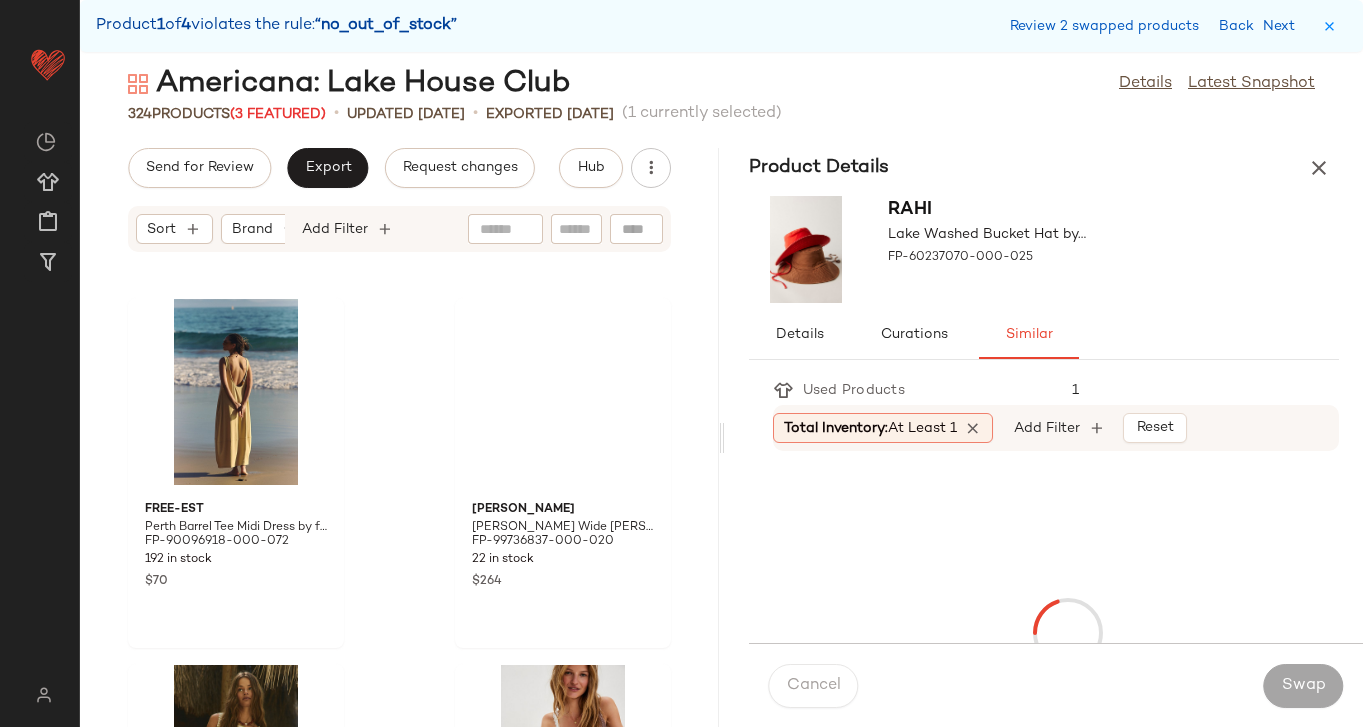 scroll, scrollTop: 41724, scrollLeft: 0, axis: vertical 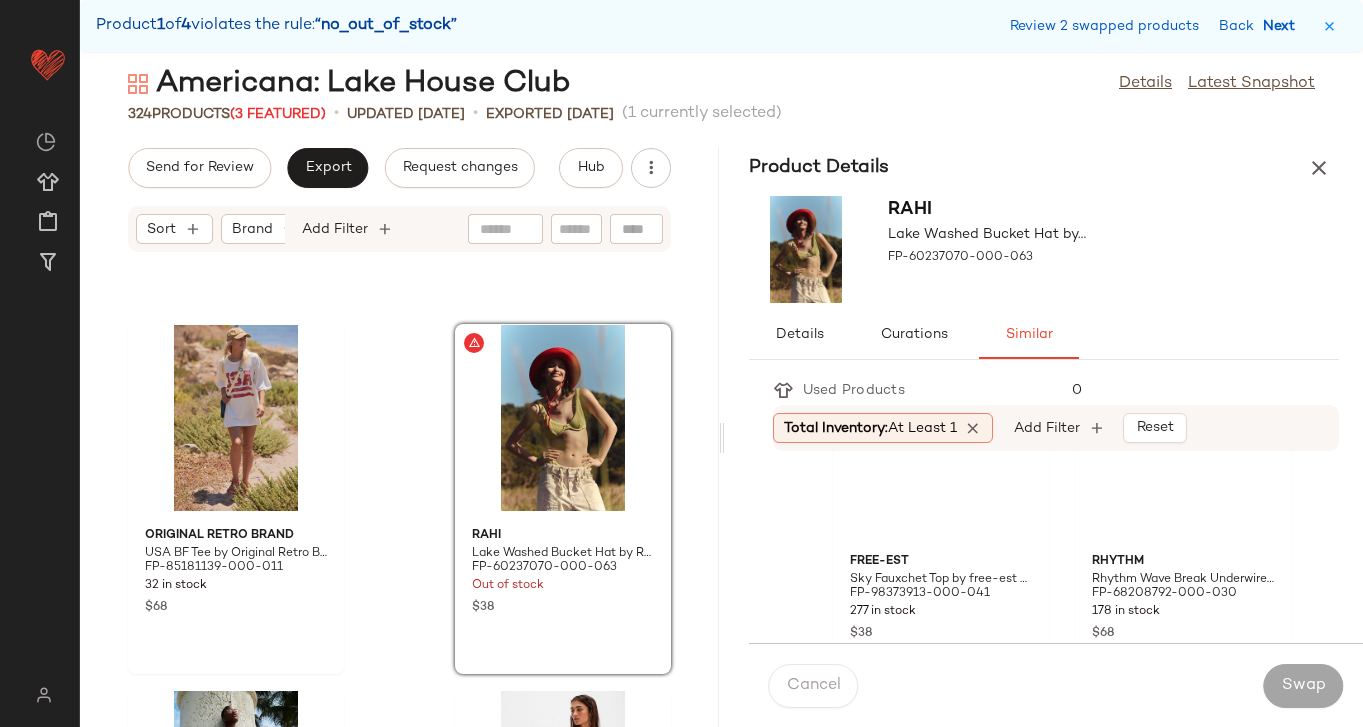 click on "Next" at bounding box center (1283, 26) 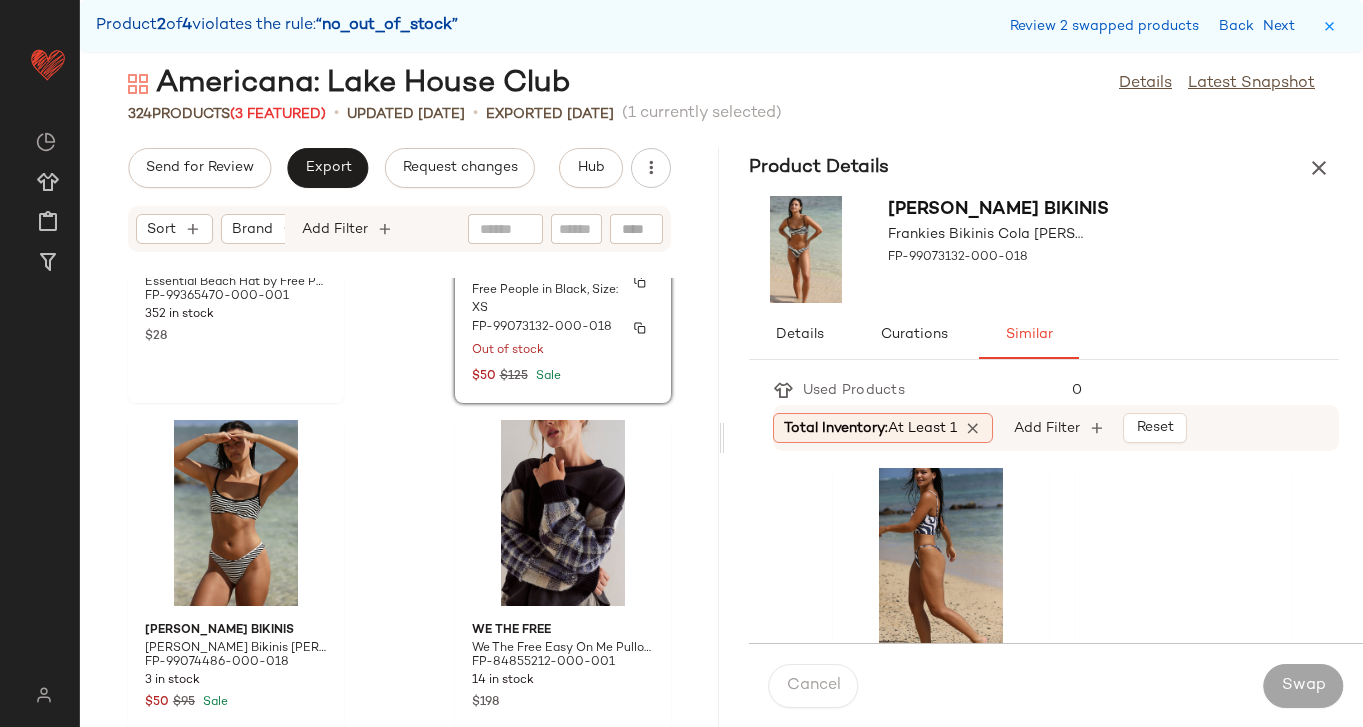 scroll, scrollTop: 56610, scrollLeft: 0, axis: vertical 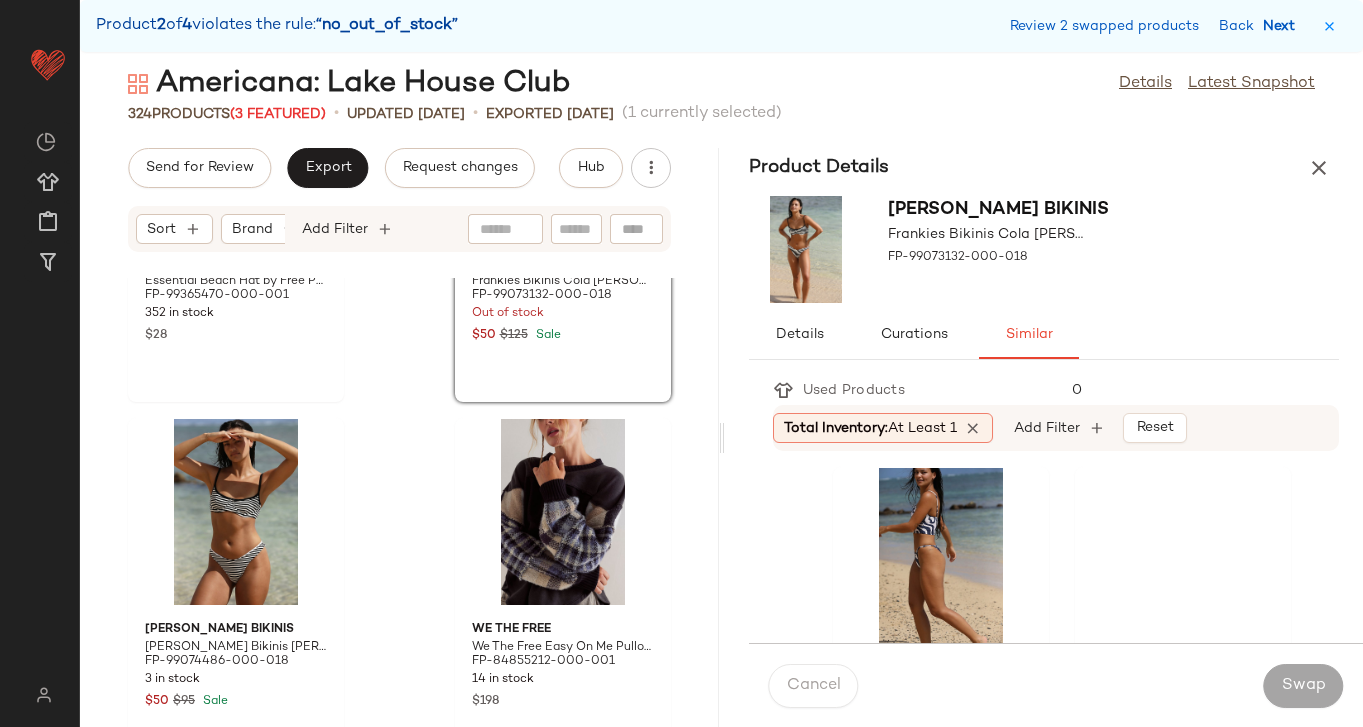 click on "Next" at bounding box center (1283, 26) 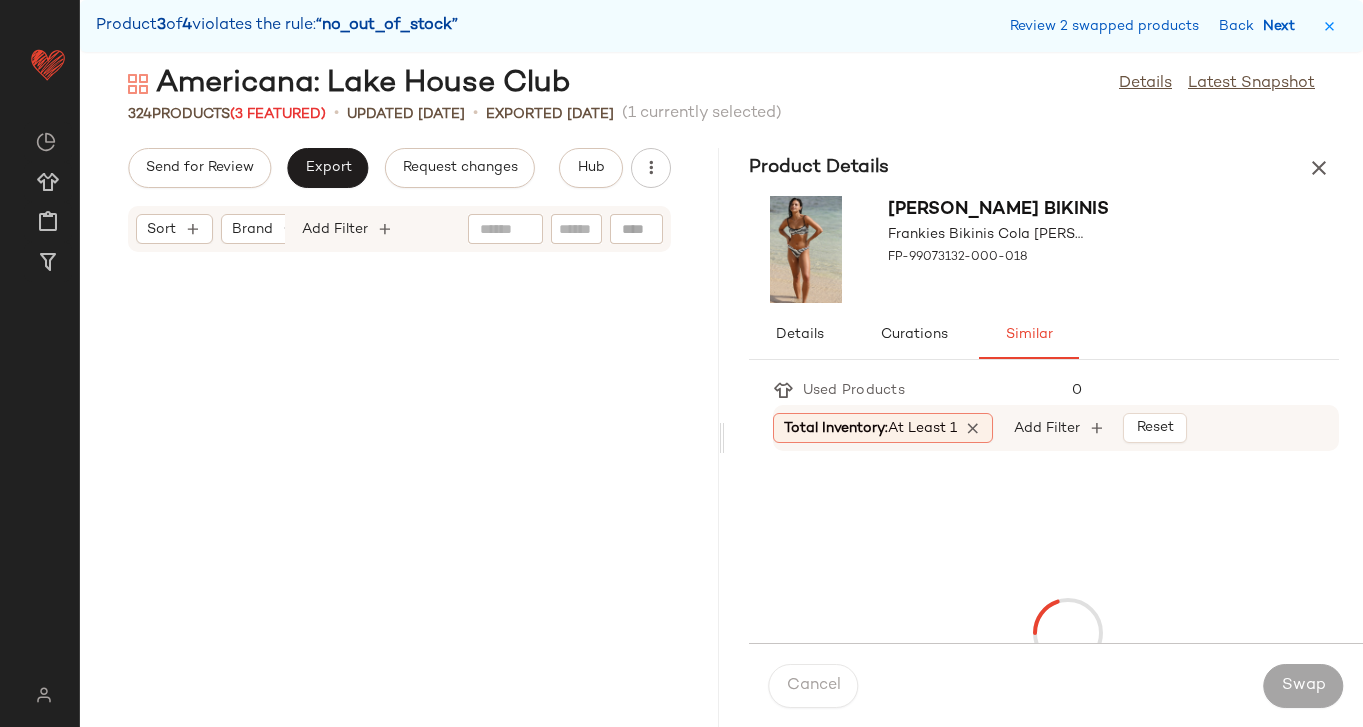 scroll, scrollTop: 58194, scrollLeft: 0, axis: vertical 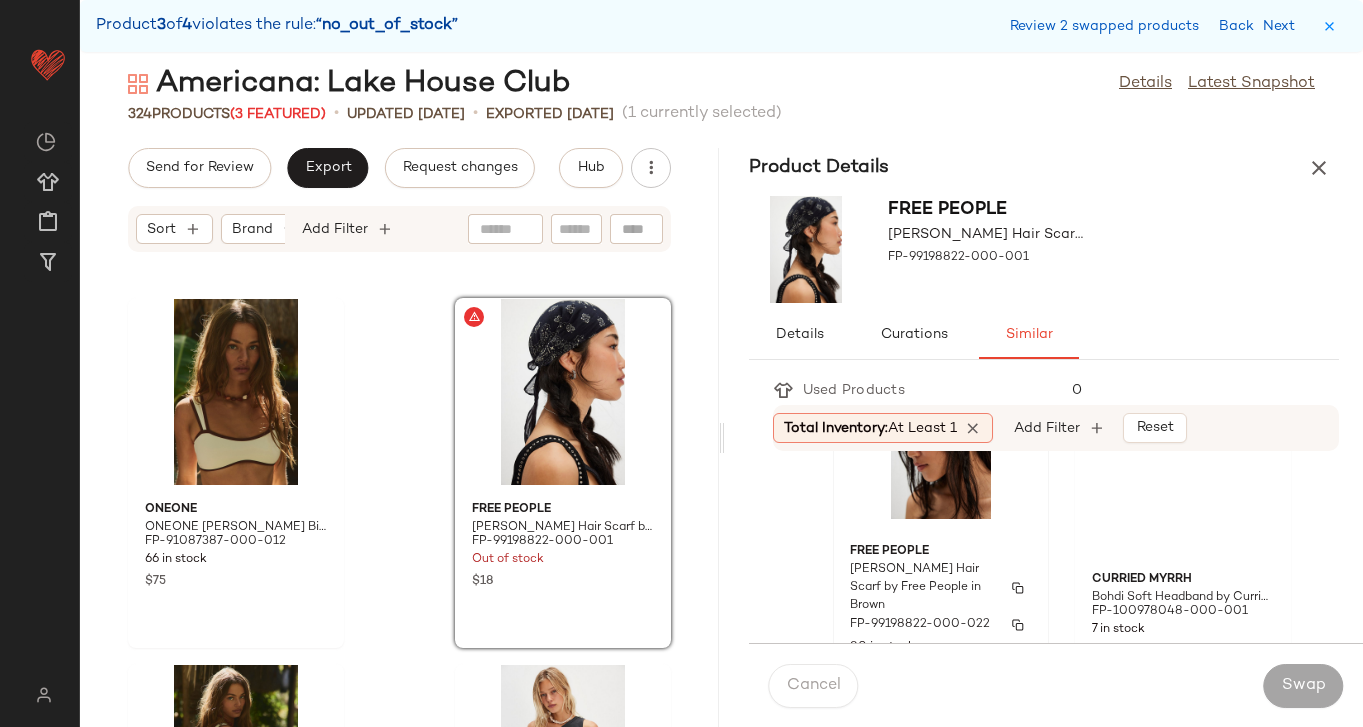 click on "Bridgette Bandana Hair Scarf by Free People in Brown" at bounding box center [923, 588] 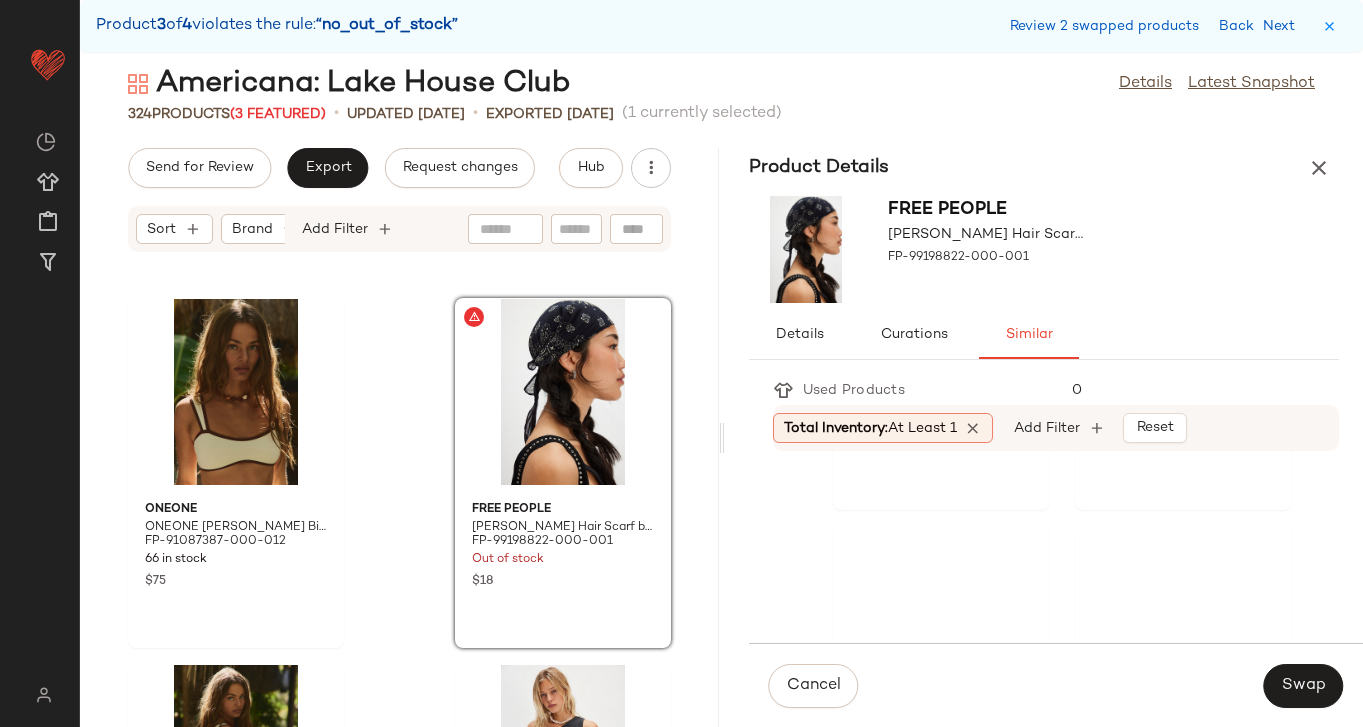 scroll, scrollTop: 1041, scrollLeft: 0, axis: vertical 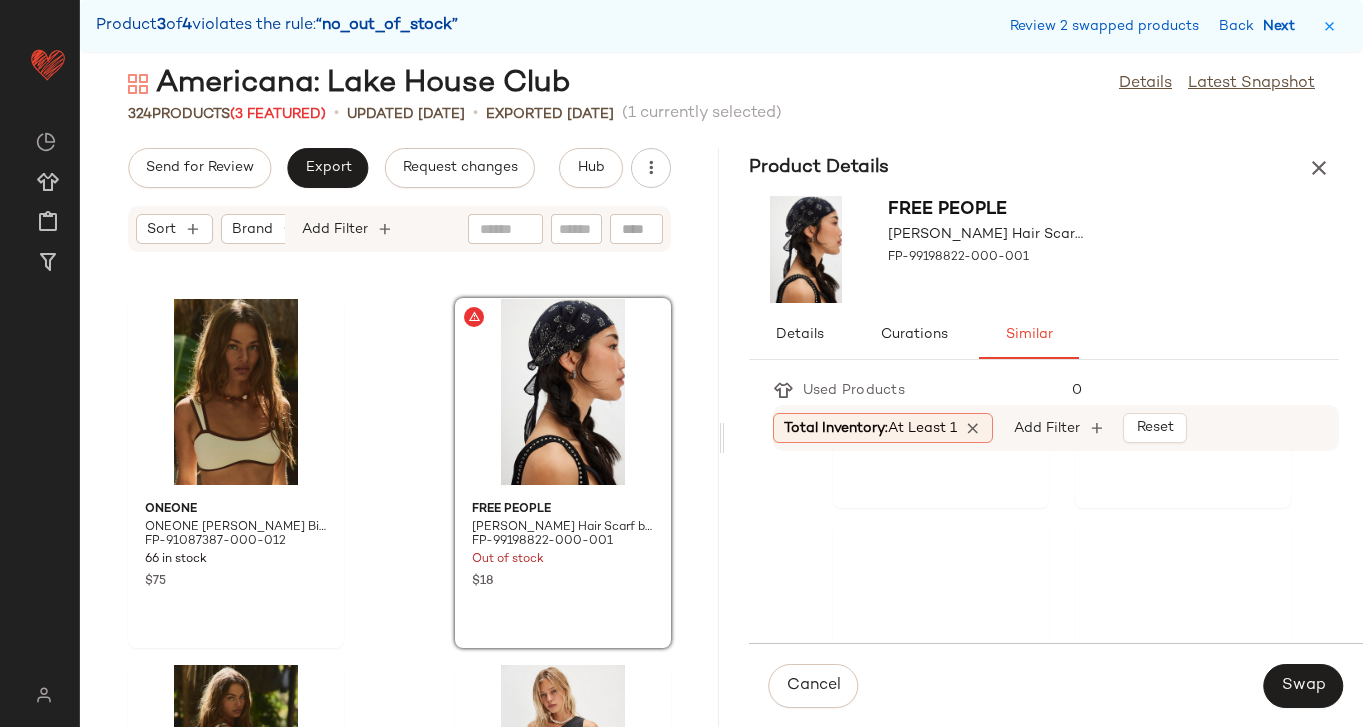 click on "Next" at bounding box center (1283, 26) 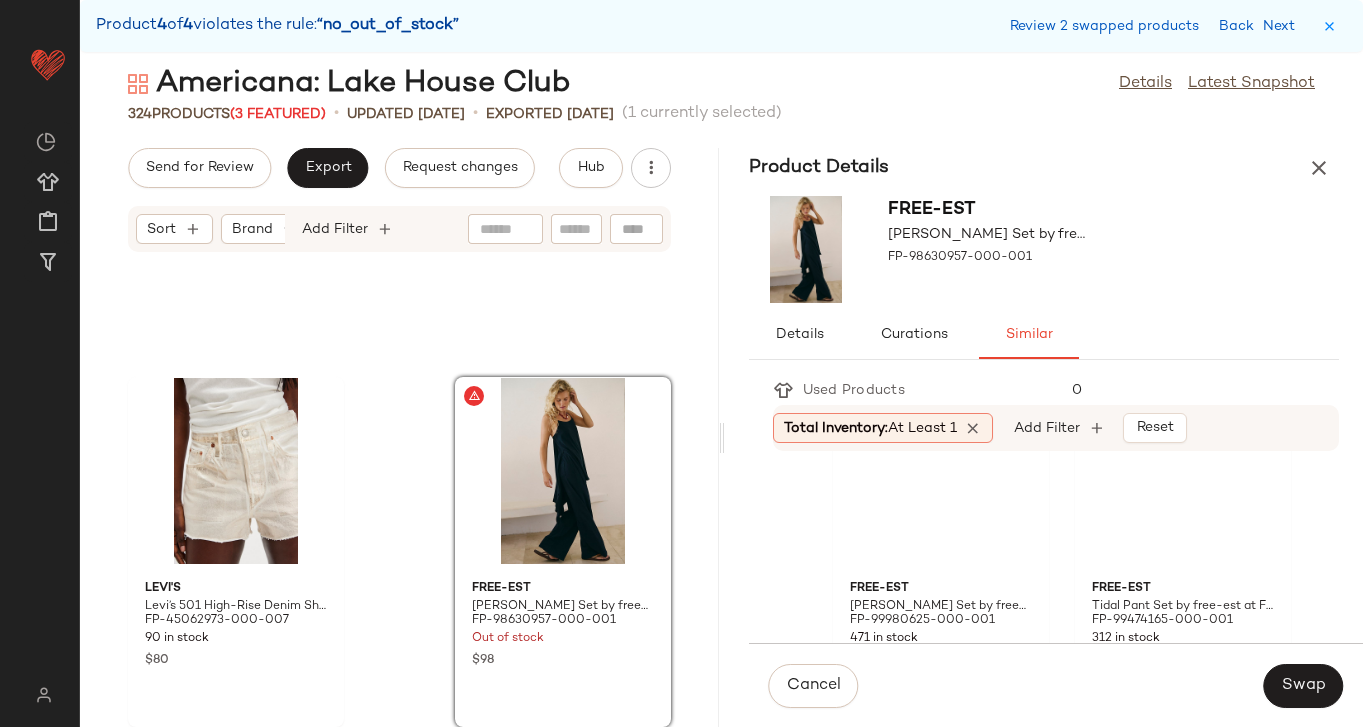 scroll, scrollTop: 853, scrollLeft: 0, axis: vertical 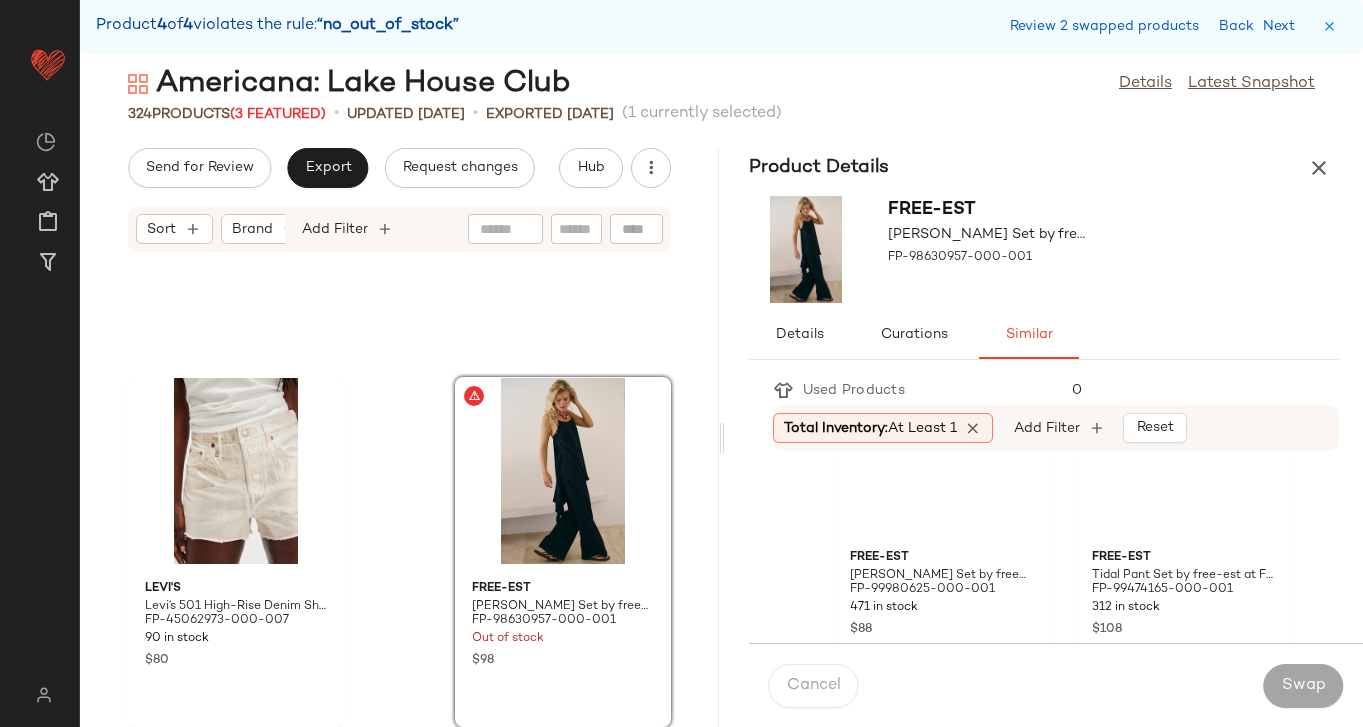 click on "Good Feels One-Piece by free-est at Free People in Black, Size: L" at bounding box center (923, 200) 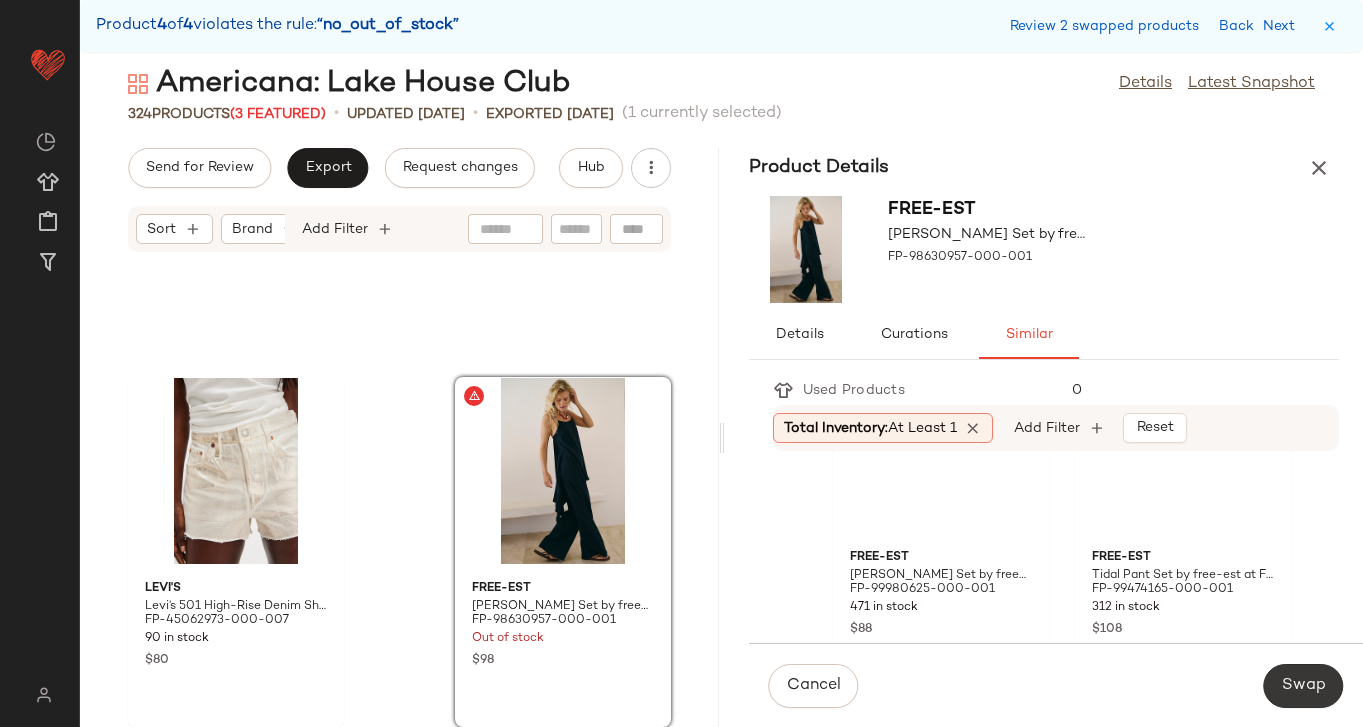 click on "Swap" 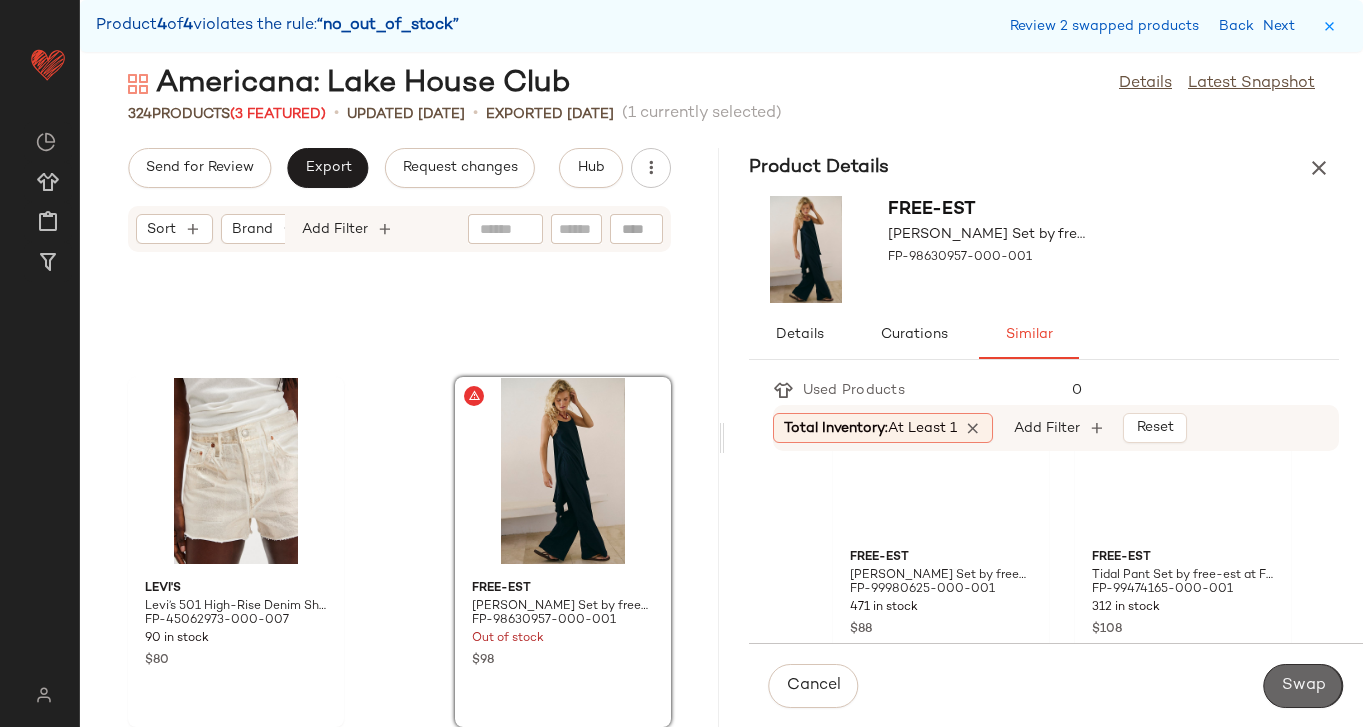 scroll, scrollTop: 41724, scrollLeft: 0, axis: vertical 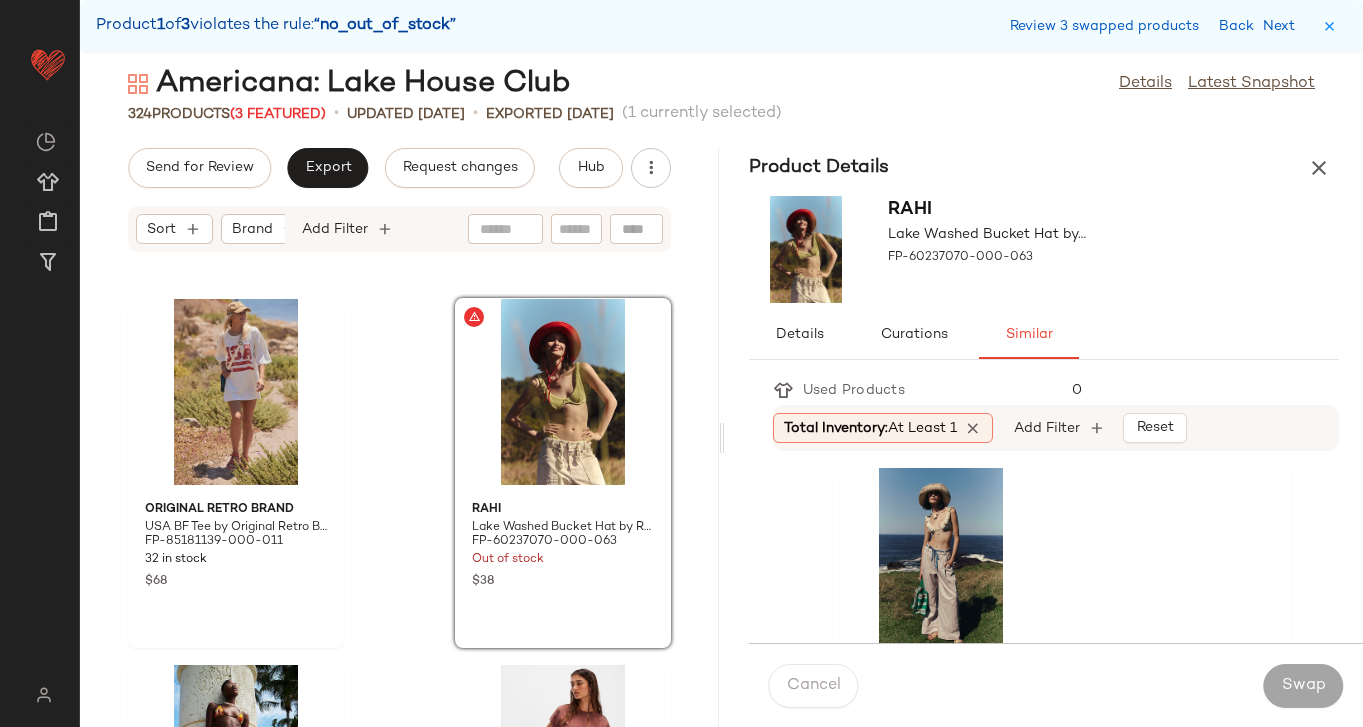 click on "Product Details" at bounding box center (1044, 168) 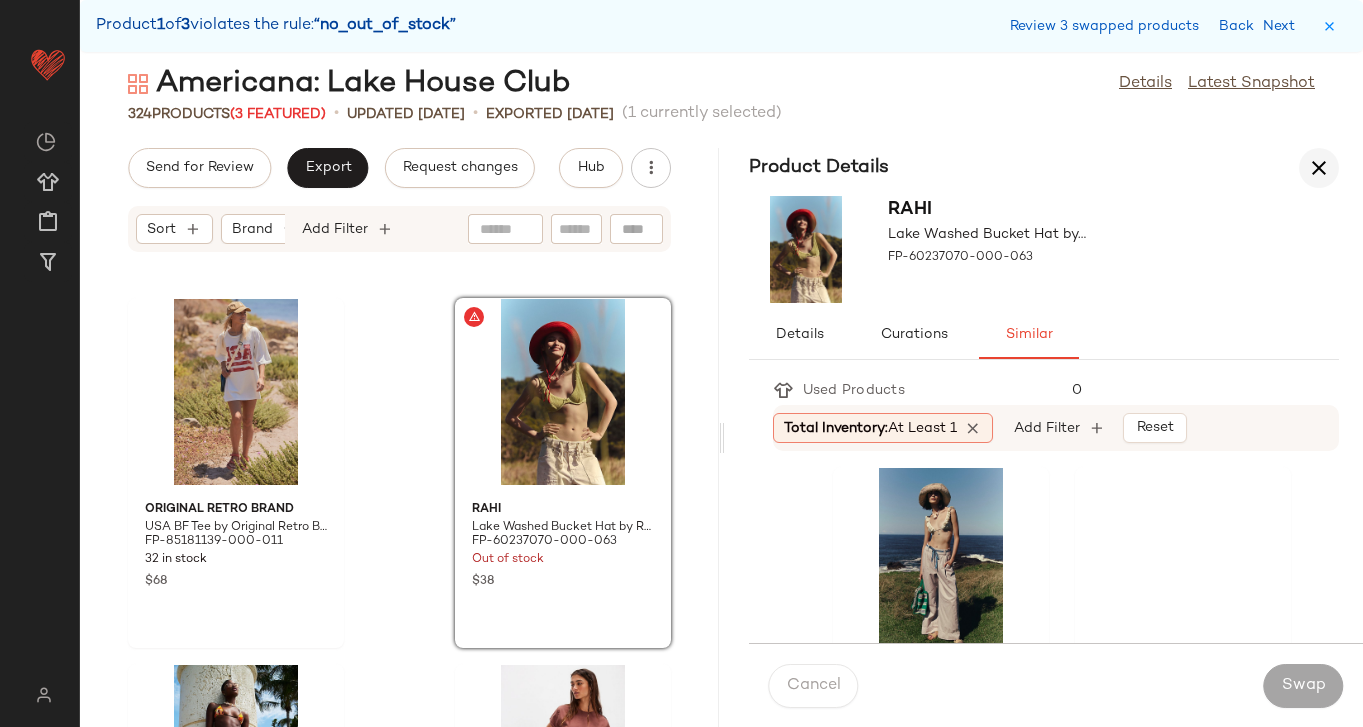 click at bounding box center [1319, 168] 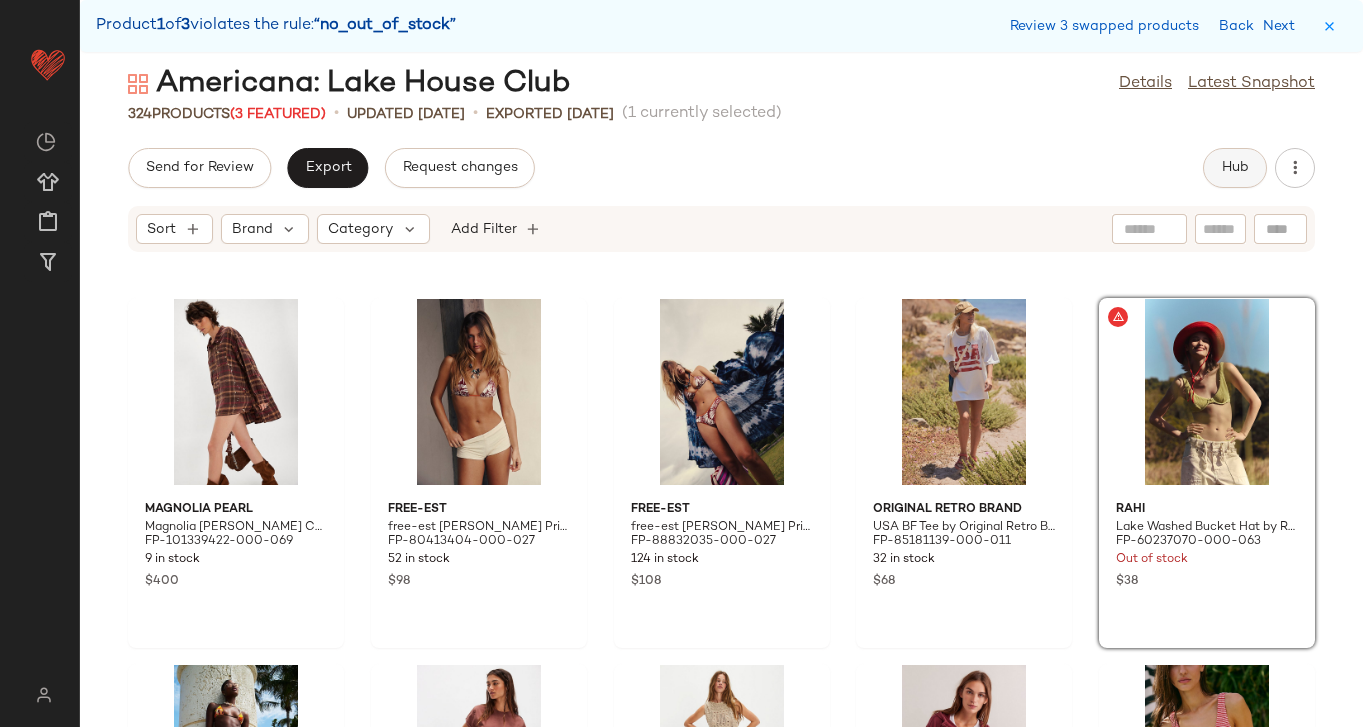 click on "Hub" 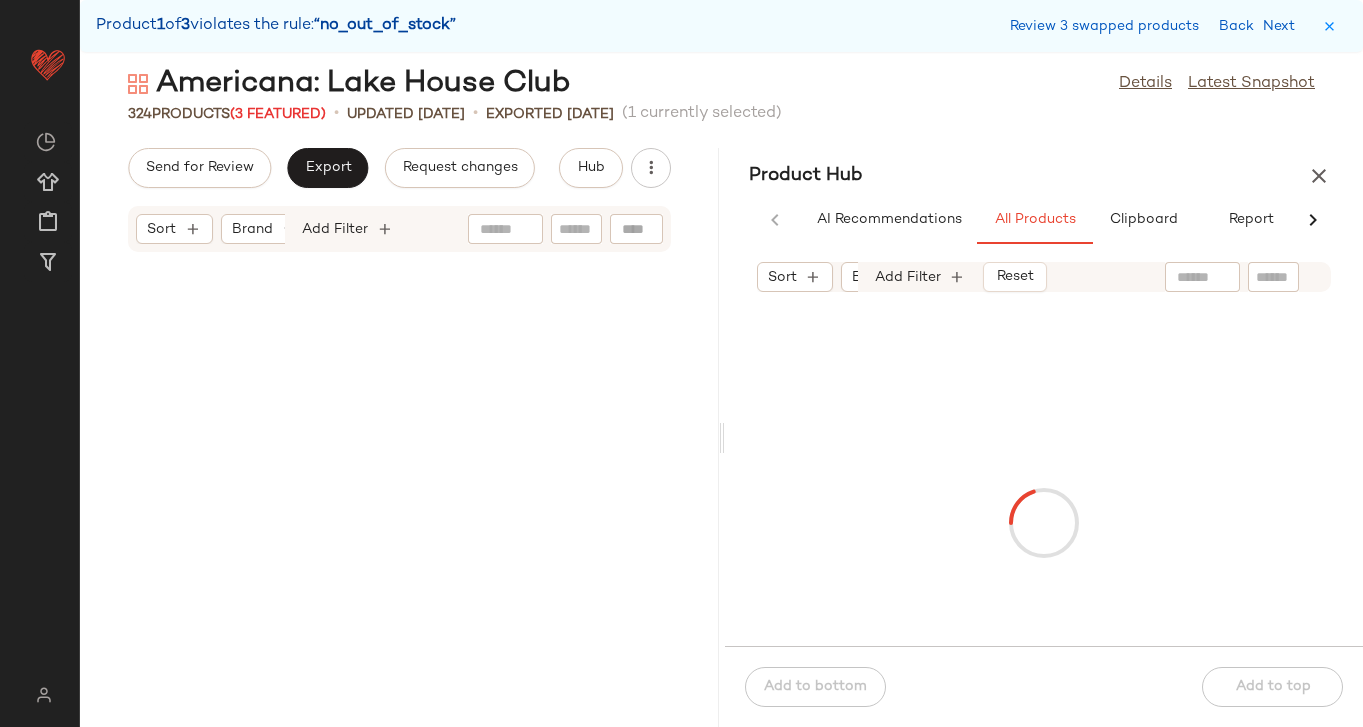 scroll, scrollTop: 41724, scrollLeft: 0, axis: vertical 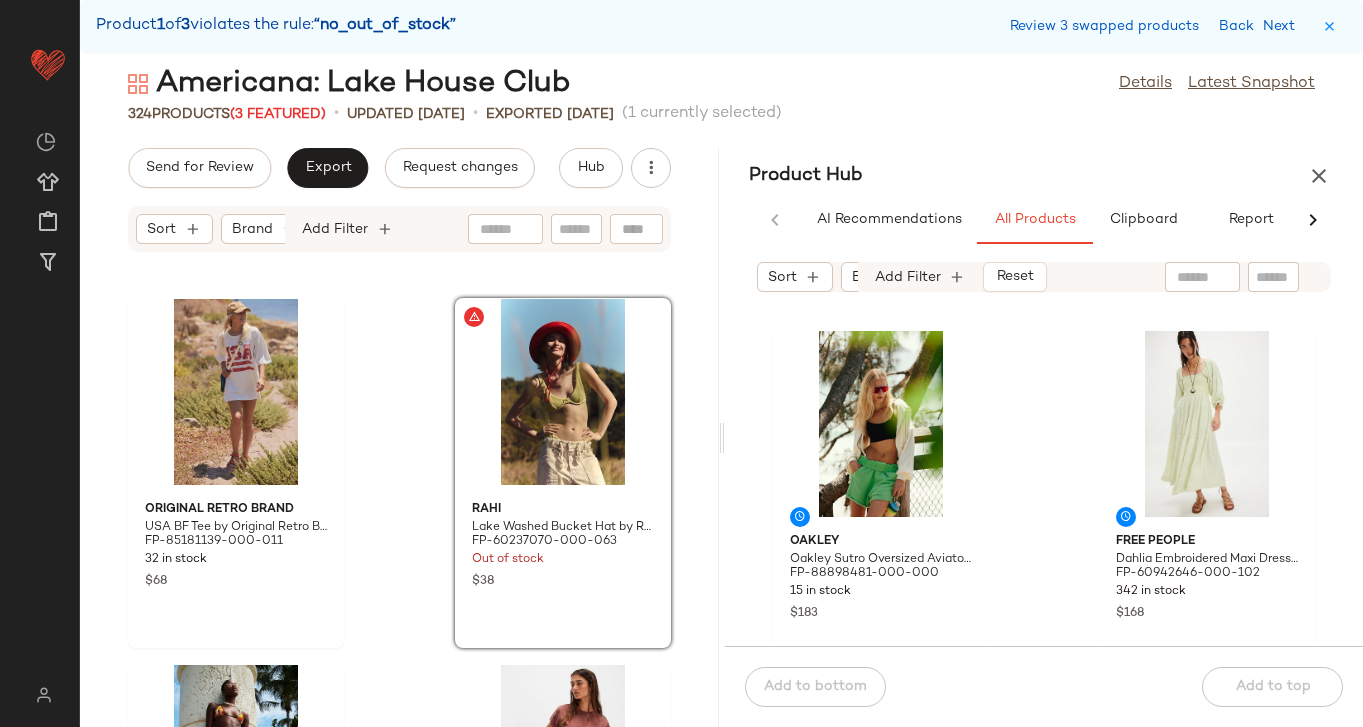 click 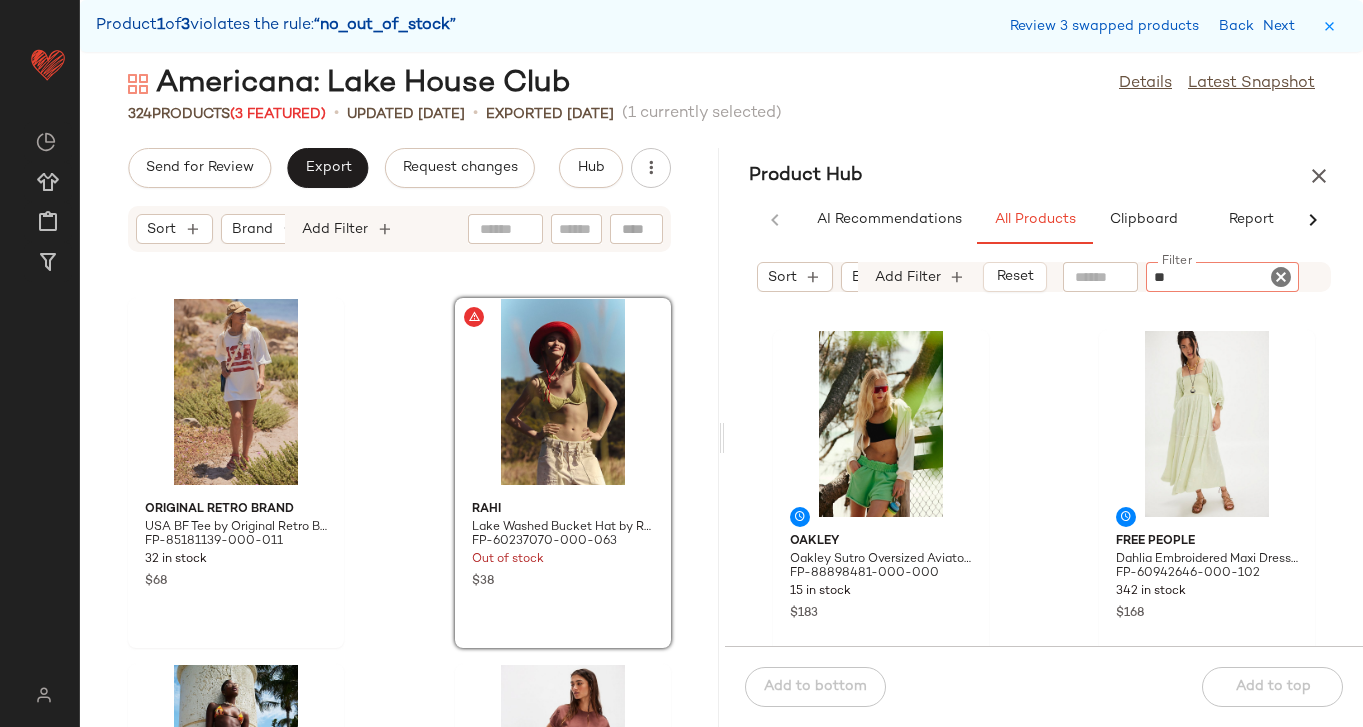type on "***" 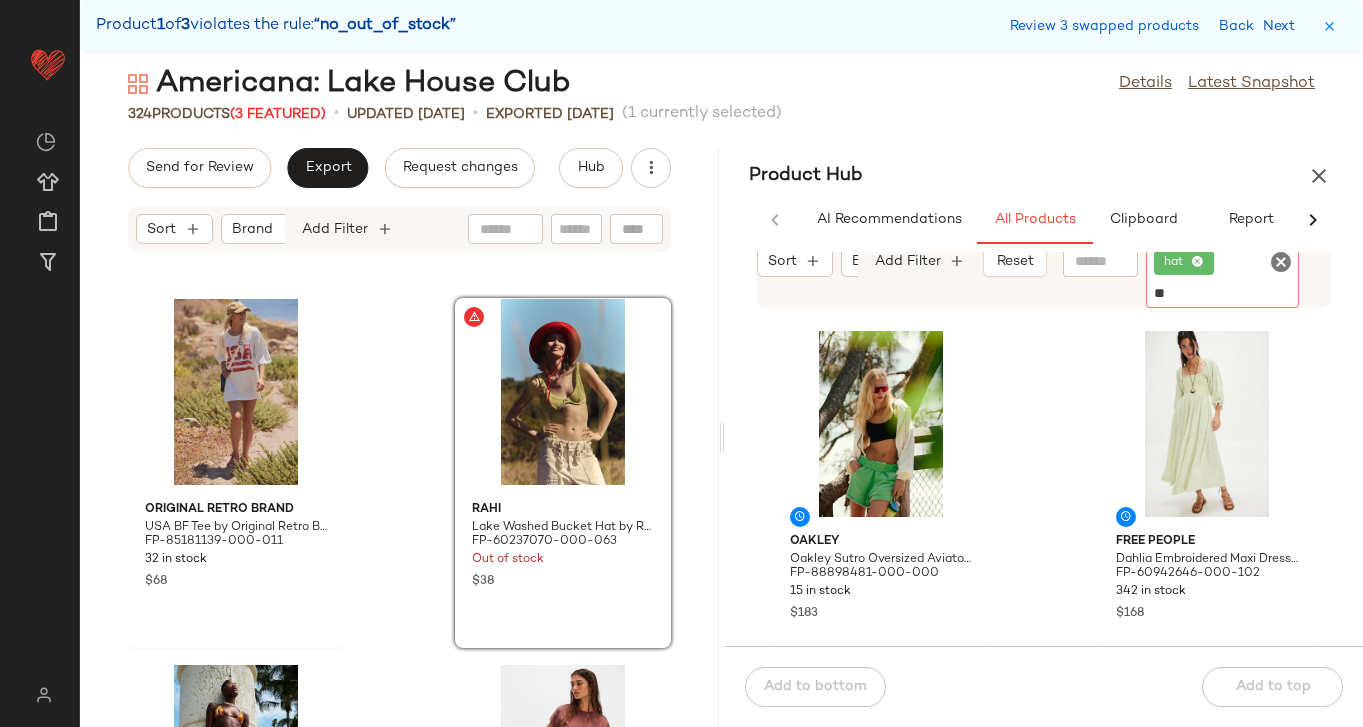 type on "***" 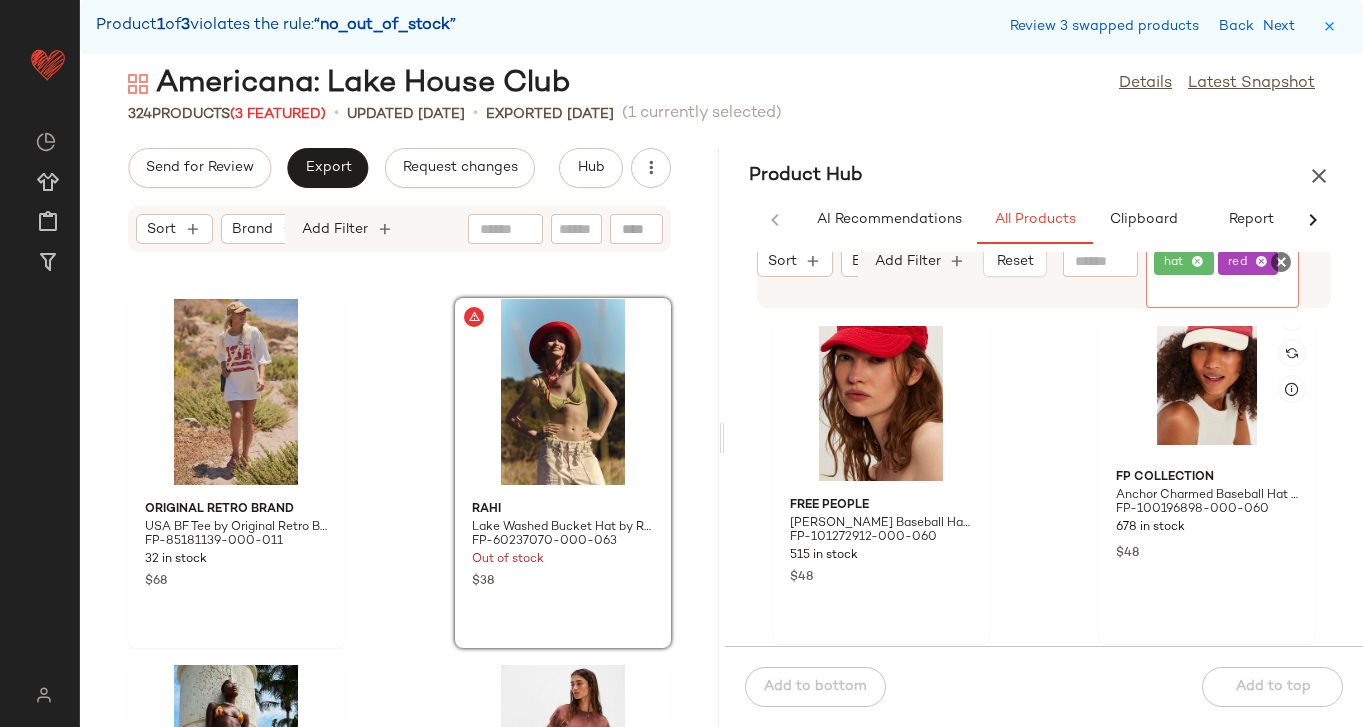 scroll, scrollTop: 421, scrollLeft: 0, axis: vertical 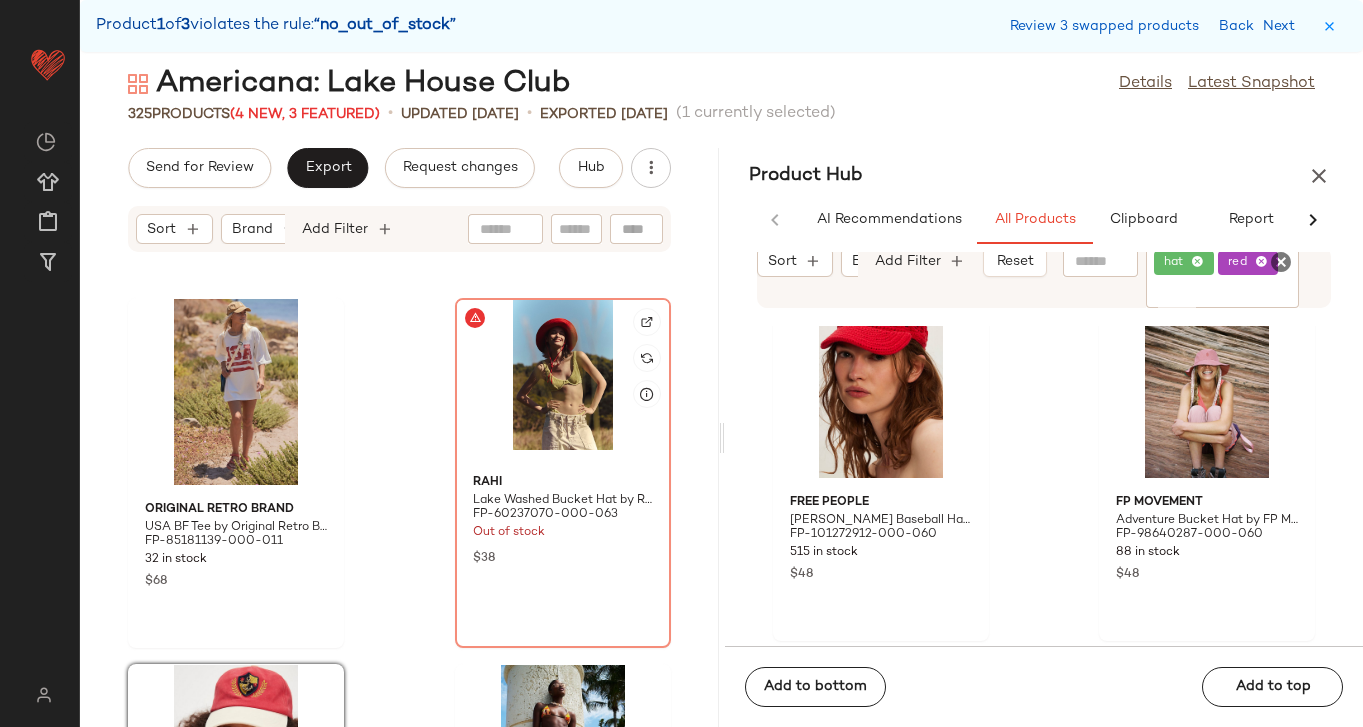 click 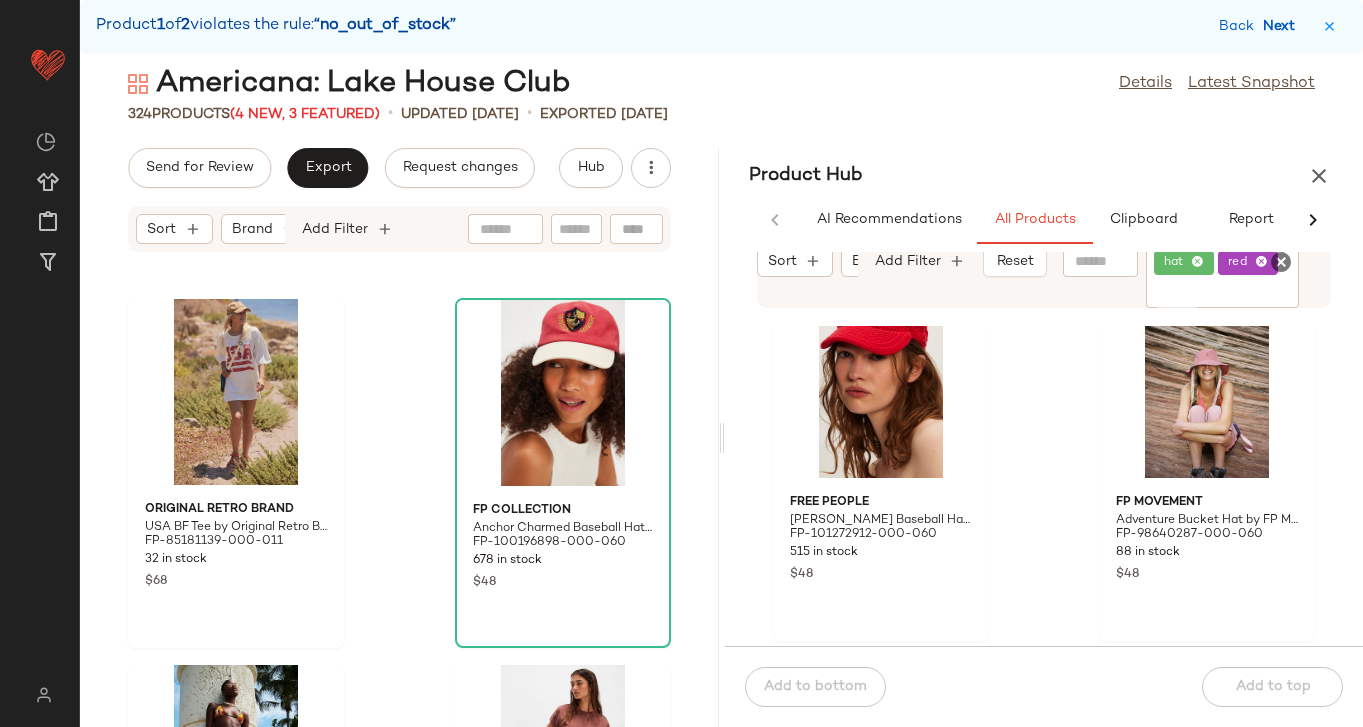click on "Next" at bounding box center (1283, 26) 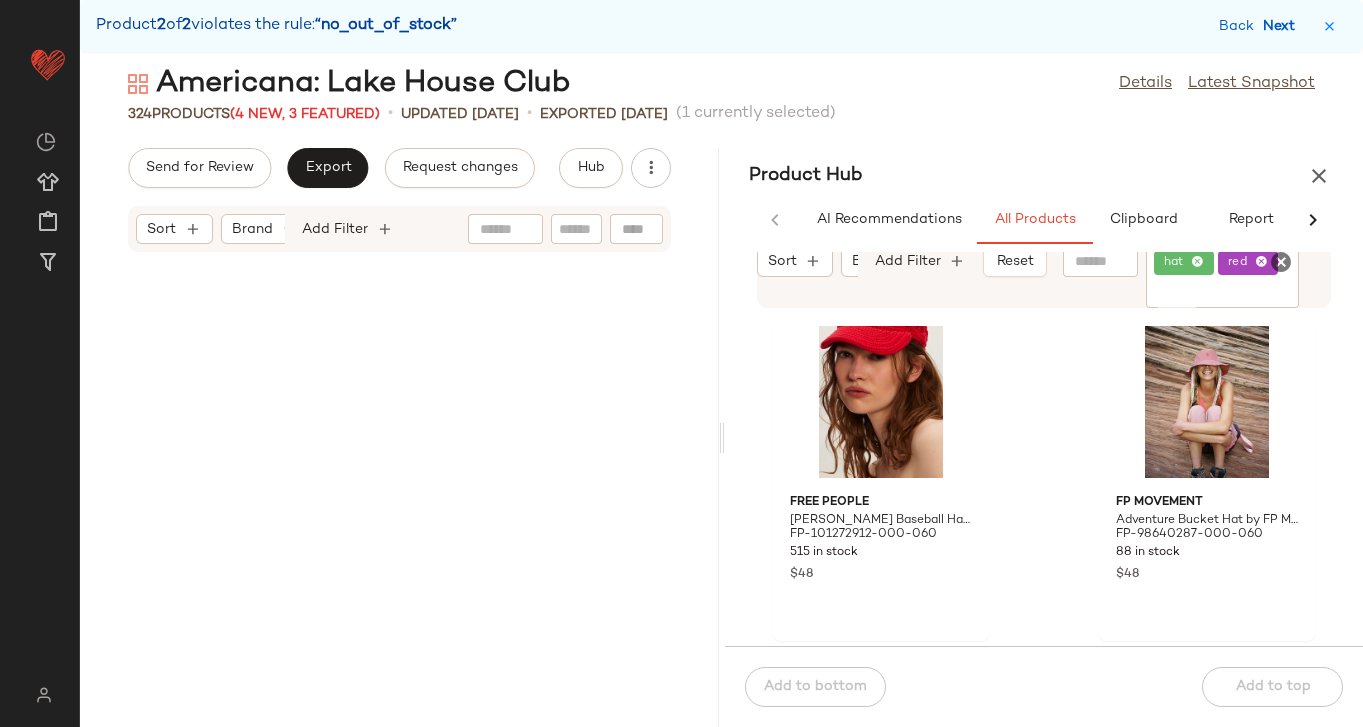 scroll, scrollTop: 58194, scrollLeft: 0, axis: vertical 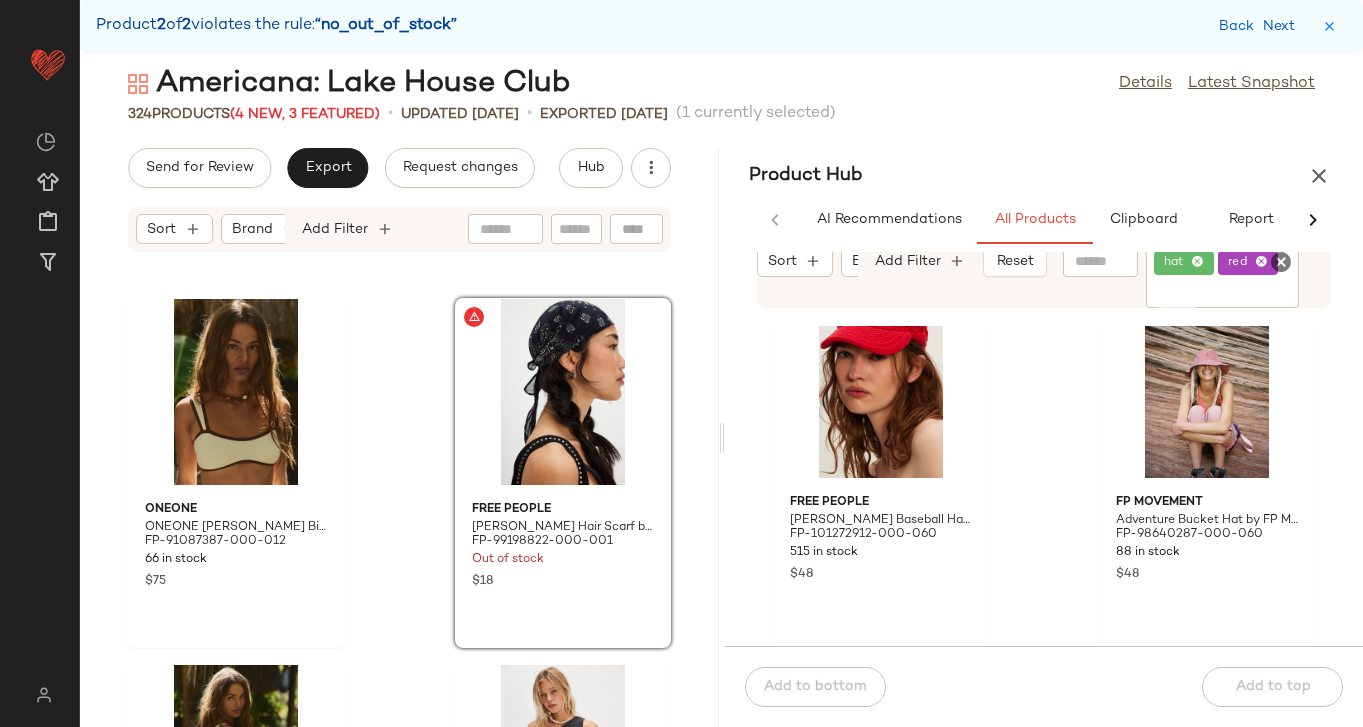 click 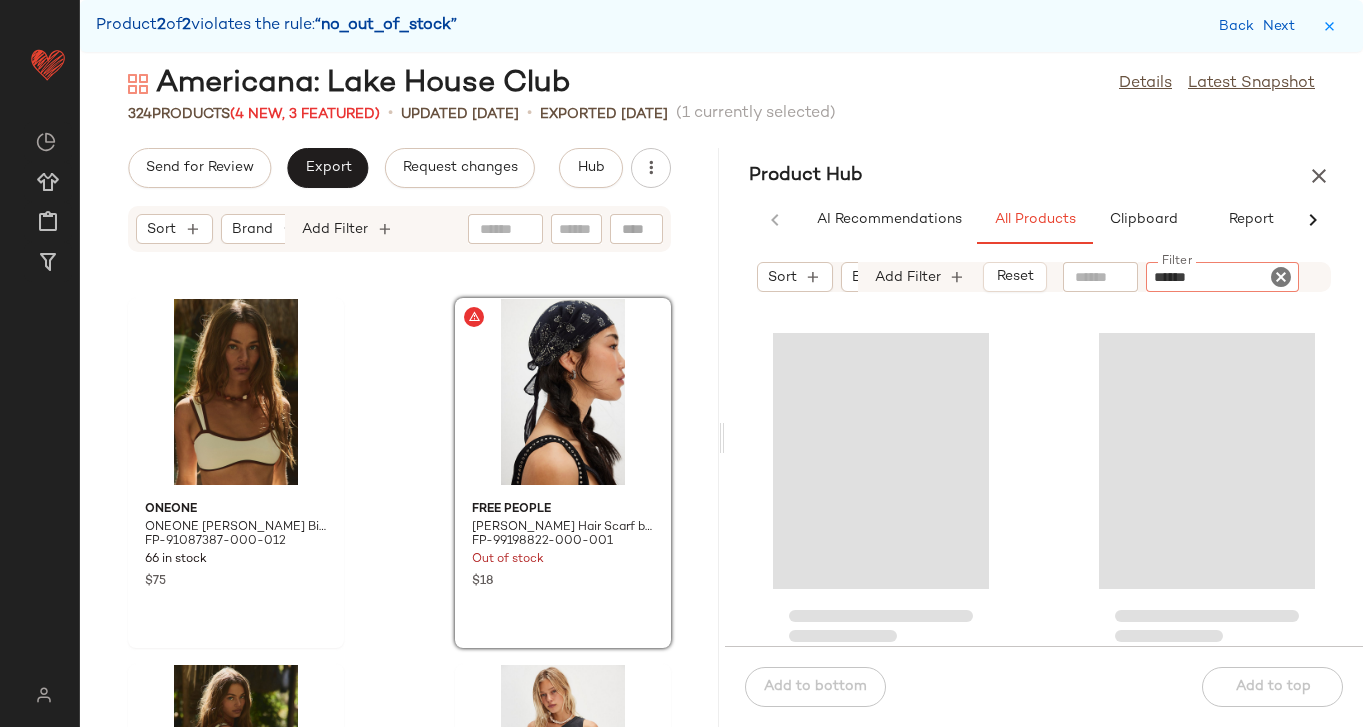 type on "*******" 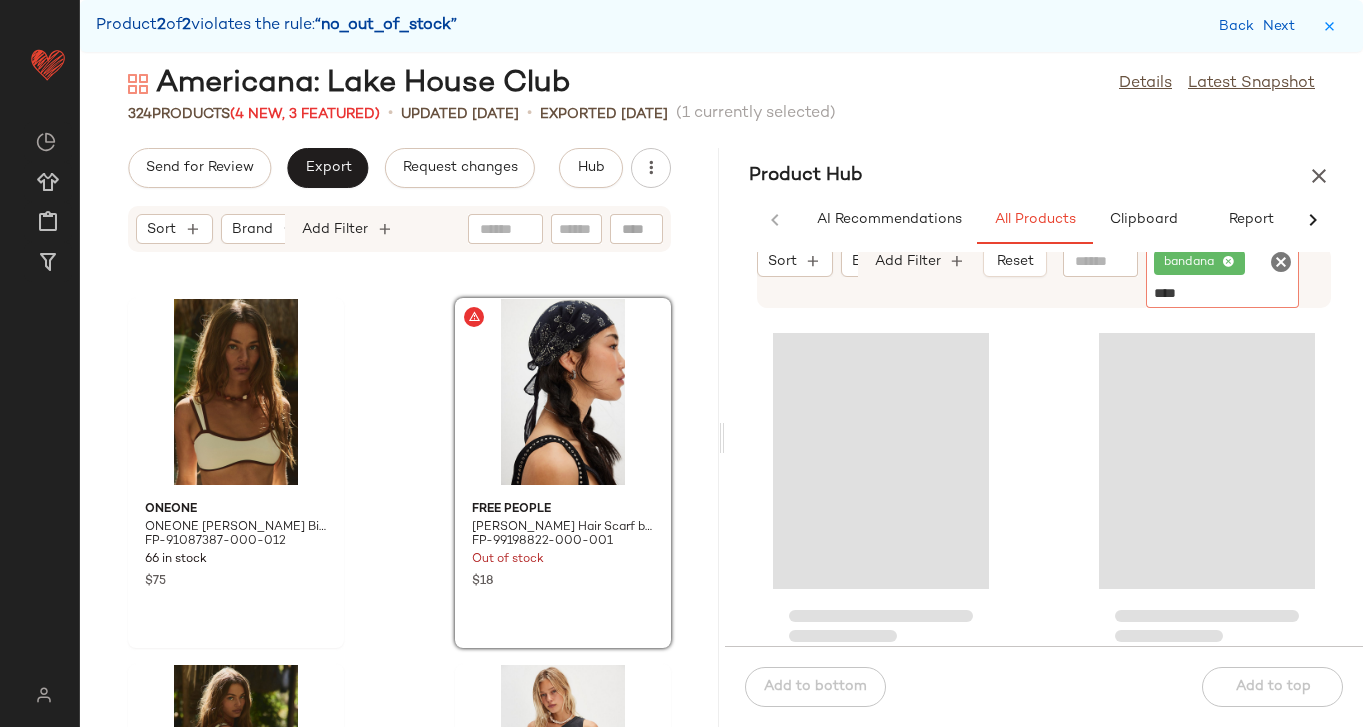 type on "*****" 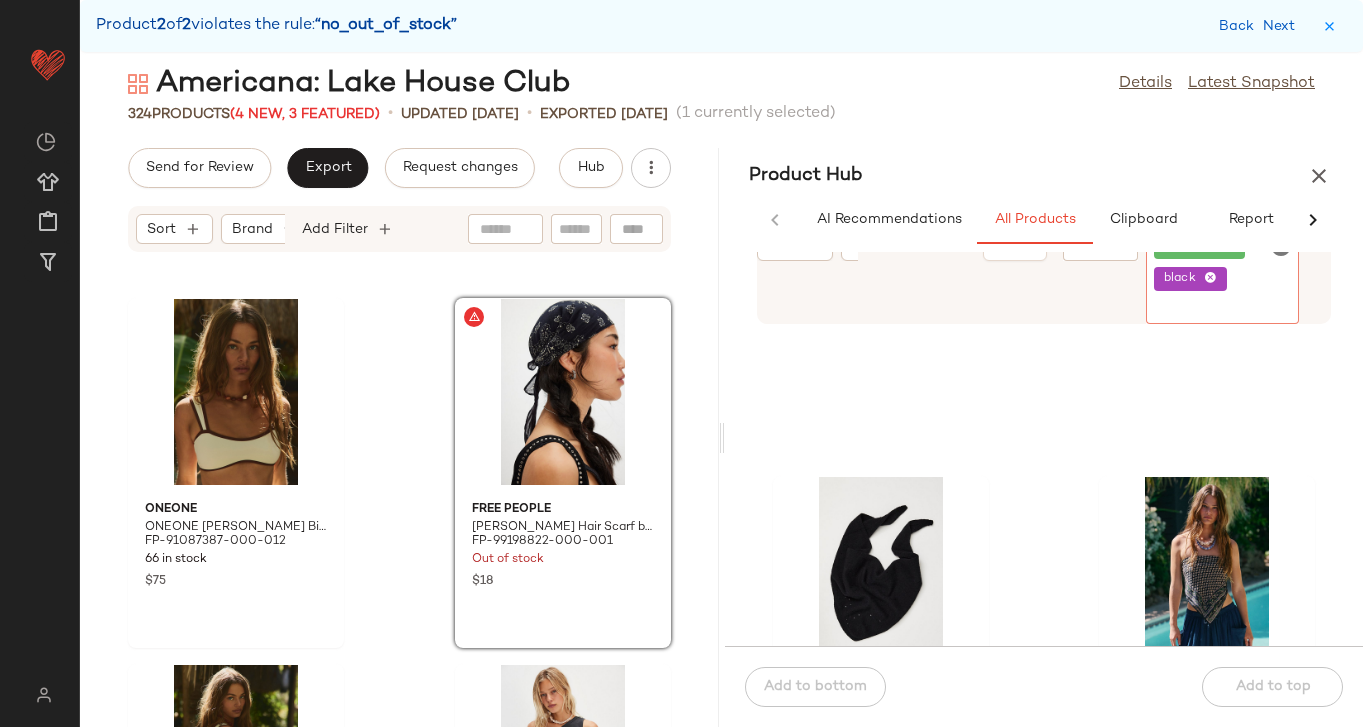 scroll, scrollTop: 1140, scrollLeft: 0, axis: vertical 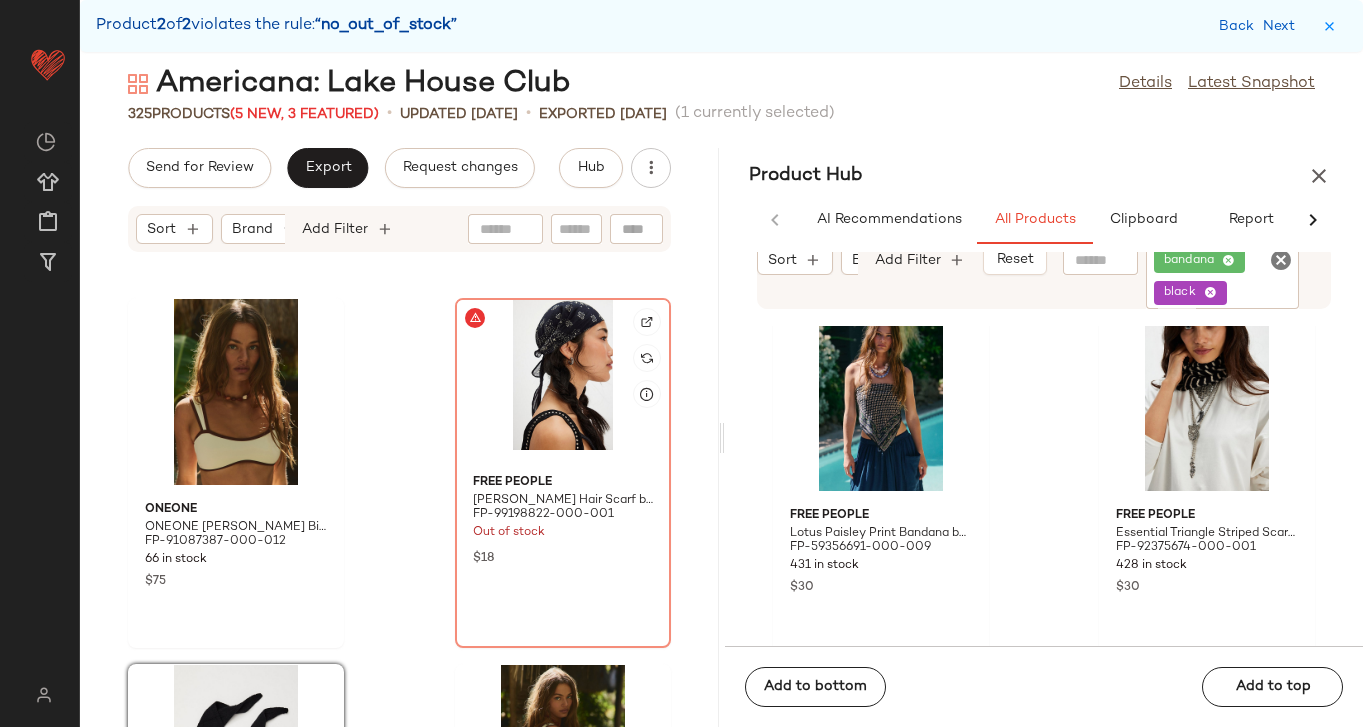 click 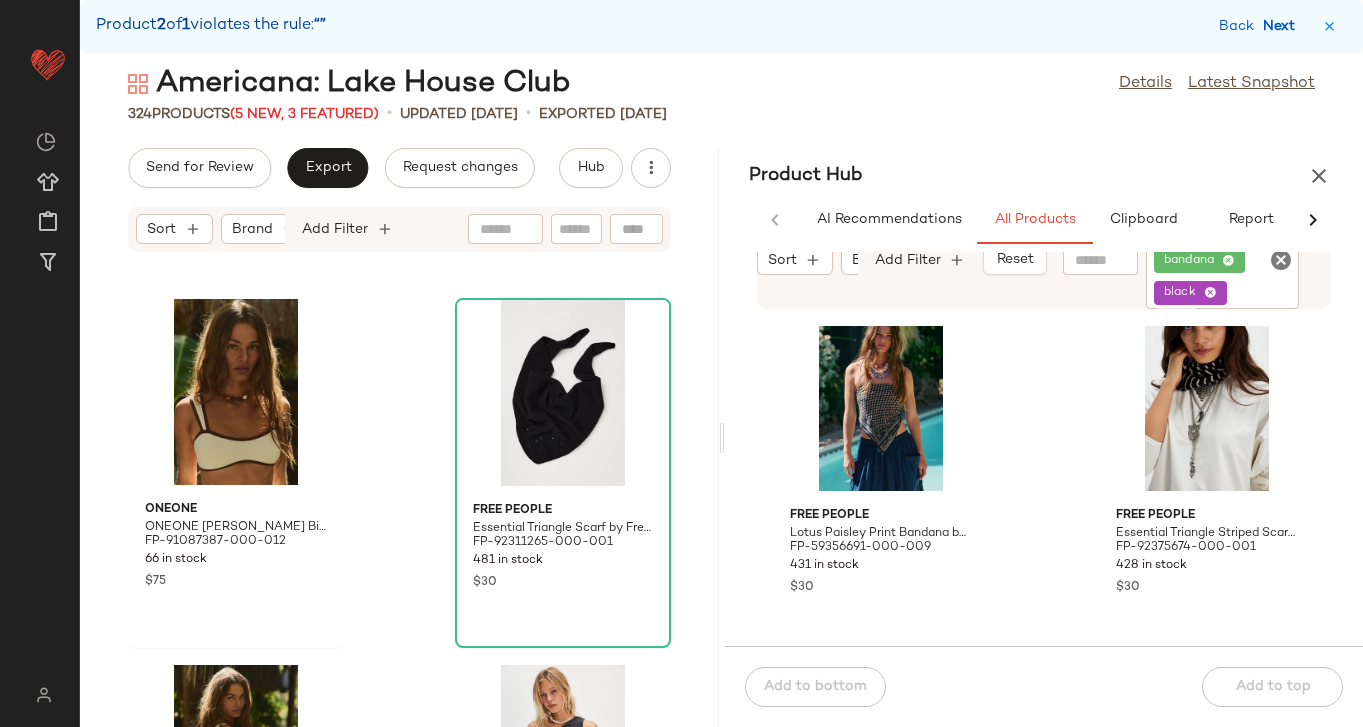 click on "Next" at bounding box center (1283, 26) 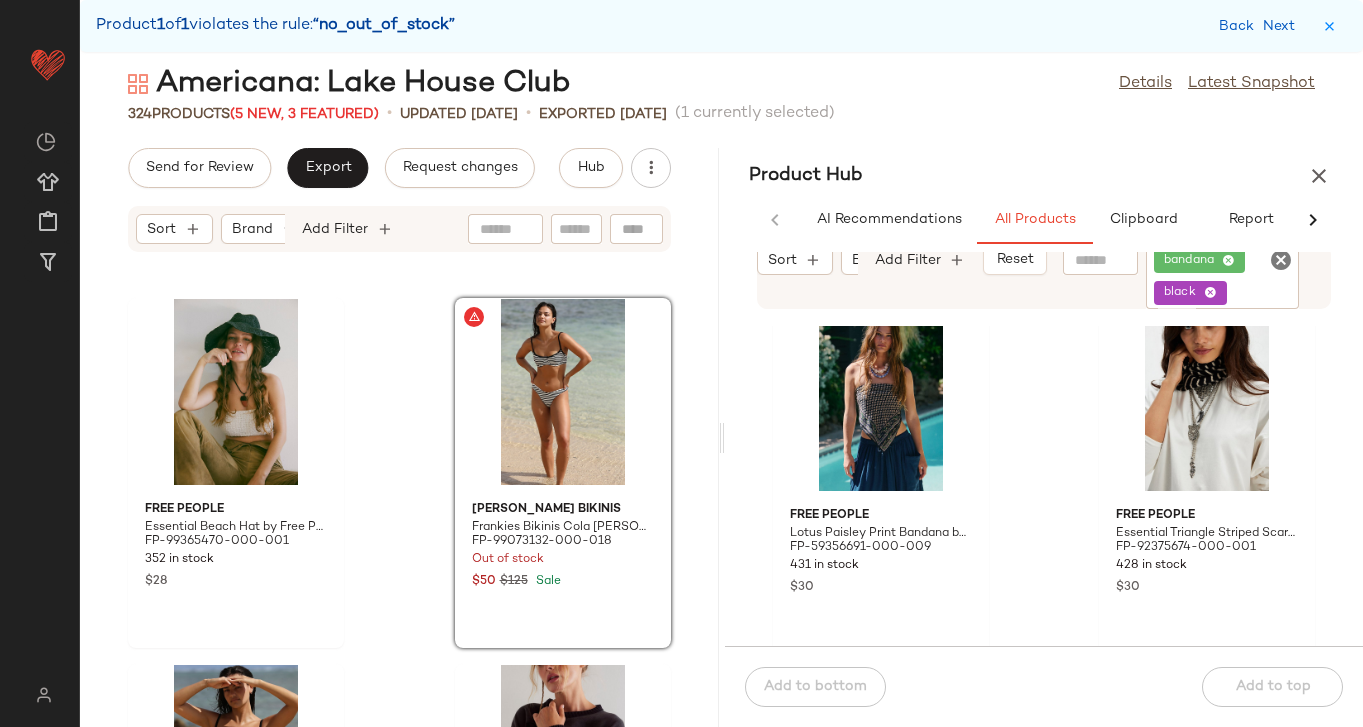 click 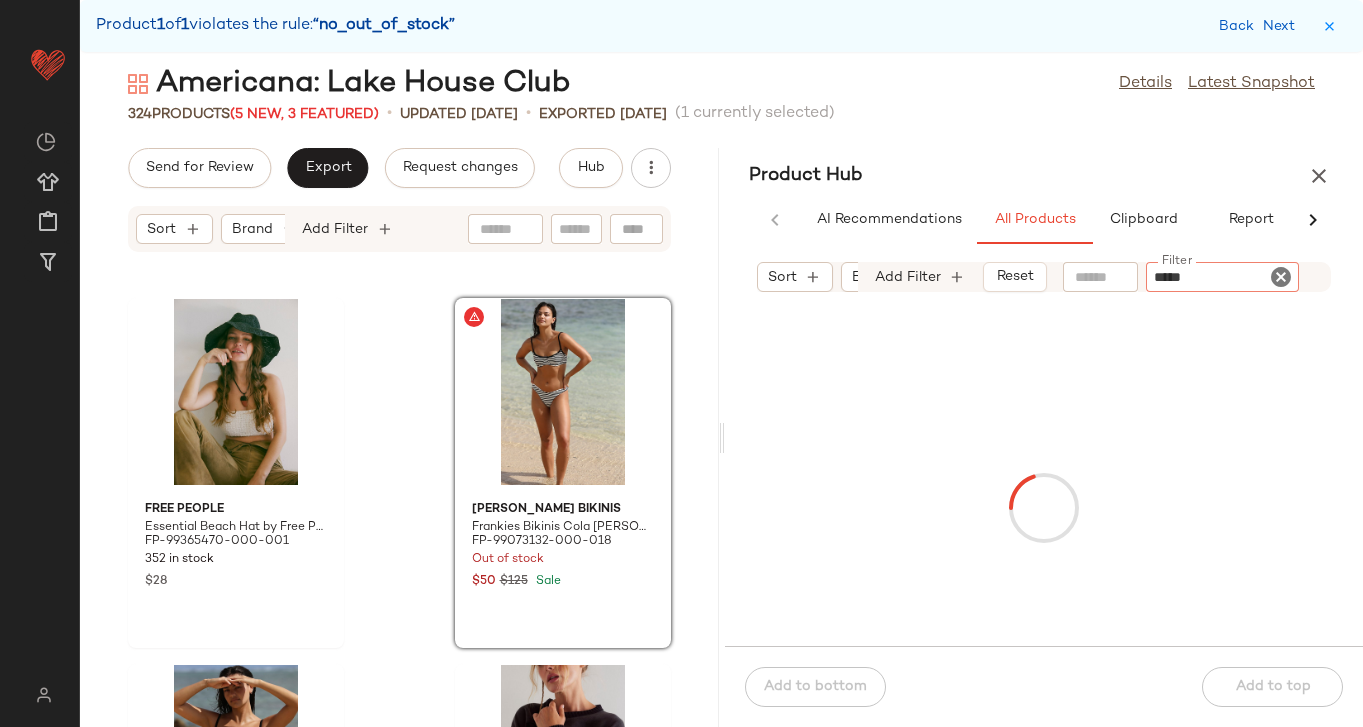 type on "******" 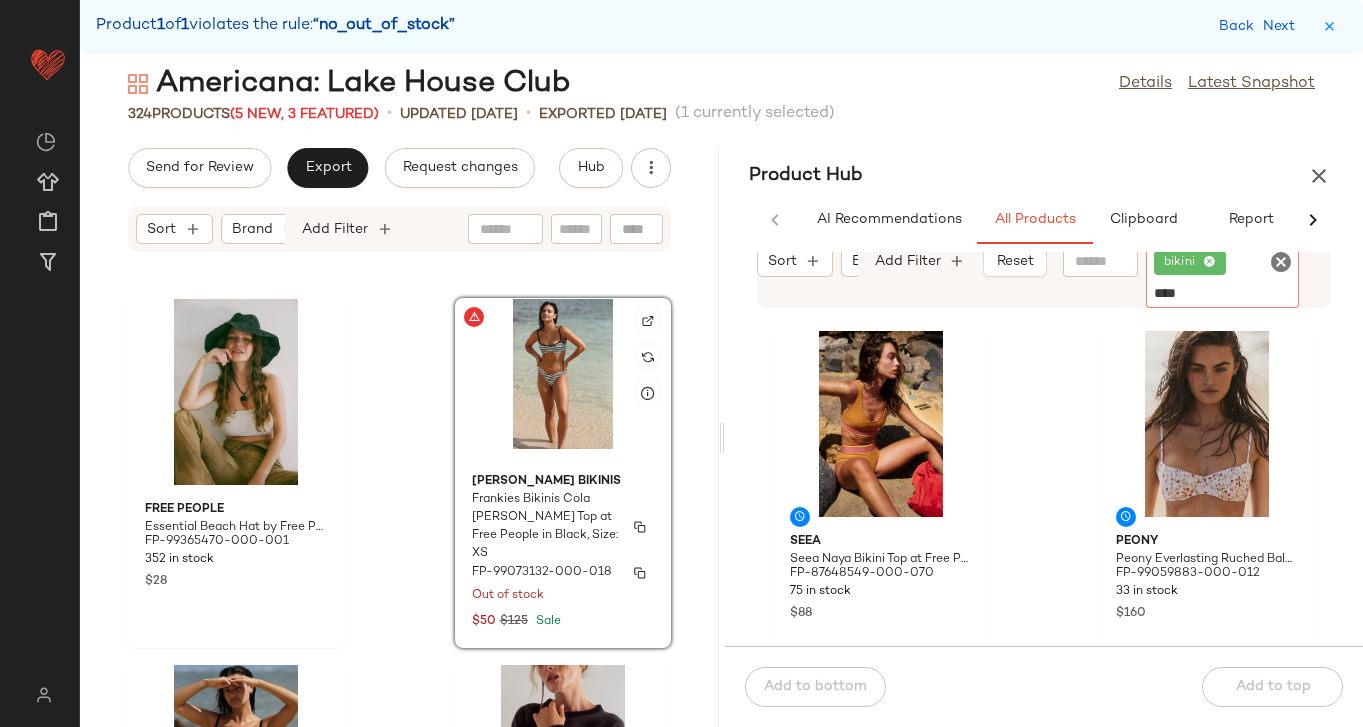 type on "*****" 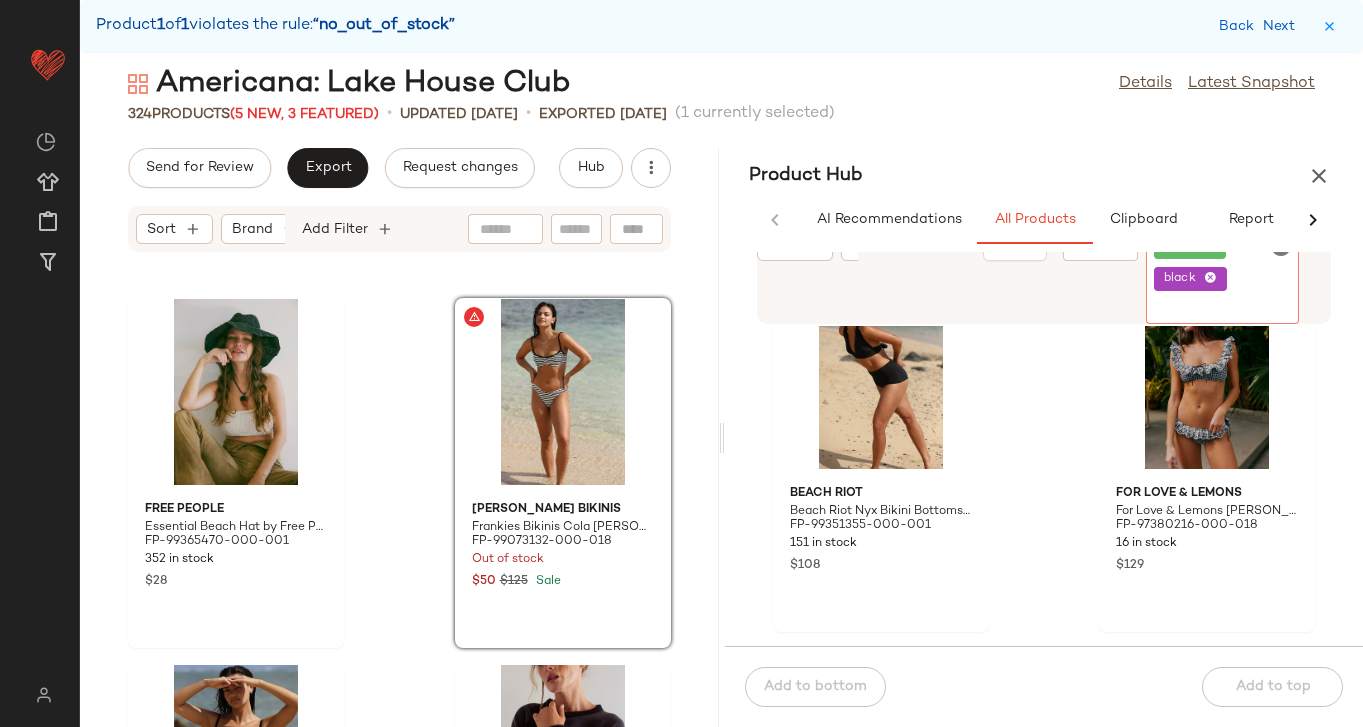 scroll, scrollTop: 4827, scrollLeft: 0, axis: vertical 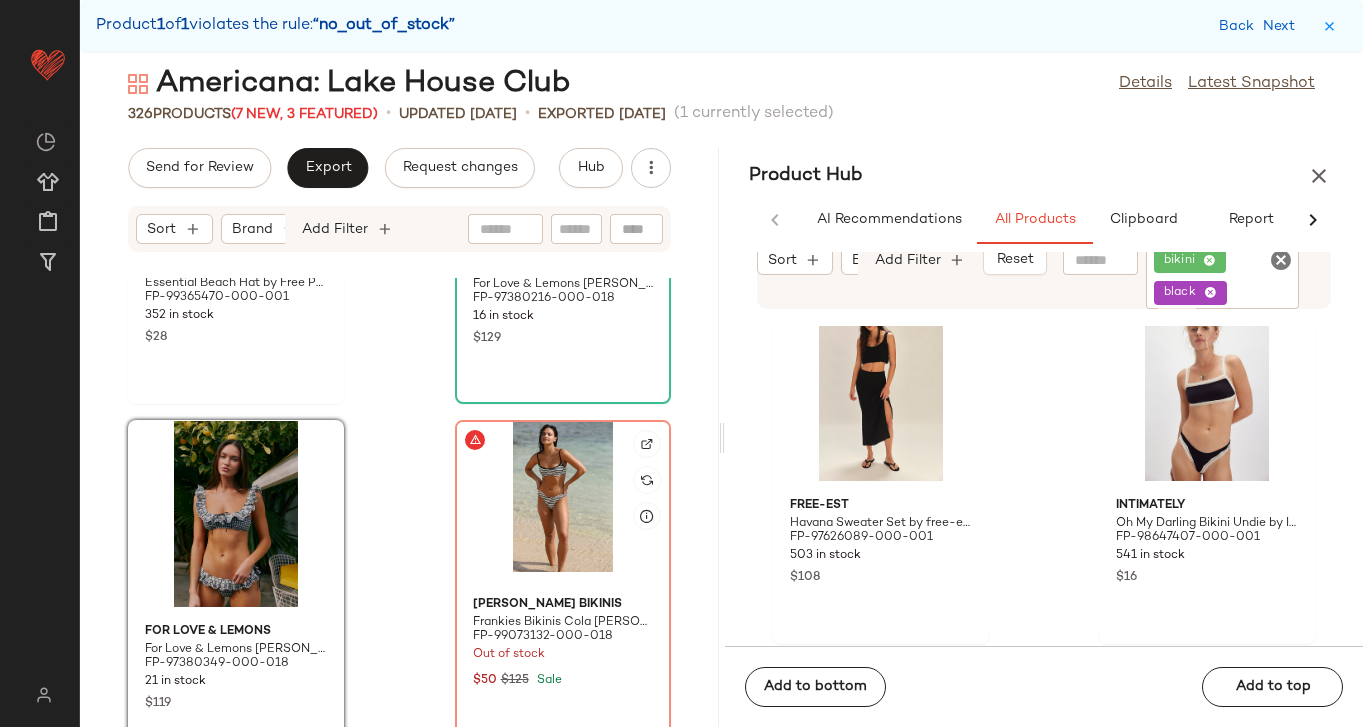 click 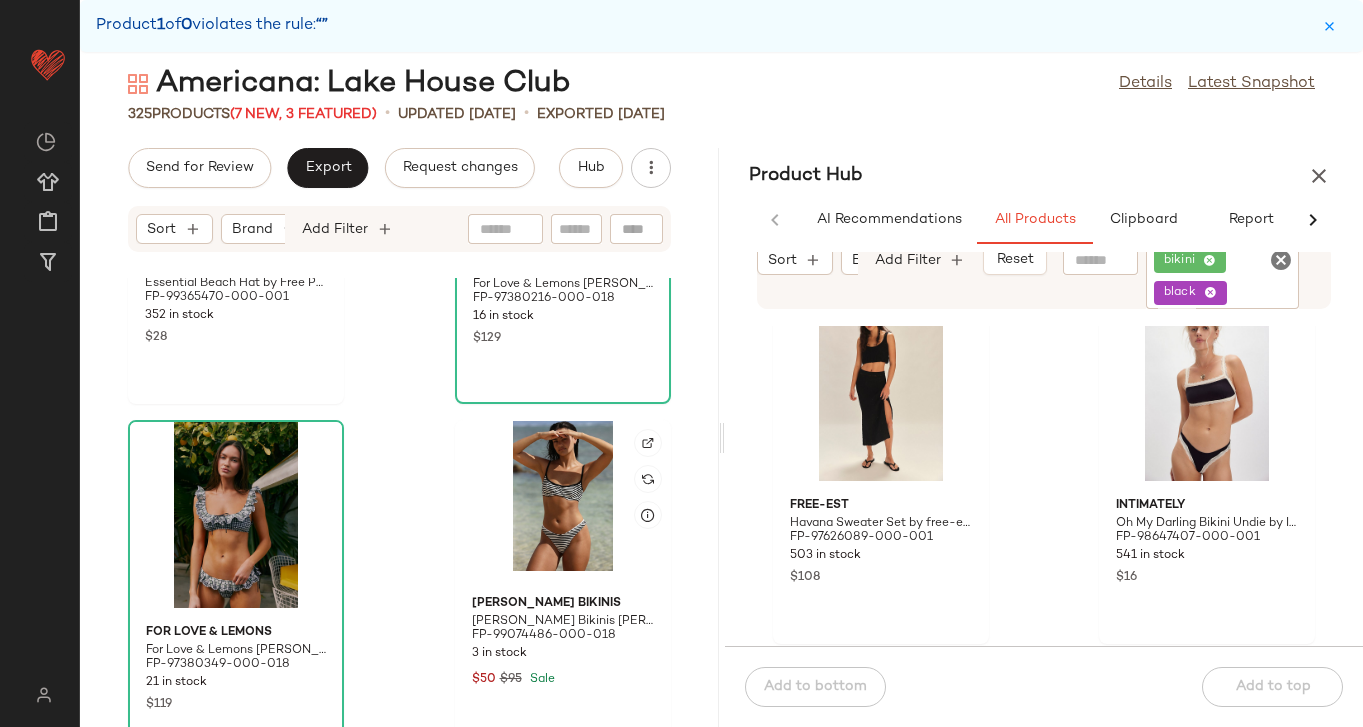 click 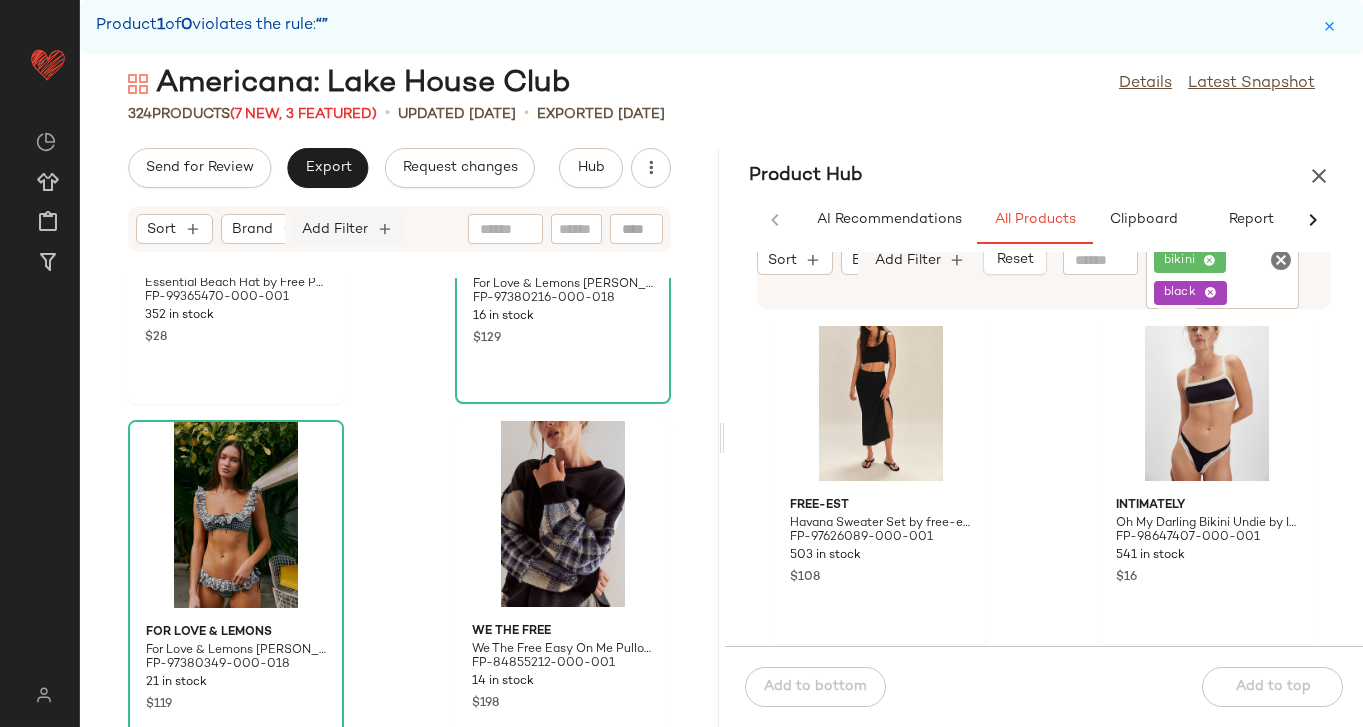 click on "Add Filter" 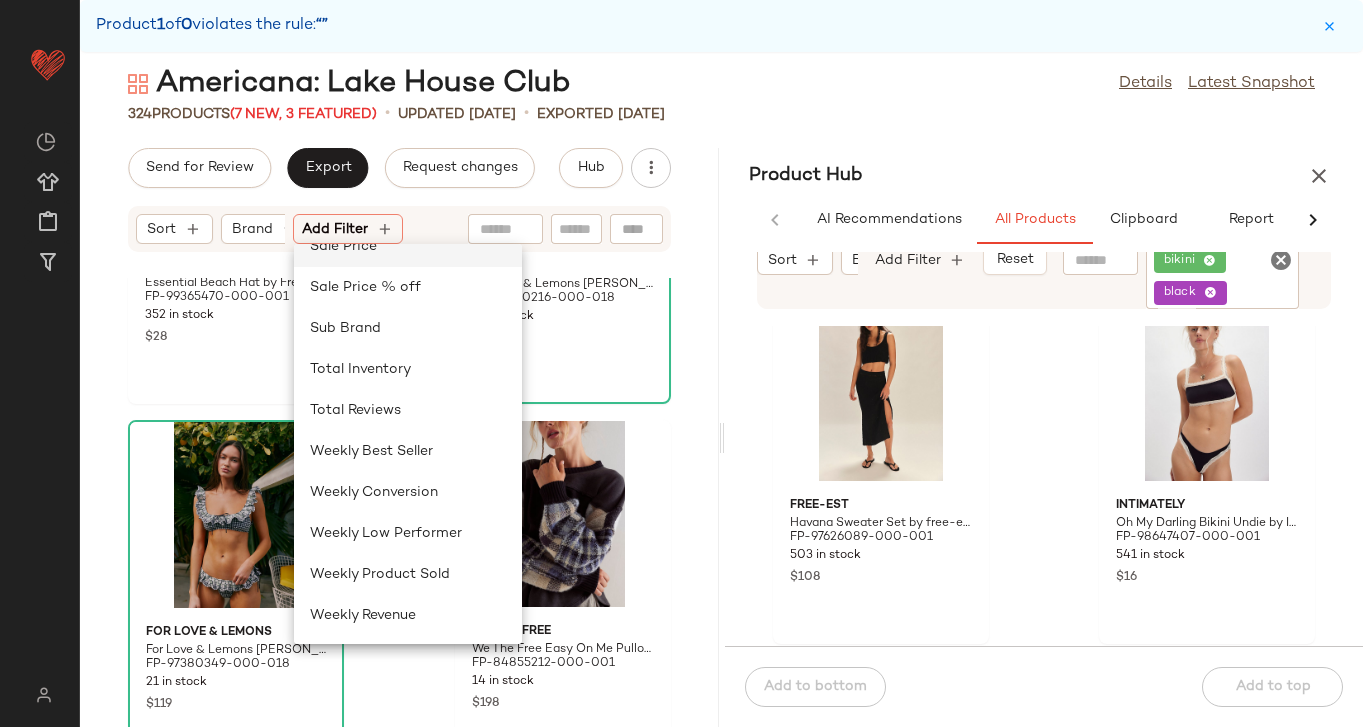 click on "Sale Price" 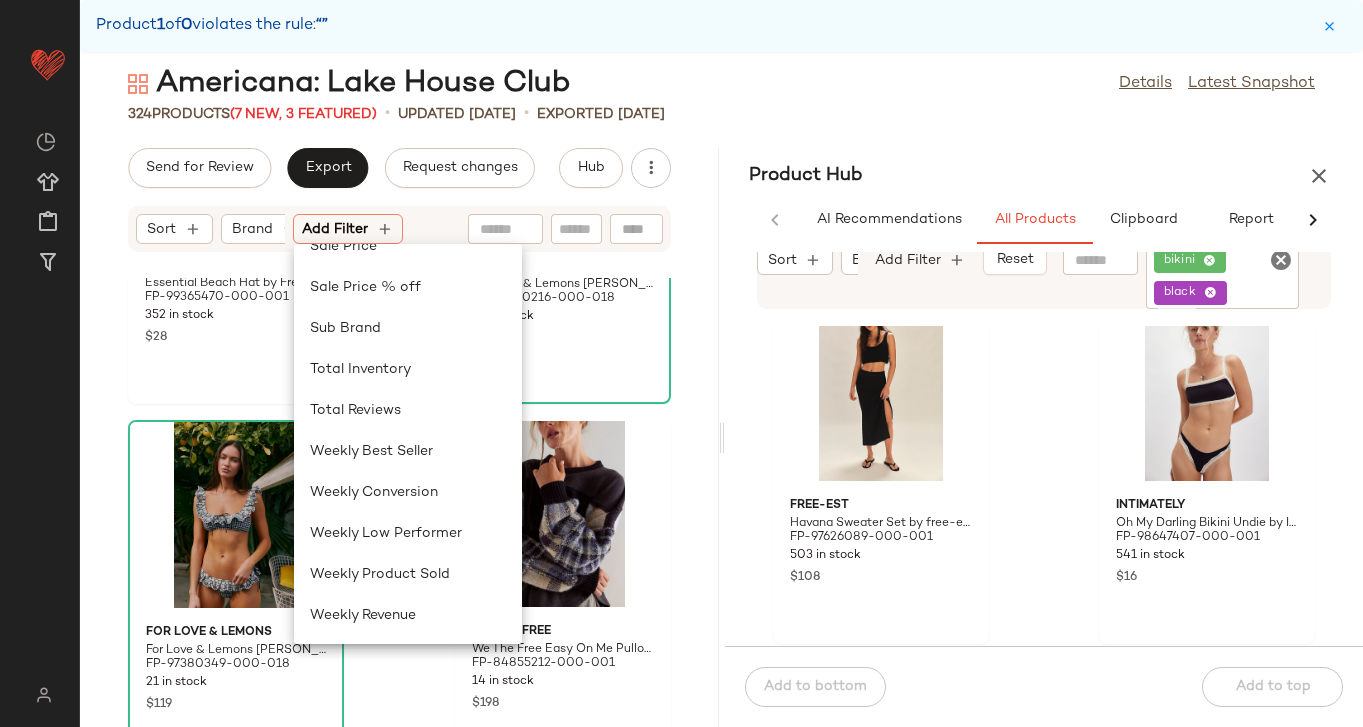 scroll, scrollTop: 846, scrollLeft: 0, axis: vertical 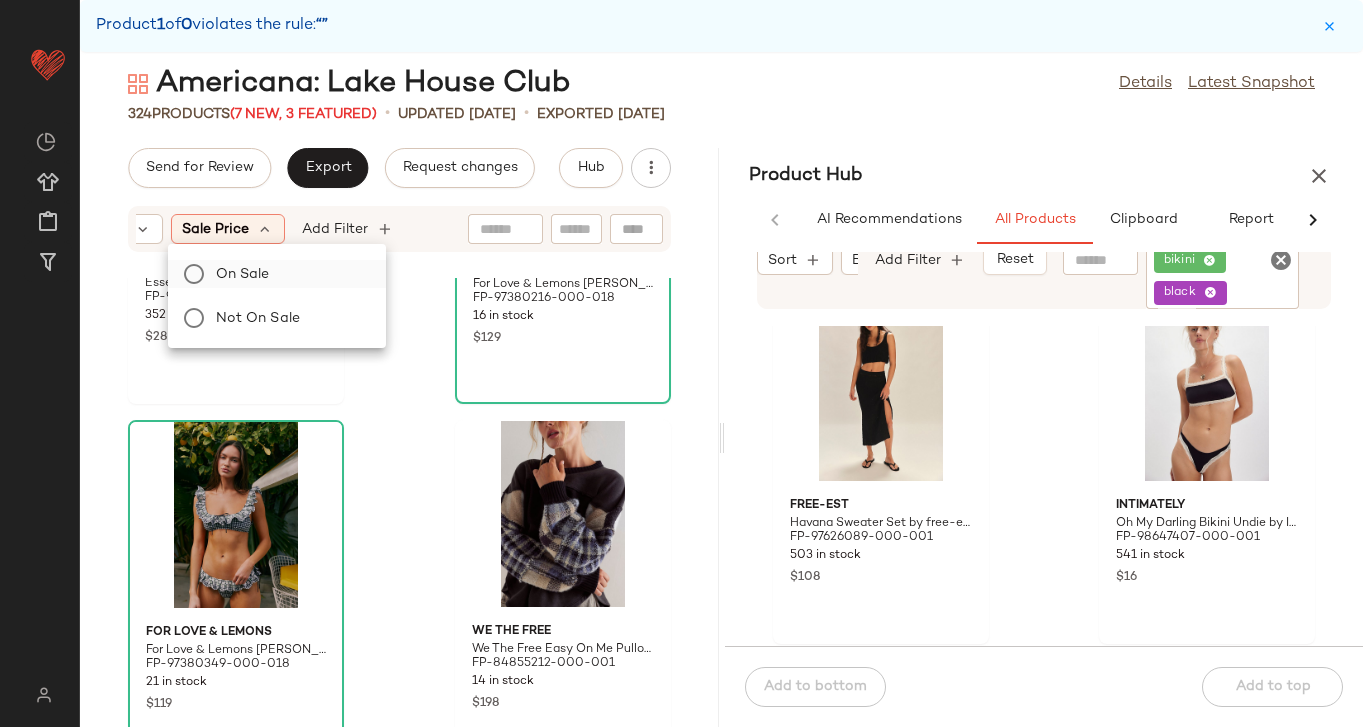 click on "On sale" at bounding box center (289, 274) 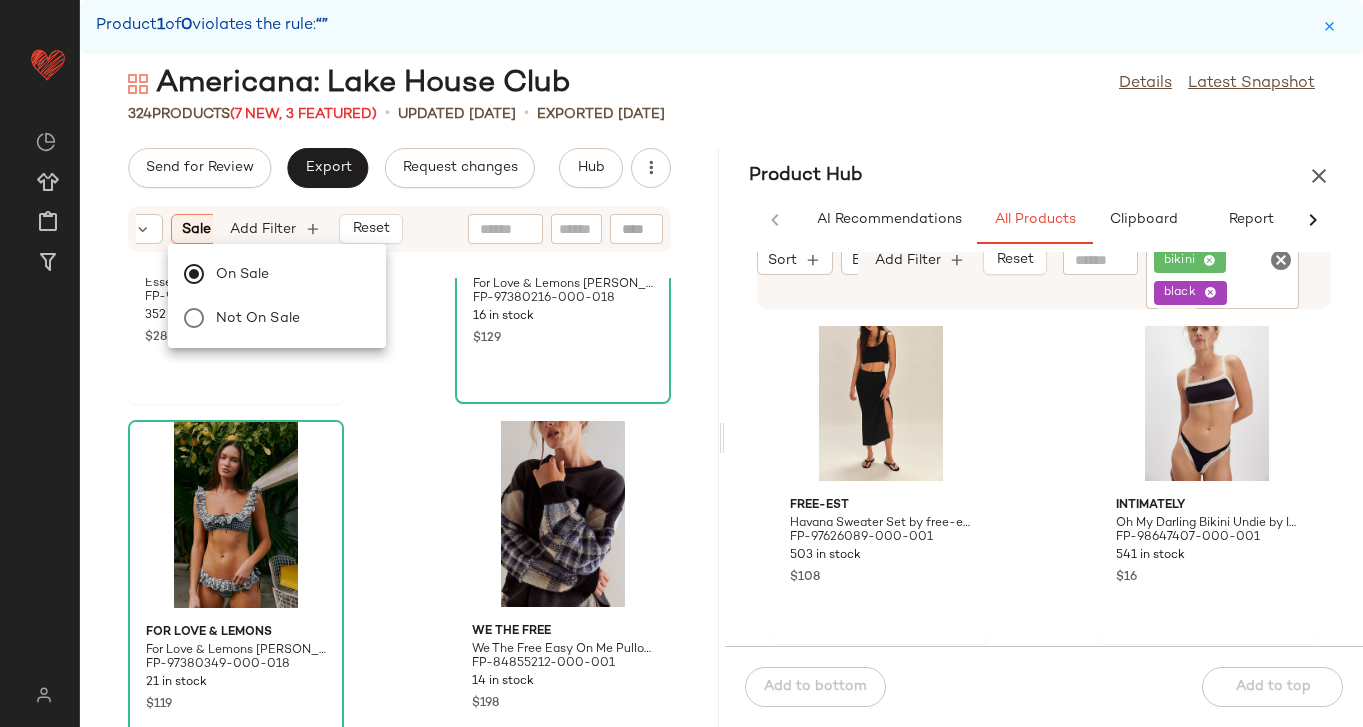 click on "Americana: Lake House Club  Details   Latest Snapshot" 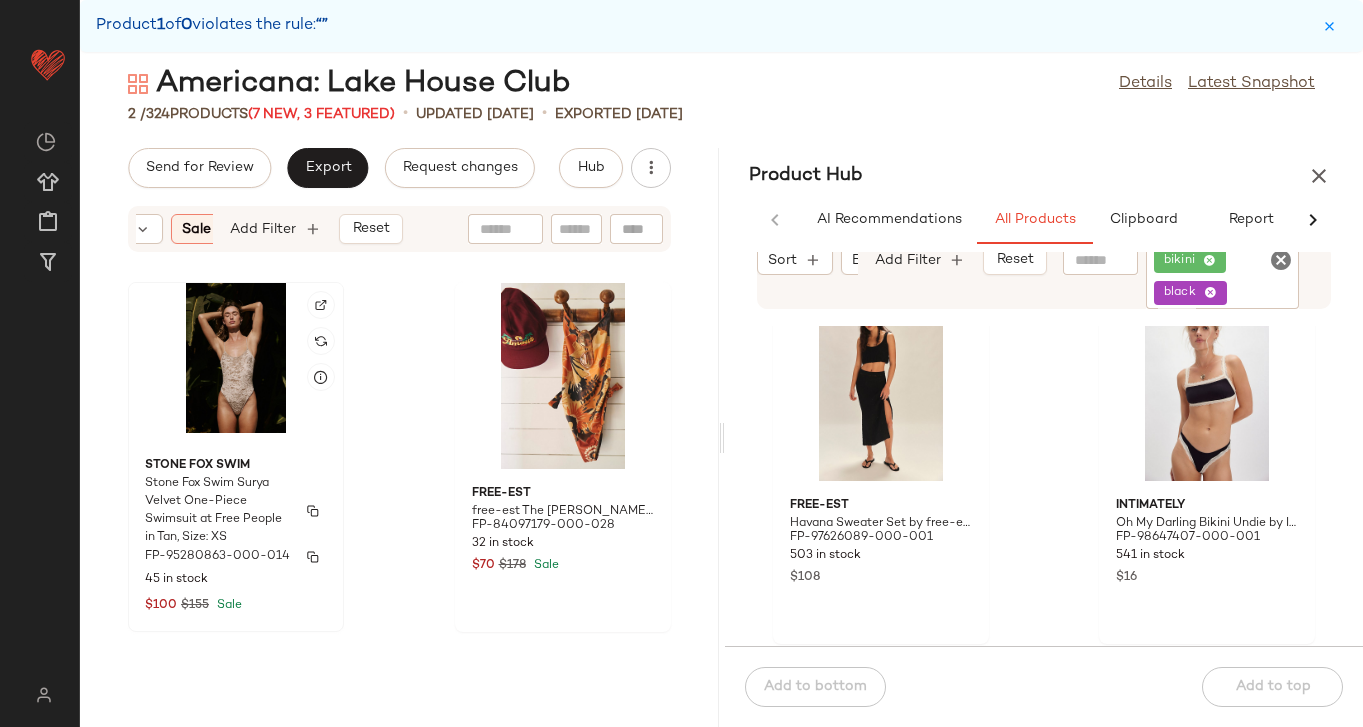 click on "FP-95280863-000-014" at bounding box center (236, 557) 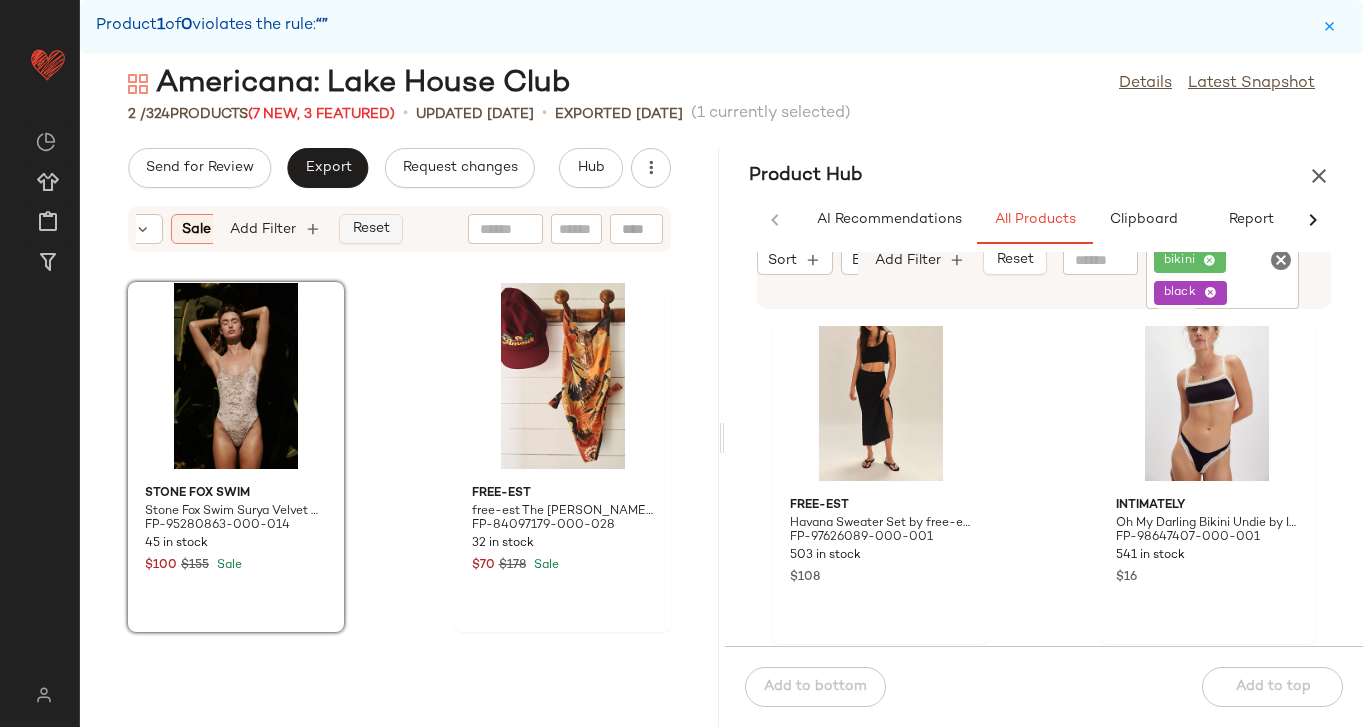 click on "Reset" 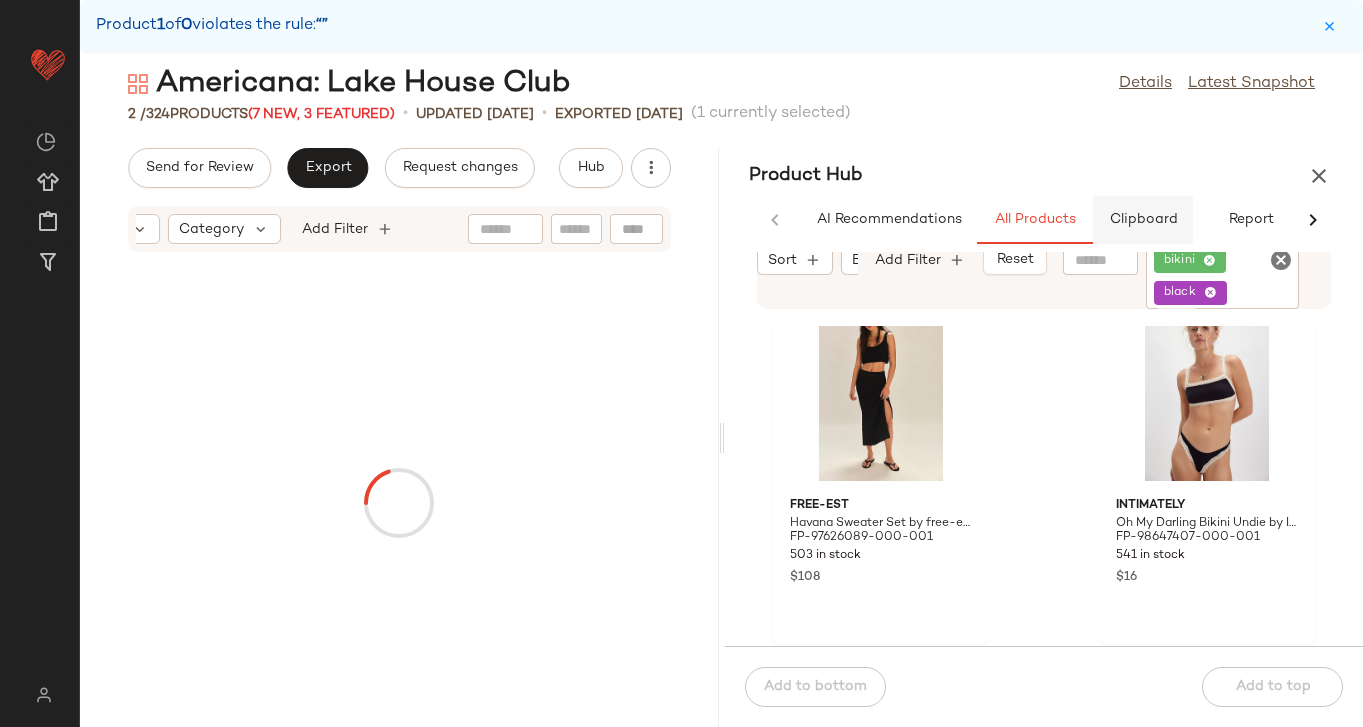scroll, scrollTop: 0, scrollLeft: 144, axis: horizontal 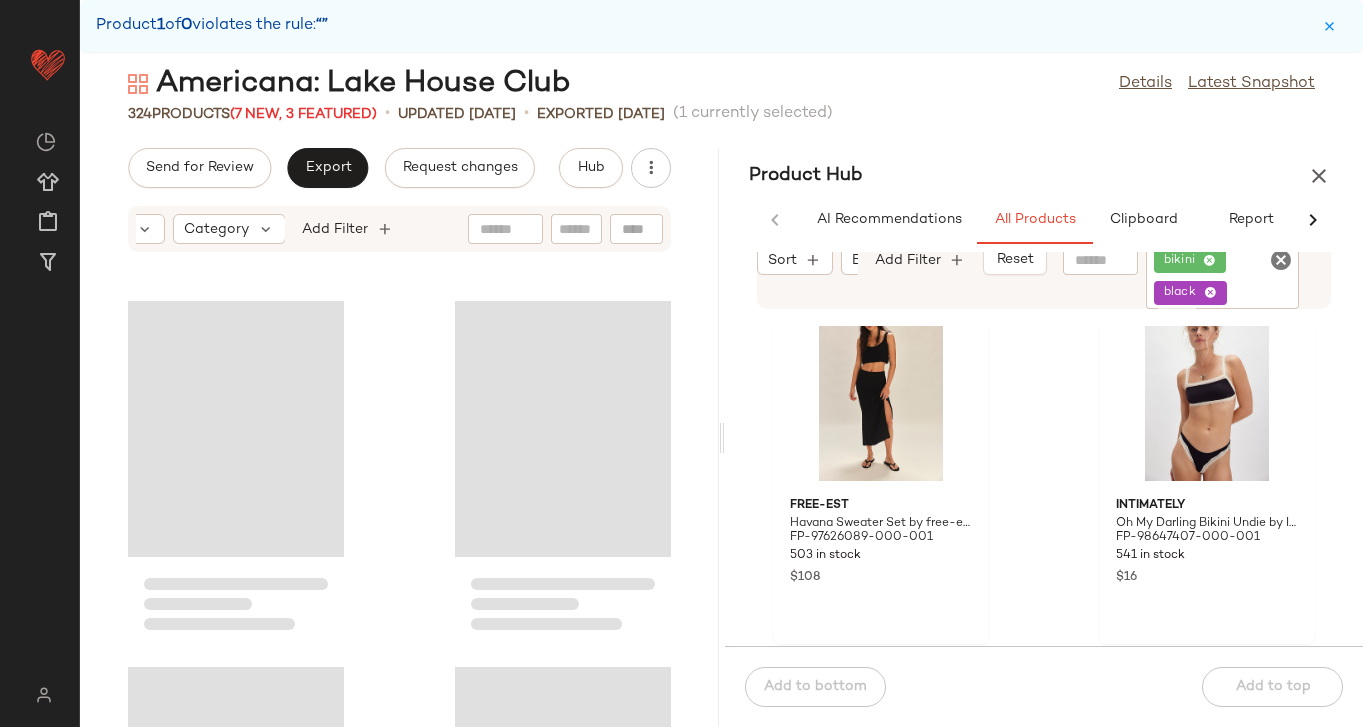 click 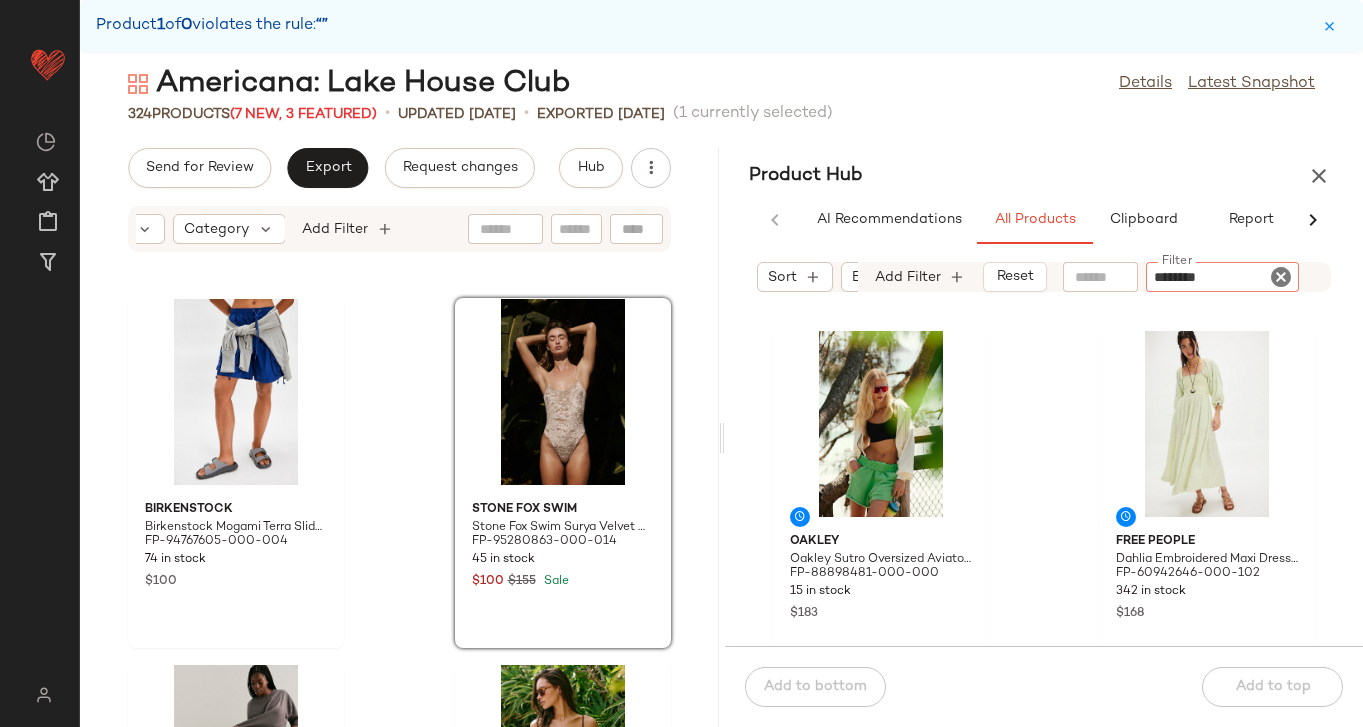 type on "*********" 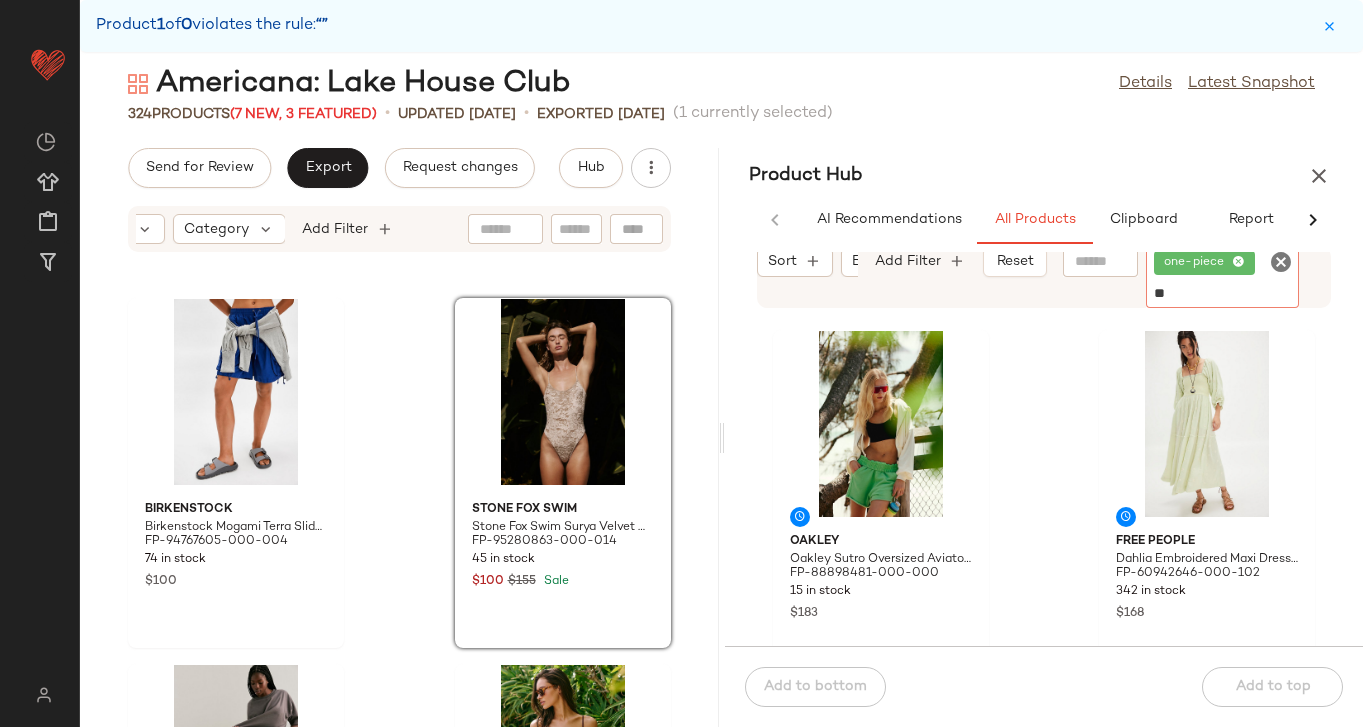 type on "***" 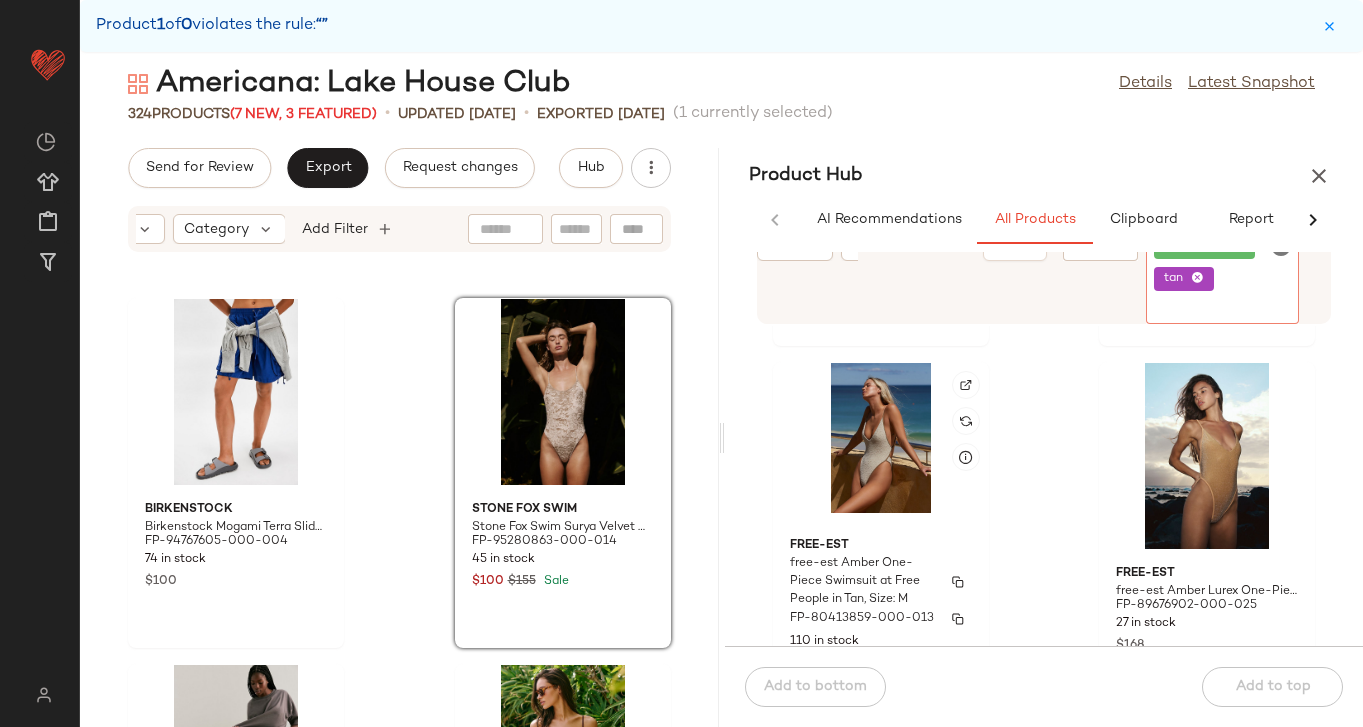 scroll, scrollTop: 2545, scrollLeft: 0, axis: vertical 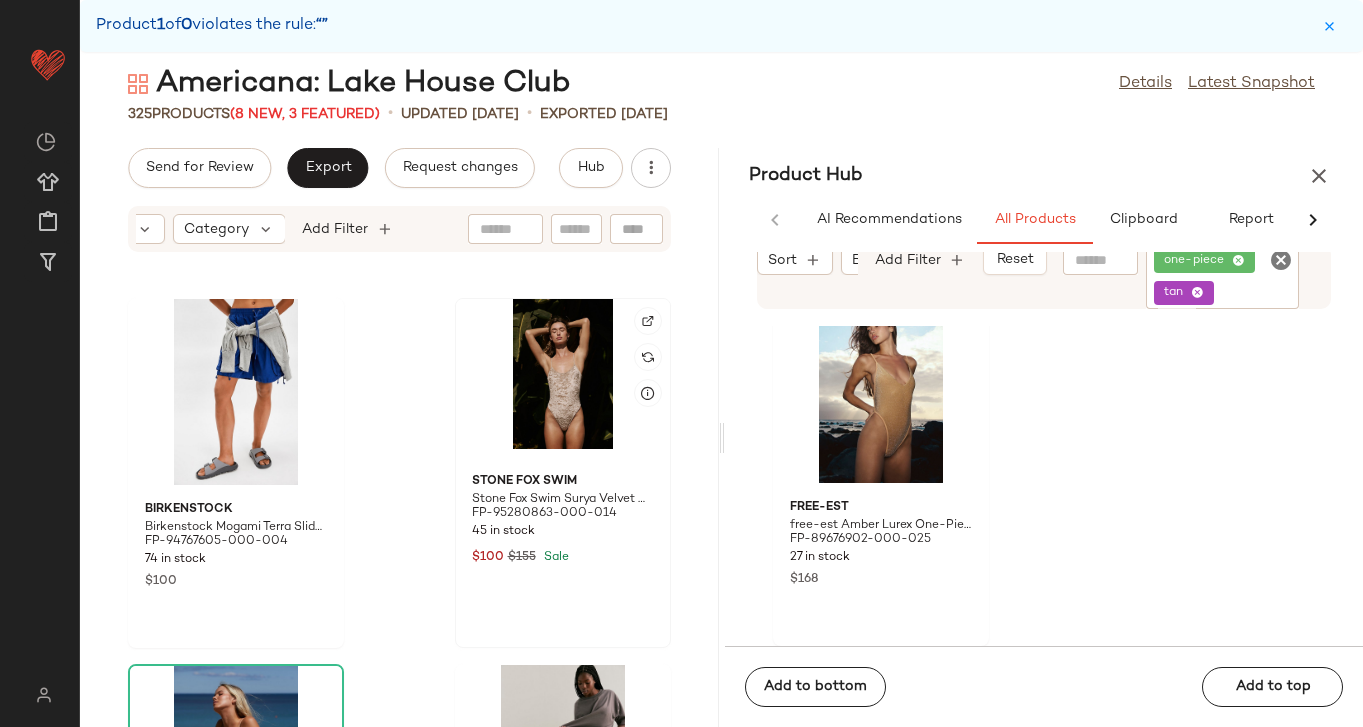 click 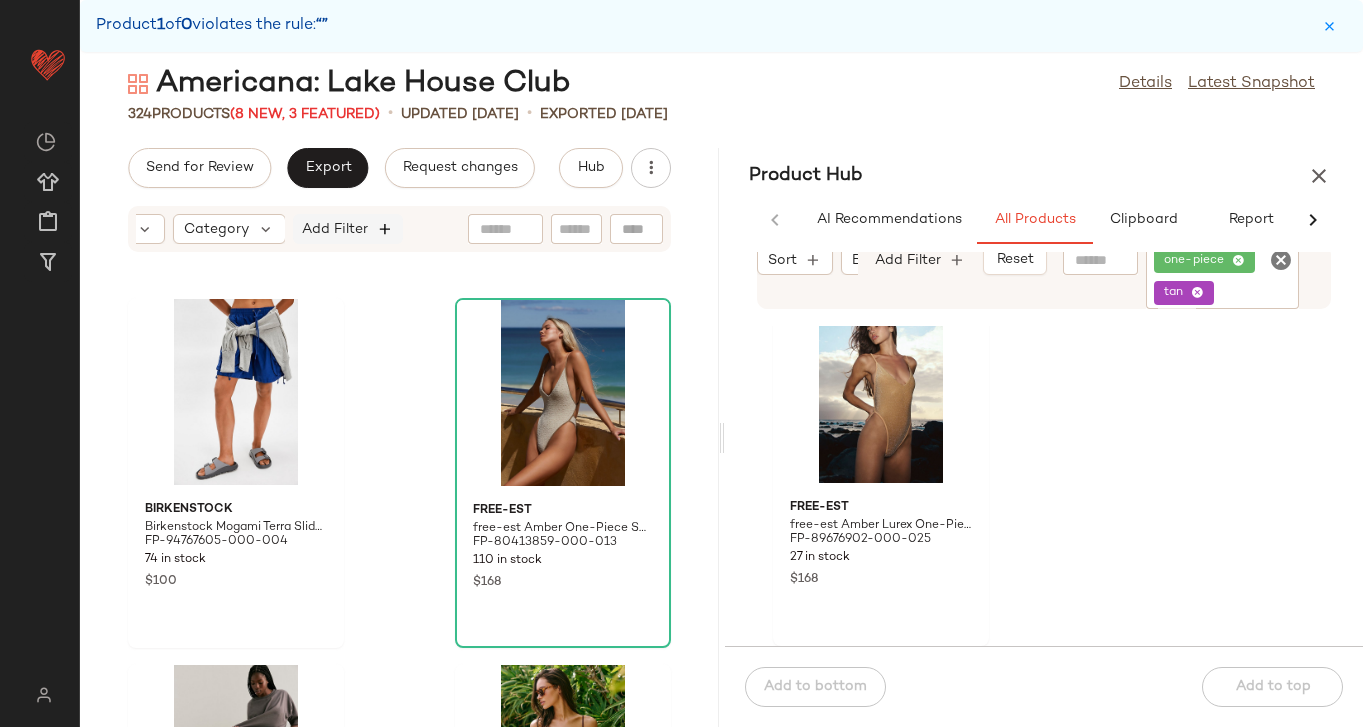 click at bounding box center [385, 229] 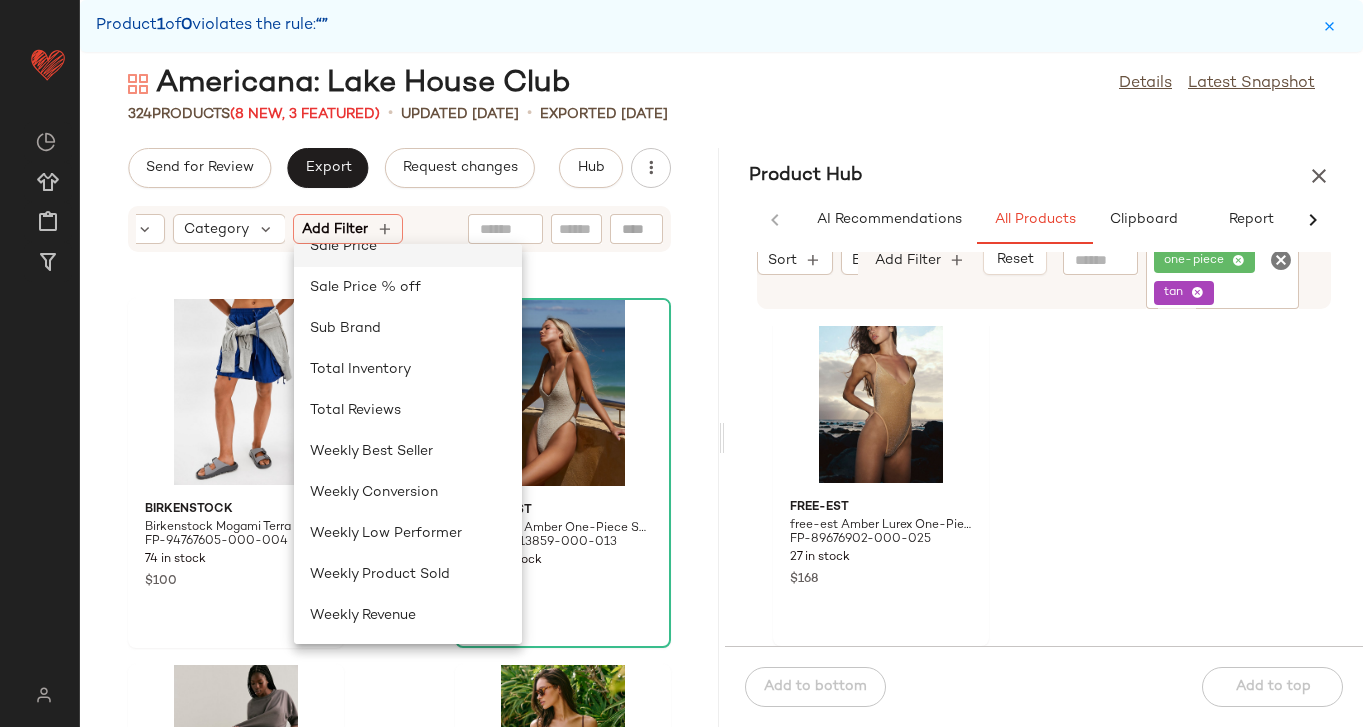 click on "Sale Price" 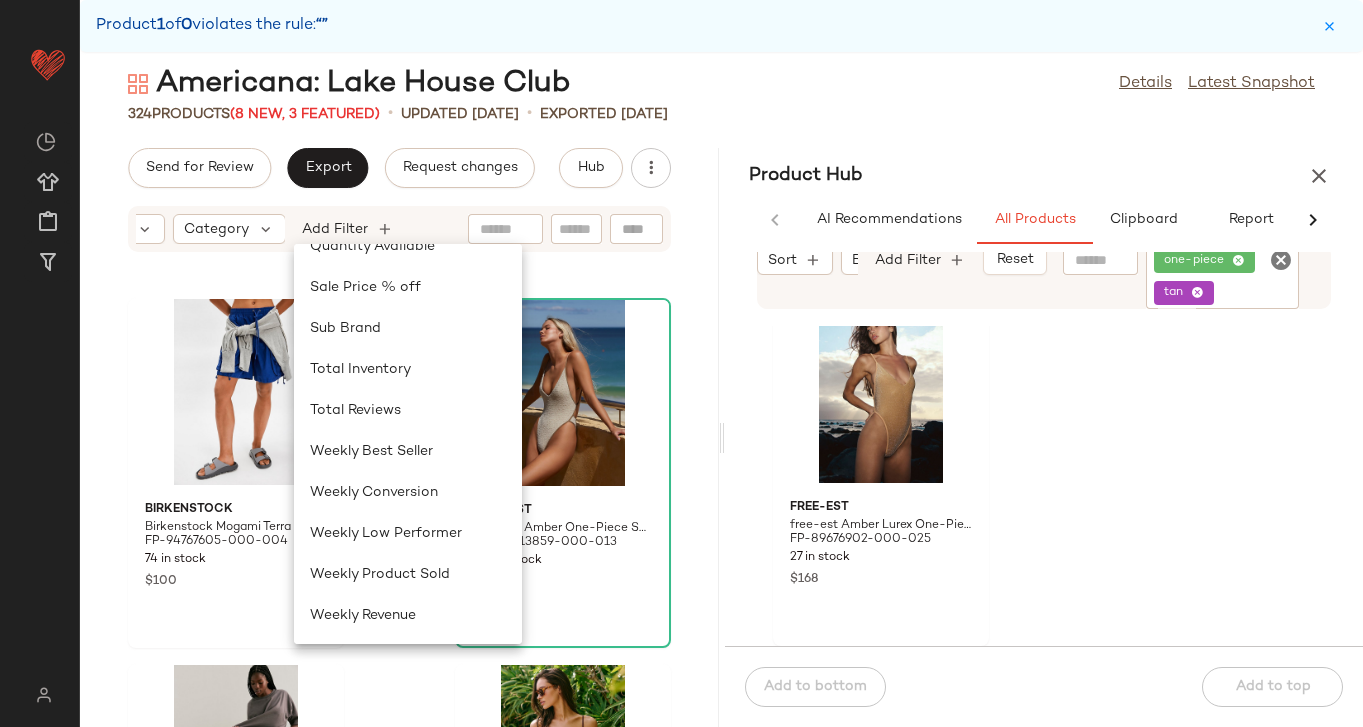 scroll, scrollTop: 846, scrollLeft: 0, axis: vertical 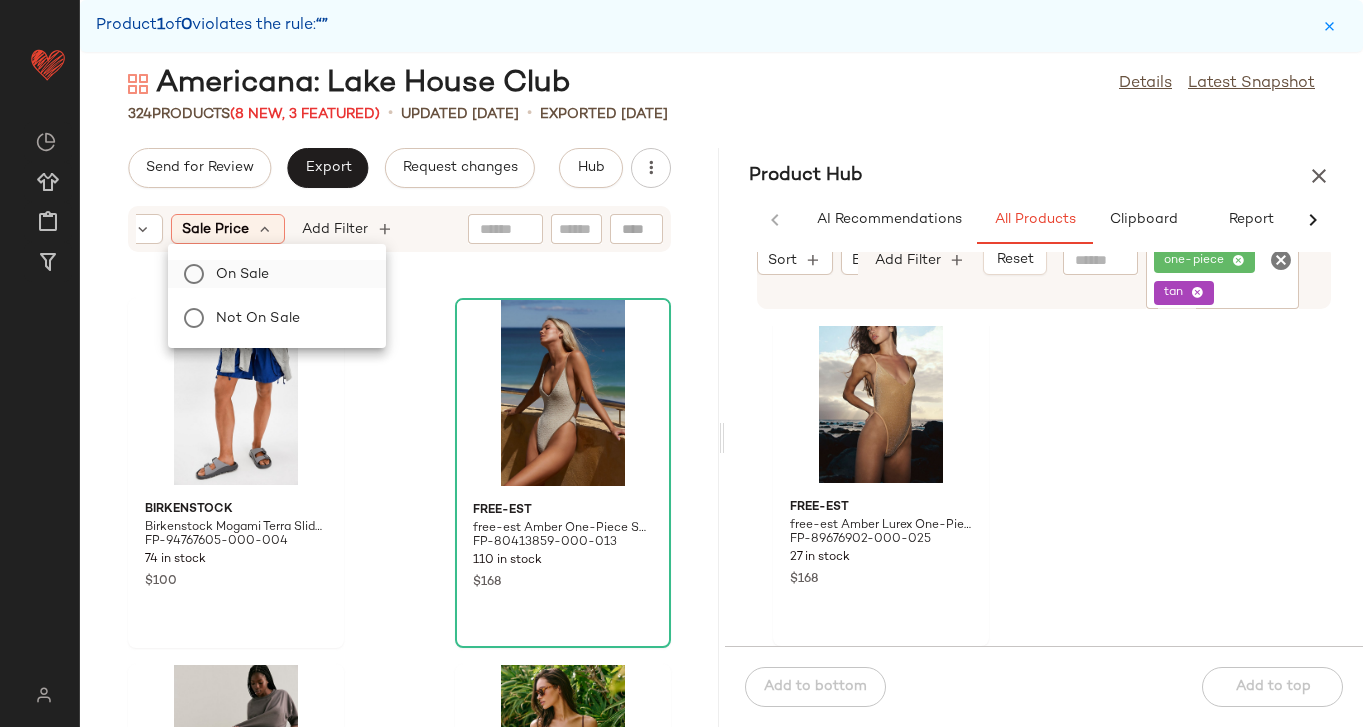 click on "On sale" at bounding box center [289, 274] 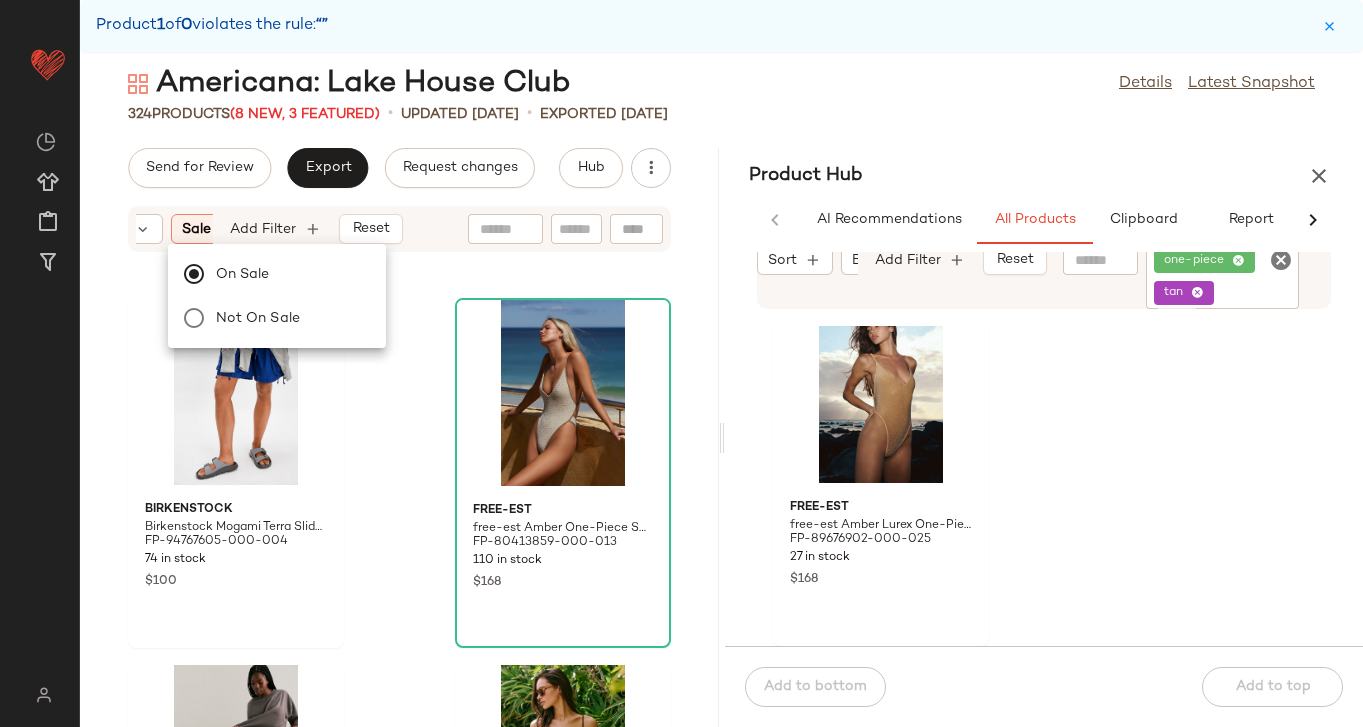 click on "Americana: Lake House Club  Details   Latest Snapshot" 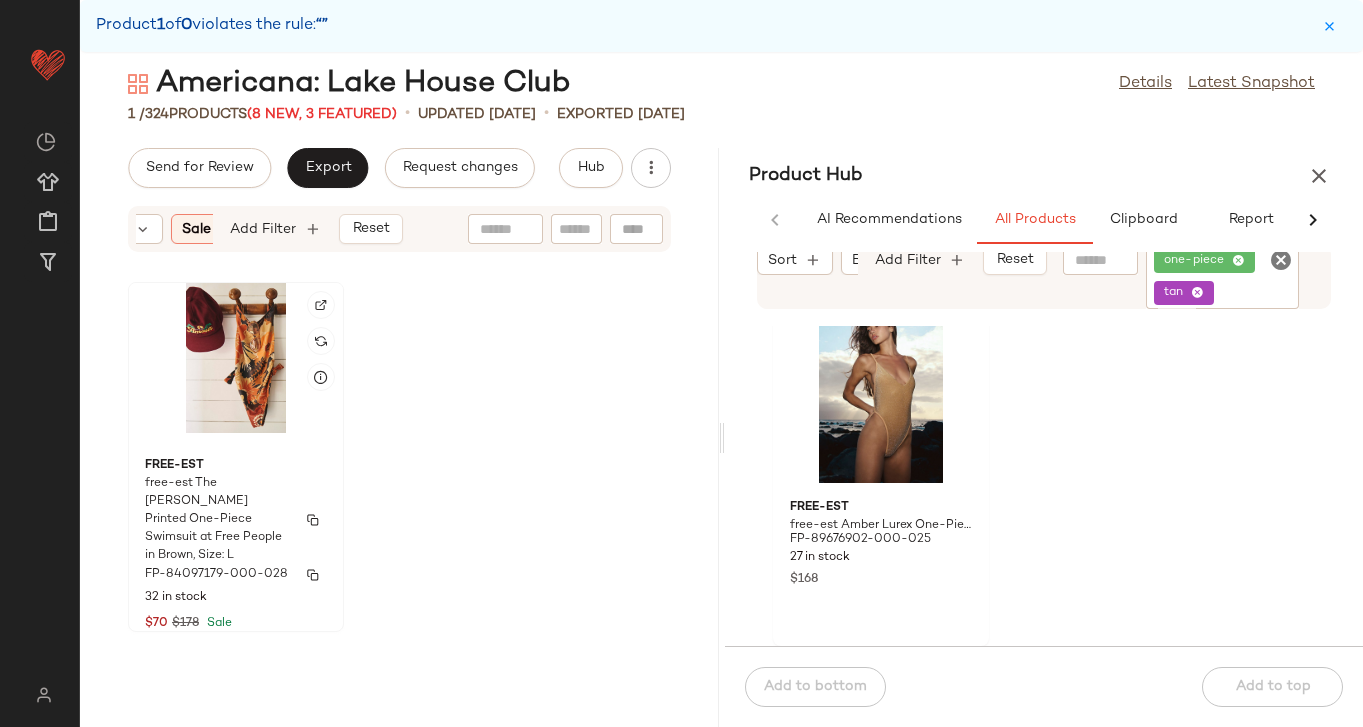 click on "free-est The Pamela Printed One-Piece Swimsuit at Free People in Brown, Size: L" at bounding box center [218, 520] 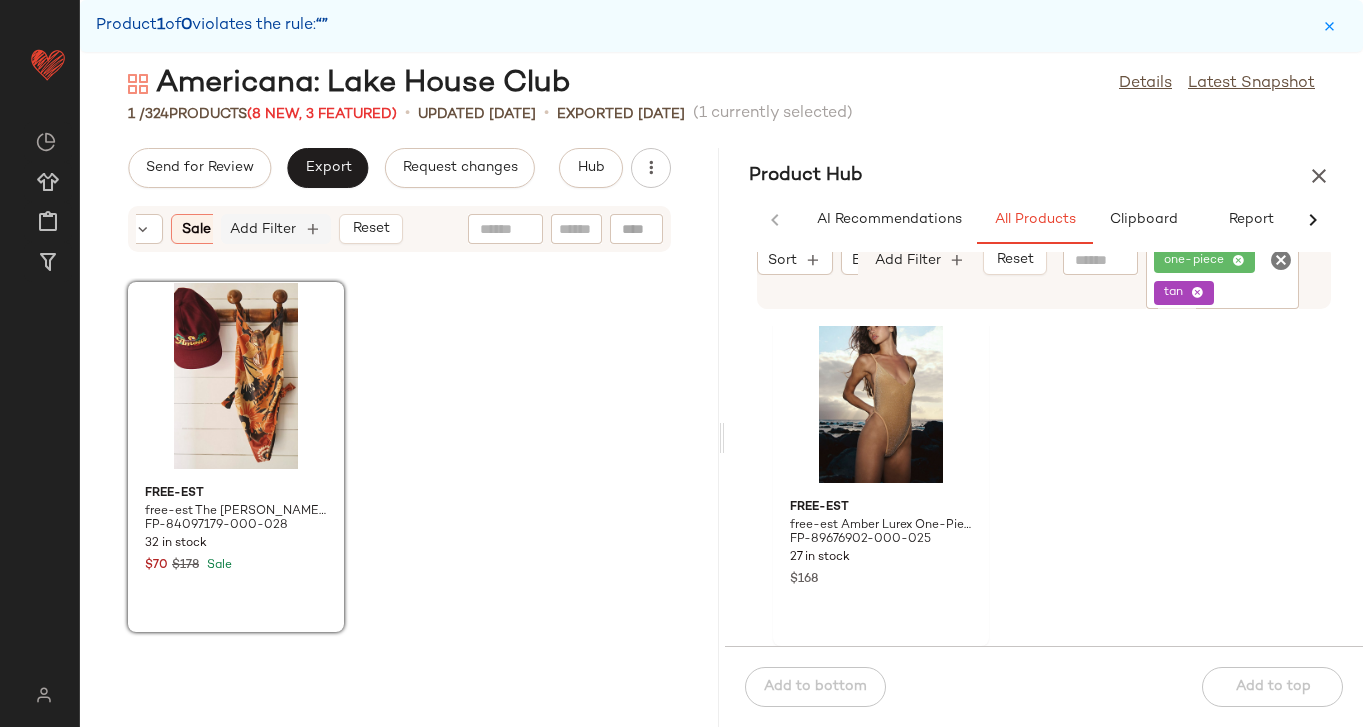 click on "Reset" 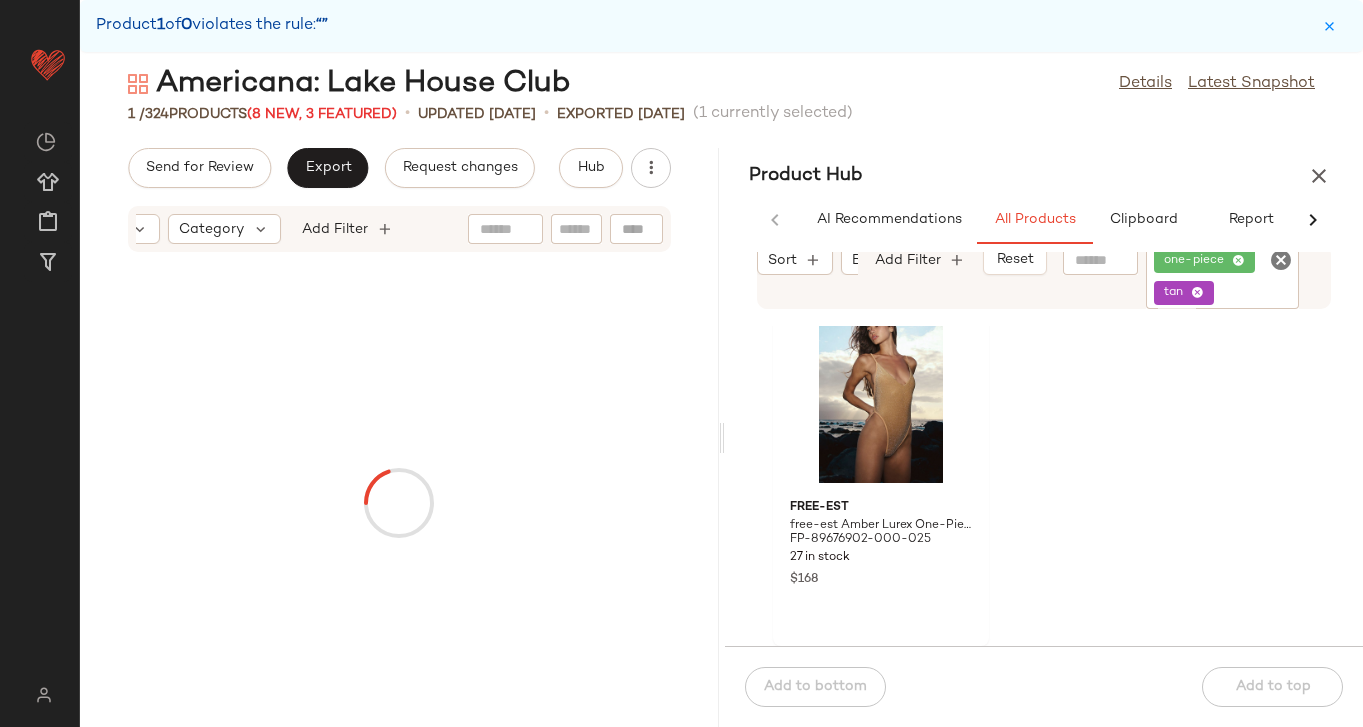 scroll, scrollTop: 0, scrollLeft: 144, axis: horizontal 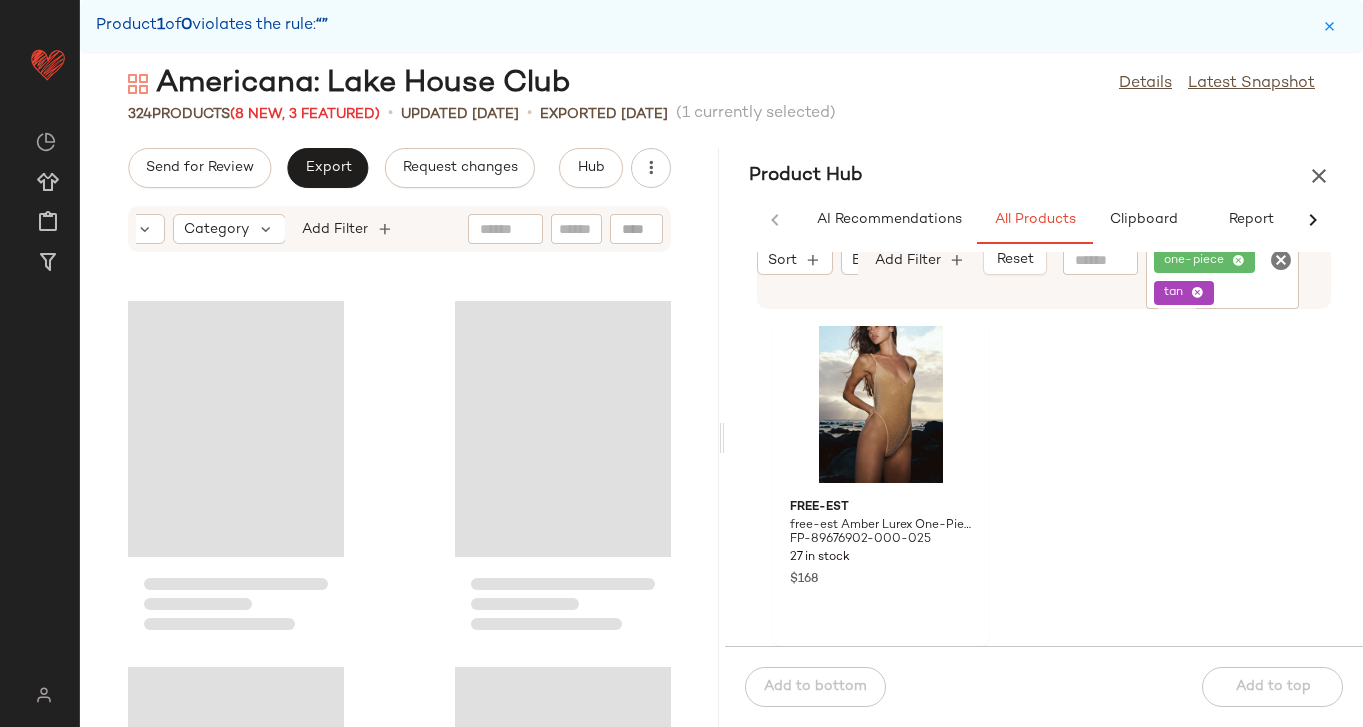 click on "Product Hub  AI Recommendations   All Products   Clipboard   Report  Sort  Brand  Category  In Curation?:   No Sale Price:   Not on sale Total Inventory:   10-Max Add Filter   Reset  Filter one-piece tan Filter free-est free-est Amber Lurex One-Piece Swimsuit at Free People in Tan, Size: L FP-89676902-000-025 27 in stock $168  Add to bottom   Add to top" 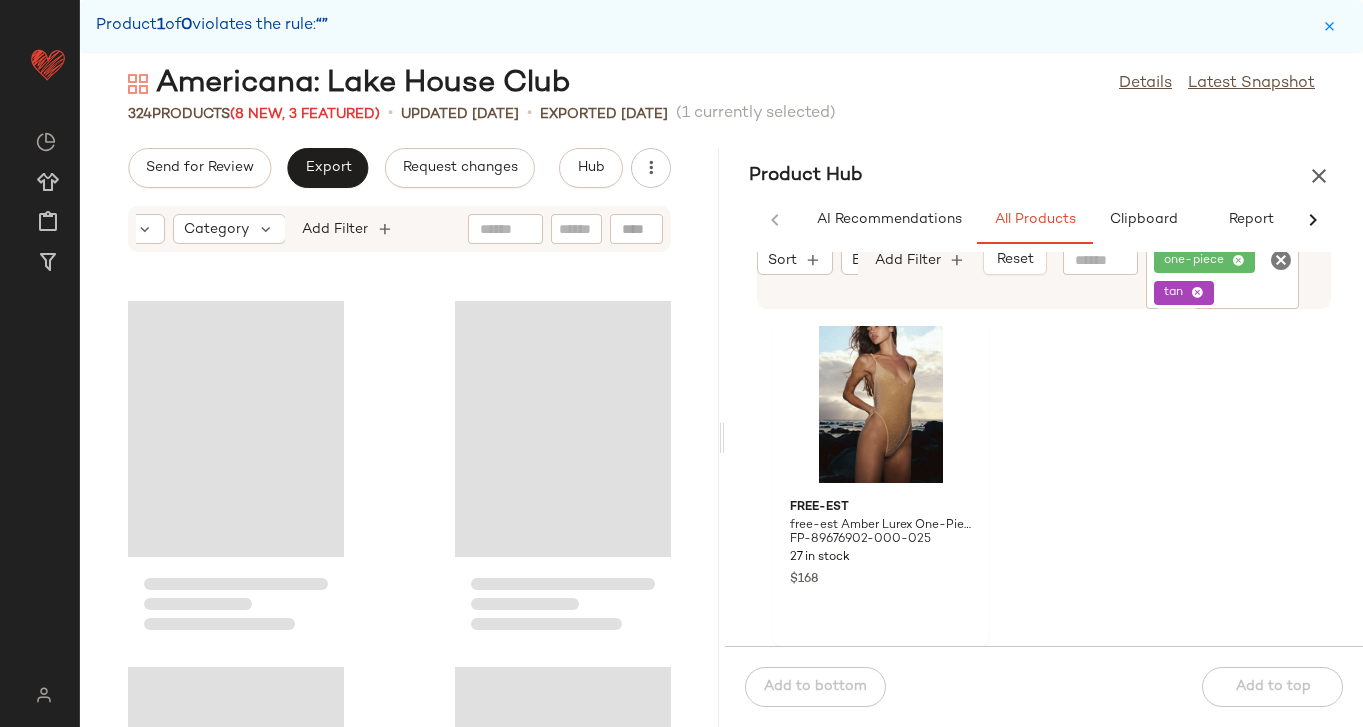 click 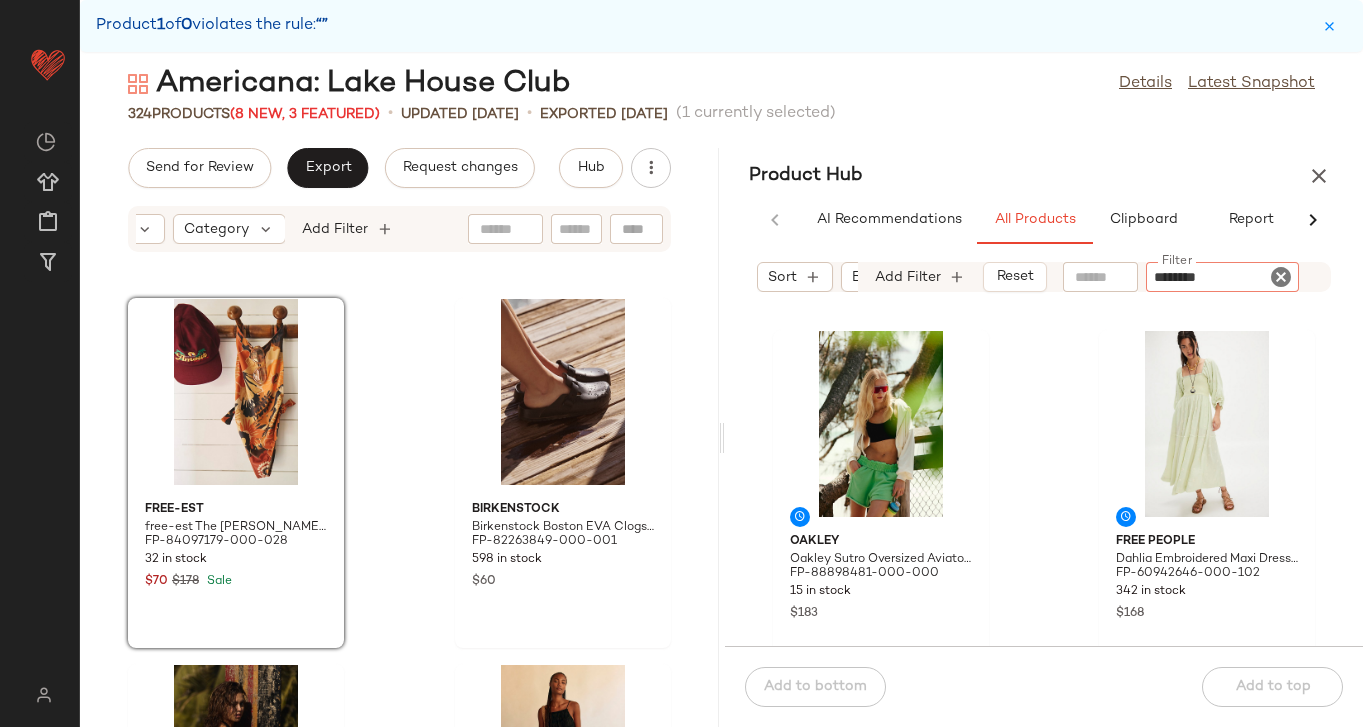 type on "*********" 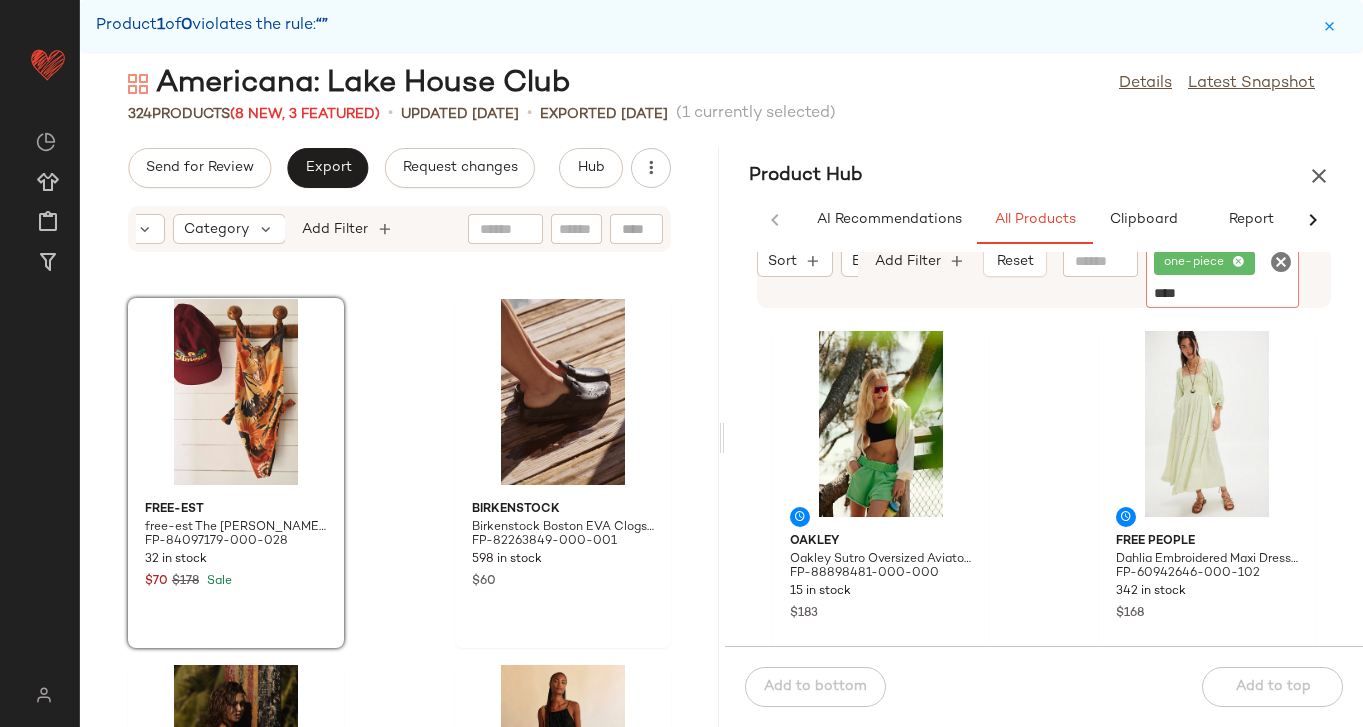 type on "*****" 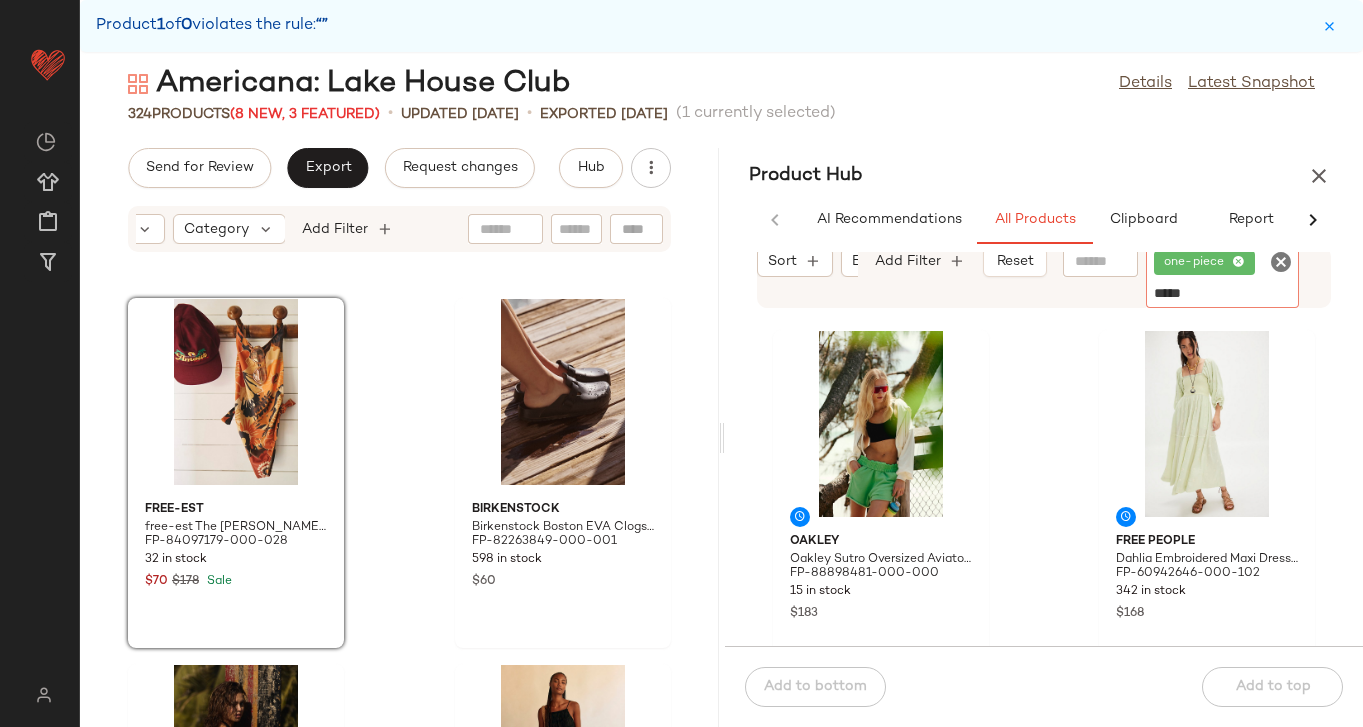 type 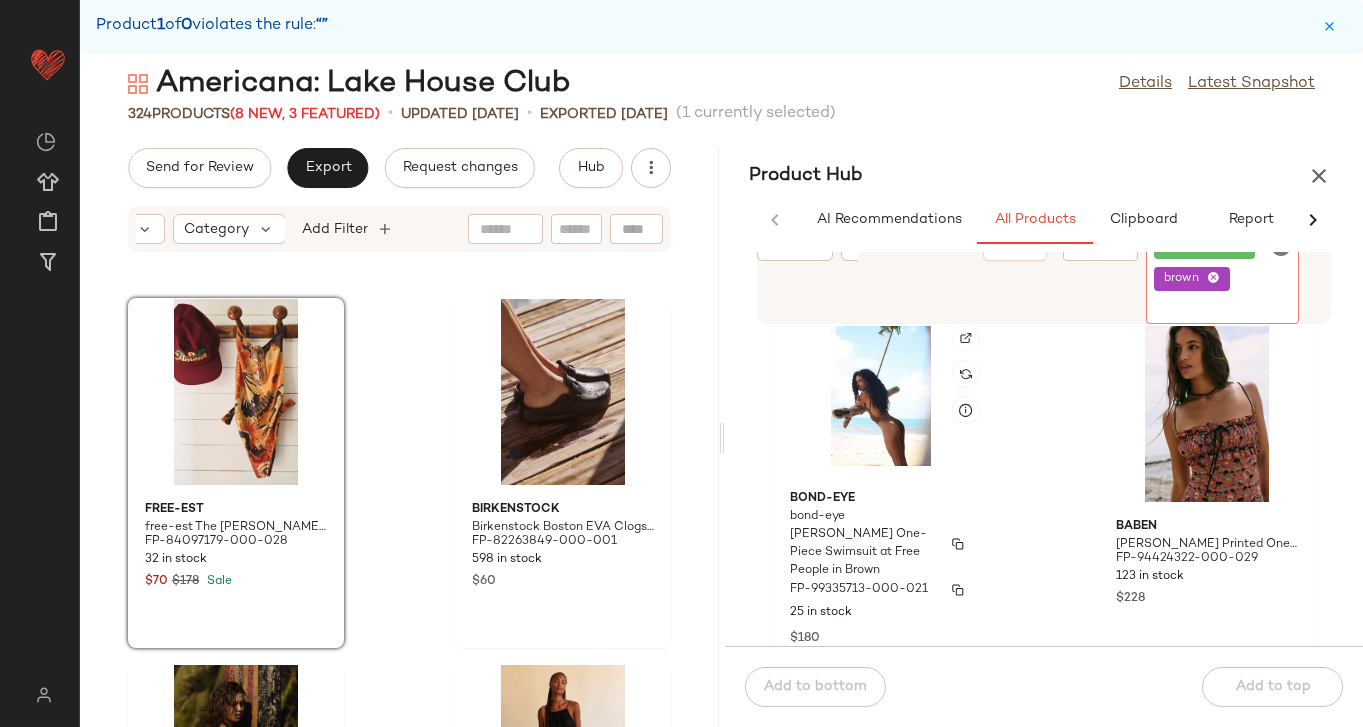 scroll, scrollTop: 1496, scrollLeft: 0, axis: vertical 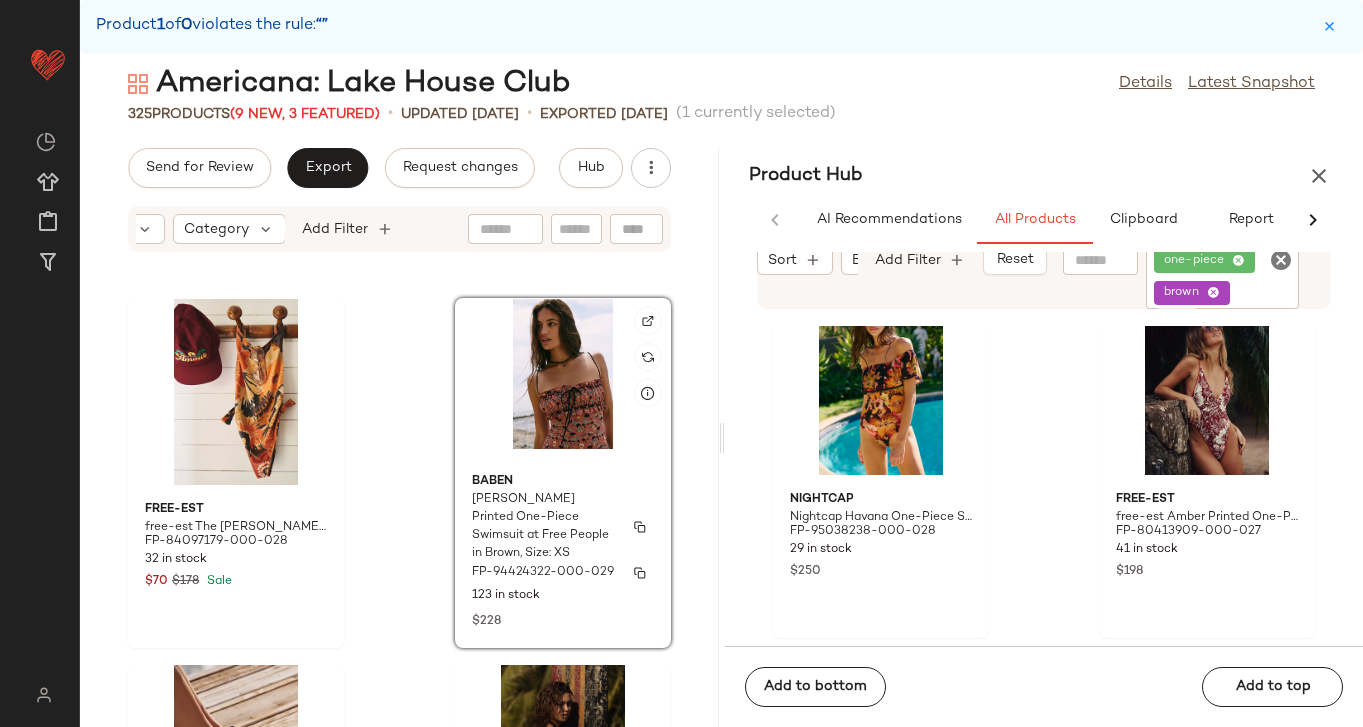 click on "[PERSON_NAME] Printed One-Piece Swimsuit at Free People in Brown, Size: XS" at bounding box center [545, 527] 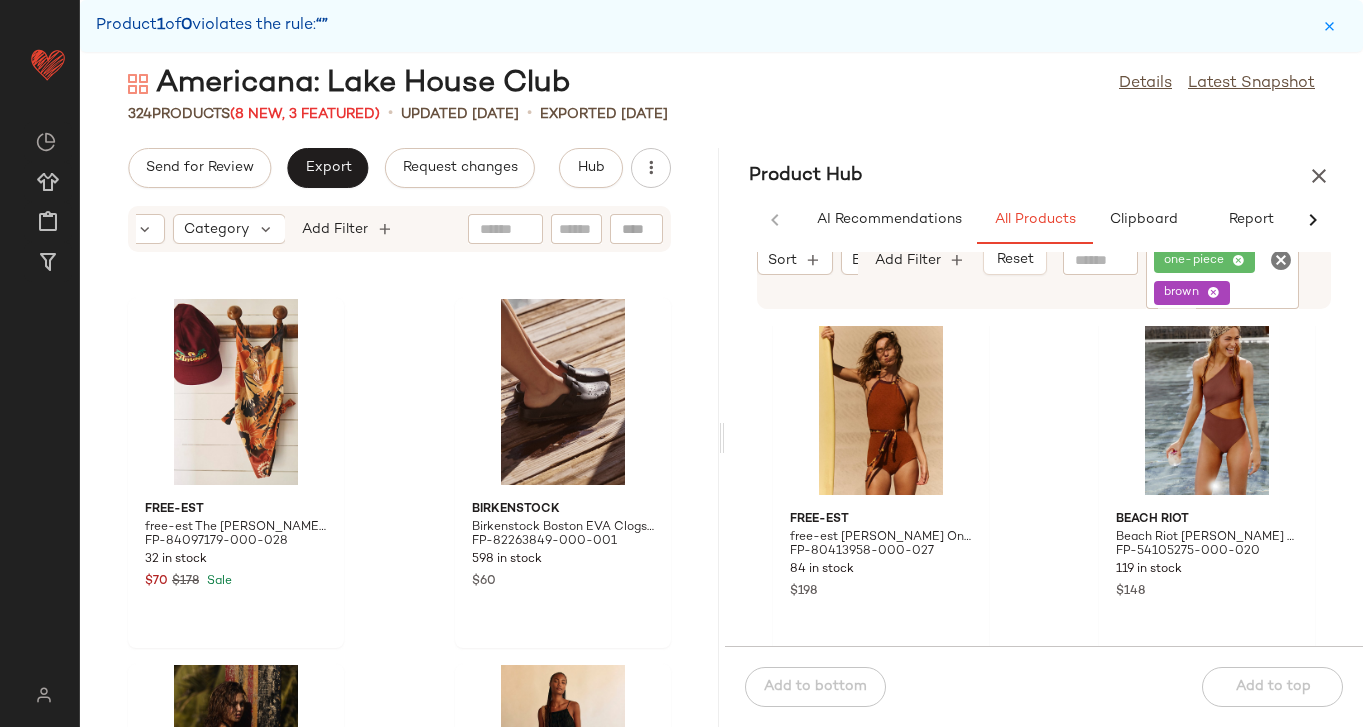 scroll, scrollTop: 8105, scrollLeft: 0, axis: vertical 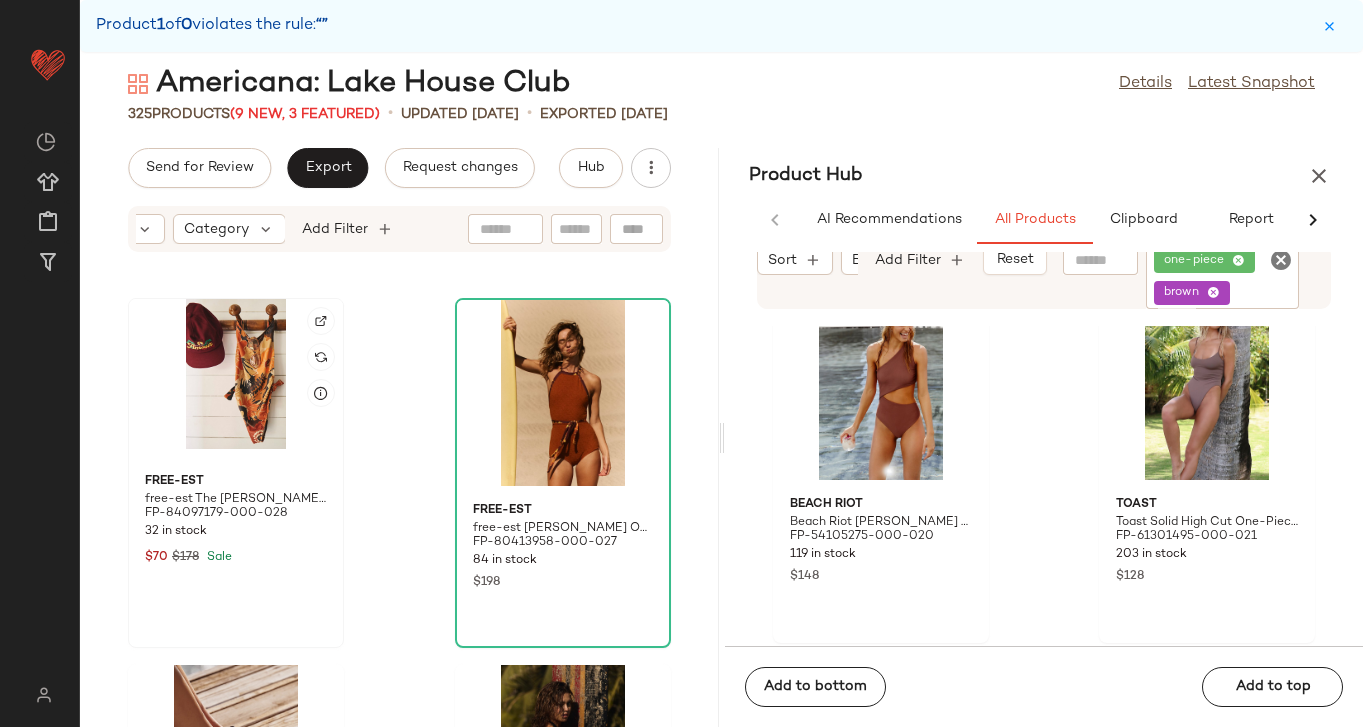 click 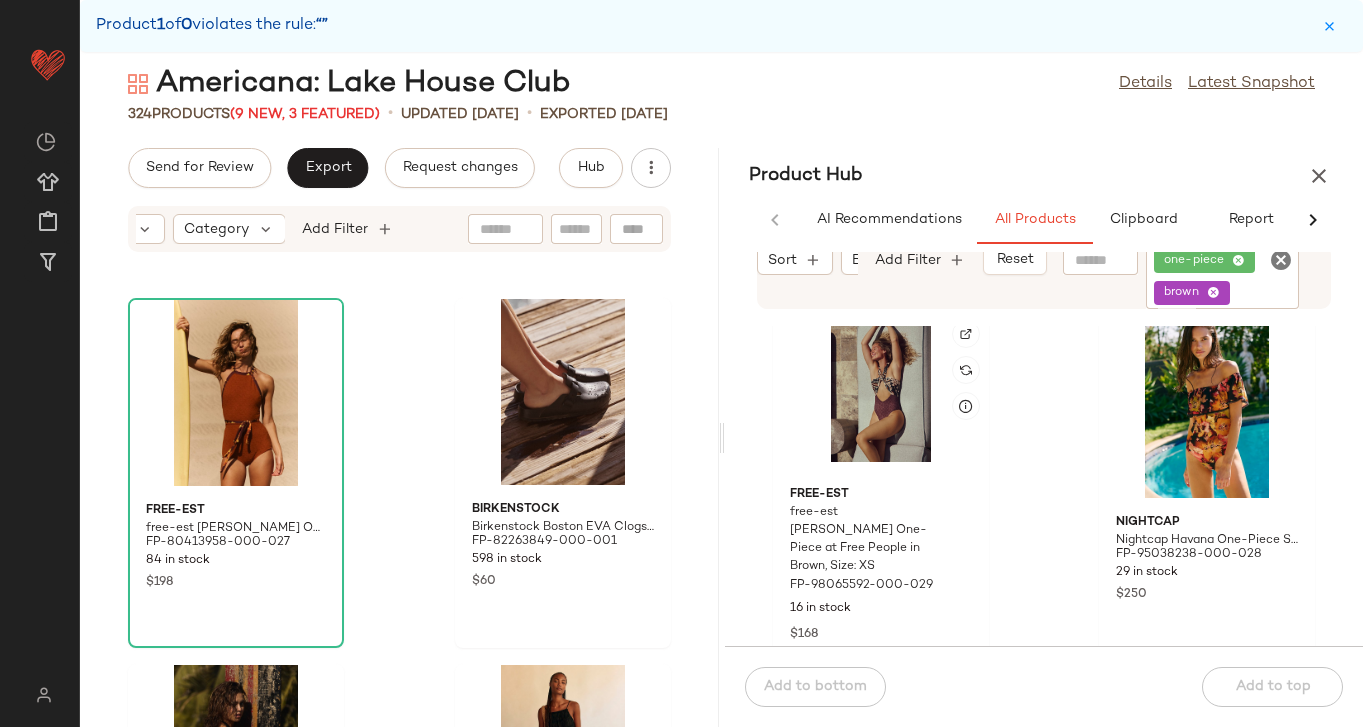 scroll, scrollTop: 2615, scrollLeft: 0, axis: vertical 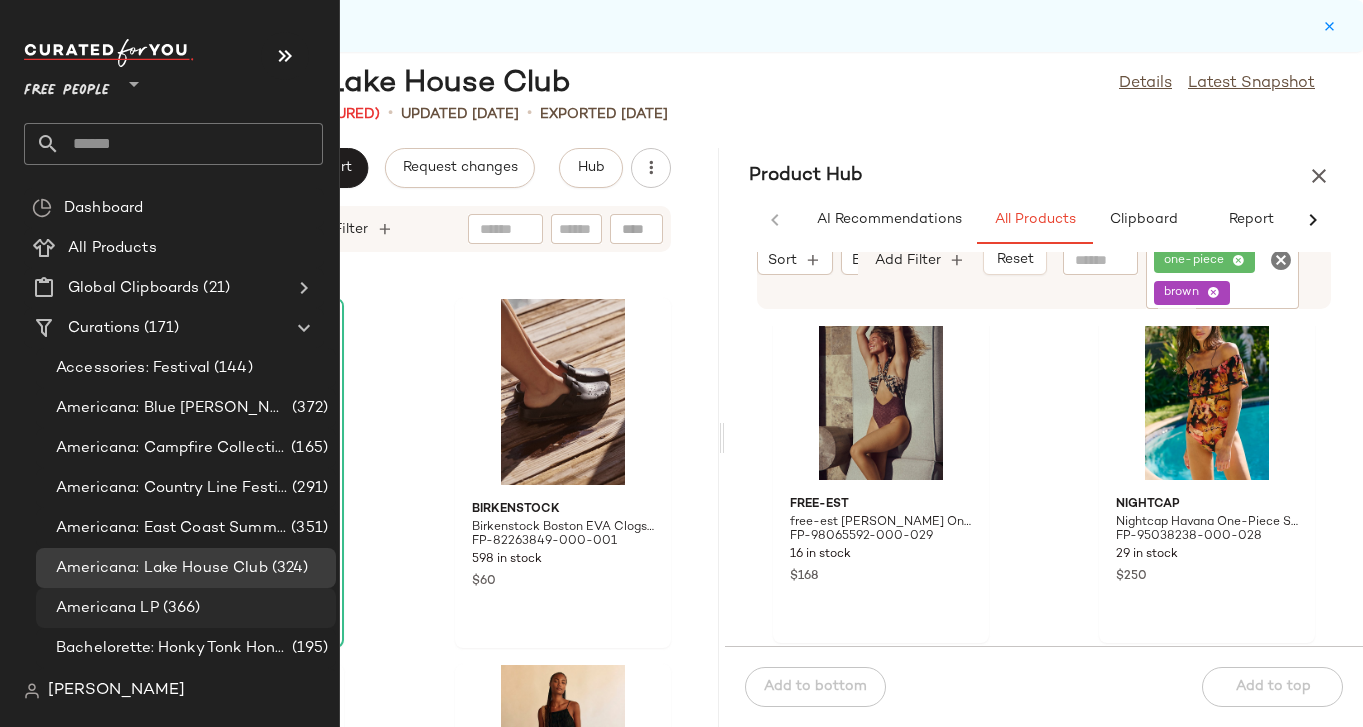 click on "Americana LP (366)" 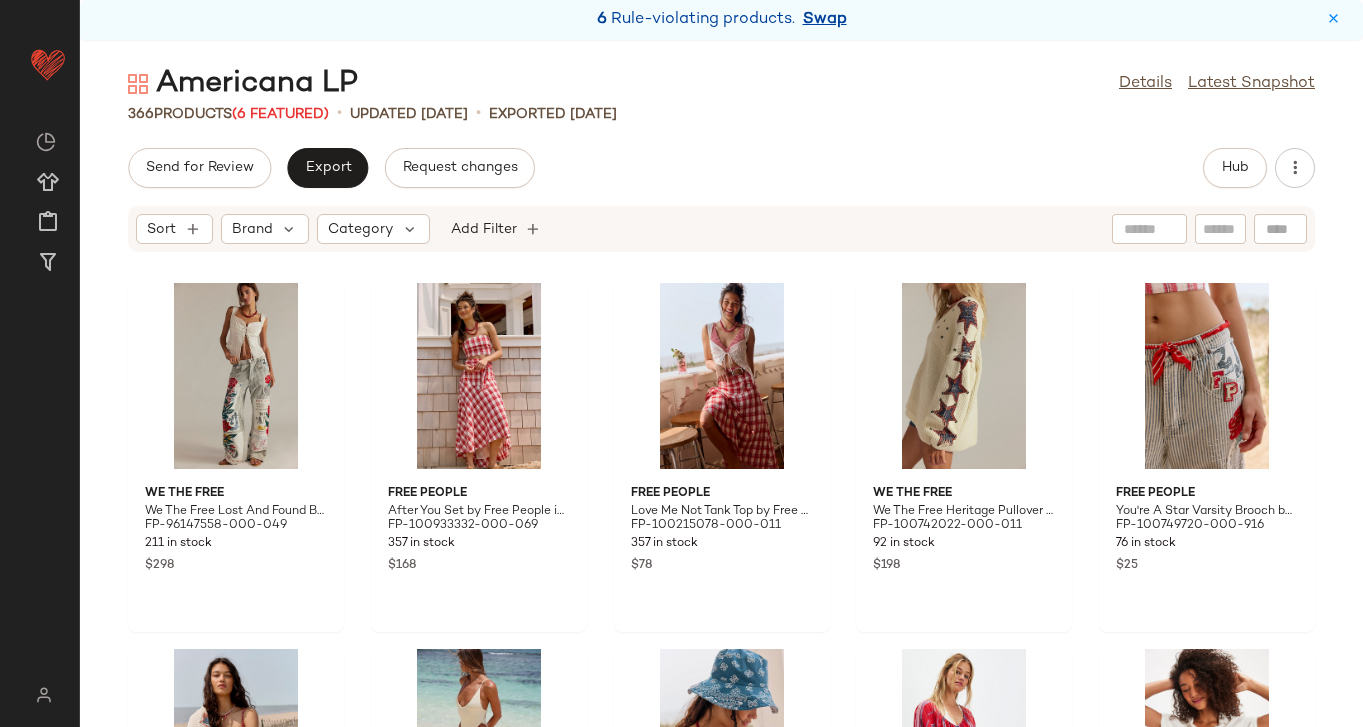 click on "Swap" at bounding box center [825, 20] 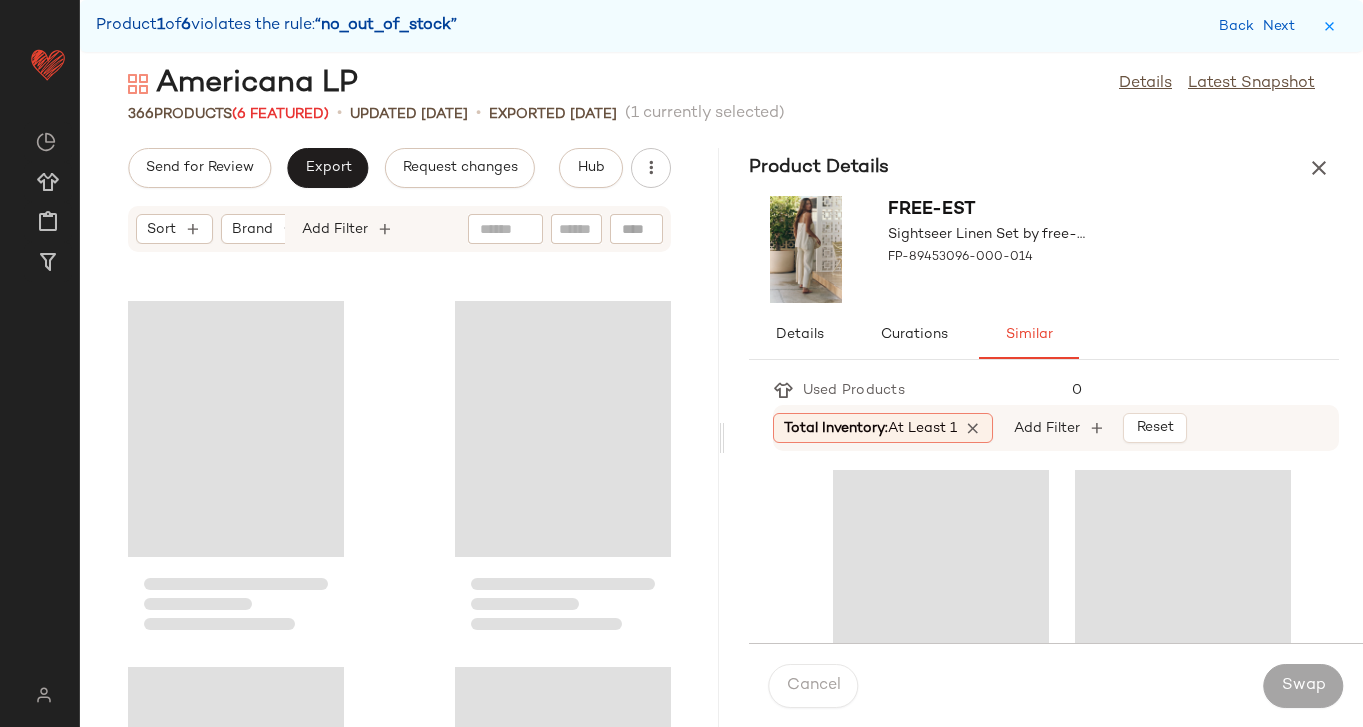 scroll, scrollTop: 21594, scrollLeft: 0, axis: vertical 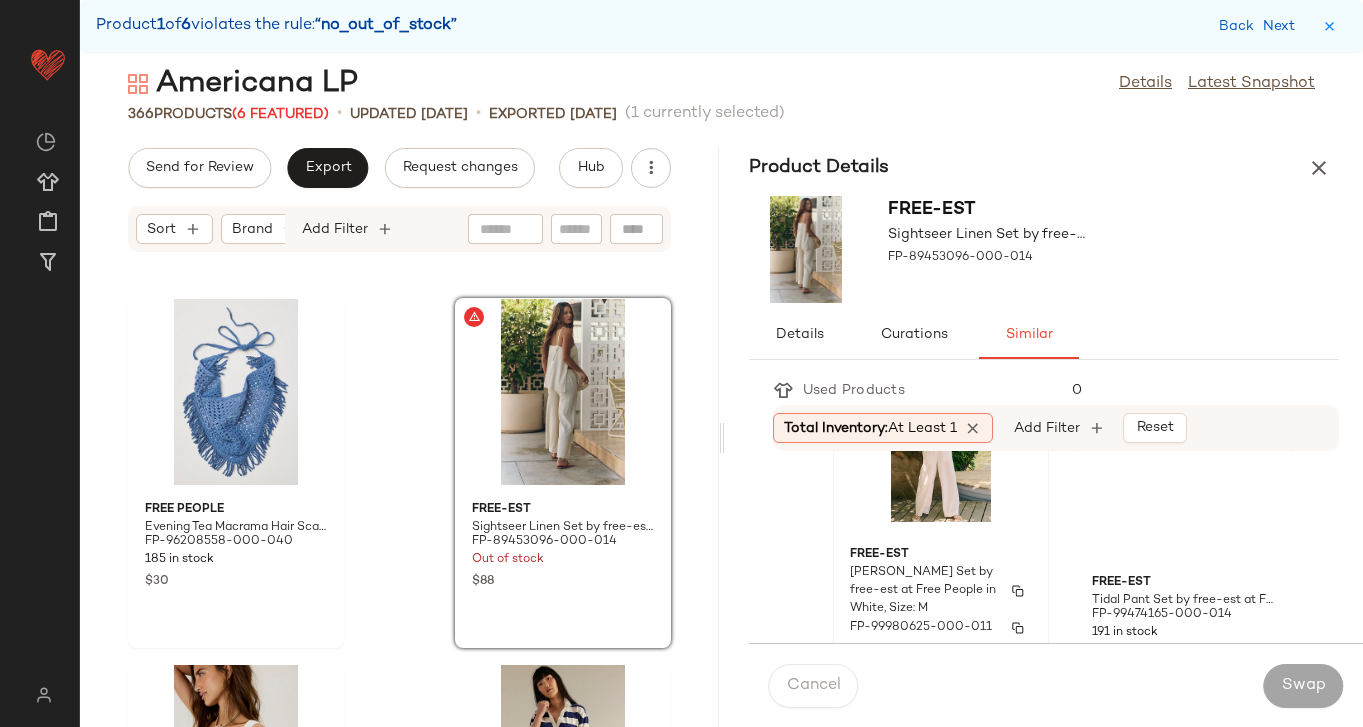click on "free-est" at bounding box center [941, 555] 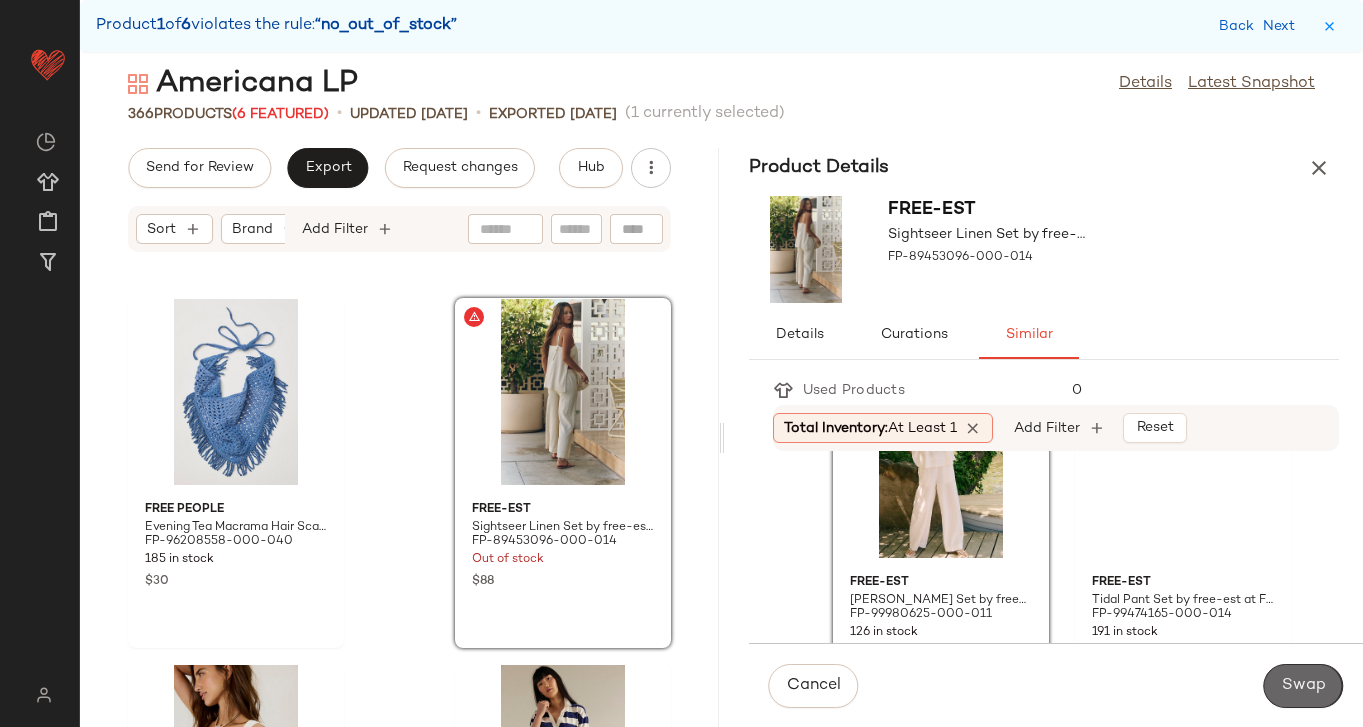 click on "Swap" 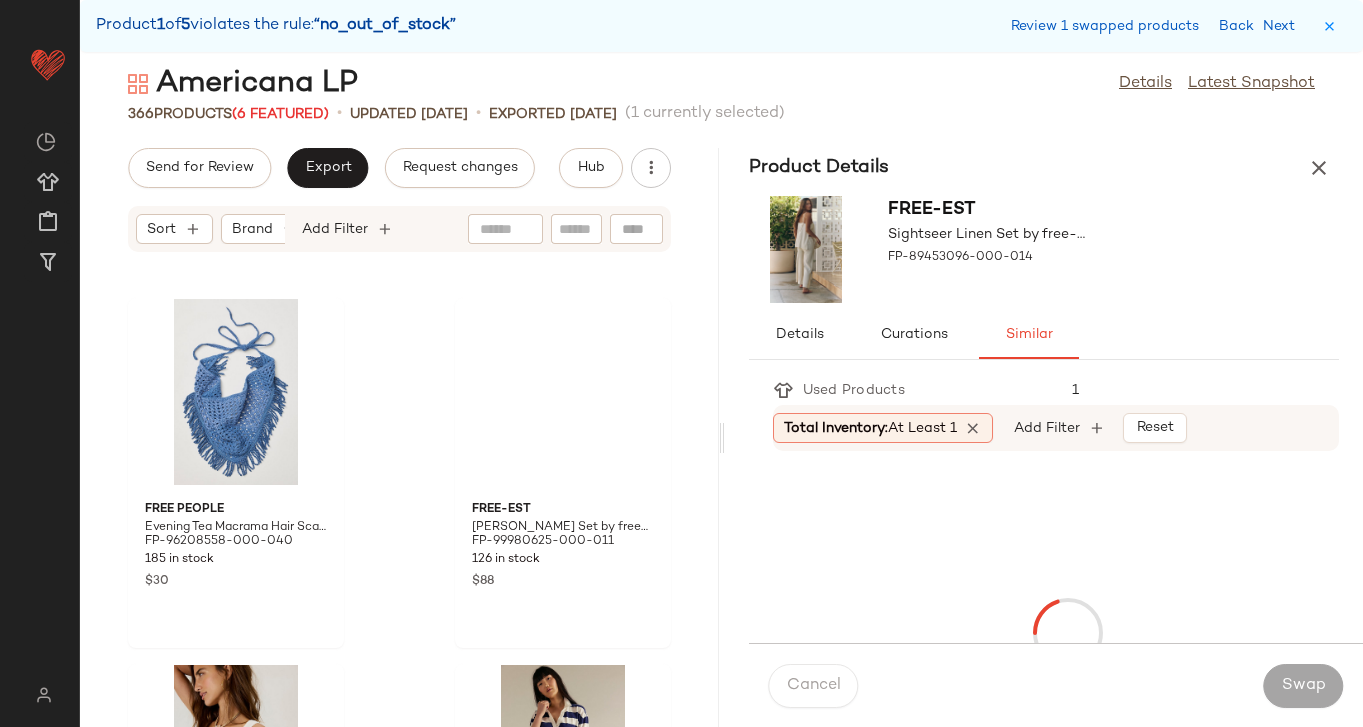 scroll, scrollTop: 29646, scrollLeft: 0, axis: vertical 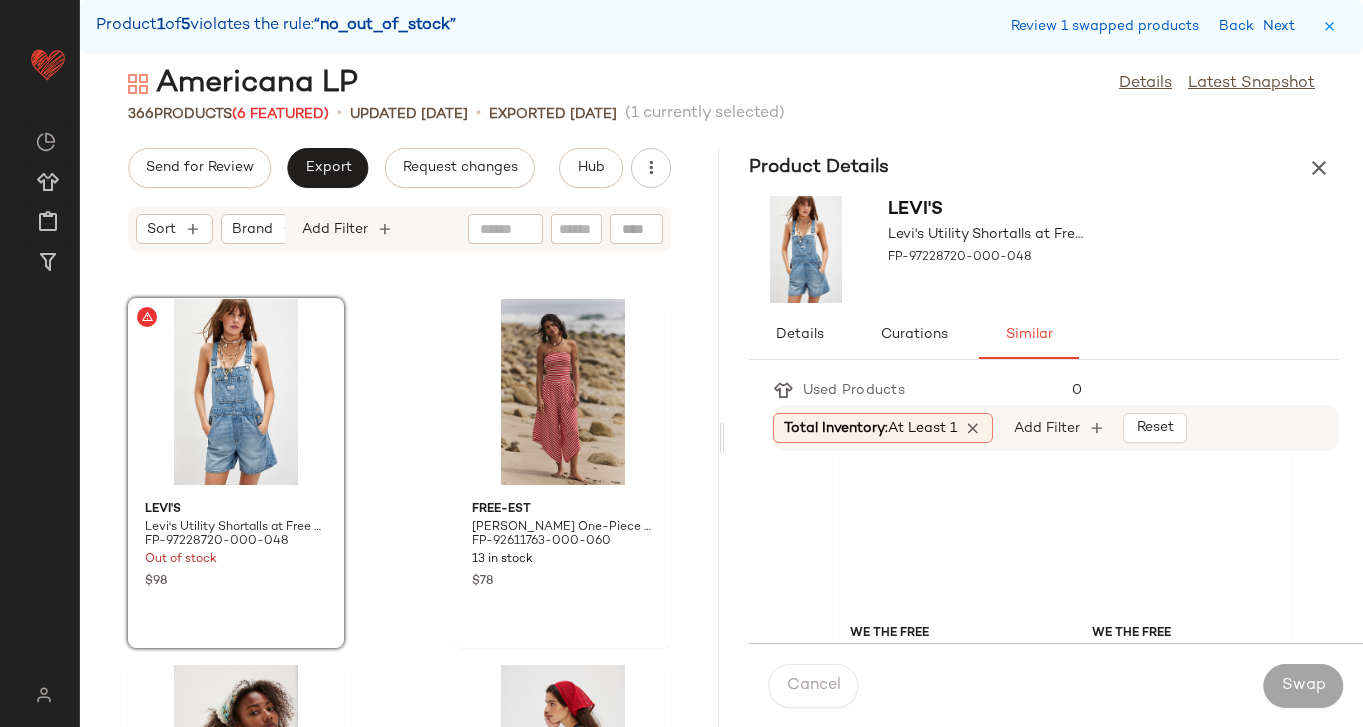 click on "We The Free We The Free Midnight Interlude Shortall at Free People in Light Wash, Size: XL FP-90495508-000-092 42 in stock $128" 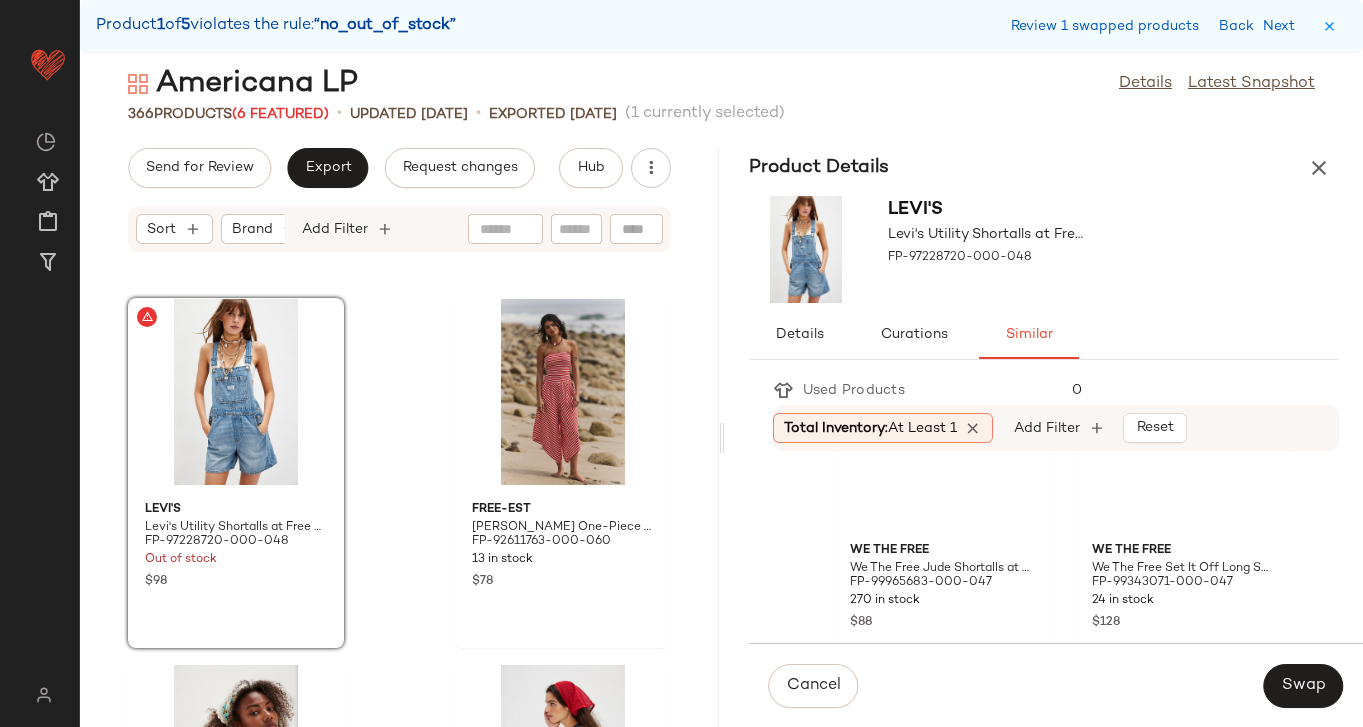 scroll, scrollTop: 496, scrollLeft: 0, axis: vertical 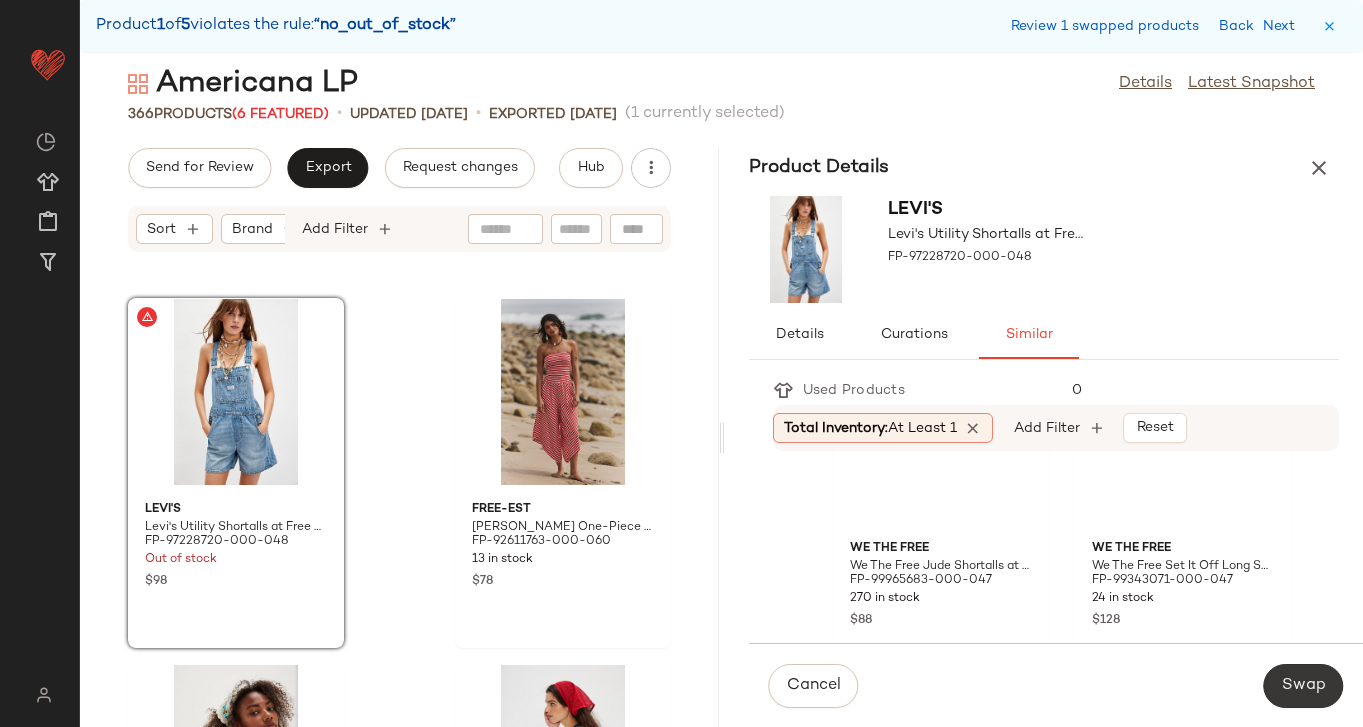 click on "Swap" 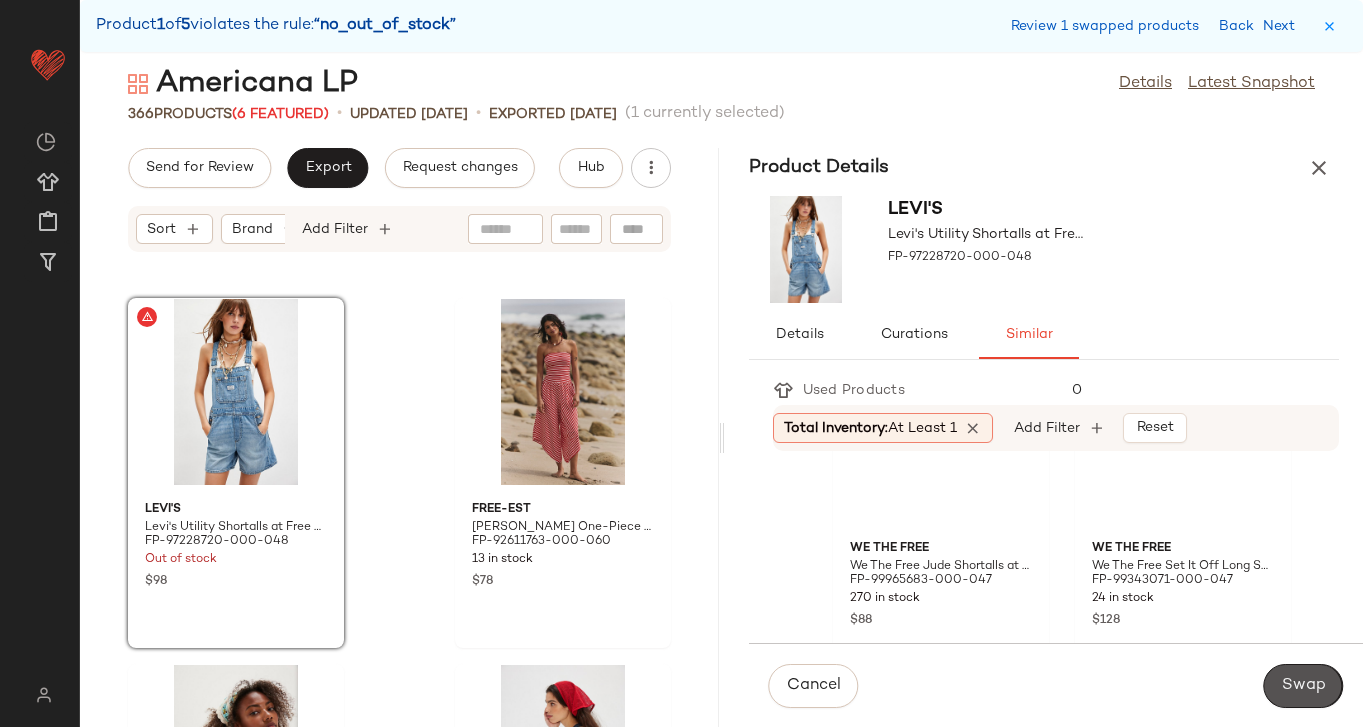 scroll, scrollTop: 39162, scrollLeft: 0, axis: vertical 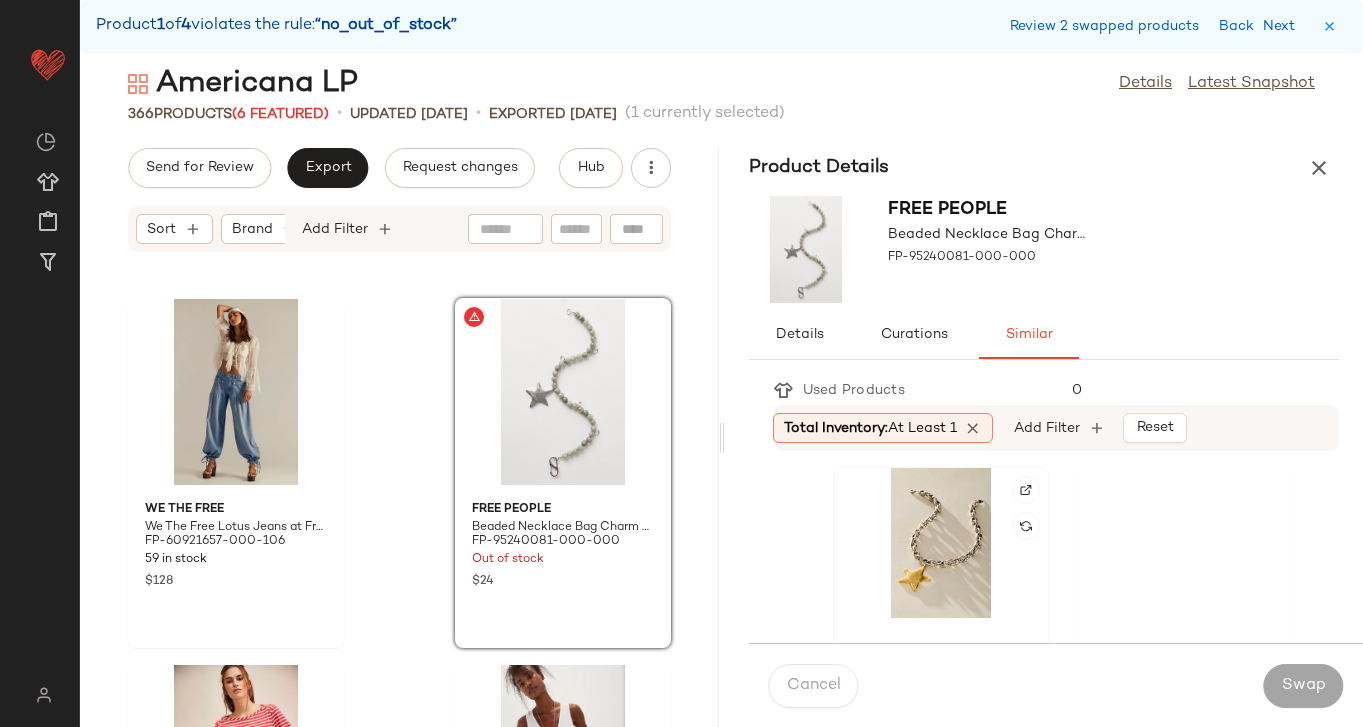 click 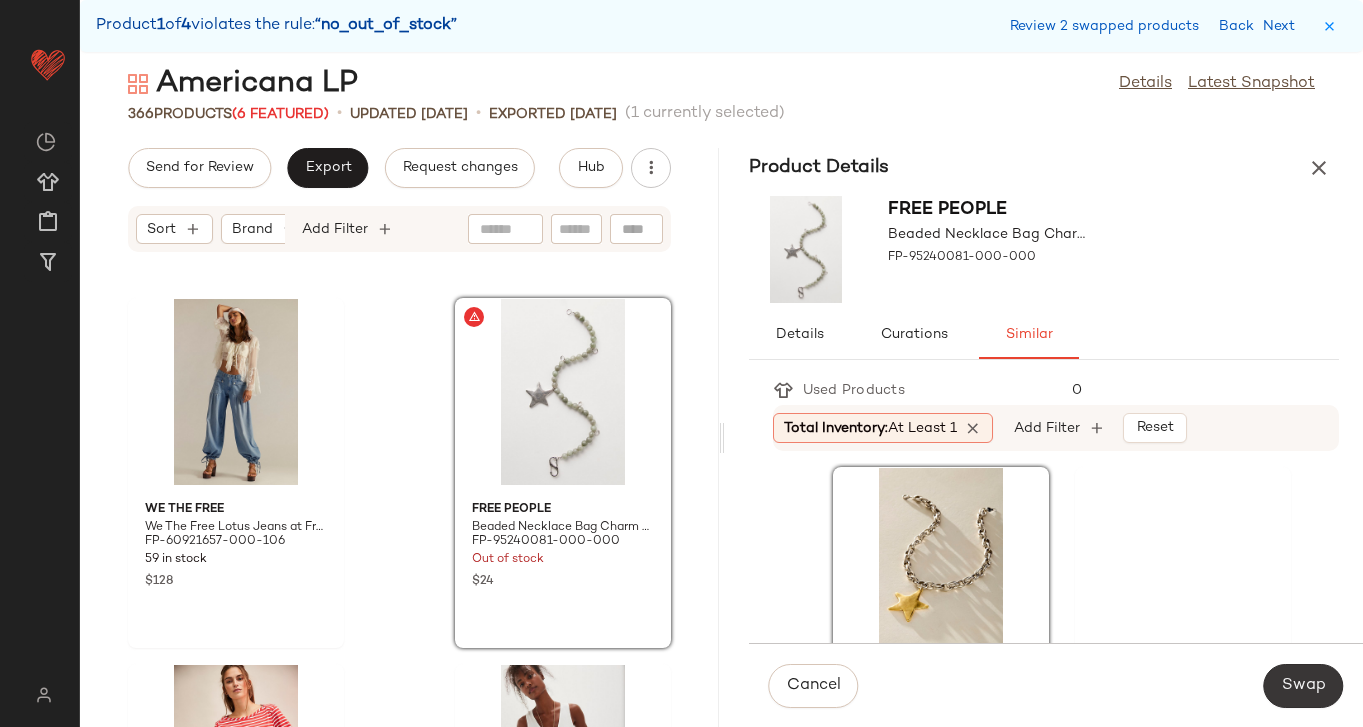 click on "Swap" 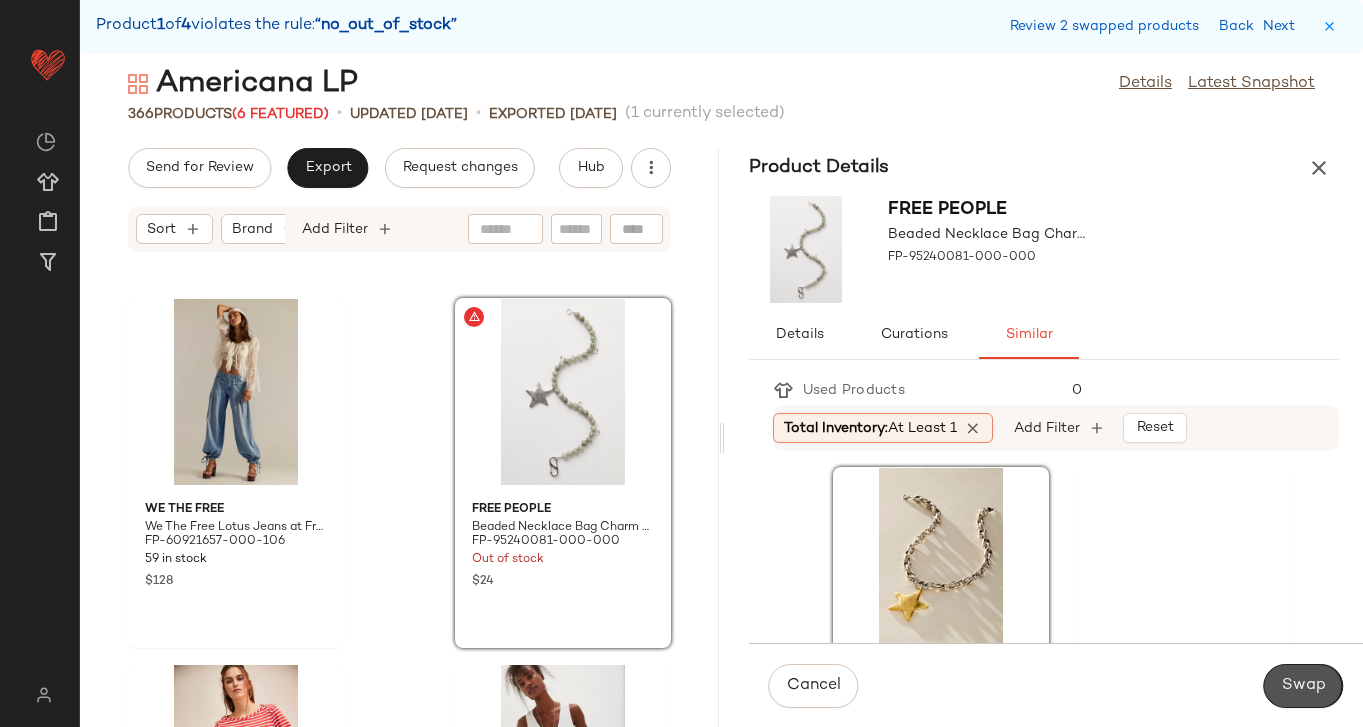 scroll, scrollTop: 43554, scrollLeft: 0, axis: vertical 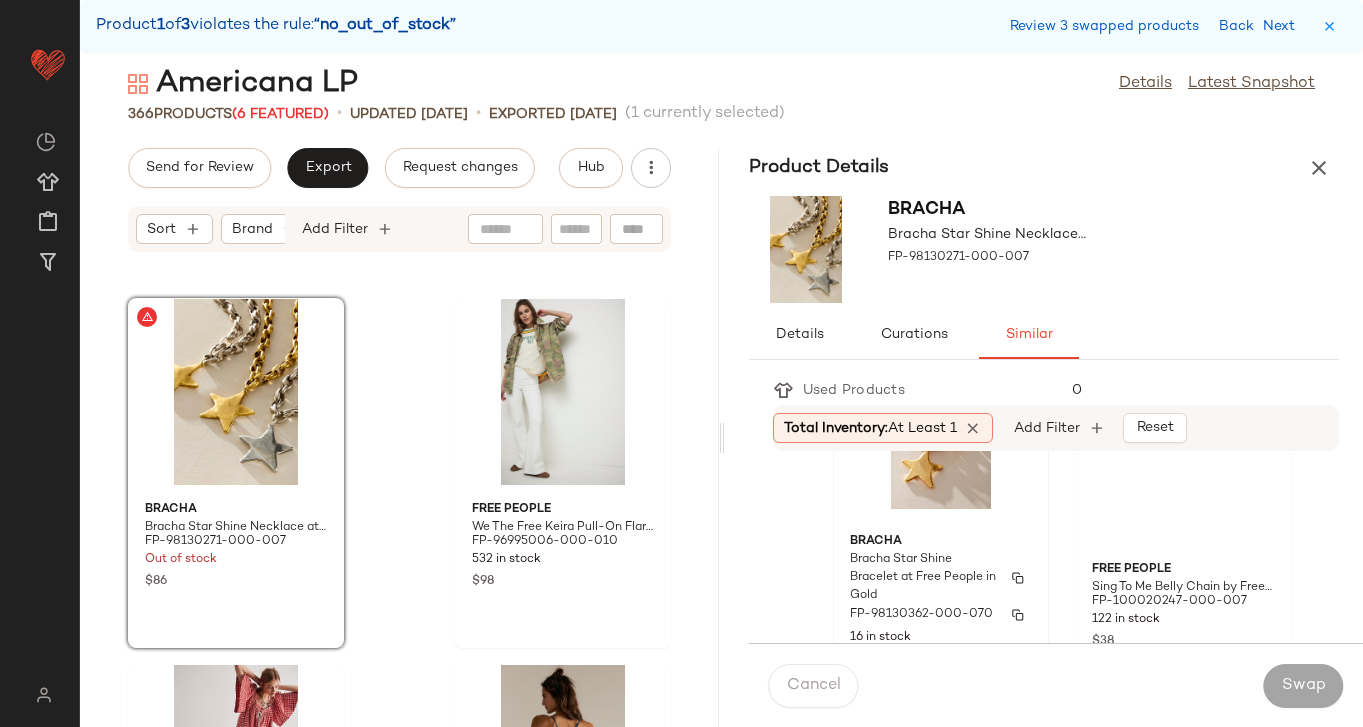 click on "Bracha" at bounding box center (941, 542) 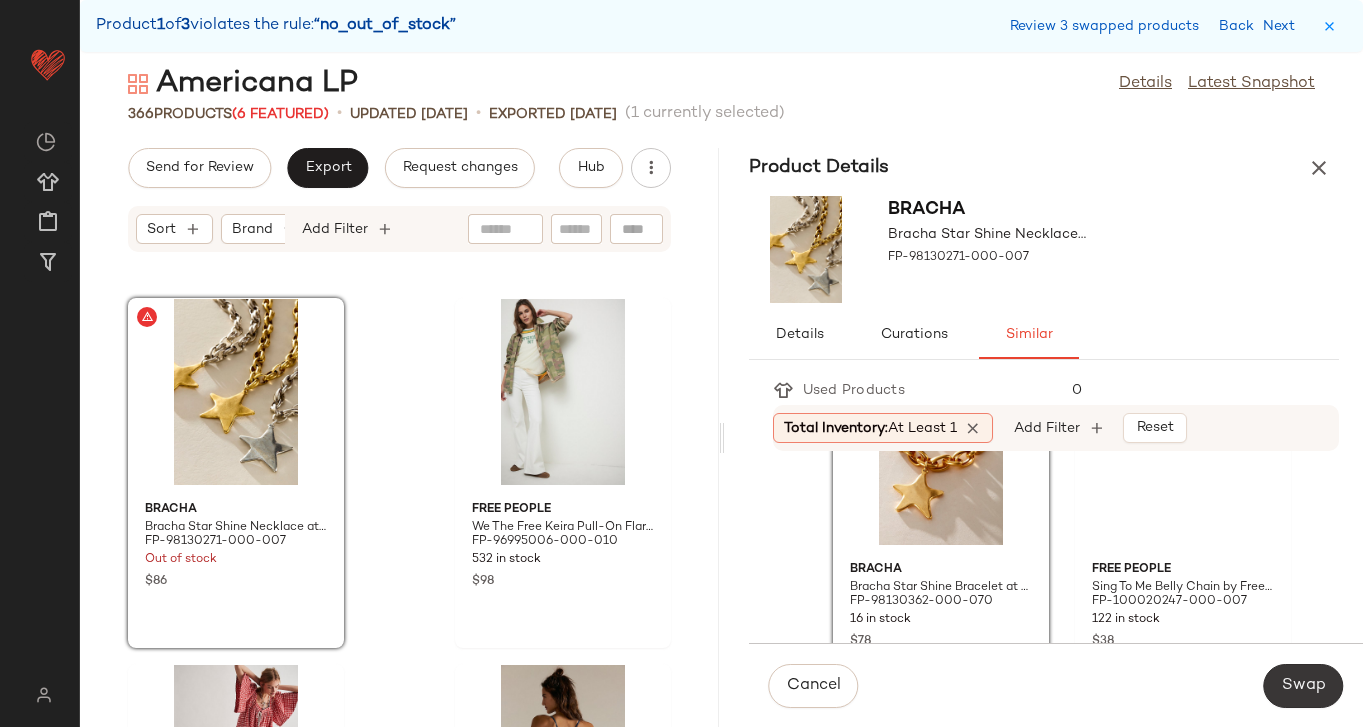 click on "Swap" 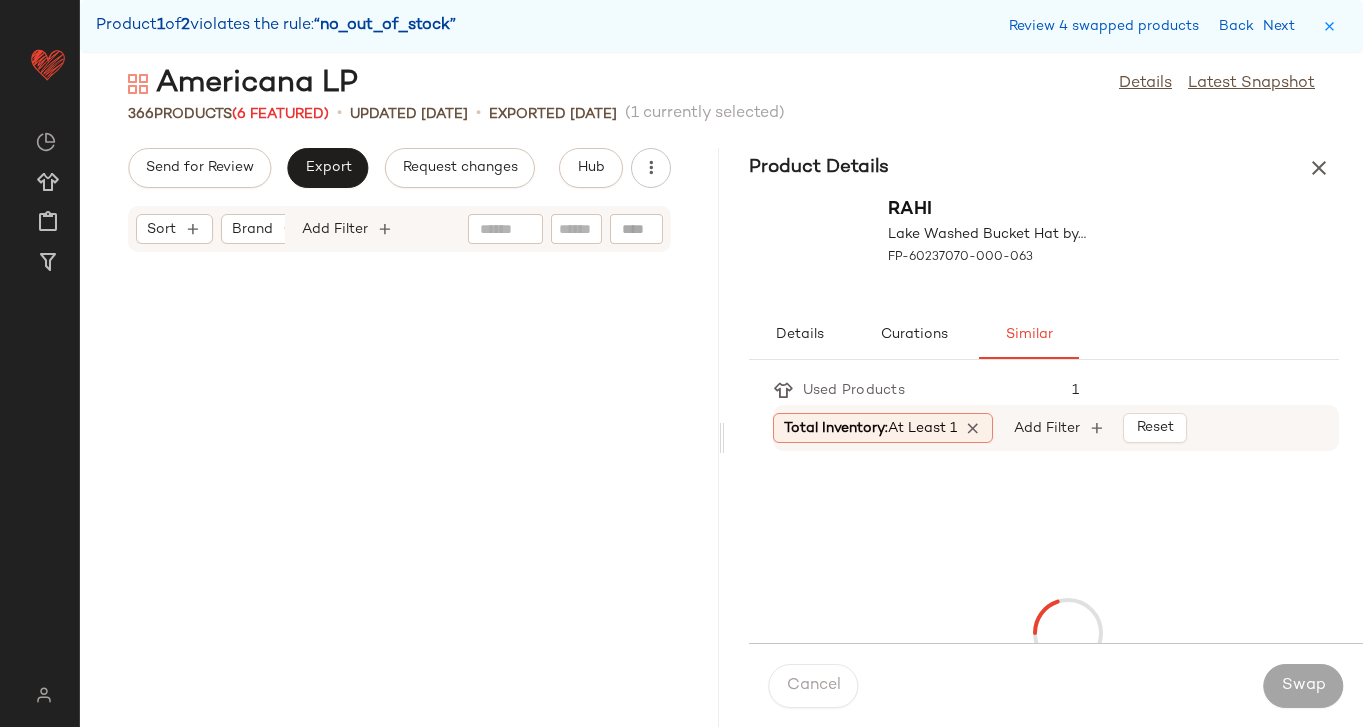 scroll, scrollTop: 49044, scrollLeft: 0, axis: vertical 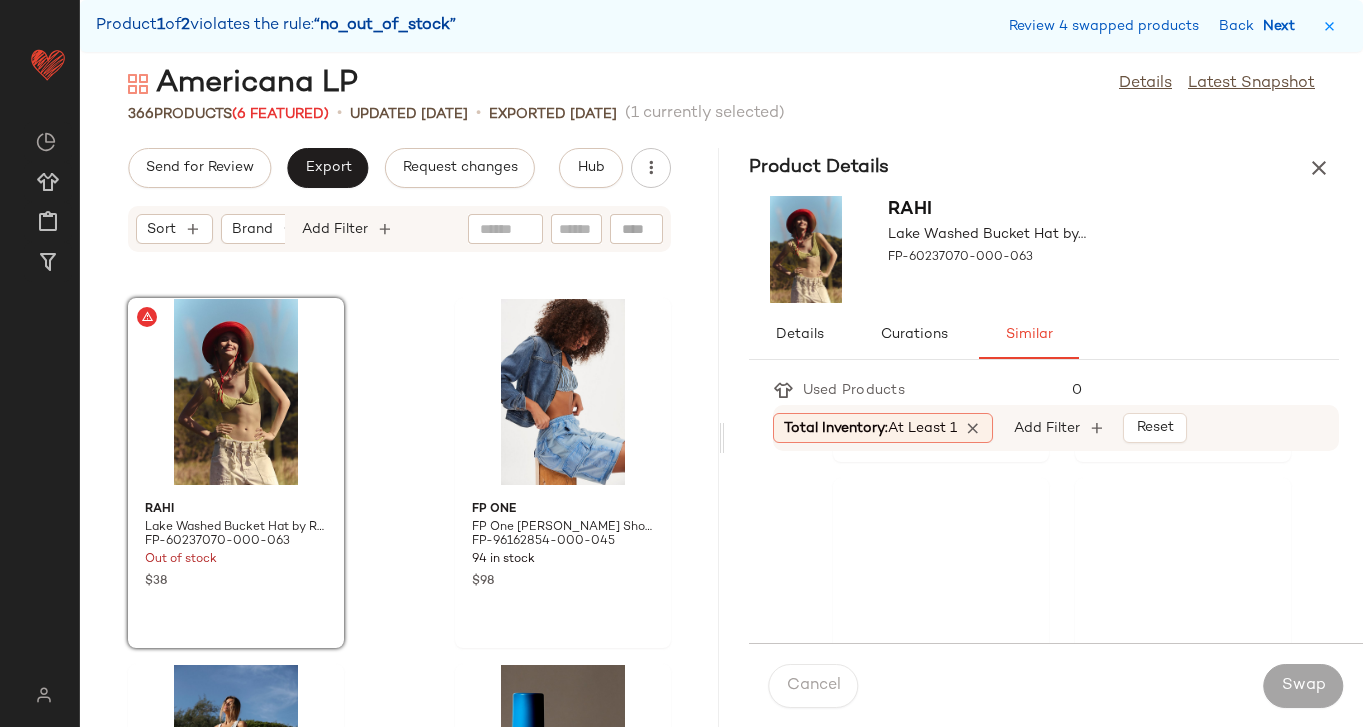 click on "Next" at bounding box center [1283, 26] 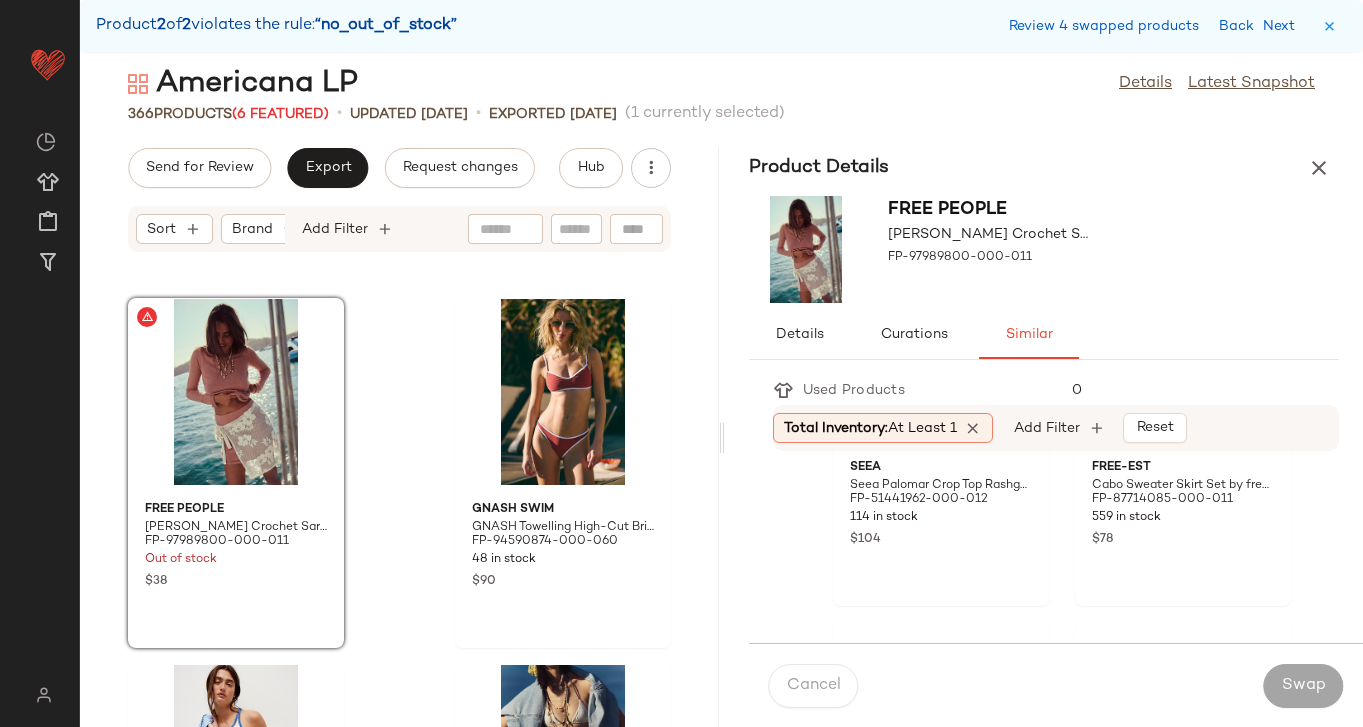 scroll, scrollTop: 2773, scrollLeft: 0, axis: vertical 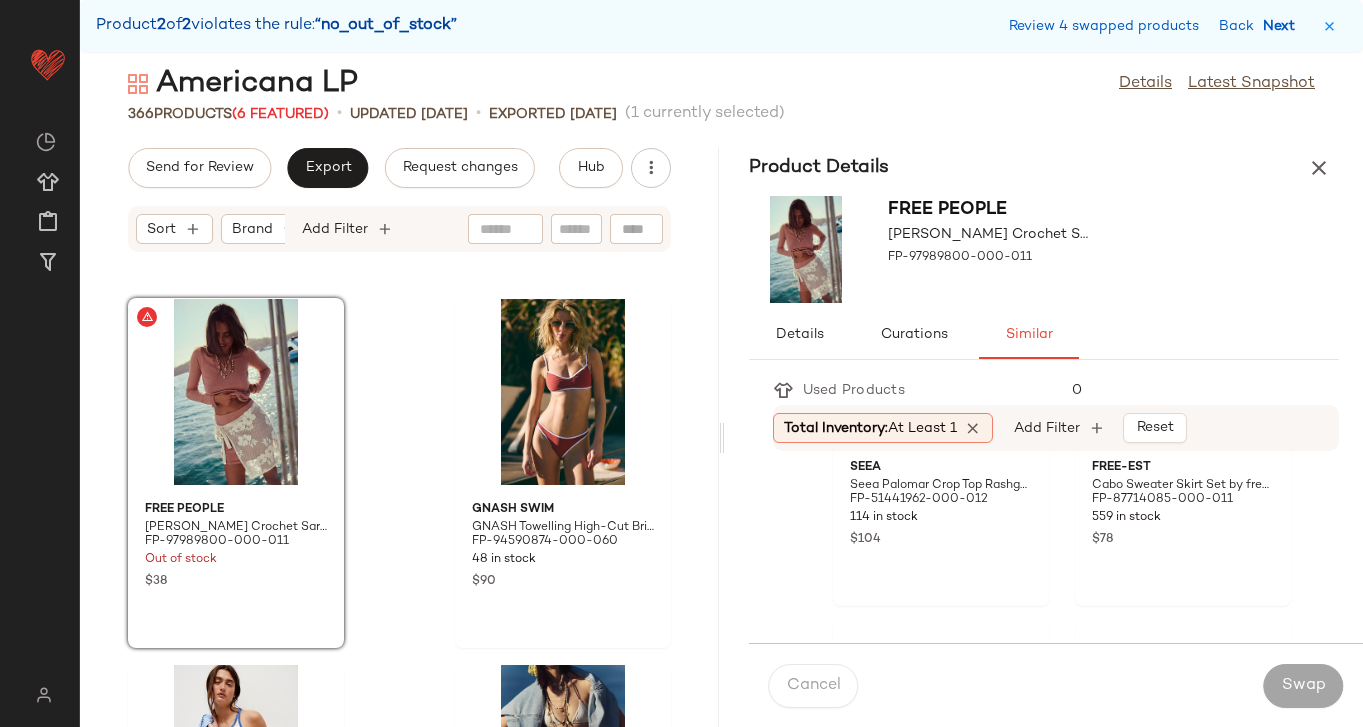 click on "Next" at bounding box center (1283, 26) 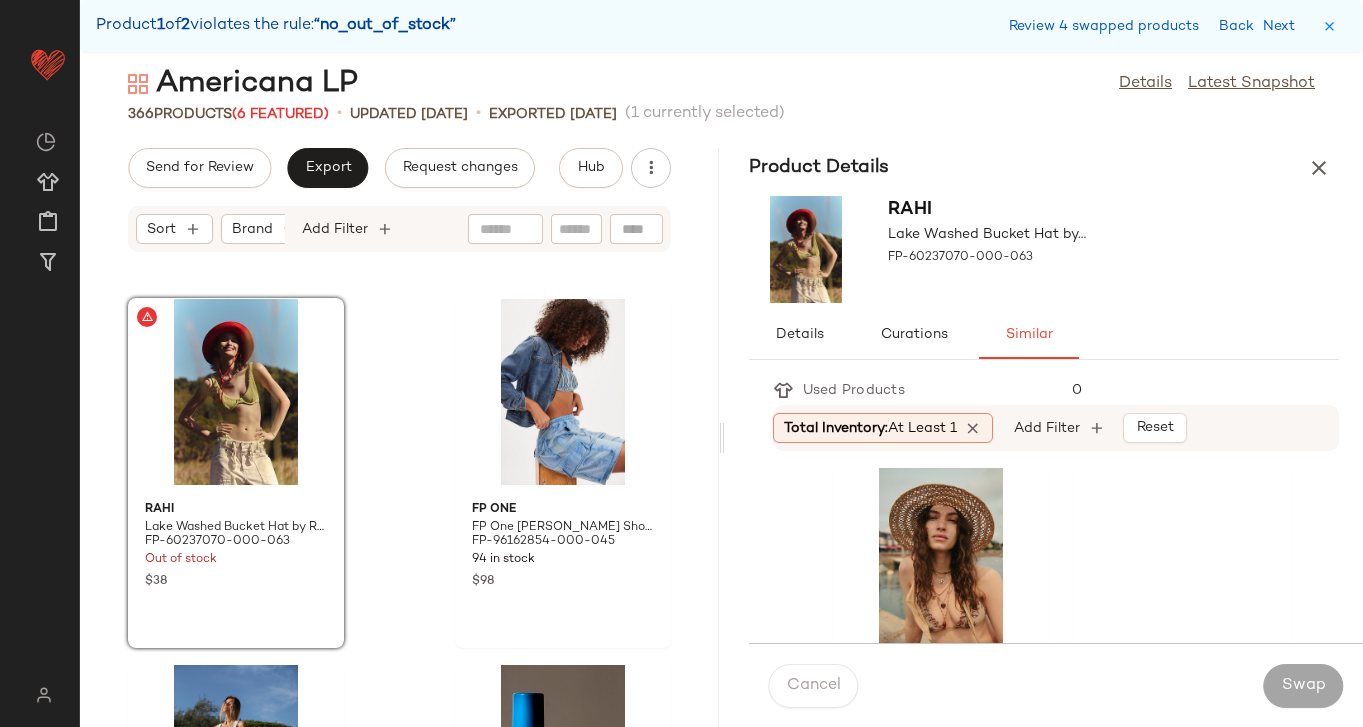 click at bounding box center (1319, 168) 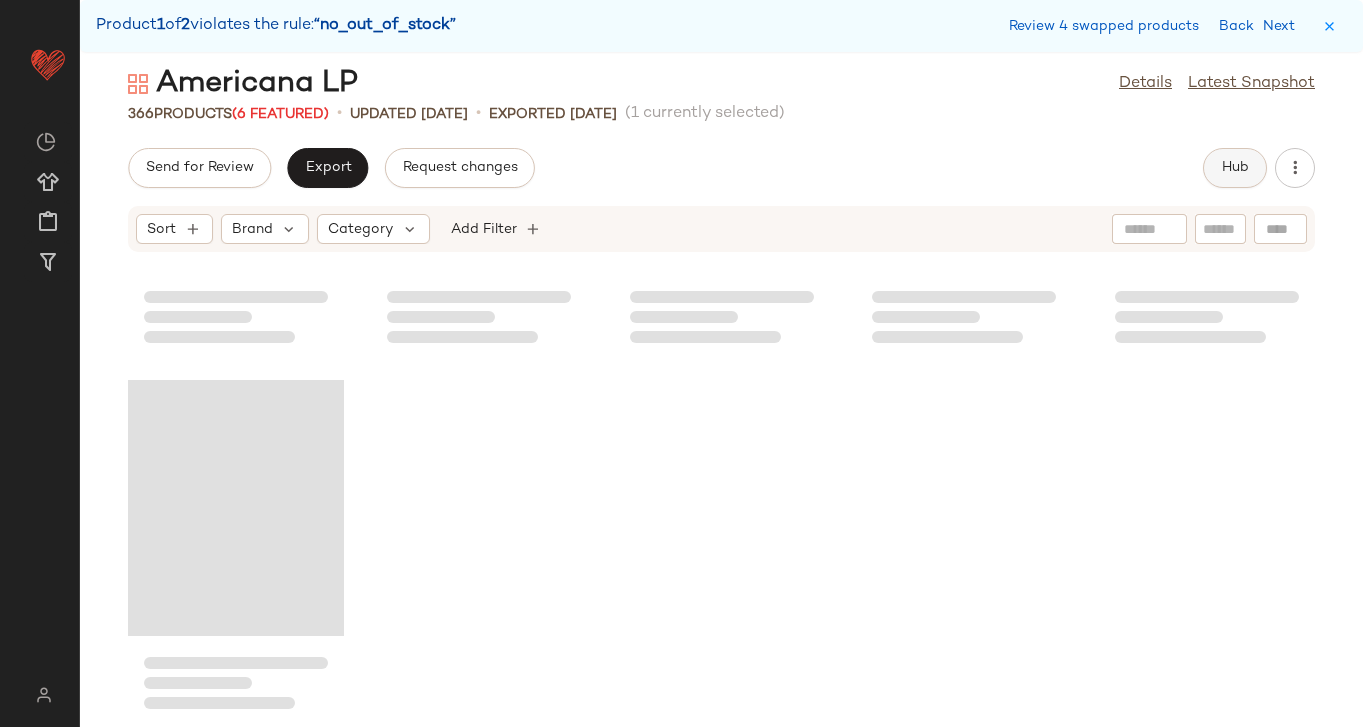 click on "Hub" 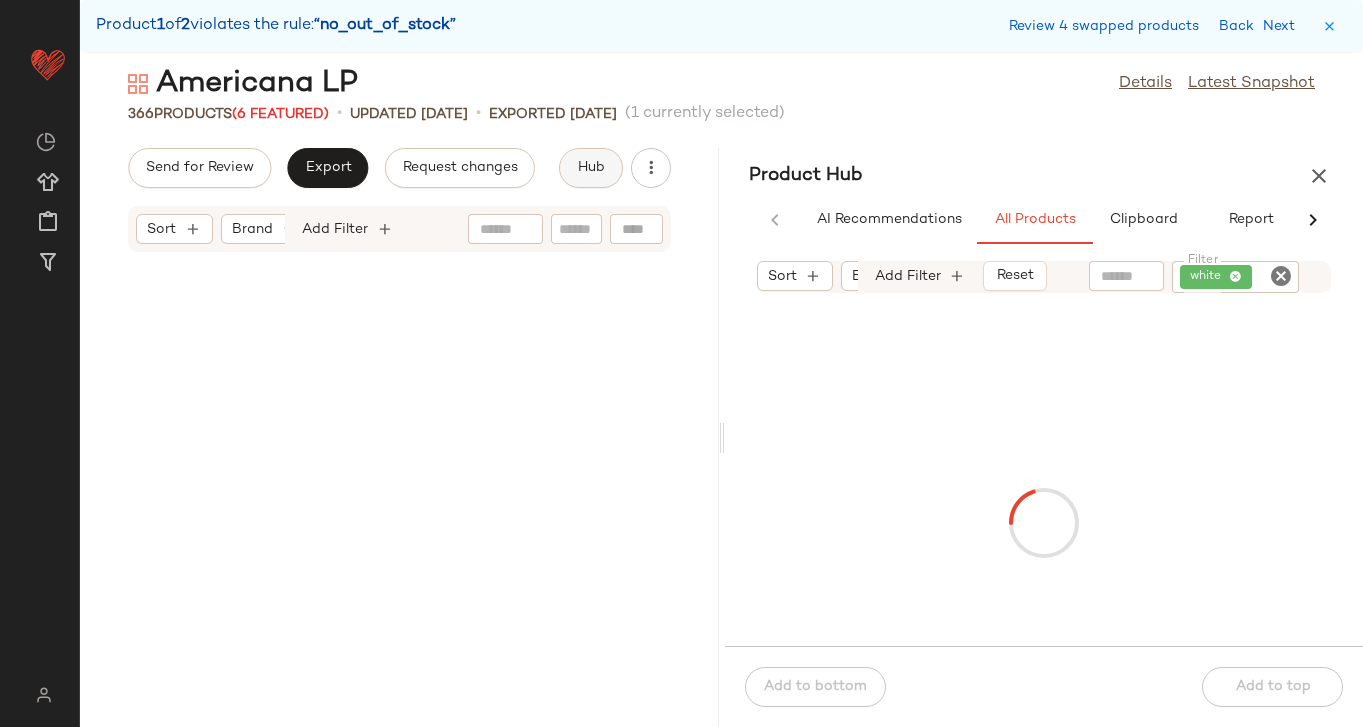 scroll, scrollTop: 49044, scrollLeft: 0, axis: vertical 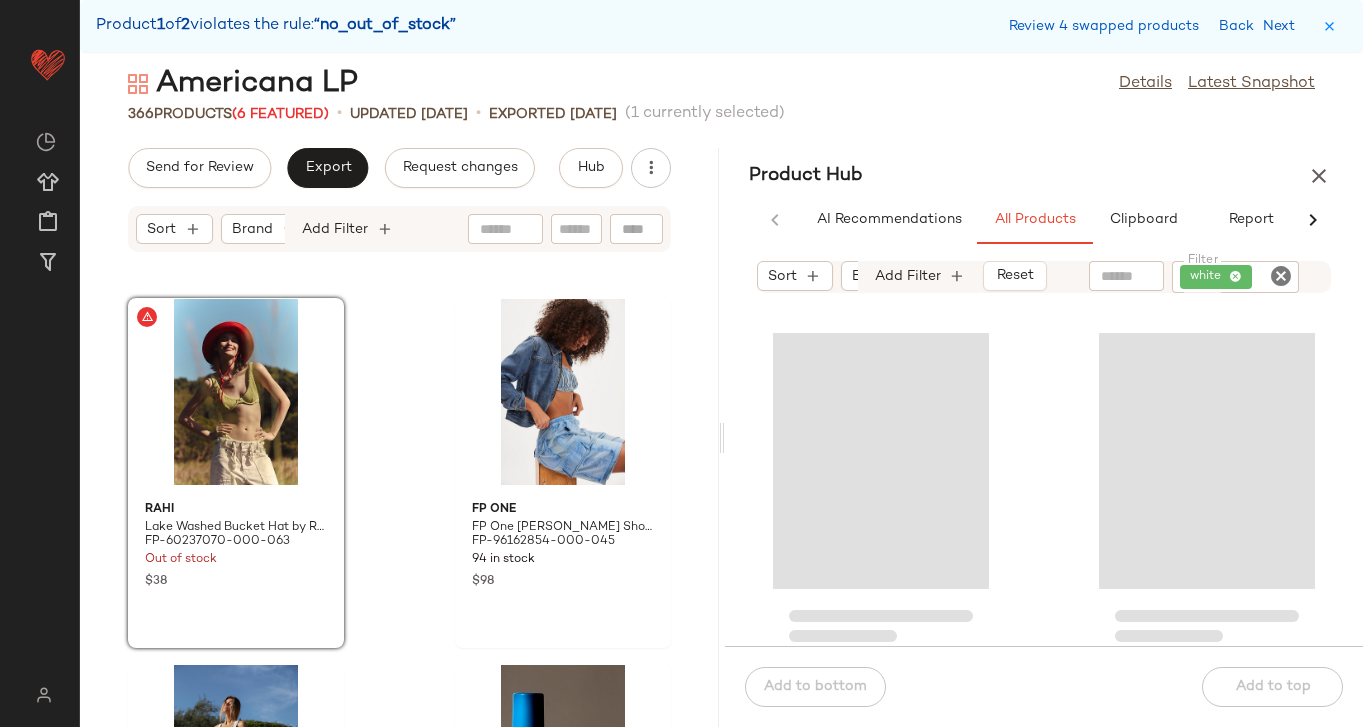 click 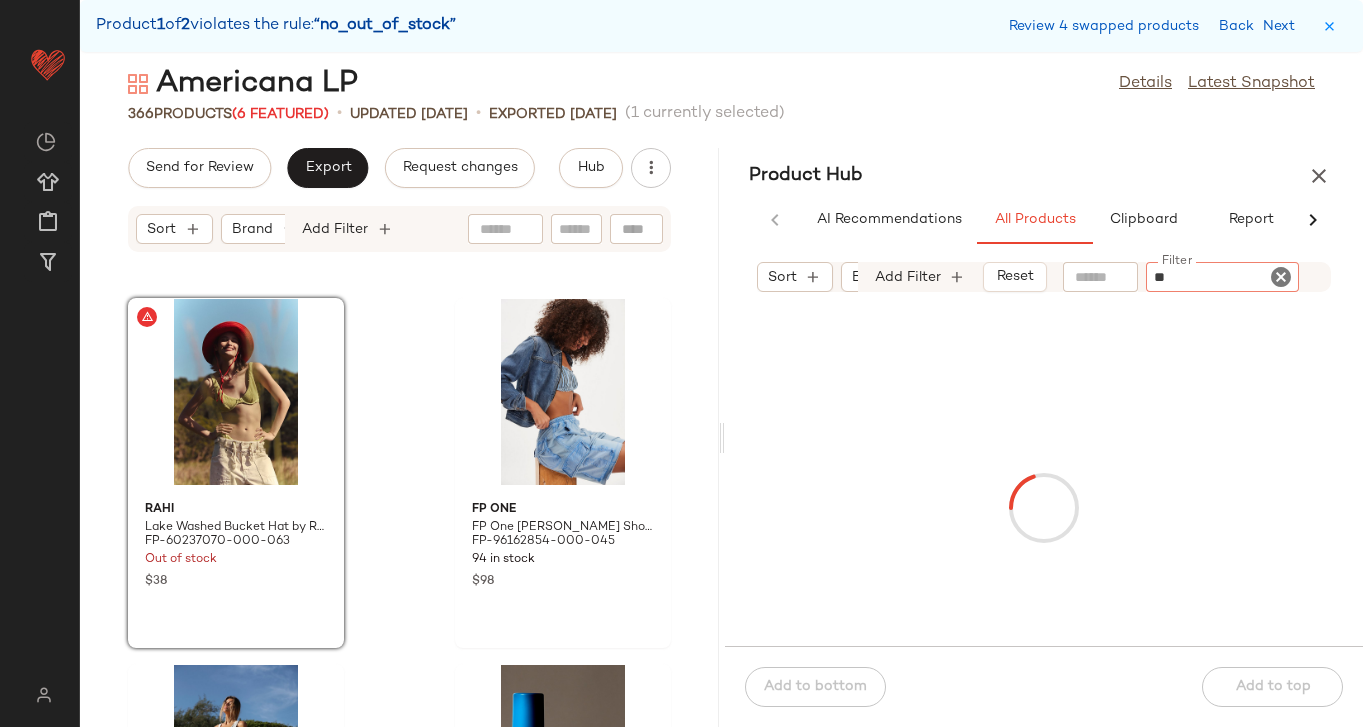type on "***" 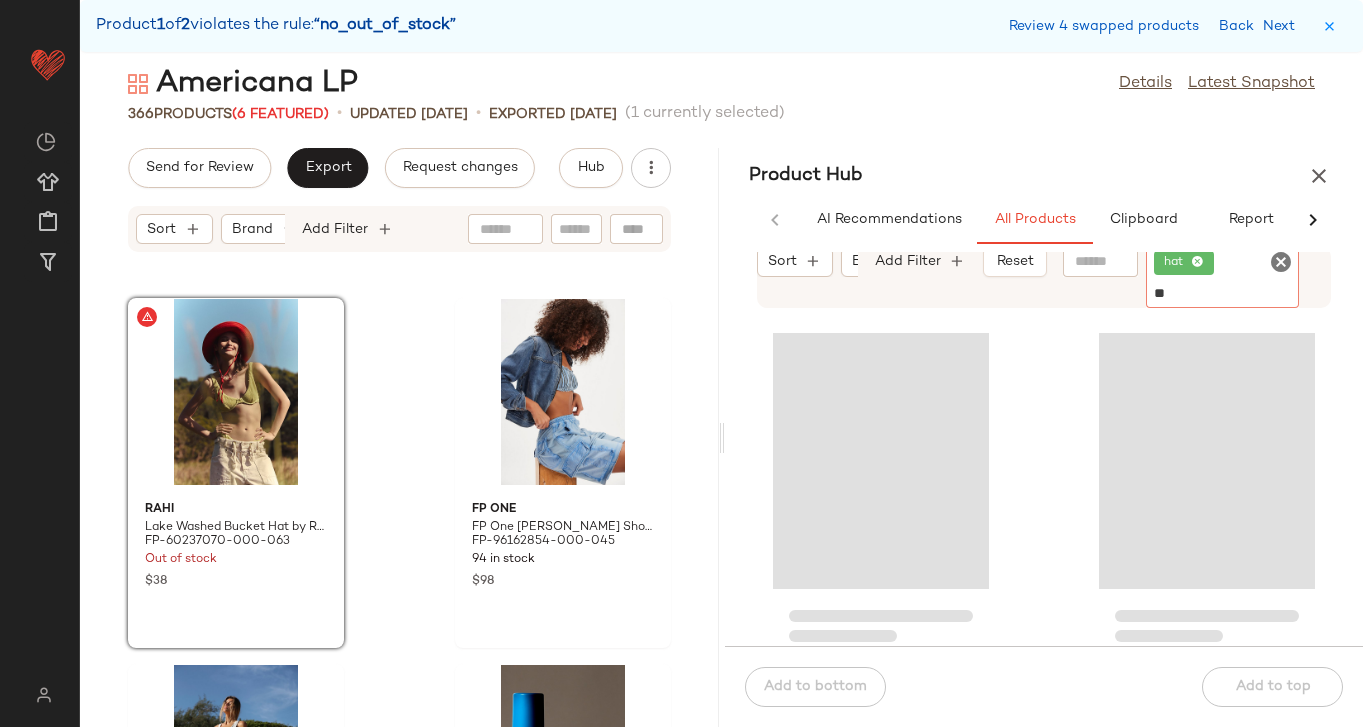 type on "***" 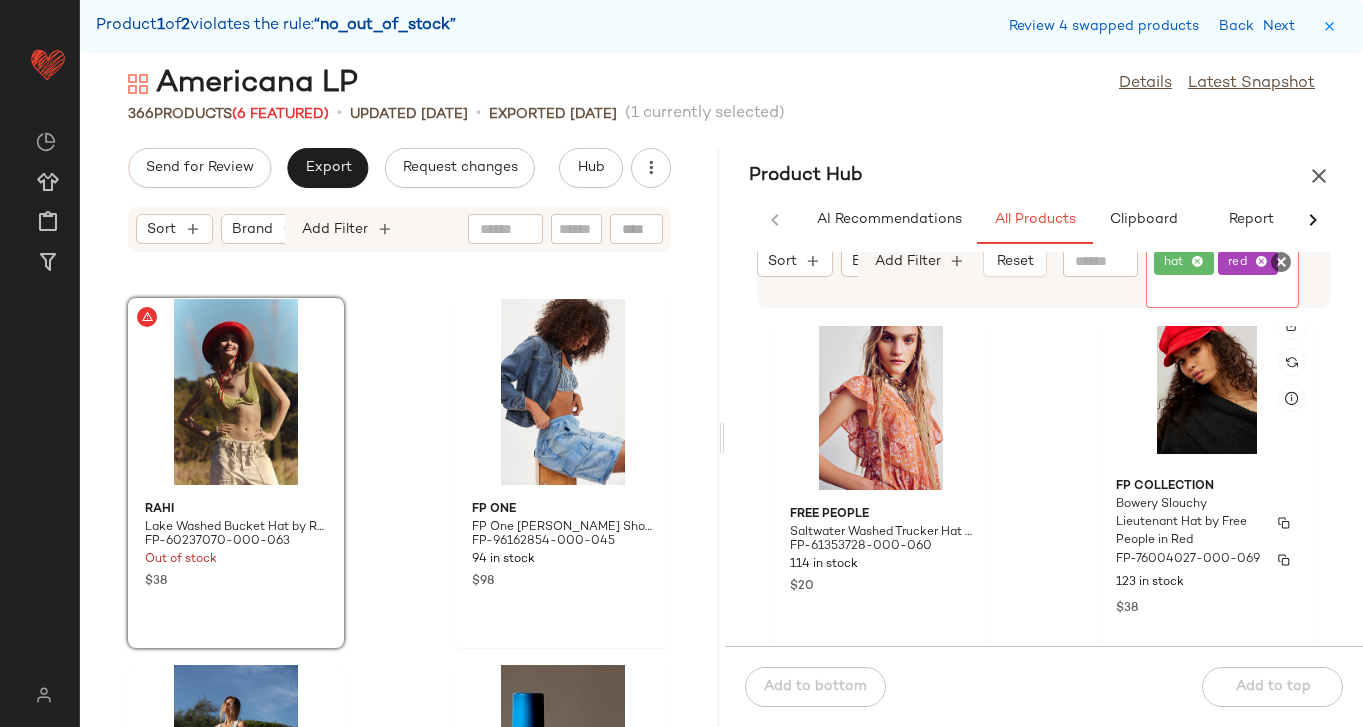 scroll, scrollTop: 782, scrollLeft: 0, axis: vertical 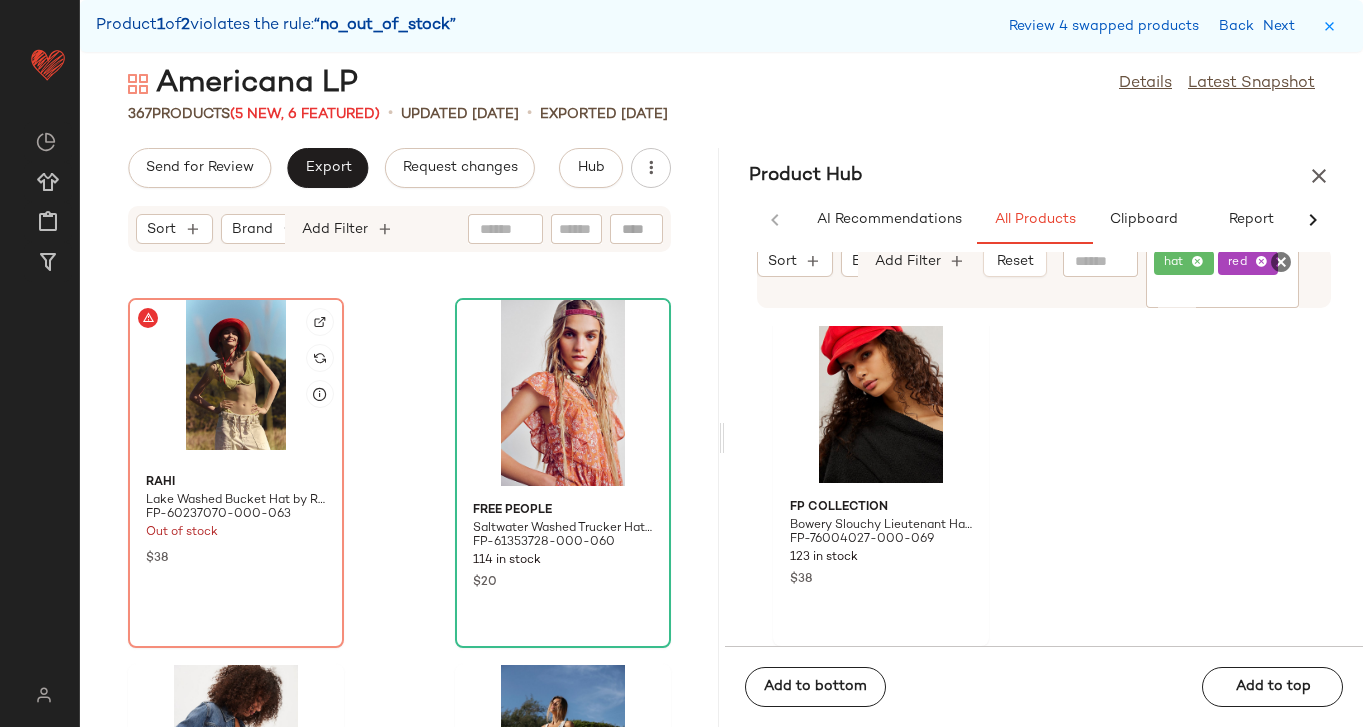 click 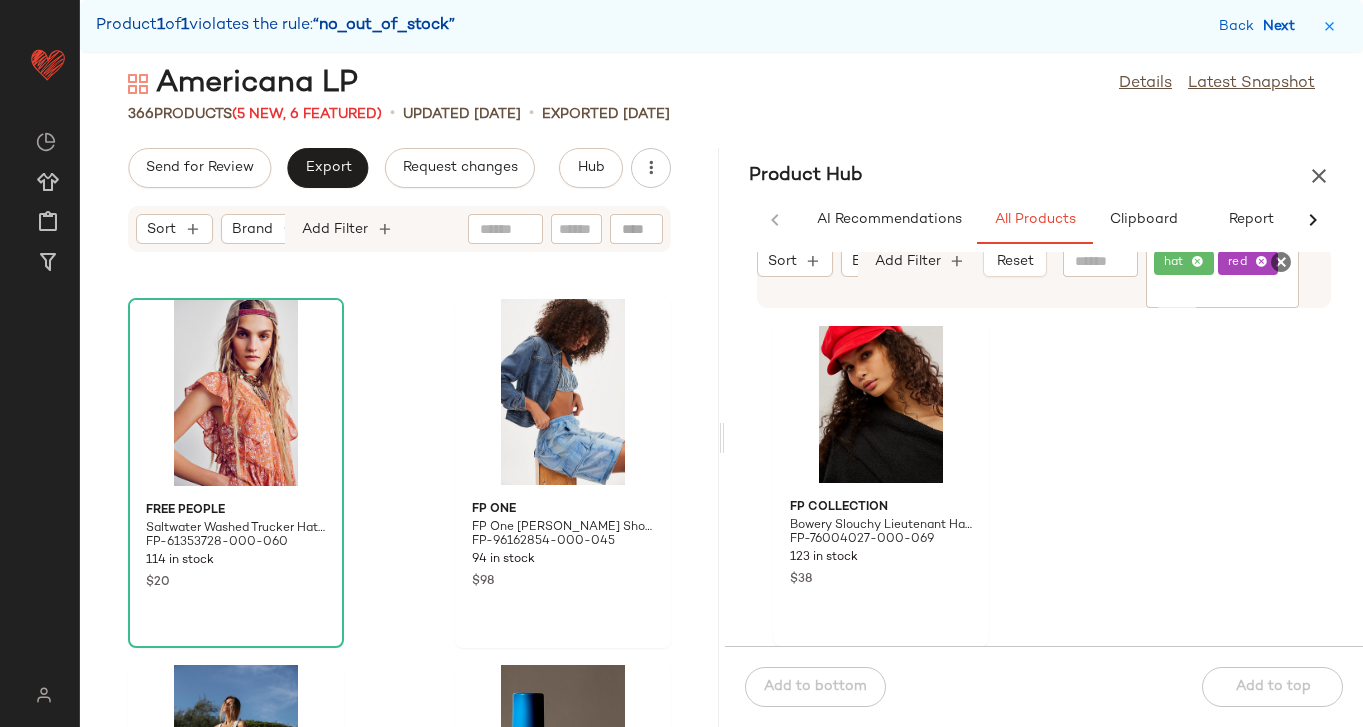 click on "Next" at bounding box center [1283, 26] 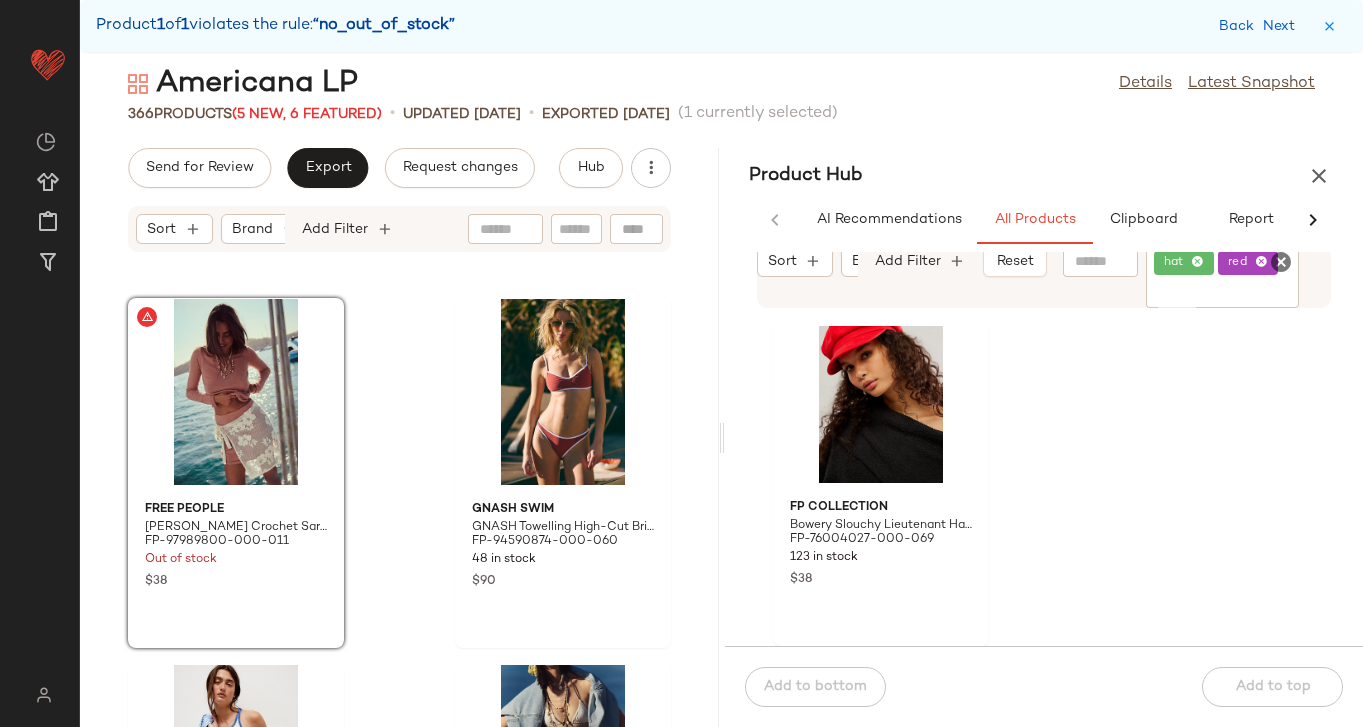 click 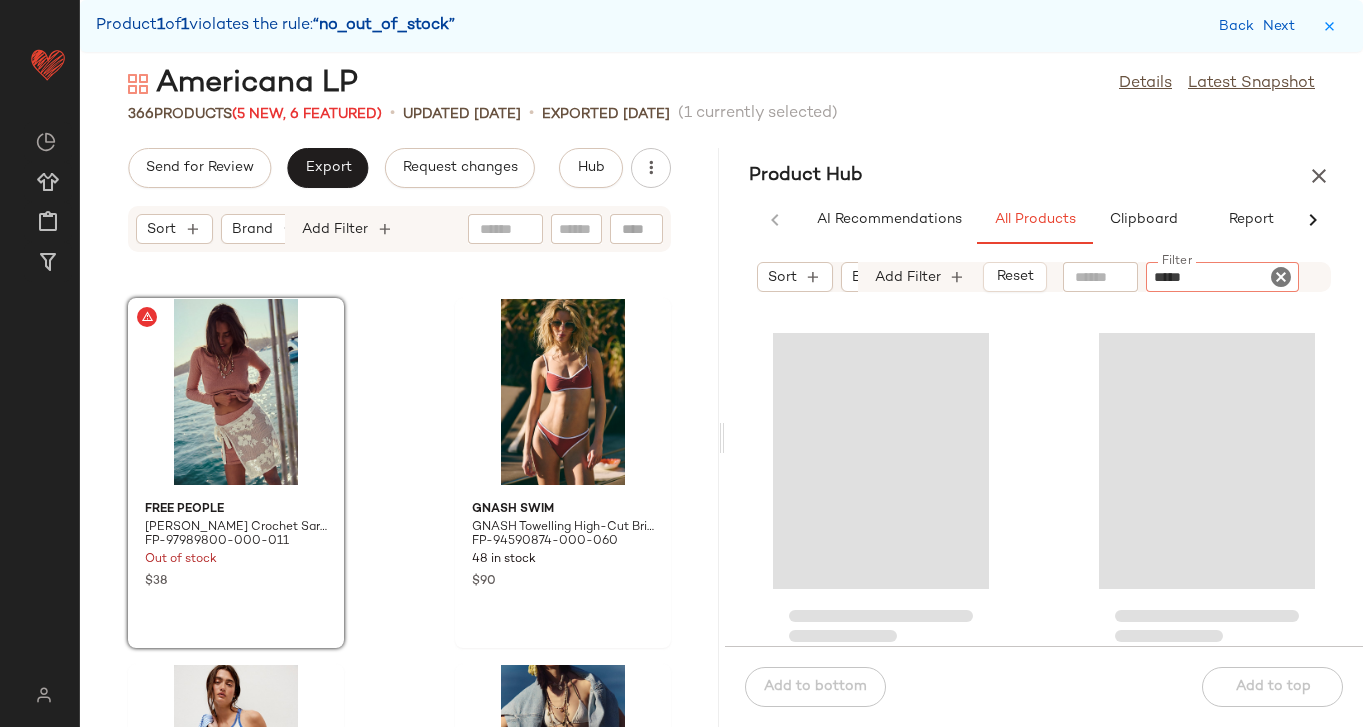 type on "******" 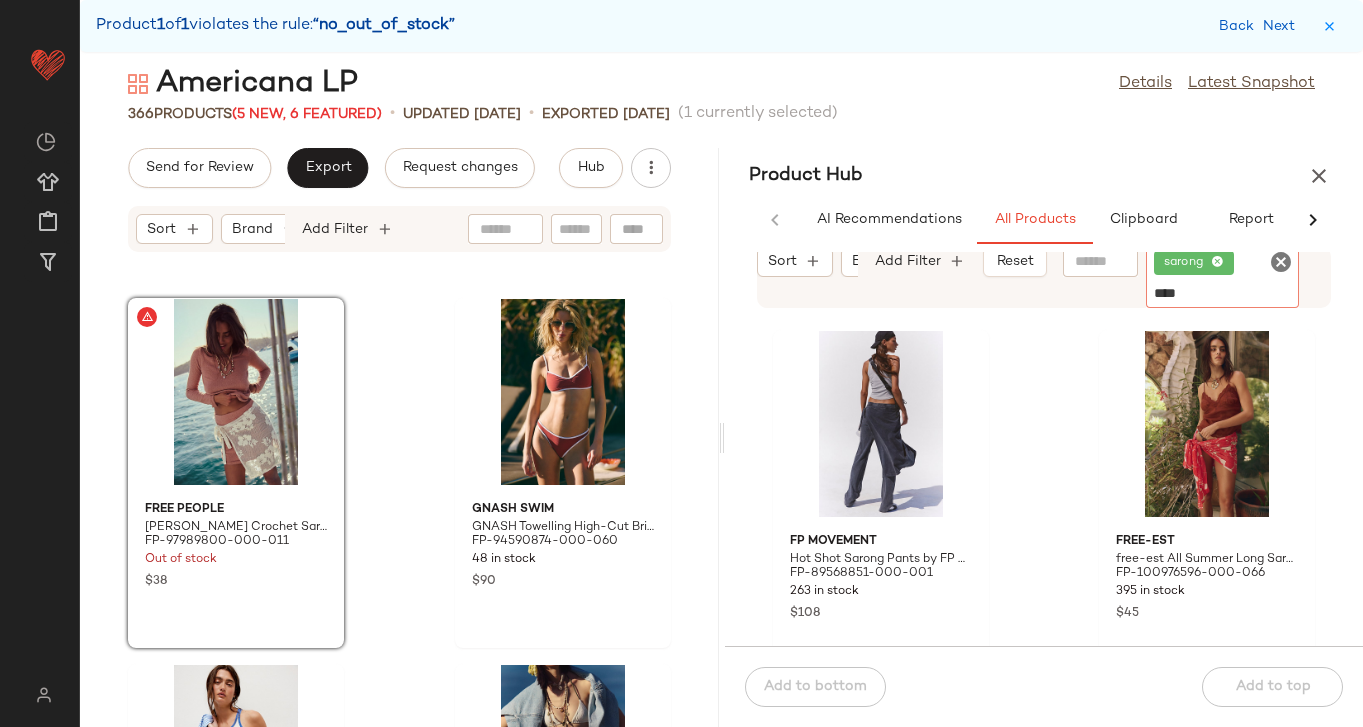type on "*****" 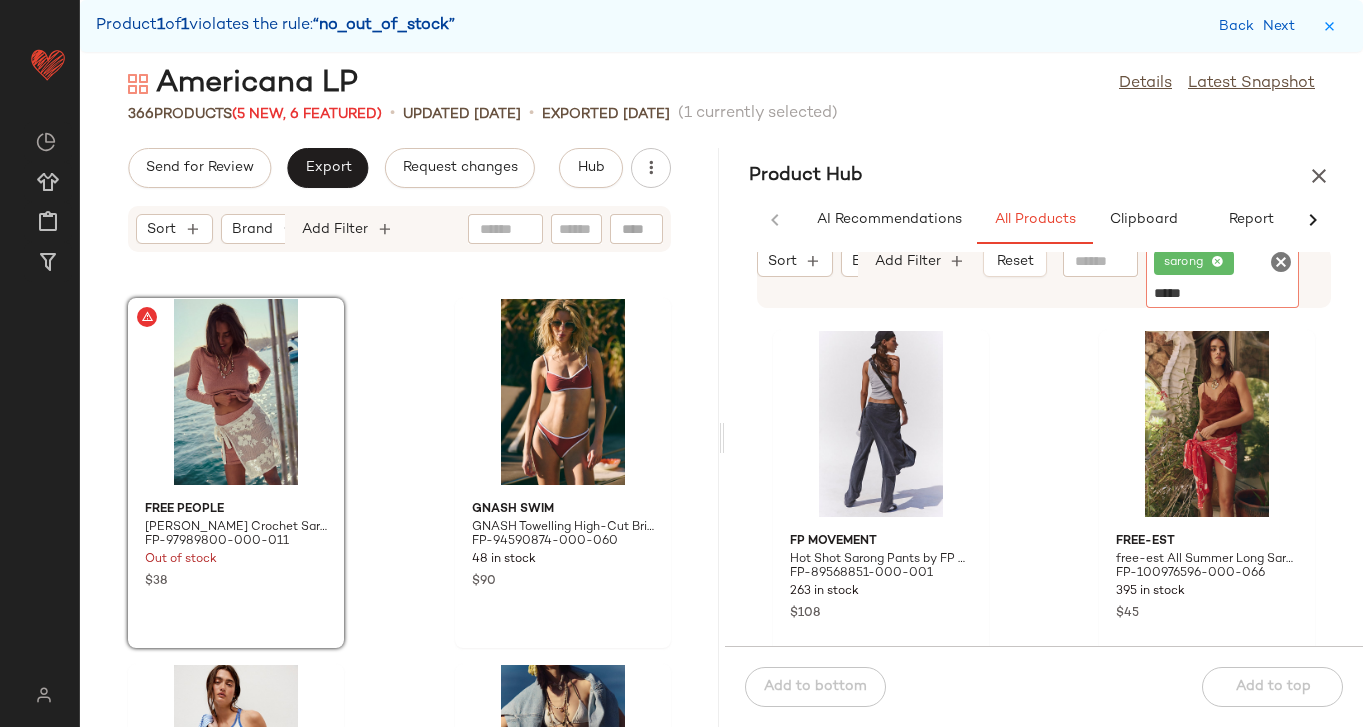 type 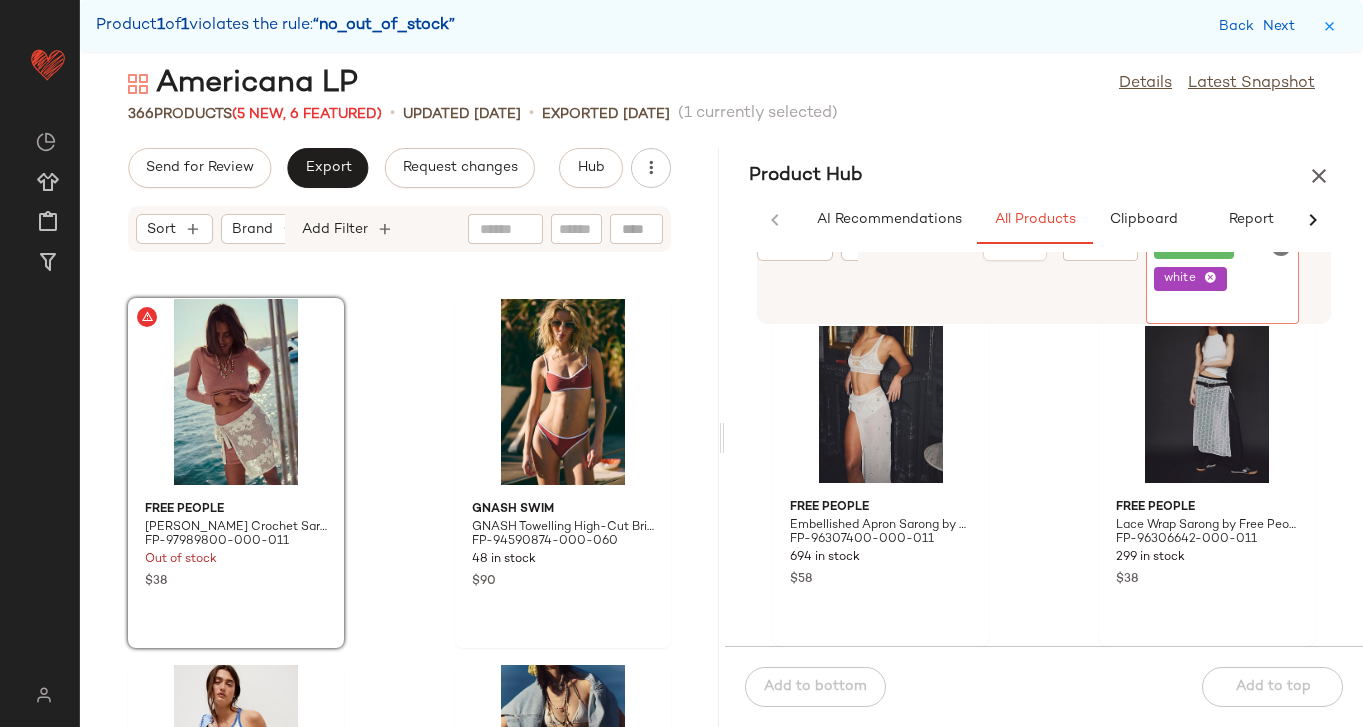 scroll, scrollTop: 416, scrollLeft: 0, axis: vertical 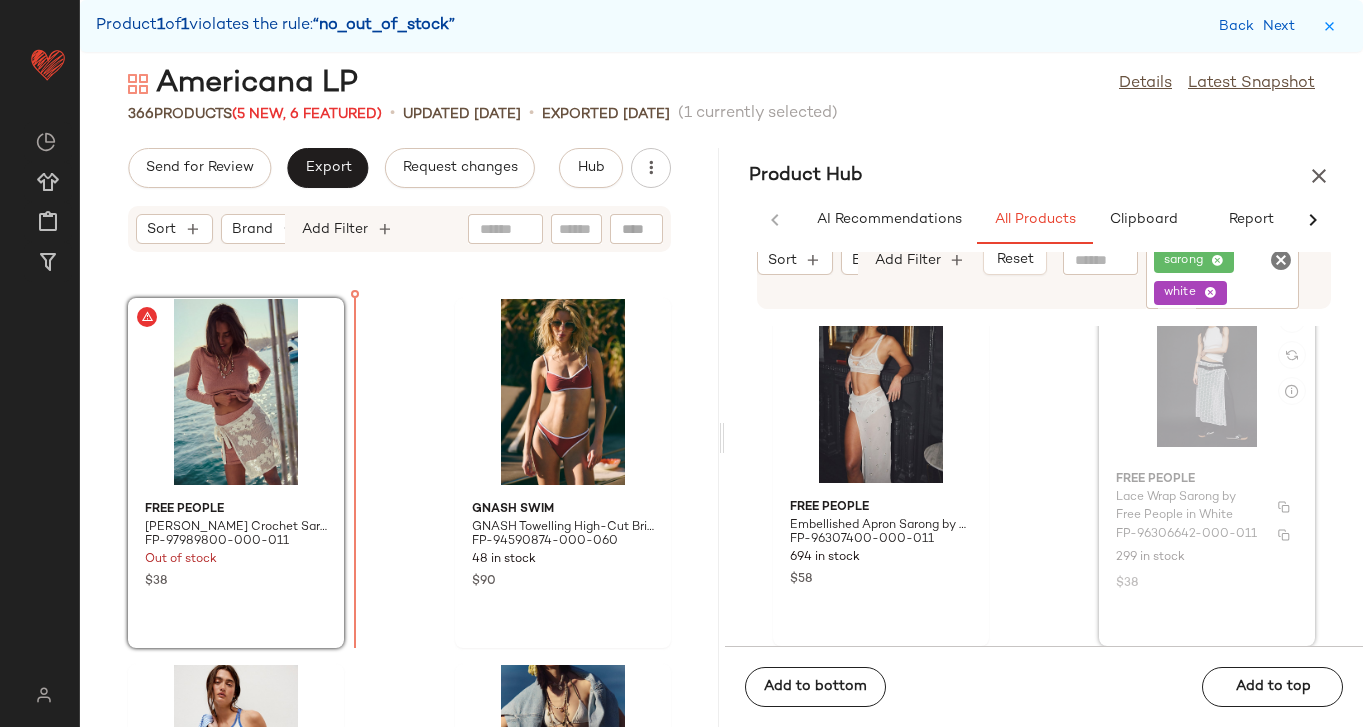 drag, startPoint x: 1214, startPoint y: 498, endPoint x: 335, endPoint y: 445, distance: 880.5964 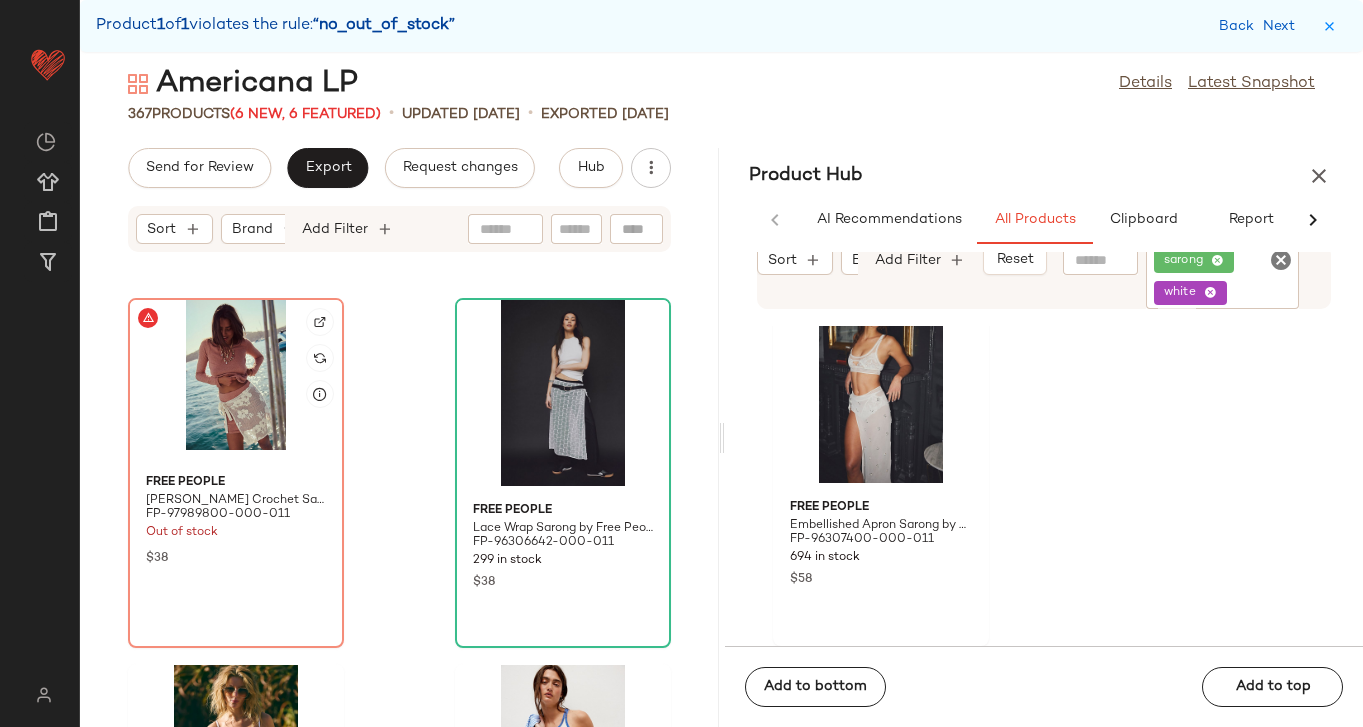 click 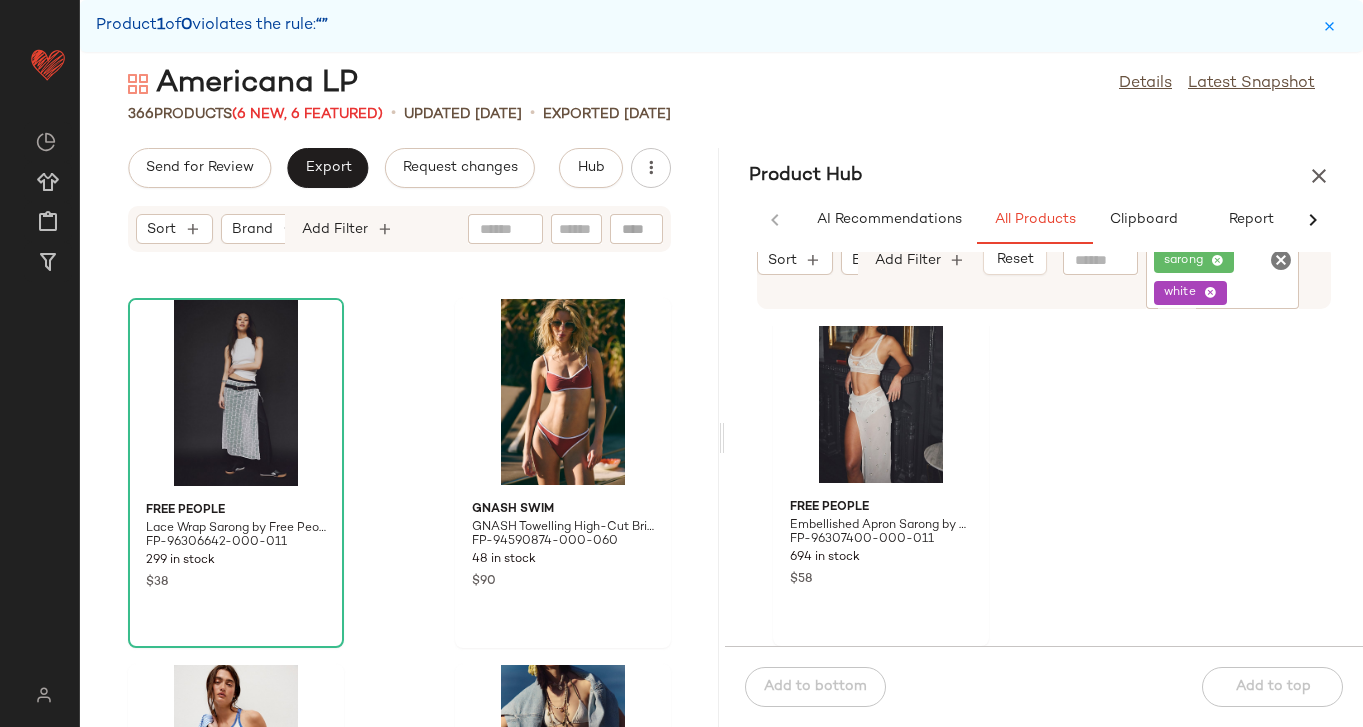 click 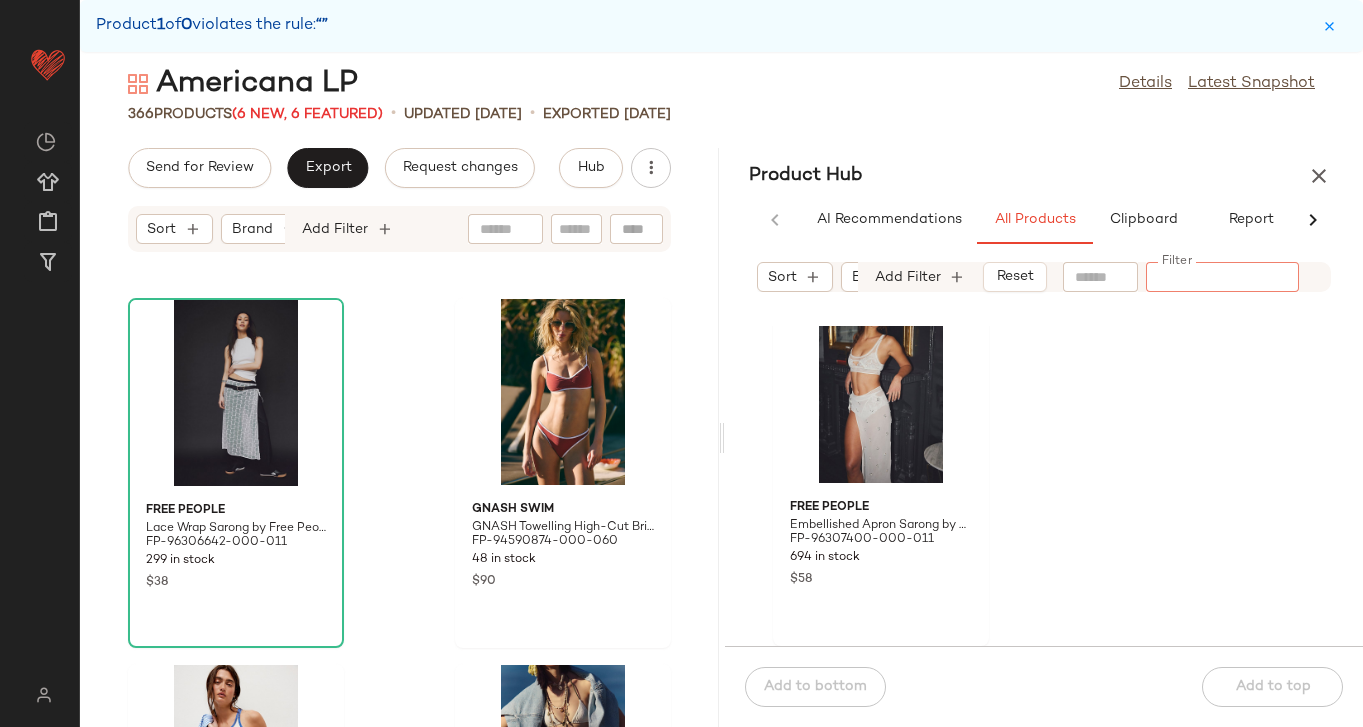 click on "Product Hub  AI Recommendations   All Products   Clipboard   Report  Sort  Brand  Category  In Curation?:   No Sale Price:   Not on sale Total Inventory:   10-Max Add Filter   Reset  Filter Filter Free People Embellished Apron Sarong by Free People in White, Size: XS/S FP-96307400-000-011 694 in stock $58  Add to bottom   Add to top" 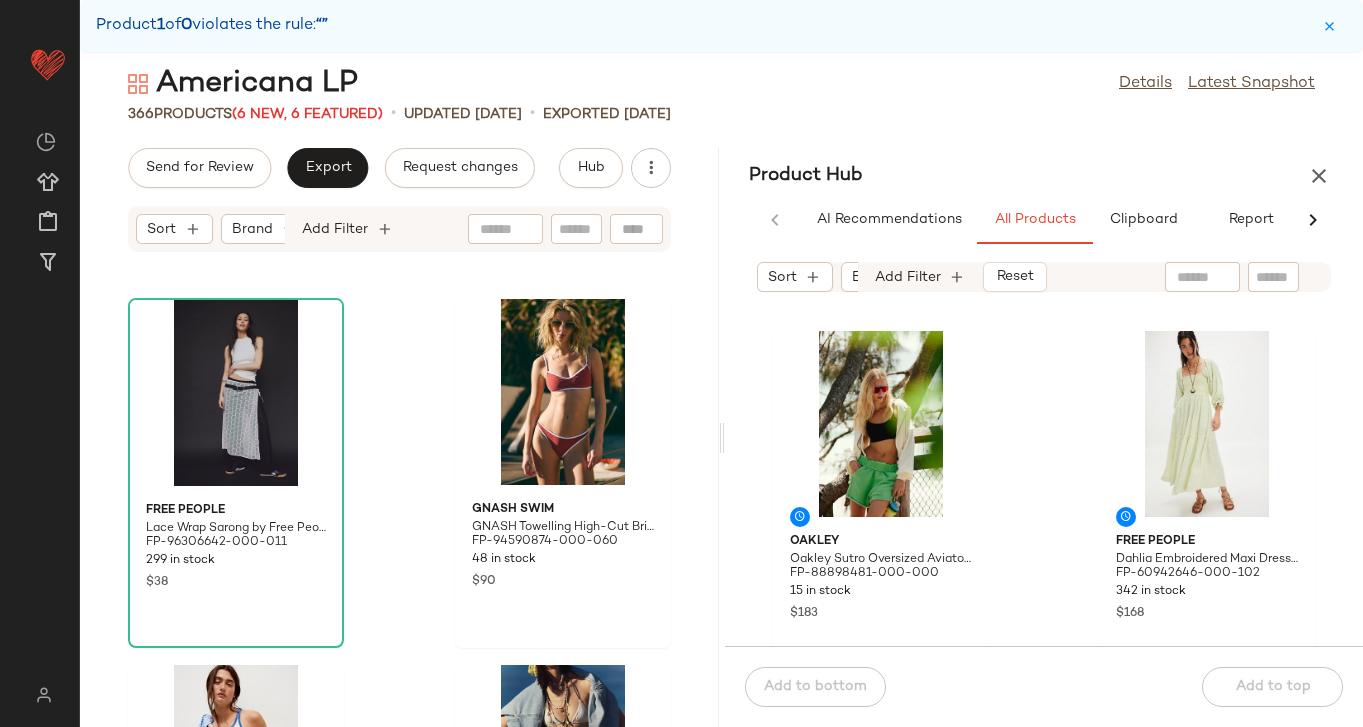 scroll, scrollTop: 0, scrollLeft: 0, axis: both 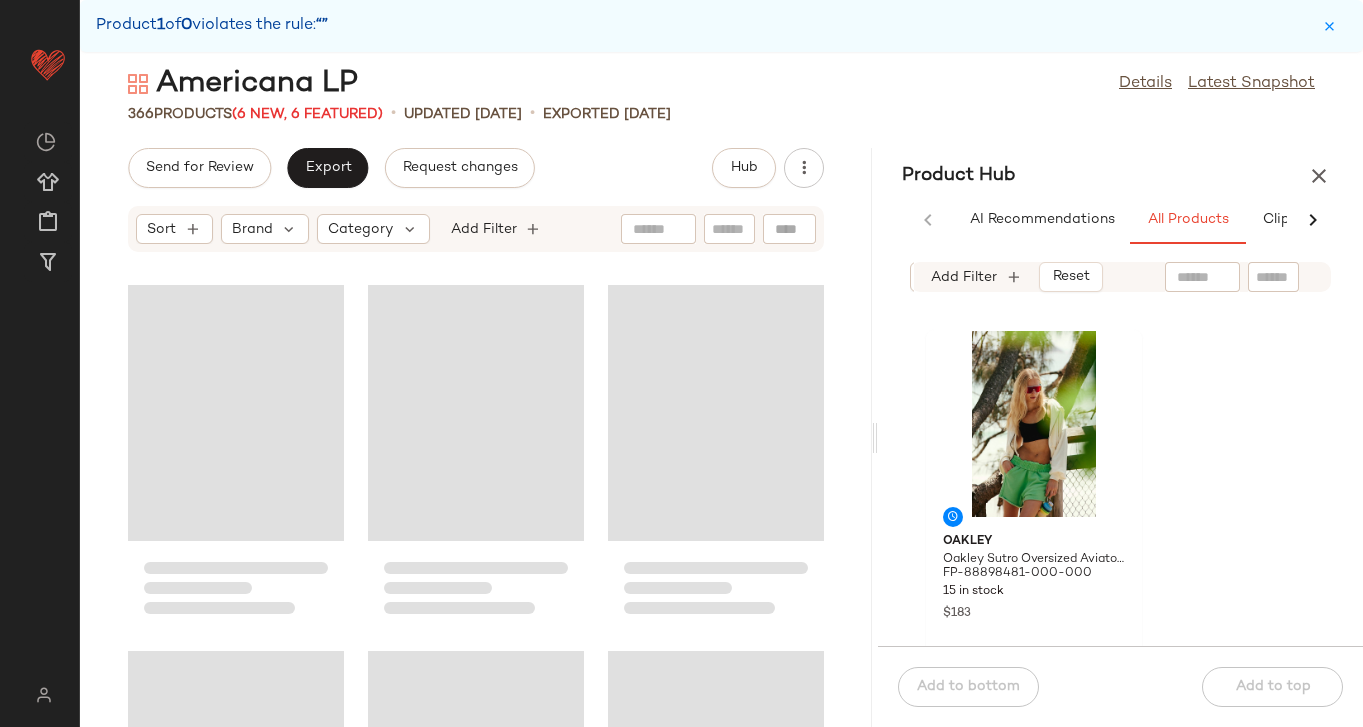 drag, startPoint x: 723, startPoint y: 431, endPoint x: 881, endPoint y: 397, distance: 161.61684 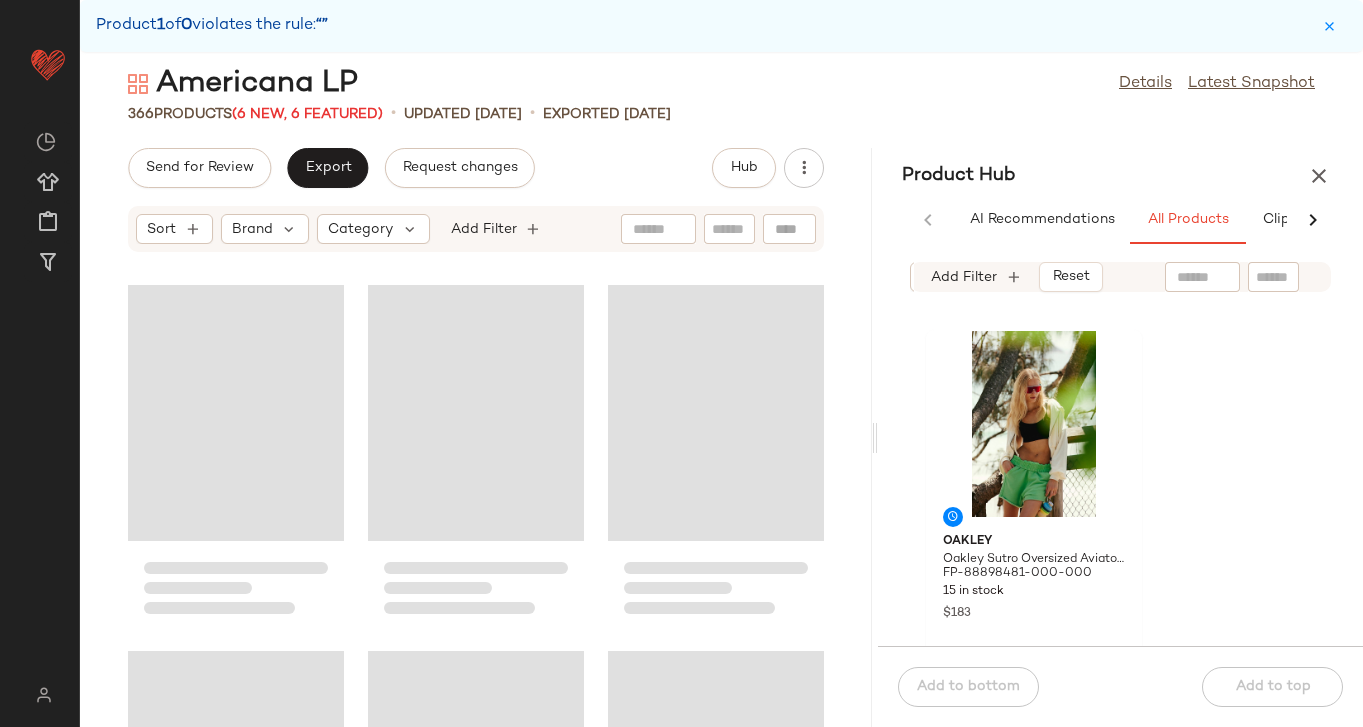 click on "Americana LP  Details   Latest Snapshot  366   Products  (6 New, 6 Featured)  •   updated Jul 7th  •  Exported Jun 30th  Send for Review   Export   Request changes   Hub  Sort  Brand  Category  Add Filter  Product Hub  AI Recommendations   All Products   Clipboard   Report  Sort  Brand  Category  In Curation?:   No Sale Price:   Not on sale Total Inventory:   10-Max Add Filter   Reset  Oakley Oakley Sutro Oversized Aviator Sunglasses at Free People in Blue FP-88898481-000-000 15 in stock $183 Free People Dahlia Embroidered Maxi Dress by Free People in Green, Size: XS FP-60942646-000-102 342 in stock $168 Corazon Playero Aurora Embroidered Hat by Corazon Playero at Free People in Blue FP-102999554-000-046 35 in stock $325  Add to bottom   Add to top" at bounding box center [721, 395] 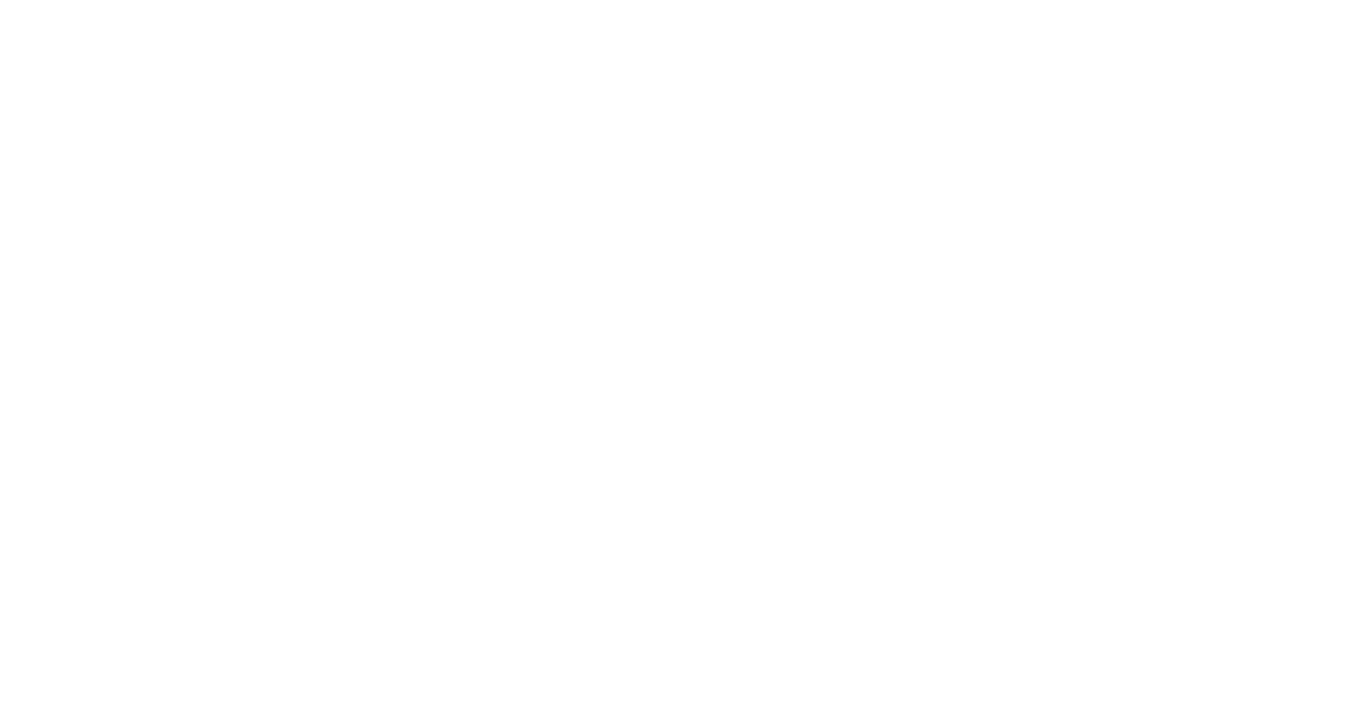scroll, scrollTop: 0, scrollLeft: 0, axis: both 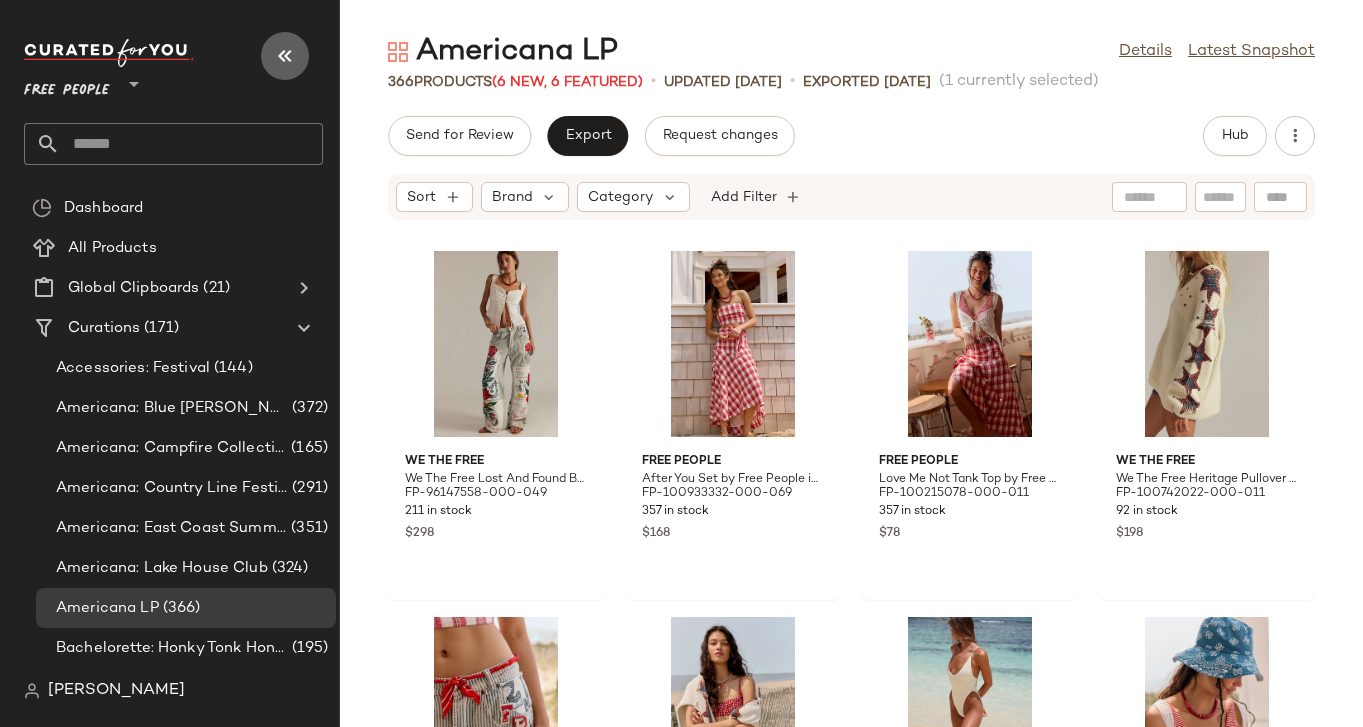click at bounding box center (285, 56) 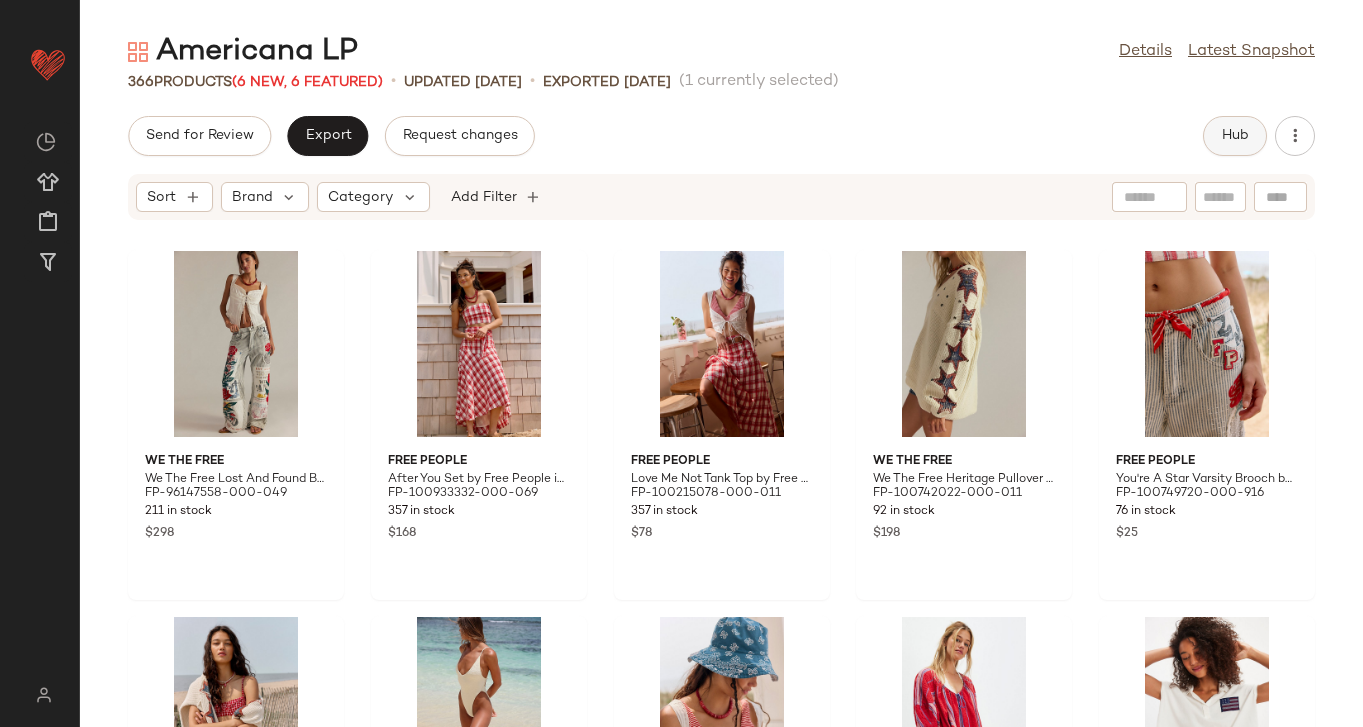 click on "Hub" 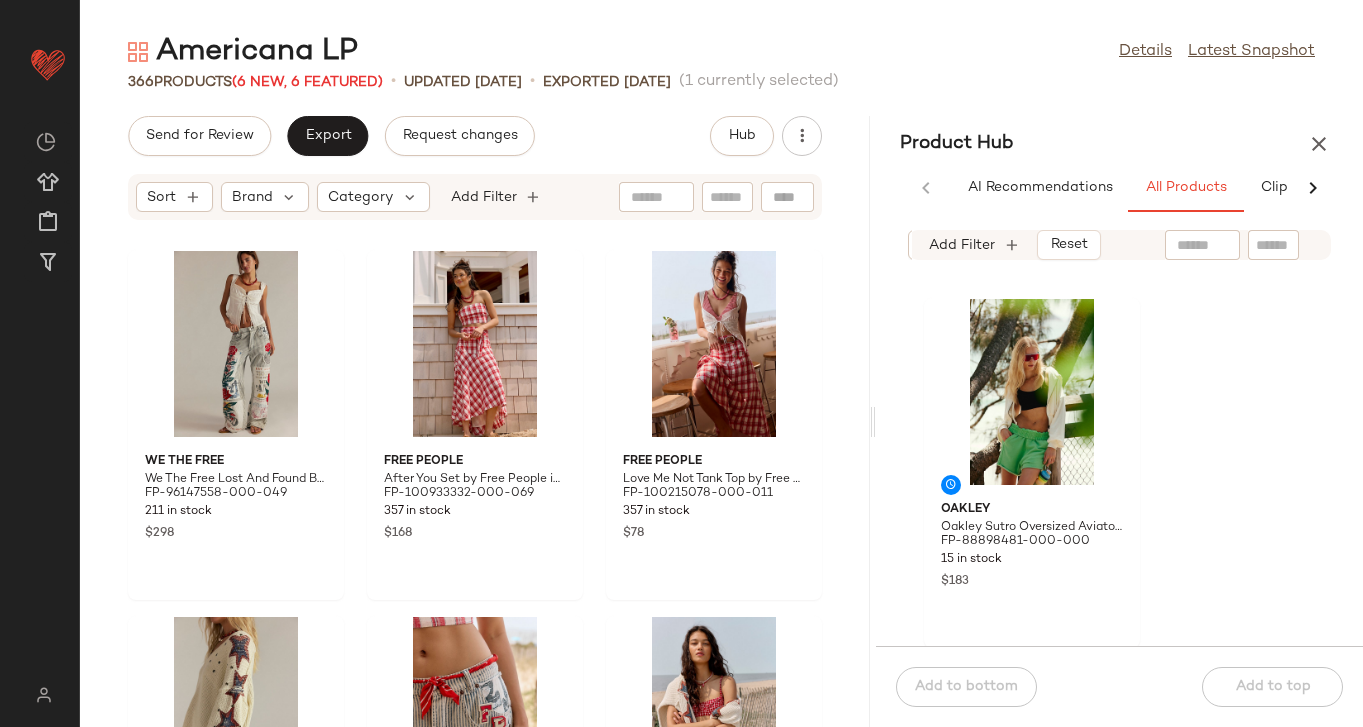 drag, startPoint x: 720, startPoint y: 418, endPoint x: 876, endPoint y: 374, distance: 162.0864 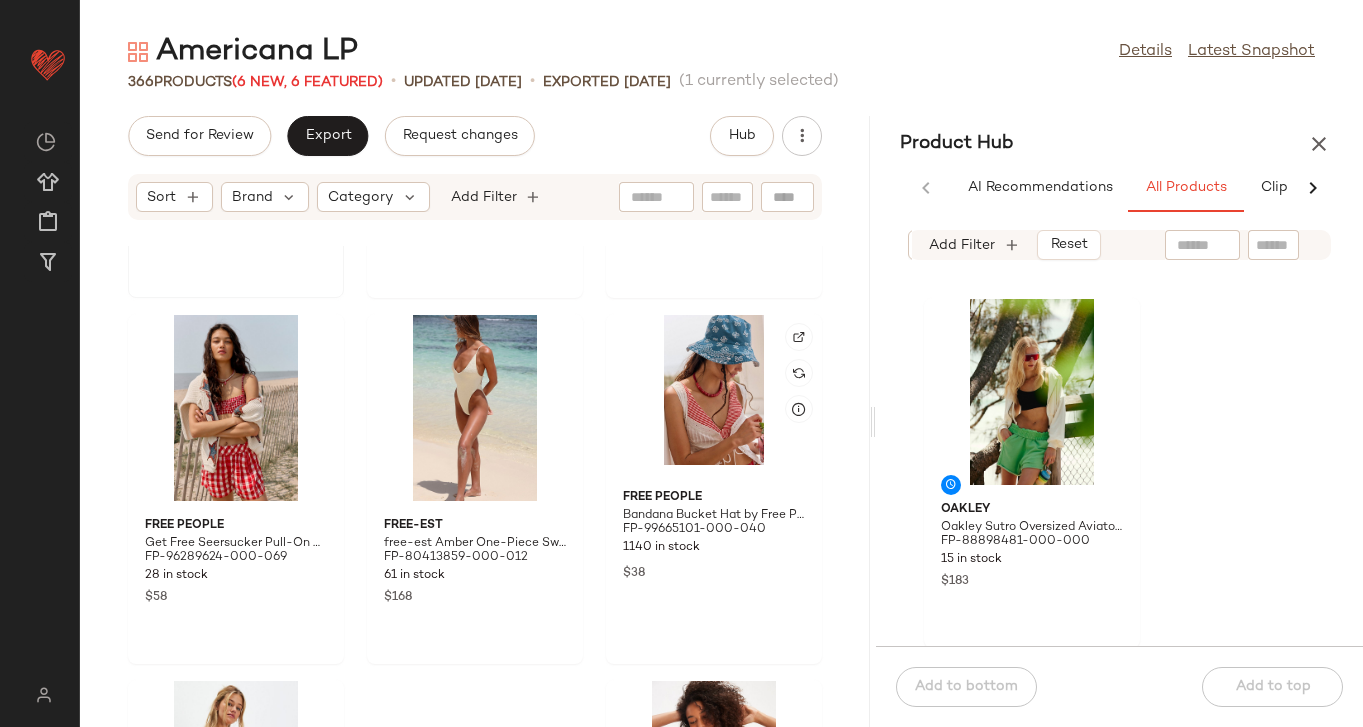 scroll, scrollTop: 685, scrollLeft: 0, axis: vertical 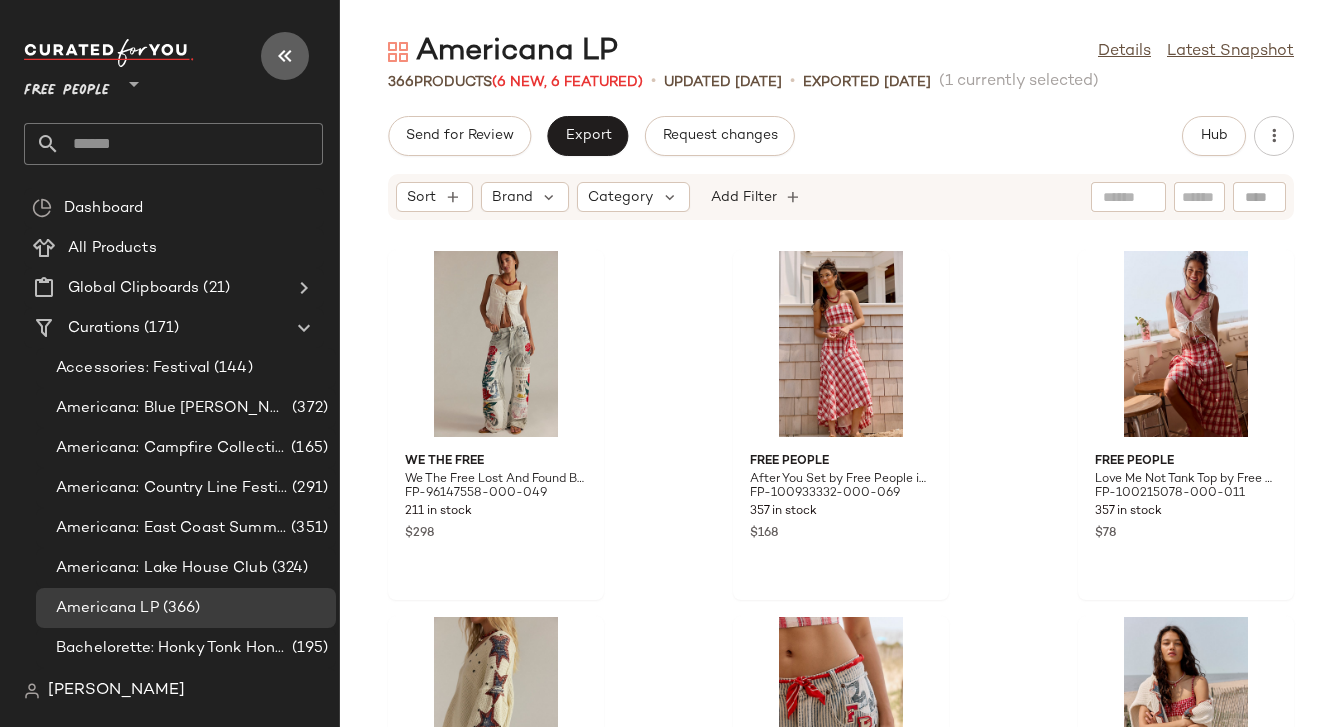 click at bounding box center (285, 56) 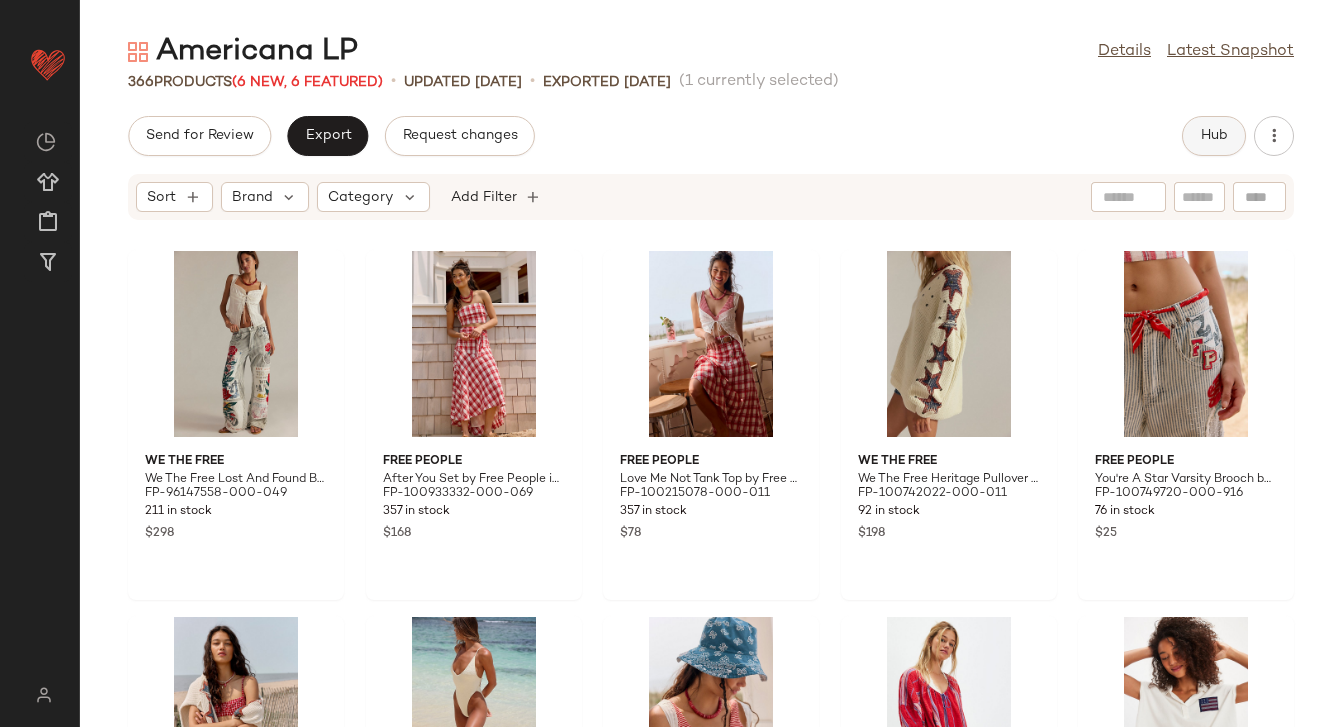 click on "Hub" 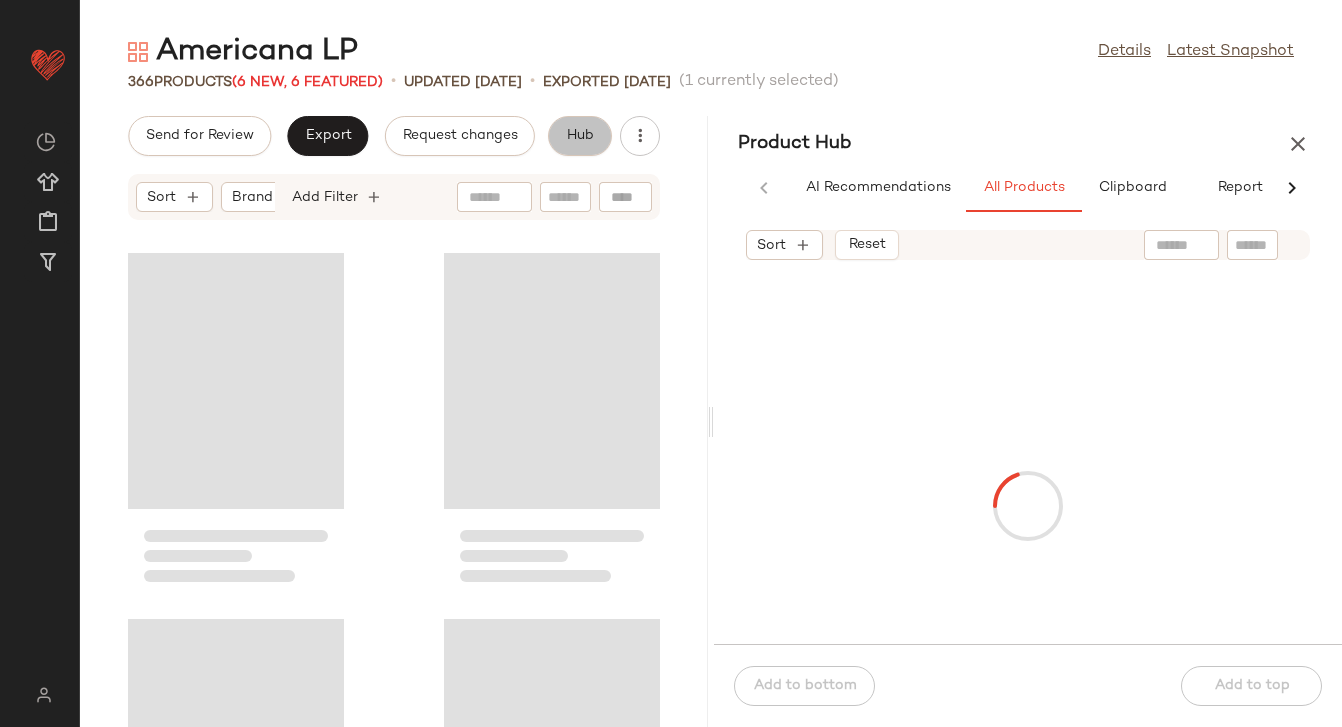 scroll, scrollTop: 0, scrollLeft: 32, axis: horizontal 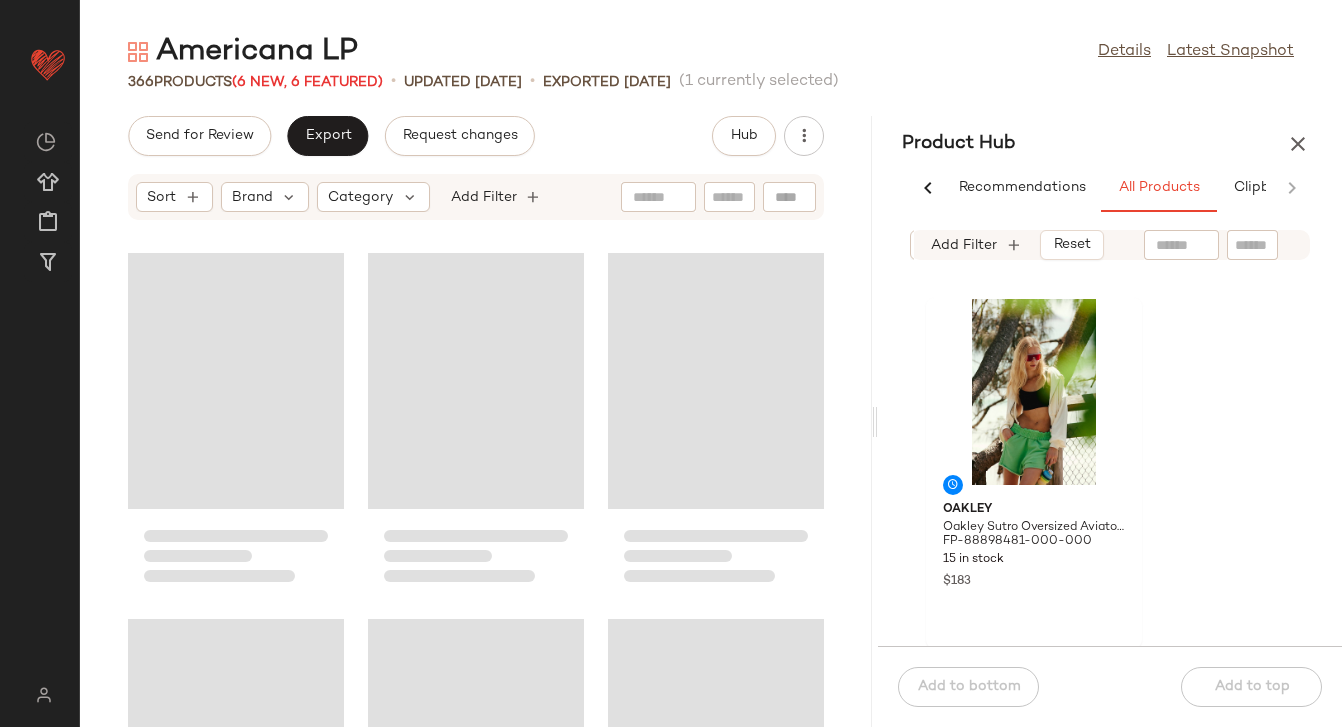 drag, startPoint x: 711, startPoint y: 418, endPoint x: 878, endPoint y: 402, distance: 167.76471 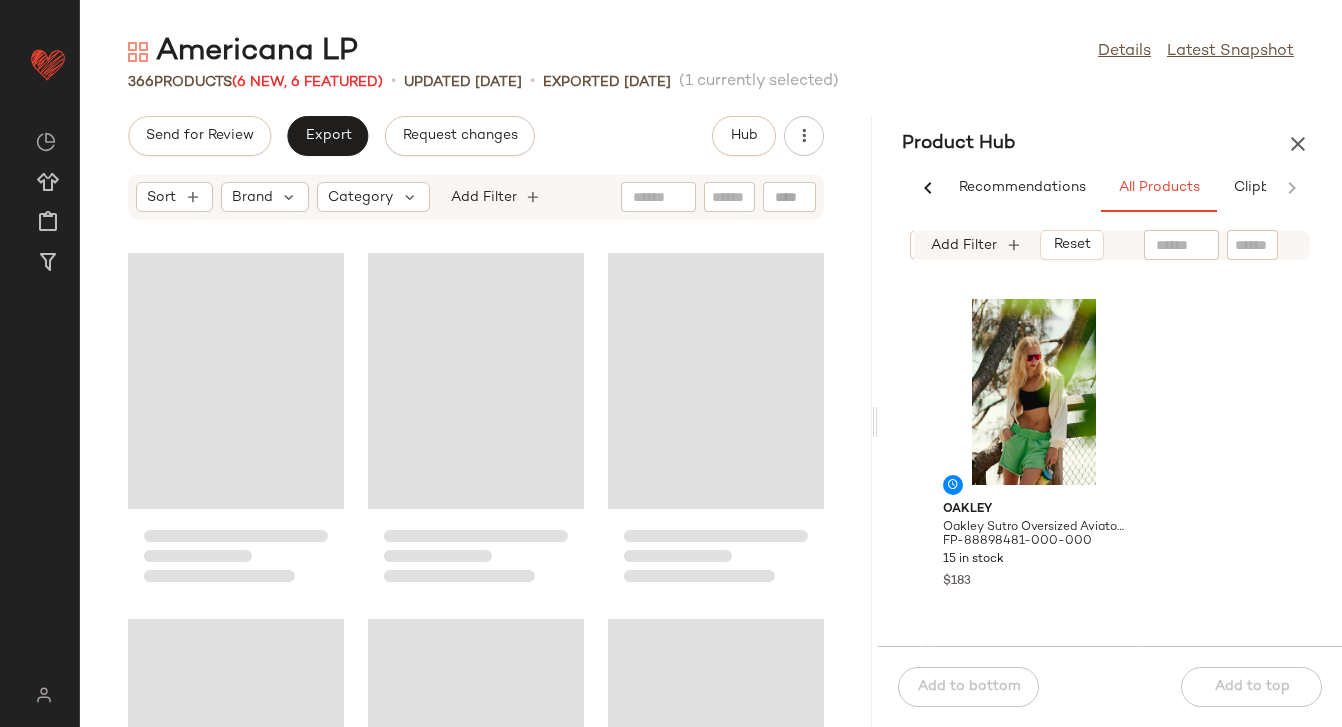 click on "Americana LP  Details   Latest Snapshot  366   Products  (6 New, 6 Featured)  •   updated Jul 7th  •  Exported Jun 30th   (1 currently selected)   Send for Review   Export   Request changes   Hub  Sort  Brand  Category  Add Filter  Product Hub  AI Recommendations   All Products   Clipboard   Report  Sort  Brand  Category  In Curation?:   No Sale Price:   Not on sale Total Inventory:   10-Max Add Filter   Reset  Oakley Oakley Sutro Oversized Aviator Sunglasses at Free People in Blue FP-88898481-000-000 15 in stock $183 Free People Dahlia Embroidered Maxi Dress by Free People in Green, Size: XS FP-60942646-000-102 342 in stock $168 Corazon Playero Aurora Embroidered Hat by Corazon Playero at Free People in Blue FP-102999554-000-046 35 in stock $325 Intimately Cropped Seamless Muscle Tank Top by Intimately at Free People in Red, Size: M/L FP-31835531-000-063 28 in stock $20  Add to bottom   Add to top" at bounding box center (711, 379) 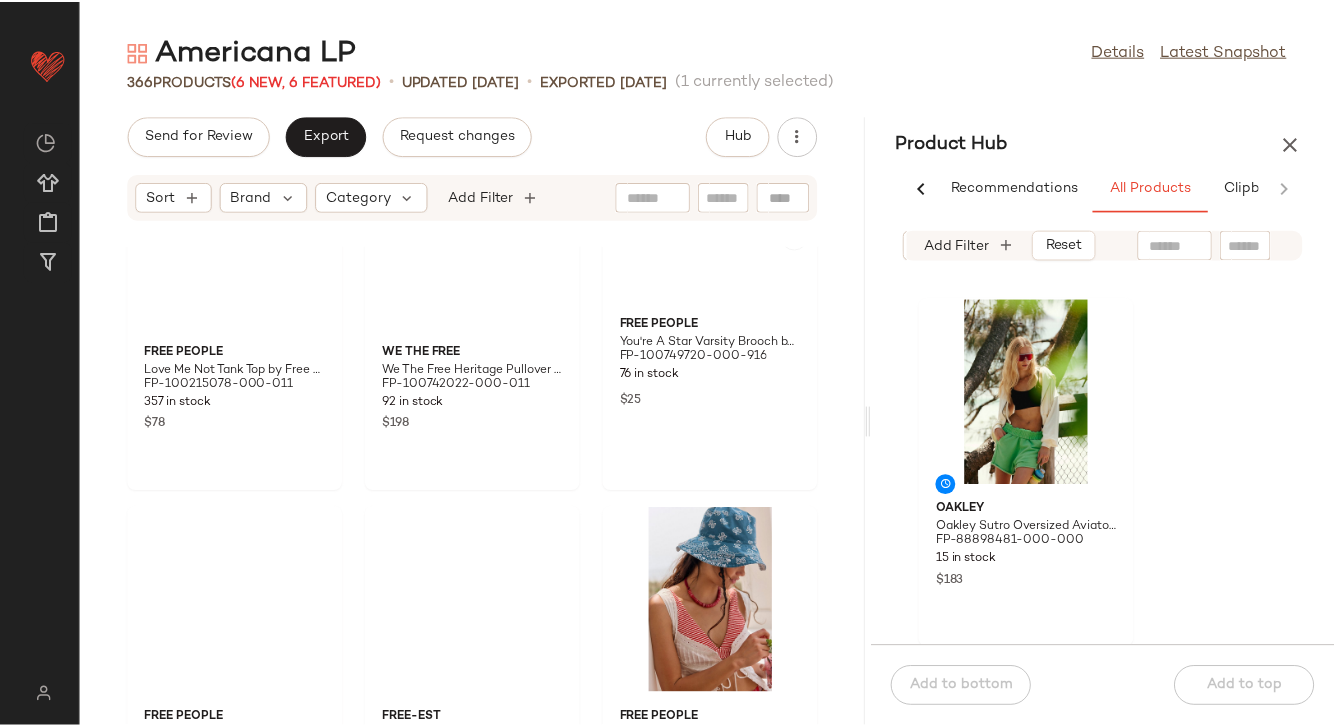 scroll, scrollTop: 0, scrollLeft: 0, axis: both 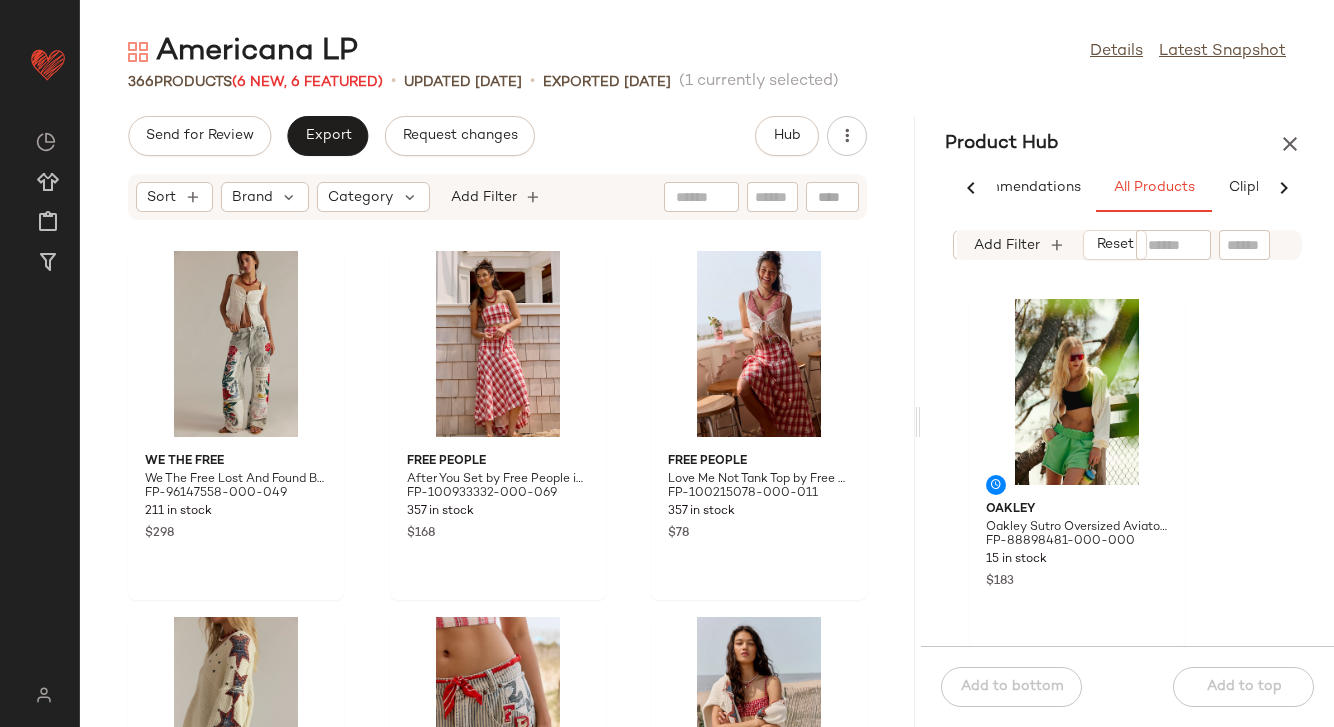 drag, startPoint x: 869, startPoint y: 411, endPoint x: 956, endPoint y: 400, distance: 87.69264 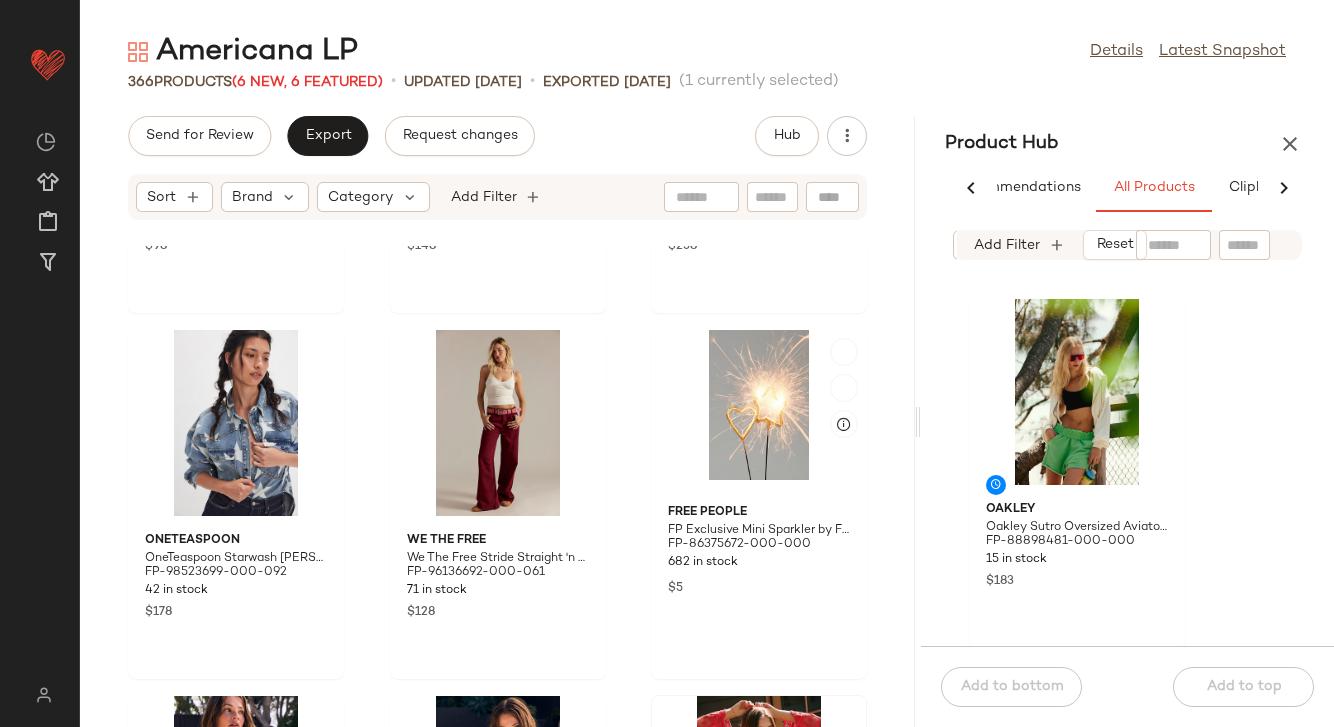 scroll, scrollTop: 3123, scrollLeft: 0, axis: vertical 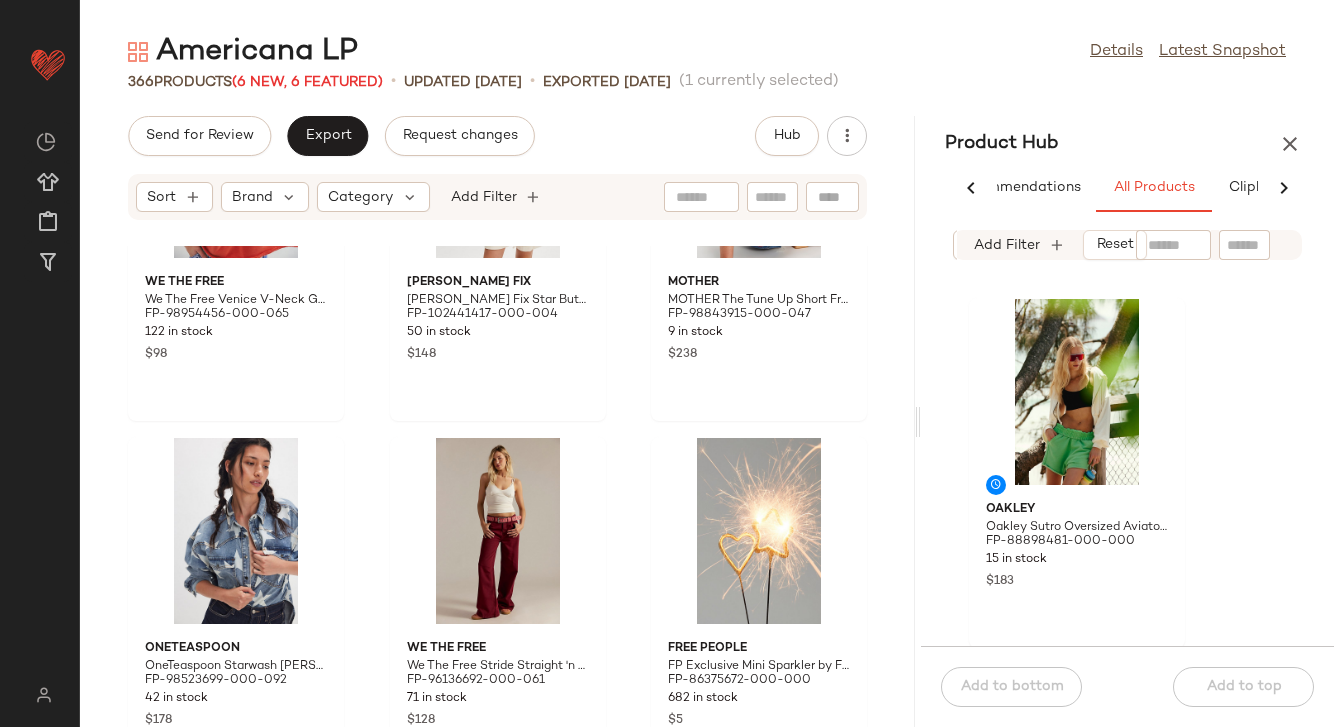 click 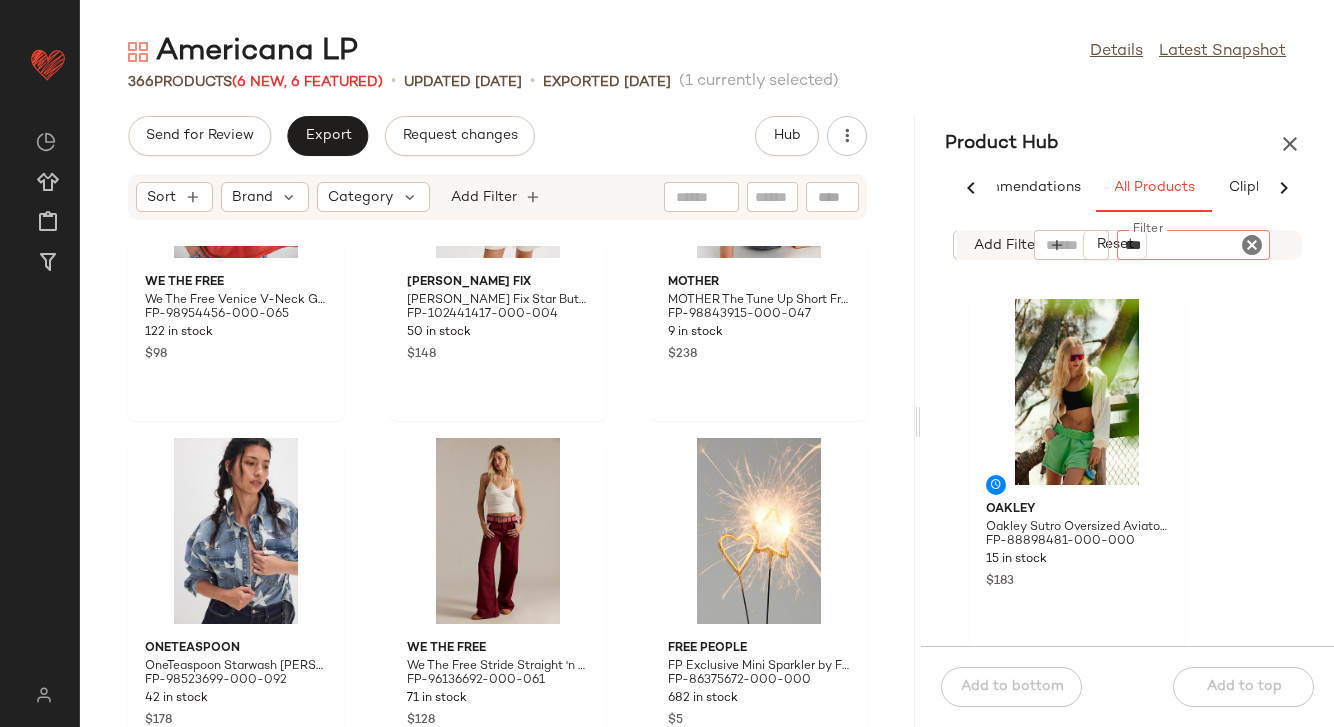 type on "****" 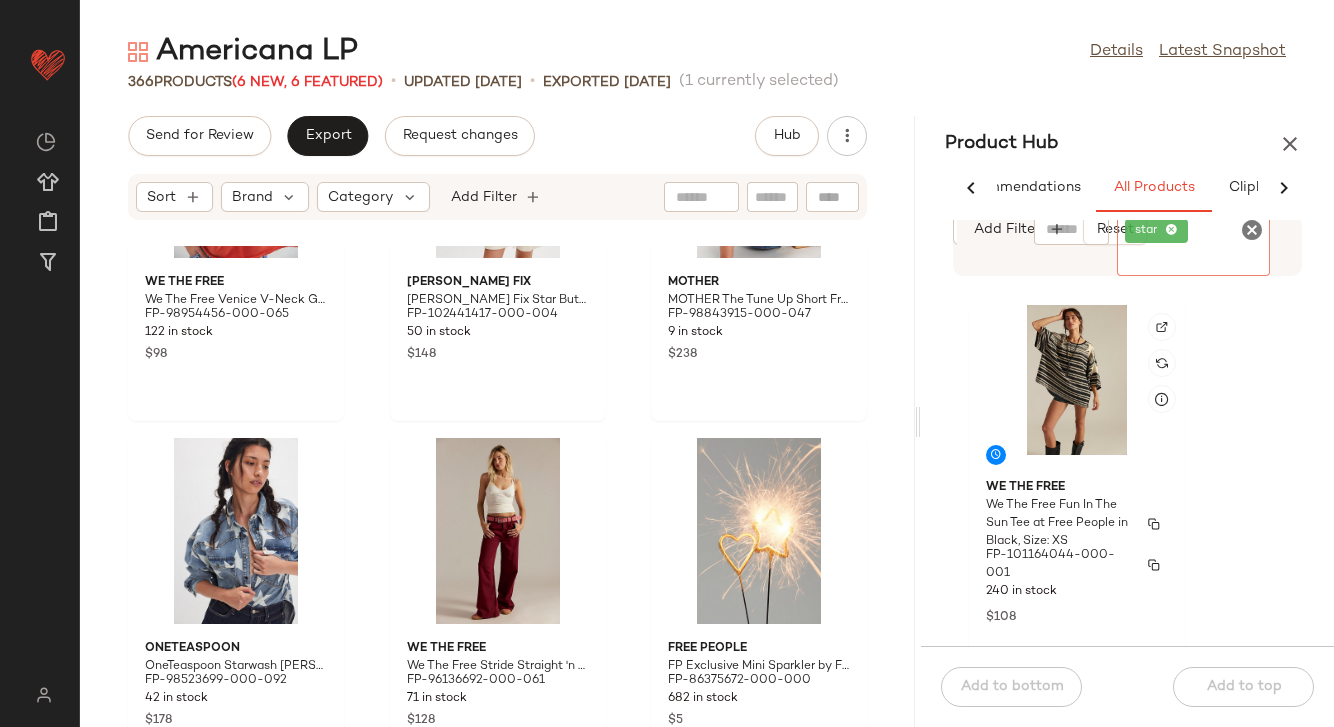 scroll, scrollTop: 1110, scrollLeft: 0, axis: vertical 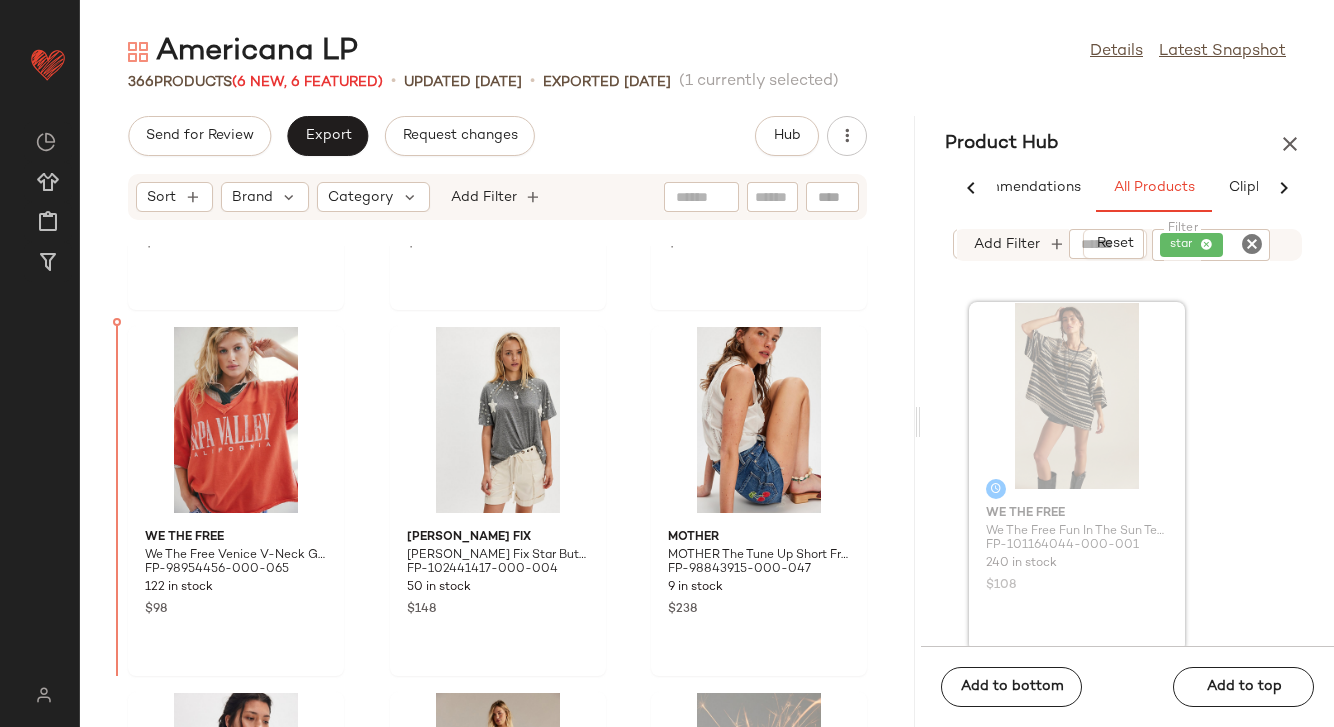 drag, startPoint x: 1087, startPoint y: 431, endPoint x: 374, endPoint y: 484, distance: 714.9671 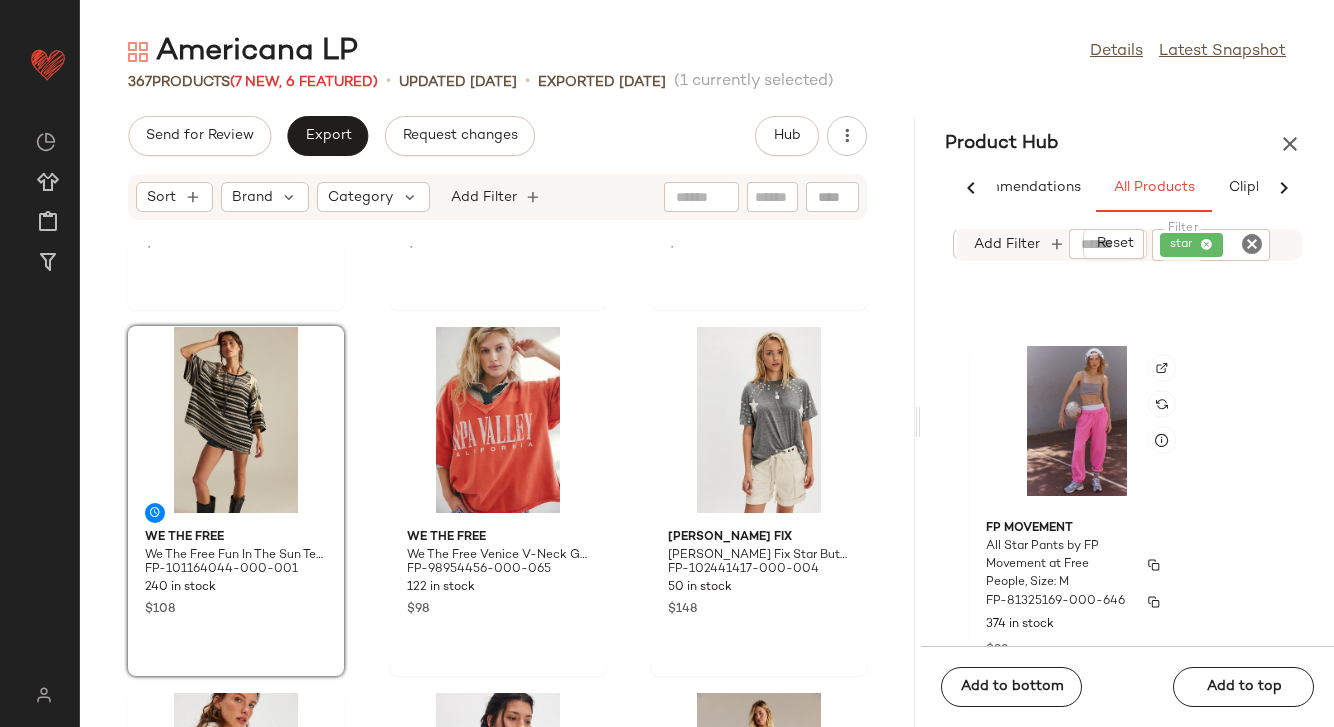 scroll, scrollTop: 4085, scrollLeft: 0, axis: vertical 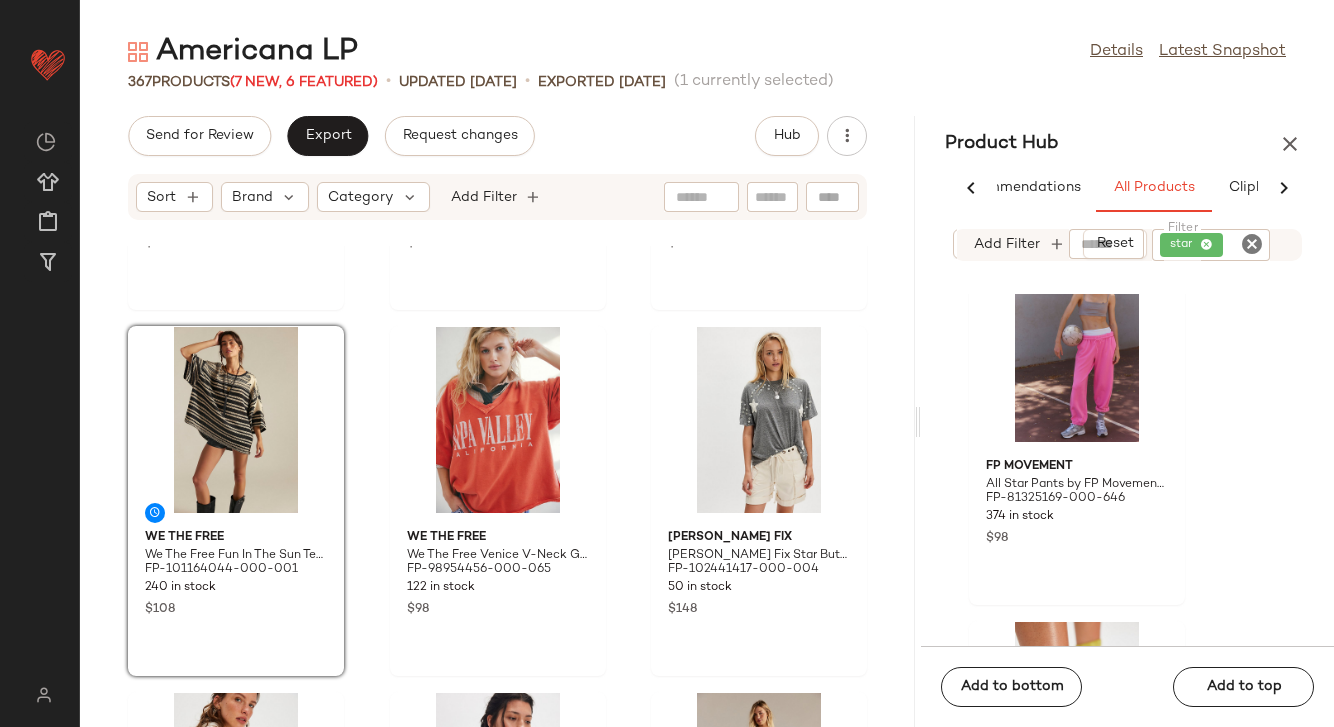 click 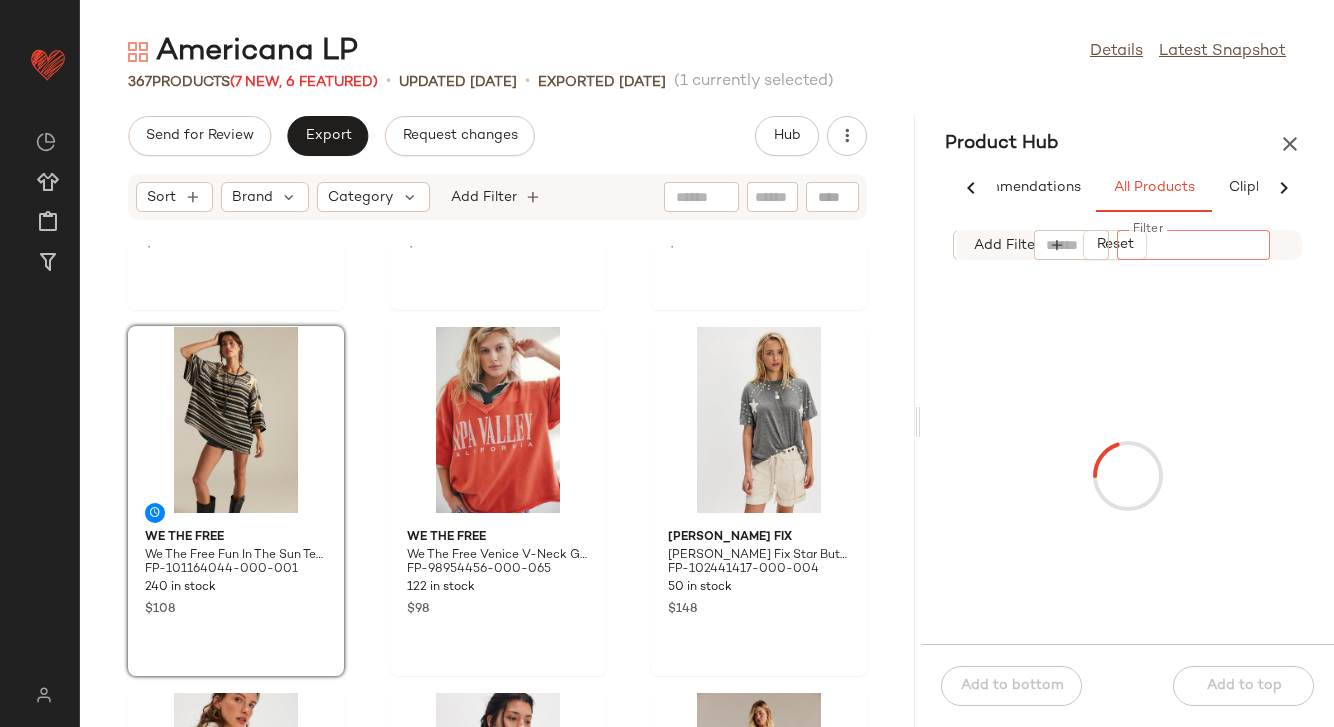 type on "*" 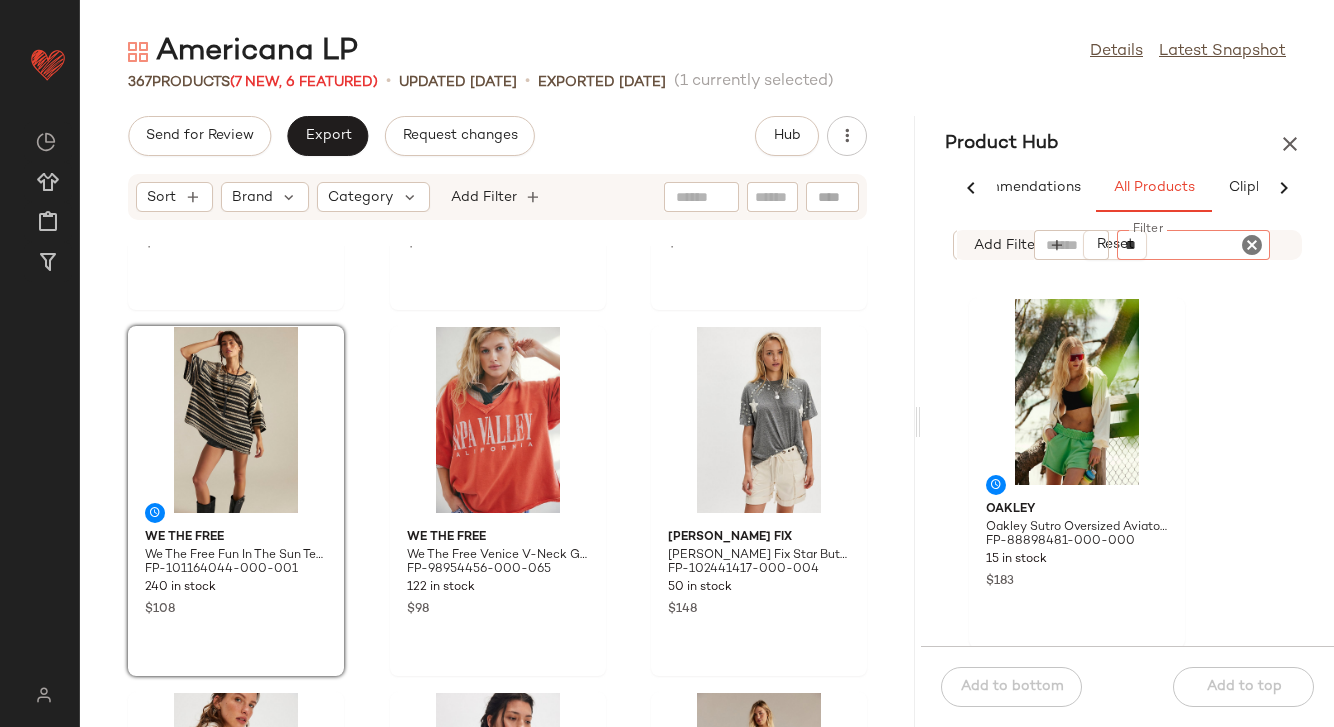type on "***" 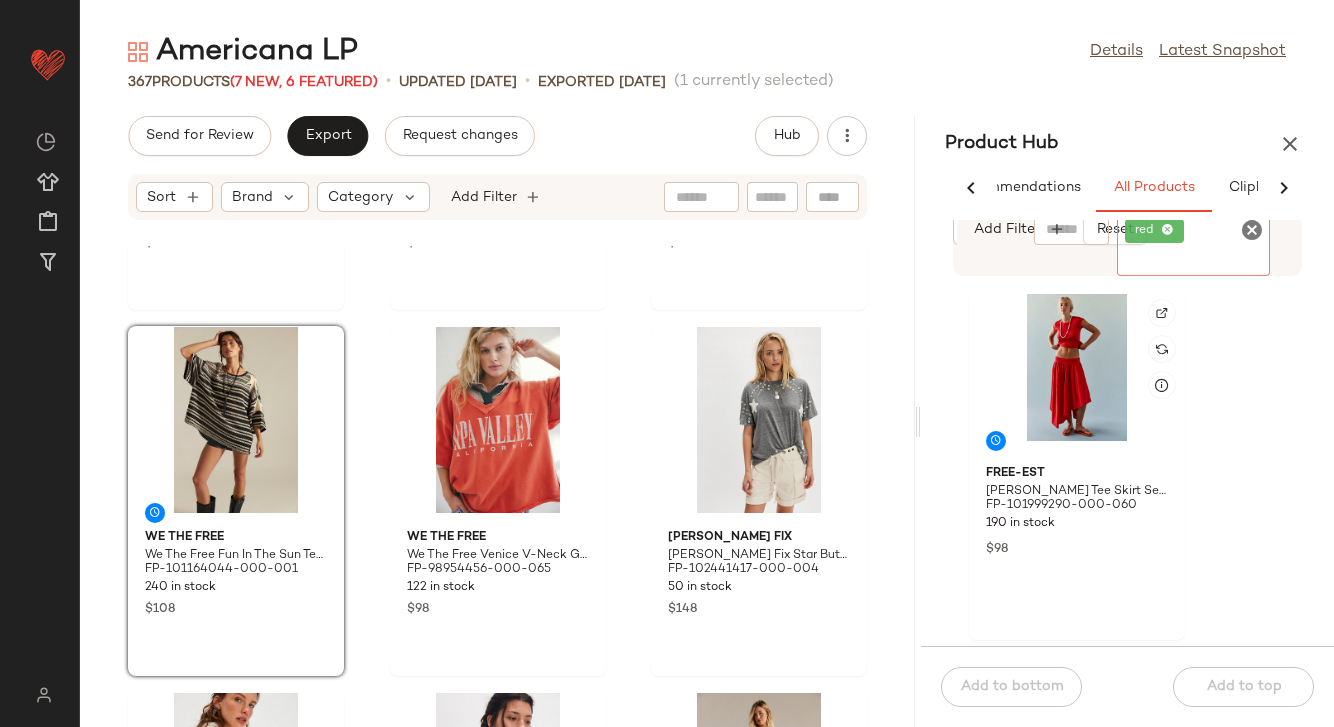 scroll, scrollTop: 5511, scrollLeft: 0, axis: vertical 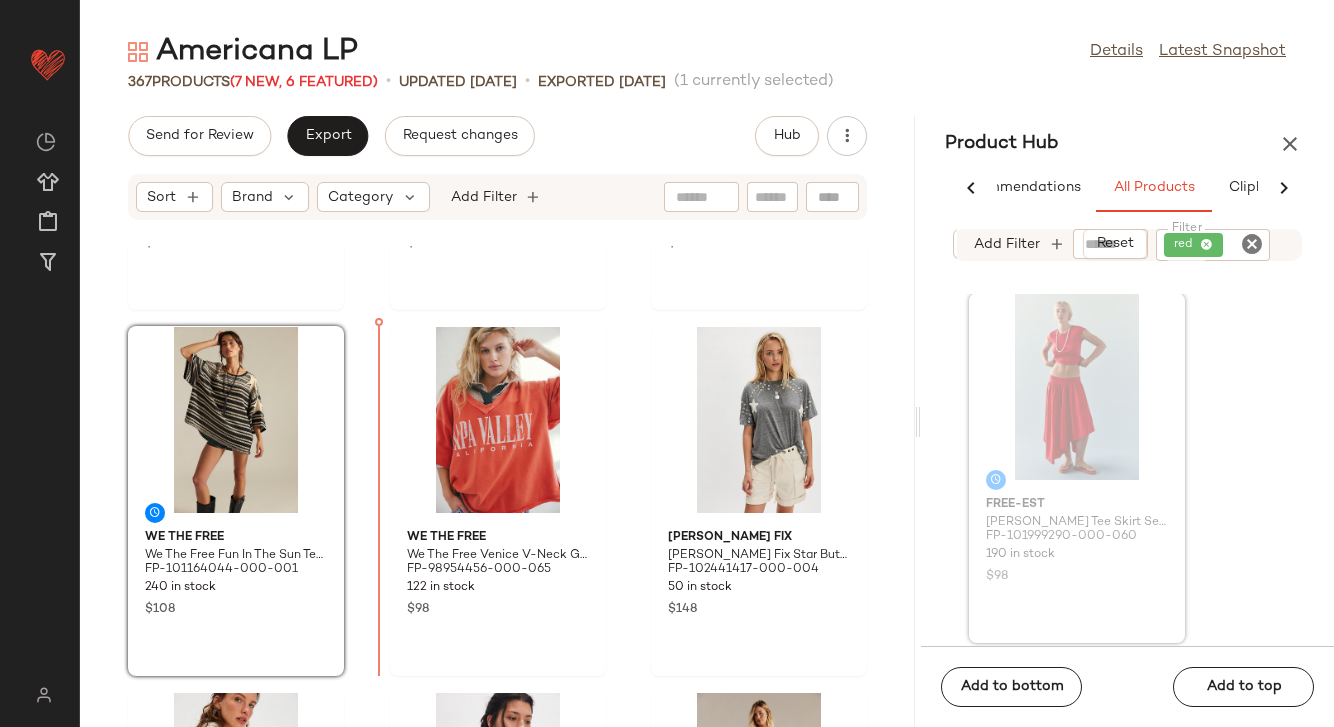 drag, startPoint x: 1099, startPoint y: 556, endPoint x: 378, endPoint y: 439, distance: 730.4314 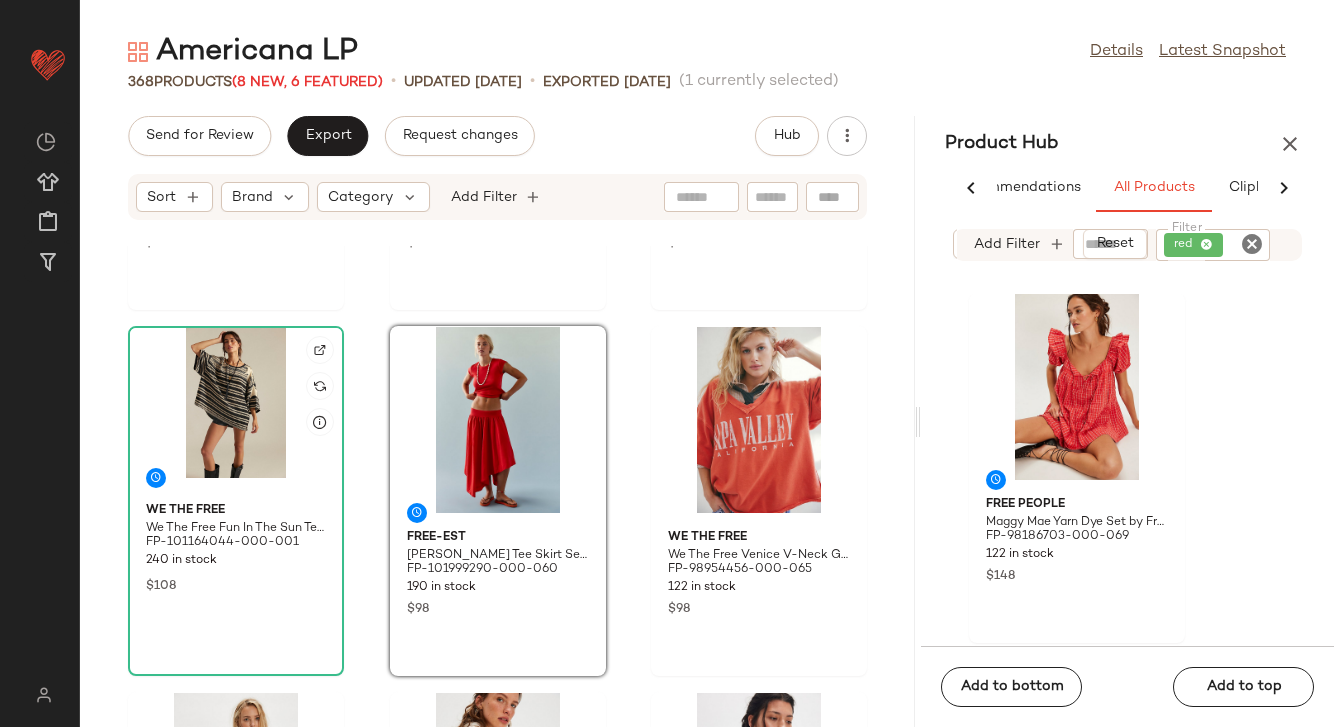 click 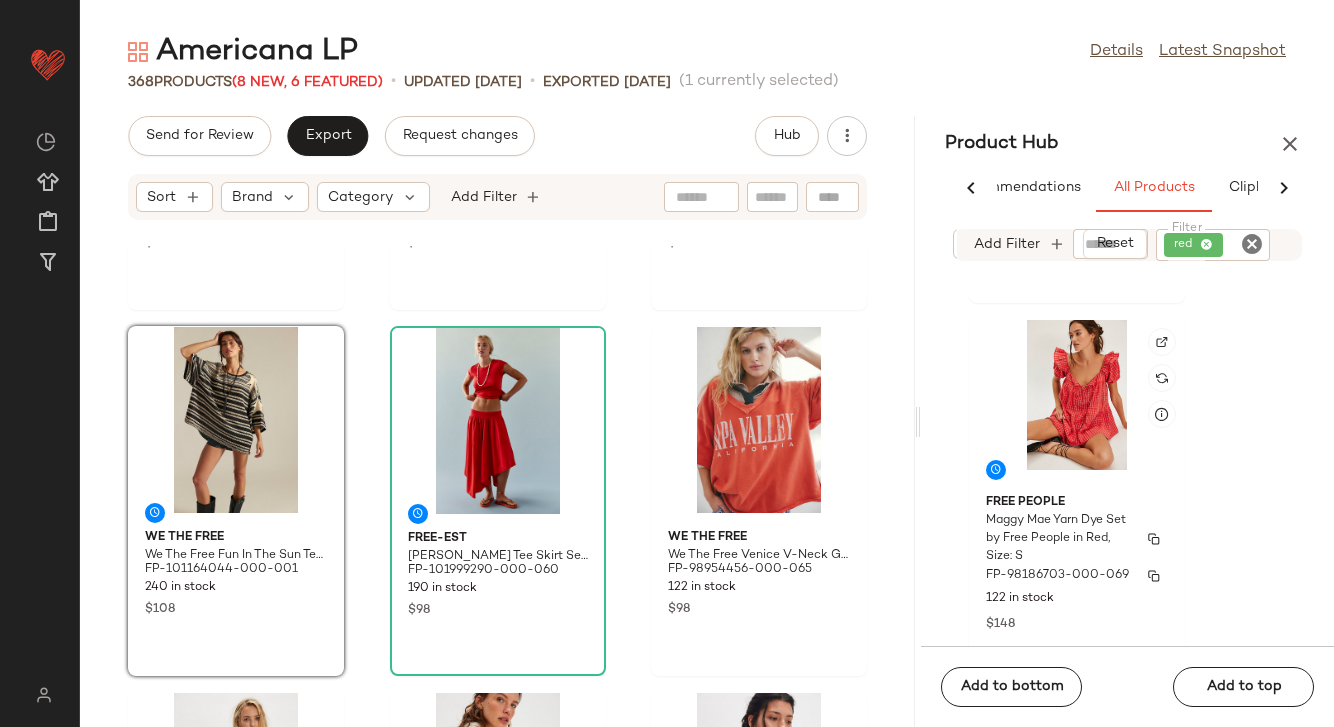 scroll, scrollTop: 5481, scrollLeft: 0, axis: vertical 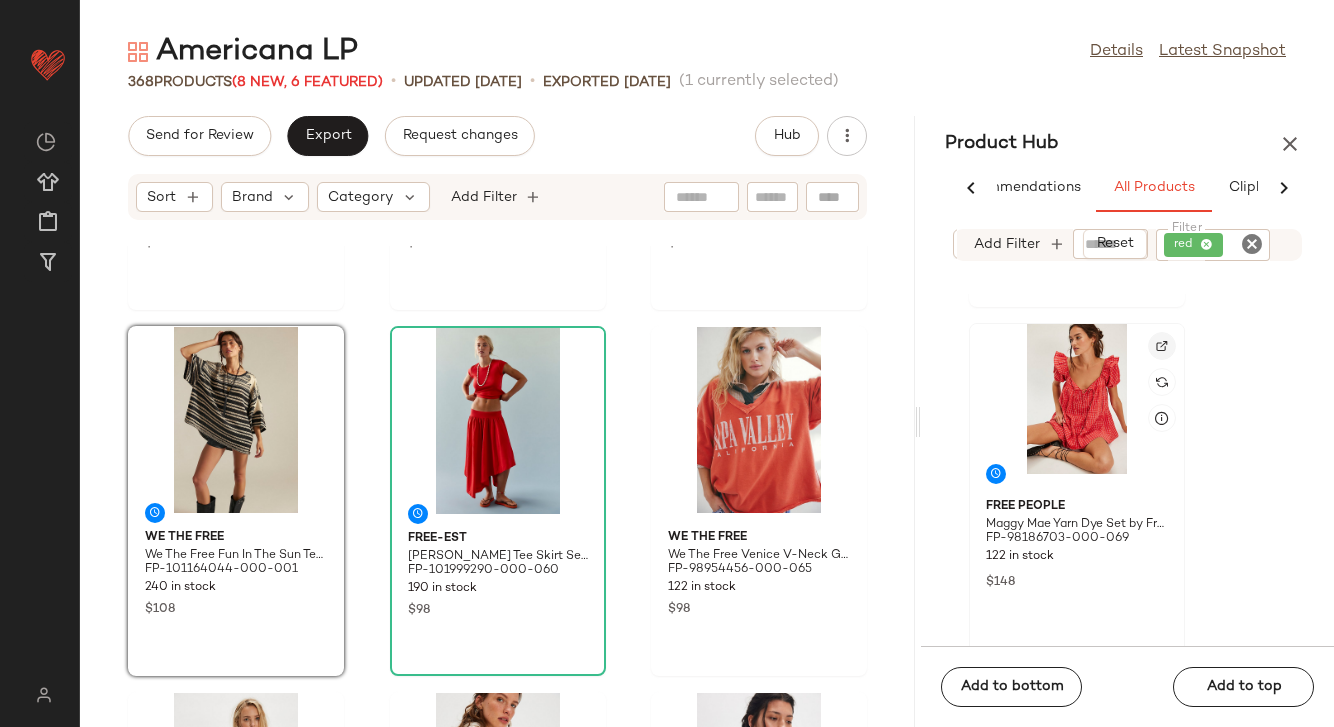 click at bounding box center [1162, 346] 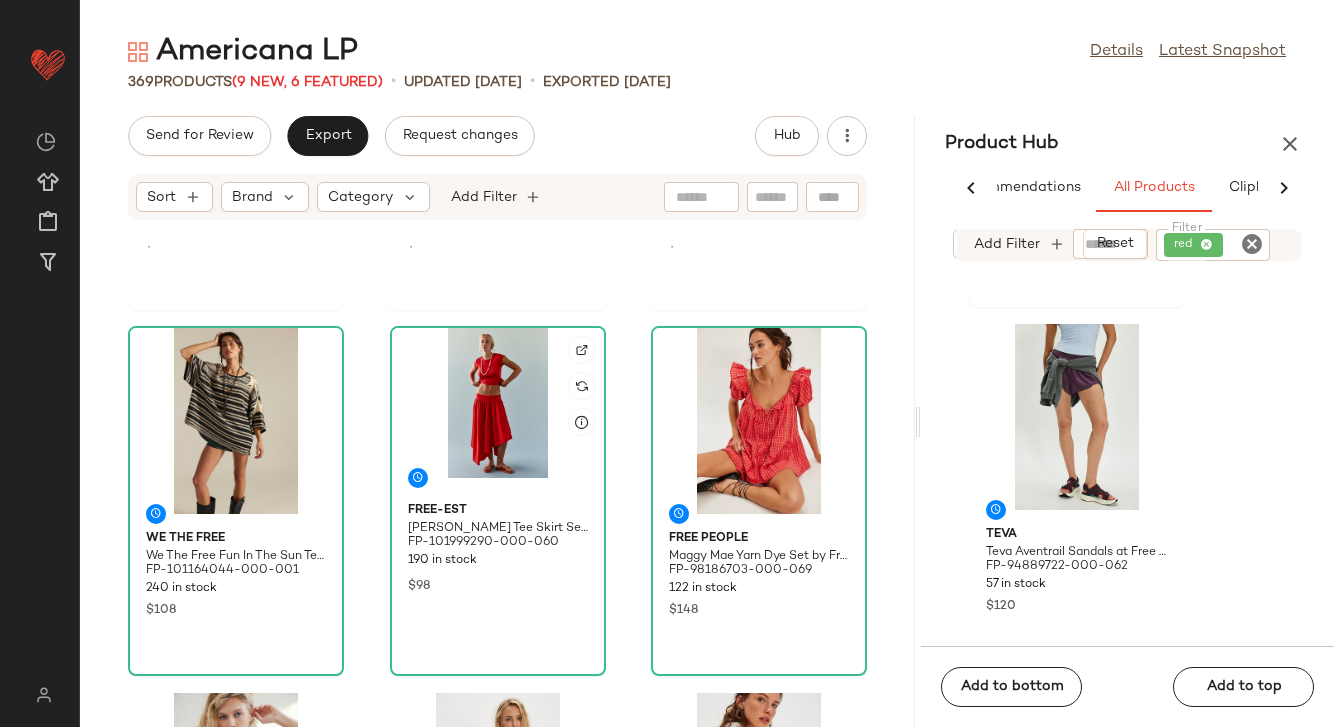 click 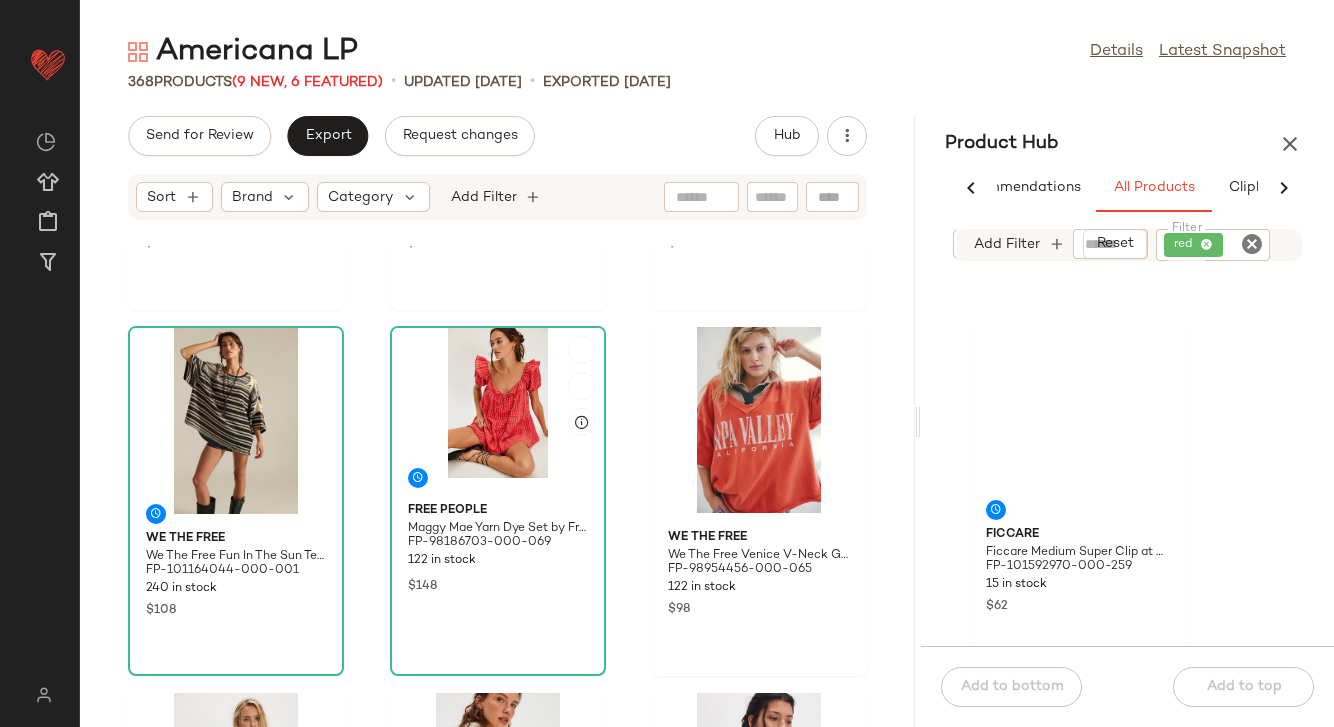 scroll, scrollTop: 5847, scrollLeft: 0, axis: vertical 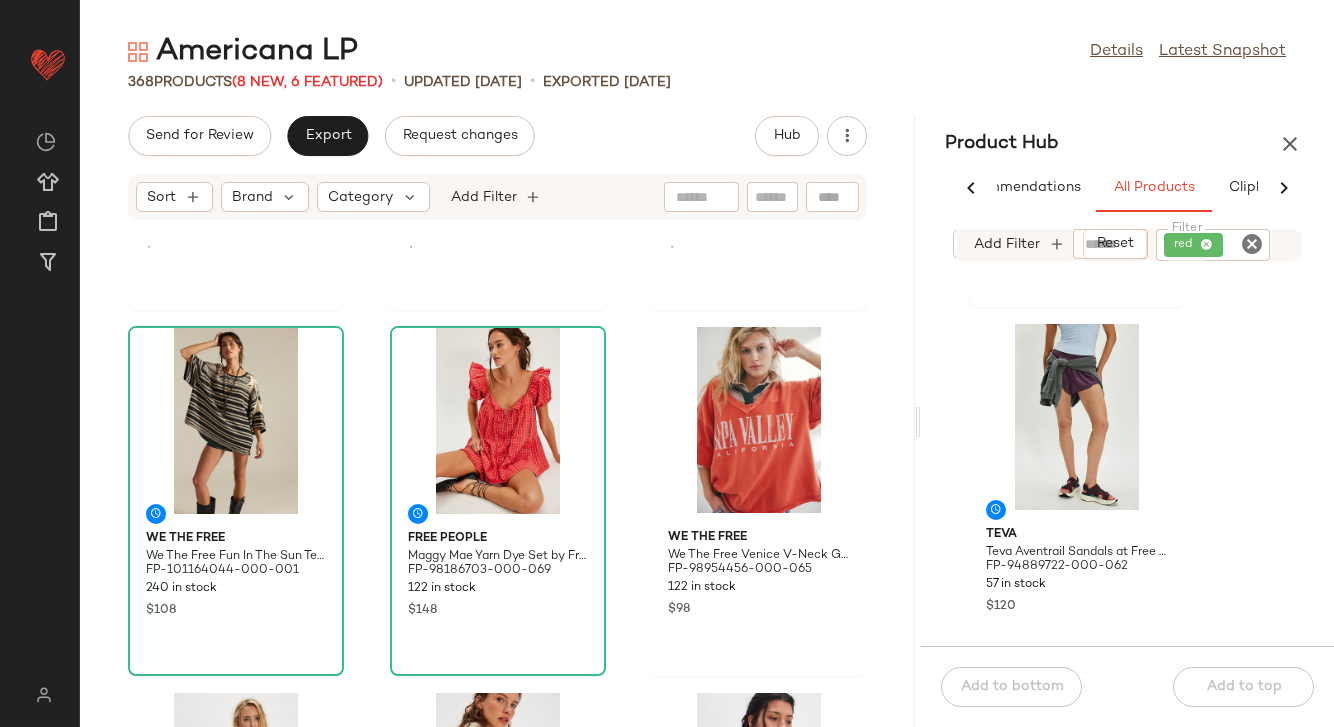 click 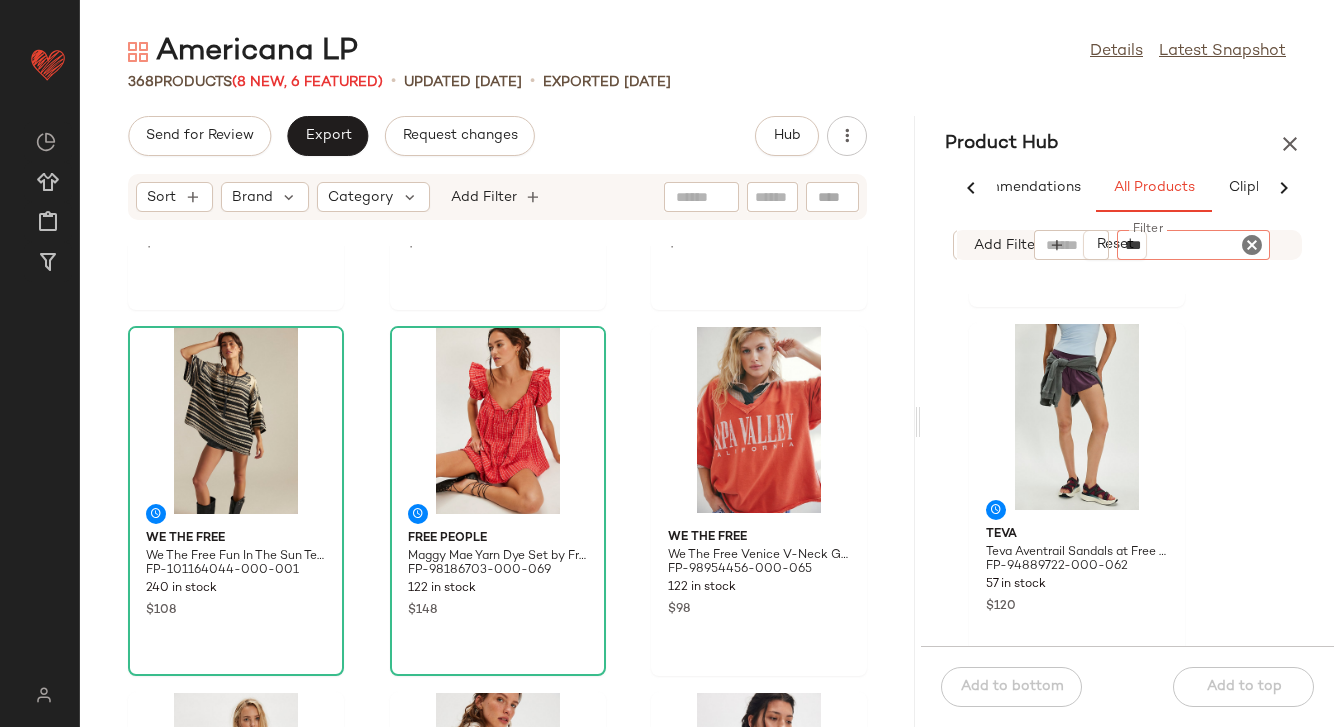 type on "****" 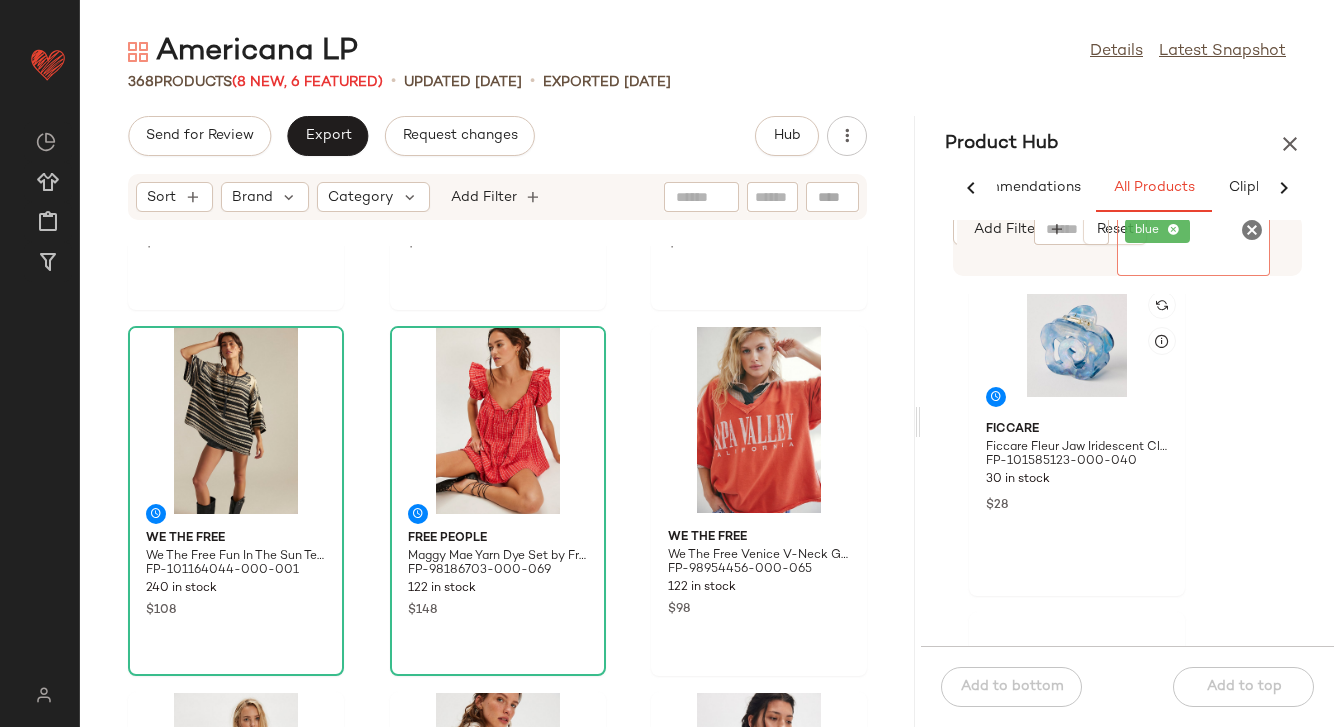 scroll, scrollTop: 9972, scrollLeft: 0, axis: vertical 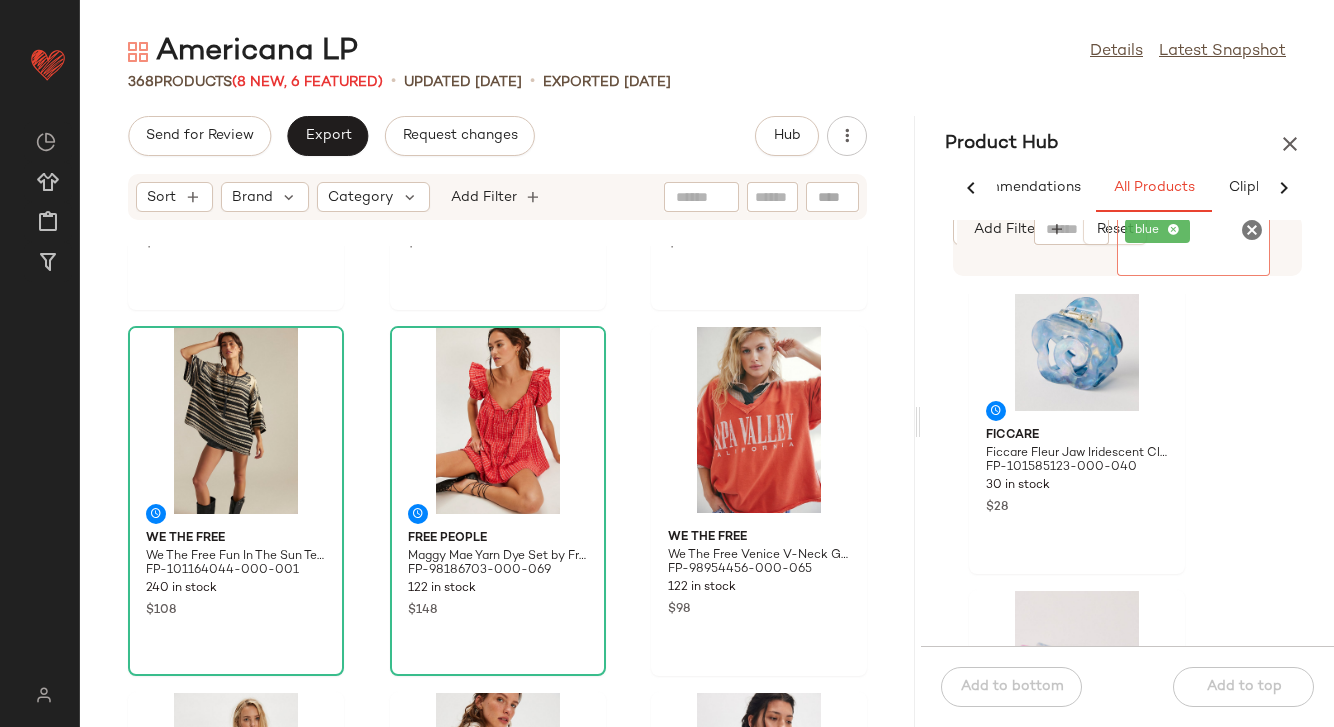 click 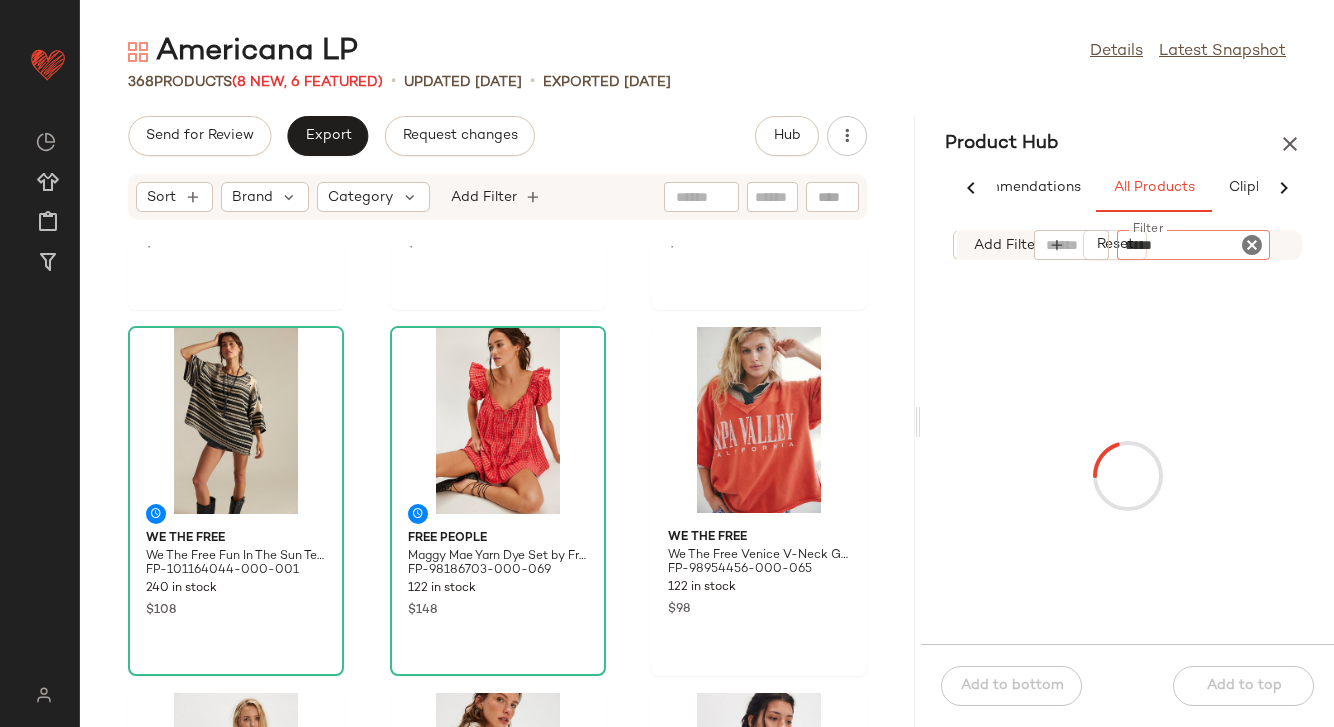 type on "******" 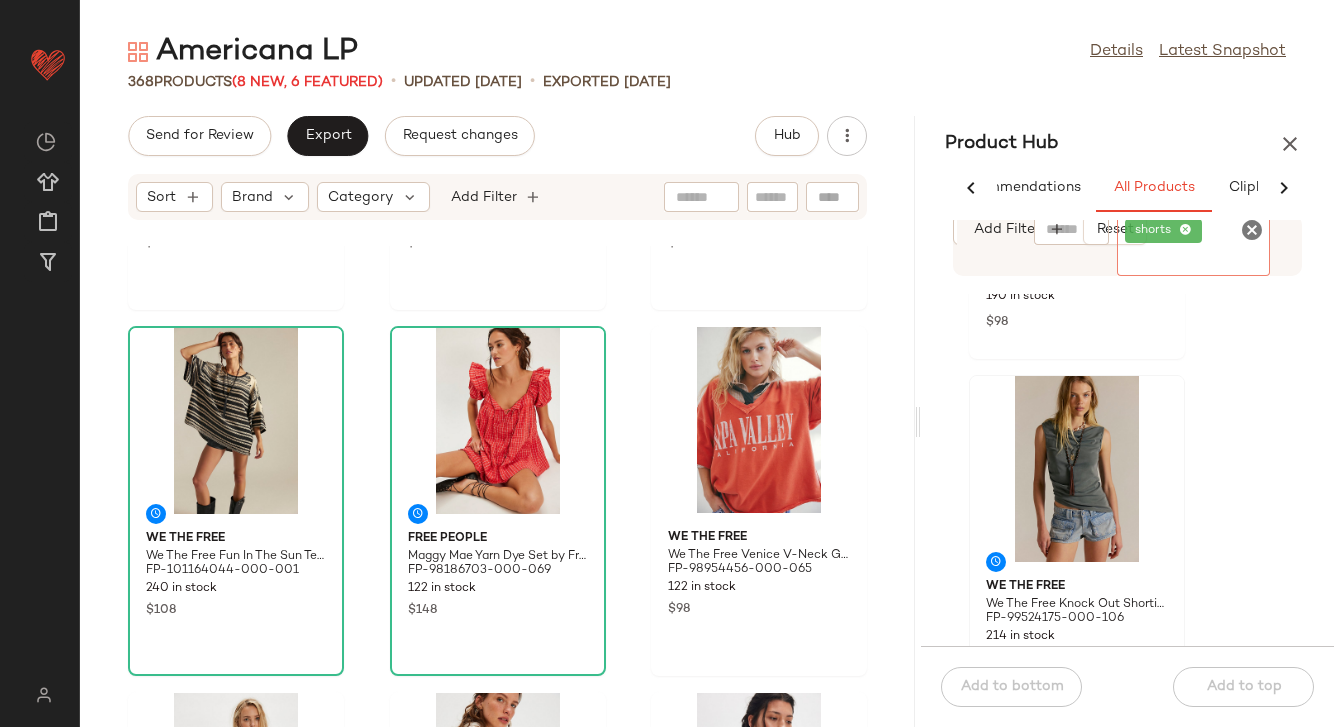 scroll, scrollTop: 4337, scrollLeft: 0, axis: vertical 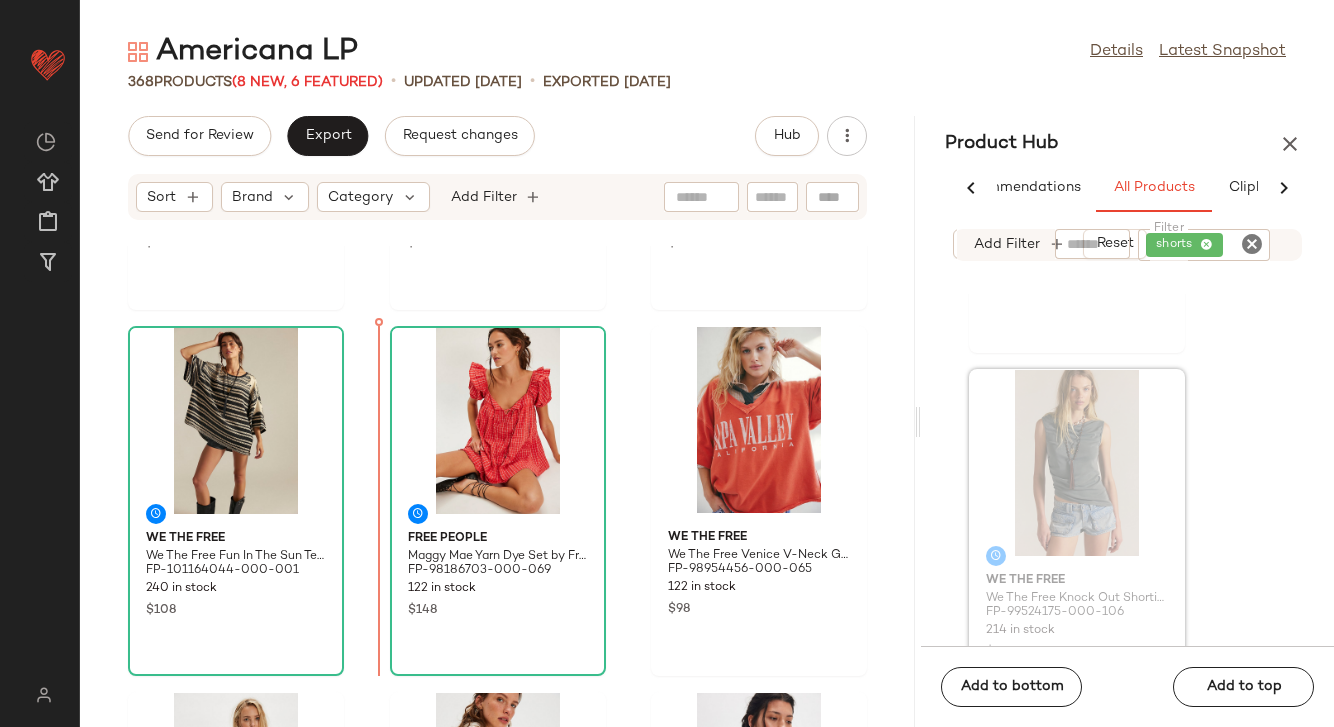 drag, startPoint x: 1071, startPoint y: 517, endPoint x: 382, endPoint y: 483, distance: 689.8384 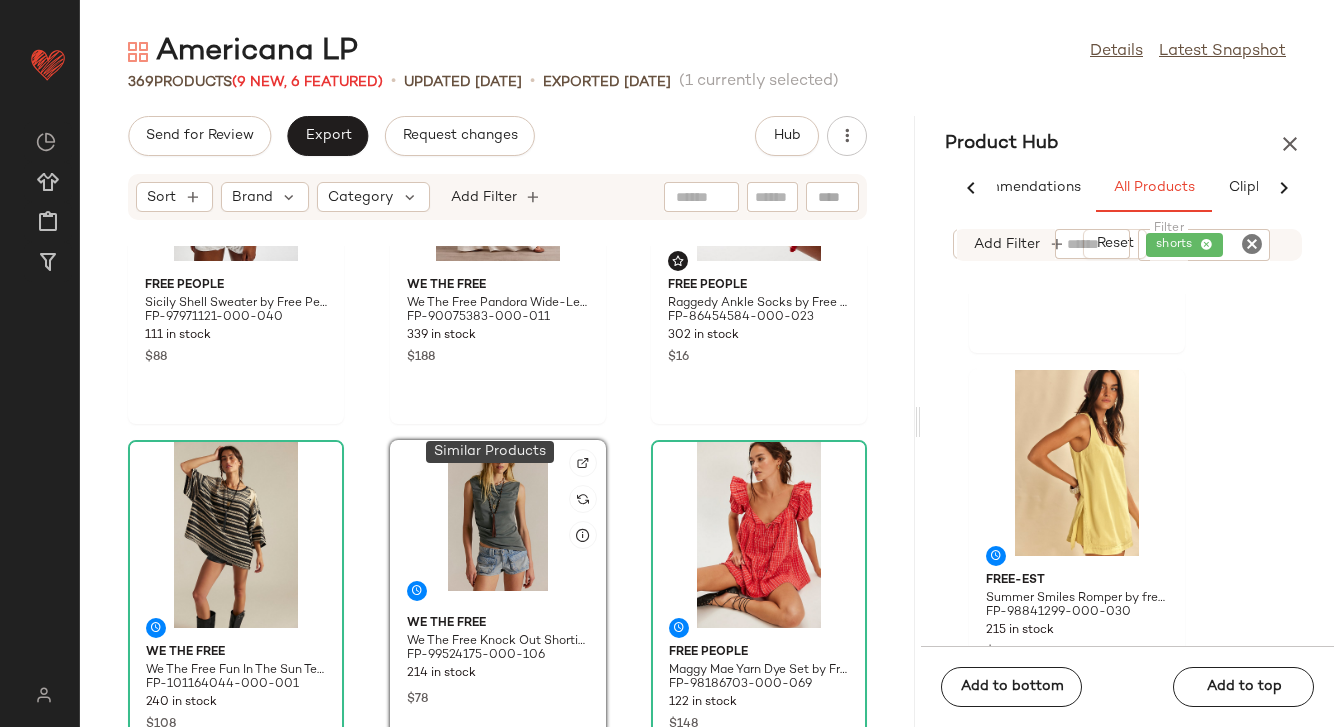 scroll, scrollTop: 2837, scrollLeft: 0, axis: vertical 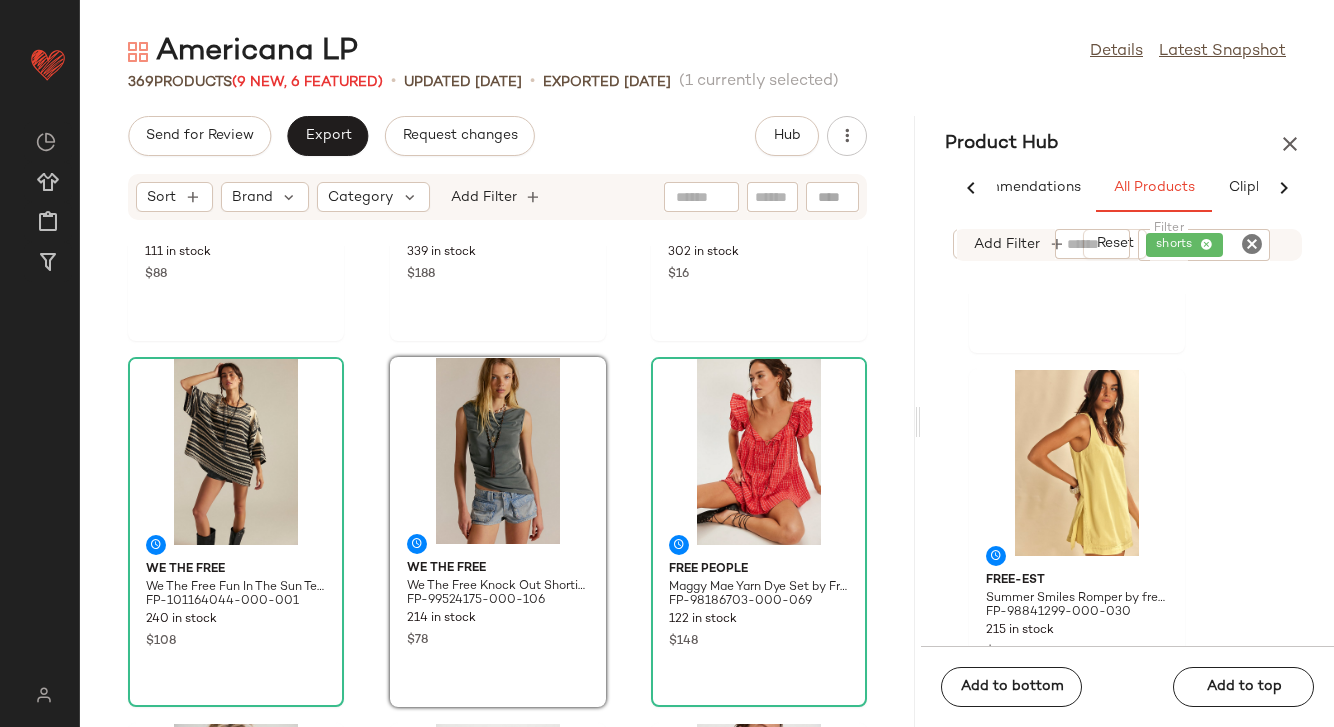 click 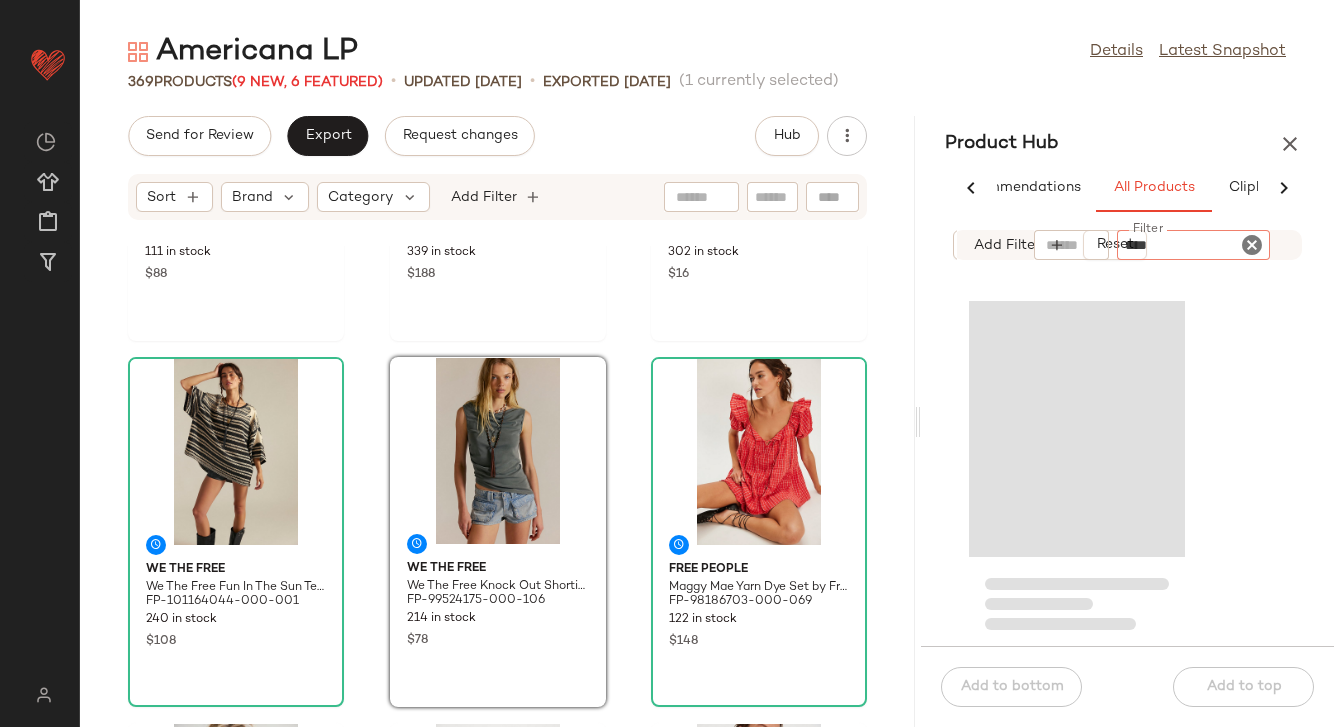 type on "*****" 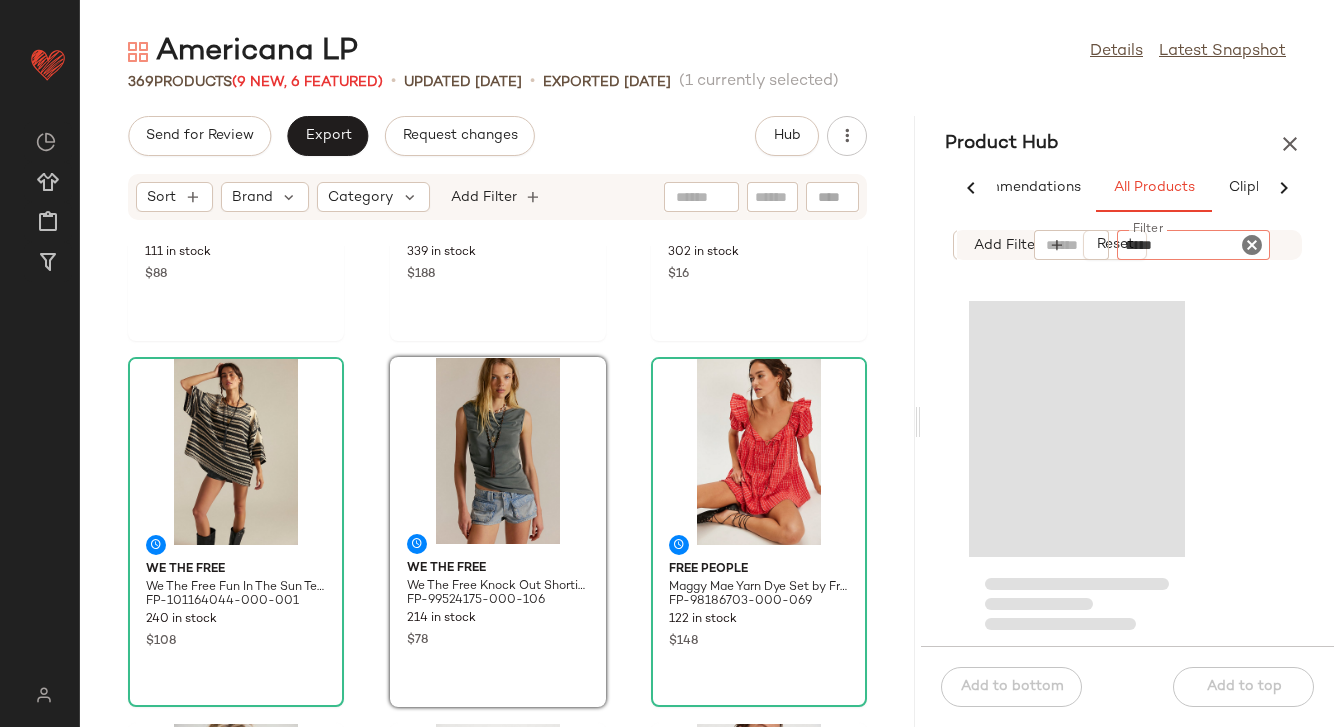 type 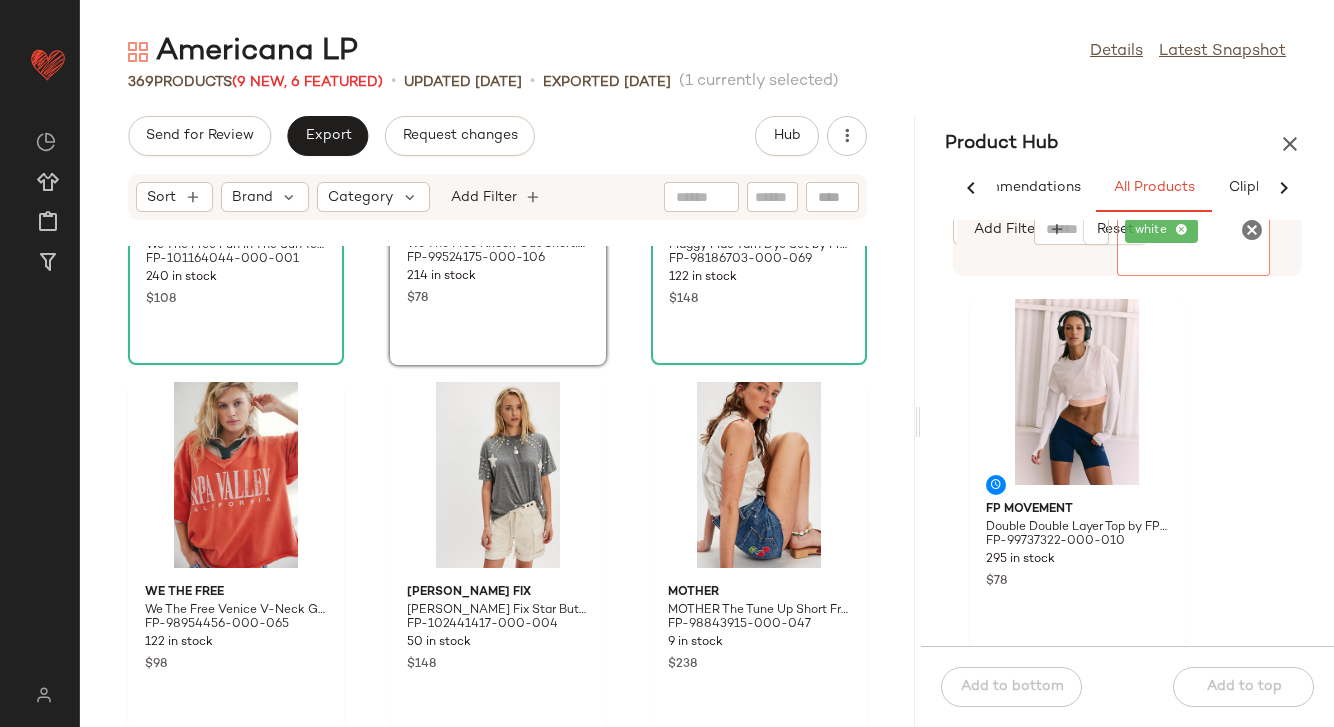 scroll, scrollTop: 3178, scrollLeft: 0, axis: vertical 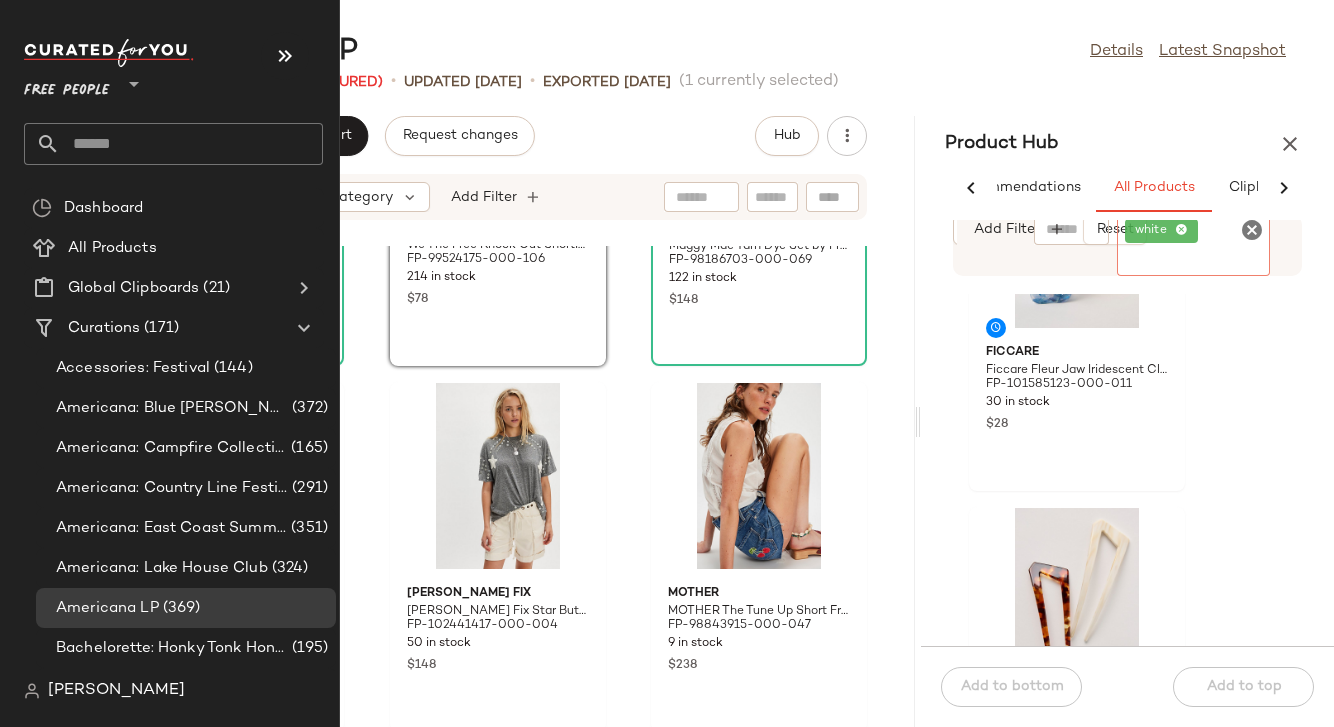 click 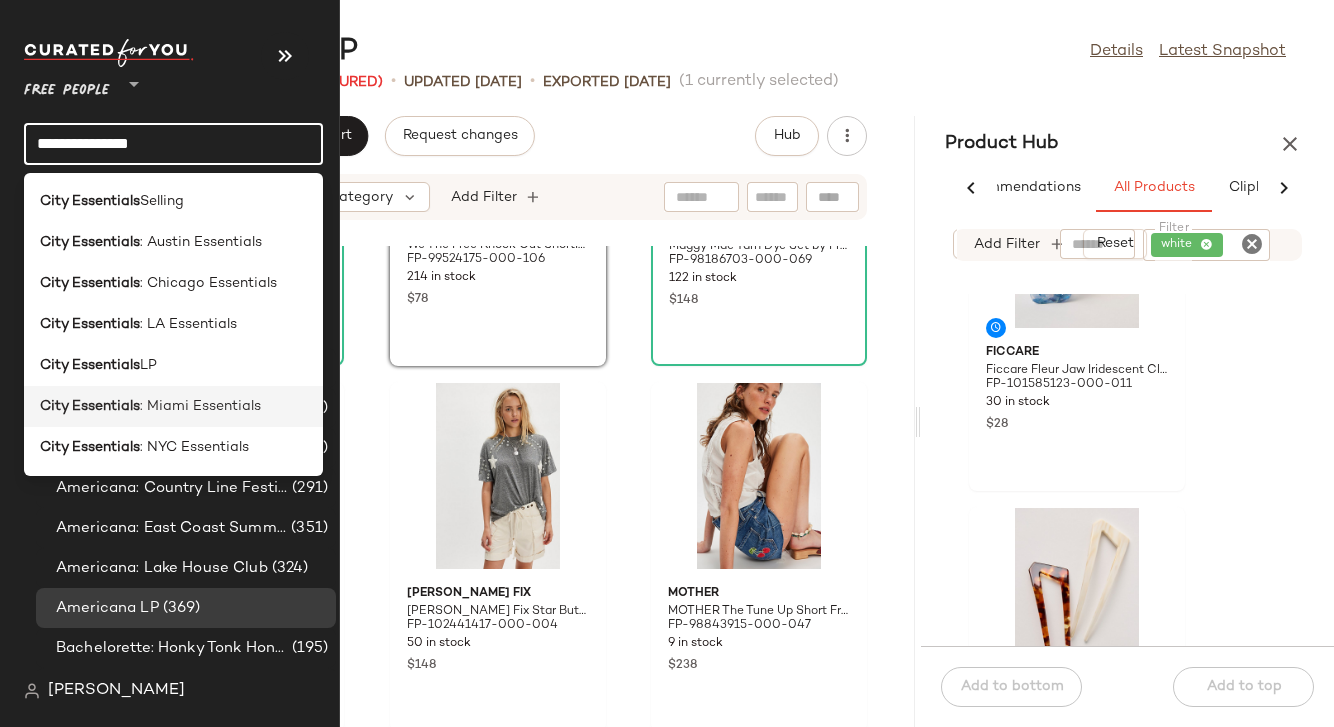 type on "**********" 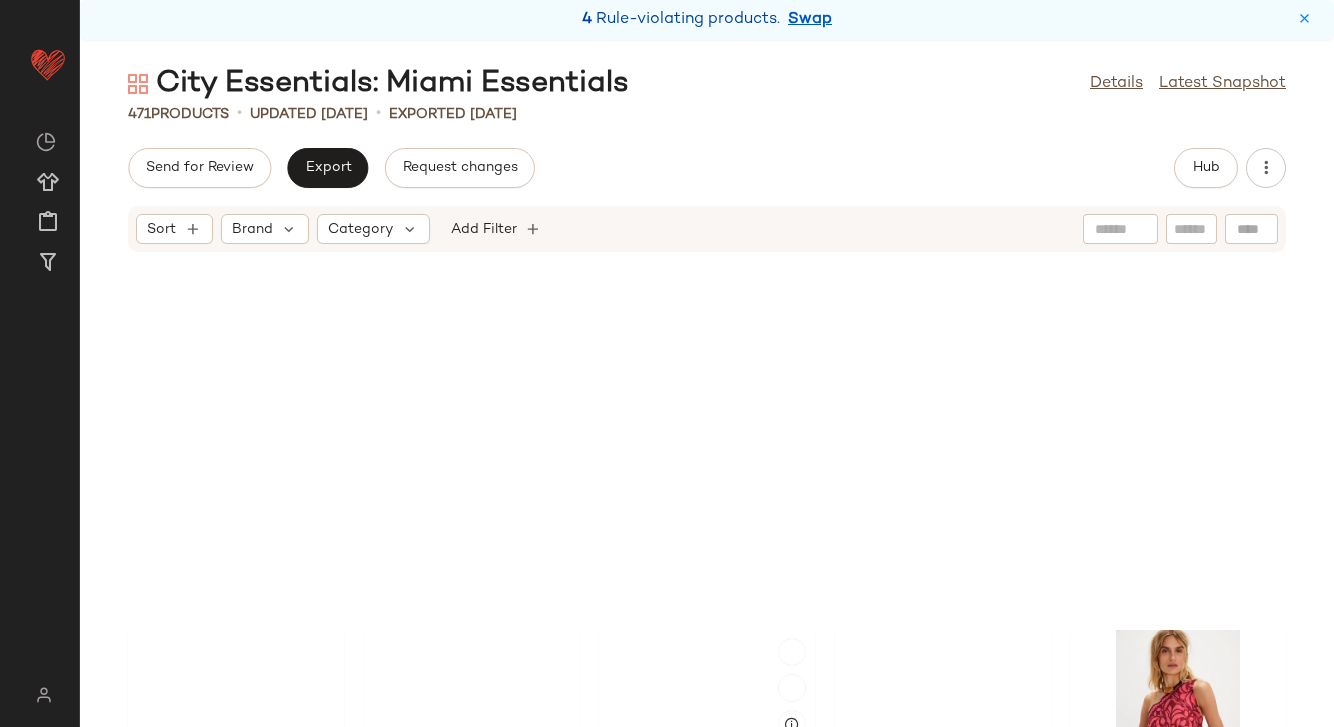 scroll, scrollTop: 0, scrollLeft: 0, axis: both 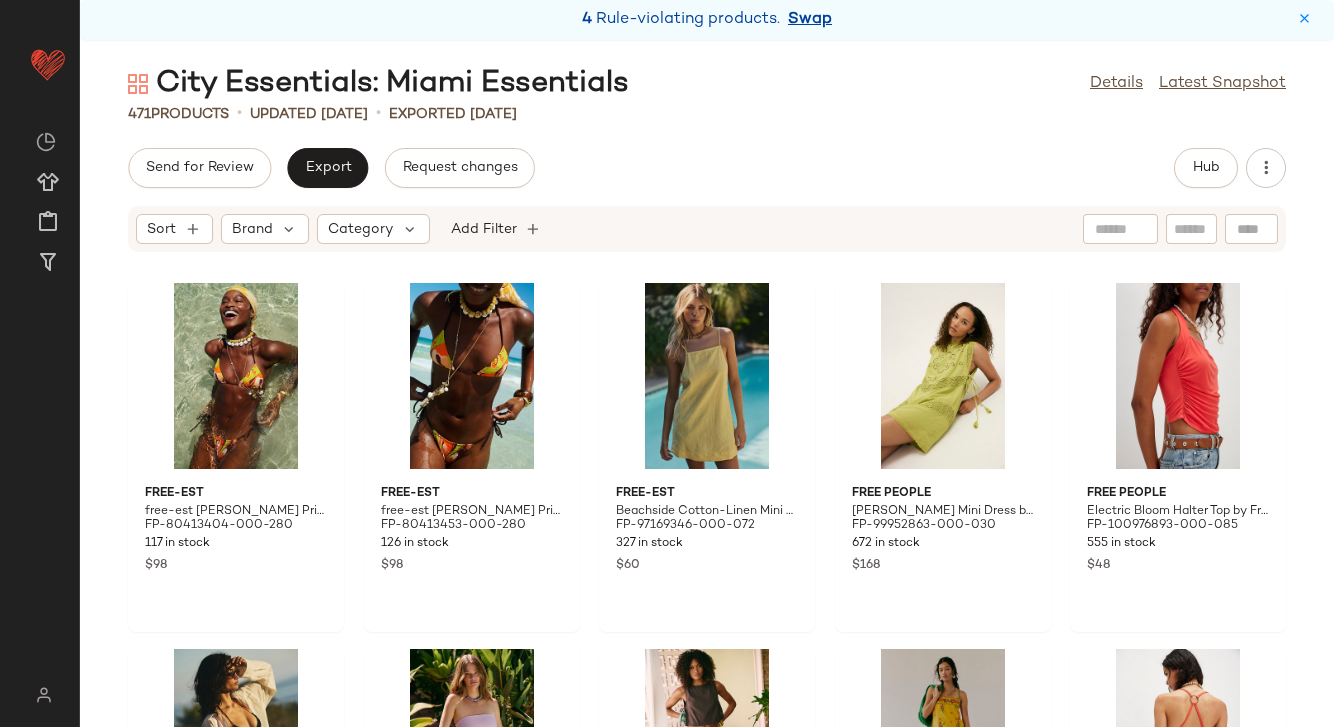 click on "Swap" at bounding box center (810, 20) 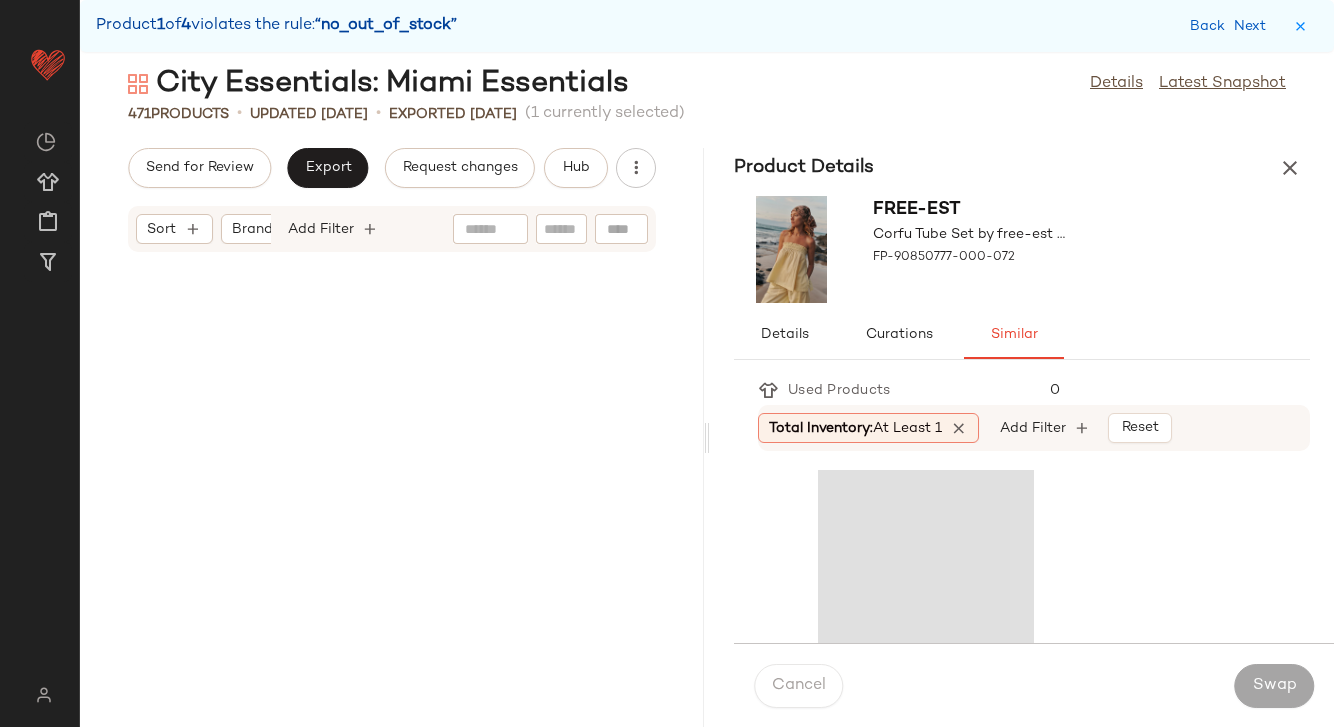 scroll, scrollTop: 45018, scrollLeft: 0, axis: vertical 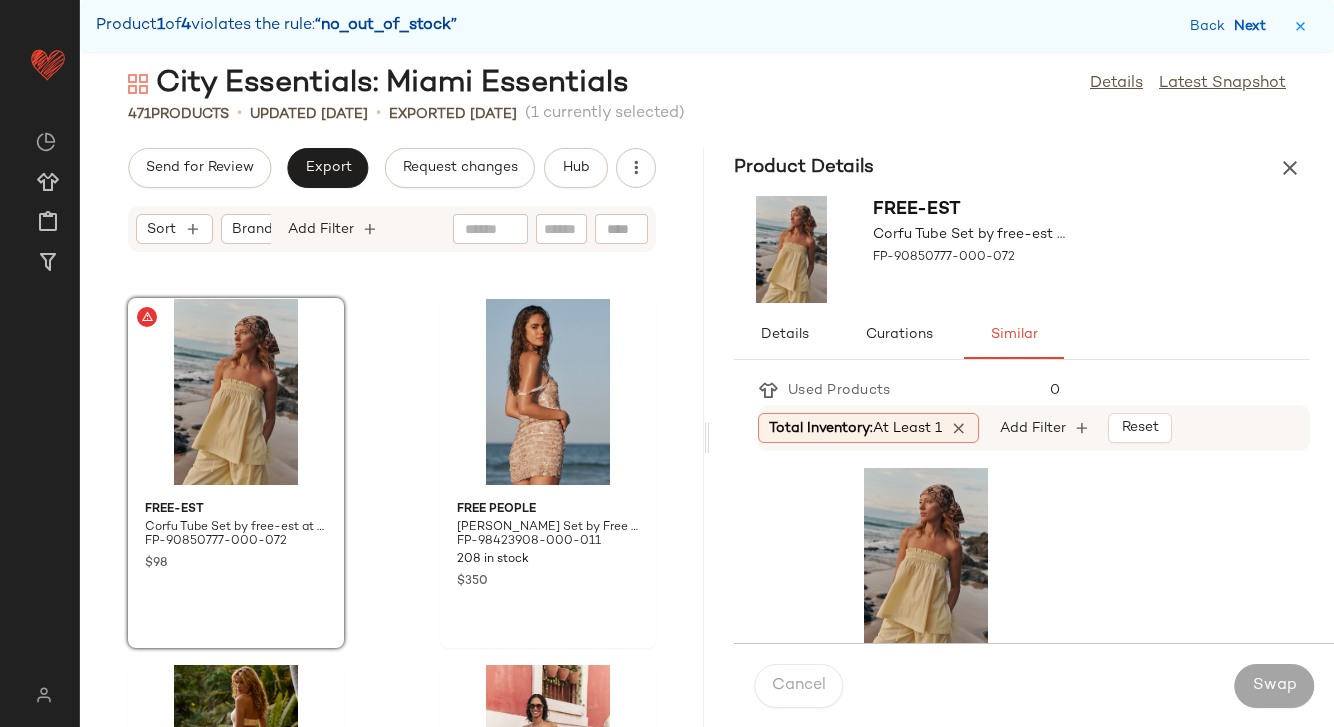 click on "Next" at bounding box center [1254, 26] 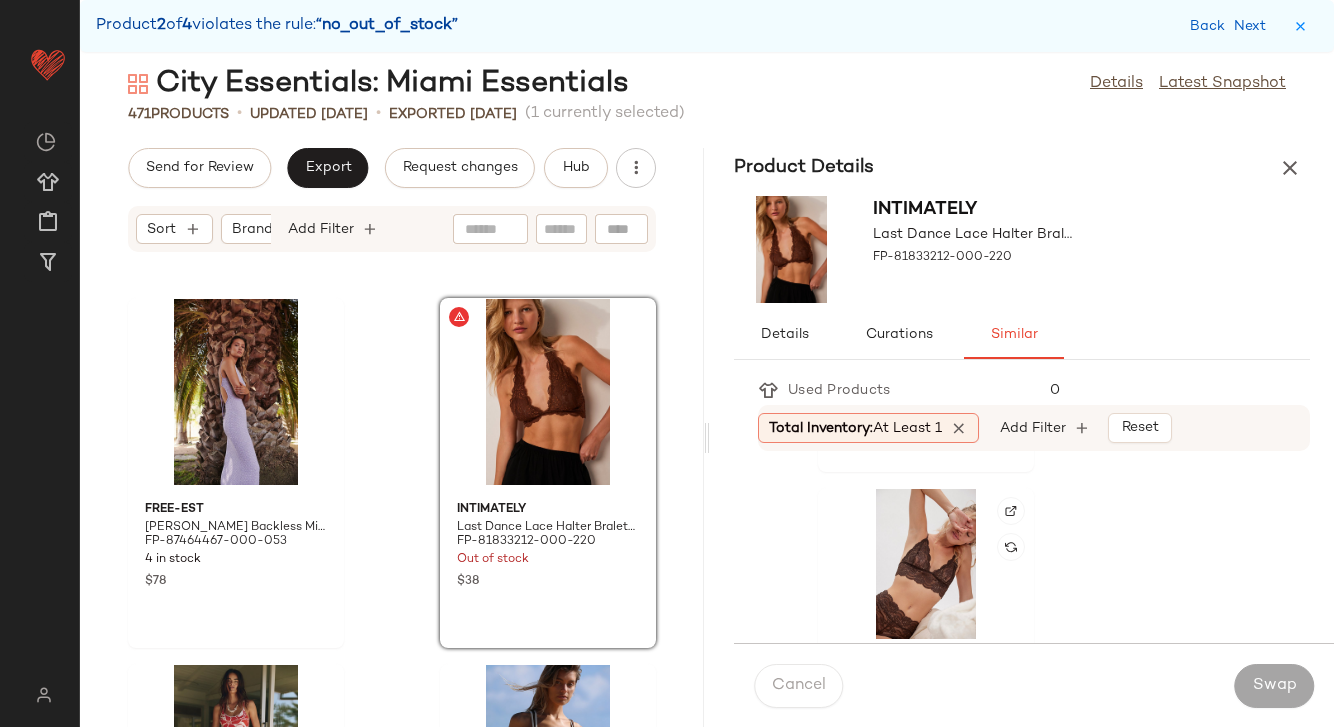 scroll, scrollTop: 1132, scrollLeft: 0, axis: vertical 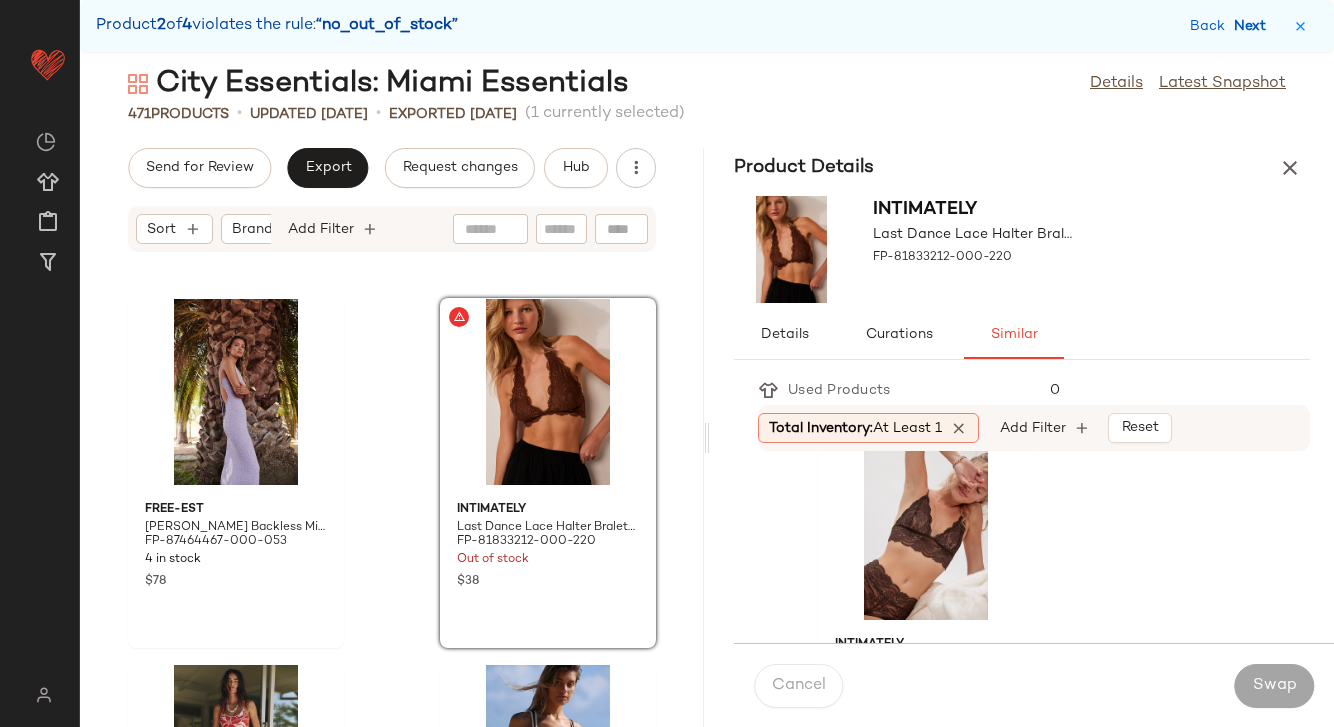 click on "Next" at bounding box center (1254, 26) 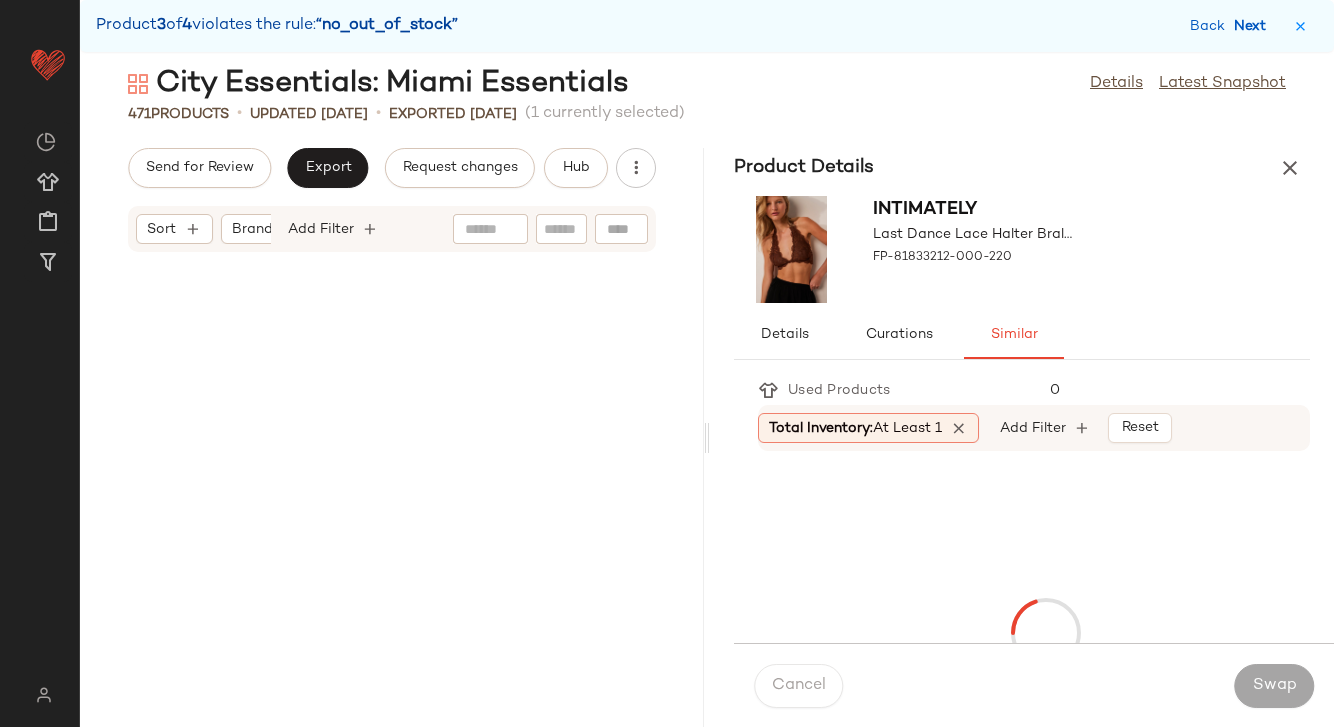 scroll, scrollTop: 76860, scrollLeft: 0, axis: vertical 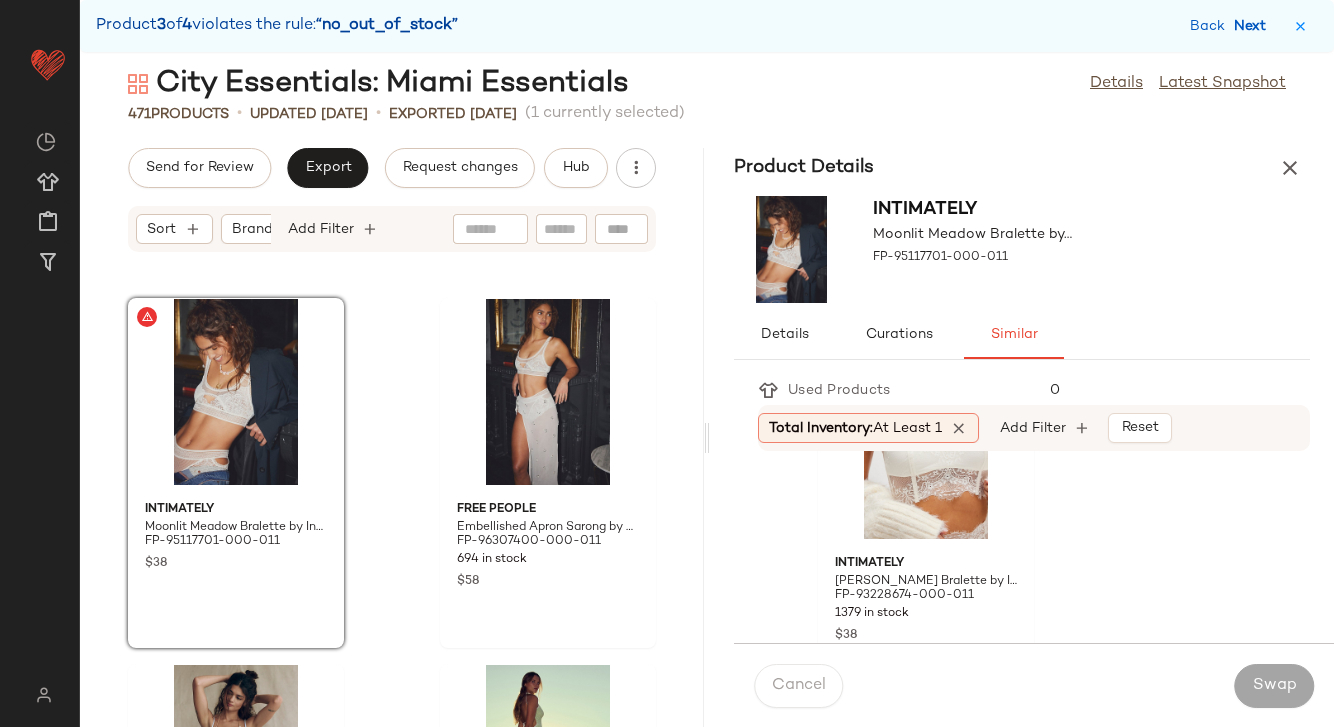 click on "Next" at bounding box center (1254, 26) 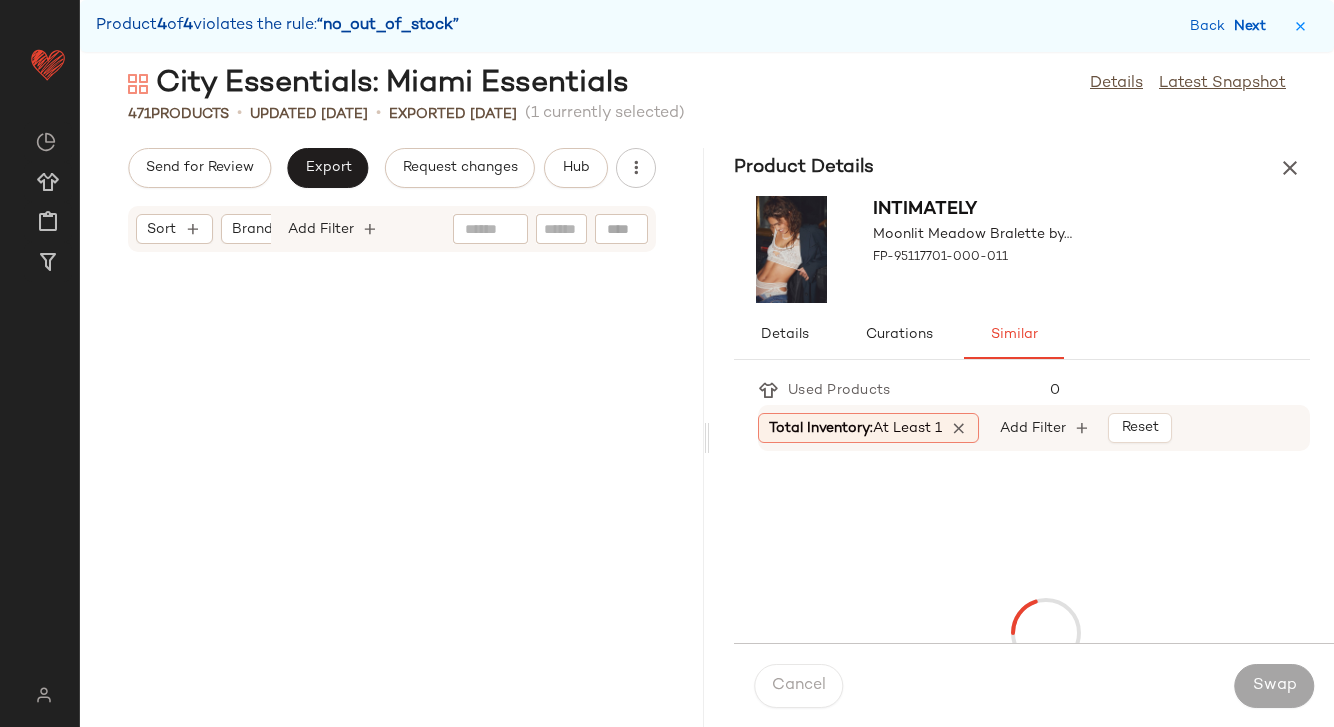 scroll, scrollTop: 83082, scrollLeft: 0, axis: vertical 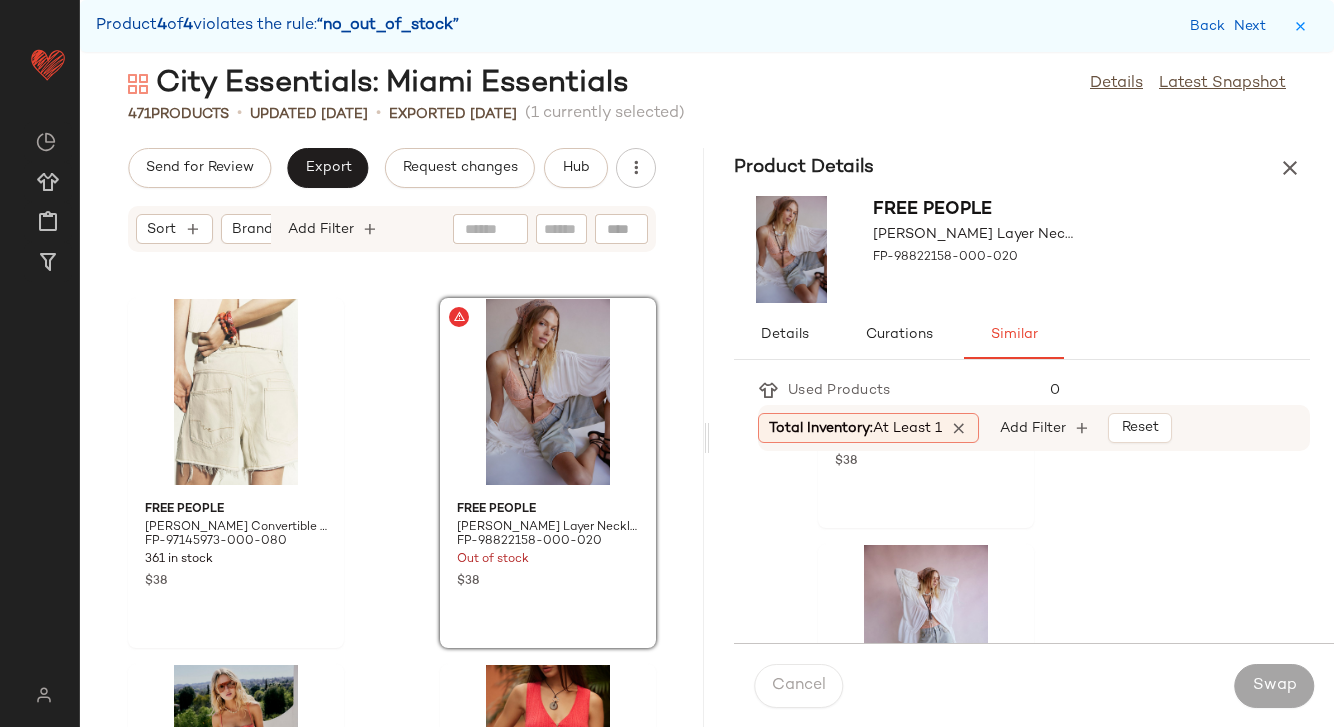 click on "Back Next" at bounding box center (1232, 26) 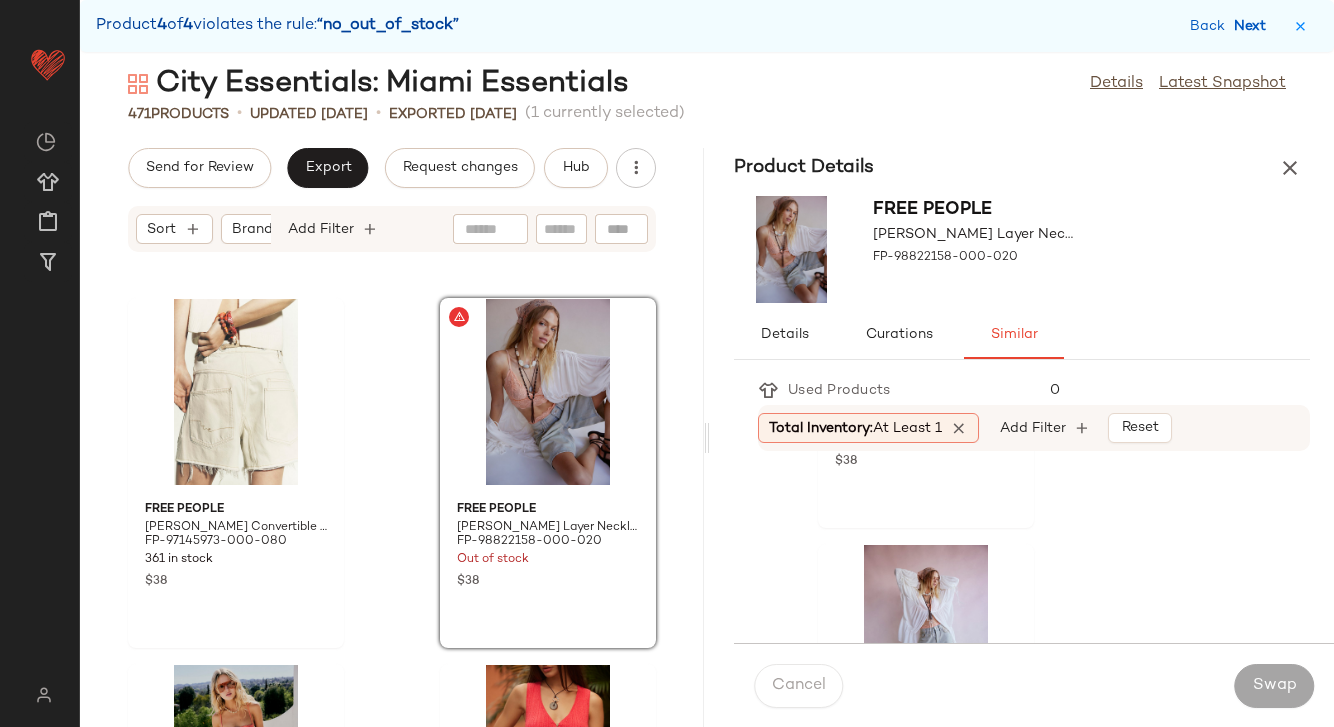 click on "Next" at bounding box center (1254, 26) 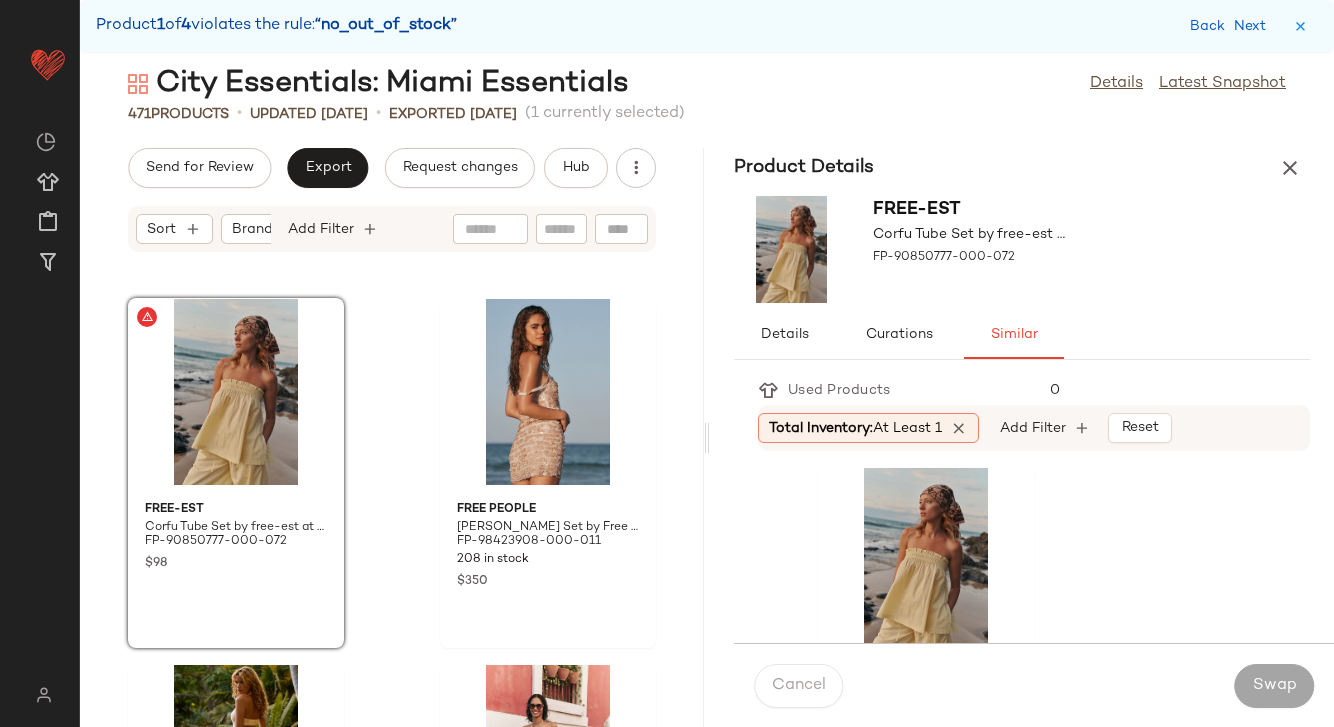 click at bounding box center (1290, 168) 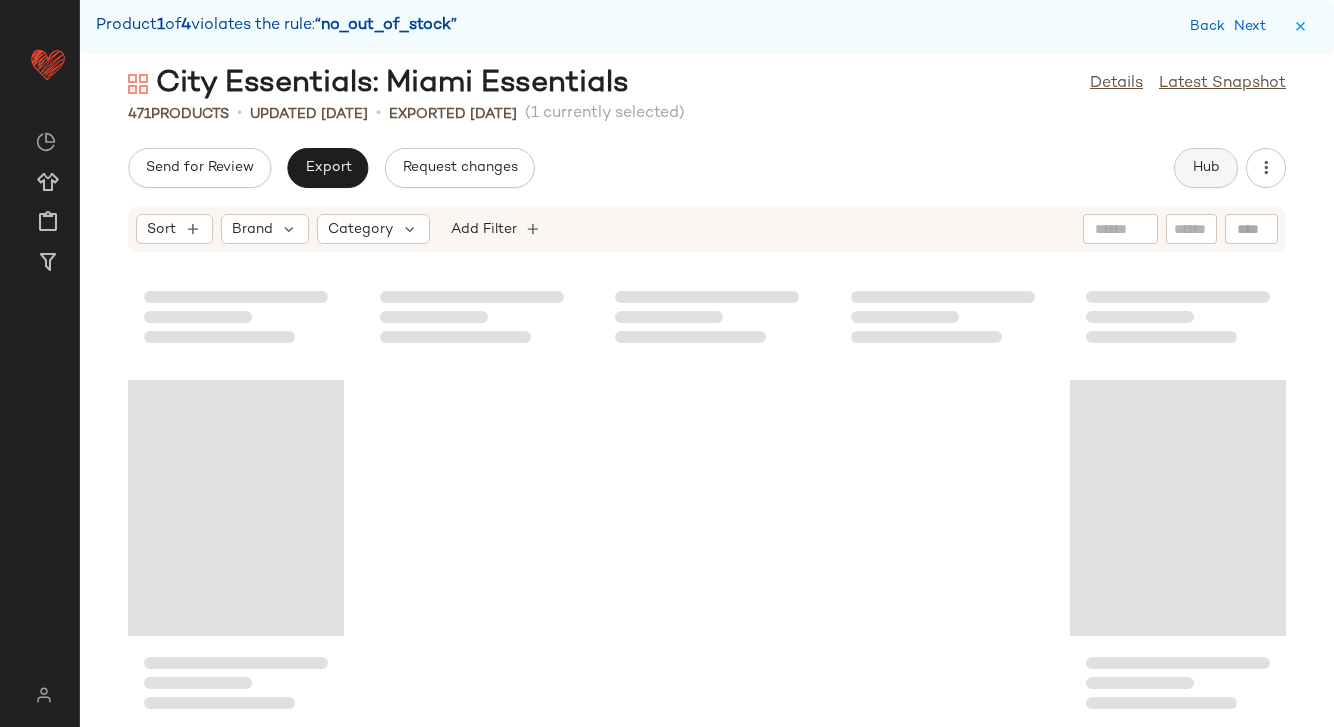 click on "Hub" 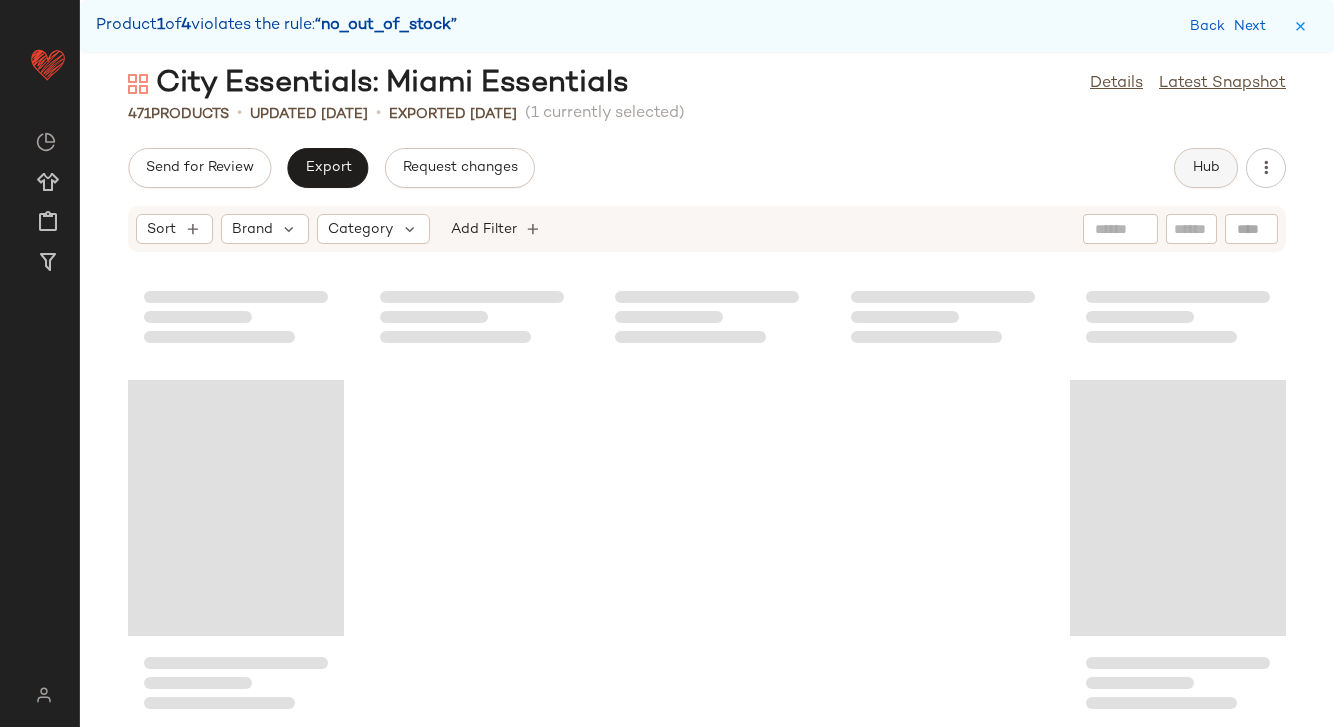 scroll, scrollTop: 22326, scrollLeft: 0, axis: vertical 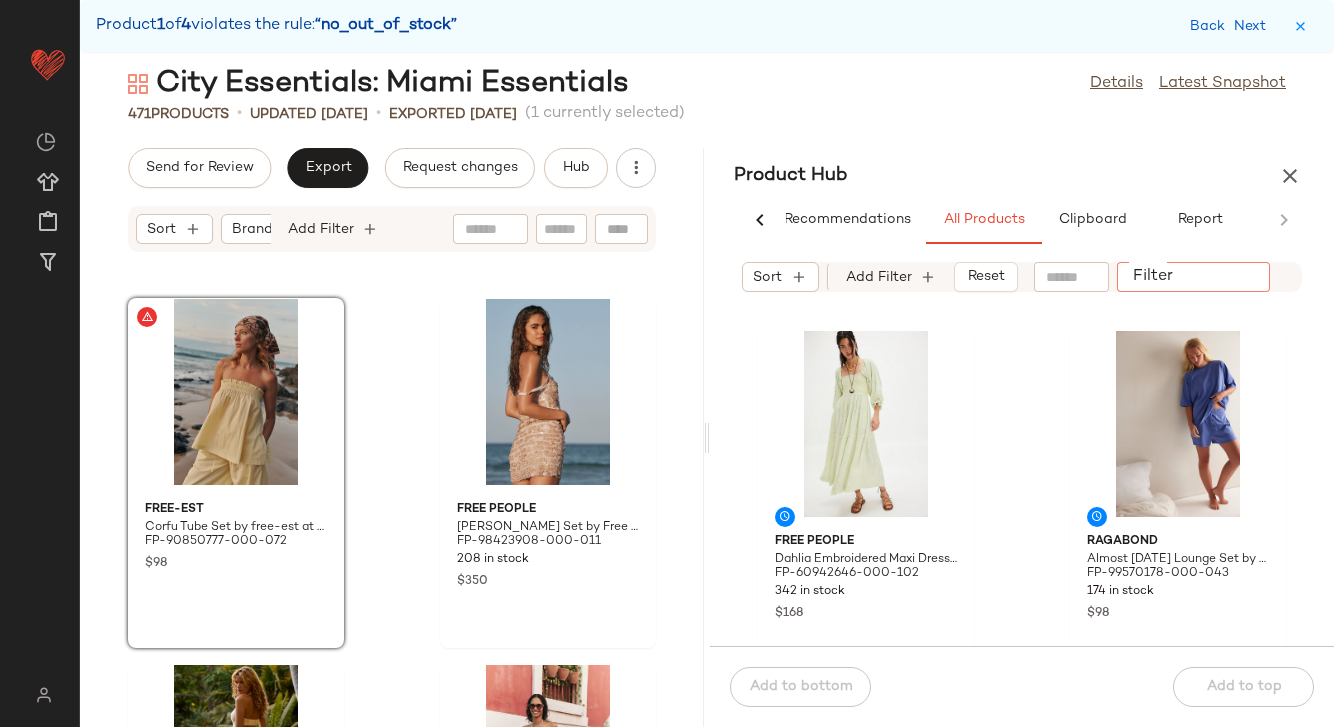 click on "Filter" 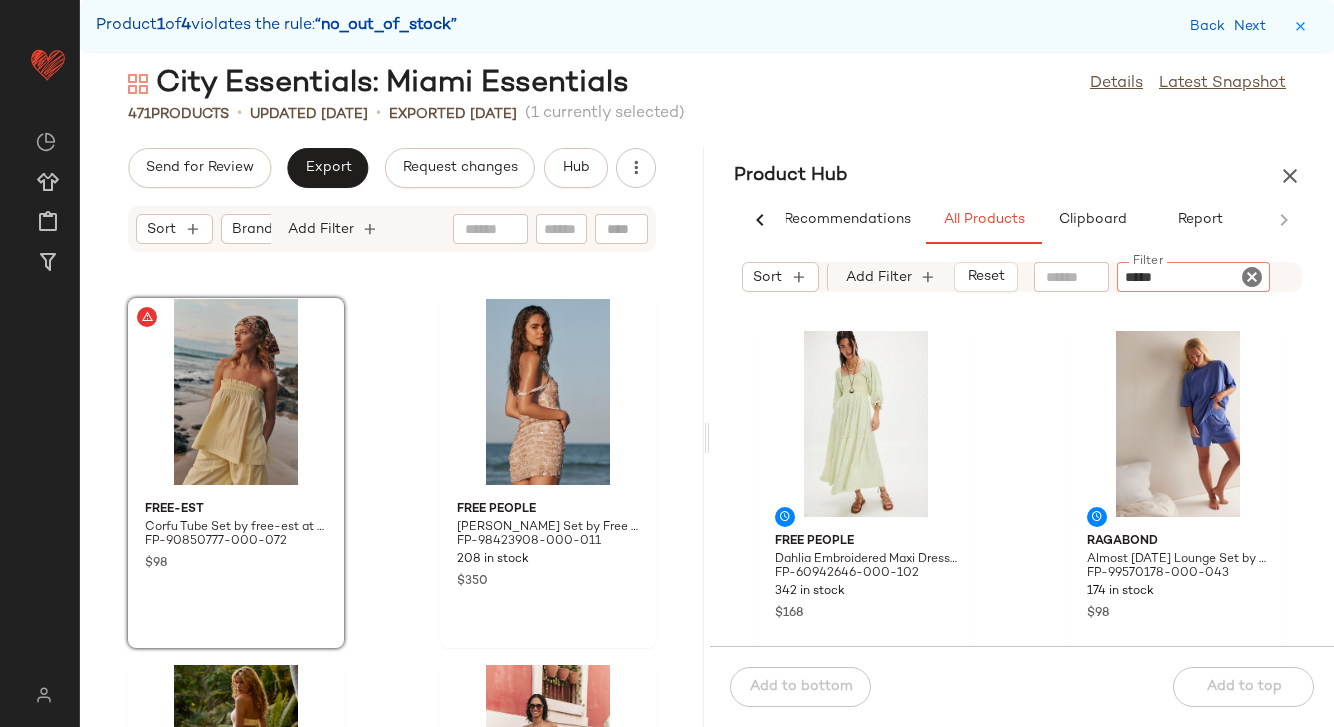 type on "******" 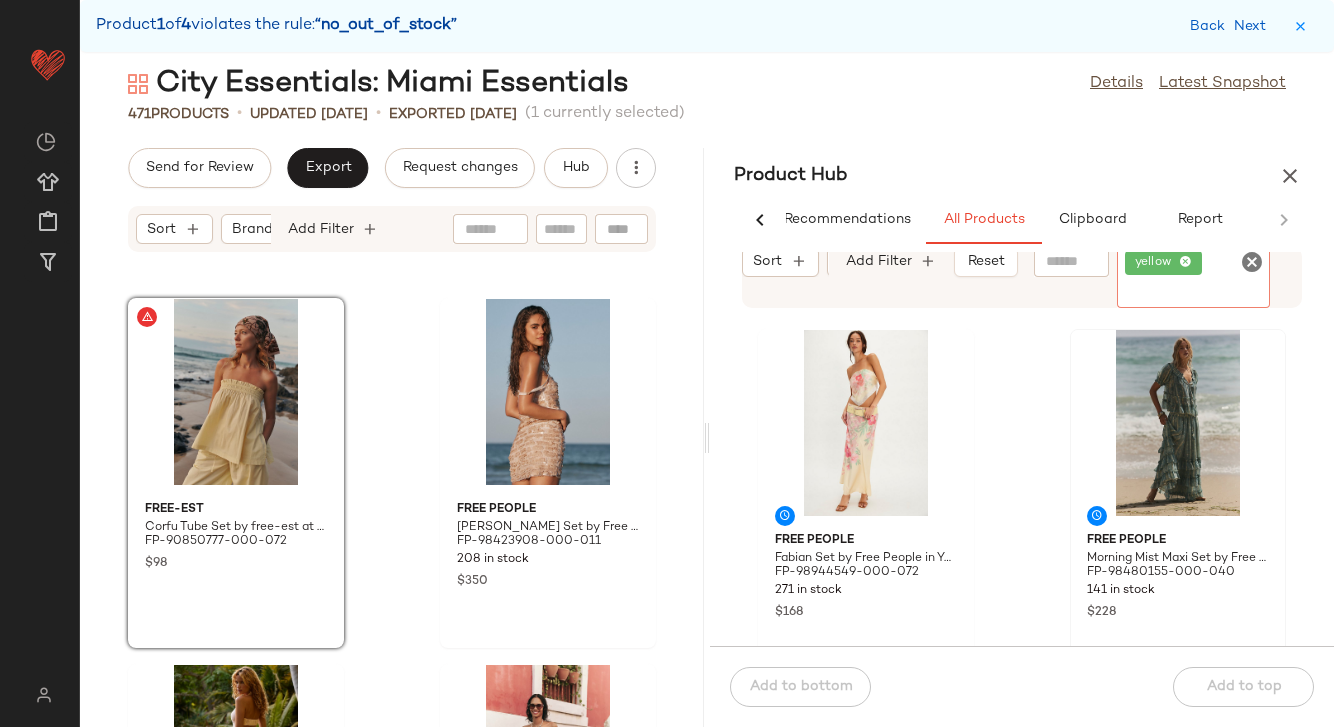 scroll, scrollTop: 5, scrollLeft: 0, axis: vertical 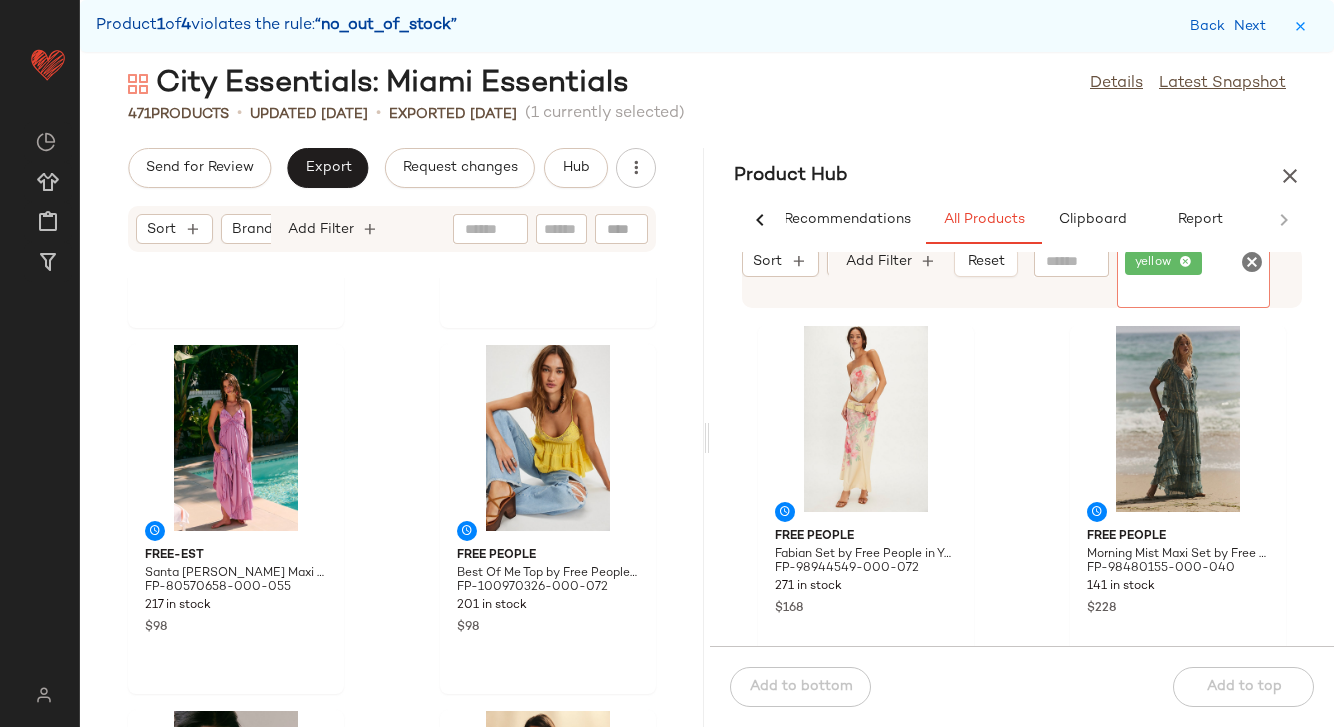 click 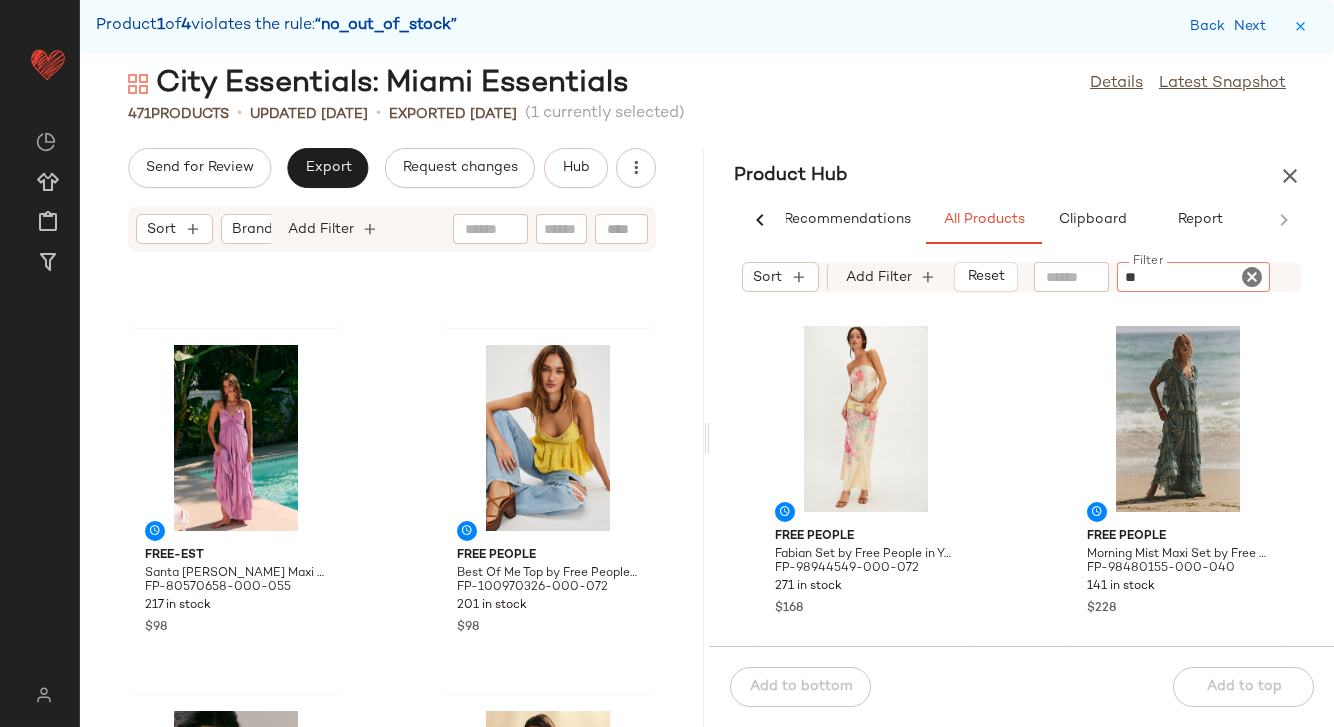 type on "***" 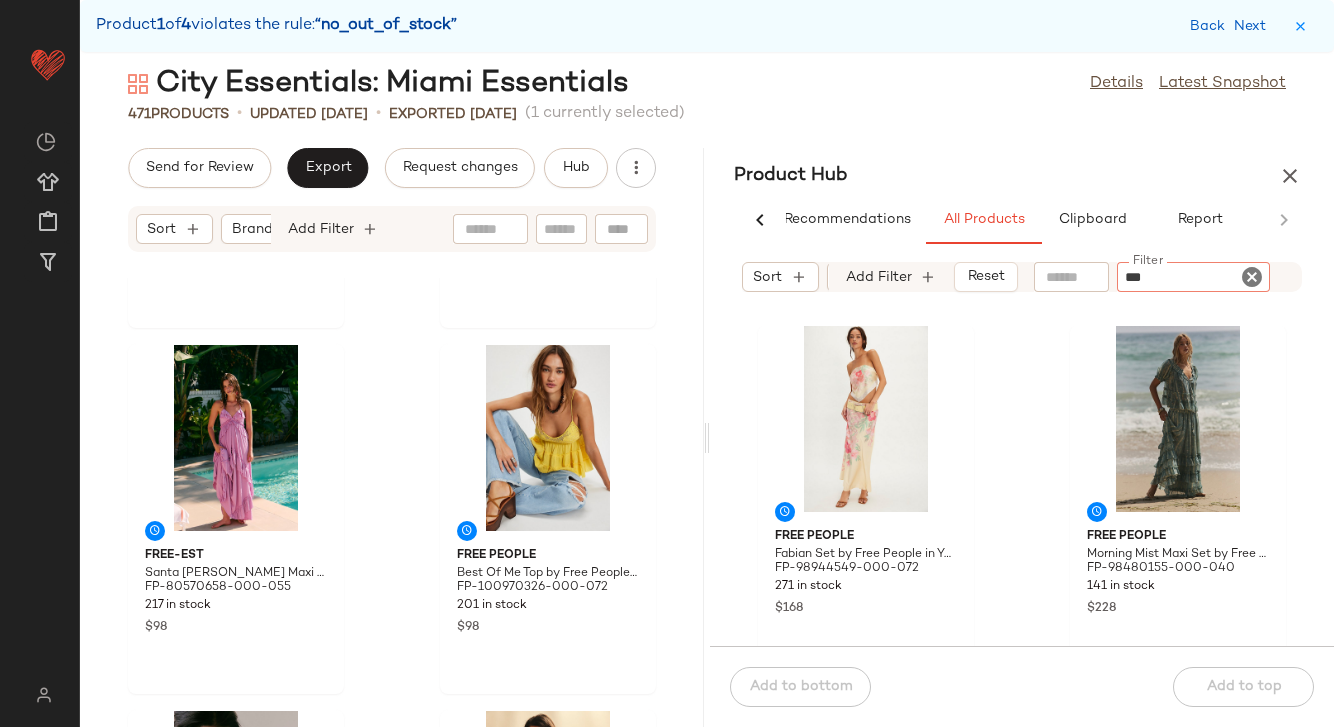 type 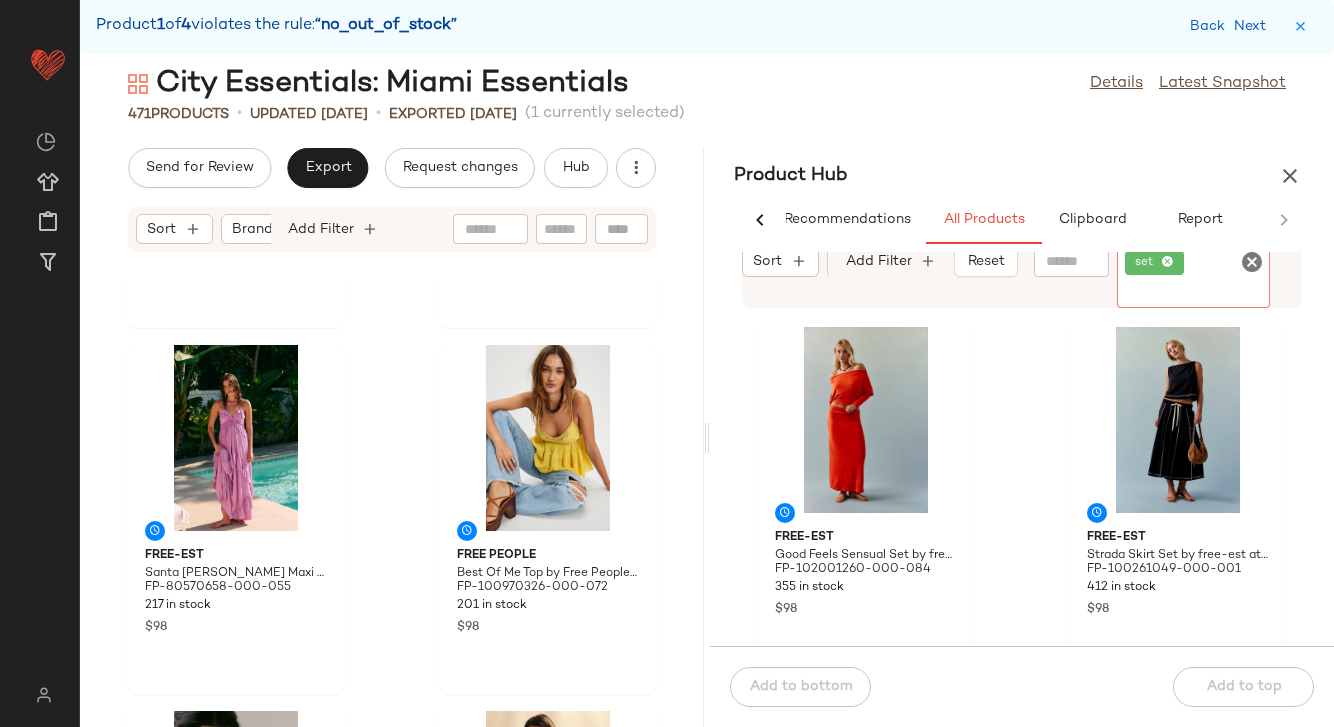 scroll, scrollTop: 1899, scrollLeft: 0, axis: vertical 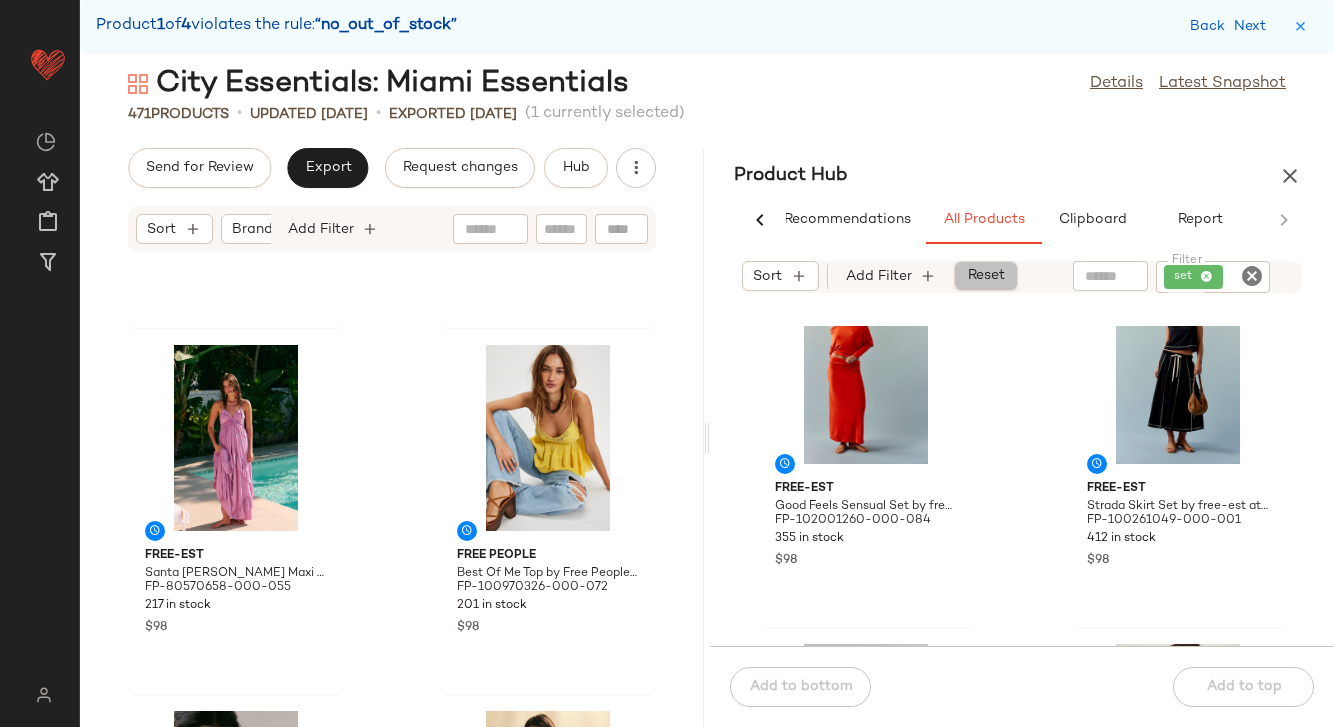 click on "Reset" 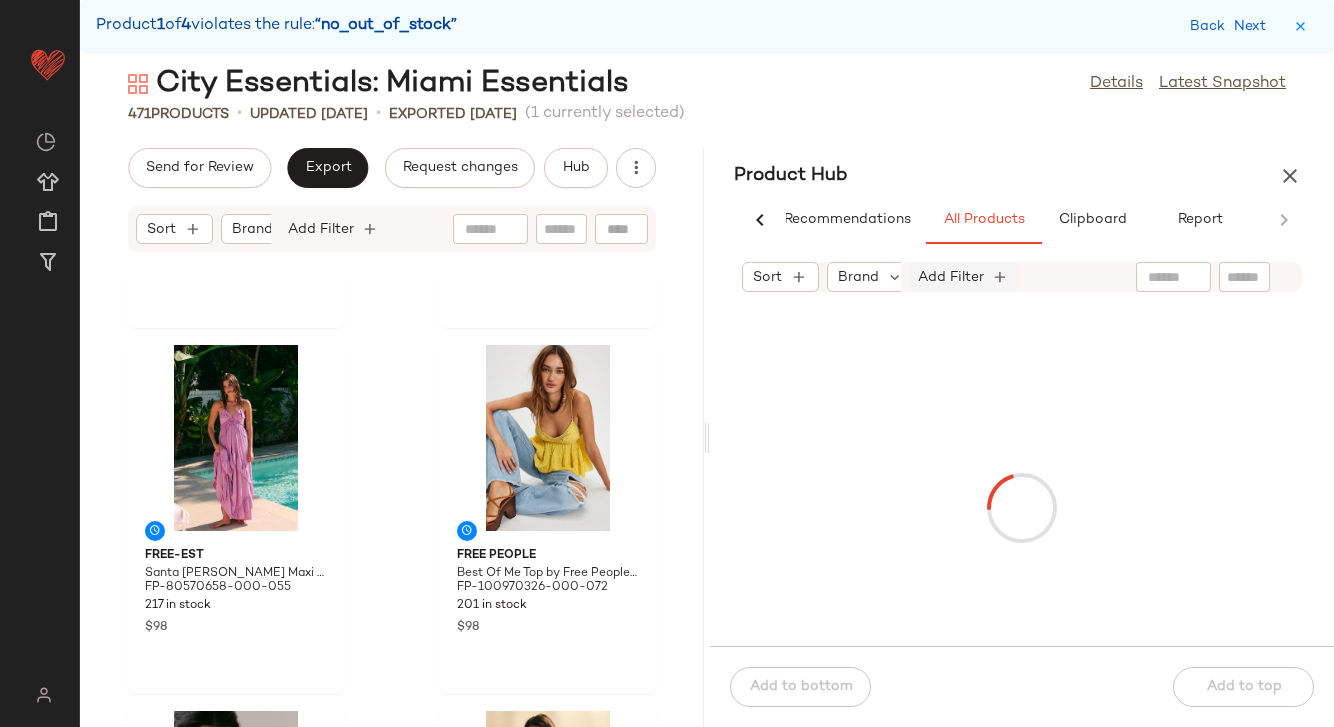 click on "Add Filter" at bounding box center [951, 277] 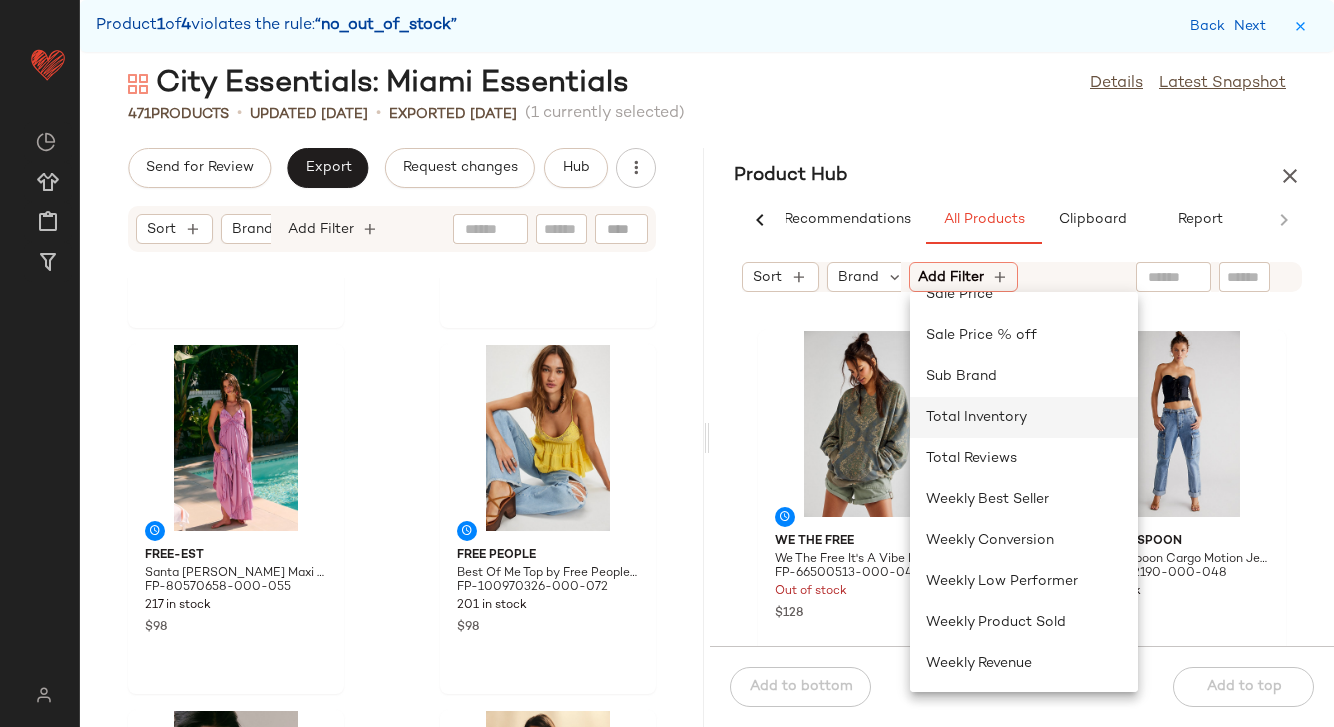 click on "Total Inventory" 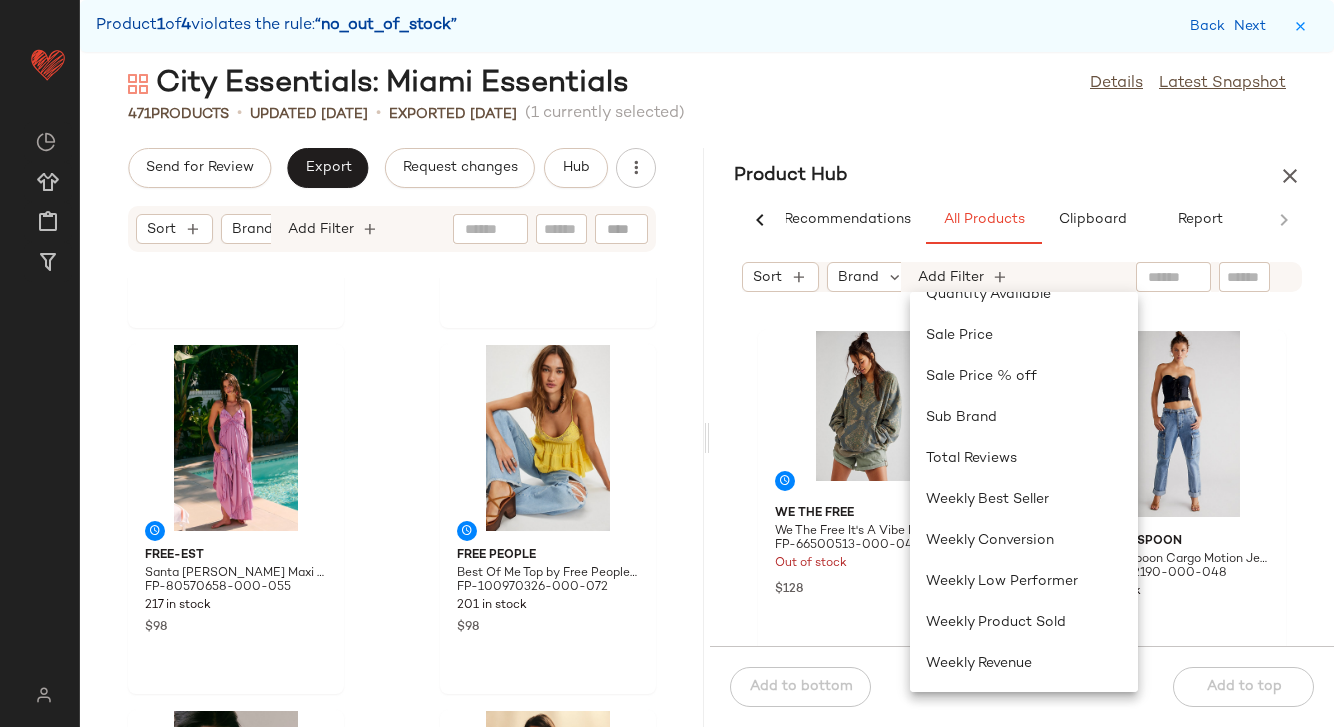 scroll, scrollTop: 805, scrollLeft: 0, axis: vertical 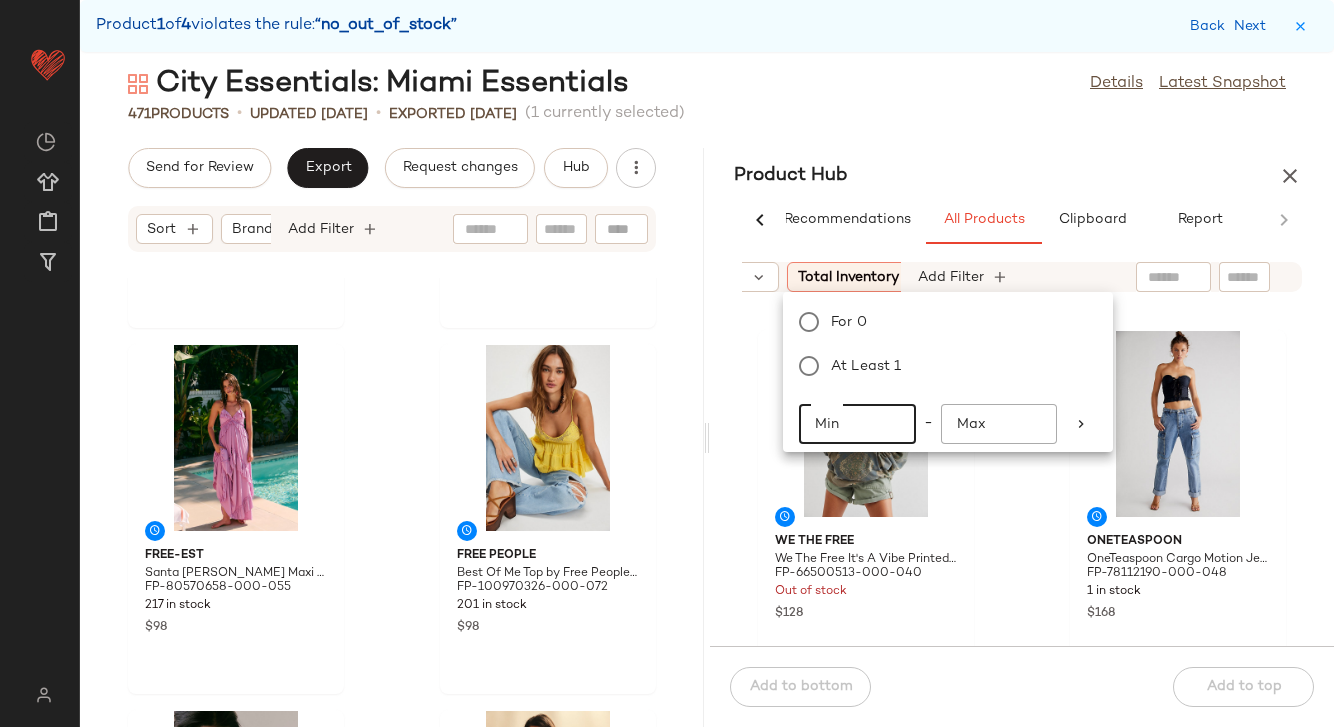 click on "Min" 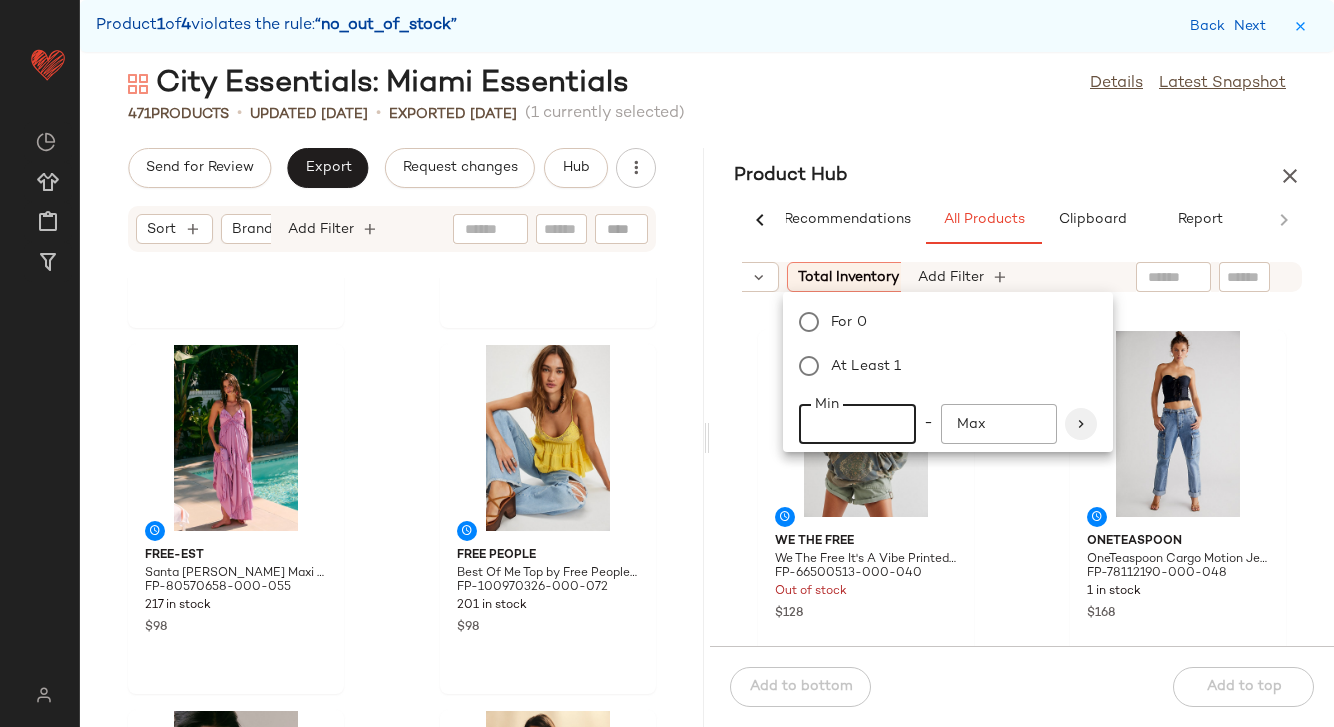 type on "**" 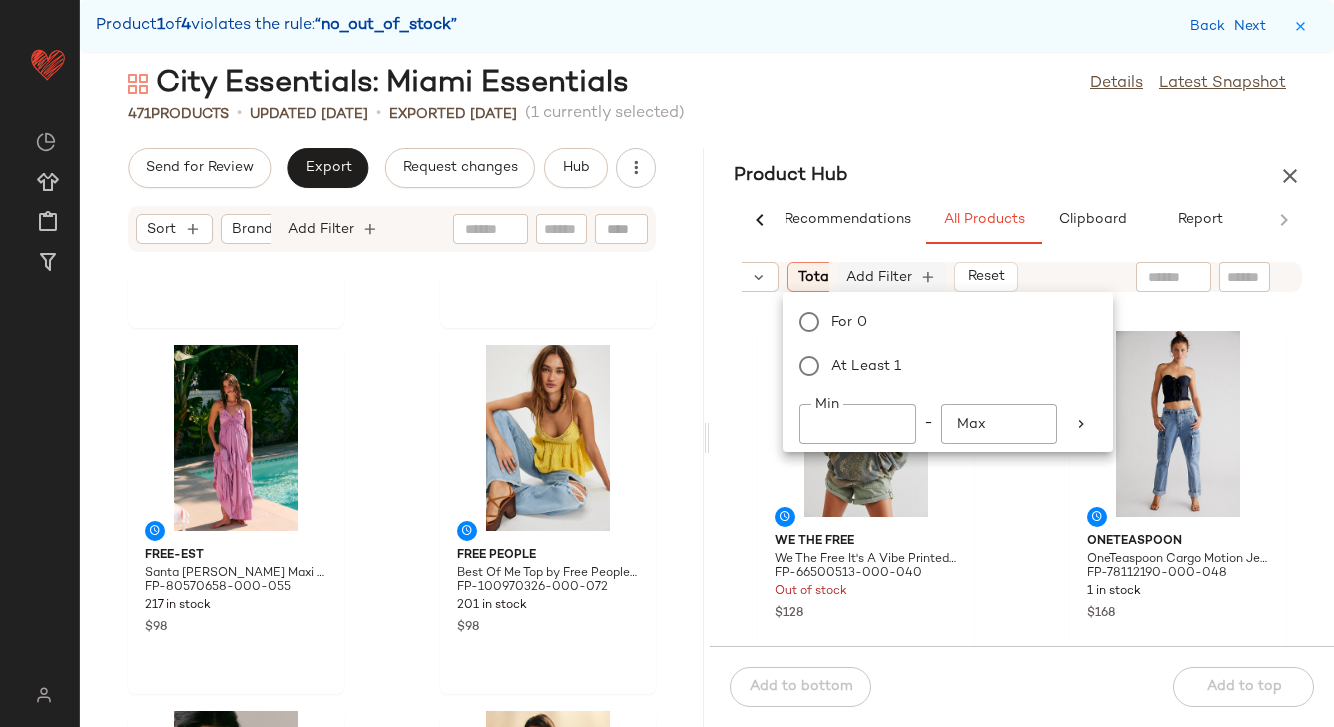 click on "Add Filter" at bounding box center (879, 277) 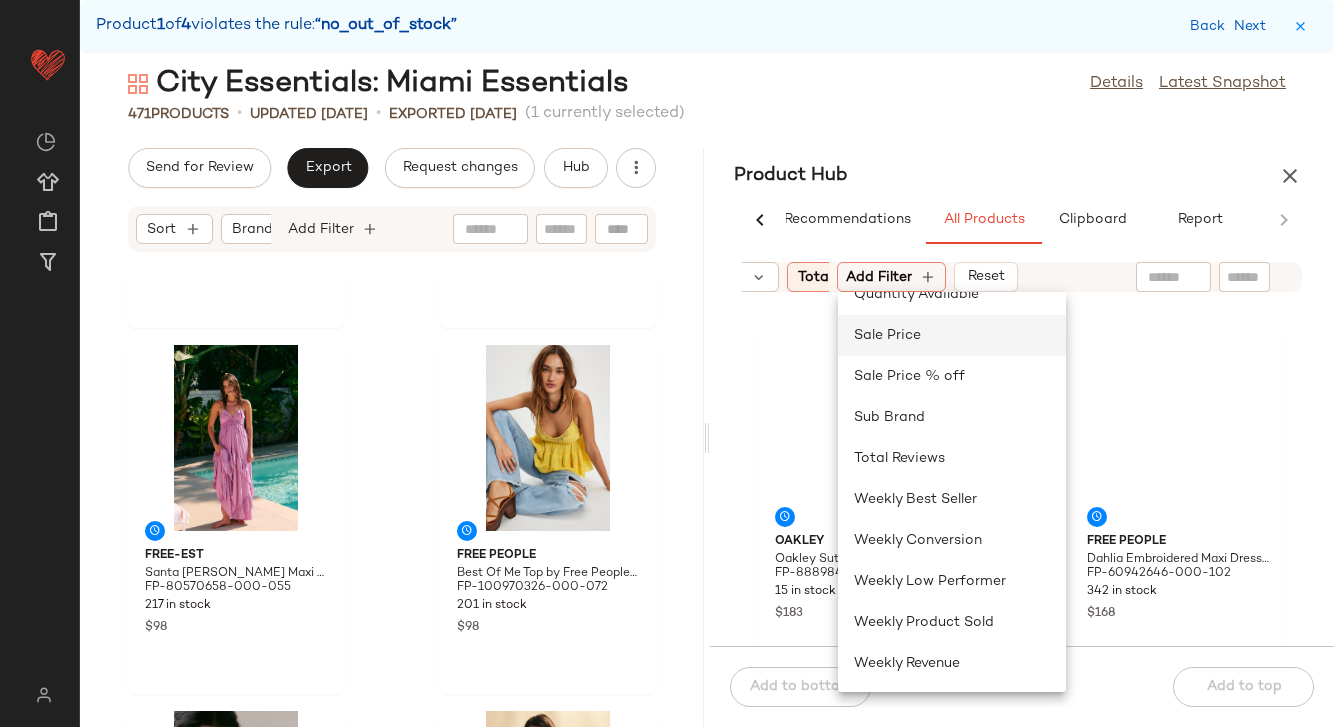 click on "Sale Price" 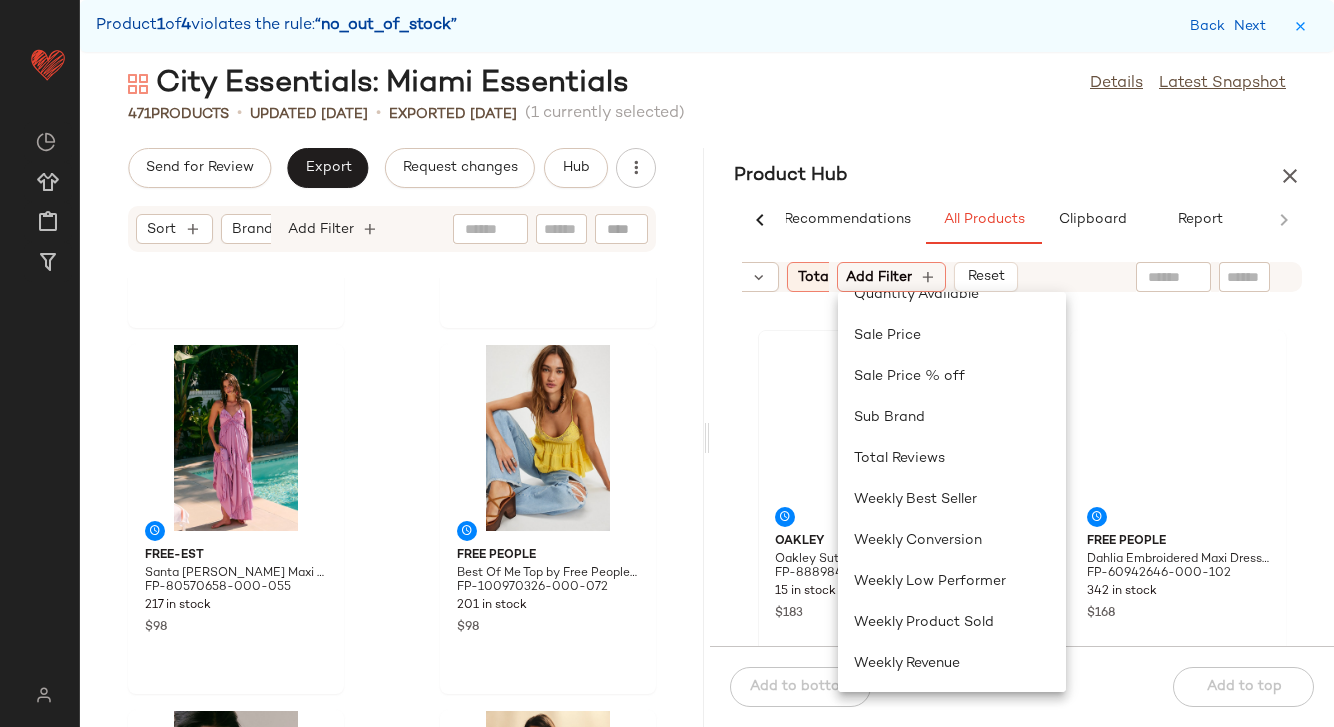 scroll, scrollTop: 764, scrollLeft: 0, axis: vertical 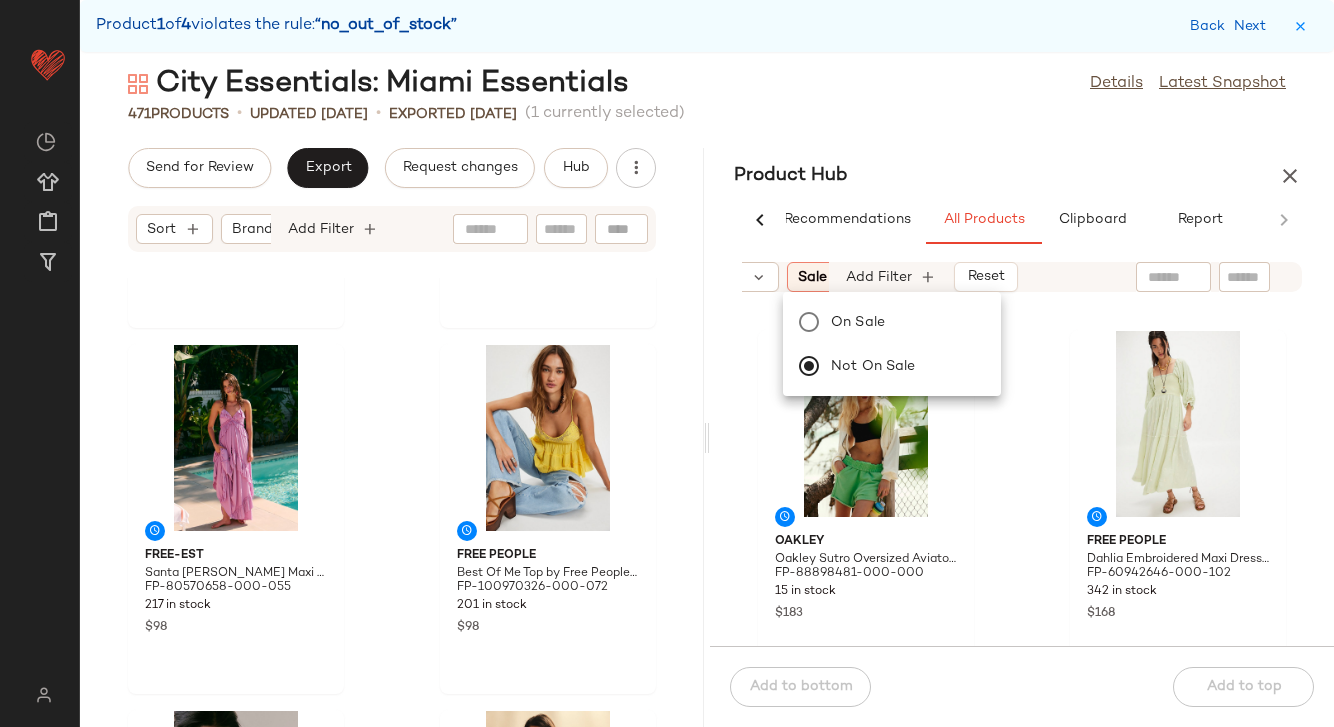 click on "Product Hub" at bounding box center (1022, 176) 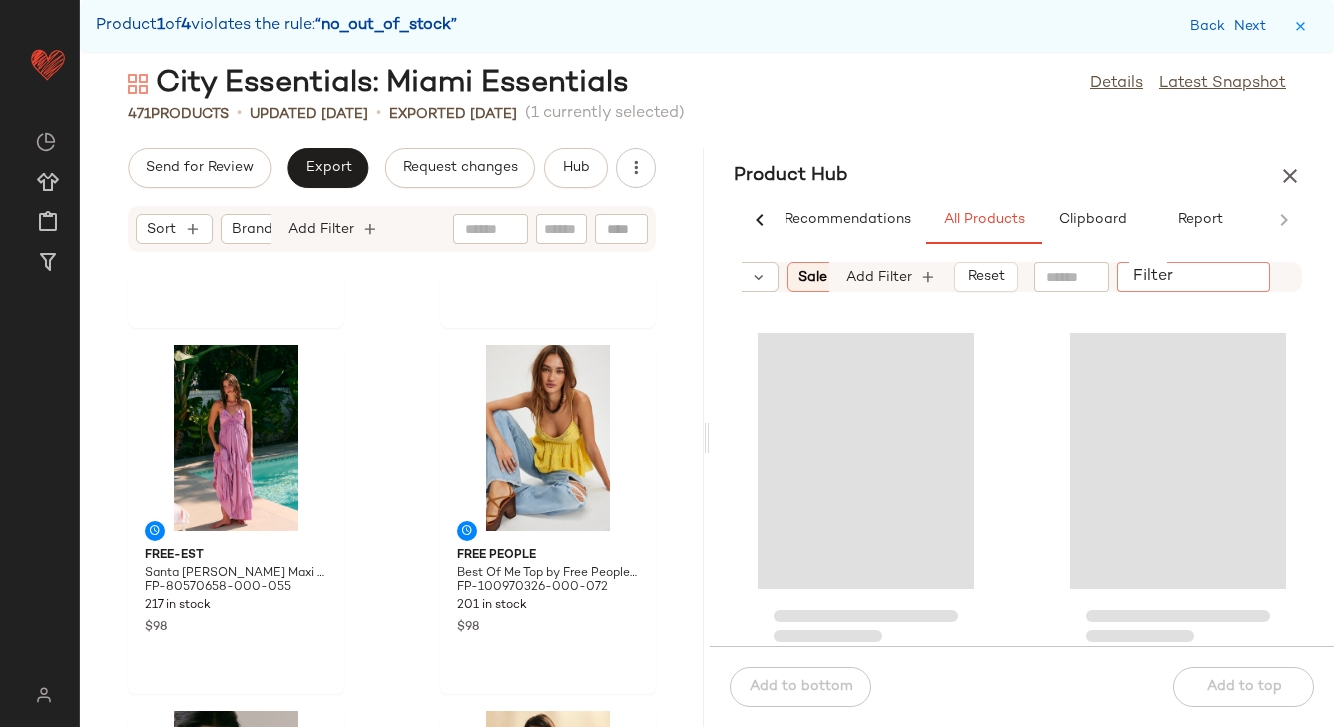 click on "Filter" 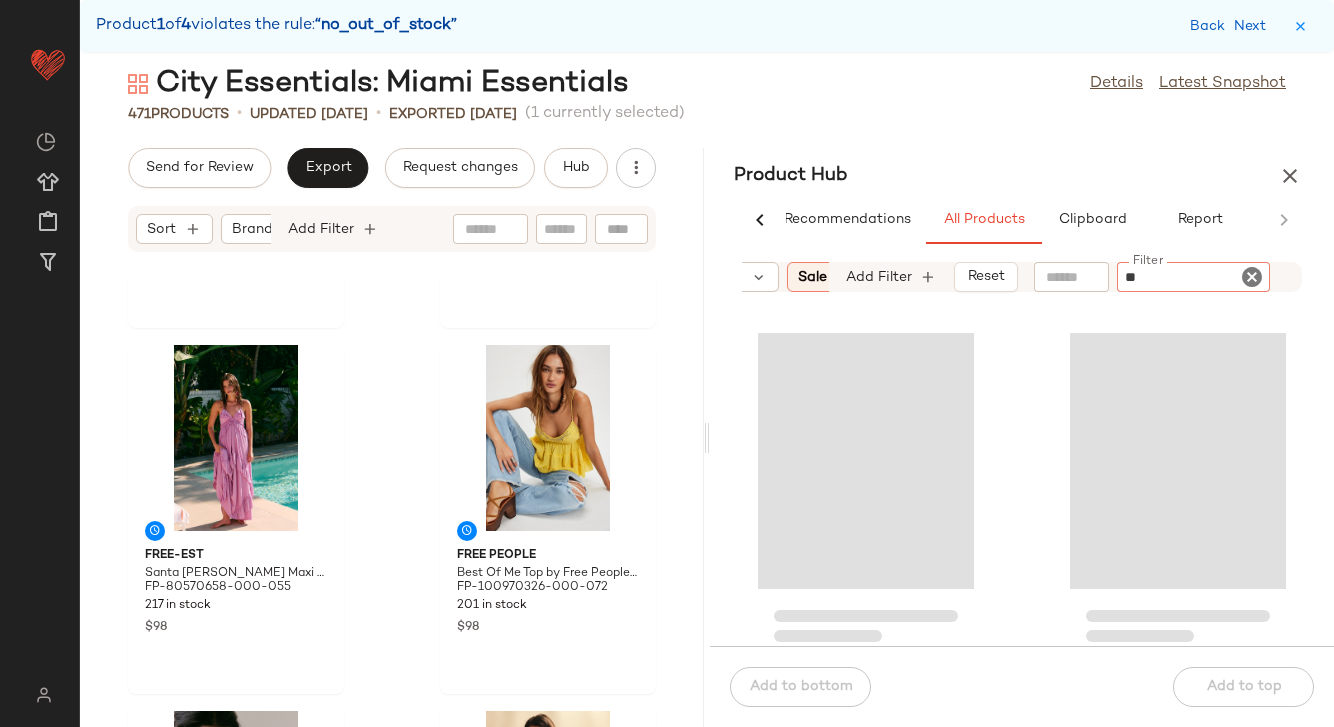 type on "***" 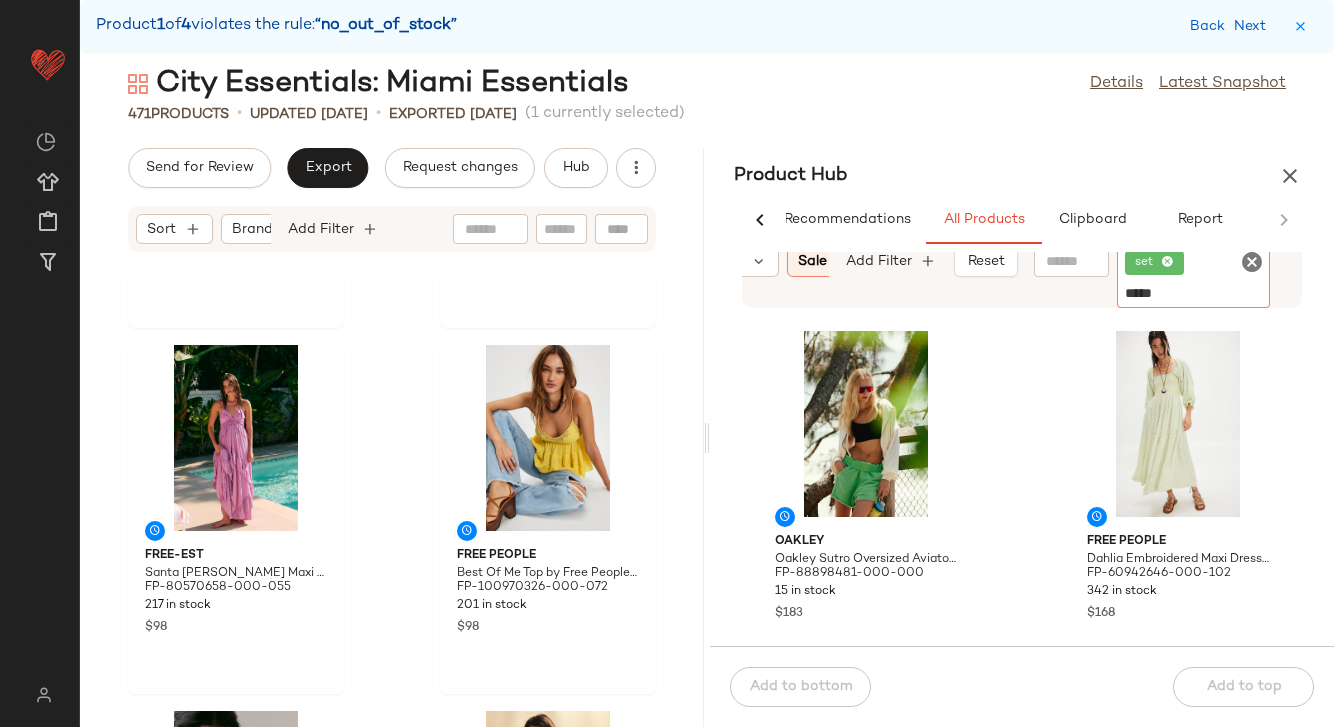type on "******" 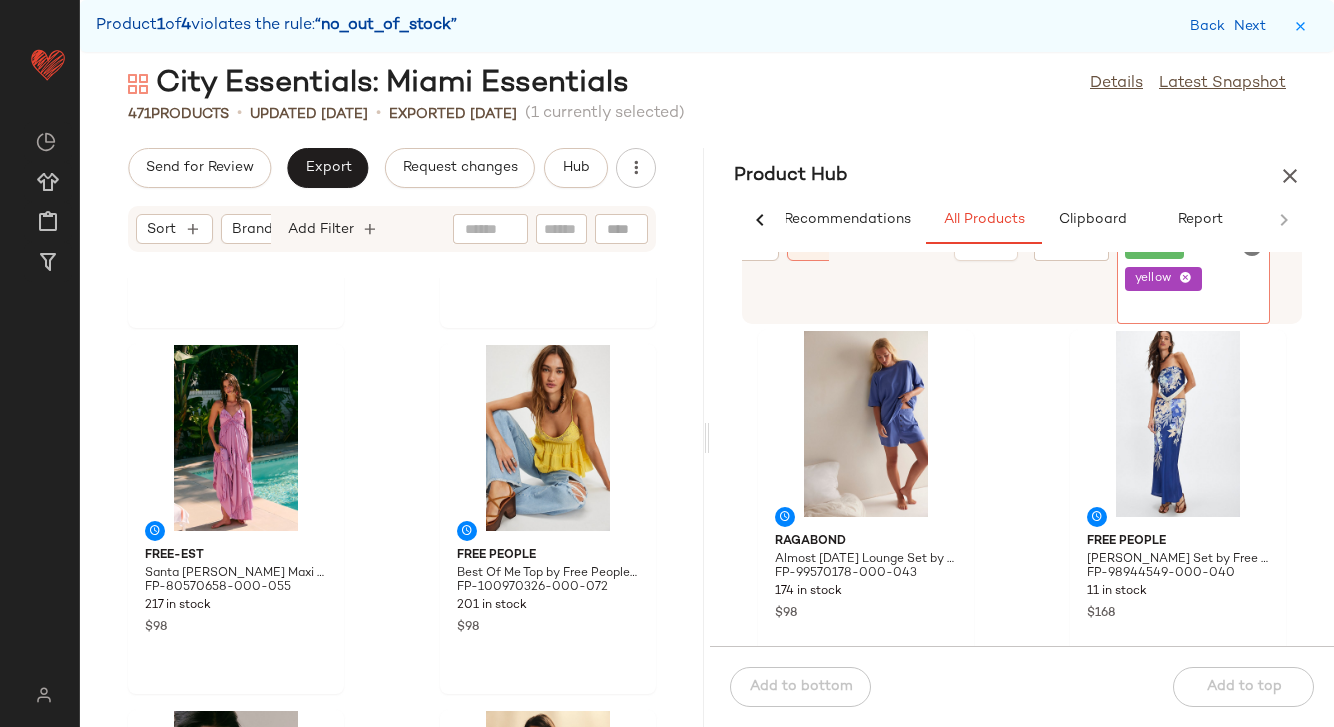 click on "Back Next" at bounding box center [1232, 26] 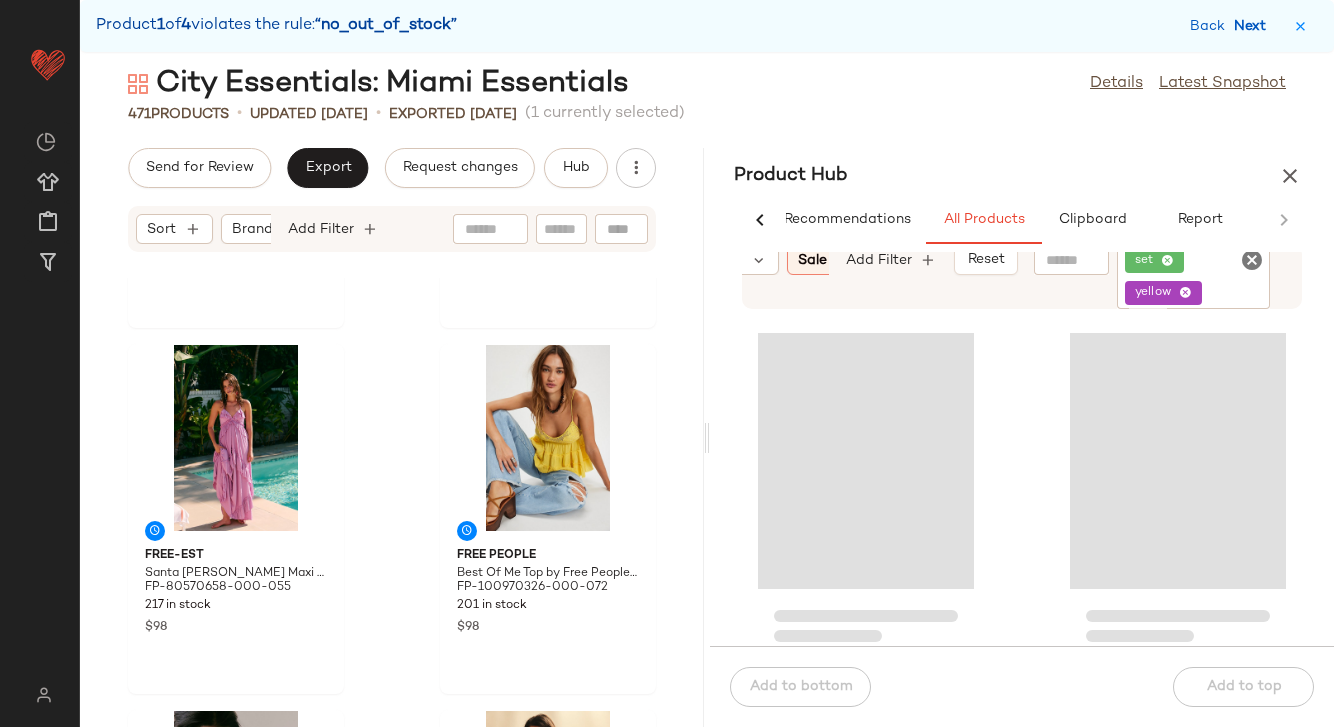 click on "Next" at bounding box center [1254, 26] 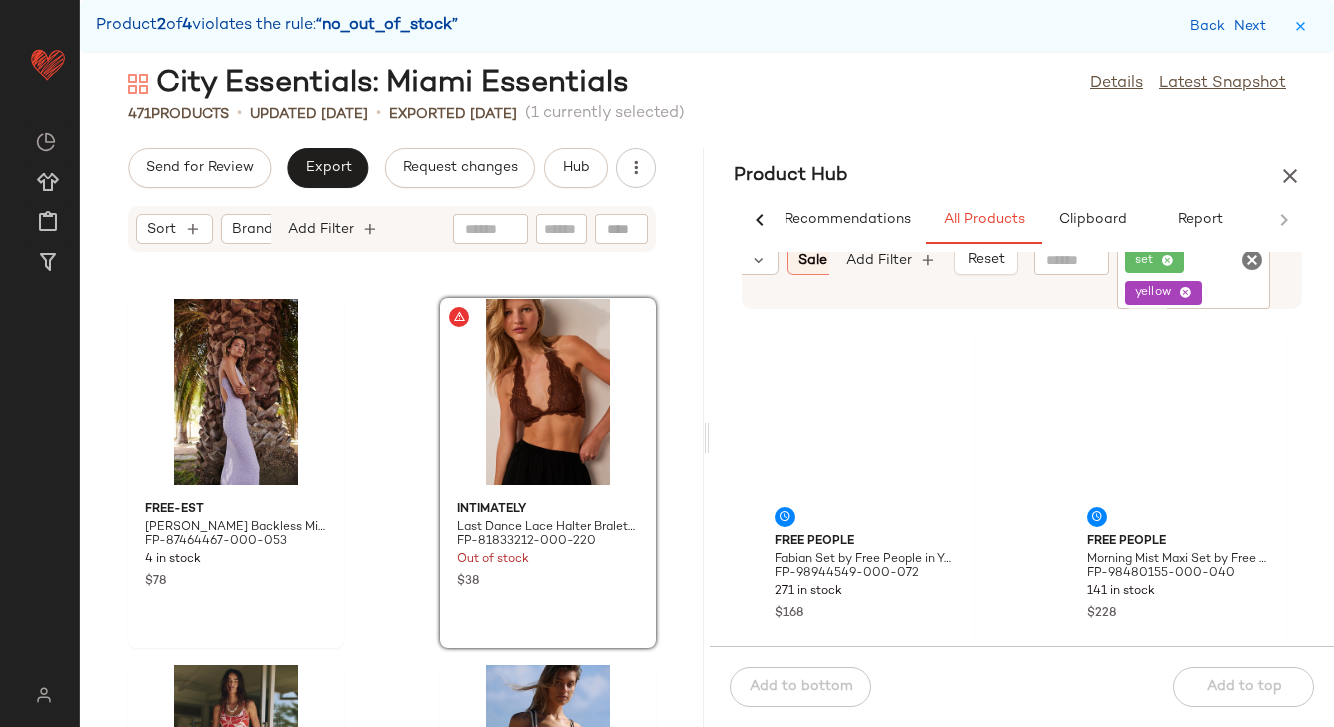 click on "Product  2  of  4  violates the rule:  “no_out_of_stock” Back Next" at bounding box center [707, 26] 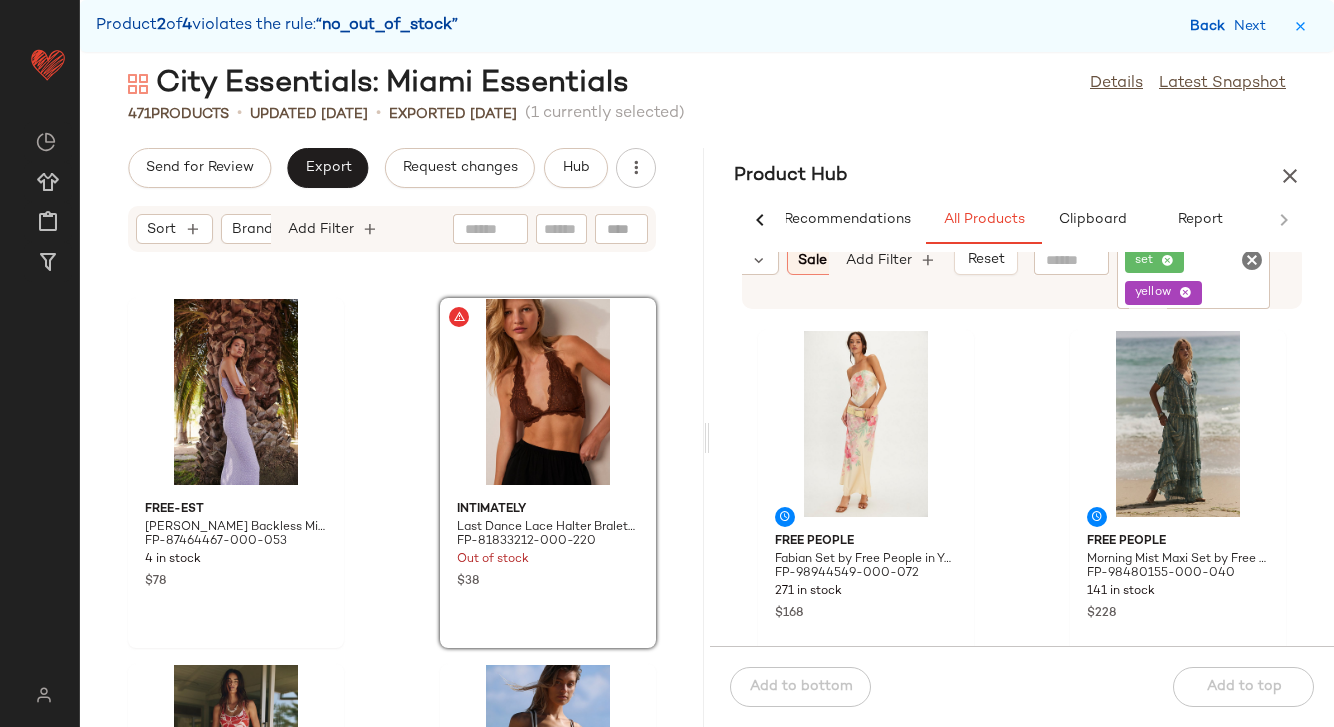 click on "Back" at bounding box center (1210, 26) 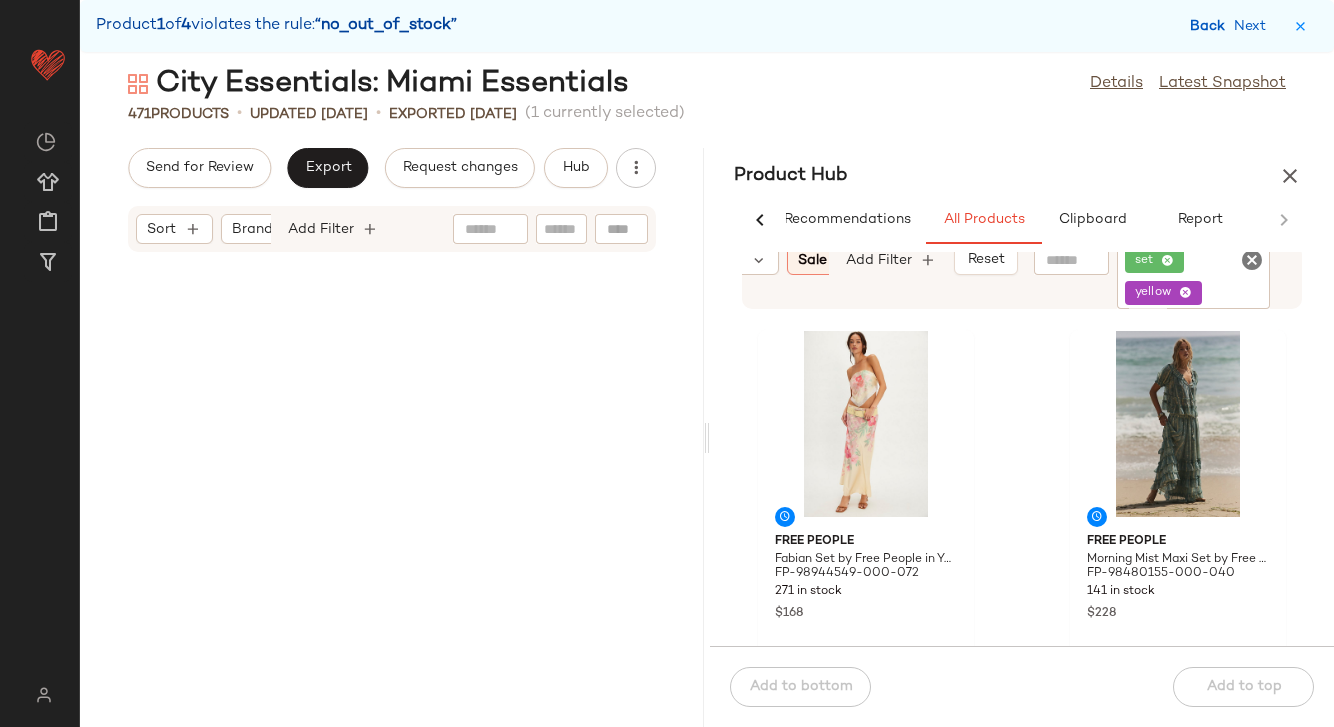 scroll, scrollTop: 45018, scrollLeft: 0, axis: vertical 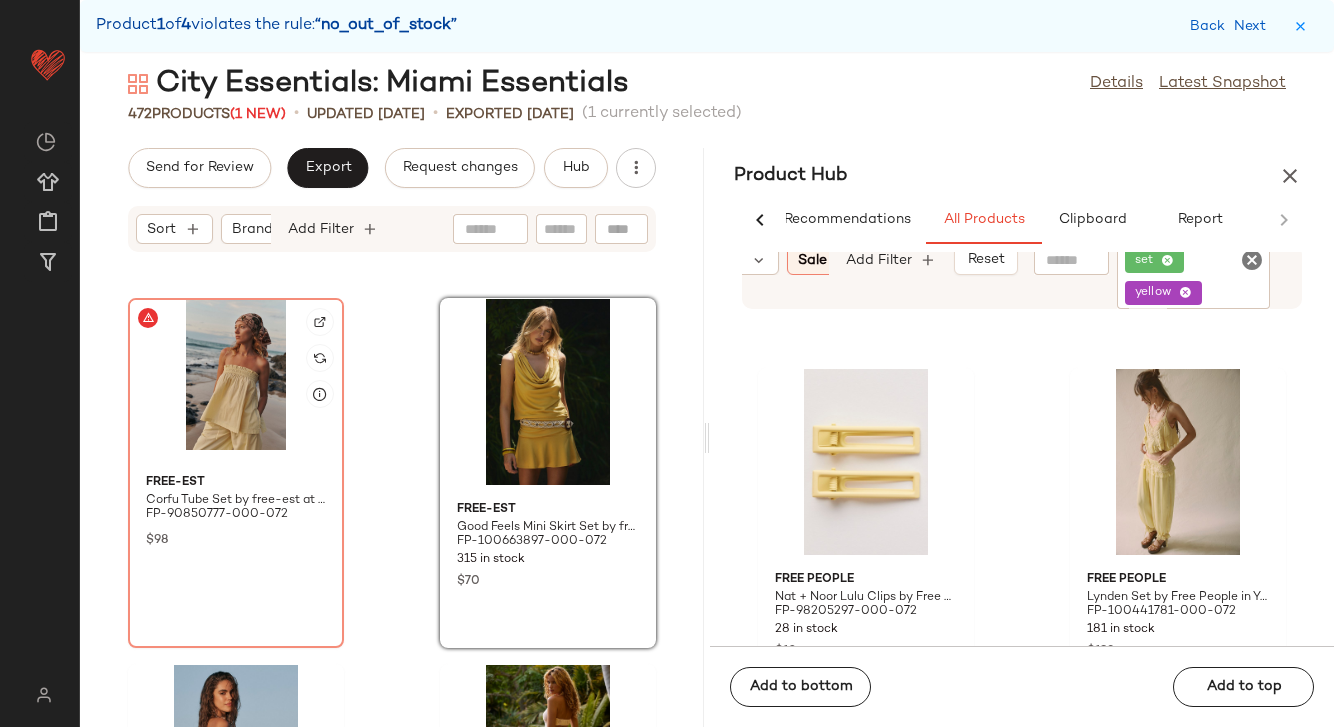 click 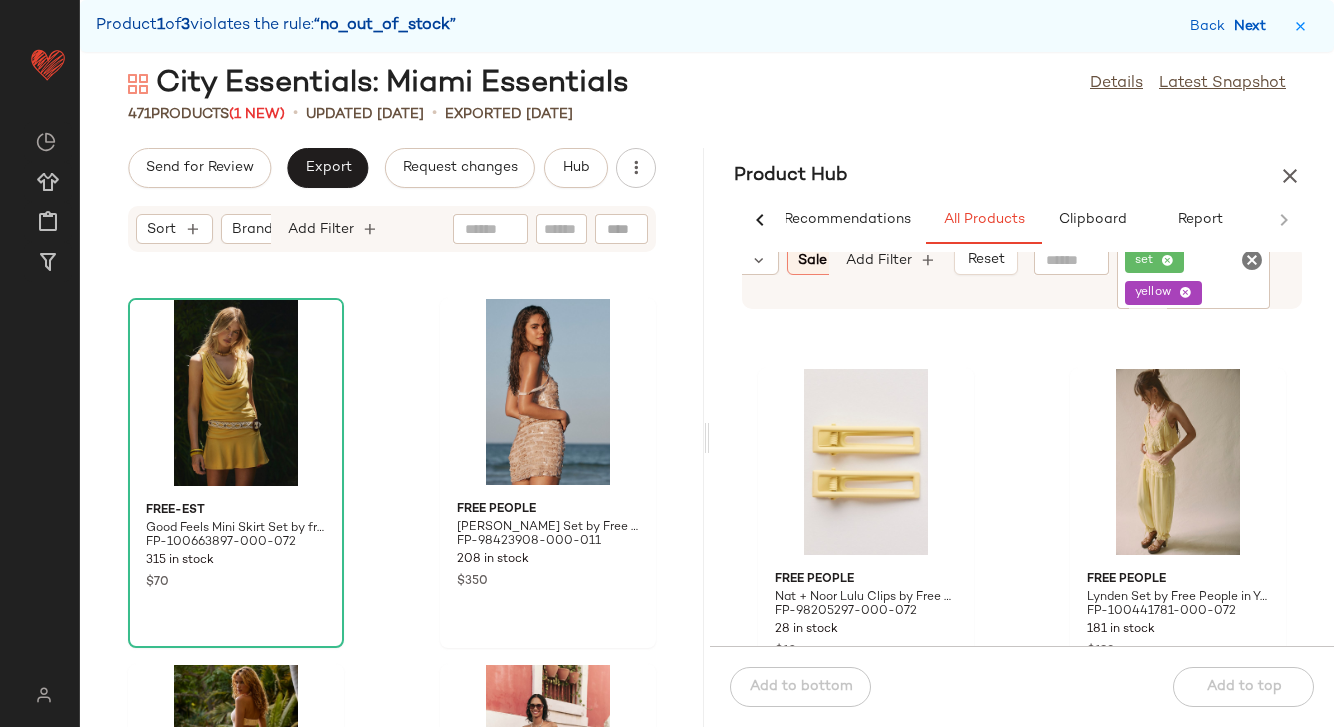 click on "Next" at bounding box center (1254, 26) 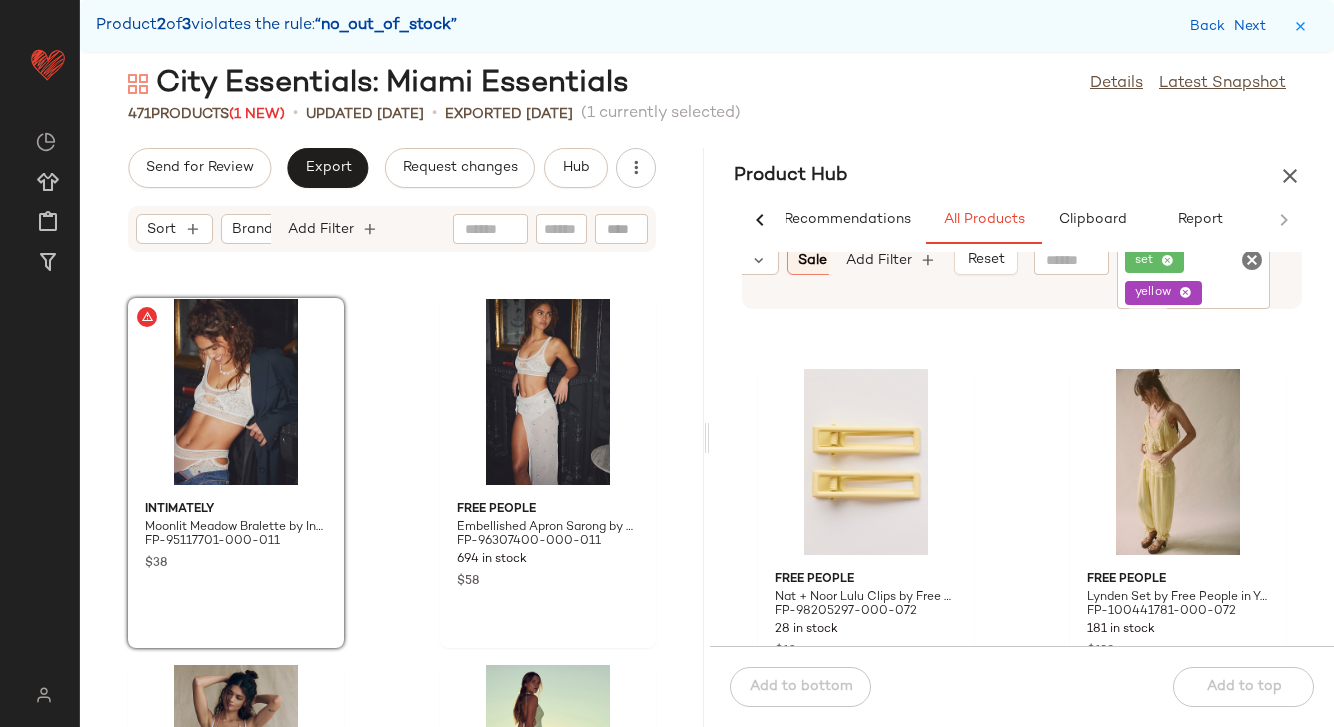 click 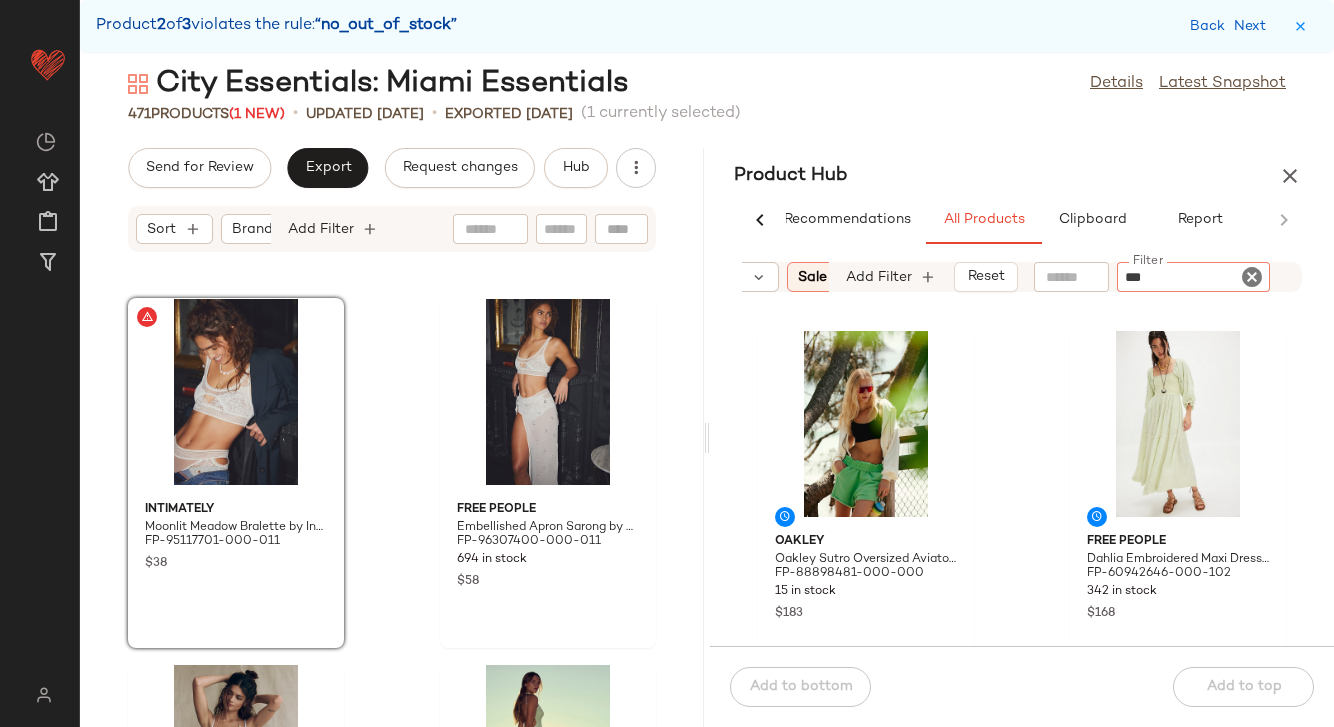 type on "****" 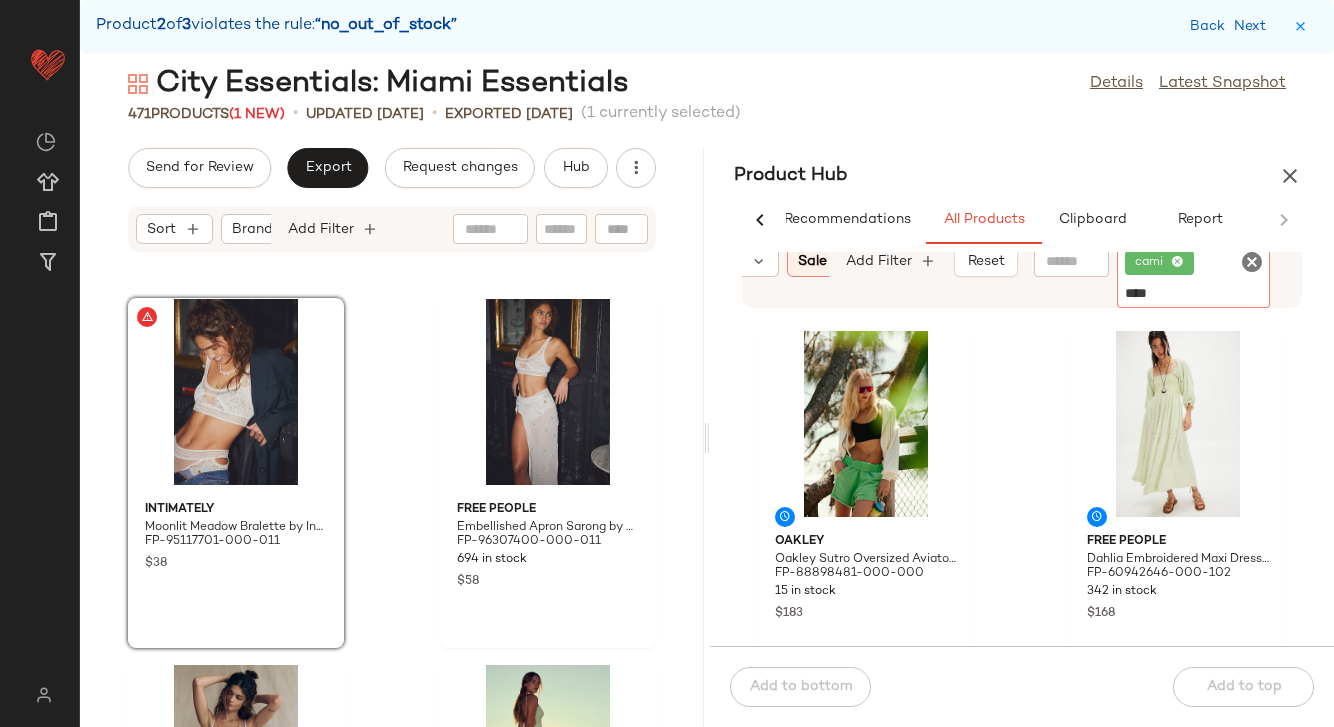 type on "*****" 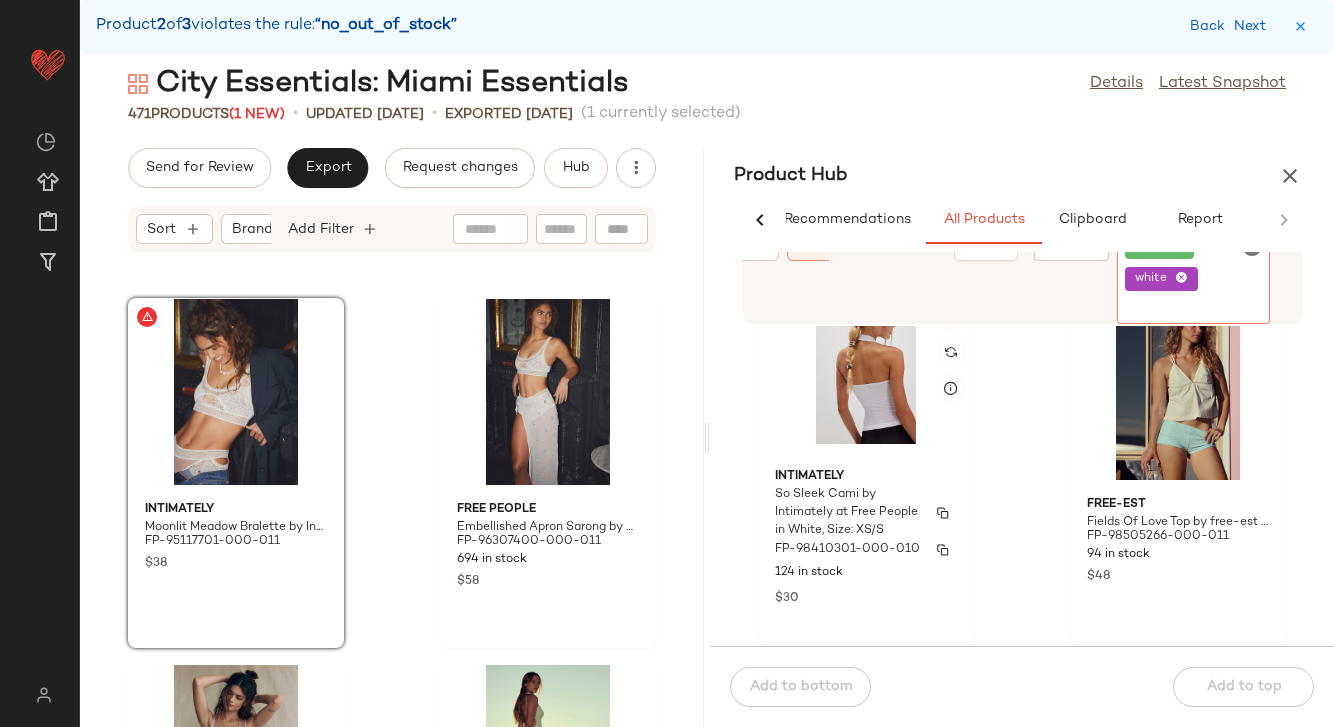 scroll, scrollTop: 5911, scrollLeft: 0, axis: vertical 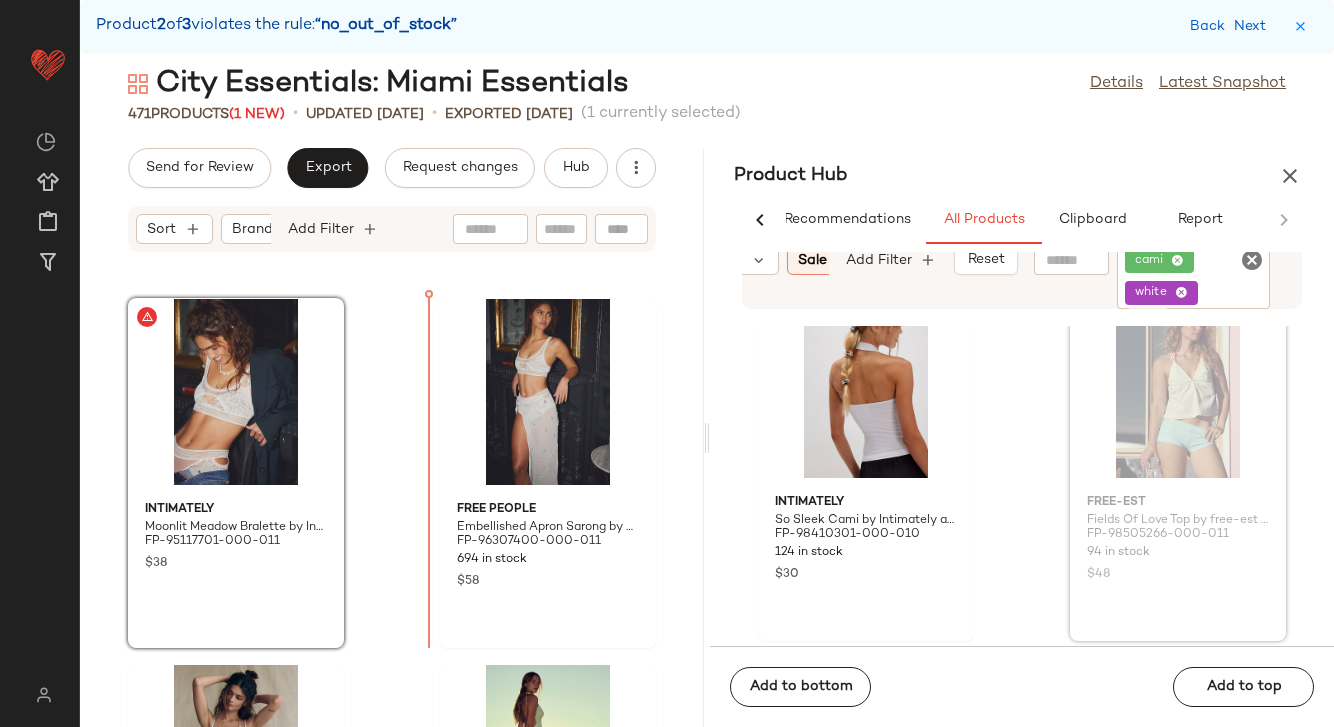 drag, startPoint x: 1180, startPoint y: 486, endPoint x: 362, endPoint y: 487, distance: 818.0006 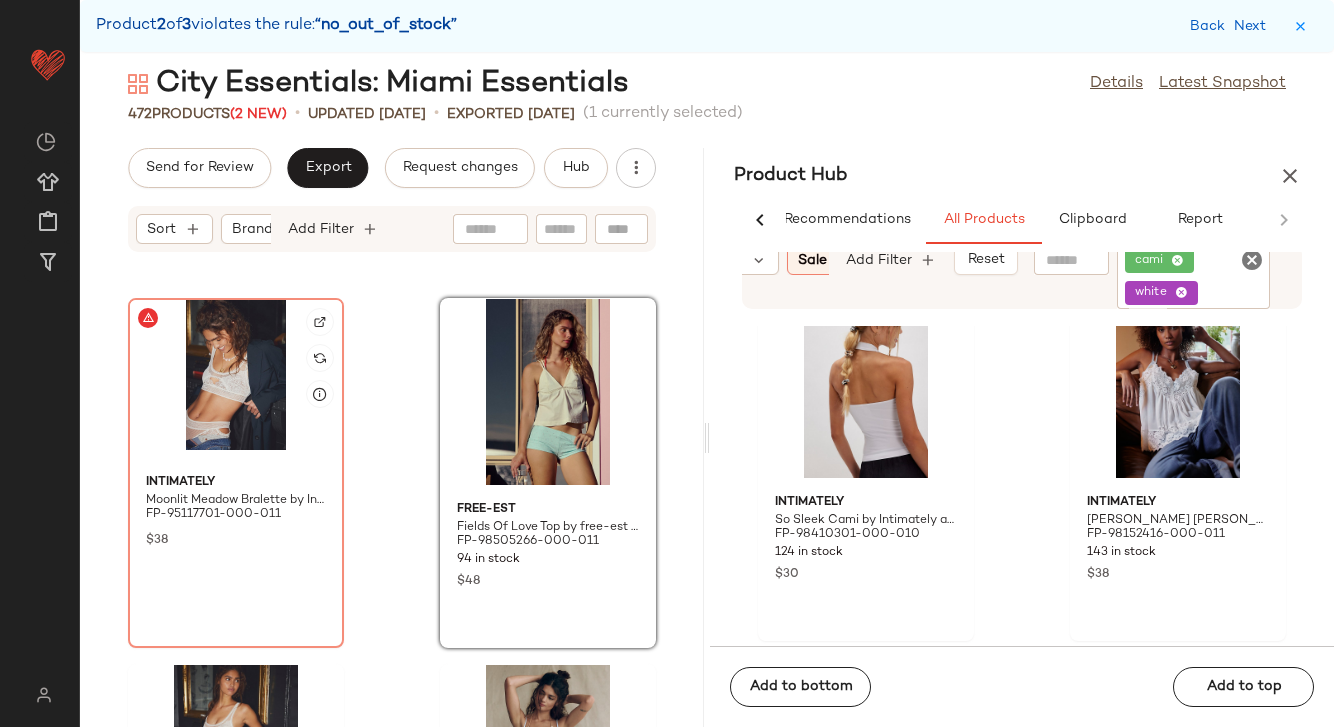 click 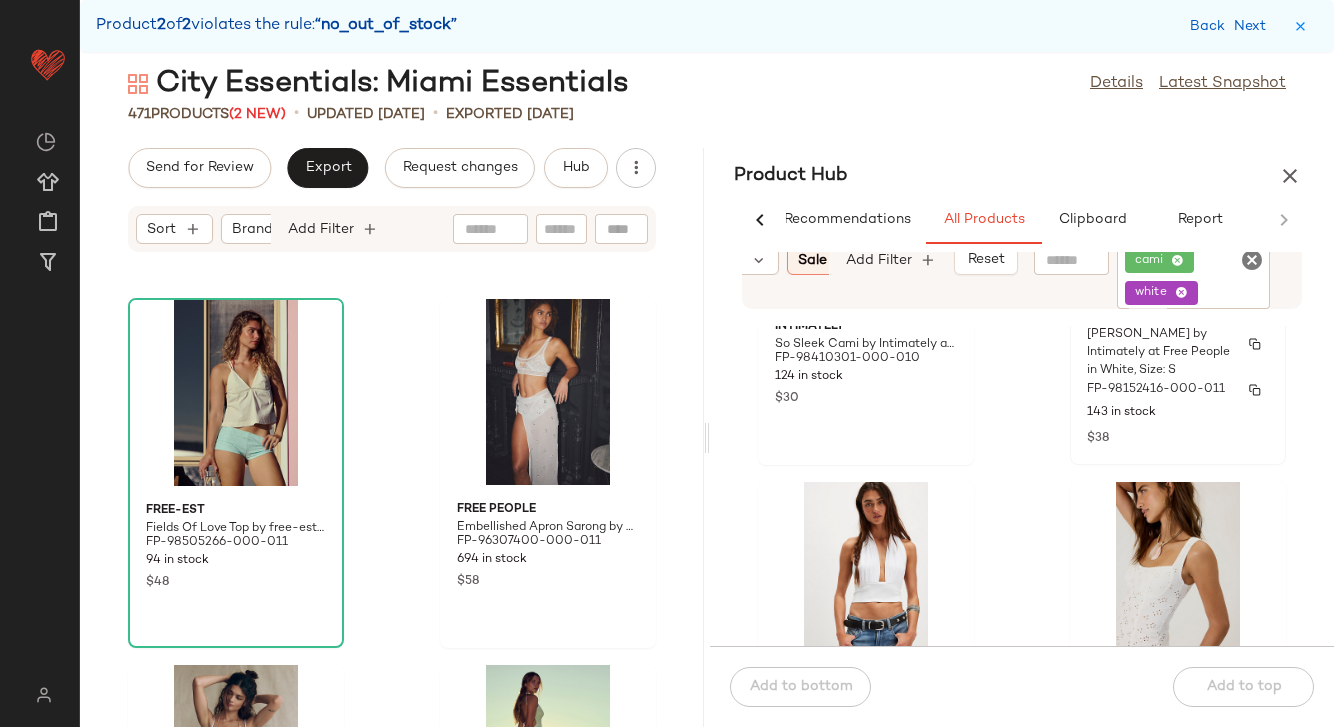 scroll, scrollTop: 6087, scrollLeft: 0, axis: vertical 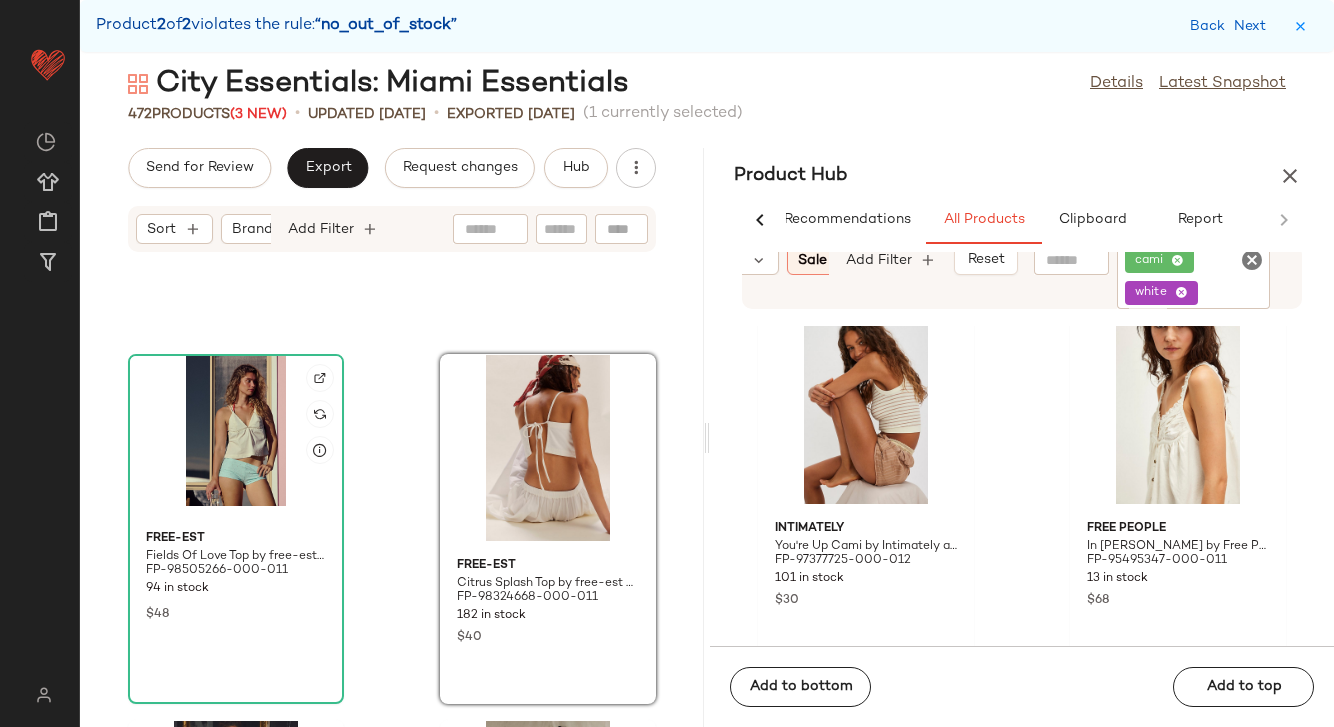 click 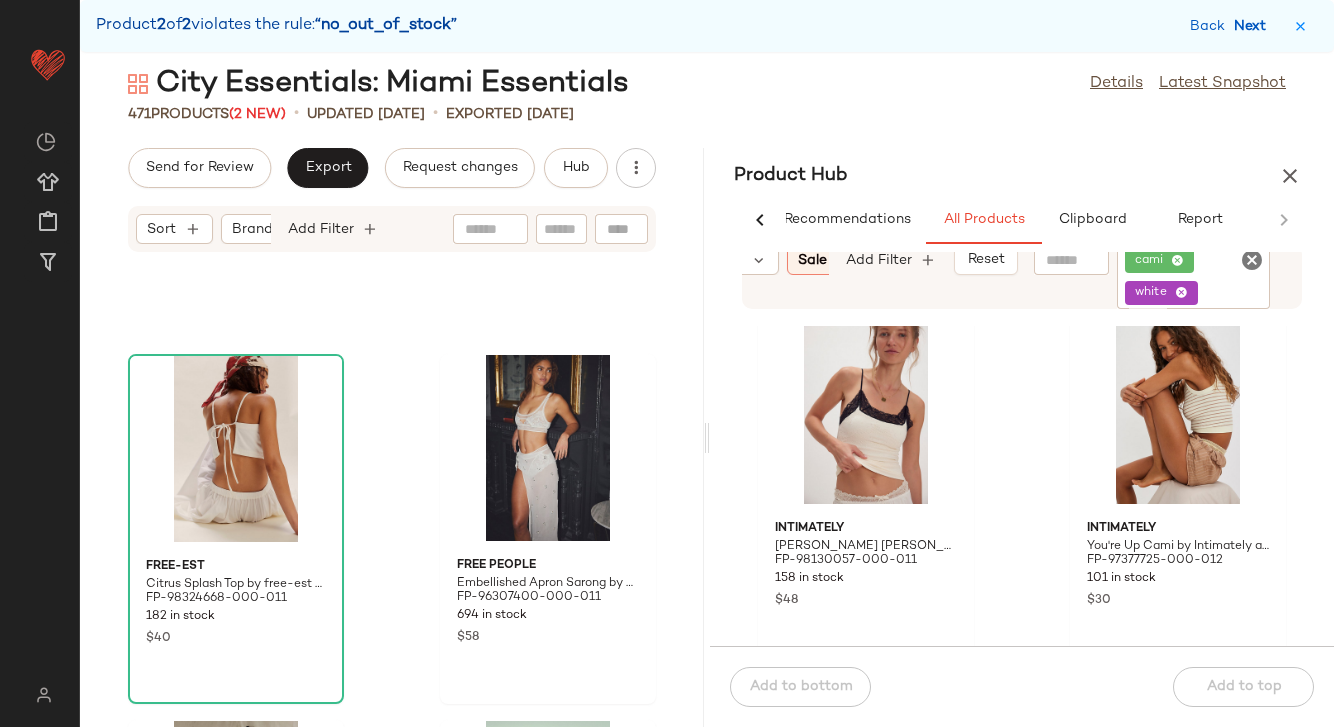 click on "Next" at bounding box center (1254, 26) 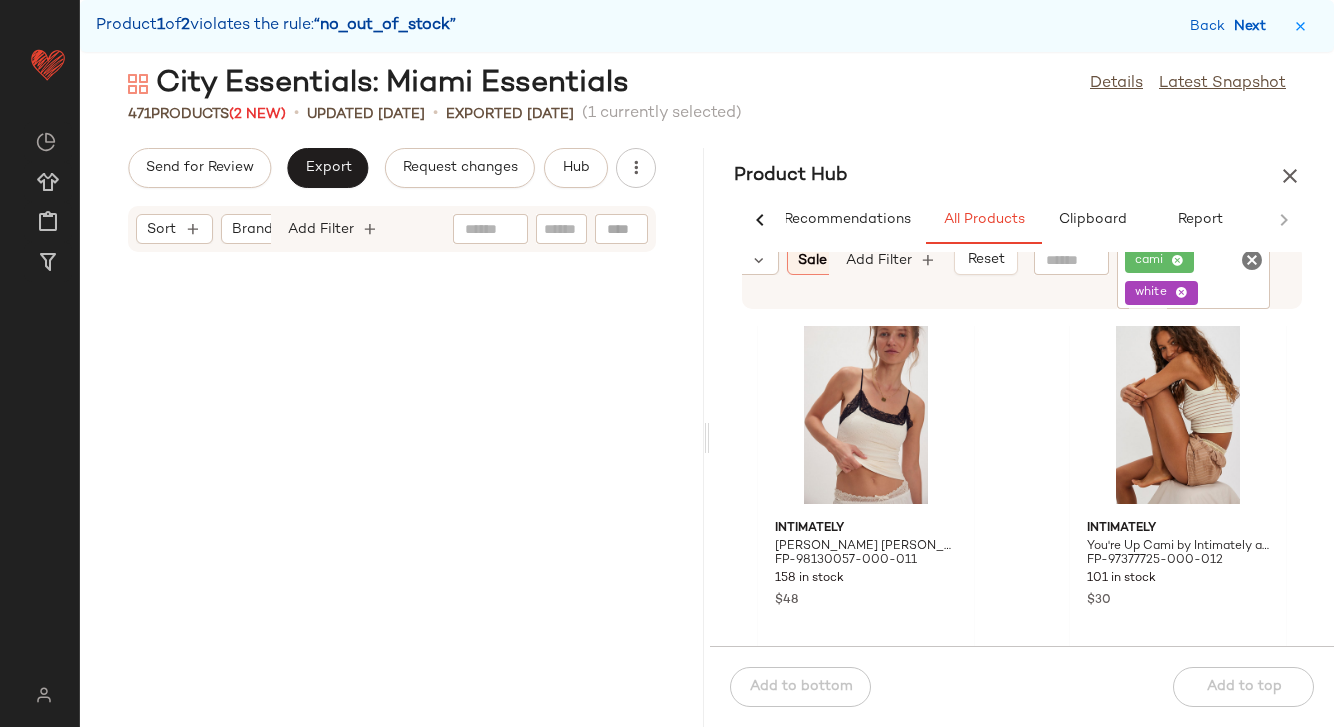 scroll, scrollTop: 71370, scrollLeft: 0, axis: vertical 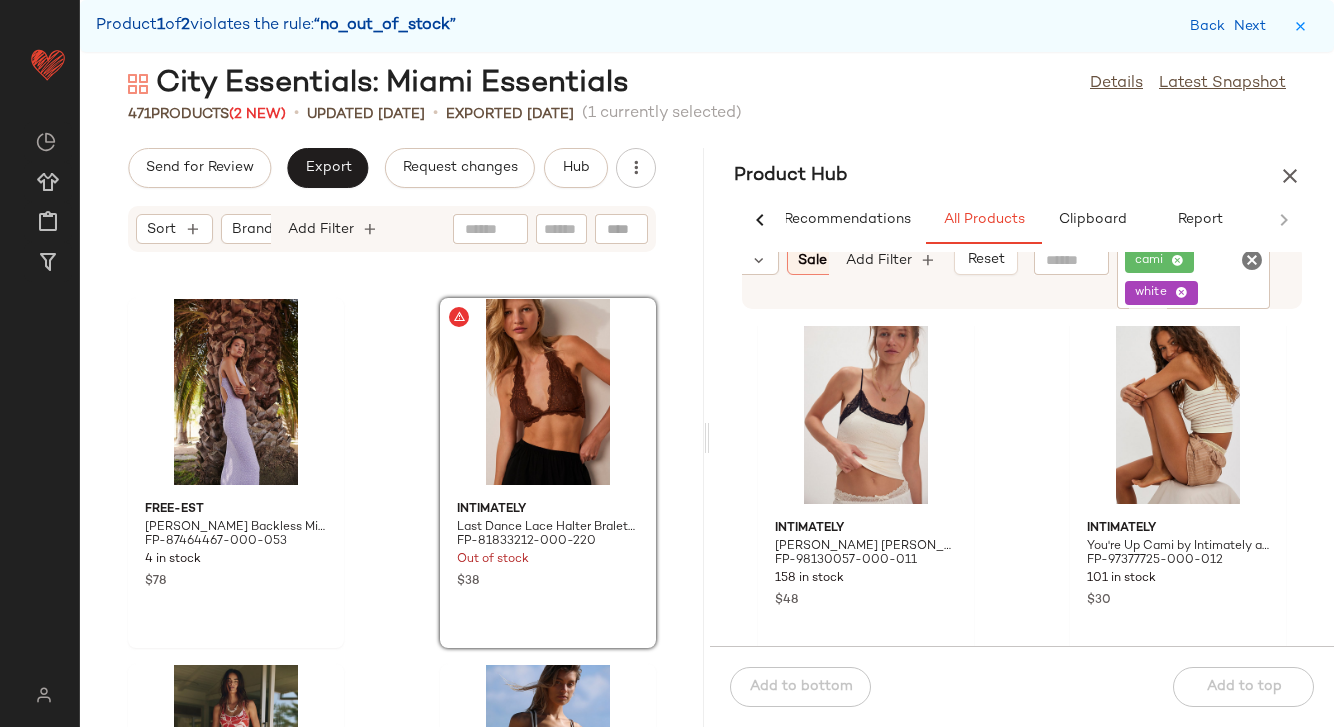 click on "cami white" 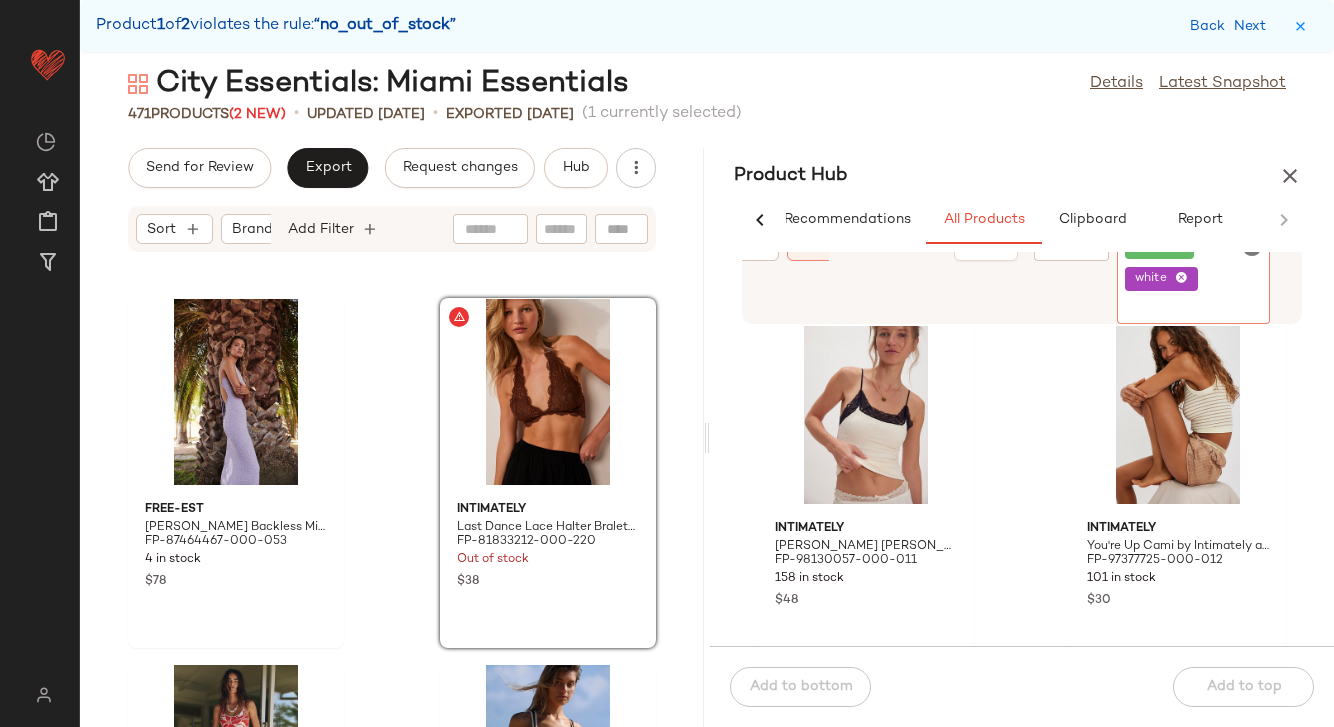 click on "cami white" 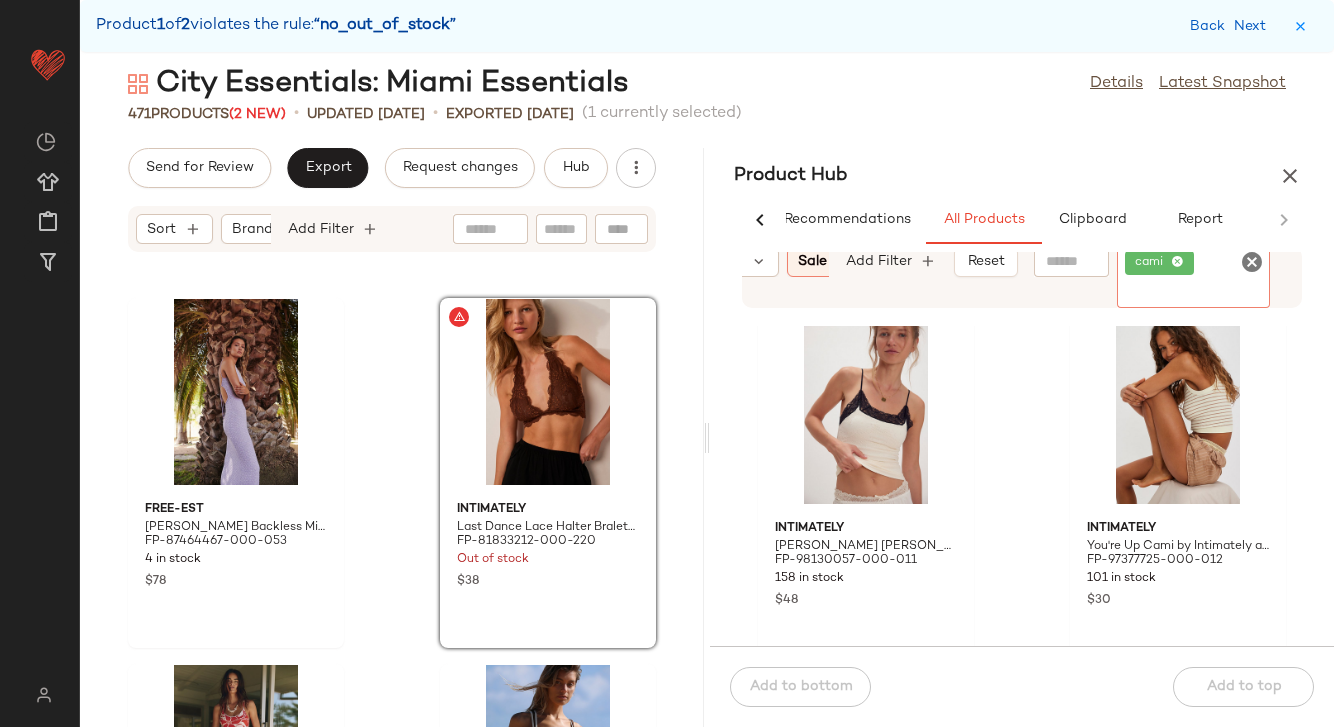 type on "*" 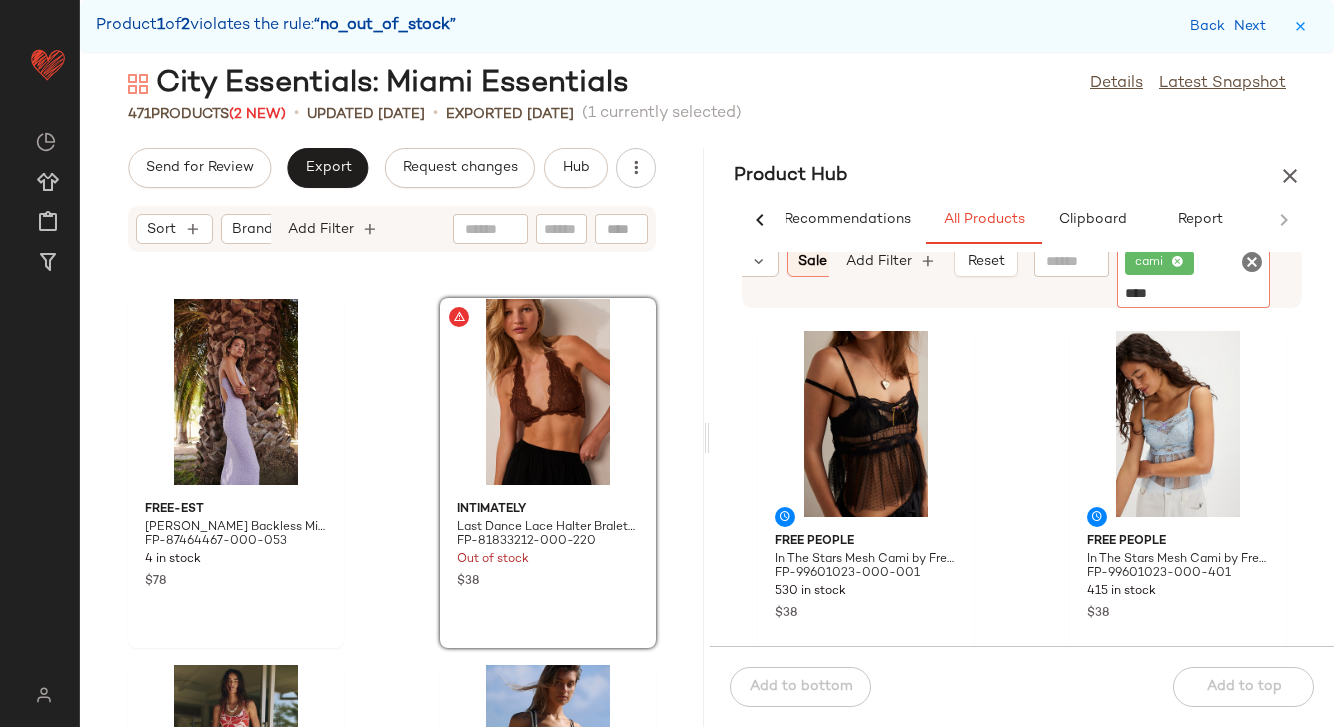 type on "*****" 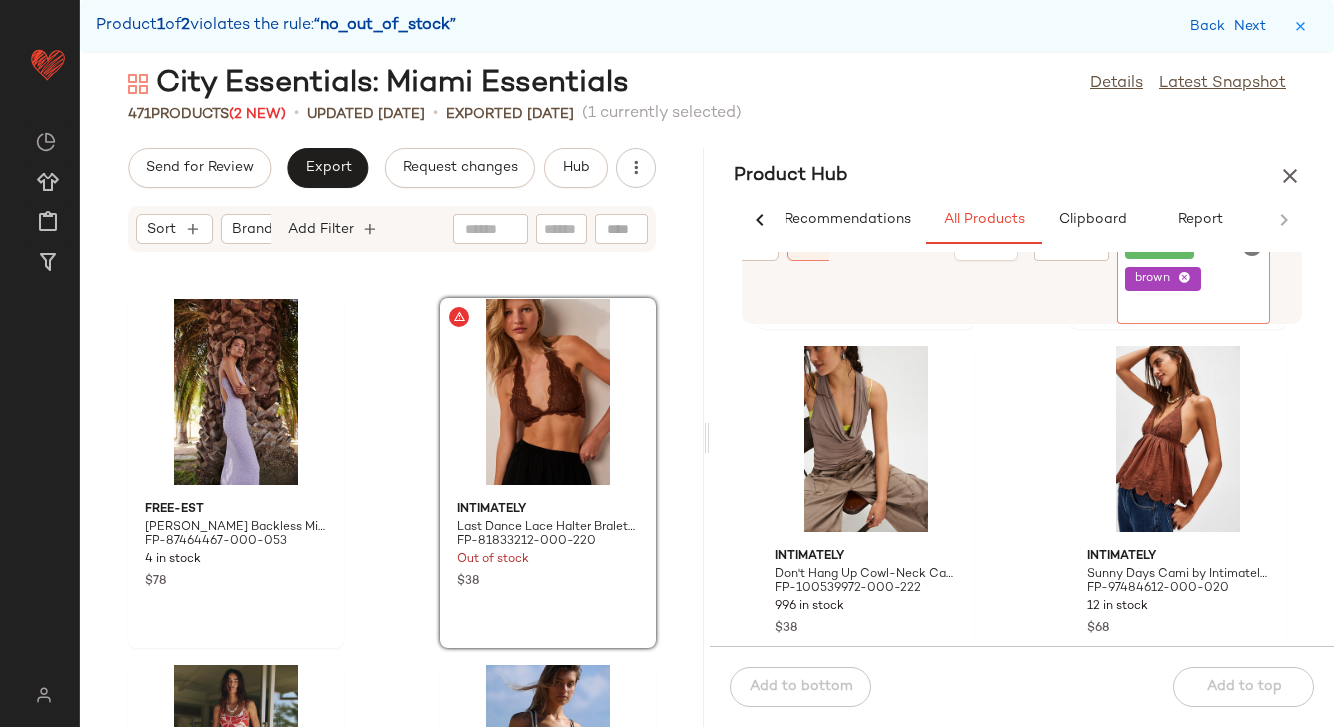 scroll, scrollTop: 735, scrollLeft: 0, axis: vertical 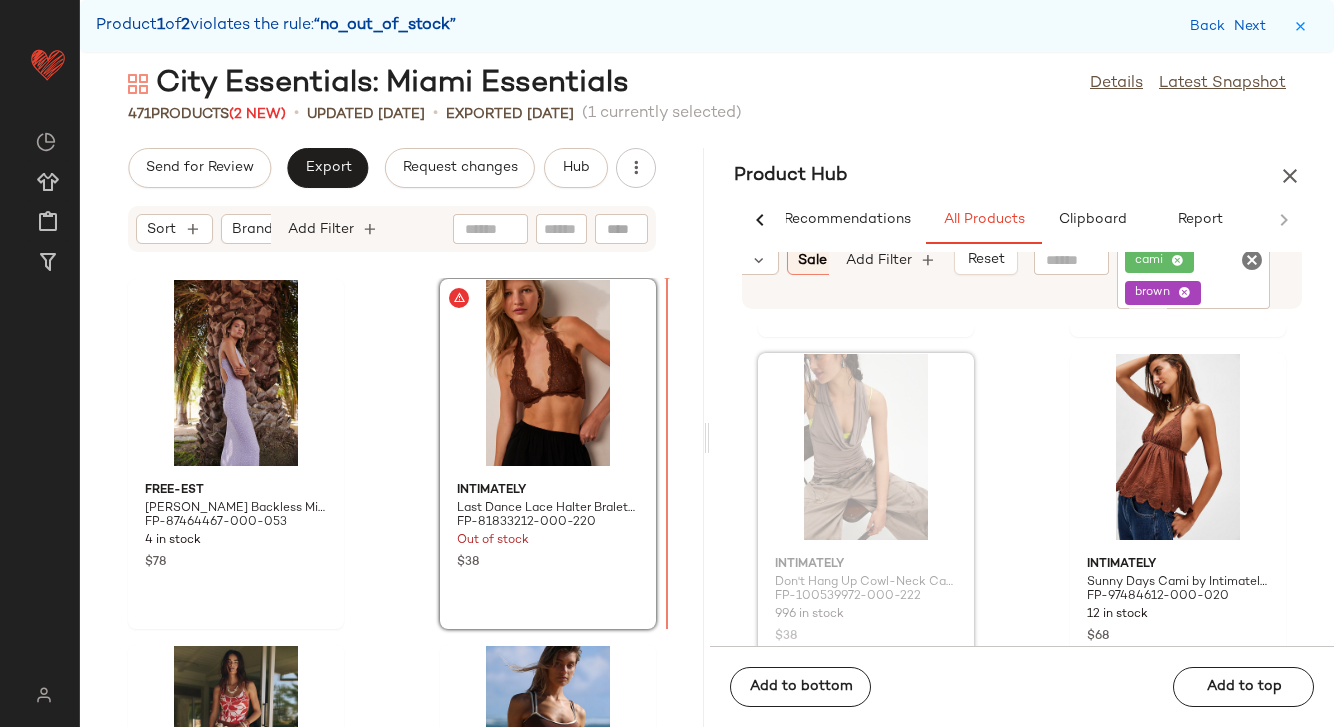 drag, startPoint x: 875, startPoint y: 523, endPoint x: 599, endPoint y: 455, distance: 284.25342 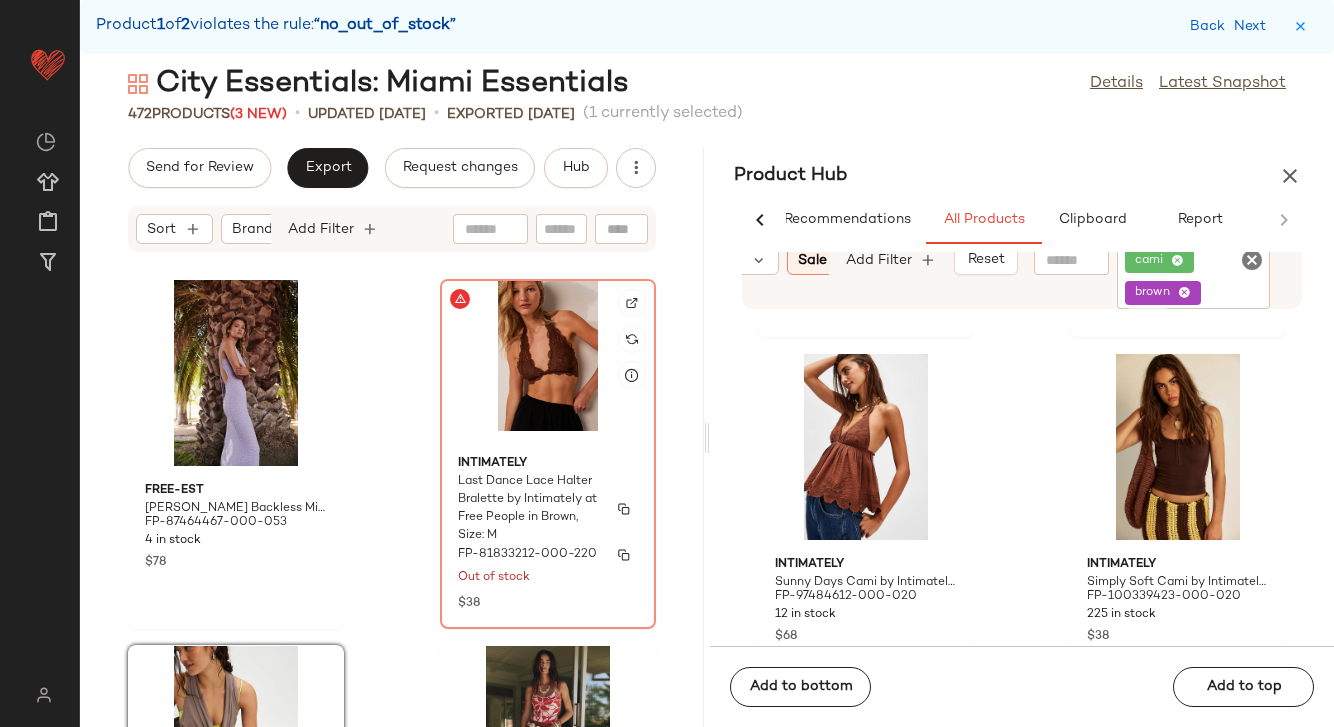 click on "Intimately Last Dance Lace Halter Bralette by Intimately at Free People in Brown, Size: M FP-81833212-000-220 Out of stock $38" 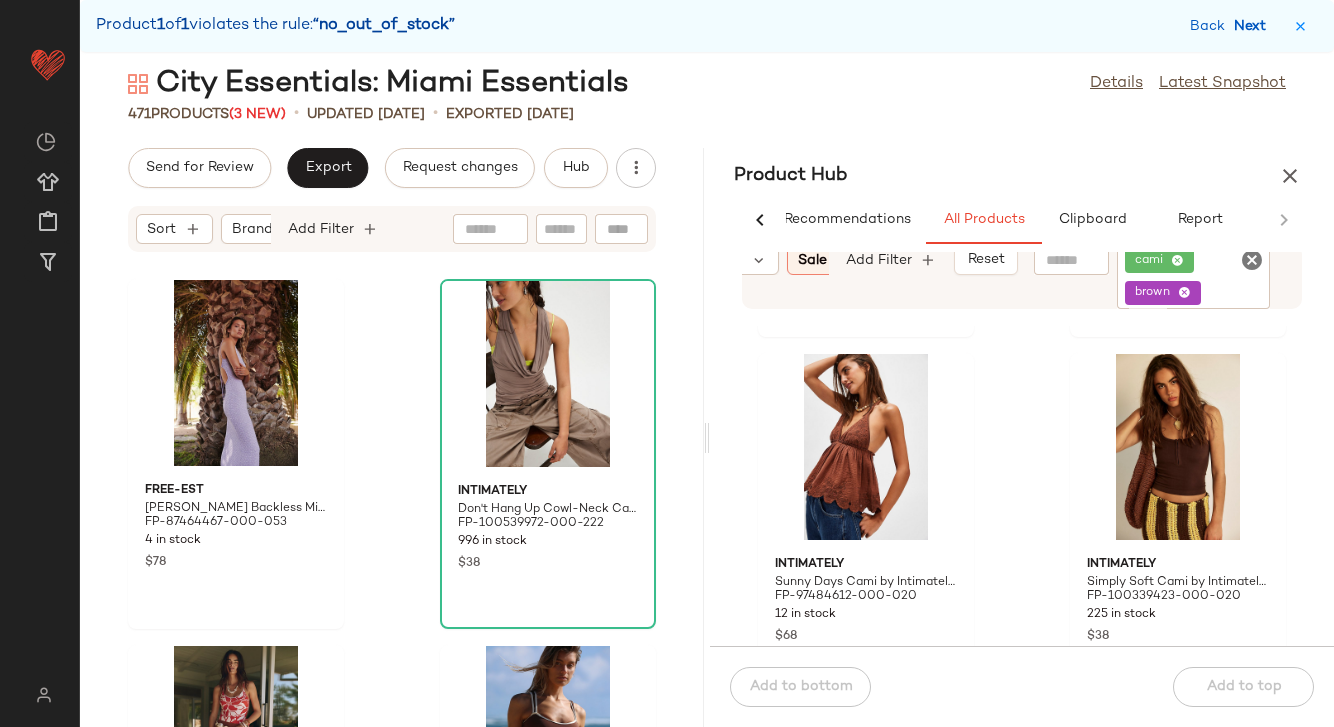 click on "Next" at bounding box center (1254, 26) 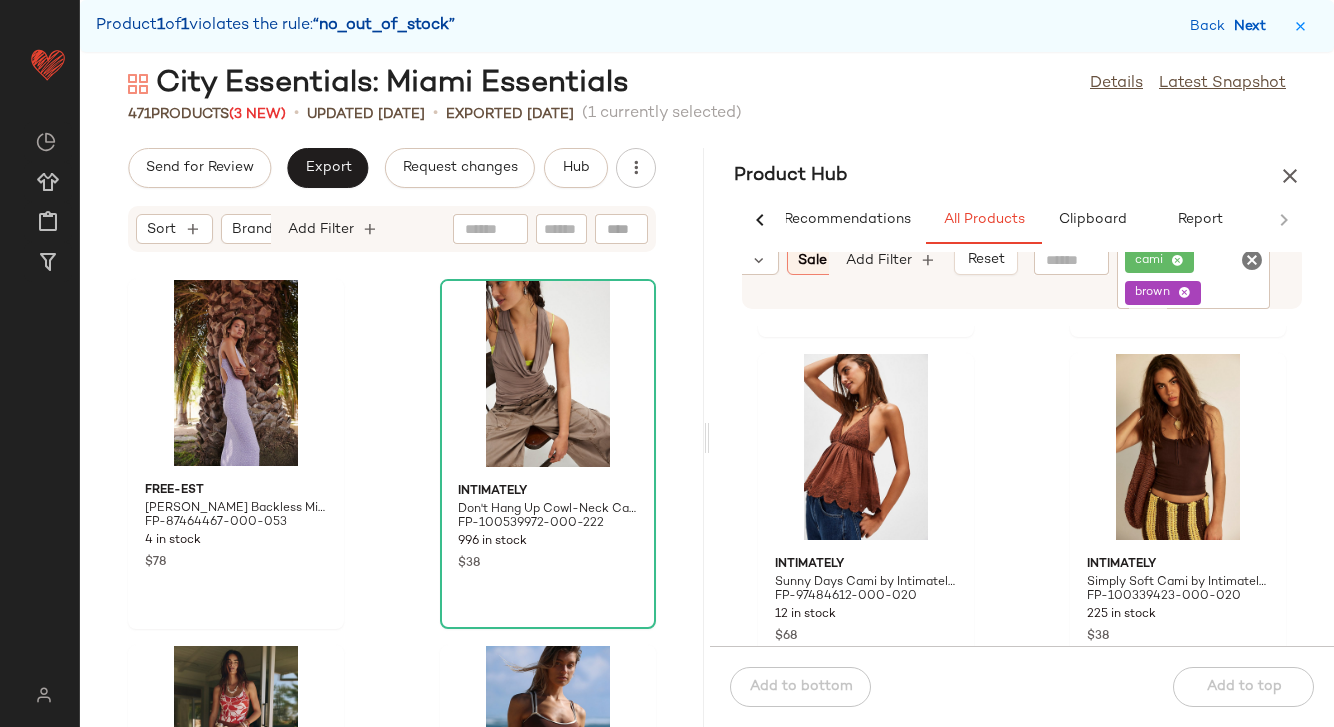 scroll, scrollTop: 83082, scrollLeft: 0, axis: vertical 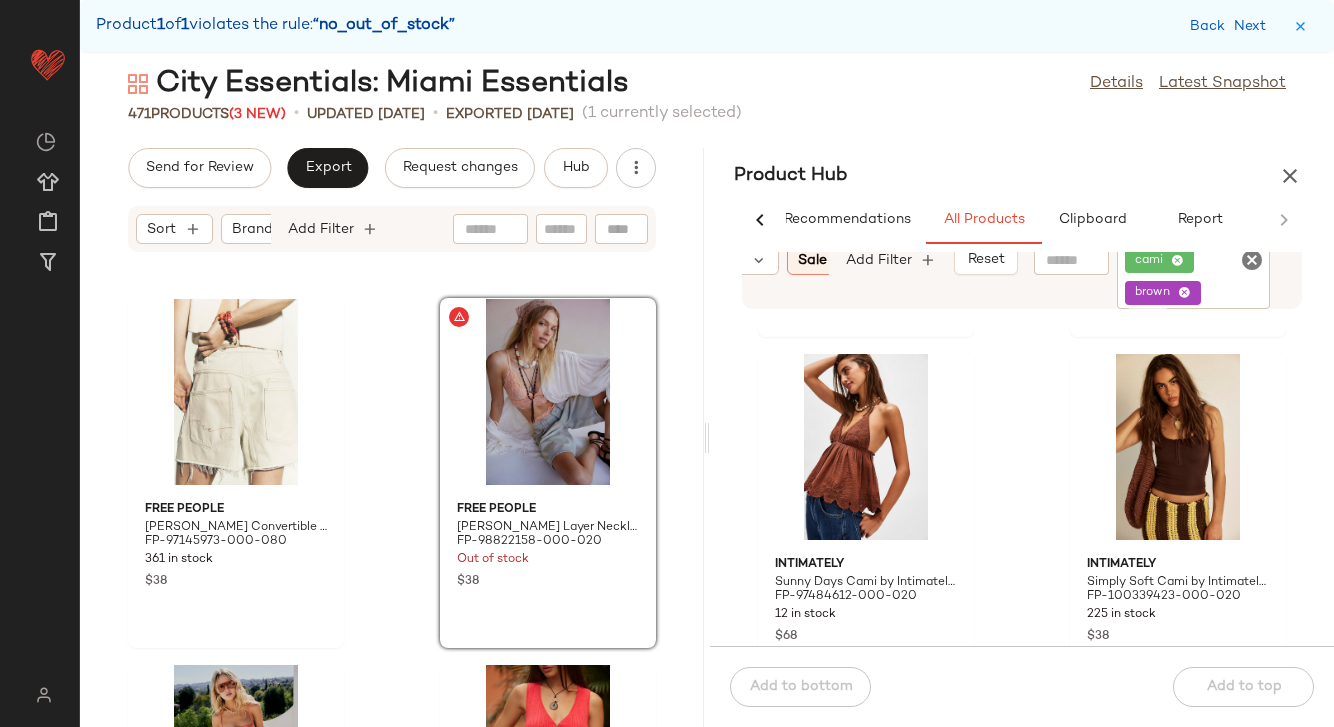 click 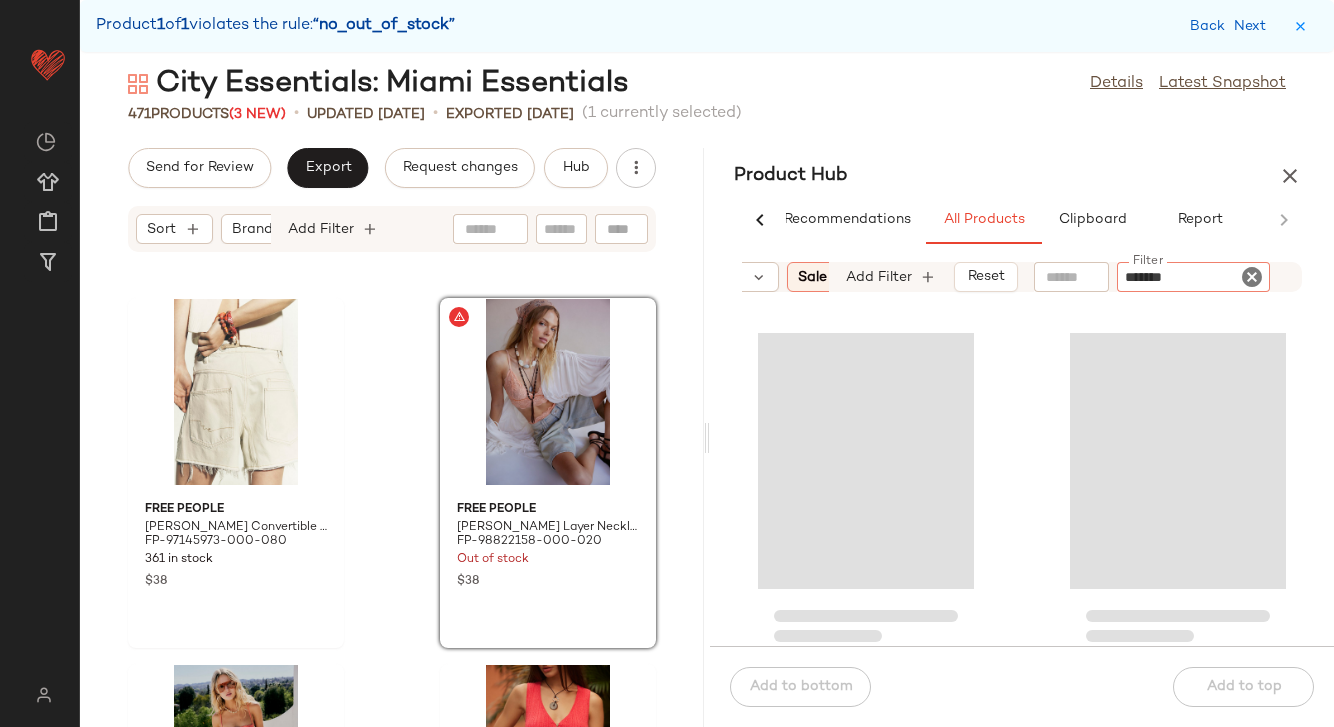 type on "********" 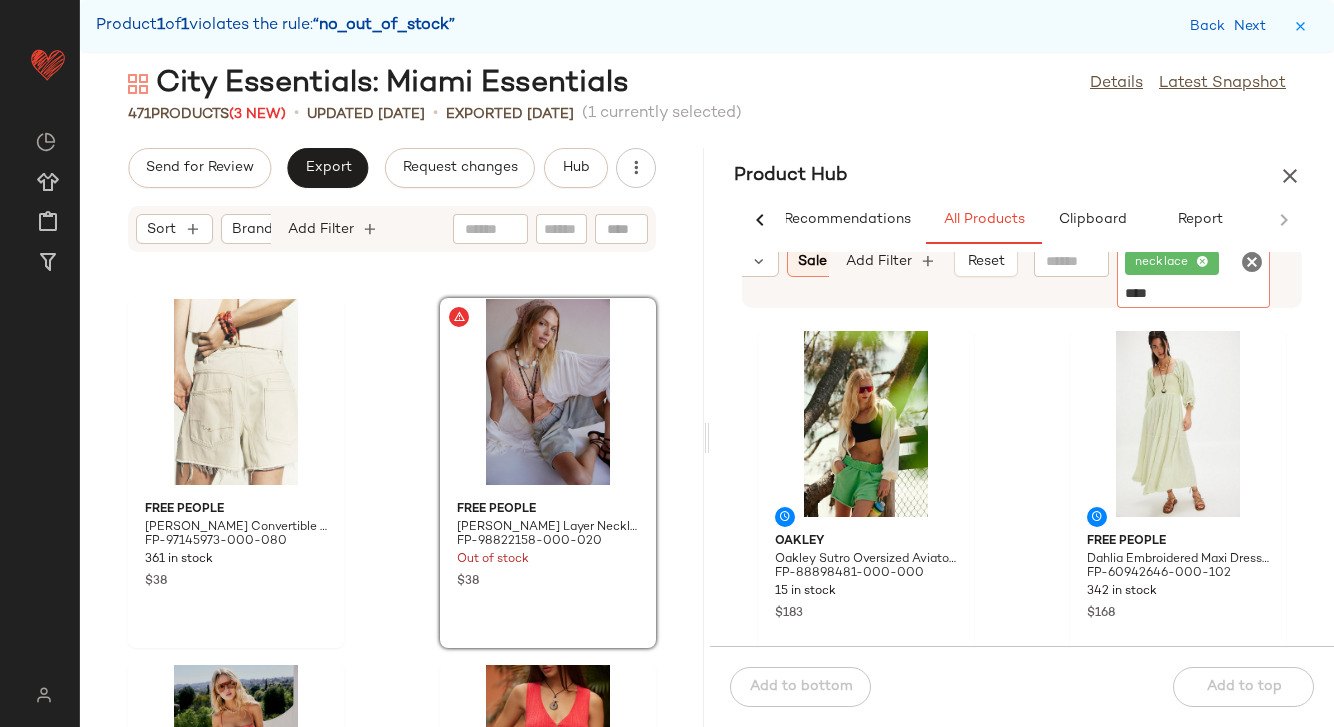 type on "*****" 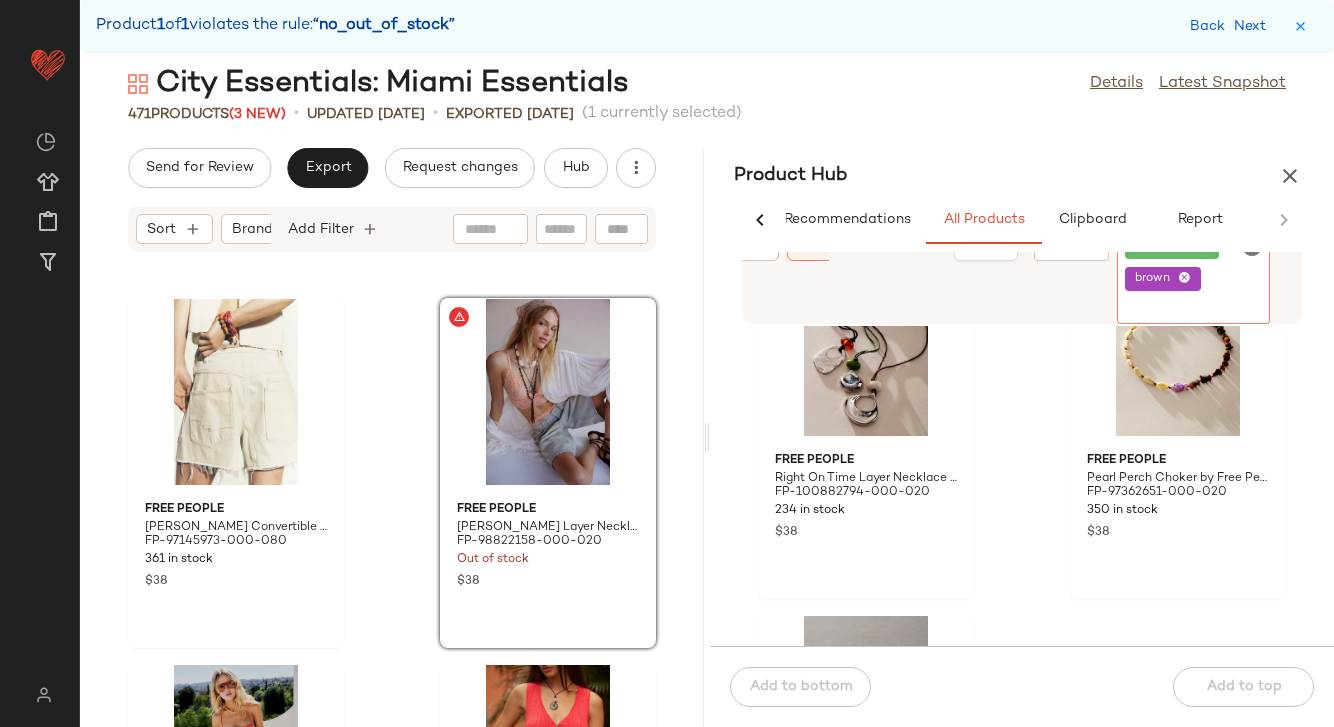 scroll, scrollTop: 397, scrollLeft: 0, axis: vertical 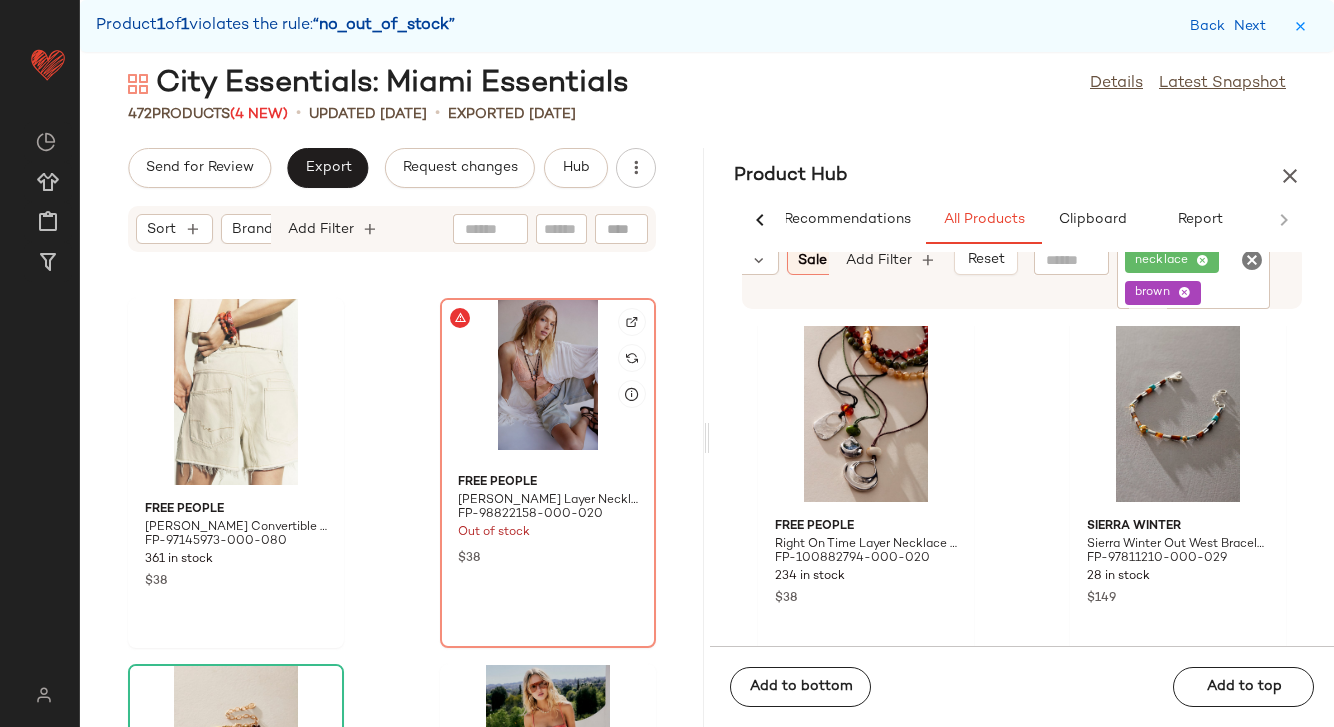 click 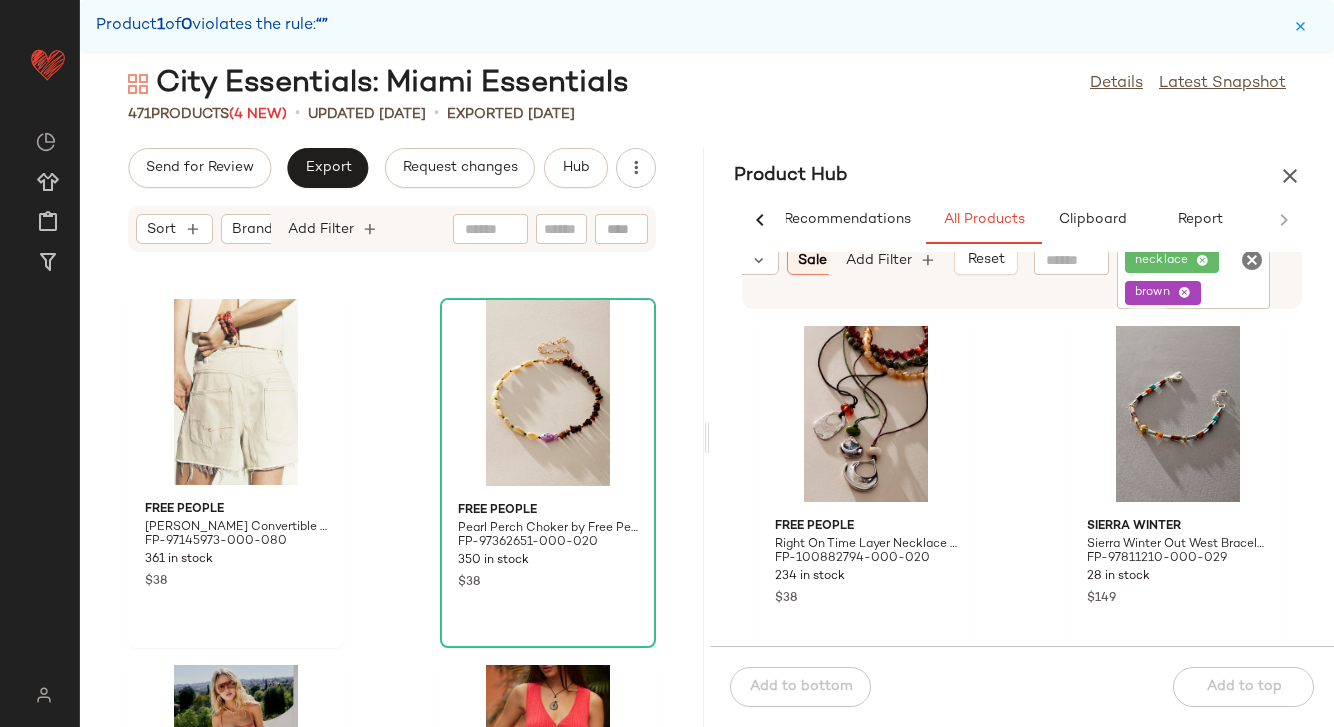 click 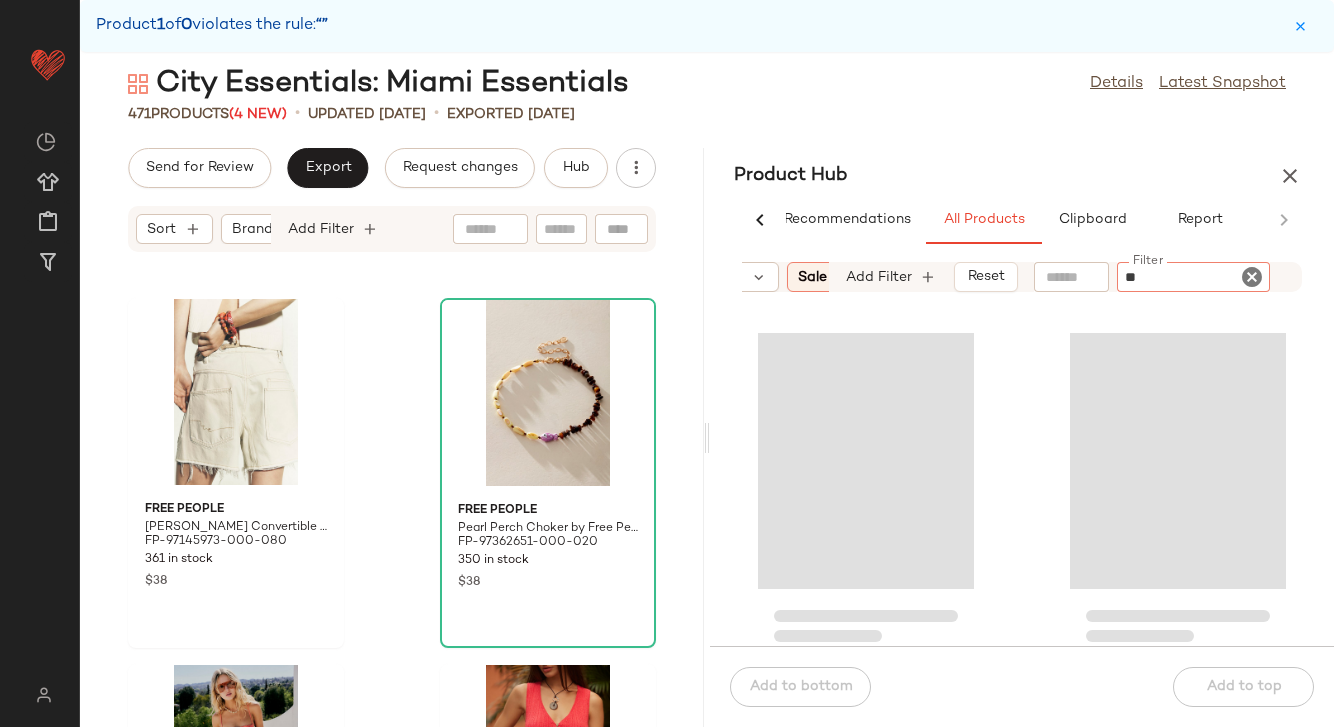 type on "***" 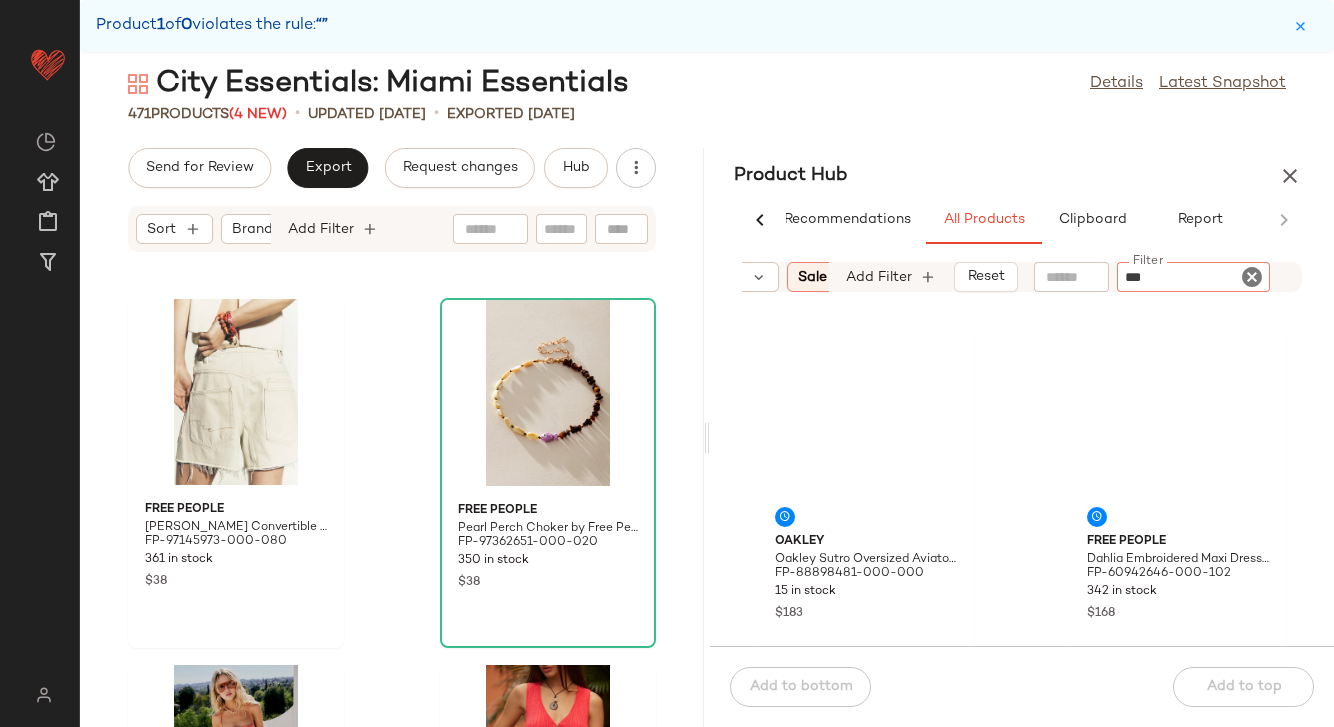 type 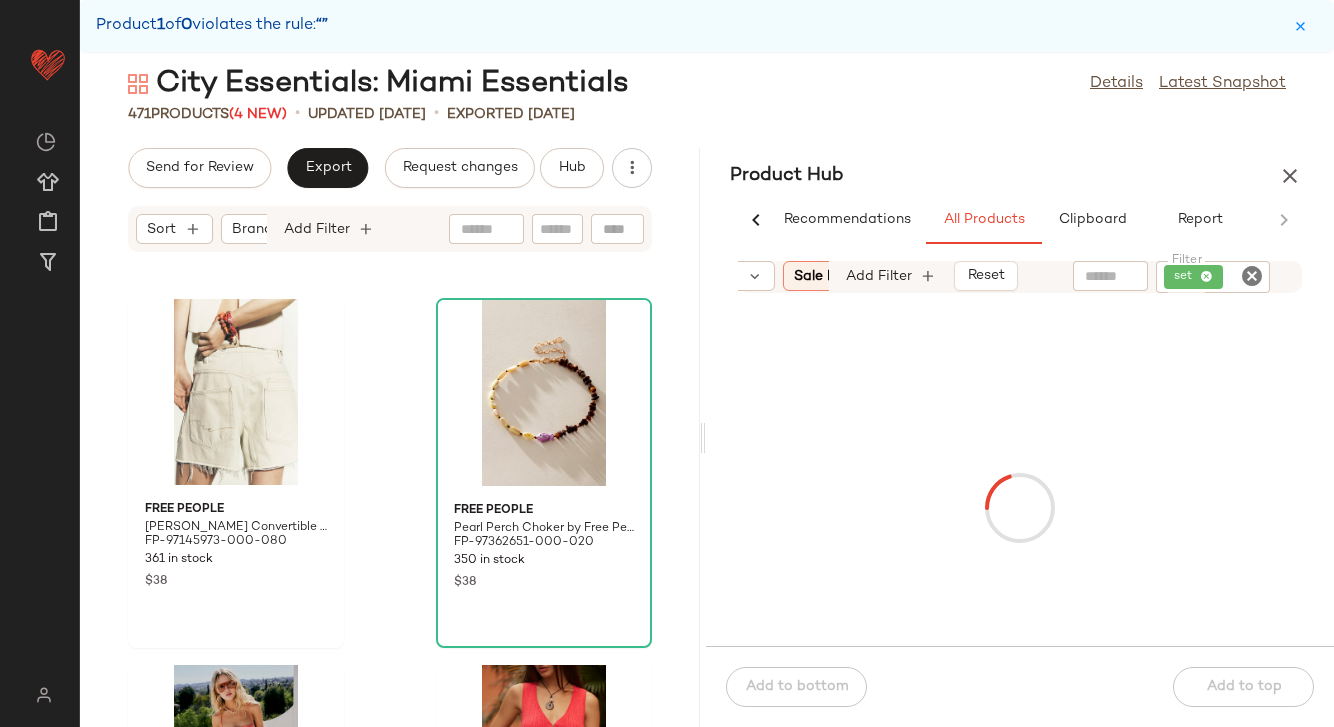 scroll, scrollTop: 0, scrollLeft: 32, axis: horizontal 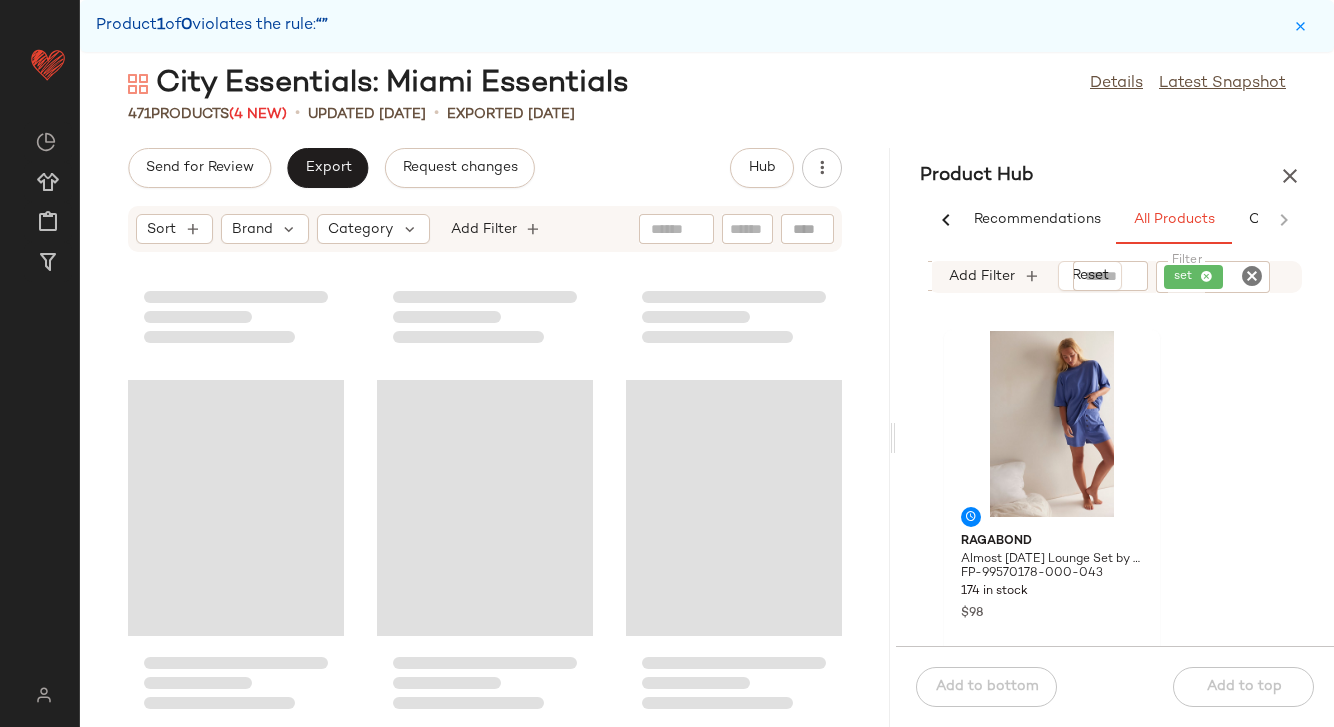 drag, startPoint x: 707, startPoint y: 440, endPoint x: 895, endPoint y: 410, distance: 190.37857 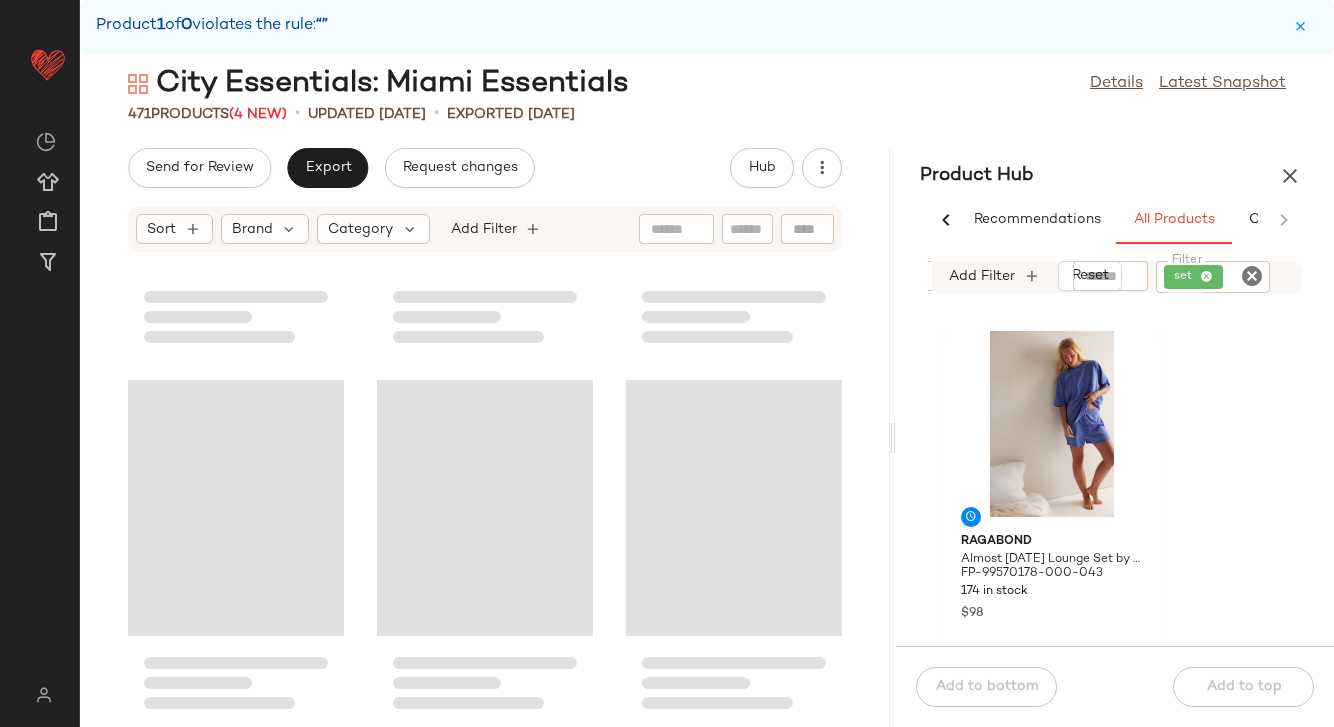 click on "City Essentials: Miami Essentials  Details   Latest Snapshot  471   Products  (4 New)  •   updated Jul 7th  •  Exported Jul 3rd  Send for Review   Export   Request changes   Hub  Sort  Brand  Category  Add Filter  Product Hub  AI Recommendations   All Products   Clipboard   Report  Sort  Brand  Category  In Curation?  Sale Price:   Not on sale Total Inventory:   10-Max Add Filter   Reset  Filter set Filter Ragabond Almost Friday Lounge Set by Ragabond at Free People in Blue, Size: S FP-99570178-000-043 174 in stock $98 Free People Fabian Set by Free People in Blue, Size: S FP-98944549-000-040 11 in stock $168 Free People Fabian Set by Free People in Yellow, Size: S FP-98944549-000-072 271 in stock $168  Add to bottom   Add to top" at bounding box center [707, 395] 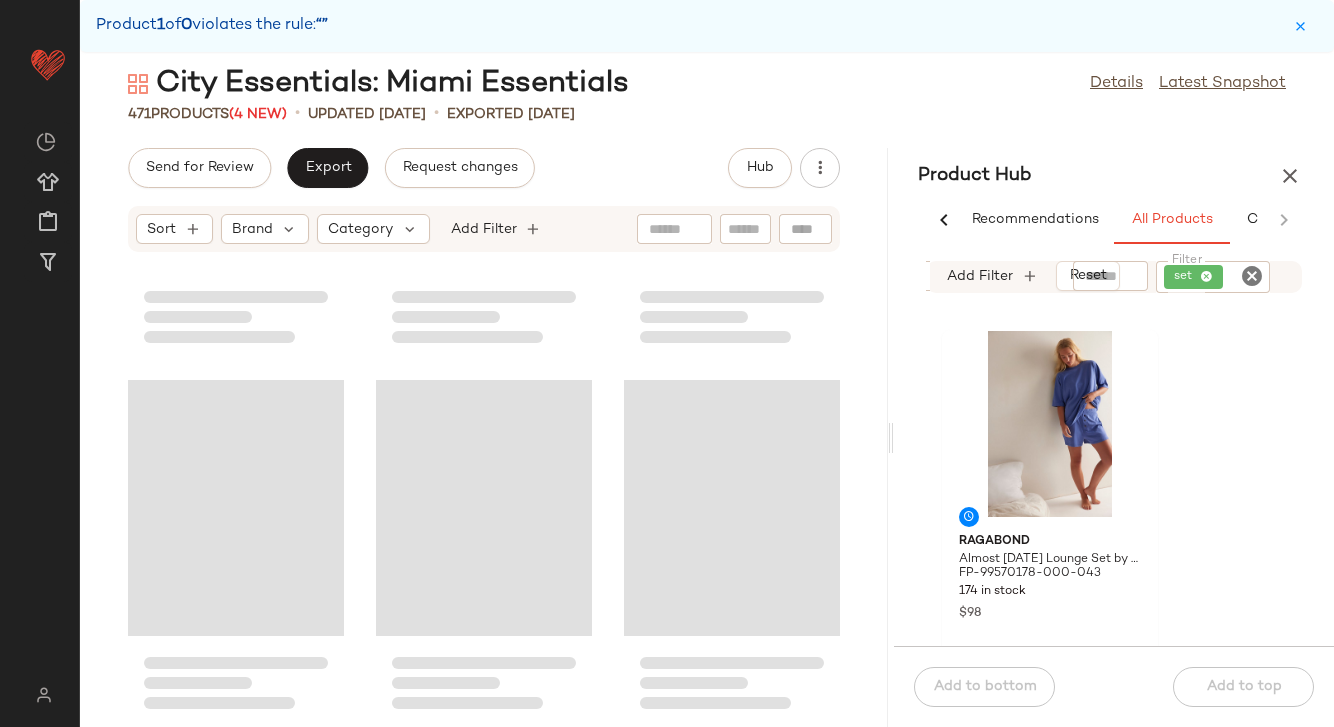 scroll, scrollTop: 0, scrollLeft: 0, axis: both 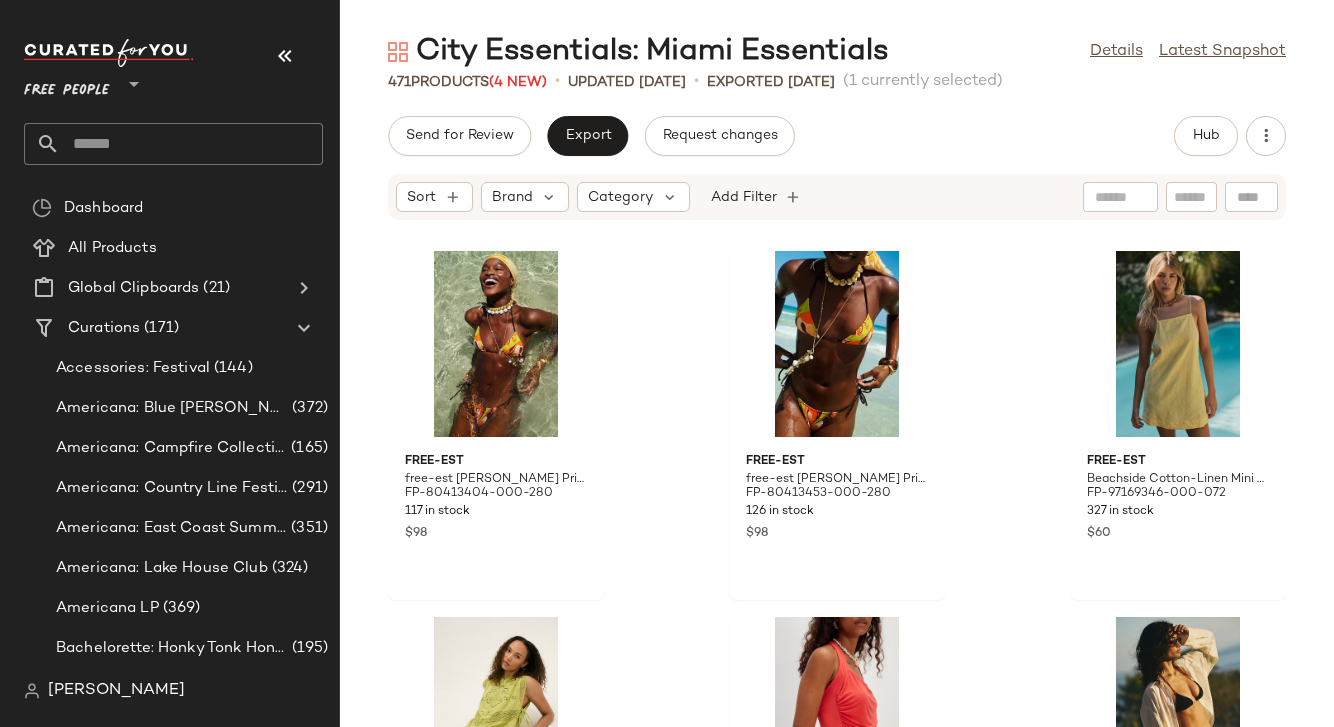 click at bounding box center (285, 56) 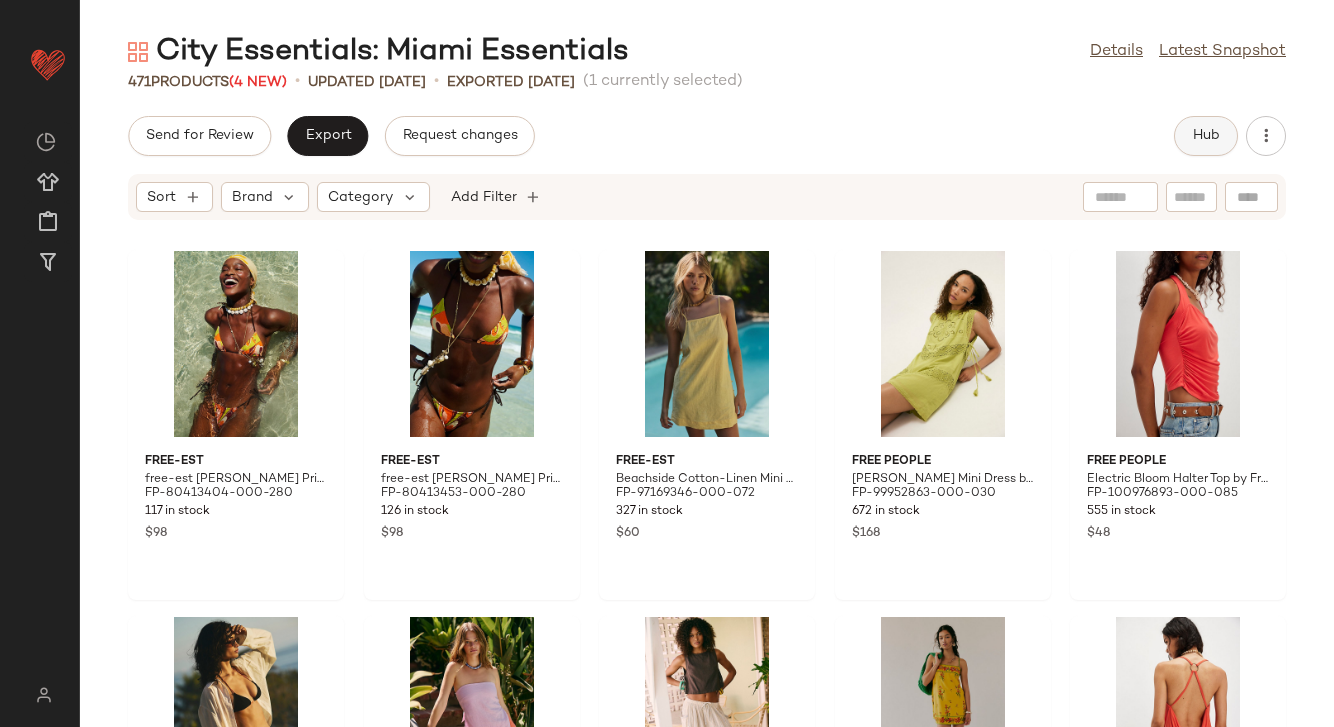 click on "Hub" 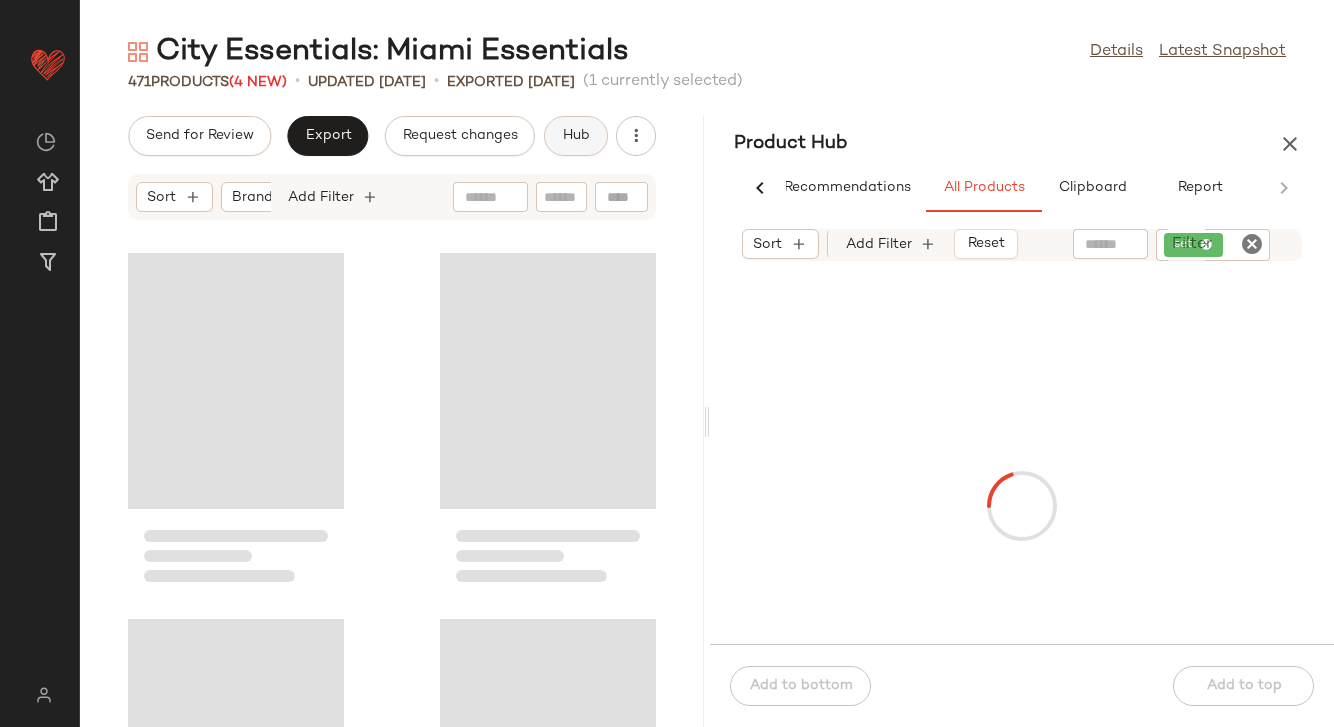scroll, scrollTop: 0, scrollLeft: 36, axis: horizontal 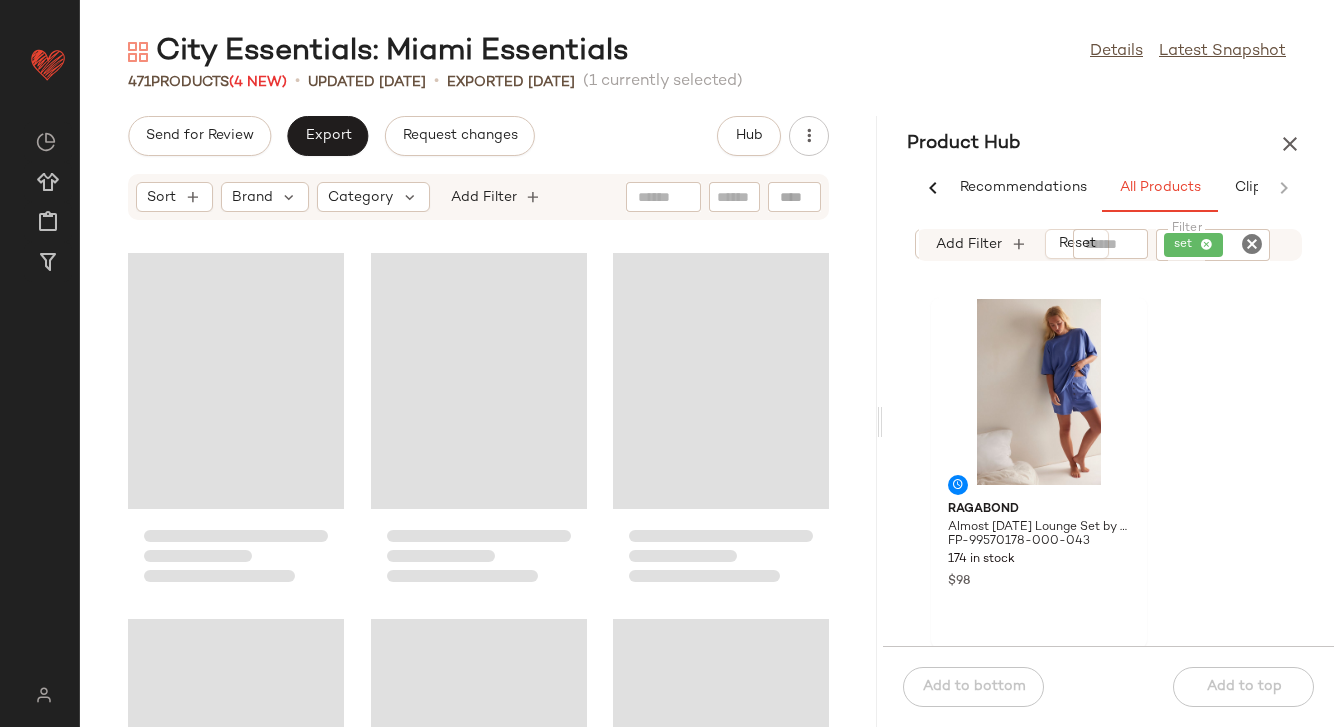 drag, startPoint x: 706, startPoint y: 419, endPoint x: 879, endPoint y: 390, distance: 175.4138 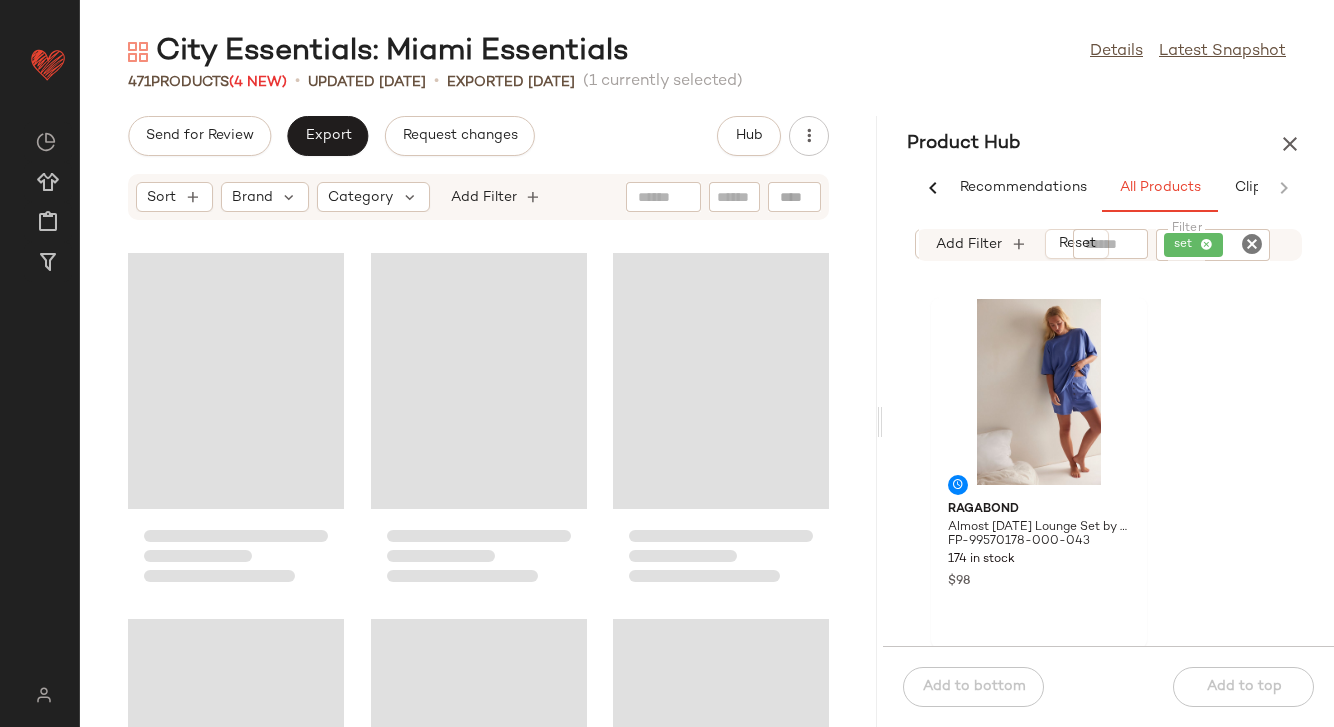 click on "City Essentials: Miami Essentials  Details   Latest Snapshot  471   Products  (4 New)  •   updated [DATE]  •  Exported [DATE]   (1 currently selected)   Send for Review   Export   Request changes   Hub  Sort  Brand  Category  Add Filter  Product Hub  AI Recommendations   All Products   Clipboard   Report  Sort  Brand  Category  In Curation?:   No Sale Price:   Not on sale Total Inventory:   10-Max Add Filter   Reset  Filter set Filter Ragabond Almost [DATE] Lounge Set by Ragabond at Free People in Blue, Size: S FP-99570178-000-043 174 in stock $98 Free People [PERSON_NAME] Set by Free People in Blue, Size: S FP-98944549-000-040 11 in stock $168 Free People Fabian Set by Free People in Yellow, Size: S FP-98944549-000-072 271 in stock $168 Bala FP Movement x Bala Exclusive 3 Lb. Bars at Free People in Tan FP-94885167-000-016 499 in stock $69  Add to bottom   Add to top" at bounding box center (707, 379) 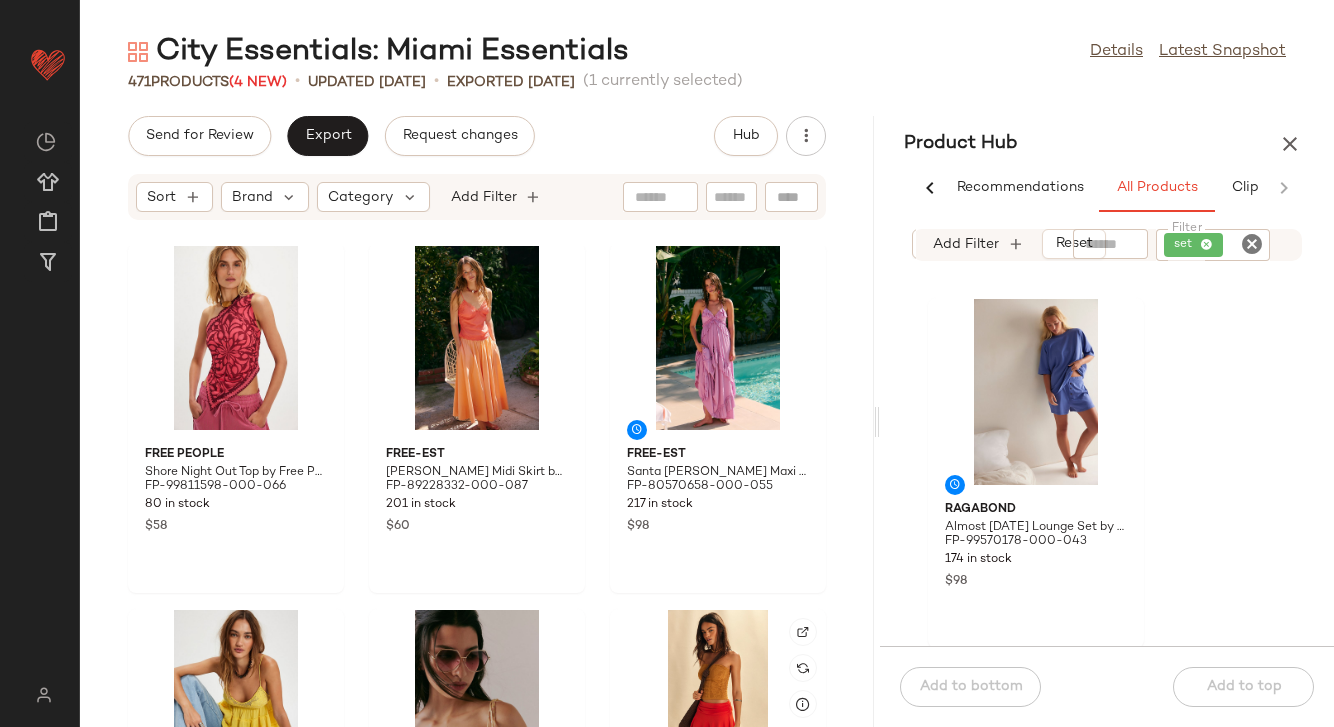 scroll, scrollTop: 1431, scrollLeft: 0, axis: vertical 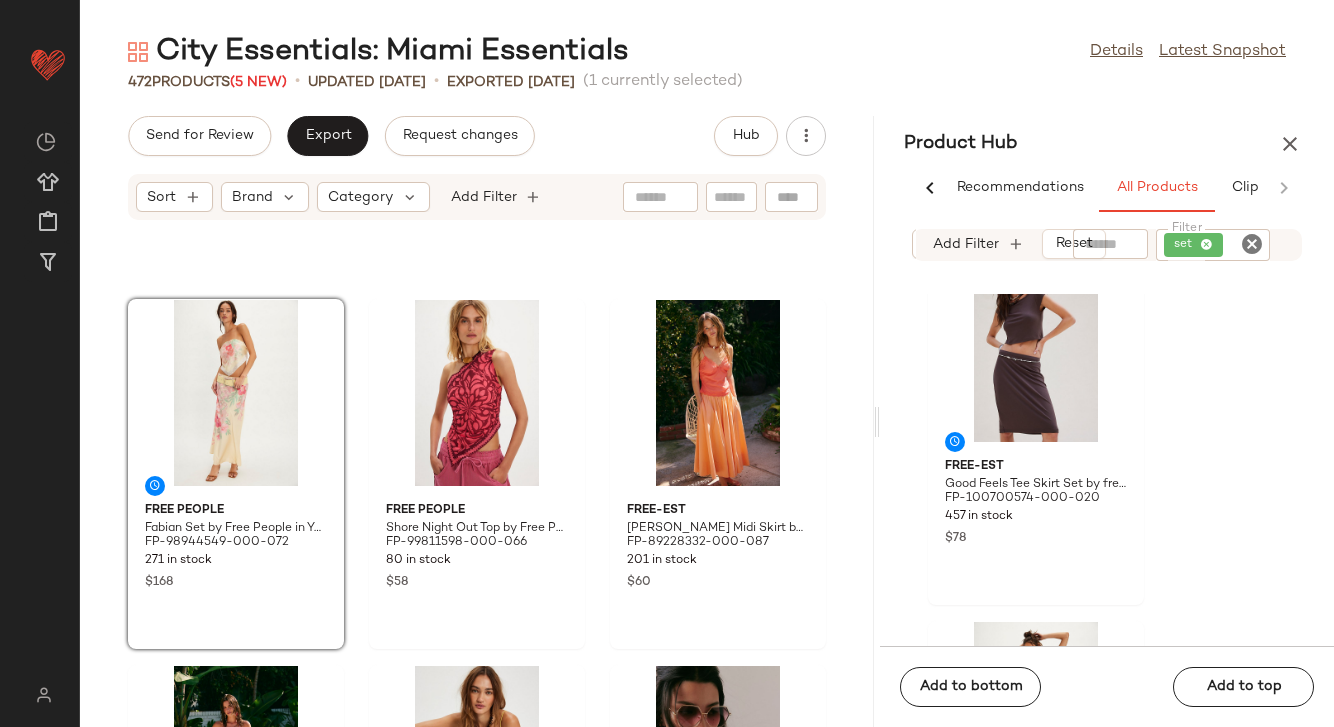 click 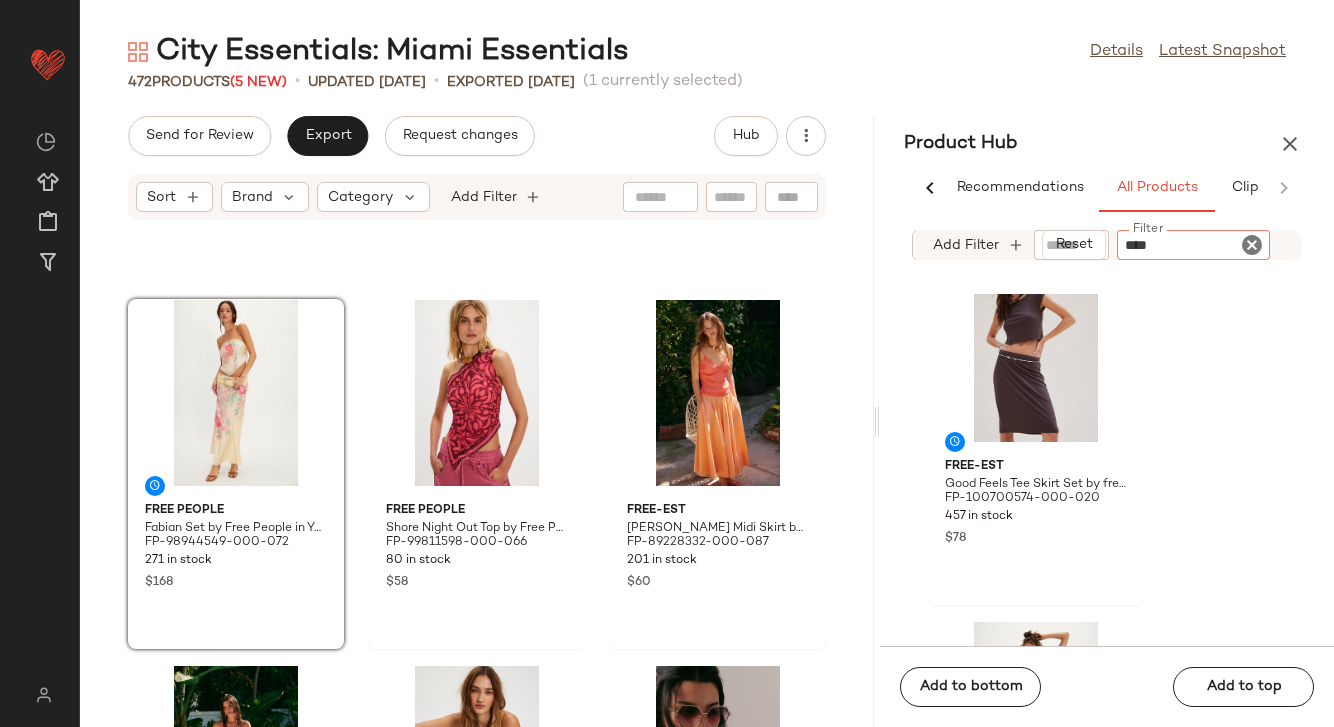 type on "*****" 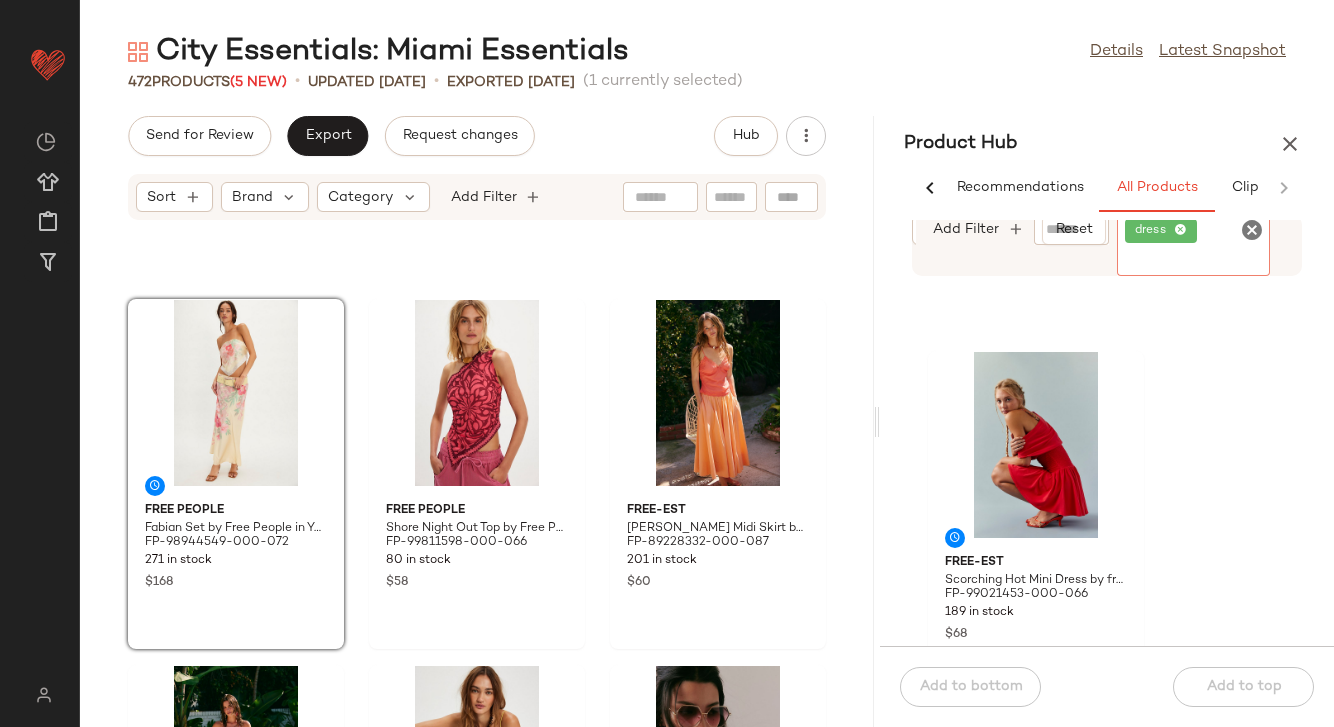 scroll, scrollTop: 904, scrollLeft: 0, axis: vertical 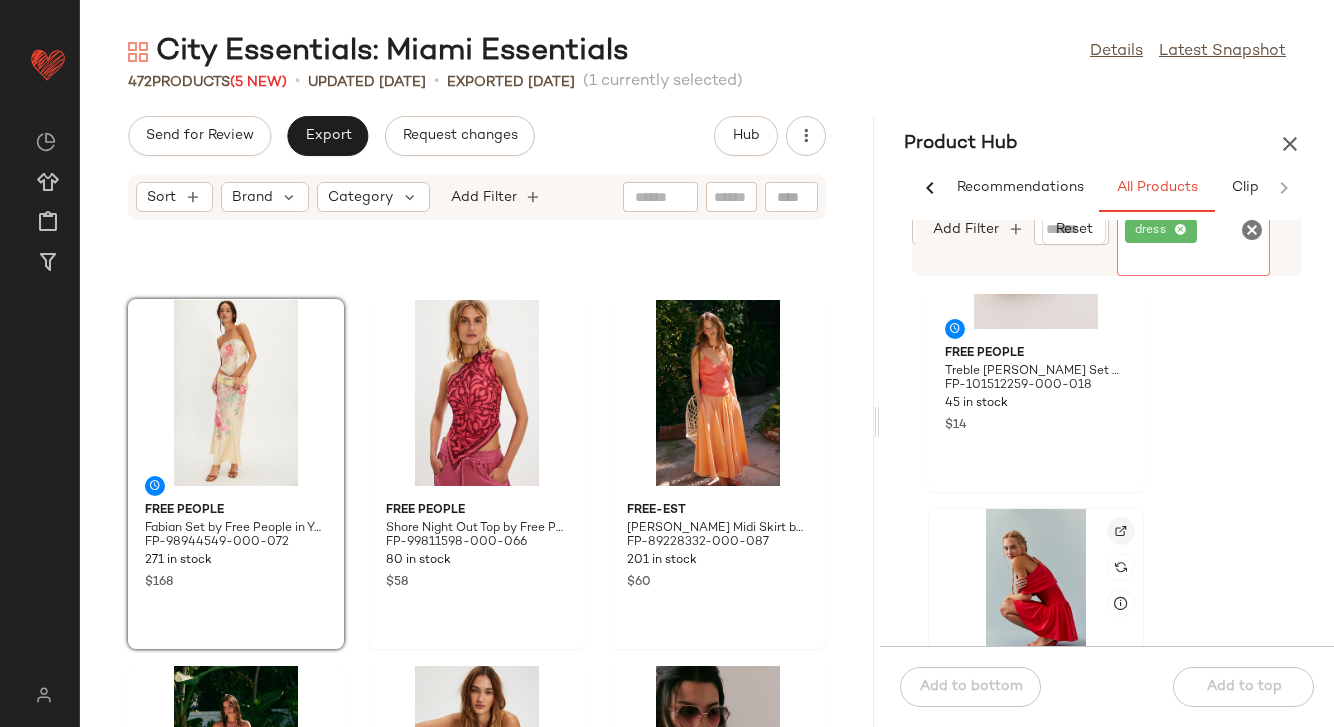 click 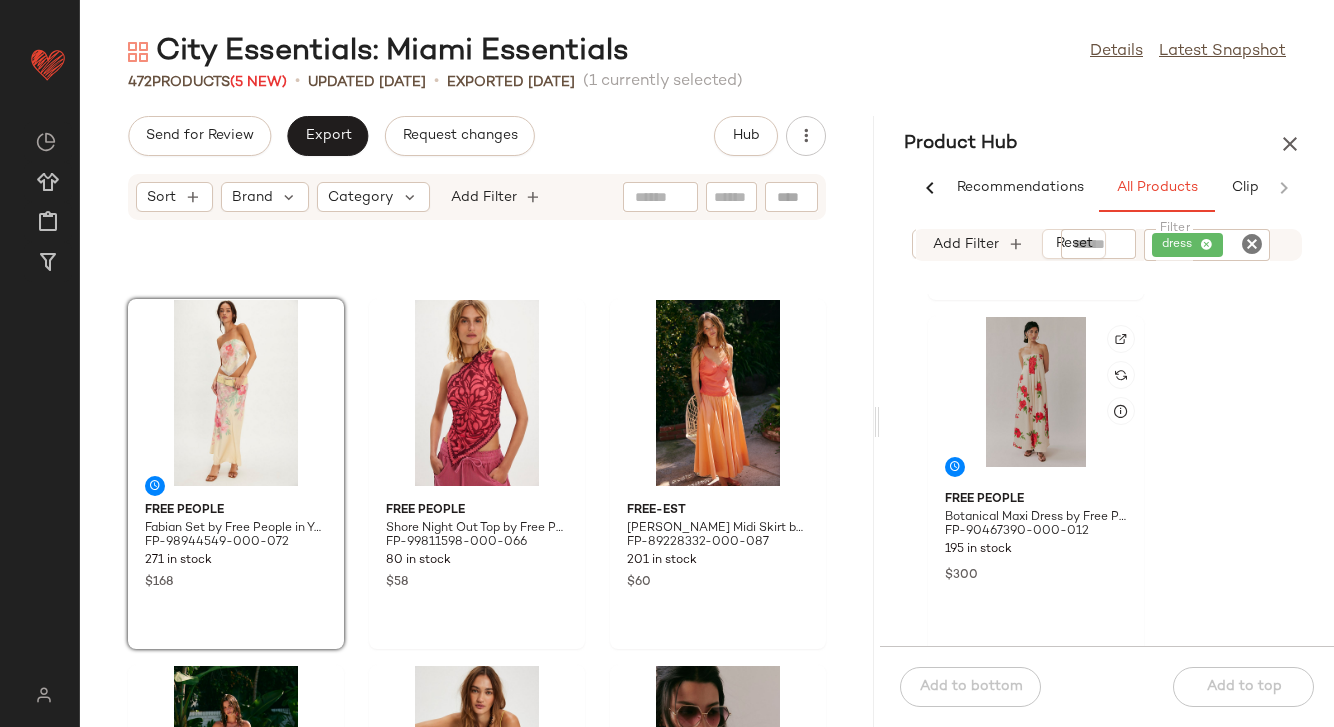 scroll, scrollTop: 2236, scrollLeft: 0, axis: vertical 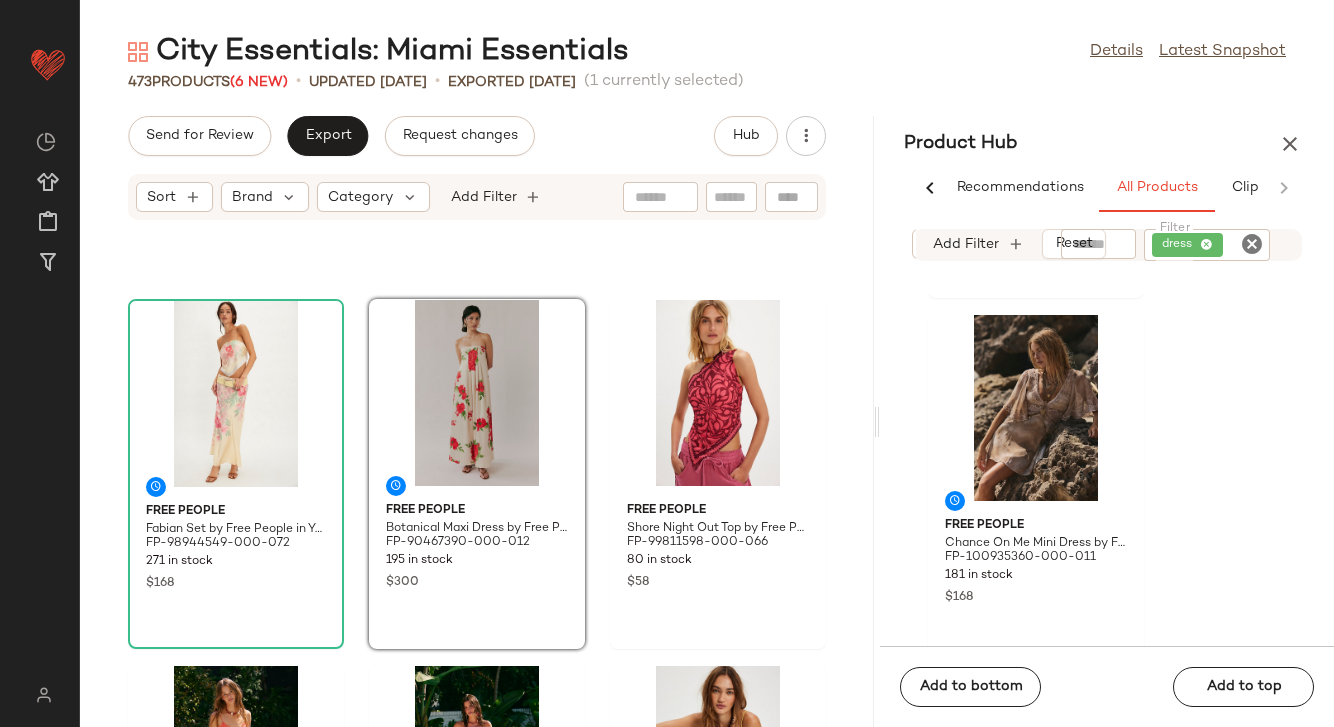 click 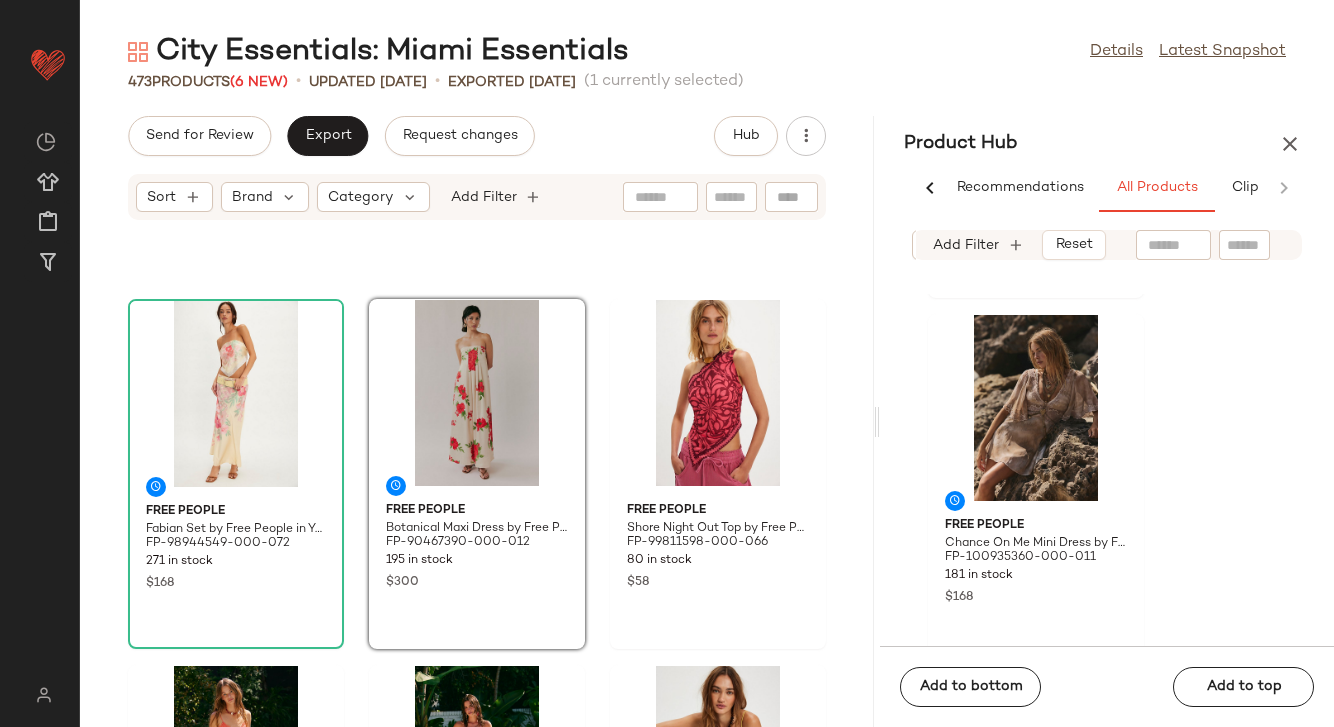 click on "Free People Botanical Maxi Dress by Free People in Purple, Size: L FP-90467390-000-061 187 in stock $300 Free People Chance On Me Mini Dress by Free People in Tan, Size: XS FP-100935360-000-011 181 in stock $168 Free People Chance On Me Mini Dress by Free People in Blue, Size: S FP-100935360-000-041 197 in stock $168 Free People [PERSON_NAME] Mini Dress by Free People in White, Size: XL FP-101303030-000-011 257 in stock $228" 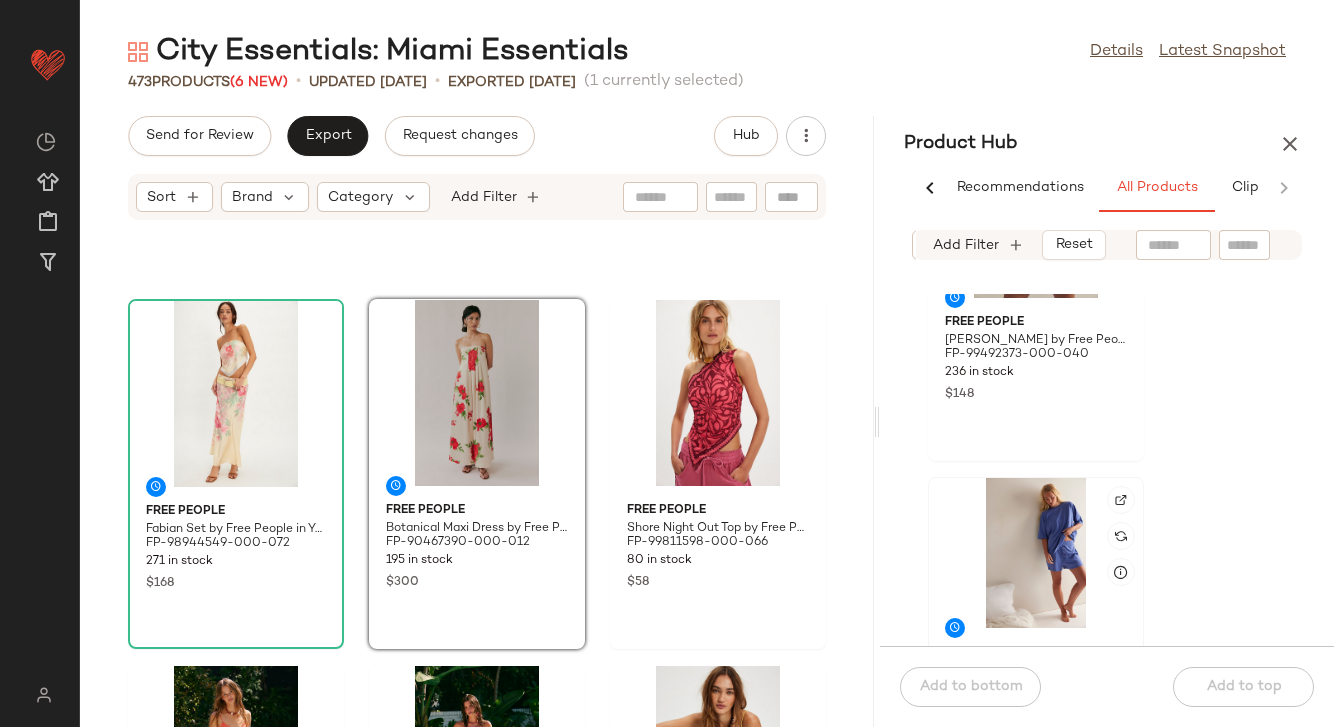 scroll, scrollTop: 1848, scrollLeft: 0, axis: vertical 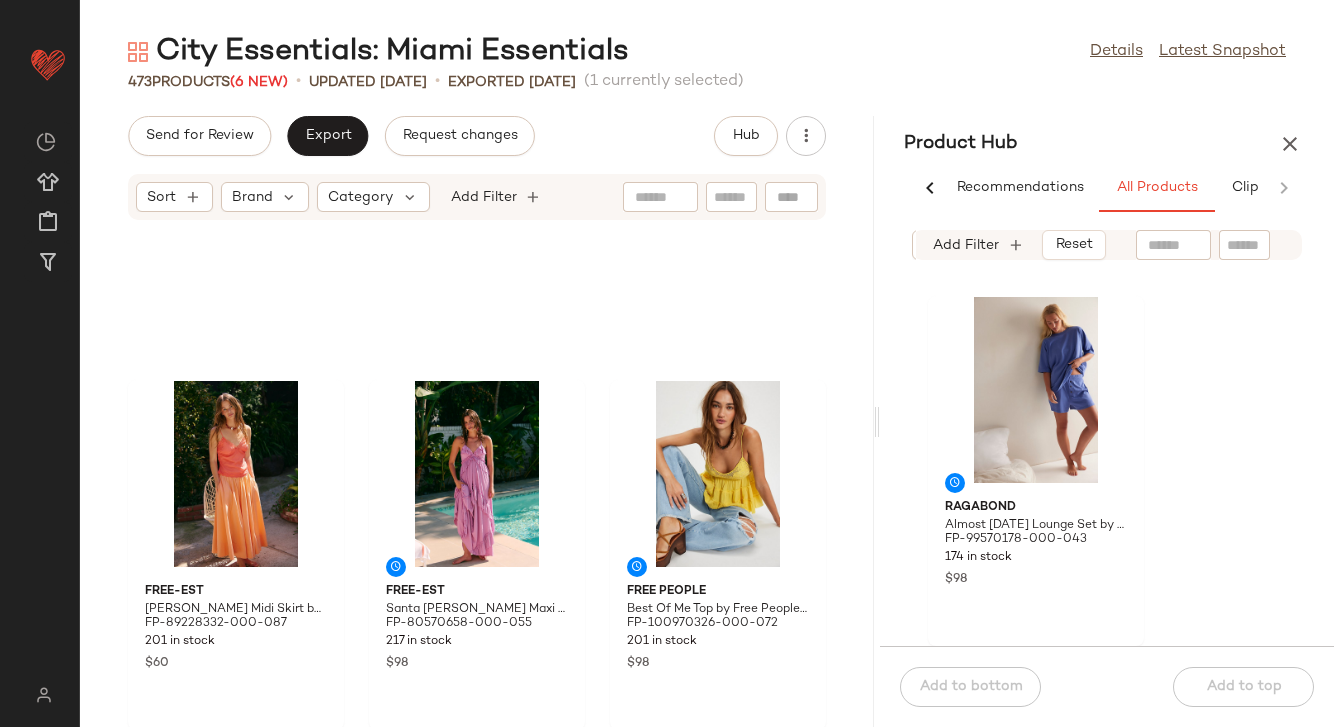 click 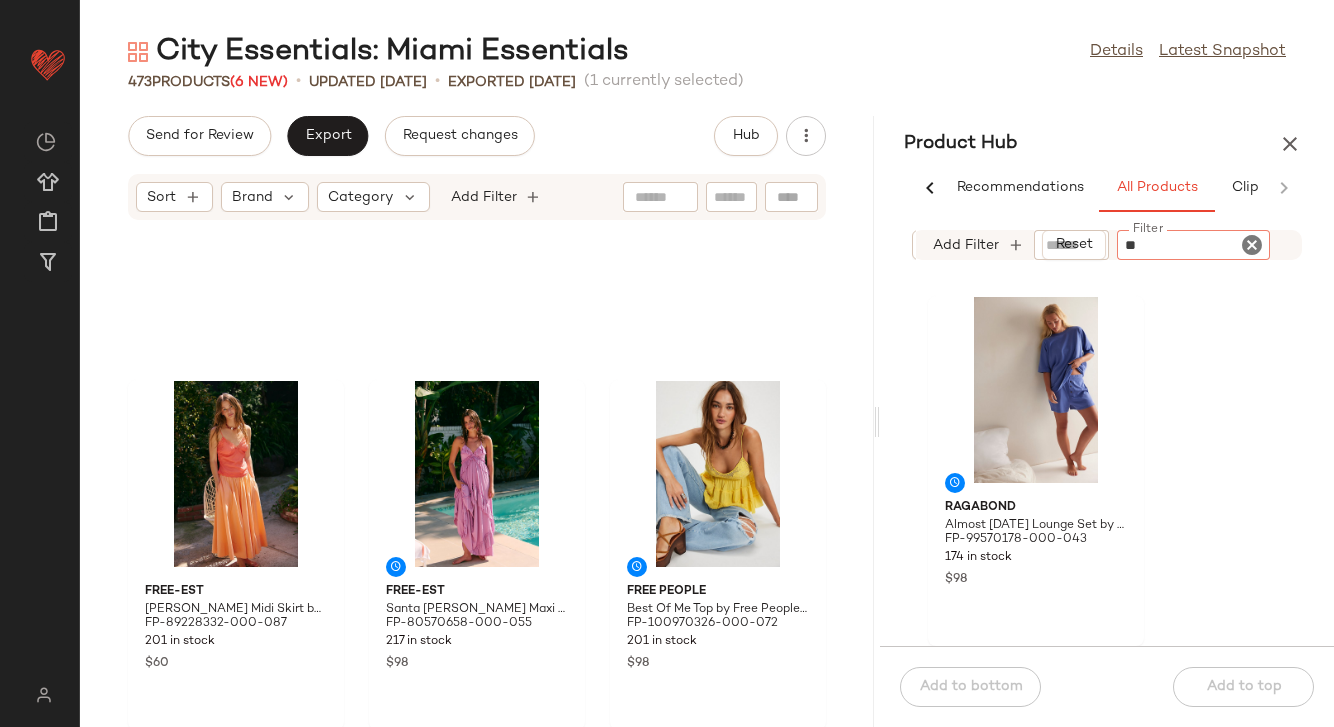 type on "***" 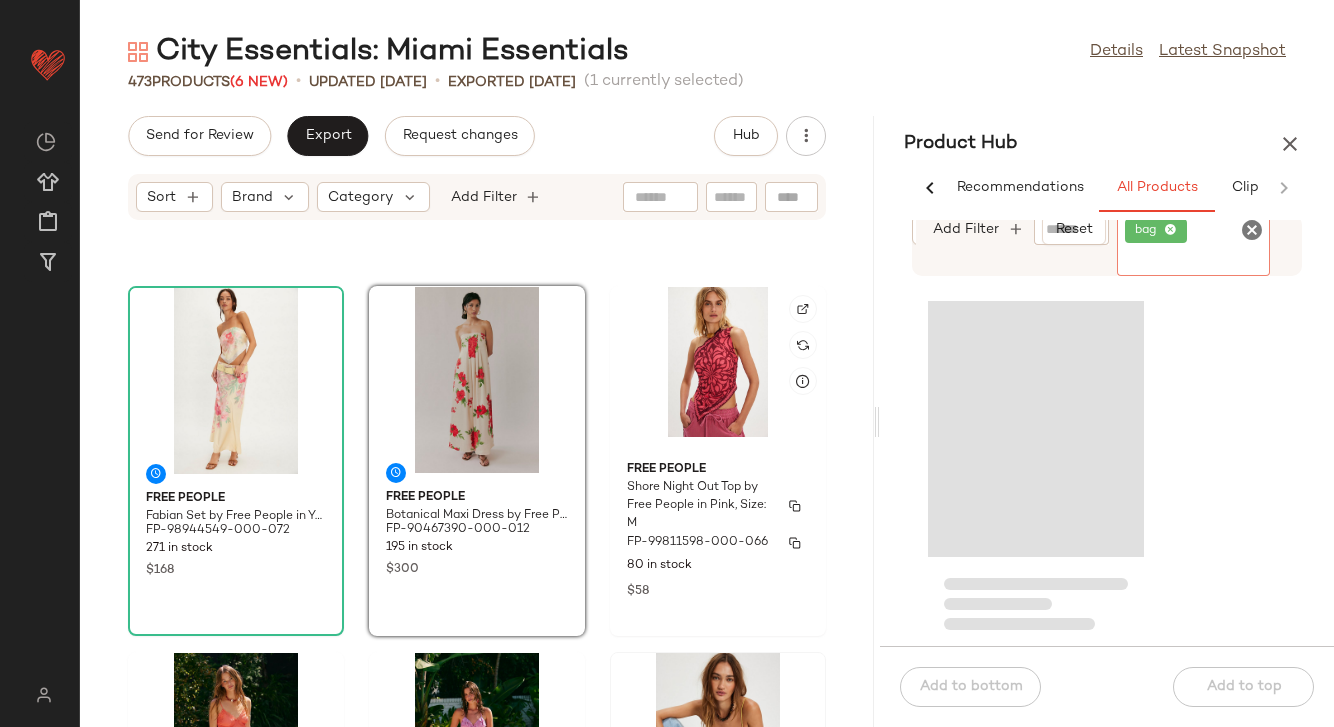 scroll, scrollTop: 1446, scrollLeft: 0, axis: vertical 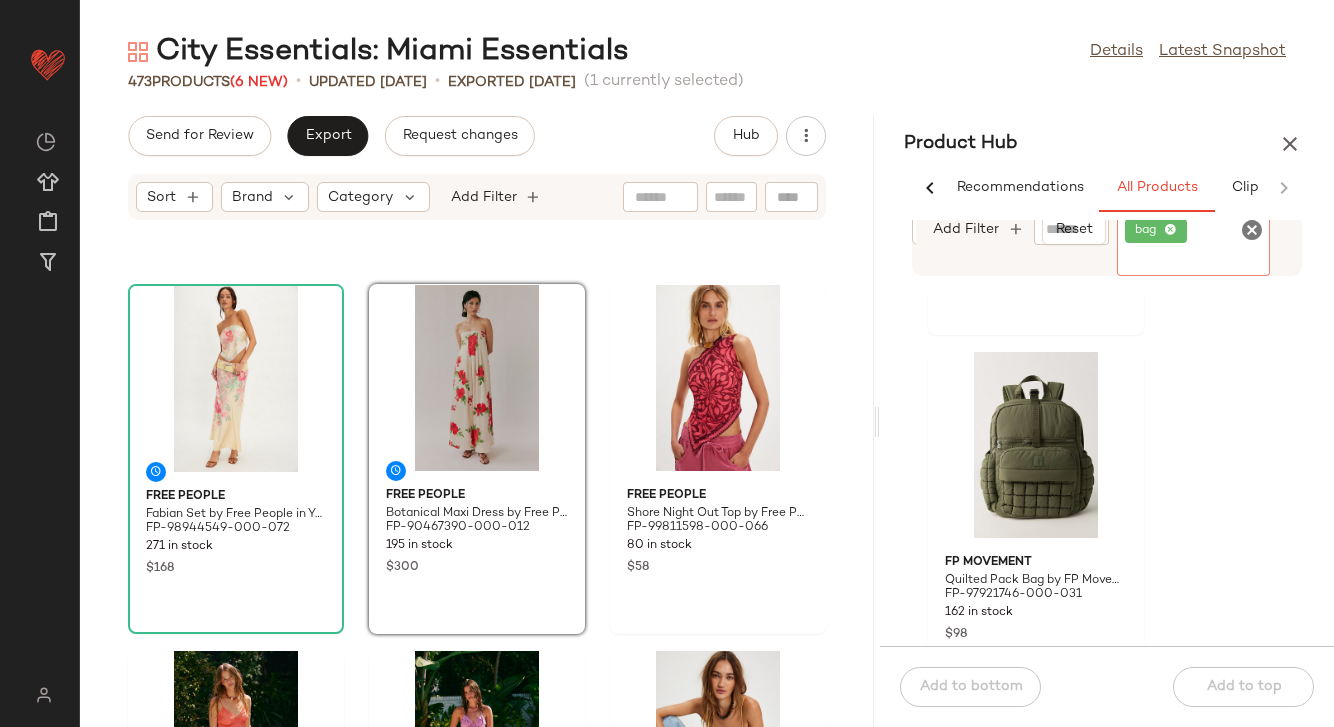 click 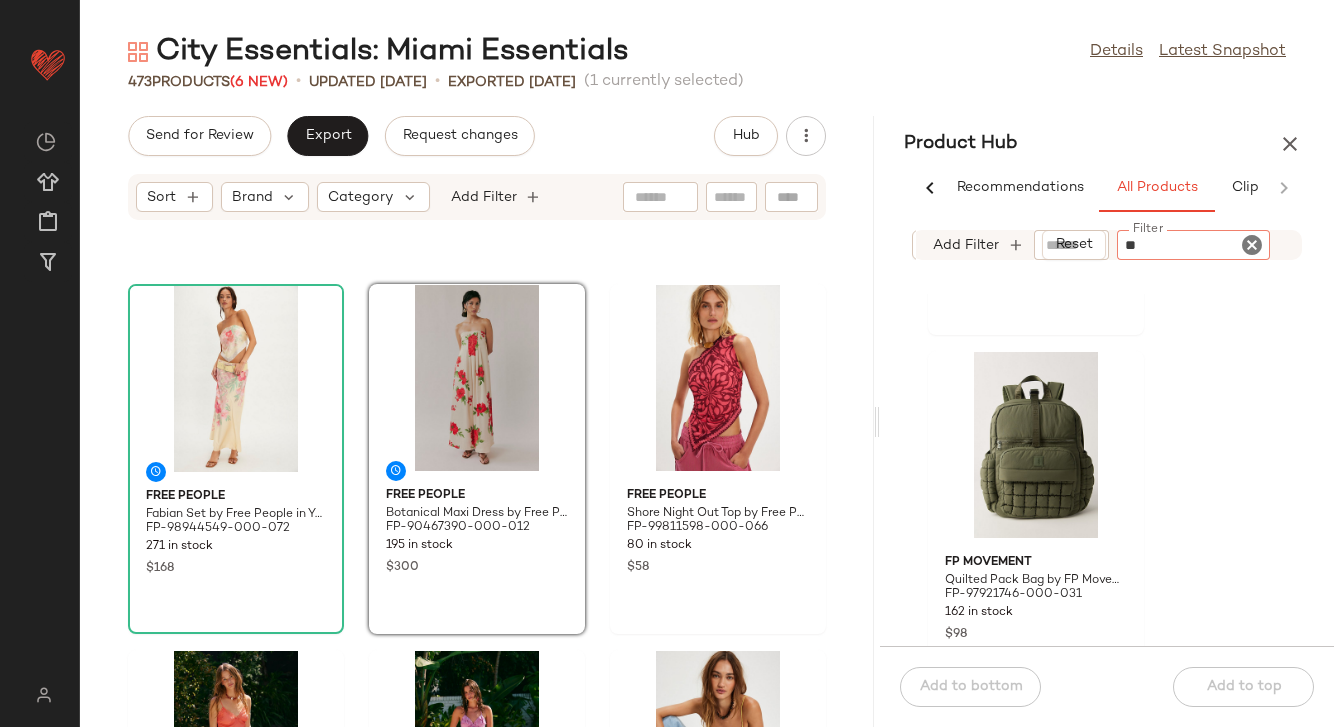 type on "***" 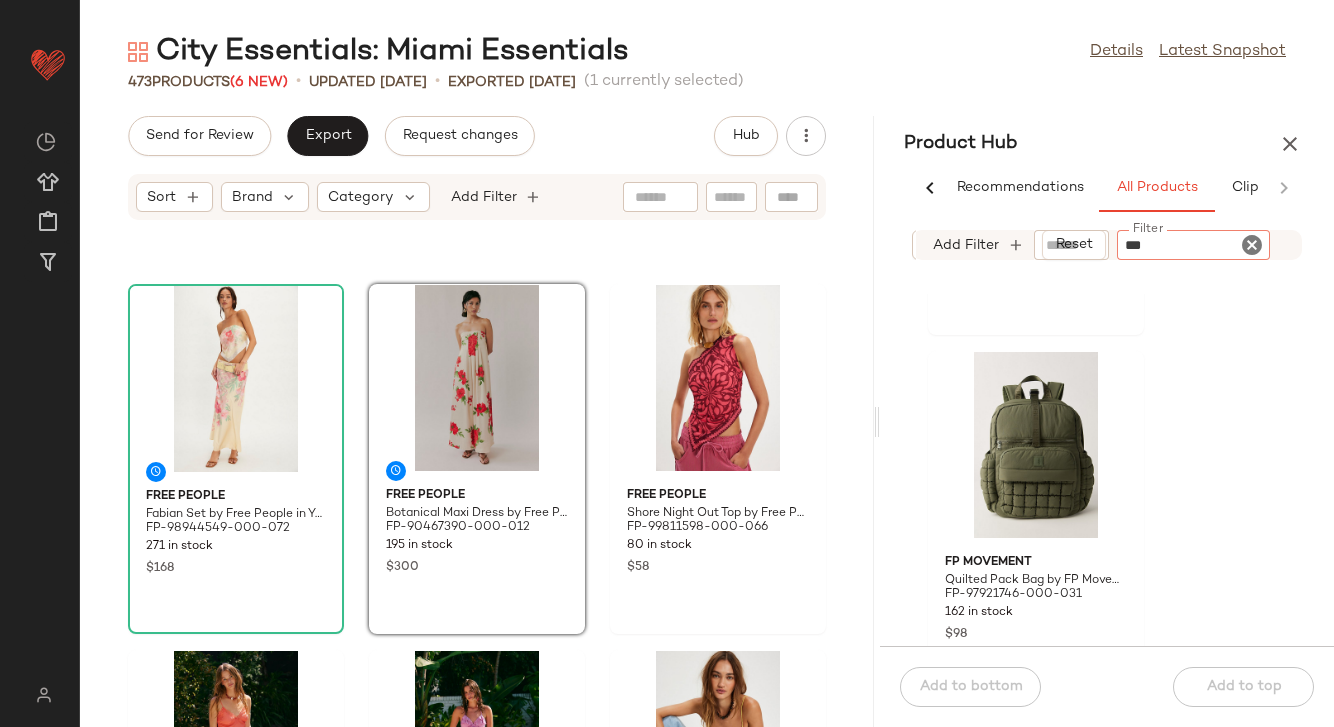 type 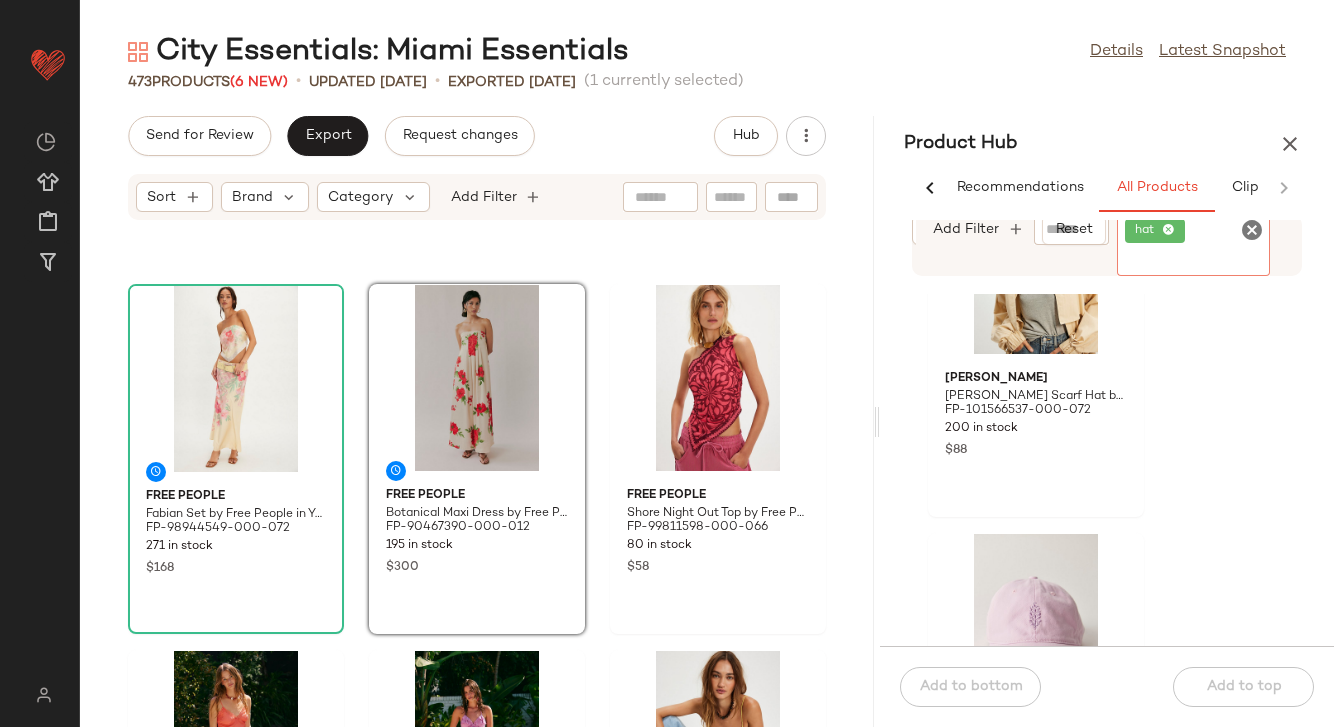 scroll, scrollTop: 5294, scrollLeft: 0, axis: vertical 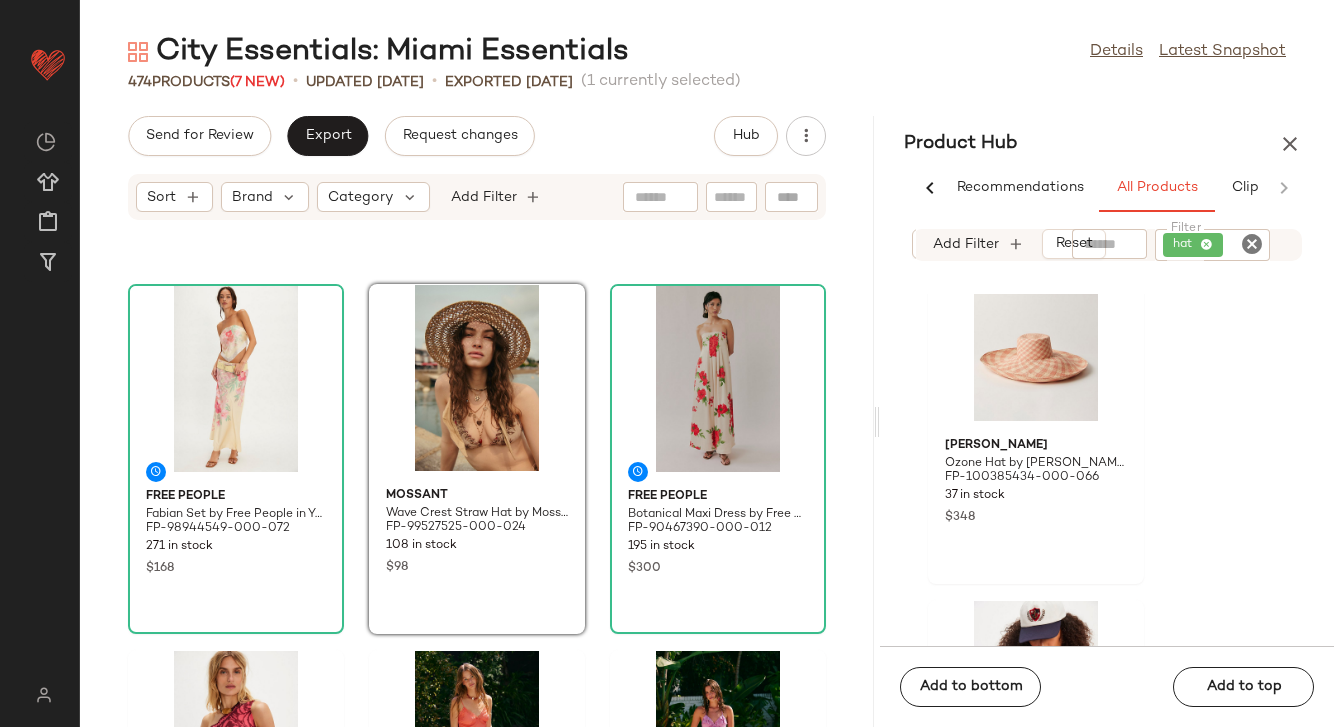 click on "Free People Fabian Set by Free People in Yellow, Size: S FP-98944549-000-072 271 in stock $168 Mossant Wave Crest Straw Hat by Mossant at Free People in [PERSON_NAME]-99527525-000-024 108 in stock $98 Free People Botanical Maxi Dress by Free People in White, Size: XS FP-90467390-000-012 195 in stock $300 Free People Shore Night Out Top by Free People in Pink, Size: M FP-99811598-000-066 80 in stock $58 free-est [PERSON_NAME] Midi Skirt by free-est at Free People in Orange, Size: M FP-89228332-000-087 201 in stock $60 free-est Santa [PERSON_NAME] Maxi Dress by free-est at Free People in Purple, Size: M FP-80570658-000-055 217 in stock $98 Free People Best Of Me Top by Free People in Yellow, Size: XL FP-100970326-000-072 201 in stock $98 Free People [PERSON_NAME] Oversized Round Sunglasses by Free People in Gold FP-100726959-000-070 1147 in stock $30 free-est Good Feels Skort by free-est at Free People in Orange, Size: M FP-100824598-000-080 281 in stock $40 Free People [PERSON_NAME] Midi Dress by Free People in Brown, Size: XL 83 in stock $148" 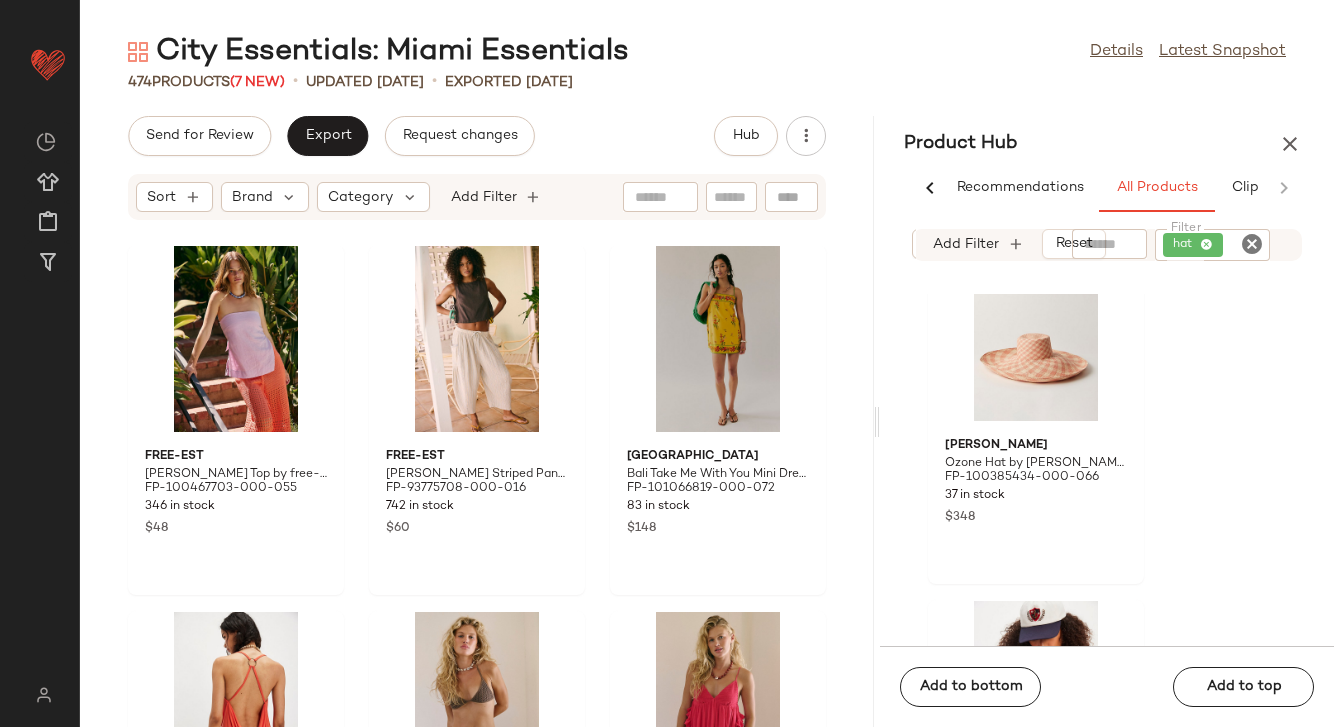 scroll, scrollTop: 0, scrollLeft: 0, axis: both 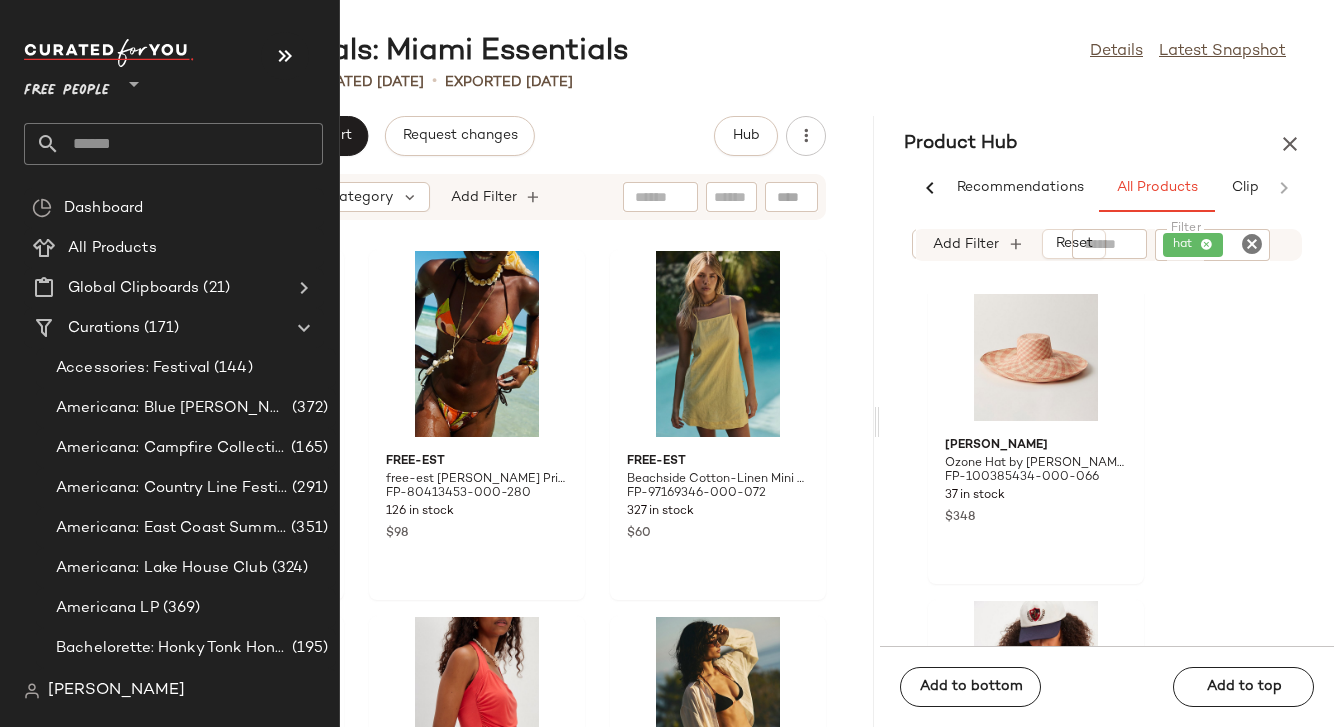 click 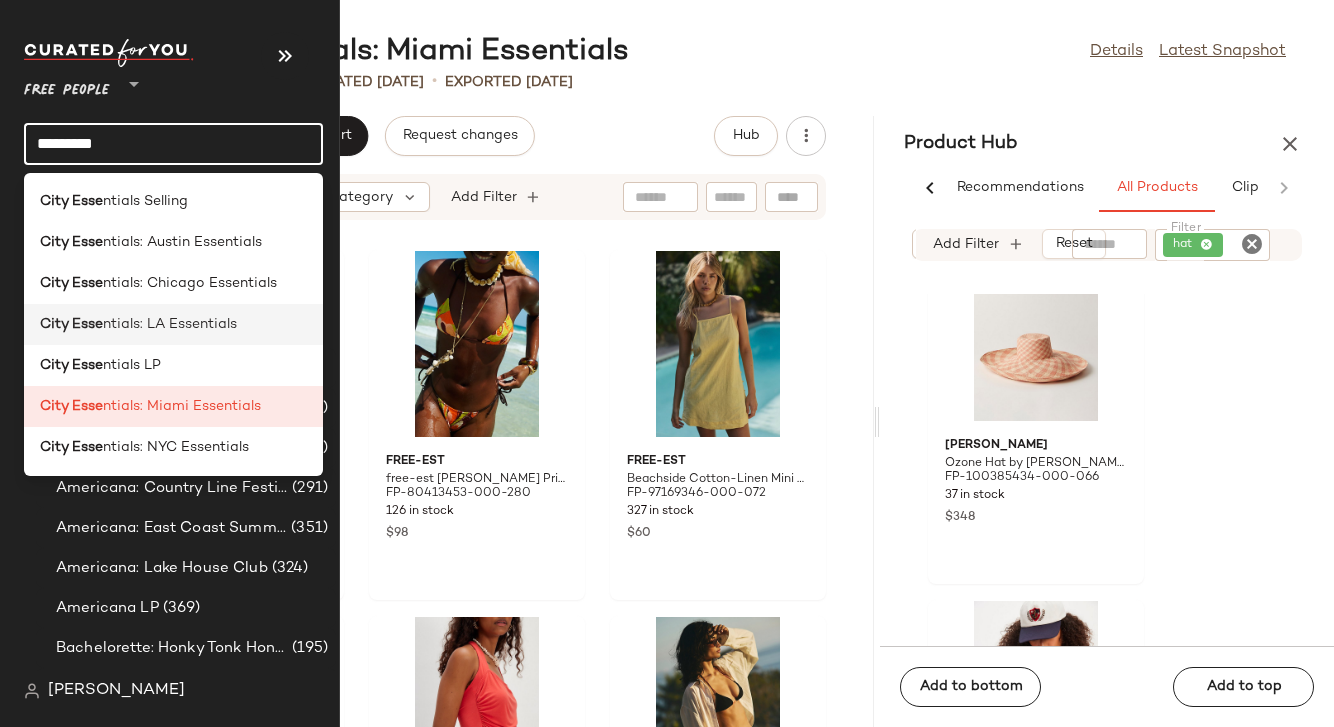type on "*********" 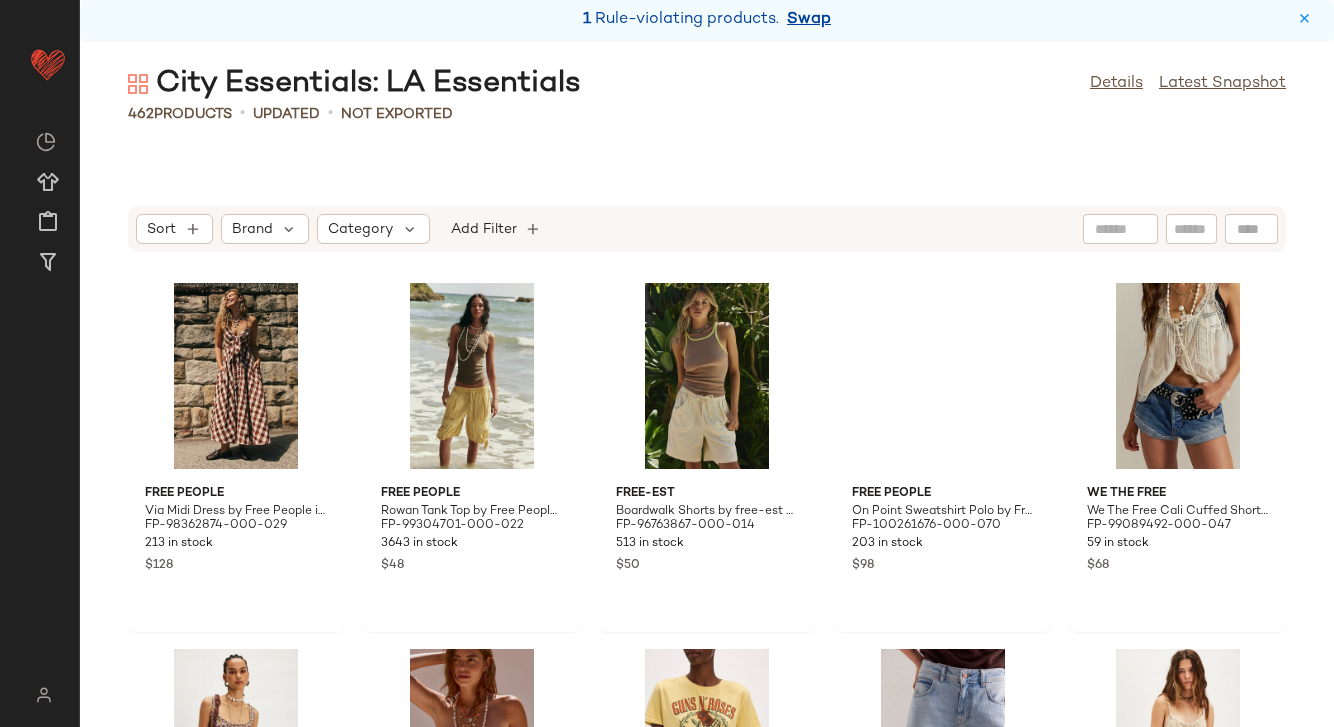 click on "Swap" at bounding box center [809, 20] 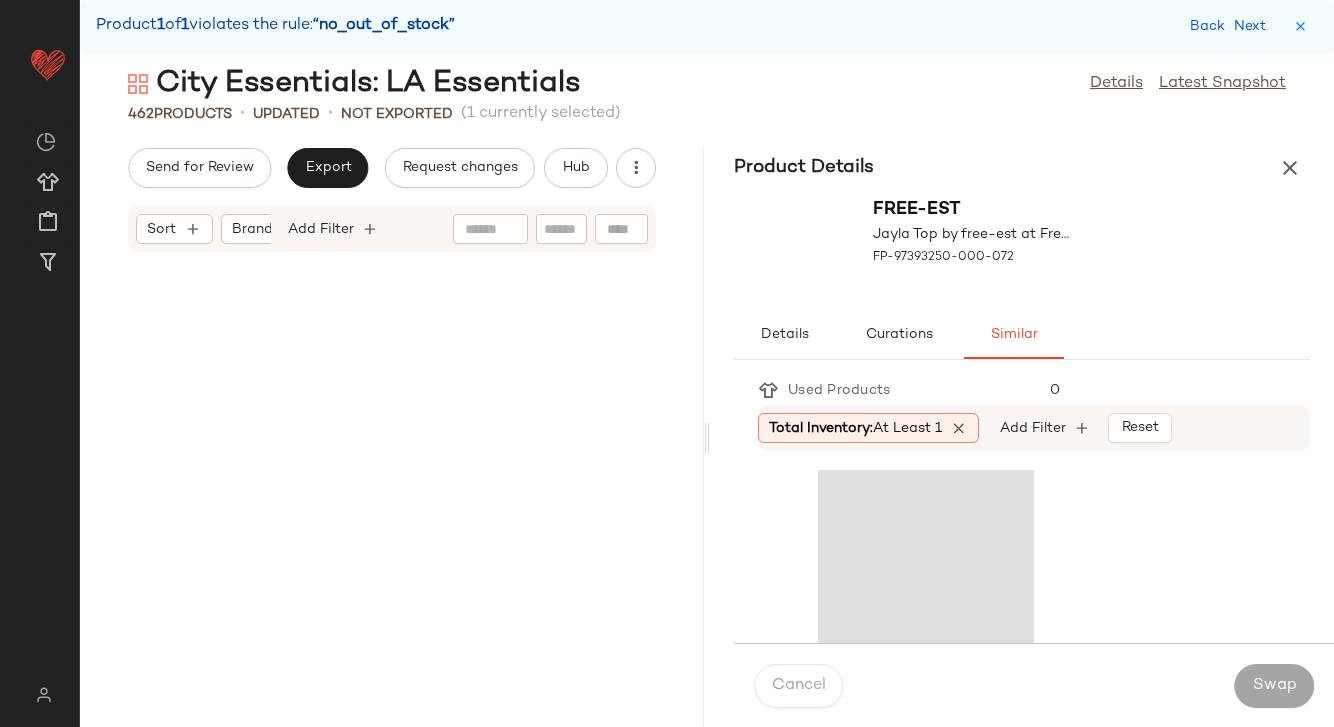scroll, scrollTop: 83082, scrollLeft: 0, axis: vertical 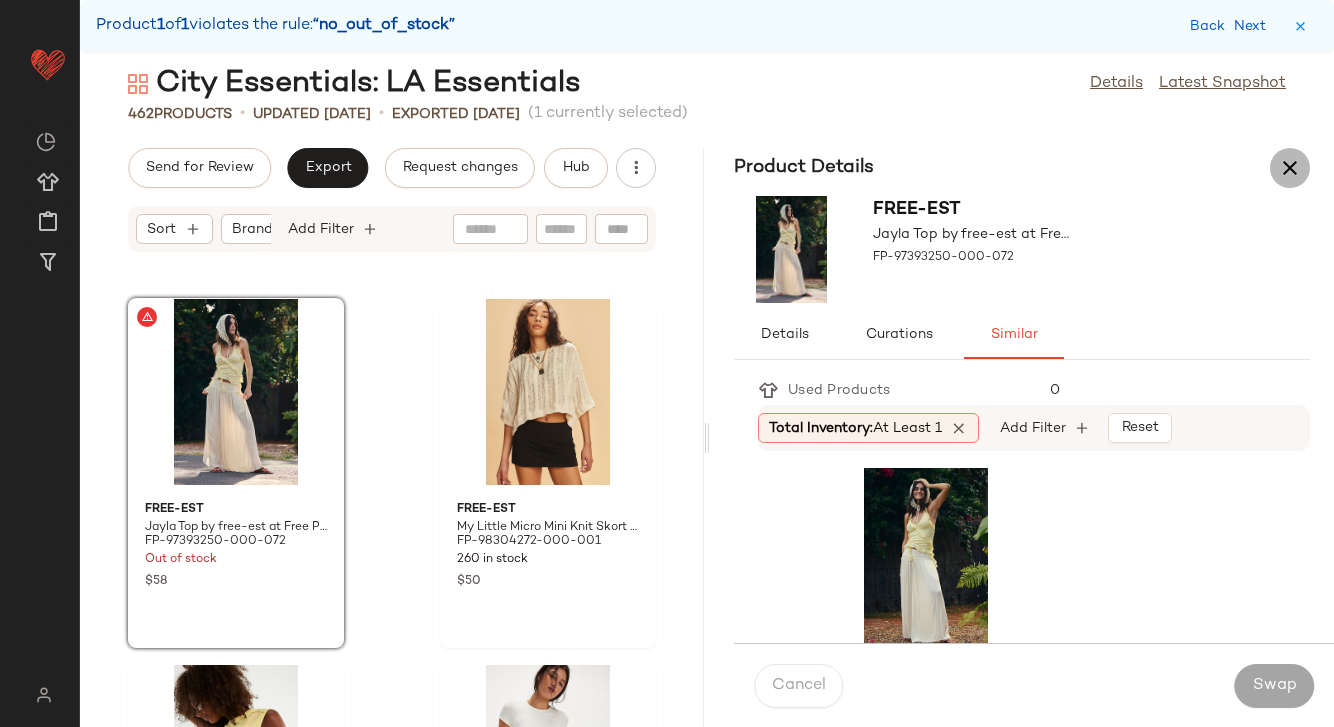 click at bounding box center [1290, 168] 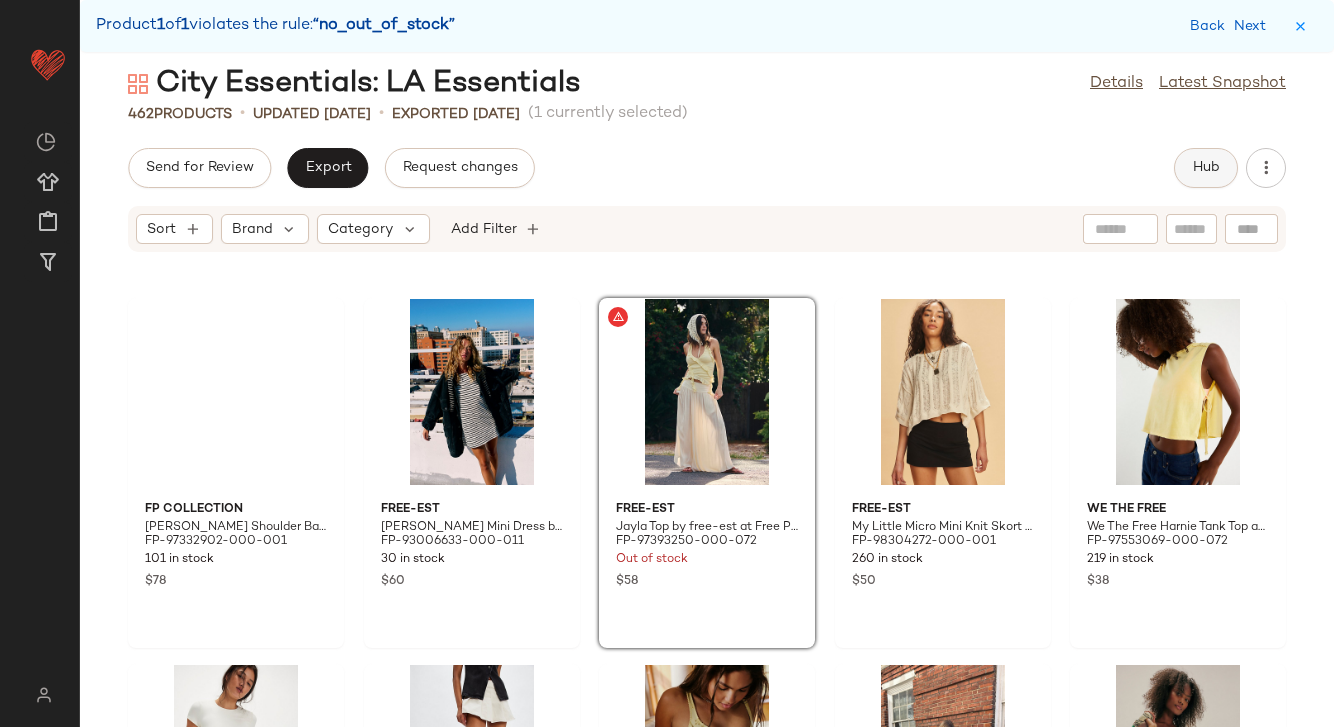click on "Hub" at bounding box center [1206, 168] 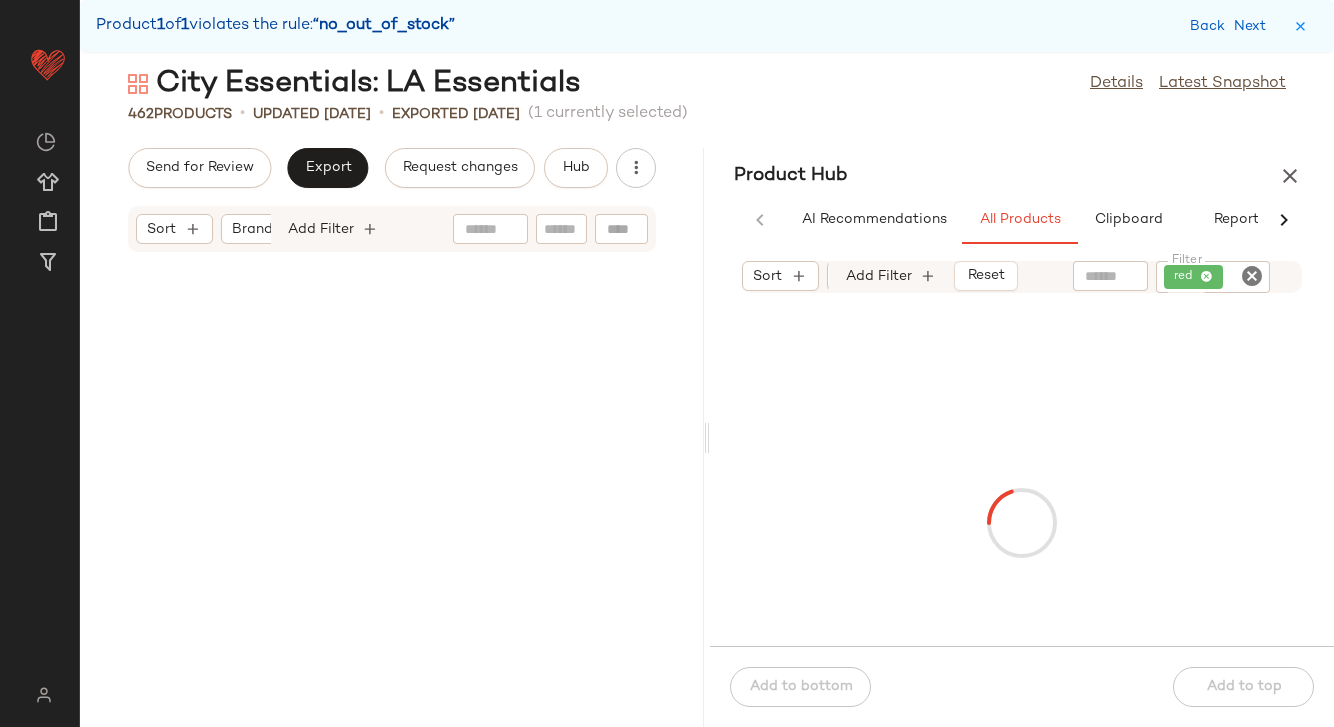 scroll, scrollTop: 83082, scrollLeft: 0, axis: vertical 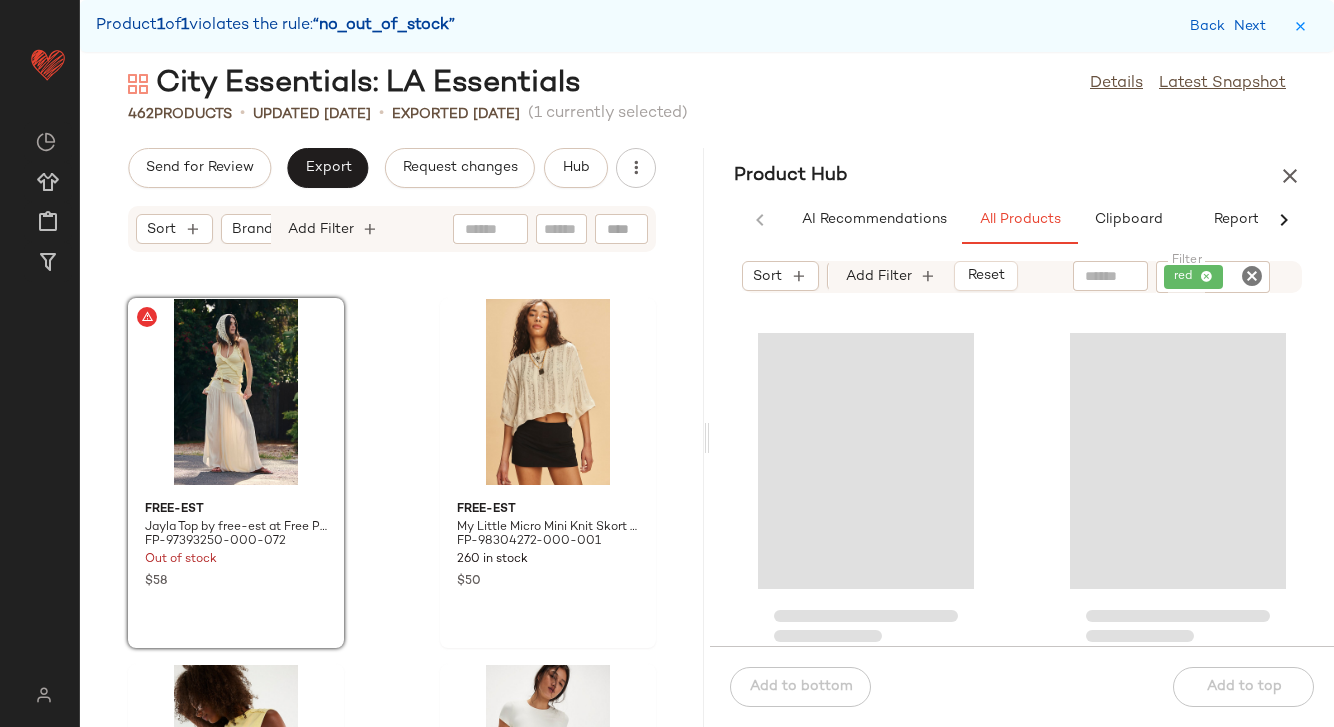 click 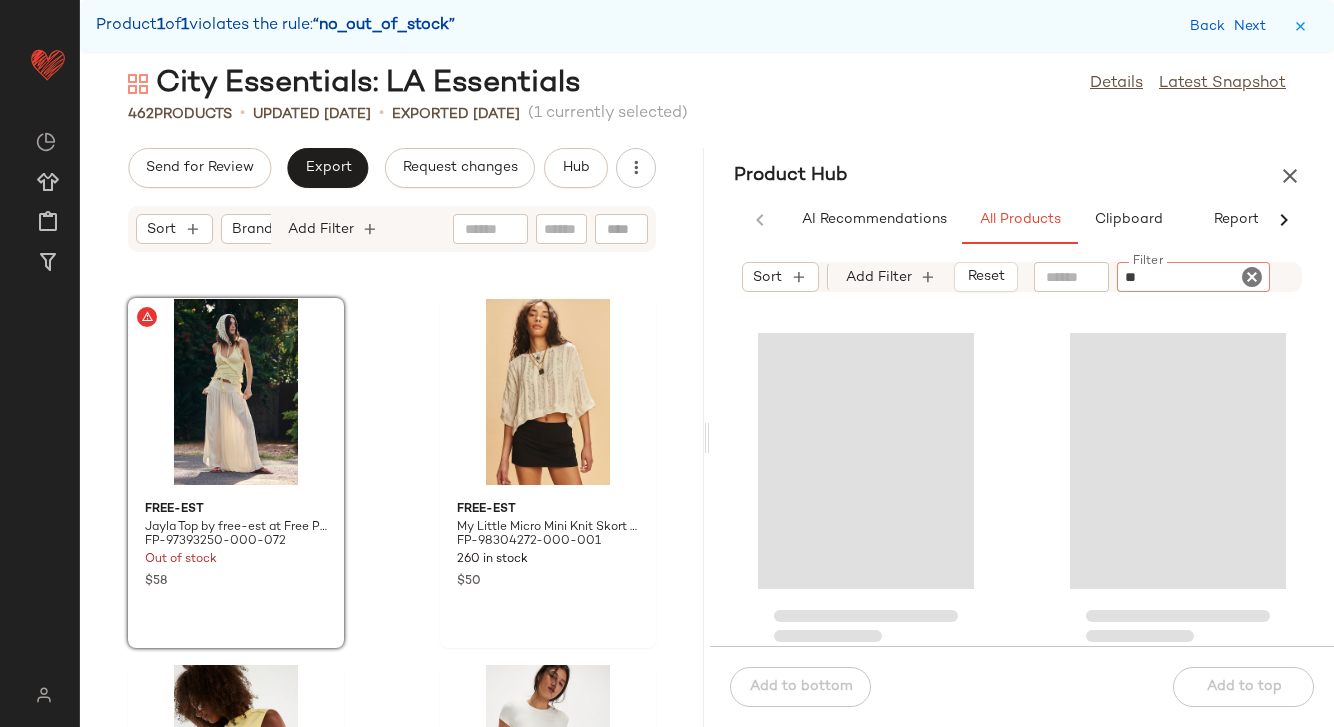 type on "***" 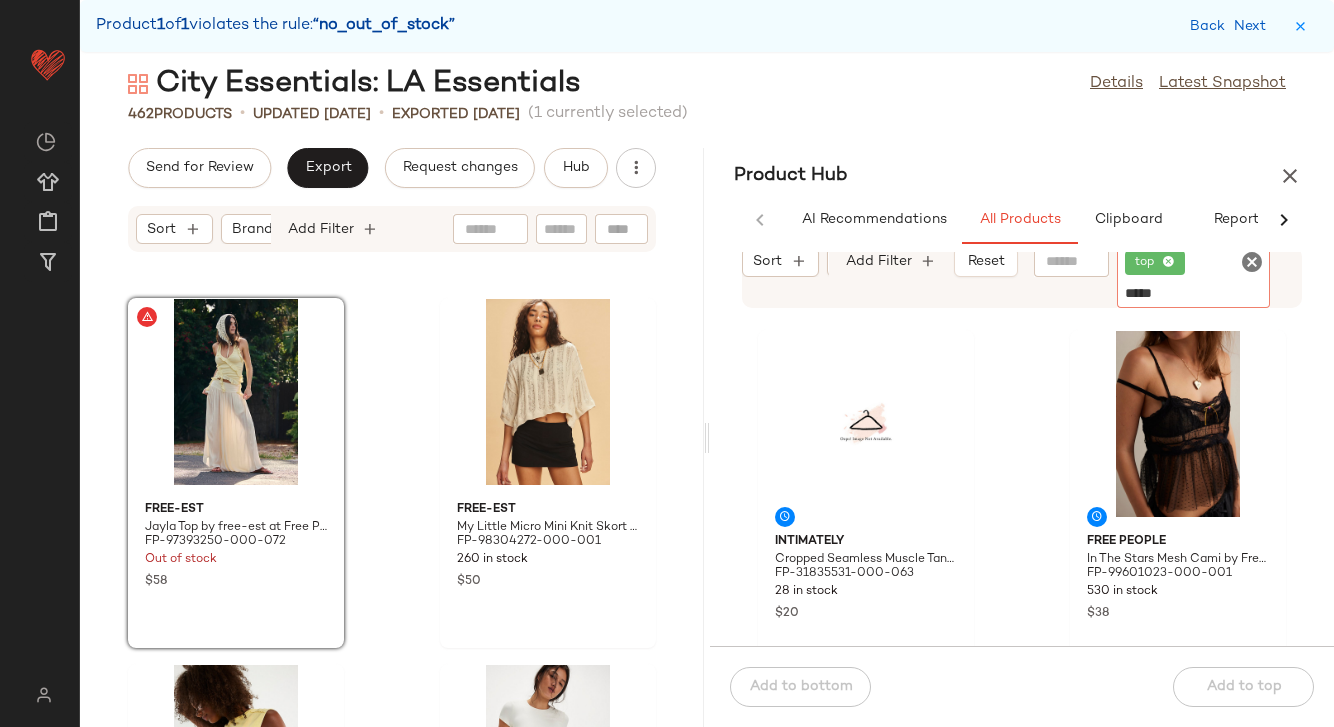 type on "******" 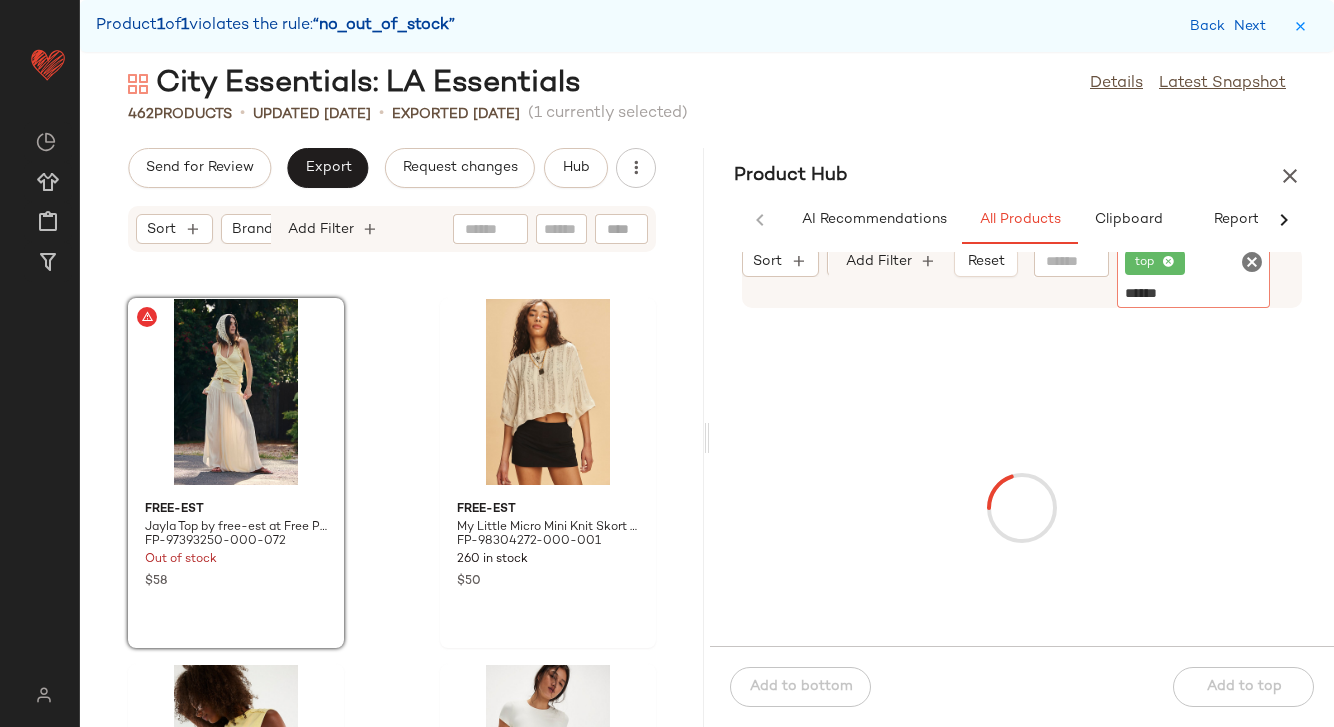 type 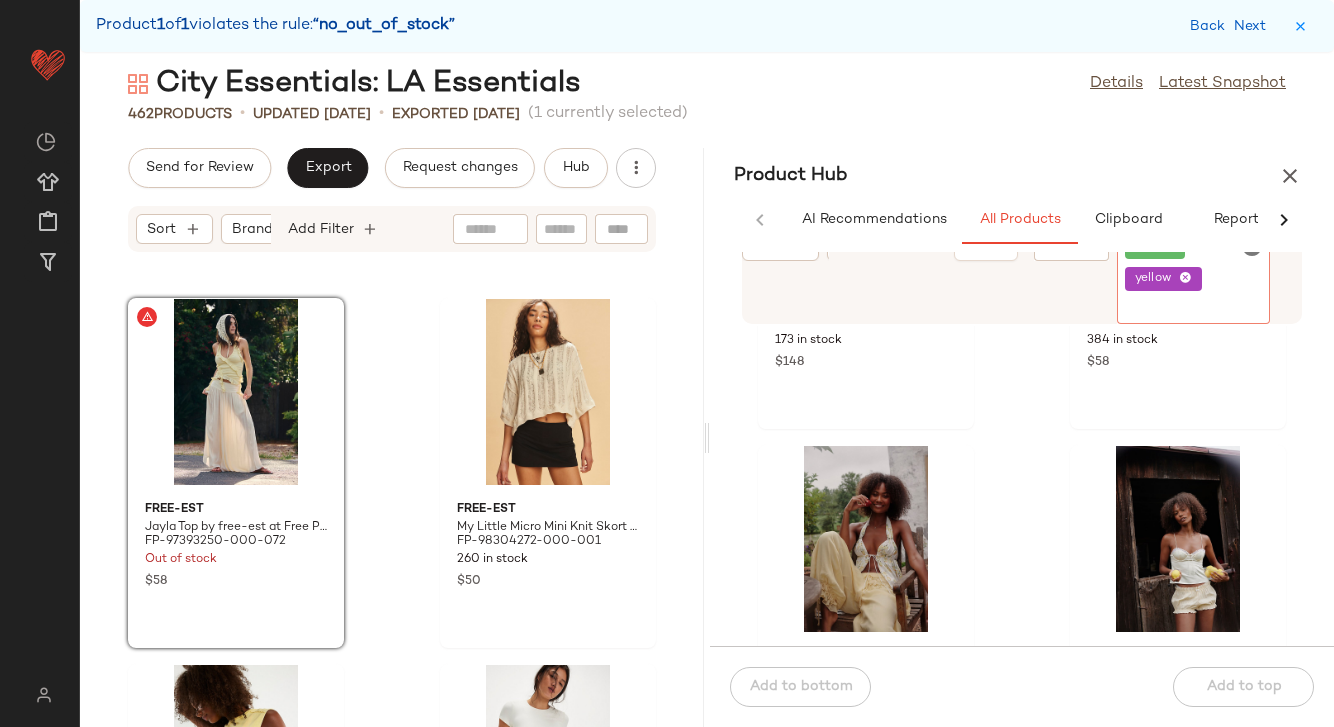 scroll, scrollTop: 1013, scrollLeft: 0, axis: vertical 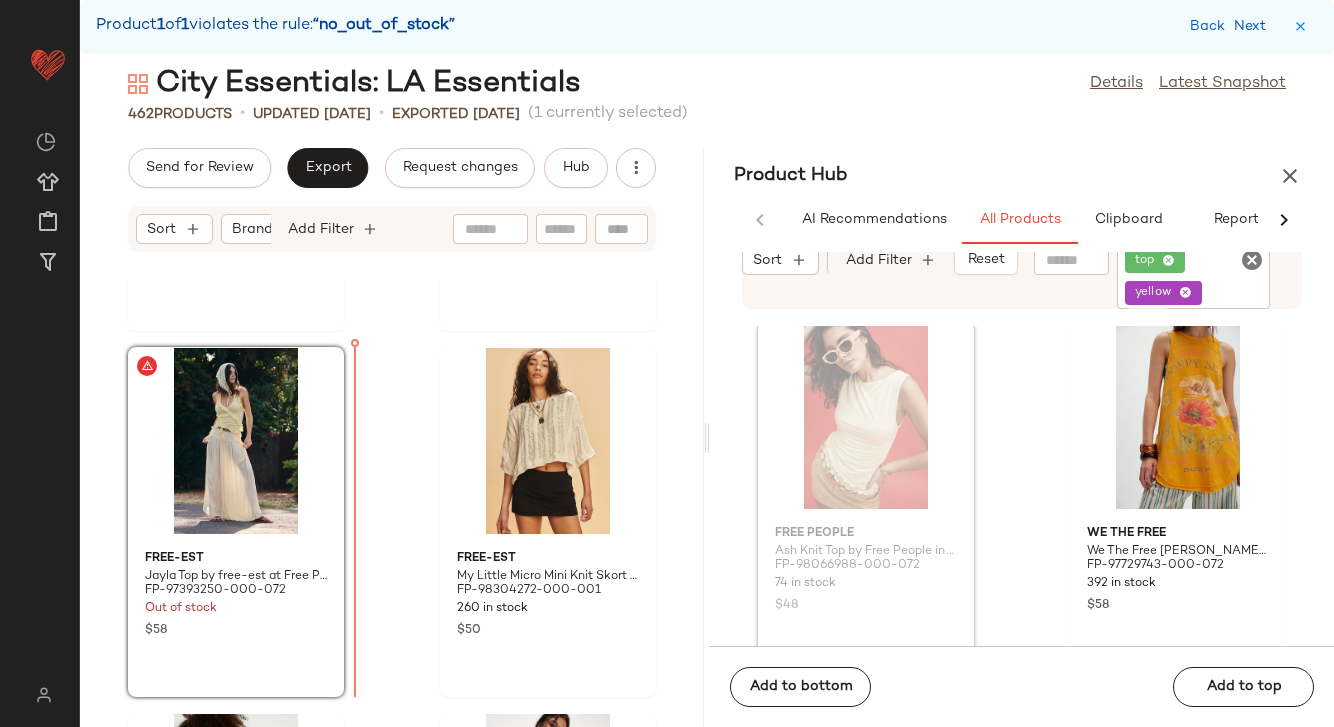 drag, startPoint x: 858, startPoint y: 483, endPoint x: 293, endPoint y: 486, distance: 565.00793 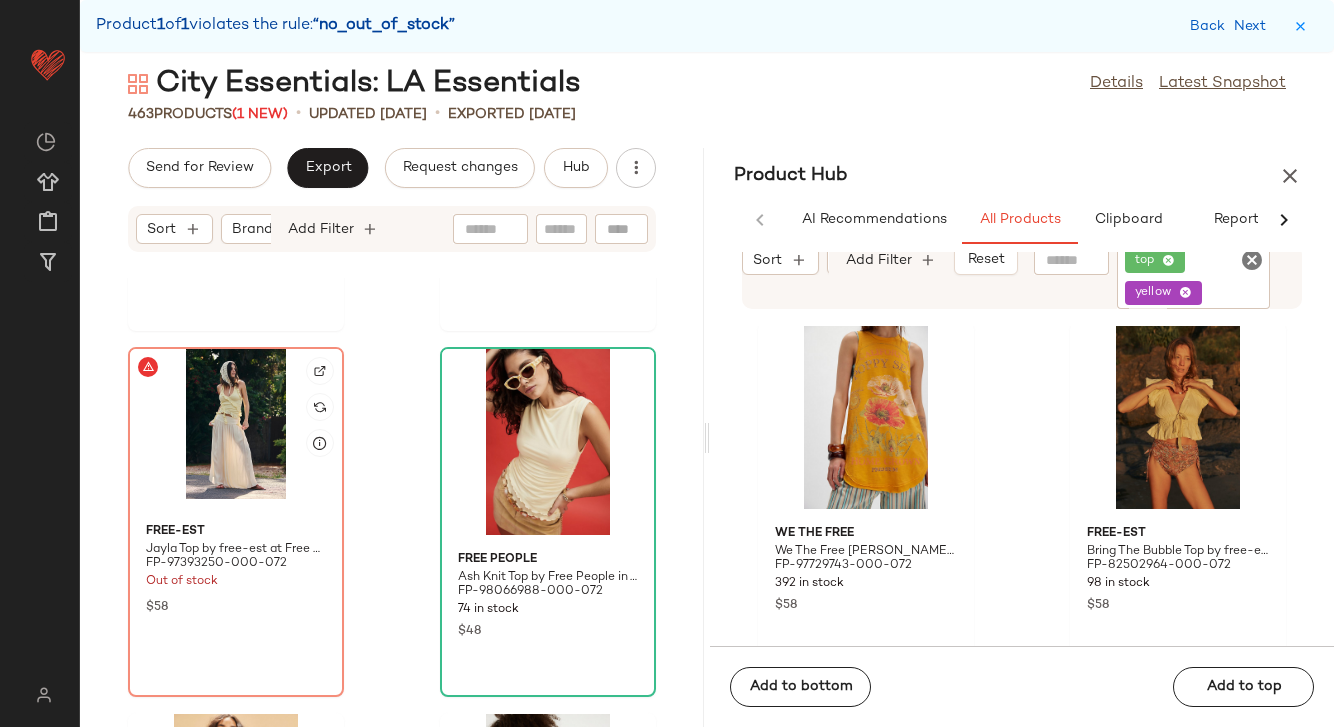click 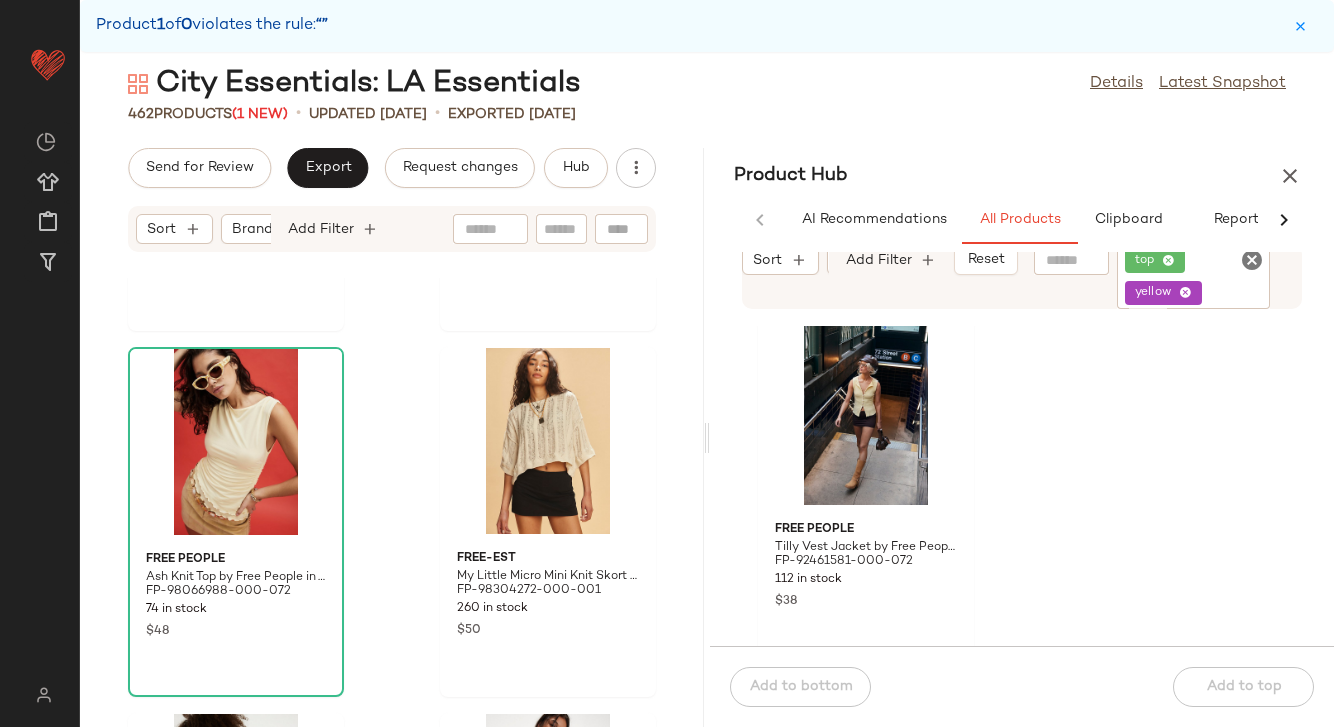 scroll, scrollTop: 5155, scrollLeft: 0, axis: vertical 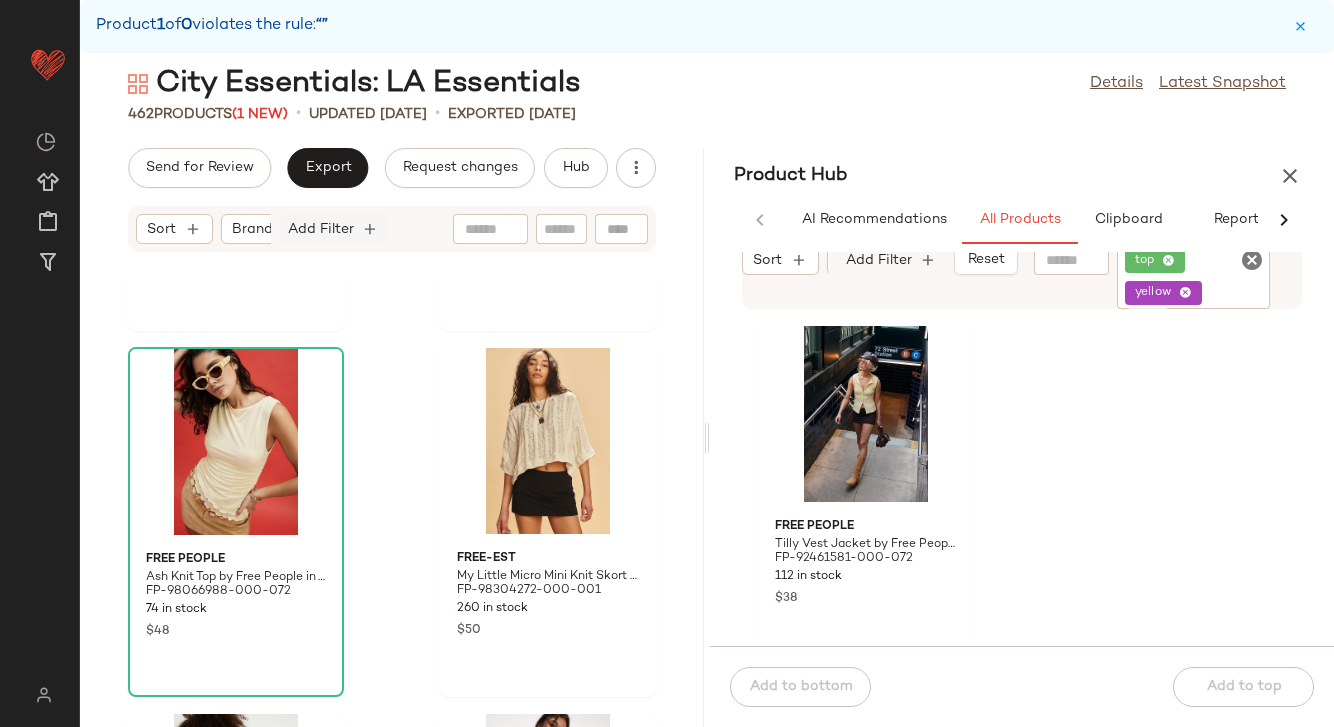 click on "Add Filter" 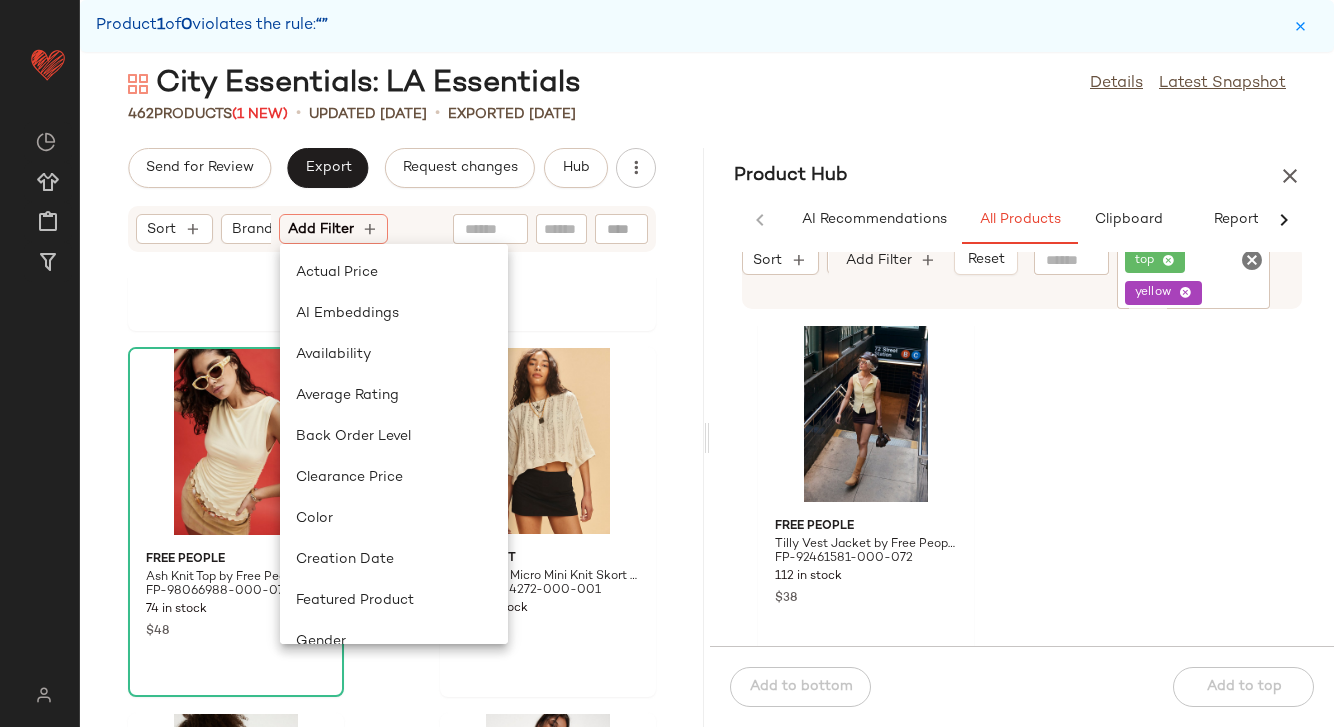 scroll, scrollTop: 887, scrollLeft: 0, axis: vertical 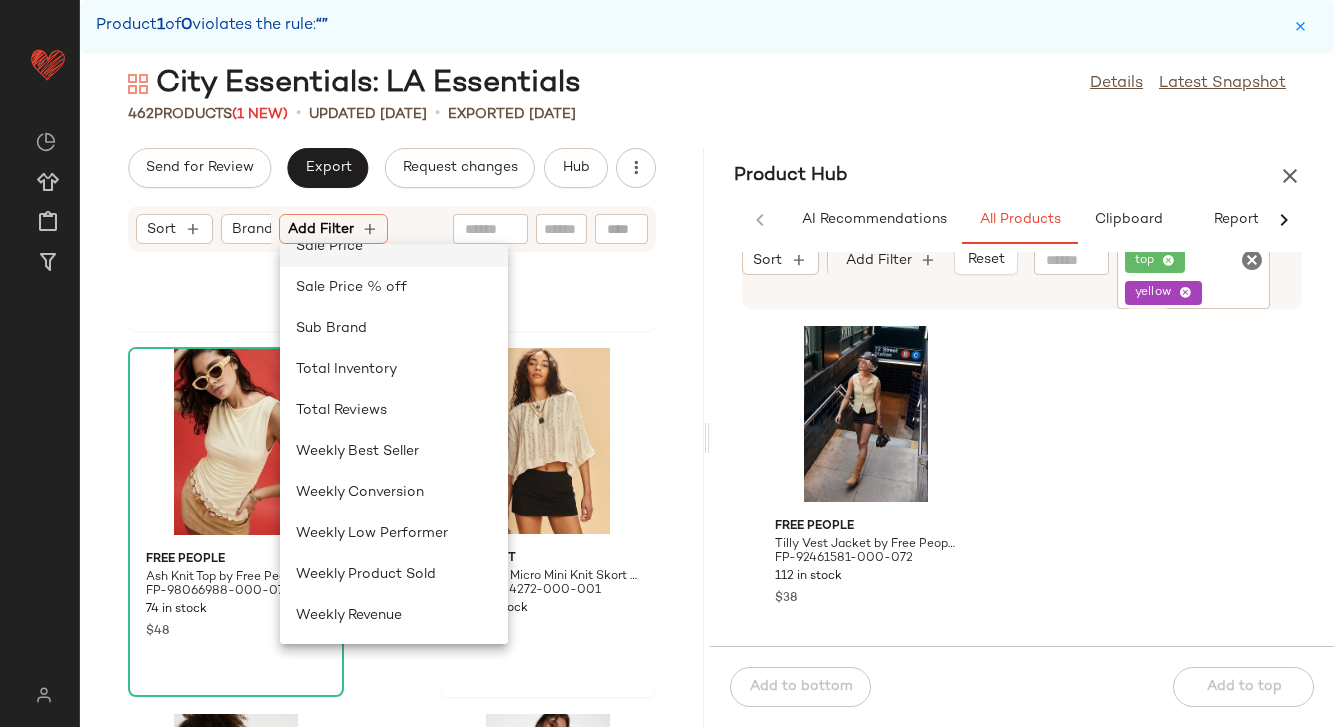 click on "Sale Price" 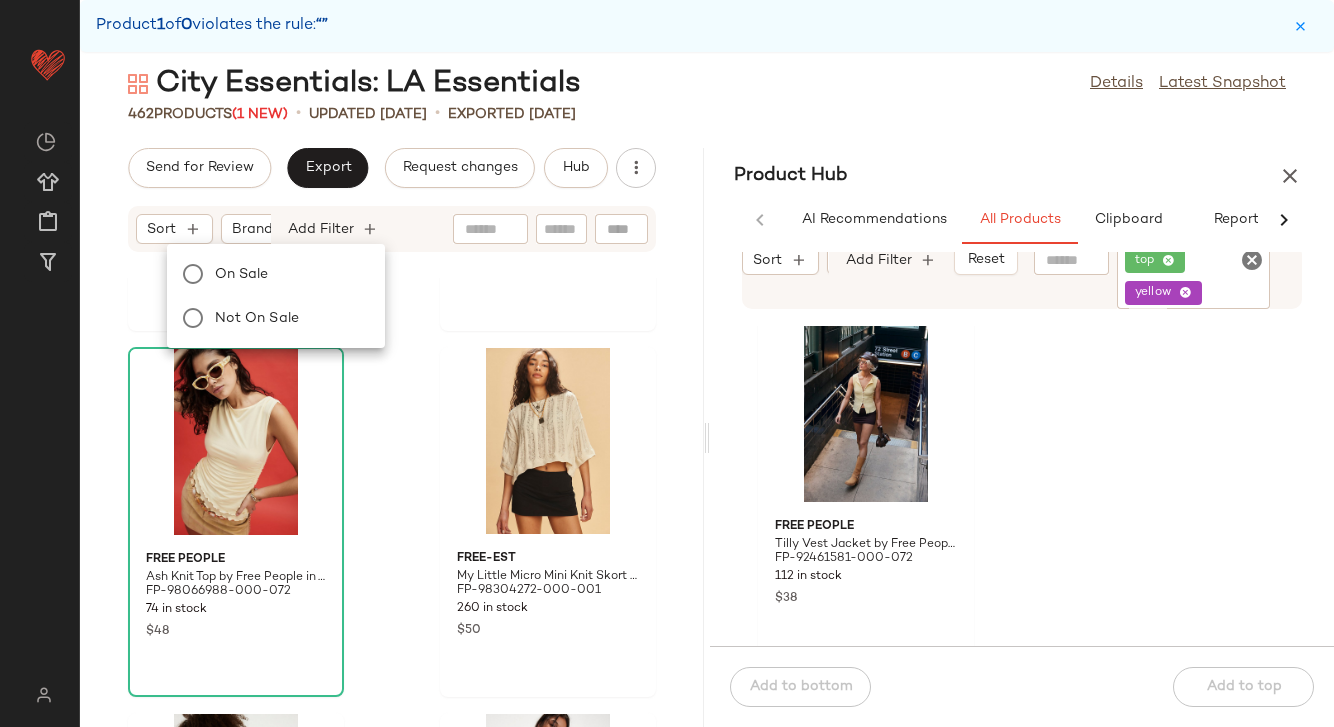 scroll, scrollTop: 0, scrollLeft: 268, axis: horizontal 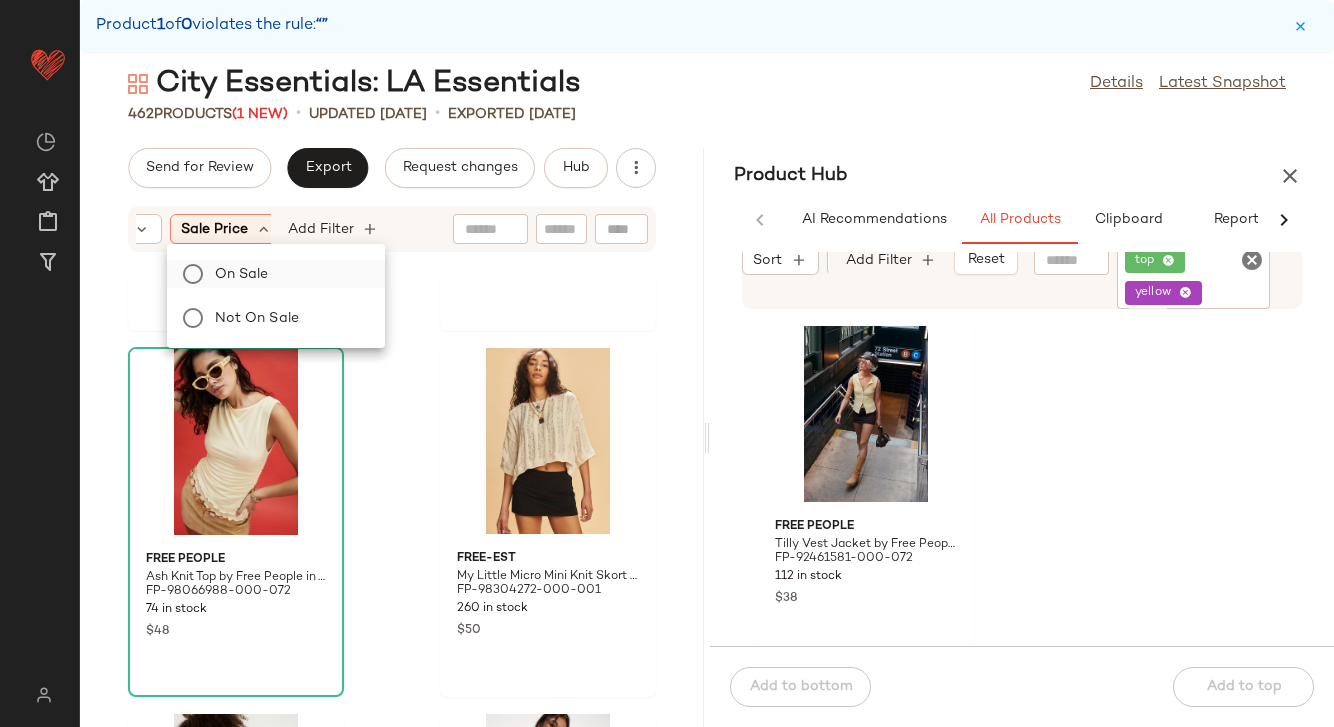 click on "On sale" at bounding box center (288, 274) 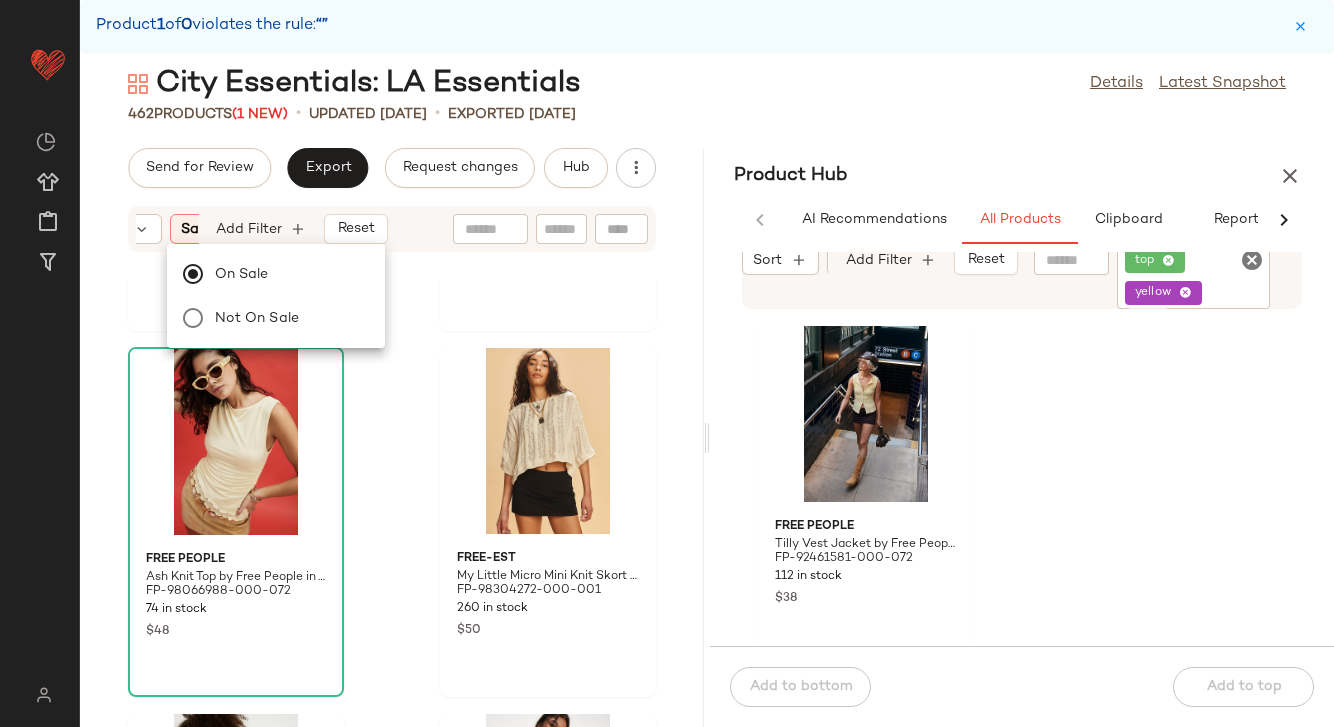 click on "City Essentials: LA Essentials  Details   Latest Snapshot  462   Products  (1 New)  •   updated [DATE]  •  Exported [DATE]  Send for Review   Export   Request changes   Hub  Sort  Brand  Category  Sale Price:   On sale Add Filter   Reset  FP Collection Sina Suede Shoulder Bag by Free People in Black FP-97332902-000-001 101 in stock $78 free-est Charlie Mini Dress by free-est at Free People in White, Size: XS FP-93006633-000-011 30 in stock $60 Free People Ash Knit Top by Free People in Yellow, Size: XL FP-98066988-000-072 74 in stock $48 free-est My Little Micro Mini Knit Skort by free-est at Free People in Black, Size: XL FP-98304272-000-001 260 in stock $50 We The Free We The Free Harnie Tank Top at Free People in Yellow, Size: L FP-97553069-000-072 219 in stock $38 [PERSON_NAME]'s [PERSON_NAME]'s High Baggy Shorts at Free People in White, Size: 27 FP-89949465-000-010 14 in stock $70 [PERSON_NAME] Buzz Hair On Hide Oxfords by [PERSON_NAME] at Free People, Size: US 9 FP-94045895-000-095 42 in stock $150 Intimately $48 No" at bounding box center [707, 395] 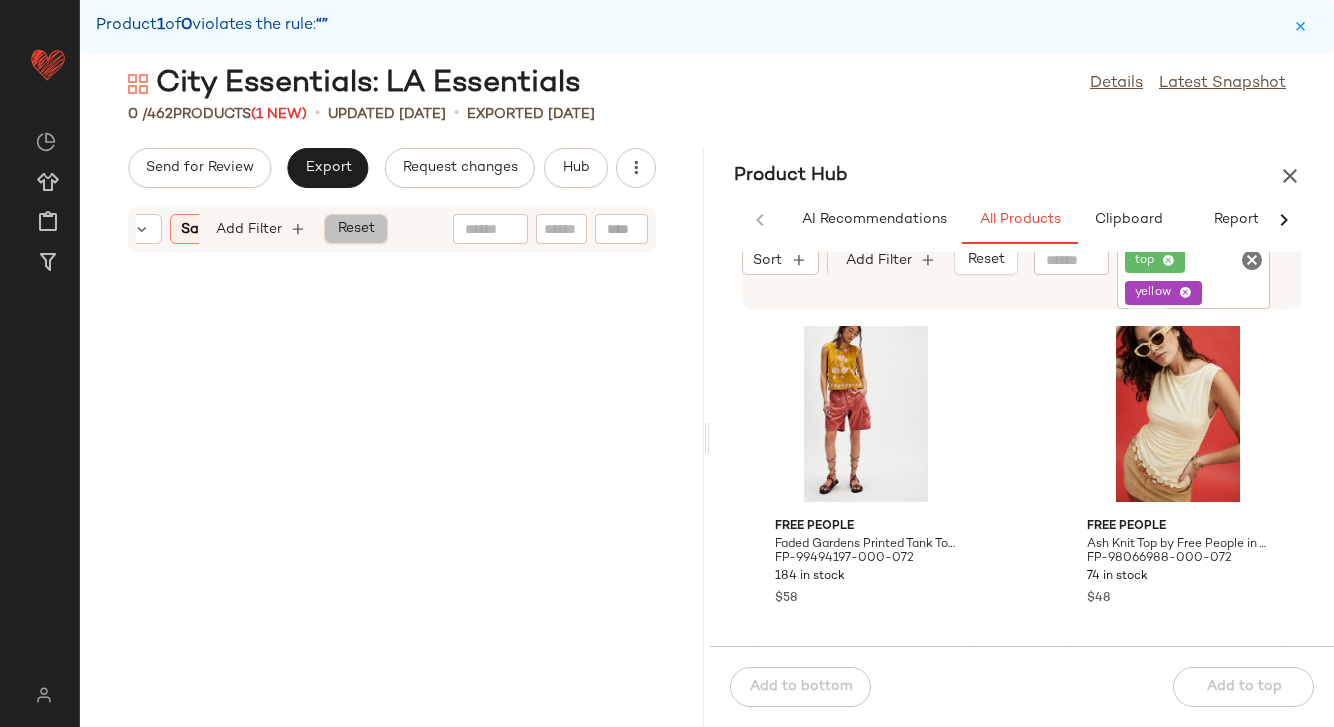 click on "Reset" 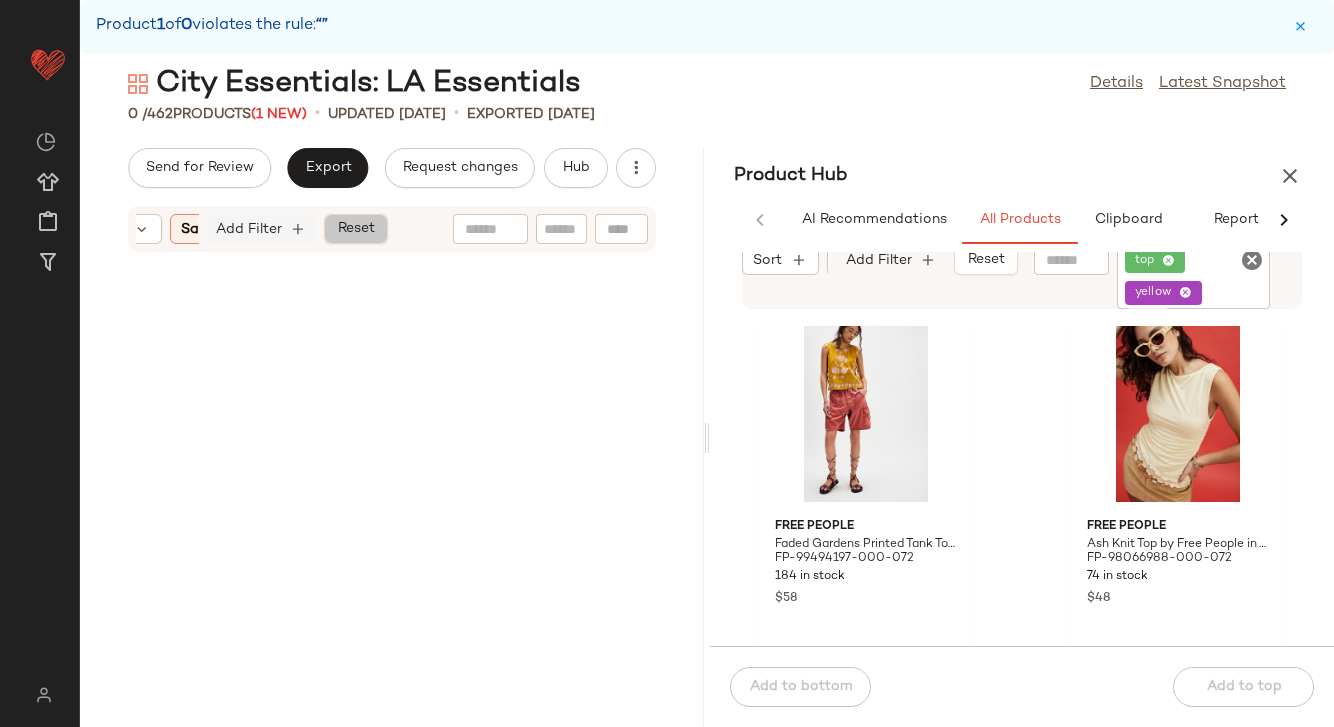 scroll, scrollTop: 0, scrollLeft: 159, axis: horizontal 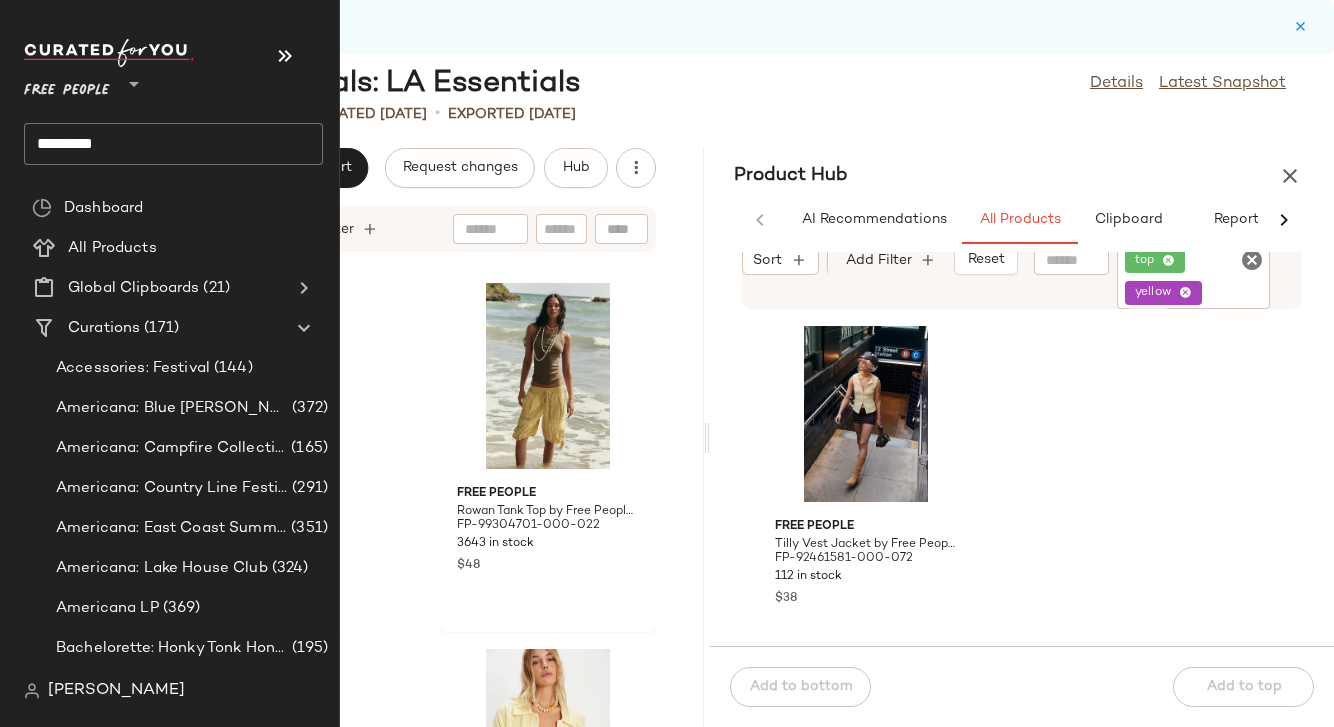 click on "*********" 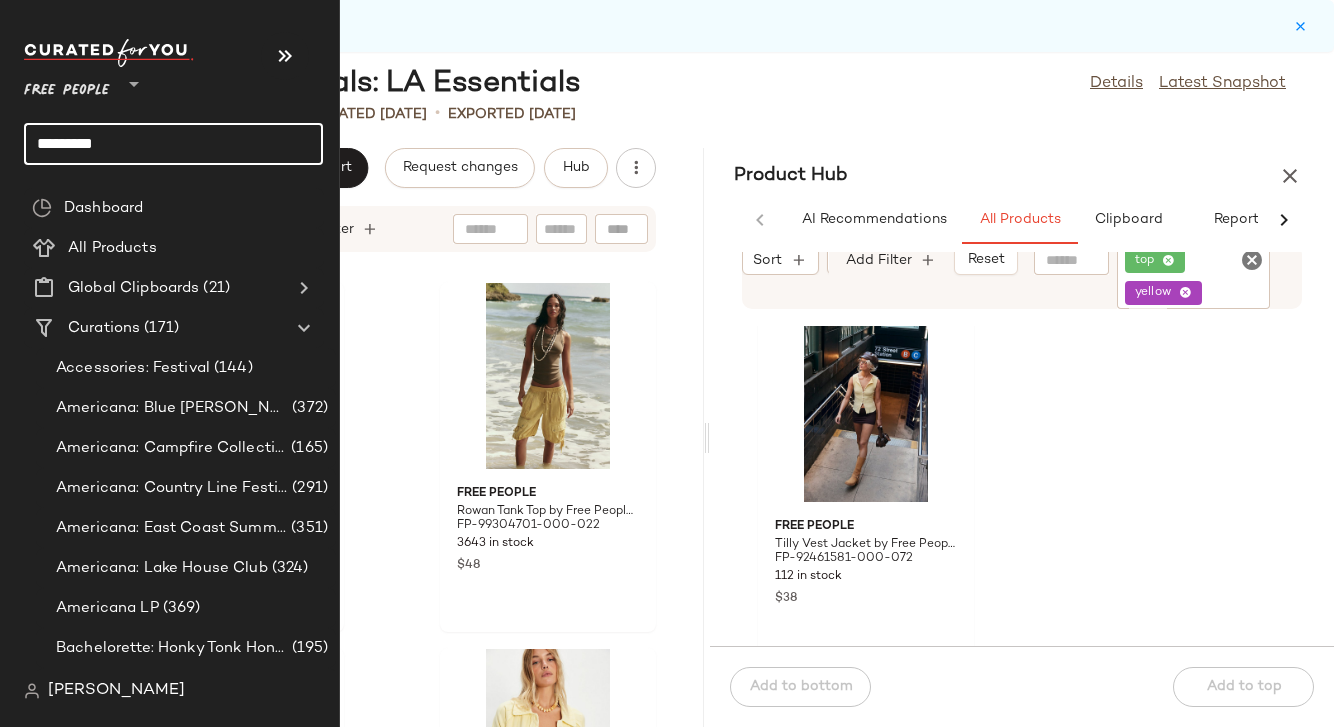 click on "*********" 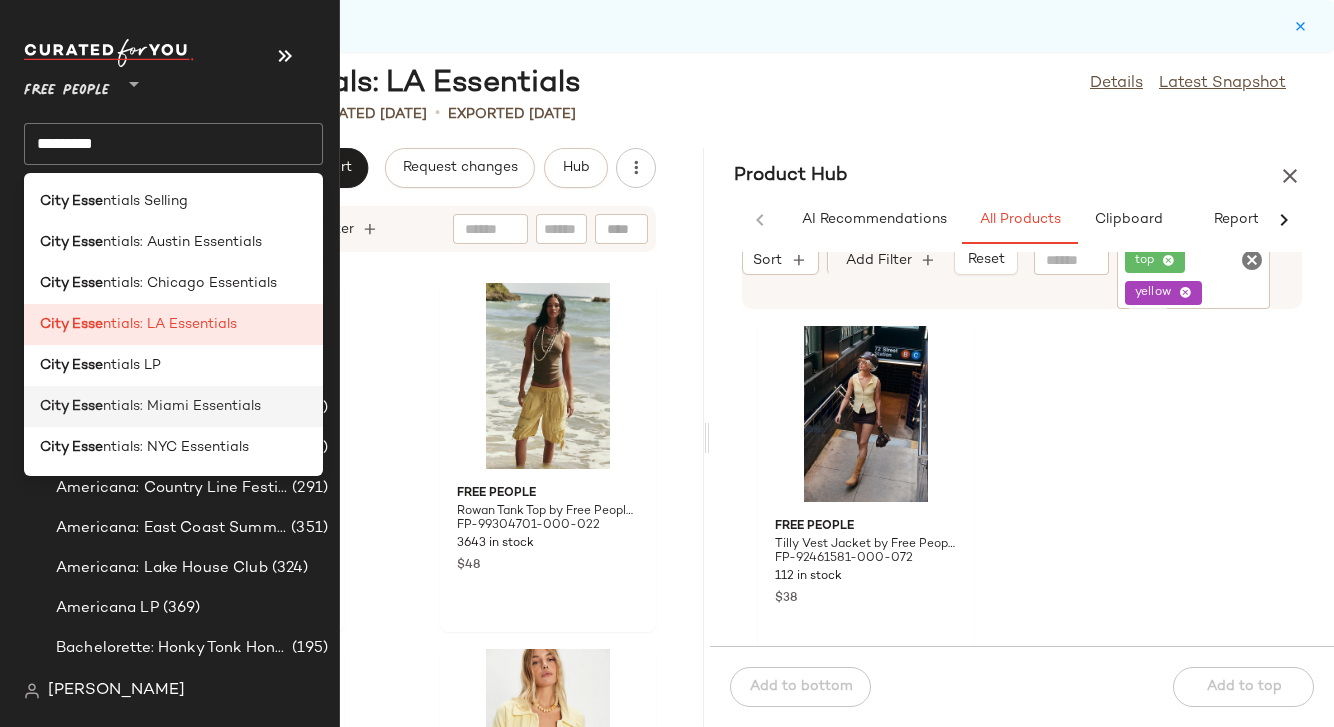 click on "ntials: Miami Essentials" at bounding box center [182, 406] 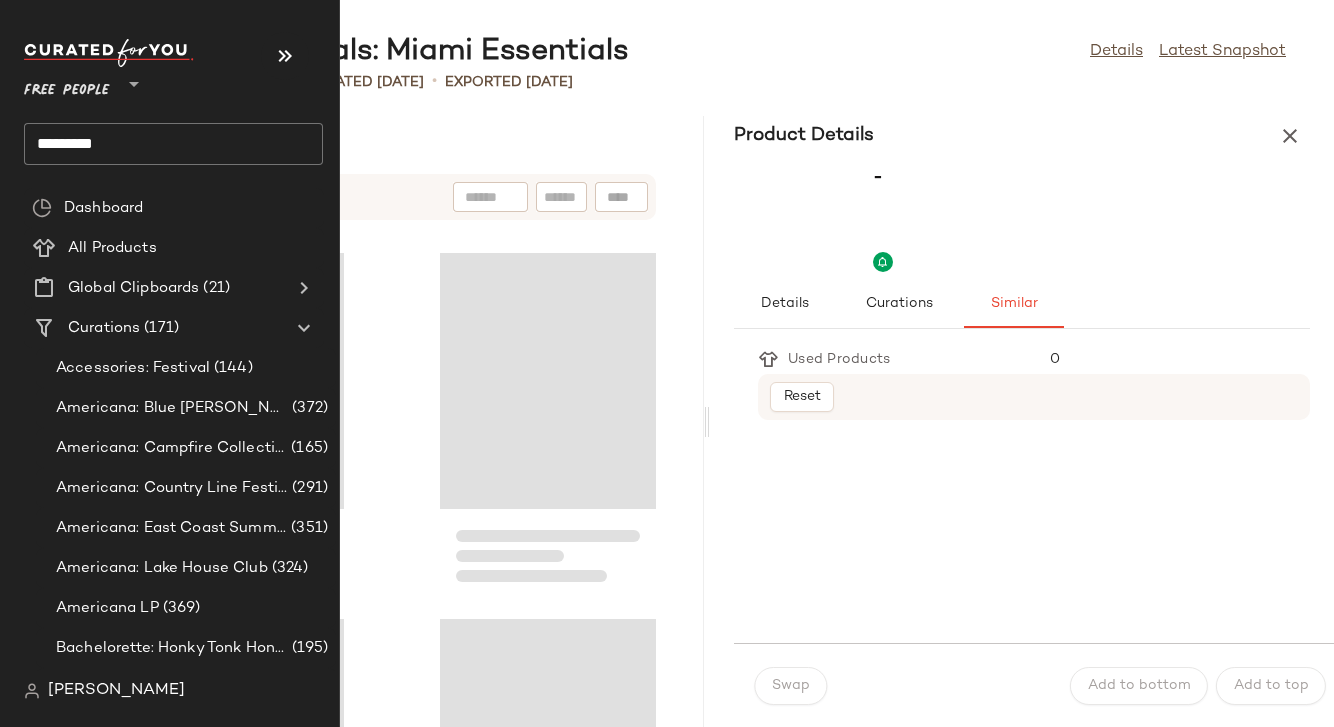 scroll, scrollTop: 0, scrollLeft: 0, axis: both 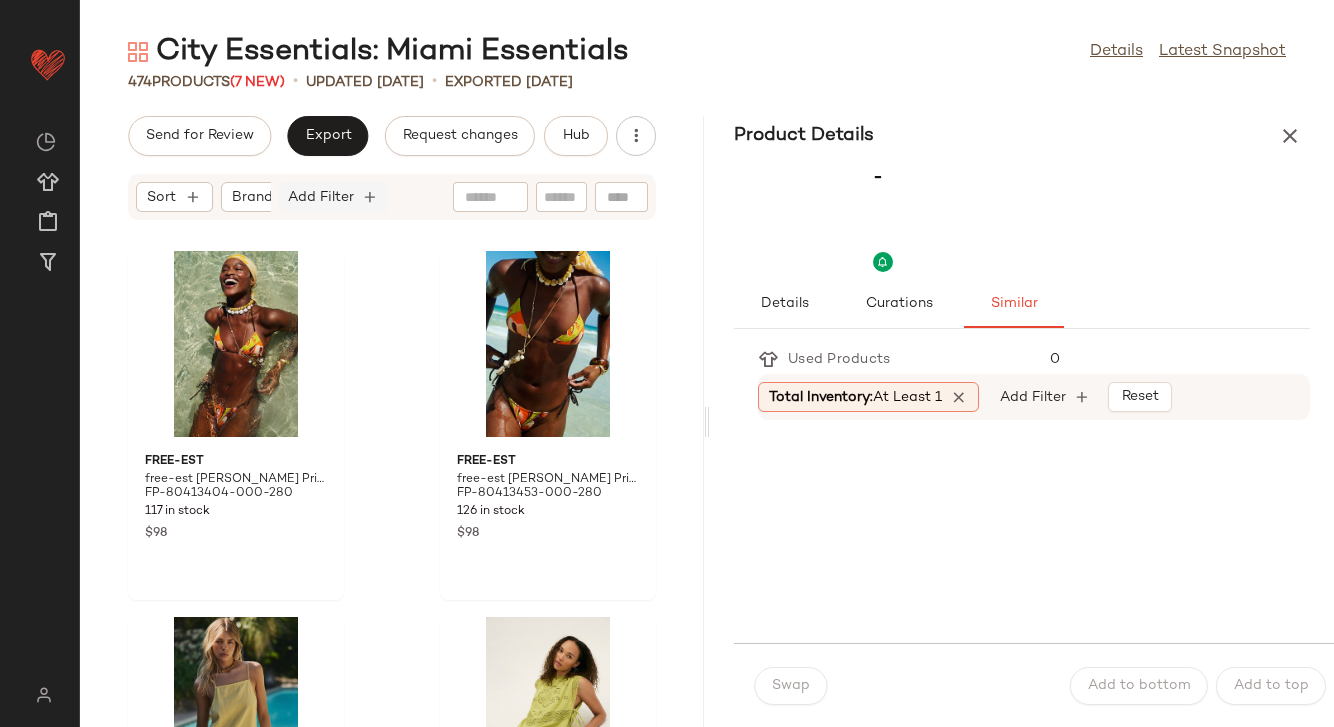 click on "Add Filter" at bounding box center (321, 197) 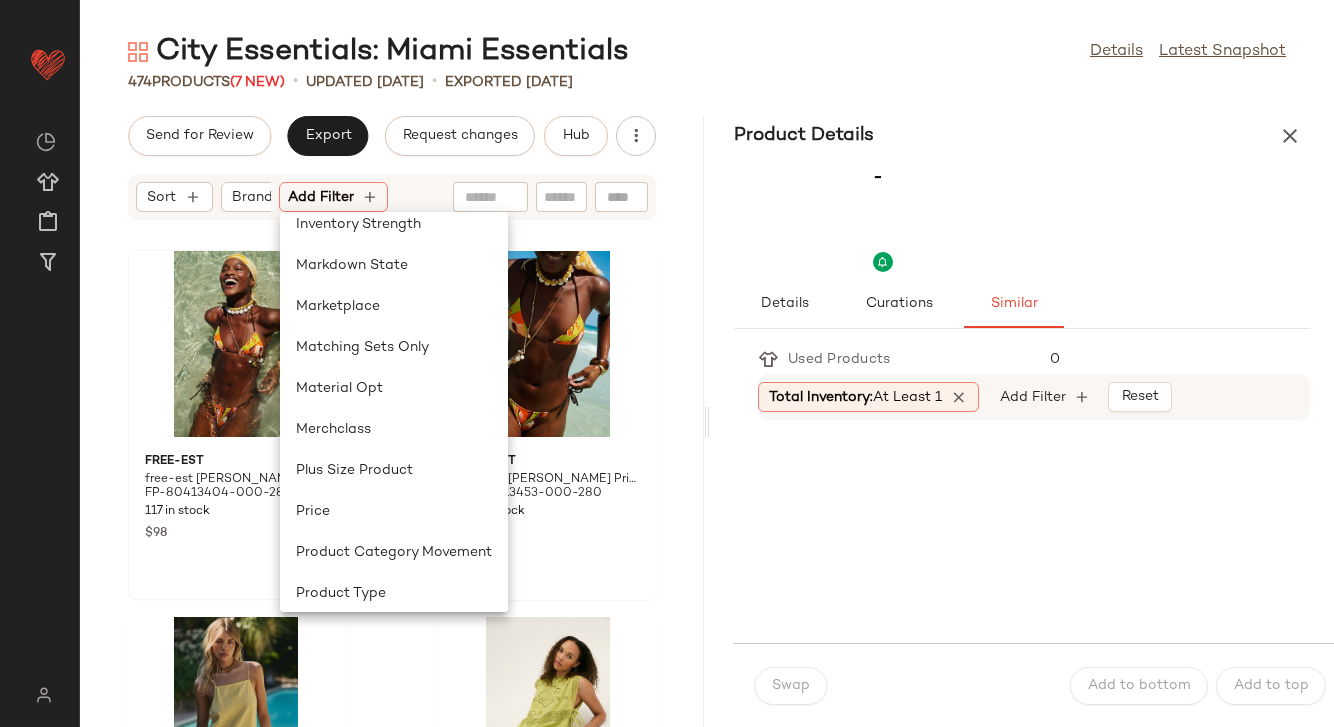 scroll, scrollTop: 887, scrollLeft: 0, axis: vertical 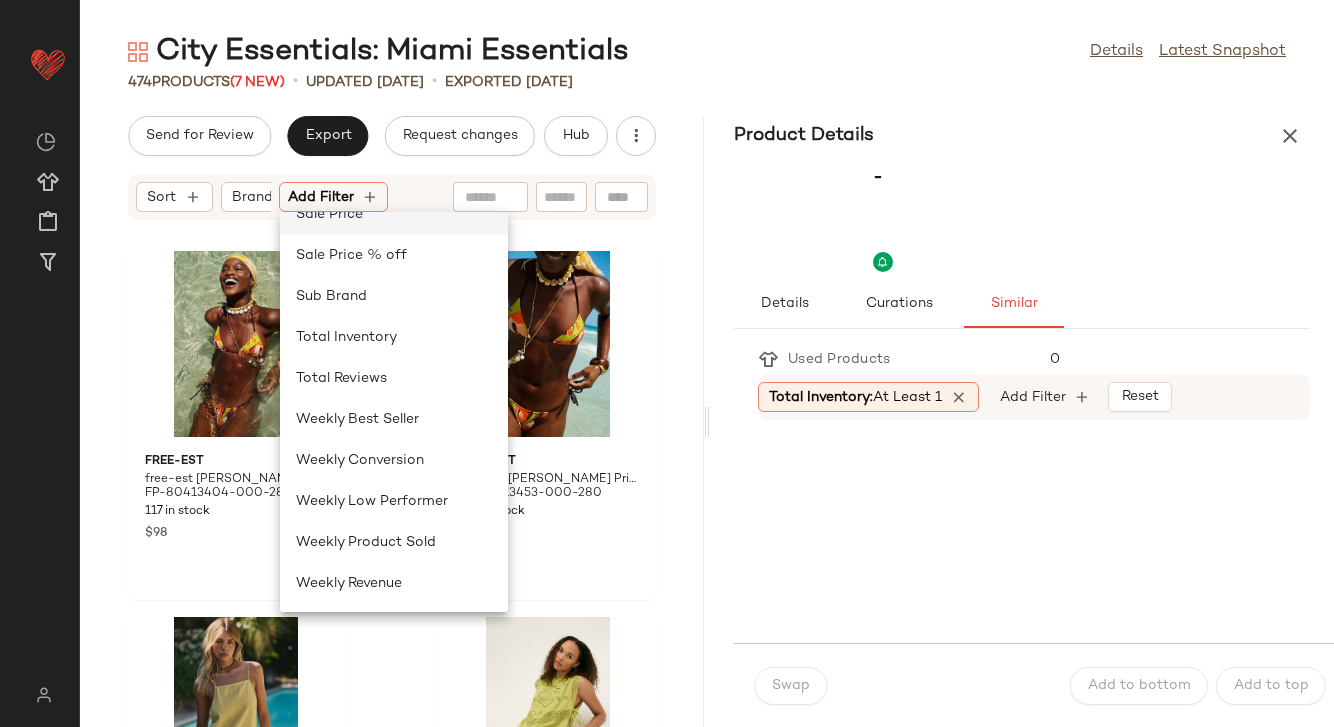 click on "Sale Price" 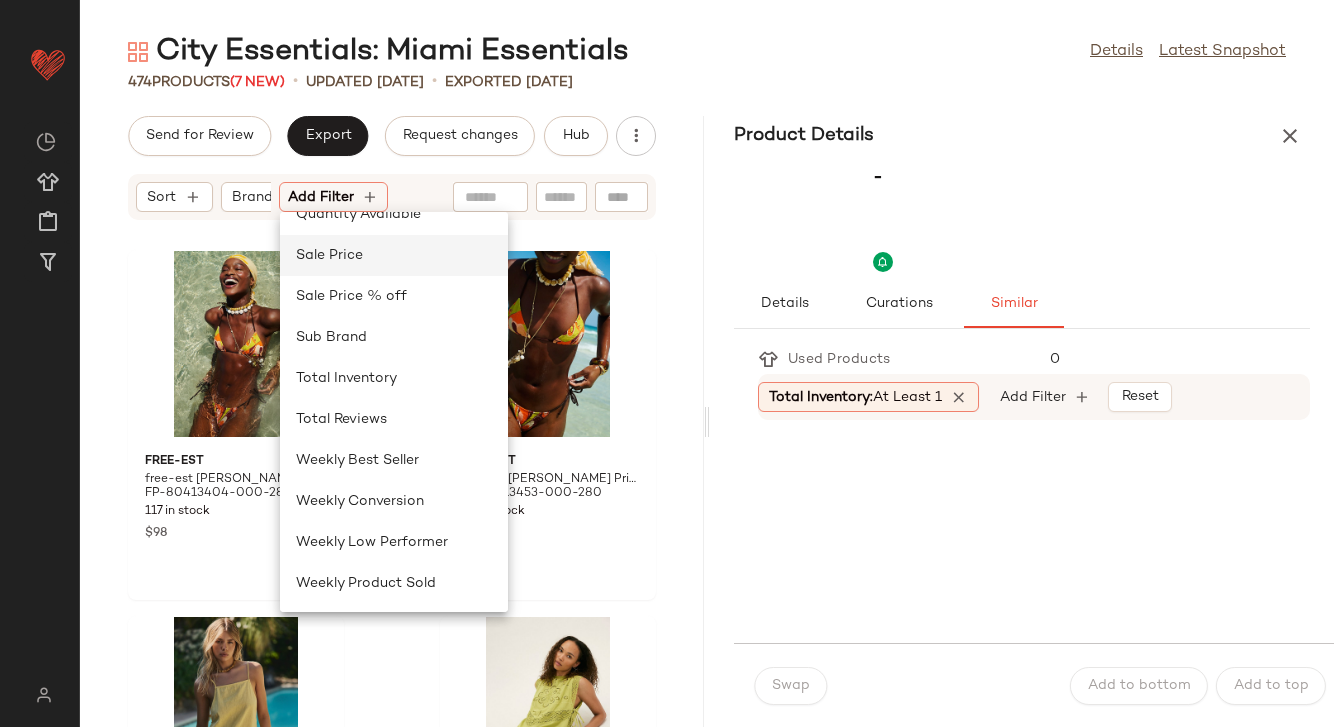 scroll, scrollTop: 0, scrollLeft: 268, axis: horizontal 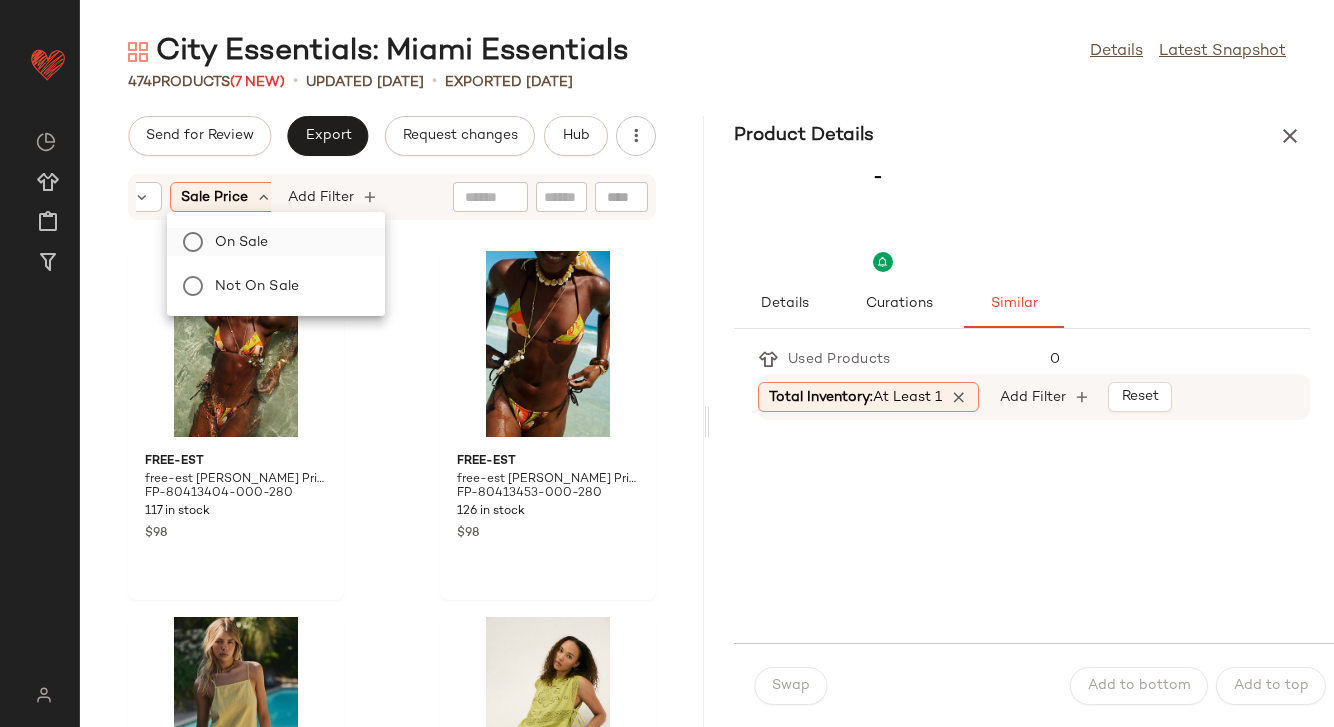 click on "On sale" at bounding box center (288, 242) 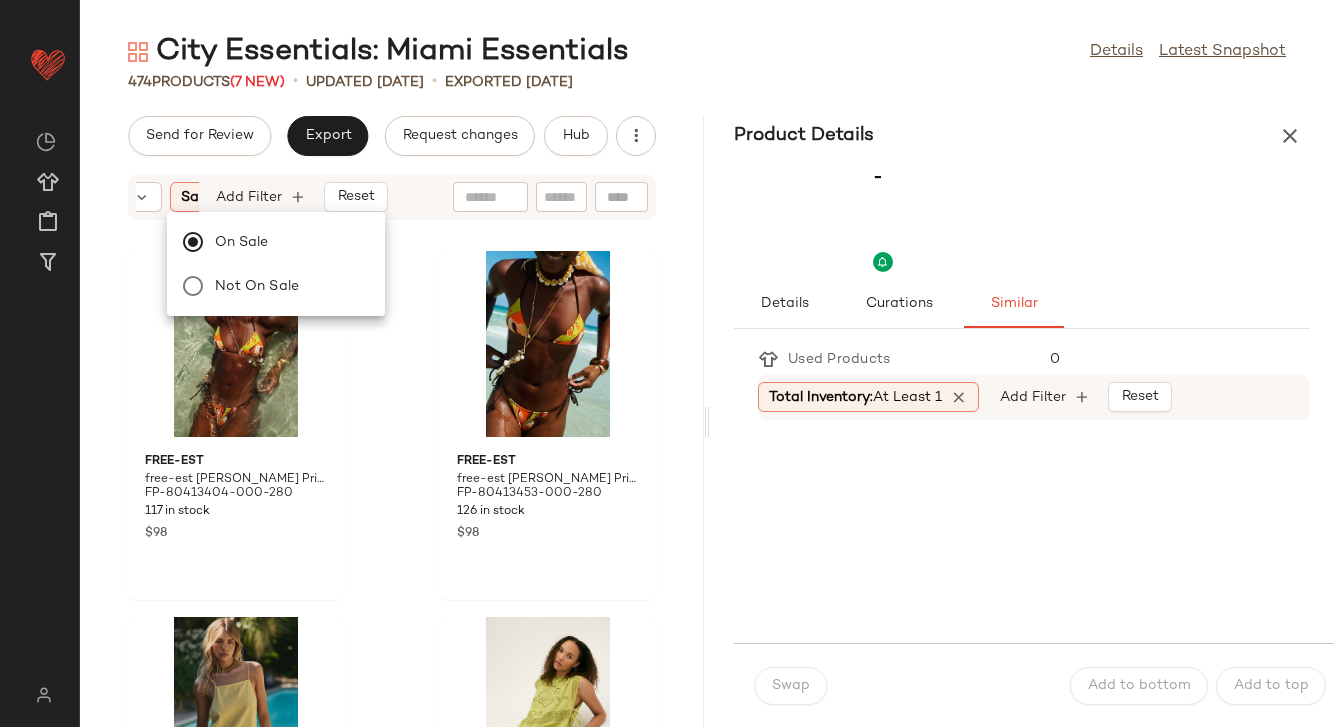 click on "Sort  Brand  Category  Sale Price:   On sale Add Filter   Reset" at bounding box center (392, 197) 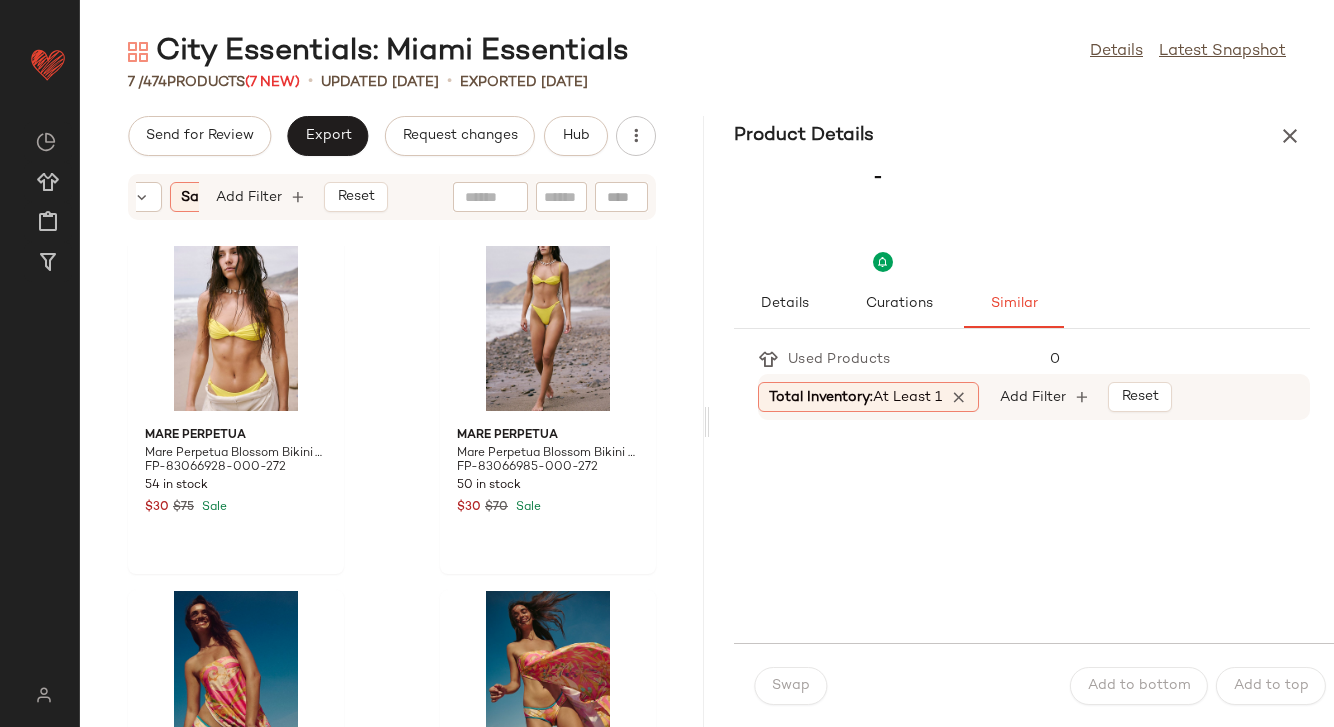 scroll, scrollTop: 0, scrollLeft: 0, axis: both 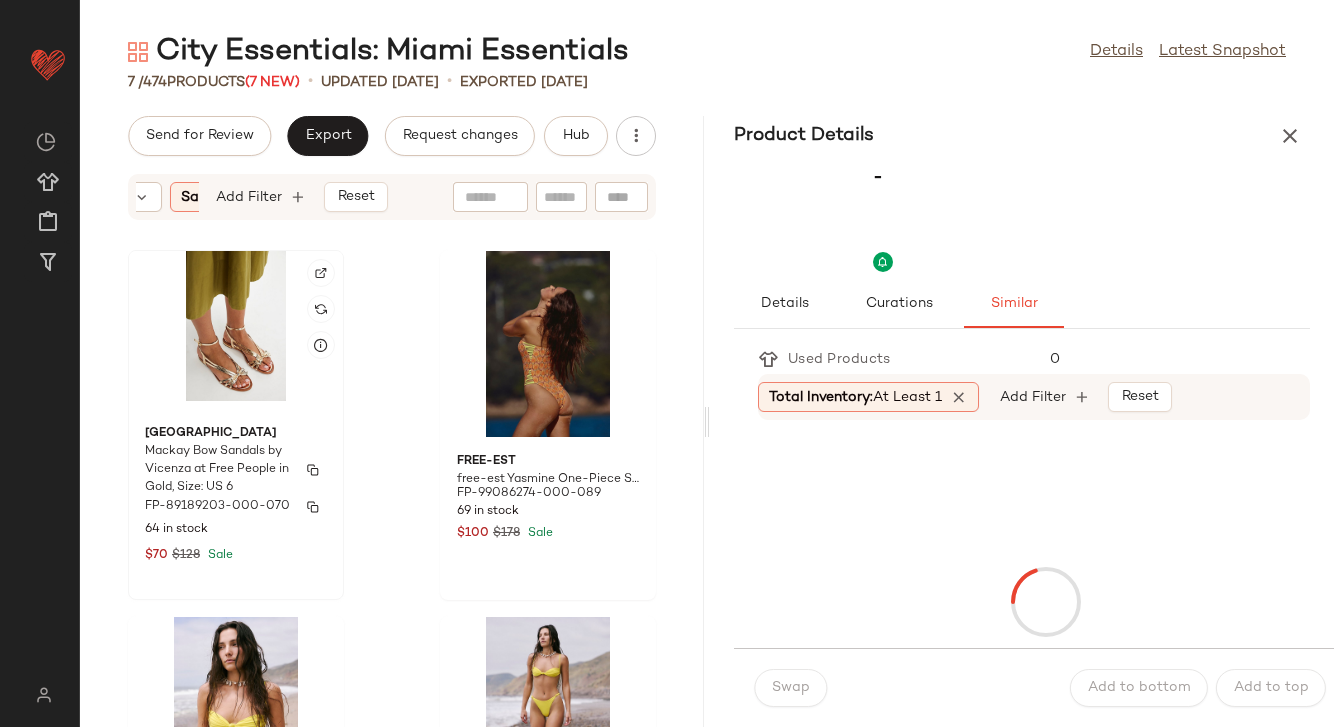 click on "64 in stock" at bounding box center (236, 530) 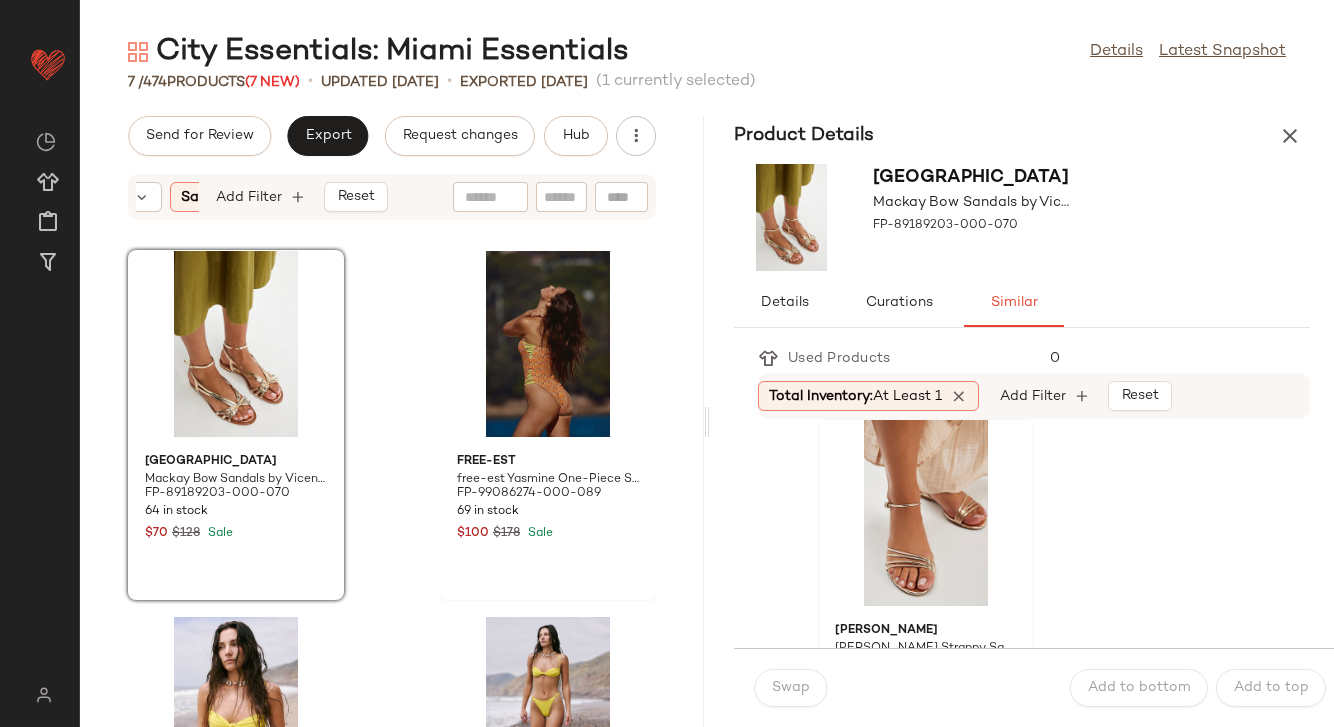 scroll, scrollTop: 0, scrollLeft: 0, axis: both 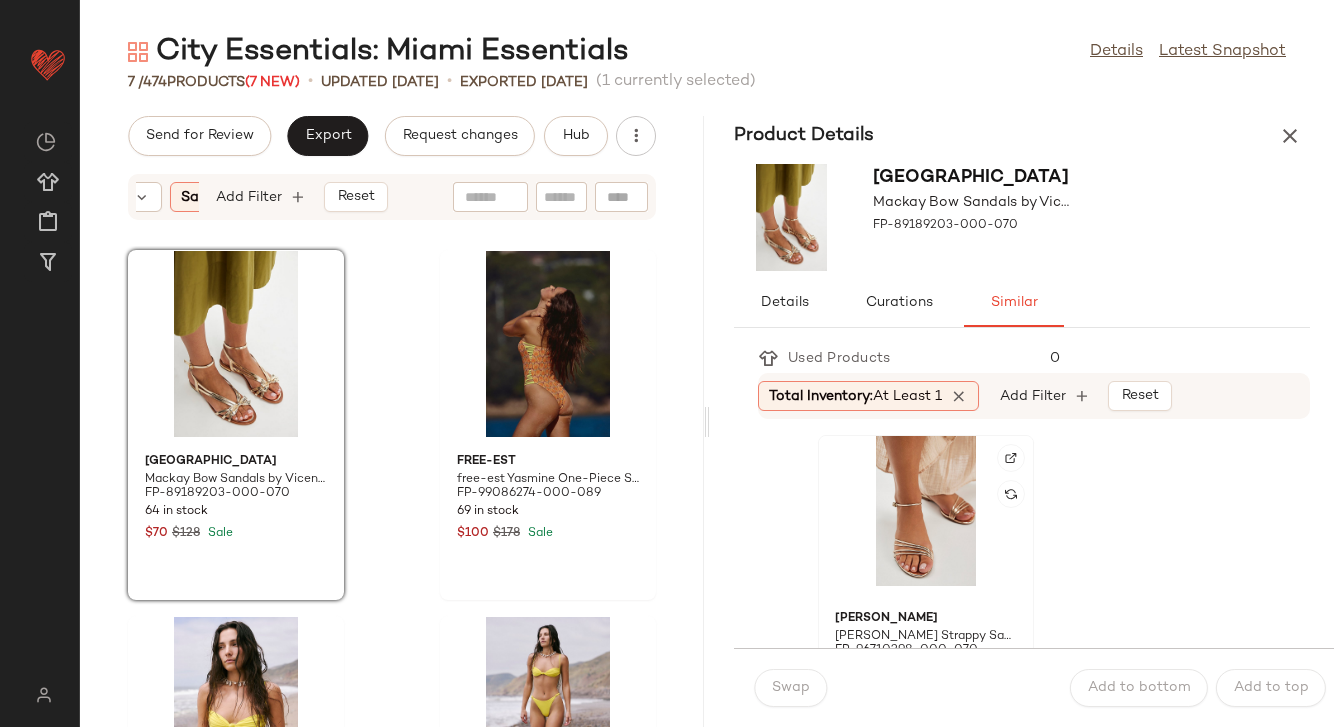 click 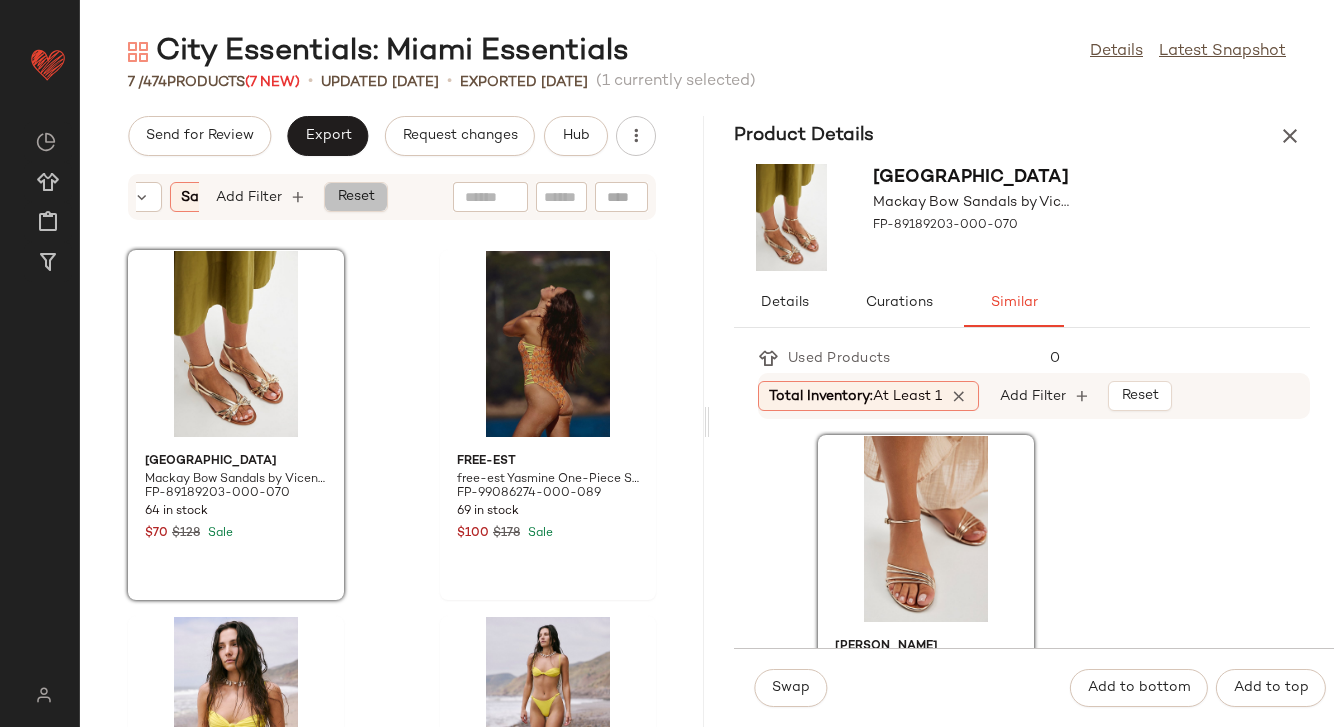 click on "Reset" 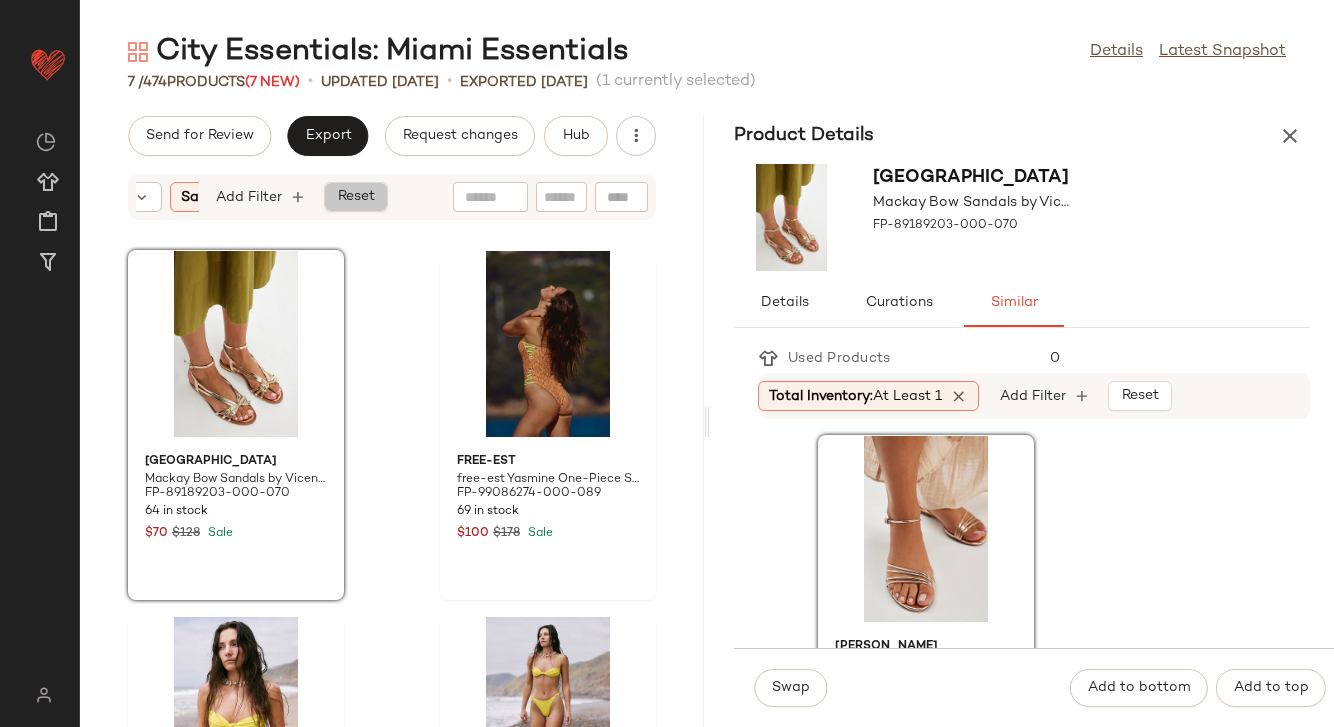 scroll, scrollTop: 0, scrollLeft: 159, axis: horizontal 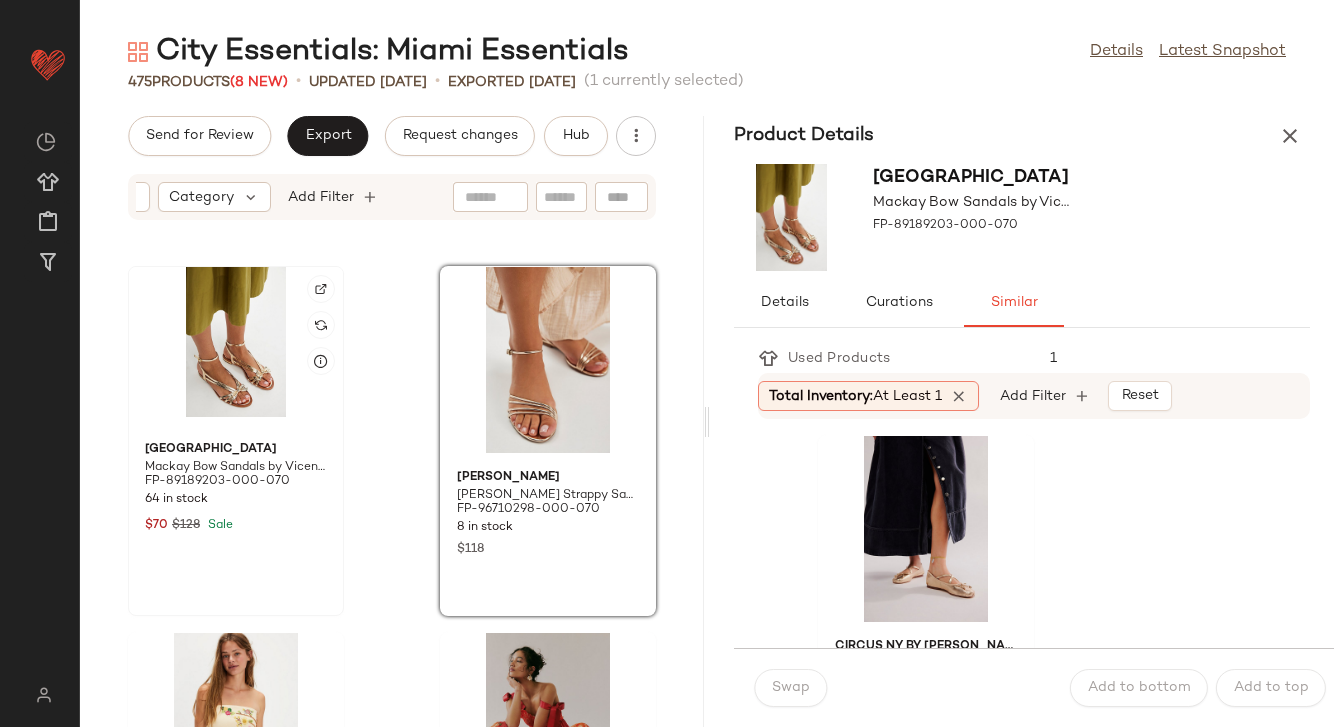 click 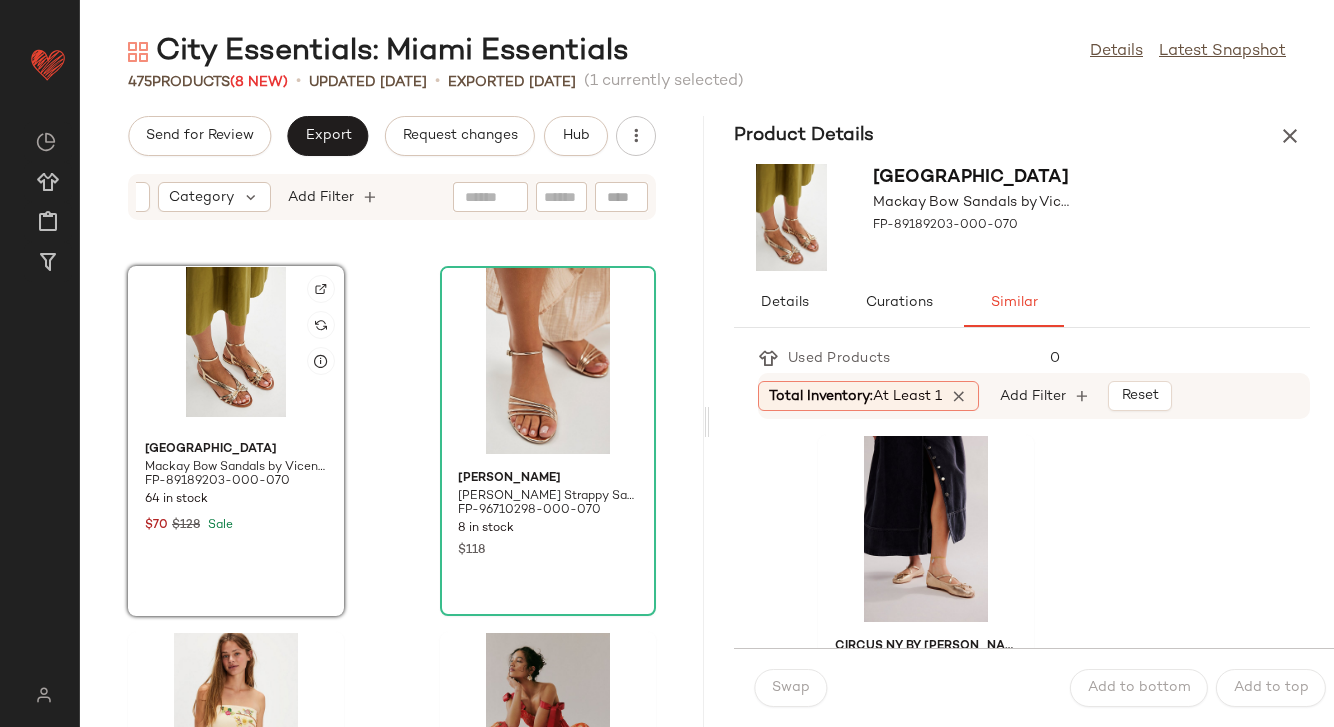 click 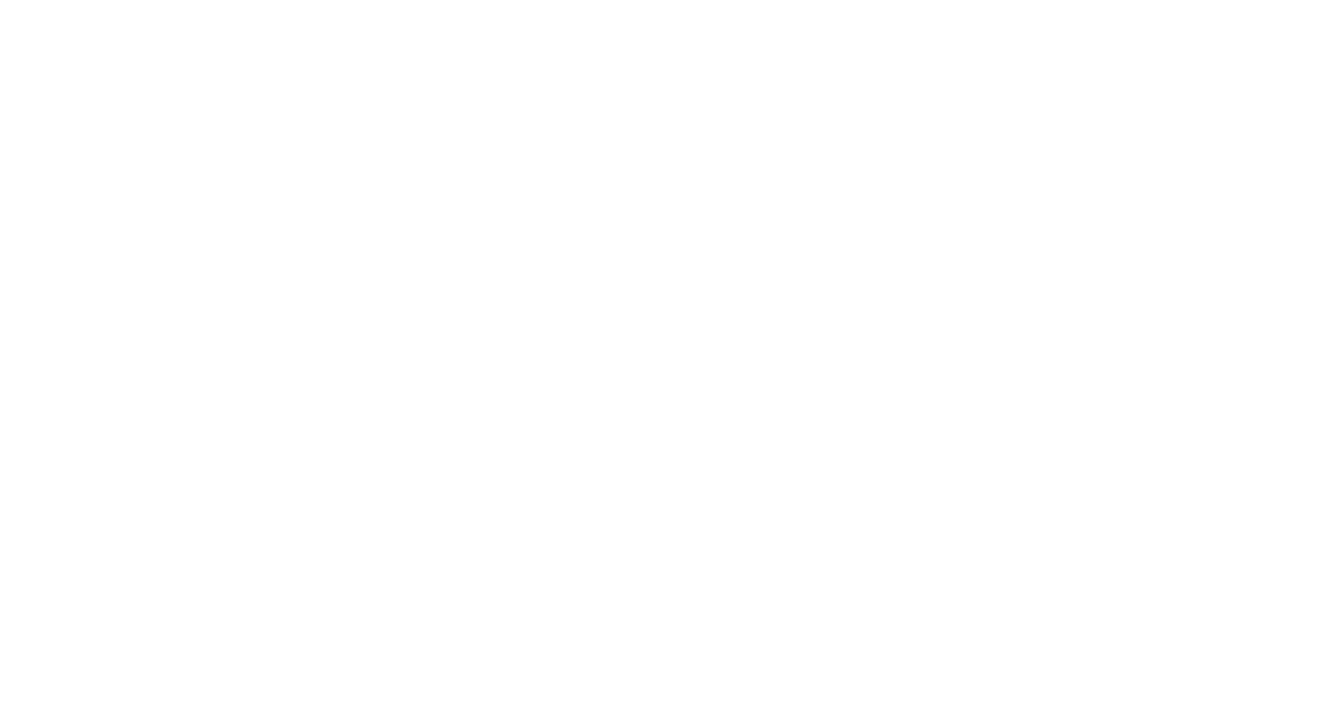 scroll, scrollTop: 0, scrollLeft: 0, axis: both 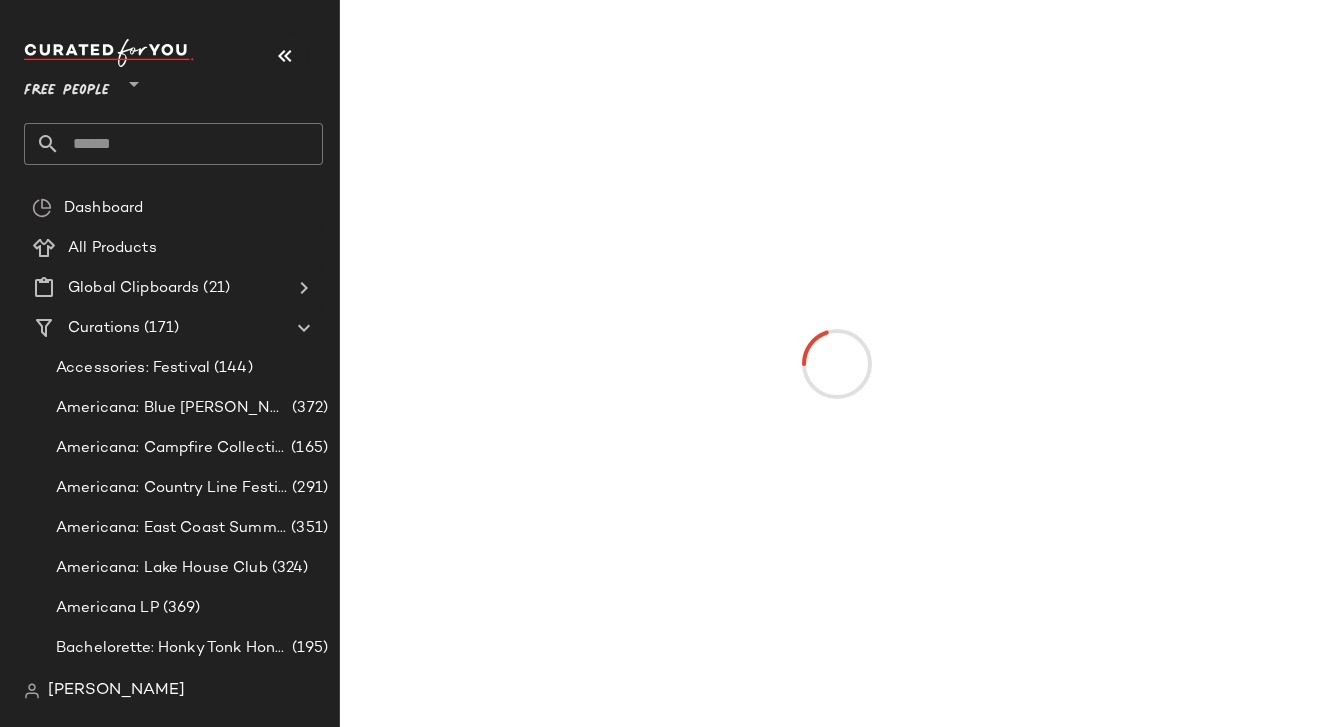 click at bounding box center [285, 56] 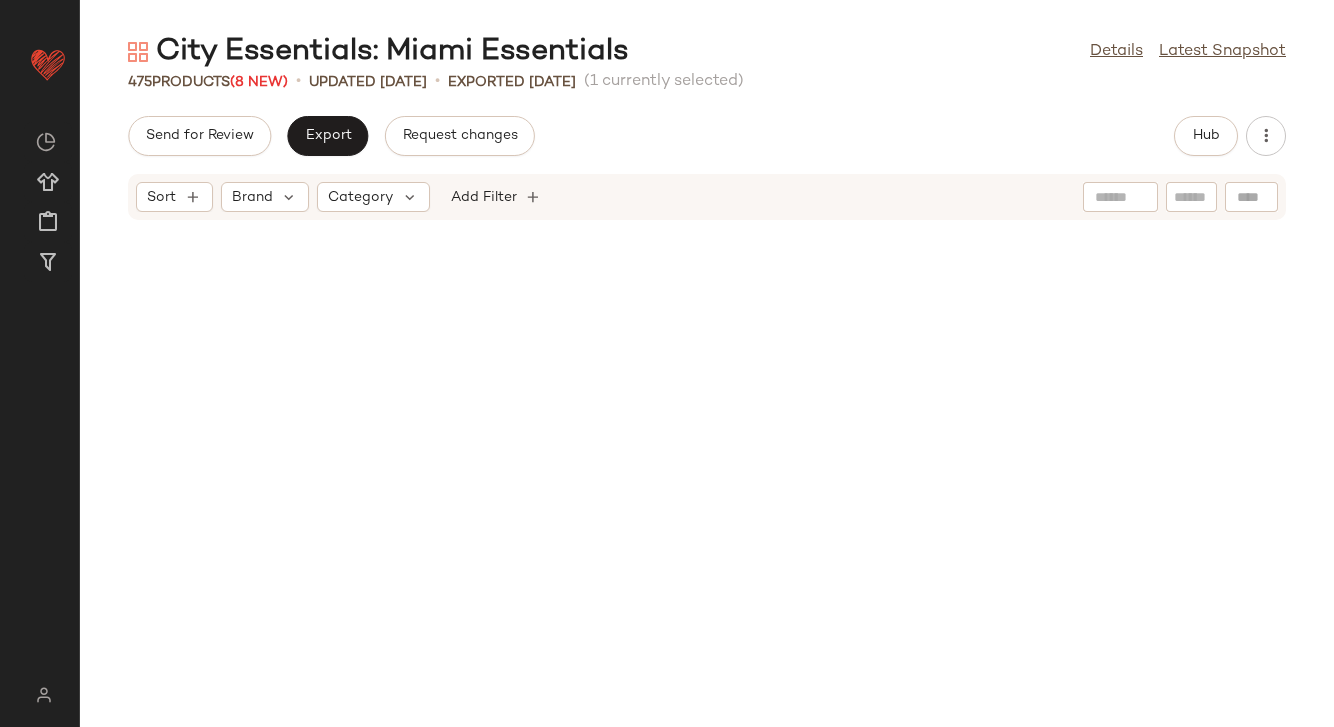 scroll, scrollTop: 6222, scrollLeft: 0, axis: vertical 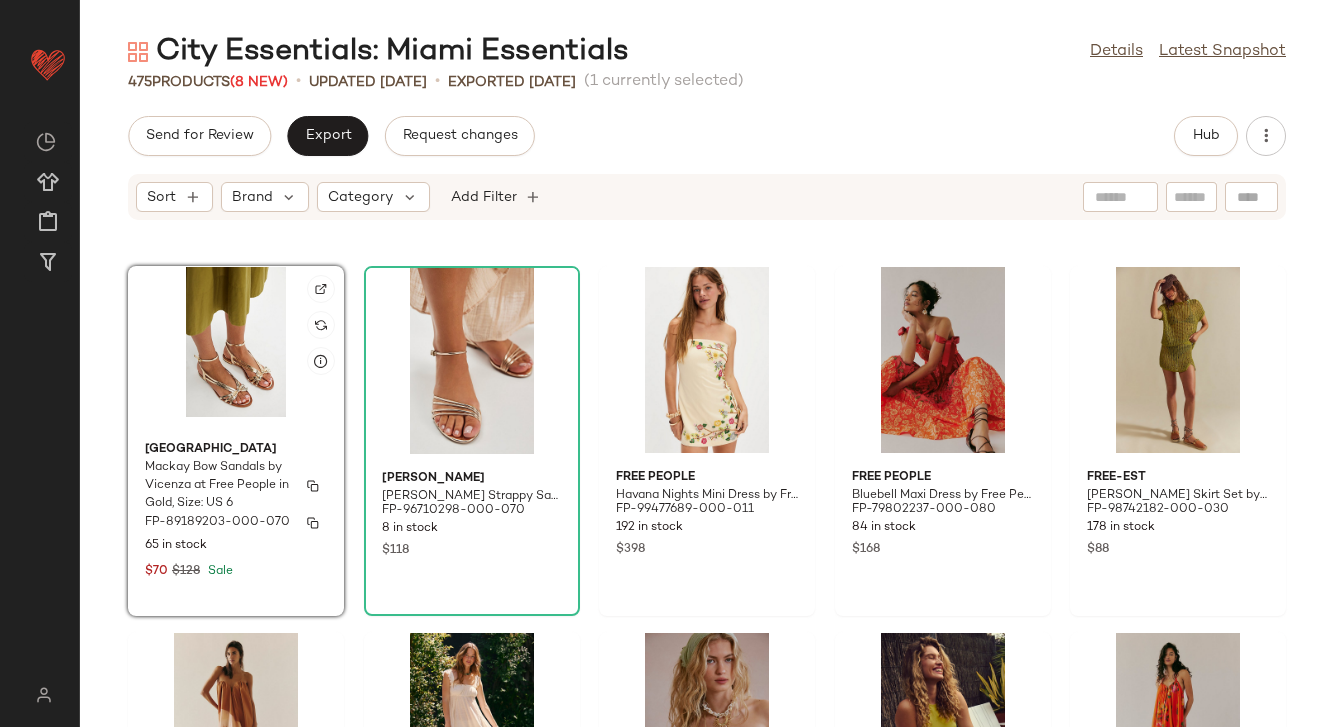 click on "Vicenza Mackay Bow Sandals by Vicenza at Free People in Gold, Size: US 6 FP-89189203-000-070 65 in stock $70 $128 Sale" 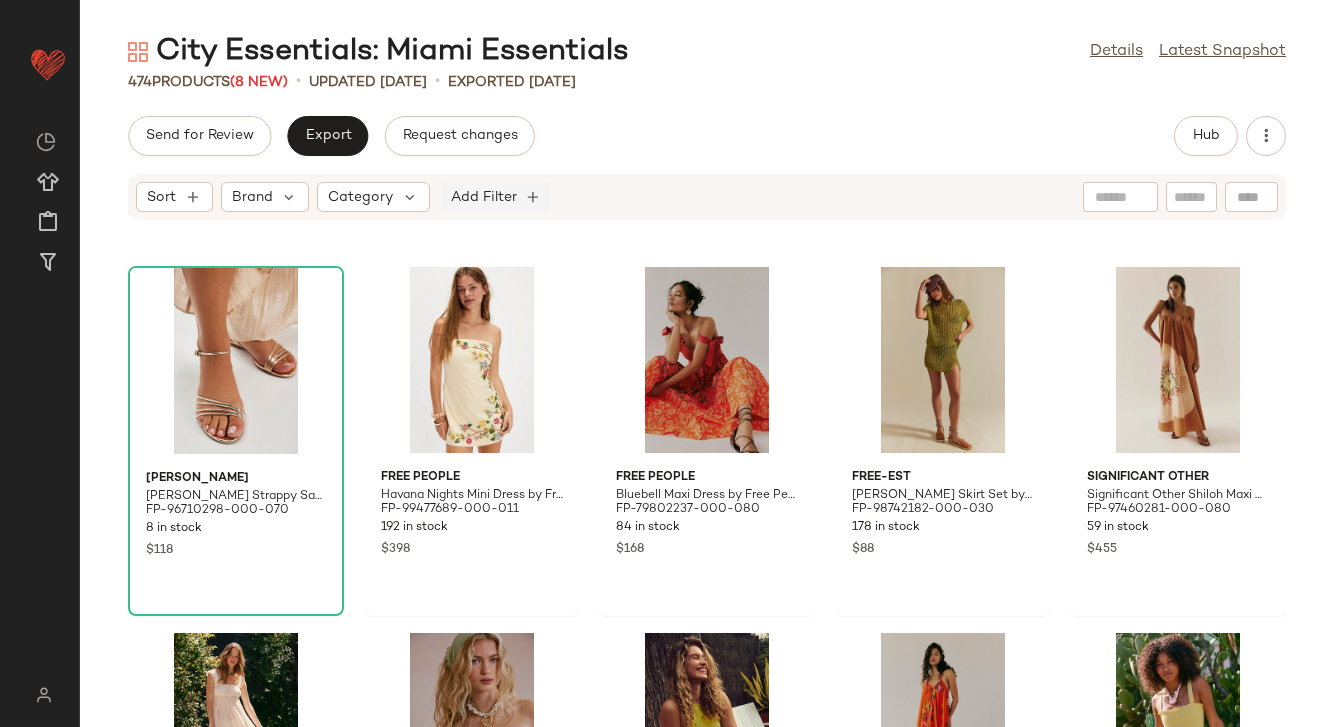 click on "Add Filter" at bounding box center (484, 197) 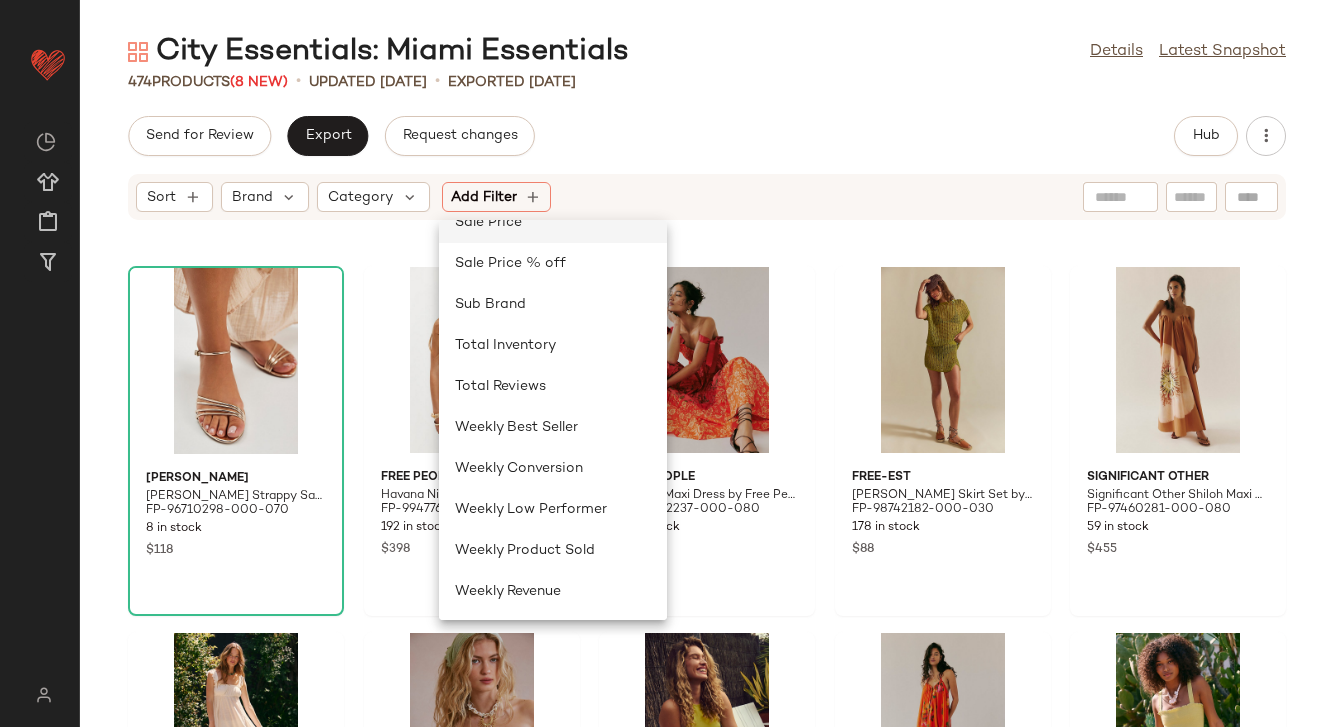 click on "Sale Price" 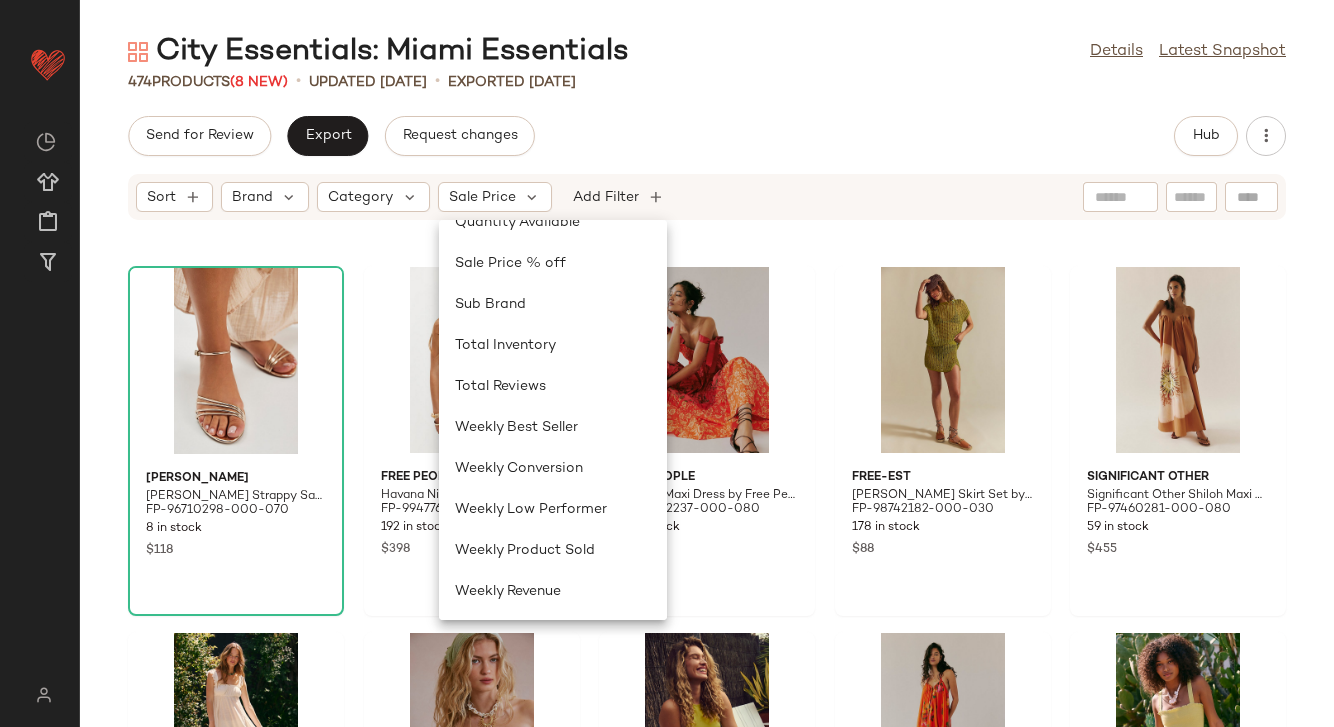 scroll, scrollTop: 846, scrollLeft: 0, axis: vertical 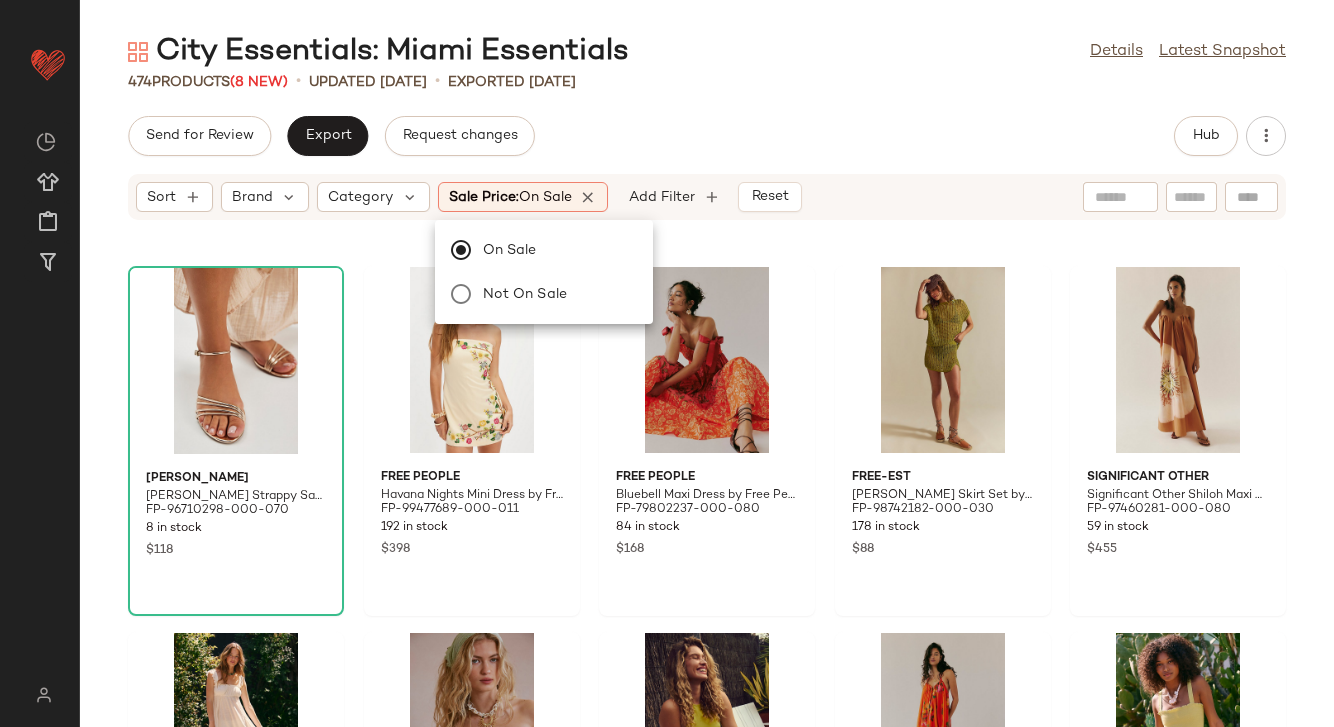 click on "City Essentials: Miami Essentials  Details   Latest Snapshot  474   Products  (8 New)  •   updated [DATE]  •  Exported [DATE]  Send for Review   Export   Request changes   Hub  Sort  Brand  Category  Sale Price:   On sale Add Filter   Reset  [PERSON_NAME] Strappy Sandals by [PERSON_NAME] at Free People in Gold, Size: US 8.5 FP-96710298-000-070 8 in stock $118 Free People Havana Nights Mini Dress by Free People in Tan, Size: XS FP-99477689-000-011 192 in stock $398 Free People Bluebell Maxi Dress by Free People in Orange, Size: XS FP-79802237-000-080 84 in stock $168 free-est Aria Fauxchet Skirt Set by free-est at Free People in Green, Size: XS FP-98742182-000-030 178 in stock $88 Significant Other Significant Other Shiloh Maxi Dress at Free People in [GEOGRAPHIC_DATA], Size: US 8 FP-97460281-000-080 59 in stock $455 free-est Sandrine Pant Set by free-est at Free People in Tan, Size: M FP-100153790-000-014 300 in stock $128 Free People Southern Sun Necklace by Free People in Gold FP-98388986-000-070 163 in stock $38 $68" at bounding box center [707, 379] 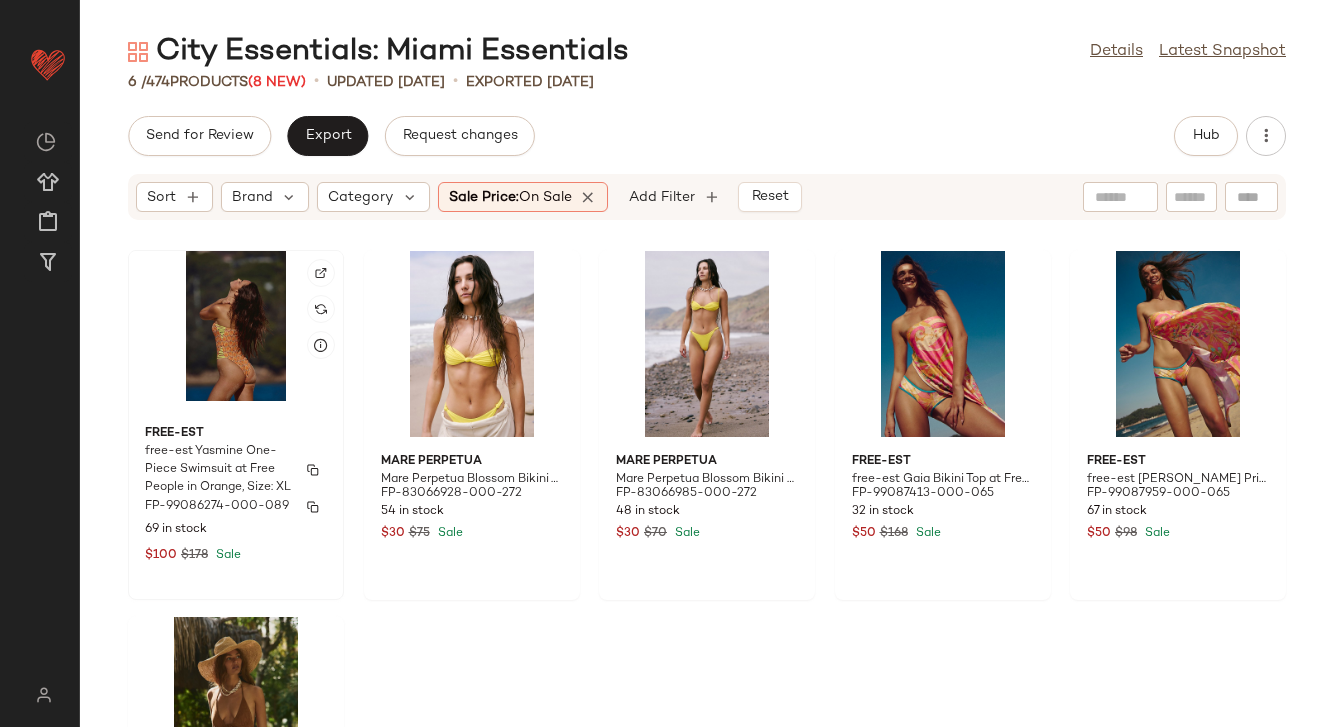 click on "free-est Yasmine One-Piece Swimsuit at Free People in Orange, Size: XL" at bounding box center (218, 470) 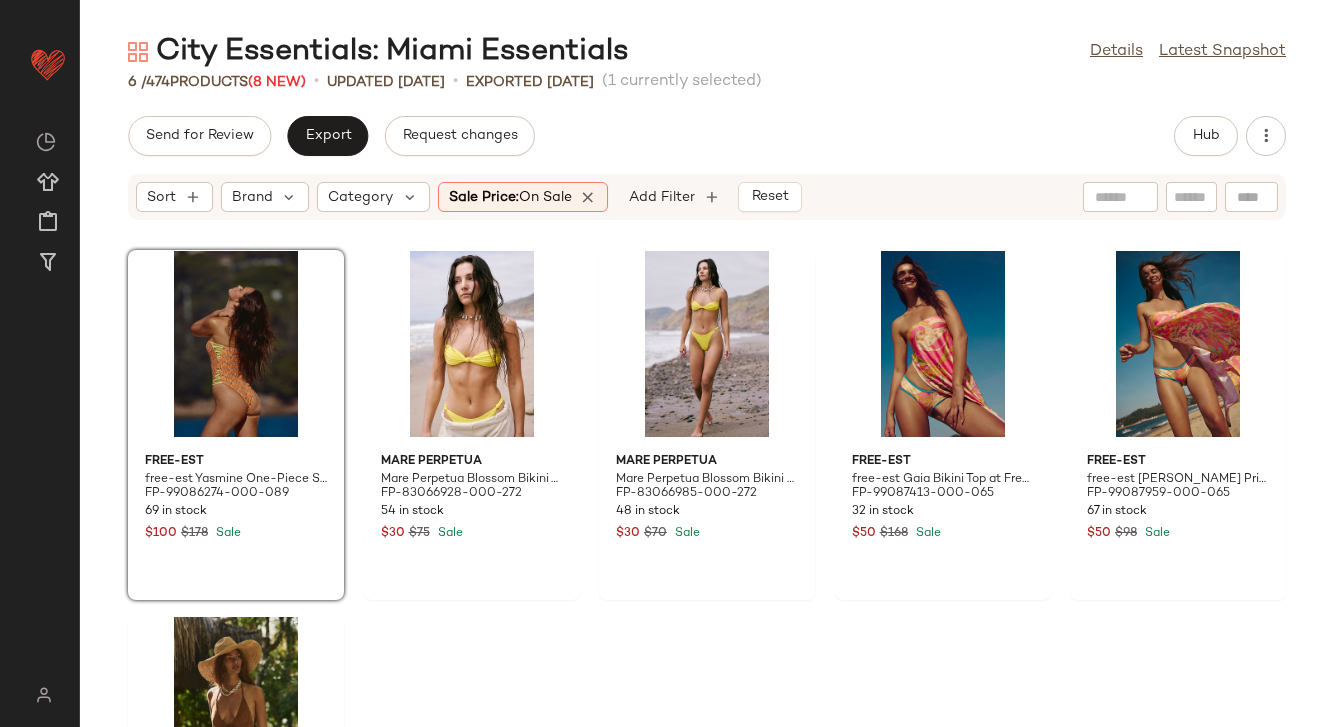 click at bounding box center [589, 197] 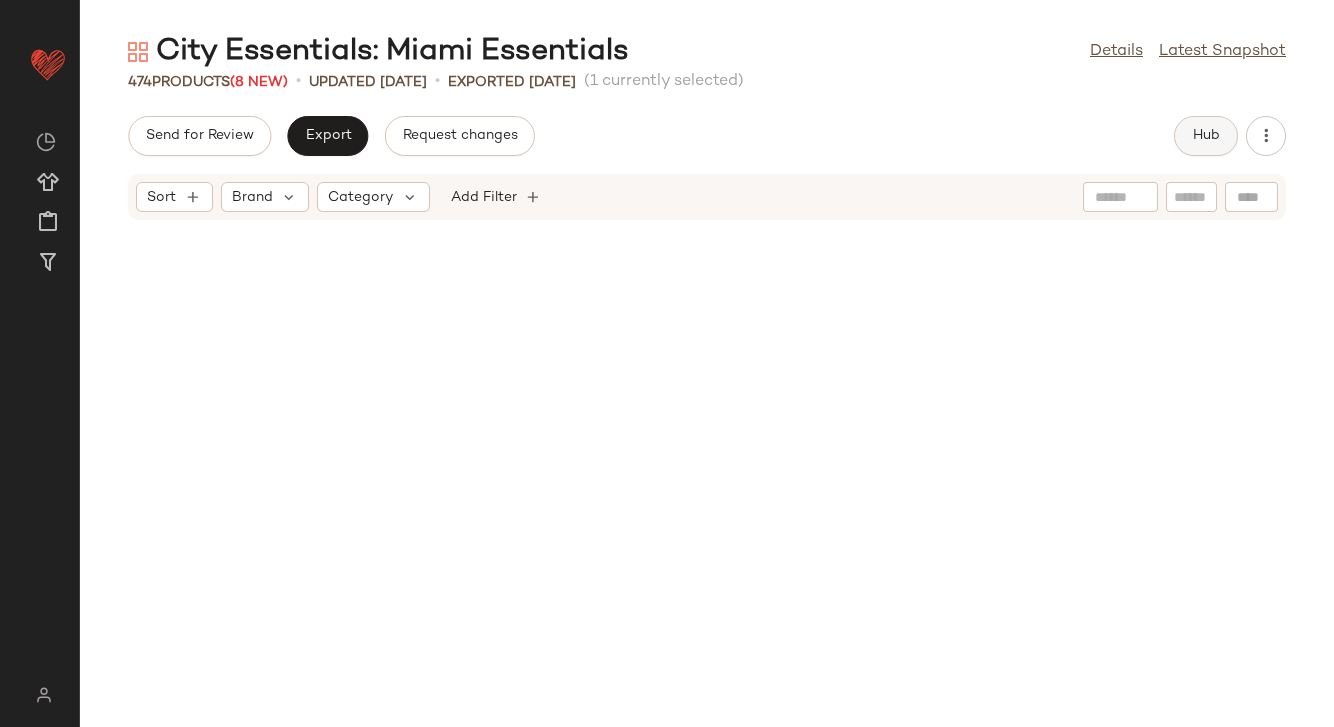 scroll, scrollTop: 8784, scrollLeft: 0, axis: vertical 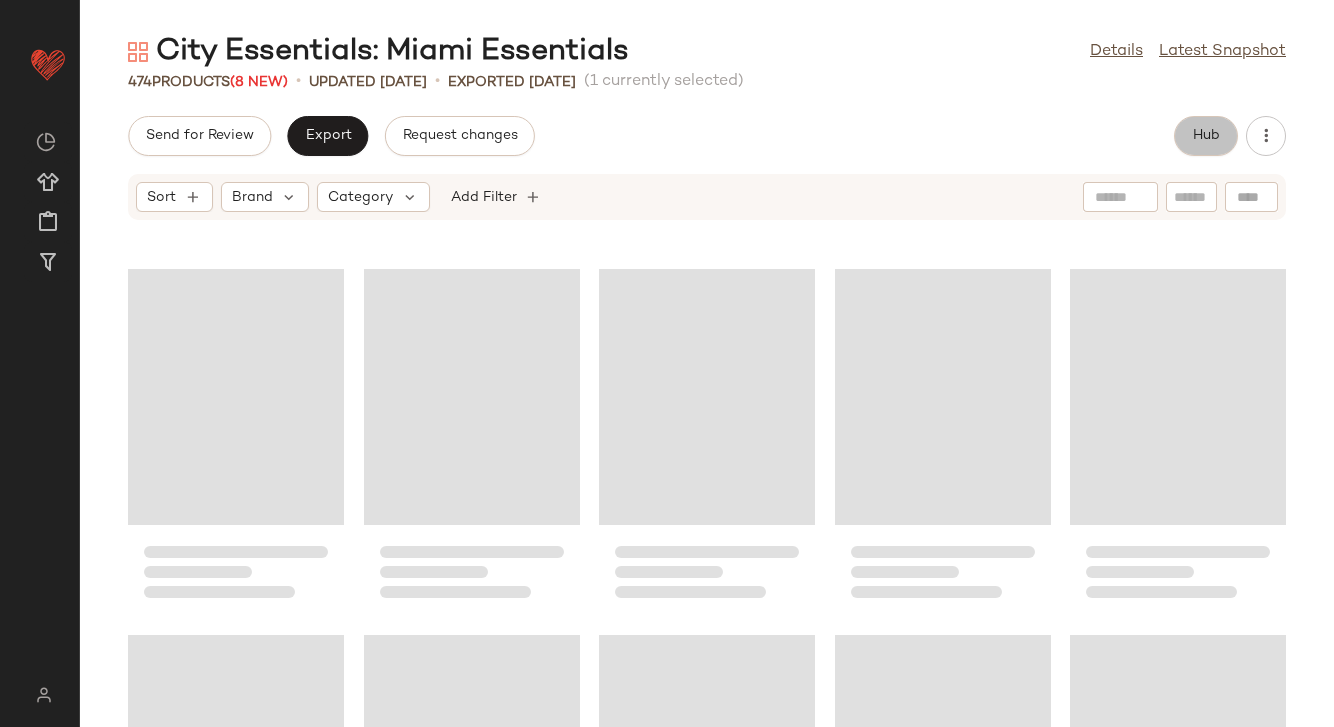 click on "Hub" 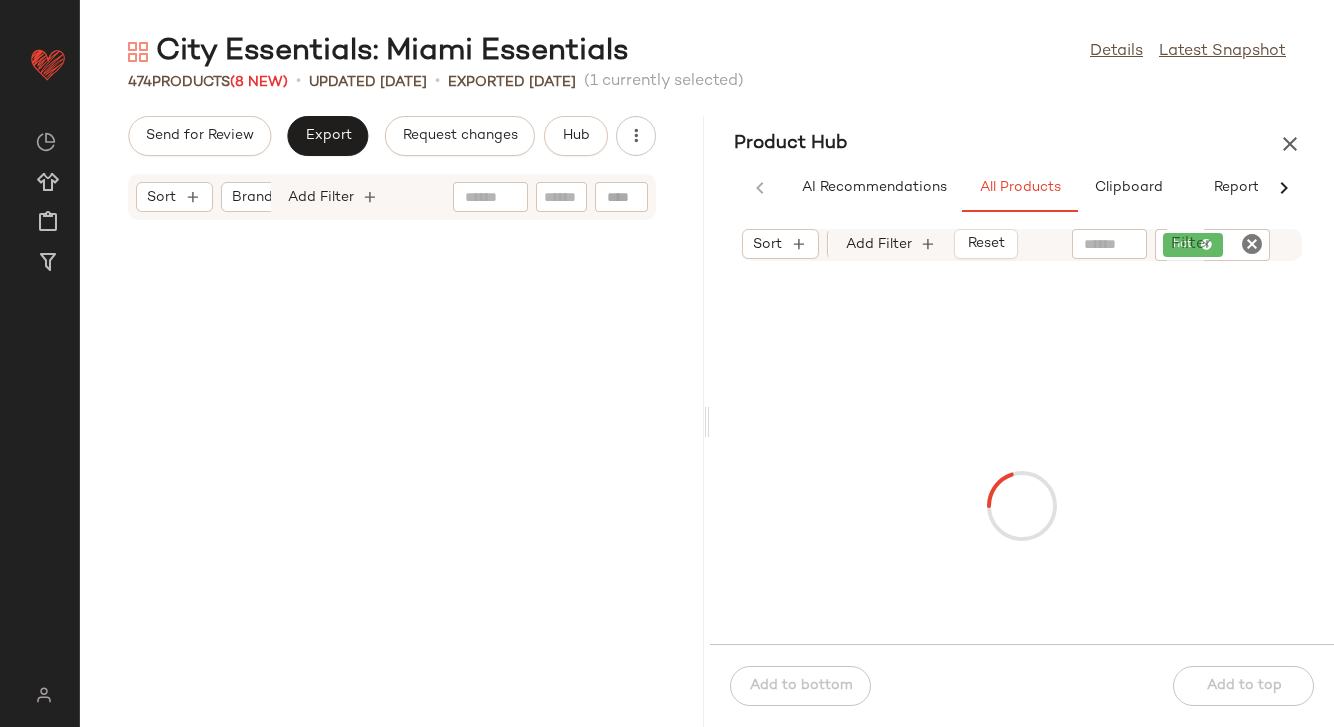 scroll, scrollTop: 17934, scrollLeft: 0, axis: vertical 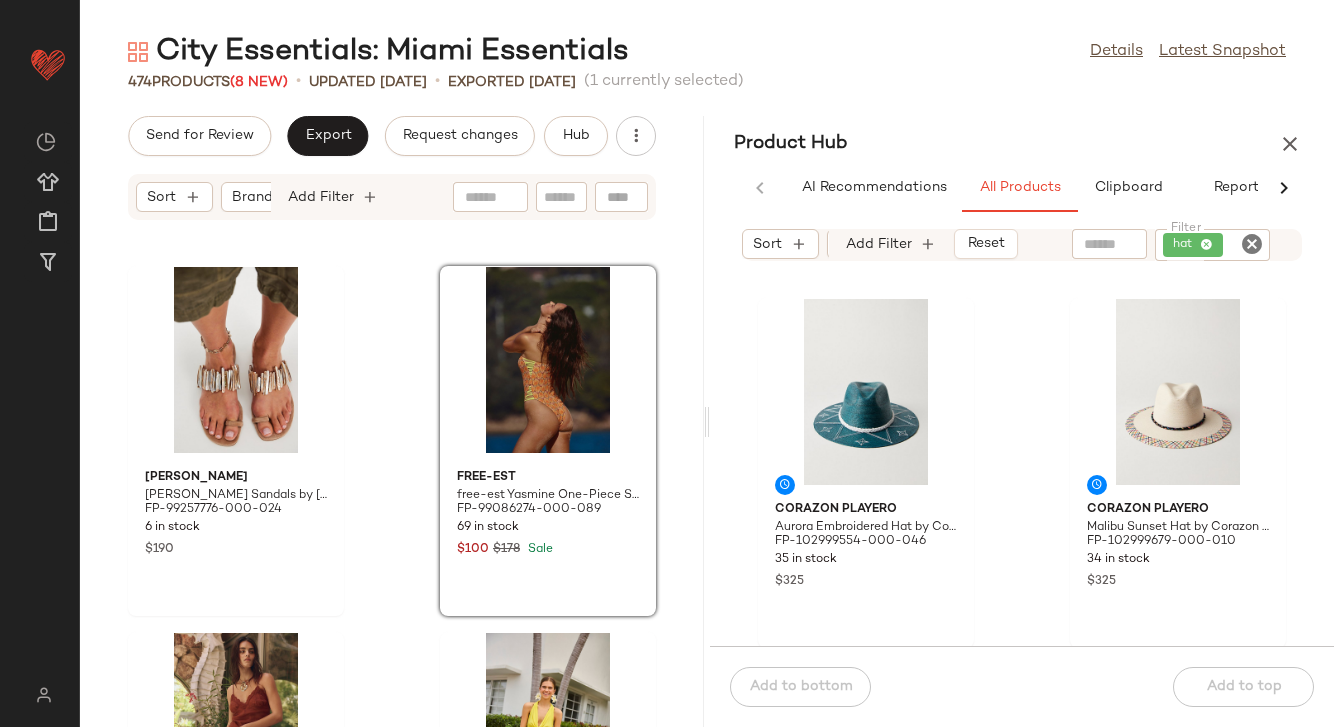 click 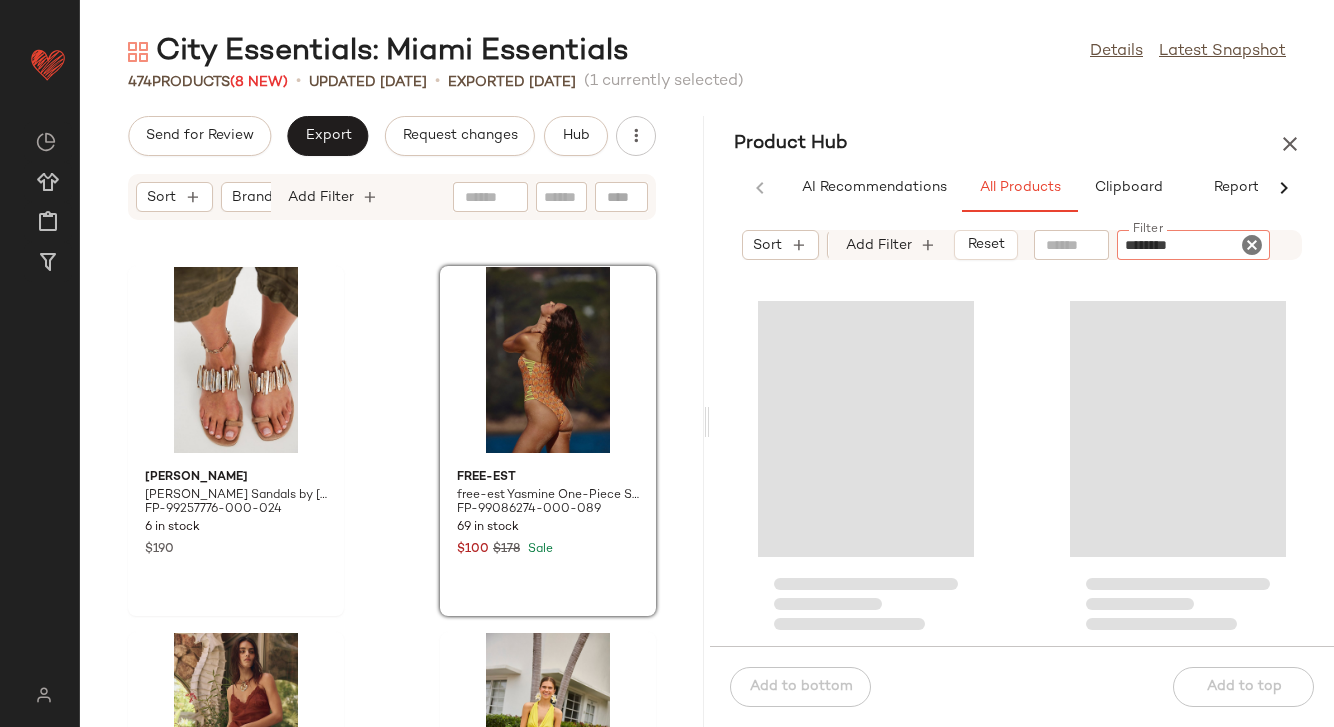 type on "*********" 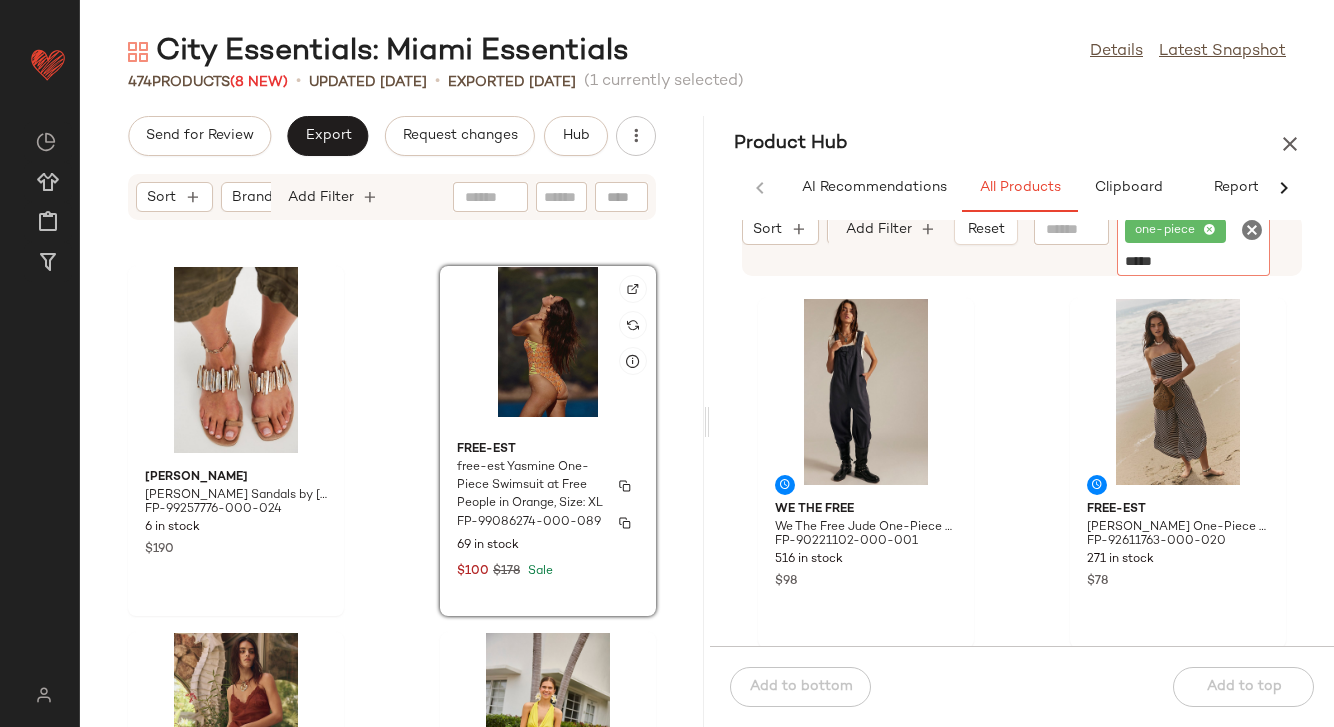 type on "******" 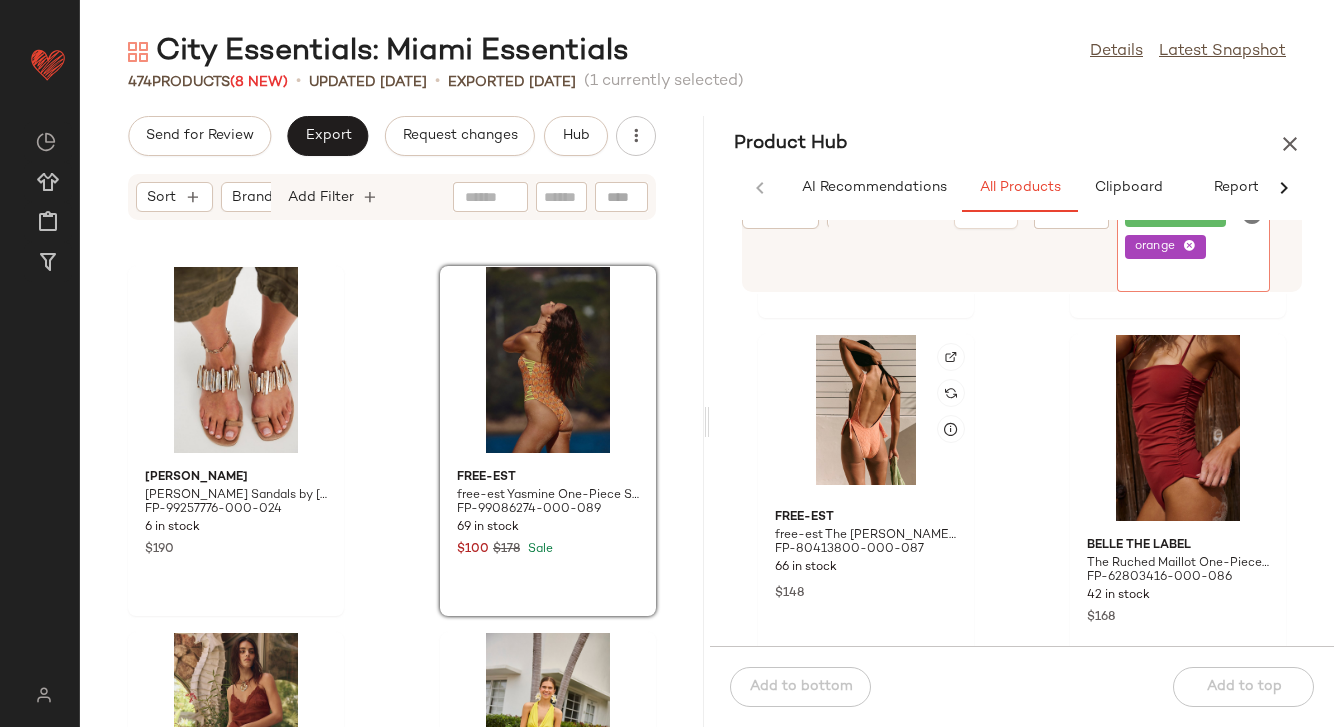 scroll, scrollTop: 3312, scrollLeft: 0, axis: vertical 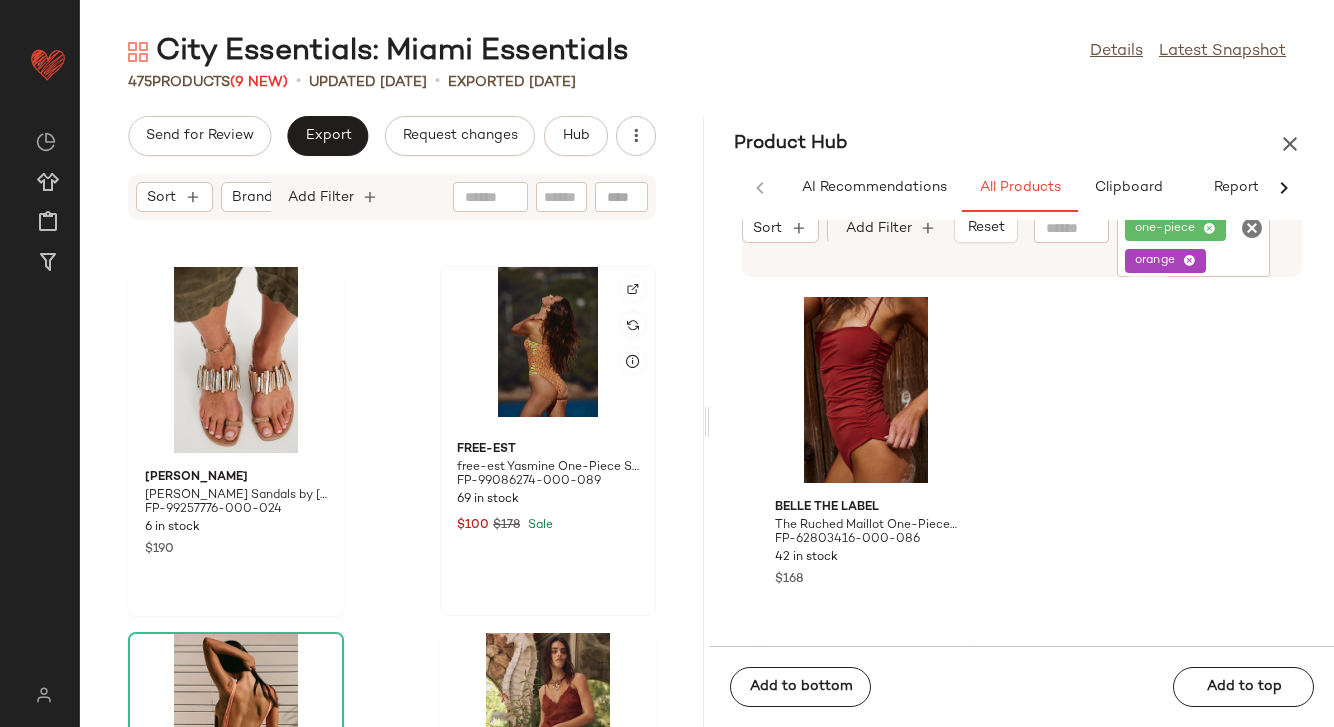 click 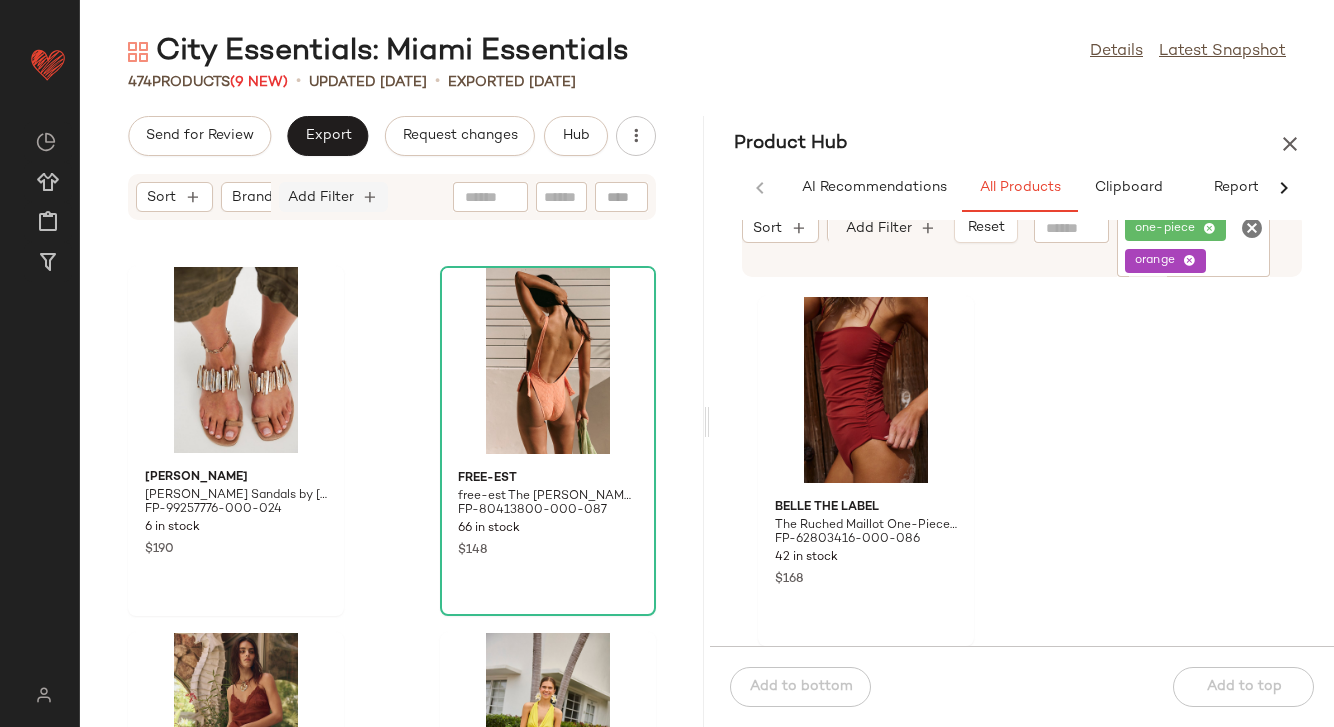 click on "Add Filter" 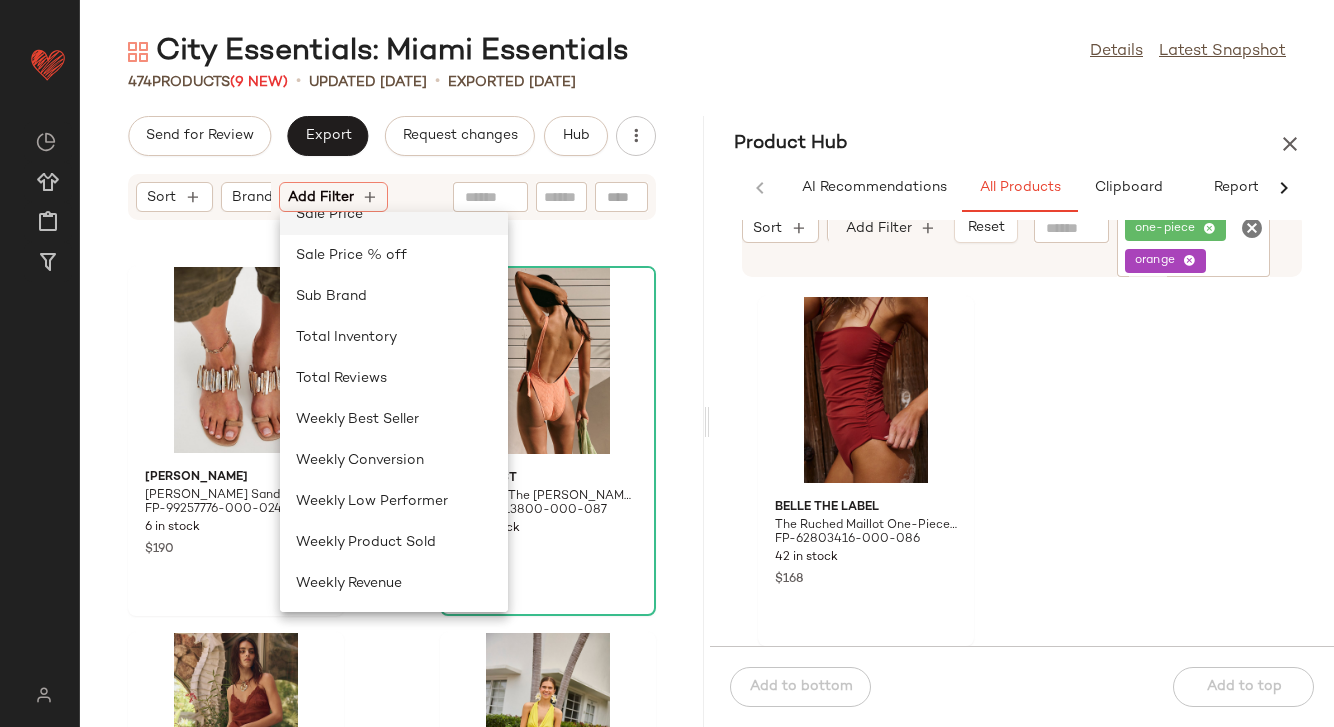 click on "Sale Price" 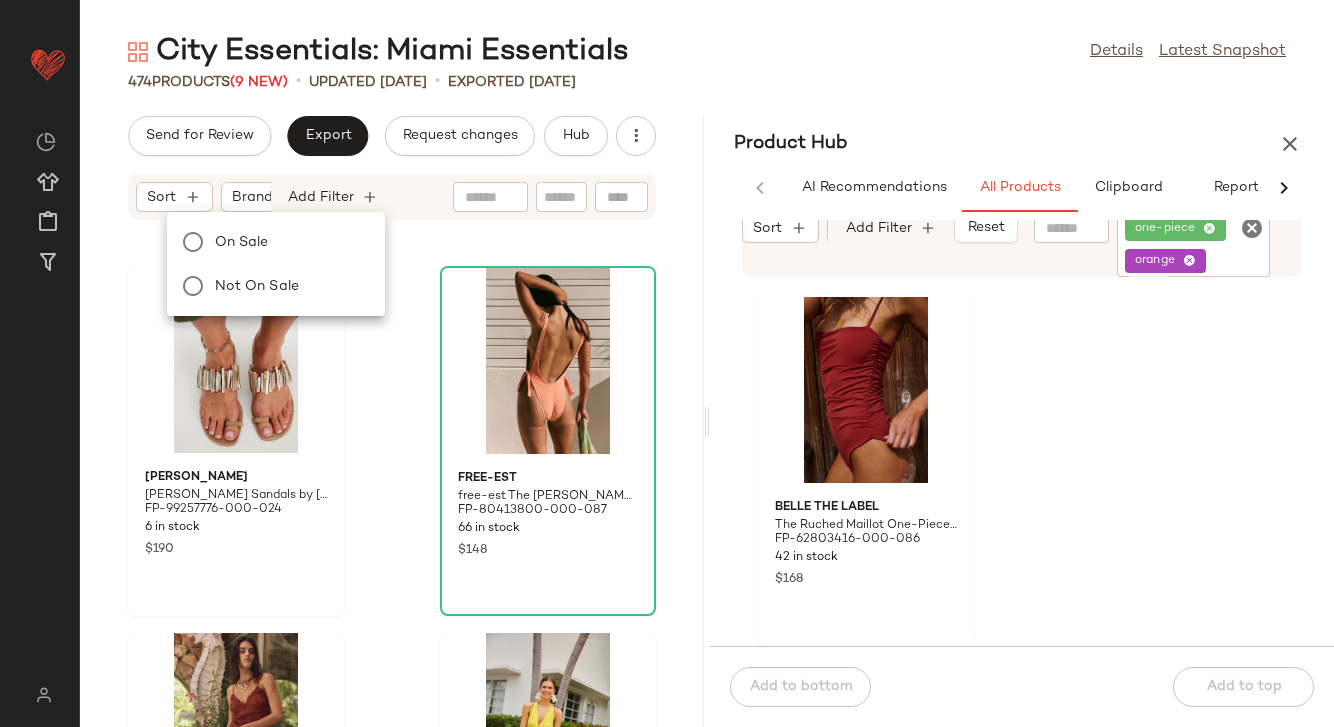 scroll, scrollTop: 0, scrollLeft: 268, axis: horizontal 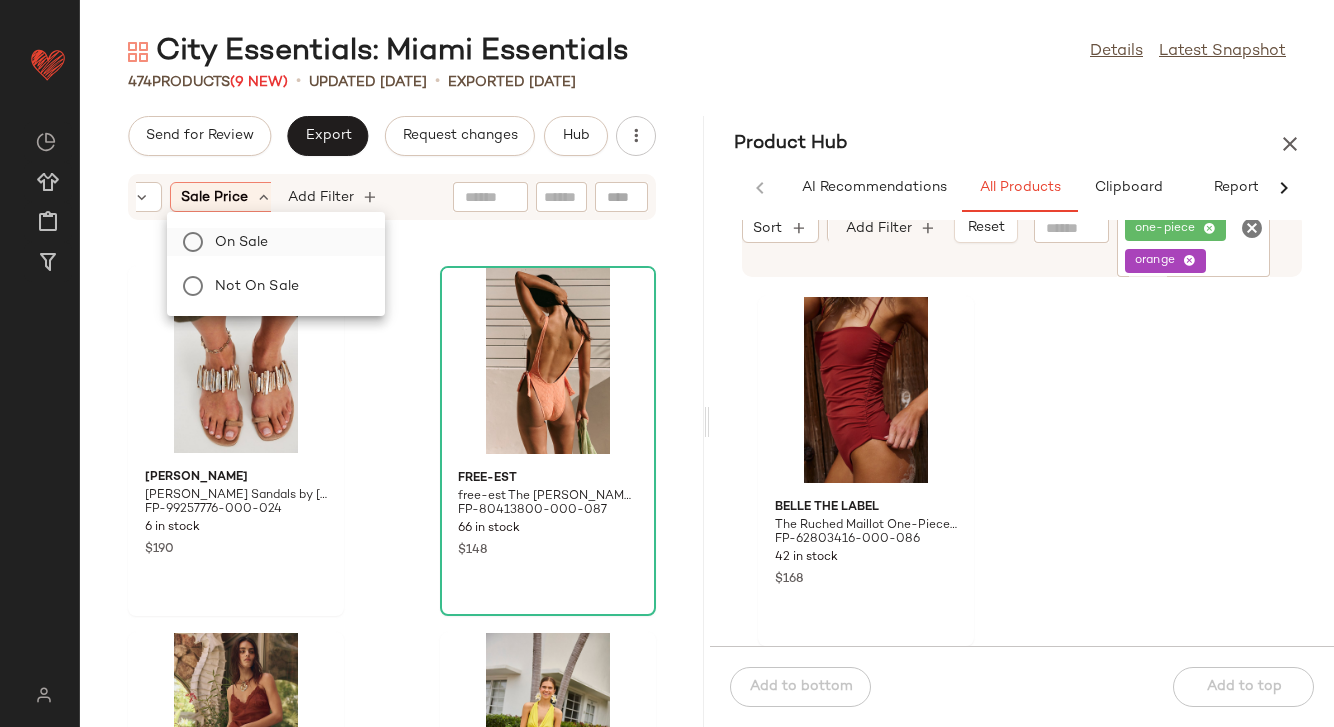 click on "On sale" at bounding box center (288, 242) 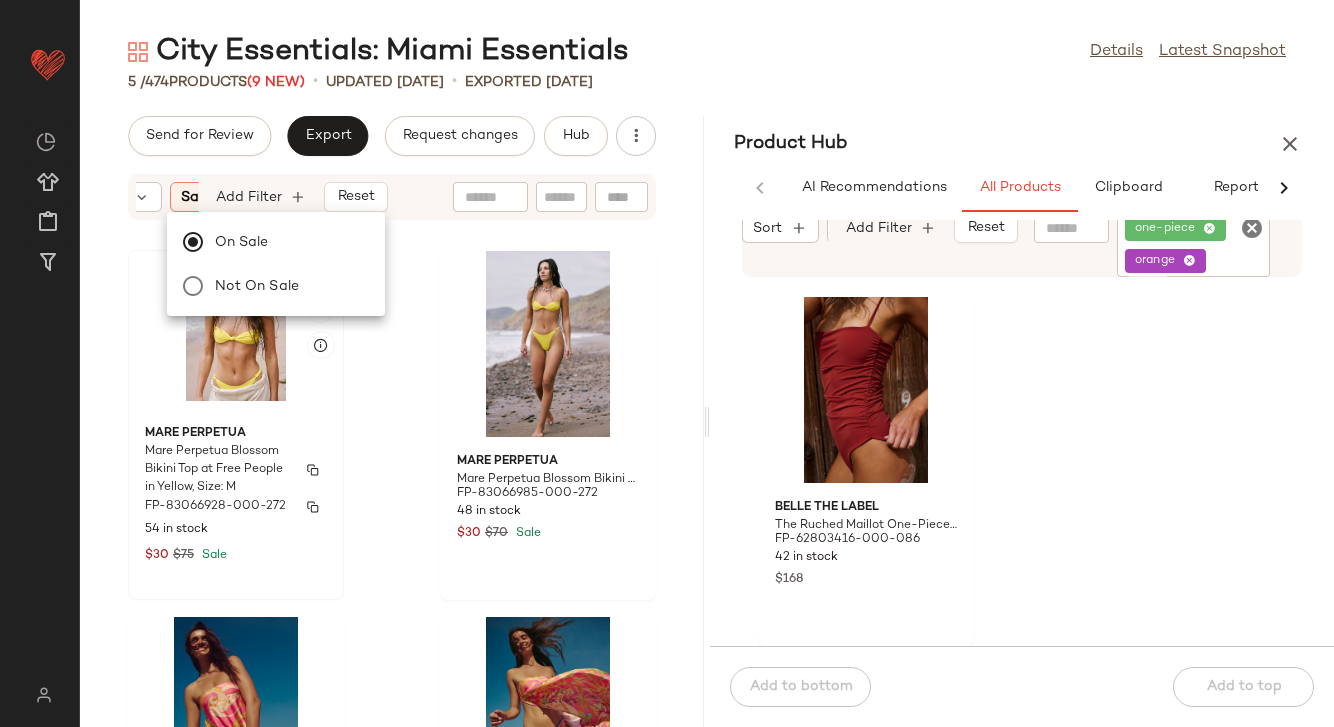 click on "Mare Perpetua Blossom Bikini Top at Free People in Yellow, Size: M" at bounding box center (218, 470) 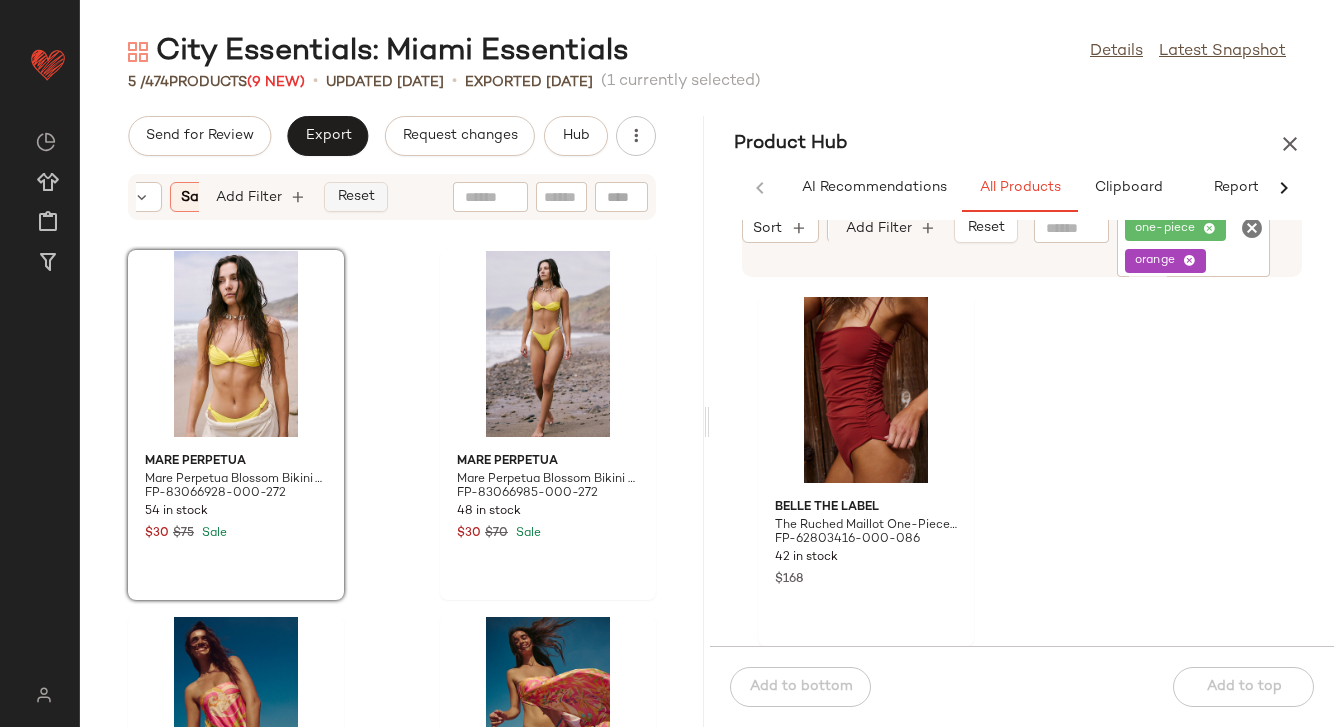click on "Reset" 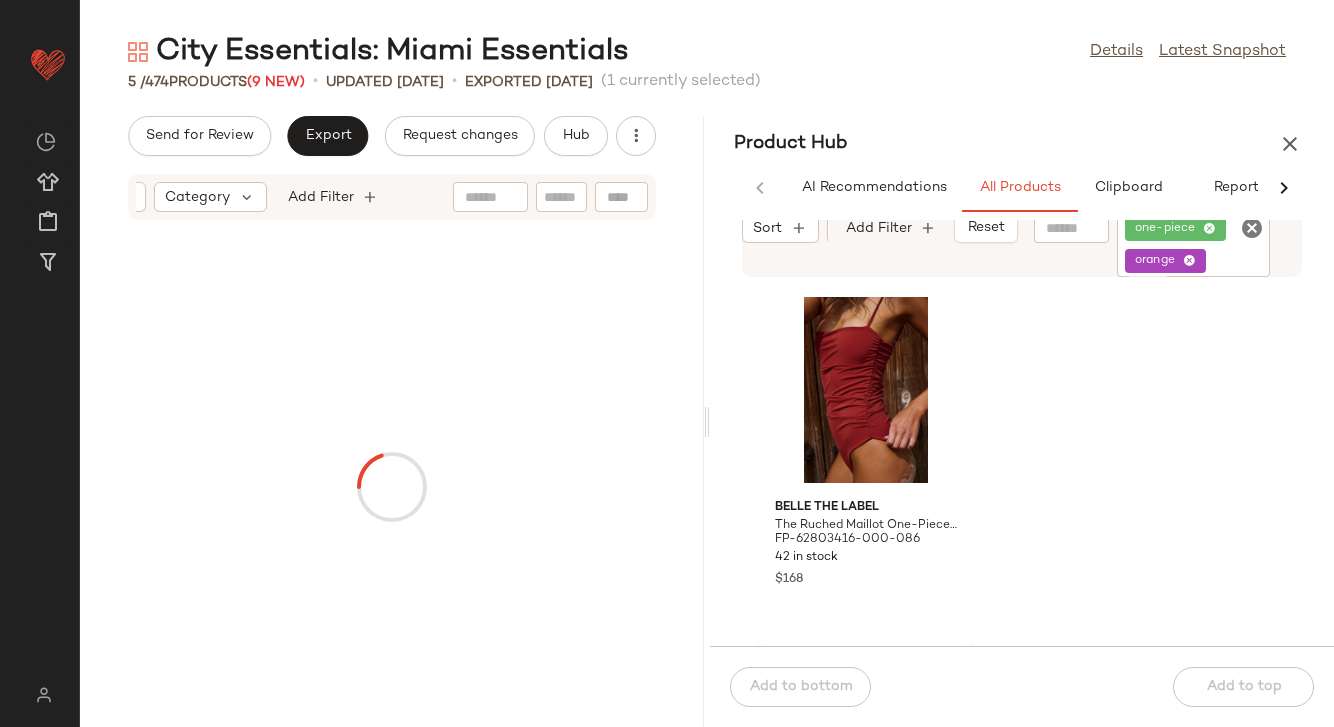 scroll, scrollTop: 0, scrollLeft: 159, axis: horizontal 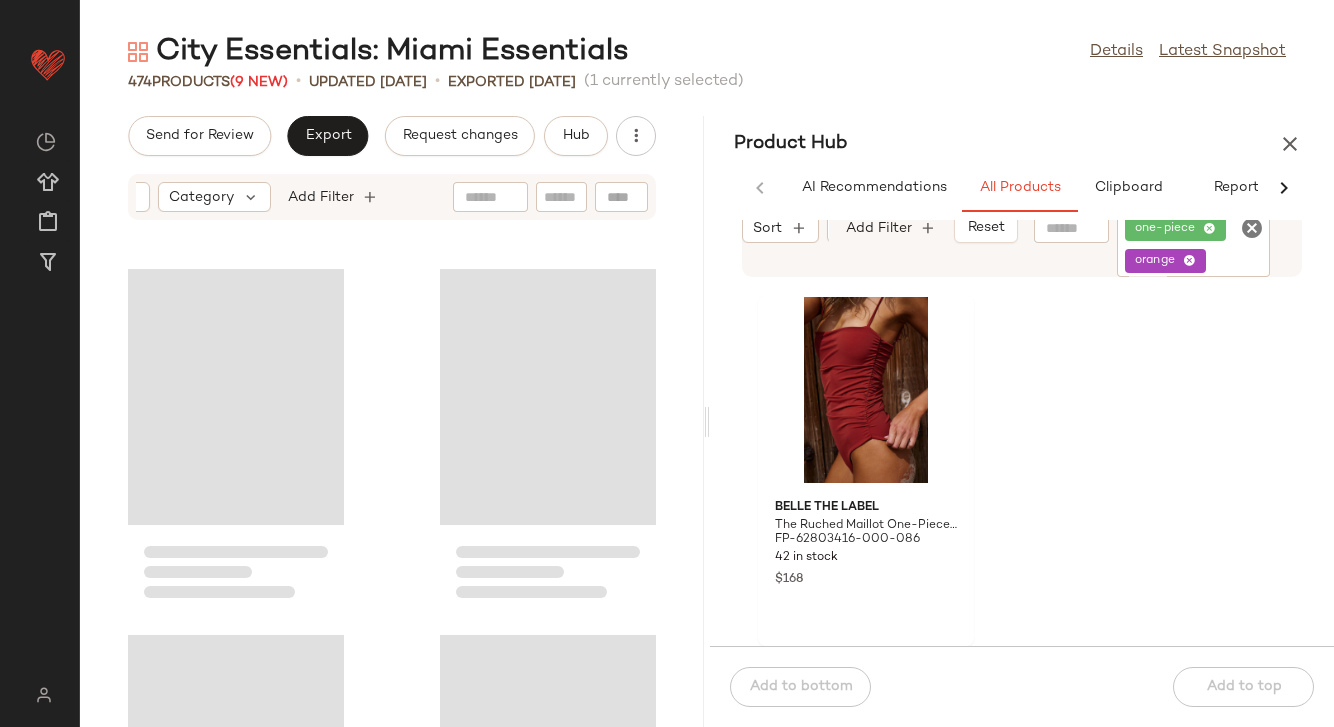 click 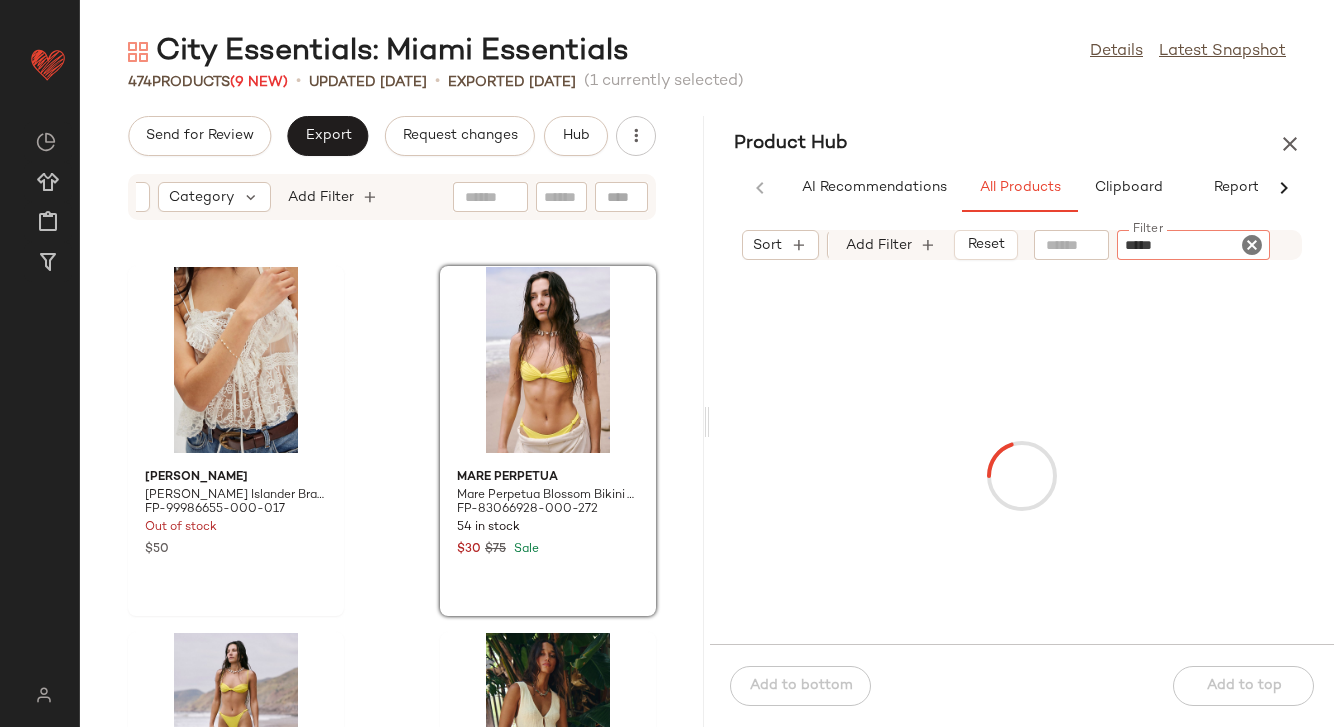 type on "******" 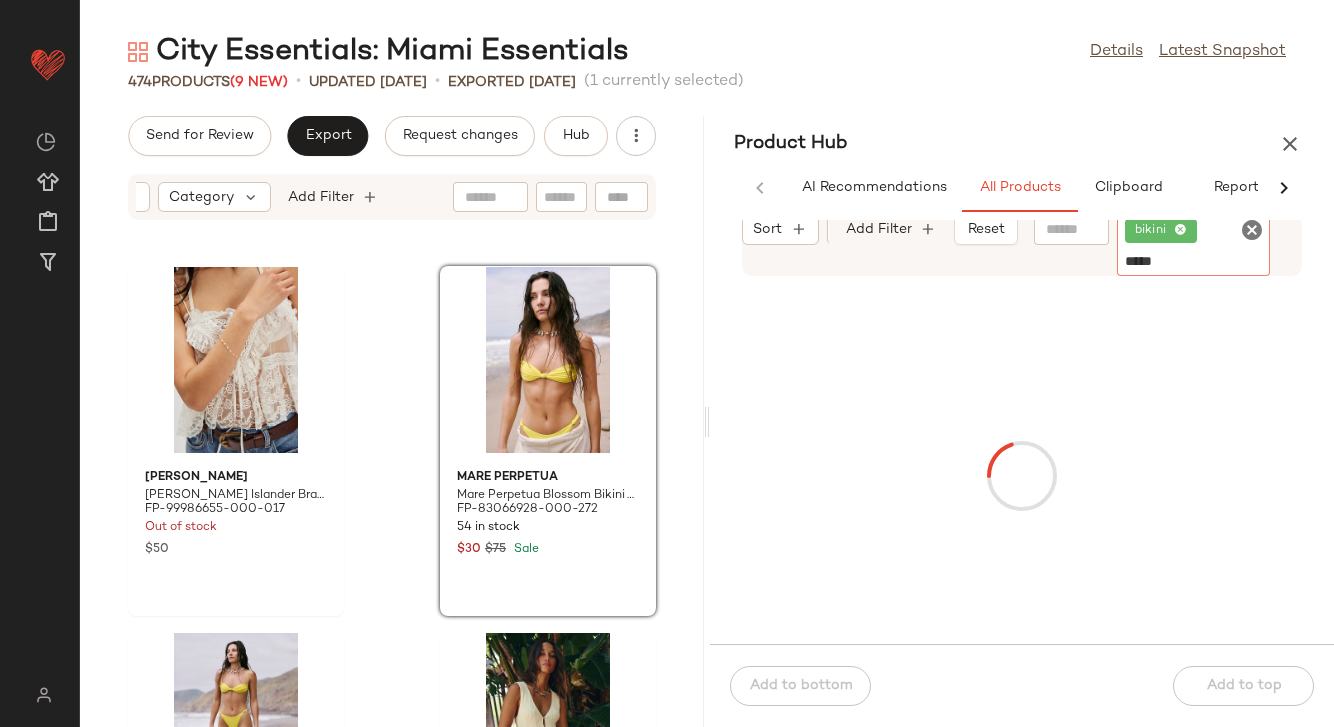 type on "******" 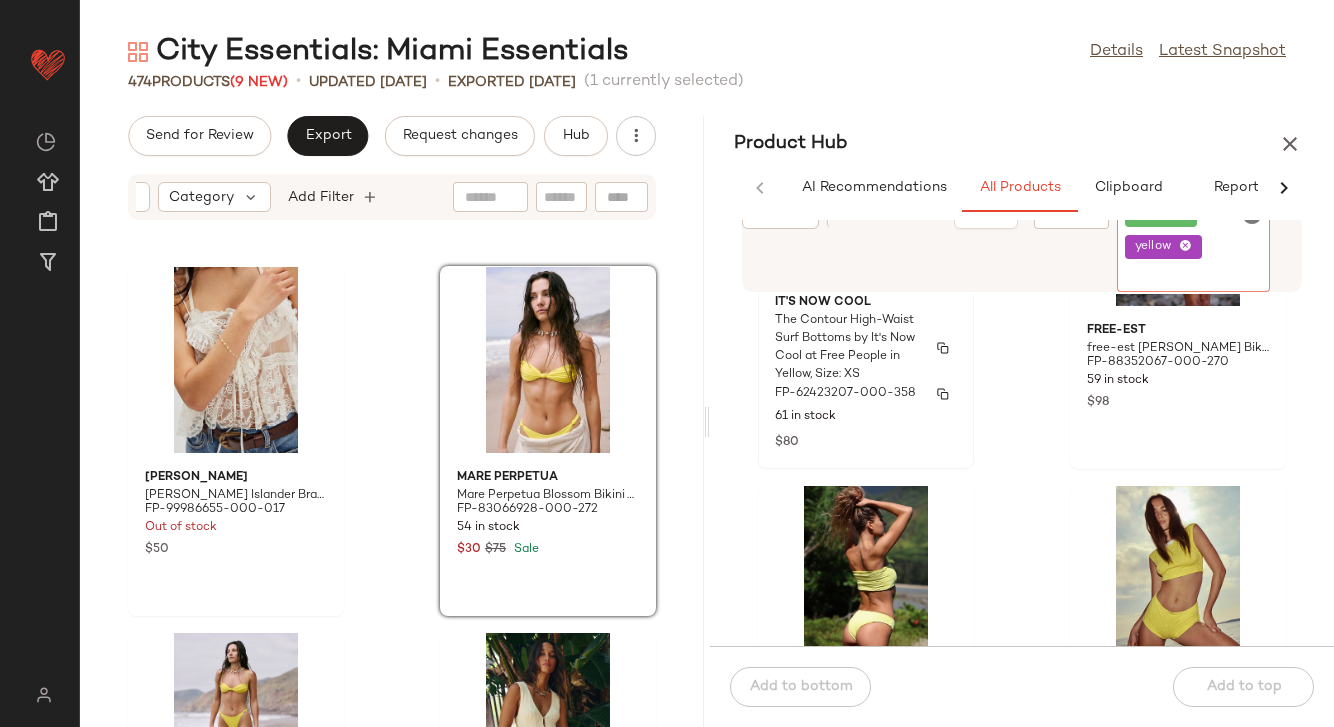 scroll, scrollTop: 204, scrollLeft: 0, axis: vertical 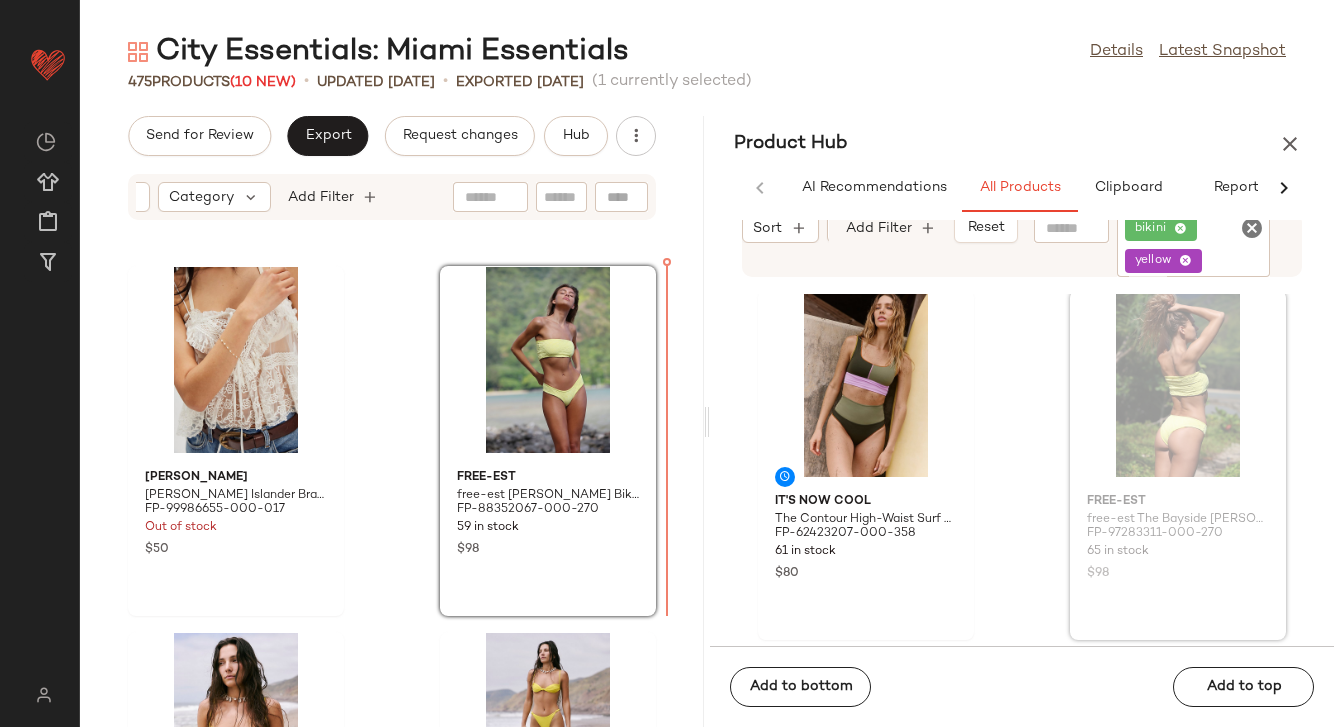 drag, startPoint x: 1154, startPoint y: 407, endPoint x: 587, endPoint y: 390, distance: 567.2548 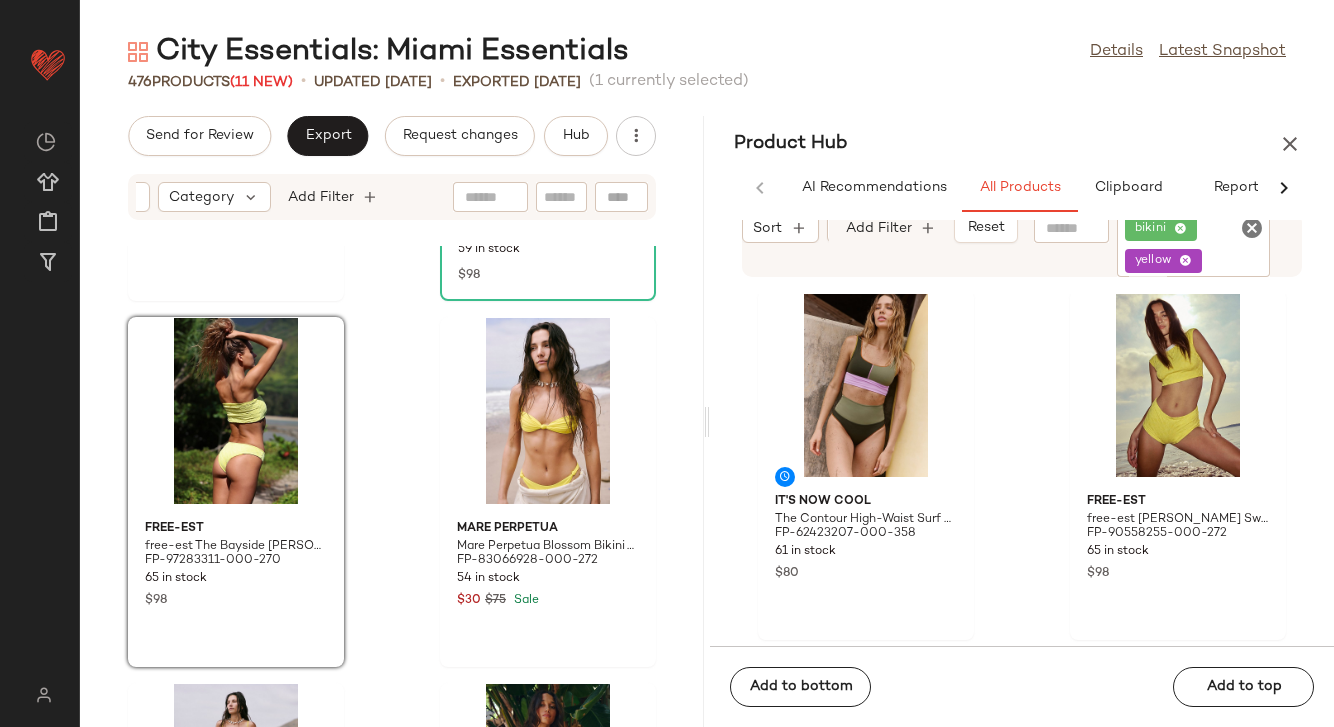 scroll, scrollTop: 22643, scrollLeft: 0, axis: vertical 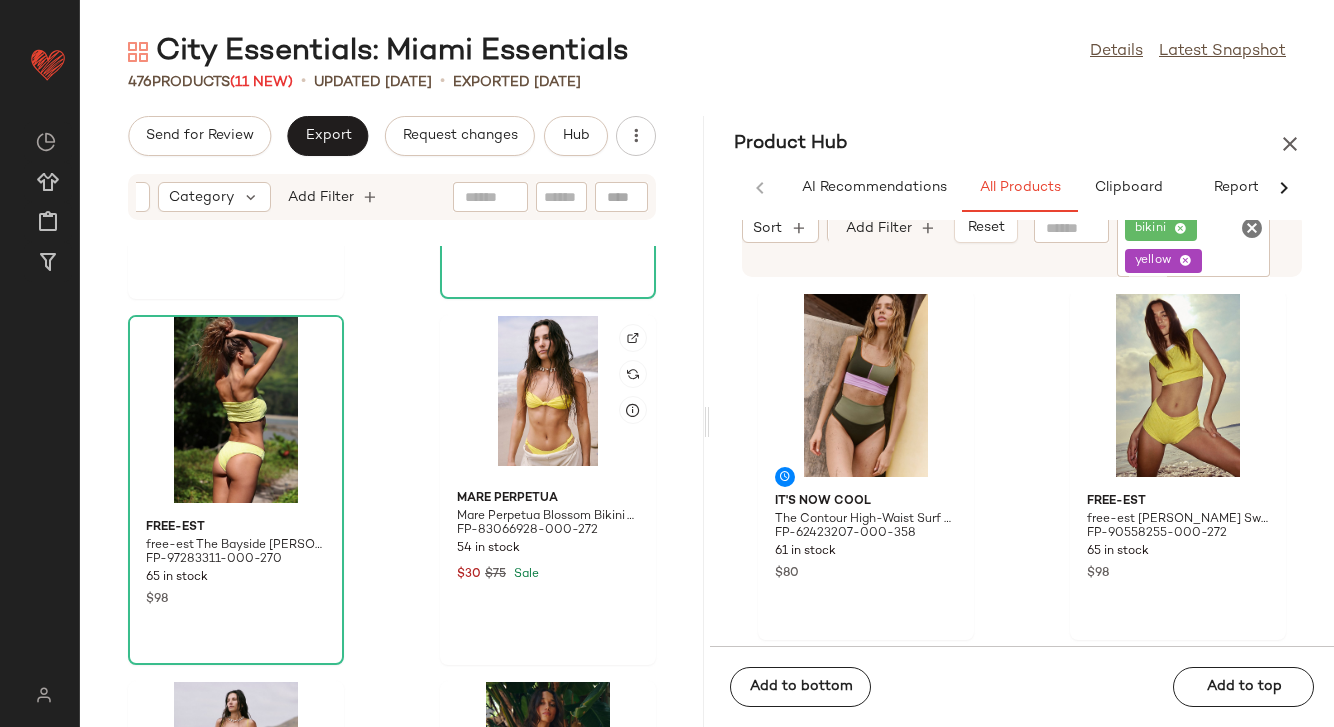 click 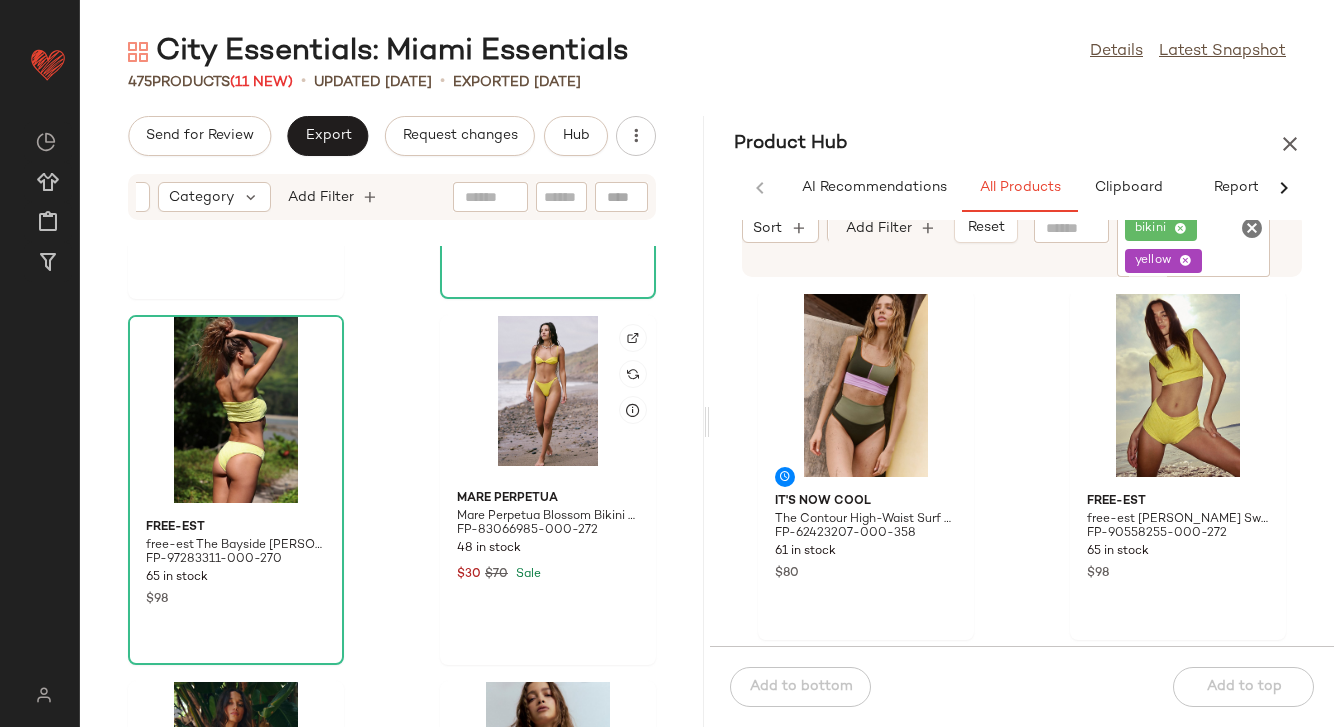 click 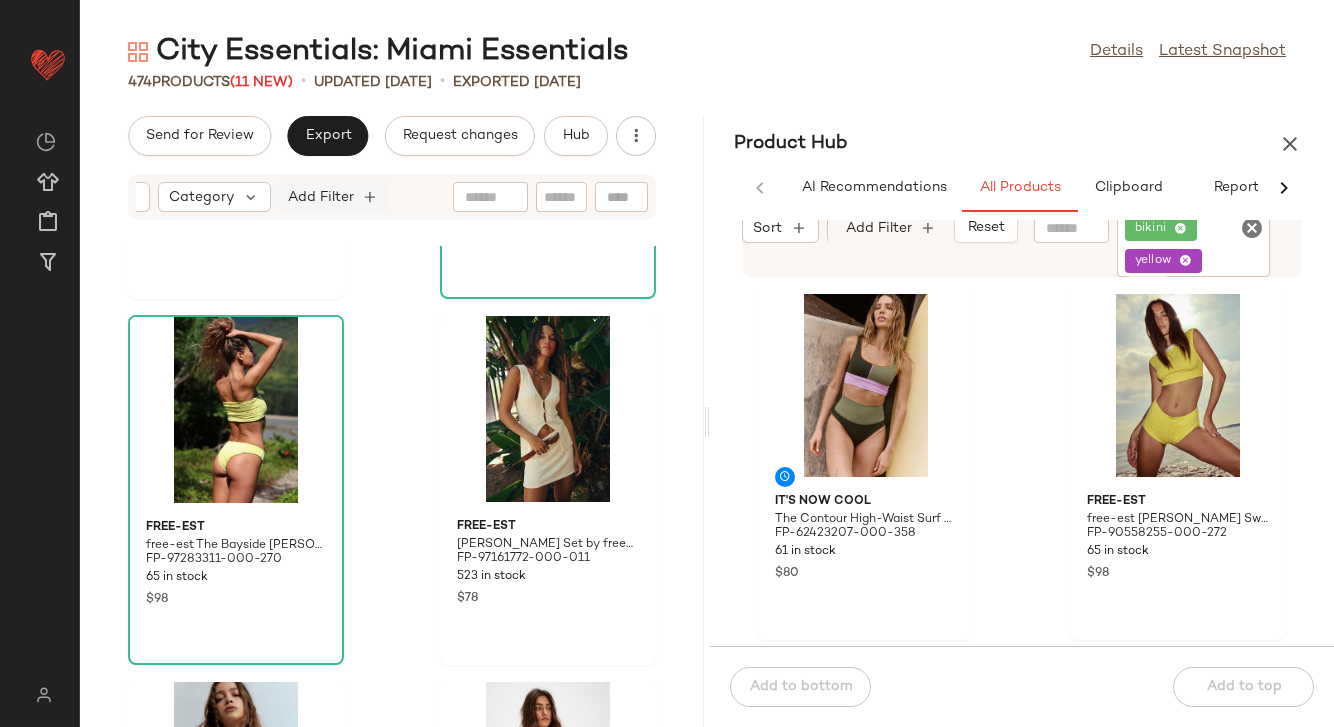 click on "Add Filter" at bounding box center [321, 197] 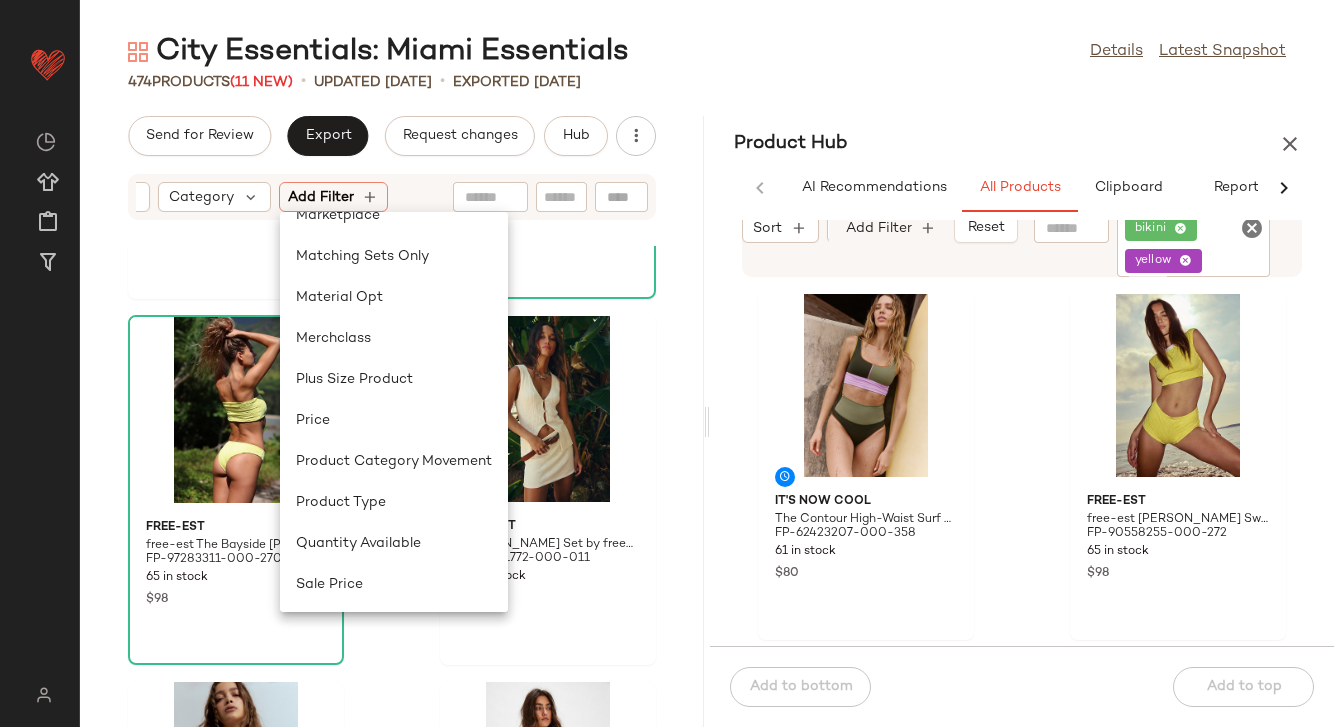 scroll, scrollTop: 887, scrollLeft: 0, axis: vertical 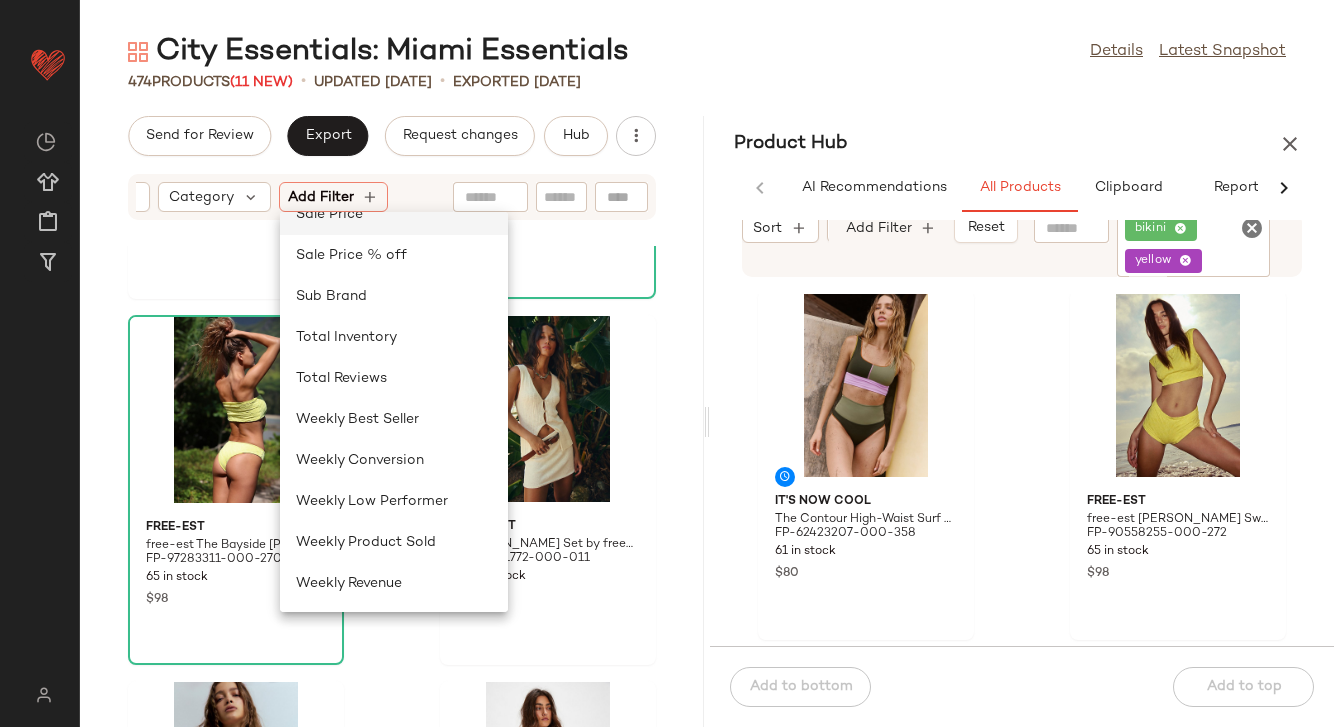 click on "Sale Price" 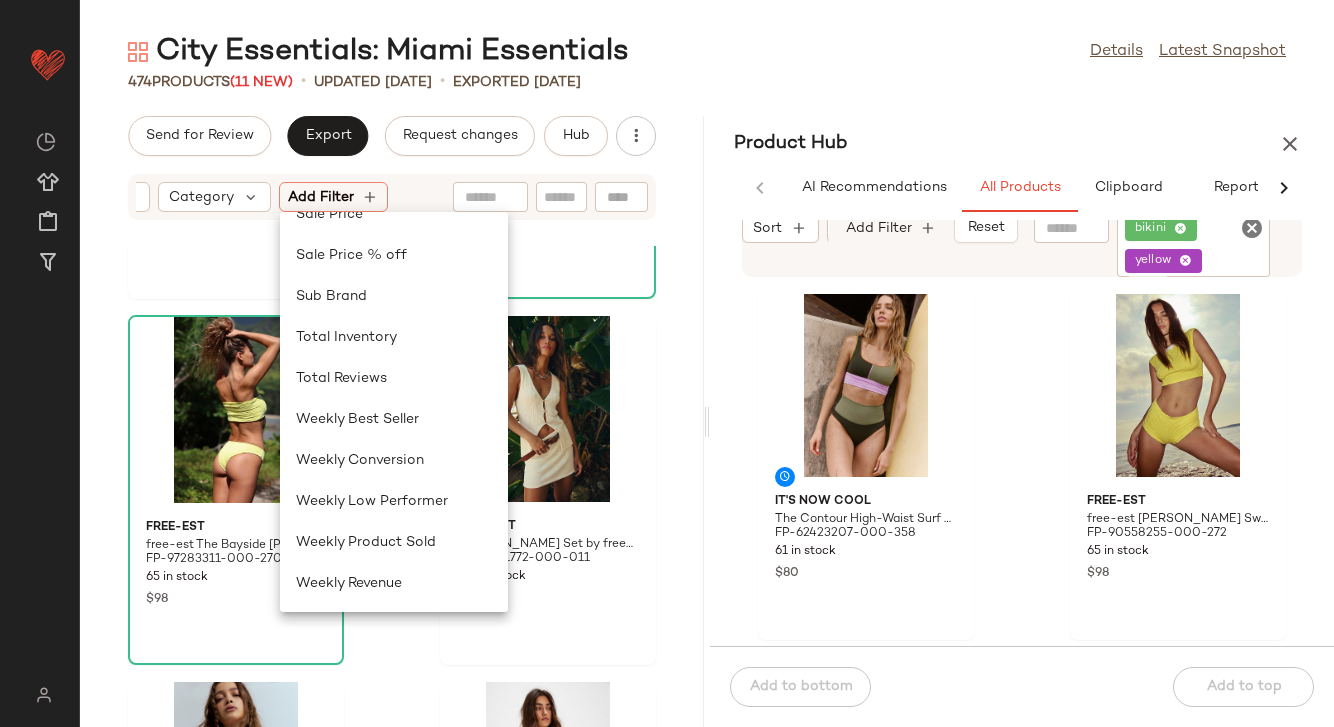 scroll, scrollTop: 846, scrollLeft: 0, axis: vertical 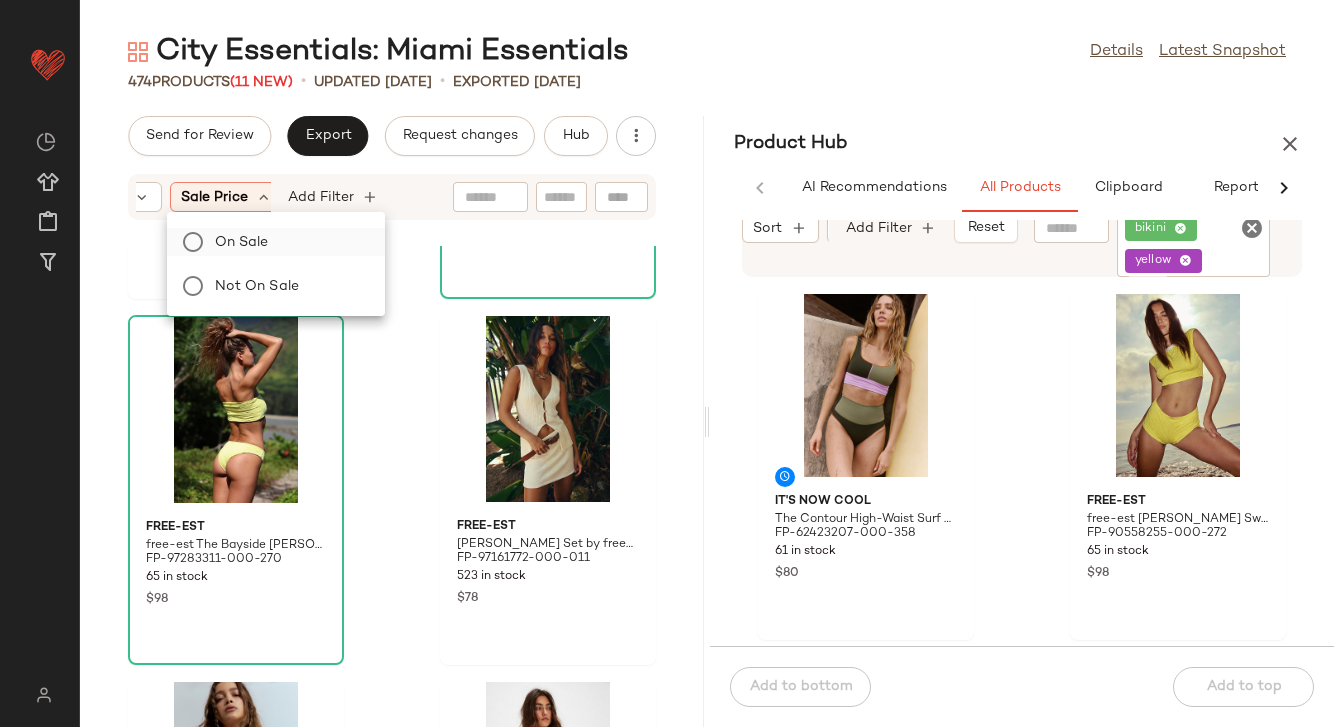 click on "On sale" at bounding box center [288, 242] 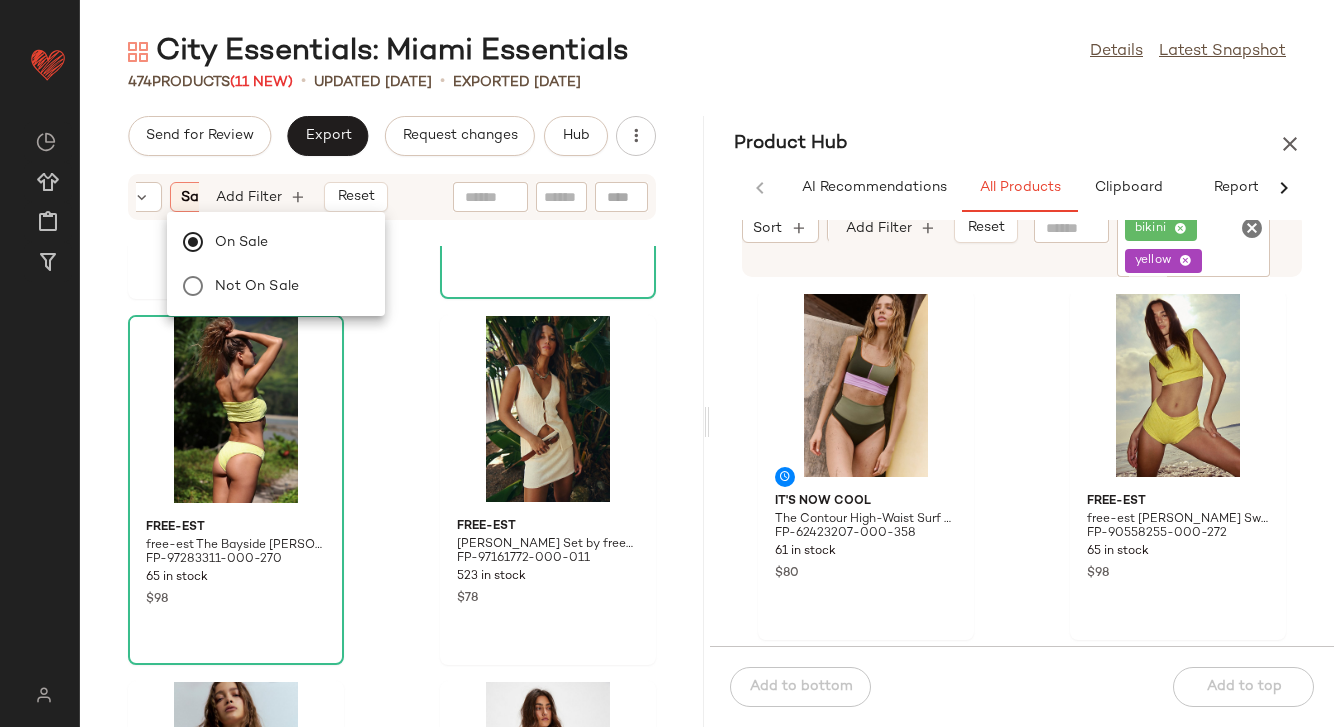 click on "Sort  Brand  Category  Sale Price:   On sale Add Filter   Reset" at bounding box center [392, 197] 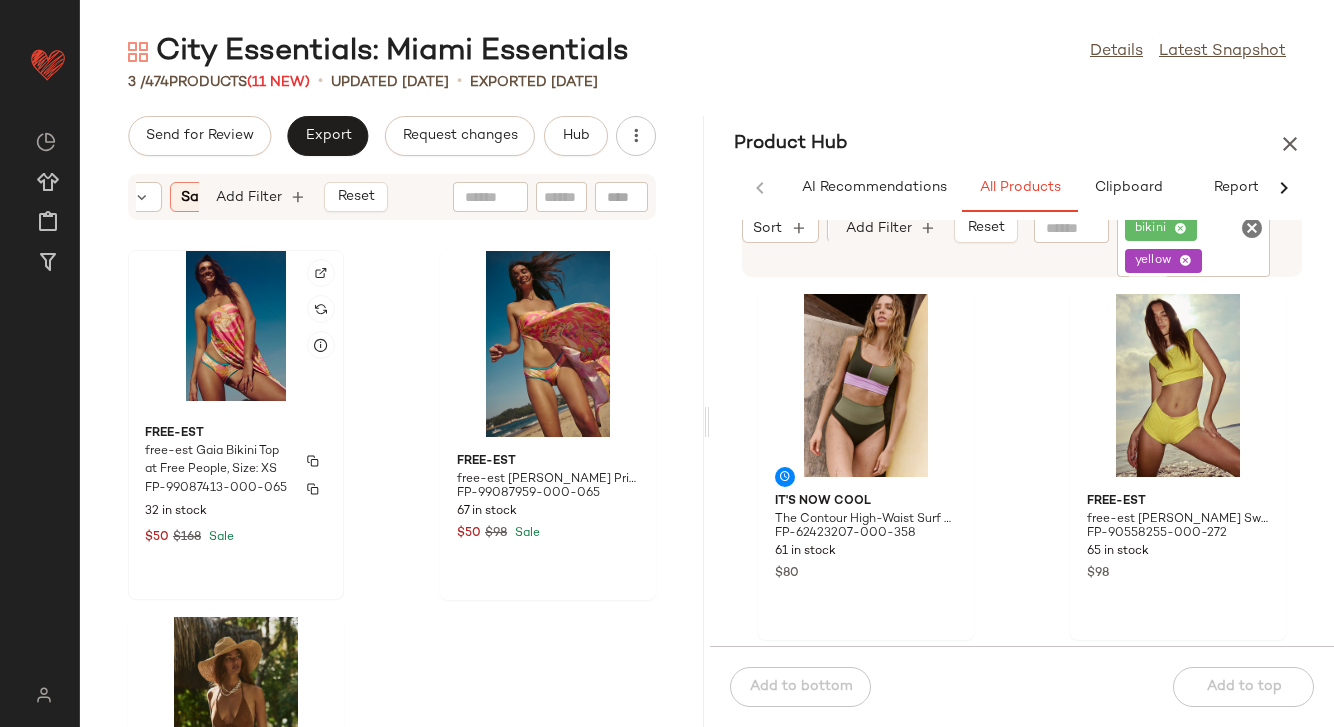 click on "FP-99087413-000-065" at bounding box center (236, 489) 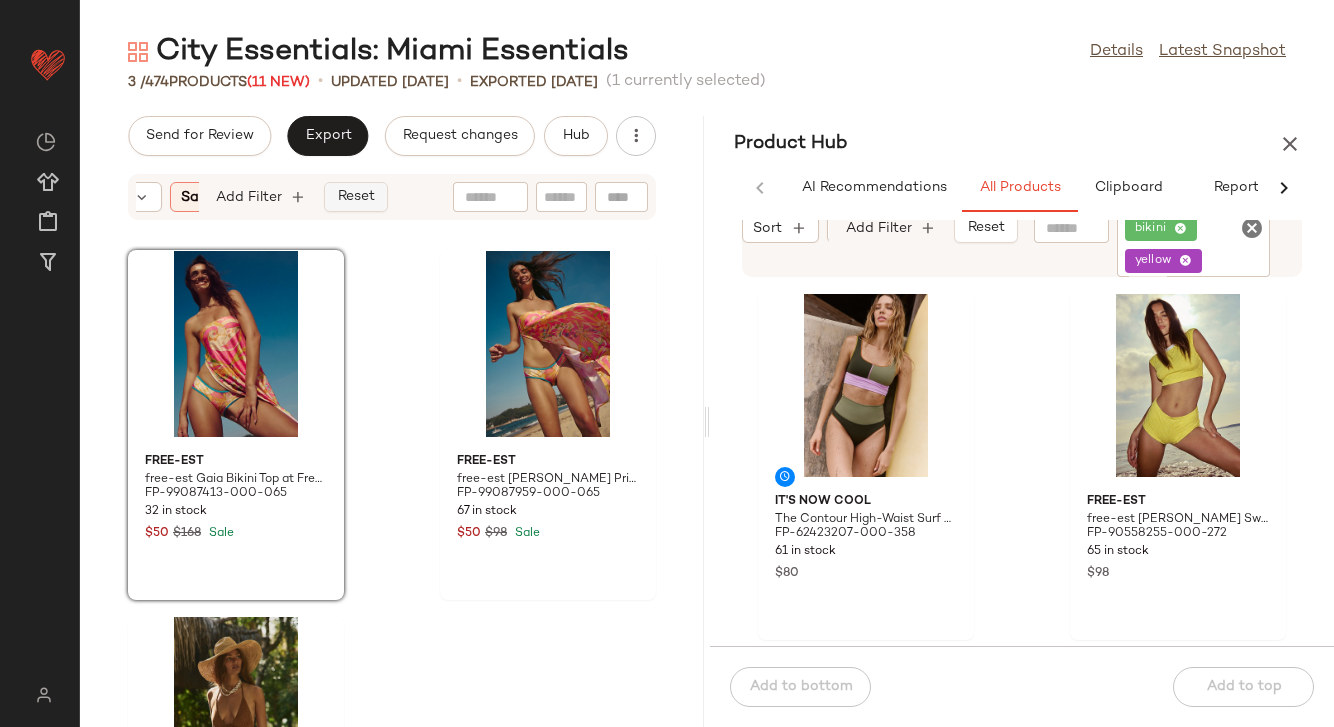 click on "Reset" 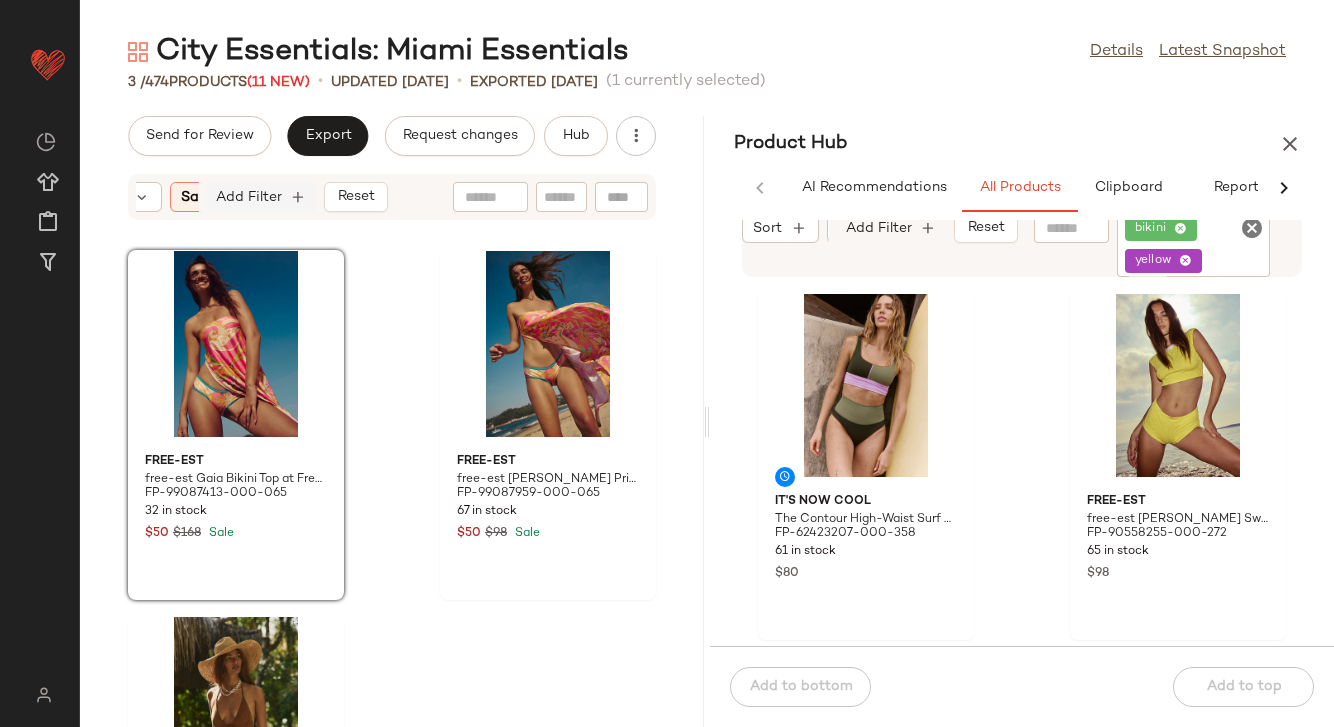scroll, scrollTop: 0, scrollLeft: 159, axis: horizontal 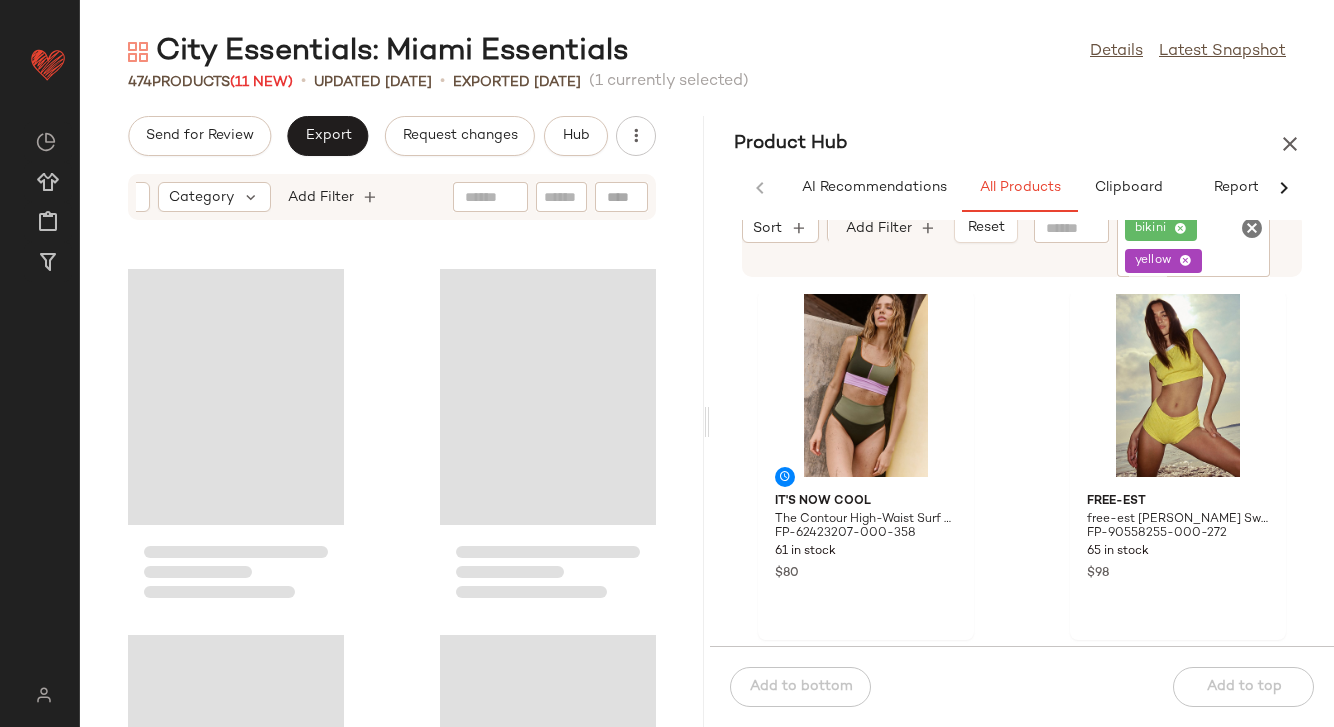 click on "bikini yellow" 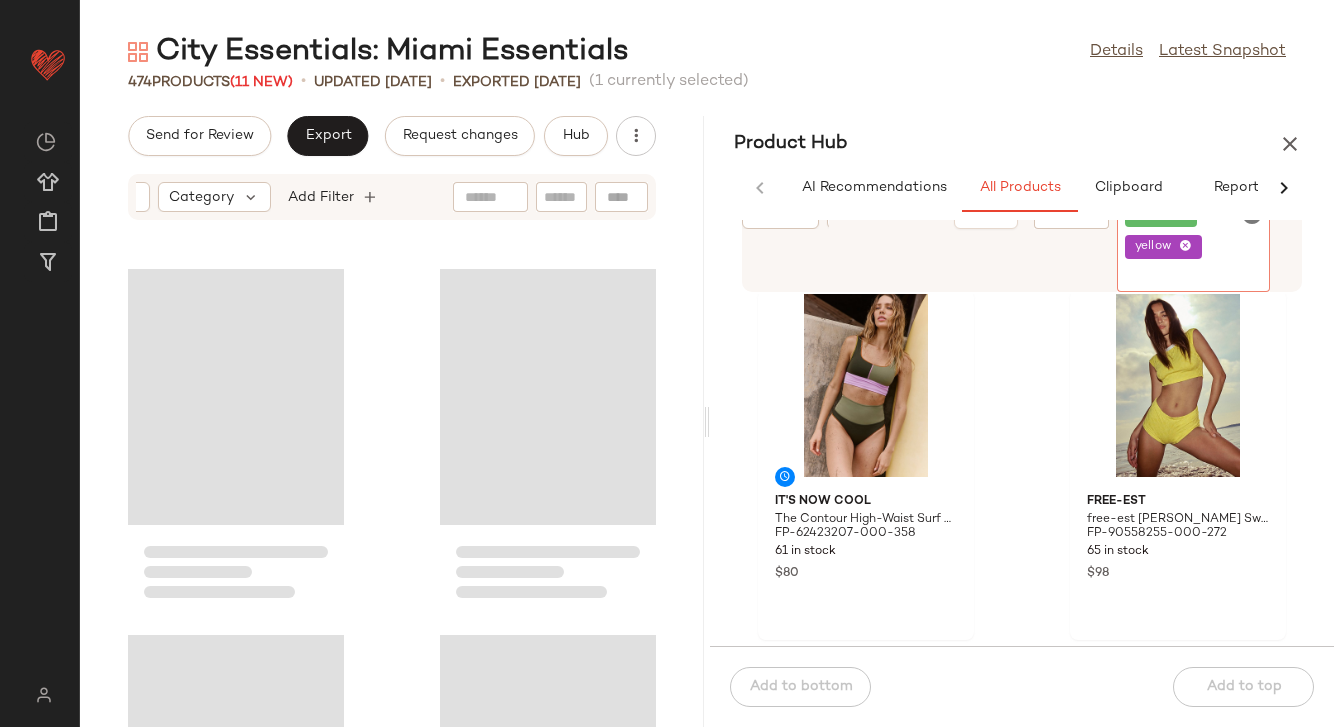 click 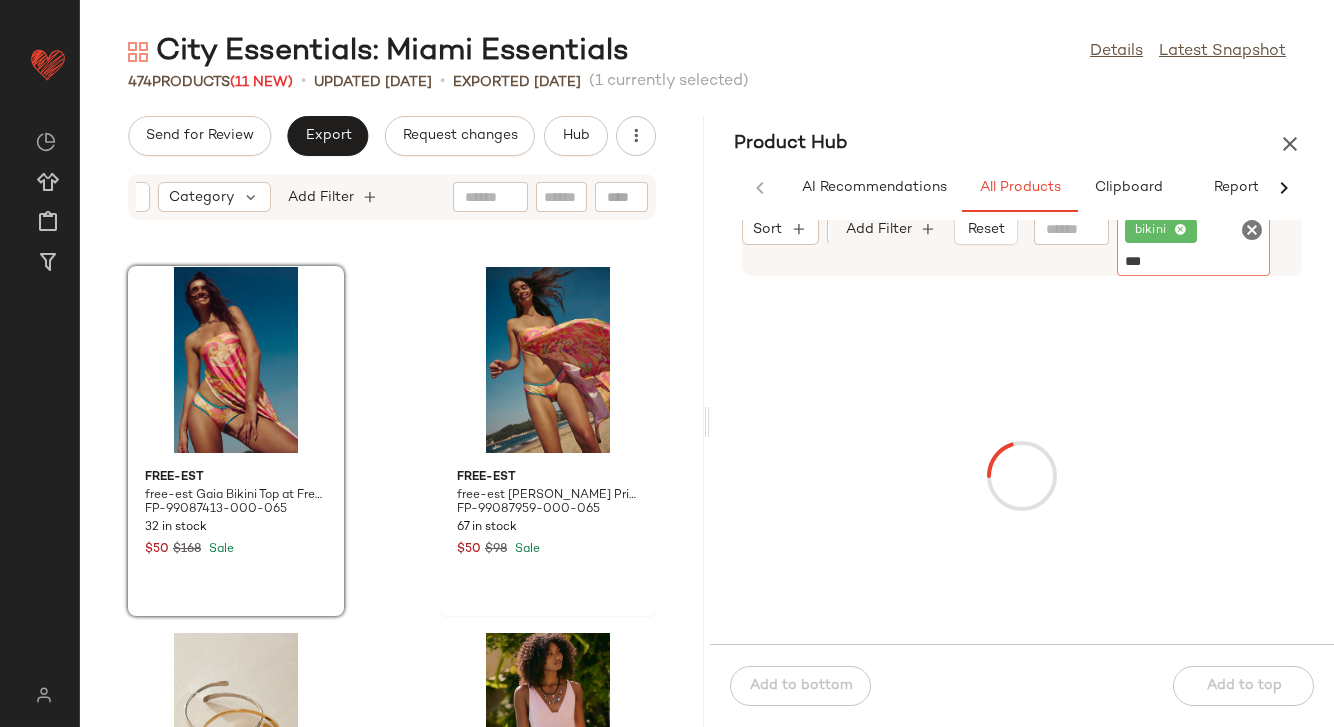 type on "****" 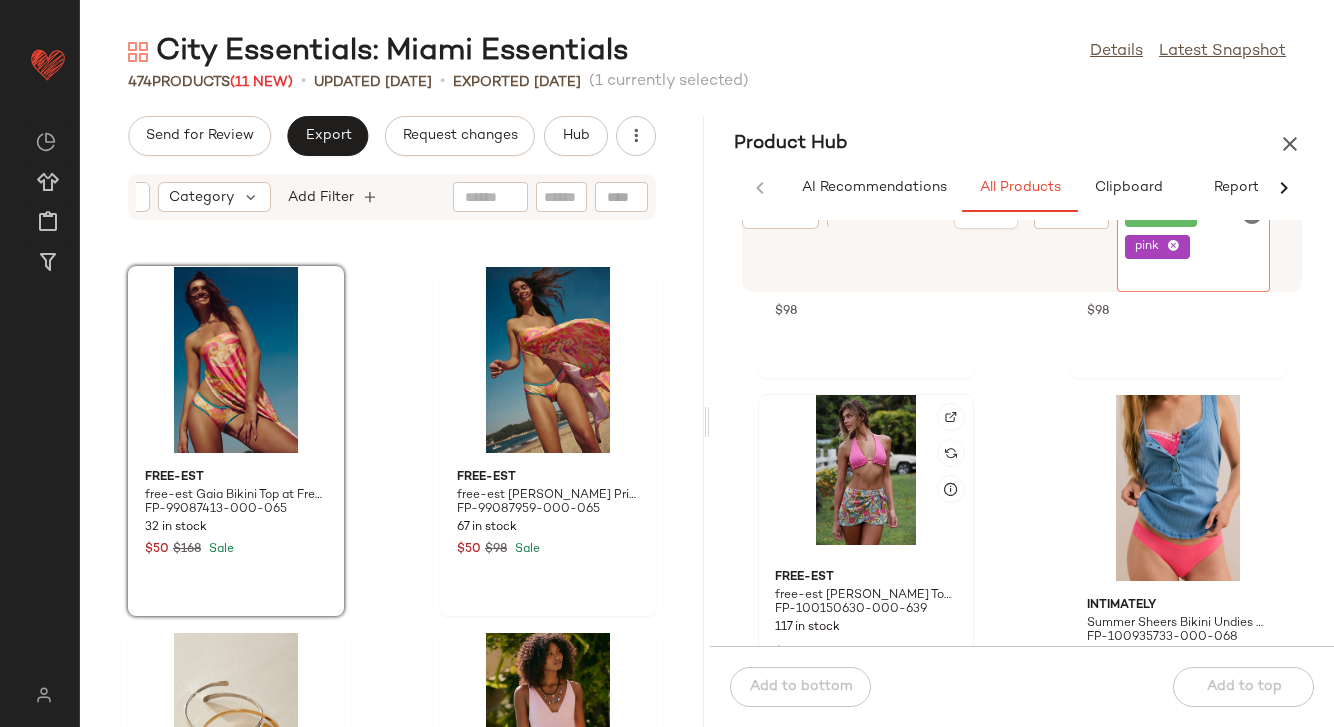scroll, scrollTop: 667, scrollLeft: 0, axis: vertical 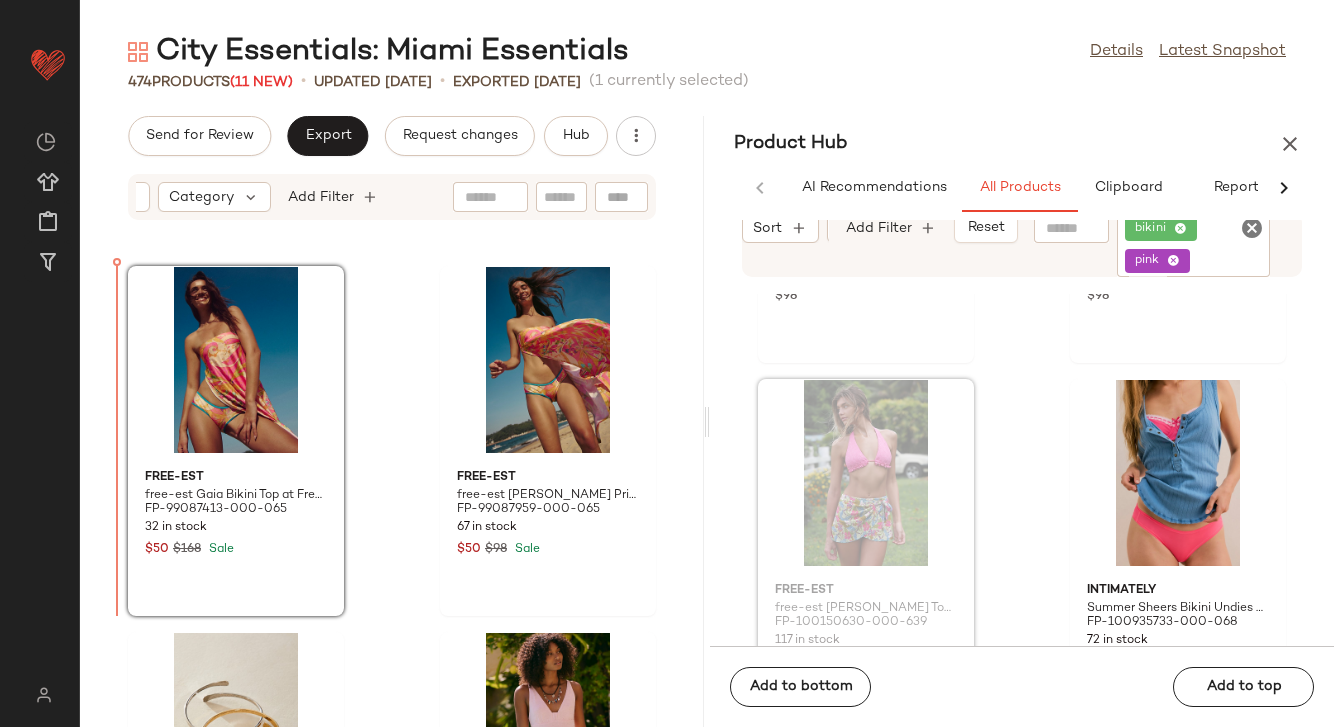 drag, startPoint x: 860, startPoint y: 540, endPoint x: 176, endPoint y: 448, distance: 690.1594 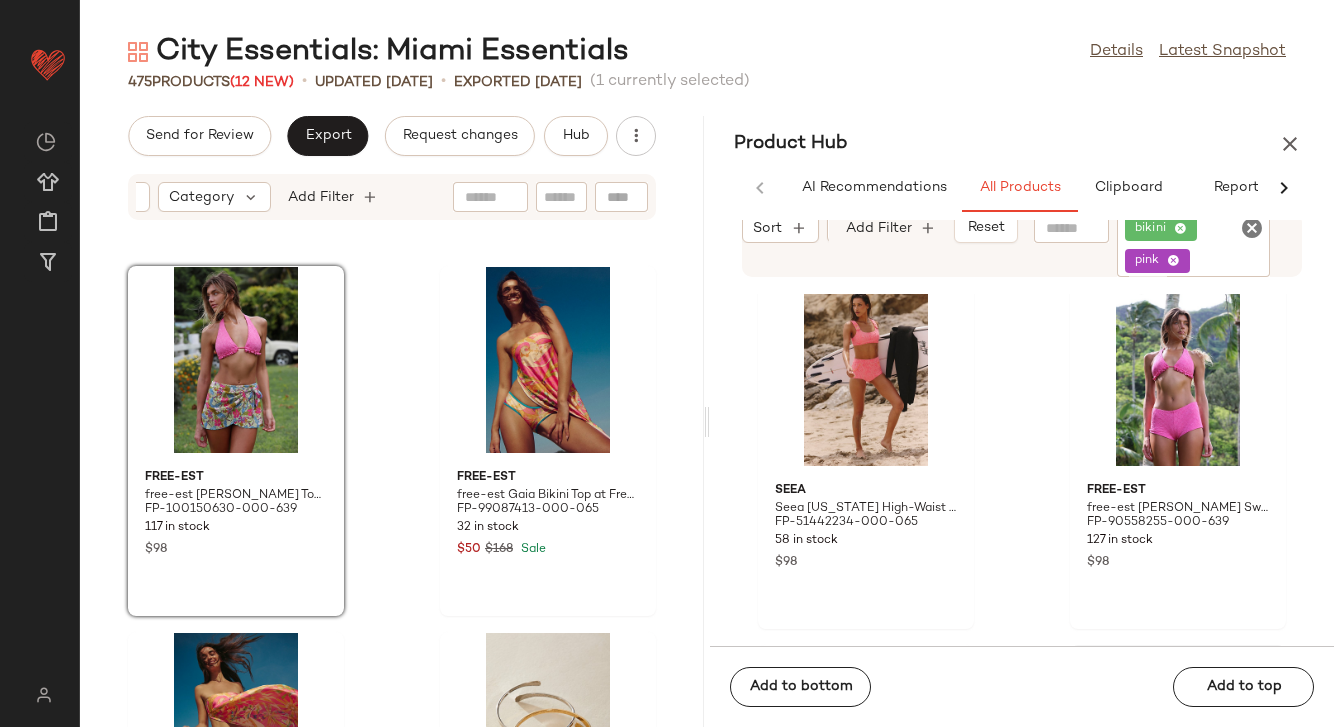 scroll, scrollTop: 376, scrollLeft: 0, axis: vertical 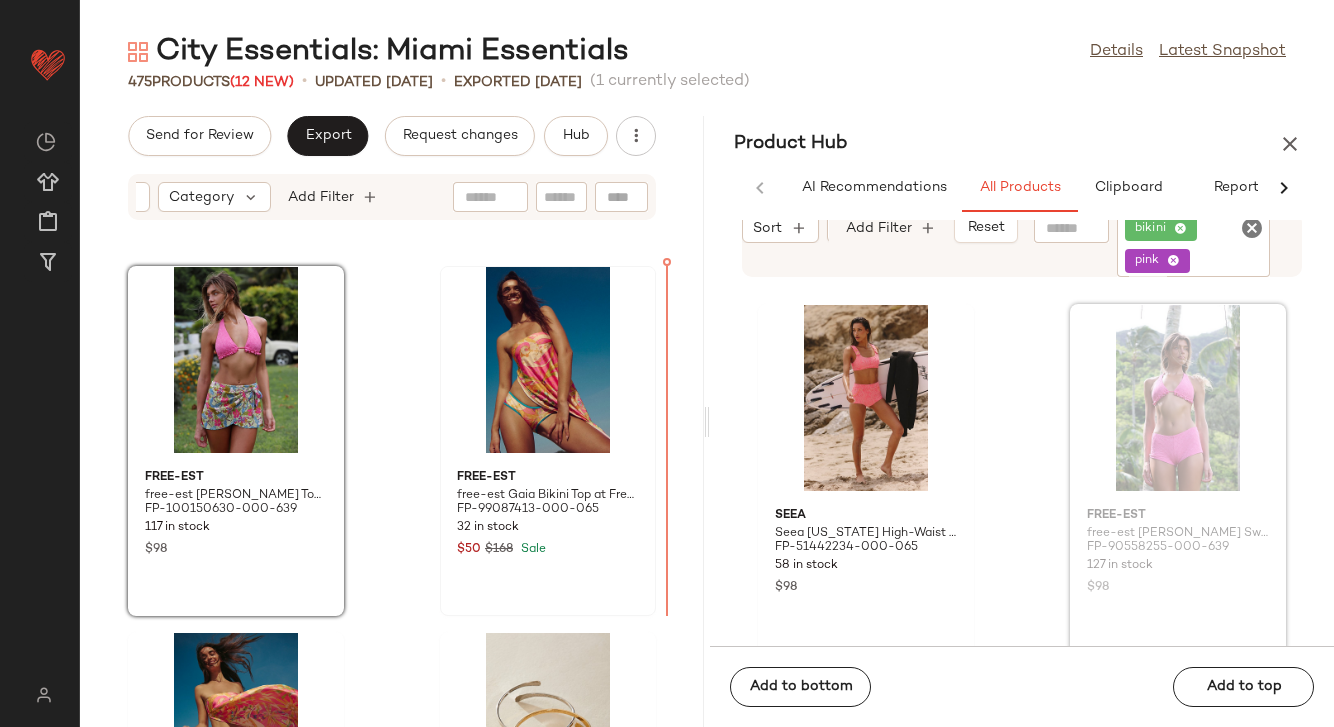 drag, startPoint x: 1158, startPoint y: 425, endPoint x: 468, endPoint y: 402, distance: 690.38324 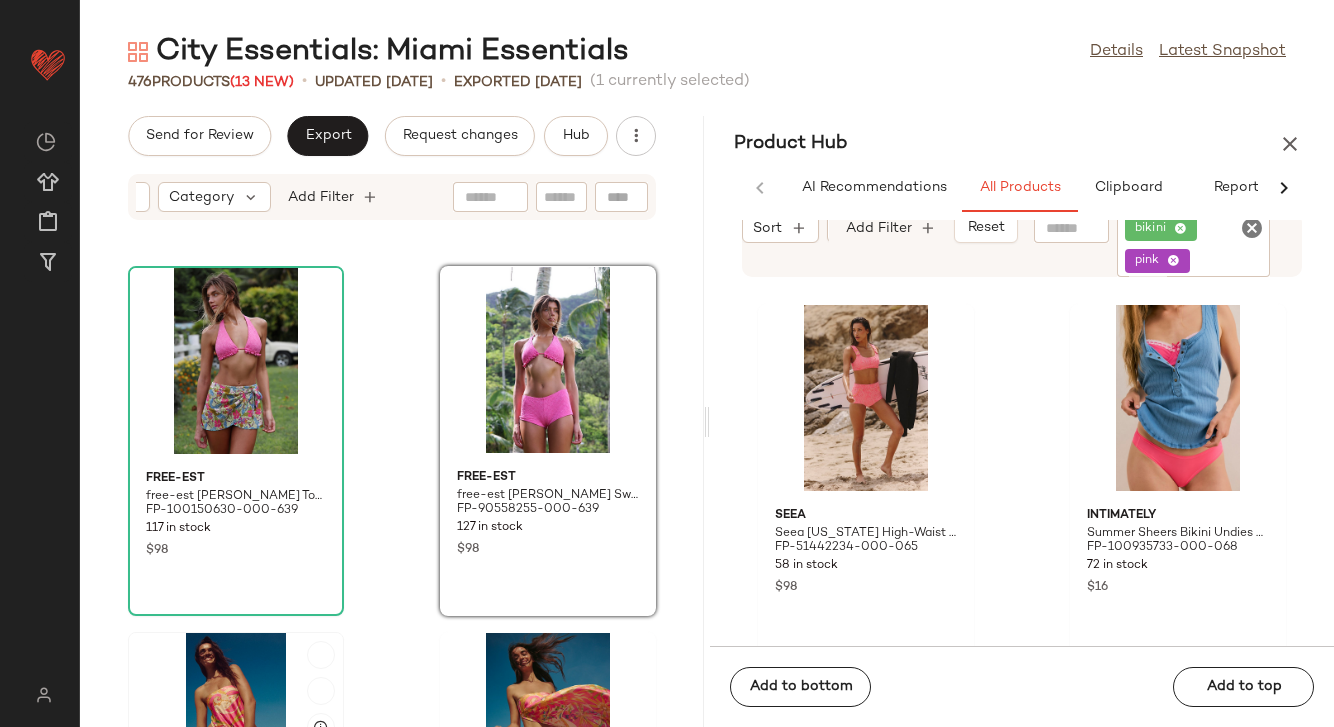 click 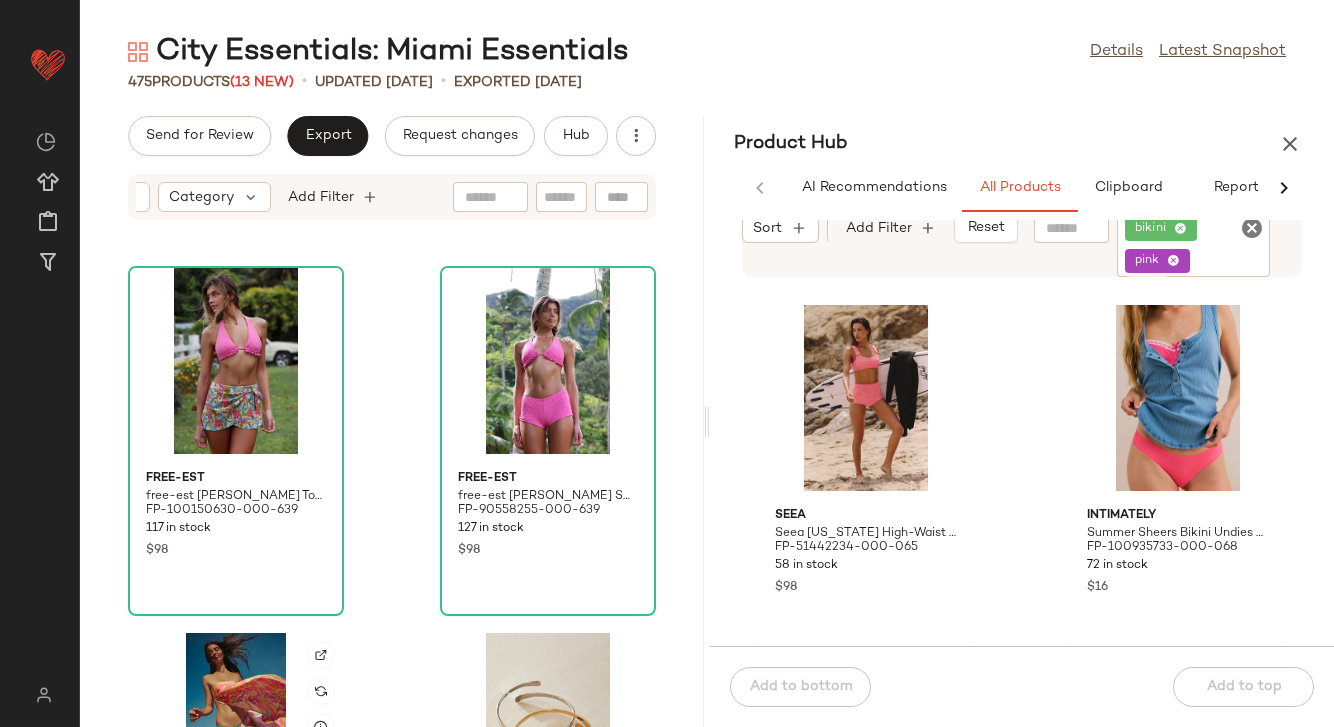click 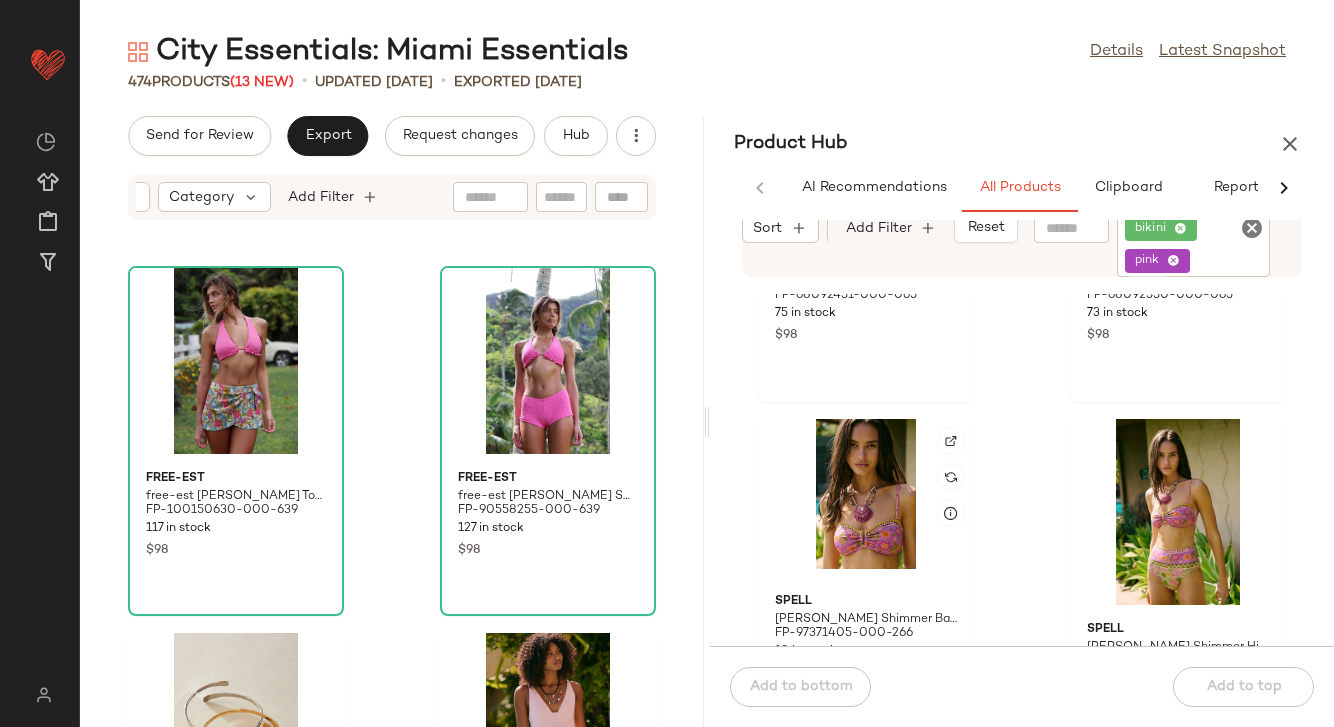 scroll, scrollTop: 2481, scrollLeft: 0, axis: vertical 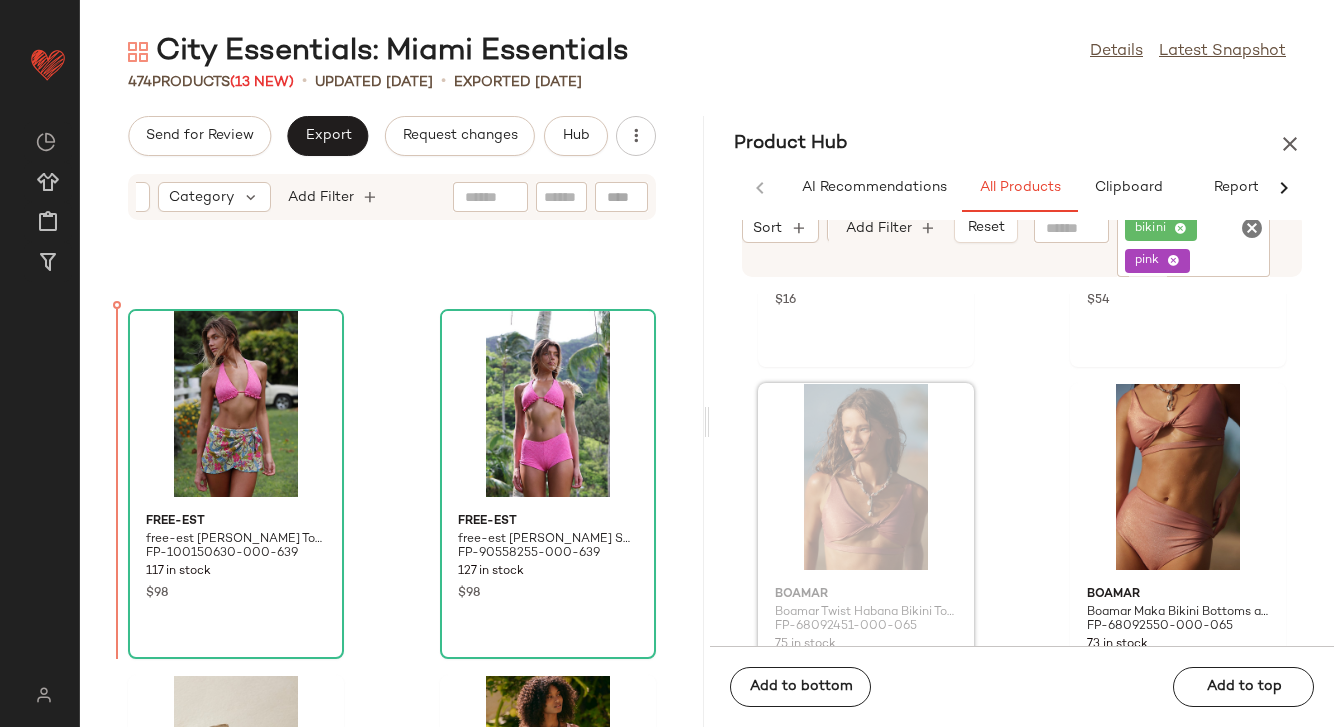 drag, startPoint x: 842, startPoint y: 524, endPoint x: 168, endPoint y: 445, distance: 678.614 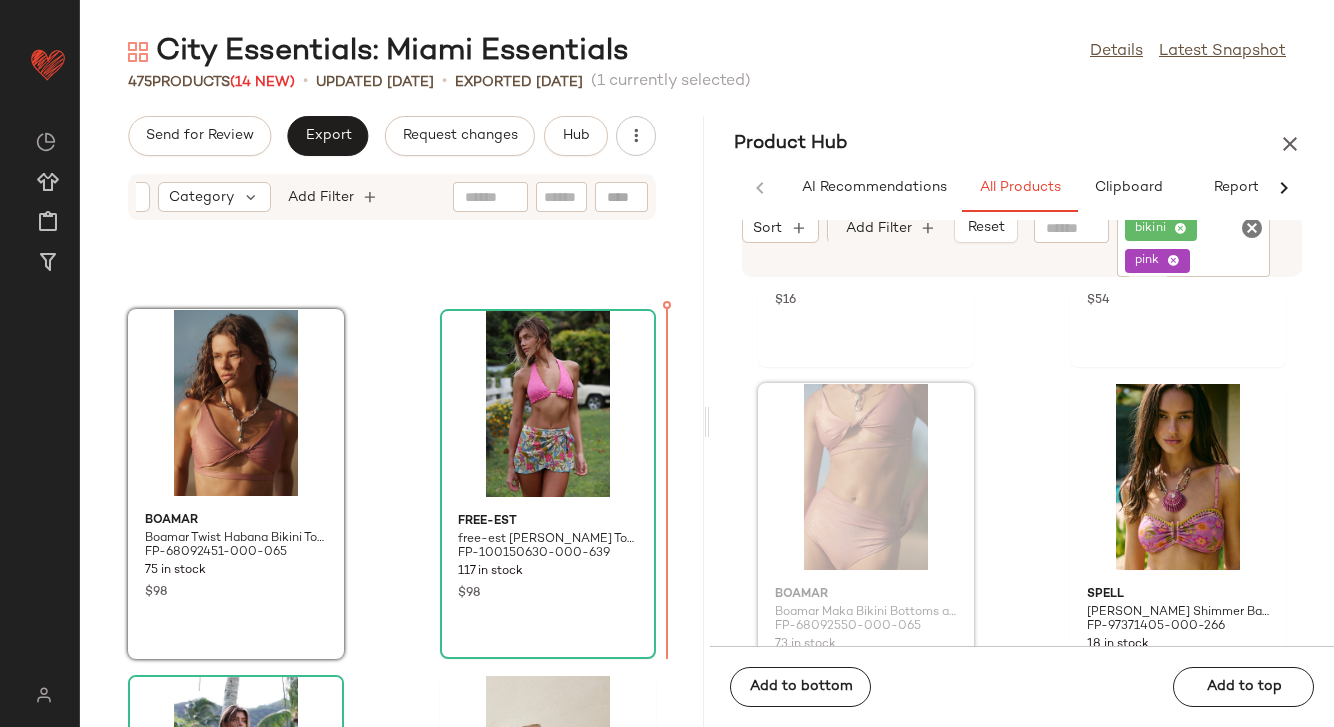 drag, startPoint x: 864, startPoint y: 527, endPoint x: 444, endPoint y: 478, distance: 422.84866 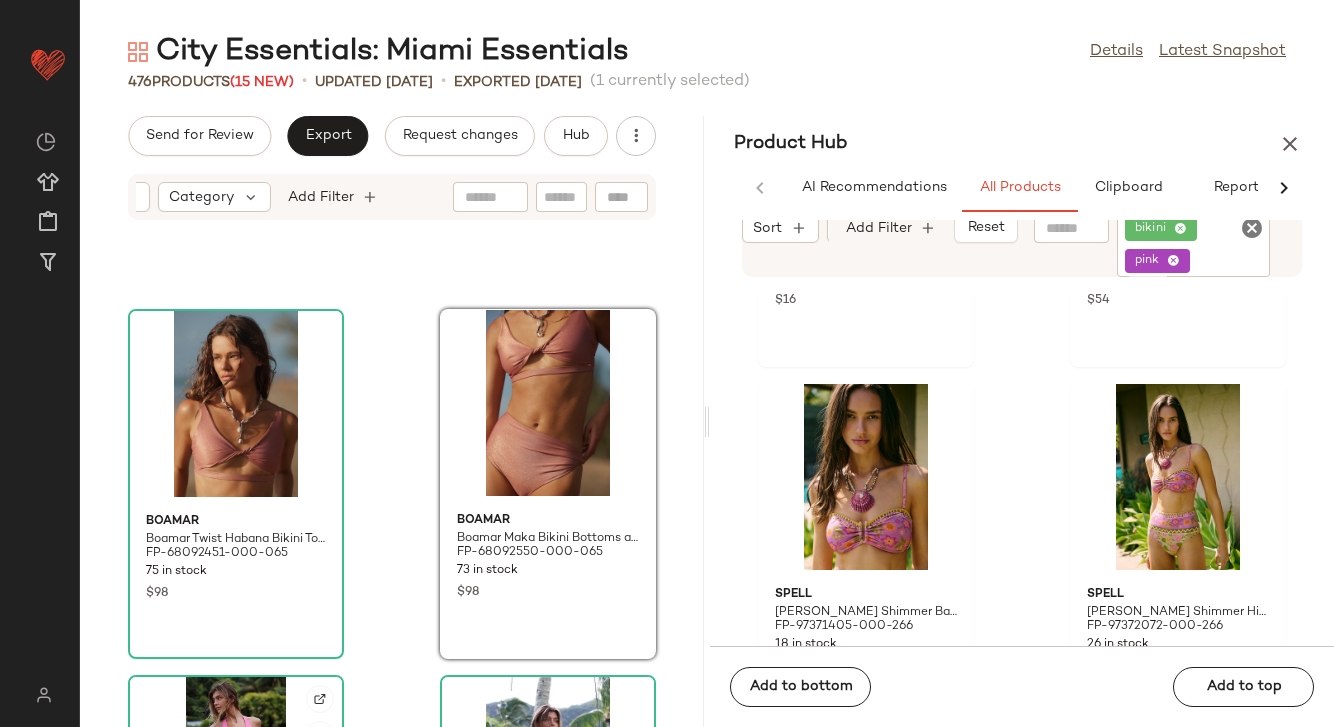 click 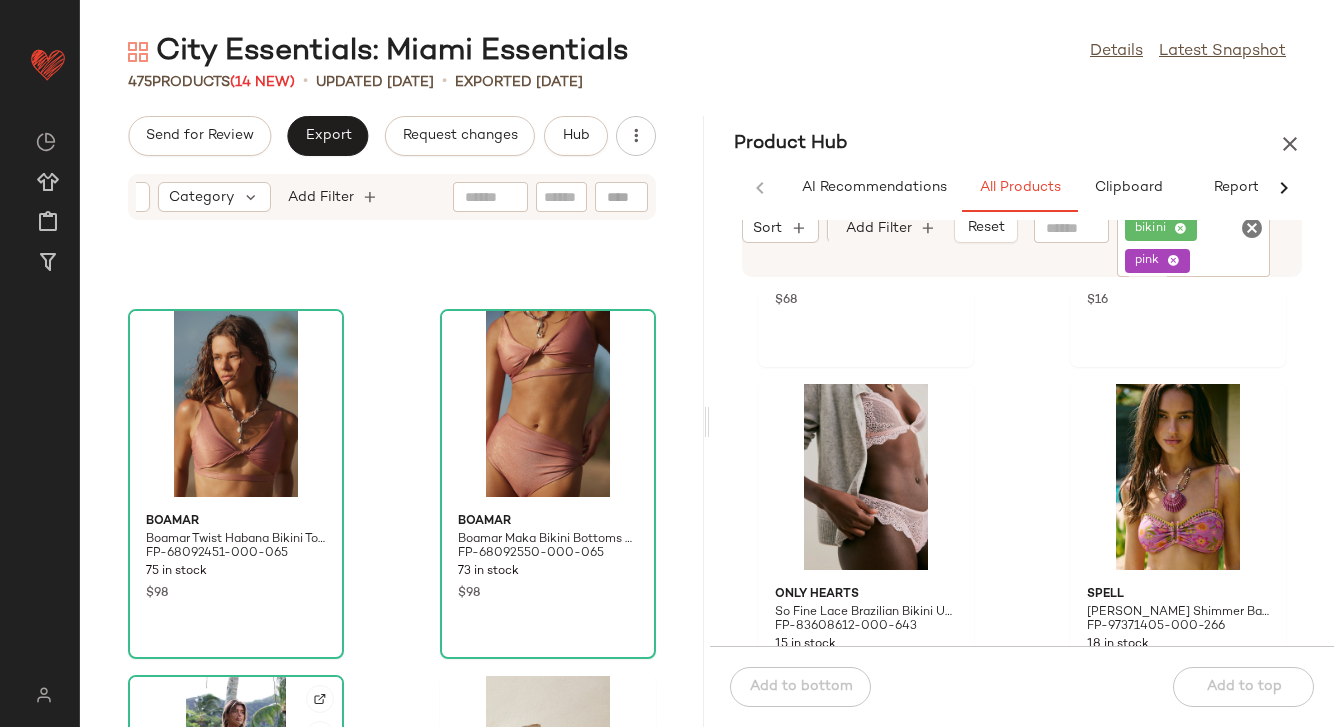 click 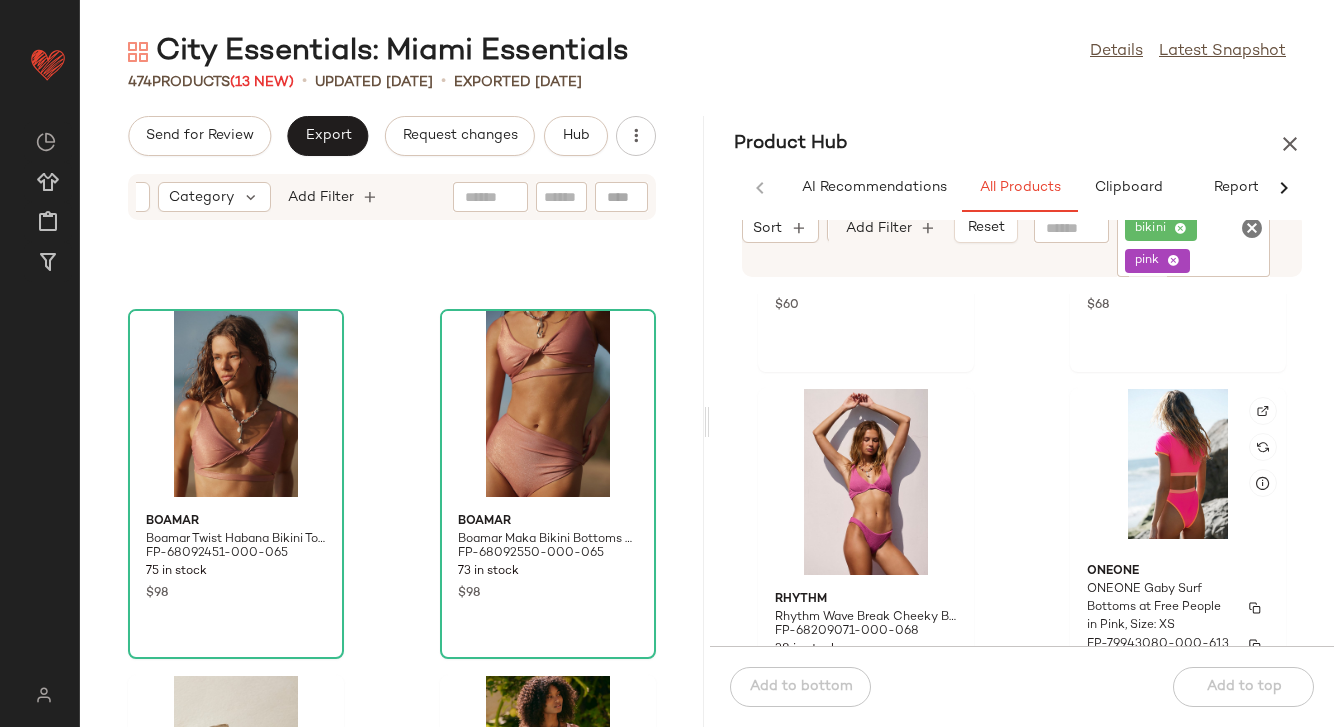 scroll, scrollTop: 15024, scrollLeft: 0, axis: vertical 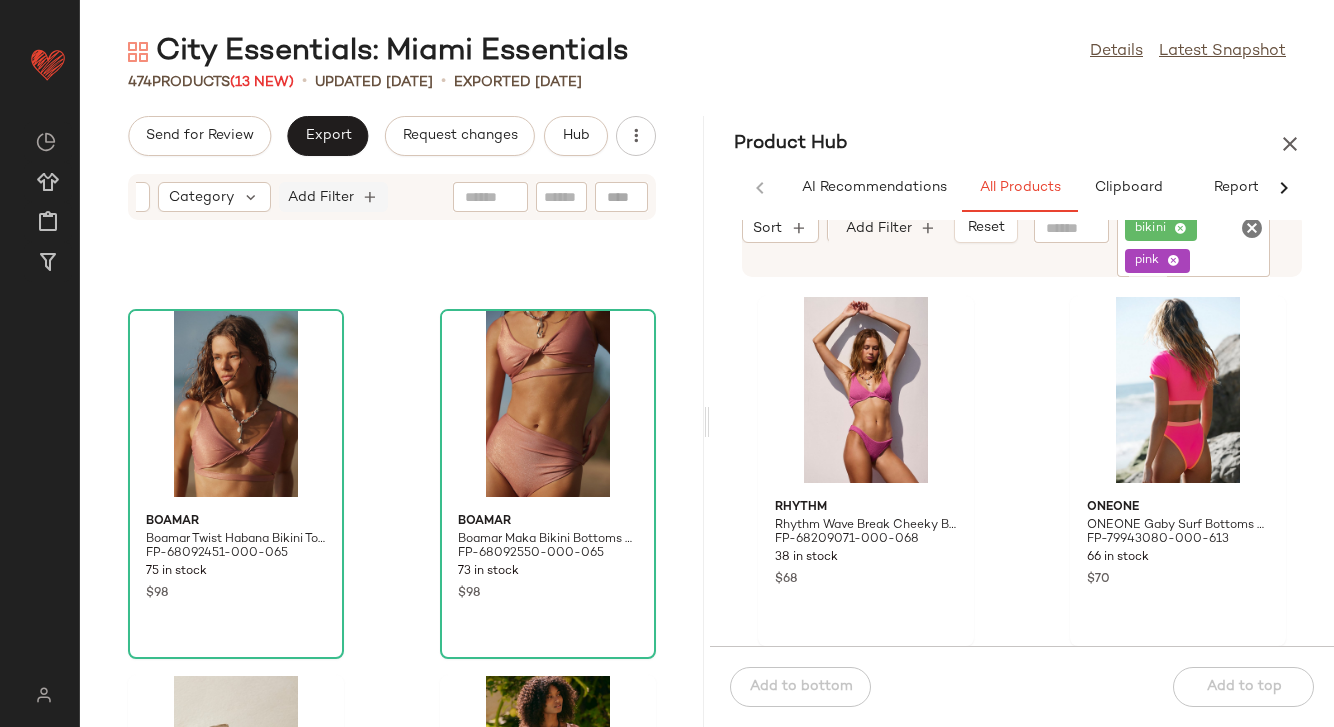 click on "Add Filter" at bounding box center [321, 197] 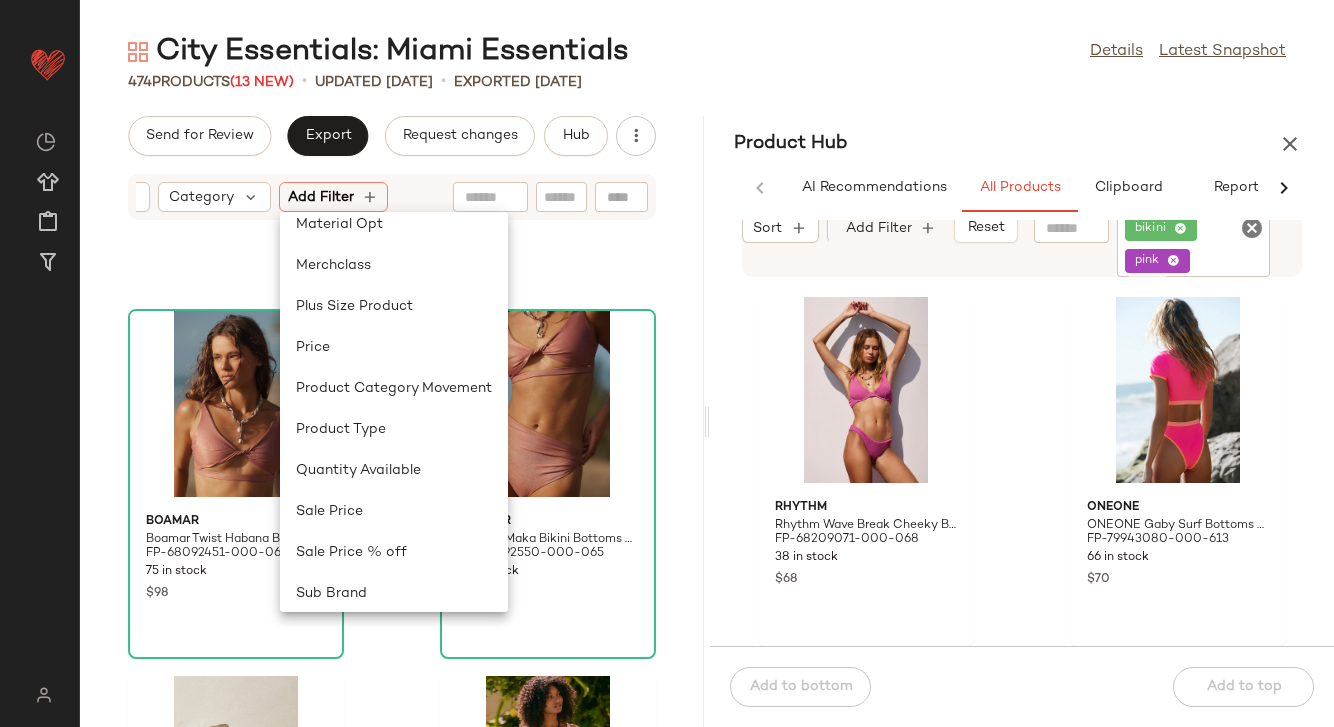 scroll, scrollTop: 887, scrollLeft: 0, axis: vertical 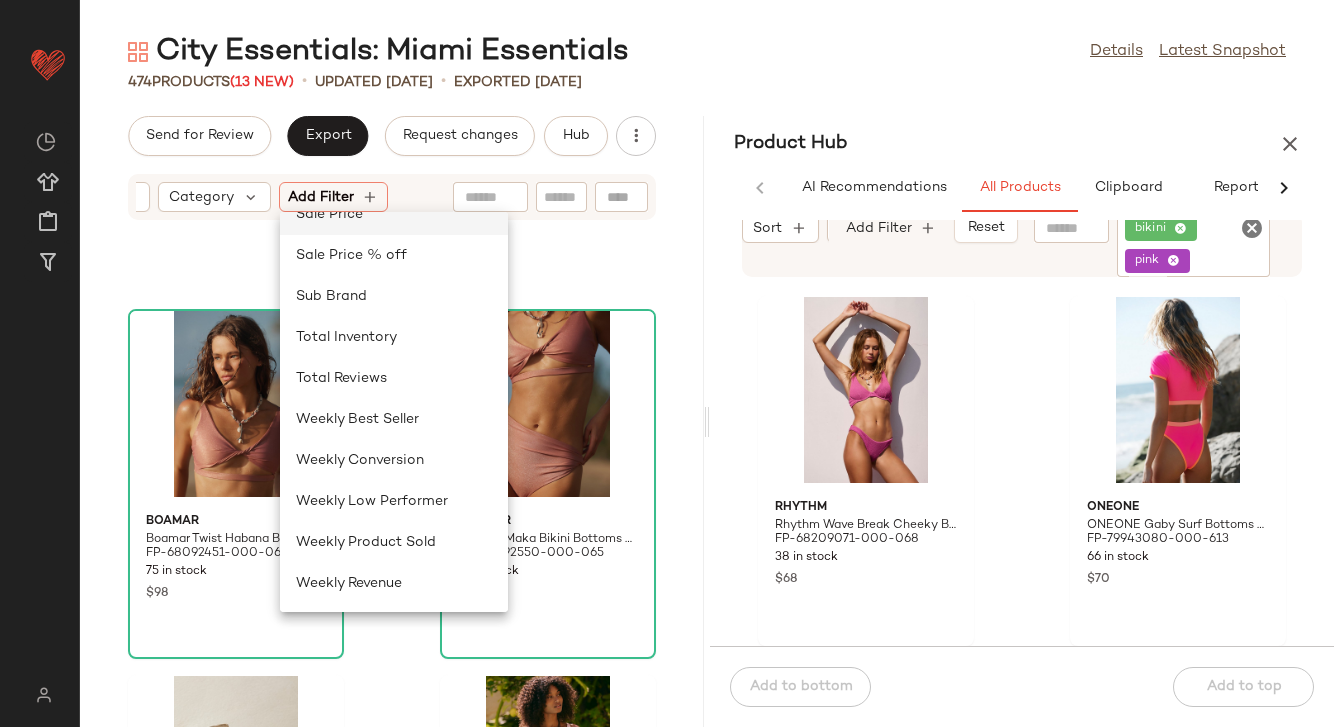 click on "Sale Price" 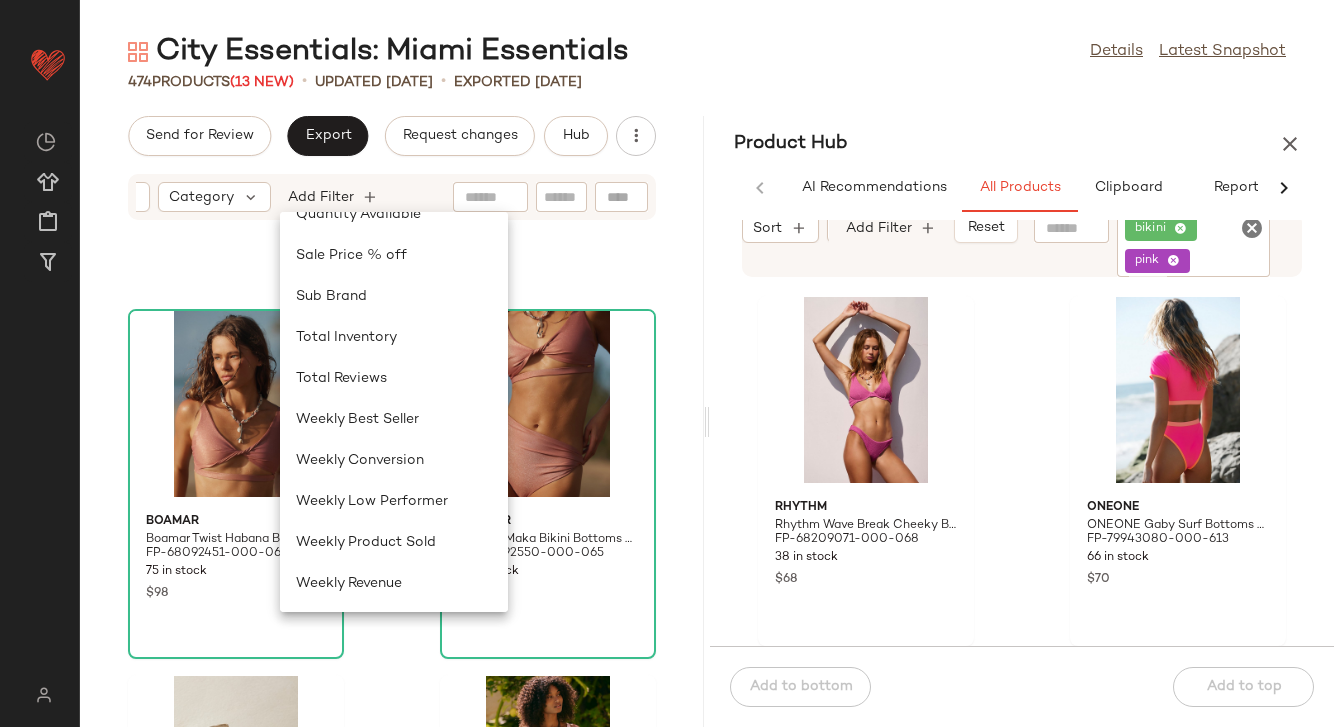 scroll, scrollTop: 846, scrollLeft: 0, axis: vertical 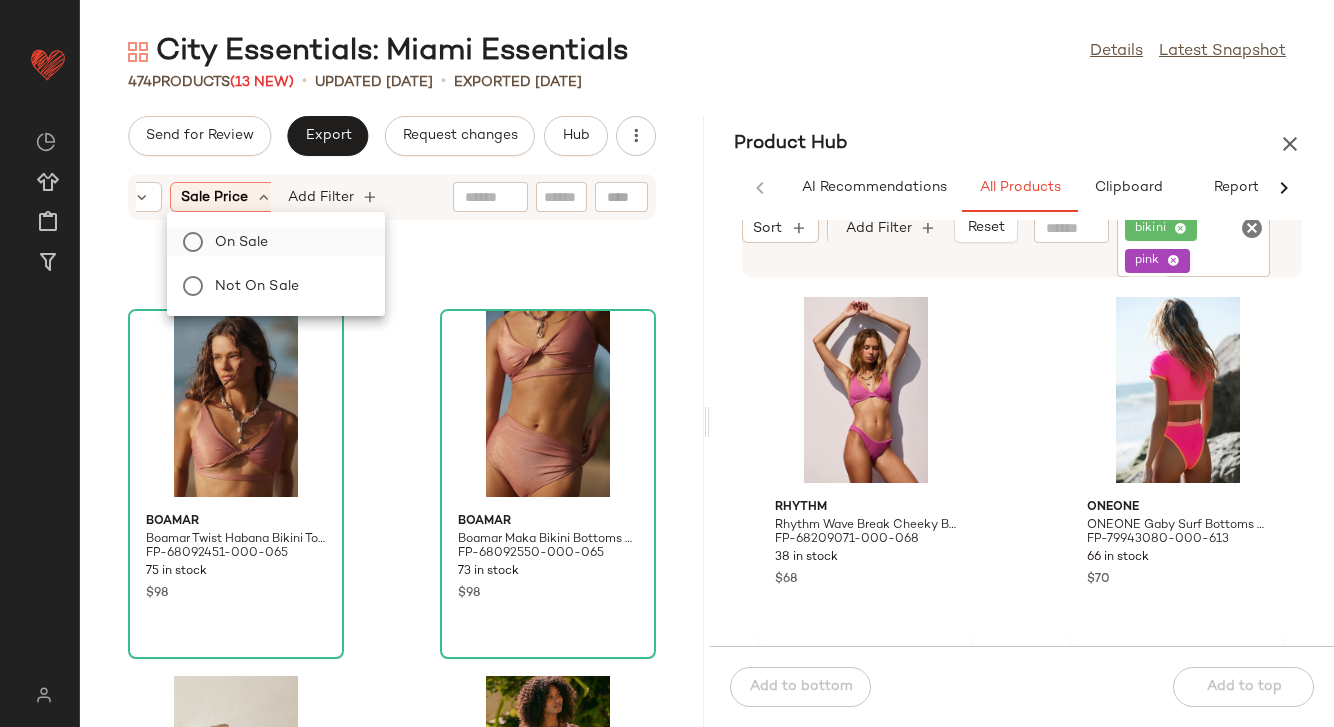 click on "On sale" at bounding box center (288, 242) 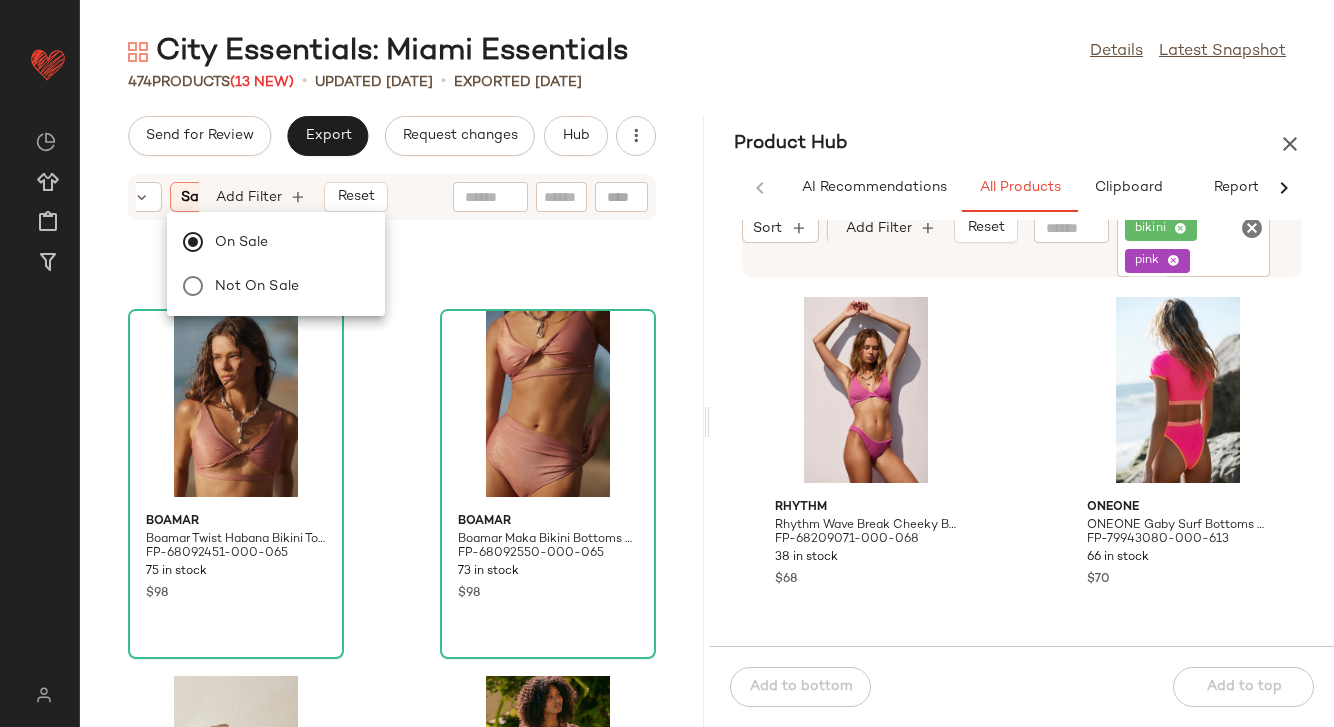 click on "Sort  Brand  Category  Sale Price:   On sale Add Filter   Reset" at bounding box center (392, 197) 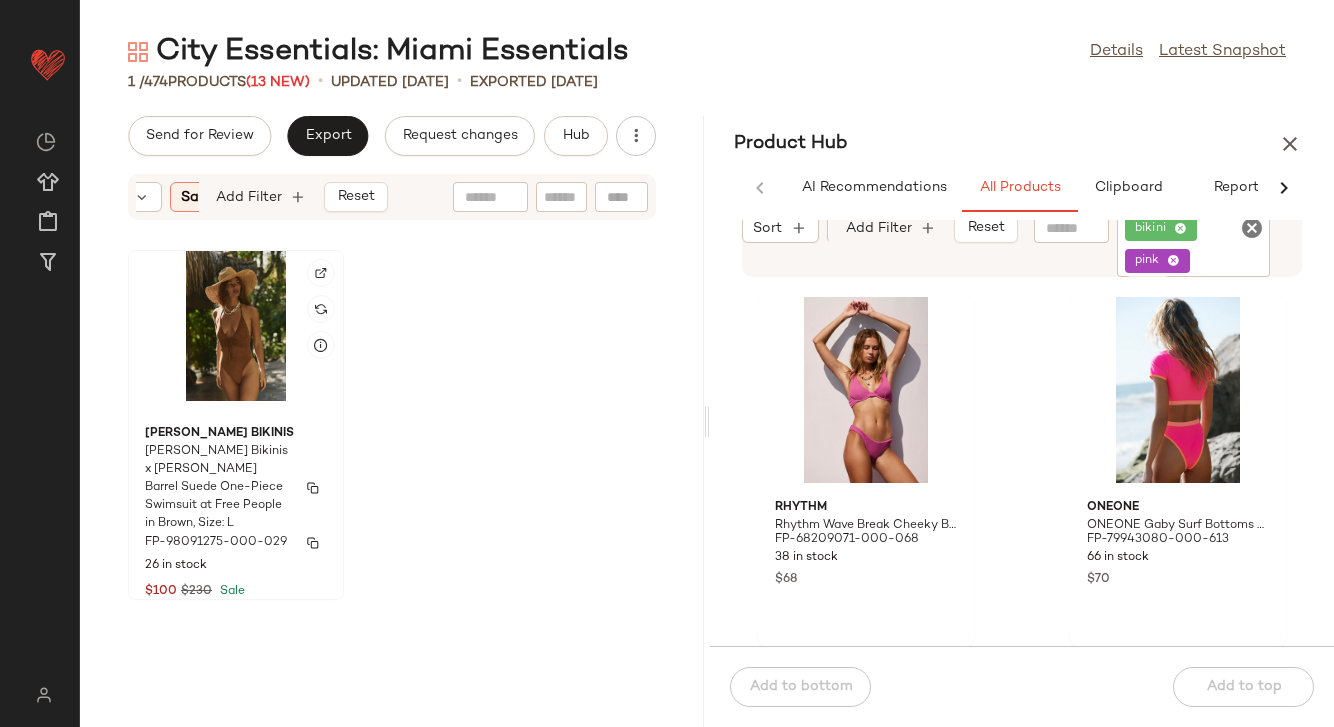 click on "[PERSON_NAME] Bikinis x [PERSON_NAME] Barrel Suede One-Piece Swimsuit at Free People in Brown, Size: L" at bounding box center [218, 488] 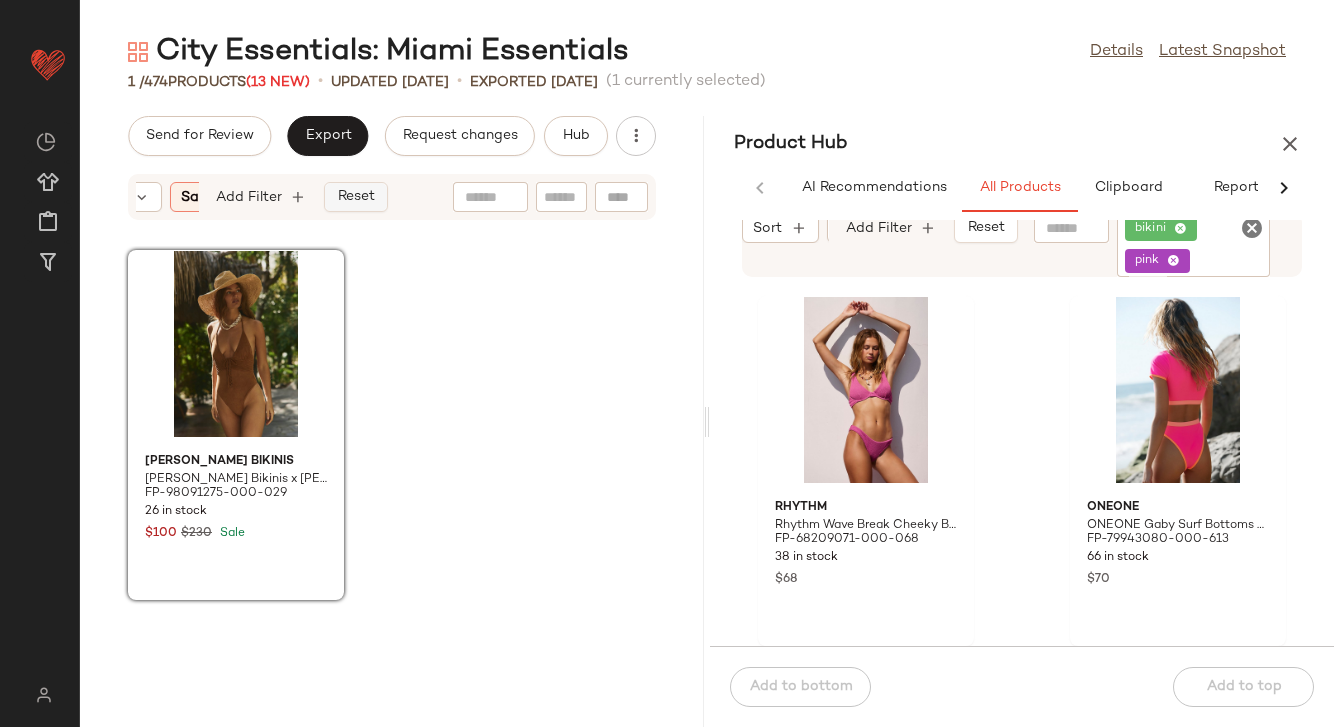 click on "Reset" 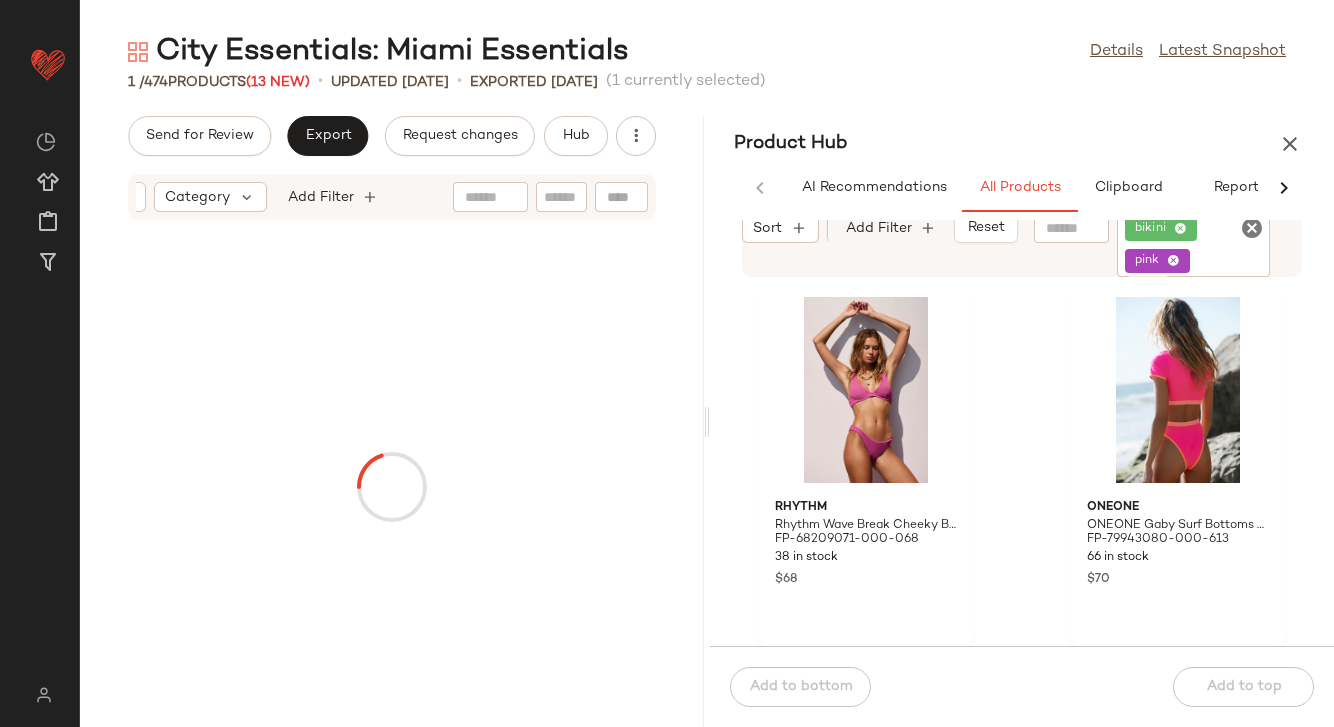 scroll, scrollTop: 0, scrollLeft: 159, axis: horizontal 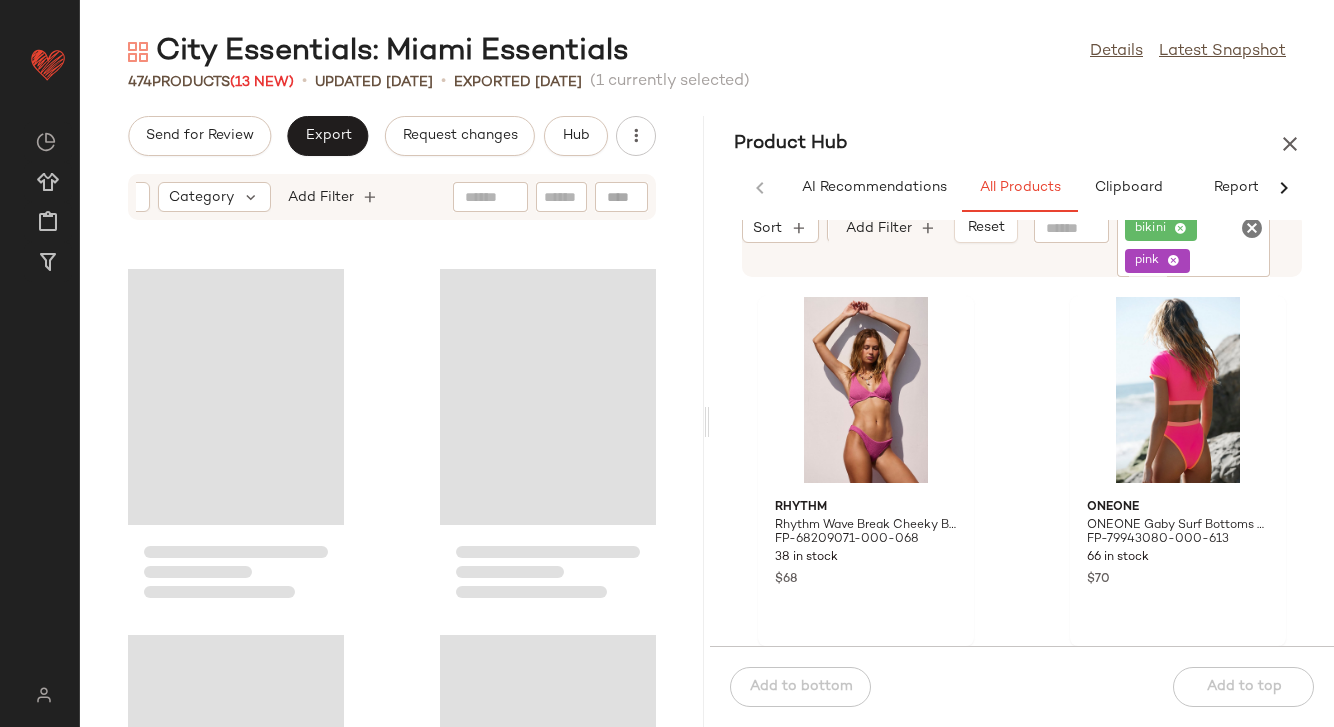 click 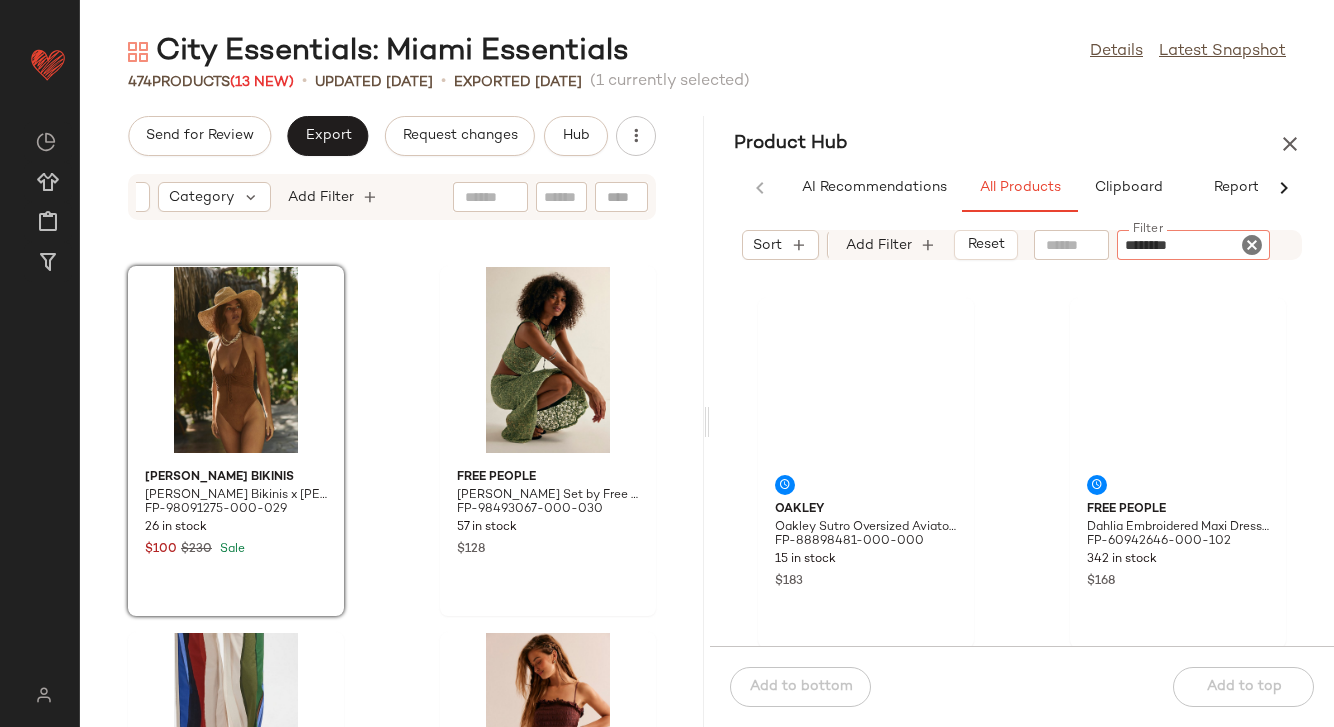 type on "*********" 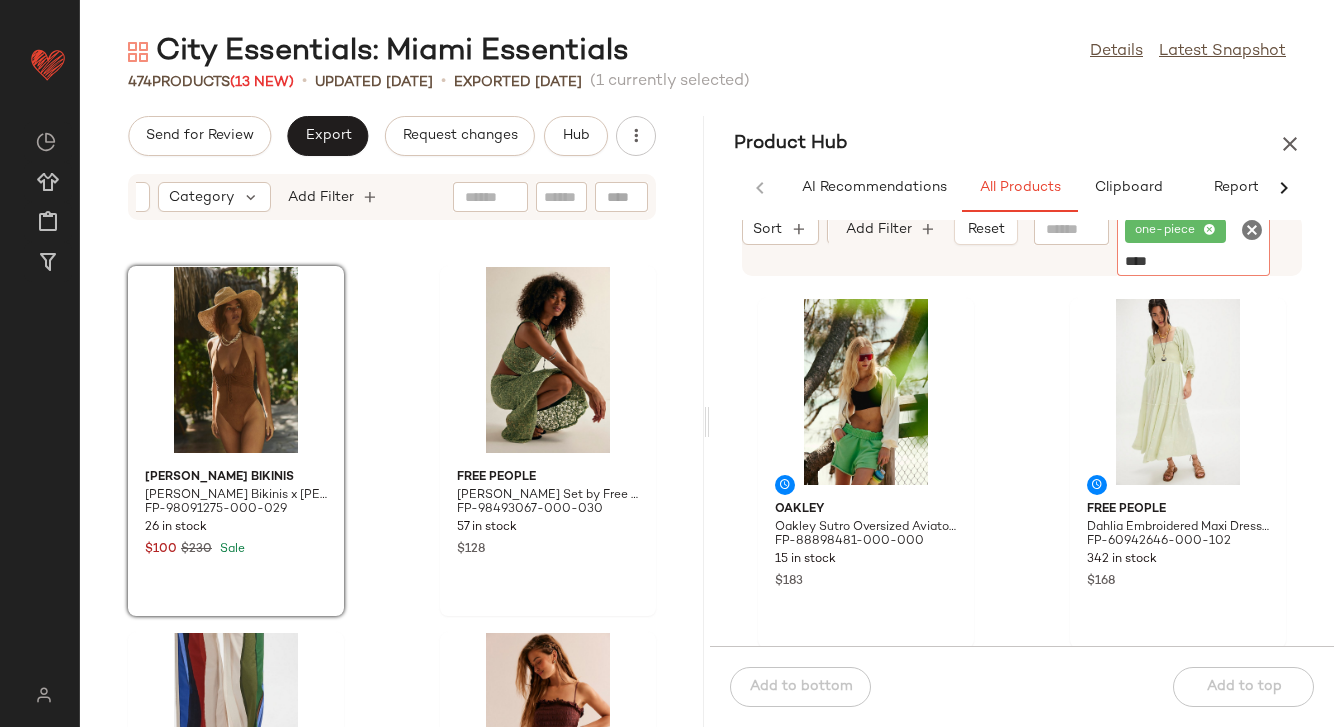 type on "*****" 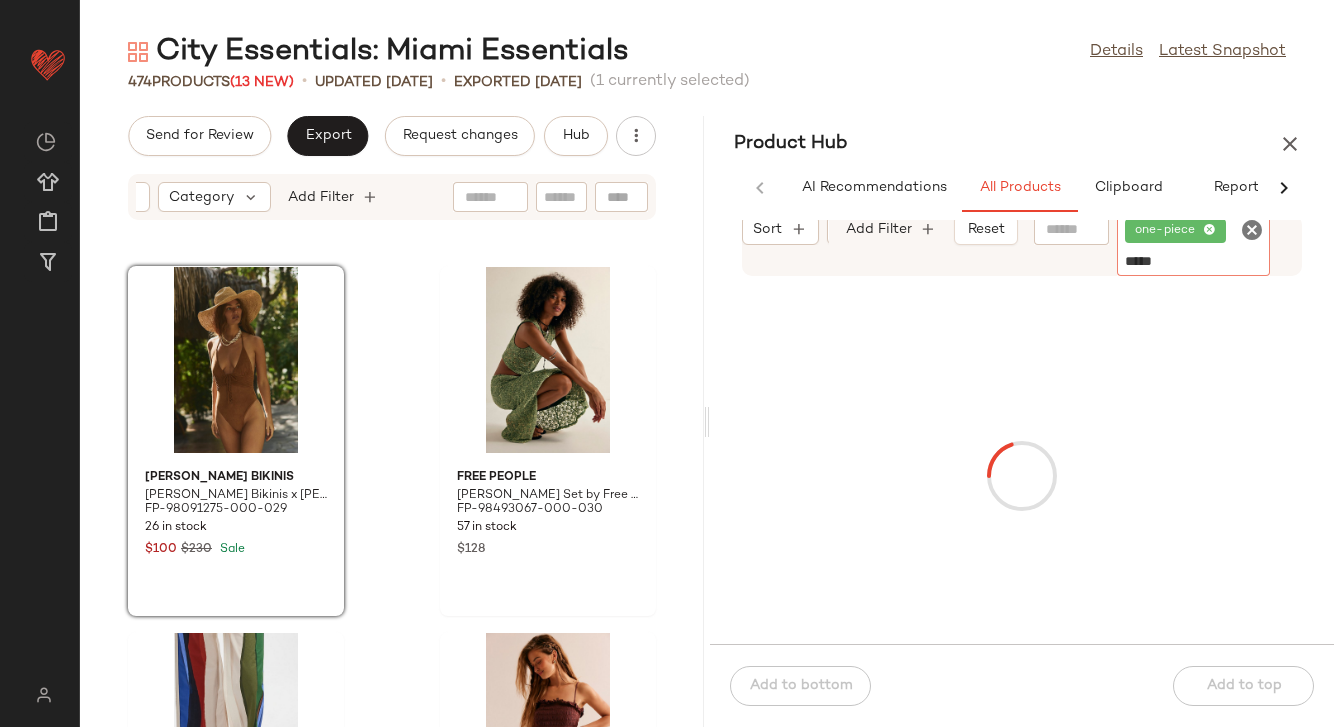 type 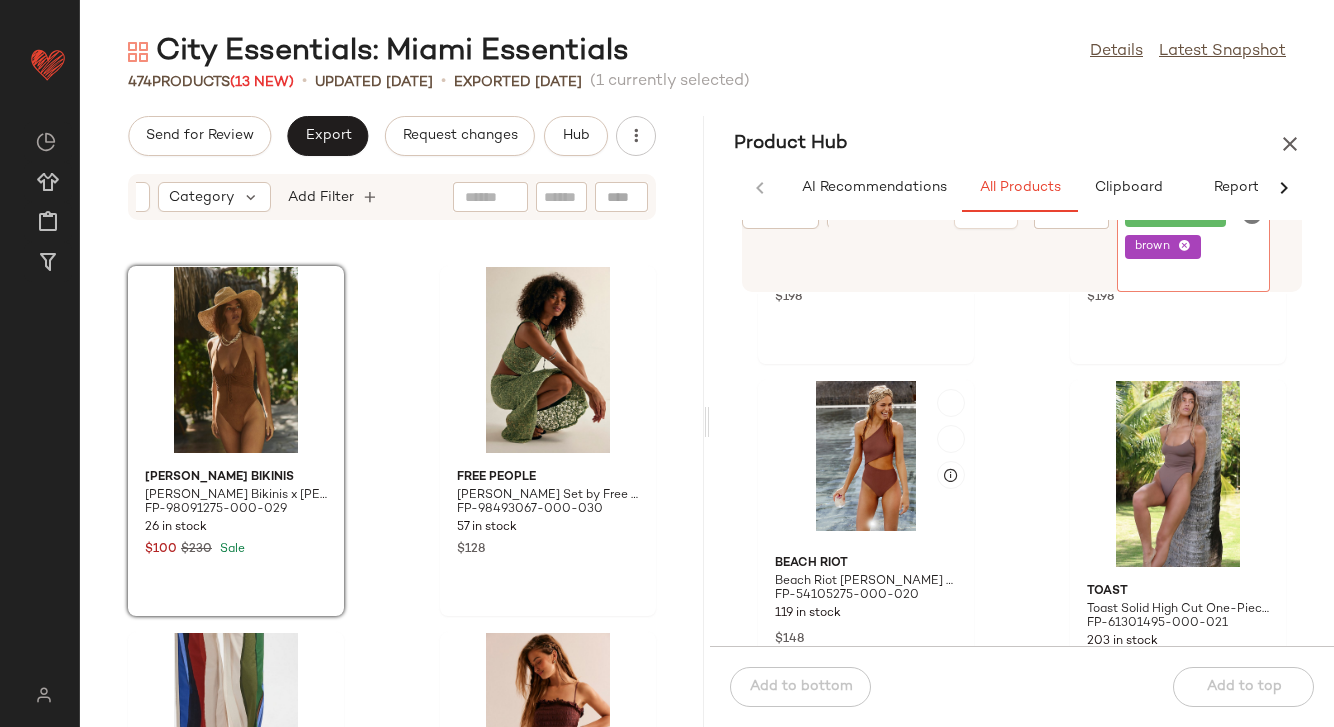 scroll, scrollTop: 7271, scrollLeft: 0, axis: vertical 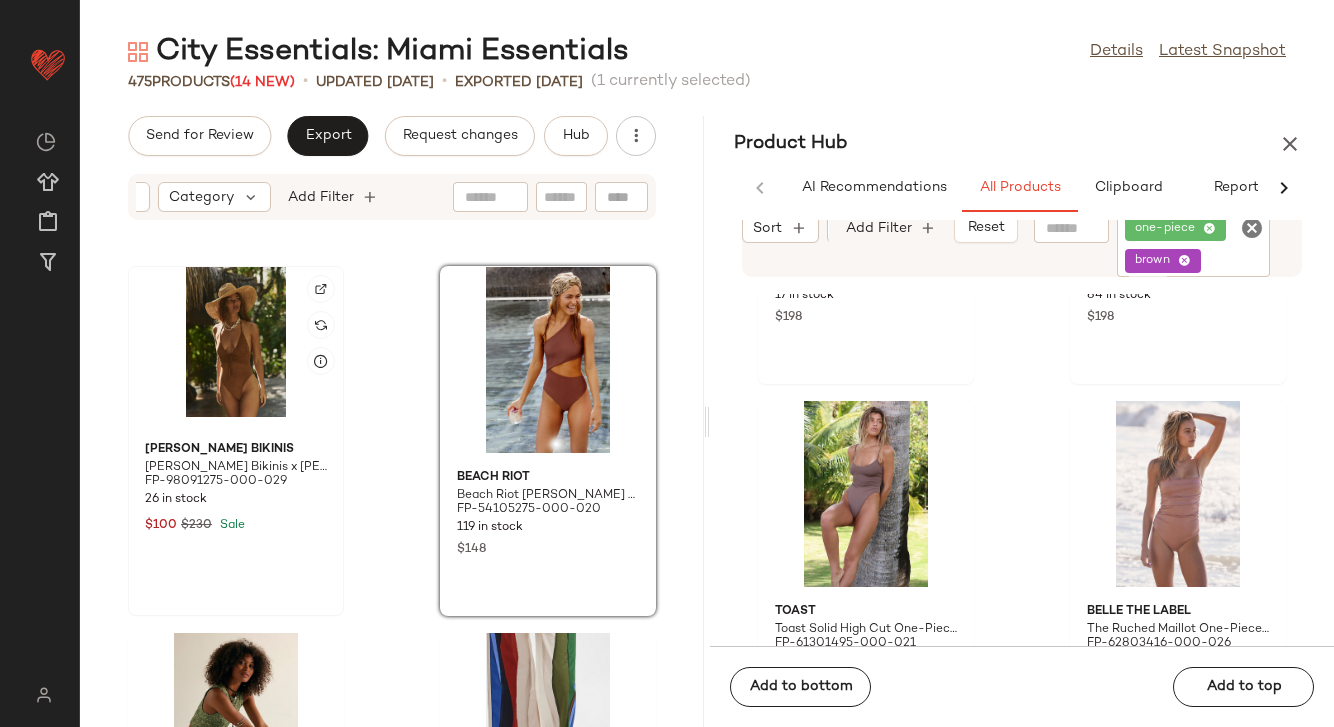 click 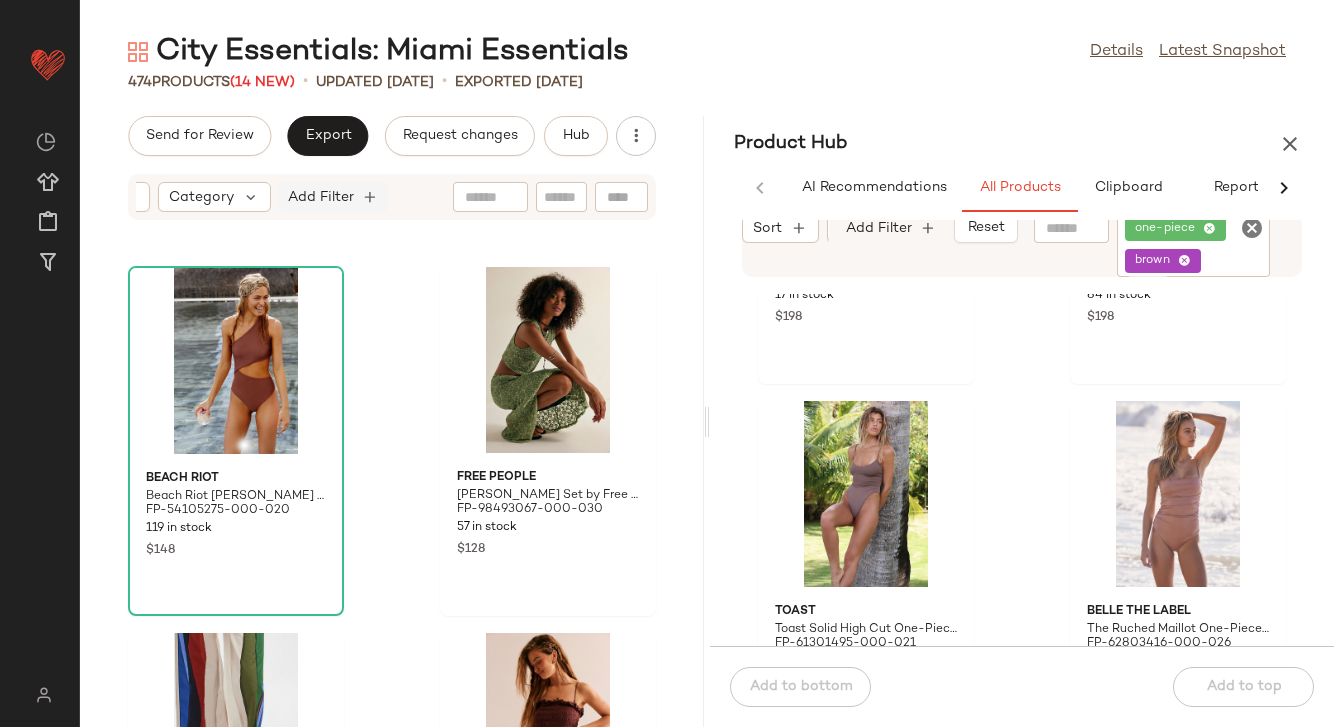 click on "Add Filter" at bounding box center [321, 197] 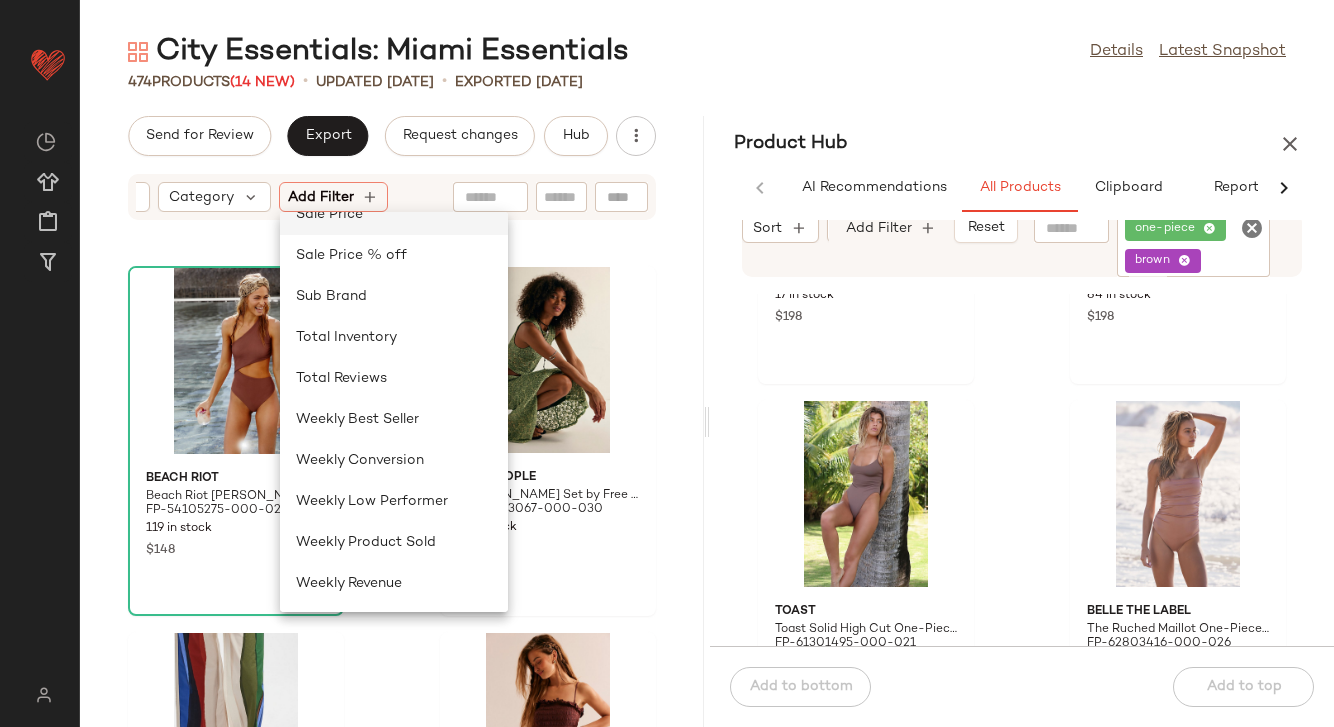 click on "Sale Price" 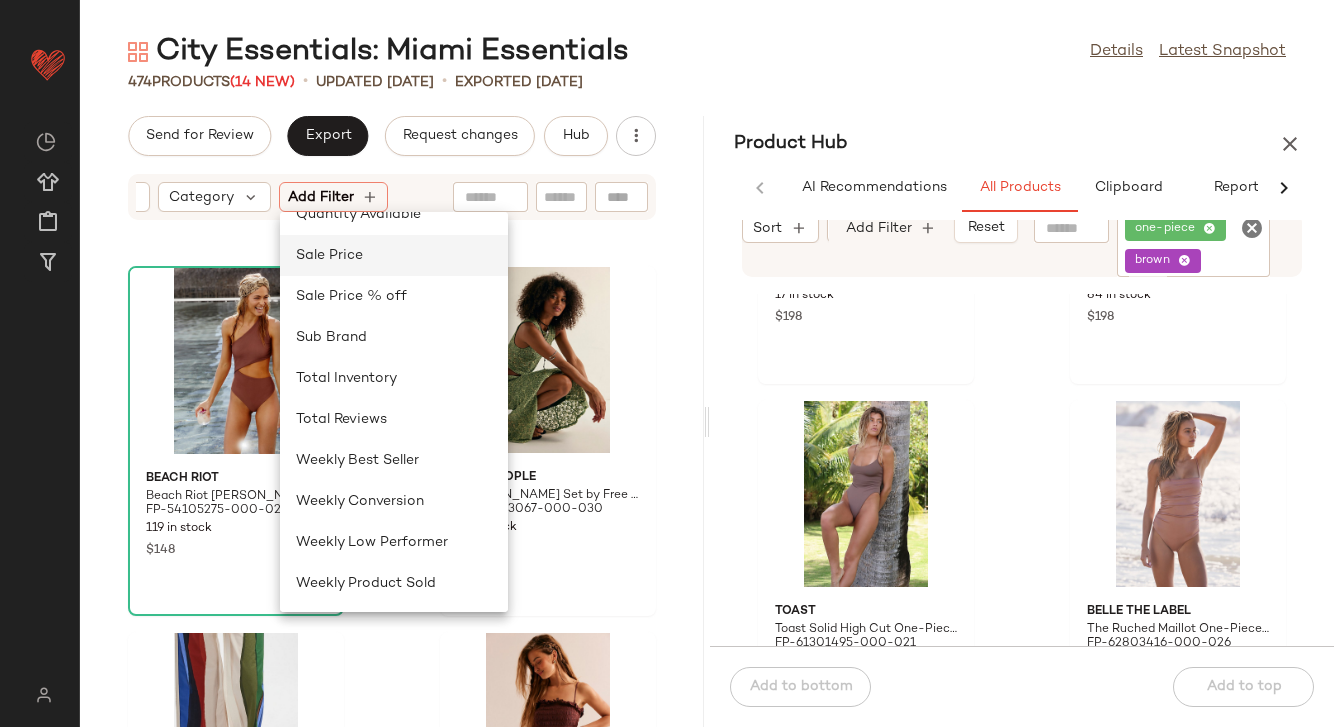 scroll, scrollTop: 0, scrollLeft: 268, axis: horizontal 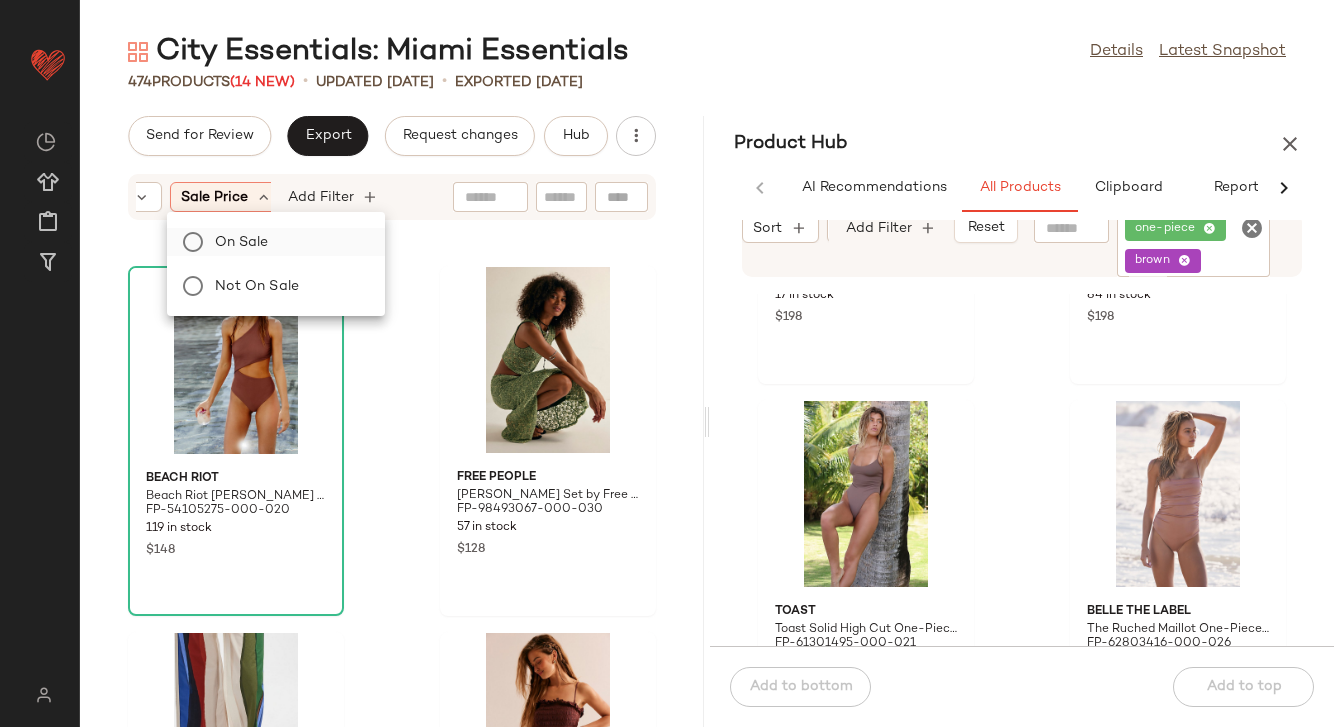click on "On sale" at bounding box center [288, 242] 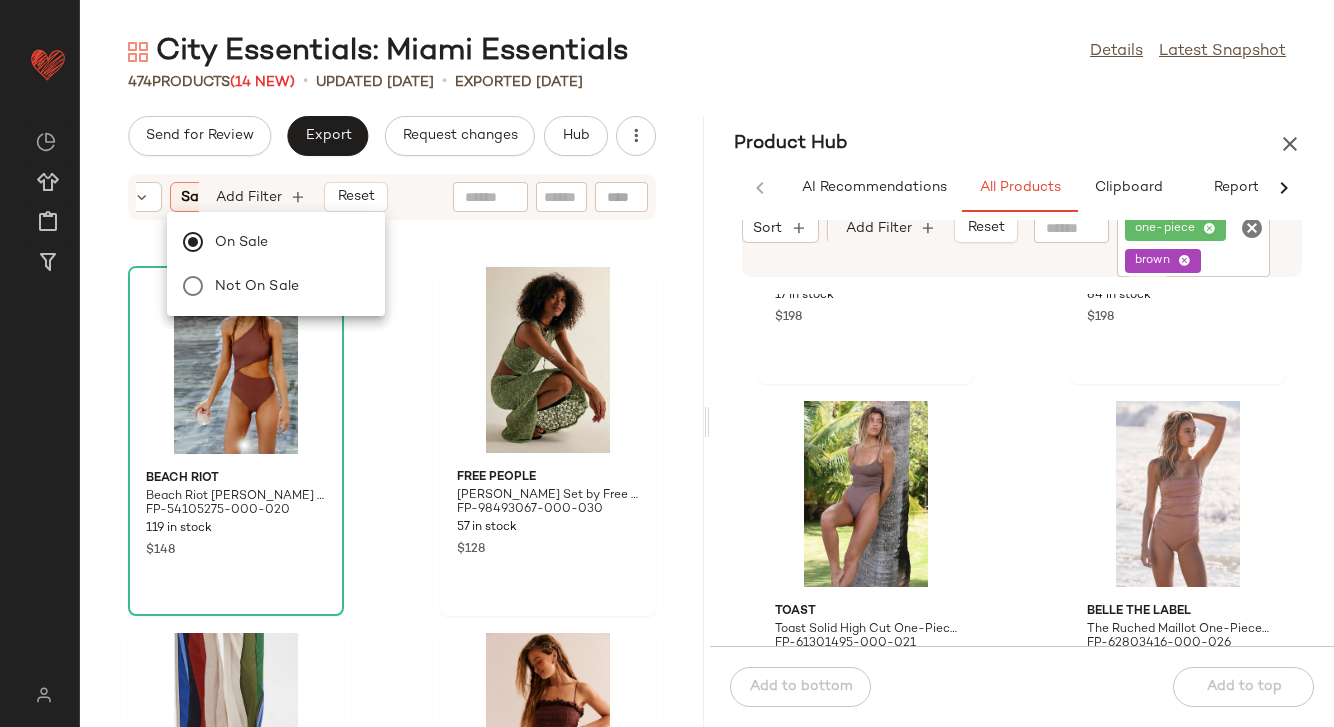 click on "Sort  Brand  Category  Sale Price:   On sale Add Filter   Reset" at bounding box center (392, 197) 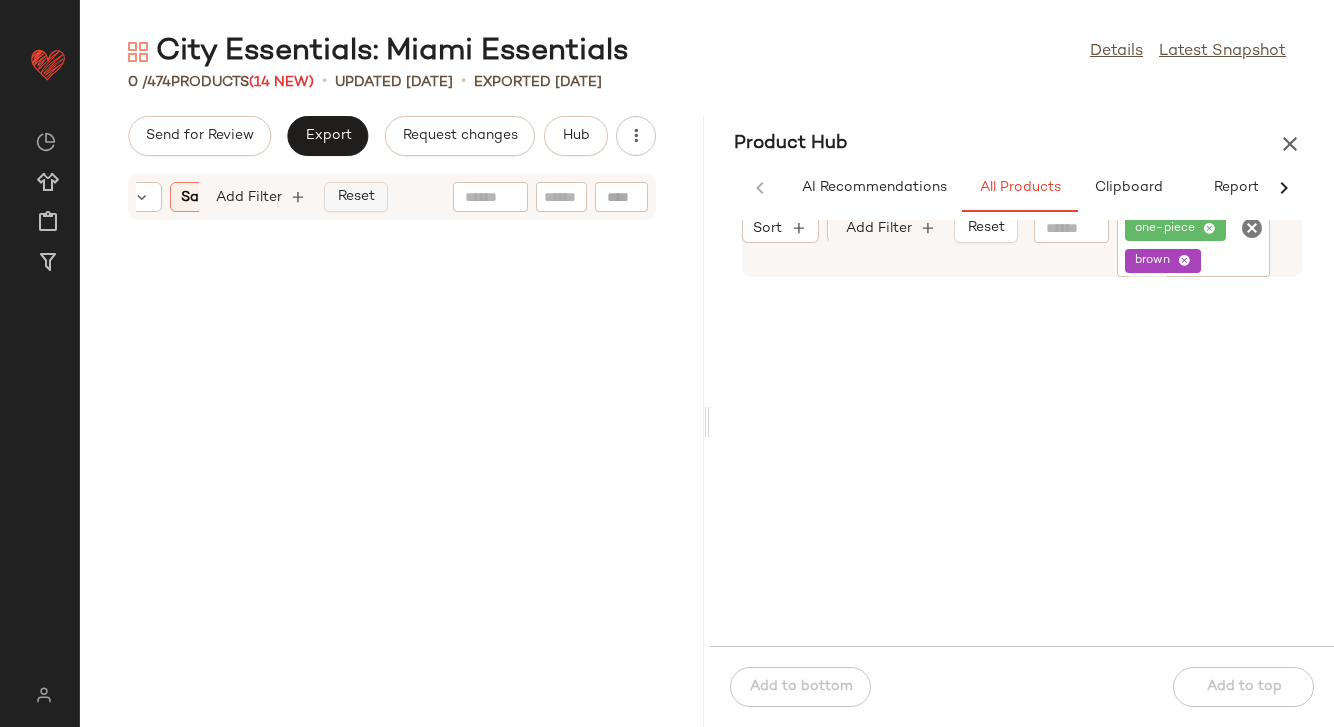scroll, scrollTop: 8332, scrollLeft: 0, axis: vertical 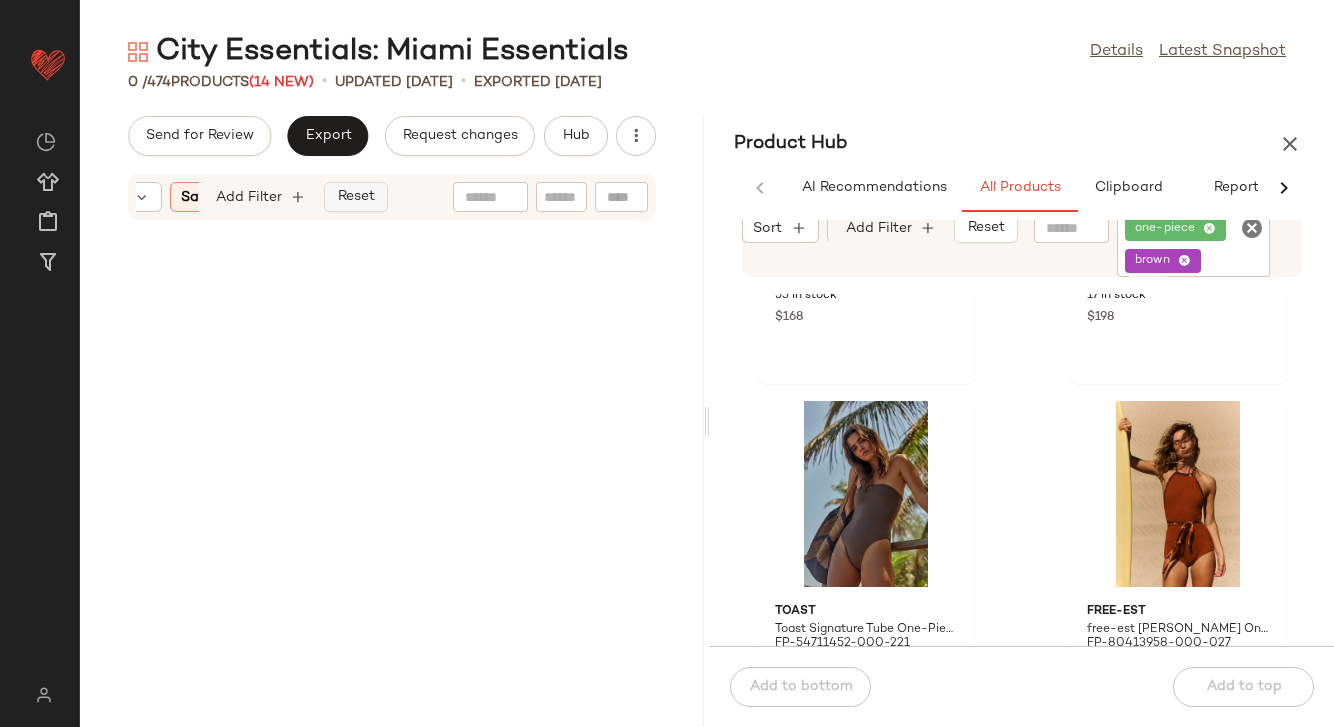 click on "Reset" 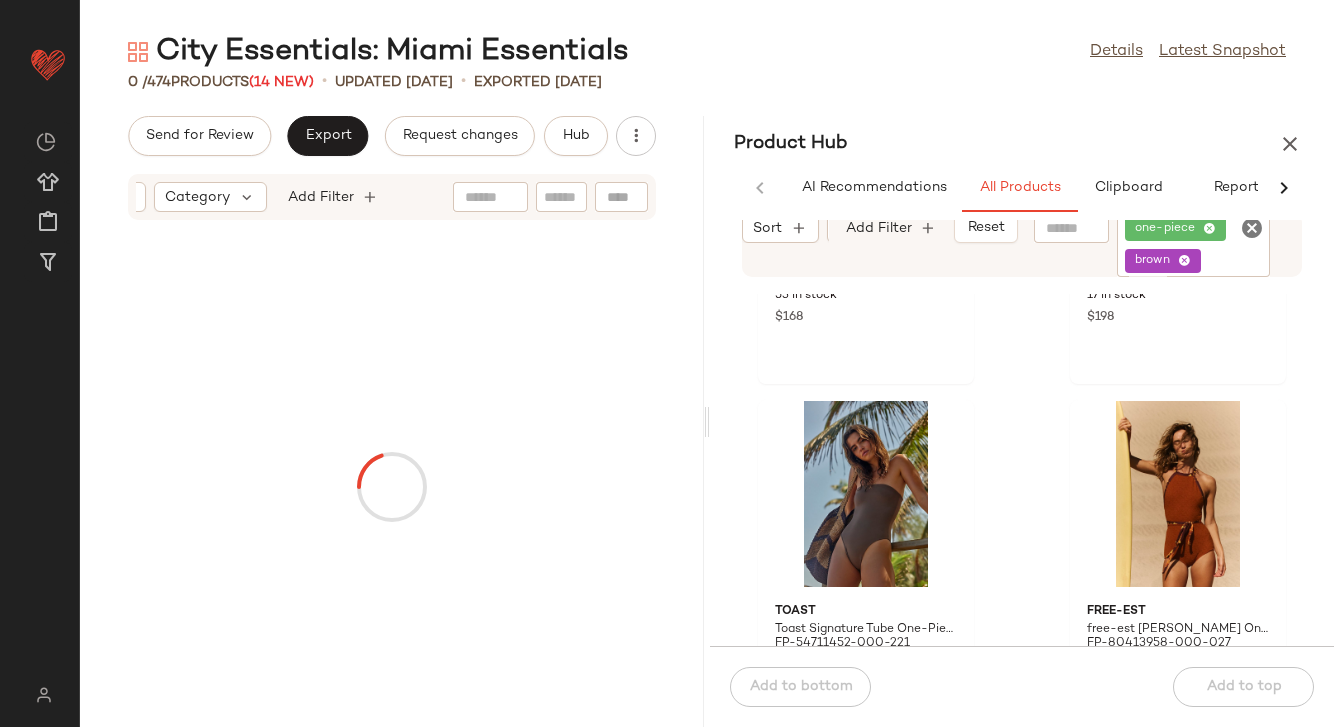 scroll, scrollTop: 0, scrollLeft: 159, axis: horizontal 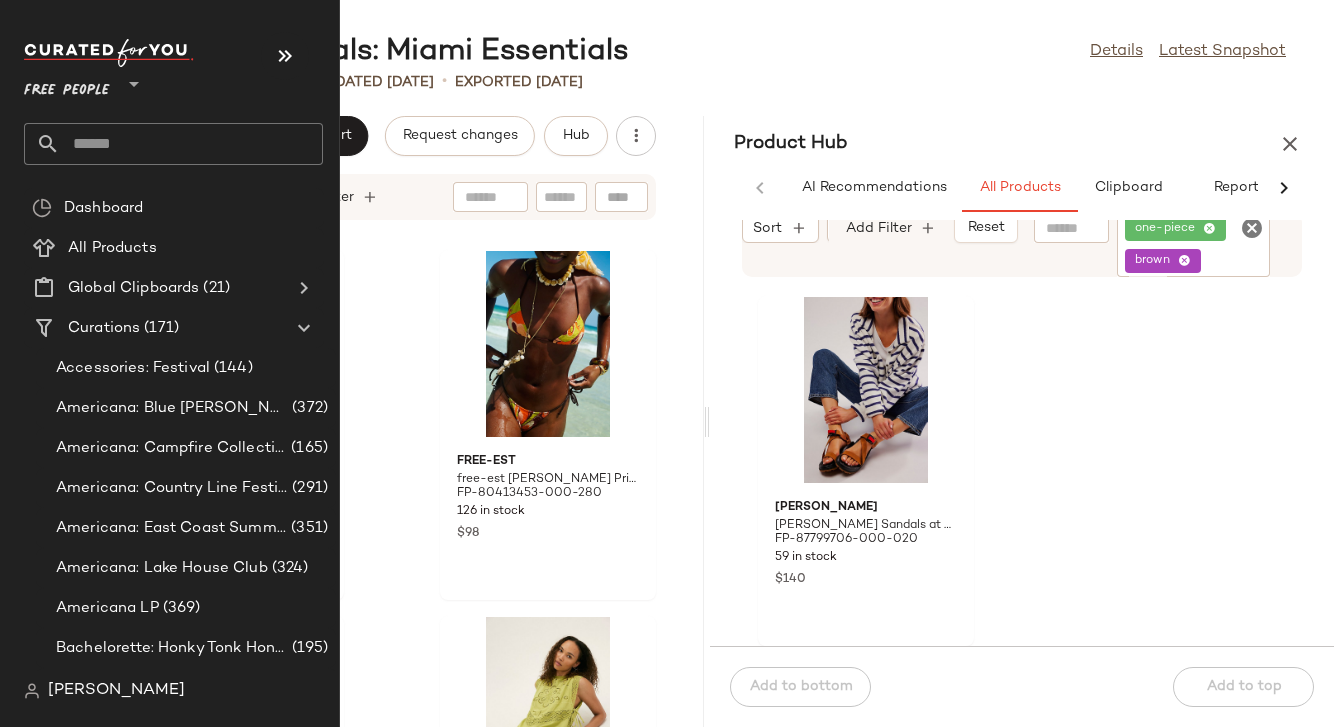 click 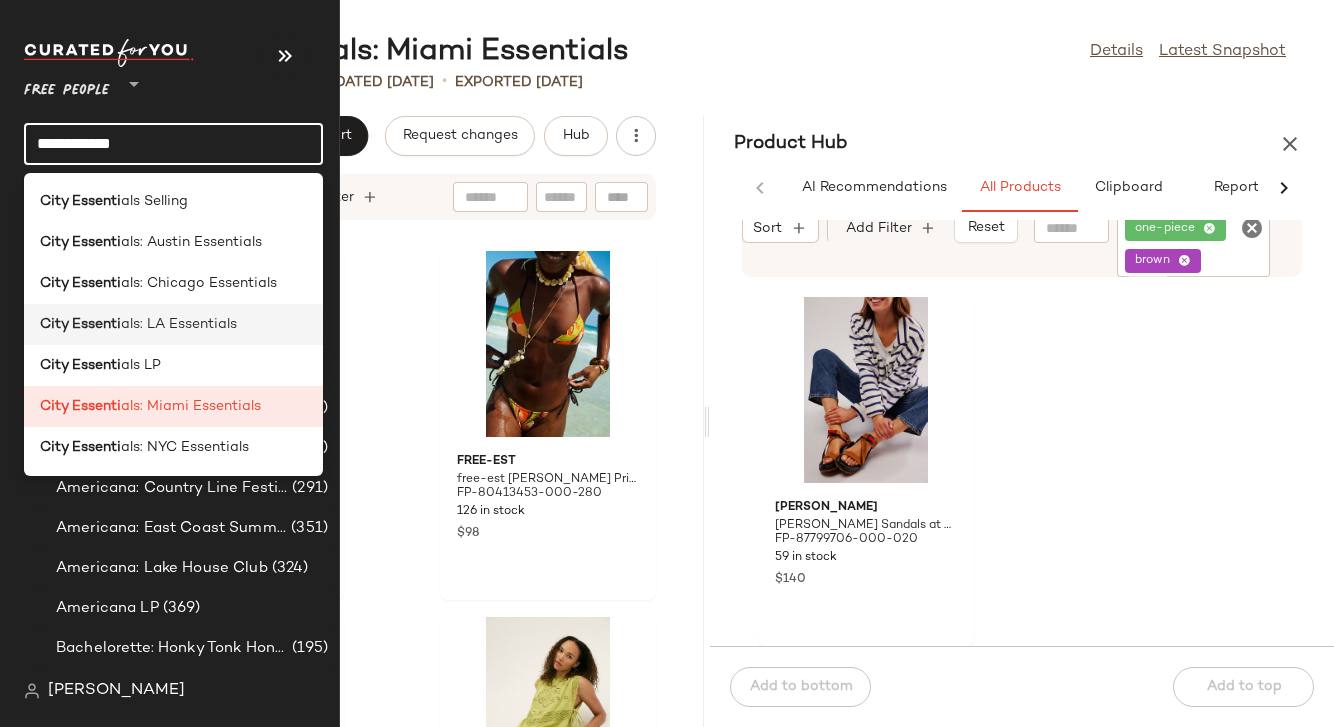 type on "**********" 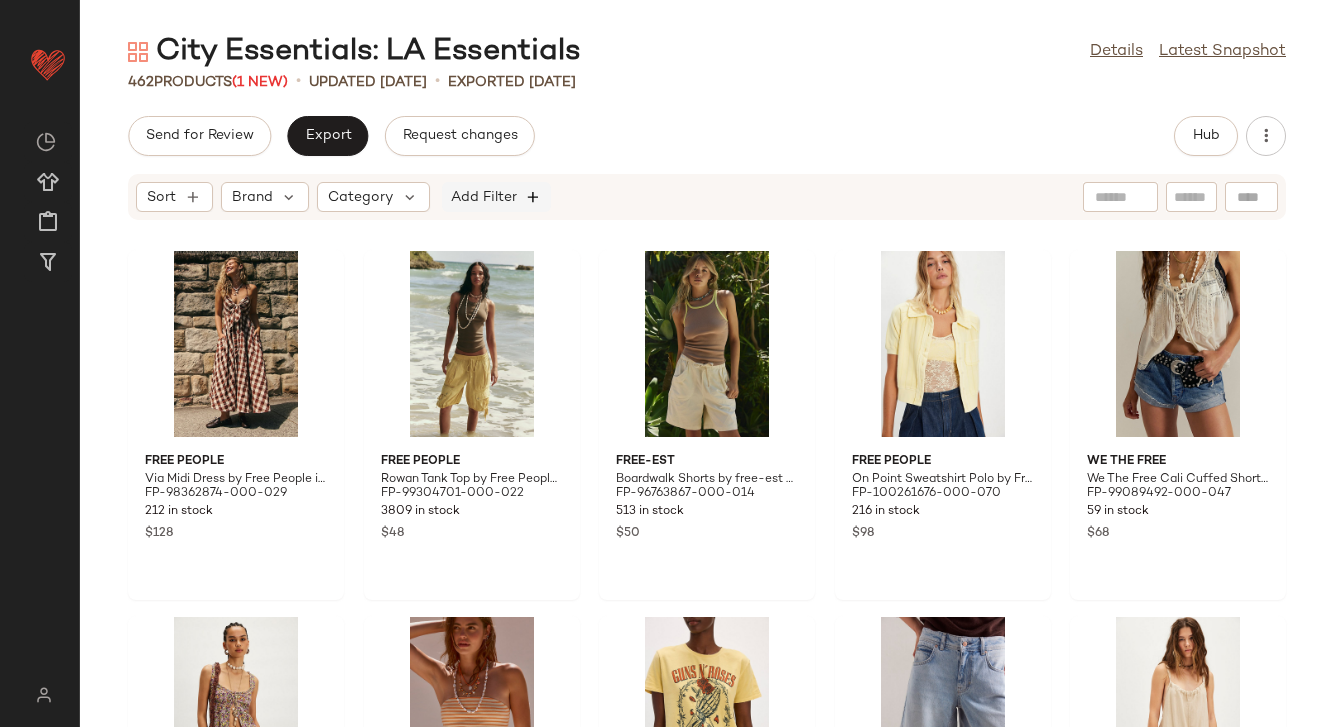 click at bounding box center (534, 197) 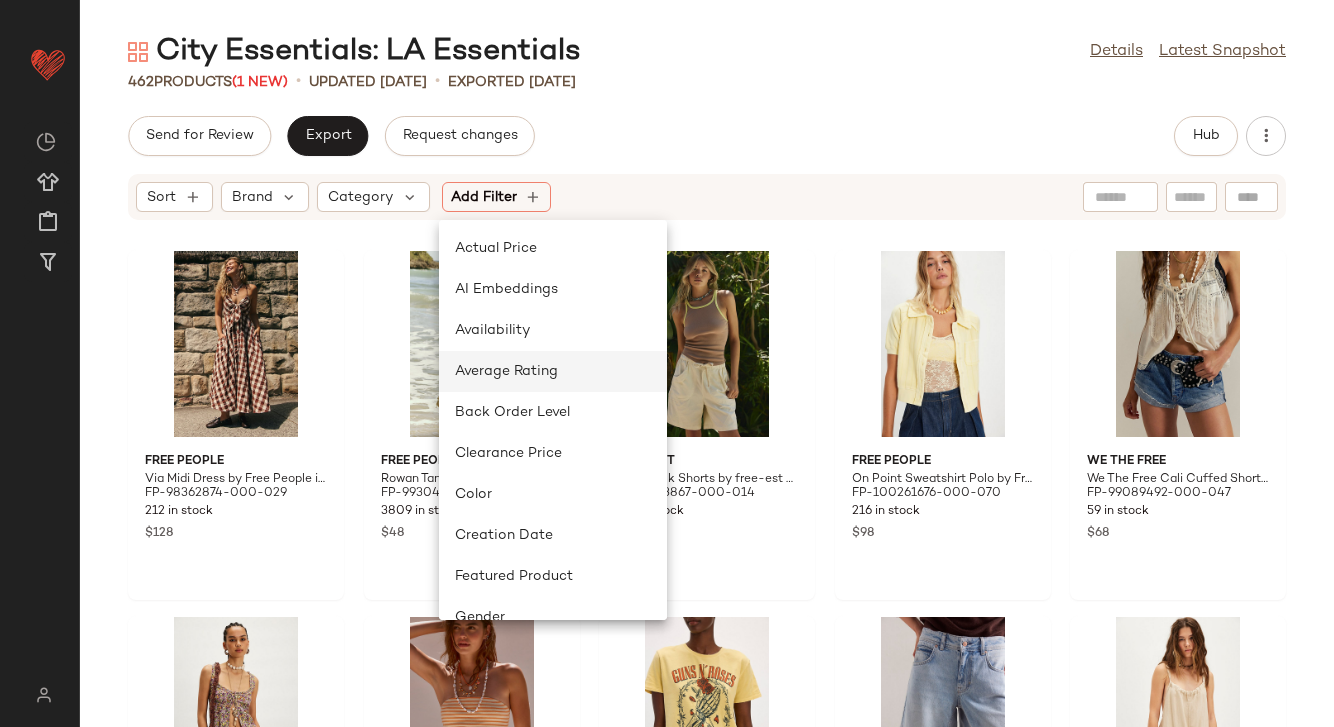 scroll, scrollTop: 887, scrollLeft: 0, axis: vertical 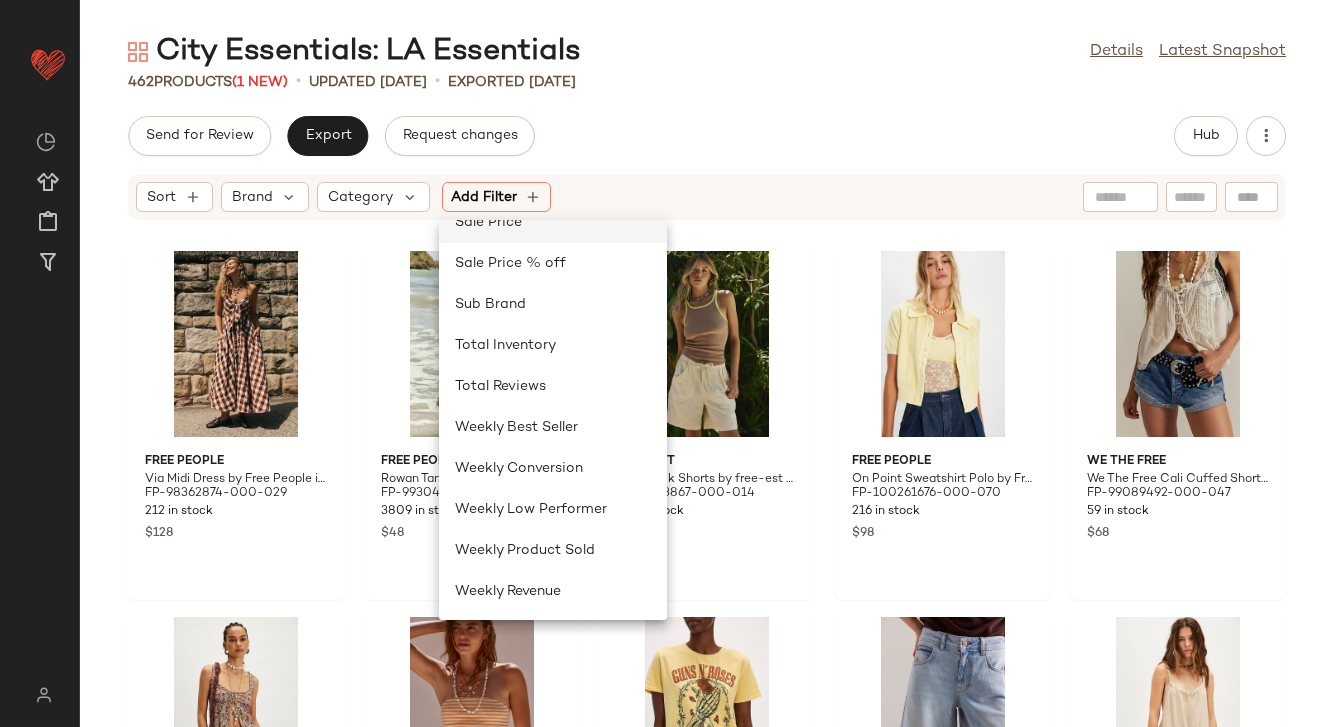 click on "Sale Price" 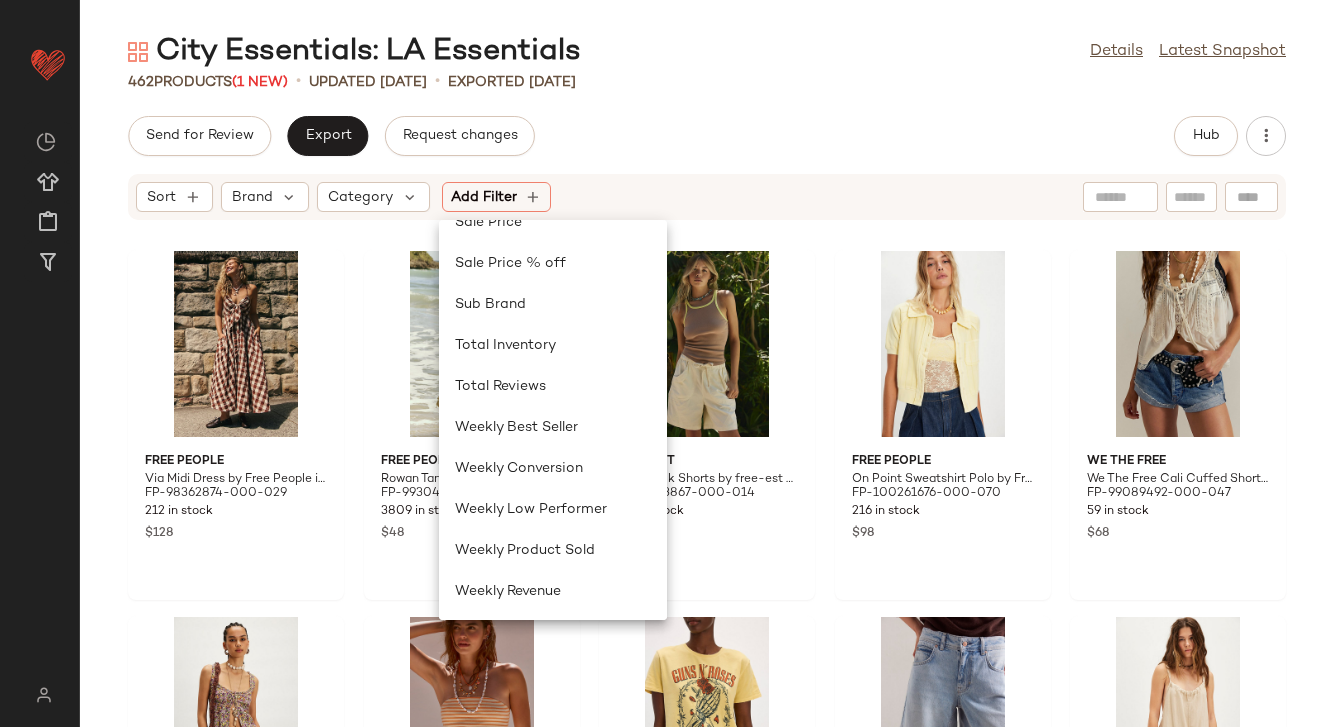 scroll, scrollTop: 846, scrollLeft: 0, axis: vertical 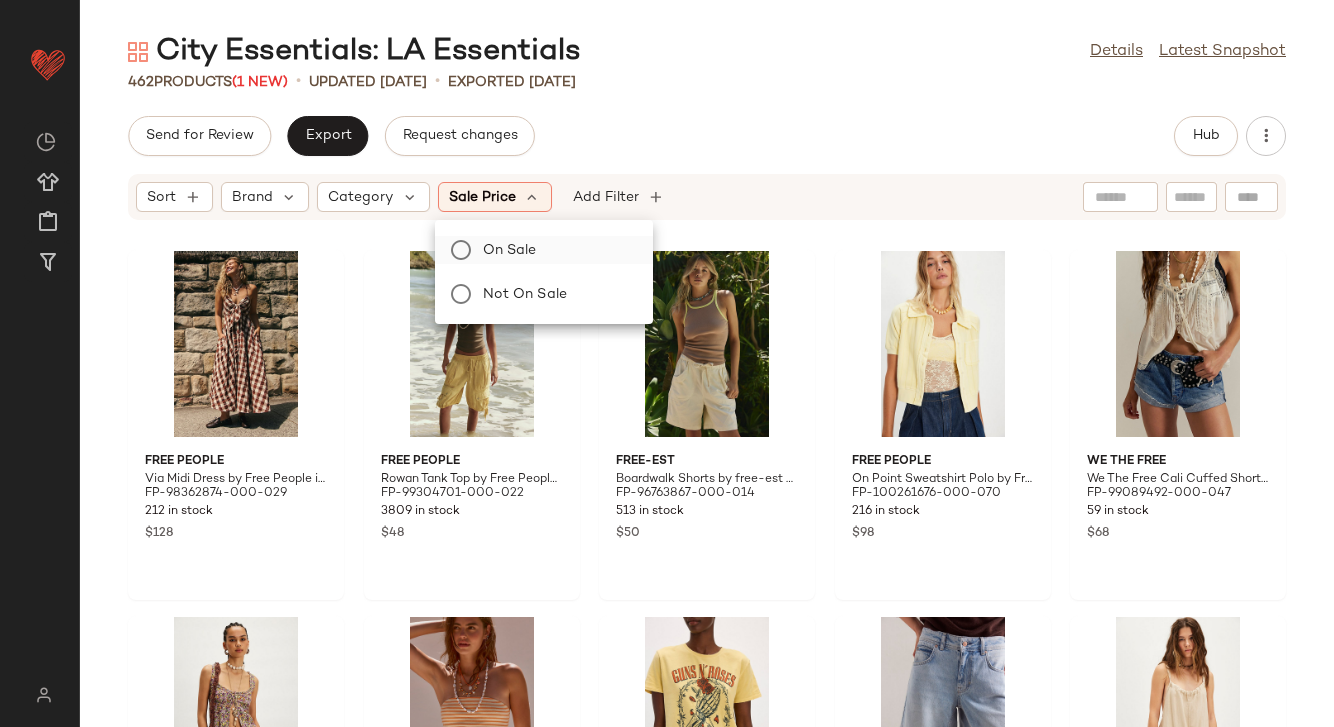 click on "On sale" 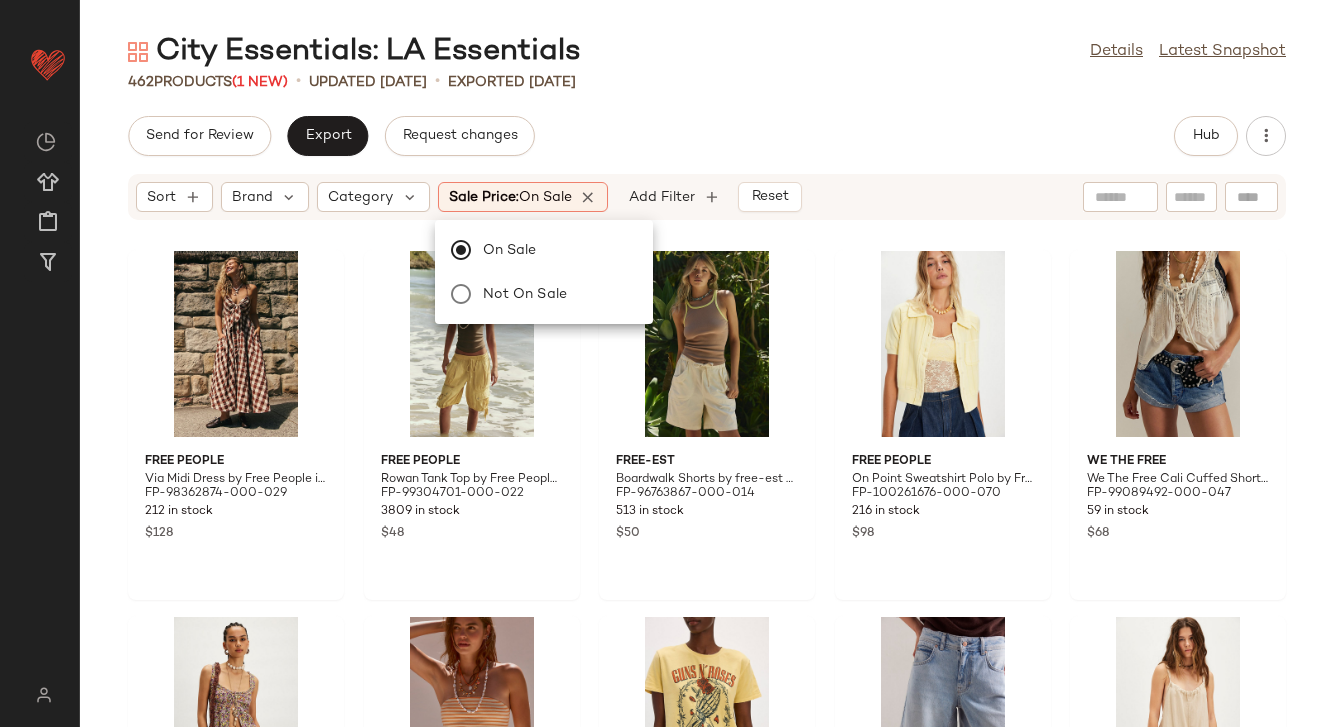 click on "Send for Review   Export   Request changes   Hub" 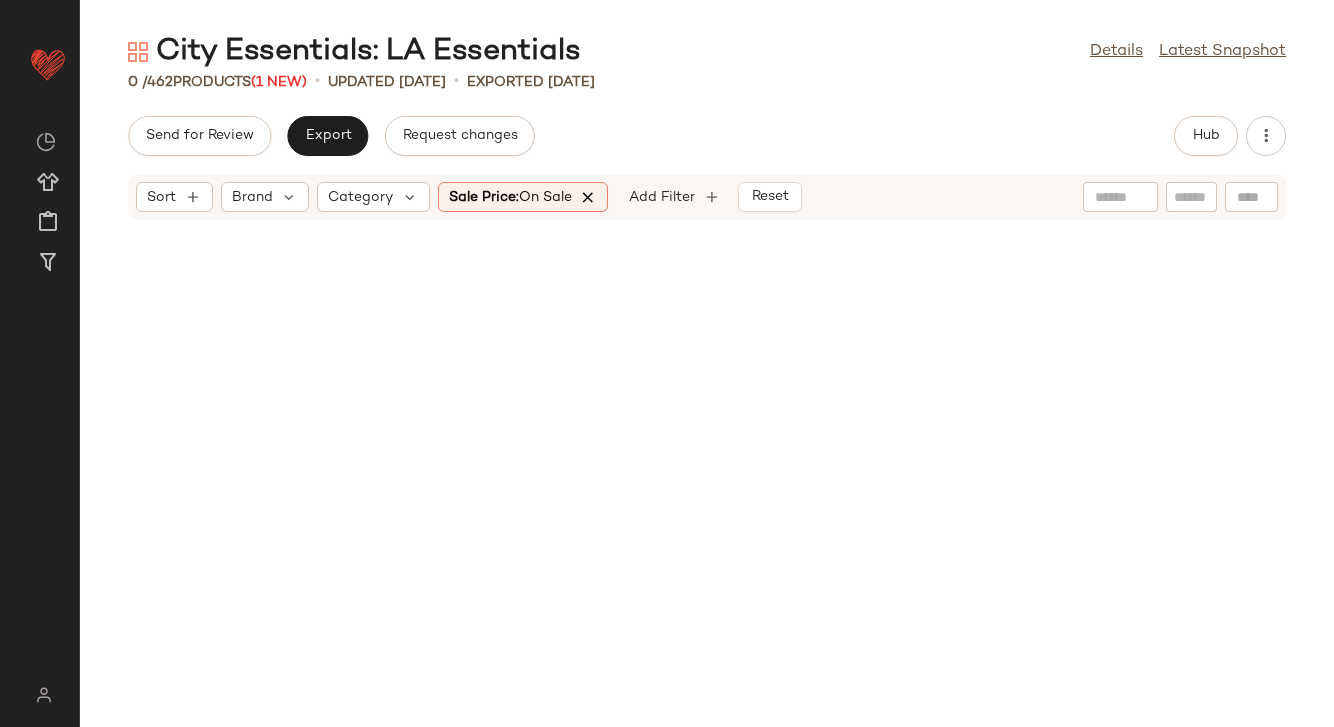 click at bounding box center [589, 197] 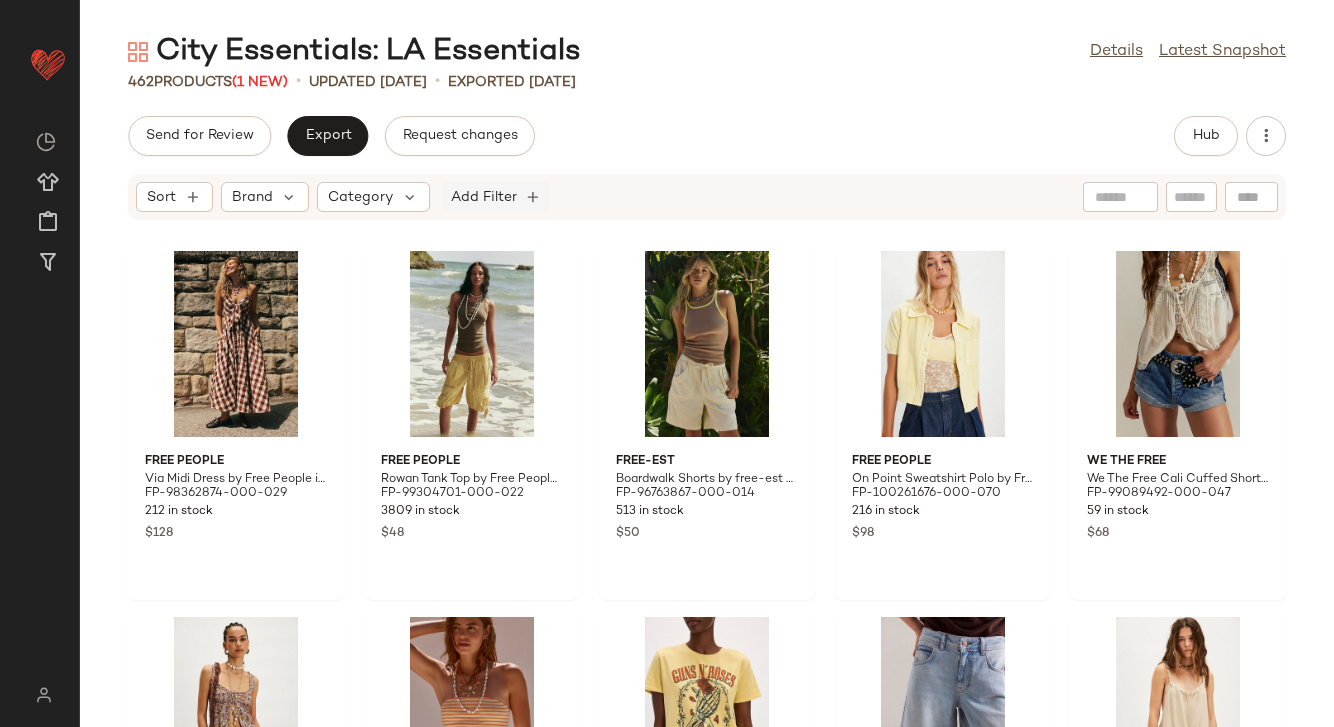 click on "Add Filter" at bounding box center (484, 197) 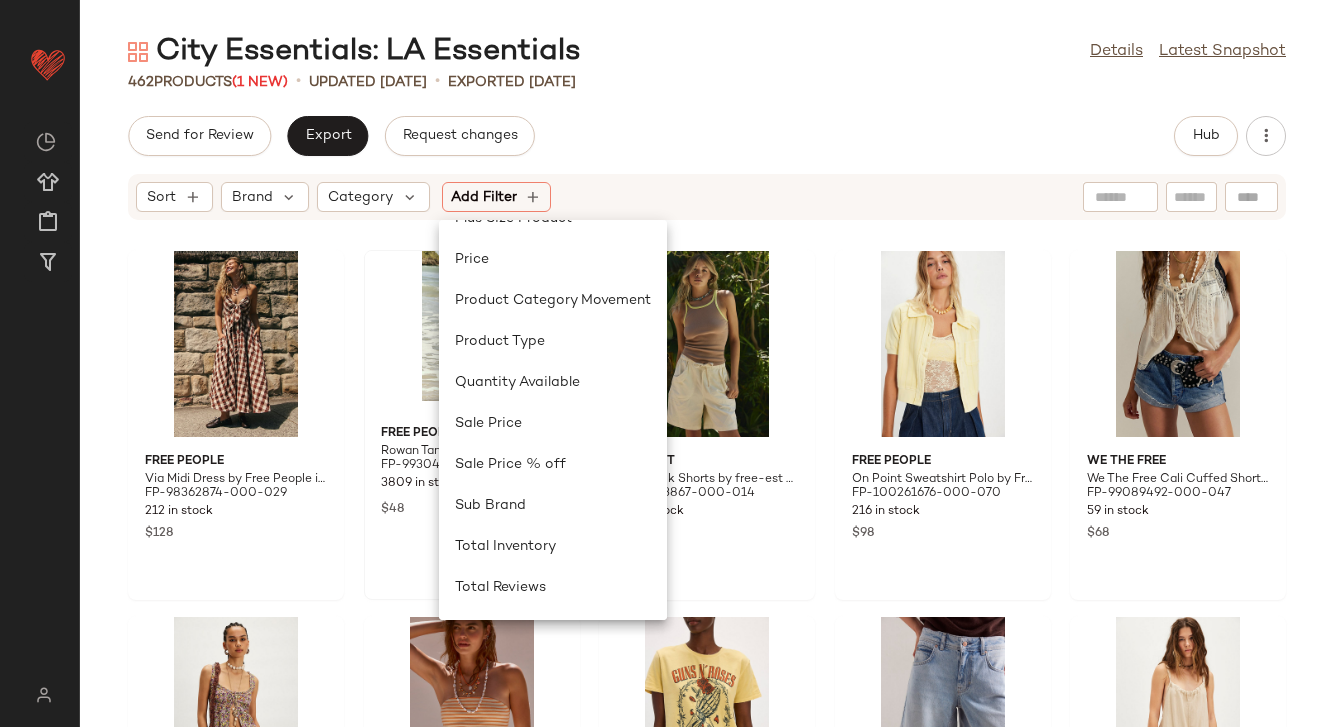scroll, scrollTop: 887, scrollLeft: 0, axis: vertical 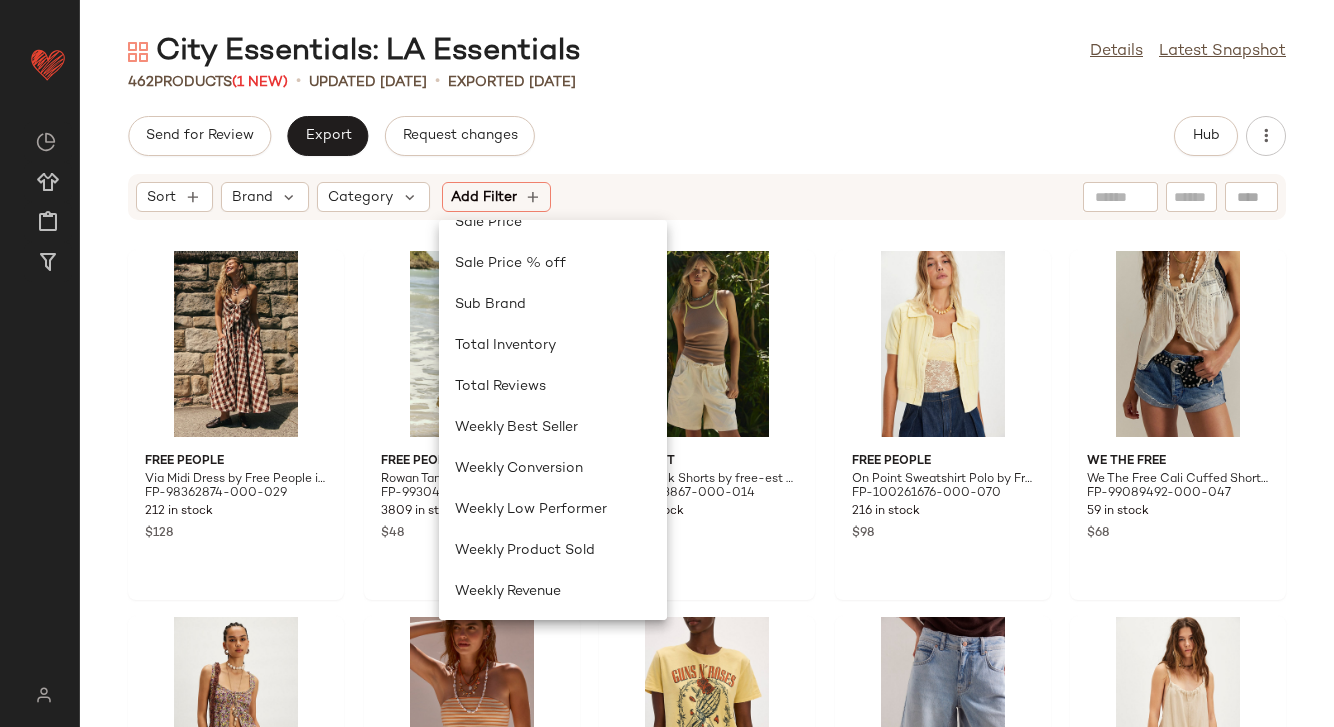 click on "Actual Price AI Embeddings Availability Average Rating Back Order Level Clearance Price Color Creation Date Featured Product Gender Inventory Strength Markdown State Marketplace Matching Sets Only Material Opt Merchclass Plus Size Product Price Product Category Movement Product Type Quantity Available Sale Price Sale Price % off Sub Brand Total Inventory Total Reviews Weekly Best Seller Weekly Conversion Weekly Low Performer Weekly Product Sold Weekly Revenue" at bounding box center [553, 416] 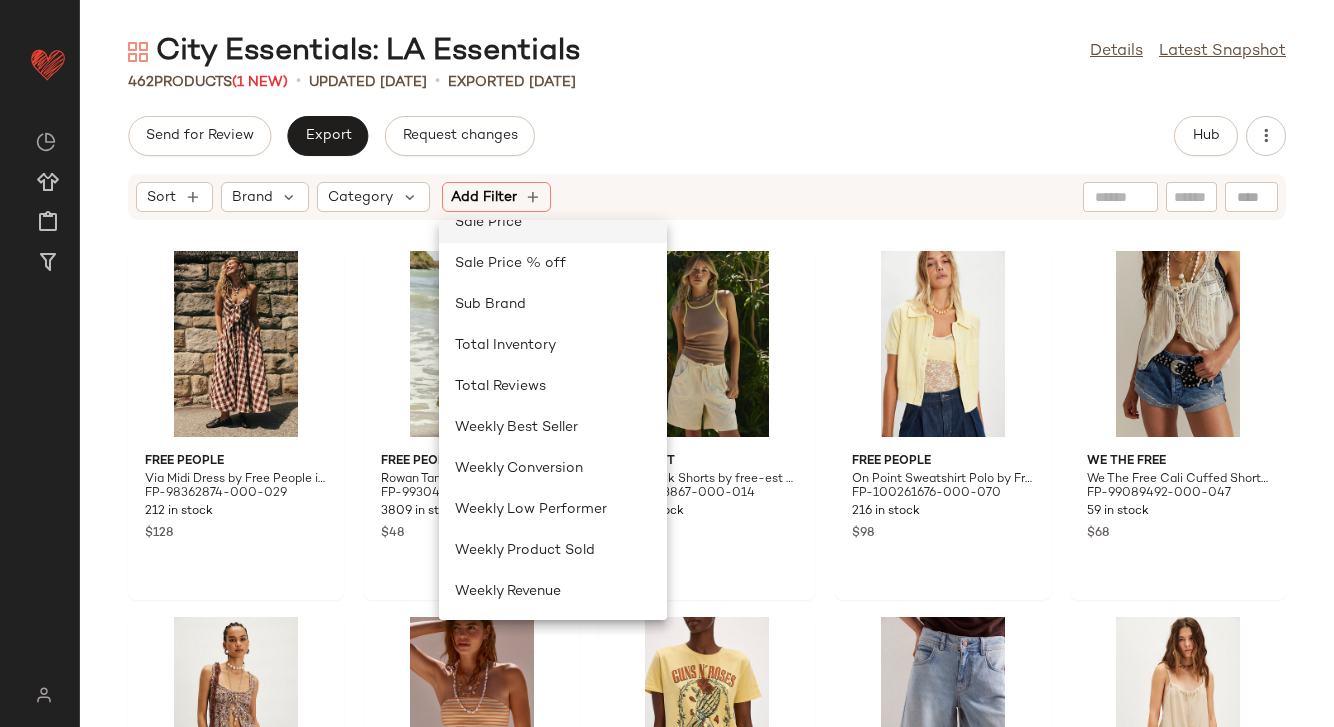 click on "Sale Price" 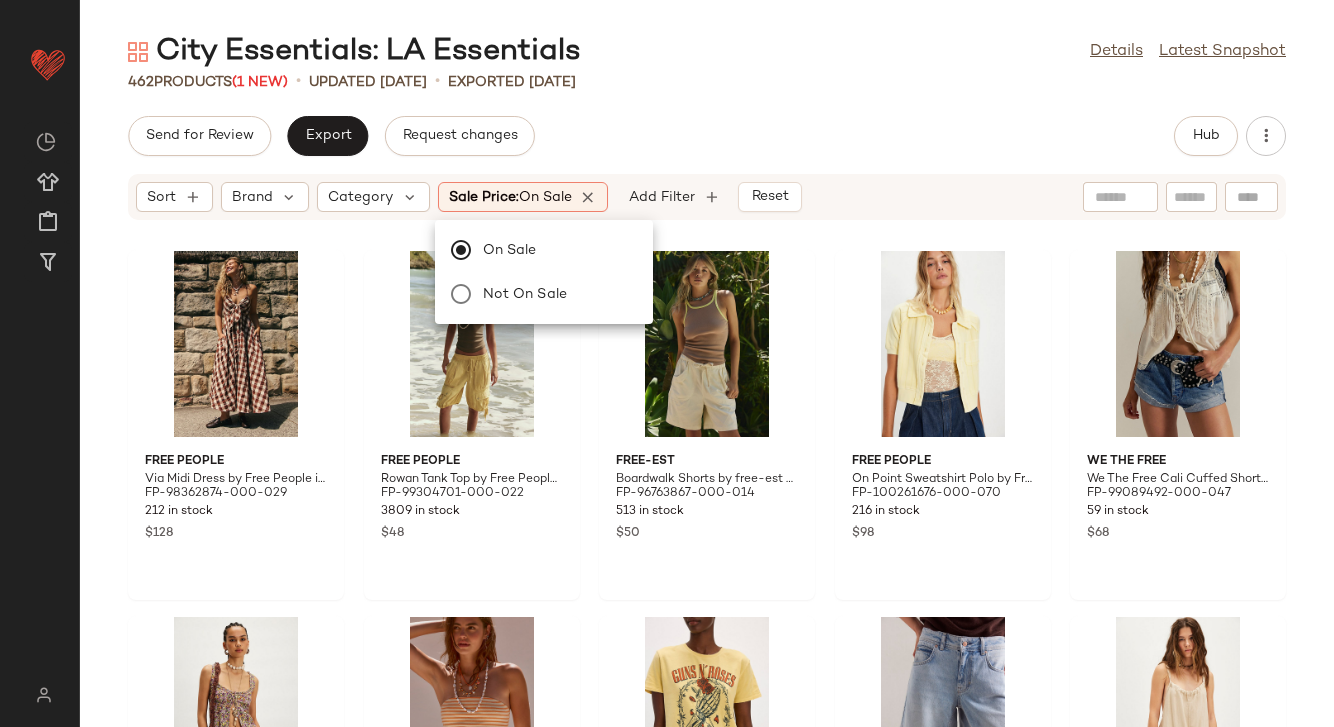 click on "City Essentials: LA Essentials  Details   Latest Snapshot  462   Products  (1 New)  •   updated [DATE]  •  Exported [DATE]  Send for Review   Export   Request changes   Hub  Sort  Brand  Category  Sale Price:   On sale Add Filter   Reset  Free People Via Midi Dress by Free People in Brown, Size: M FP-98362874-000-029 212 in stock $128 Free People Rowan Tank Top by Free People in Brown, Size: XL FP-99304701-000-022 3809 in stock $48 free-est Boardwalk Shorts by free-est at Free People in Tan, Size: XL FP-96763867-000-014 513 in stock $50 Free People On Point Sweatshirt Polo by Free People in Yellow, Size: M FP-100261676-000-070 216 in stock $98 We The Free We The Free Cali Cuffed Shorties at Free People in Blue, Size: 30 FP-99089492-000-047 59 in stock $68 Free People Ellia Printed Set by Free People in Purple, Size: XS FP-98016785-000-050 287 in stock $148 free-est Sailor Tube Set by free-est at Free People in [GEOGRAPHIC_DATA], Size: M FP-96508098-000-080 224 in stock $98 Junk Food FP-100713296-000-072 $52 $98" at bounding box center [707, 379] 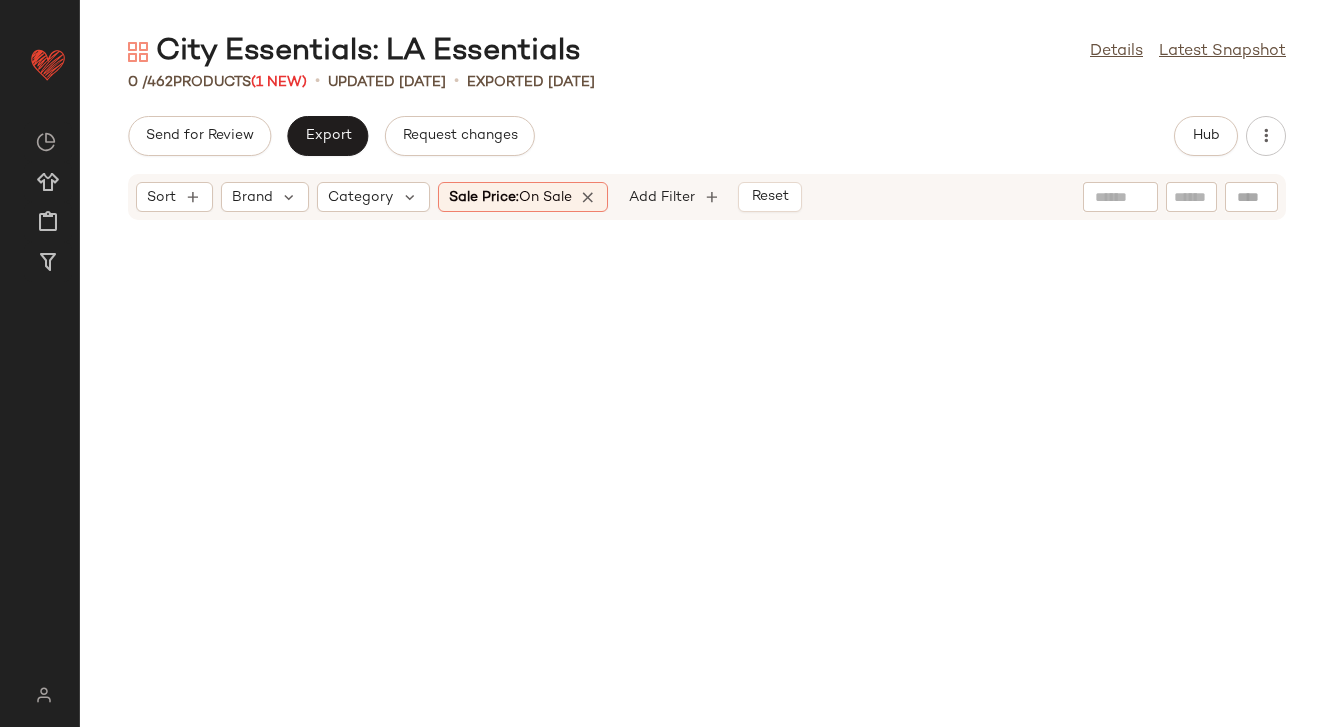 click at bounding box center [589, 197] 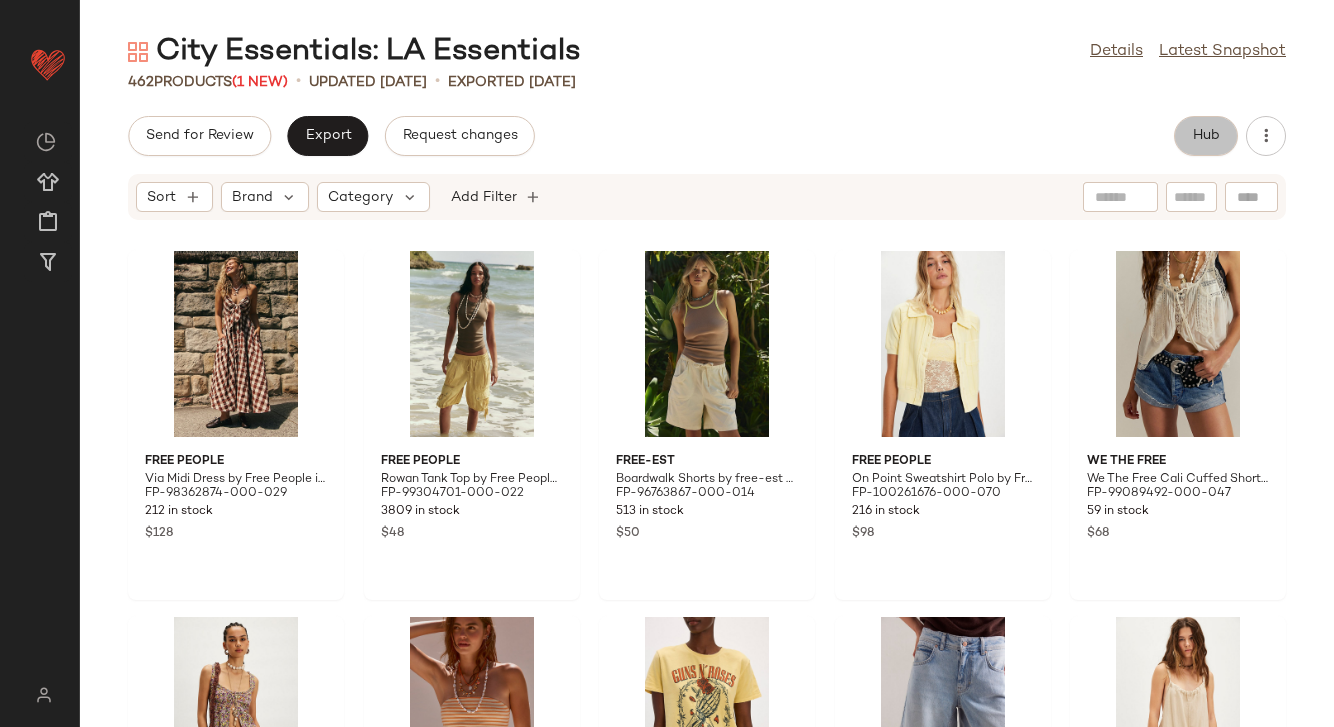 click on "Hub" 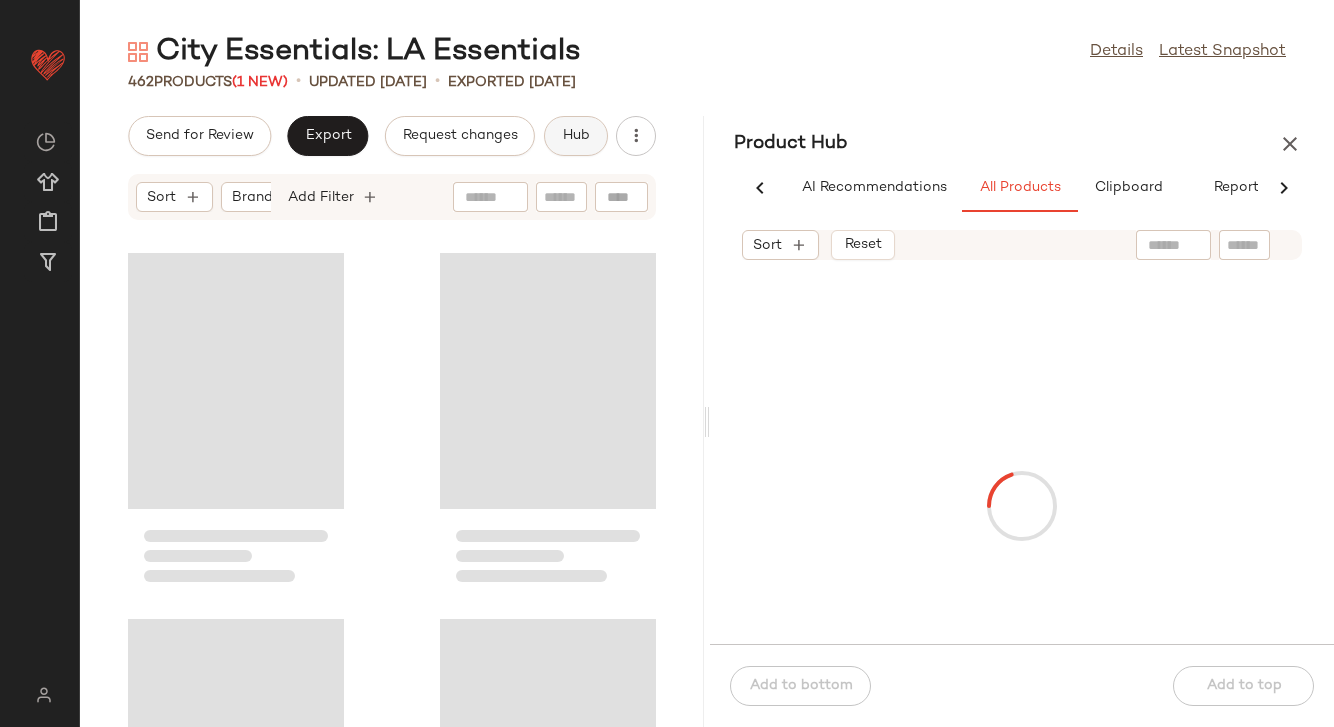 scroll, scrollTop: 0, scrollLeft: 36, axis: horizontal 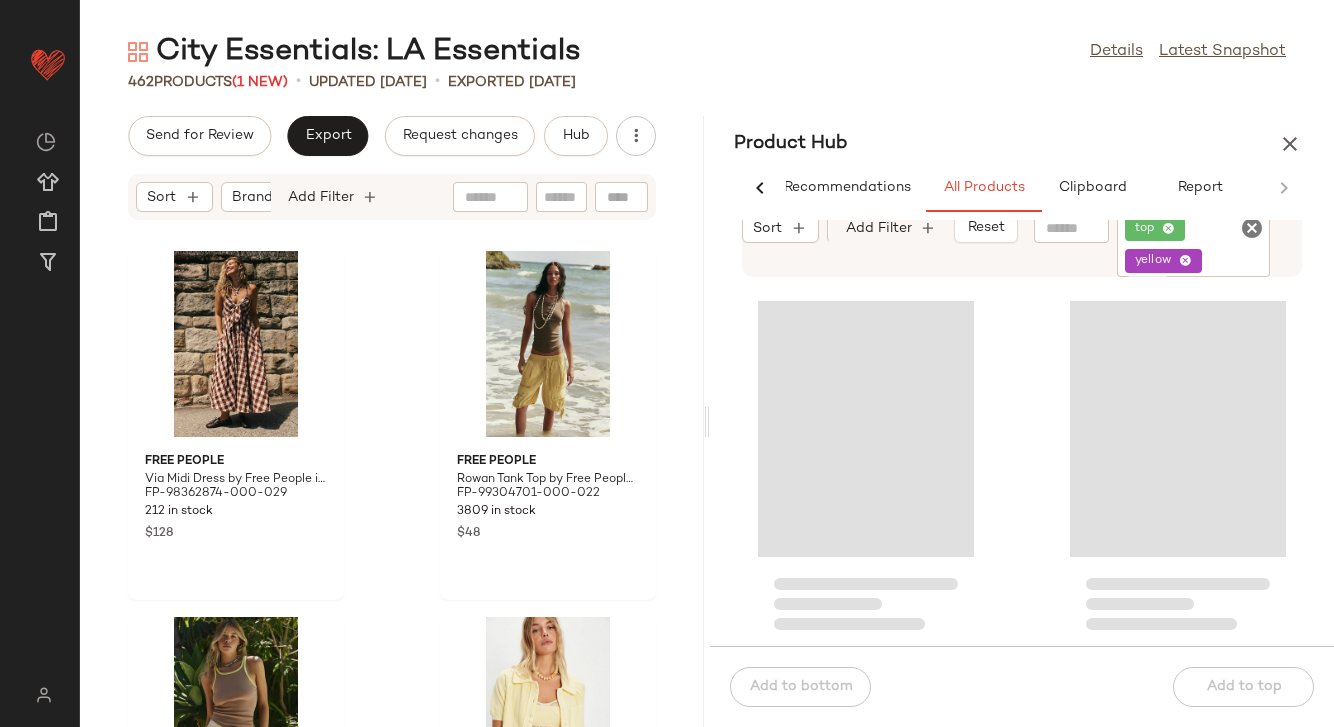 click 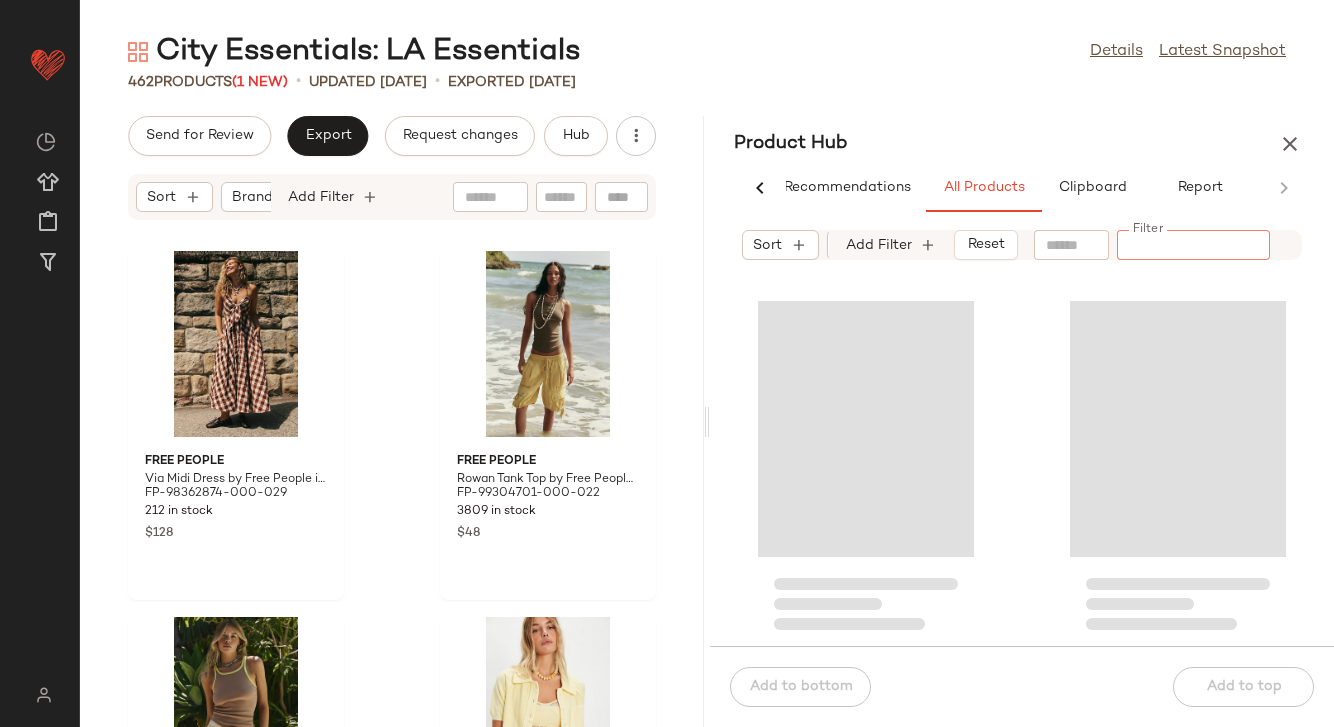 click on "City Essentials: LA Essentials  Details   Latest Snapshot  462   Products  (1 New)  •   updated [DATE]  •  Exported [DATE]  Send for Review   Export   Request changes   Hub  Sort  Brand  Category  Add Filter  Free People Via Midi Dress by Free People in Brown, Size: M FP-98362874-000-029 212 in stock $128 Free People Rowan Tank Top by Free People in Brown, Size: XL FP-99304701-000-022 3809 in stock $48 free-est Boardwalk Shorts by free-est at Free People in Tan, Size: XL FP-96763867-000-014 513 in stock $50 Free People On Point Sweatshirt Polo by Free People in Yellow, Size: M FP-100261676-000-070 216 in stock $98 We The Free We The Free Cali Cuffed Shorties at Free People in Blue, Size: 30 FP-99089492-000-047 59 in stock $68 Free People Ellia Printed Set by Free People in Purple, Size: XS FP-98016785-000-050 287 in stock $148 free-est Sailor Tube Set by free-est at Free People in [GEOGRAPHIC_DATA], Size: M FP-96508098-000-080 224 in stock $98 Junk Food FP-100713296-000-072 61 in stock $52 Product Hub  Report" at bounding box center [707, 379] 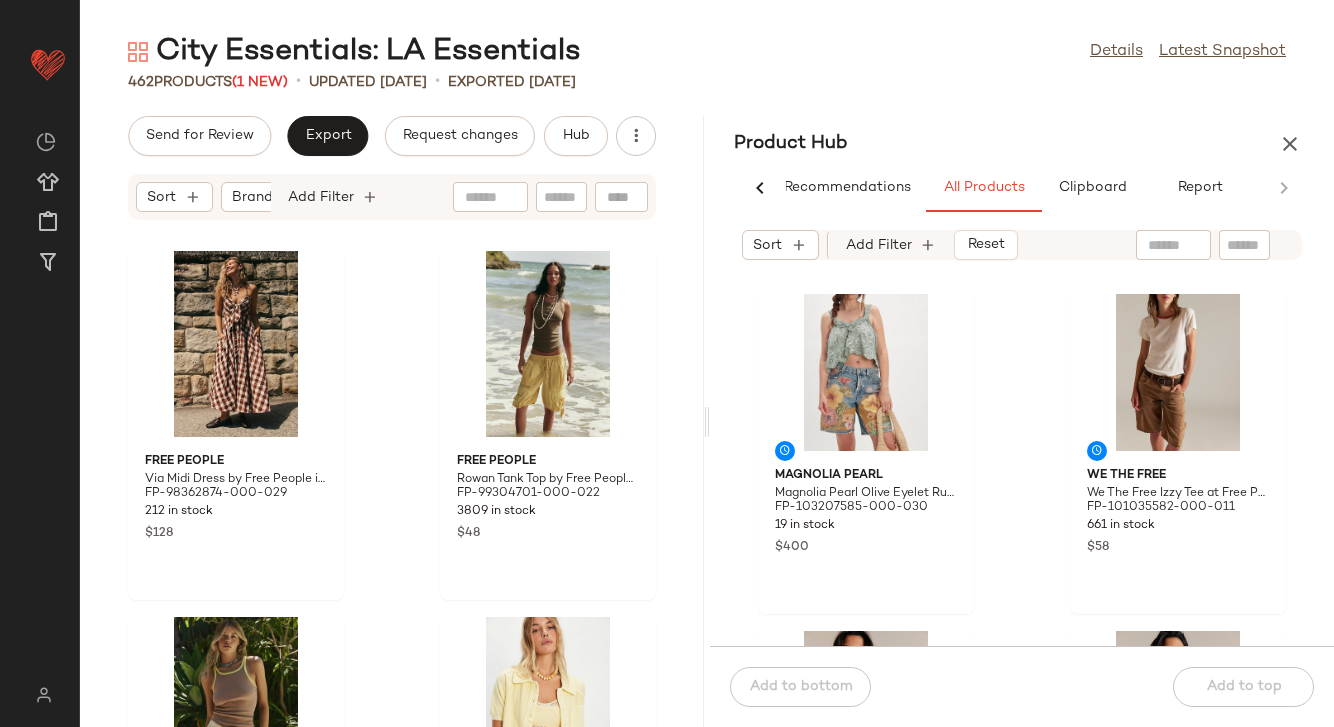 scroll, scrollTop: 3345, scrollLeft: 0, axis: vertical 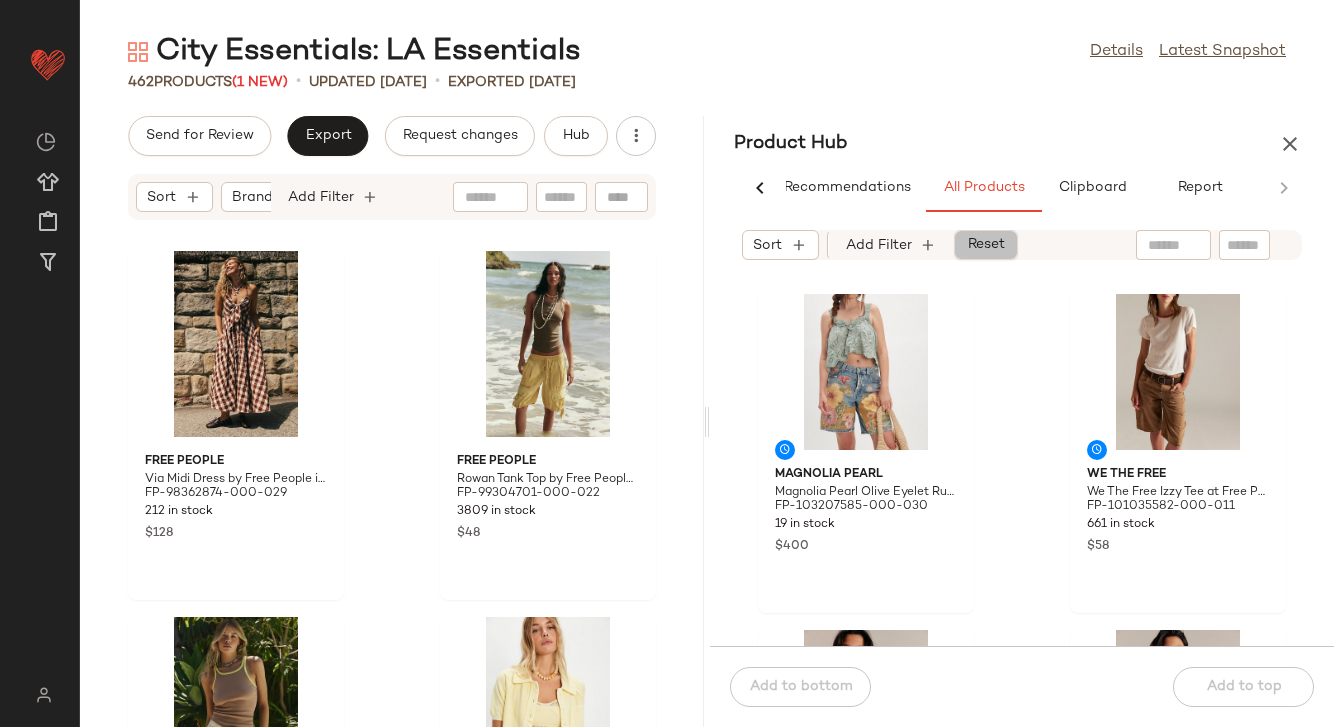 click on "Reset" 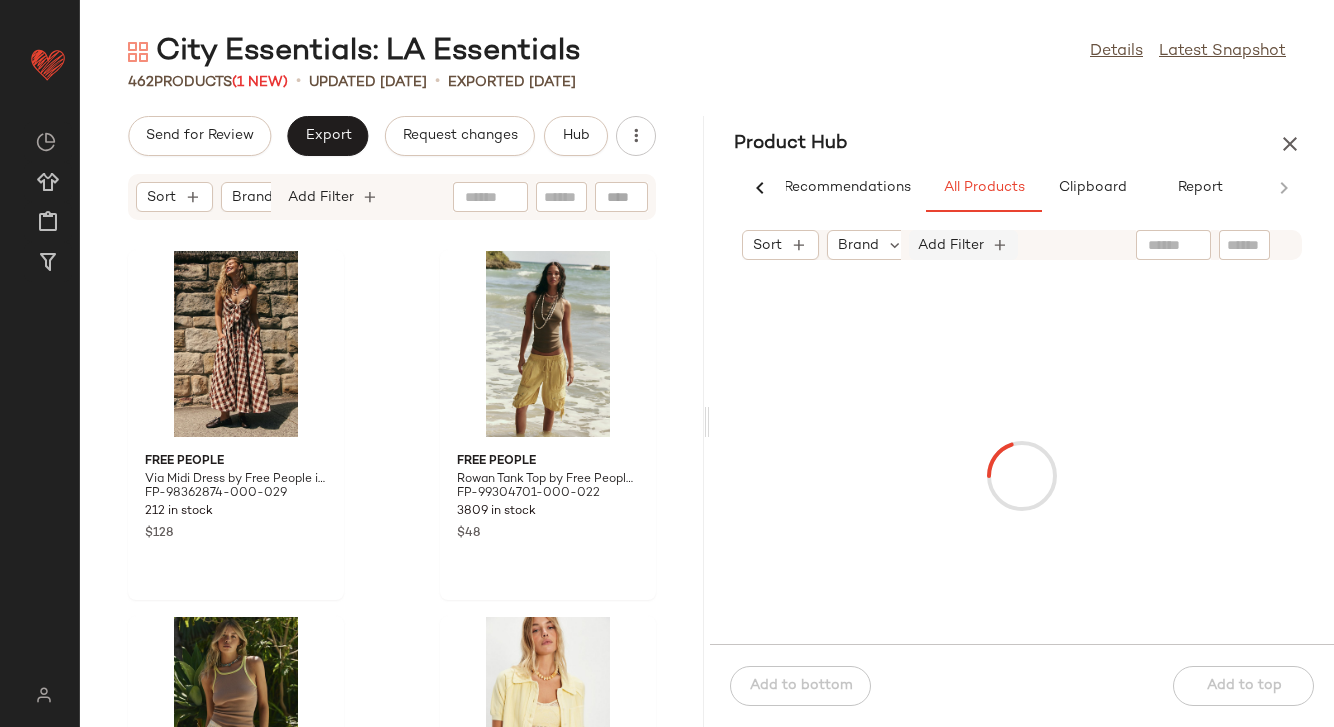 click on "Add Filter" at bounding box center (951, 245) 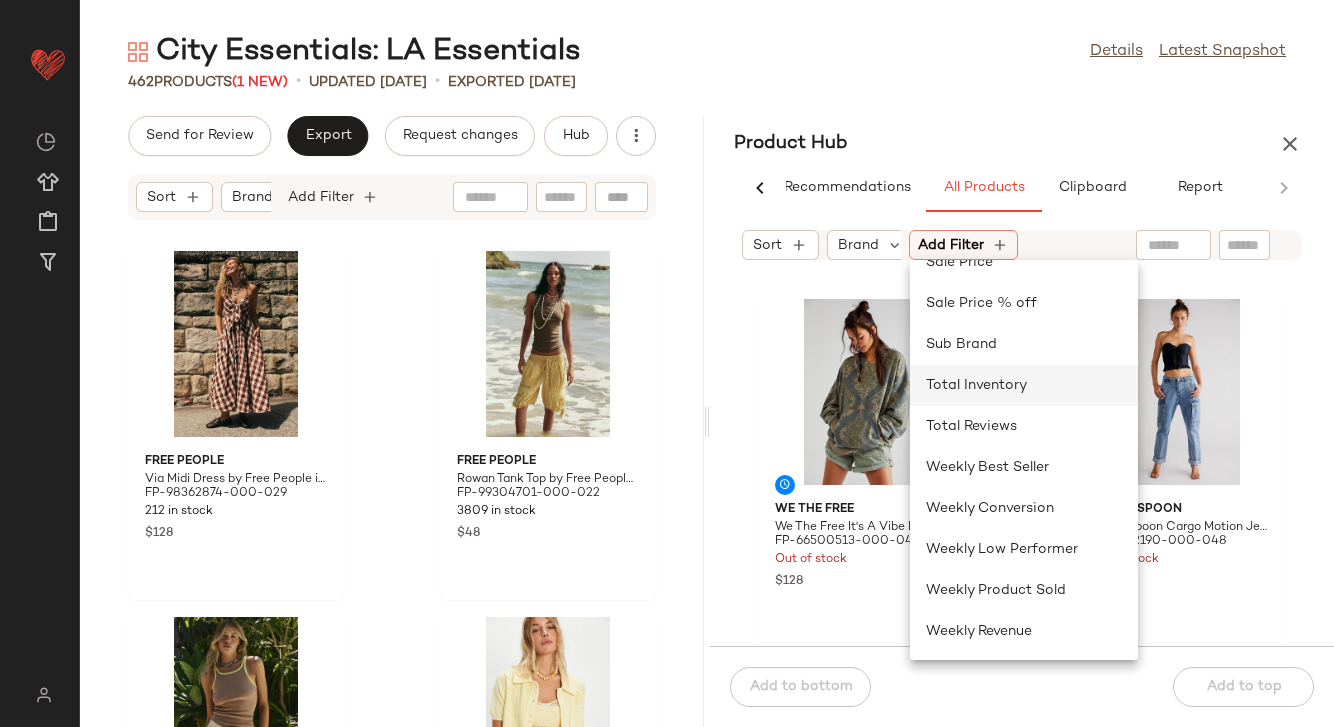 click on "Total Inventory" 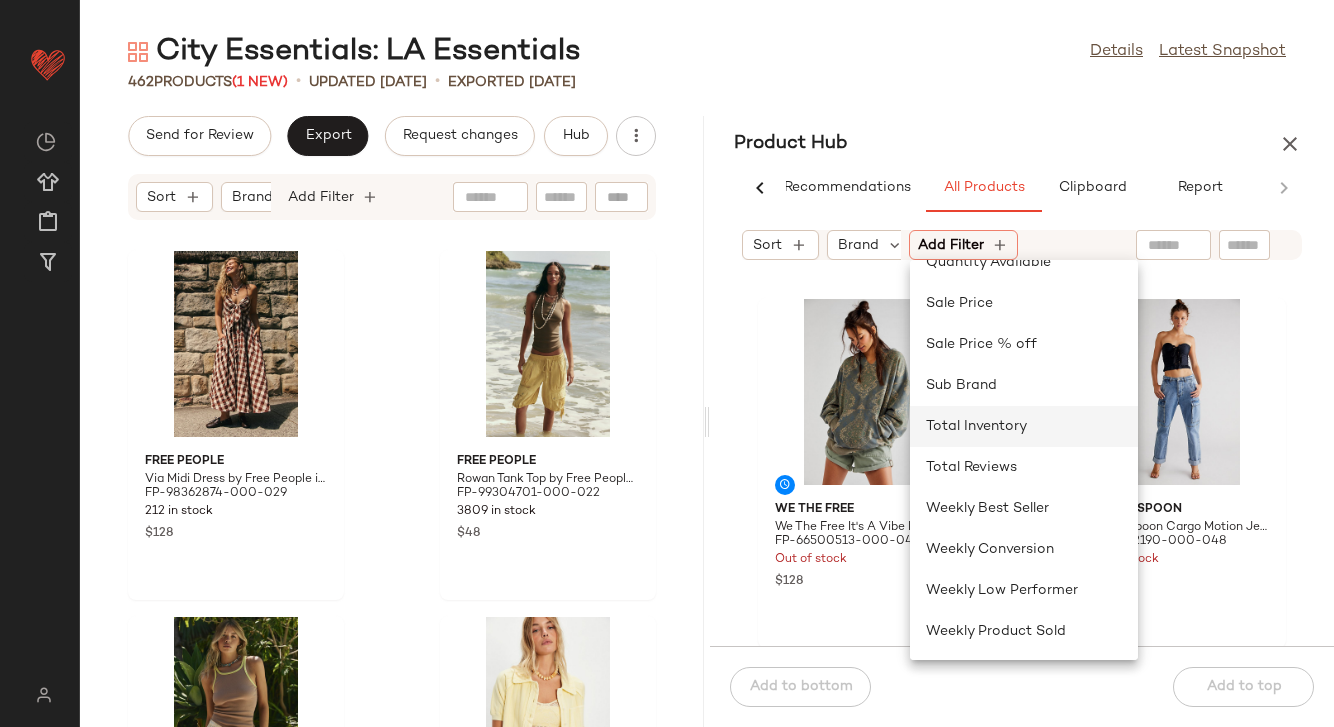 scroll, scrollTop: 0, scrollLeft: 395, axis: horizontal 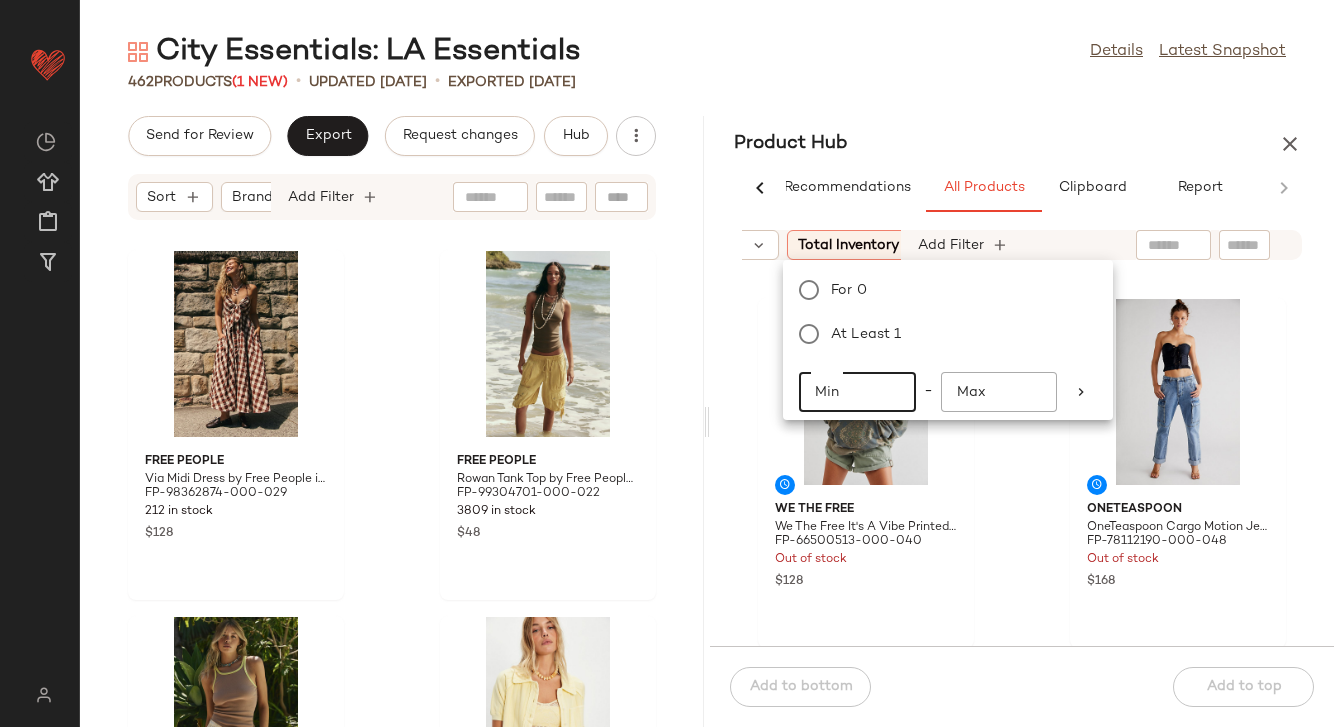 click on "Min" 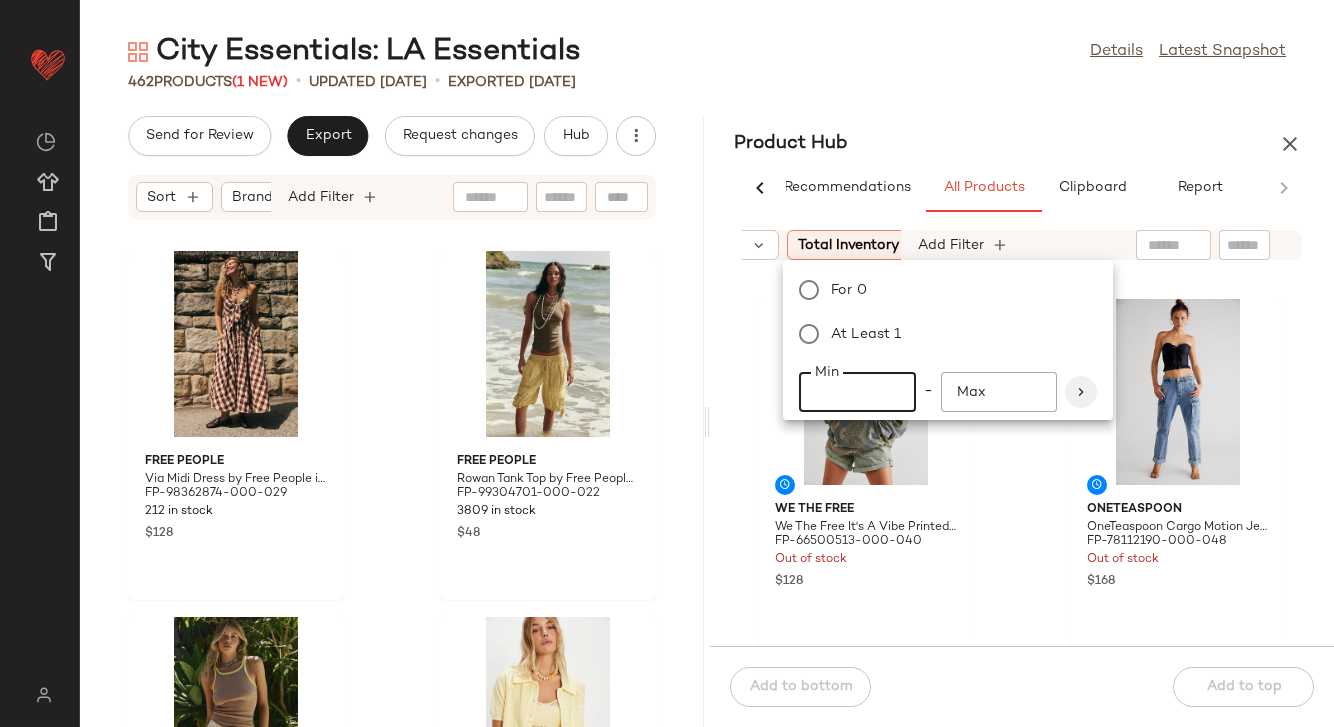 type on "**" 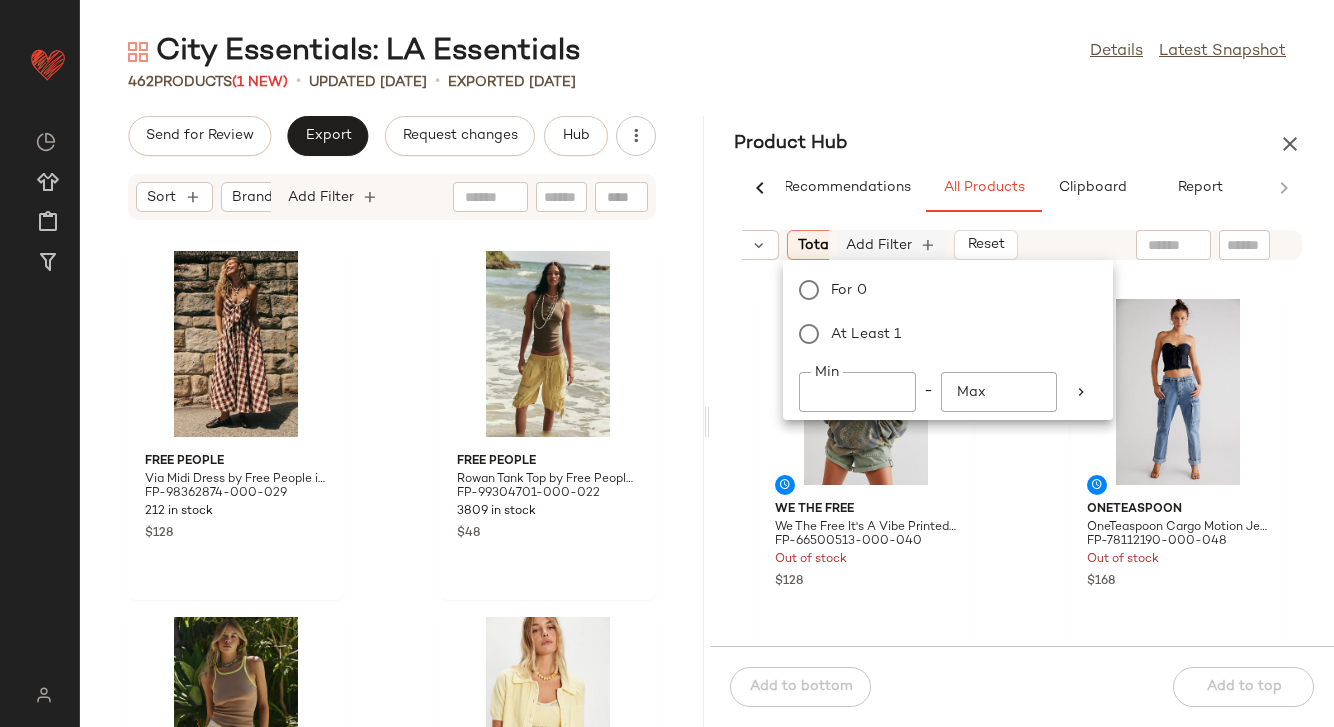 click on "Add Filter" 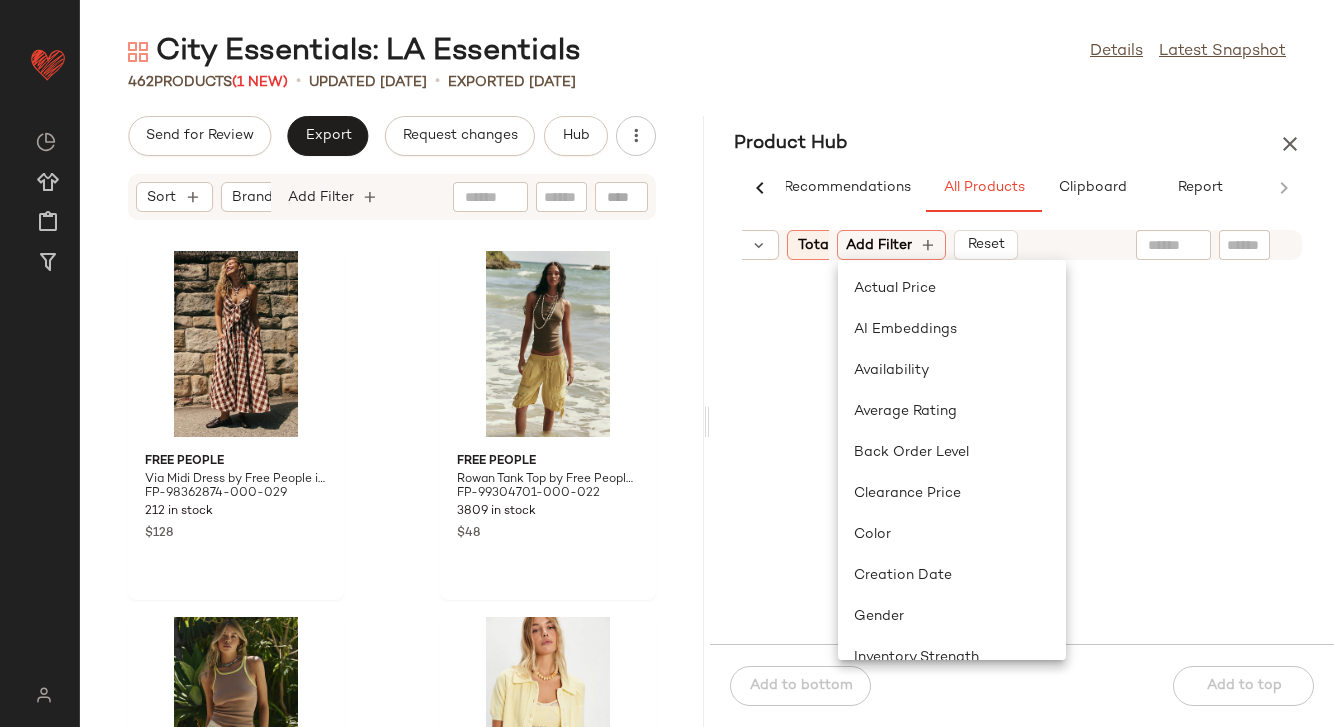 scroll, scrollTop: 805, scrollLeft: 0, axis: vertical 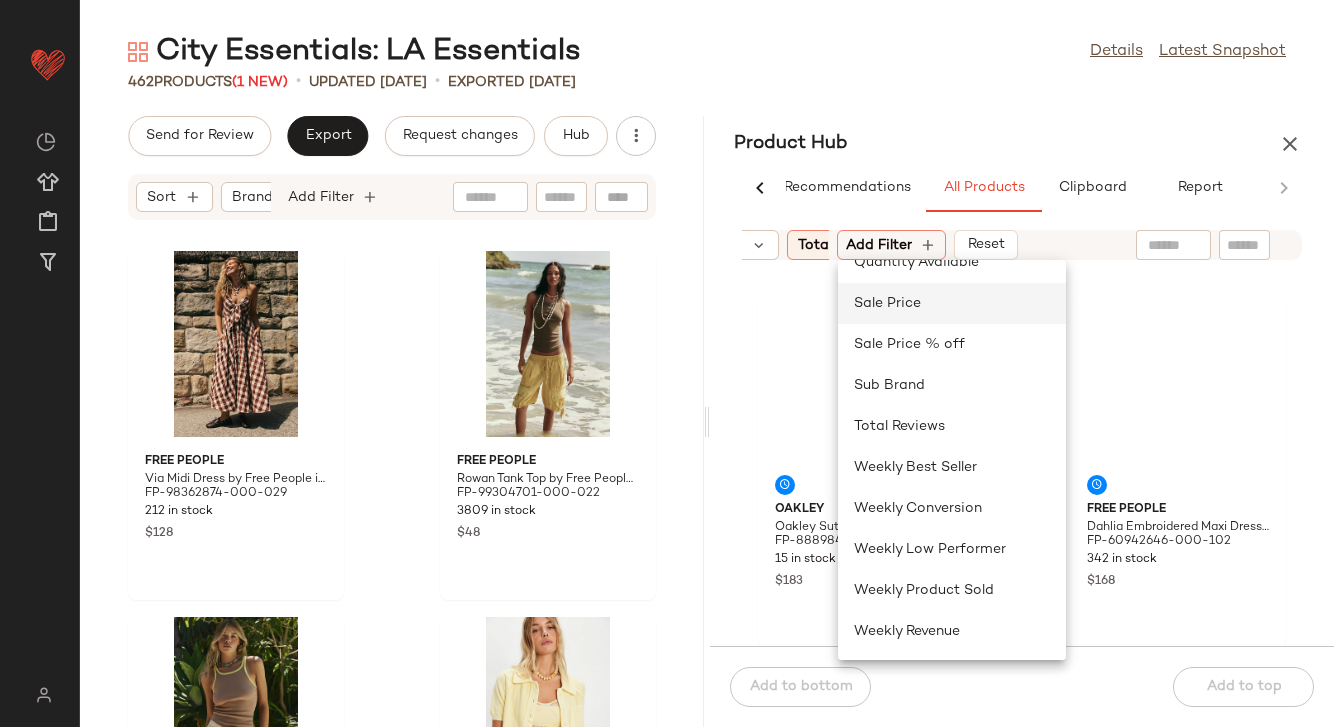 click on "Sale Price" 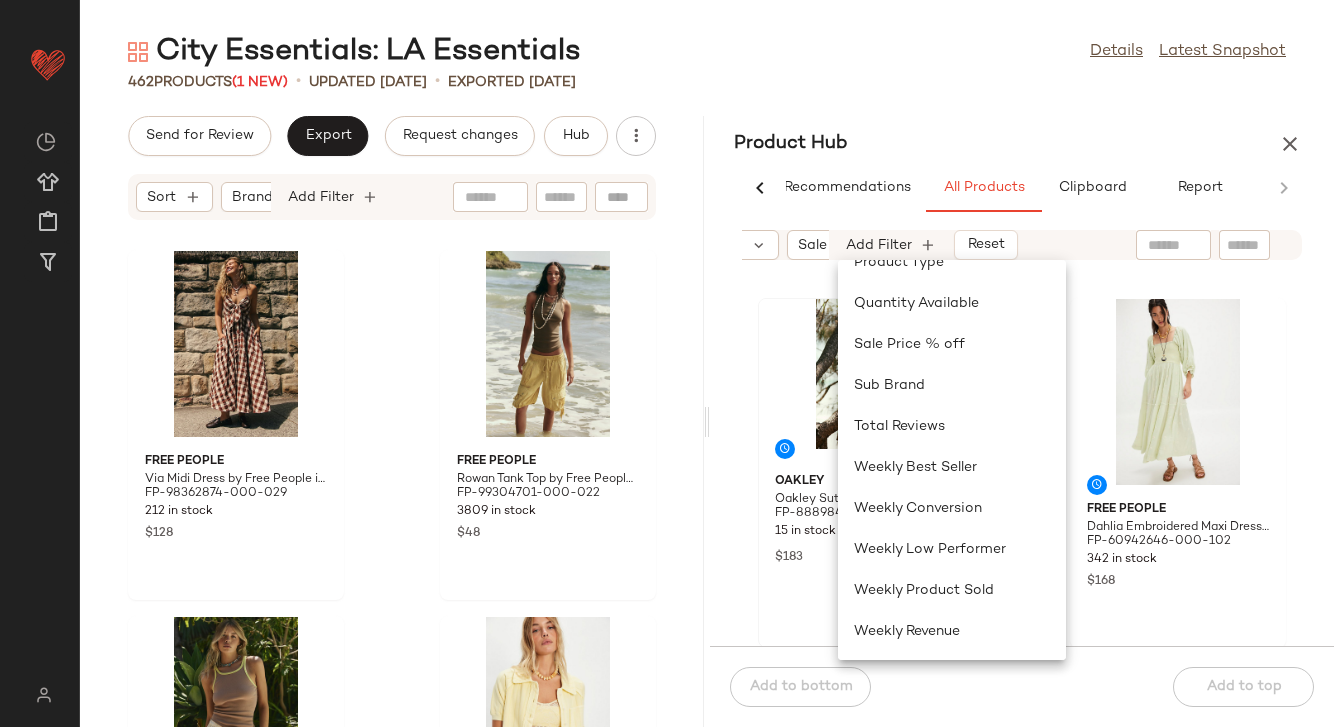 scroll, scrollTop: 764, scrollLeft: 0, axis: vertical 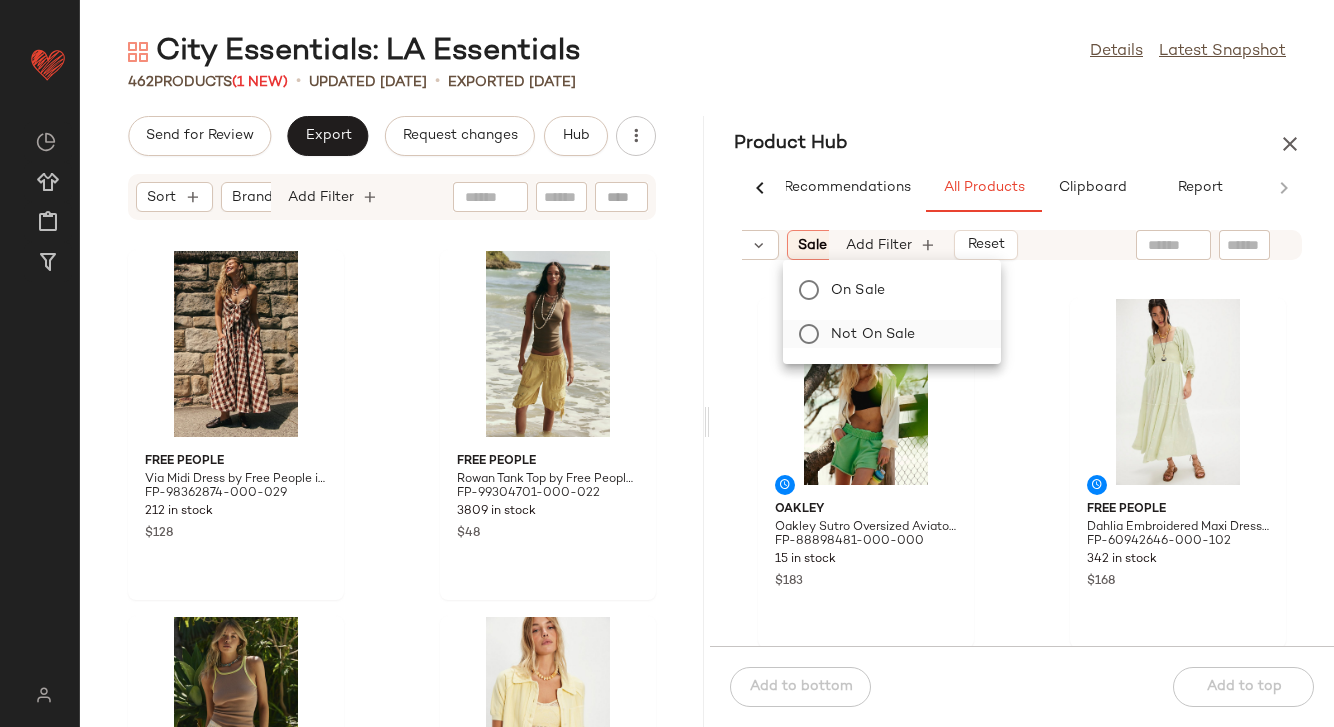 click on "Not on sale" 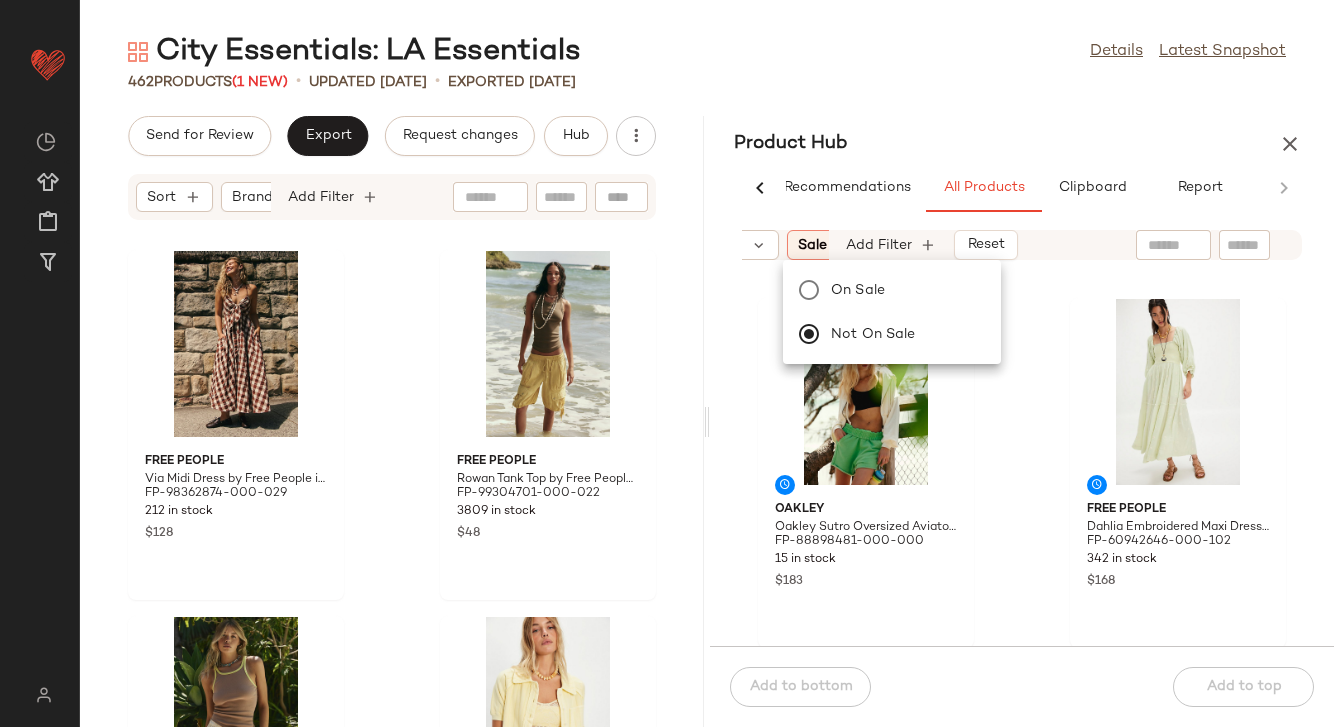 click on "Product Hub" at bounding box center (1022, 144) 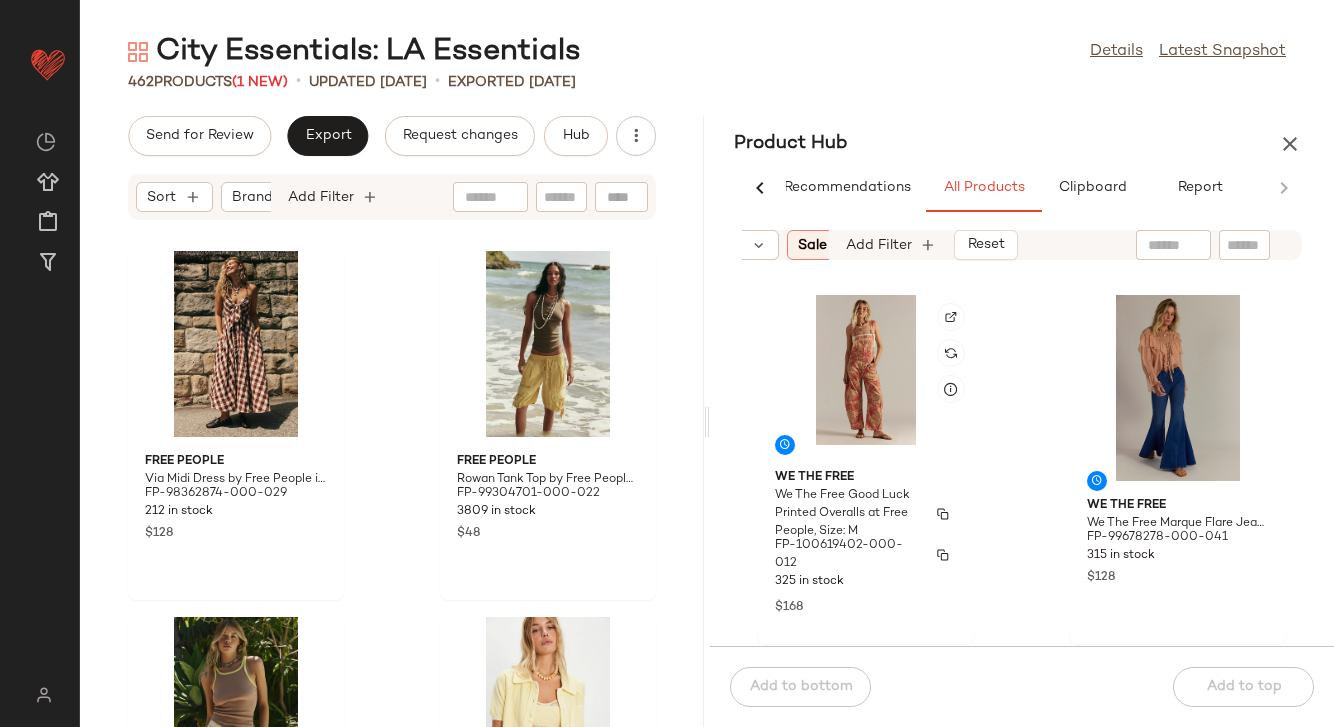 scroll, scrollTop: 17952, scrollLeft: 0, axis: vertical 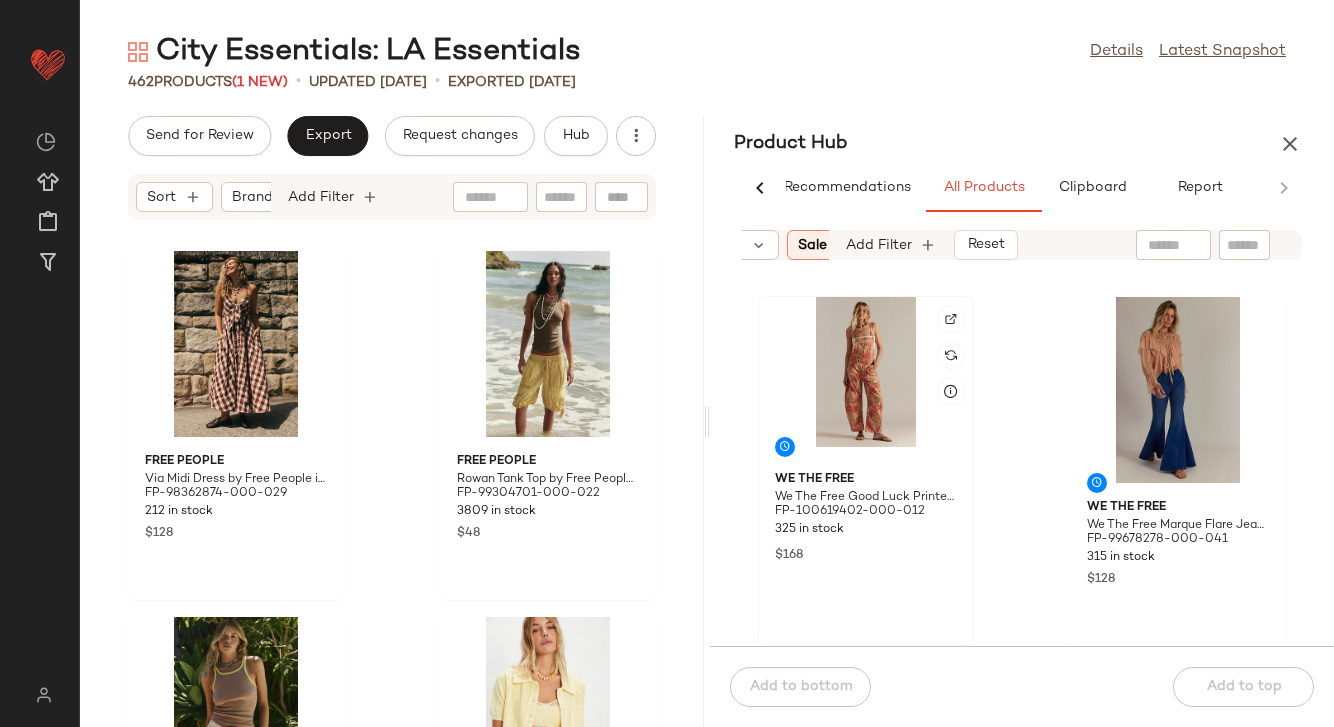click 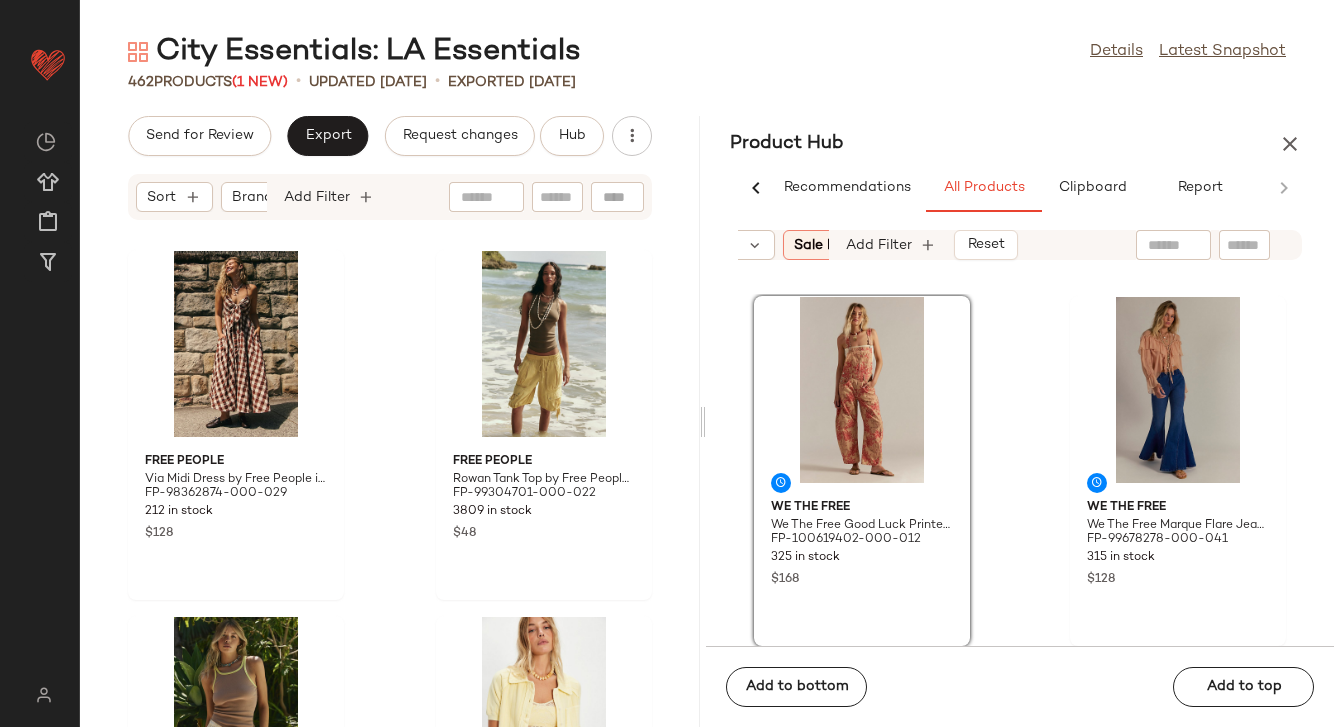 scroll, scrollTop: 0, scrollLeft: 32, axis: horizontal 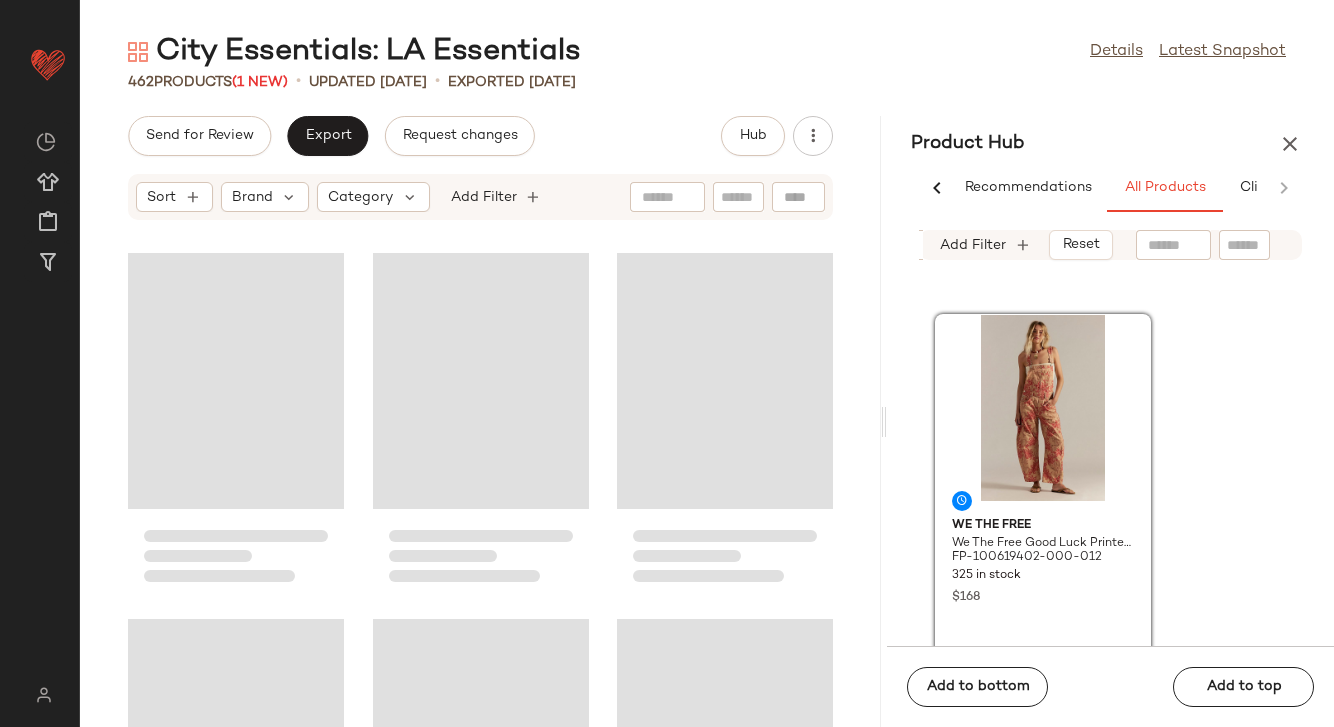 drag, startPoint x: 705, startPoint y: 421, endPoint x: 886, endPoint y: 390, distance: 183.63551 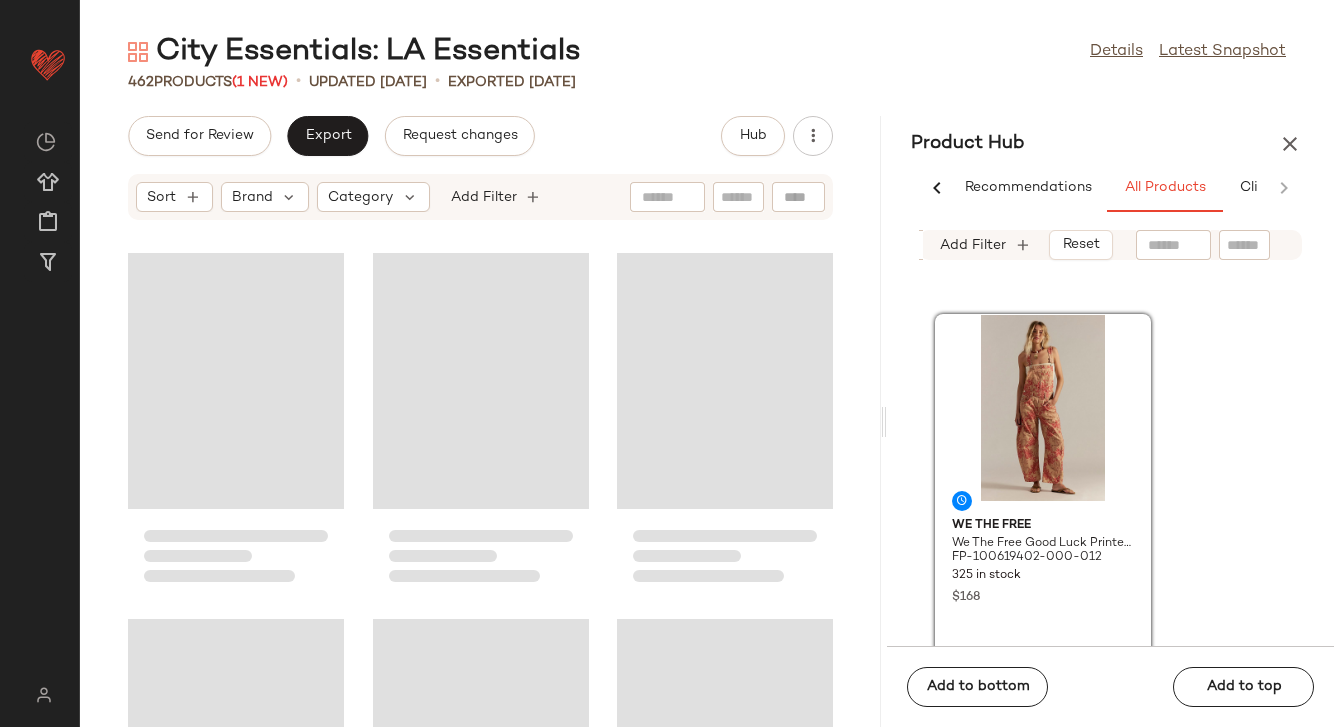 click on "City Essentials: LA Essentials  Details   Latest Snapshot  462   Products  (1 New)  •   updated [DATE]  •  Exported [DATE]  Send for Review   Export   Request changes   Hub  Sort  Brand  Category  Add Filter  Product Hub  AI Recommendations   All Products   Clipboard   Report  Sort  Brand  Category  In Curation?  Sale Price:   Not on sale Total Inventory:   10-Max Add Filter   Reset  We The Free We The Free Good Luck Printed Overalls at Free People, Size: M FP-100619402-000-012 325 in stock $168 We The Free We The Free Marque Flare Jeans at Free People in Dark Wash, Size: 29 FP-99678278-000-041 315 in stock $128 We The Free We The Free Marque Flare Jeans at Free People in Light Wash, Size: 27 FP-99678278-000-045 323 in stock $128 Free People Wisteria Suede Ankle Boots by Free People in Brown, Size: US 7 FP-99724676-000-024 143 in stock $198  Add to bottom   Add to top" at bounding box center (707, 379) 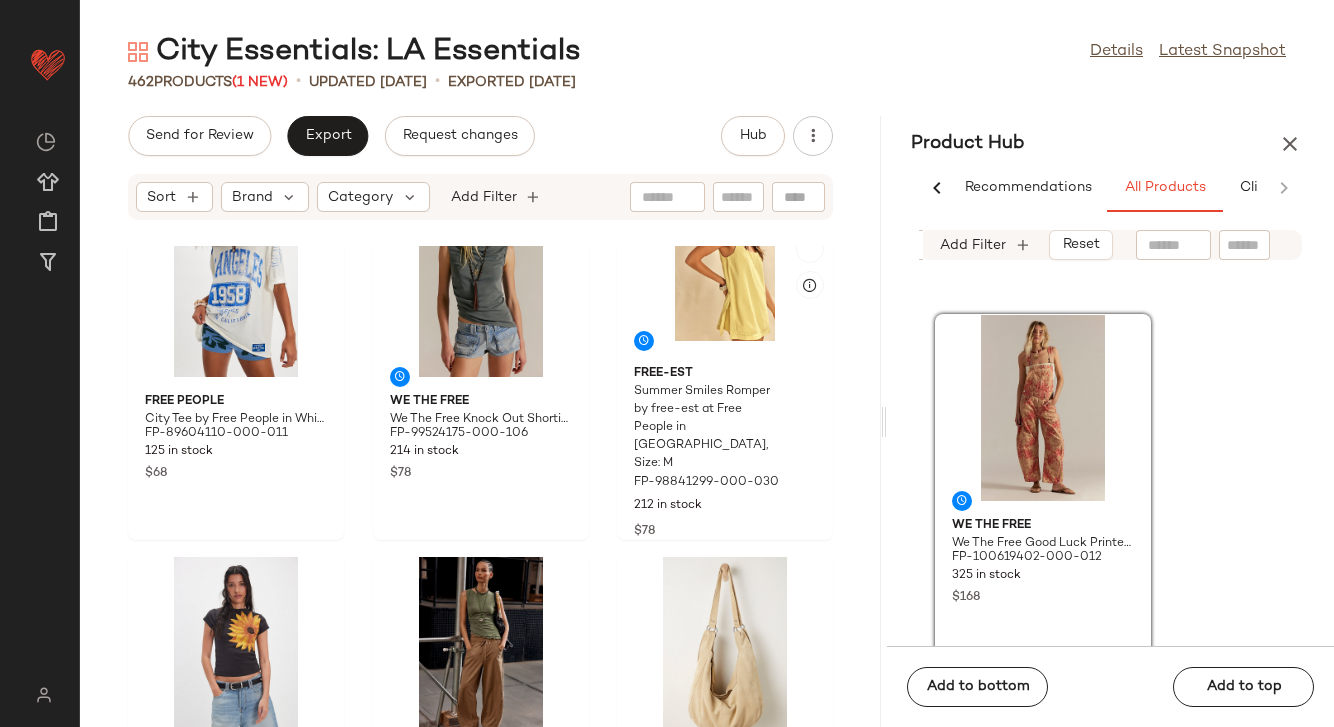 scroll, scrollTop: 1422, scrollLeft: 0, axis: vertical 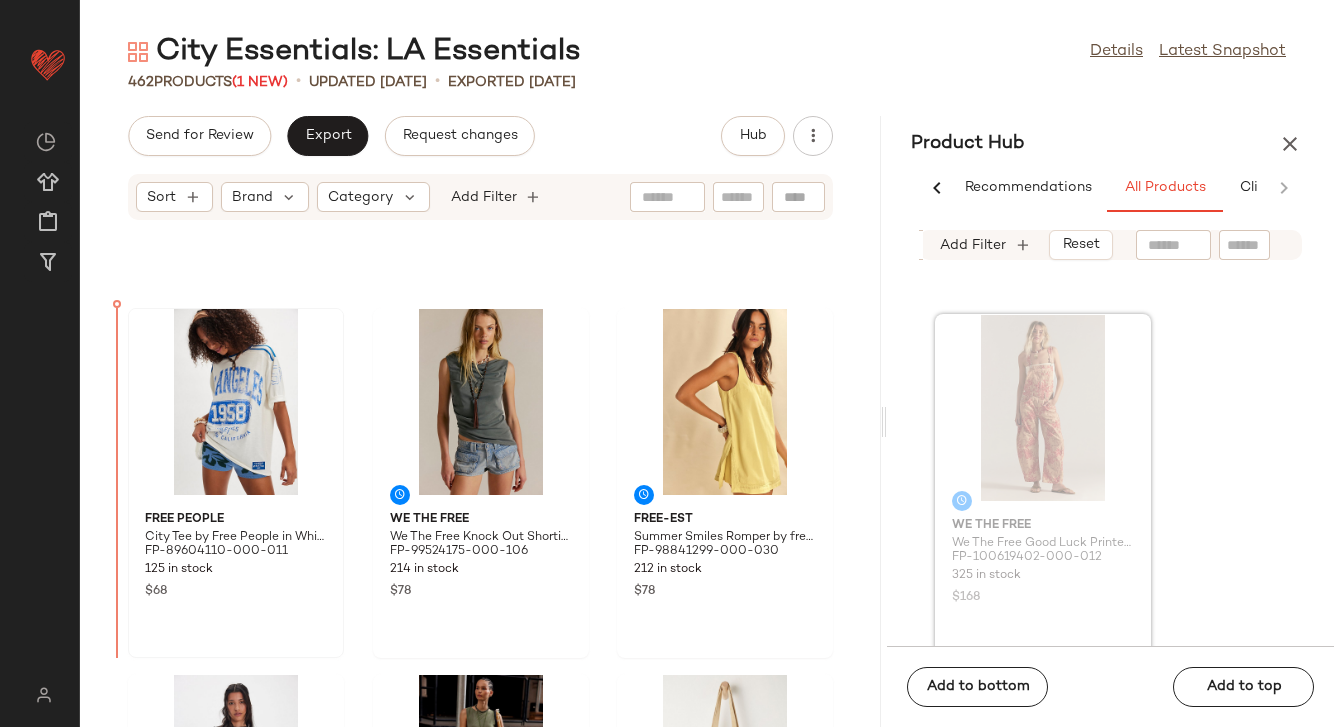 drag, startPoint x: 1003, startPoint y: 476, endPoint x: 175, endPoint y: 419, distance: 829.95966 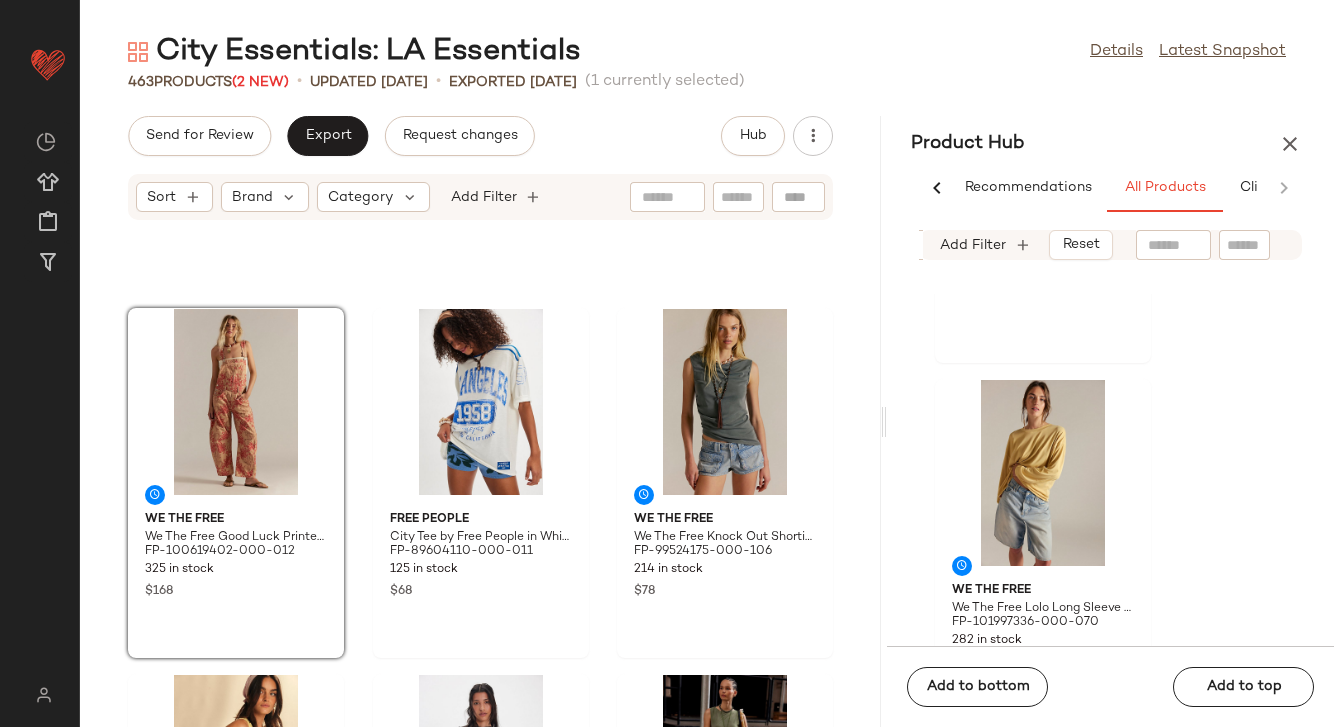 scroll, scrollTop: 72041, scrollLeft: 0, axis: vertical 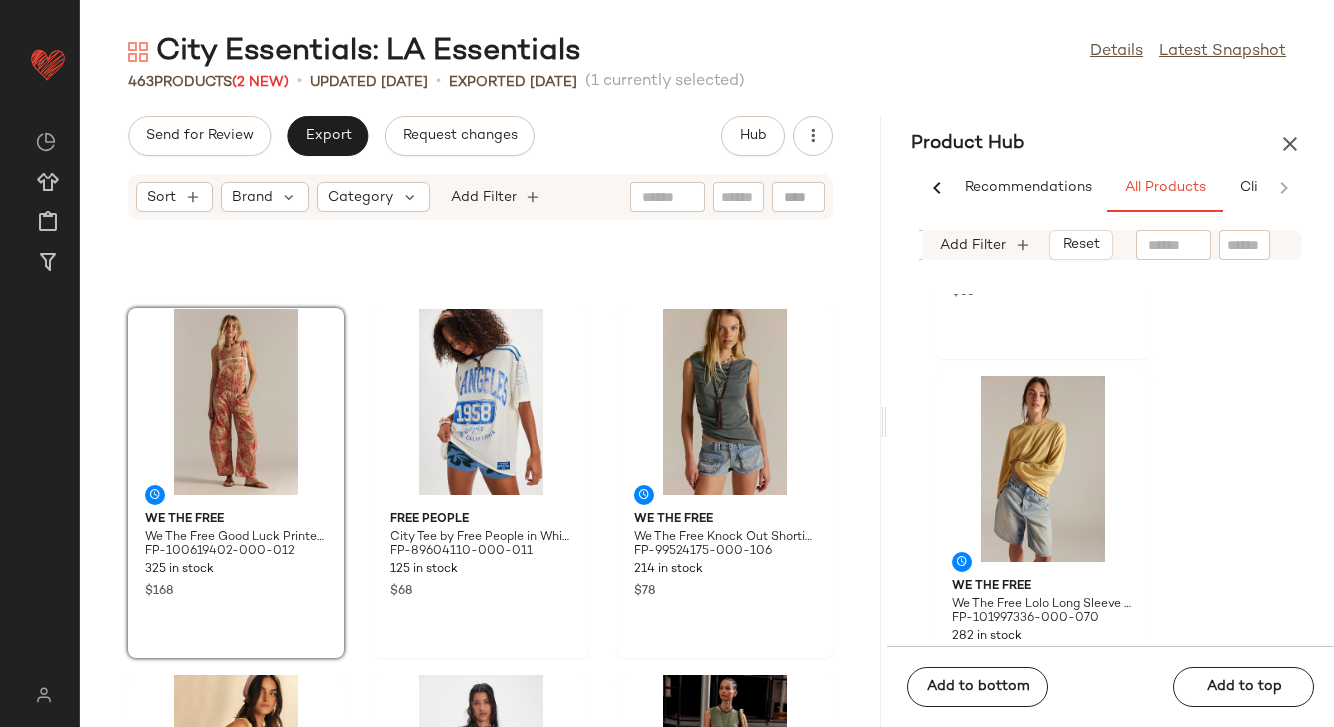 click 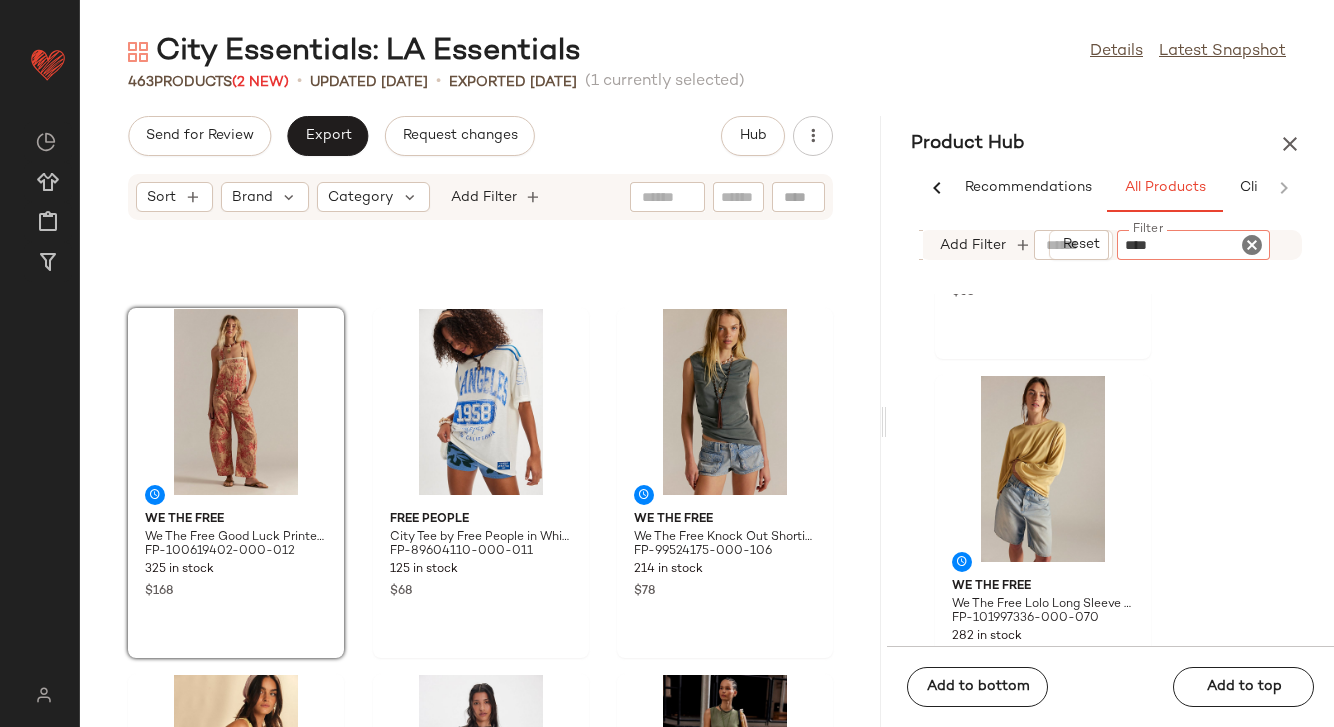 type on "***" 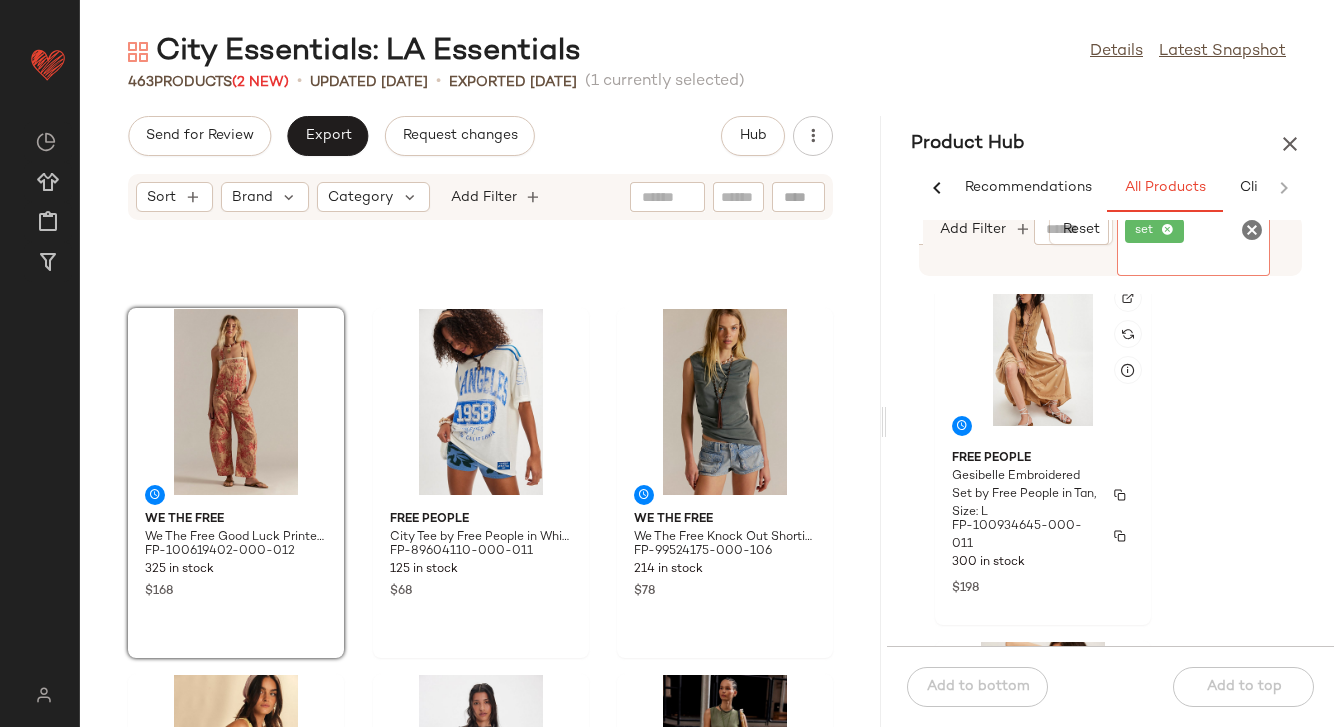 scroll, scrollTop: 8058, scrollLeft: 0, axis: vertical 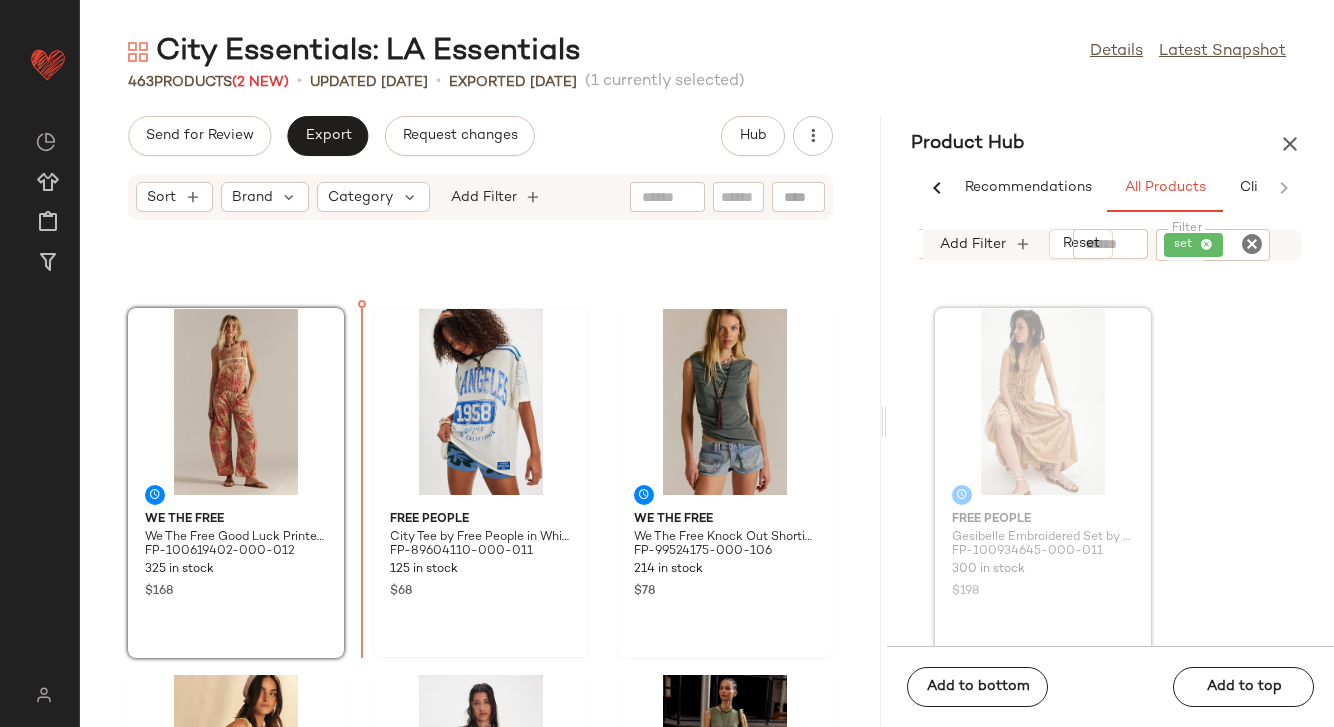 drag, startPoint x: 990, startPoint y: 530, endPoint x: 373, endPoint y: 435, distance: 624.27075 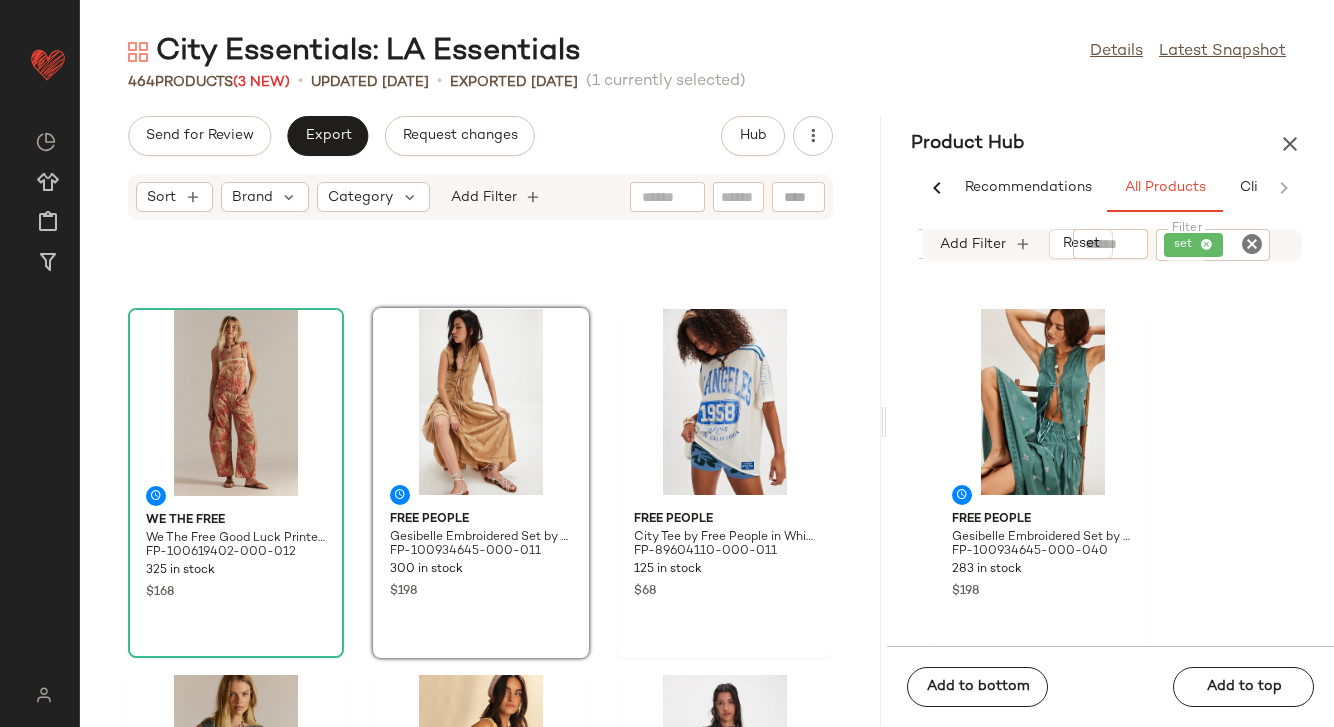click 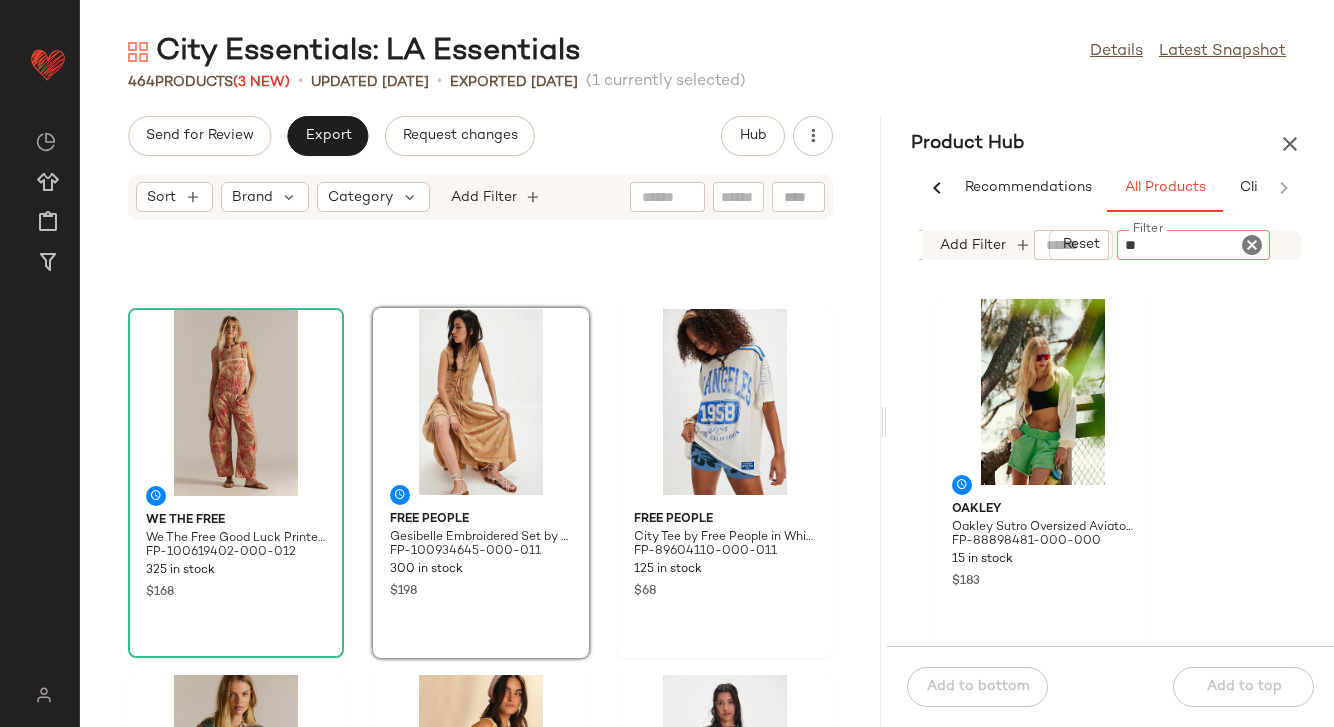 type on "*" 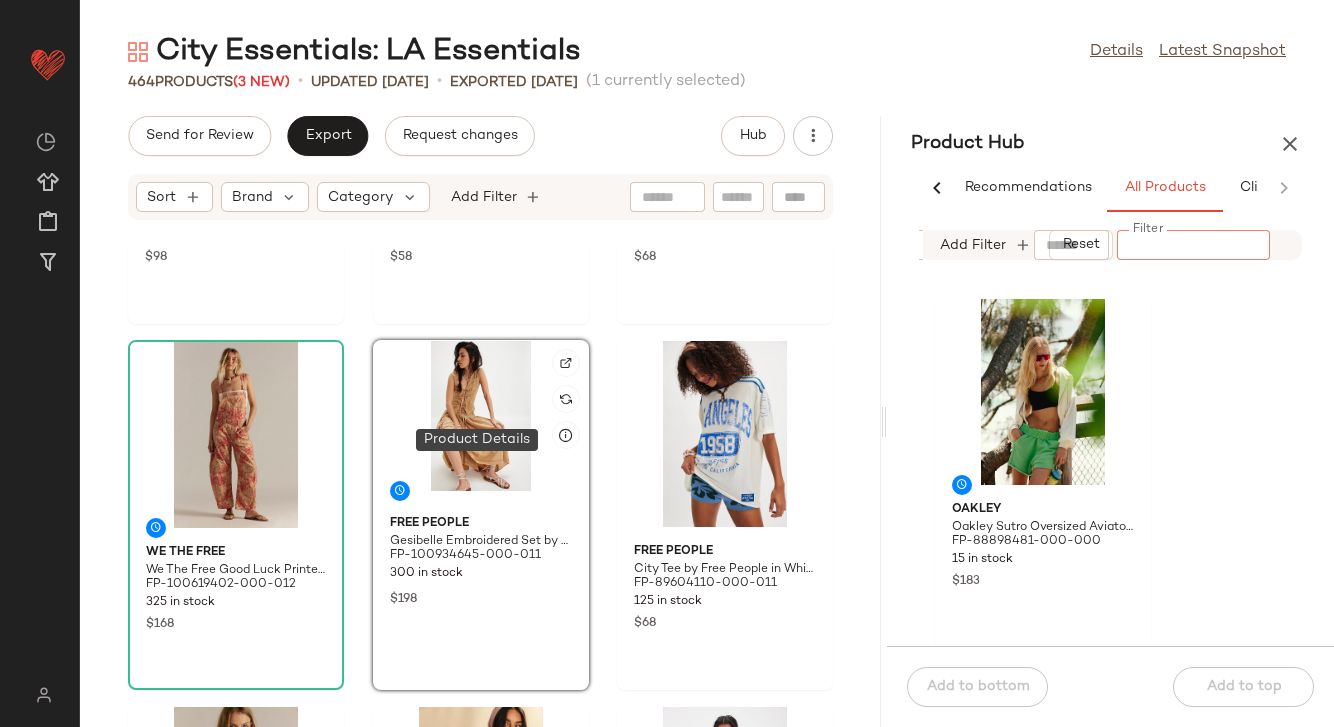 scroll, scrollTop: 1336, scrollLeft: 0, axis: vertical 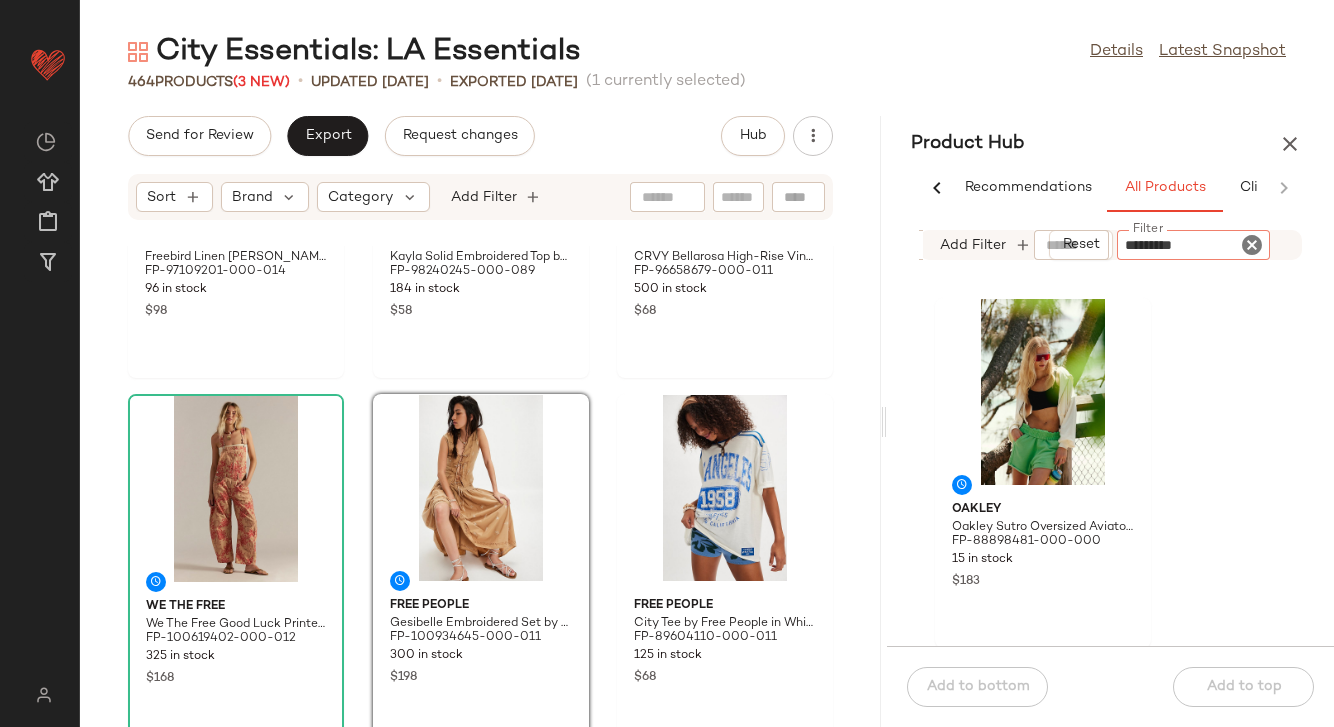 type on "**********" 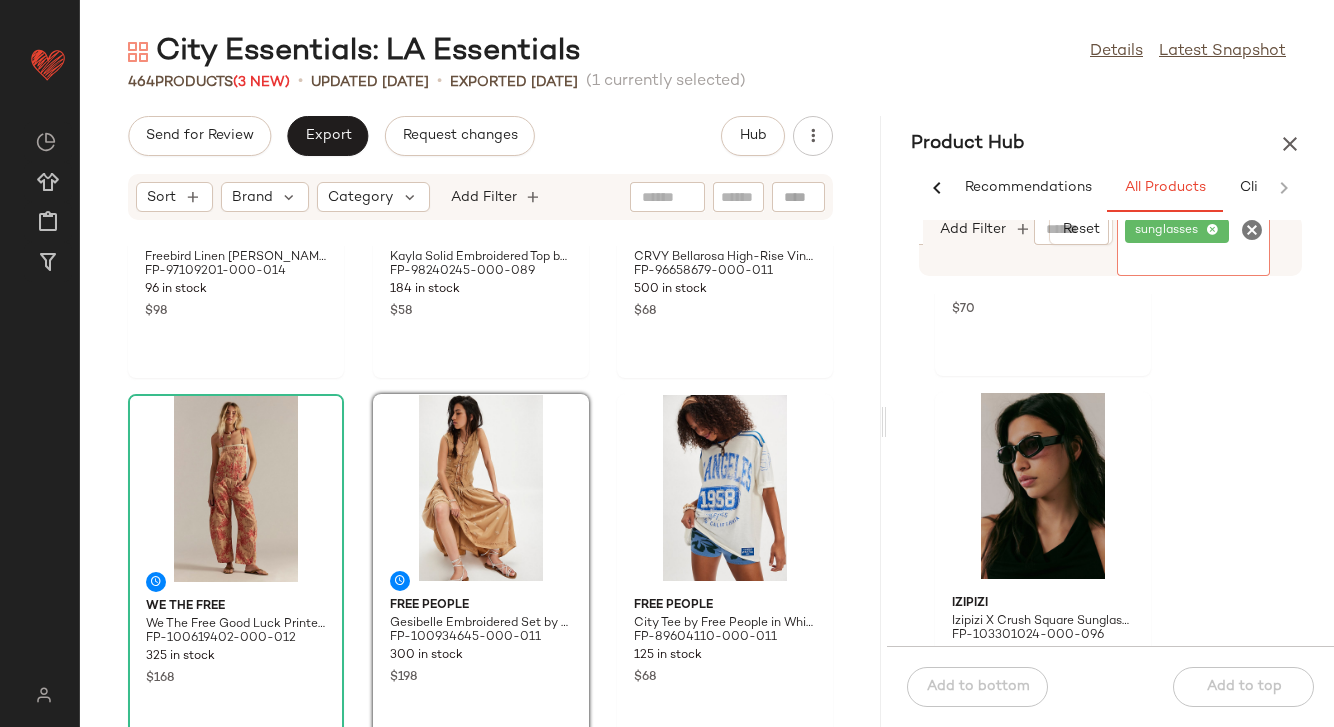scroll, scrollTop: 0, scrollLeft: 0, axis: both 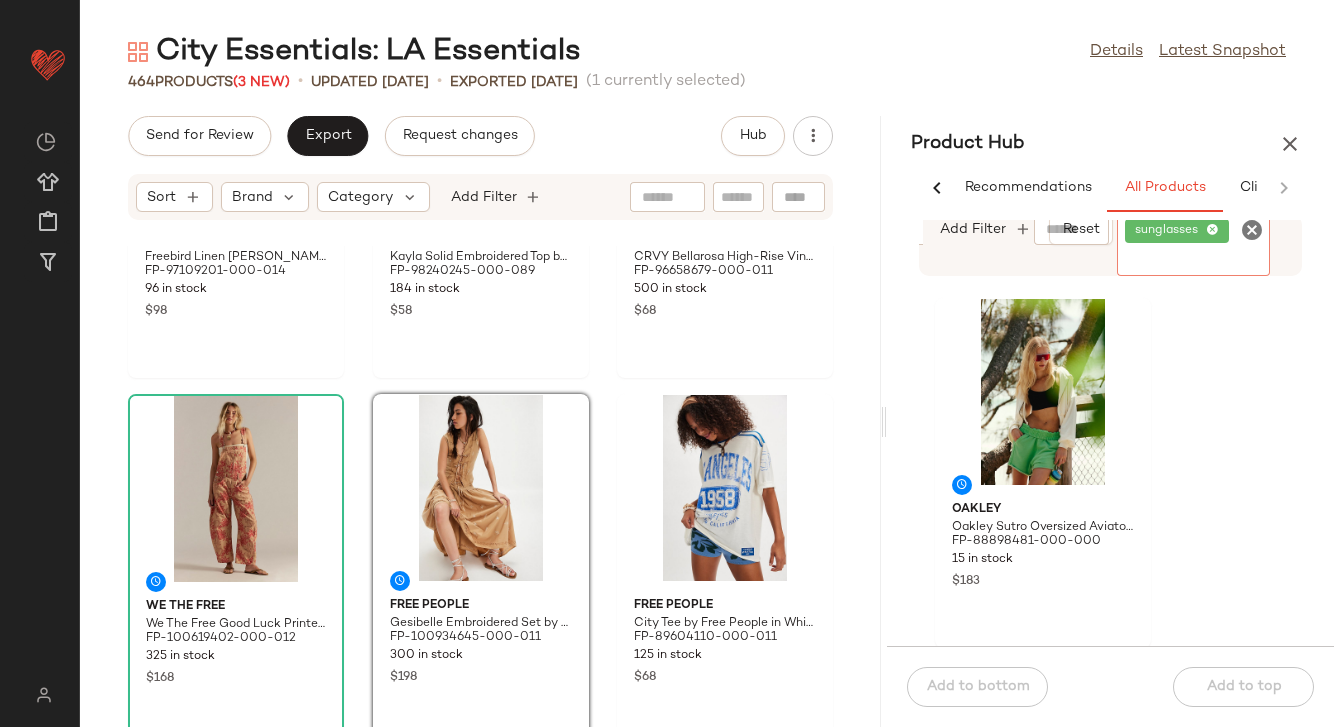 click 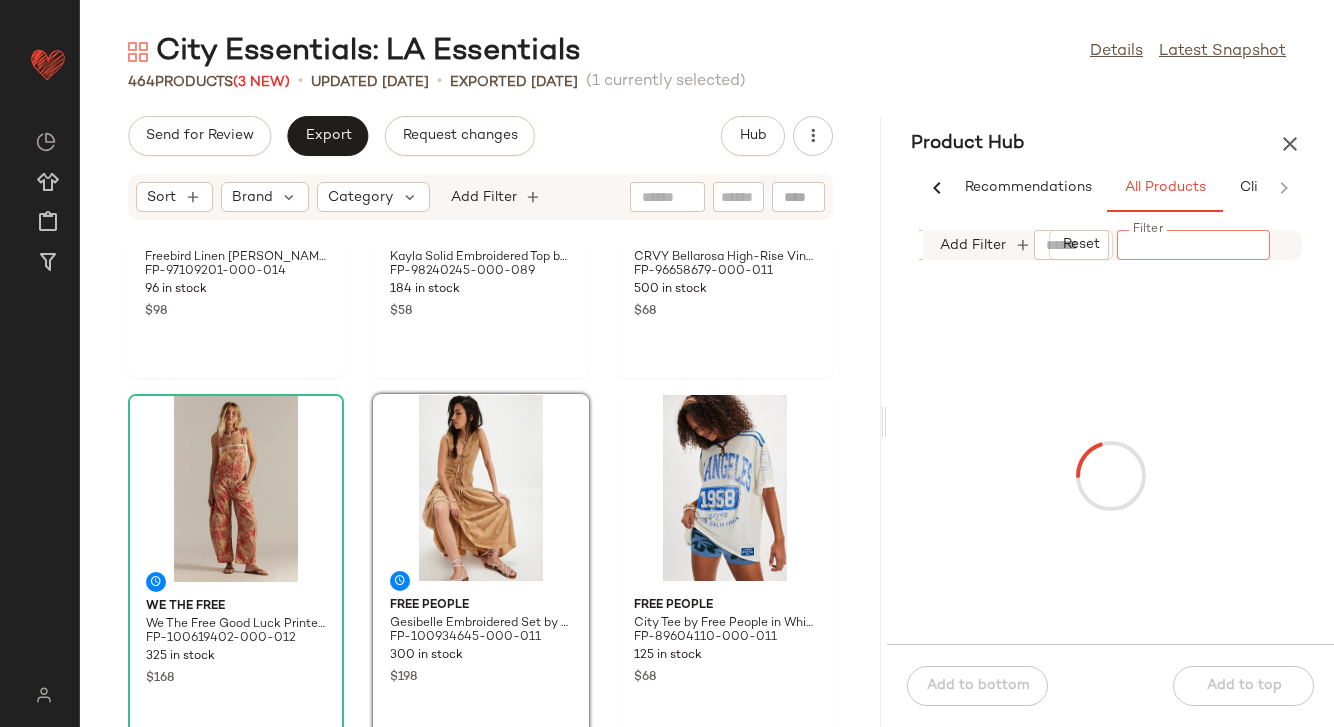 click at bounding box center (1110, 476) 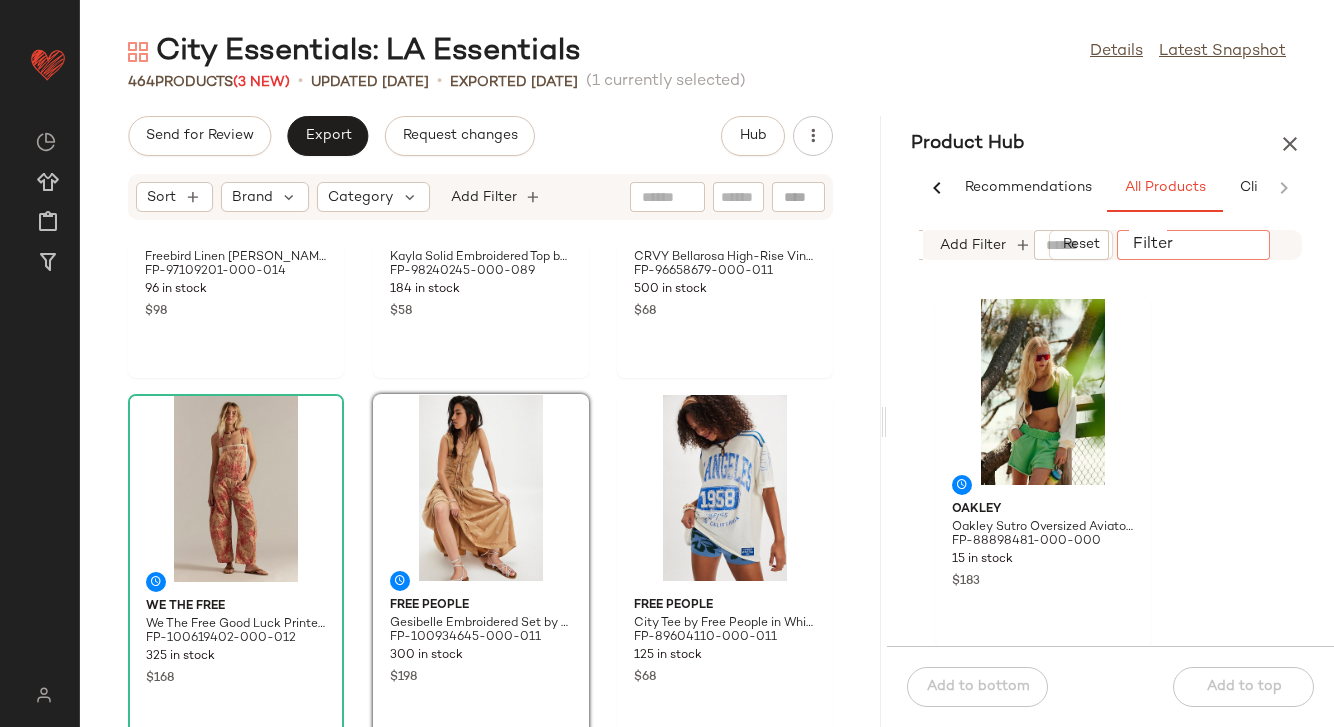 click on "Filter" 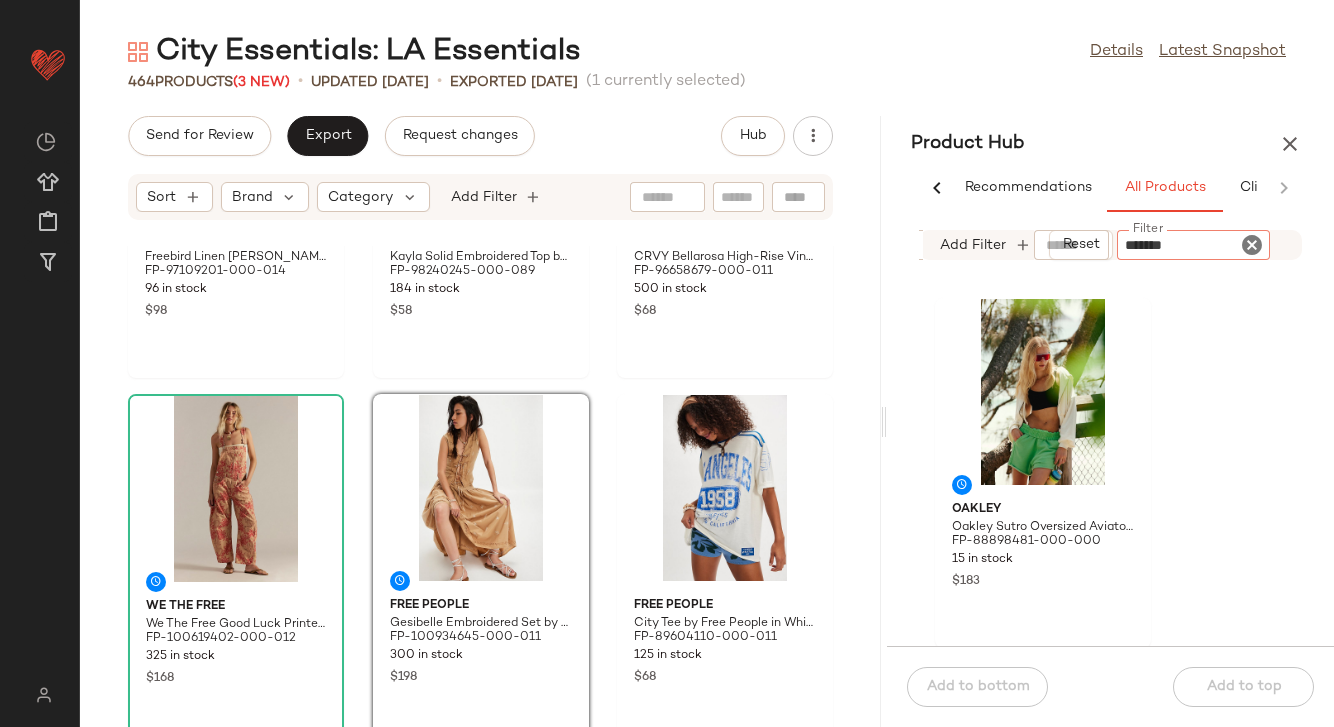 type on "********" 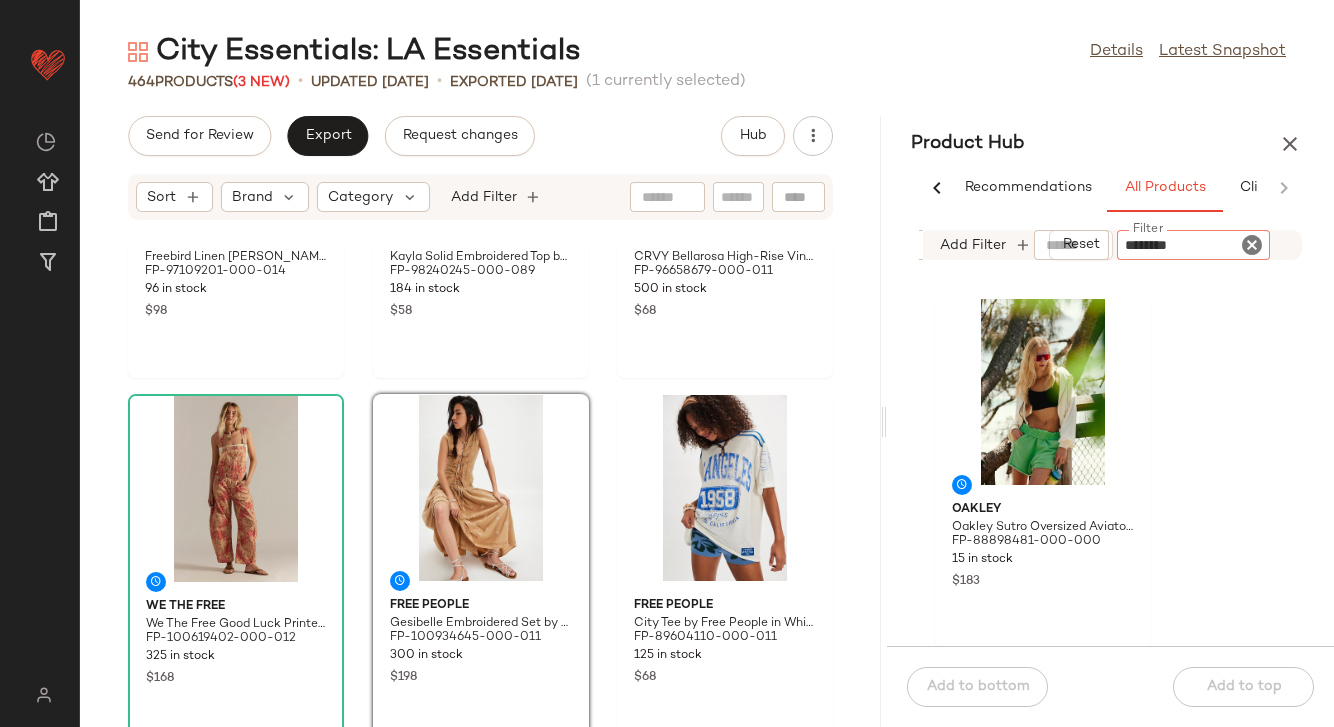 click 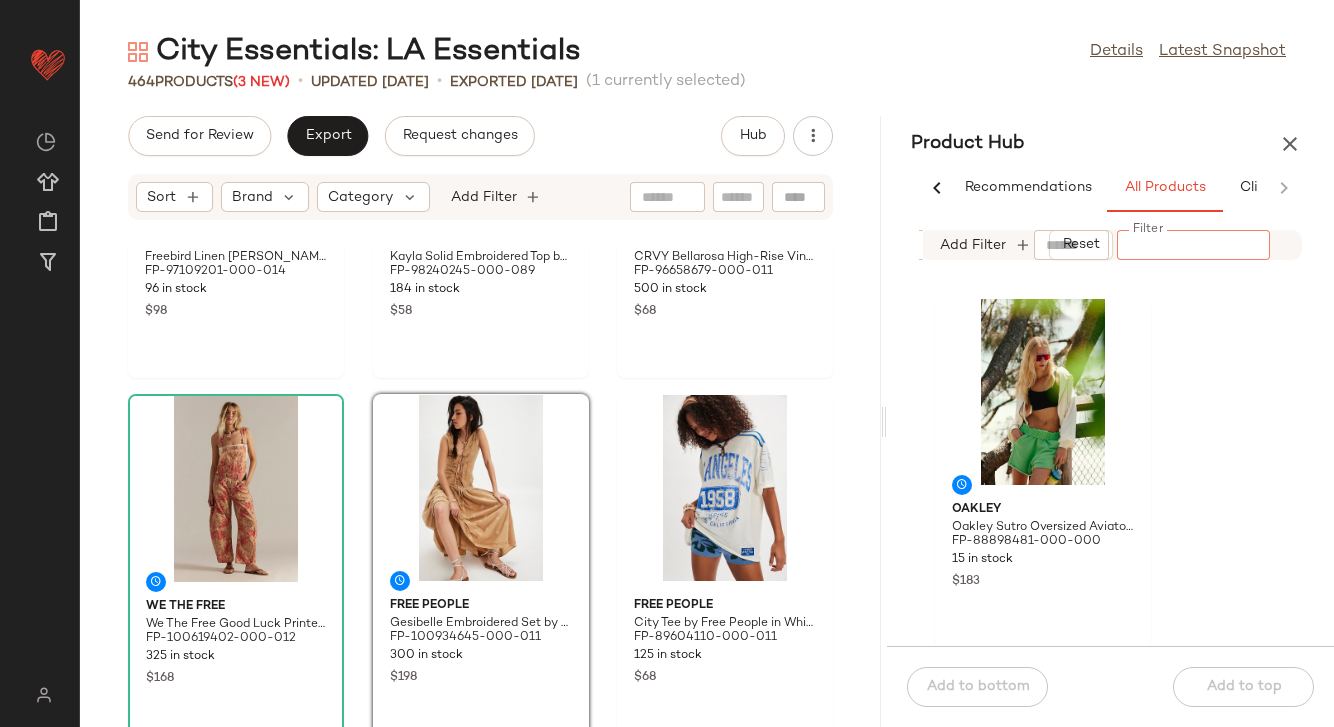 click on "Product Hub" at bounding box center [1110, 144] 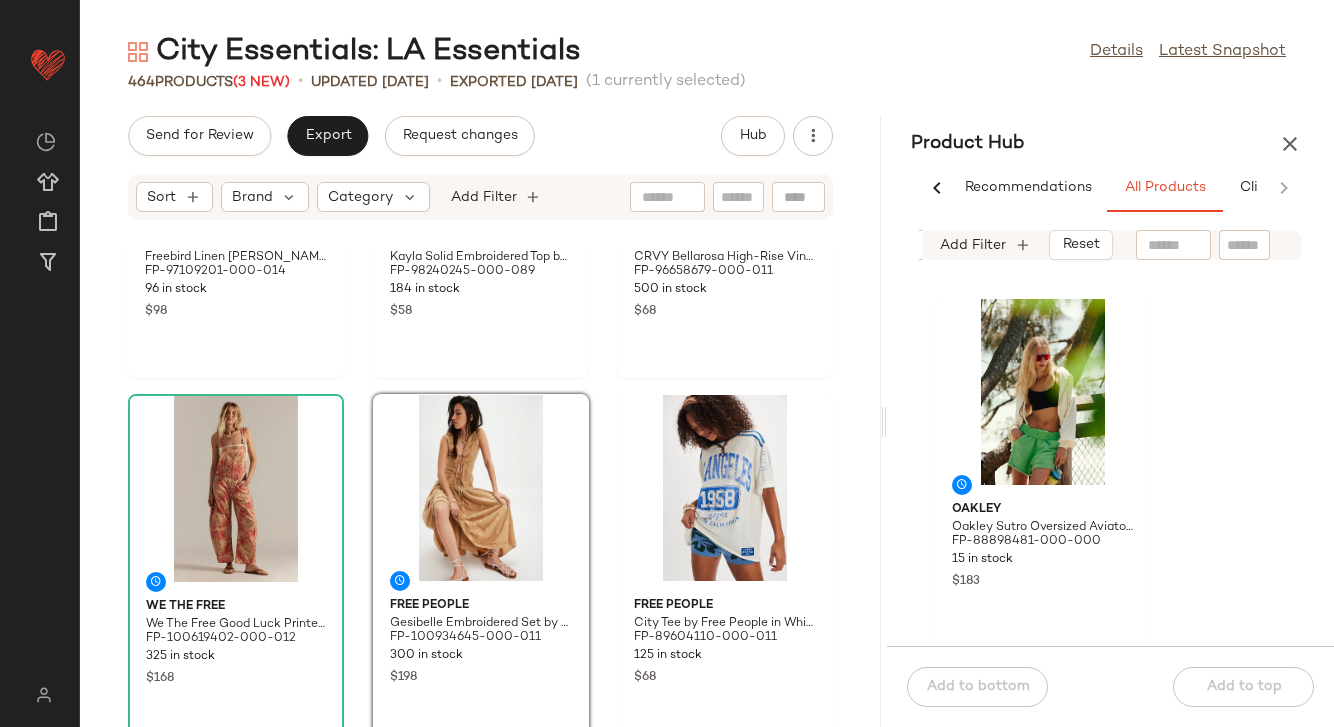 click on "Reset" 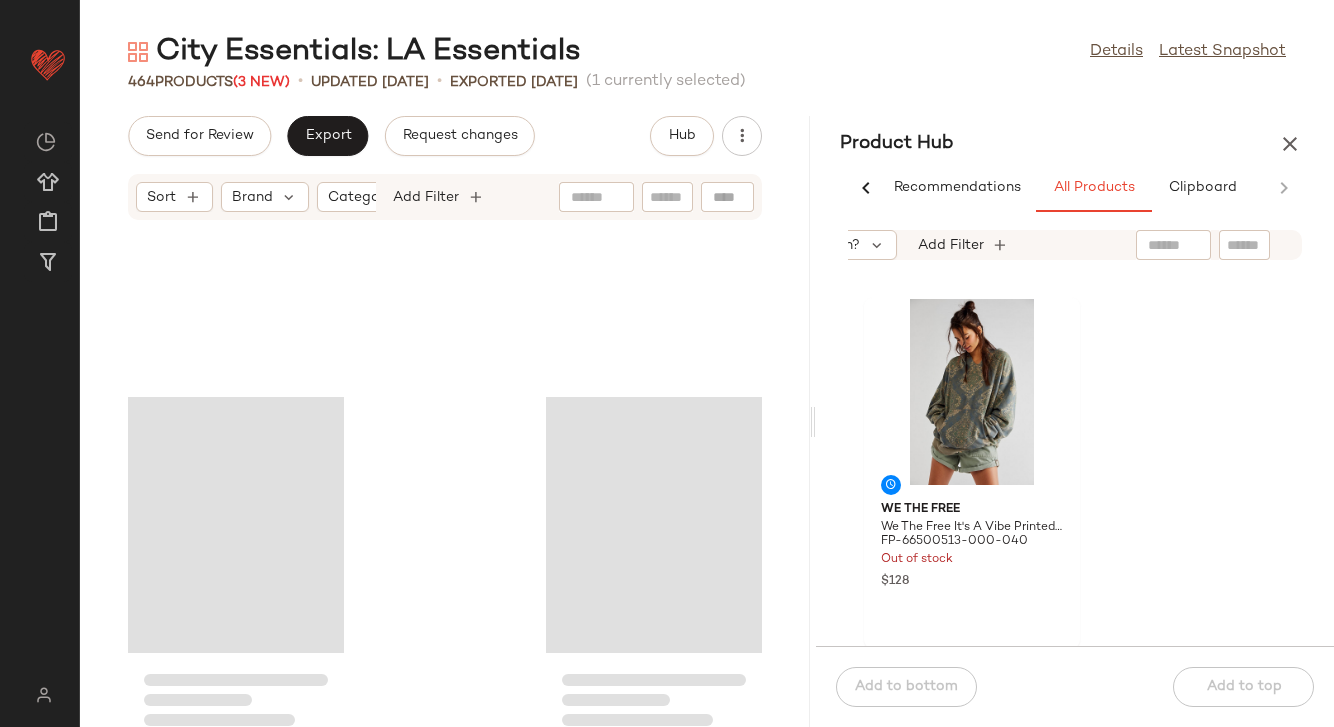 scroll, scrollTop: 1702, scrollLeft: 0, axis: vertical 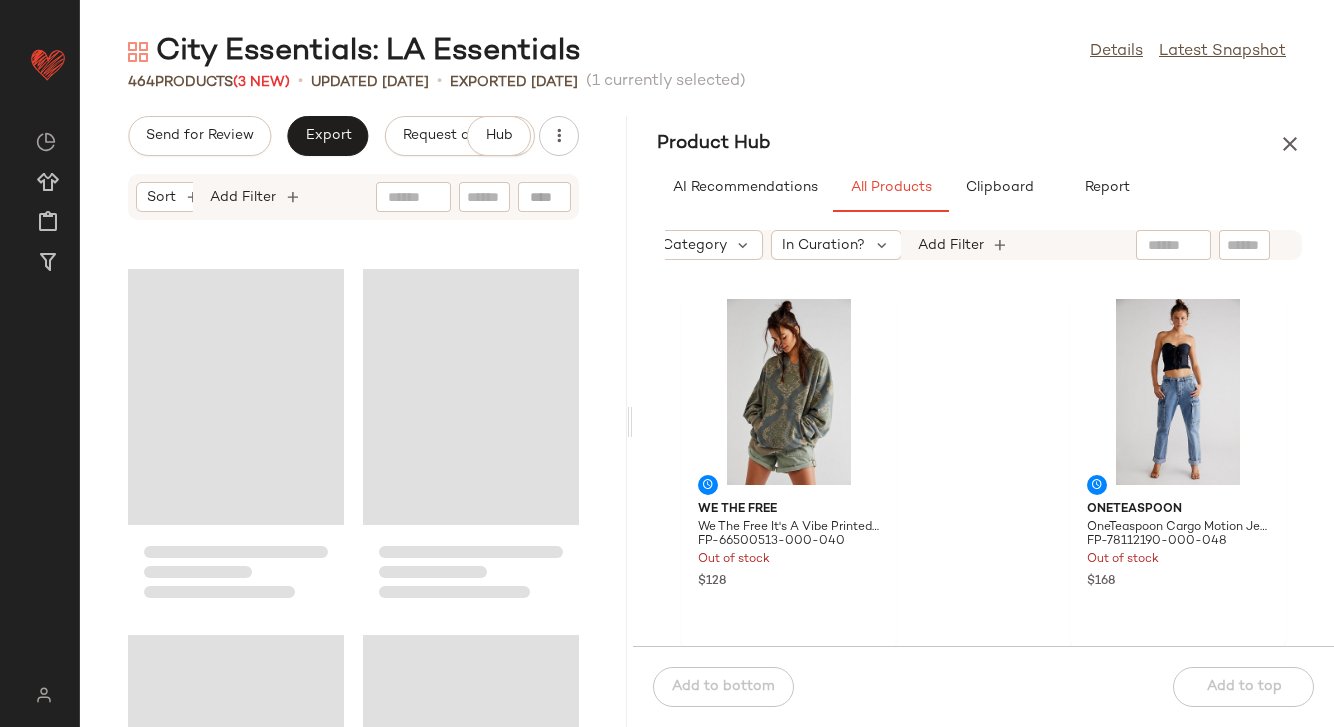 drag, startPoint x: 880, startPoint y: 421, endPoint x: 630, endPoint y: 380, distance: 253.33969 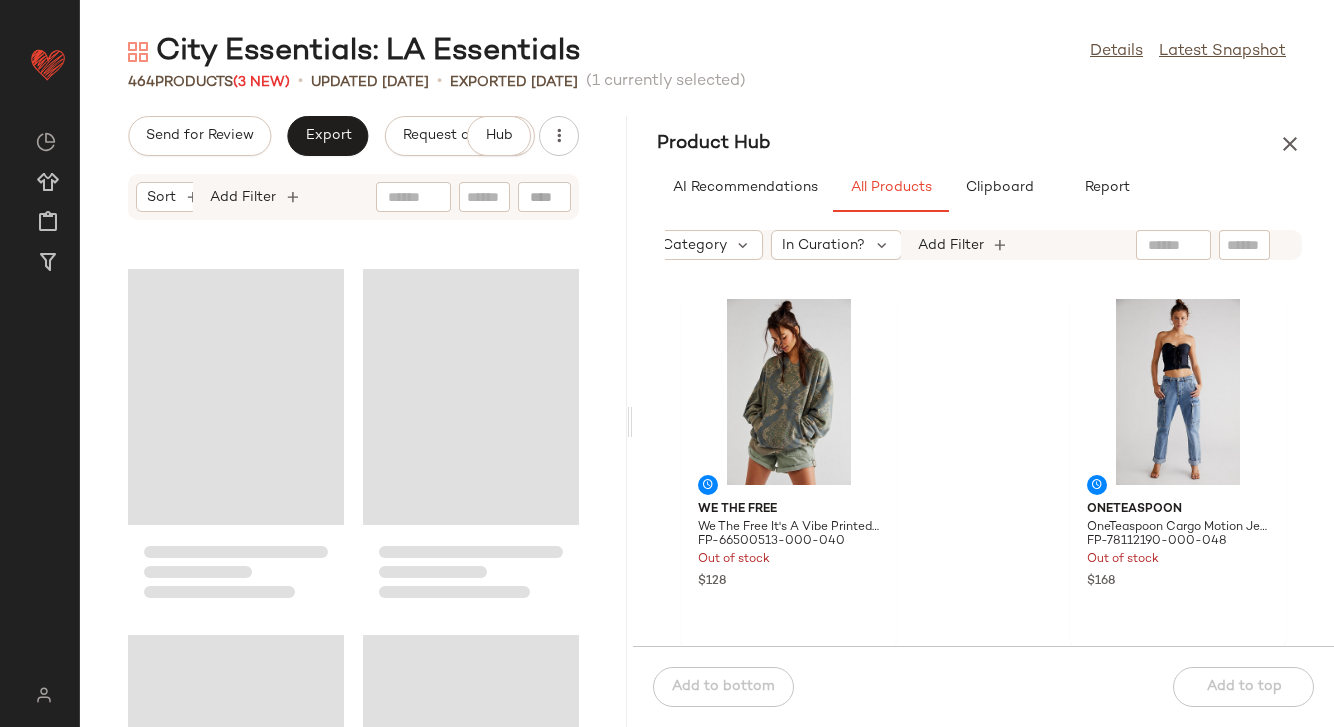 click on "City Essentials: LA Essentials  Details   Latest Snapshot  464   Products  (3 New)  •   updated [DATE]  •  Exported [DATE]   (1 currently selected)   Send for Review   Export   Request changes   Hub  Sort  Brand  Category  Add Filter  Product Hub  AI Recommendations   All Products   Clipboard   Report  Sort  Brand  Category  In Curation?  Add Filter  We The Free We The Free It's A Vibe Printed Hoodie at Free People in Blue, Size: XS FP-66500513-000-040 Out of stock $128 OneTeaspoon OneTeaspoon Cargo Motion Jeans at Free People in Light Wash, Size: 27 FP-78112190-000-048 Out of stock $168 FP One FP One [PERSON_NAME] Coveralls at Free People in Black, Size: L FP-63151500-000-001 1 in stock $100 $148 Sale Intimately Day To Night Convertible Slip by Intimately at Free People in Green, Size: M FP-53621744-000-031 1 in stock $30 $68 Sale free-est Malibu Solid Surf Set by free-est at Free People in Tan, Size: XS FP-56483522-000-014 1 in stock $78 free-est FP-89479182-000-271 Out of stock $128 Oakley 15 in stock" at bounding box center (707, 379) 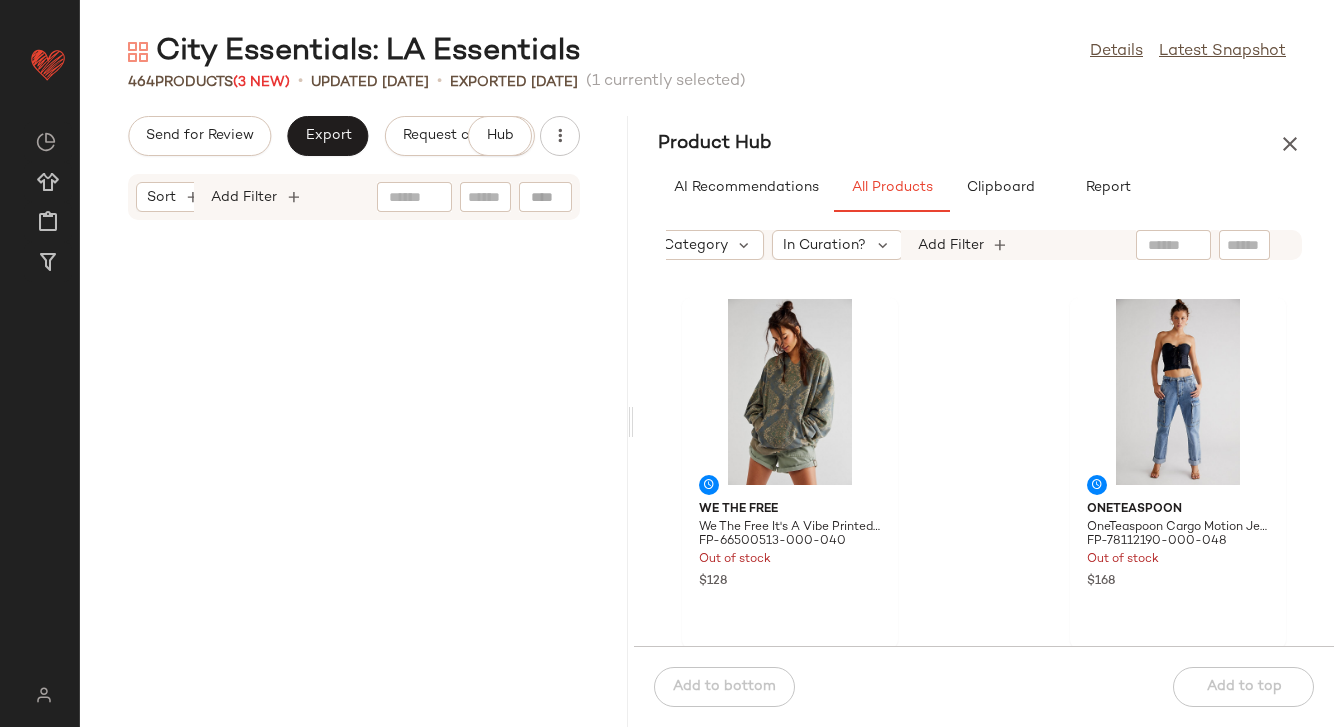 scroll, scrollTop: 4392, scrollLeft: 0, axis: vertical 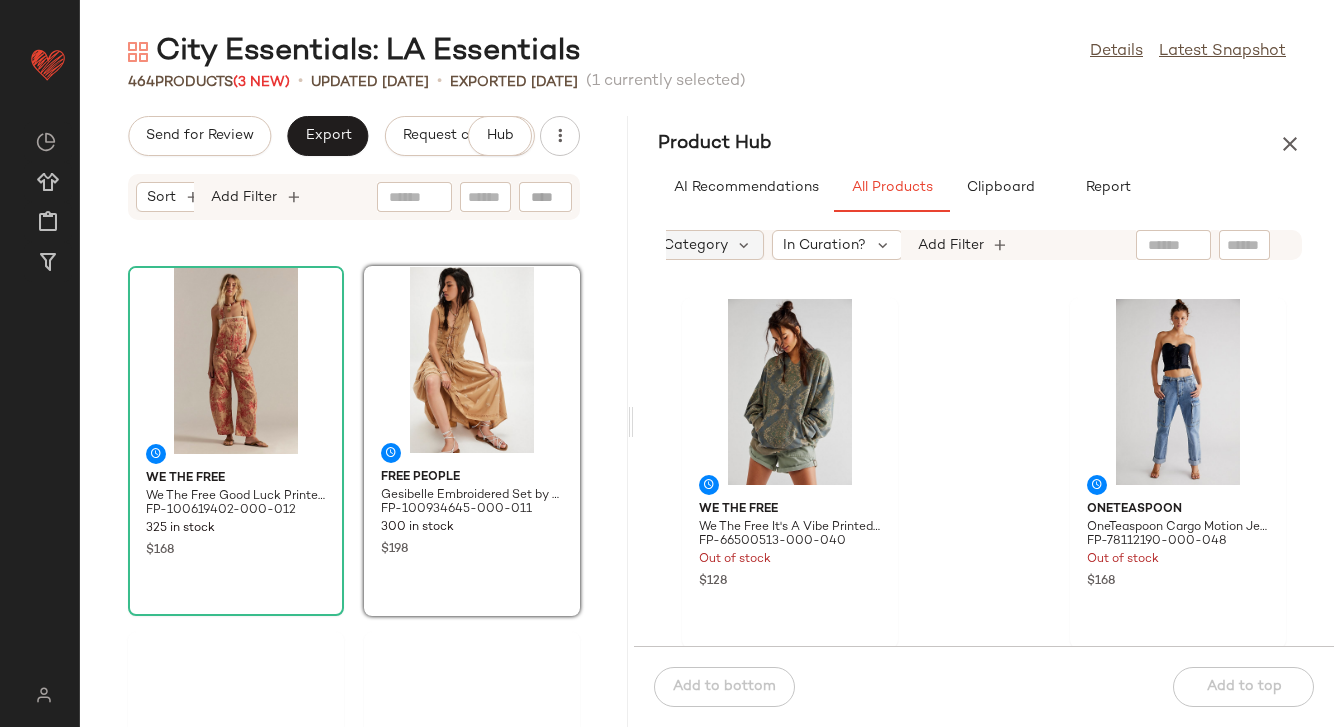 click on "Category" 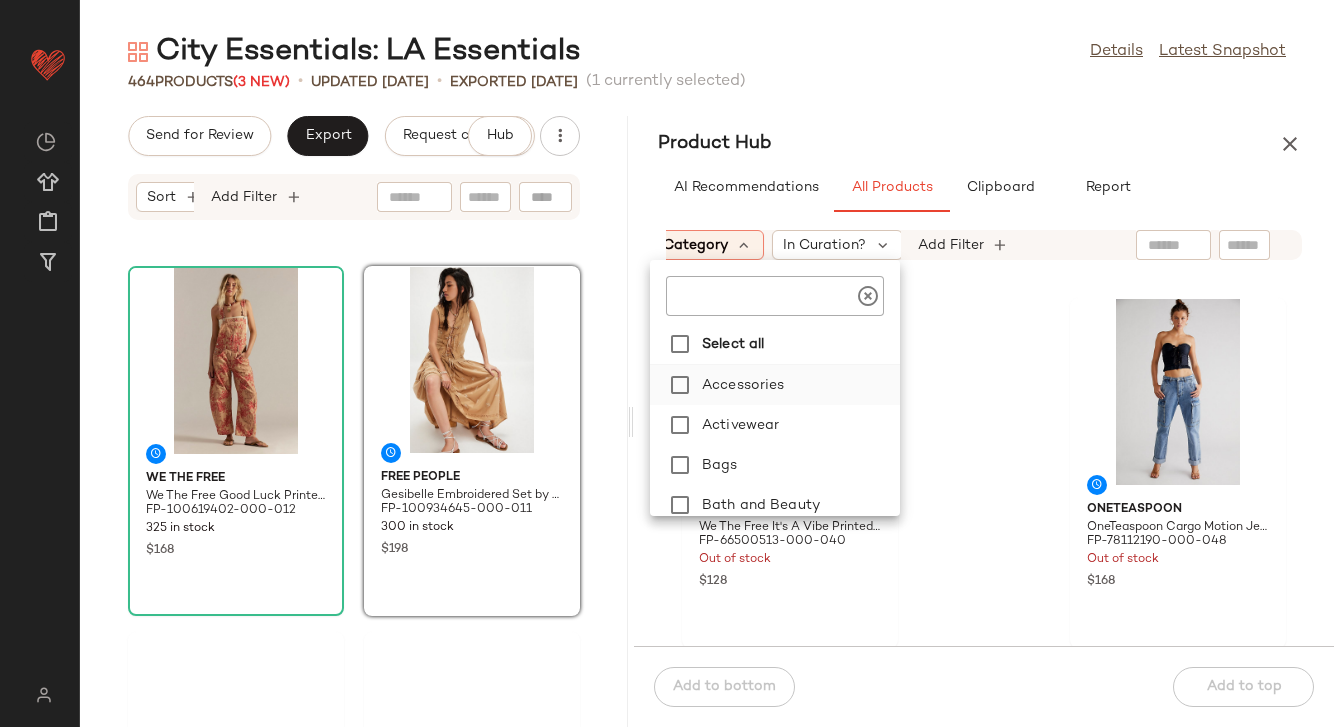 click on "Accessories" 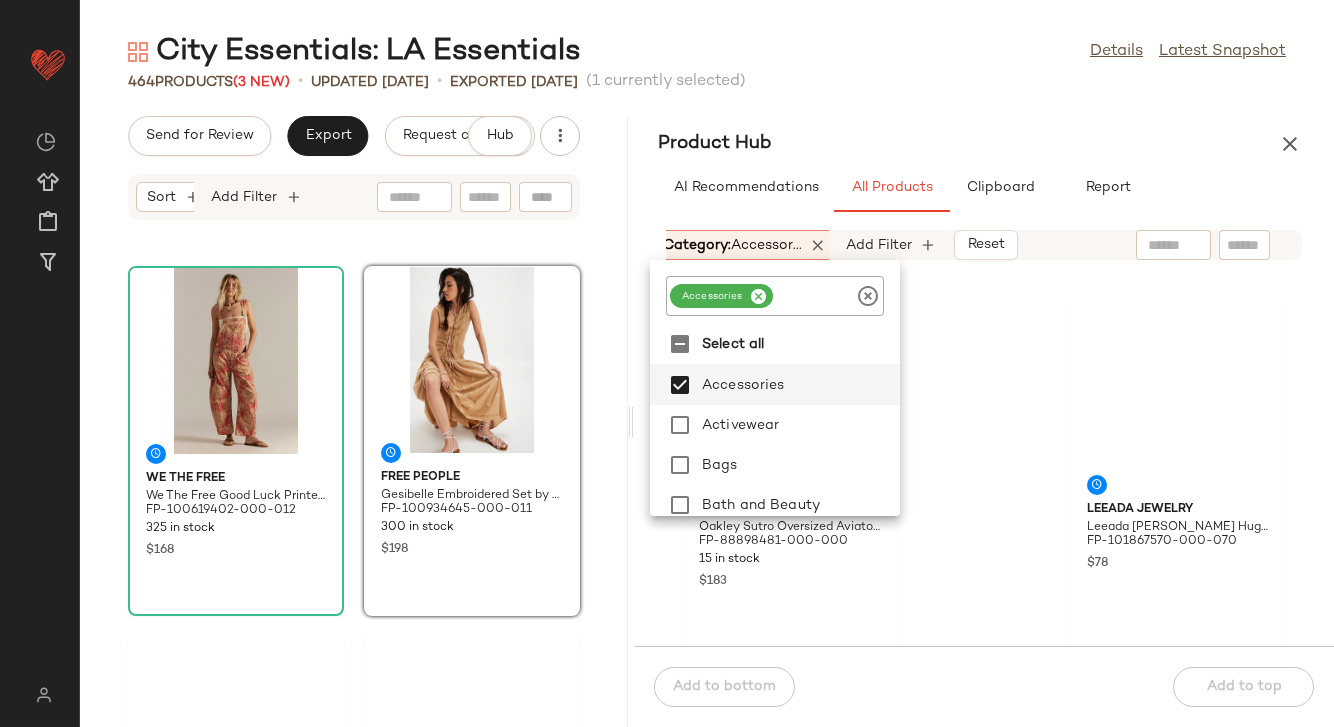 click on "Product Hub" at bounding box center [984, 144] 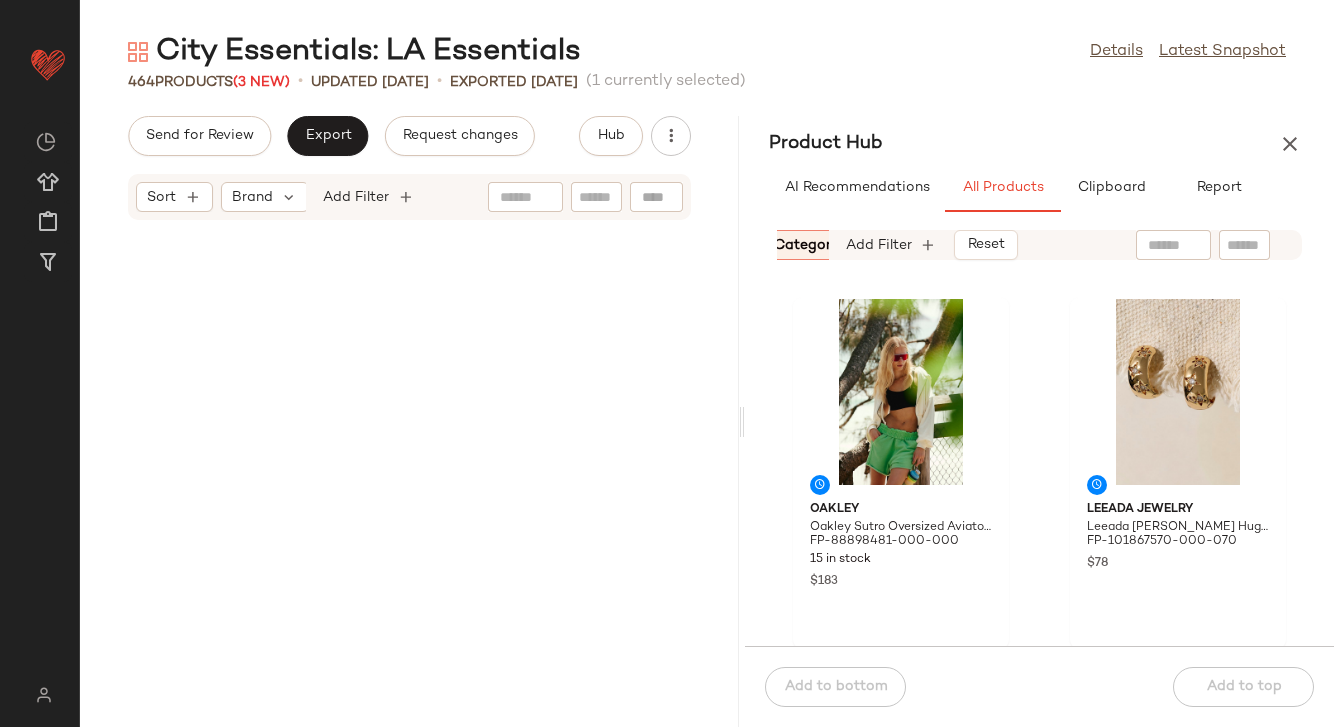 scroll, scrollTop: 2196, scrollLeft: 0, axis: vertical 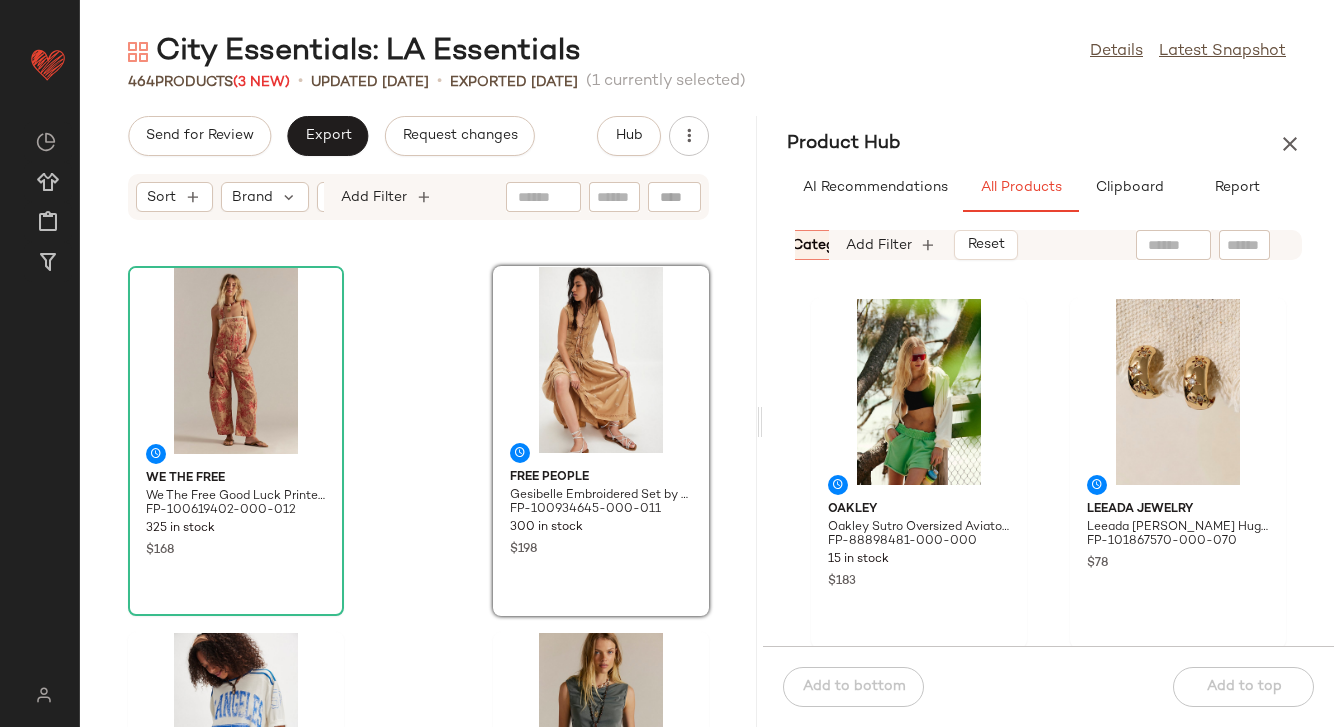 drag, startPoint x: 632, startPoint y: 424, endPoint x: 763, endPoint y: 391, distance: 135.09256 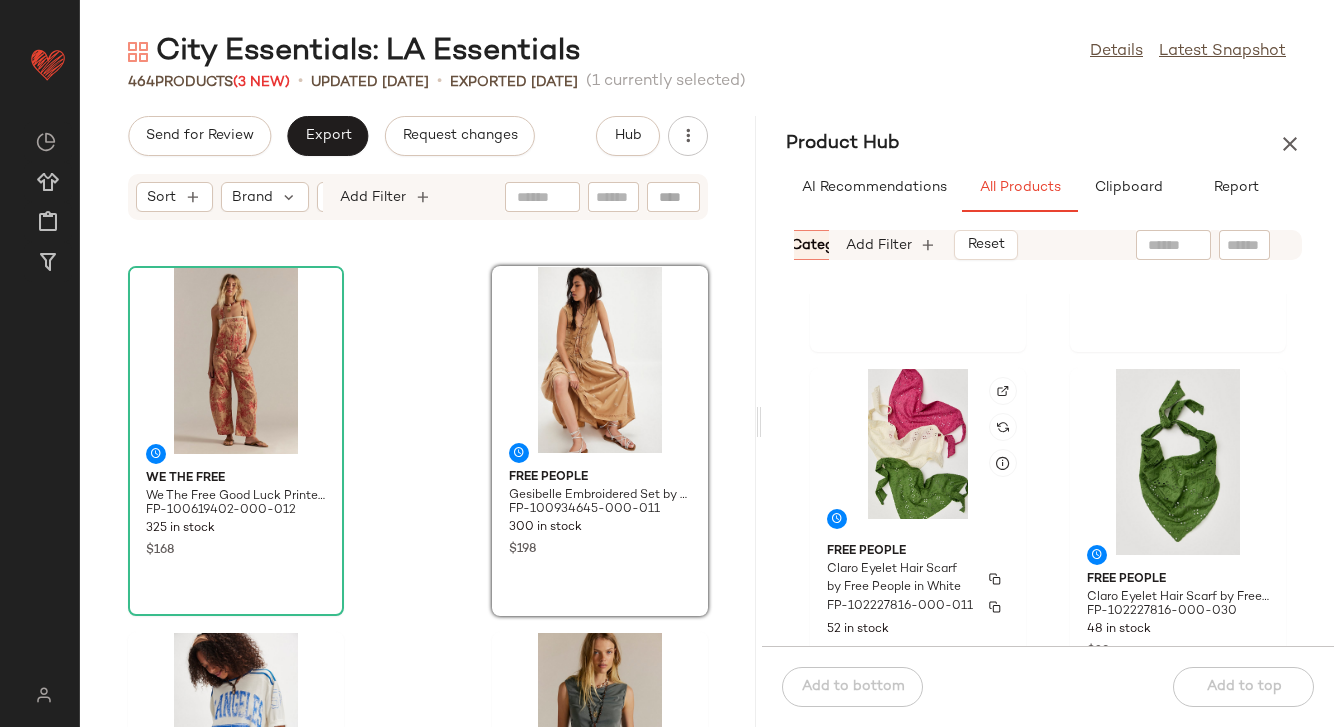 scroll, scrollTop: 4360, scrollLeft: 0, axis: vertical 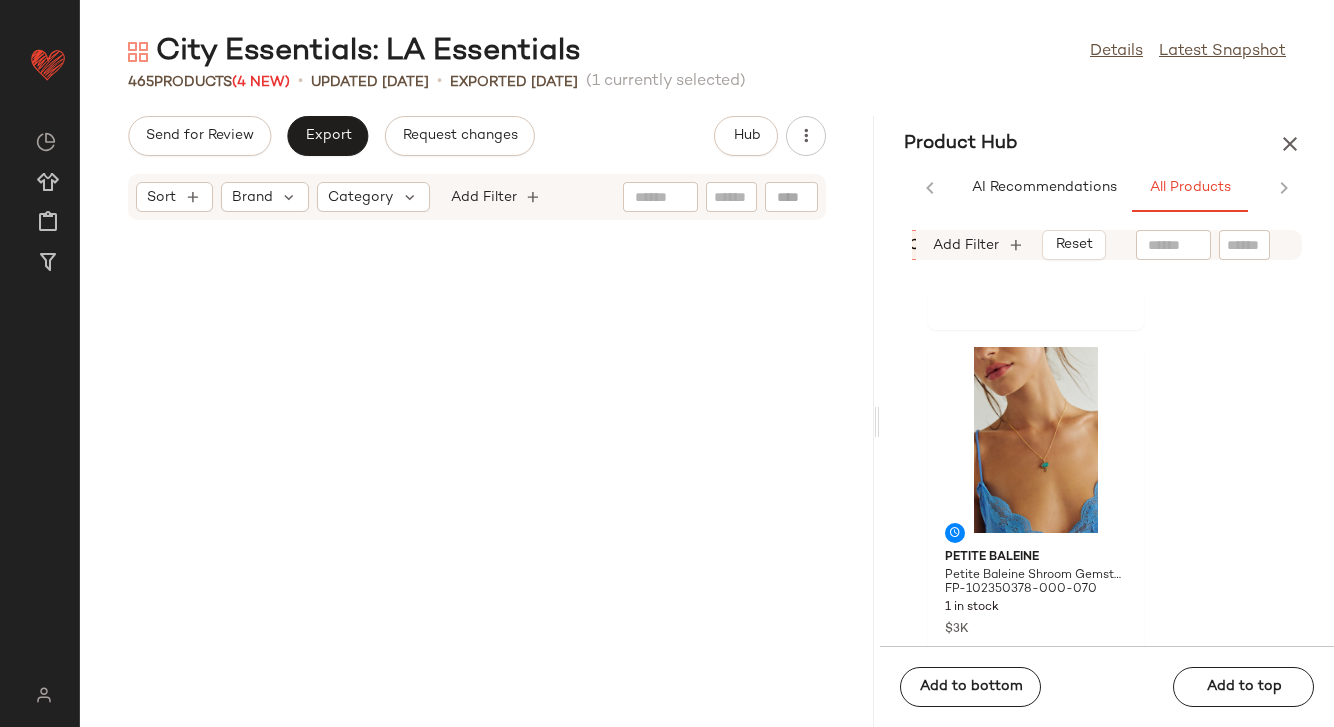drag, startPoint x: 761, startPoint y: 425, endPoint x: 885, endPoint y: 405, distance: 125.60255 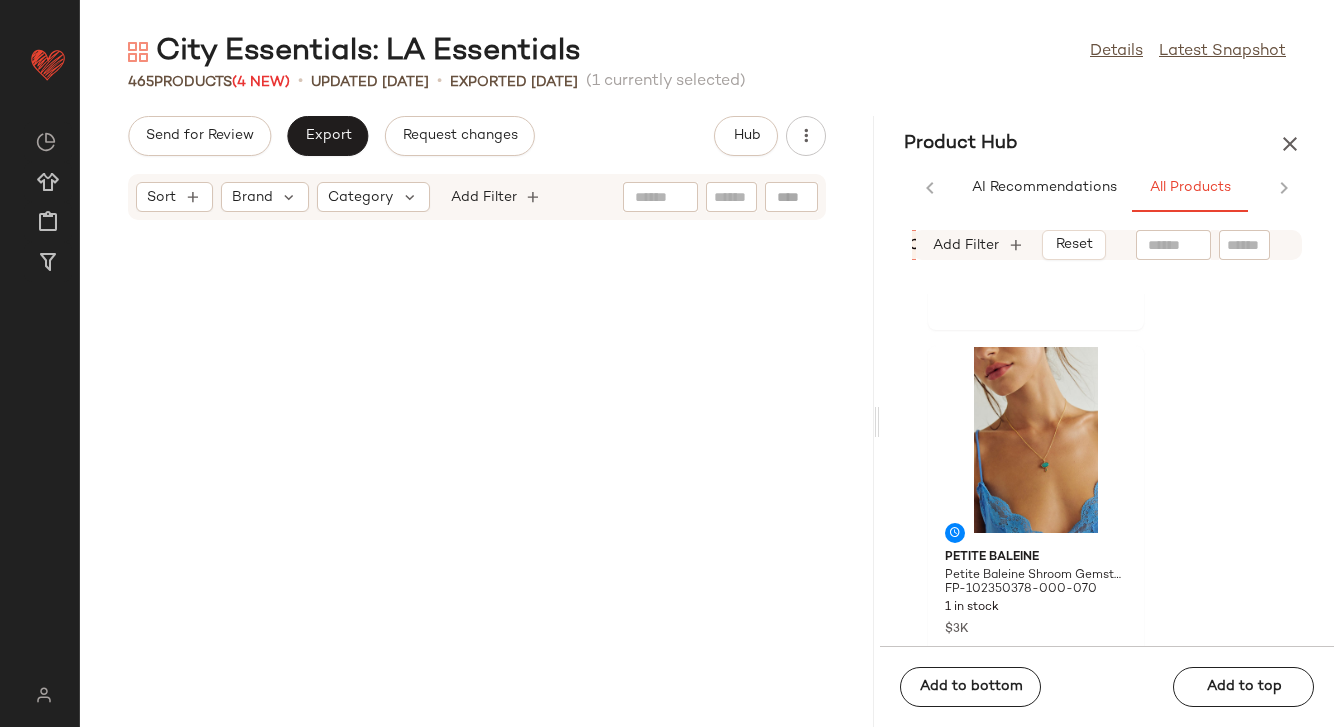 click on "City Essentials: LA Essentials  Details   Latest Snapshot  465   Products  (4 New)  •   updated [DATE]  •  Exported [DATE]   (1 currently selected)   Send for Review   Export   Request changes   Hub  Sort  Brand  Category  Add Filter  Product Hub  AI Recommendations   All Products   Clipboard   Report  Sort  Brand  Category:   Accessor... In Curation?  Add Filter   Reset  Petite Baleine Petite Baleine Shroom Gemstone Necklace at Free People in Blue FP-102350378-000-042 1 in stock $3K Petite Baleine Petite Baleine Shroom Gemstone Necklace at Free People in Gold FP-102350378-000-070 1 in stock $3K Petite Baleine Petite Baleine Carved Leaf On Spinel Necklace at Free People in Gold FP-102350386-000-070 3 in stock $998 [PERSON_NAME] Grands [PERSON_NAME] Grands Huggie Hoops at Free People in Black FP-103163705-000-001 119 in stock $48  Add to bottom   Add to top" at bounding box center [707, 379] 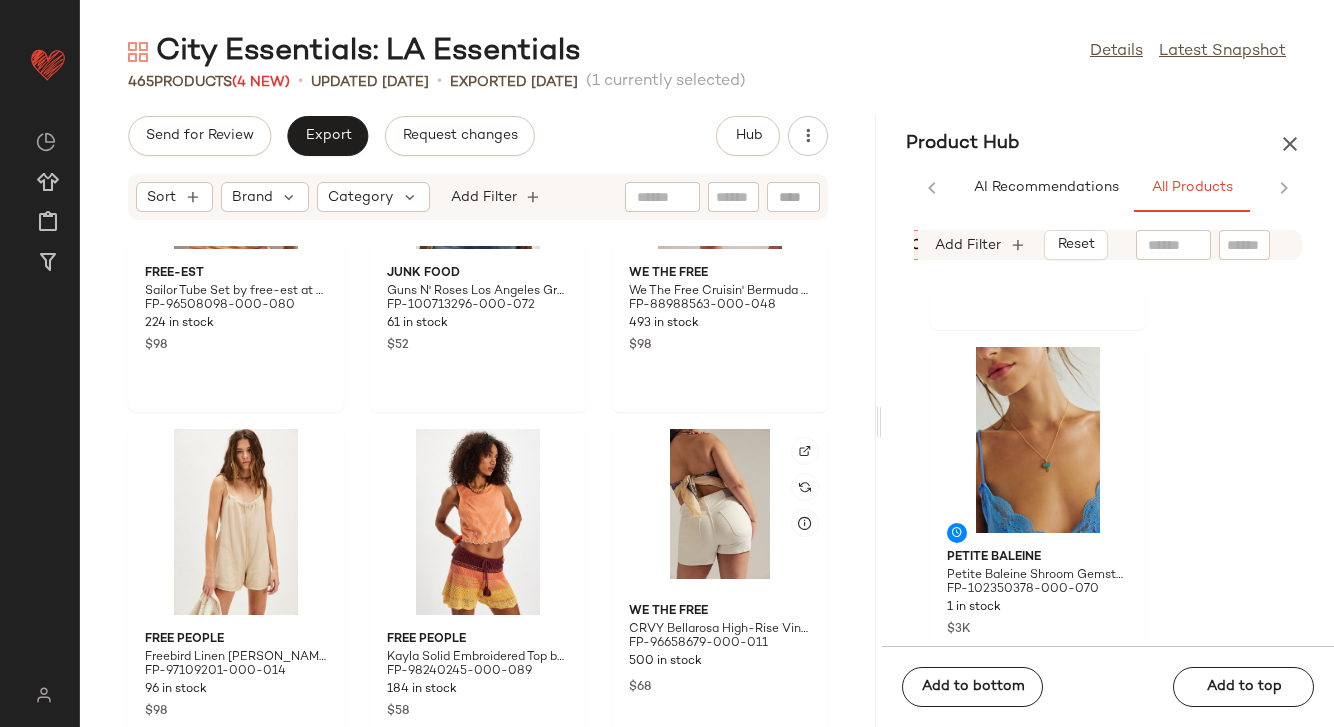 scroll, scrollTop: 932, scrollLeft: 0, axis: vertical 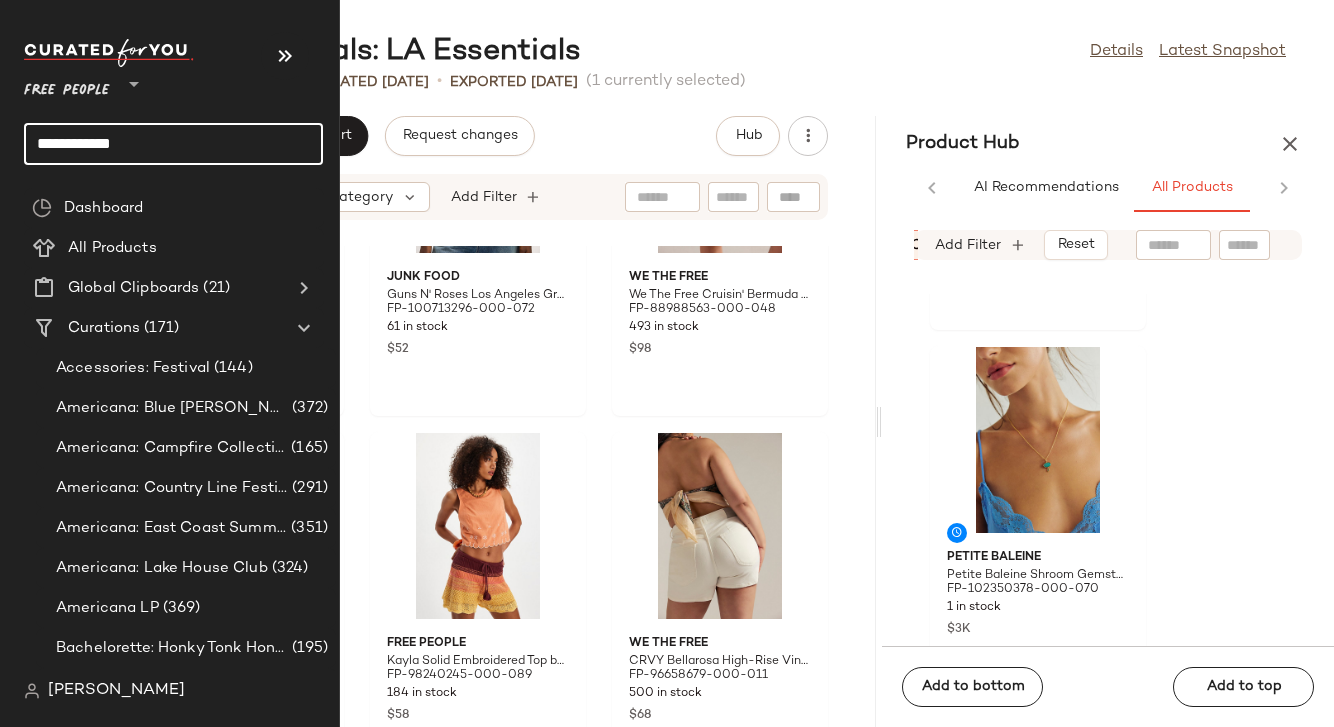 click on "**********" 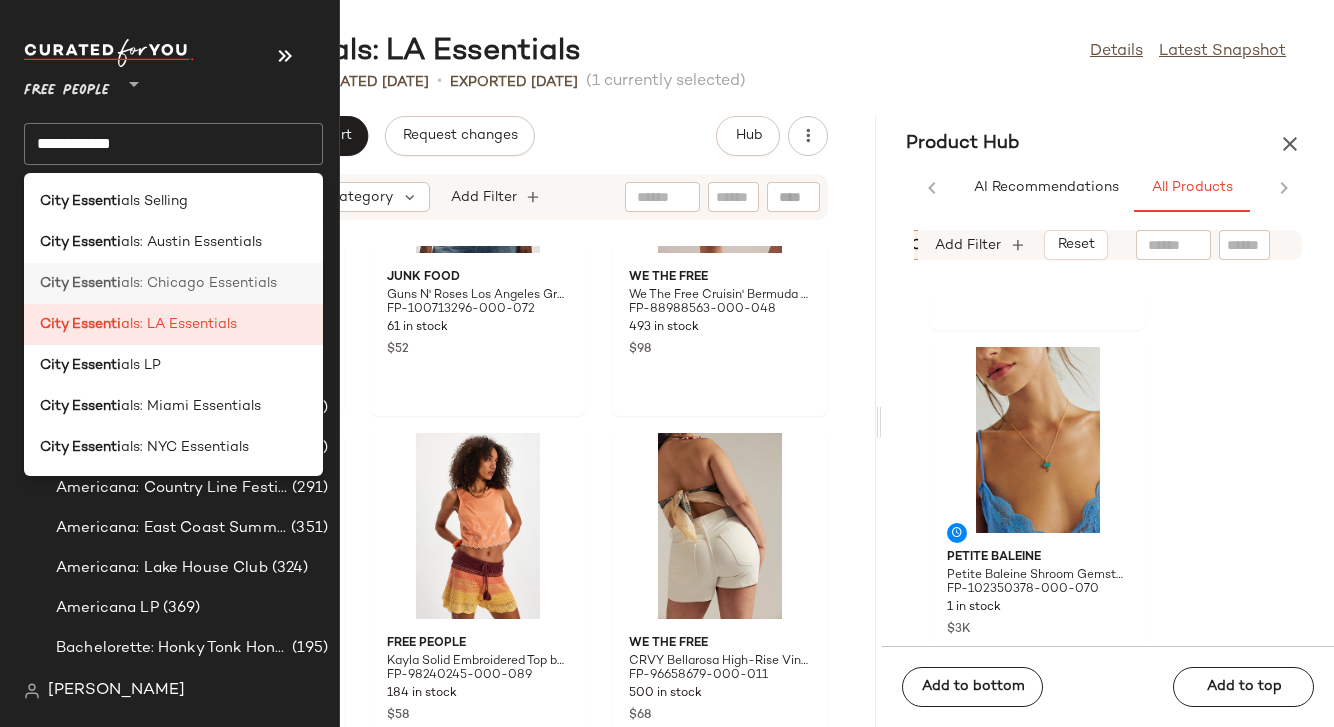 click on "City Essenti" at bounding box center [80, 283] 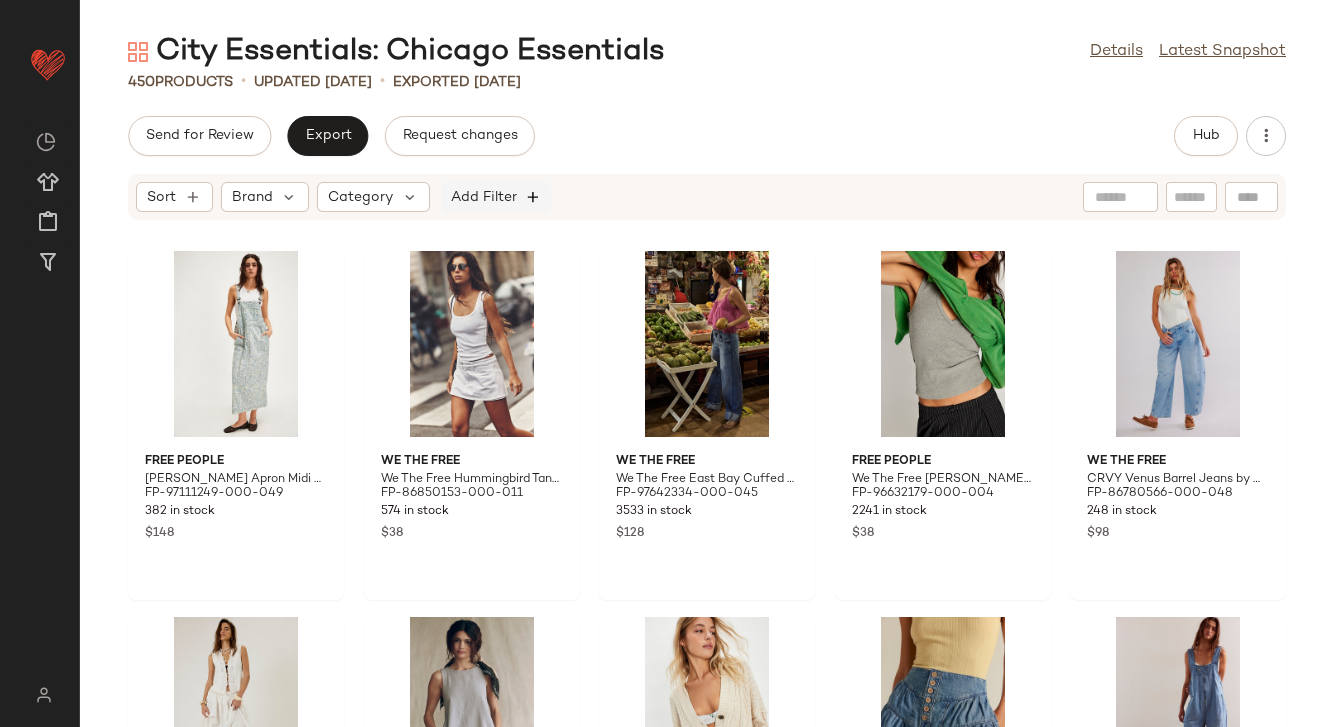 click at bounding box center [534, 197] 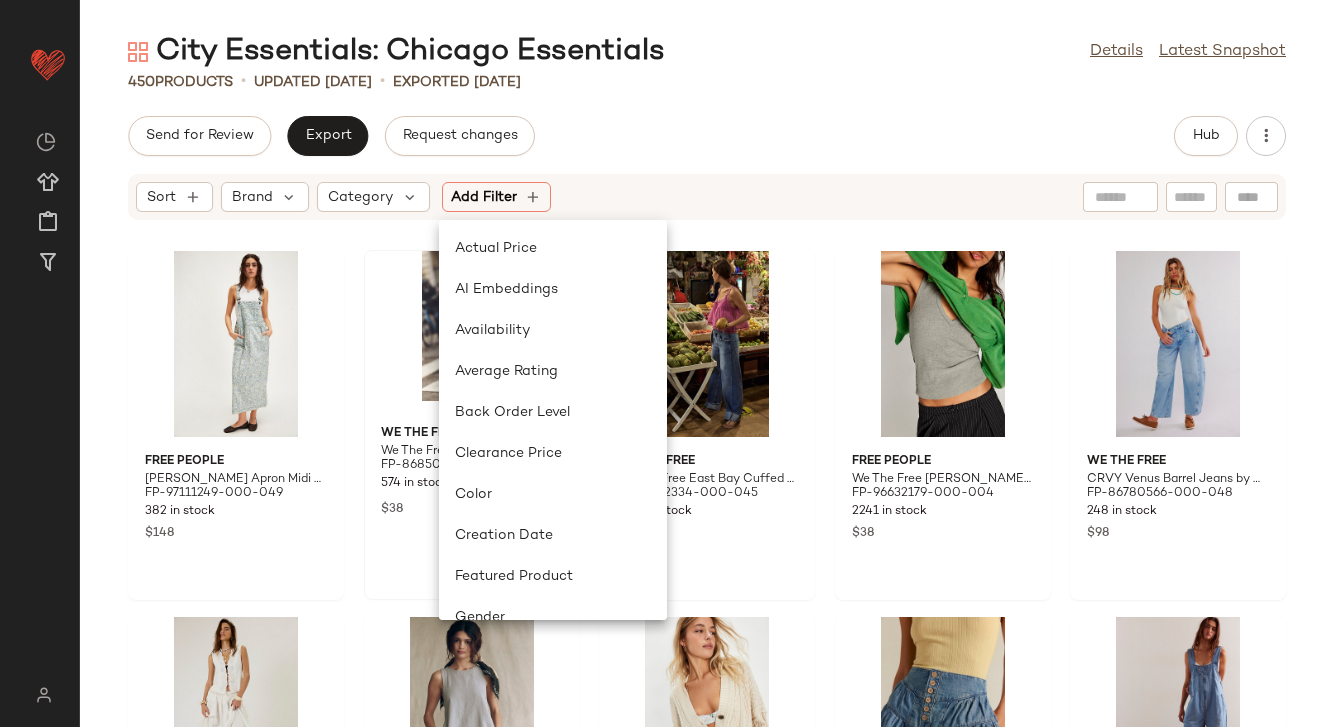 scroll, scrollTop: 887, scrollLeft: 0, axis: vertical 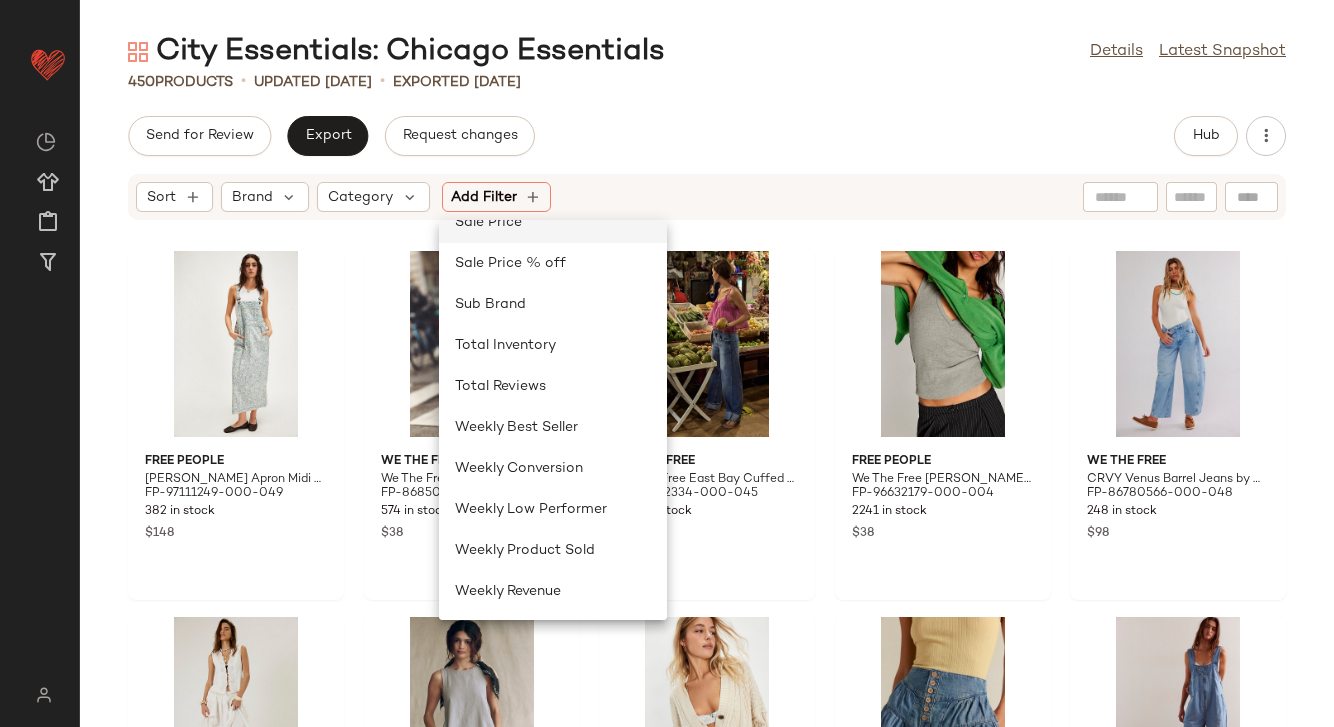 click on "Sale Price" 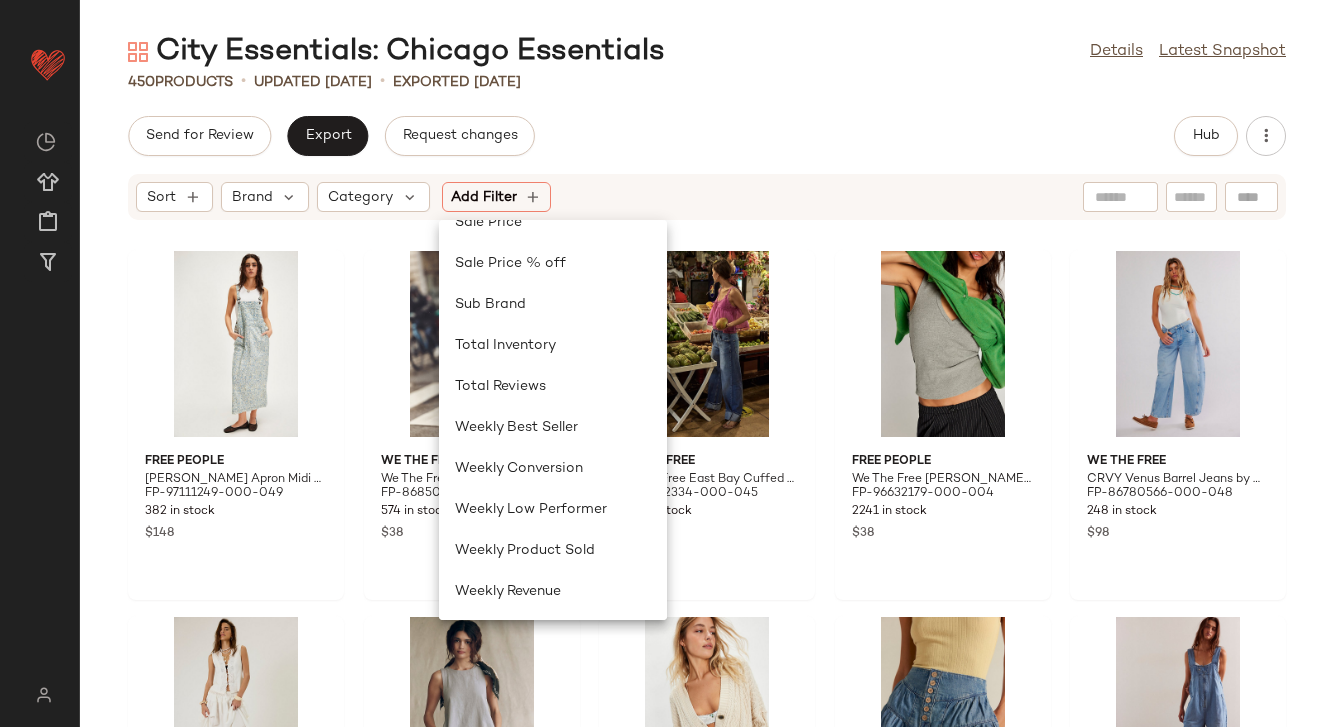 scroll, scrollTop: 846, scrollLeft: 0, axis: vertical 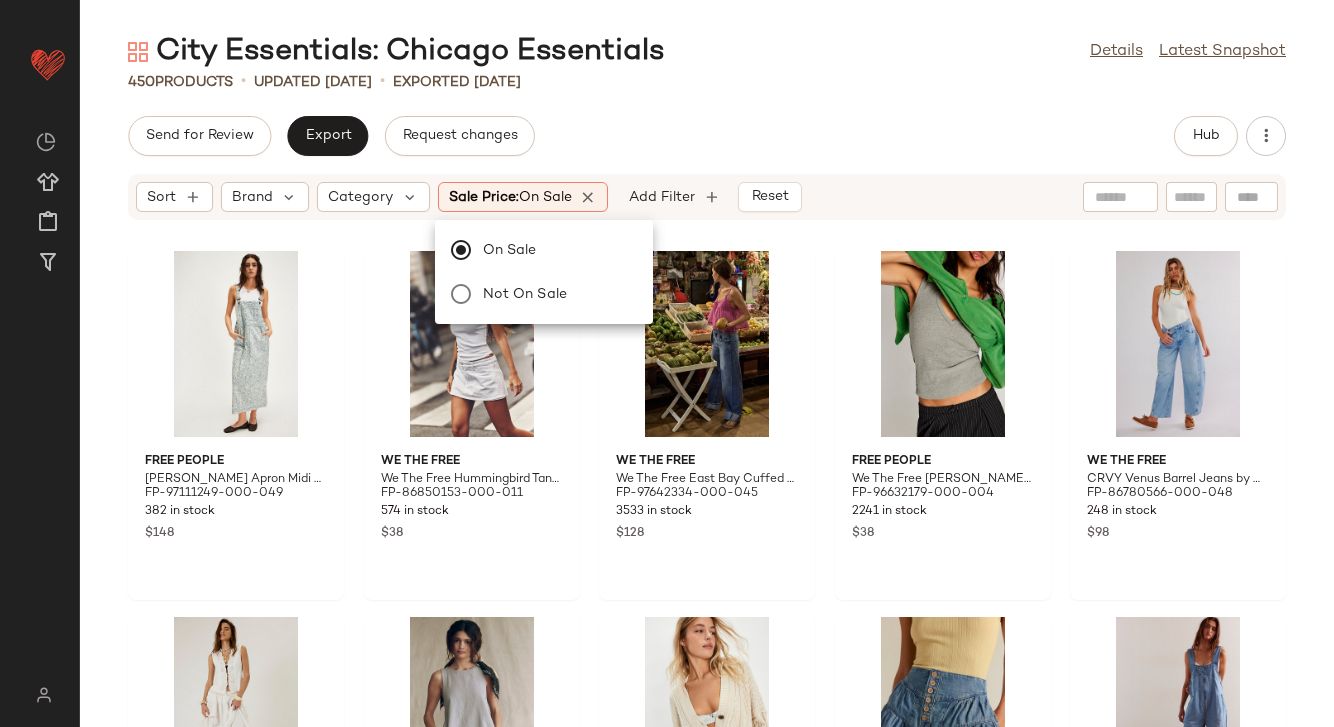 click on "Send for Review   Export   Request changes   Hub" 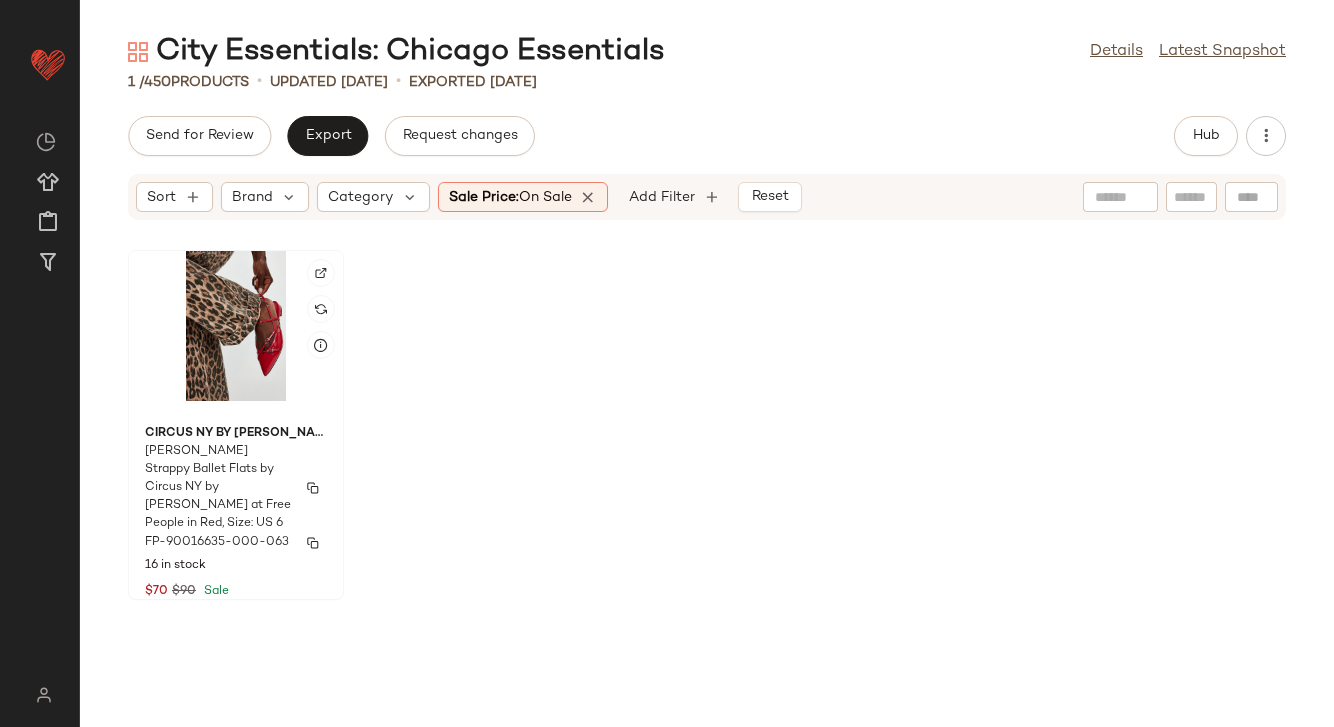 click on "Circus NY by [PERSON_NAME]" at bounding box center (236, 434) 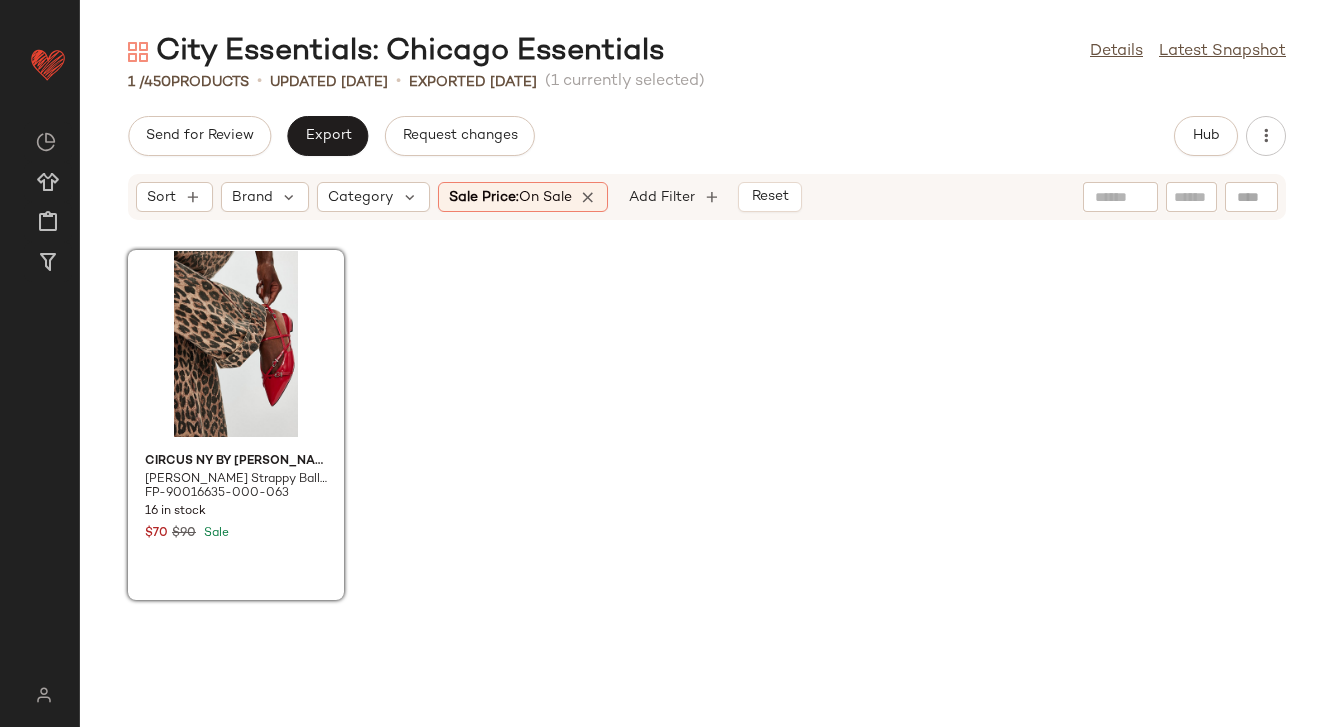click on "Sale Price:   On sale" 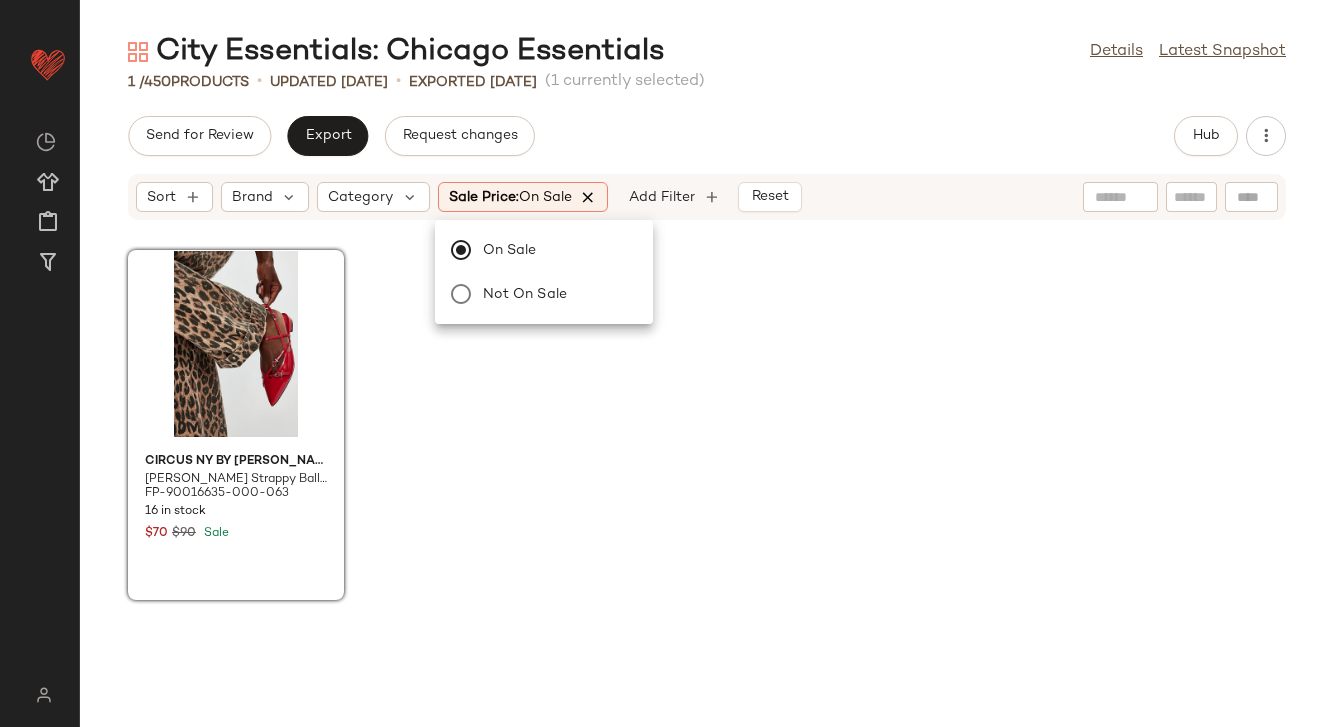 click at bounding box center (589, 197) 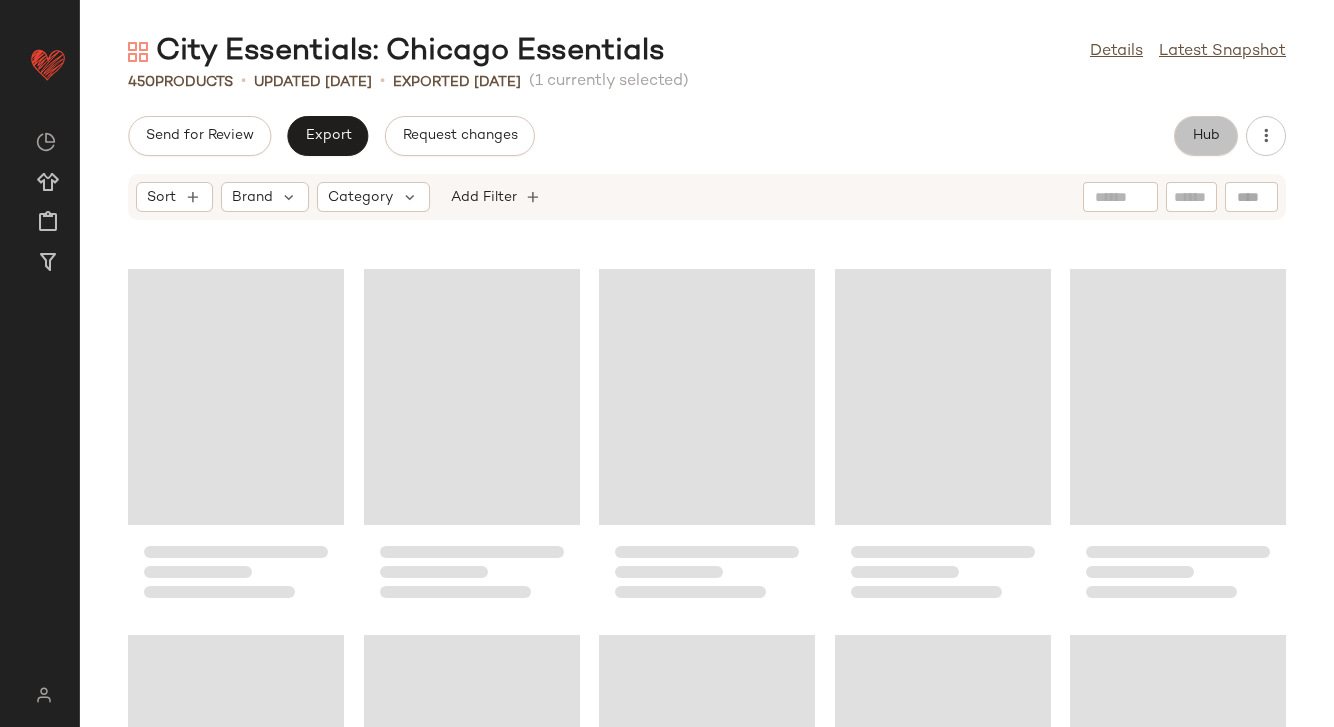 click on "Hub" 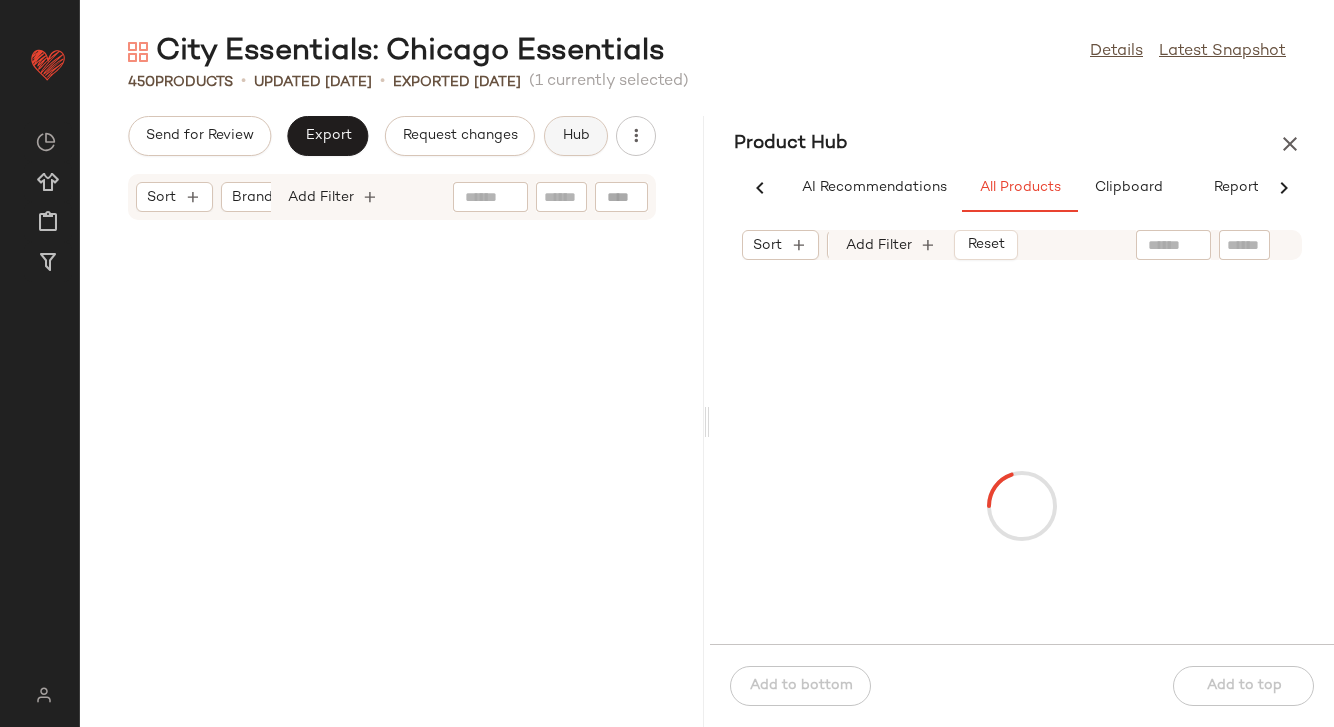 scroll, scrollTop: 30378, scrollLeft: 0, axis: vertical 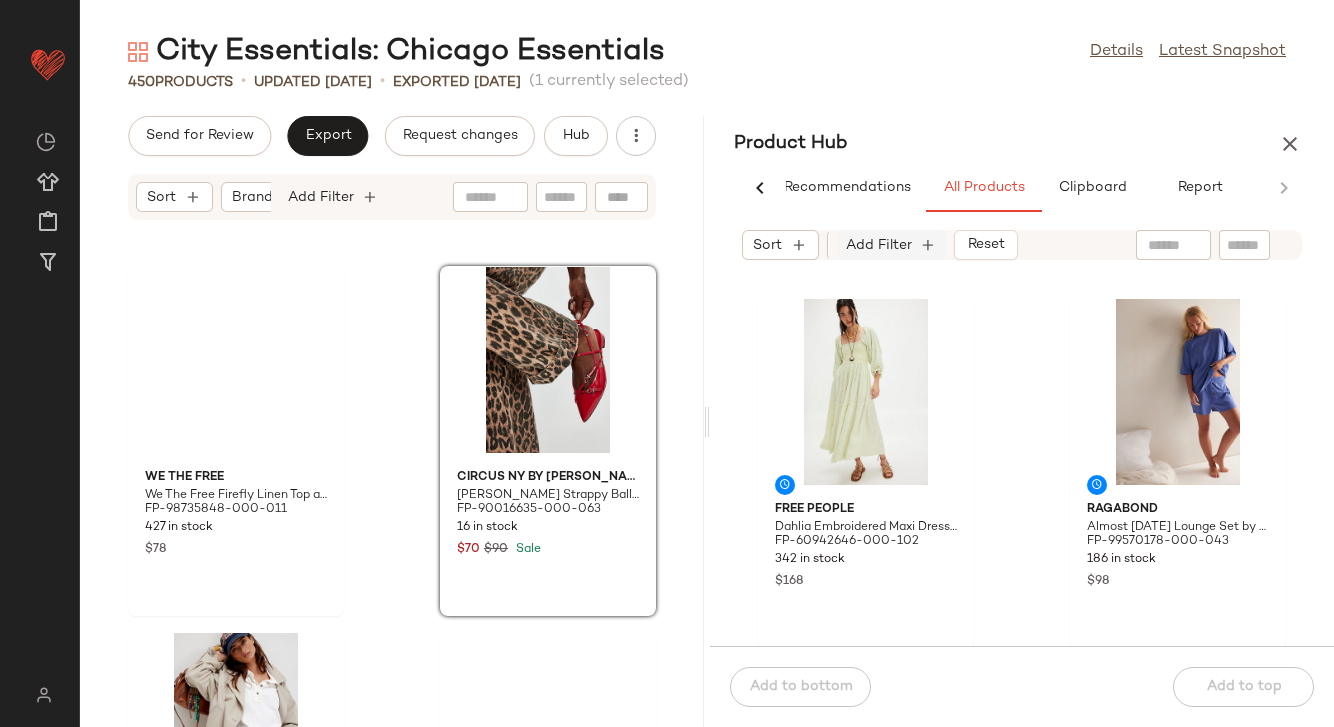 click on "Add Filter" at bounding box center (879, 245) 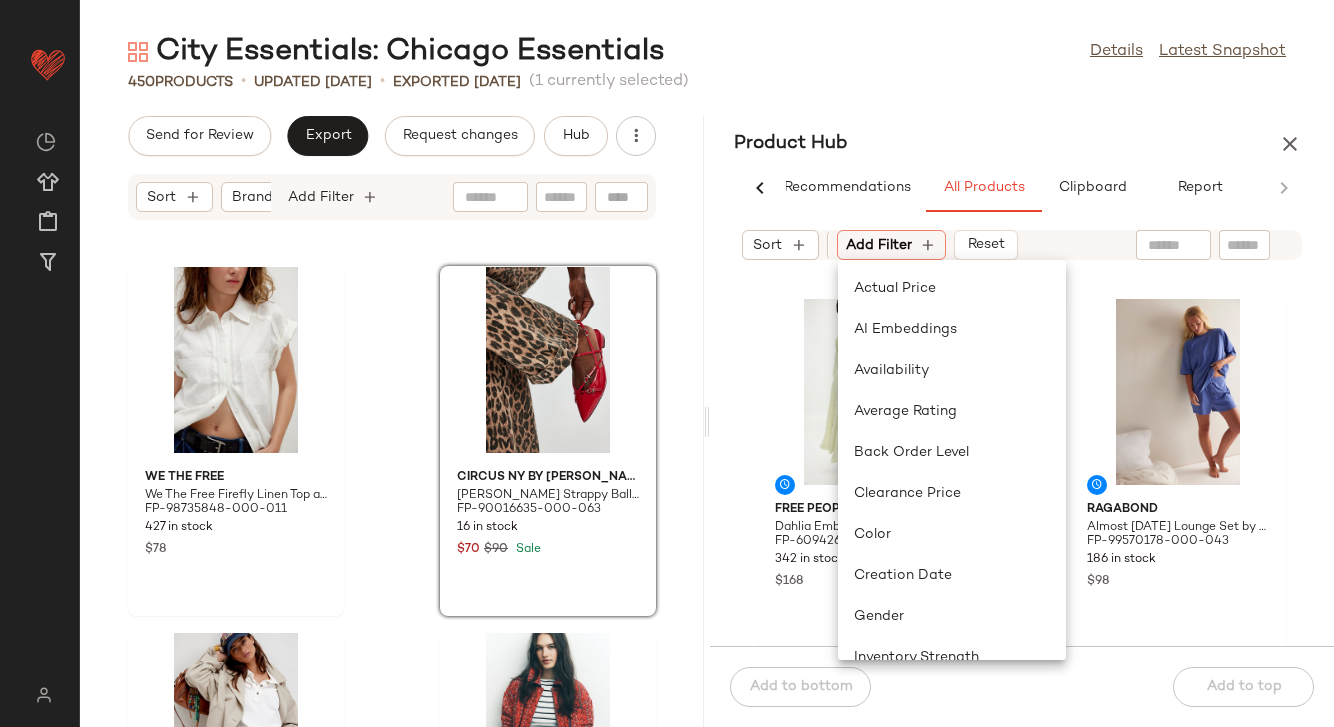 click on "Sort  Brand  Category:   (2) In Curation?:   No Sale Price:   Not on sale Total Inventory:   10-Max Add Filter   Reset" at bounding box center [1022, 245] 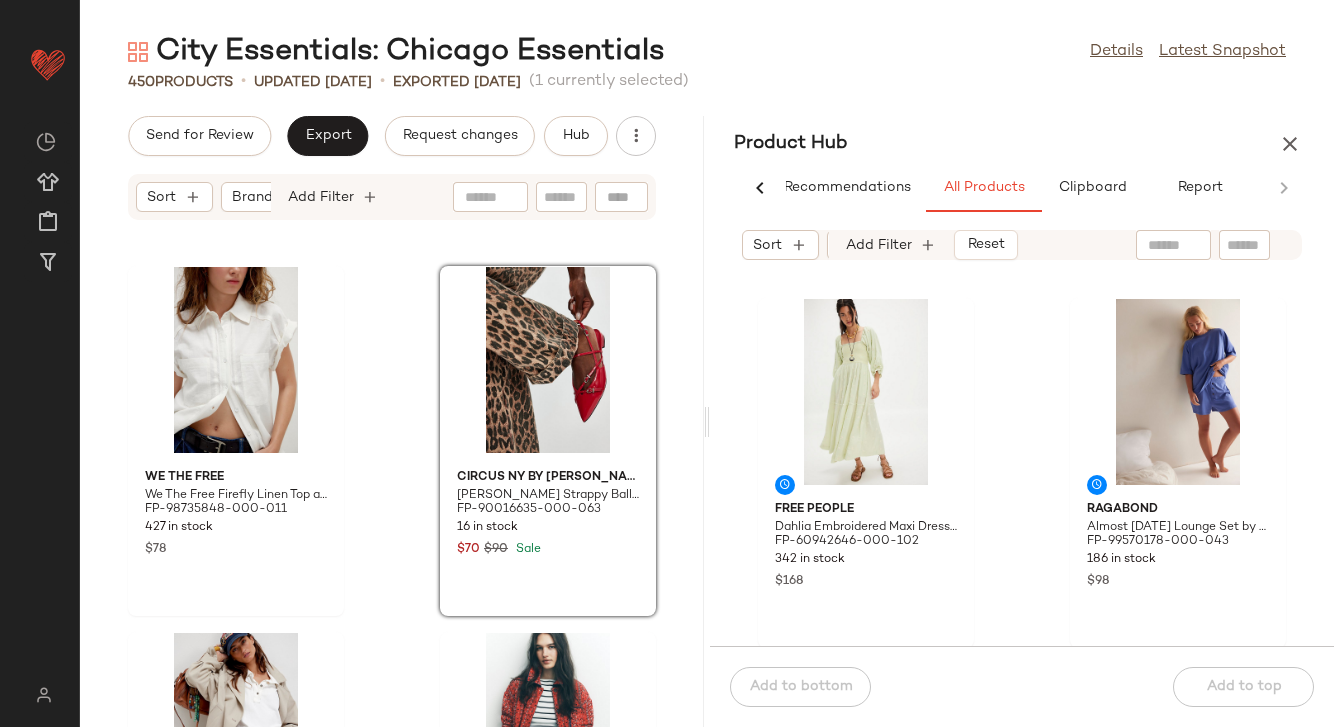click 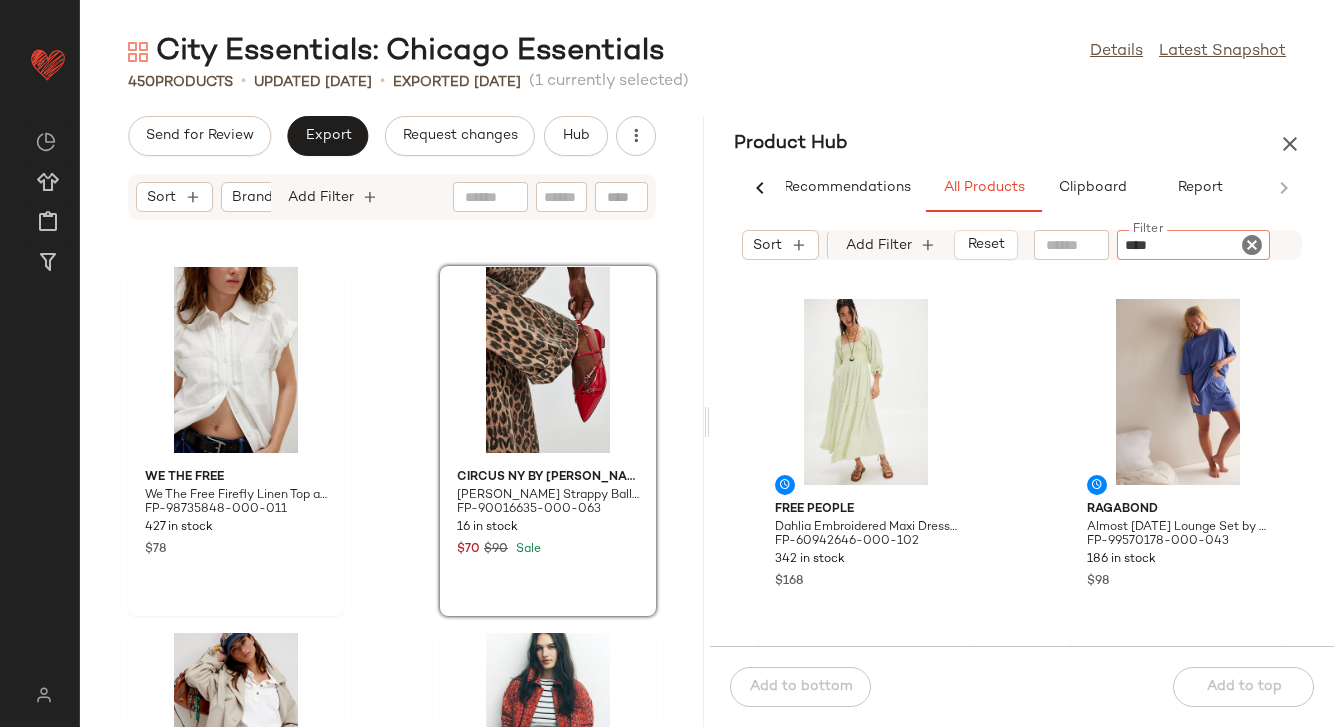 type on "*****" 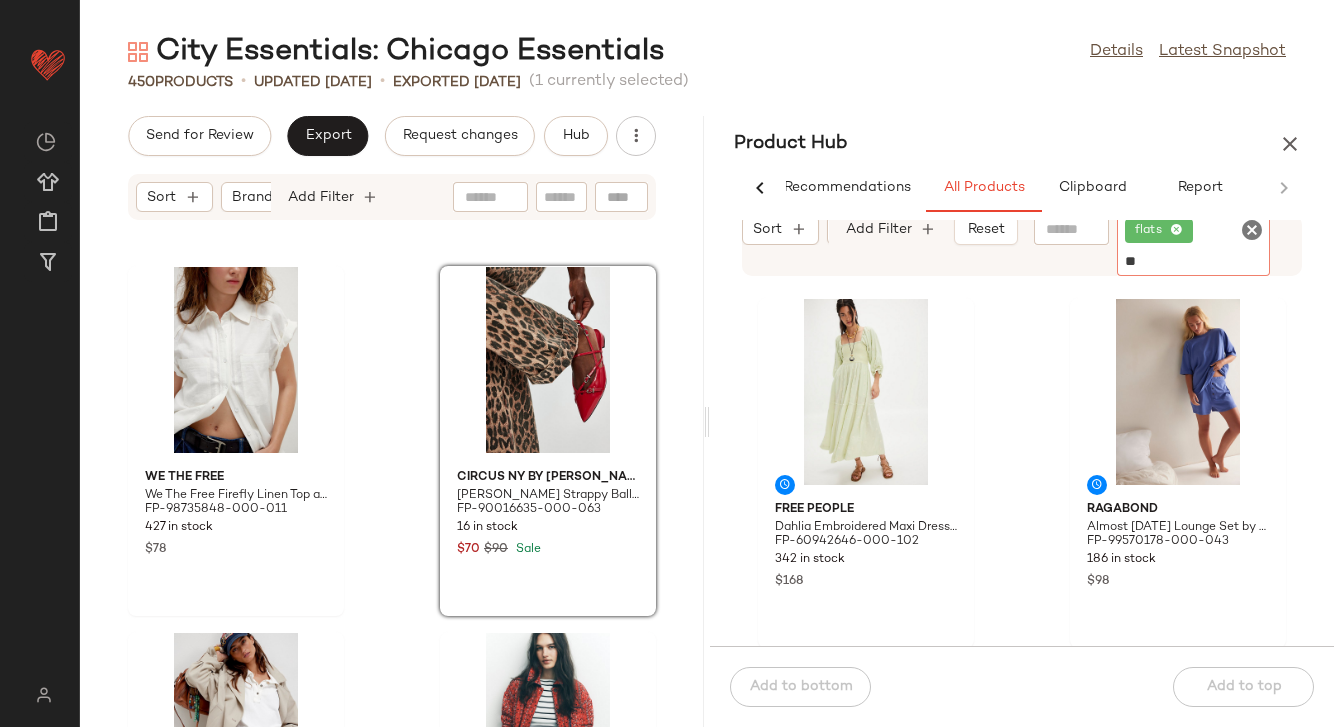 type on "***" 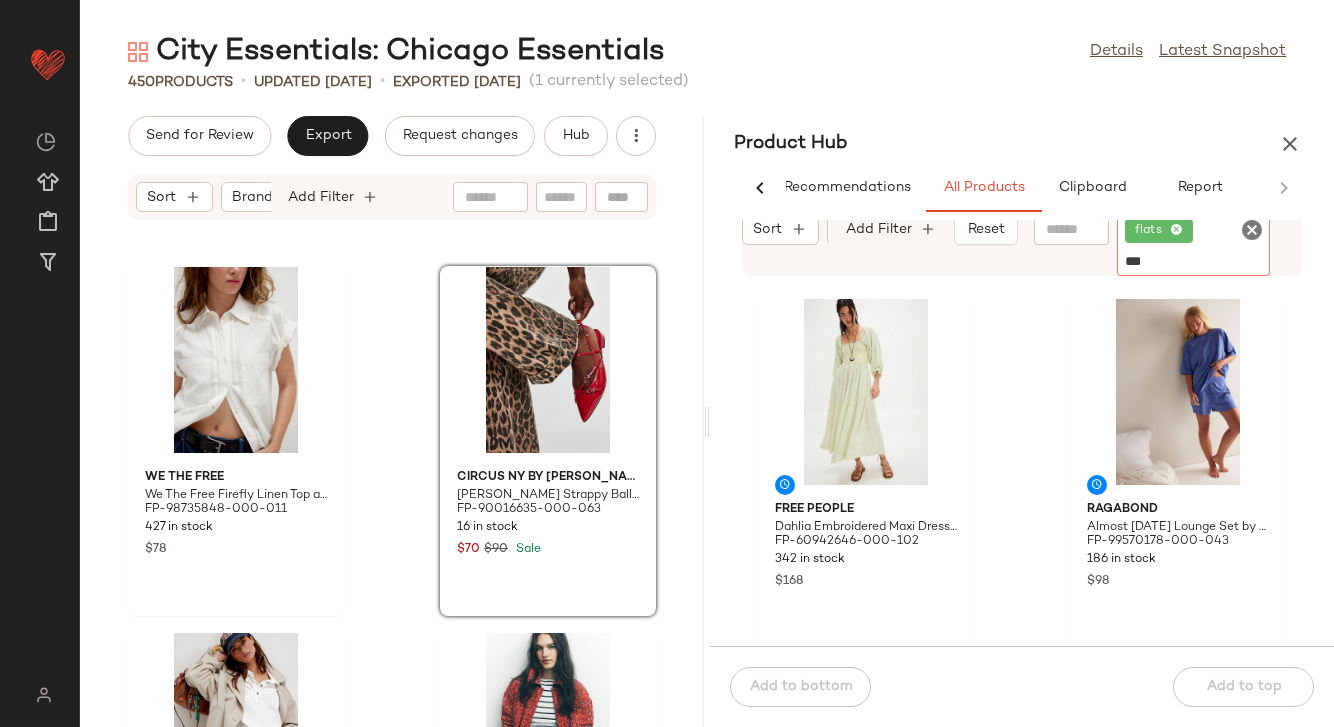 type 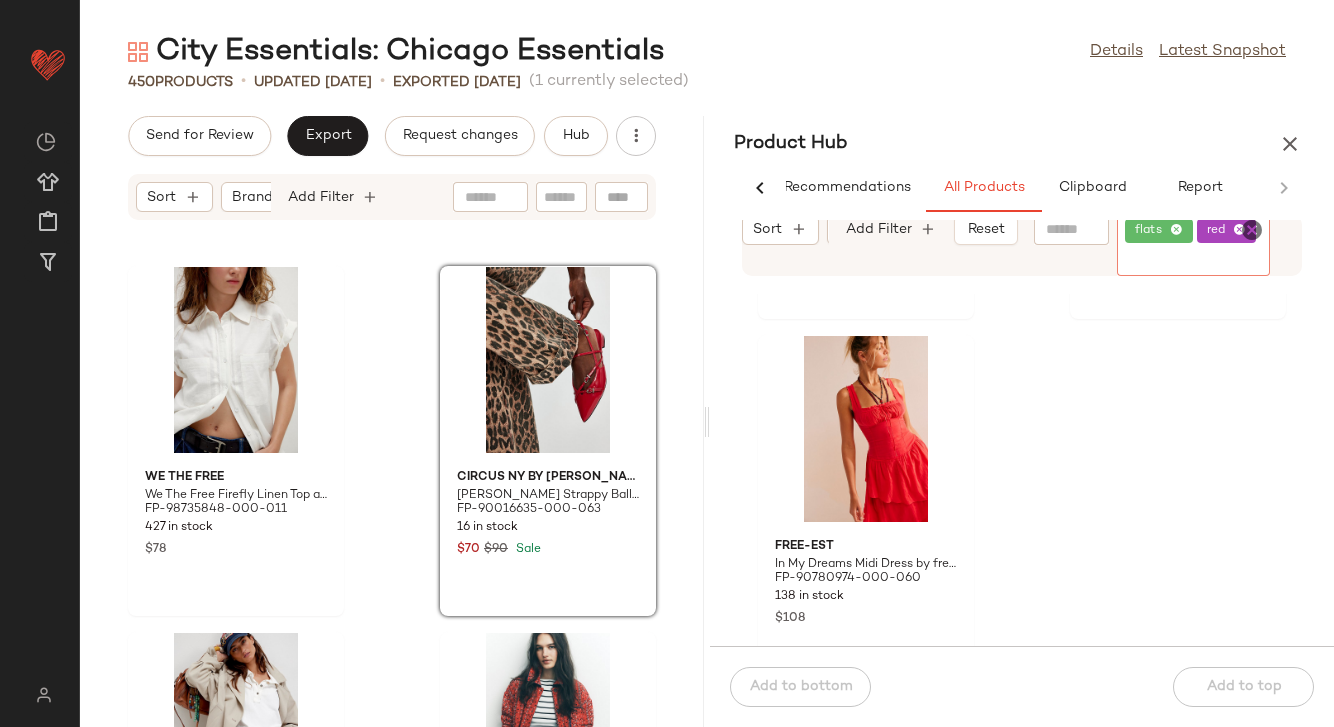 scroll, scrollTop: 750, scrollLeft: 0, axis: vertical 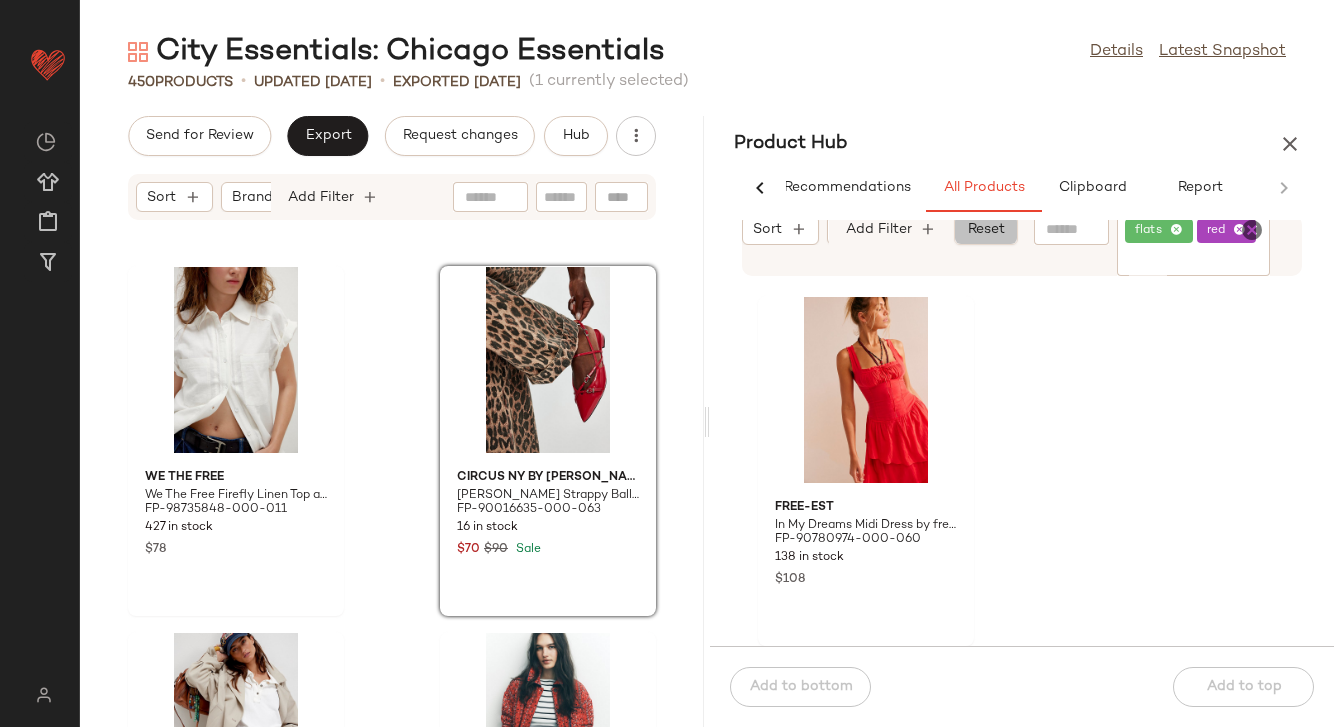 click on "Reset" 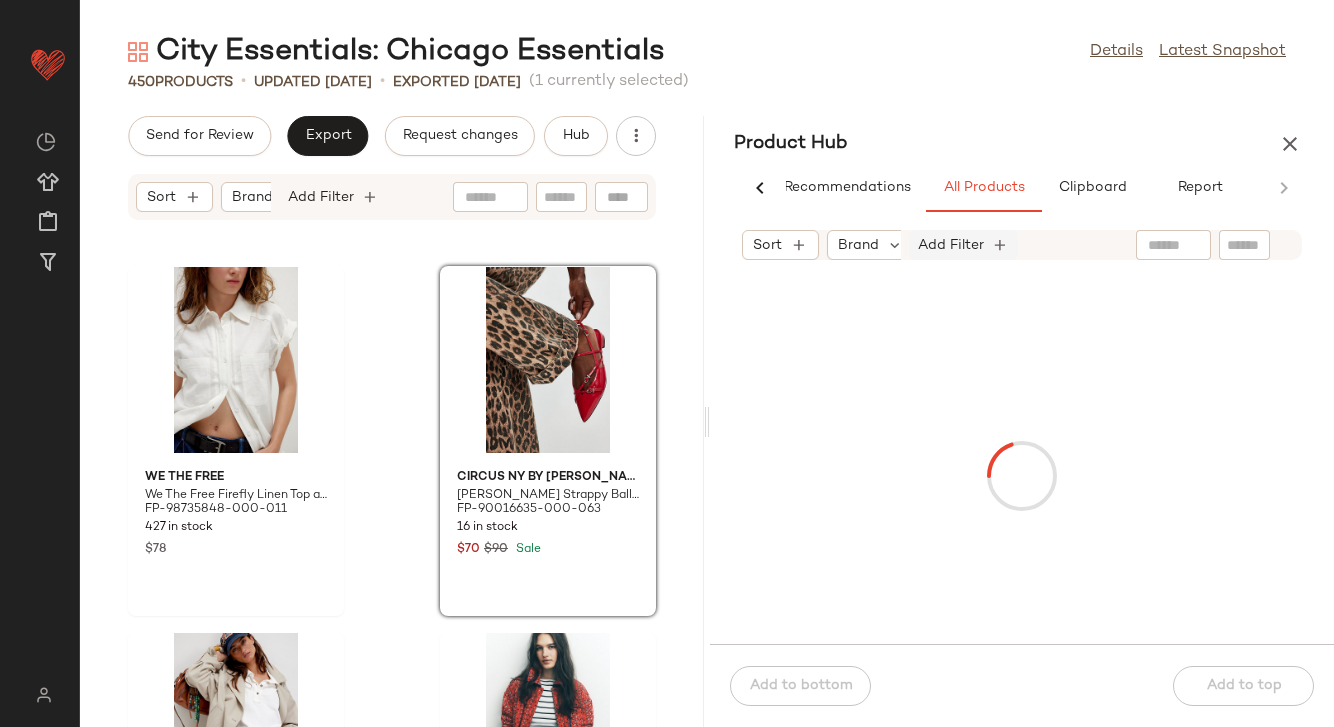 click on "Add Filter" at bounding box center [951, 245] 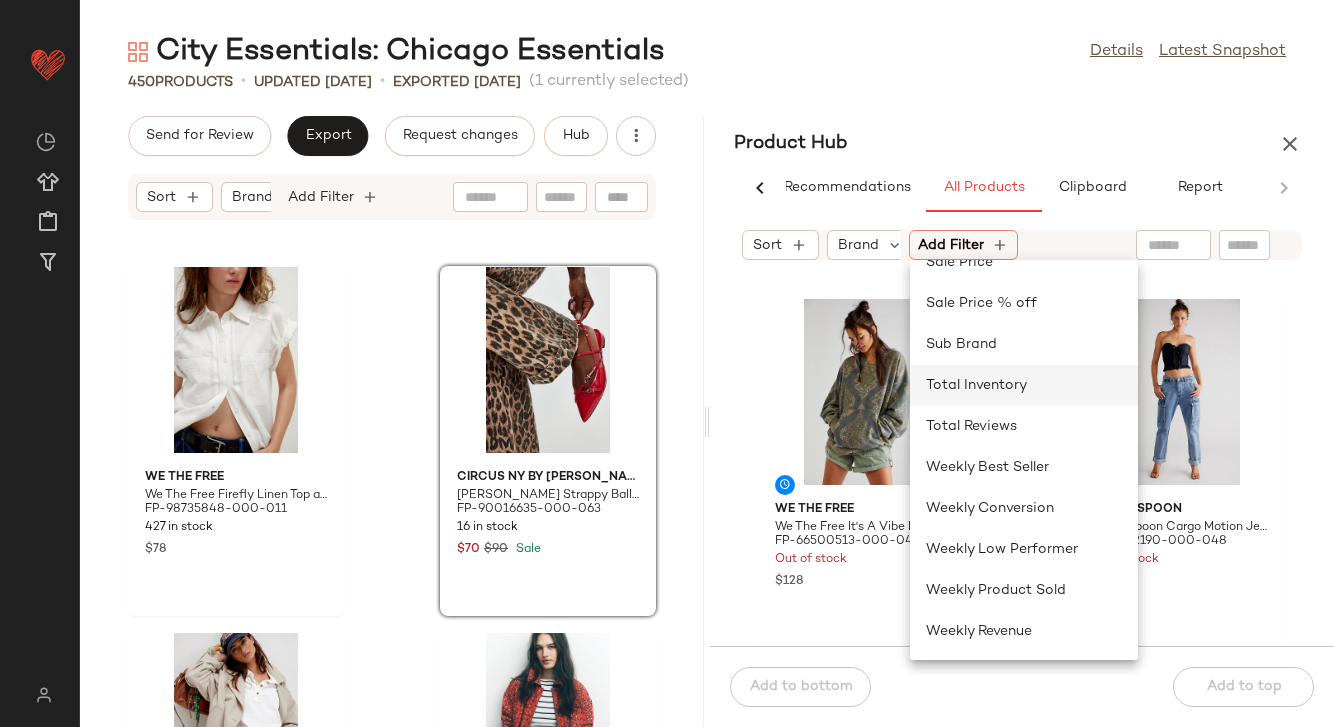 click on "Total Inventory" 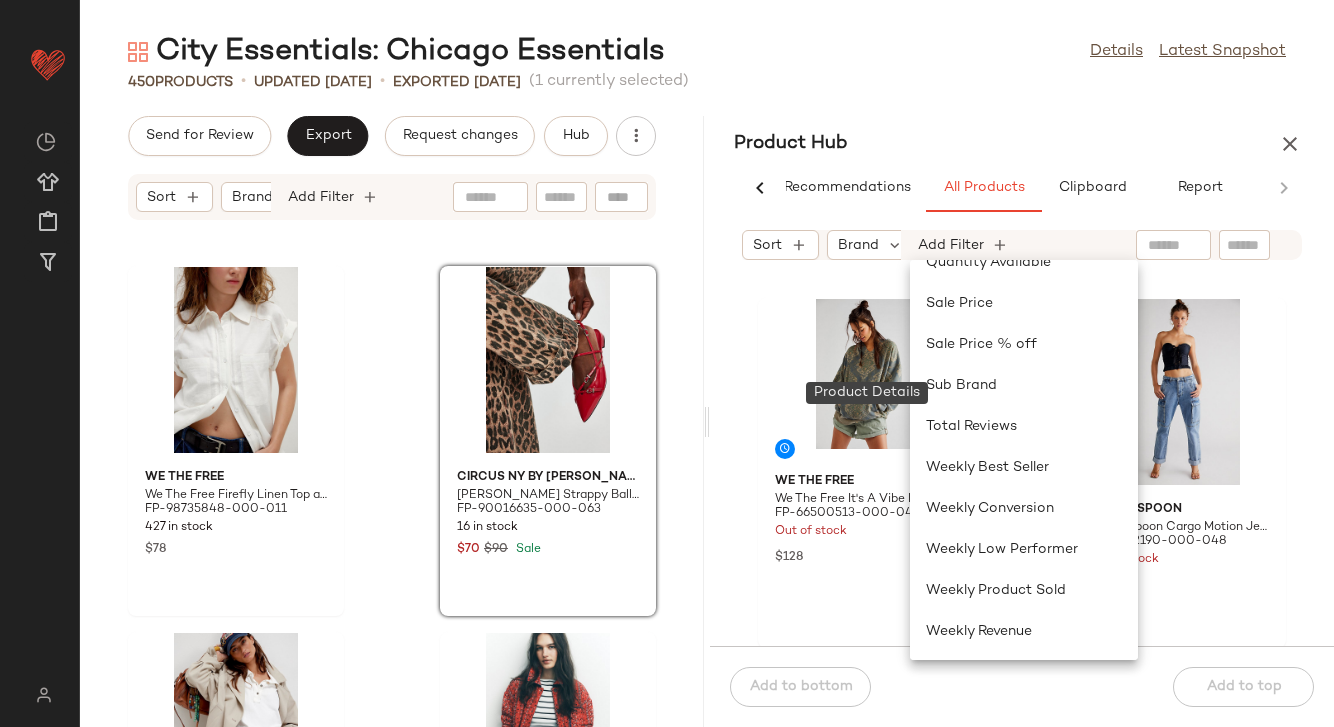 scroll, scrollTop: 805, scrollLeft: 0, axis: vertical 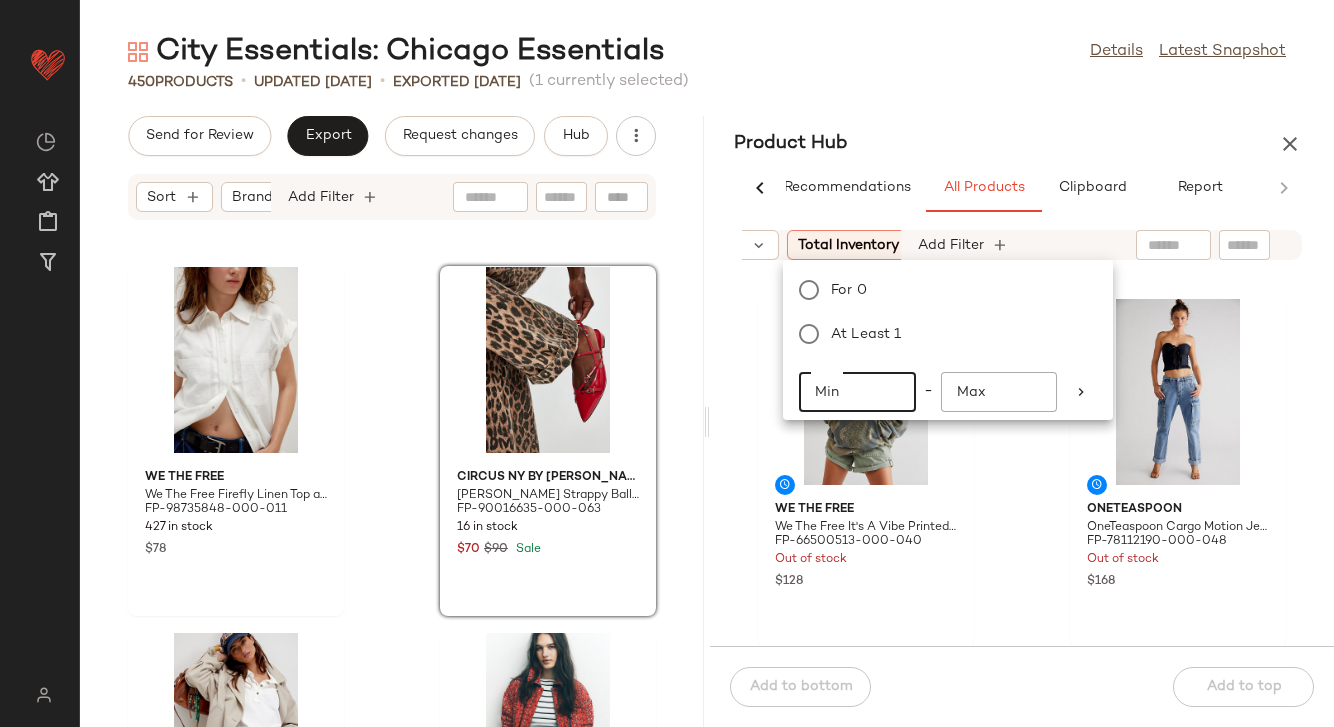 click on "Min" 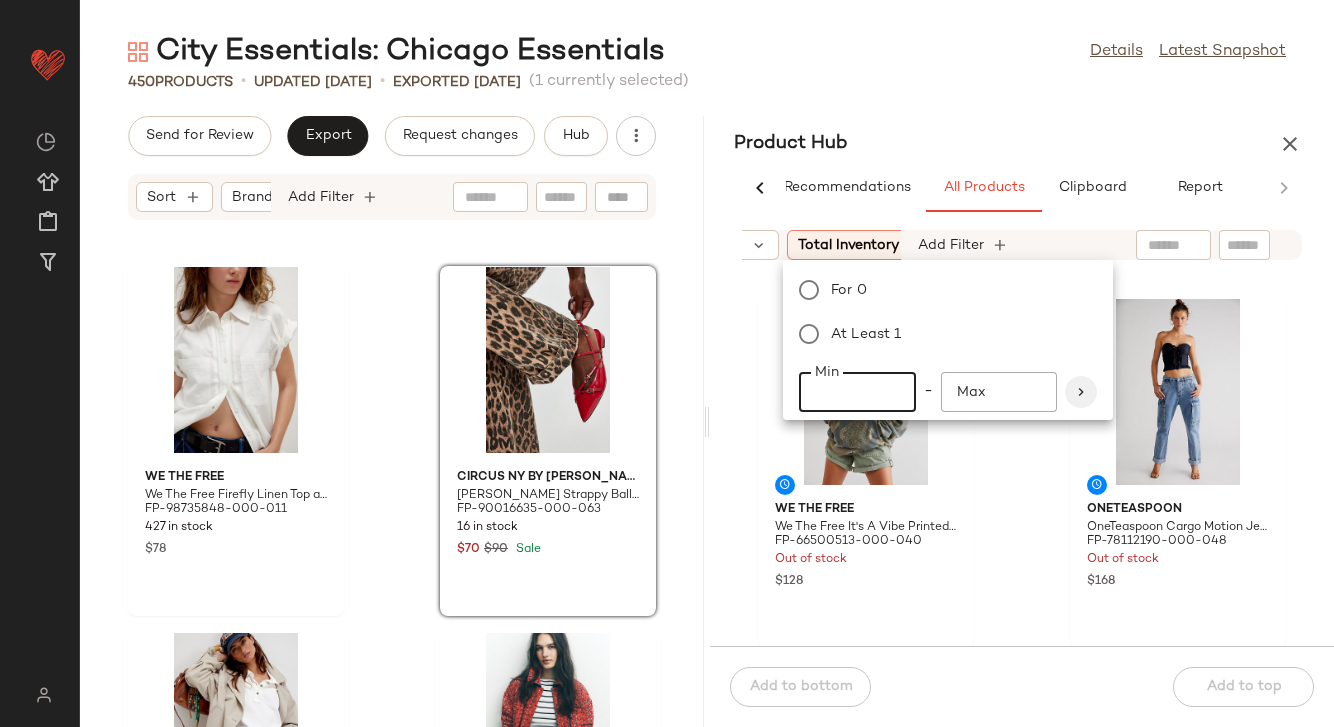 type on "**" 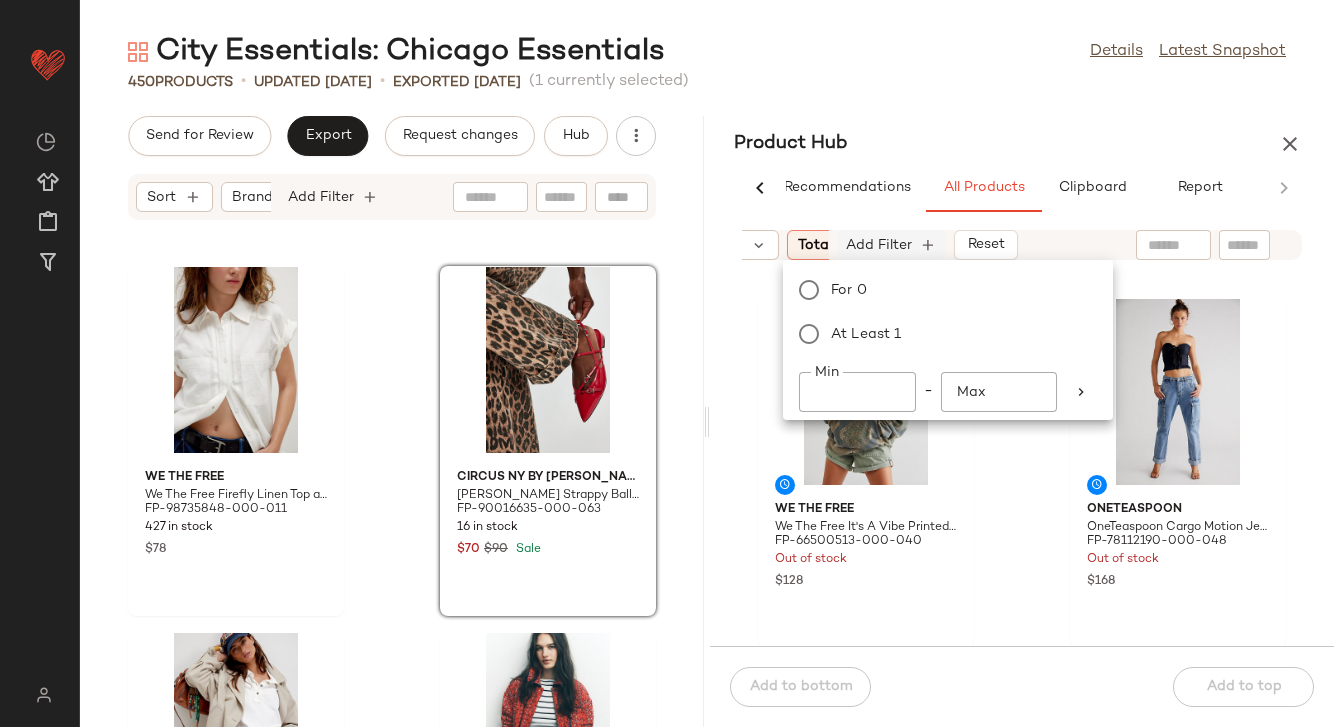 click on "Add Filter" at bounding box center (879, 245) 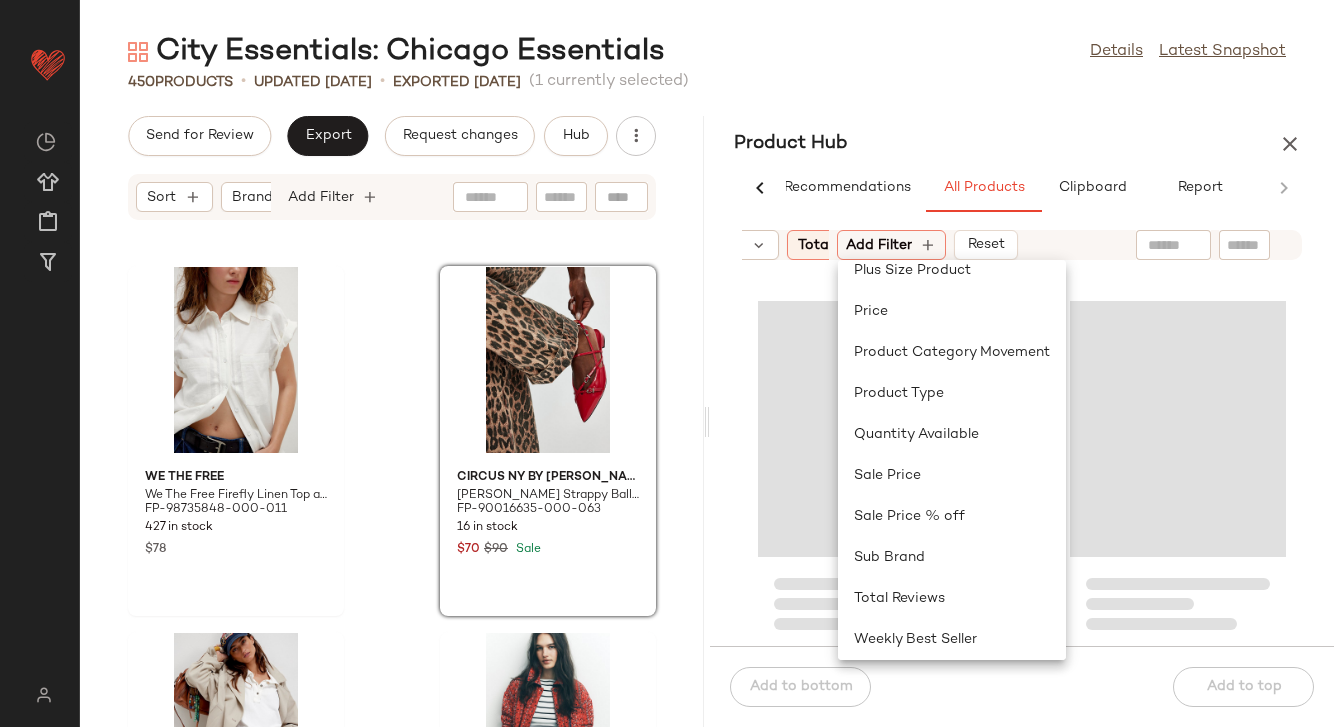 scroll, scrollTop: 805, scrollLeft: 0, axis: vertical 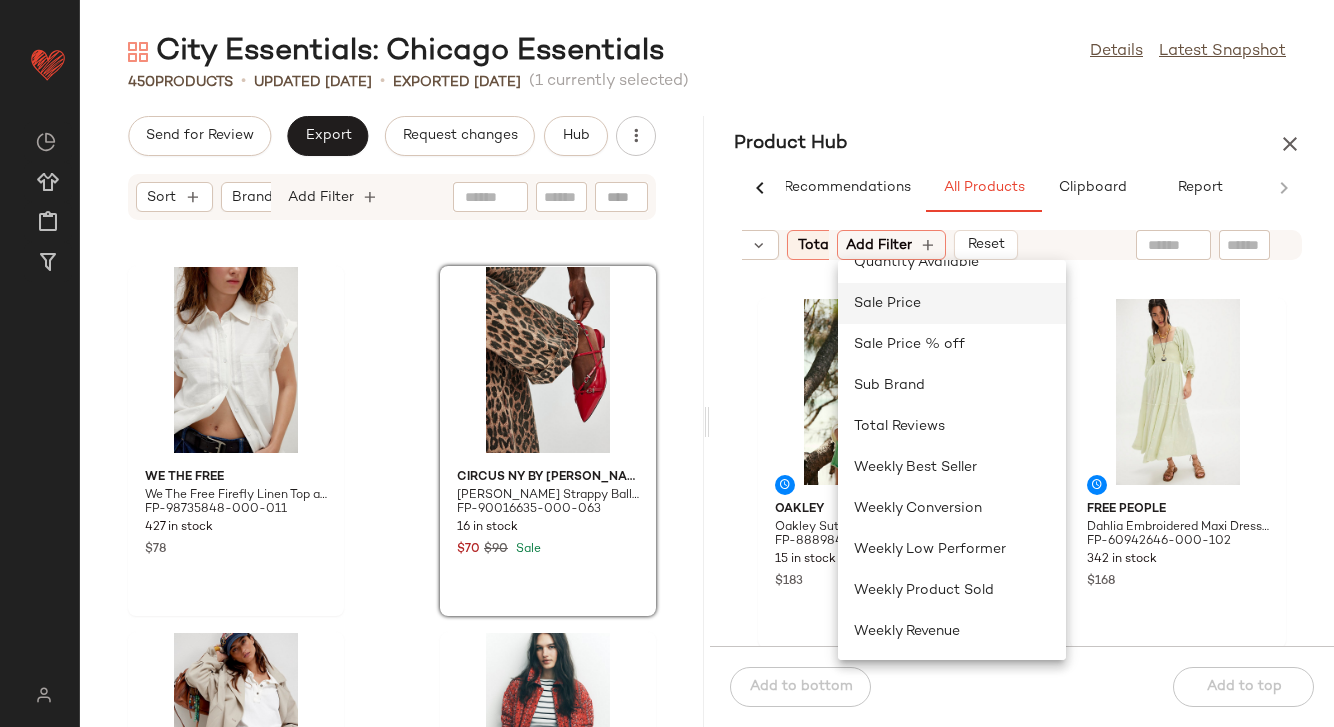 click on "Sale Price" 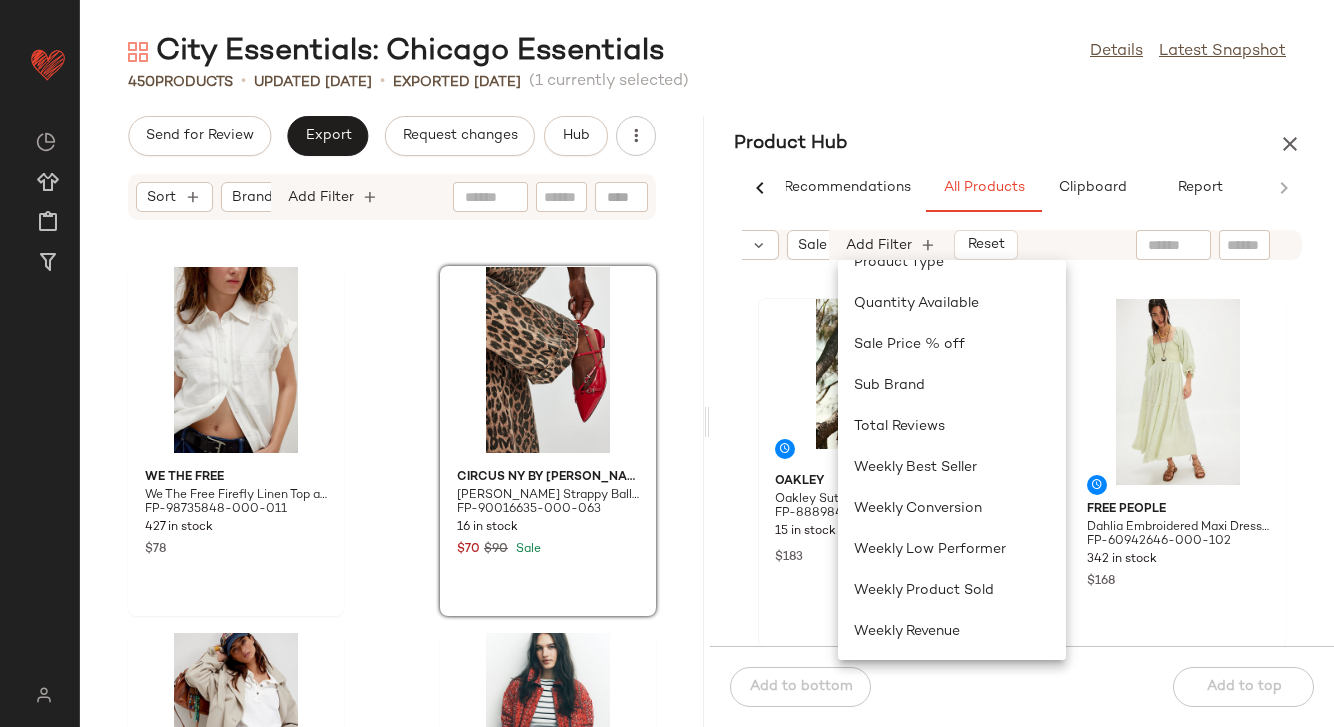 scroll, scrollTop: 764, scrollLeft: 0, axis: vertical 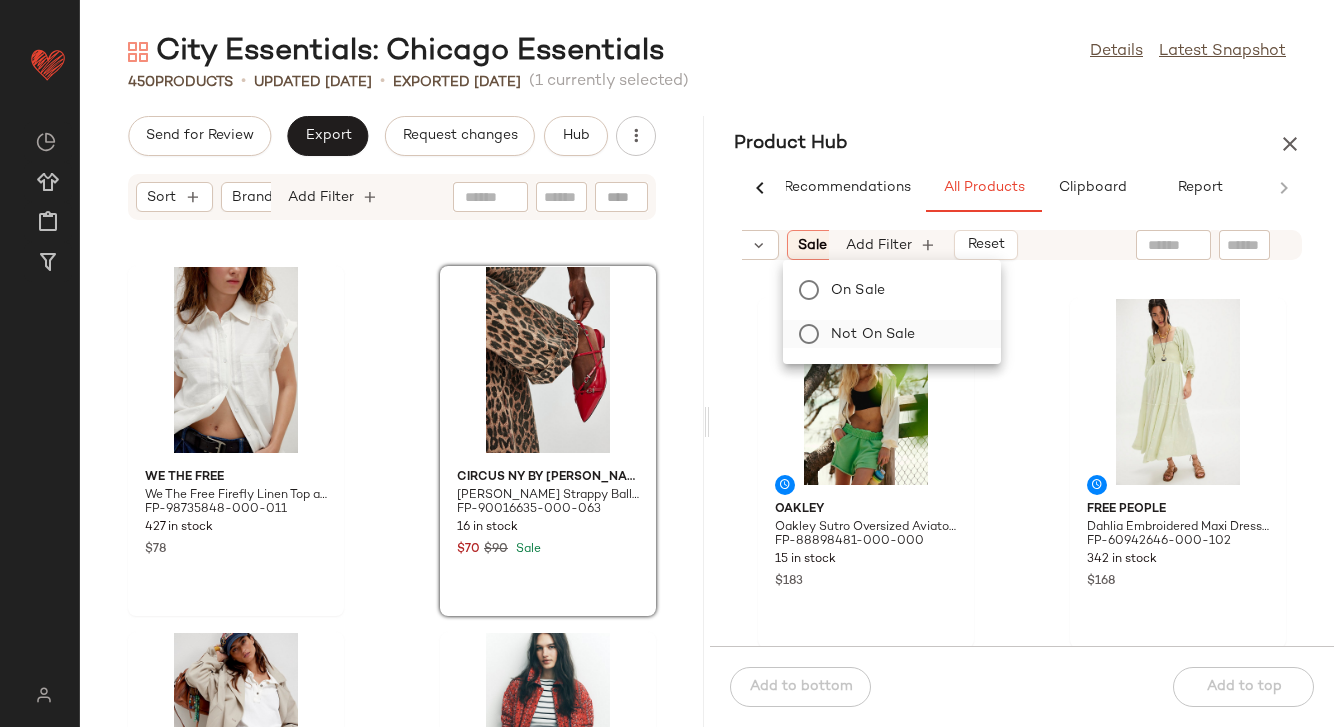 click on "Not on sale" 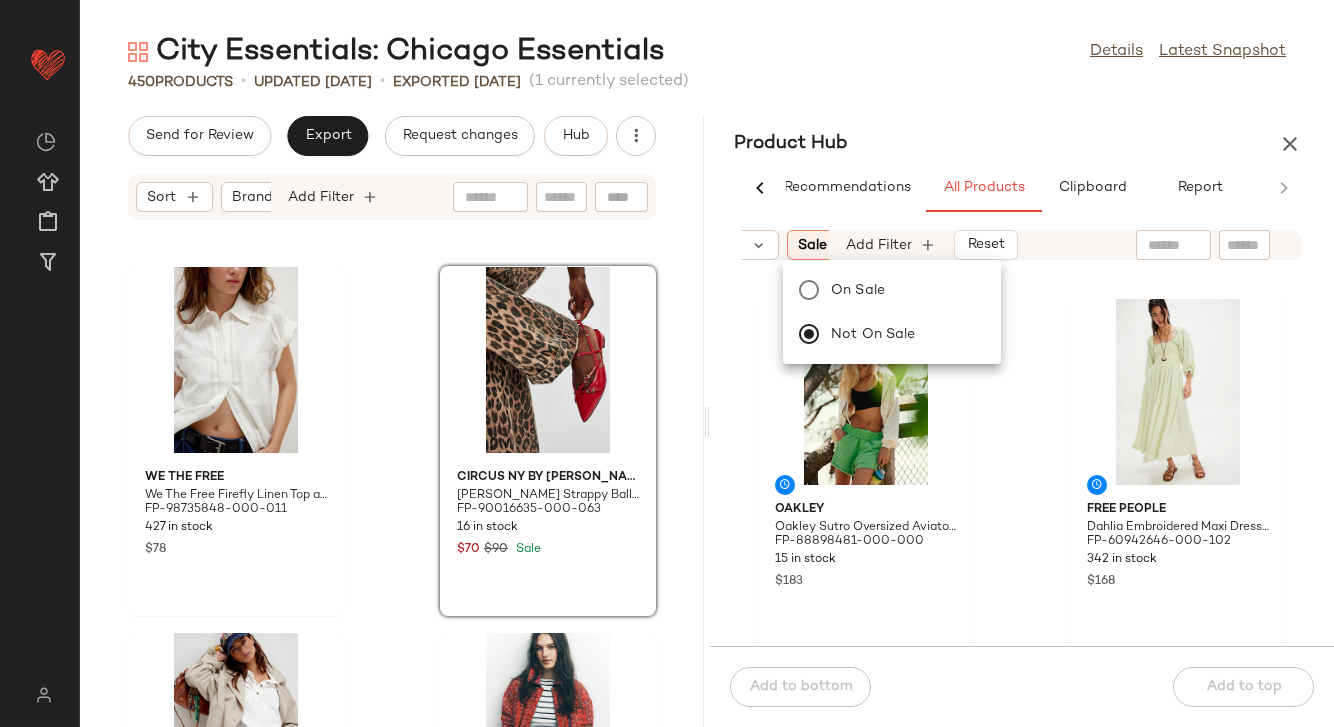click on "450   Products   •   updated [DATE]  •  Exported [DATE]   (1 currently selected)" 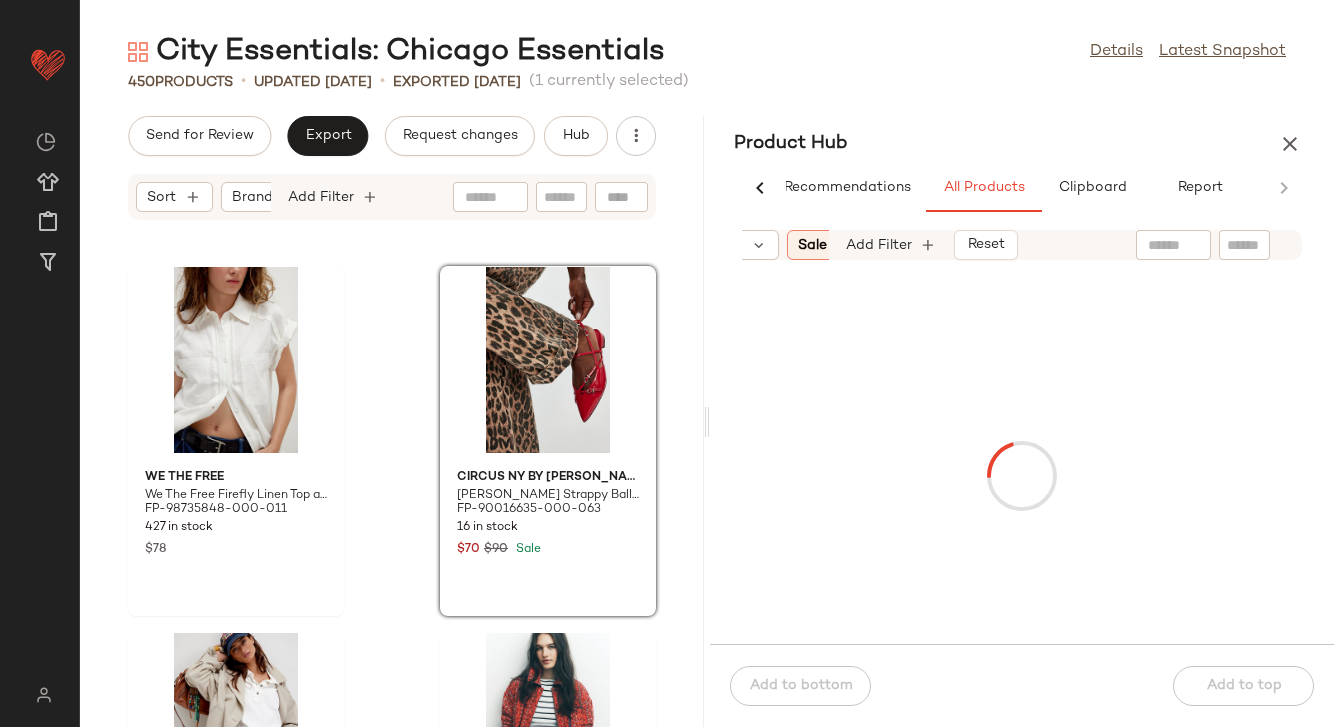 click 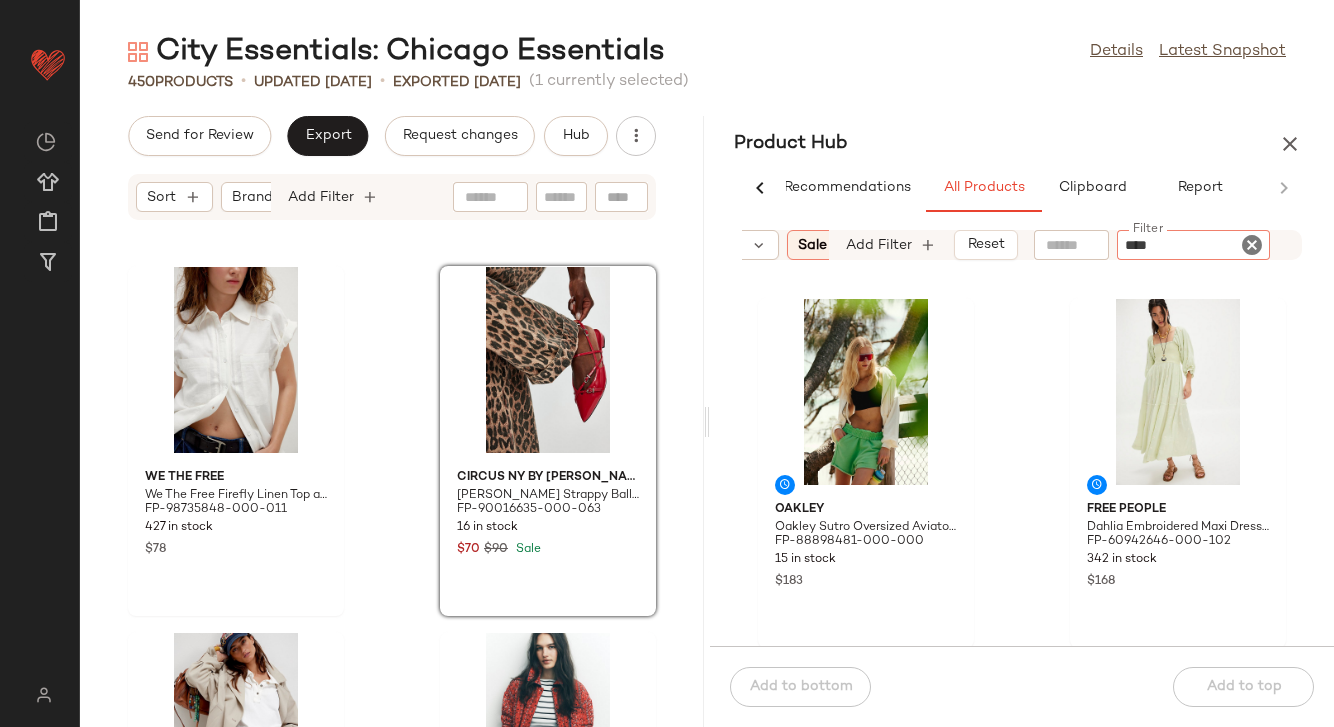 type on "*****" 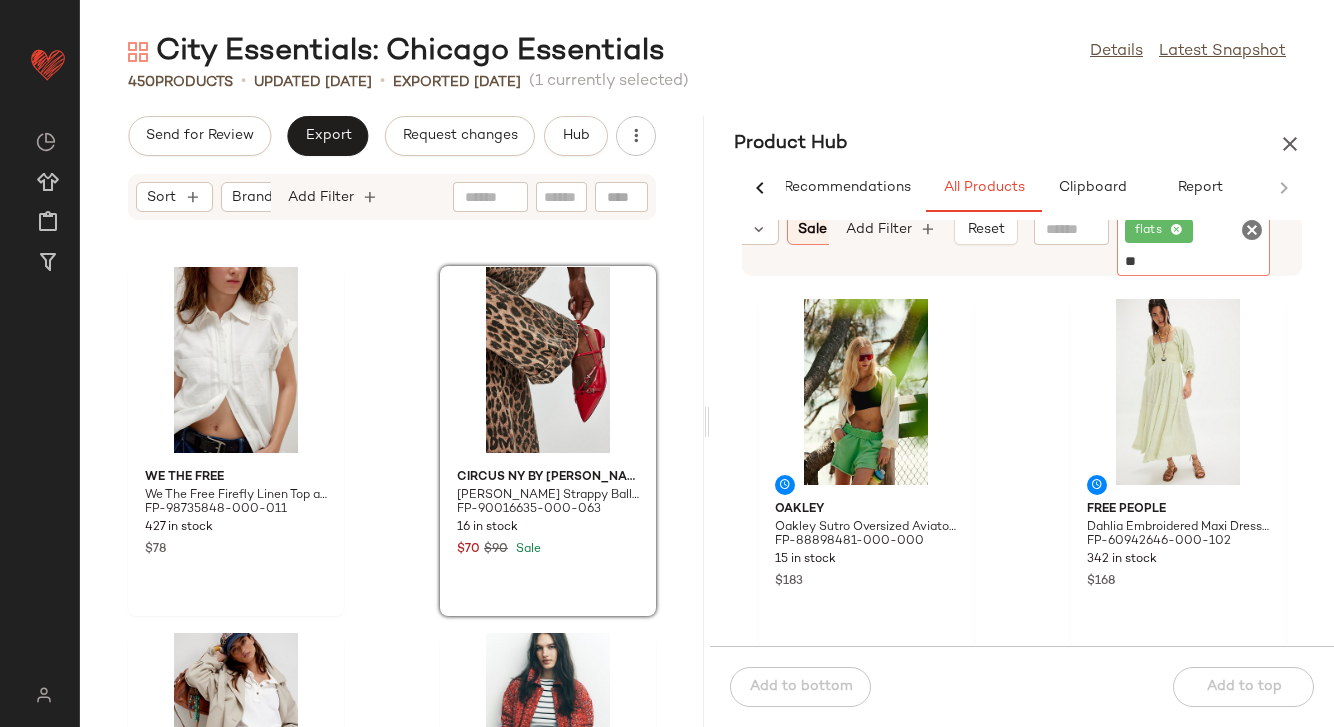 type on "***" 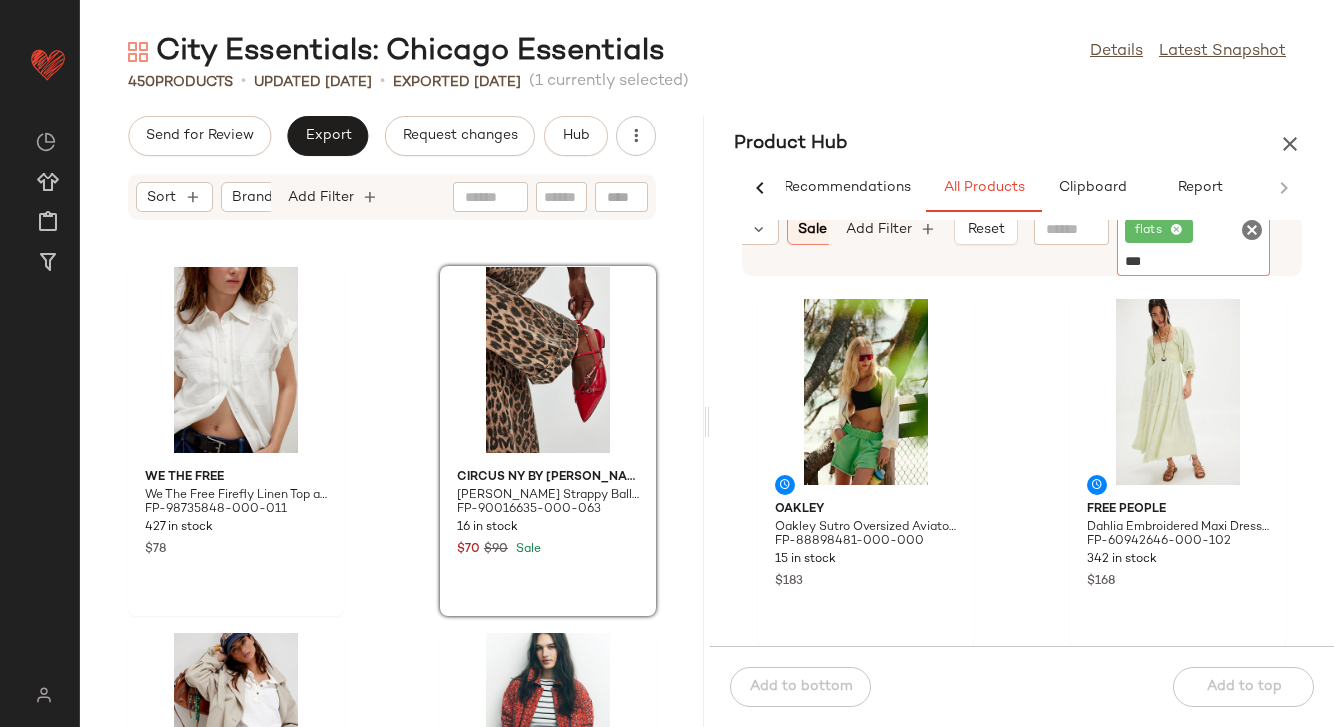 type 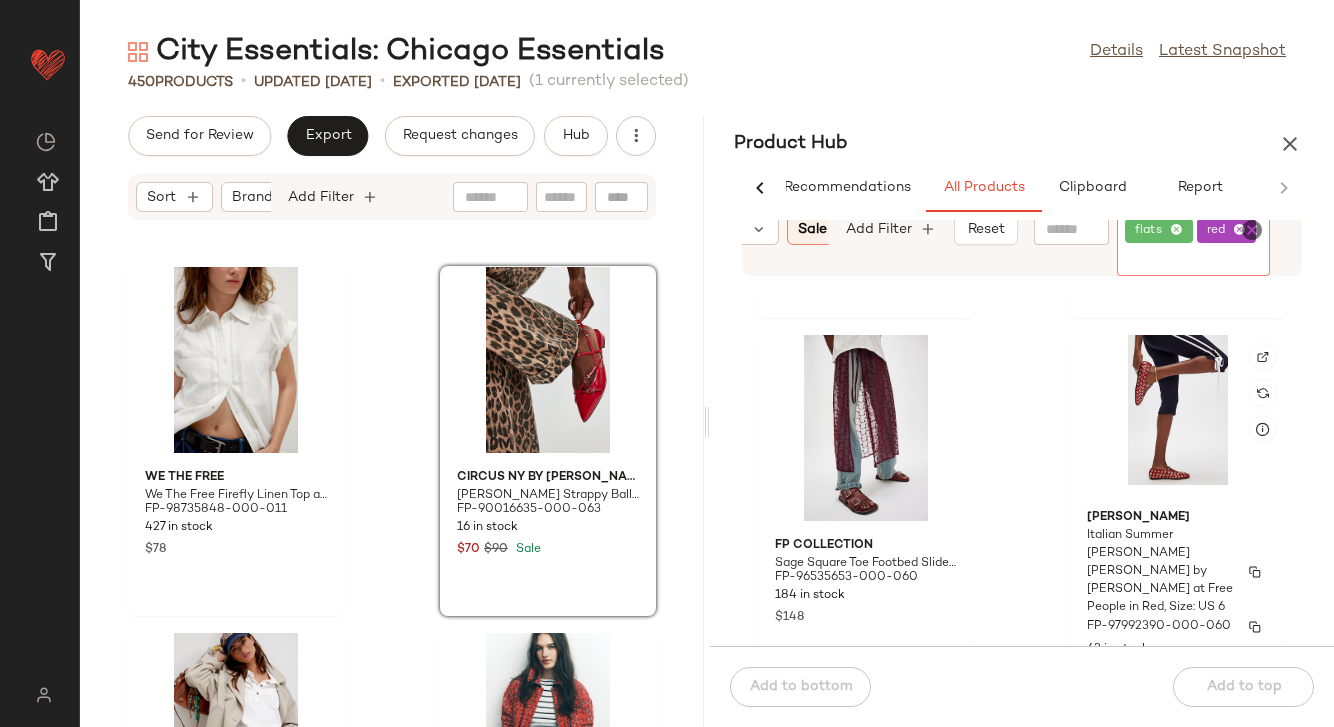 scroll, scrollTop: 6273, scrollLeft: 0, axis: vertical 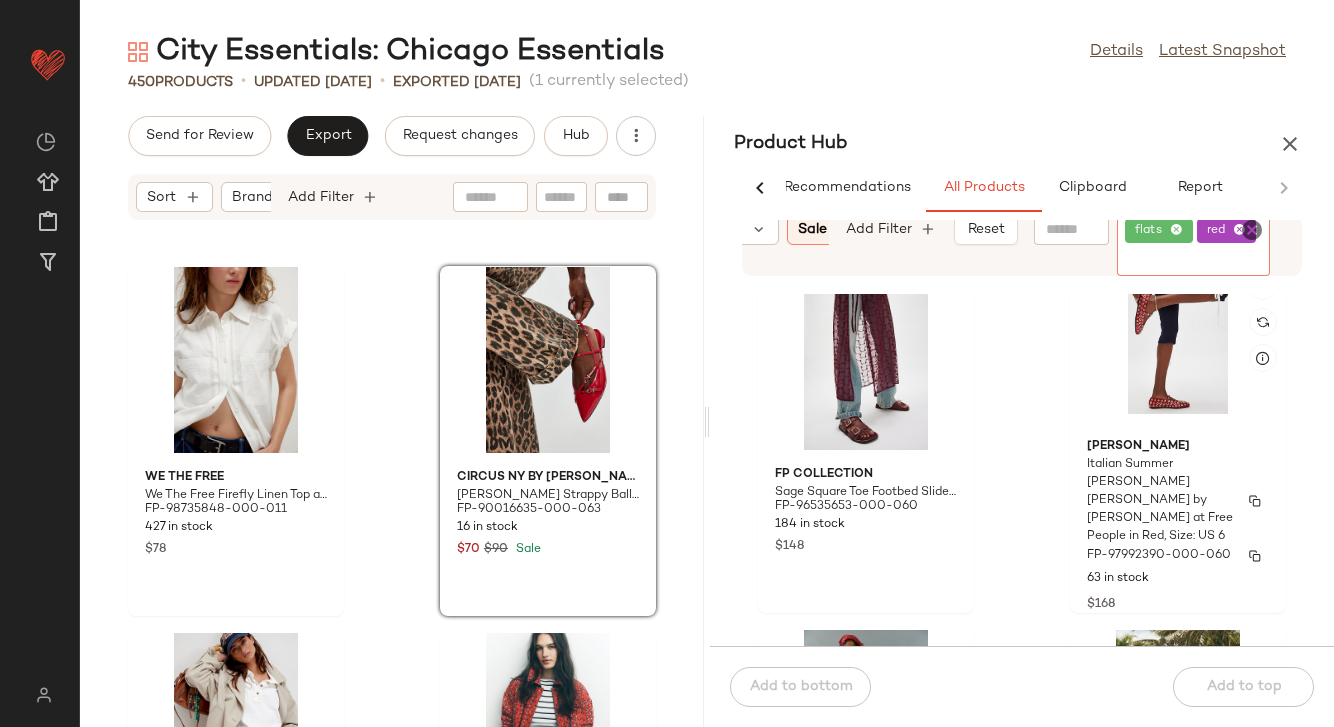 click on "FP-97992390-000-060" at bounding box center [1159, 556] 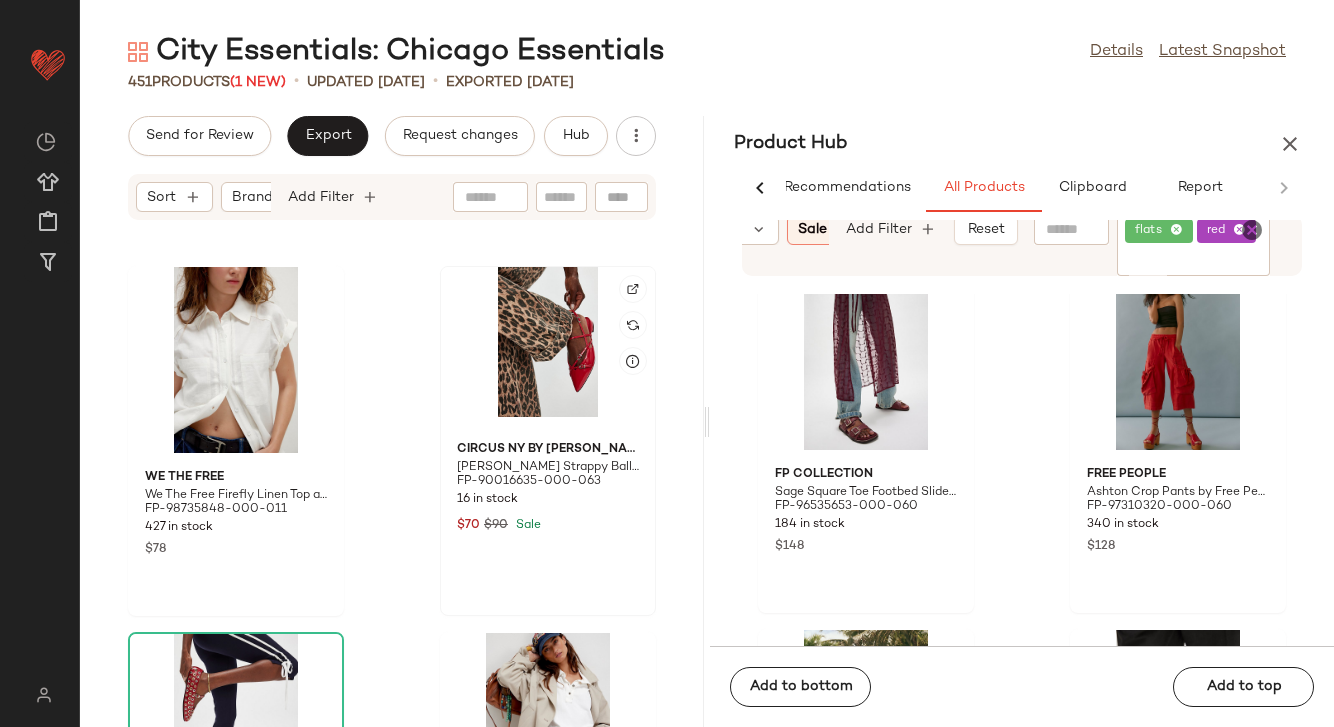 click 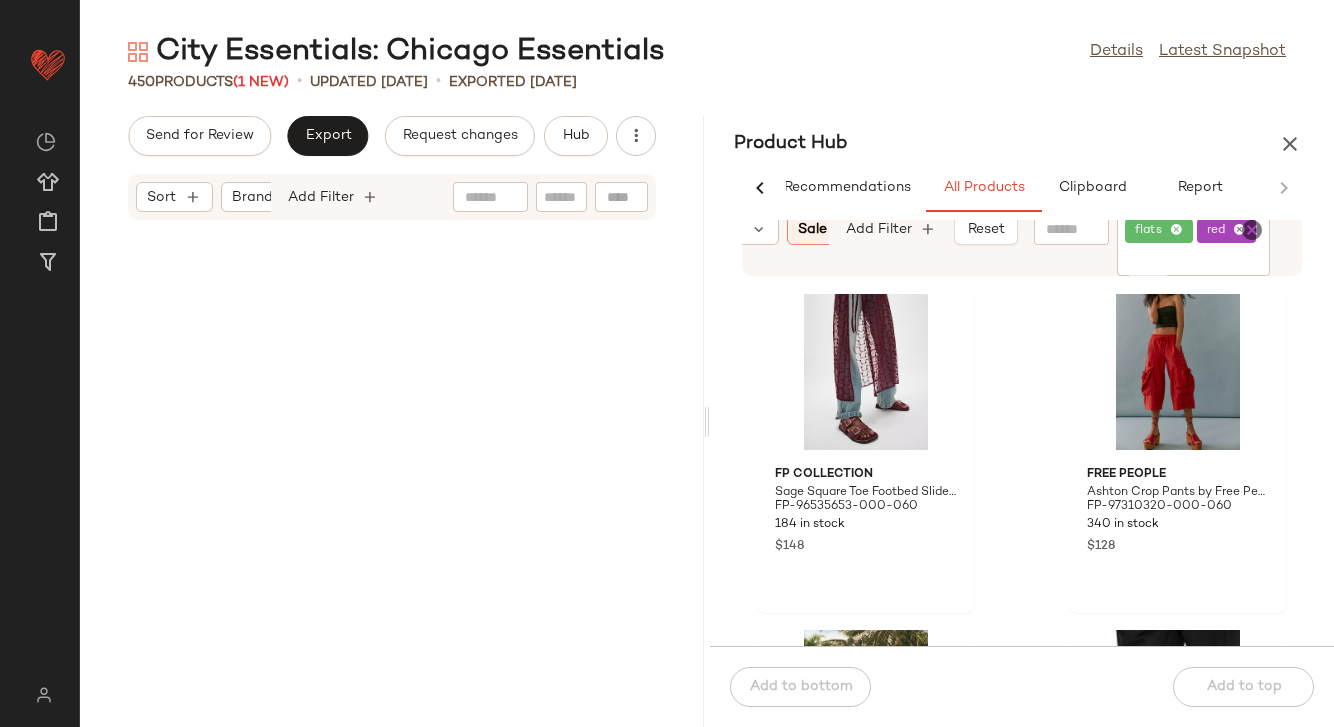 scroll, scrollTop: 0, scrollLeft: 0, axis: both 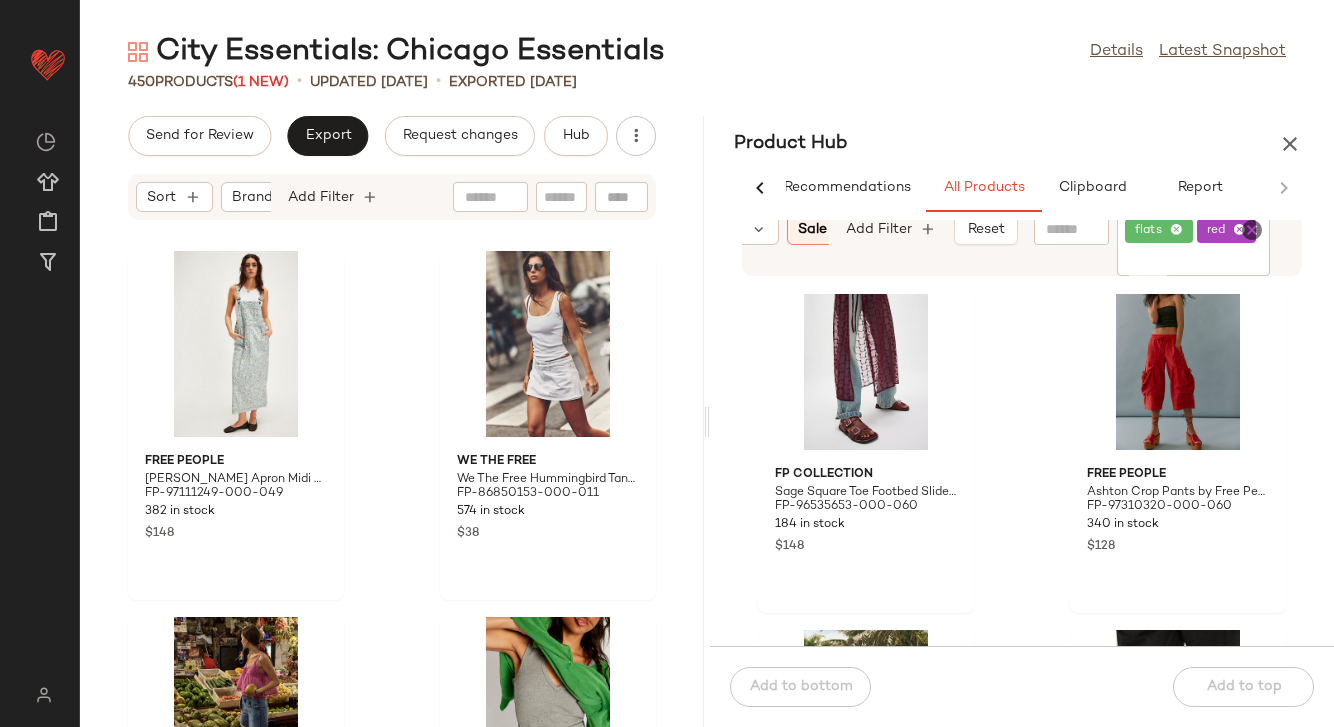 click 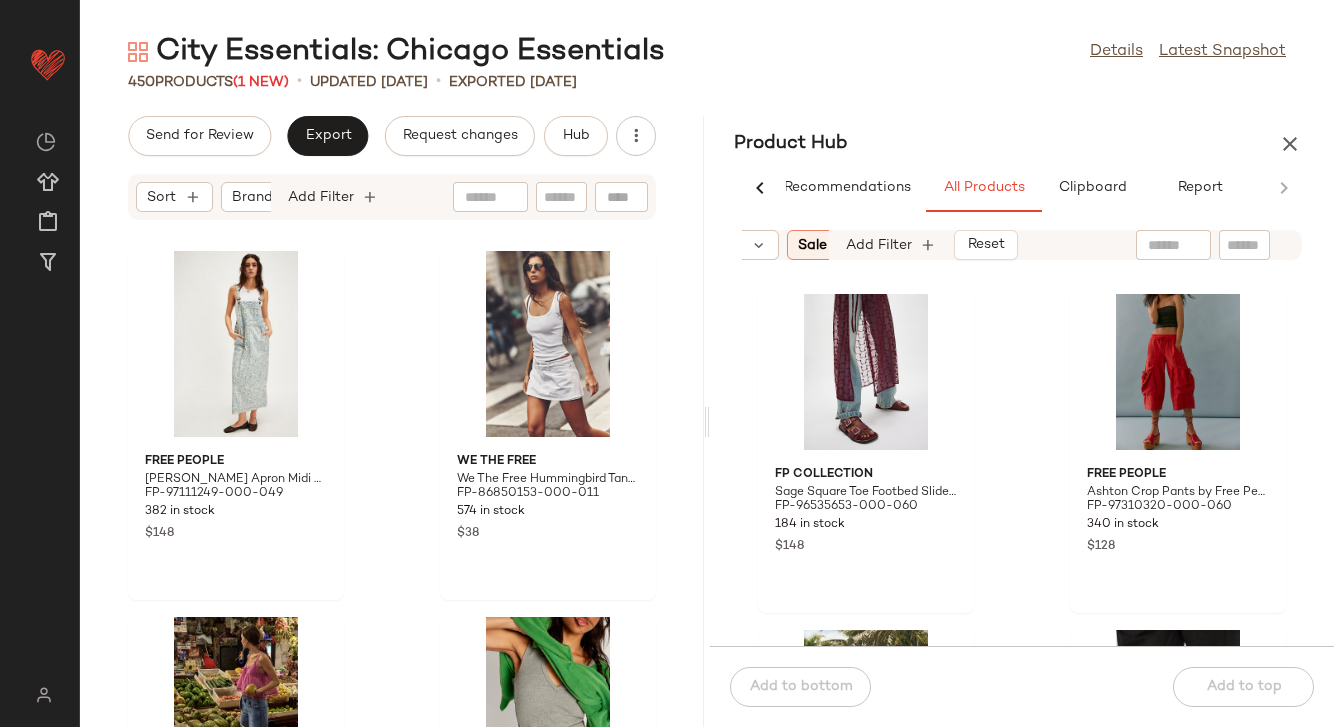 click on "Product Hub  AI Recommendations   All Products   Clipboard   Report  Sort  Brand  Category  In Curation?  Sale Price:   Not on sale Total Inventory:   10-Max Add Filter   Reset  FP Collection Resort-Ready Wrap Sandals by Free People in Red, Size: US 8 FP-98205735-000-060 198 in stock $78 FP Collection Sona Thong Sandals by Free People in Red, Size: US 6 FP-90999434-000-060 63 in stock $68 FP Collection Sage Square Toe Footbed Slides by Free People in Red, Size: US 7 FP-96535653-000-060 184 in stock $148 Free People Ashton Crop Pants by Free People in Red, Size: XS FP-97310320-000-060 340 in stock $128 free-est [PERSON_NAME] Midi Skirt by free-est at Free People in Red, Size: XL FP-89228332-000-063 3452 in stock $60 Vagabond Shoemakers Vagabond Izzy Sandals by Vagabond Shoemakers at Free People in Red, Size: EU 41 FP-94276300-000-060 51 in stock $100 free-est [PERSON_NAME] Mini Dress by free-est at Free People in Red, Size: S FP-94517596-000-060 92 in stock $78 [PERSON_NAME]-98686736-000-060 16 in stock $35  Add to bottom" 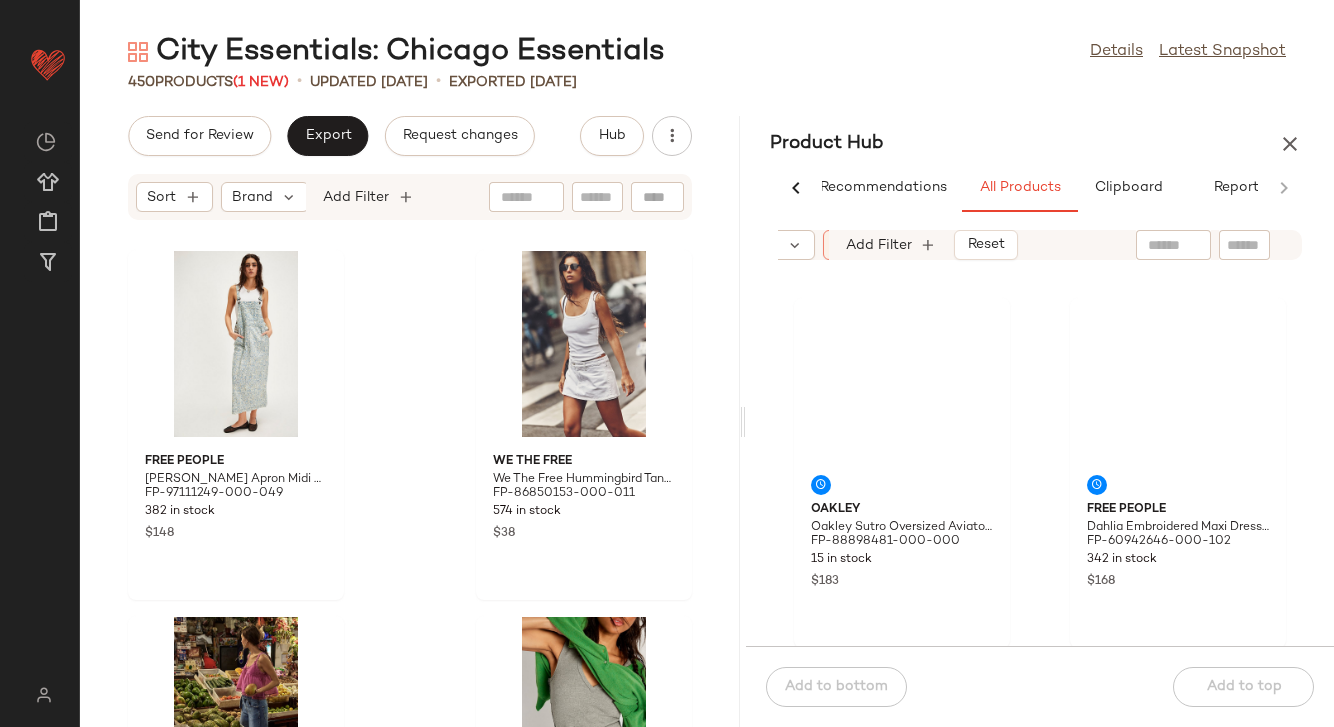 scroll, scrollTop: 0, scrollLeft: 32, axis: horizontal 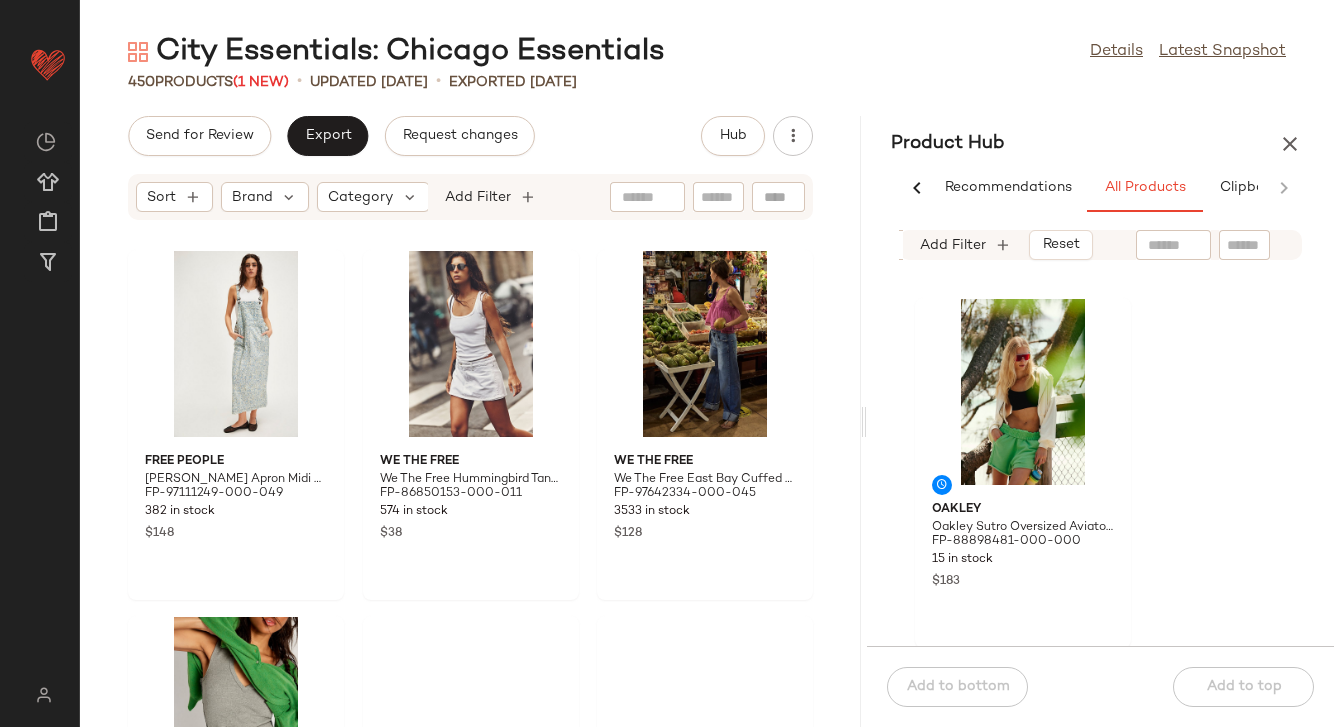 drag, startPoint x: 707, startPoint y: 412, endPoint x: 872, endPoint y: 376, distance: 168.88162 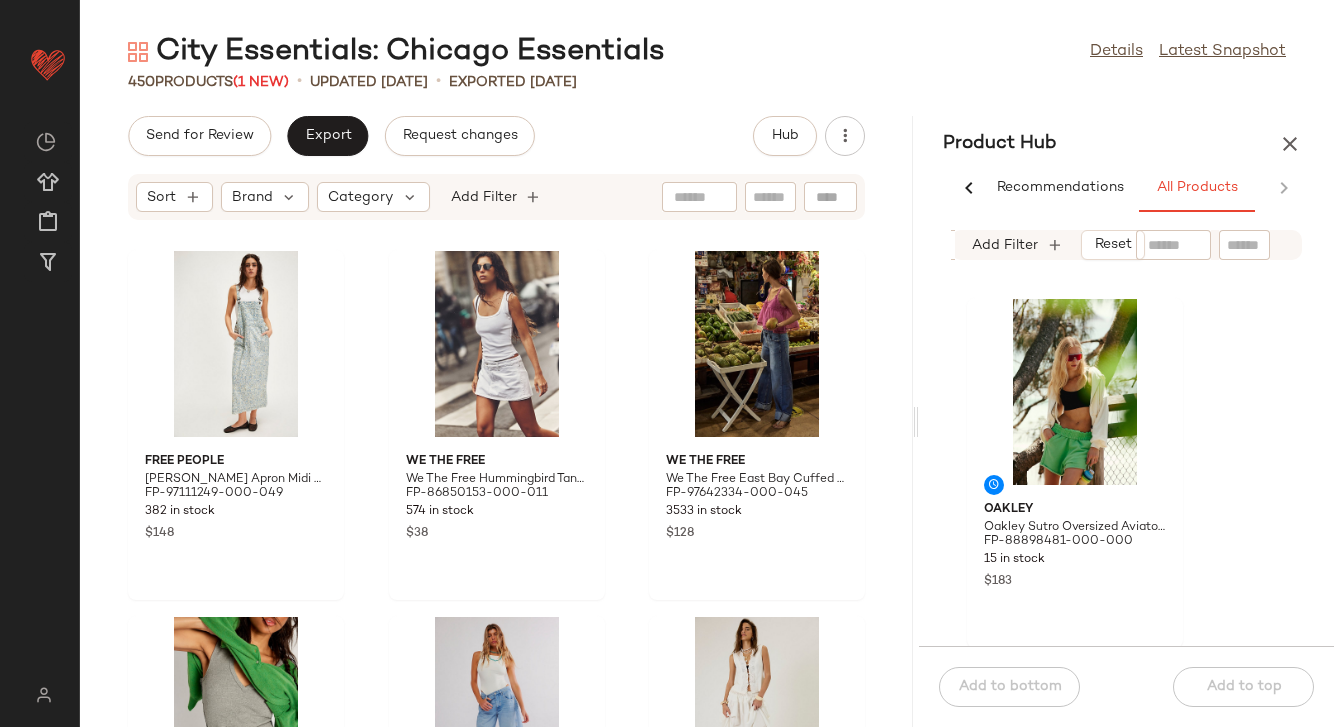 drag, startPoint x: 866, startPoint y: 421, endPoint x: 932, endPoint y: 414, distance: 66.37017 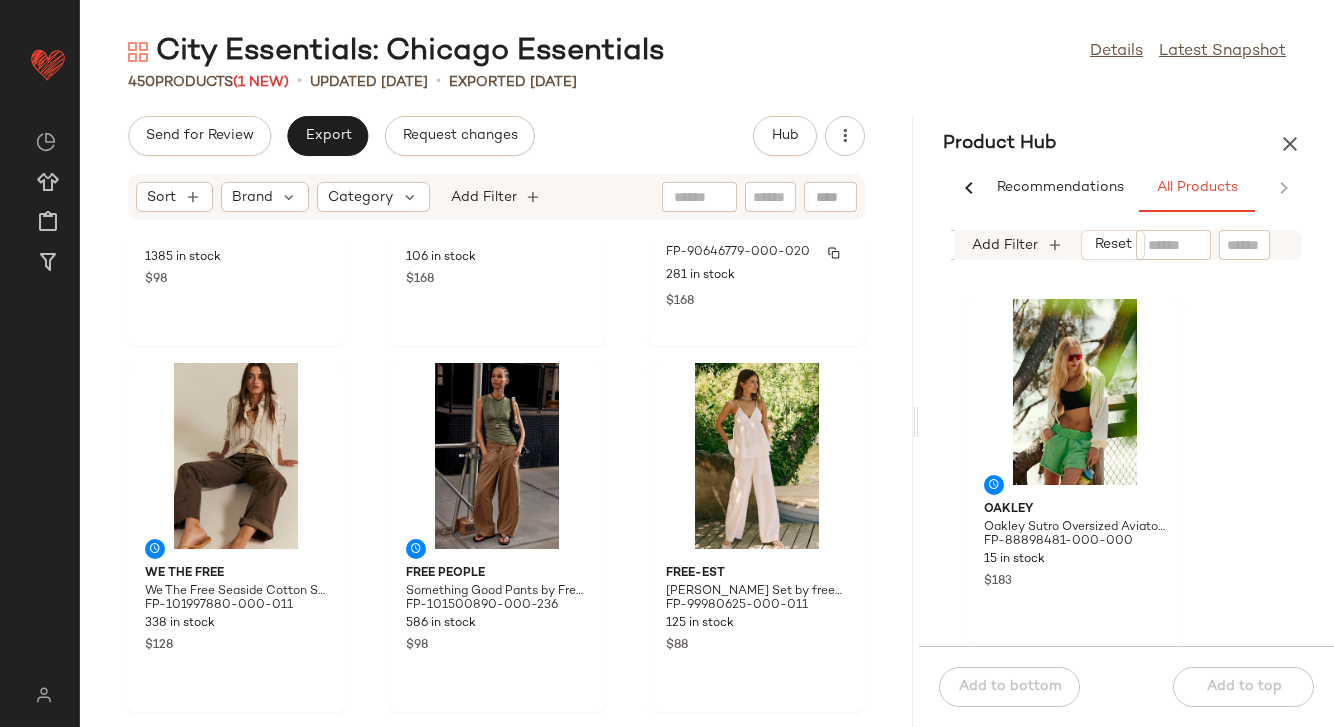 scroll, scrollTop: 1372, scrollLeft: 0, axis: vertical 